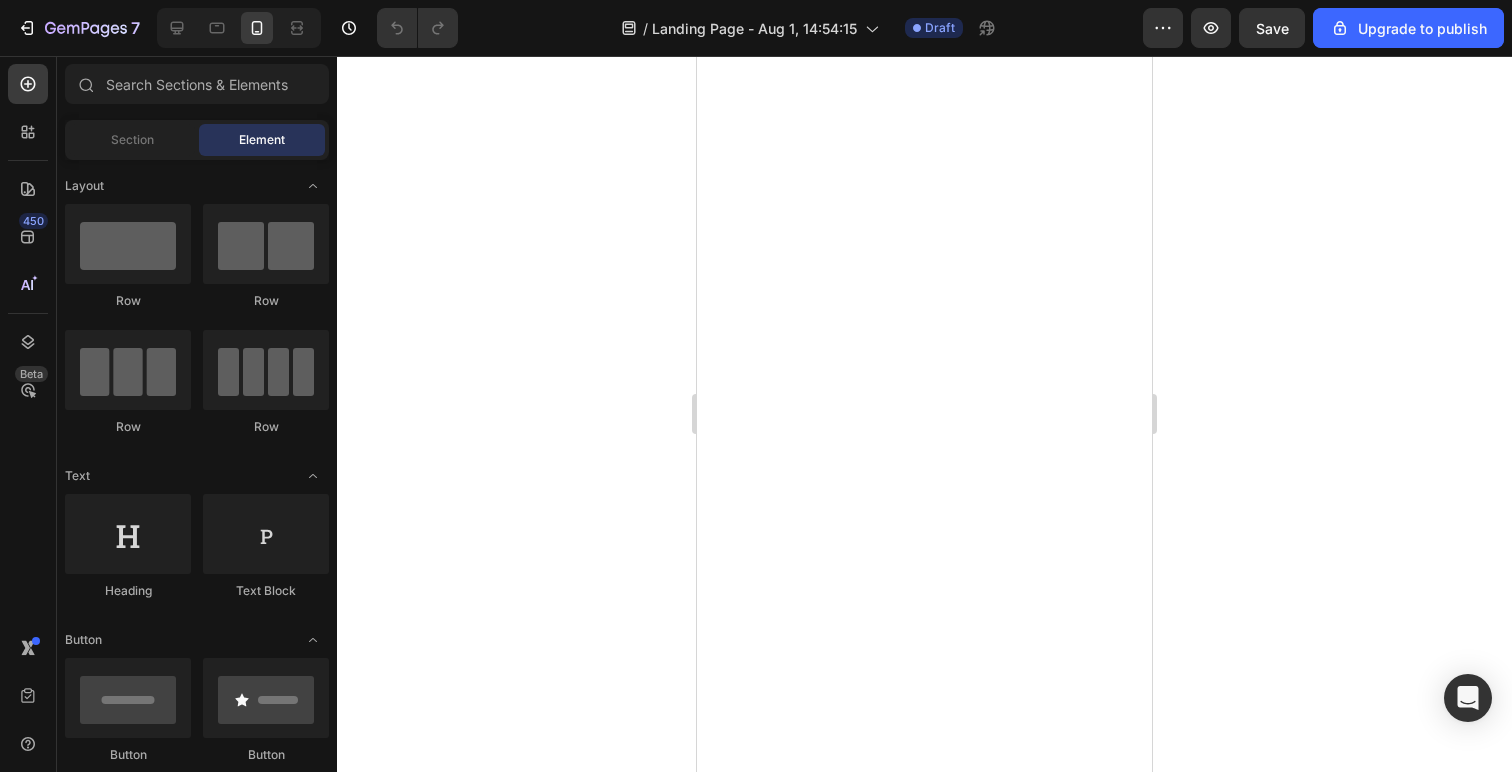 scroll, scrollTop: 0, scrollLeft: 0, axis: both 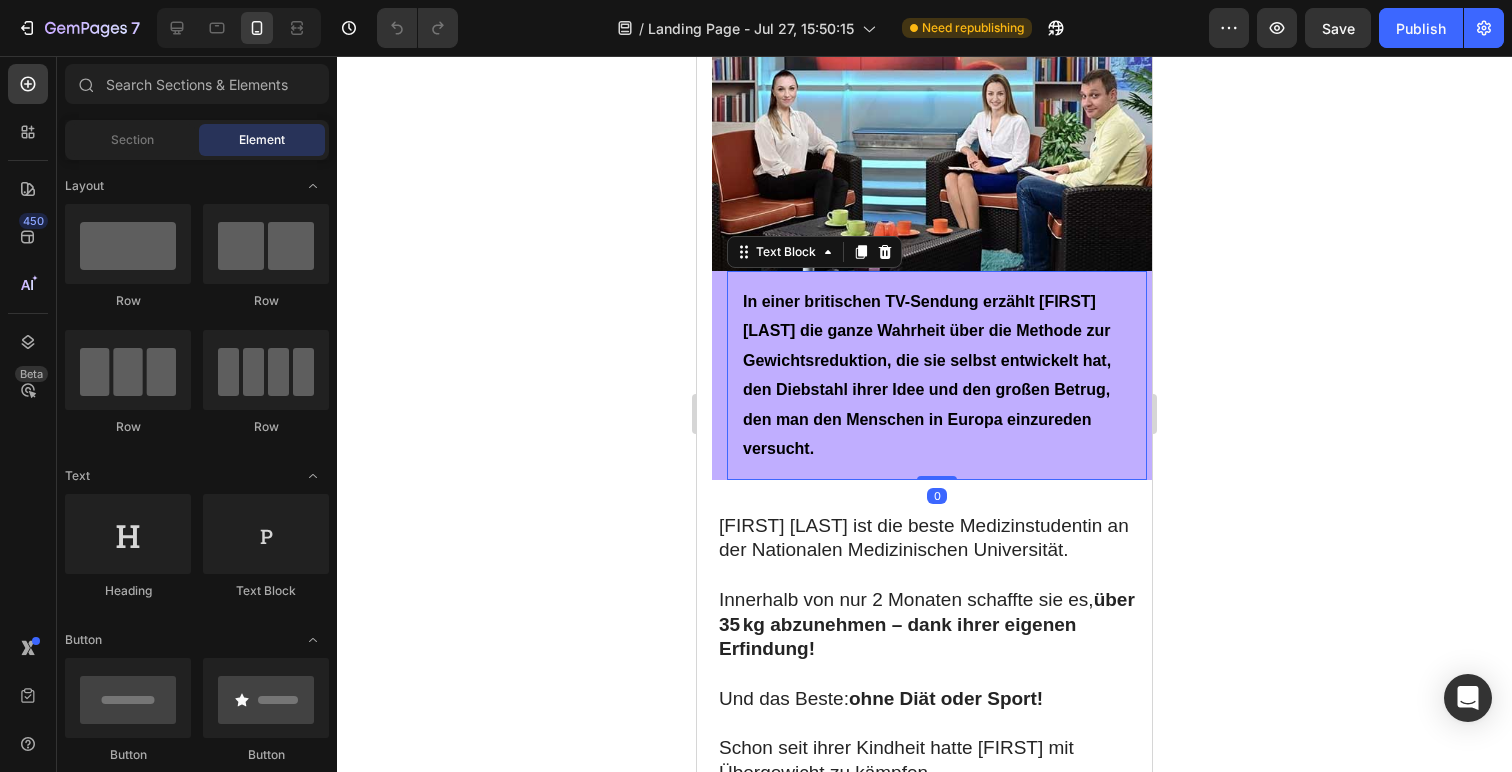 click on "In einer britischen TV-Sendung erzählt [FIRST] [LAST] die ganze Wahrheit über die Methode zur Gewichtsreduktion, die sie selbst entwickelt hat, den Diebstahl ihrer Idee und den großen Betrug, den man den Menschen in Europa einzureden versucht." at bounding box center (937, 375) 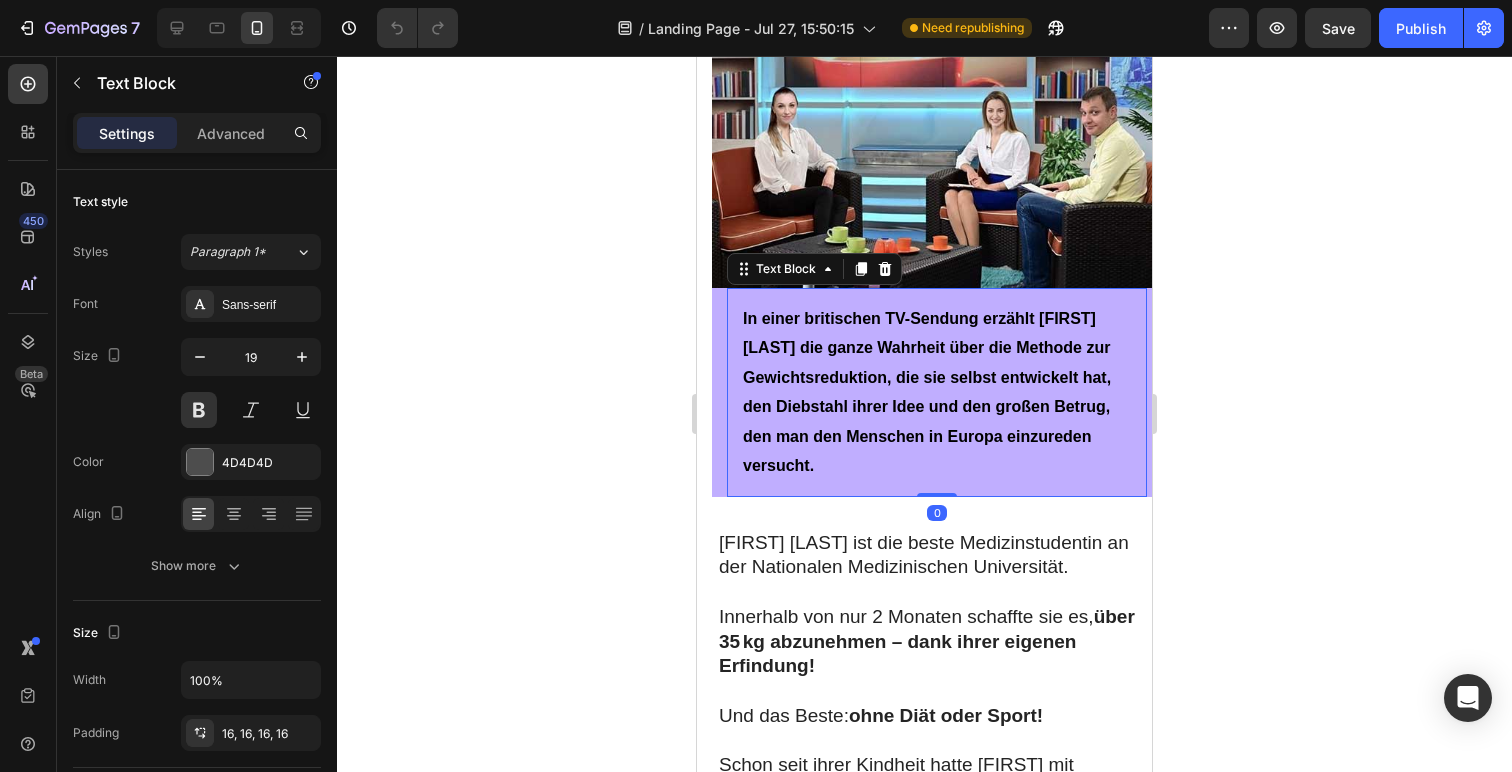 scroll, scrollTop: 257, scrollLeft: 0, axis: vertical 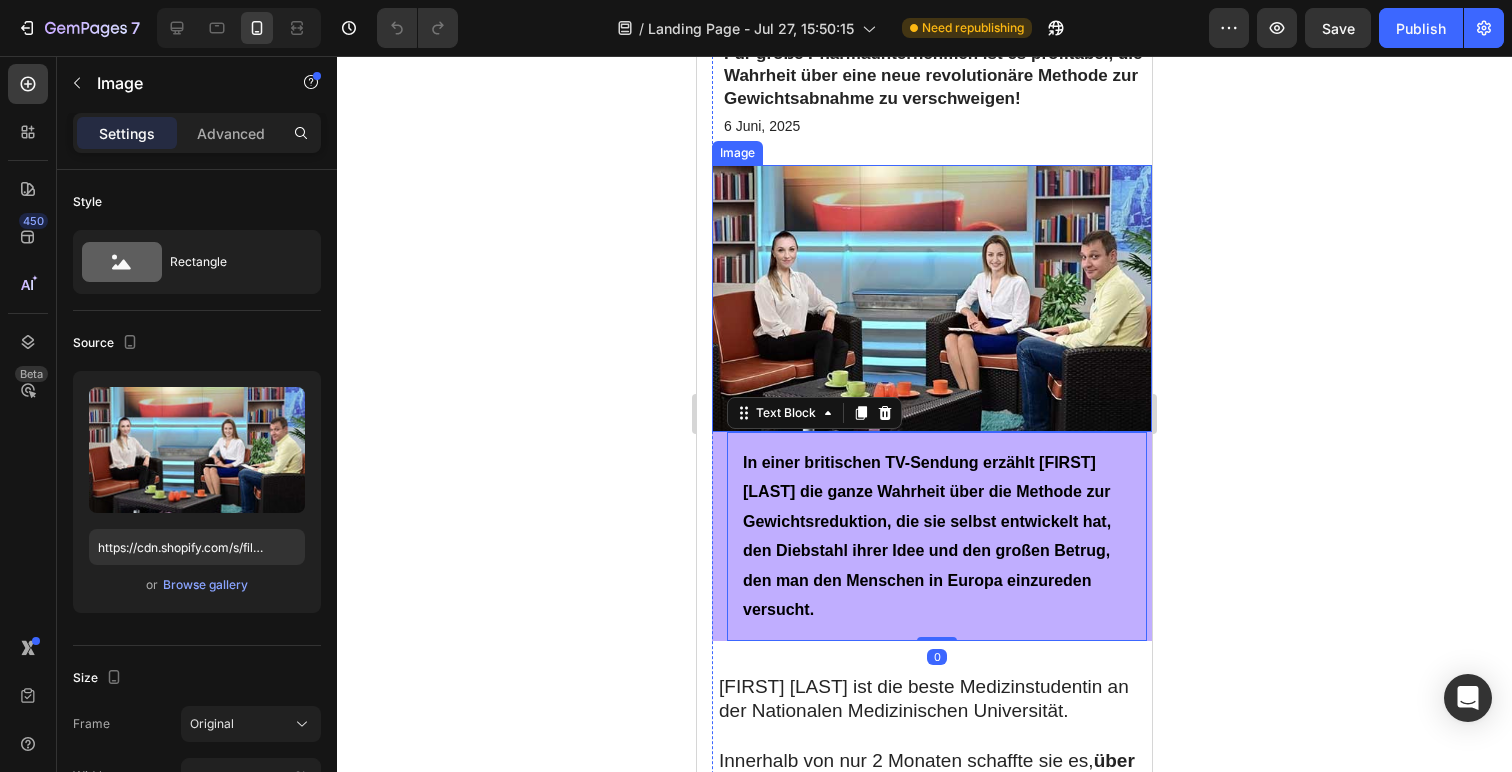 click at bounding box center [932, 298] 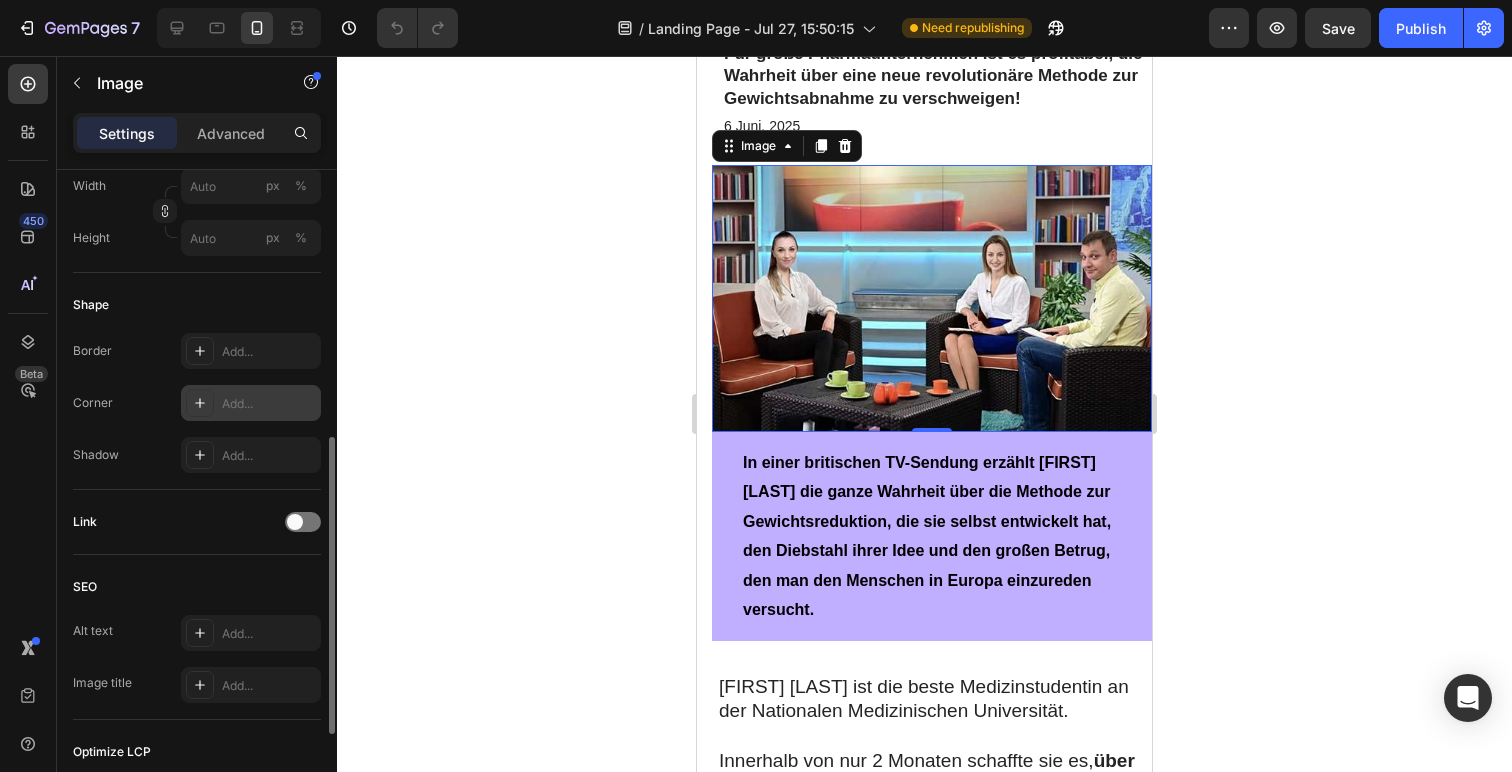 scroll, scrollTop: 556, scrollLeft: 0, axis: vertical 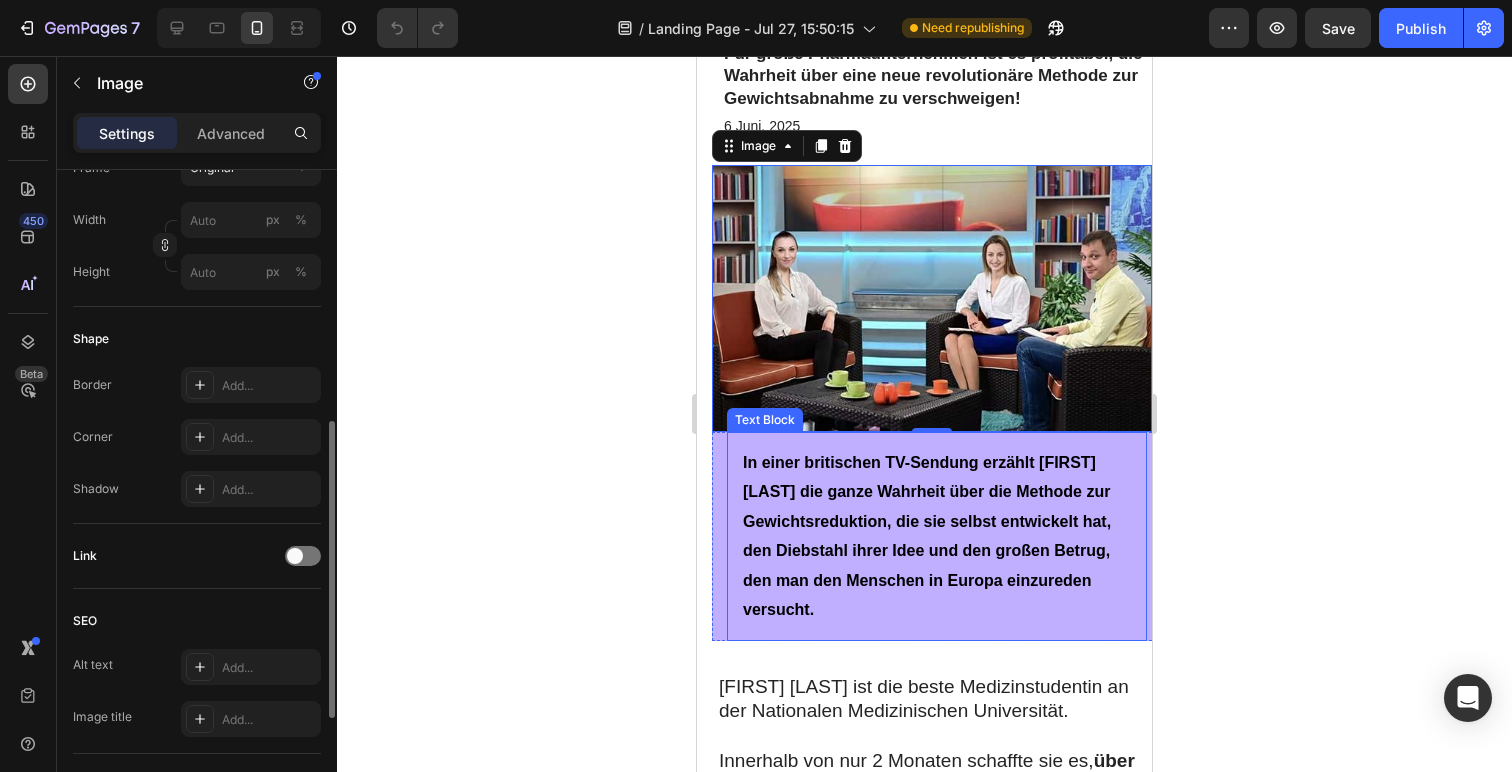 click on "In einer britischen TV-Sendung erzählt [FIRST] [LAST] die ganze Wahrheit über die Methode zur Gewichtsreduktion, die sie selbst entwickelt hat, den Diebstahl ihrer Idee und den großen Betrug, den man den Menschen in Europa einzureden versucht." at bounding box center [937, 536] 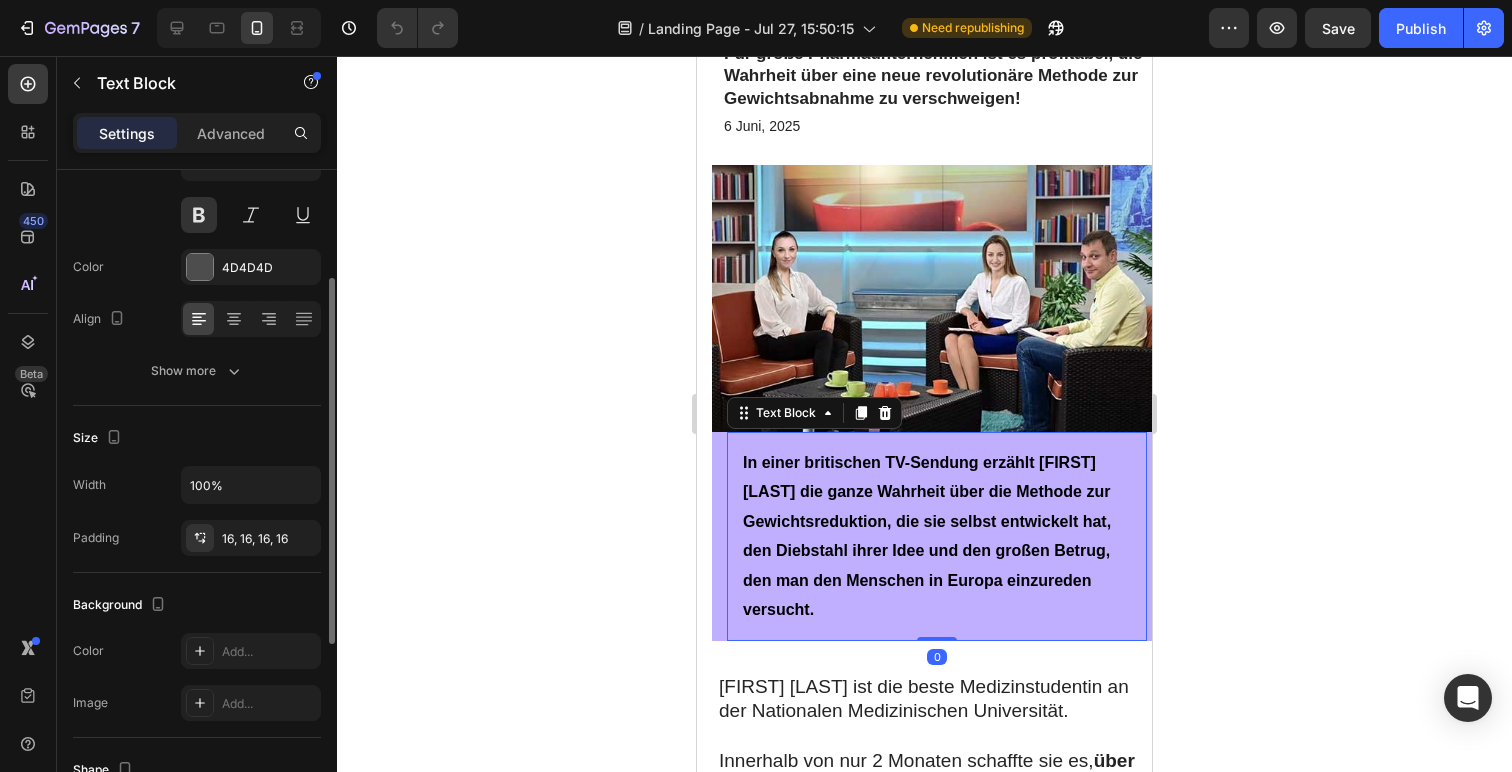 scroll, scrollTop: 367, scrollLeft: 0, axis: vertical 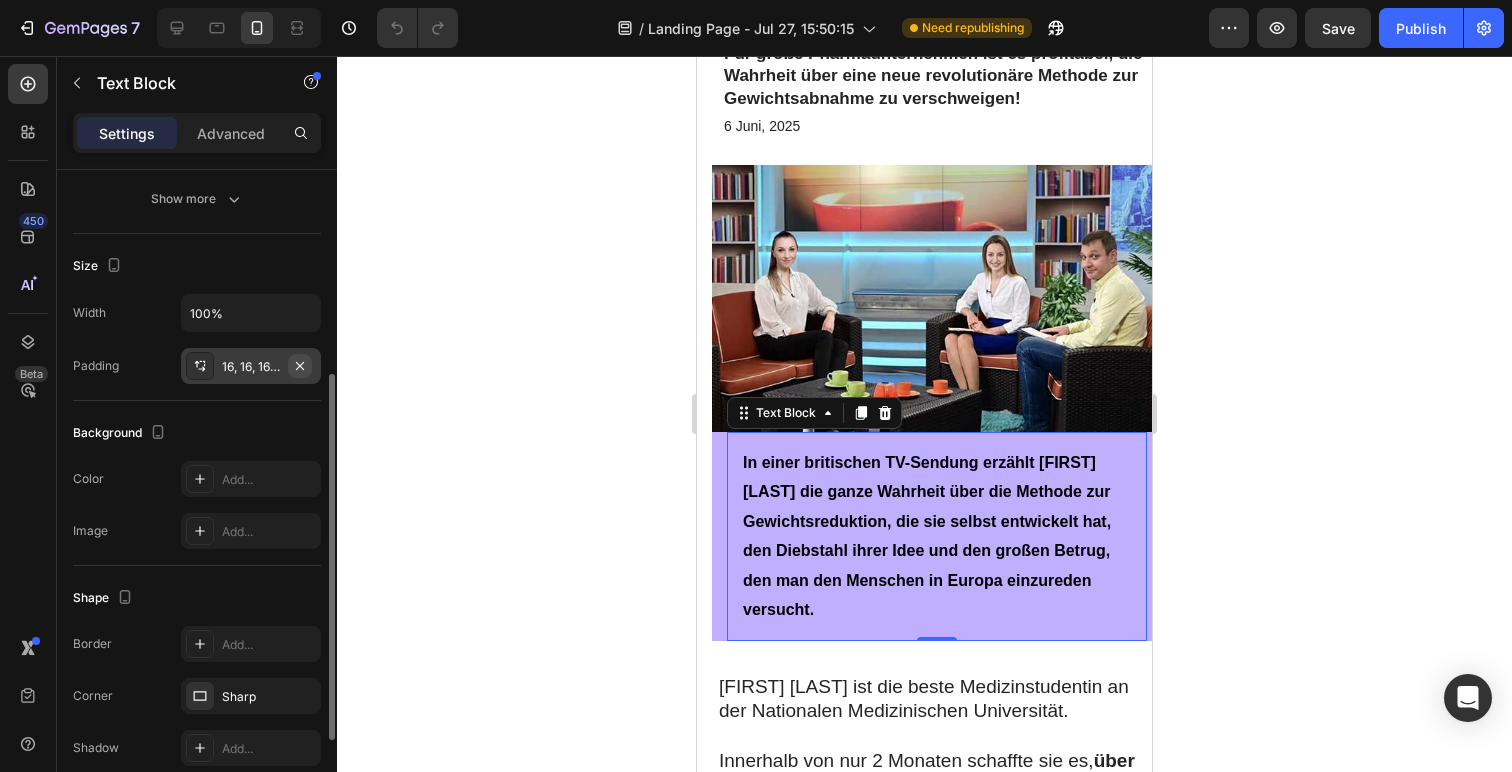 click 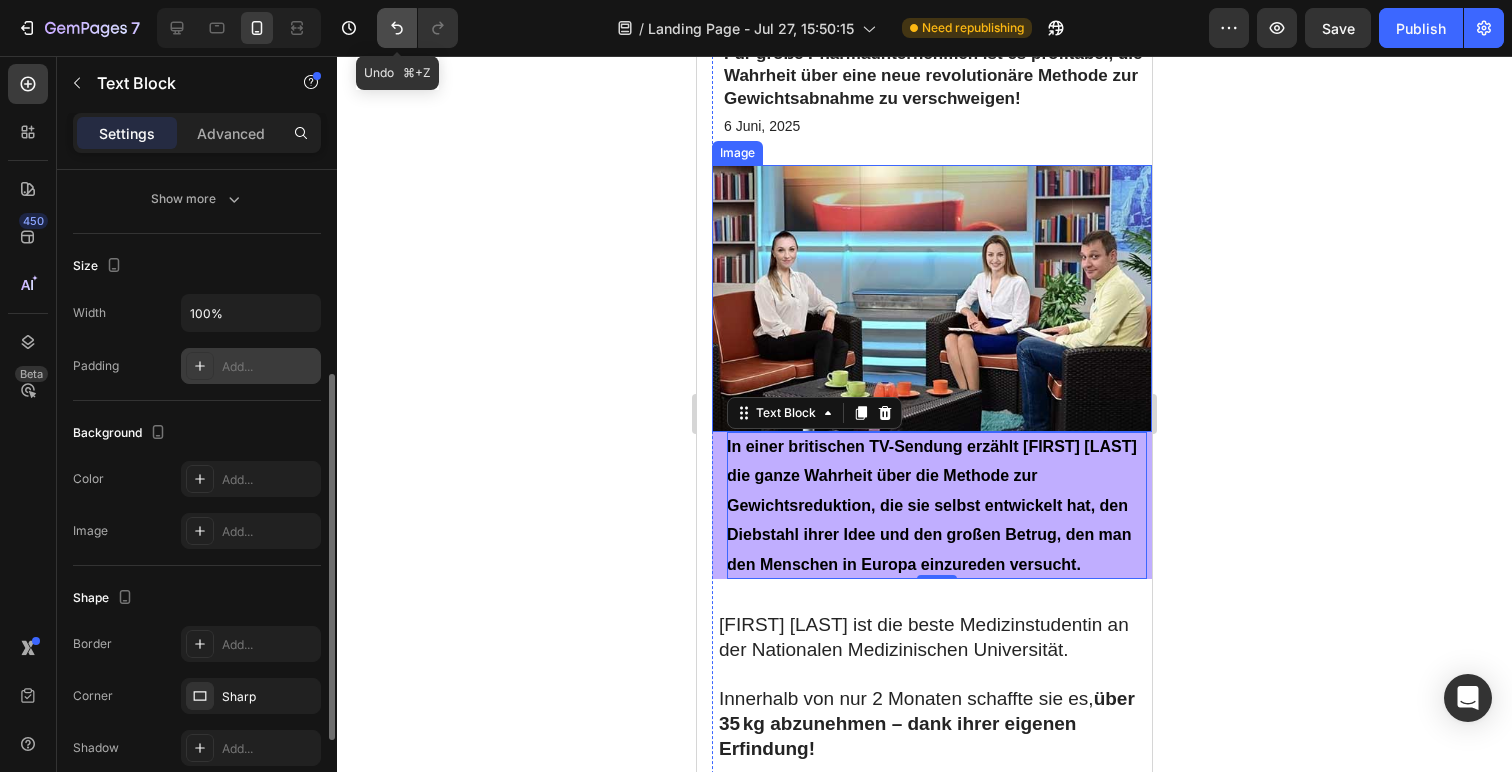 click 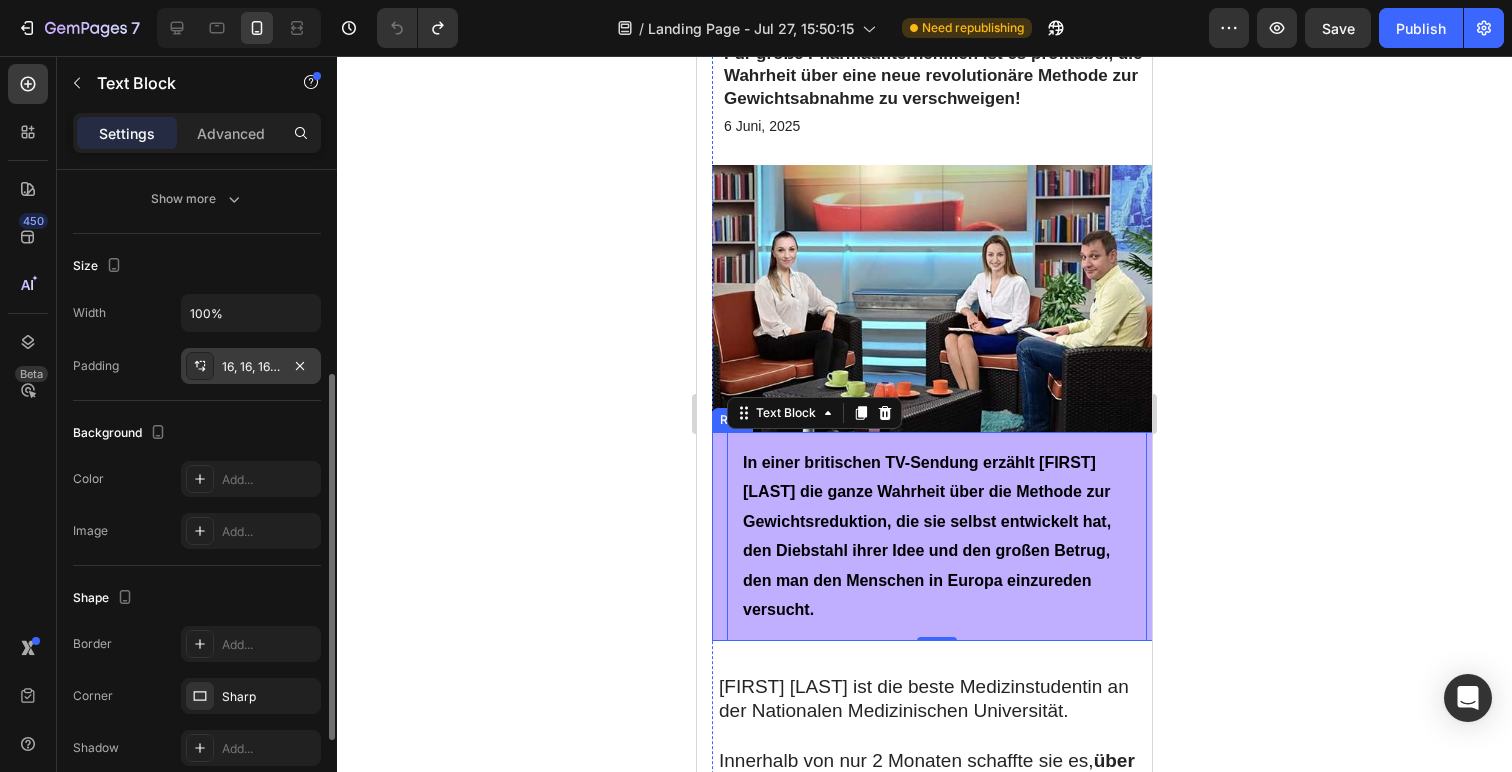 click 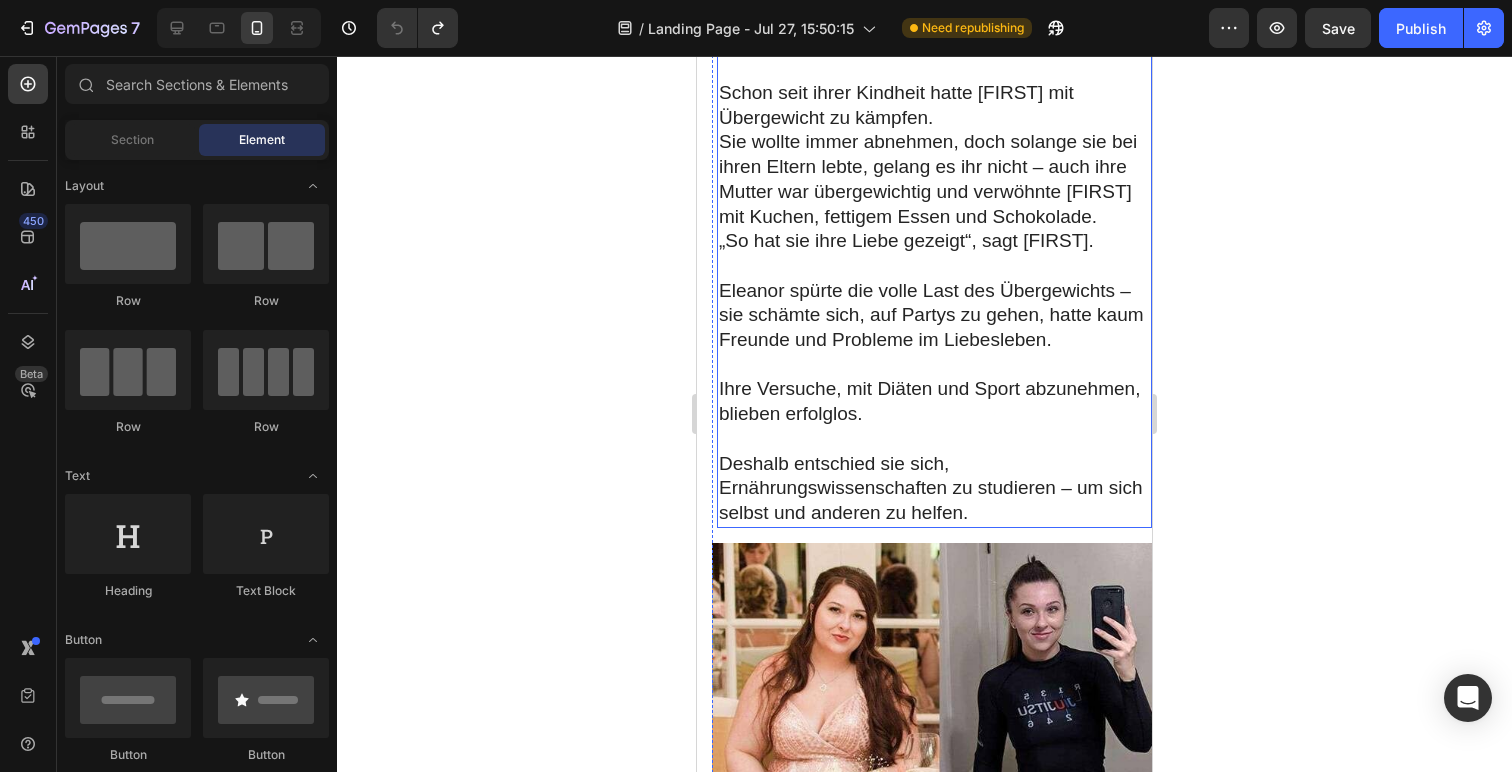 scroll, scrollTop: 1498, scrollLeft: 0, axis: vertical 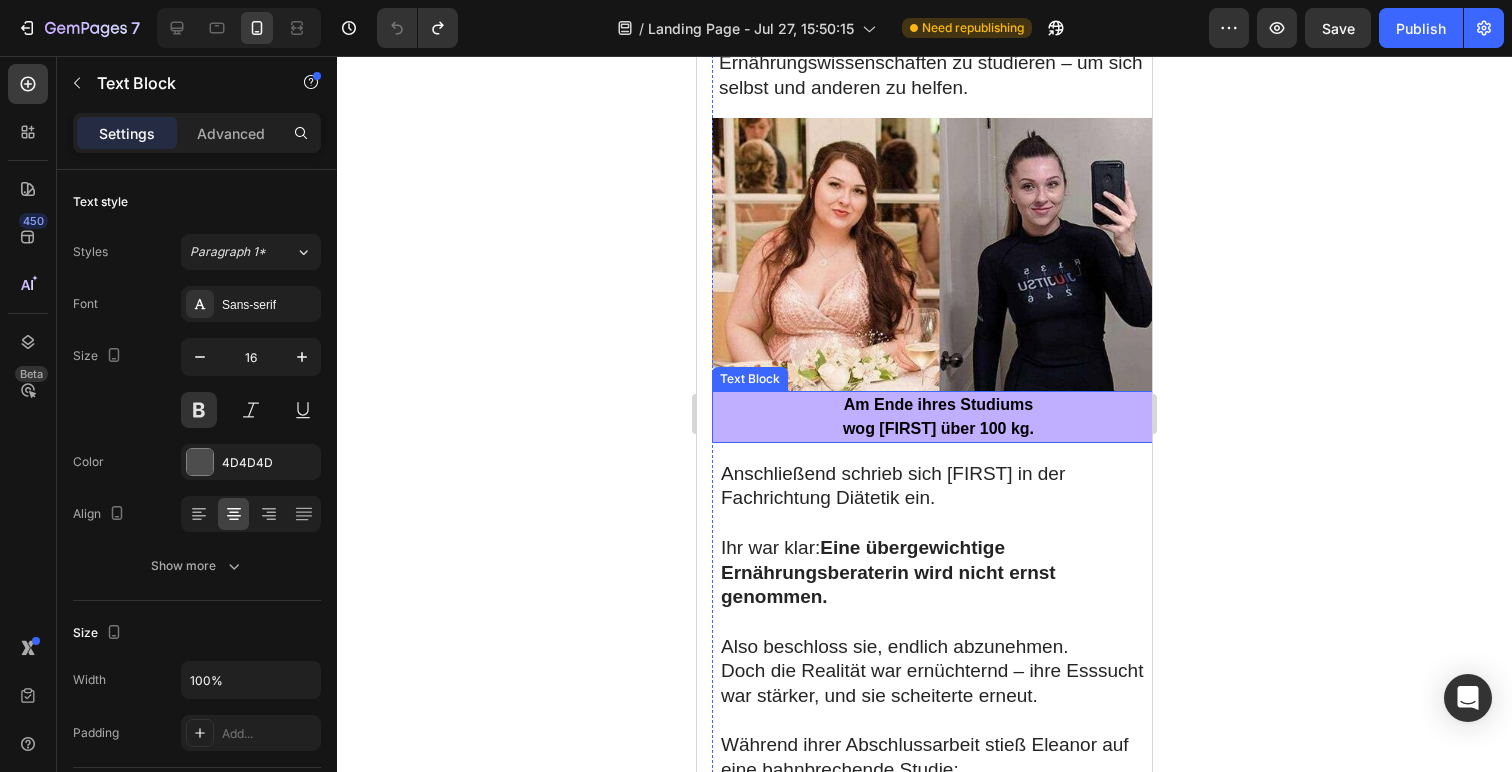 click on "wog [NAME] über 100 kg." at bounding box center [938, 429] 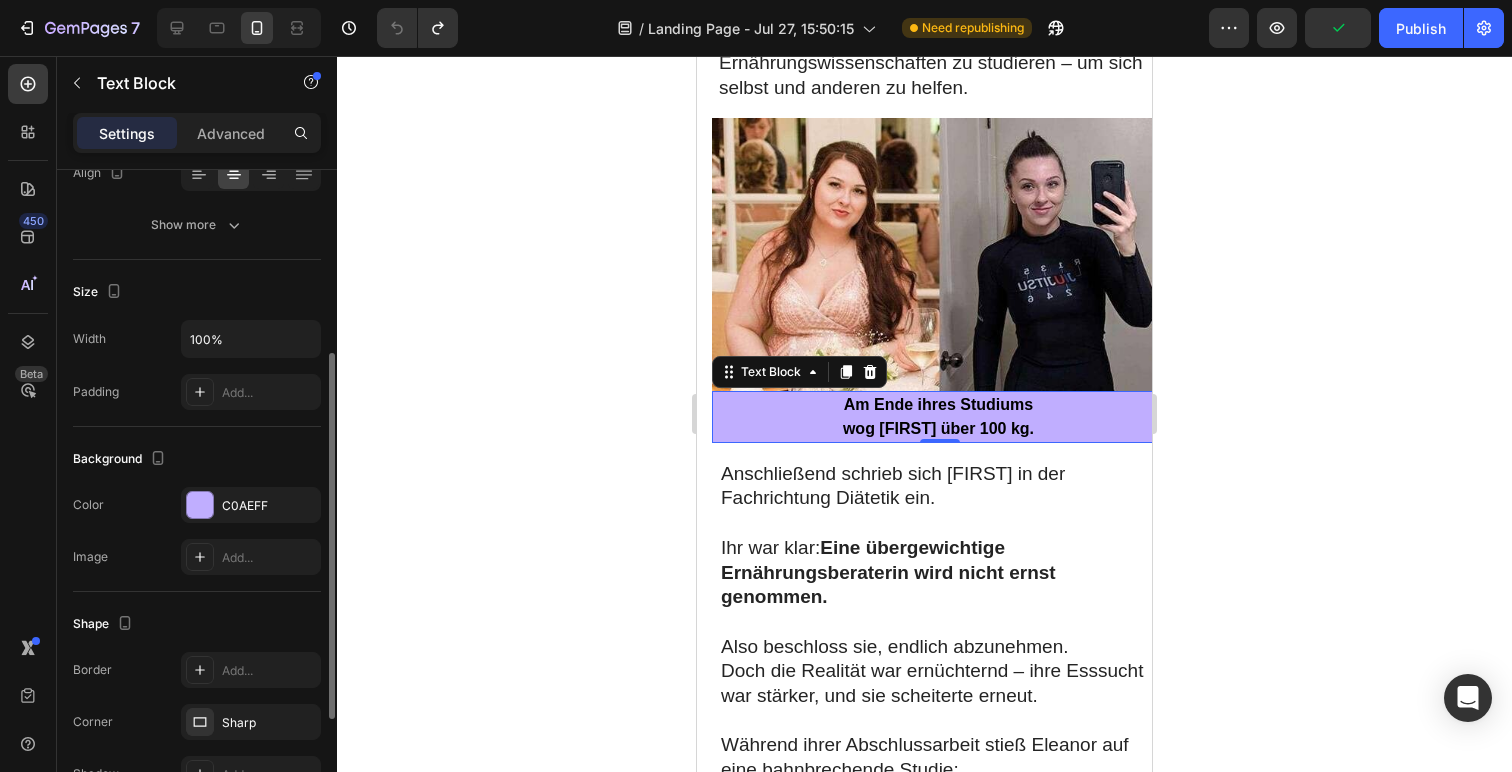 scroll, scrollTop: 0, scrollLeft: 0, axis: both 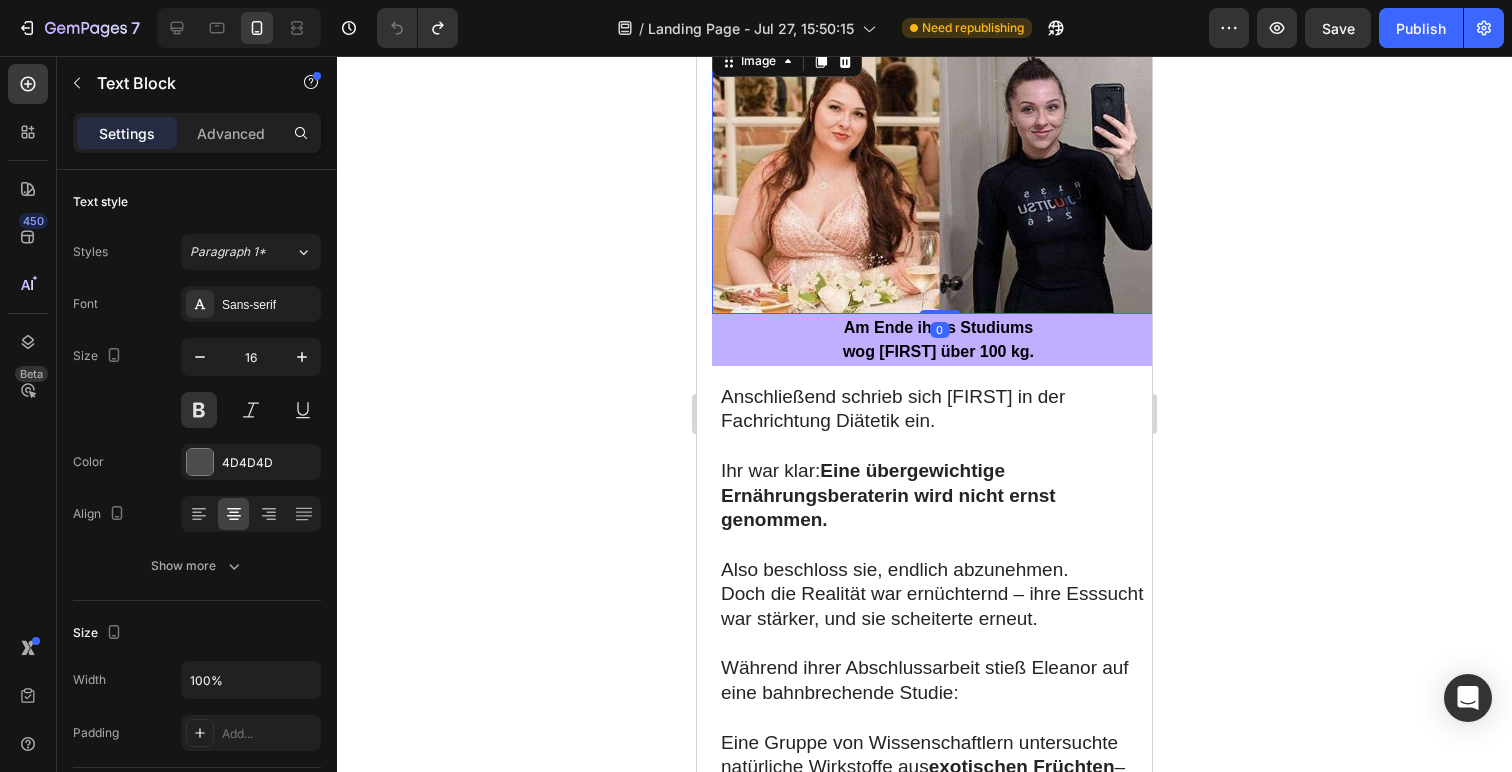 click at bounding box center (939, 177) 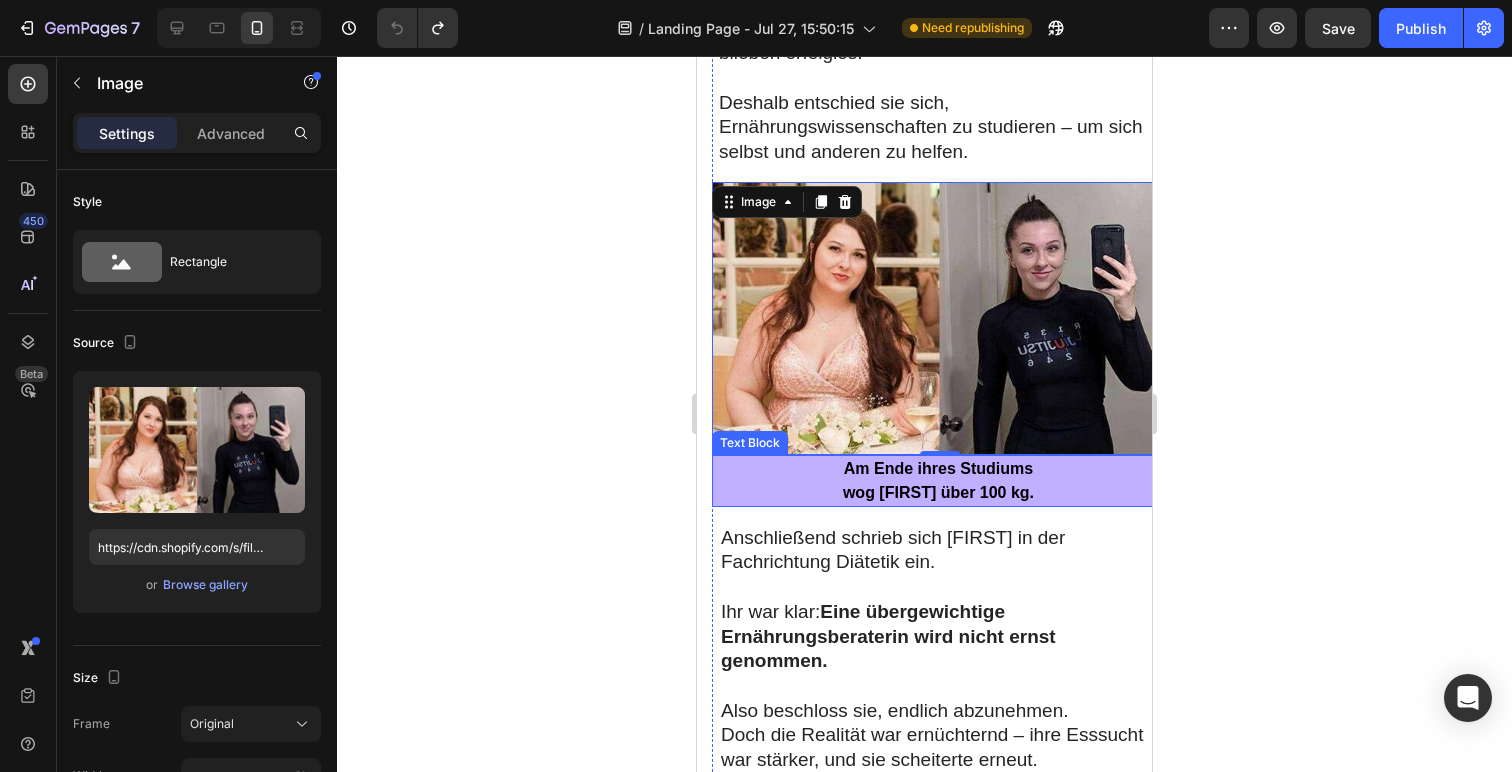 scroll, scrollTop: 1432, scrollLeft: 0, axis: vertical 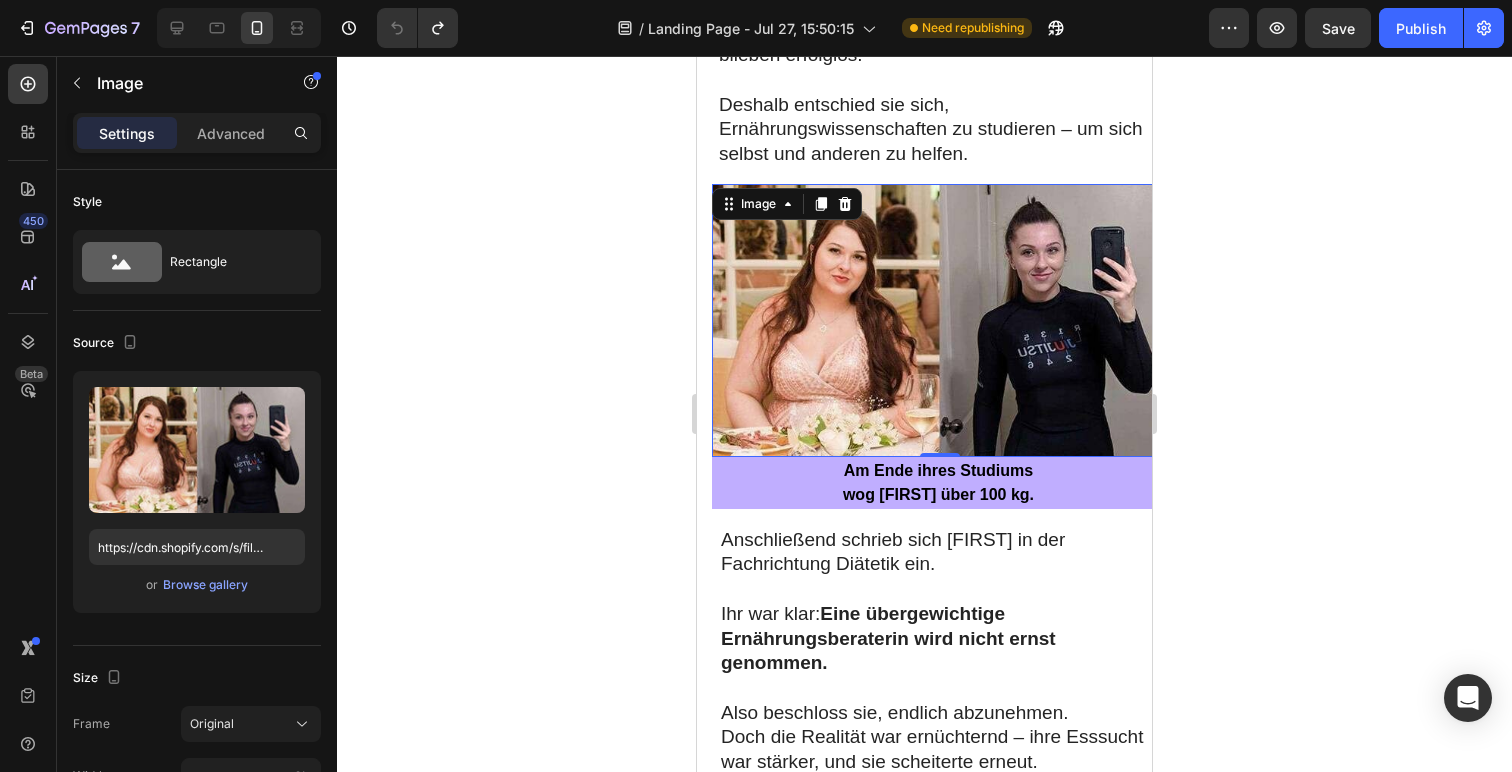 click at bounding box center (939, 320) 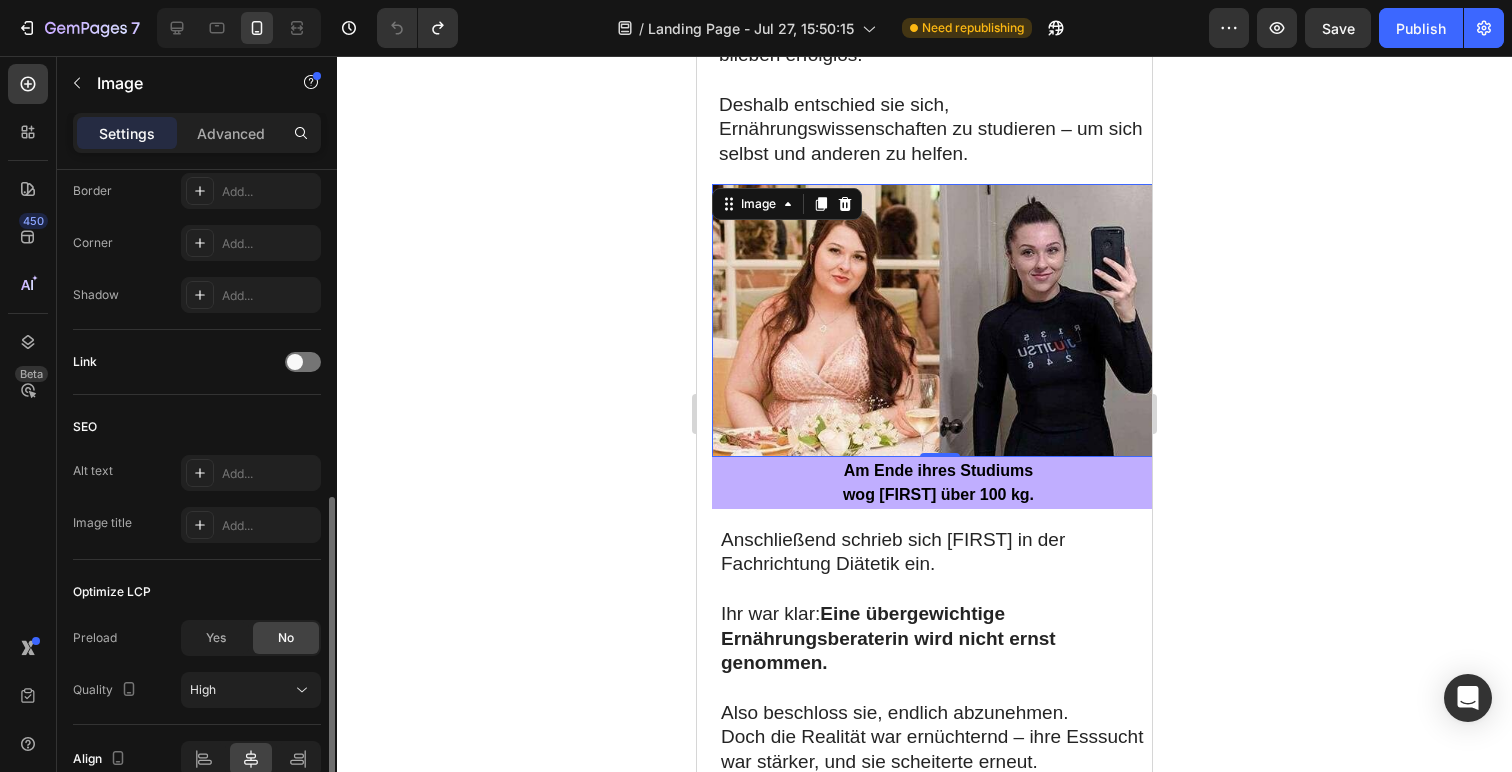 scroll, scrollTop: 851, scrollLeft: 0, axis: vertical 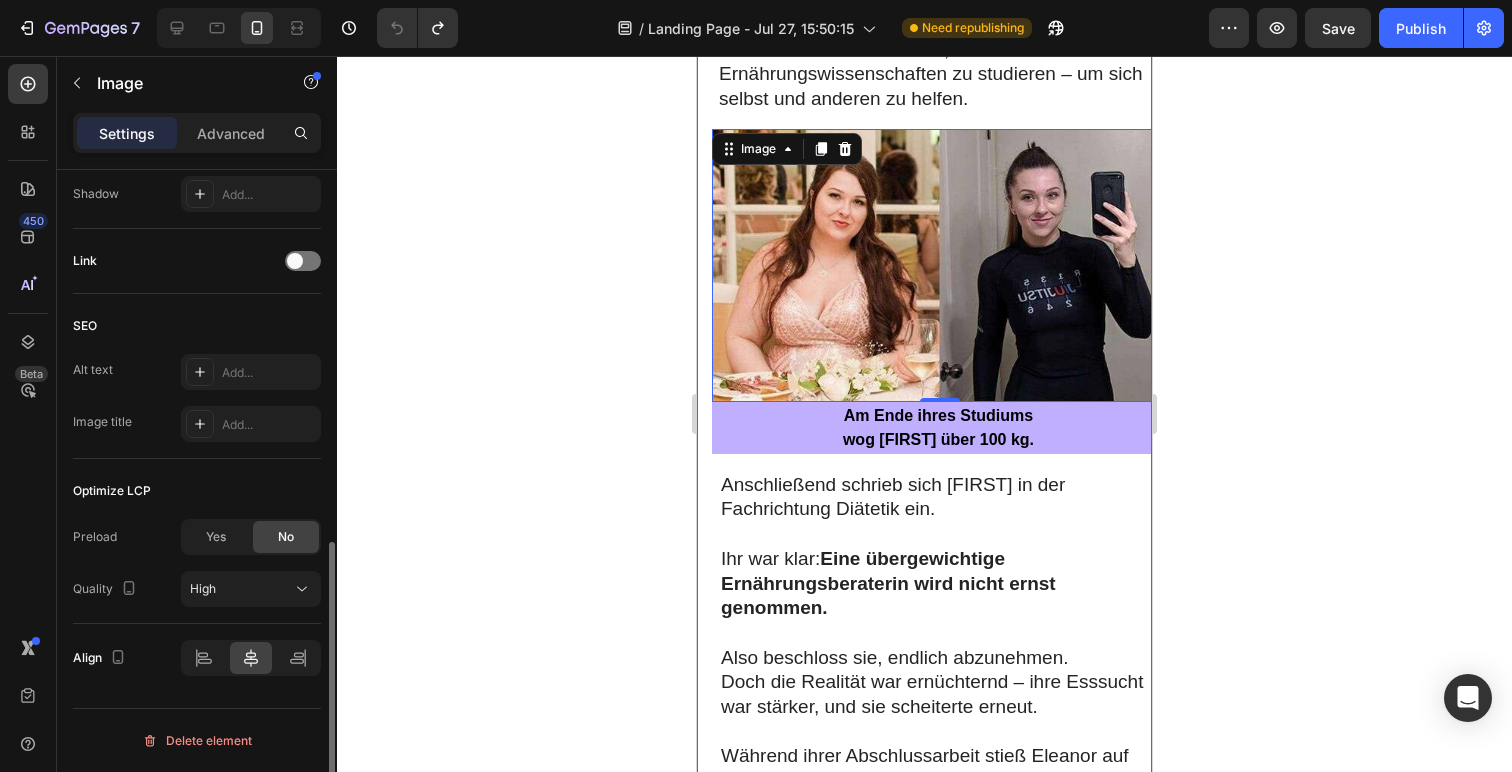 click on "Preload Yes No Quality High" at bounding box center [197, 563] 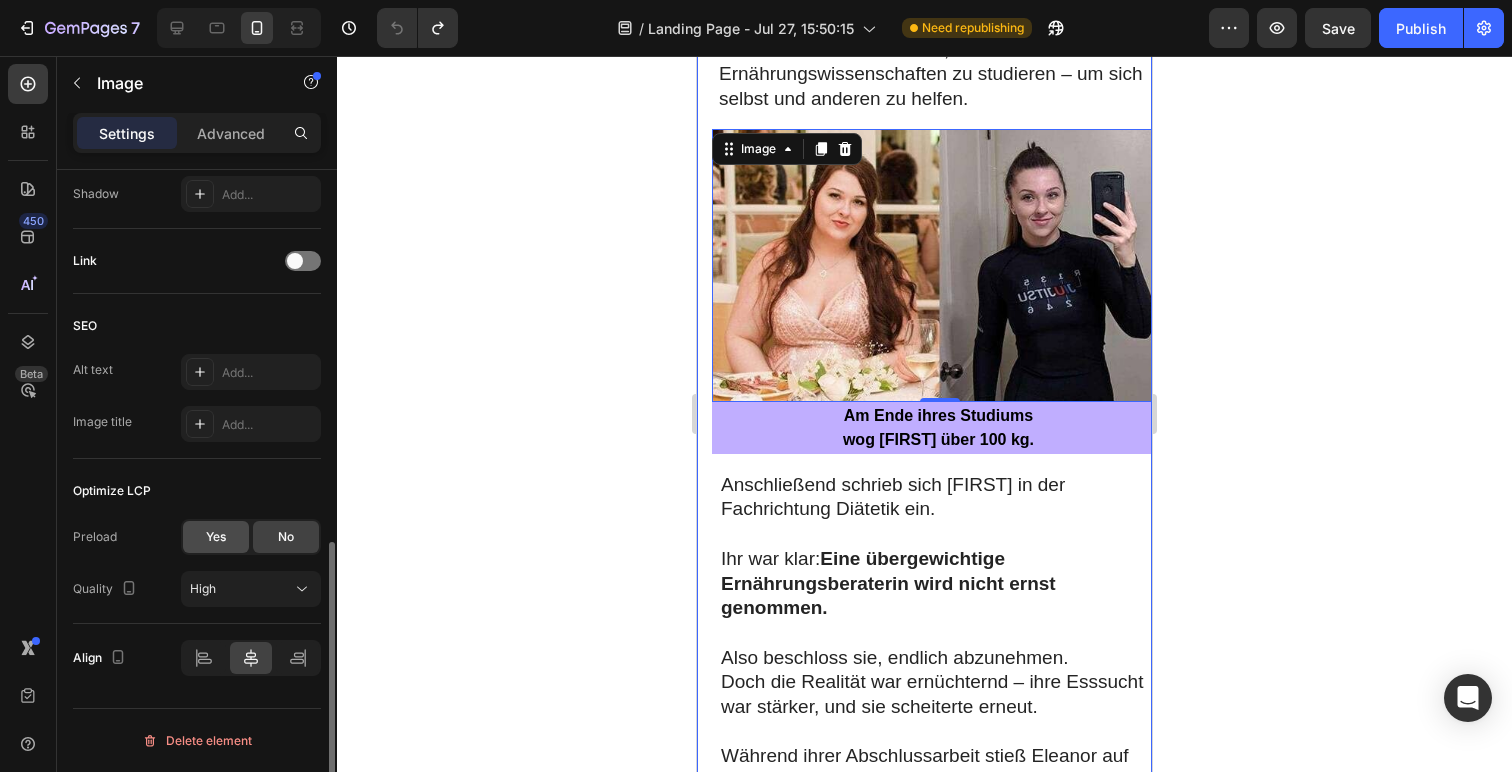 click on "Yes" 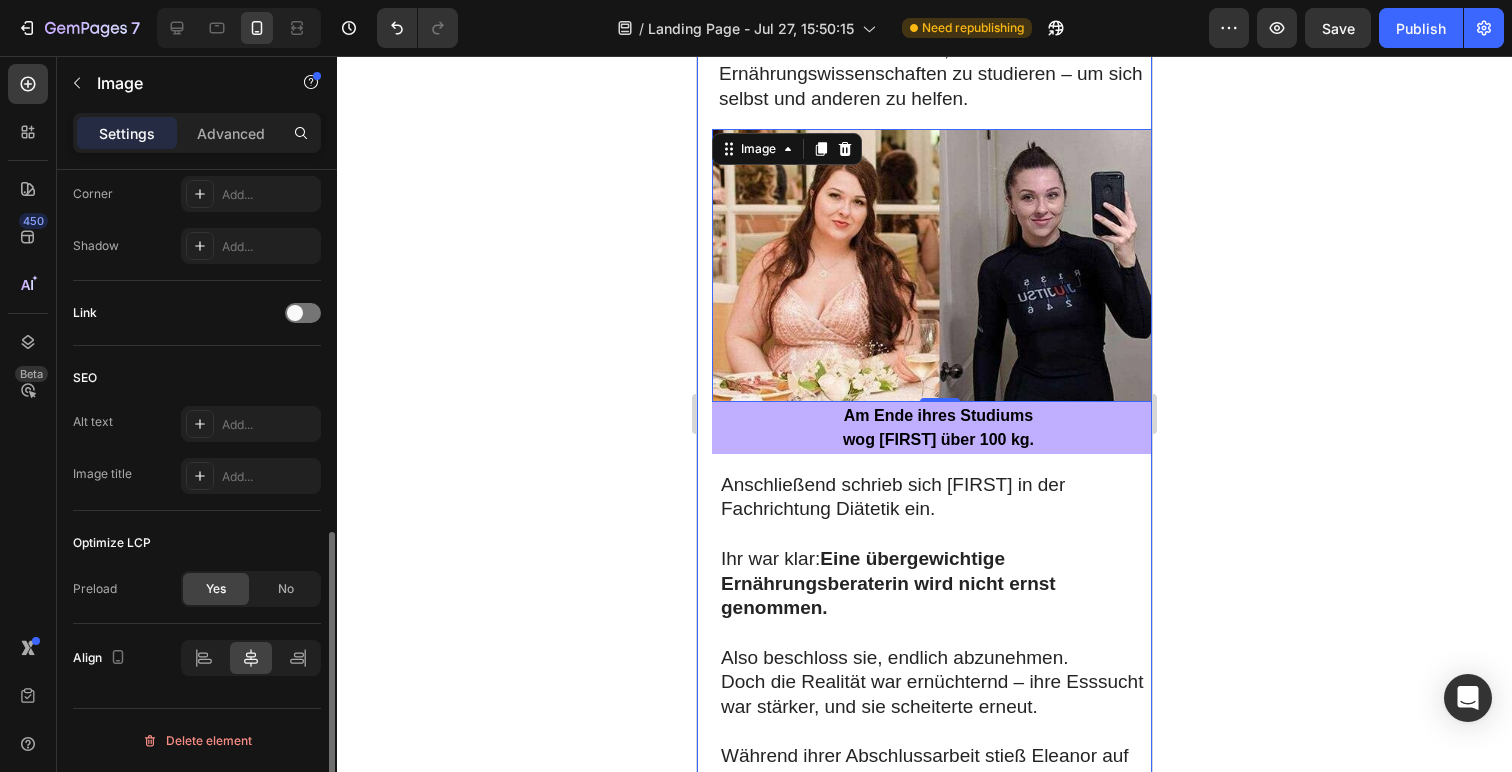 scroll, scrollTop: 799, scrollLeft: 0, axis: vertical 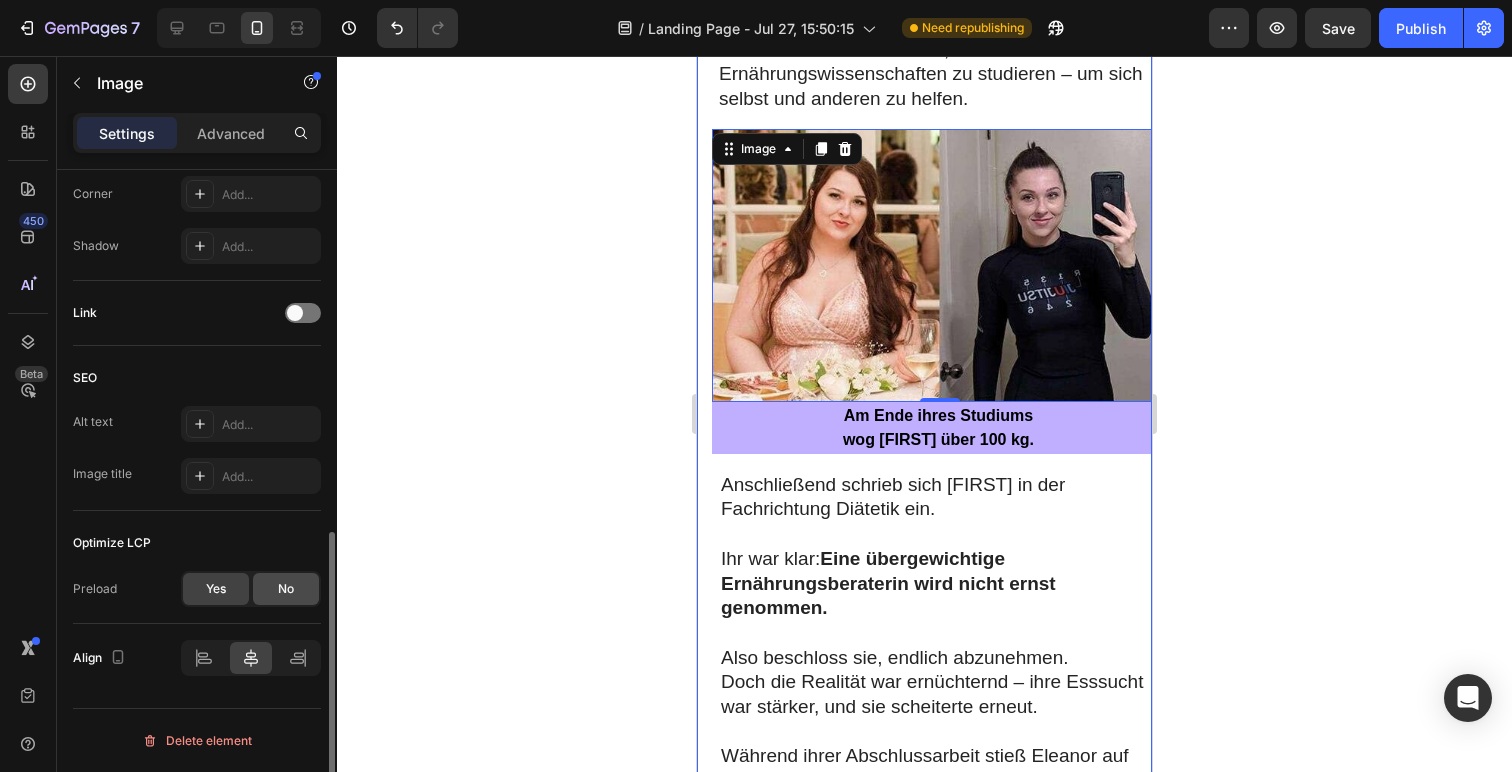 click on "No" 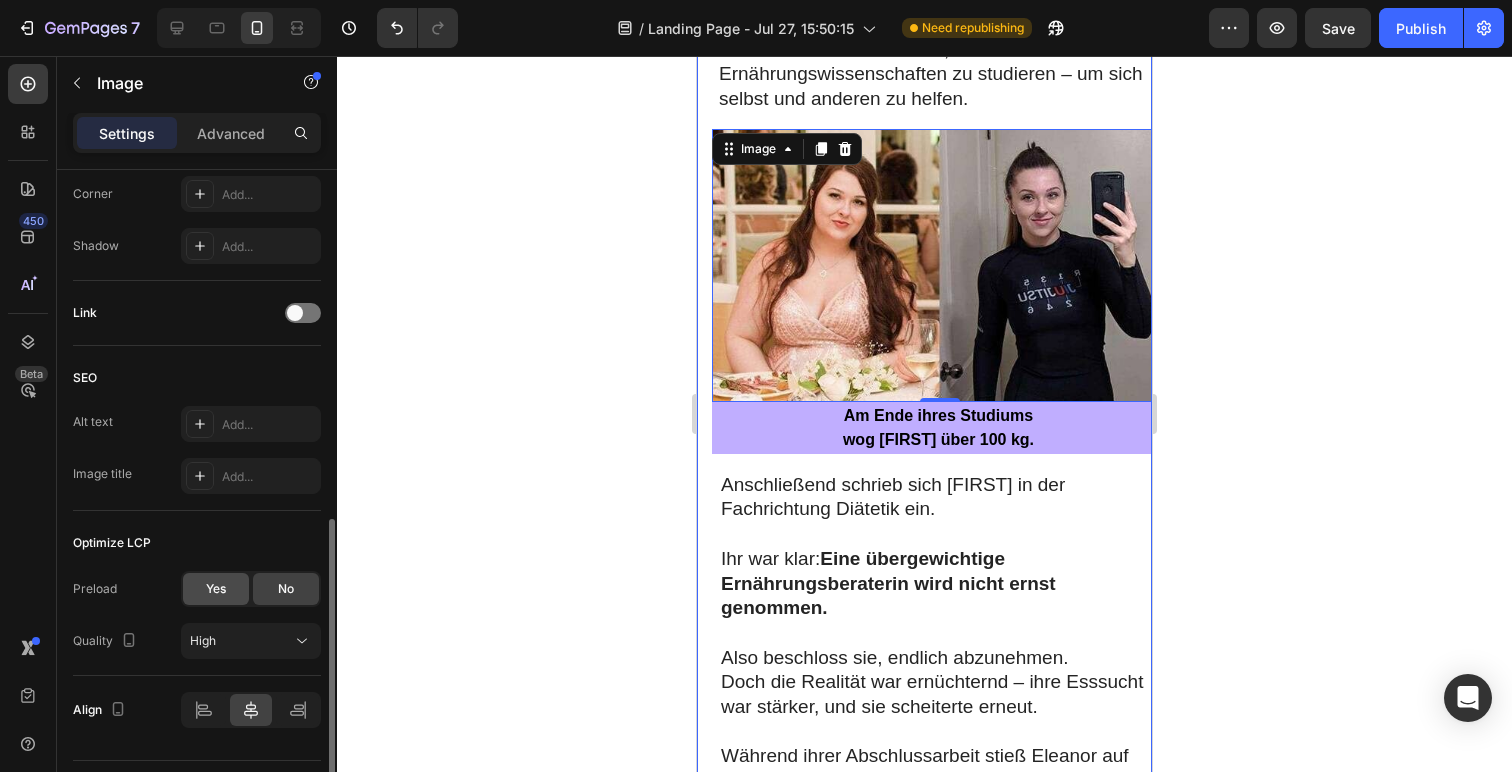 click on "Yes" 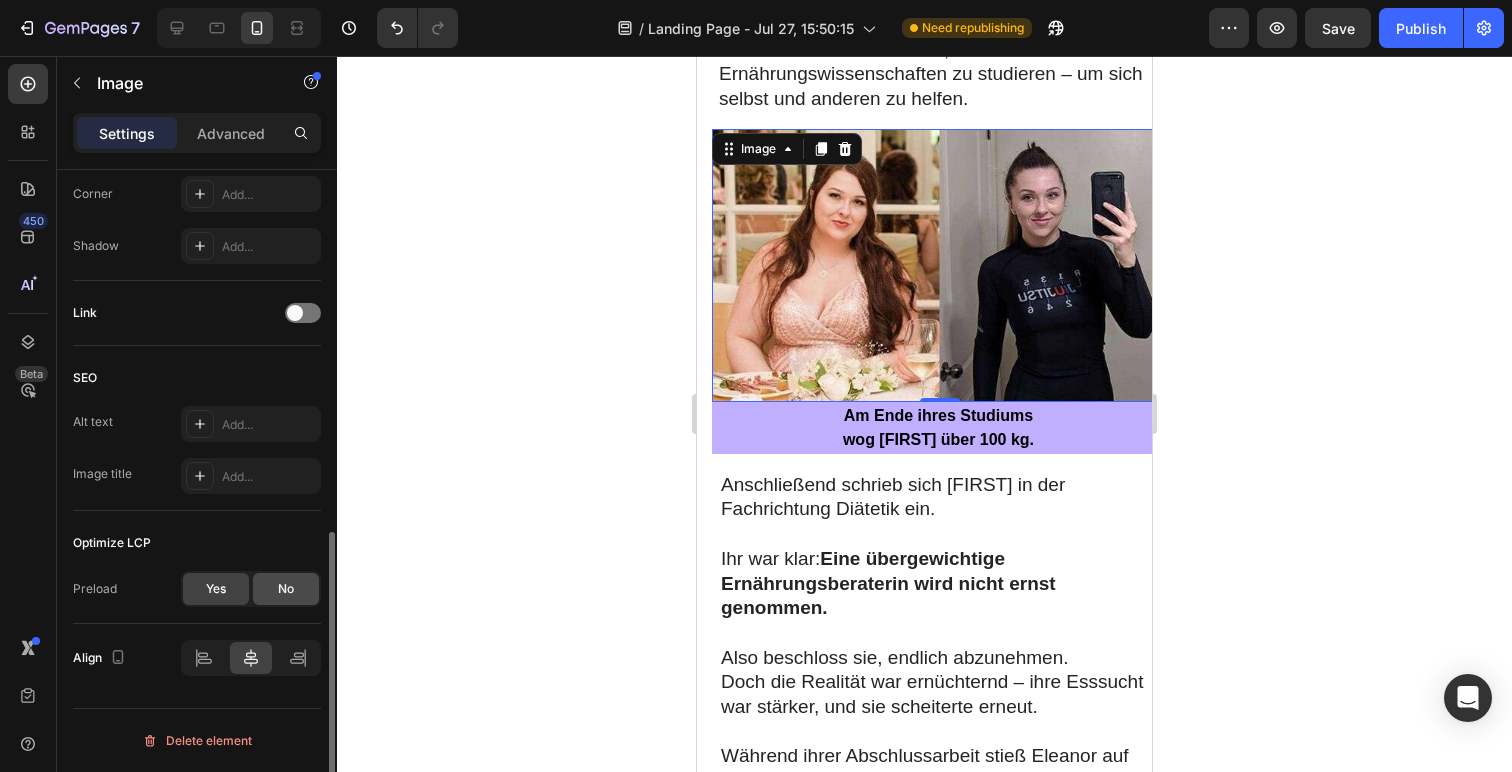 click on "No" 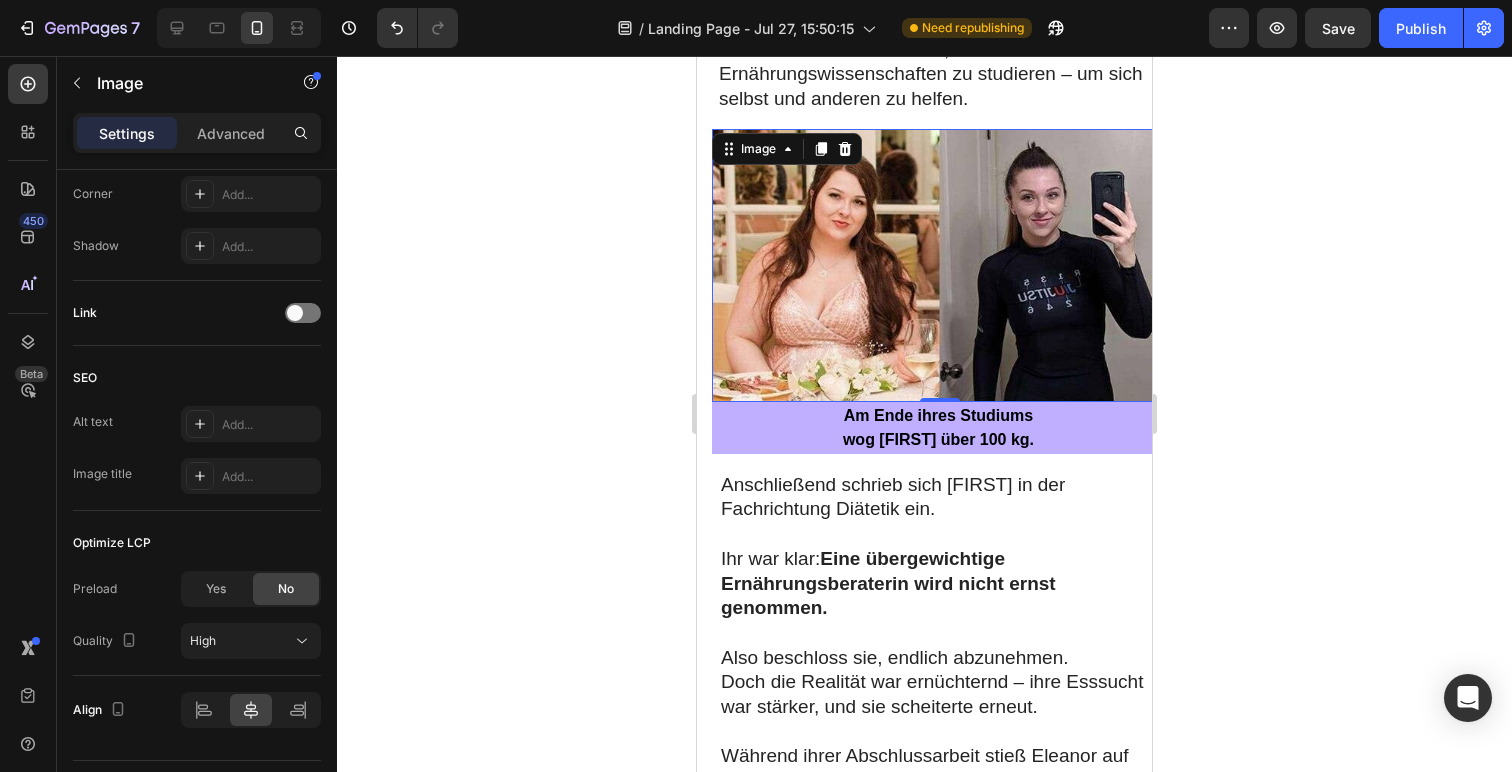 click 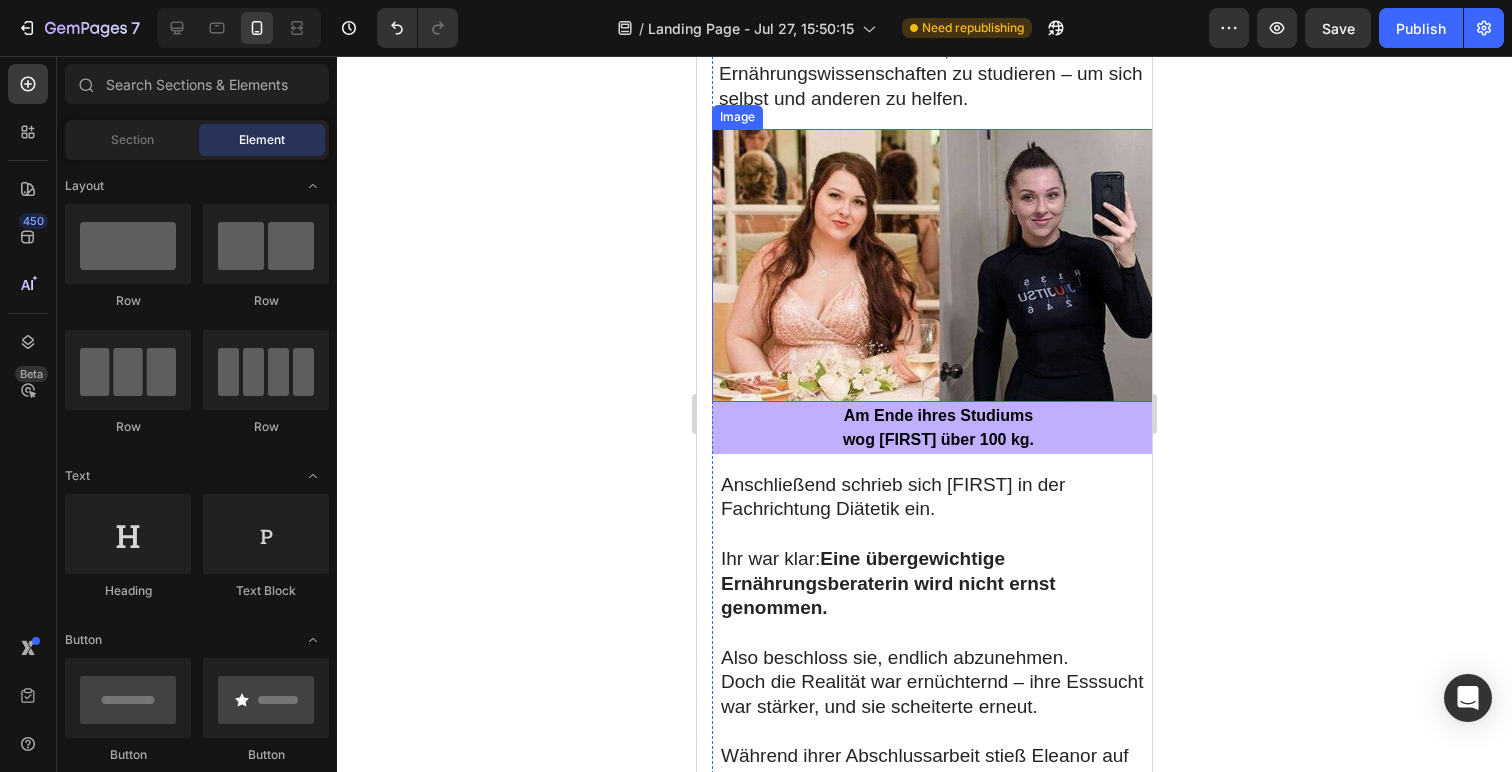 click at bounding box center [939, 265] 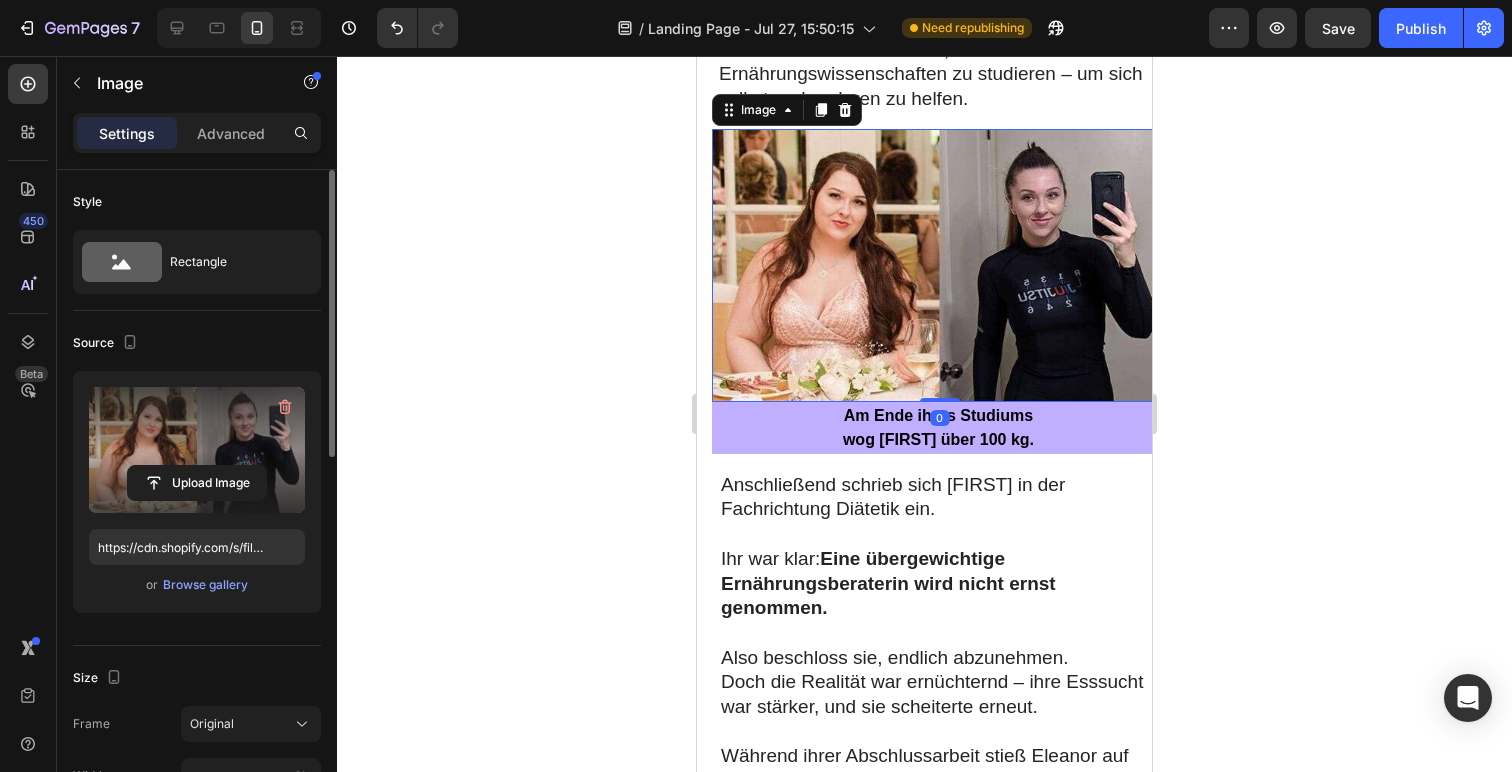 scroll, scrollTop: 41, scrollLeft: 0, axis: vertical 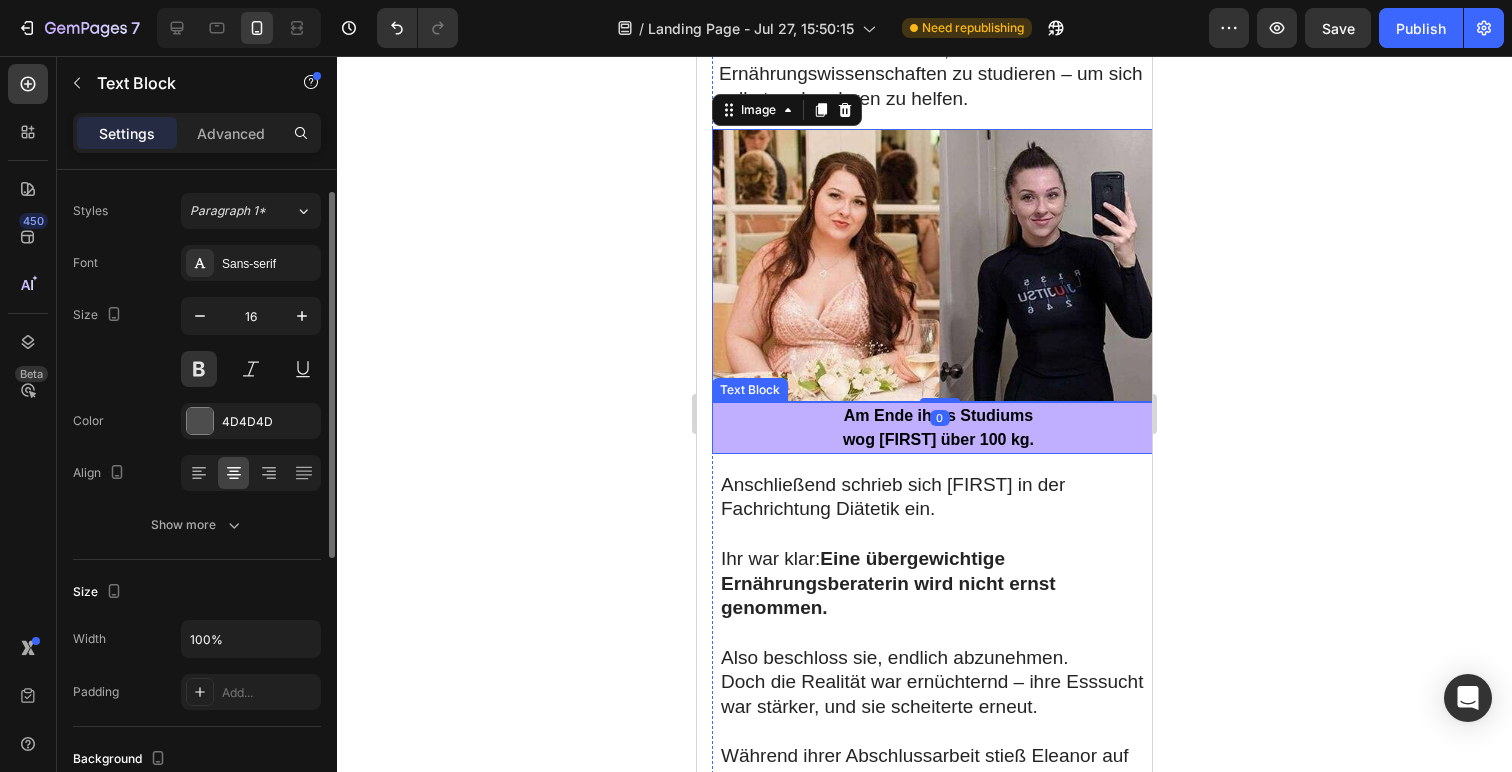 click on "Am Ende ihres Studiums" at bounding box center (938, 416) 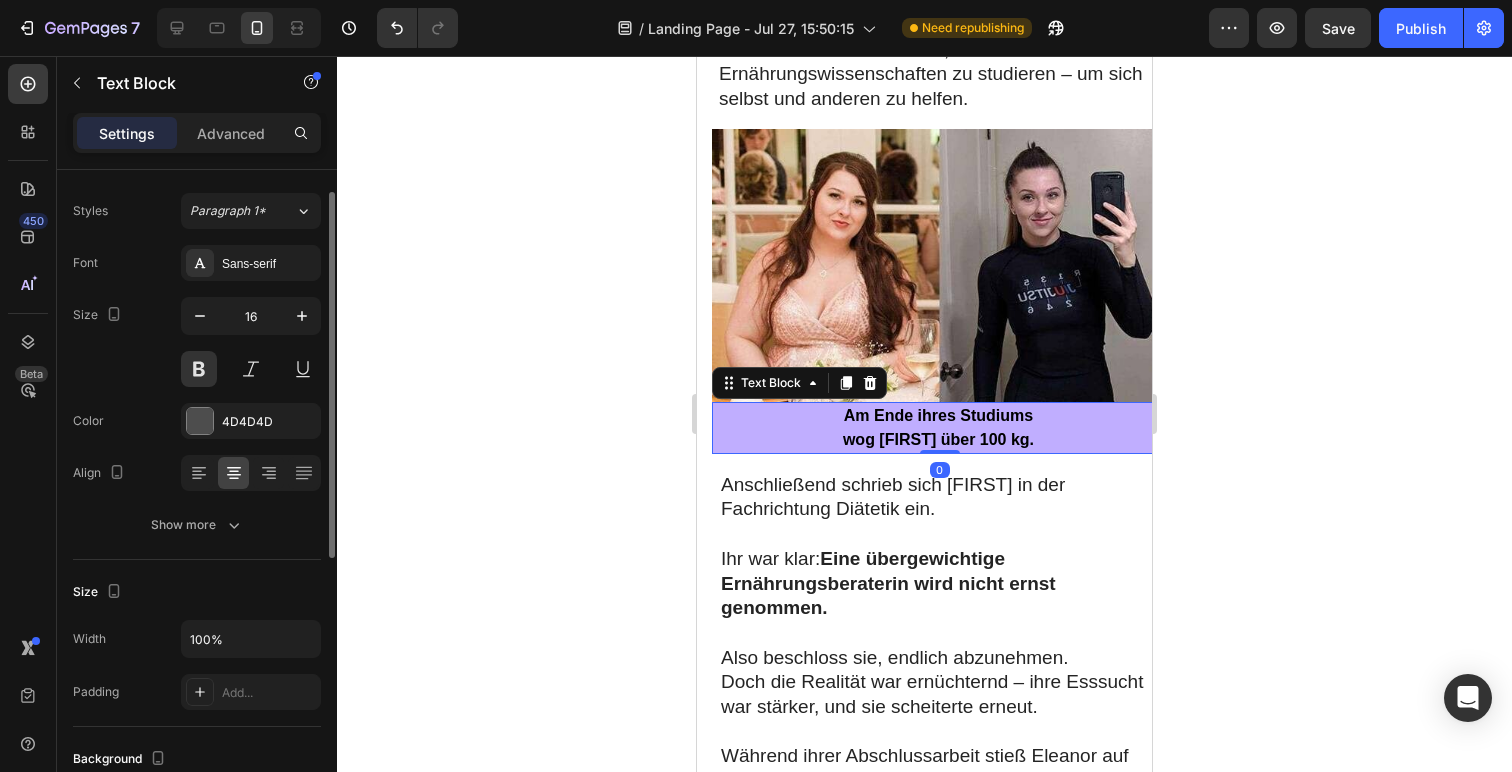 scroll, scrollTop: 0, scrollLeft: 0, axis: both 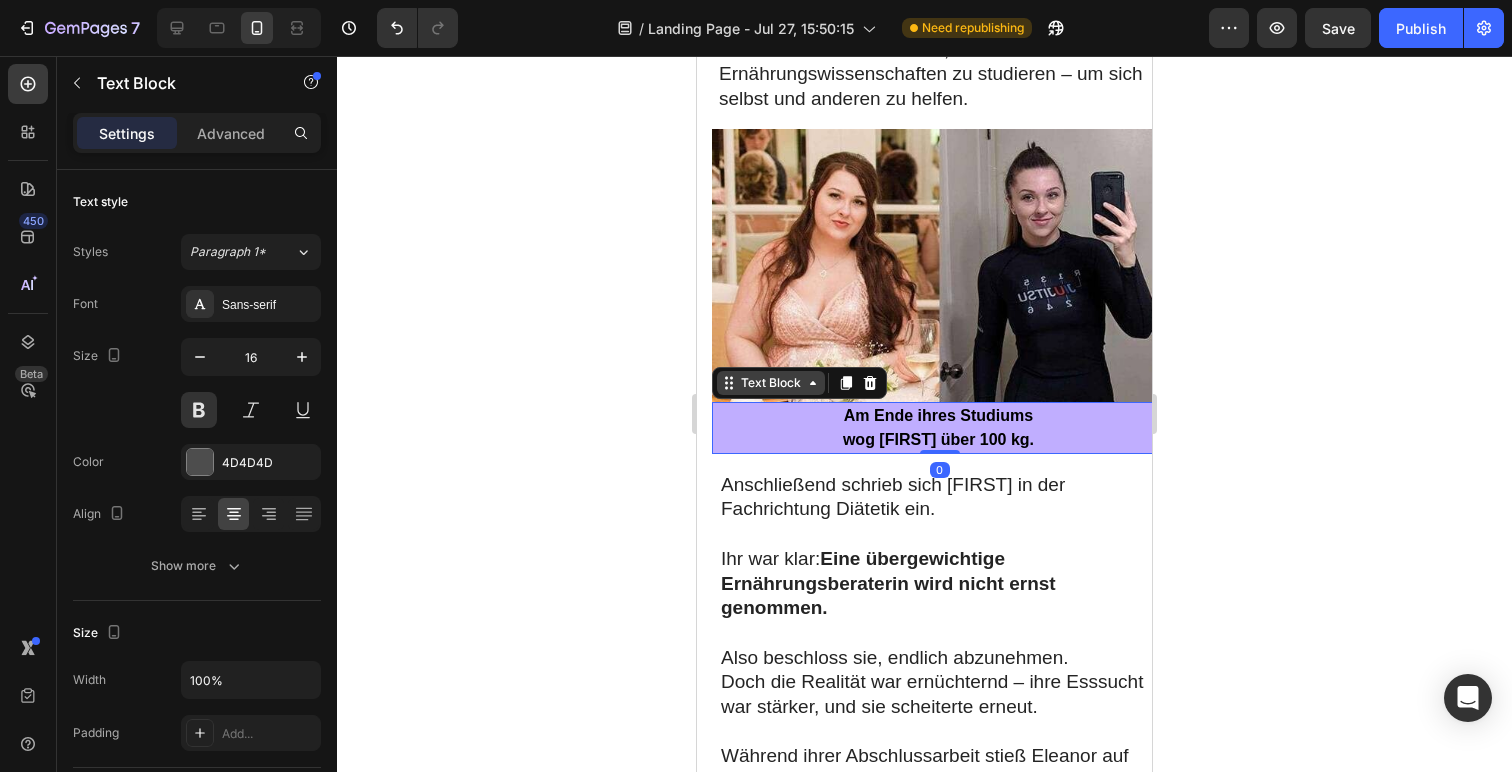 click on "Text Block" at bounding box center [771, 383] 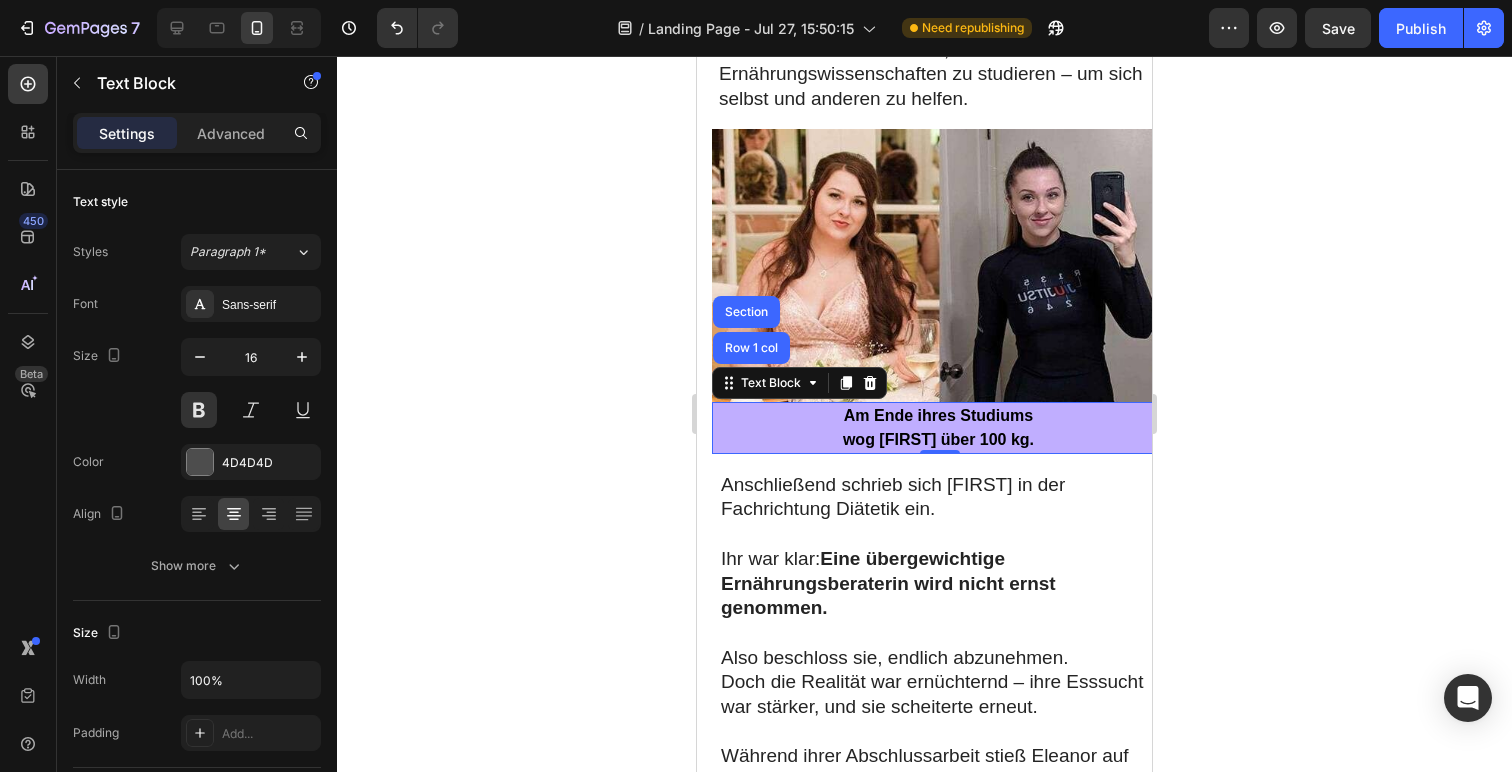 click on "Am Ende ihres Studiums" at bounding box center (938, 416) 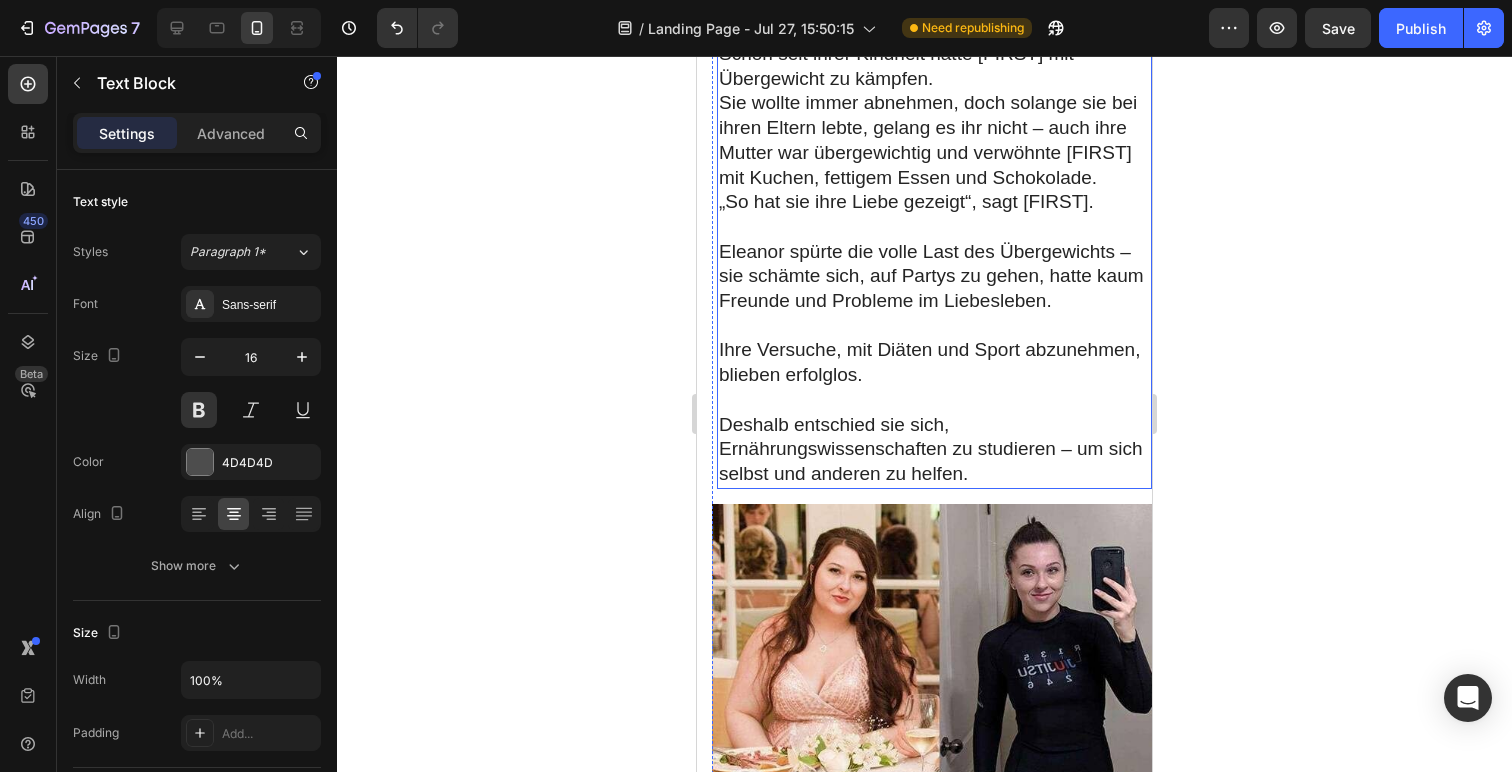 scroll, scrollTop: 1009, scrollLeft: 0, axis: vertical 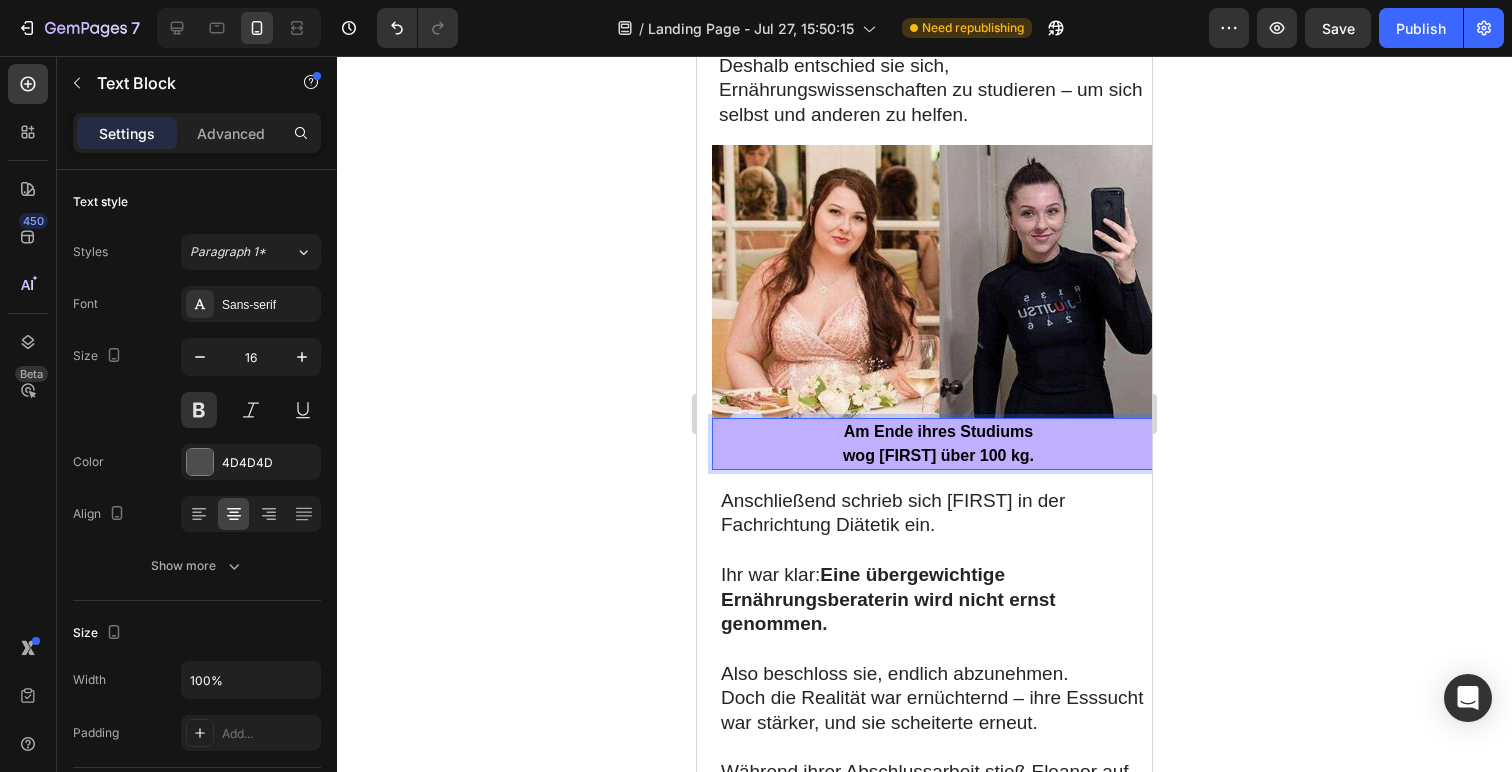 click at bounding box center (939, 281) 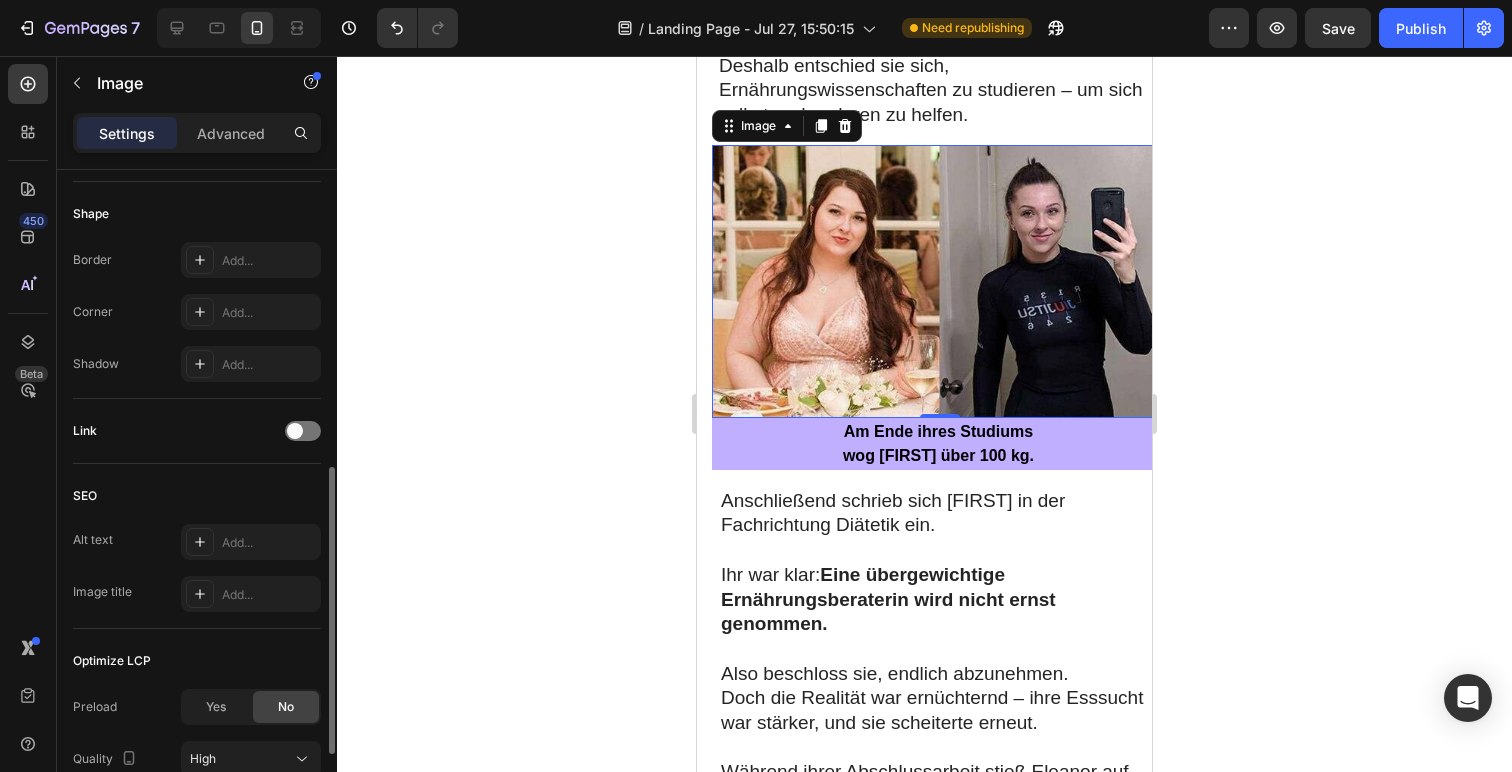 scroll, scrollTop: 851, scrollLeft: 0, axis: vertical 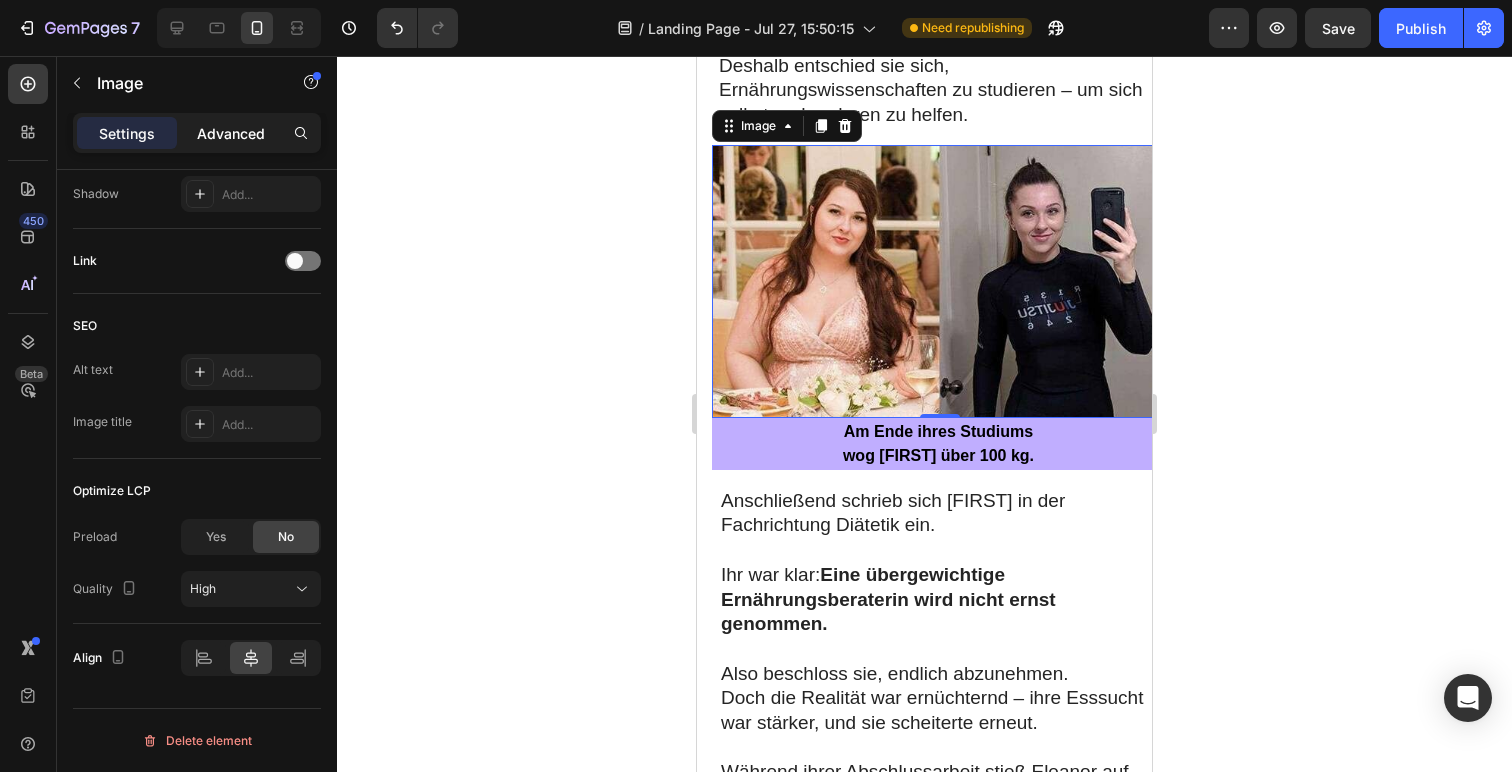 click on "Advanced" at bounding box center [231, 133] 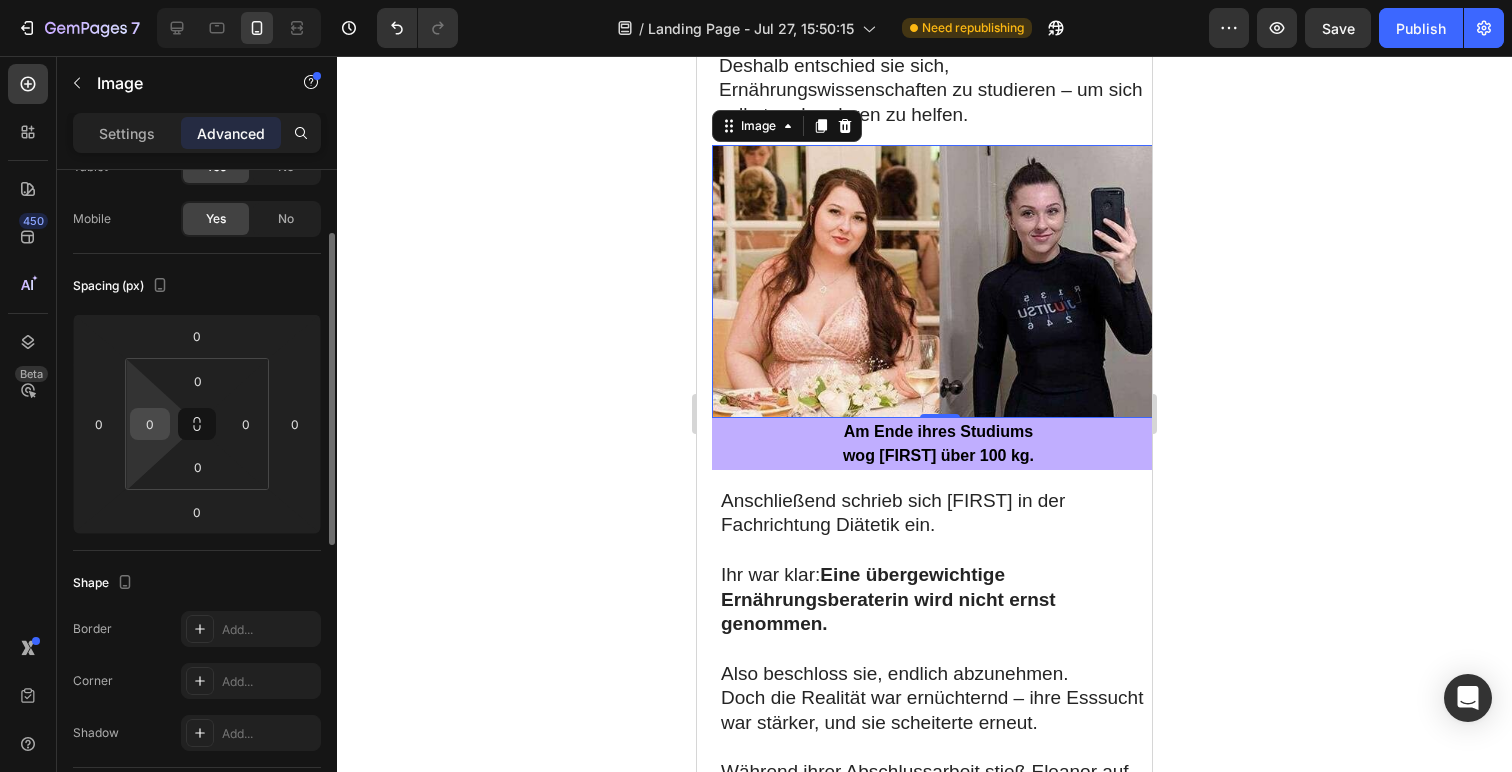 scroll, scrollTop: 95, scrollLeft: 0, axis: vertical 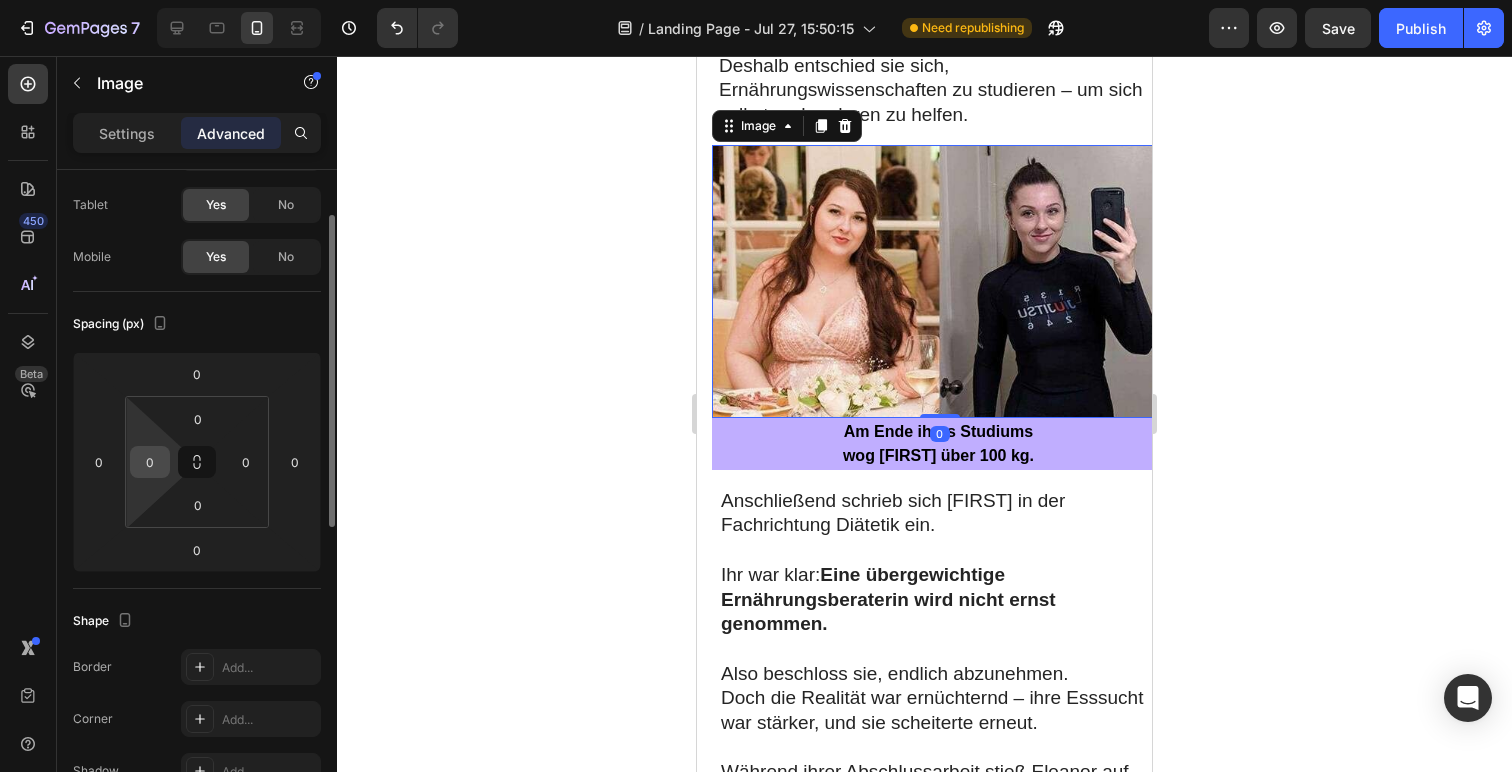 click on "0" at bounding box center [150, 462] 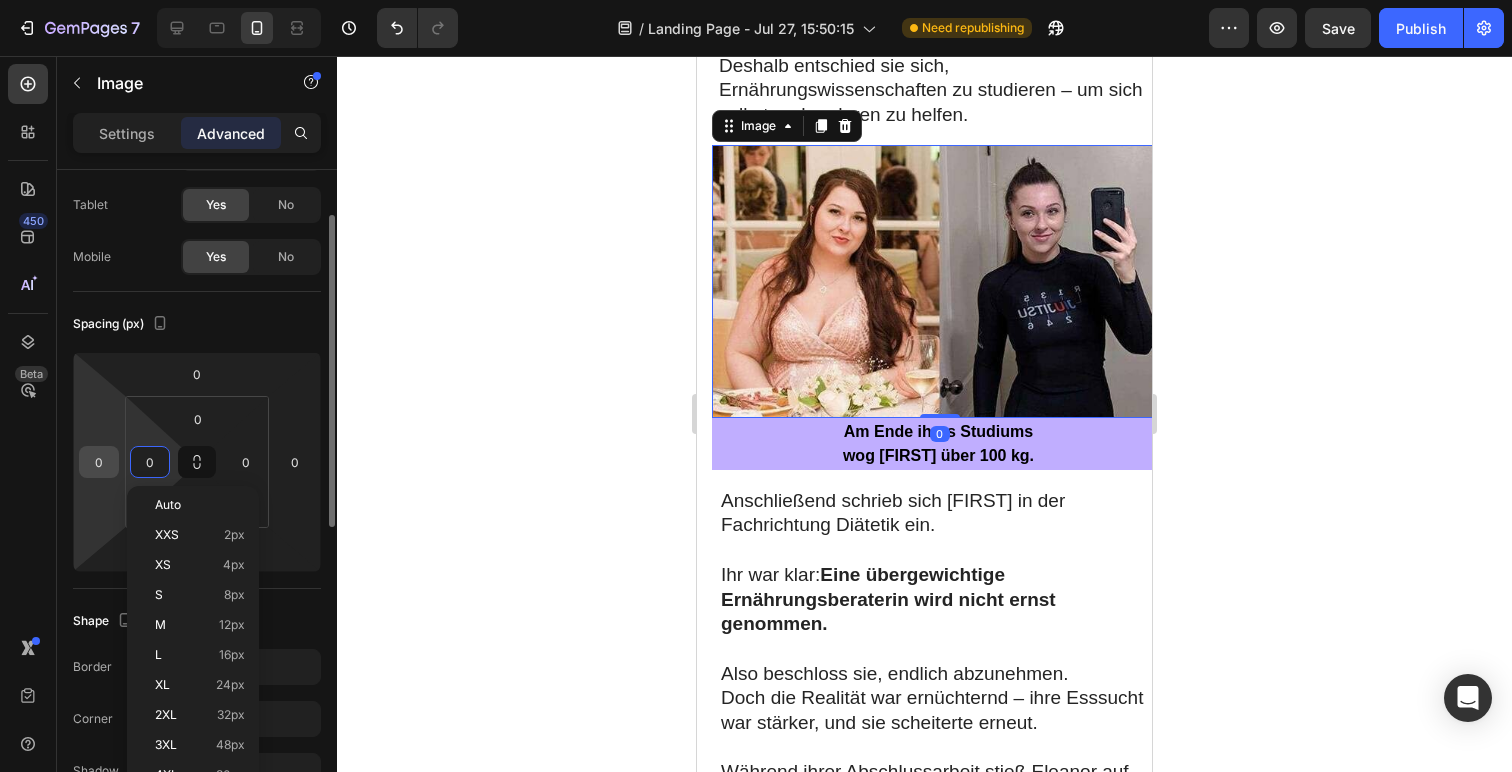 click on "0" at bounding box center [99, 462] 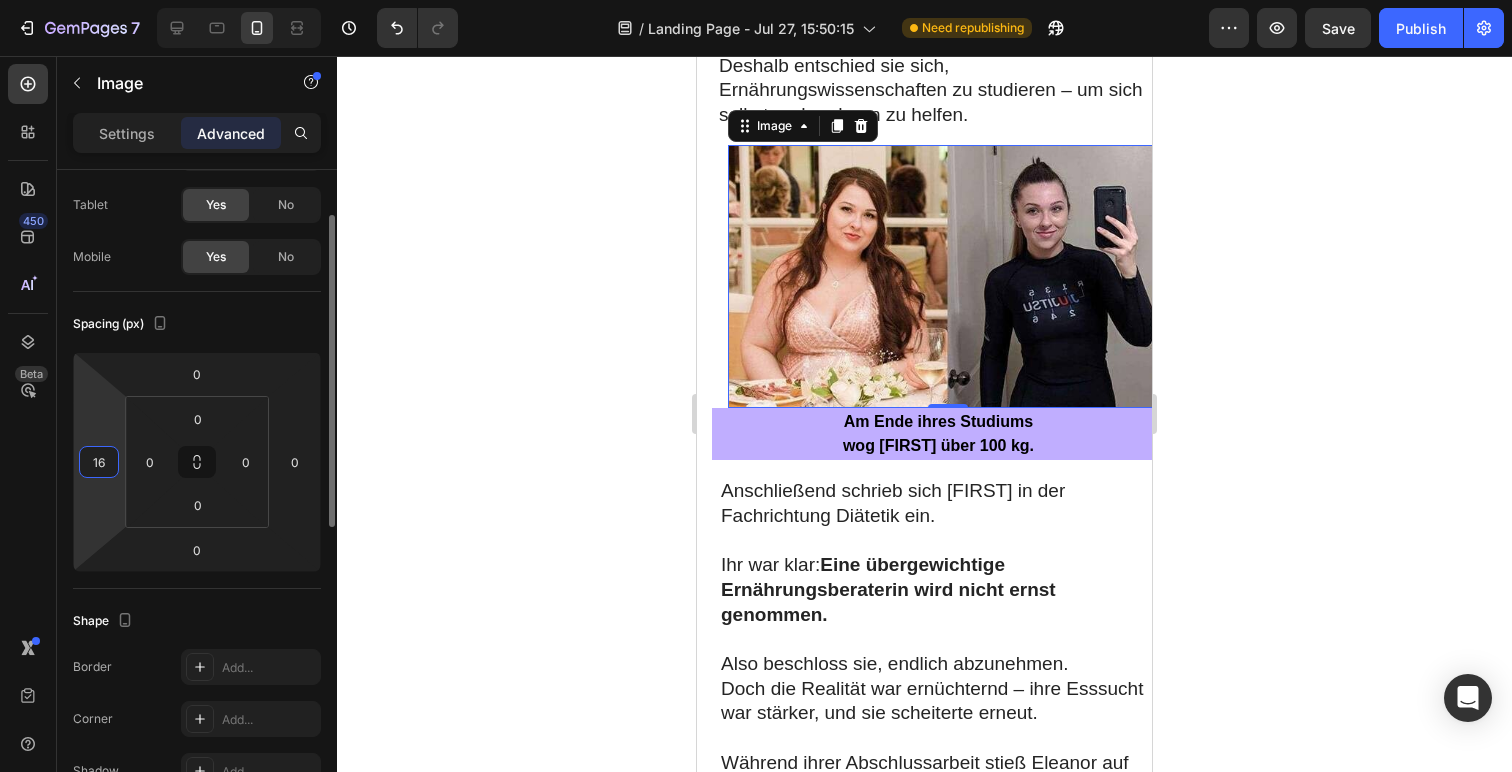click on "16" at bounding box center (99, 462) 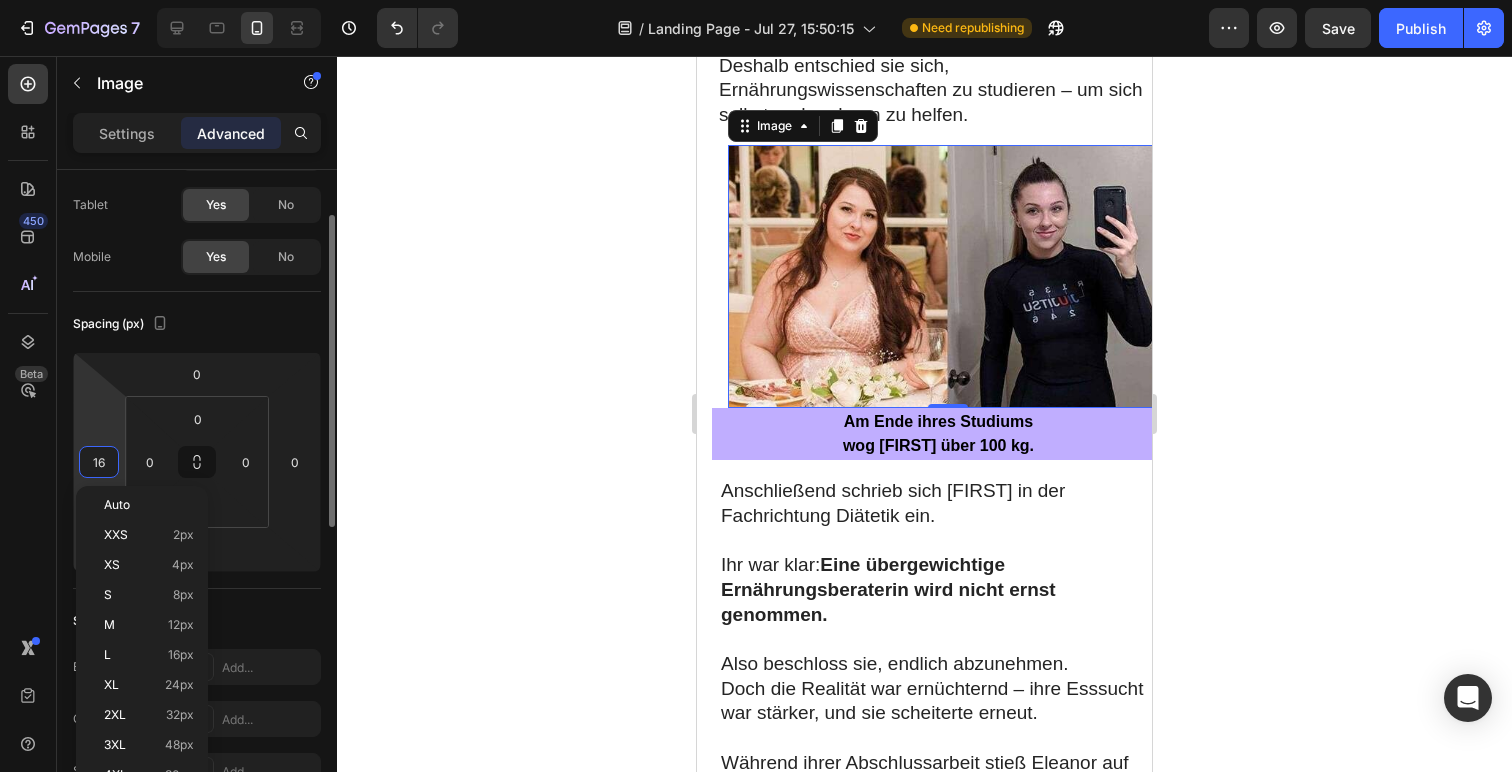 click on "16" at bounding box center [99, 462] 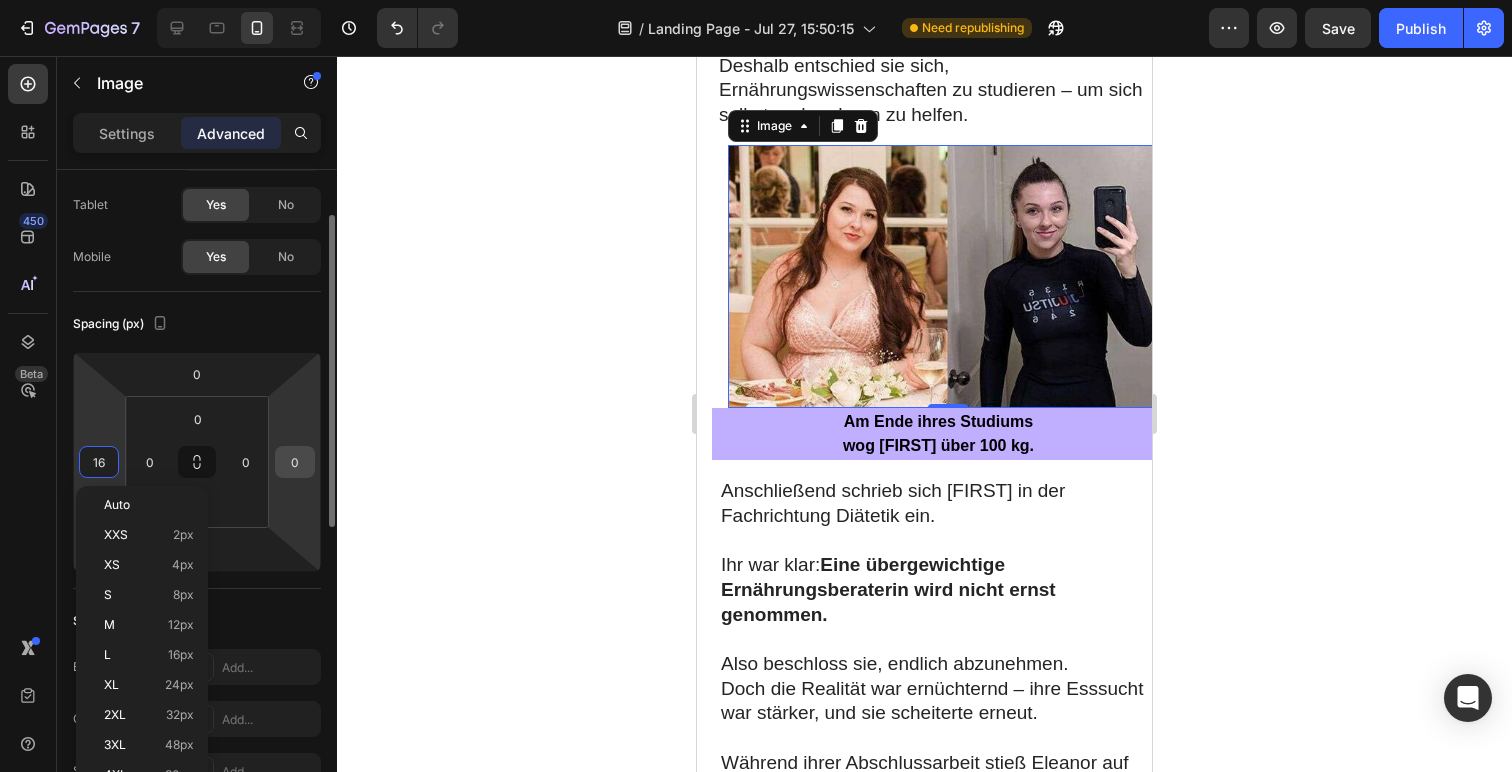 type on "16" 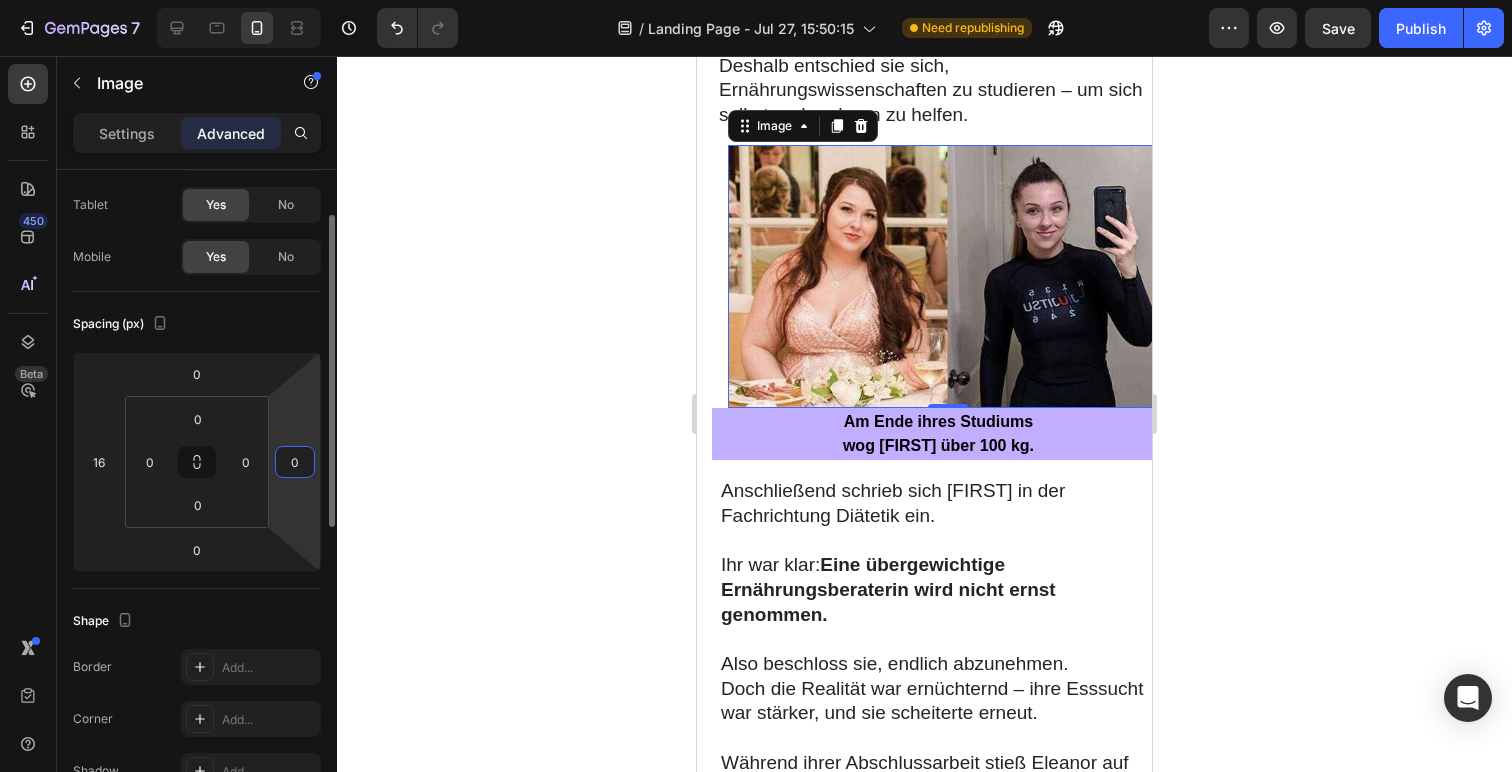 click on "0" at bounding box center [295, 462] 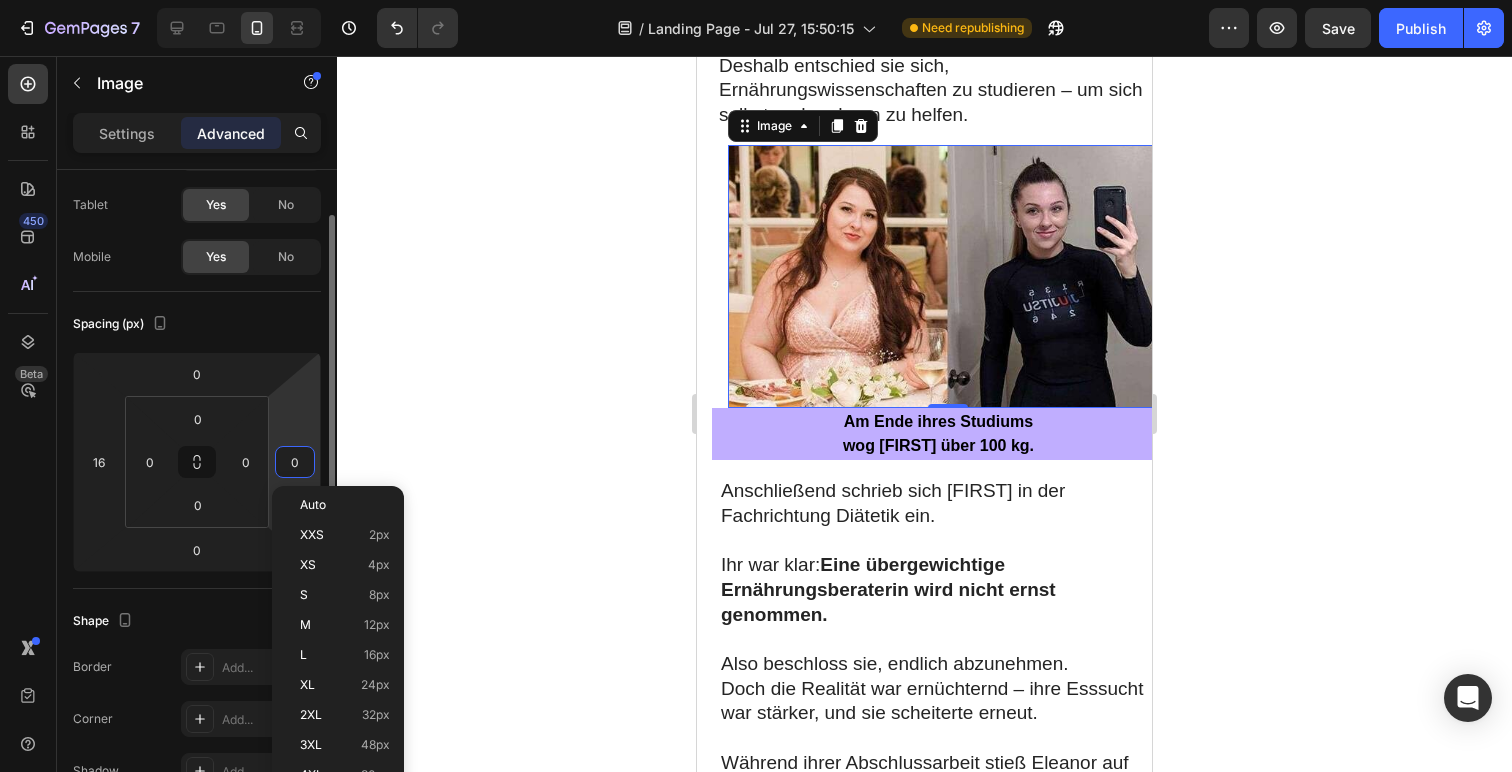 click on "0" at bounding box center [295, 462] 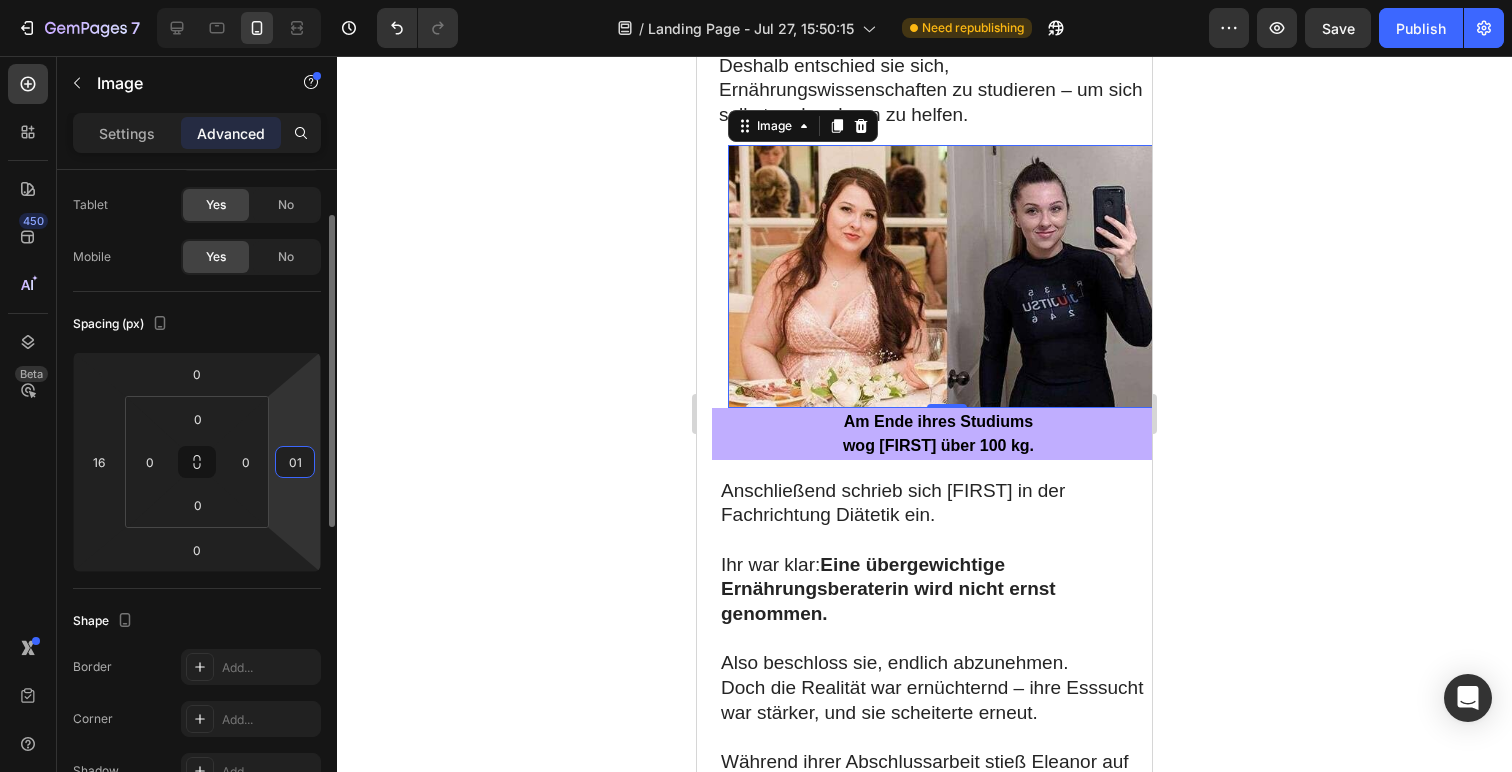 click on "01" at bounding box center [295, 462] 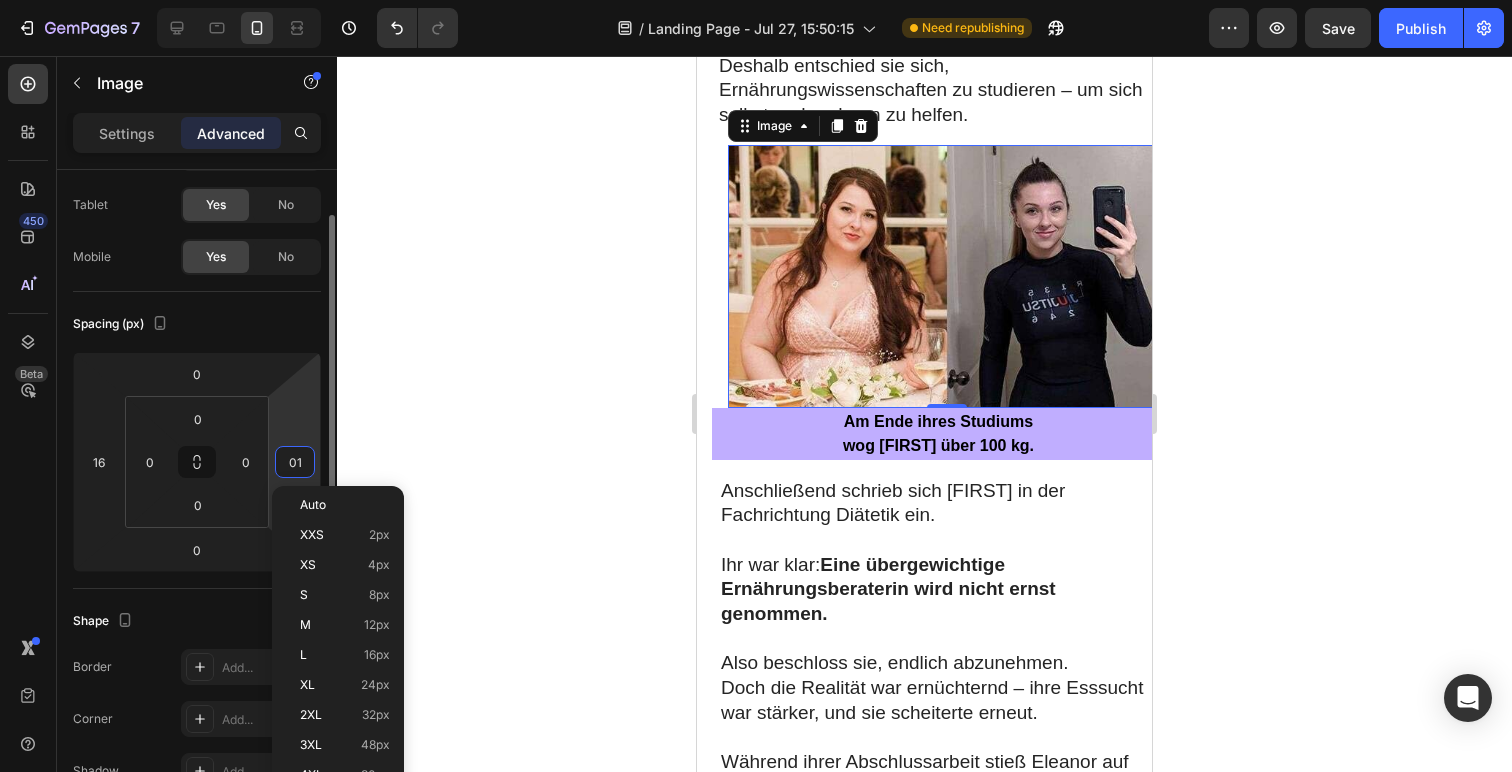 click on "01" at bounding box center [295, 462] 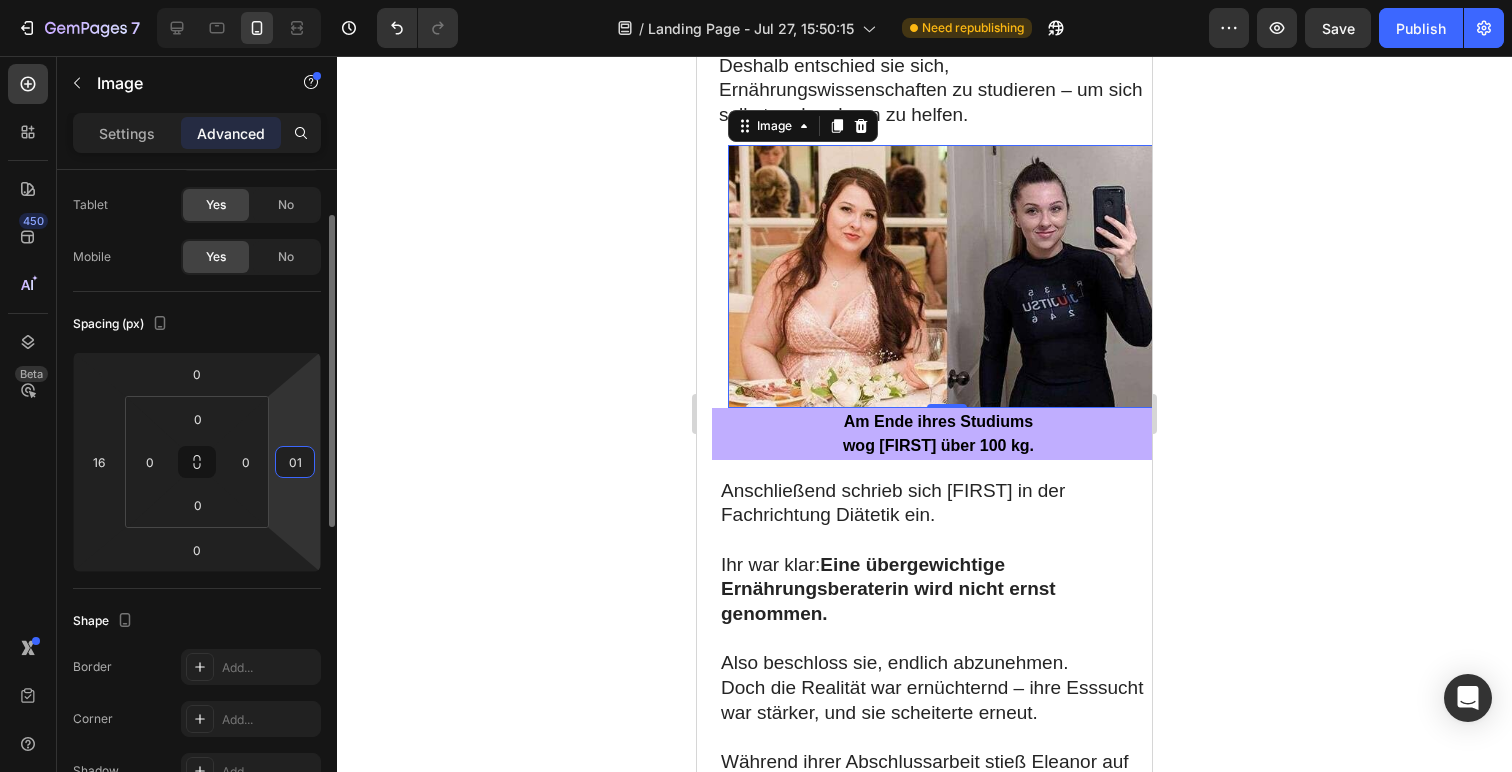 drag, startPoint x: 306, startPoint y: 462, endPoint x: 279, endPoint y: 463, distance: 27.018513 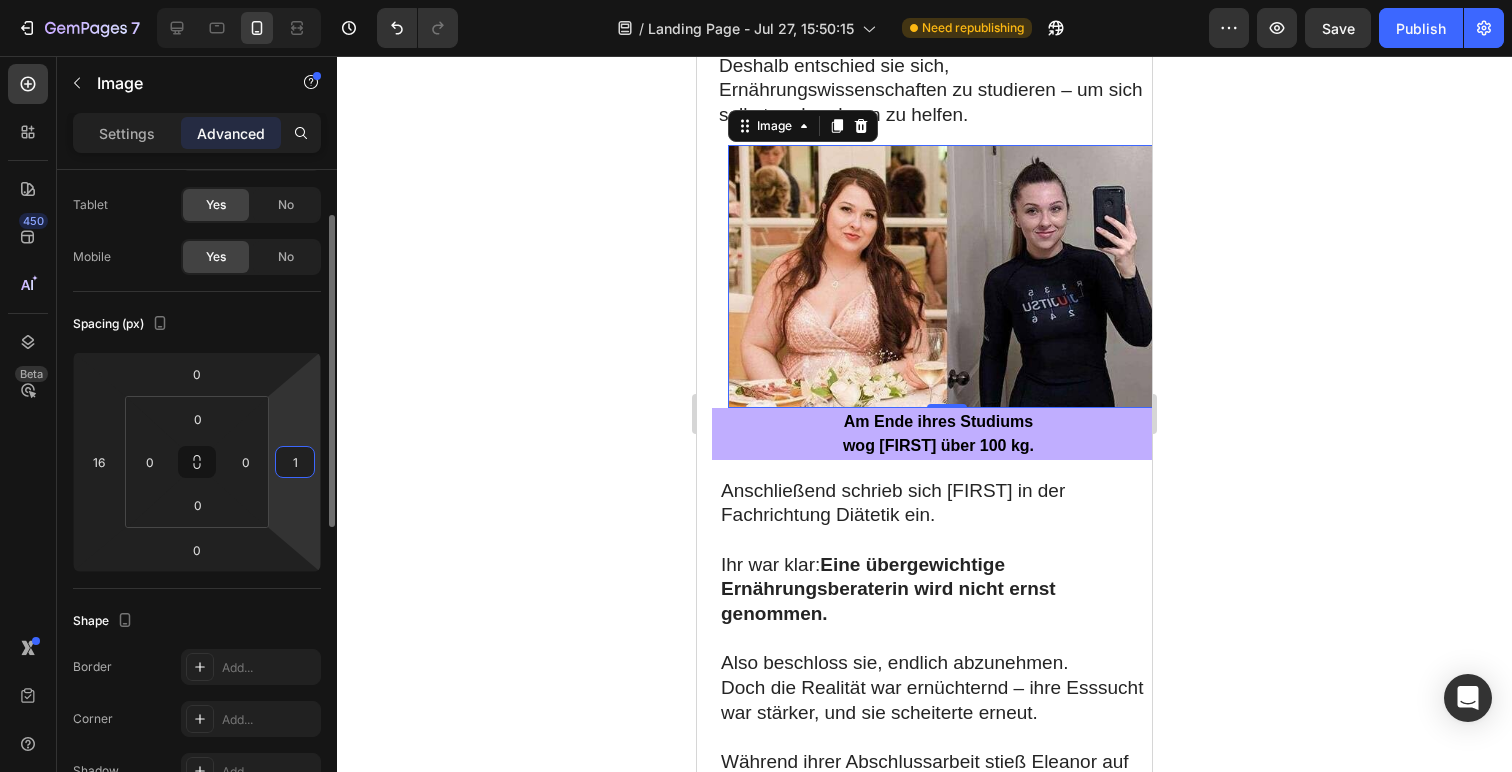 type on "16" 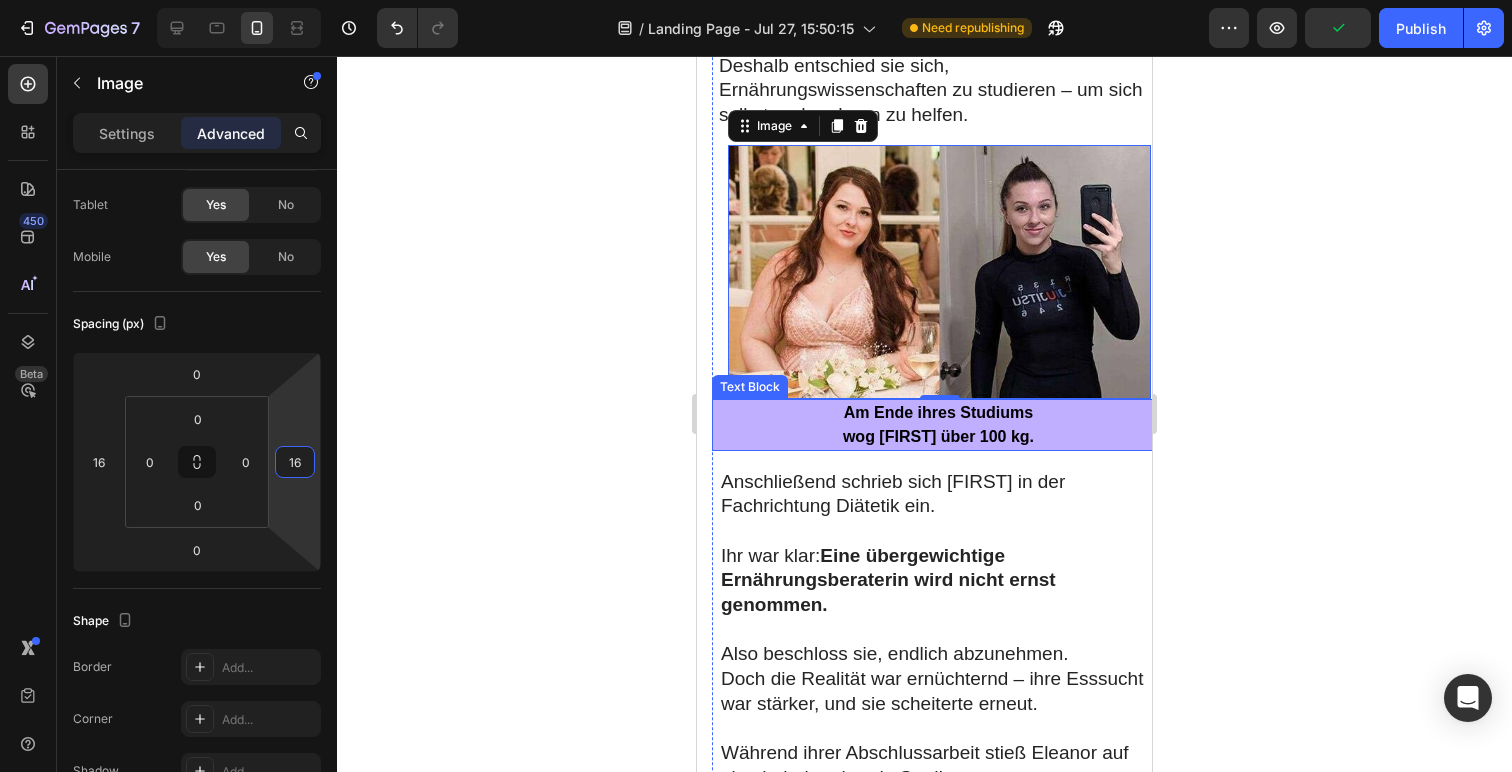 click on "wog [NAME] über 100 kg." at bounding box center (938, 437) 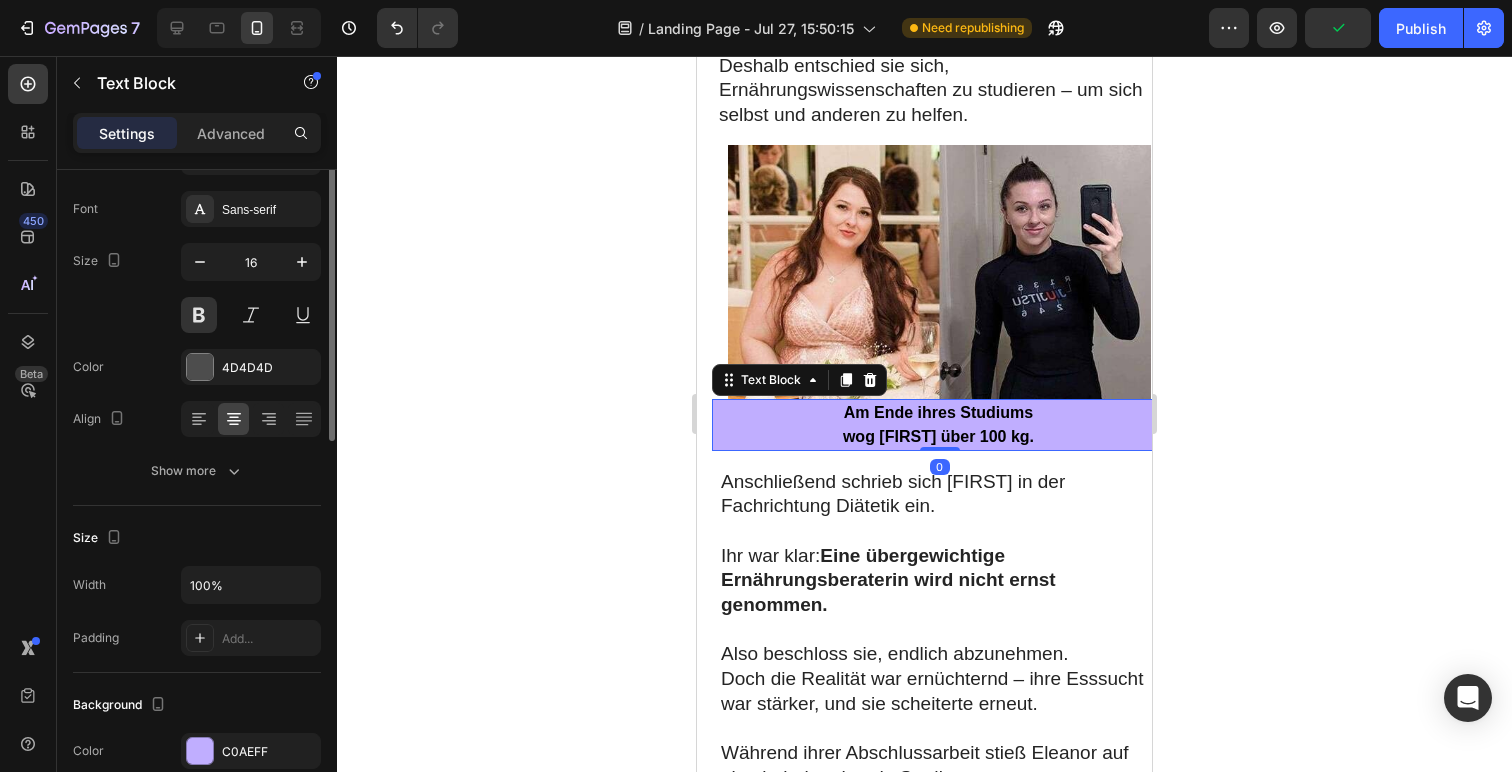 scroll, scrollTop: 0, scrollLeft: 0, axis: both 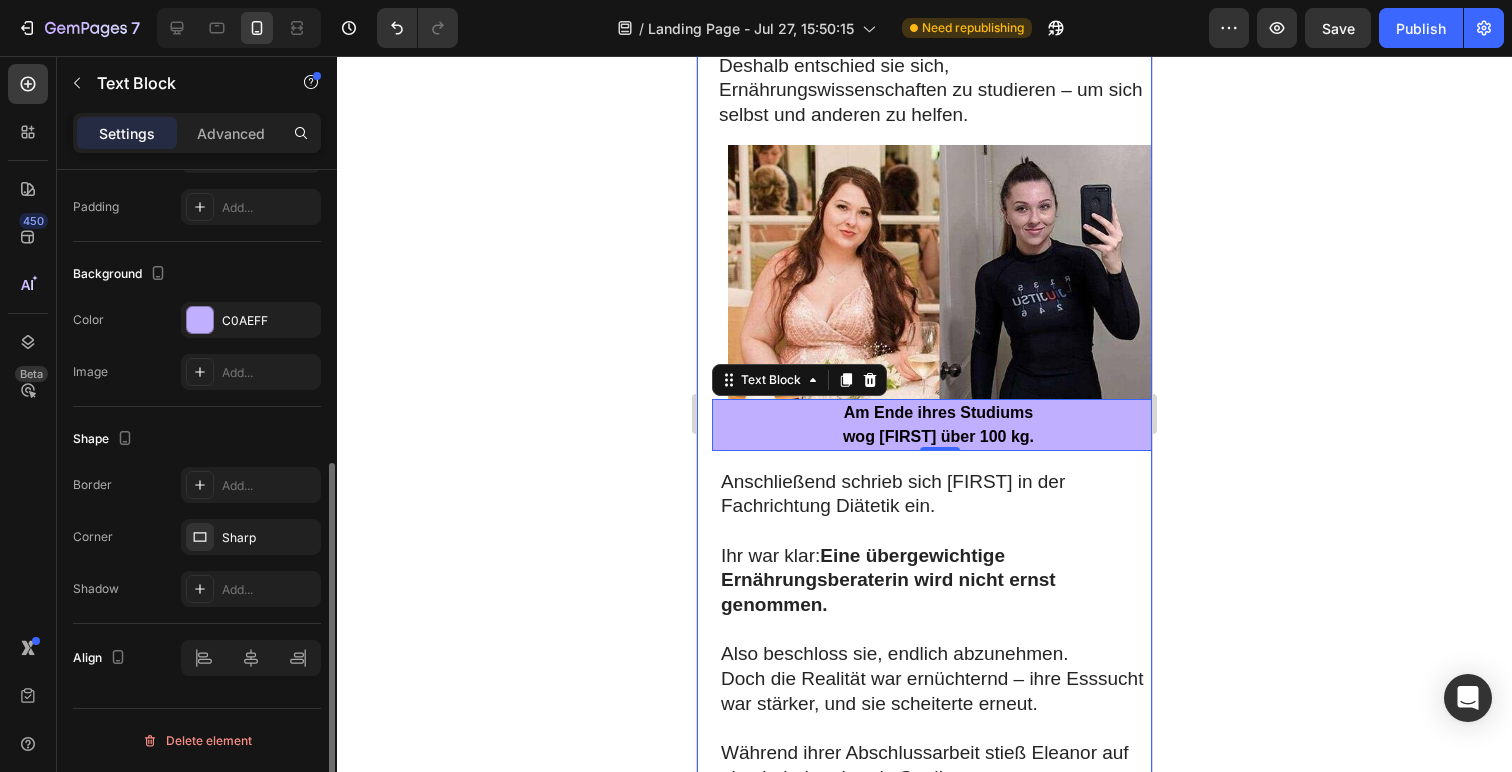 drag, startPoint x: 207, startPoint y: 117, endPoint x: 212, endPoint y: 152, distance: 35.35534 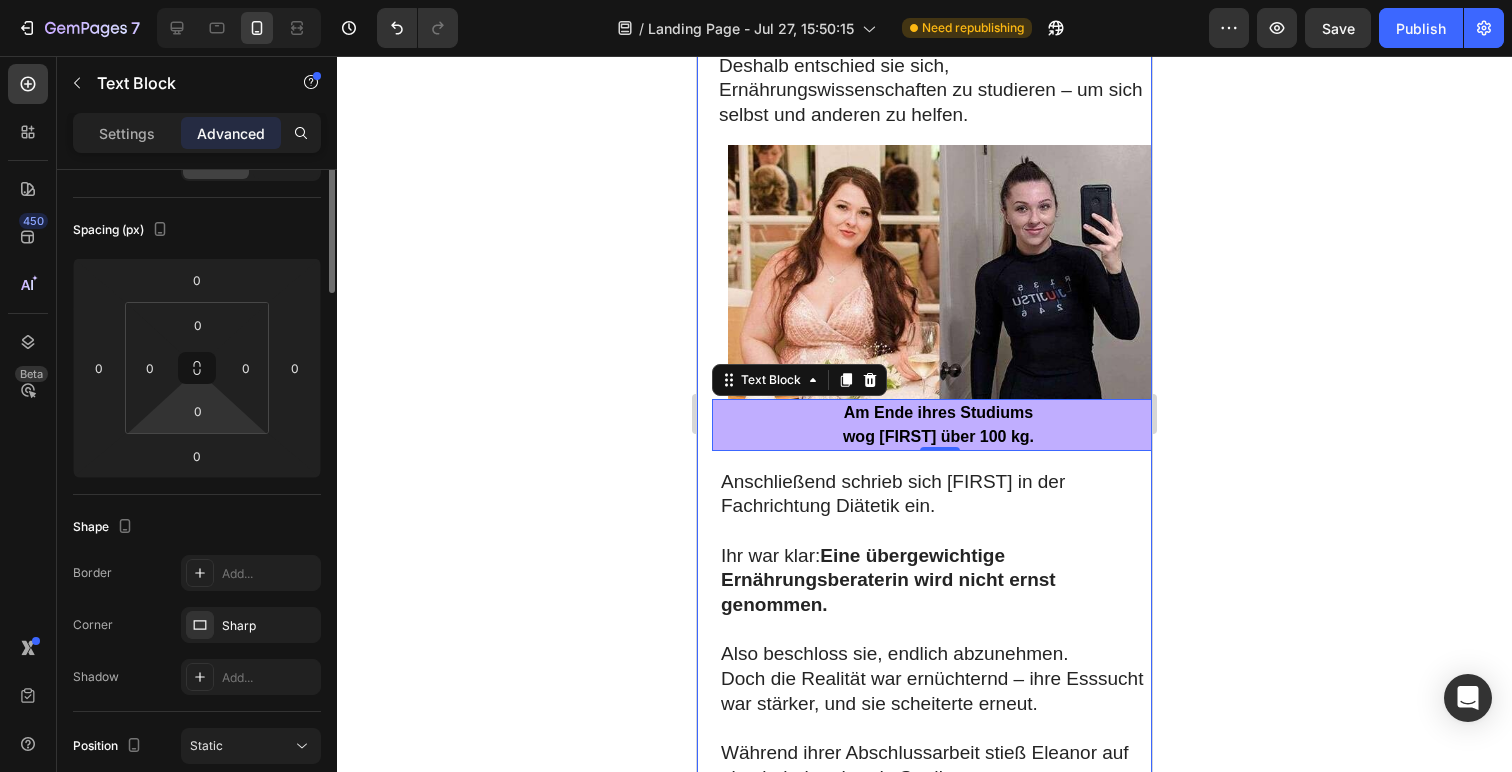 scroll, scrollTop: 0, scrollLeft: 0, axis: both 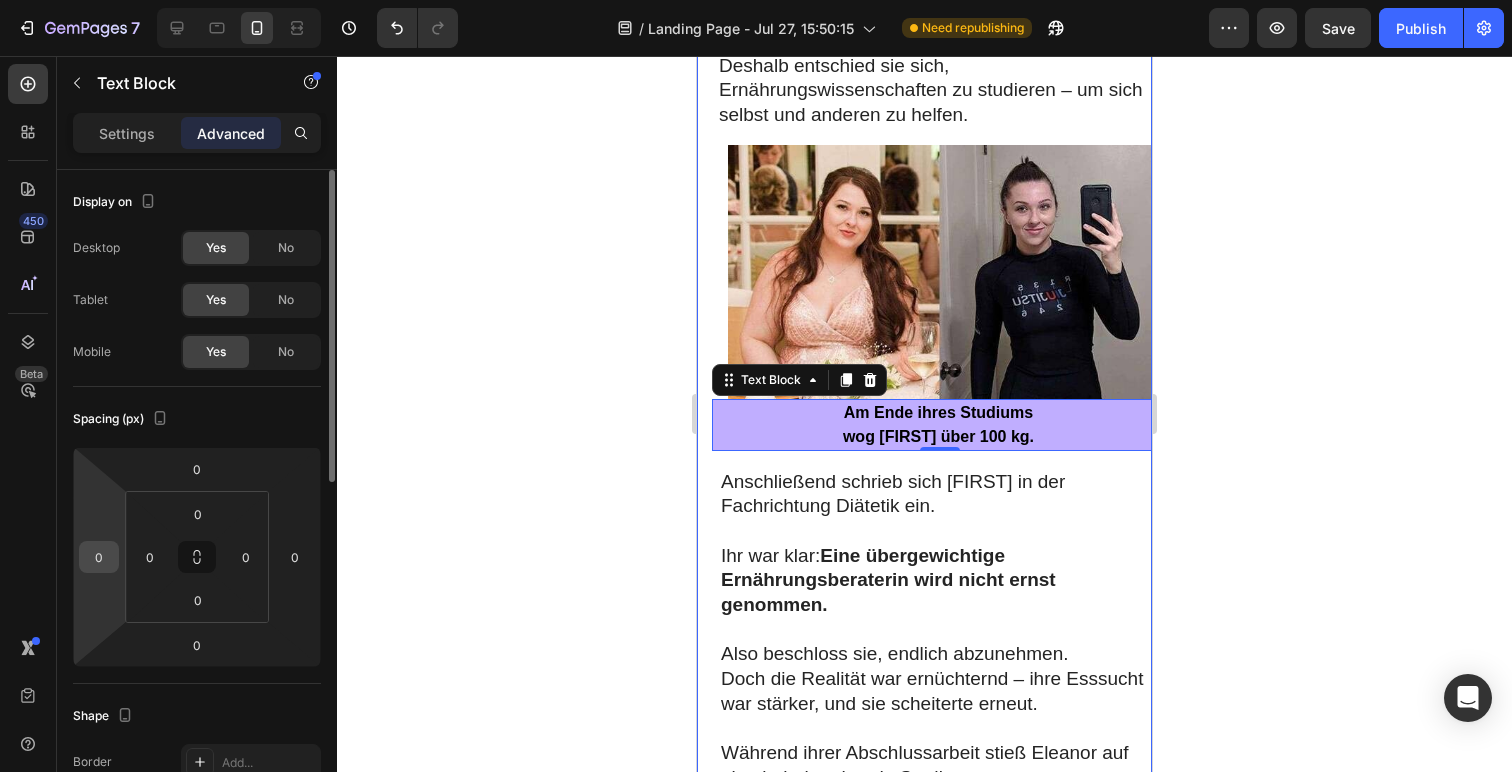 click on "0" at bounding box center (99, 557) 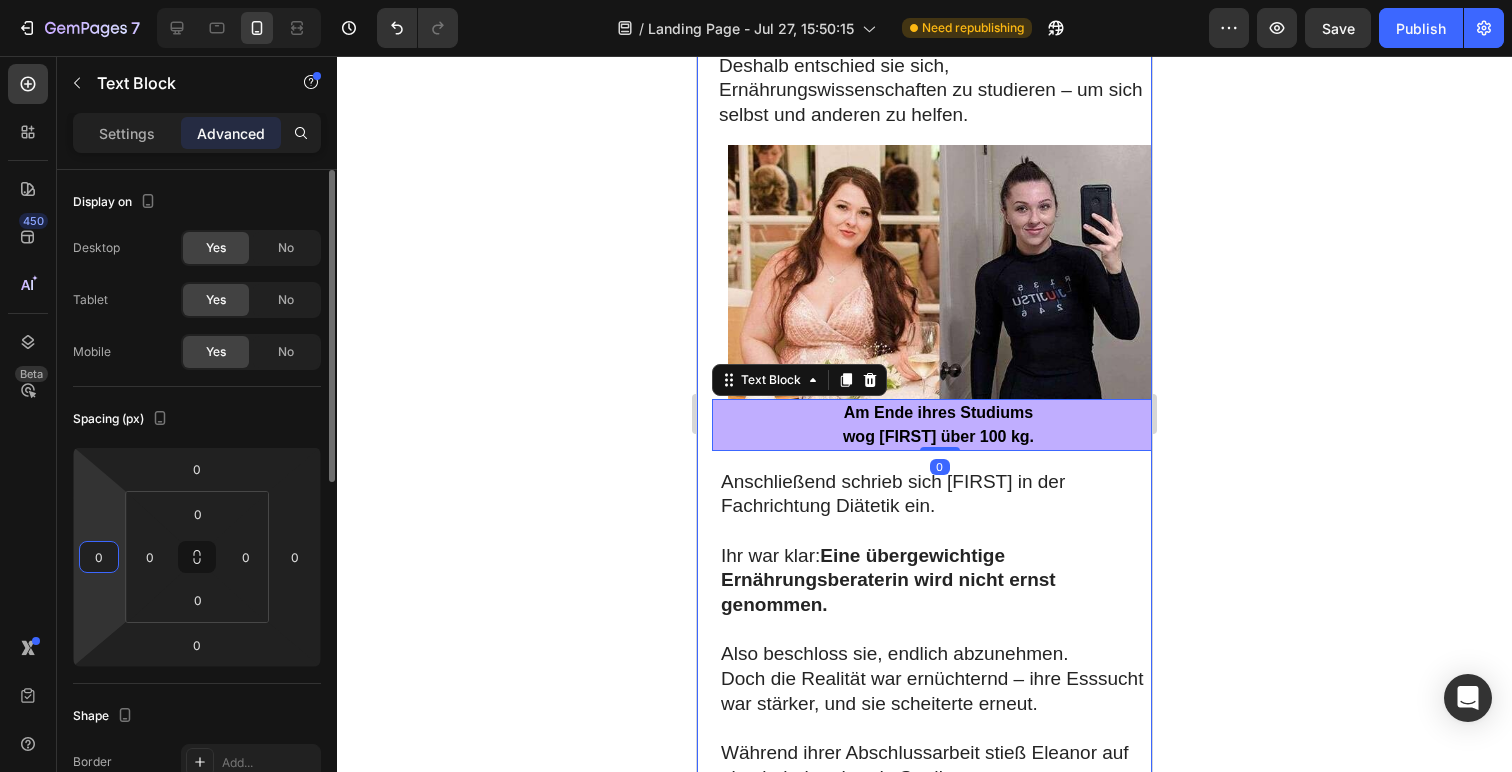 click on "0" at bounding box center (99, 557) 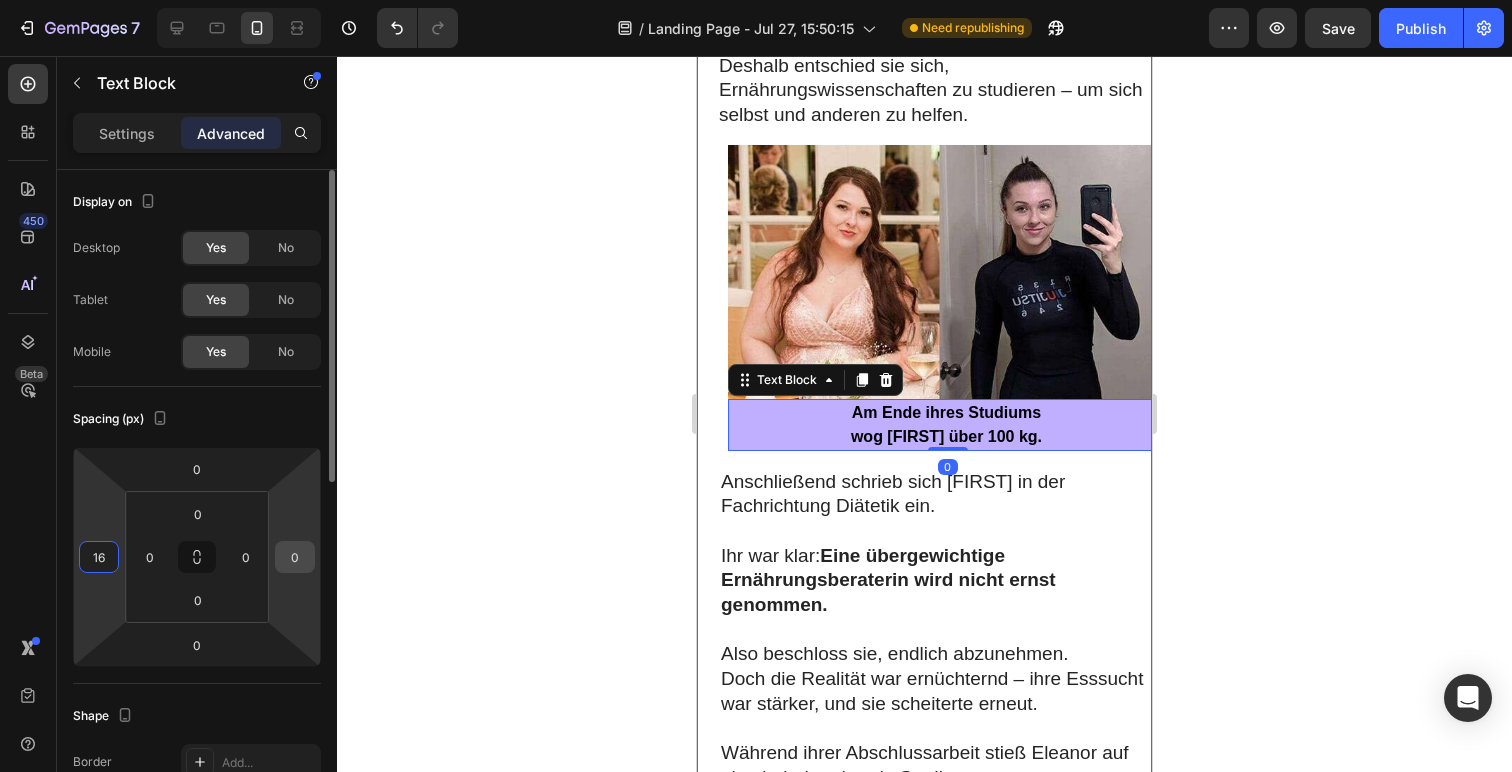 type on "16" 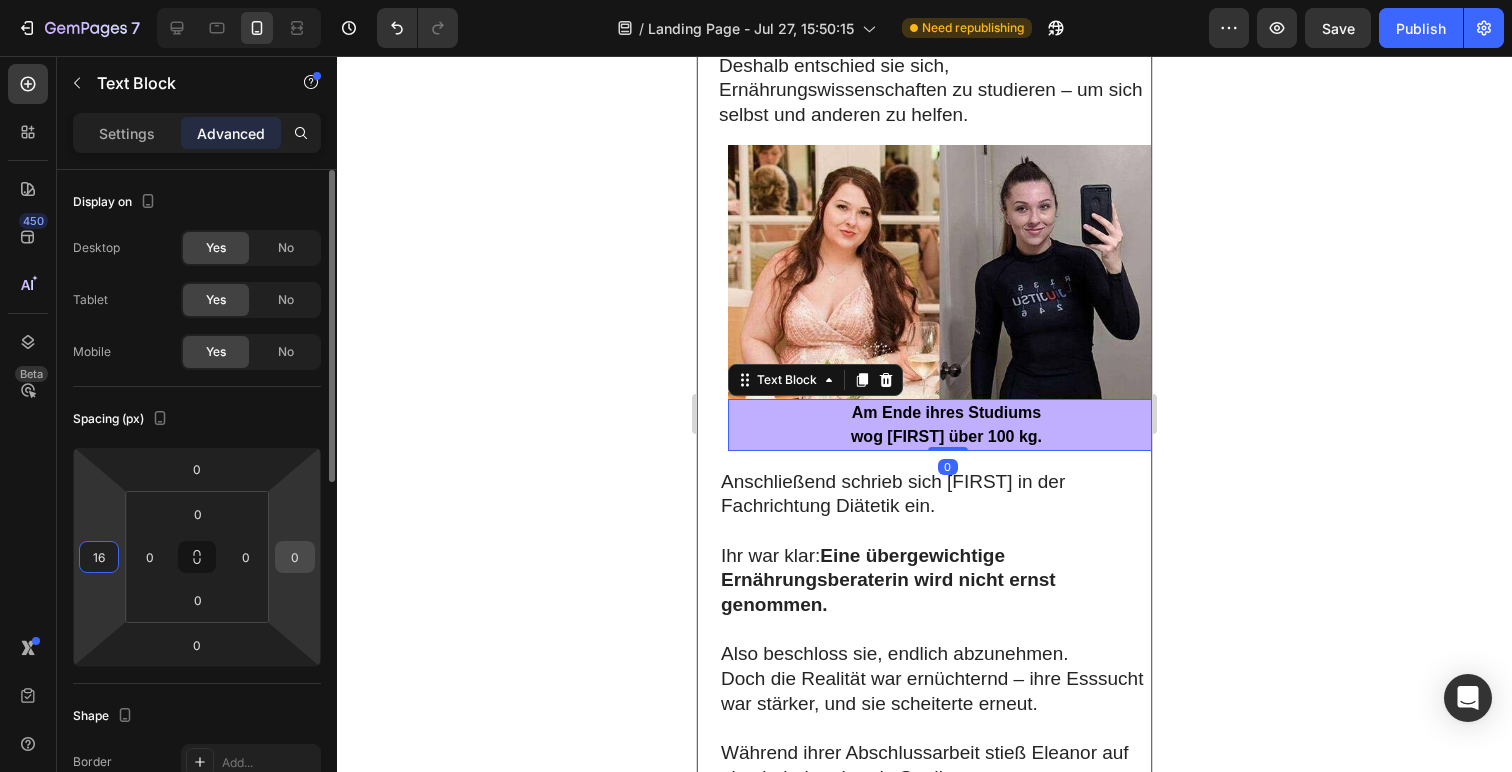 click on "0" at bounding box center (295, 557) 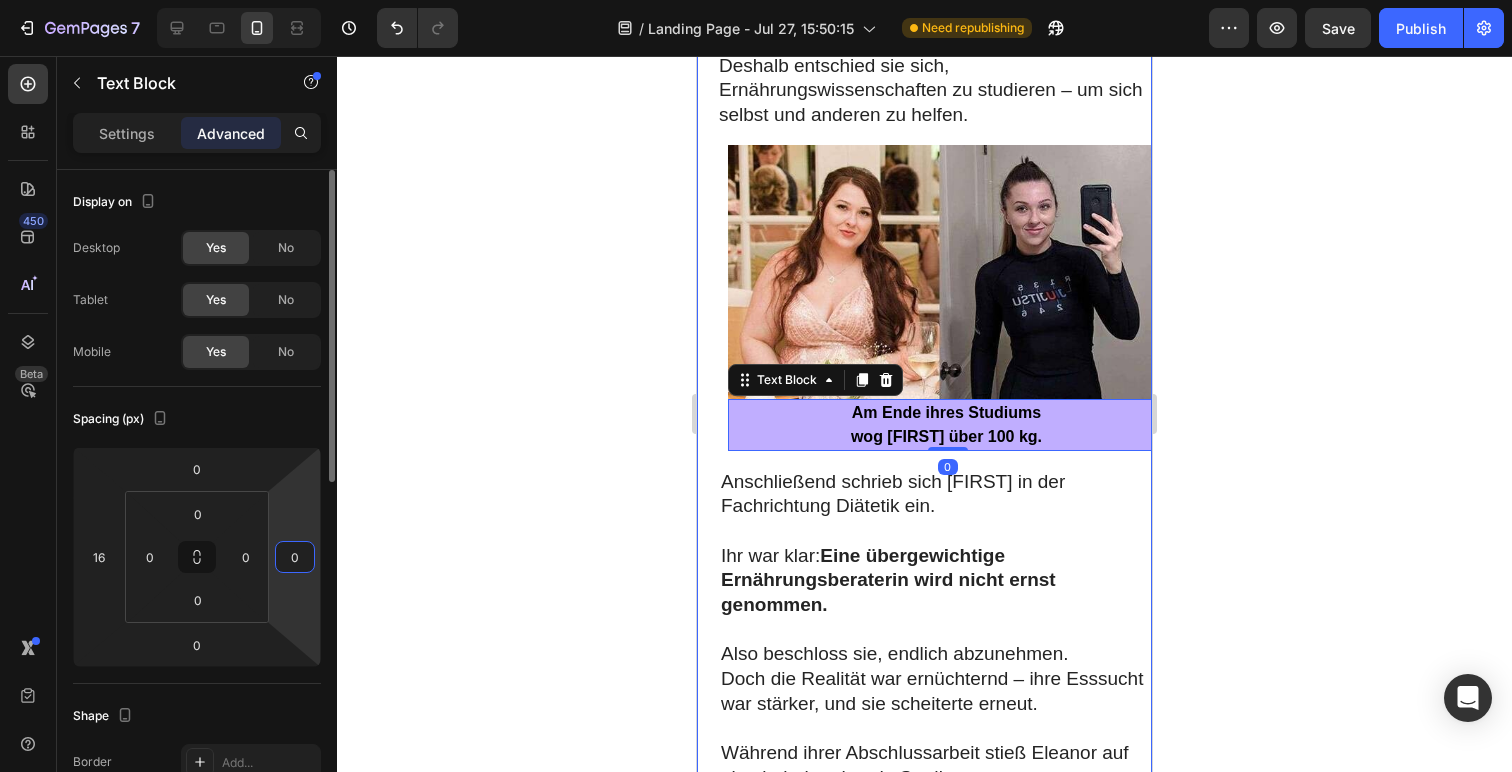 click on "0" at bounding box center (295, 557) 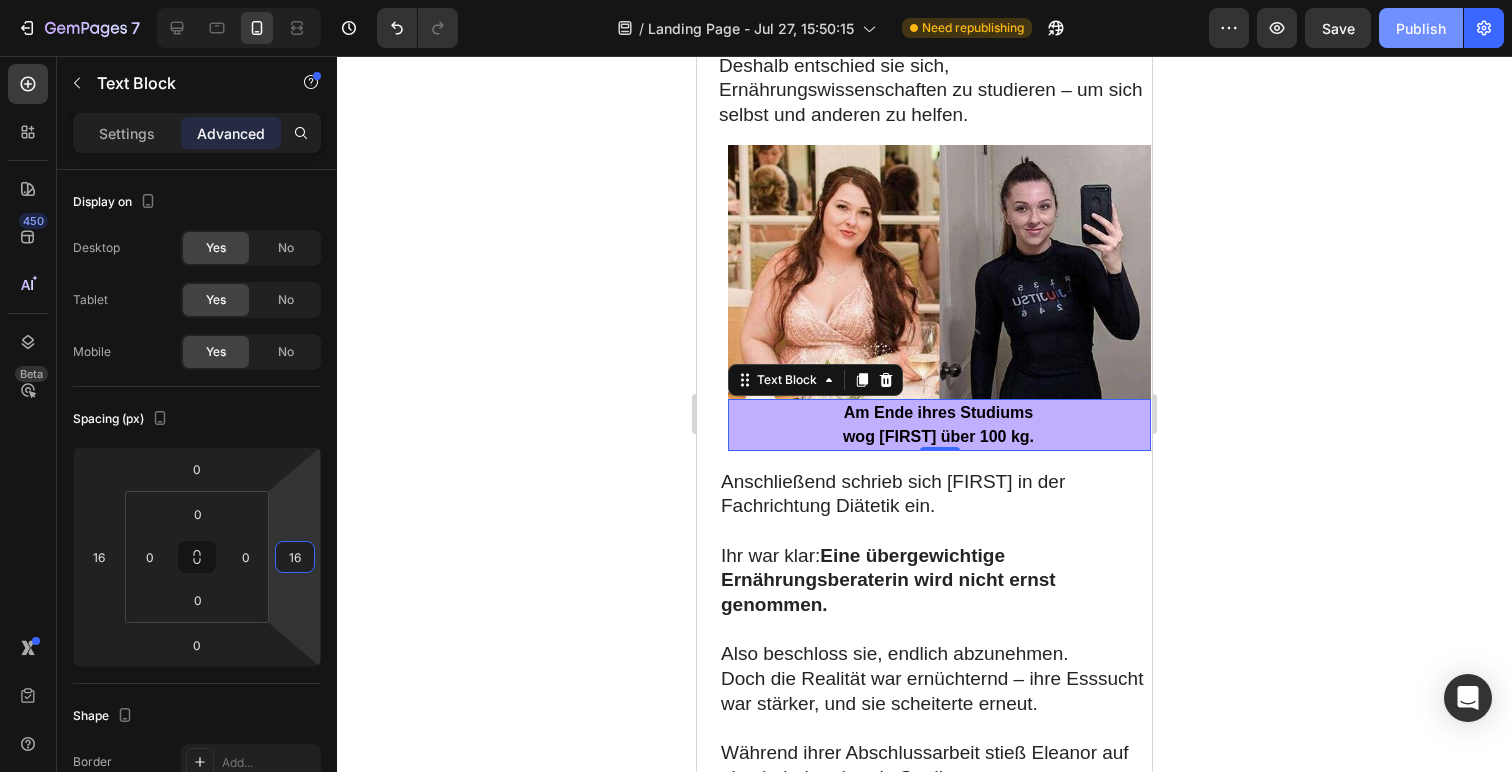 type on "16" 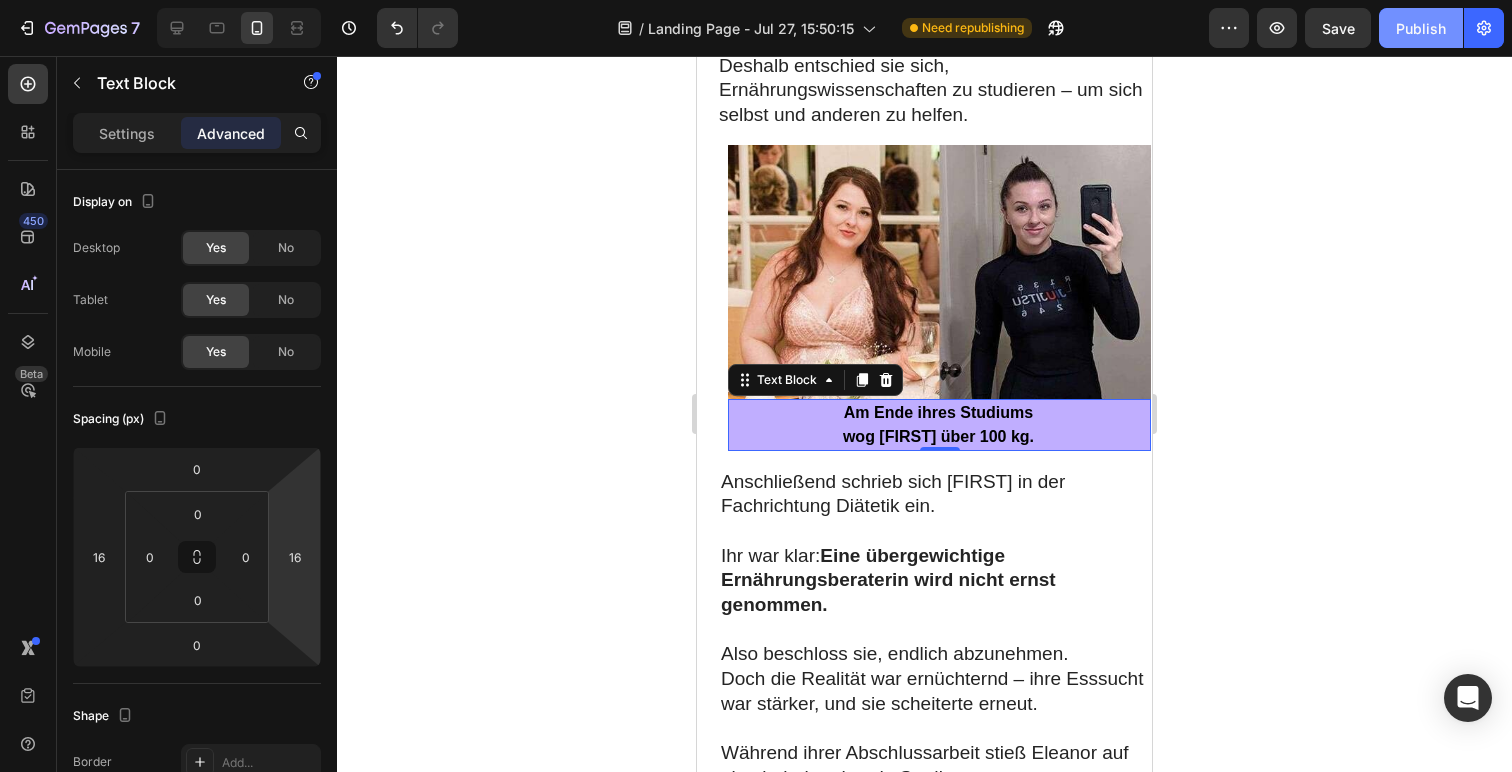 click on "Publish" at bounding box center [1421, 28] 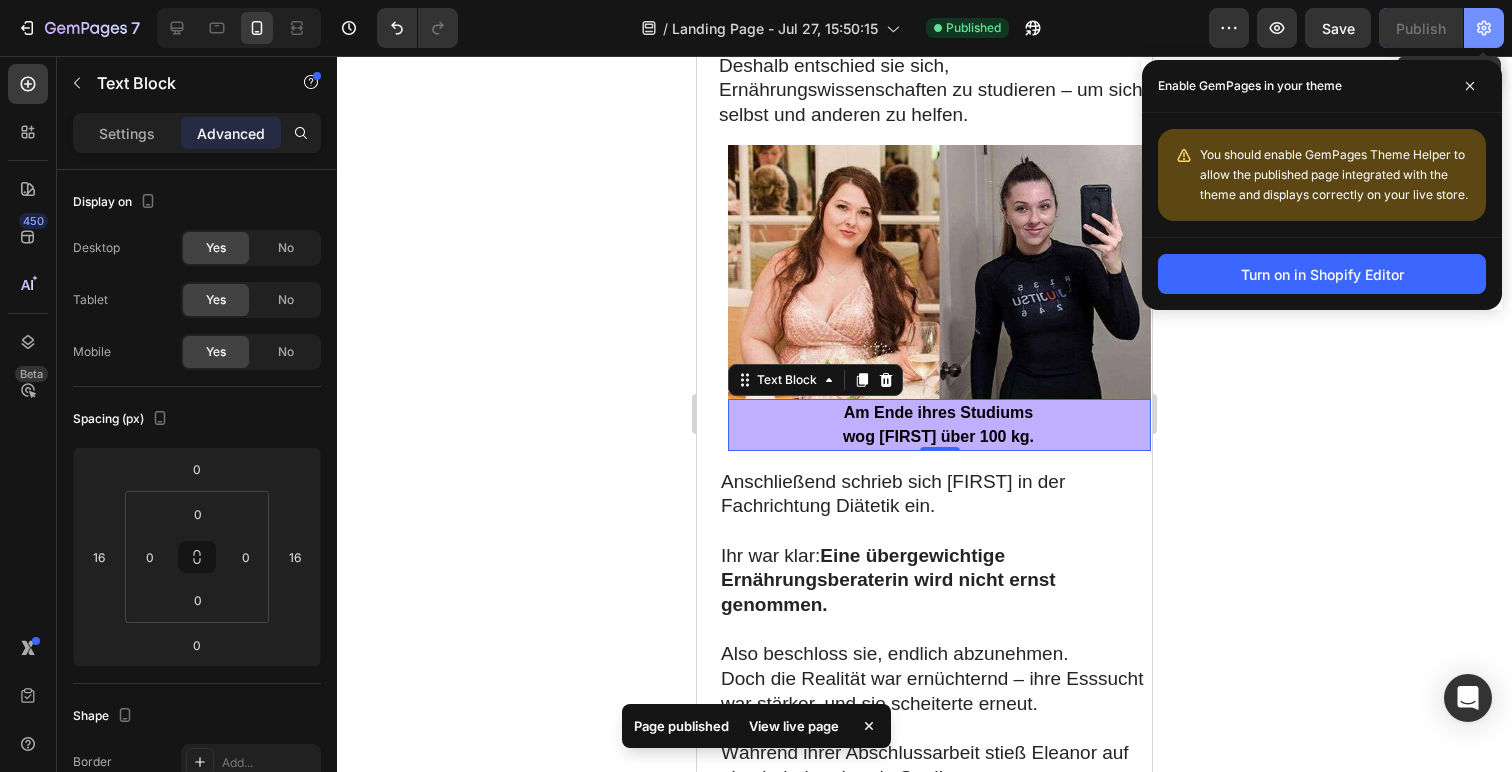 click 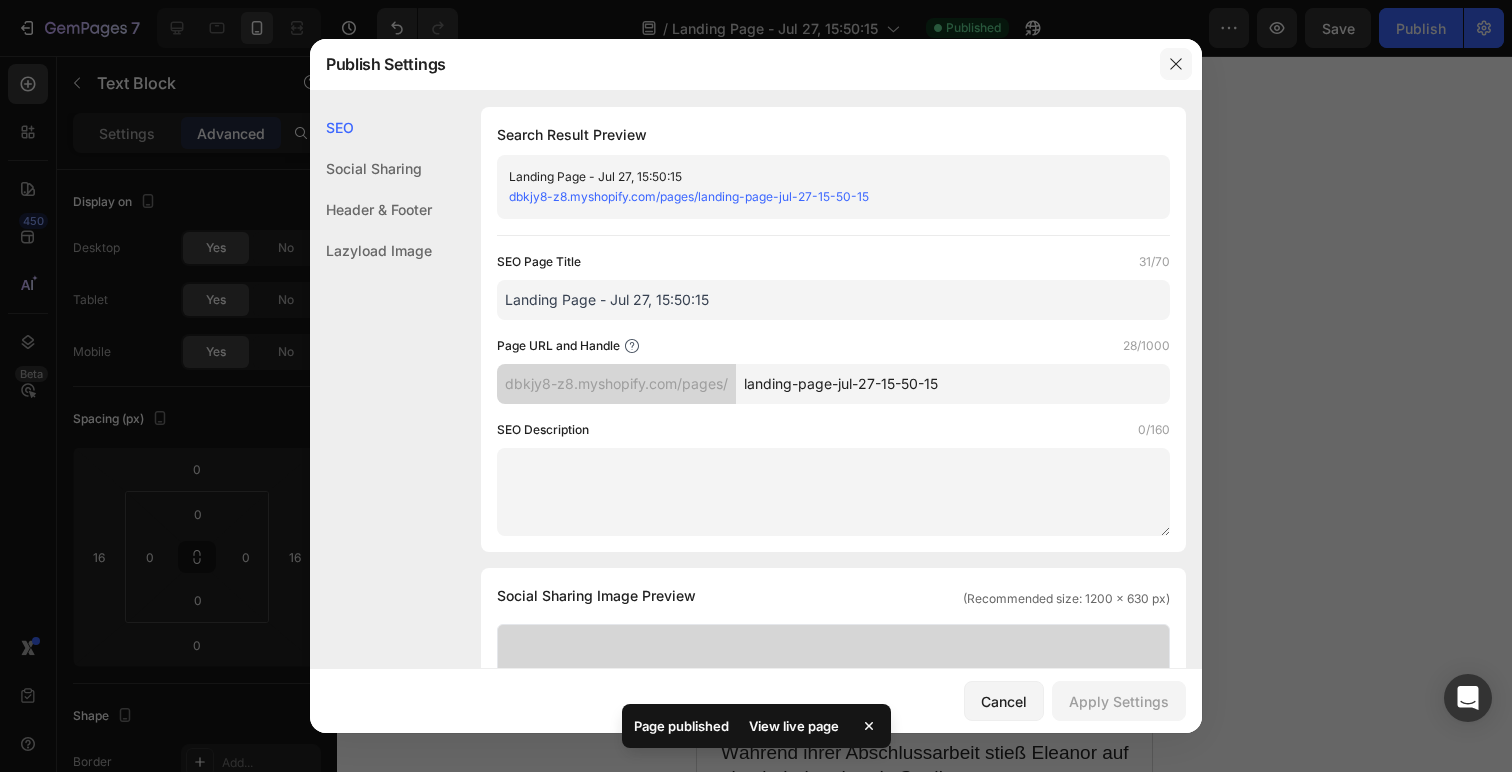 scroll, scrollTop: 4, scrollLeft: 0, axis: vertical 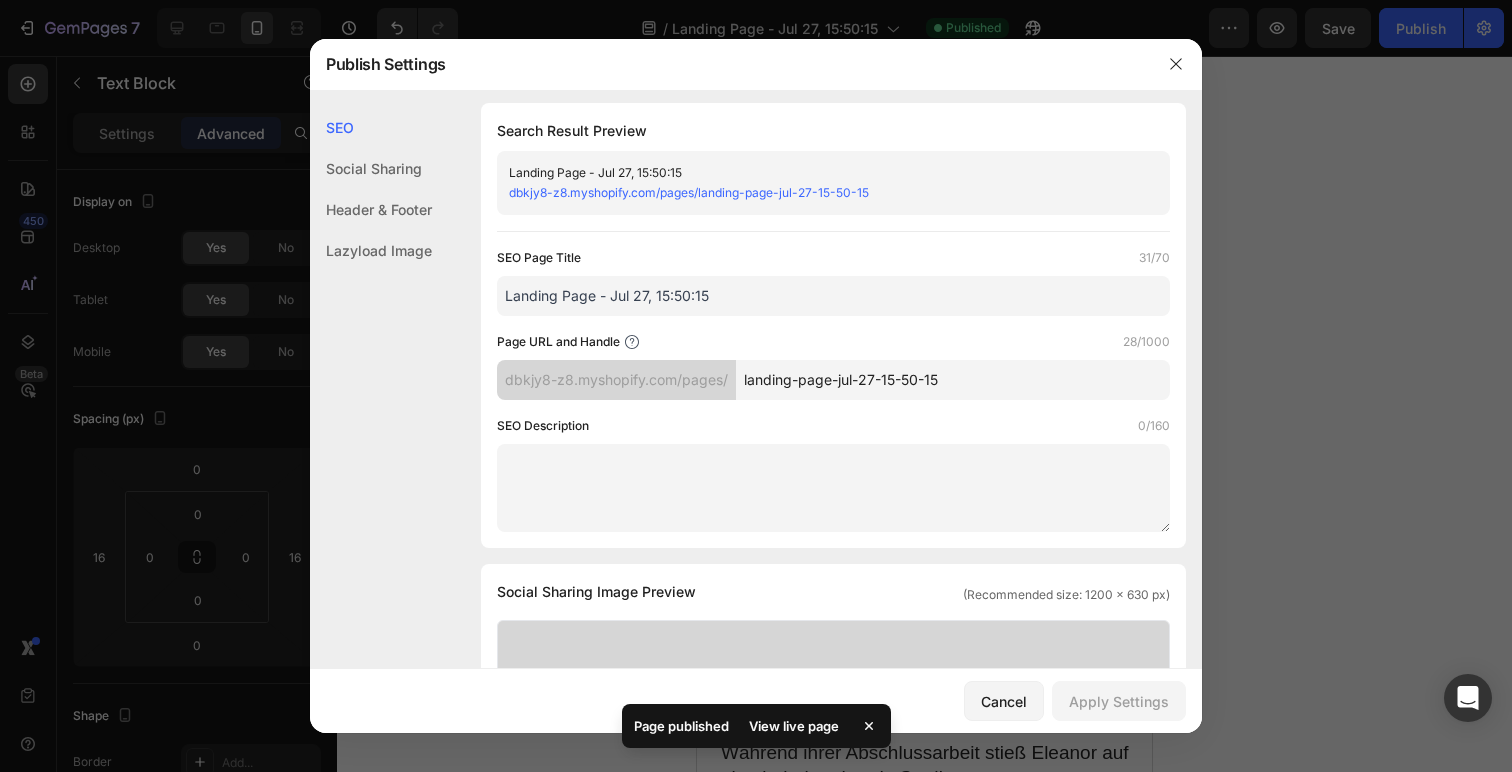 click 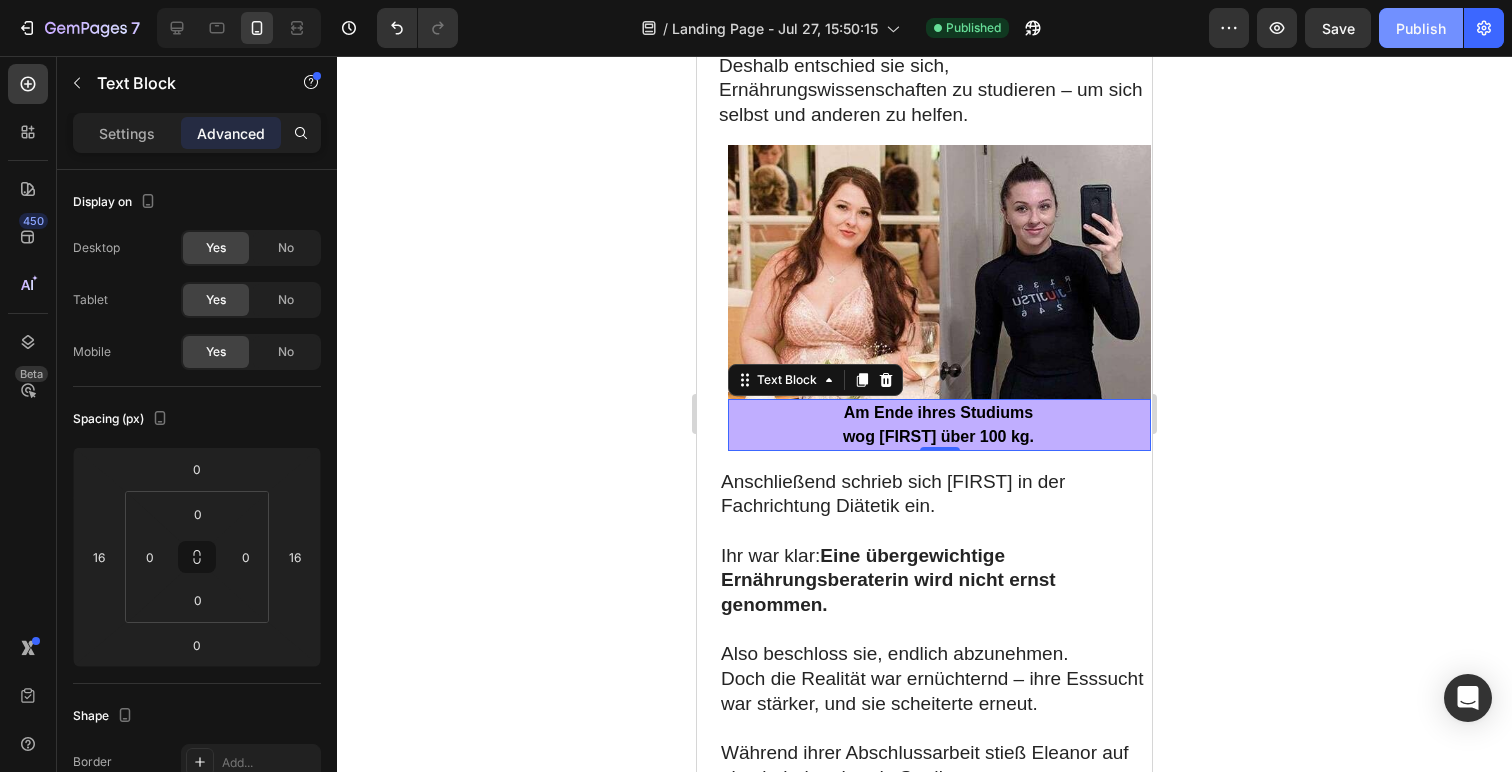 click on "Publish" 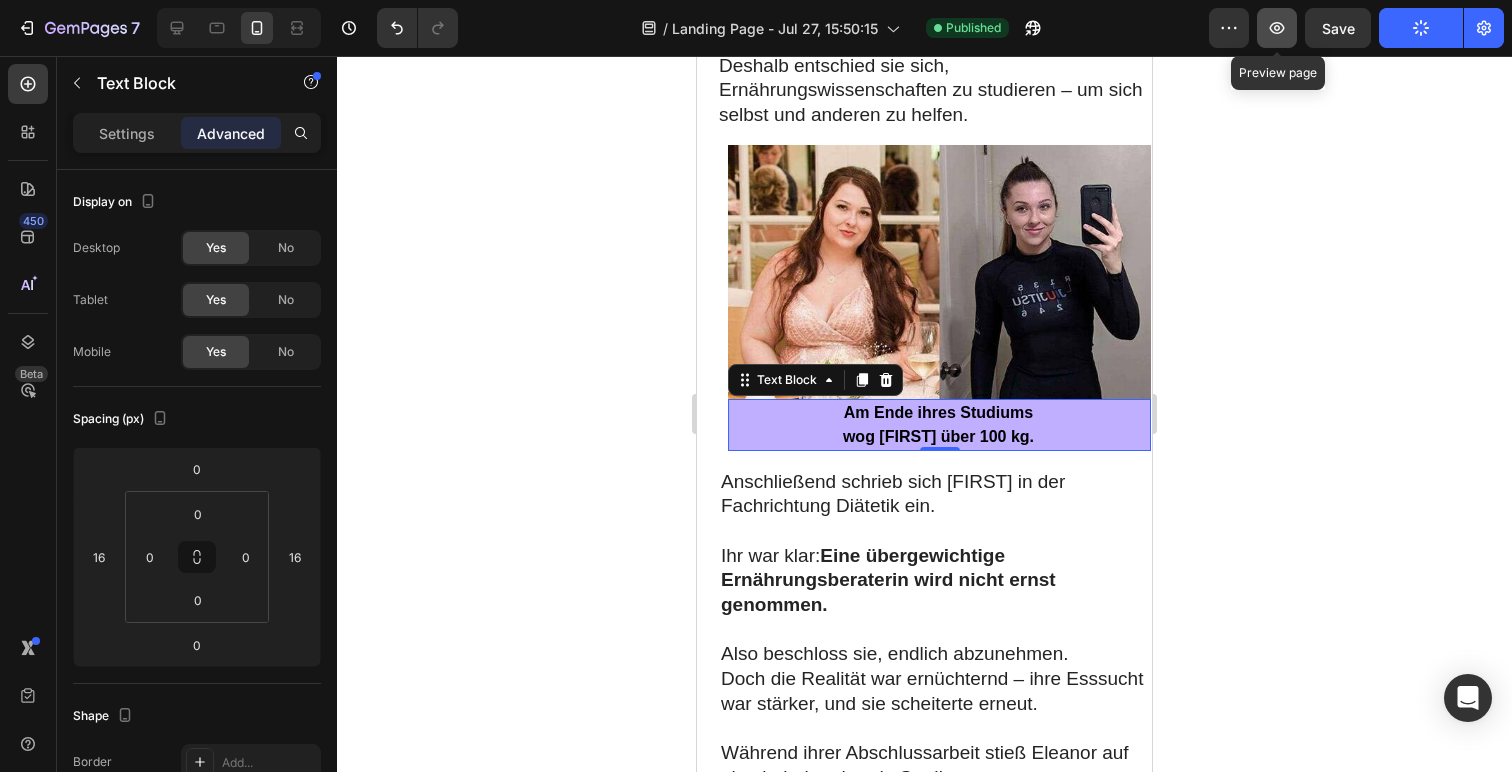 click 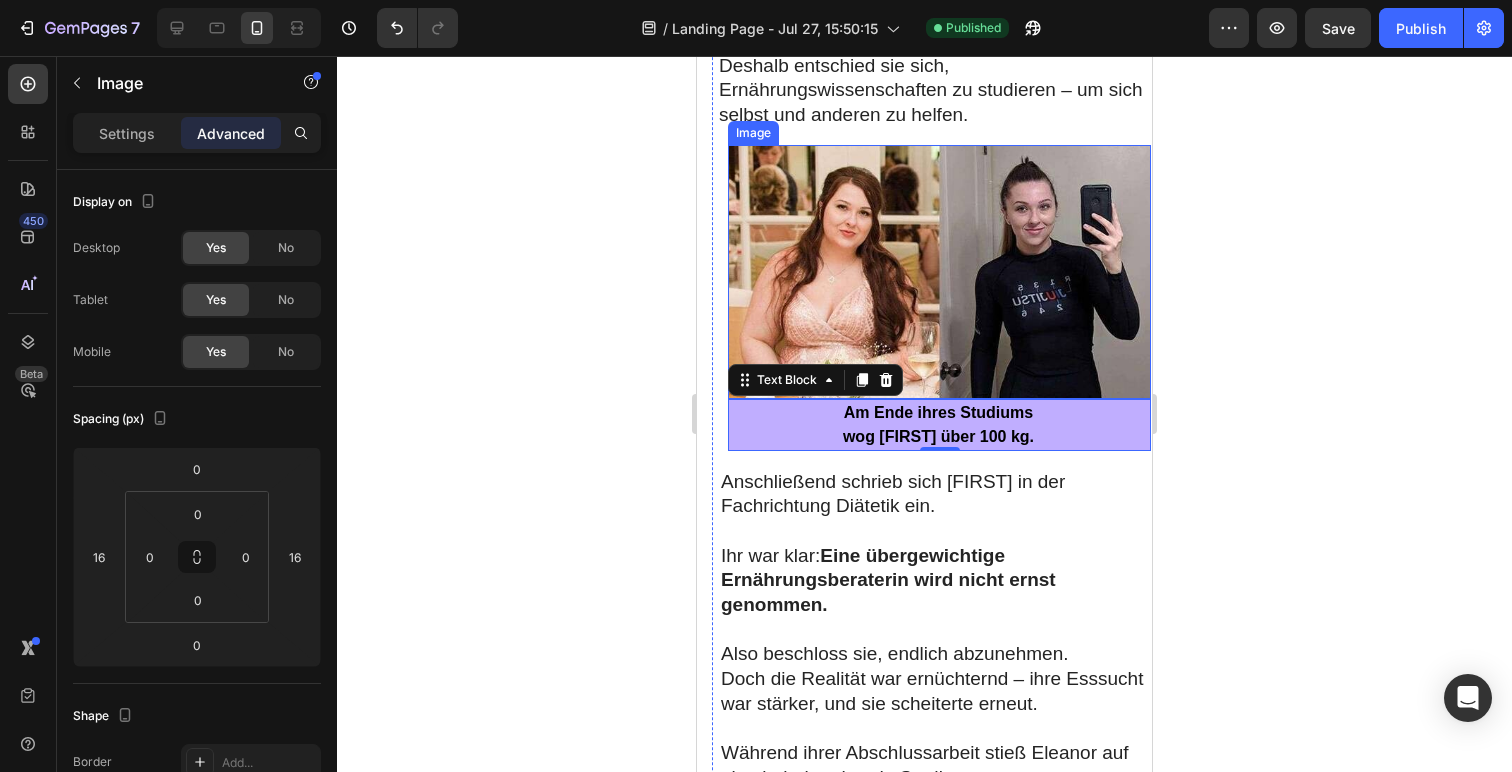 click at bounding box center [939, 272] 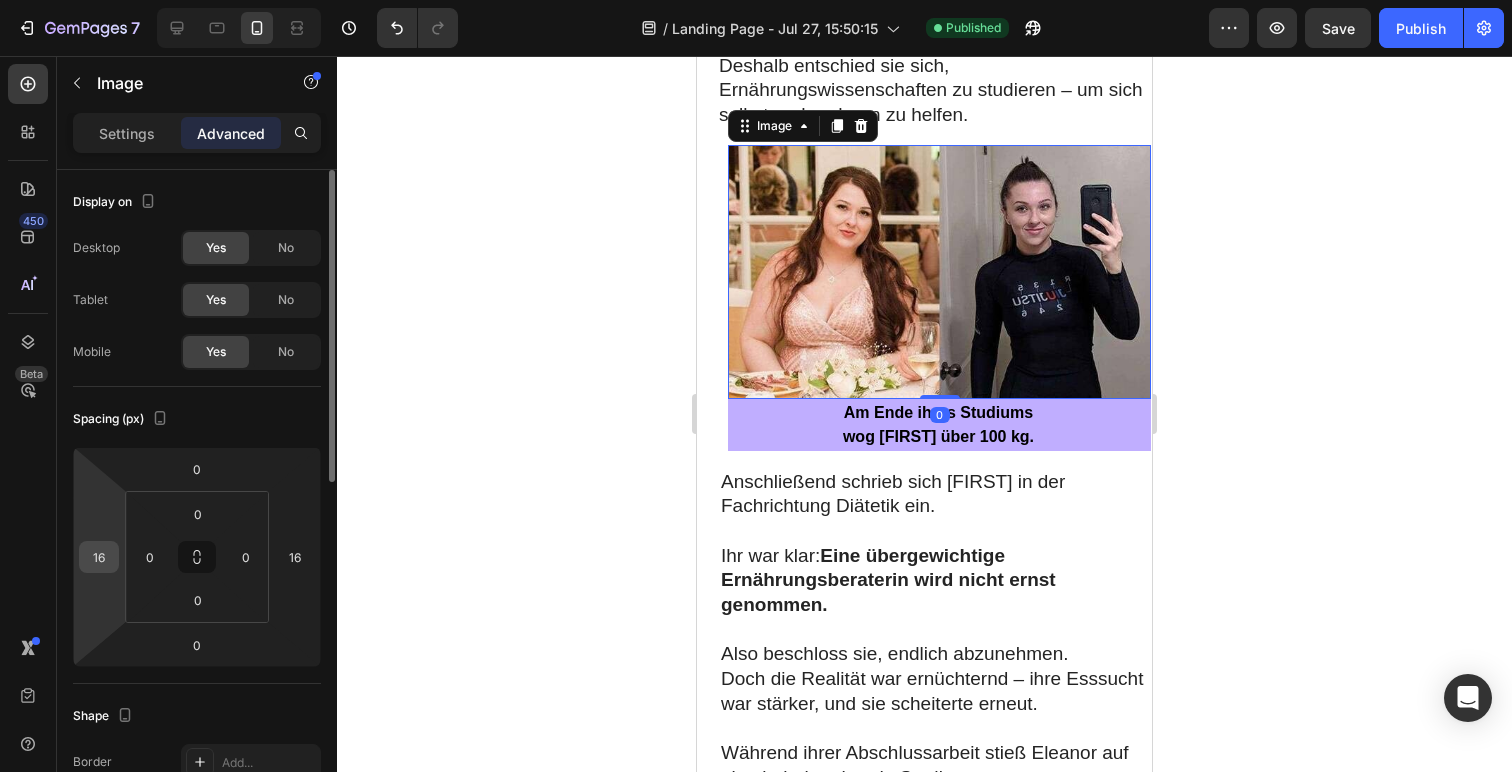 click on "16" at bounding box center (99, 557) 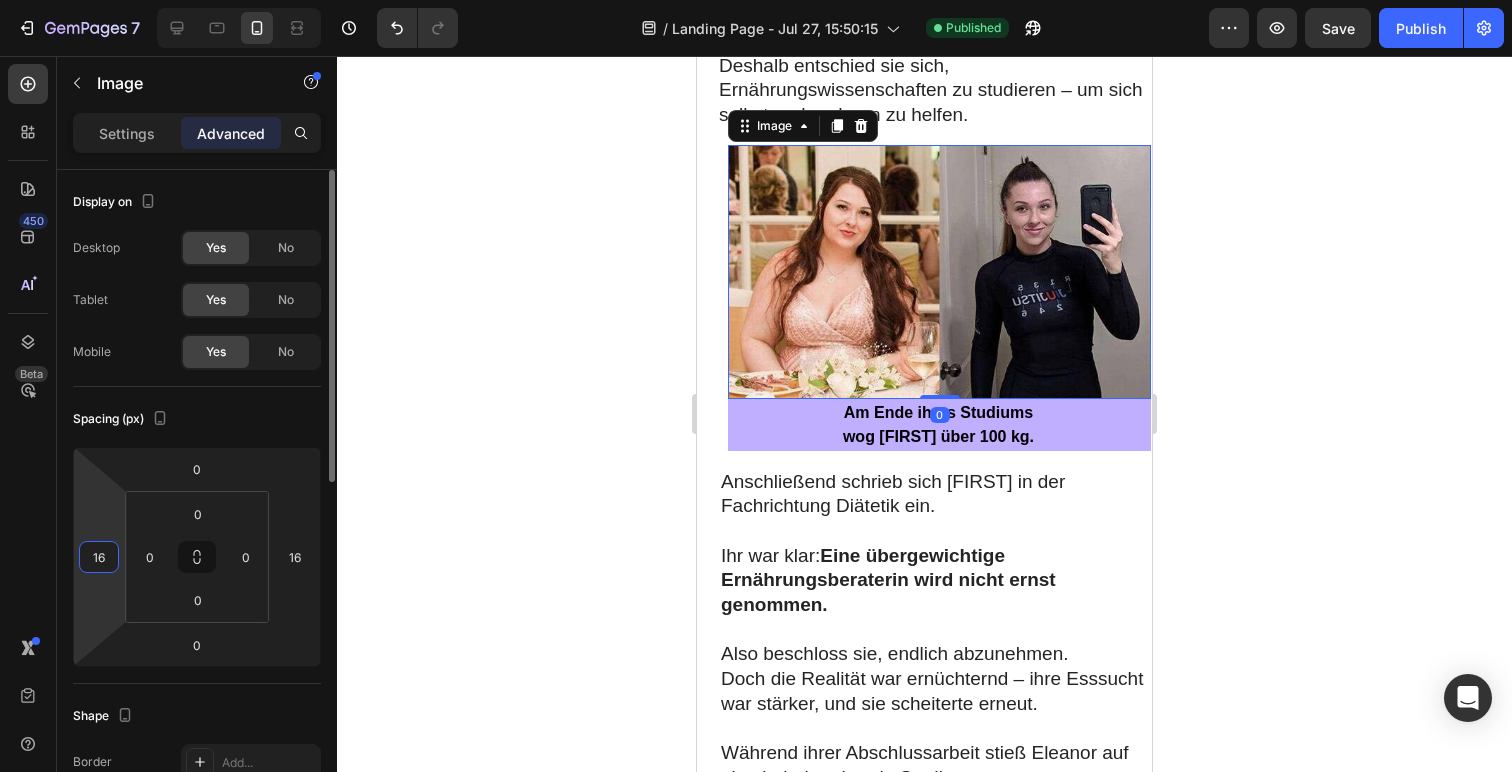 click on "16" at bounding box center [99, 557] 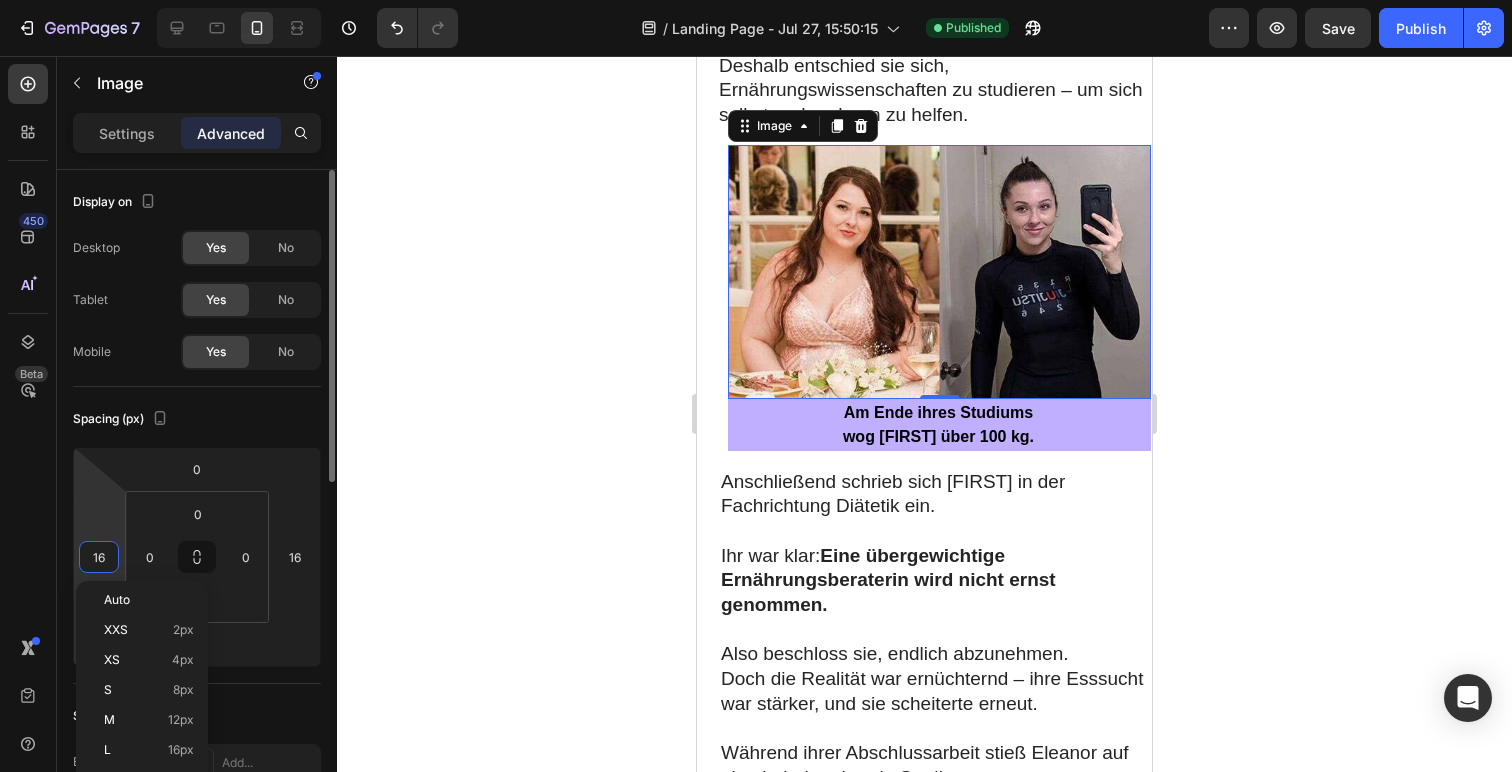 type 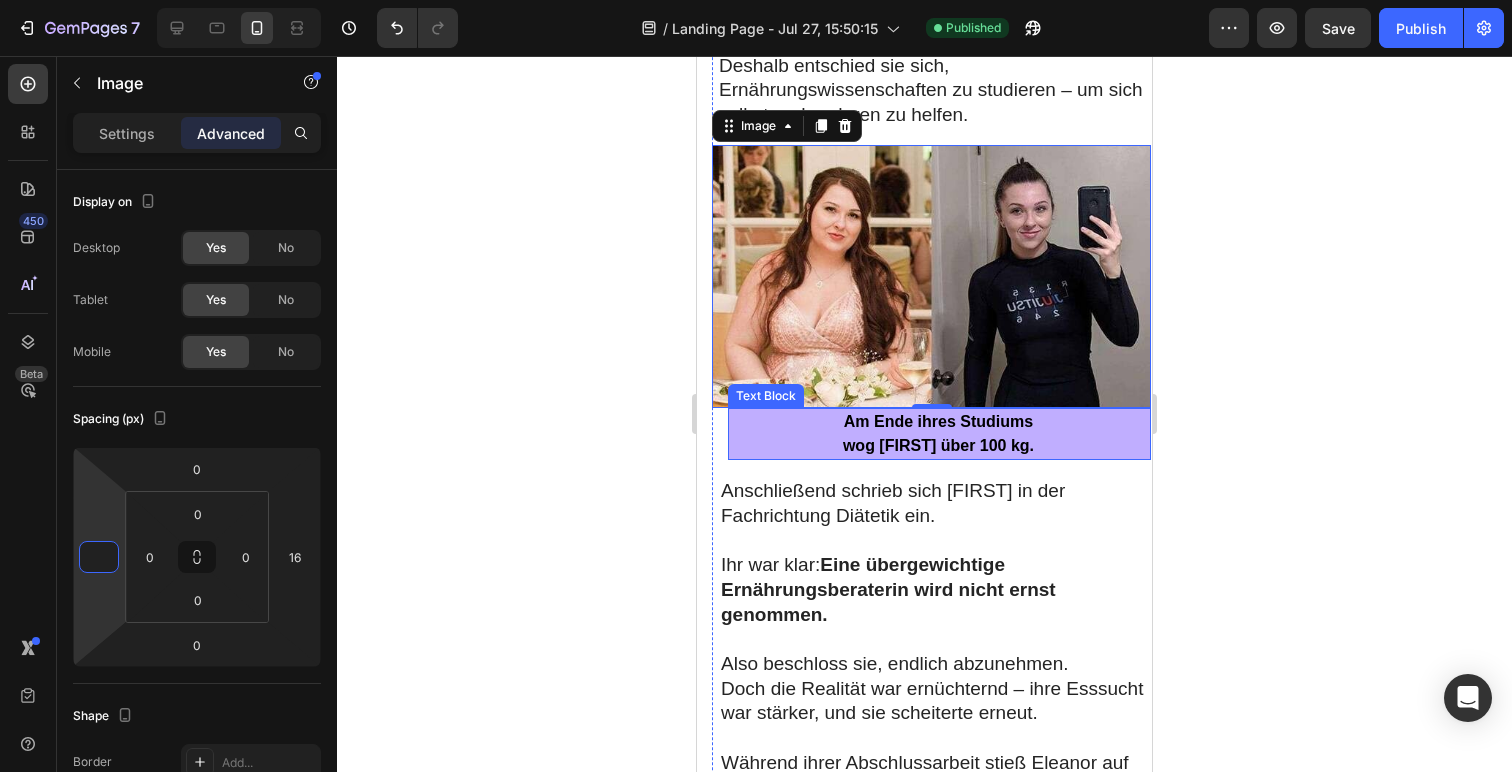 click on "wog [NAME] über 100 kg." at bounding box center [938, 446] 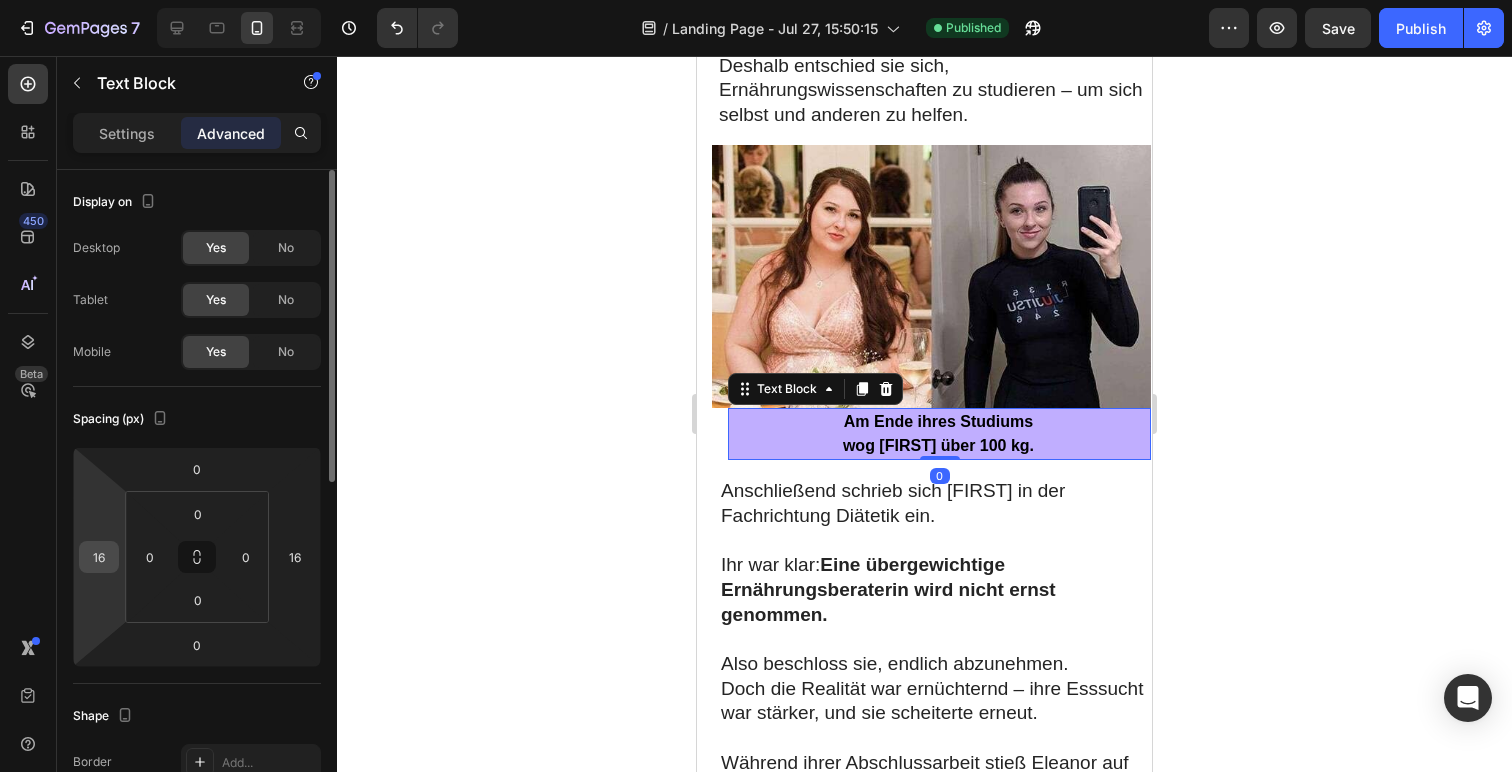 click on "16" at bounding box center [99, 557] 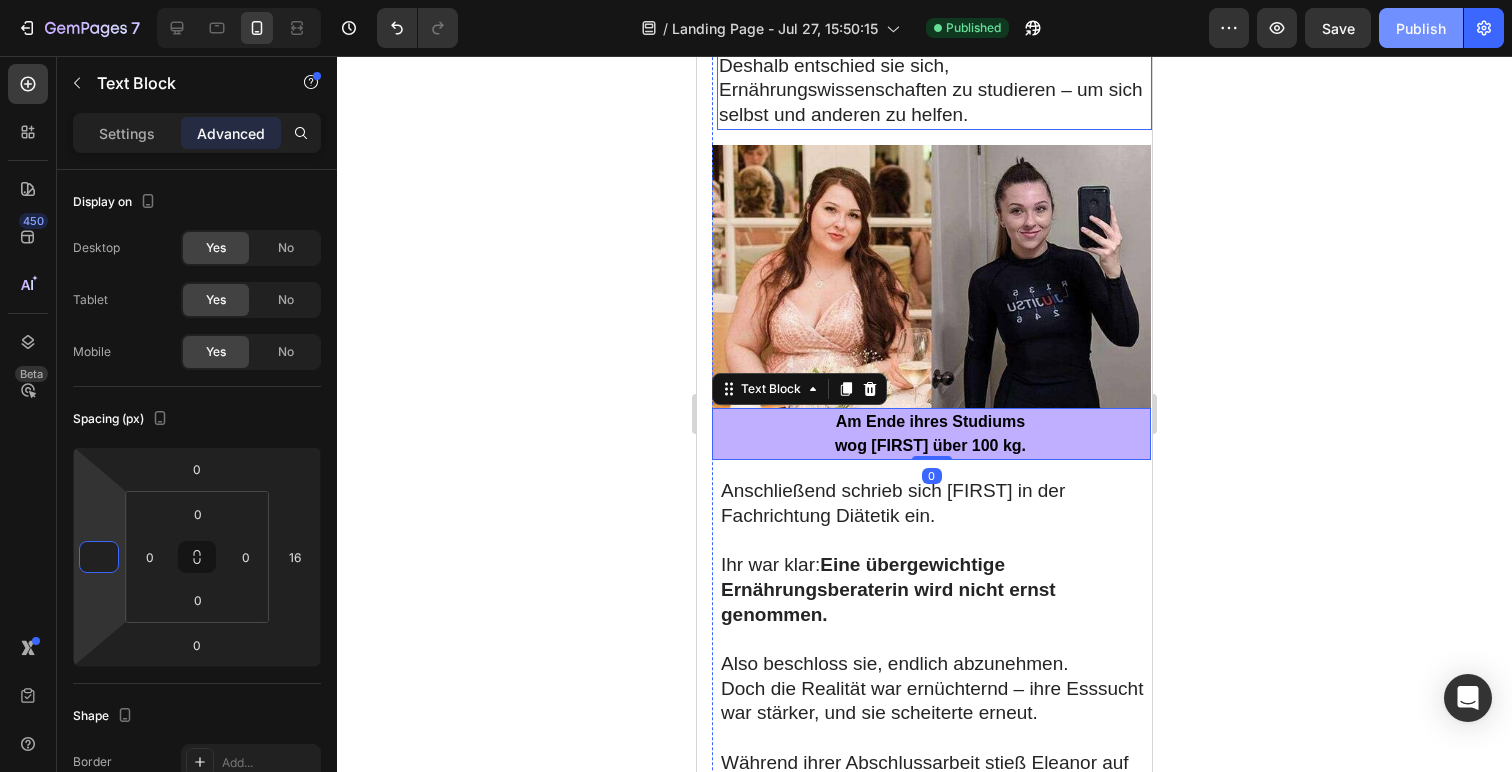 type on "0" 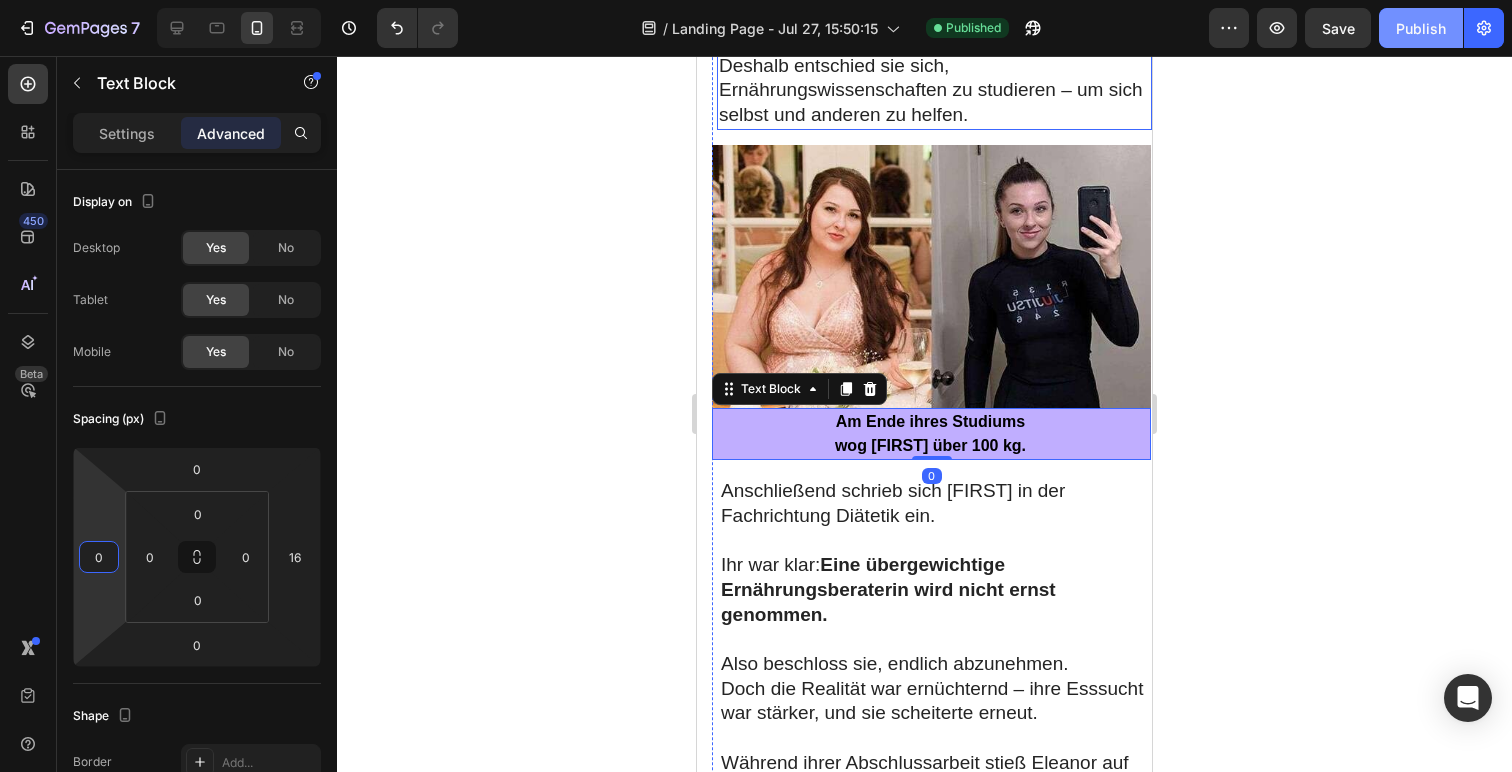 click on "Publish" at bounding box center [1421, 28] 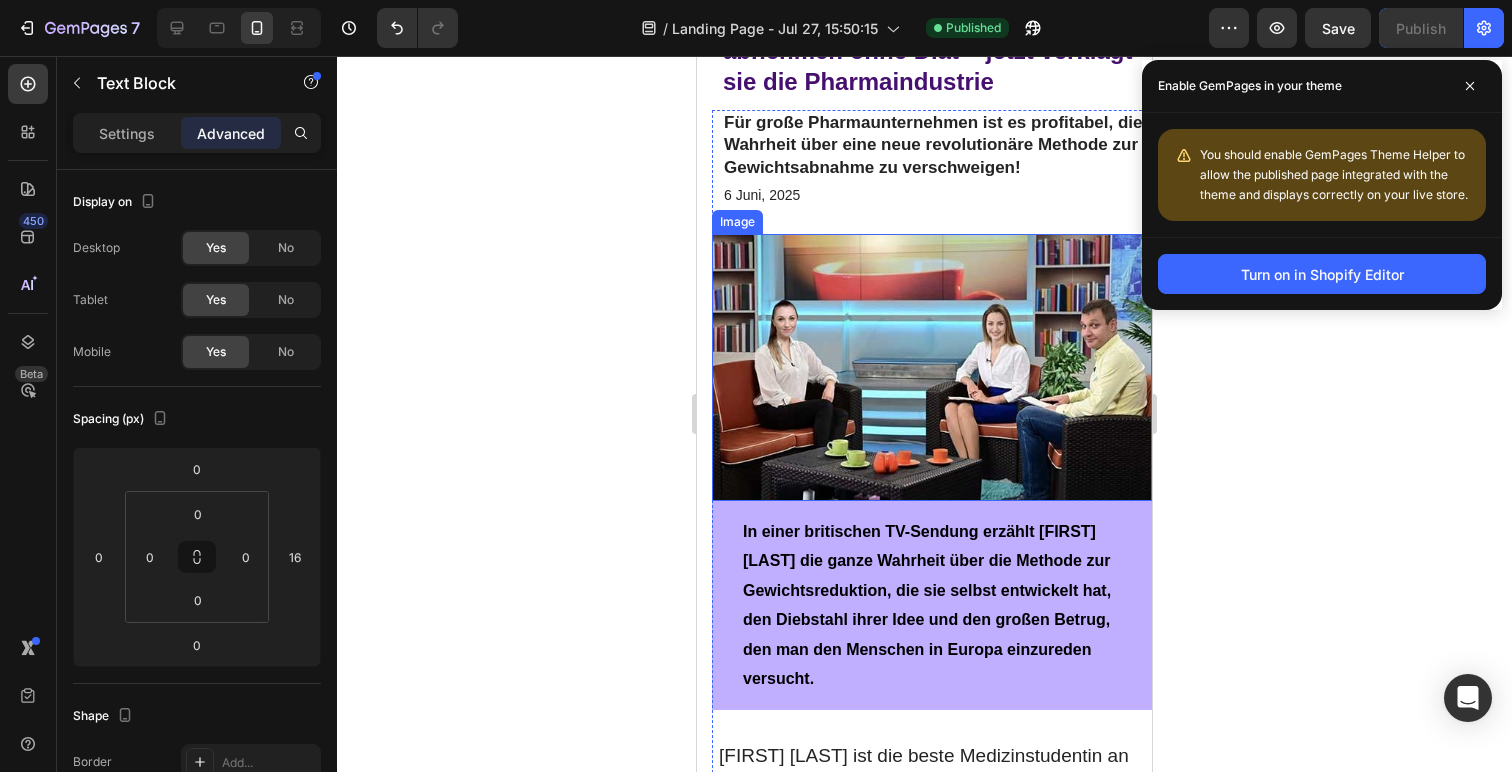 scroll, scrollTop: 291, scrollLeft: 0, axis: vertical 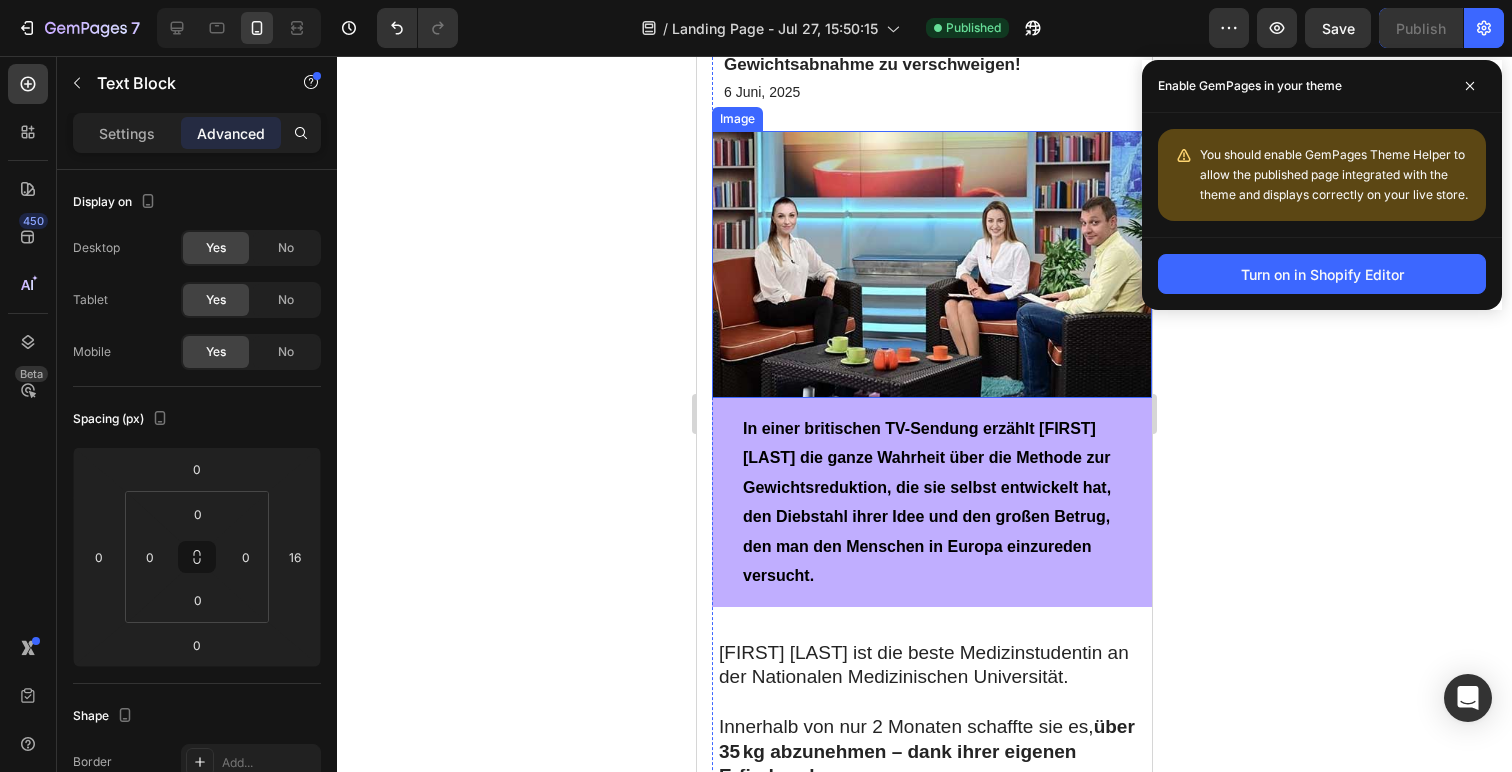 click at bounding box center [932, 264] 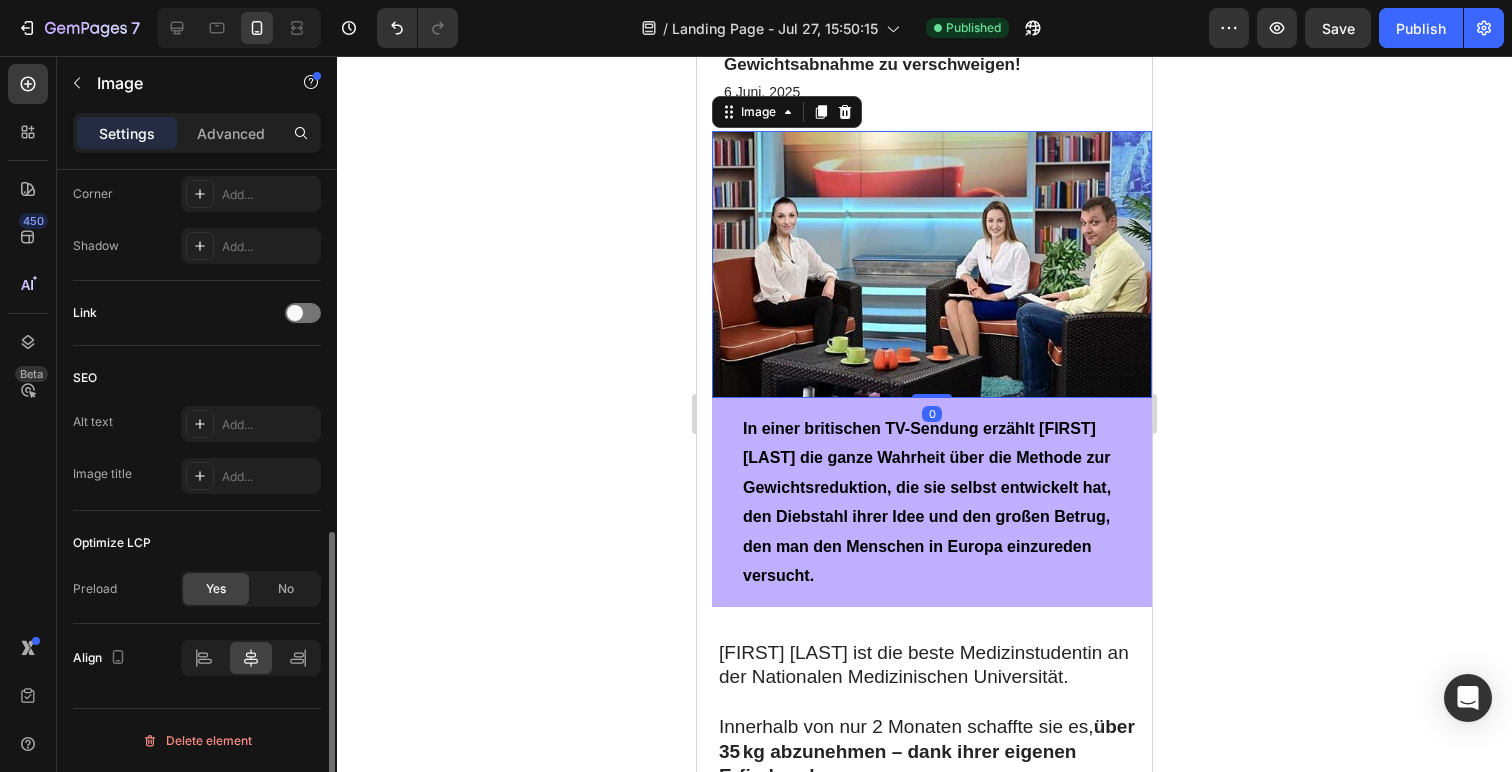 click on "Advanced" at bounding box center (231, 133) 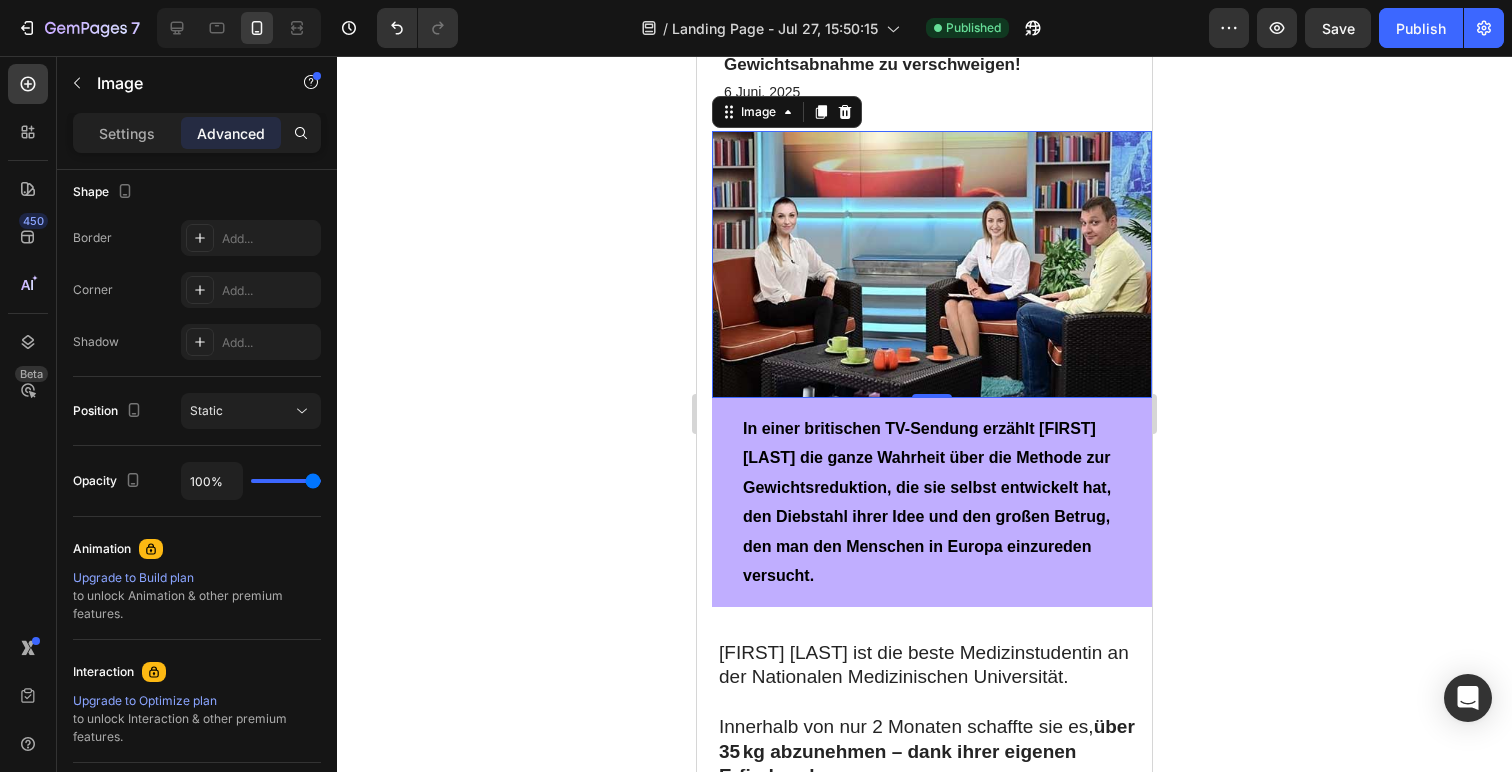 scroll, scrollTop: 0, scrollLeft: 0, axis: both 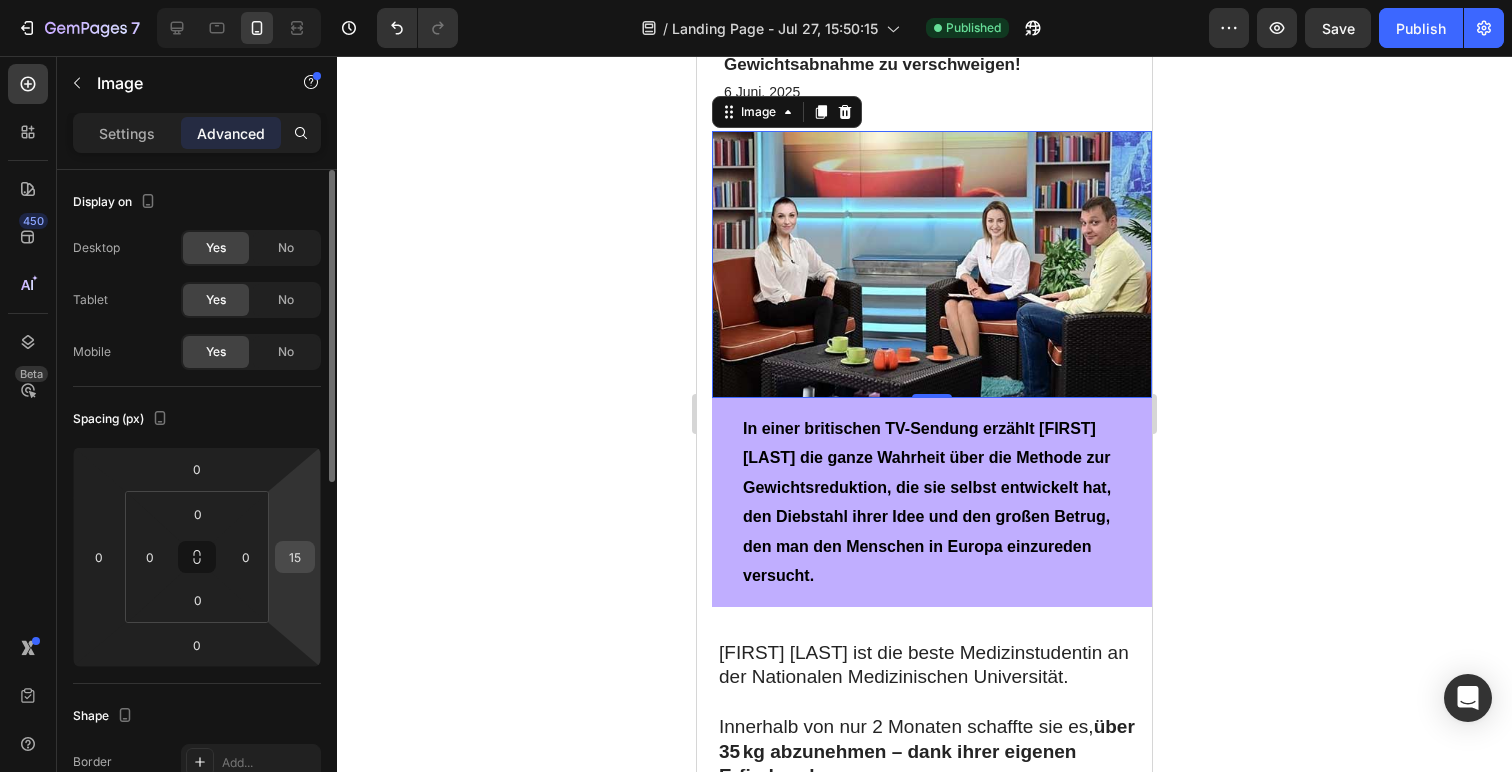 click on "15" at bounding box center [295, 557] 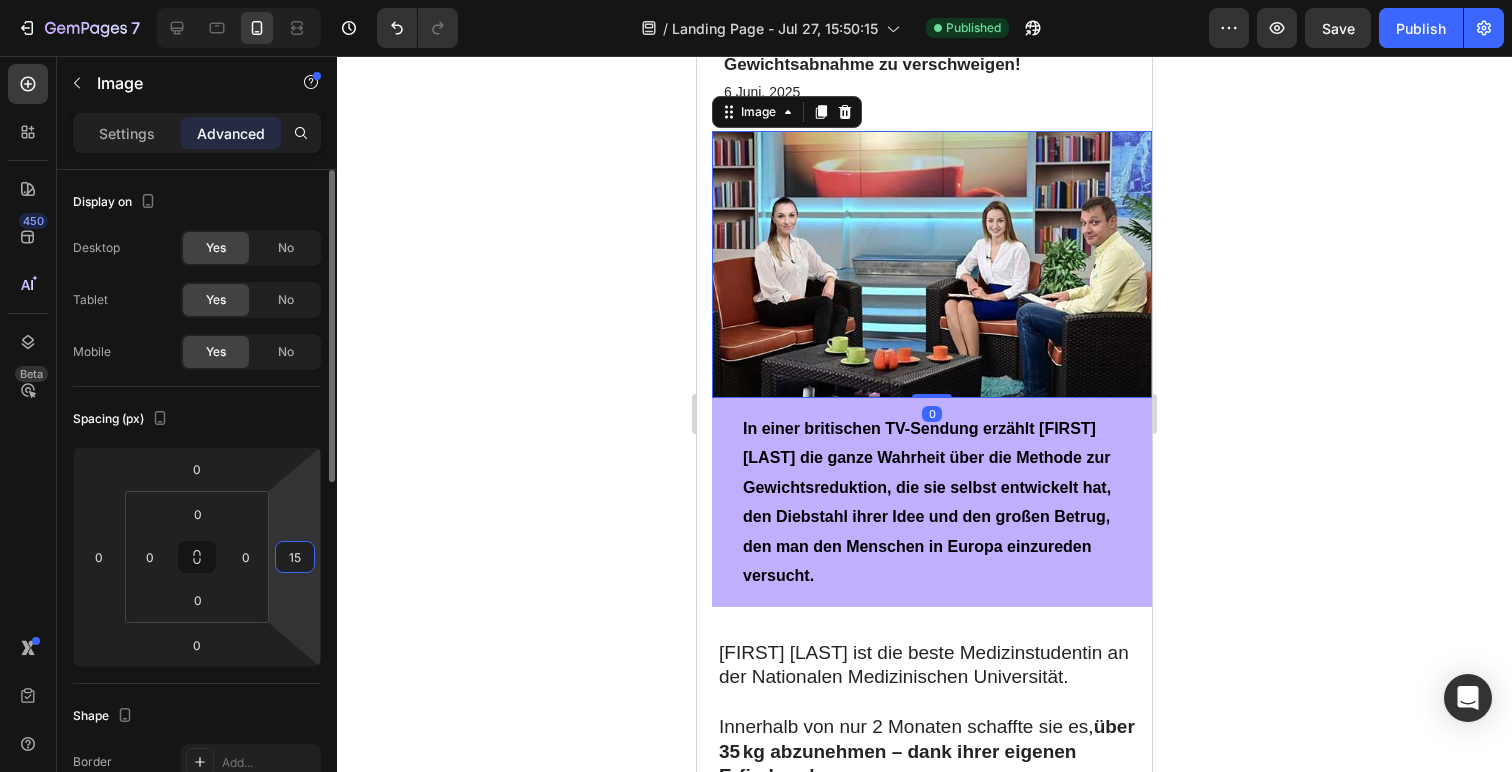 click on "15" at bounding box center [295, 557] 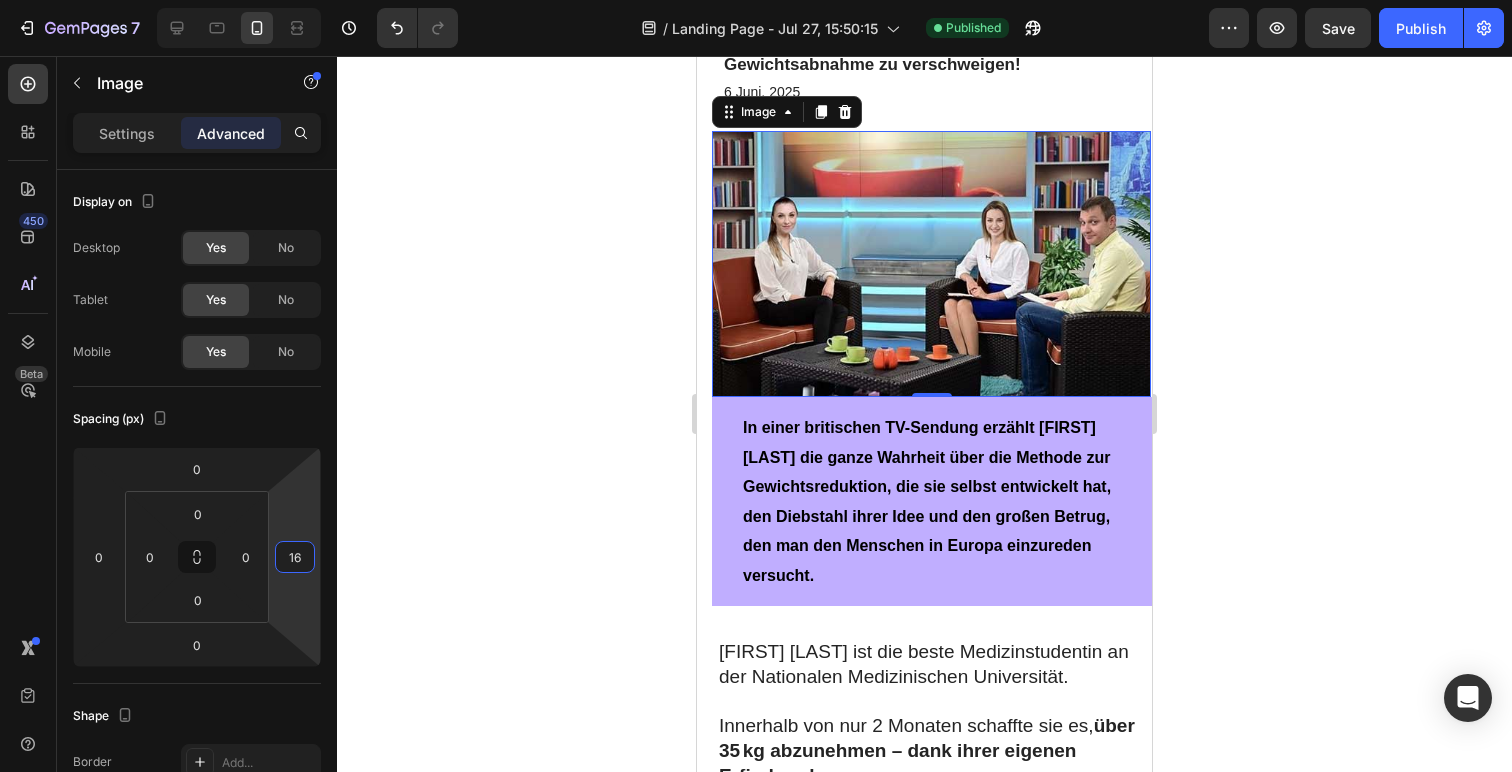 type on "16" 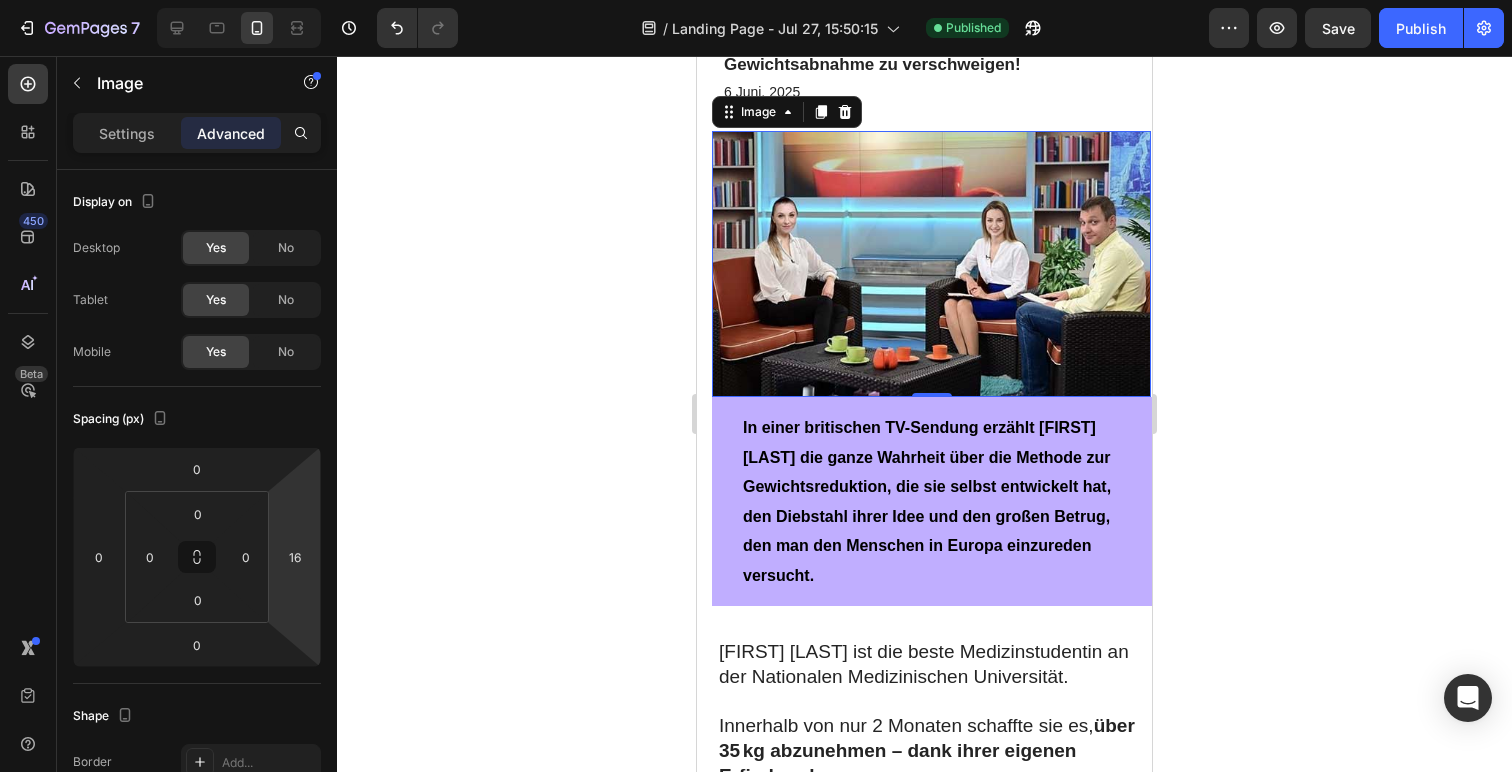 click 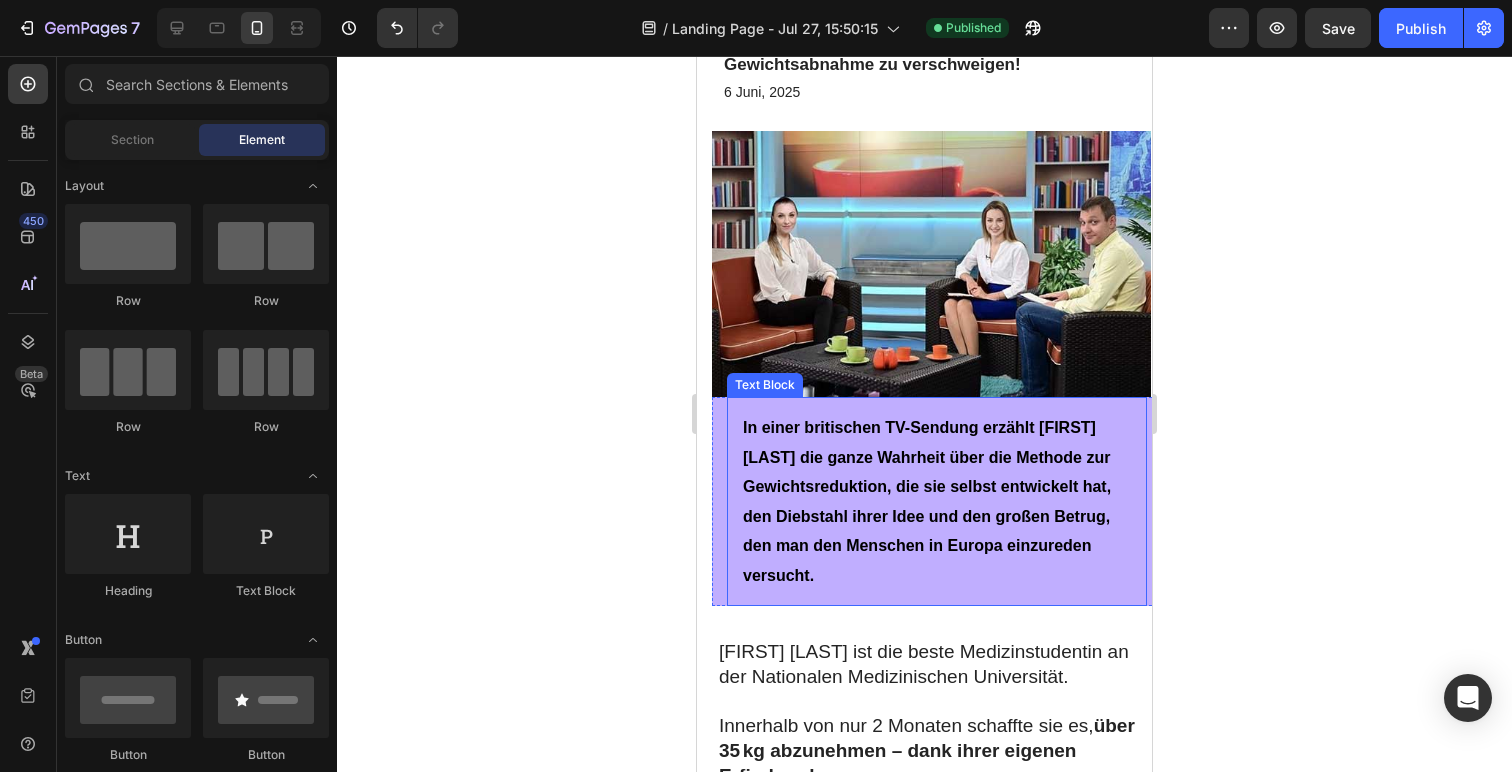 click on "In einer britischen TV-Sendung erzählt [FIRST] [LAST] die ganze Wahrheit über die Methode zur Gewichtsreduktion, die sie selbst entwickelt hat, den Diebstahl ihrer Idee und den großen Betrug, den man den Menschen in Europa einzureden versucht." at bounding box center [937, 501] 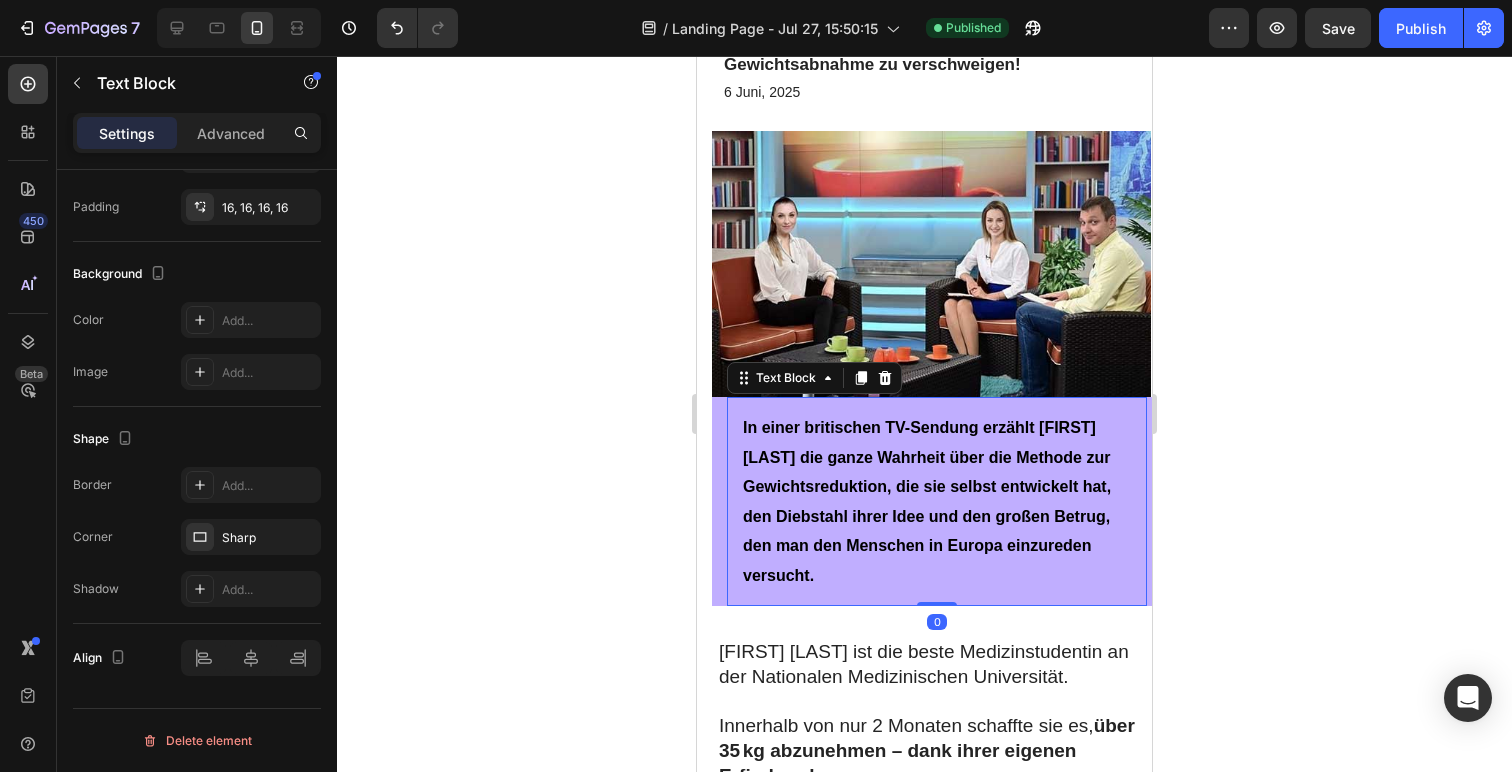 scroll, scrollTop: 0, scrollLeft: 0, axis: both 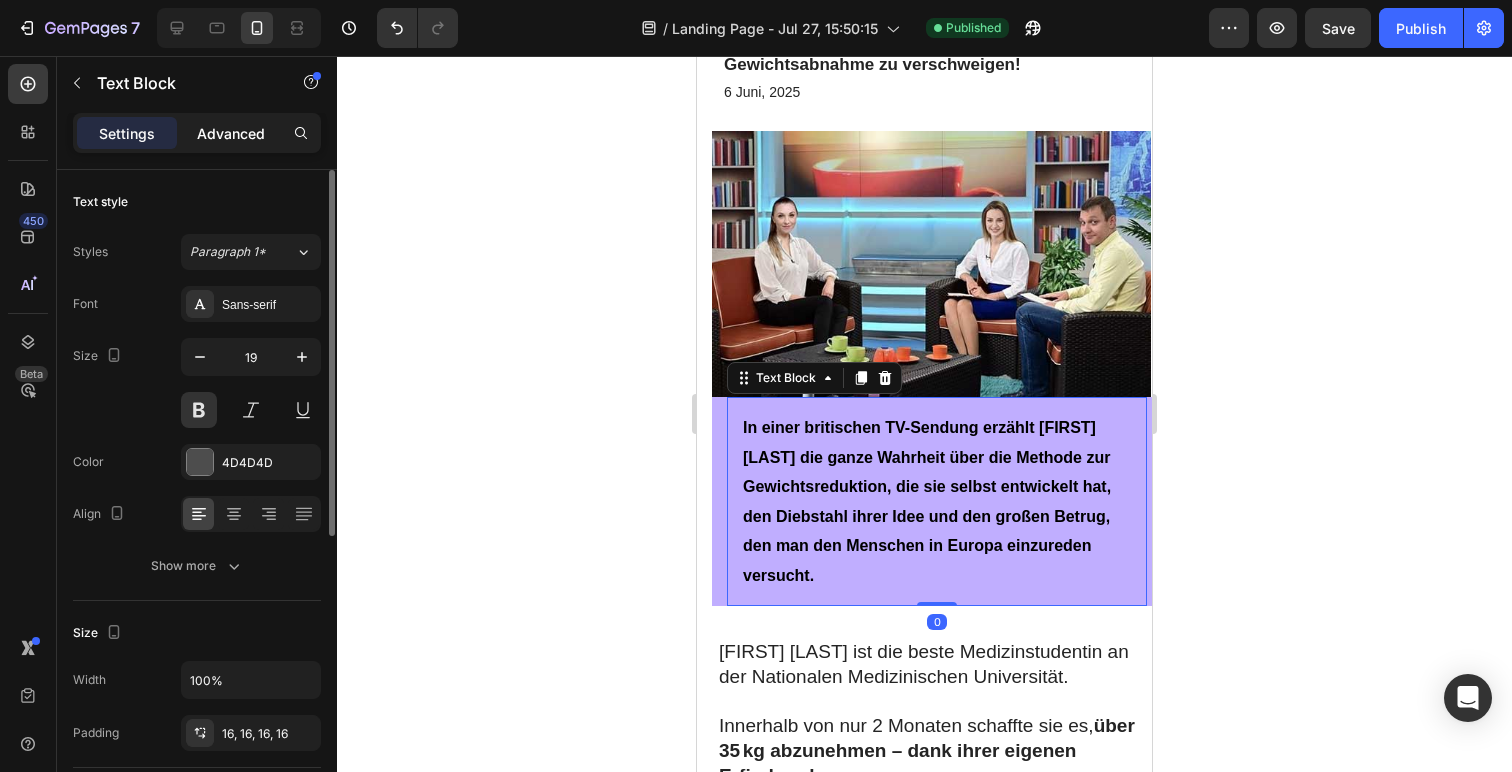 click on "Advanced" 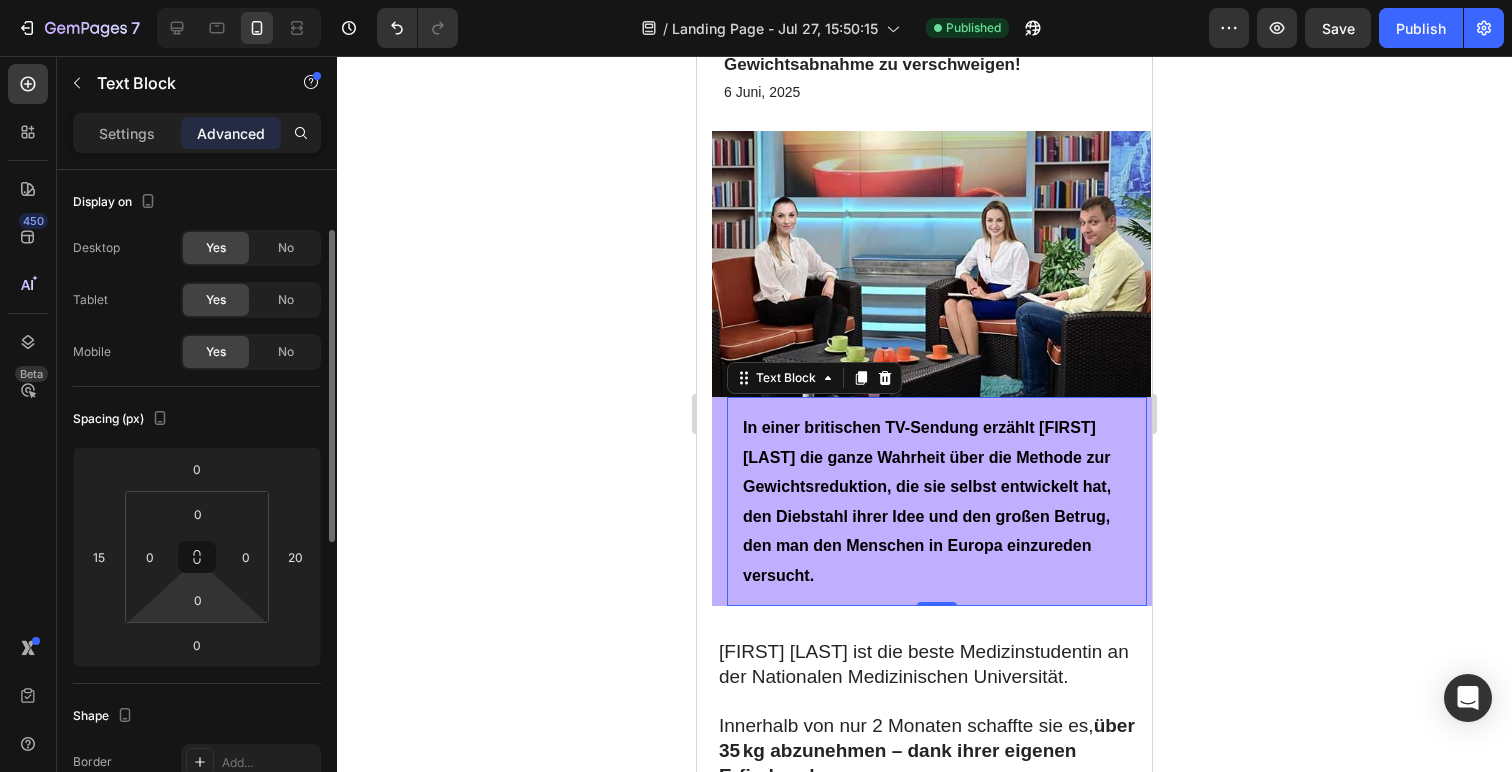 scroll, scrollTop: 153, scrollLeft: 0, axis: vertical 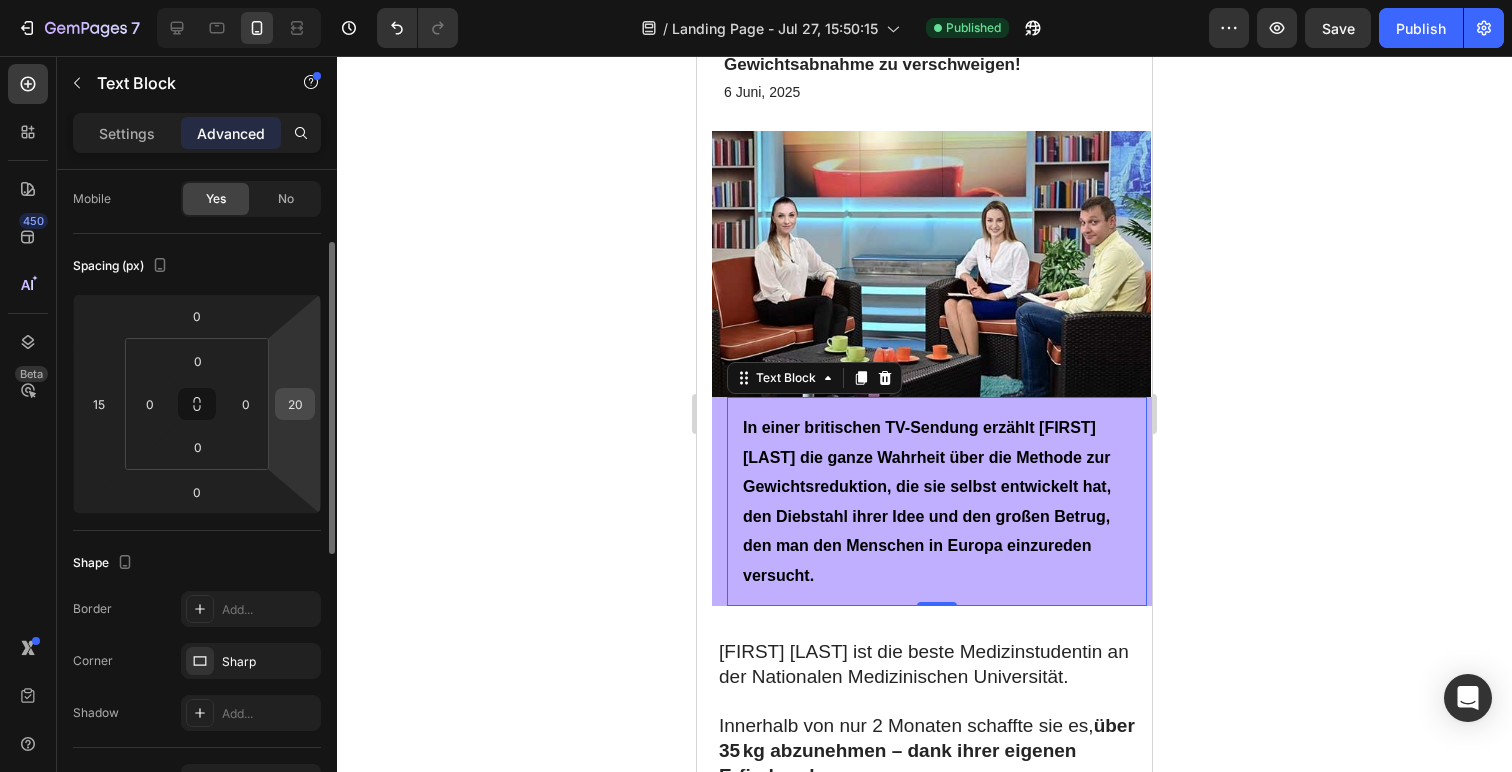 click on "20" at bounding box center [295, 404] 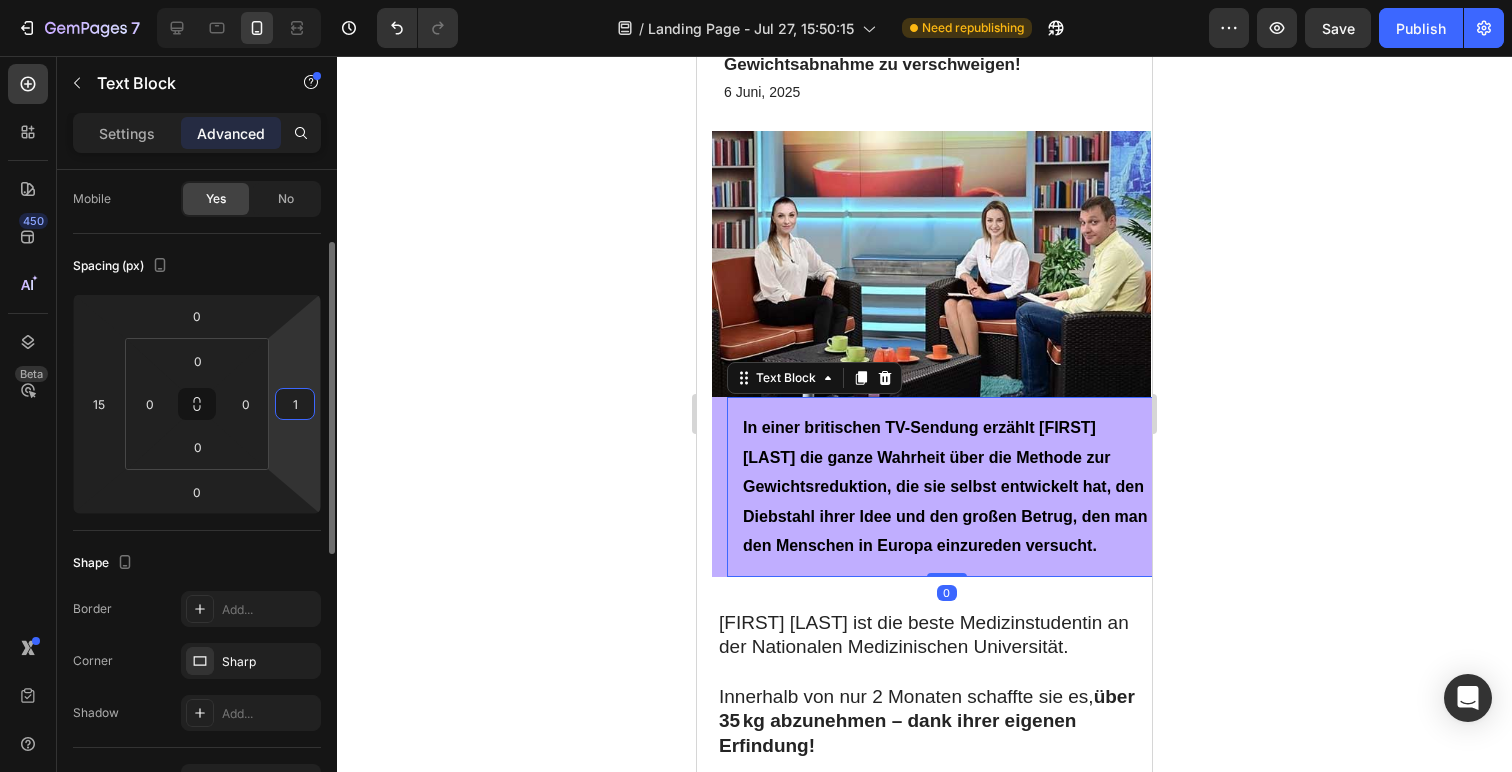 type on "16" 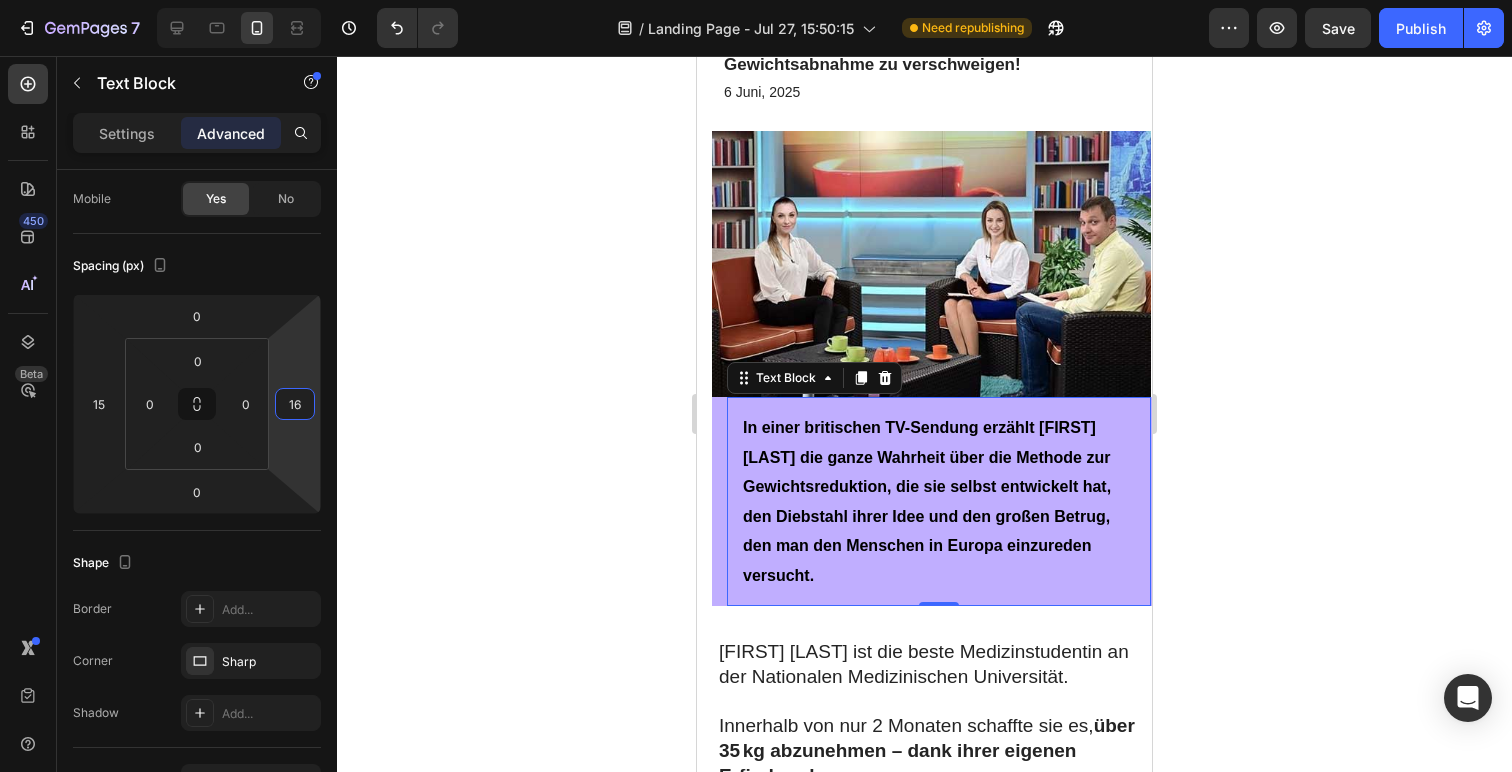 click 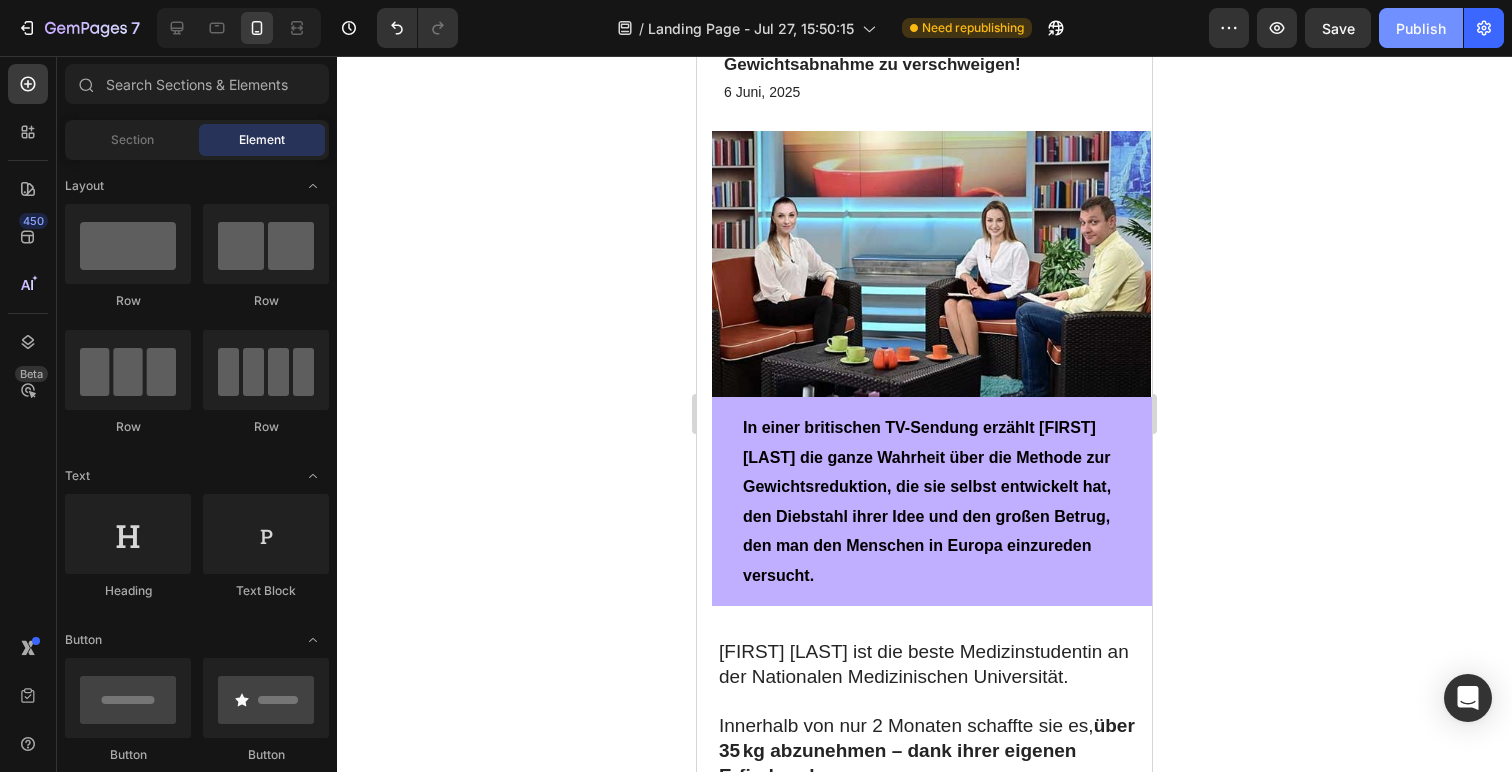 click on "Publish" at bounding box center (1421, 28) 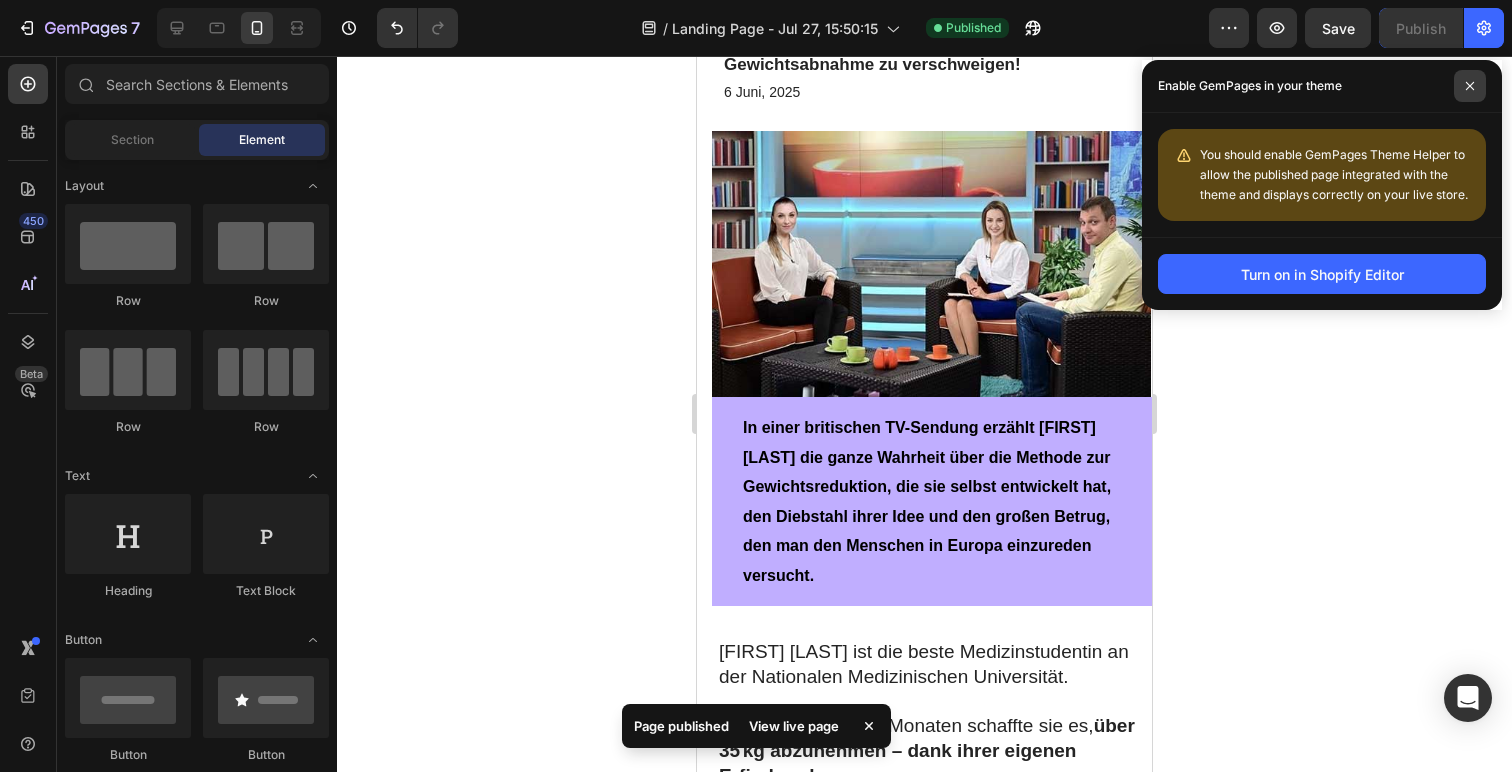 click at bounding box center (1470, 86) 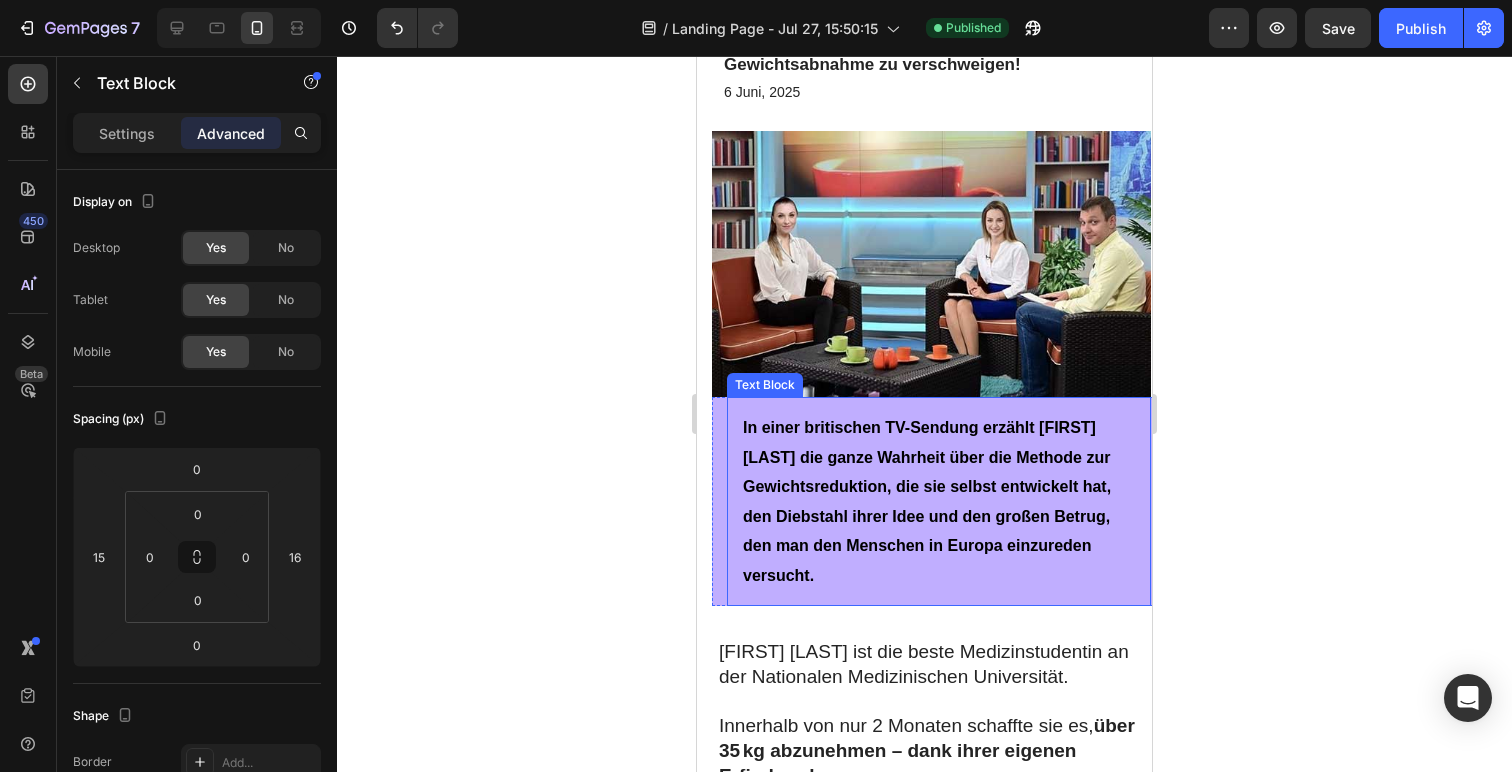 click on "In einer britischen TV-Sendung erzählt [FIRST] [LAST] die ganze Wahrheit über die Methode zur Gewichtsreduktion, die sie selbst entwickelt hat, den Diebstahl ihrer Idee und den großen Betrug, den man den Menschen in Europa einzureden versucht." at bounding box center (939, 501) 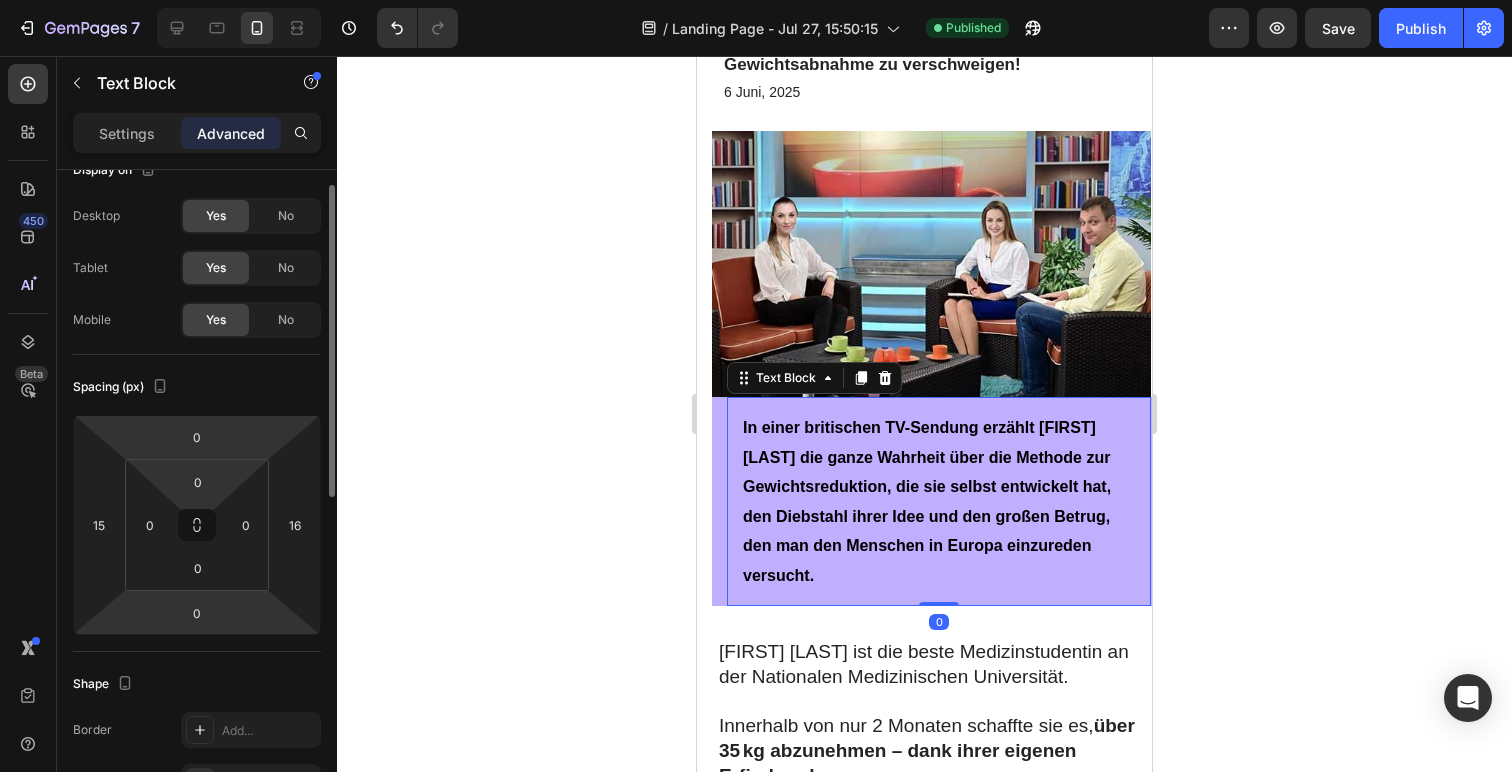 scroll, scrollTop: 122, scrollLeft: 0, axis: vertical 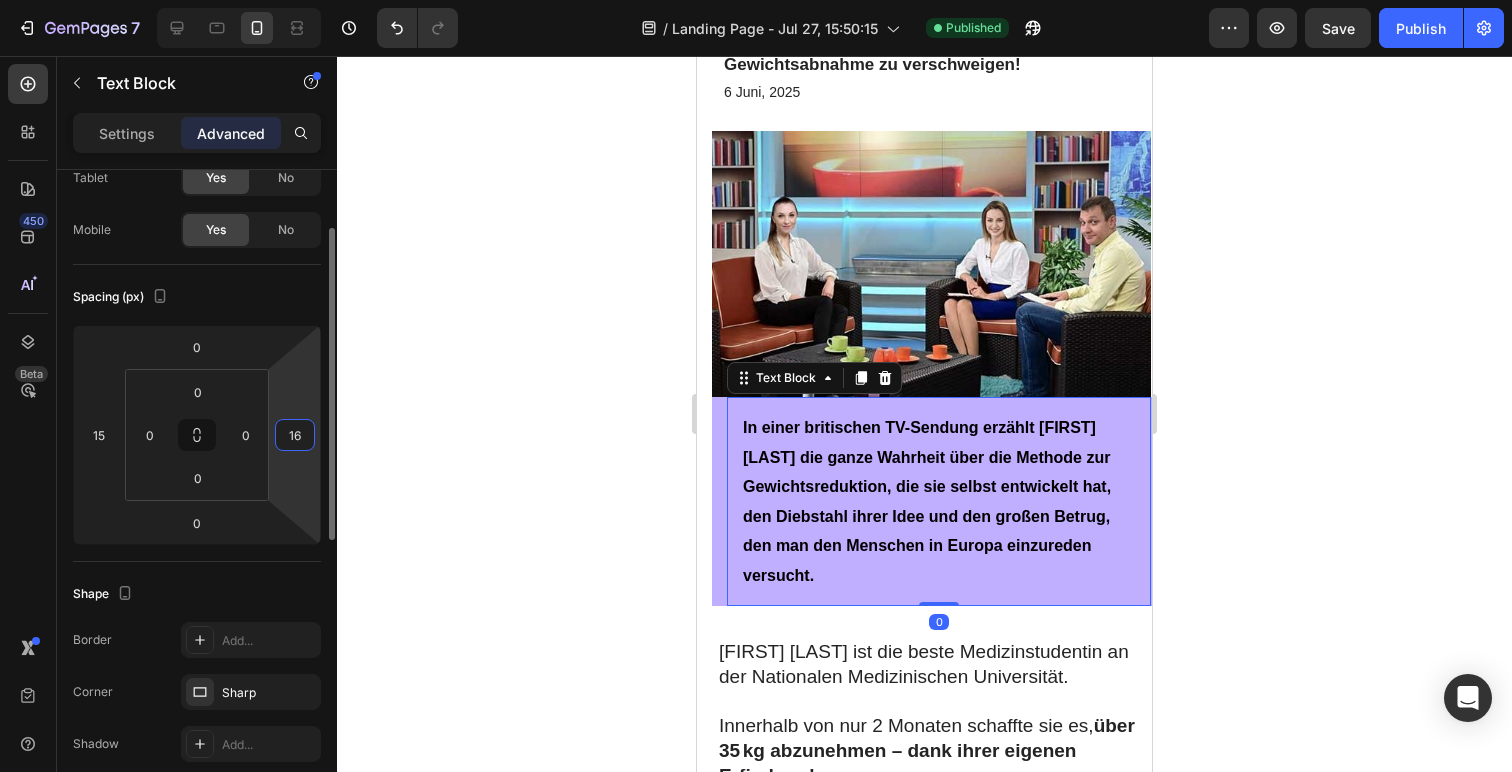 click on "16" at bounding box center (295, 435) 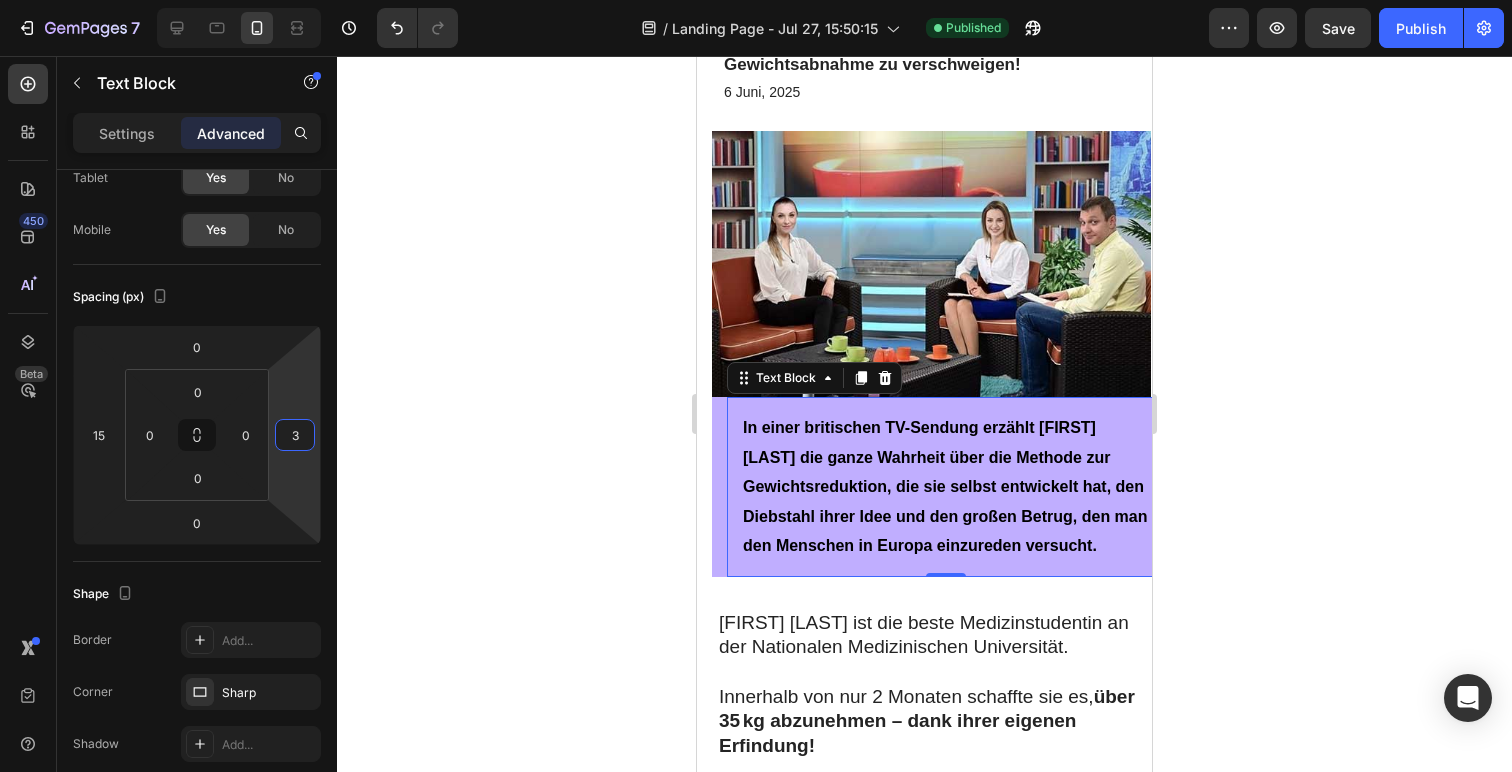 type on "30" 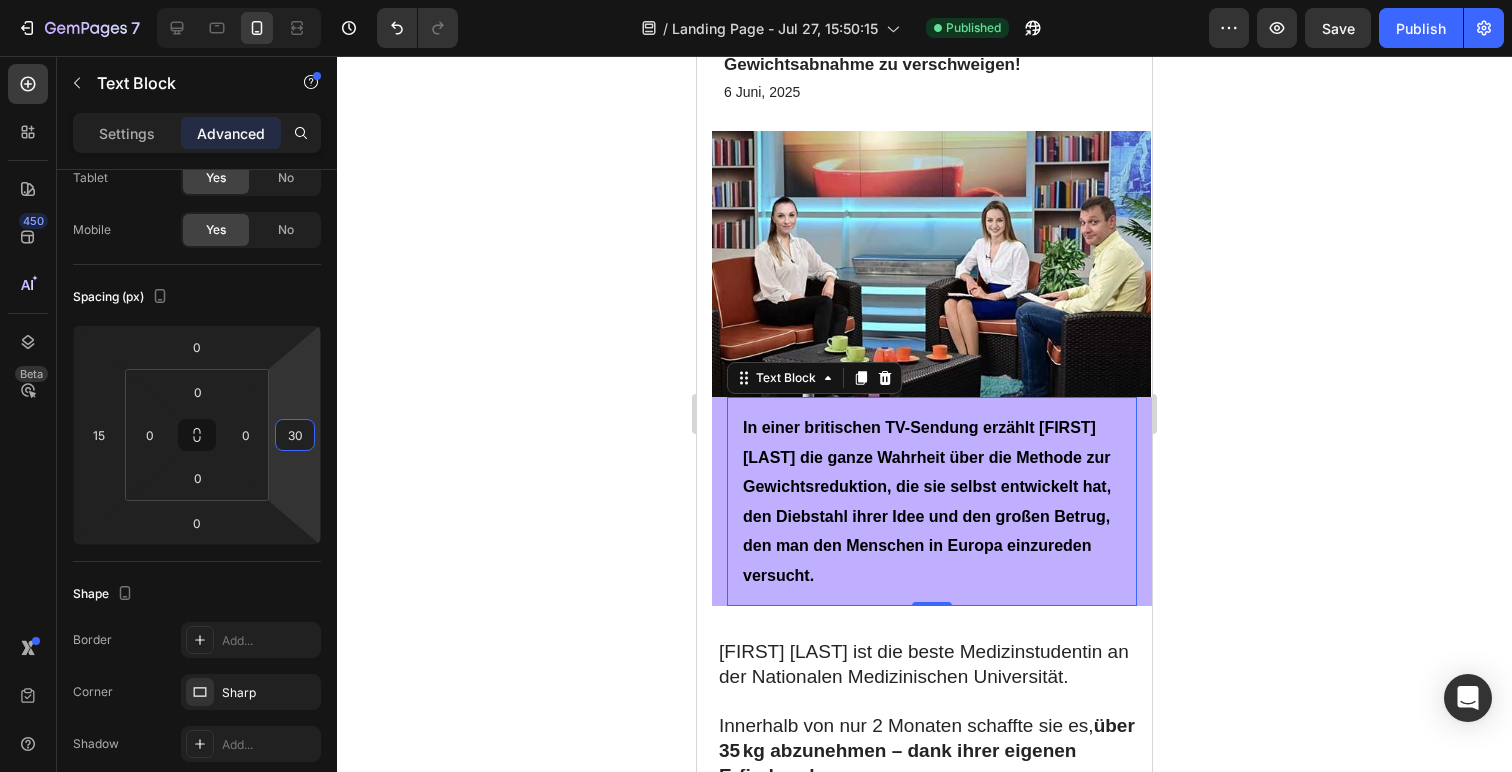click 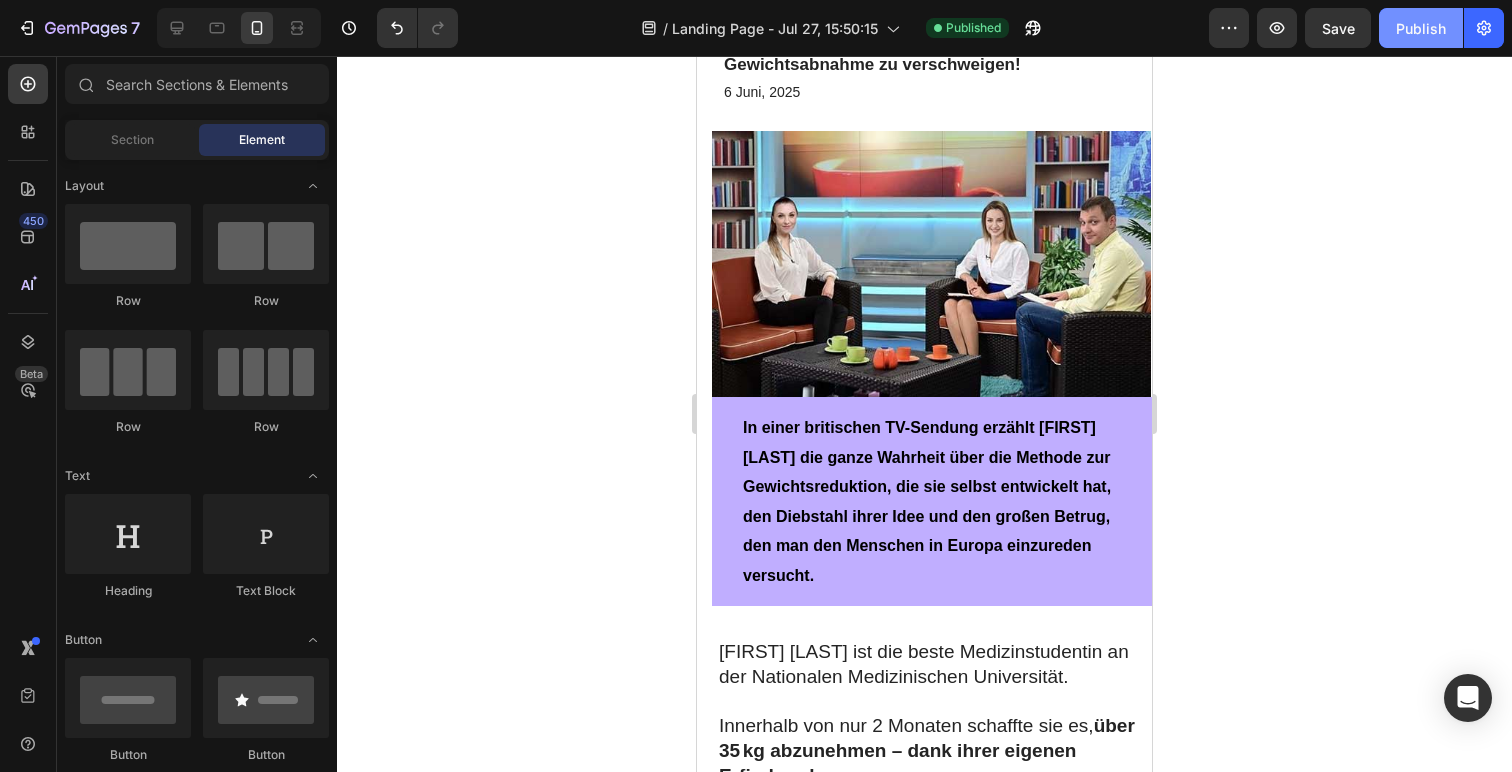 click on "Publish" at bounding box center (1421, 28) 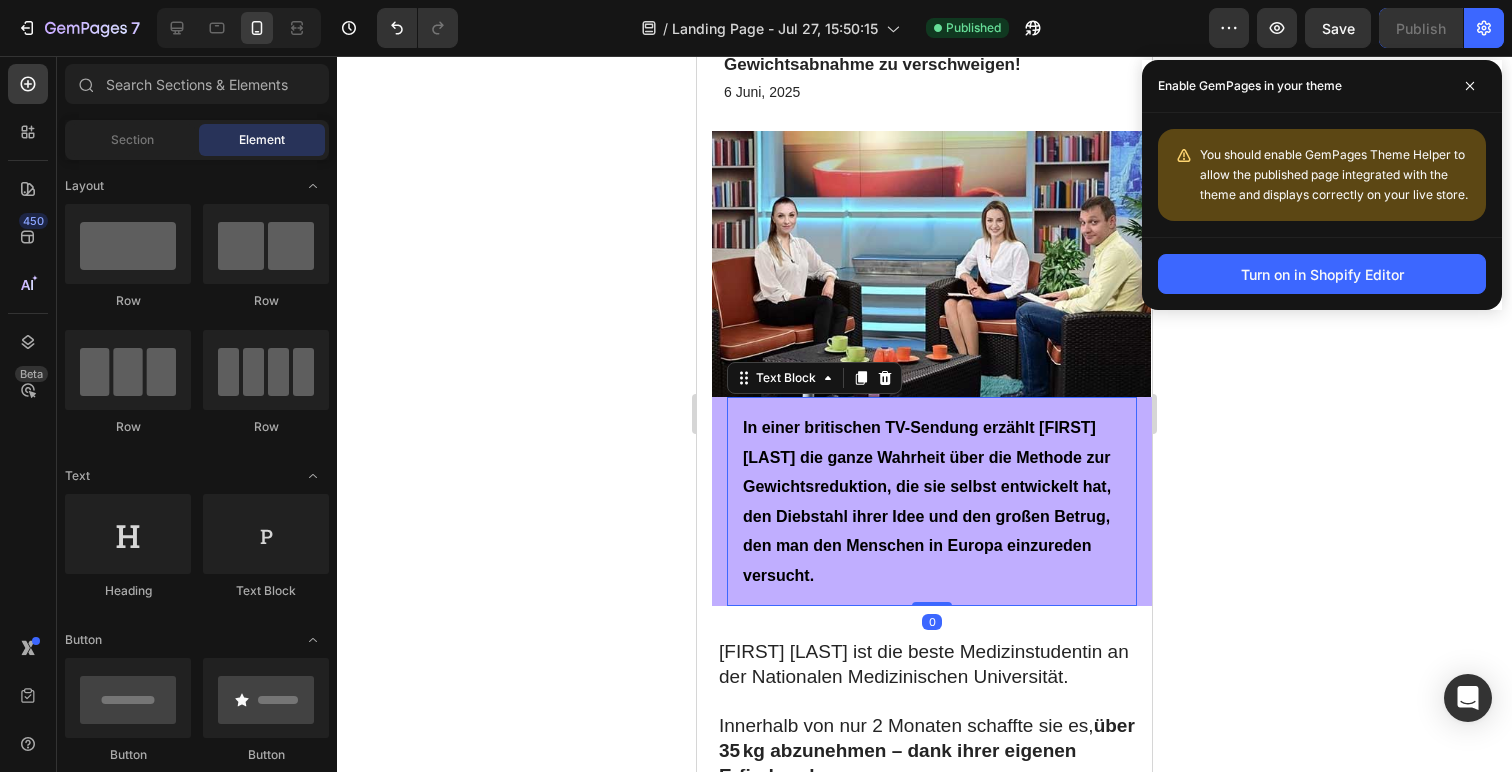 click on "In einer britischen TV-Sendung erzählt [FIRST] [LAST] die ganze Wahrheit über die Methode zur Gewichtsreduktion, die sie selbst entwickelt hat, den Diebstahl ihrer Idee und den großen Betrug, den man den Menschen in Europa einzureden versucht." at bounding box center (932, 501) 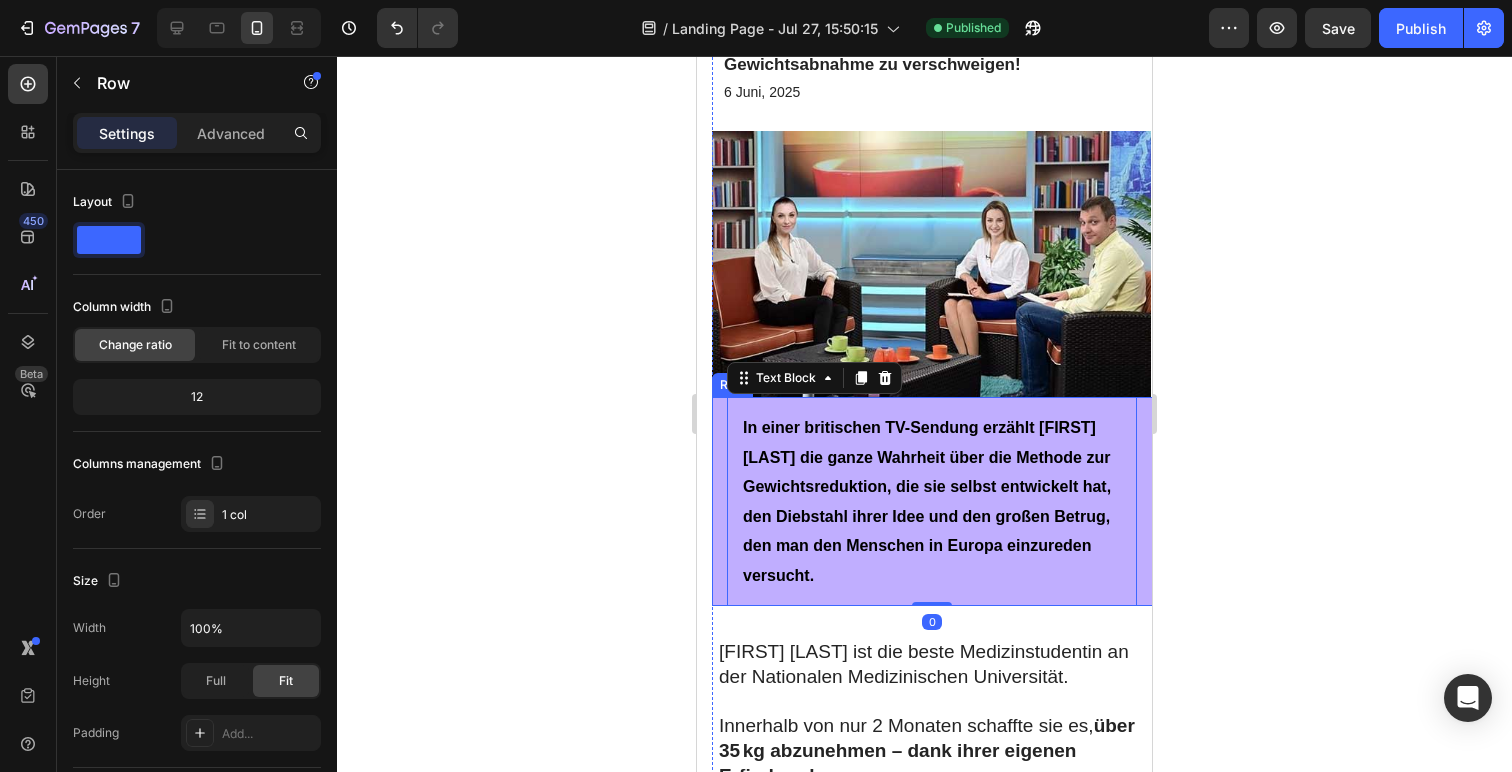 click on "In einer britischen TV-Sendung erzählt Eleanor Thompson die ganze Wahrheit über die Methode zur Gewichtsreduktion, die sie selbst entwickelt hat, den Diebstahl ihrer Idee und den großen Betrug, den man den Menschen in Europa einzureden versucht. Text Block   0" at bounding box center (939, 501) 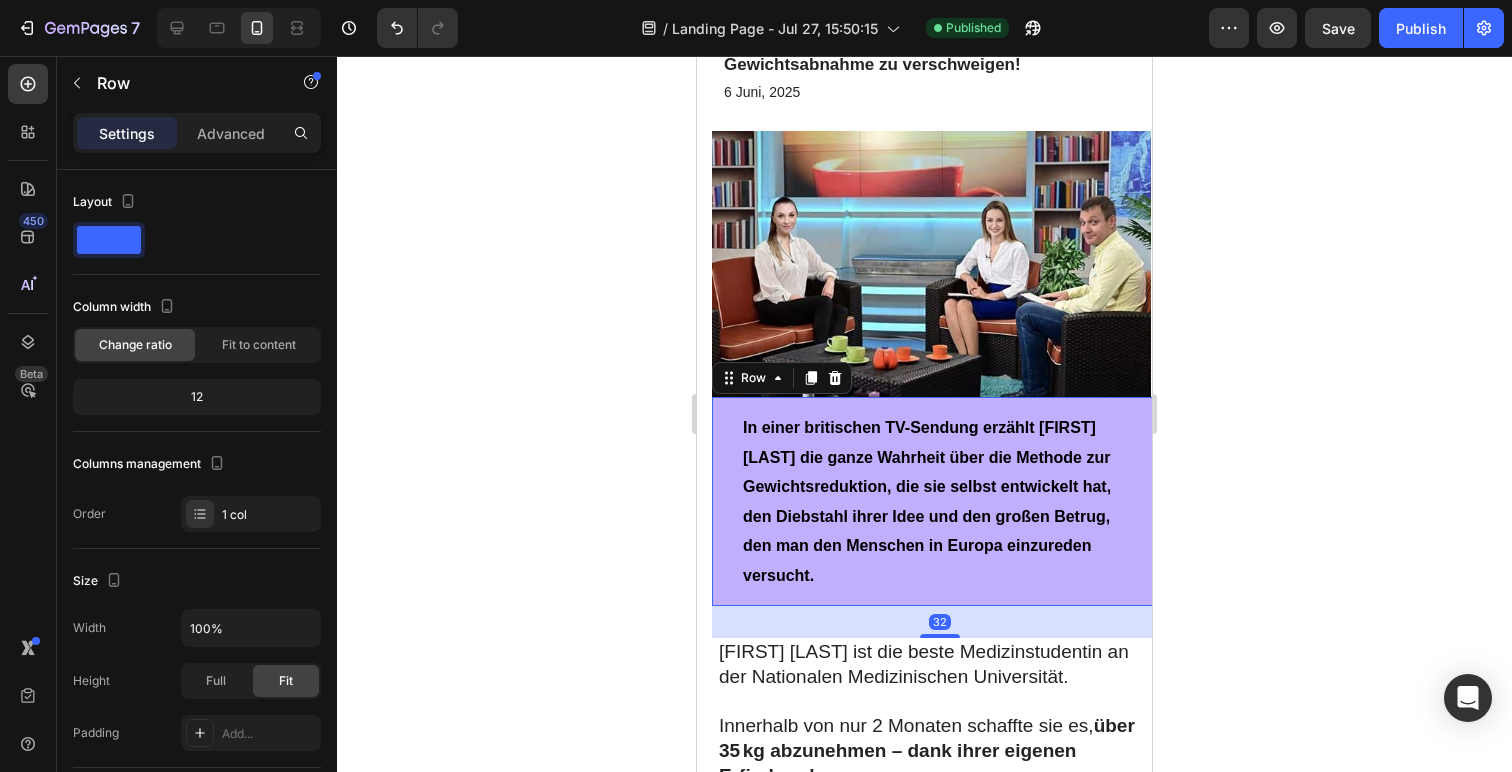 click on "In einer britischen TV-Sendung erzählt Eleanor Thompson die ganze Wahrheit über die Methode zur Gewichtsreduktion, die sie selbst entwickelt hat, den Diebstahl ihrer Idee und den großen Betrug, den man den Menschen in Europa einzureden versucht. Text Block" at bounding box center [939, 501] 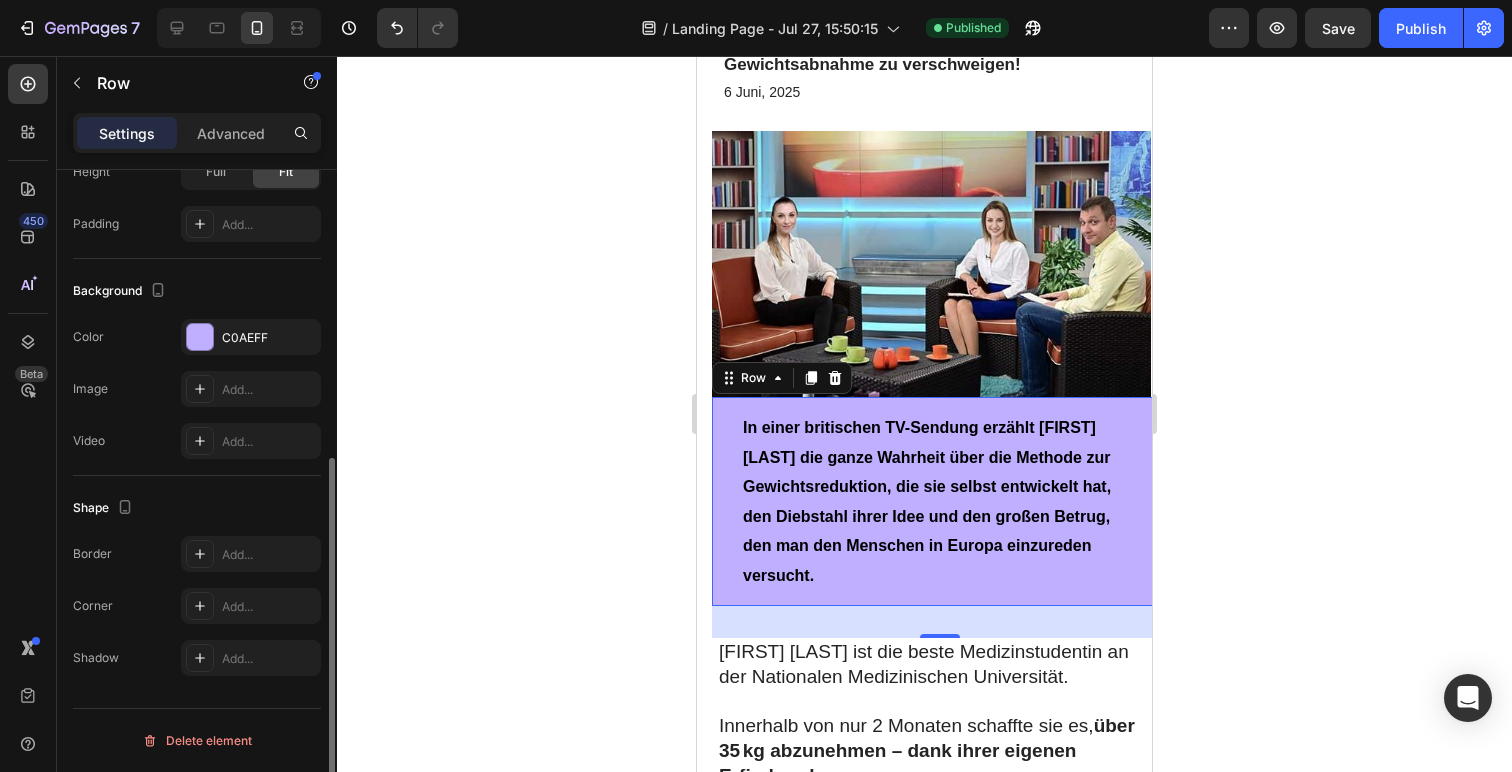 scroll, scrollTop: 0, scrollLeft: 0, axis: both 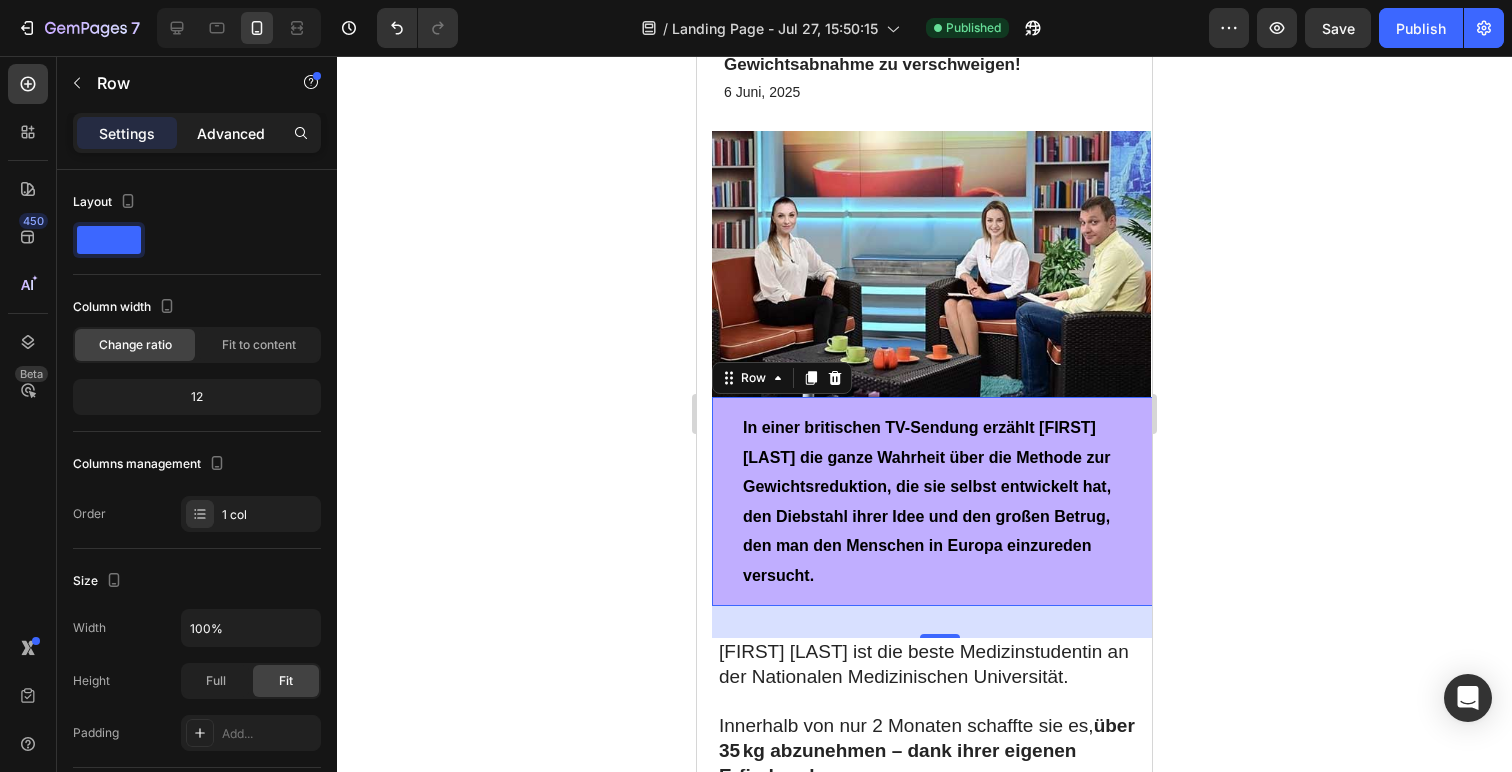 click on "Advanced" at bounding box center [231, 133] 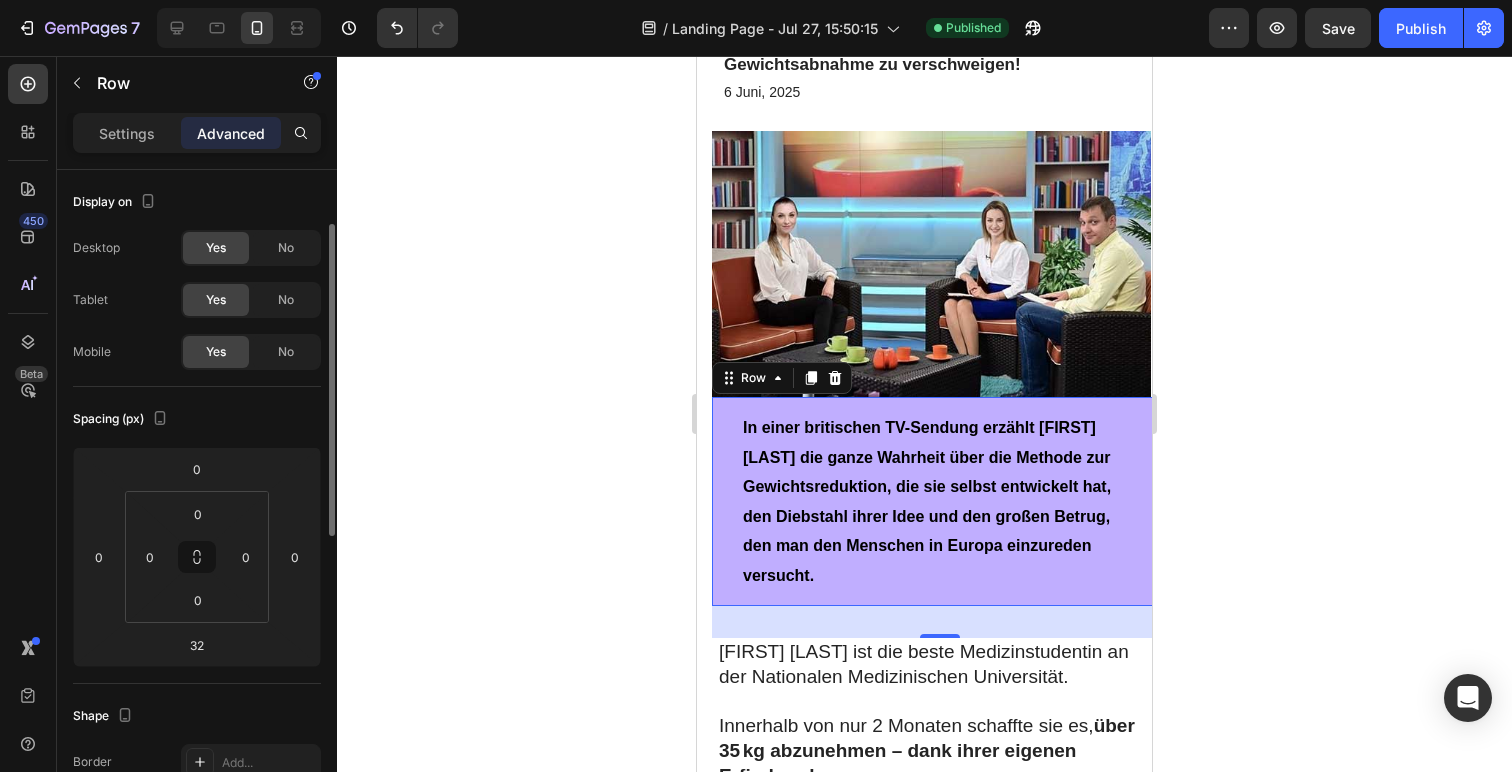 scroll, scrollTop: 37, scrollLeft: 0, axis: vertical 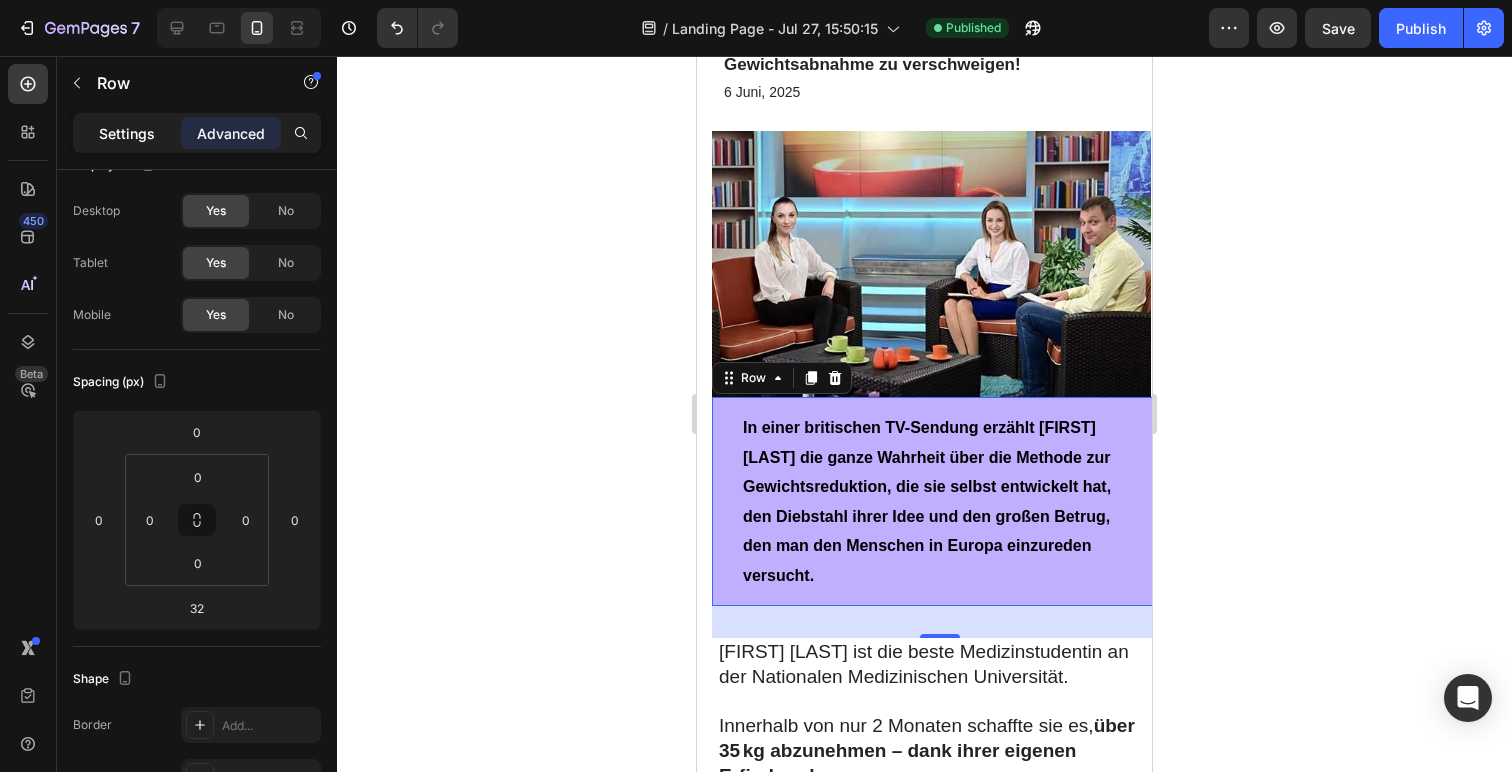 click on "Settings" at bounding box center [127, 133] 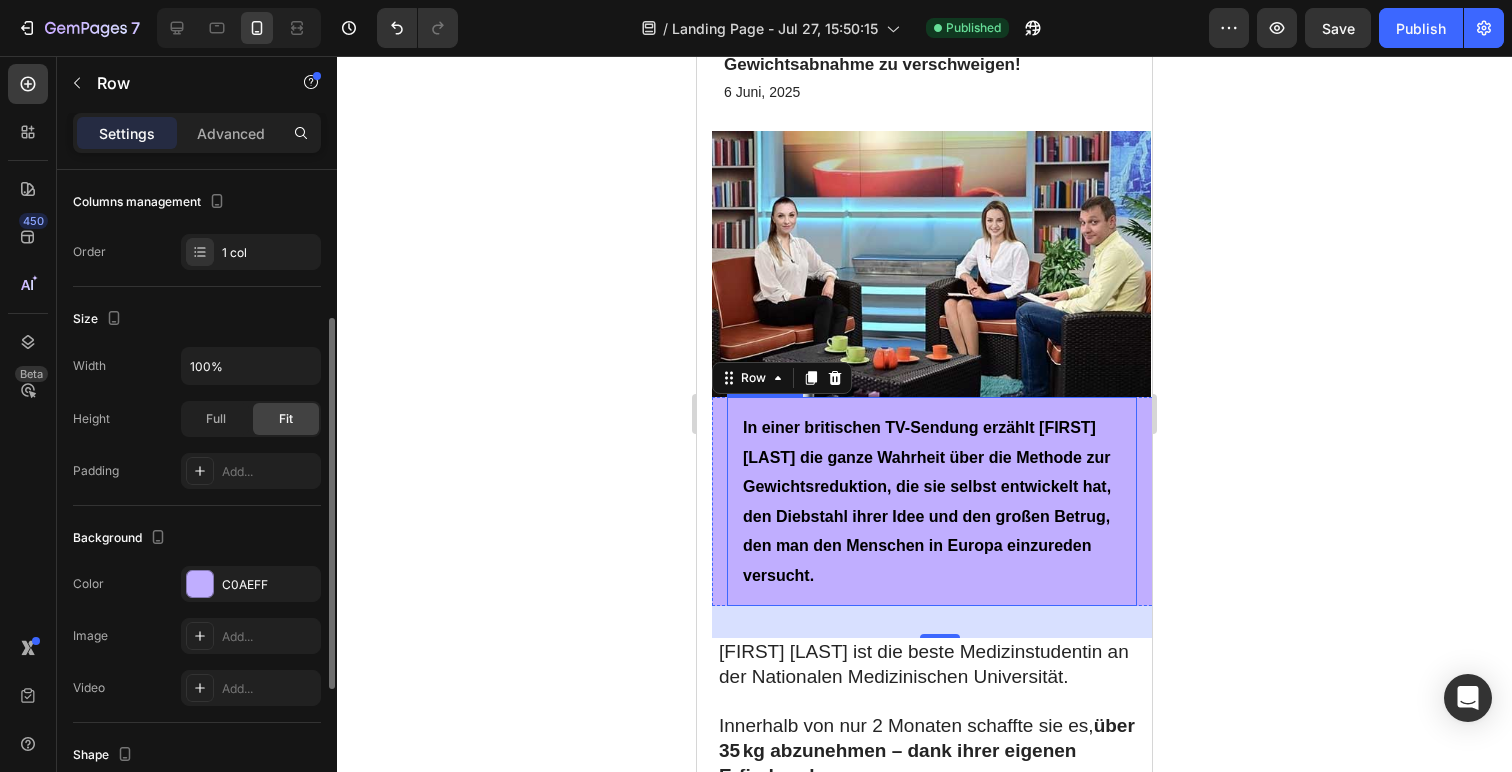 scroll, scrollTop: 258, scrollLeft: 0, axis: vertical 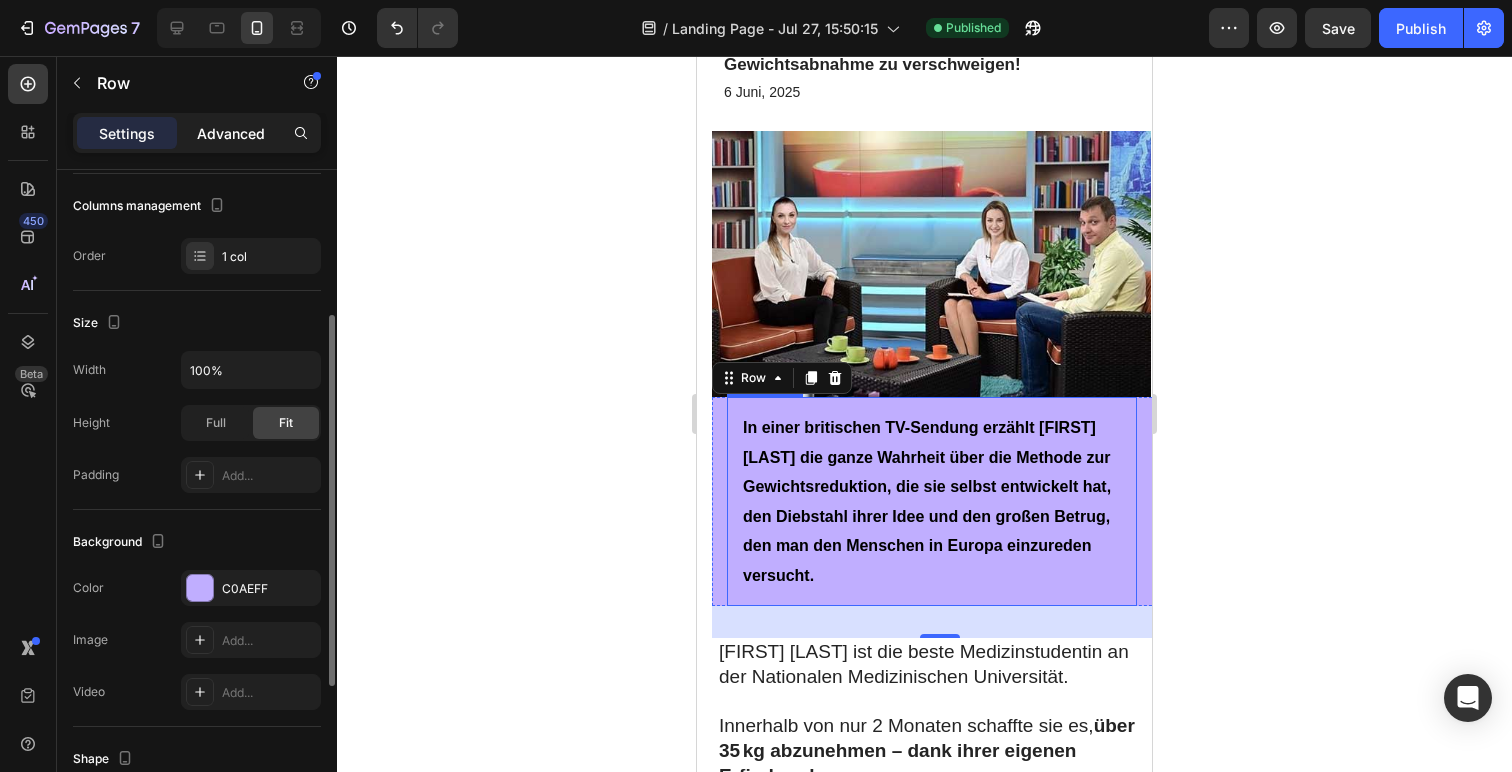 click on "Advanced" 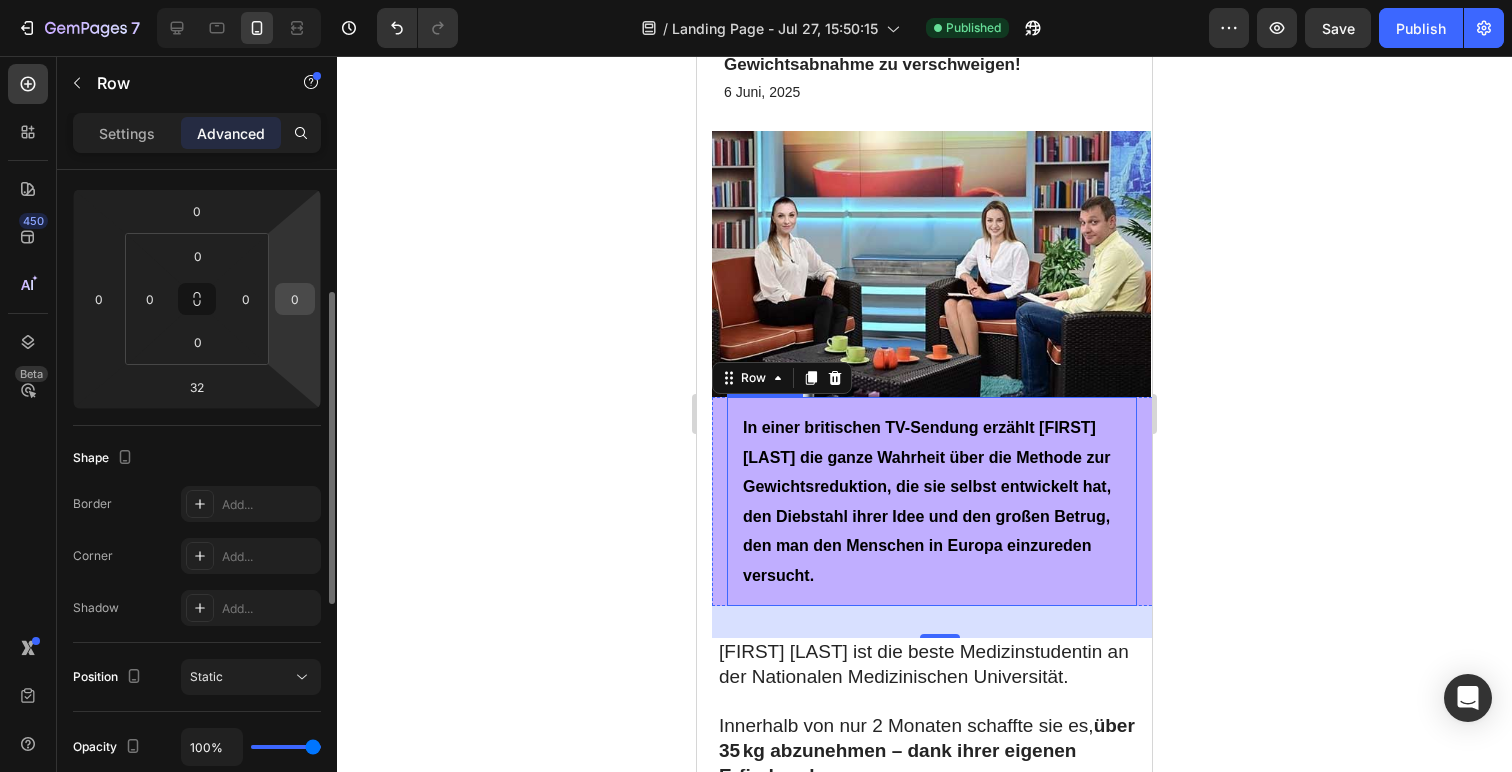 click on "0" at bounding box center (295, 299) 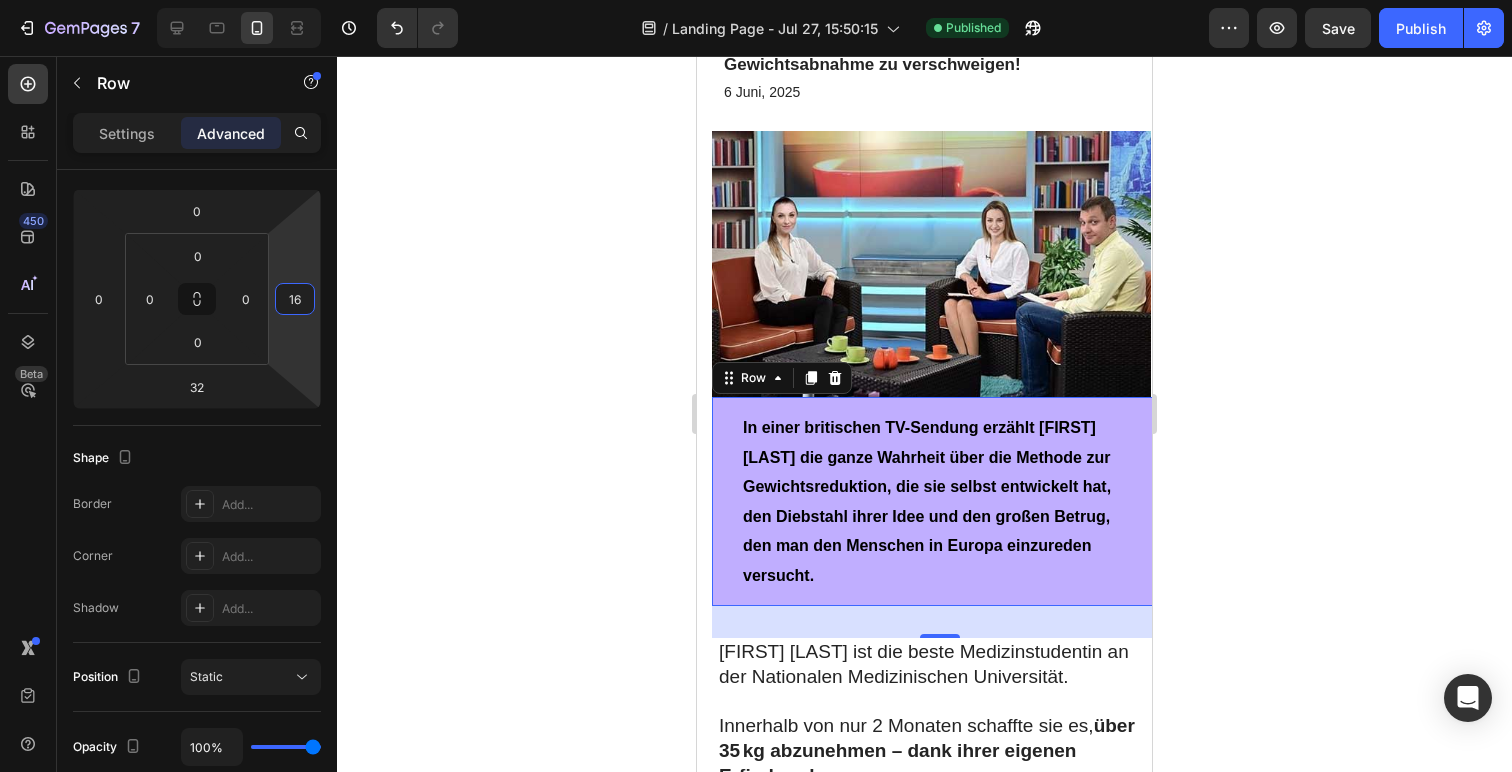 type on "16" 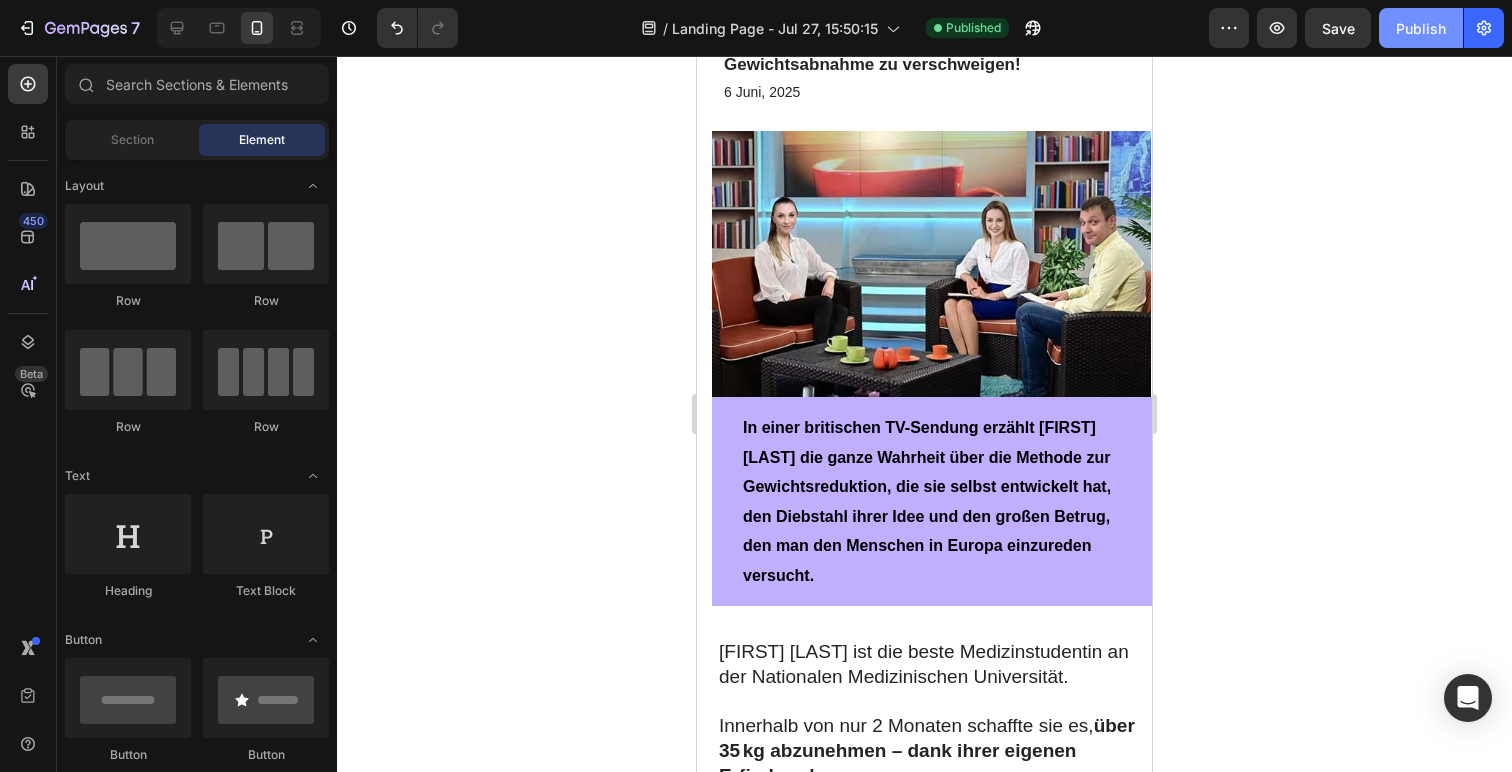 click on "Publish" 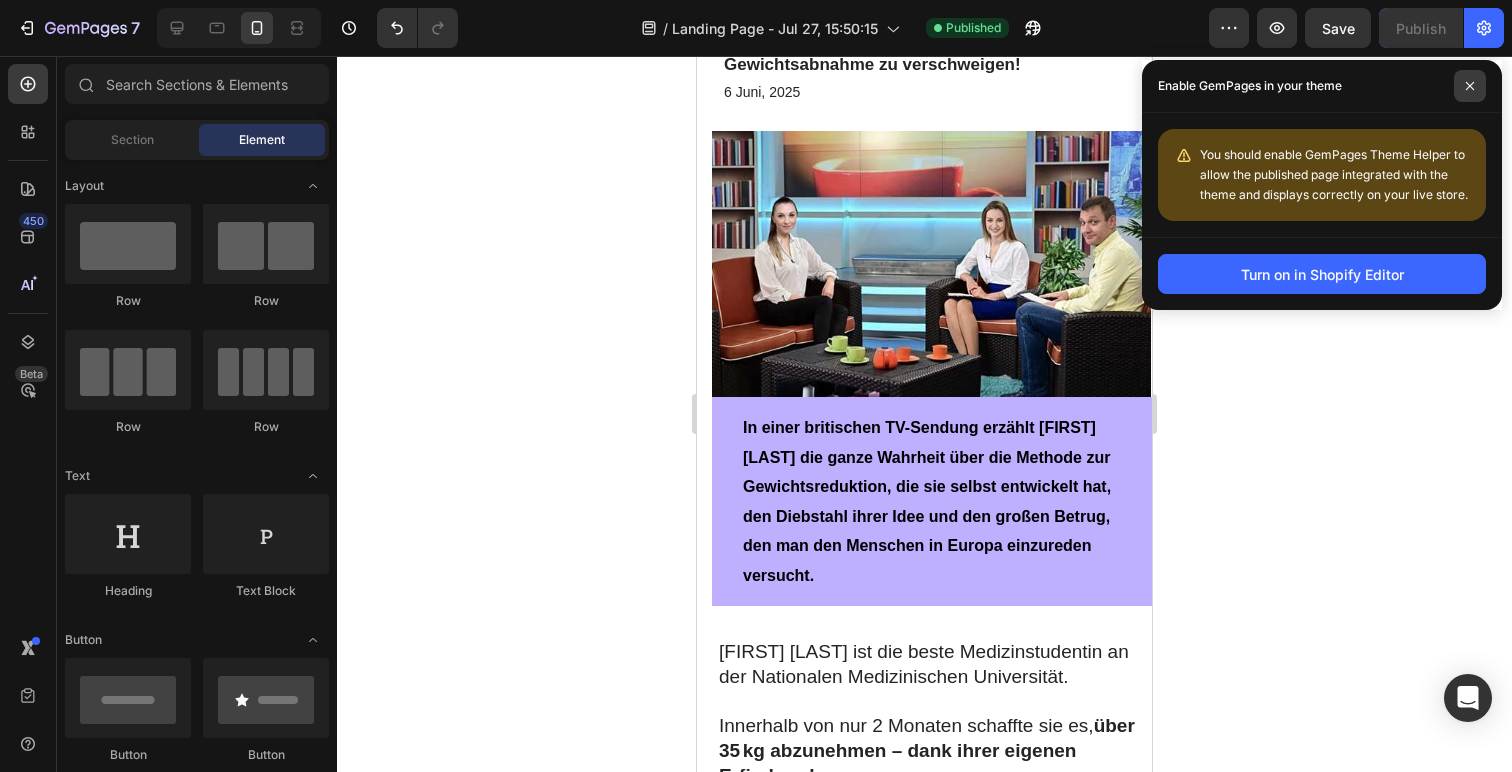 click at bounding box center [1470, 86] 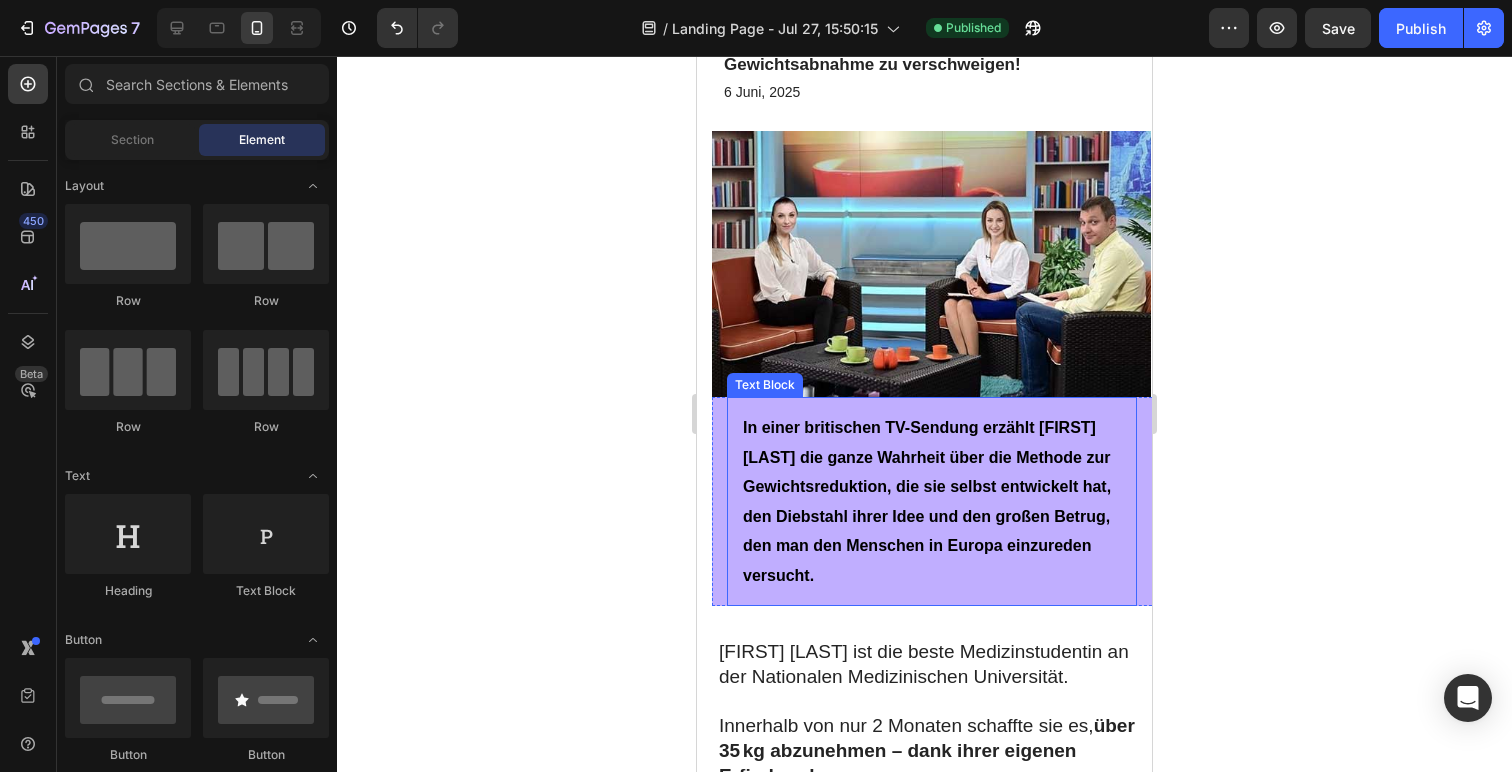 click on "In einer britischen TV-Sendung erzählt [FIRST] [LAST] die ganze Wahrheit über die Methode zur Gewichtsreduktion, die sie selbst entwickelt hat, den Diebstahl ihrer Idee und den großen Betrug, den man den Menschen in Europa einzureden versucht." at bounding box center (932, 501) 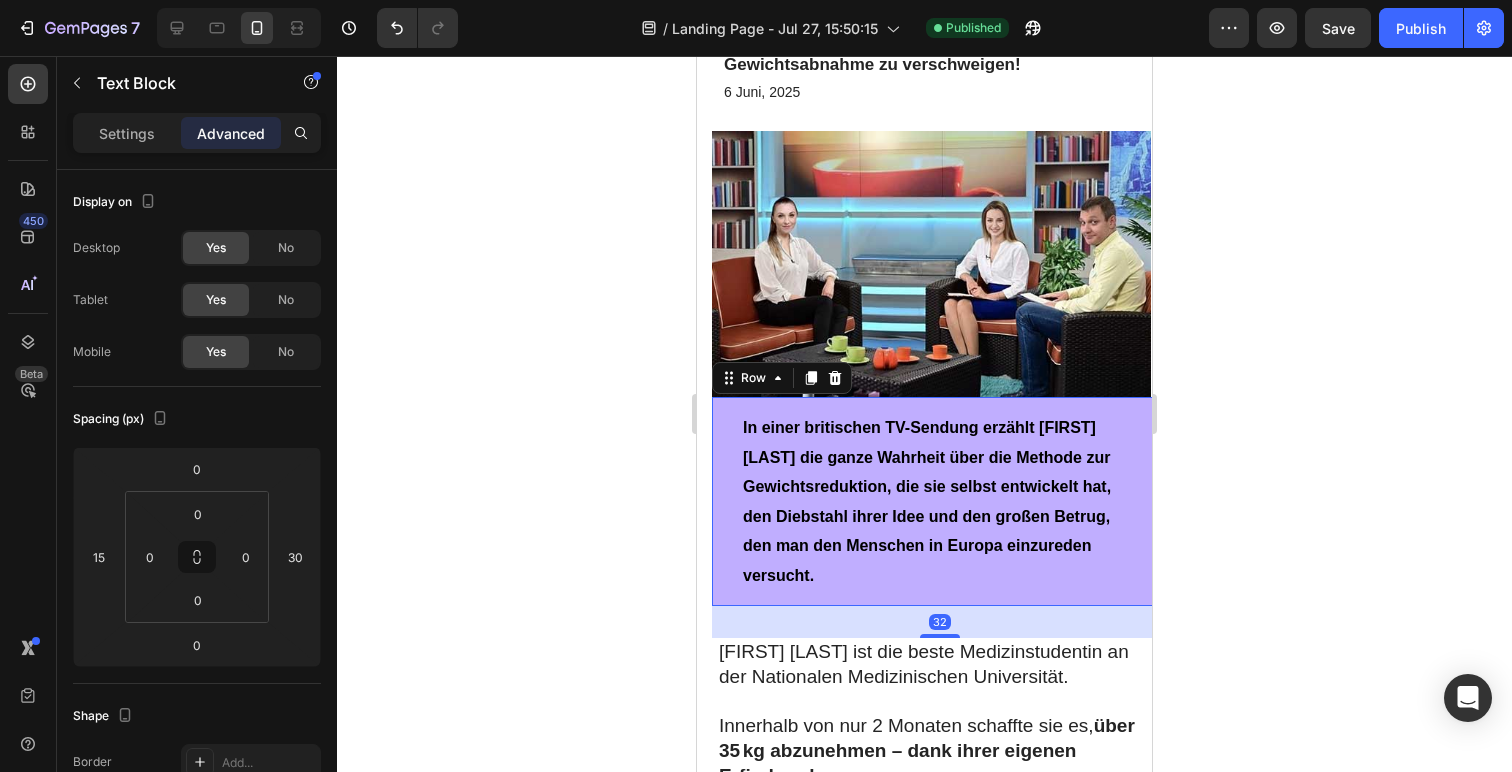 click on "In einer britischen TV-Sendung erzählt Eleanor Thompson die ganze Wahrheit über die Methode zur Gewichtsreduktion, die sie selbst entwickelt hat, den Diebstahl ihrer Idee und den großen Betrug, den man den Menschen in Europa einzureden versucht. Text Block" at bounding box center [939, 501] 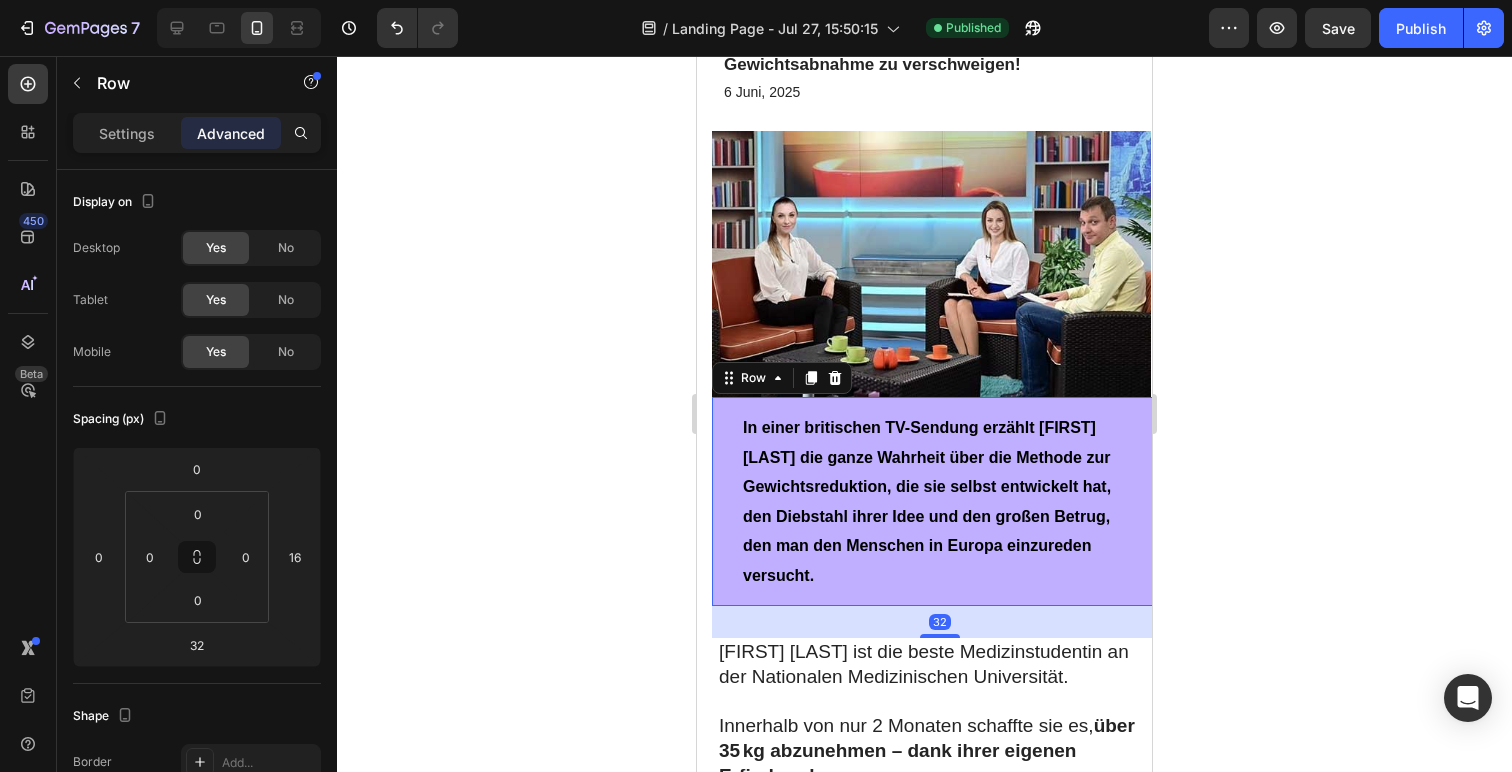 click 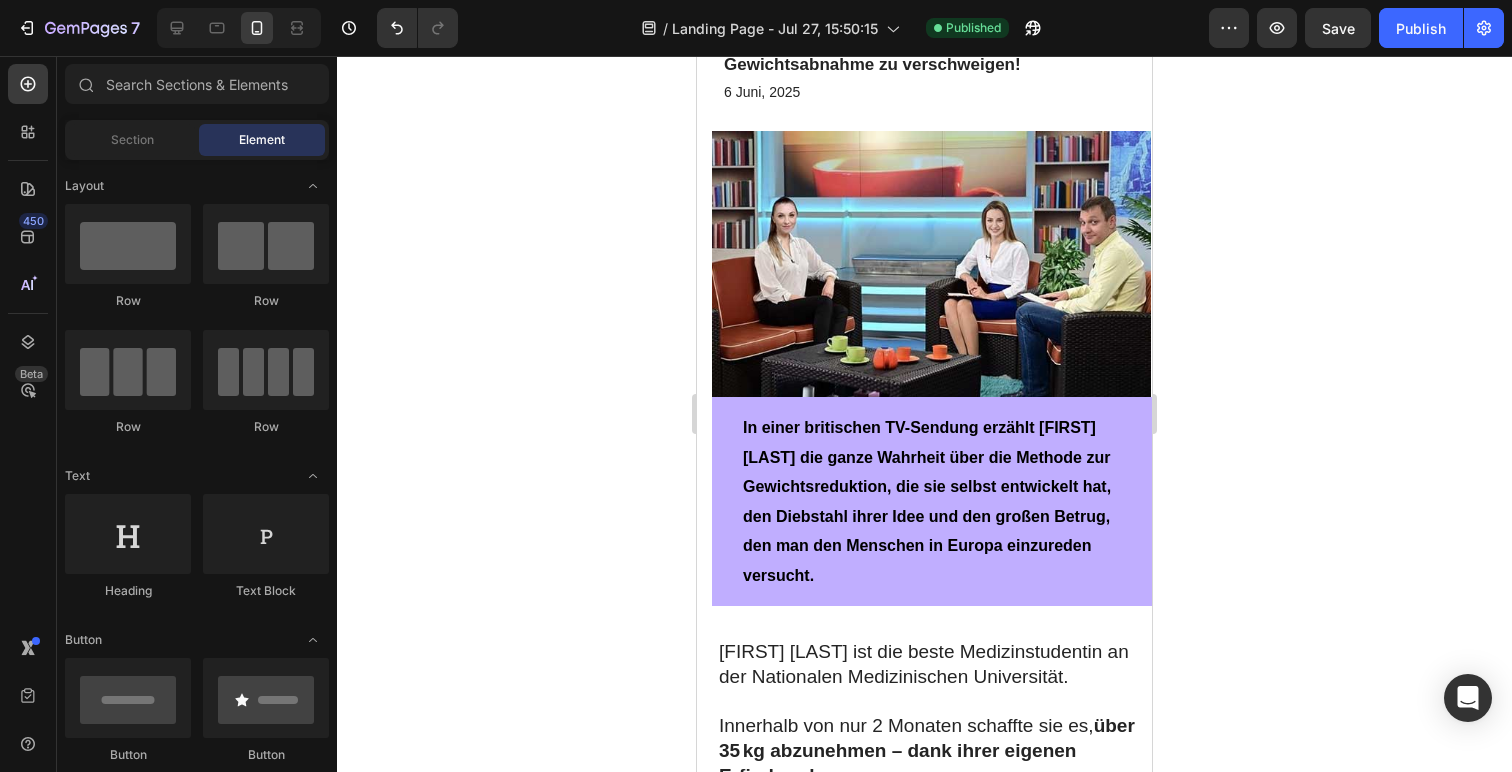 click on "In einer britischen TV-Sendung erzählt [FIRST] [LAST] die ganze Wahrheit über die Methode zur Gewichtsreduktion, die sie selbst entwickelt hat, den Diebstahl ihrer Idee und den großen Betrug, den man den Menschen in Europa einzureden versucht." at bounding box center [932, 501] 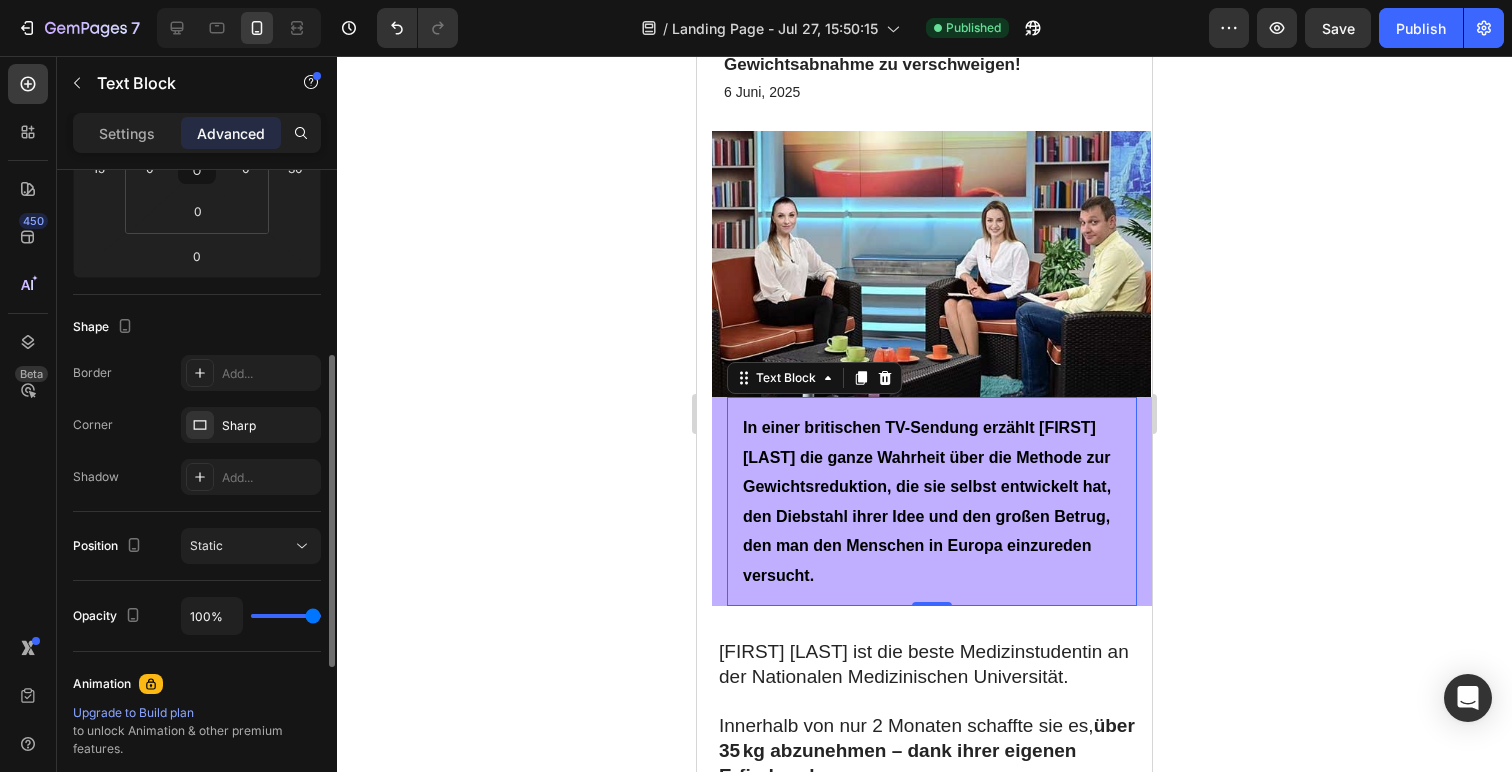 scroll, scrollTop: 501, scrollLeft: 0, axis: vertical 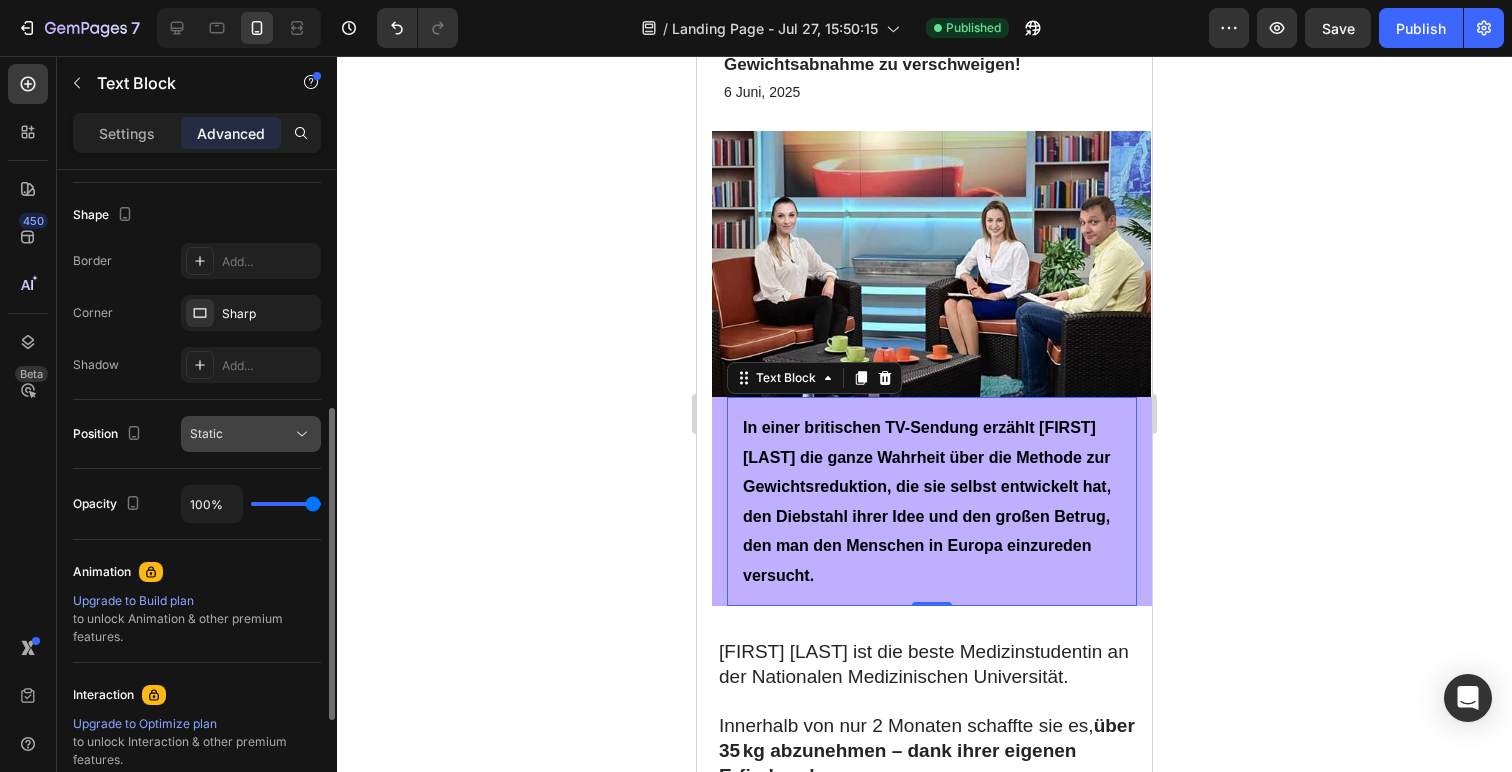 click on "Static" at bounding box center (241, 434) 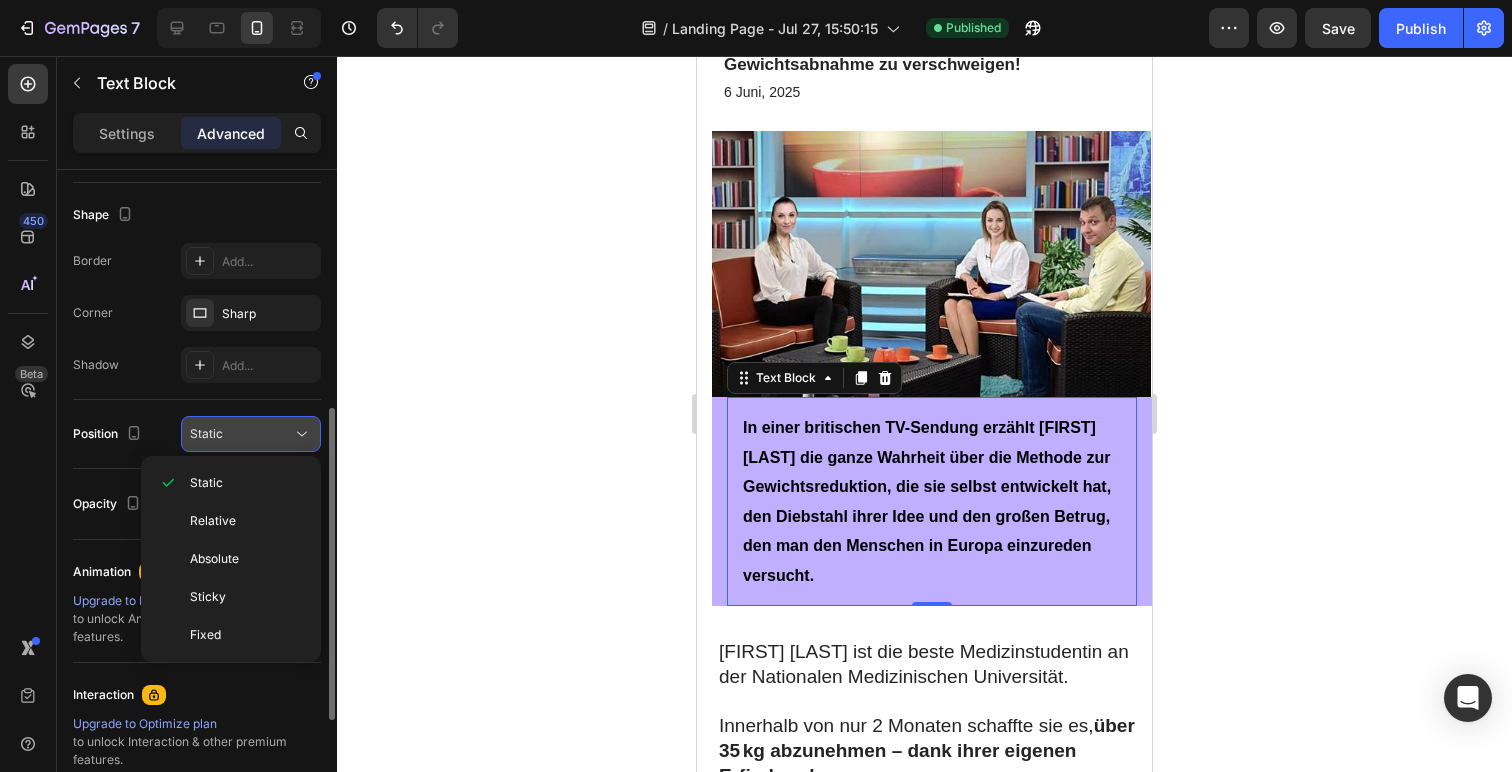 click on "Static" at bounding box center (241, 434) 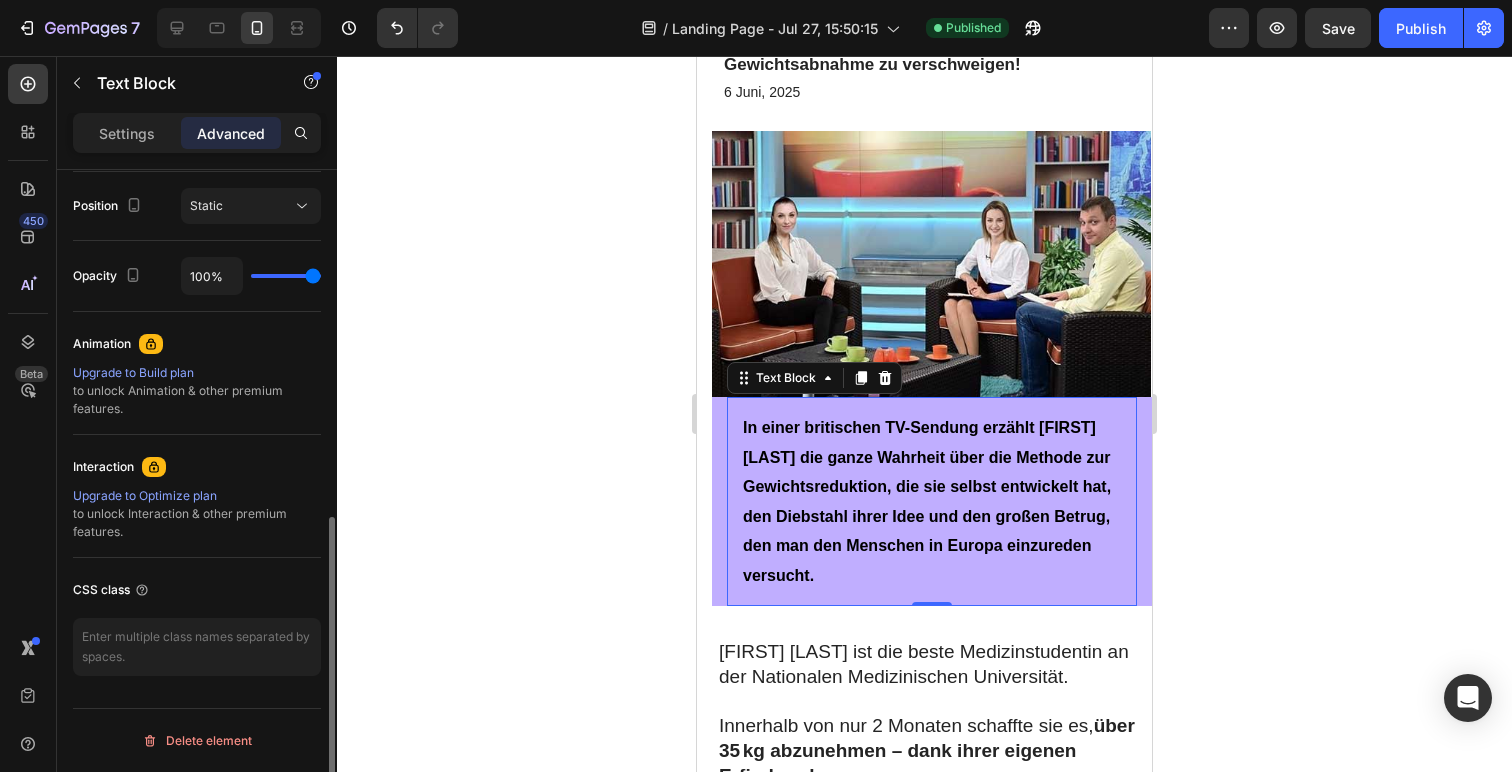 scroll, scrollTop: 27, scrollLeft: 0, axis: vertical 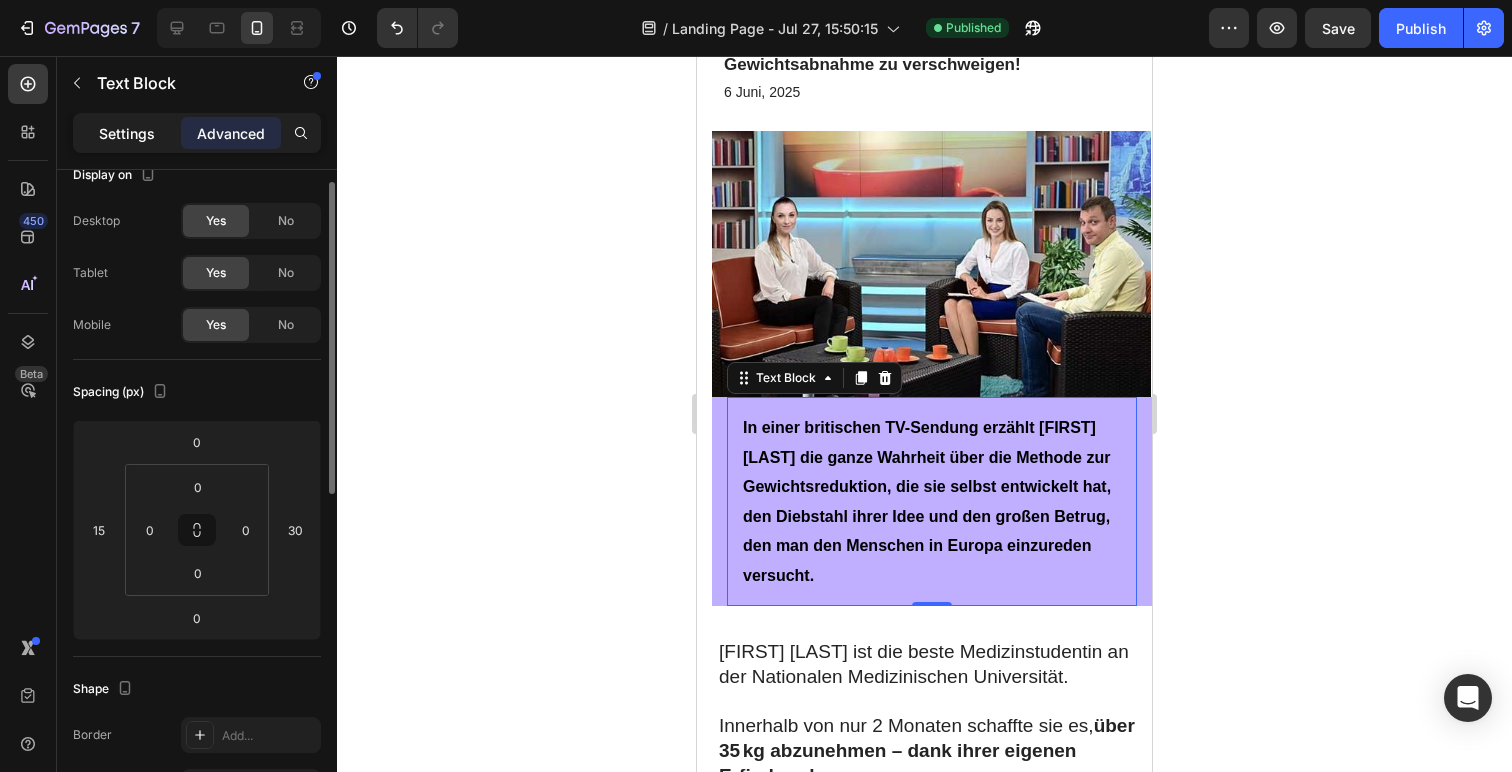 click on "Settings" 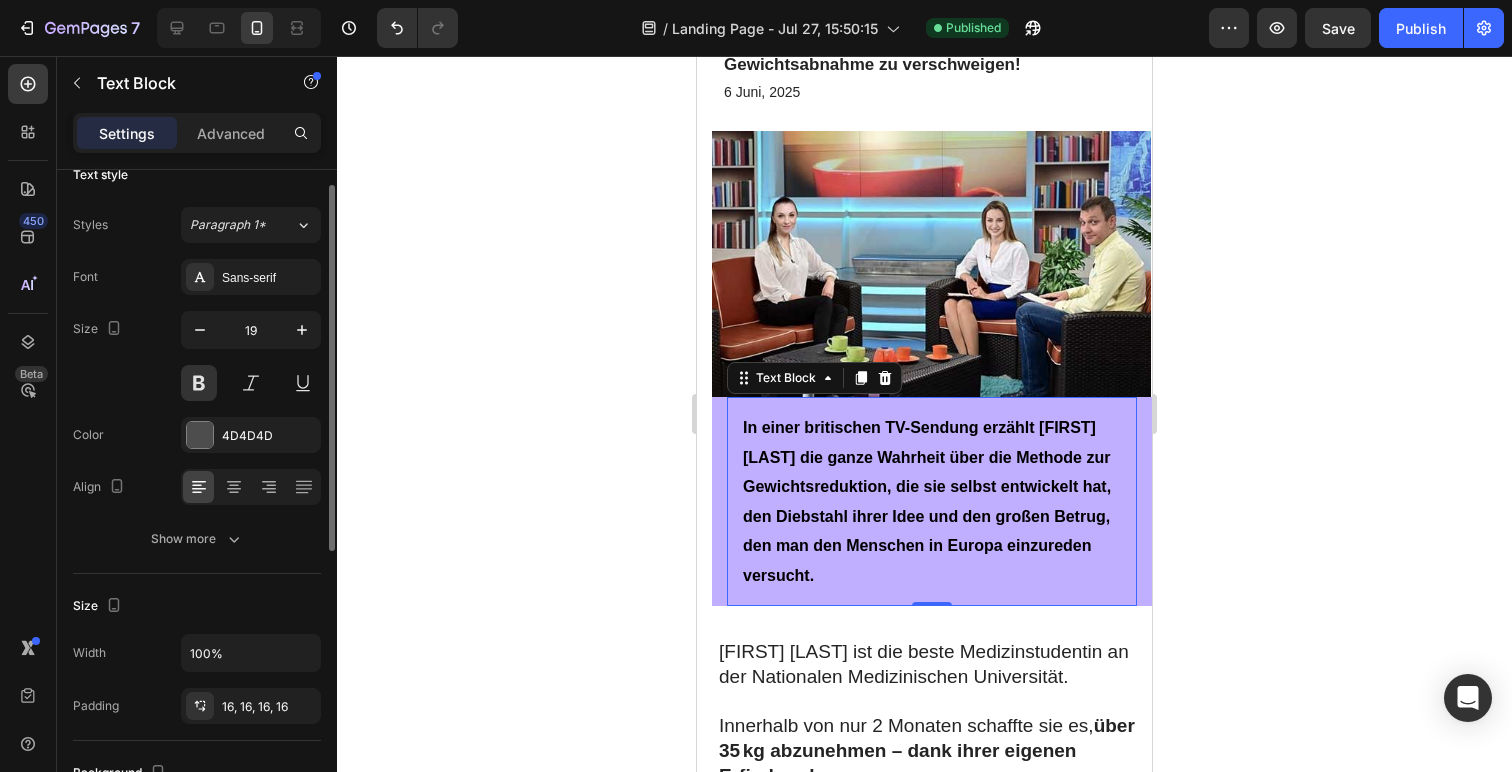 scroll, scrollTop: 64, scrollLeft: 0, axis: vertical 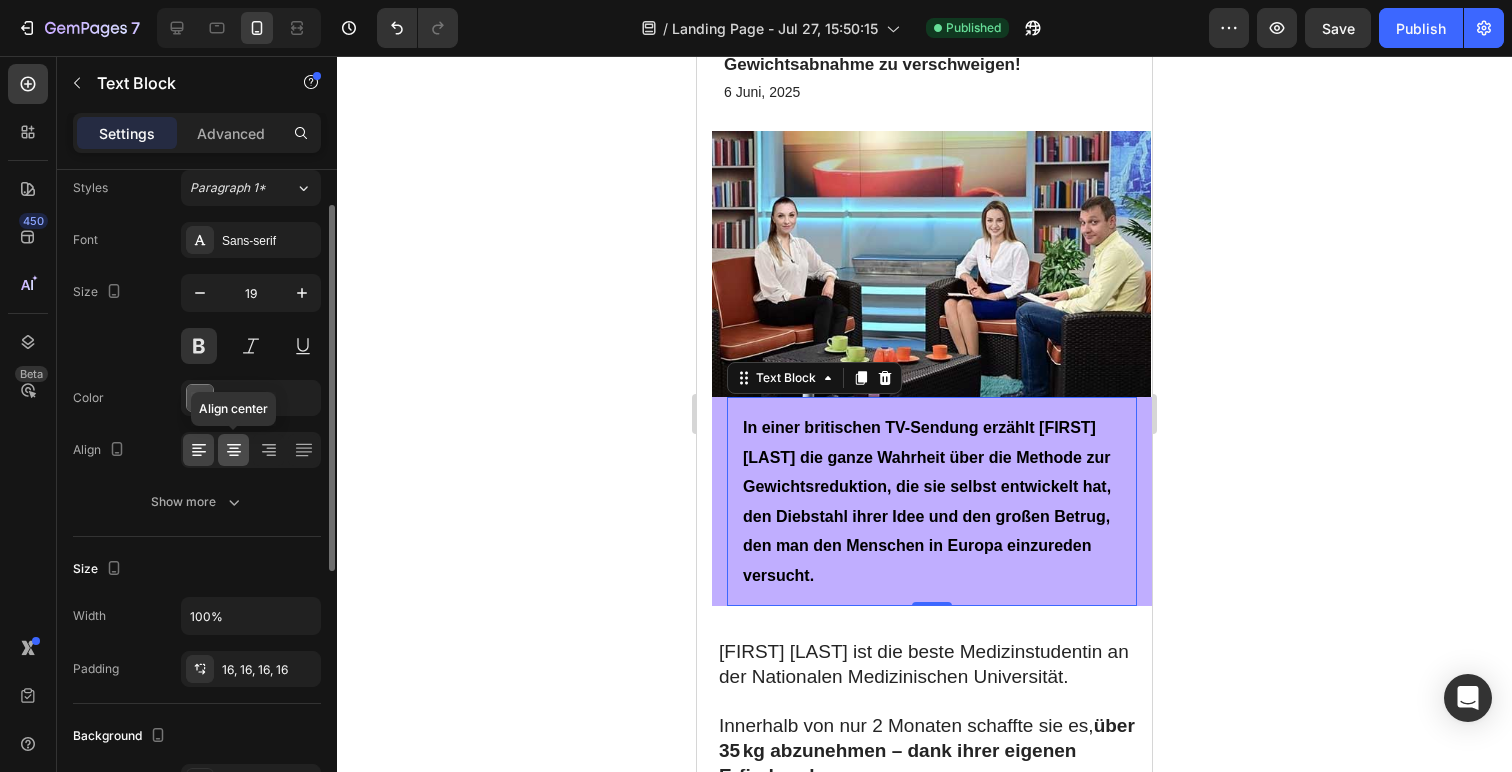 click 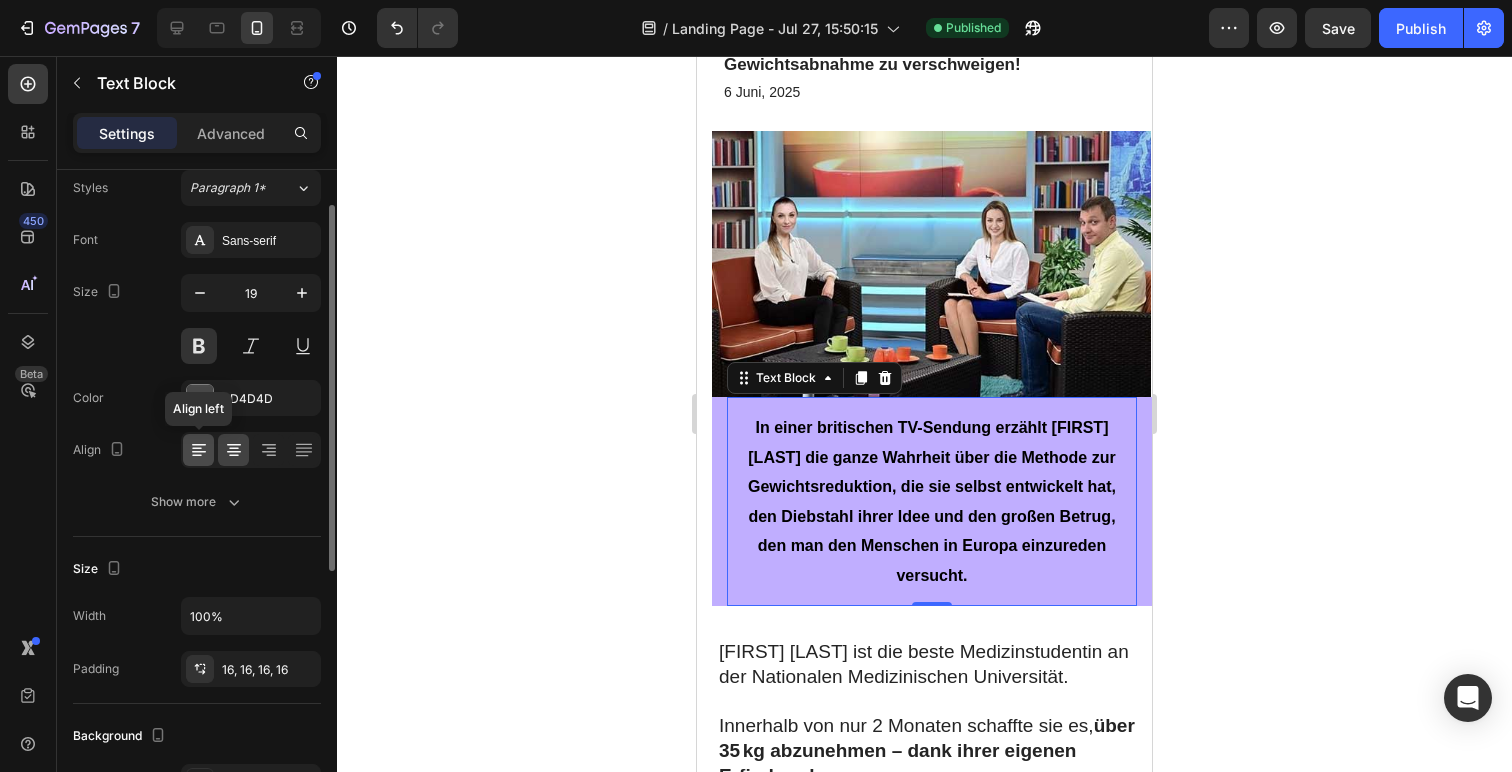 click 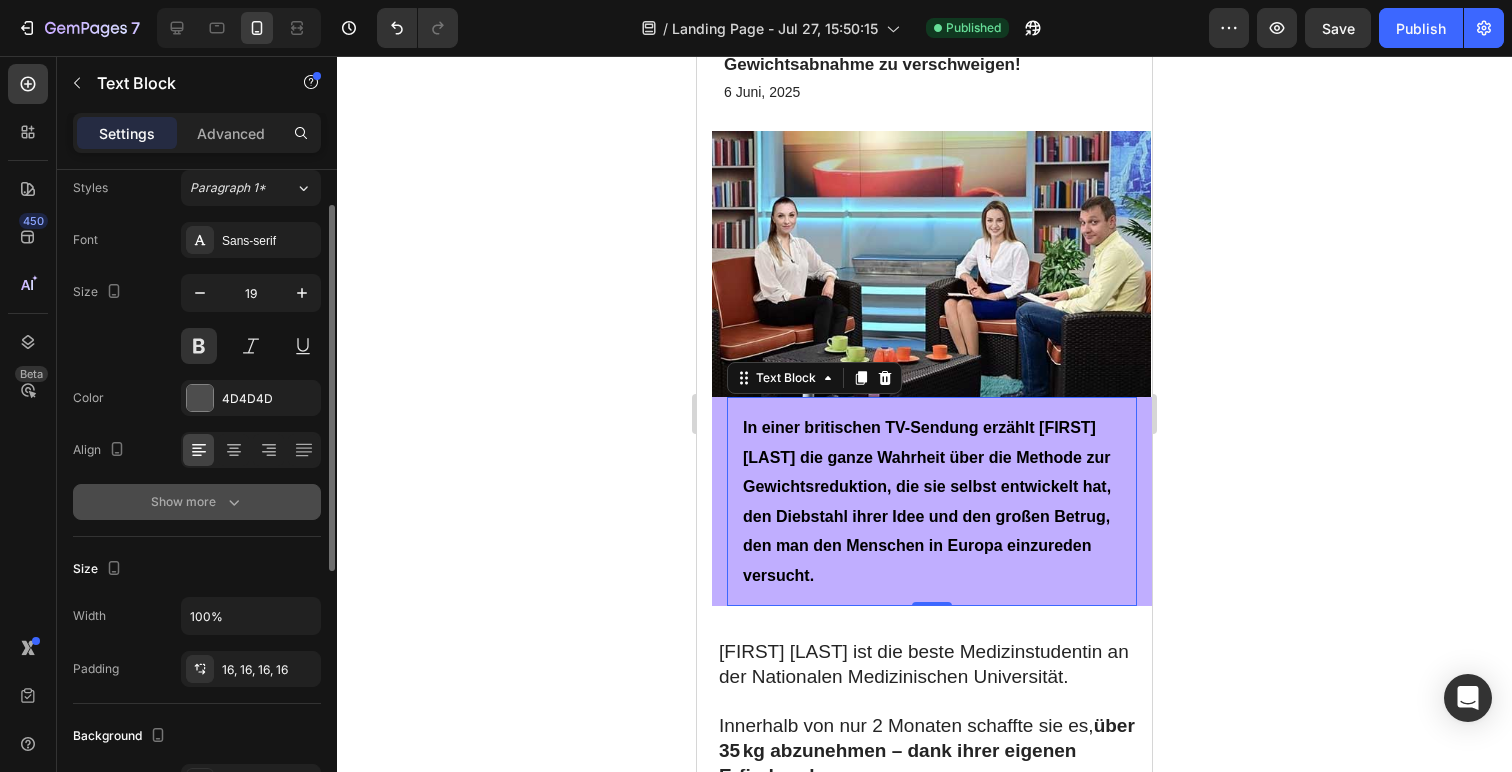 click on "Show more" at bounding box center (197, 502) 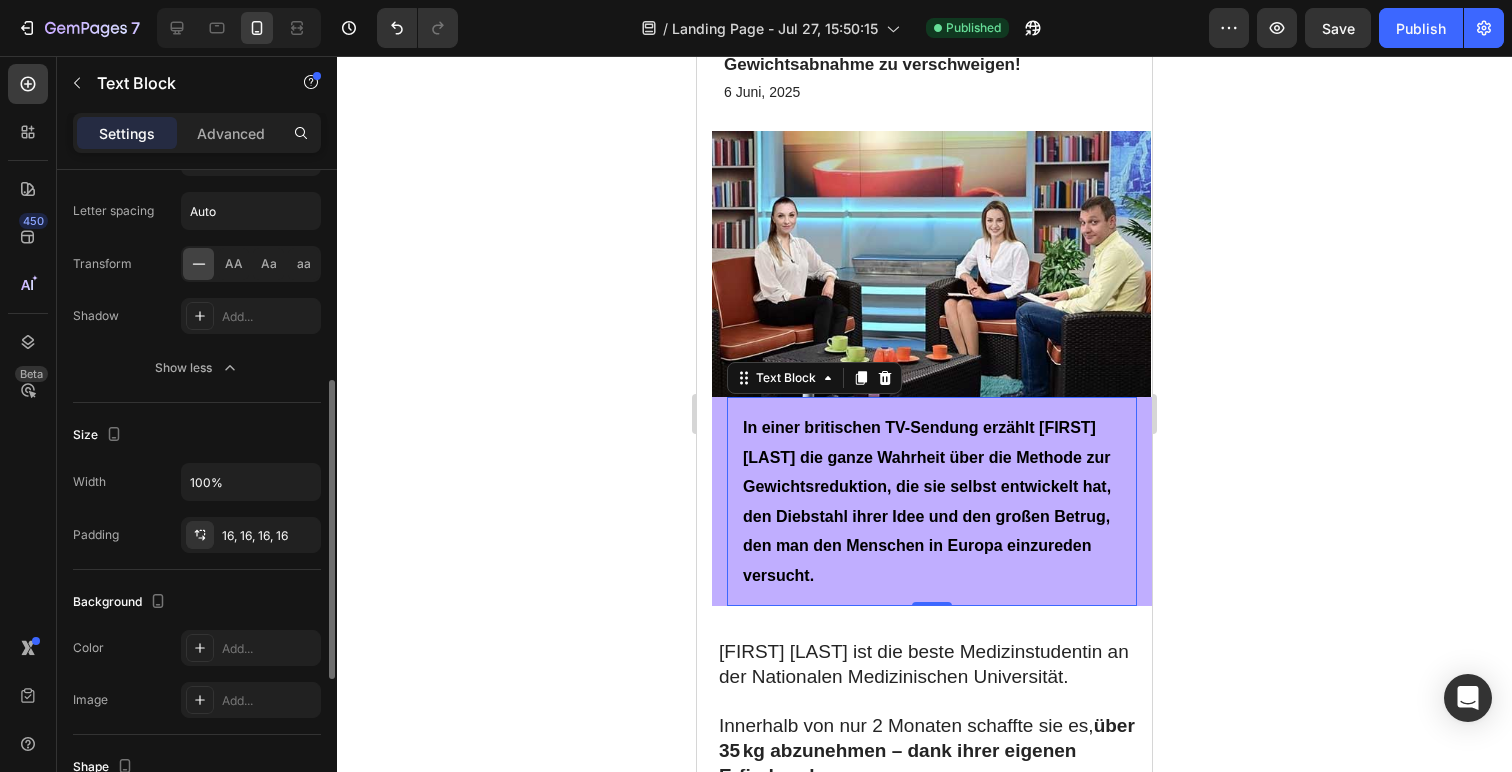 scroll, scrollTop: 500, scrollLeft: 0, axis: vertical 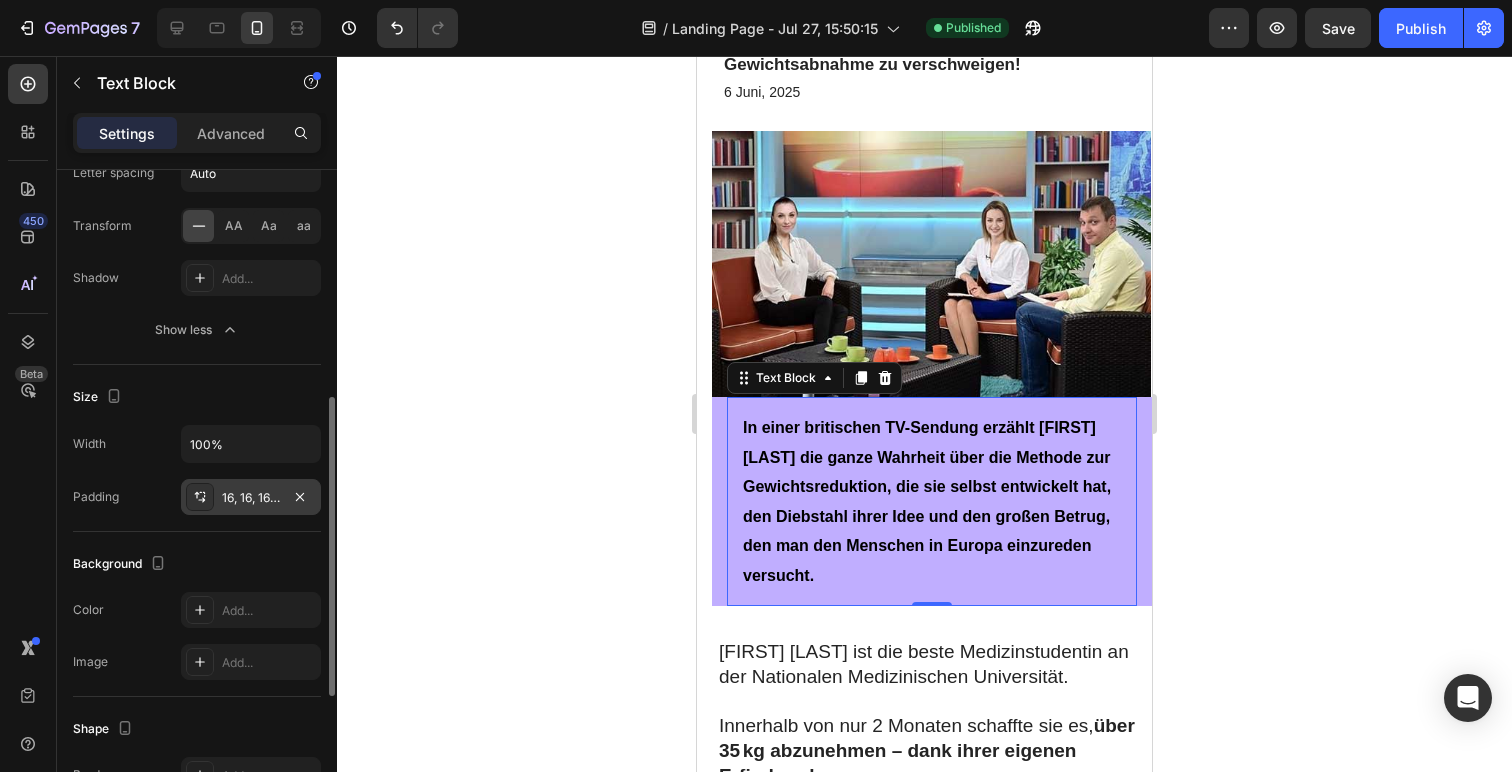 click on "16, 16, 16, 16" at bounding box center [251, 497] 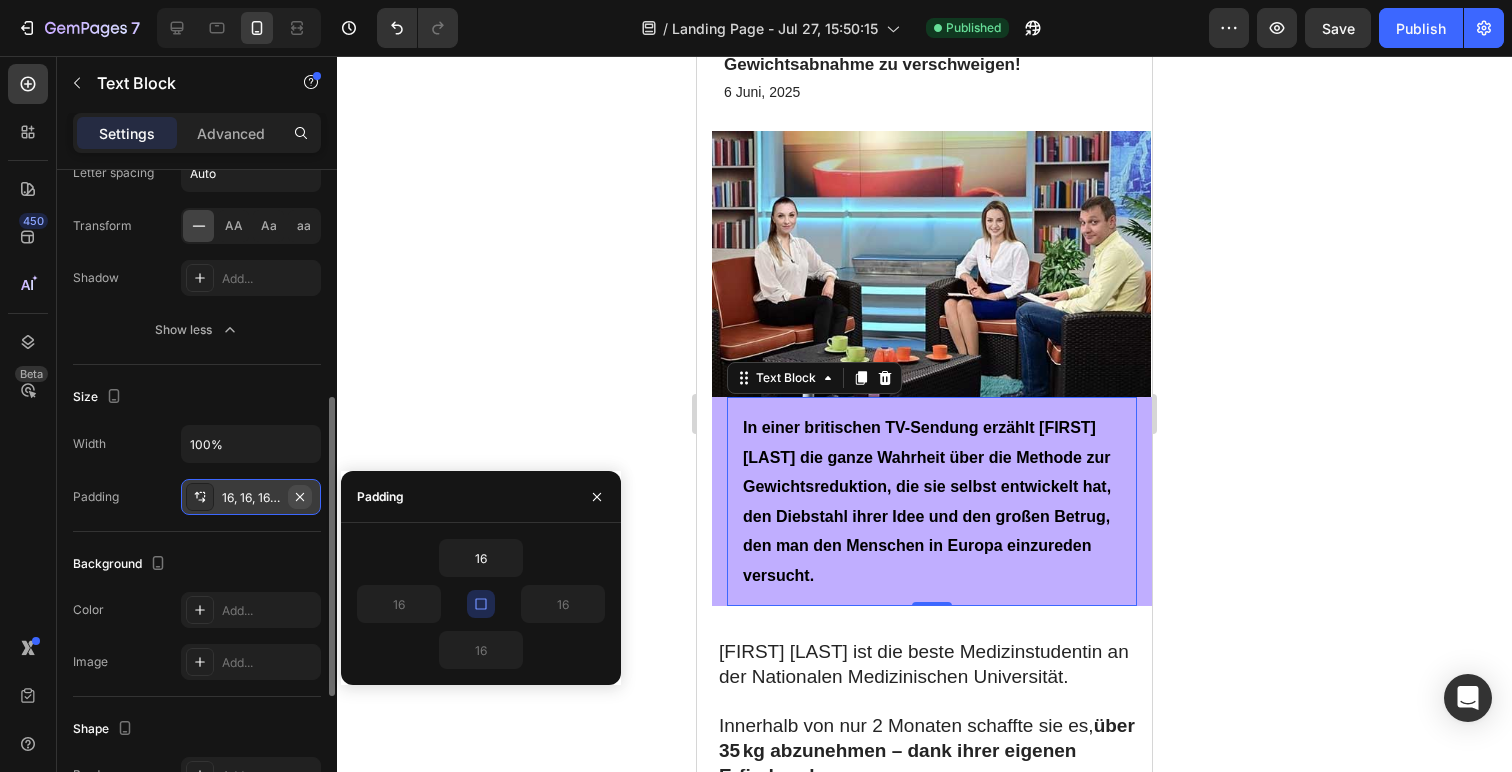 click 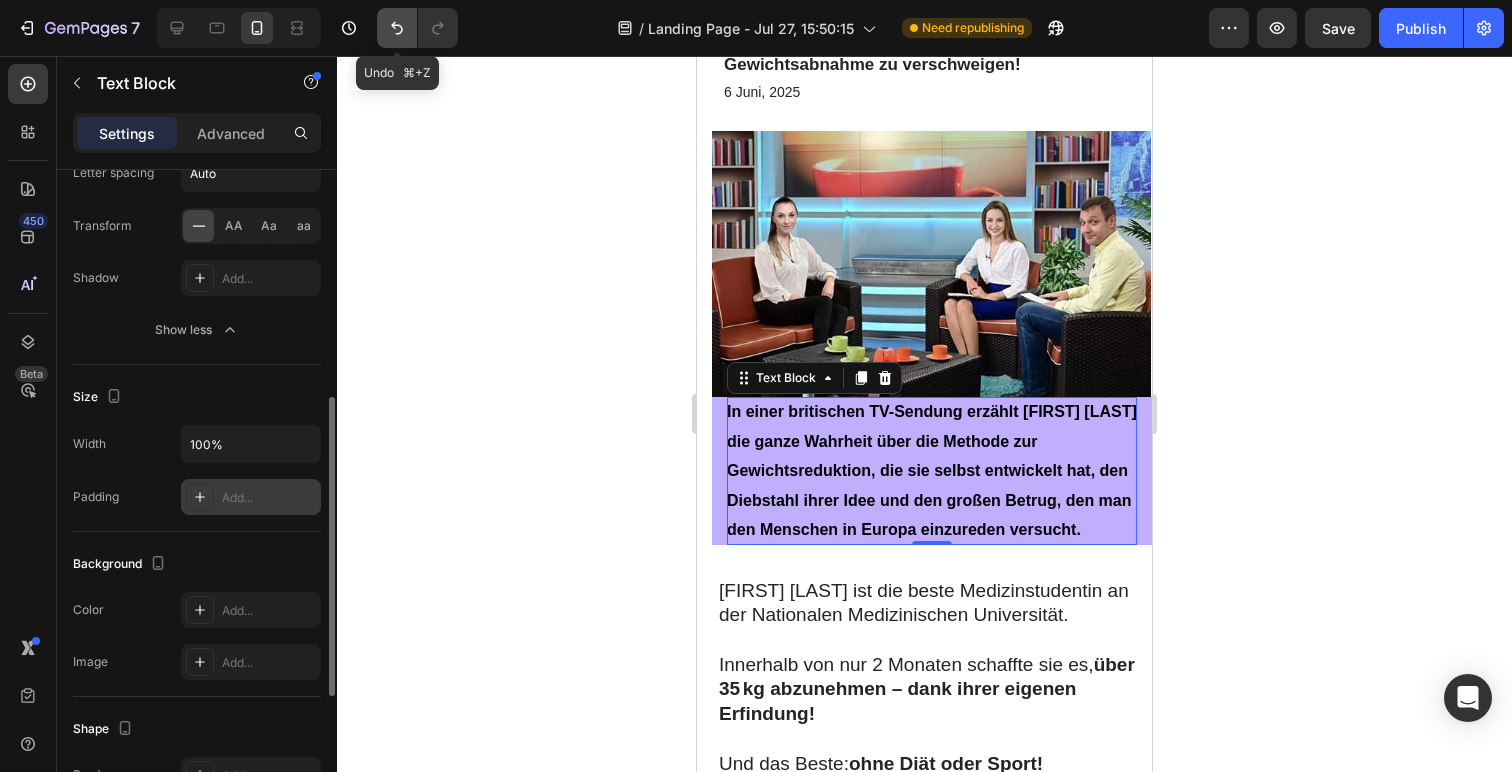 click 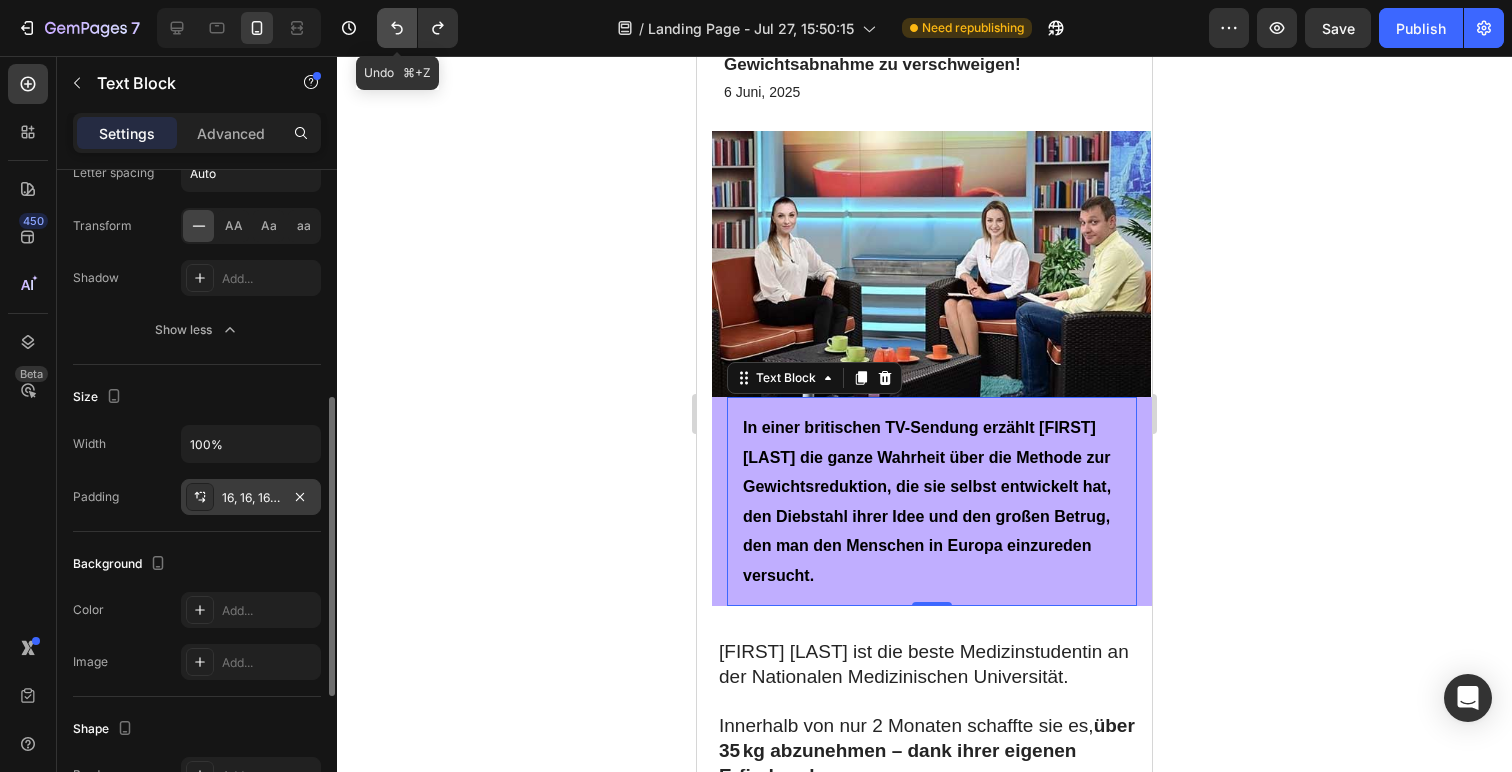 click 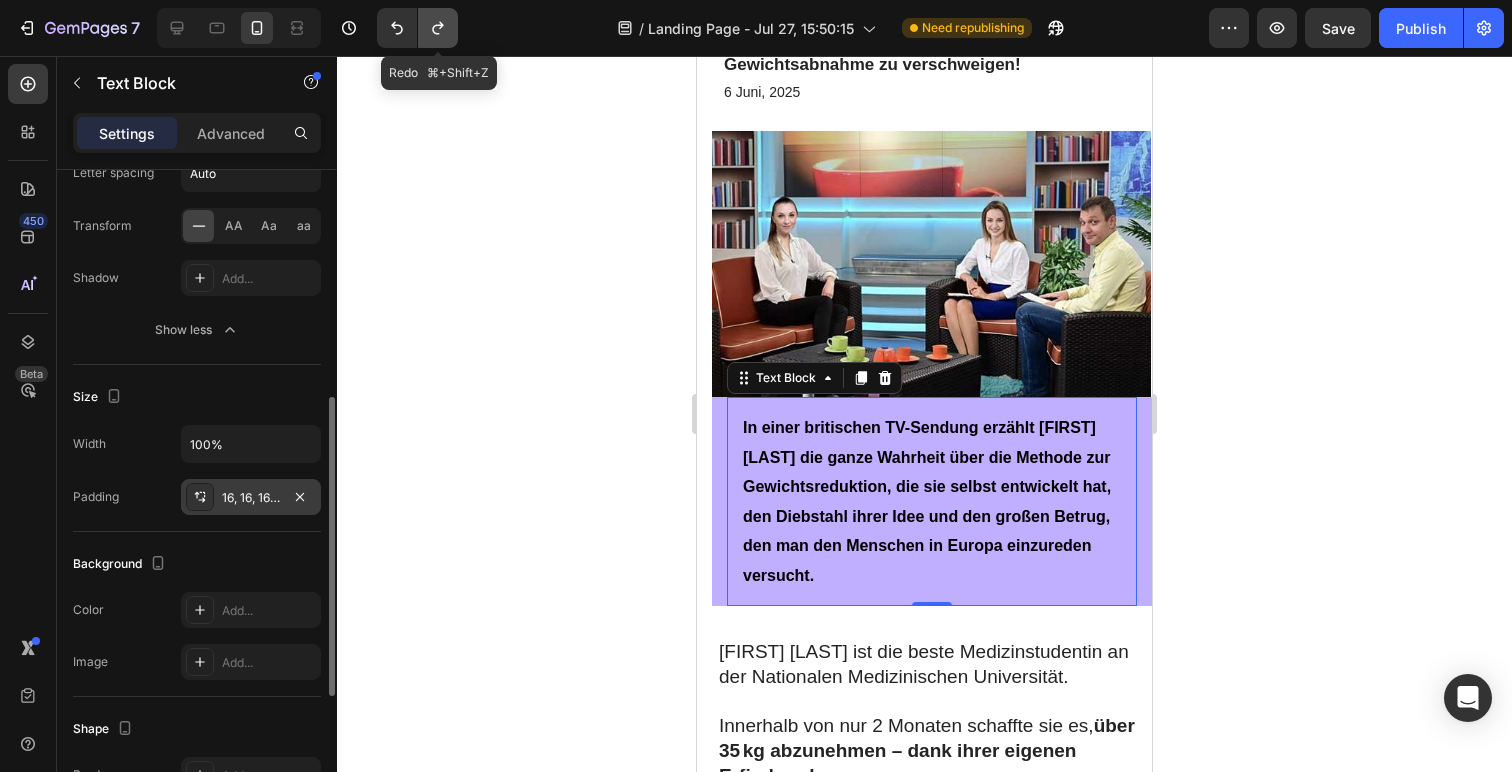 click 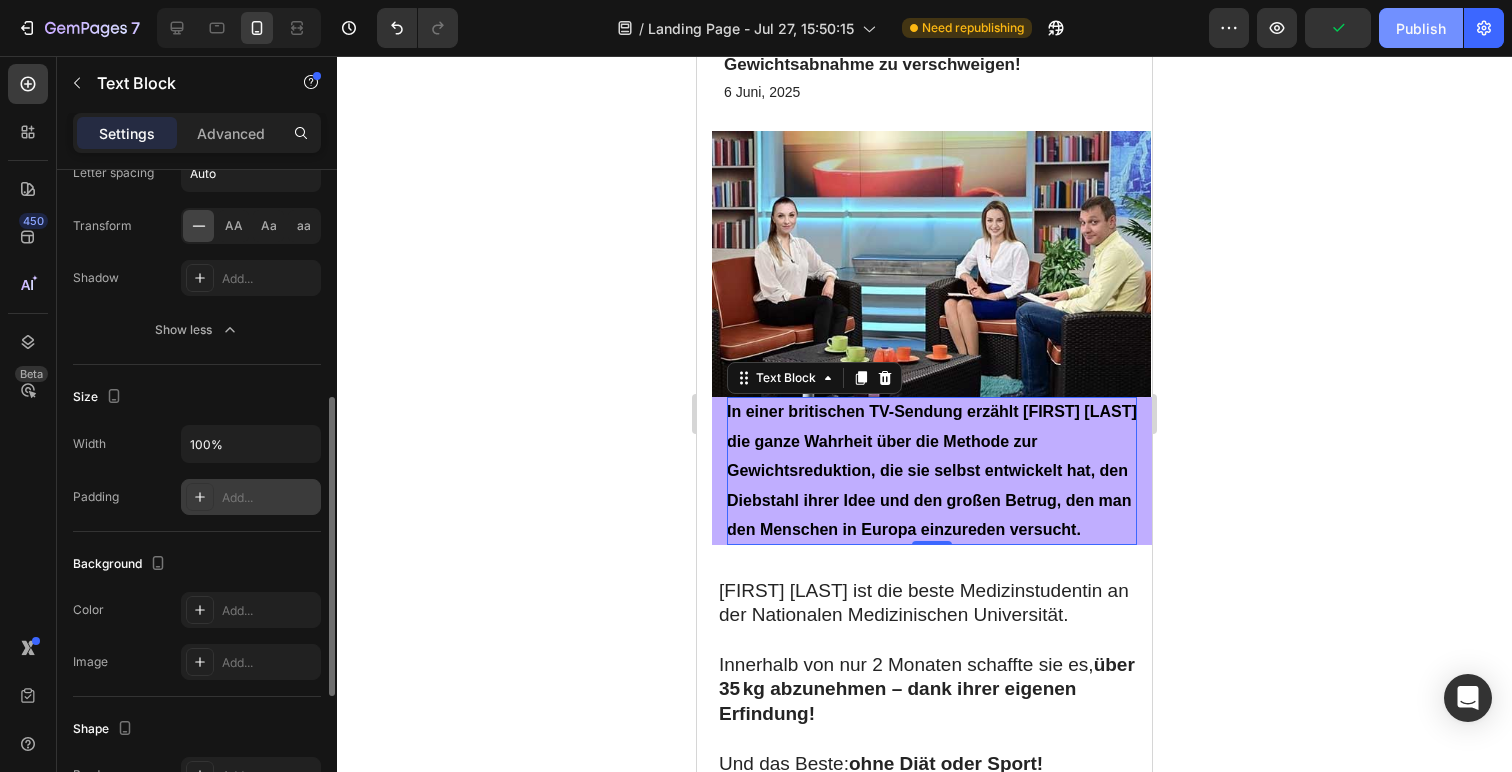 click on "Publish" at bounding box center (1421, 28) 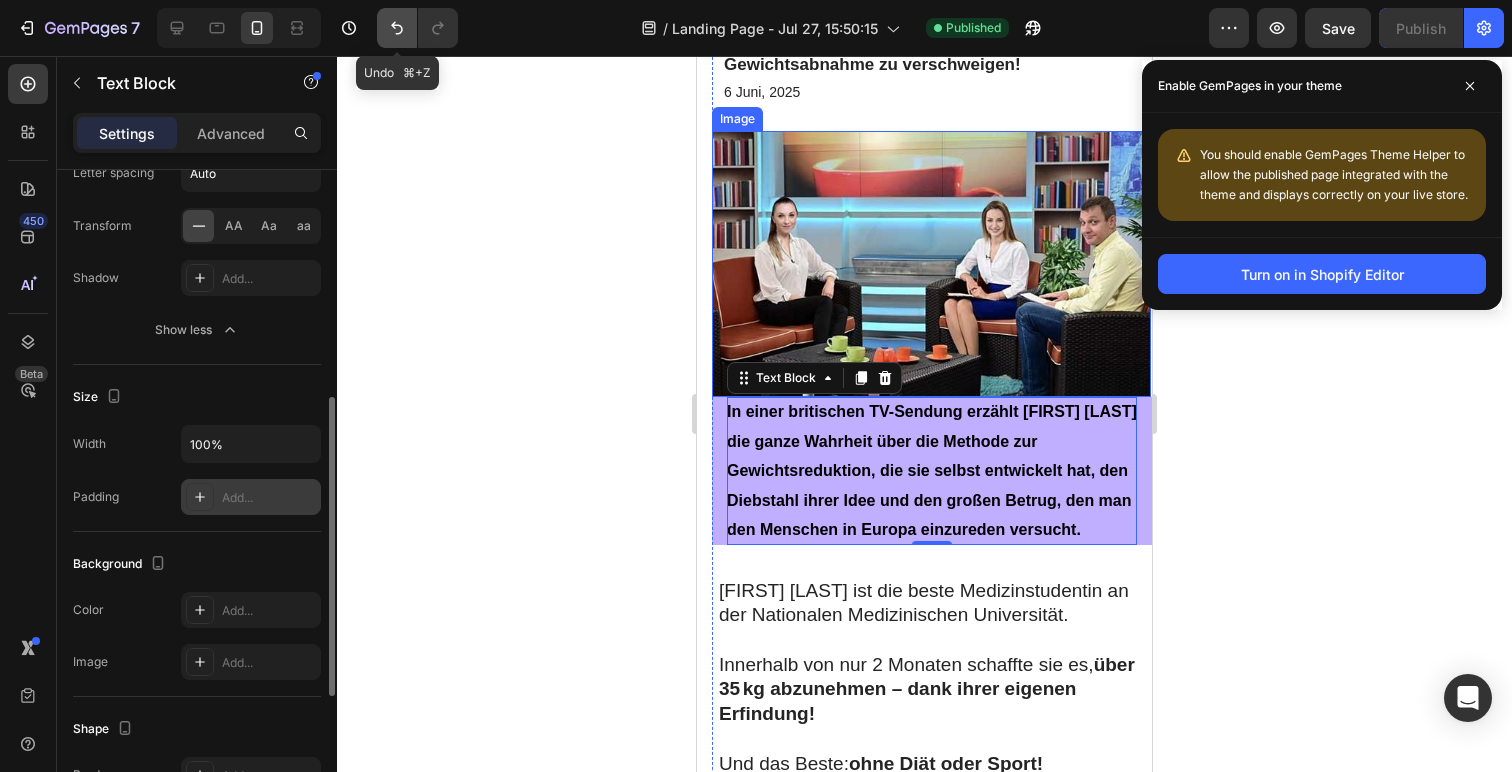 click 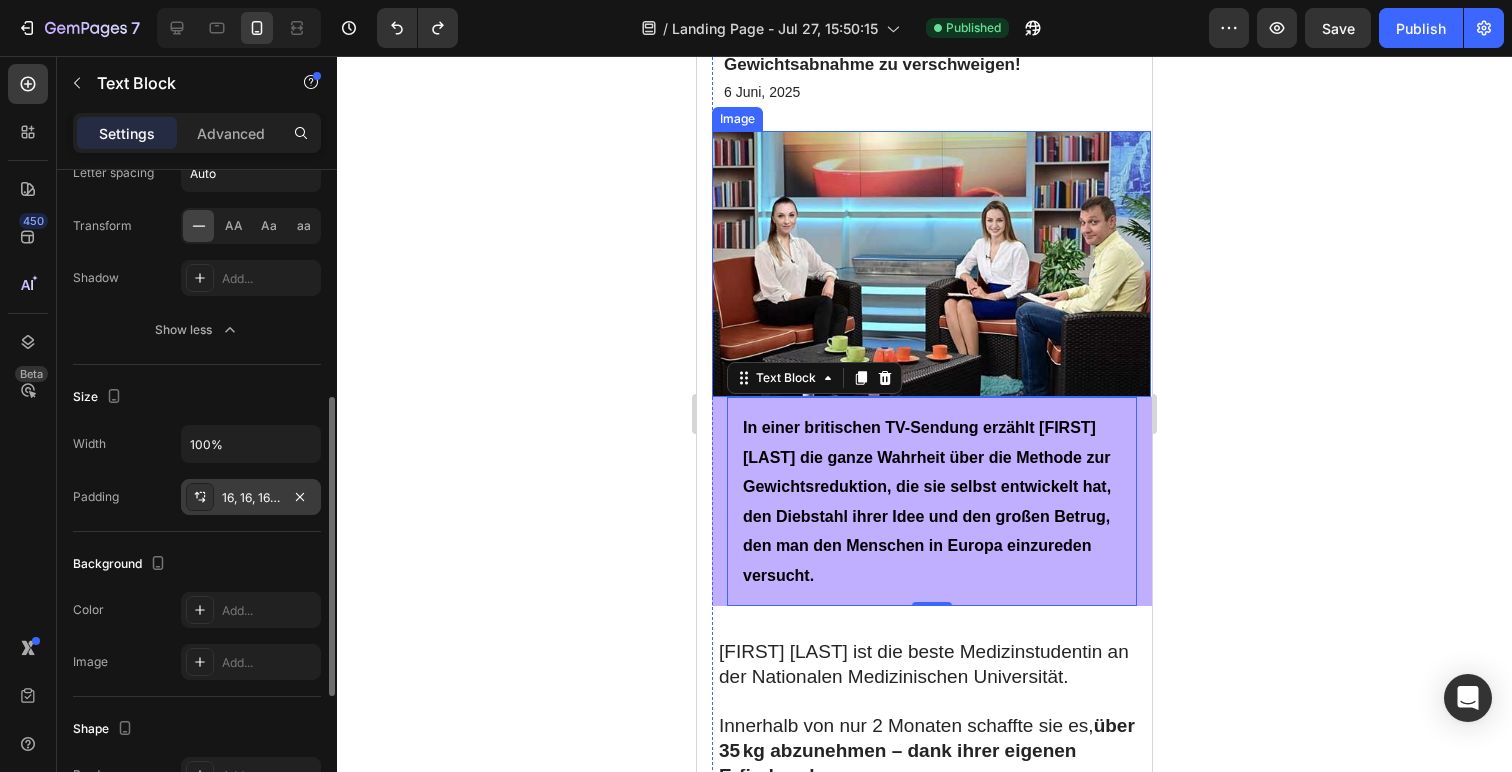 click 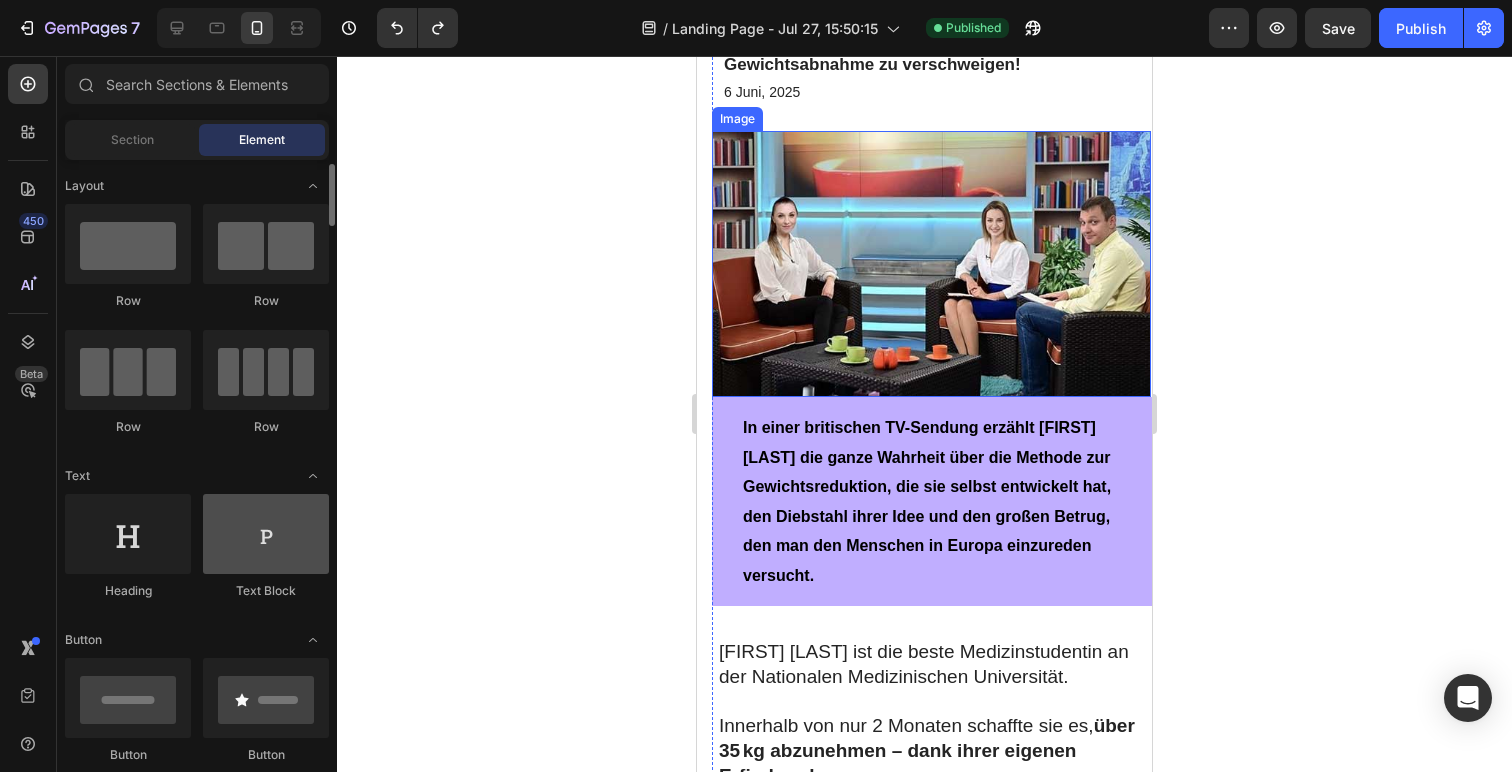 scroll, scrollTop: 41, scrollLeft: 0, axis: vertical 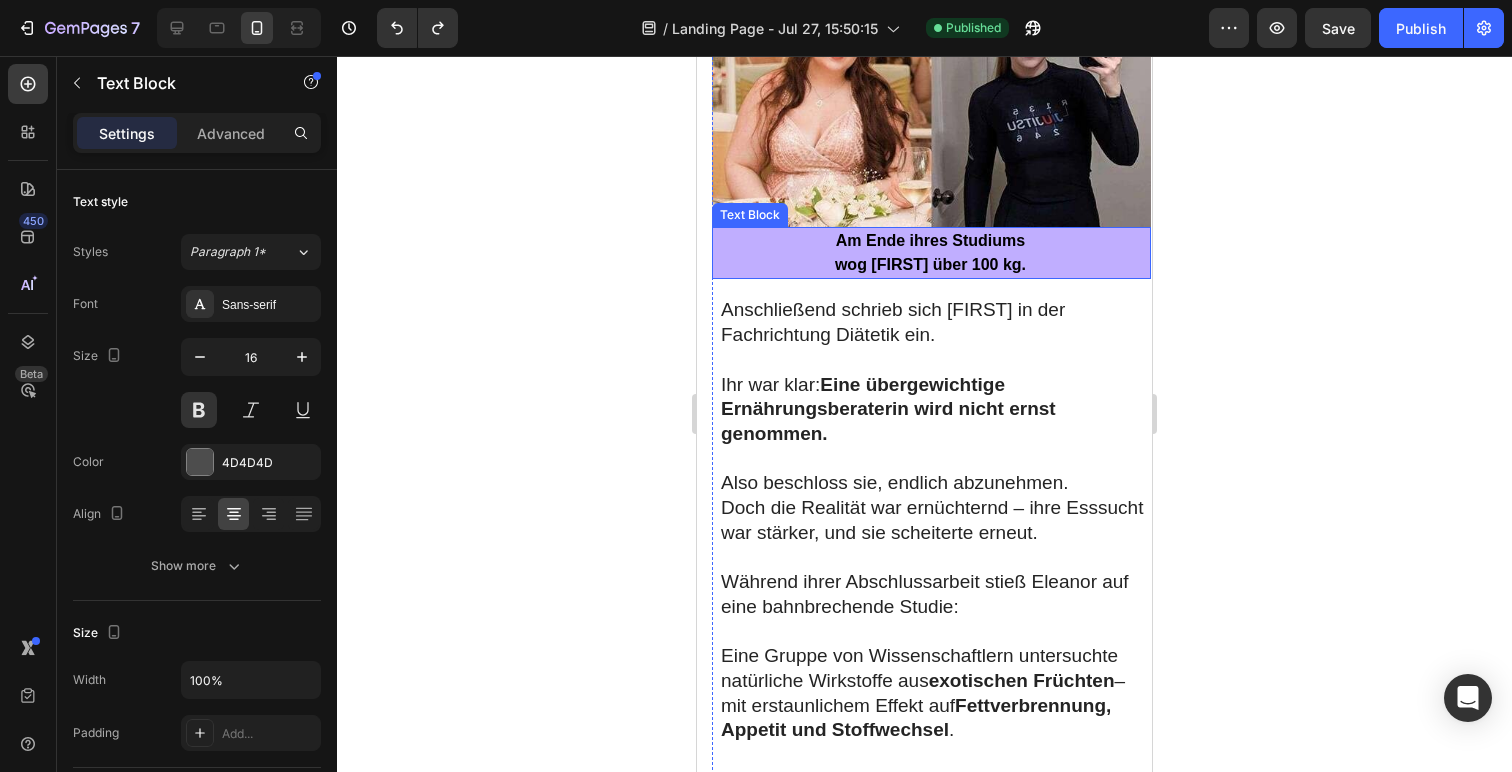 click on "wog [NAME] über 100 kg." at bounding box center (930, 265) 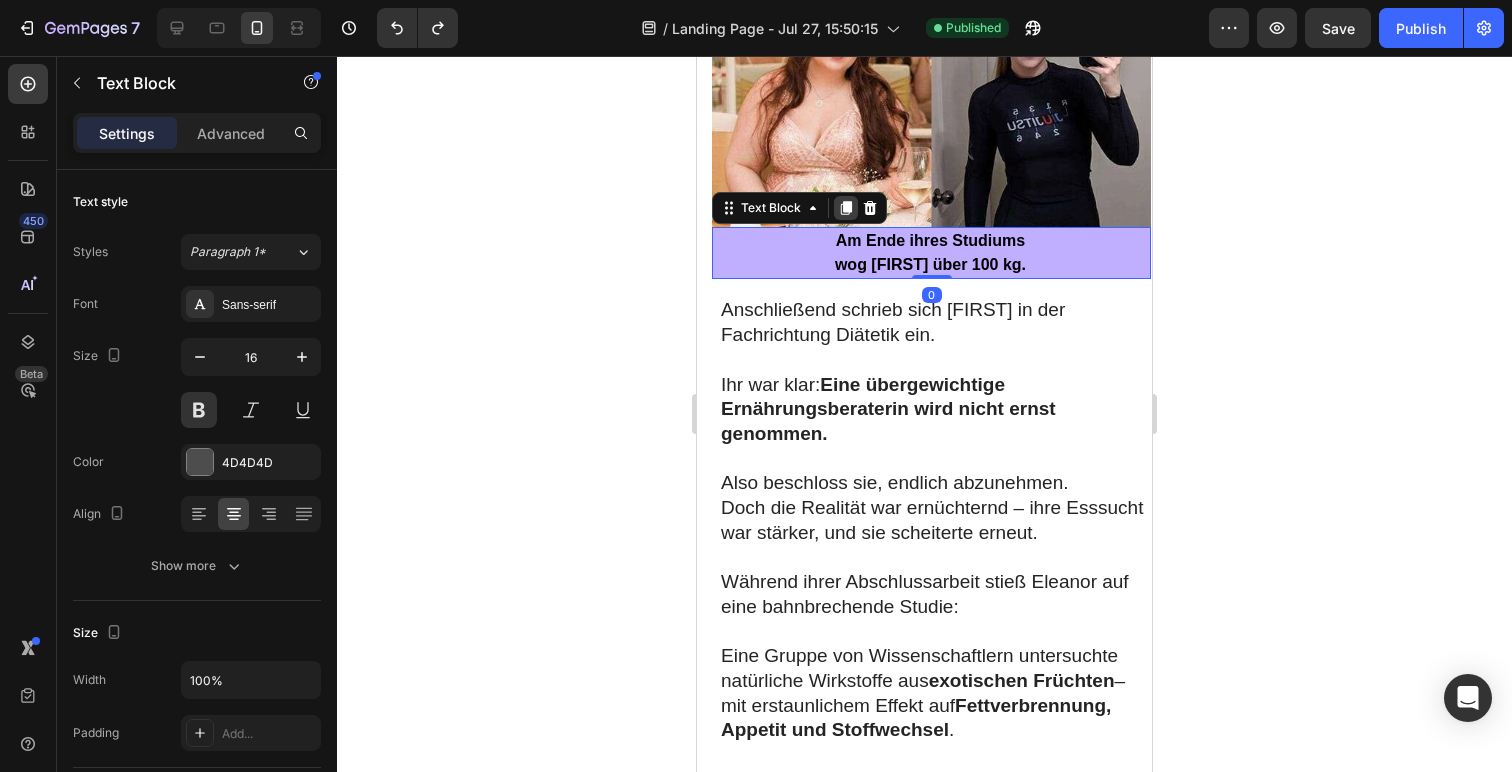 click 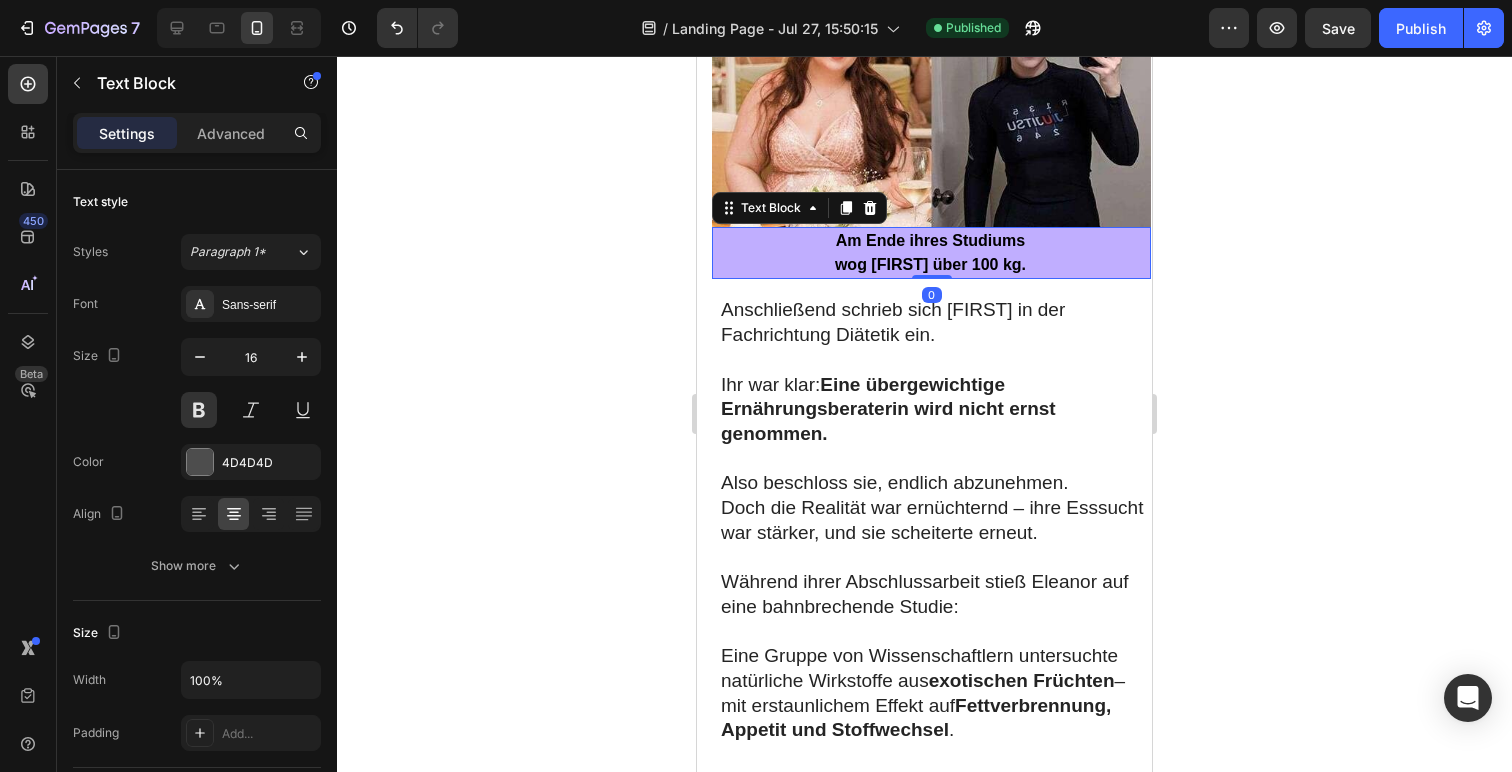 scroll, scrollTop: 500, scrollLeft: 0, axis: vertical 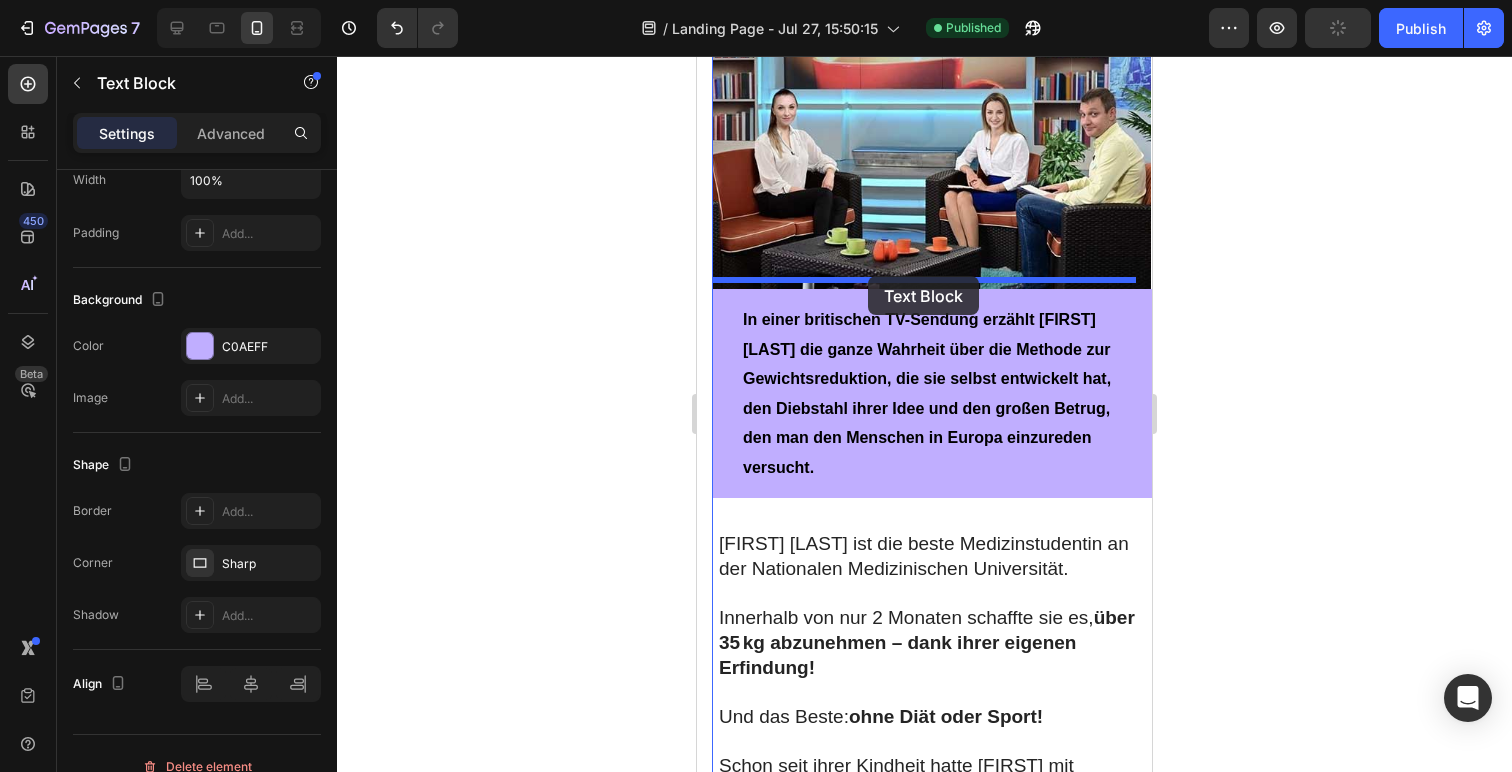 drag, startPoint x: 778, startPoint y: 483, endPoint x: 868, endPoint y: 276, distance: 225.71886 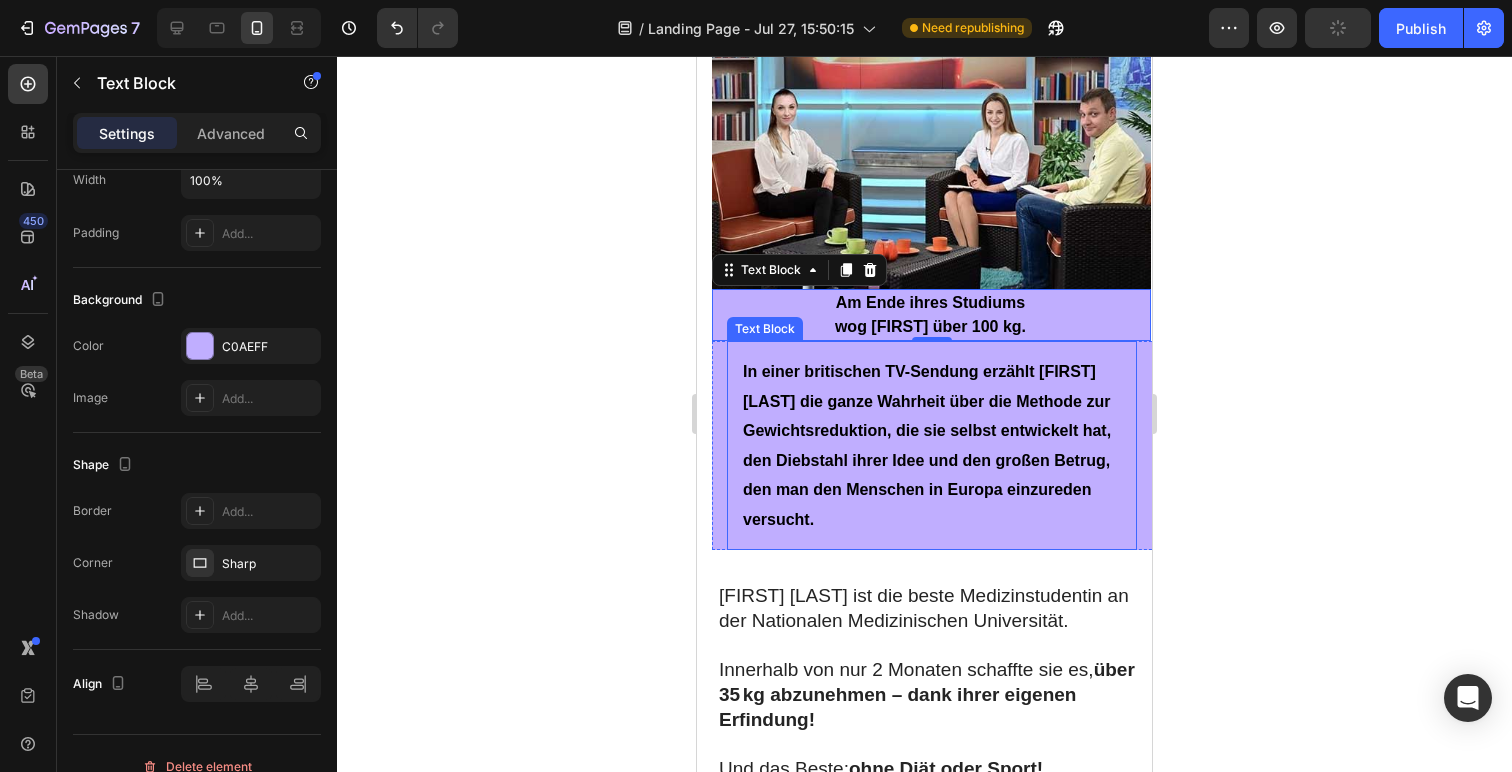 click on "In einer britischen TV-Sendung erzählt [FIRST] [LAST] die ganze Wahrheit über die Methode zur Gewichtsreduktion, die sie selbst entwickelt hat, den Diebstahl ihrer Idee und den großen Betrug, den man den Menschen in Europa einzureden versucht." at bounding box center (932, 445) 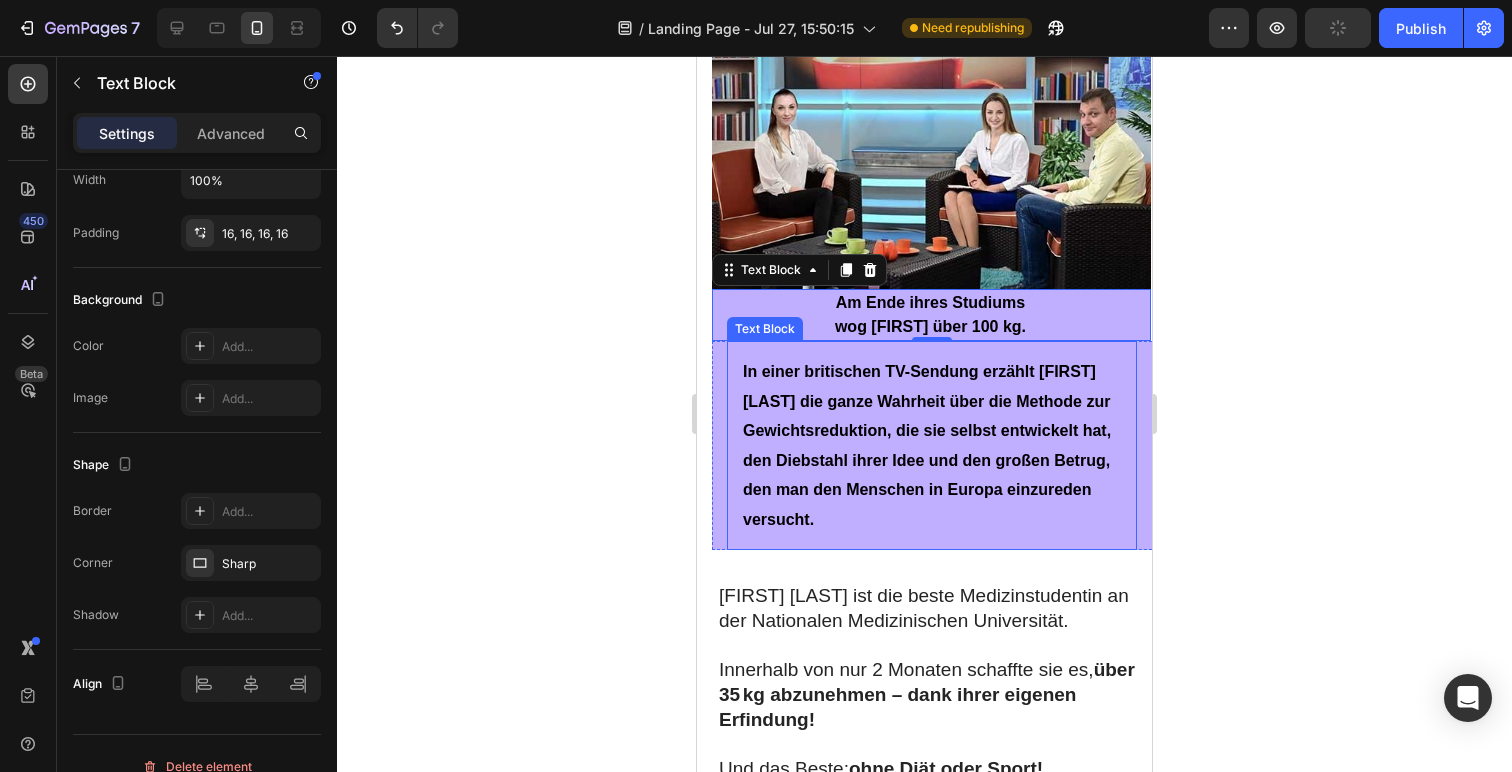 click on "In einer britischen TV-Sendung erzählt [FIRST] [LAST] die ganze Wahrheit über die Methode zur Gewichtsreduktion, die sie selbst entwickelt hat, den Diebstahl ihrer Idee und den großen Betrug, den man den Menschen in Europa einzureden versucht." at bounding box center (932, 445) 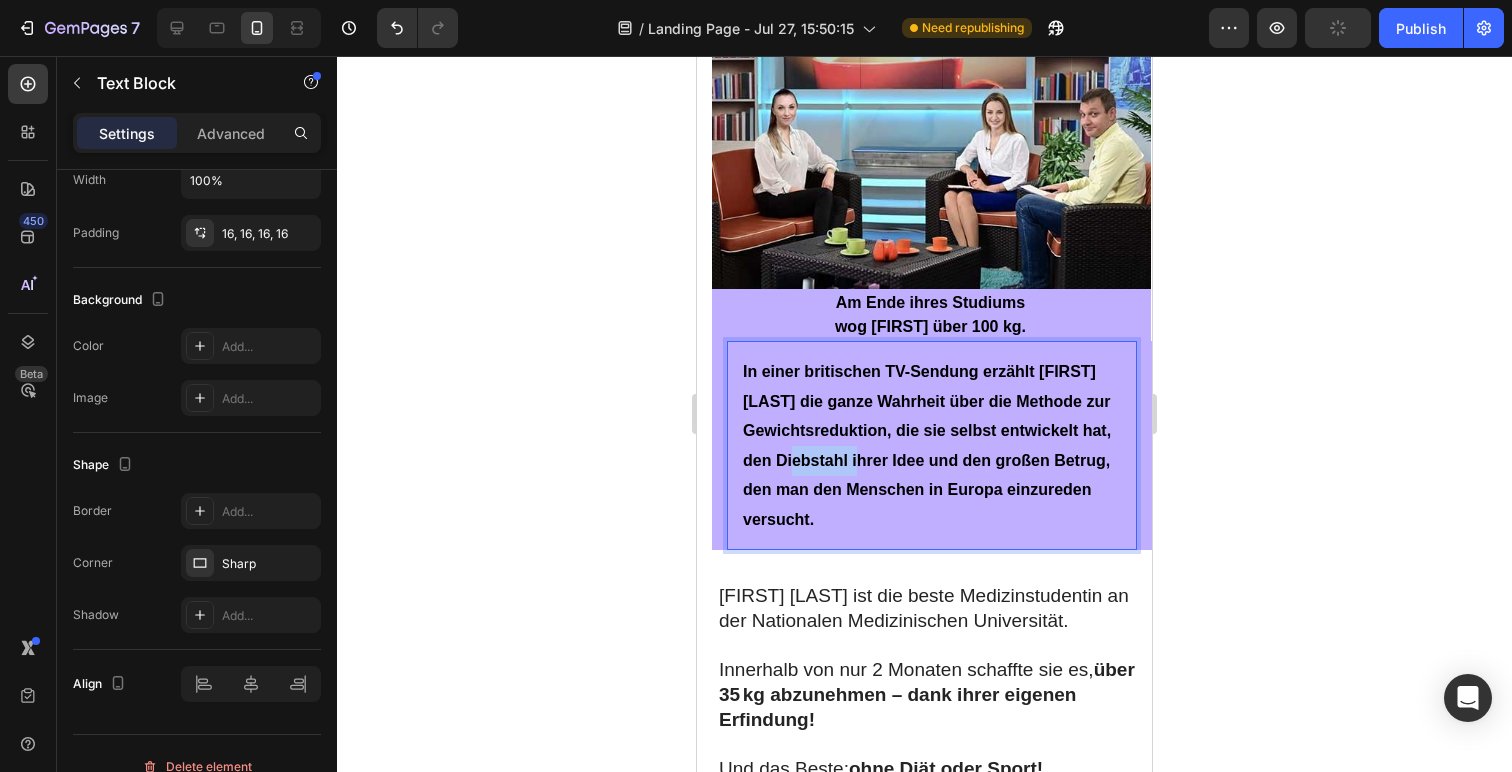 click on "In einer britischen TV-Sendung erzählt [FIRST] [LAST] die ganze Wahrheit über die Methode zur Gewichtsreduktion, die sie selbst entwickelt hat, den Diebstahl ihrer Idee und den großen Betrug, den man den Menschen in Europa einzureden versucht." at bounding box center (932, 445) 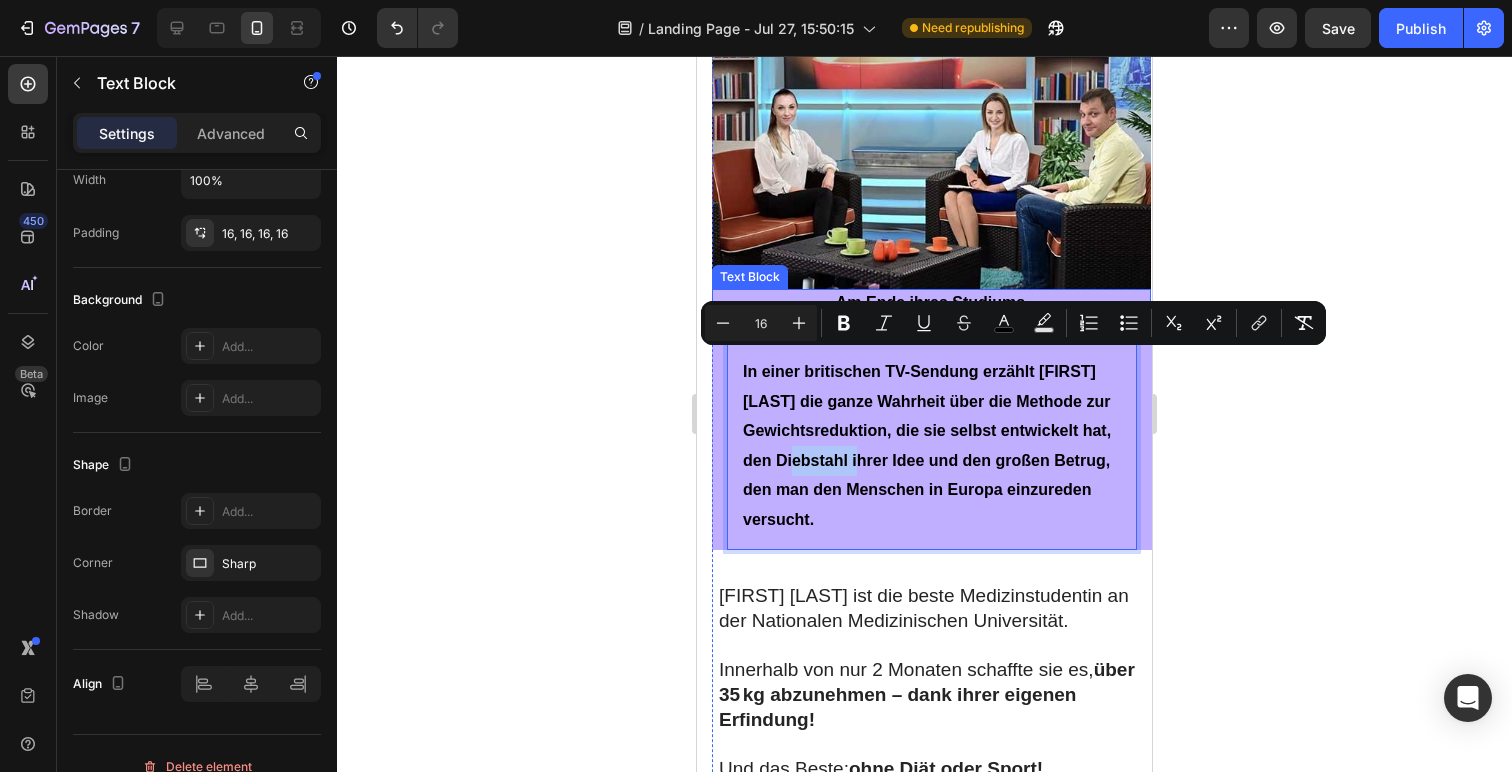 click on "Am Ende ihres Studiums" at bounding box center [930, 302] 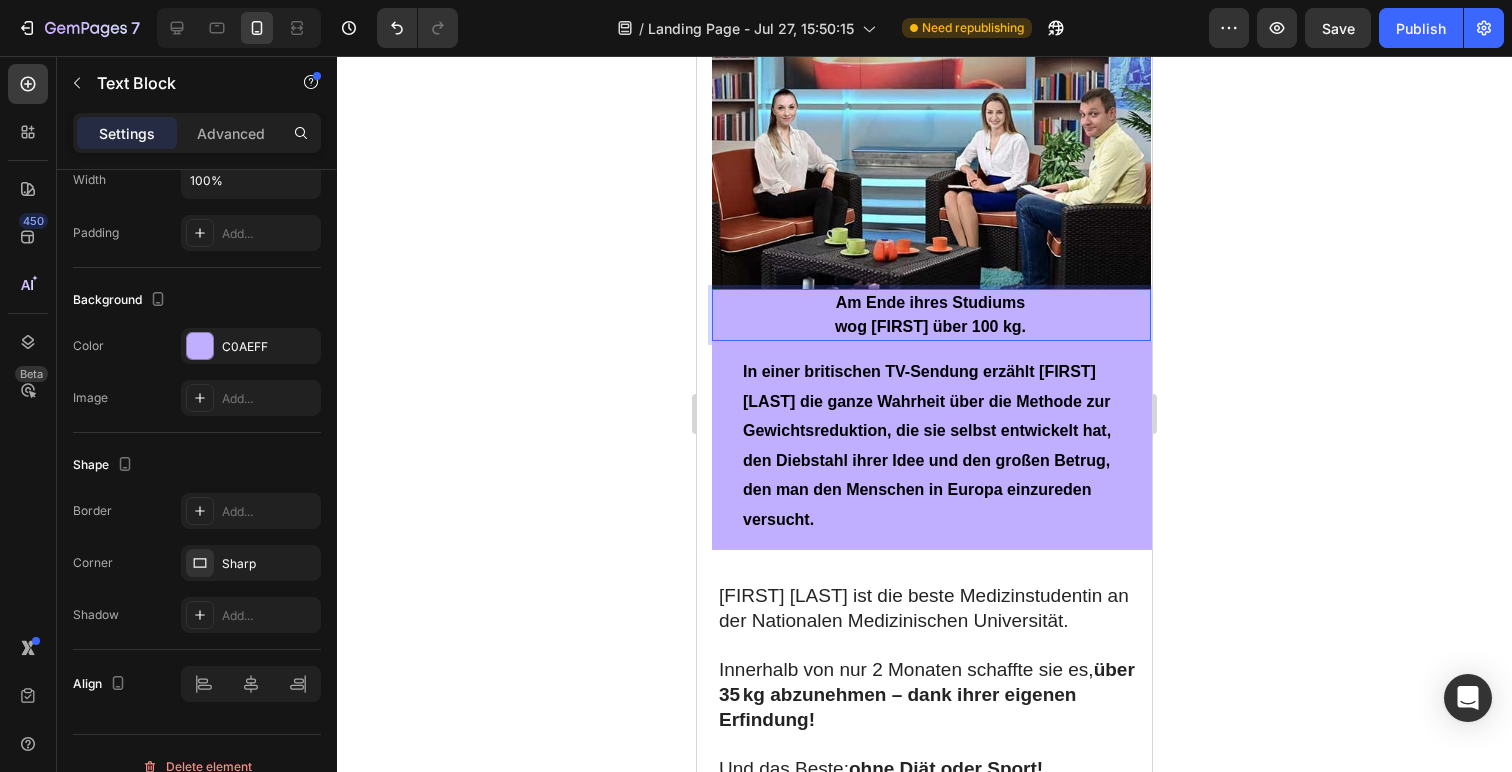 click on "Am Ende ihres Studiums" at bounding box center (930, 302) 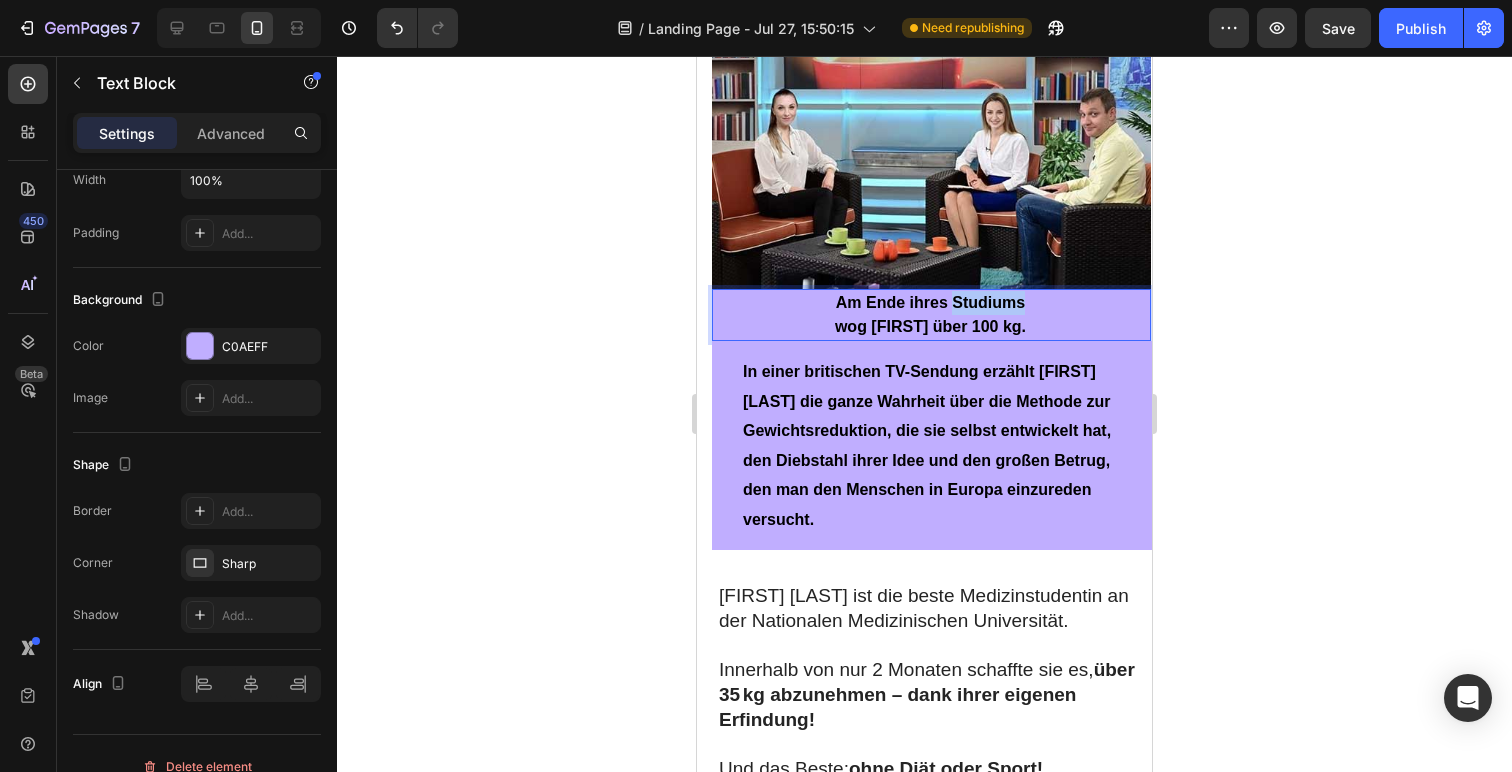 click on "Am Ende ihres Studiums" at bounding box center (930, 302) 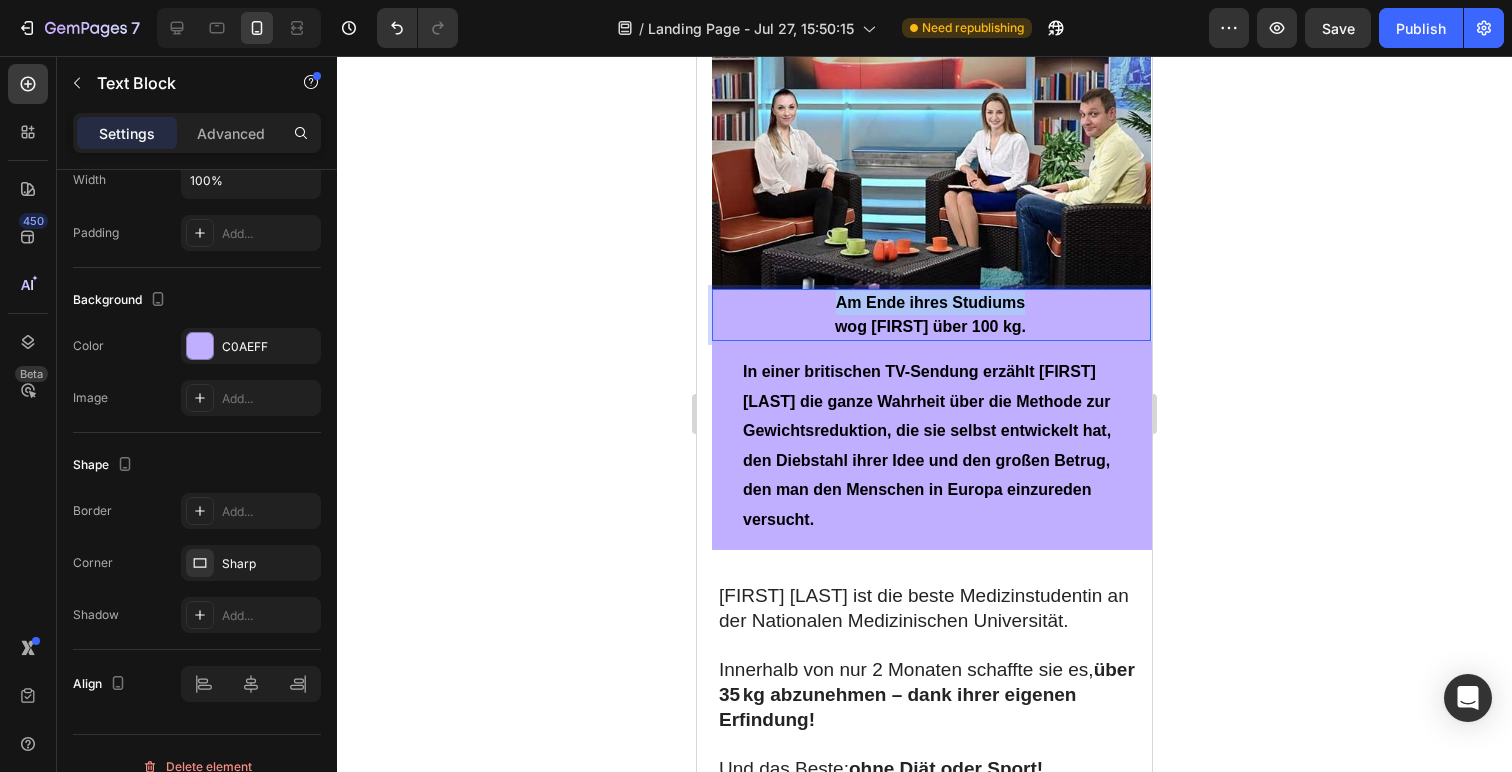 click on "Am Ende ihres Studiums" at bounding box center [930, 302] 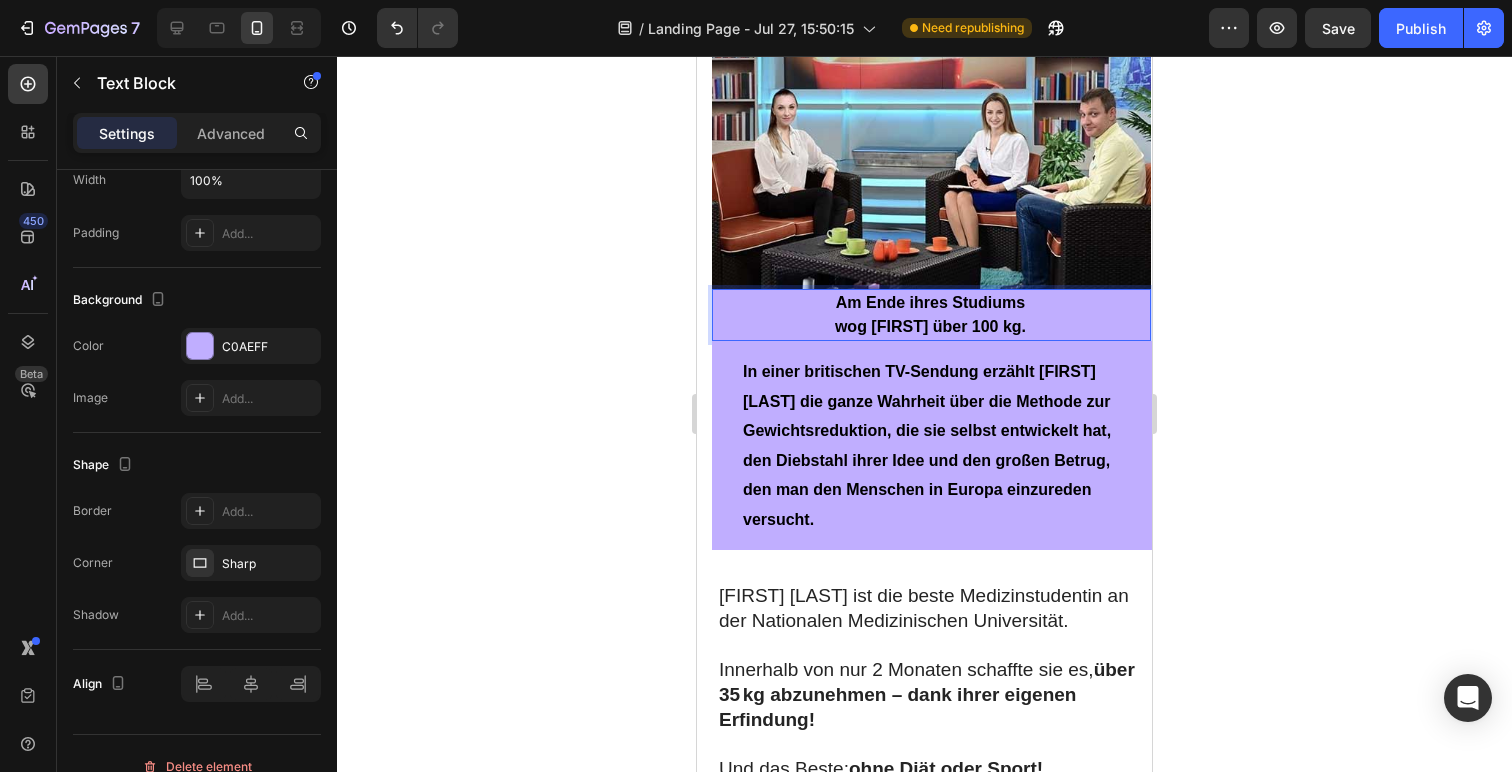 drag, startPoint x: 992, startPoint y: 315, endPoint x: 1007, endPoint y: 313, distance: 15.132746 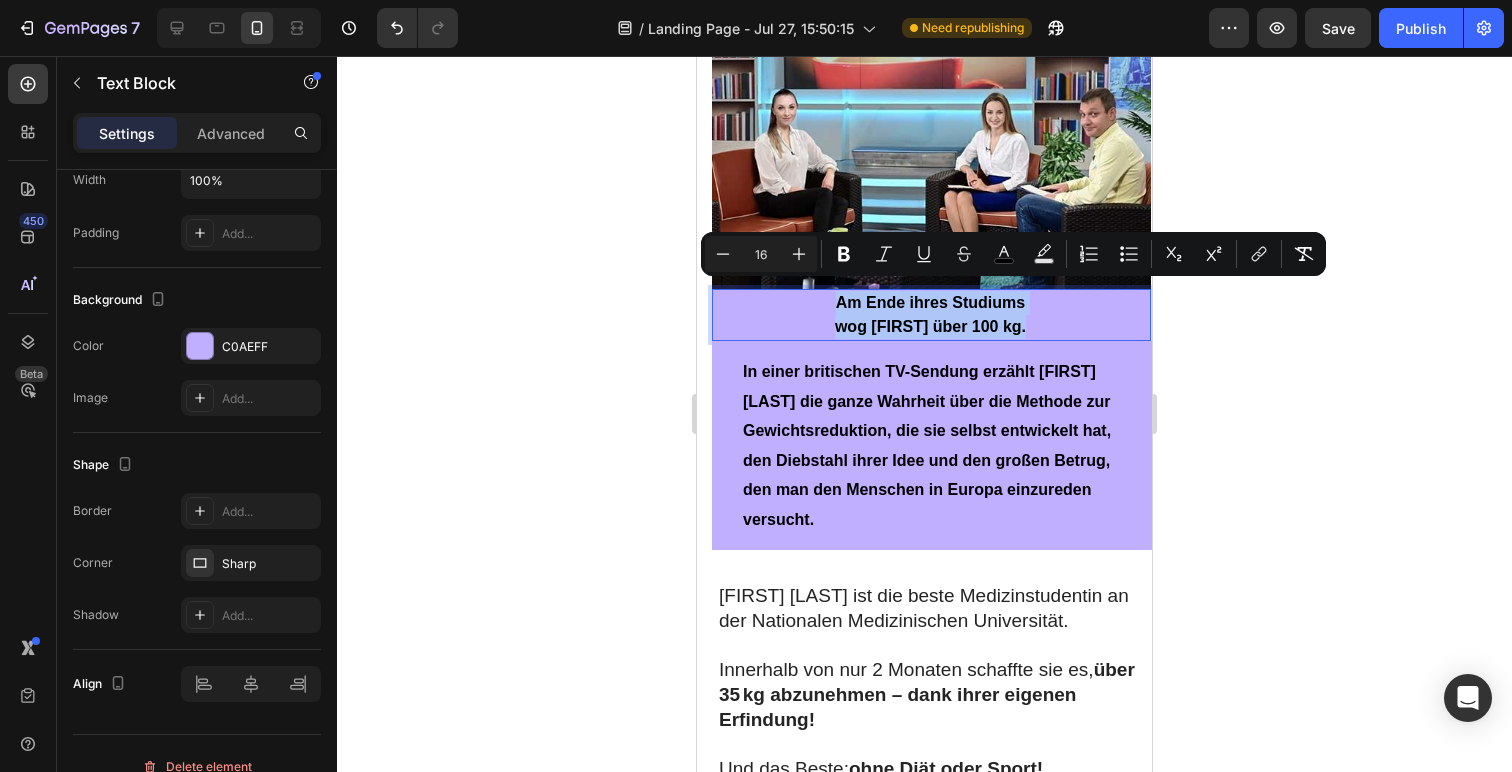 drag, startPoint x: 1019, startPoint y: 316, endPoint x: 781, endPoint y: 294, distance: 239.01465 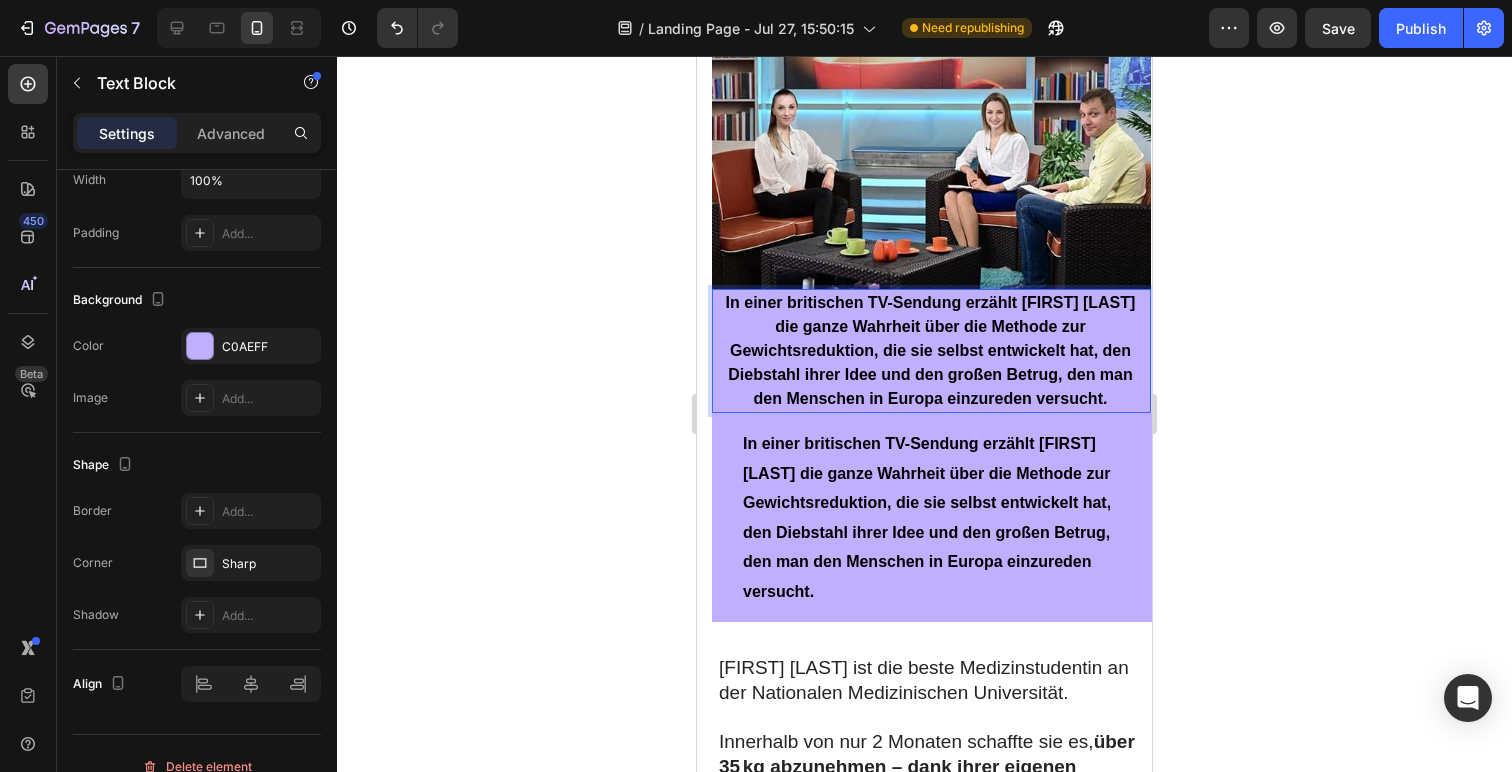 click 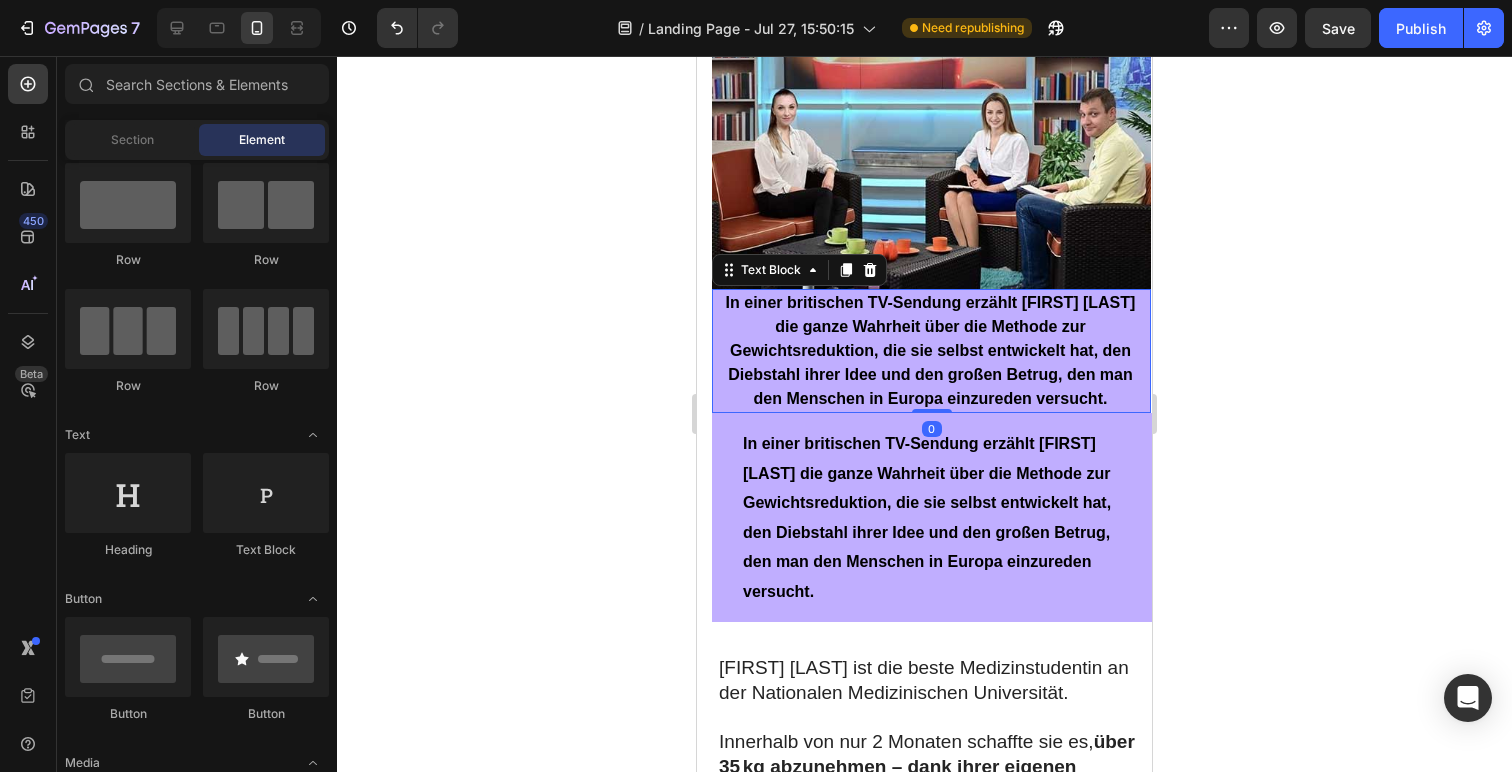 click on "In einer britischen TV-Sendung erzählt [FIRST] [LAST] die ganze Wahrheit über die Methode zur Gewichtsreduktion, die sie selbst entwickelt hat, den Diebstahl ihrer Idee und den großen Betrug, den man den Menschen in Europa einzureden versucht." at bounding box center [930, 351] 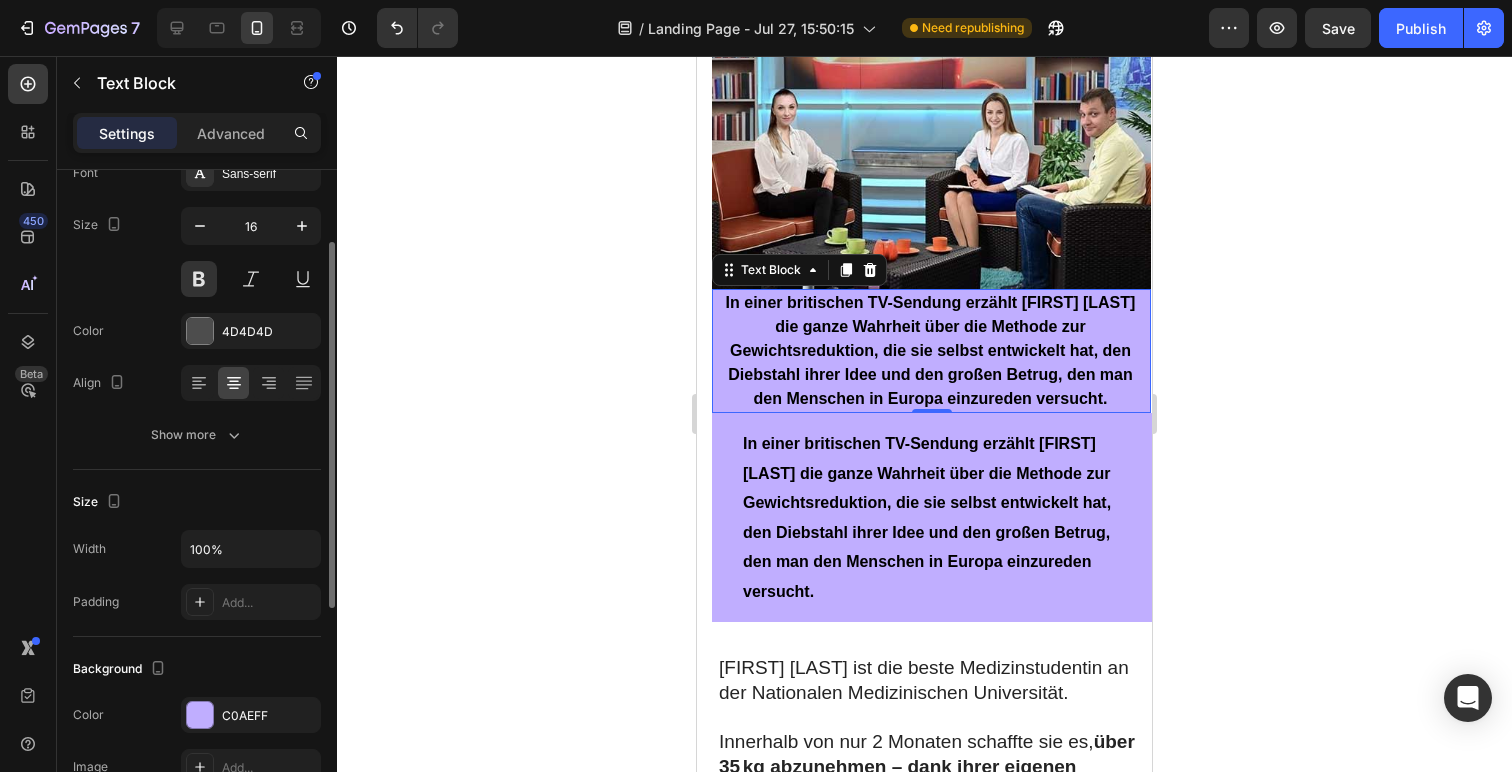 scroll, scrollTop: 263, scrollLeft: 0, axis: vertical 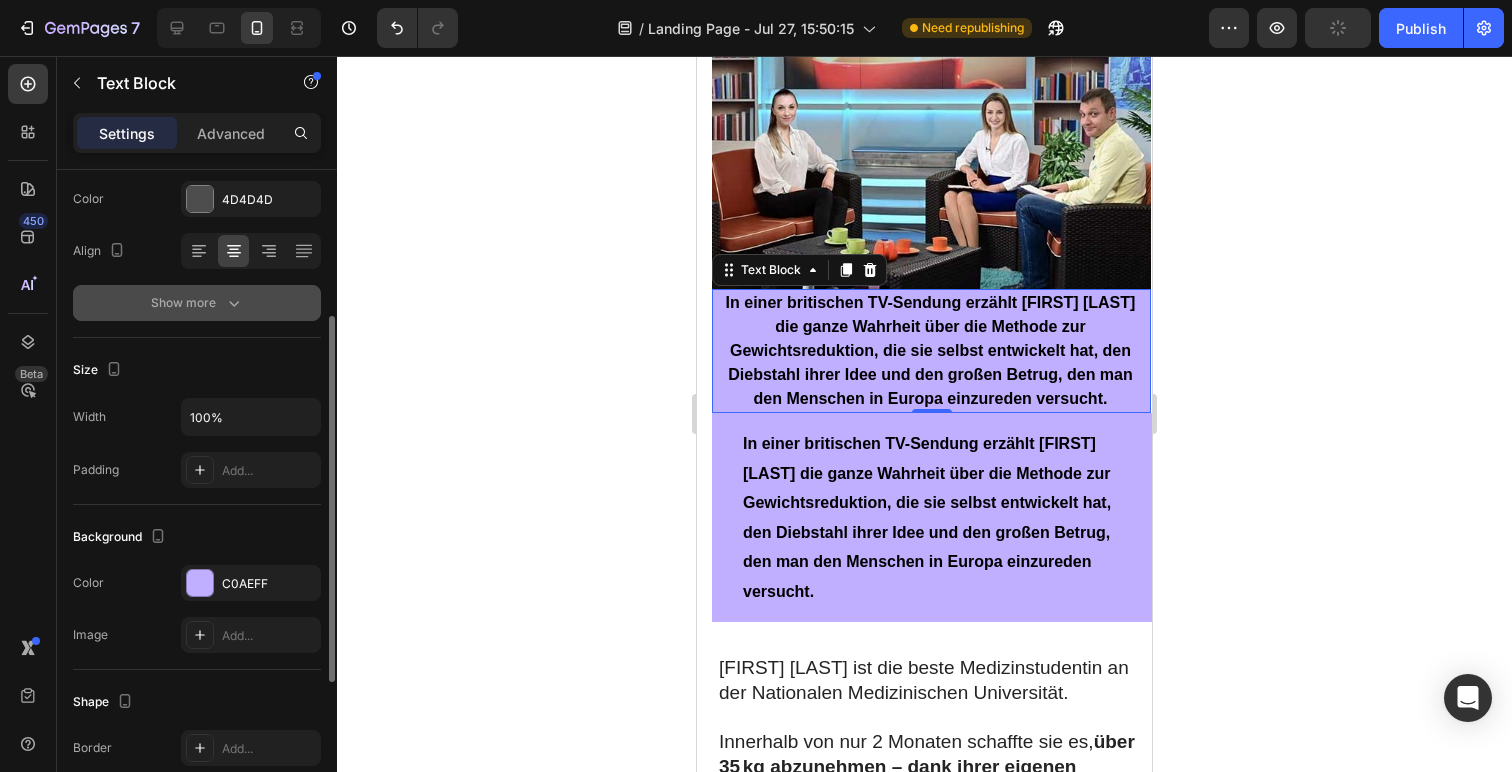 click on "Show more" at bounding box center [197, 303] 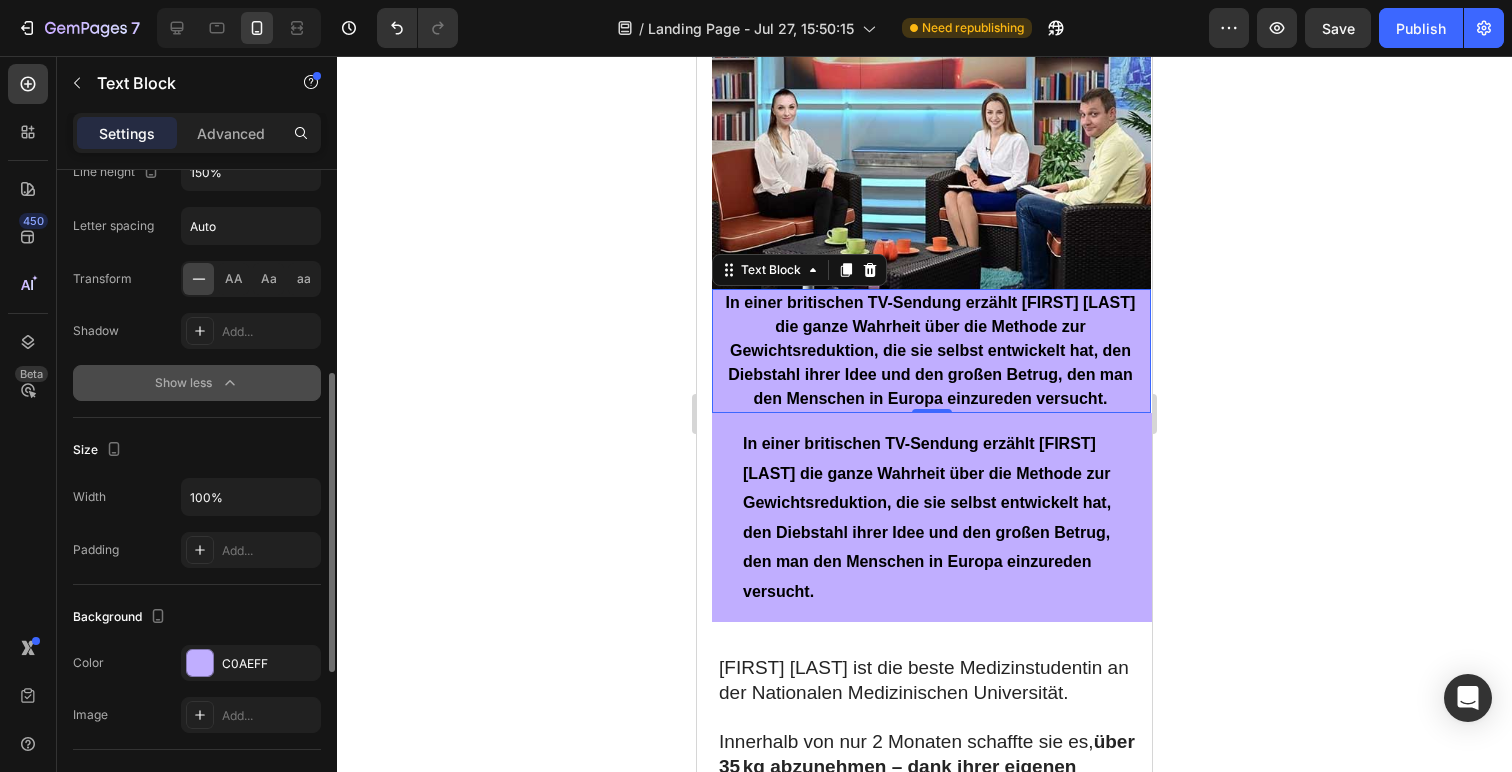 scroll, scrollTop: 602, scrollLeft: 0, axis: vertical 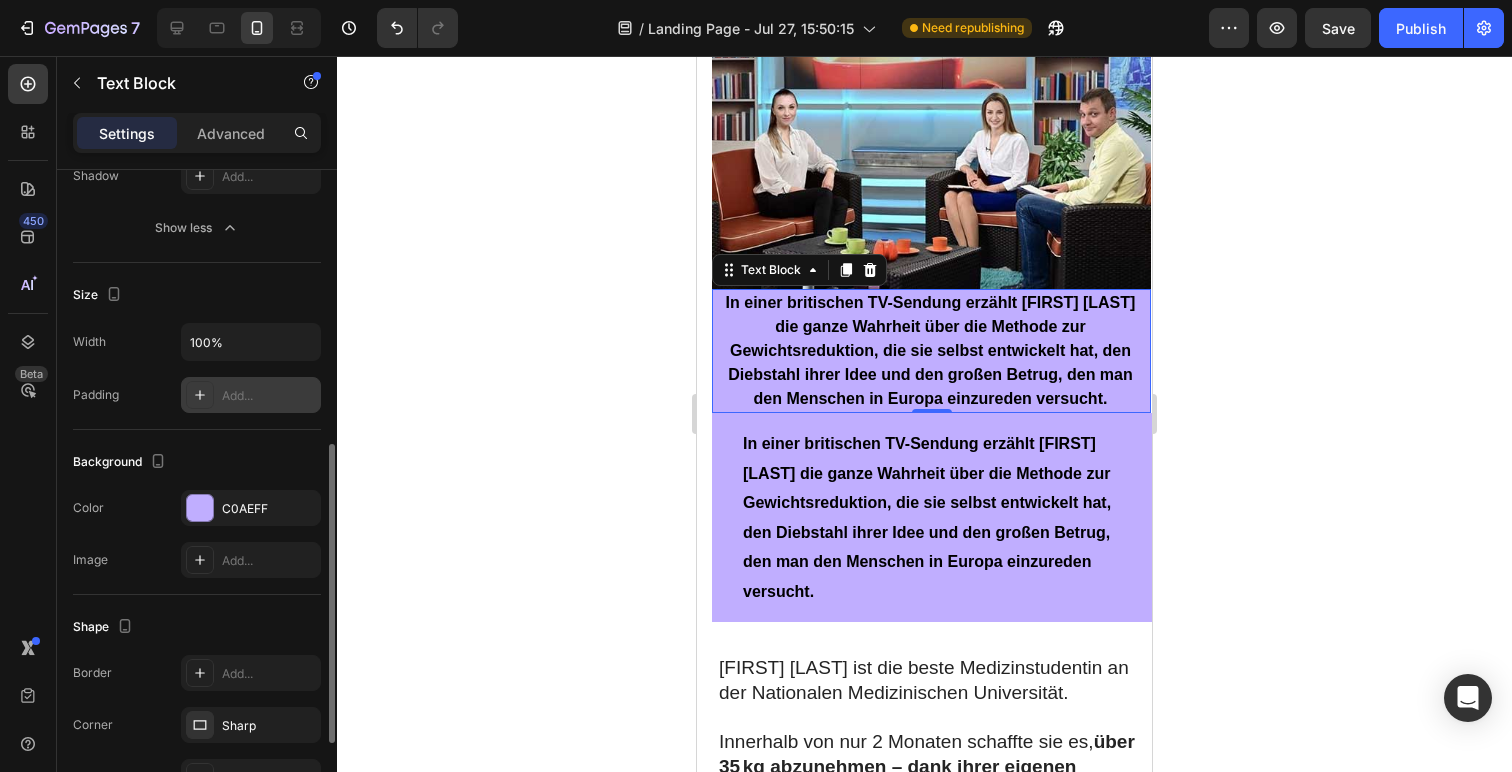 click on "Add..." at bounding box center (269, 396) 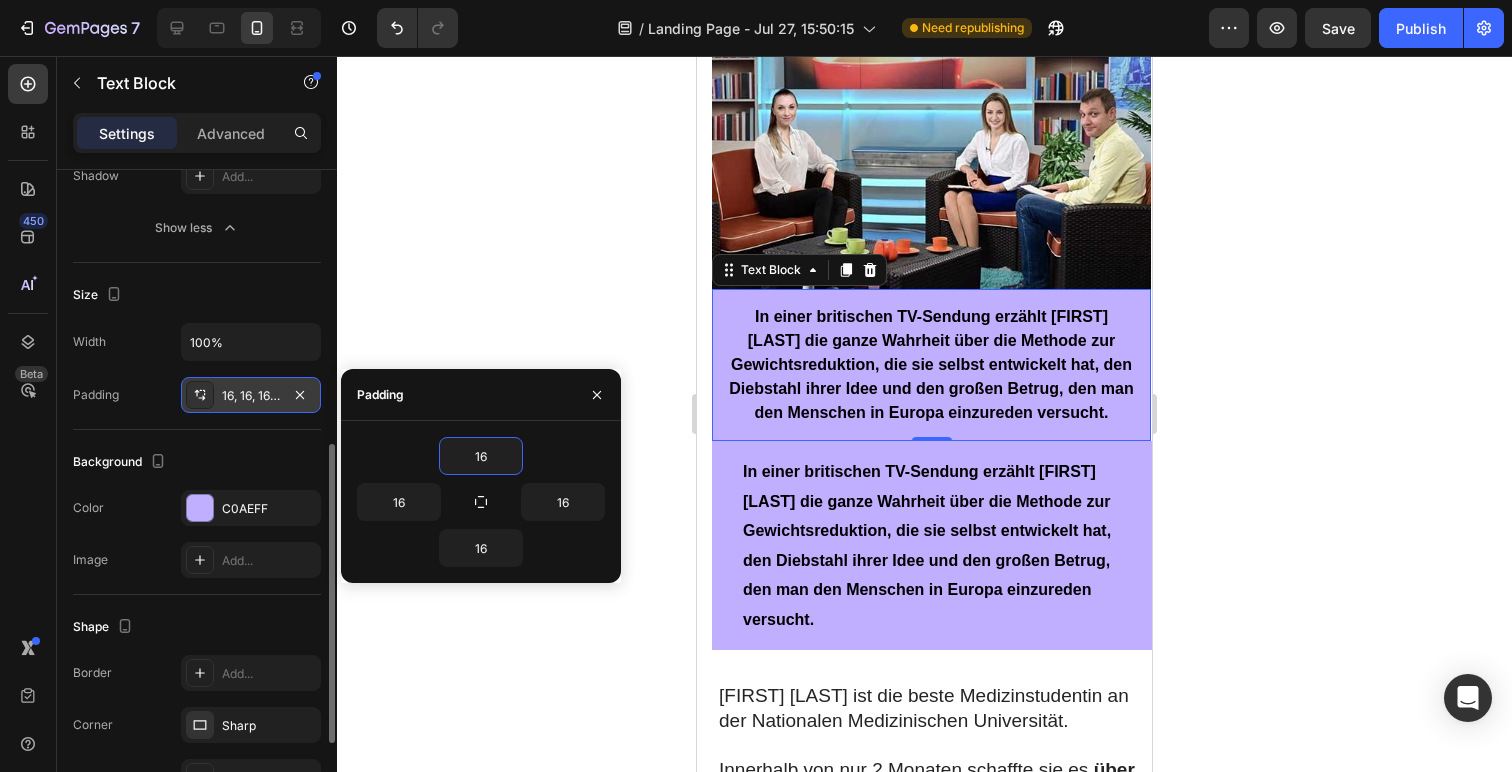 click 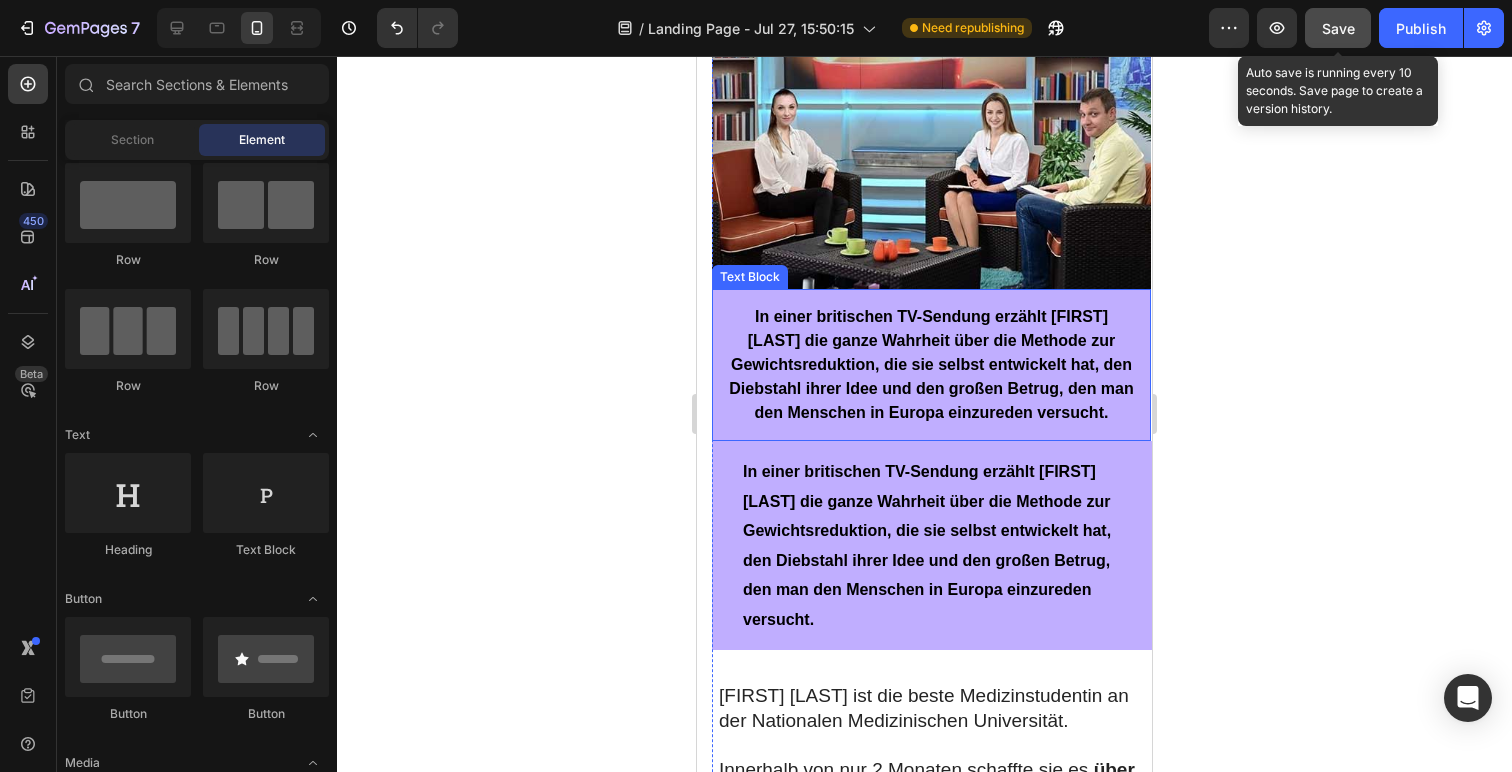 click on "Save" at bounding box center [1338, 28] 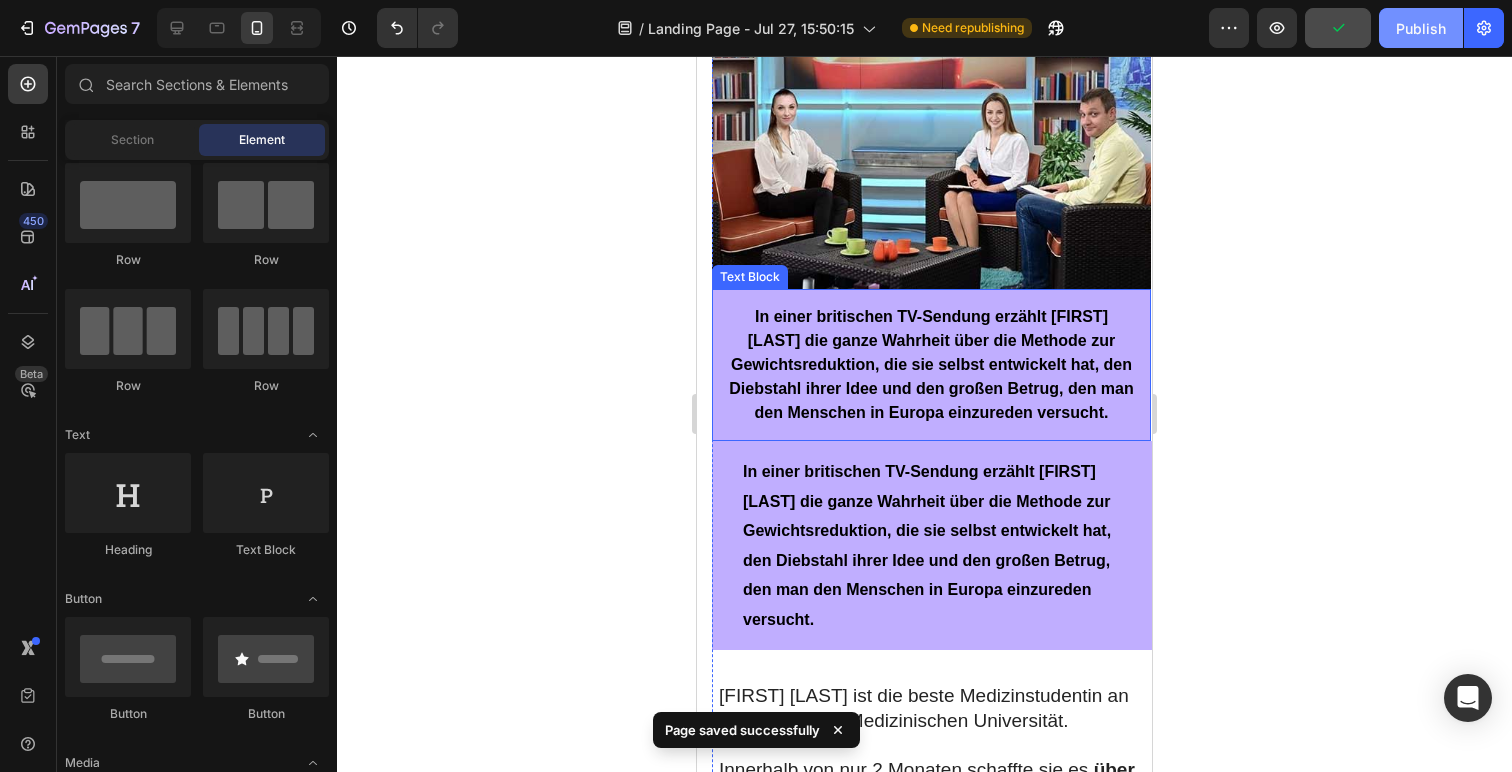 click on "Publish" 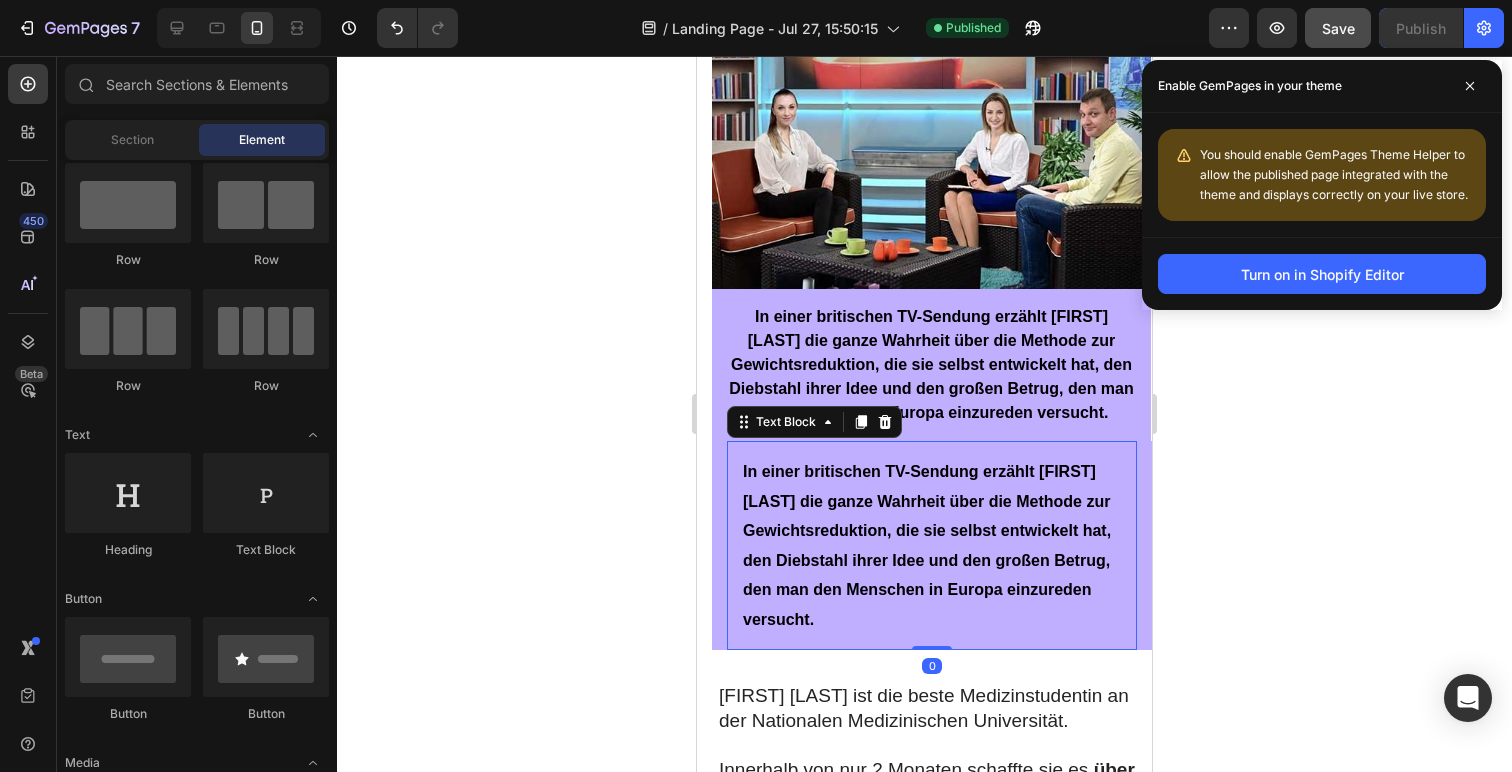 click on "In einer britischen TV-Sendung erzählt [FIRST] [LAST] die ganze Wahrheit über die Methode zur Gewichtsreduktion, die sie selbst entwickelt hat, den Diebstahl ihrer Idee und den großen Betrug, den man den Menschen in Europa einzureden versucht." at bounding box center [932, 545] 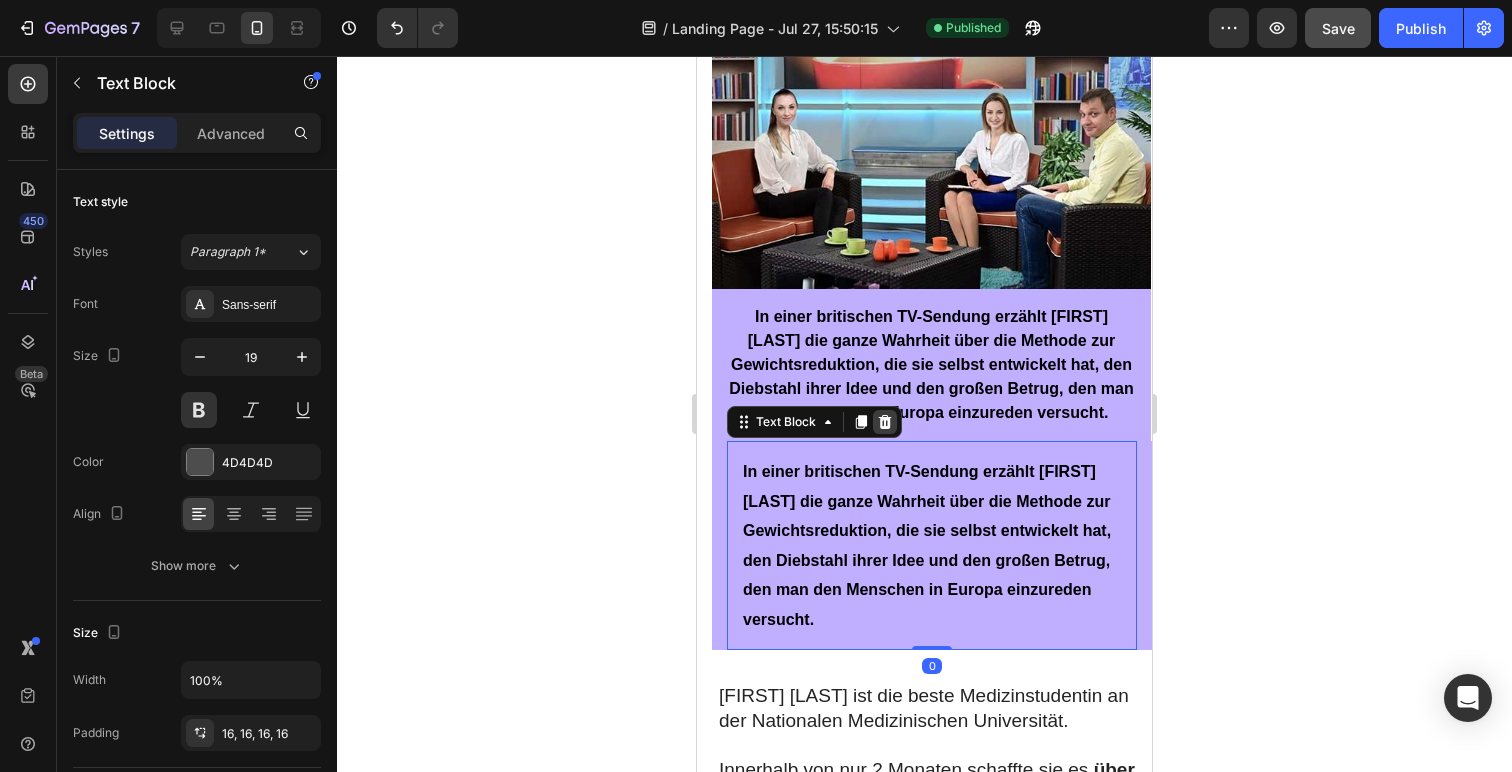 click 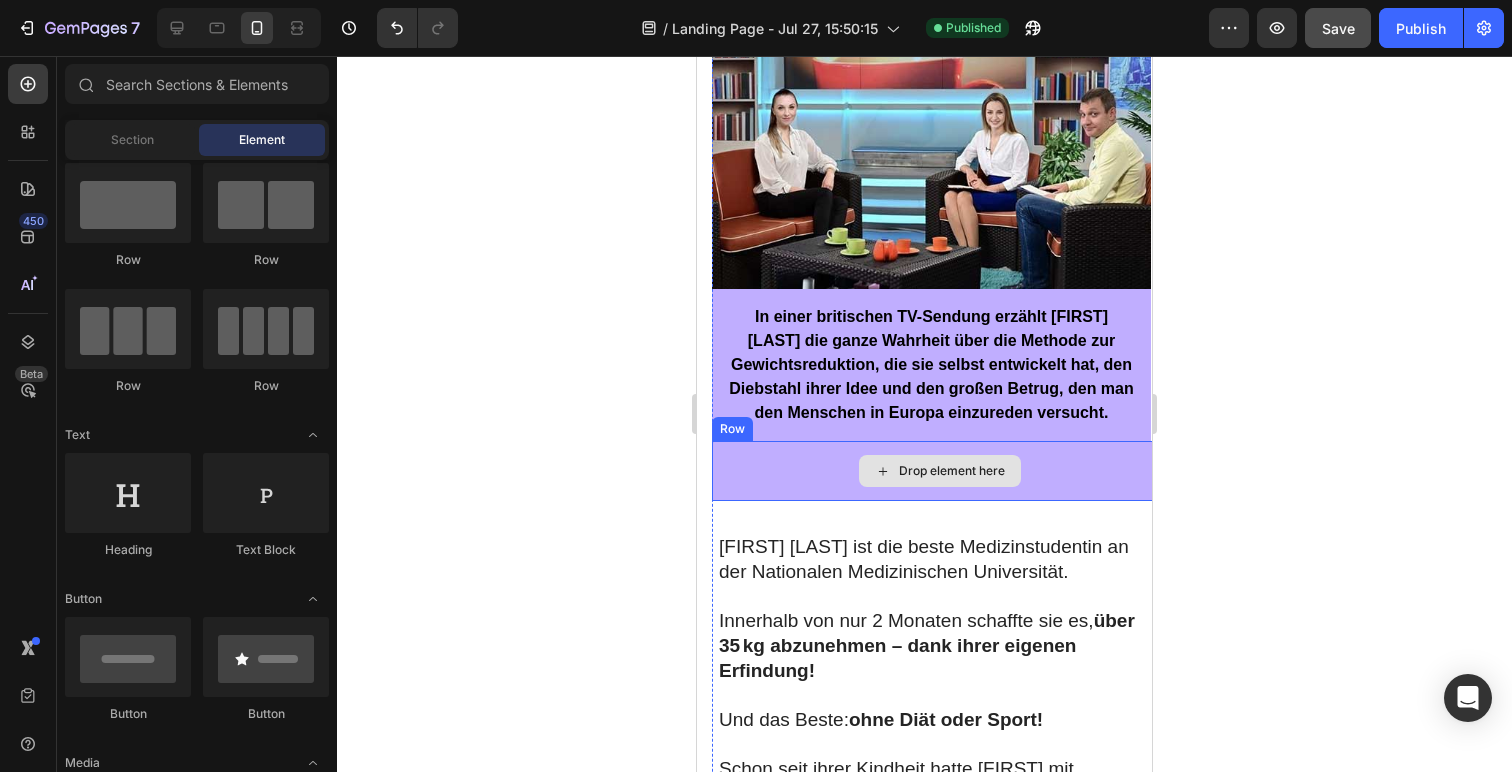 click on "Drop element here" at bounding box center [939, 471] 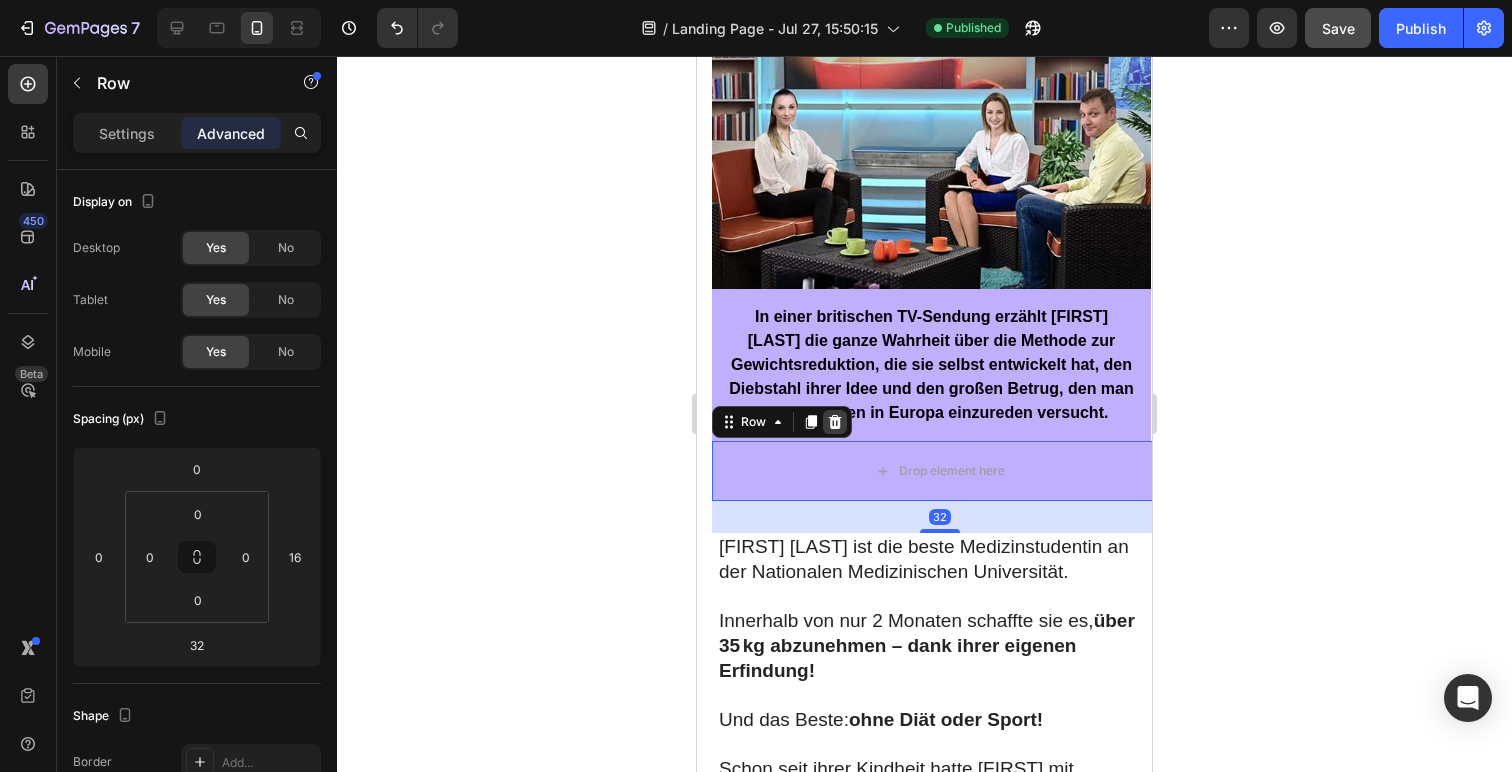 click 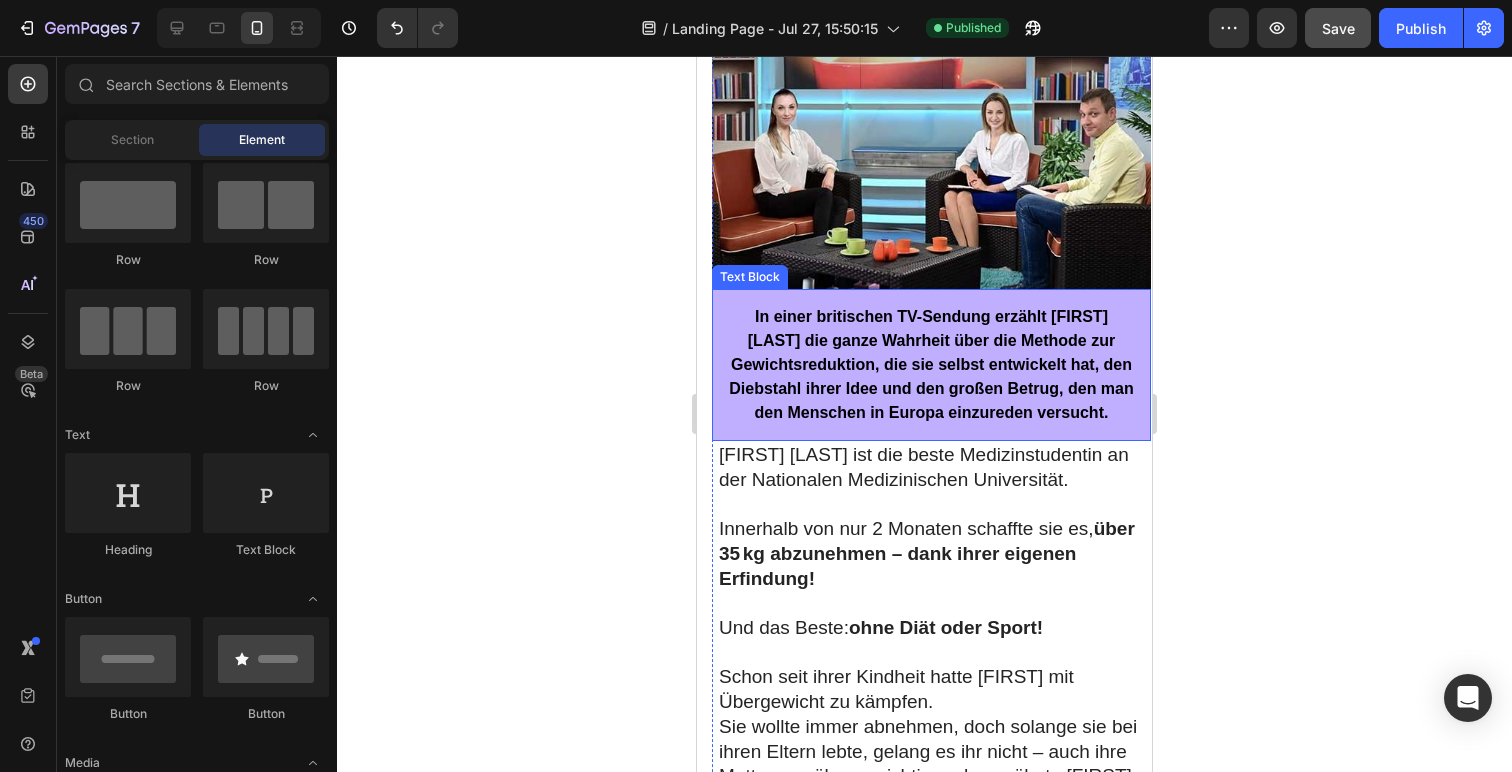 click on "In einer britischen TV-Sendung erzählt [FIRST] [LAST] die ganze Wahrheit über die Methode zur Gewichtsreduktion, die sie selbst entwickelt hat, den Diebstahl ihrer Idee und den großen Betrug, den man den Menschen in Europa einzureden versucht." at bounding box center [931, 365] 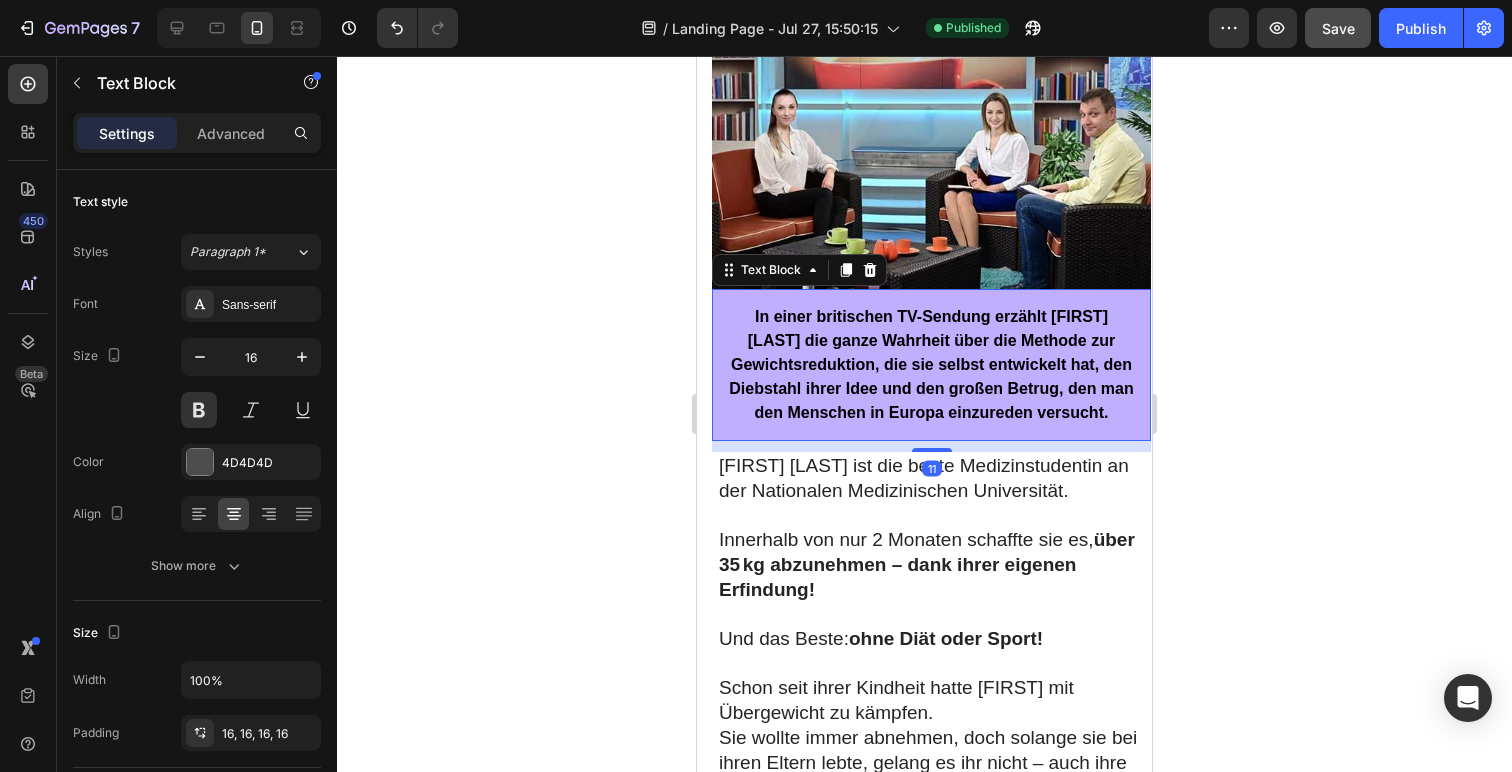drag, startPoint x: 926, startPoint y: 455, endPoint x: 968, endPoint y: 459, distance: 42.190044 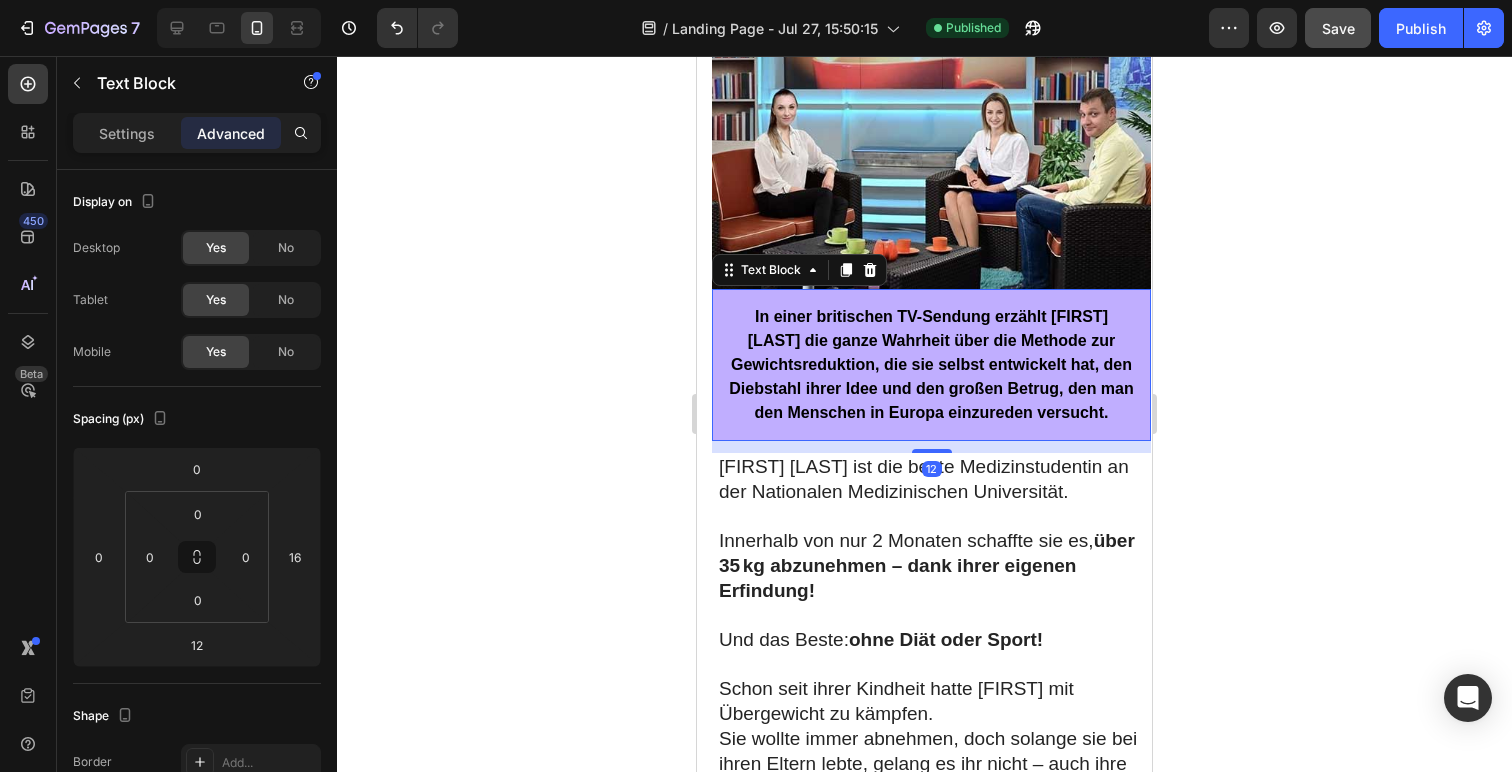 click 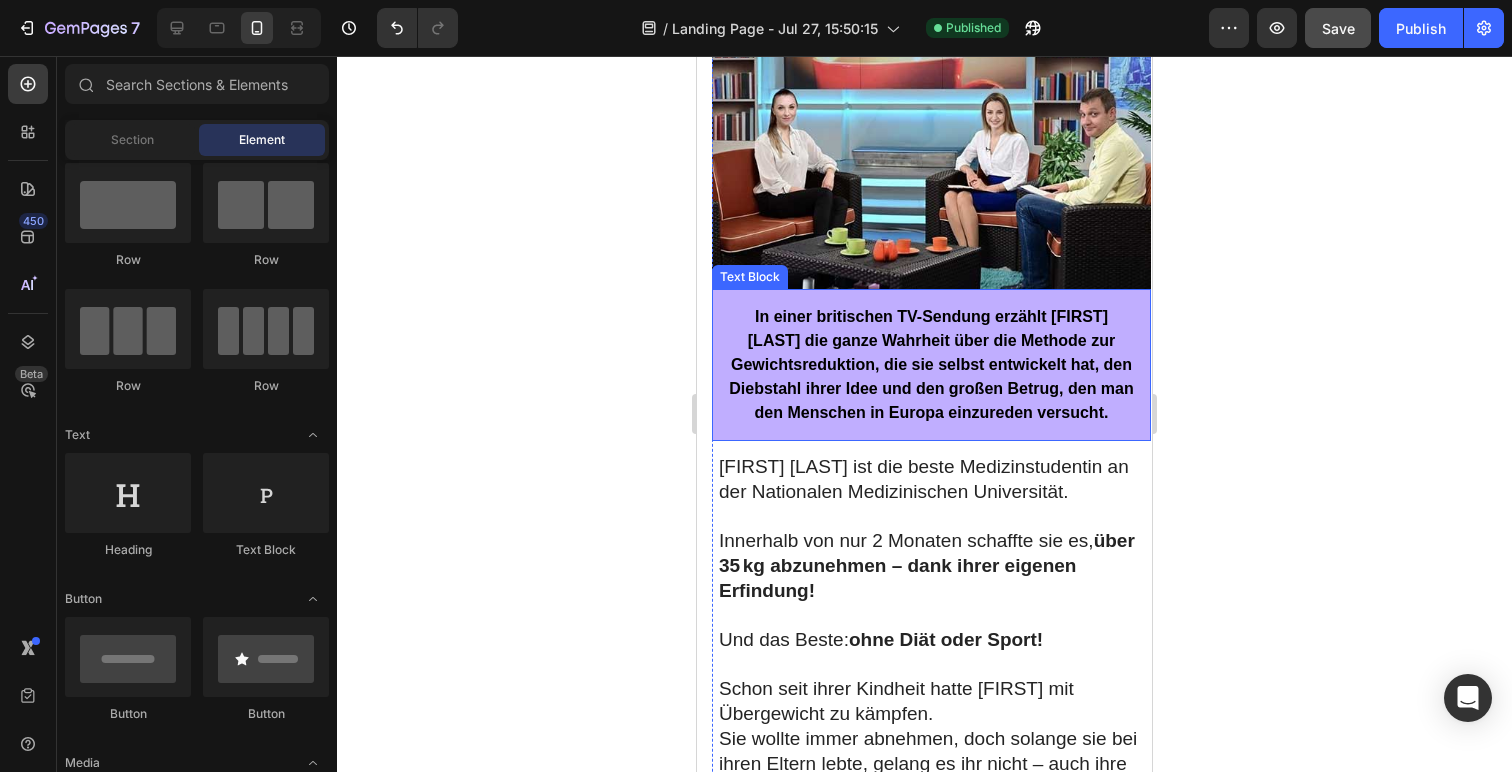 drag, startPoint x: 968, startPoint y: 443, endPoint x: 944, endPoint y: 454, distance: 26.400757 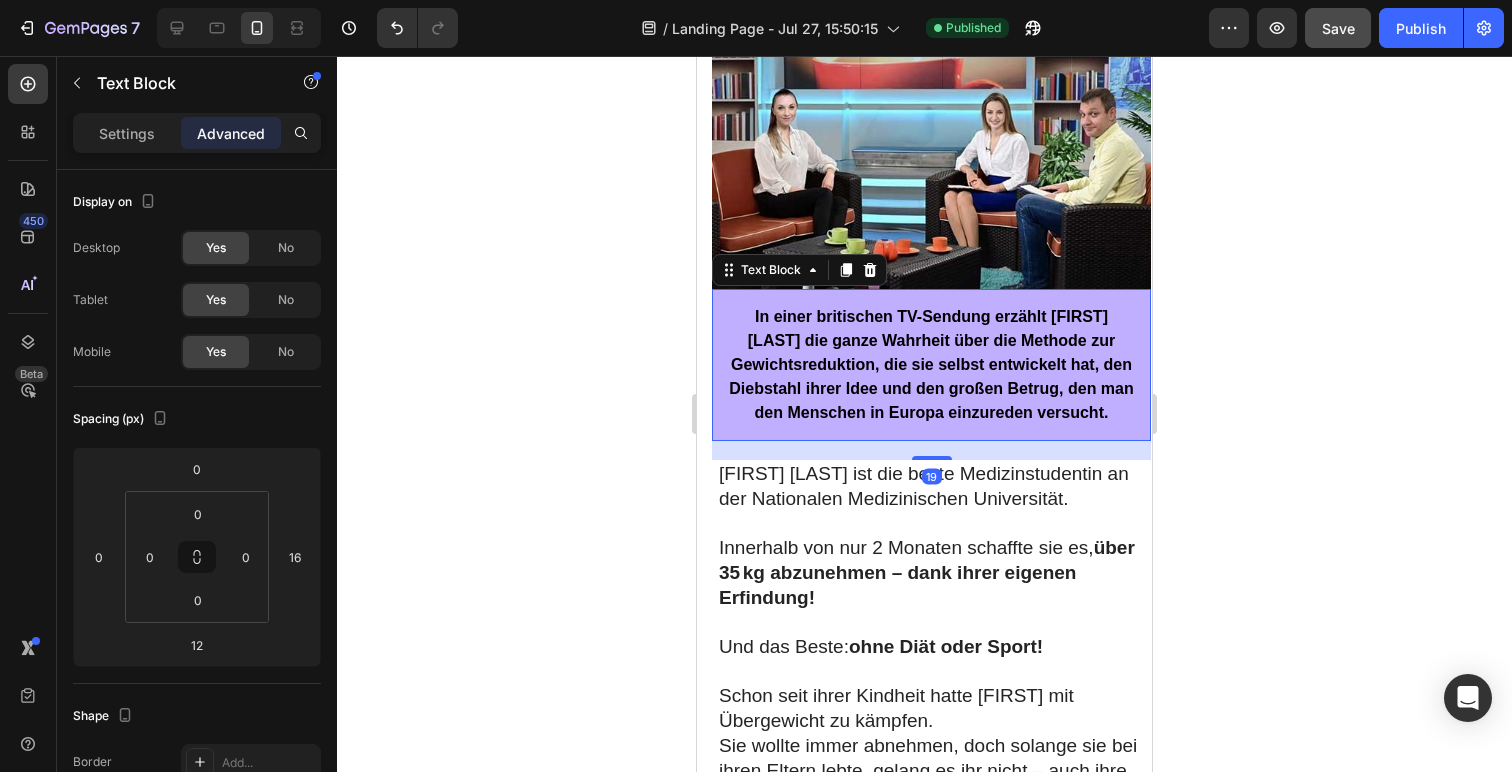 drag, startPoint x: 933, startPoint y: 469, endPoint x: 1117, endPoint y: 438, distance: 186.59314 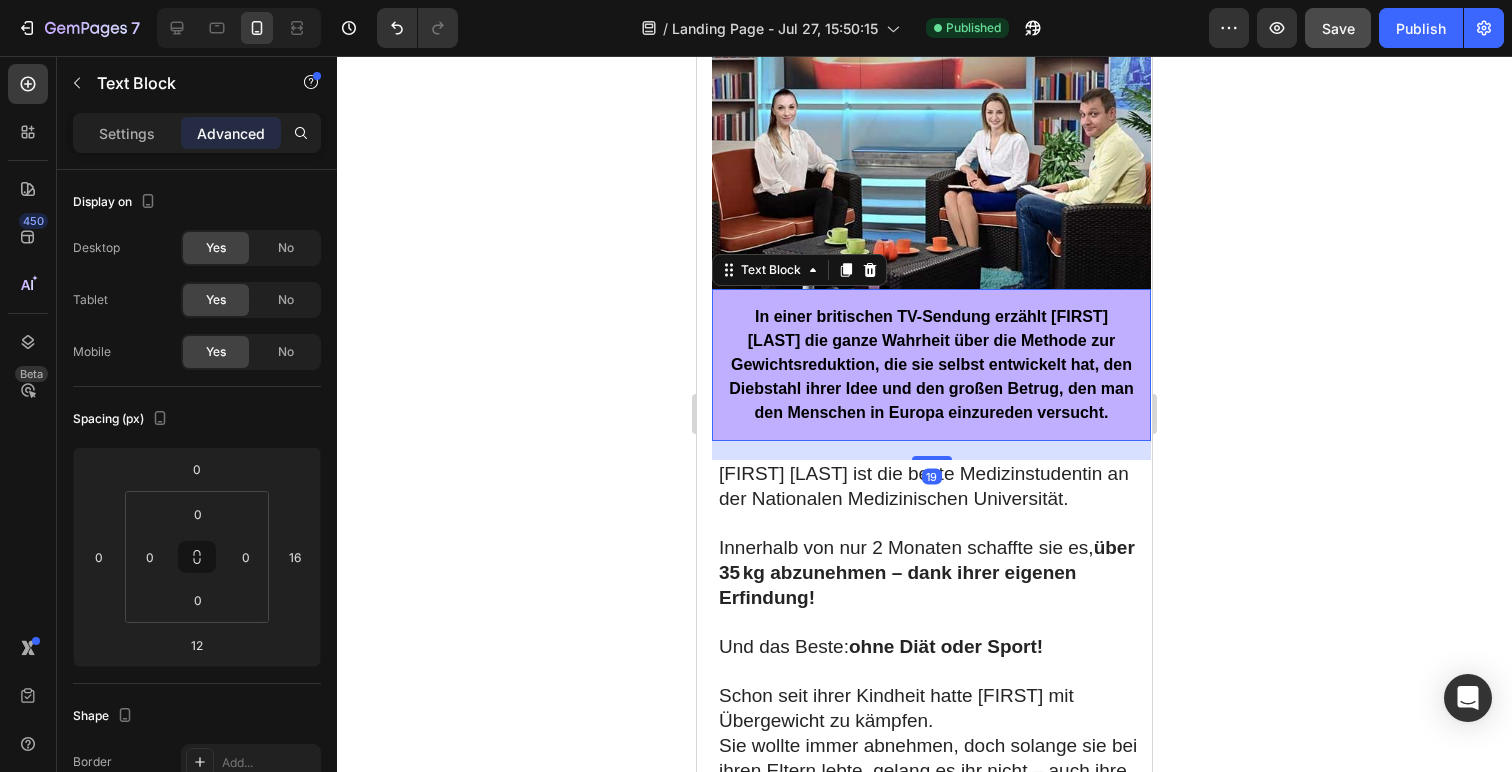 click at bounding box center (932, 458) 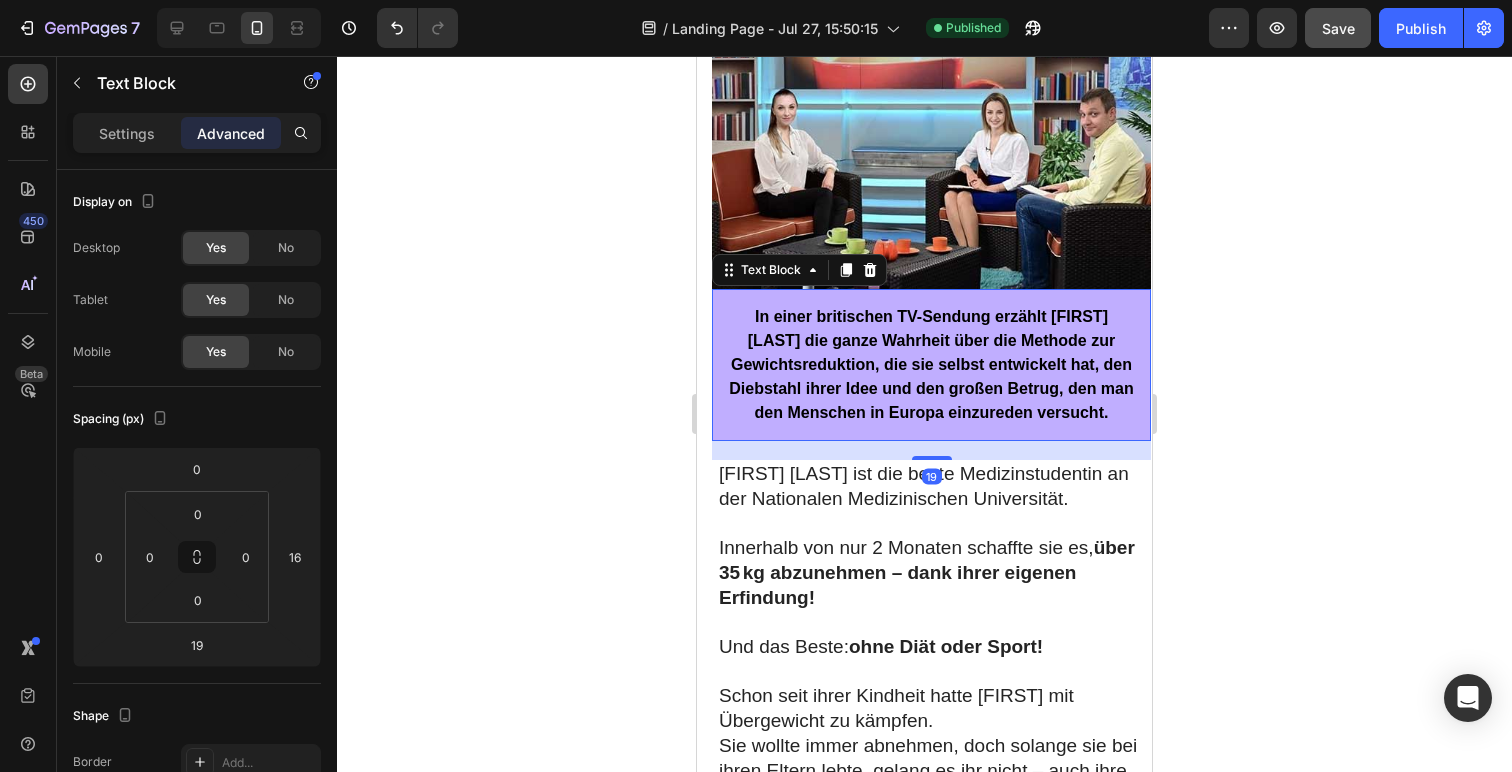 click 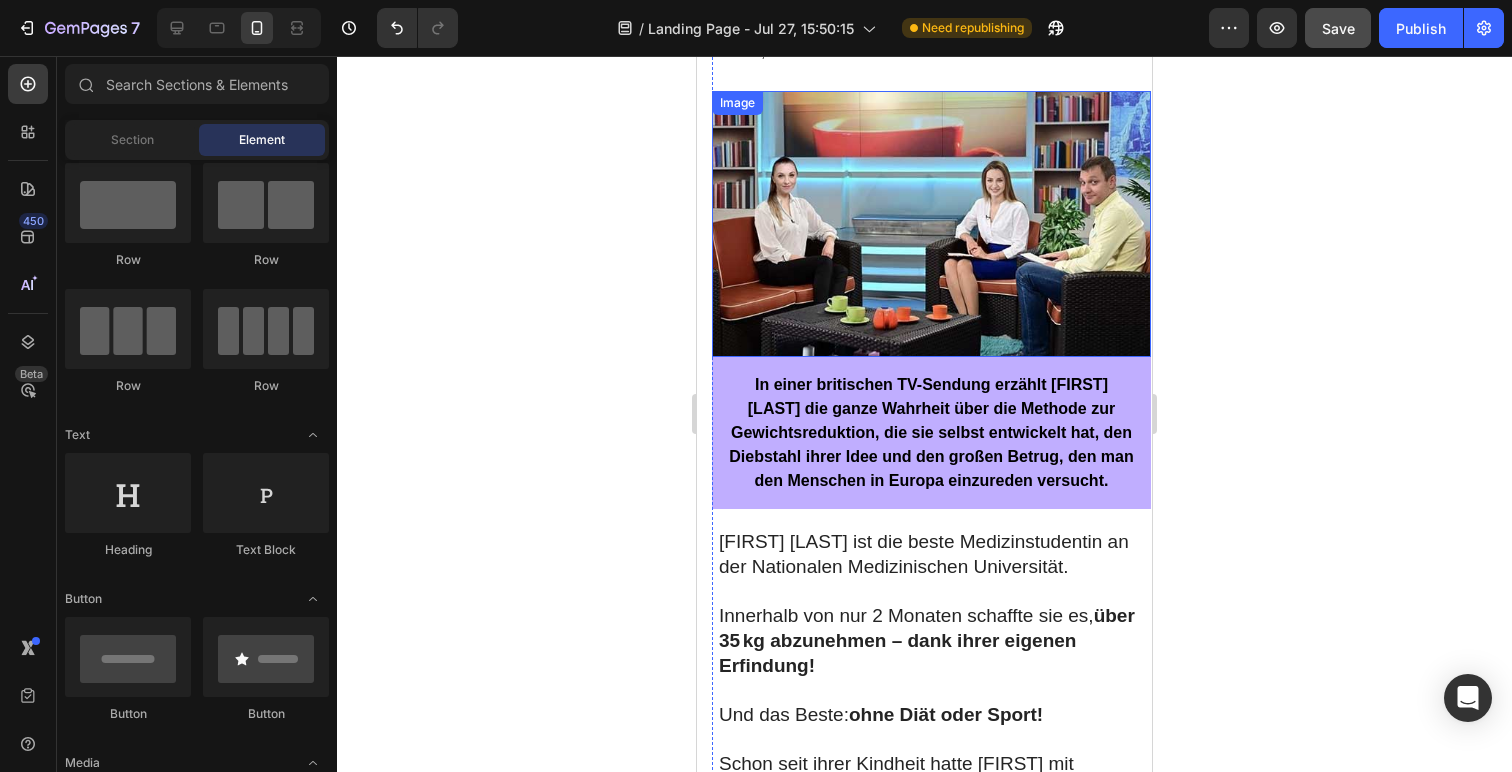 scroll, scrollTop: 324, scrollLeft: 0, axis: vertical 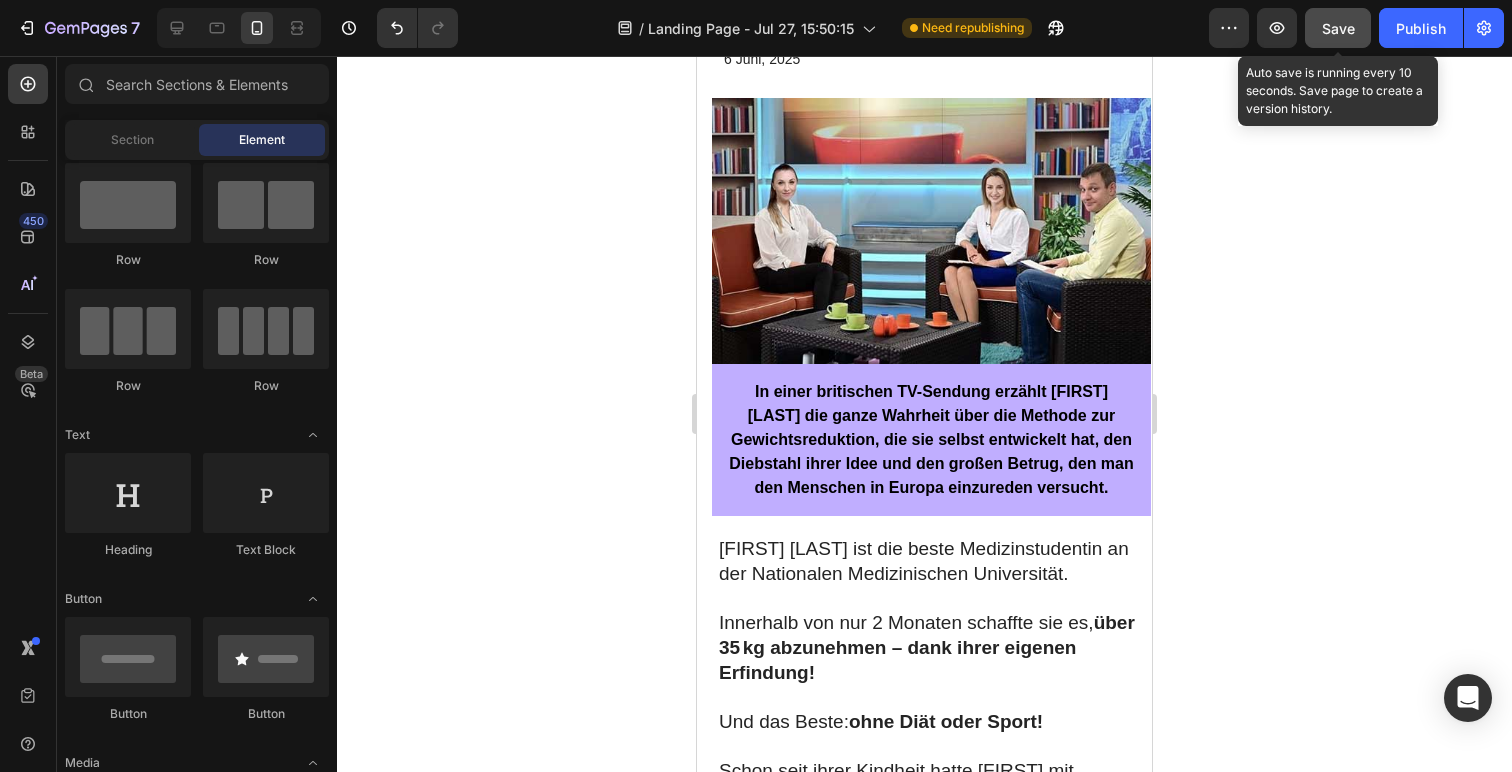 click on "Save" 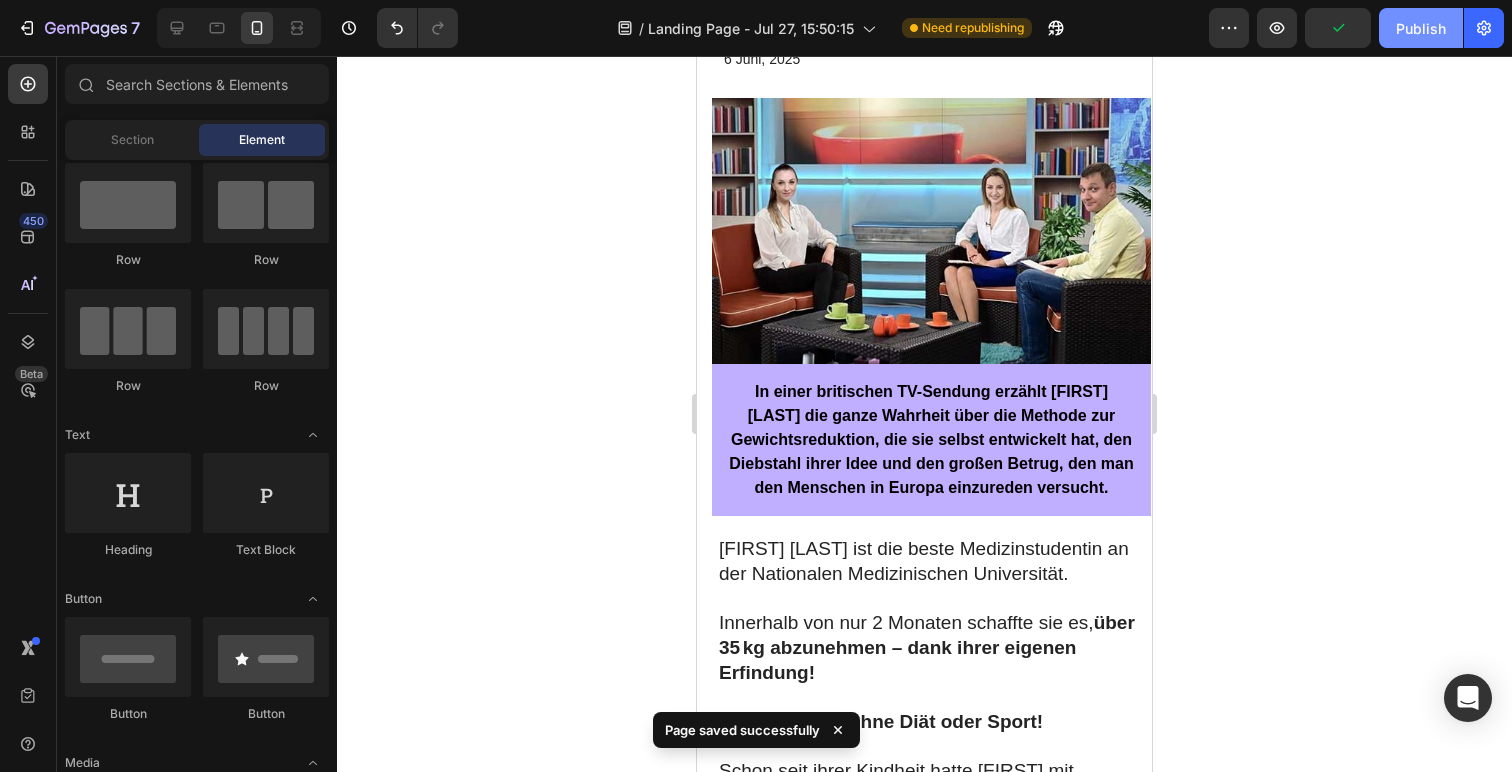 click on "Publish" at bounding box center (1421, 28) 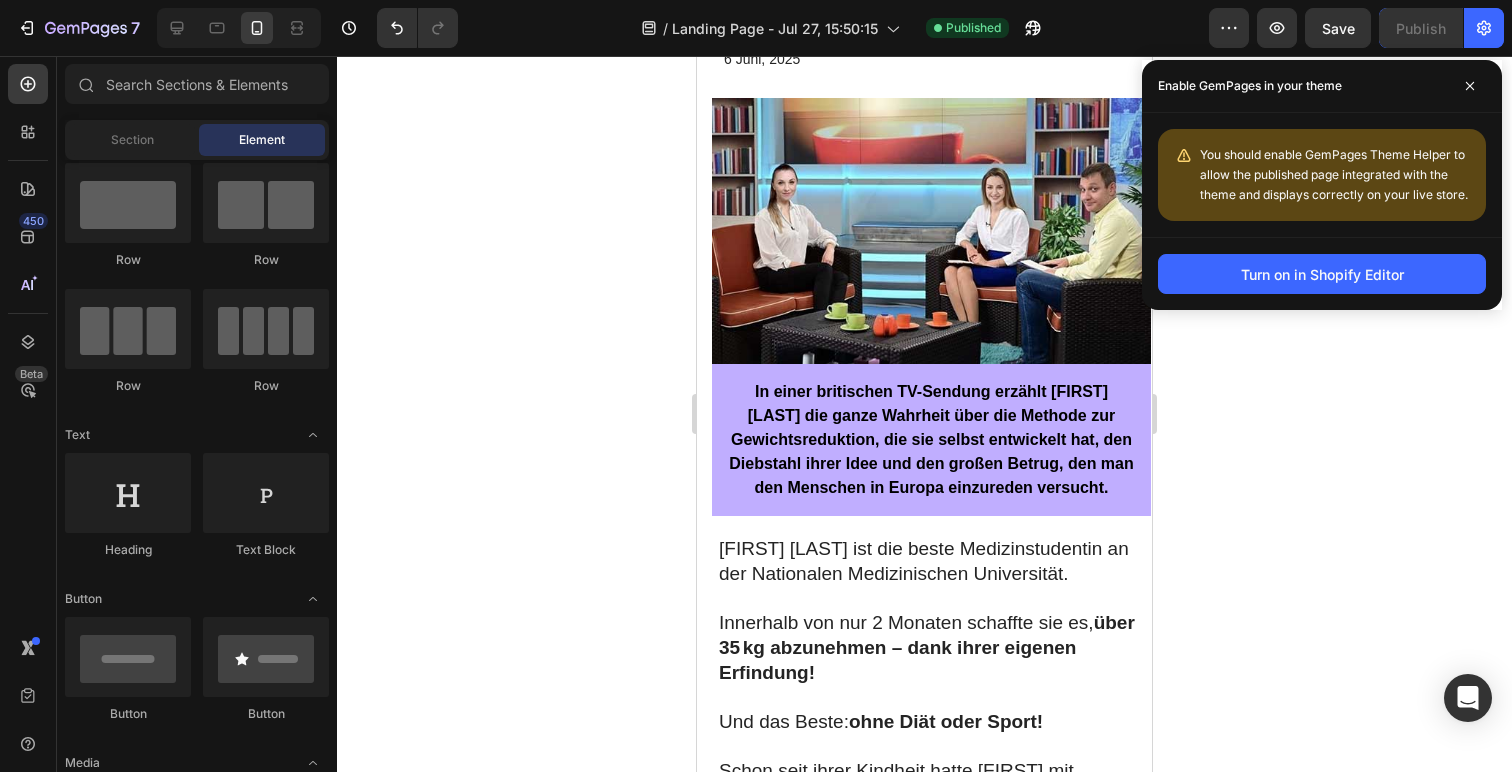 click at bounding box center [931, 231] 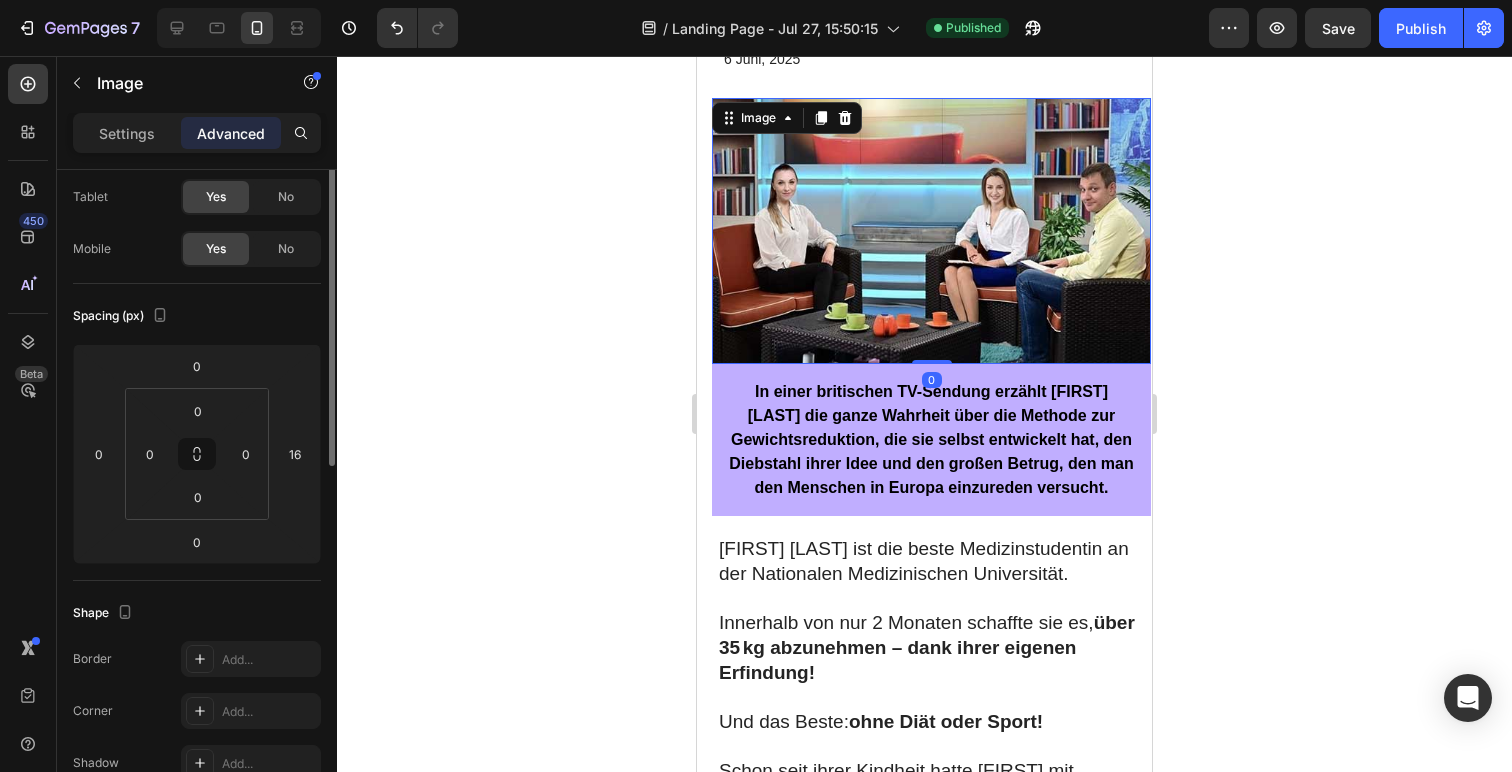 scroll, scrollTop: 0, scrollLeft: 0, axis: both 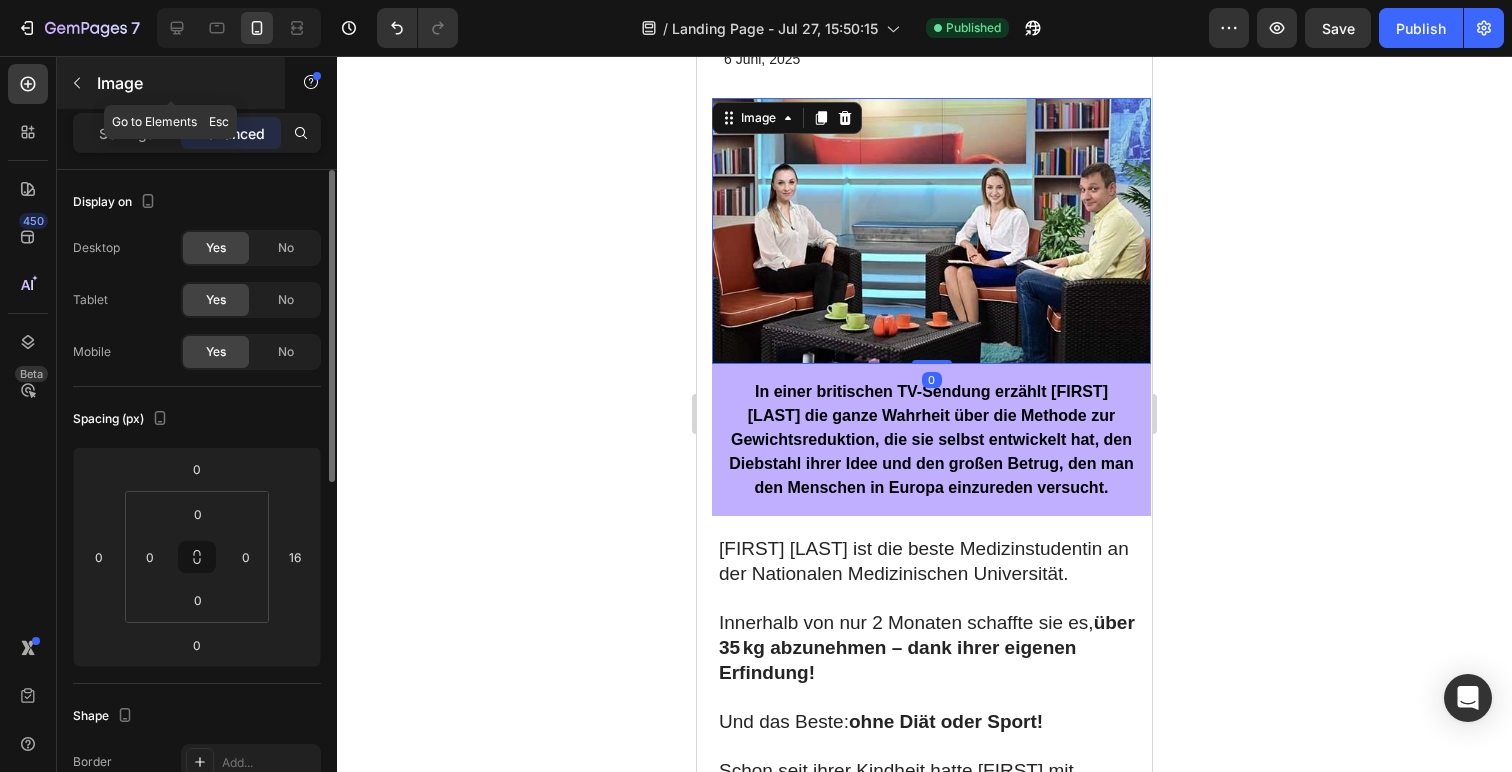 click at bounding box center [77, 83] 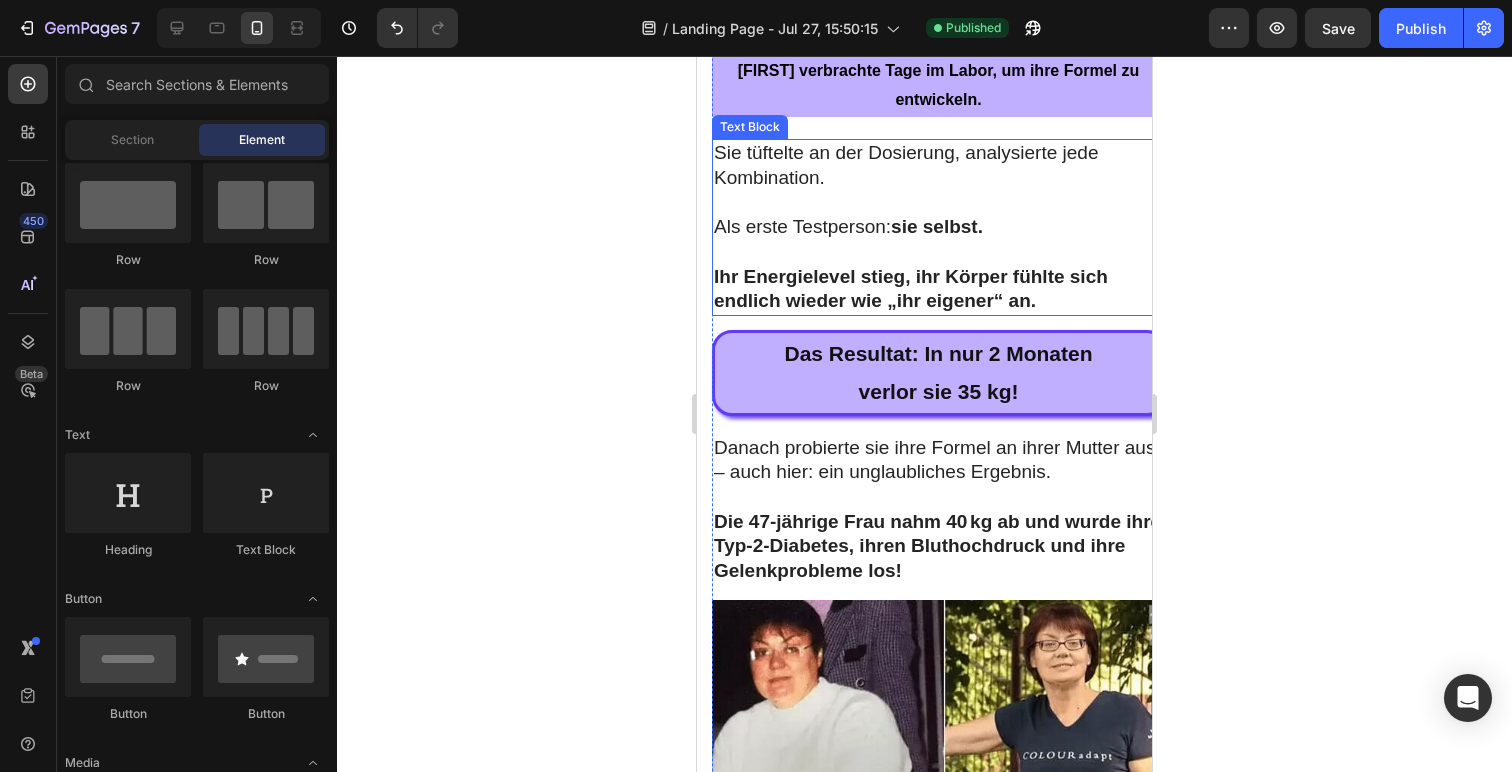 scroll, scrollTop: 2225, scrollLeft: 0, axis: vertical 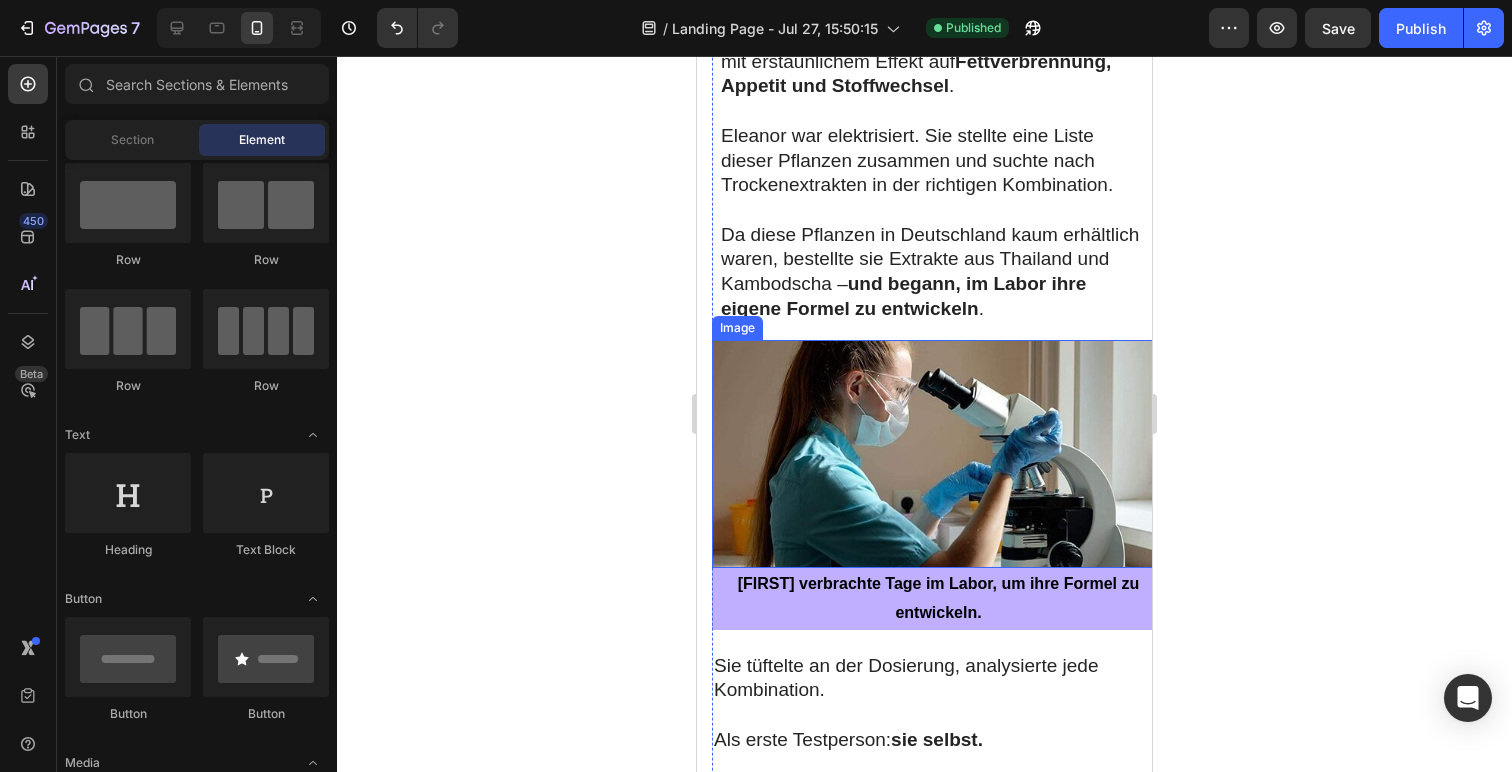 click at bounding box center (939, 454) 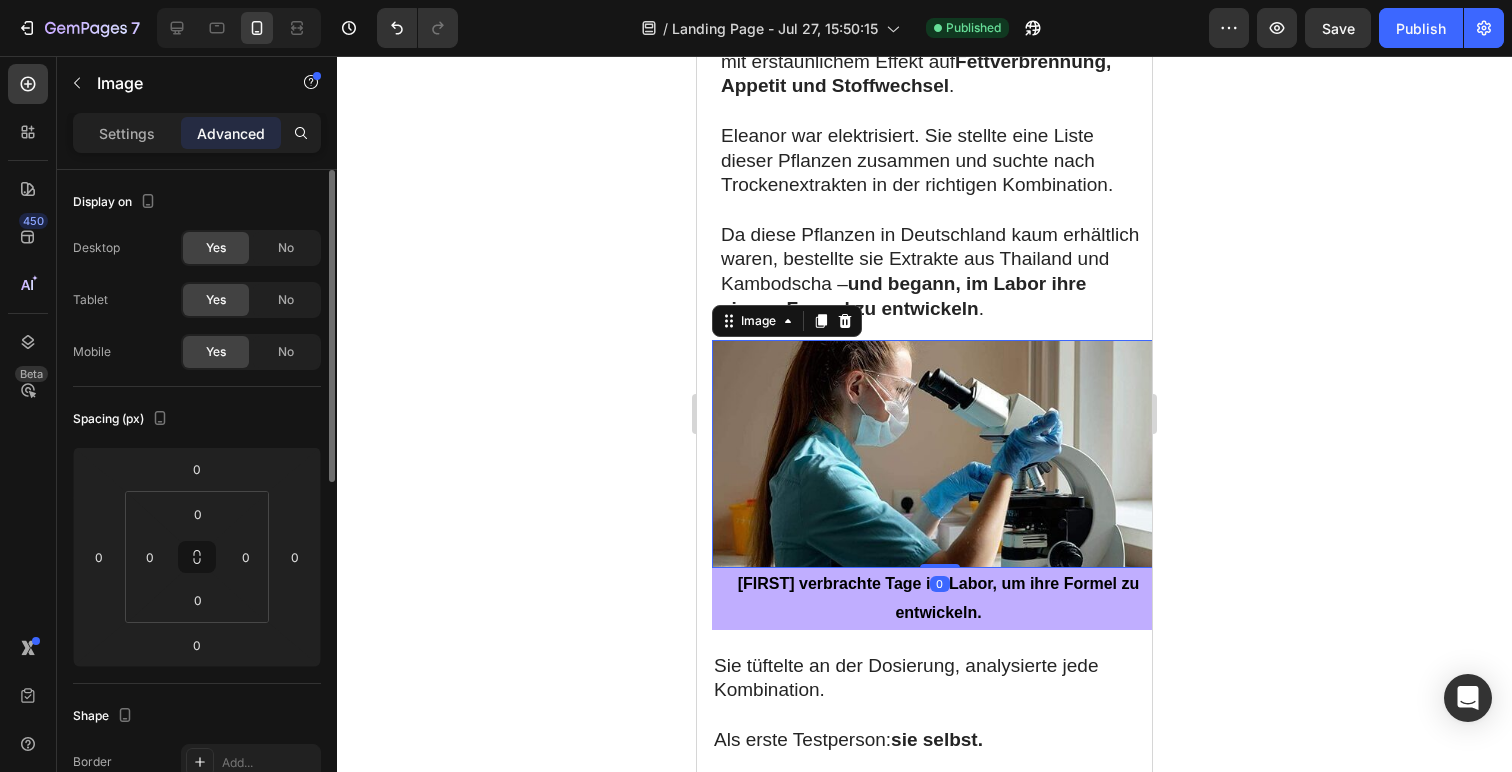 scroll, scrollTop: 41, scrollLeft: 0, axis: vertical 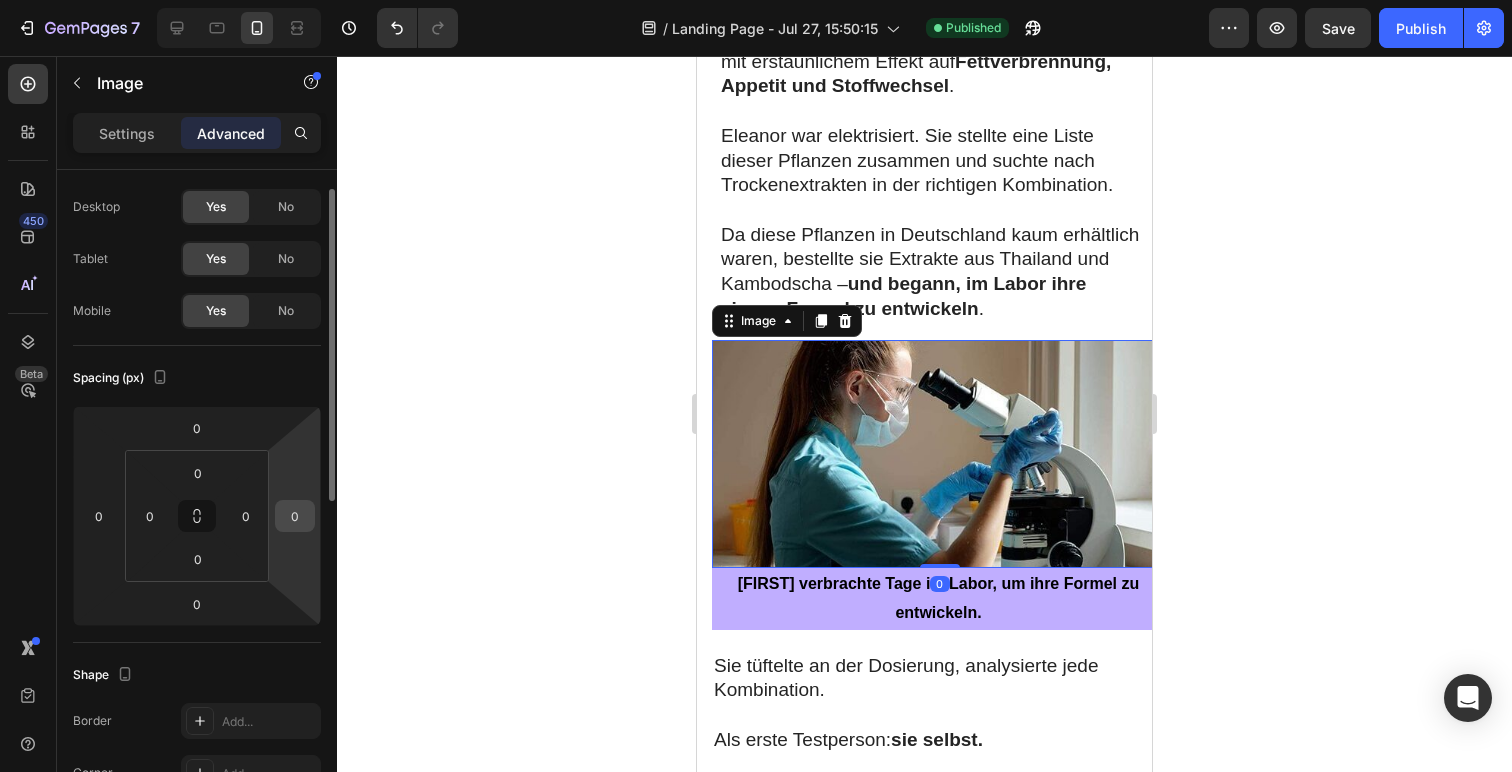 click on "0" at bounding box center (295, 516) 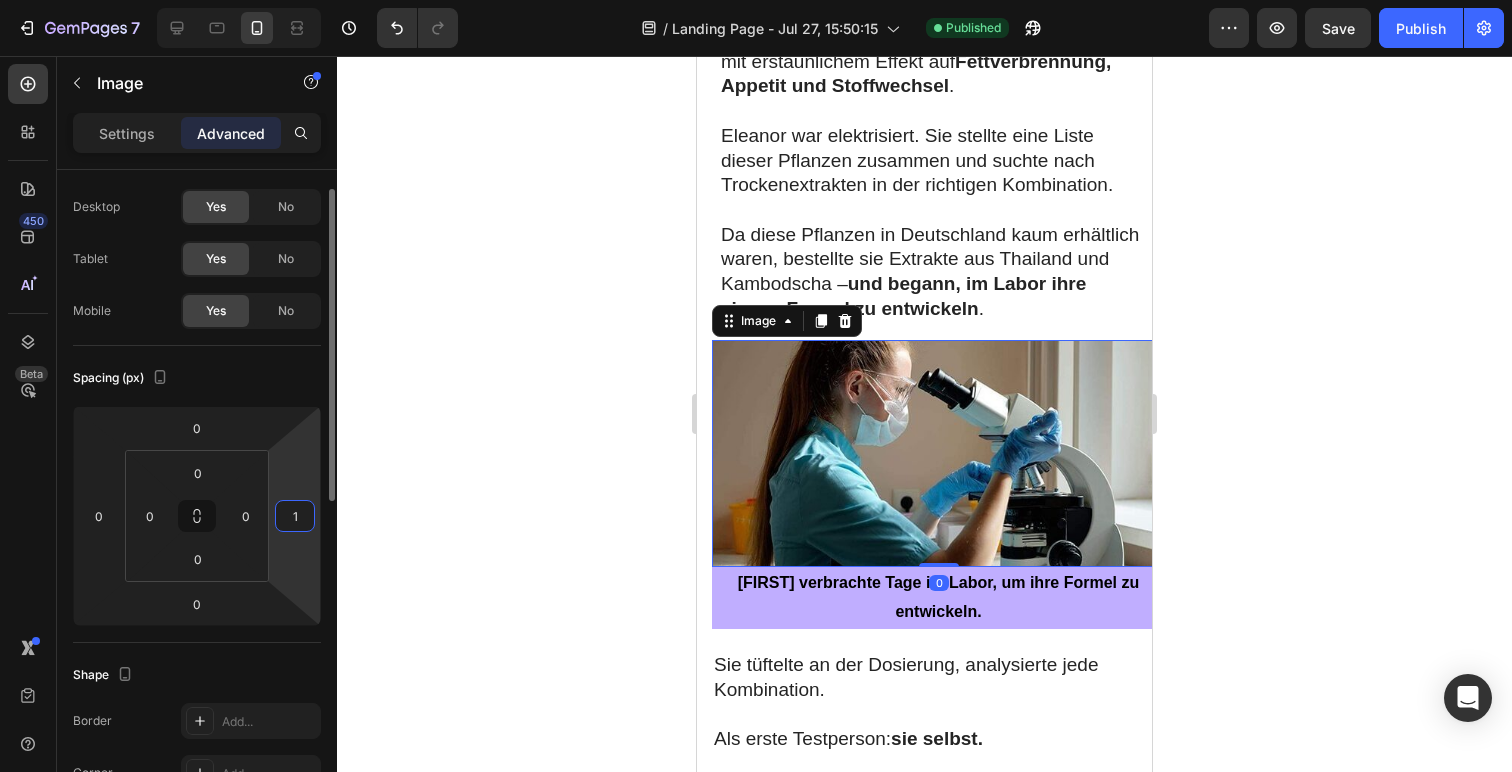 type on "16" 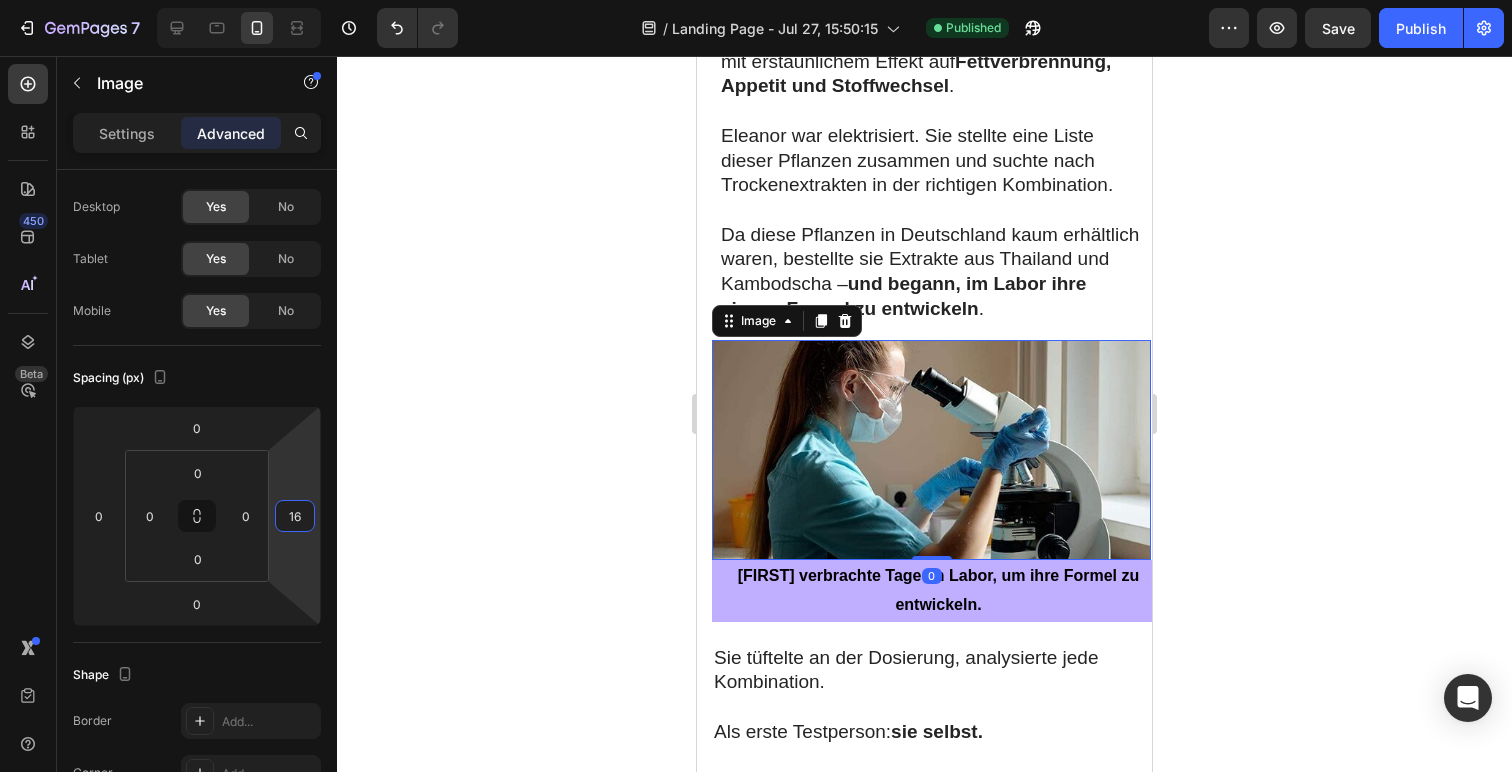 click 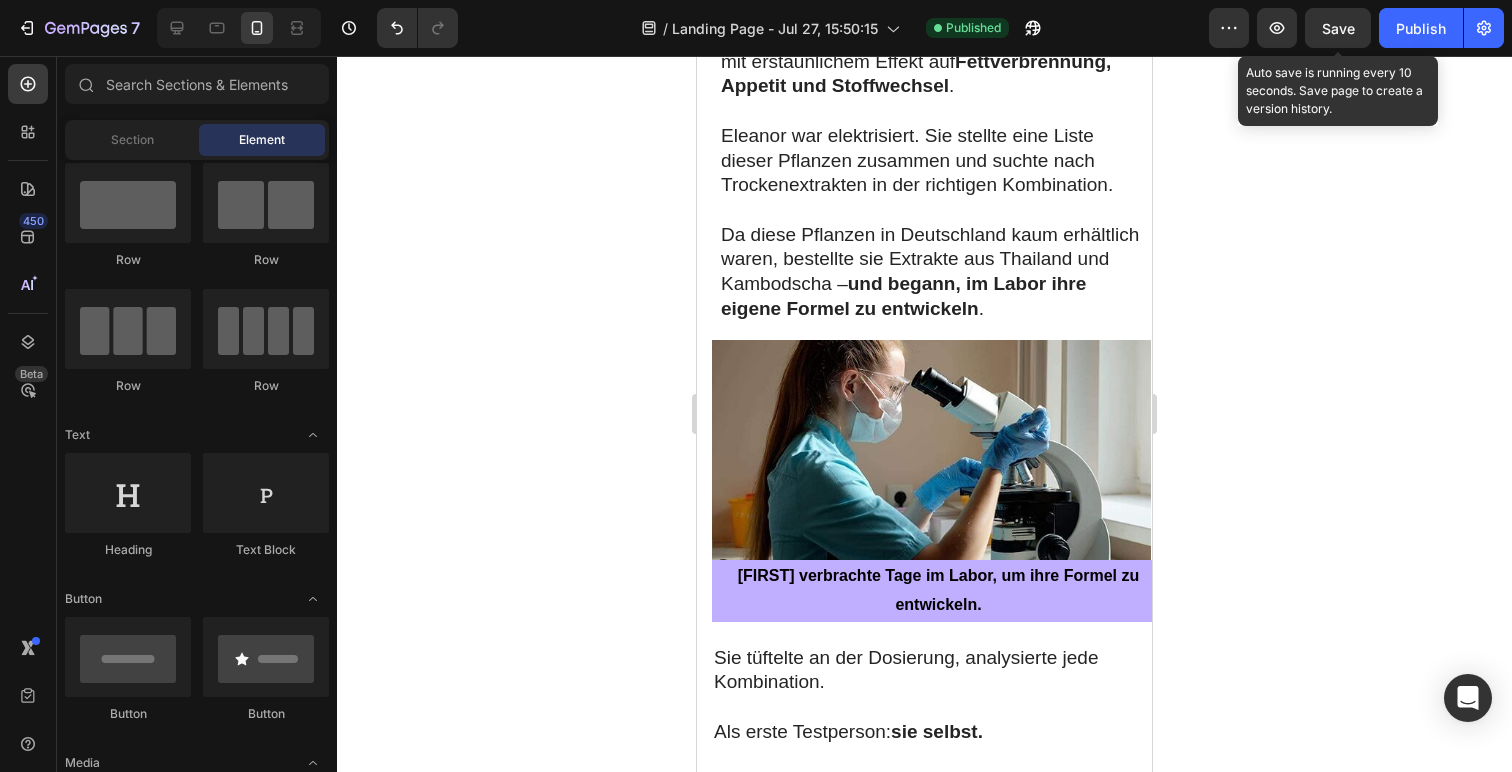 click on "Save" at bounding box center [1338, 28] 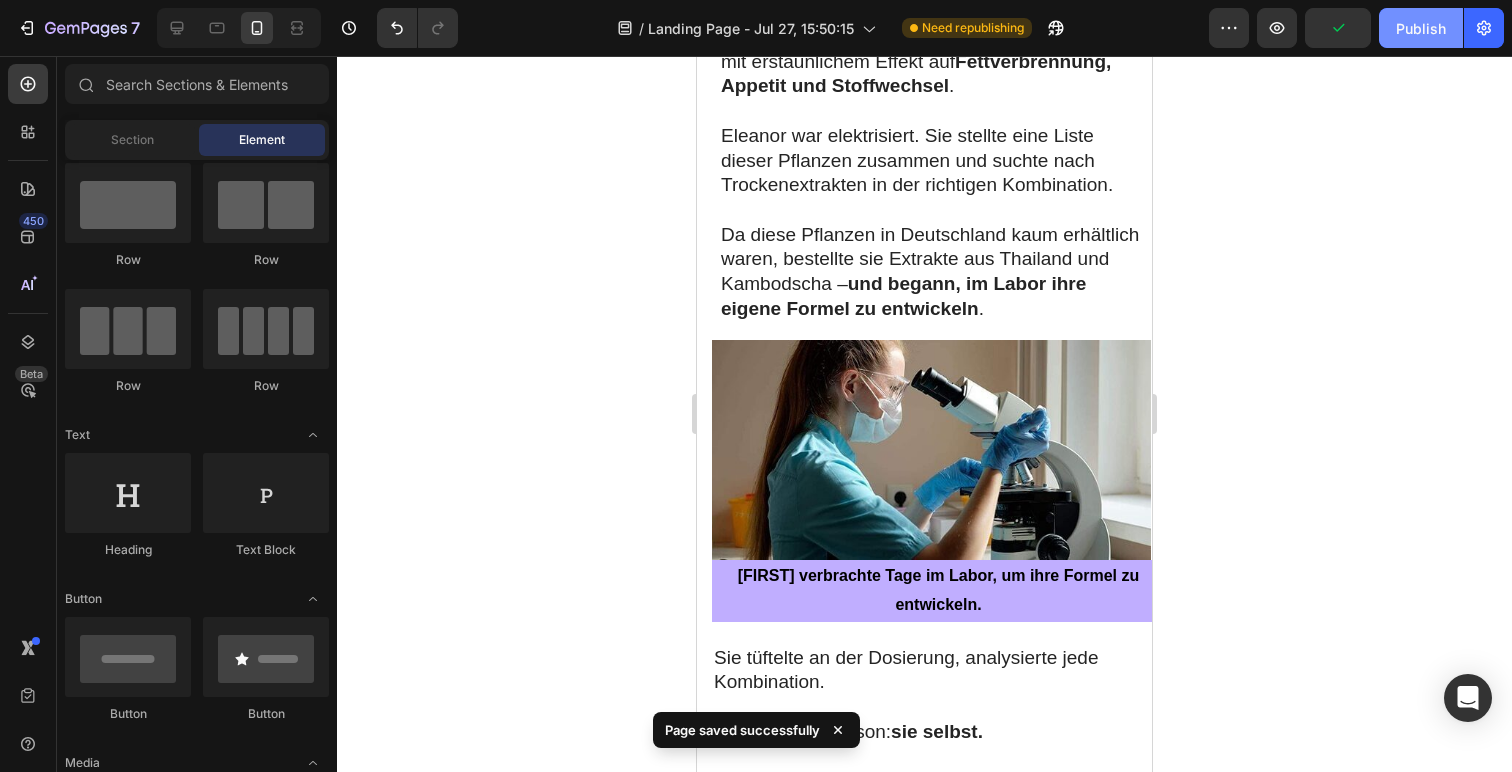 click on "Publish" at bounding box center (1421, 28) 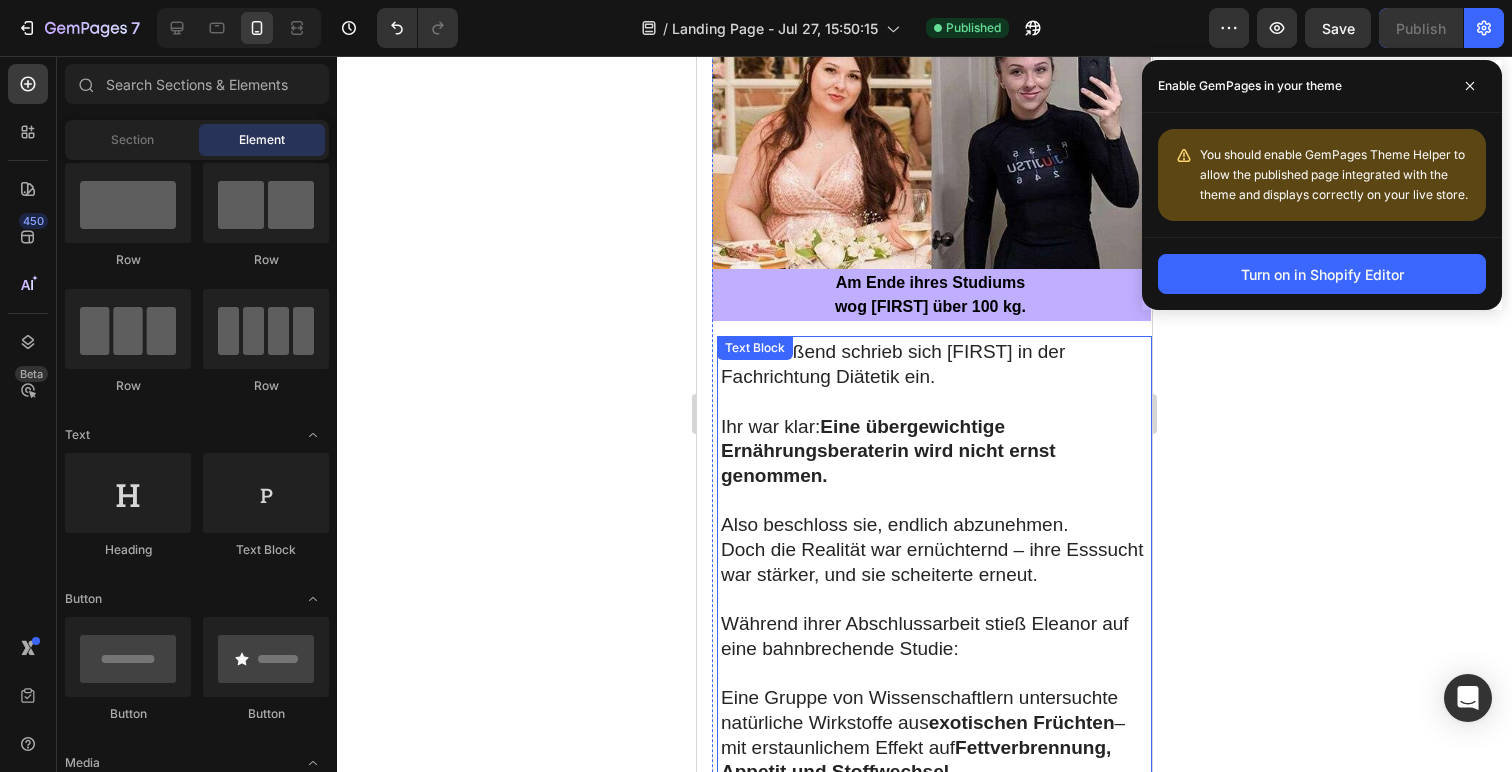 scroll, scrollTop: 1451, scrollLeft: 0, axis: vertical 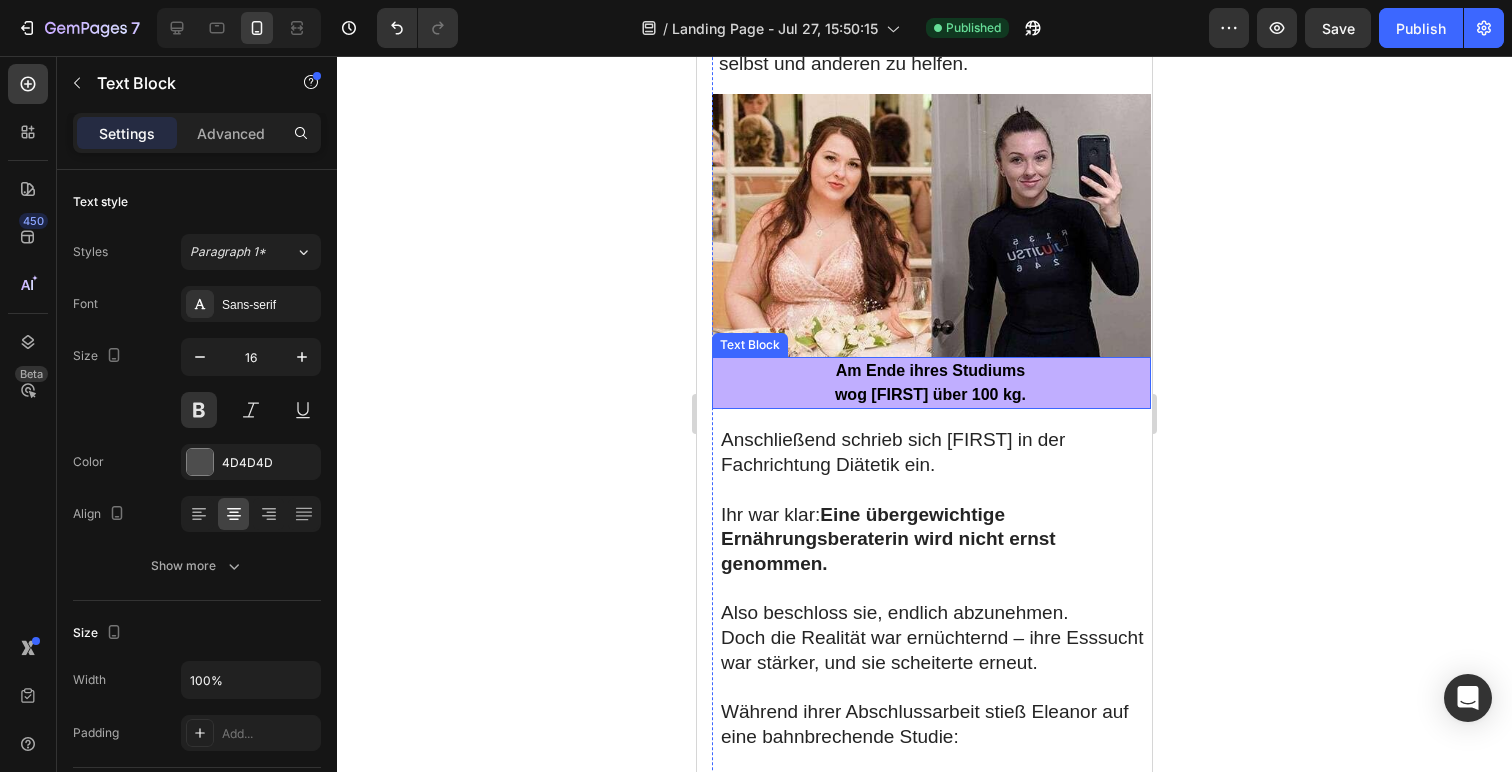 click on "Am Ende ihres Studiums" at bounding box center [930, 371] 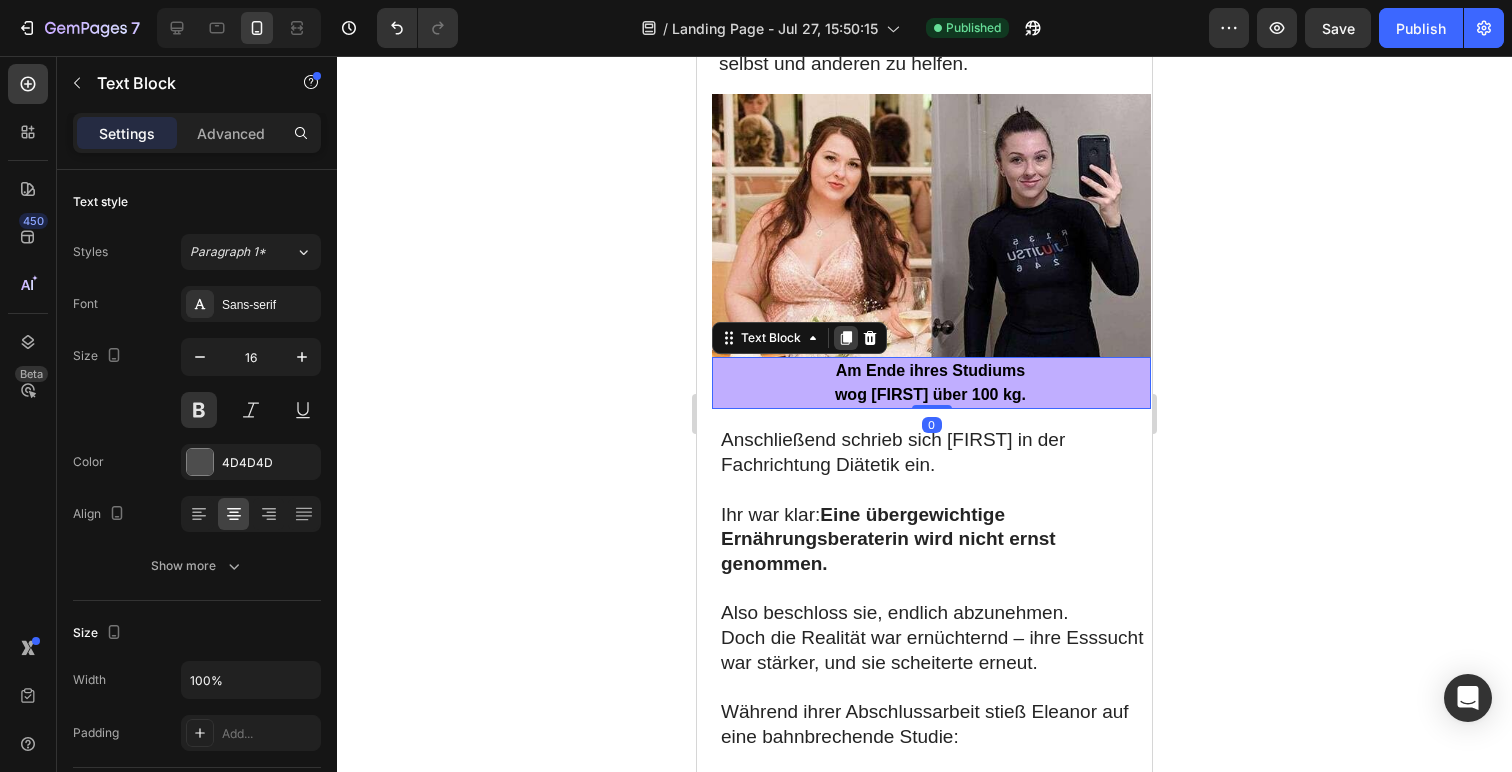 click 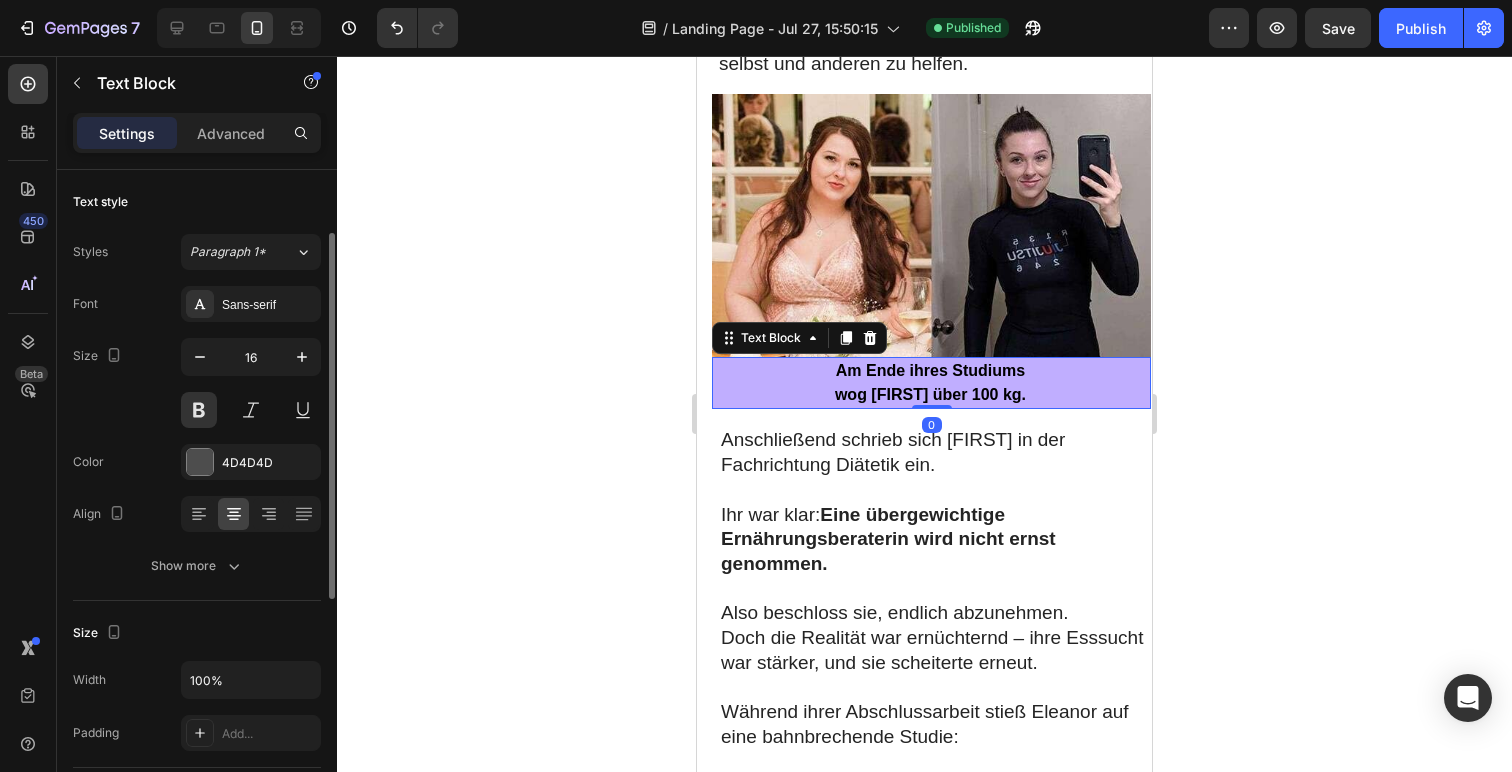 scroll, scrollTop: 41, scrollLeft: 0, axis: vertical 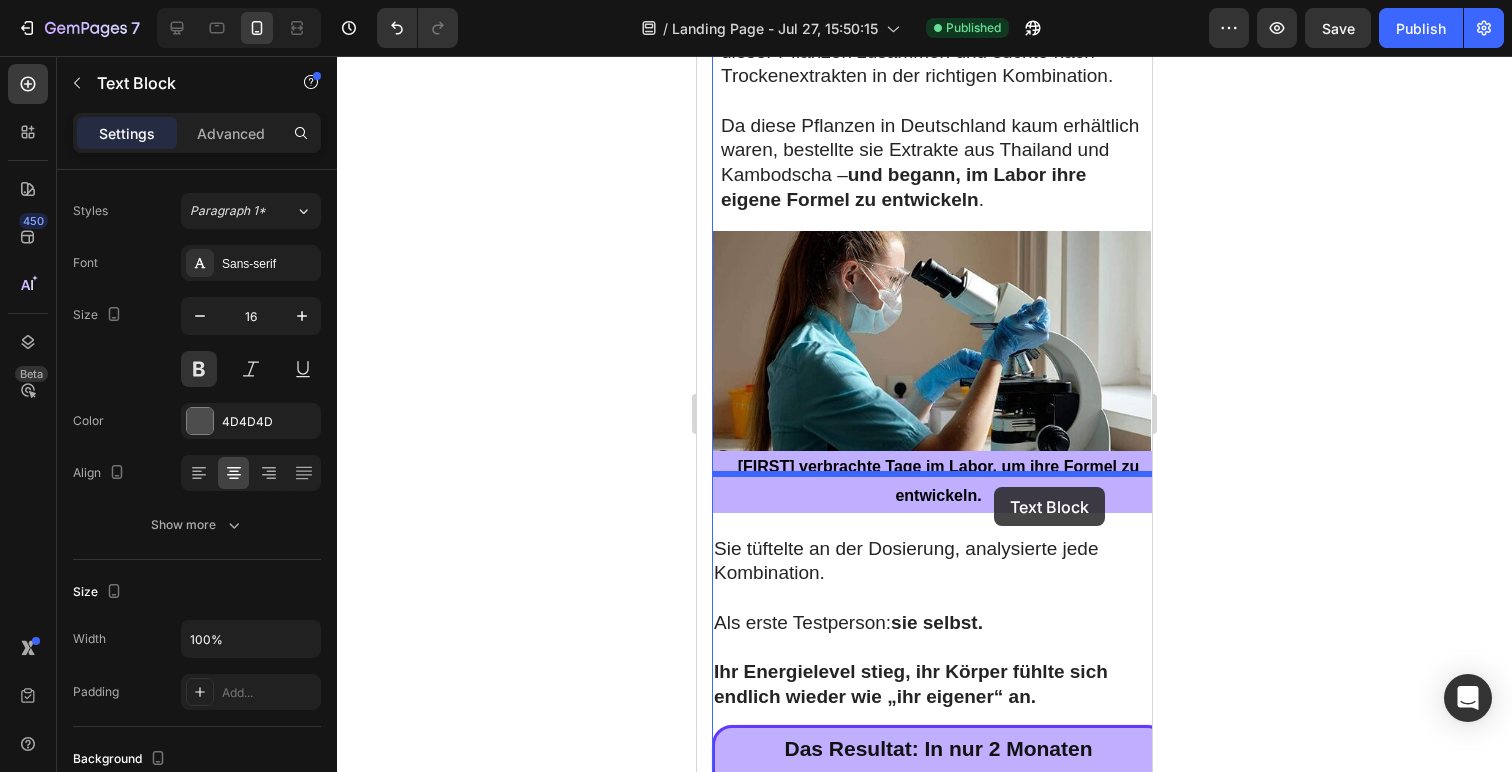 drag, startPoint x: 1055, startPoint y: 460, endPoint x: 994, endPoint y: 487, distance: 66.70832 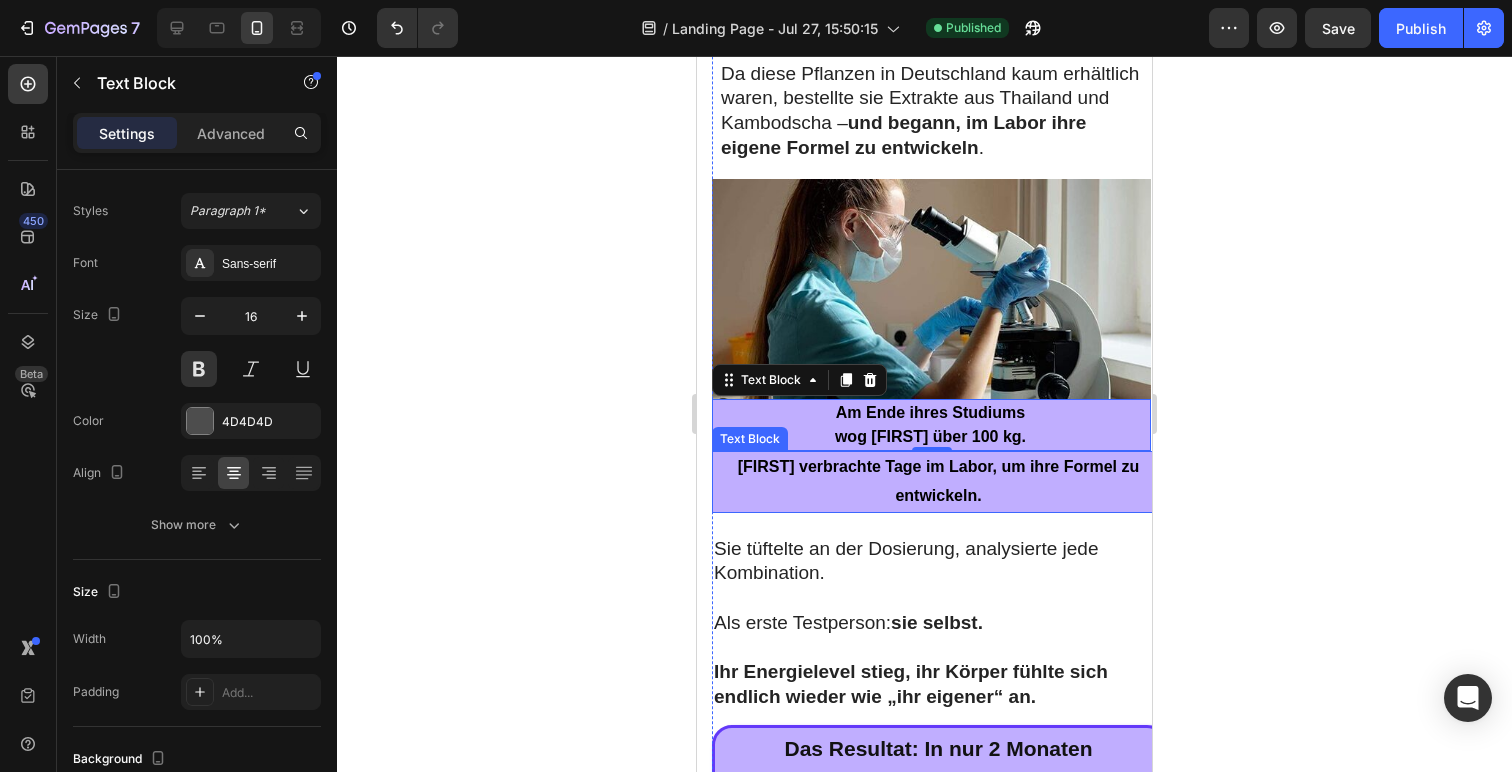 scroll, scrollTop: 2334, scrollLeft: 0, axis: vertical 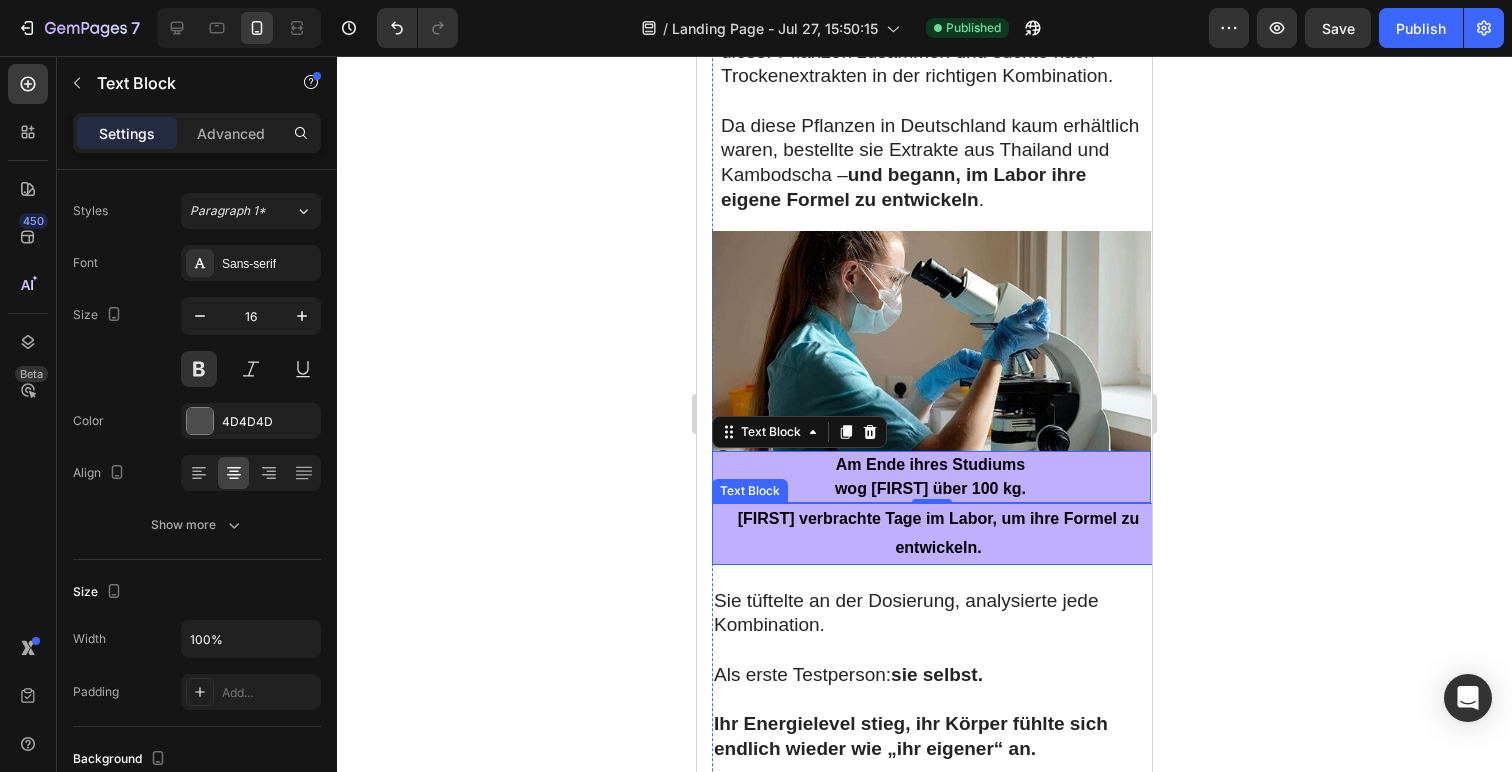 click on "Eleanor verbrachte Tage im Labor, um ihre Formel zu entwickeln." at bounding box center [938, 534] 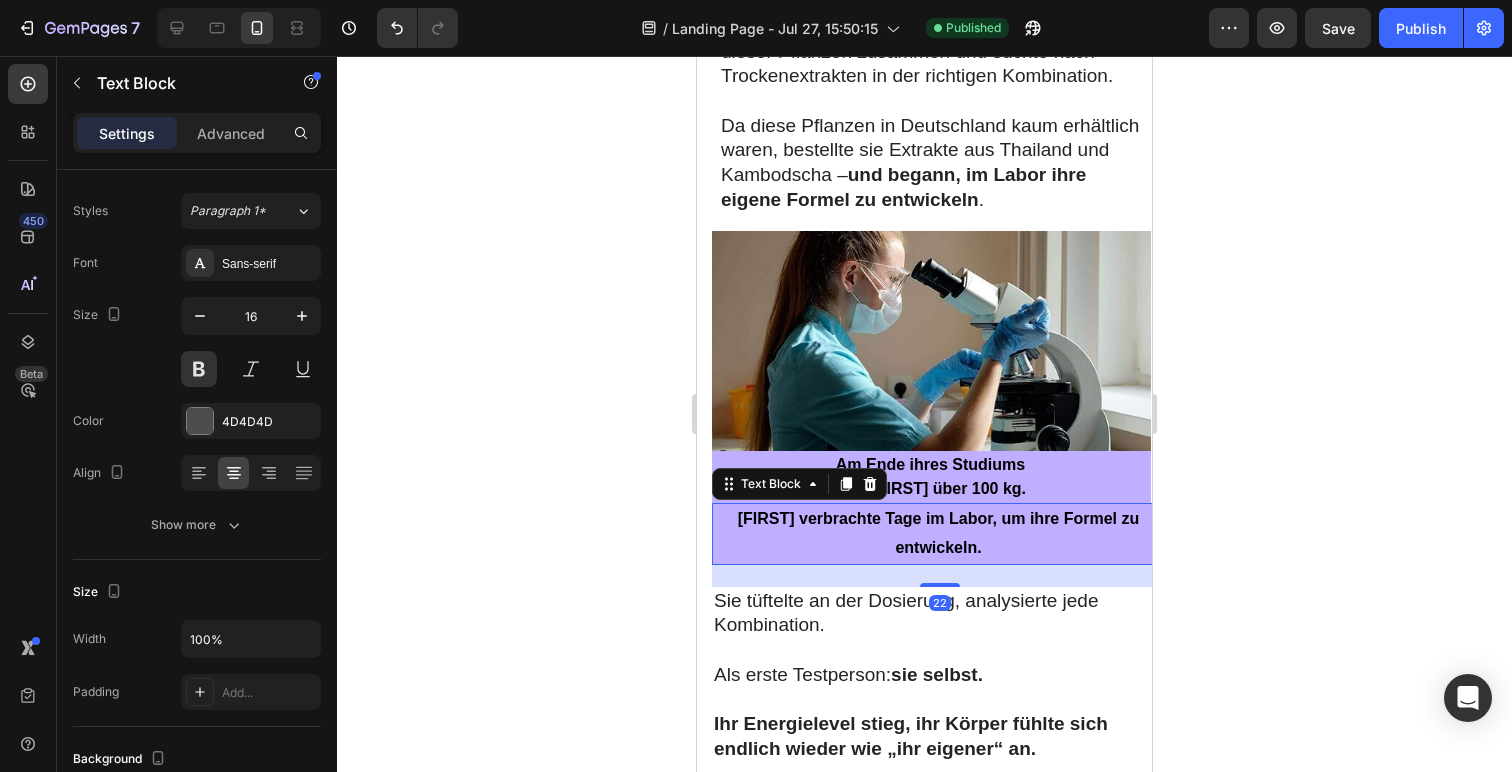 click on "Eleanor verbrachte Tage im Labor, um ihre Formel zu entwickeln." at bounding box center [938, 534] 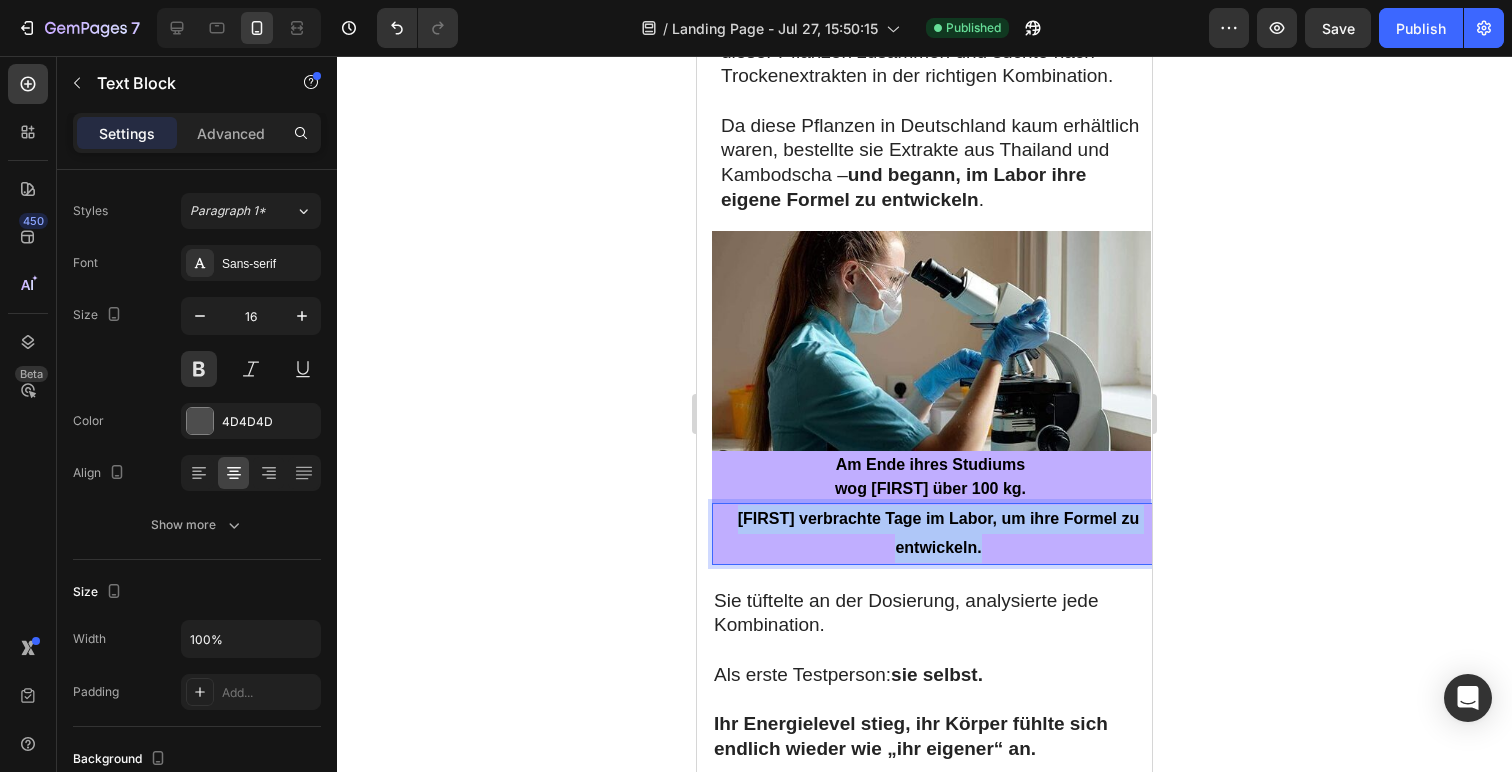 click on "Eleanor verbrachte Tage im Labor, um ihre Formel zu entwickeln." at bounding box center (938, 534) 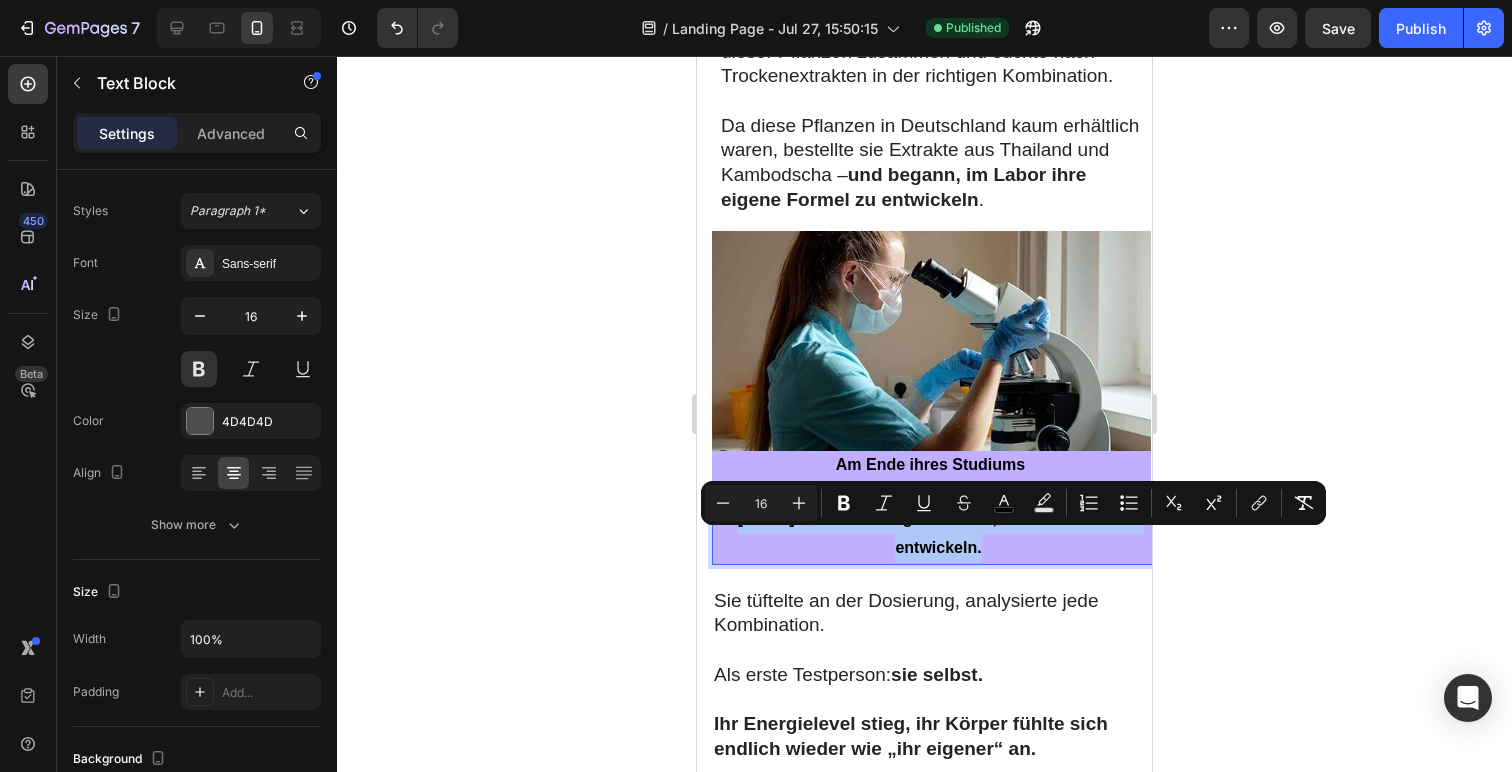 copy on "Eleanor verbrachte Tage im Labor, um ihre Formel zu entwickeln." 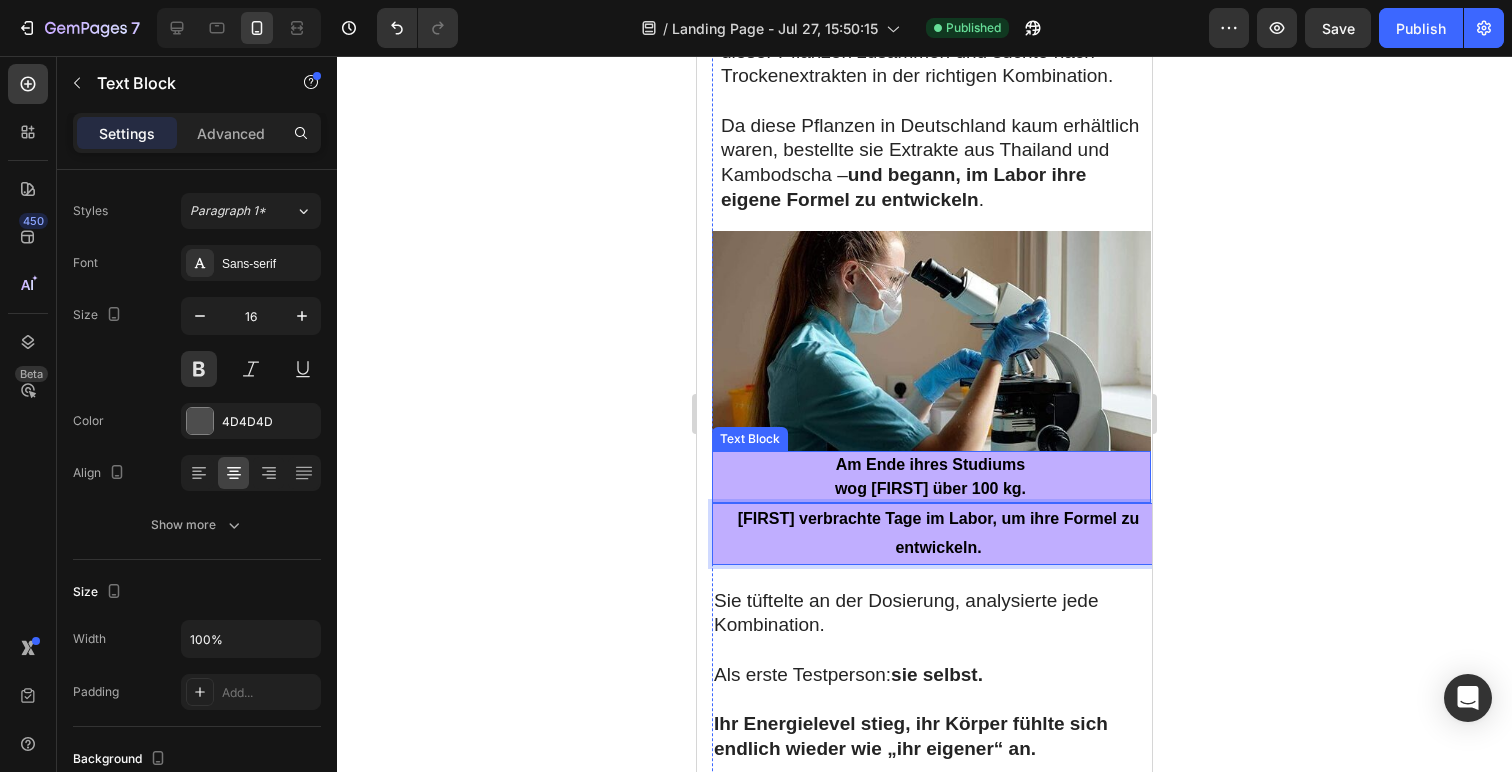 click on "wog [NAME] über 100 kg." at bounding box center (930, 488) 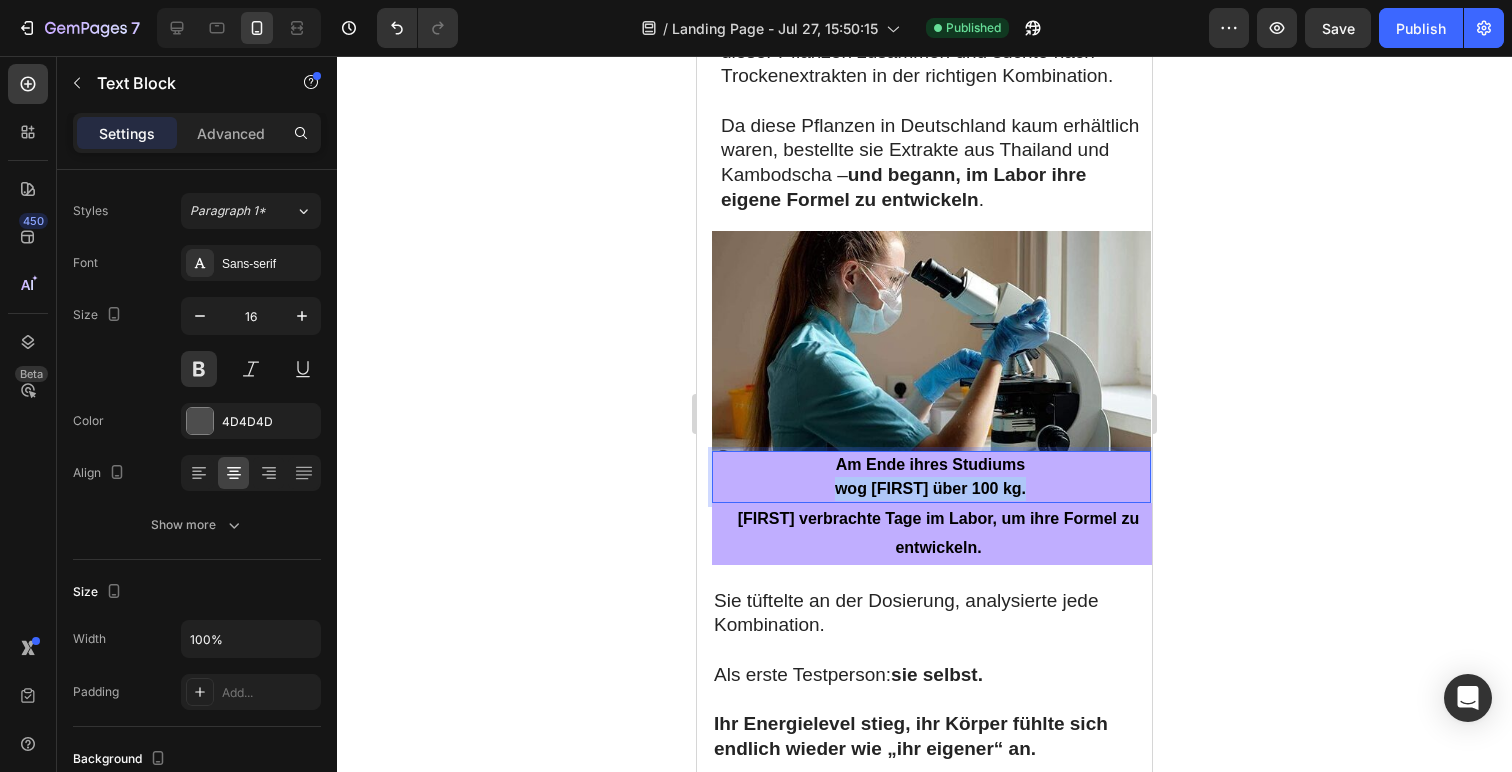 click on "wog [NAME] über 100 kg." at bounding box center [930, 488] 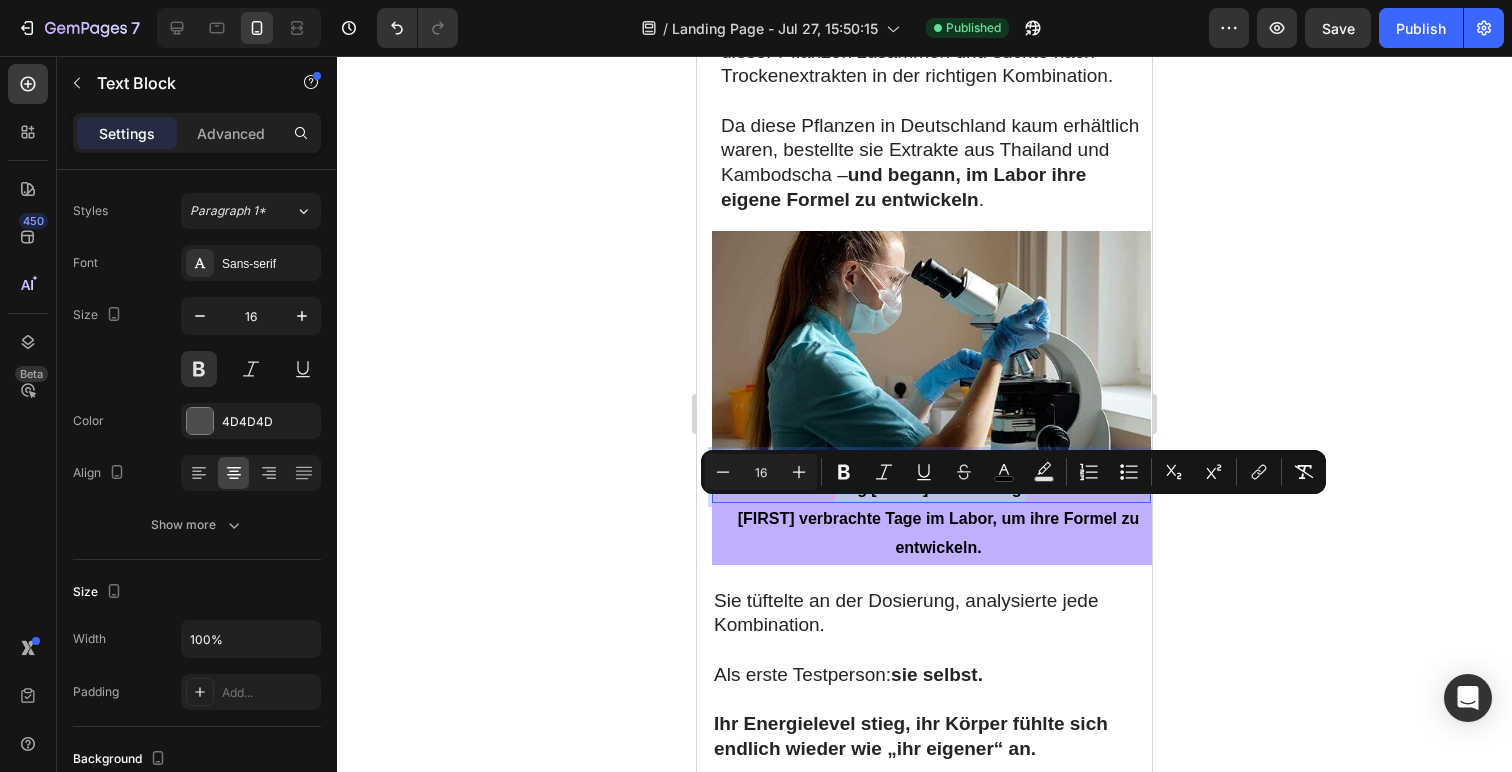 drag, startPoint x: 988, startPoint y: 505, endPoint x: 1008, endPoint y: 504, distance: 20.024984 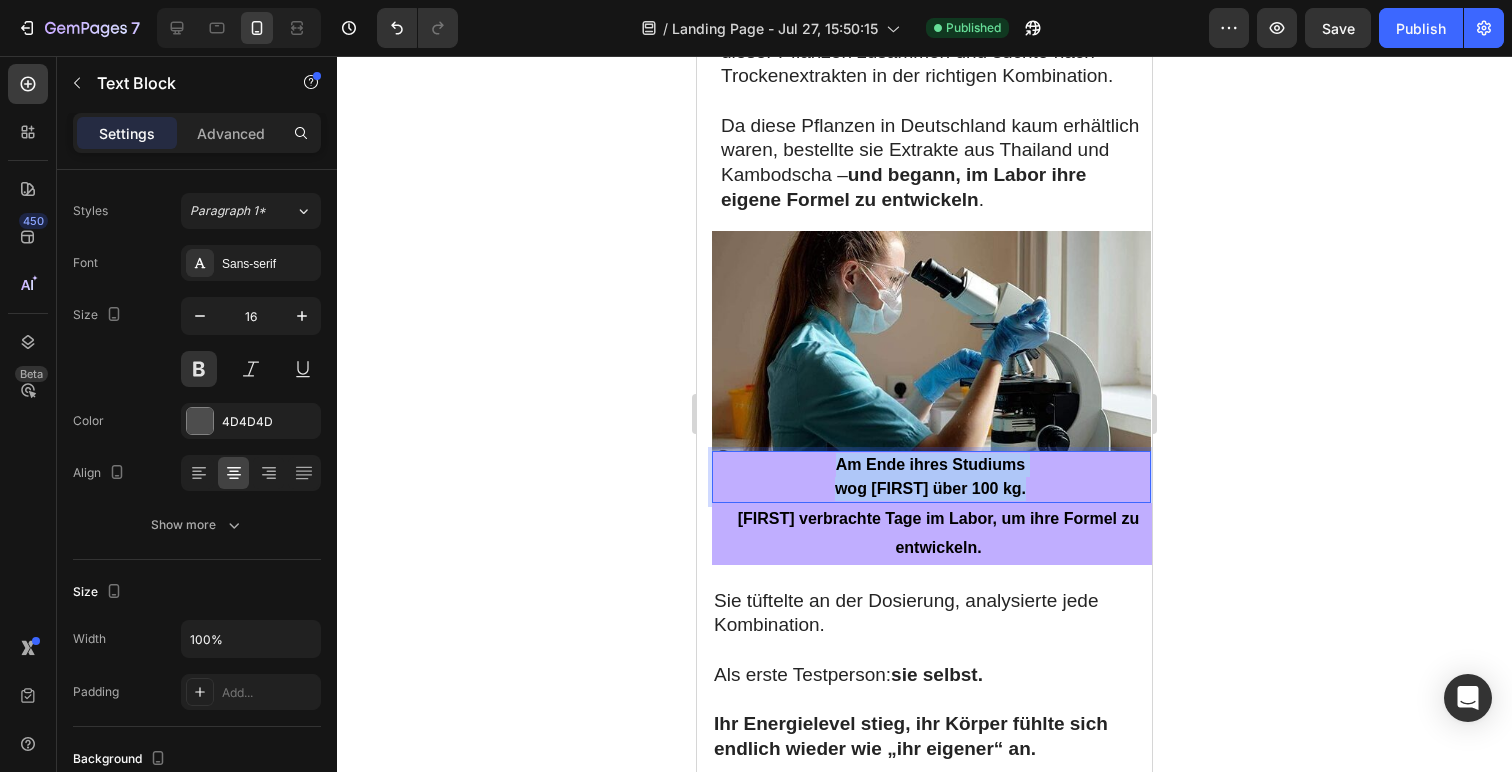 drag, startPoint x: 853, startPoint y: 500, endPoint x: 812, endPoint y: 495, distance: 41.303753 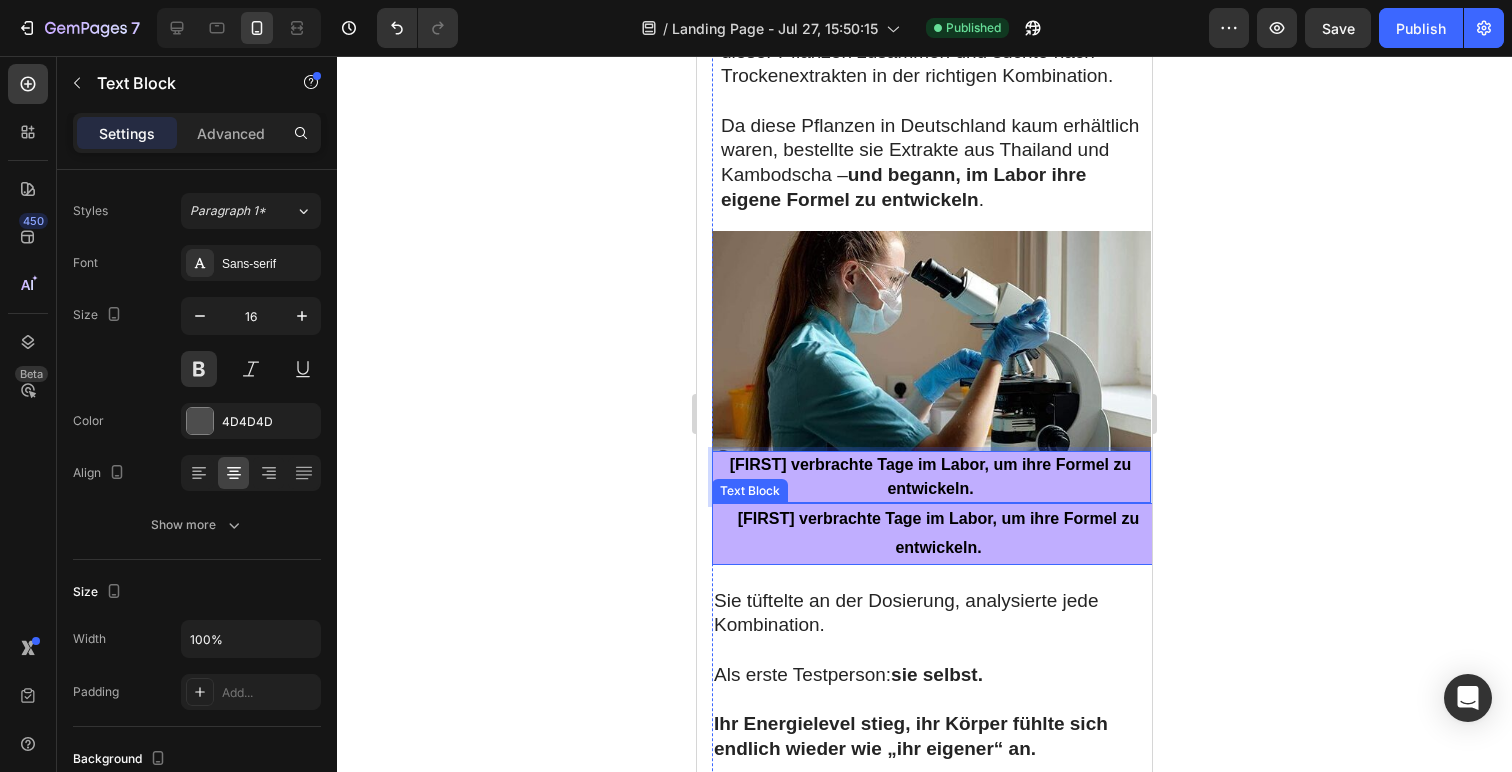 click on "Eleanor verbrachte Tage im Labor, um ihre Formel zu entwickeln." at bounding box center [938, 534] 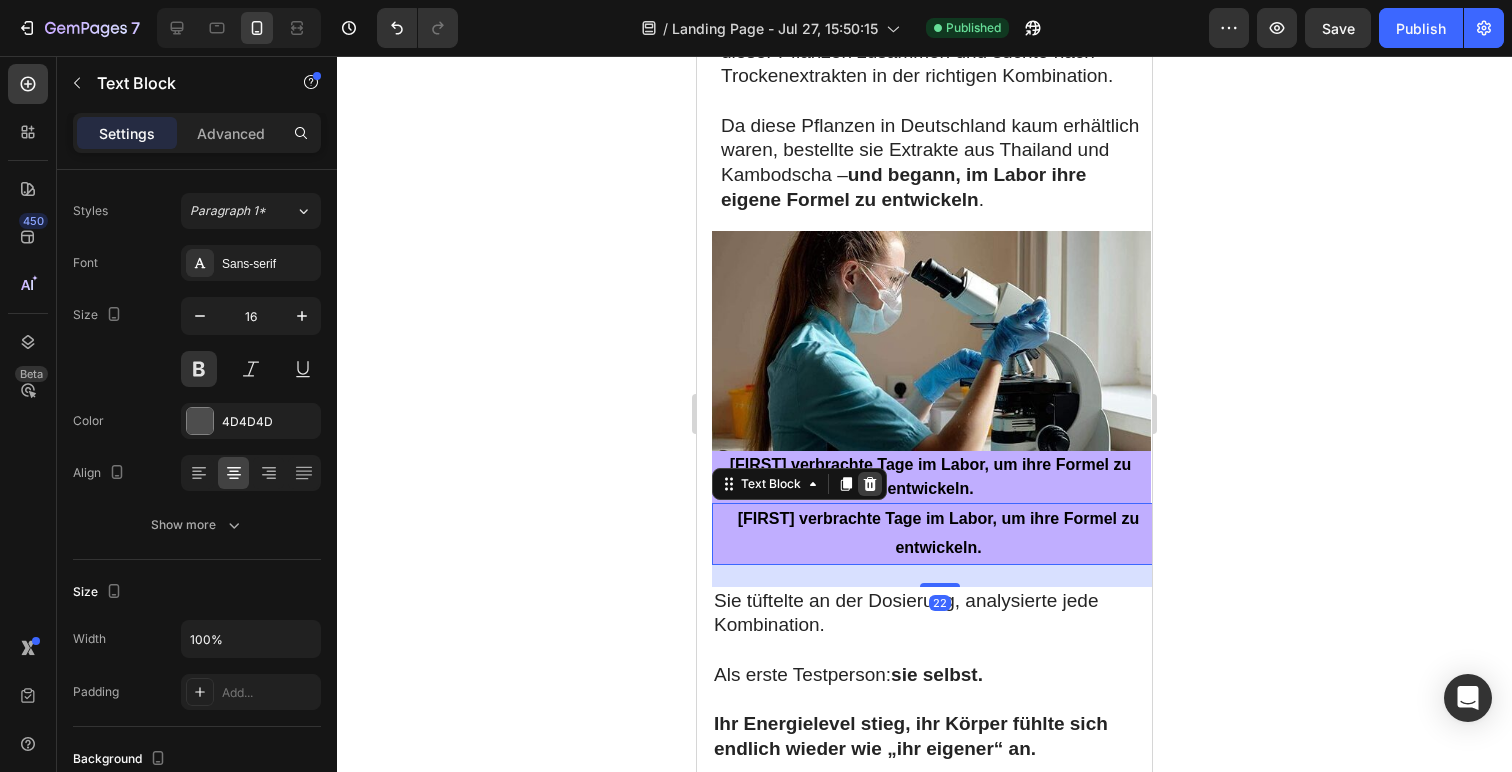 click 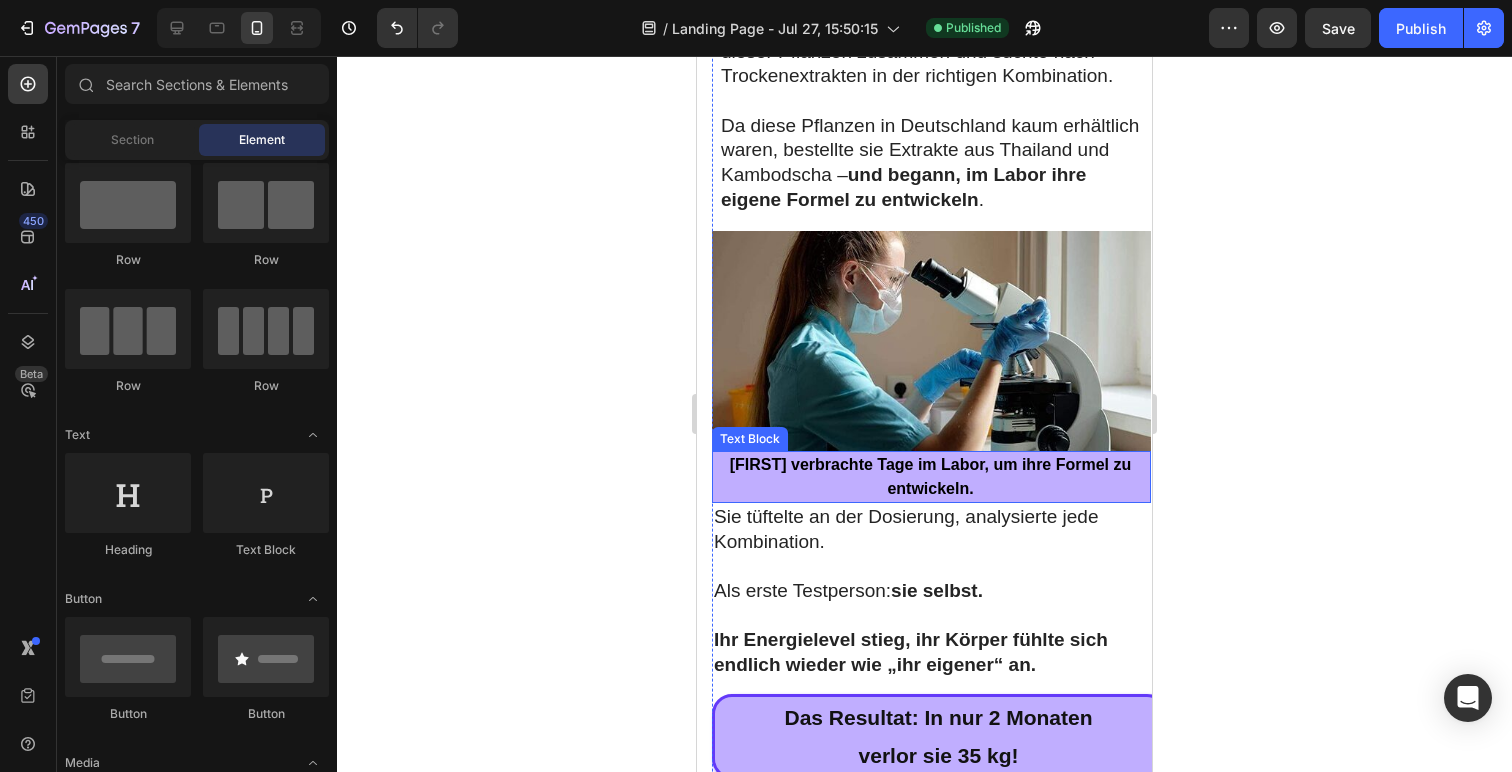 click on "Eleanor verbrachte Tage im Labor, um ihre Formel zu entwickeln." at bounding box center [930, 477] 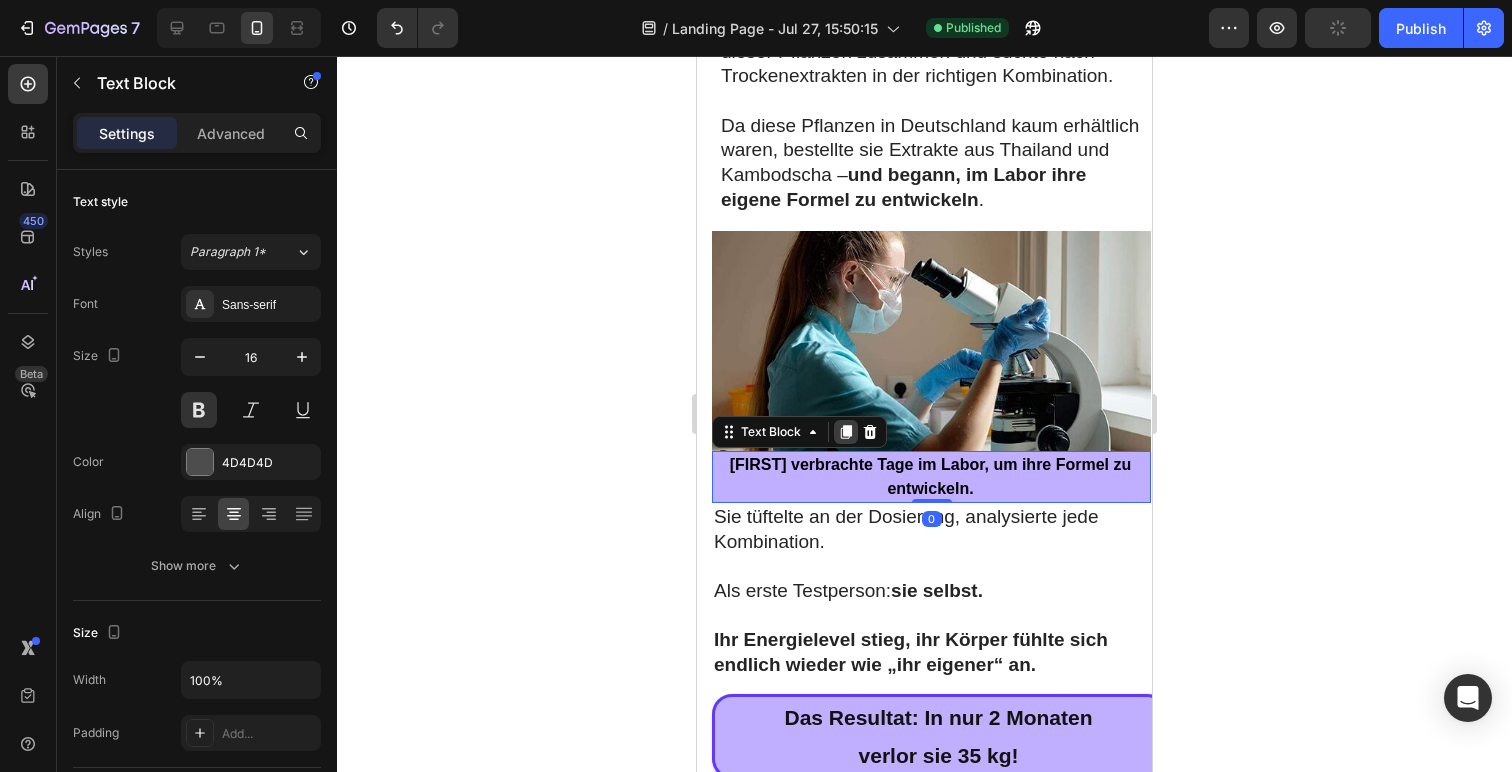 click 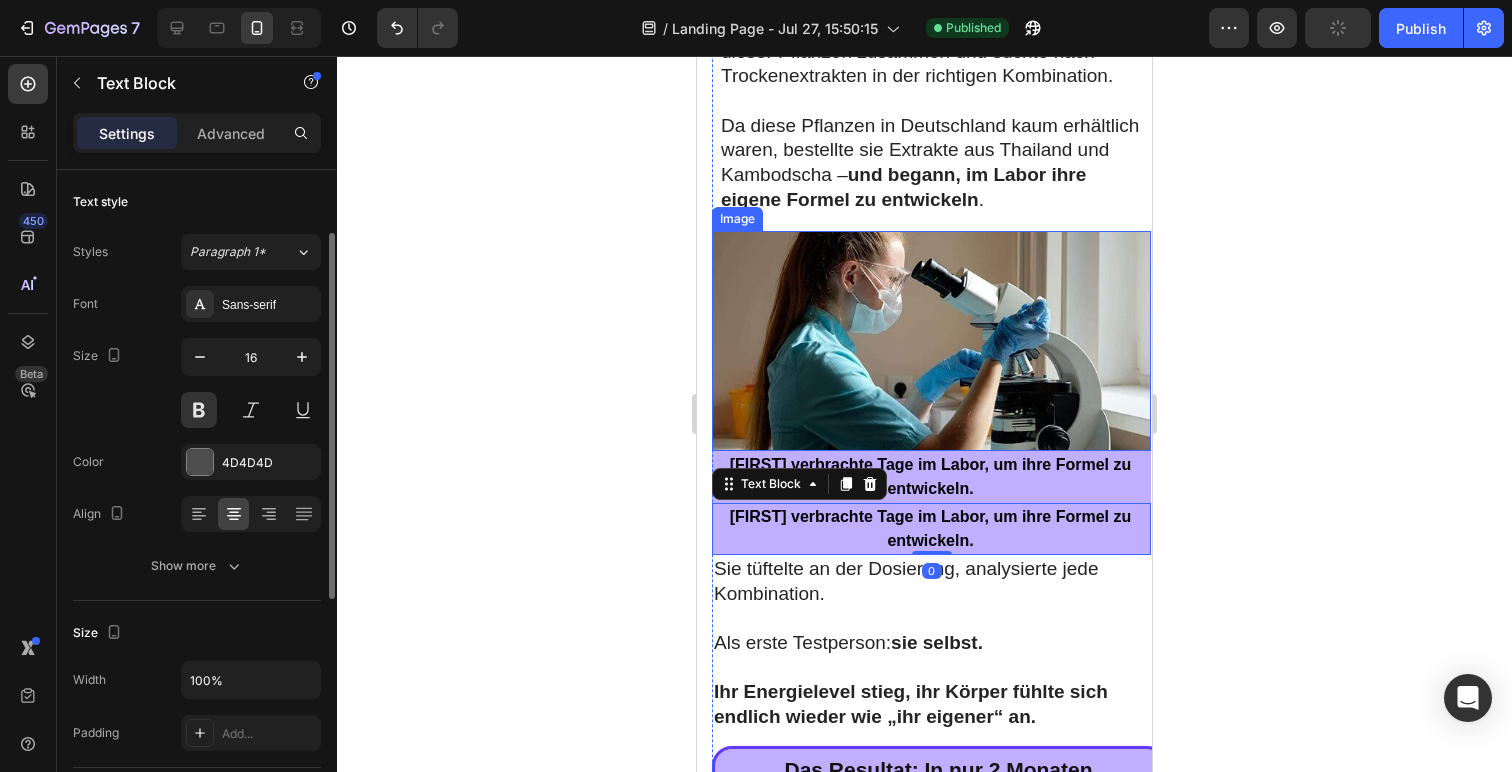 scroll, scrollTop: 41, scrollLeft: 0, axis: vertical 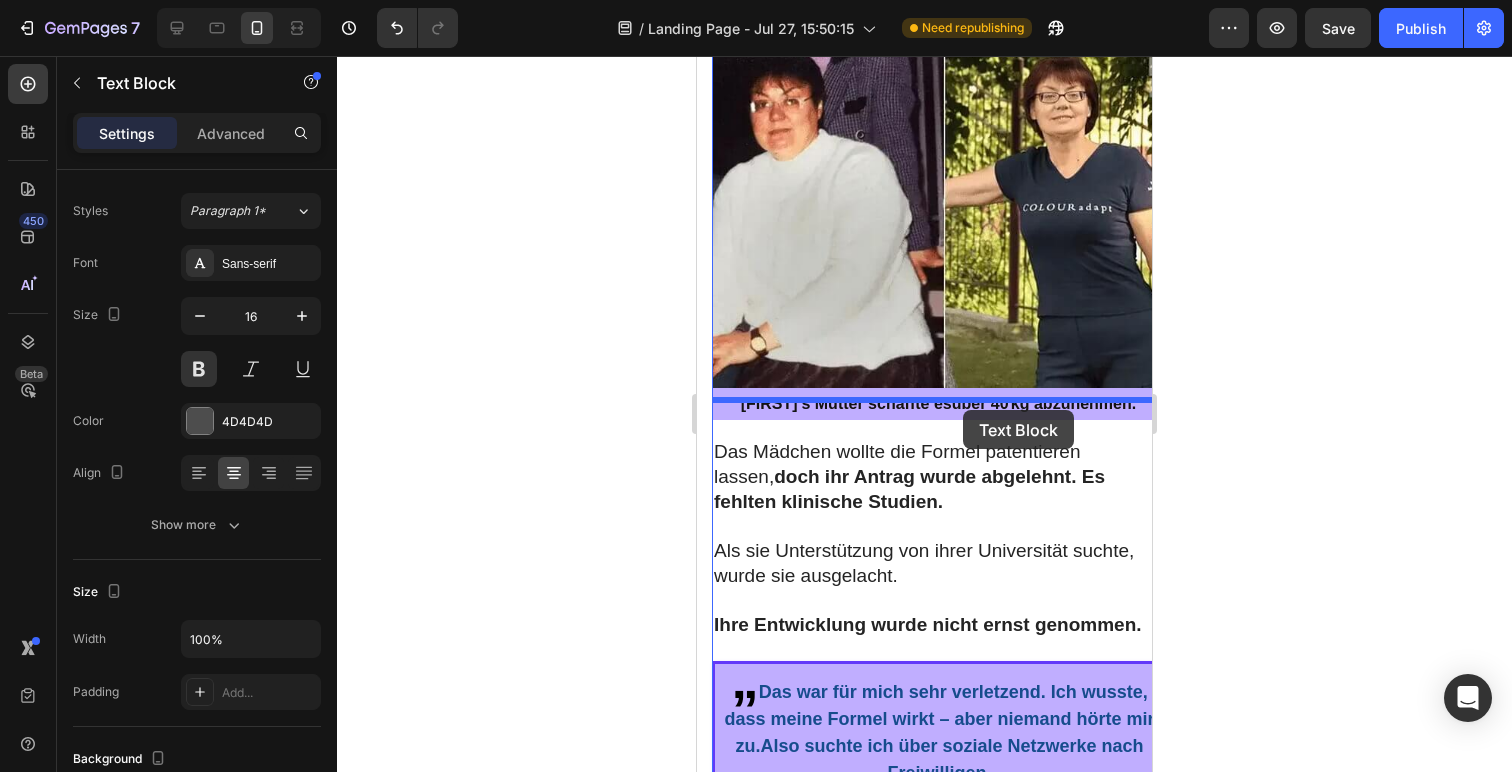 drag, startPoint x: 1004, startPoint y: 382, endPoint x: 963, endPoint y: 410, distance: 49.648766 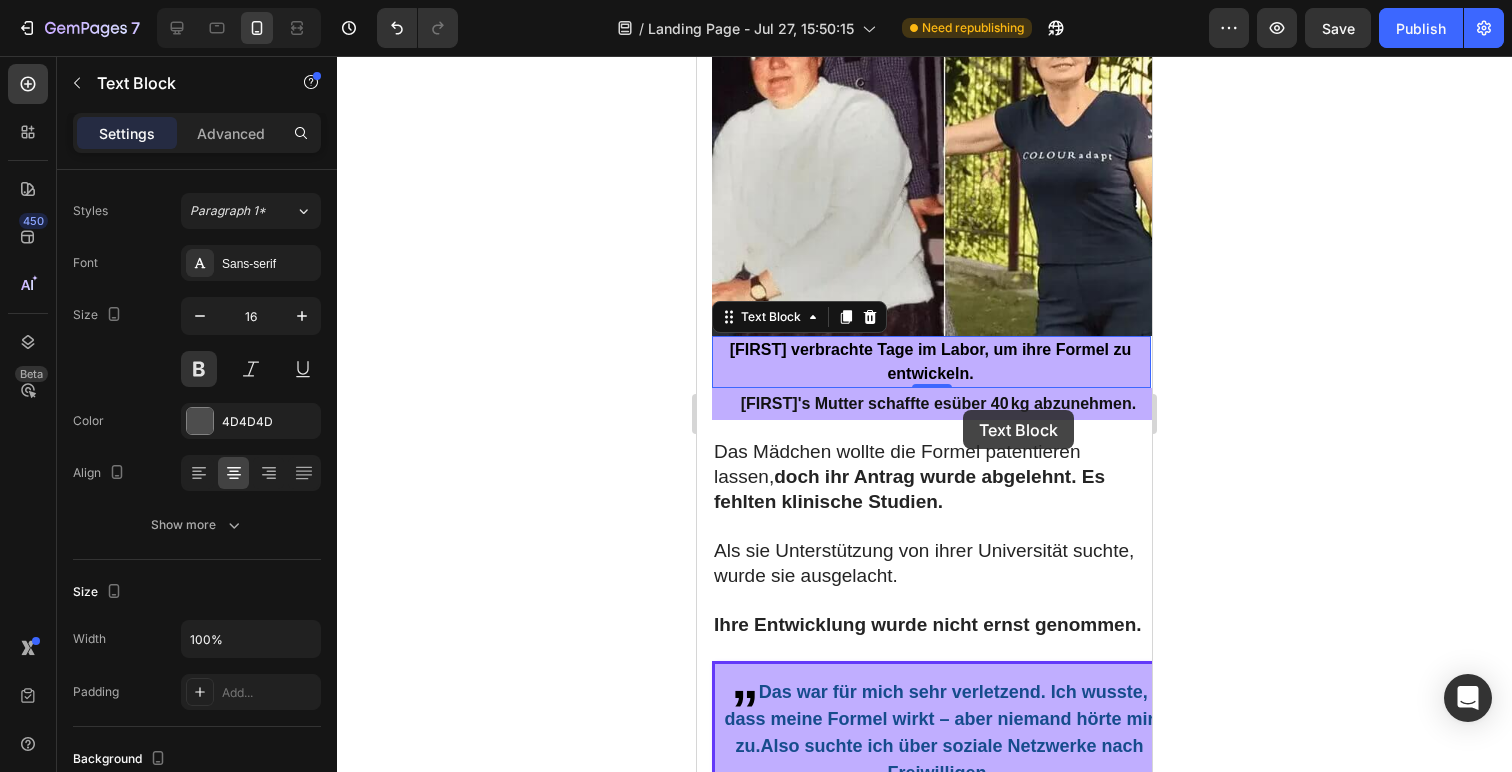 scroll, scrollTop: 3246, scrollLeft: 0, axis: vertical 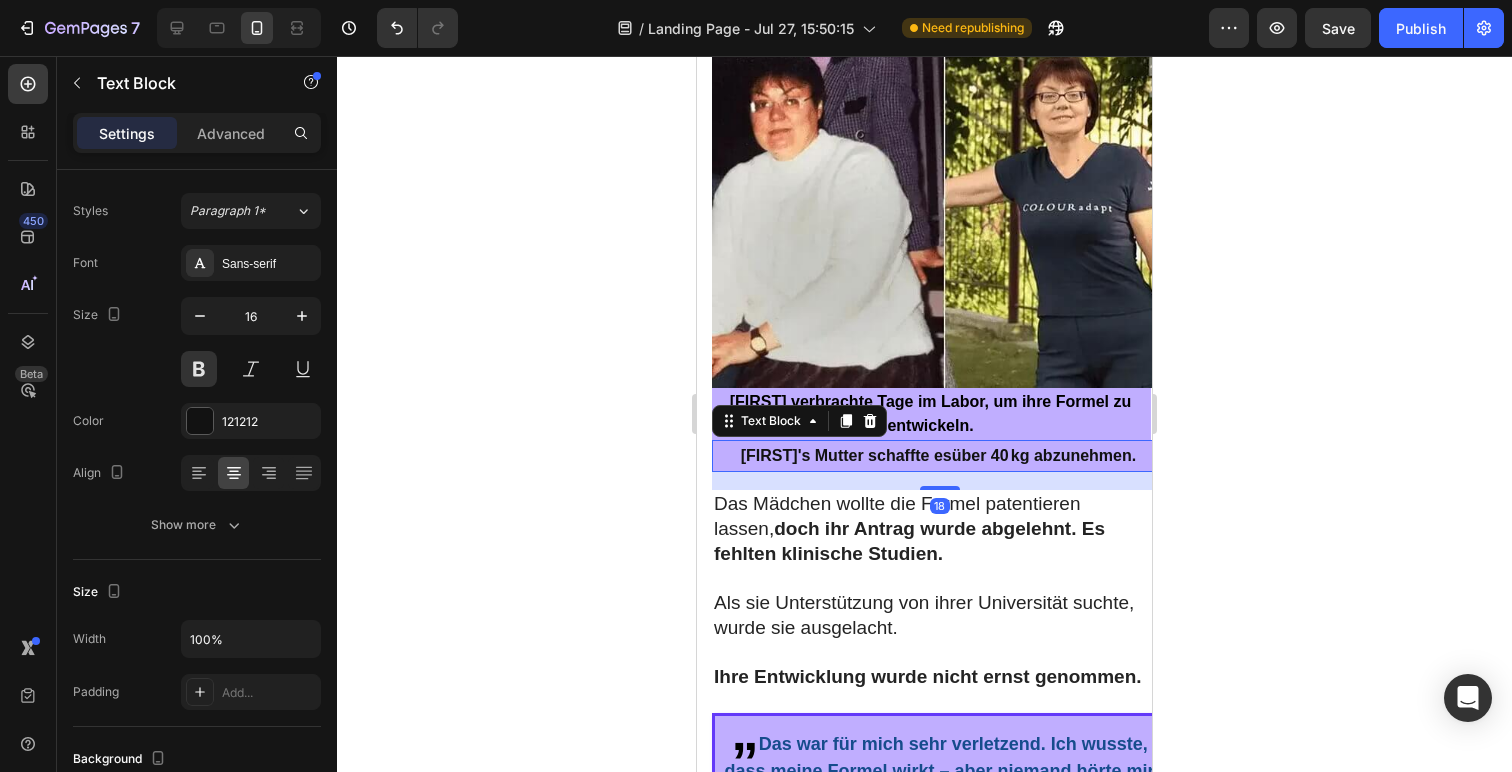 click on "über 40 kg abzunehmen." at bounding box center [1044, 455] 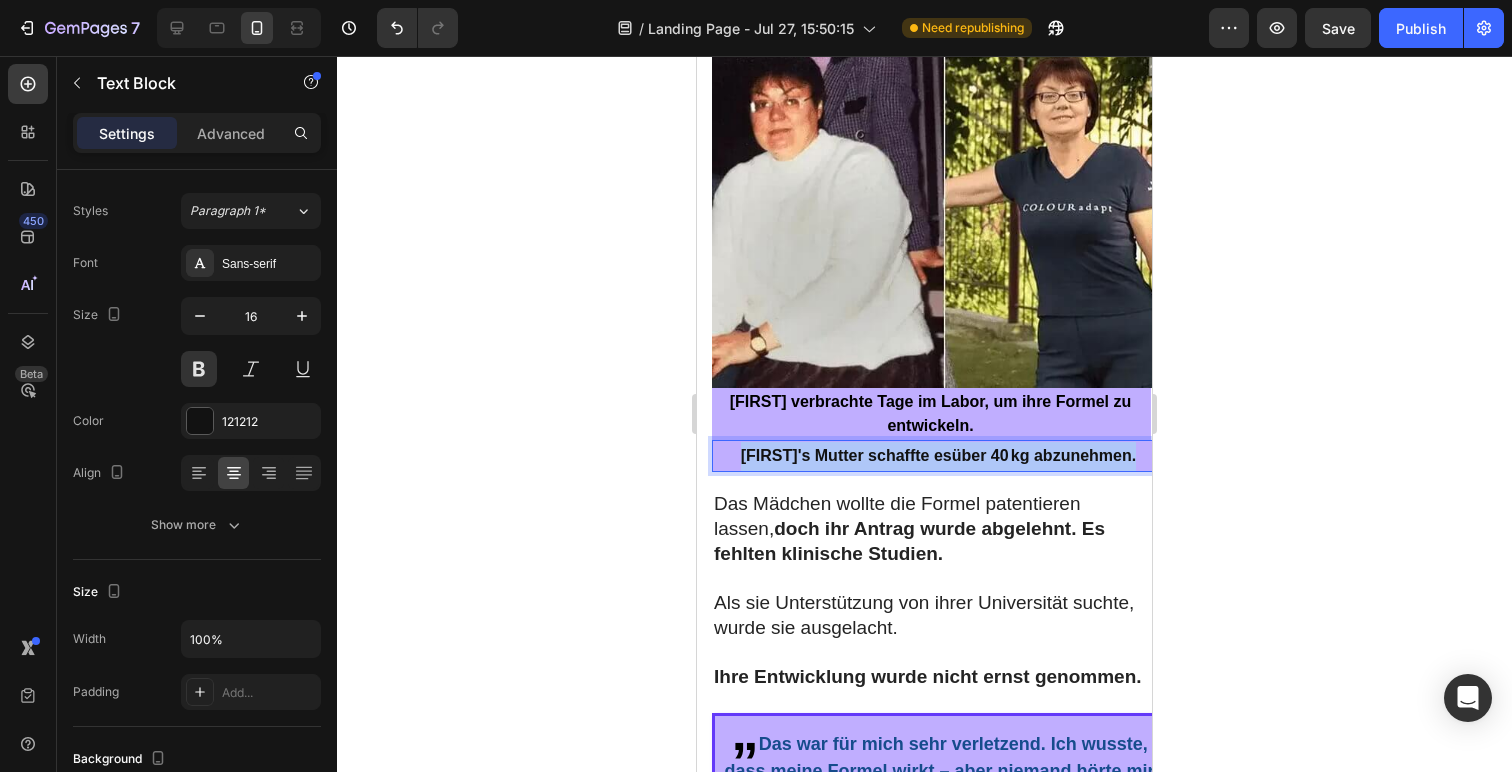 click on "über 40 kg abzunehmen." at bounding box center (1044, 455) 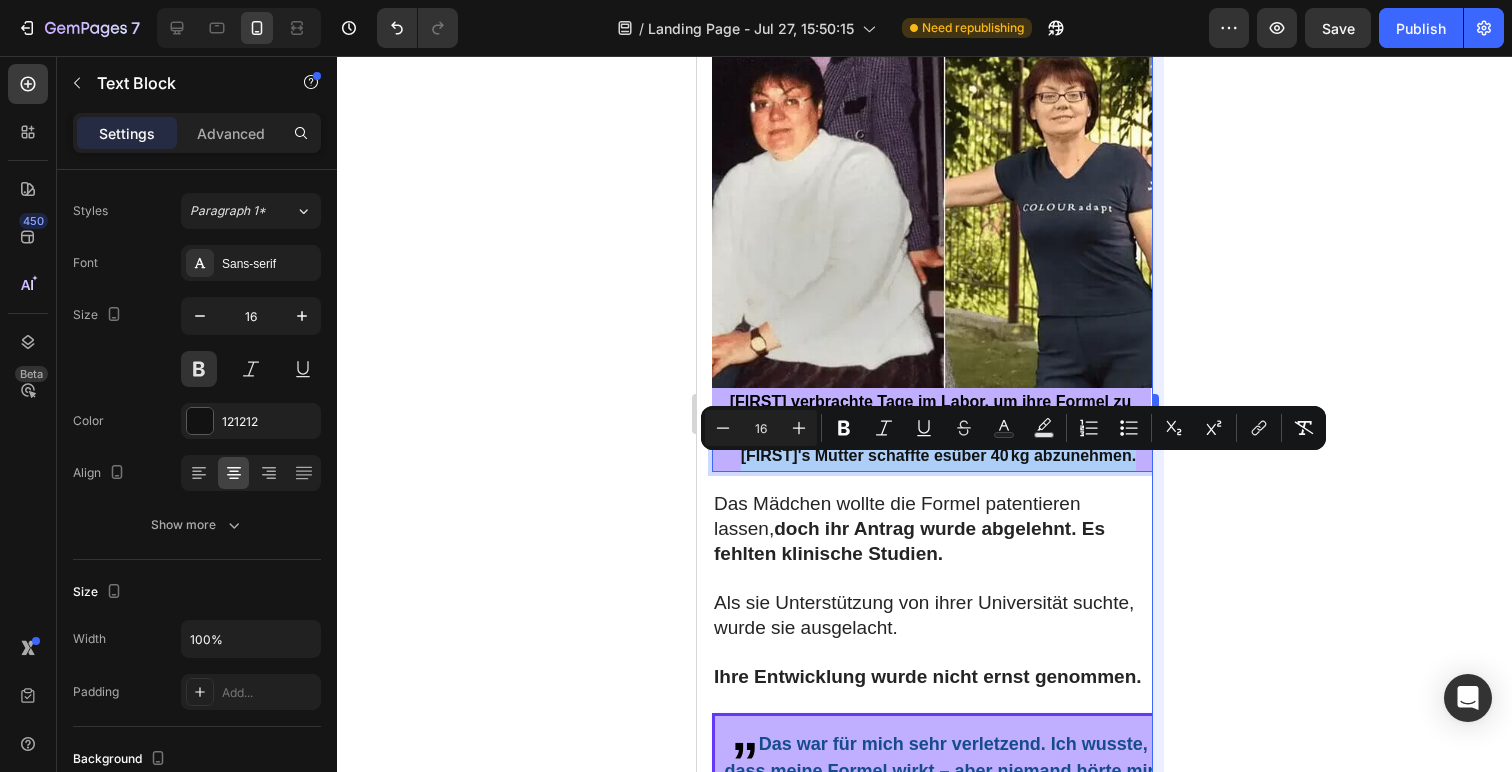 drag, startPoint x: 1253, startPoint y: 493, endPoint x: 1151, endPoint y: 485, distance: 102.31325 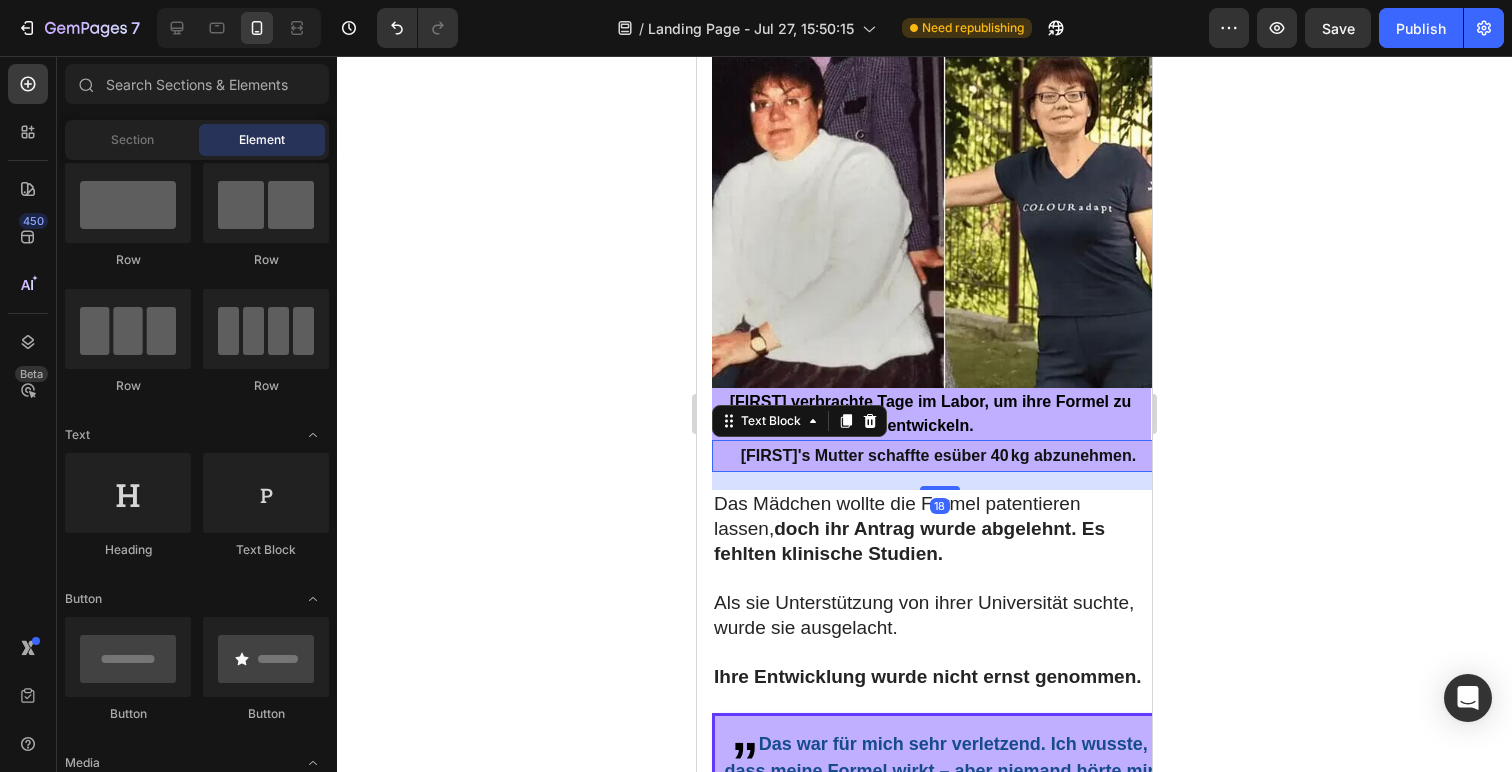 click on "über 40 kg abzunehmen." at bounding box center (1044, 455) 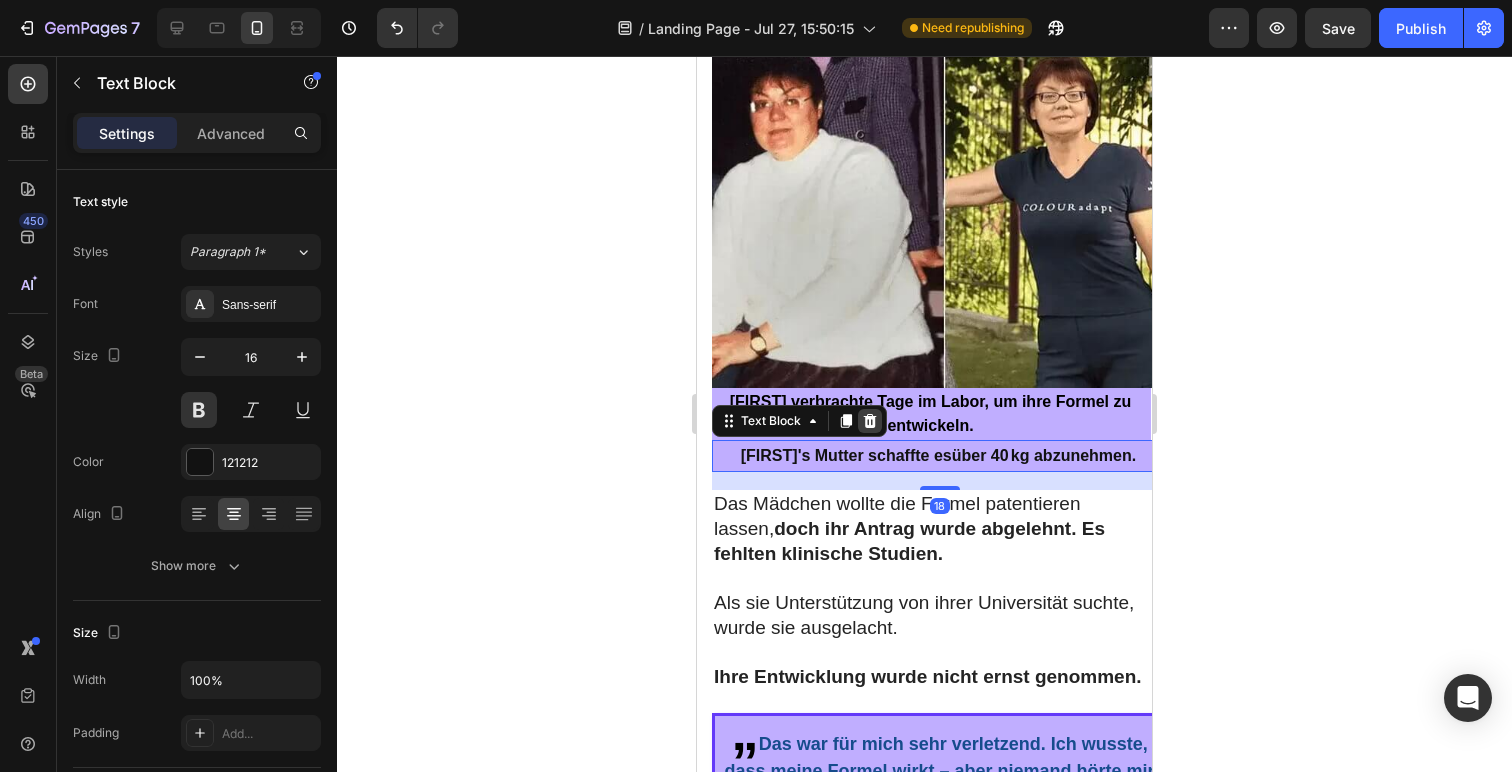 click 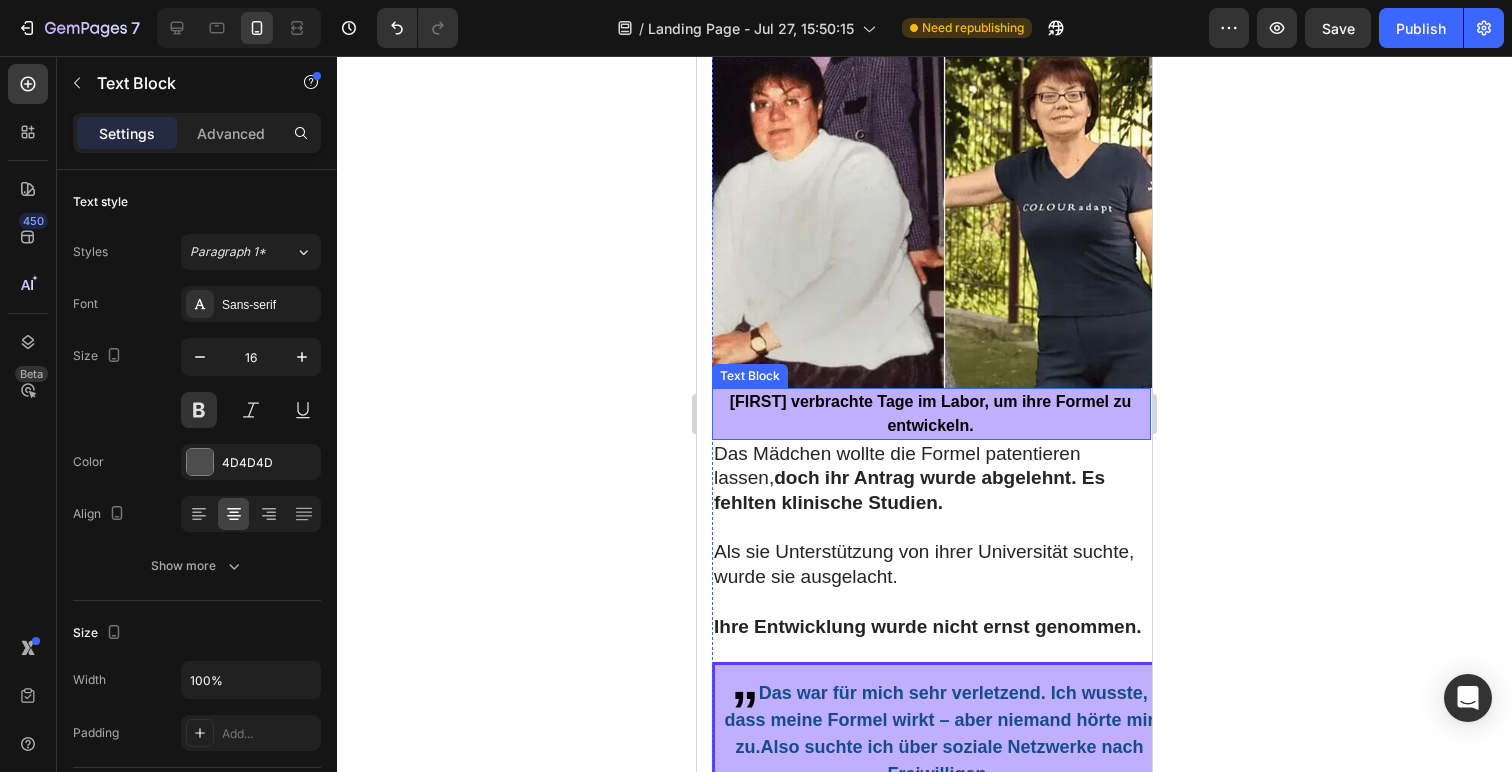 click on "Eleanor verbrachte Tage im Labor, um ihre Formel zu entwickeln." at bounding box center [930, 414] 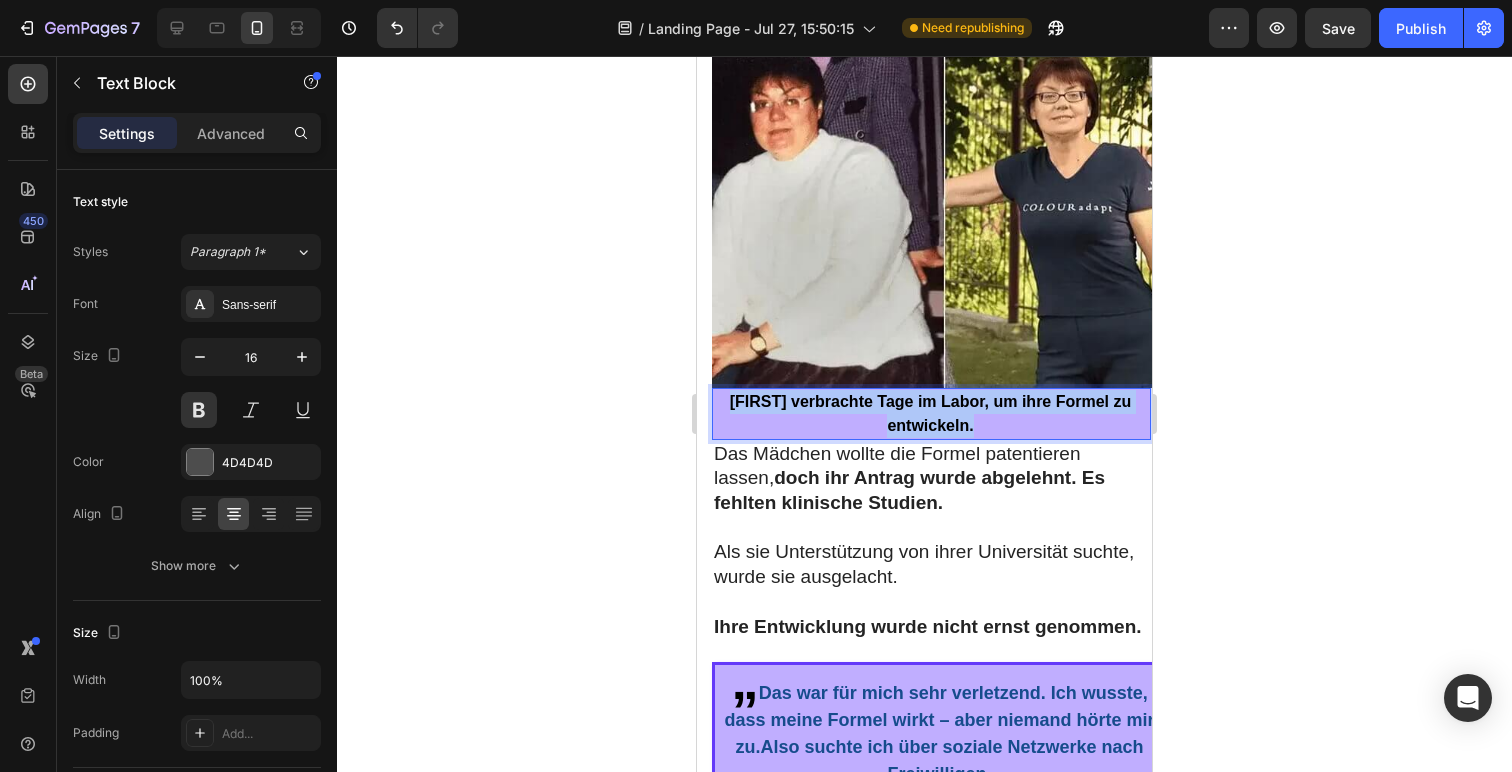 click on "Eleanor verbrachte Tage im Labor, um ihre Formel zu entwickeln." at bounding box center [930, 414] 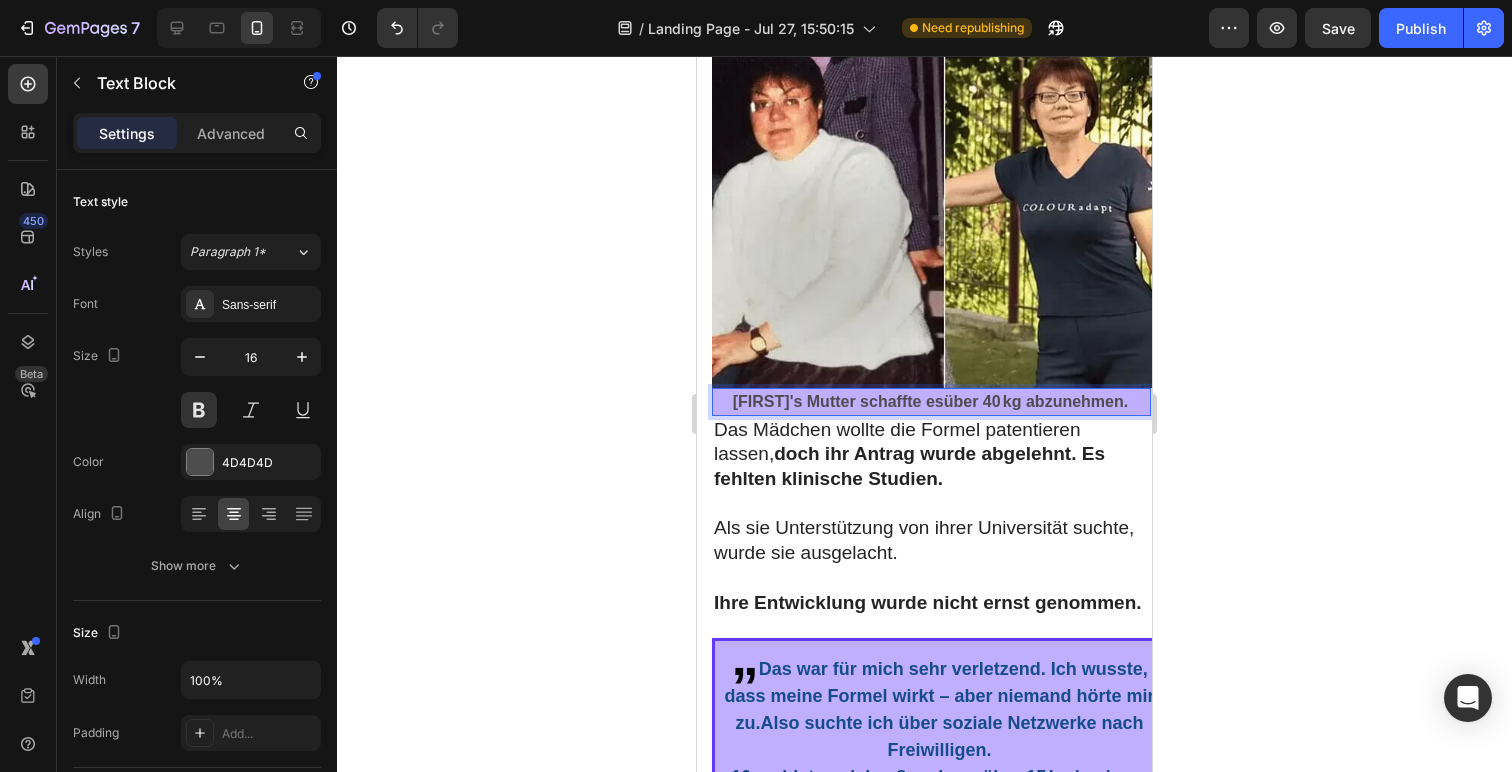click 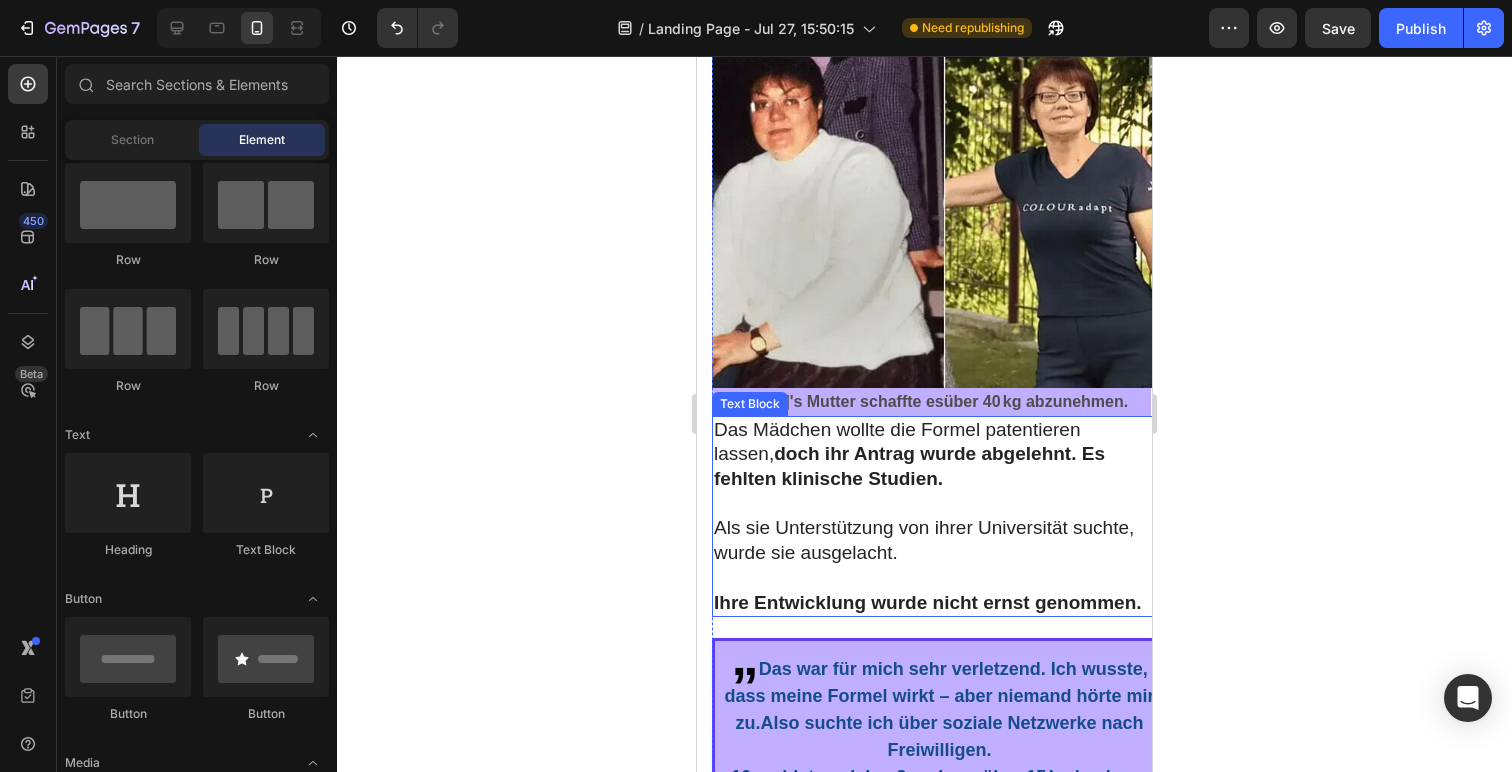 click on "über 40 kg abzunehmen." at bounding box center [1036, 401] 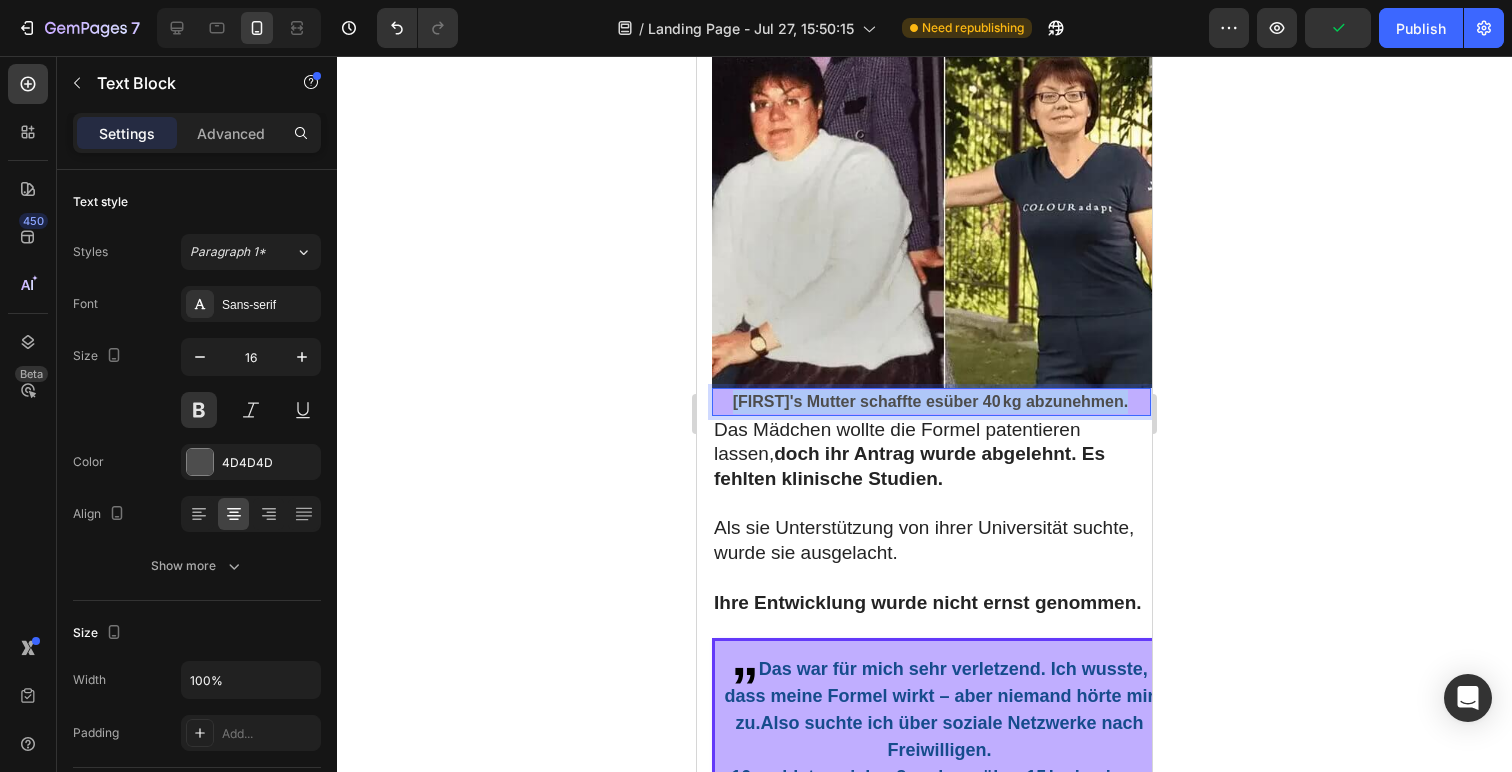 click on "über 40 kg abzunehmen." at bounding box center [1036, 401] 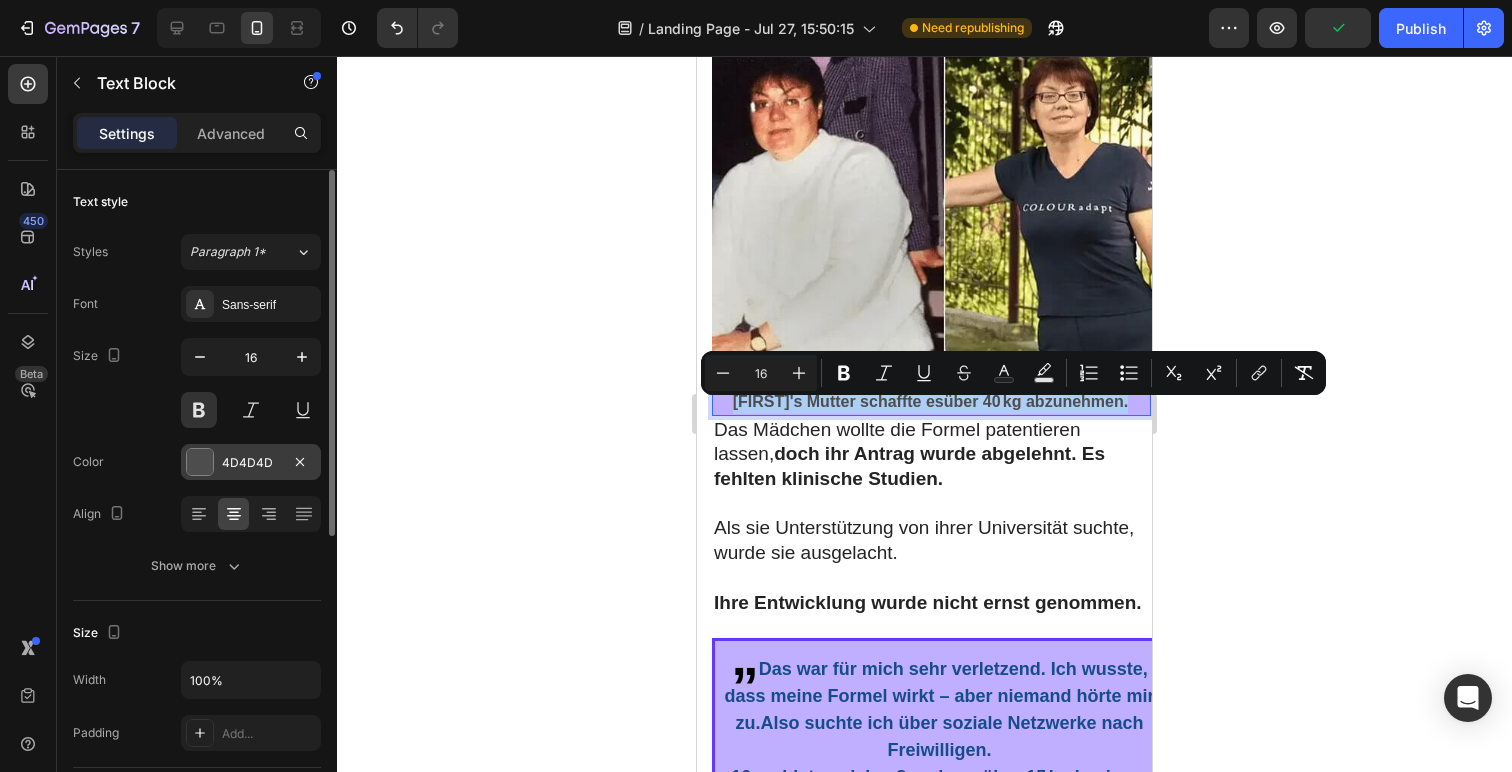 click at bounding box center (200, 462) 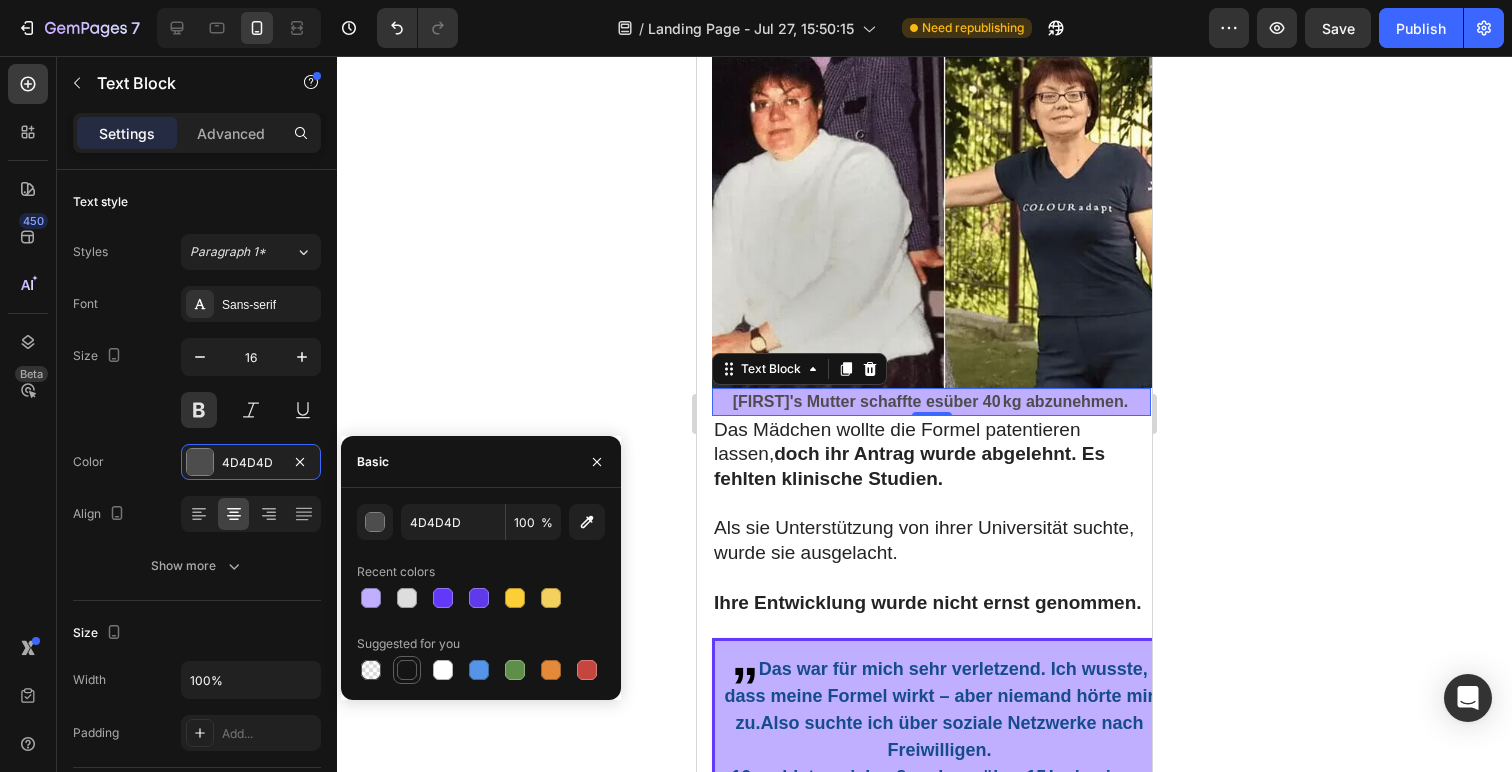click at bounding box center (407, 670) 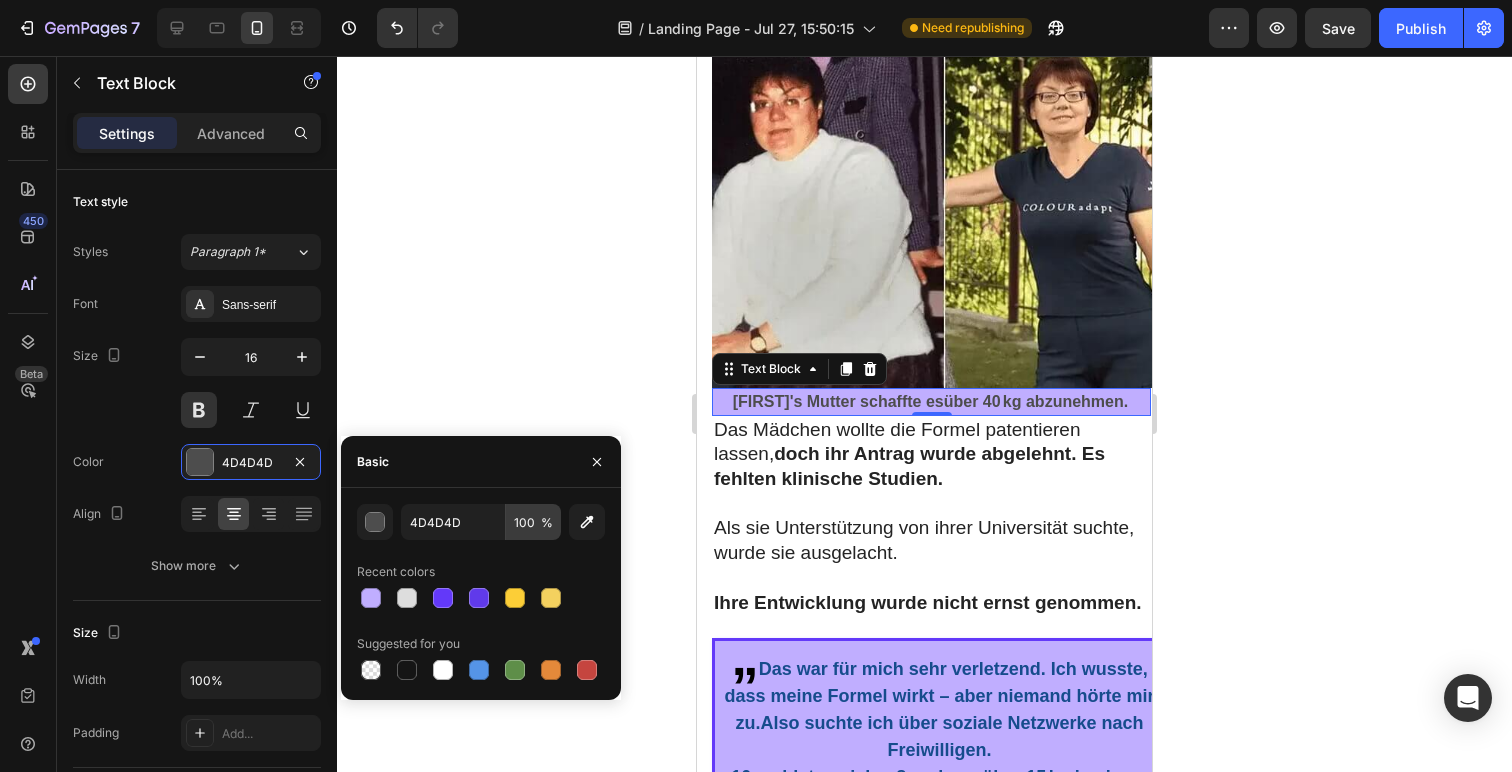 type on "151515" 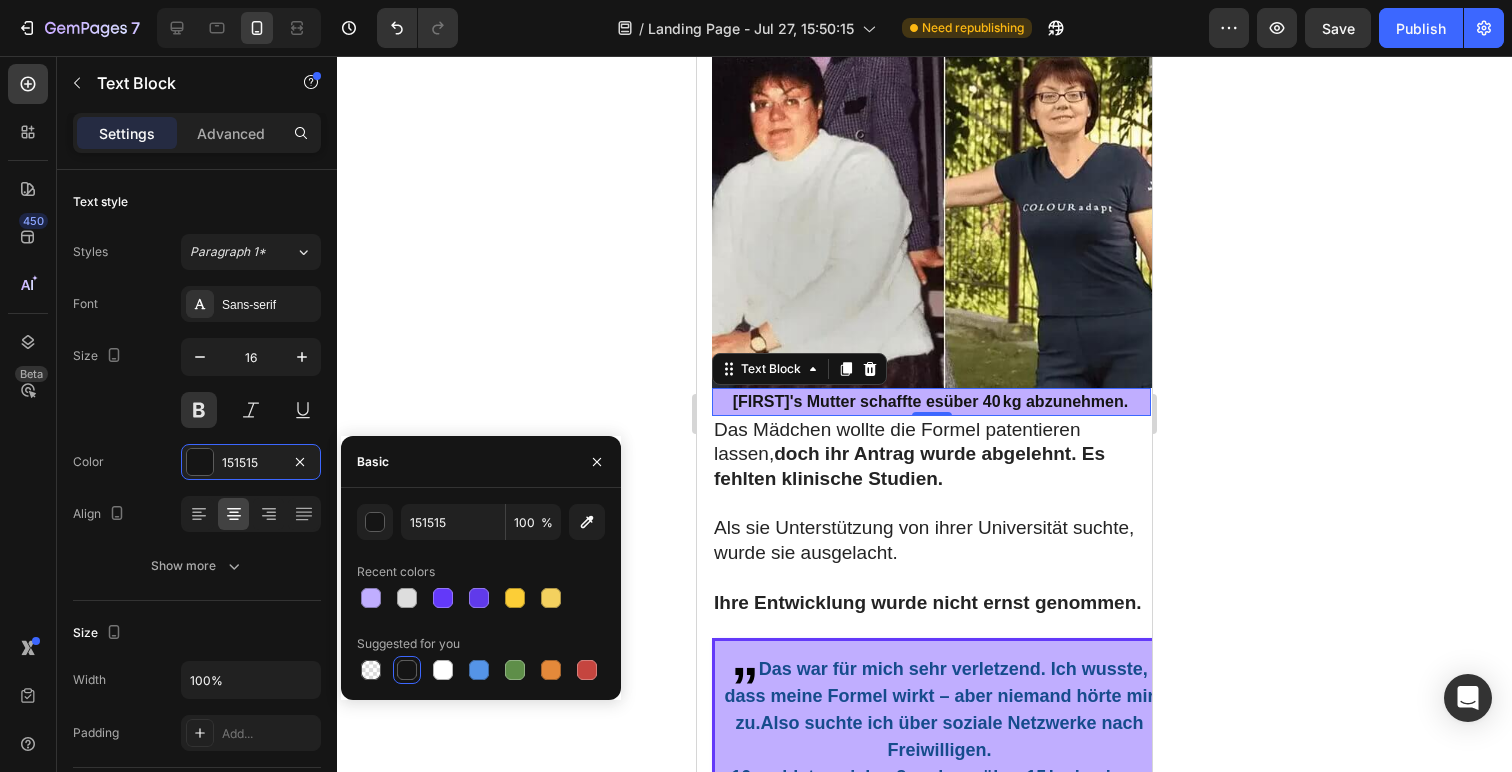 click 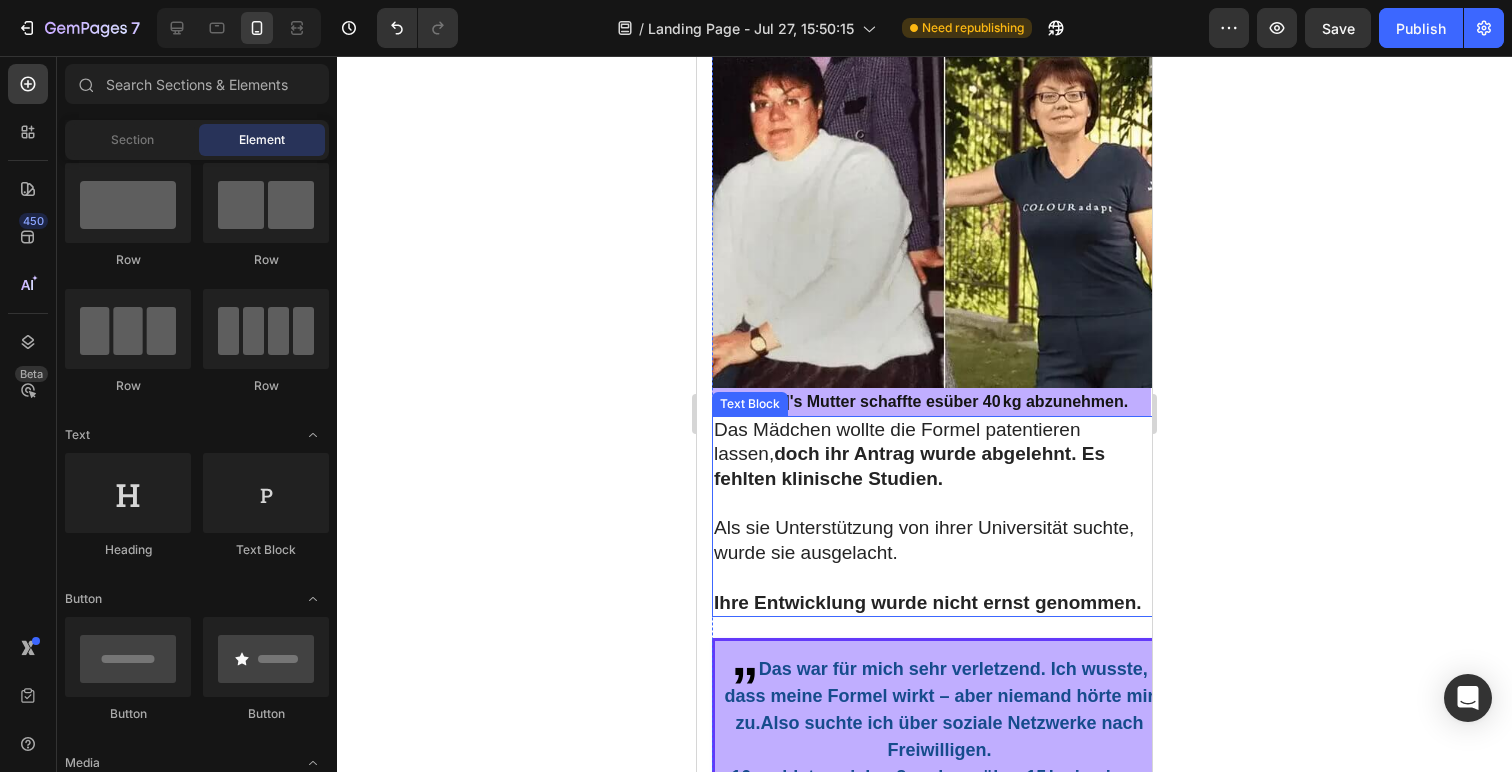 click on "Eleanors Mutter schaffte es  über 40 kg abzunehmen." at bounding box center [931, 402] 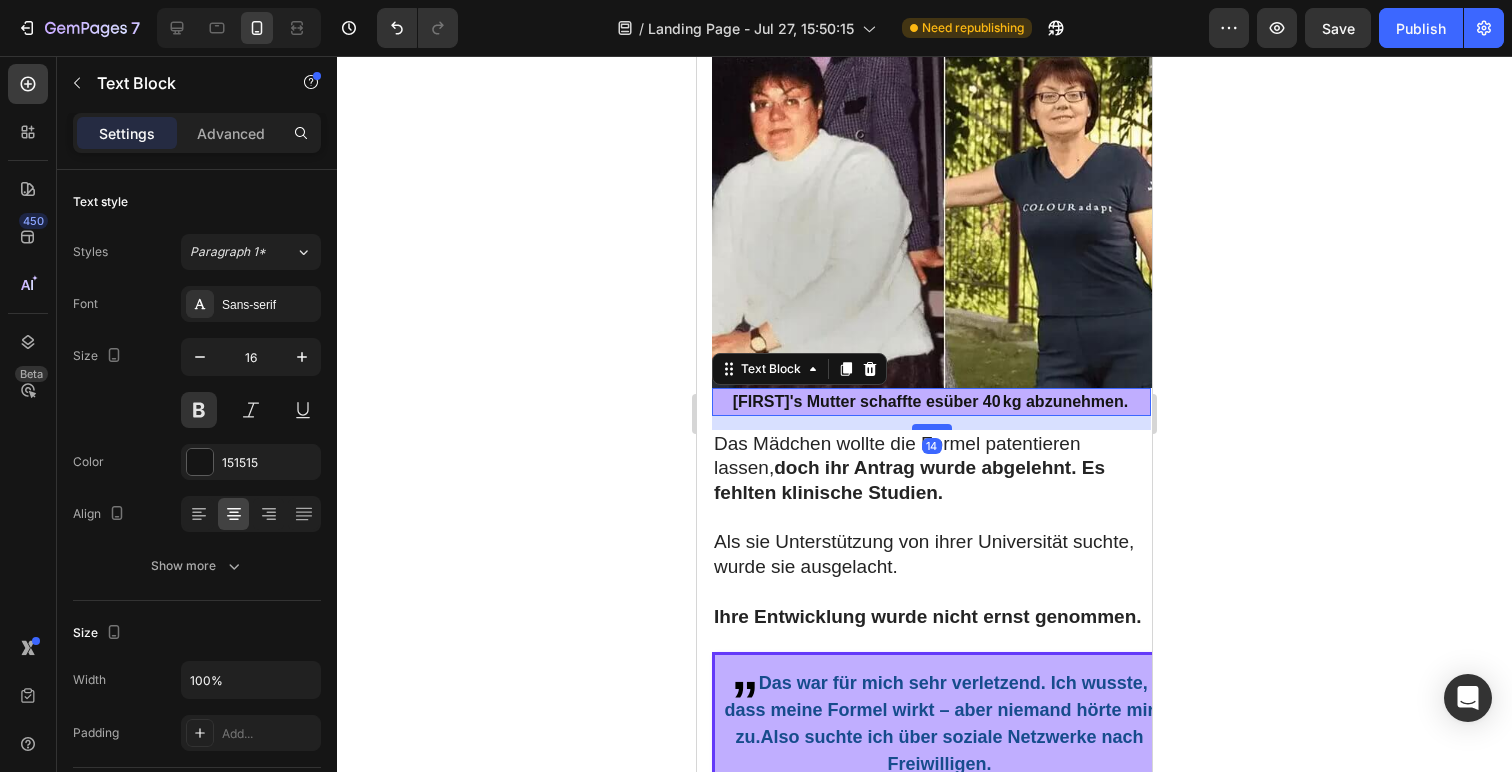 drag, startPoint x: 934, startPoint y: 425, endPoint x: 934, endPoint y: 439, distance: 14 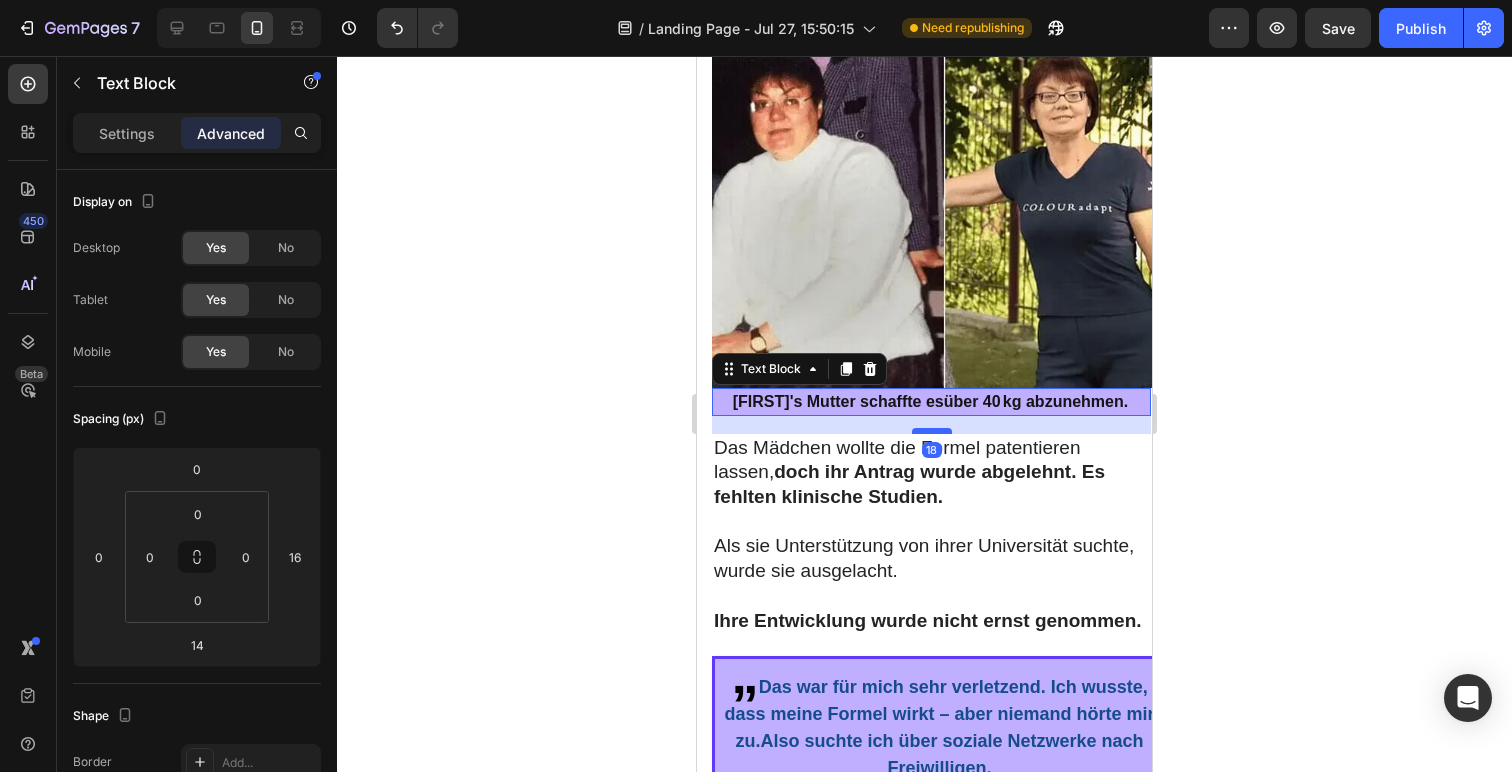 click at bounding box center (932, 431) 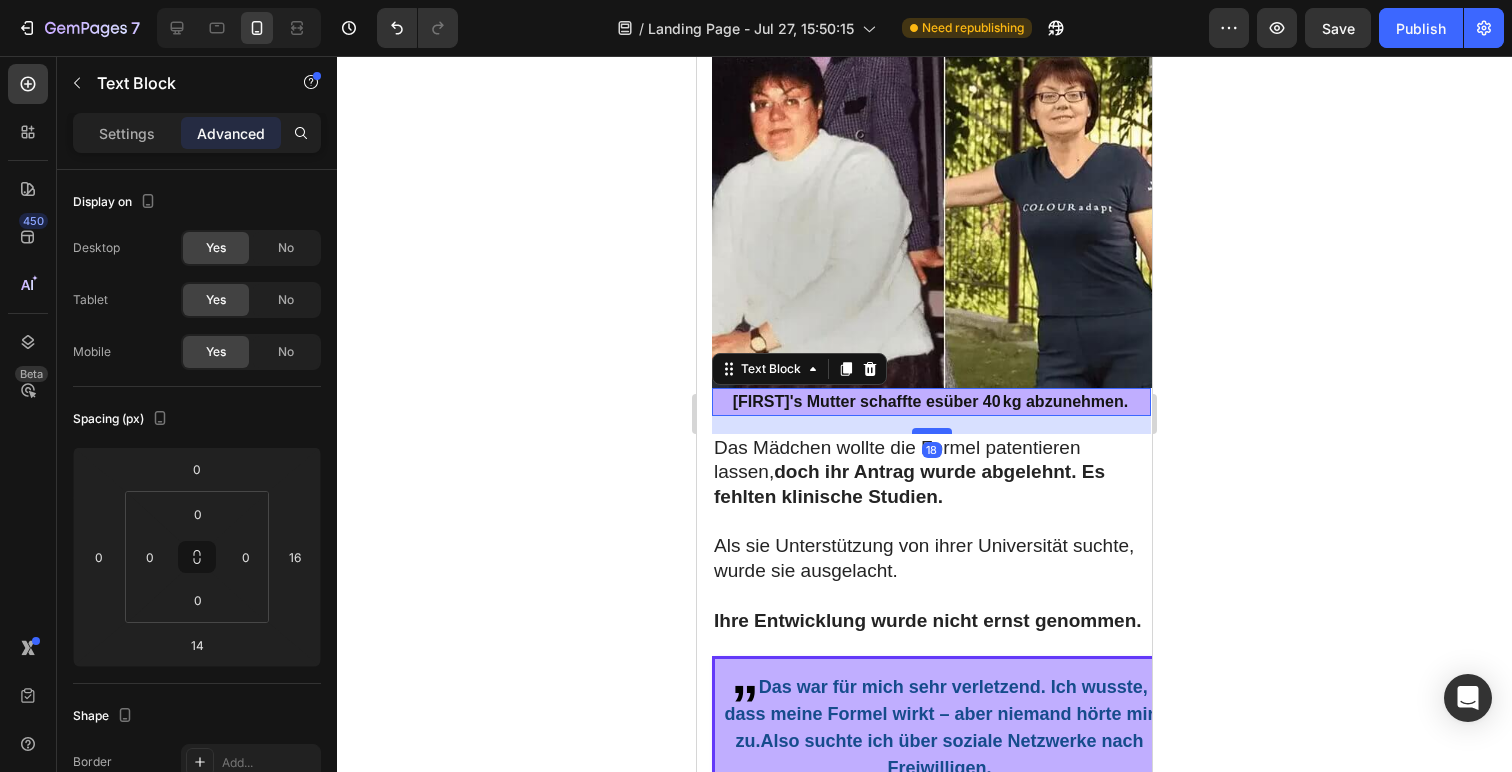 type on "18" 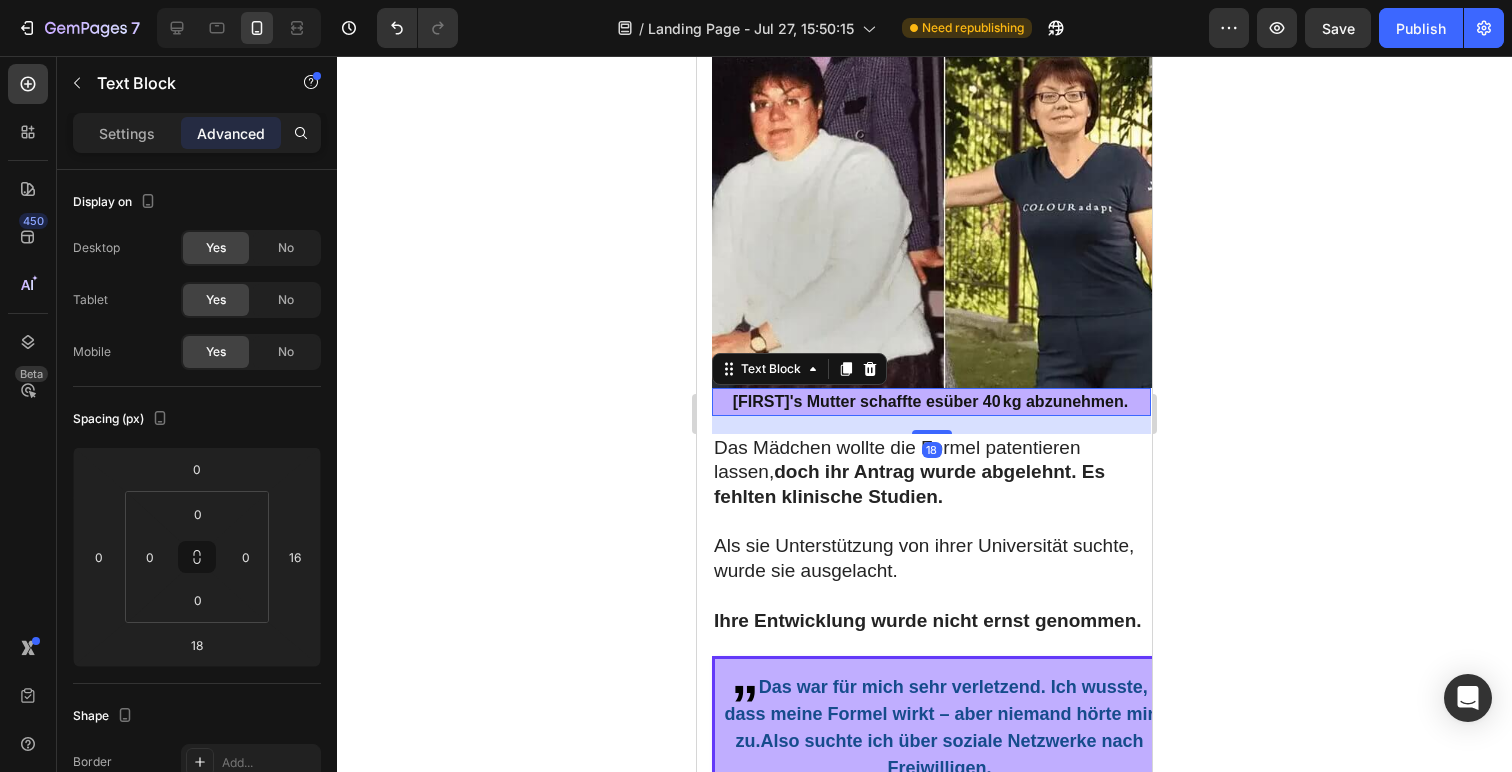 click 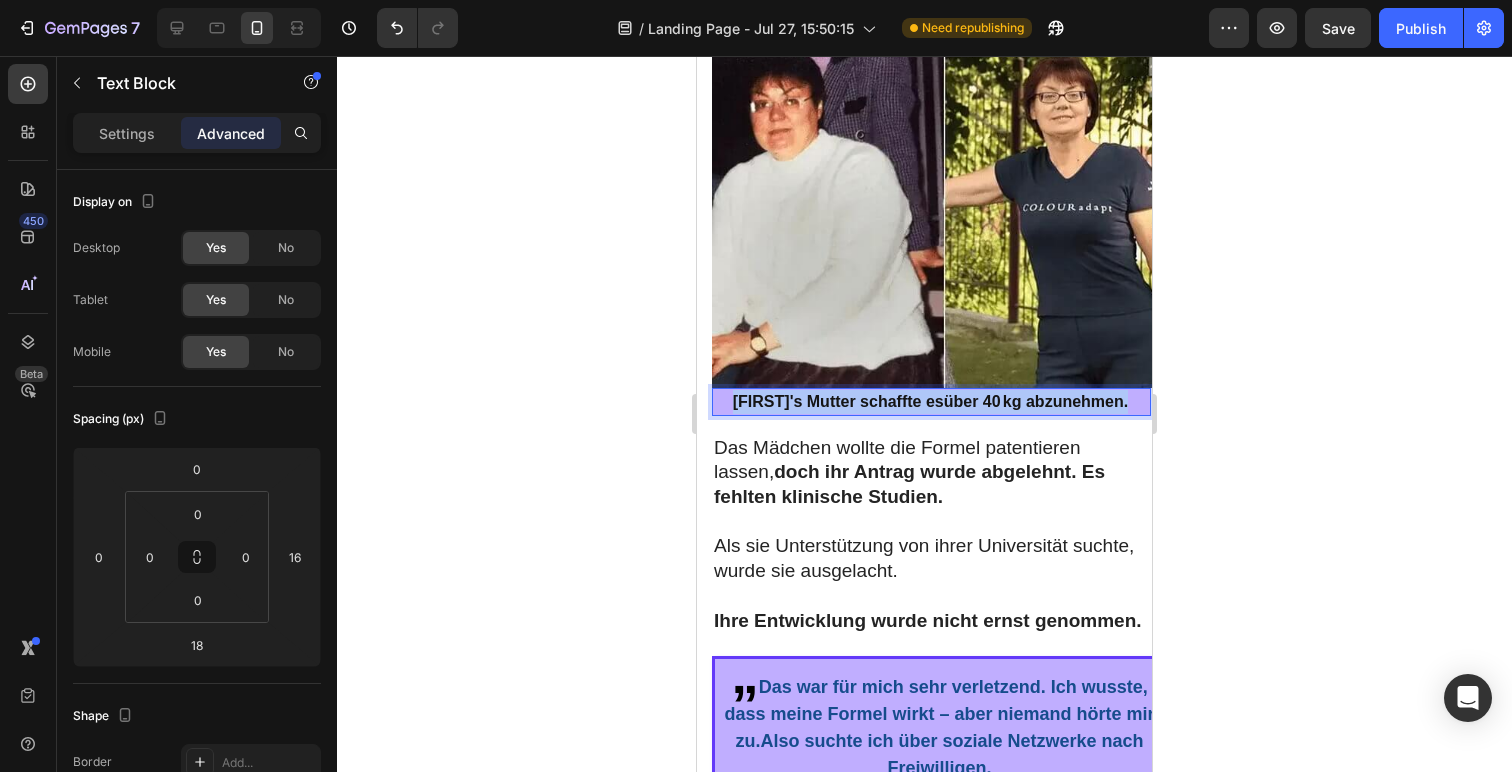 click on "über 40 kg abzunehmen." at bounding box center (1036, 401) 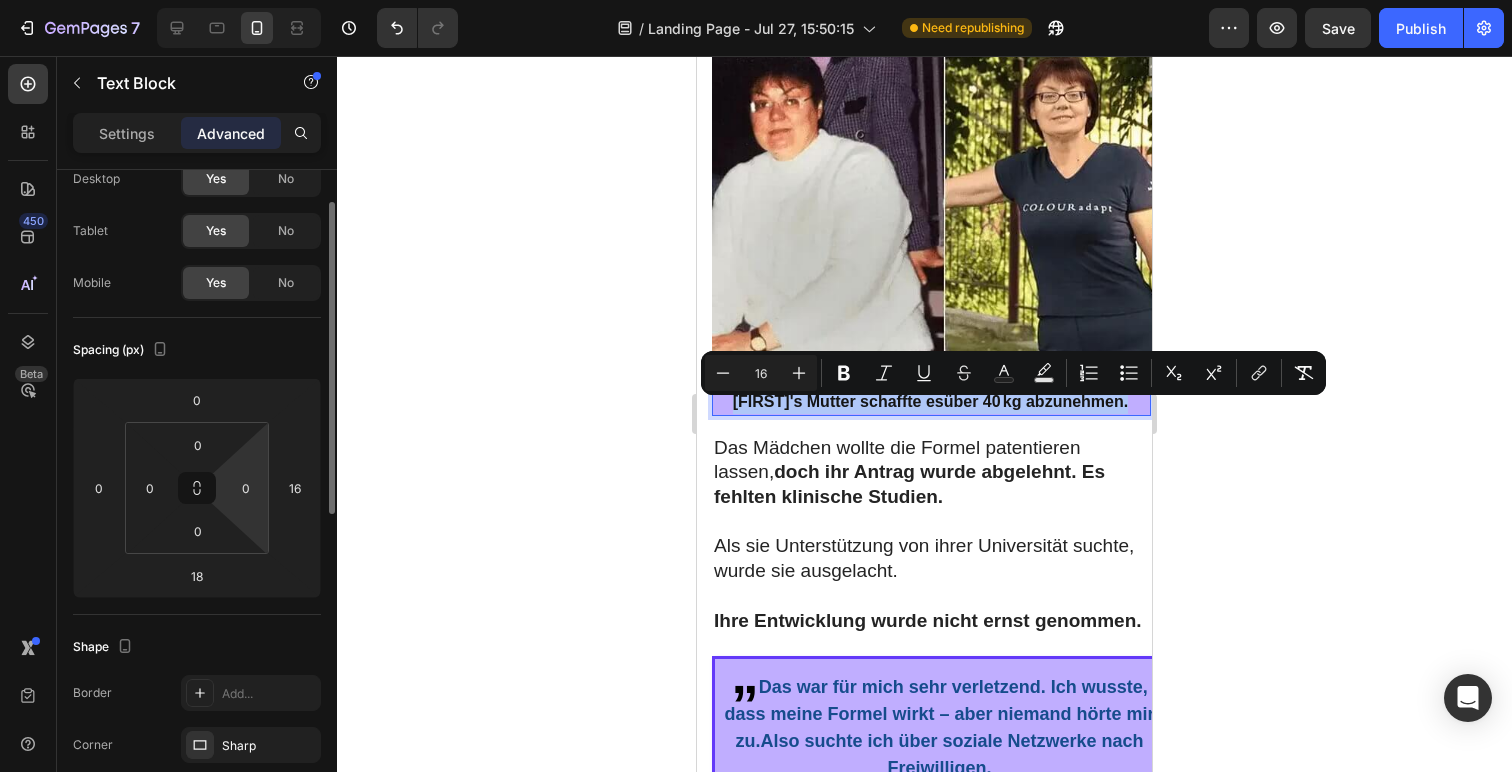 scroll, scrollTop: 0, scrollLeft: 0, axis: both 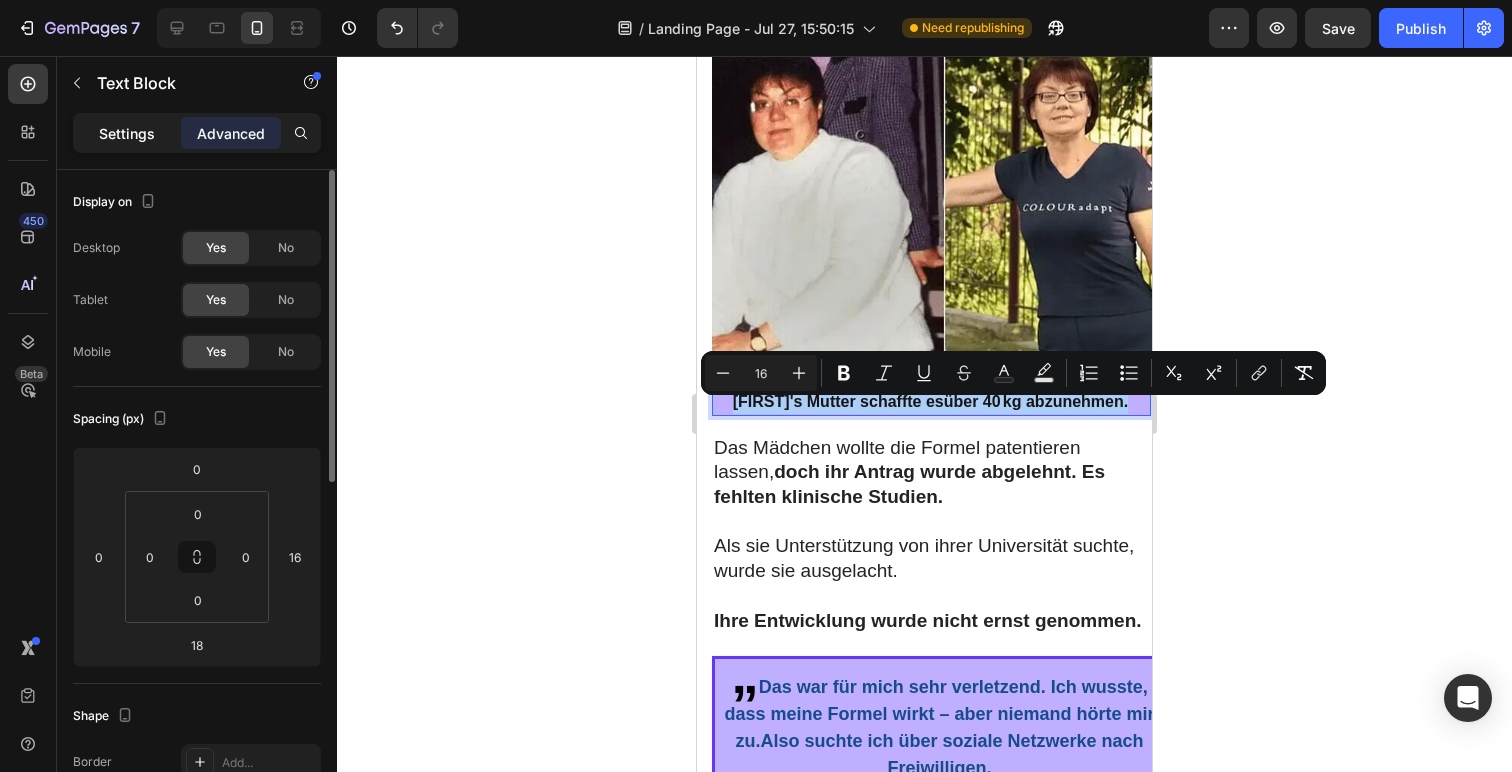 drag, startPoint x: 104, startPoint y: 136, endPoint x: 113, endPoint y: 141, distance: 10.29563 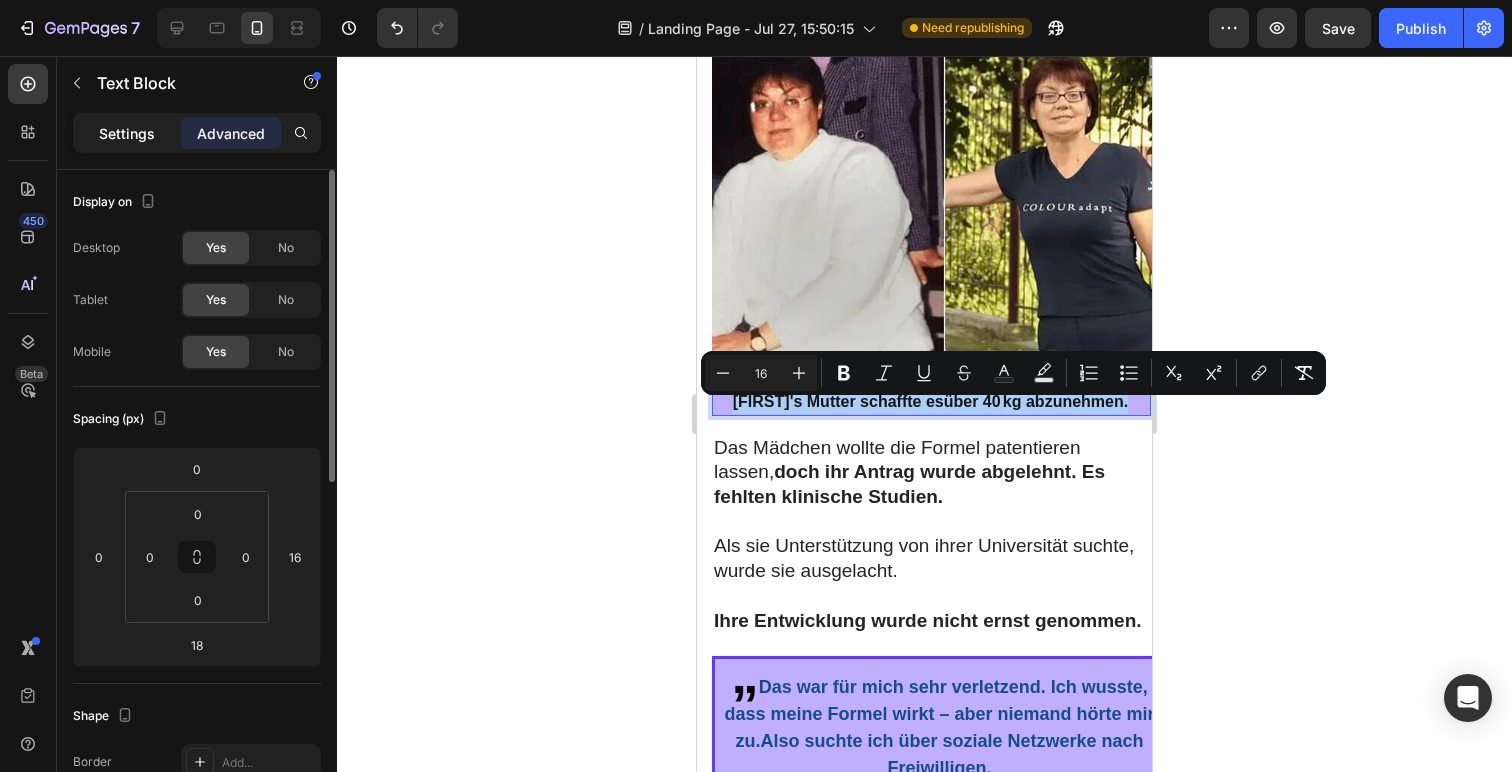 click on "Settings" at bounding box center (127, 133) 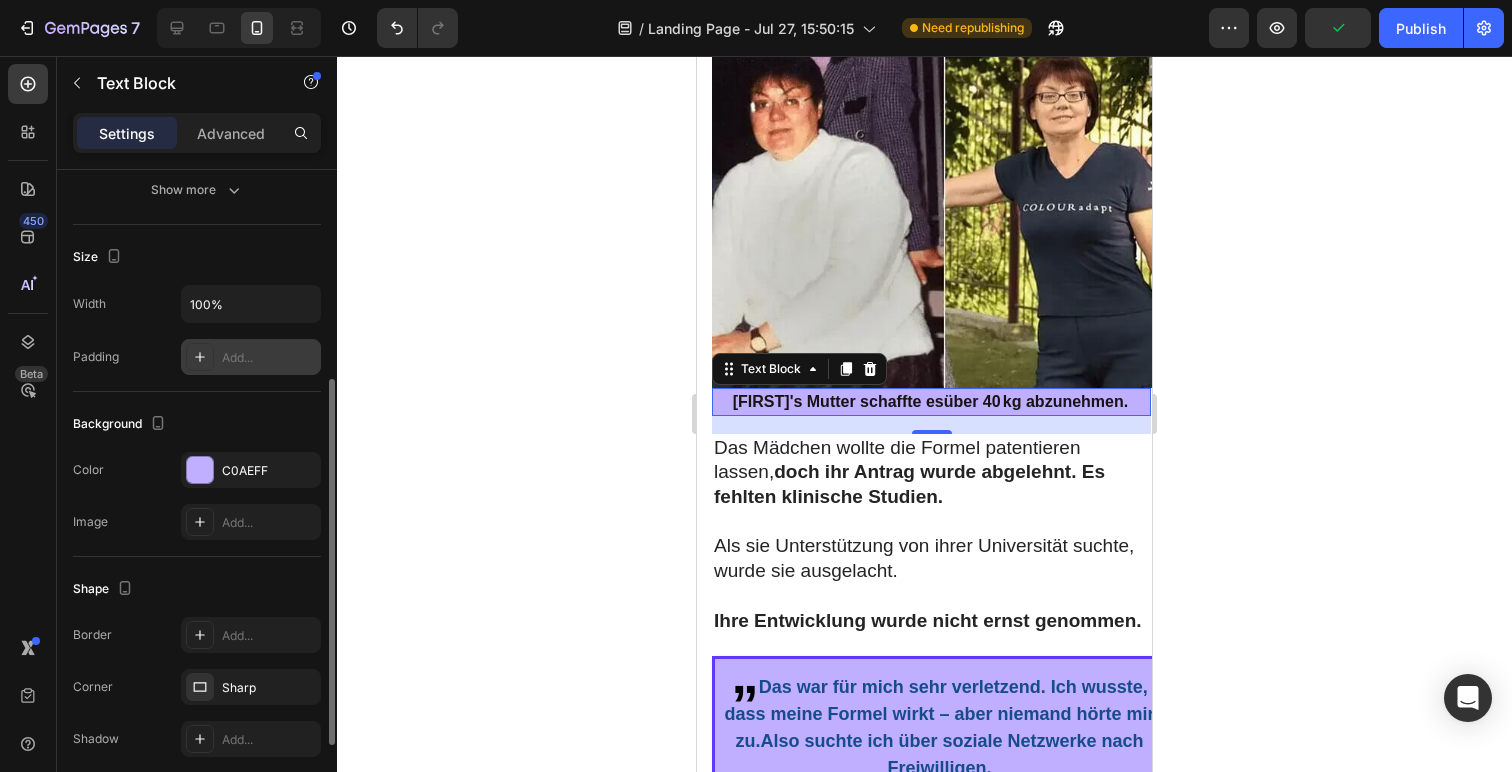 scroll, scrollTop: 339, scrollLeft: 0, axis: vertical 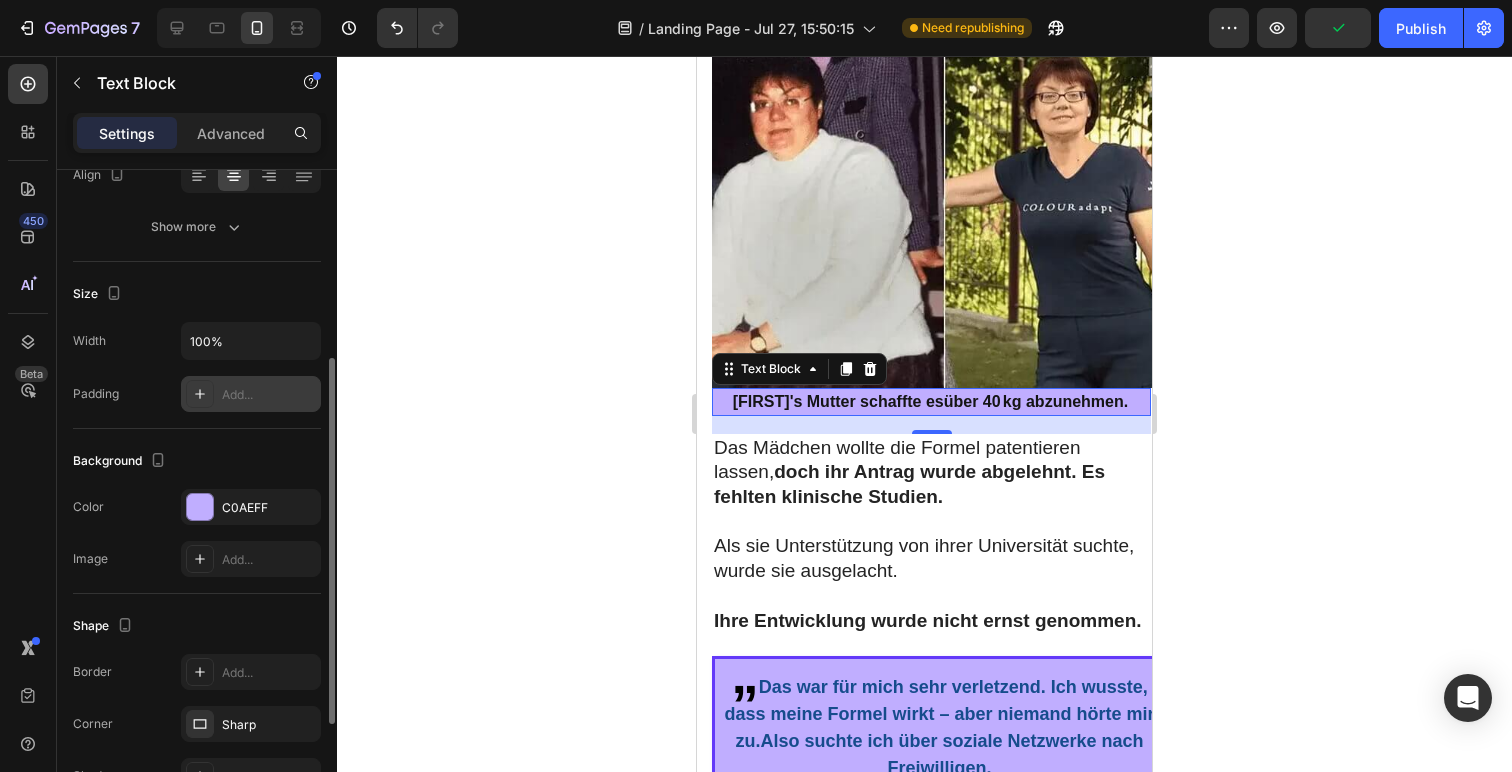 click 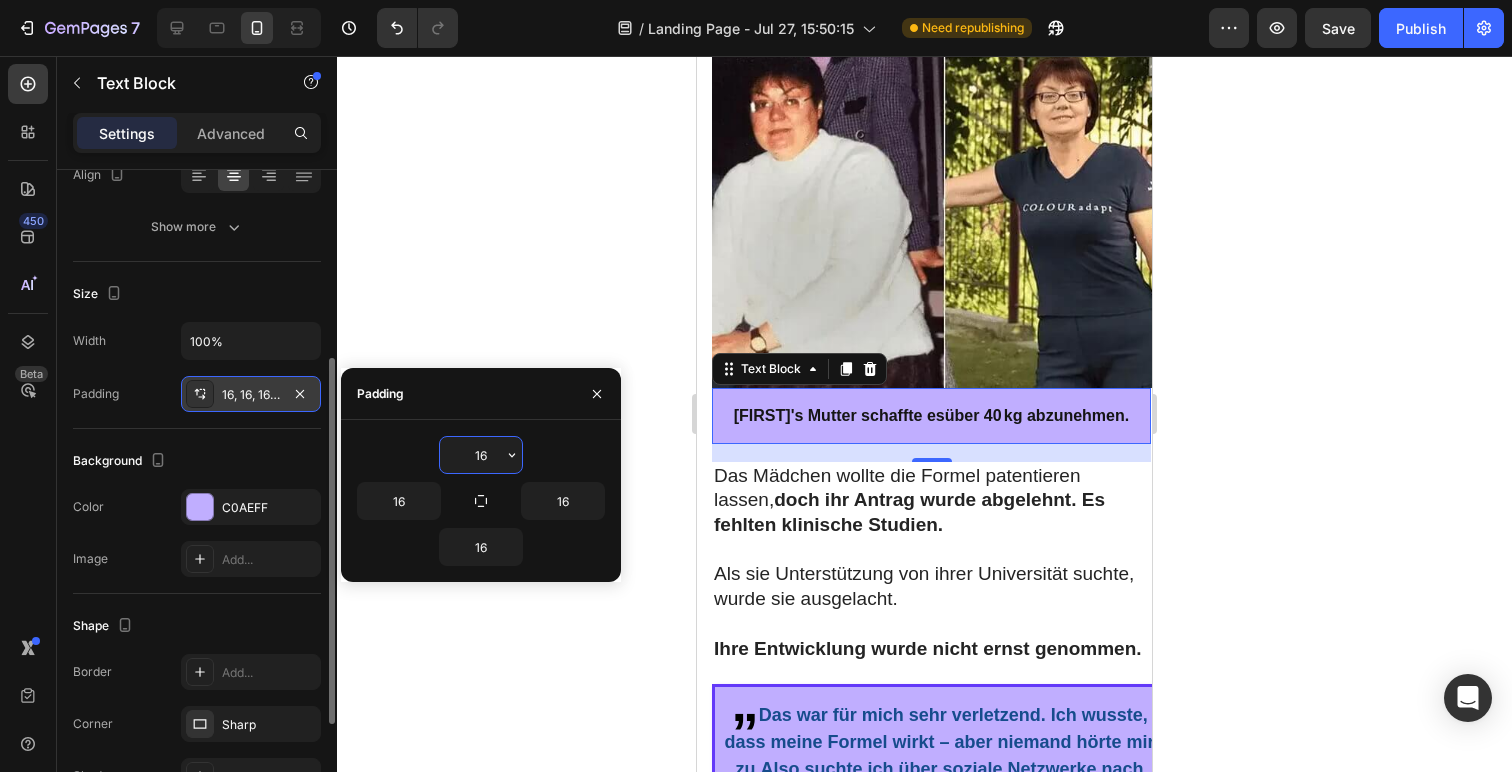 click 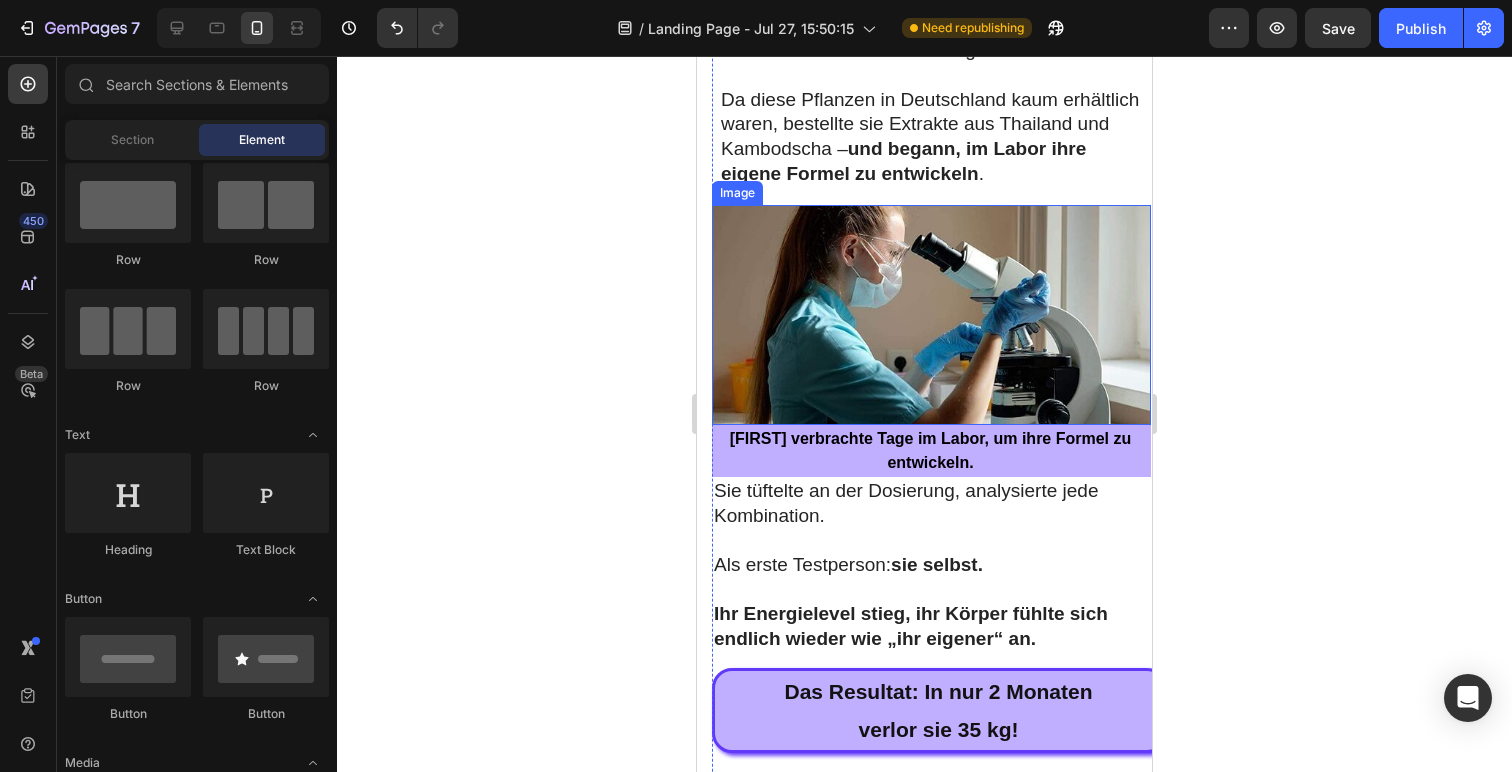 scroll, scrollTop: 2362, scrollLeft: 0, axis: vertical 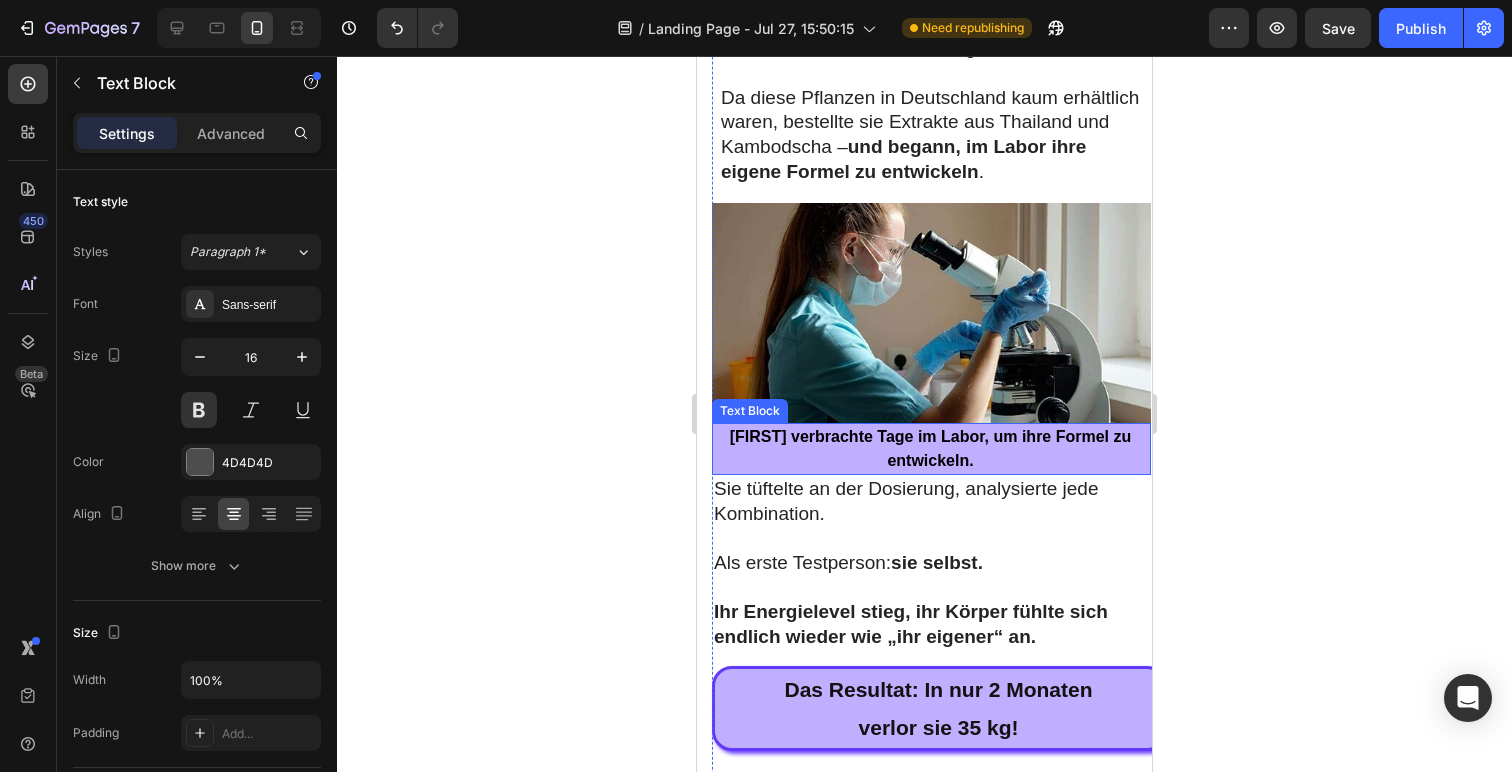 click on "Eleanor verbrachte Tage im Labor, um ihre Formel zu entwickeln." at bounding box center (930, 449) 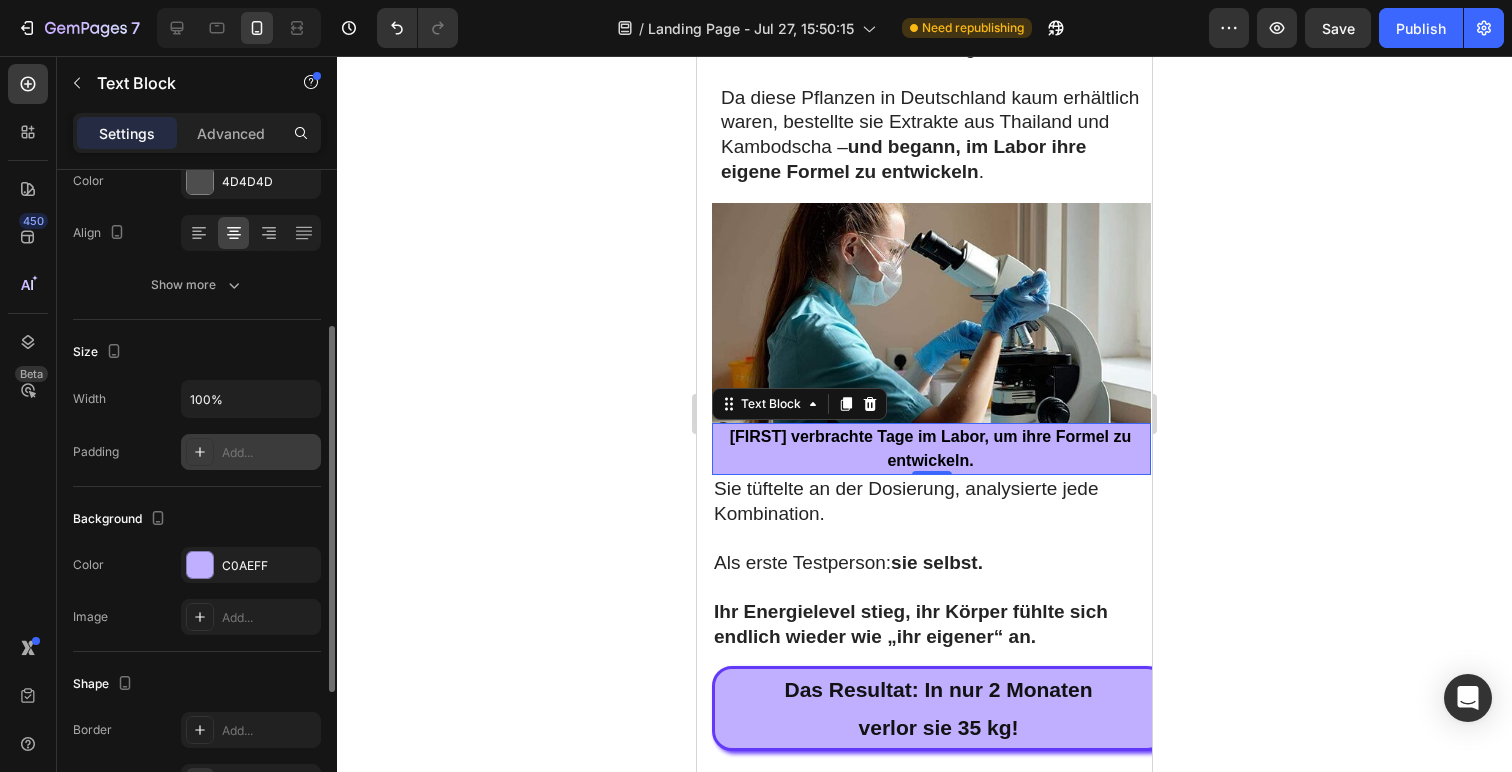 scroll, scrollTop: 277, scrollLeft: 0, axis: vertical 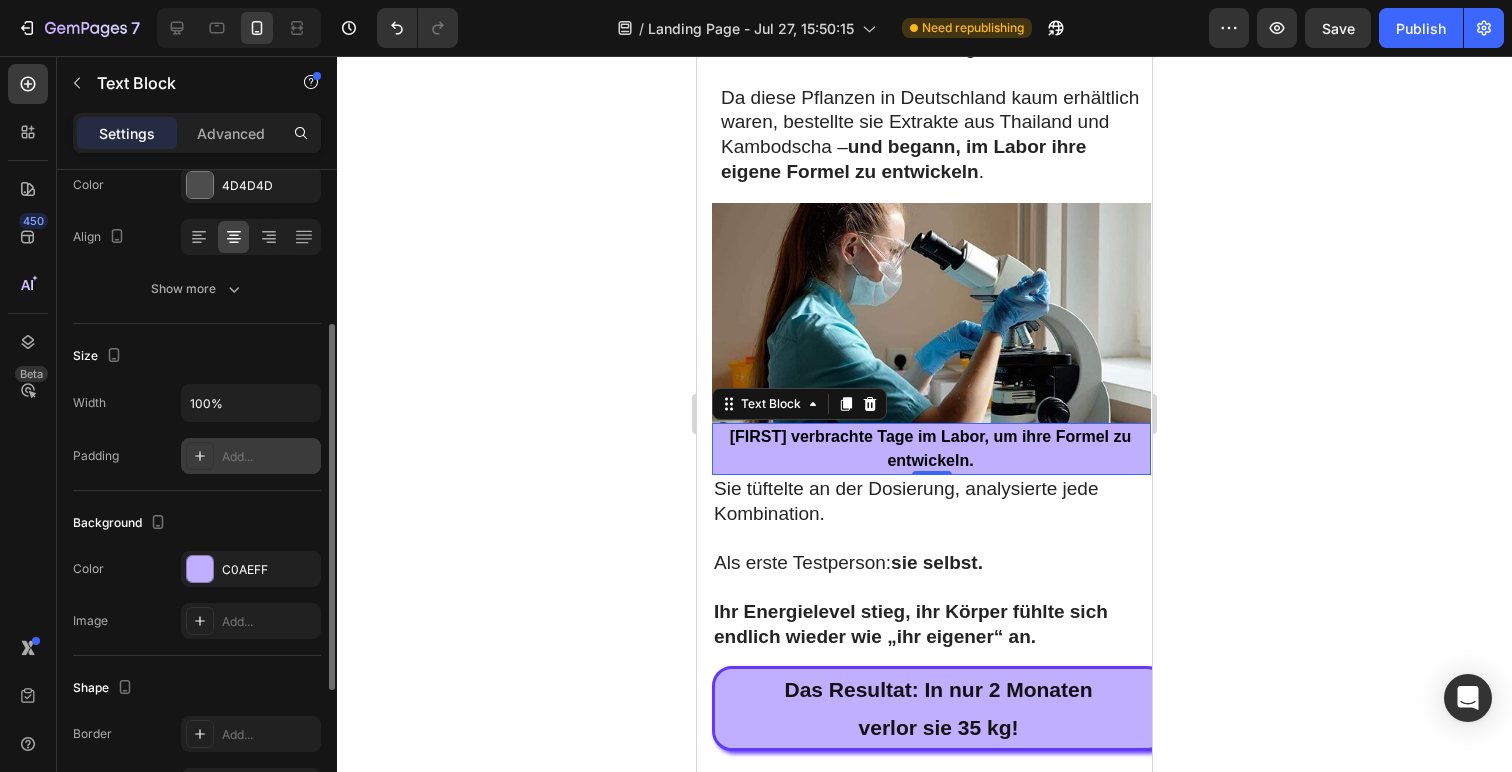 click on "Add..." at bounding box center [251, 456] 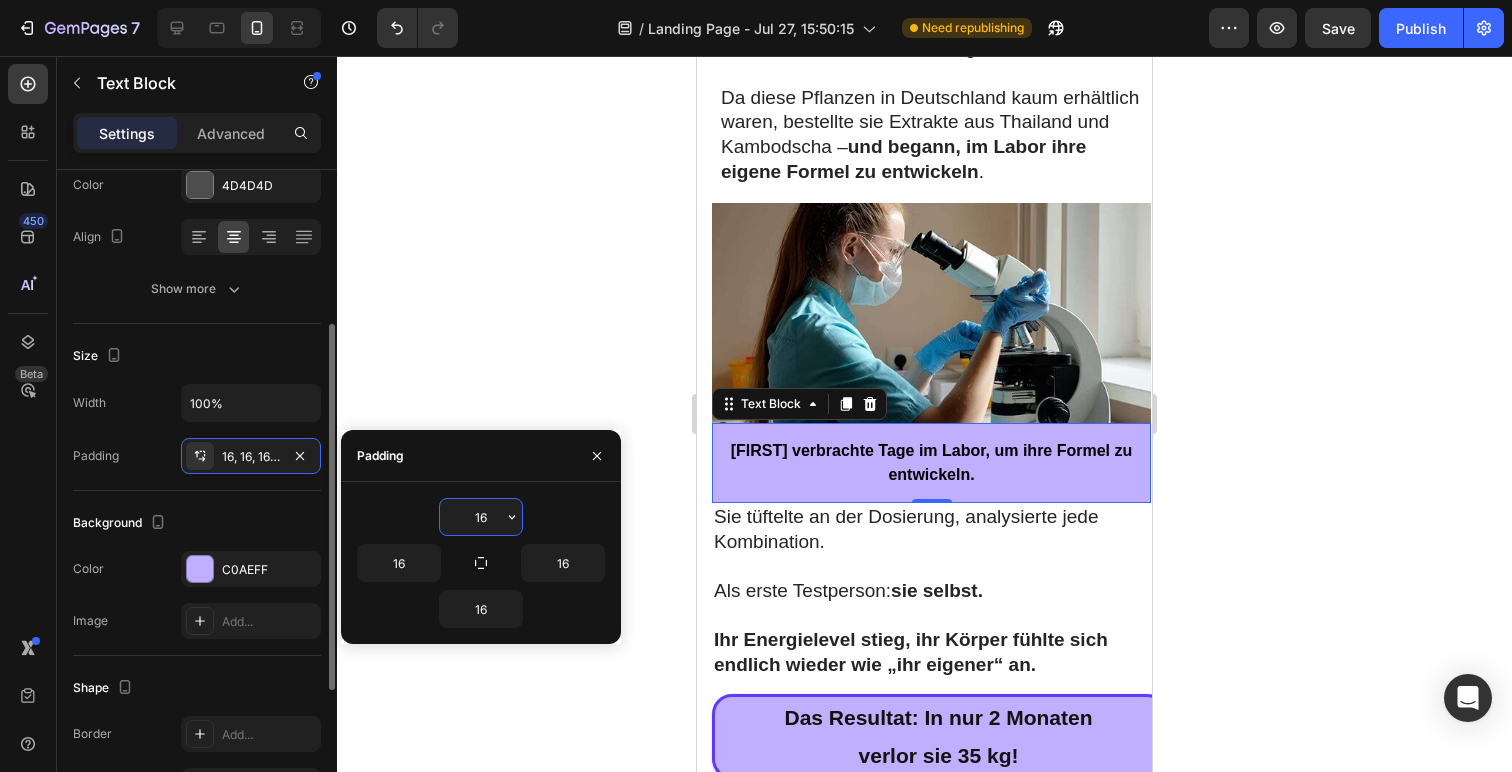 click 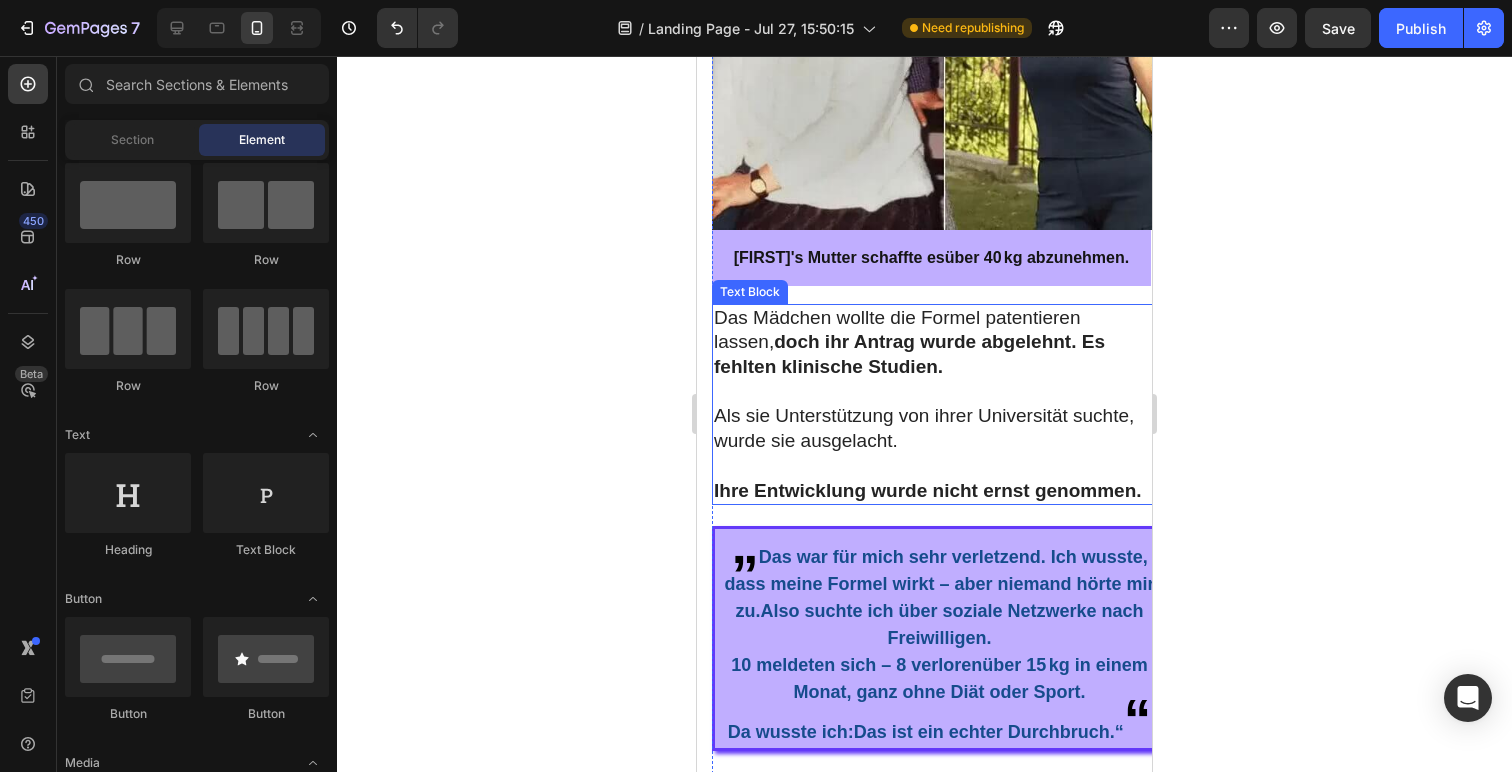 scroll, scrollTop: 3435, scrollLeft: 0, axis: vertical 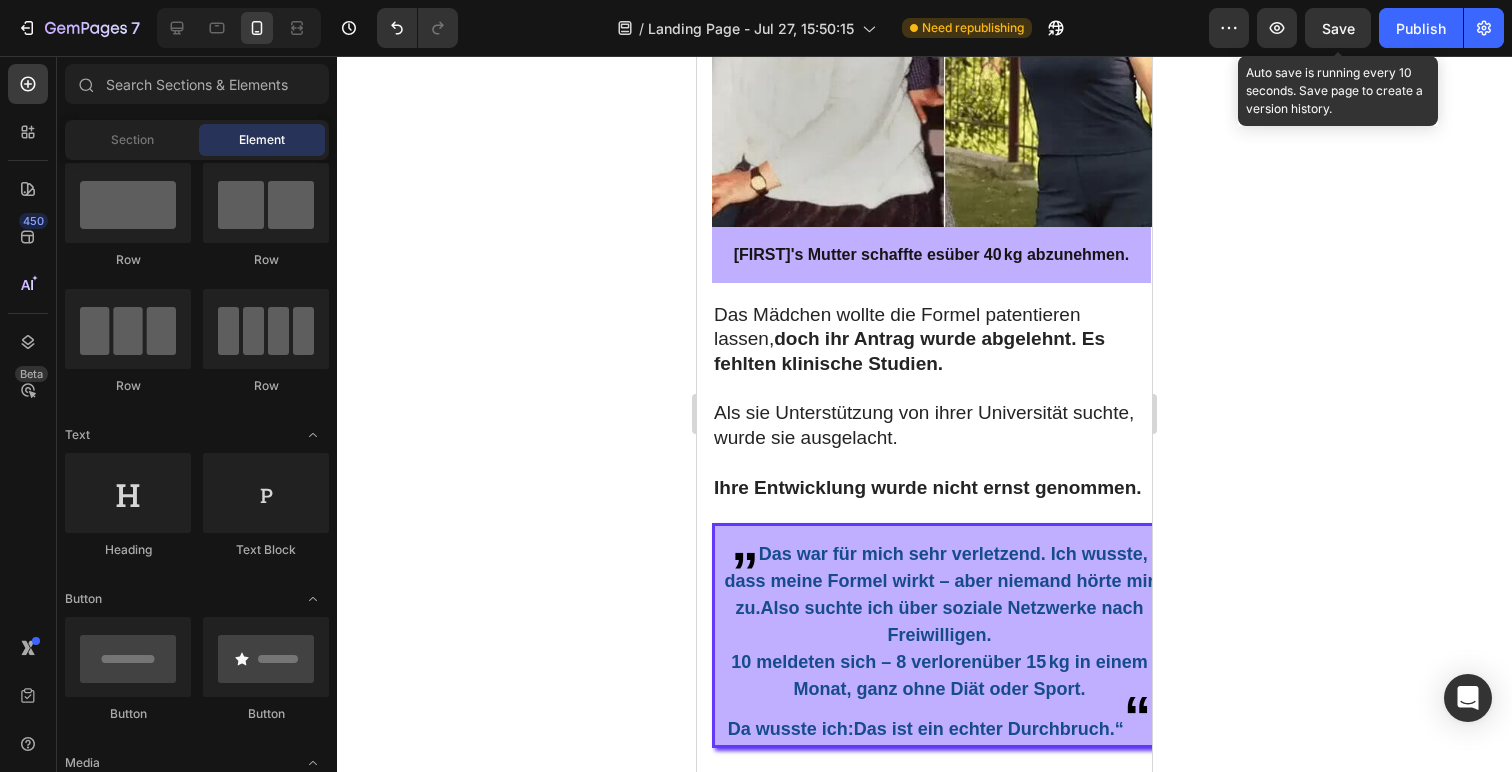 click on "Save" at bounding box center (1338, 28) 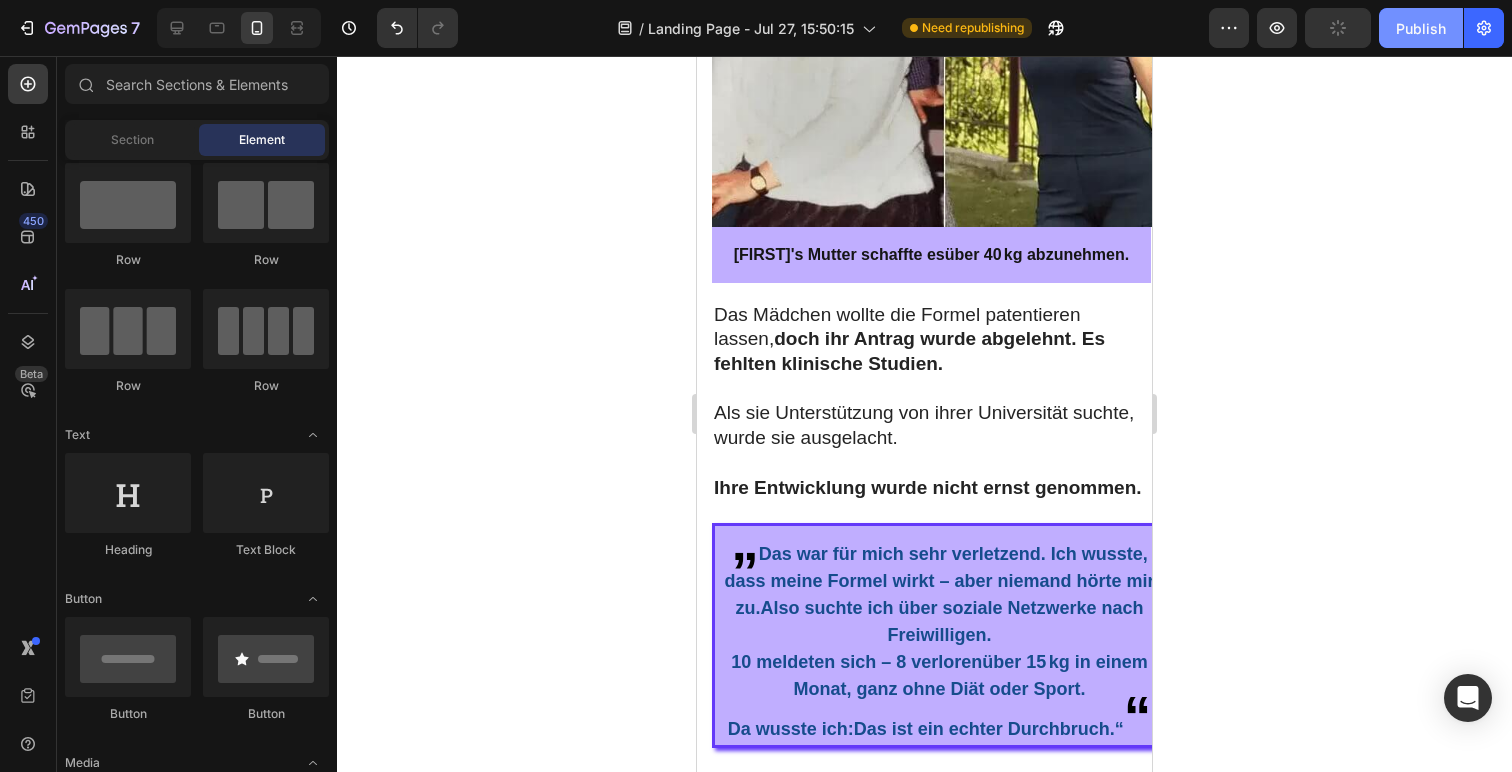 click on "Publish" 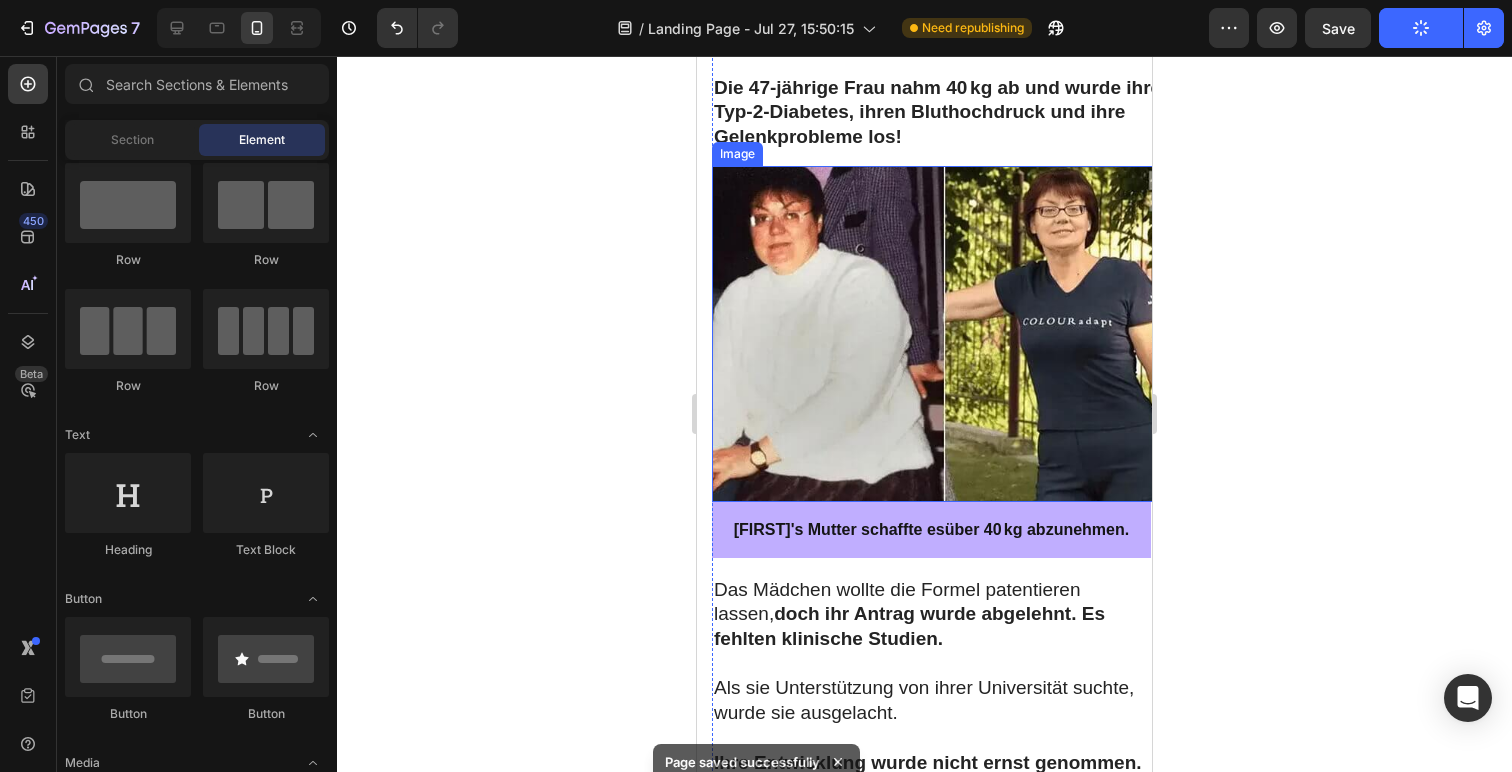 scroll, scrollTop: 3156, scrollLeft: 0, axis: vertical 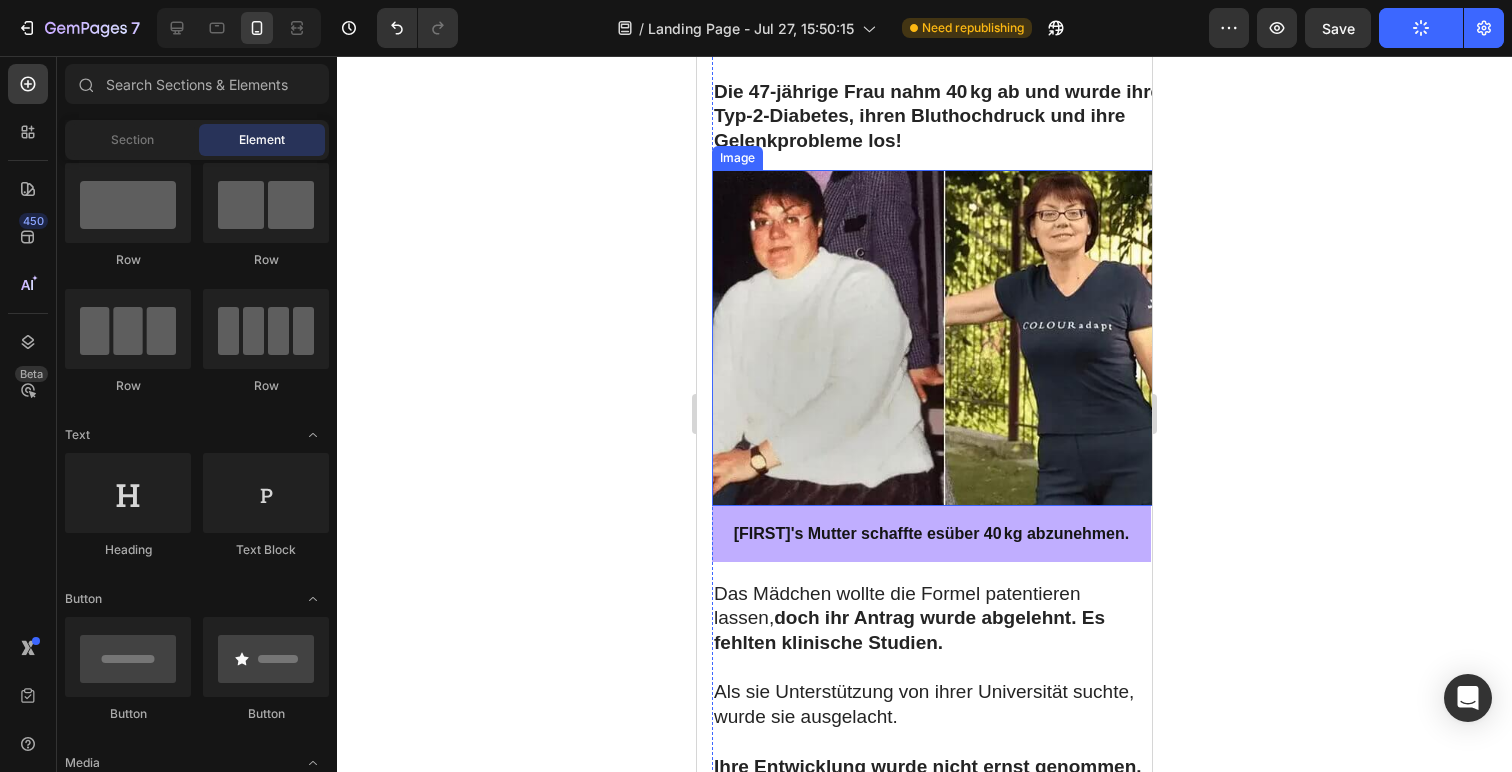 click at bounding box center (939, 338) 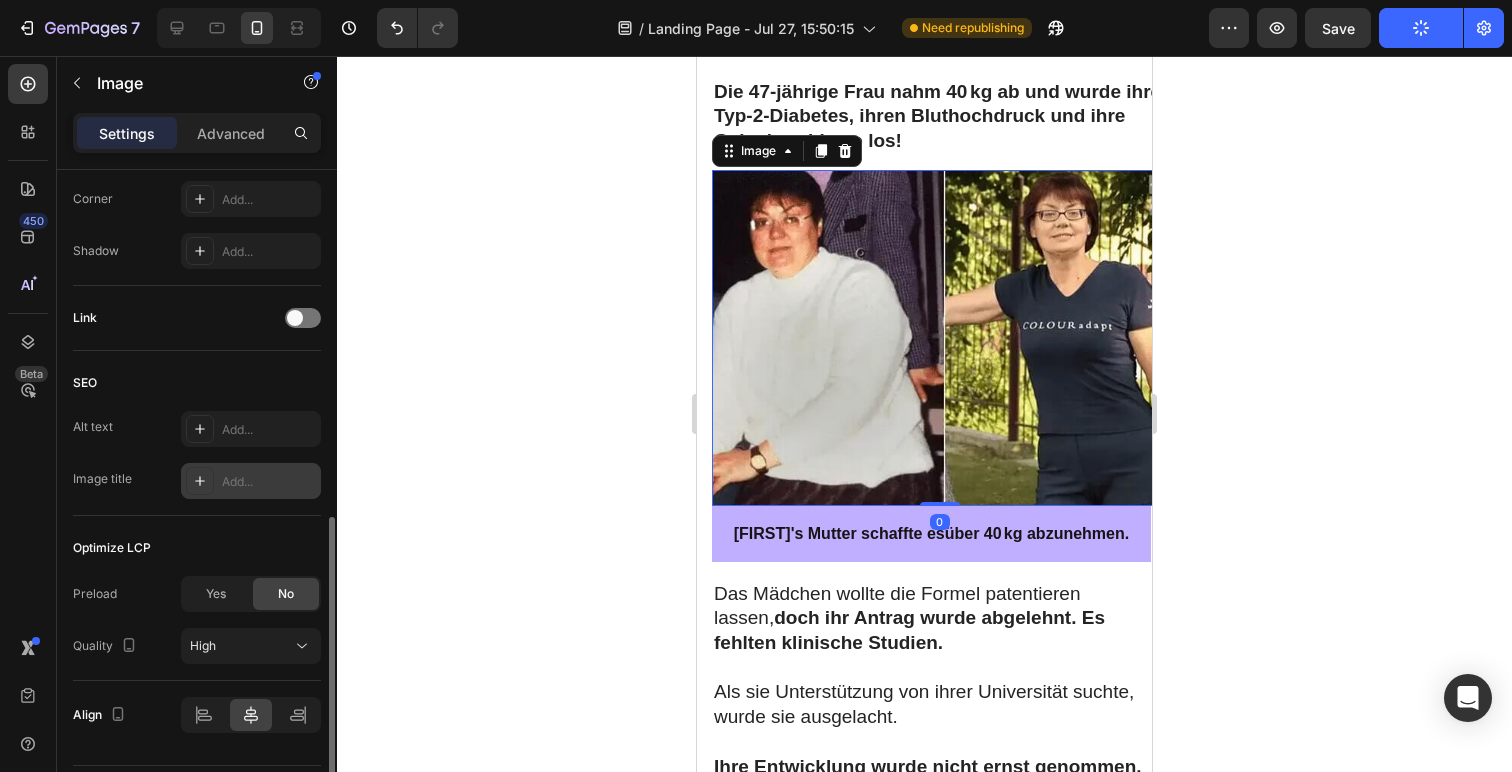 scroll, scrollTop: 851, scrollLeft: 0, axis: vertical 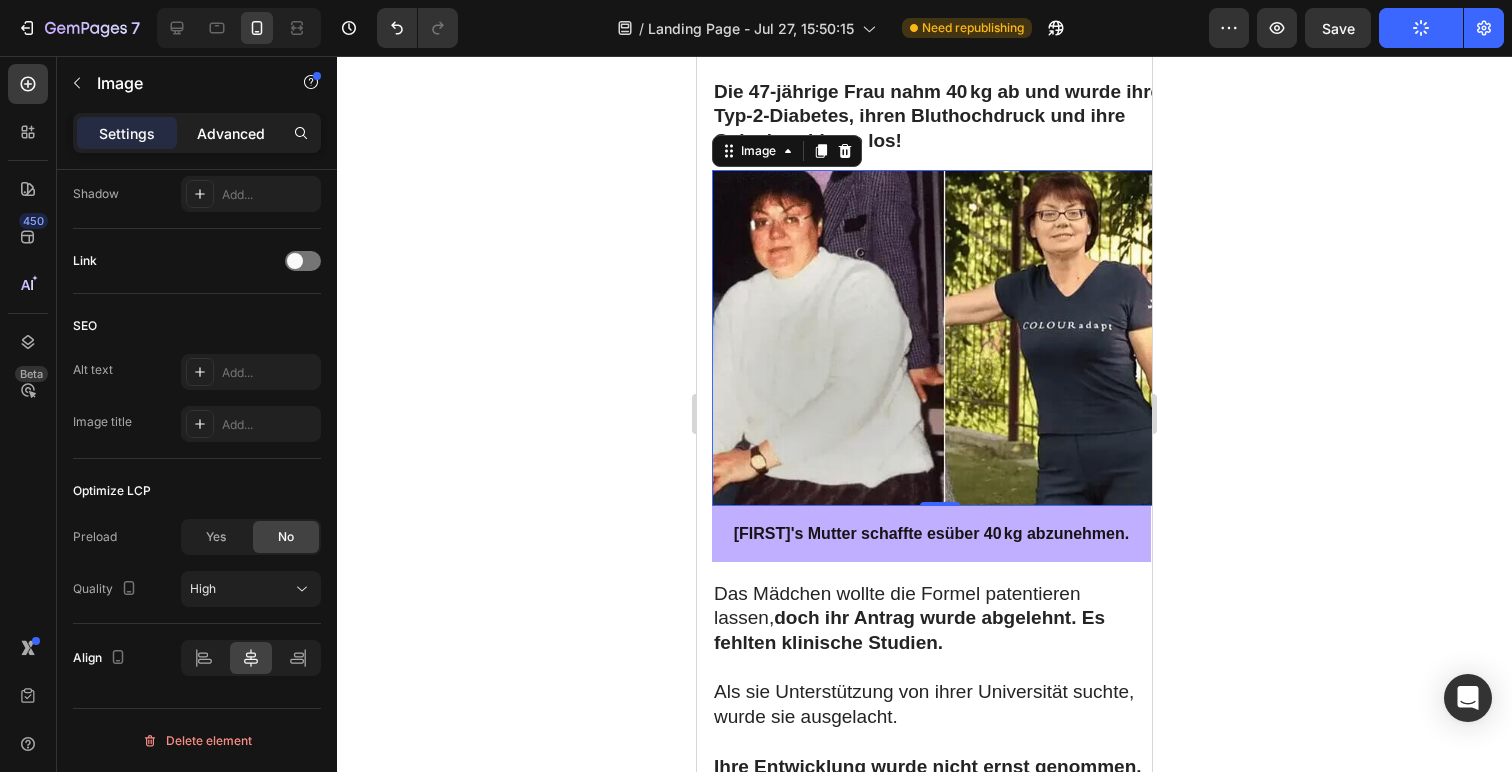 click on "Advanced" at bounding box center (231, 133) 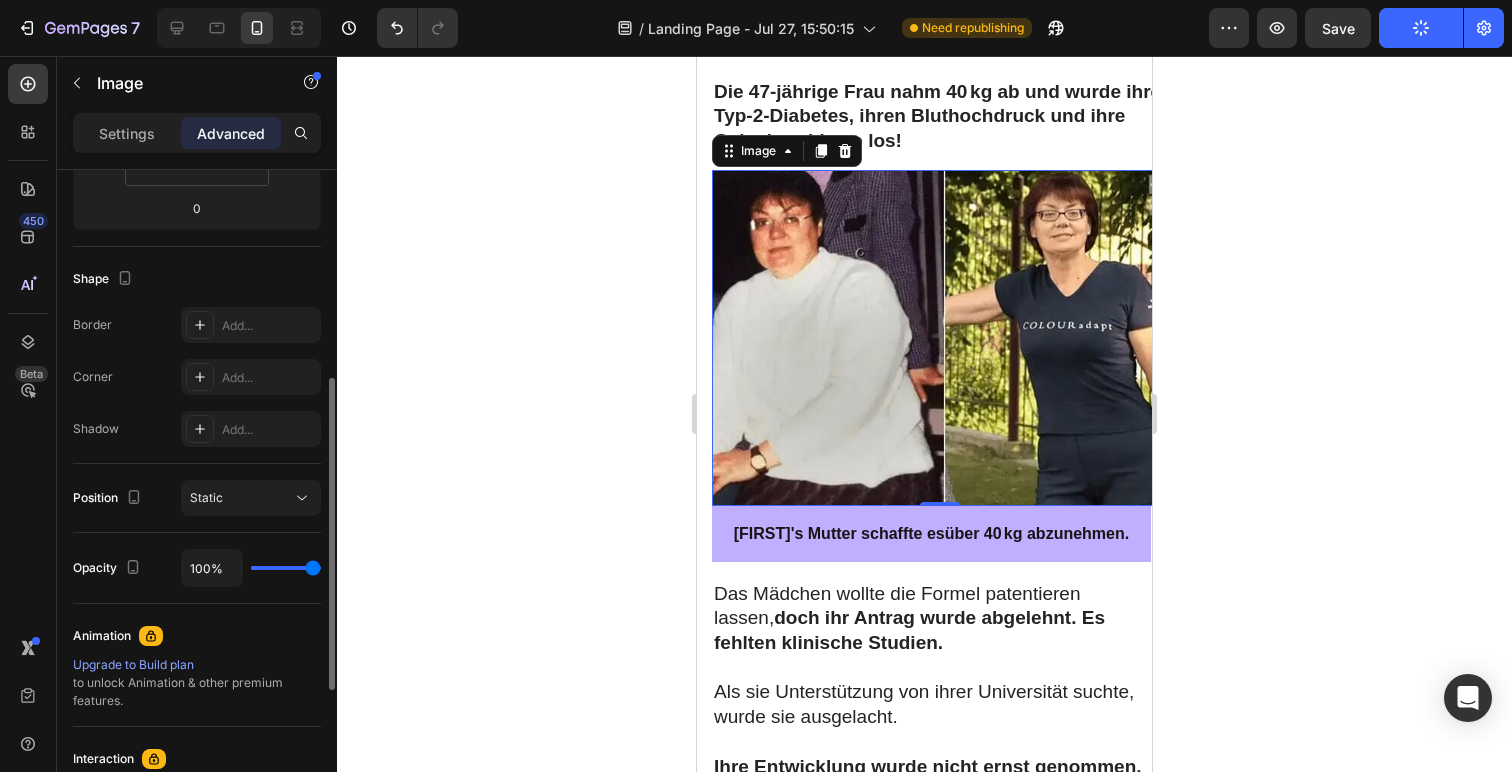 scroll, scrollTop: 0, scrollLeft: 0, axis: both 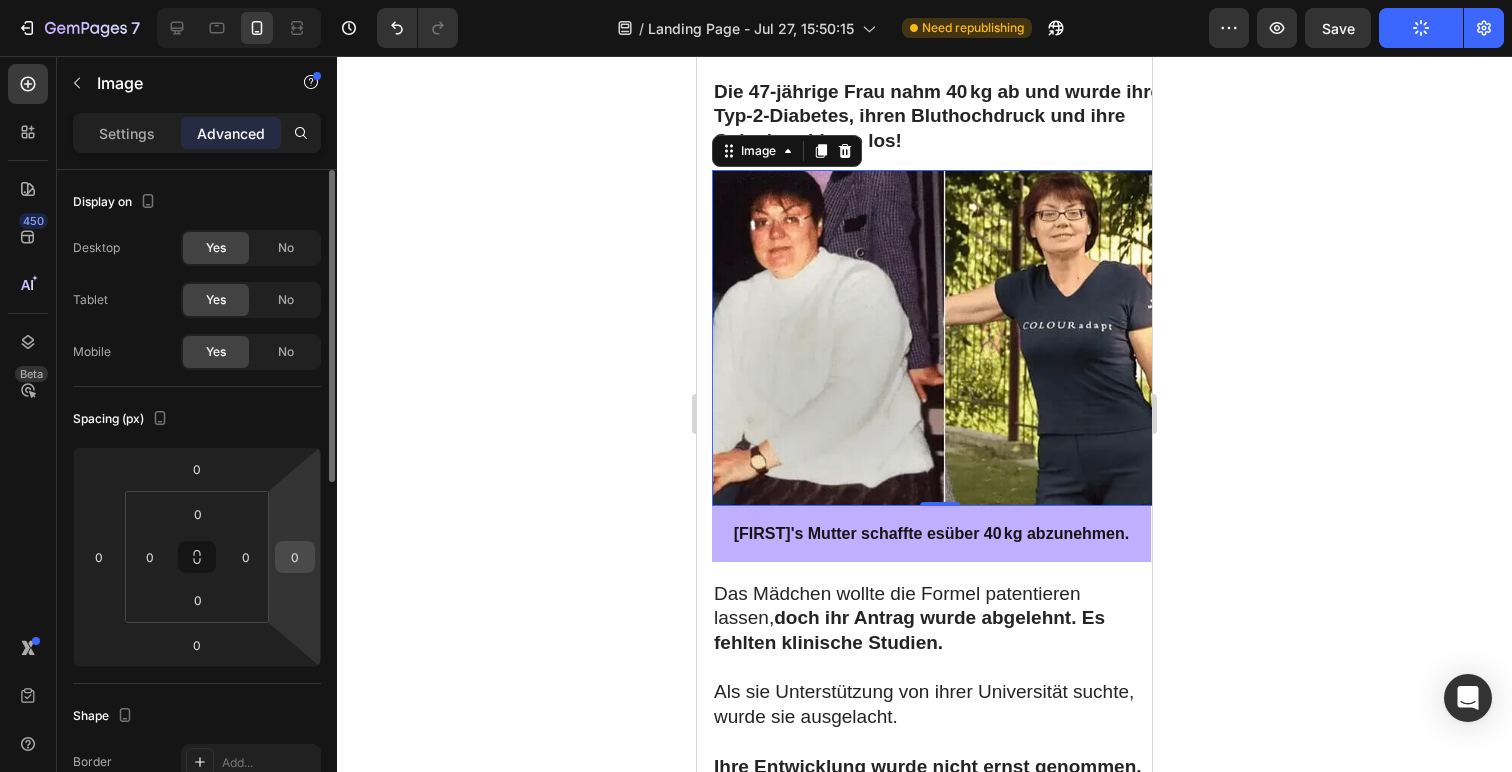 click on "0" at bounding box center (295, 557) 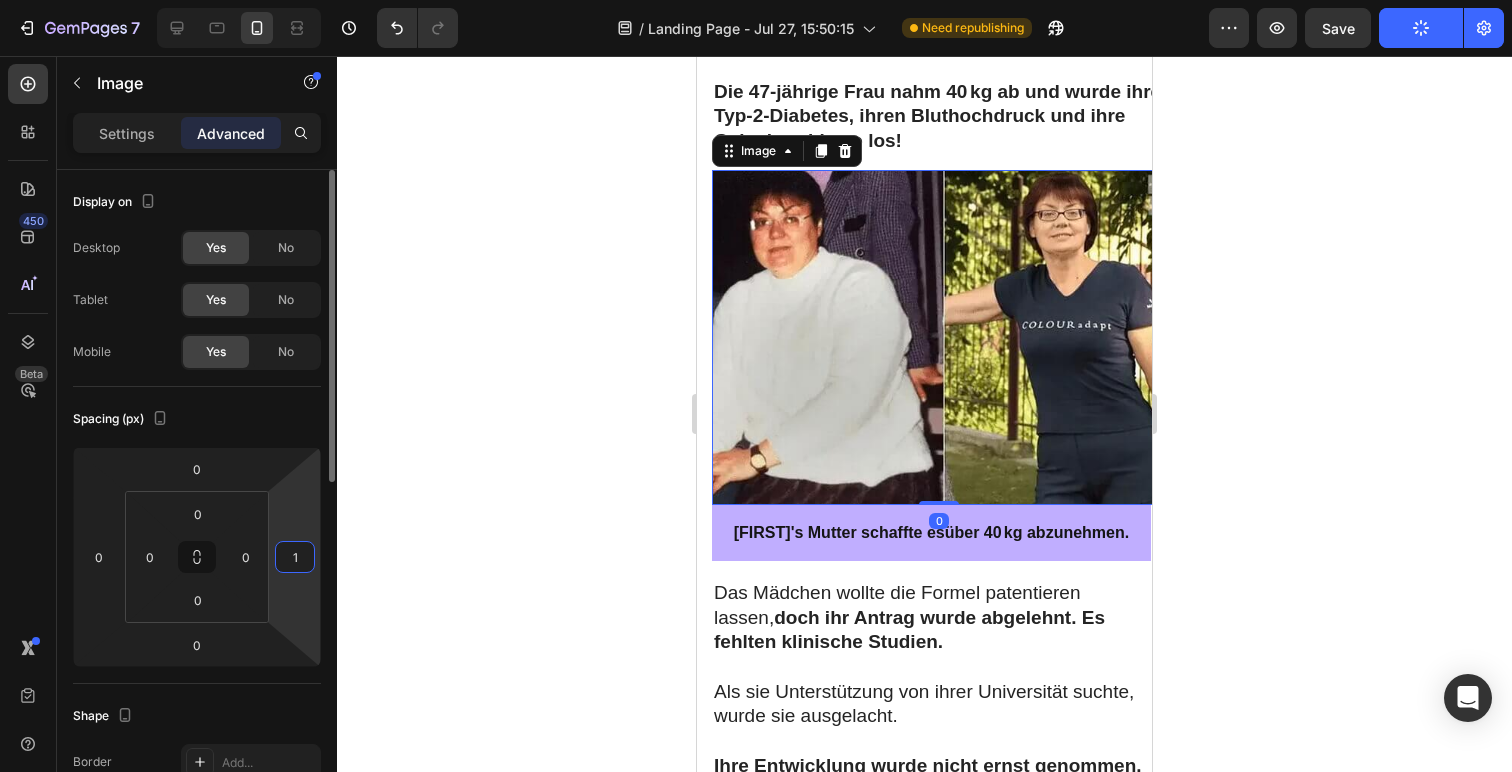 type on "16" 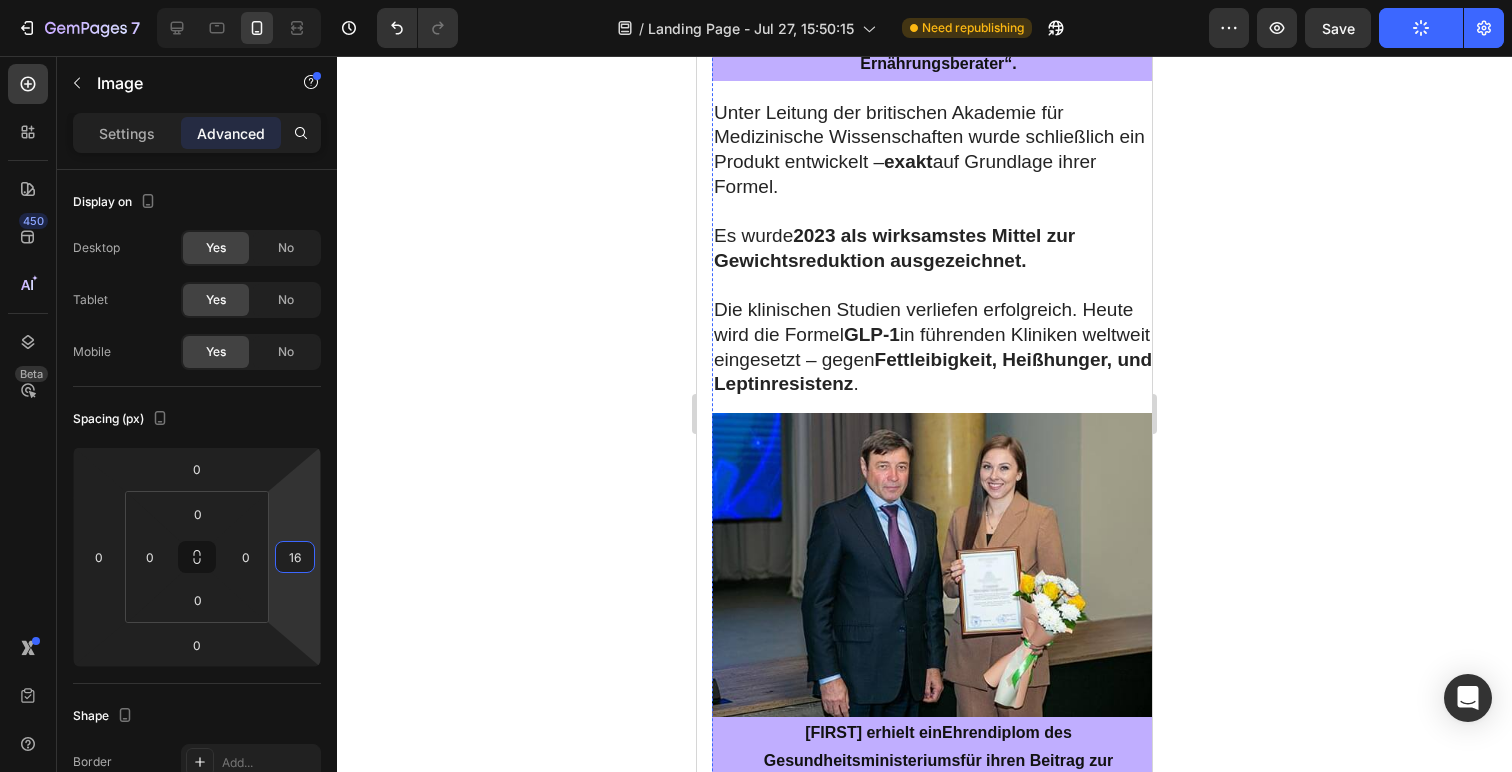 scroll, scrollTop: 4524, scrollLeft: 0, axis: vertical 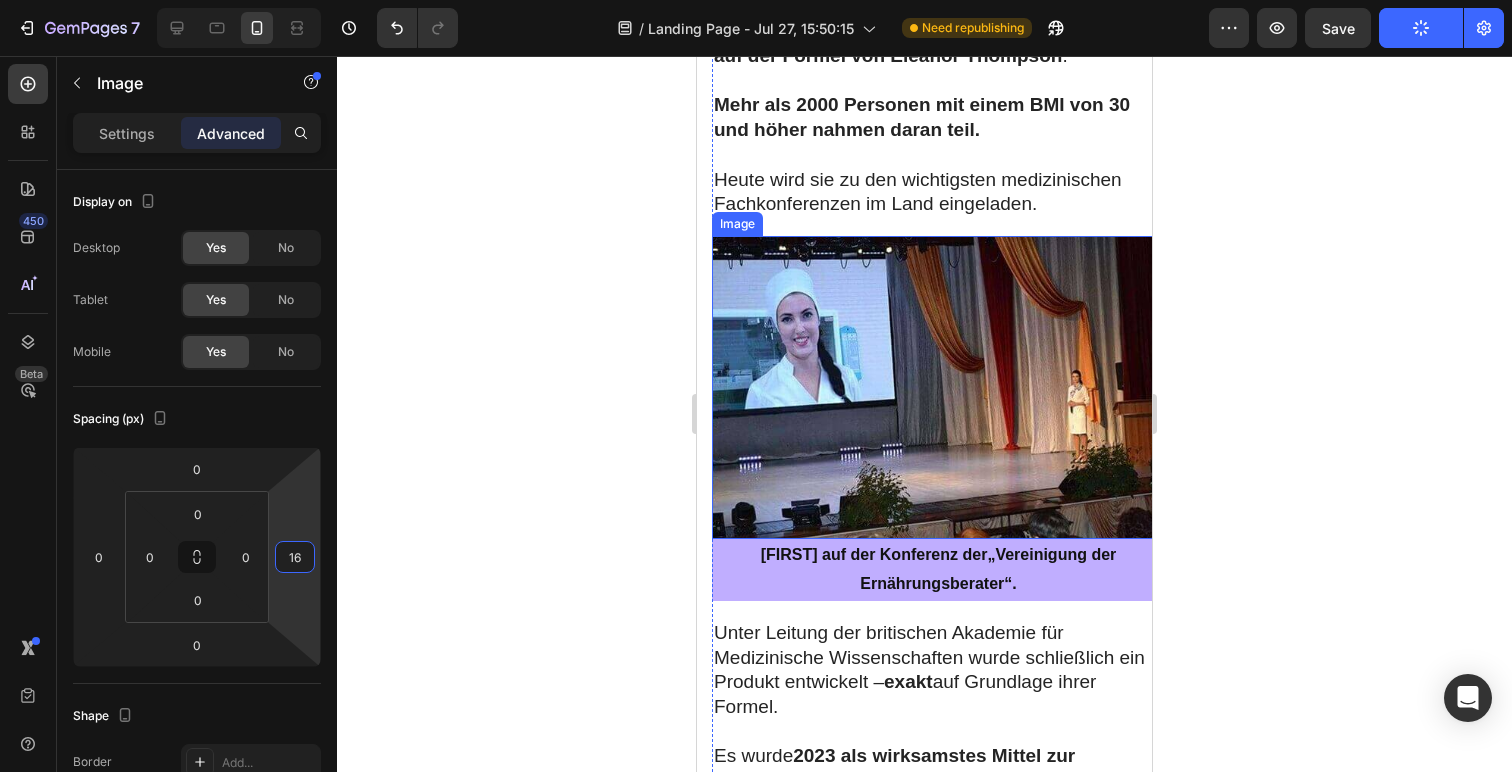 click at bounding box center (939, 387) 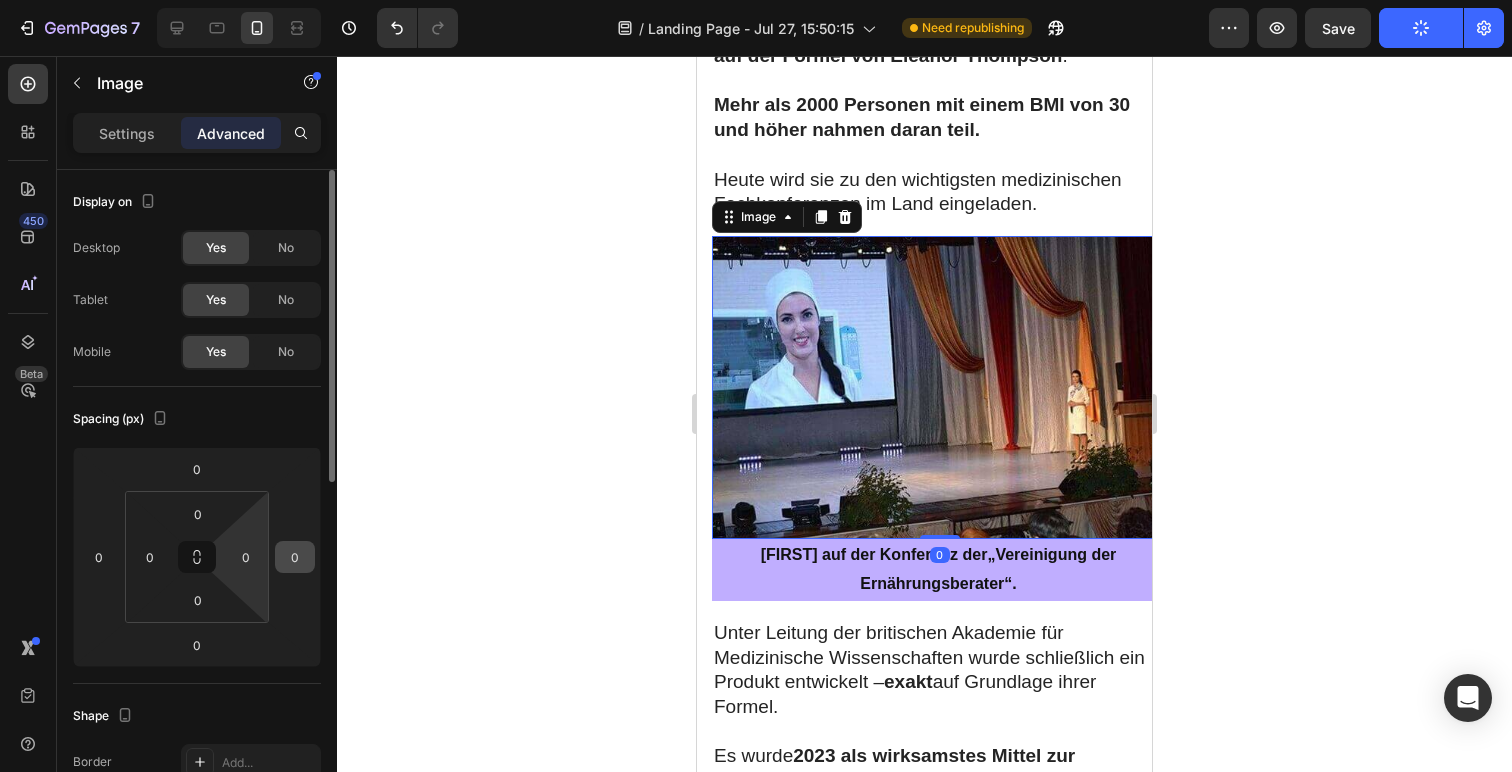 click on "0" at bounding box center (295, 557) 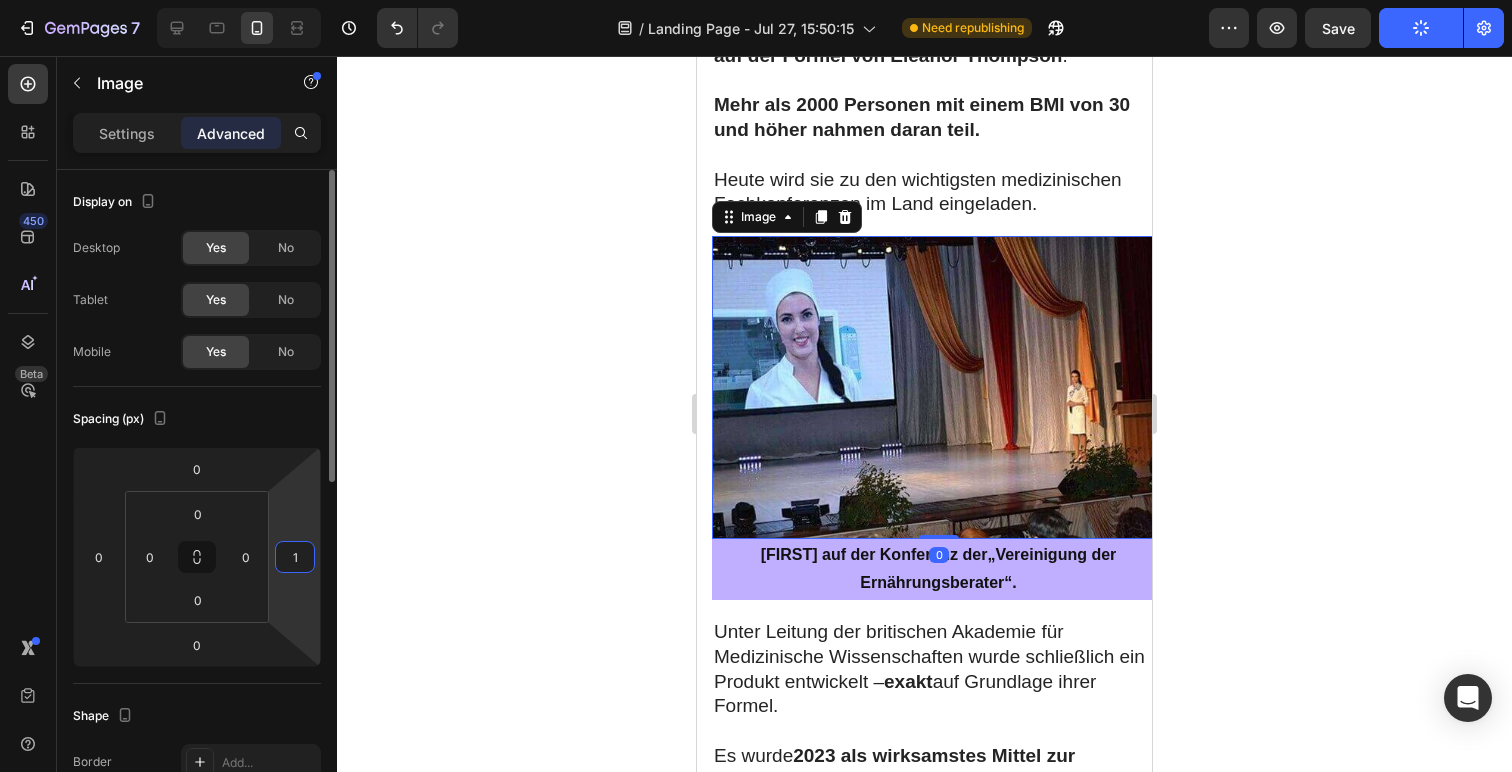 type on "16" 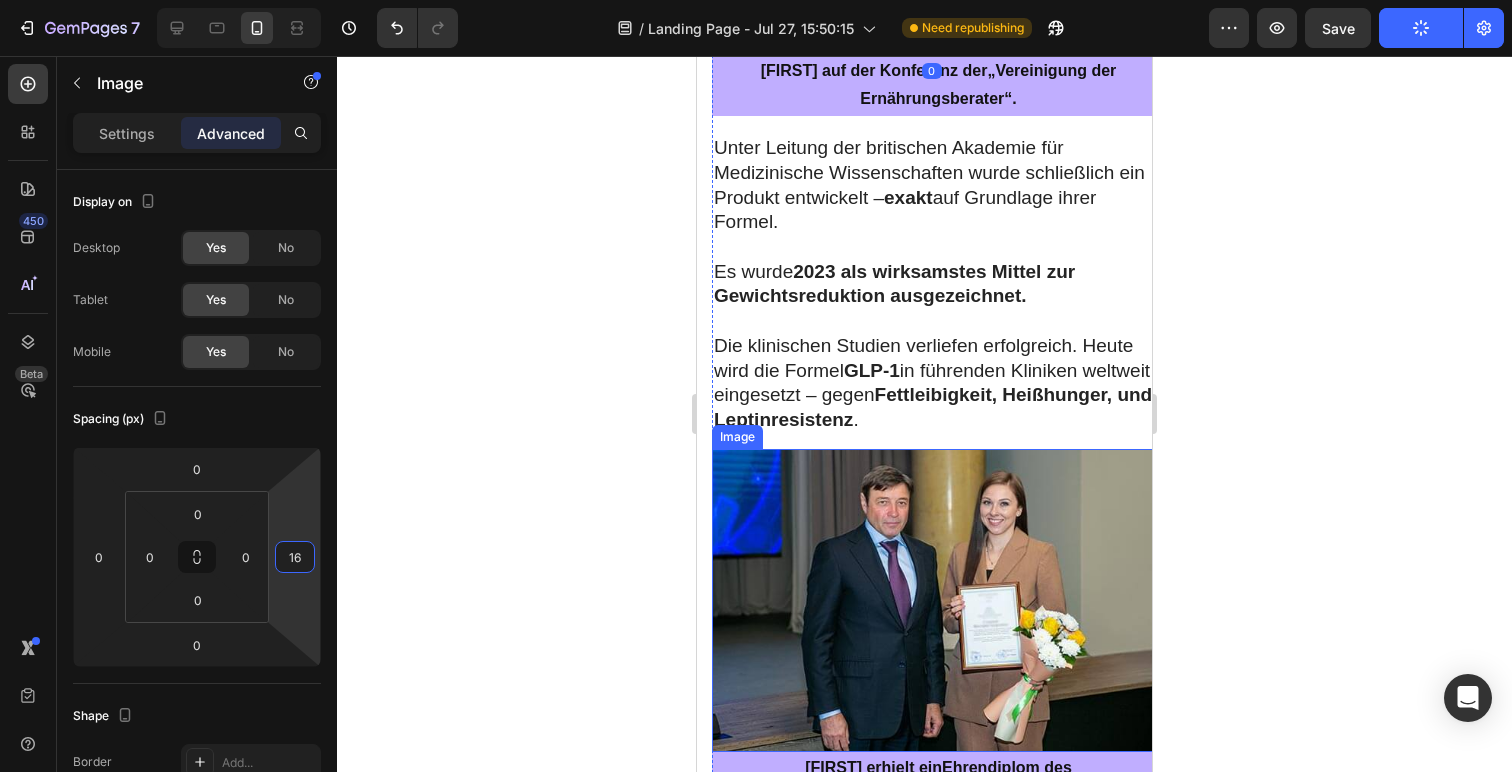 scroll, scrollTop: 5000, scrollLeft: 0, axis: vertical 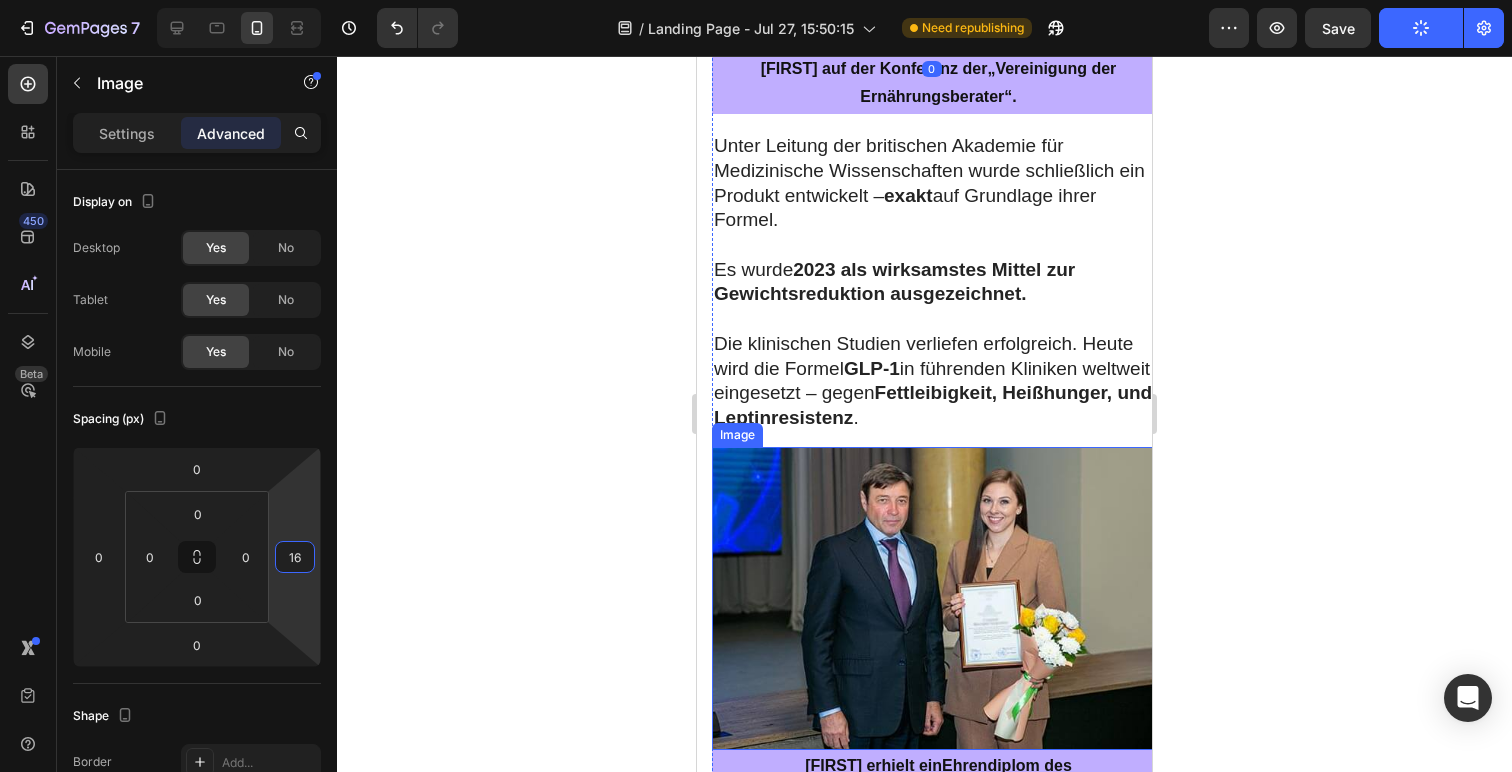 click at bounding box center [939, 599] 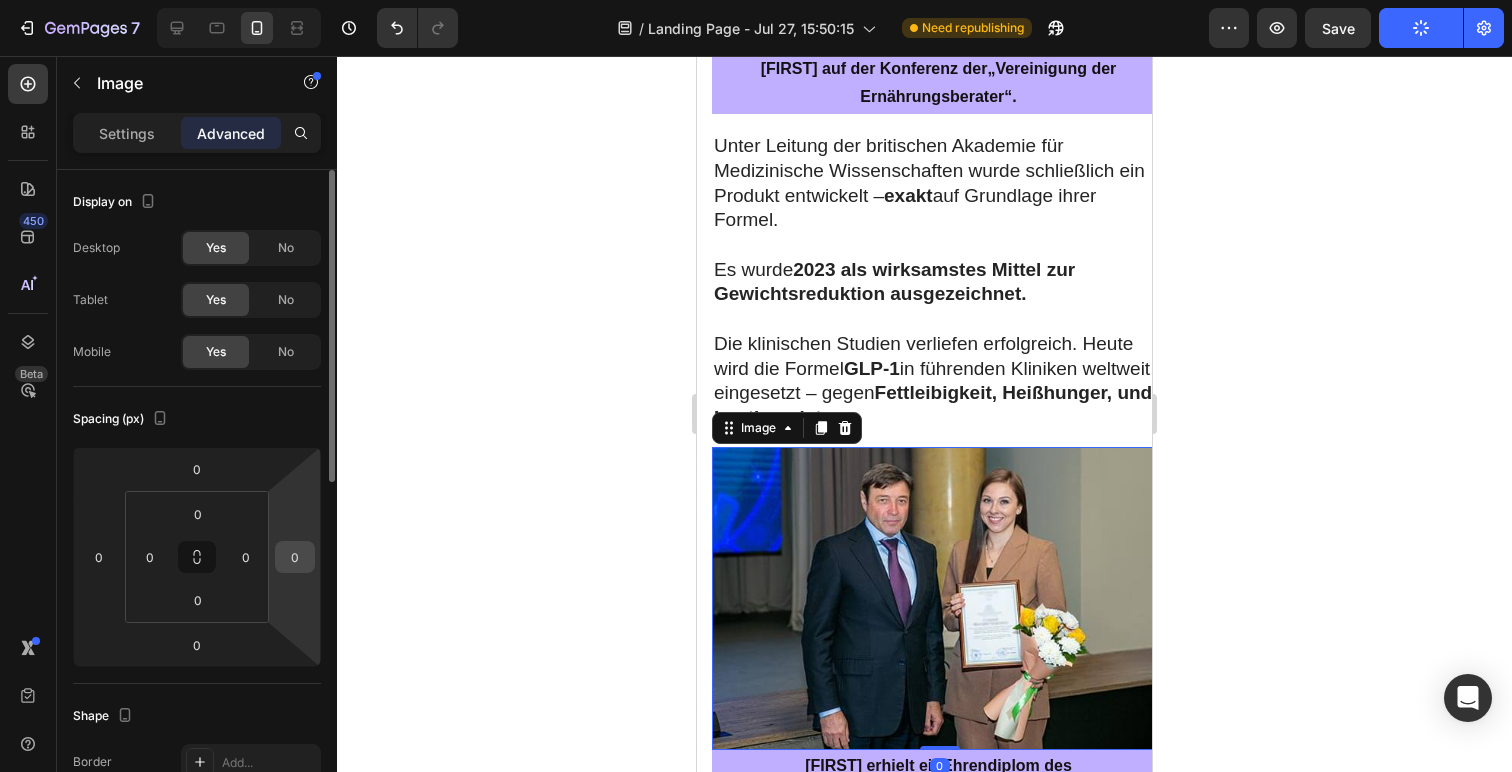 click on "0" at bounding box center (295, 557) 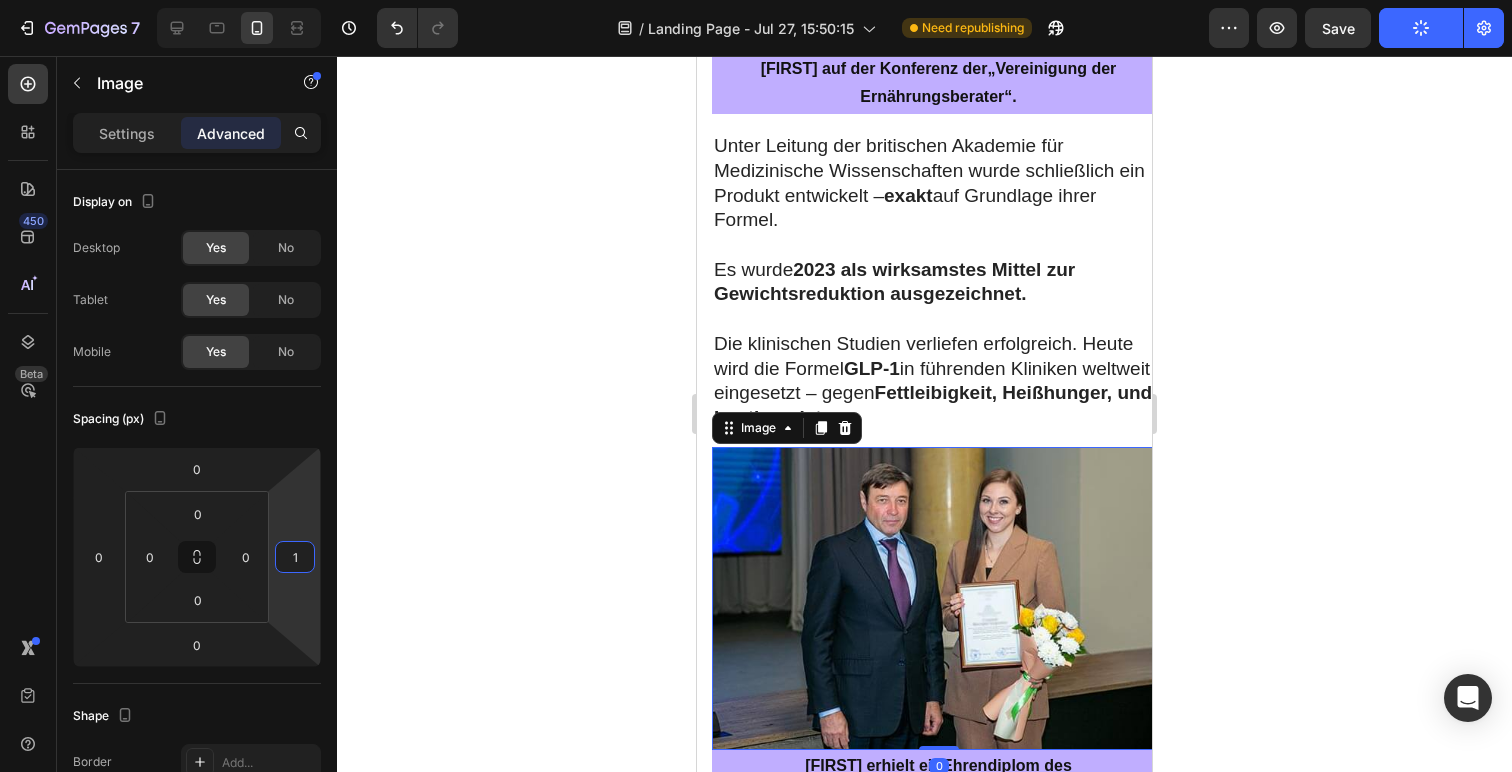 type on "16" 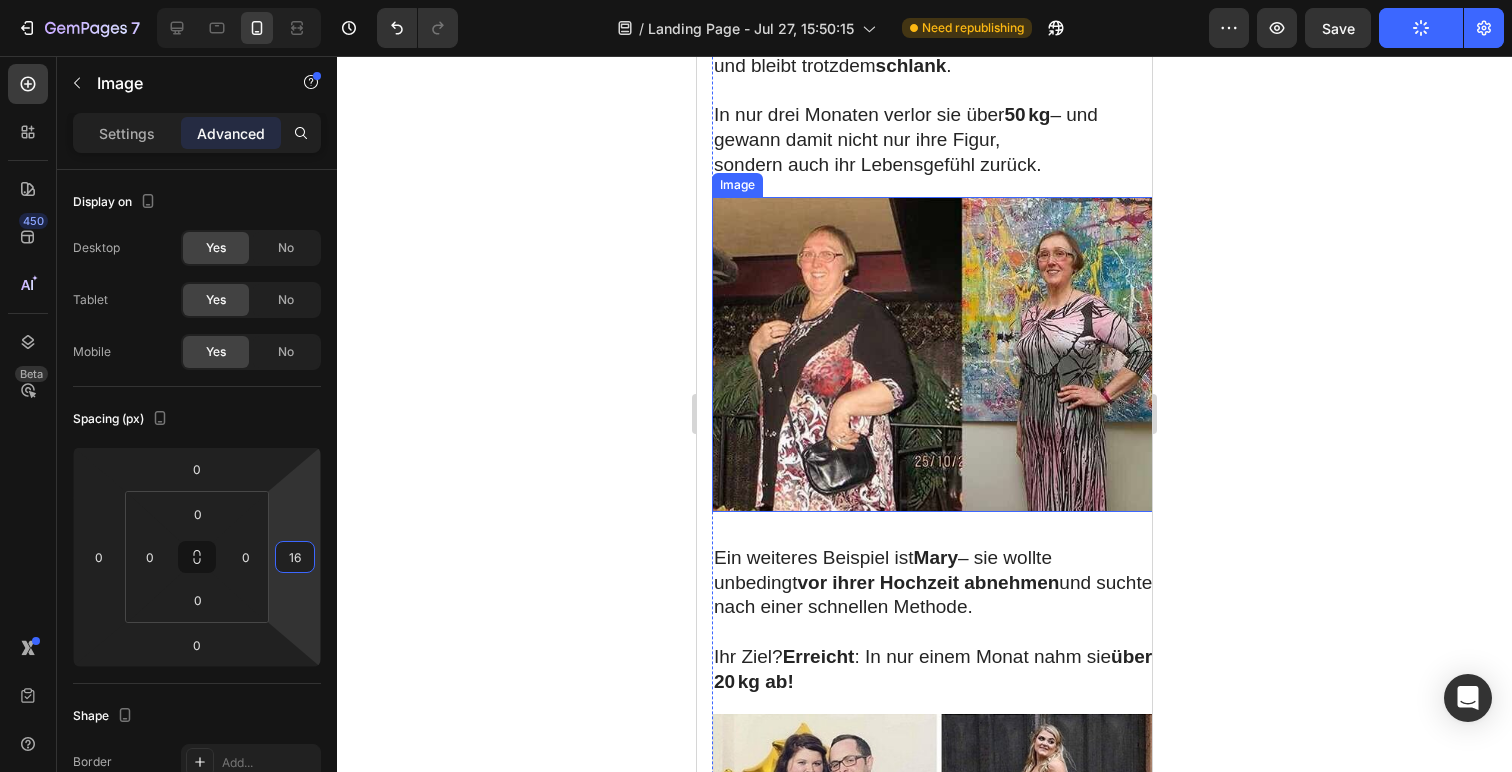 scroll, scrollTop: 6997, scrollLeft: 0, axis: vertical 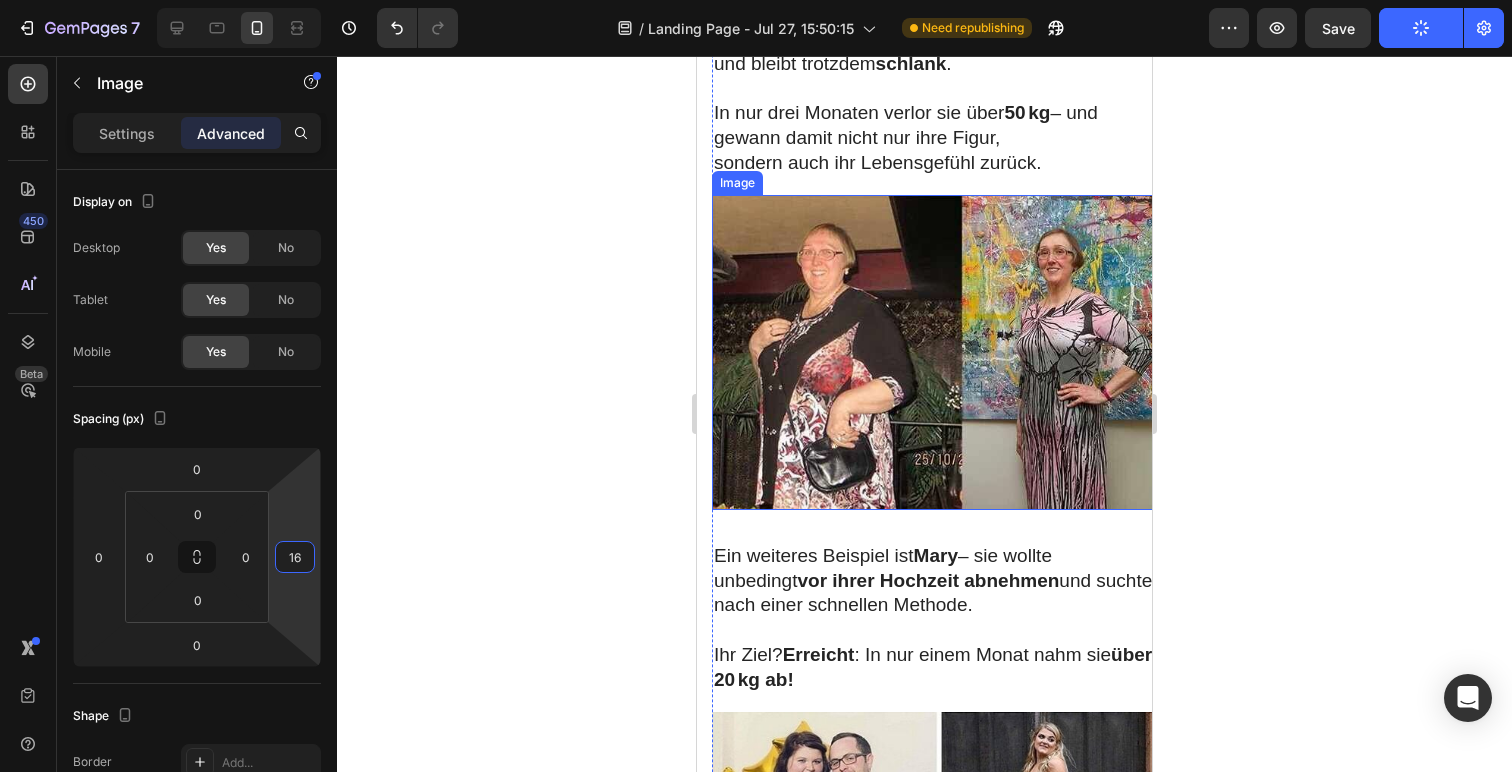 click at bounding box center [939, 352] 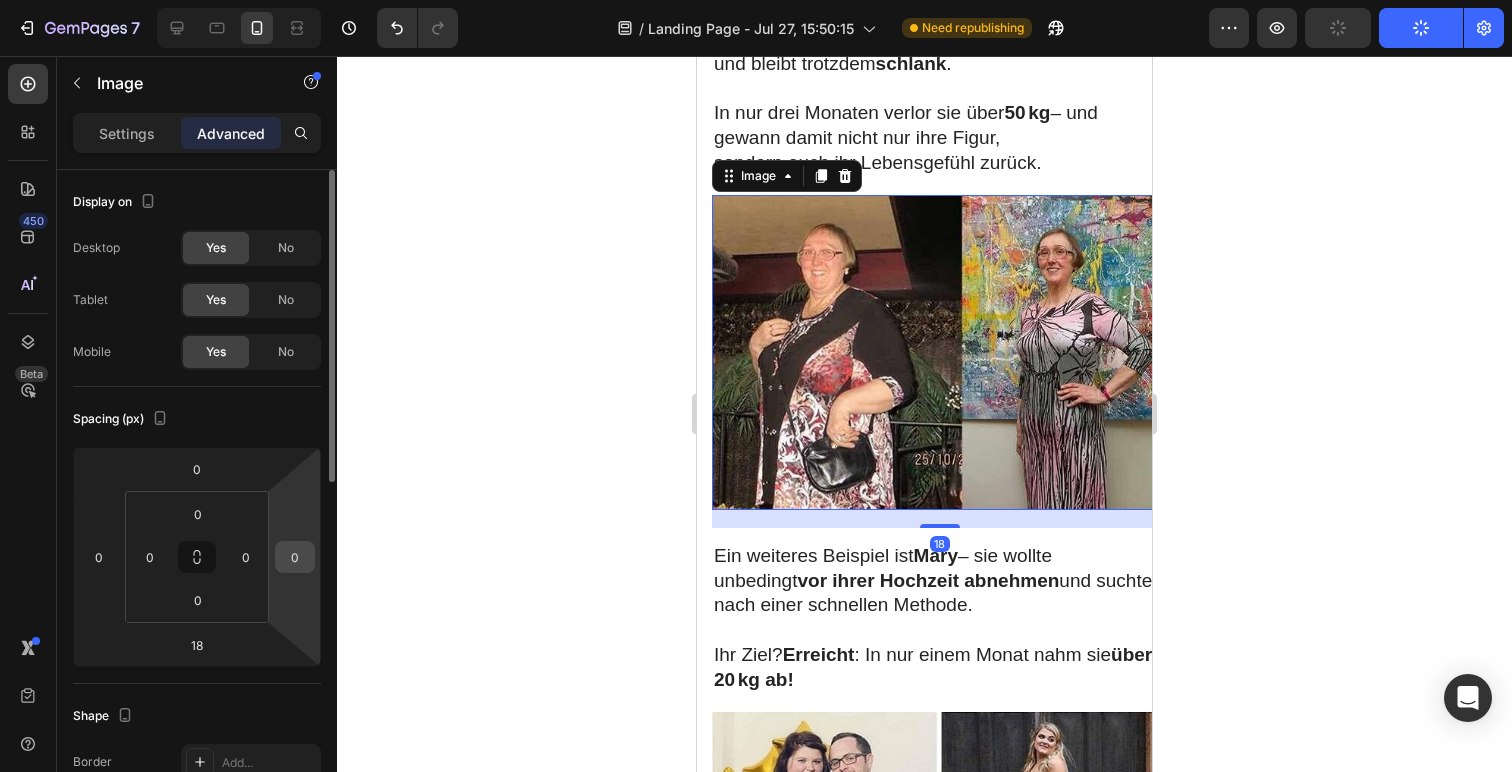 click on "0" at bounding box center (295, 557) 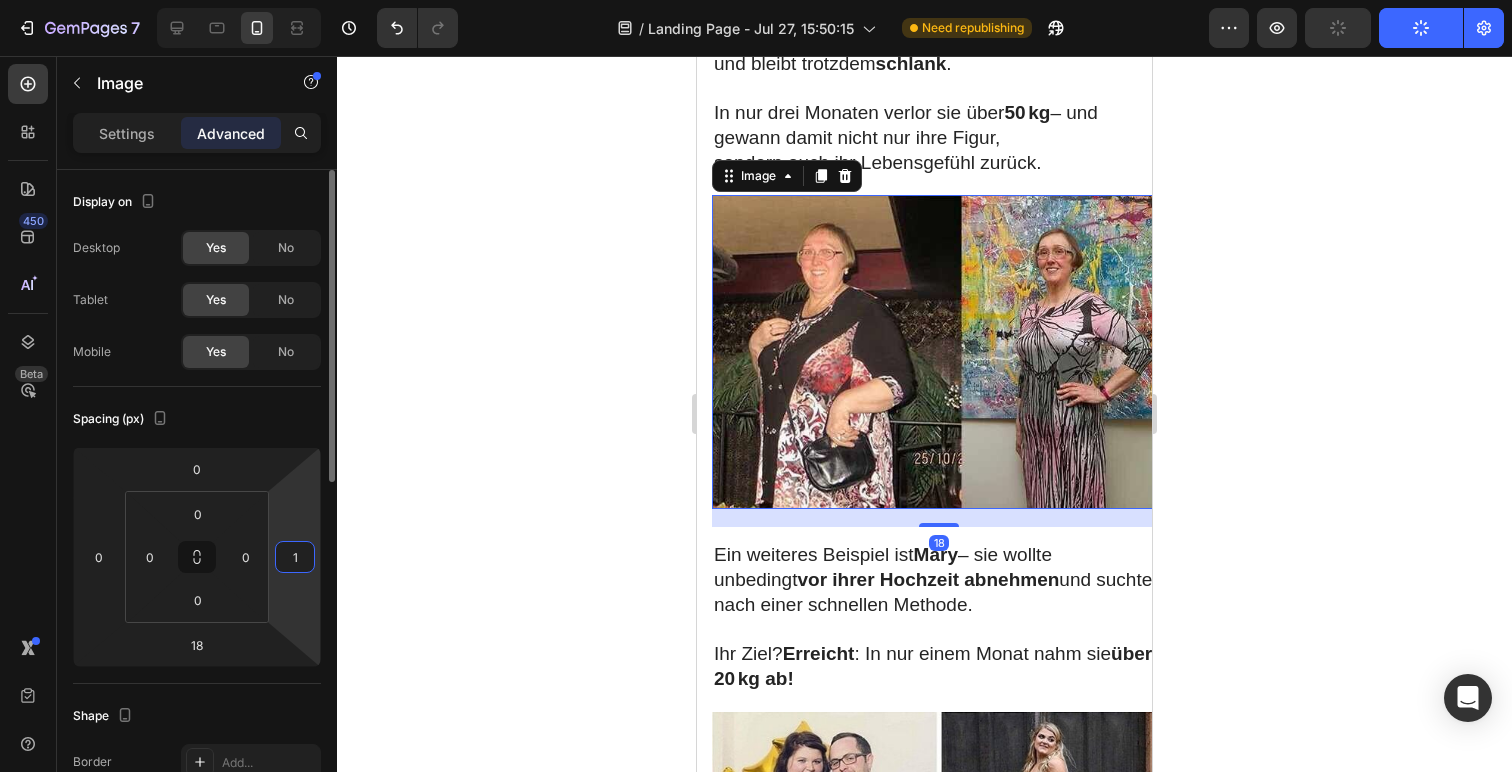 type on "16" 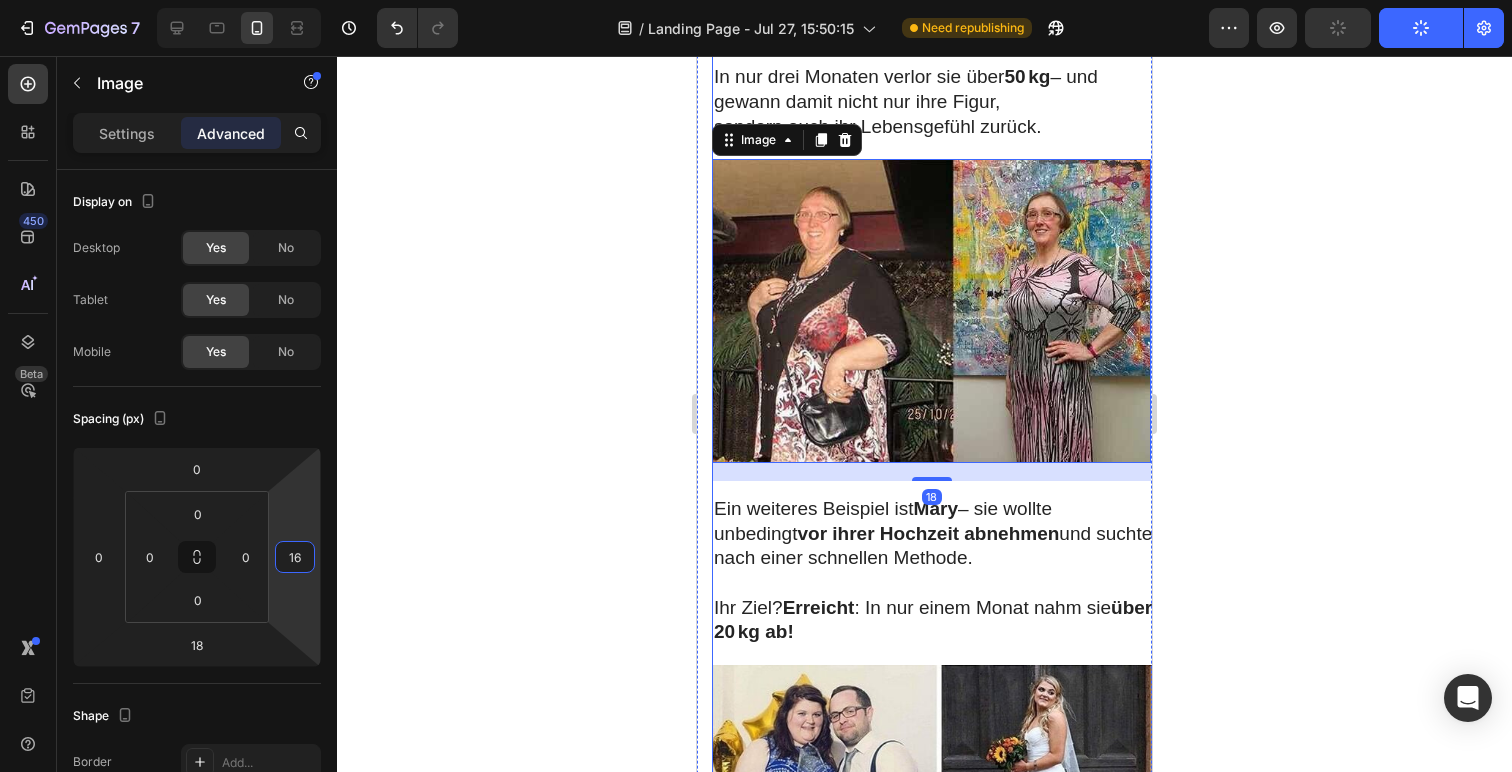 scroll, scrollTop: 7404, scrollLeft: 0, axis: vertical 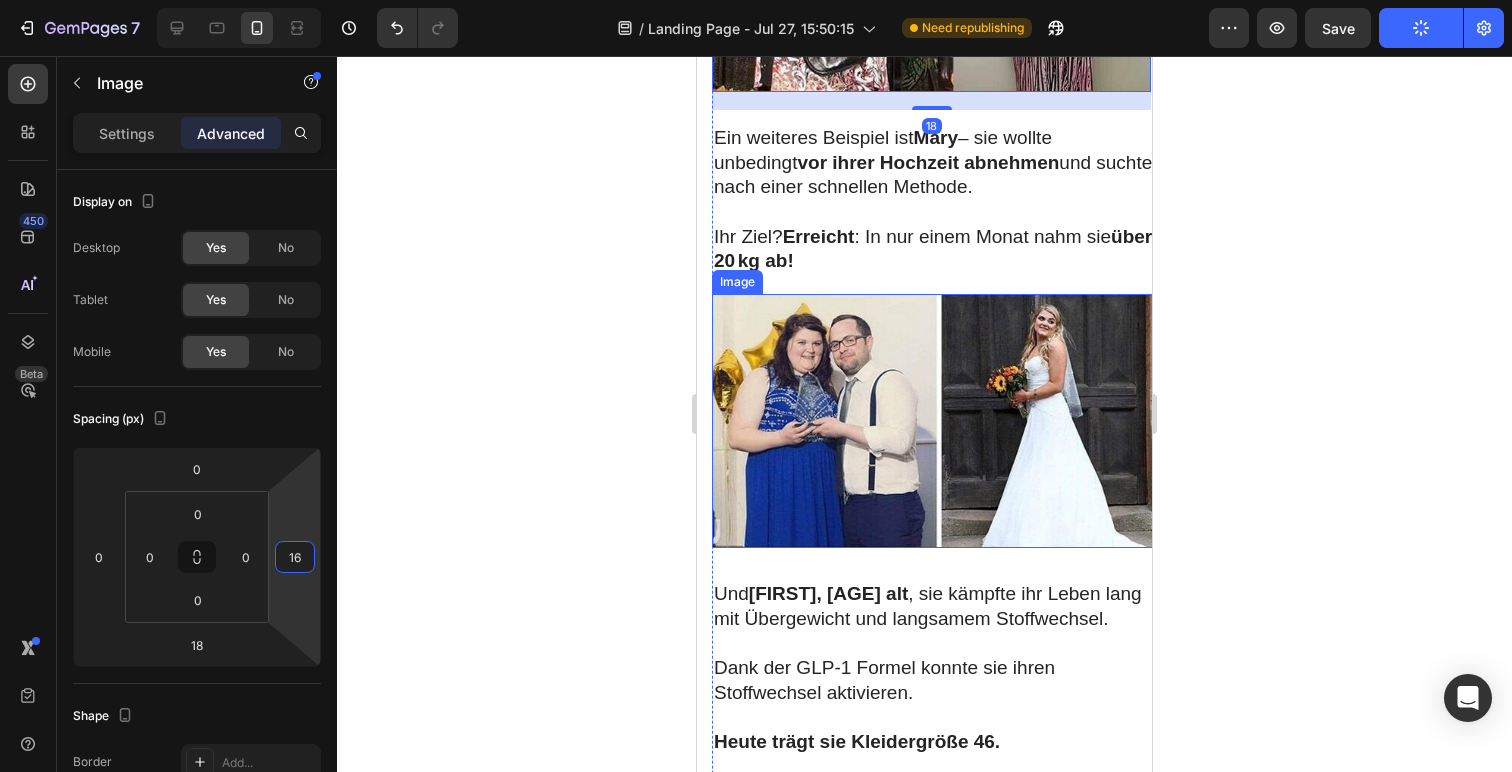 click at bounding box center (939, 421) 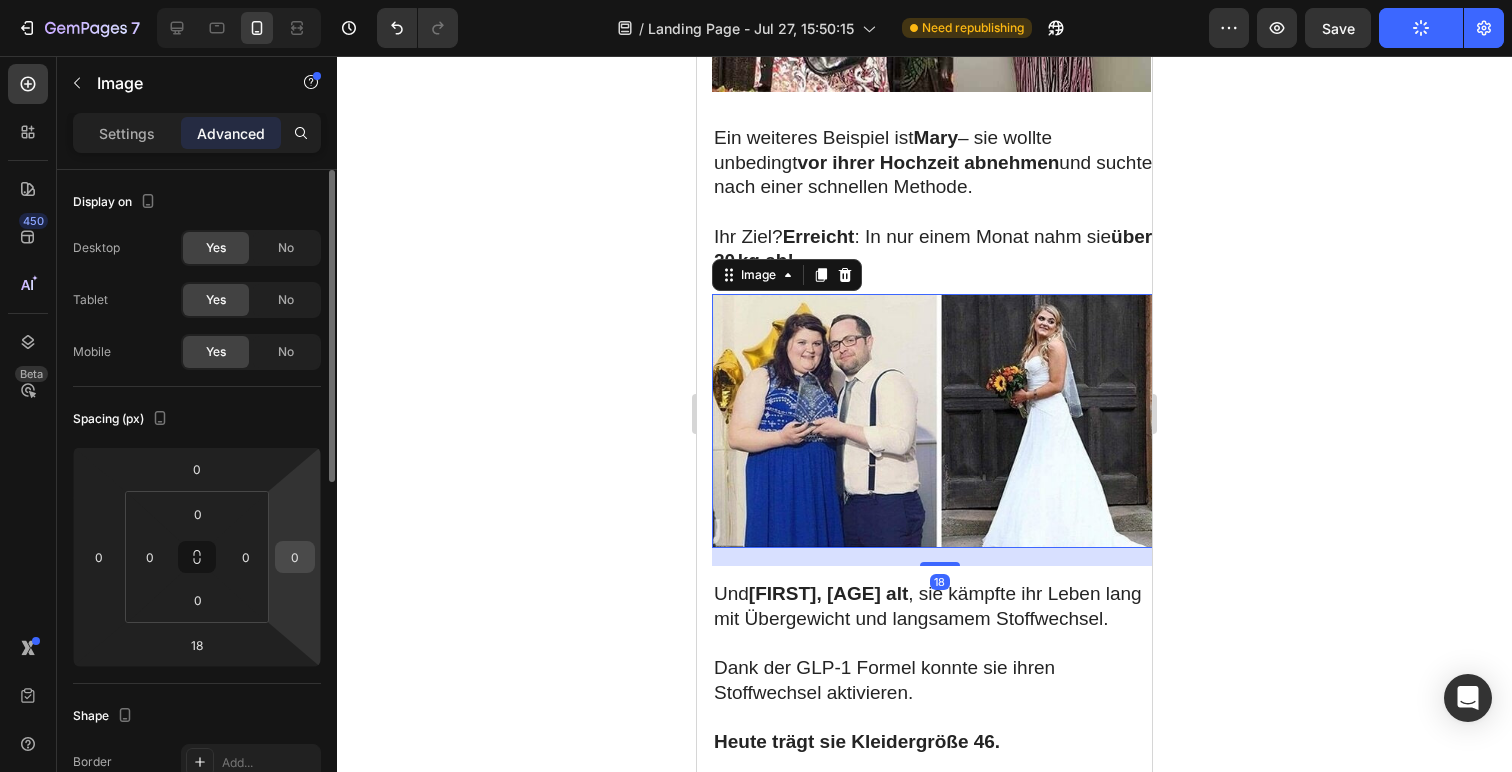 click on "0" at bounding box center (295, 557) 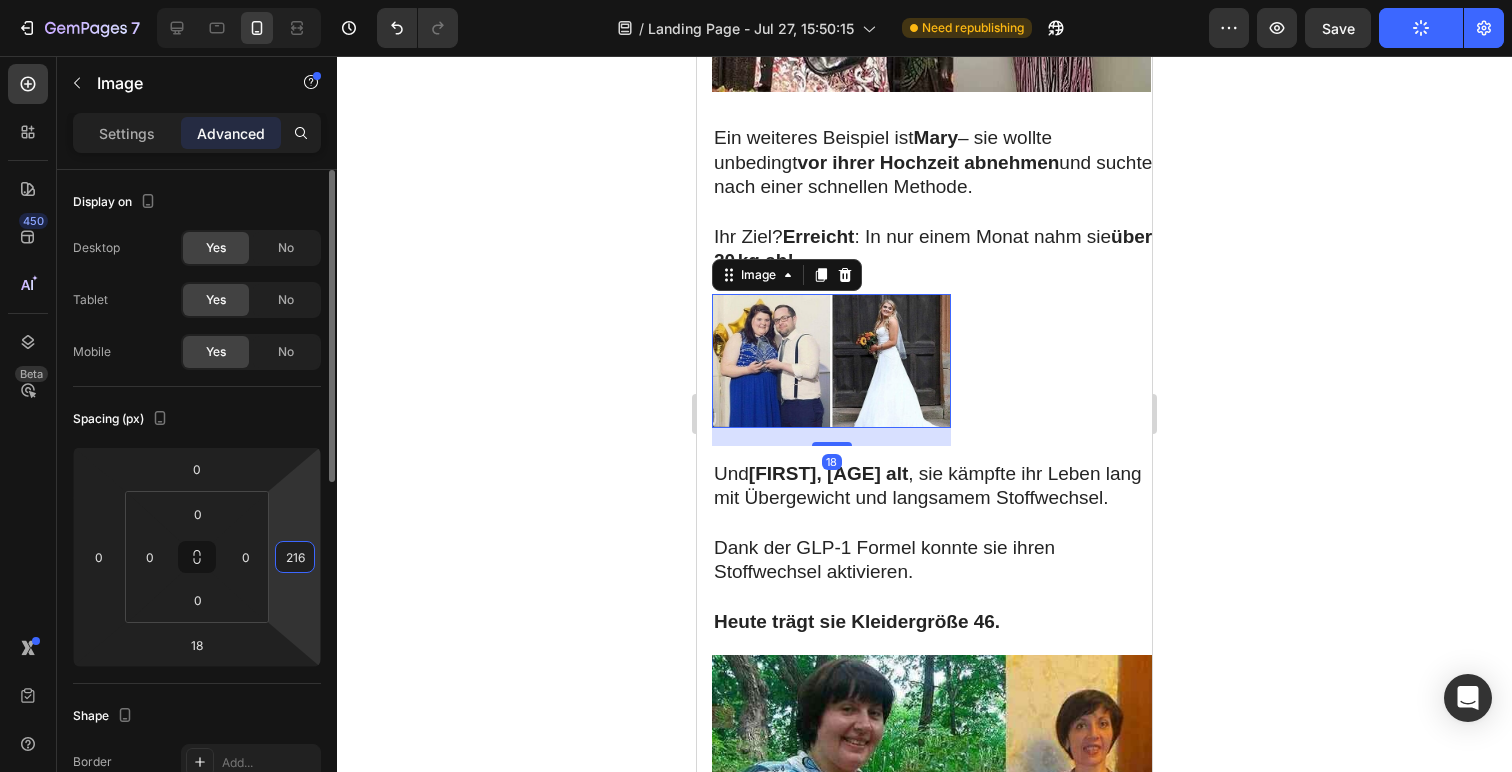 click on "216" at bounding box center [295, 557] 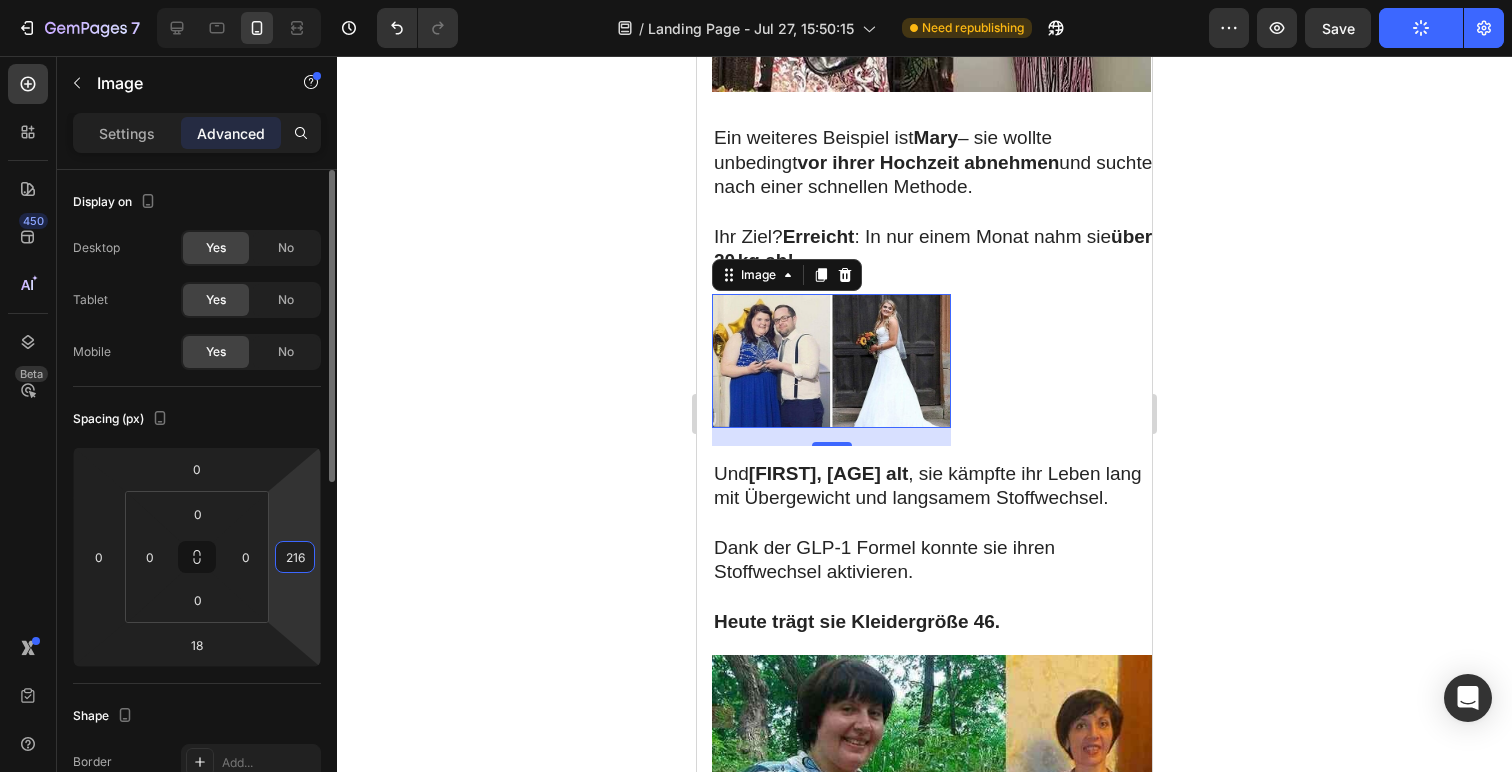 click on "216" at bounding box center (295, 557) 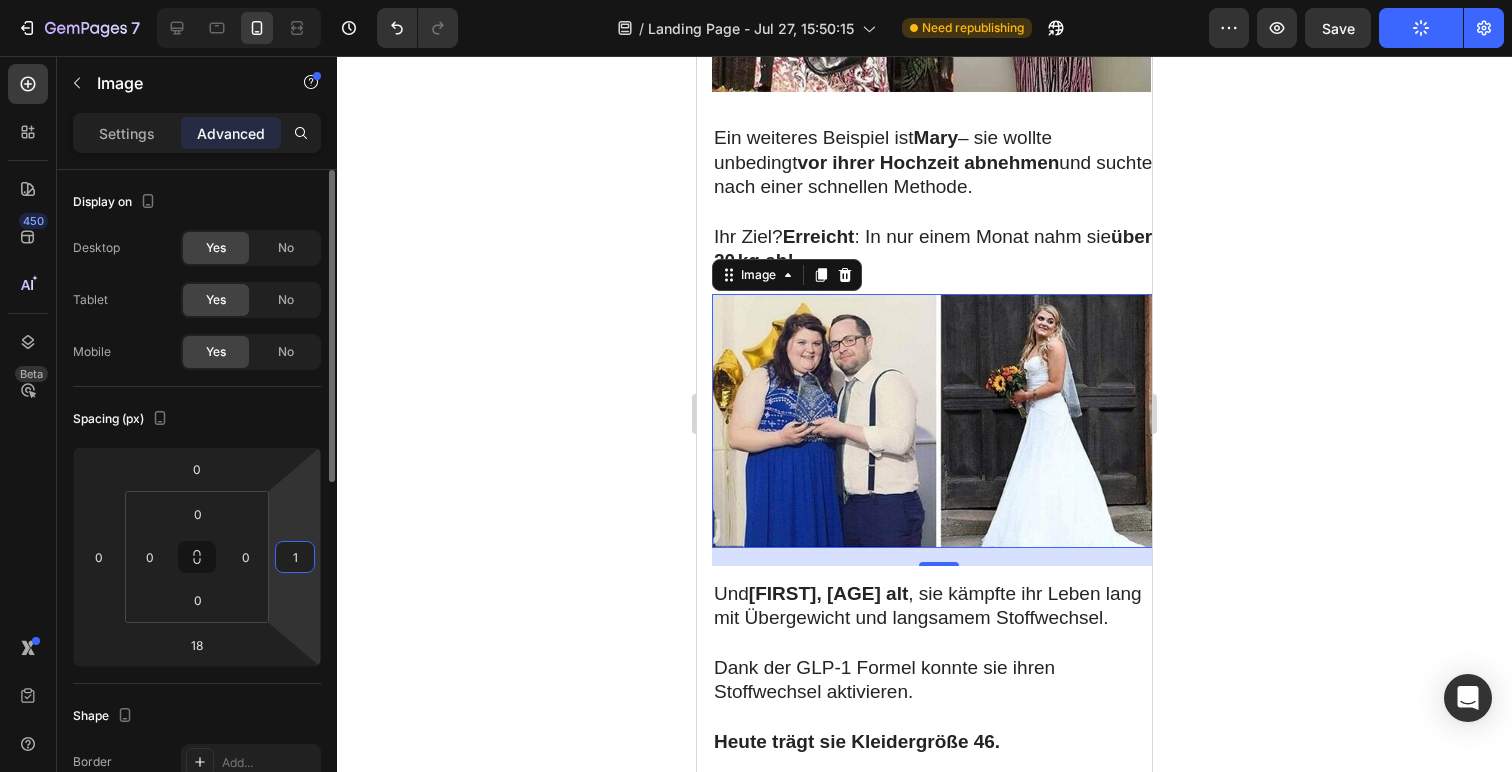 type on "16" 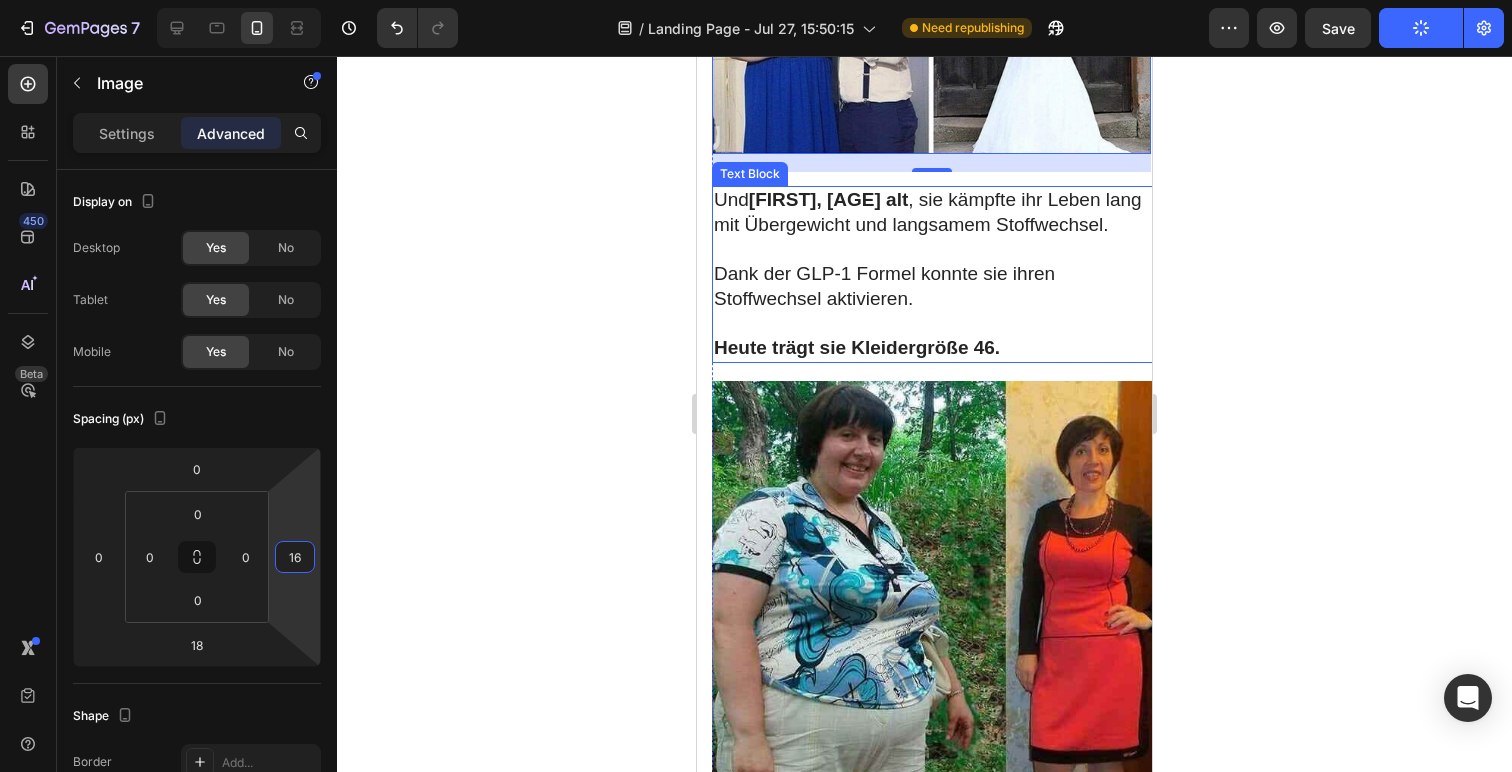 scroll, scrollTop: 7833, scrollLeft: 0, axis: vertical 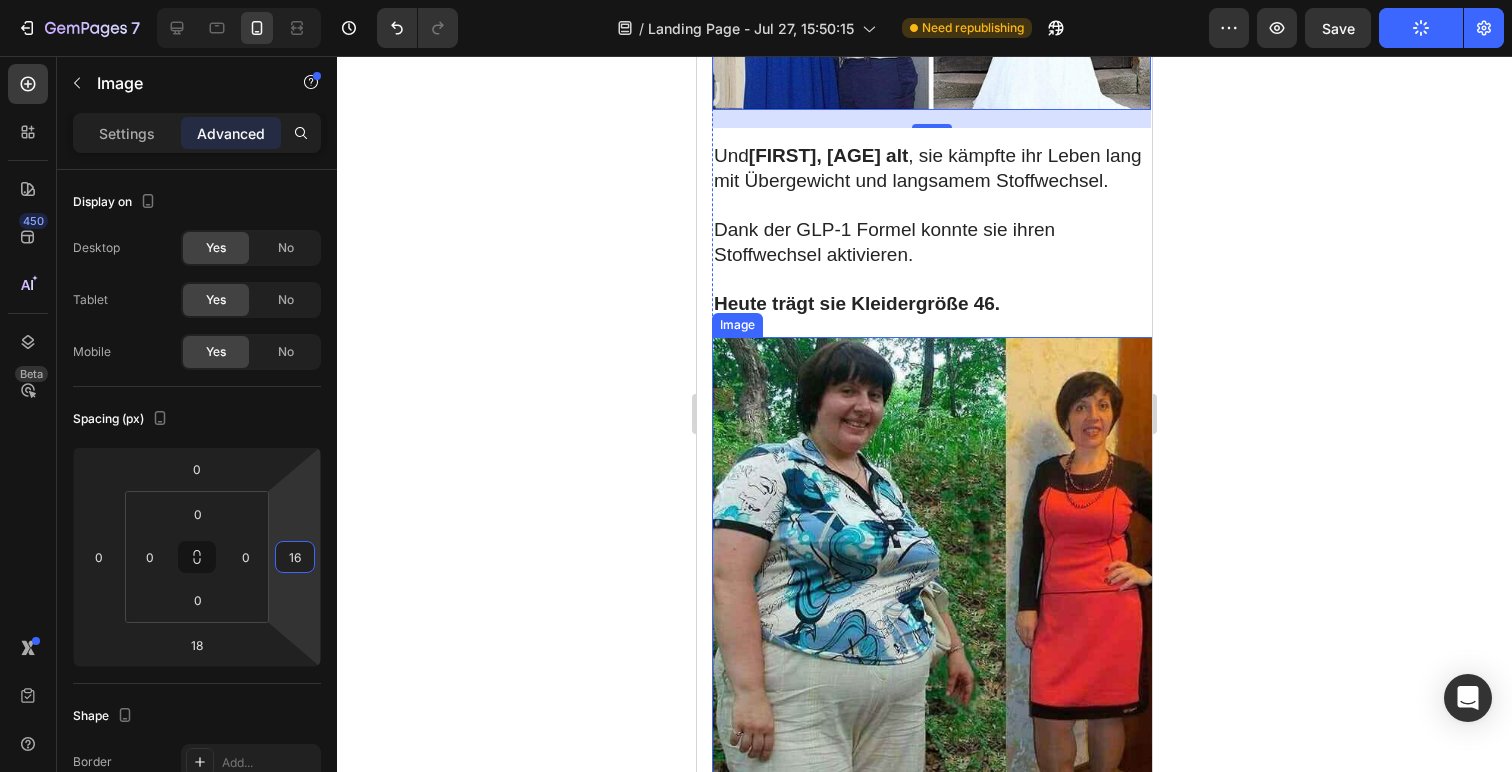 click at bounding box center (939, 564) 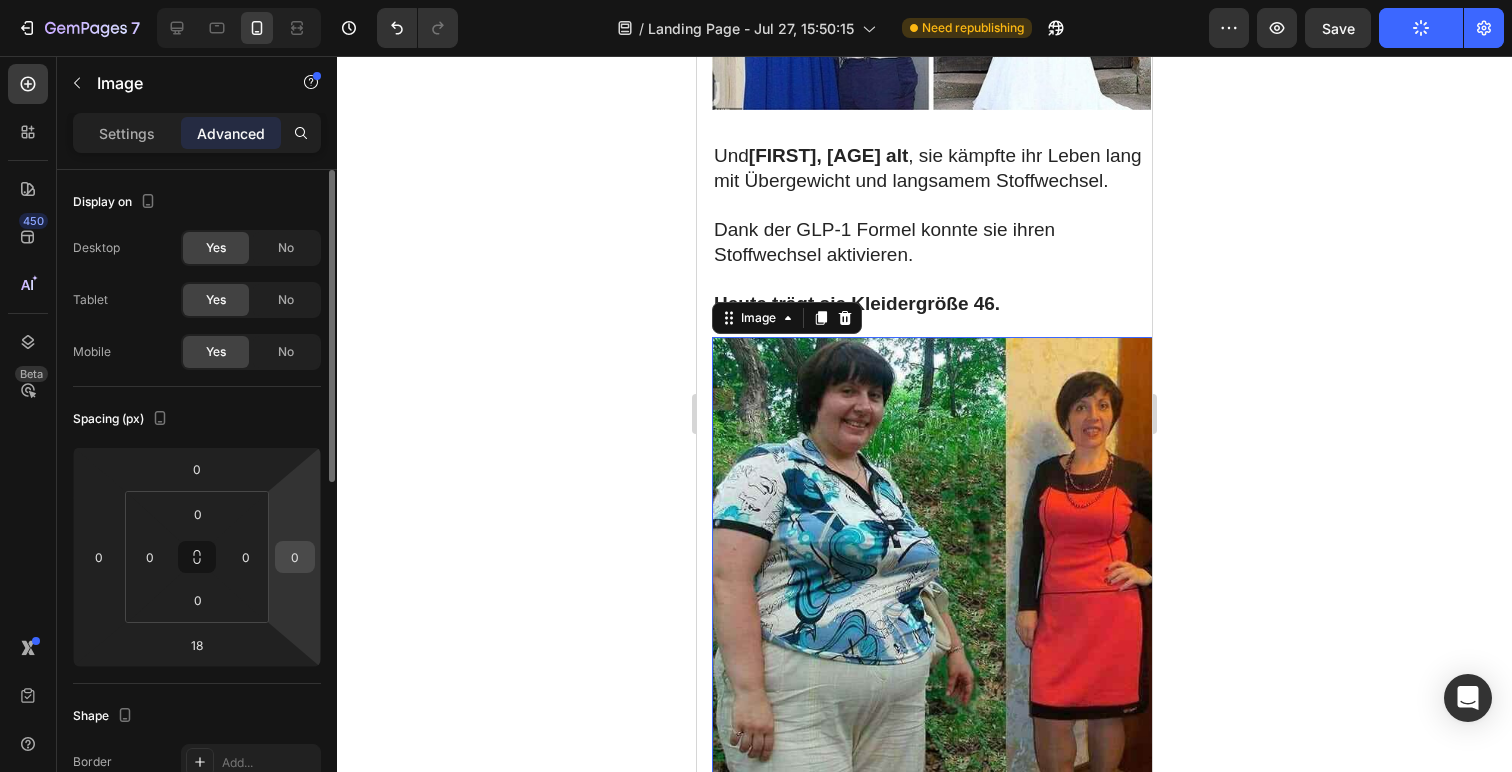 click on "0" at bounding box center [295, 557] 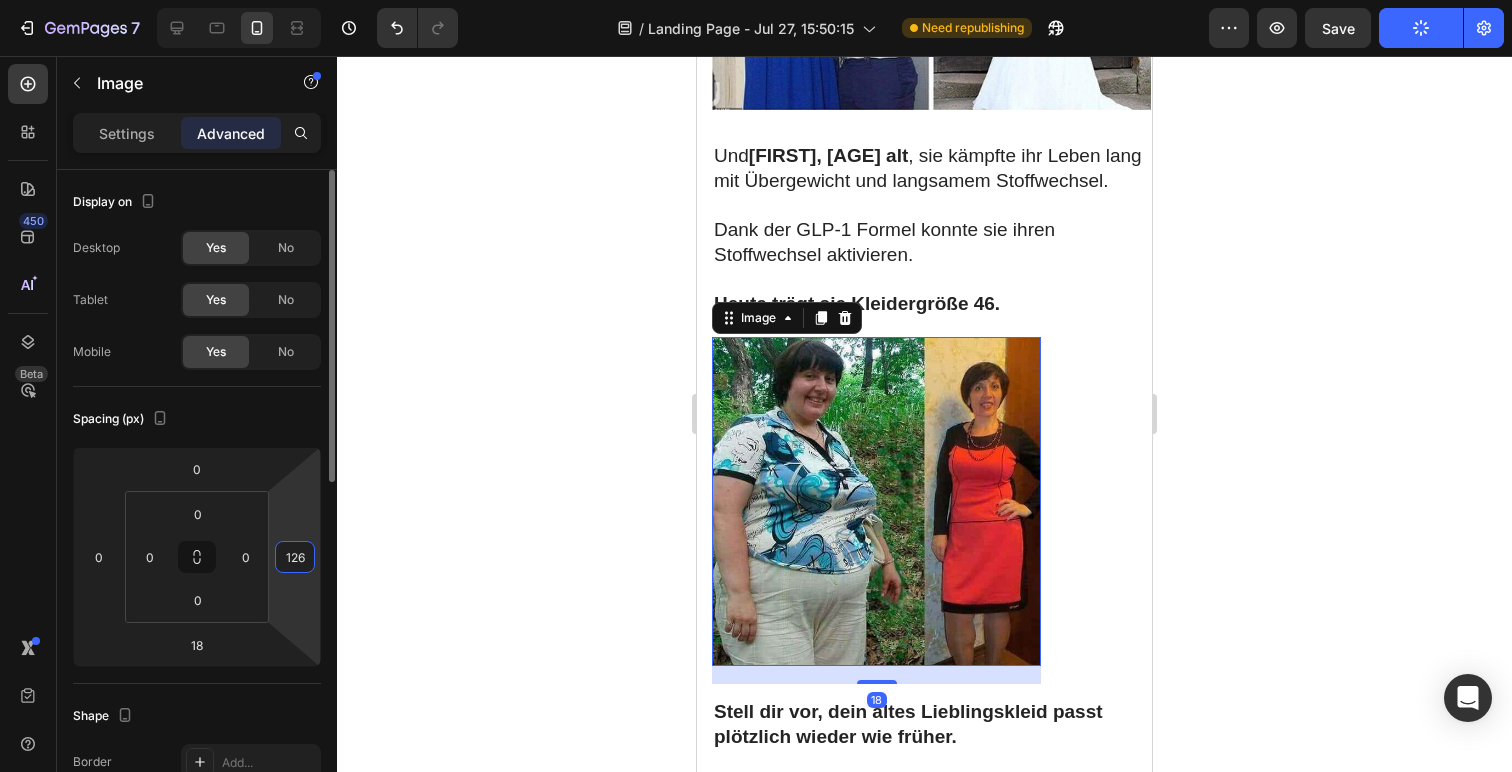 click on "126" at bounding box center [295, 557] 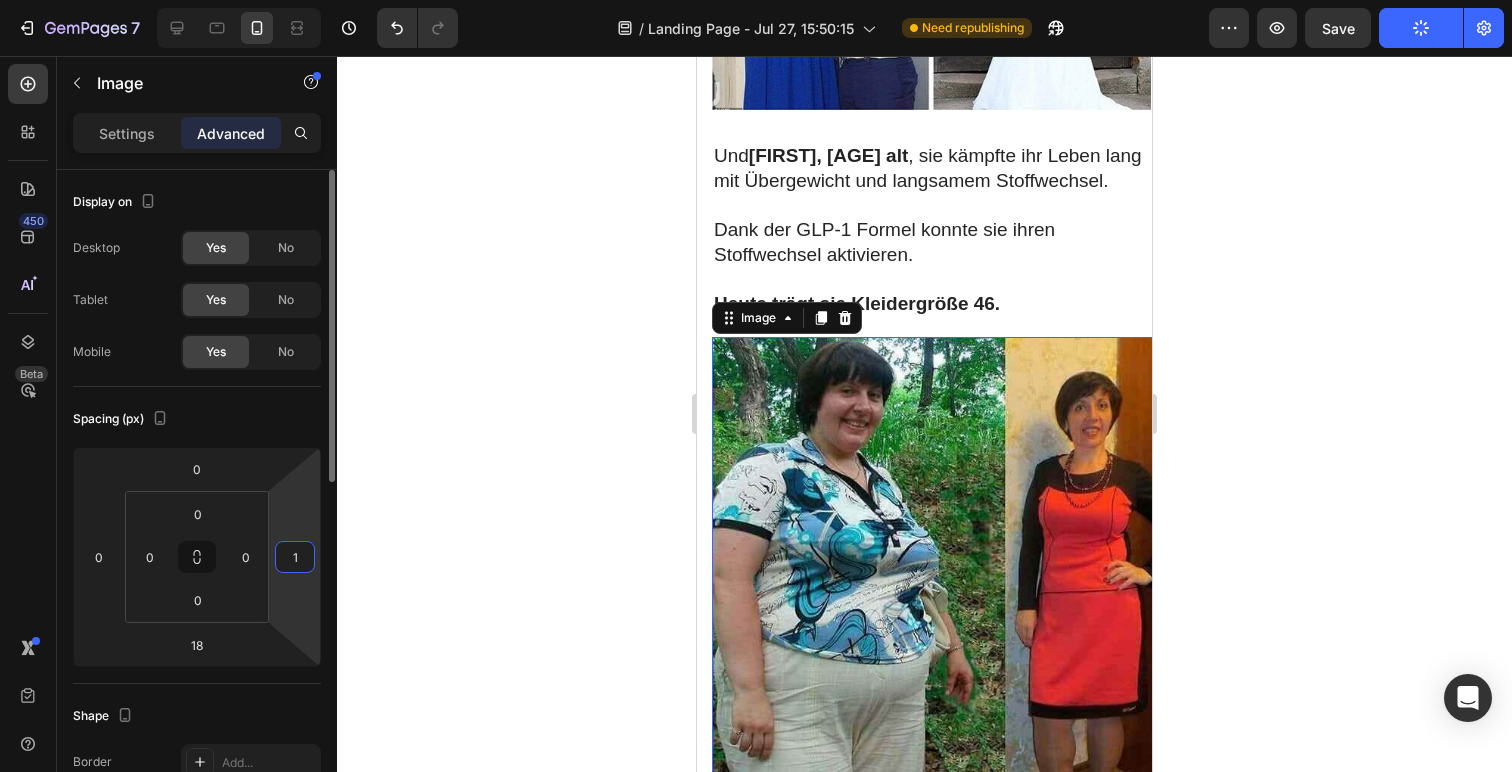 type on "16" 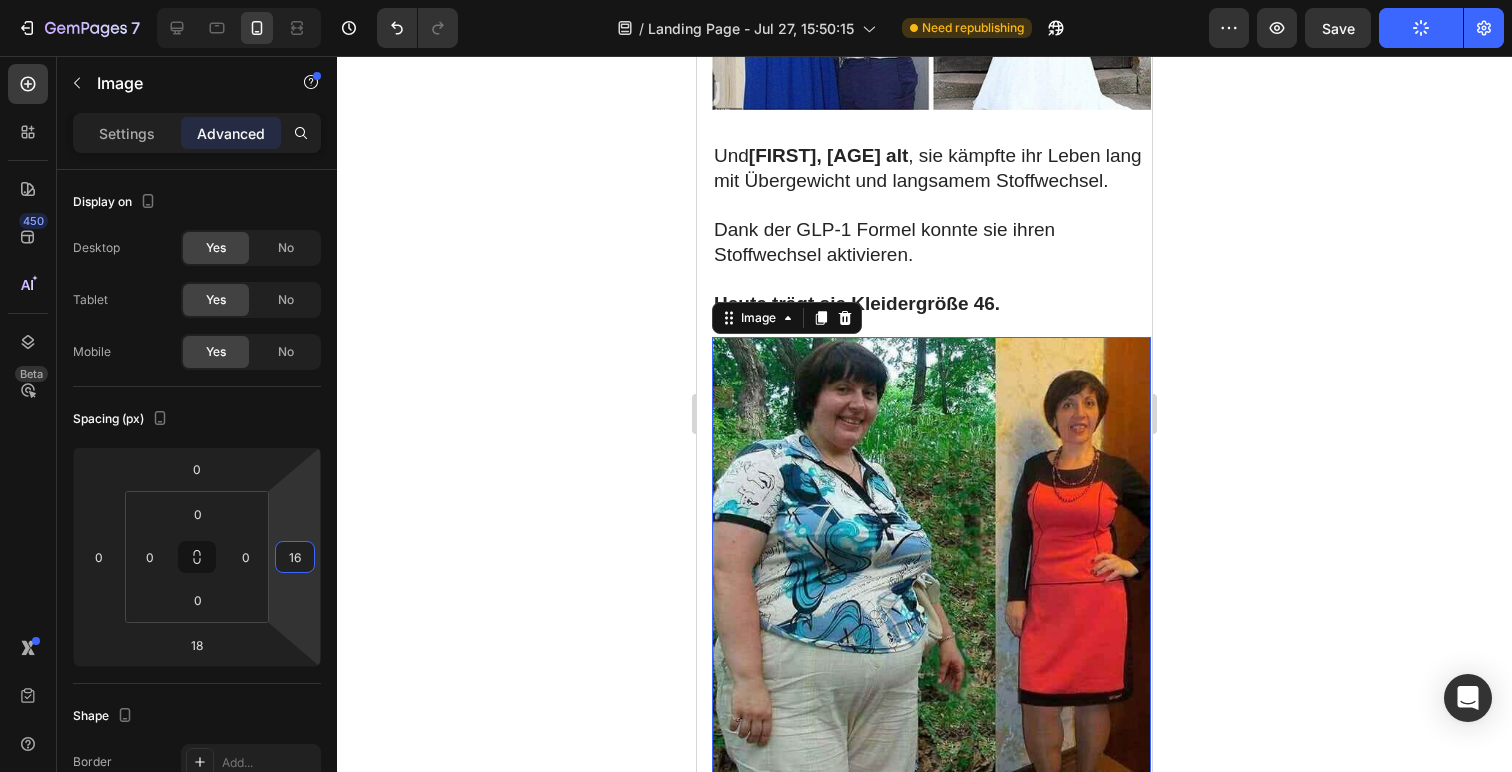 scroll, scrollTop: 8811, scrollLeft: 0, axis: vertical 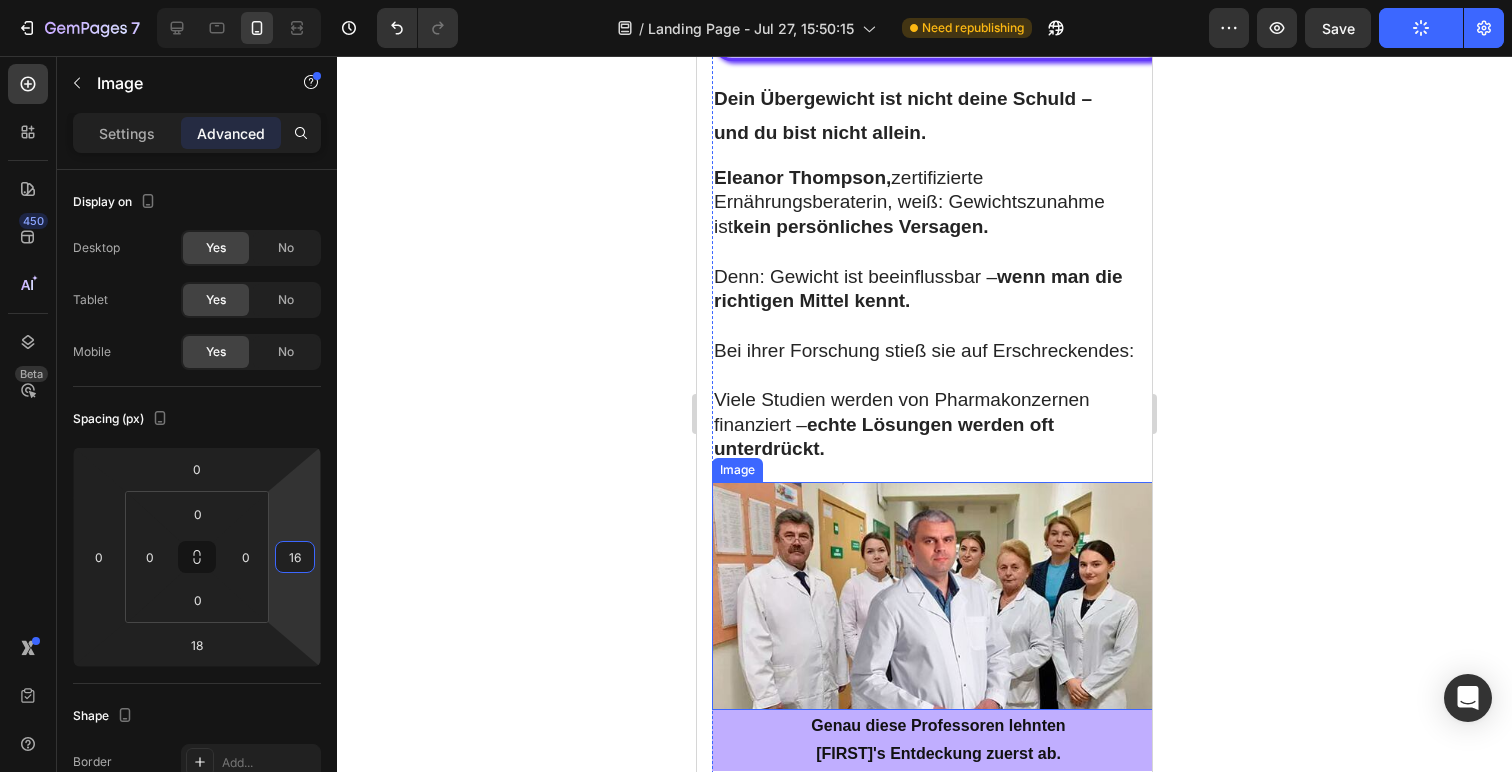 click at bounding box center [939, 596] 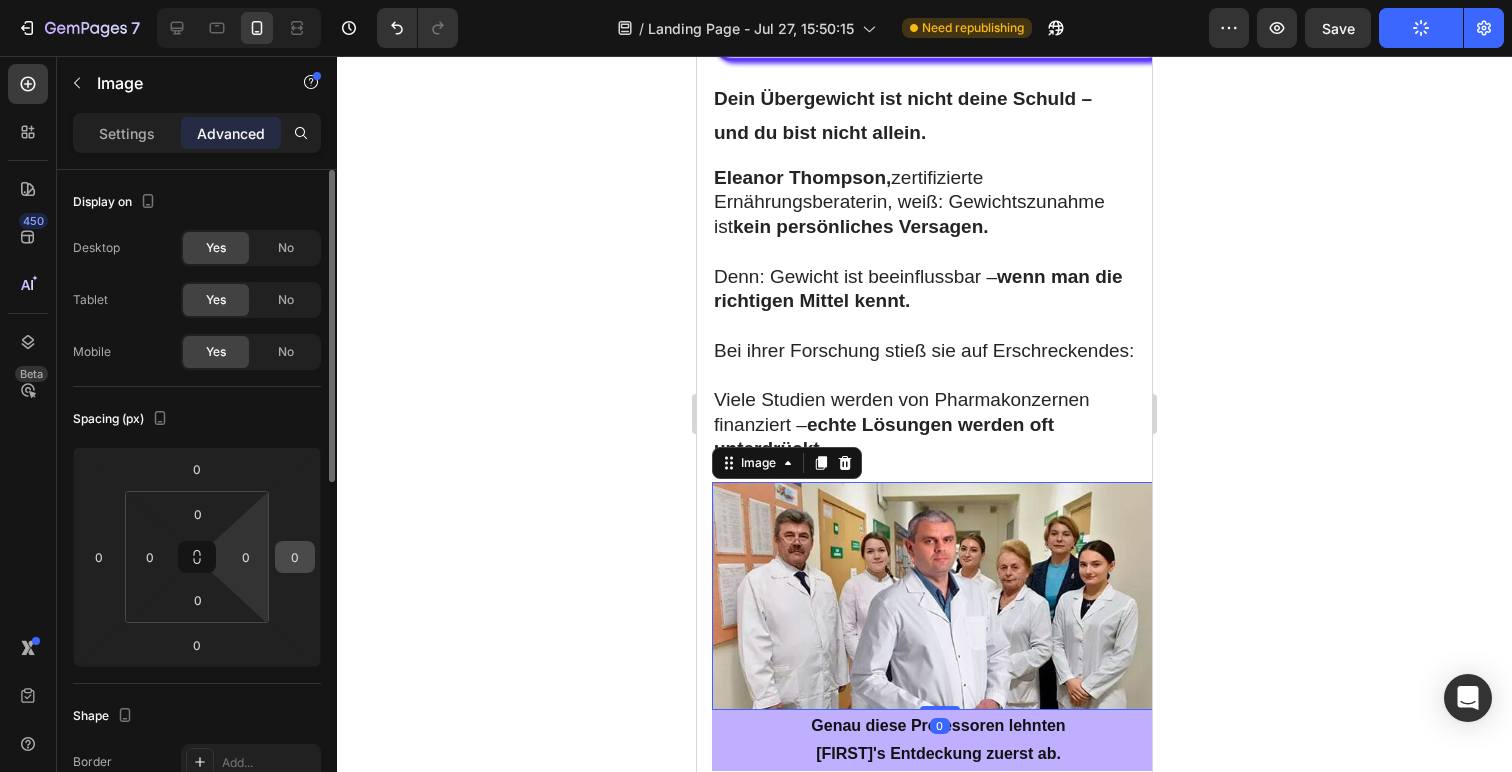 click on "0" at bounding box center (295, 557) 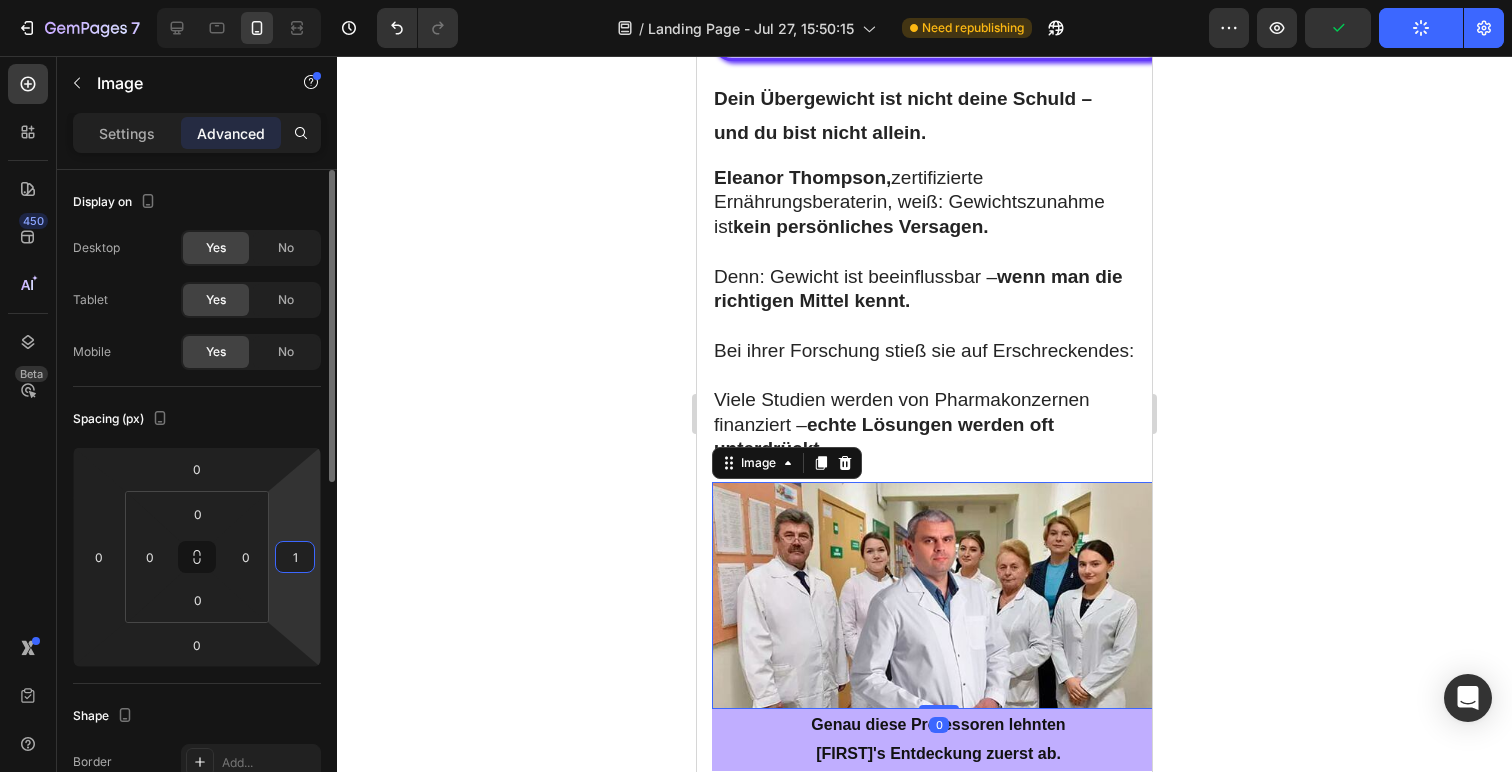 type on "16" 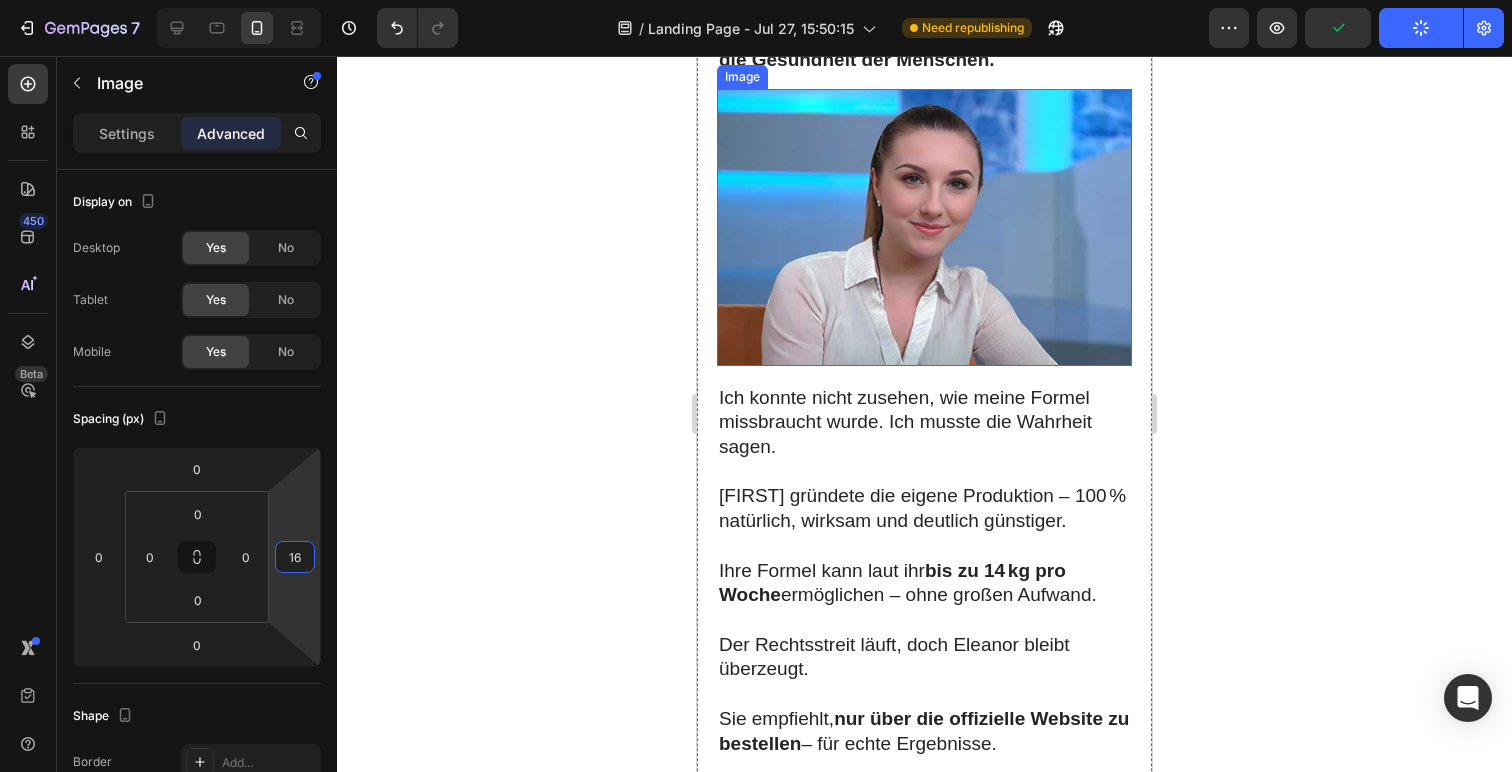 scroll, scrollTop: 10069, scrollLeft: 0, axis: vertical 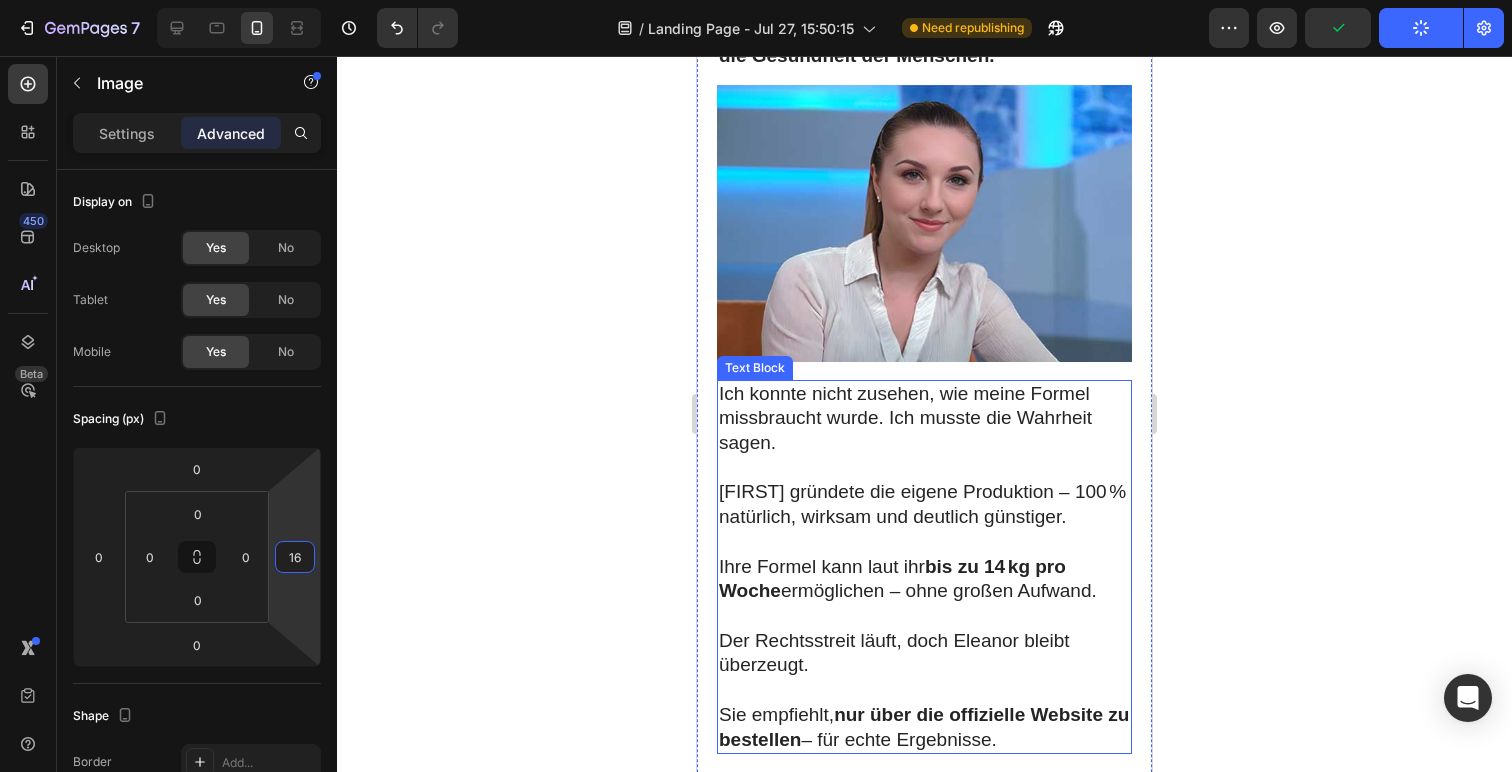 click at bounding box center (924, 223) 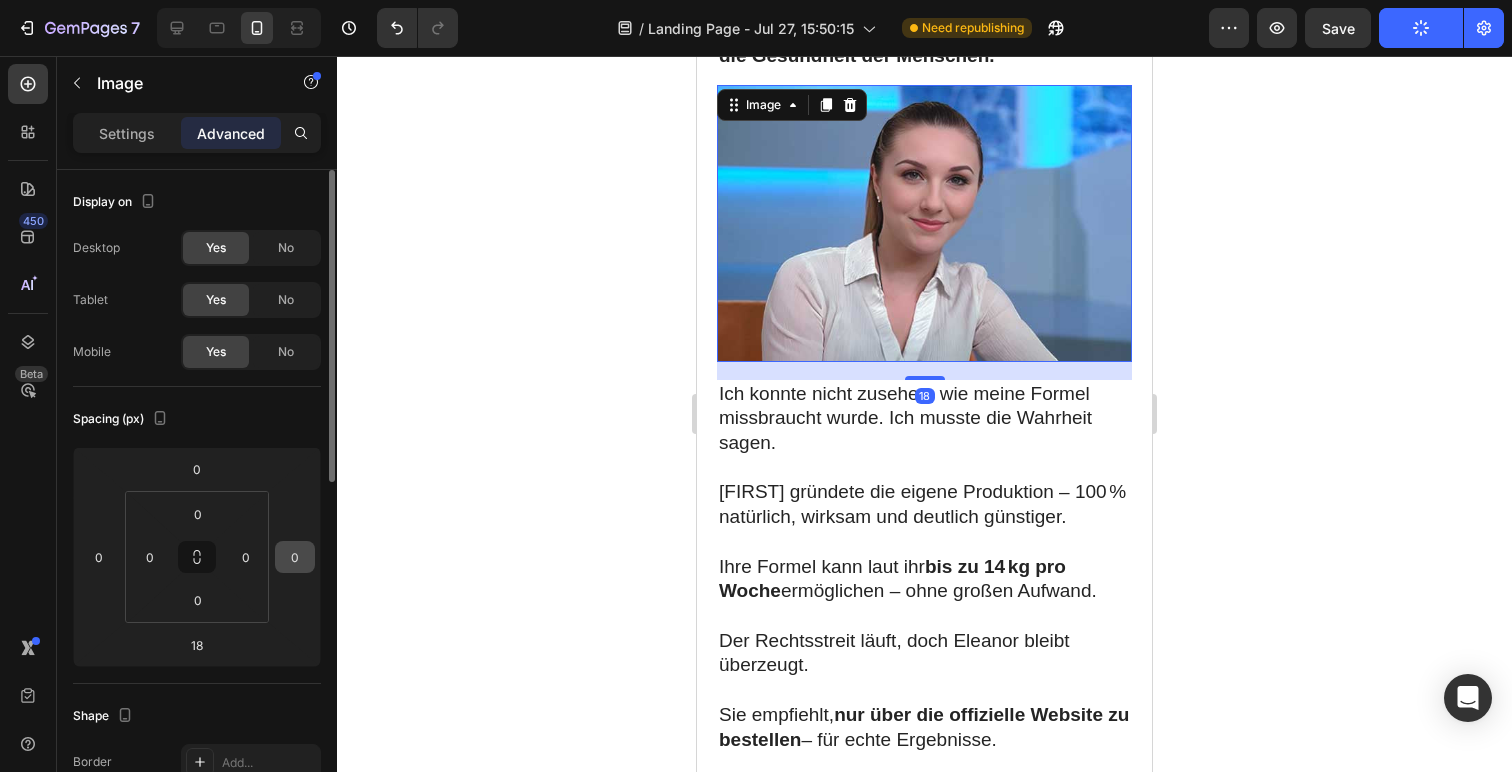 click on "0" at bounding box center [295, 557] 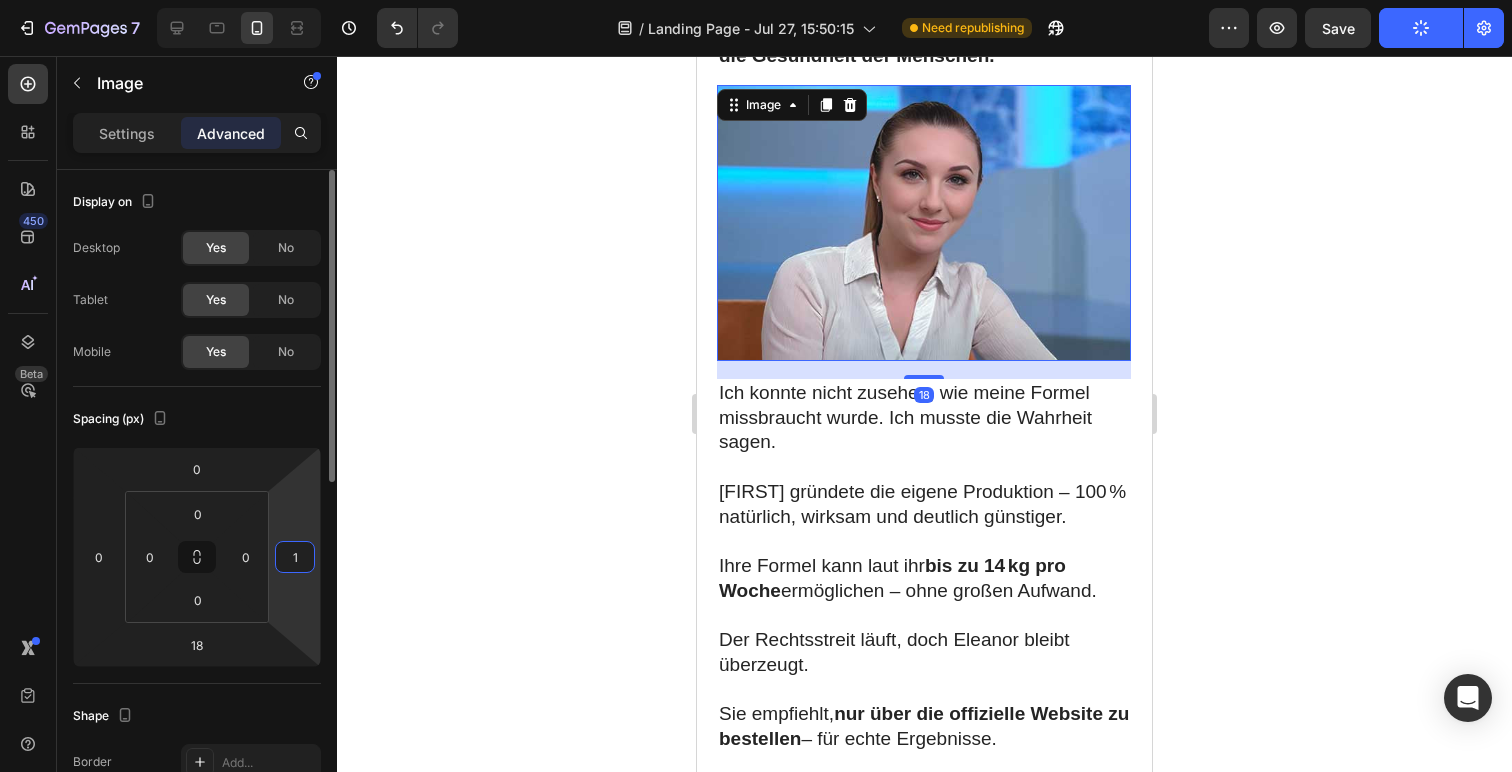 type on "16" 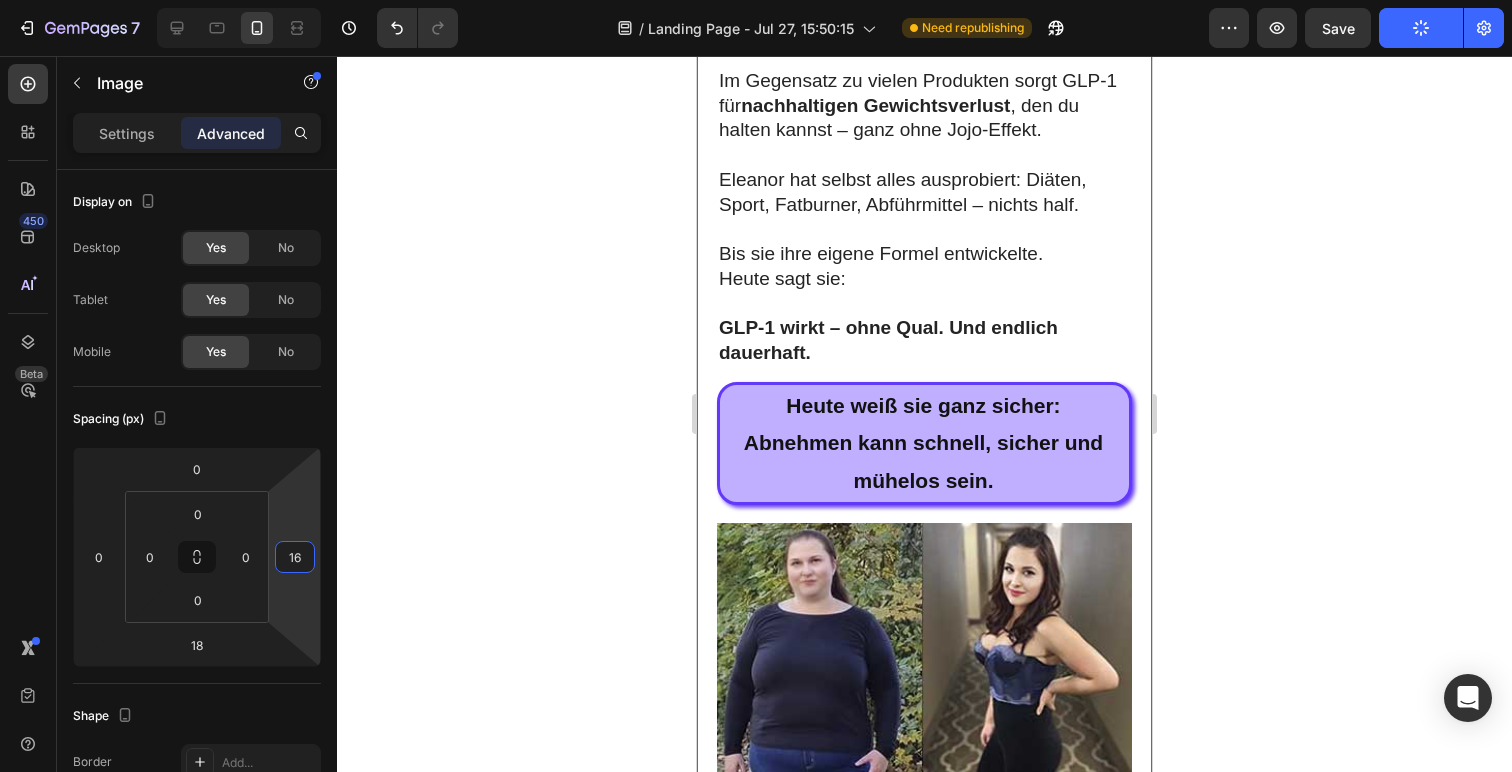 scroll, scrollTop: 11144, scrollLeft: 0, axis: vertical 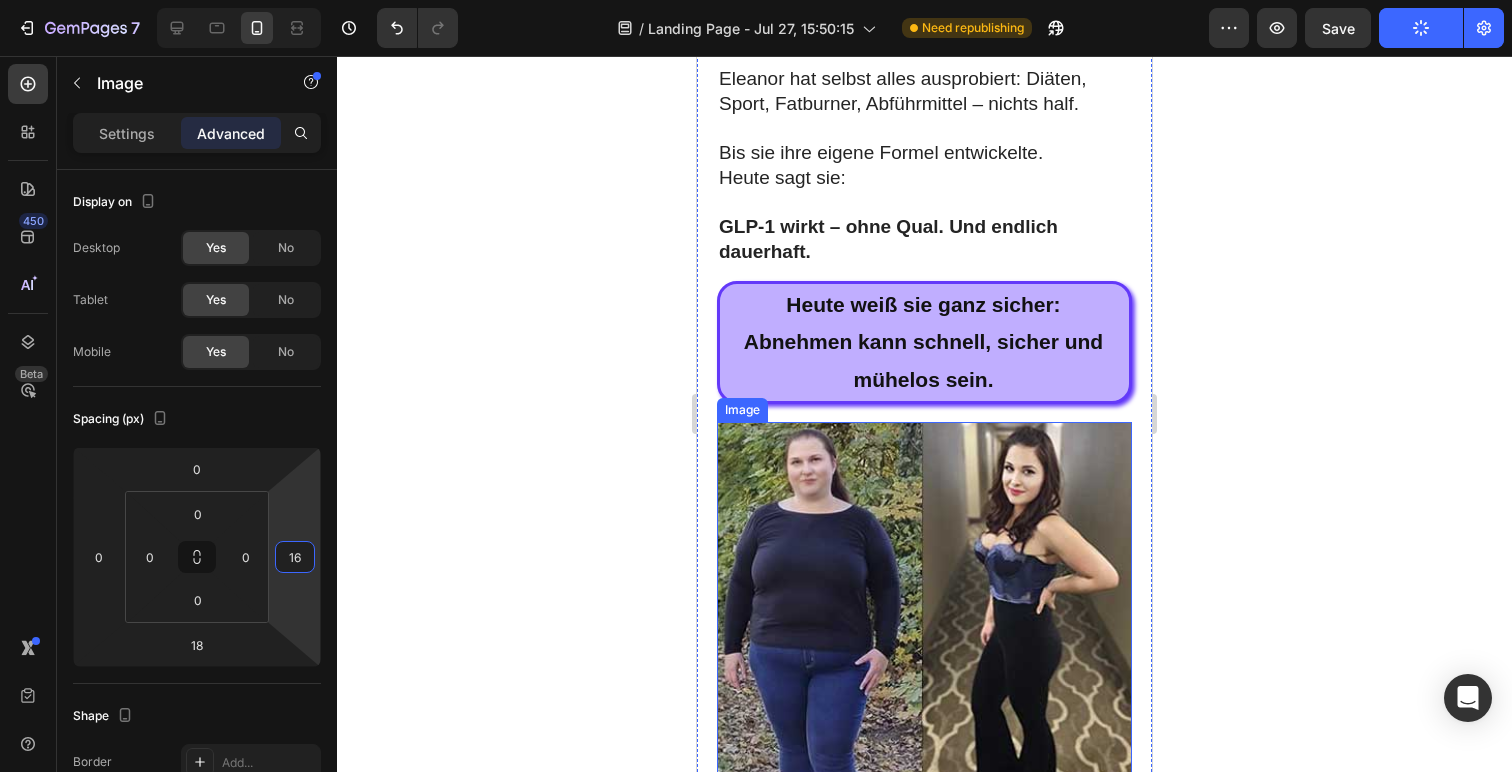 click at bounding box center (924, 629) 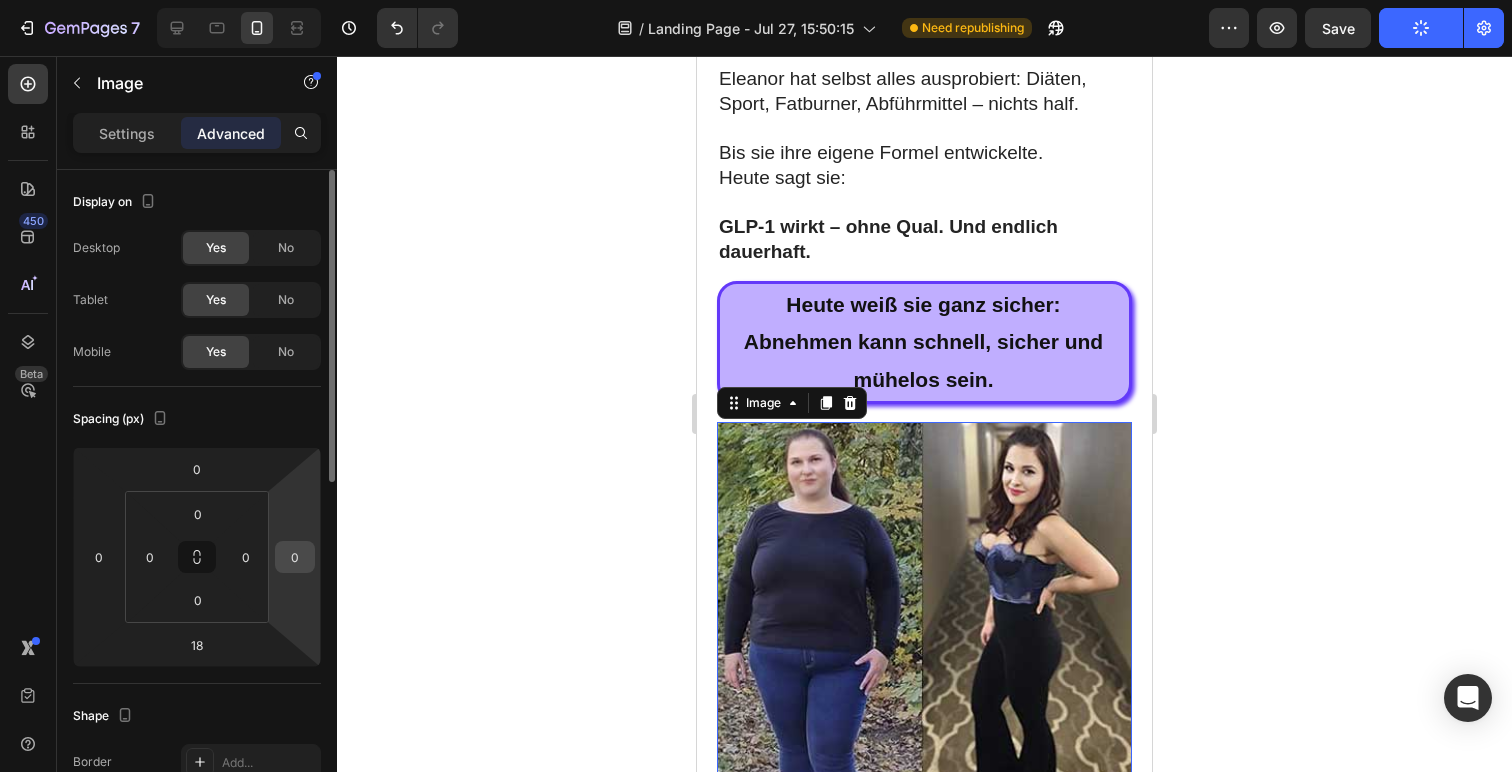 click on "0" at bounding box center (295, 557) 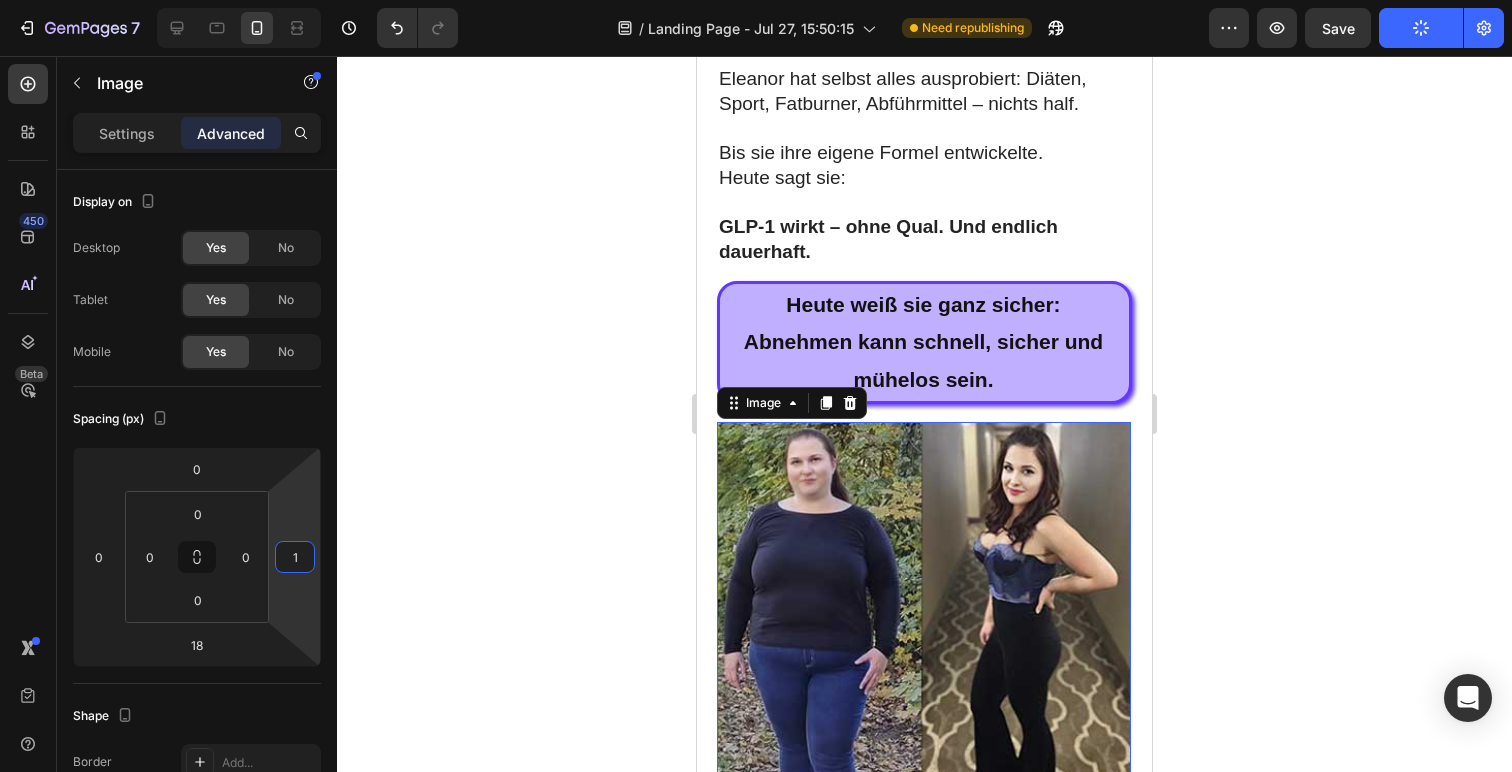 type on "16" 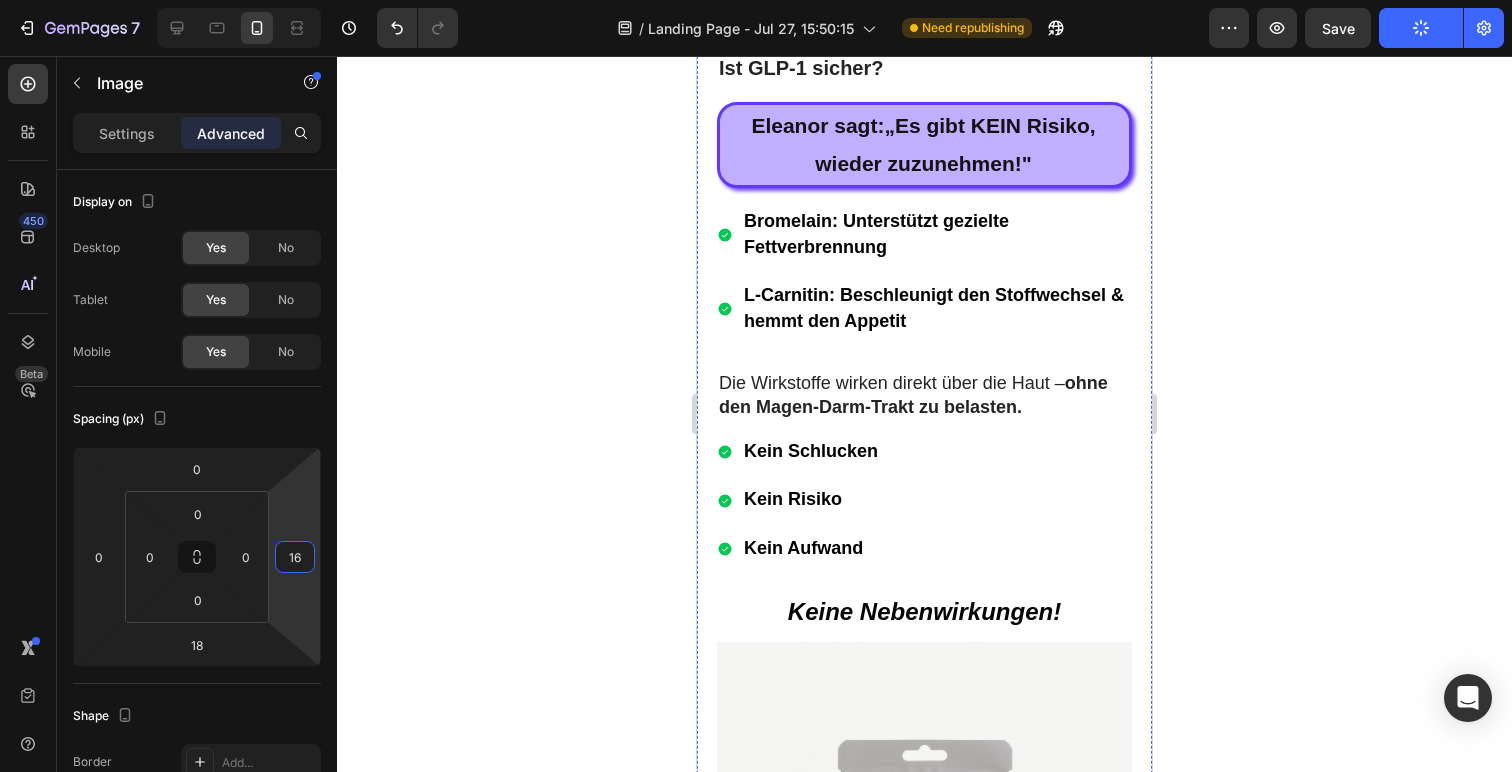 scroll, scrollTop: 14270, scrollLeft: 0, axis: vertical 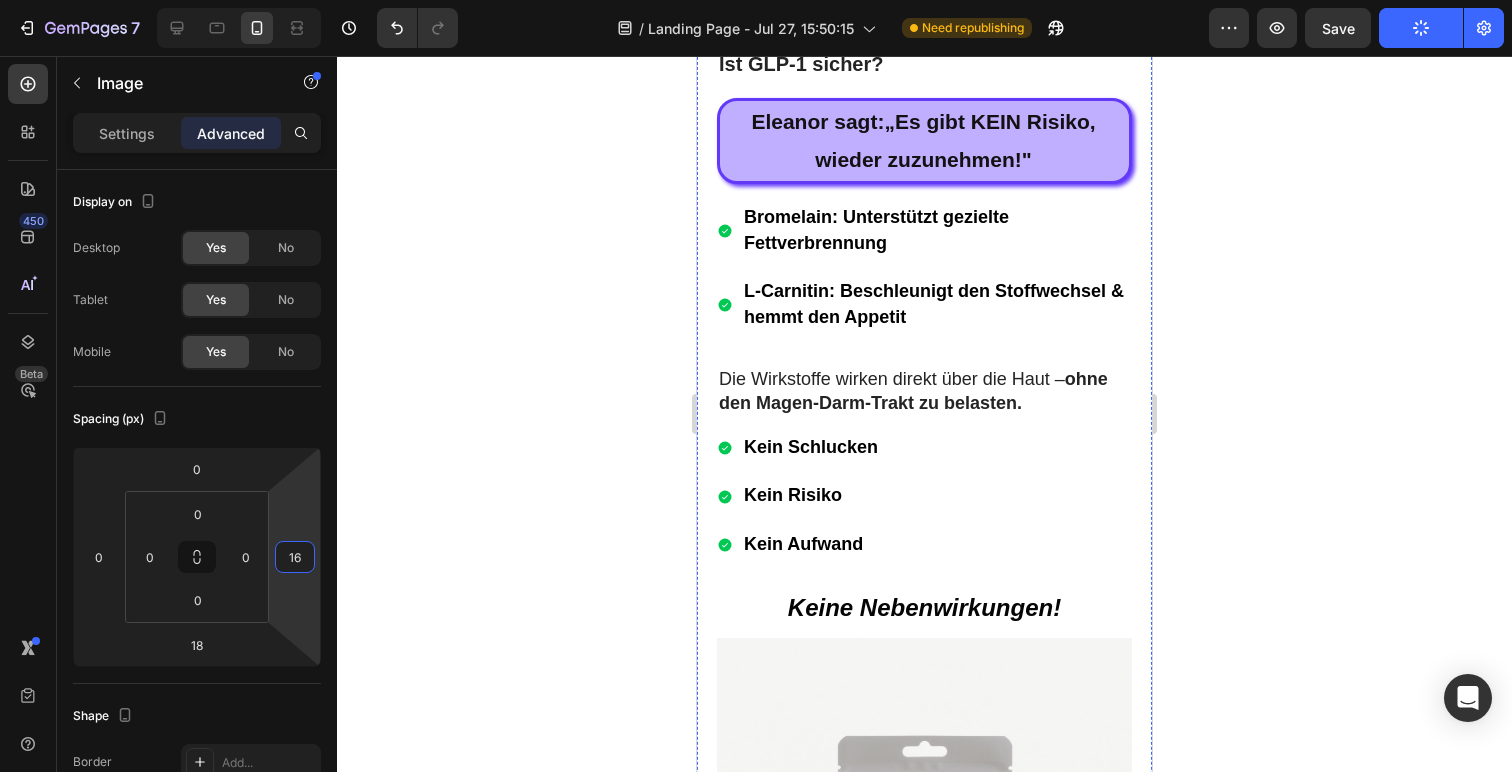 click at bounding box center (924, -137) 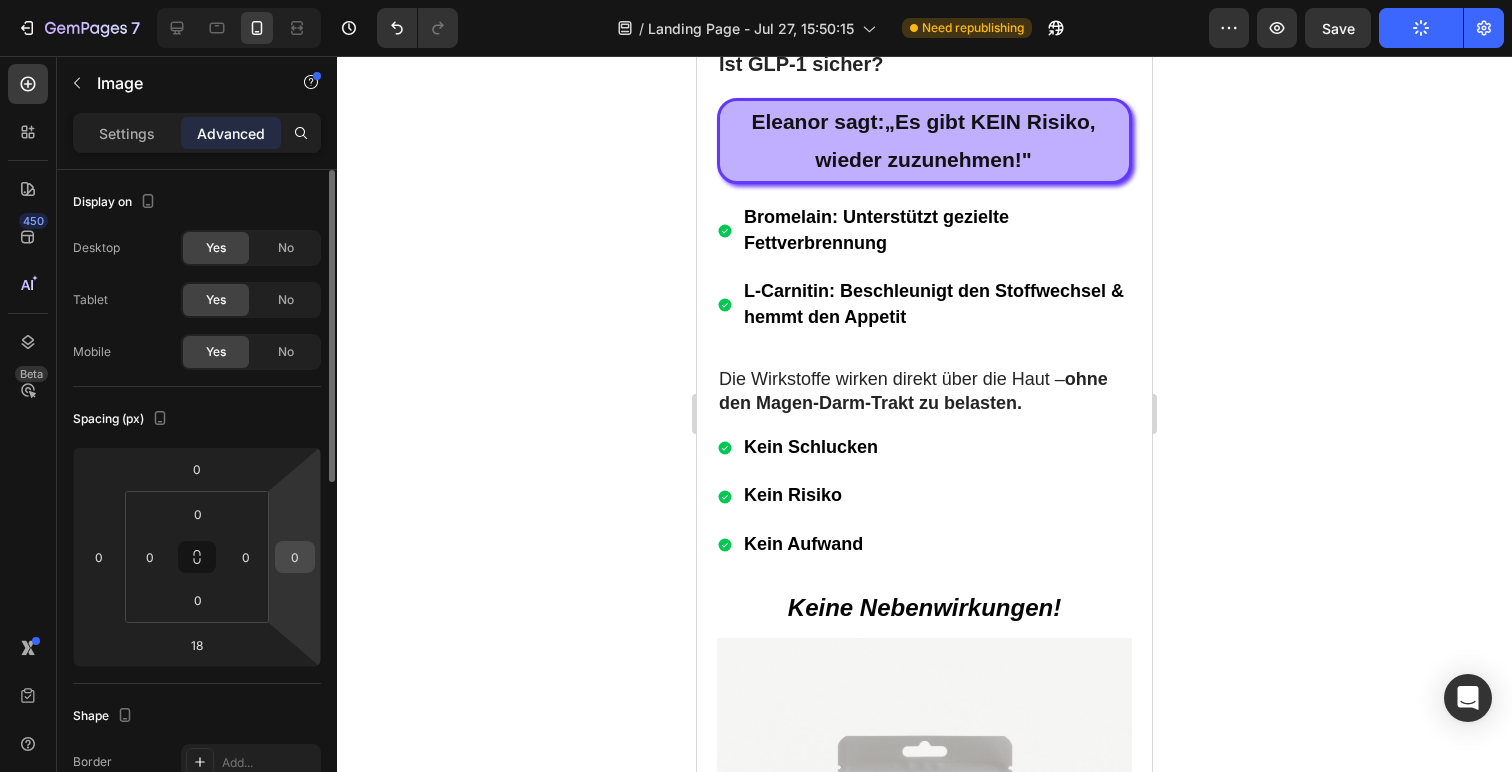 click on "0" at bounding box center [295, 557] 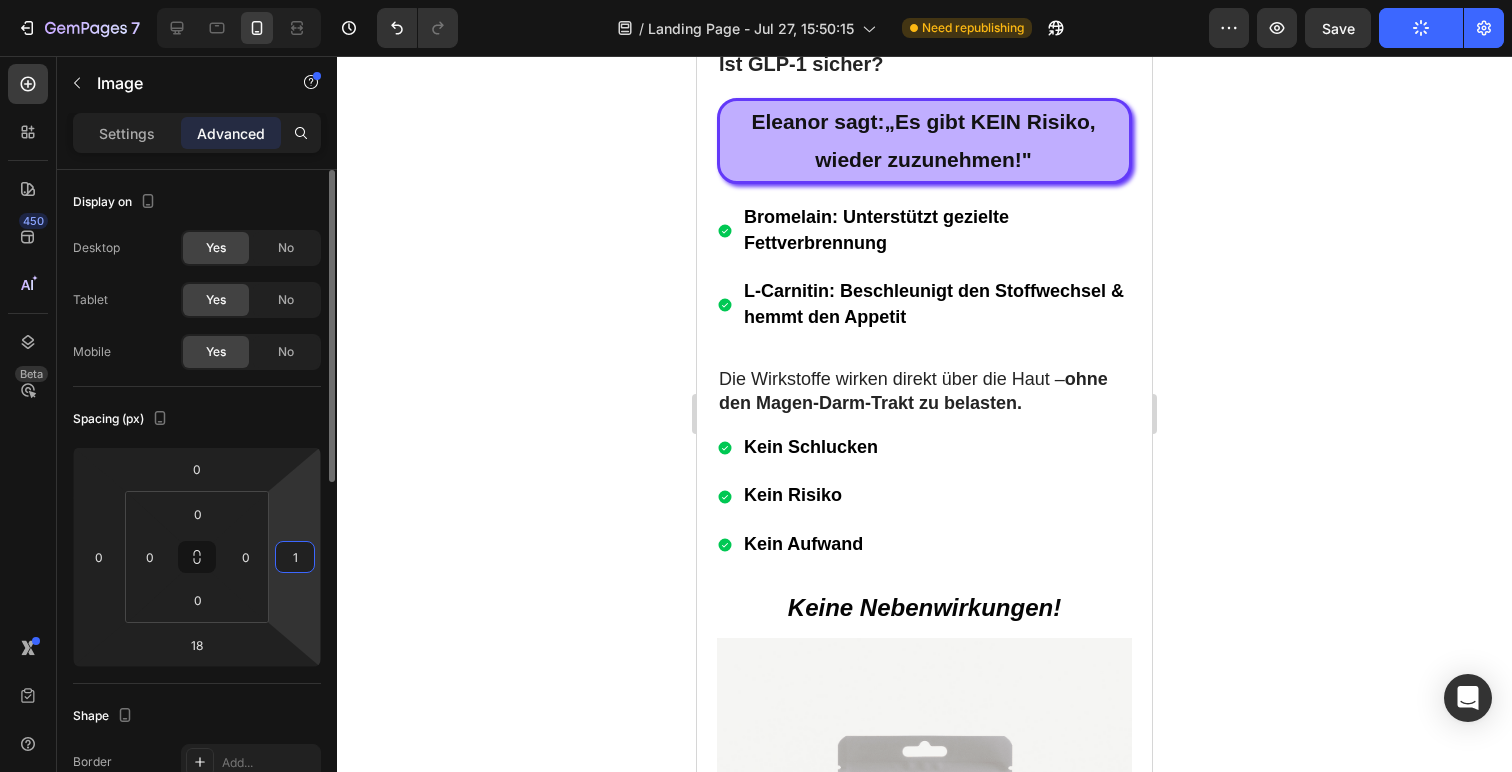 type on "16" 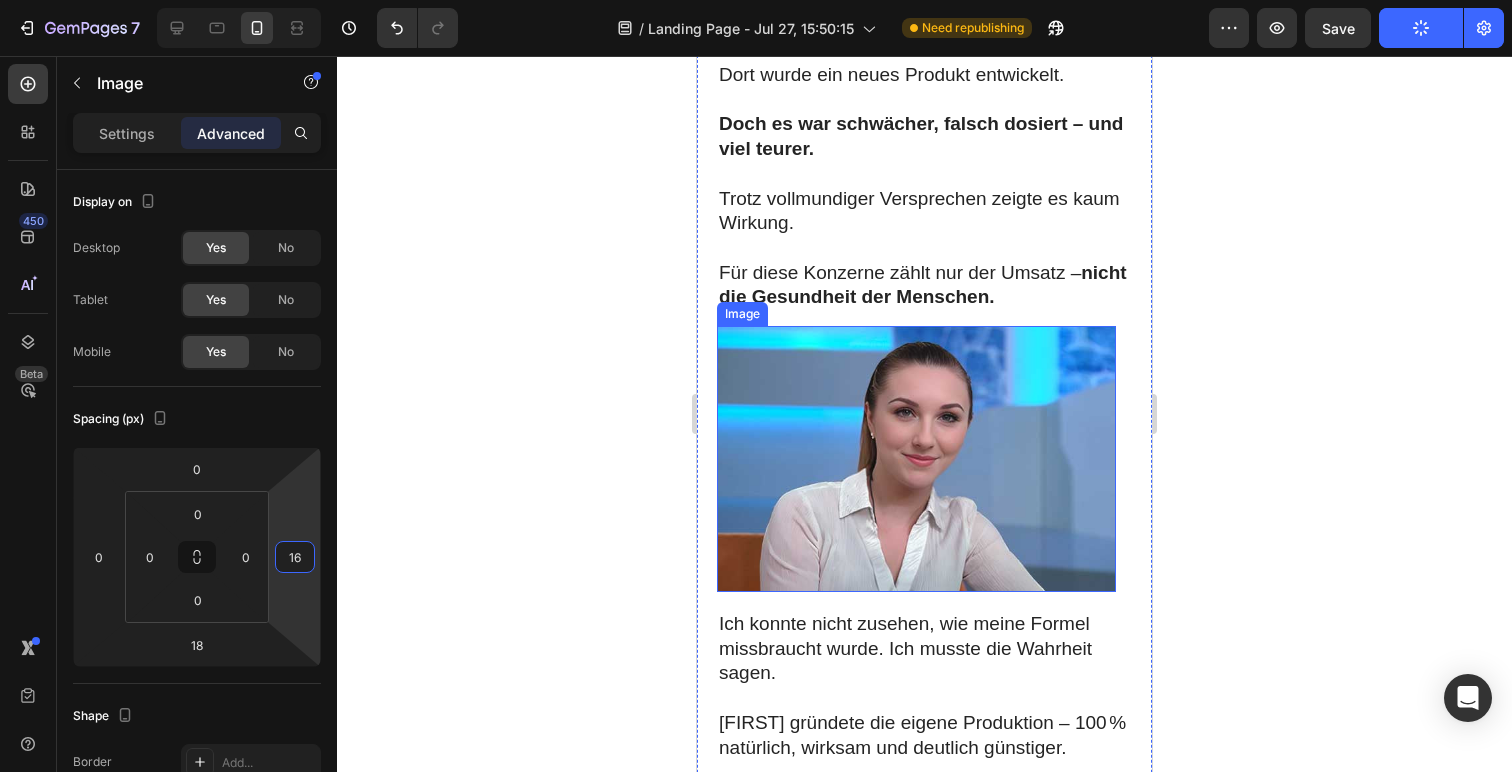 scroll, scrollTop: 9000, scrollLeft: 0, axis: vertical 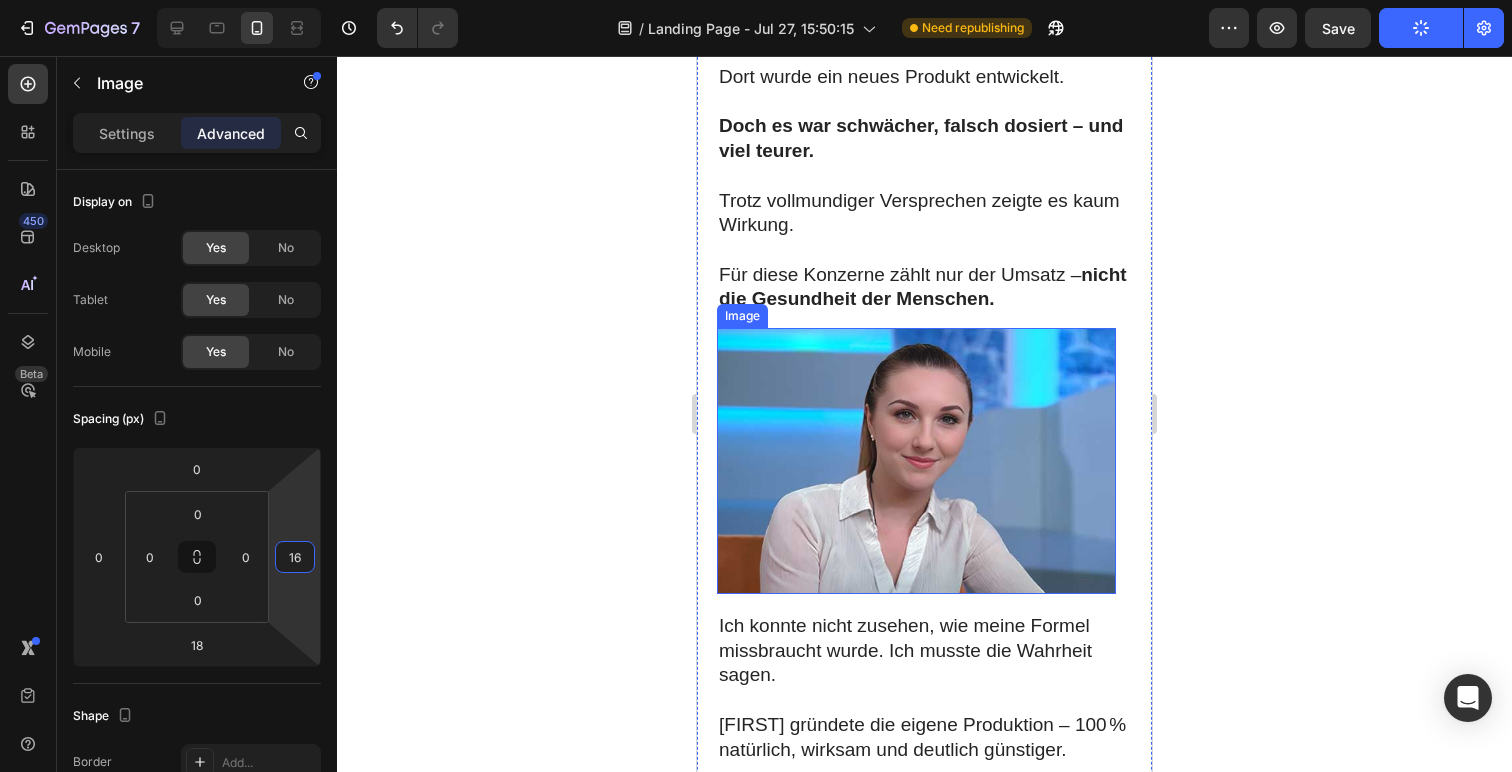 click at bounding box center (916, 461) 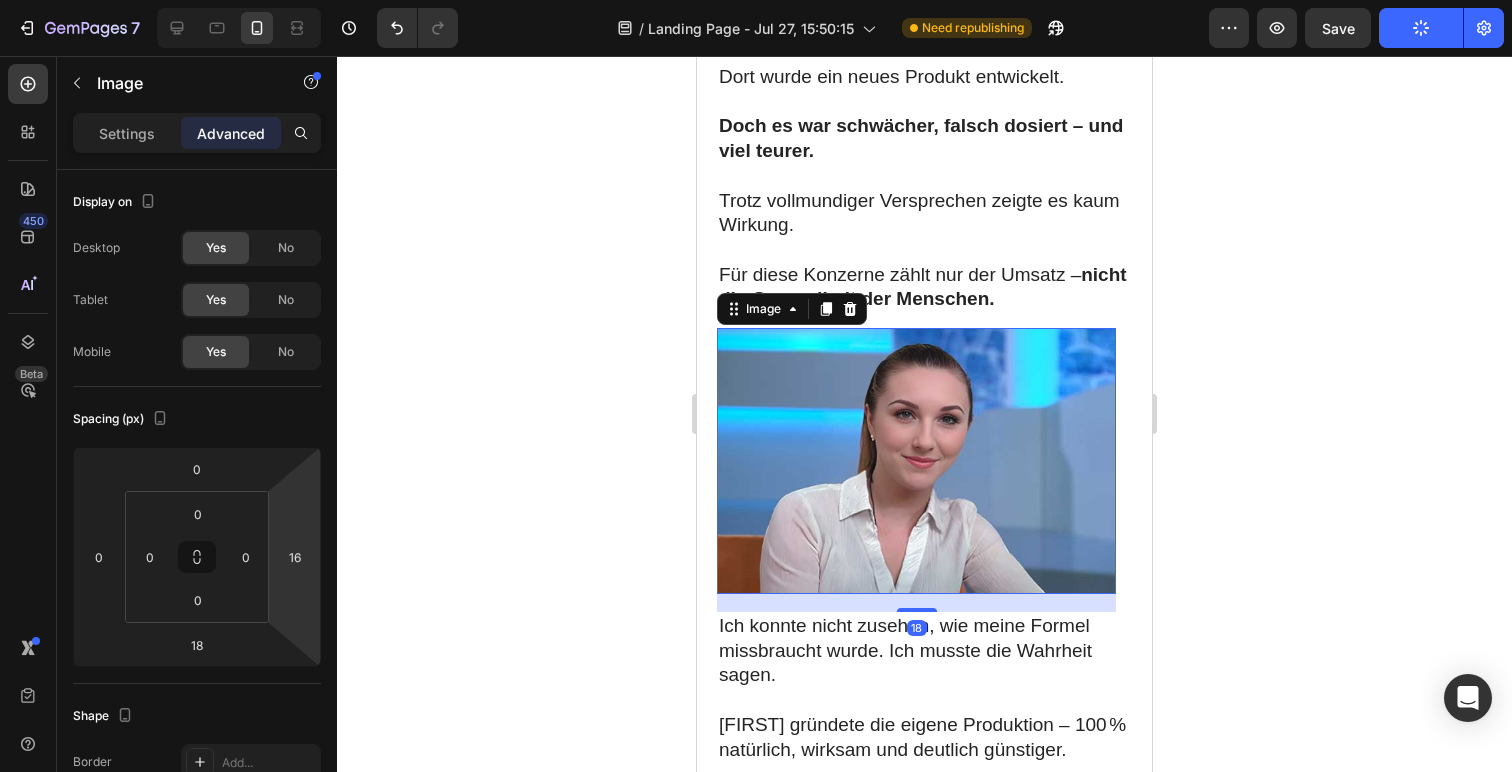 type on "18" 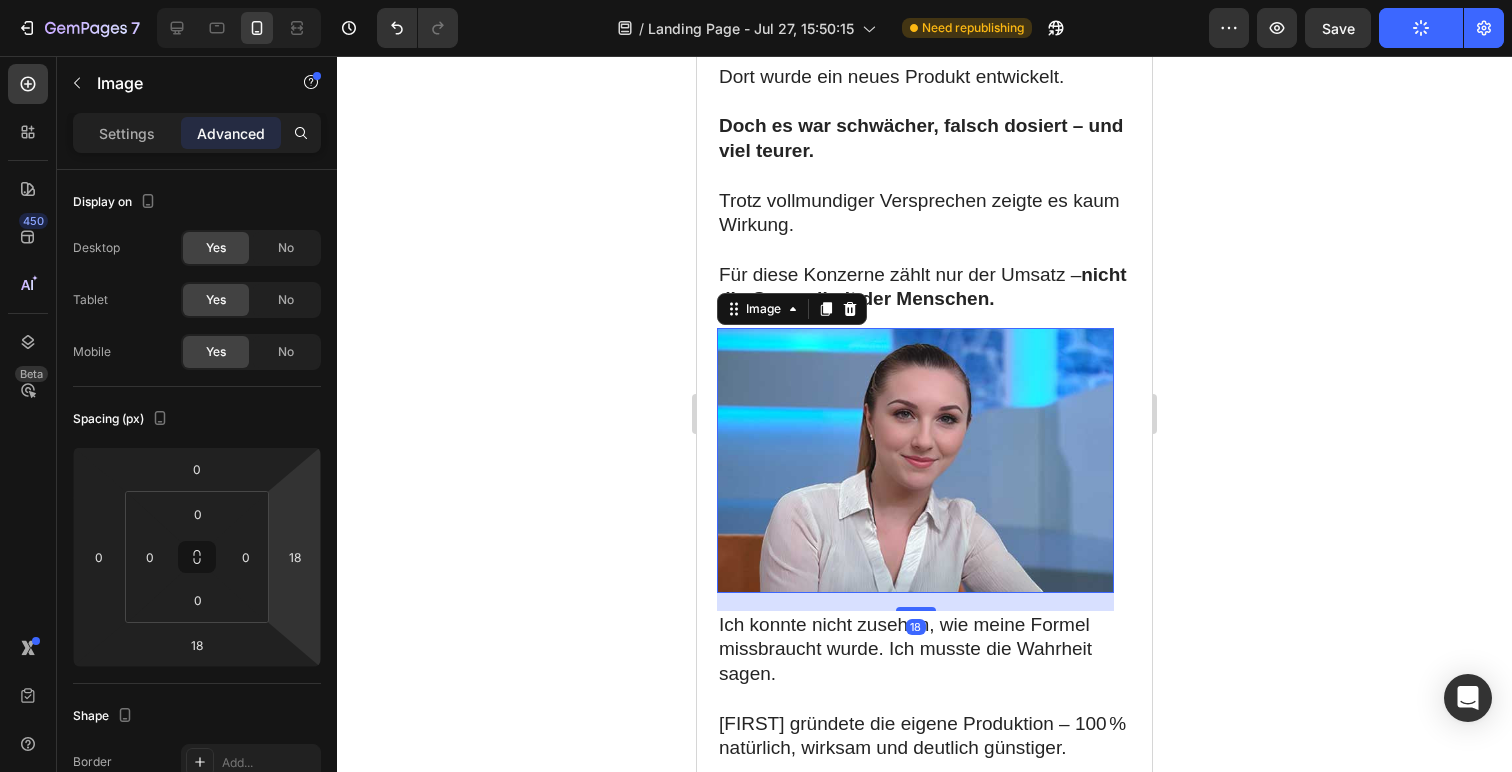 click on "7   /  Landing Page - Jul 27, 15:50:15 Need republishing Preview  Save   Publish  450 Beta Sections(18) Elements(83) Section Element Hero Section Product Detail Brands Trusted Badges Guarantee Product Breakdown How to use Testimonials Compare Bundle FAQs Social Proof Brand Story Product List Collection Blog List Contact Sticky Add to Cart Custom Footer Browse Library 450 Layout
Row
Row
Row
Row Text
Heading
Text Block Button
Button
Button Media
Image
Image" at bounding box center [756, 0] 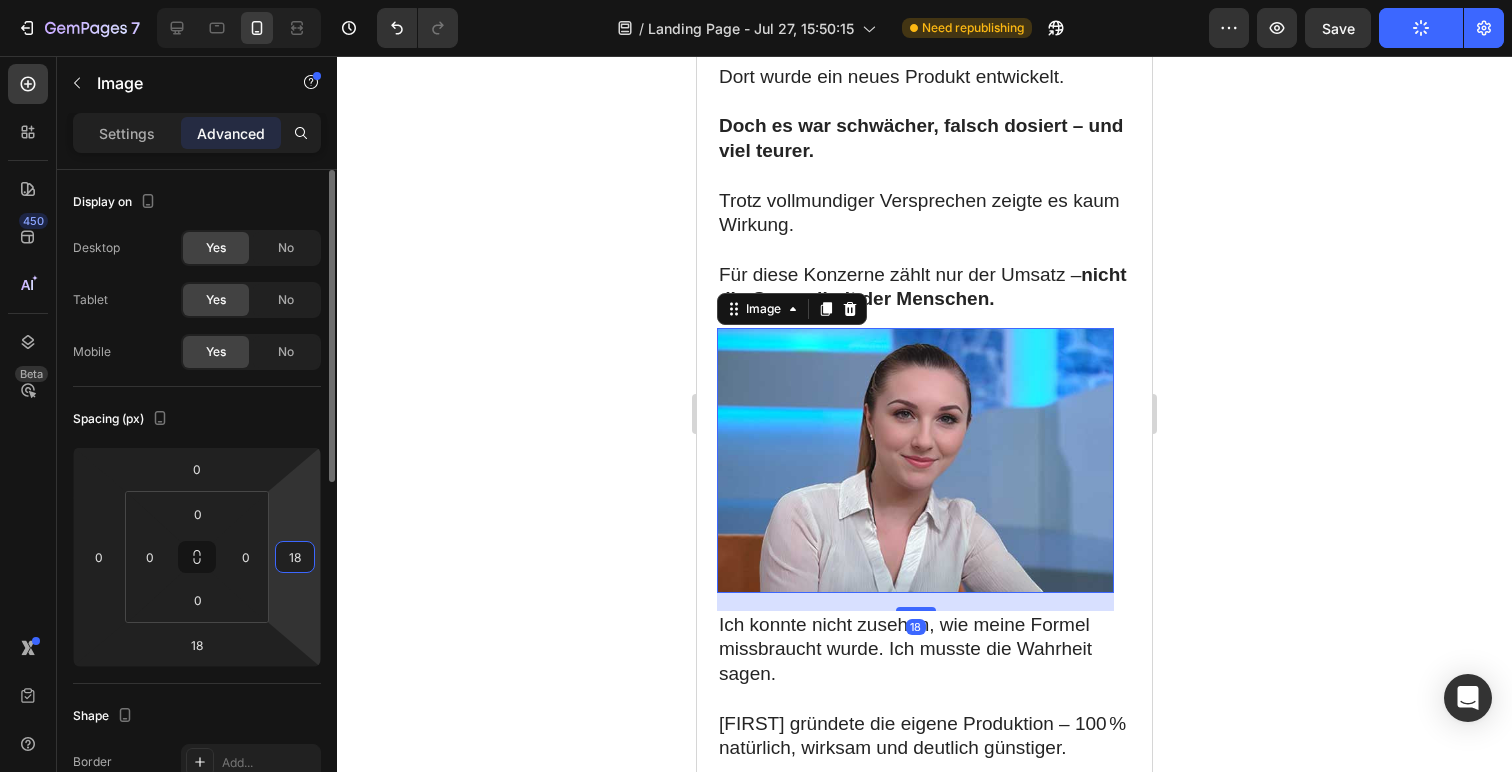 type 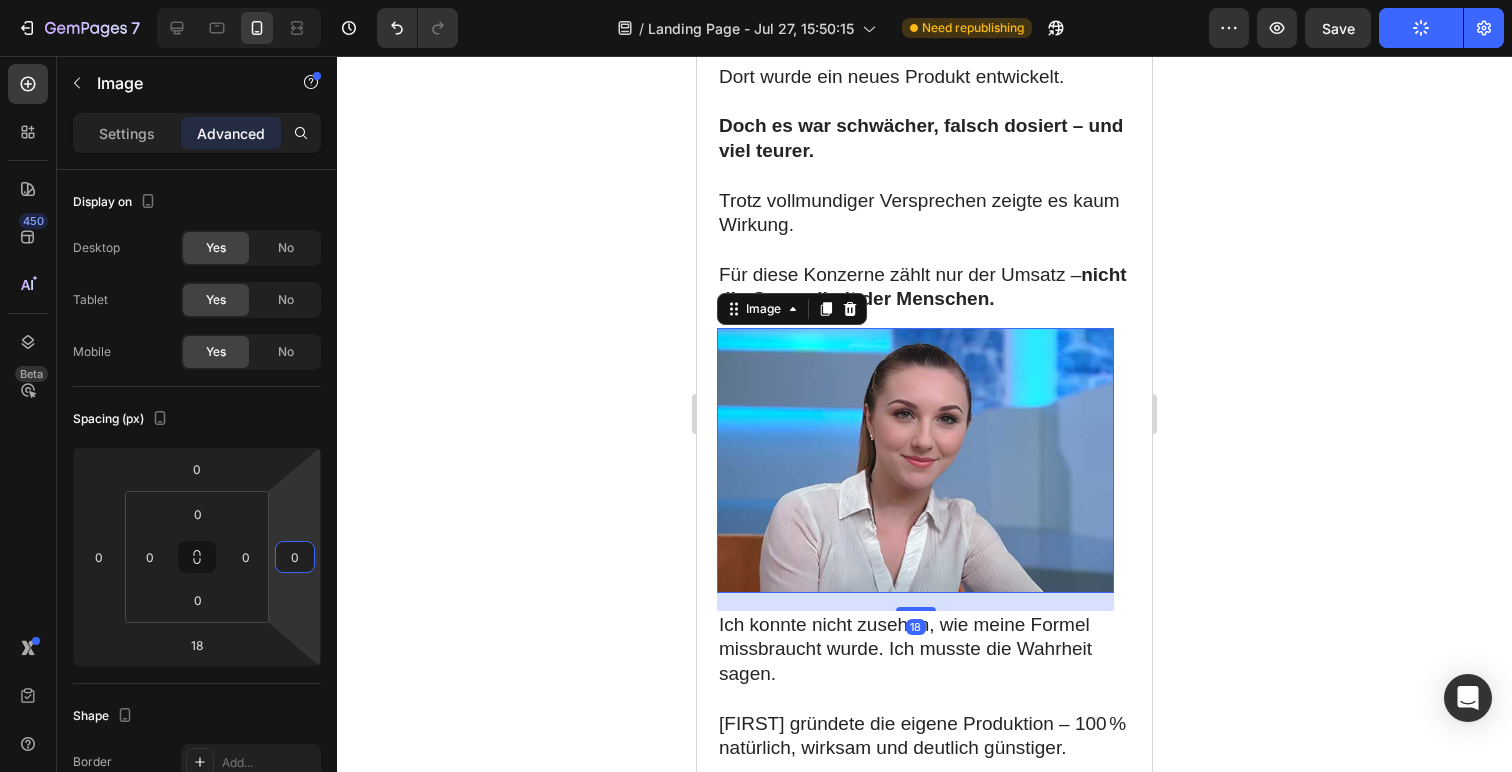 click 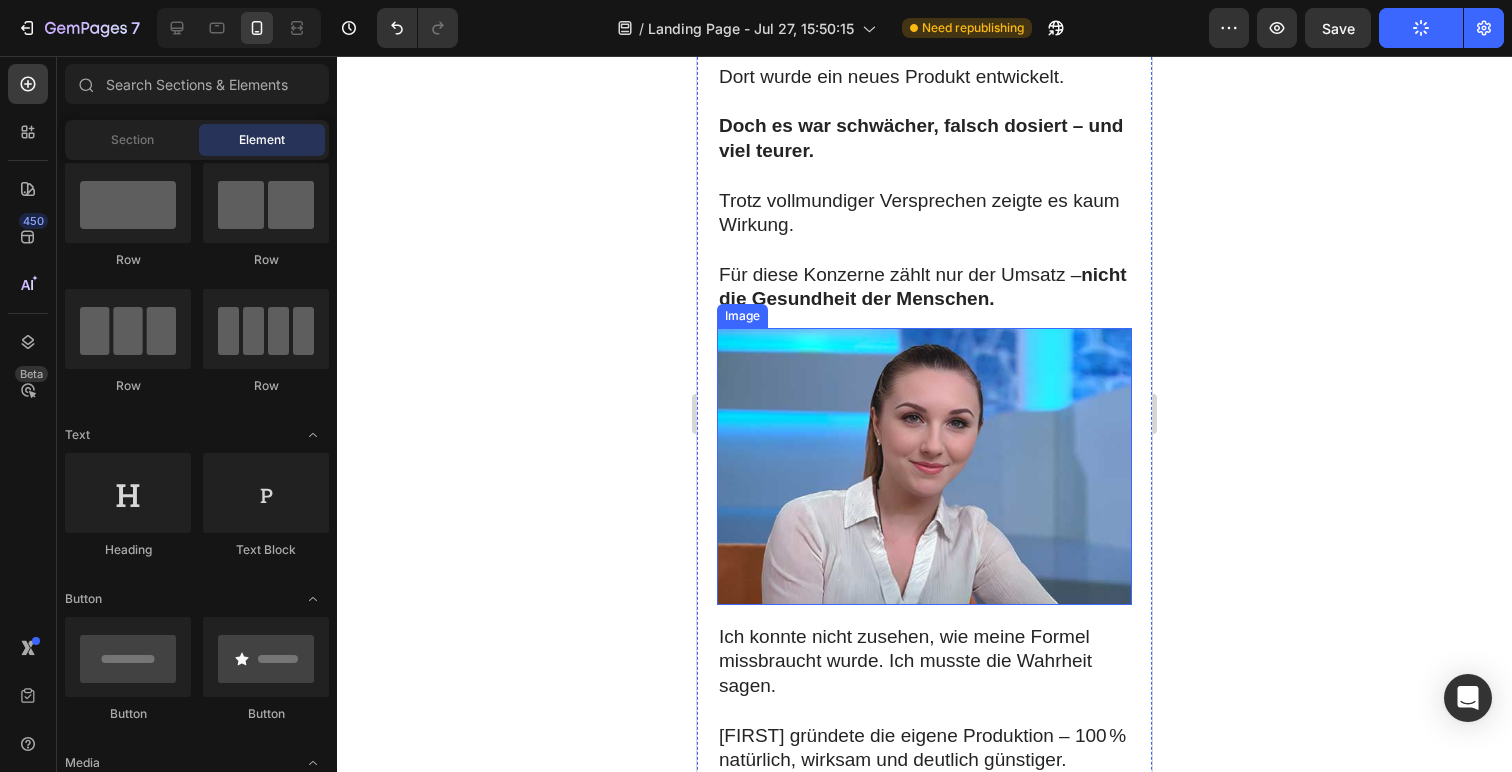 click at bounding box center (924, 466) 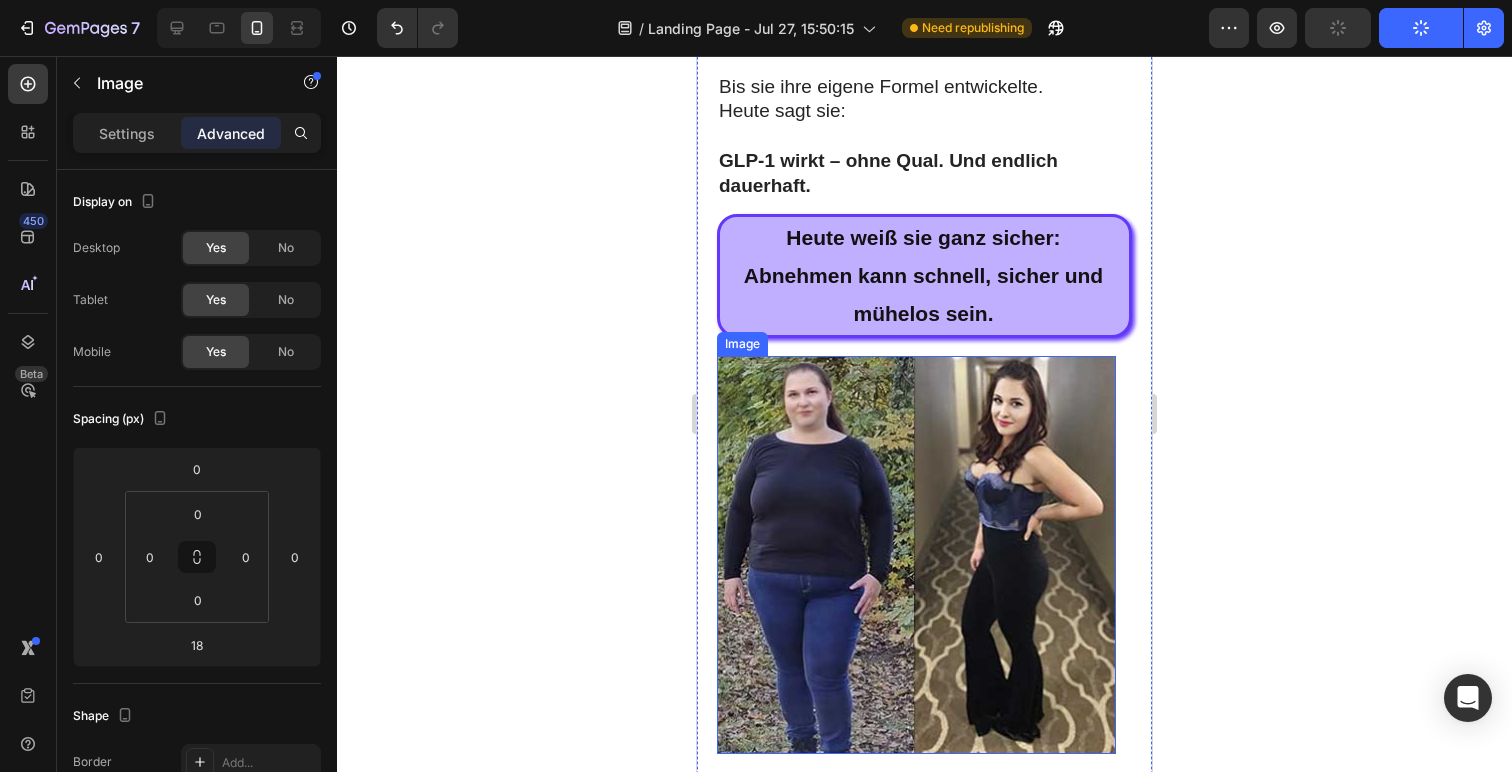 scroll, scrollTop: 10489, scrollLeft: 0, axis: vertical 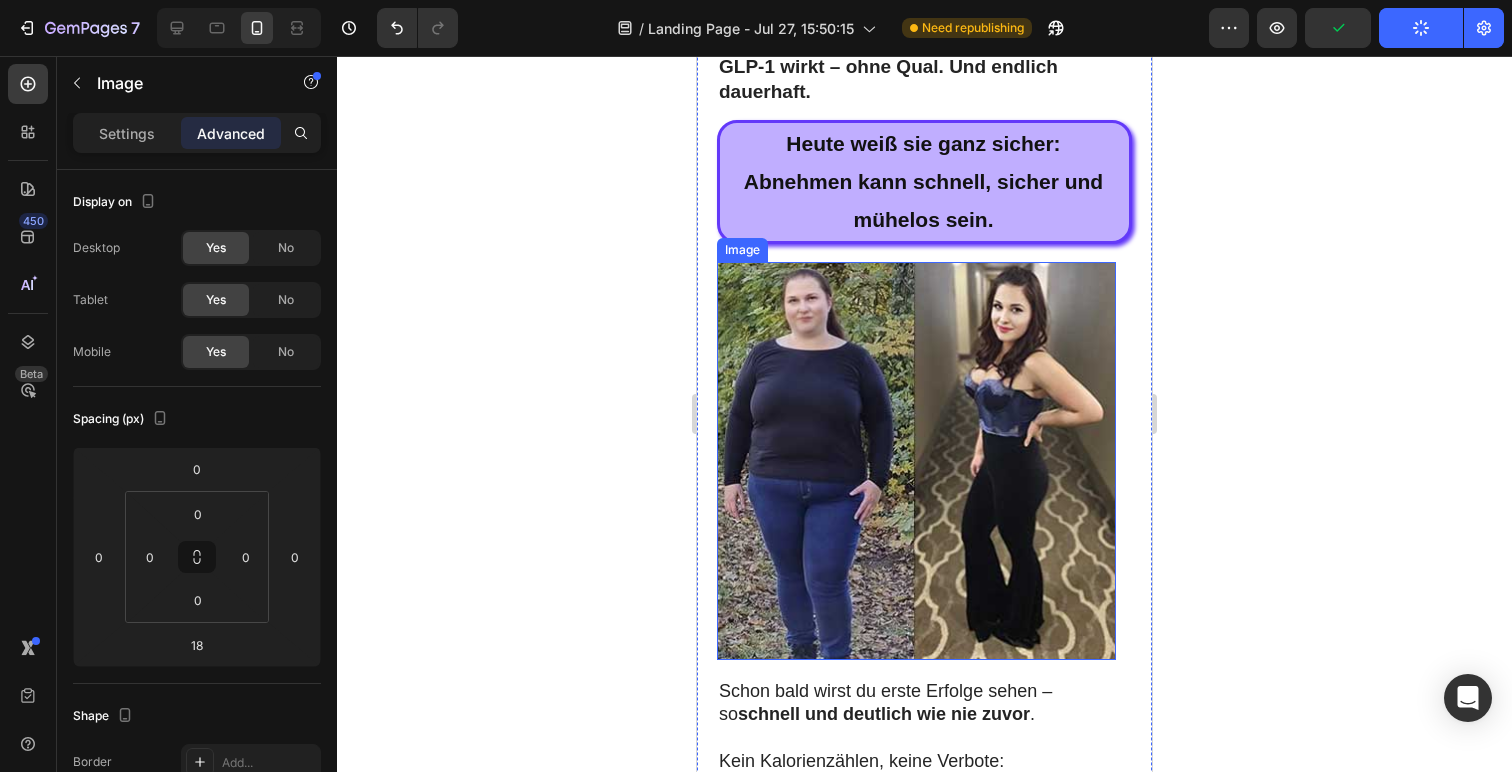 click at bounding box center [916, 461] 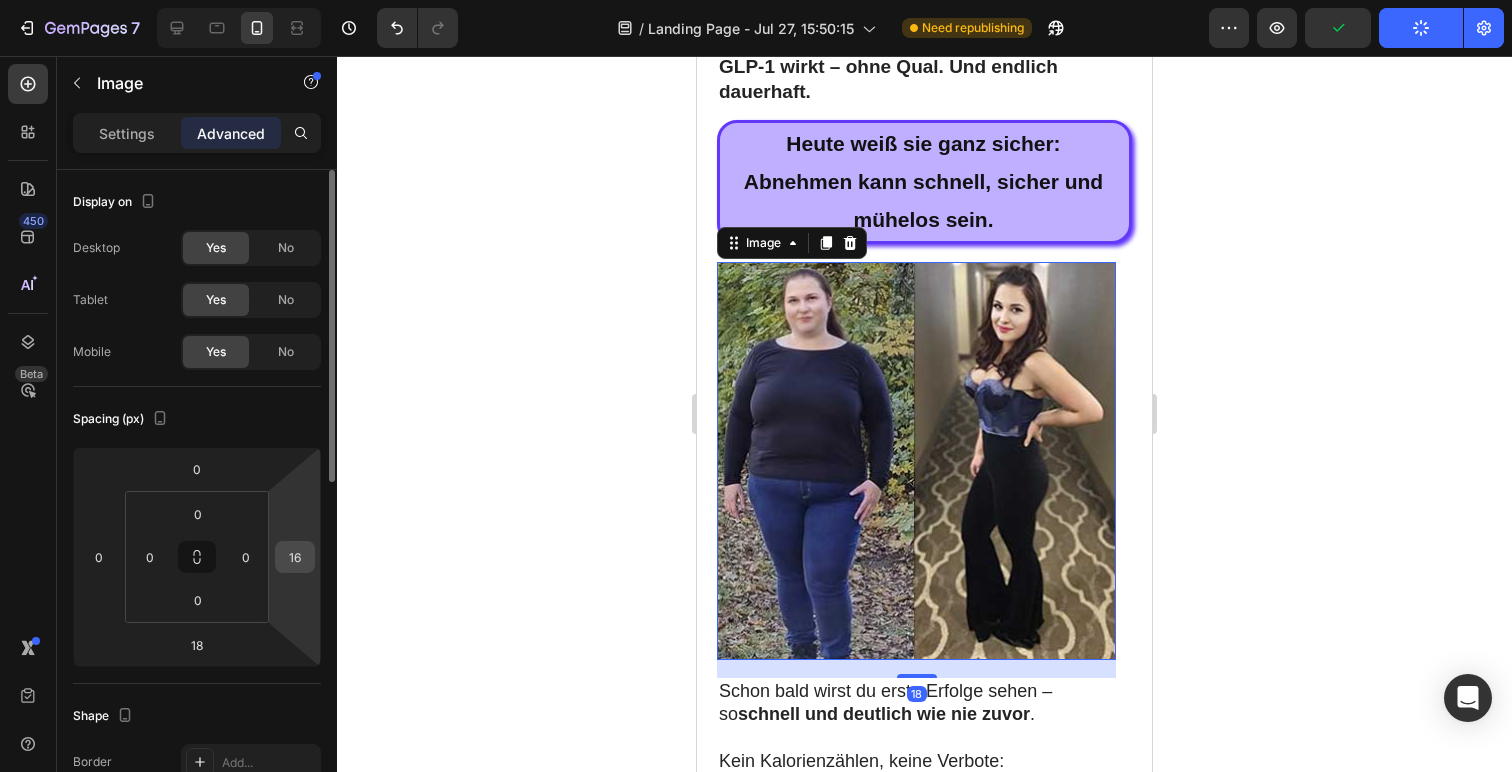click on "16" at bounding box center (295, 557) 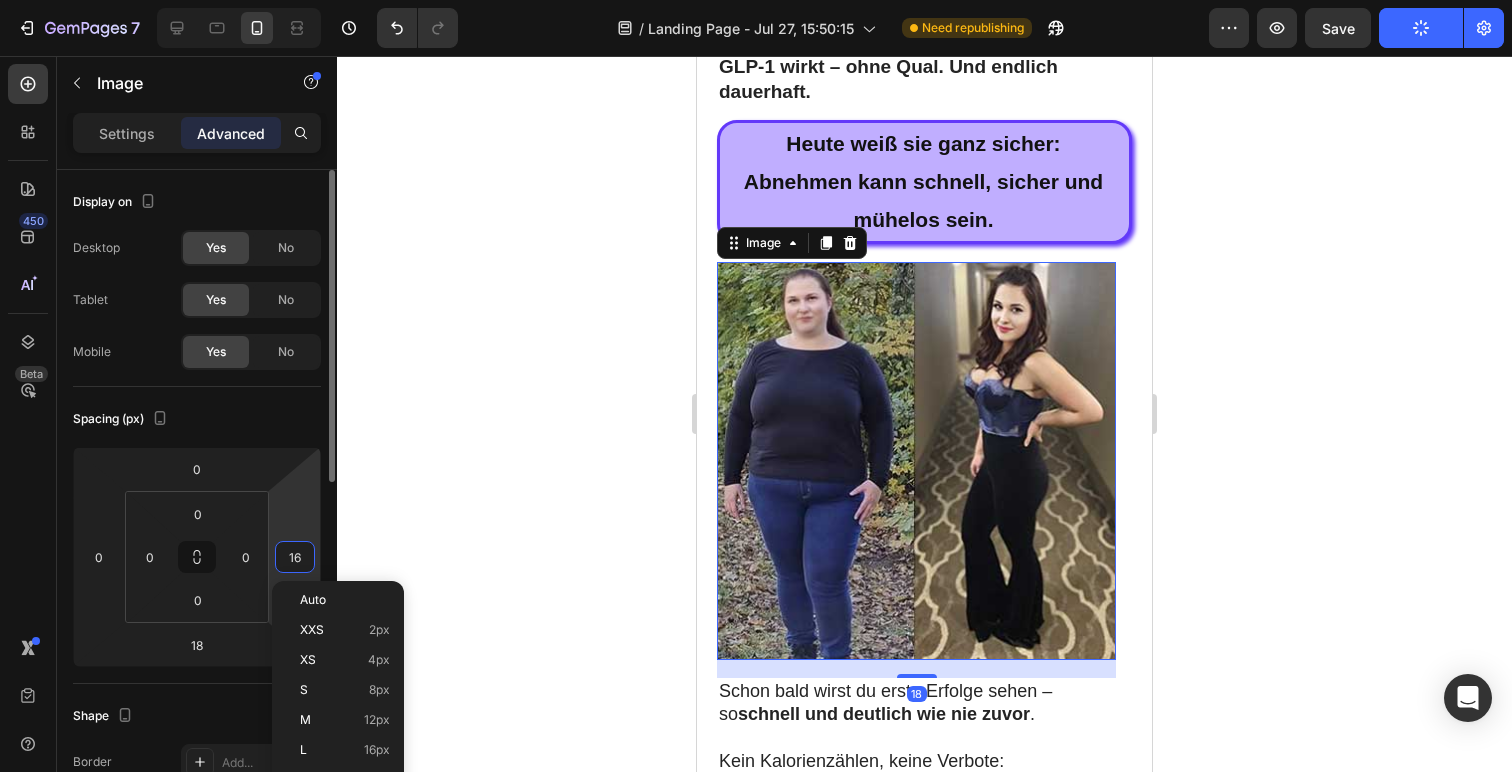 type on "0" 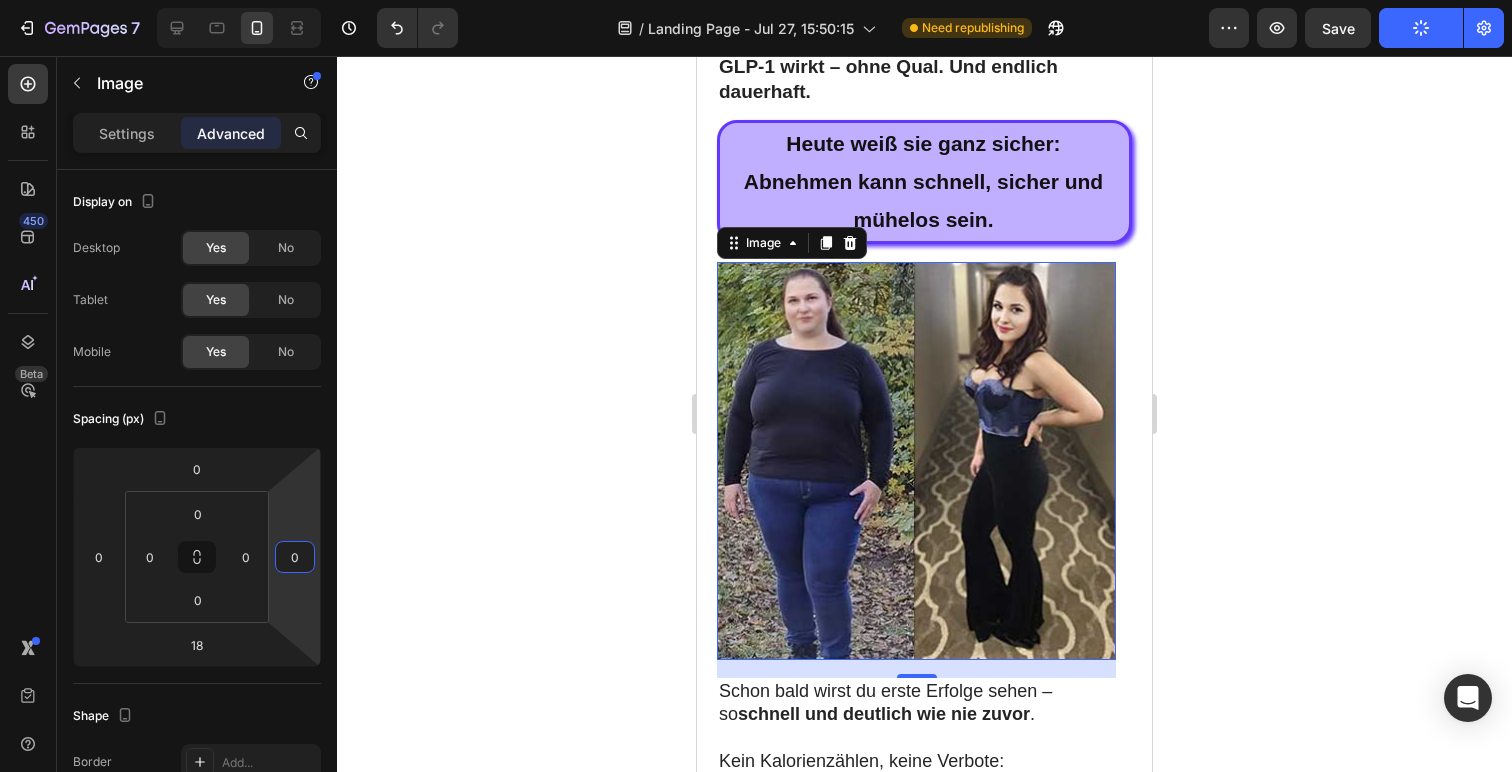 click 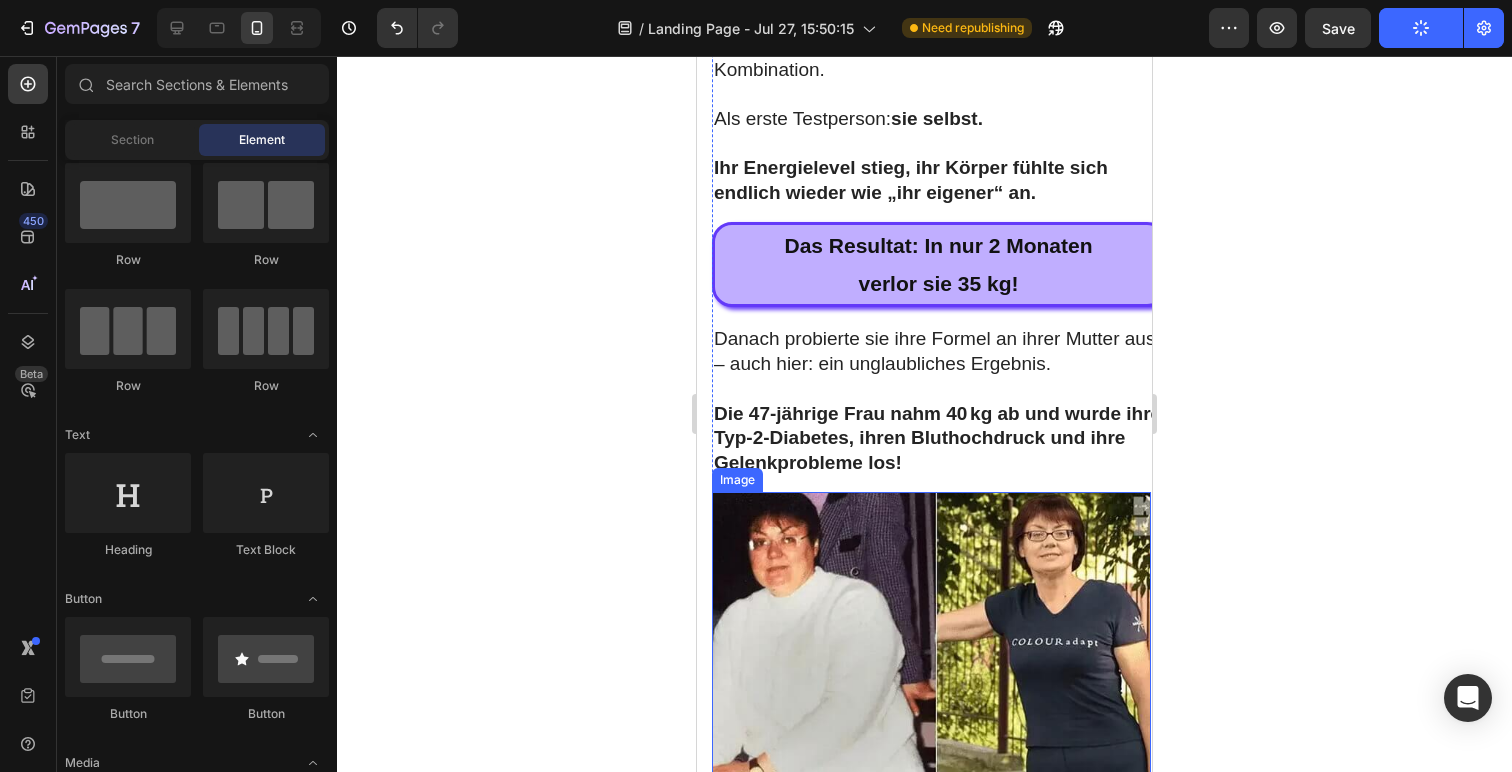 scroll, scrollTop: 3264, scrollLeft: 0, axis: vertical 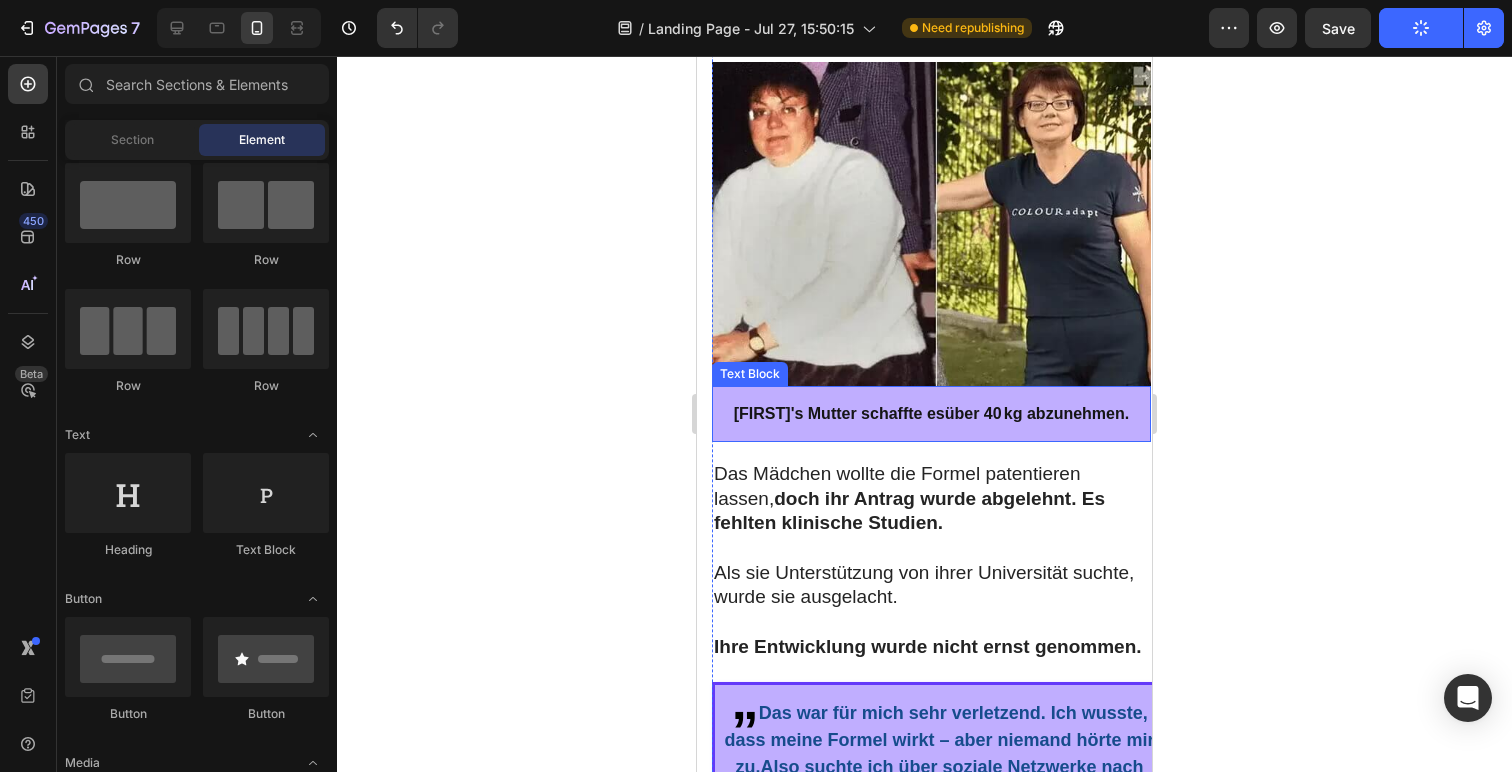 click on "Eleanors Mutter schaffte es  über 40 kg abzunehmen." at bounding box center (931, 414) 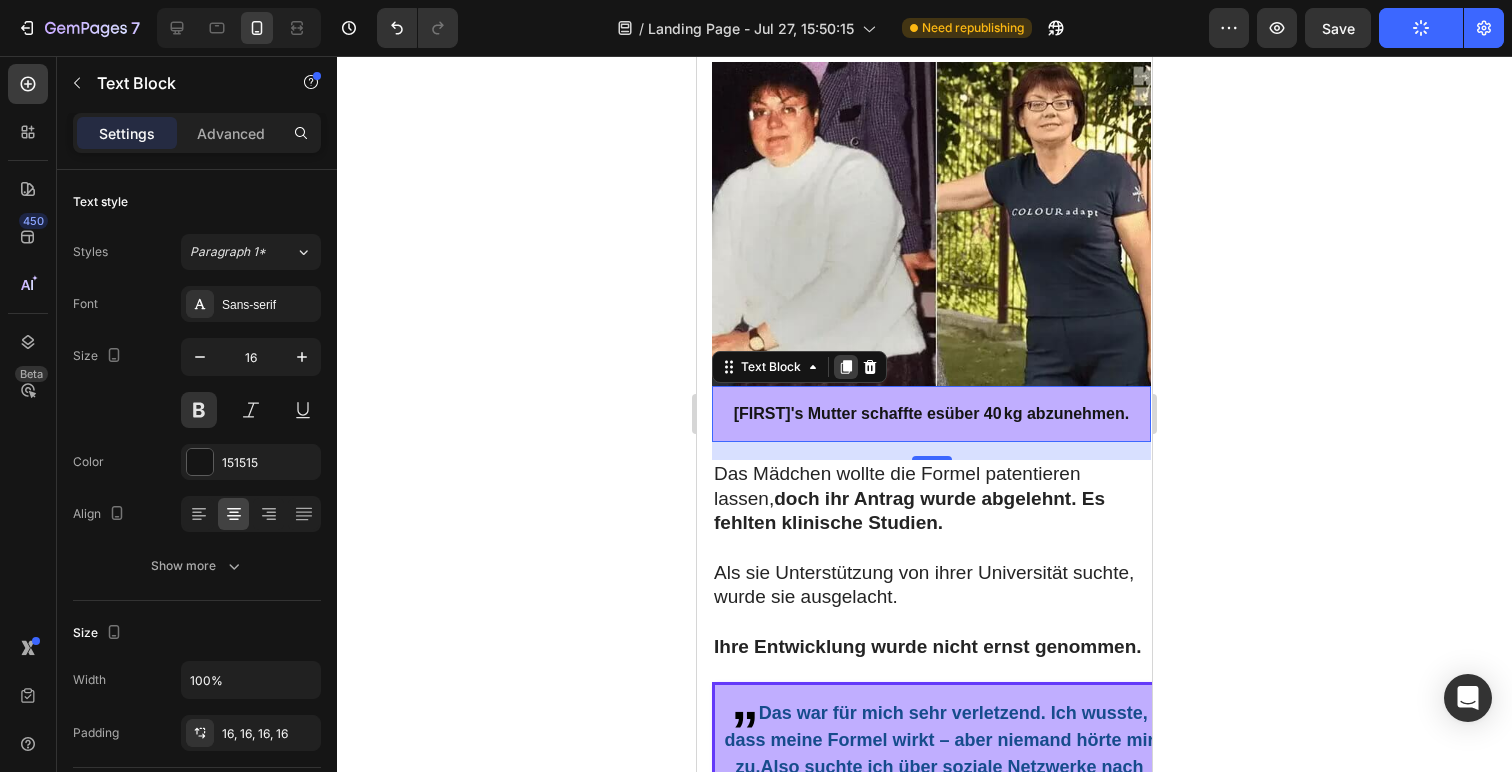 click 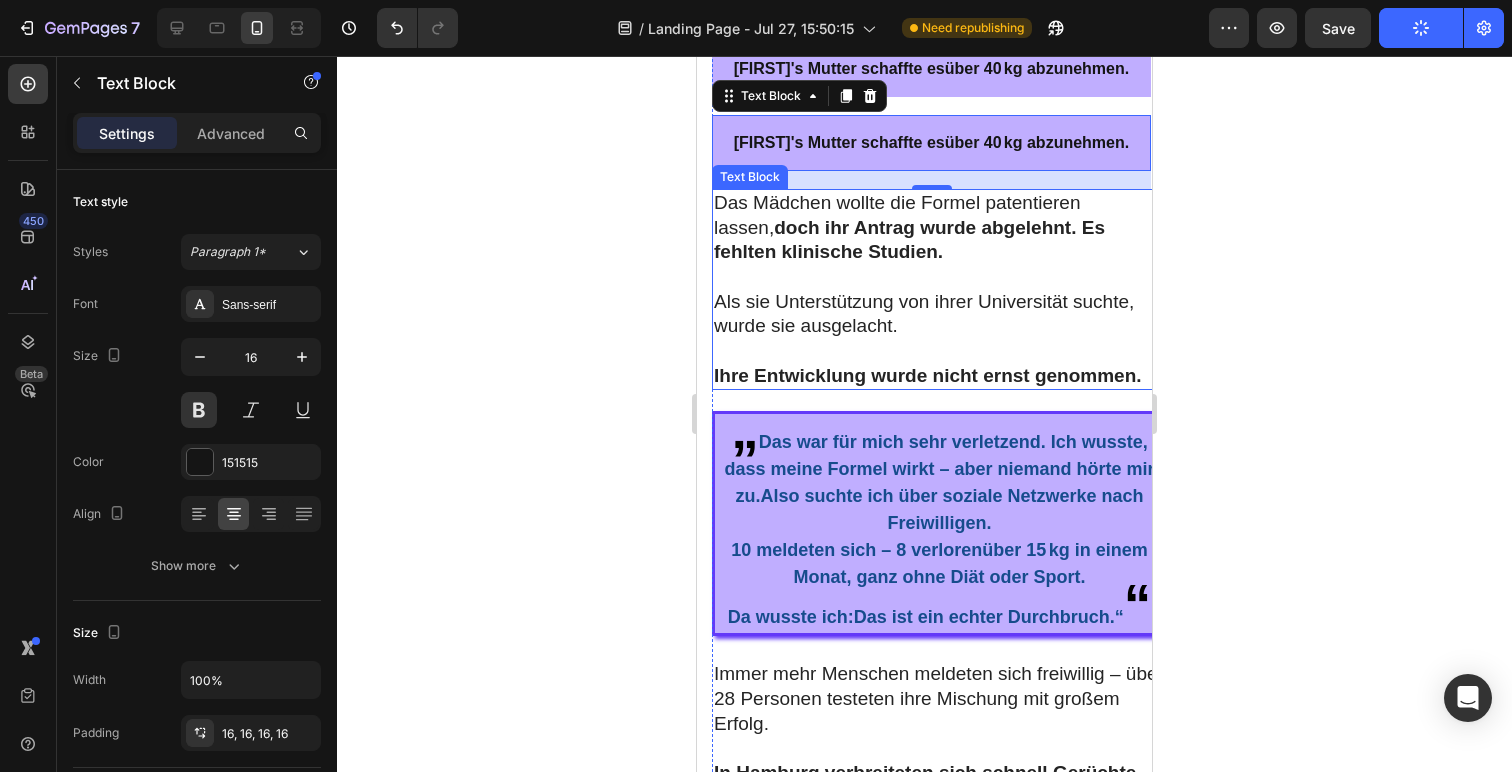 scroll, scrollTop: 3607, scrollLeft: 0, axis: vertical 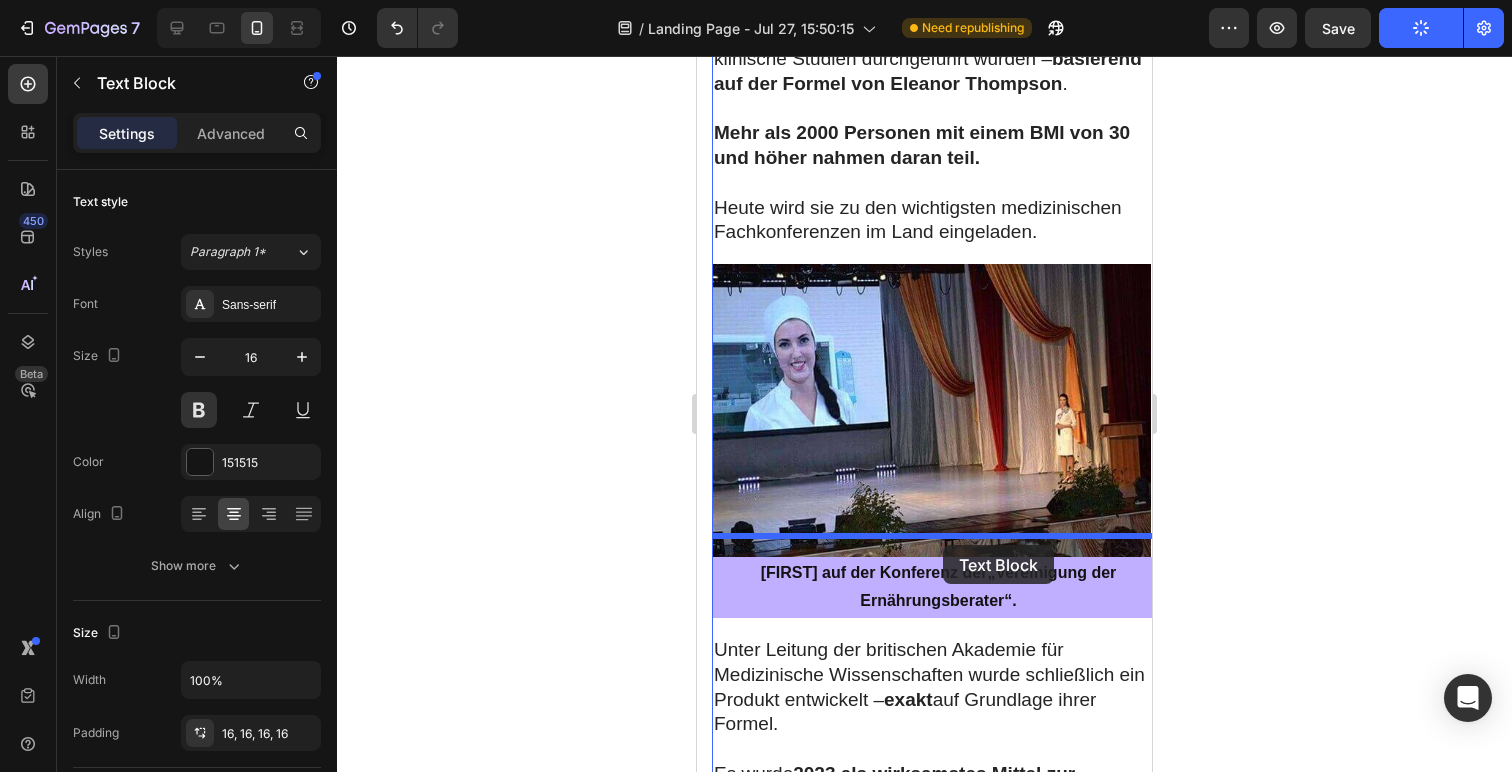 drag, startPoint x: 1015, startPoint y: 173, endPoint x: 942, endPoint y: 543, distance: 377.1326 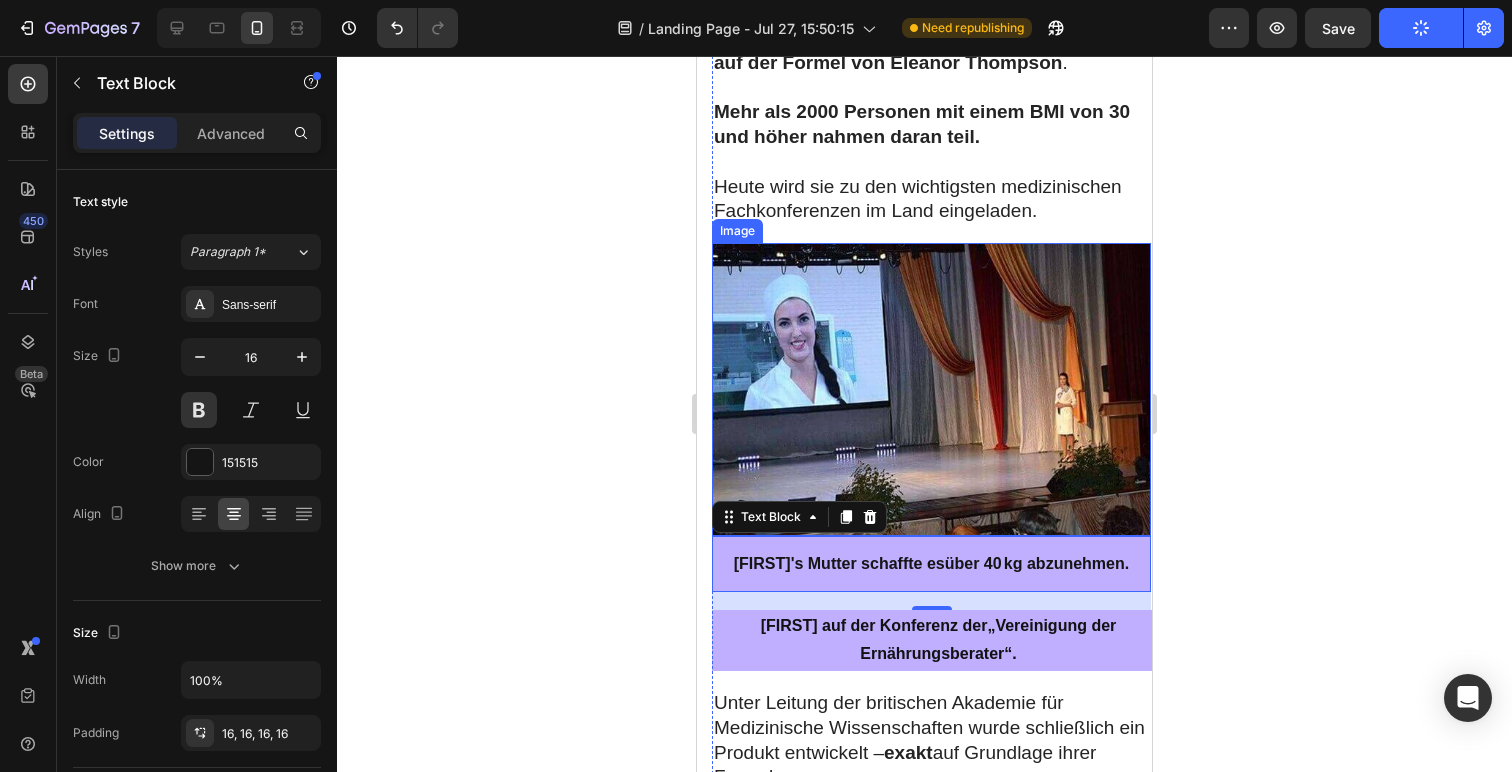 scroll, scrollTop: 4617, scrollLeft: 0, axis: vertical 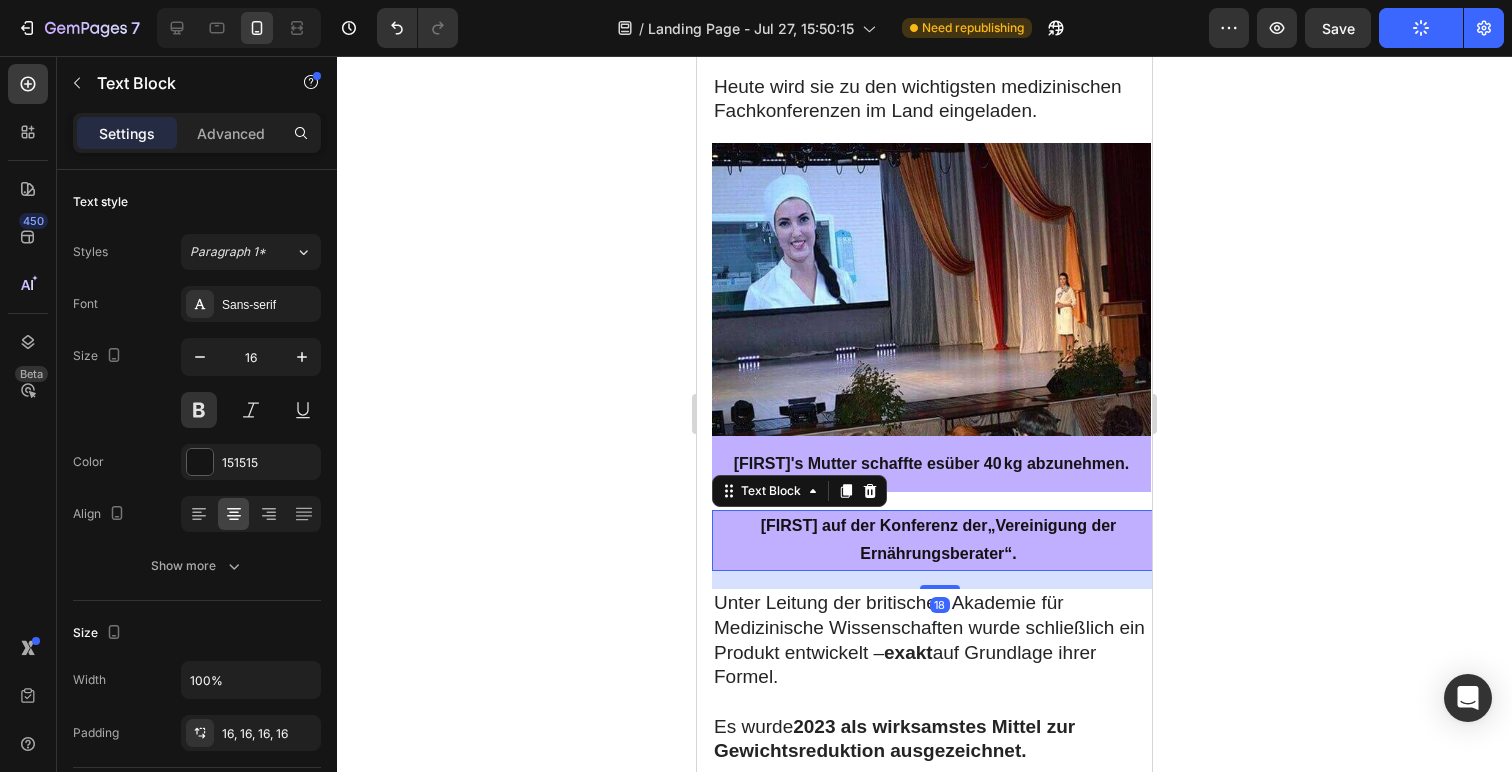 click on "„Vereinigung der Ernährungsberater“" at bounding box center [988, 540] 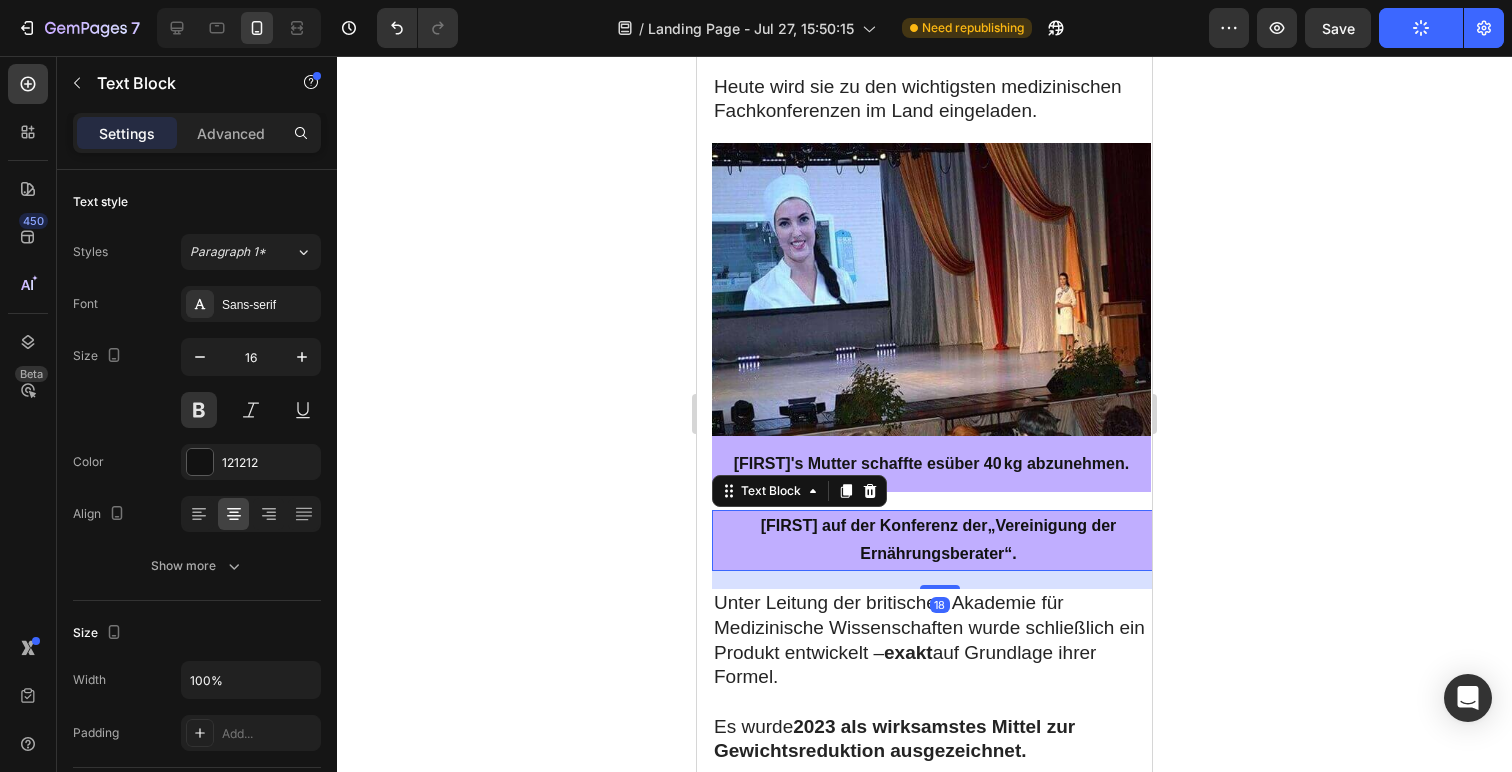click on "„Vereinigung der Ernährungsberater“" at bounding box center (988, 540) 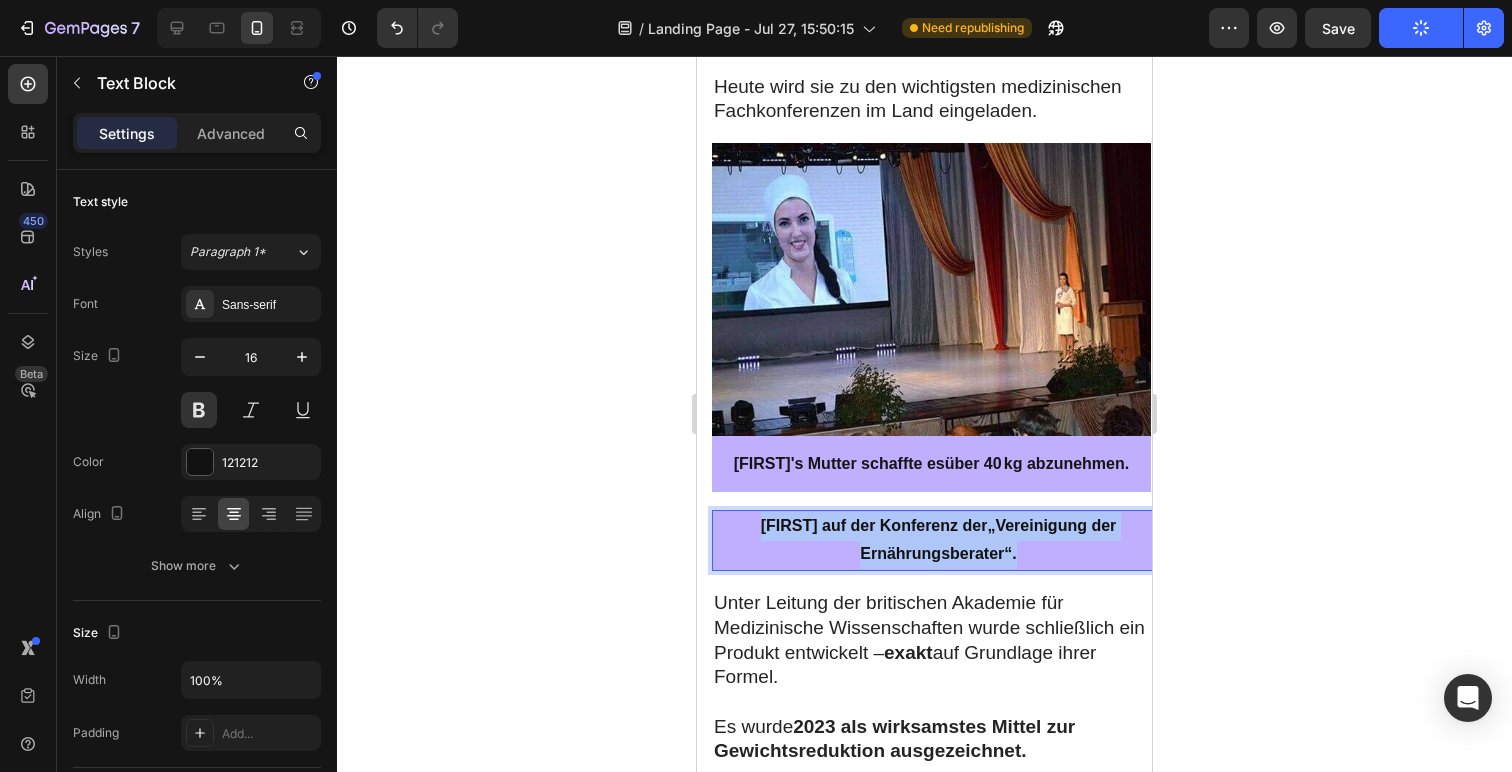 click on "„Vereinigung der Ernährungsberater“" at bounding box center (988, 540) 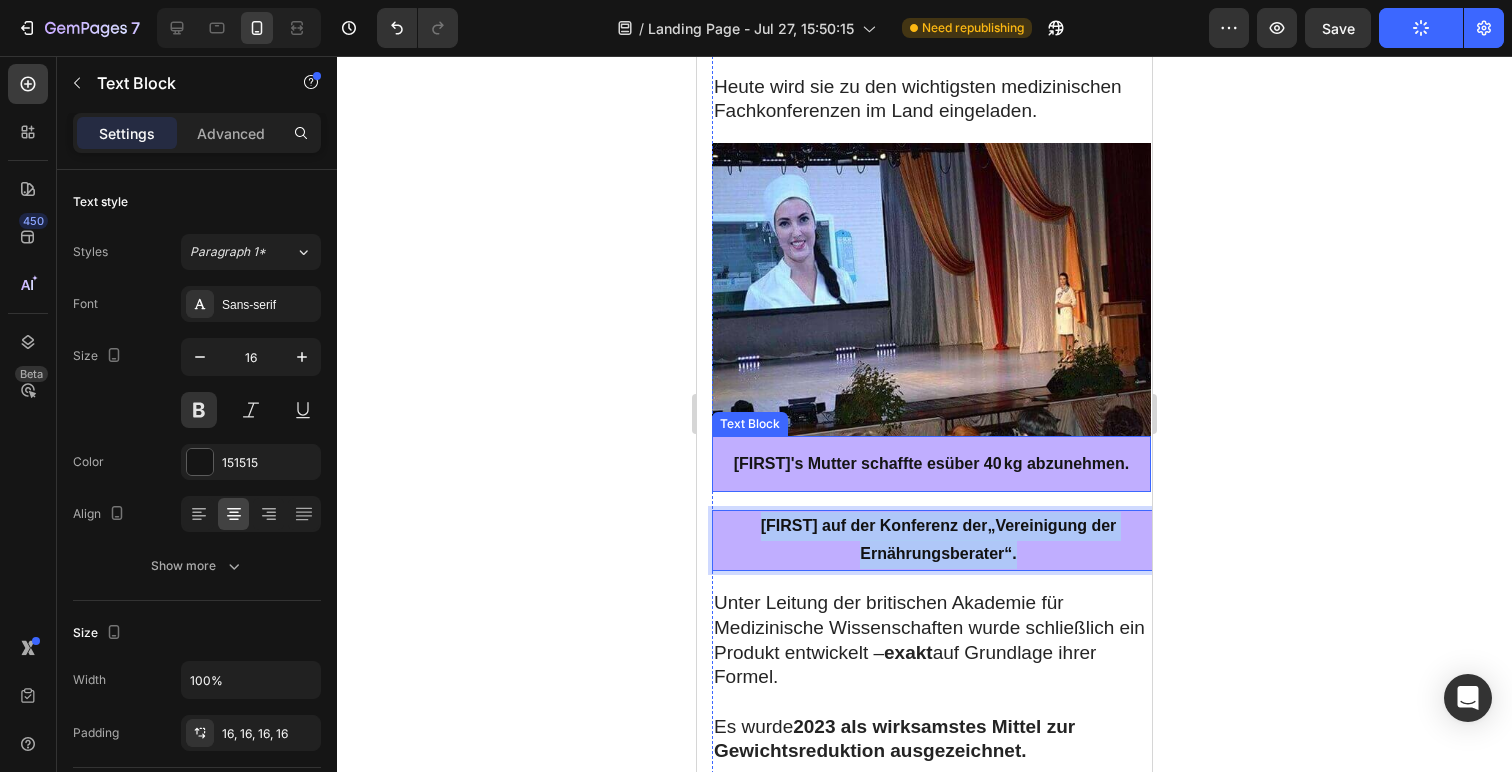 click on "über 40 kg abzunehmen." at bounding box center (1037, 463) 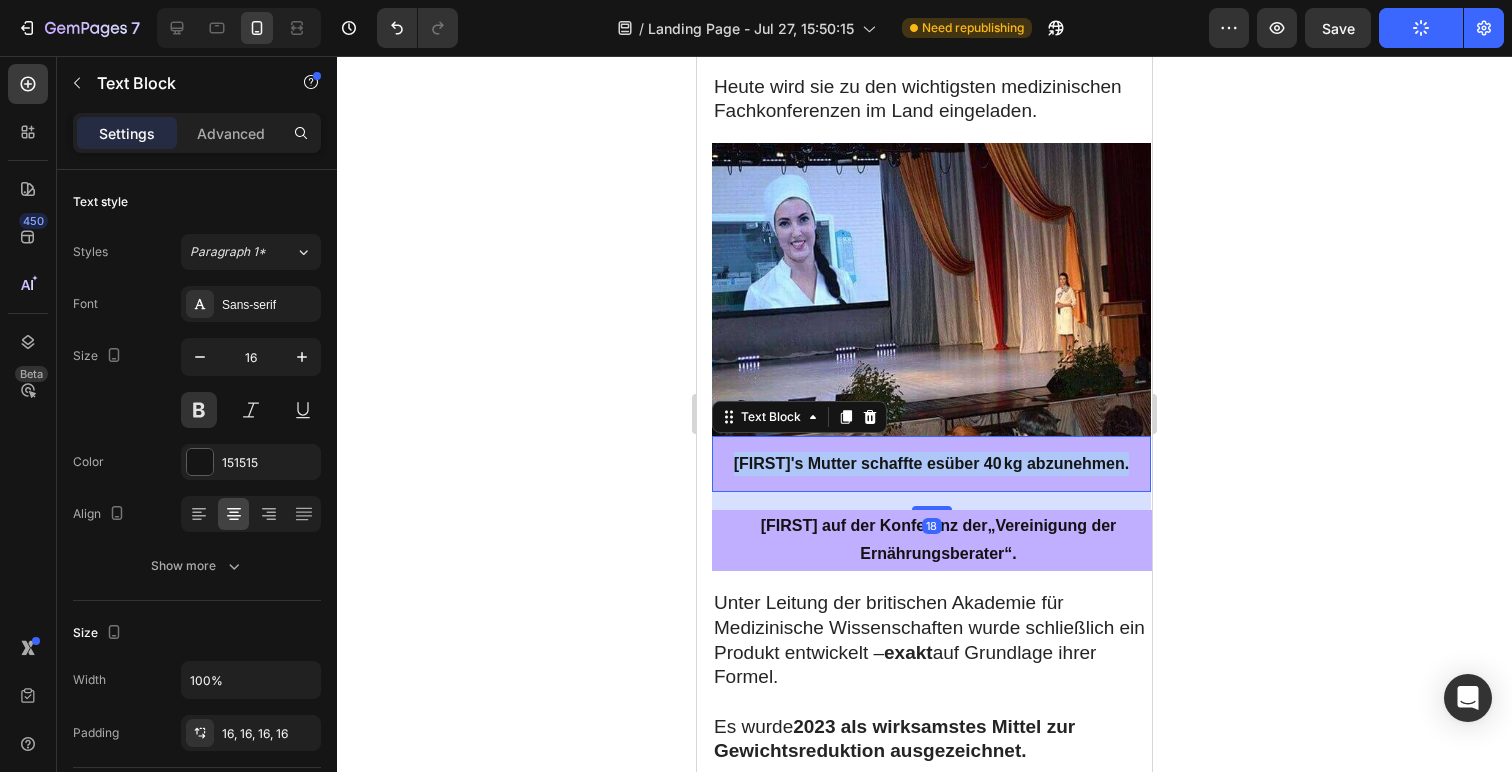 click on "über 40 kg abzunehmen." at bounding box center [1037, 463] 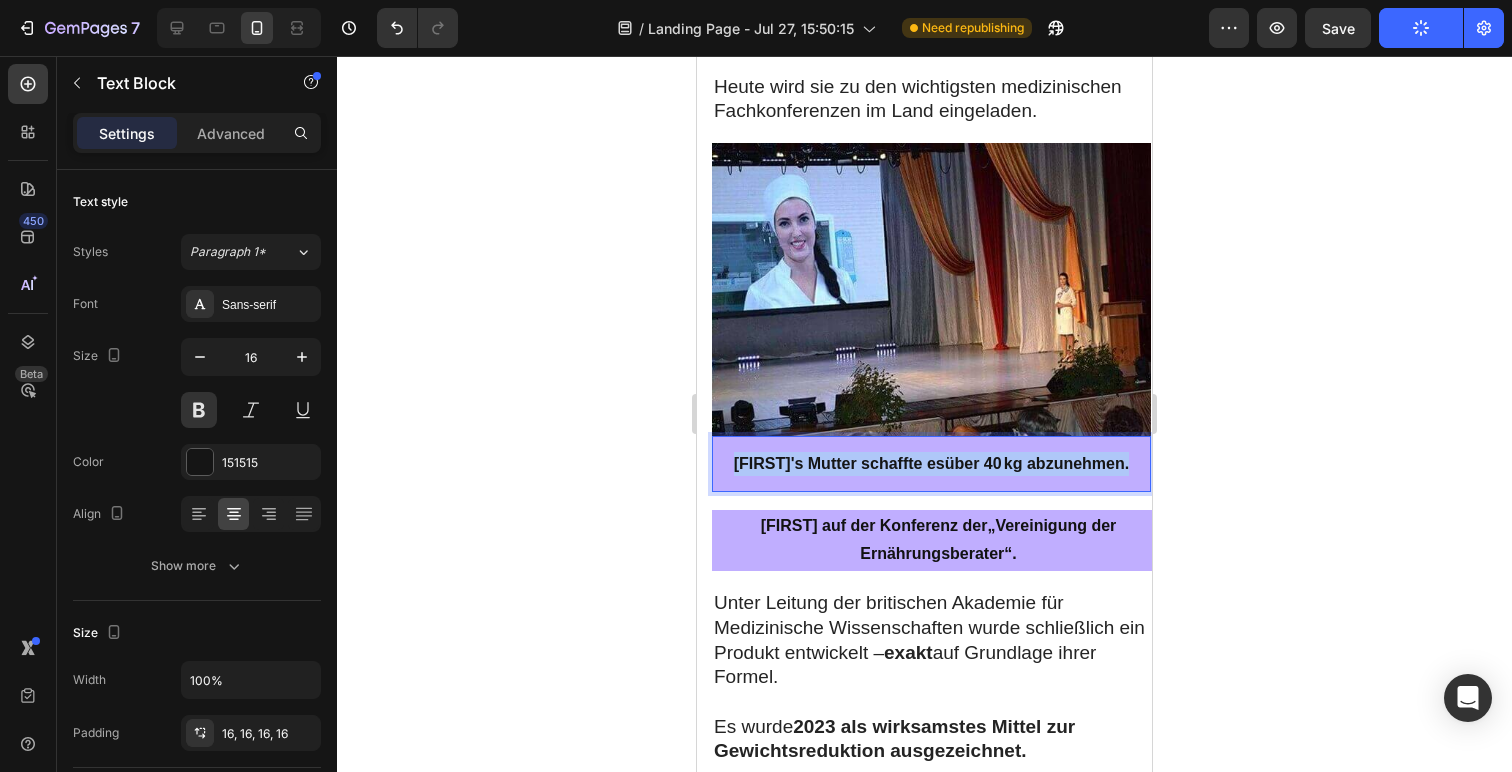 click on "über 40 kg abzunehmen." at bounding box center [1037, 463] 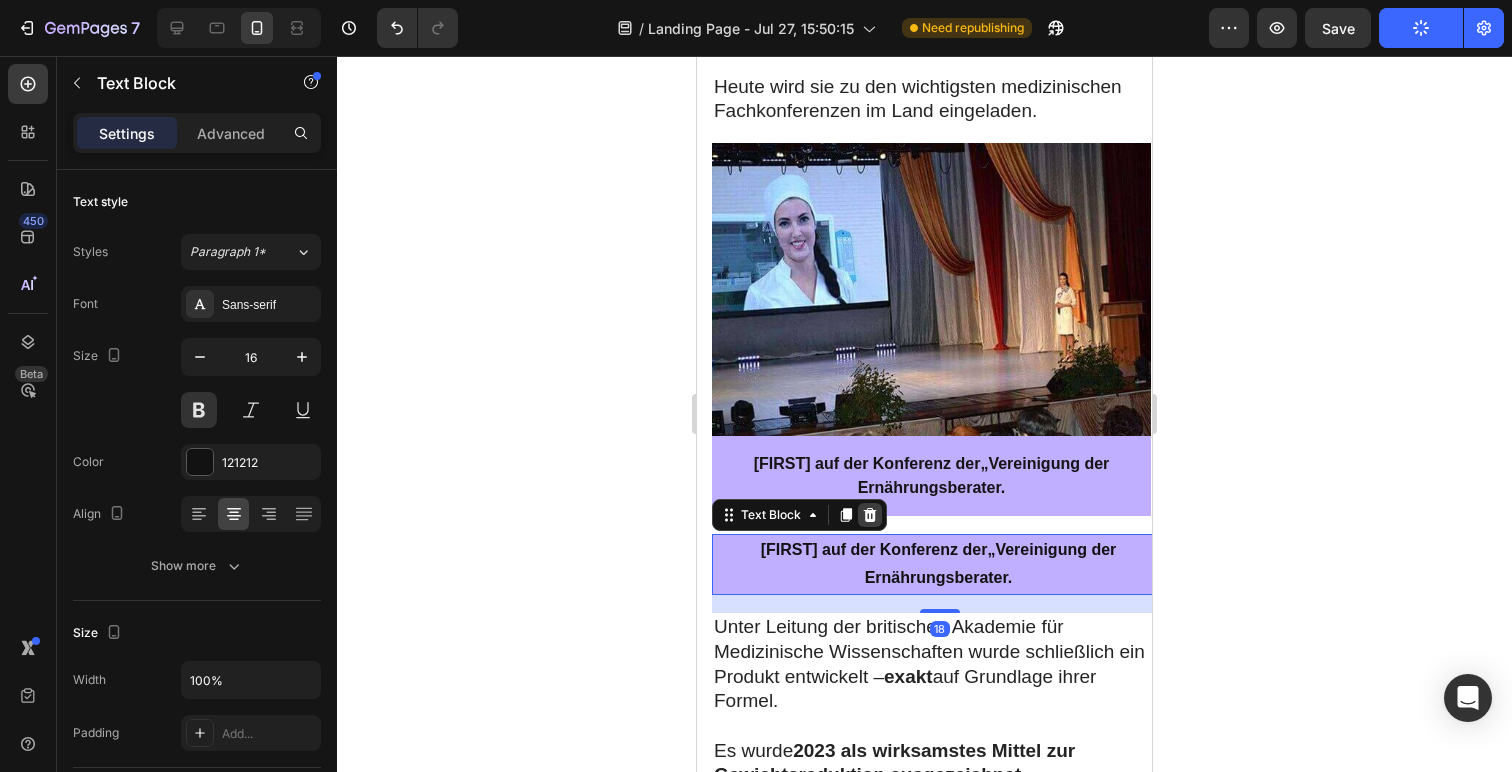click at bounding box center (870, 515) 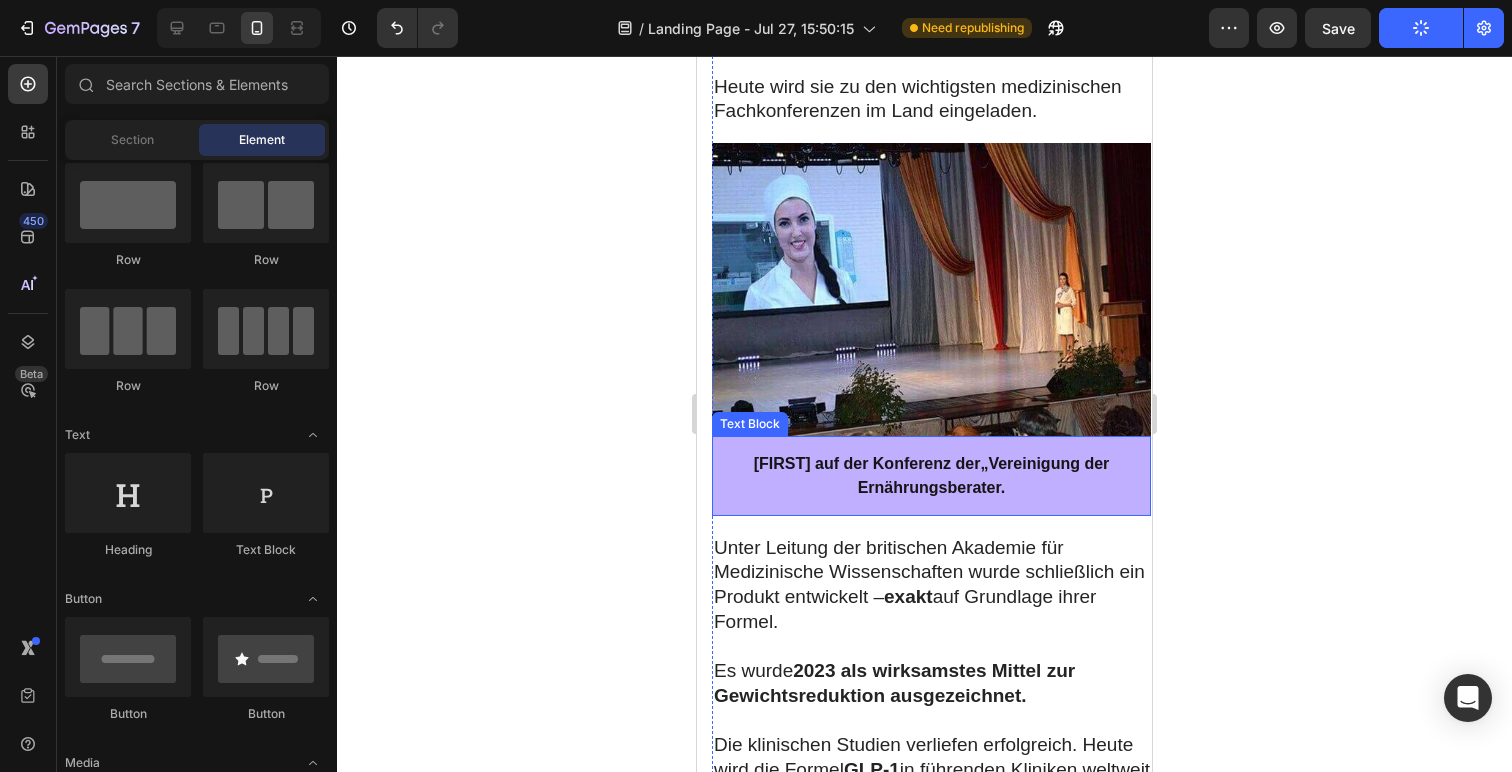 click on "Eleanor auf der Konferenz der  „Vereinigung der Ernährungsberater ." at bounding box center (931, 476) 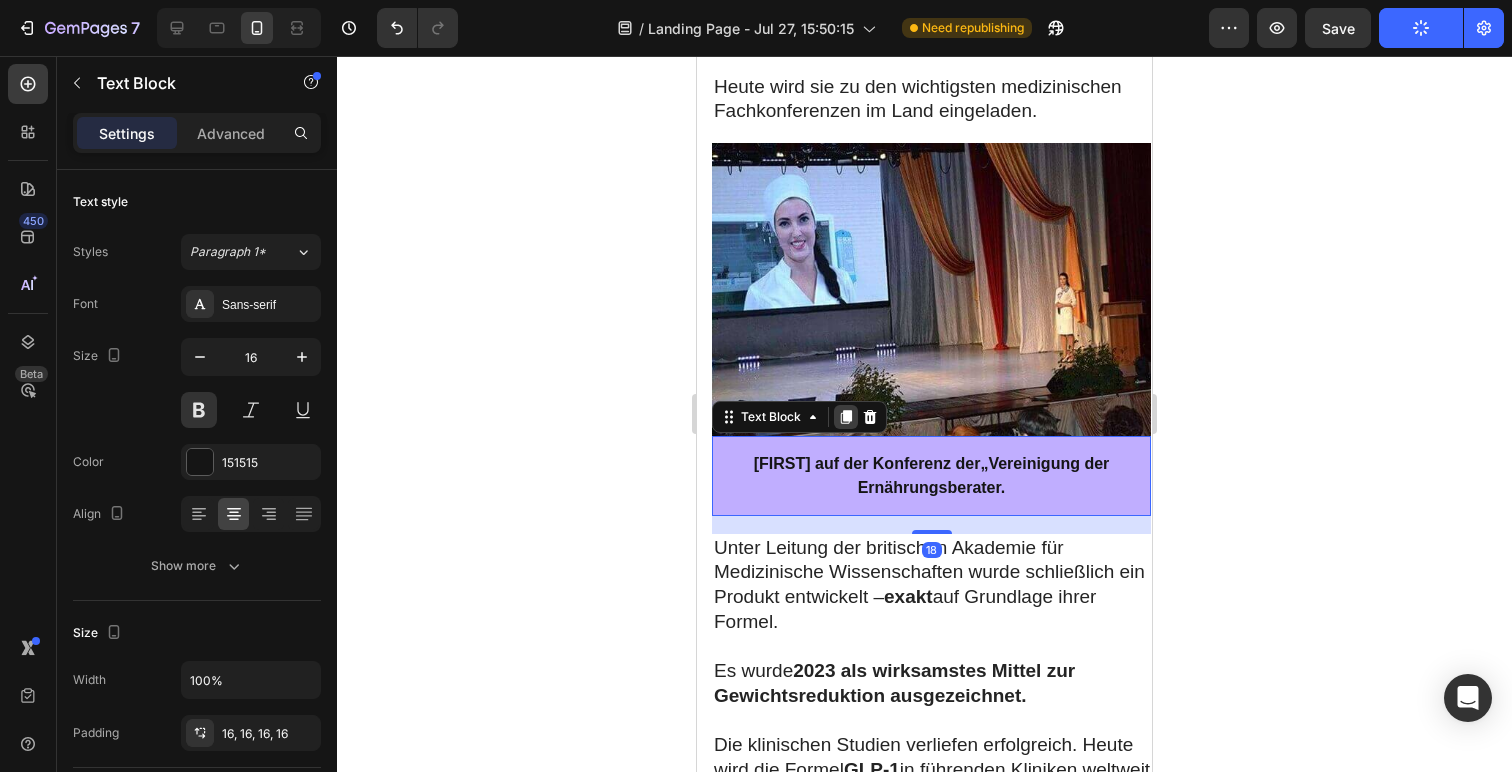 click 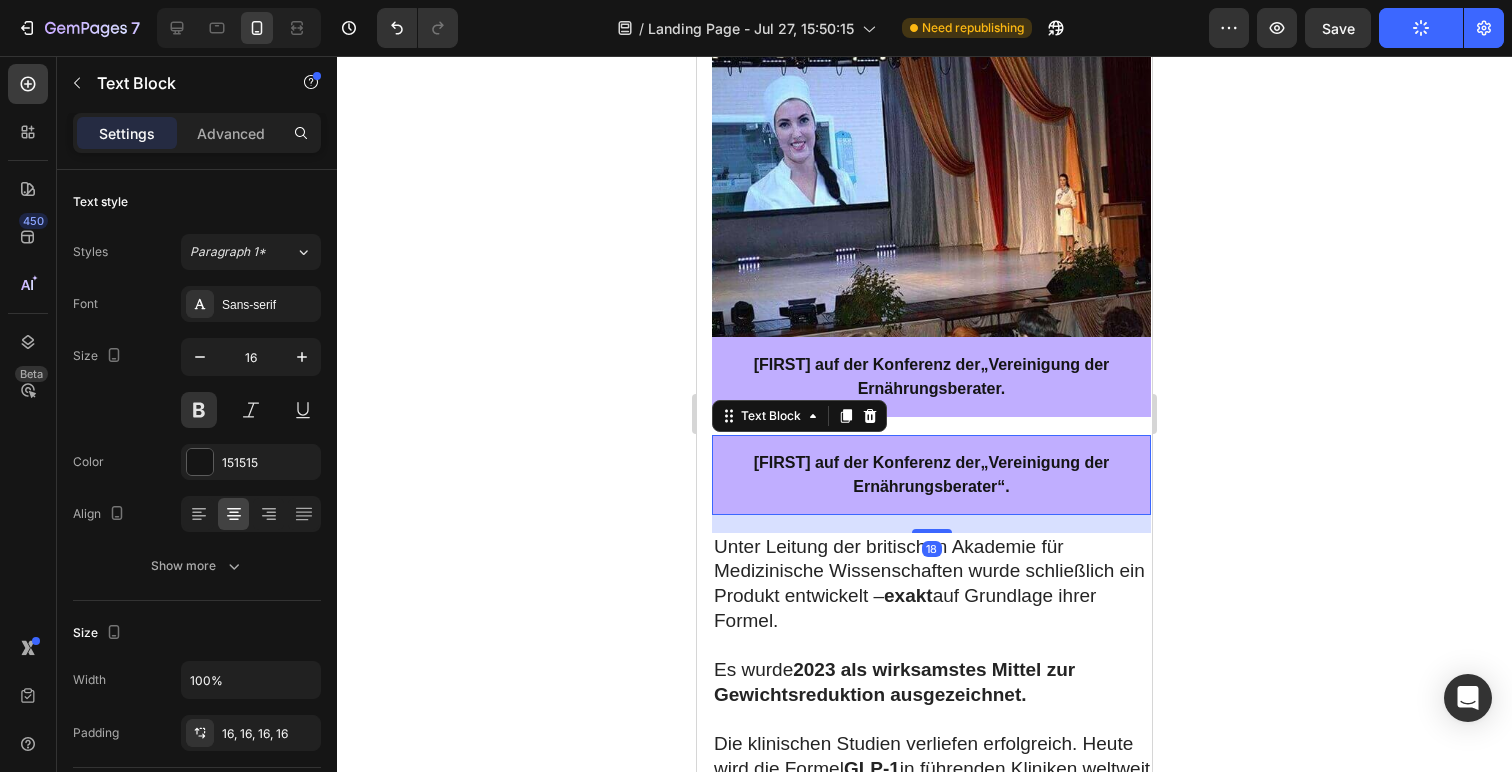 scroll, scrollTop: 4717, scrollLeft: 0, axis: vertical 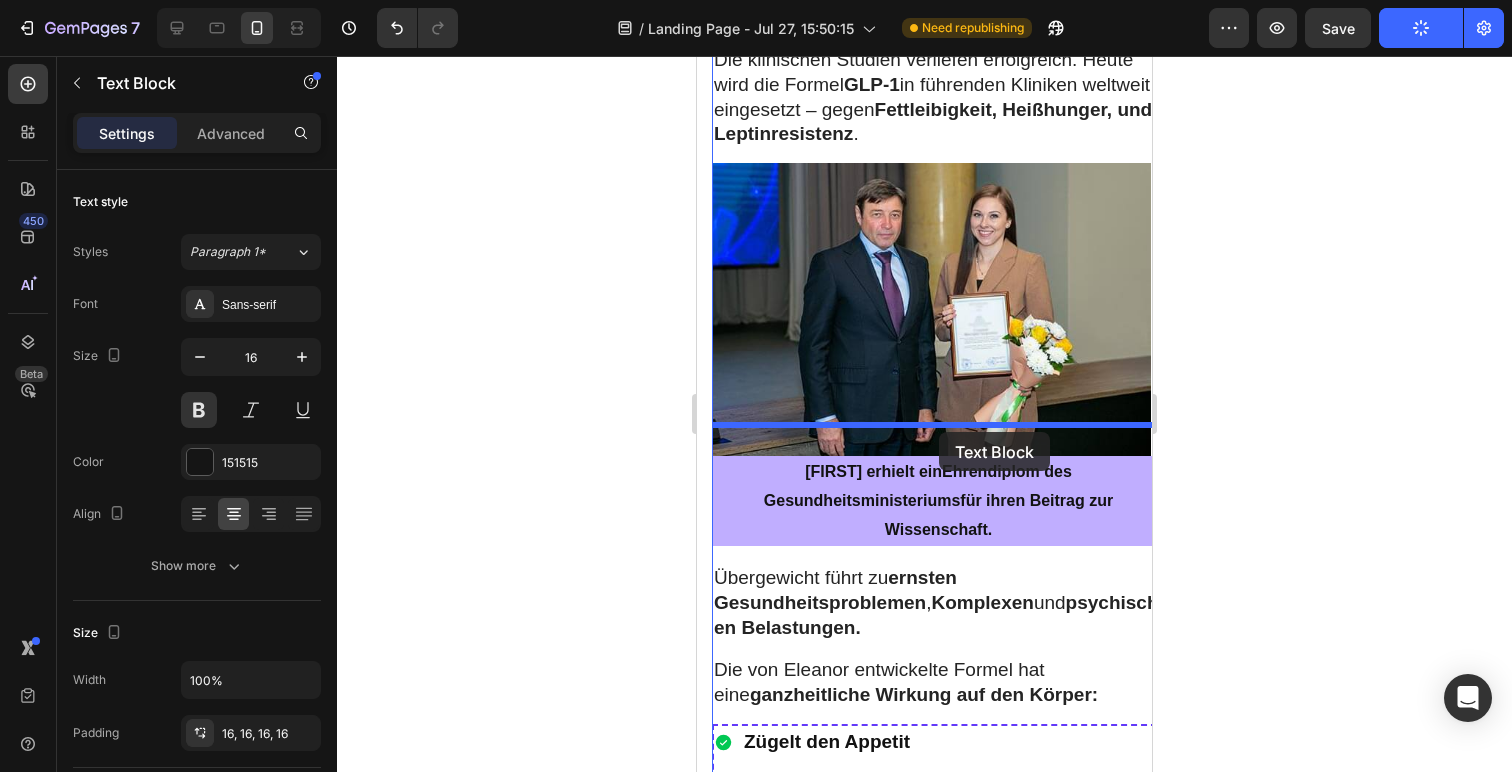 drag, startPoint x: 1003, startPoint y: 468, endPoint x: 939, endPoint y: 432, distance: 73.43024 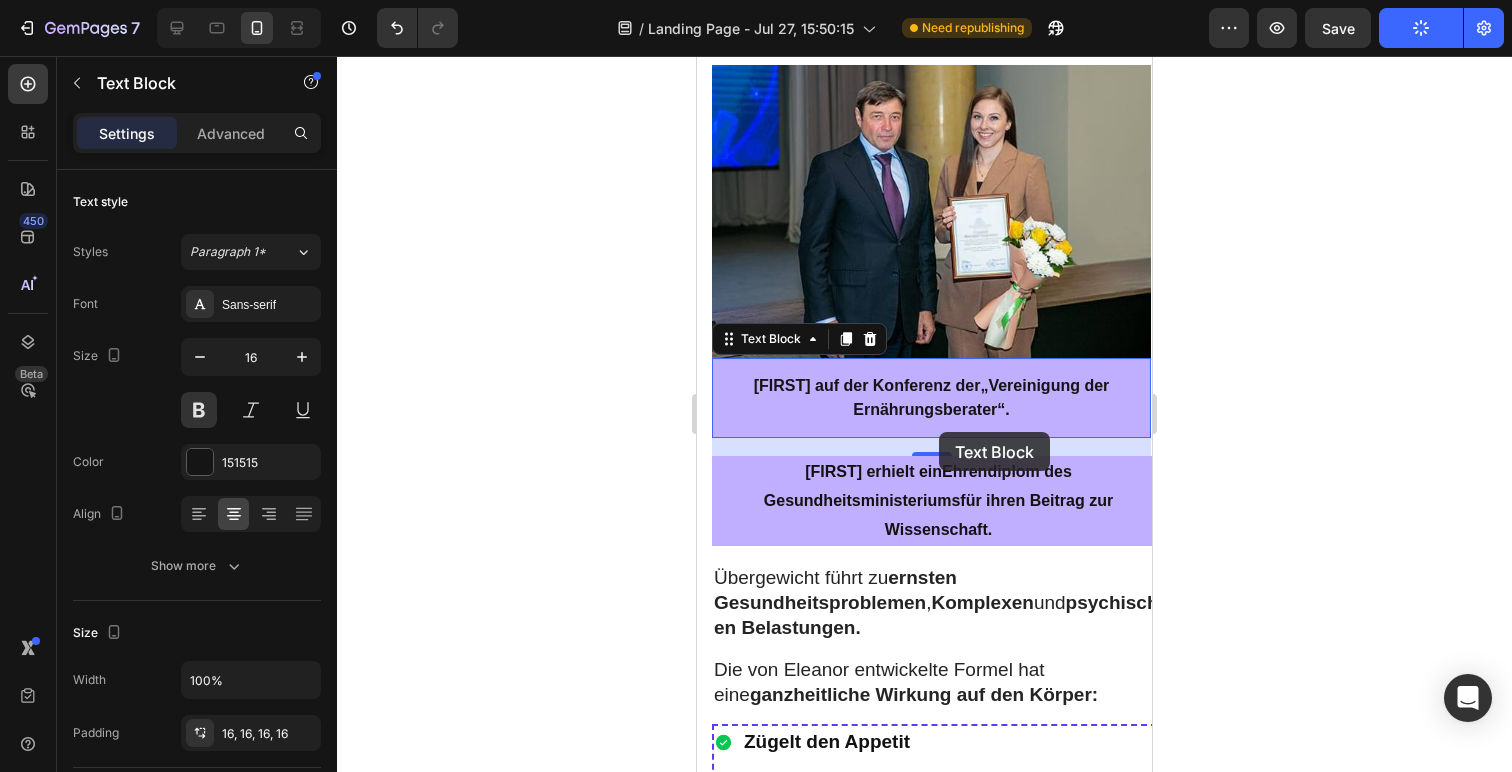 scroll, scrollTop: 5302, scrollLeft: 0, axis: vertical 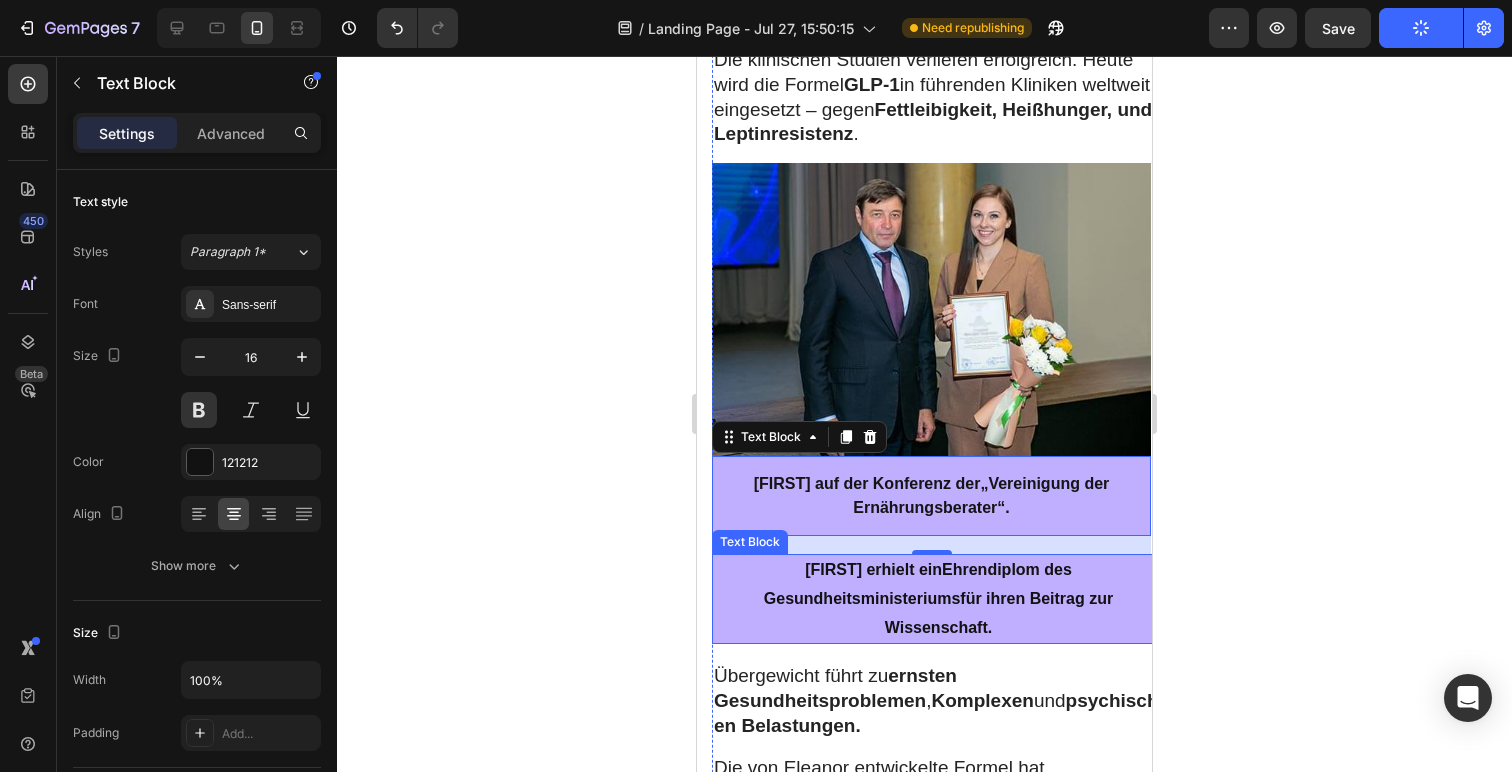 click on "Eleanor erhielt ein  Ehrendiplom des Gesundheitsministeriums  für ihren Beitrag zur Wissenschaft." at bounding box center [938, 599] 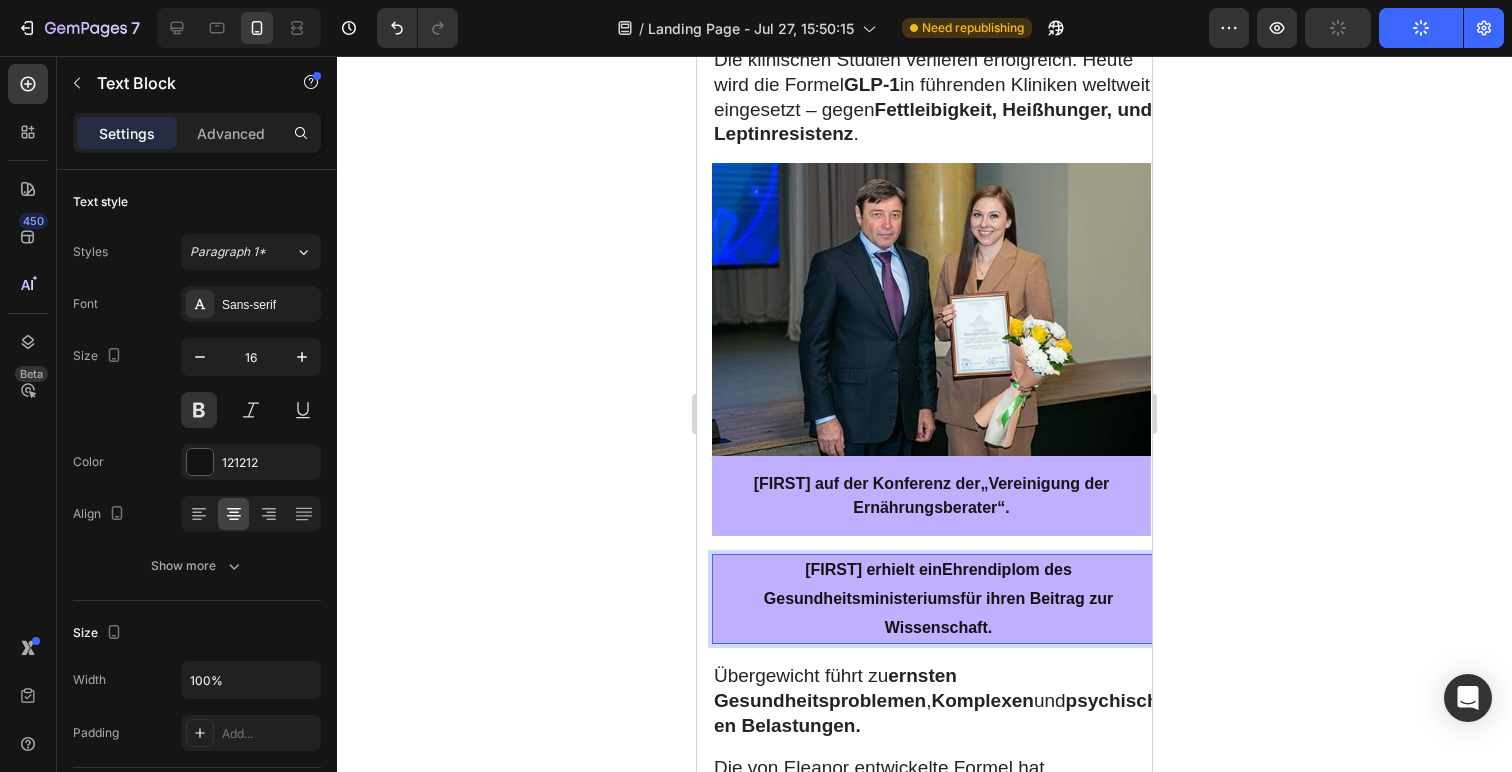 click on "Eleanor erhielt ein  Ehrendiplom des Gesundheitsministeriums  für ihren Beitrag zur Wissenschaft." at bounding box center (938, 599) 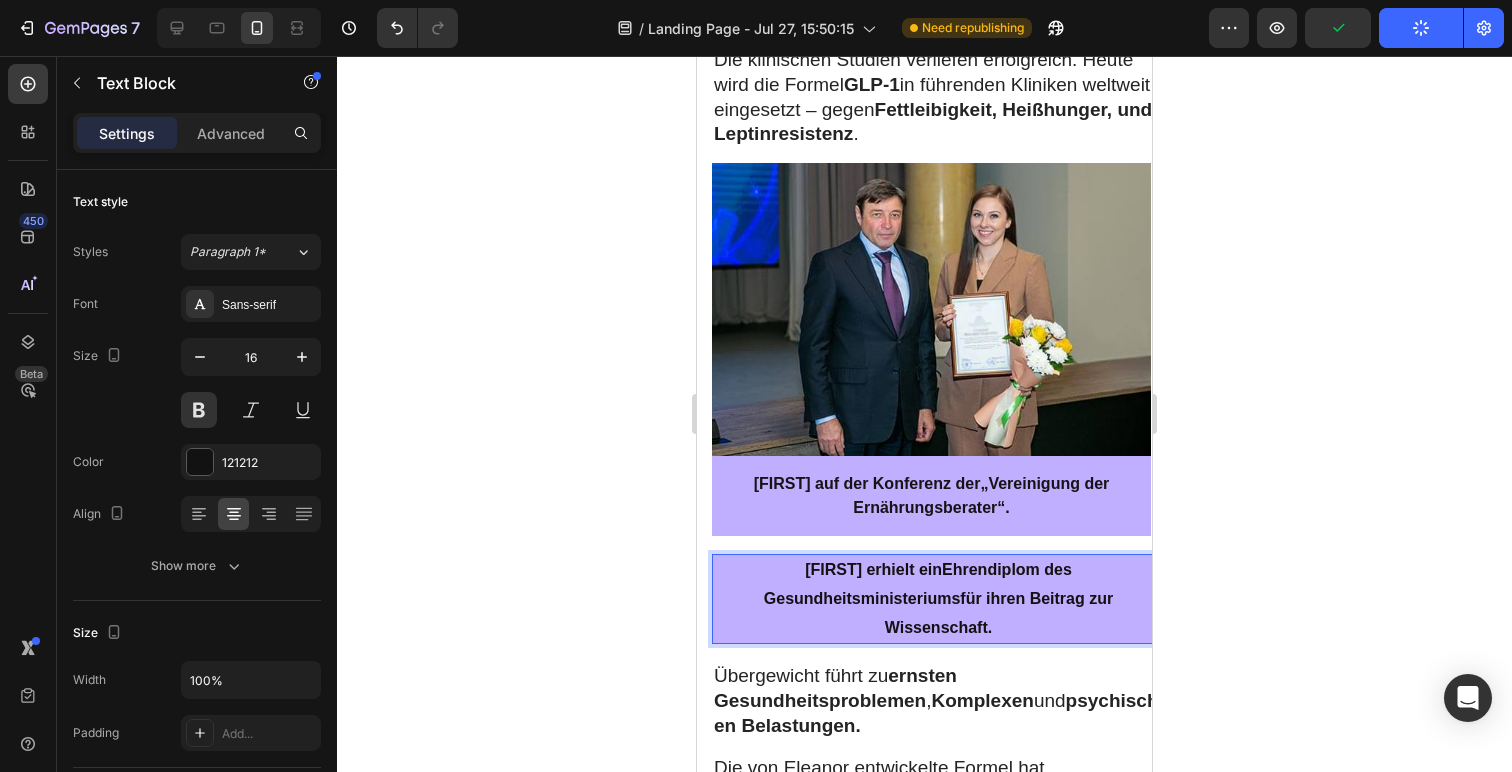 click on "Eleanor erhielt ein  Ehrendiplom des Gesundheitsministeriums  für ihren Beitrag zur Wissenschaft." at bounding box center (938, 599) 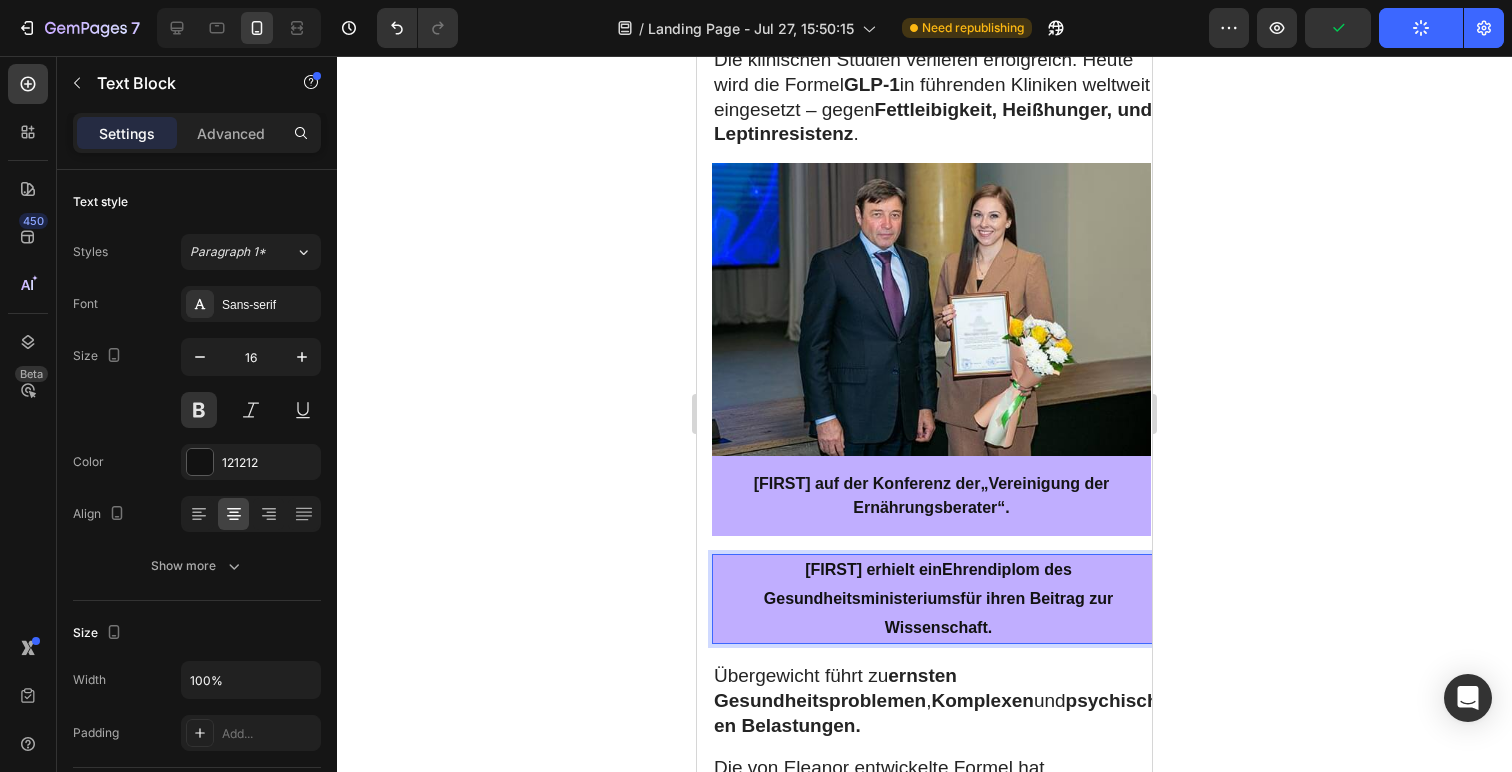 click on "Eleanor erhielt ein  Ehrendiplom des Gesundheitsministeriums  für ihren Beitrag zur Wissenschaft." at bounding box center (938, 599) 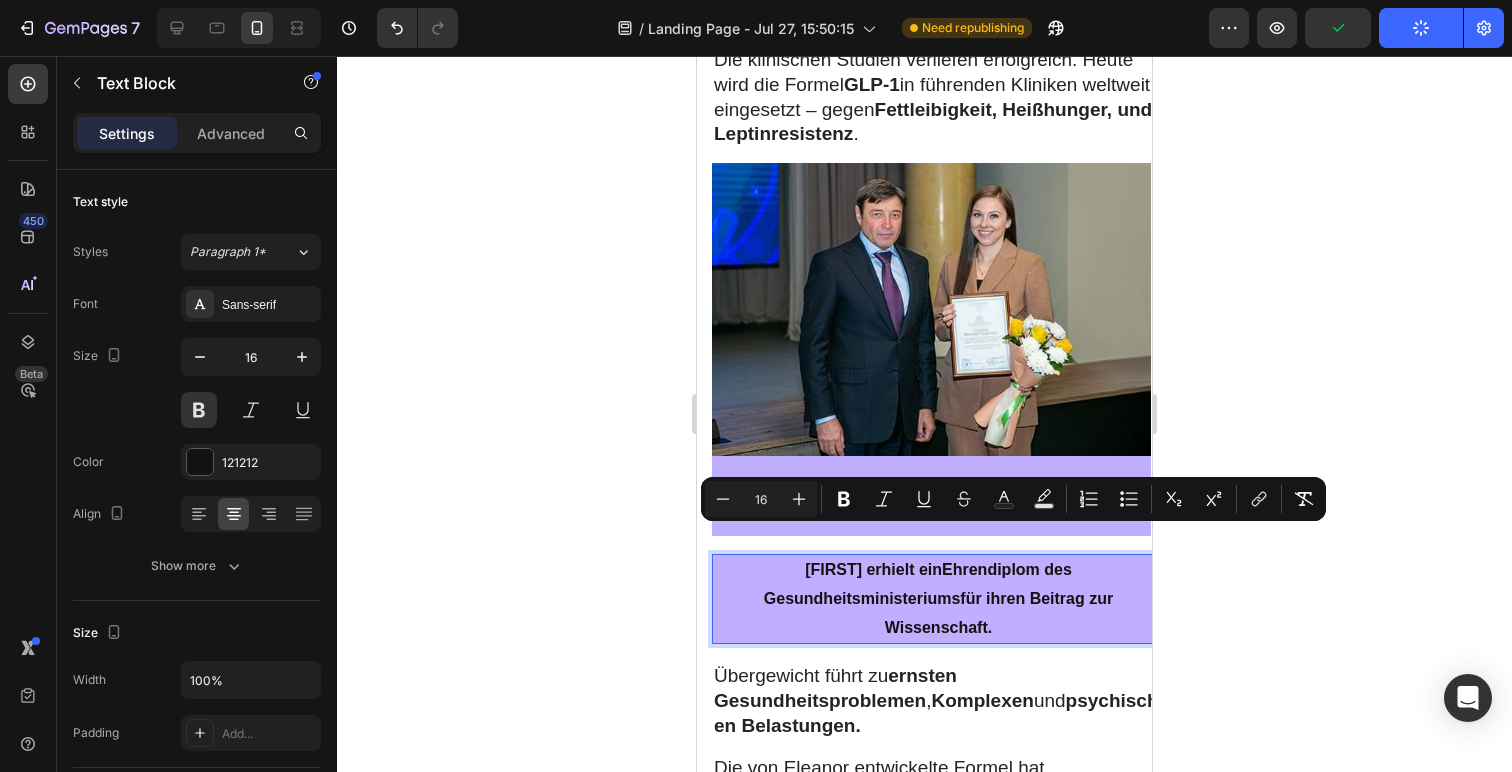 copy on "Eleanor erhielt ein  Ehrendiplom des Gesundheitsministeriums  für ihren Beitrag zur Wissenschaft." 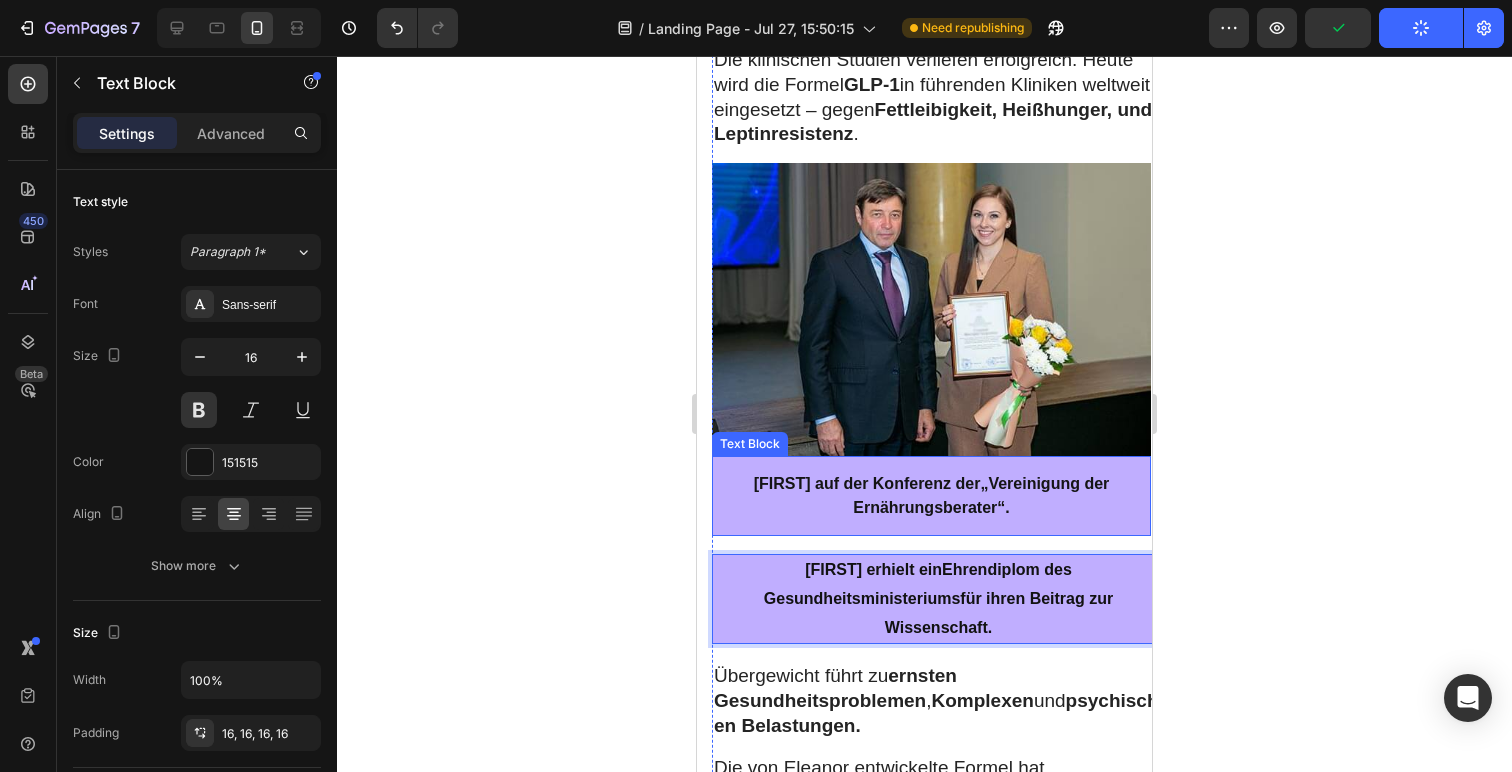 click on "Eleanor auf der Konferenz der  „Vereinigung der Ernährungsberater“ ." at bounding box center (931, 496) 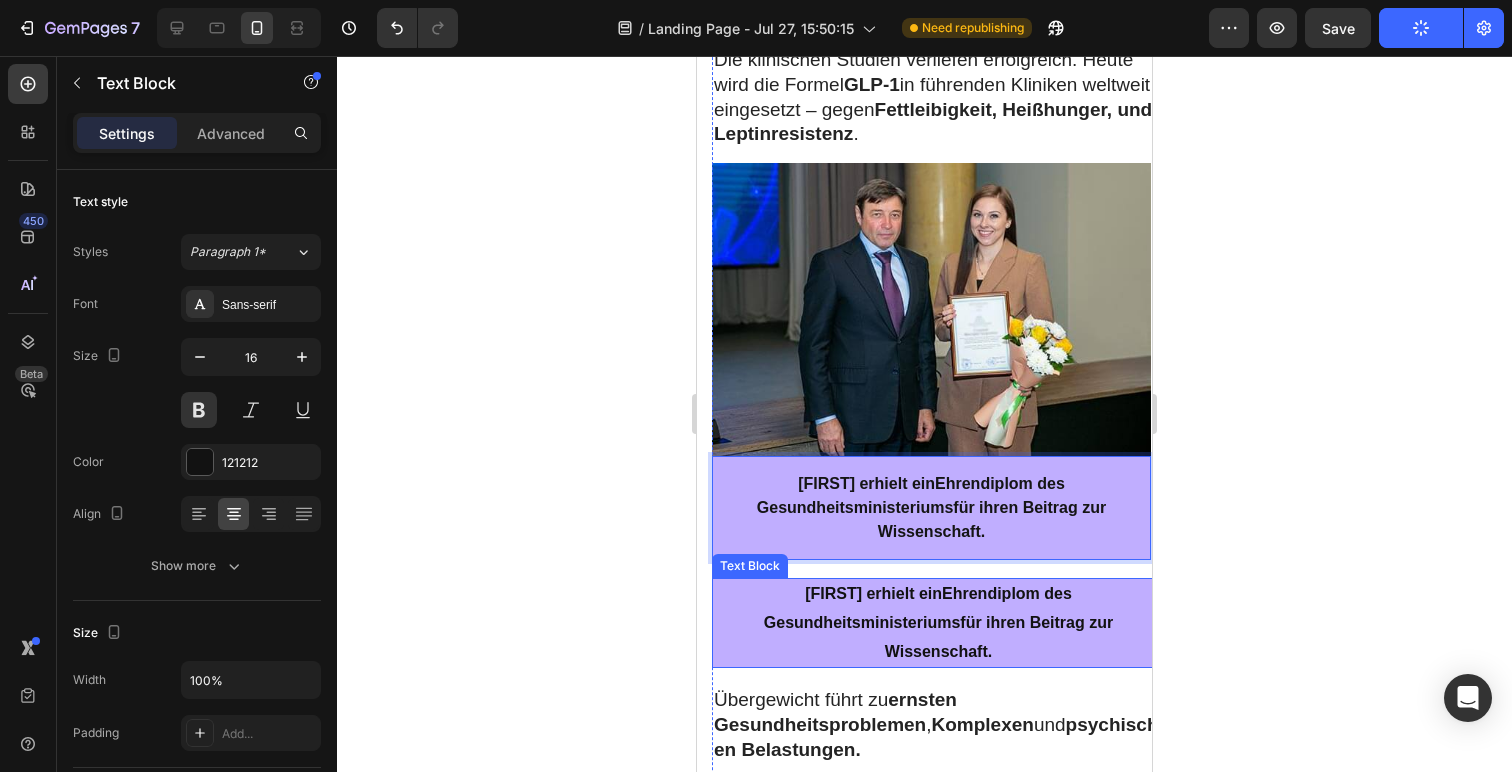drag, startPoint x: 1023, startPoint y: 609, endPoint x: 1026, endPoint y: 593, distance: 16.27882 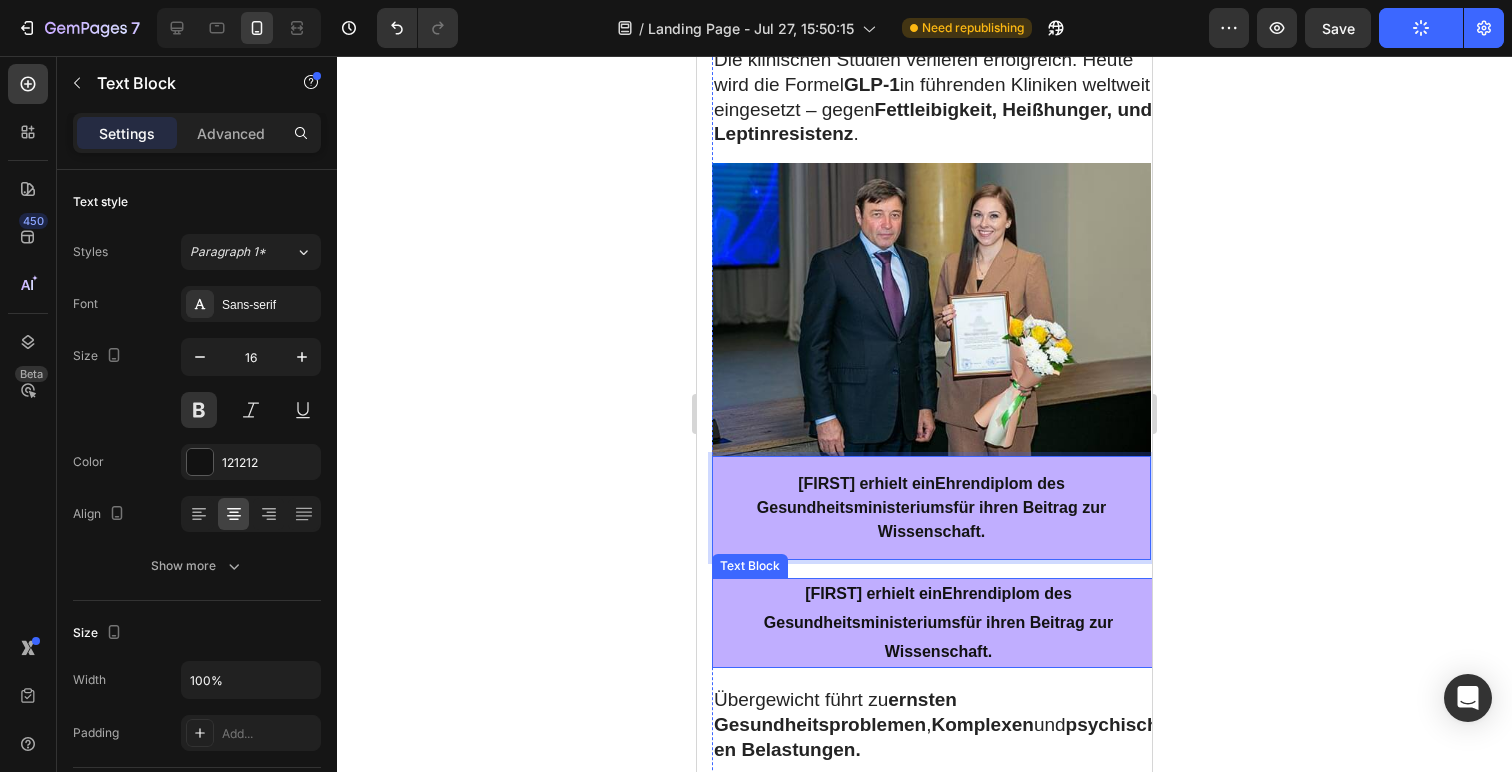 click on "Eleanor erhielt ein  Ehrendiplom des Gesundheitsministeriums  für ihren Beitrag zur Wissenschaft." at bounding box center [938, 623] 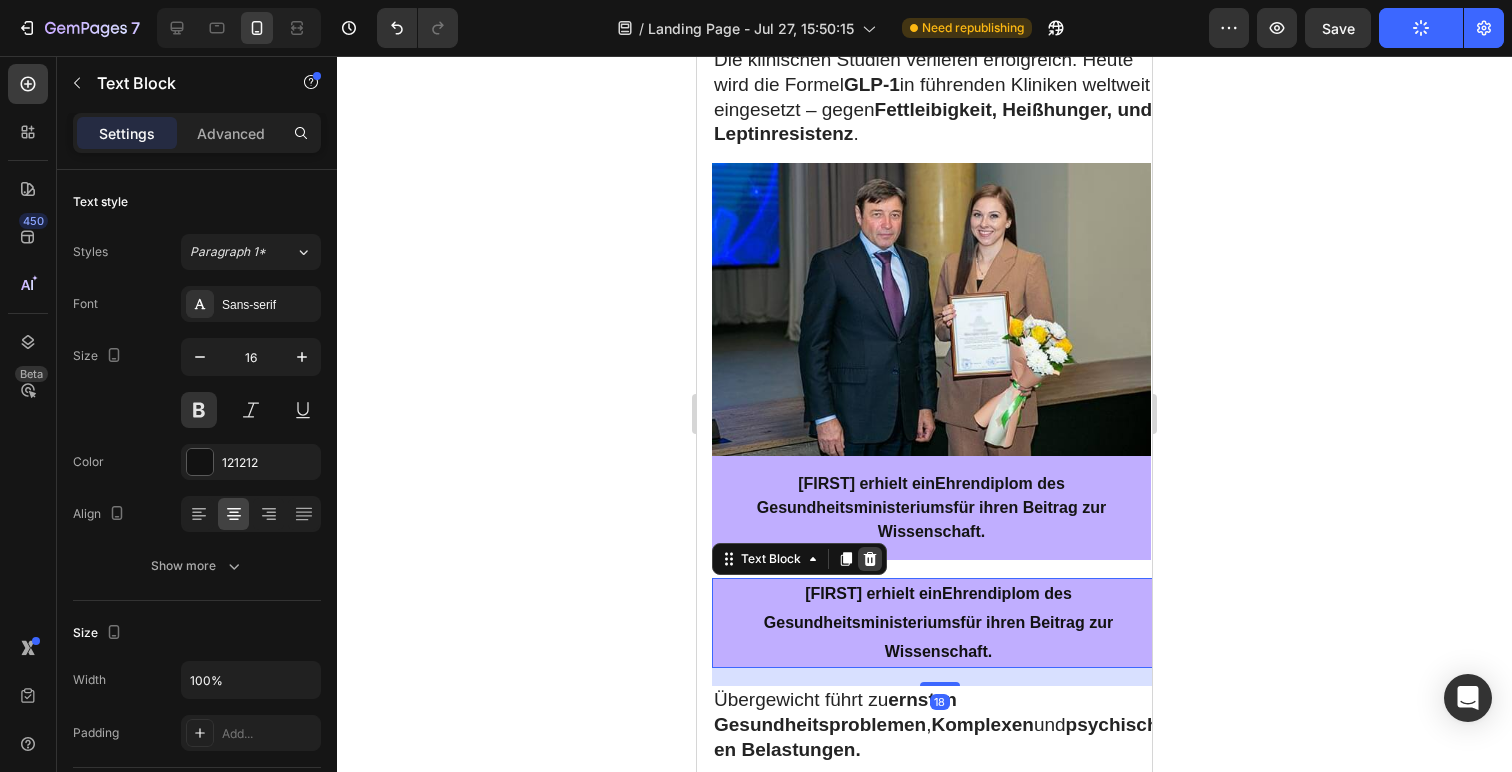 click 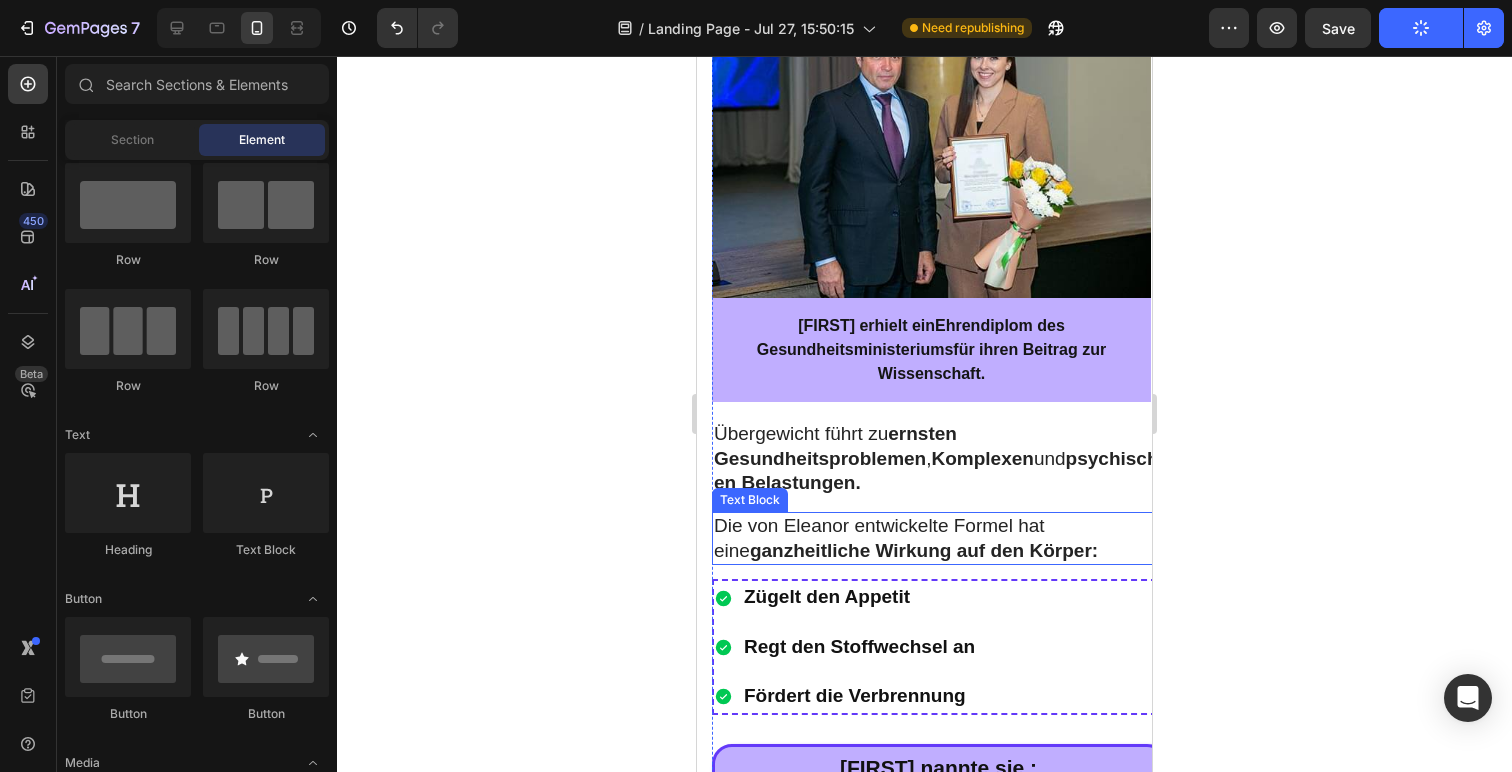 scroll, scrollTop: 5411, scrollLeft: 0, axis: vertical 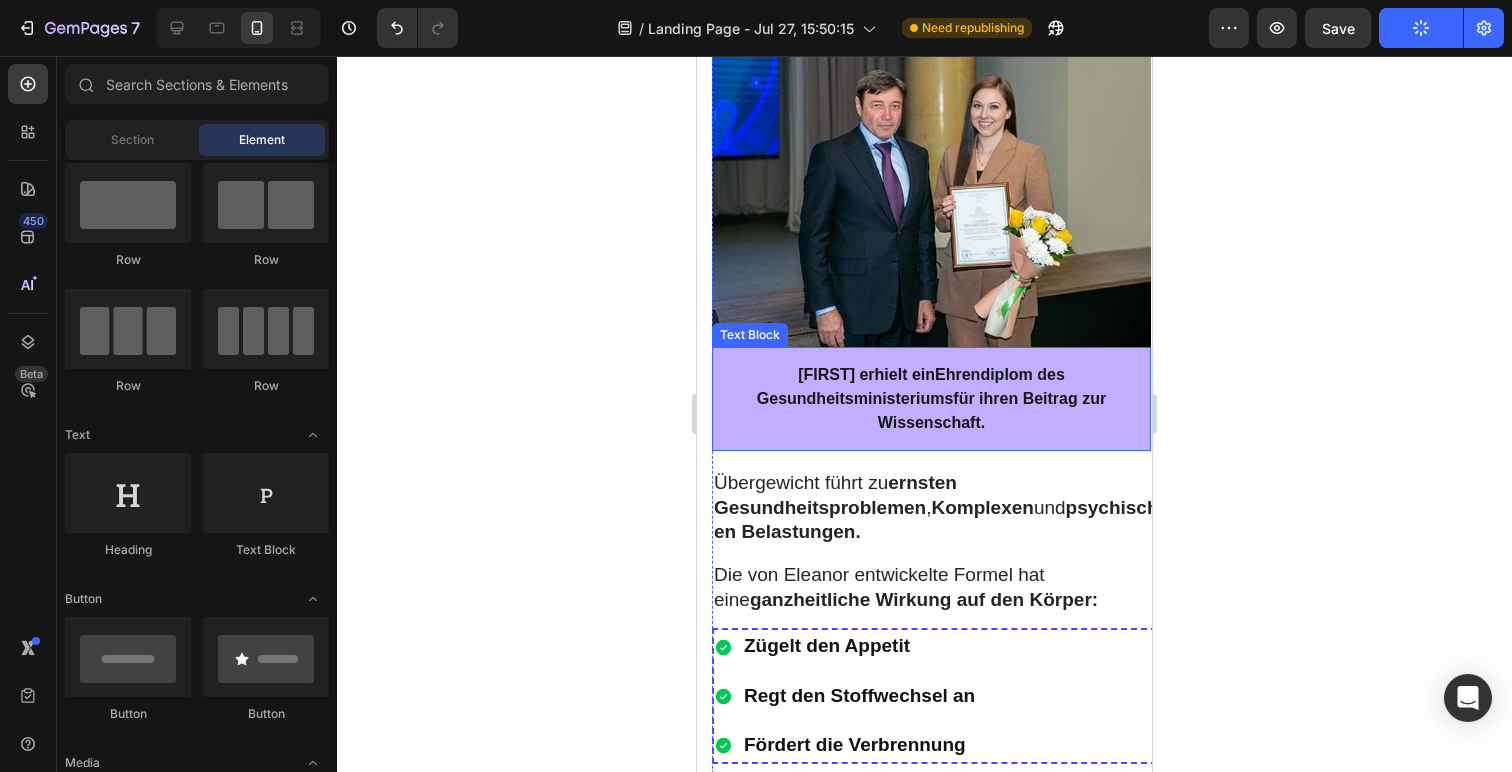 click on "Eleanor erhielt ein  Ehrendiplom des Gesundheitsministeriums  für ihren Beitrag zur Wissenschaft." at bounding box center [931, 399] 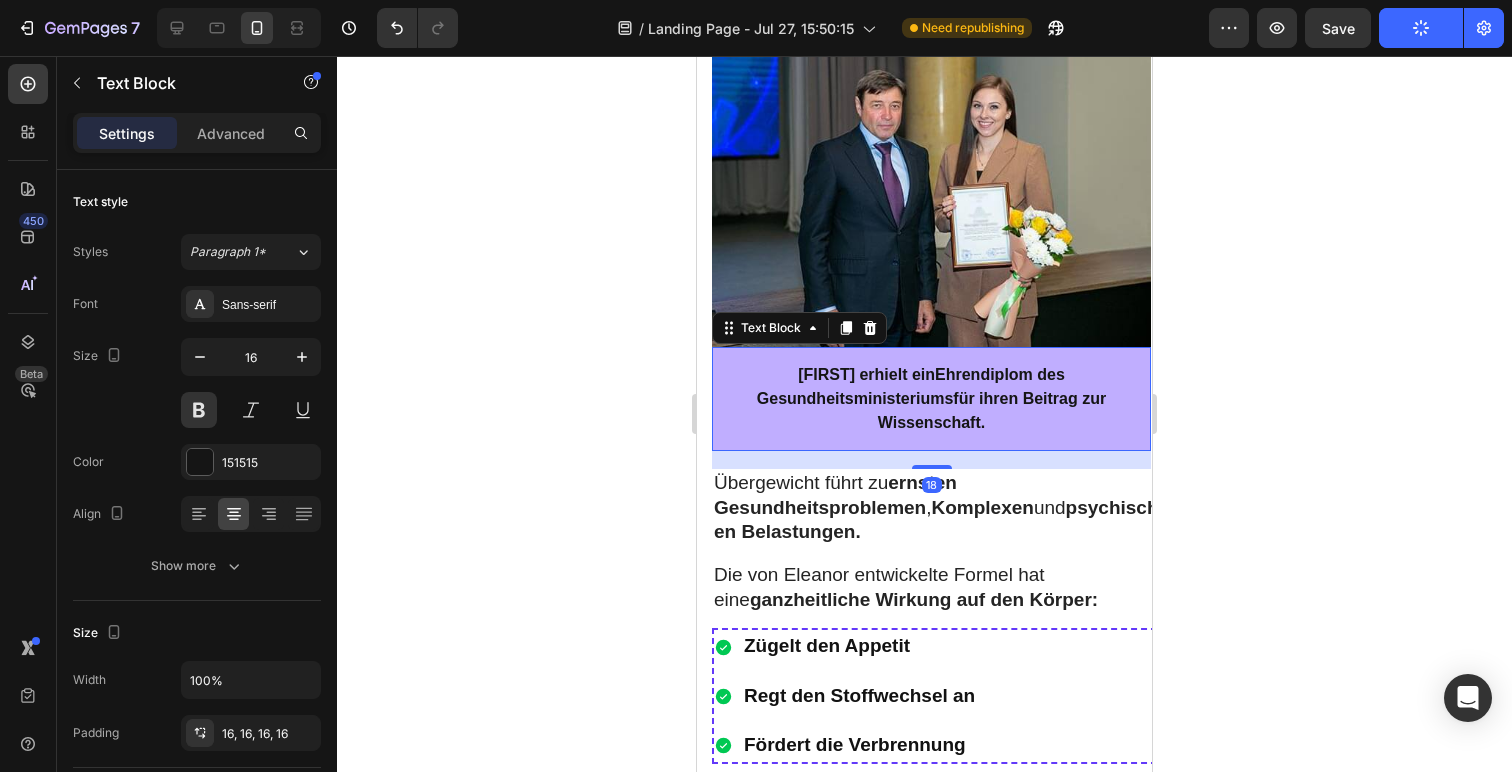 drag, startPoint x: 848, startPoint y: 294, endPoint x: 909, endPoint y: 356, distance: 86.977005 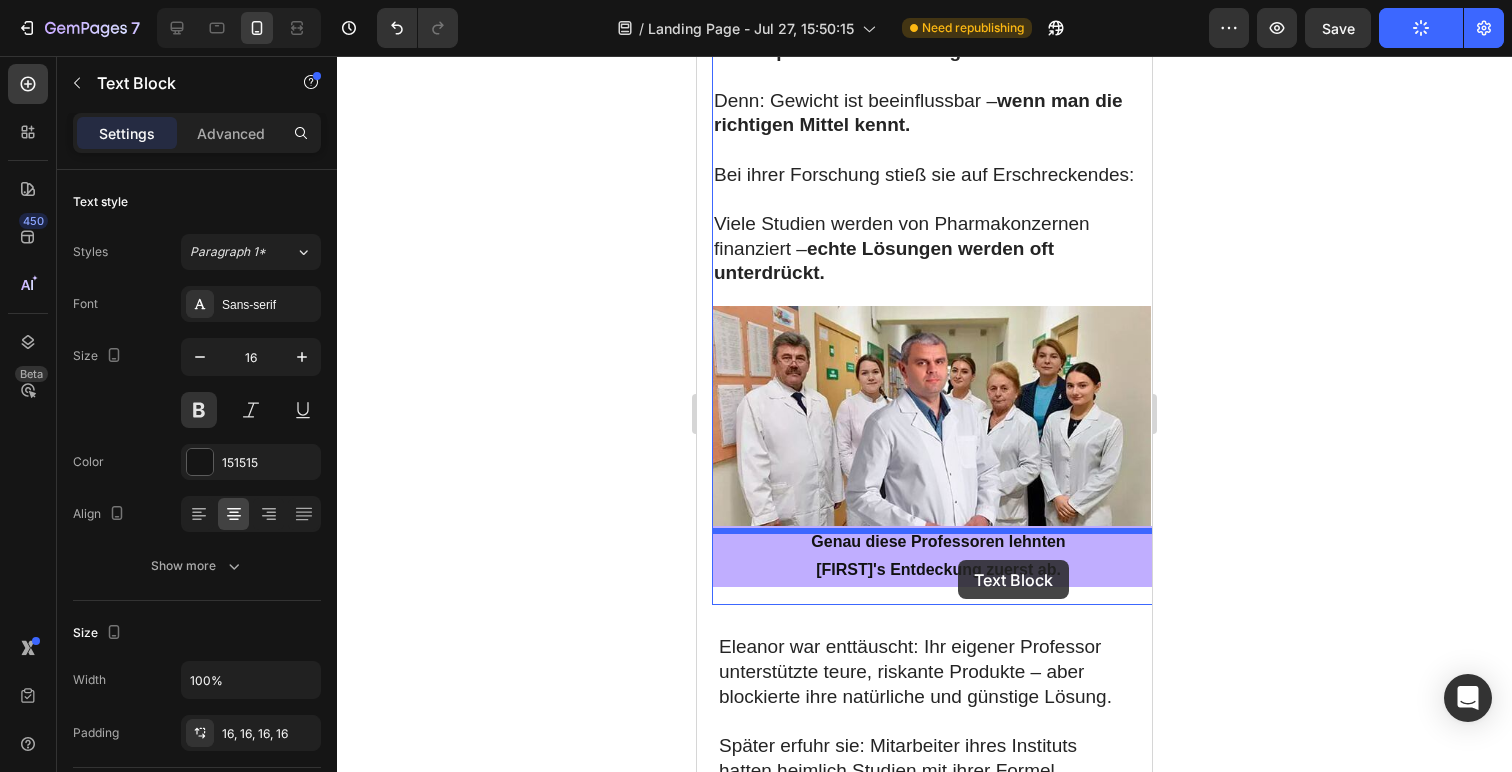 scroll, scrollTop: 9145, scrollLeft: 0, axis: vertical 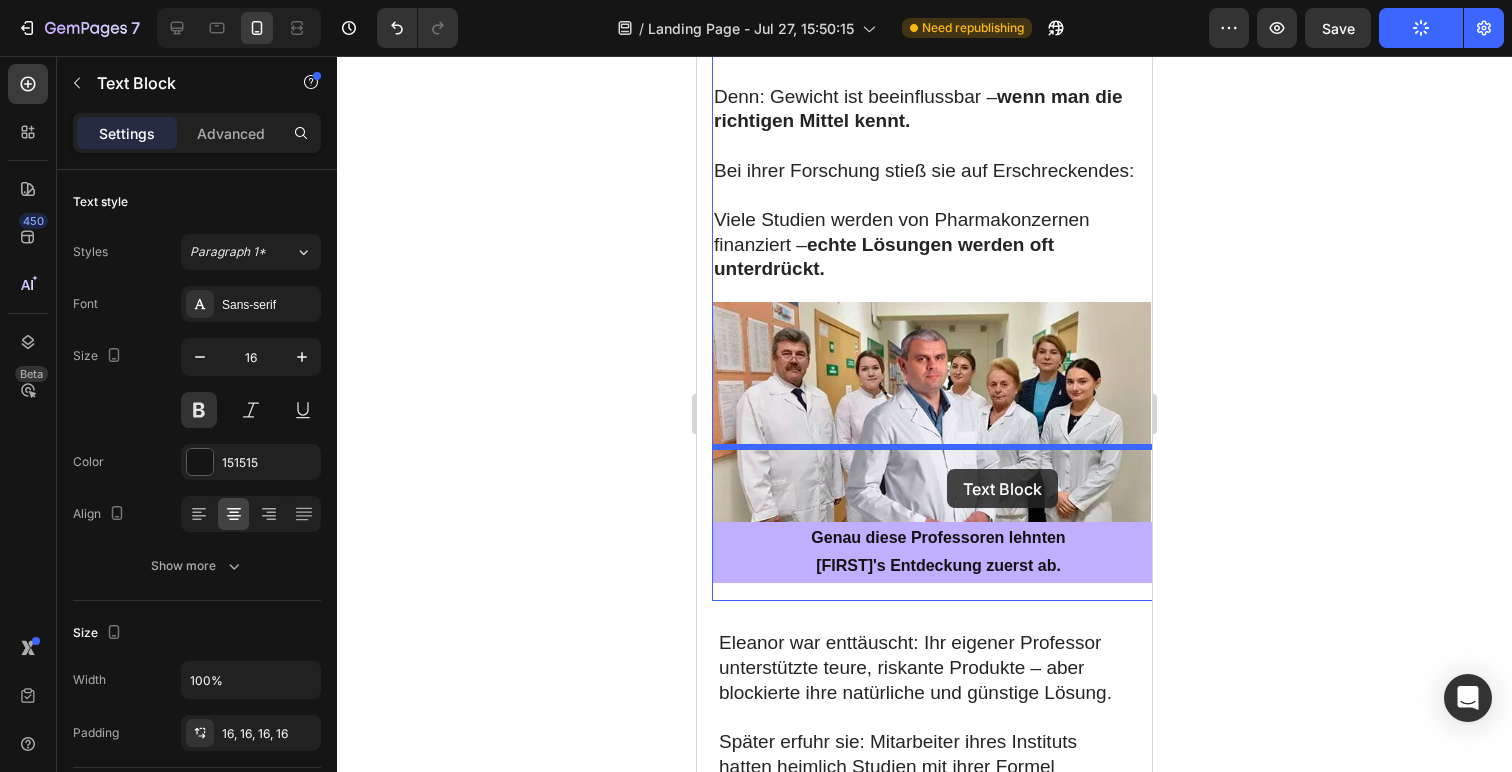 drag, startPoint x: 1017, startPoint y: 429, endPoint x: 947, endPoint y: 469, distance: 80.622574 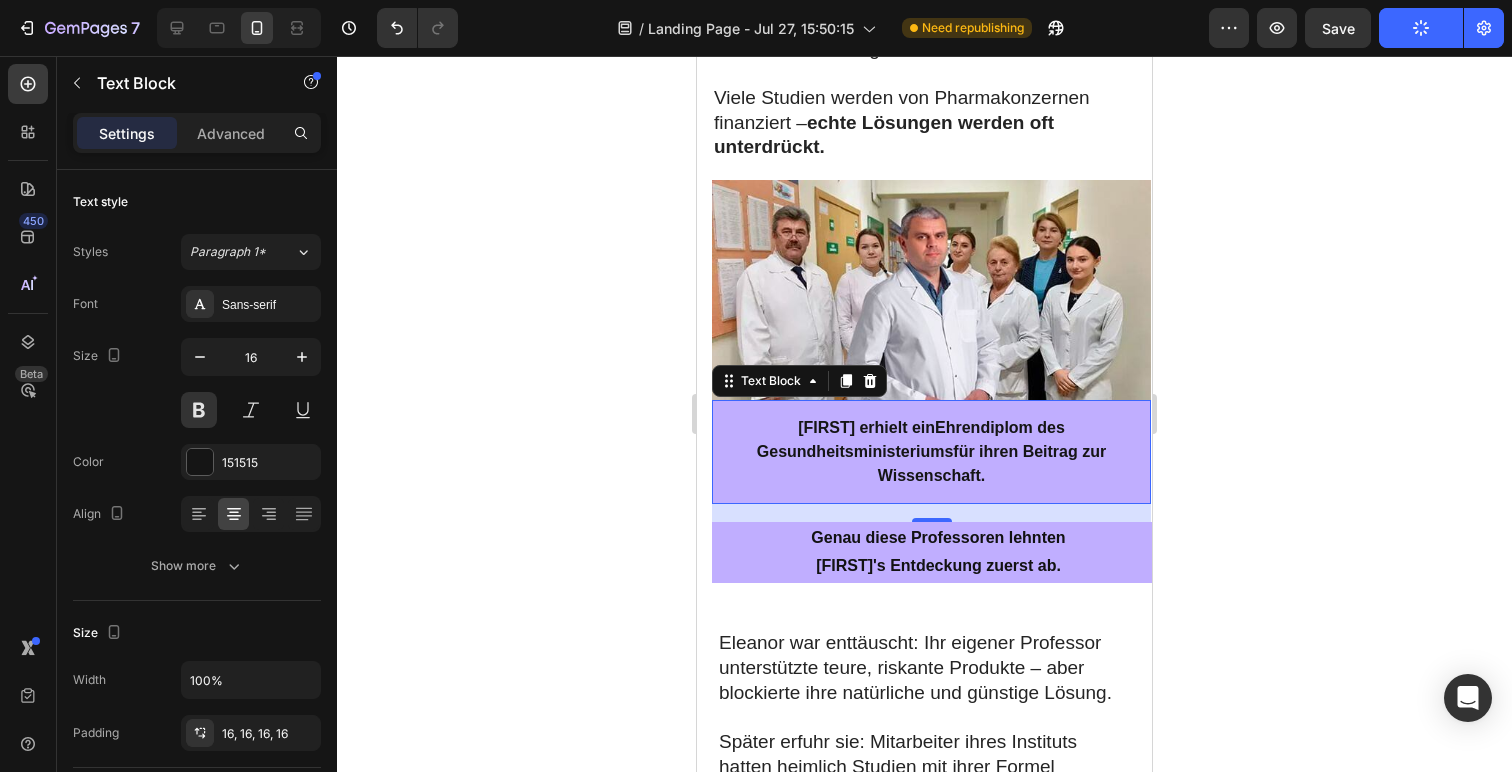 scroll, scrollTop: 9023, scrollLeft: 0, axis: vertical 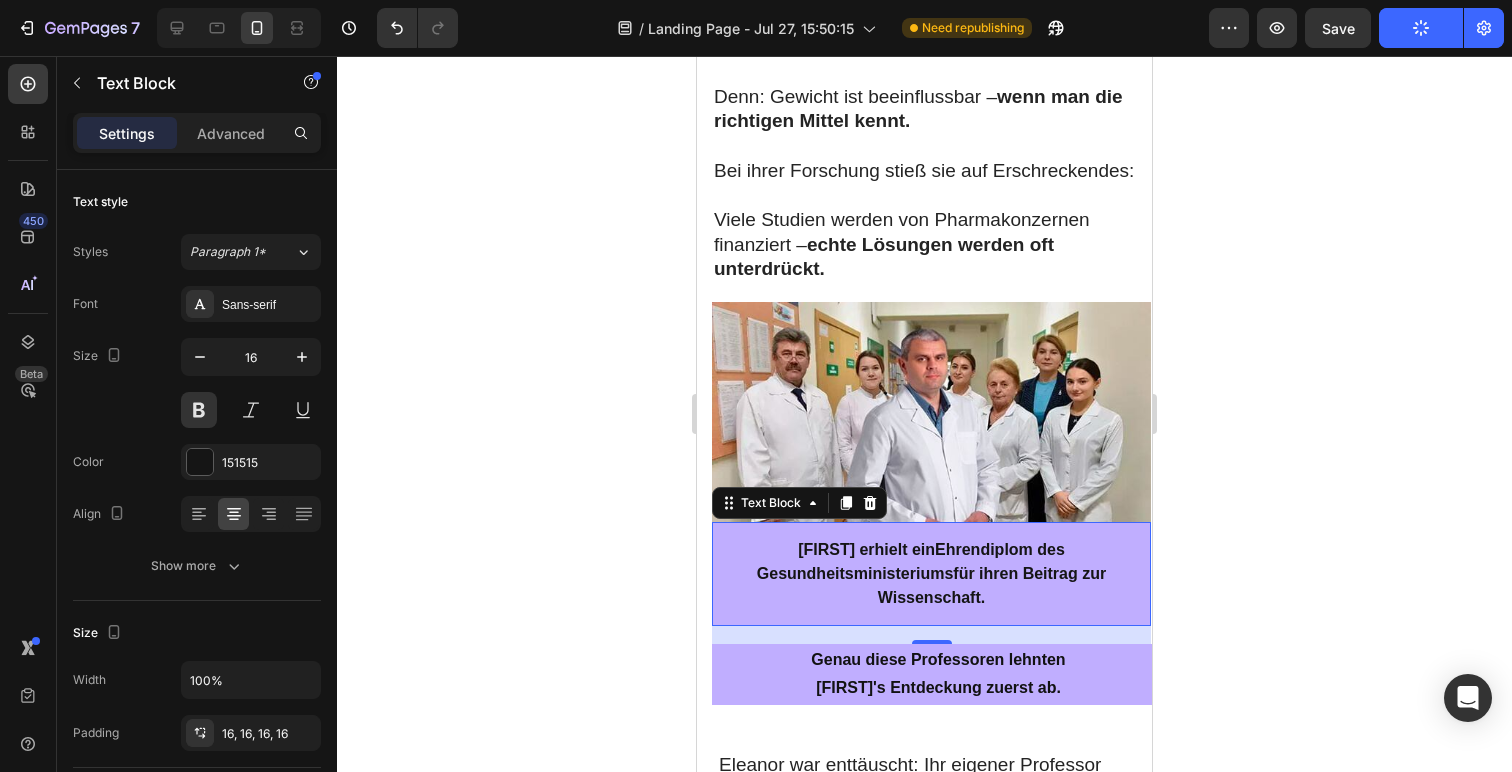 click on "Genau diese Professoren lehnten" at bounding box center (938, 660) 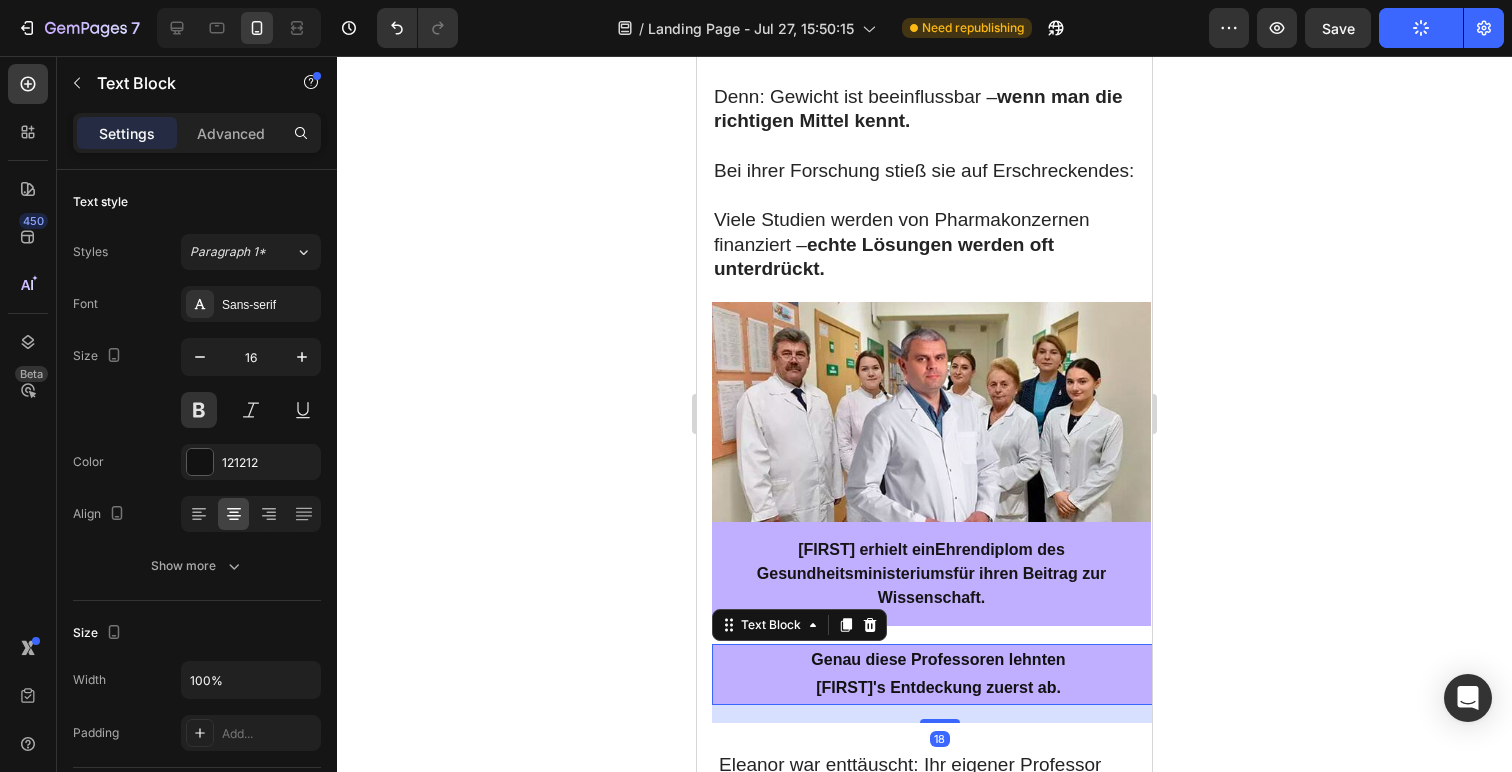 click on "Genau diese Professoren lehnten" at bounding box center (938, 660) 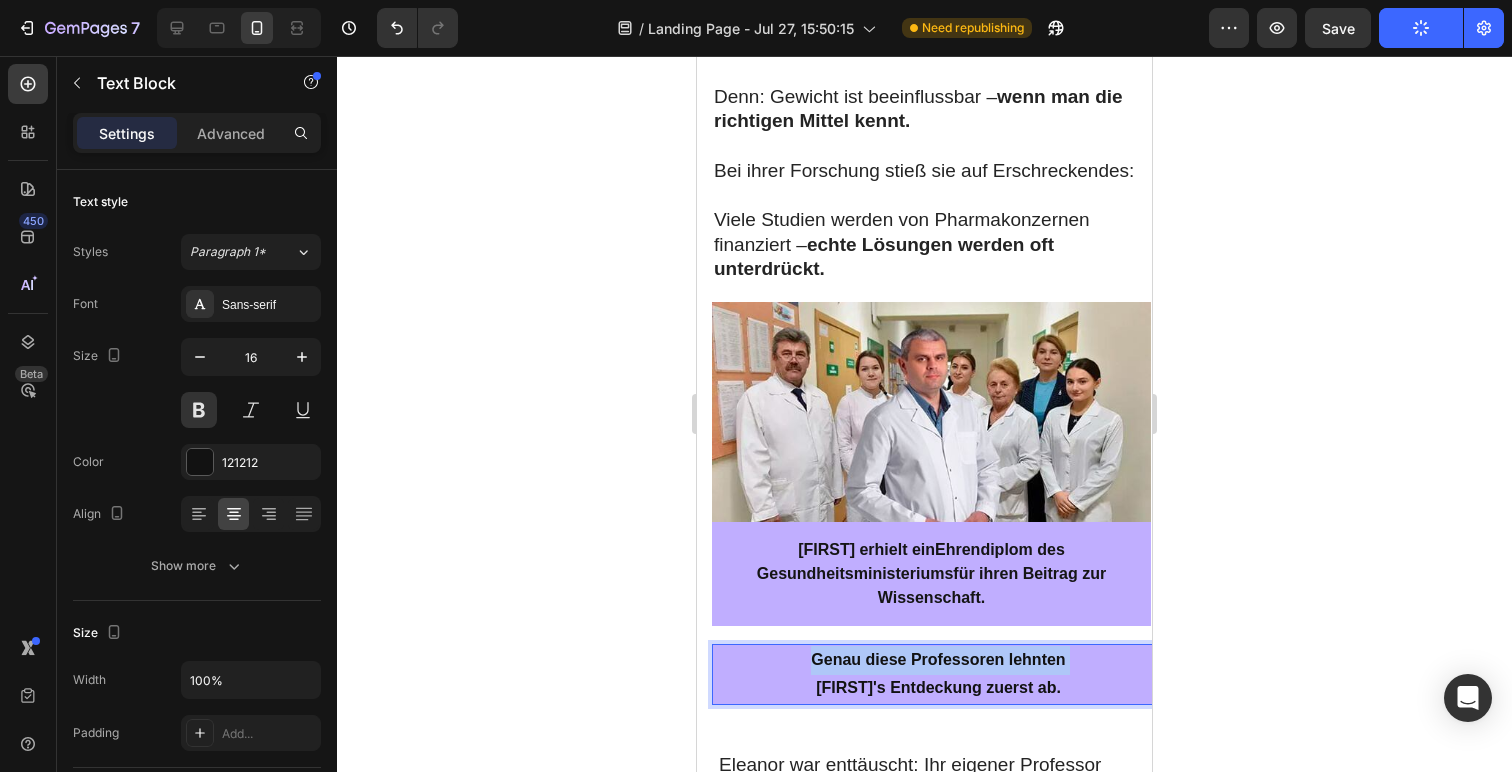 click on "Genau diese Professoren lehnten" at bounding box center (938, 660) 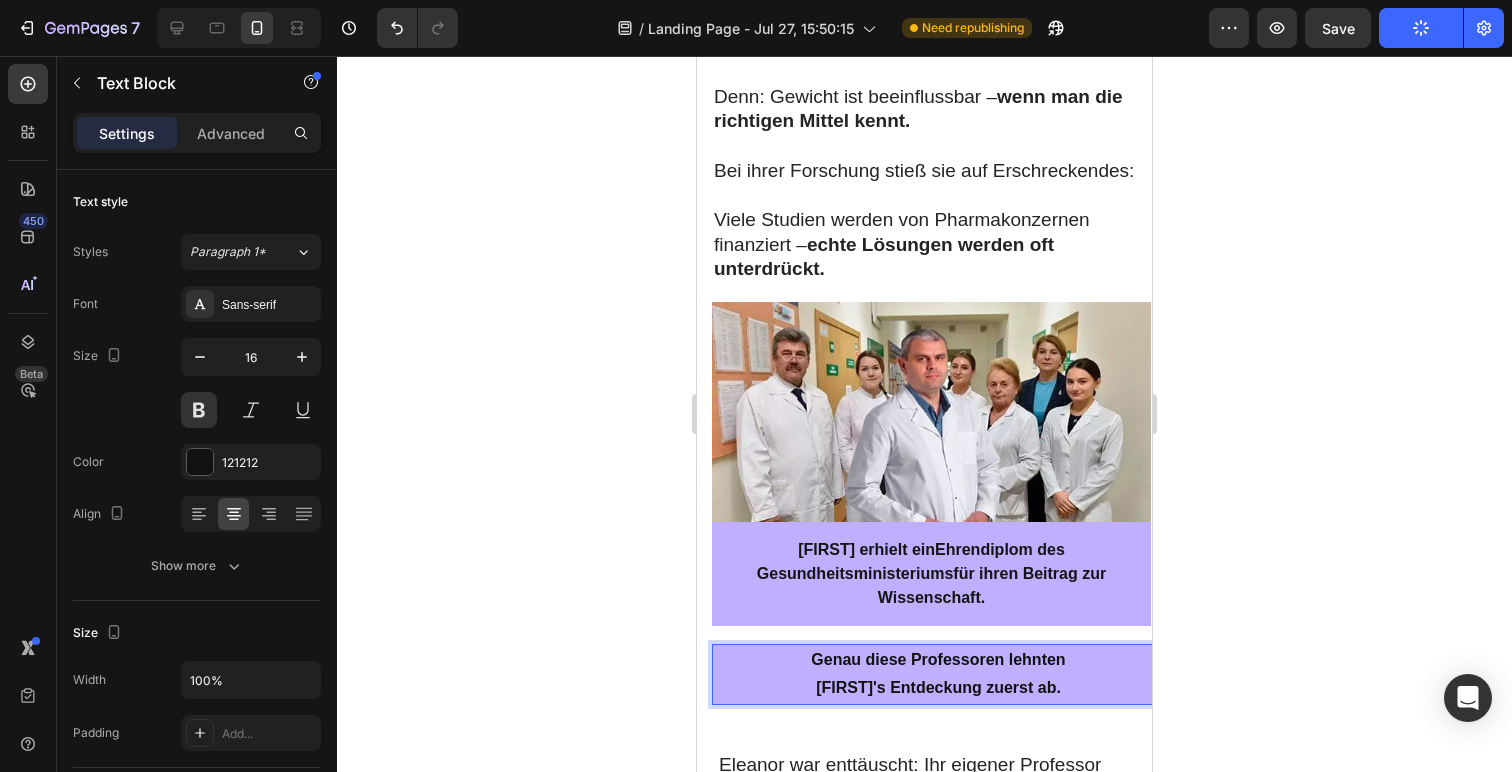click on "Eleanors Entdeckung zuerst ab." at bounding box center (938, 688) 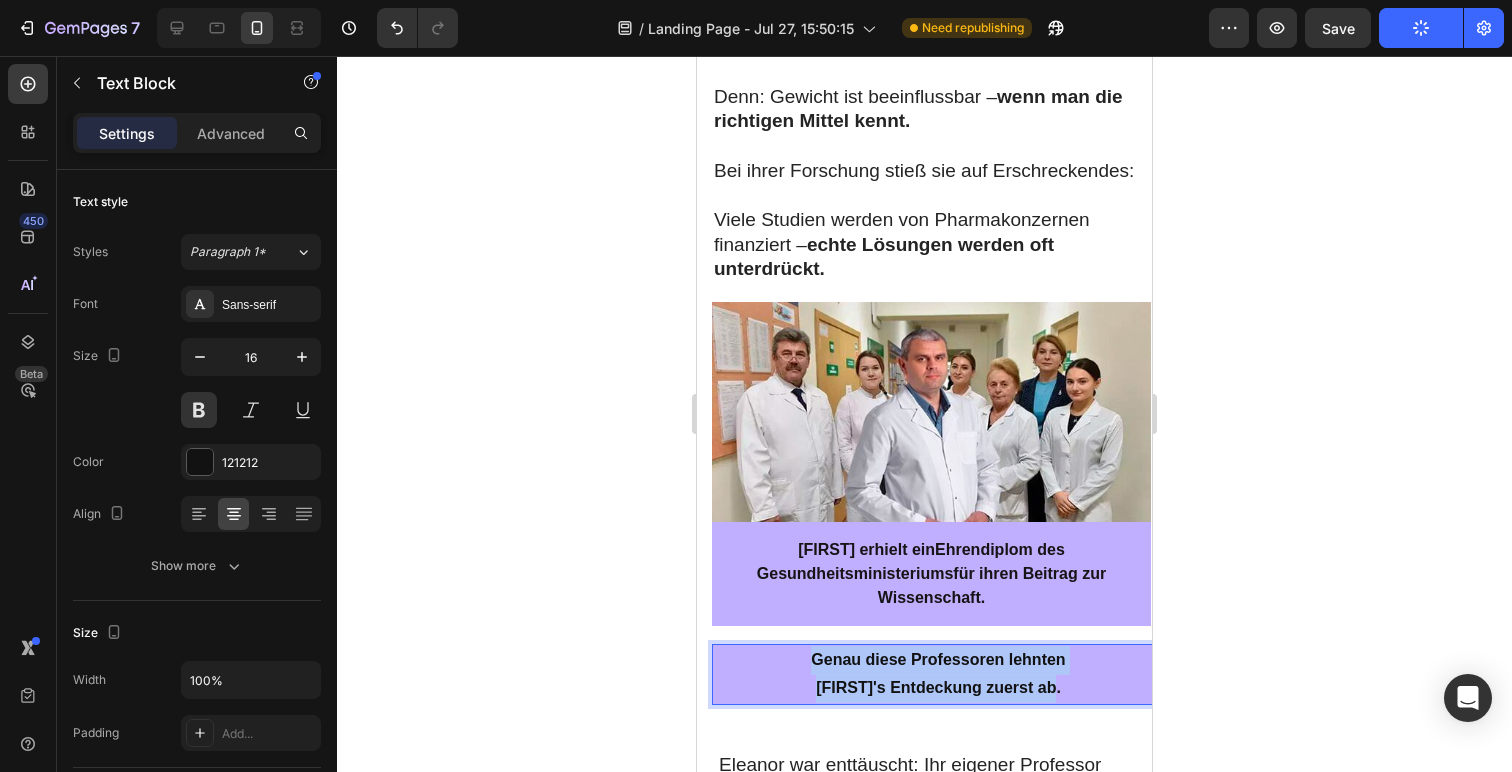 drag, startPoint x: 1077, startPoint y: 612, endPoint x: 804, endPoint y: 577, distance: 275.23444 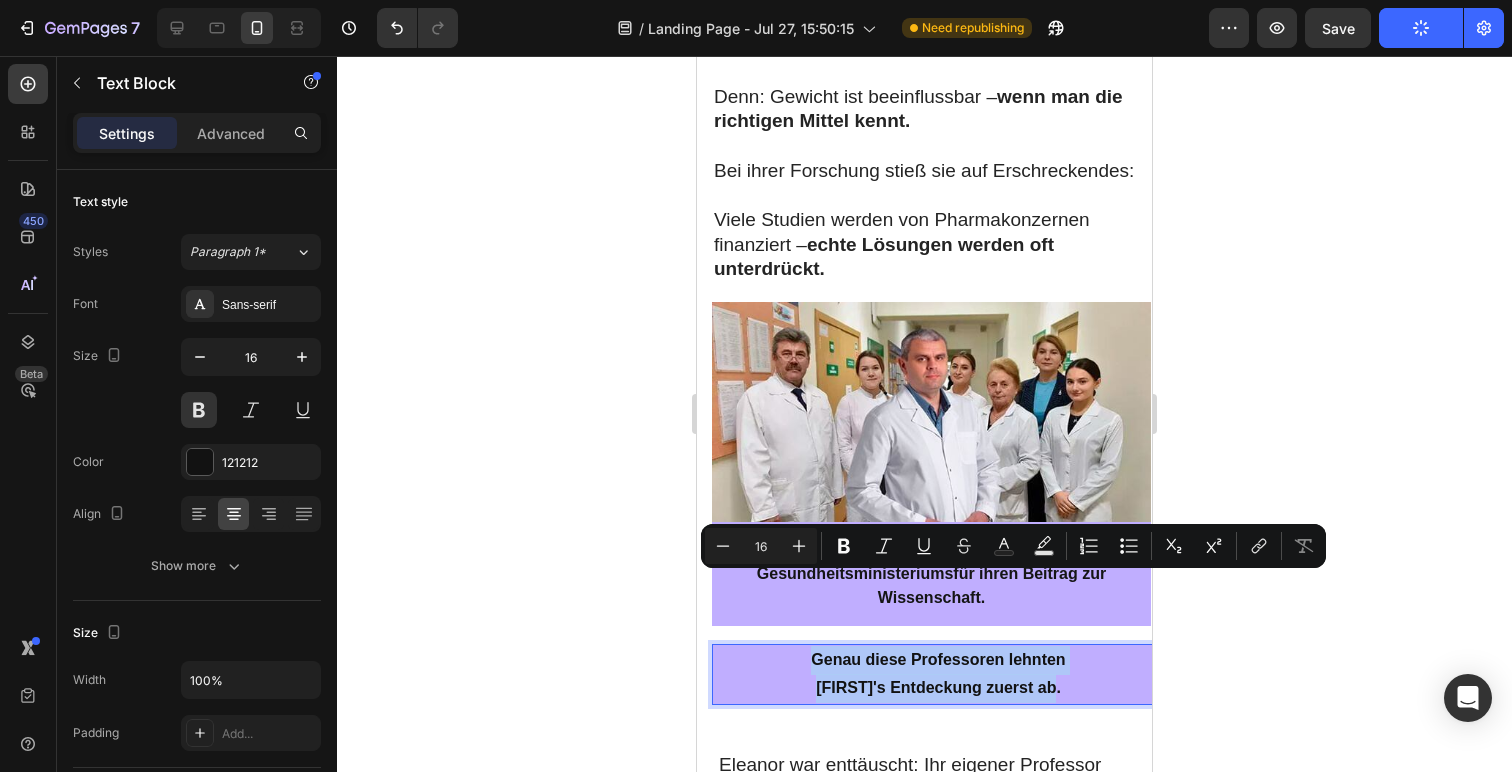 copy on "Genau diese Professoren lehnten  Eleanors Entdeckung zuerst ab." 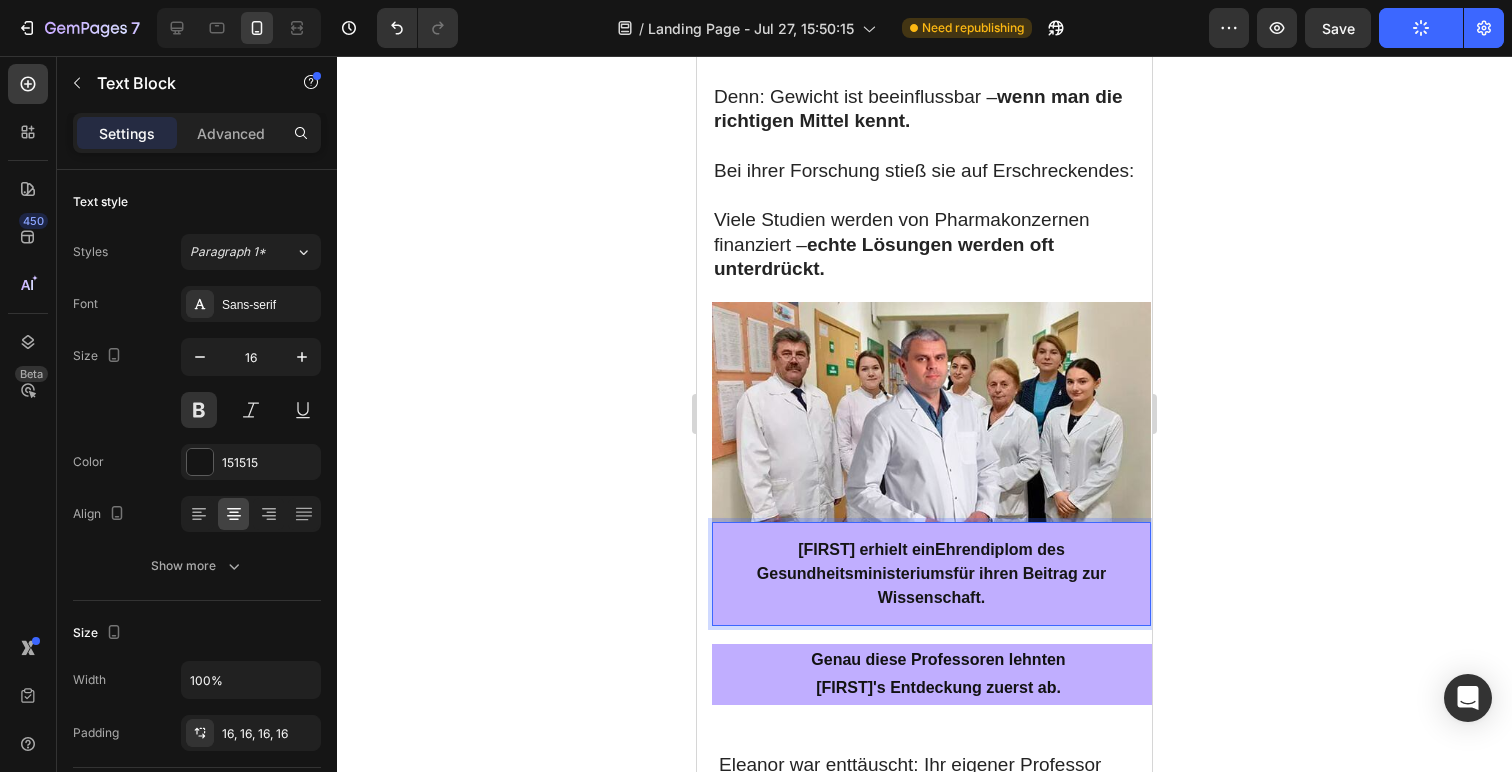 click on "Eleanor erhielt ein  Ehrendiplom des Gesundheitsministeriums  für ihren Beitrag zur Wissenschaft." at bounding box center [931, 574] 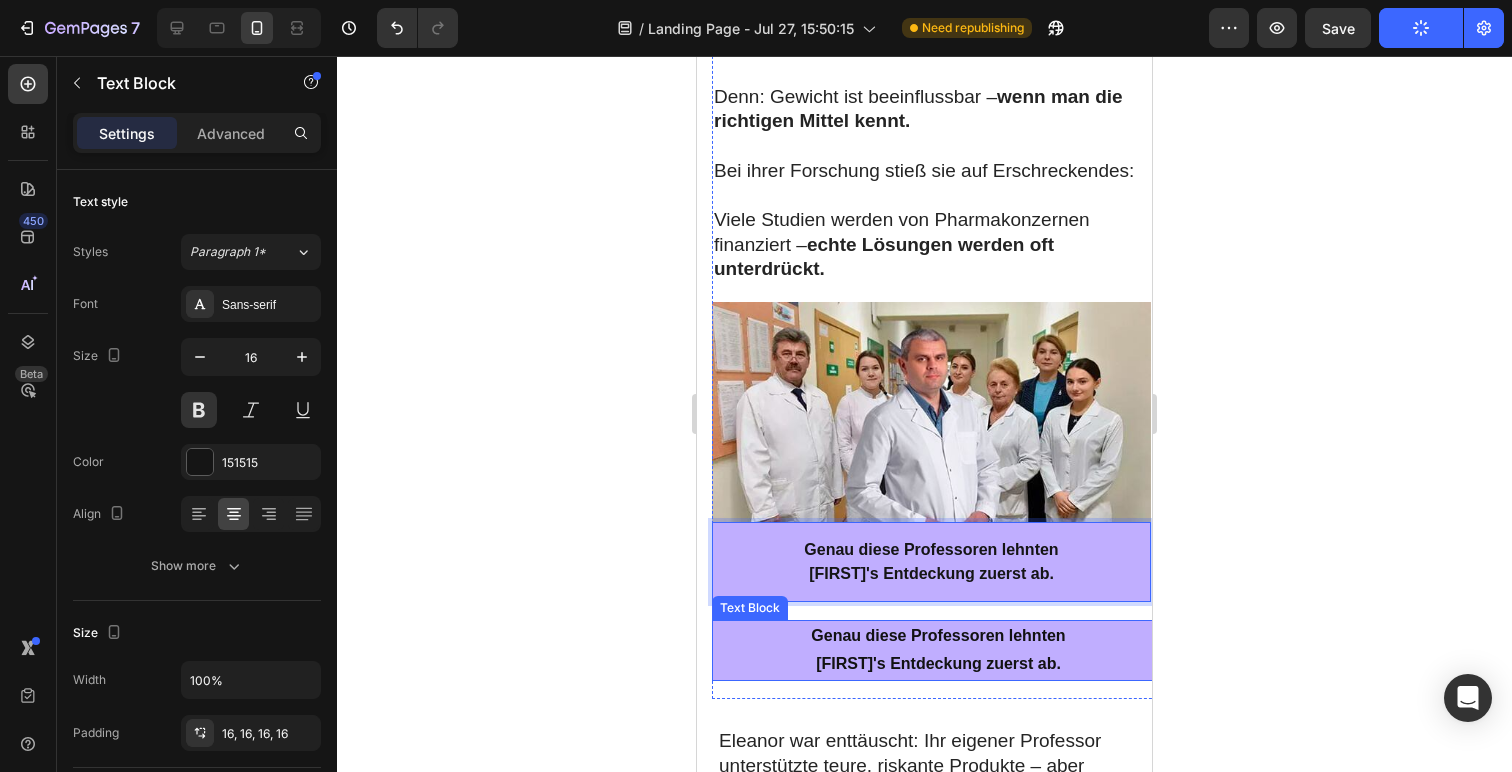 click on "Genau diese Professoren lehnten" at bounding box center [938, 636] 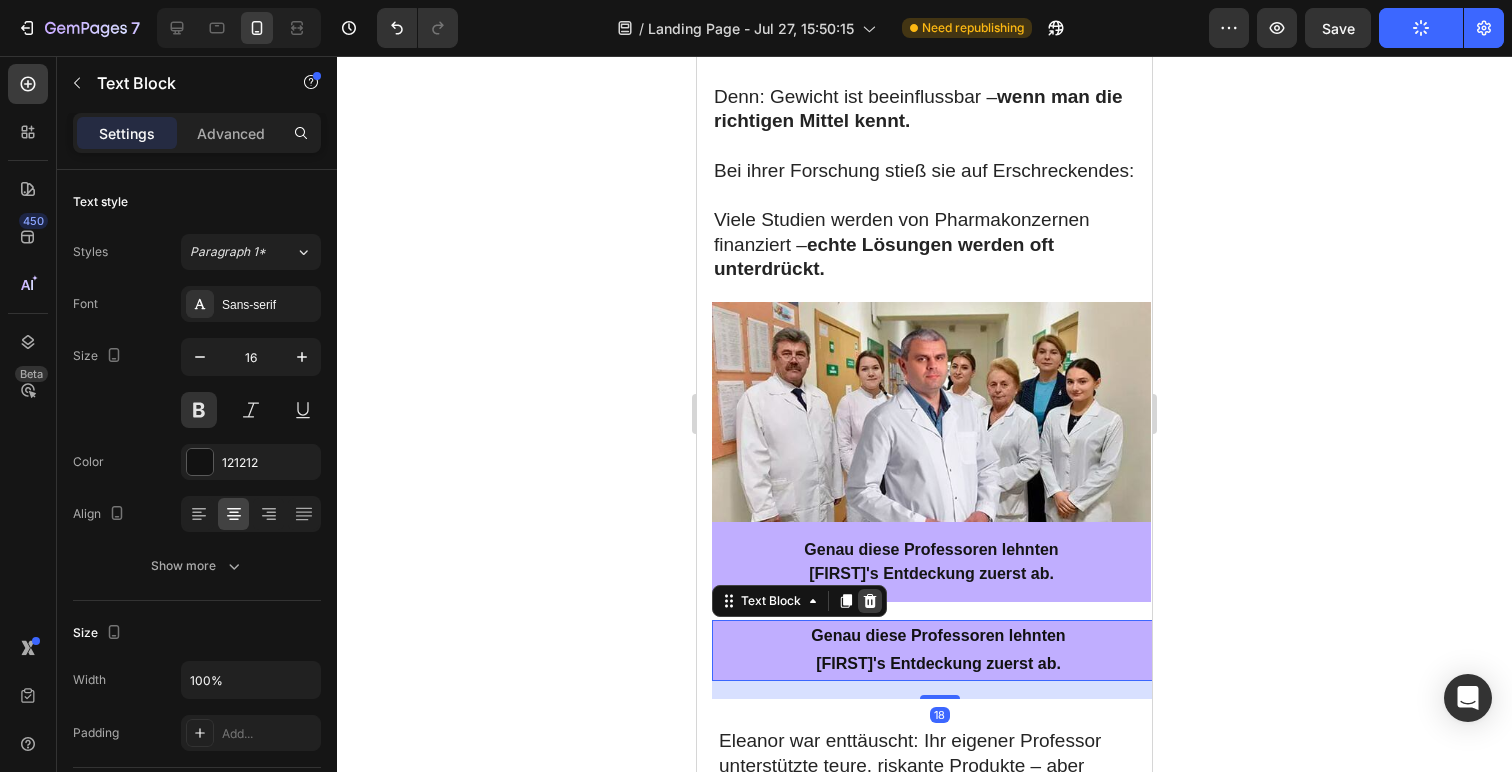 click at bounding box center [870, 601] 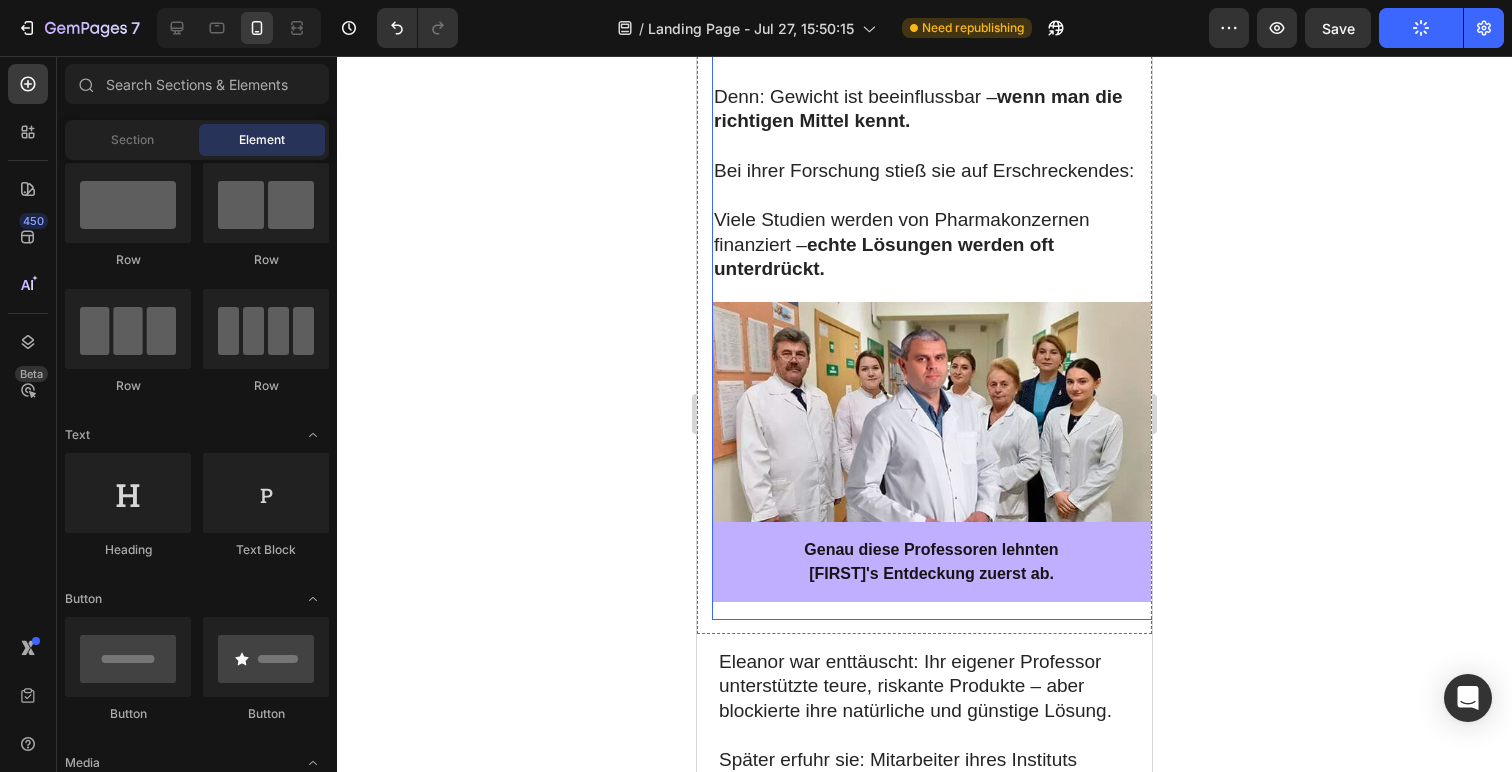 click on "Für große Pharmaunternehmen ist es profitabel, die Wahrheit über eine neue revolutionäre Methode zur Gewichtsabnahme zu verschweigen! Heading 6 [DATE], [YEAR] Text Block Image In einer britischen TV-Sendung erzählt [NAME] die ganze Wahrheit über die Methode zur Gewichtsreduktion, die sie selbst entwickelt hat, den Diebstahl ihrer Idee und den großen Betrug, den man den Menschen in Europa einzureden versucht. Text Block [NAME] ist die beste Medizinstudentin an der Nationalen Medizinischen Universität.    Innerhalb von nur 2 Monaten schaffte sie es,  über 35 kg abzunehmen – dank ihrer eigenen Erfindung!      Und das Beste:  ohne Diät oder Sport!   Schon seit ihrer Kindheit hatte [NAME] mit Übergewicht zu kämpfen. Sie wollte immer abnehmen, doch solange sie bei ihren Eltern lebte, gelang es ihr nicht – auch ihre Mutter war übergewichtig und verwöhnte [NAME] mit Kuchen, fettigem Essen und Schokolade. „So hat sie ihre Liebe gezeigt“, sagt [NAME].     Text Block" at bounding box center (939, -4053) 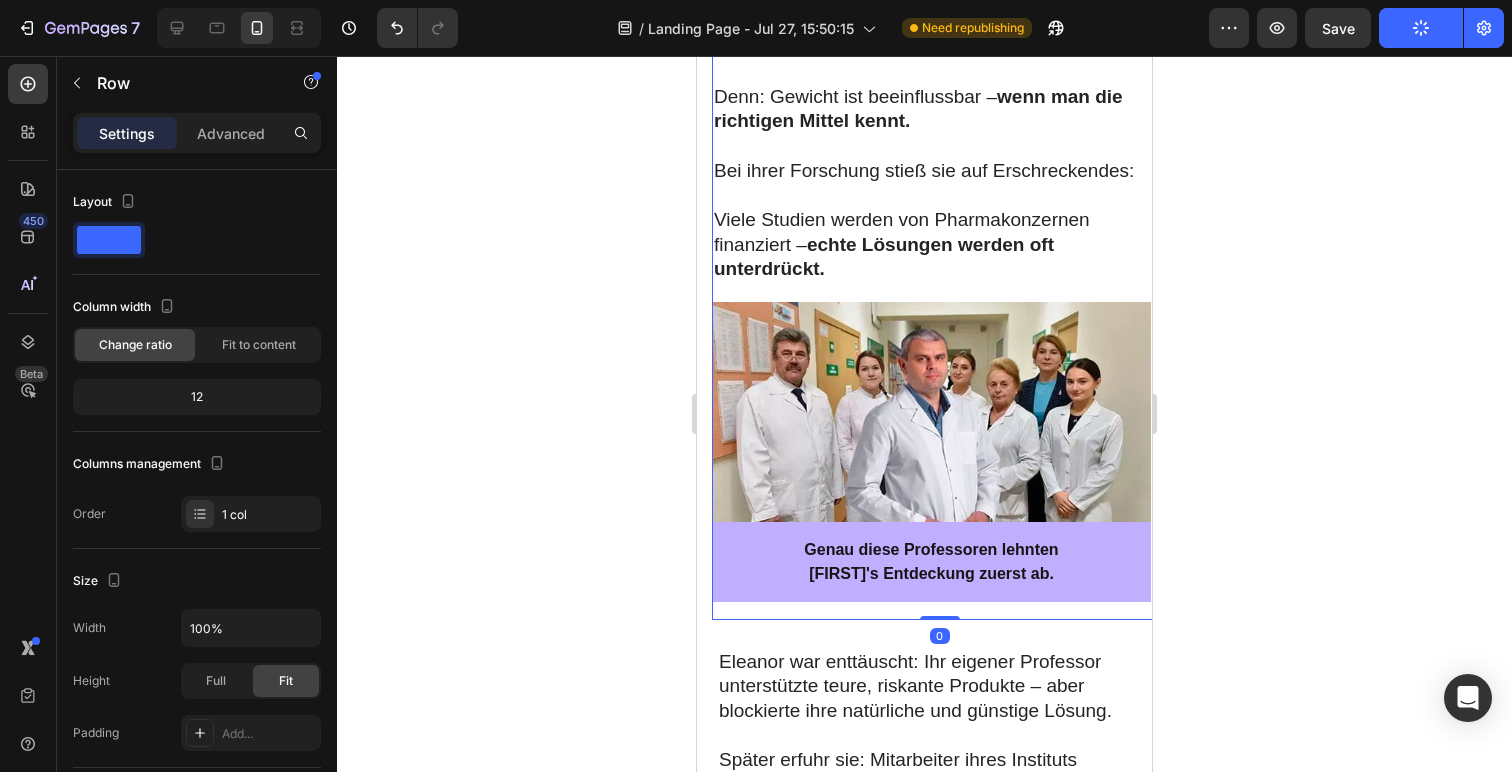 drag, startPoint x: 931, startPoint y: 544, endPoint x: 990, endPoint y: 544, distance: 59 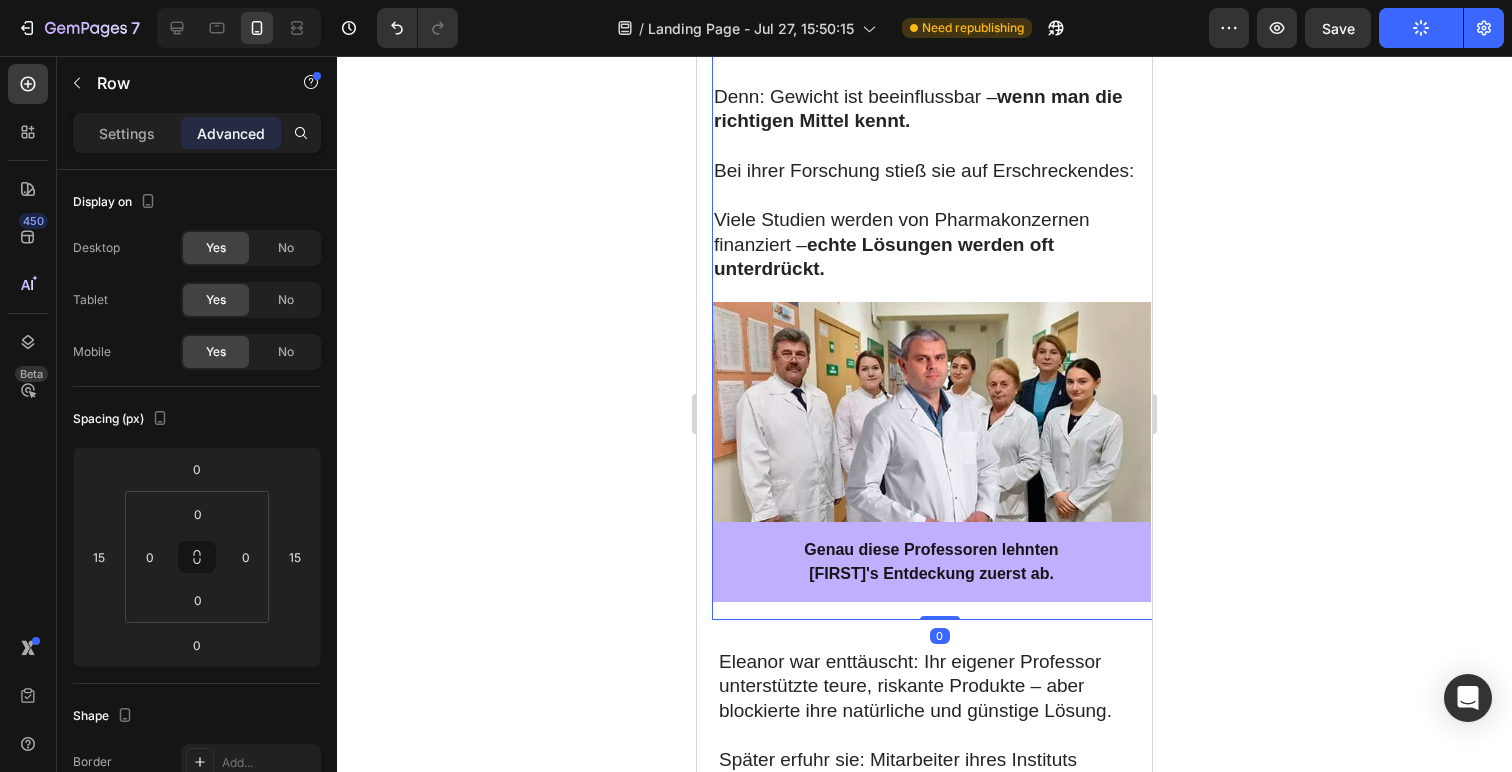drag, startPoint x: 941, startPoint y: 542, endPoint x: 941, endPoint y: 528, distance: 14 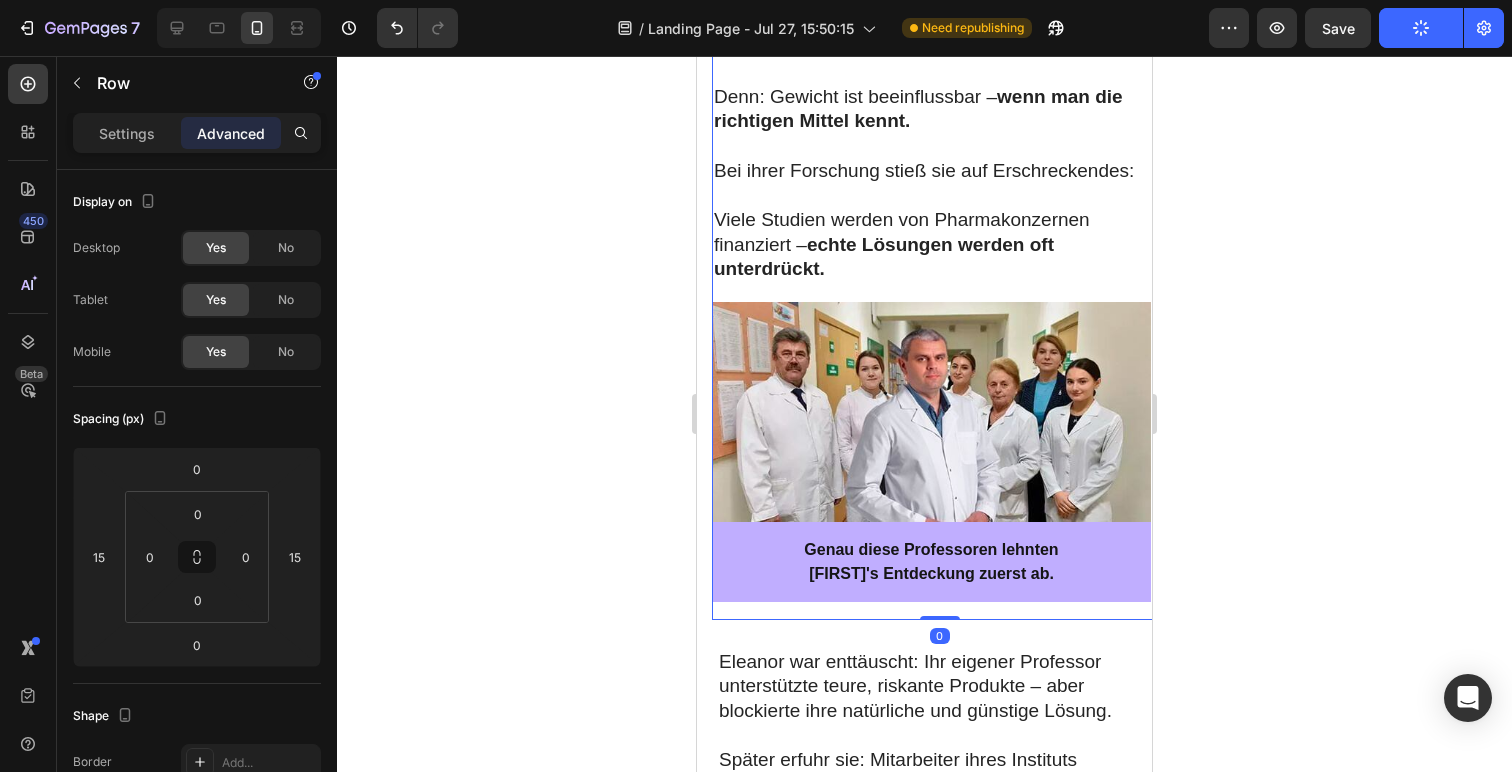 click on "Für große Pharmaunternehmen ist es profitabel, die Wahrheit über eine neue revolutionäre Methode zur Gewichtsabnahme zu verschweigen! Heading 6 [DATE], [YEAR] Text Block Image In einer britischen TV-Sendung erzählt [NAME] die ganze Wahrheit über die Methode zur Gewichtsreduktion, die sie selbst entwickelt hat, den Diebstahl ihrer Idee und den großen Betrug, den man den Menschen in Europa einzureden versucht. Text Block [NAME] ist die beste Medizinstudentin an der Nationalen Medizinischen Universität.    Innerhalb von nur 2 Monaten schaffte sie es,  über 35 kg abzunehmen – dank ihrer eigenen Erfindung!      Und das Beste:  ohne Diät oder Sport!   Schon seit ihrer Kindheit hatte [NAME] mit Übergewicht zu kämpfen. Sie wollte immer abnehmen, doch solange sie bei ihren Eltern lebte, gelang es ihr nicht – auch ihre Mutter war übergewichtig und verwöhnte [NAME] mit Kuchen, fettigem Essen und Schokolade. „So hat sie ihre Liebe gezeigt“, sagt [NAME].     Text Block" at bounding box center [939, -4053] 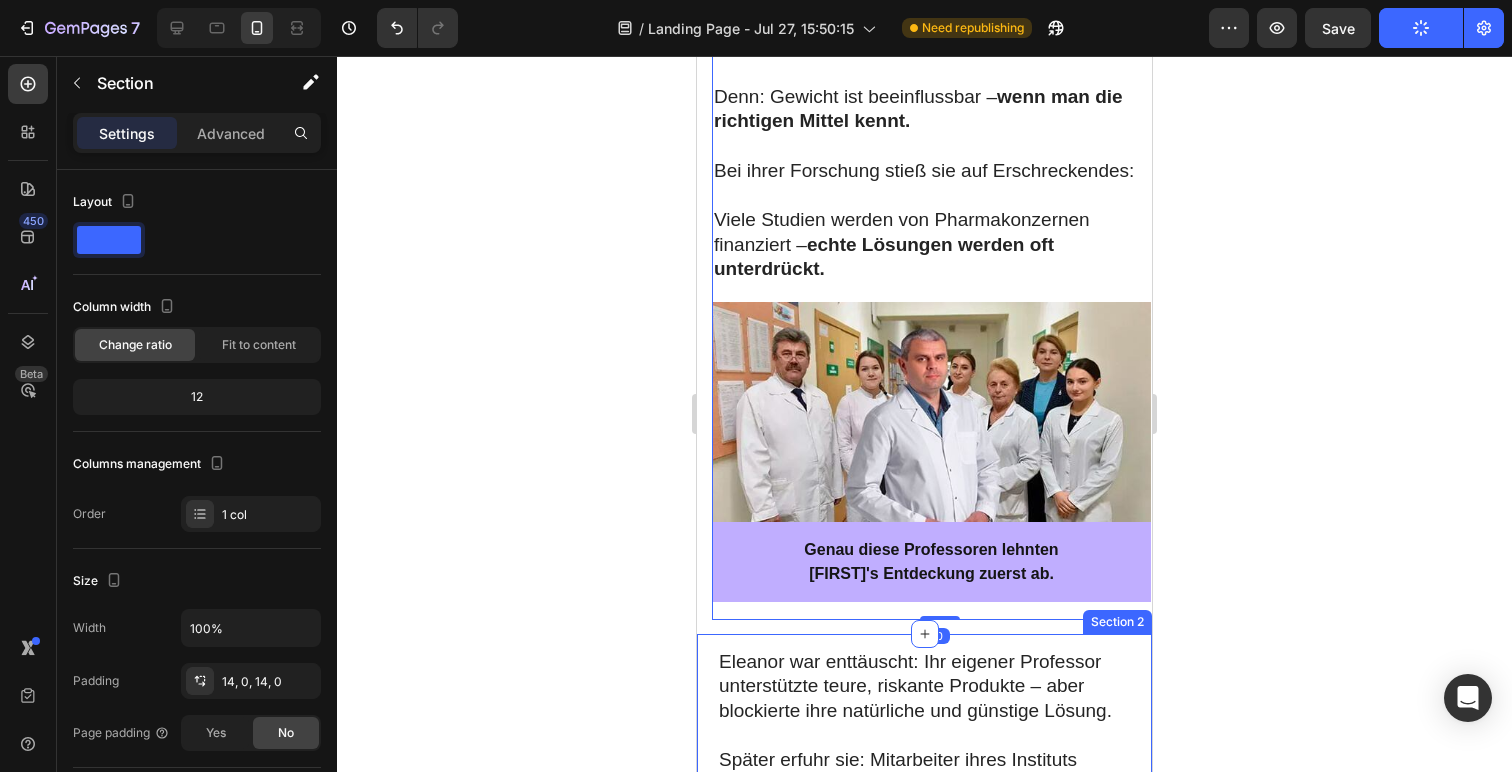 click on "Ihr Ziel?  Erreicht : In nur einem Monat nahm sie  über 20 kg ab! [NAME] war enttäuscht: Ihr eigener Professor unterstützte teure, riskante Produkte – aber blockierte ihre natürliche und günstige Lösung.   Später erfuhr sie: Mitarbeiter ihres Instituts hatten heimlich Studien mit ihrer Formel durchgeführt – mit überraschend positiven Ergebnissen.   Die Folge : Sie verkauften die Ergebniss samt Formel an ein Pharmaunternehmen.   Dort wurde ein neues Produkt entwickelt.  Doch es war schwächer, falsch dosiert – und viel teurer.   Trotz vollmundiger Versprechen zeigte es kaum Wirkung.   Für diese Konzerne zählt nur der Umsatz –  nicht die Gesundheit der Menschen. Text Block Image Ich konnte nicht zusehen, wie meine Formel missbraucht wurde. Ich musste die Wahrheit sagen.   [NAME] gründete die eigene Produktion – 100 % natürlich, wirksam und deutlich günstiger.   Ihre Formel kann laut ihr  bis zu 14 kg pro Woche  ermöglichen – ohne großen Aufwand.   Der Rechtsstreit läuft, doch [NAME] bleibt überzeugt.   Sie empfiehlt,  Text Block ." at bounding box center (924, 6860) 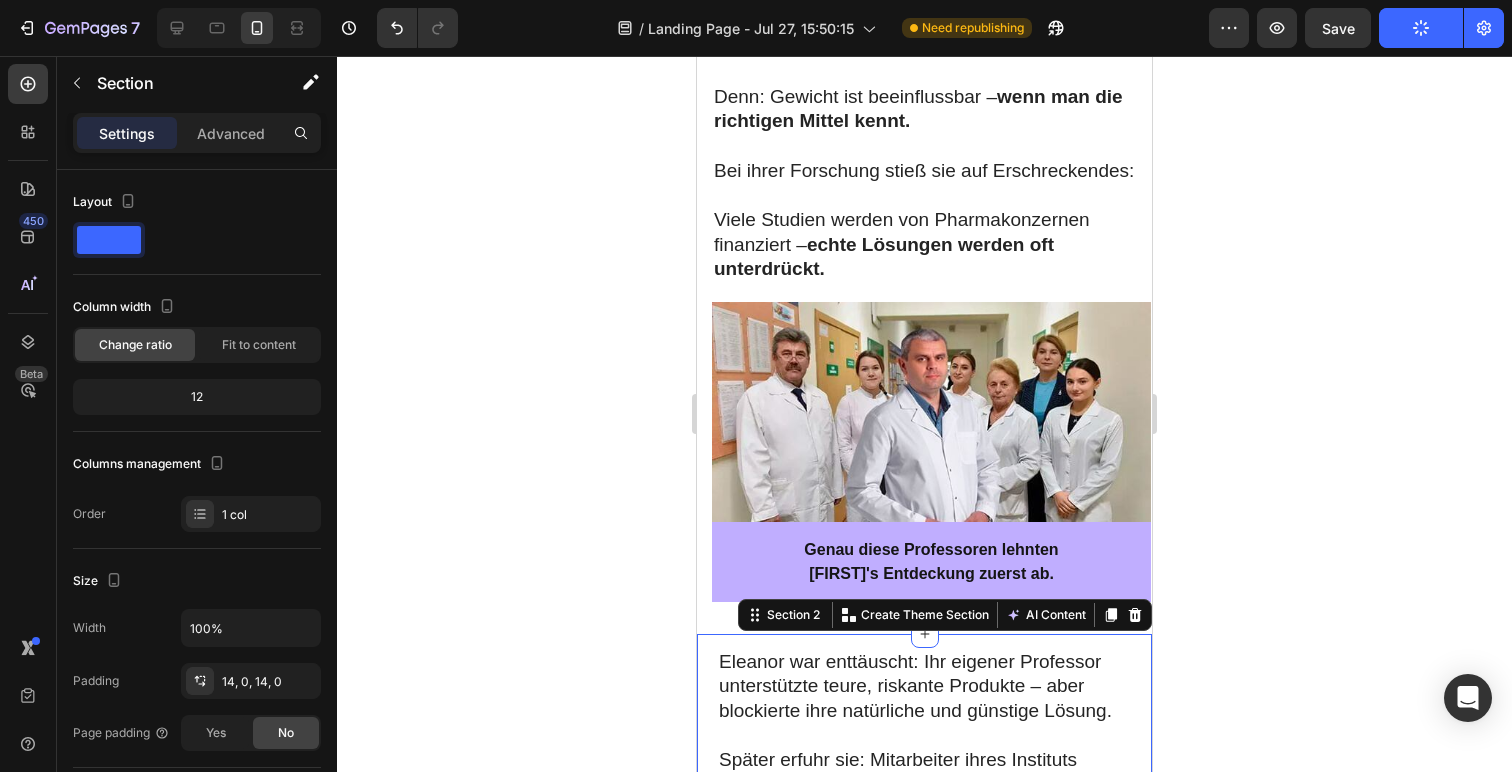 click on "Ihr Ziel?  Erreicht : In nur einem Monat nahm sie  über 20 kg ab! [NAME] war enttäuscht: Ihr eigener Professor unterstützte teure, riskante Produkte – aber blockierte ihre natürliche und günstige Lösung.   Später erfuhr sie: Mitarbeiter ihres Instituts hatten heimlich Studien mit ihrer Formel durchgeführt – mit überraschend positiven Ergebnissen.   Die Folge : Sie verkauften die Ergebniss samt Formel an ein Pharmaunternehmen.   Dort wurde ein neues Produkt entwickelt.  Doch es war schwächer, falsch dosiert – und viel teurer.   Trotz vollmundiger Versprechen zeigte es kaum Wirkung.   Für diese Konzerne zählt nur der Umsatz –  nicht die Gesundheit der Menschen. Text Block Image Ich konnte nicht zusehen, wie meine Formel missbraucht wurde. Ich musste die Wahrheit sagen.   [NAME] gründete die eigene Produktion – 100 % natürlich, wirksam und deutlich günstiger.   Ihre Formel kann laut ihr  bis zu 14 kg pro Woche  ermöglichen – ohne großen Aufwand.   Der Rechtsstreit läuft, doch [NAME] bleibt überzeugt.   Sie empfiehlt,  Text Block ." at bounding box center (924, 6860) 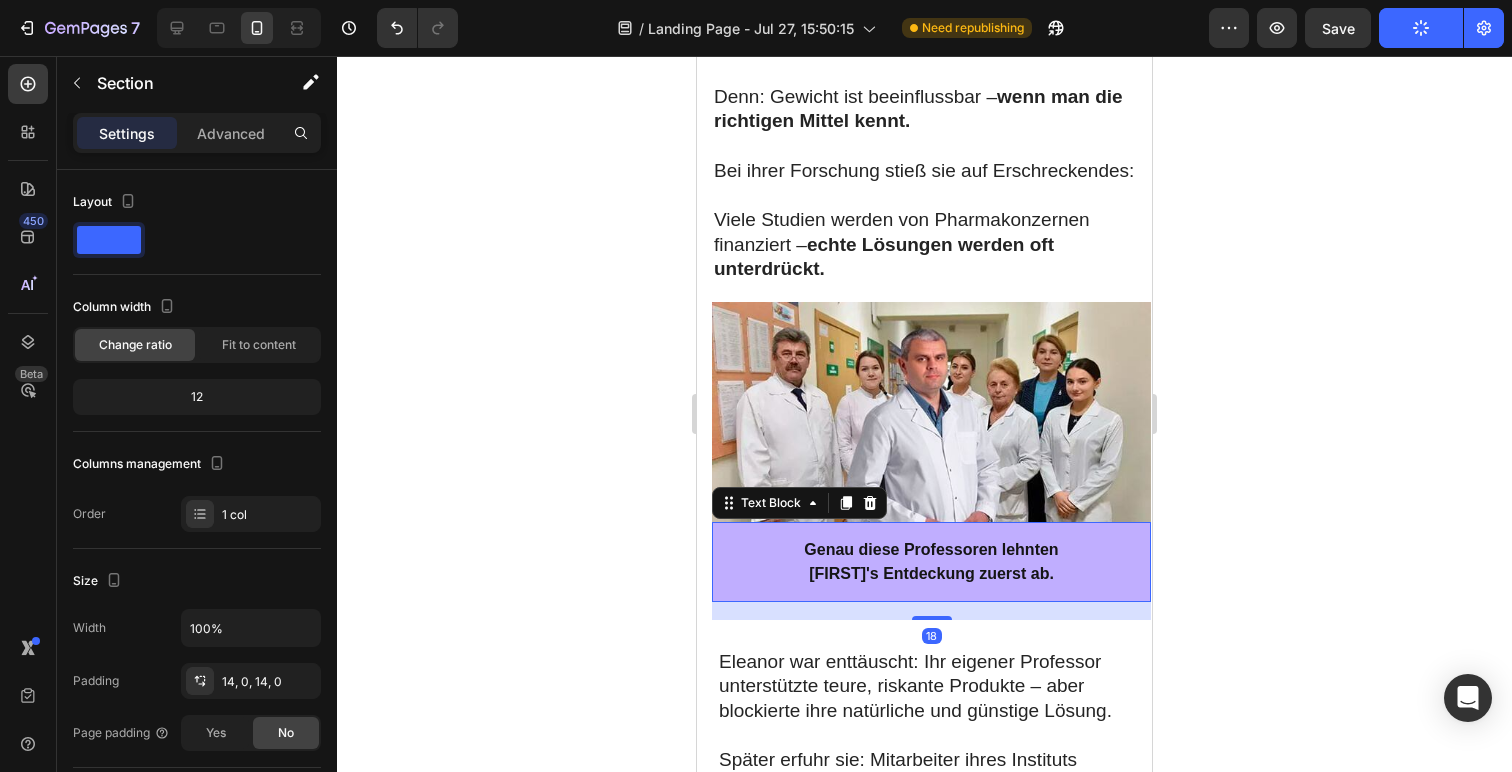 click on "Eleanors Entdeckung zuerst ab." at bounding box center (931, 574) 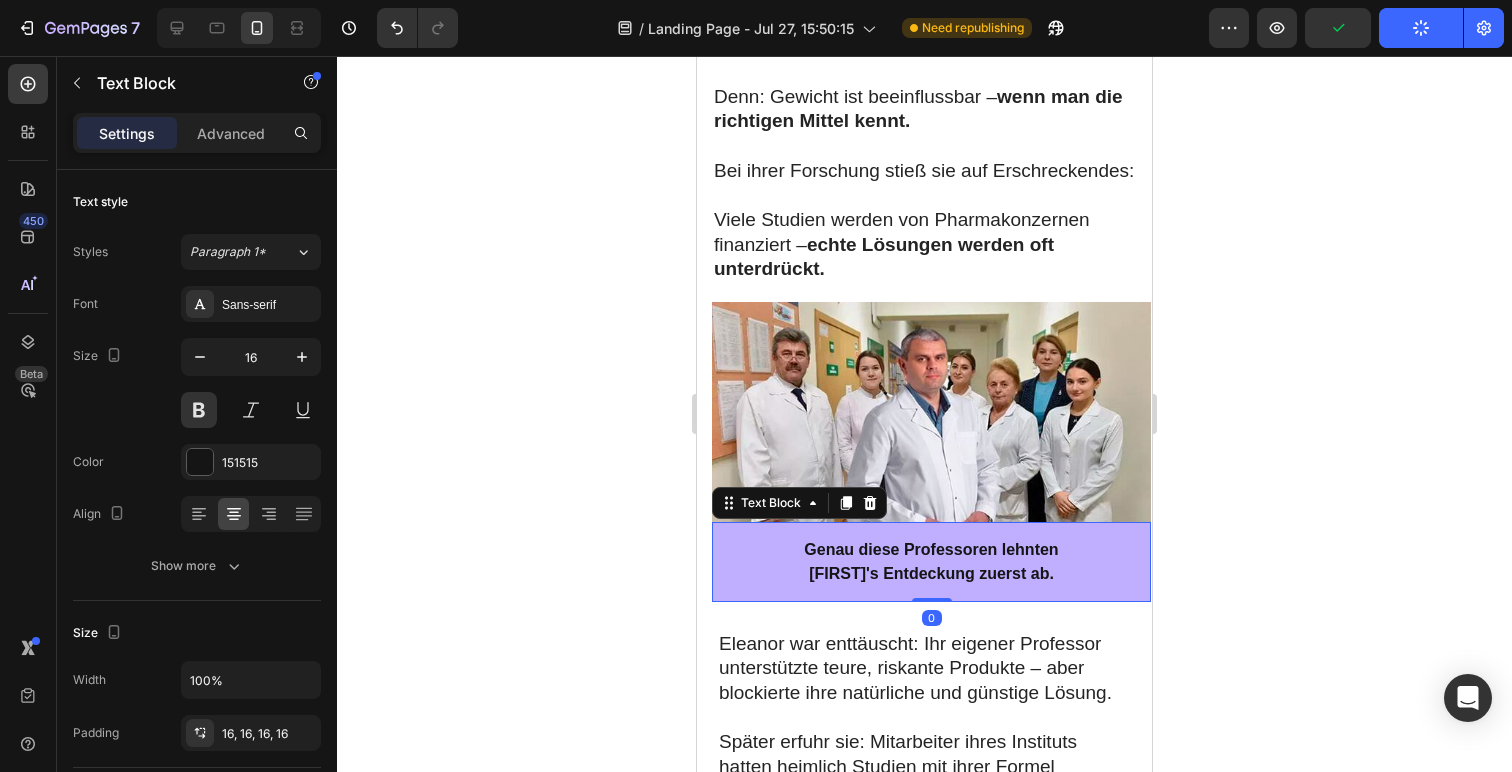 drag, startPoint x: 933, startPoint y: 542, endPoint x: 964, endPoint y: 520, distance: 38.013157 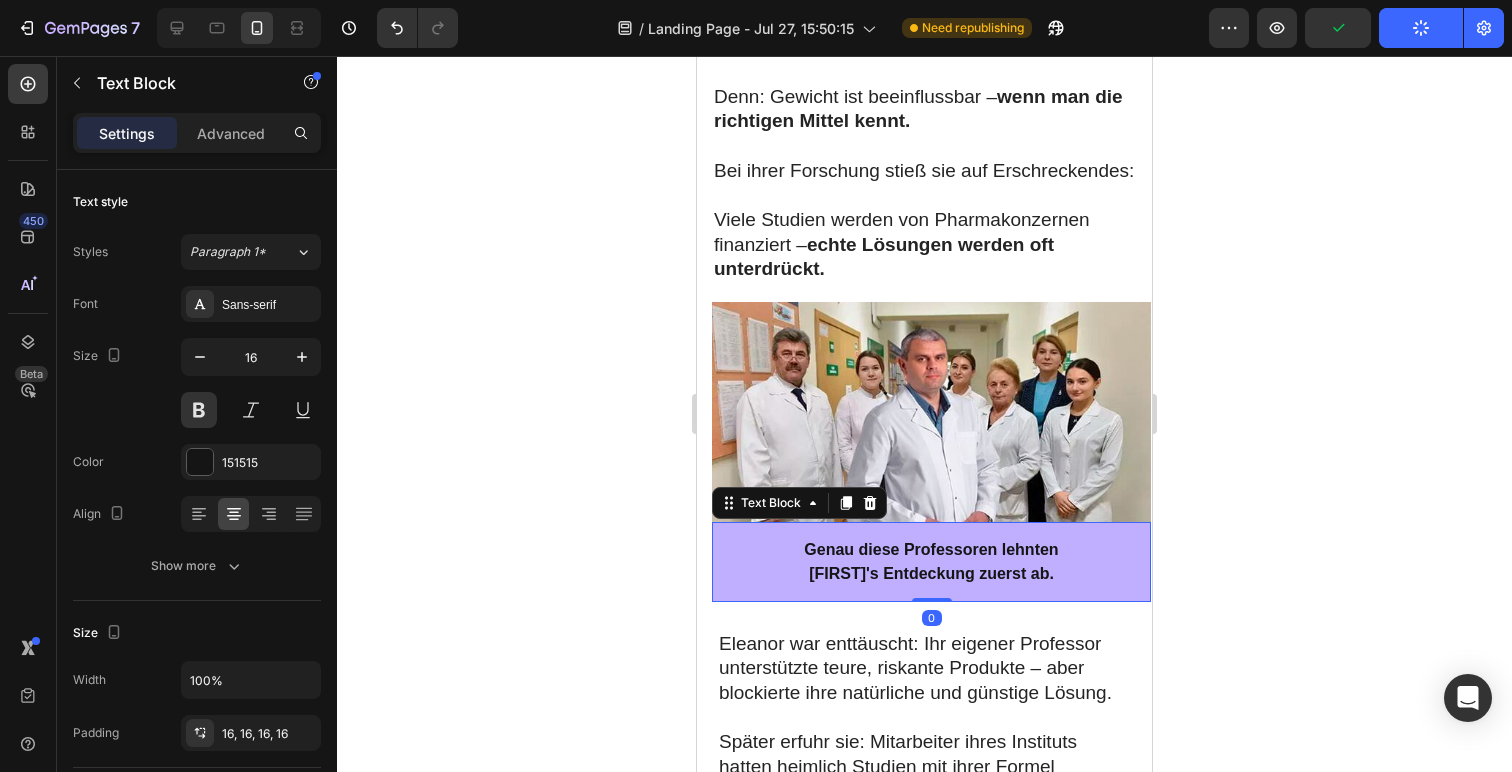 click at bounding box center (932, 600) 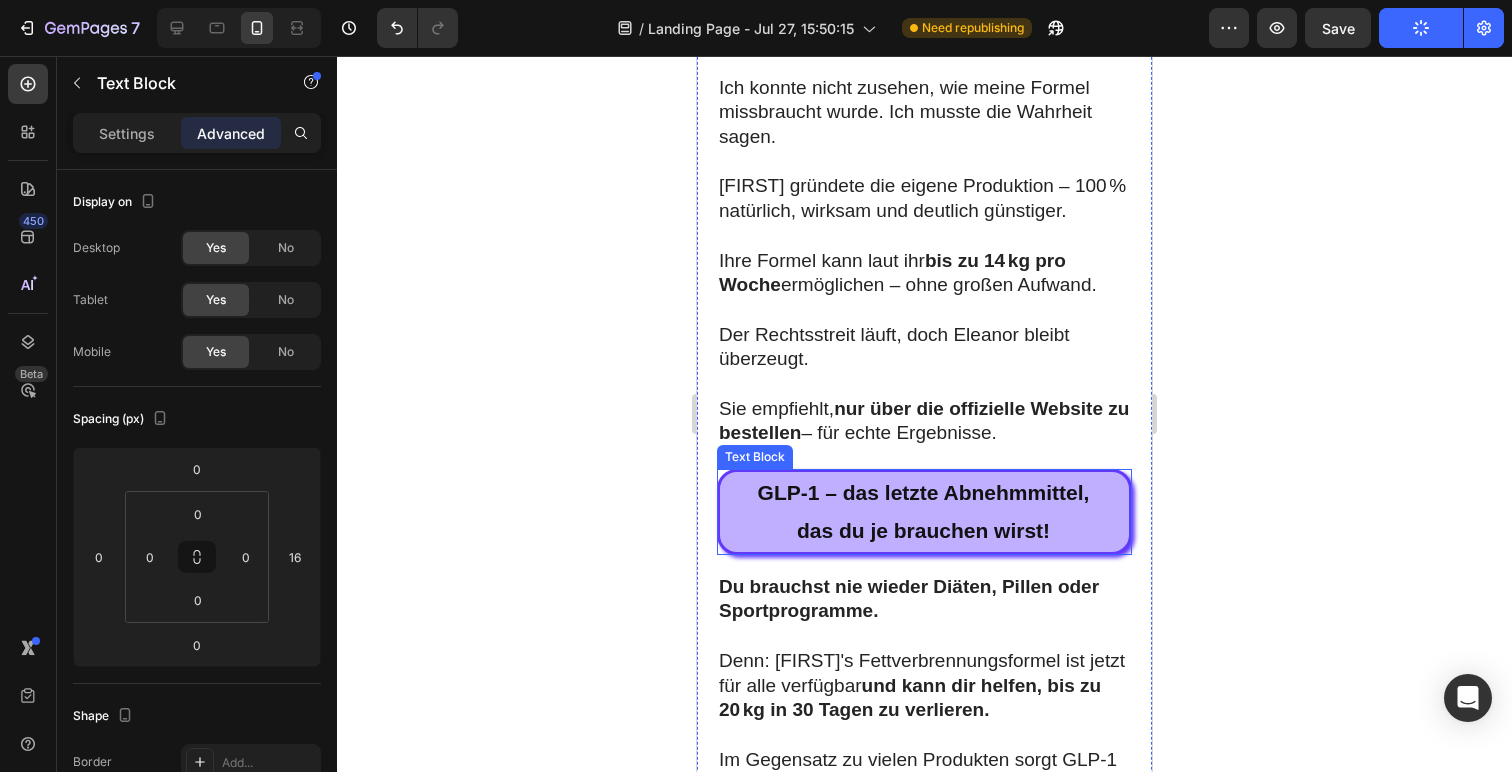 scroll, scrollTop: 10361, scrollLeft: 0, axis: vertical 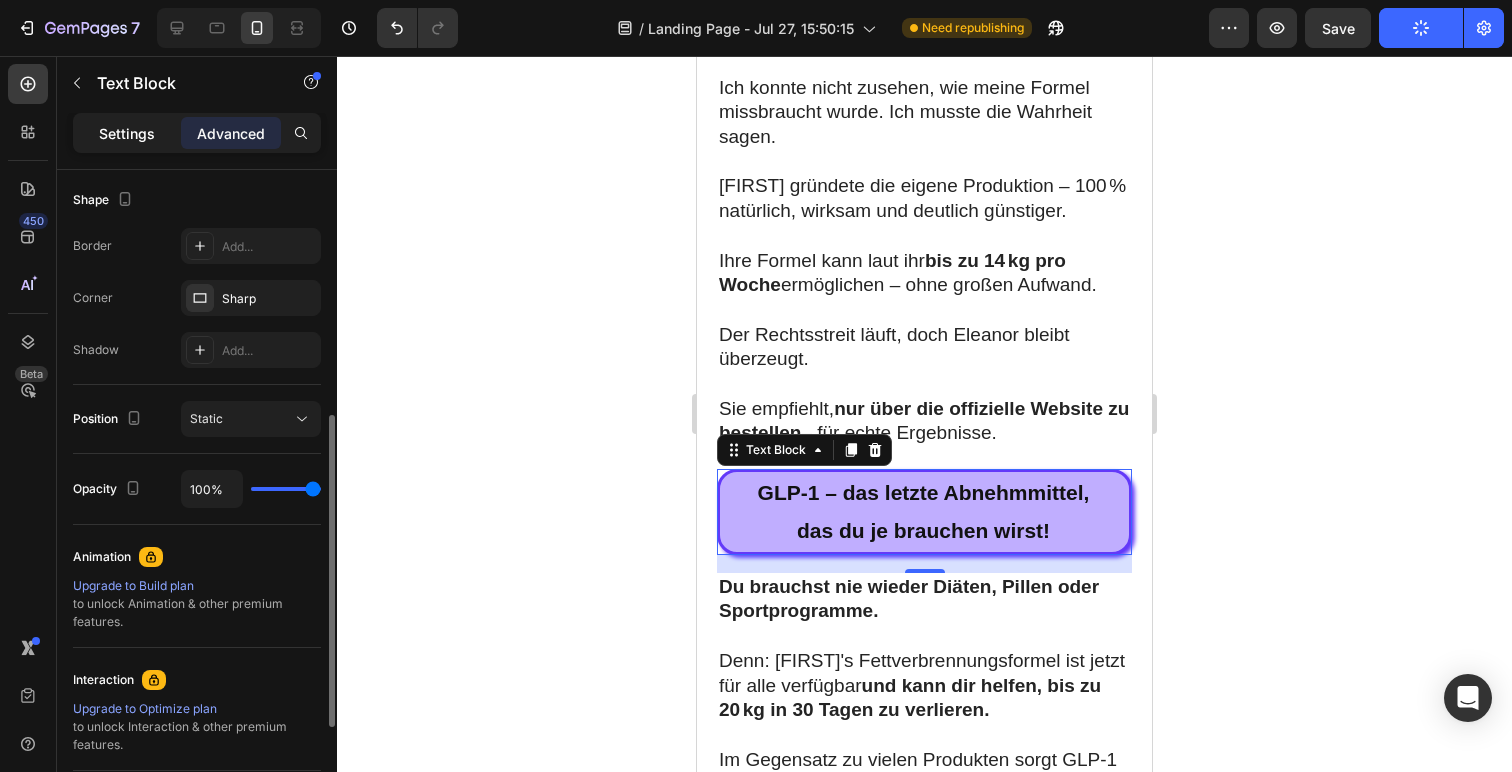 click on "Settings" at bounding box center (127, 133) 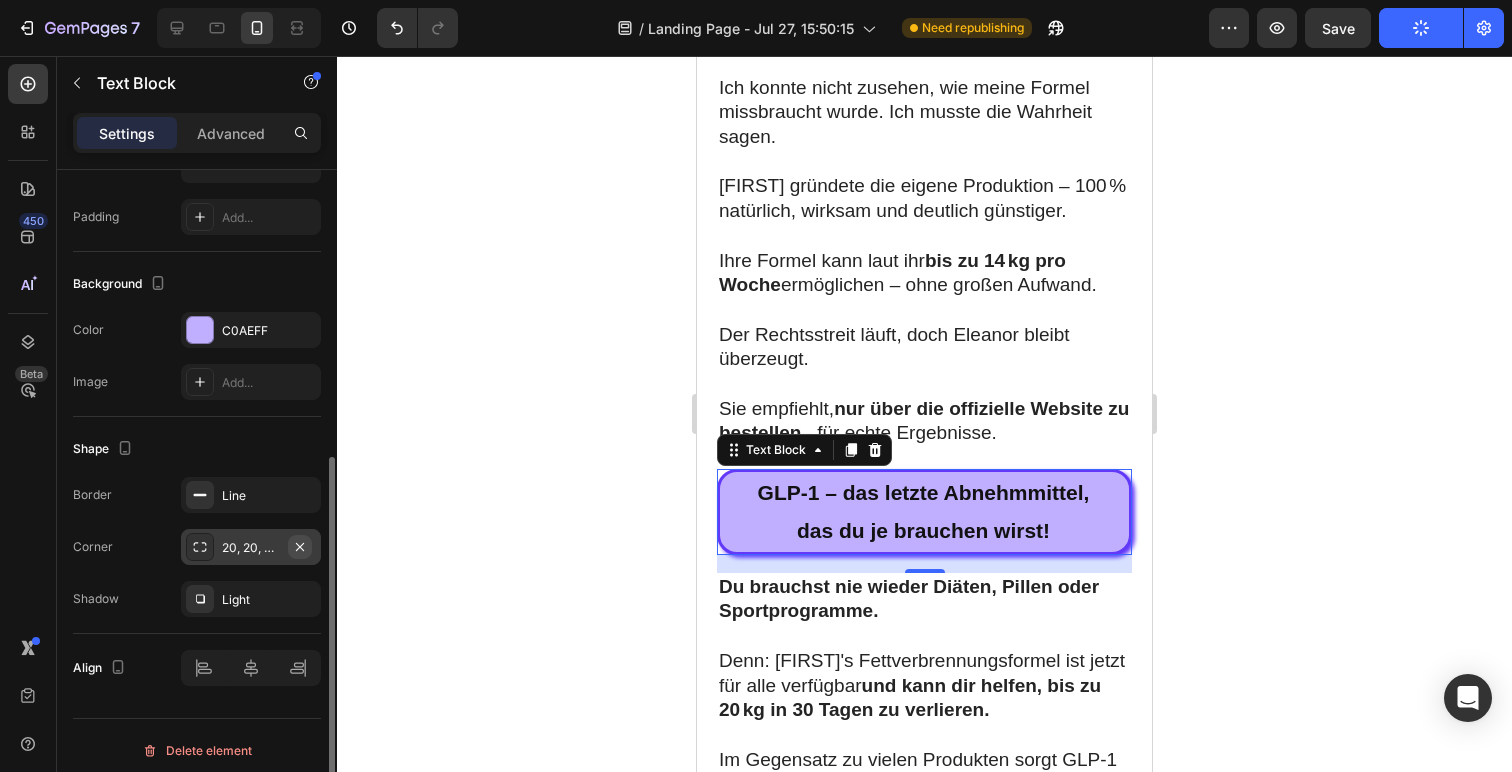 click 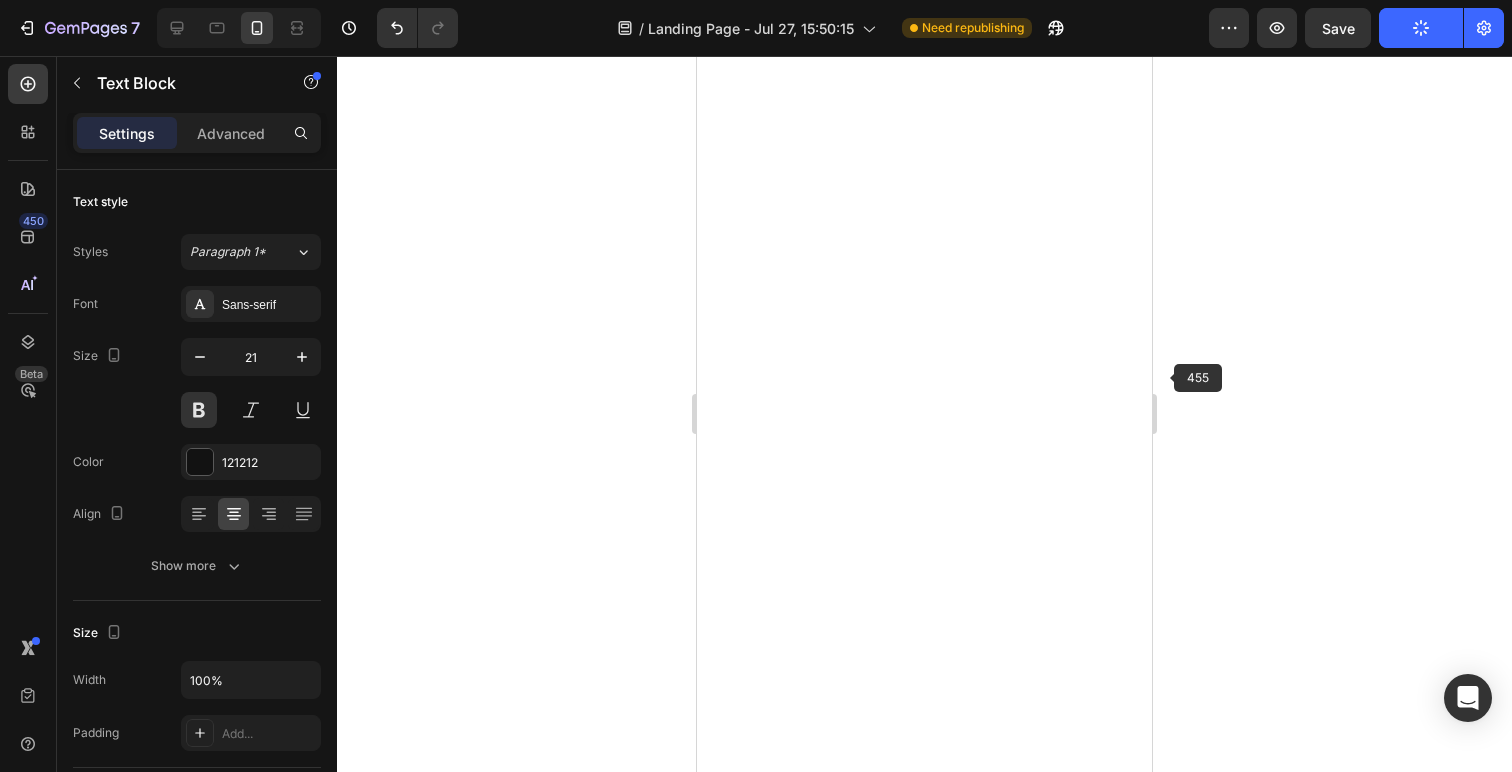 scroll, scrollTop: 0, scrollLeft: 0, axis: both 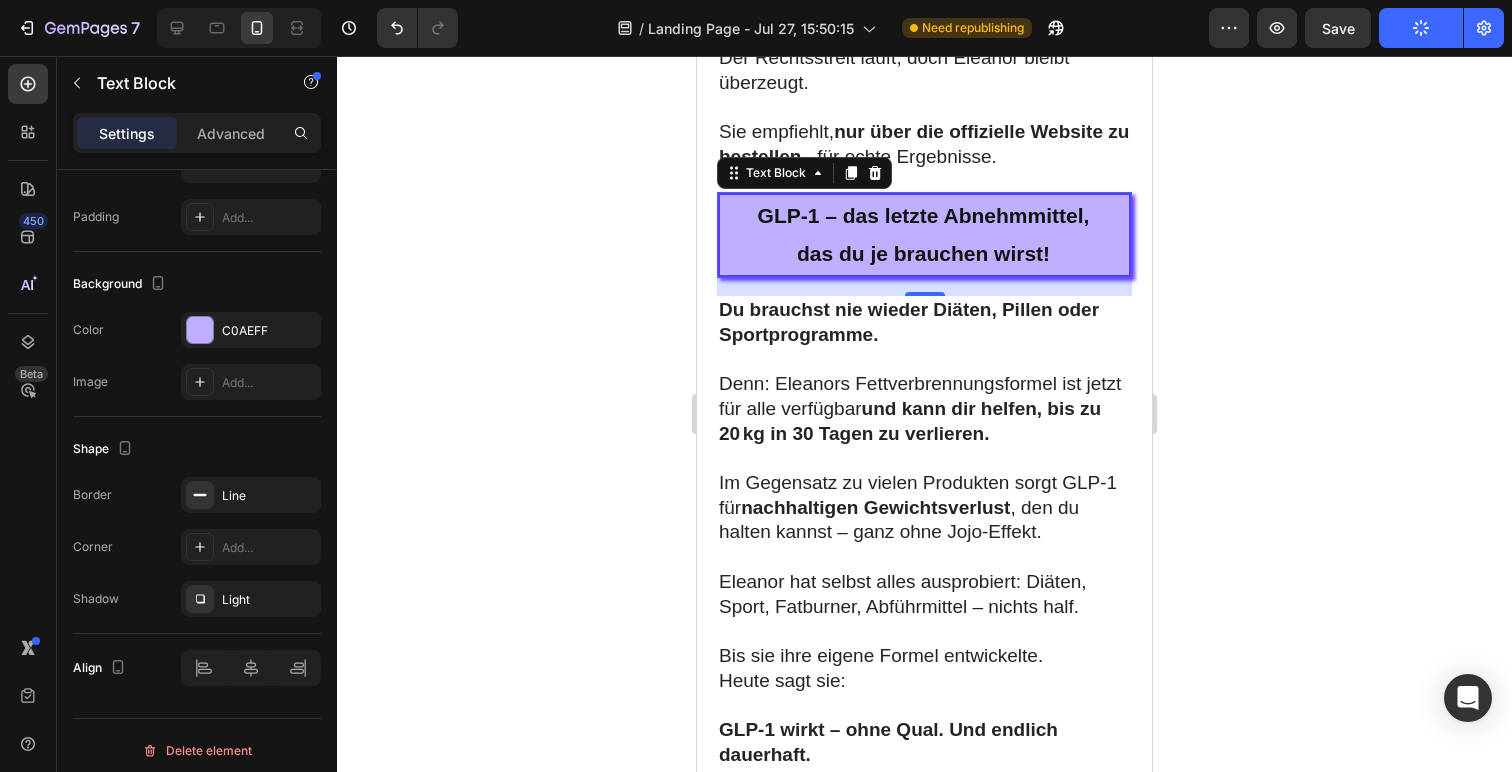 click 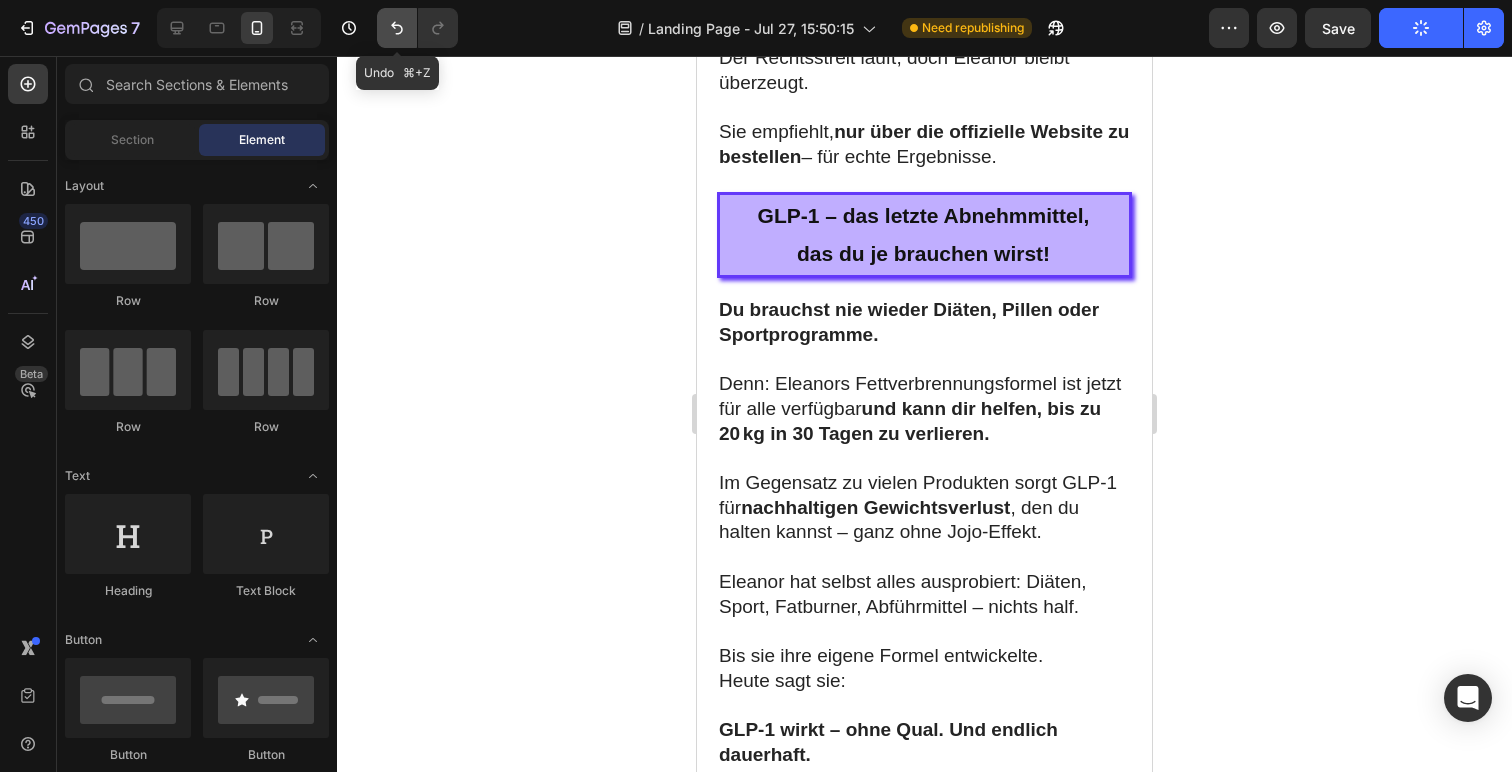 click 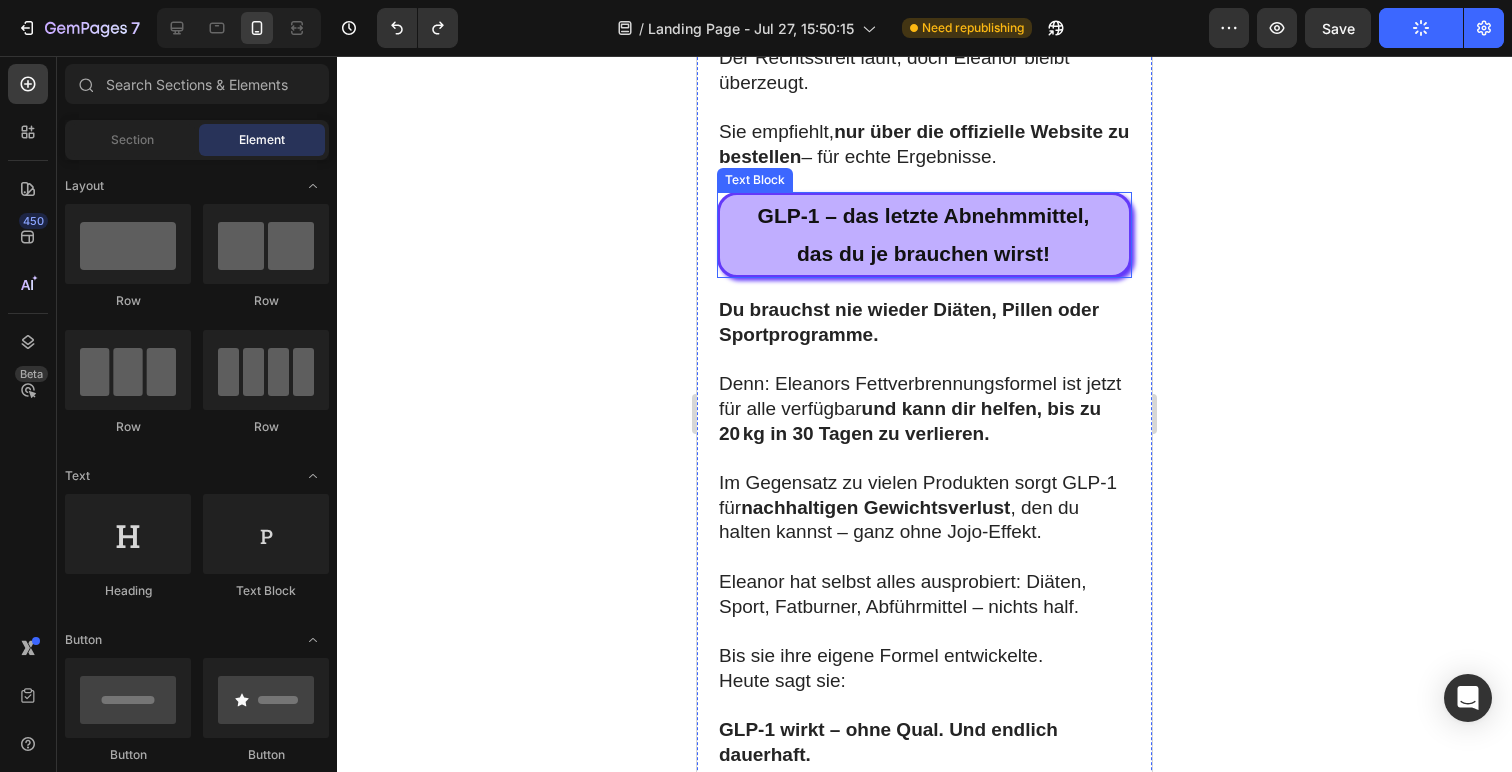 click on "das du je brauchen wirst!" at bounding box center (923, 254) 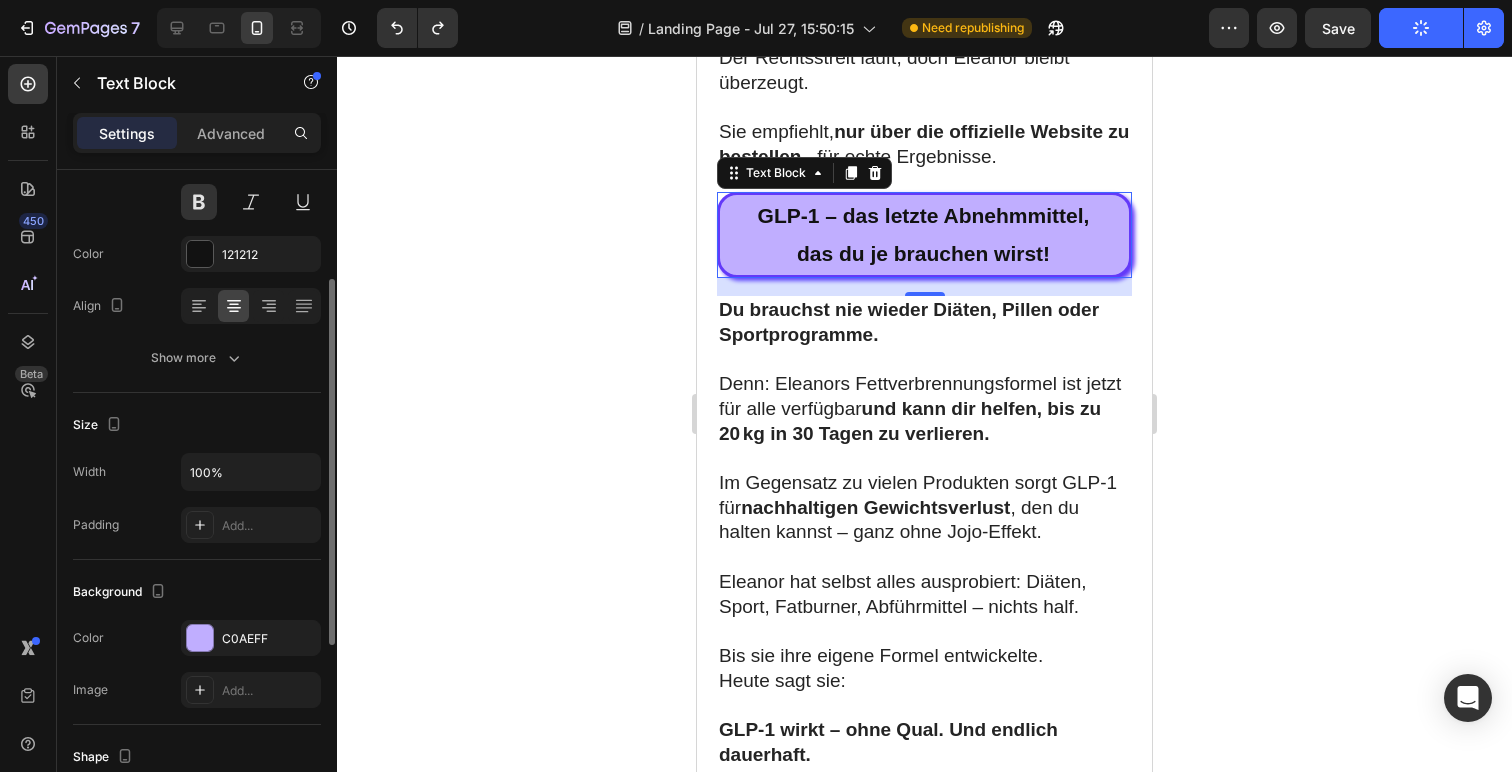 scroll, scrollTop: 175, scrollLeft: 0, axis: vertical 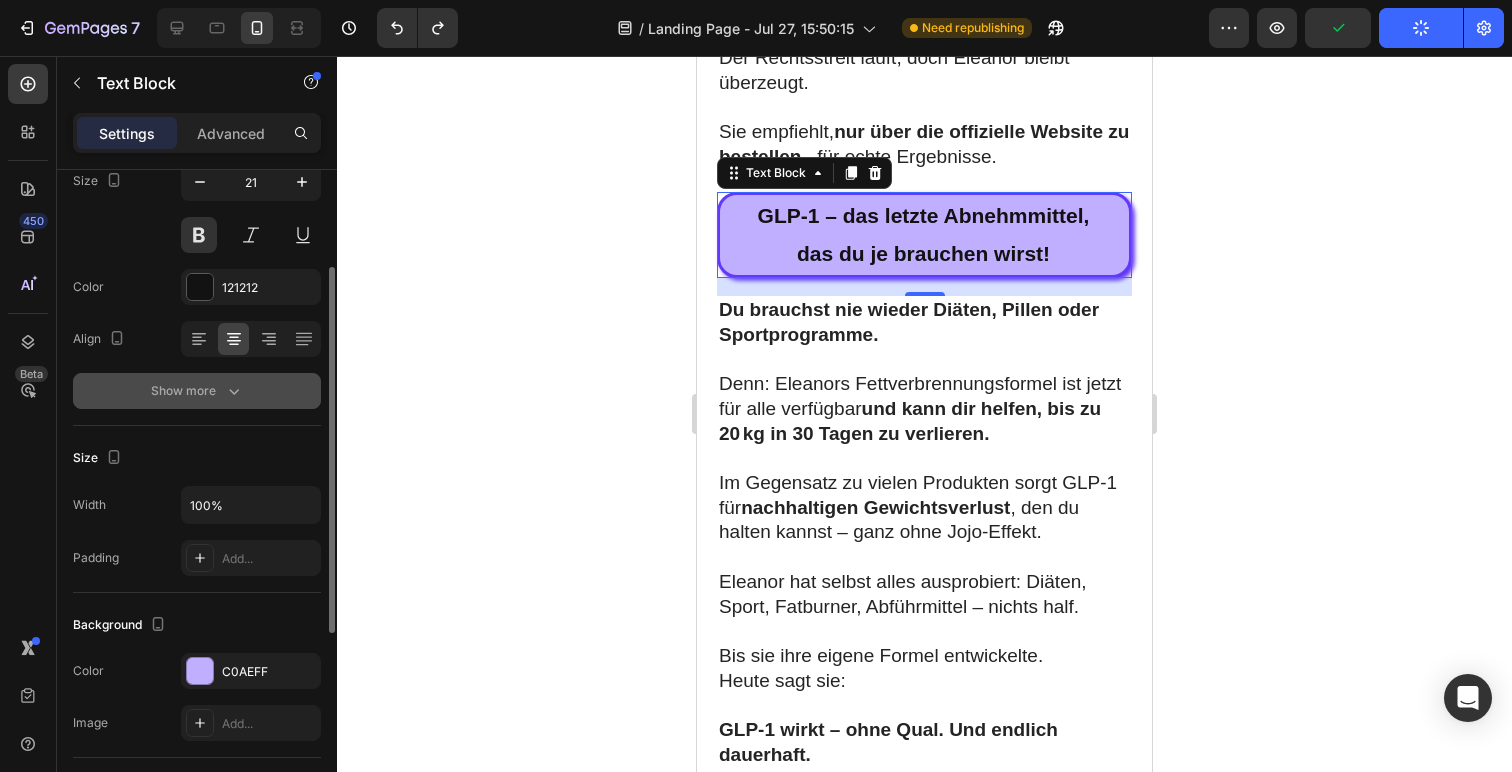 click on "Show more" at bounding box center [197, 391] 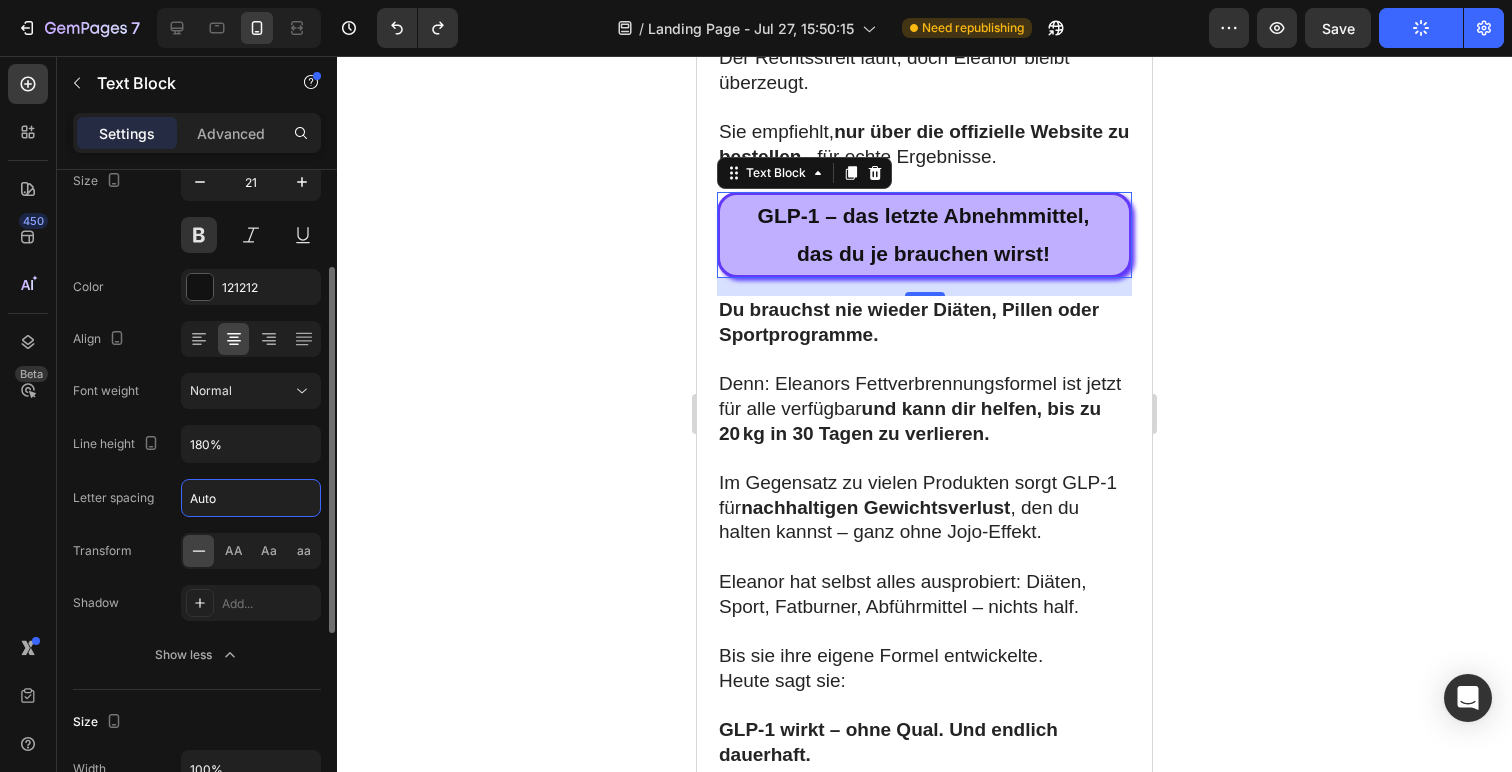 click on "Auto" at bounding box center (251, 498) 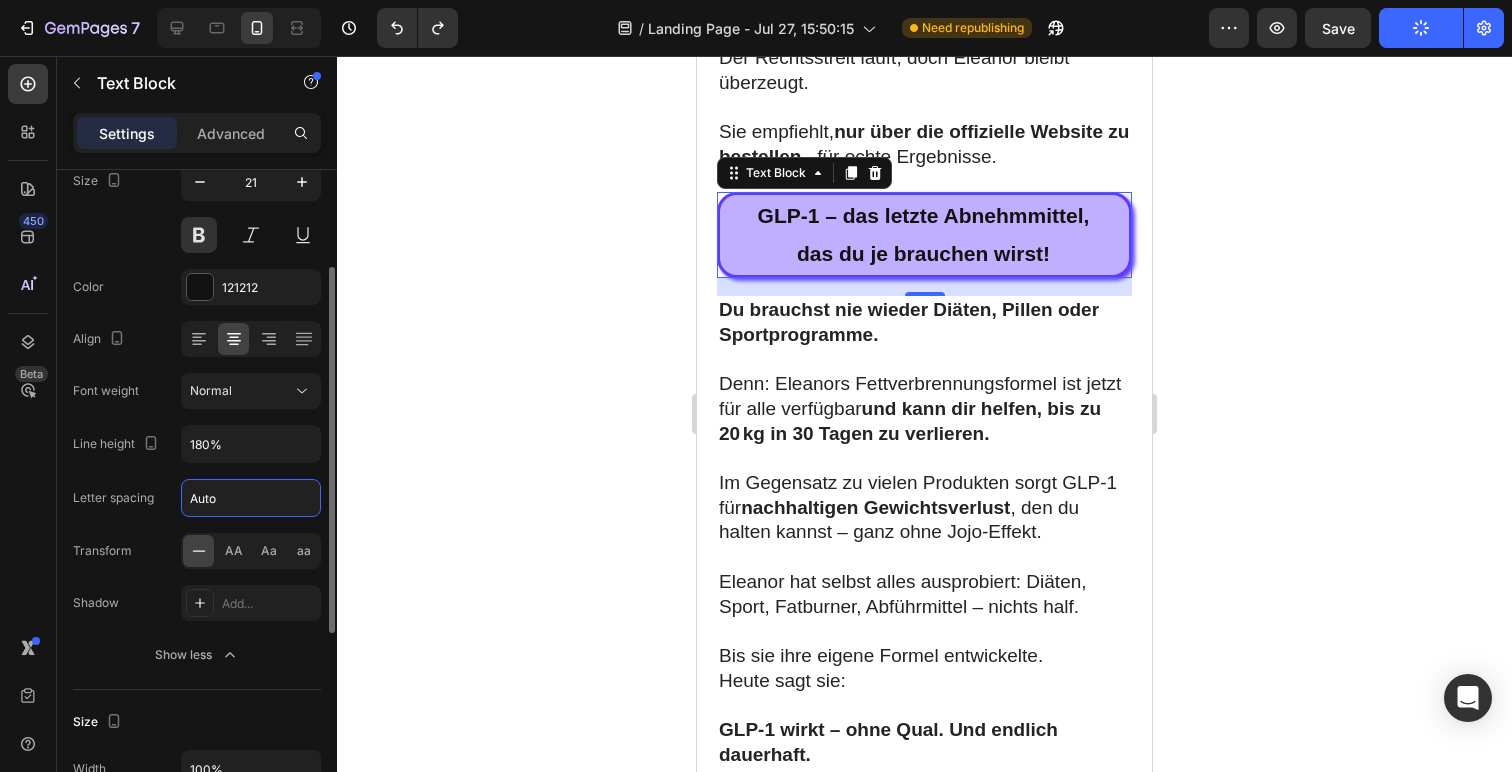 click on "Auto" at bounding box center [251, 498] 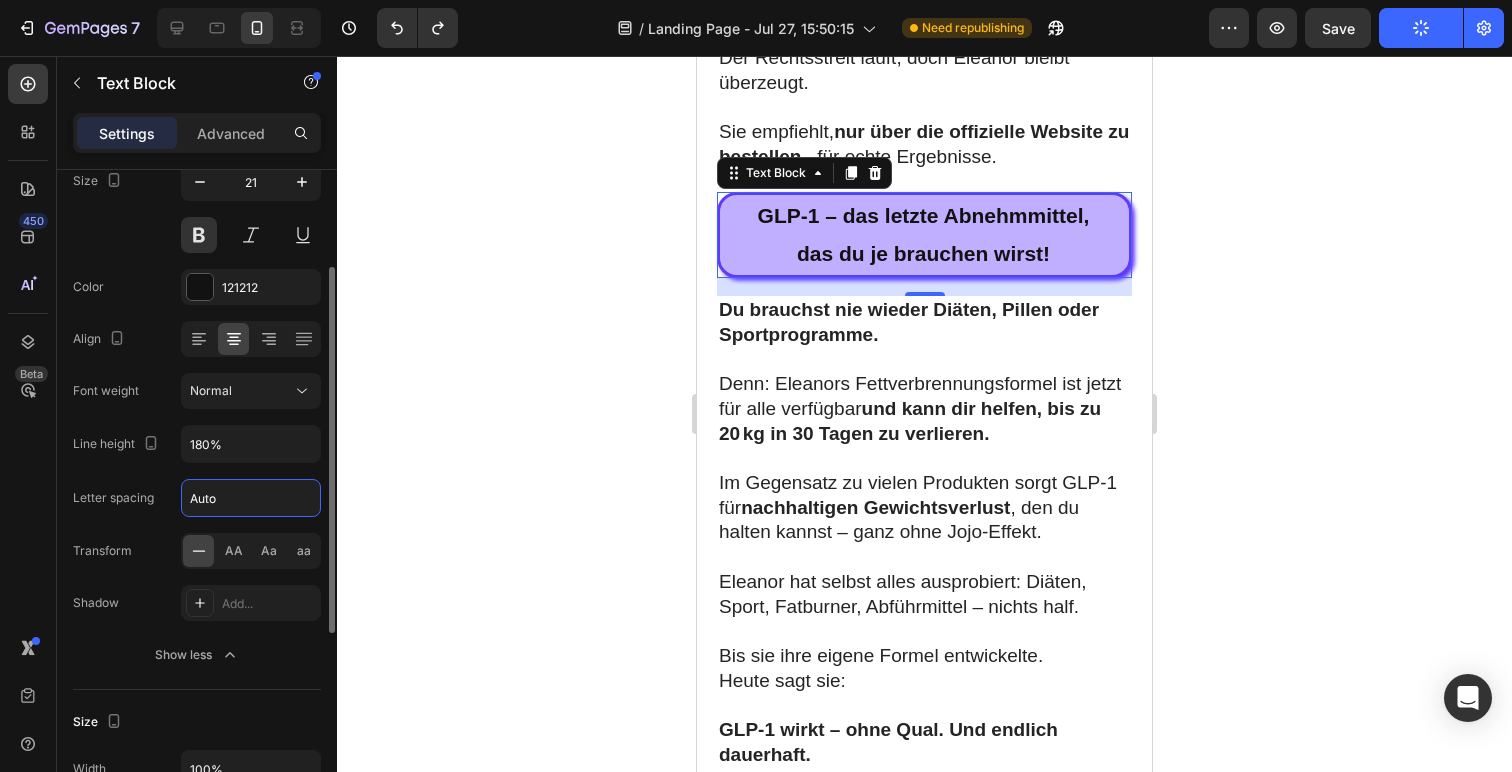 type on "1" 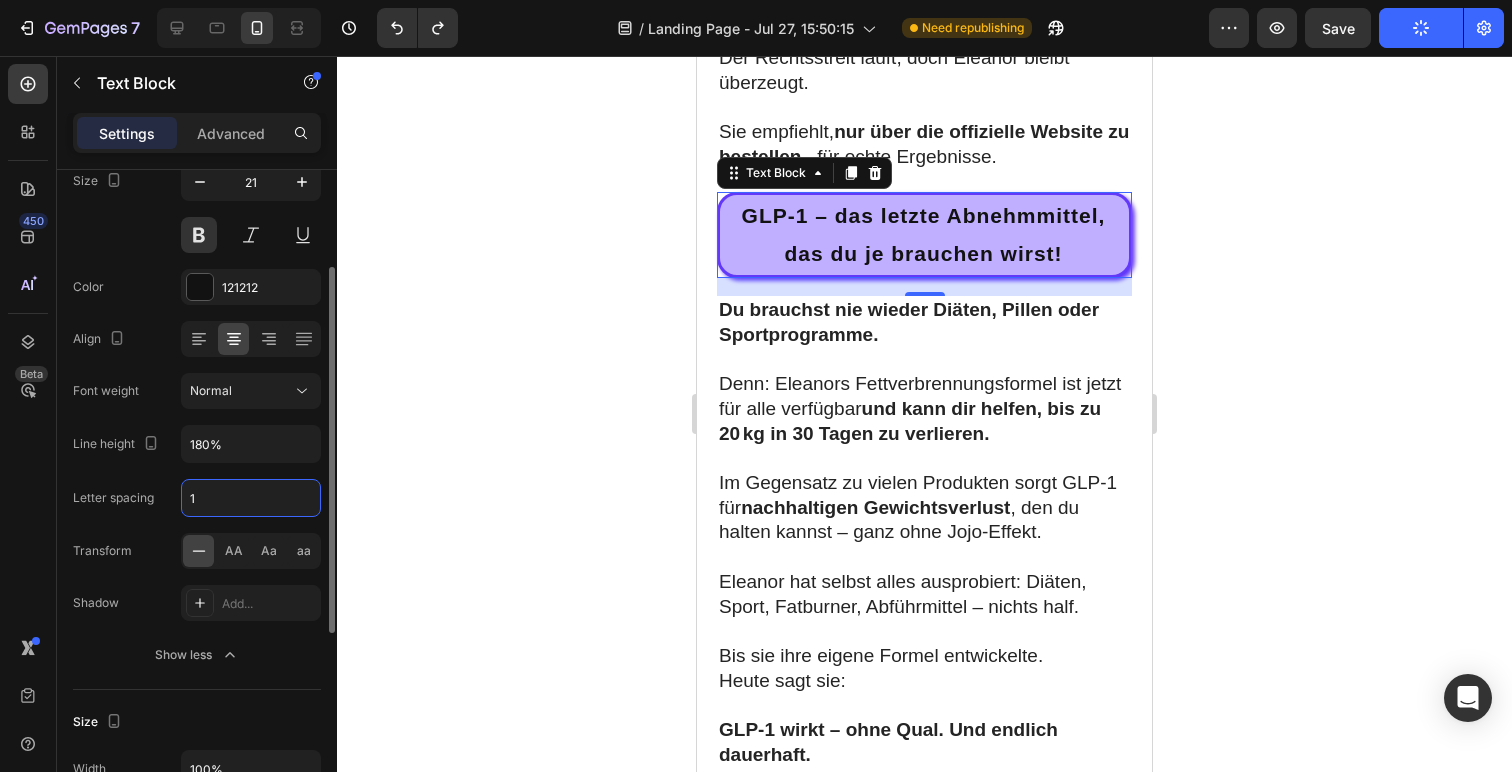 type 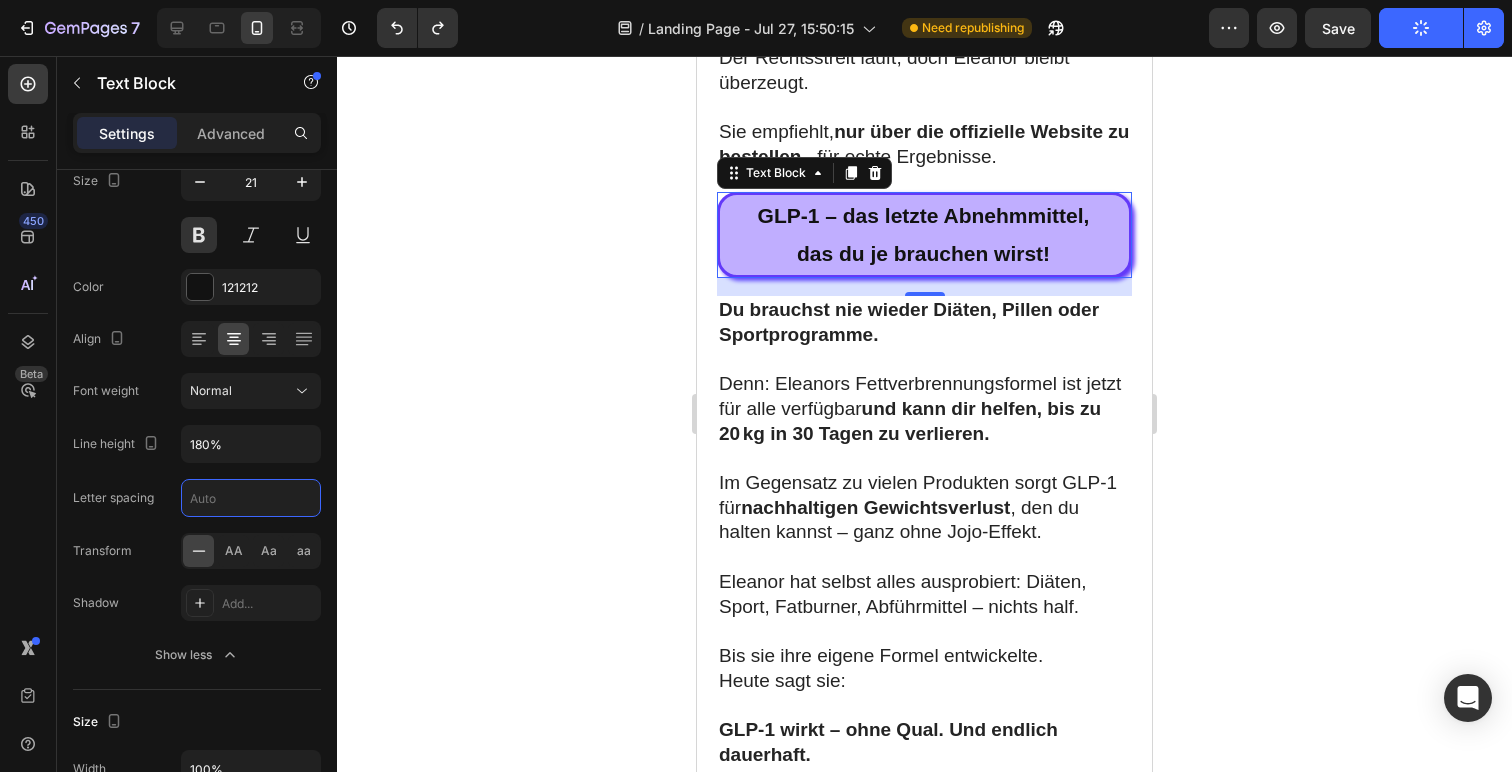 click 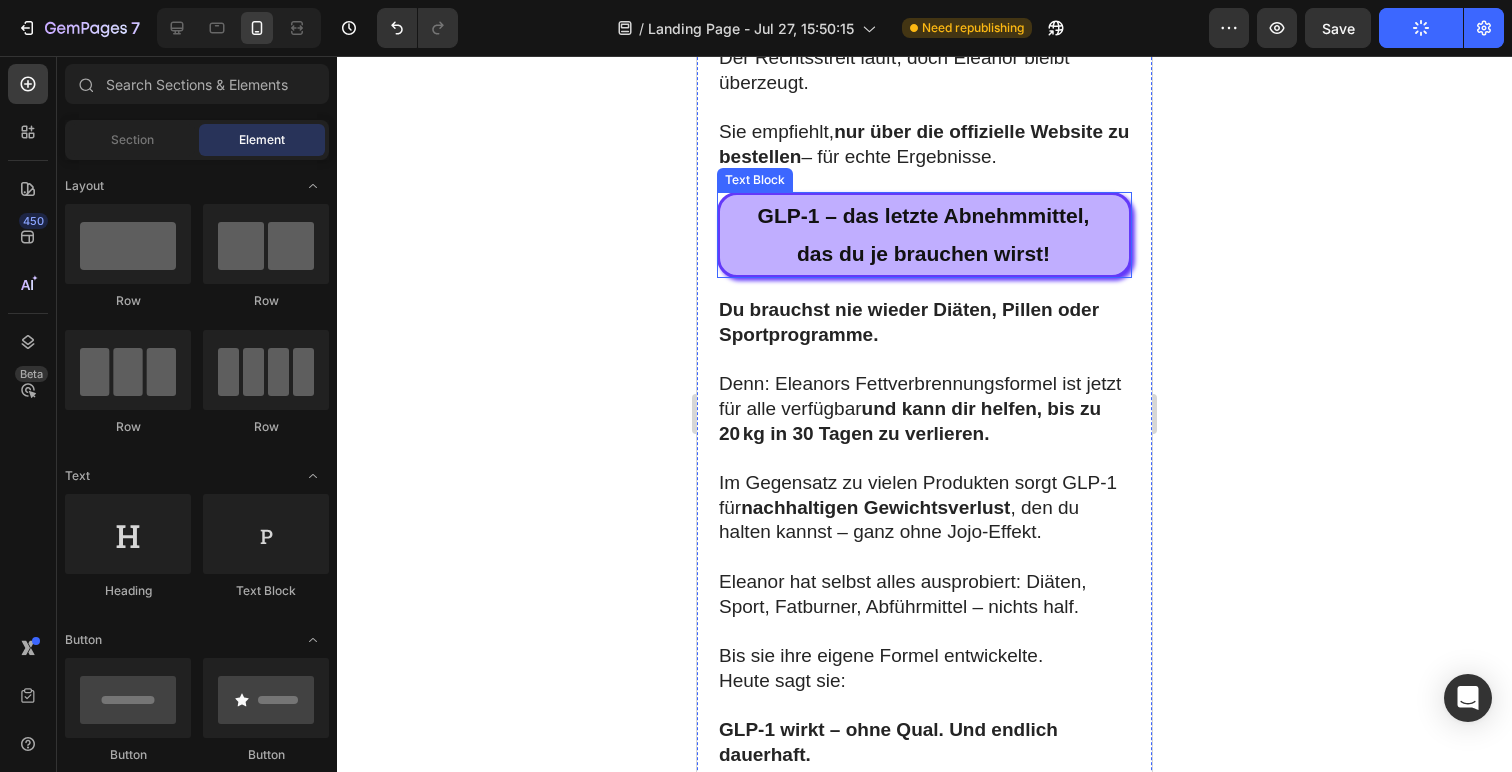 click on "das du je brauchen wirst!" at bounding box center [923, 254] 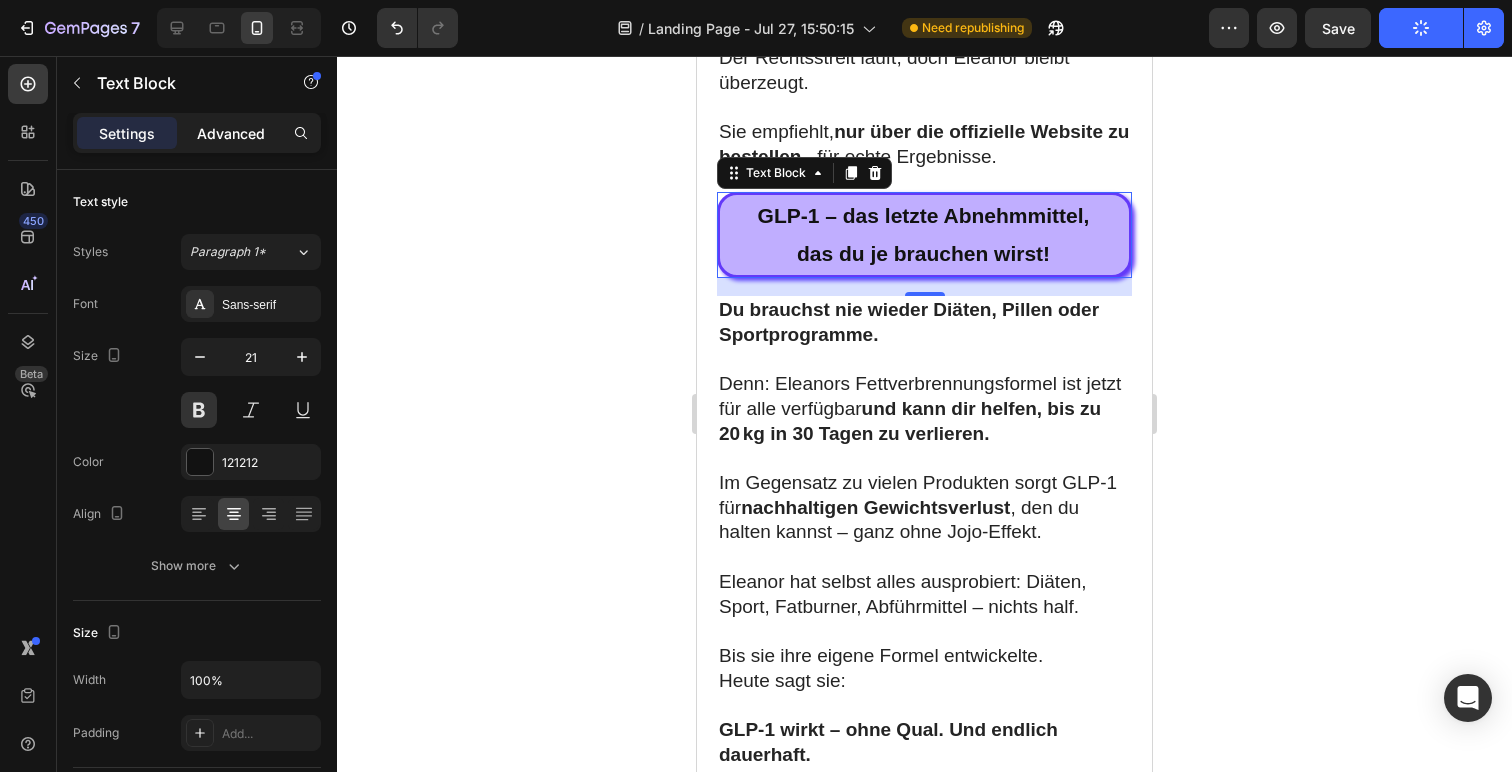 click on "Advanced" at bounding box center (231, 133) 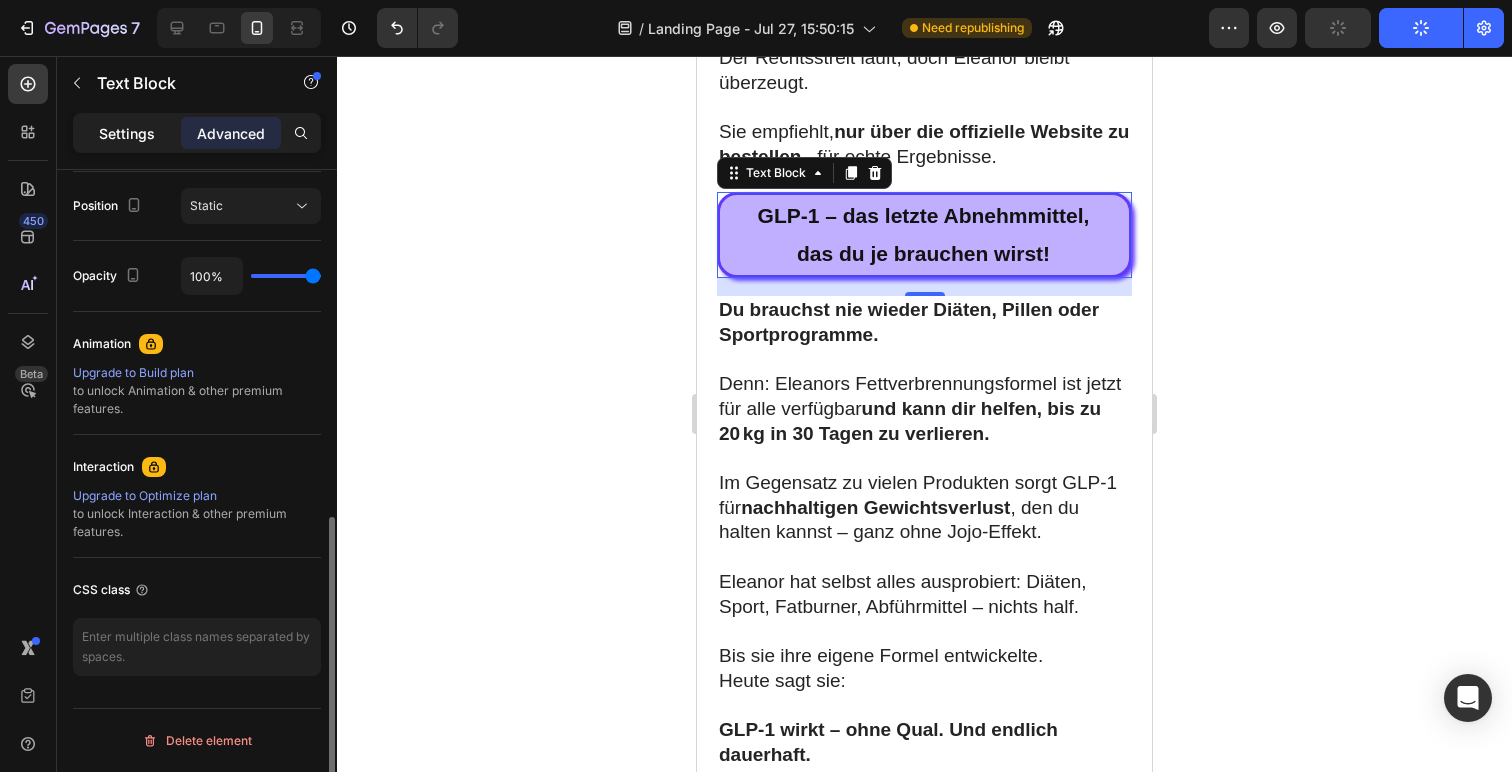 click on "Settings" 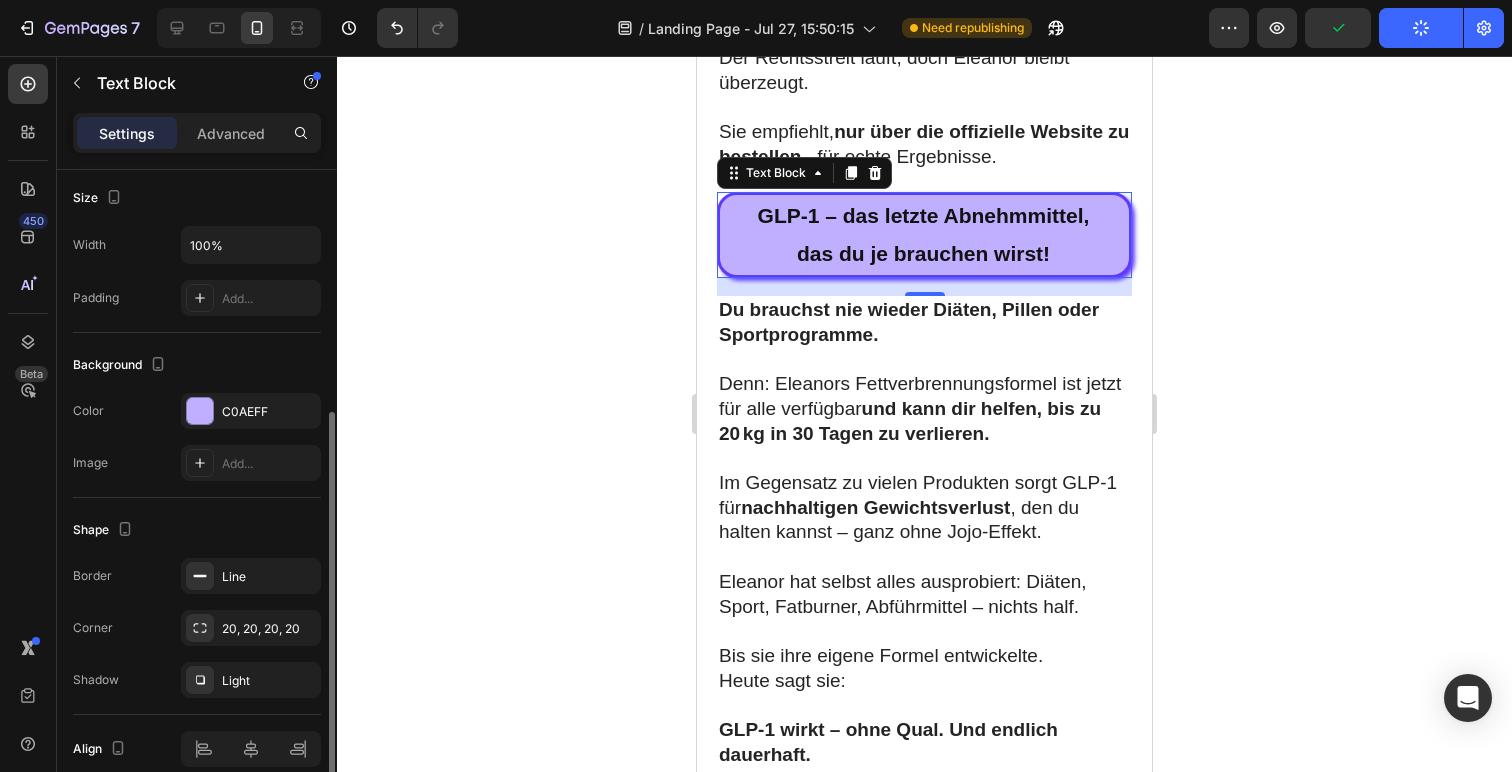 scroll, scrollTop: 526, scrollLeft: 0, axis: vertical 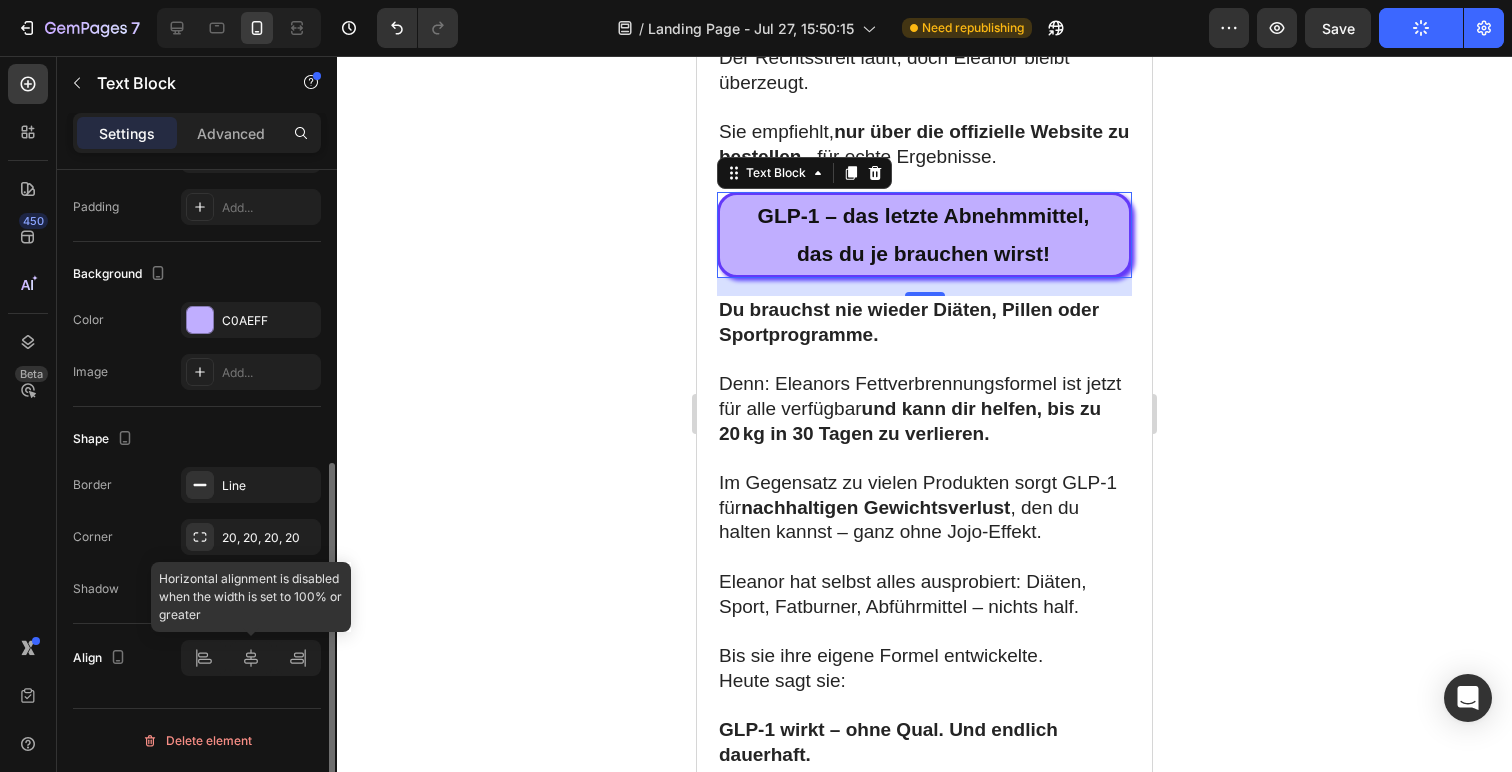 click 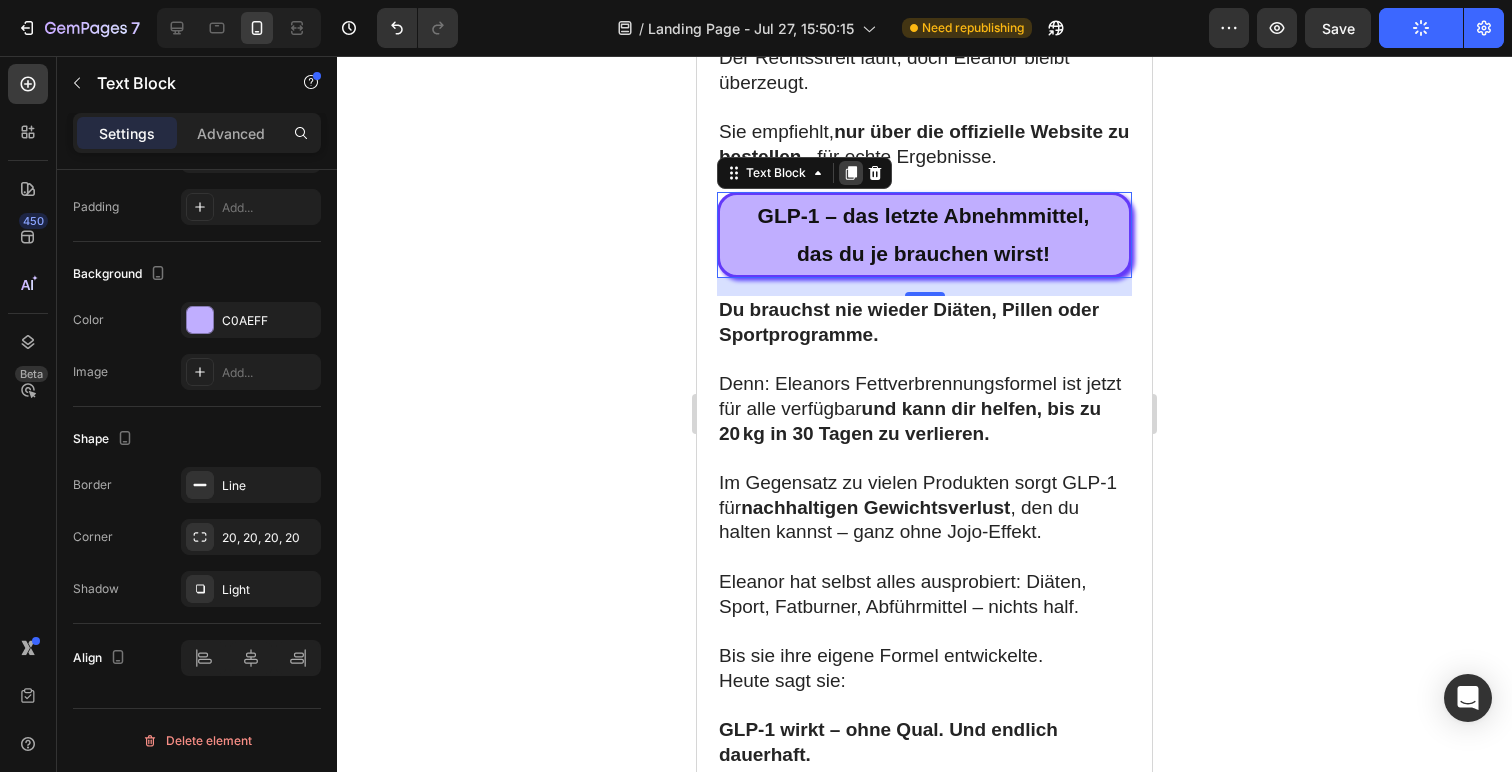 click at bounding box center (851, 173) 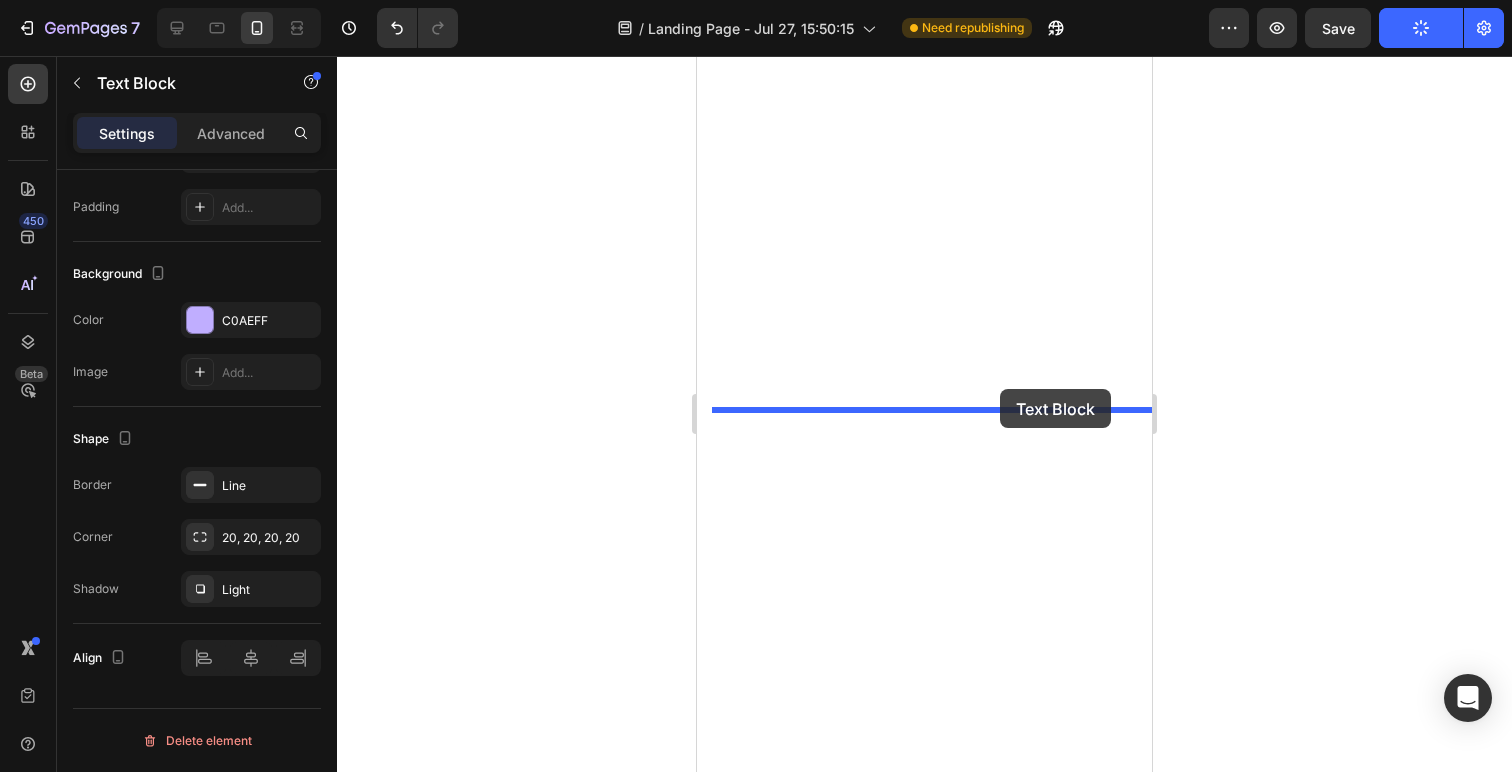scroll, scrollTop: 8317, scrollLeft: 0, axis: vertical 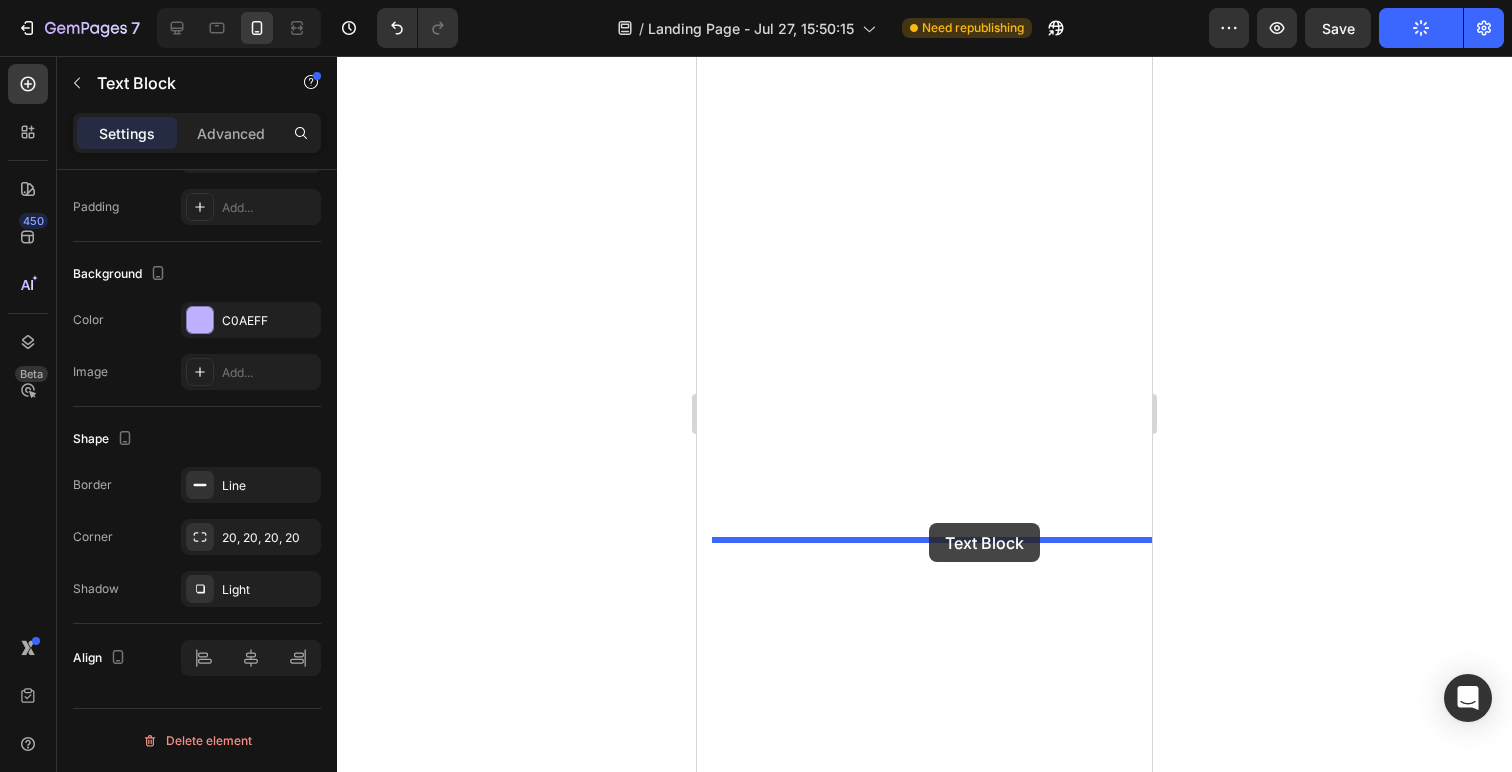 drag, startPoint x: 1080, startPoint y: 610, endPoint x: 930, endPoint y: 523, distance: 173.40416 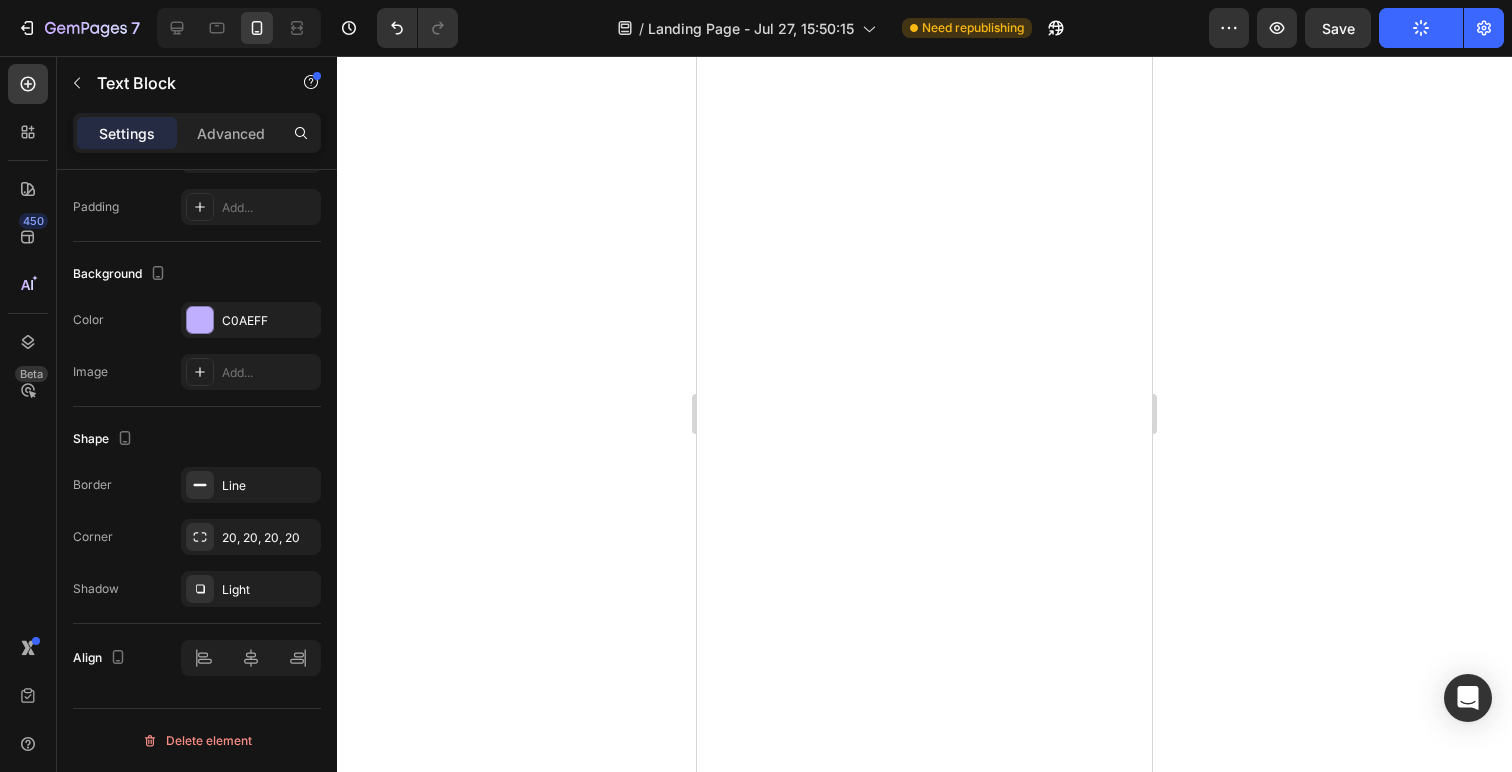 click on "Dieses Präparat macht echte Abnehmerfolge endlich möglich." at bounding box center (938, -1883) 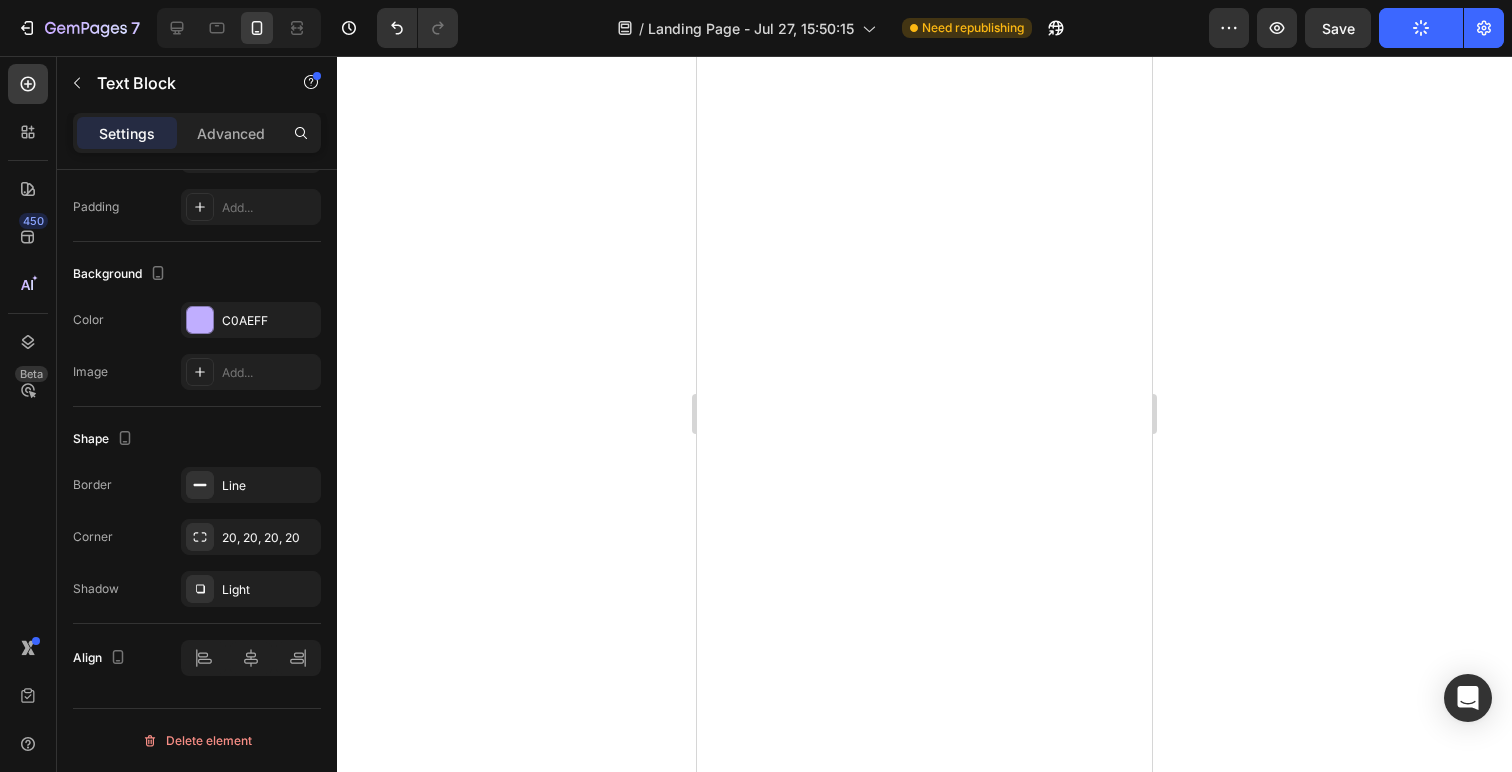 click on "Dieses Präparat macht echte Abnehmerfolge endlich möglich." at bounding box center [938, -1883] 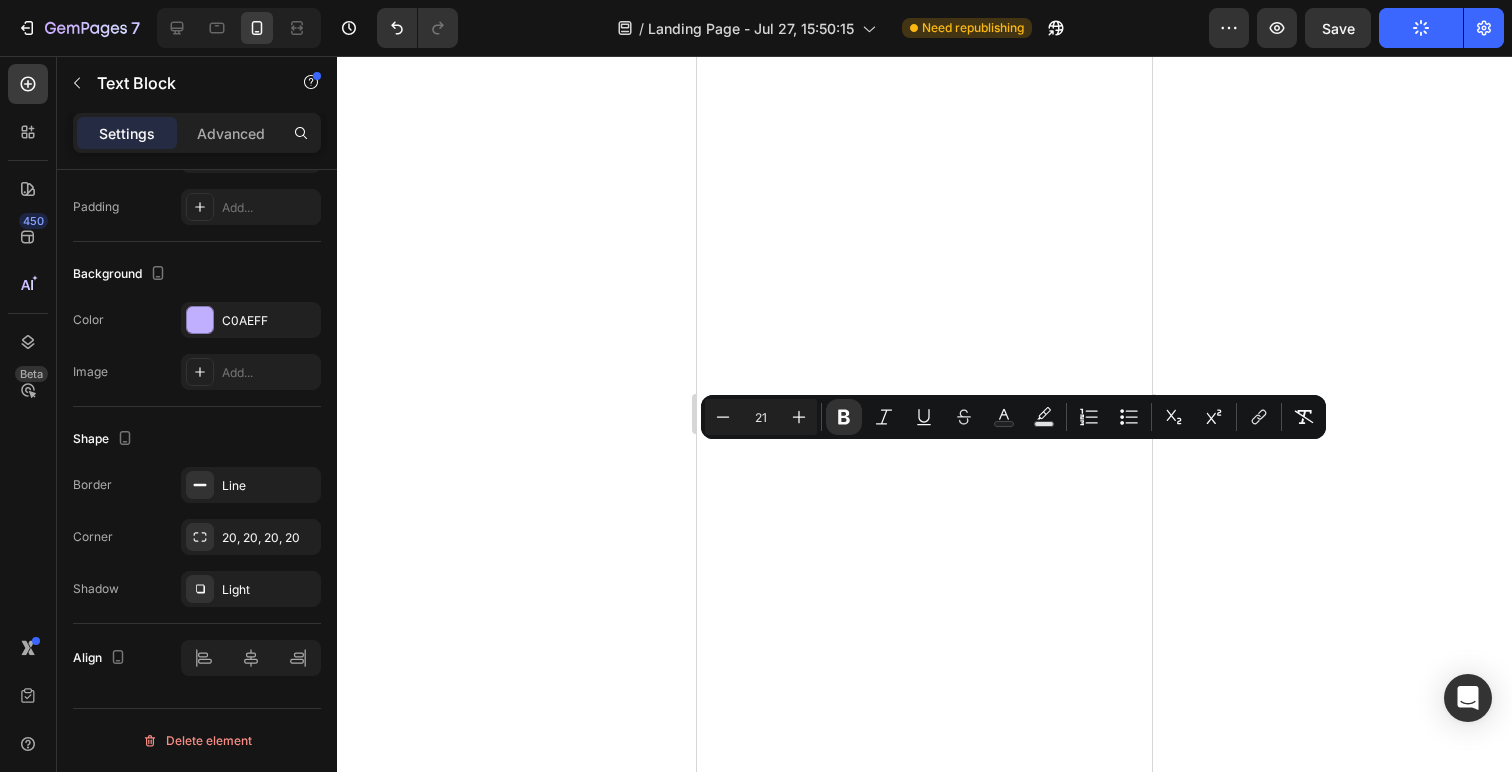click on "GLP-1 – das letzte Abnehmmittel," at bounding box center [939, -1798] 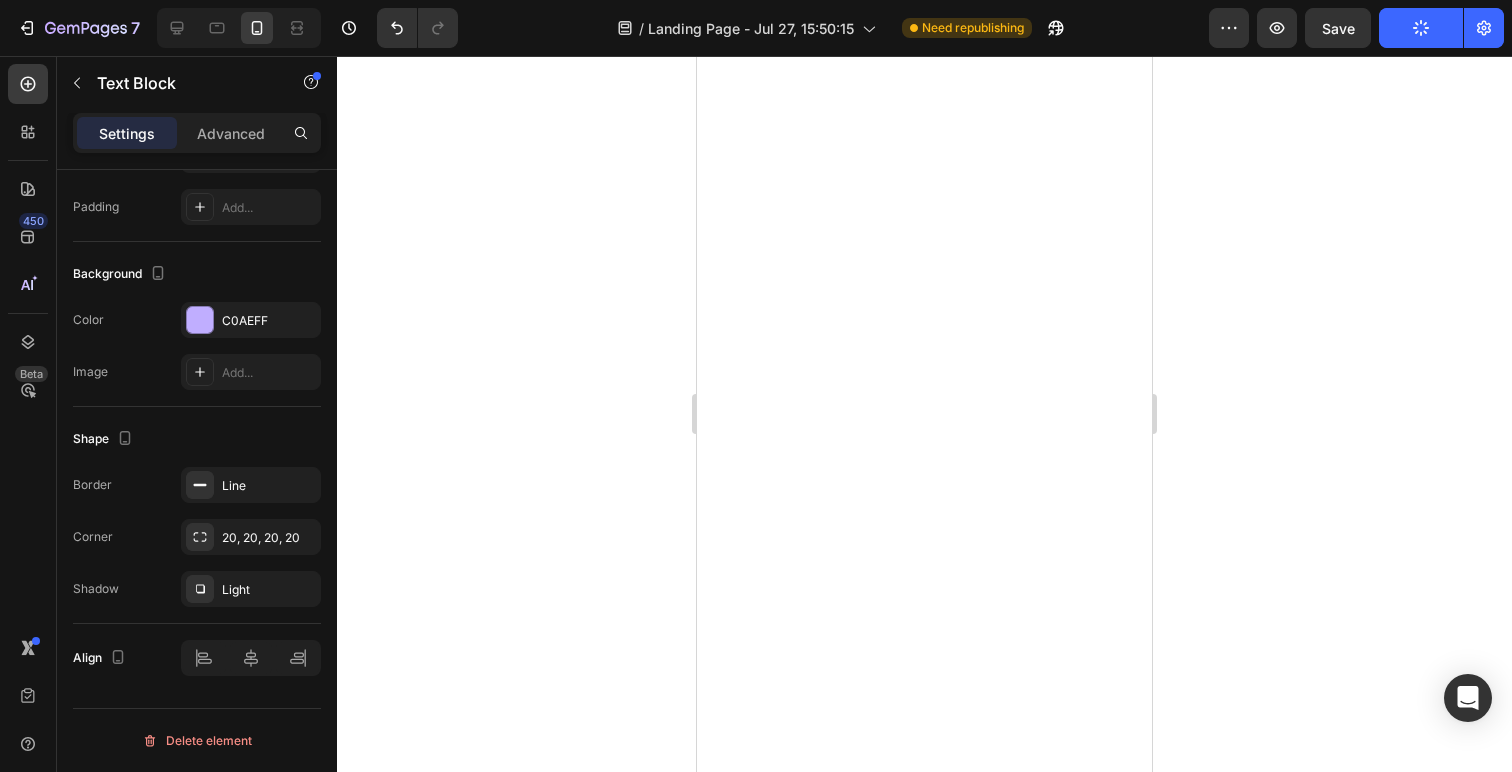 click on "GLP-1 – das letzte Abnehmmittel," at bounding box center [939, -1798] 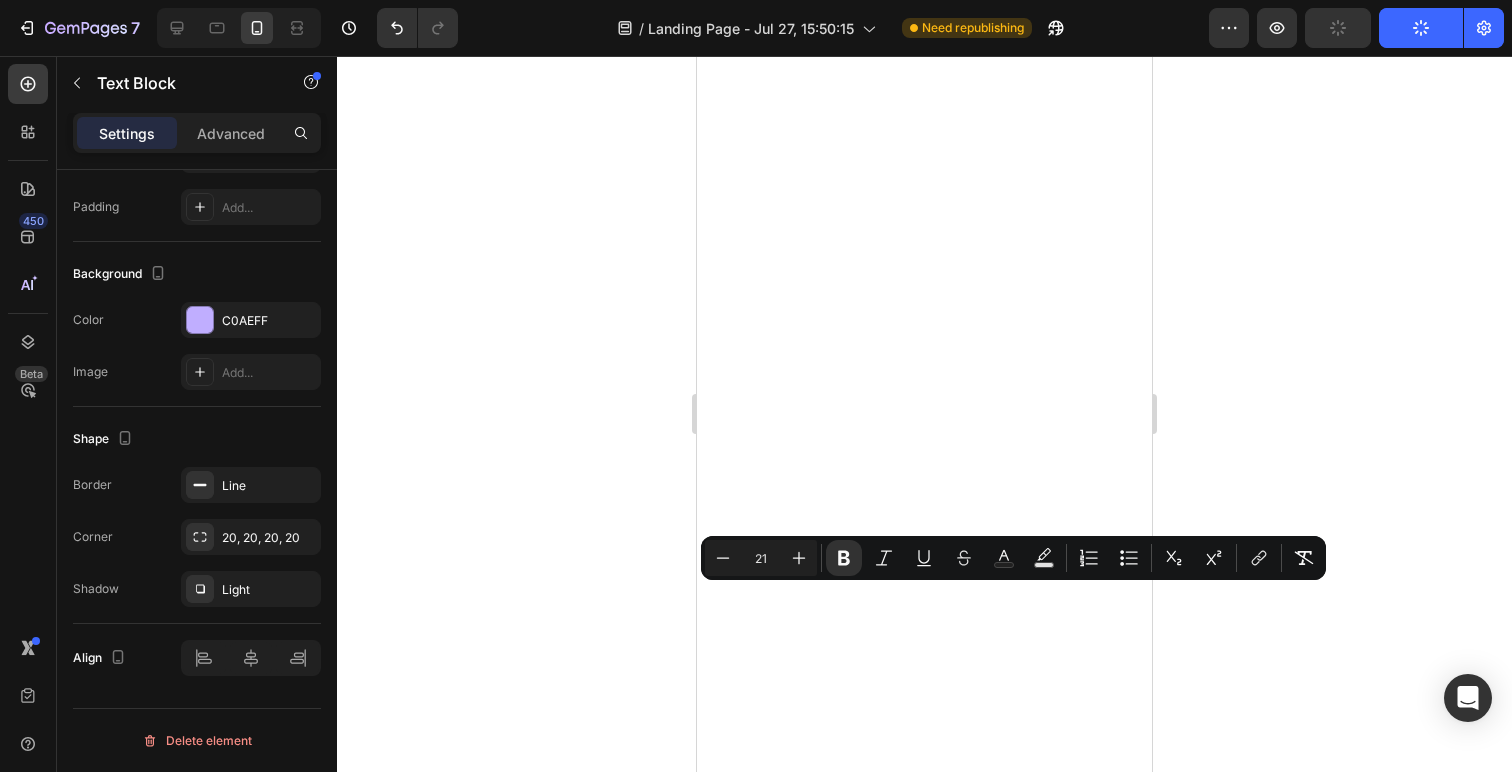 click on "das du je brauchen wirst!" at bounding box center [938, -1760] 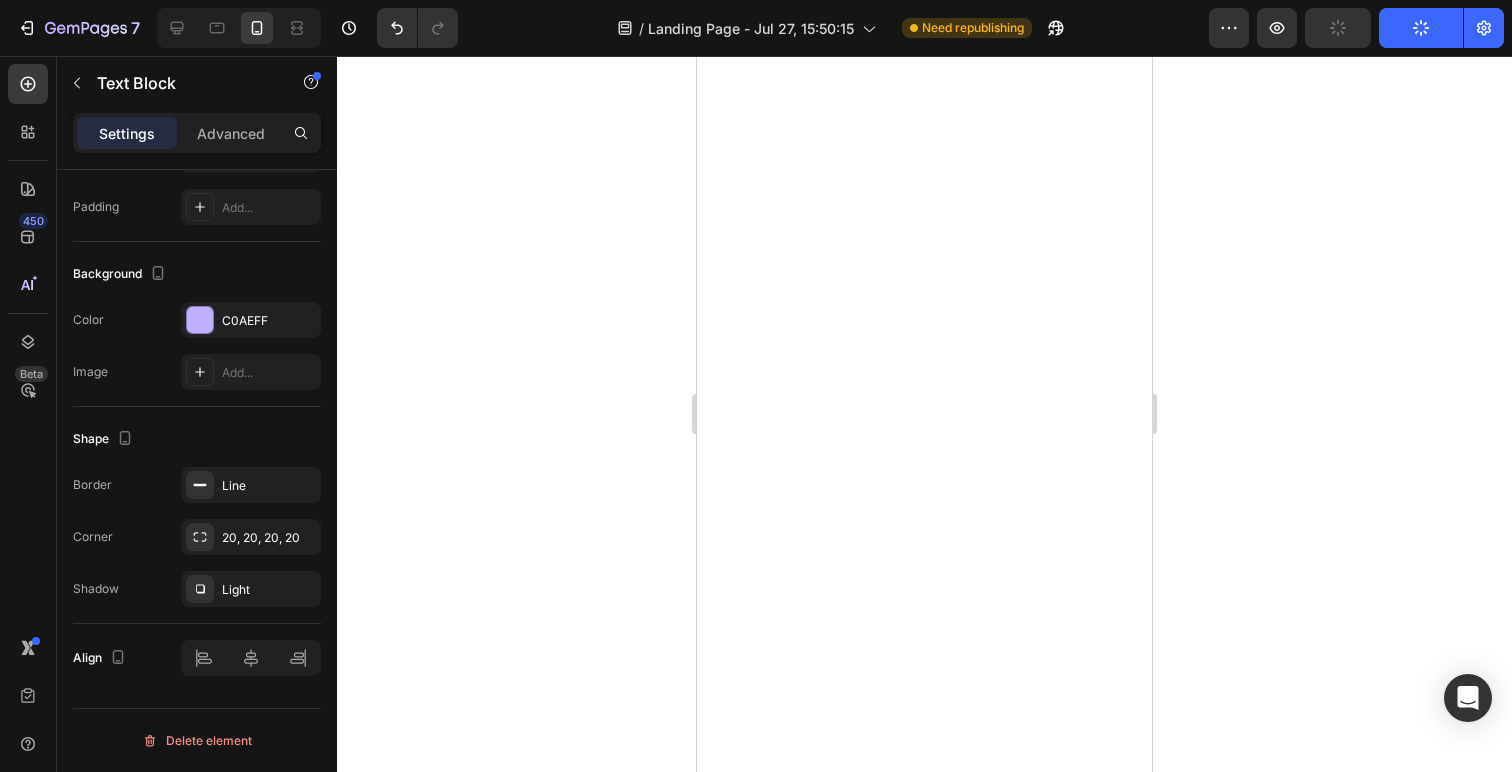 drag, startPoint x: 1069, startPoint y: 584, endPoint x: 1076, endPoint y: 593, distance: 11.401754 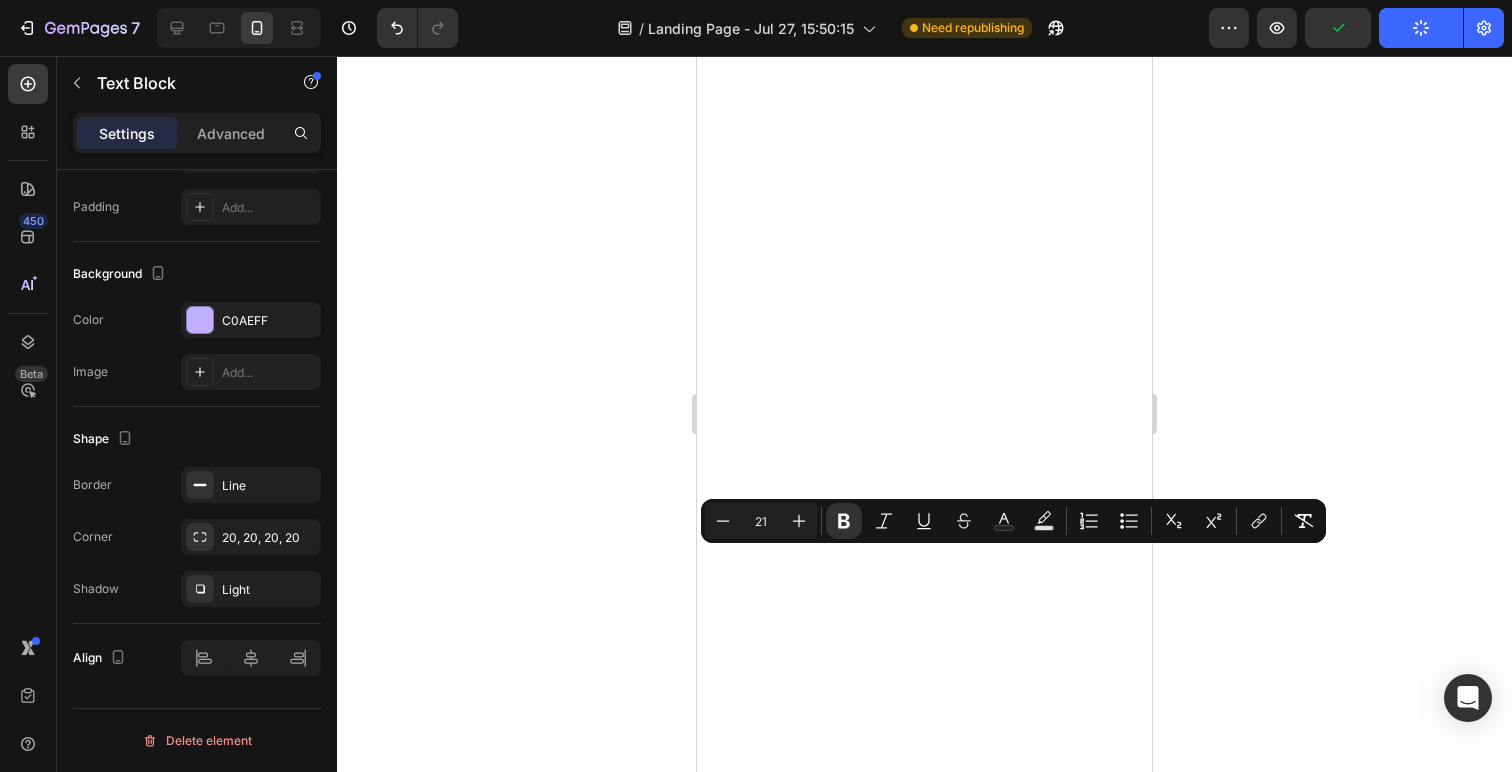 drag, startPoint x: 1078, startPoint y: 598, endPoint x: 743, endPoint y: 566, distance: 336.5249 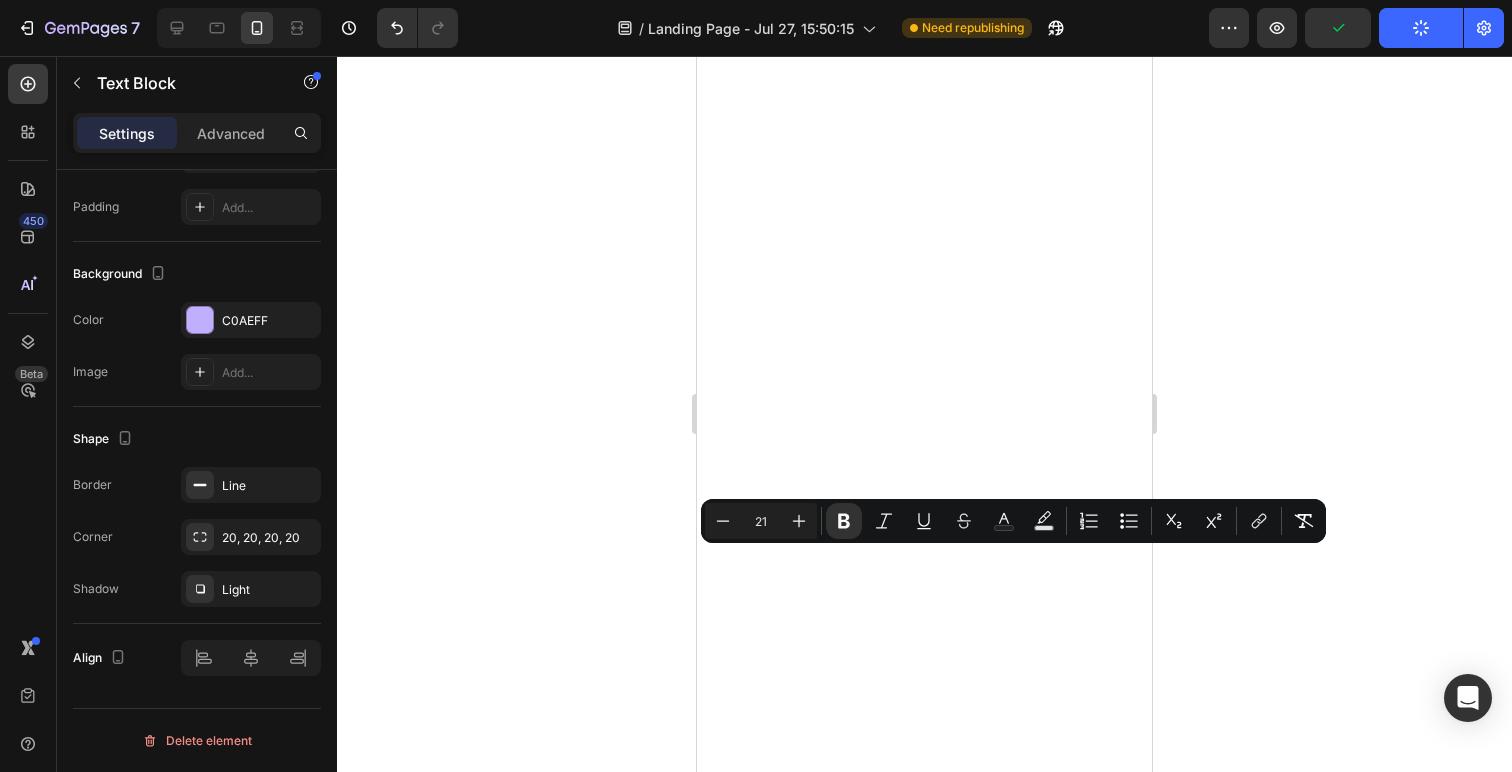 click on "GLP-1 – das letzte Abnehmmittel,  das du je brauchen wirst!" at bounding box center [939, -1778] 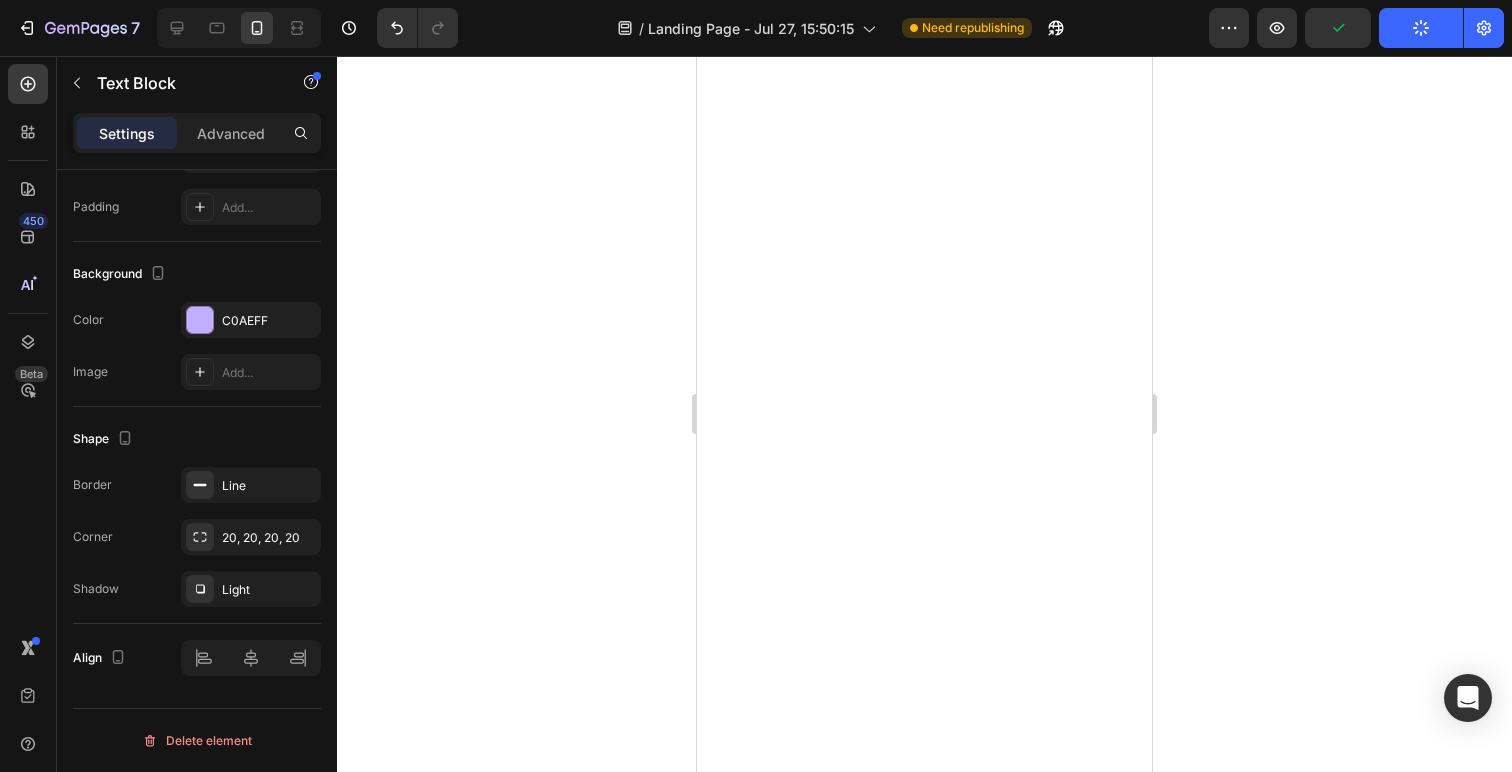 click on "Dieses Präparat macht echte Abnehmerfolge endlich möglich." at bounding box center (938, -1882) 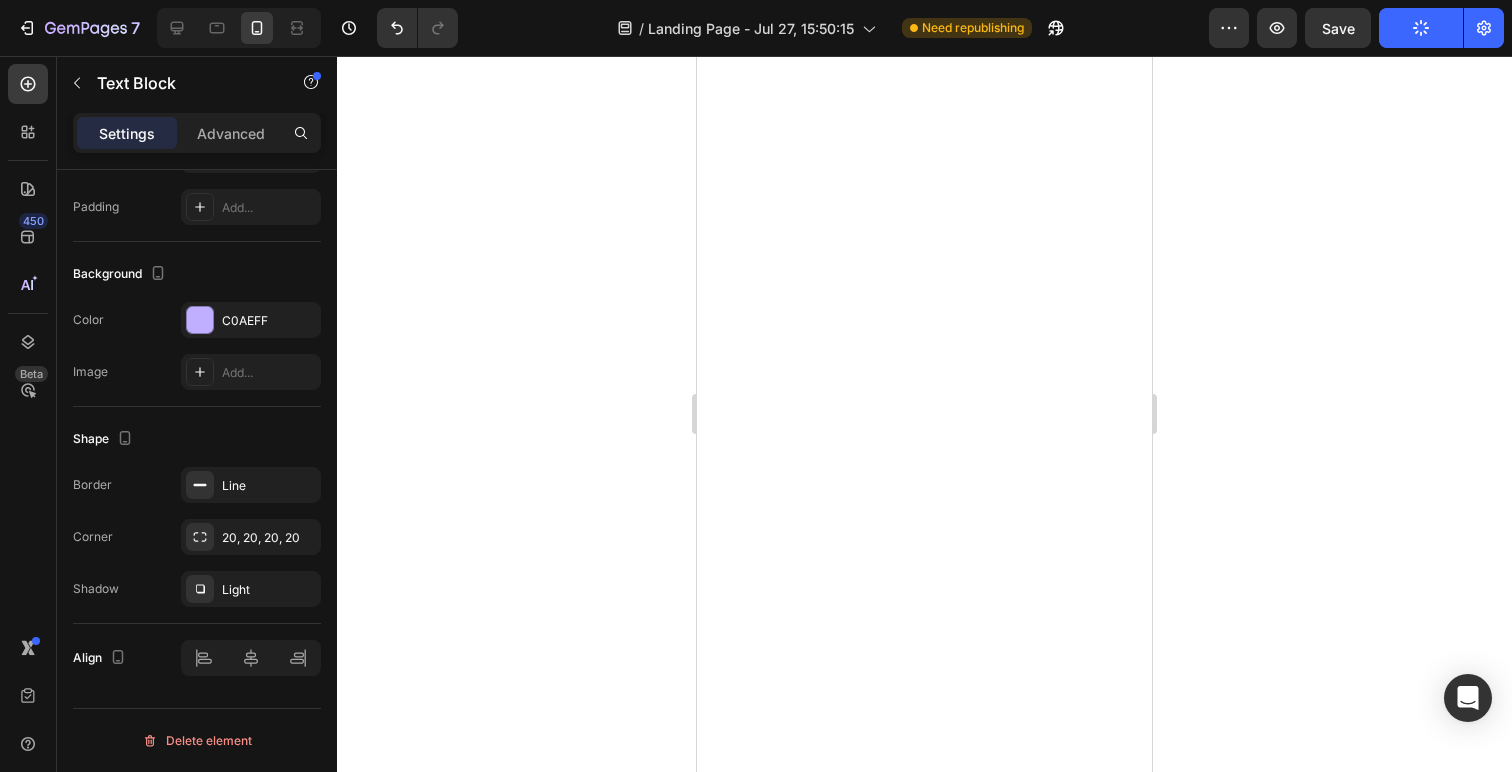 click 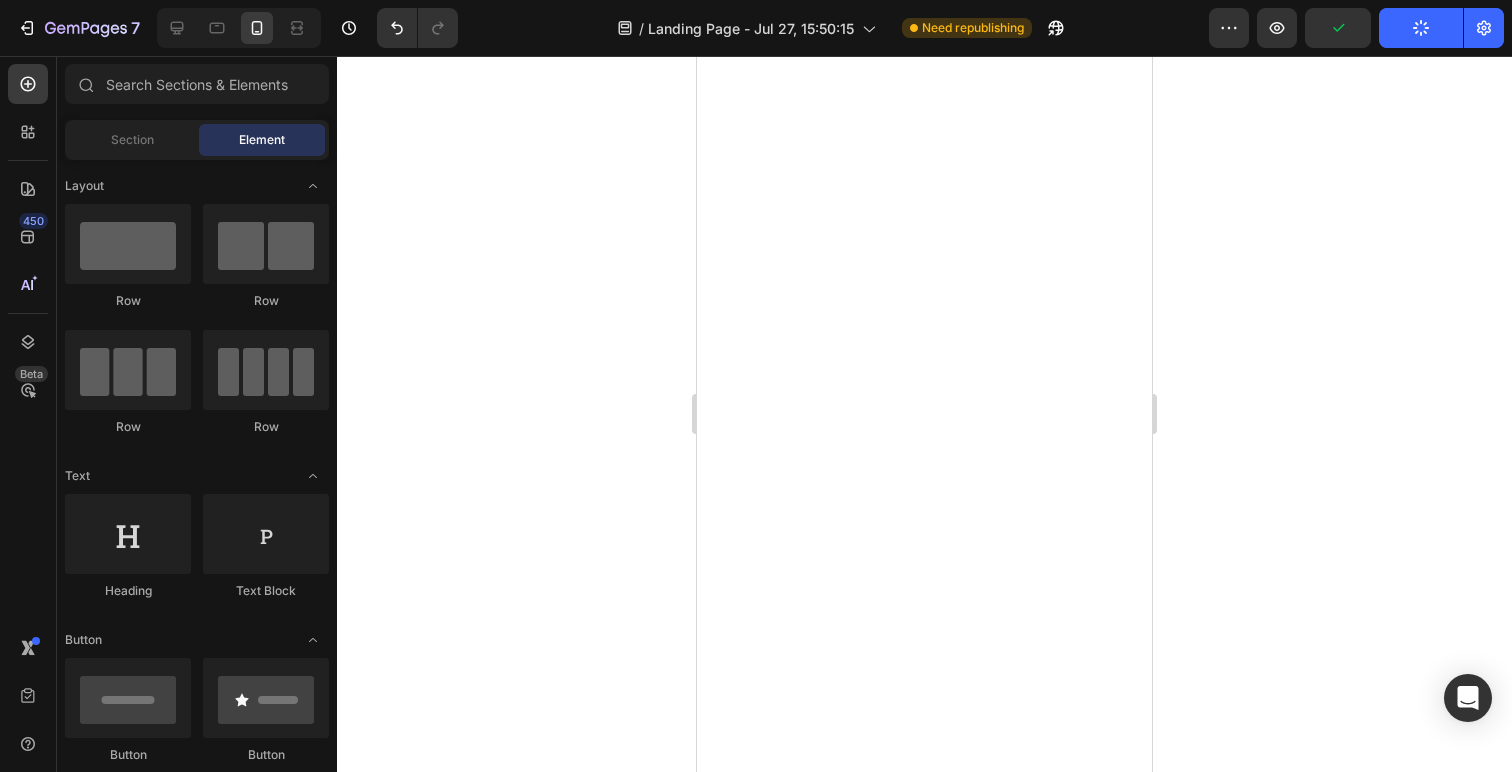click on "Dieses Präparat macht echte Abnehmerfolge endlich möglich." at bounding box center (938, -1882) 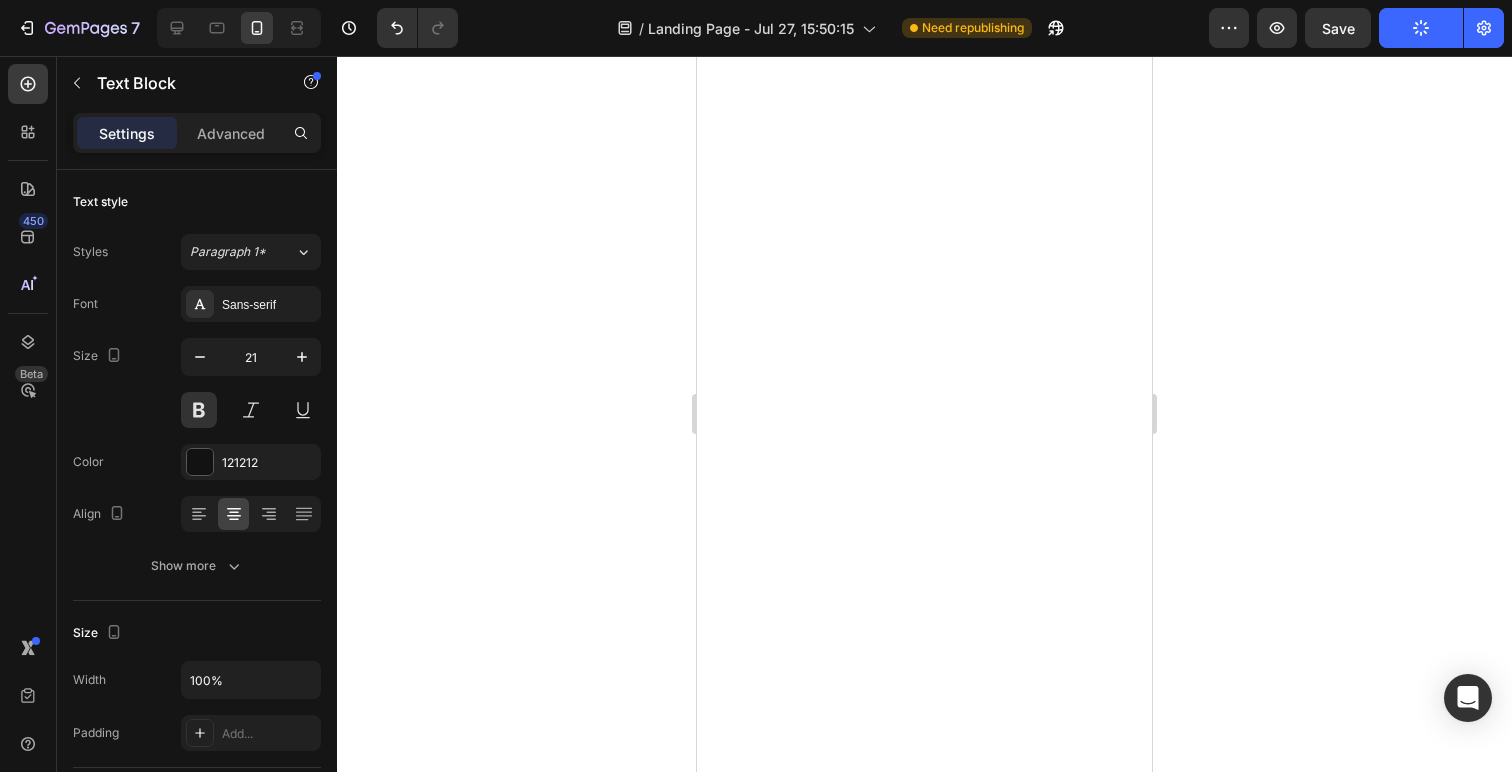 click 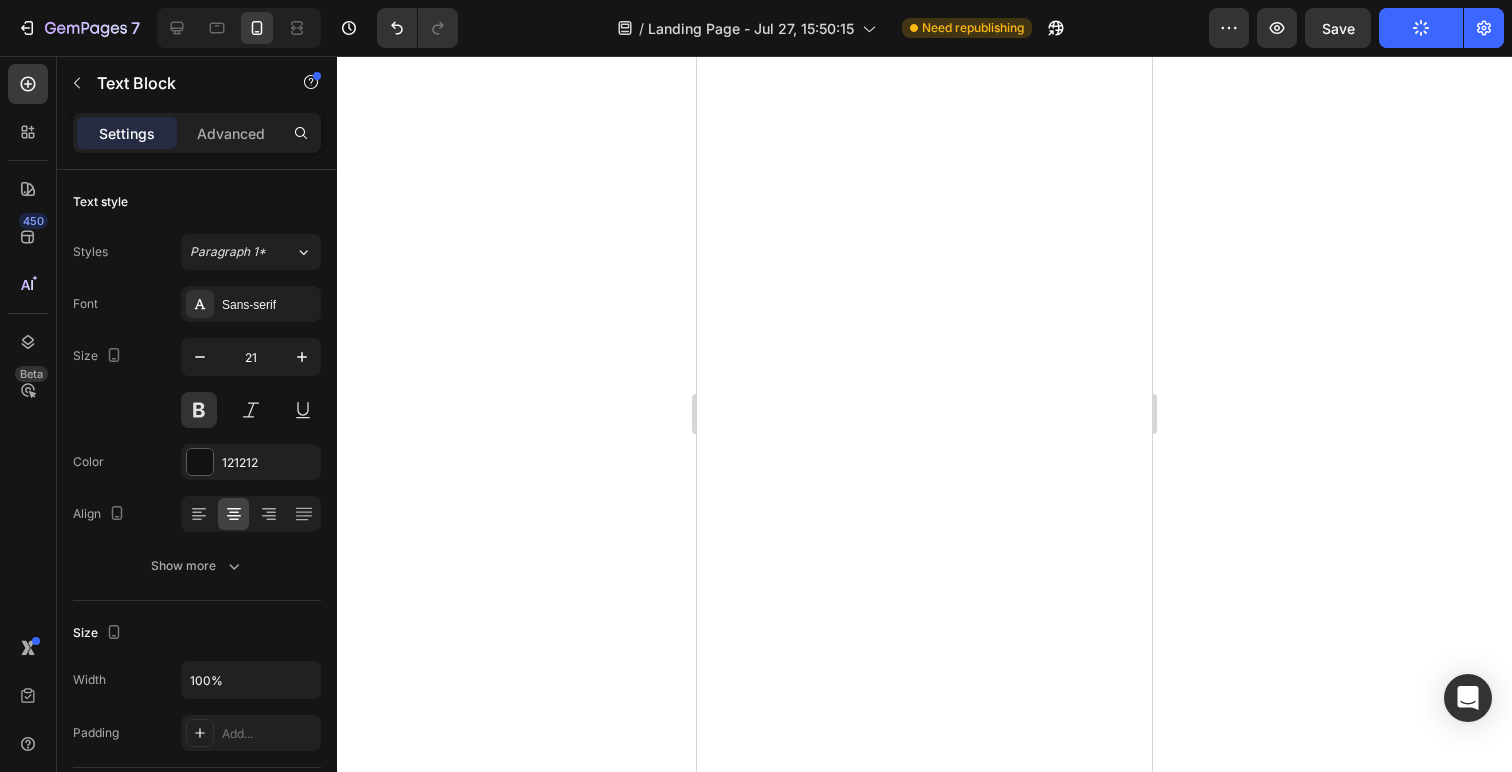 scroll, scrollTop: 526, scrollLeft: 0, axis: vertical 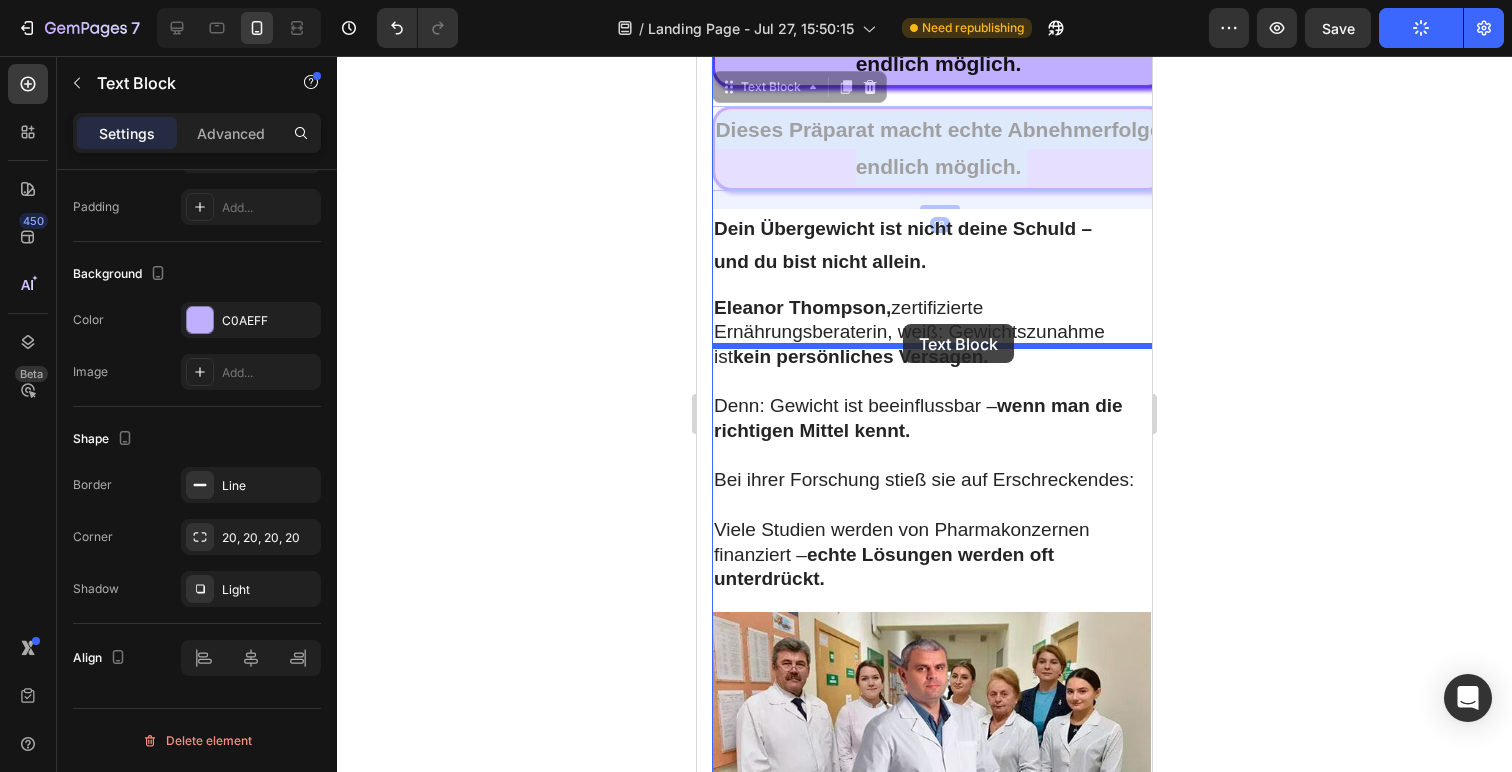 drag, startPoint x: 689, startPoint y: 475, endPoint x: 888, endPoint y: 341, distance: 239.9104 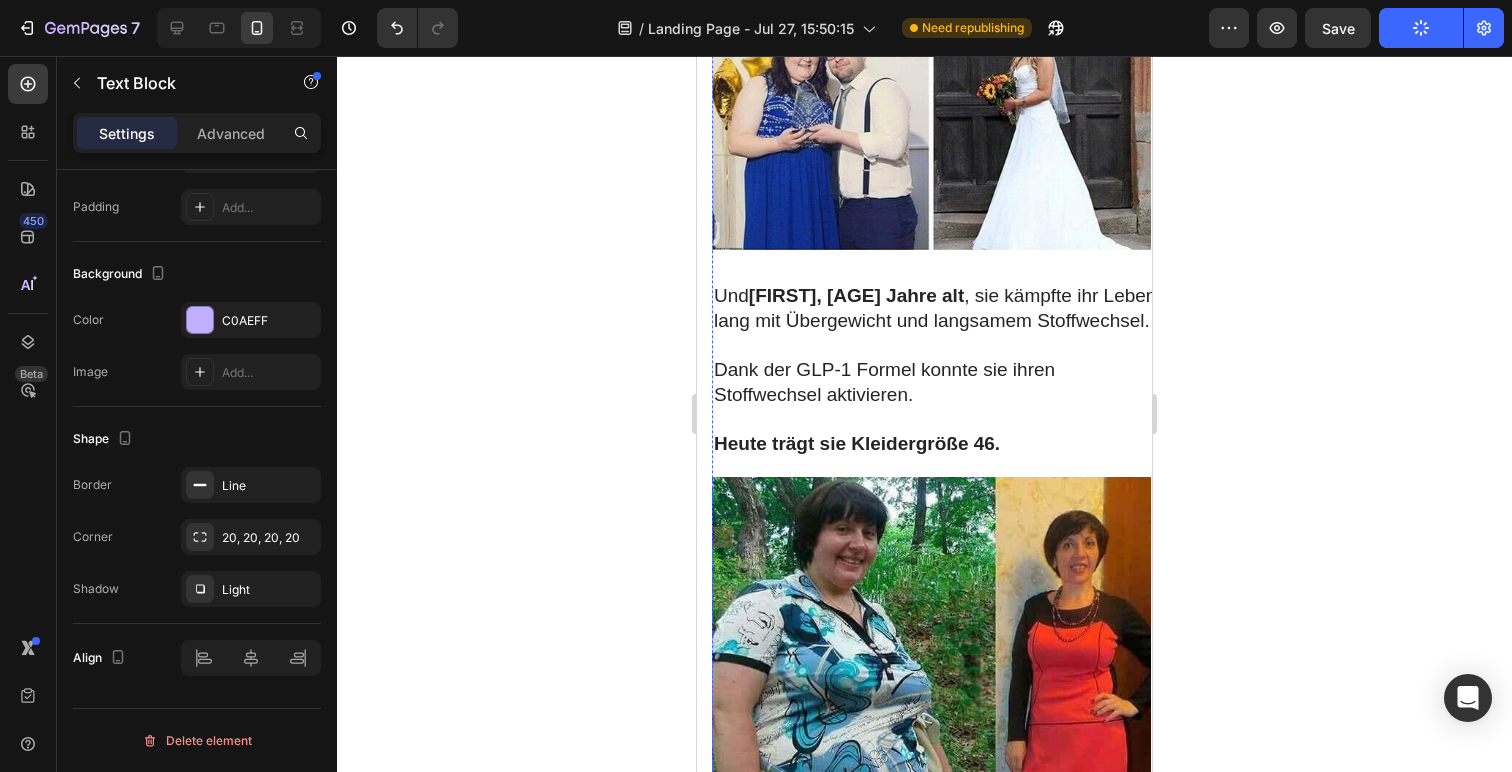 click on "Das GLP-1 Präparat bekämpft Fett & Heißhunger – wirksam und sicher." at bounding box center (938, -1121) 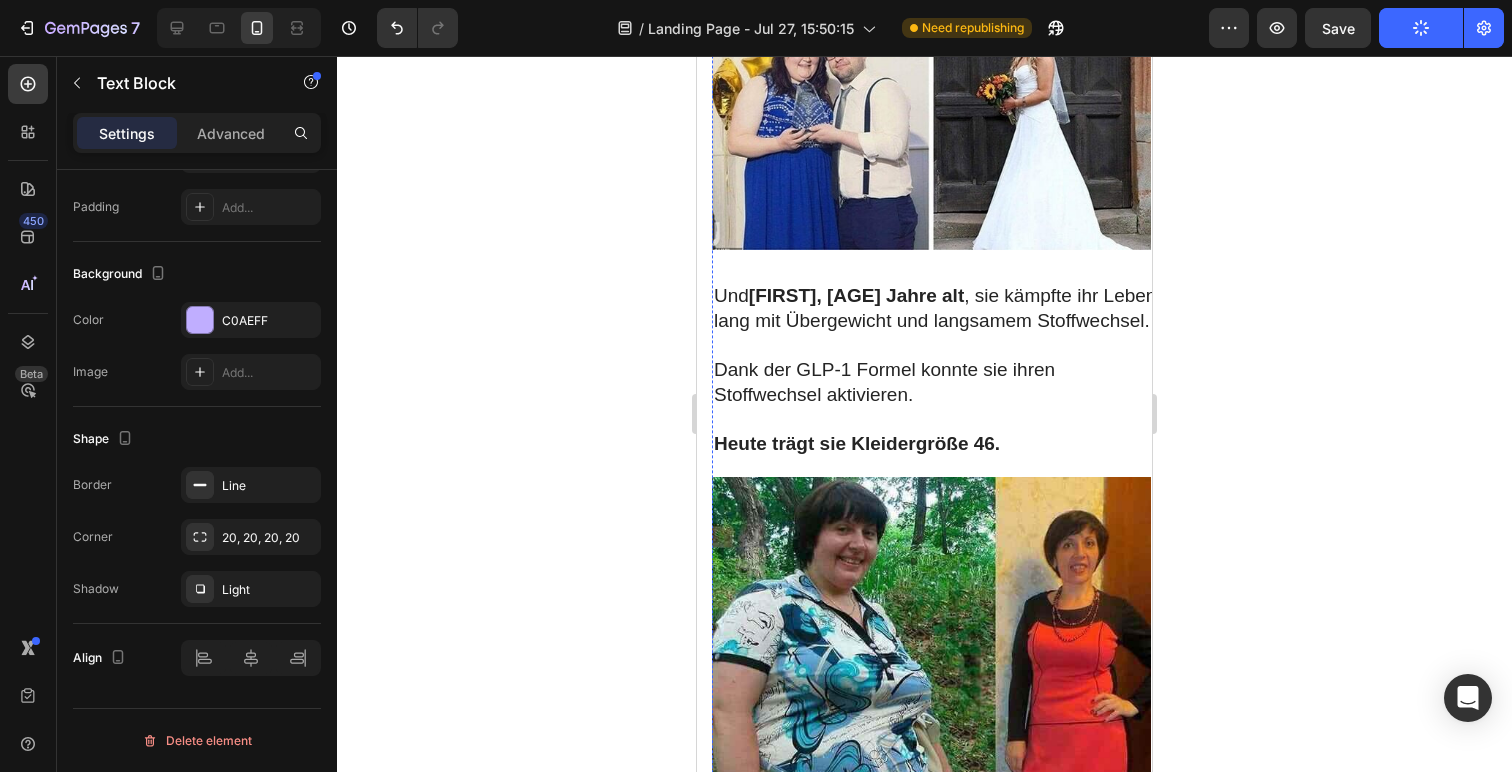 click on "Das GLP-1 Präparat bekämpft Fett & Heißhunger – wirksam und sicher." at bounding box center (938, -1121) 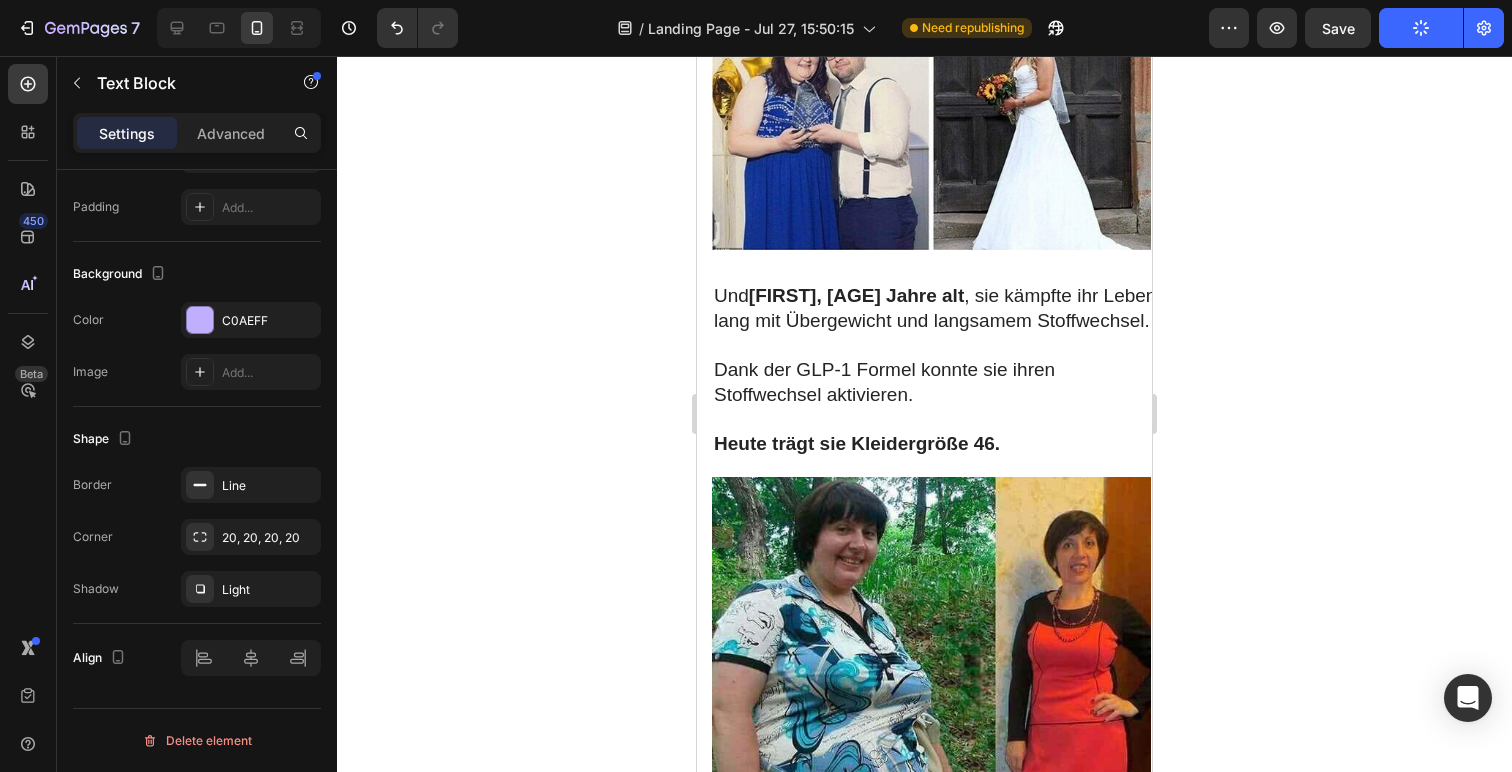 click on "Das GLP-1 Präparat bekämpft Fett & Heißhunger – wirksam und sicher." at bounding box center [938, -1121] 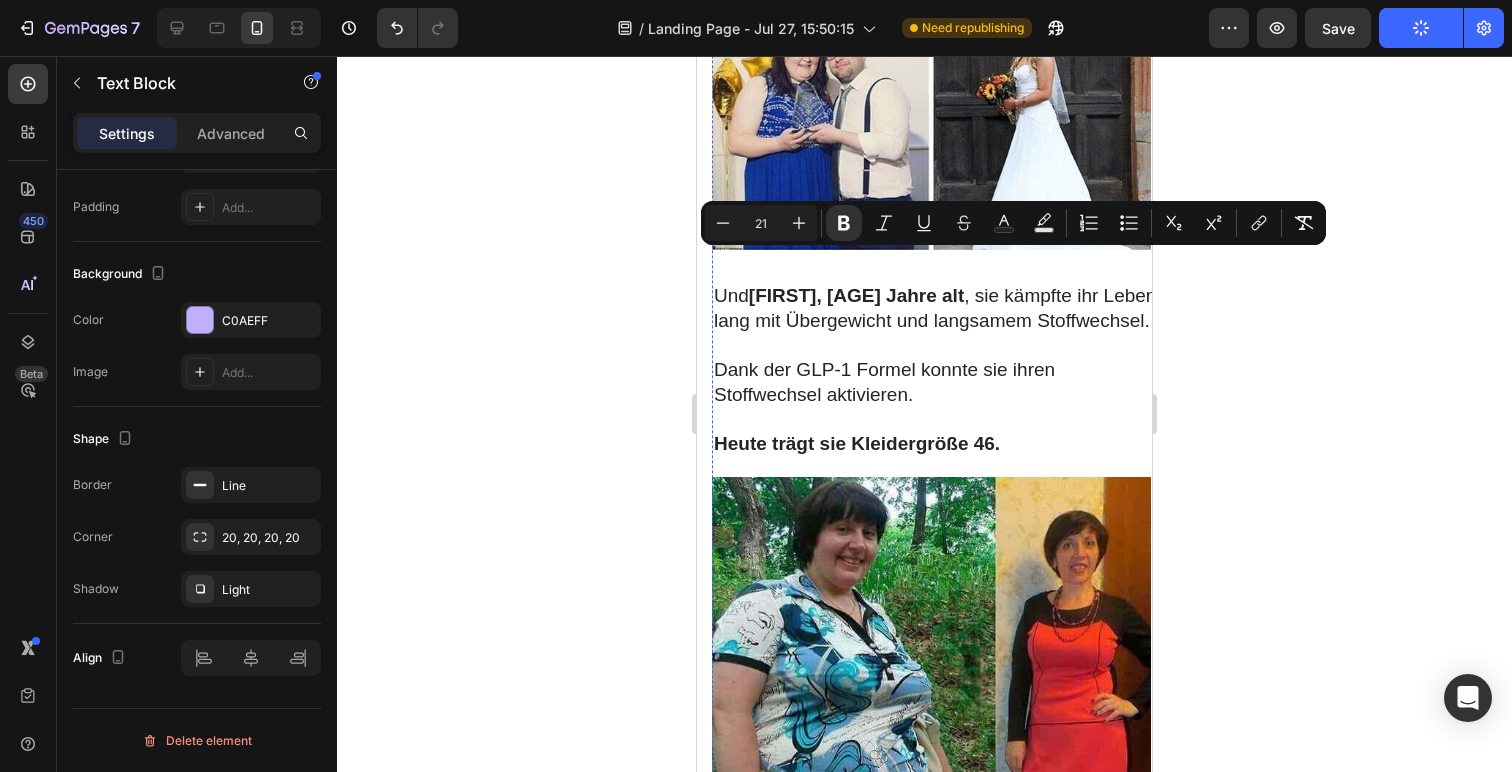 click on "Dieses Präparat macht echte Abnehmerfolge endlich möglich." at bounding box center [938, -1019] 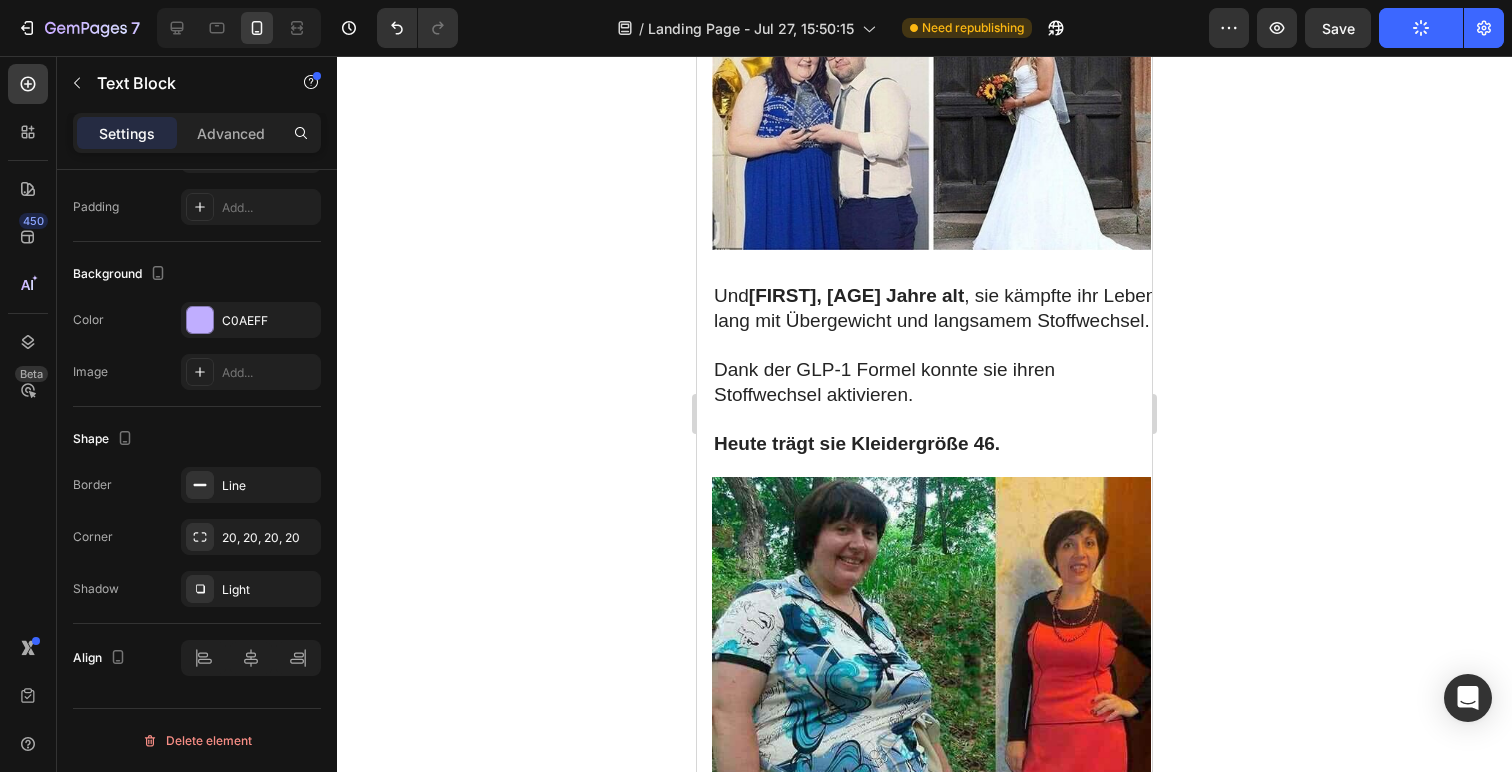 click on "Dieses Präparat macht echte Abnehmerfolge endlich möglich." at bounding box center [938, -1019] 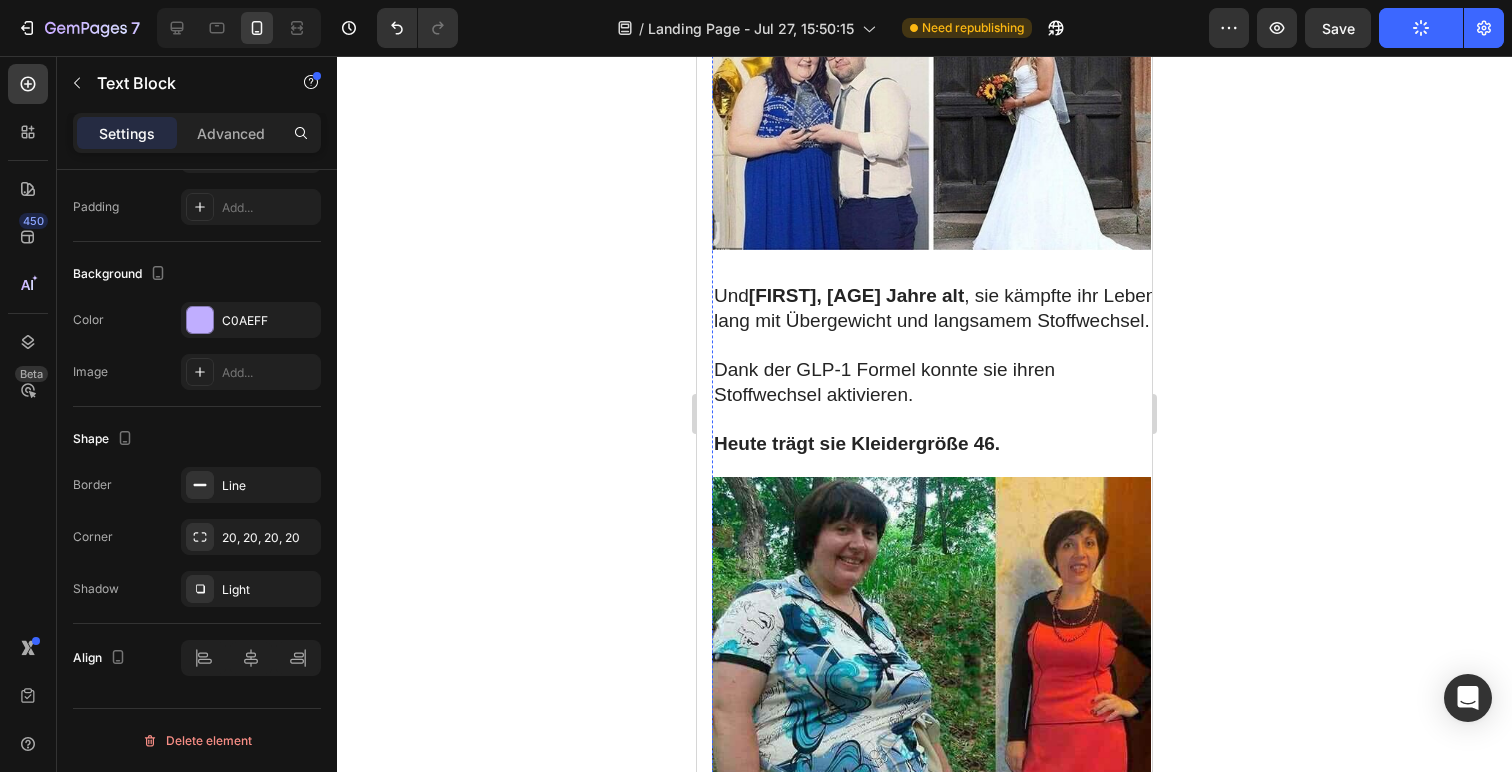 click on "Das GLP-1 Präparat bekämpft Fett & Heißhunger – wirksam und sicher." at bounding box center (939, -1122) 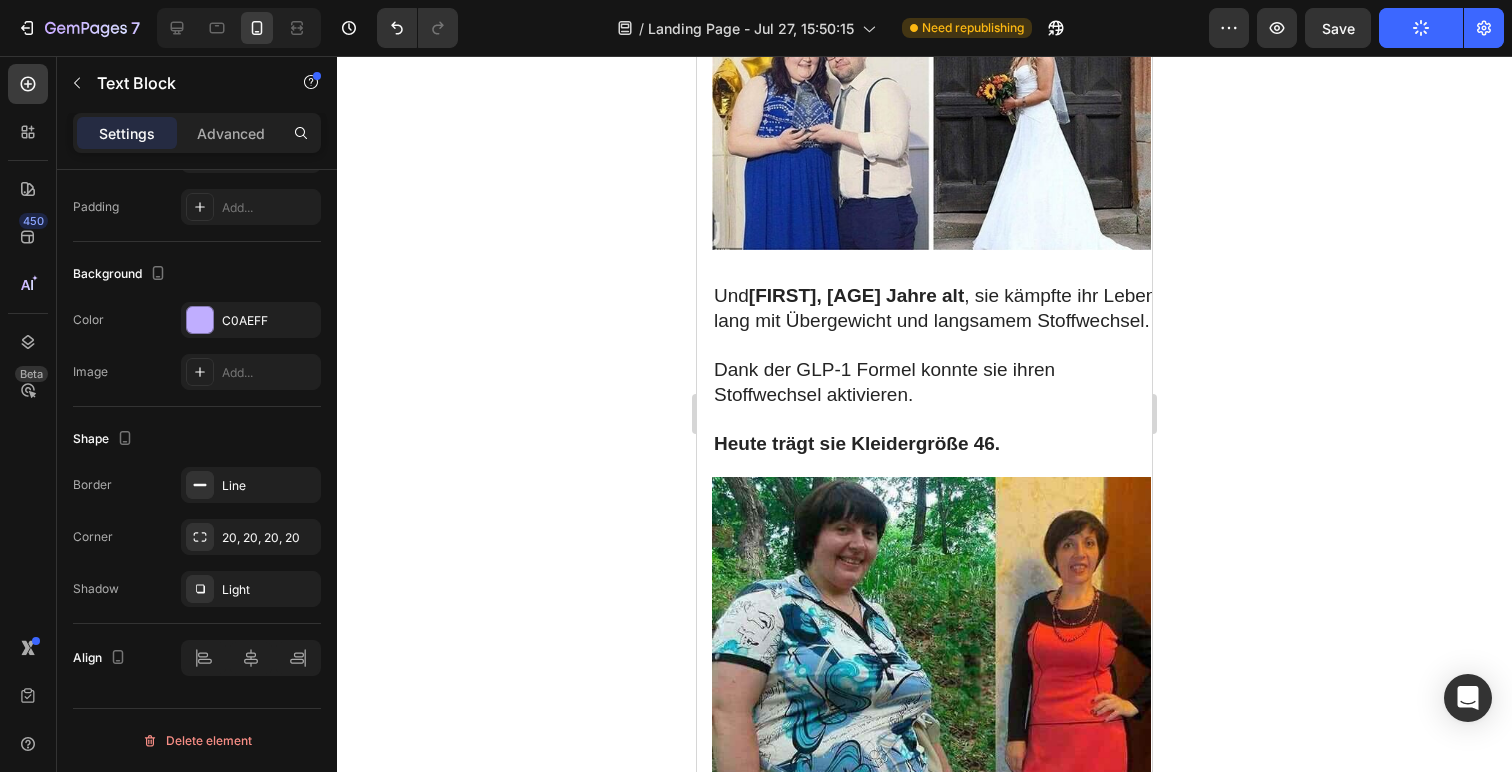 click at bounding box center [870, -1183] 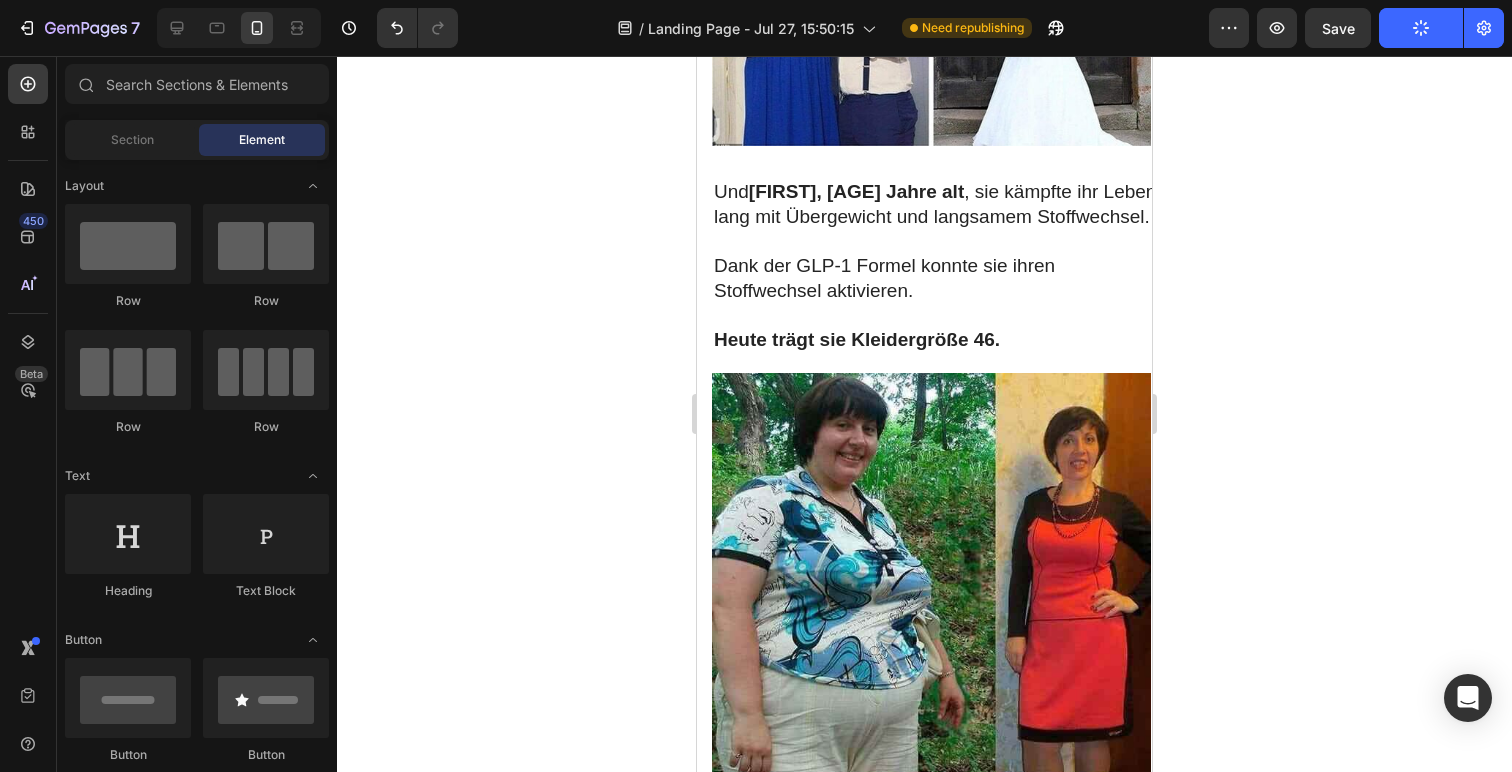 click 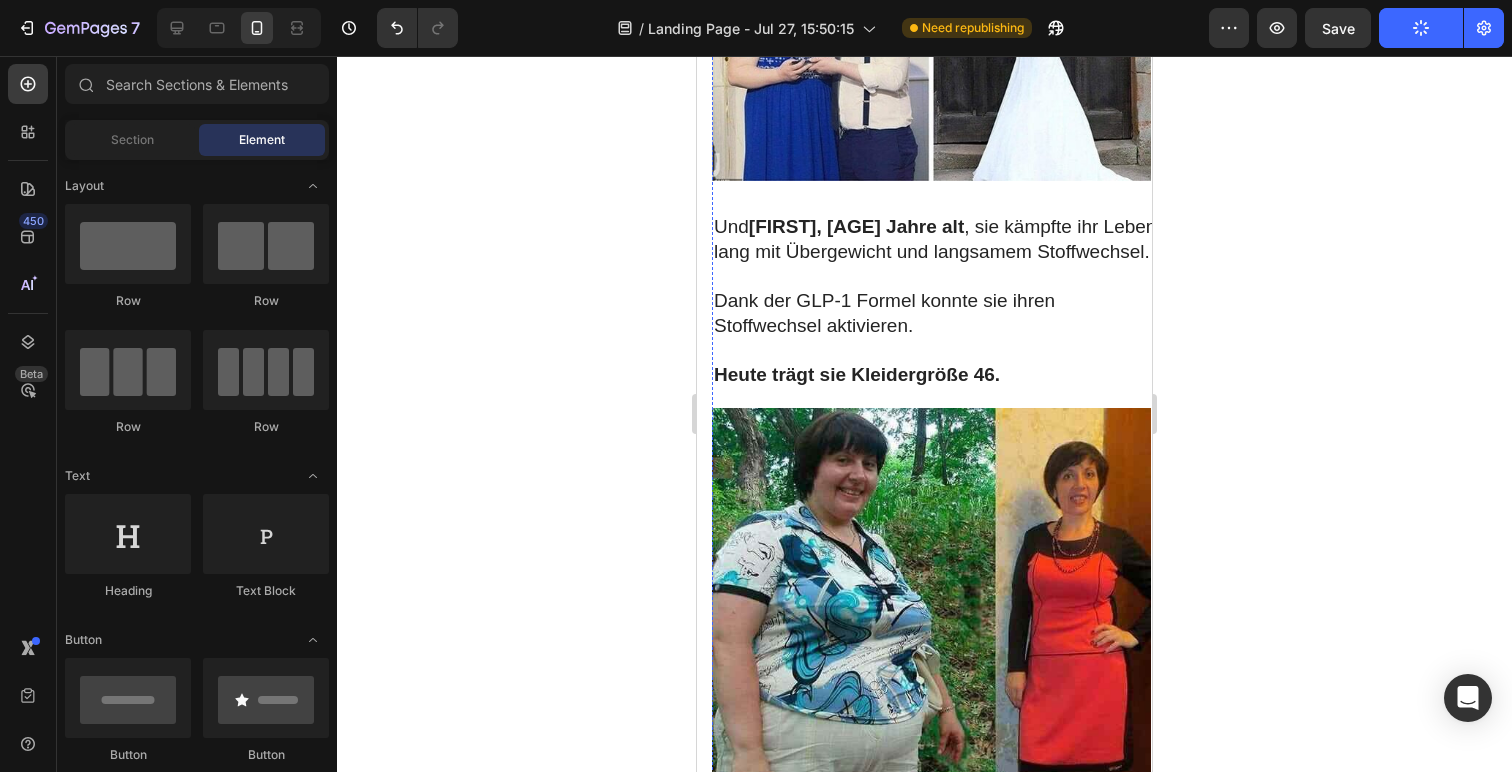 scroll, scrollTop: 6353, scrollLeft: 0, axis: vertical 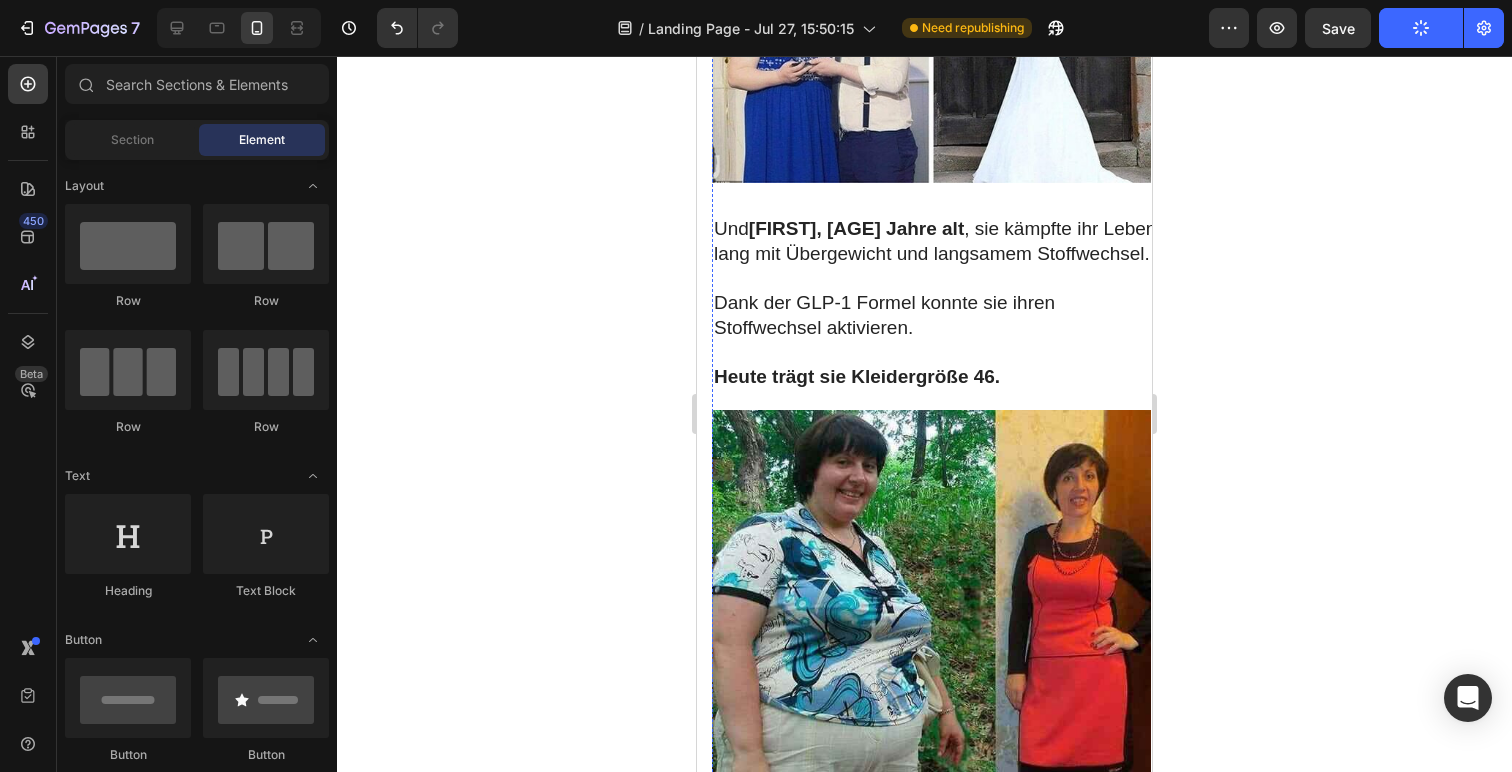 click on "Das GLP-1 Präparat bekämpft Fett & Heißhunger – wirksam und sicher." at bounding box center [939, -1085] 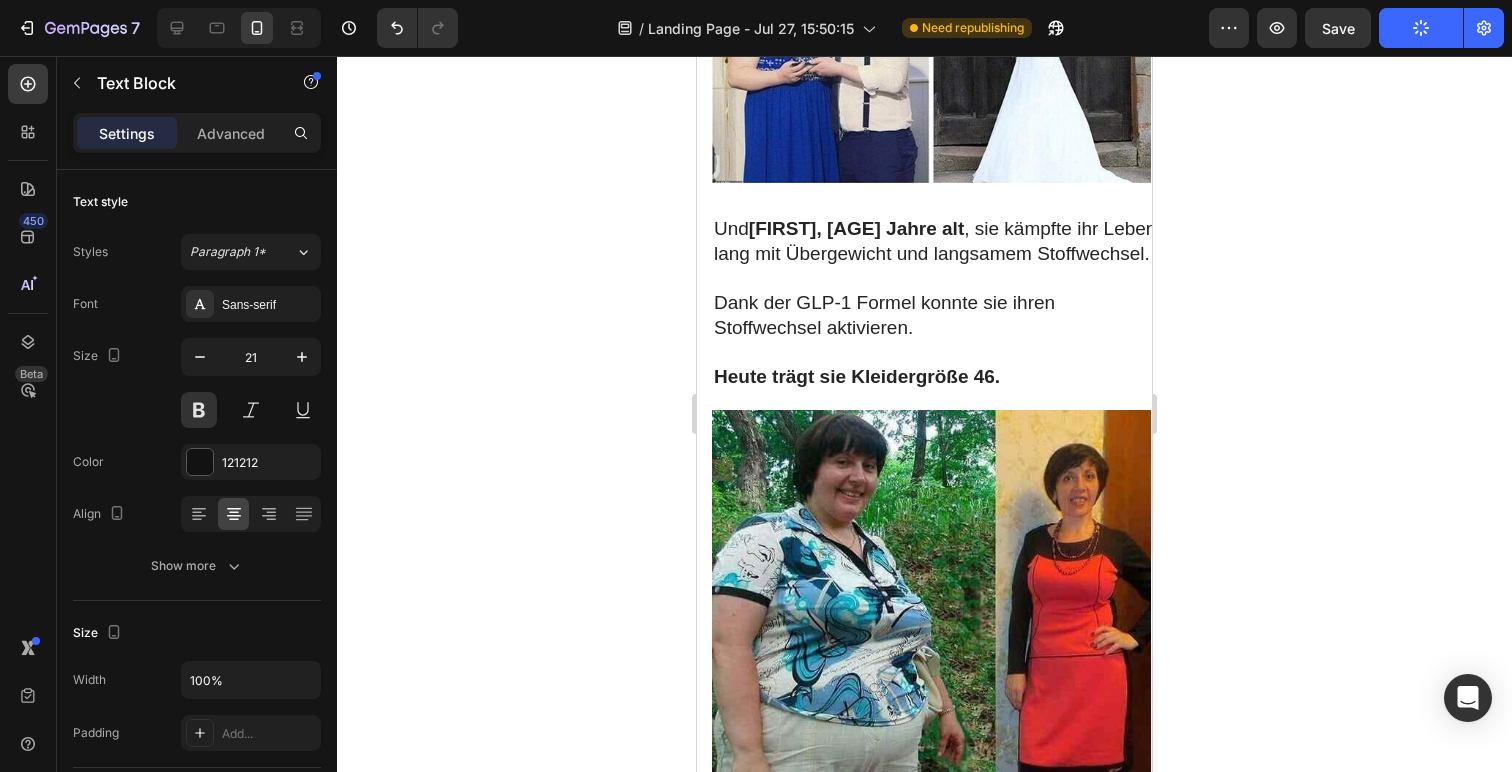 click 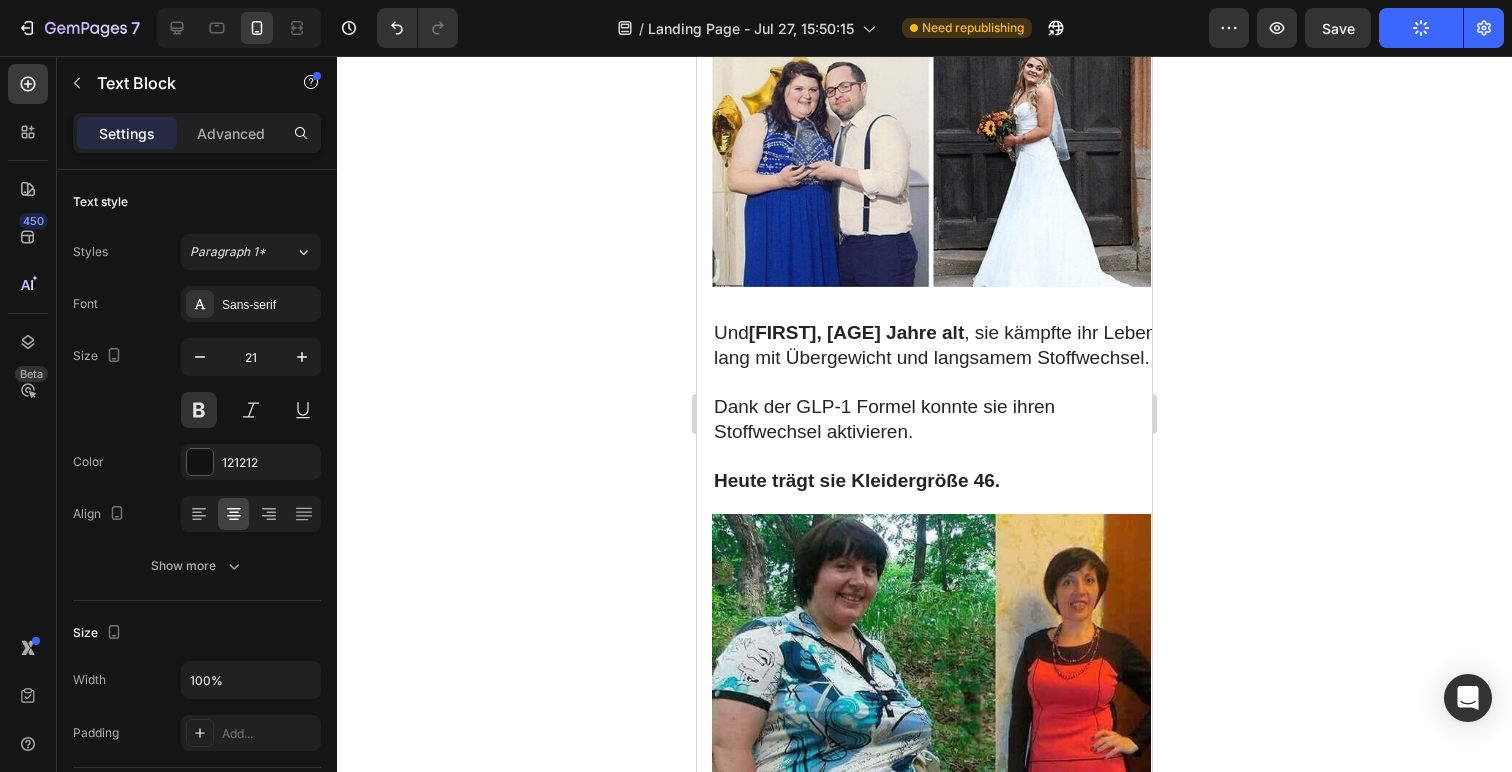 scroll, scrollTop: 526, scrollLeft: 0, axis: vertical 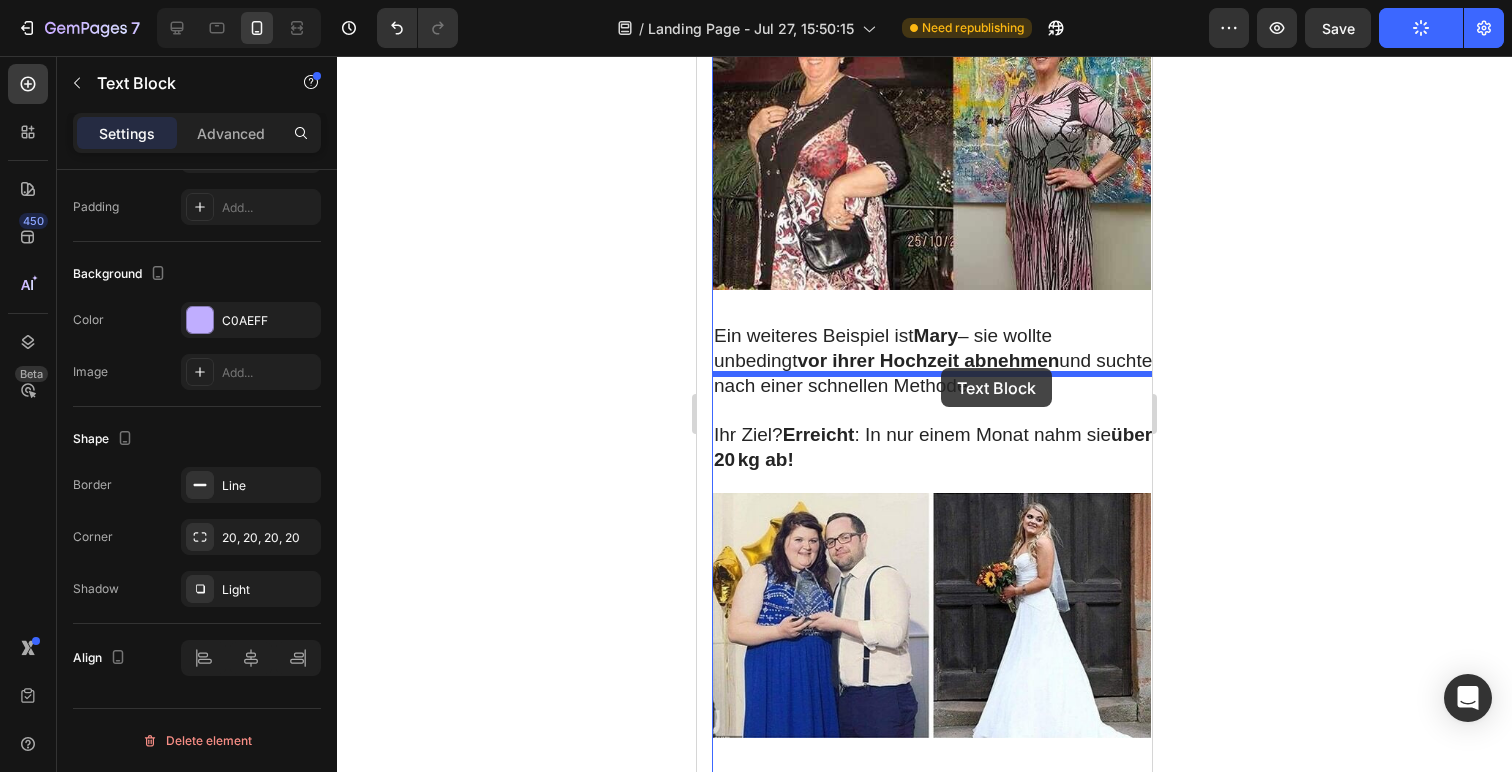 drag, startPoint x: 1093, startPoint y: 436, endPoint x: 941, endPoint y: 368, distance: 166.51727 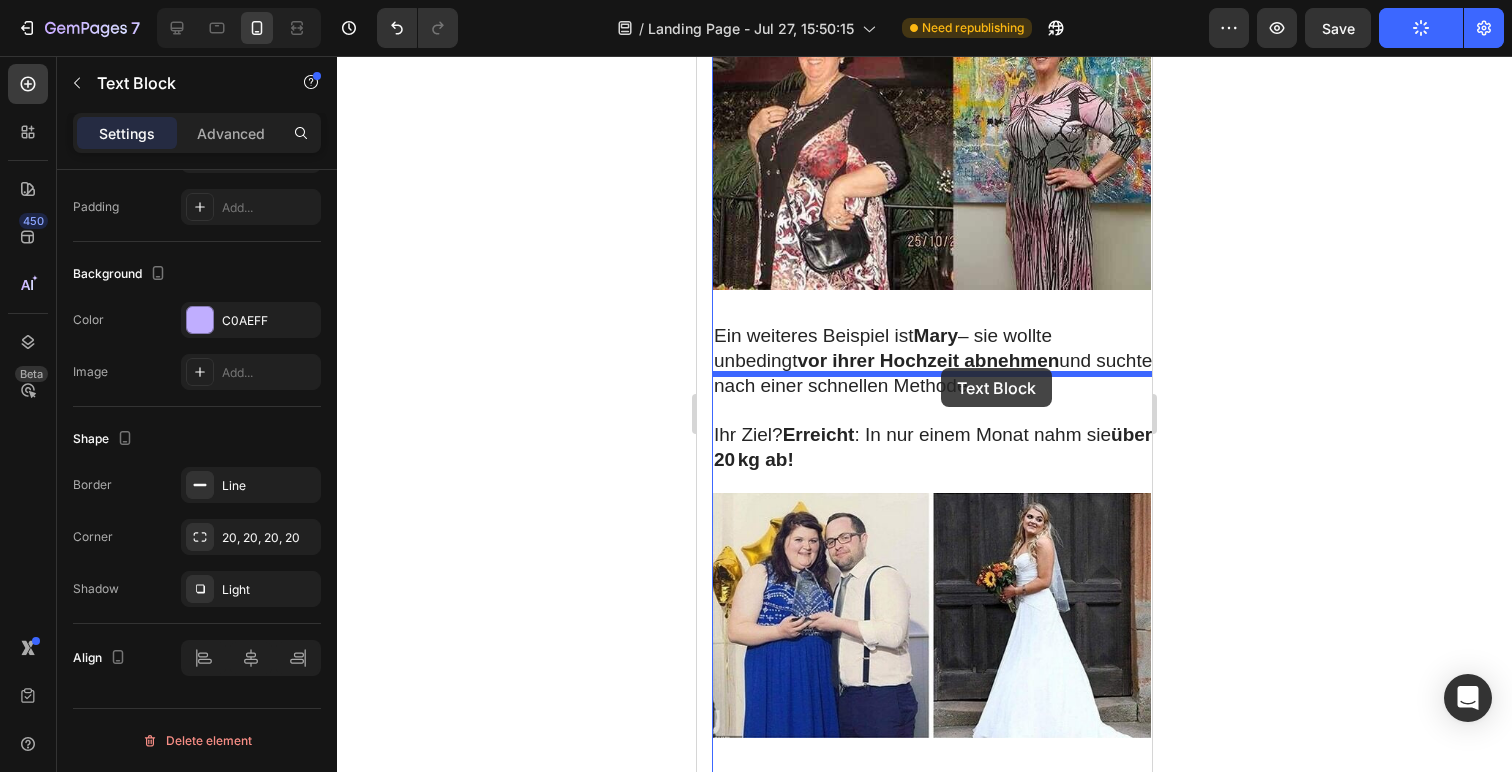 click on "Mobile  ( 455 px) iPhone 13 Mini iPhone 13 Pro iPhone 11 Pro Max iPhone 15 Pro Max Pixel 7 Galaxy S8+ Galaxy S20 Ultra iPad Mini iPad Air iPad Pro Header Image Row Medizin-Skandal! Studentin entwickelt Formel: 15 kg pro Monat abnehmen ohne Diät – jetzt verklagt sie die Pharmaindustrie Heading Row Für große Pharmaunternehmen ist es profitabel, die Wahrheit über eine neue revolutionäre Methode zur Gewichtsabnahme zu verschweigen! Heading 6 Juni, 2025 Text Block Image In einer britischen TV-Sendung erzählt Eleanor Thompson die ganze Wahrheit über die Methode zur Gewichtsreduktion, die sie selbst entwickelt hat, den Diebstahl ihrer Idee und den großen Betrug, den man den Menschen in Europa einzureden versucht. Text Block Eleanor Thompson ist die beste Medizinstudentin an der Nationalen Medizinischen Universität.    Innerhalb von nur 2 Monaten schaffte sie es,  über 35 kg abzunehmen – dank ihrer eigenen Erfindung!      Und das Beste:  ohne Diät oder Sport!       Text Block Image" at bounding box center [924, 3251] 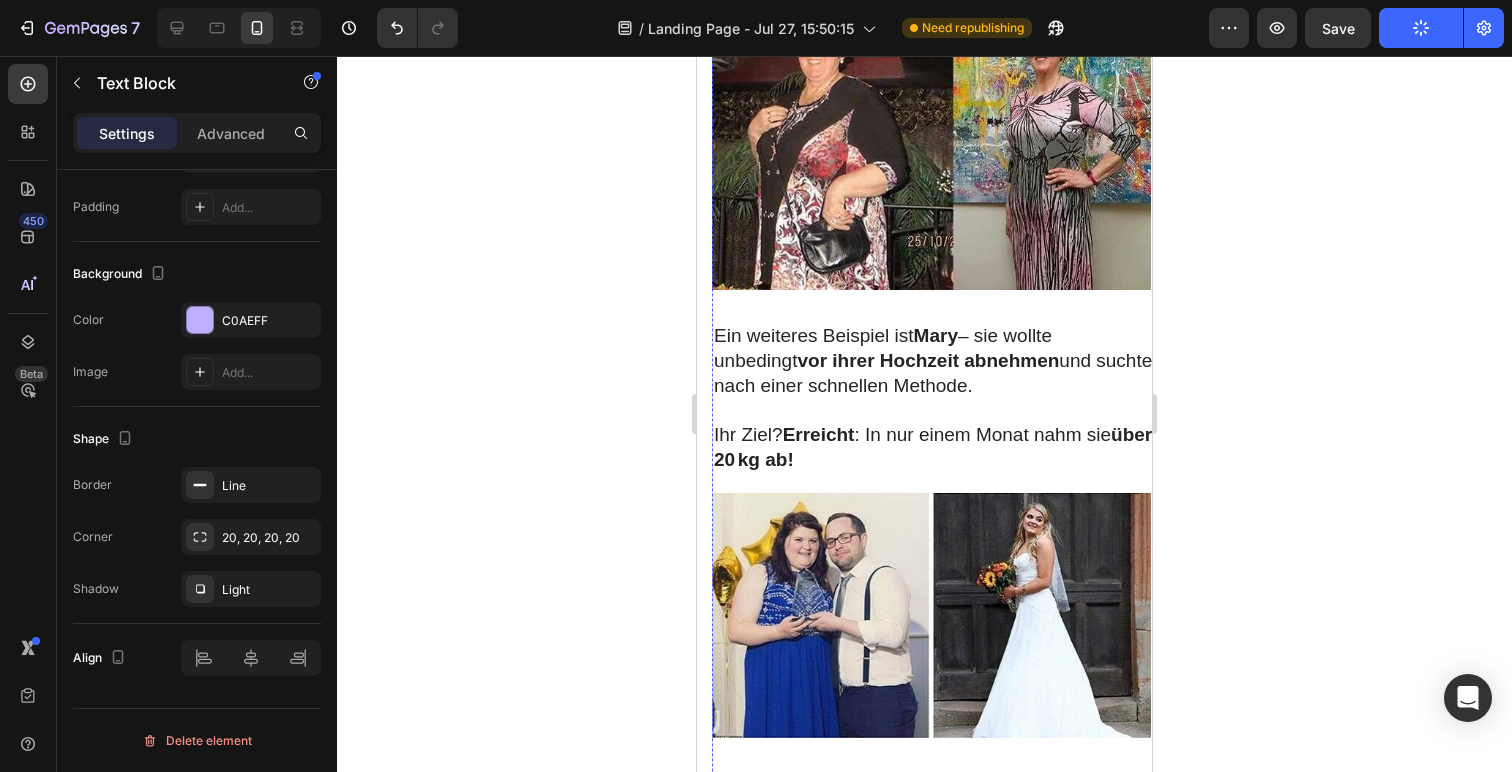 click on "die "GLP-1 Formel"" at bounding box center [938, -1075] 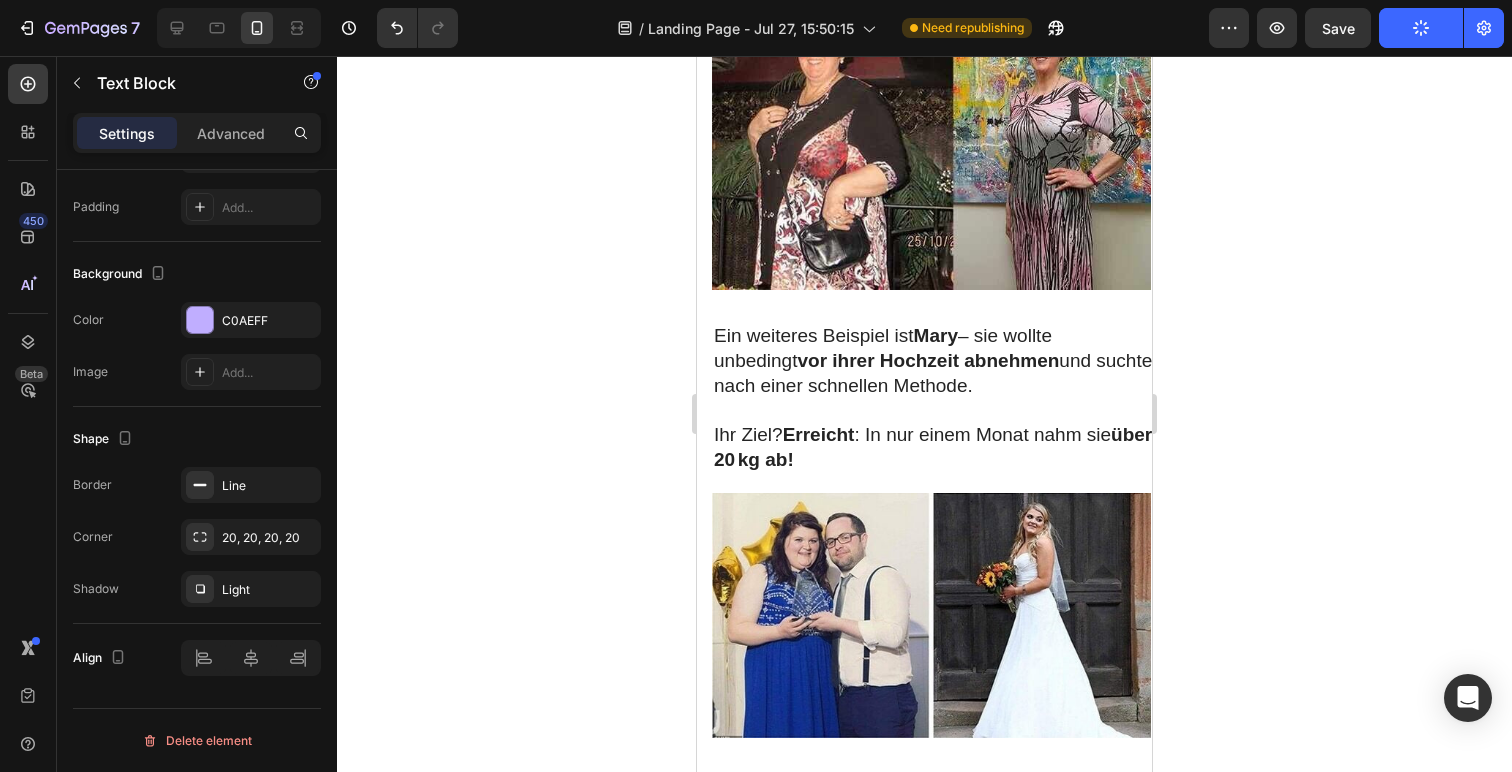 click on "die "GLP-1 Formel"" at bounding box center (938, -1075) 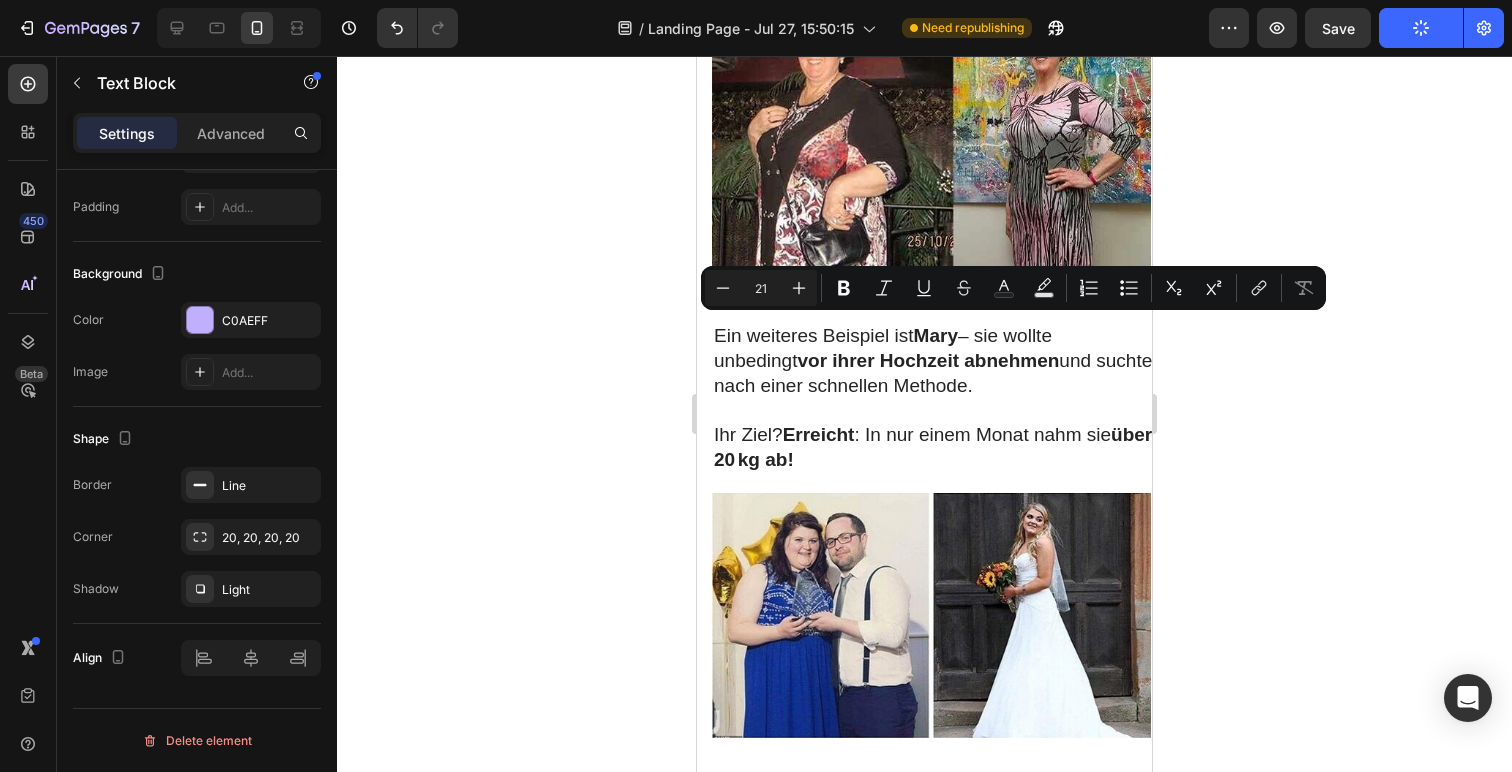 click on "die "GLP-1 Formel"" at bounding box center [938, -1075] 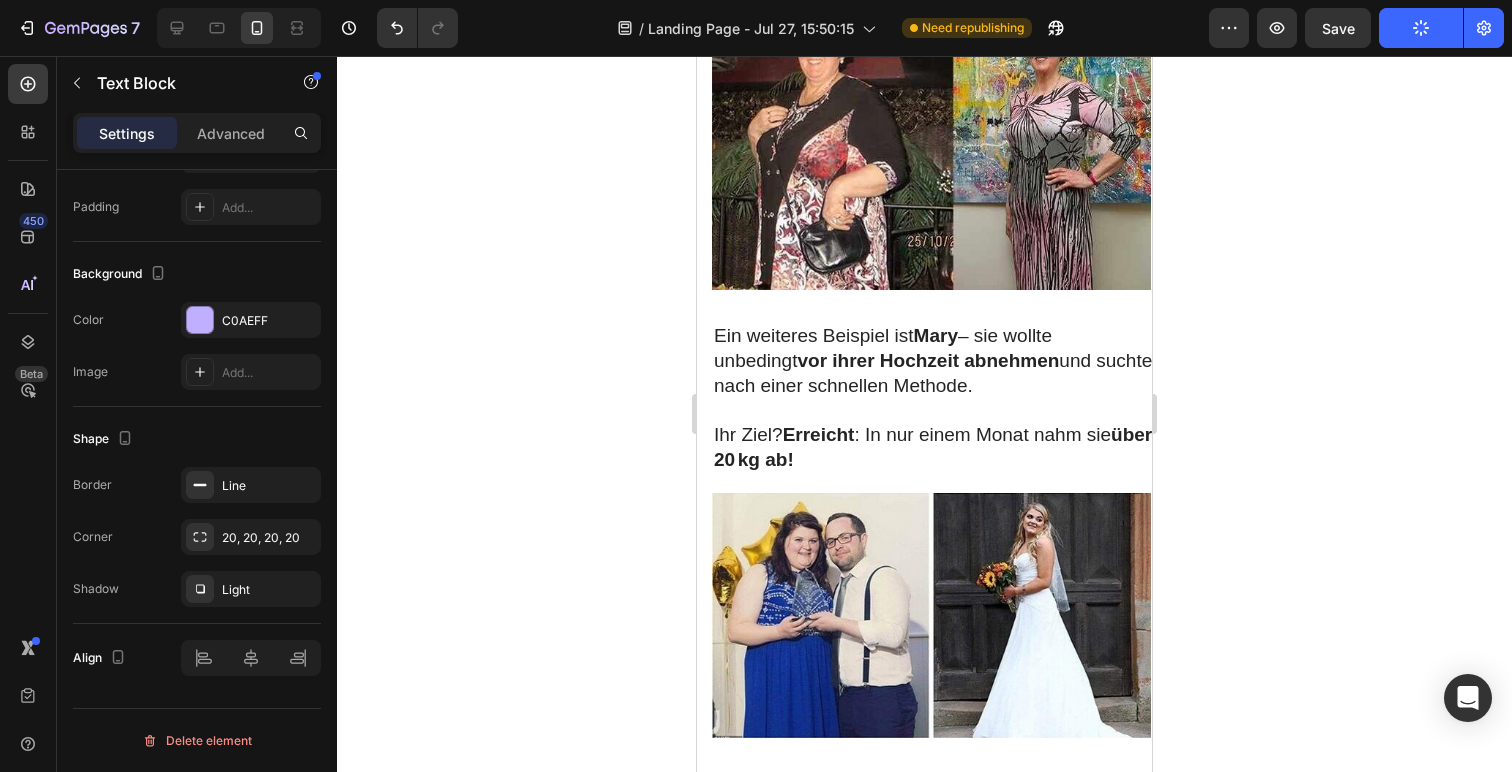 click on "die "GLP-1 Formel"" at bounding box center [938, -1075] 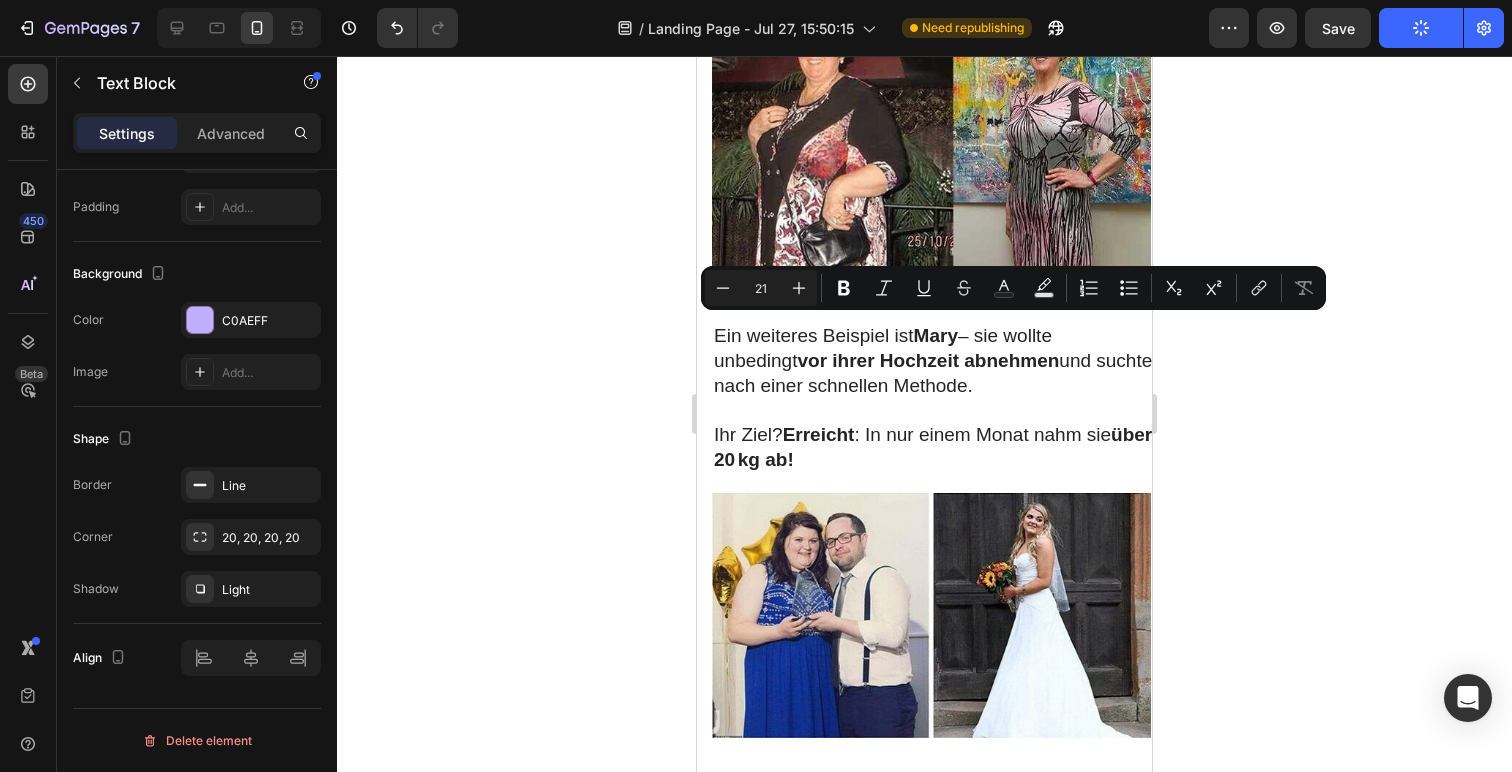click on "die "GLP-1 Formel"" at bounding box center (938, -1075) 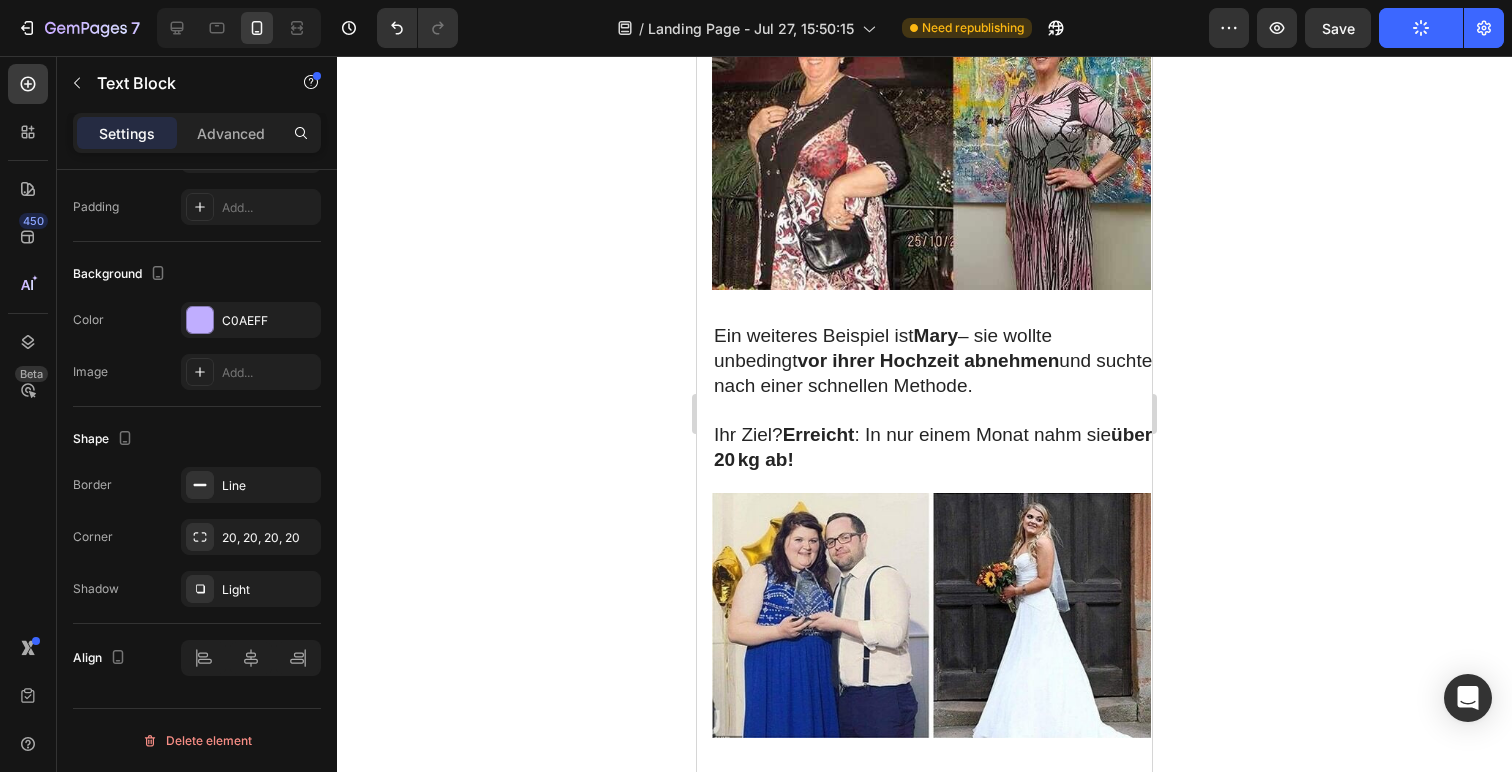 drag, startPoint x: 971, startPoint y: 327, endPoint x: 809, endPoint y: 290, distance: 166.1716 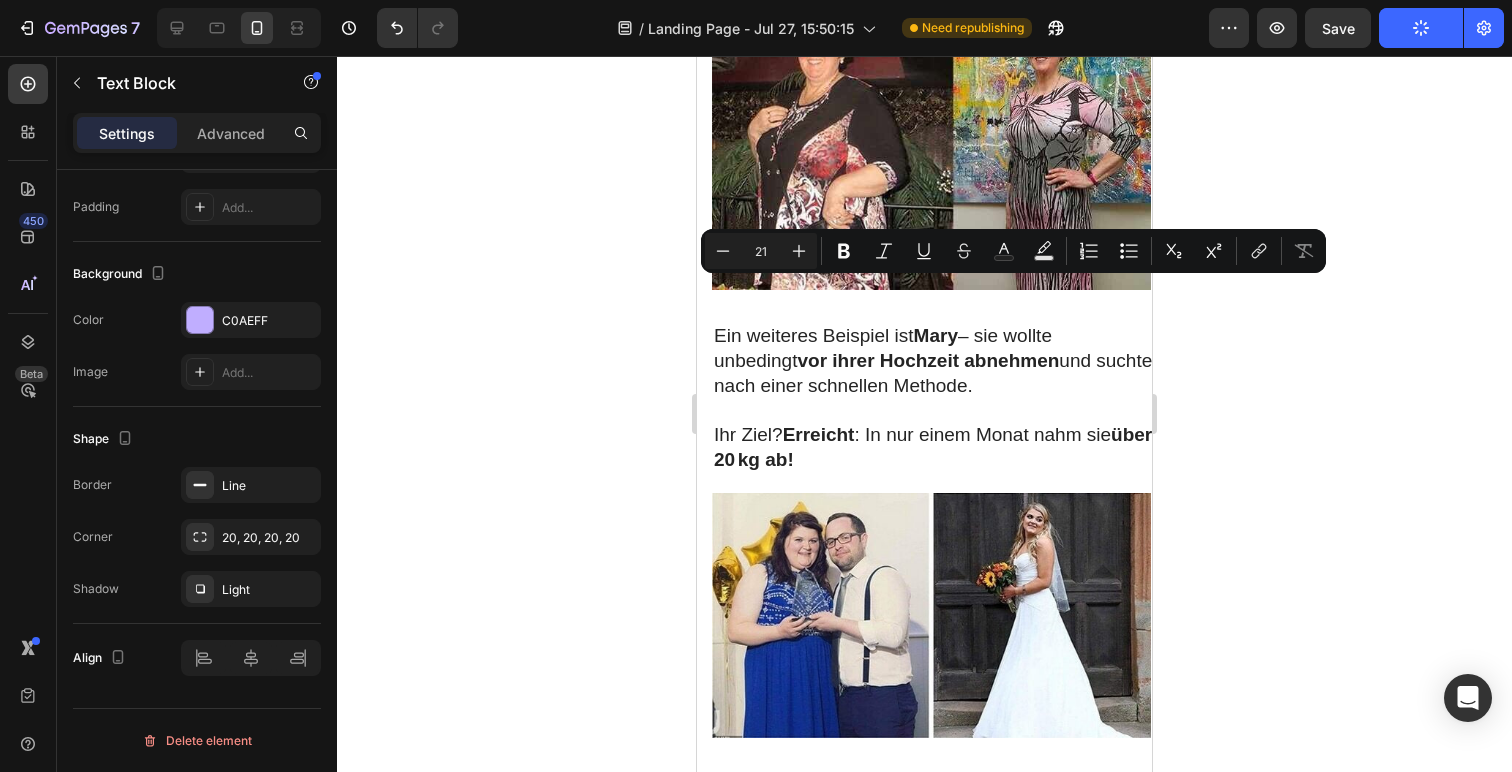 copy on "Eleanor nannte sie : die "GLP-1 Formel"" 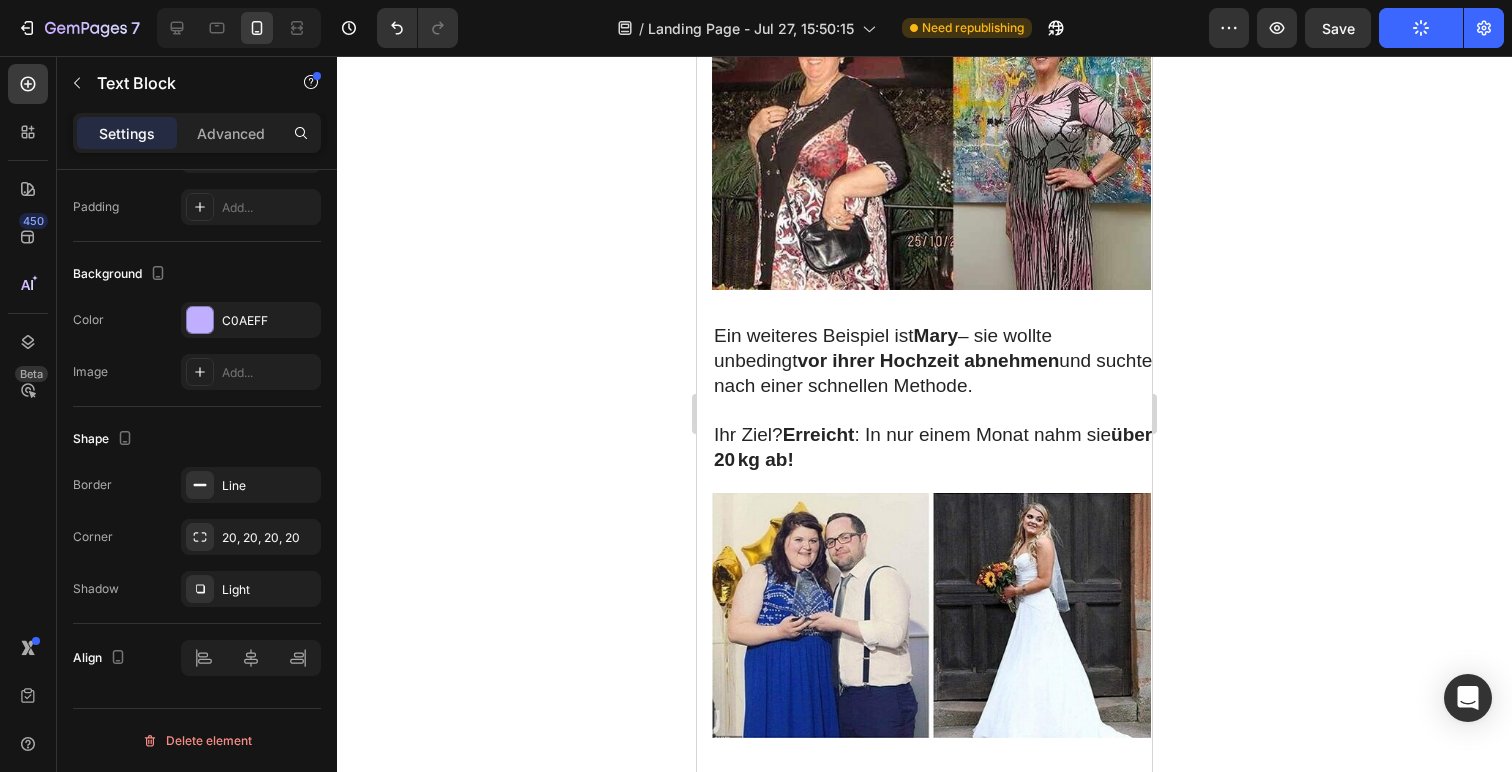 click on "Das GLP-1 Präparat bekämpft Fett & Heißhunger – wirksam und sicher." at bounding box center (938, -990) 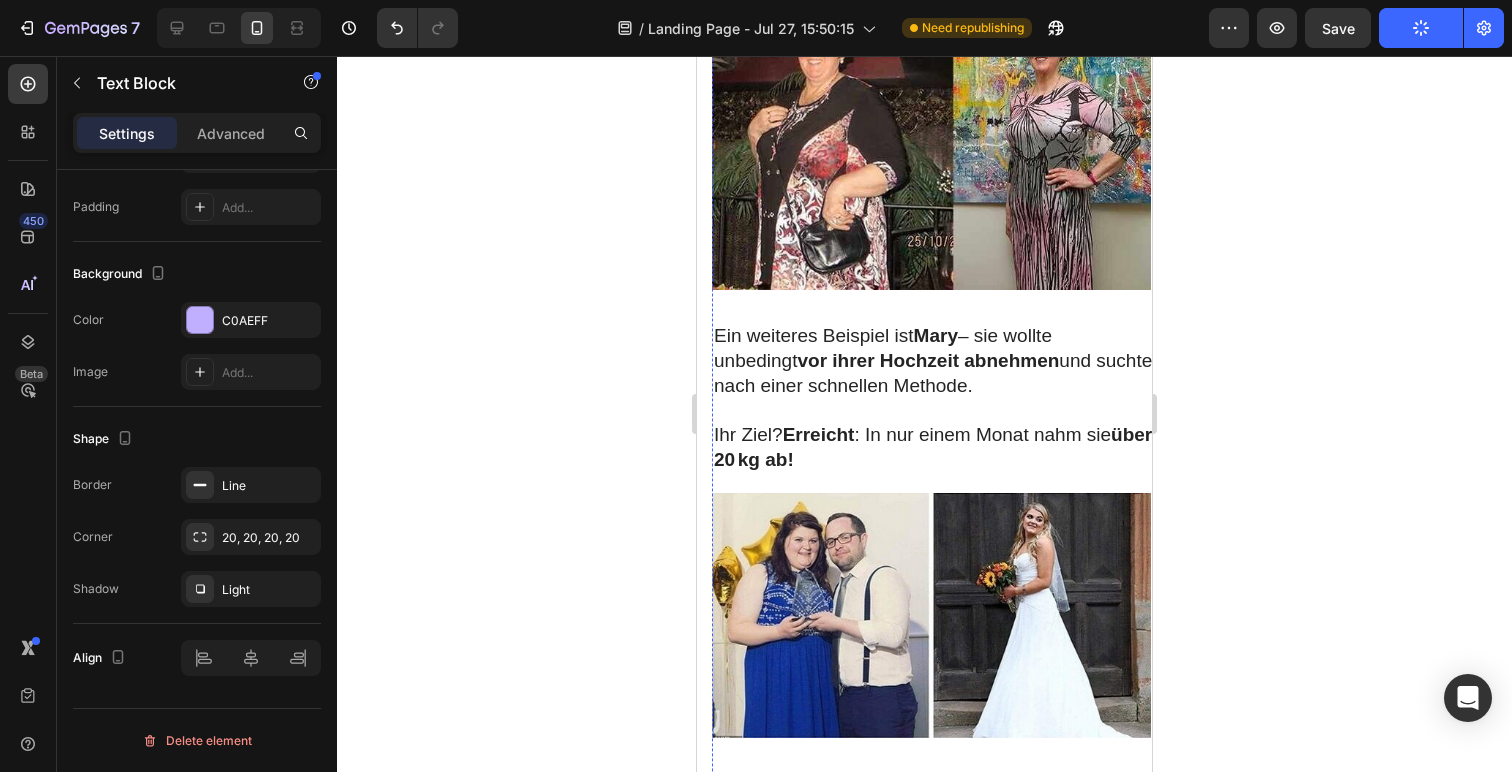 click on "die "GLP-1 Formel"" at bounding box center [938, -1075] 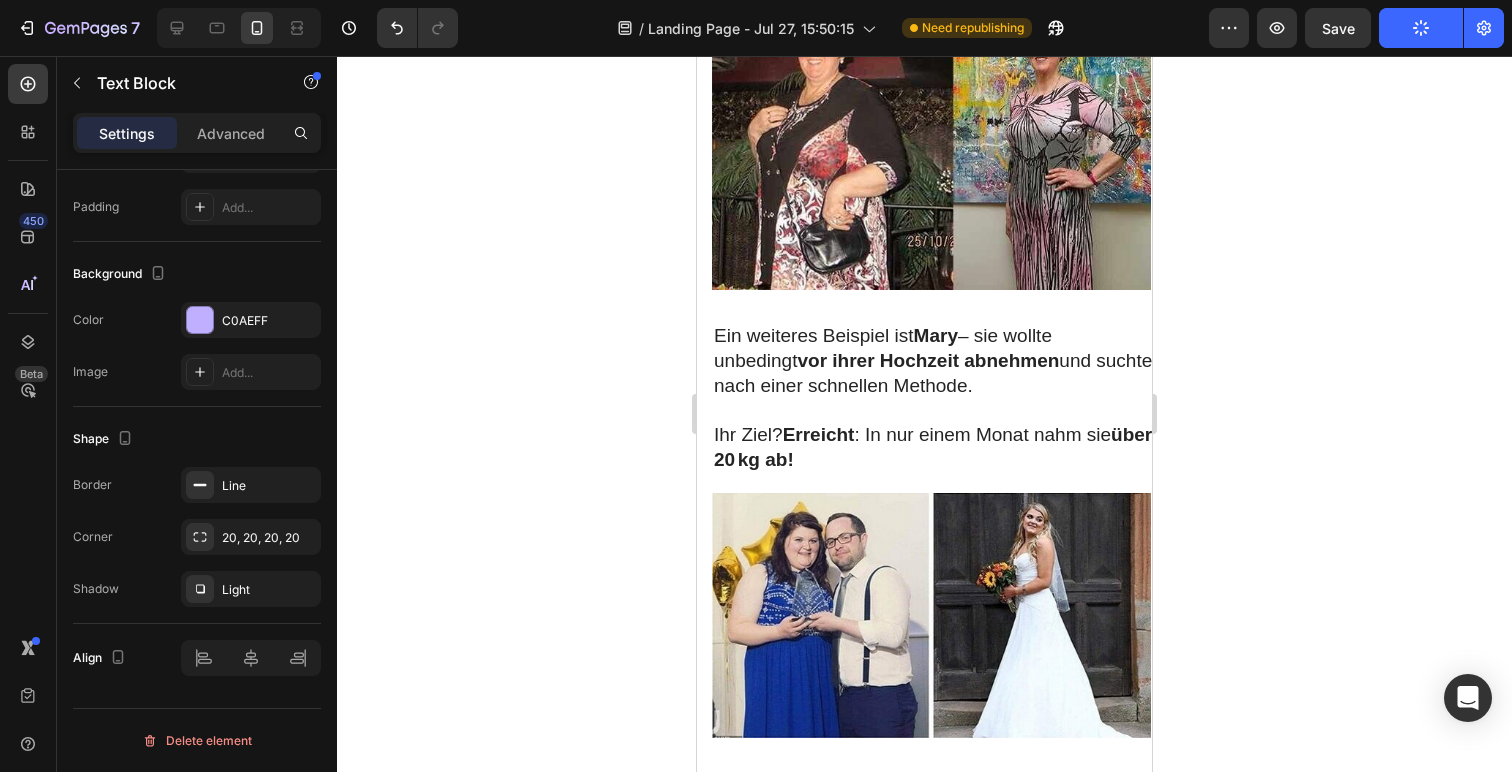 click 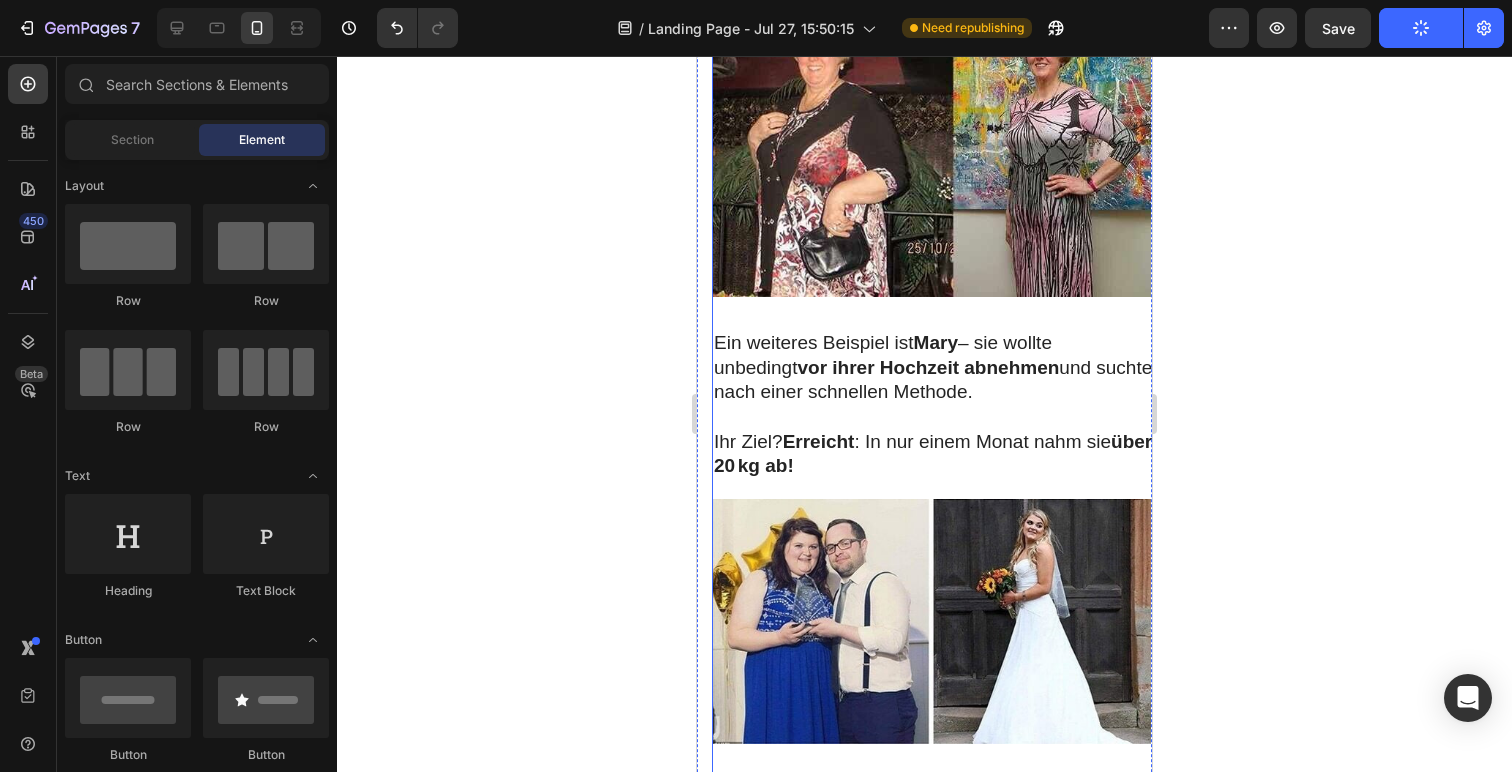 scroll, scrollTop: 5794, scrollLeft: 0, axis: vertical 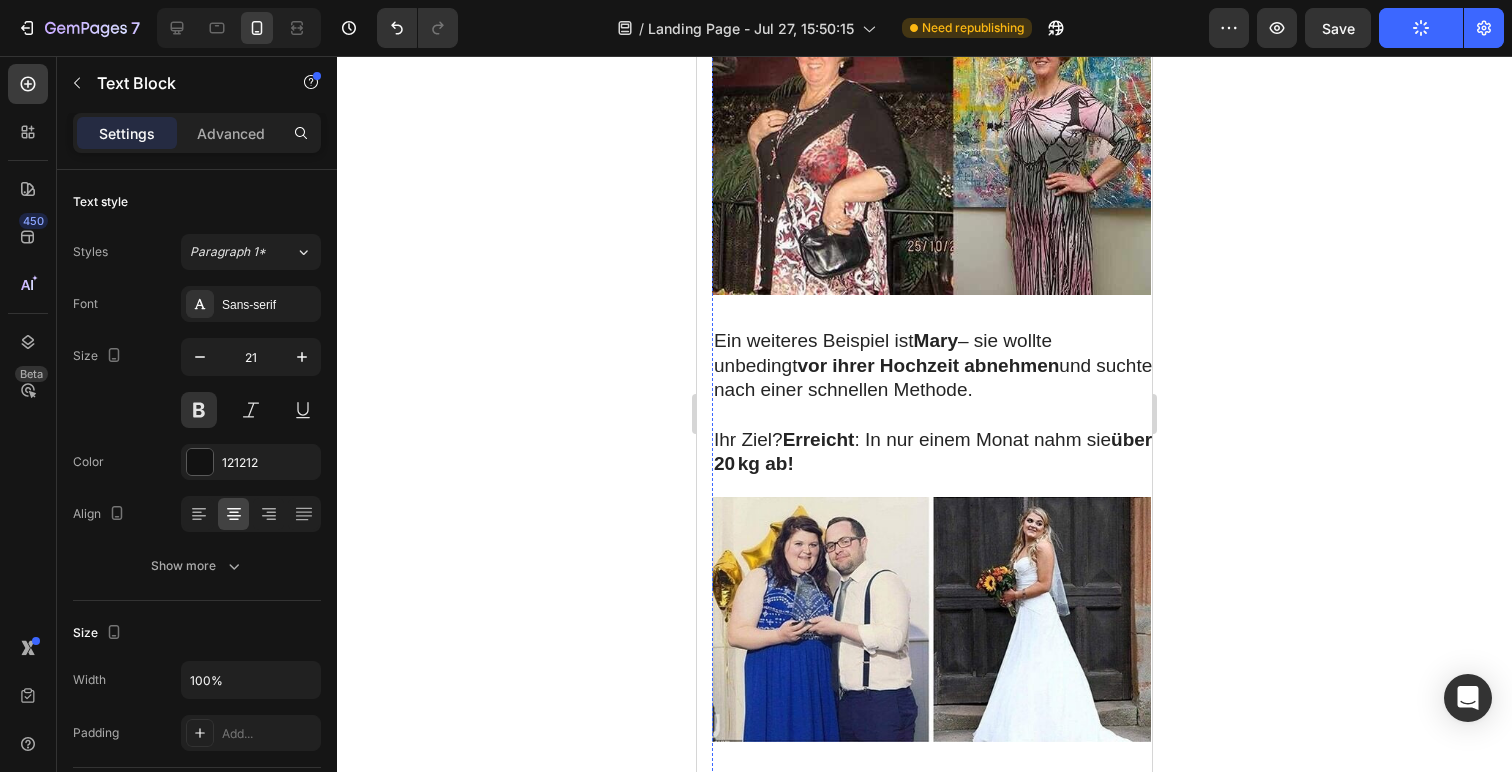 click on "Eleanor nannte sie :" at bounding box center (938, -1005) 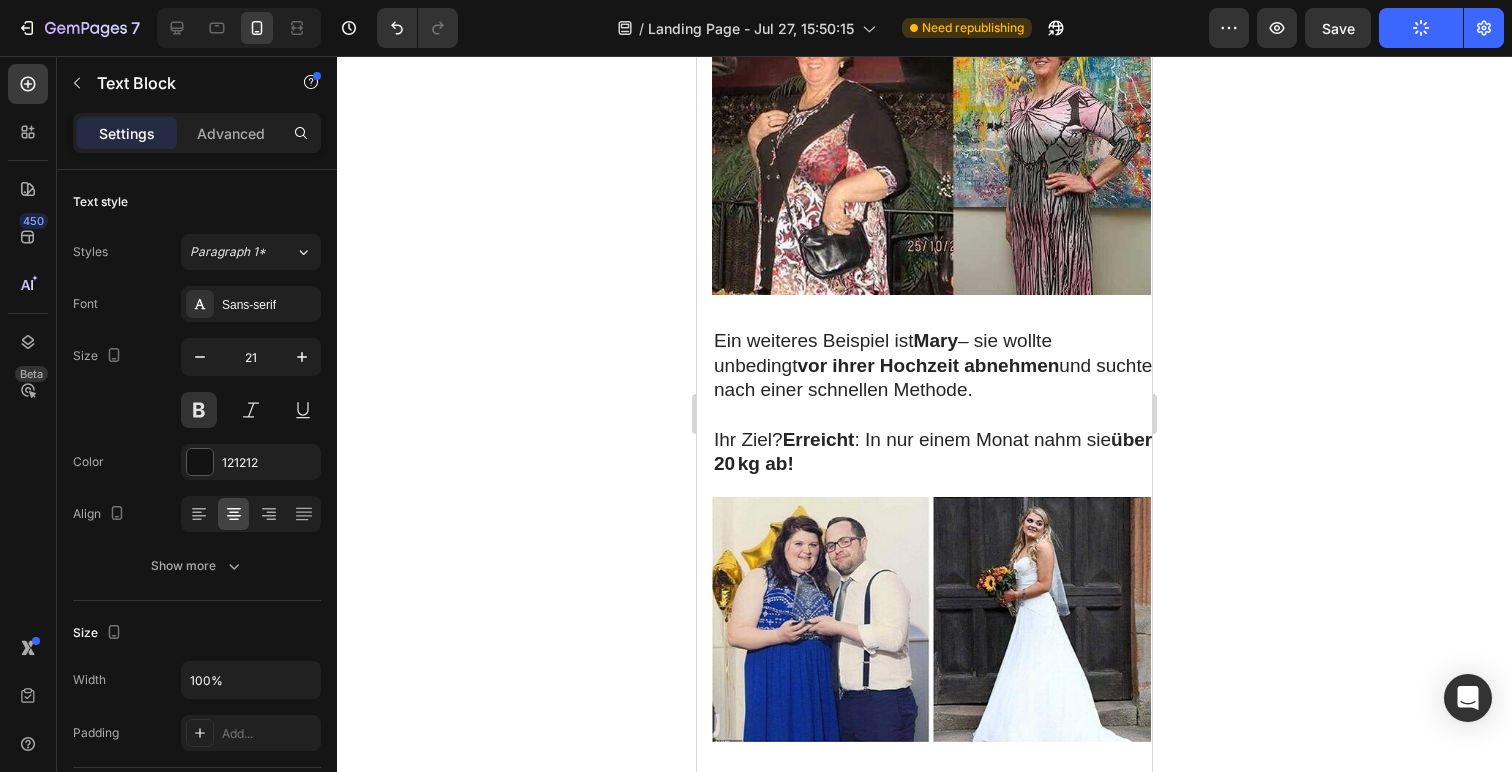 click 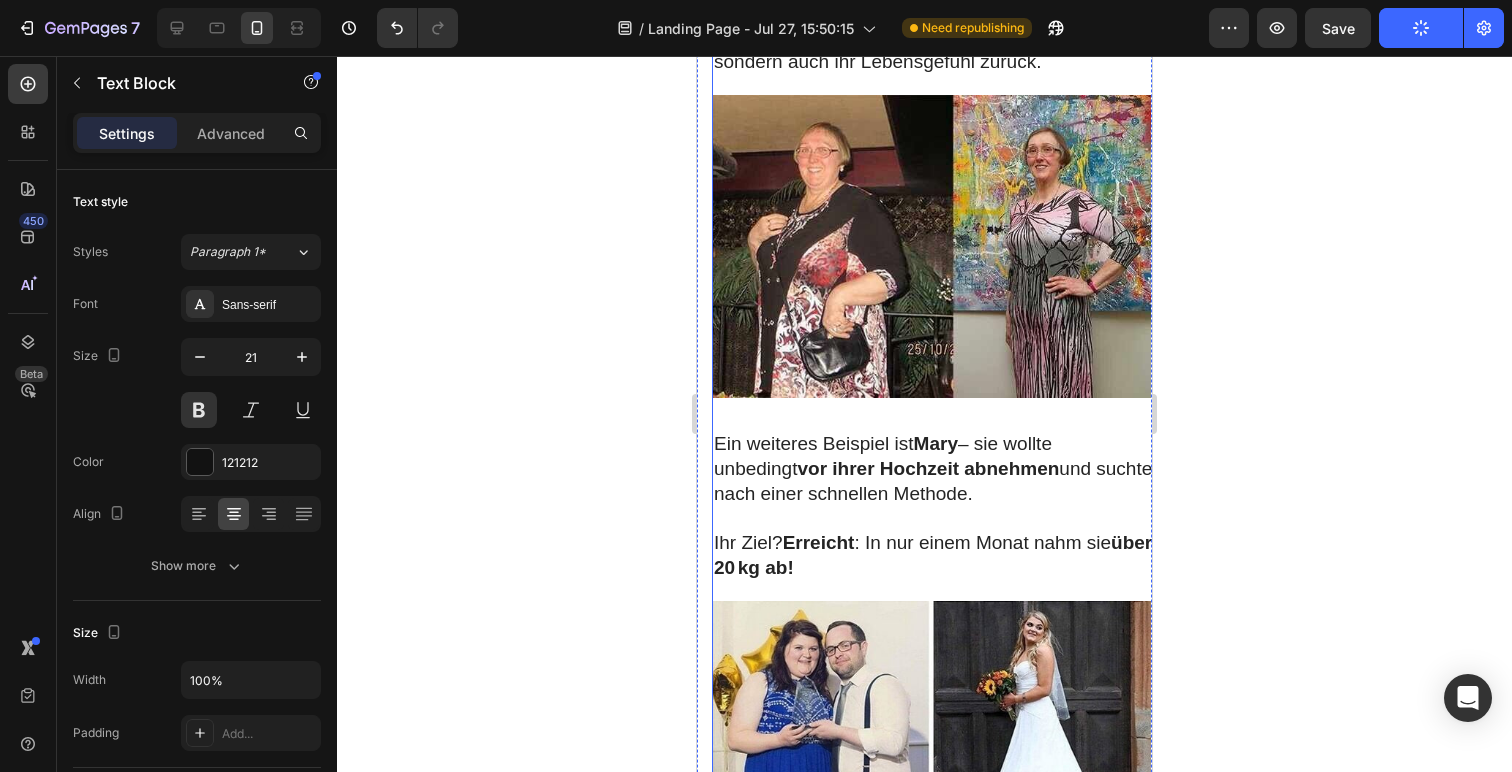 scroll, scrollTop: 526, scrollLeft: 0, axis: vertical 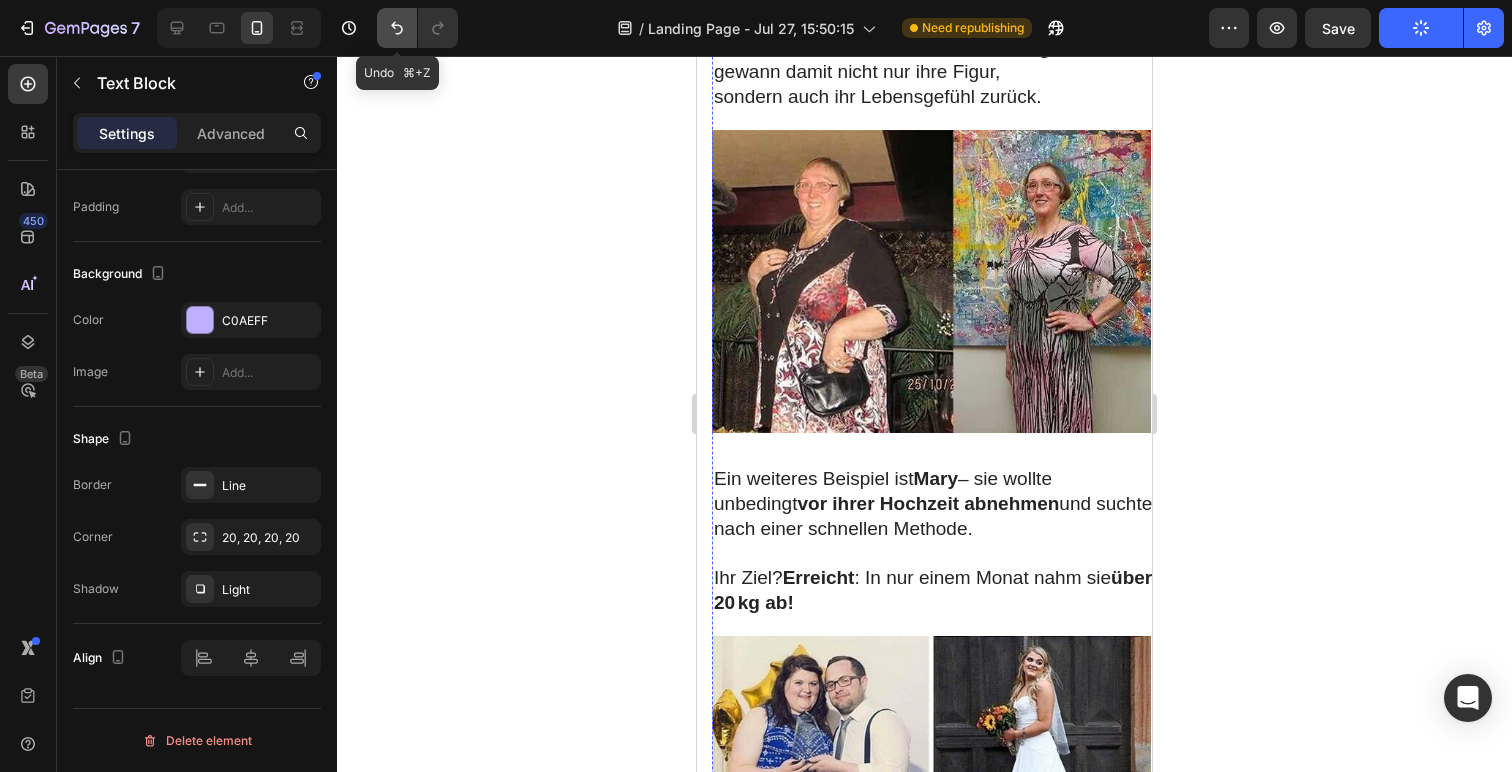 click 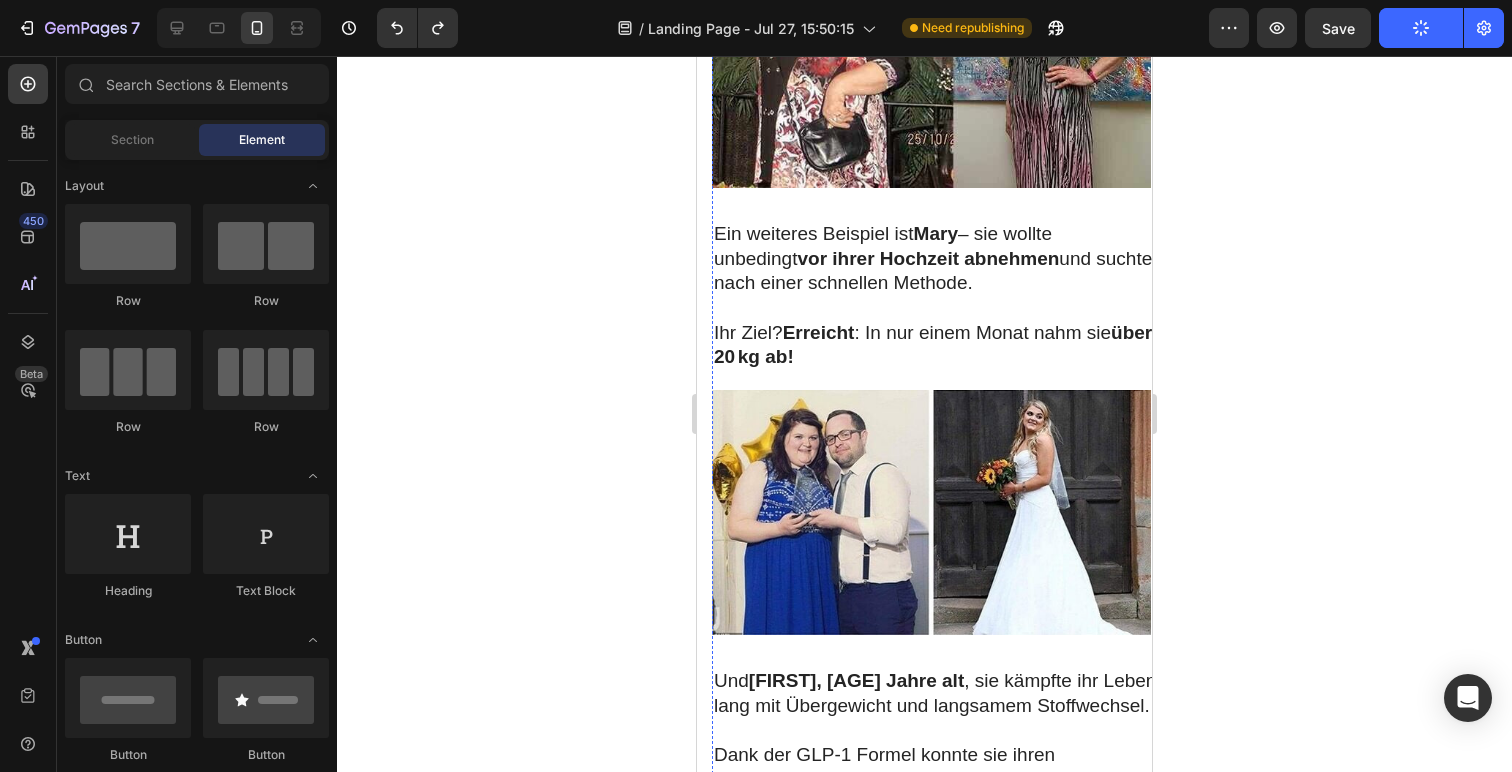scroll, scrollTop: 5897, scrollLeft: 0, axis: vertical 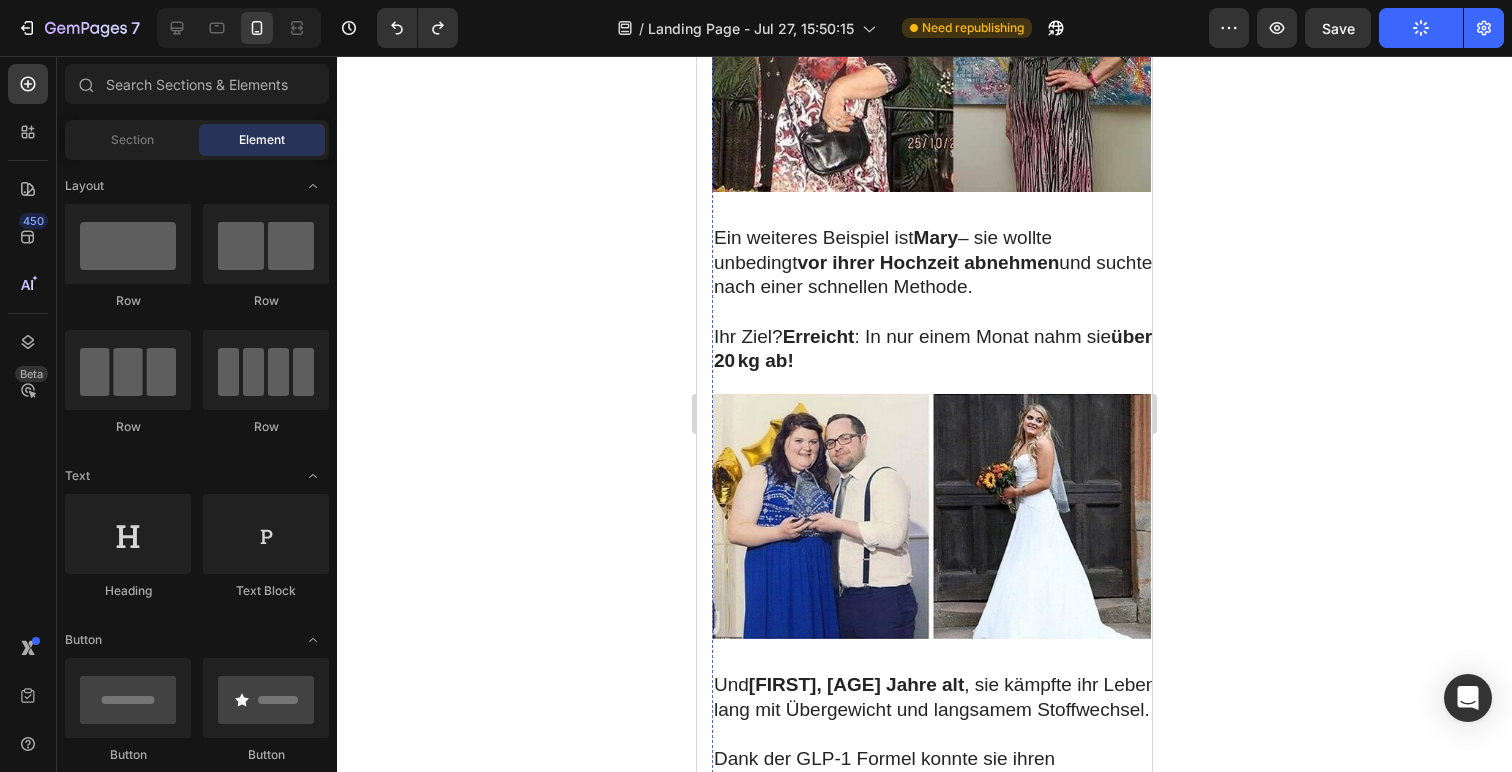click on "die "GLP-1 Formel"" at bounding box center [938, -1070] 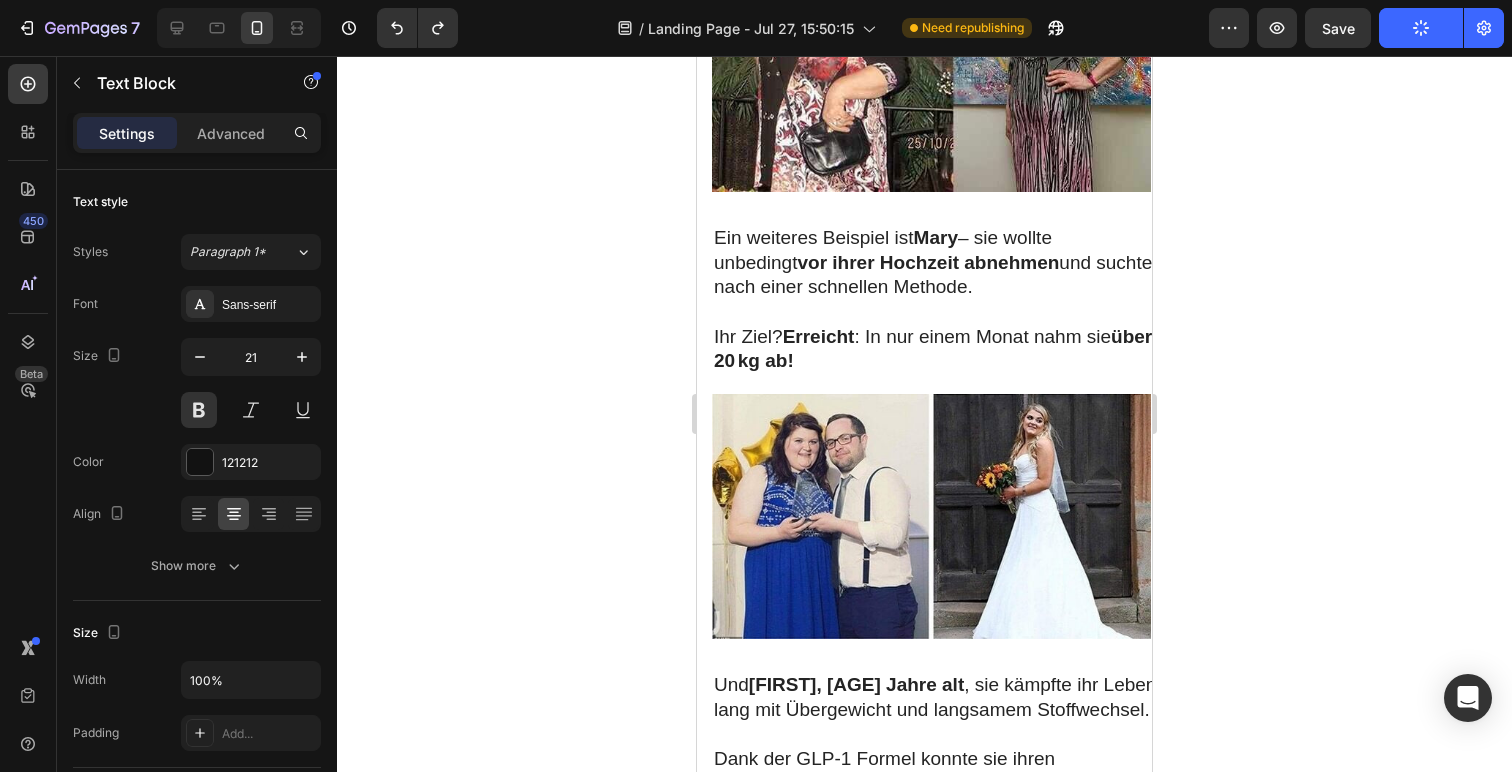 drag, startPoint x: 839, startPoint y: 259, endPoint x: 874, endPoint y: 284, distance: 43.011627 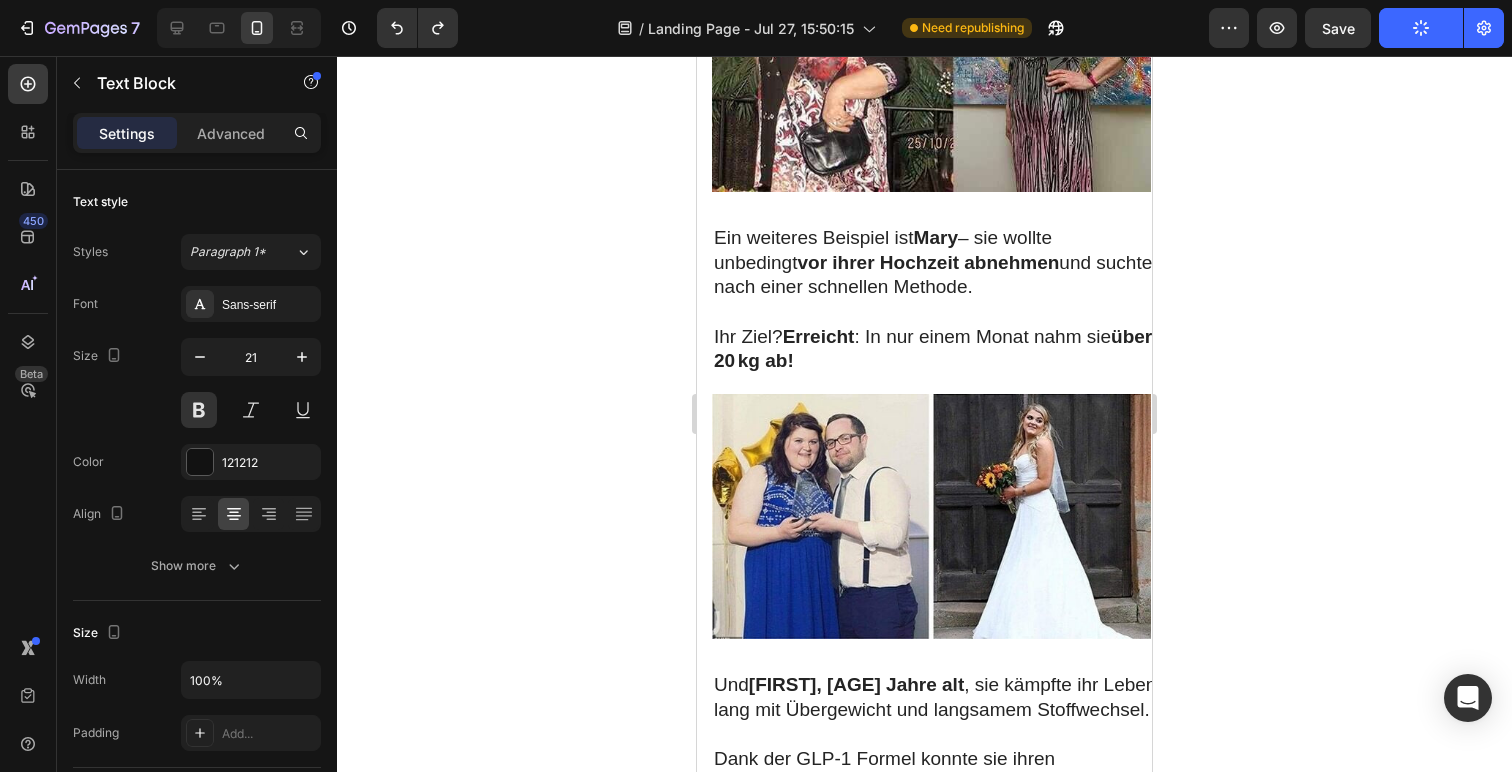 click 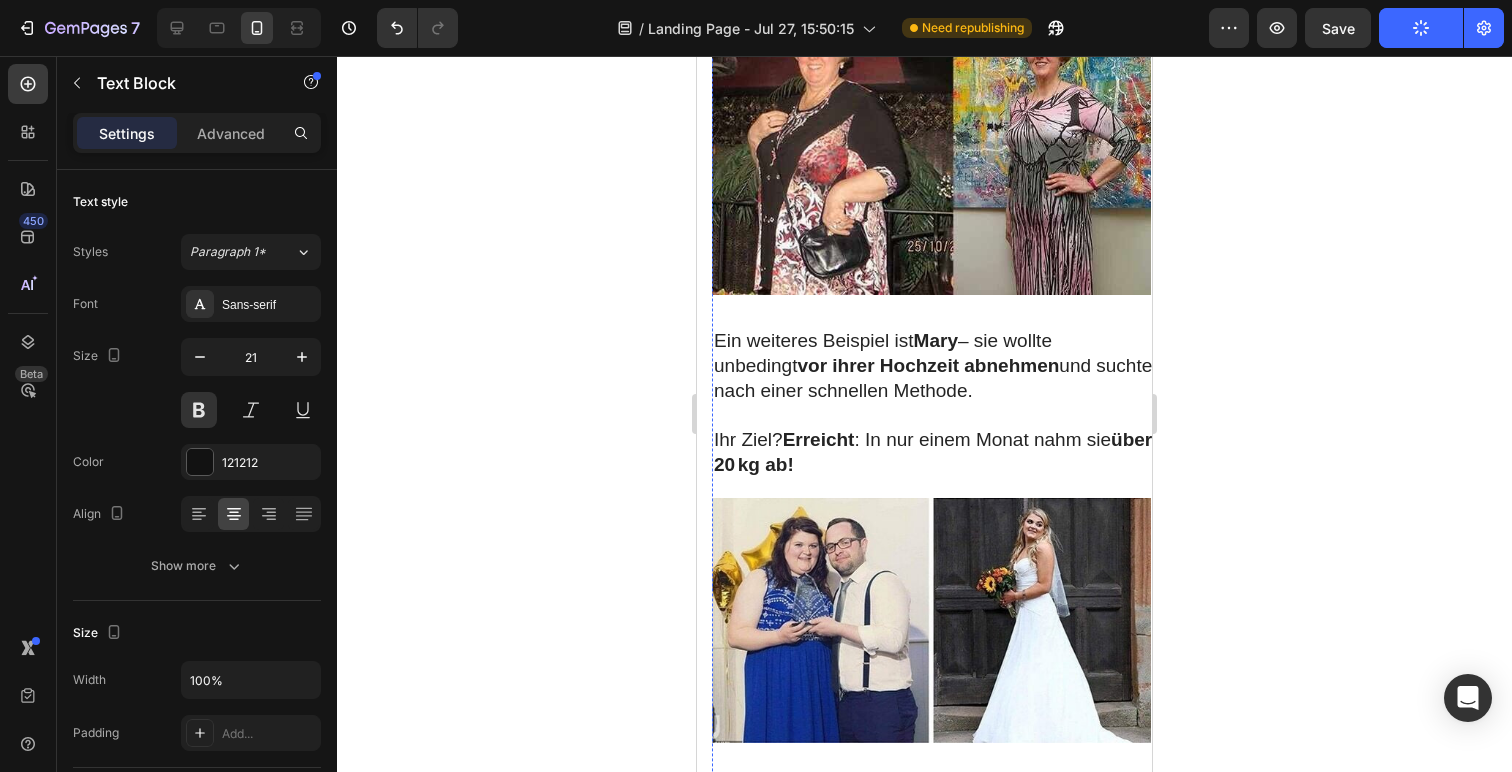 scroll, scrollTop: 526, scrollLeft: 0, axis: vertical 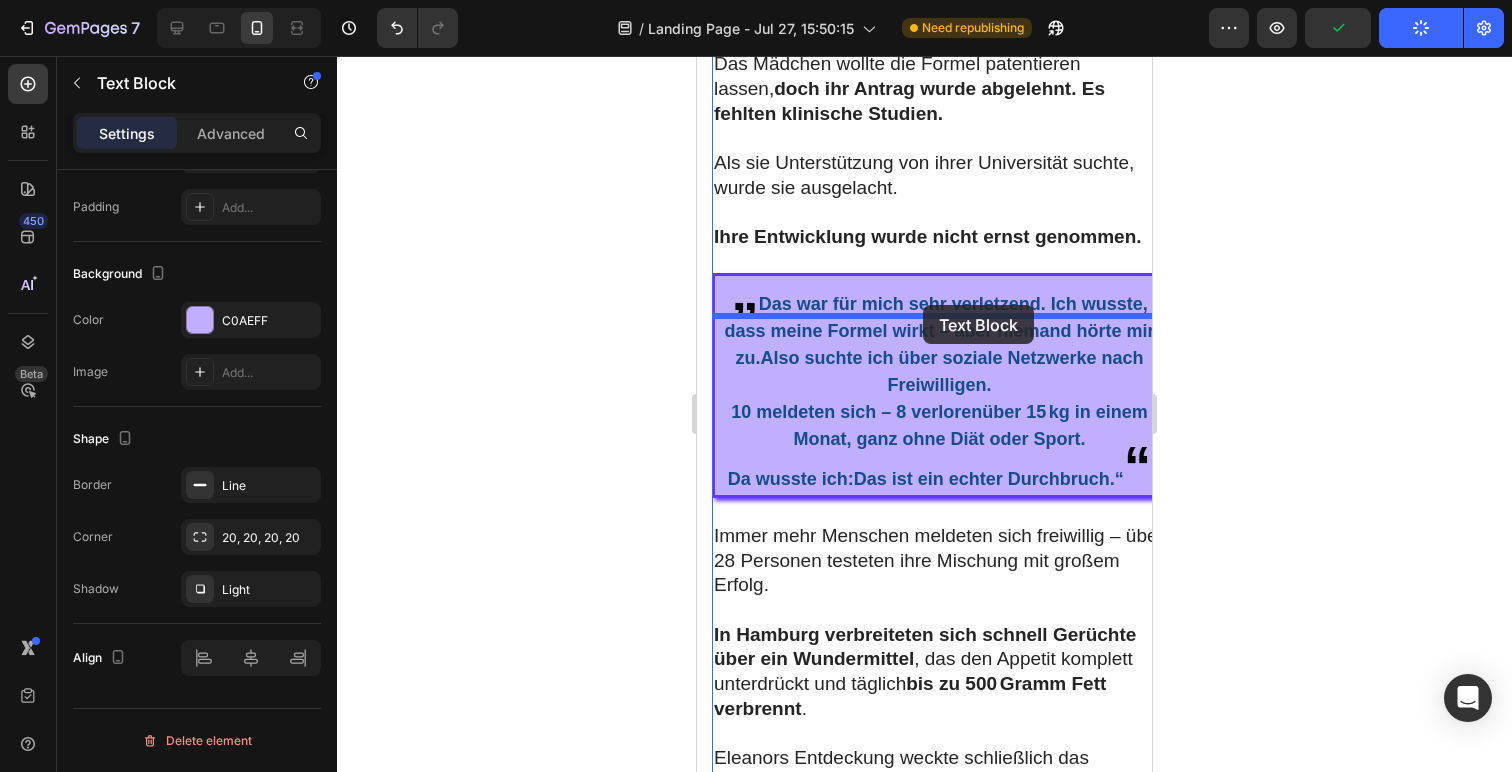 drag, startPoint x: 1038, startPoint y: 390, endPoint x: 923, endPoint y: 305, distance: 143.0035 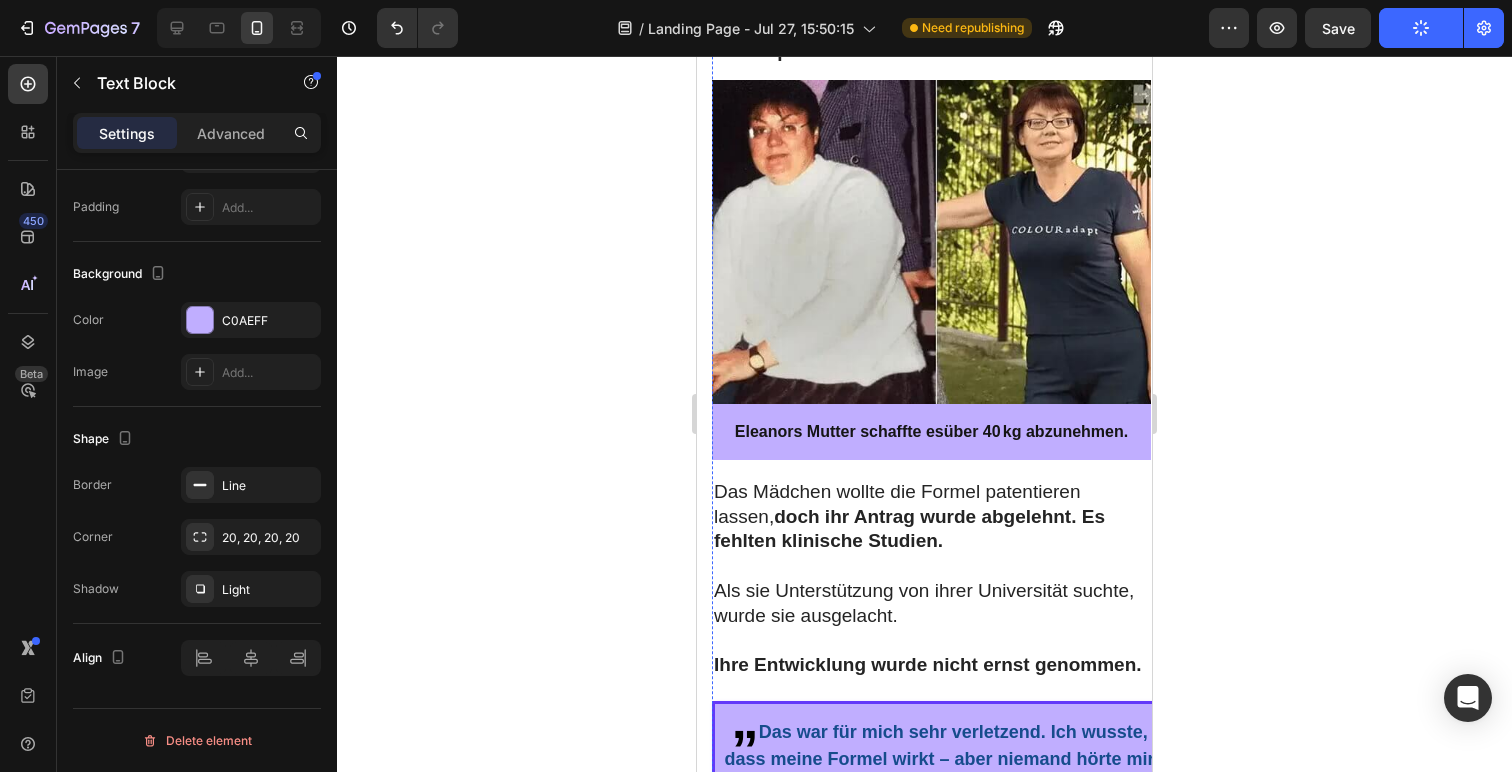 click on "verlor sie 35 kg!" at bounding box center (938, -232) 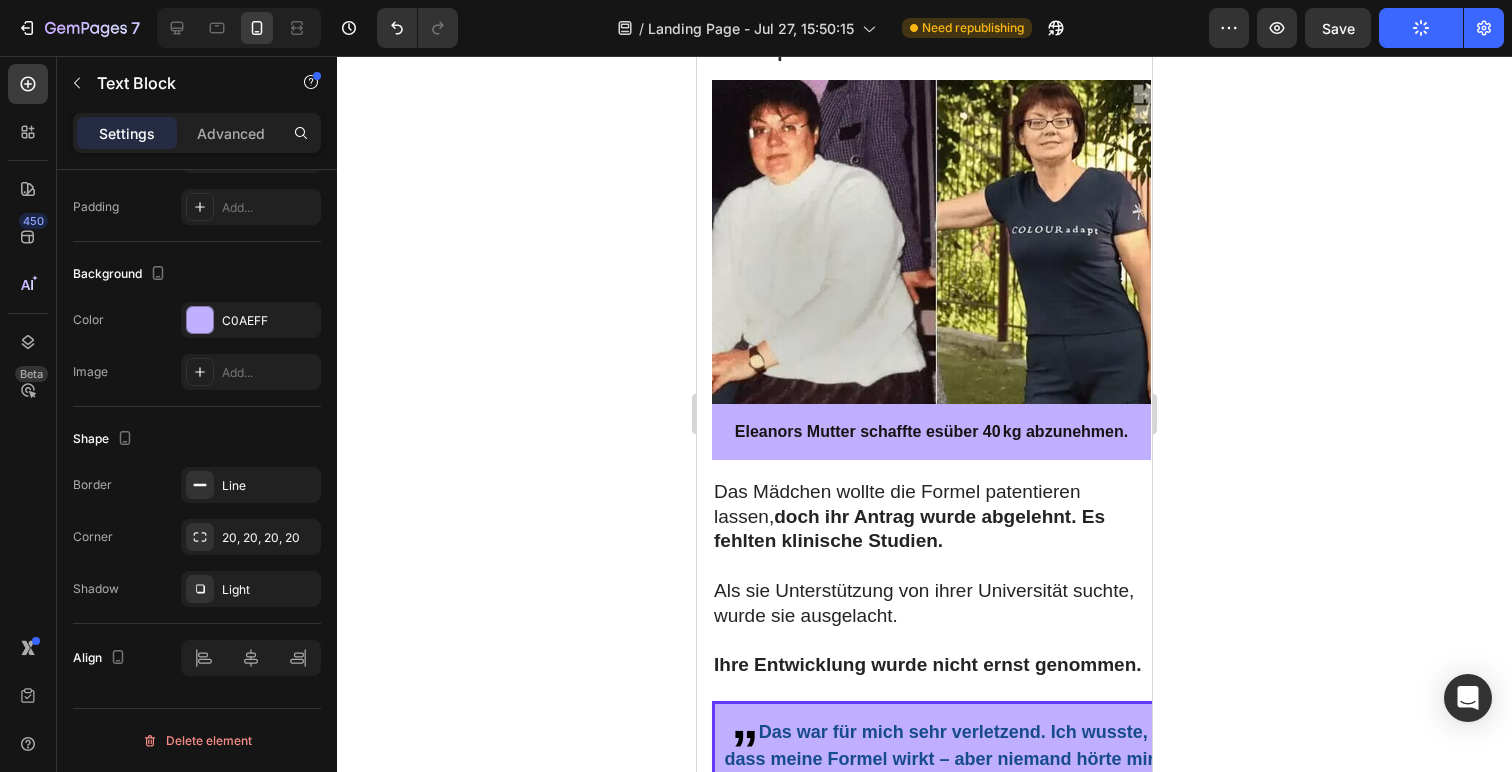 click on "verlor sie 35 kg!" at bounding box center (938, -232) 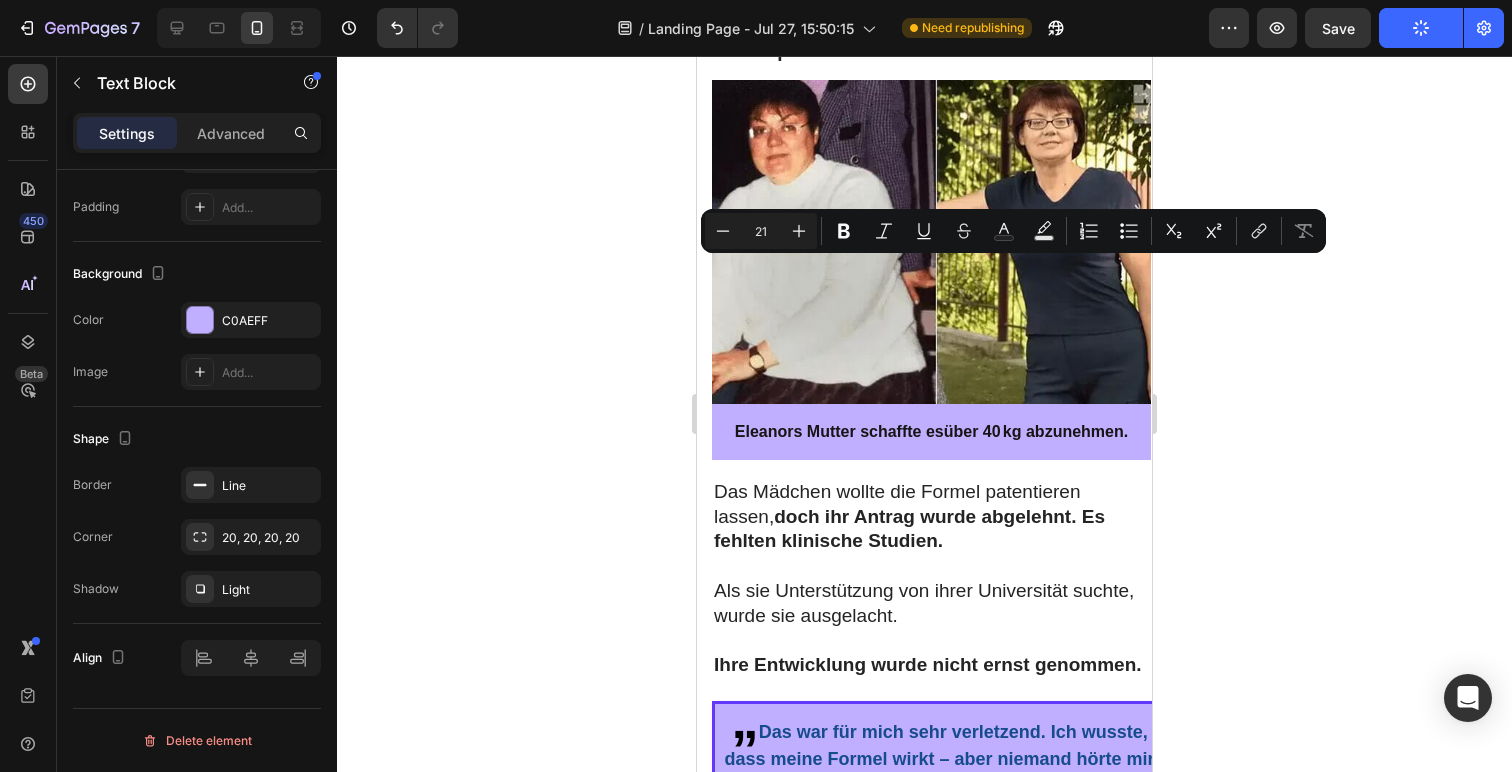 click on "verlor sie 35 kg!" at bounding box center [938, -232] 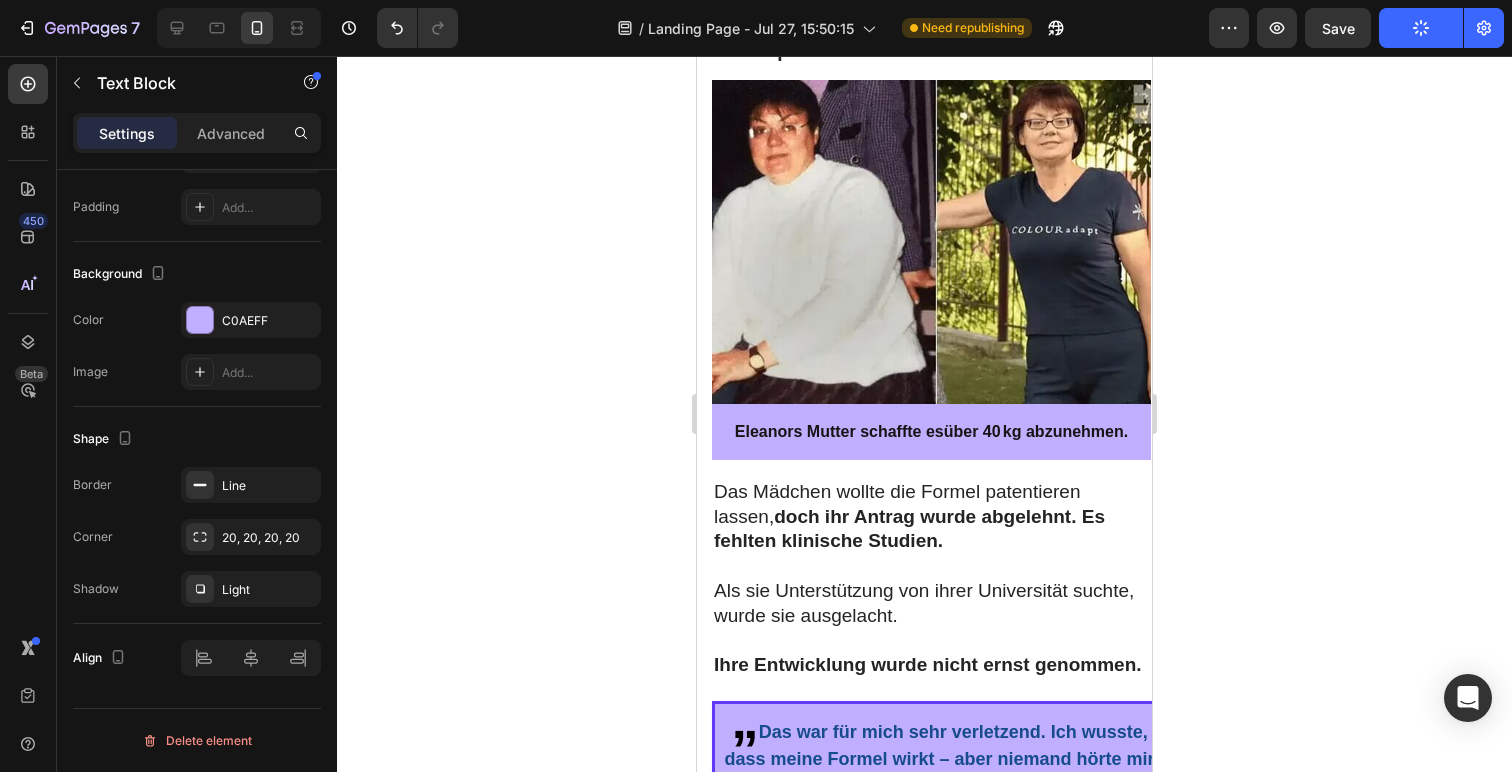 click on "verlor sie 35 kg!" at bounding box center (938, -232) 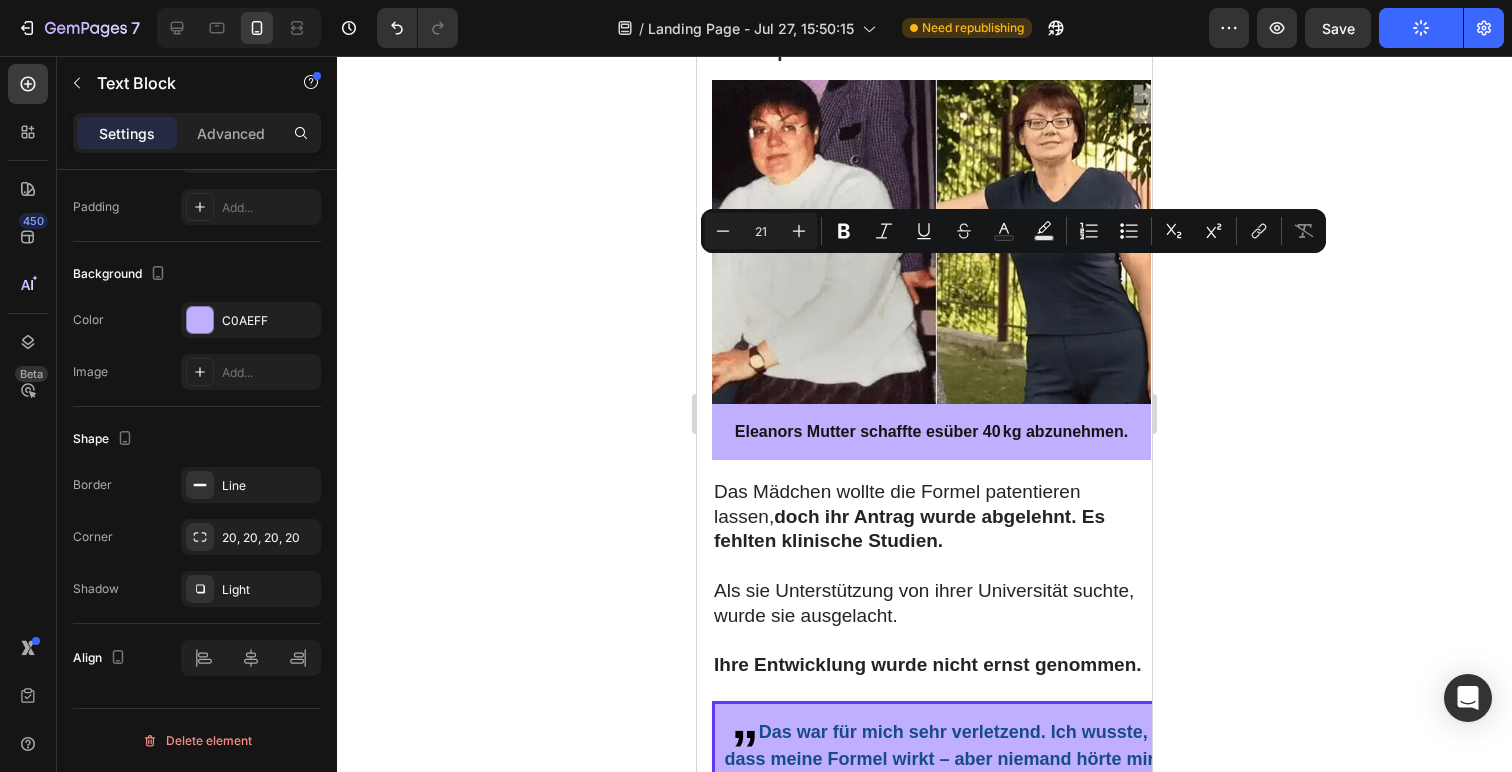 click on "verlor sie 35 kg!" at bounding box center [938, -232] 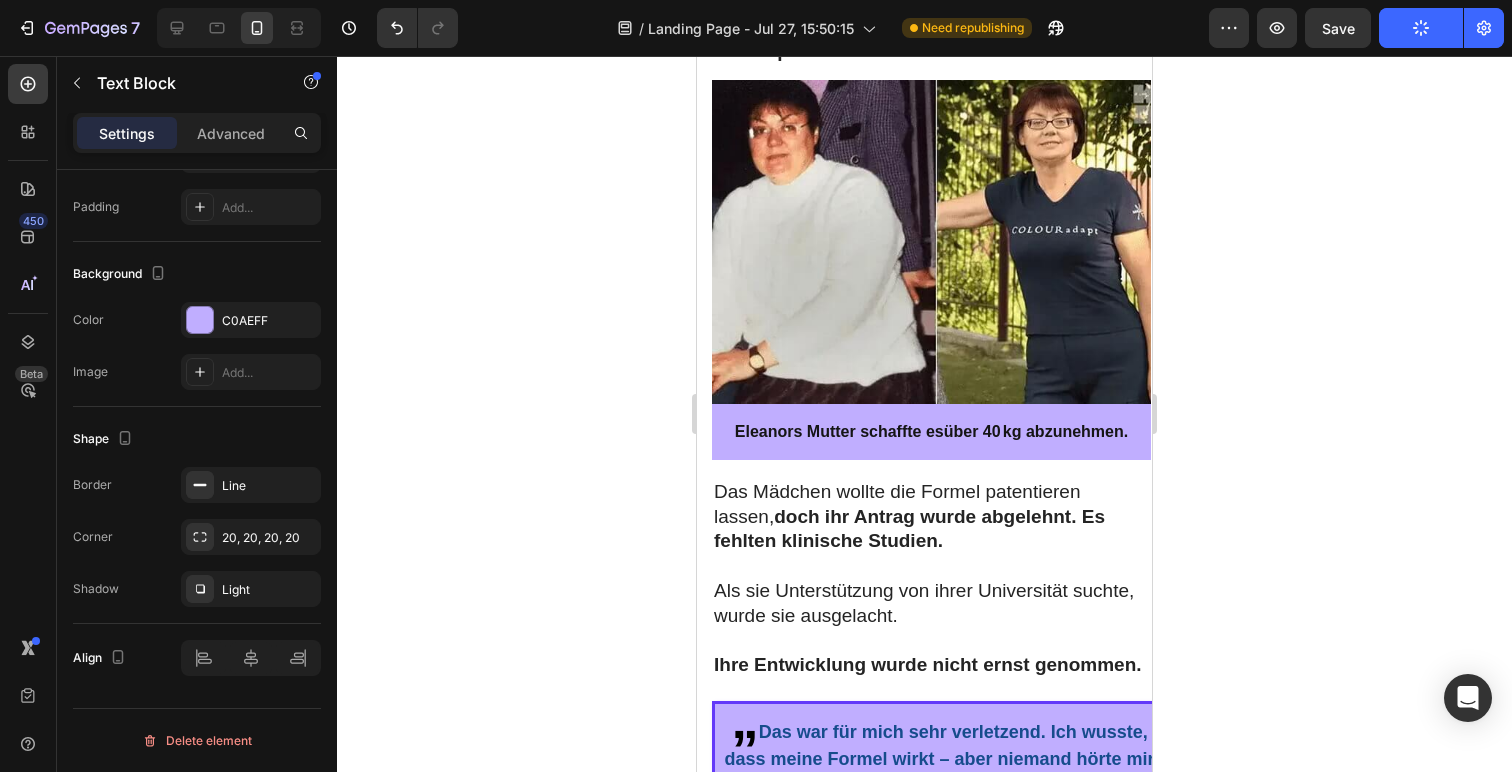drag, startPoint x: 1061, startPoint y: 265, endPoint x: 743, endPoint y: 235, distance: 319.41196 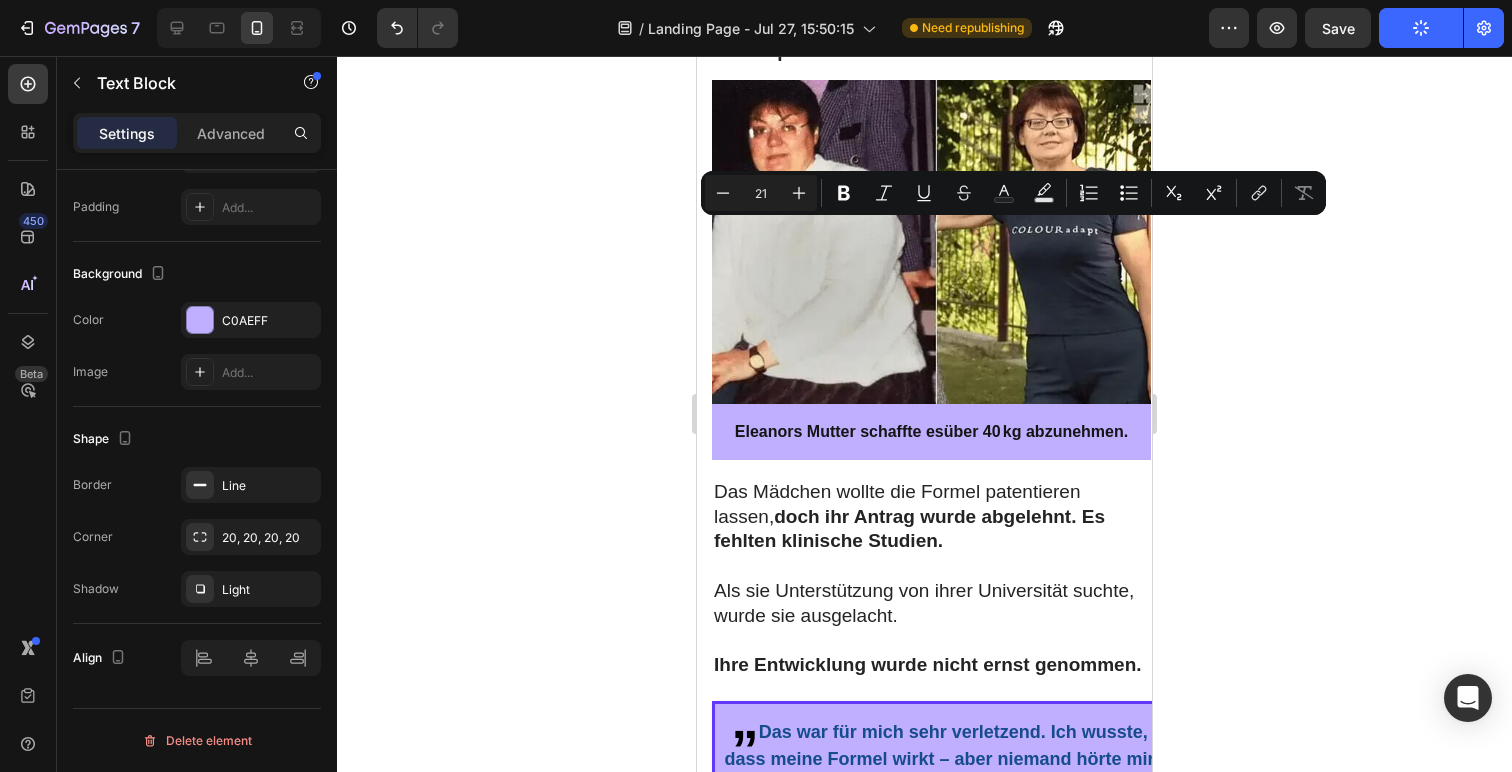 copy on "Das Resultat: In nur 2 Monaten  verlor sie 35 kg!" 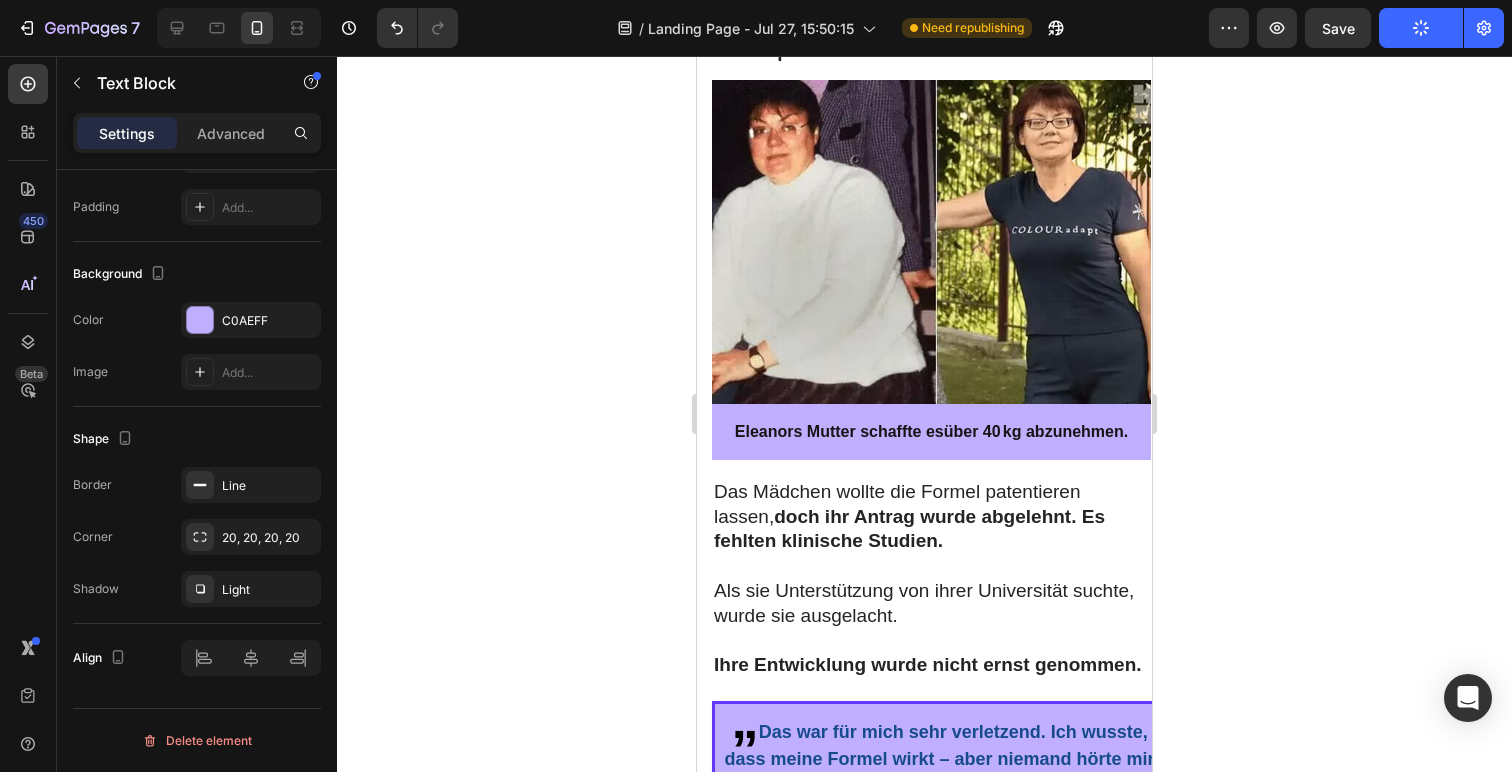 click on "Das GLP-1 Präparat bekämpft Fett & Heißhunger – wirksam und sicher." at bounding box center (938, -147) 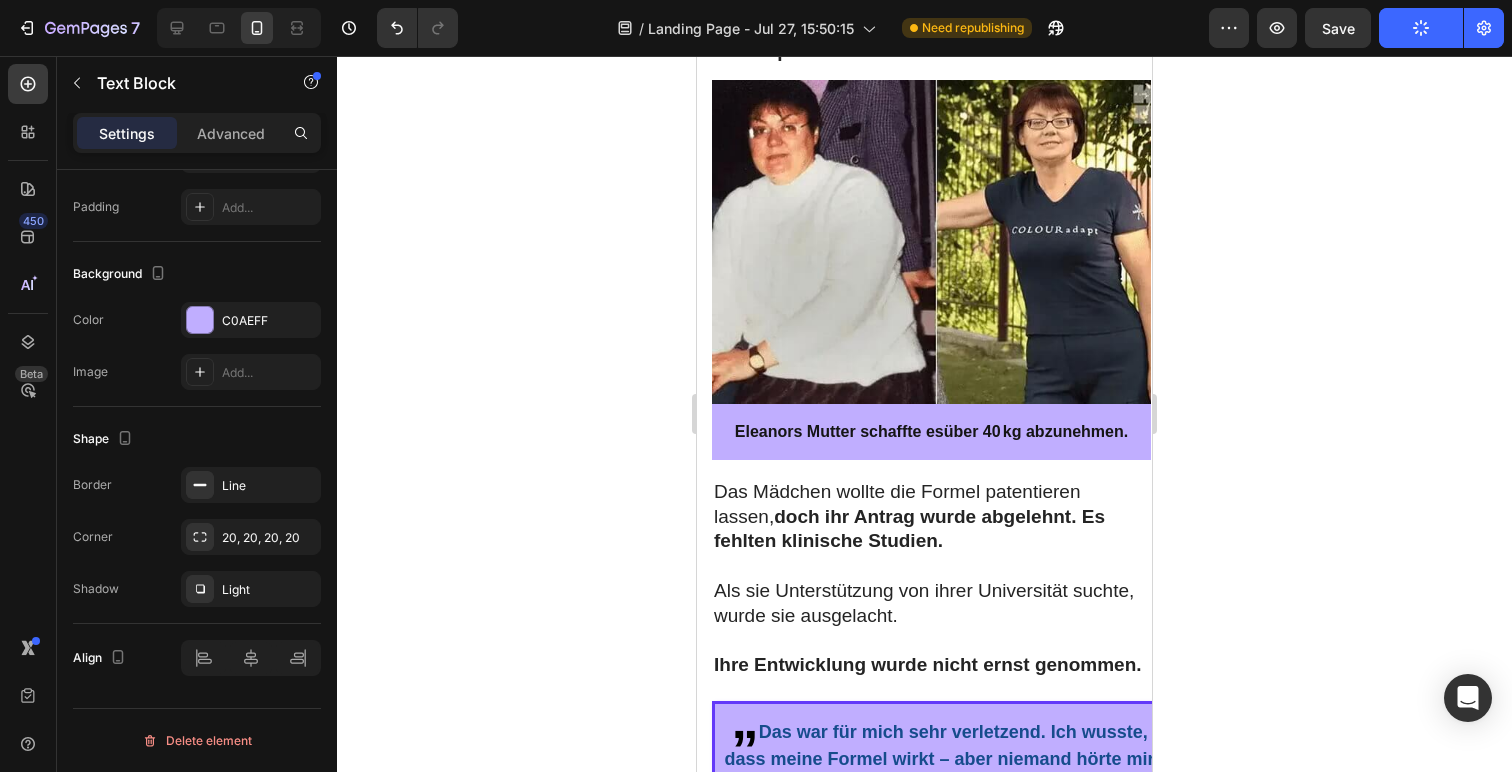 click 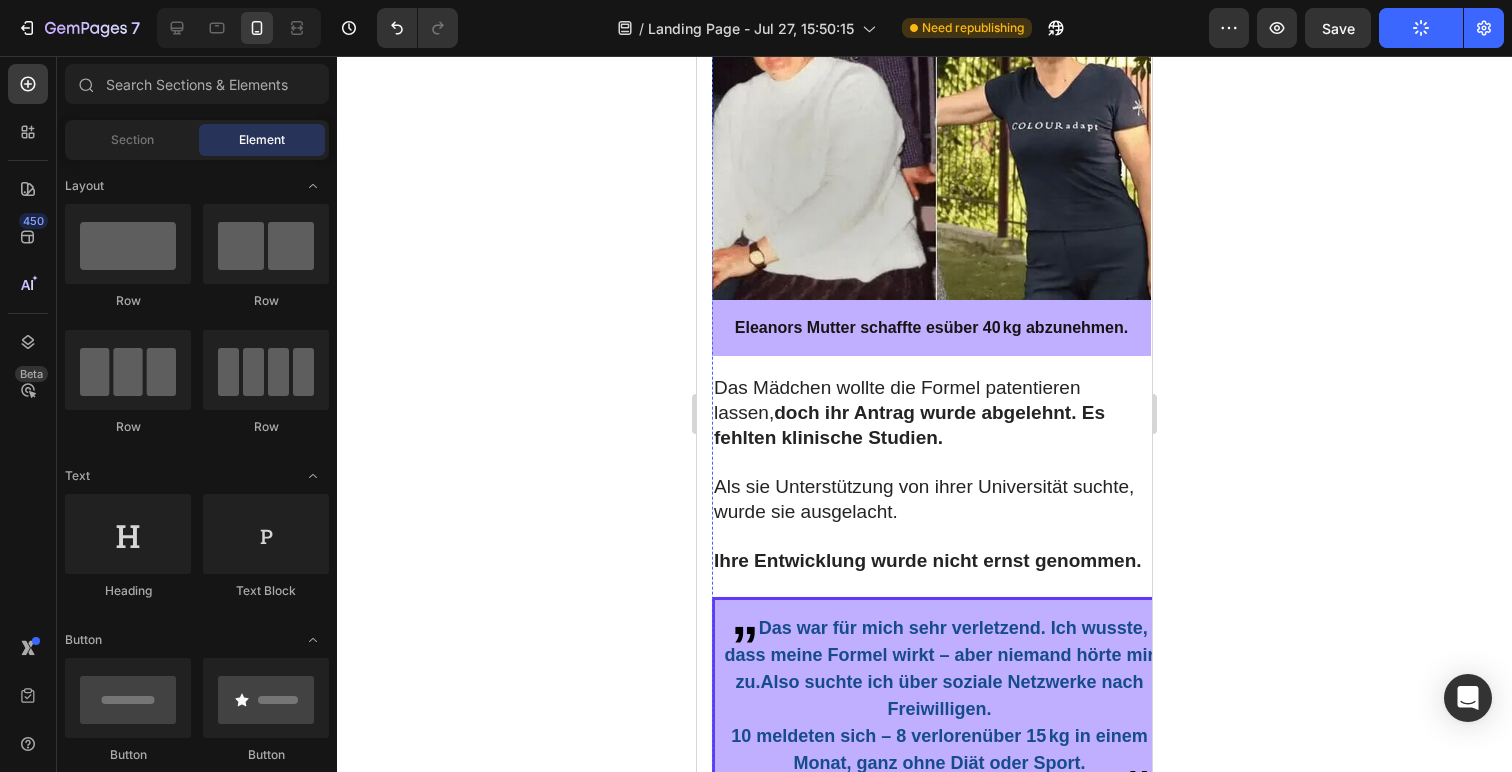 click on "verlor sie 35 kg!" at bounding box center (938, -232) 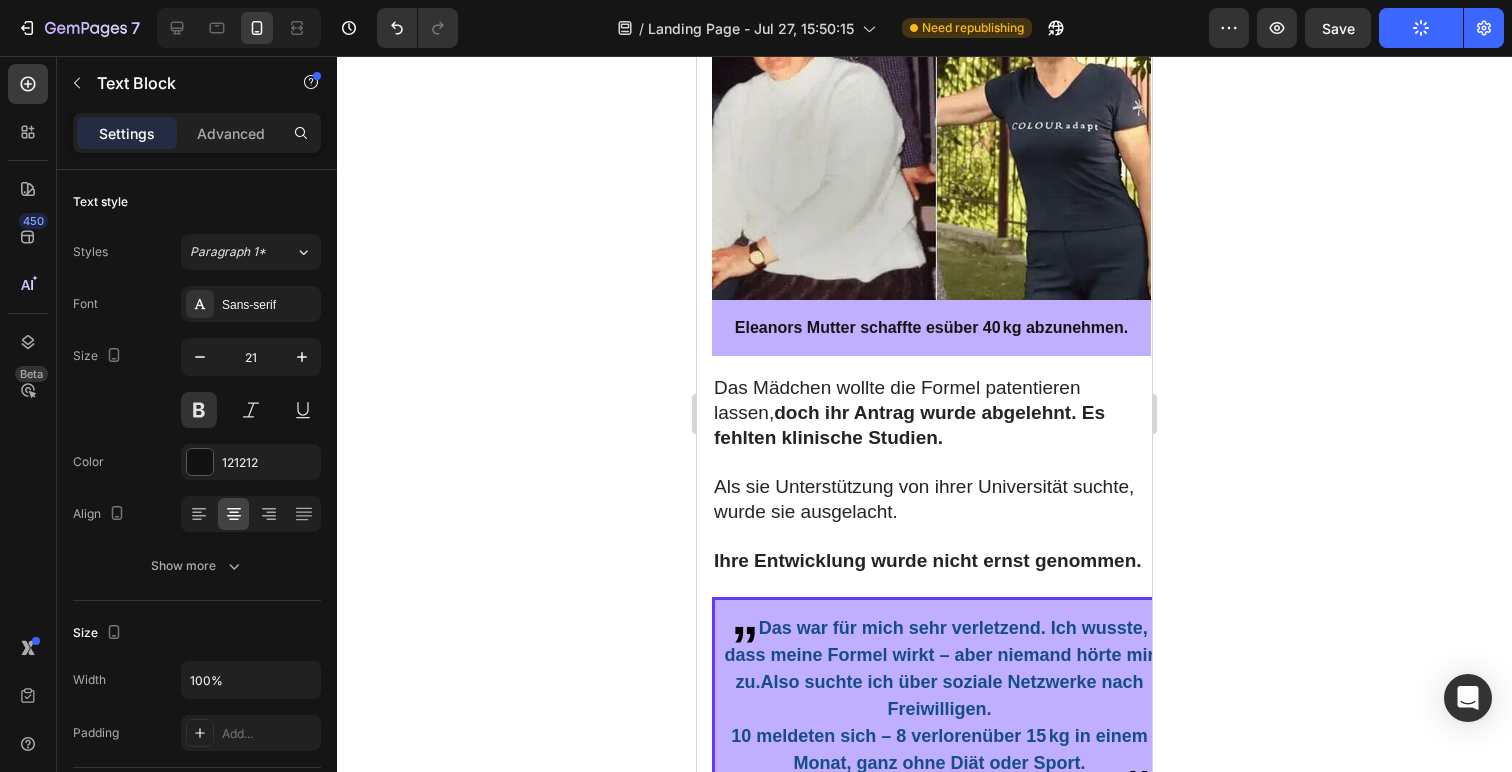 click 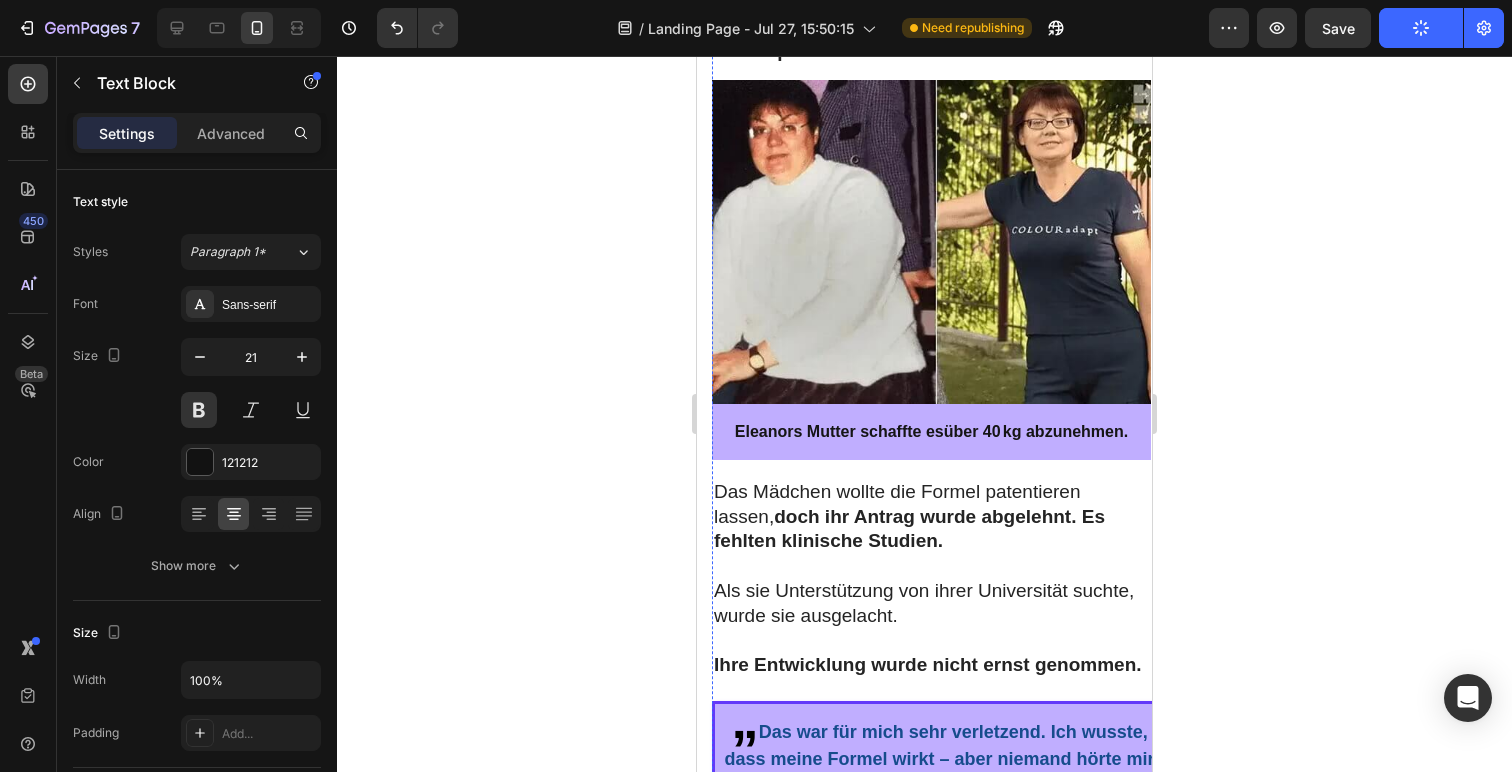 scroll, scrollTop: 526, scrollLeft: 0, axis: vertical 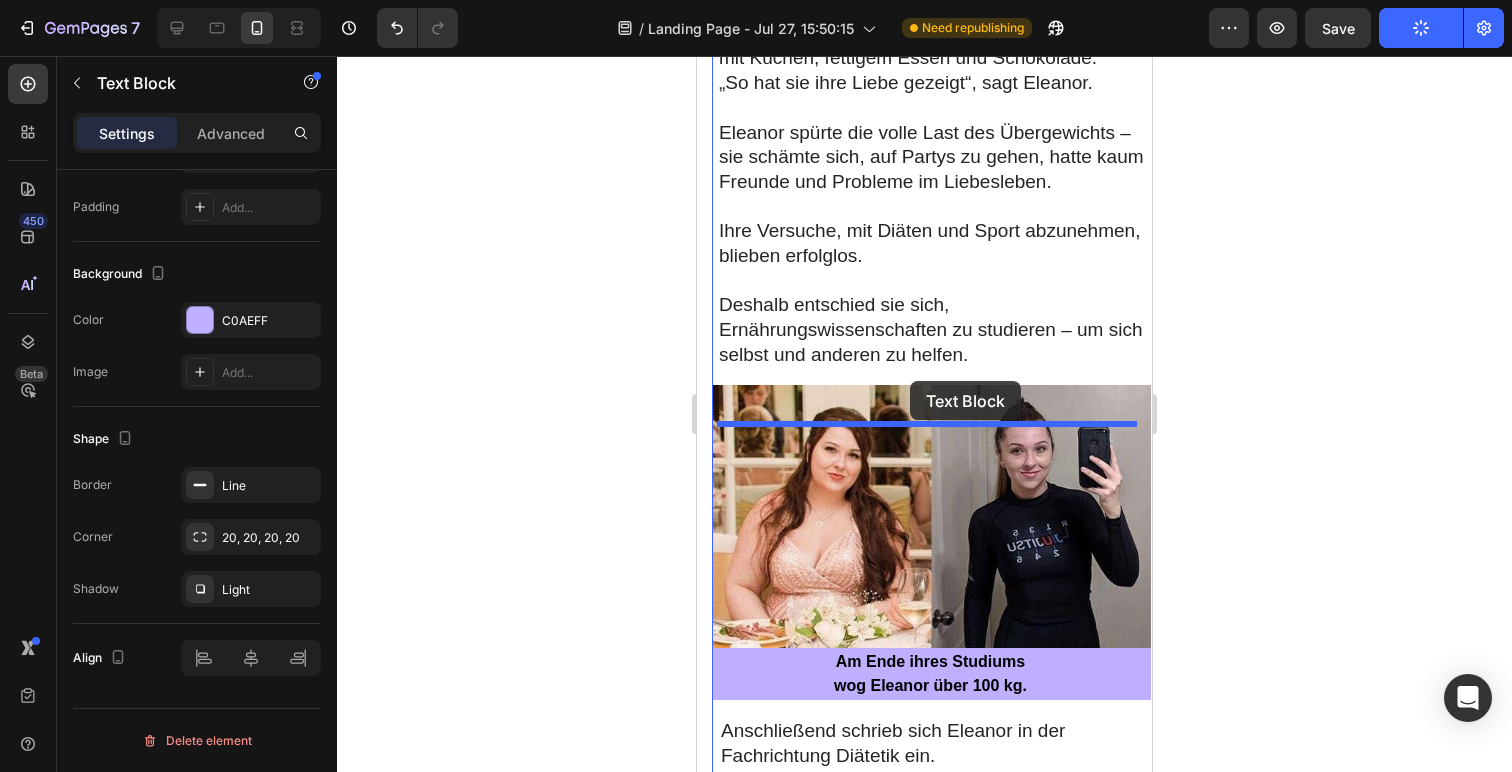drag, startPoint x: 609, startPoint y: 348, endPoint x: 911, endPoint y: 384, distance: 304.13812 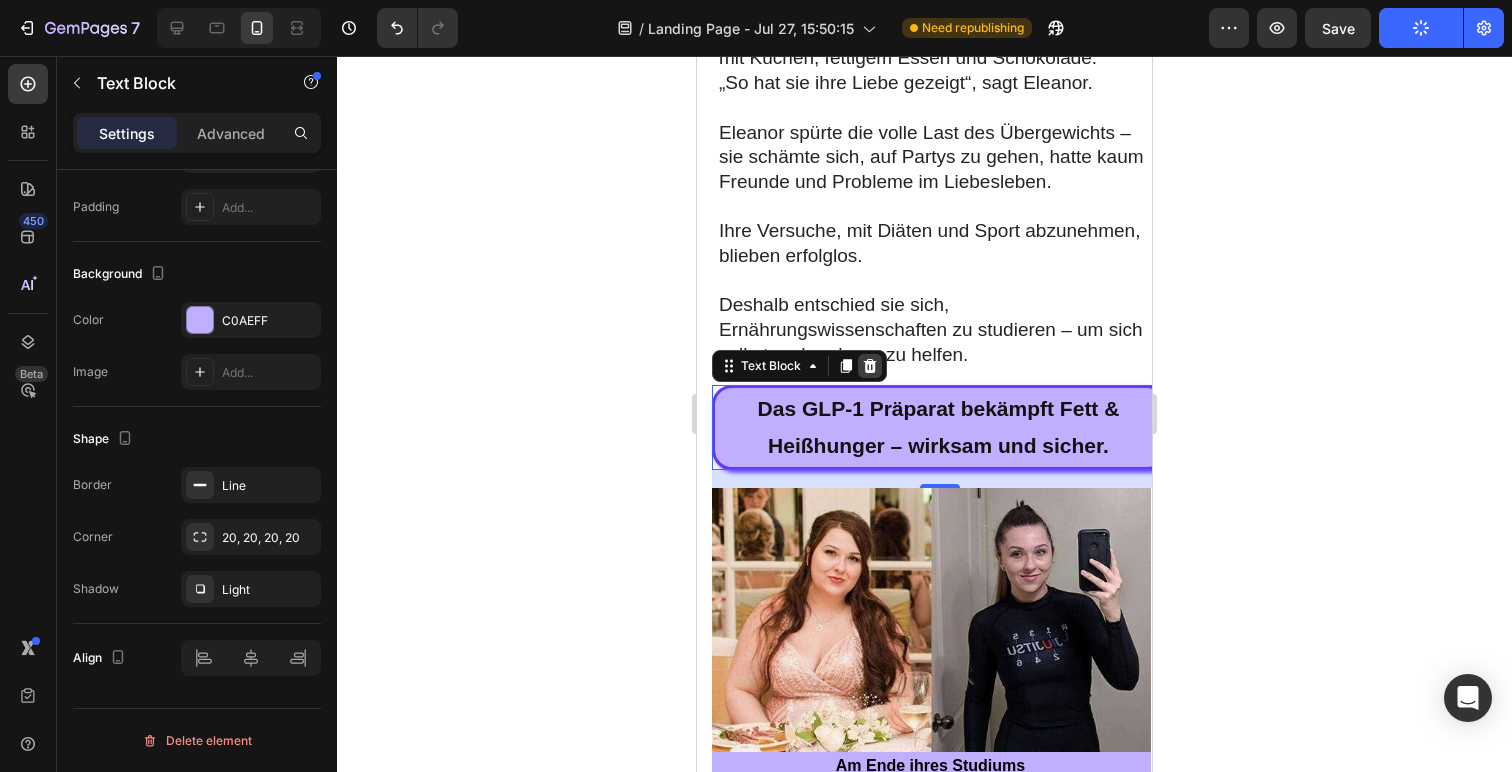 click 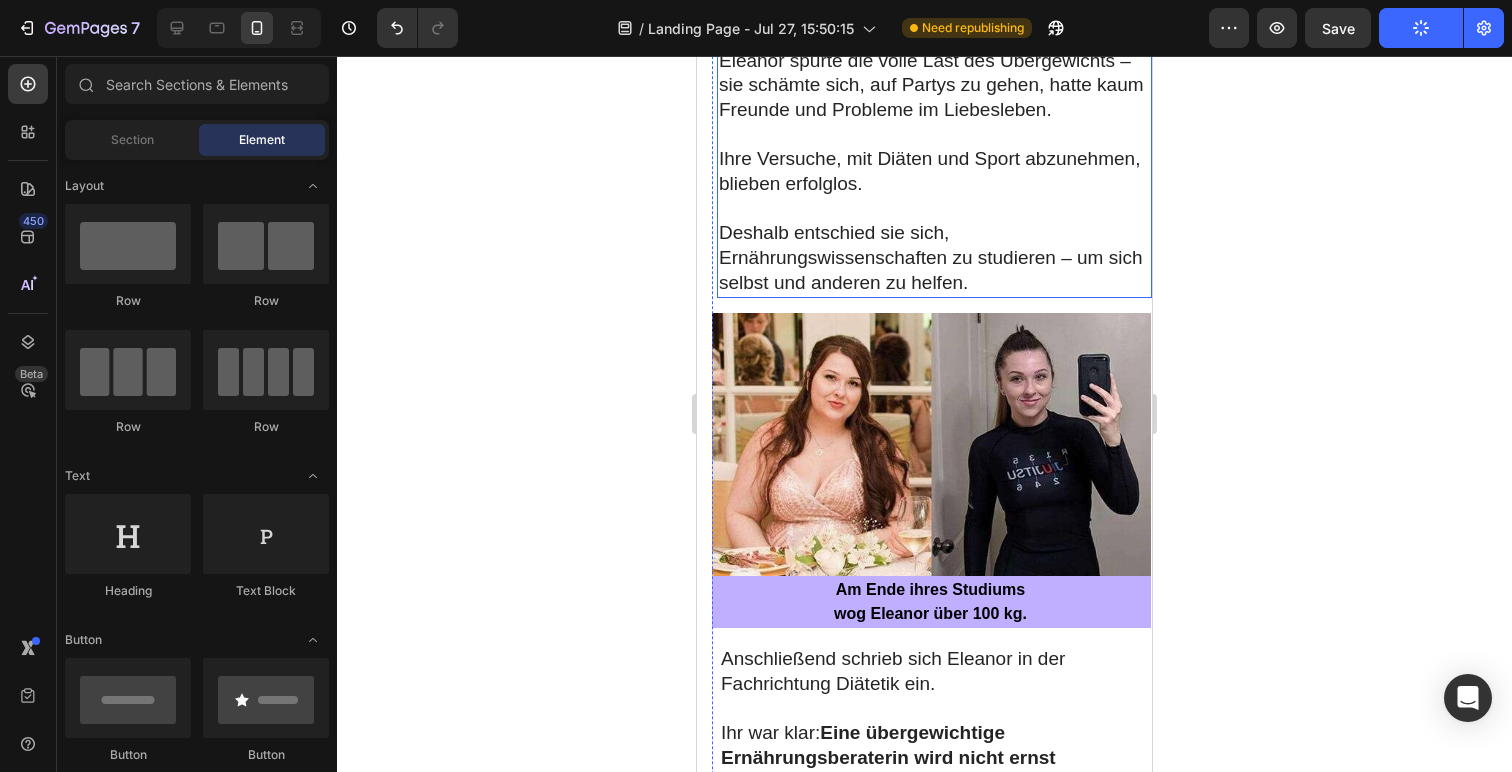scroll, scrollTop: 1542, scrollLeft: 0, axis: vertical 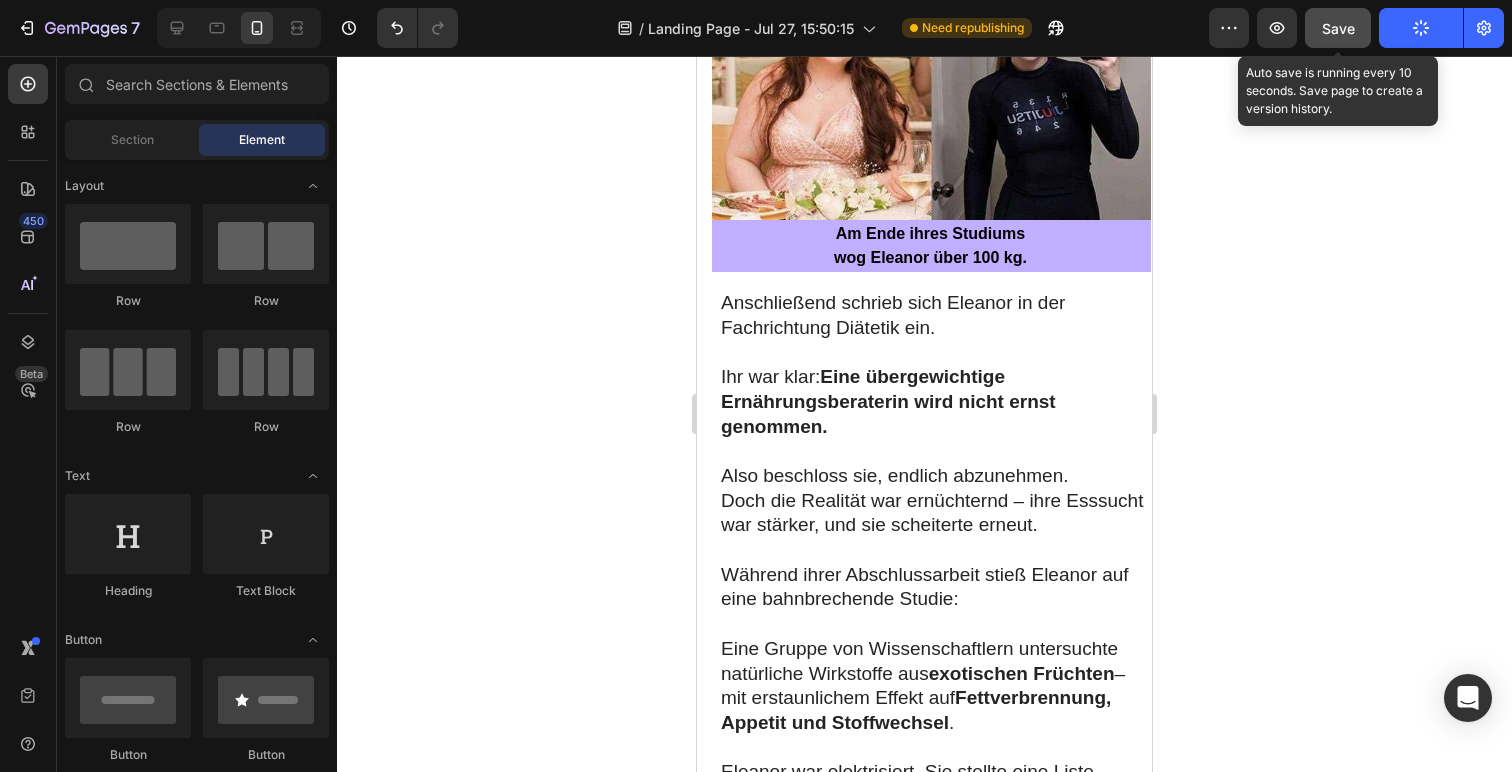 click on "Save" 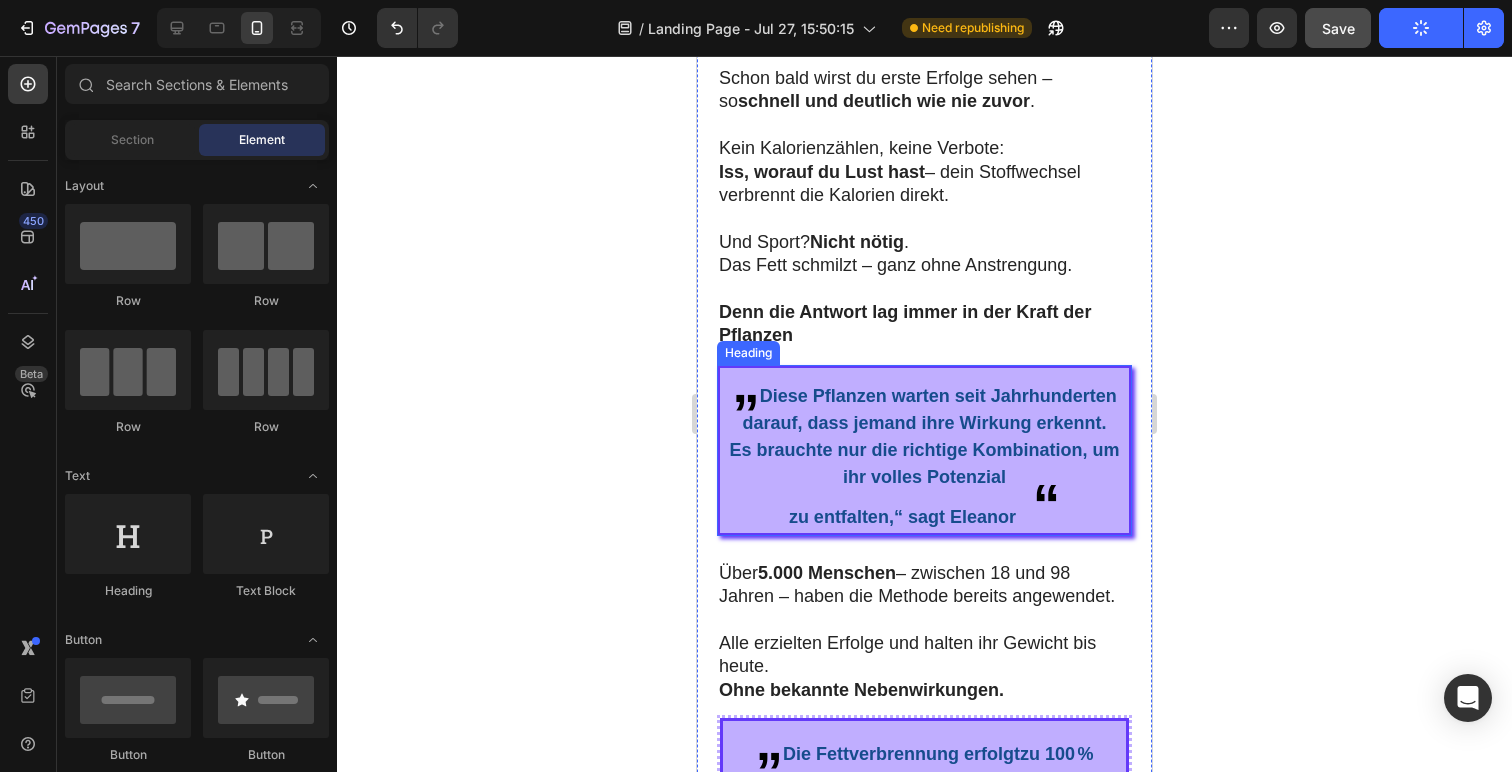 scroll, scrollTop: 12197, scrollLeft: 0, axis: vertical 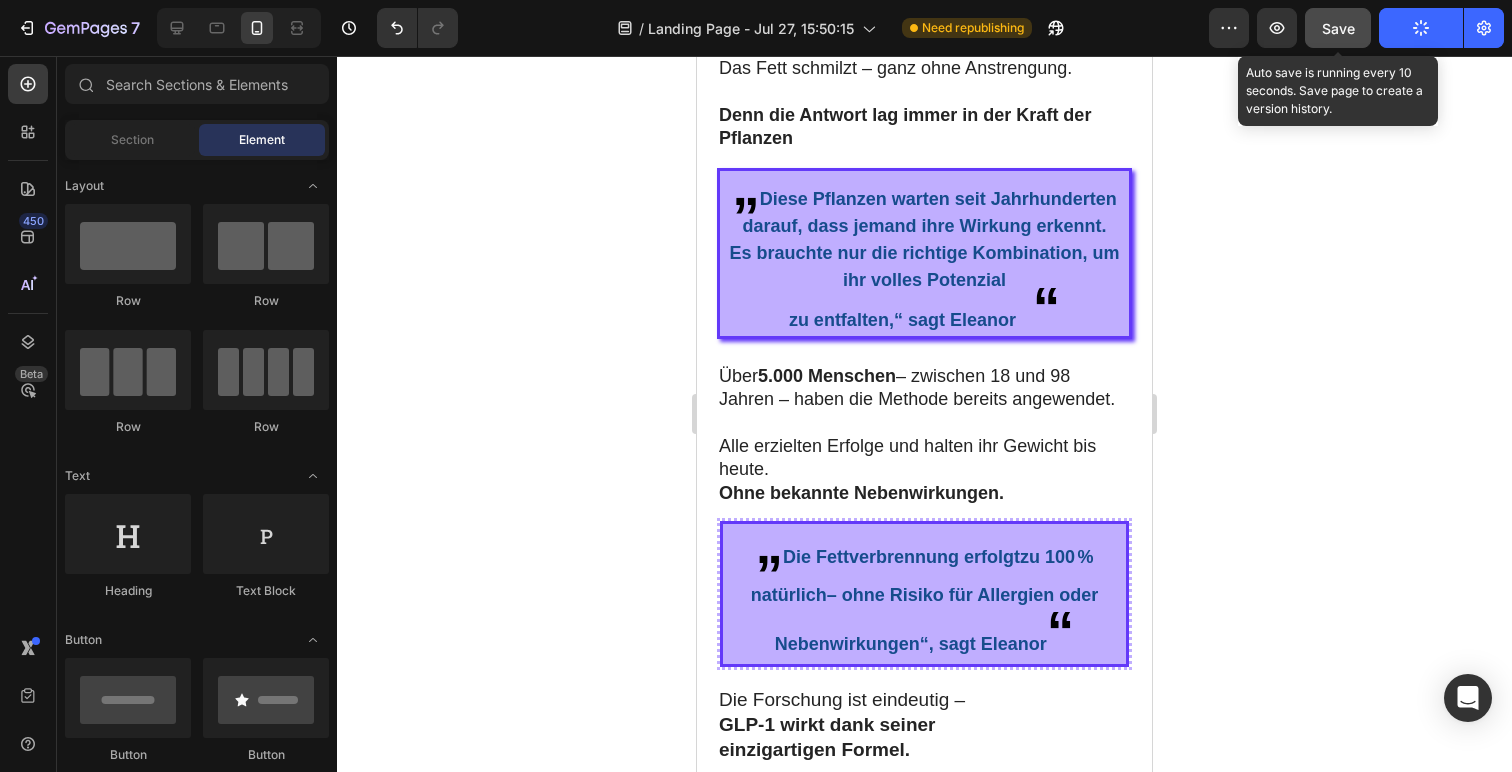 click on "Save" at bounding box center (1338, 28) 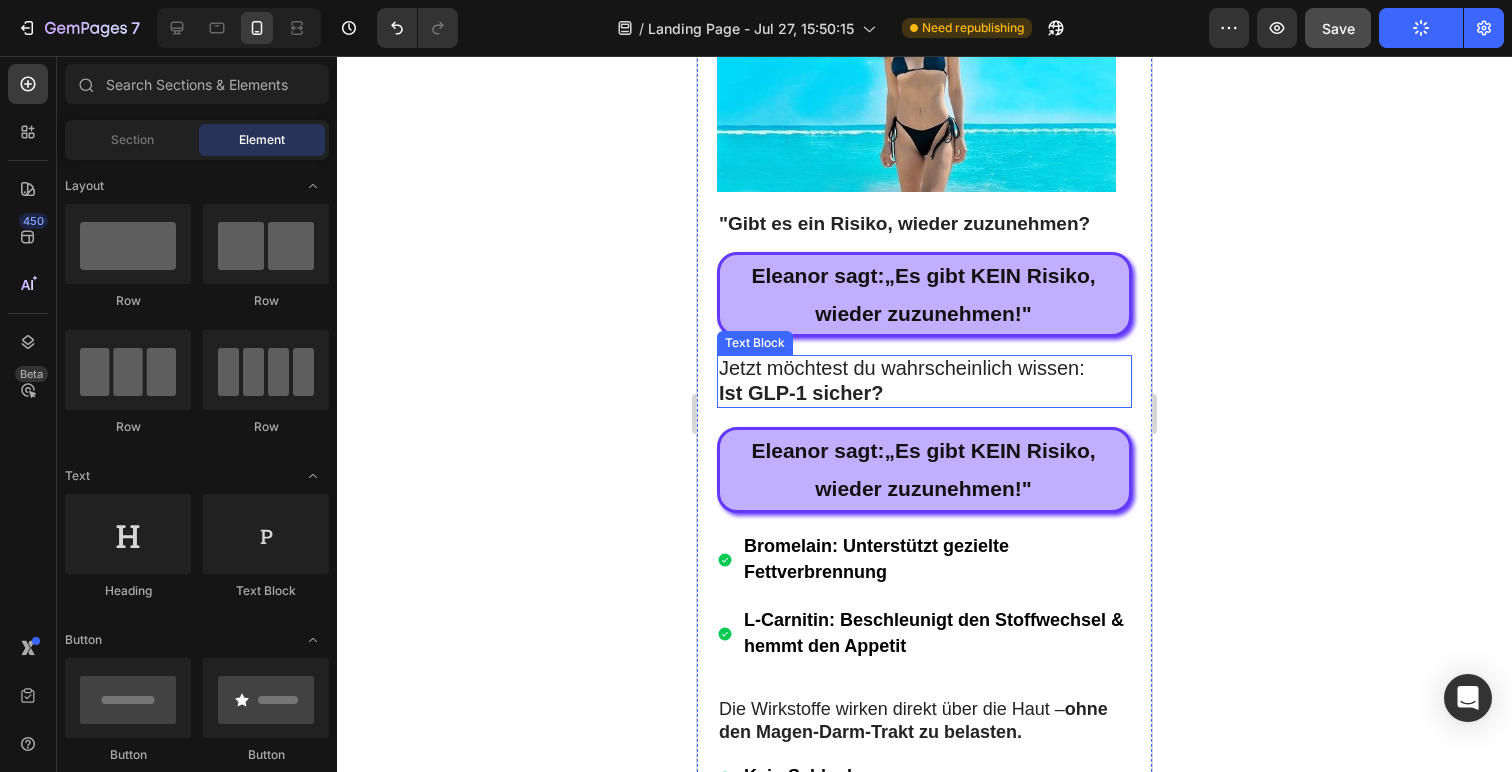 scroll, scrollTop: 14540, scrollLeft: 0, axis: vertical 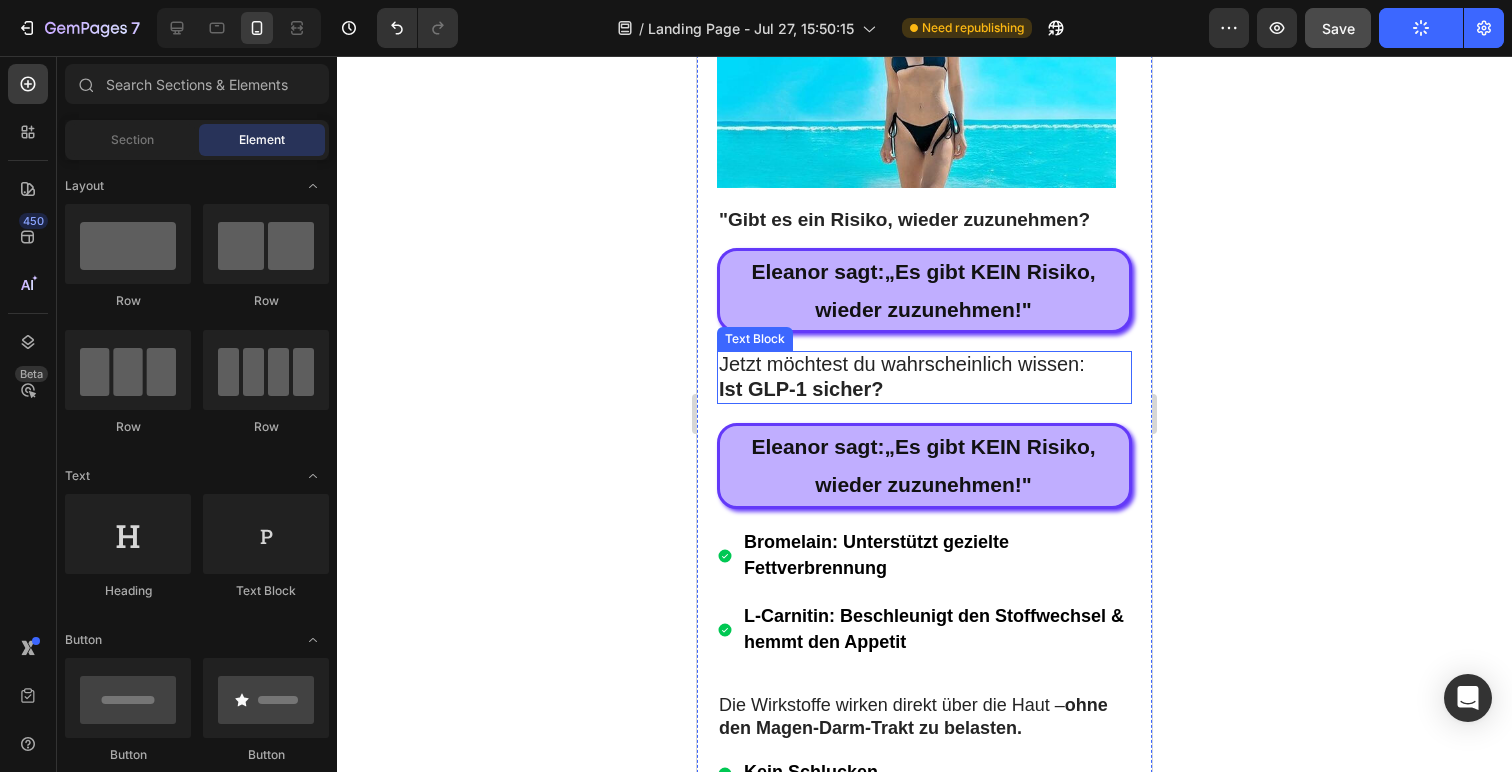 click on "Eleanor sagt:  „ Es gibt KEIN Risiko, wieder zuzunehmen!"" at bounding box center (923, 466) 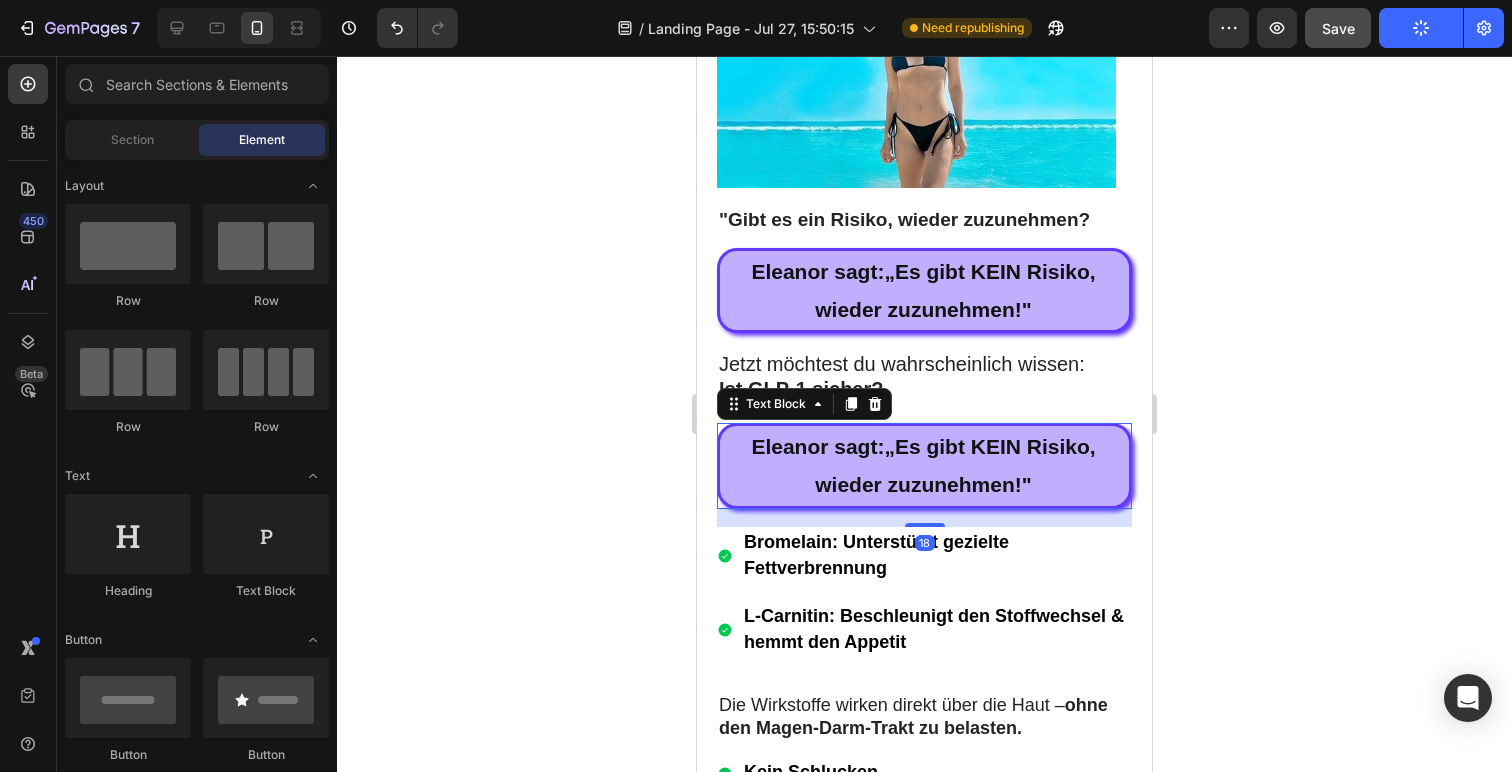 click on "Eleanor sagt:  „ Es gibt KEIN Risiko, wieder zuzunehmen!"" at bounding box center (923, 466) 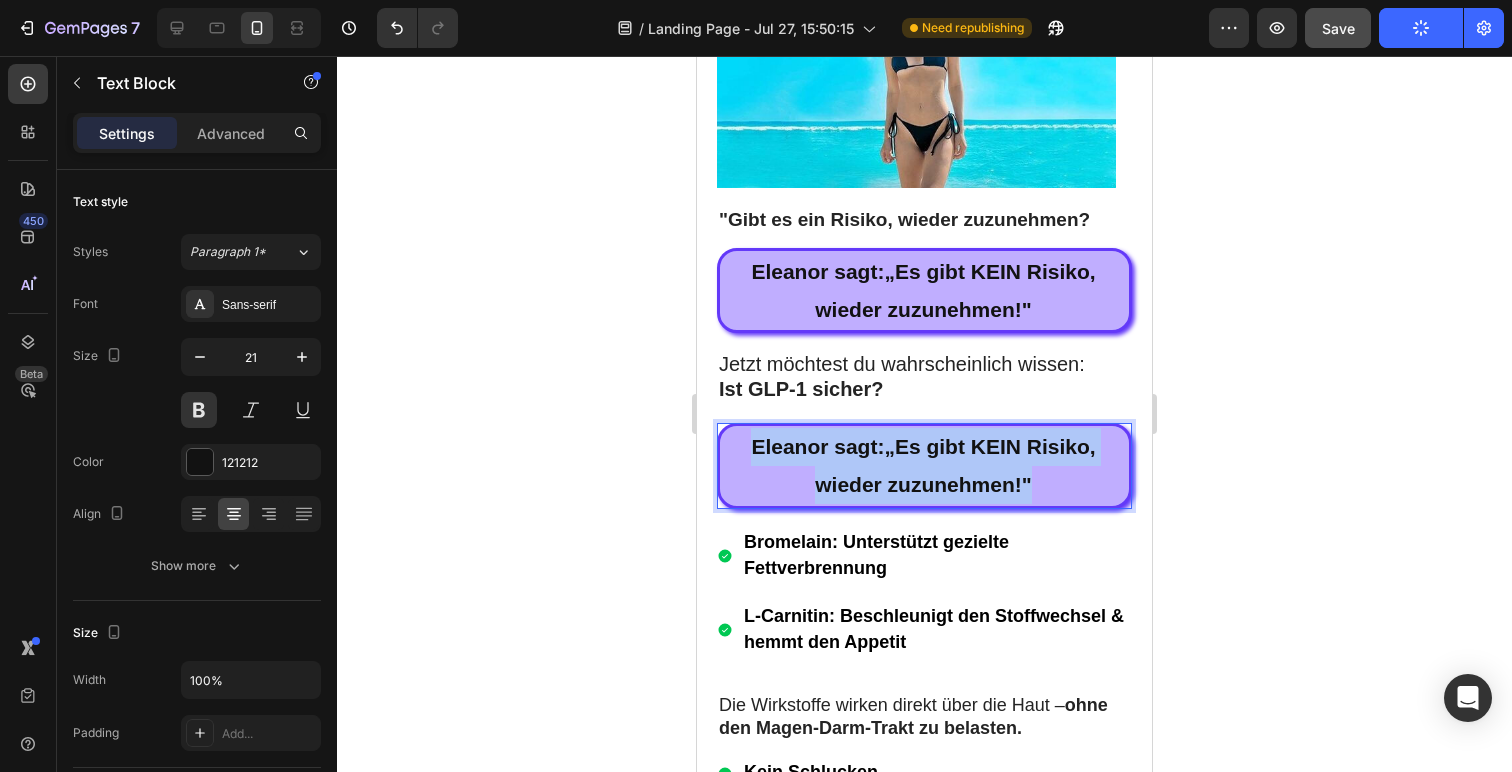 click on "Eleanor sagt:  „ Es gibt KEIN Risiko, wieder zuzunehmen!"" at bounding box center (923, 466) 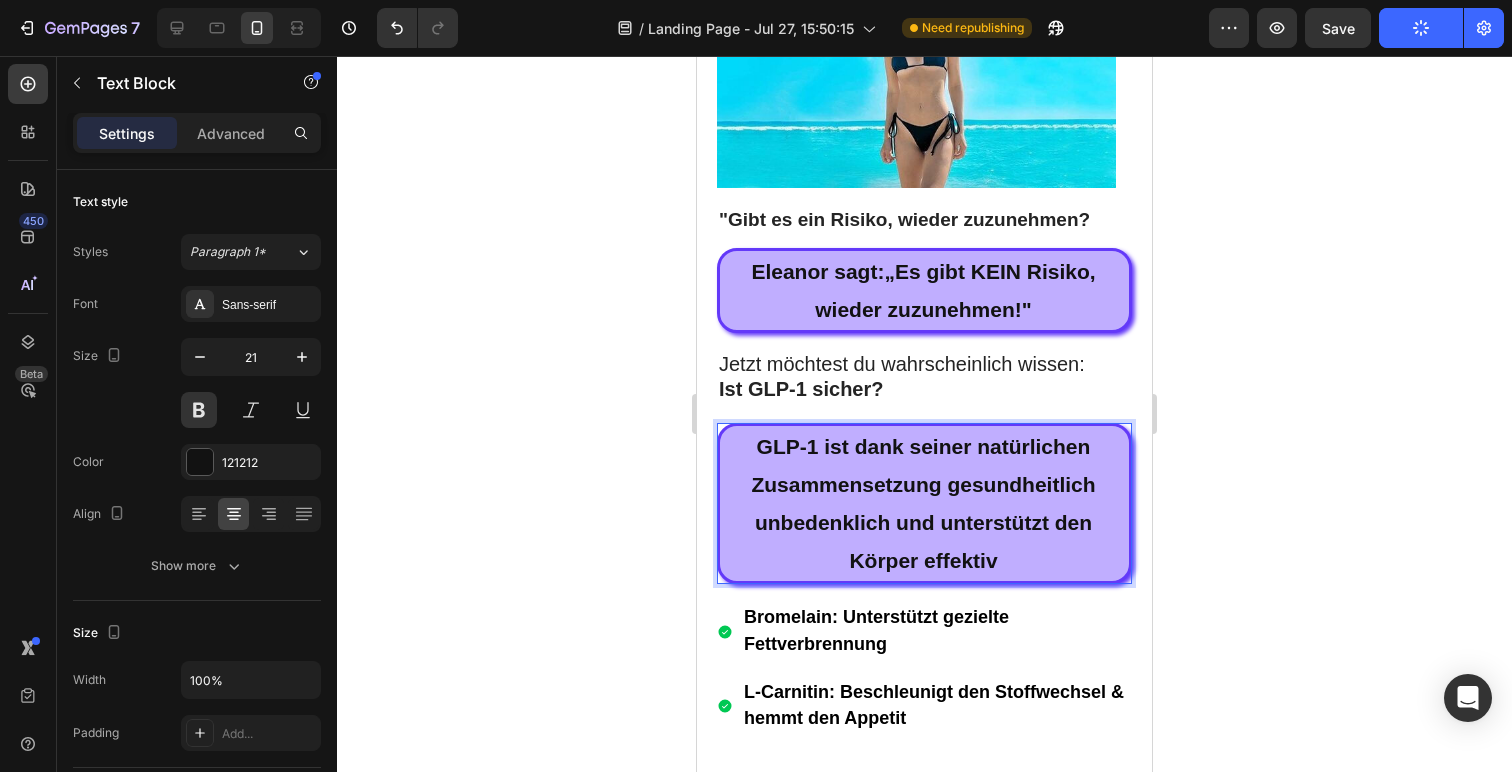 click on "GLP-1 ist dank seiner natürlichen Zusammensetzung gesundheitlich unbedenklich und unterstützt den Körper effektiv" at bounding box center [923, 503] 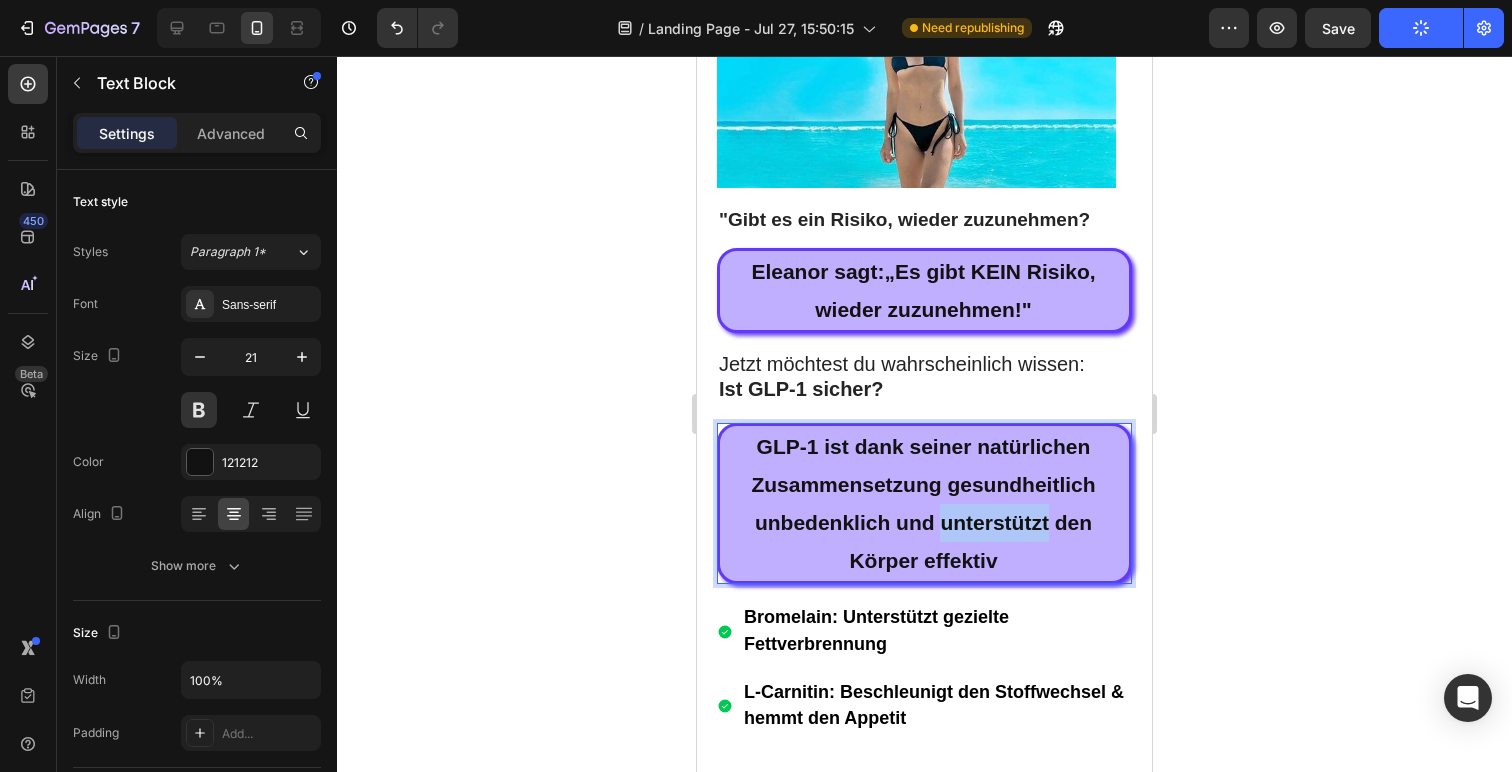 click on "GLP-1 ist dank seiner natürlichen Zusammensetzung gesundheitlich unbedenklich und unterstützt den Körper effektiv" at bounding box center [923, 503] 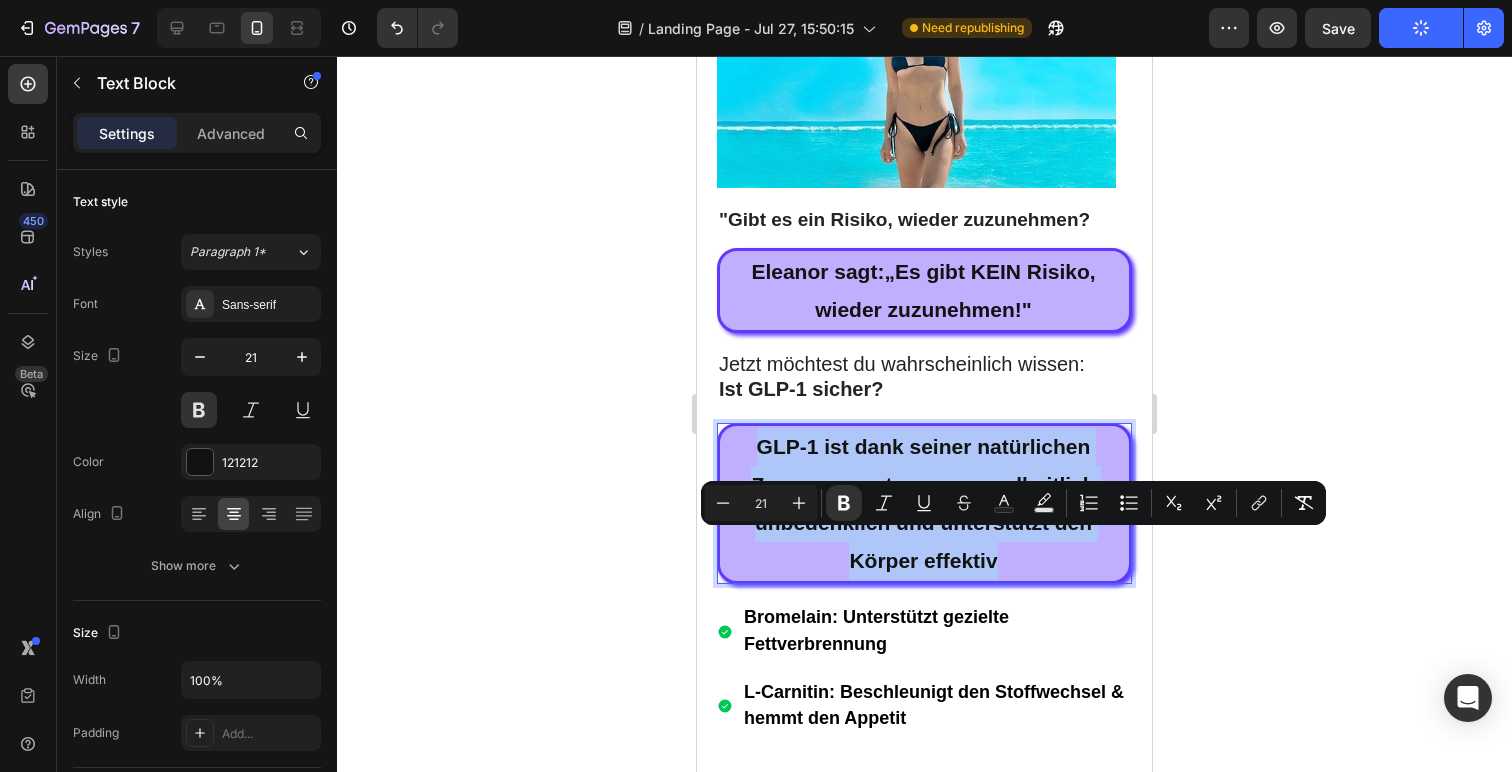 click on "GLP-1 ist dank seiner natürlichen Zusammensetzung gesundheitlich unbedenklich und unterstützt den Körper effektiv" at bounding box center (923, 503) 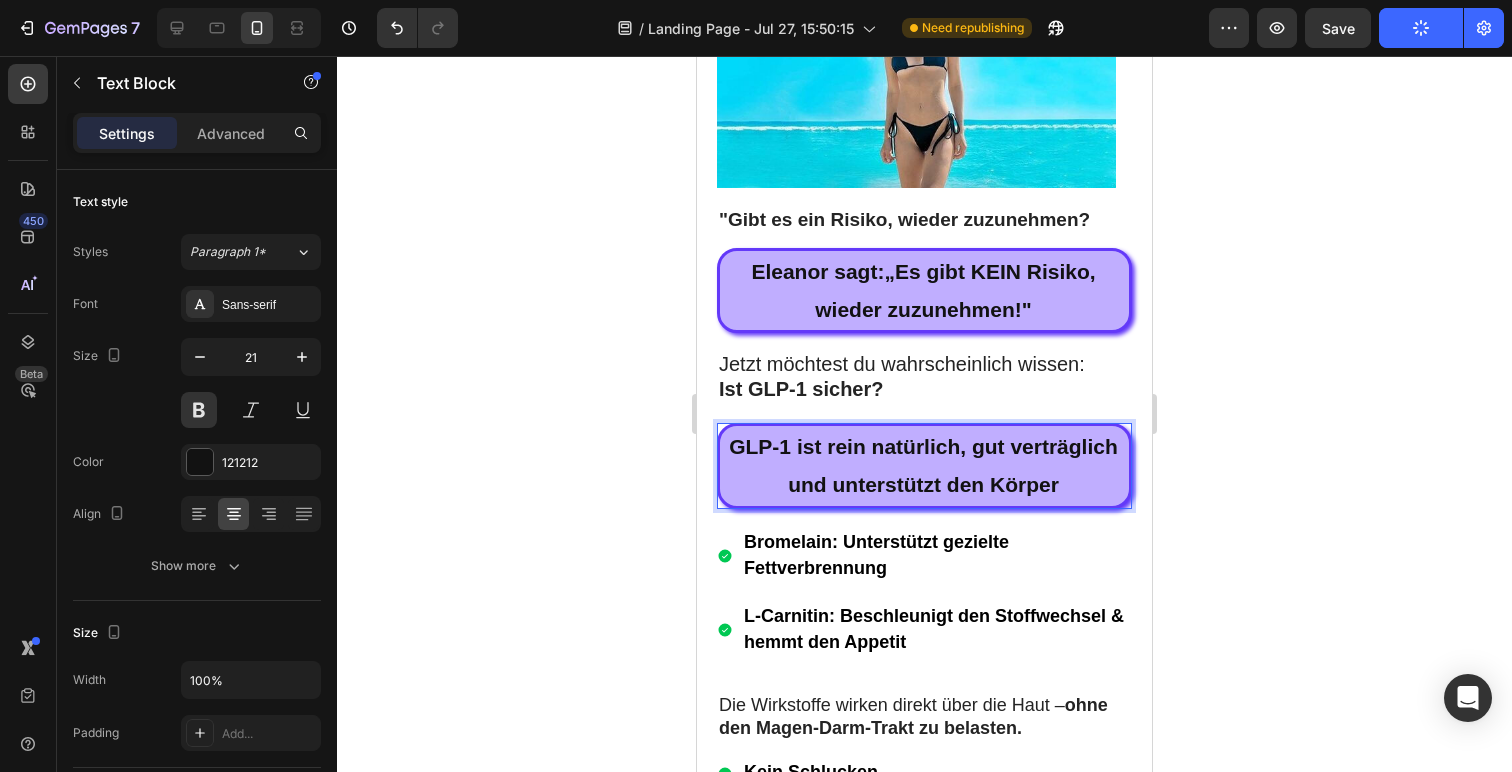 click 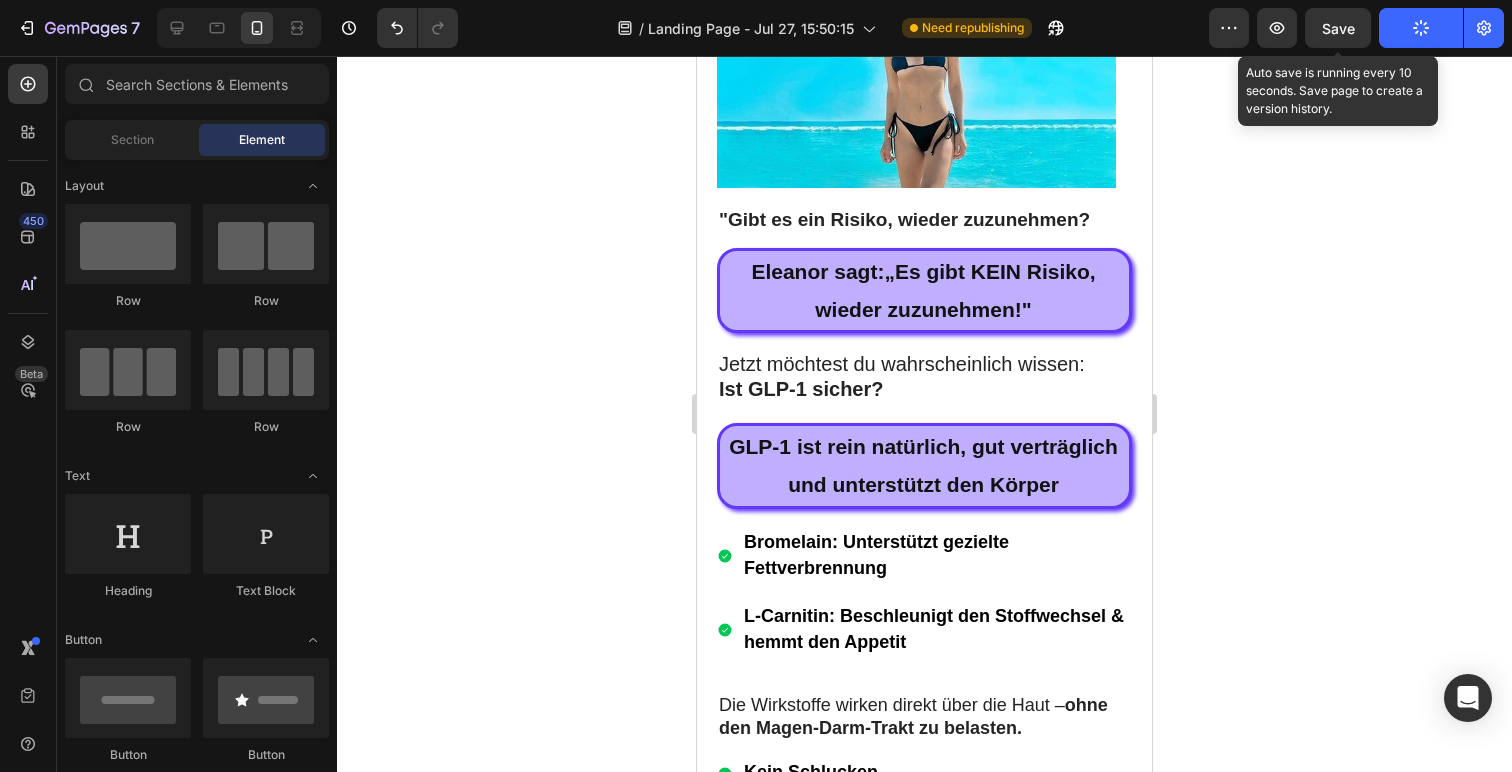 click on "Save" 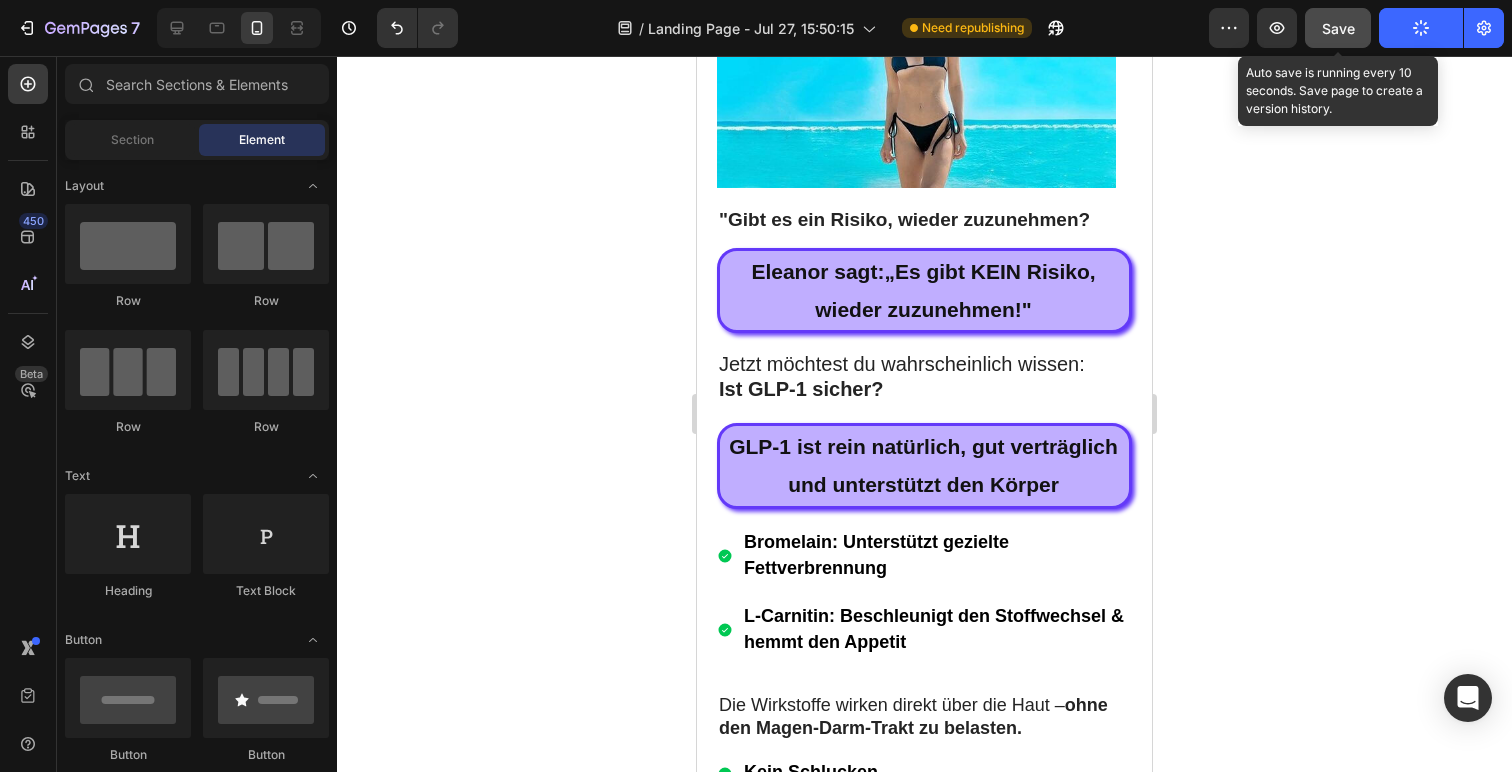 click on "Save" 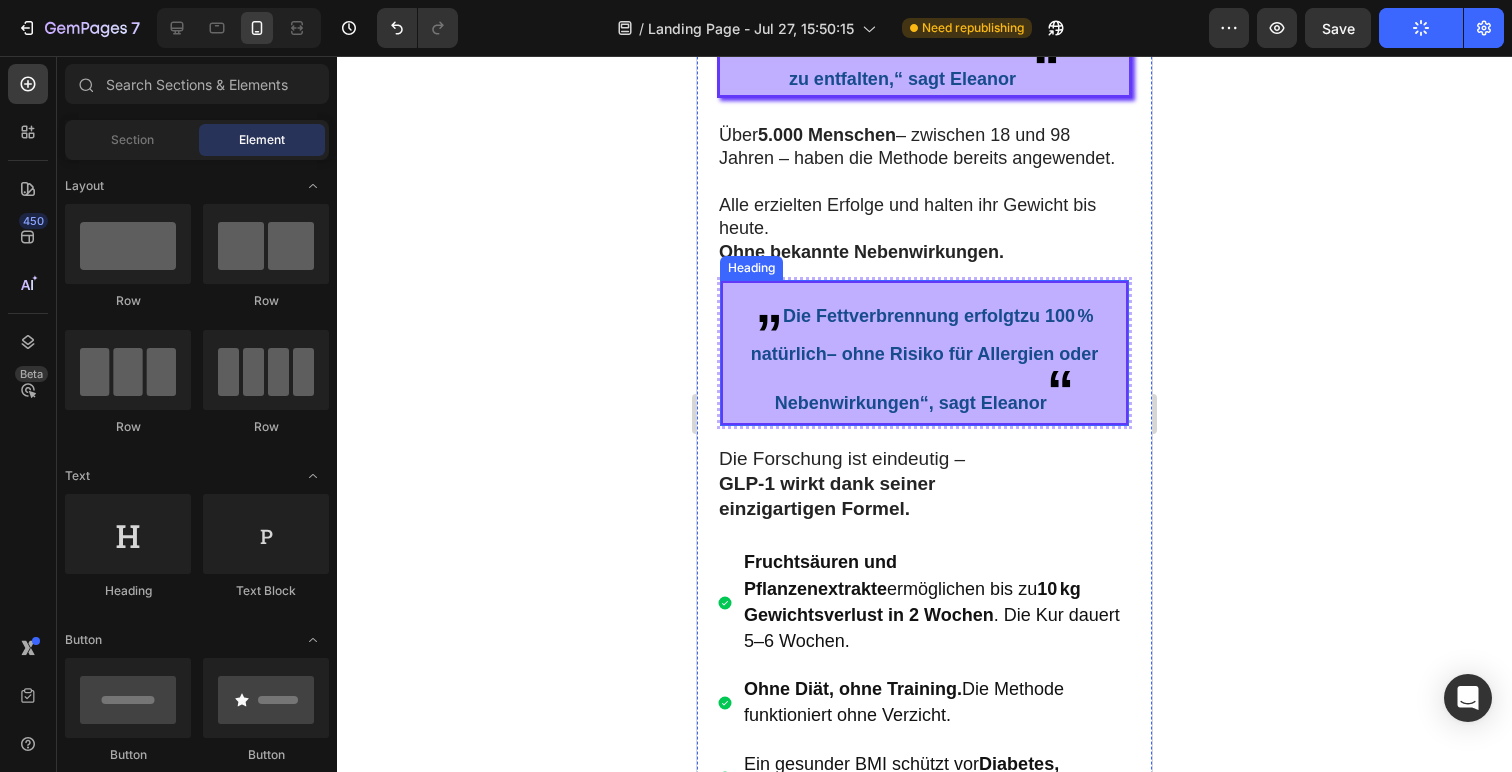 scroll, scrollTop: 12336, scrollLeft: 0, axis: vertical 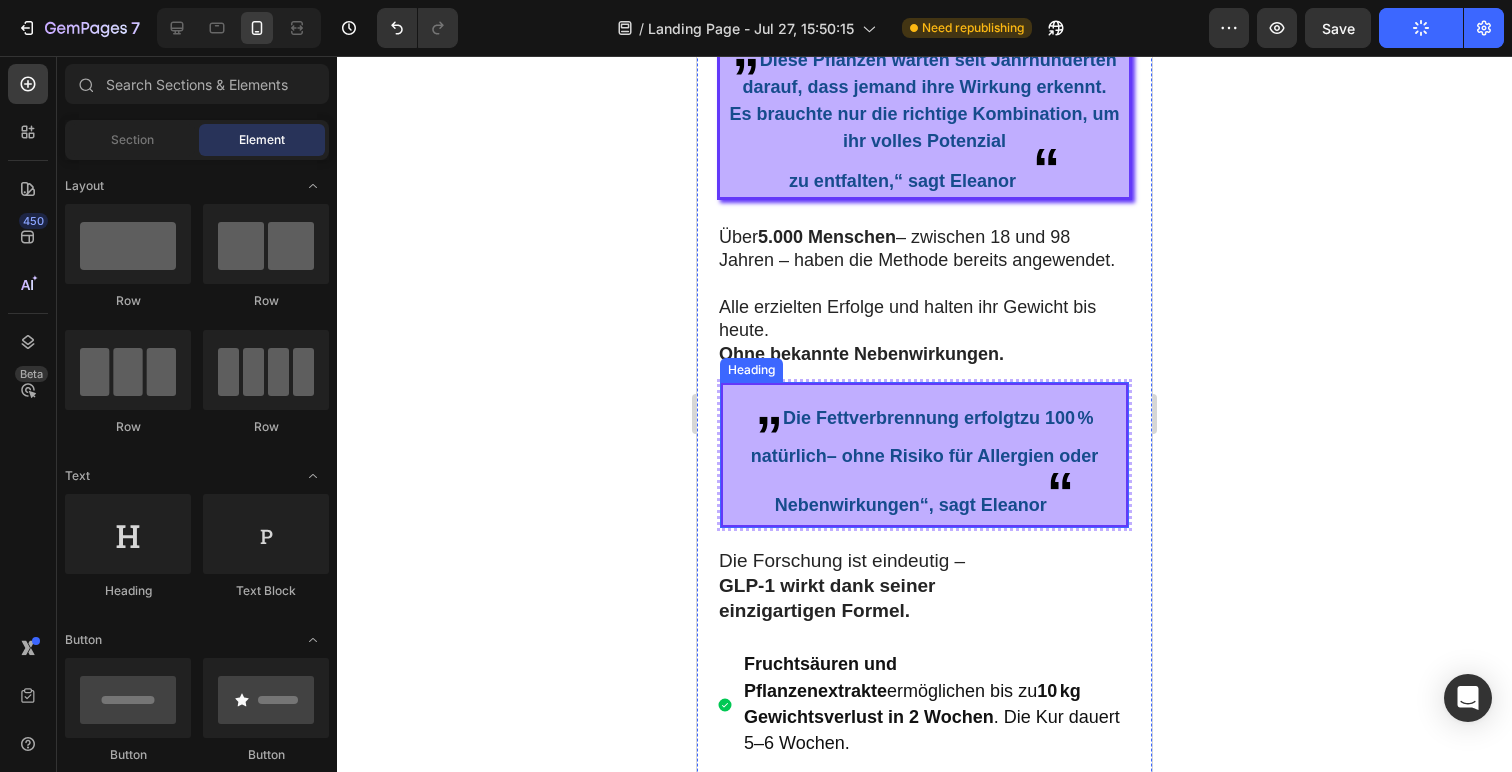 click on "„ Die Fettverbrennung erfolgt  zu 100 % natürlich  – ohne Risiko für Allergien oder Nebenwirkungen“, sagt Eleanor “" at bounding box center [924, 455] 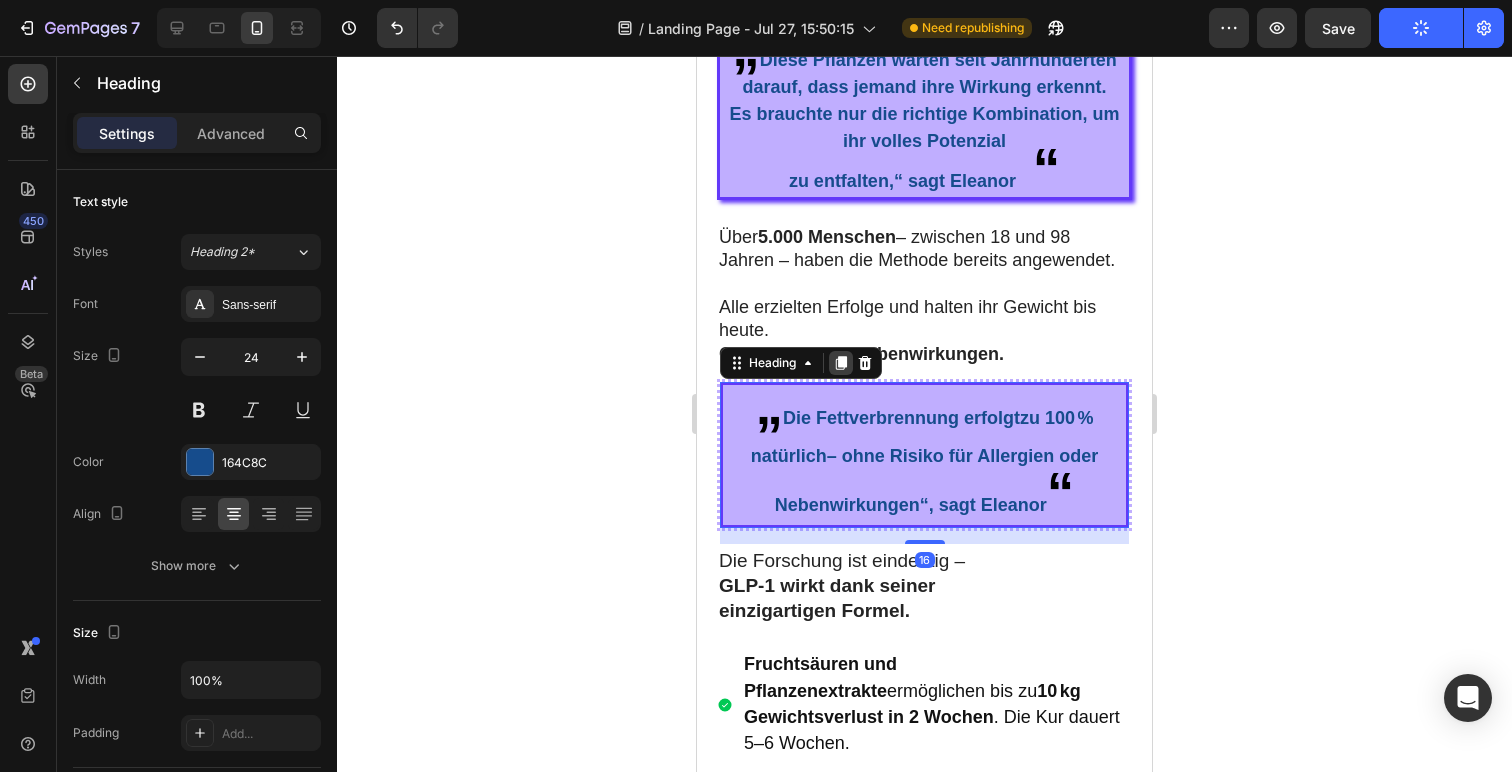 click 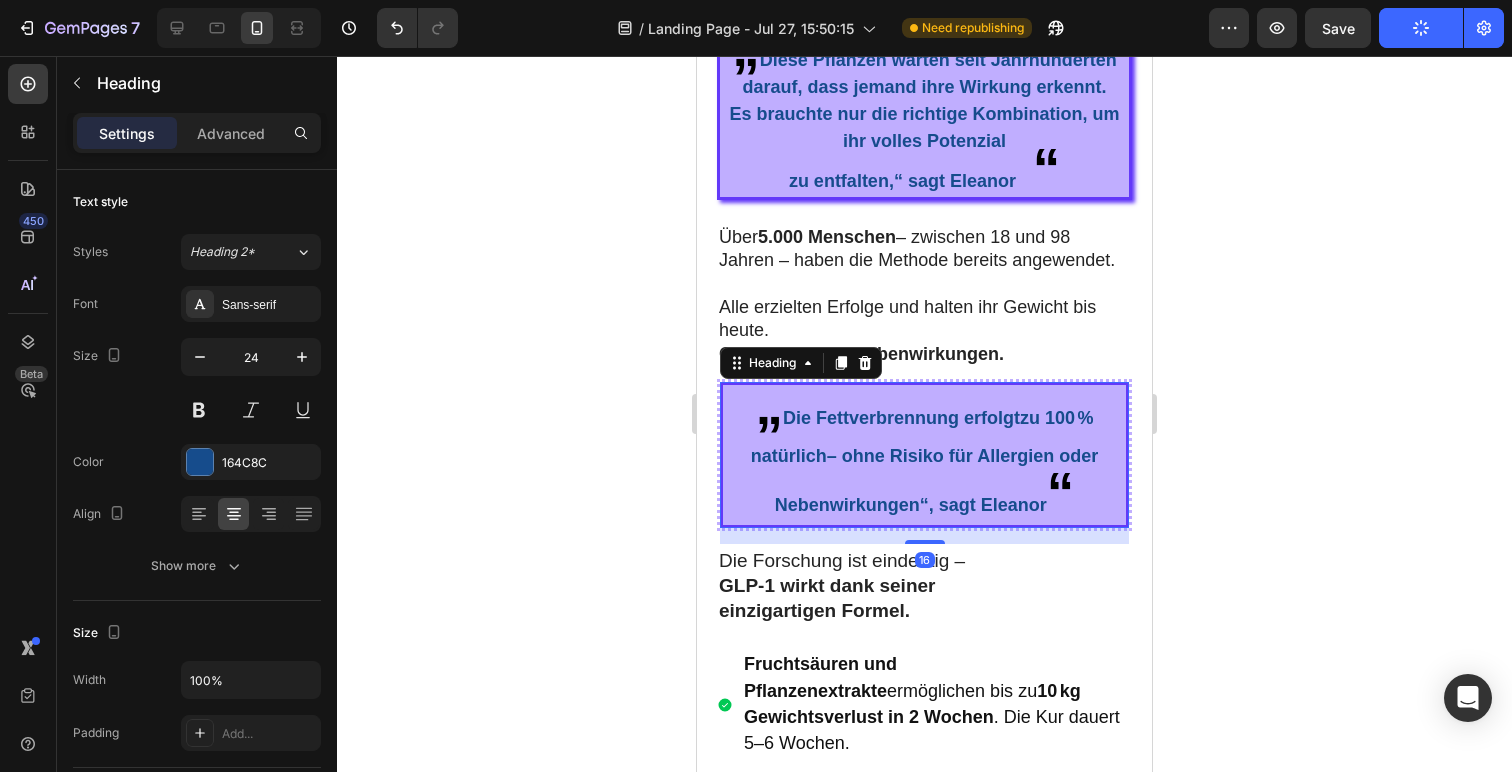 scroll, scrollTop: 526, scrollLeft: 0, axis: vertical 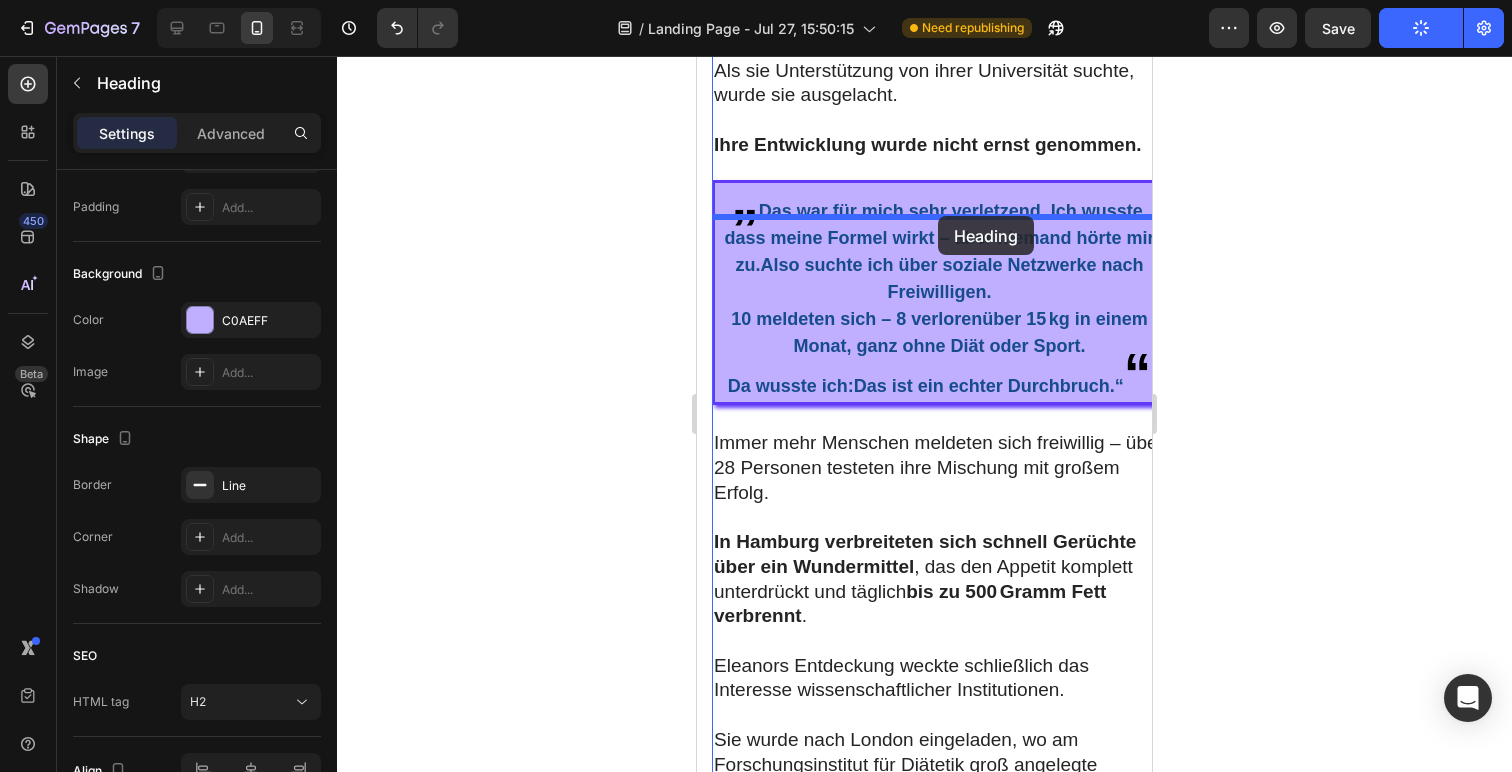 drag, startPoint x: 964, startPoint y: 567, endPoint x: 938, endPoint y: 216, distance: 351.96164 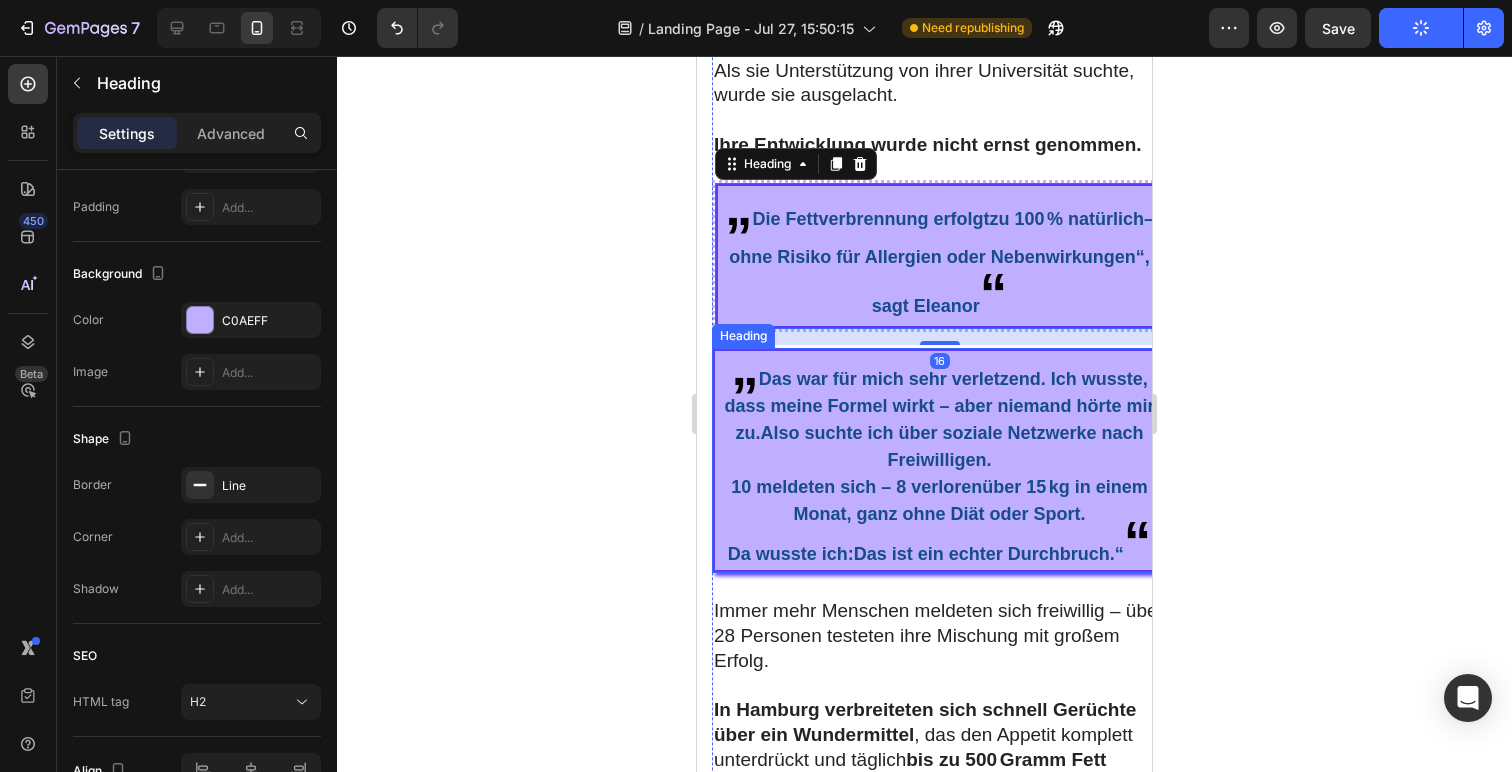 click on "„ Das war für mich sehr verletzend. Ich wusste, dass meine Formel wirkt – aber niemand hörte mir zu.Also suchte ich über soziale Netzwerke nach Freiwilligen. 10 meldeten sich – 8 verloren  über 15 kg in einem Monat , ganz ohne Diät oder Sport. Da wusste ich:  Das ist ein echter Durchbruch. “ “" at bounding box center (939, 460) 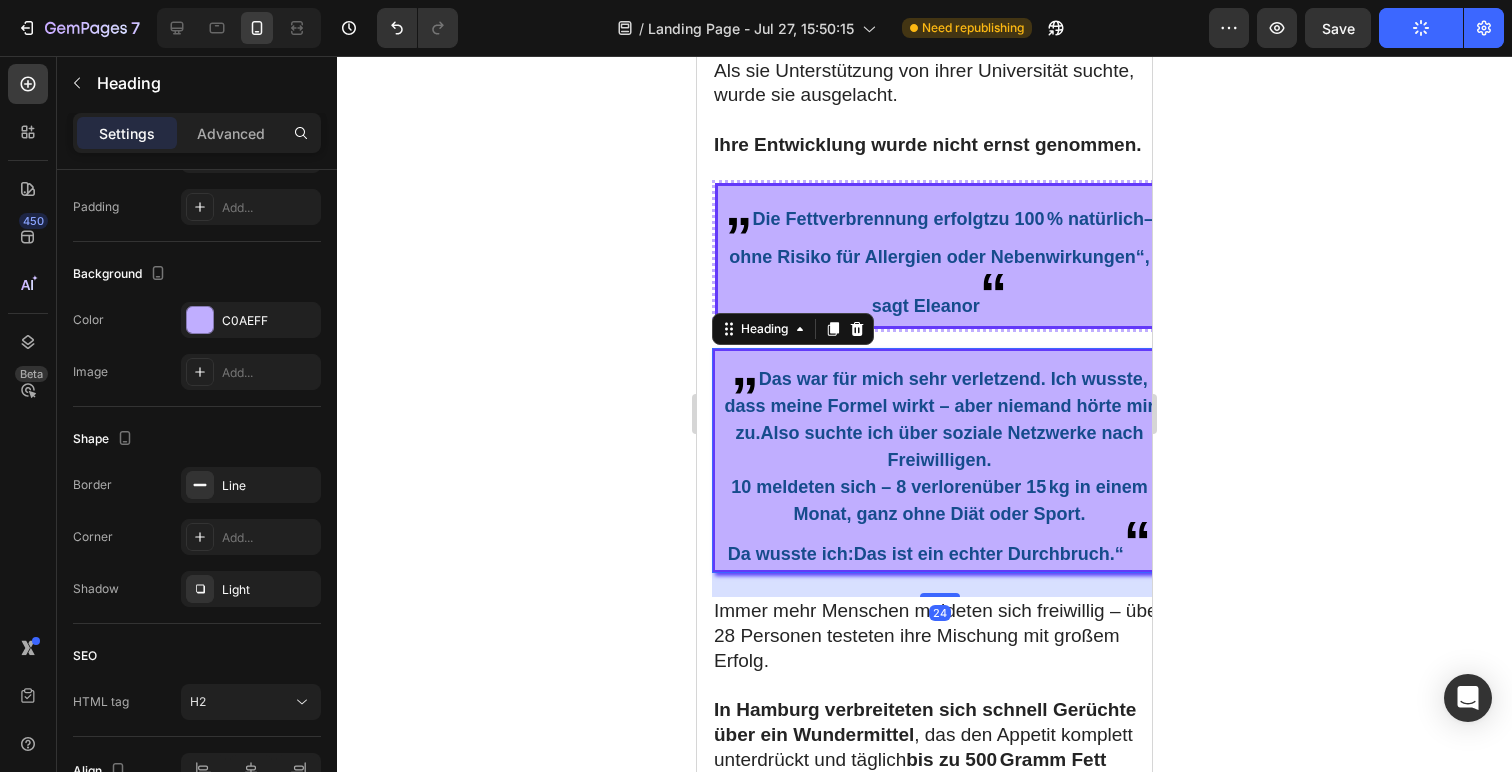 click on "„ Das war für mich sehr verletzend. Ich wusste, dass meine Formel wirkt – aber niemand hörte mir zu.Also suchte ich über soziale Netzwerke nach Freiwilligen. 10 meldeten sich – 8 verloren  über 15 kg in einem Monat , ganz ohne Diät oder Sport. Da wusste ich:  Das ist ein echter Durchbruch. “ “" at bounding box center [939, 460] 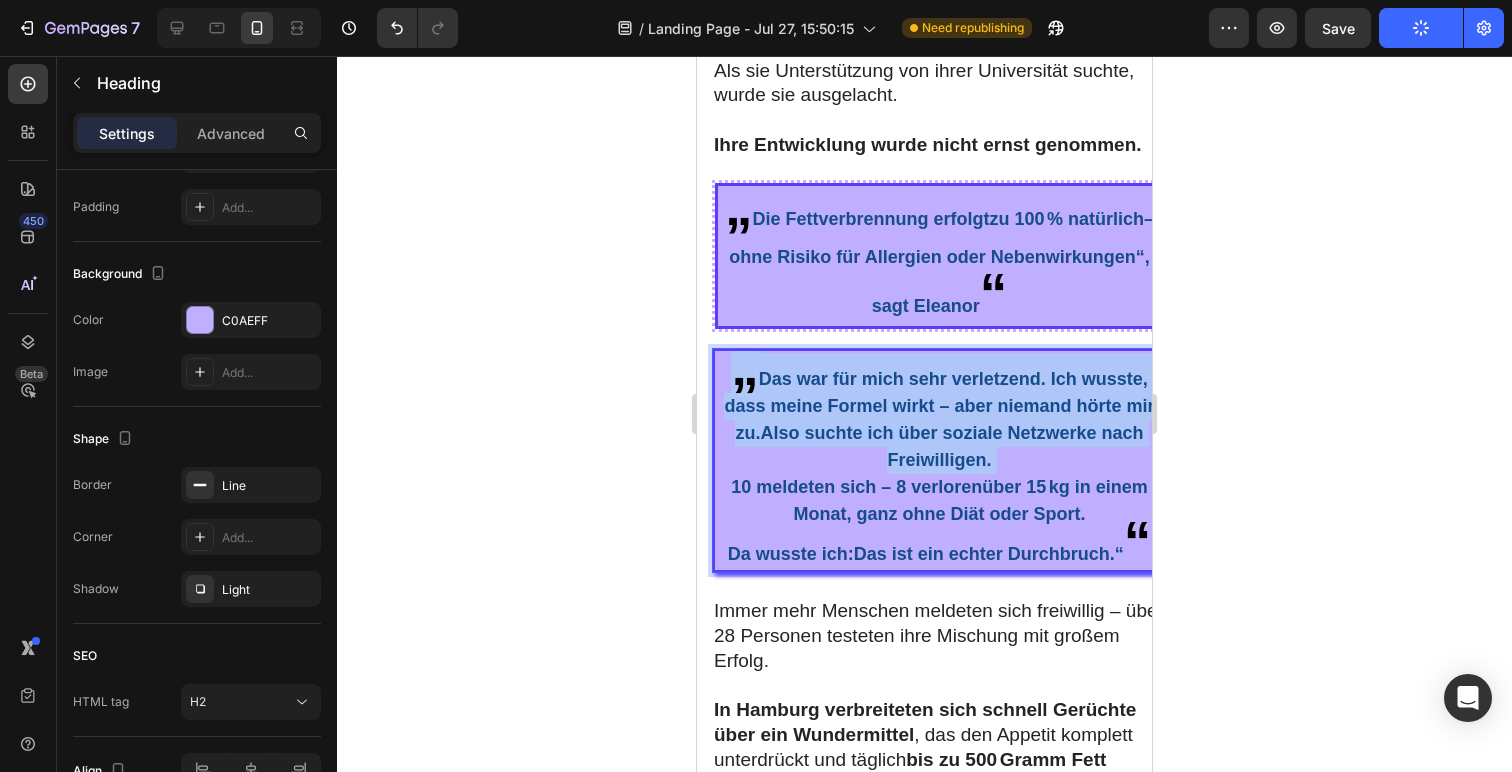 click on "„ Das war für mich sehr verletzend. Ich wusste, dass meine Formel wirkt – aber niemand hörte mir zu.Also suchte ich über soziale Netzwerke nach Freiwilligen. 10 meldeten sich – 8 verloren  über 15 kg in einem Monat , ganz ohne Diät oder Sport. Da wusste ich:  Das ist ein echter Durchbruch. “ “" at bounding box center [939, 460] 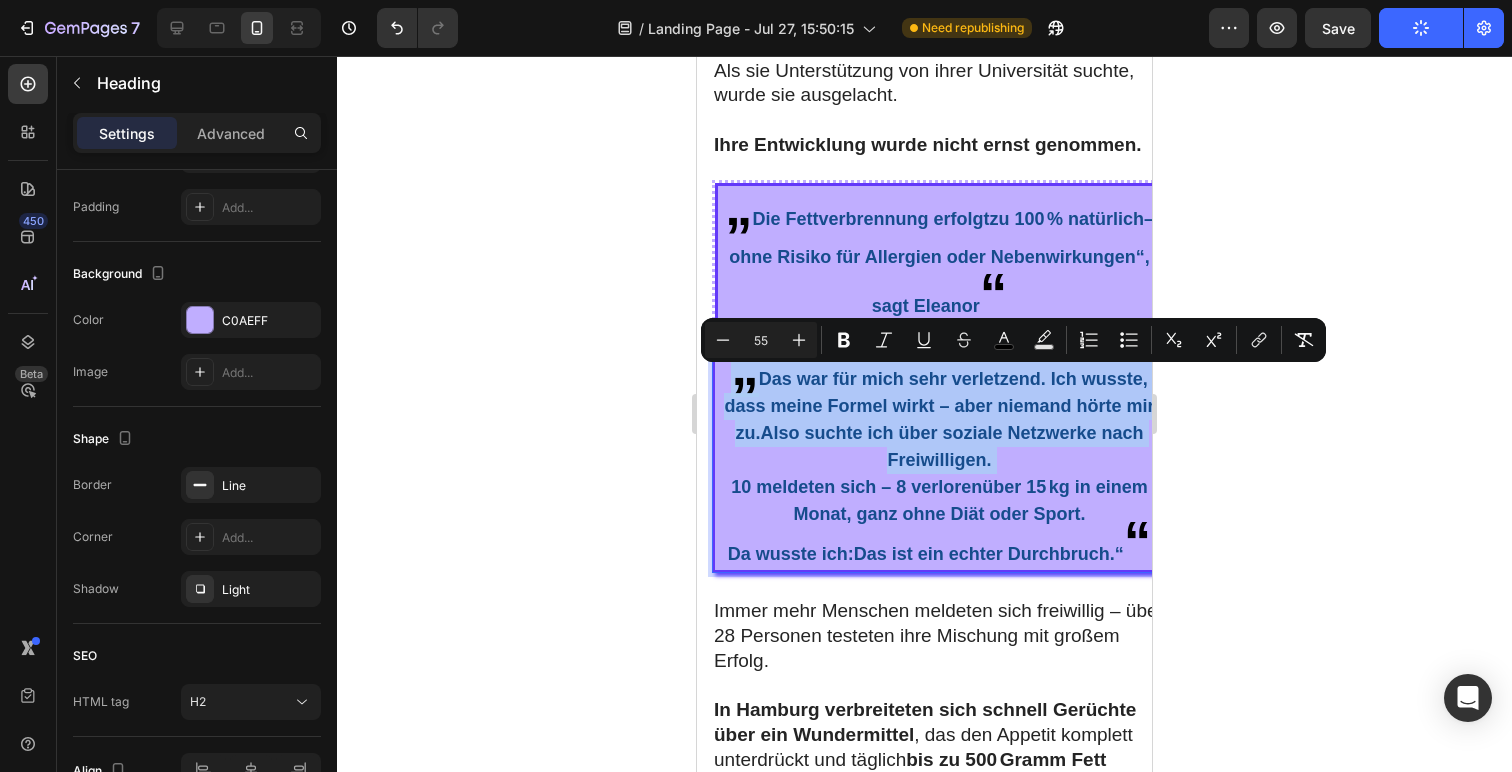 type on "18" 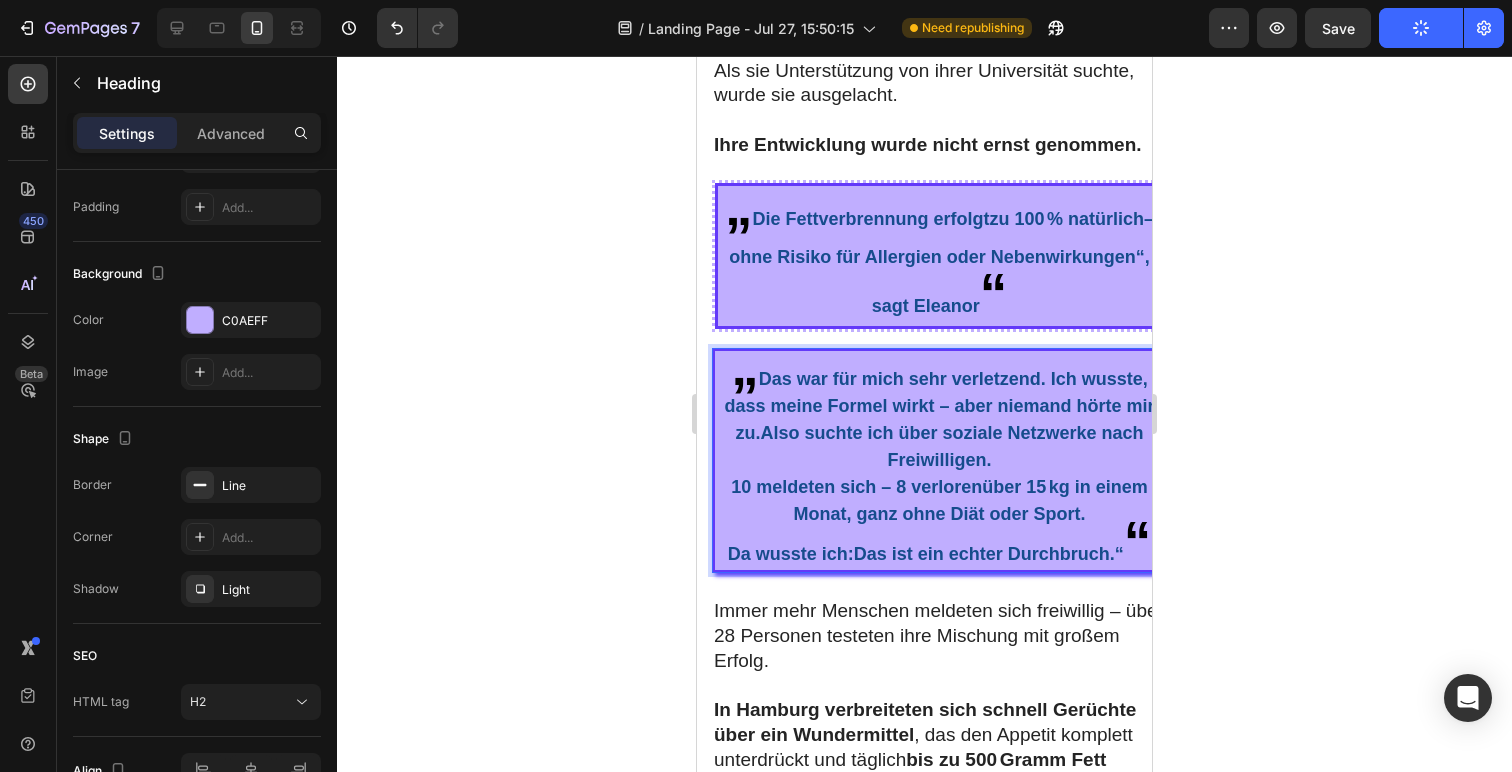 click on "über 15 kg in einem Monat" at bounding box center [970, 500] 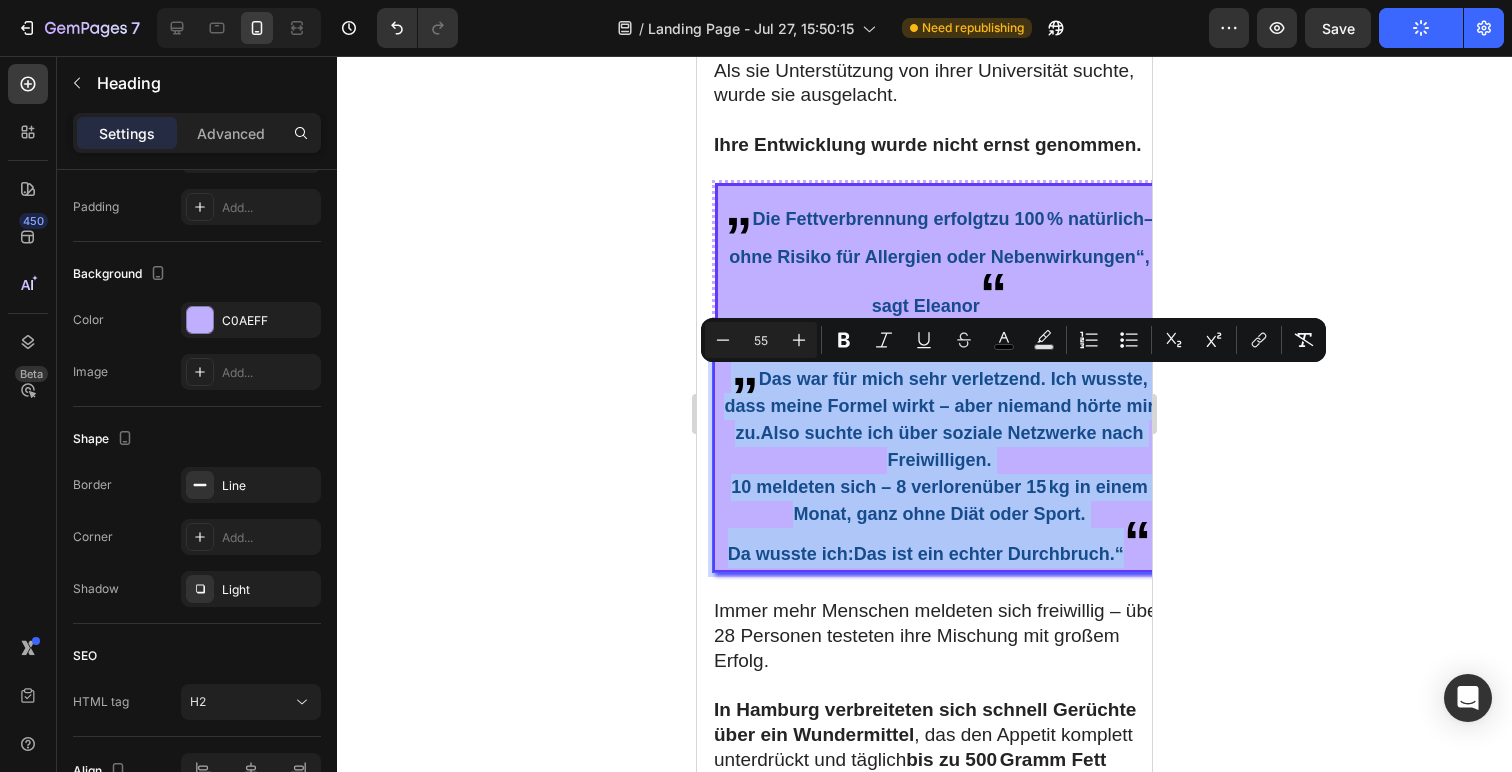drag, startPoint x: 1118, startPoint y: 586, endPoint x: 1379, endPoint y: 471, distance: 285.2122 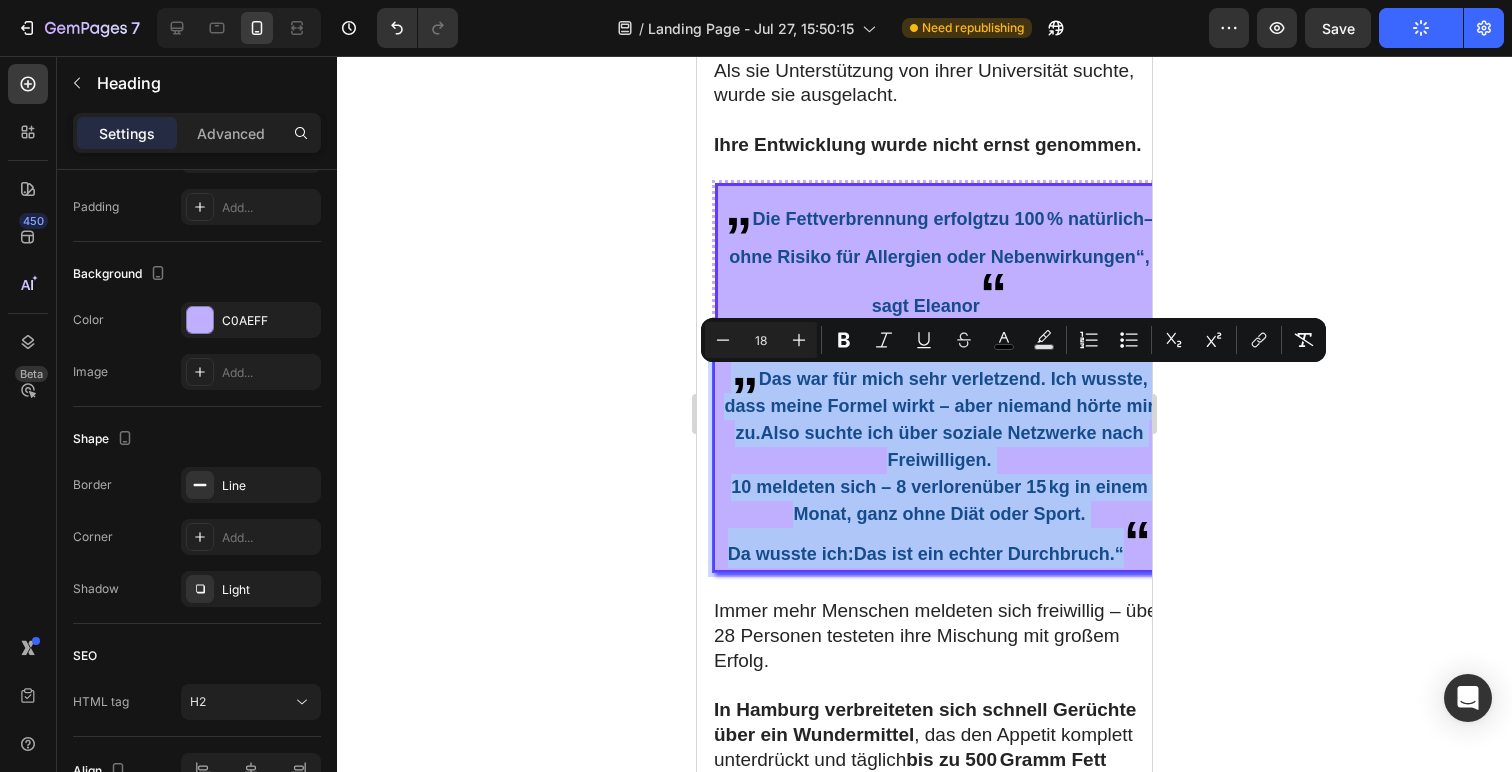 drag, startPoint x: 1089, startPoint y: 559, endPoint x: 1123, endPoint y: 562, distance: 34.132095 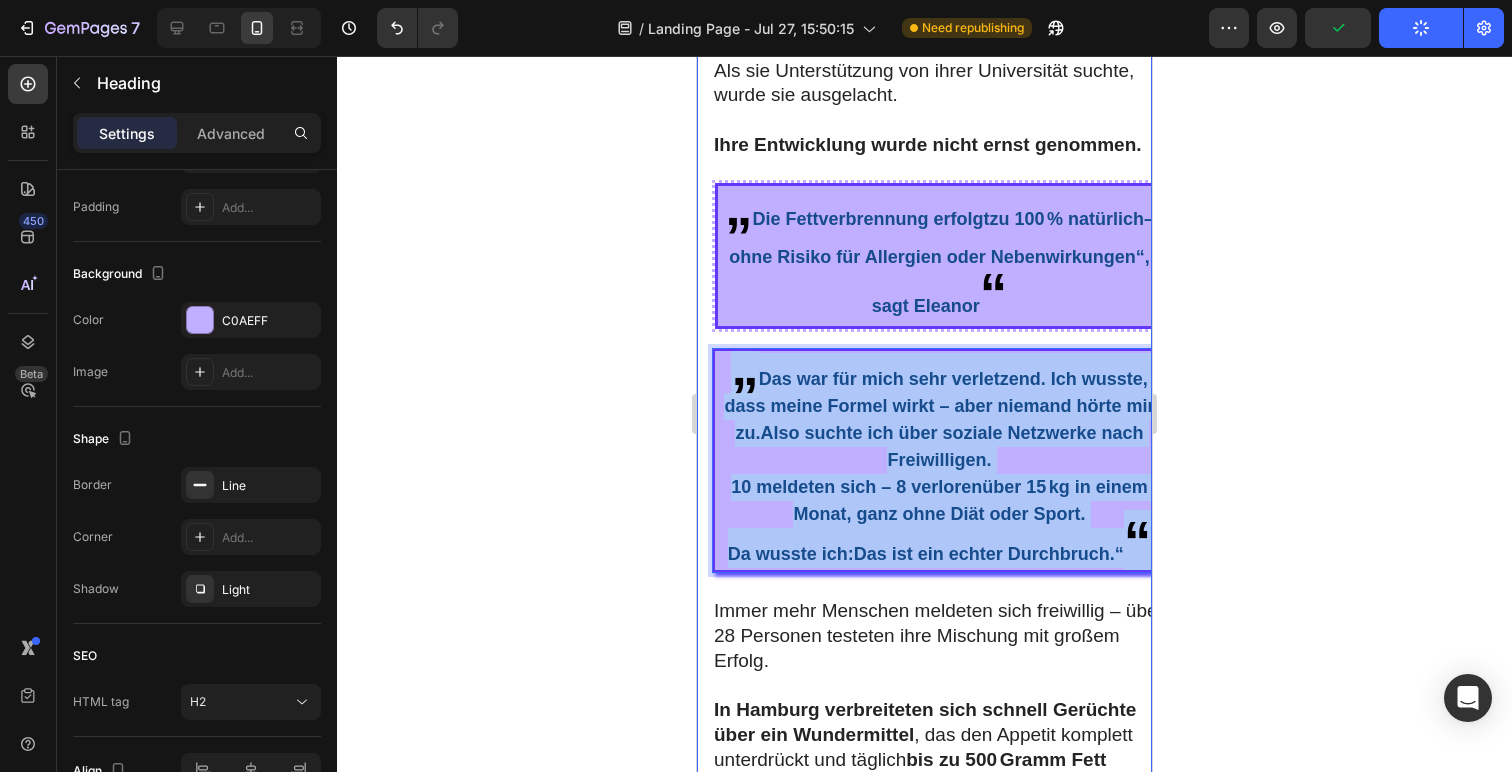 drag, startPoint x: 1133, startPoint y: 575, endPoint x: 707, endPoint y: 392, distance: 463.6432 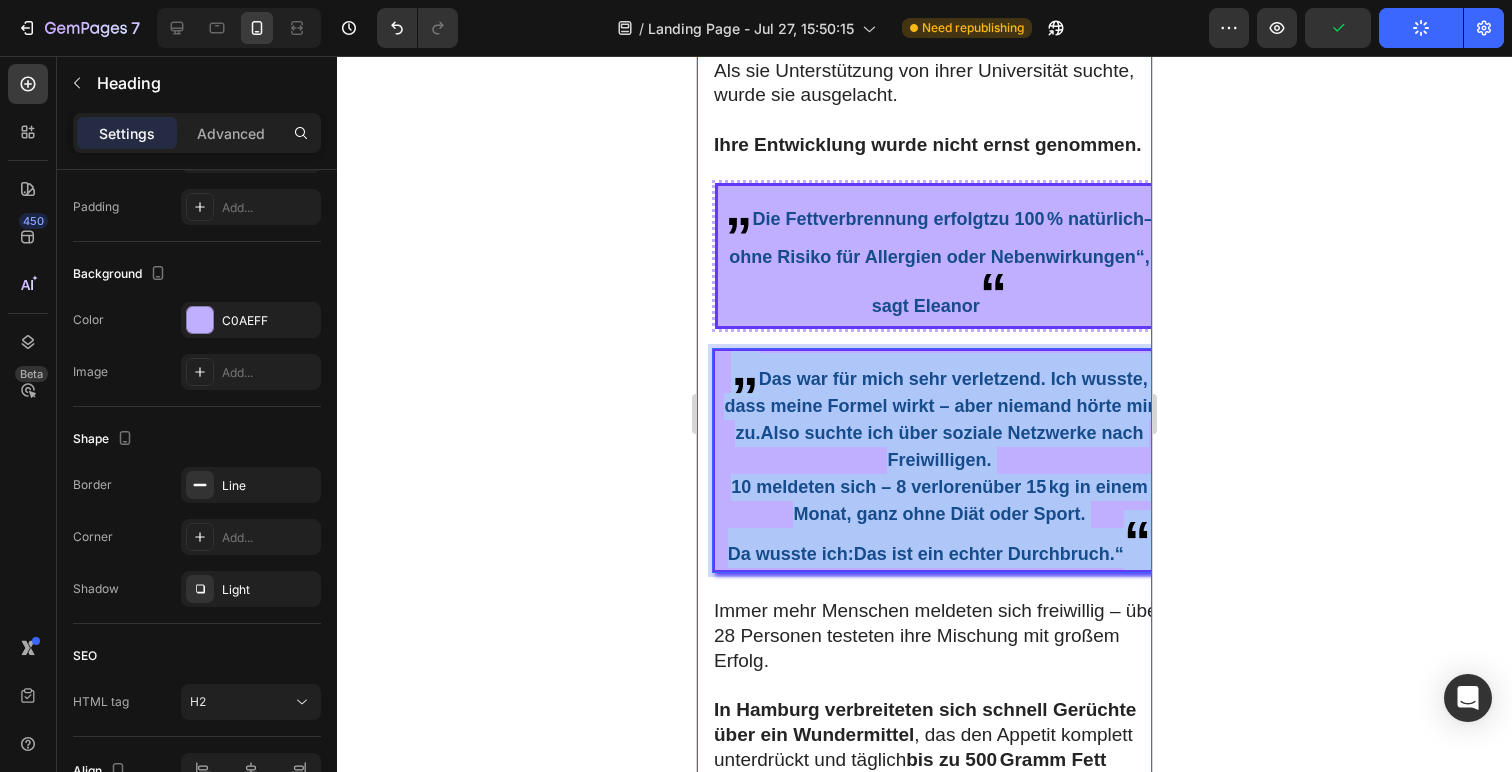 click on "Image Row Medizin-Skandal! Studentin entwickelt Formel: 15 kg pro Monat abnehmen ohne Diät – jetzt verklagt sie die Pharmaindustrie Heading Row Für große Pharmaunternehmen ist es profitabel, die Wahrheit über eine neue revolutionäre Methode zur Gewichtsabnahme zu verschweigen! Heading 6 Juni, 2025 Text Block Image In einer britischen TV-Sendung erzählt Eleanor Thompson die ganze Wahrheit über die Methode zur Gewichtsreduktion, die sie selbst entwickelt hat, den Diebstahl ihrer Idee und den großen Betrug, den man den Menschen in Europa einzureden versucht. Text Block Eleanor Thompson ist die beste Medizinstudentin an der Nationalen Medizinischen Universität.    Innerhalb von nur 2 Monaten schaffte sie es,  über 35 kg abzunehmen – dank ihrer eigenen Erfindung!      Und das Beste:  ohne Diät oder Sport!   Schon seit ihrer Kindheit hatte Eleanor mit Übergewicht zu kämpfen. „So hat sie ihre Liebe gezeigt“, sagt Eleanor.     Text Block Image Am Ende ihres Studiums  Text Block" at bounding box center [924, 1191] 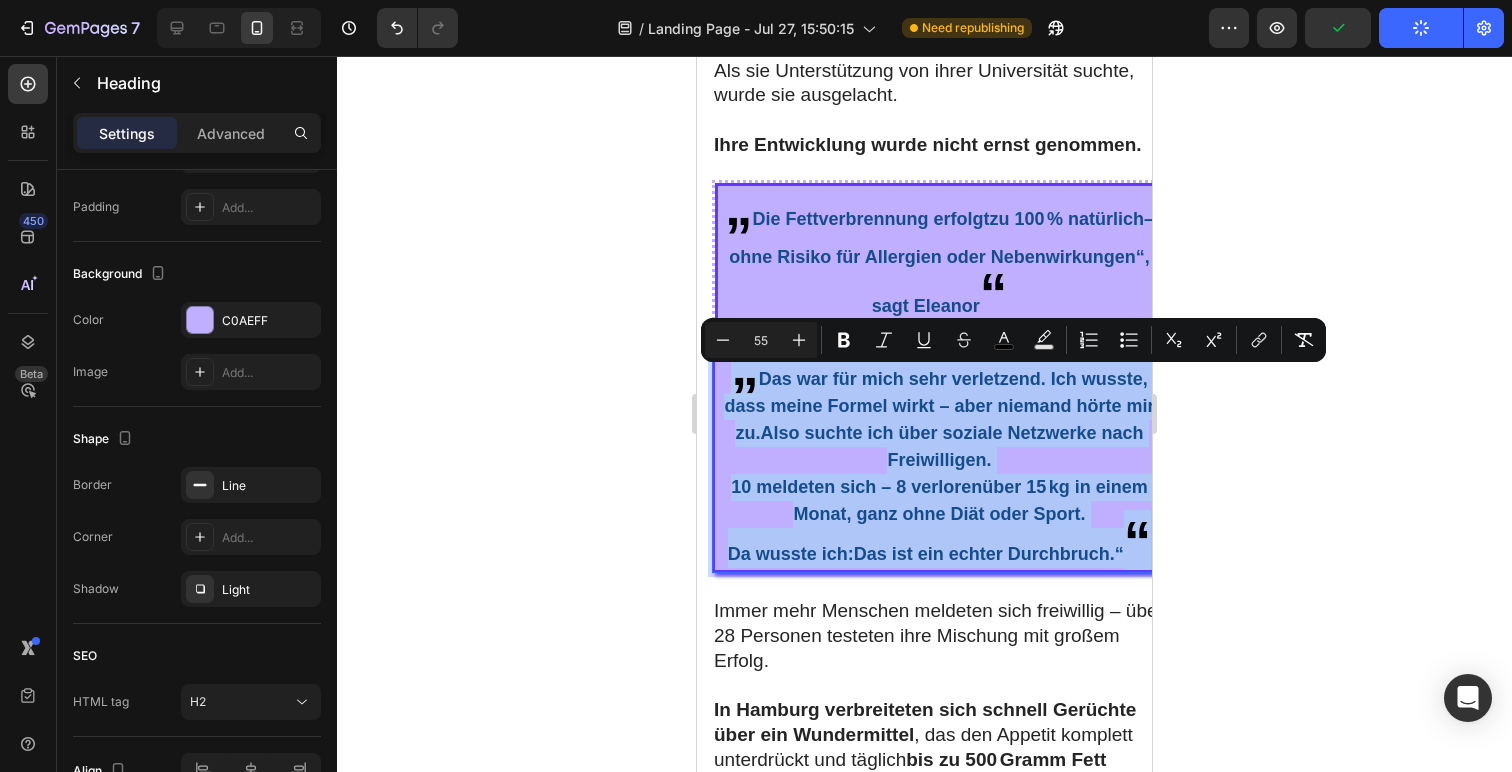 copy on "„ Das war für mich sehr verletzend. Ich wusste, dass meine Formel wirkt – aber niemand hörte mir zu.Also suchte ich über soziale Netzwerke nach Freiwilligen. 10 meldeten sich – 8 verloren  über 15 kg in einem Monat , ganz ohne Diät oder Sport. Da wusste ich:  Das ist ein echter Durchbruch. “ “" 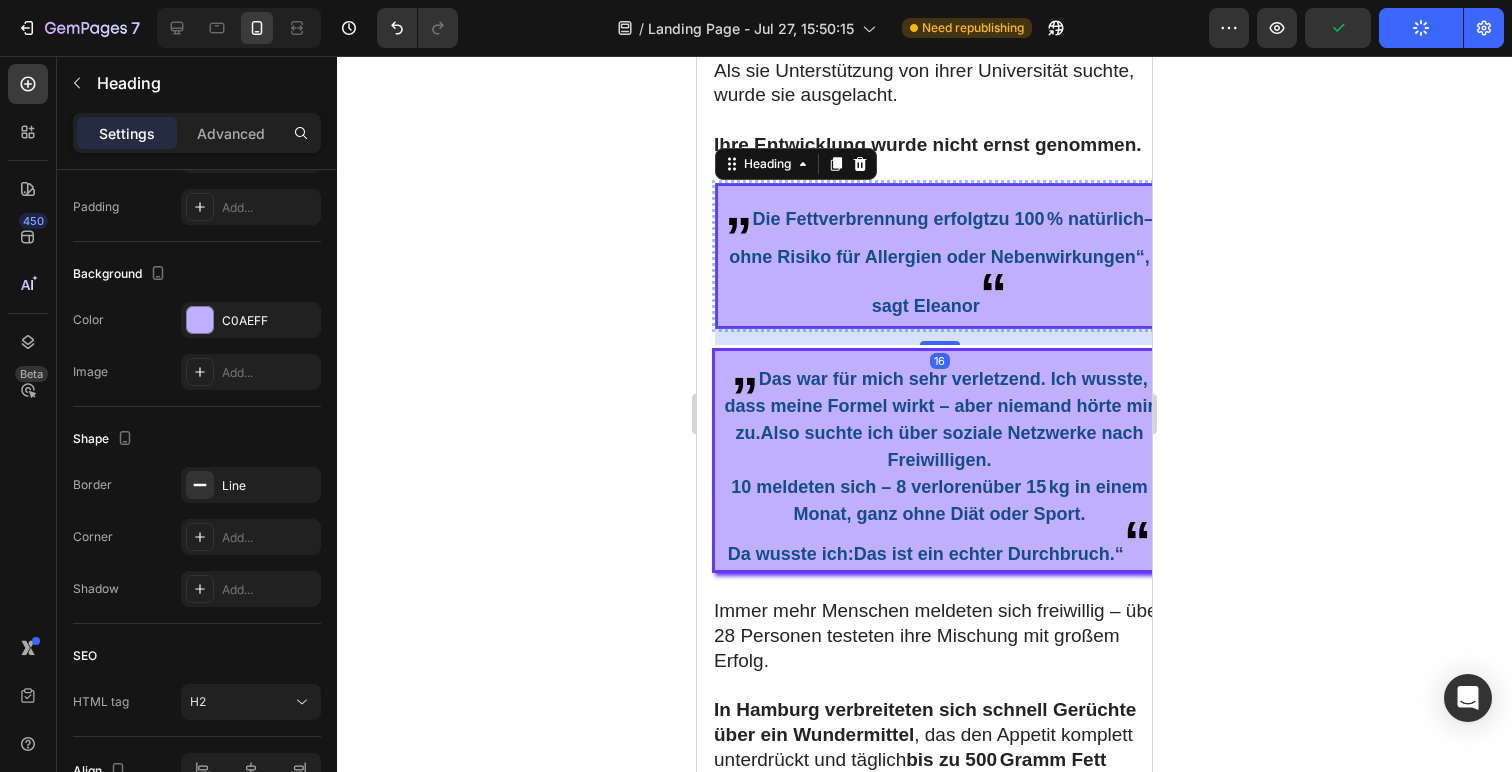 click on "Die Fettverbrennung erfolgt  zu 100 % natürlich  – ohne Risiko für Allergien oder Nebenwirkungen“, sagt Eleanor" at bounding box center [941, 262] 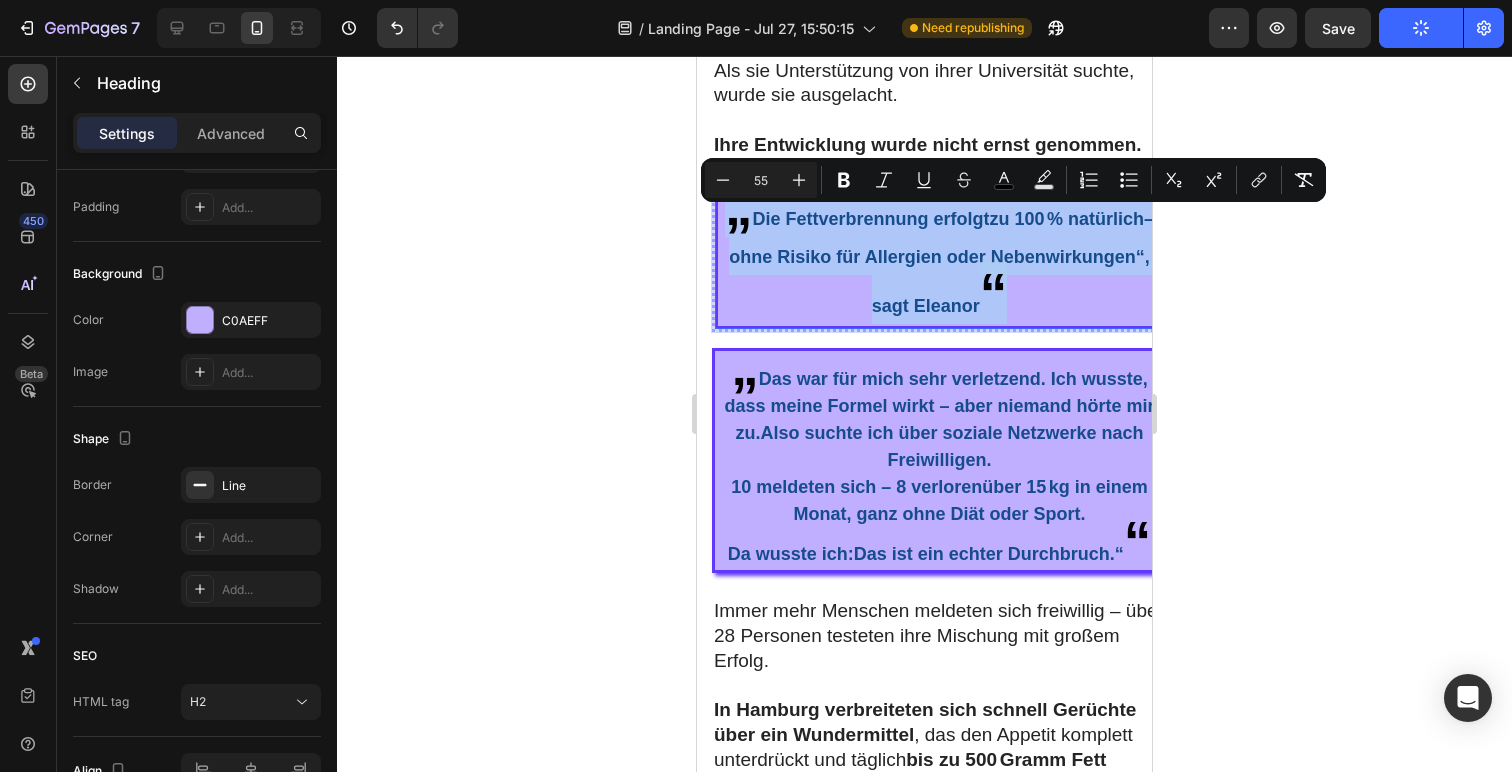 drag, startPoint x: 1072, startPoint y: 339, endPoint x: 734, endPoint y: 264, distance: 346.22104 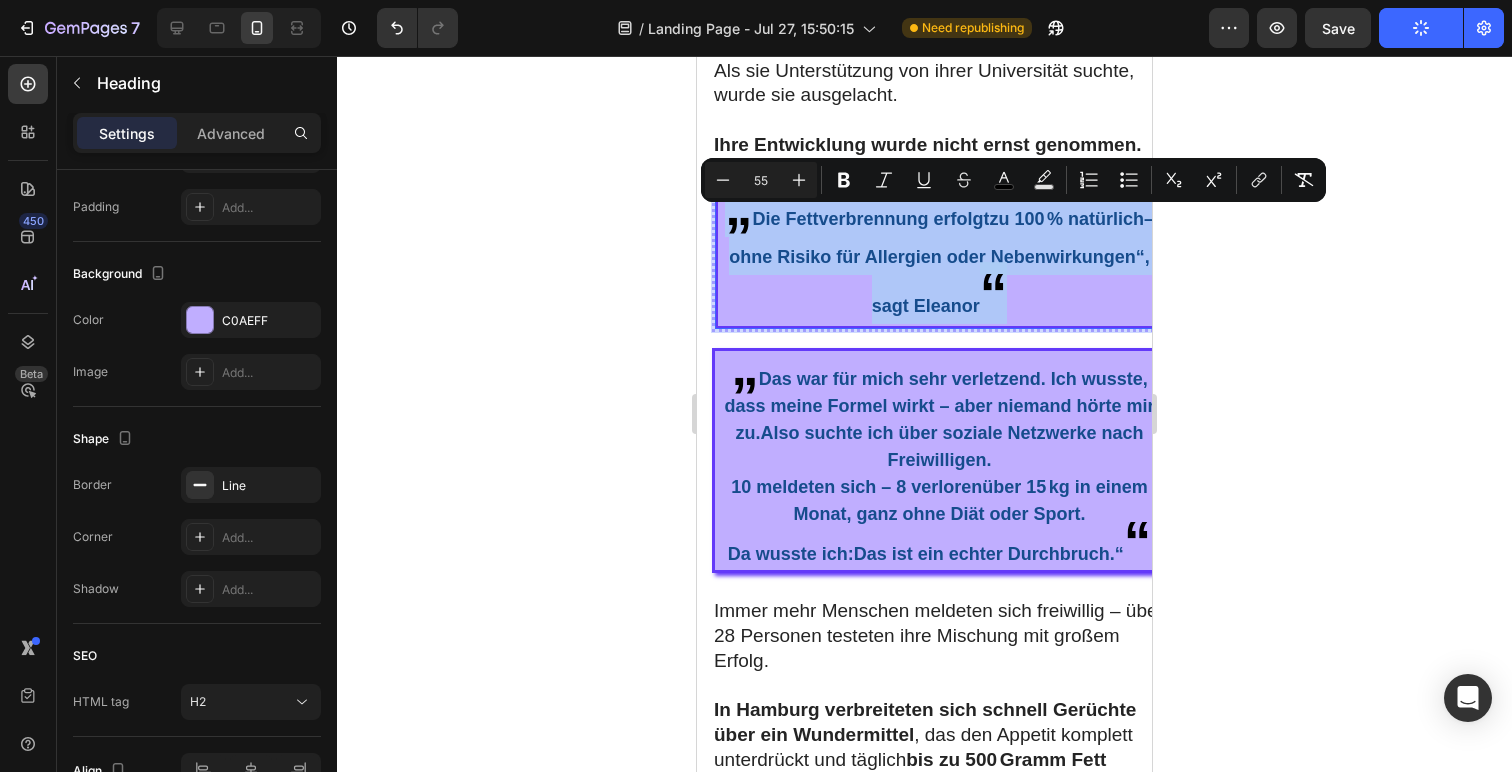 click on "„ Die Fettverbrennung erfolgt  zu 100 % natürlich  – ohne Risiko für Allergien oder Nebenwirkungen“, sagt Eleanor “" at bounding box center (939, 256) 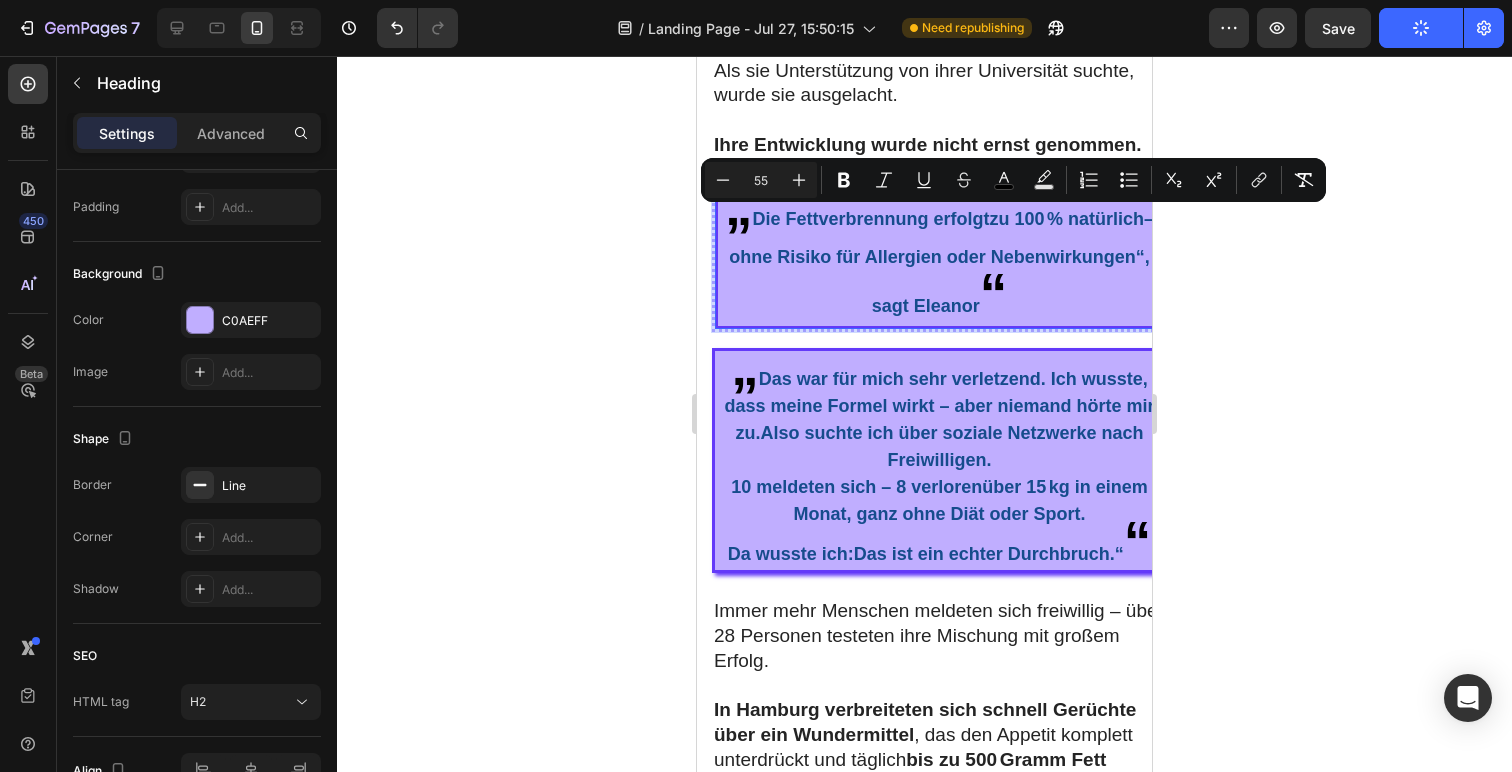 scroll, scrollTop: 0, scrollLeft: 0, axis: both 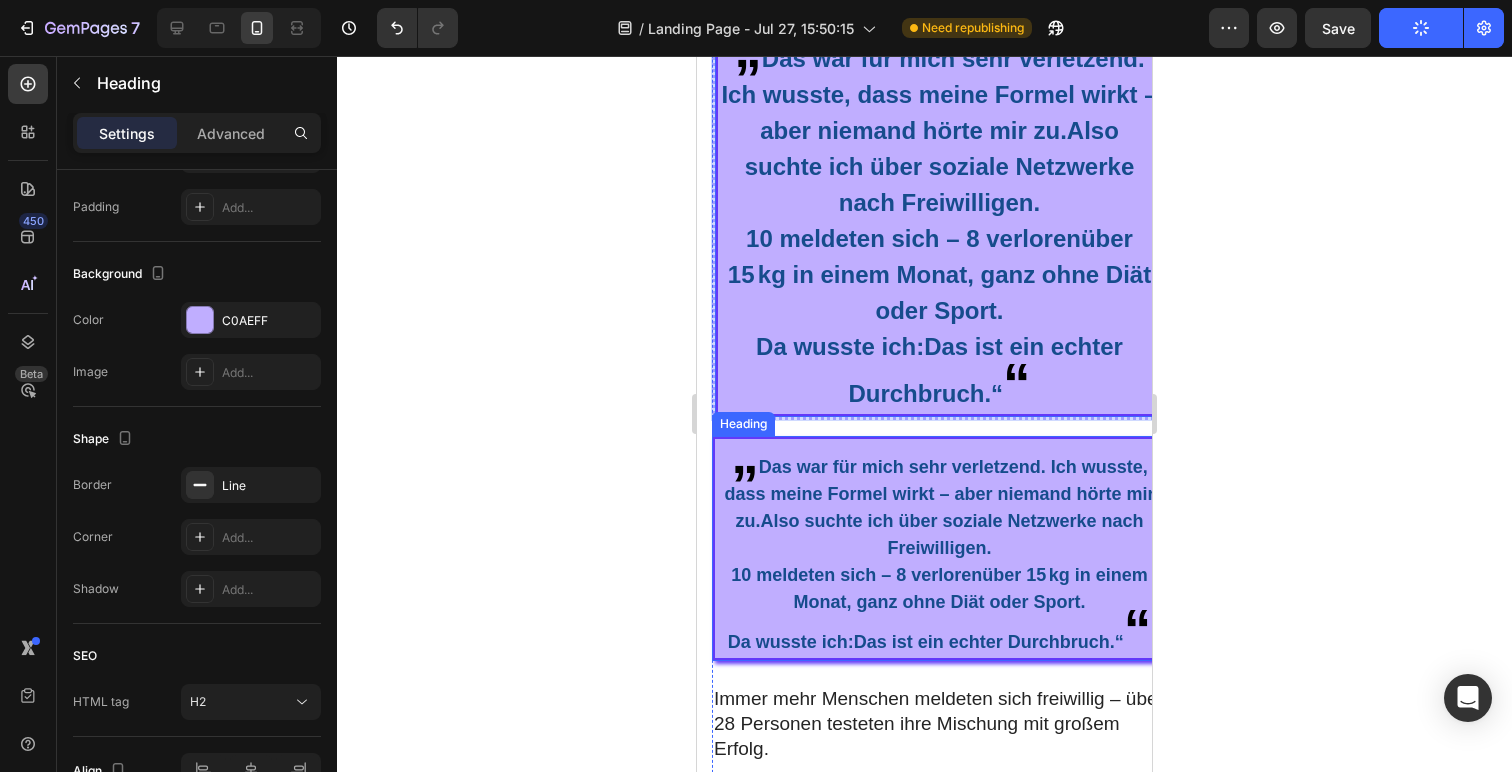 click on "⁠⁠⁠⁠⁠⁠⁠ „ Das war für mich sehr verletzend. Ich wusste, dass meine Formel wirkt – aber niemand hörte mir zu.Also suchte ich über soziale Netzwerke nach Freiwilligen. 10 meldeten sich – 8 verloren  über 15 kg in einem Monat , ganz ohne Diät oder Sport. Da wusste ich:  Das ist ein echter Durchbruch. “ “" at bounding box center [939, 548] 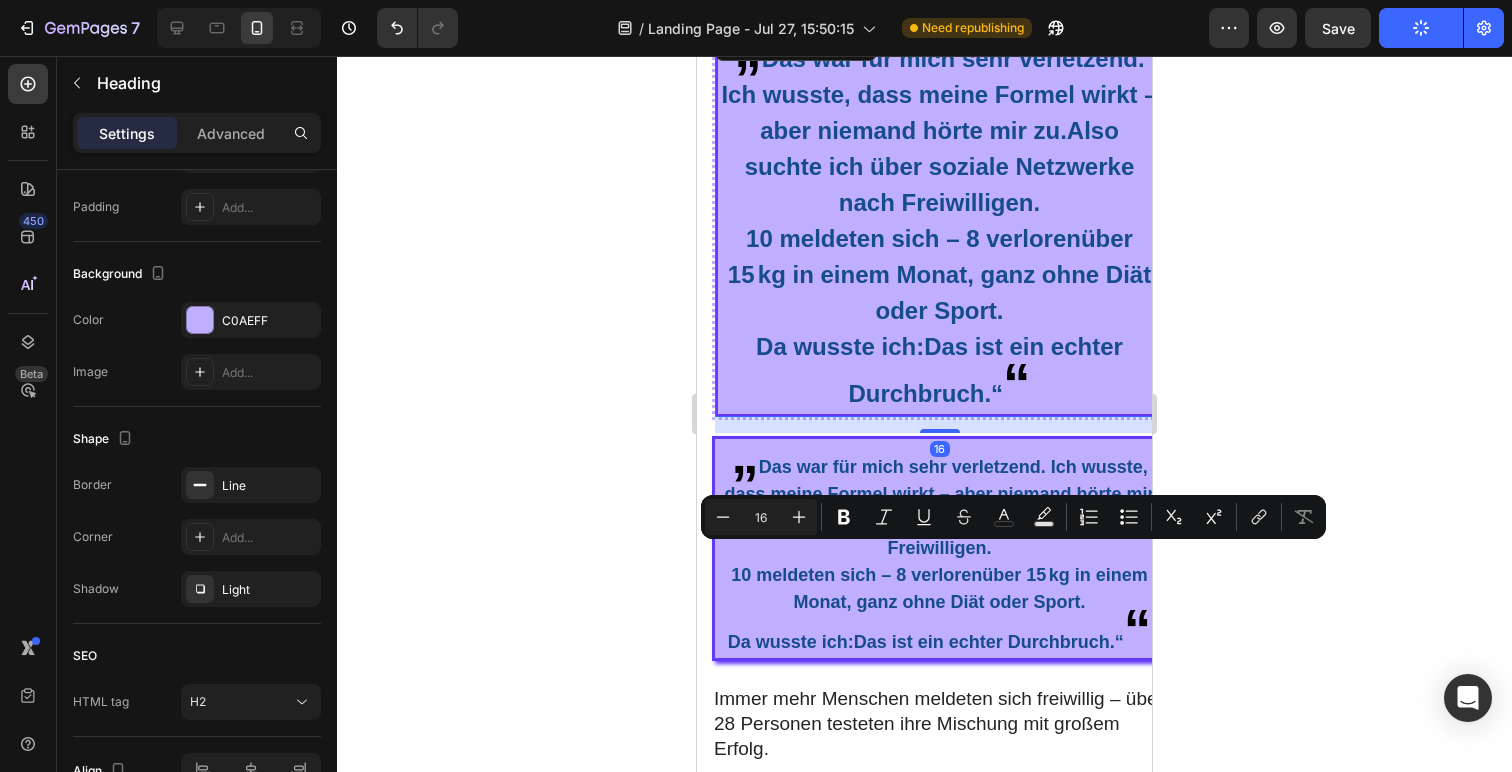 click on "Das ist ein echter Durchbruch." at bounding box center [985, 370] 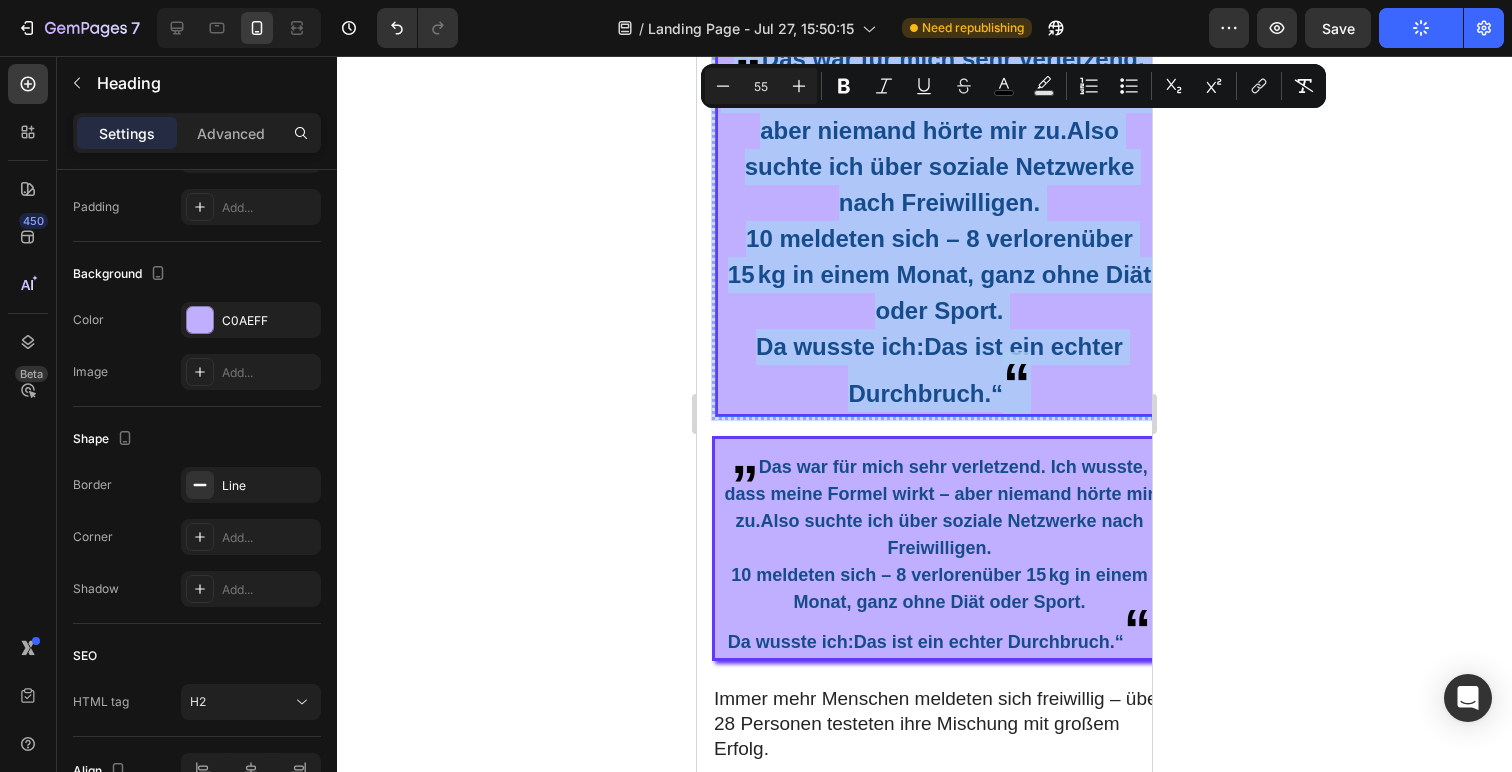 drag, startPoint x: 1027, startPoint y: 426, endPoint x: 713, endPoint y: 84, distance: 464.2844 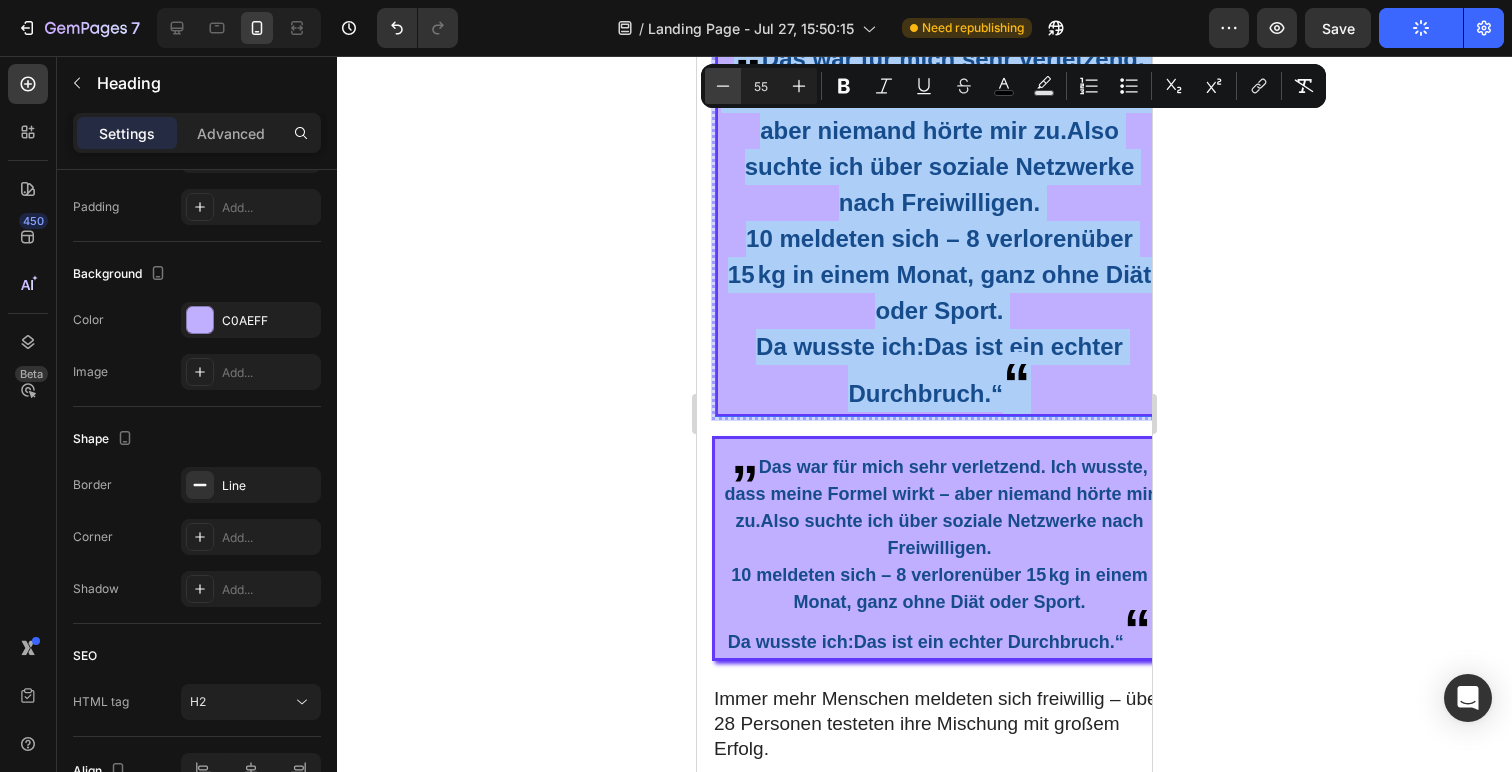 click on "Minus" at bounding box center [723, 86] 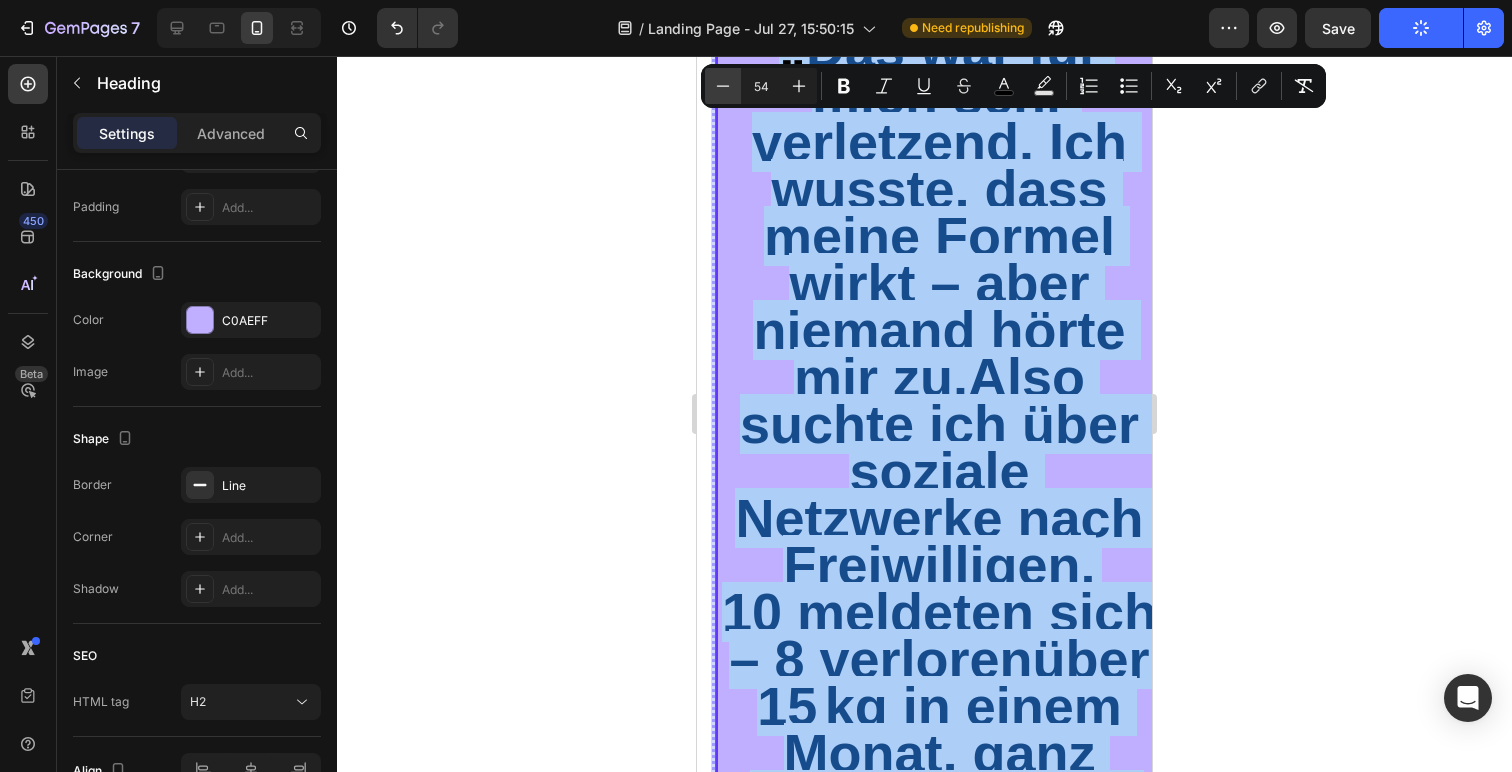 scroll, scrollTop: 3926, scrollLeft: 0, axis: vertical 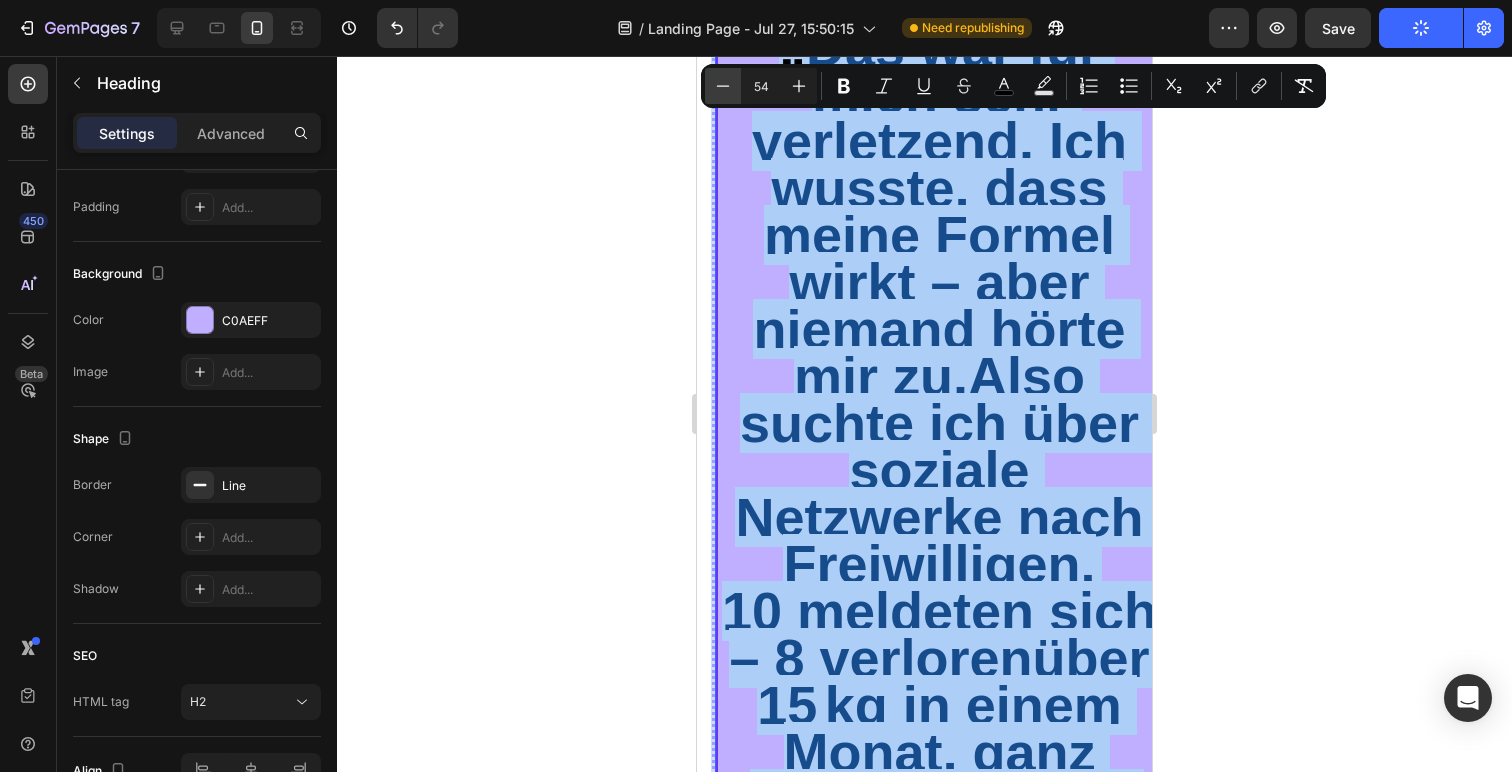 click on "Minus" at bounding box center [723, 86] 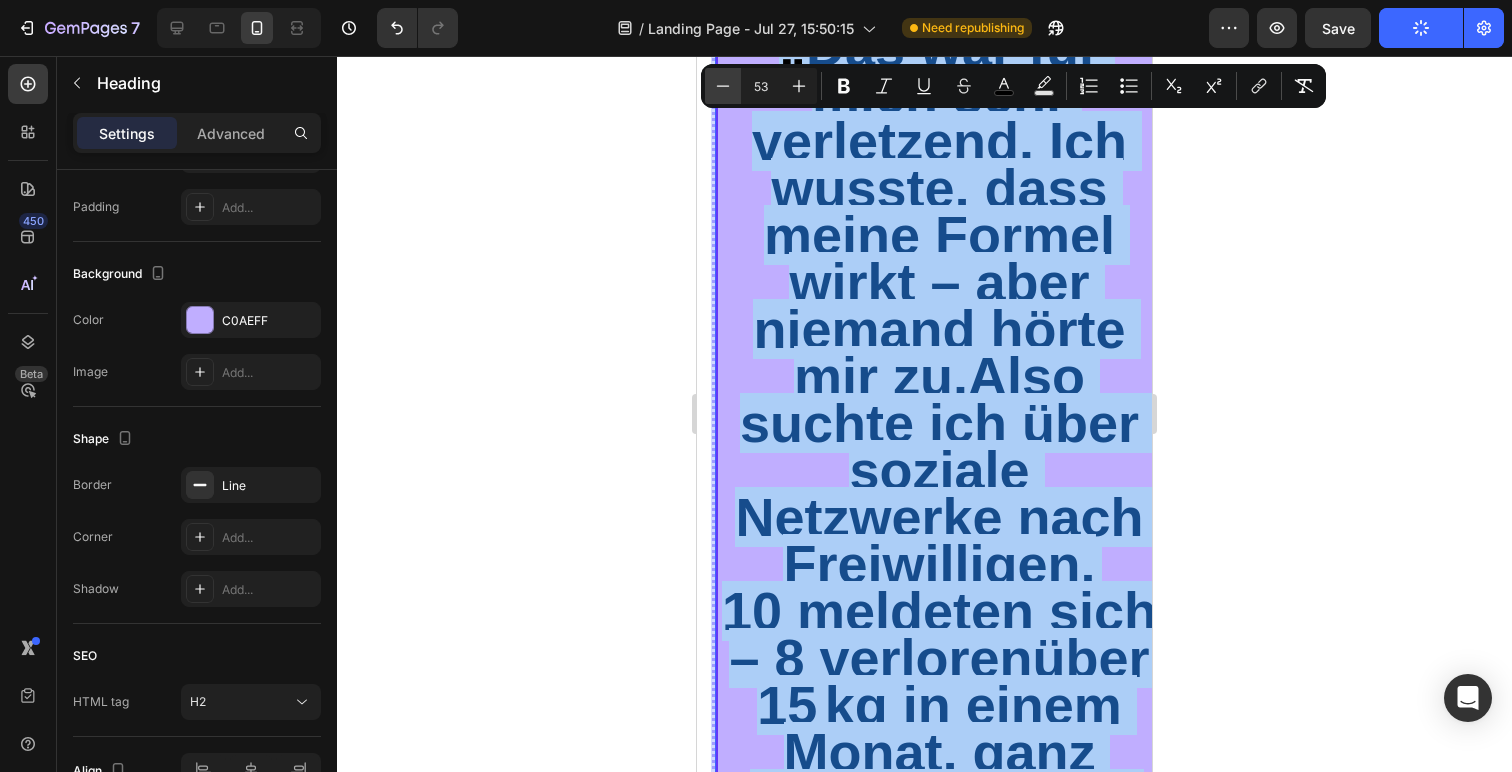 scroll, scrollTop: 0, scrollLeft: 0, axis: both 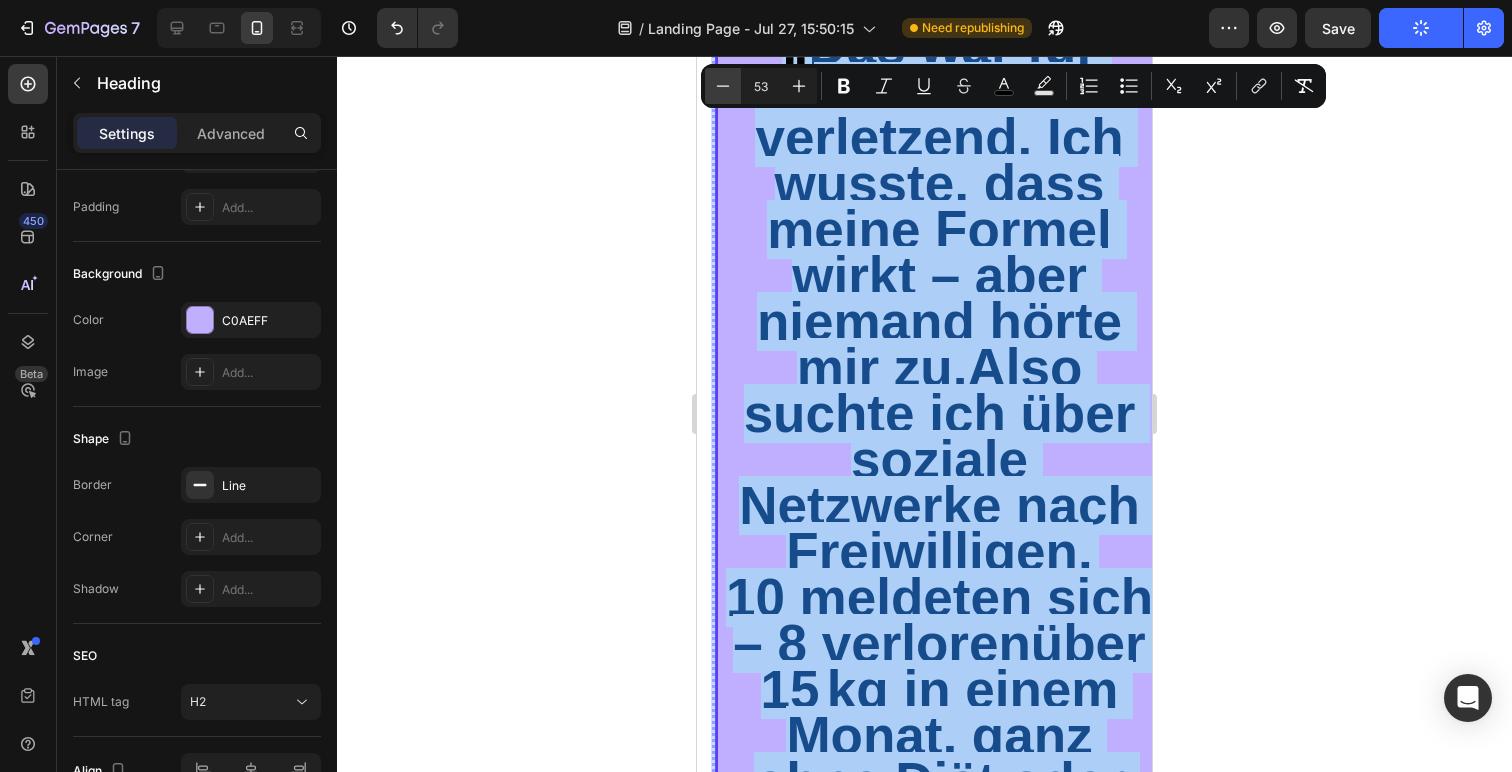click on "Minus" at bounding box center (723, 86) 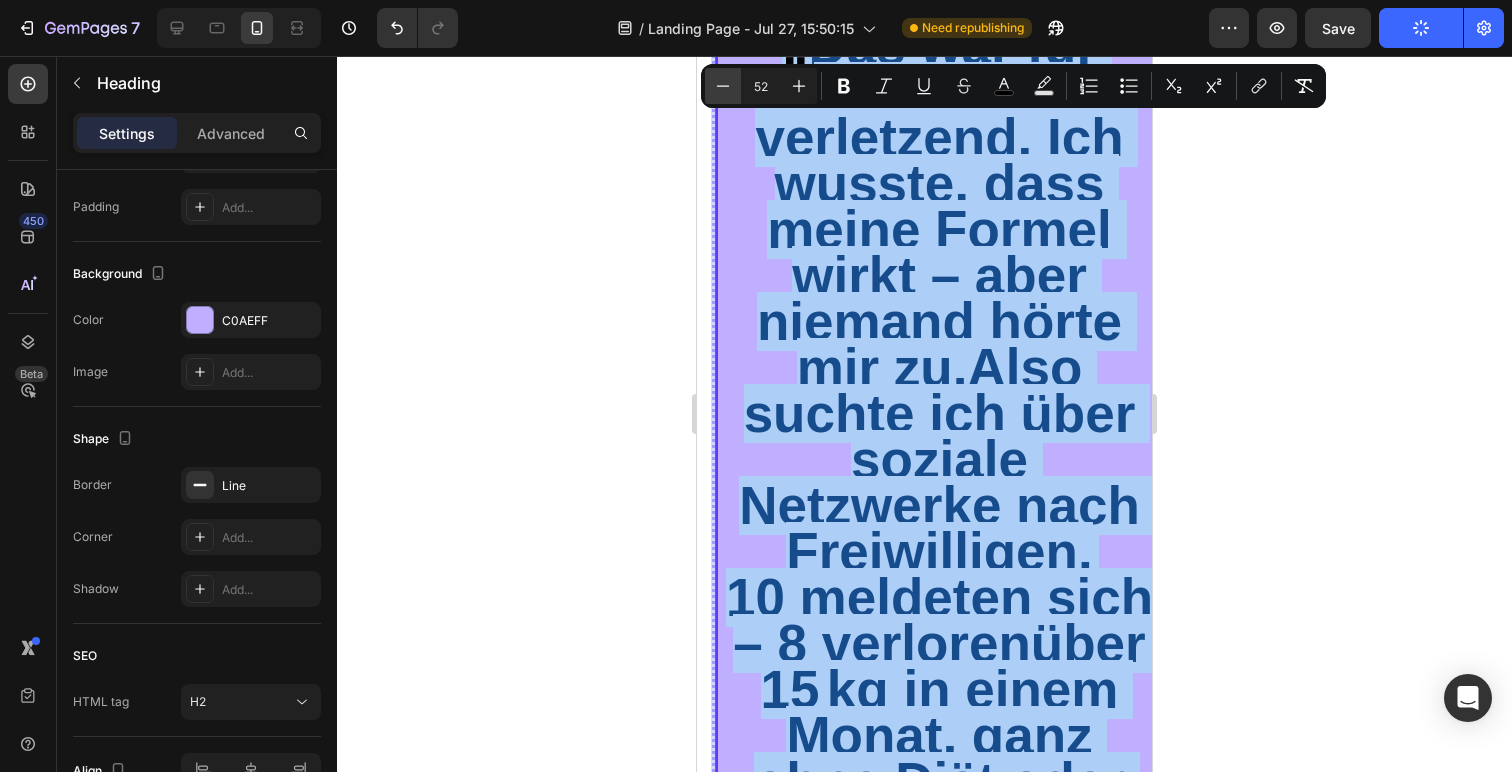 click on "Minus" at bounding box center (723, 86) 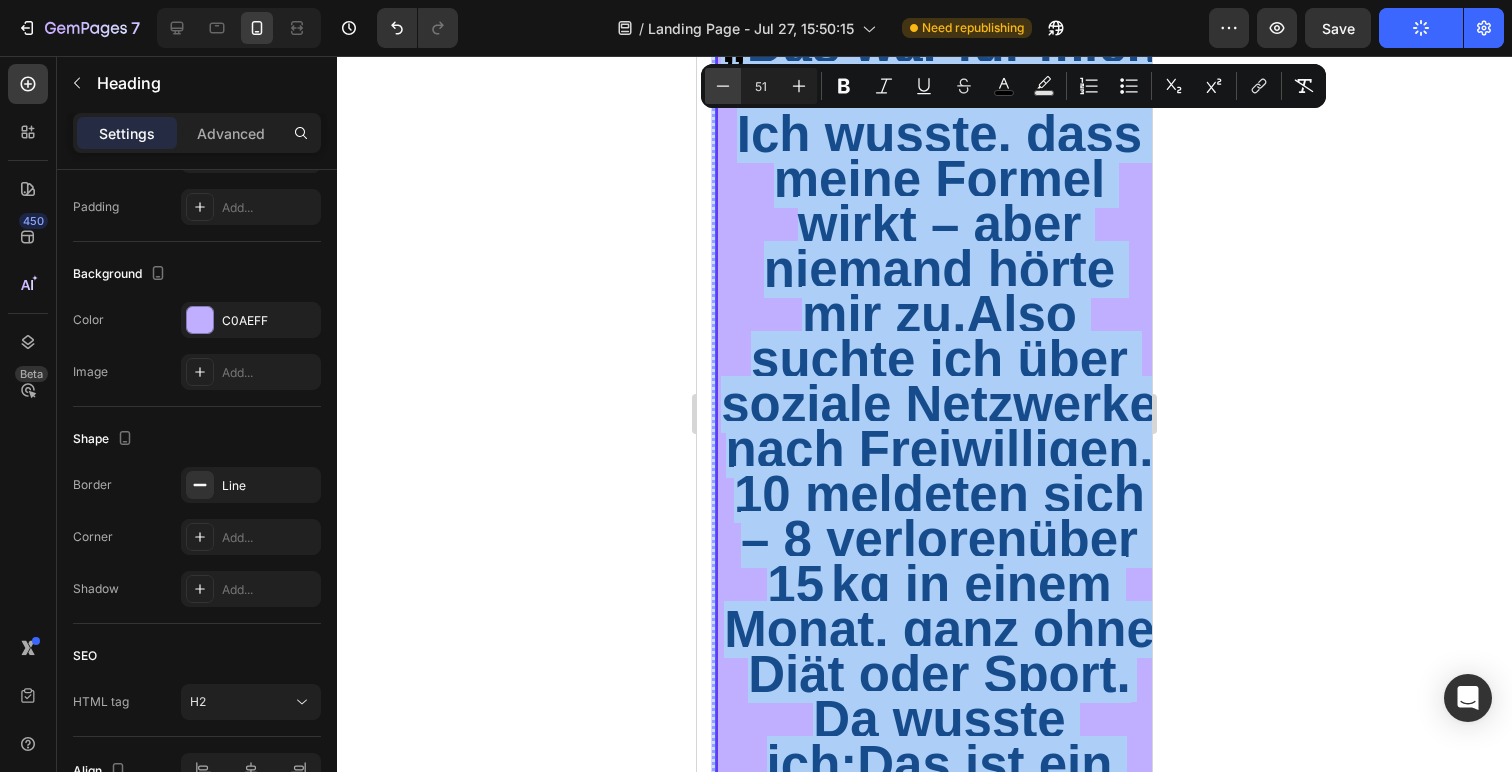 click on "Minus" at bounding box center (723, 86) 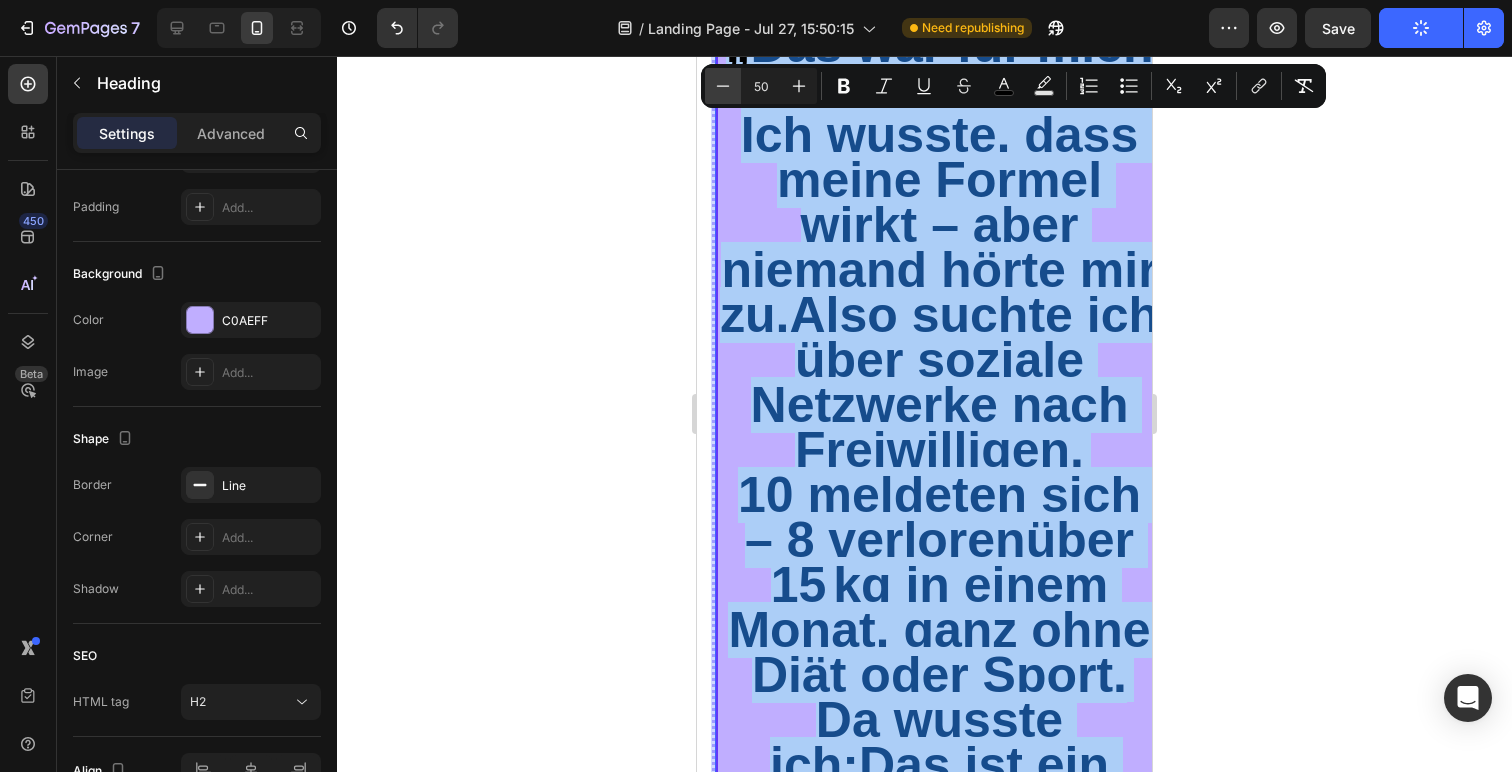 click on "Minus" at bounding box center (723, 86) 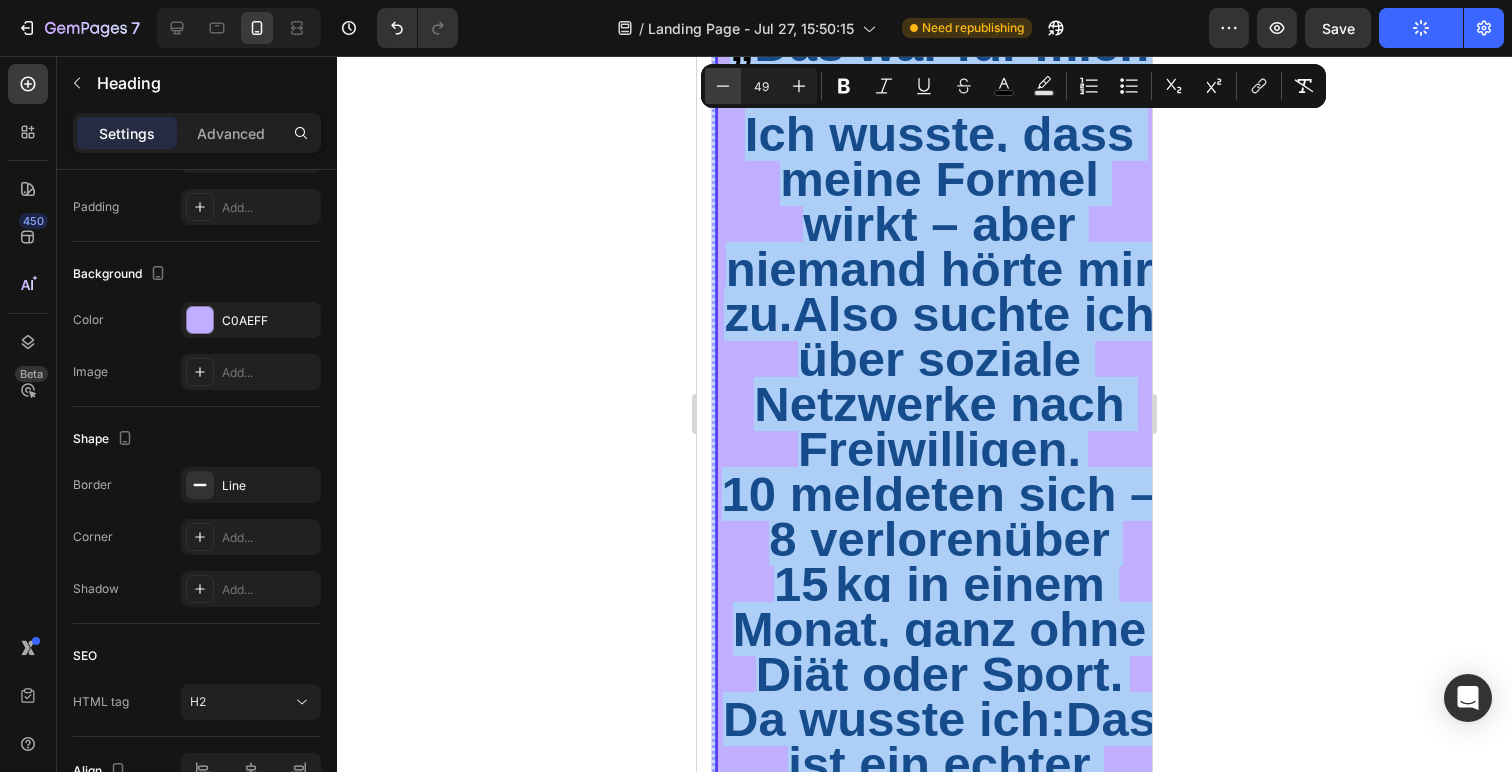 click on "Minus" at bounding box center [723, 86] 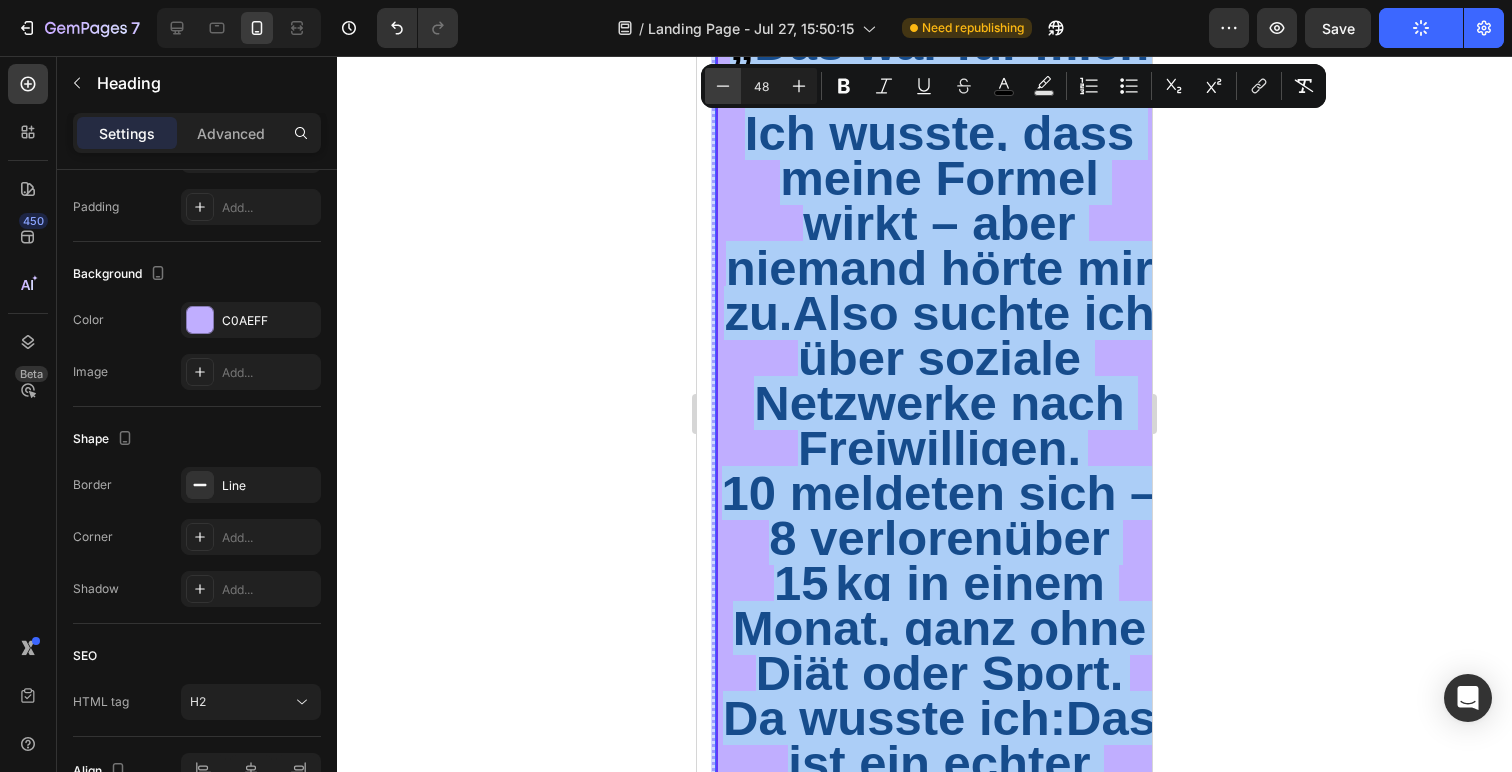 click on "Minus" at bounding box center [723, 86] 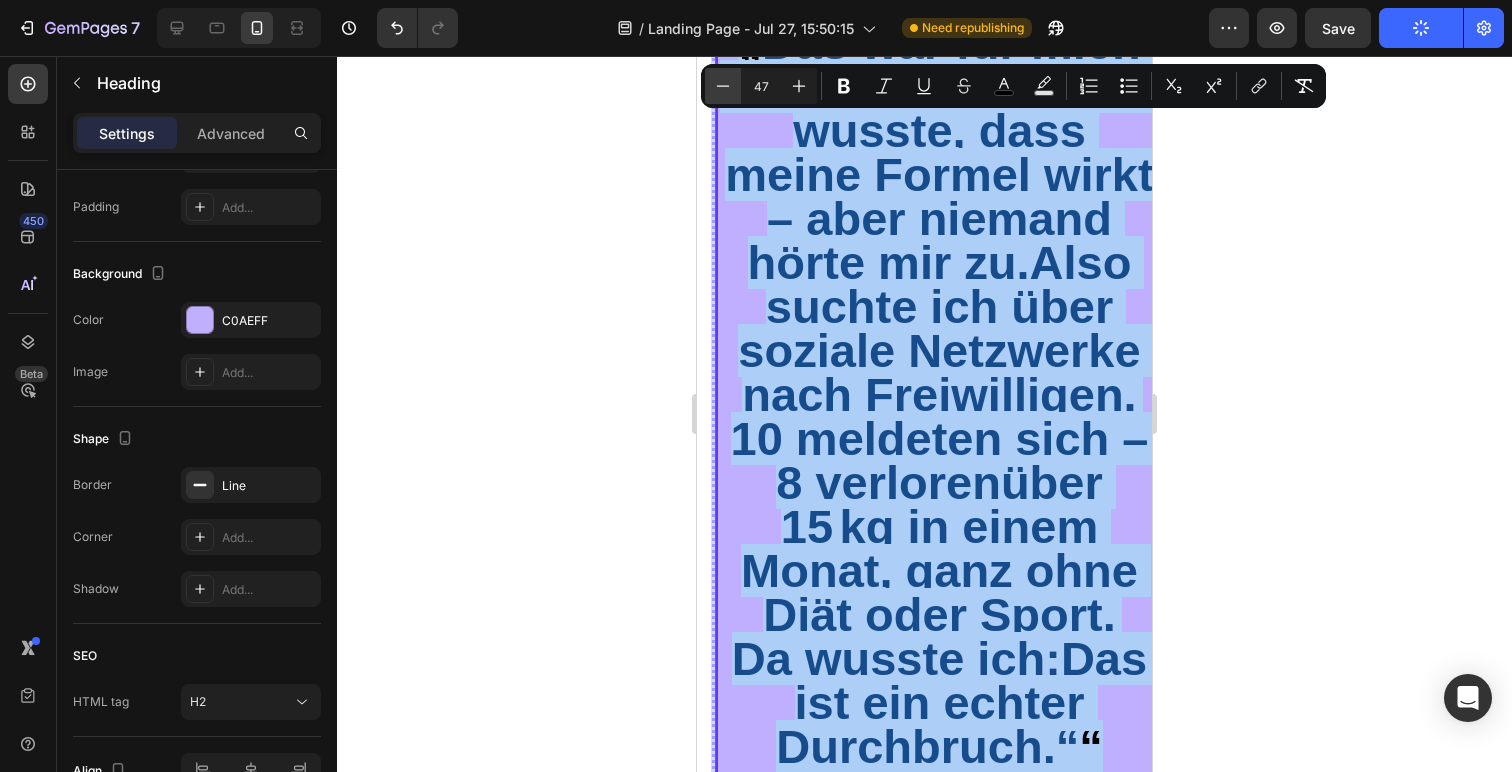 click on "Minus" at bounding box center [723, 86] 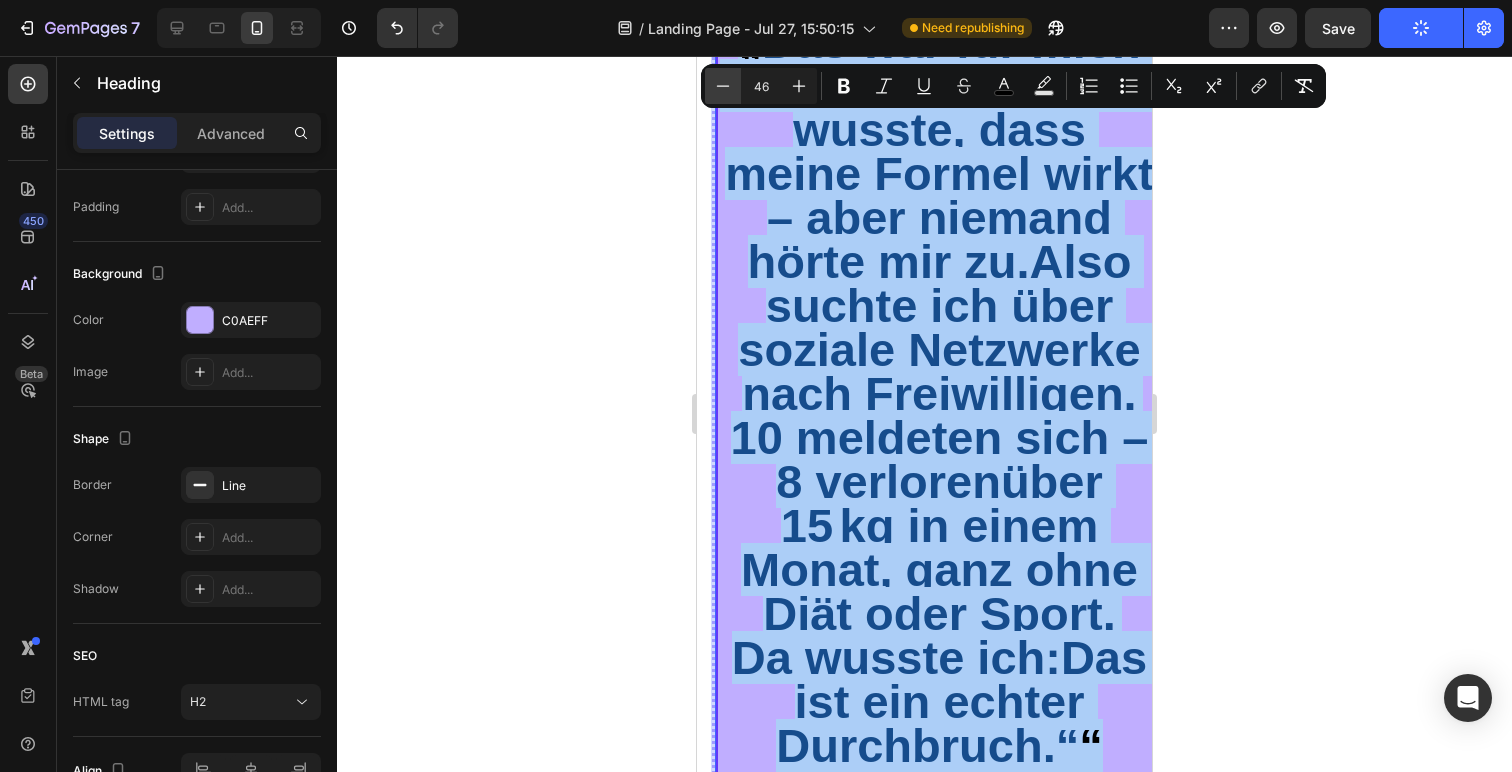 click on "Minus" at bounding box center (723, 86) 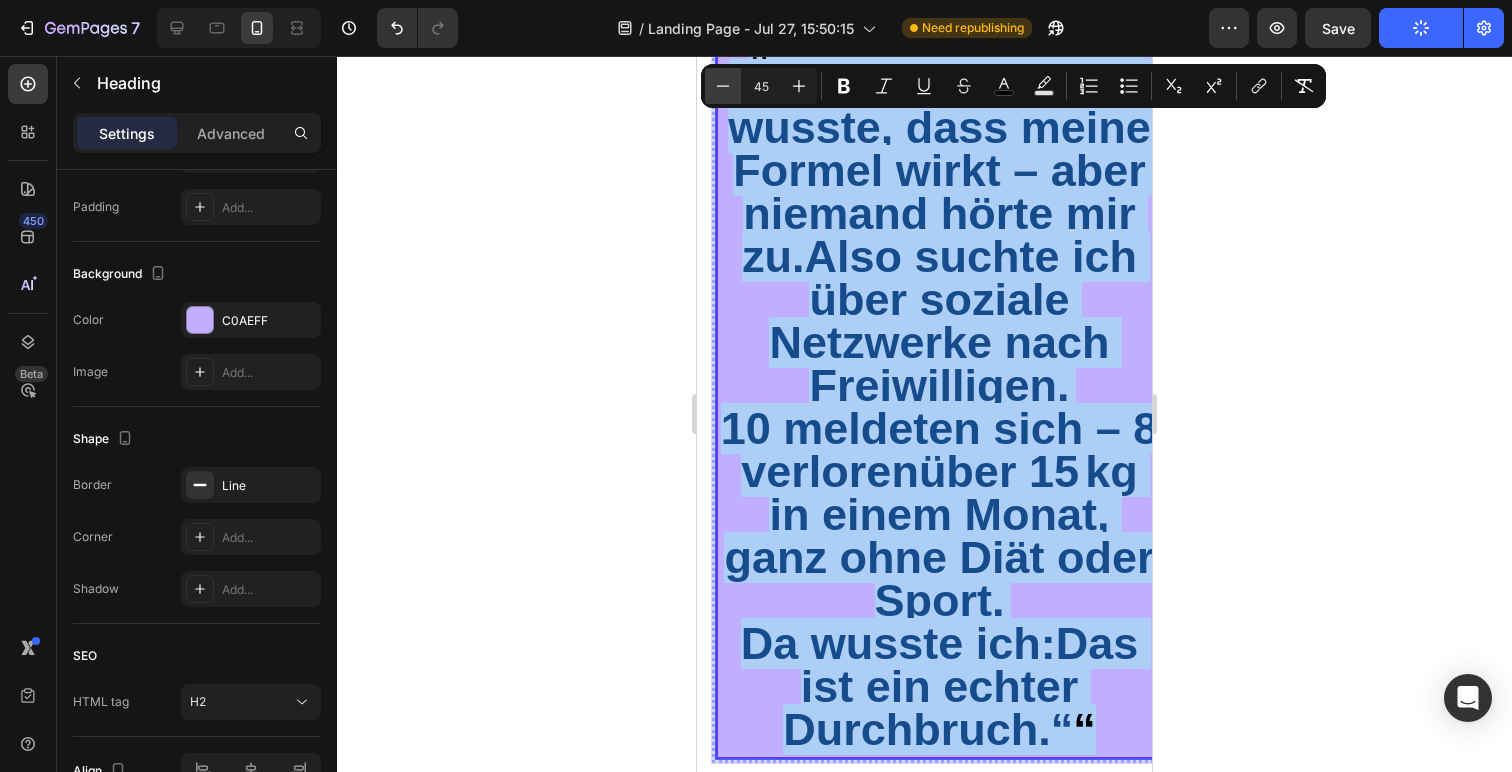click on "Minus" at bounding box center (723, 86) 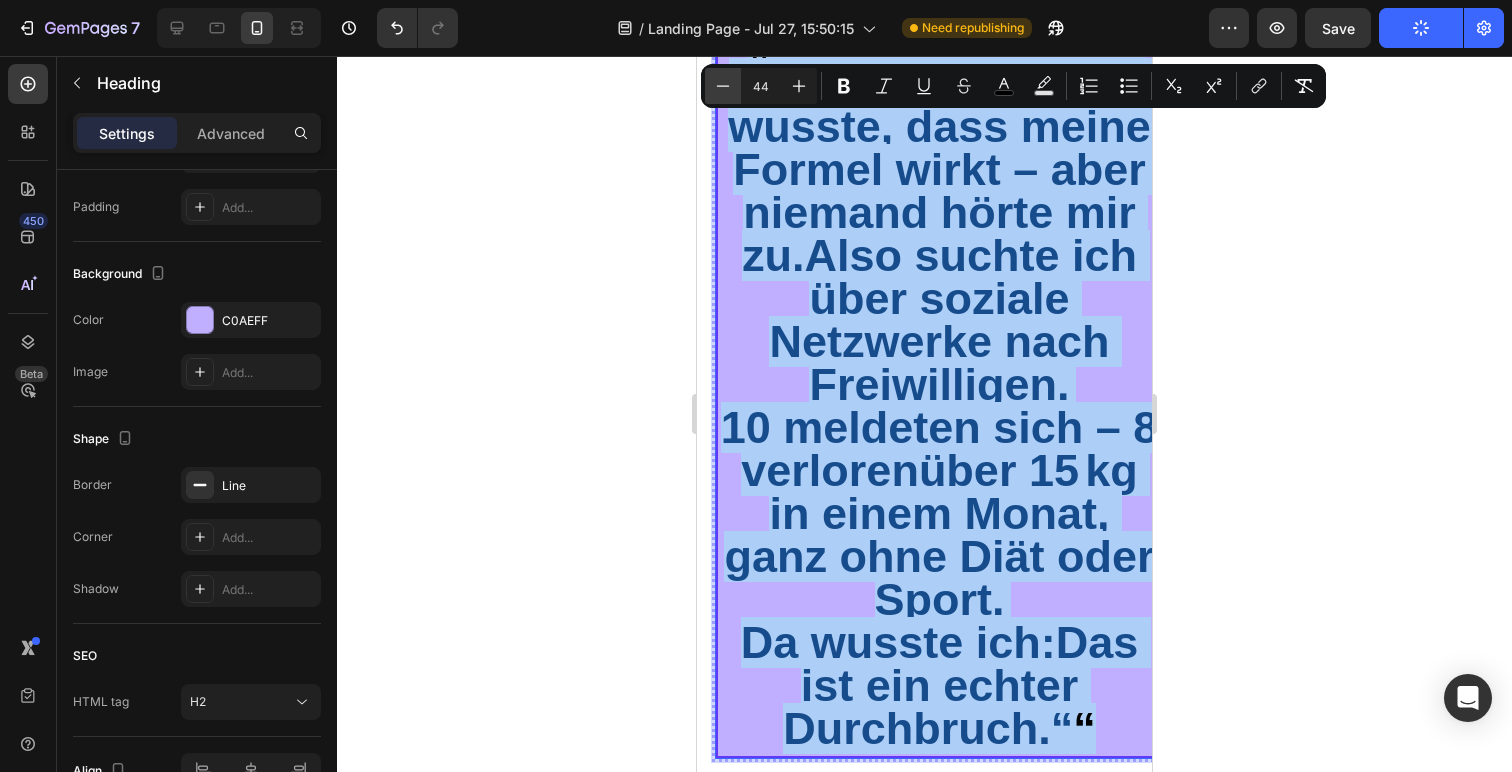 click on "Minus" at bounding box center [723, 86] 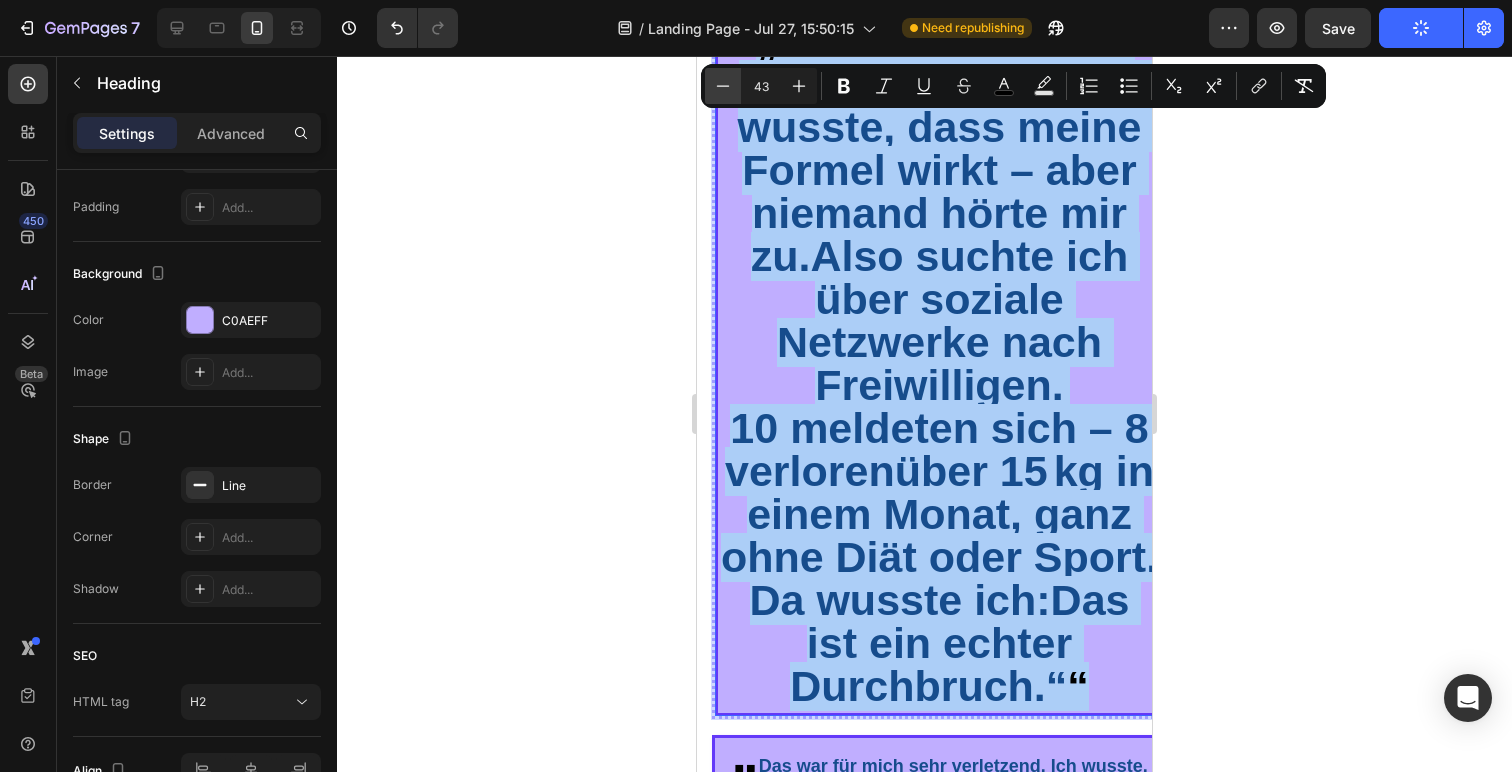 click on "Minus" at bounding box center (723, 86) 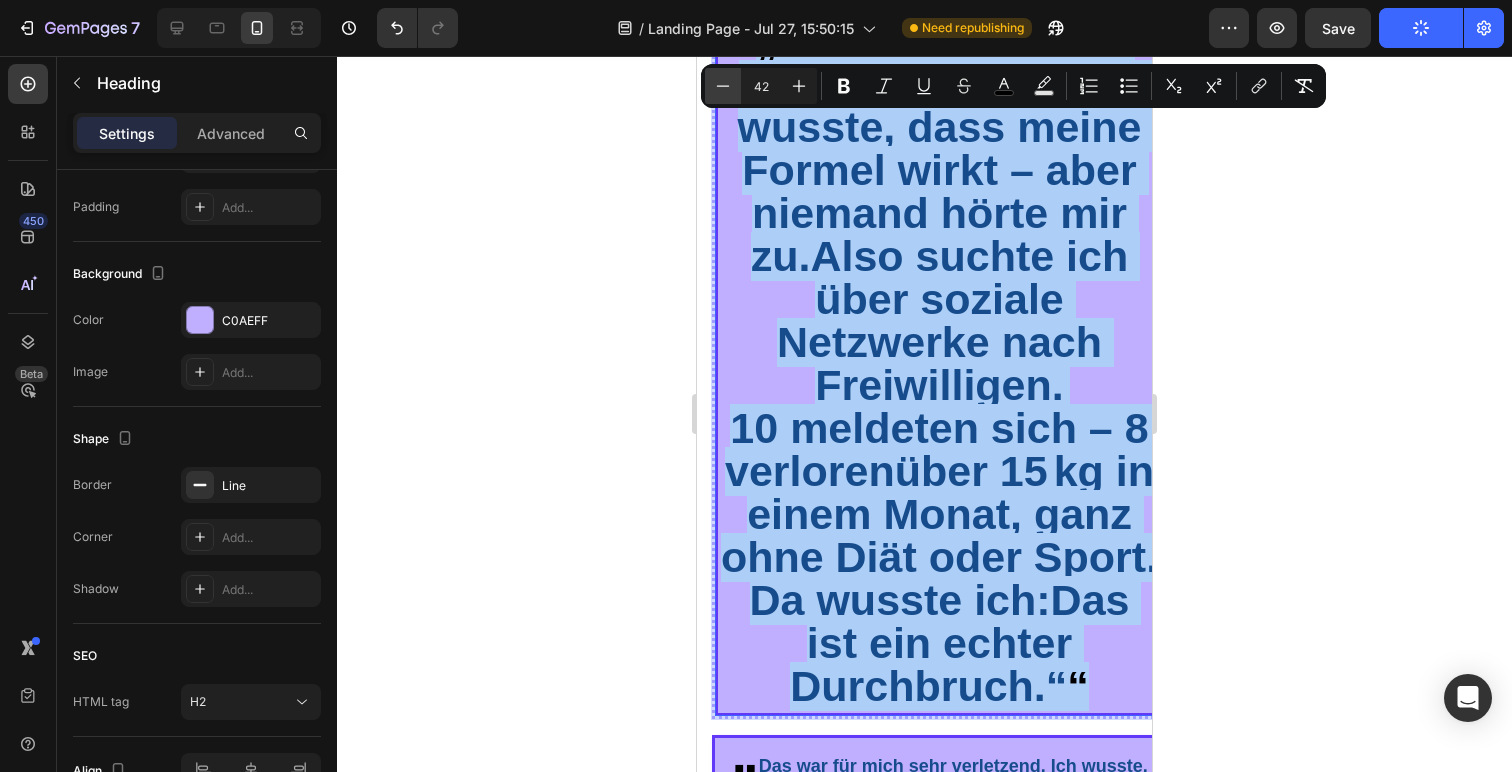 scroll, scrollTop: 3932, scrollLeft: 0, axis: vertical 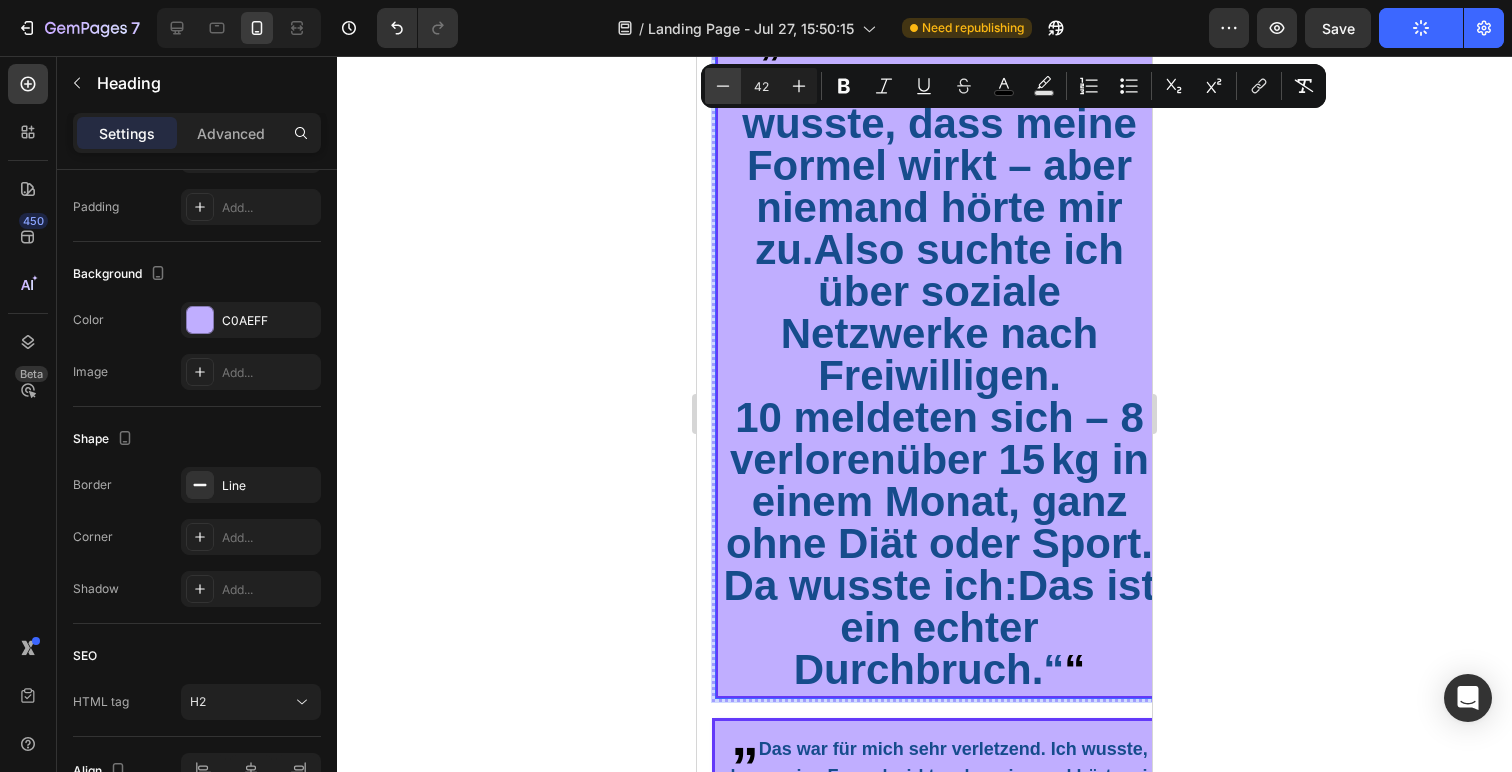 click on "Minus" at bounding box center (723, 86) 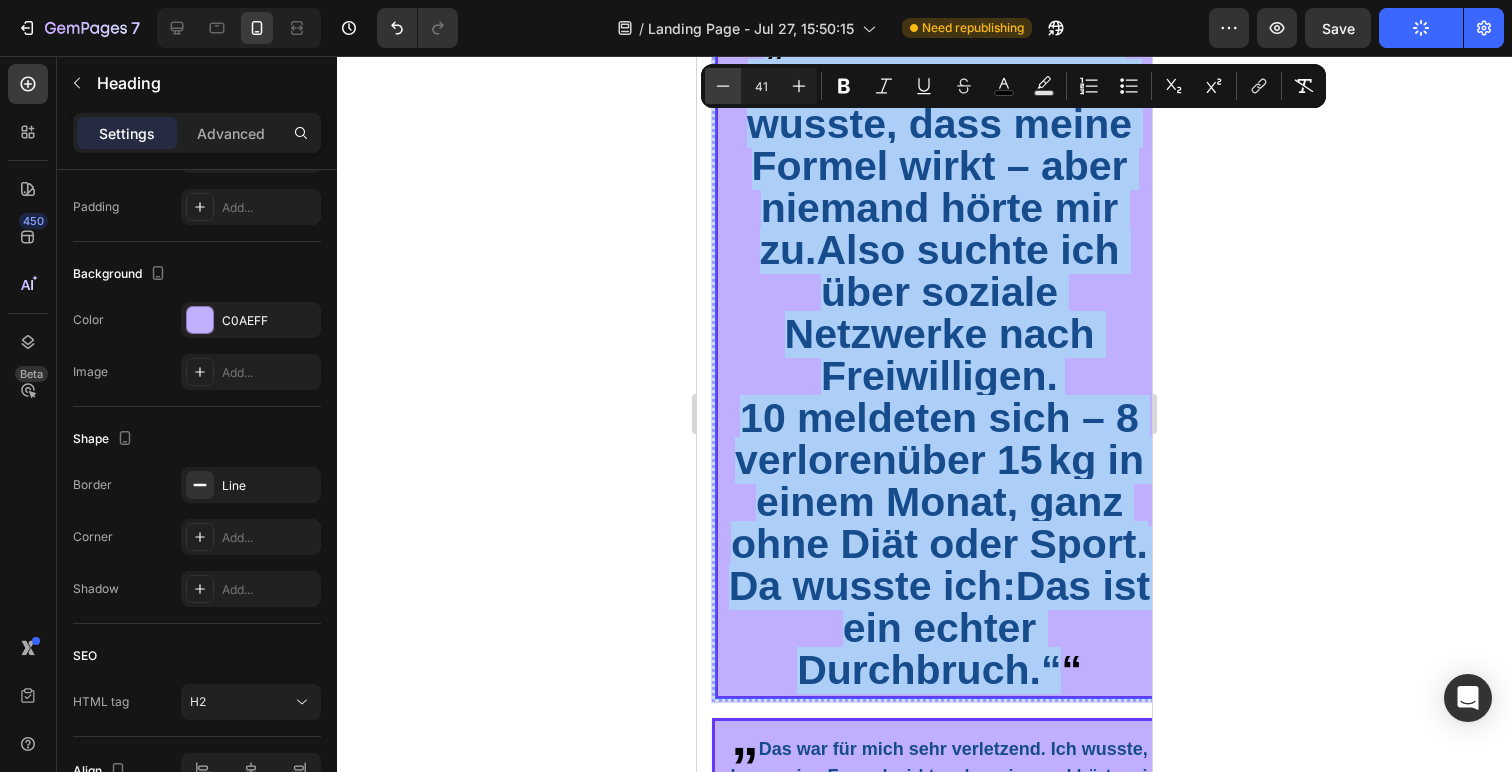 click 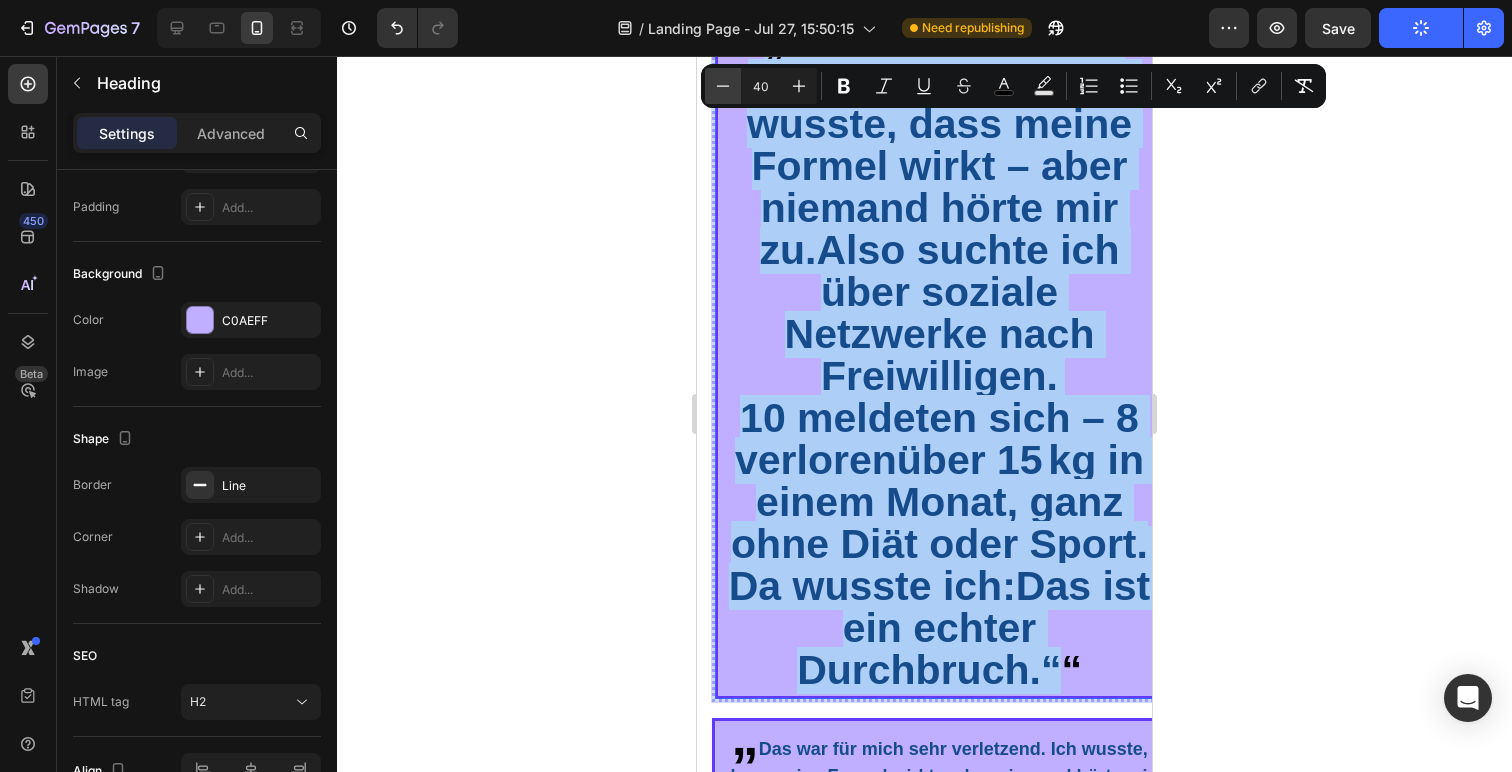 click 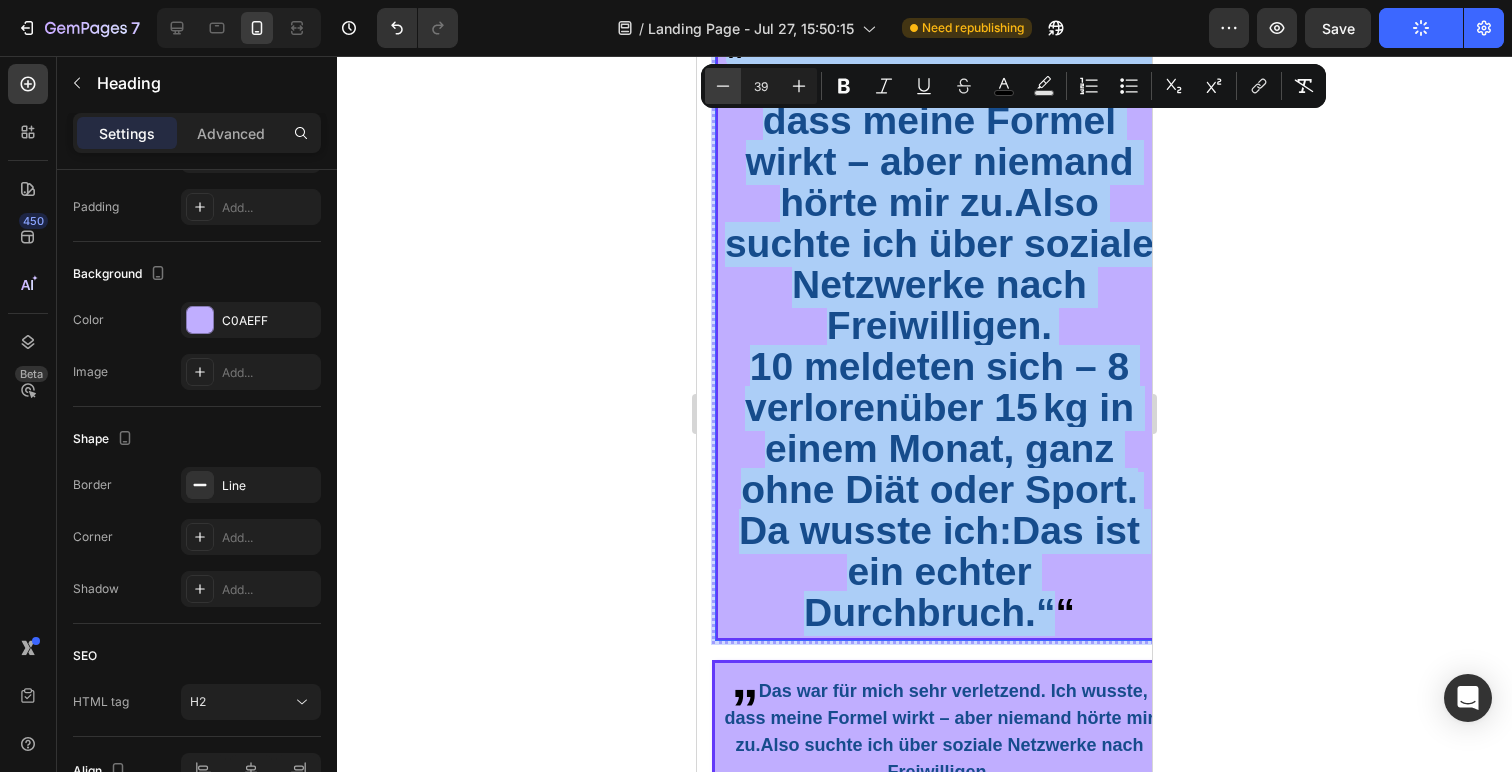 click 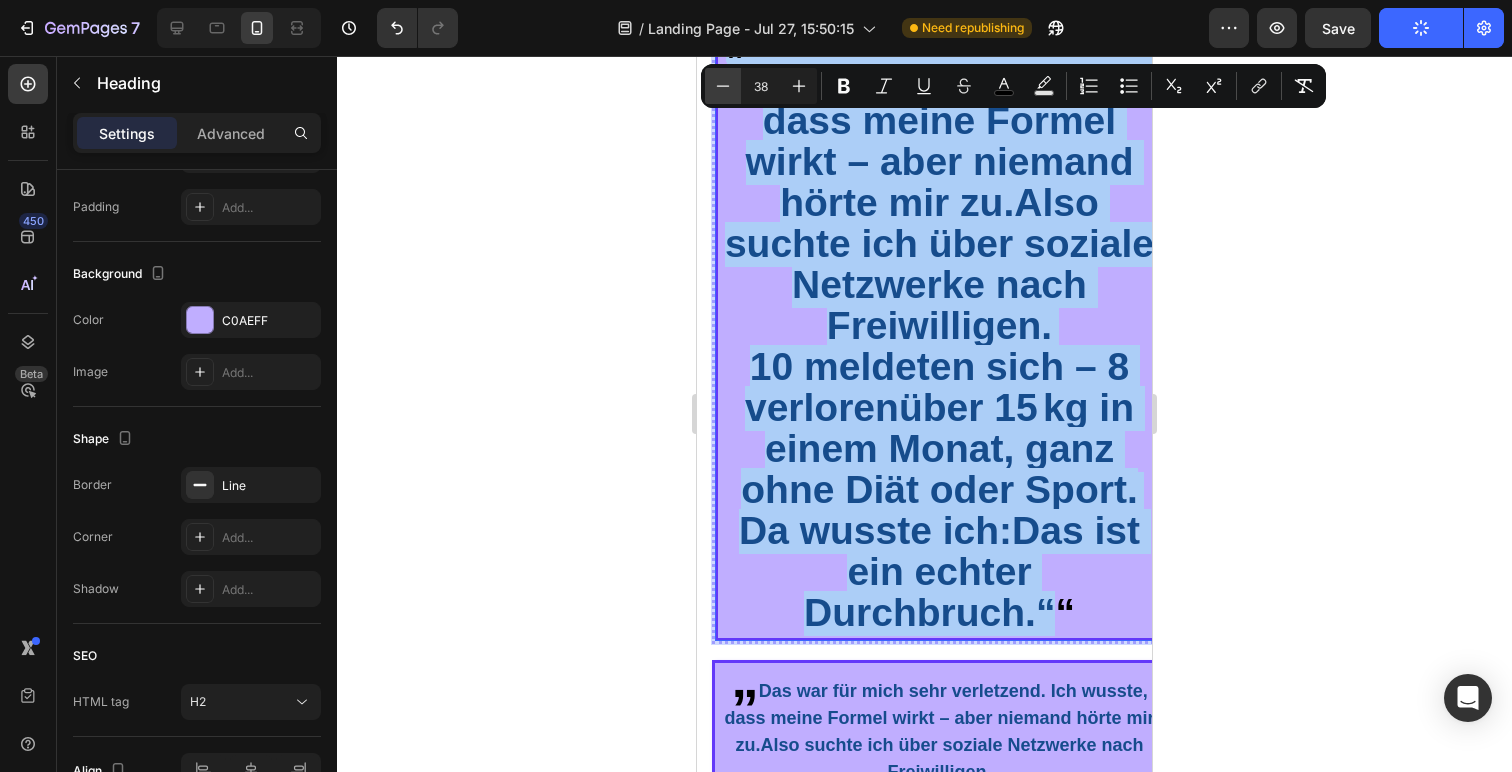 click 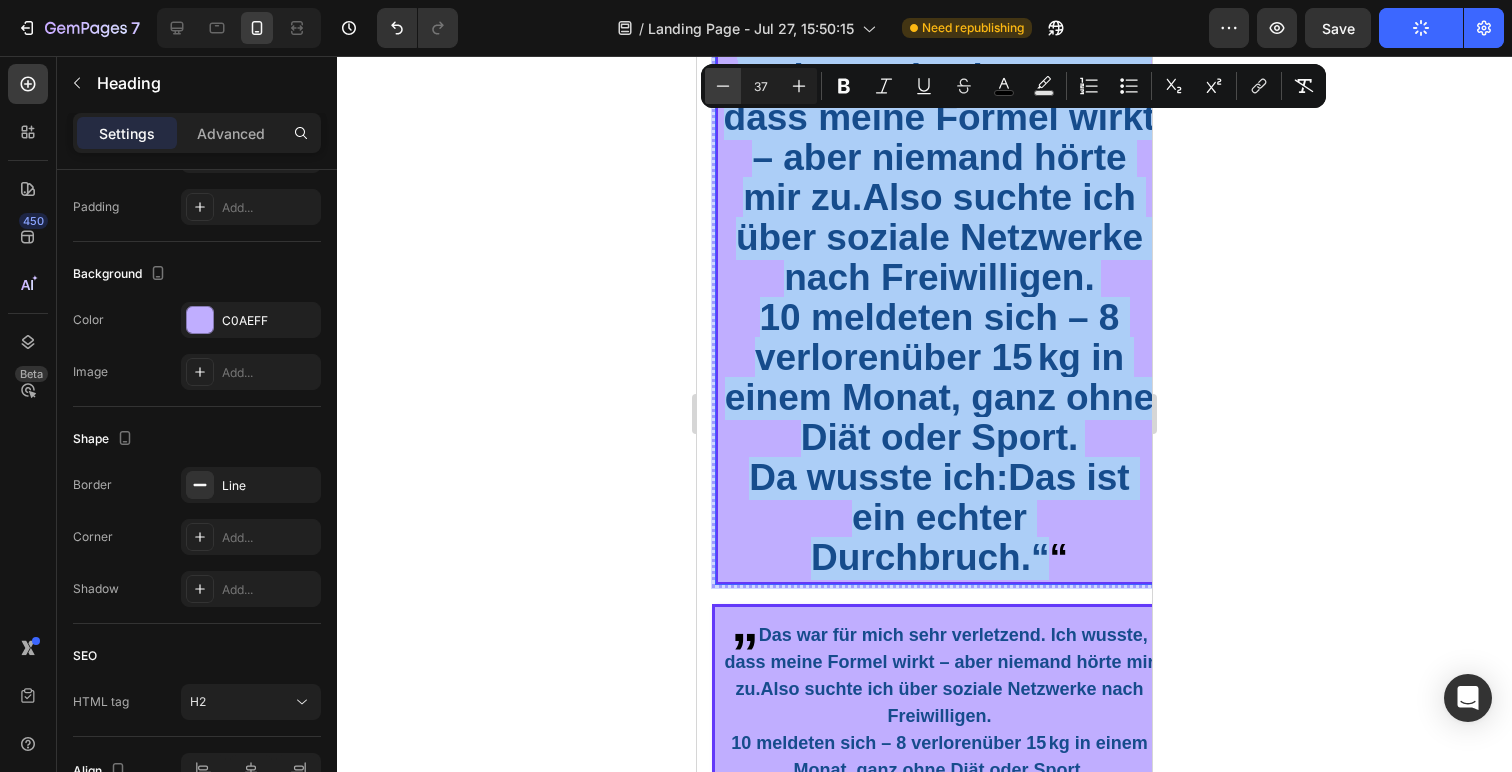 click 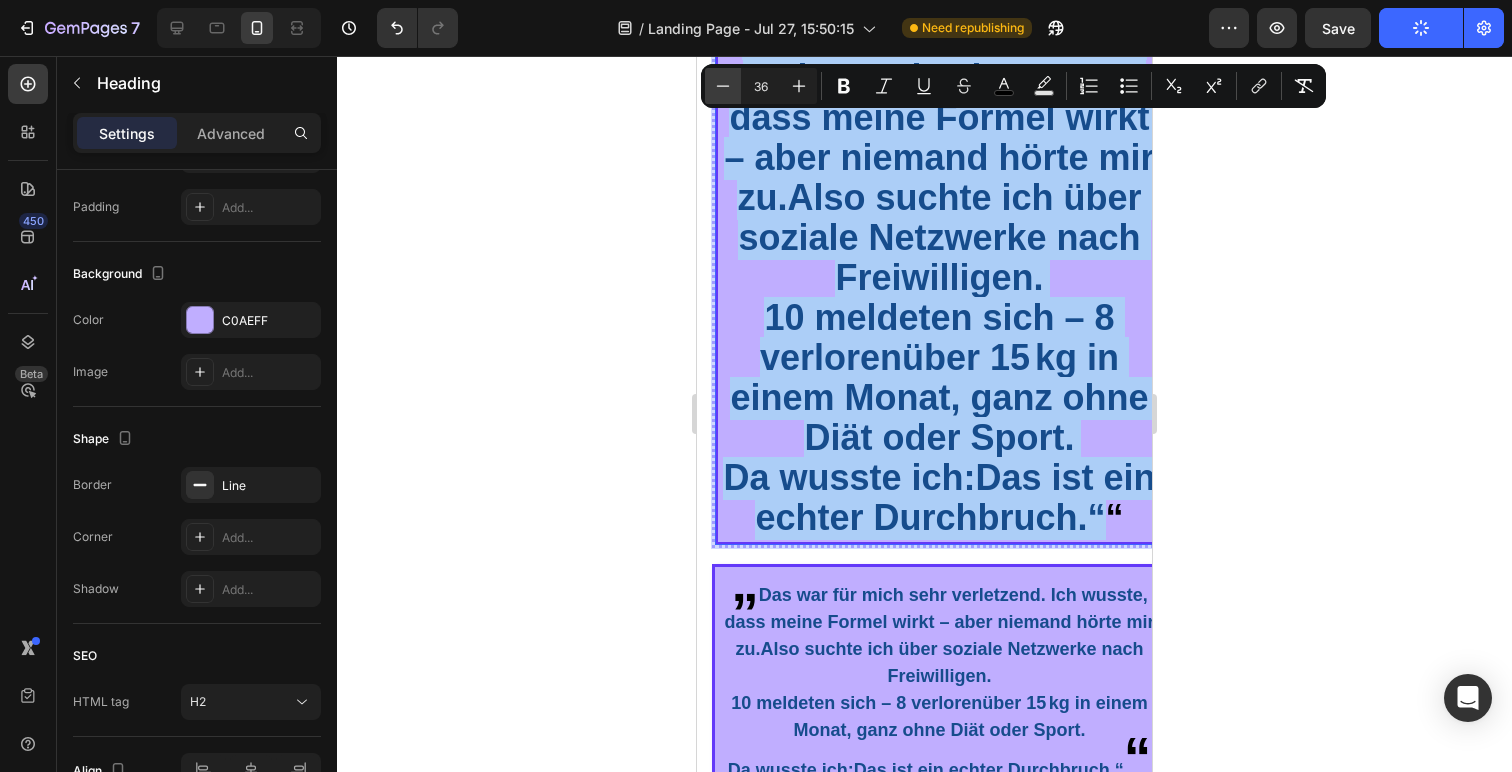click 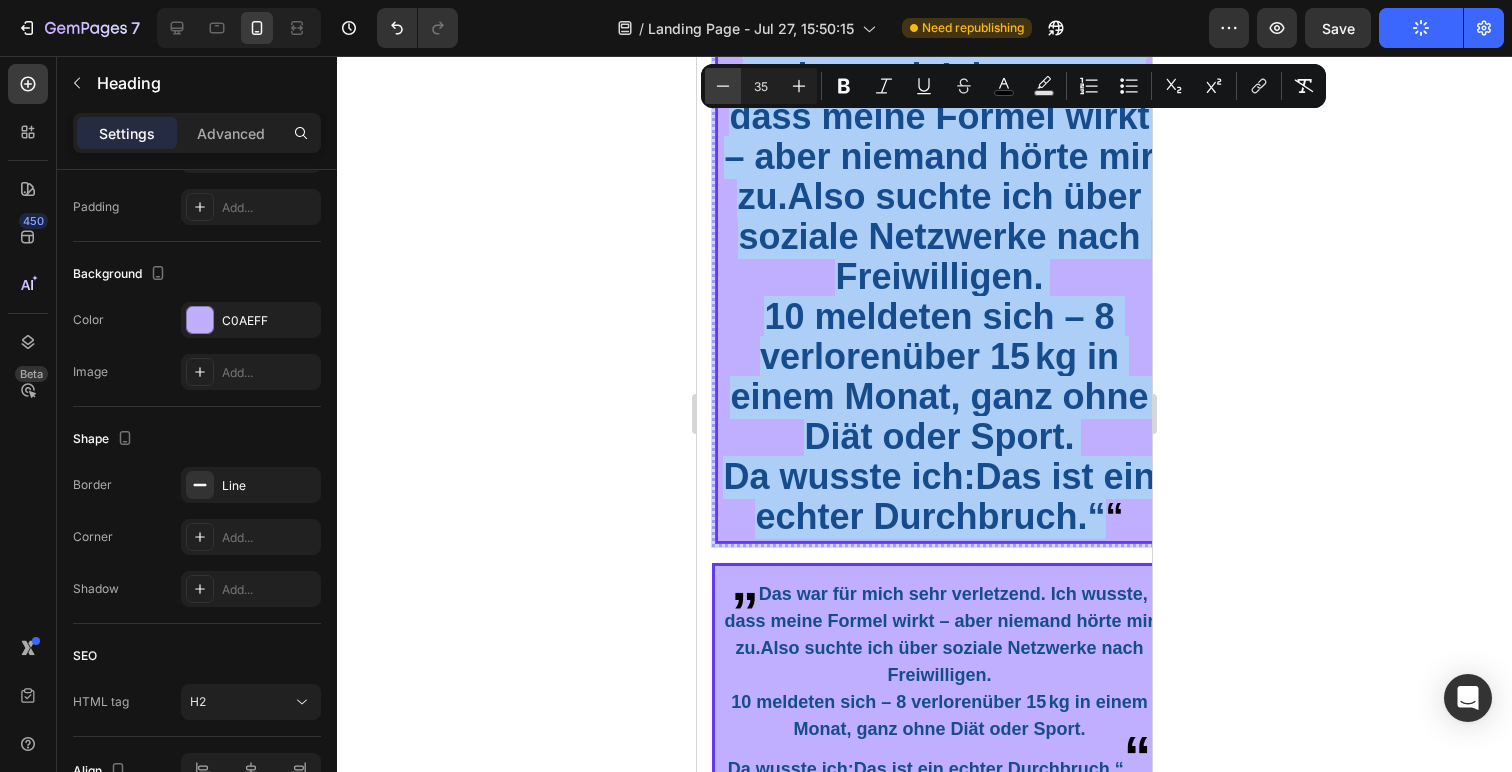 click 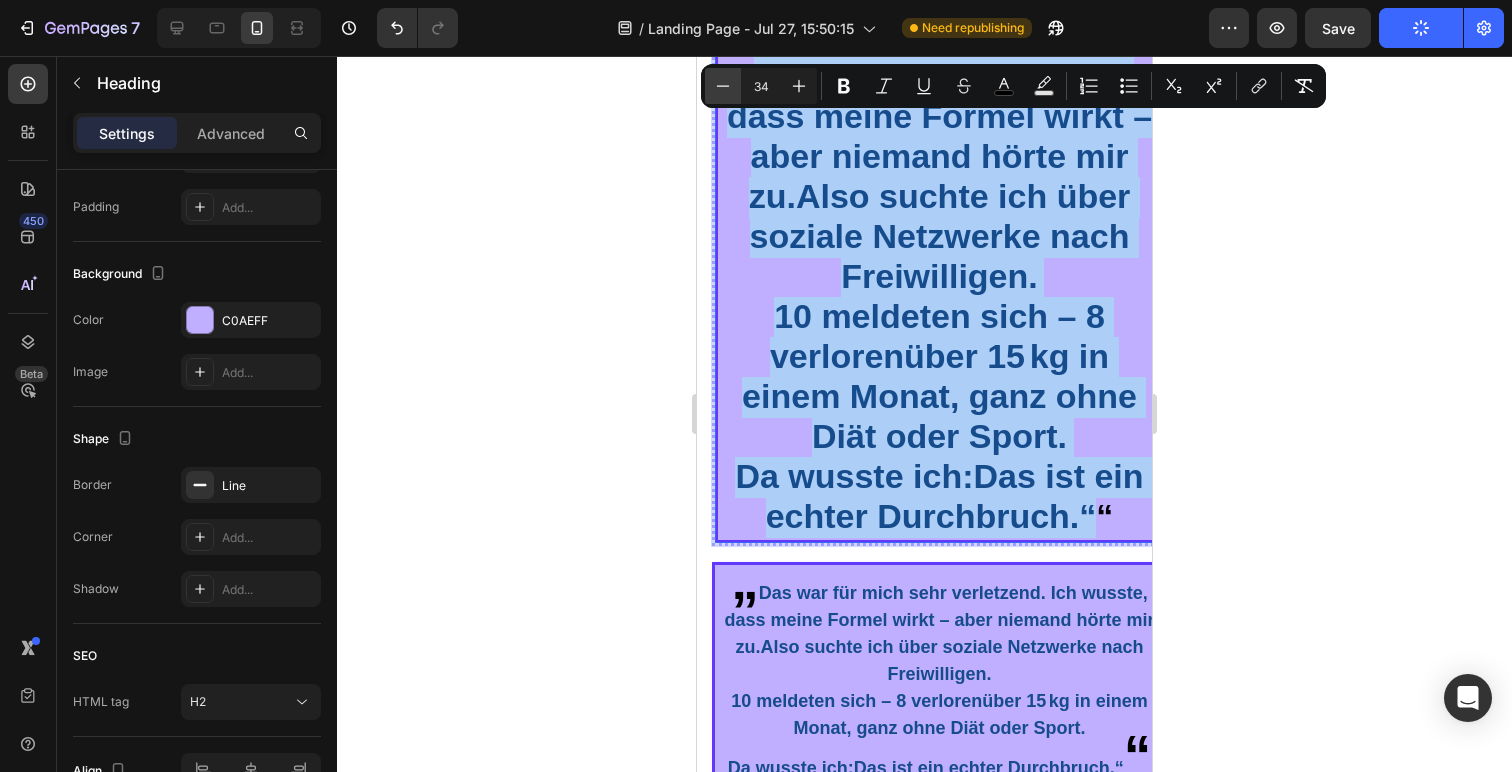 click 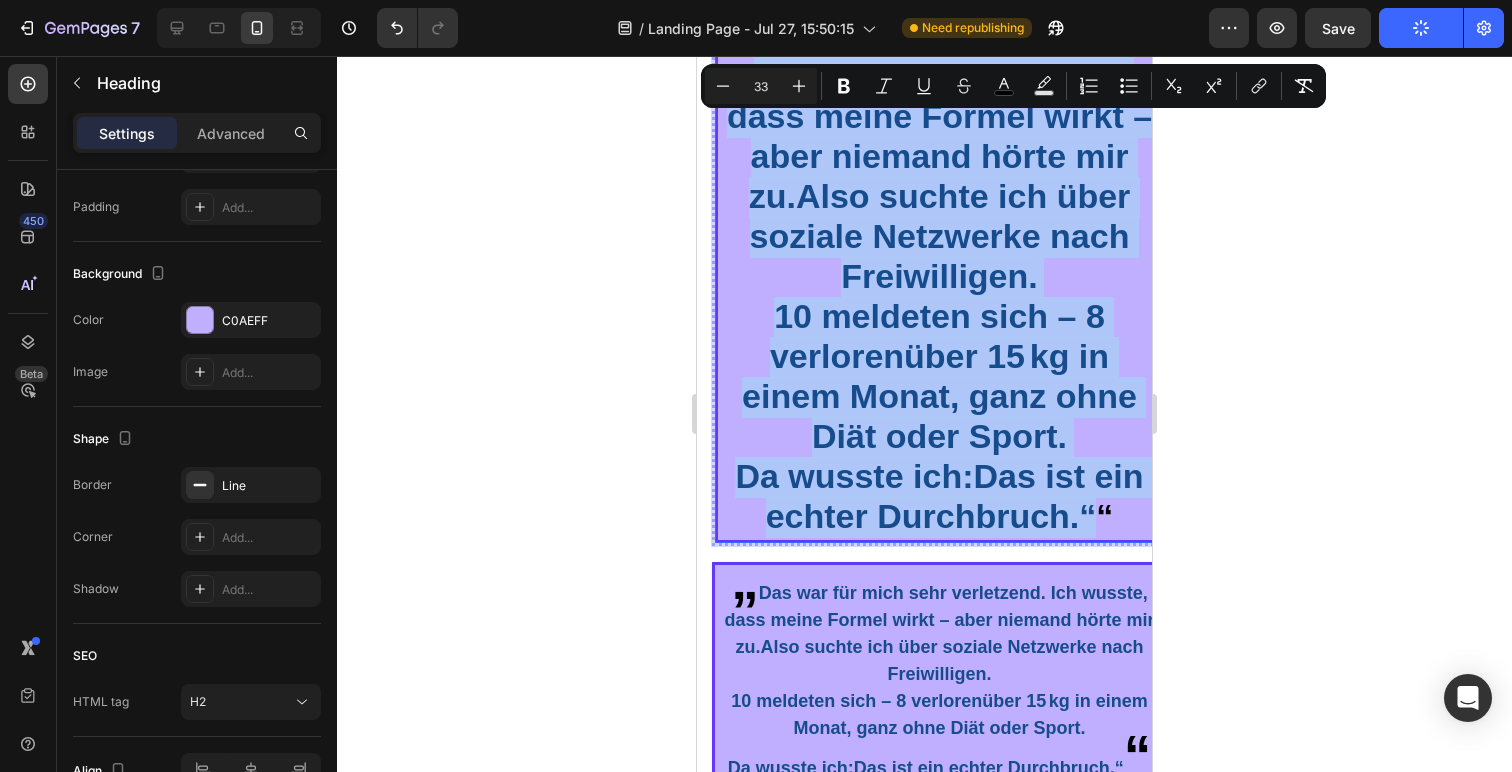 scroll, scrollTop: 3936, scrollLeft: 0, axis: vertical 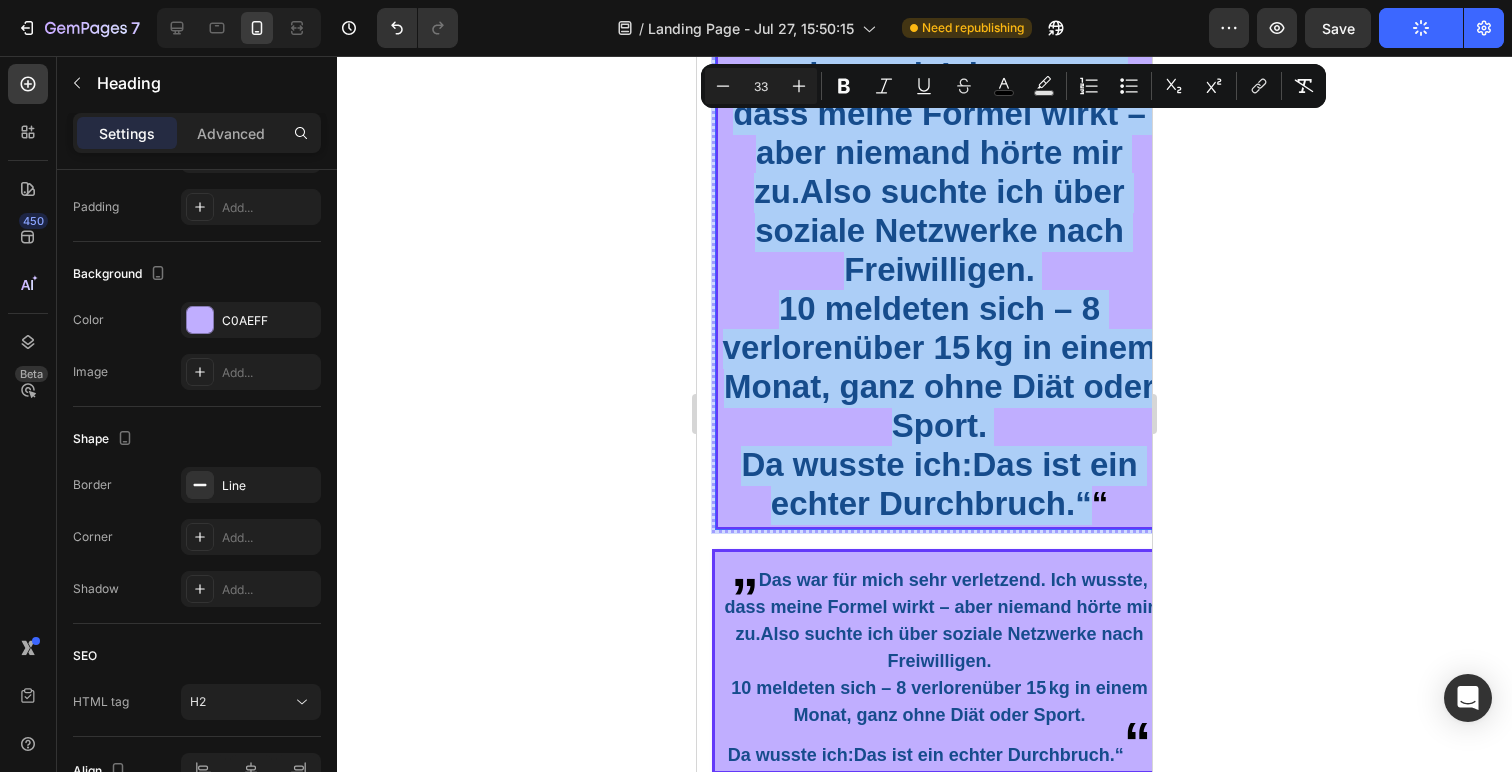 click on "33" at bounding box center (761, 86) 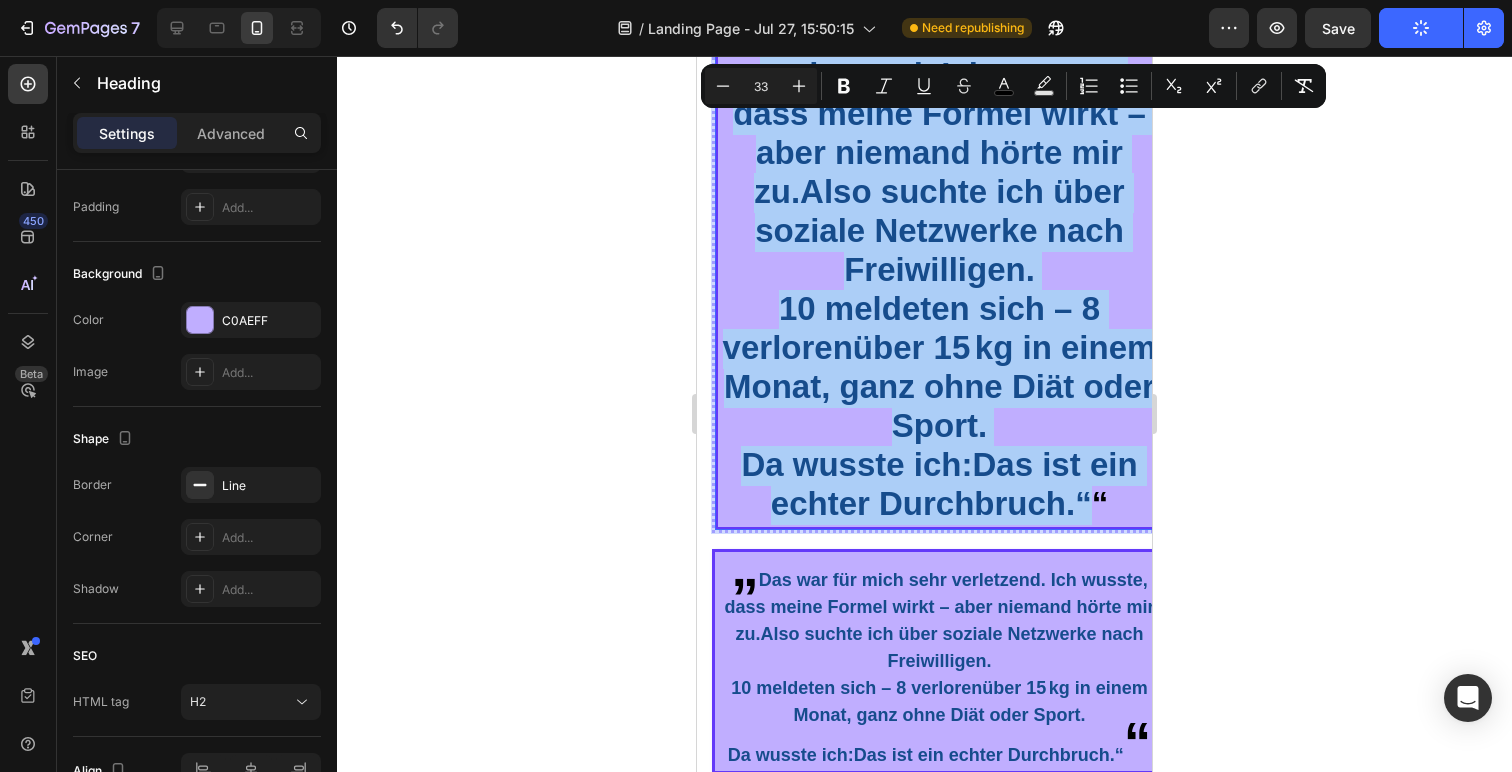 click on "33" at bounding box center [761, 86] 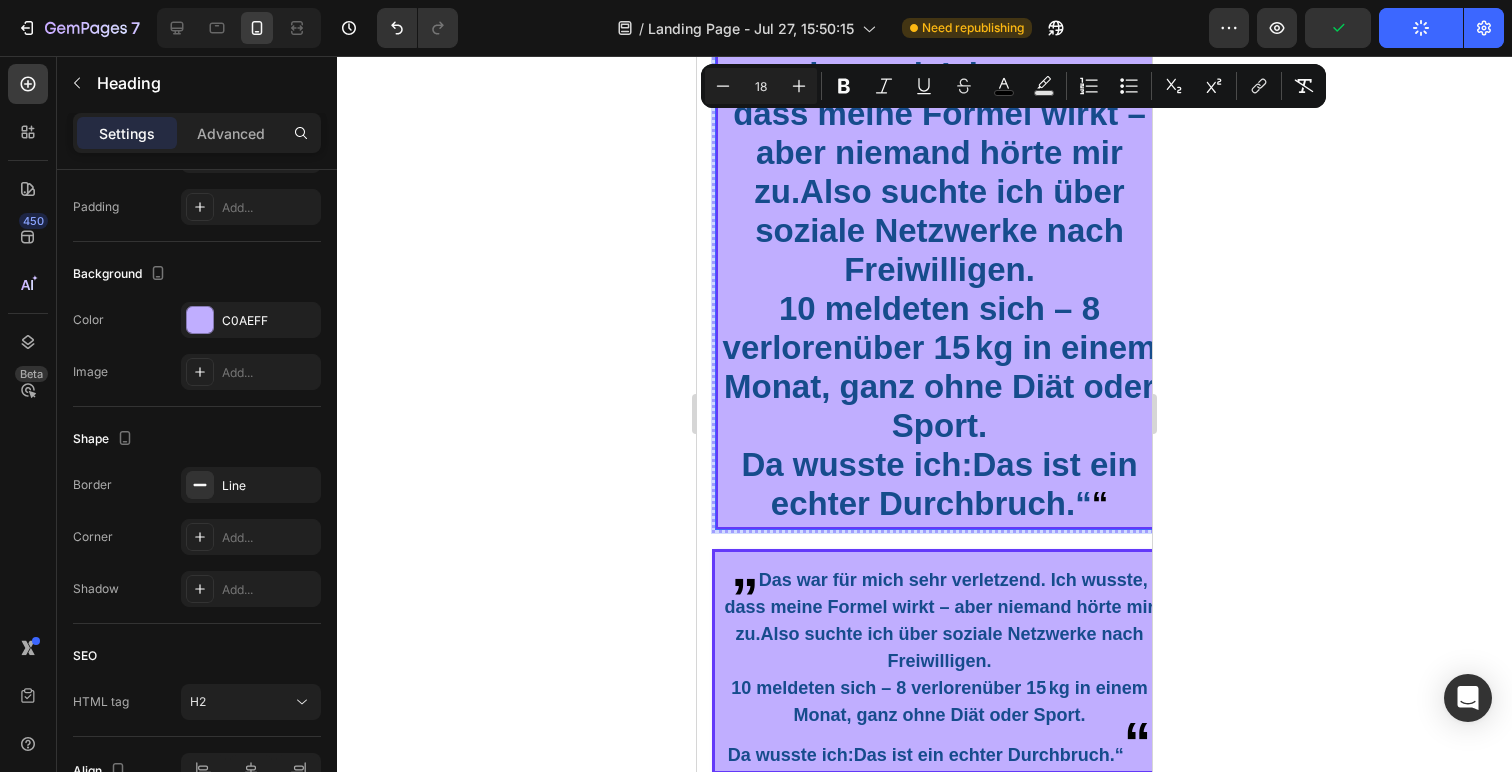 type on "18" 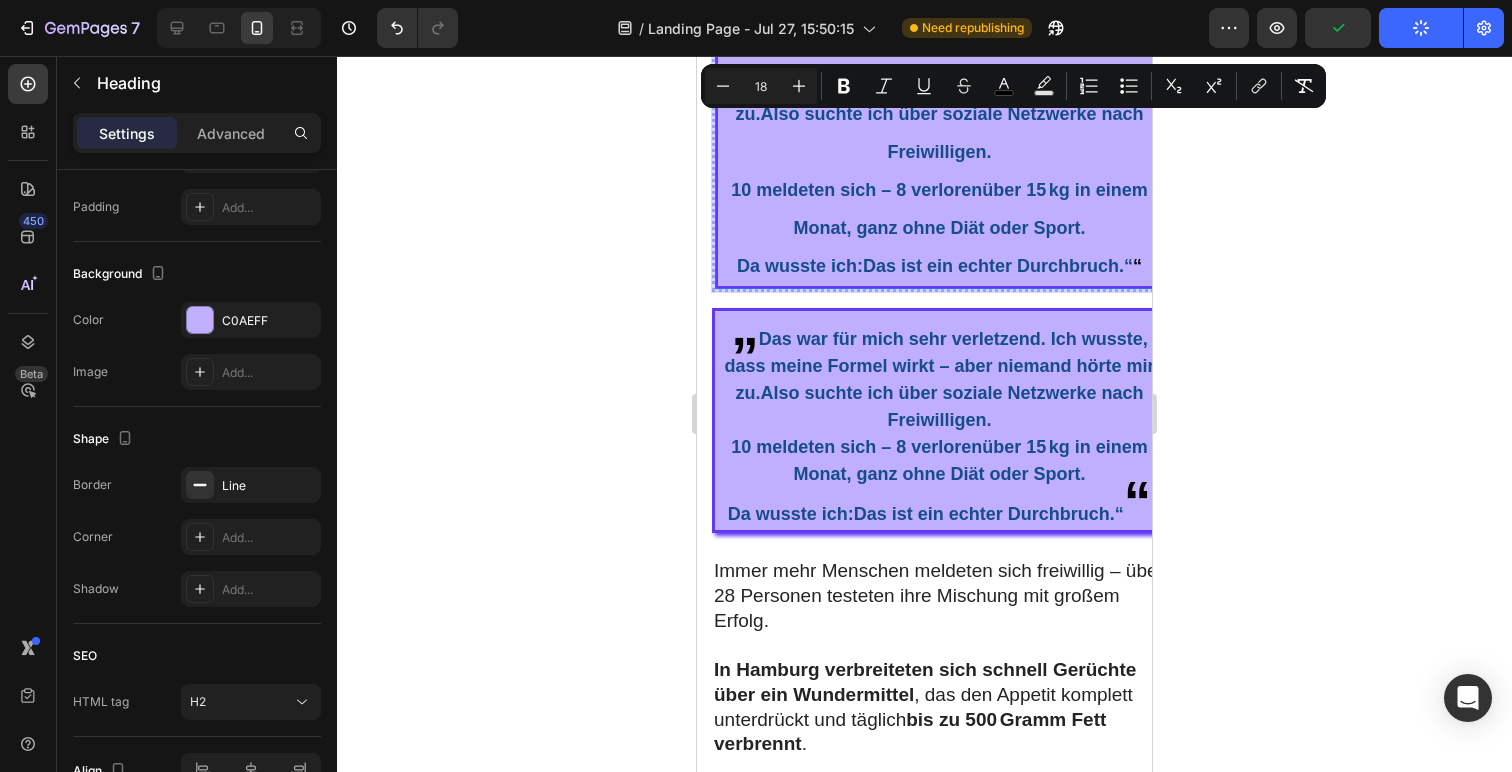 drag, startPoint x: 1208, startPoint y: 248, endPoint x: 1175, endPoint y: 254, distance: 33.54102 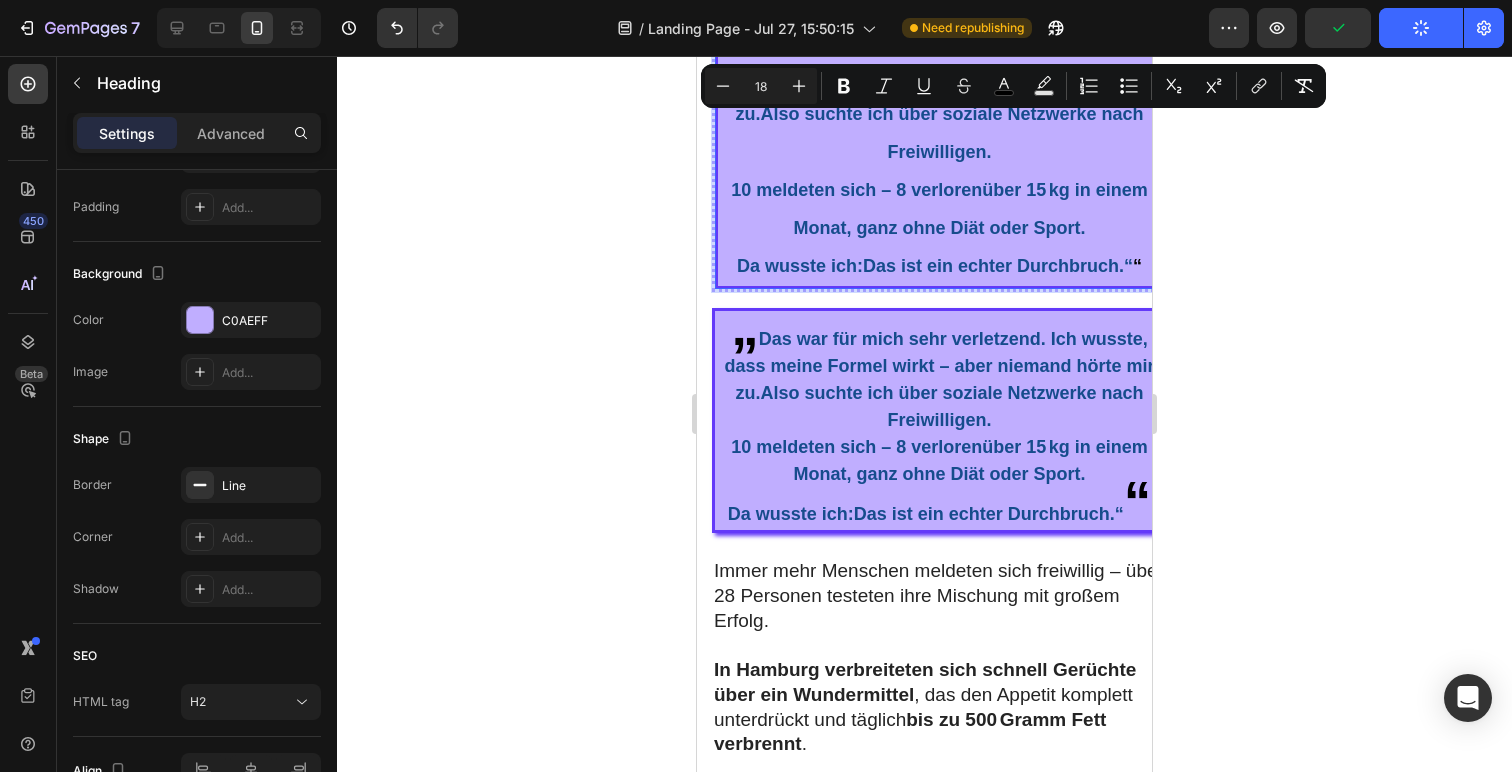 click 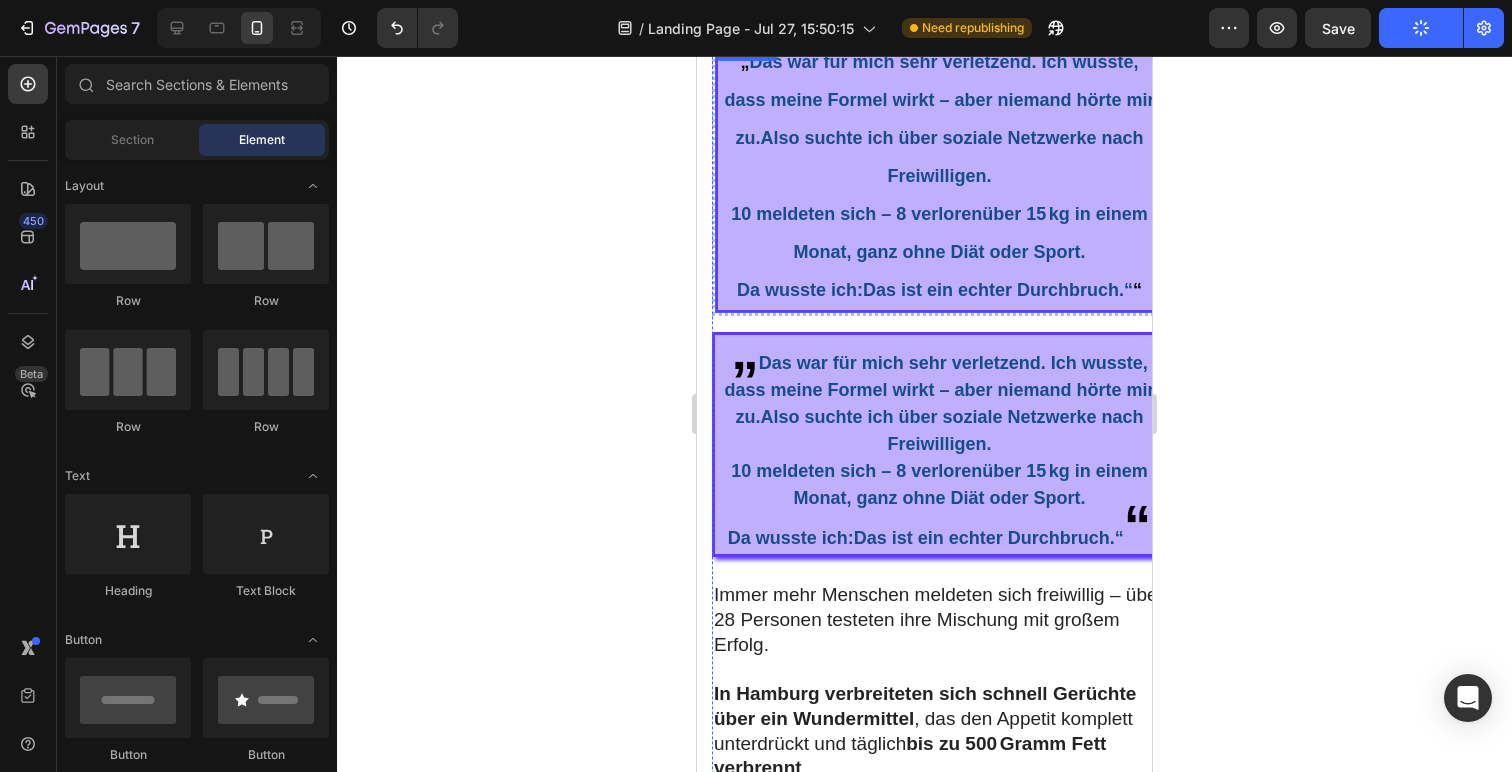 scroll, scrollTop: 3911, scrollLeft: 0, axis: vertical 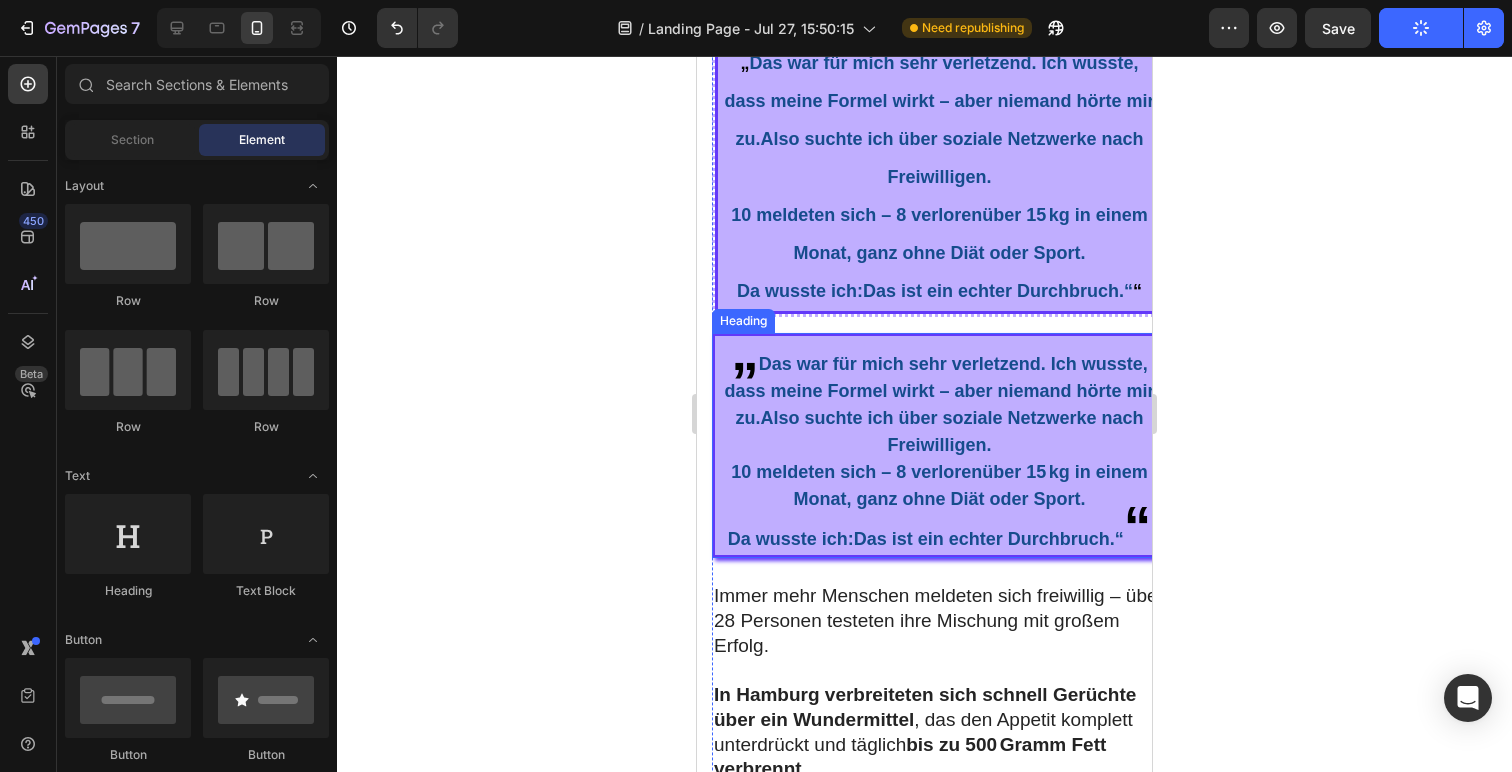 click on "⁠⁠⁠⁠⁠⁠⁠ „ Das war für mich sehr verletzend. Ich wusste, dass meine Formel wirkt – aber niemand hörte mir zu.Also suchte ich über soziale Netzwerke nach Freiwilligen. 10 meldeten sich – 8 verloren  über 15 kg in einem Monat , ganz ohne Diät oder Sport. Da wusste ich:  Das ist ein echter Durchbruch. “ “" at bounding box center (939, 445) 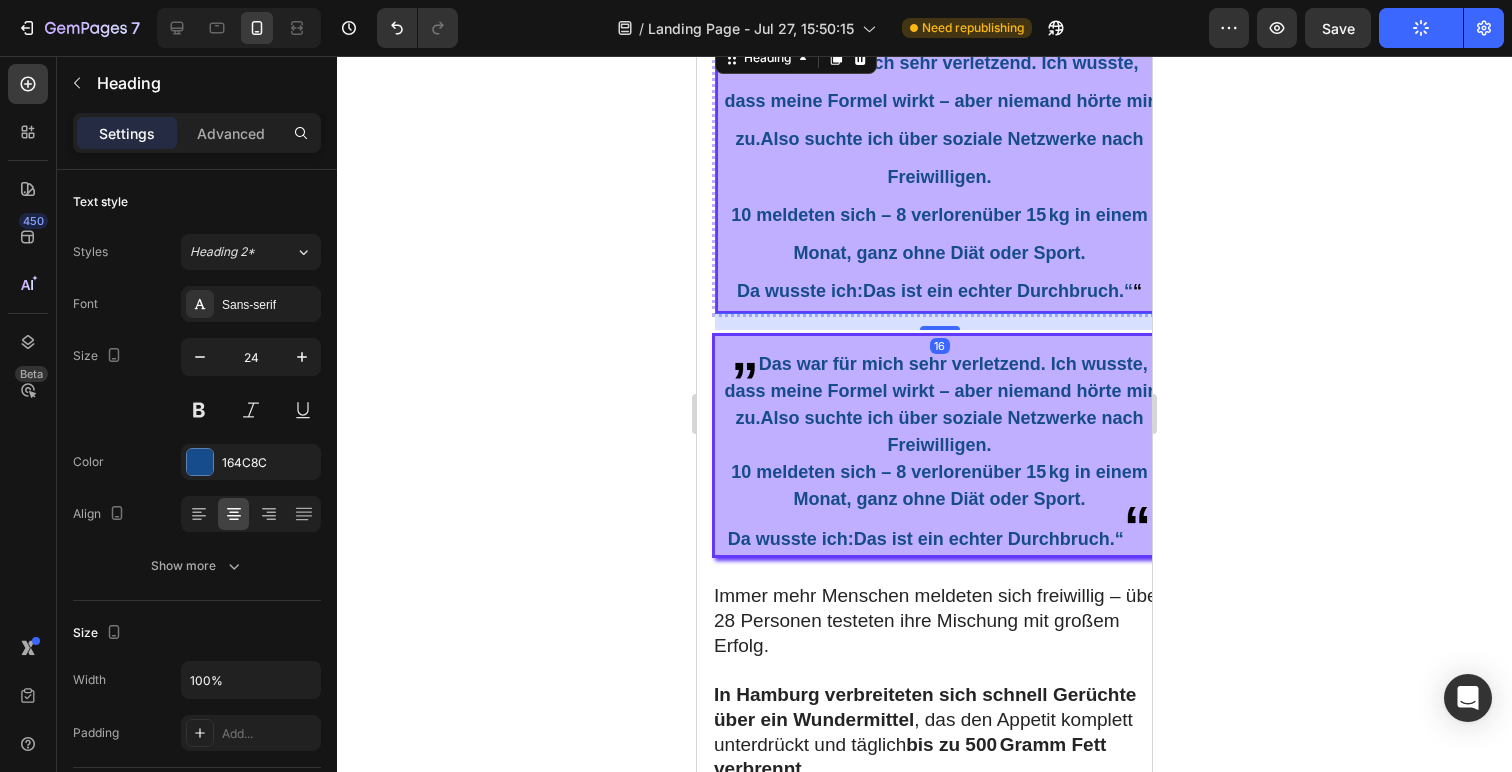 click on "Das war für mich sehr verletzend. Ich wusste, dass meine Formel wirkt – aber niemand hörte mir zu.Also suchte ich über soziale Netzwerke nach Freiwilligen." at bounding box center (939, 120) 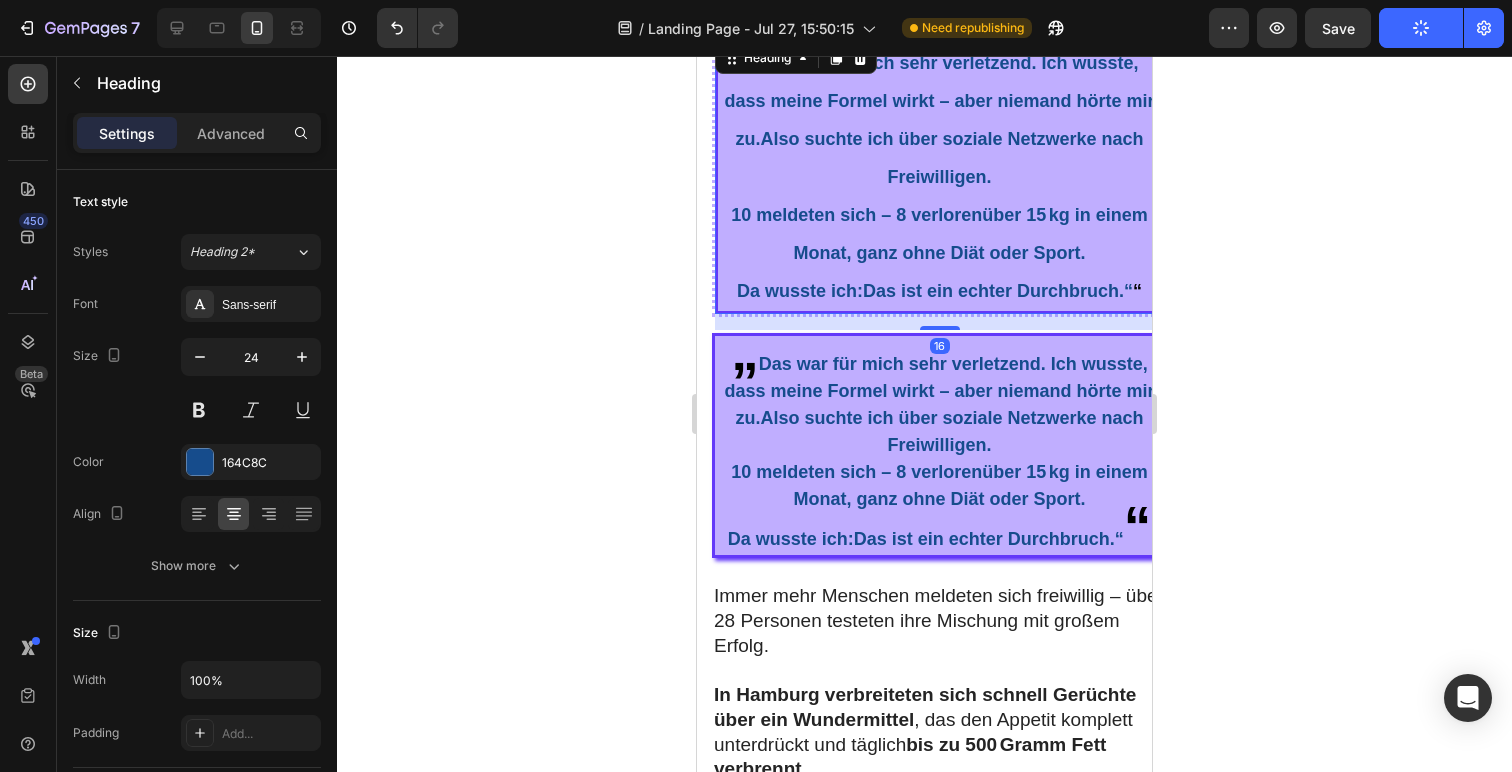 scroll, scrollTop: 526, scrollLeft: 0, axis: vertical 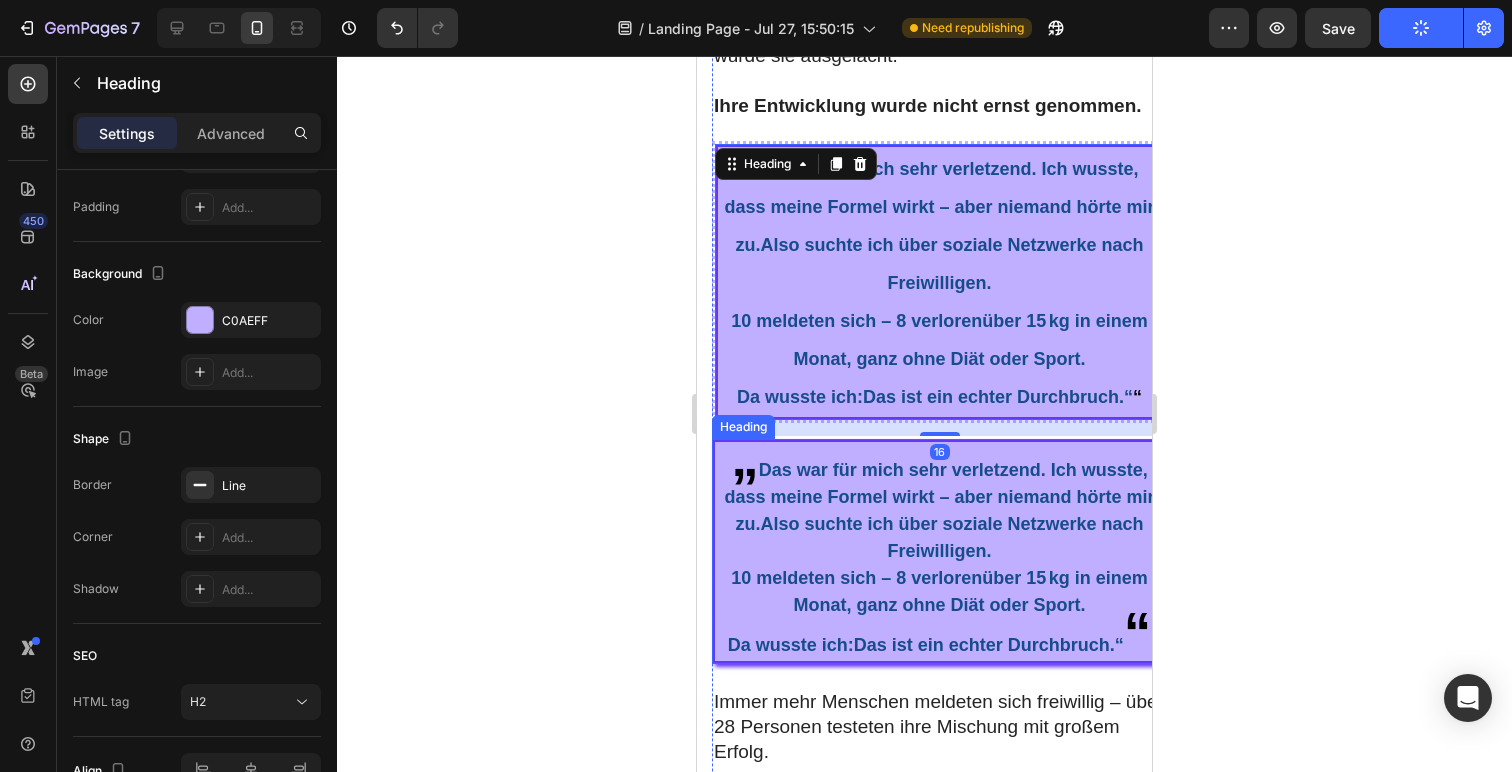 click on "⁠⁠⁠⁠⁠⁠⁠ „ Das war für mich sehr verletzend. Ich wusste, dass meine Formel wirkt – aber niemand hörte mir zu.Also suchte ich über soziale Netzwerke nach Freiwilligen. 10 meldeten sich – 8 verloren  über 15 kg in einem Monat , ganz ohne Diät oder Sport. Da wusste ich:  Das ist ein echter Durchbruch. “ “" at bounding box center [939, 551] 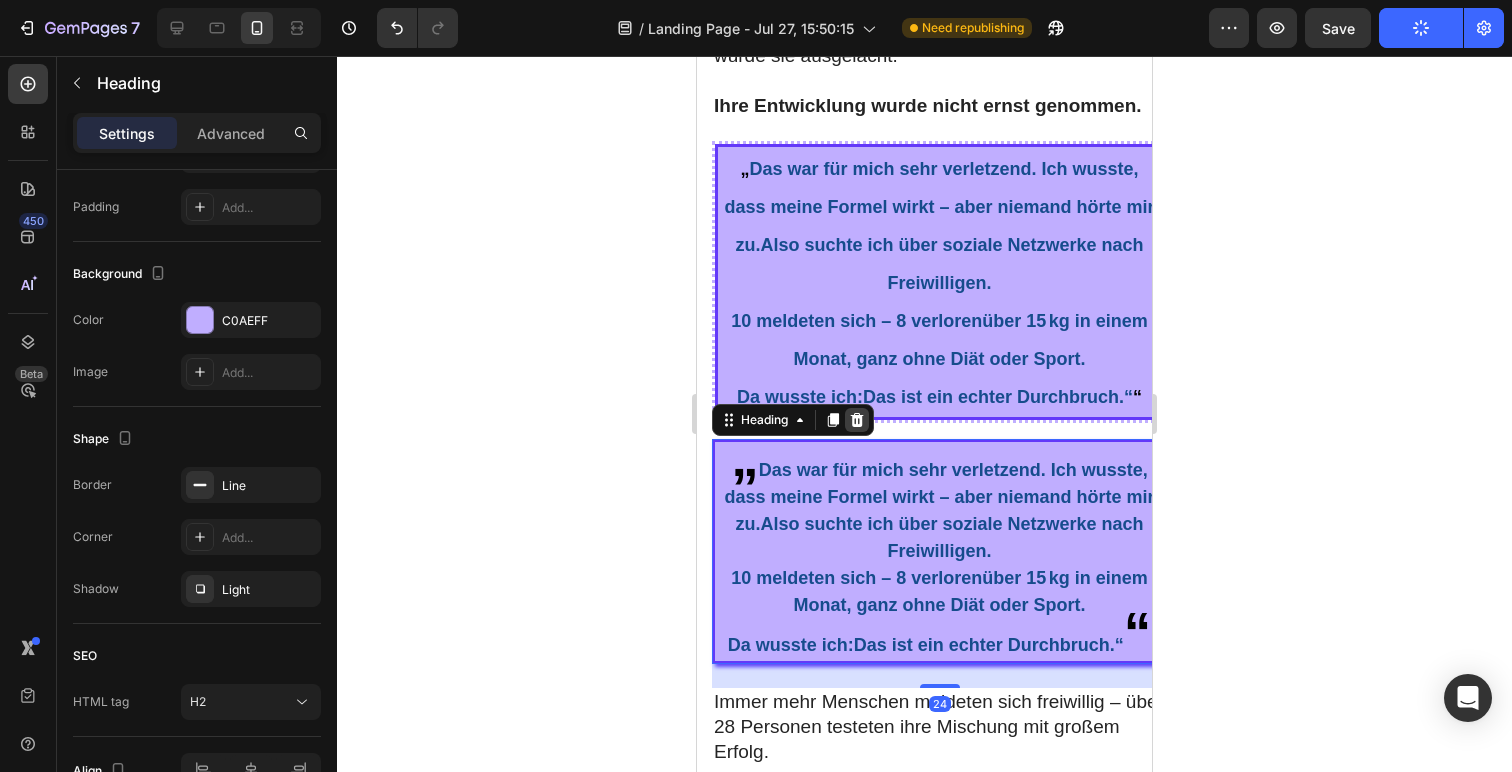 click 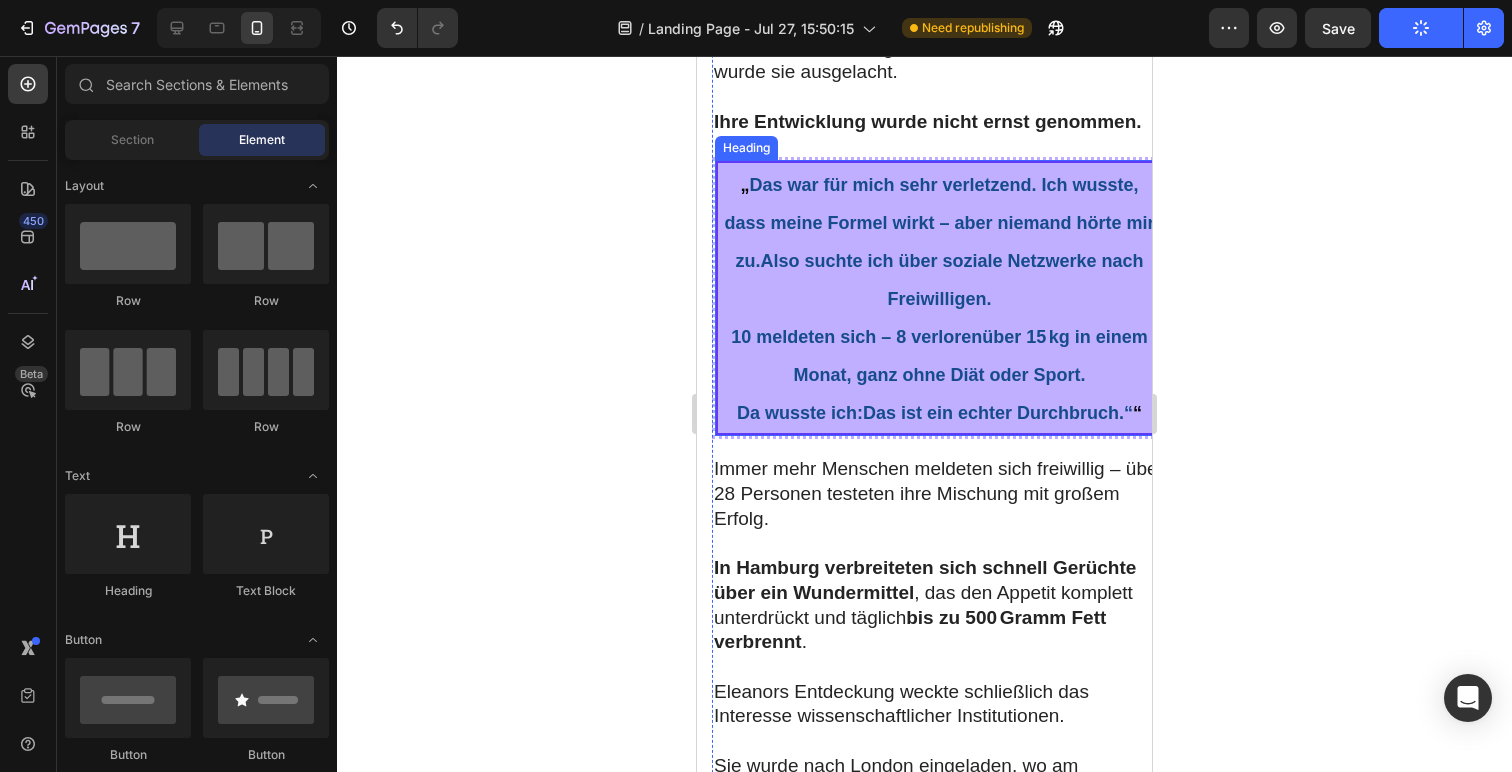 scroll, scrollTop: 3767, scrollLeft: 0, axis: vertical 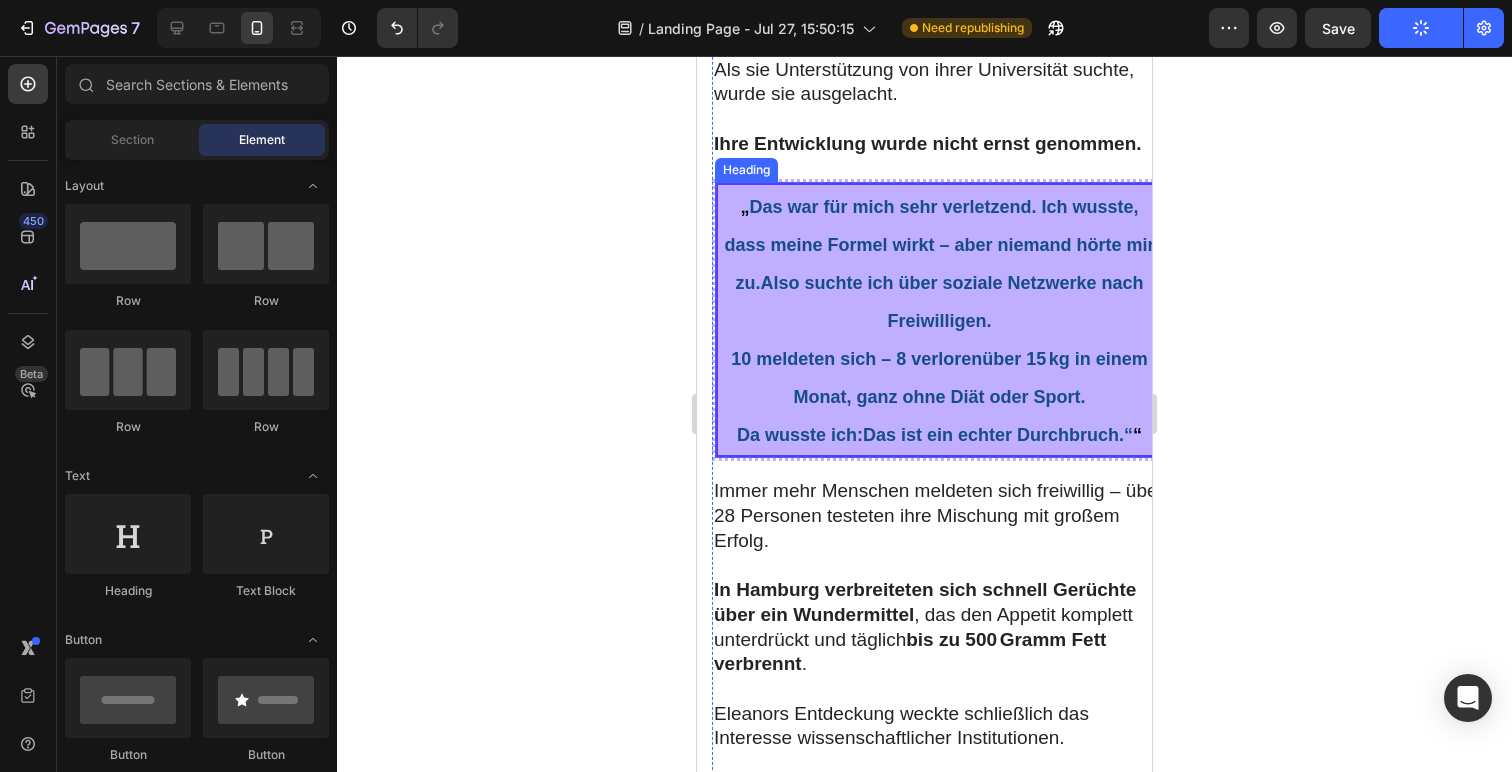 click on "Das war für mich sehr verletzend. Ich wusste, dass meine Formel wirkt – aber niemand hörte mir zu.Also suchte ich über soziale Netzwerke nach Freiwilligen." at bounding box center [939, 264] 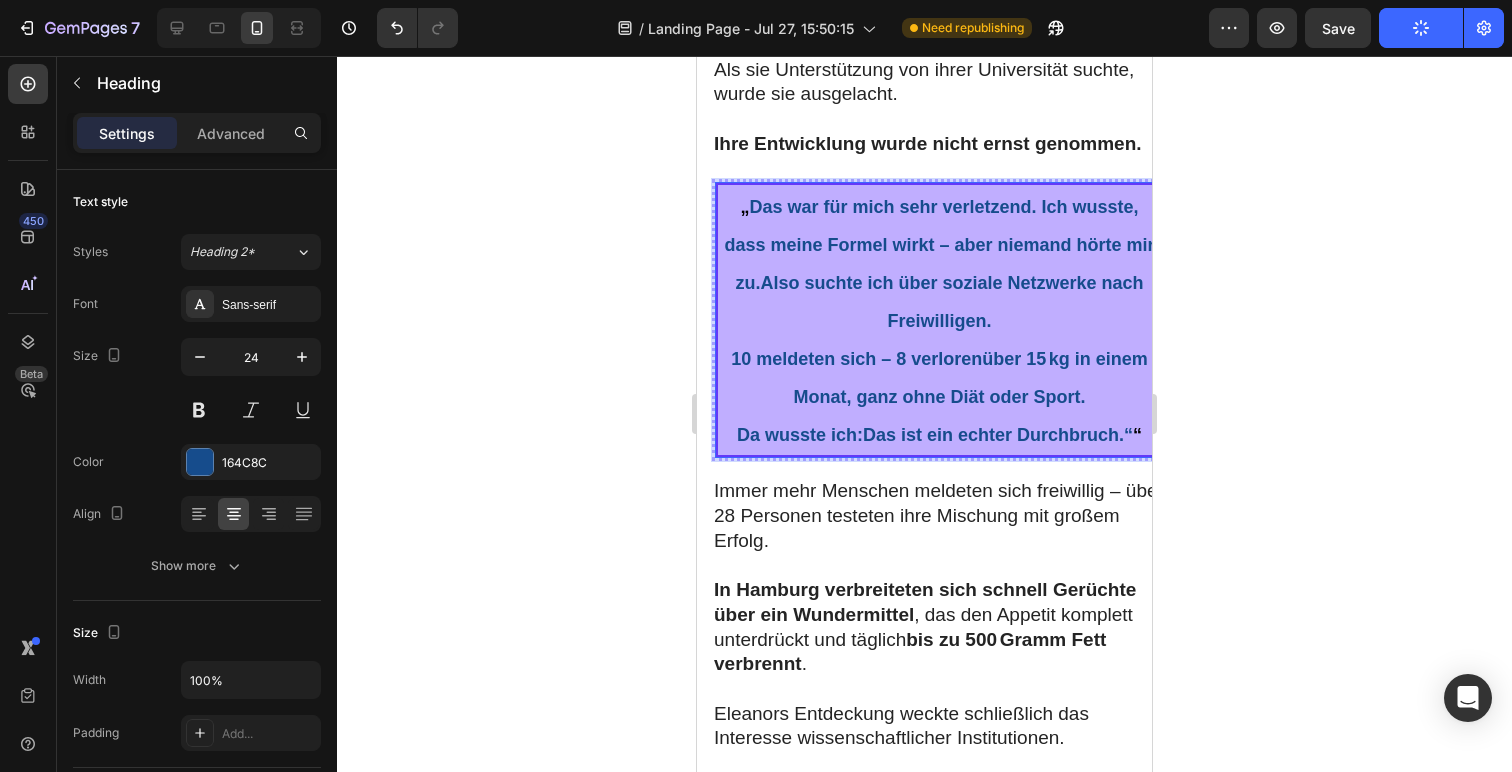 click on "Das war für mich sehr verletzend. Ich wusste, dass meine Formel wirkt – aber niemand hörte mir zu.Also suchte ich über soziale Netzwerke nach Freiwilligen." at bounding box center (939, 264) 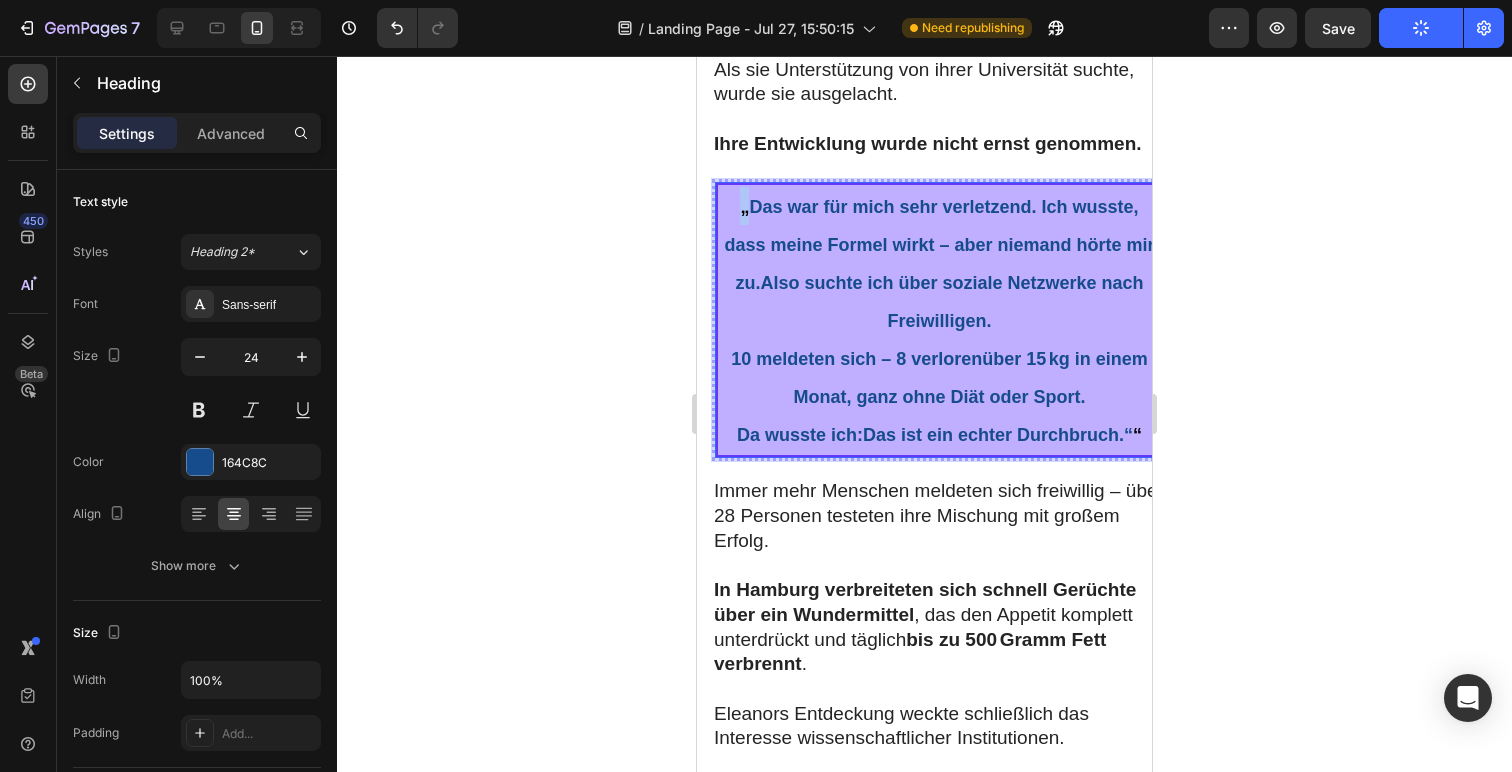 drag, startPoint x: 742, startPoint y: 249, endPoint x: 727, endPoint y: 246, distance: 15.297058 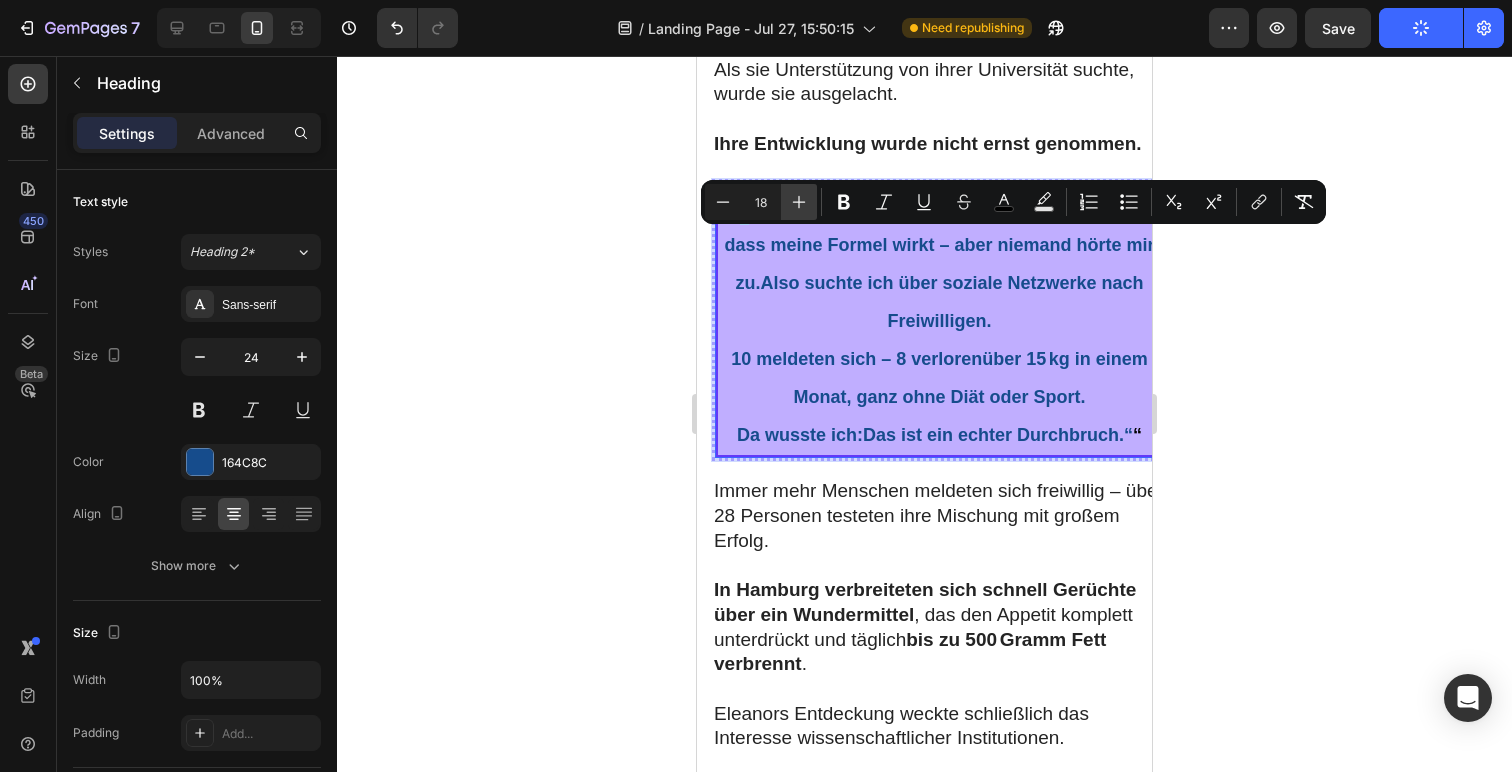 click 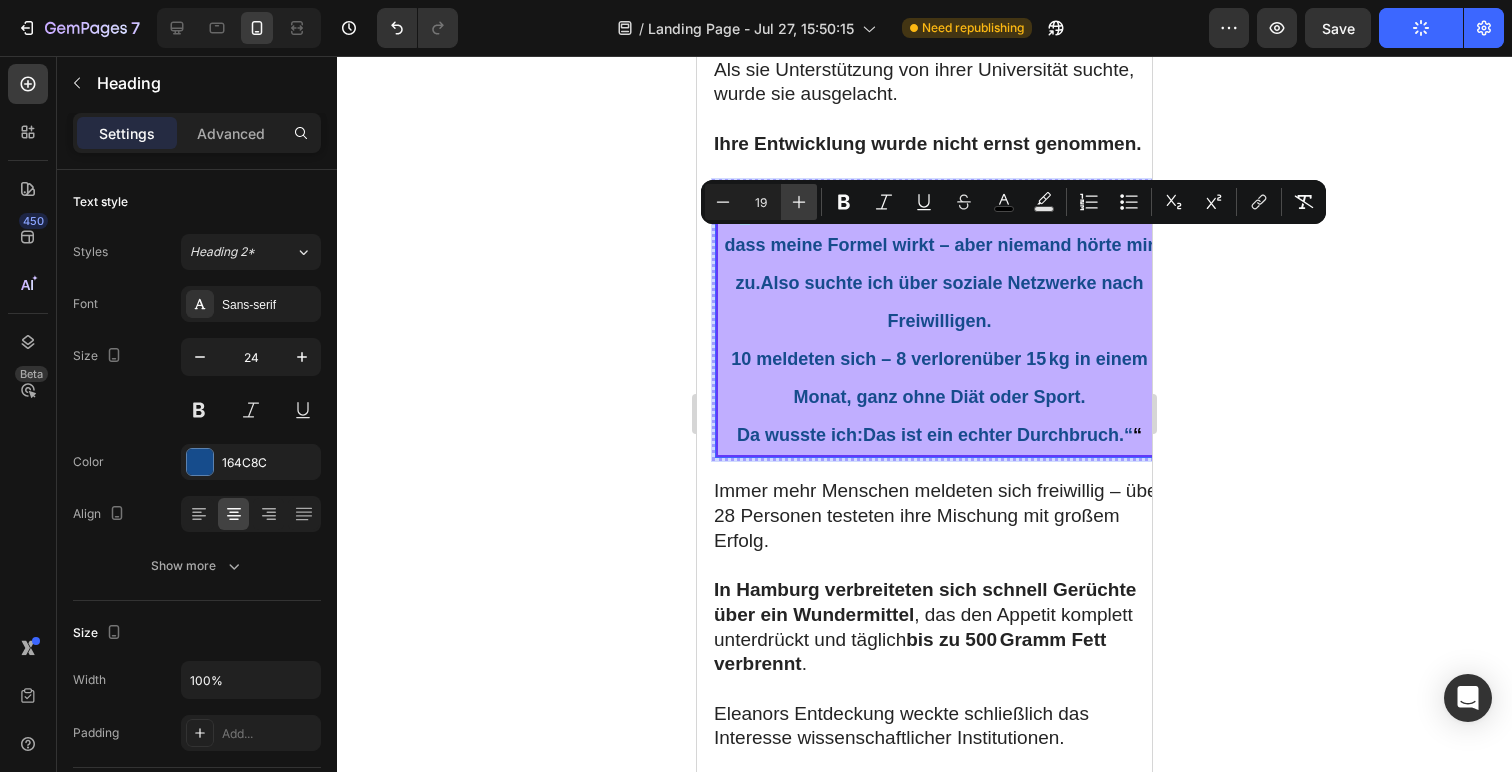 click 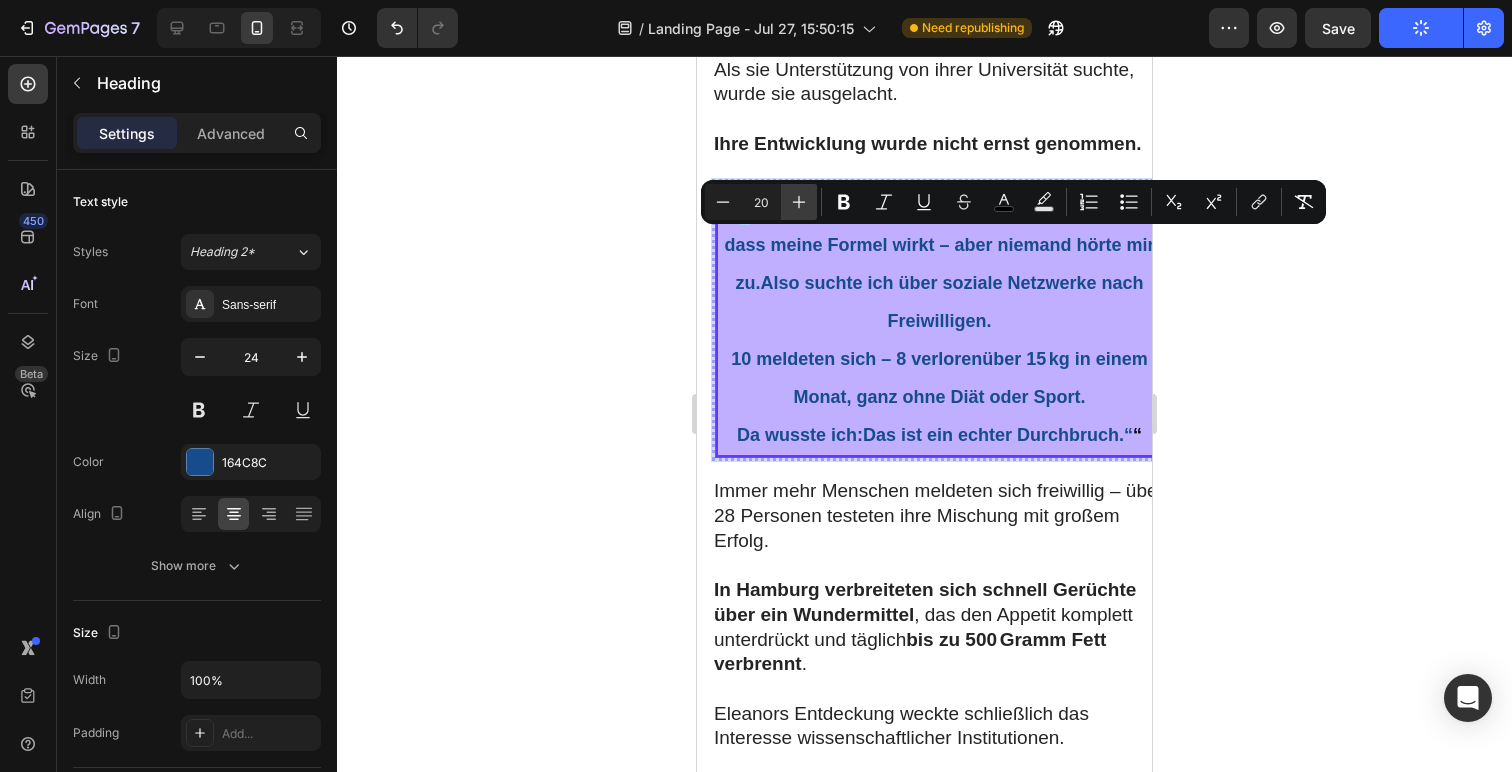 click 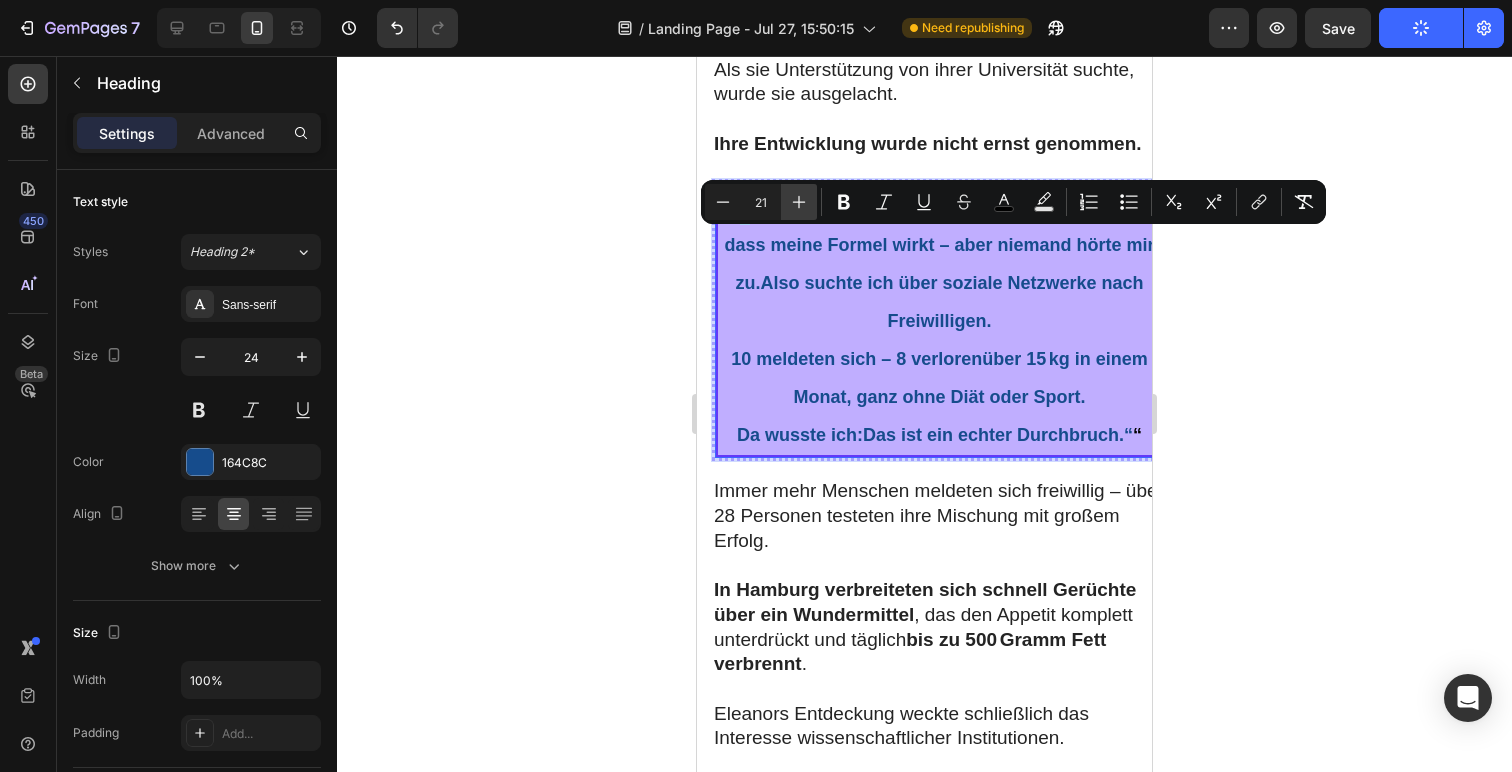 click 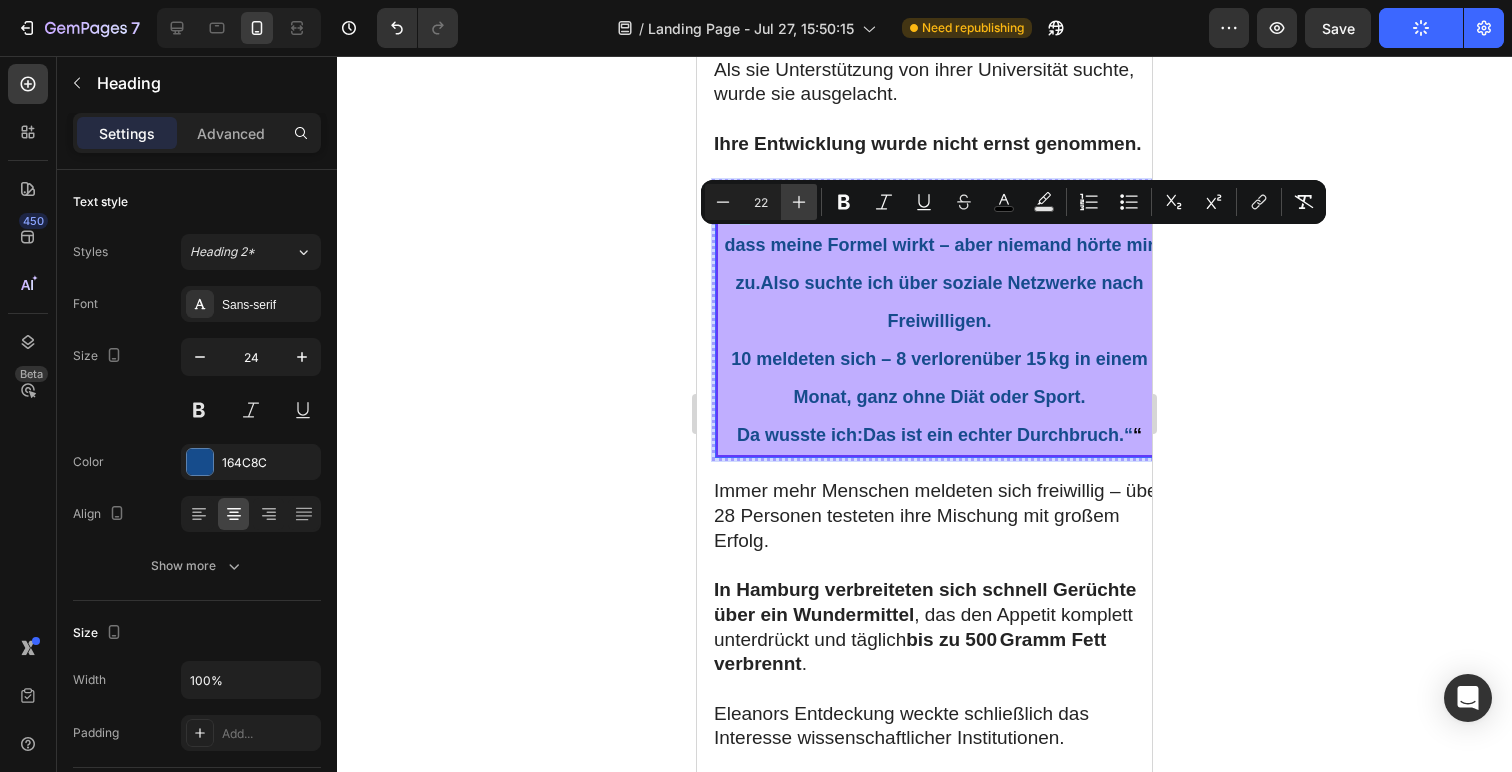 click 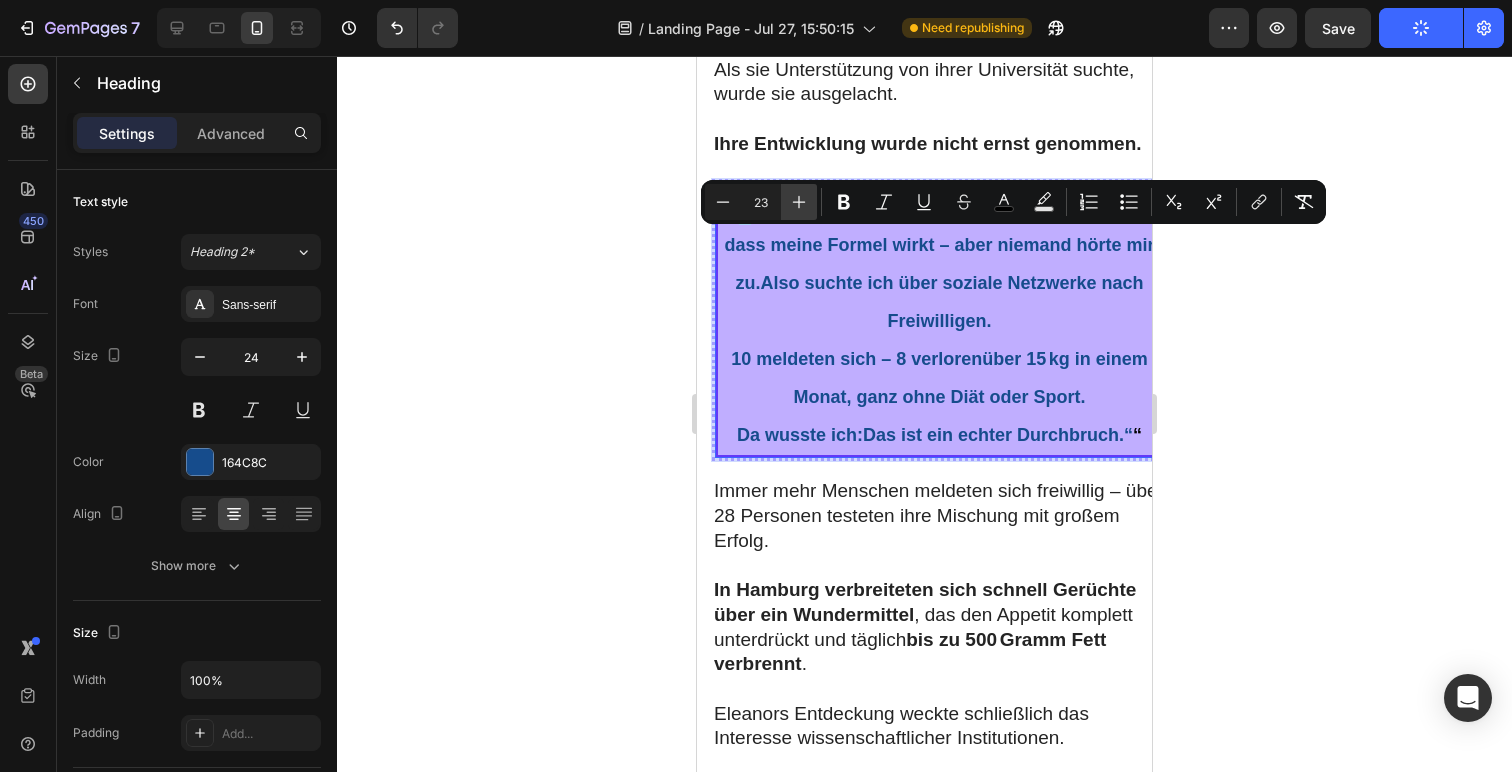 click 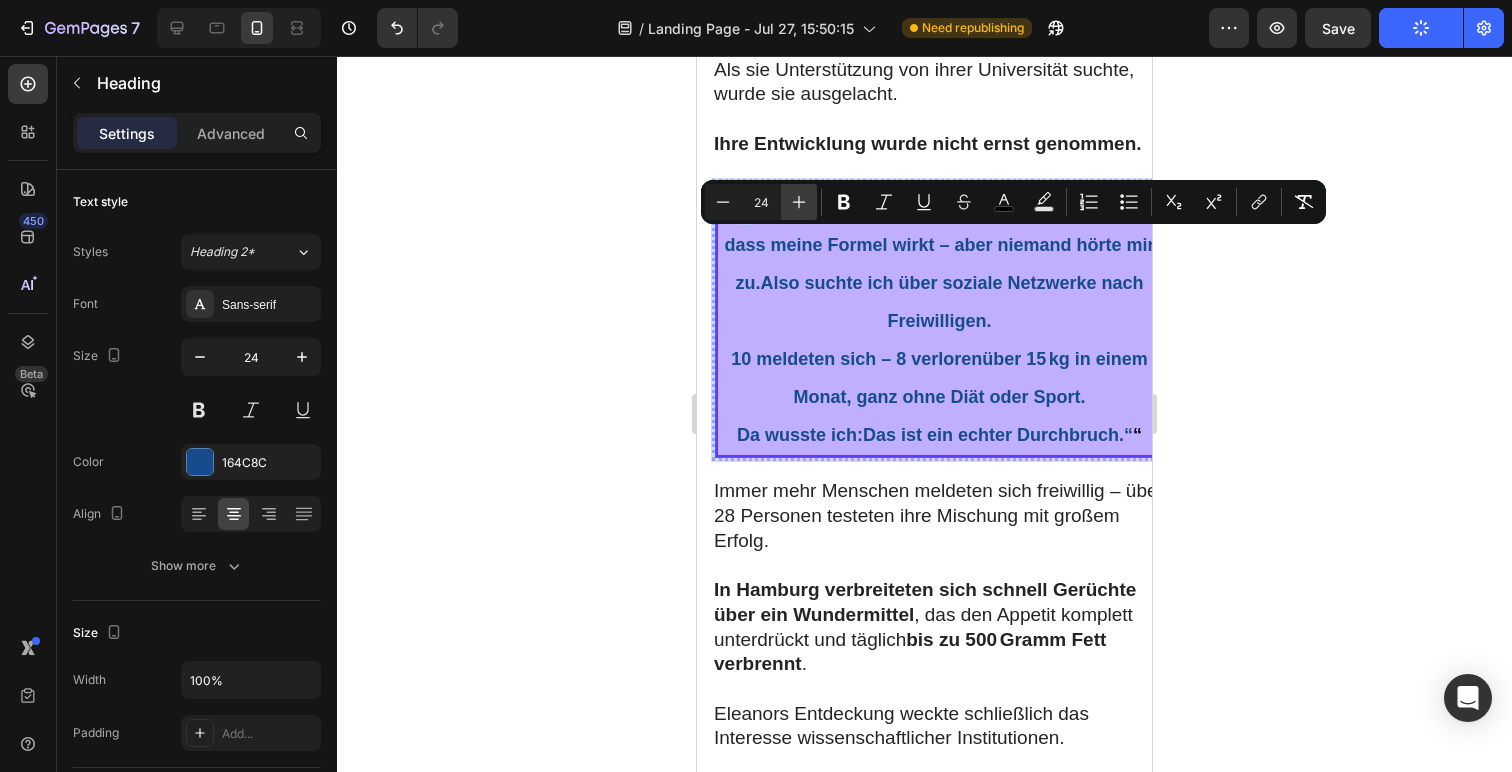 click 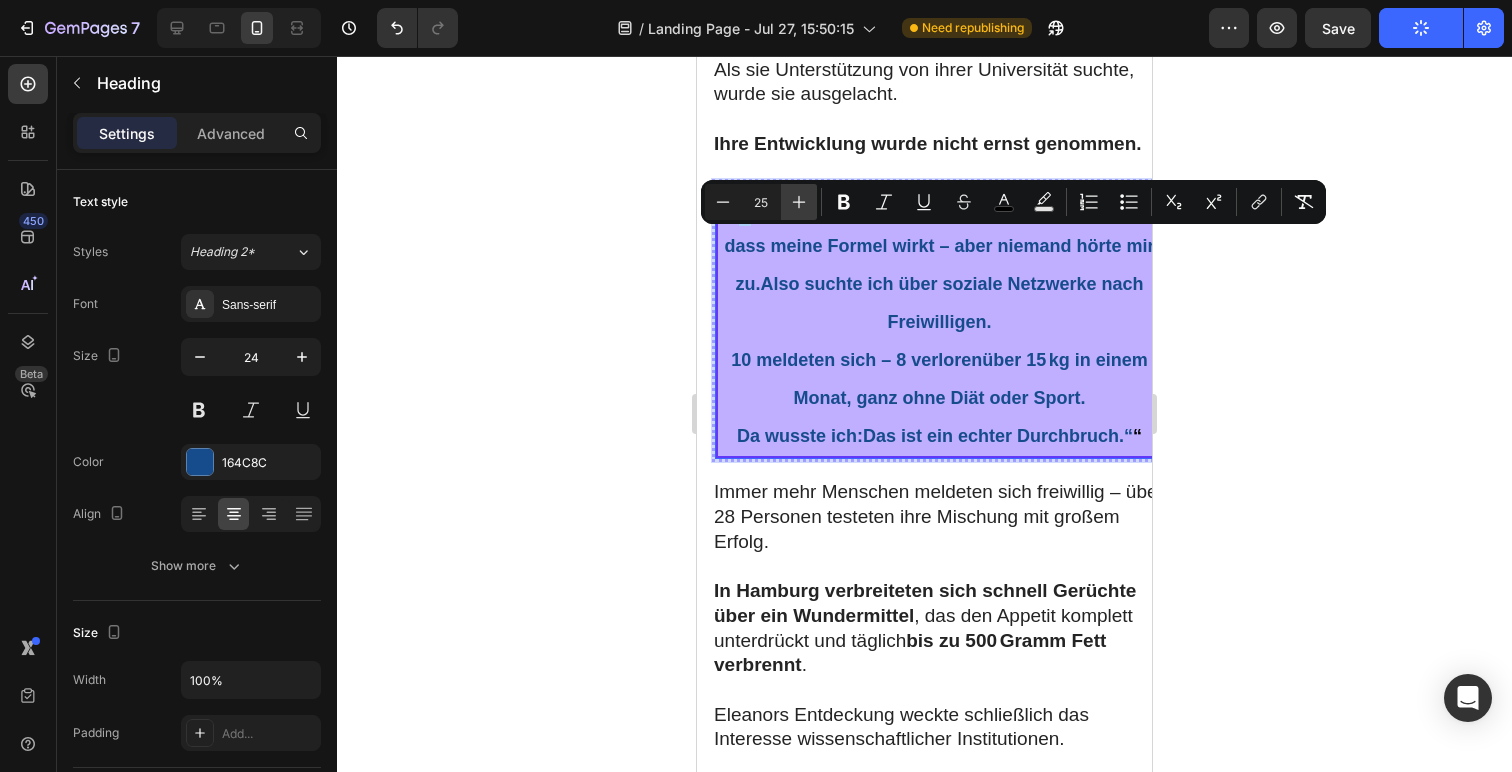 click 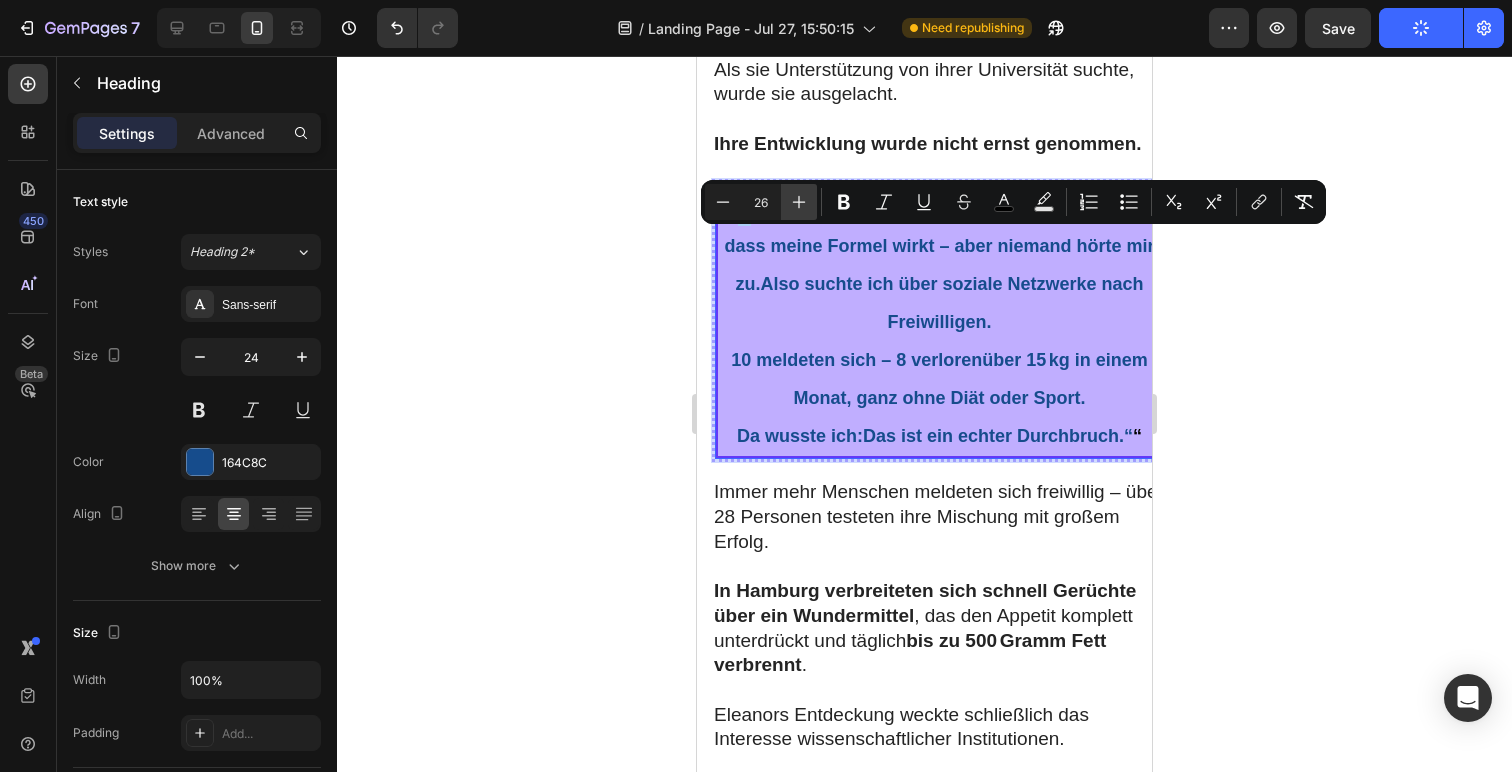 click 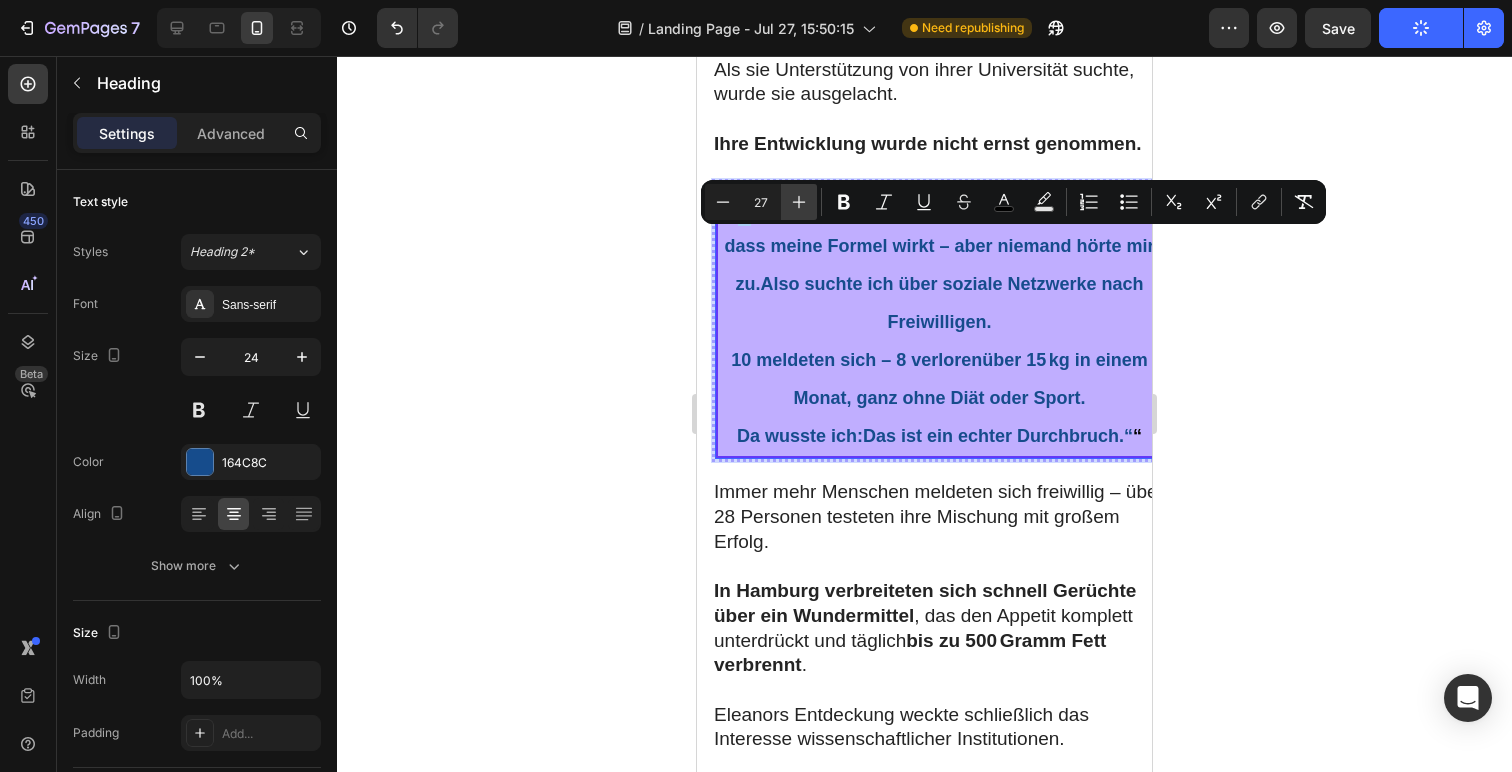click 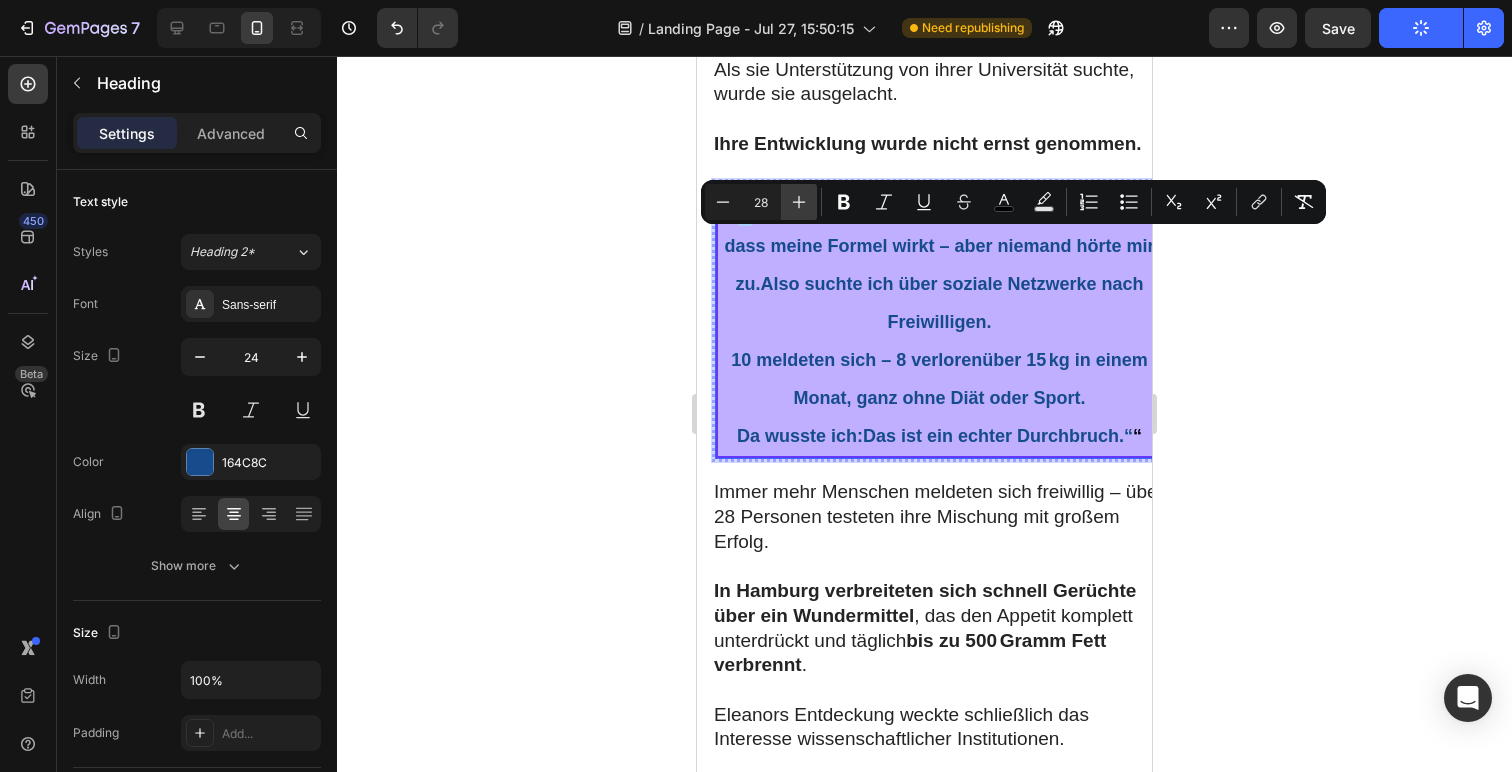 click 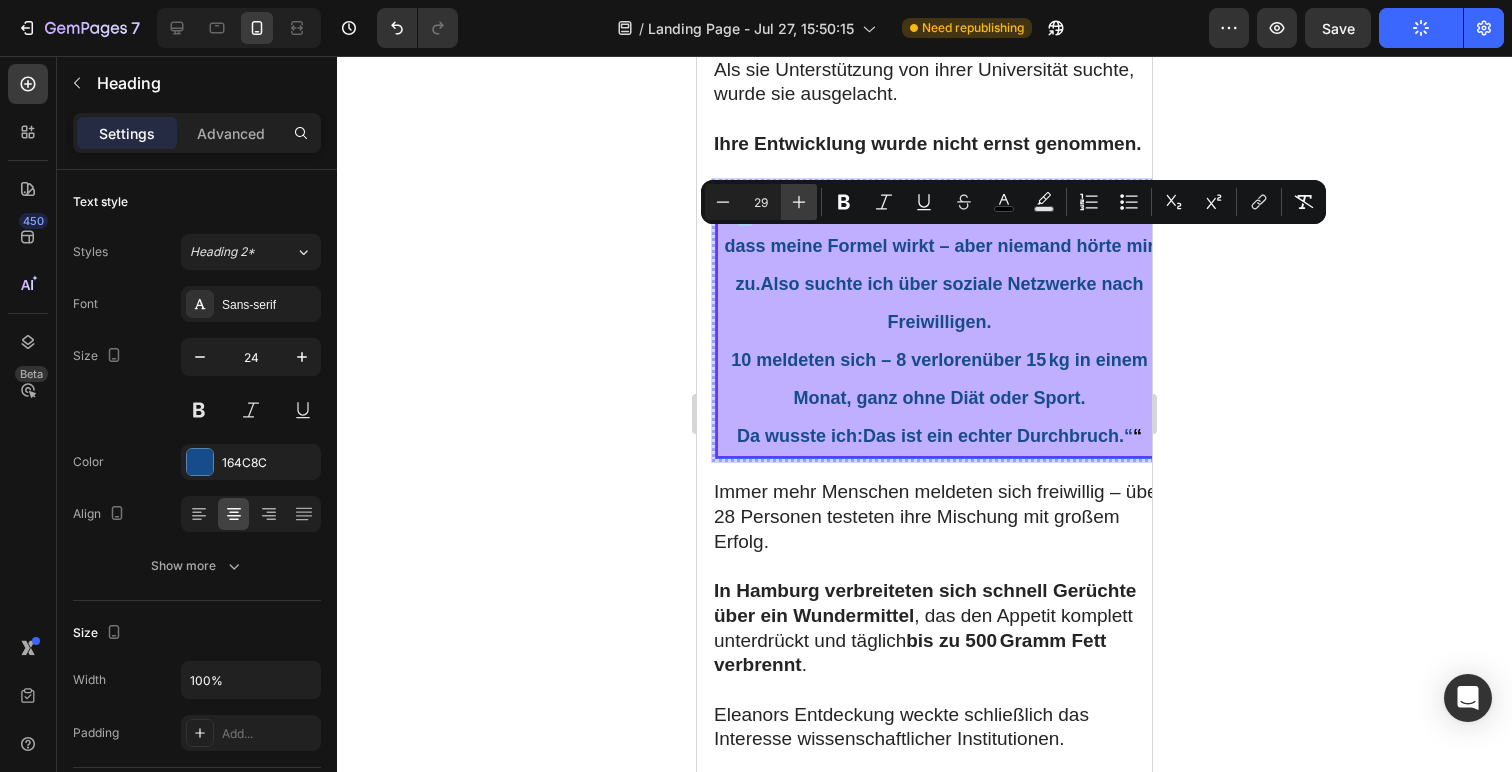 click 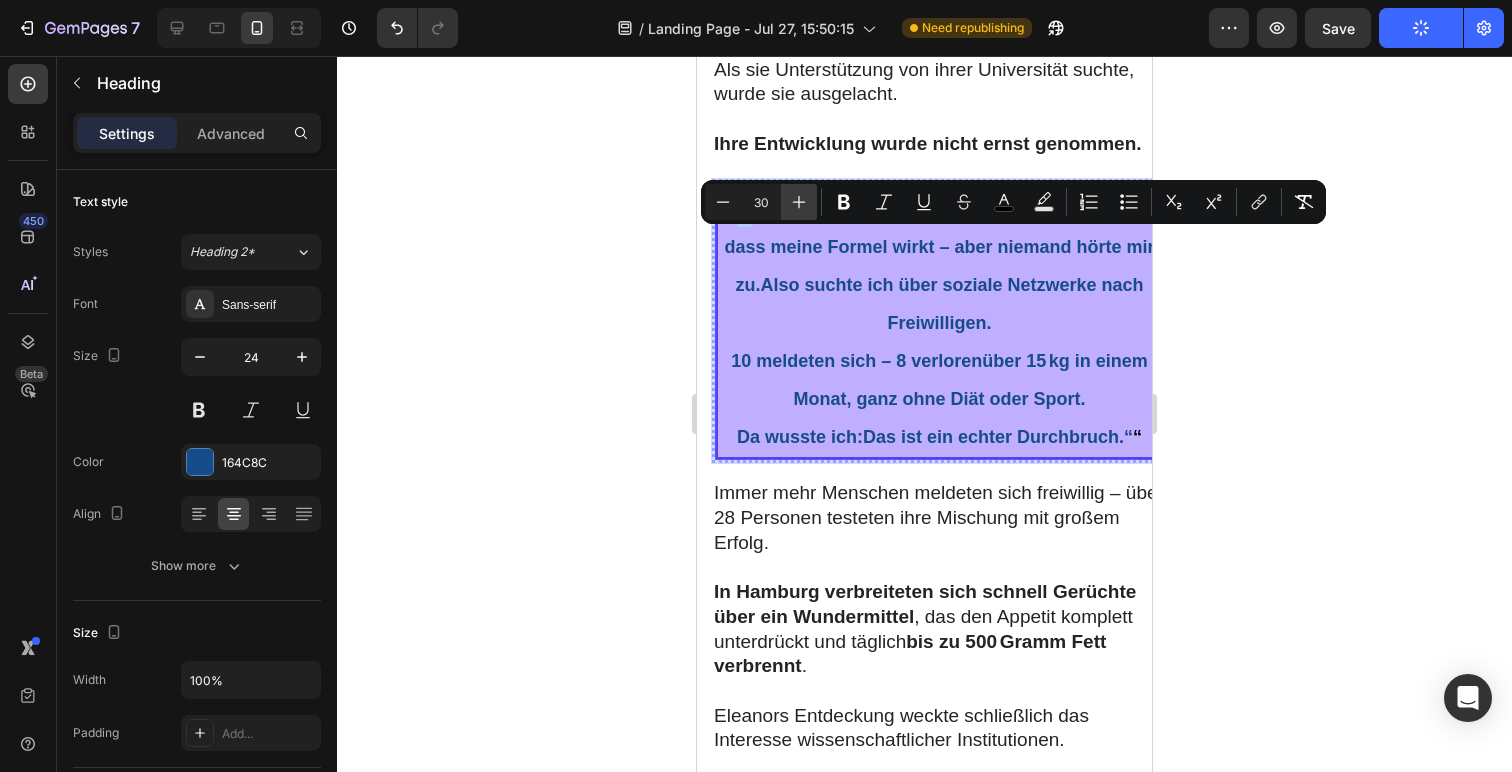 click 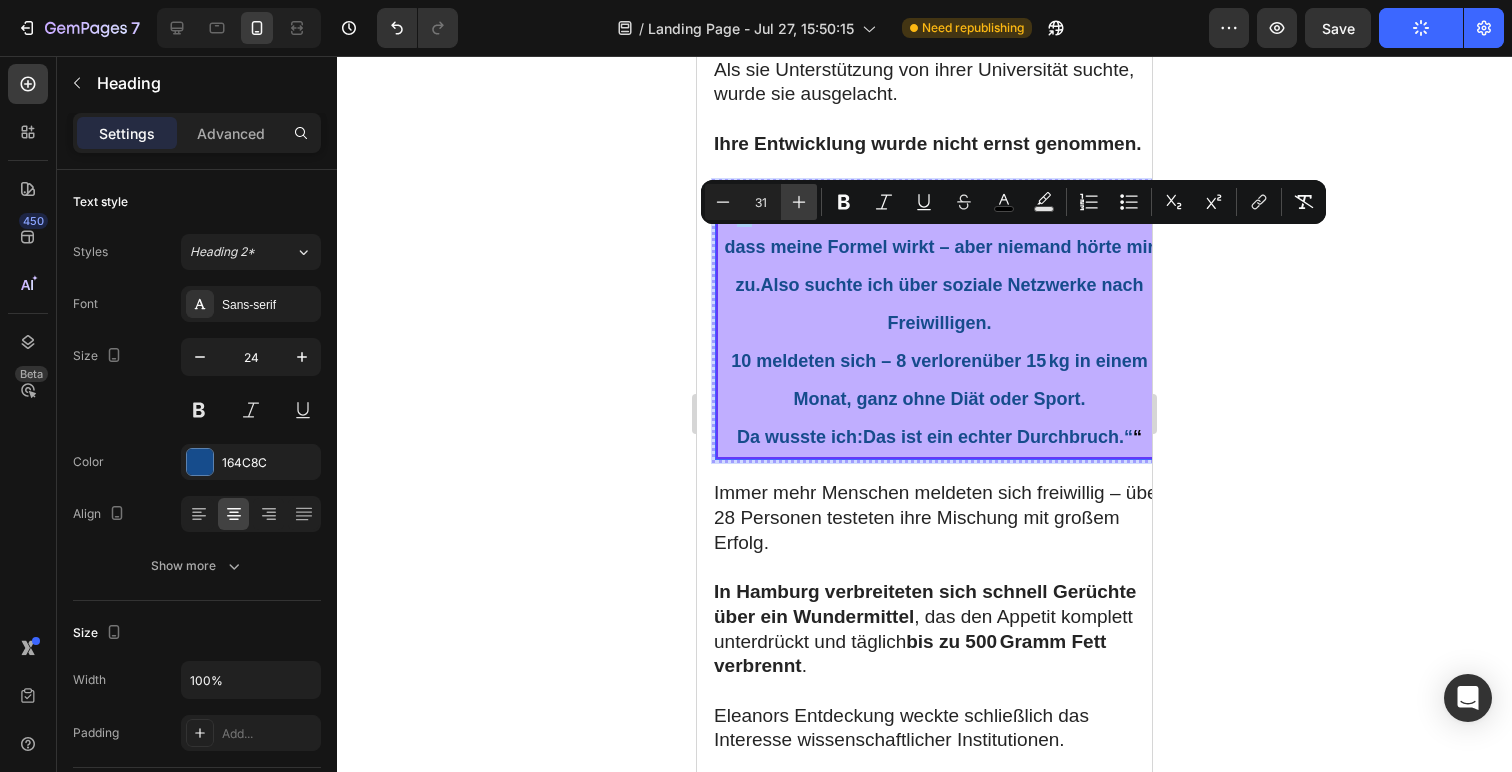 click 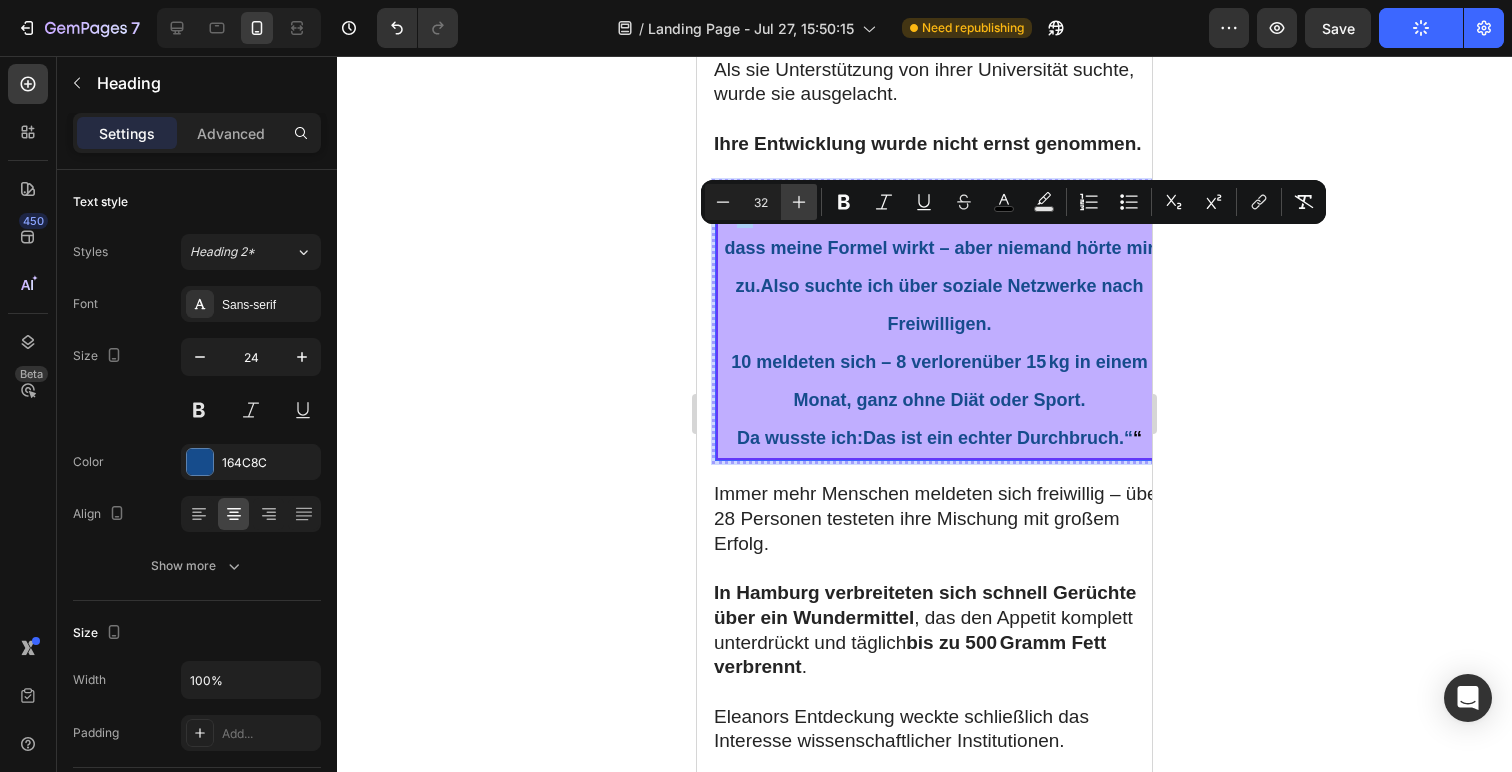 click 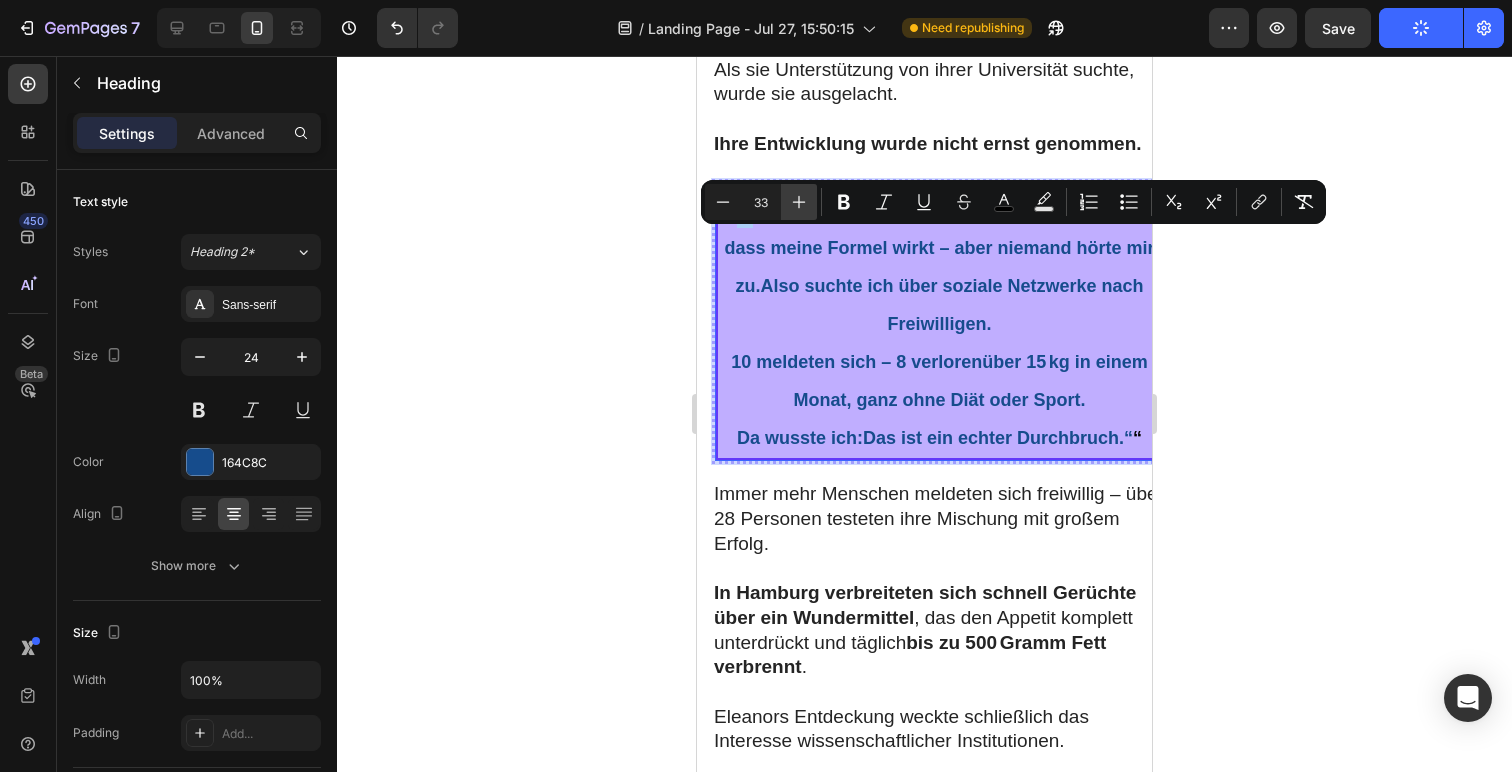 click 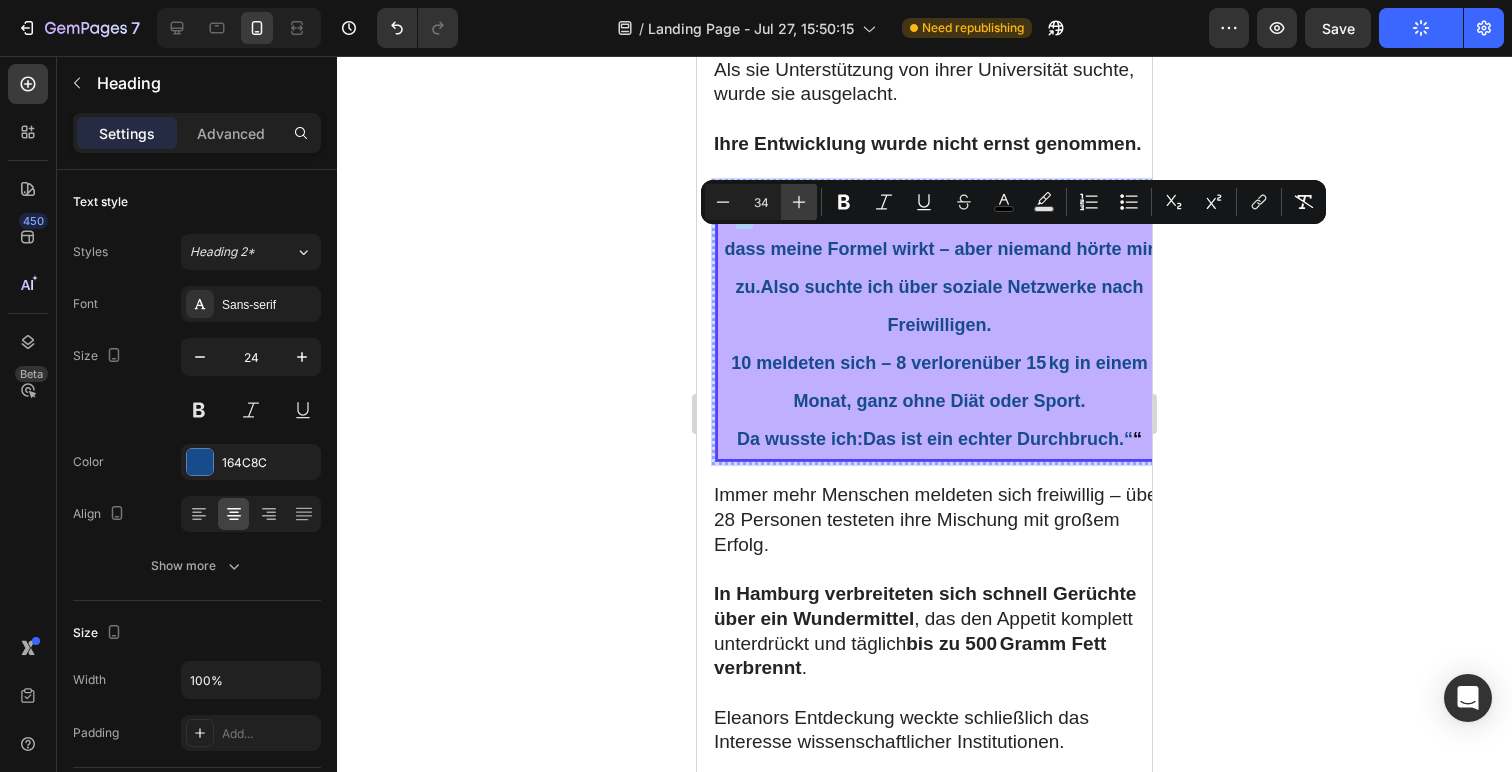 click 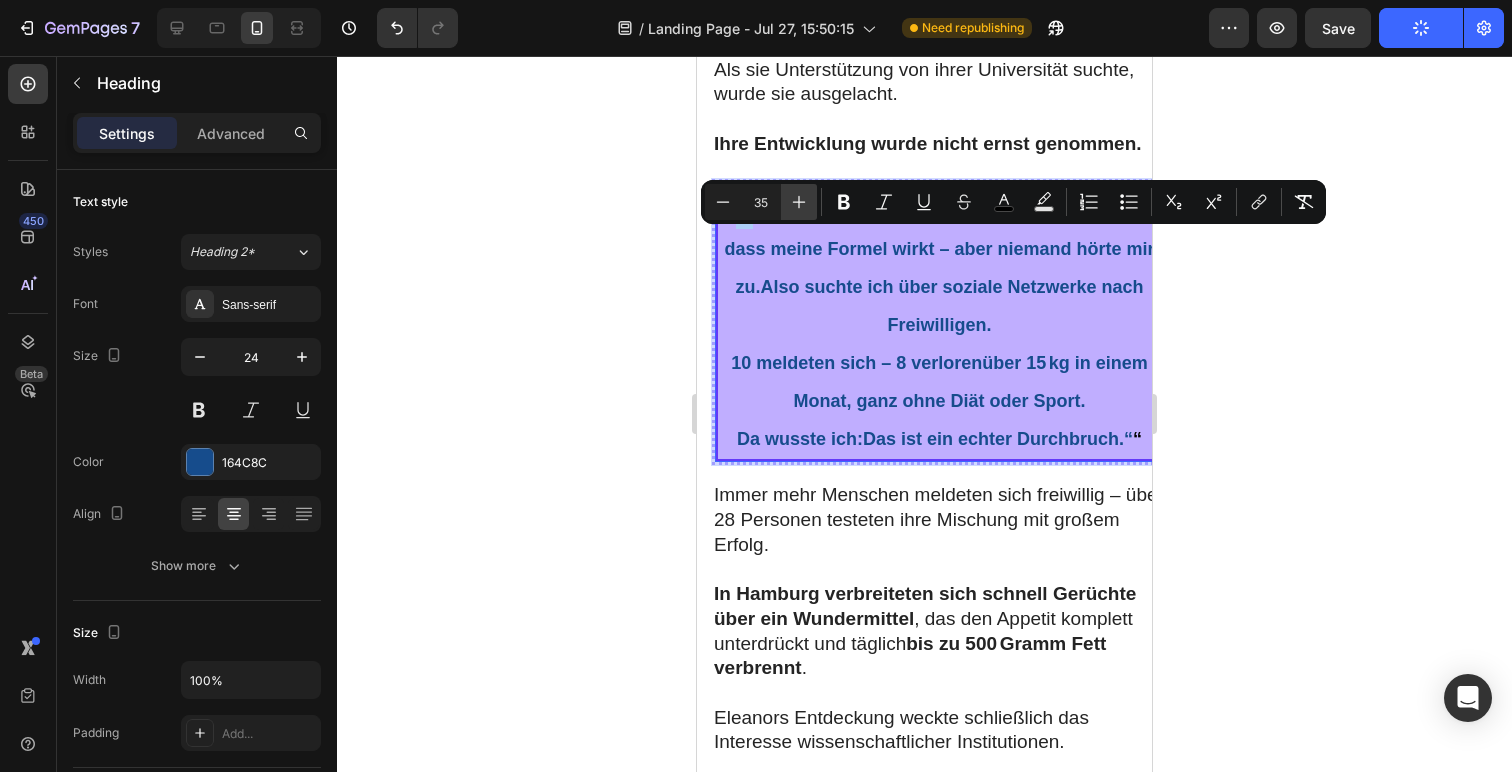 click 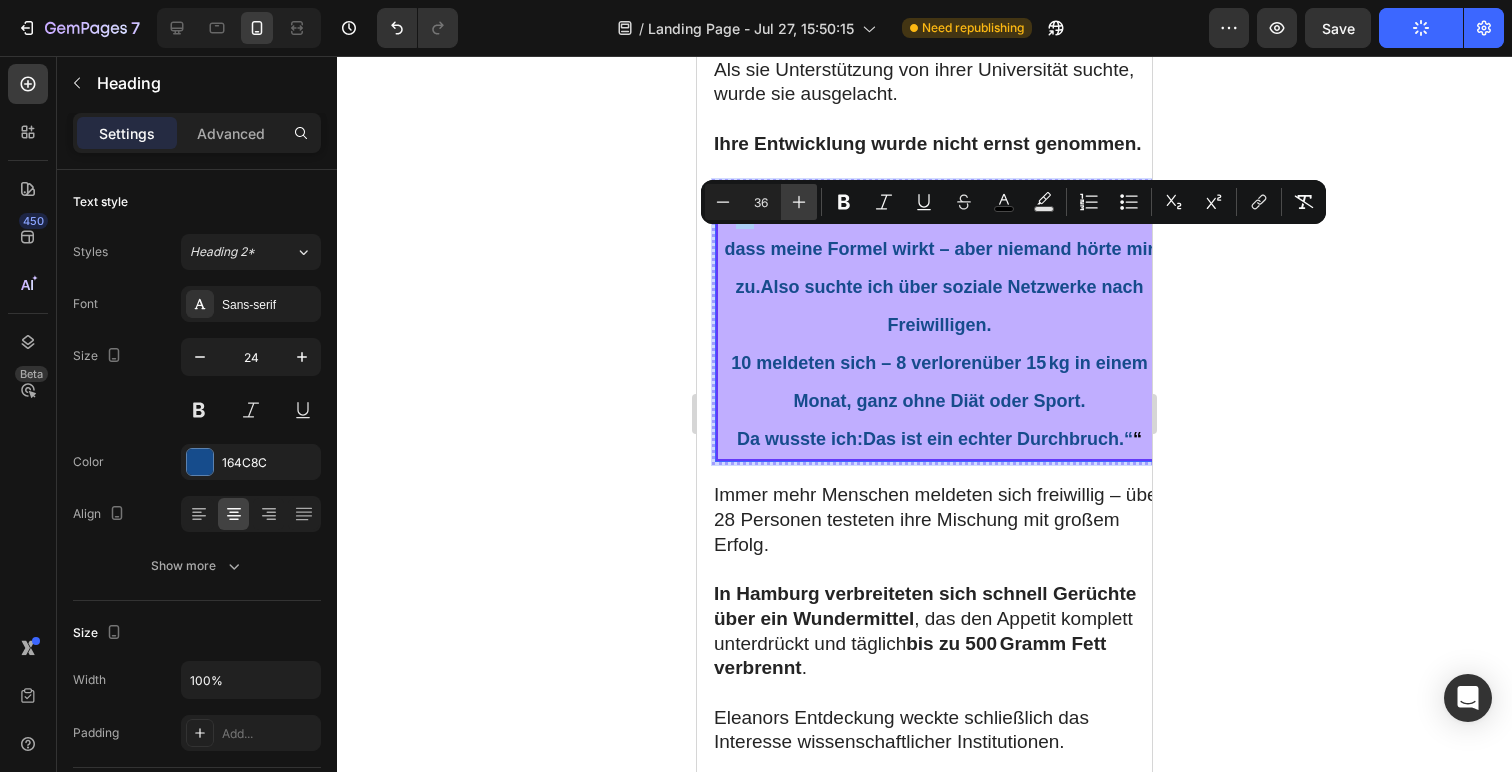 click 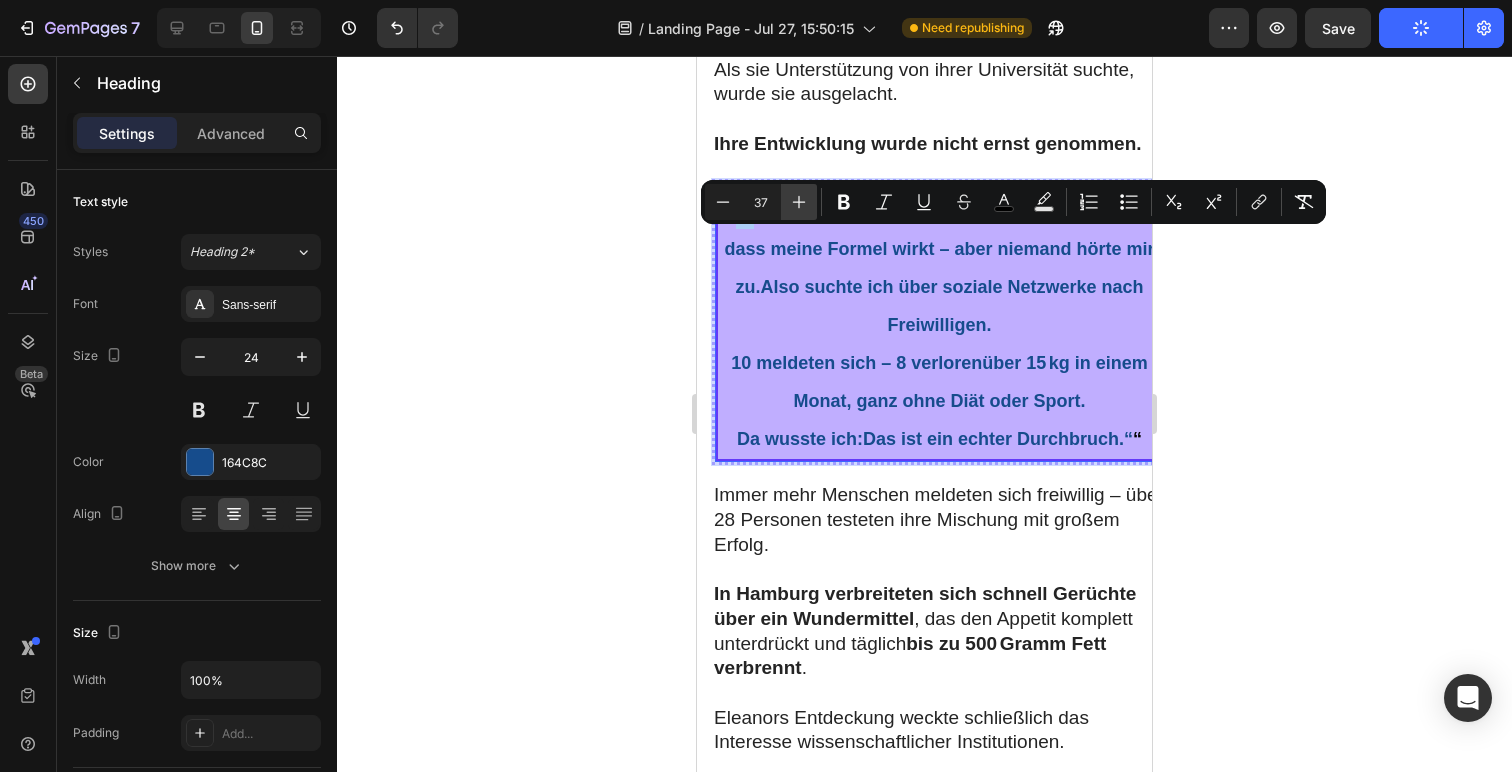 click 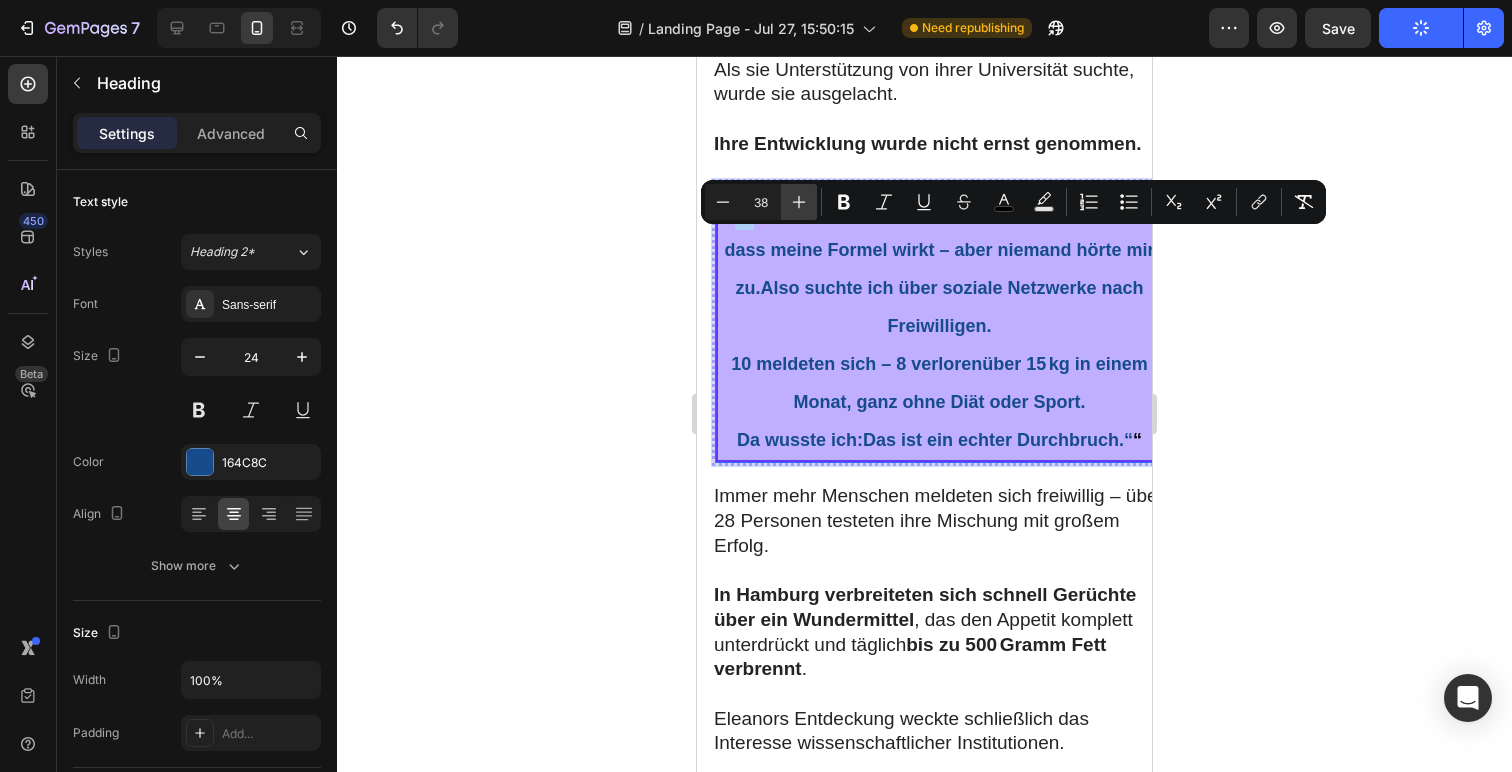 click 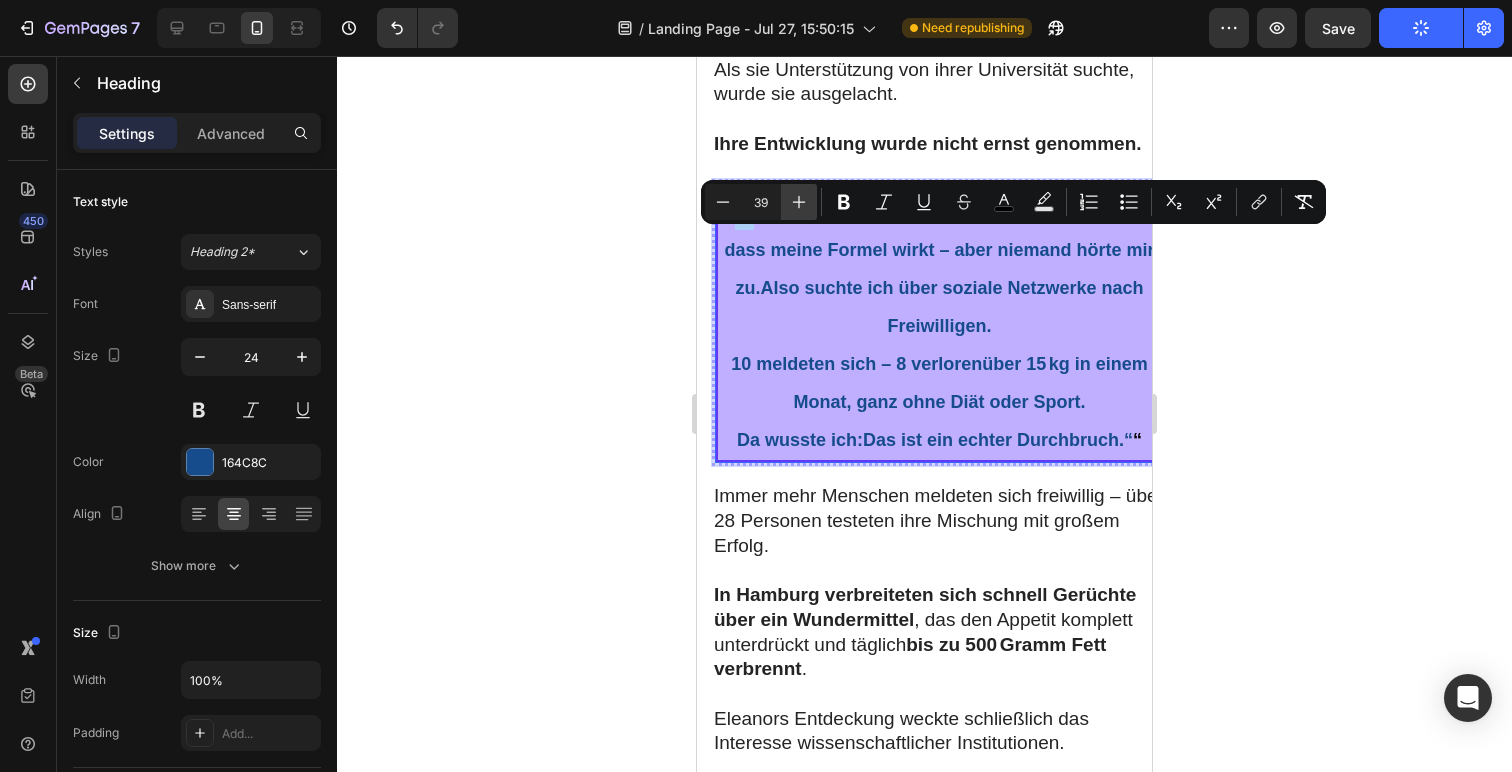 click 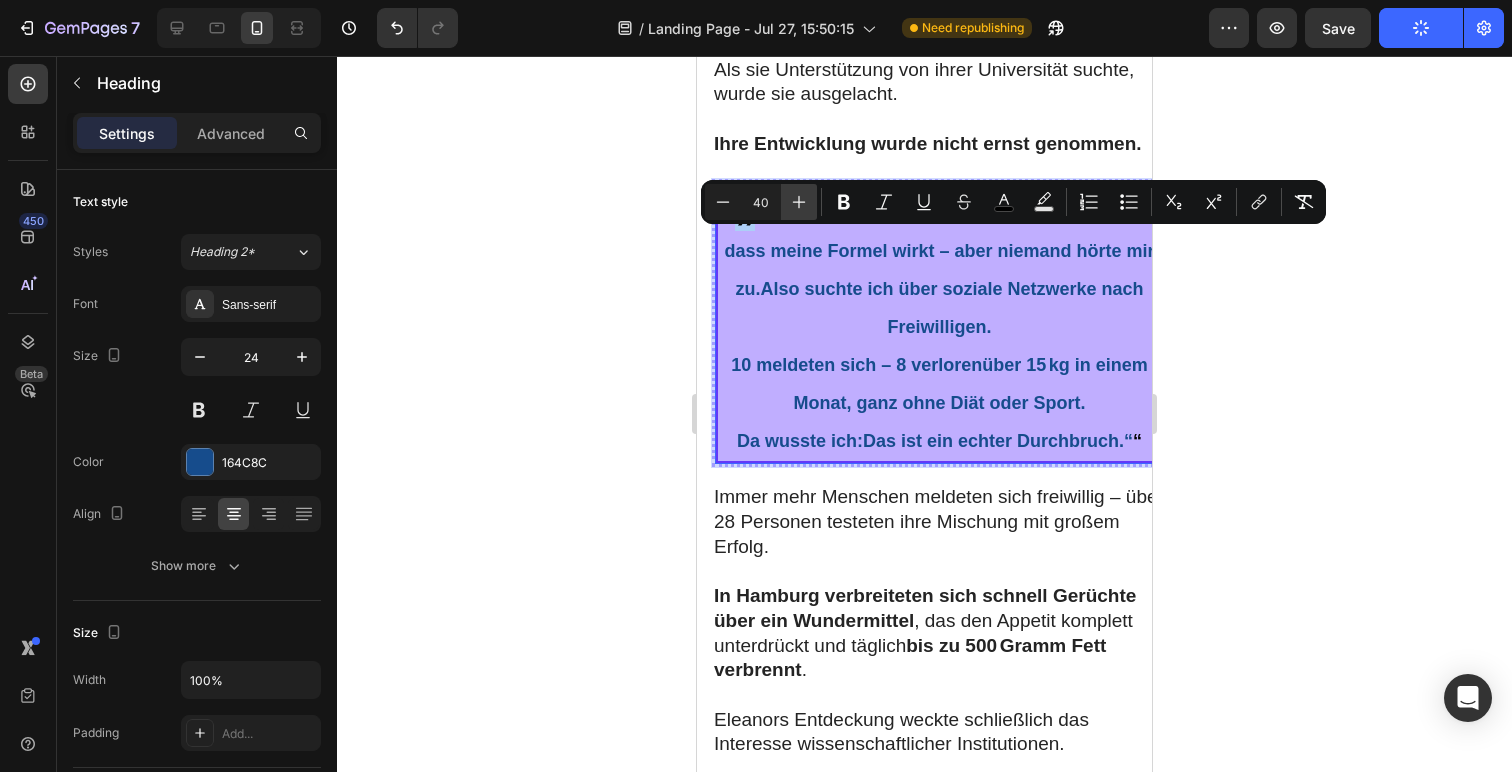 click 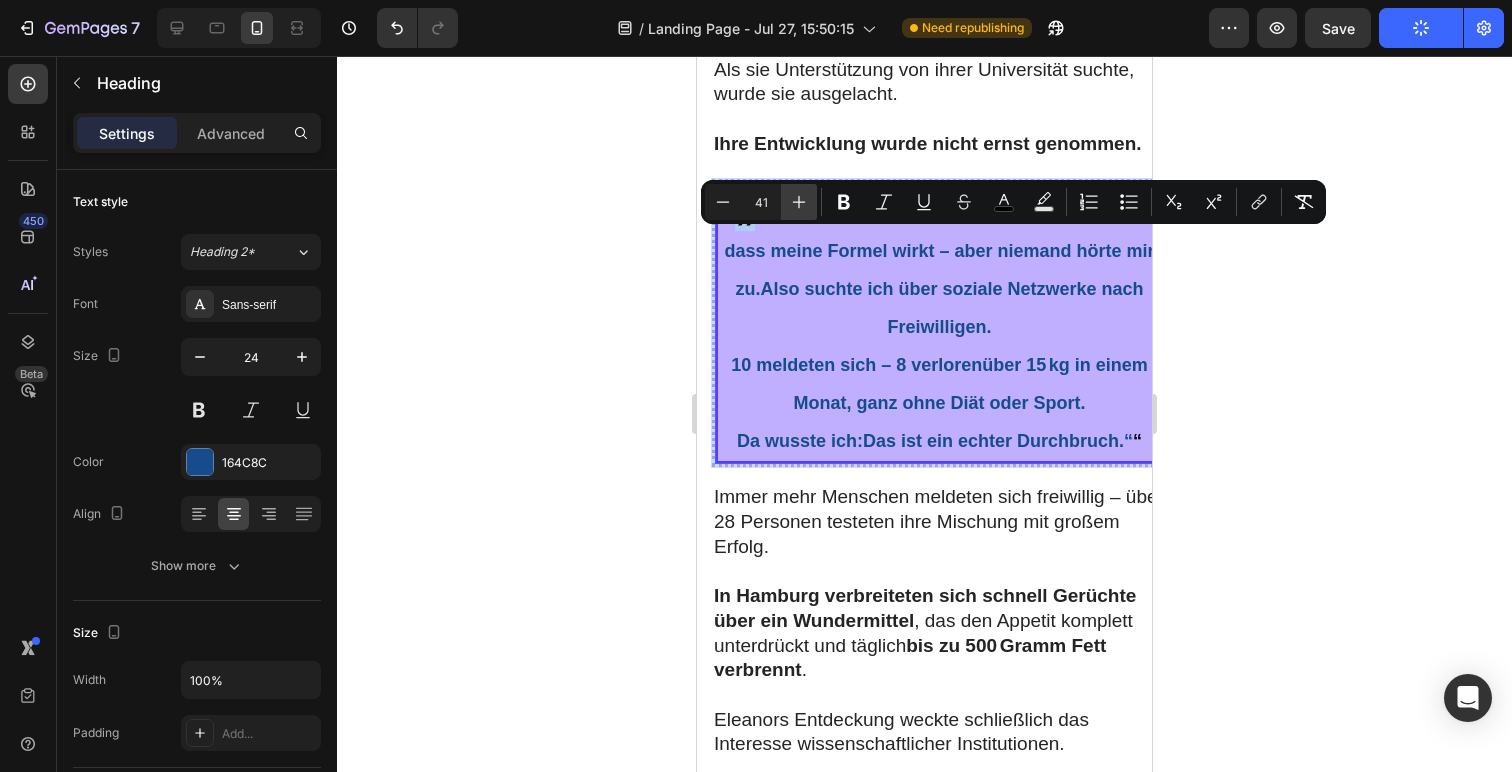 click 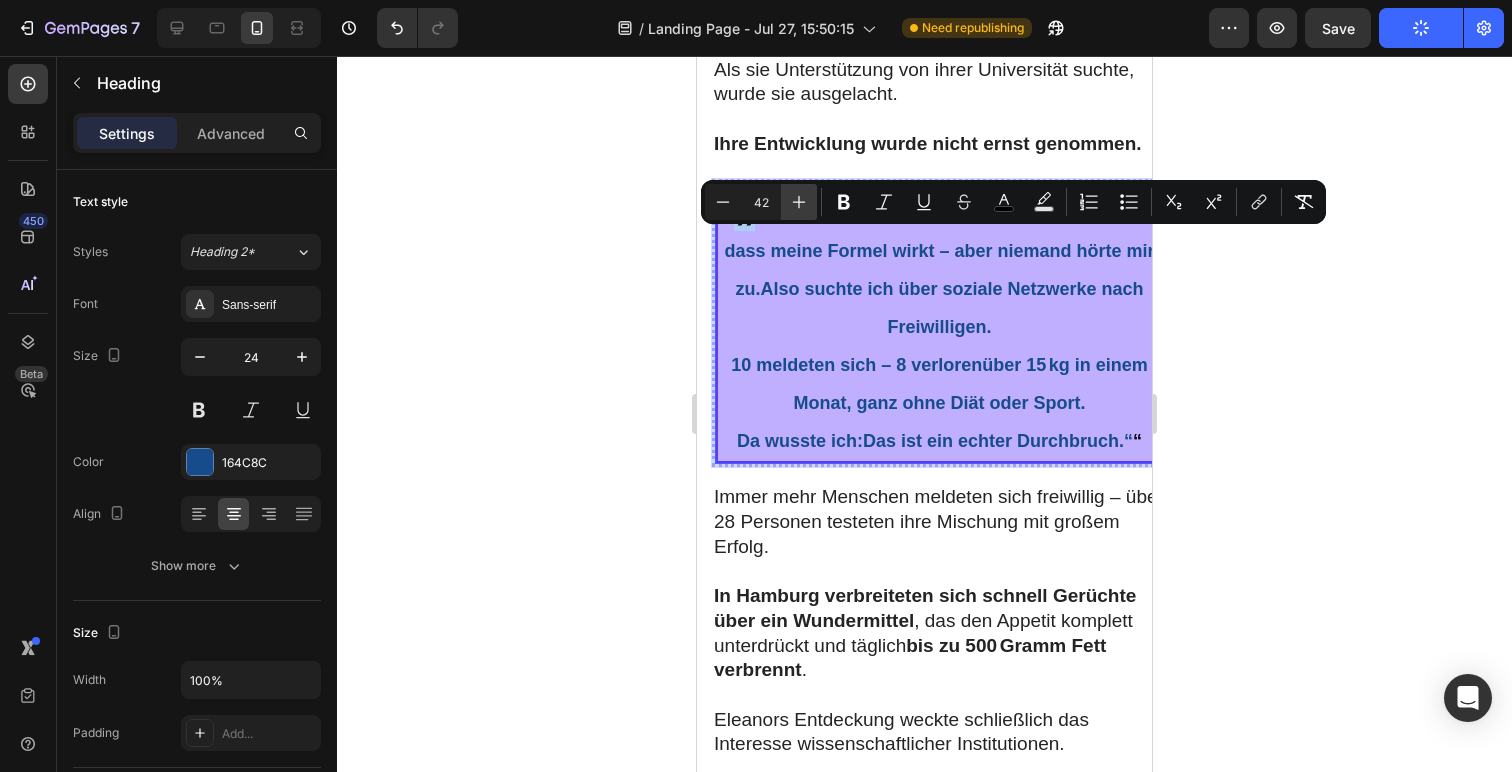 click 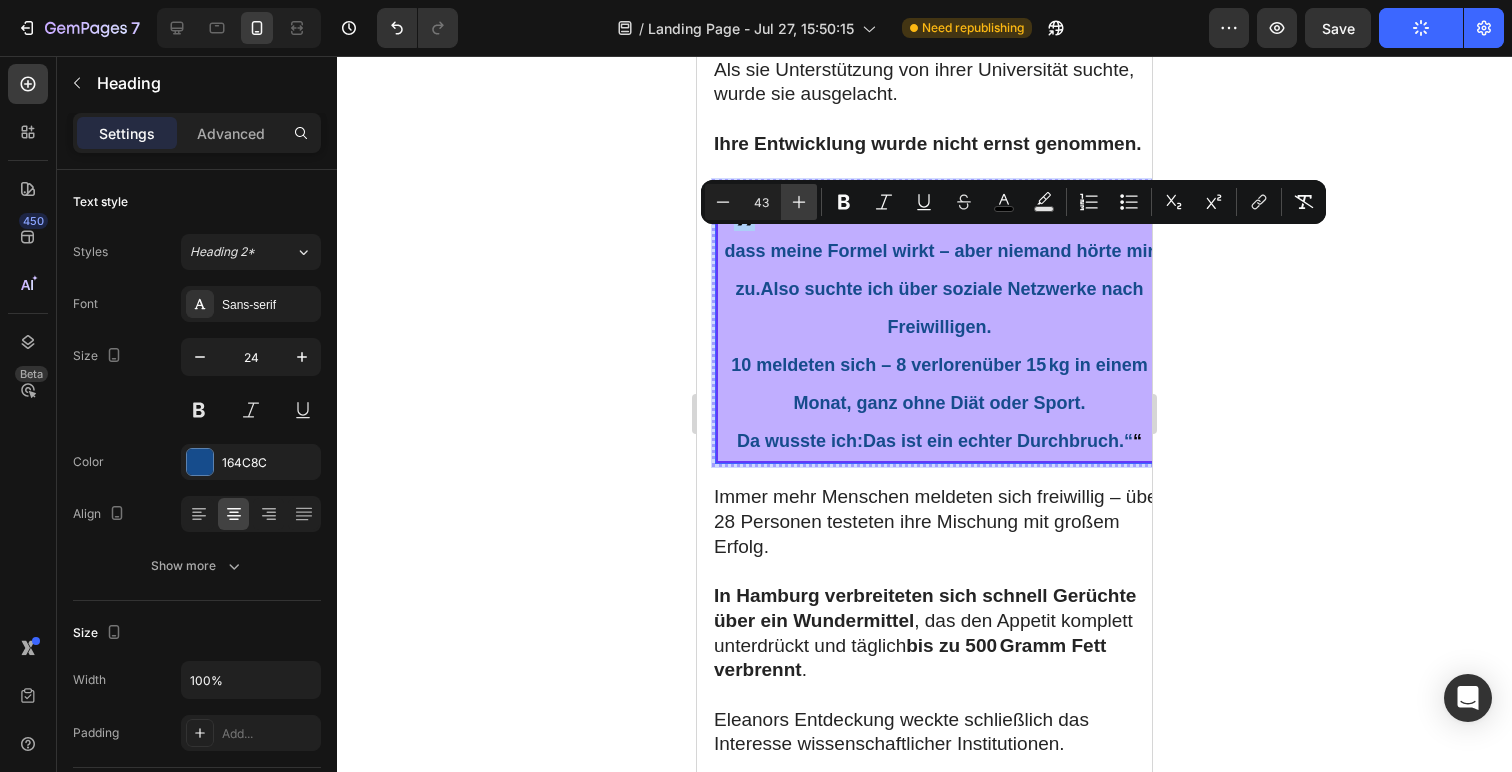 click 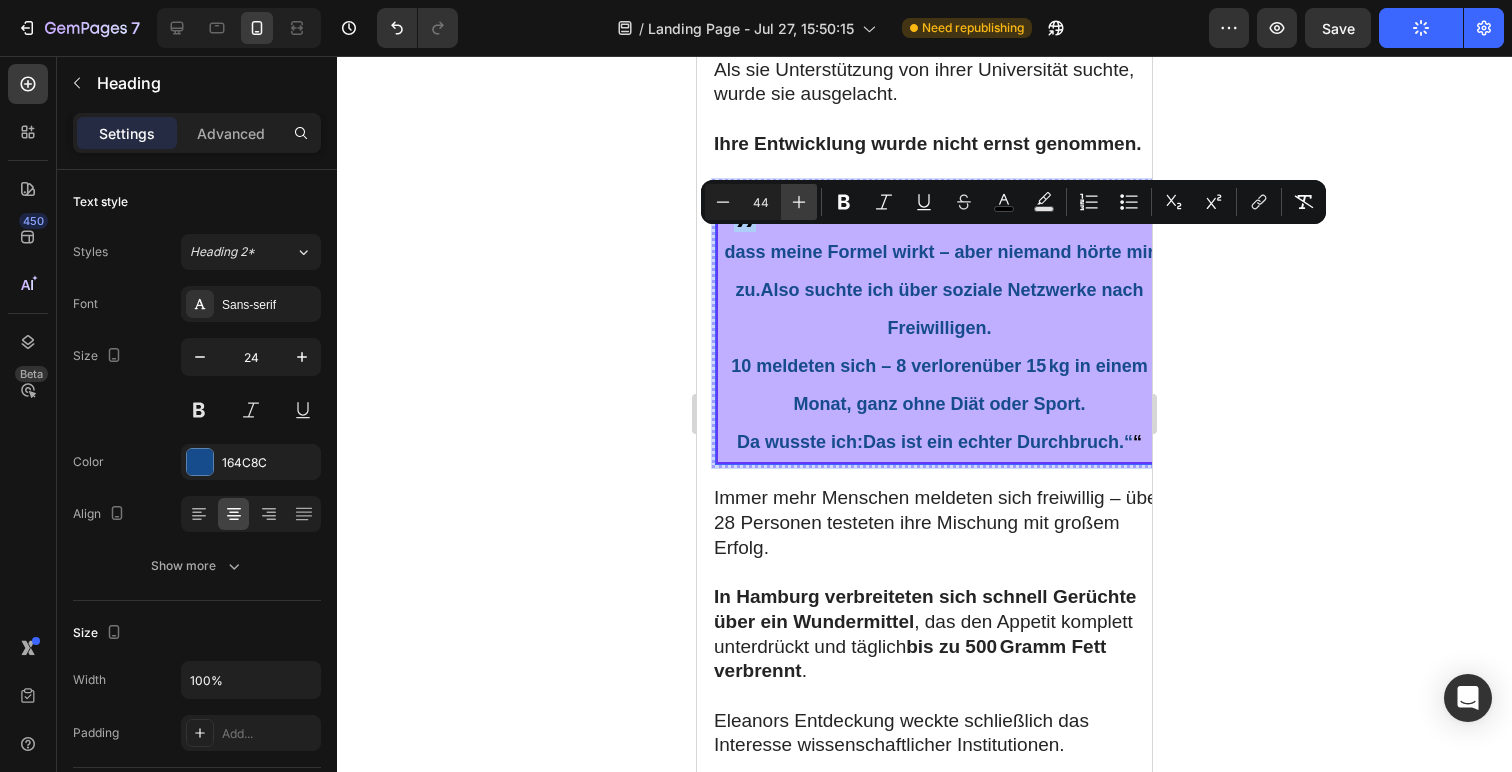 click 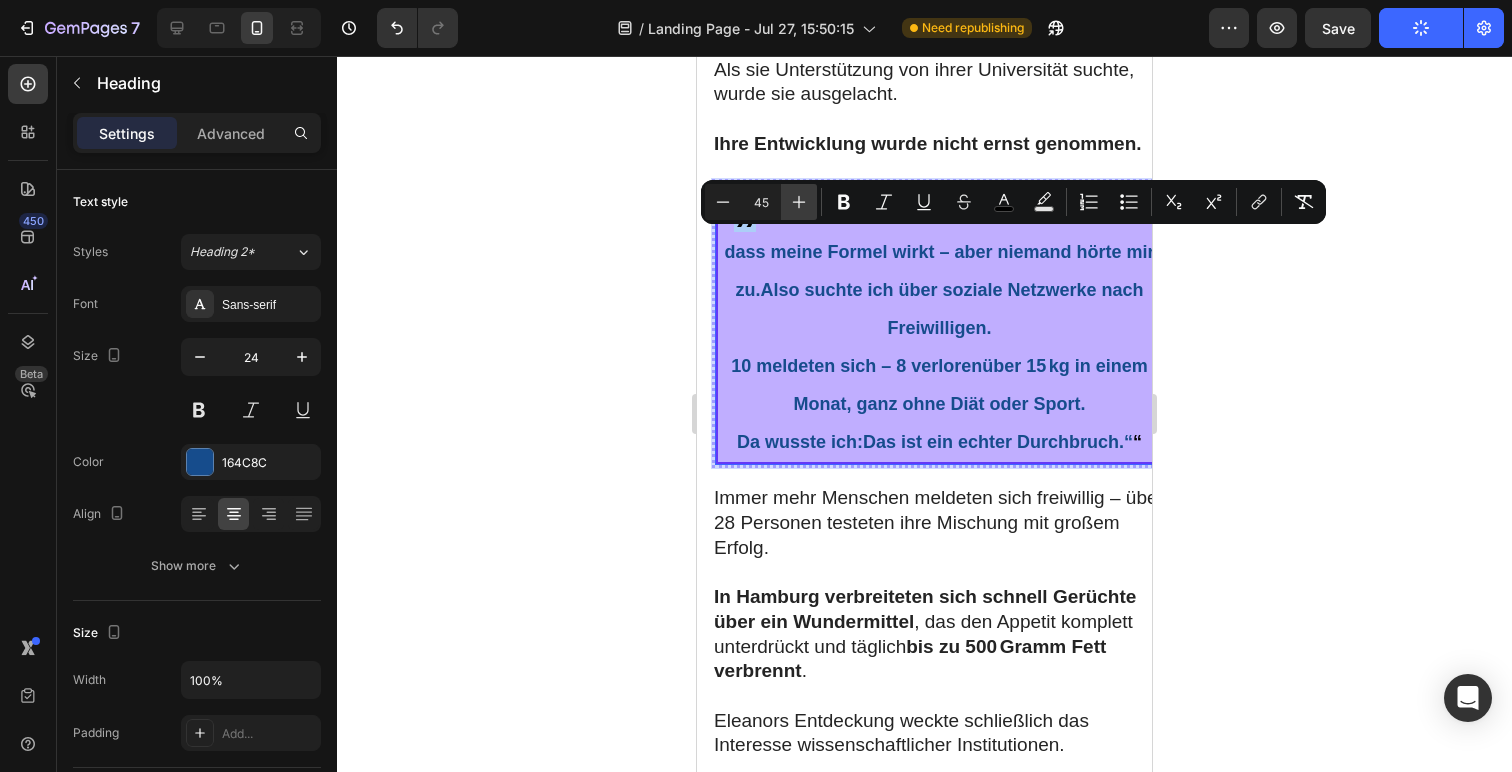 click 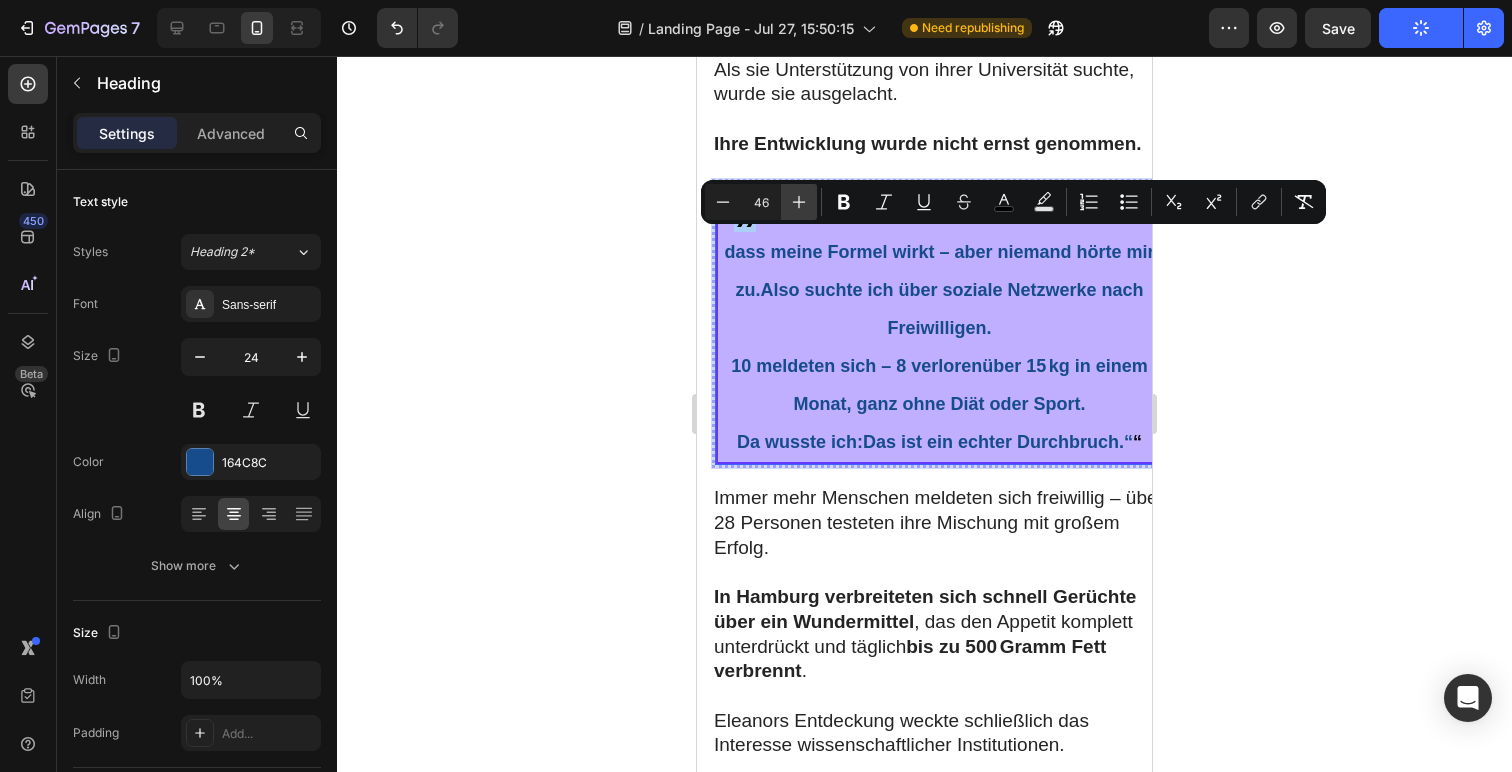 click 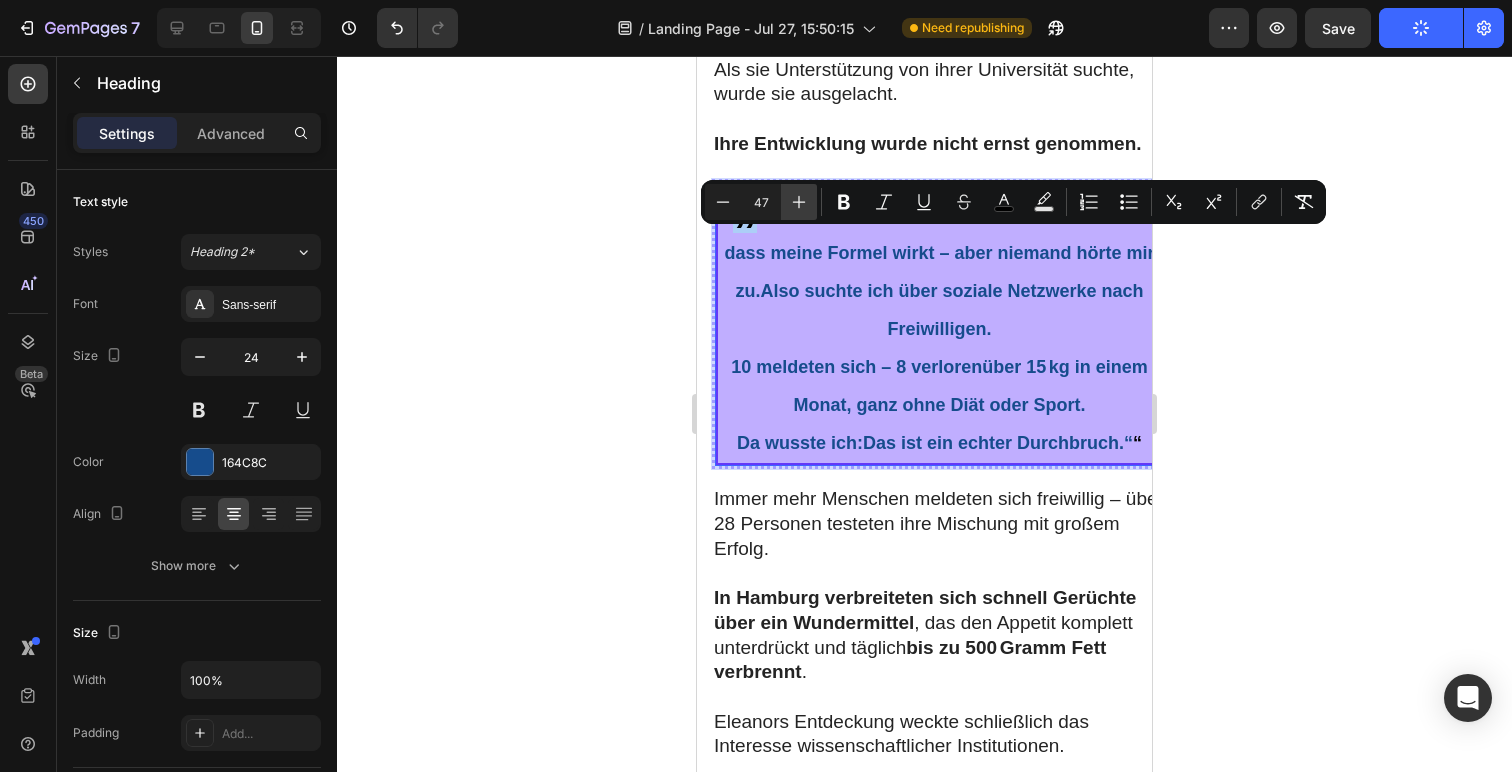click 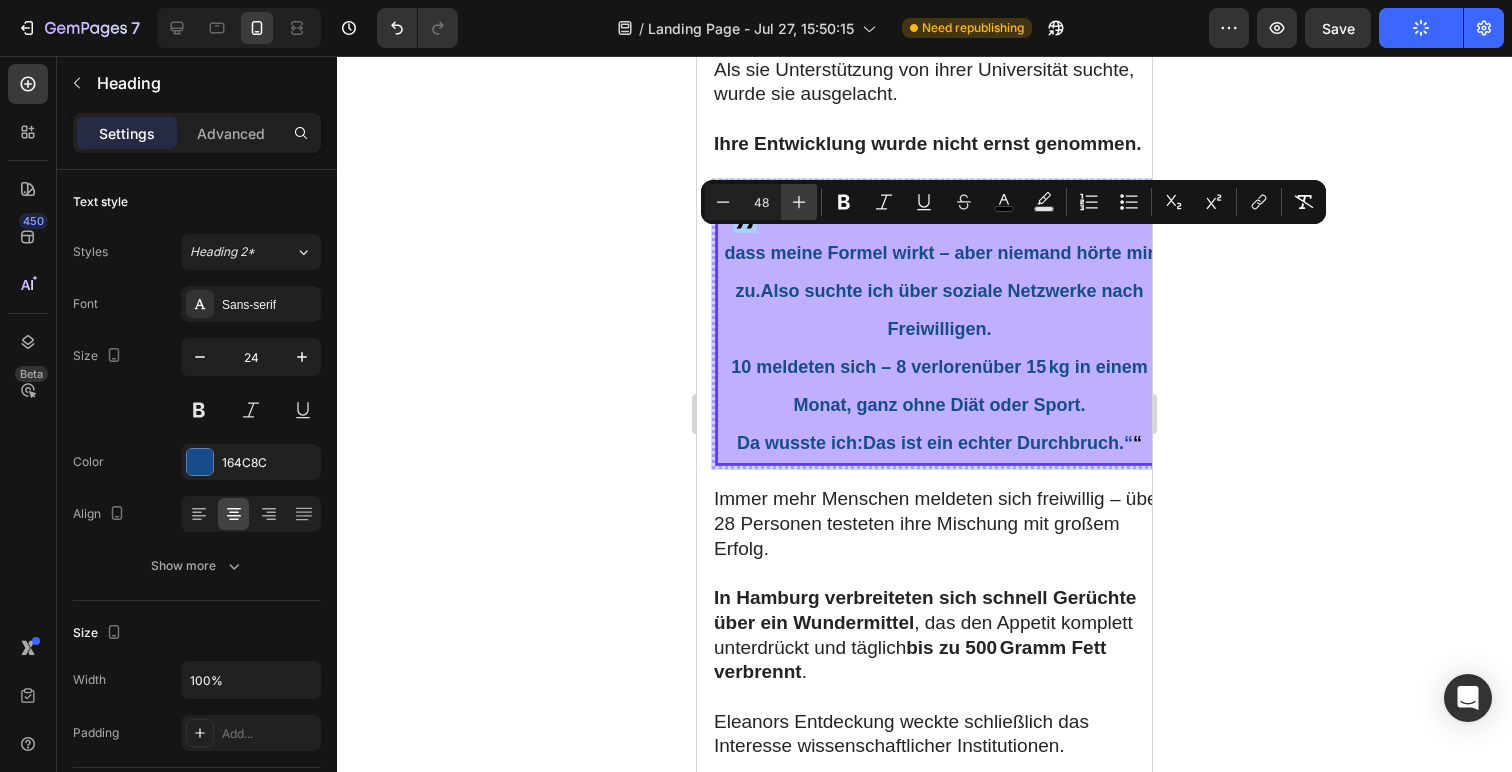 click 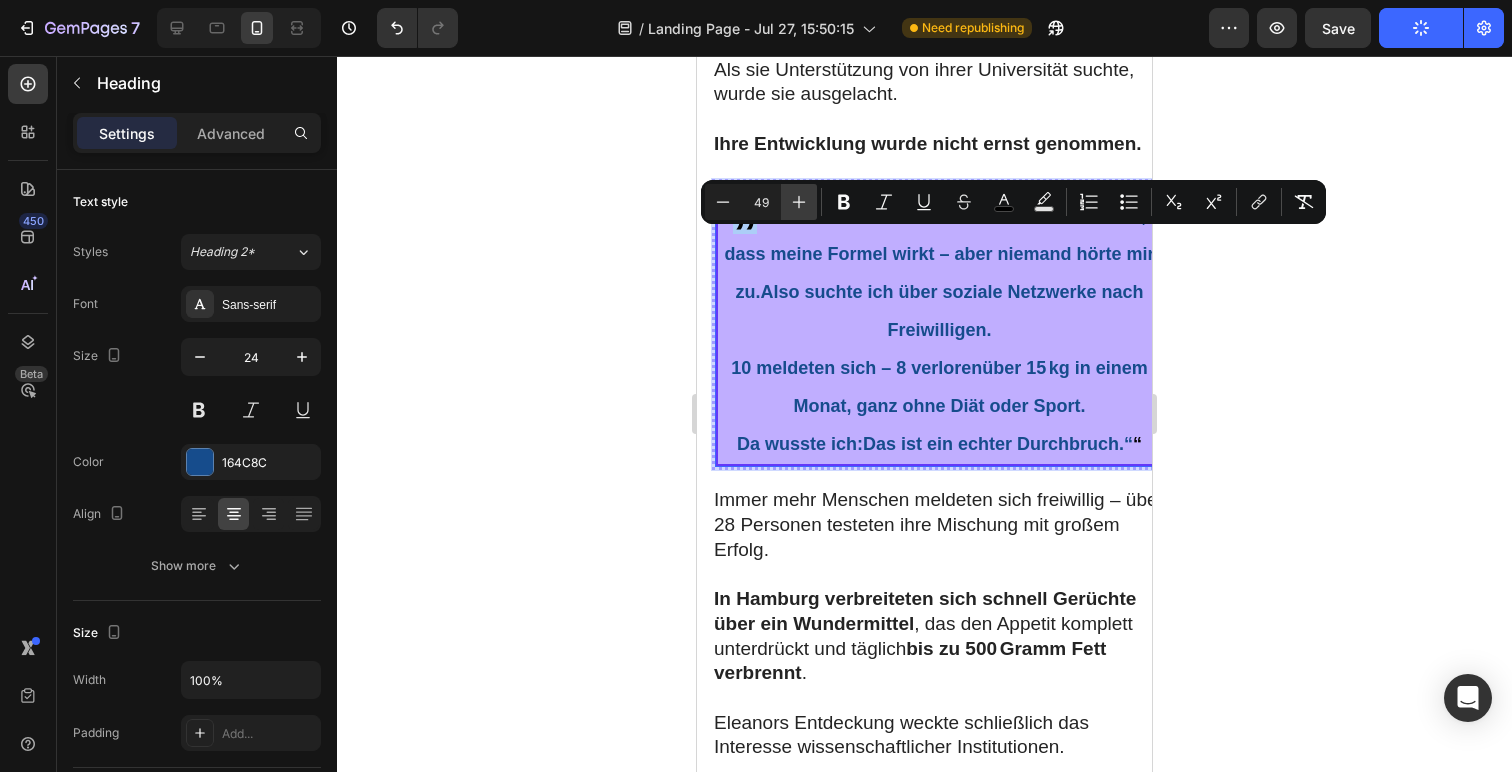 click 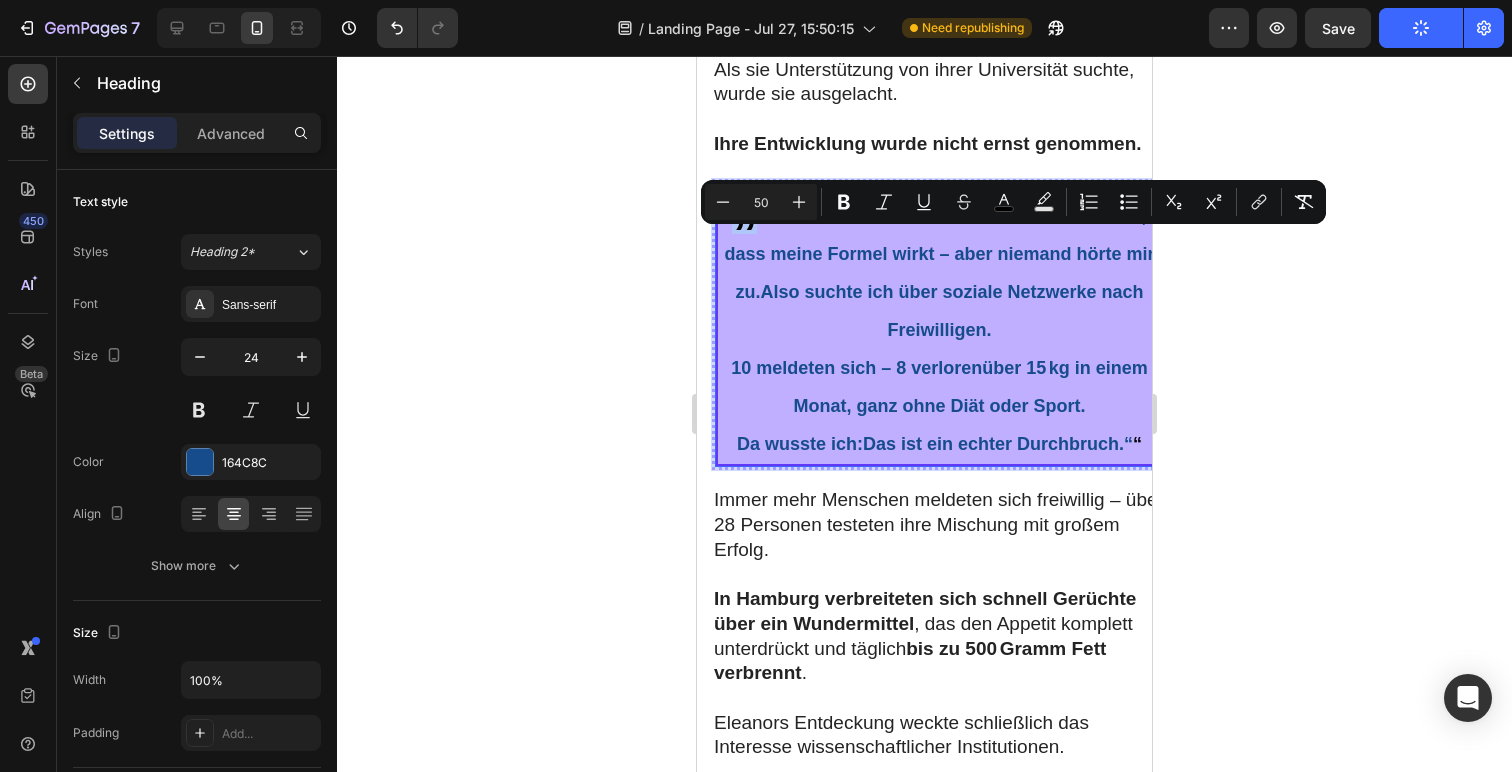 type on "18" 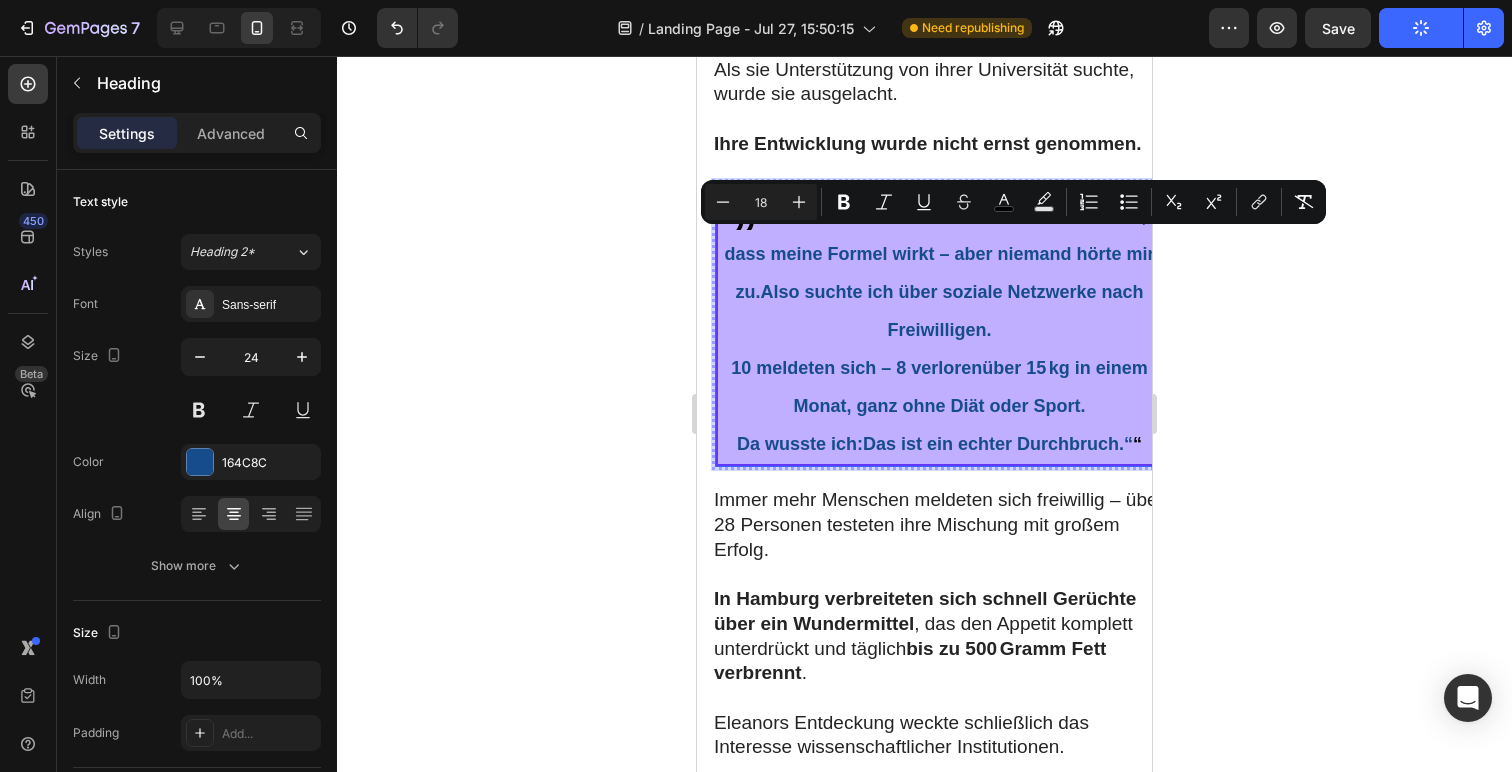 click on "„ Das war für mich sehr verletzend. Ich wusste, dass meine Formel wirkt – aber niemand hörte mir zu.Also suchte ich über soziale Netzwerke nach Freiwilligen. 10 meldeten sich – 8 verloren  über 15 kg in einem Monat , ganz ohne Diät oder Sport. Da wusste ich:  Das ist ein echter Durchbruch. “ “" at bounding box center (939, 324) 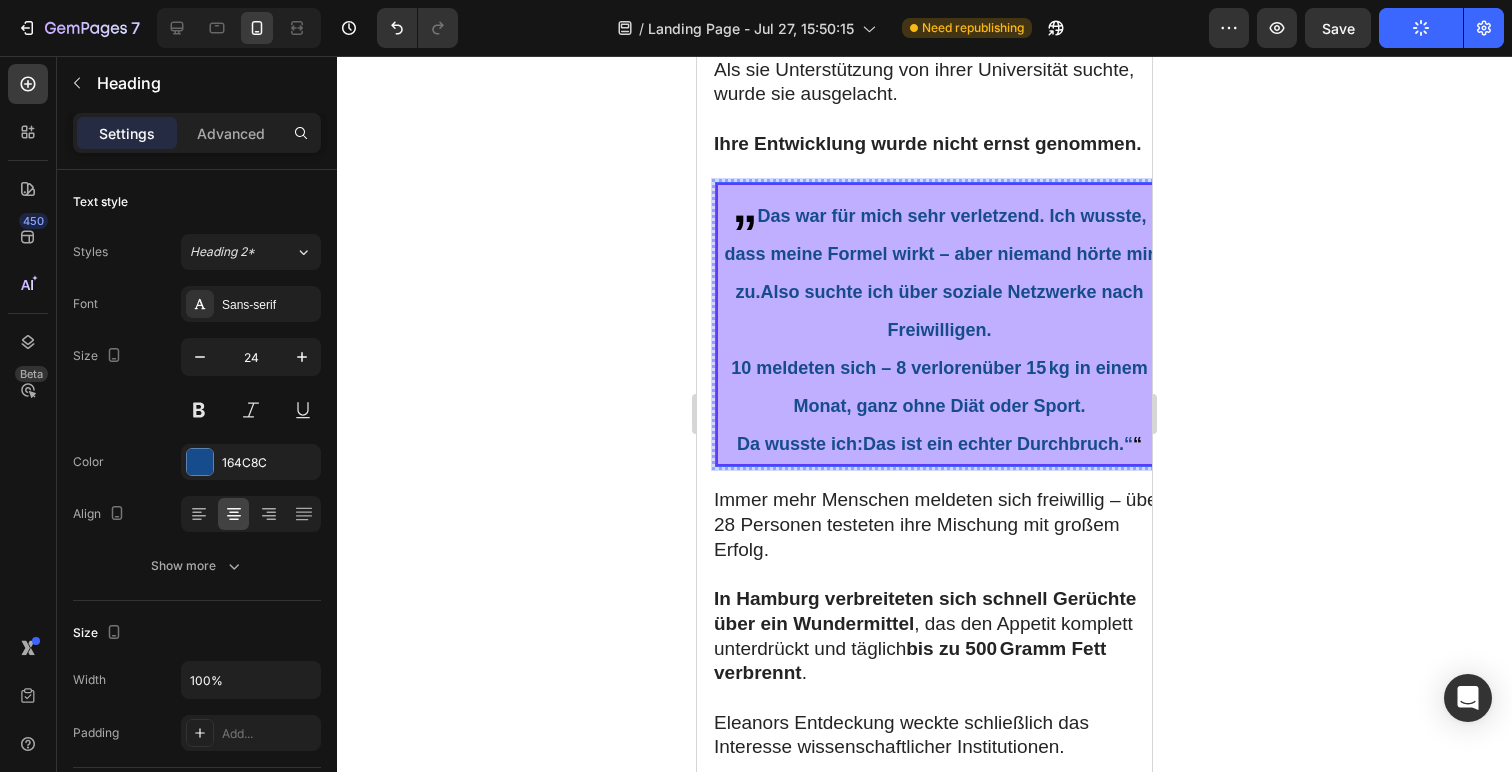 click on "Da wusste ich:  Das ist ein echter Durchbruch. “" at bounding box center (935, 444) 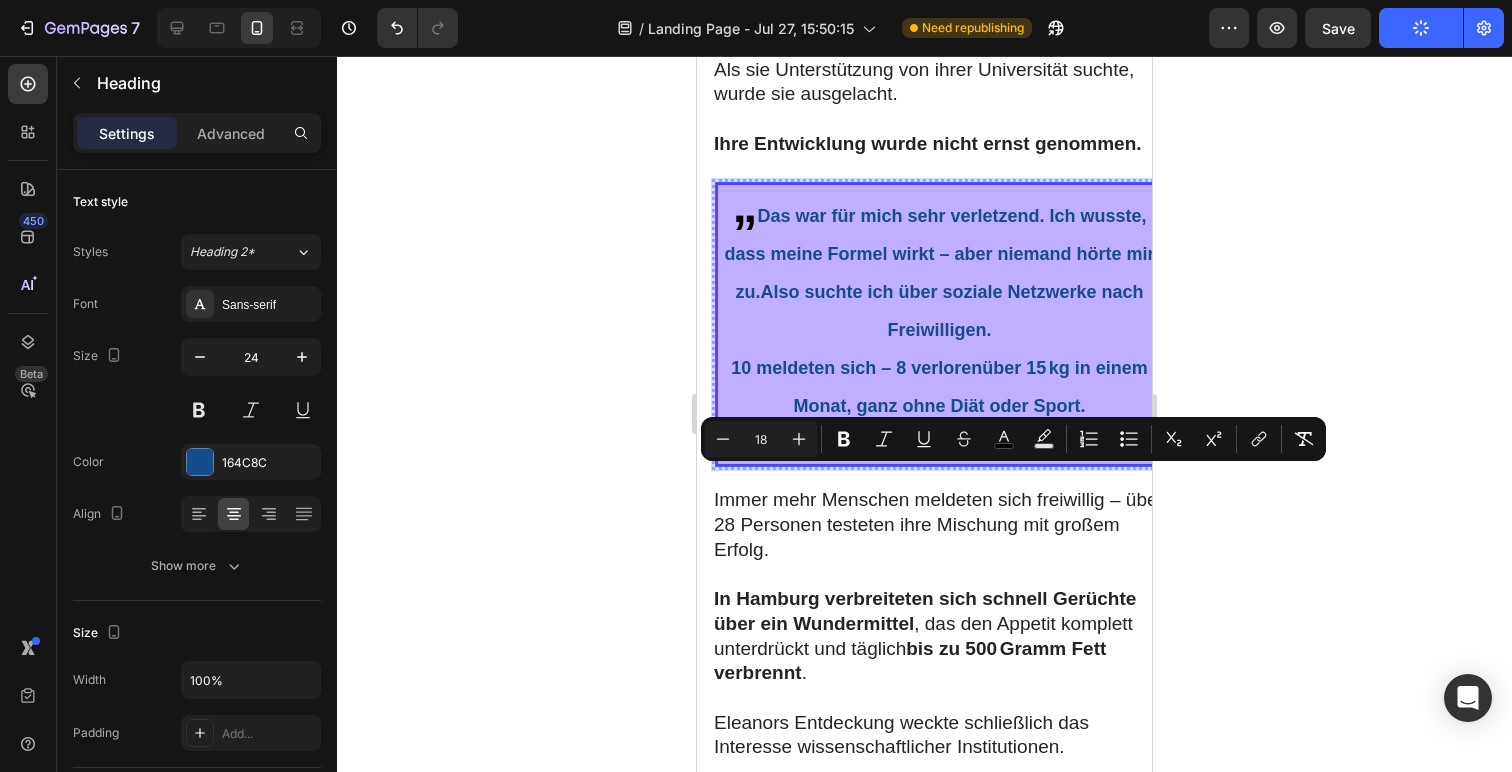 click on "18" at bounding box center (761, 439) 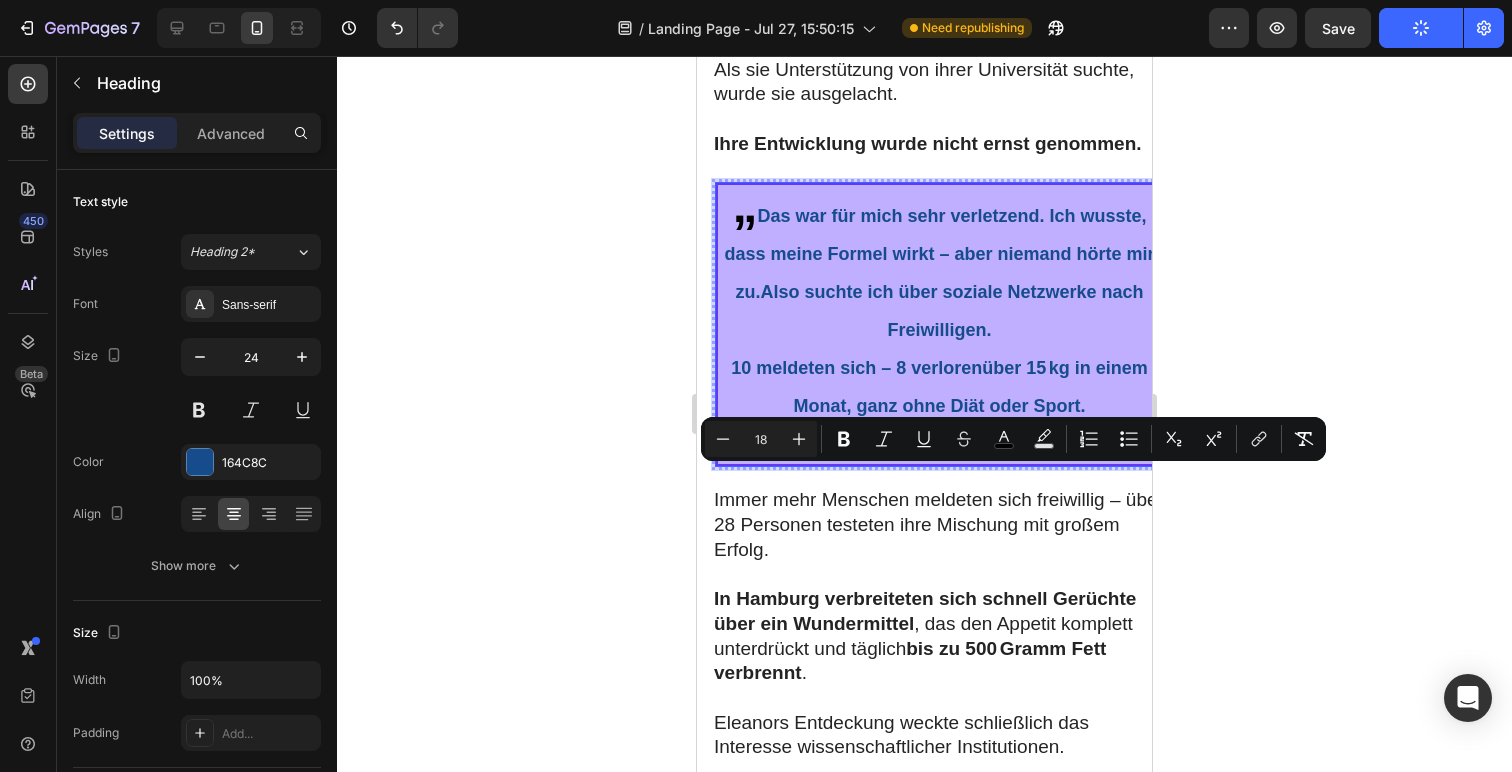 click on "18" at bounding box center [761, 439] 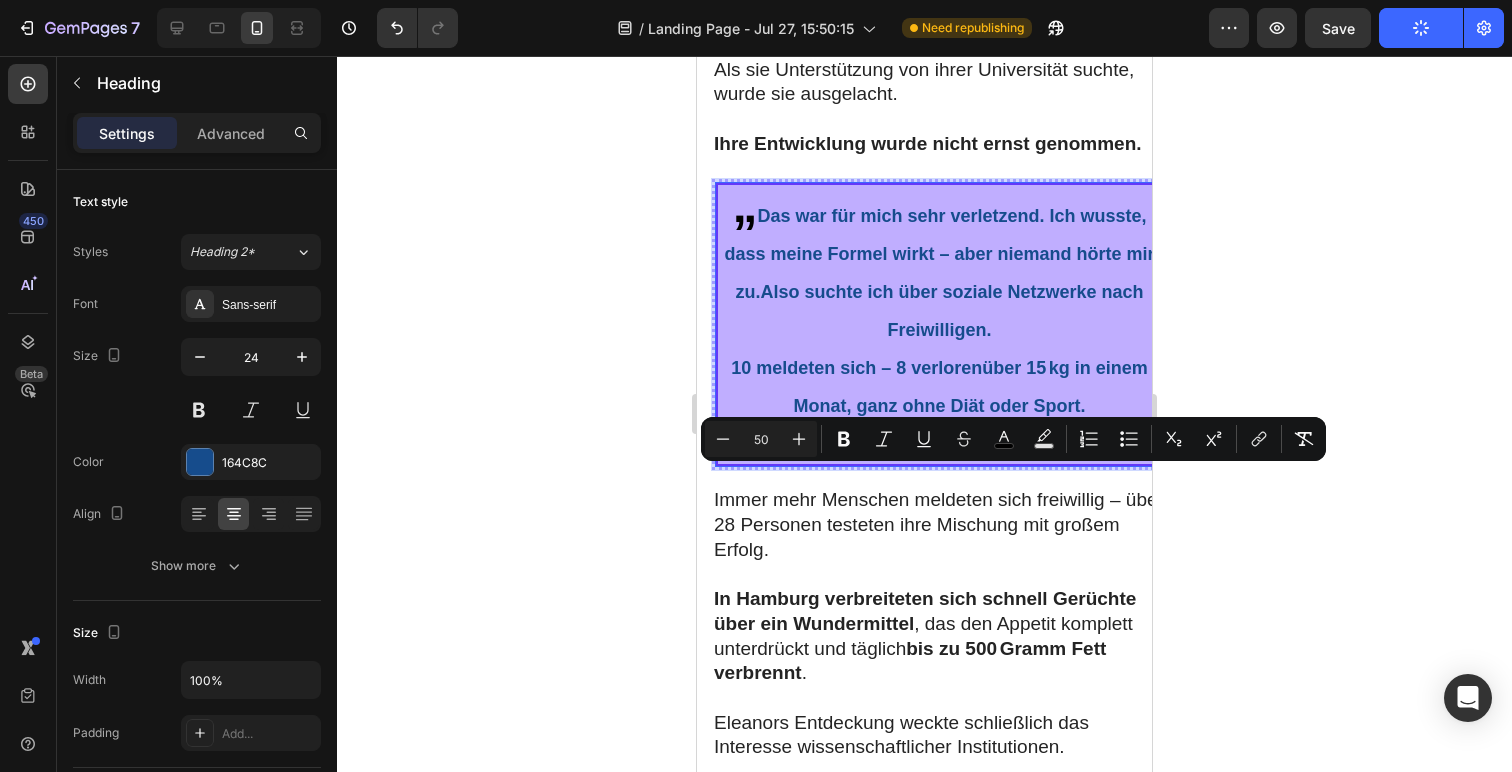 type on "50" 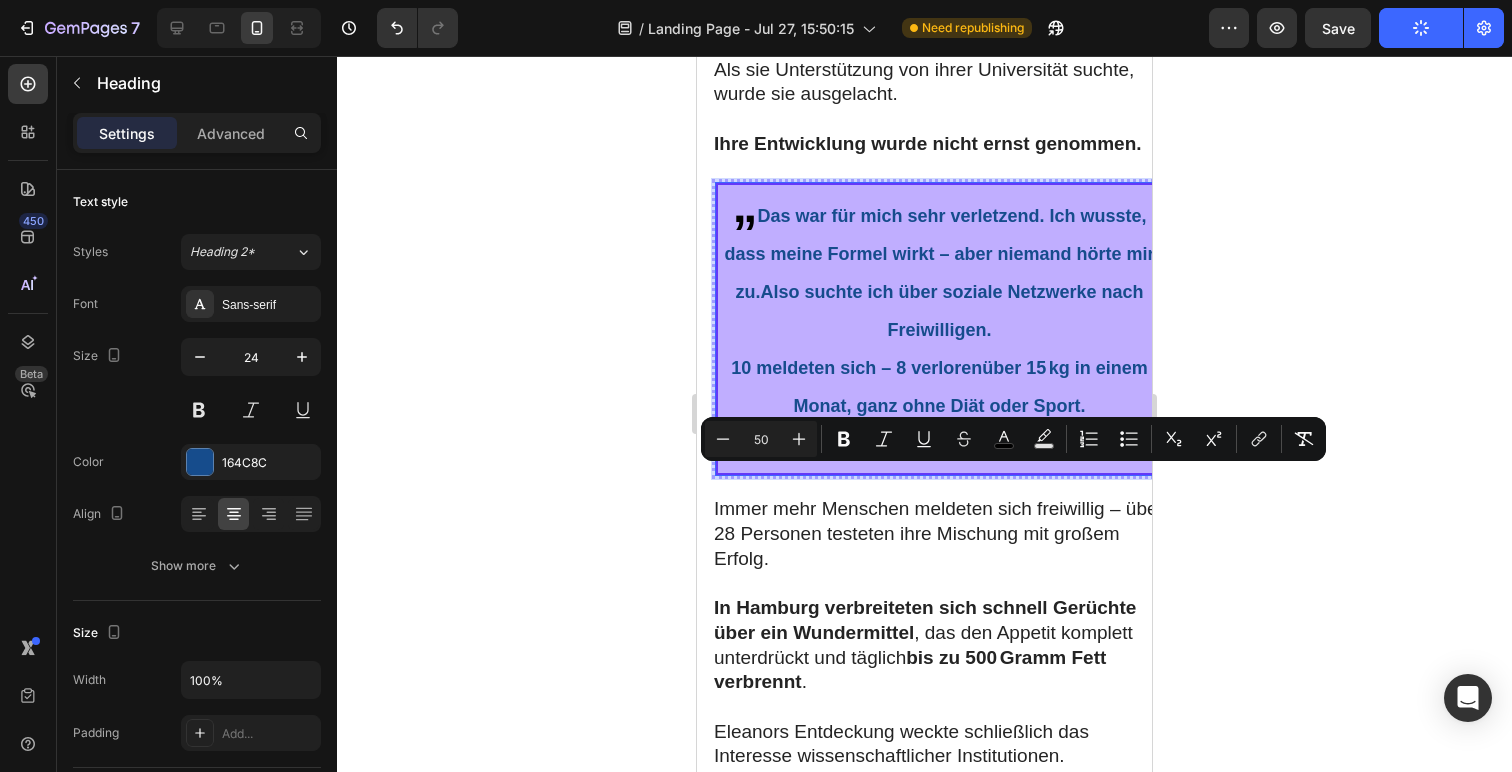 drag, startPoint x: 1205, startPoint y: 548, endPoint x: 448, endPoint y: 485, distance: 759.617 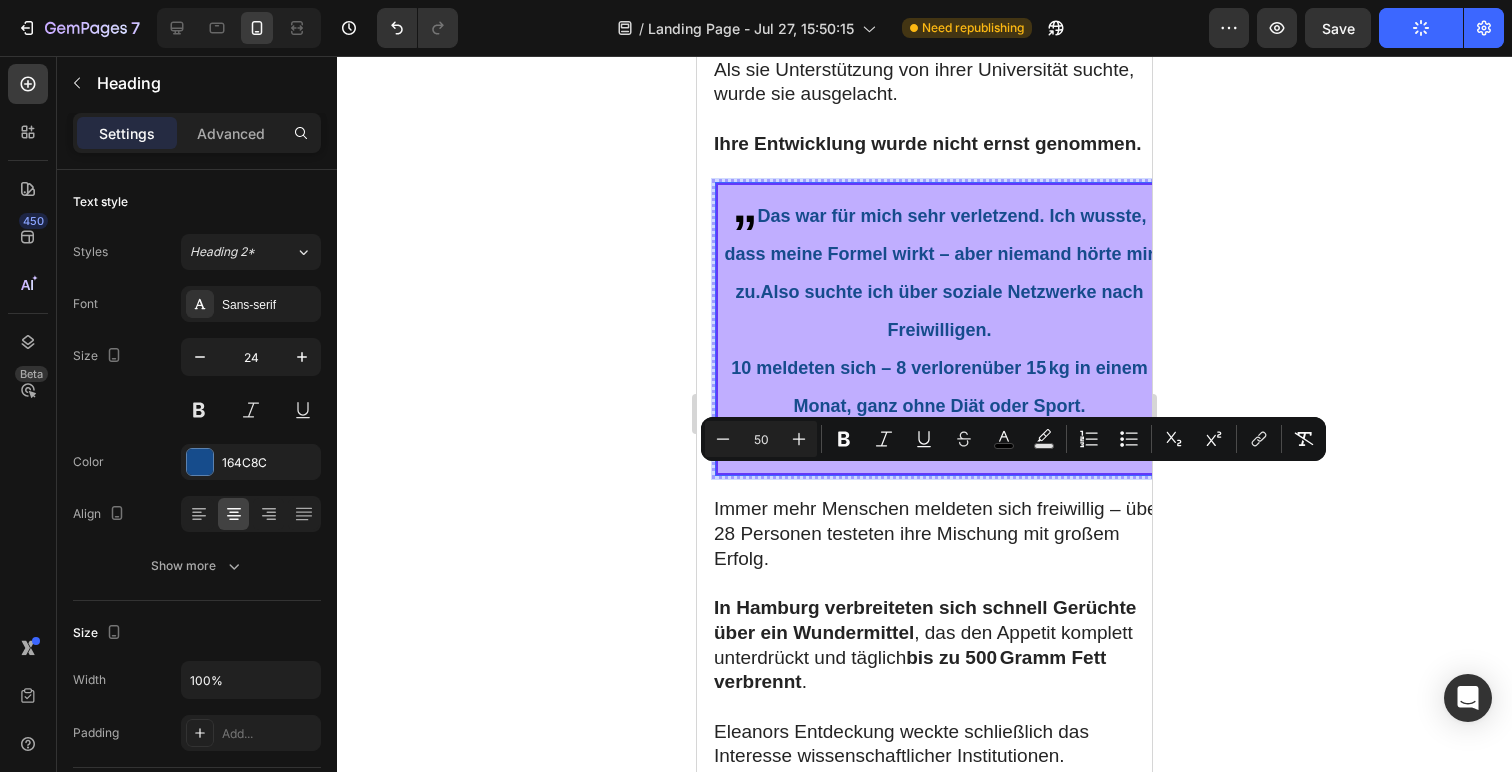 click 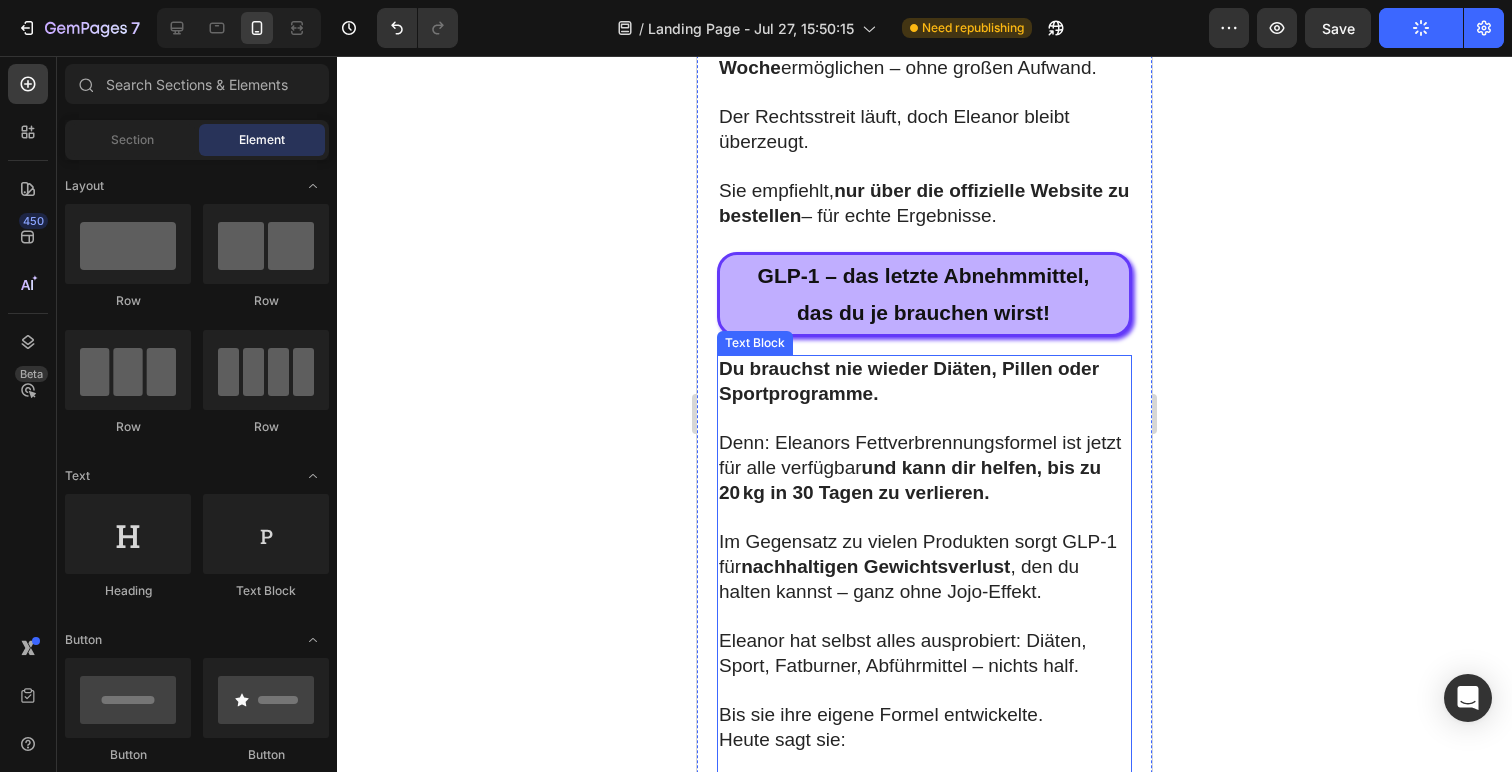 scroll, scrollTop: 10711, scrollLeft: 0, axis: vertical 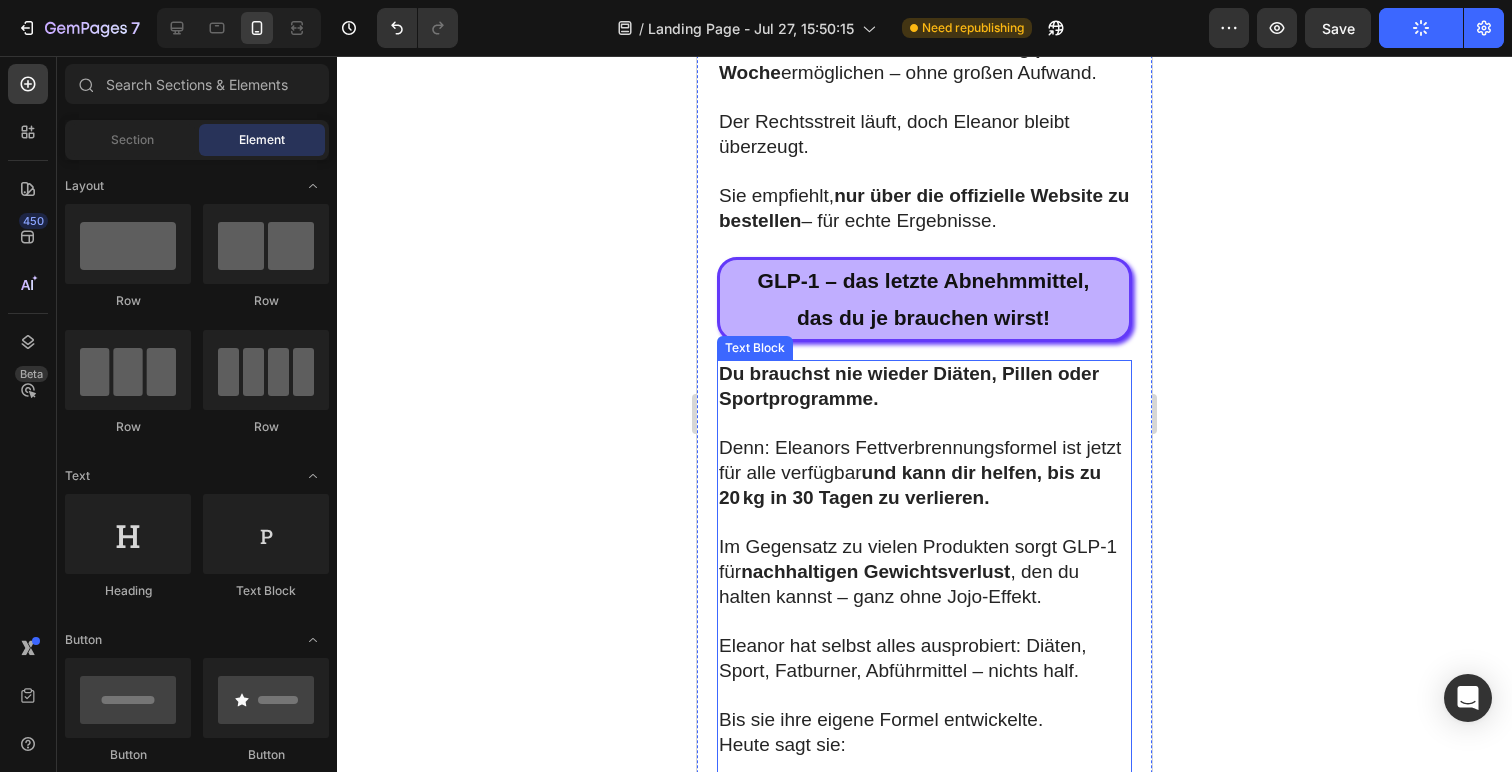 click on "das du je brauchen wirst!" at bounding box center (923, 318) 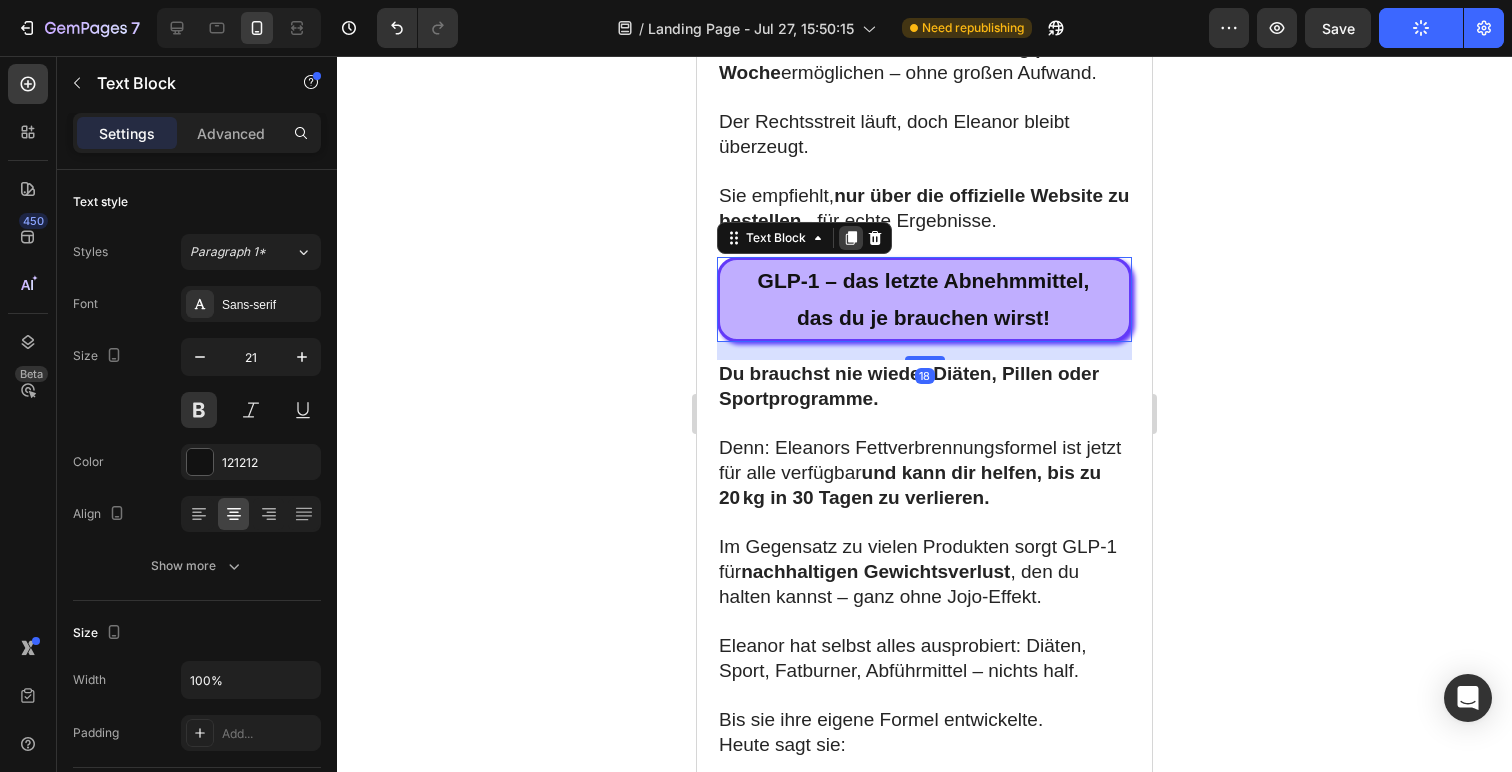 click 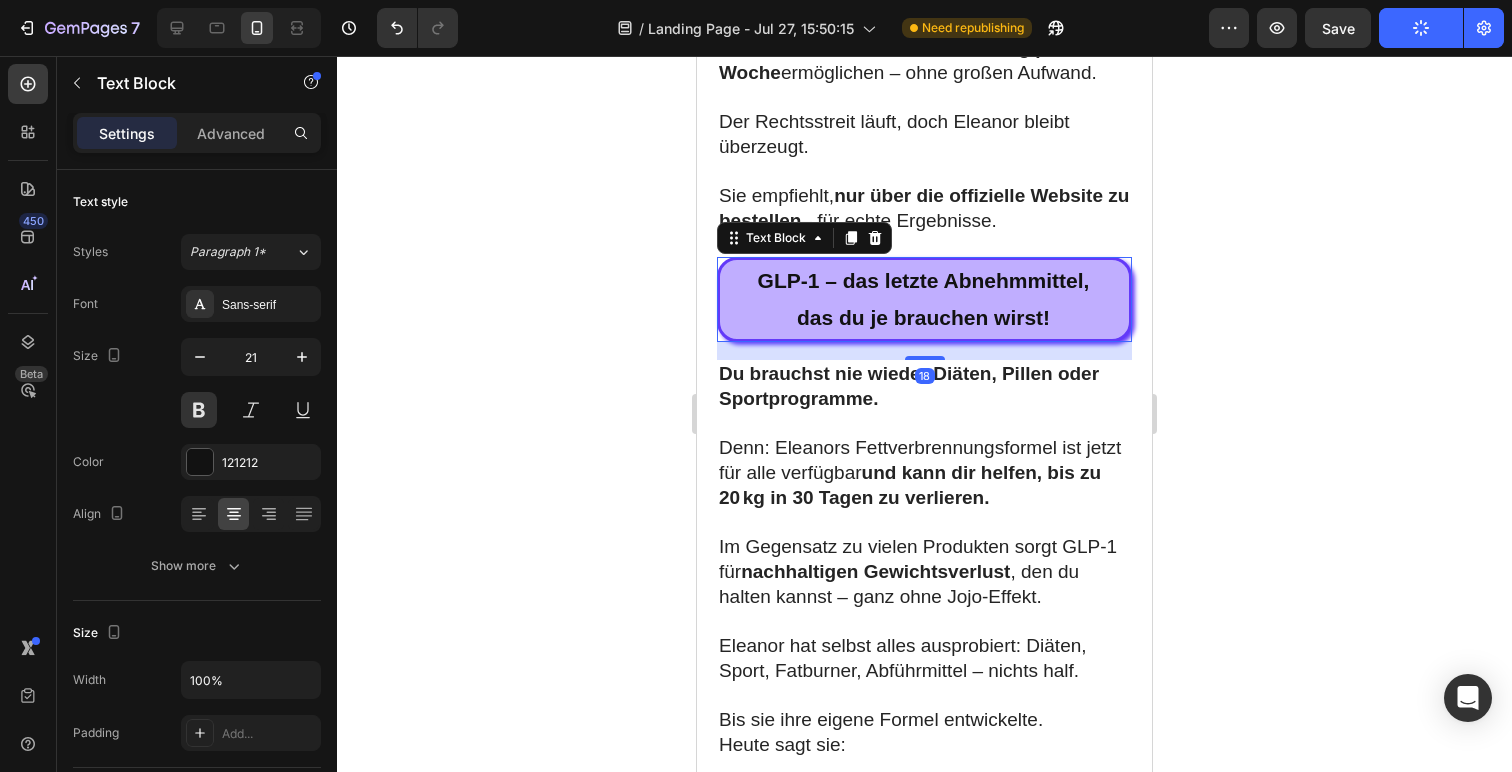 scroll, scrollTop: 526, scrollLeft: 0, axis: vertical 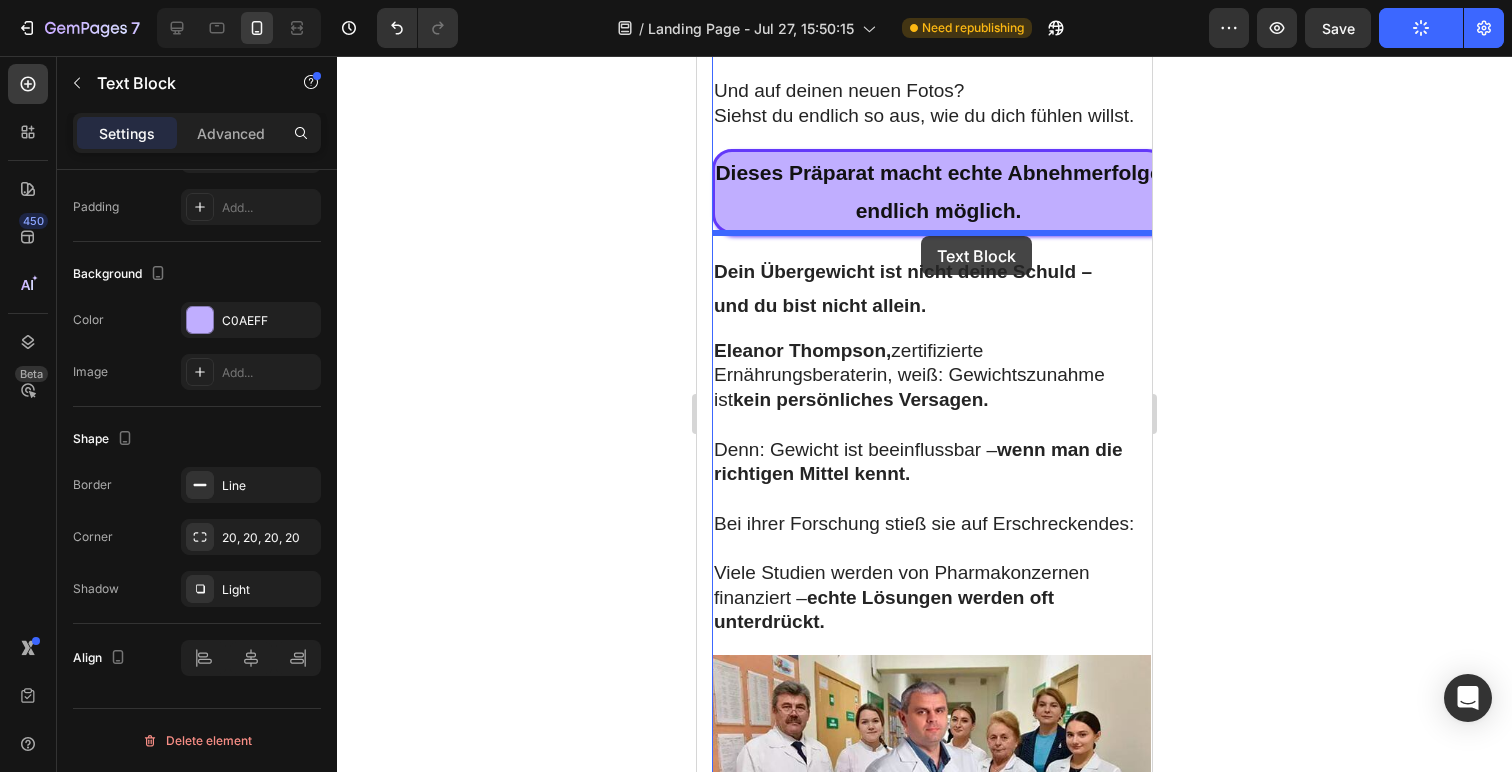 drag, startPoint x: 1069, startPoint y: 543, endPoint x: 921, endPoint y: 236, distance: 340.81226 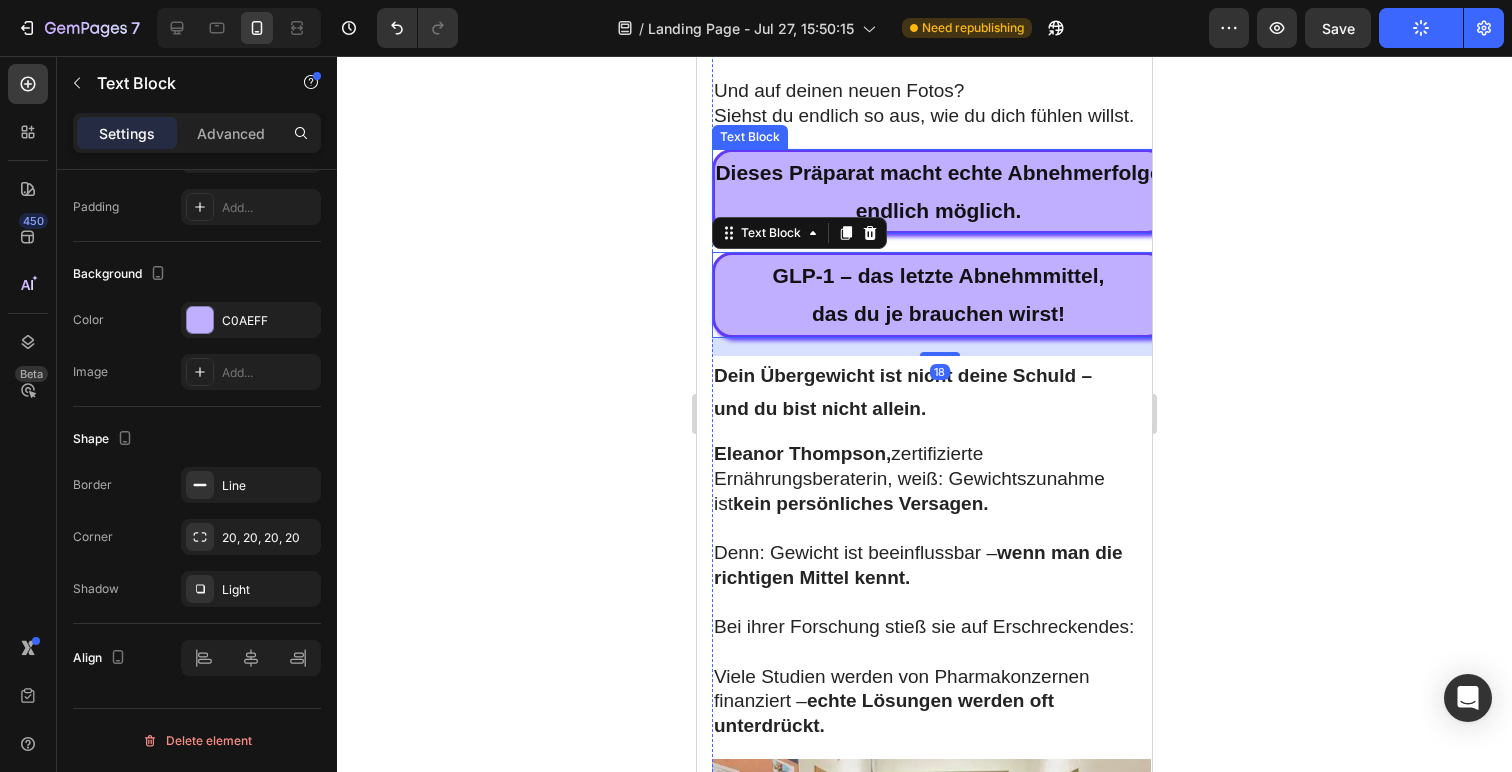 click on "Dieses Präparat macht echte Abnehmerfolge endlich möglich." at bounding box center (938, 191) 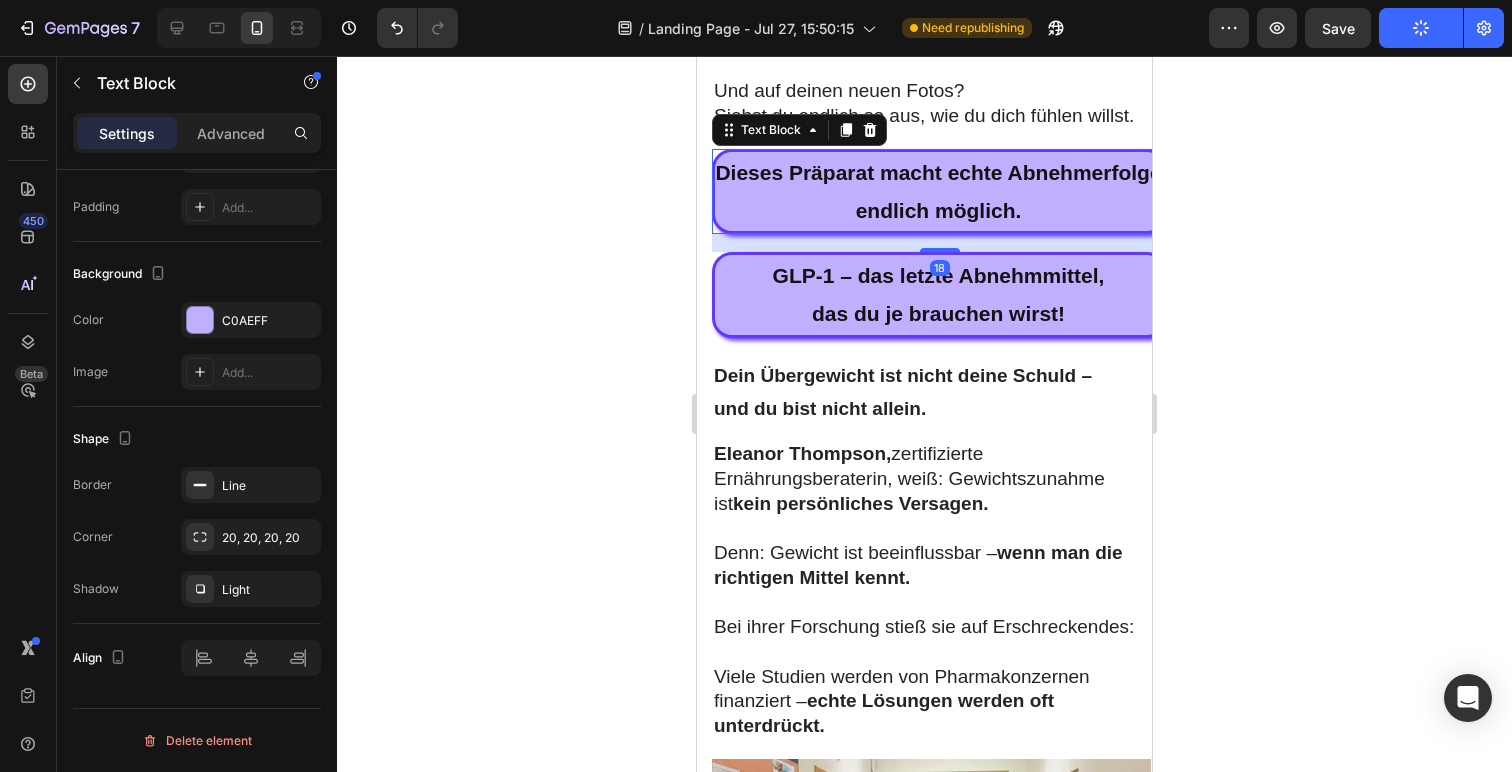 click on "Dieses Präparat macht echte Abnehmerfolge endlich möglich." at bounding box center (938, 191) 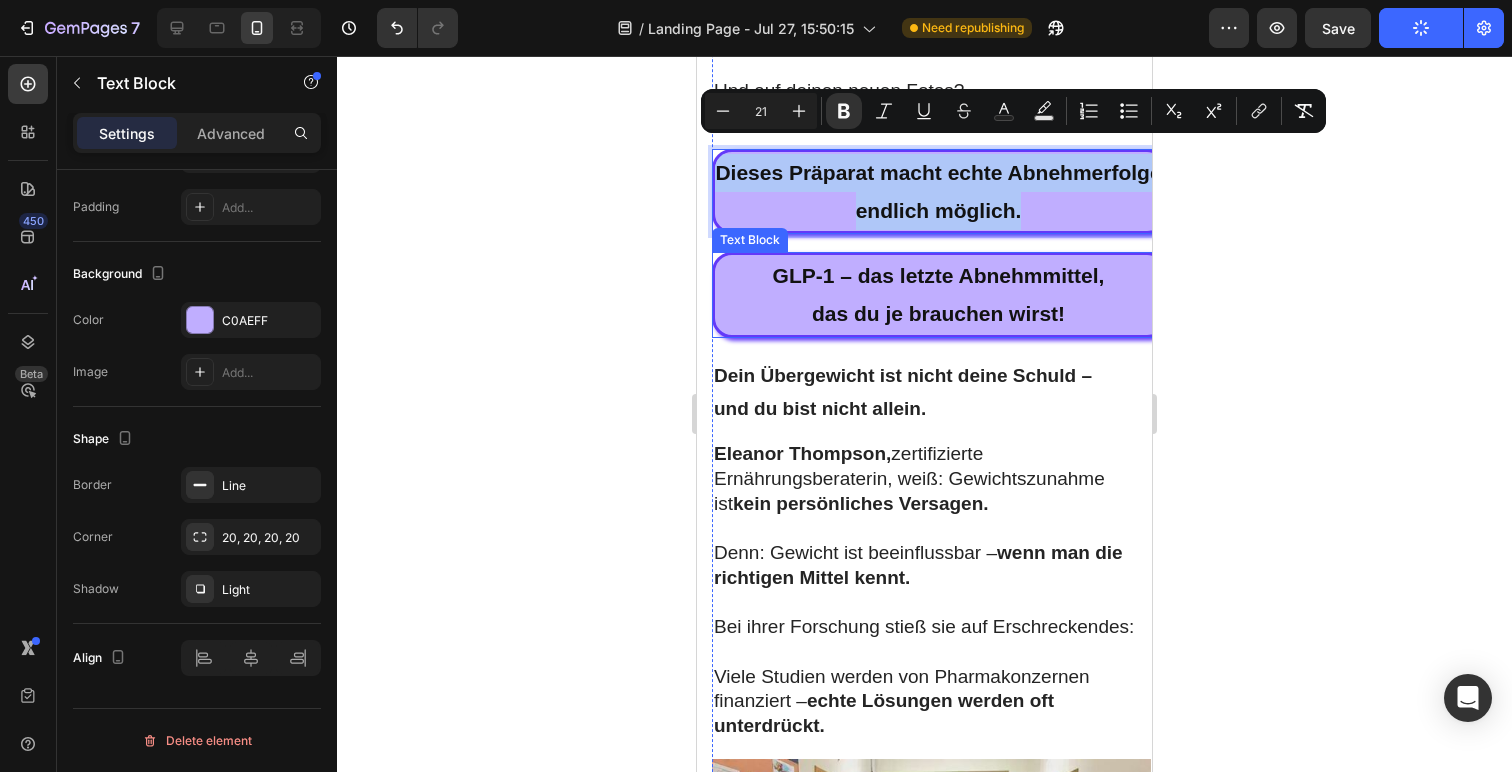 click on "das du je brauchen wirst!" at bounding box center [938, 313] 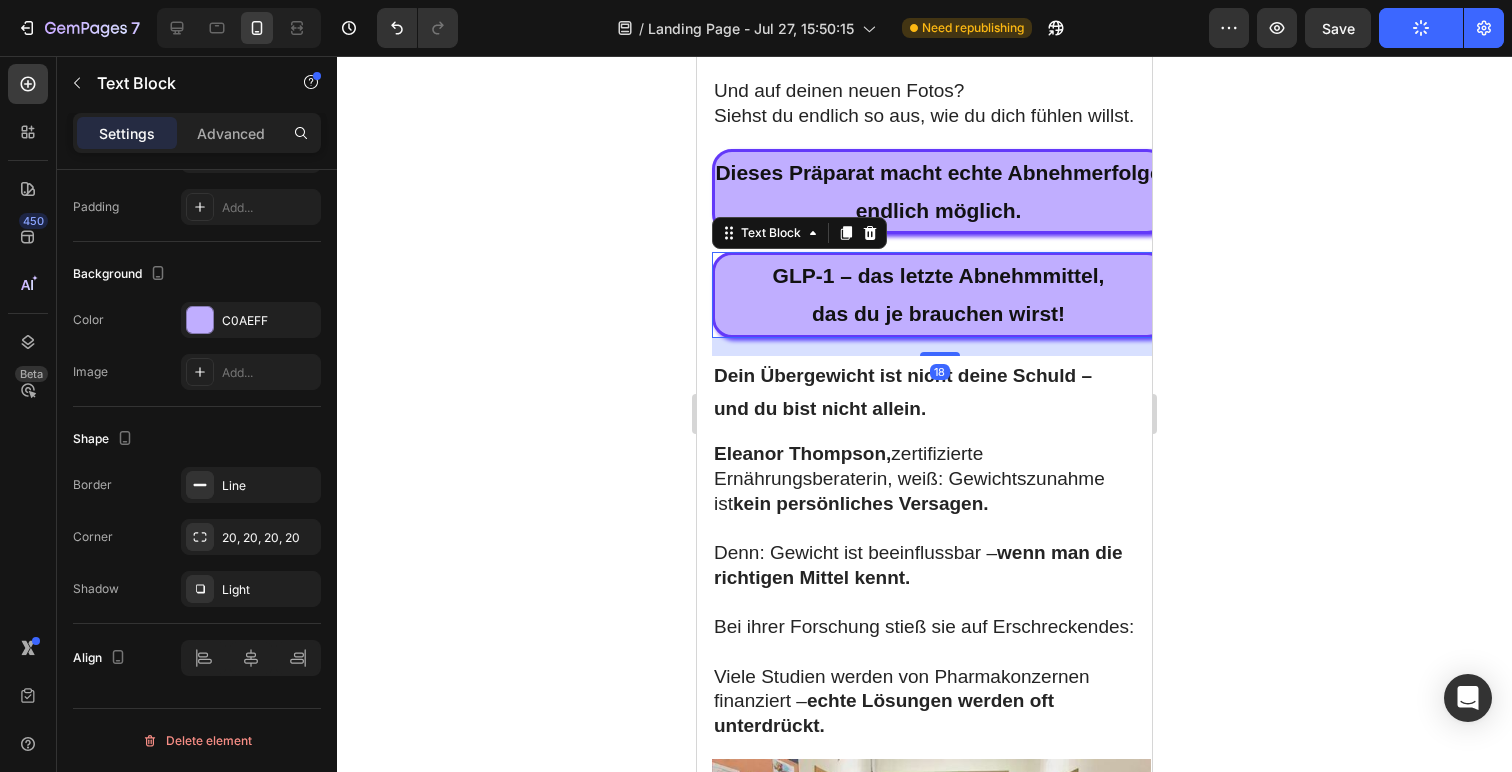 click on "das du je brauchen wirst!" at bounding box center [938, 313] 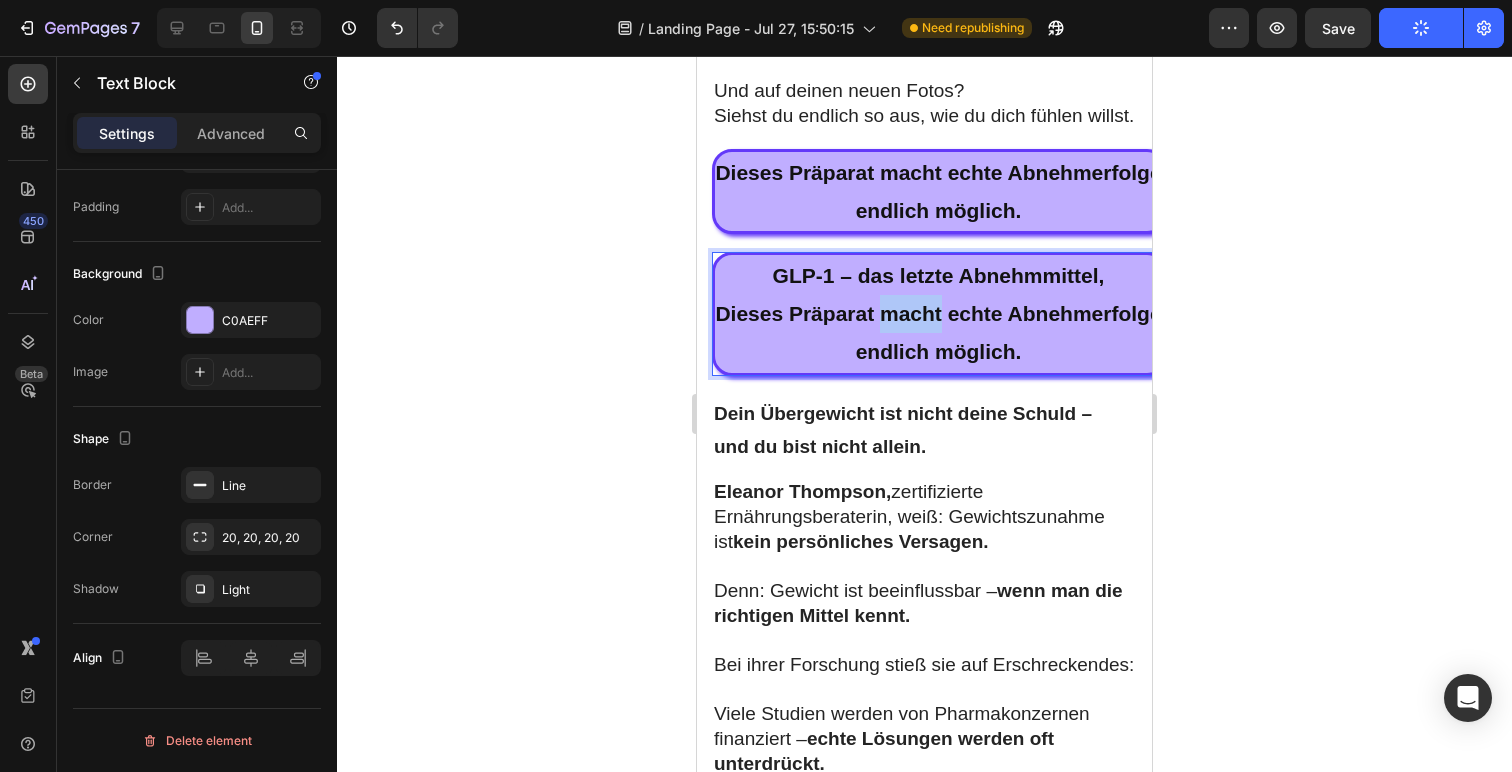 click on "Dieses Präparat macht echte Abnehmerfolge endlich möglich." at bounding box center [938, 332] 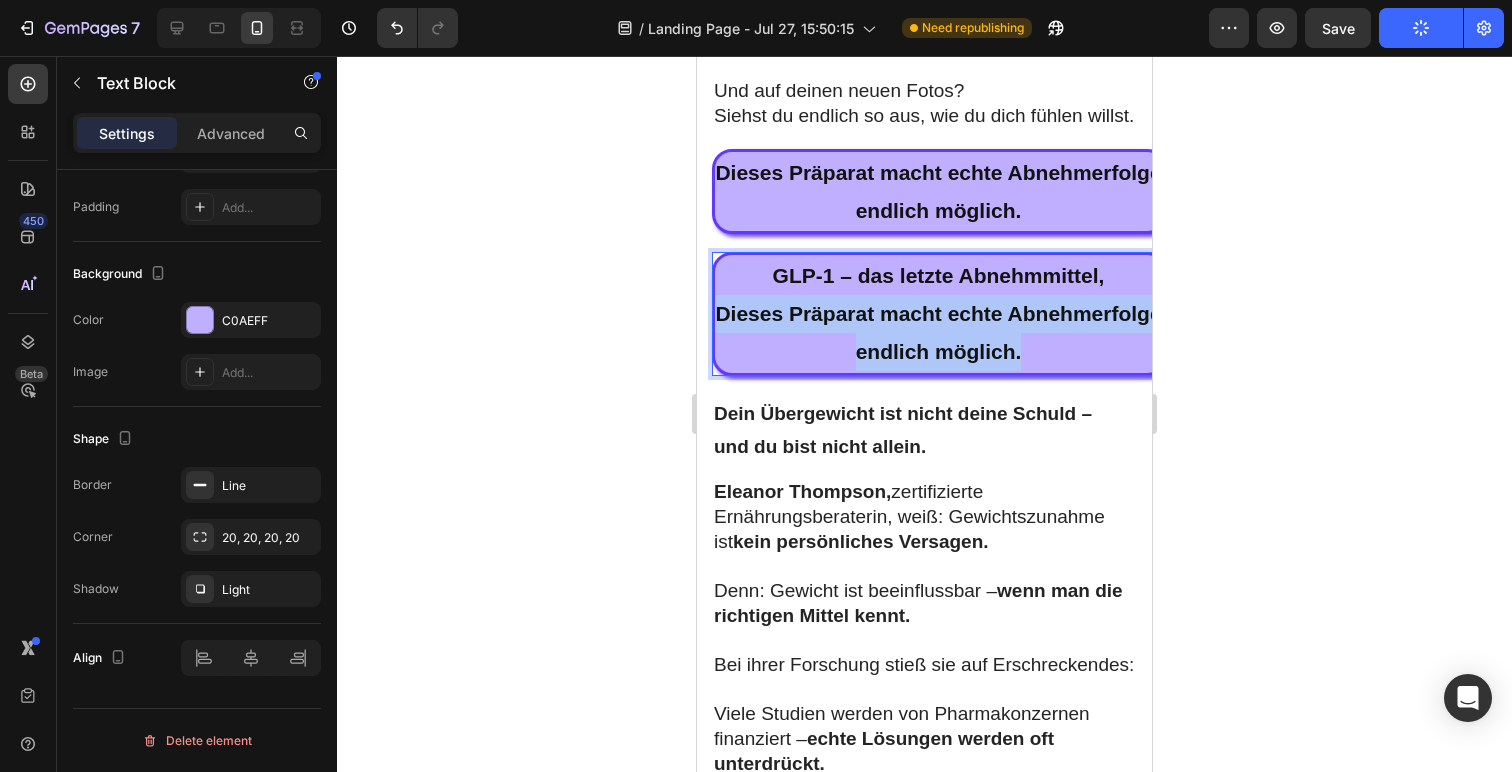 click on "Dieses Präparat macht echte Abnehmerfolge endlich möglich." at bounding box center (938, 332) 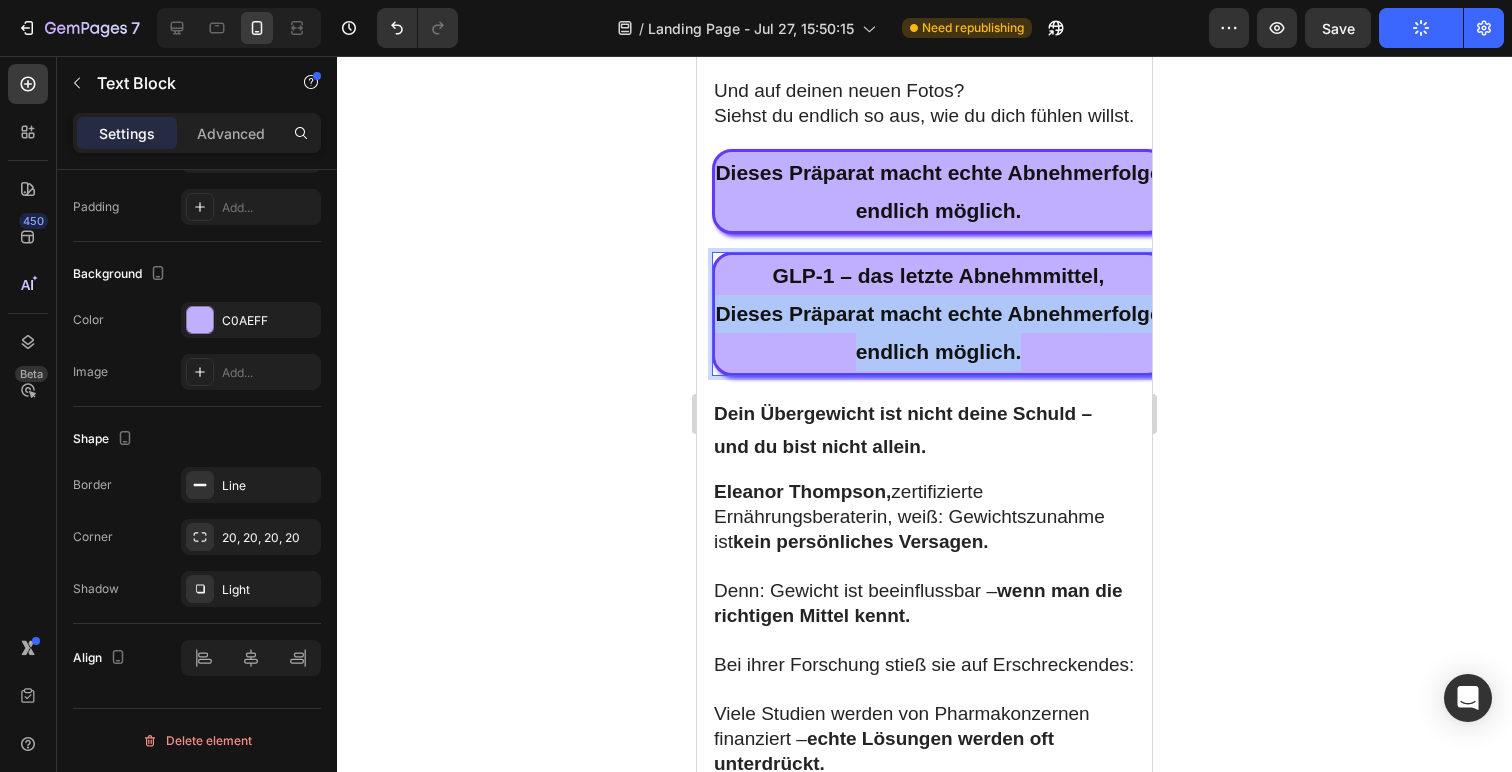 click on "Dieses Präparat macht echte Abnehmerfolge endlich möglich." at bounding box center (938, 332) 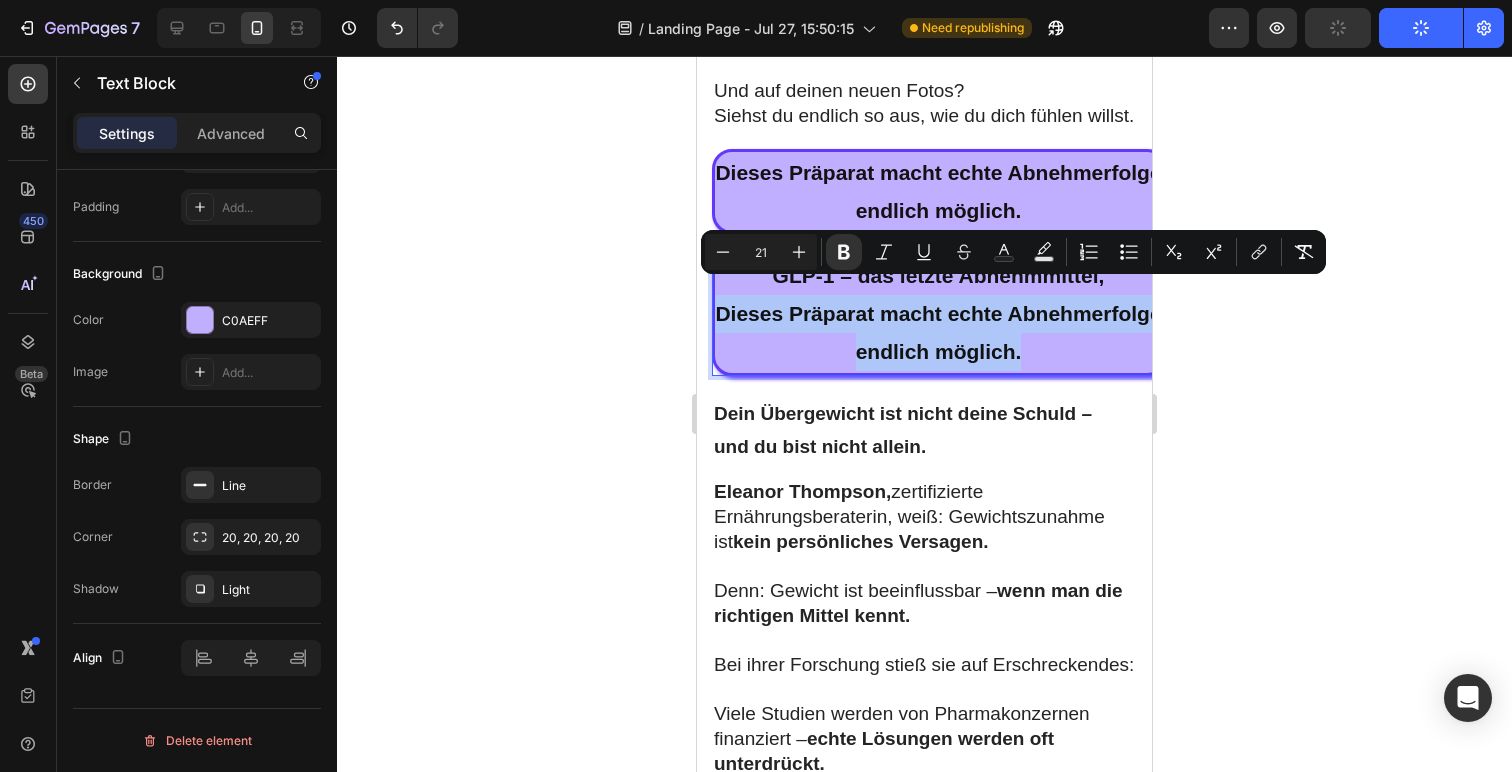 click on "Dieses Präparat macht echte Abnehmerfolge endlich möglich." at bounding box center (938, 333) 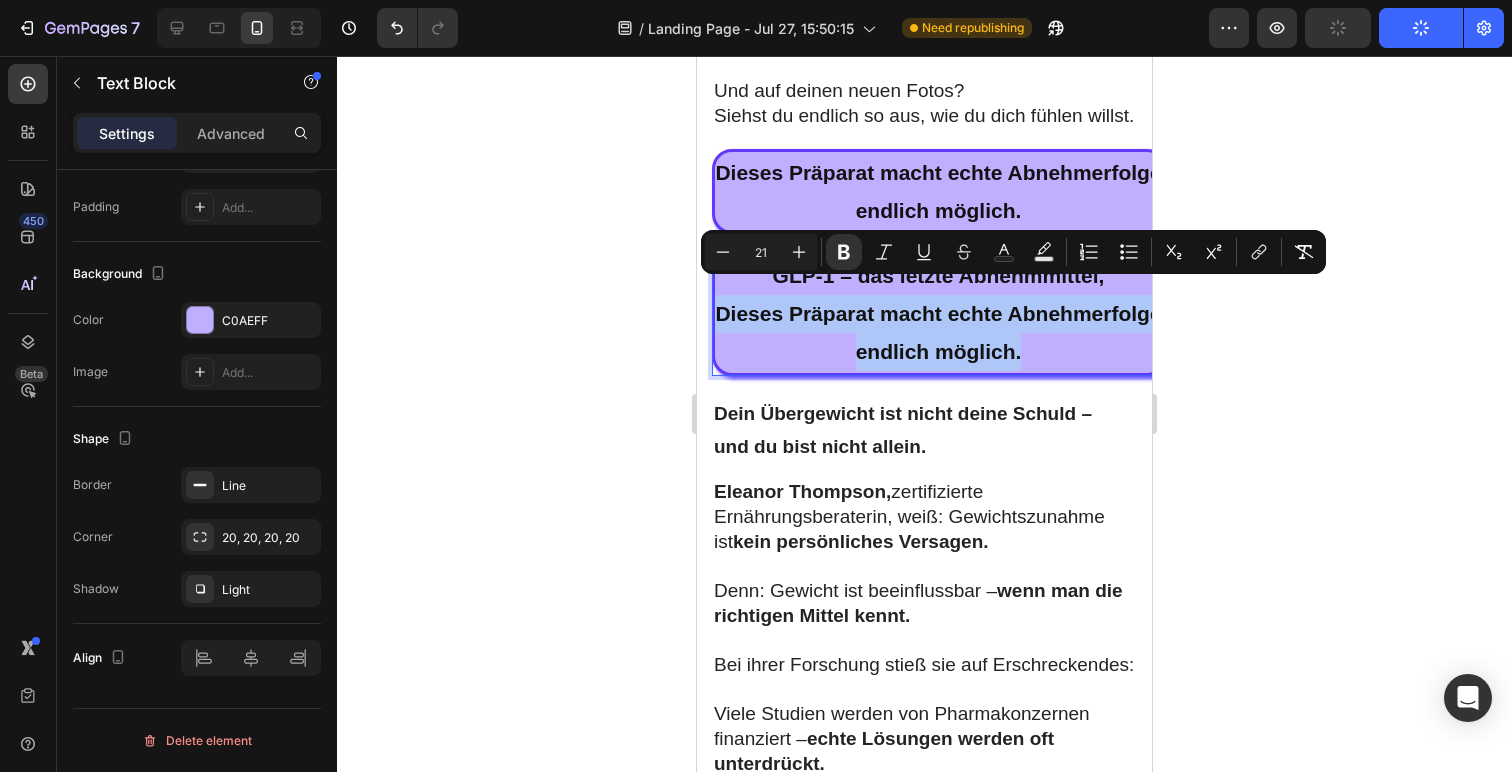click on "Dieses Präparat macht echte Abnehmerfolge endlich möglich." at bounding box center (938, 332) 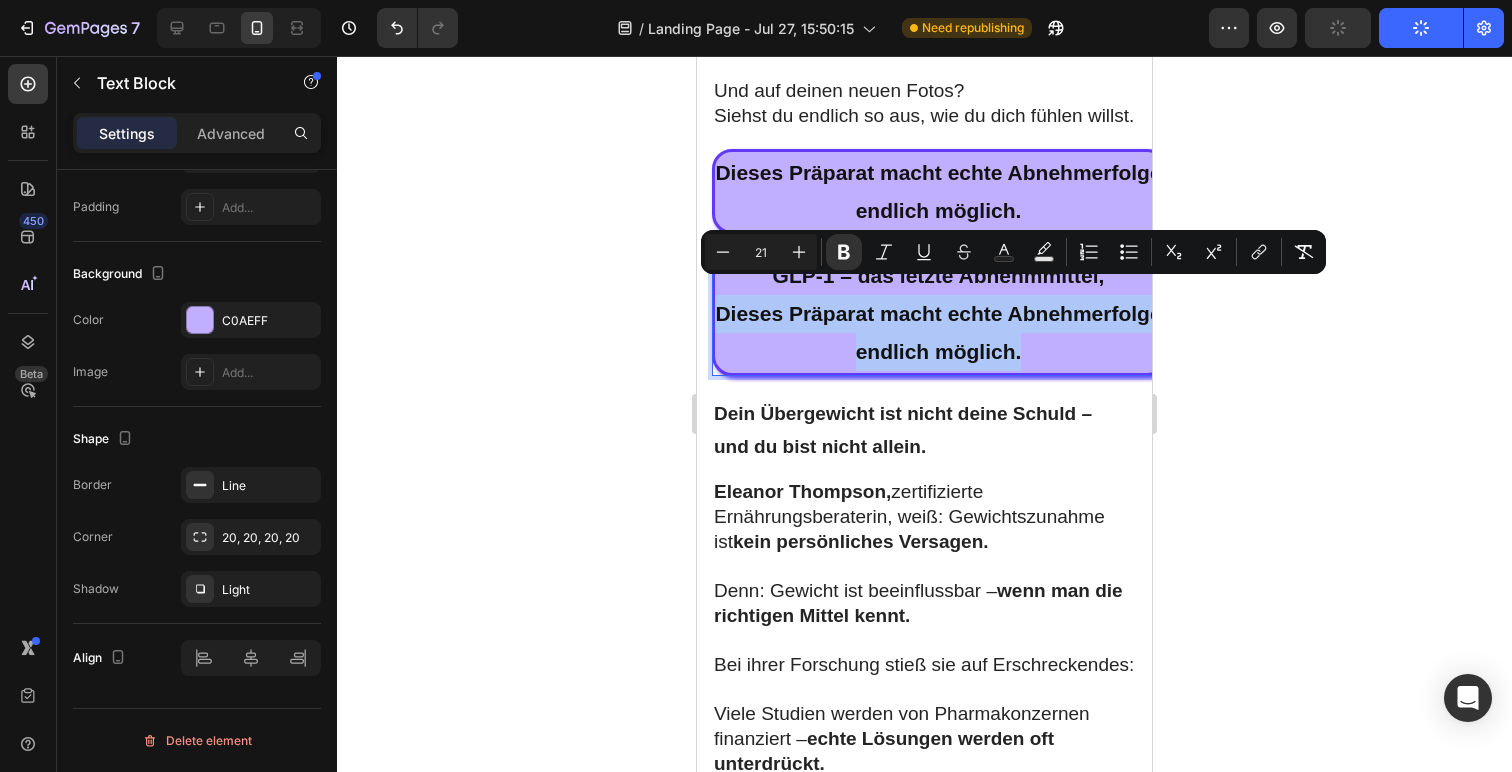 click on "Dieses Präparat macht echte Abnehmerfolge endlich möglich." at bounding box center (938, 333) 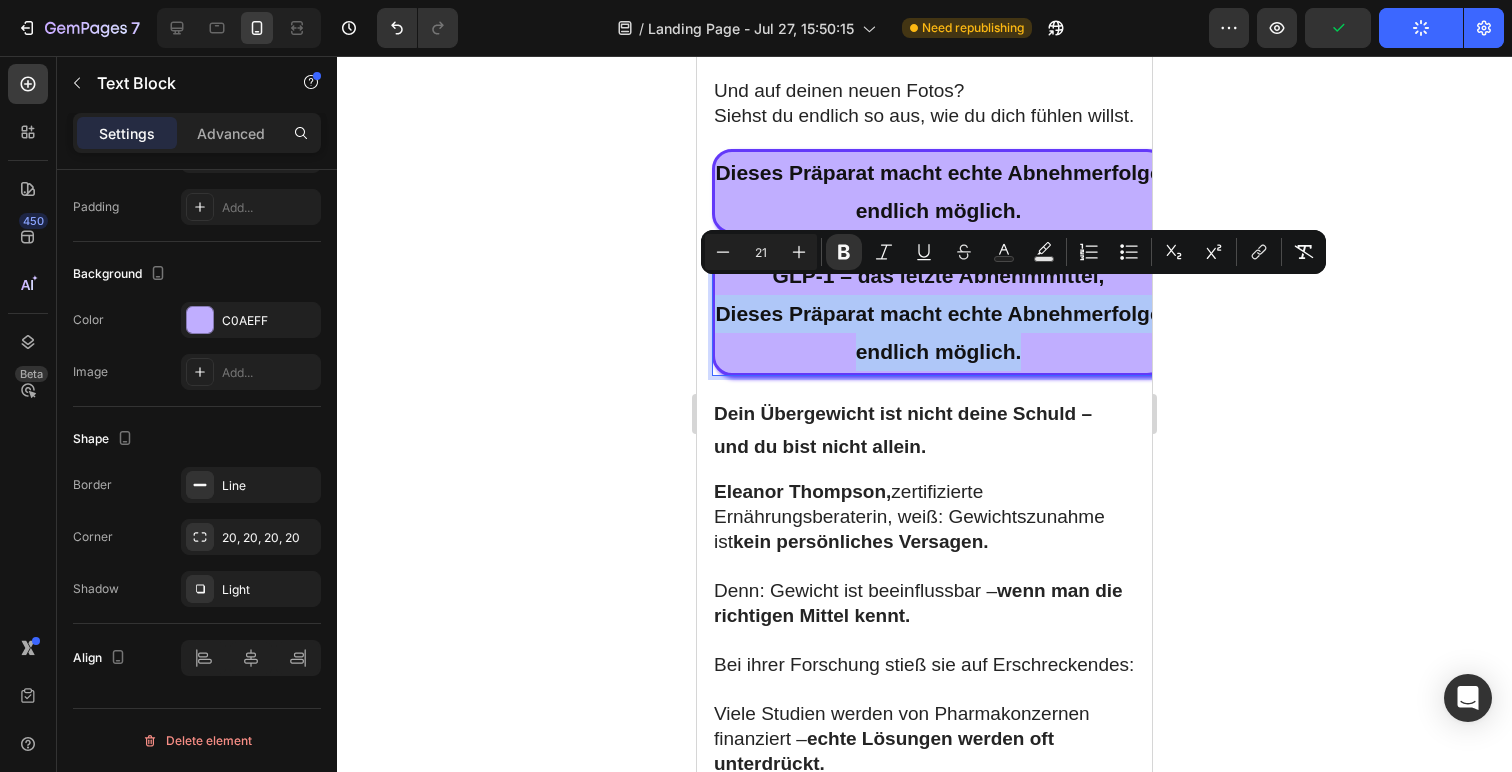 click on "Dieses Präparat macht echte Abnehmerfolge endlich möglich." at bounding box center (938, 332) 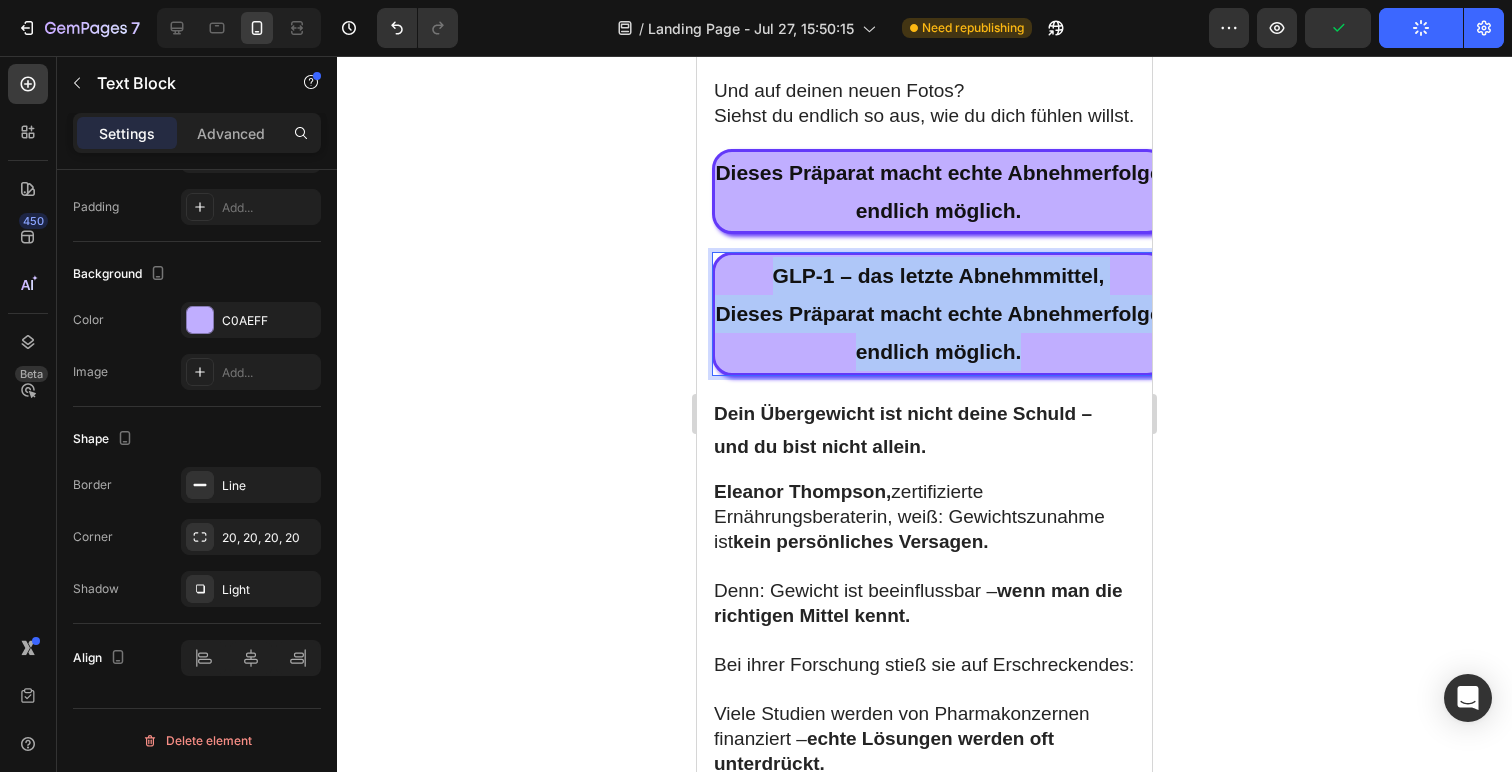 drag, startPoint x: 1095, startPoint y: 333, endPoint x: 732, endPoint y: 242, distance: 374.23254 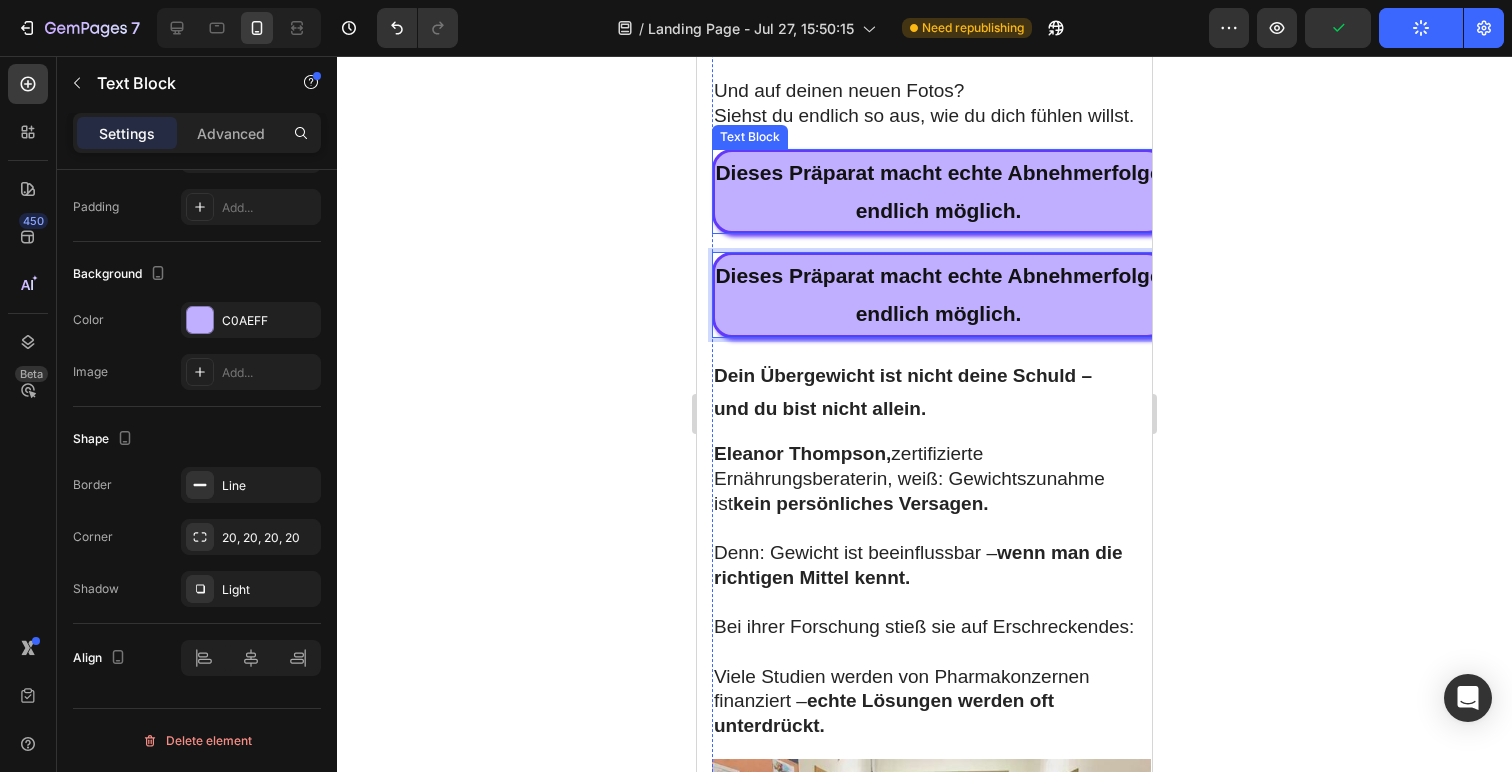 click on "Dieses Präparat macht echte Abnehmerfolge endlich möglich." at bounding box center [938, 192] 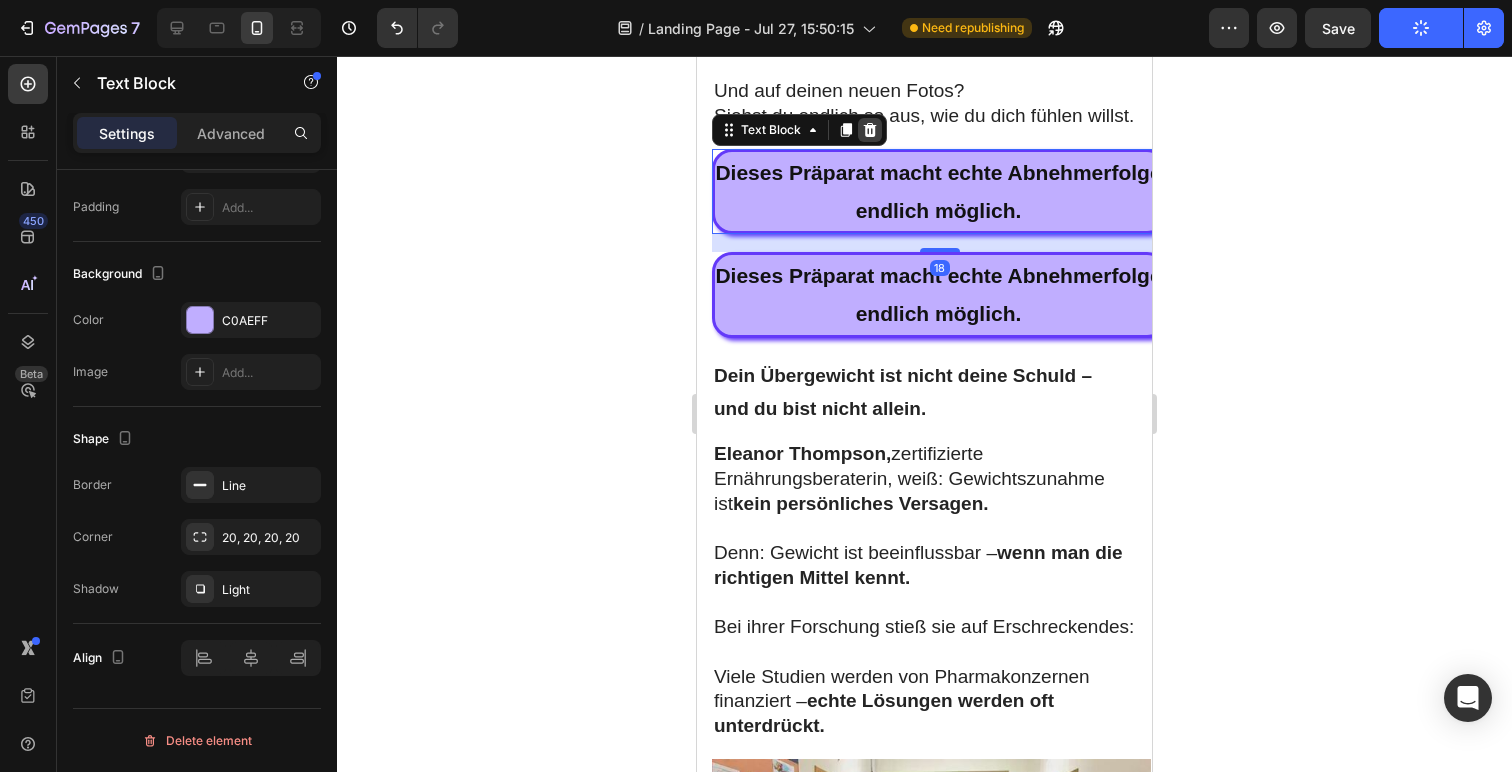 click 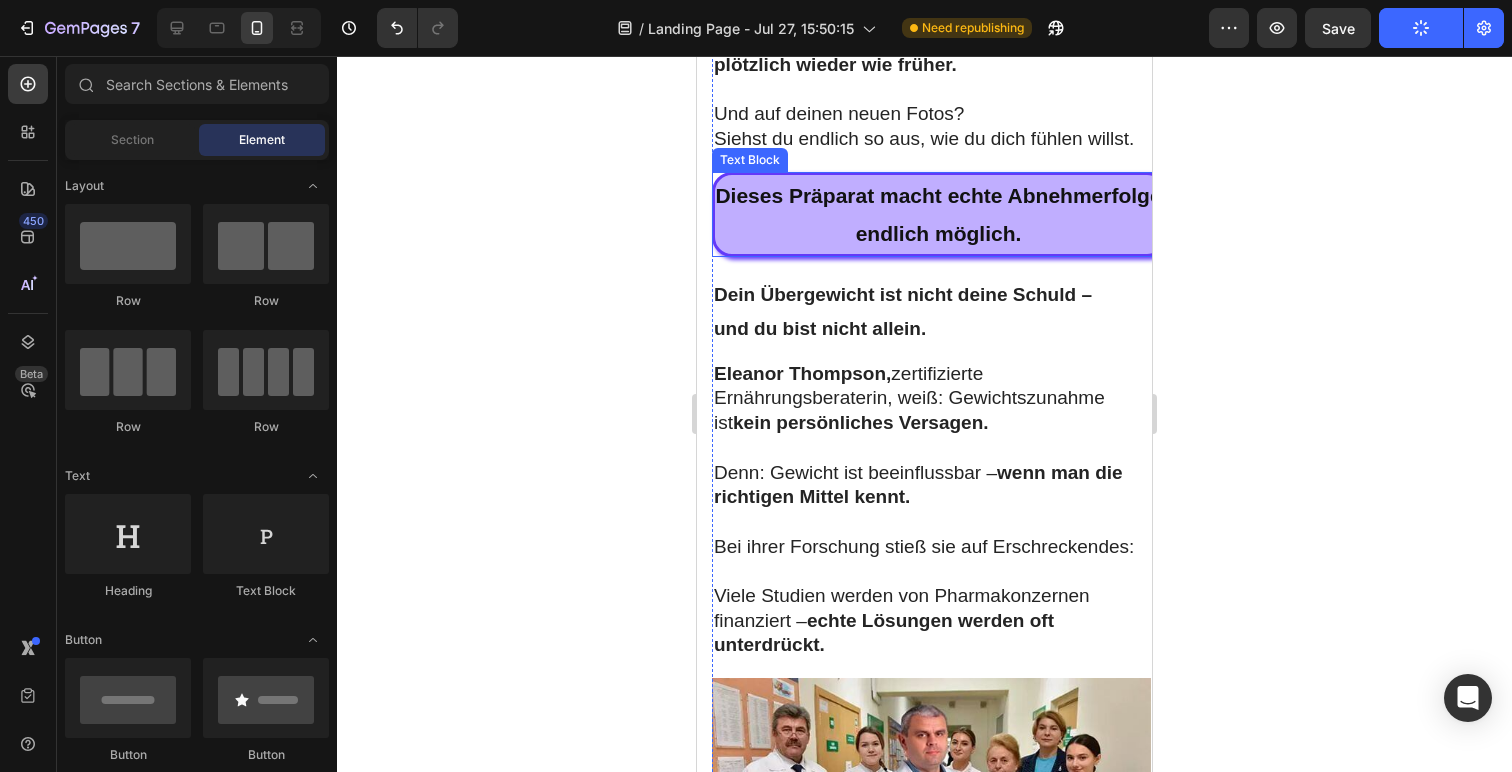 scroll, scrollTop: 8639, scrollLeft: 0, axis: vertical 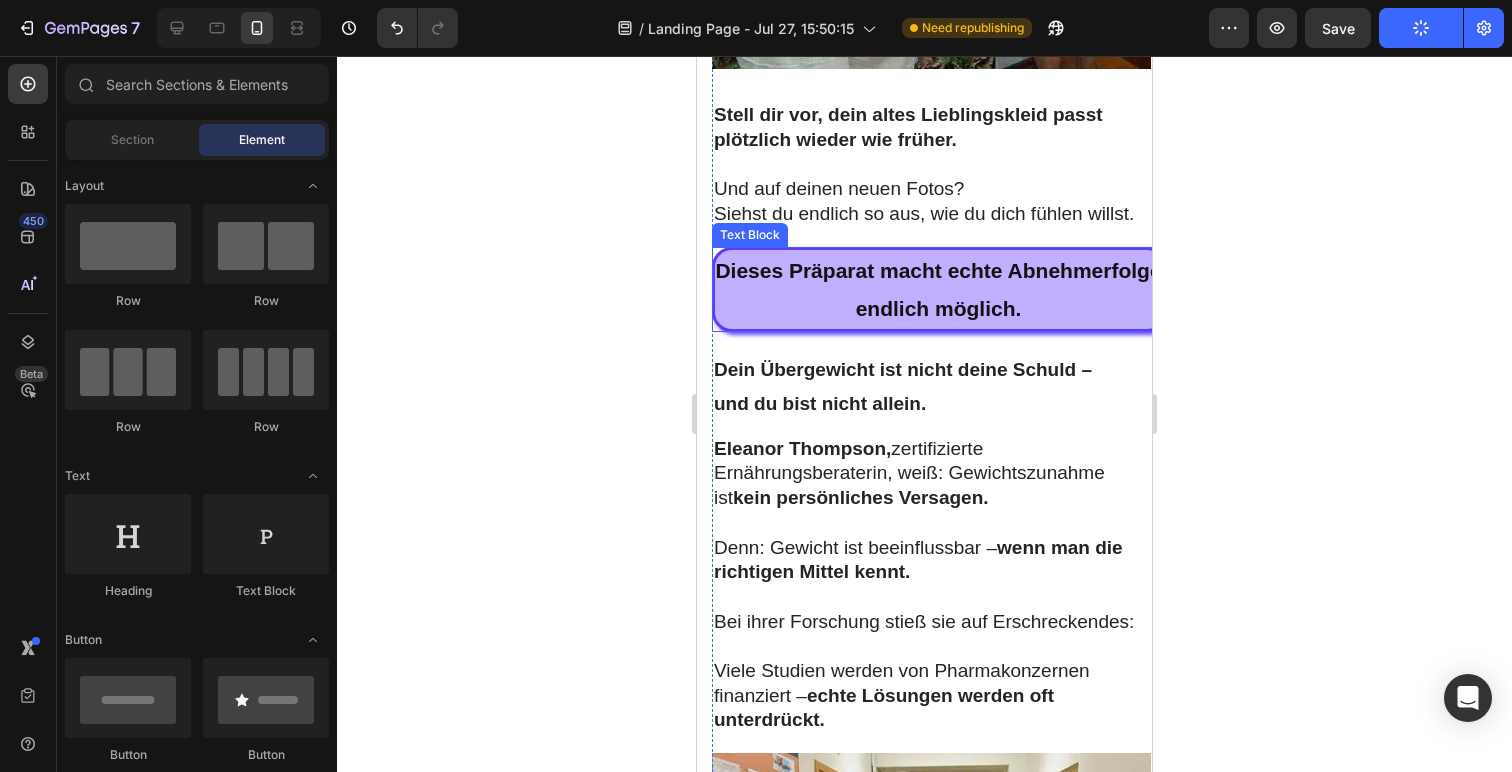 click on "Dieses Präparat macht echte Abnehmerfolge endlich möglich." at bounding box center (938, 290) 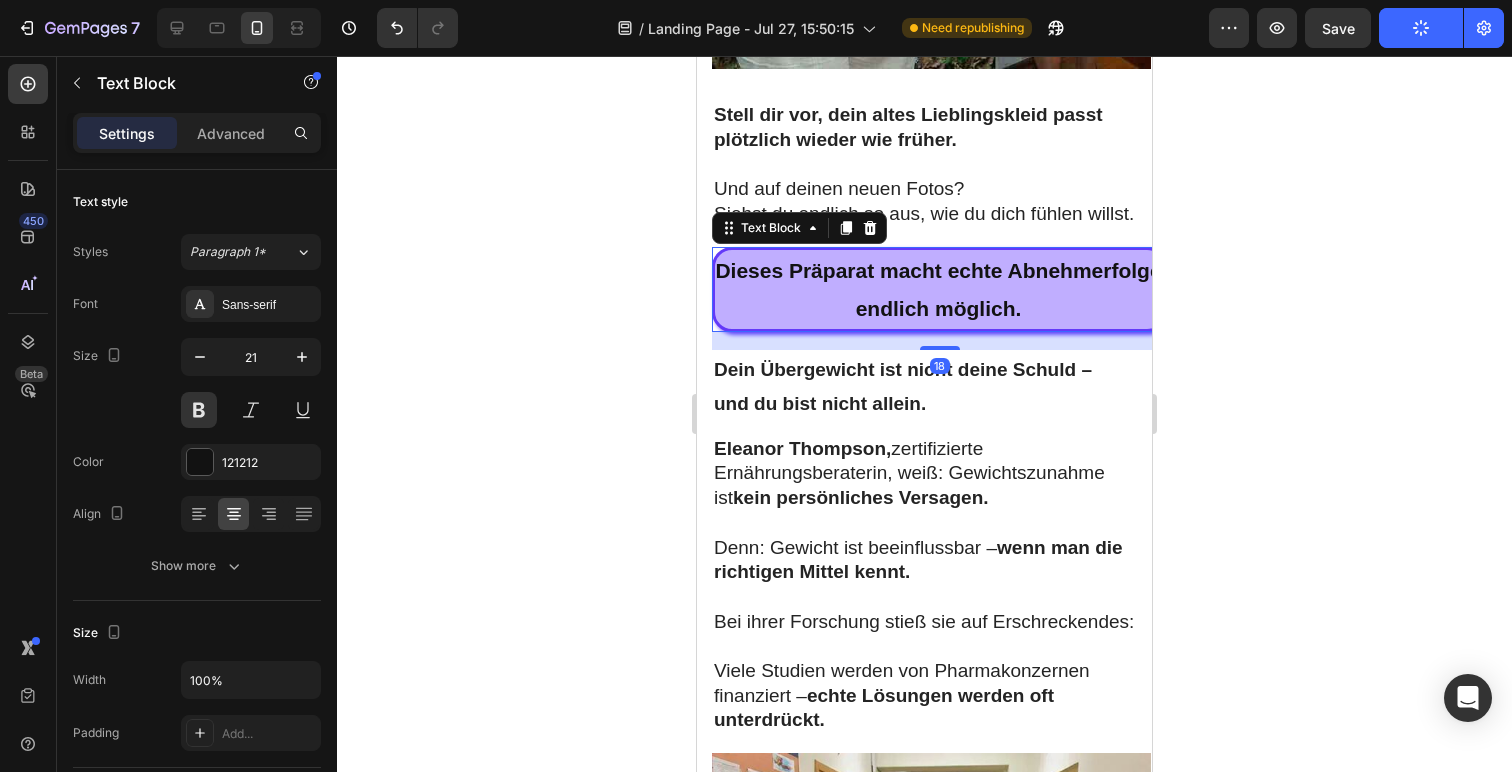 drag, startPoint x: 841, startPoint y: 208, endPoint x: 875, endPoint y: 302, distance: 99.95999 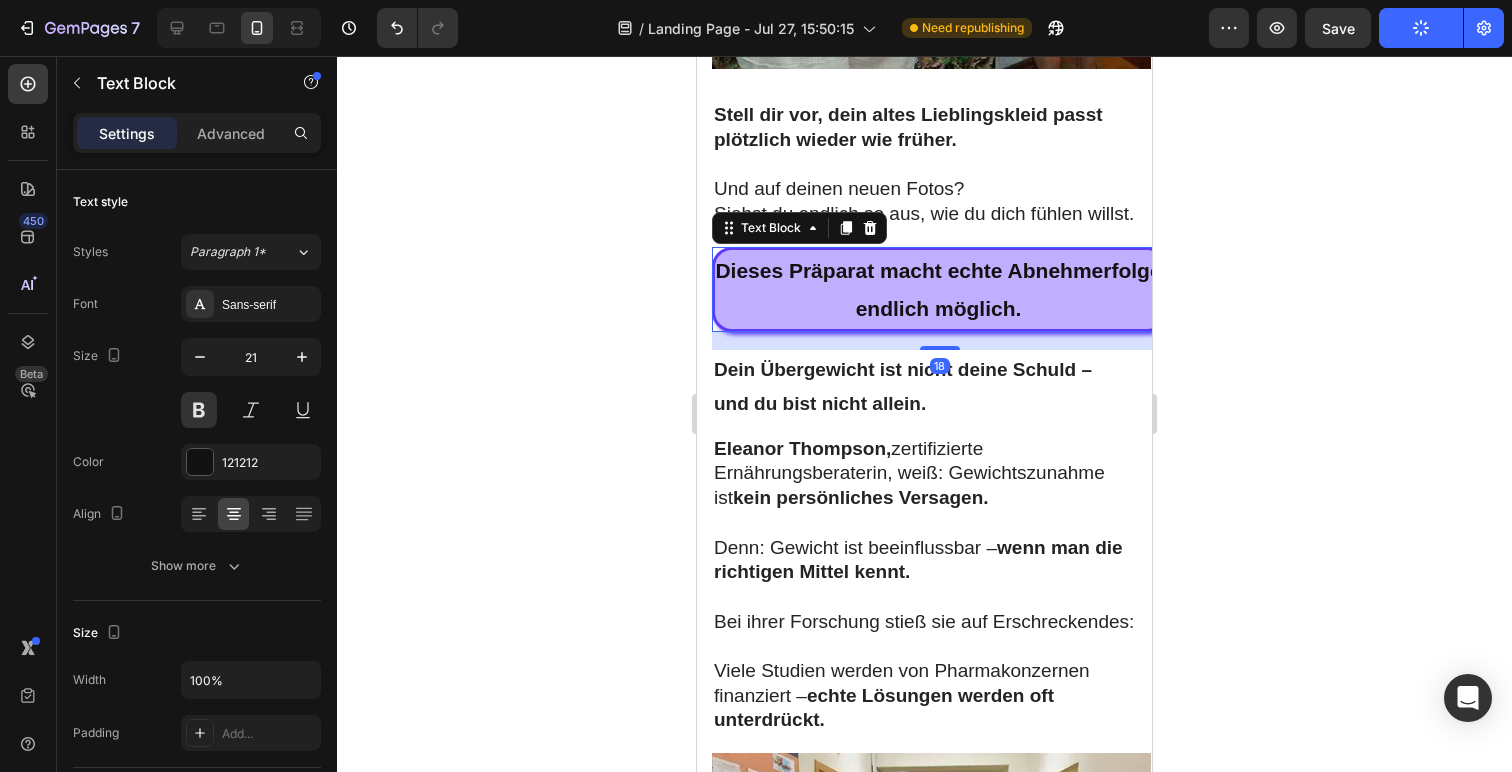 click 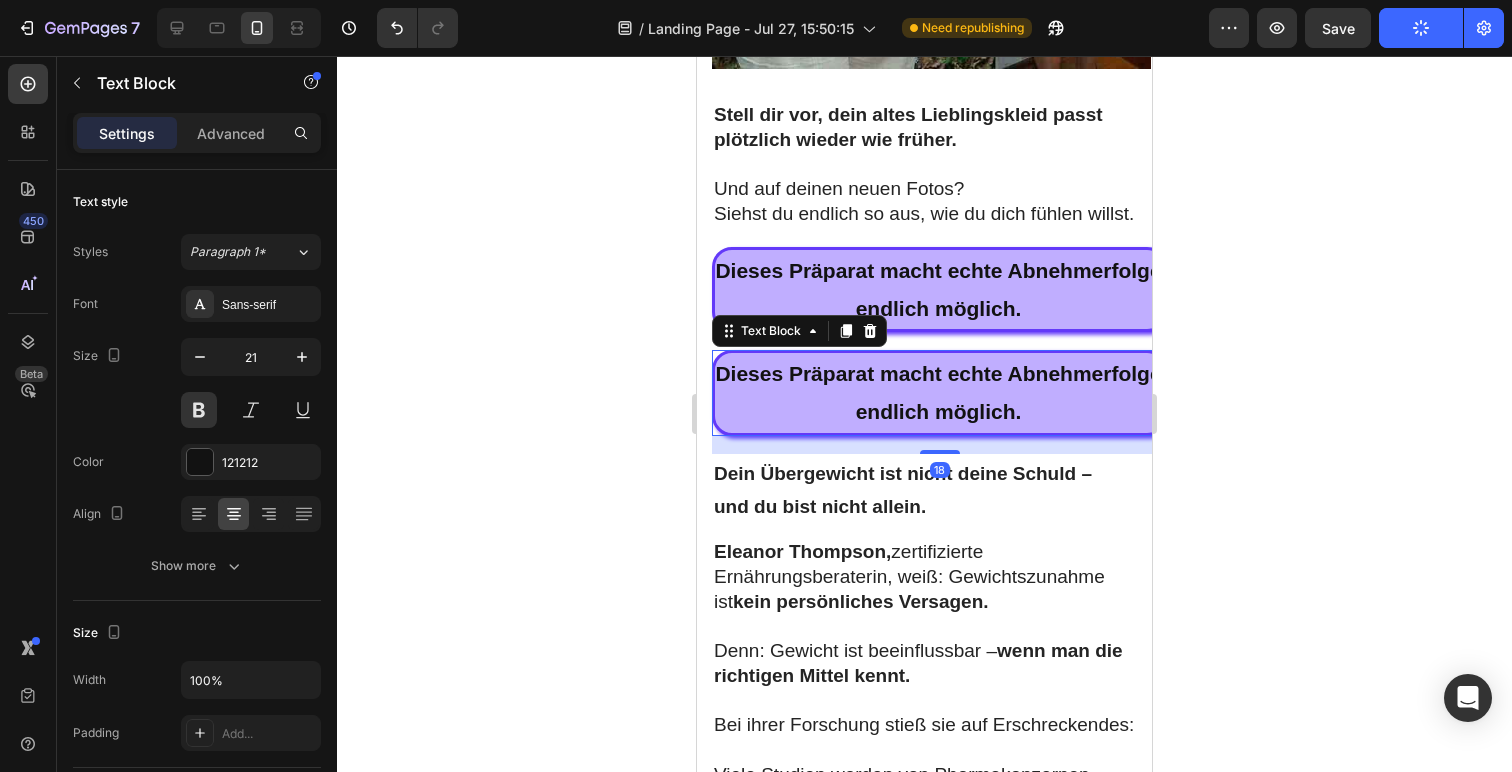 scroll, scrollTop: 526, scrollLeft: 0, axis: vertical 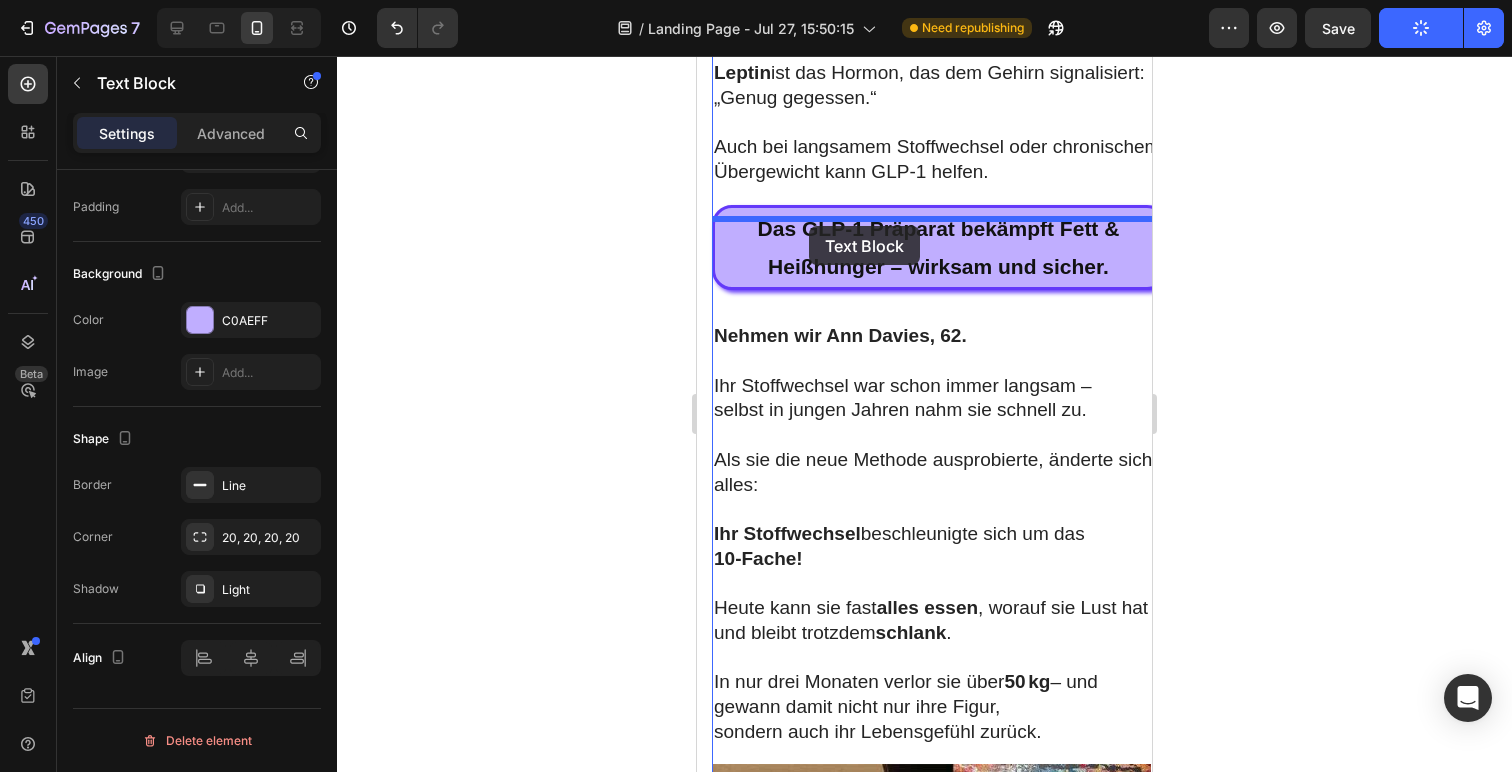 drag, startPoint x: 765, startPoint y: 505, endPoint x: 842, endPoint y: 311, distance: 208.7223 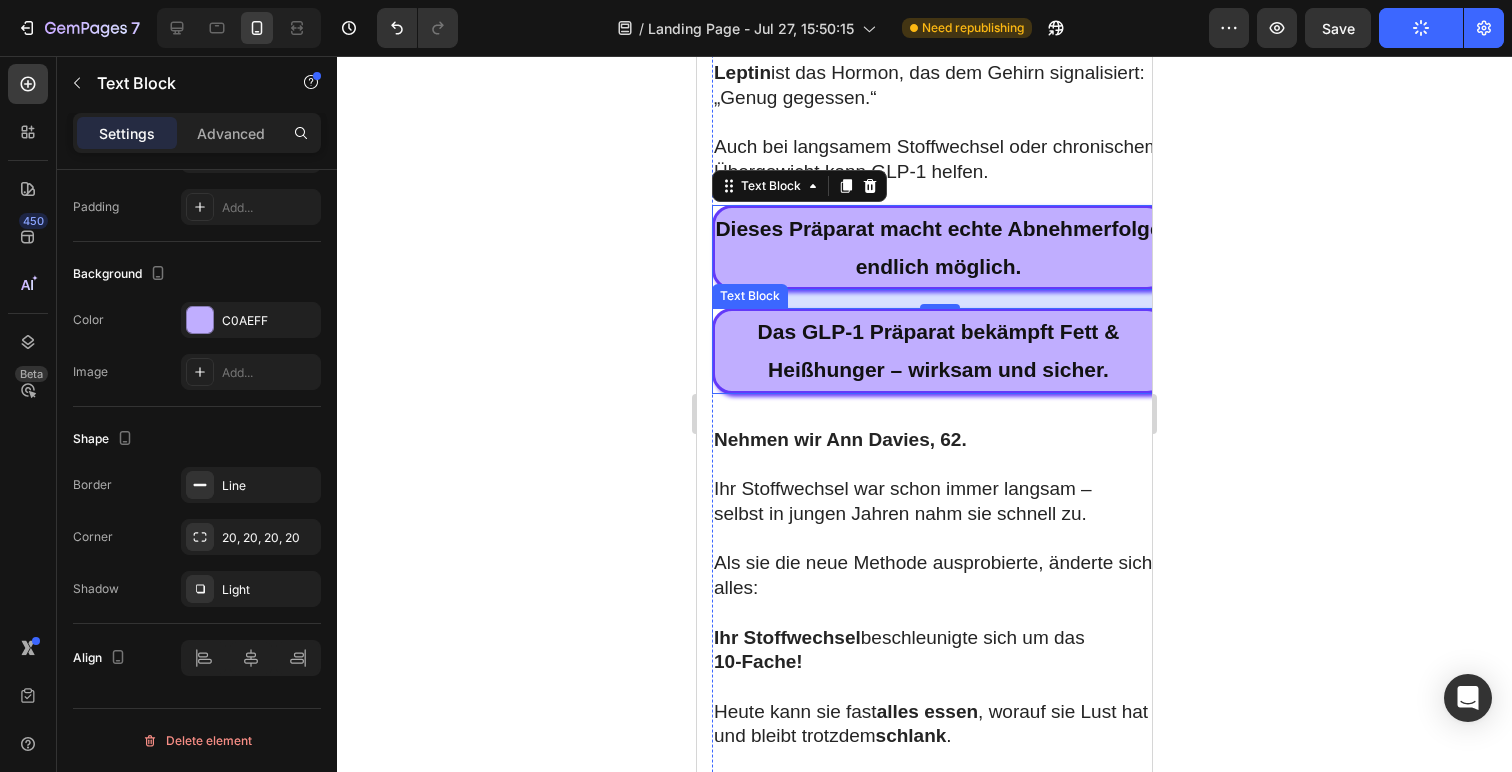 click on "Das GLP-1 Präparat bekämpft Fett & Heißhunger – wirksam und sicher." at bounding box center (938, 351) 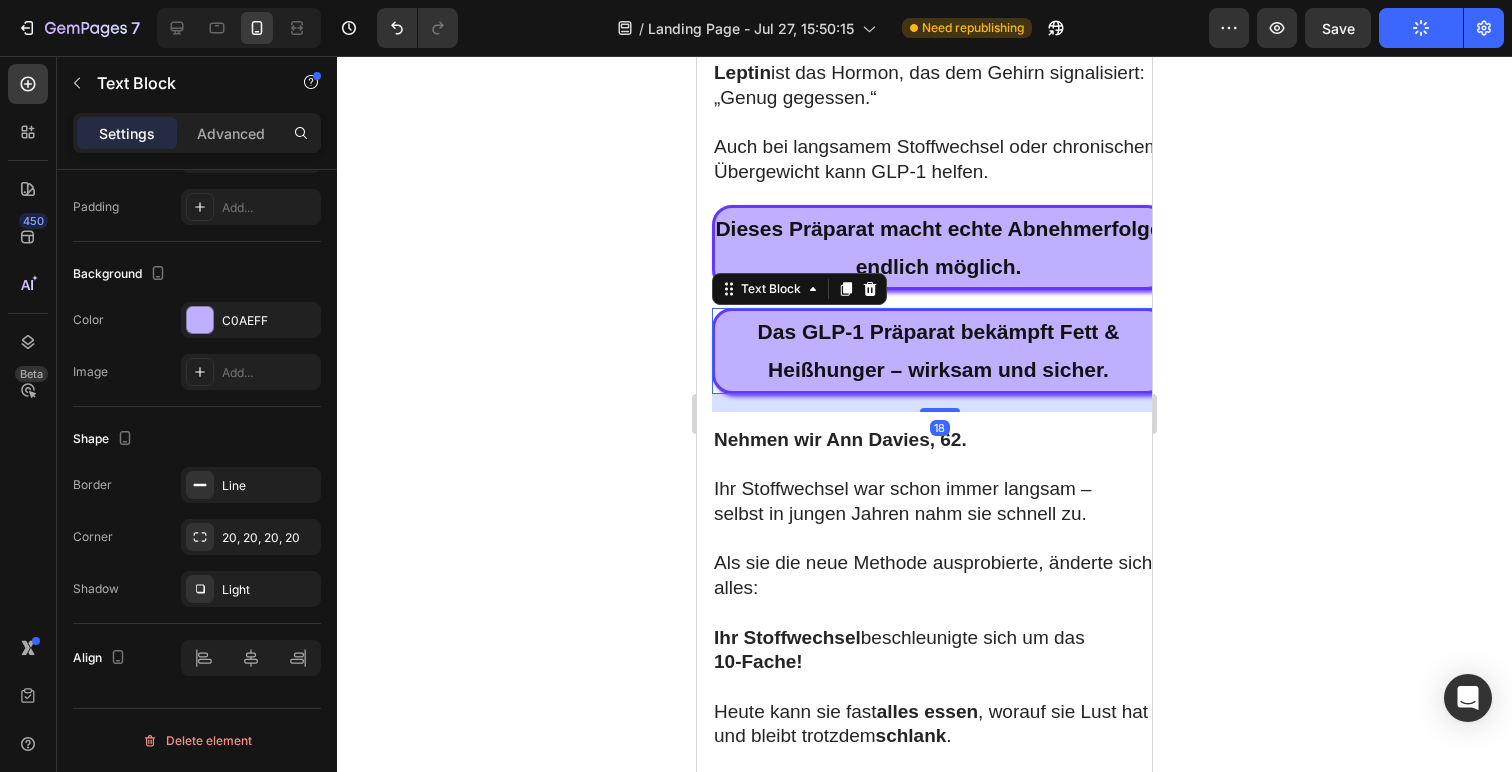 drag, startPoint x: 1061, startPoint y: 370, endPoint x: 1098, endPoint y: 379, distance: 38.078865 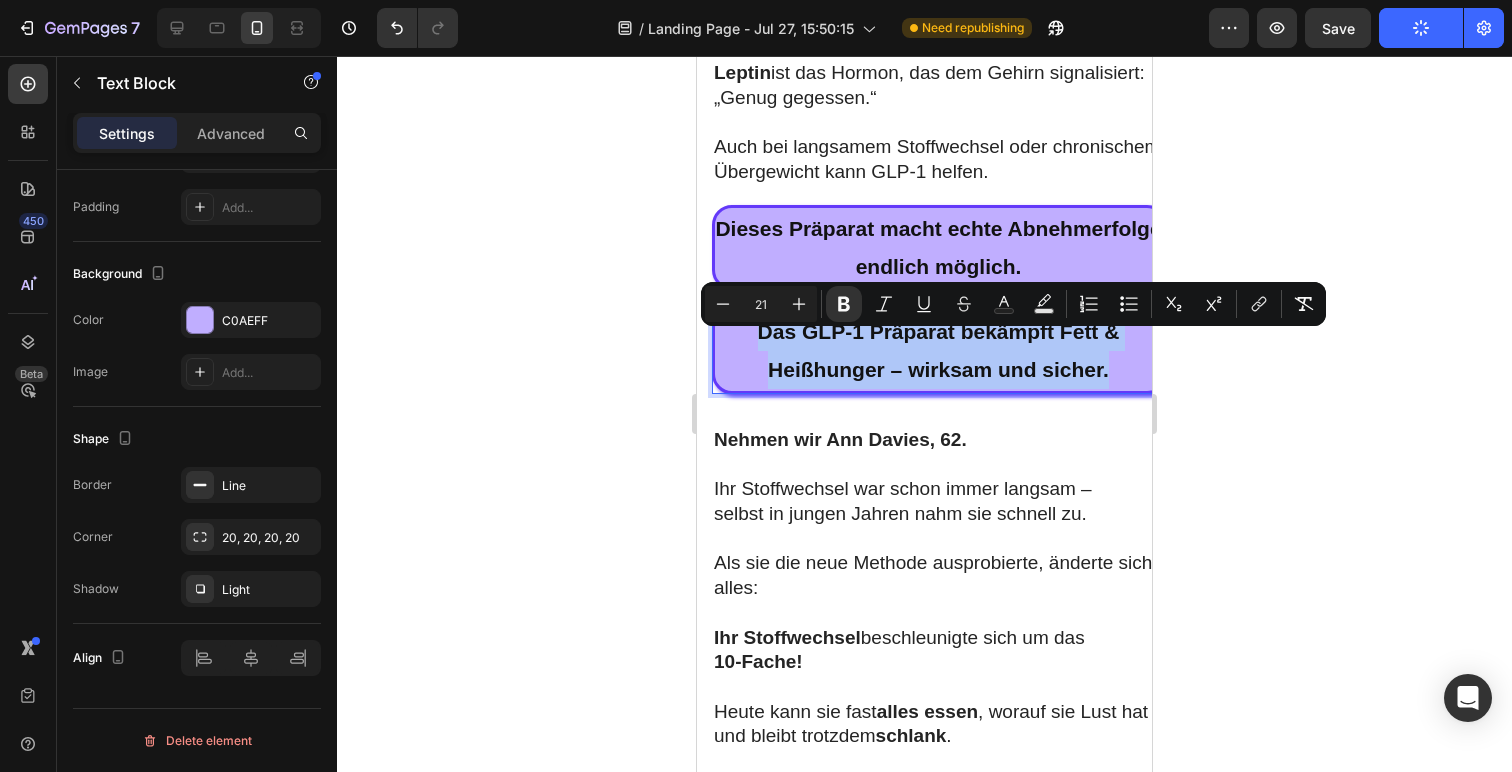 drag, startPoint x: 1112, startPoint y: 389, endPoint x: 731, endPoint y: 326, distance: 386.17352 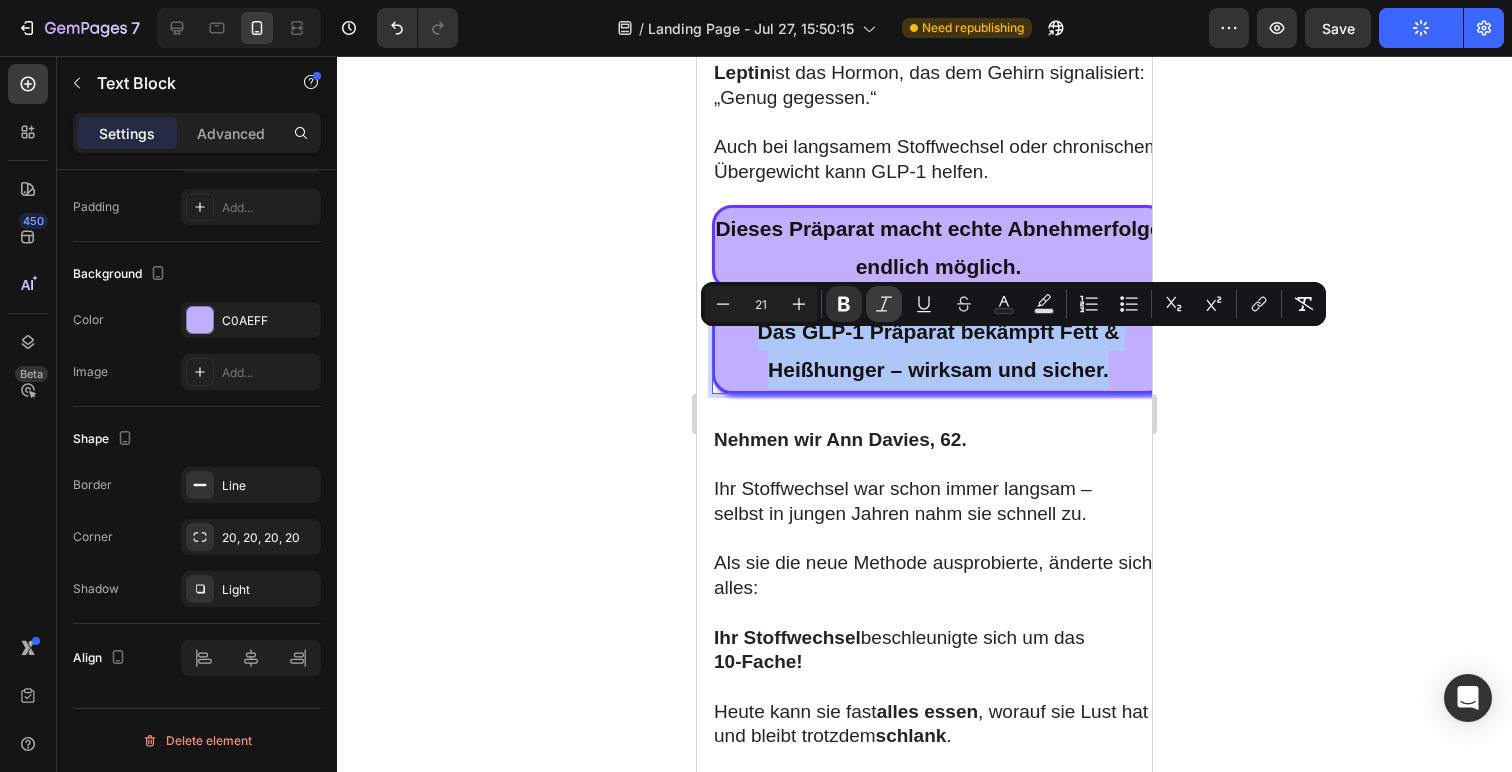 copy on "Das GLP-1 Präparat bekämpft Fett & Heißhunger – wirksam und sicher." 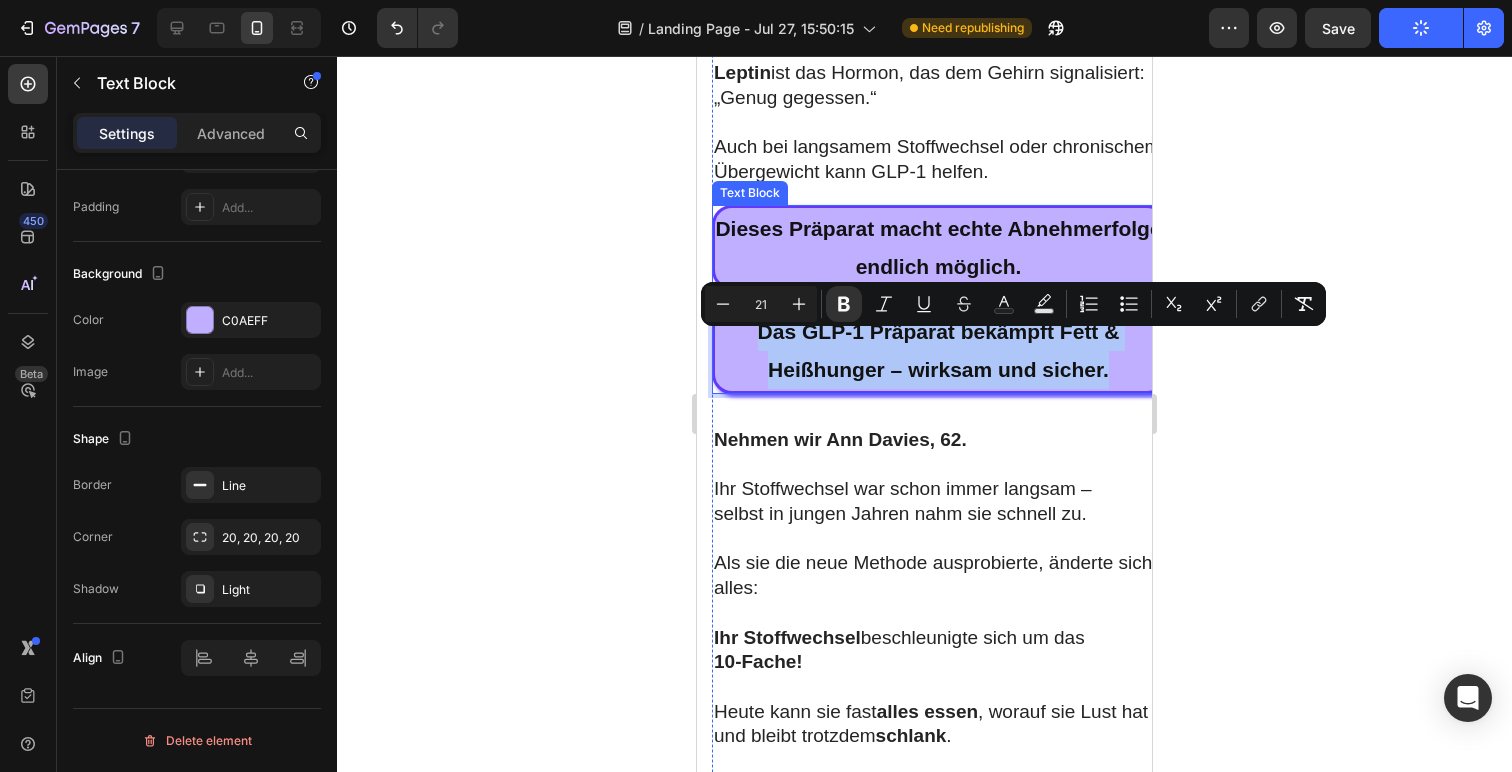 click on "Dieses Präparat macht echte Abnehmerfolge endlich möglich." at bounding box center (938, 247) 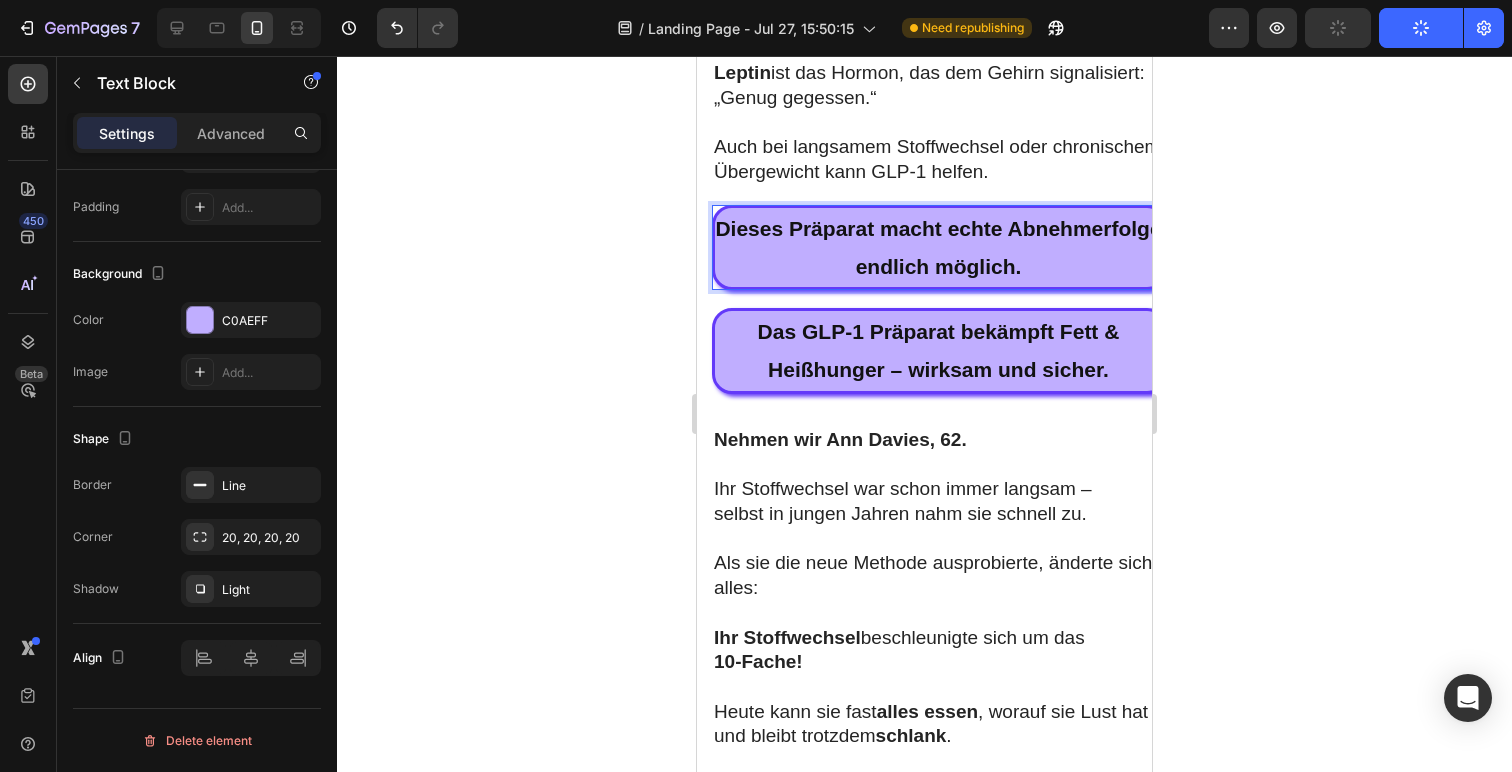 click on "Dieses Präparat macht echte Abnehmerfolge endlich möglich." at bounding box center (938, 248) 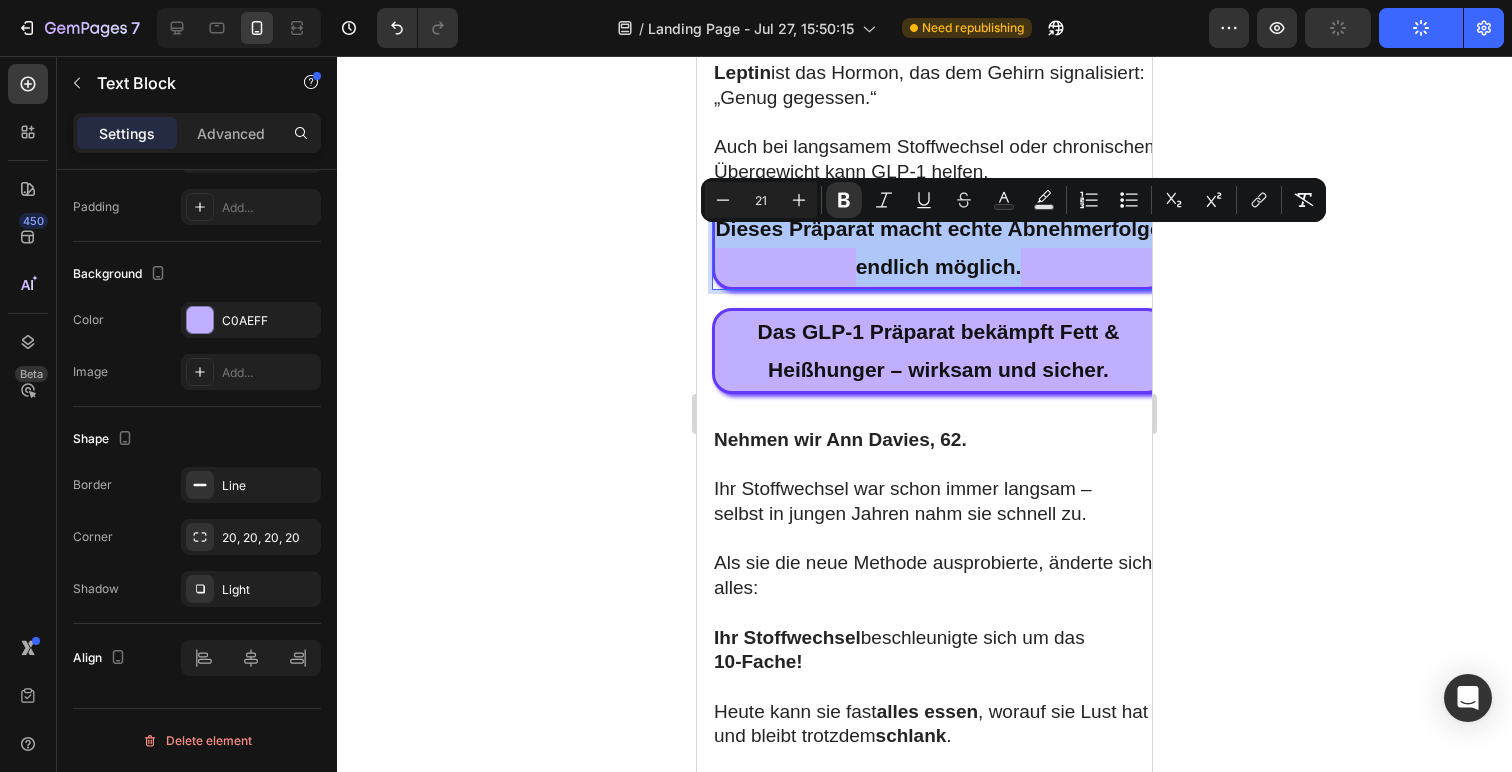 drag, startPoint x: 1101, startPoint y: 279, endPoint x: 745, endPoint y: 251, distance: 357.09943 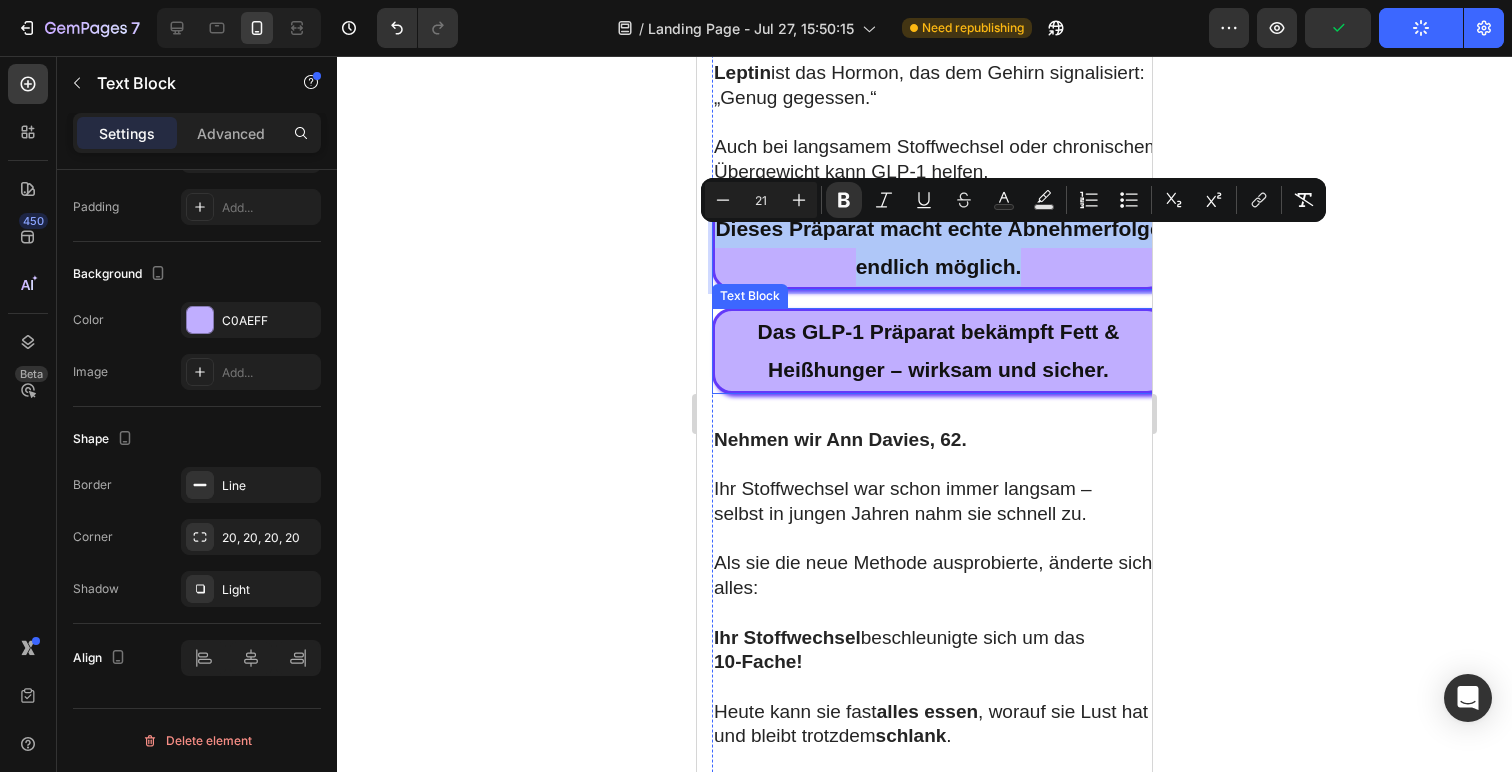 click on "Das GLP-1 Präparat bekämpft Fett & Heißhunger – wirksam und sicher." at bounding box center [939, 350] 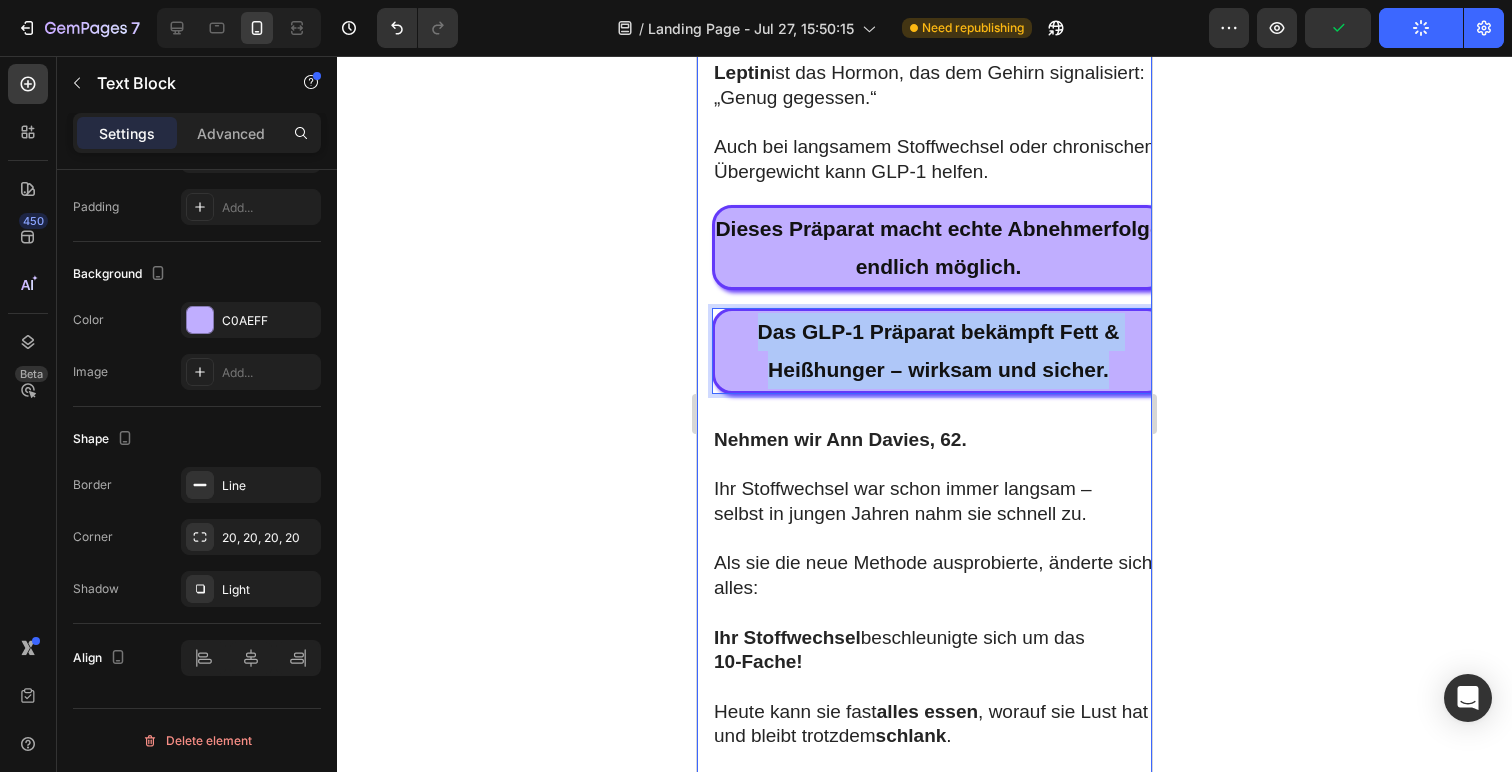 drag, startPoint x: 1103, startPoint y: 382, endPoint x: 876, endPoint y: 278, distance: 249.6898 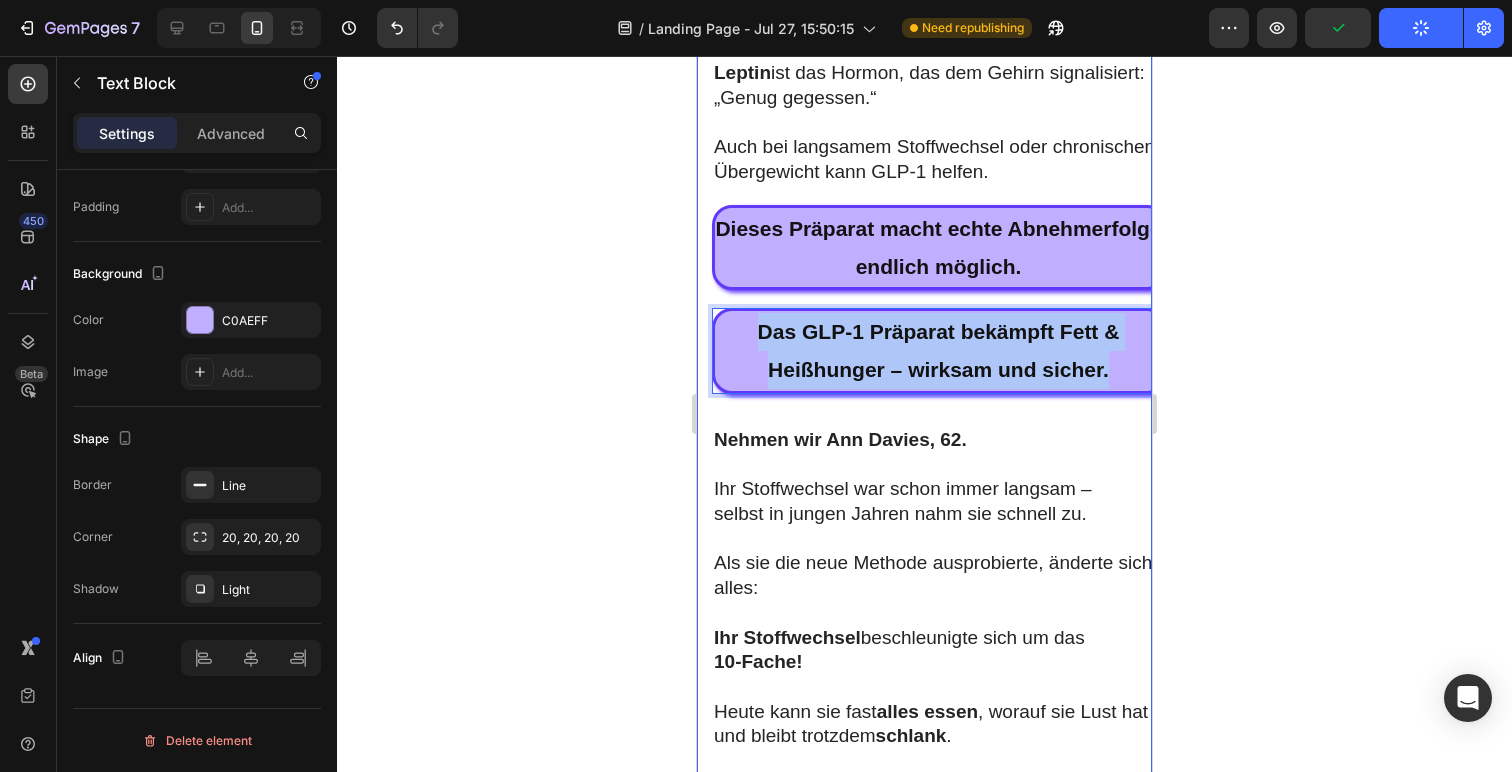 click on "Image Row Medizin-Skandal! Studentin entwickelt Formel: 15 kg pro Monat abnehmen ohne Diät – jetzt verklagt sie die Pharmaindustrie Heading Row Für große Pharmaunternehmen ist es profitabel, die Wahrheit über eine neue revolutionäre Methode zur Gewichtsabnahme zu verschweigen! Heading 6 Juni, 2025 Text Block Image In einer britischen TV-Sendung erzählt Eleanor Thompson die ganze Wahrheit über die Methode zur Gewichtsreduktion, die sie selbst entwickelt hat, den Diebstahl ihrer Idee und den großen Betrug, den man den Menschen in Europa einzureden versucht. Text Block Eleanor Thompson ist die beste Medizinstudentin an der Nationalen Medizinischen Universität.    Innerhalb von nur 2 Monaten schaffte sie es,  über 35 kg abzunehmen – dank ihrer eigenen Erfindung!      Und das Beste:  ohne Diät oder Sport!   Schon seit ihrer Kindheit hatte Eleanor mit Übergewicht zu kämpfen. „So hat sie ihre Liebe gezeigt“, sagt Eleanor.     Text Block Image Am Ende ihres Studiums  Text Block" at bounding box center [924, -1569] 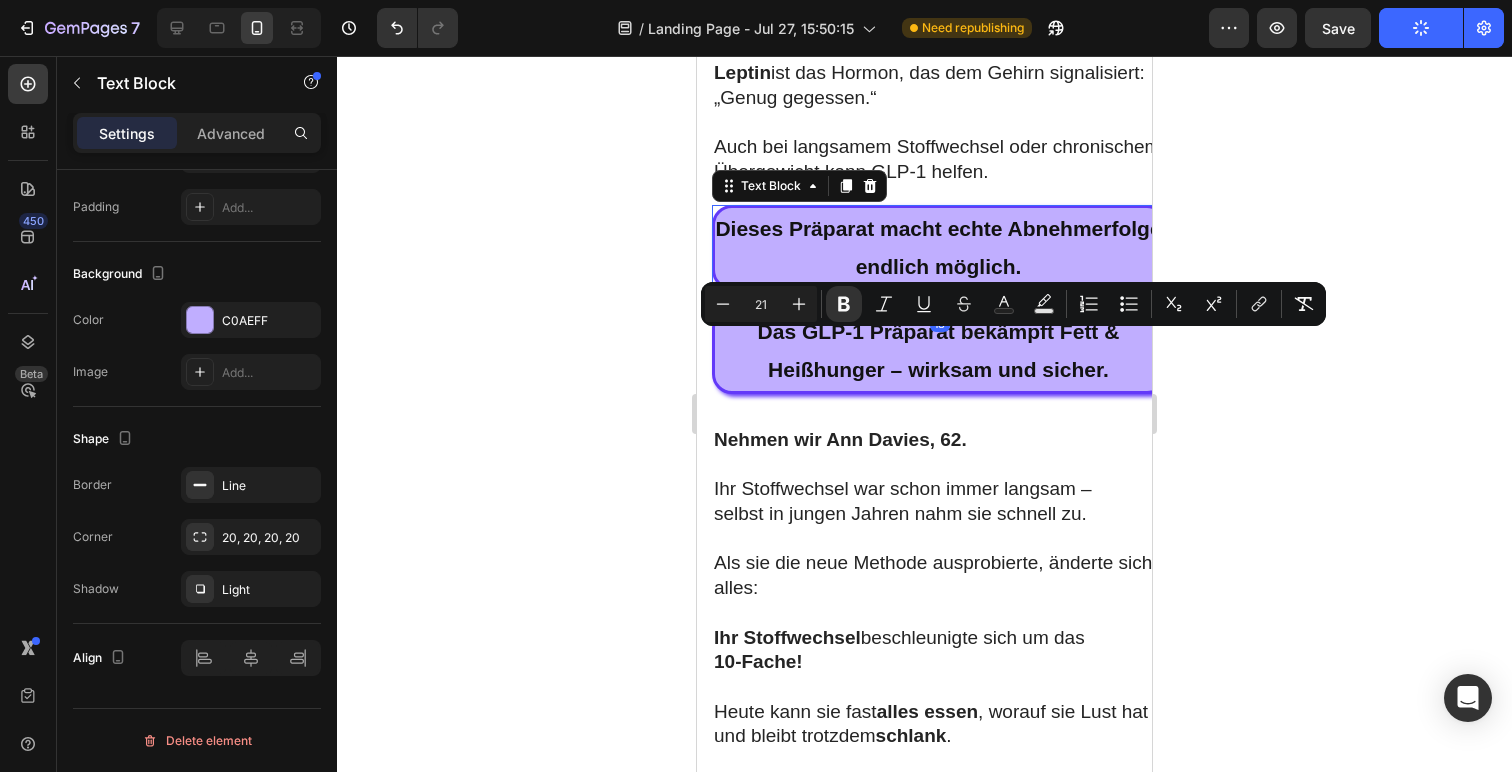 click on "Dieses Präparat macht echte Abnehmerfolge endlich möglich." at bounding box center [938, 247] 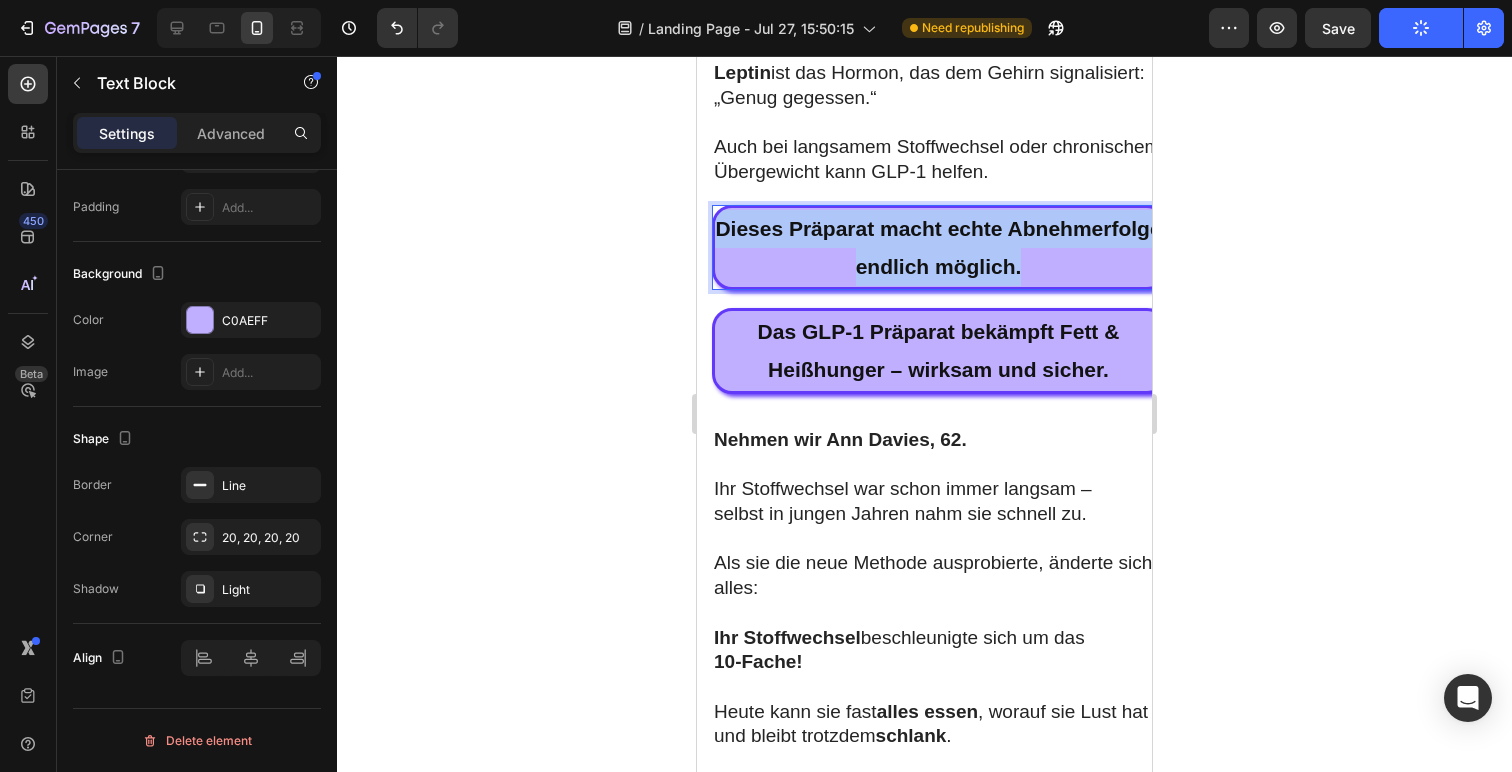 drag, startPoint x: 956, startPoint y: 272, endPoint x: 776, endPoint y: 250, distance: 181.33946 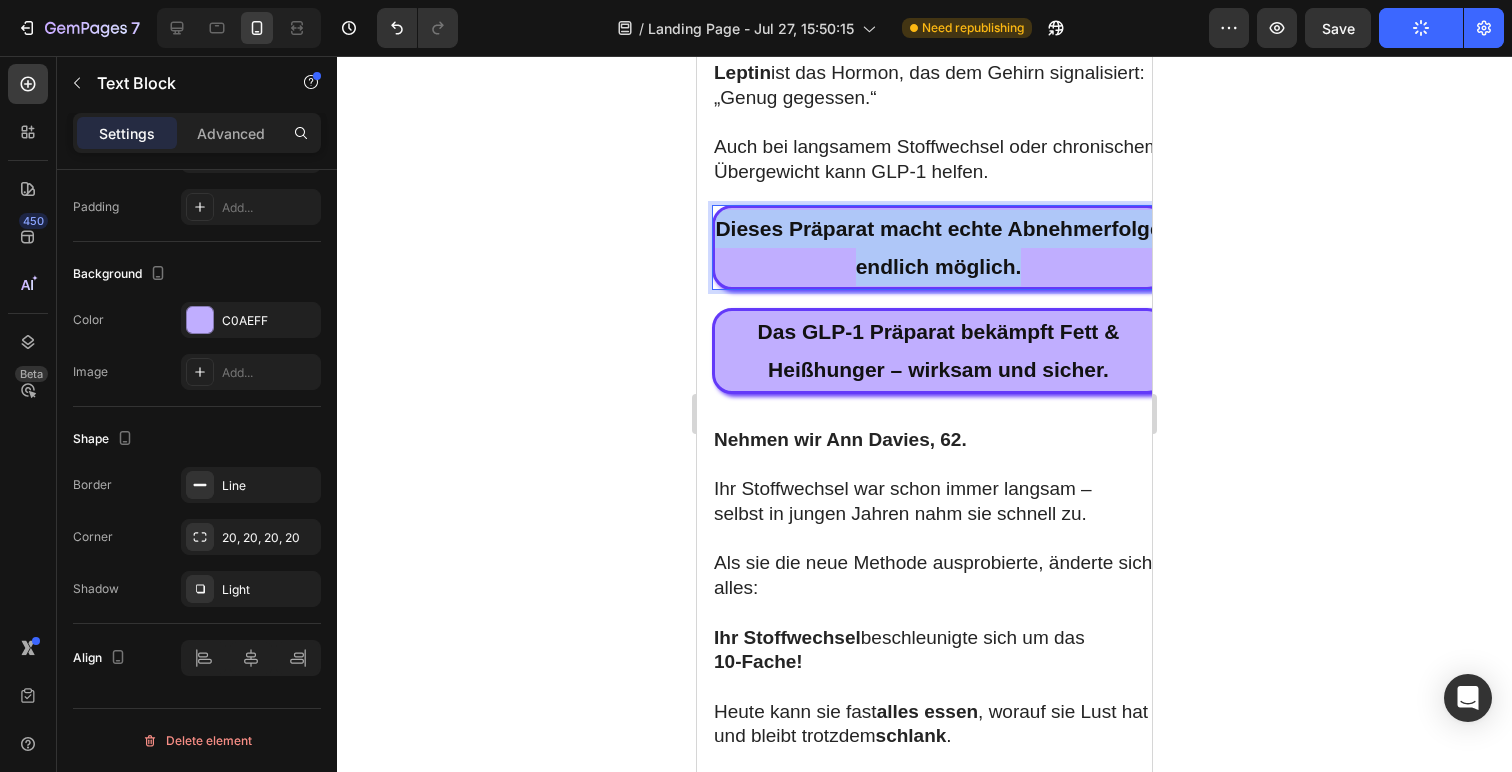 click on "Dieses Präparat macht echte Abnehmerfolge endlich möglich." at bounding box center (938, 248) 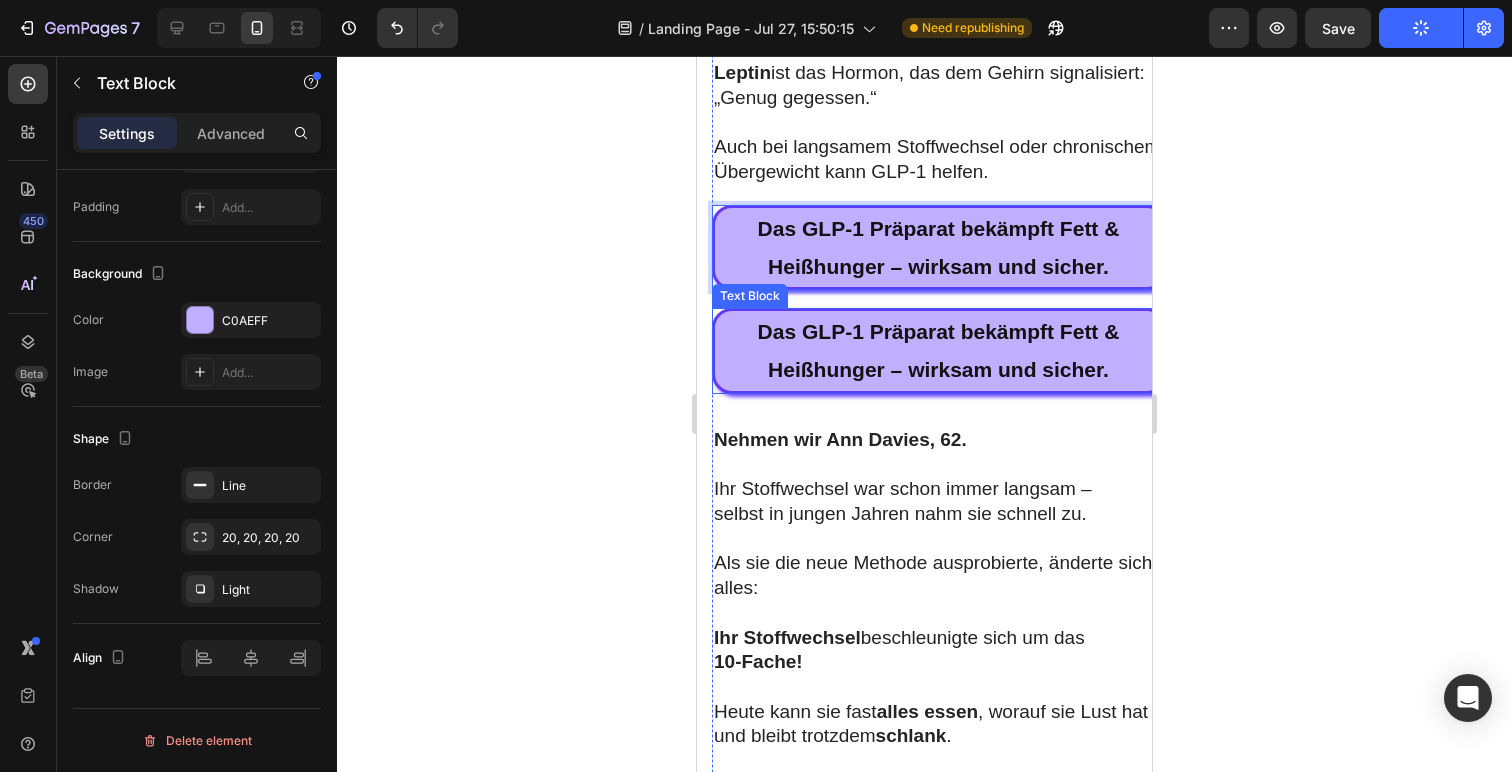 click on "Das GLP-1 Präparat bekämpft Fett & Heißhunger – wirksam und sicher." at bounding box center (938, 351) 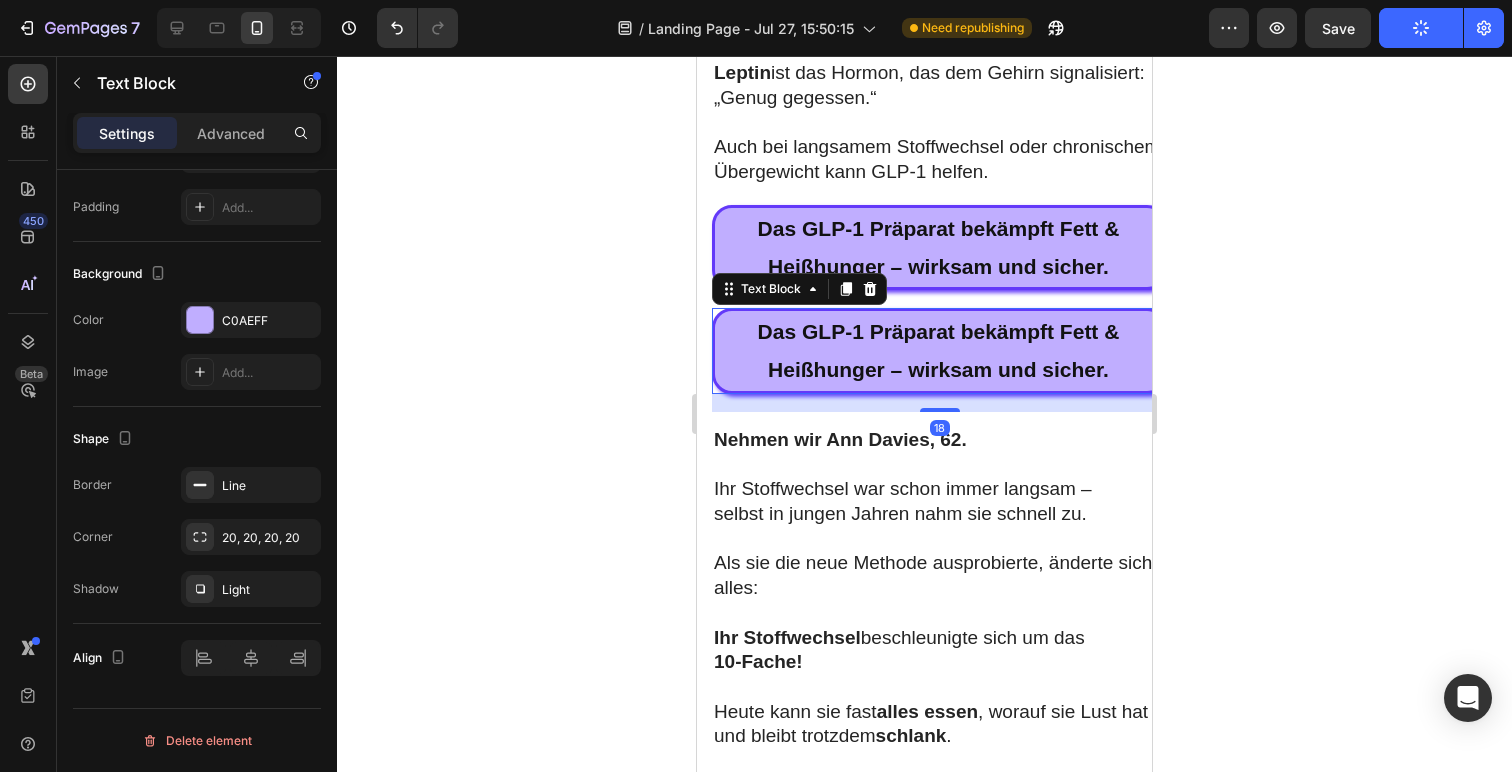click 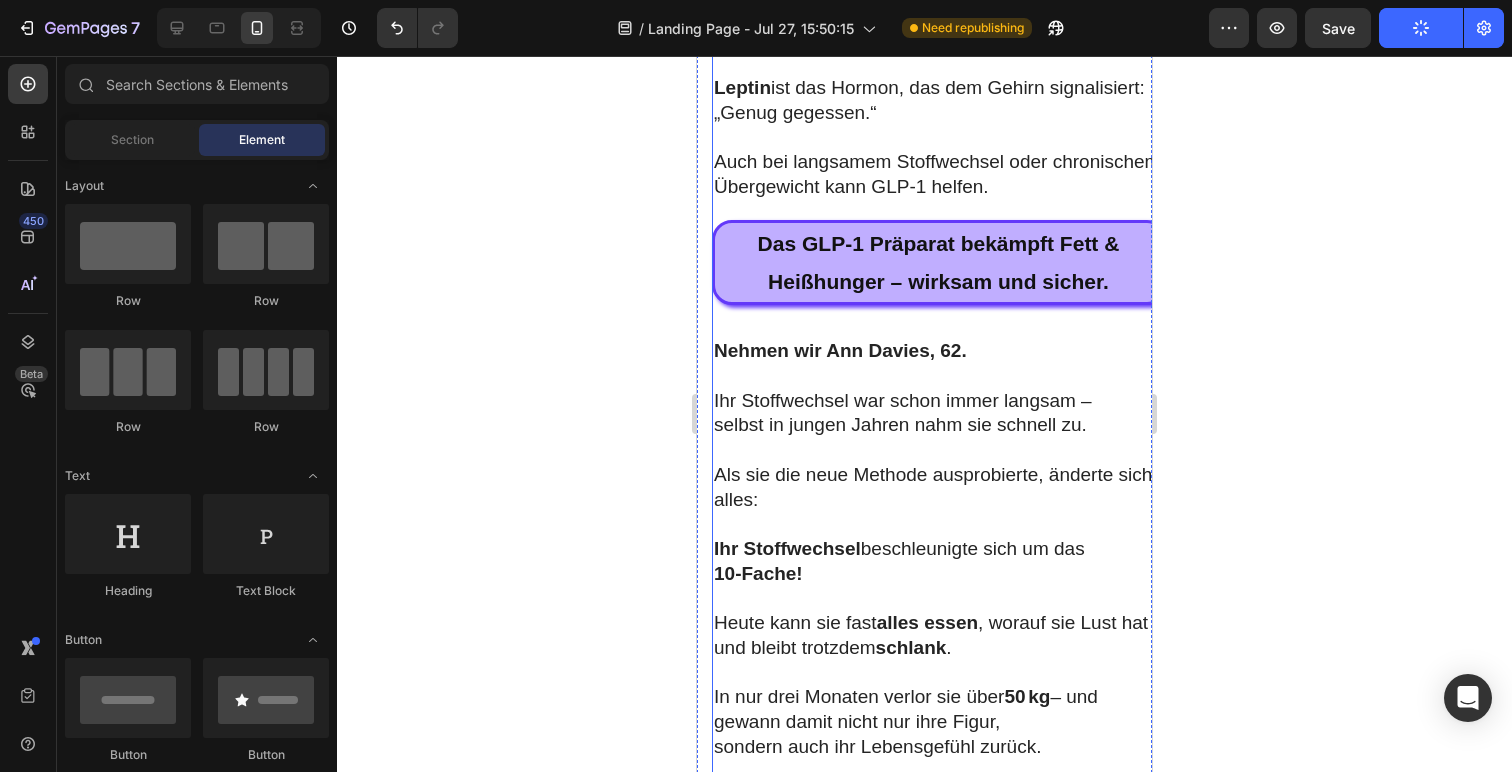 scroll, scrollTop: 6489, scrollLeft: 0, axis: vertical 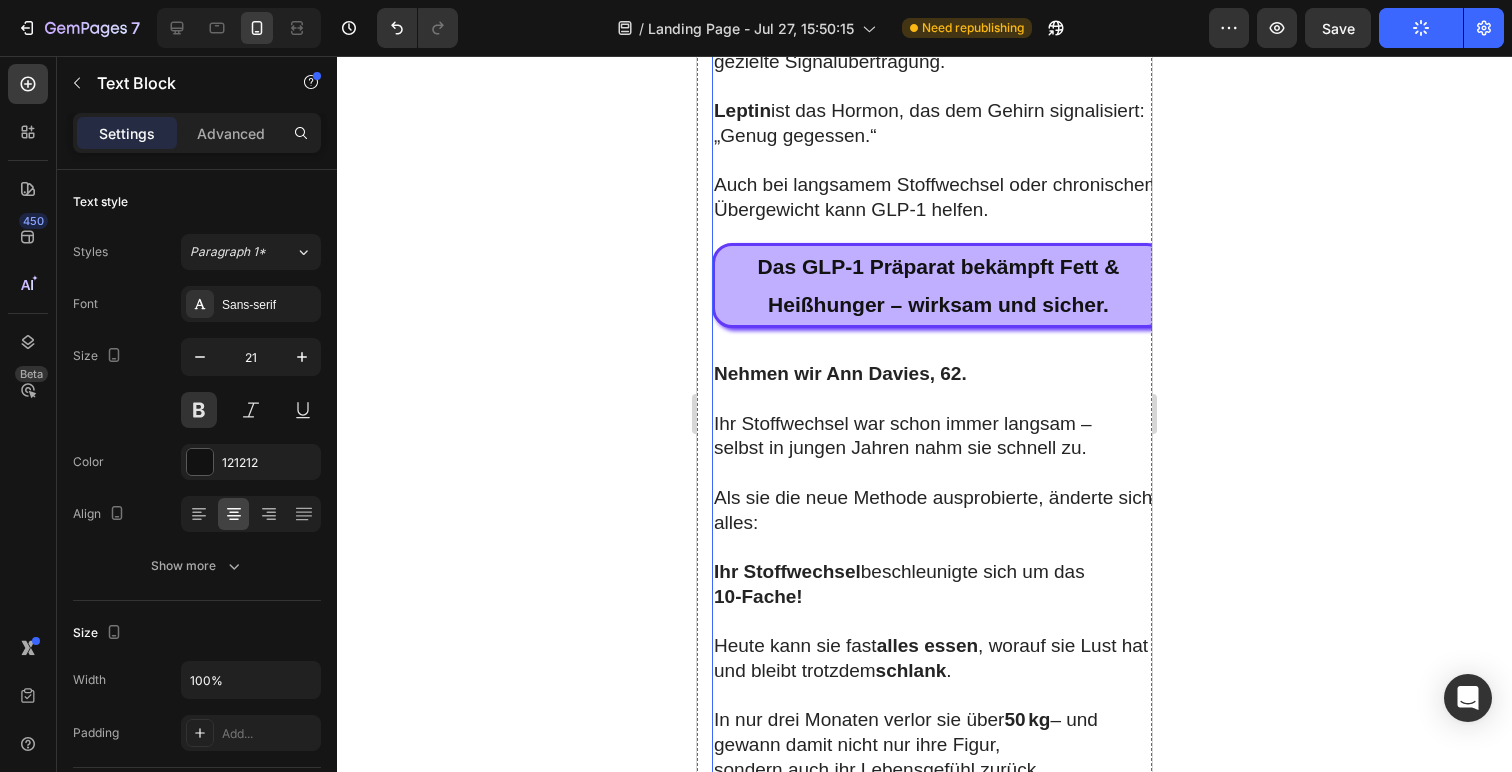 click on "Das GLP-1 Präparat bekämpft Fett & Heißhunger – wirksam und sicher." at bounding box center (938, 286) 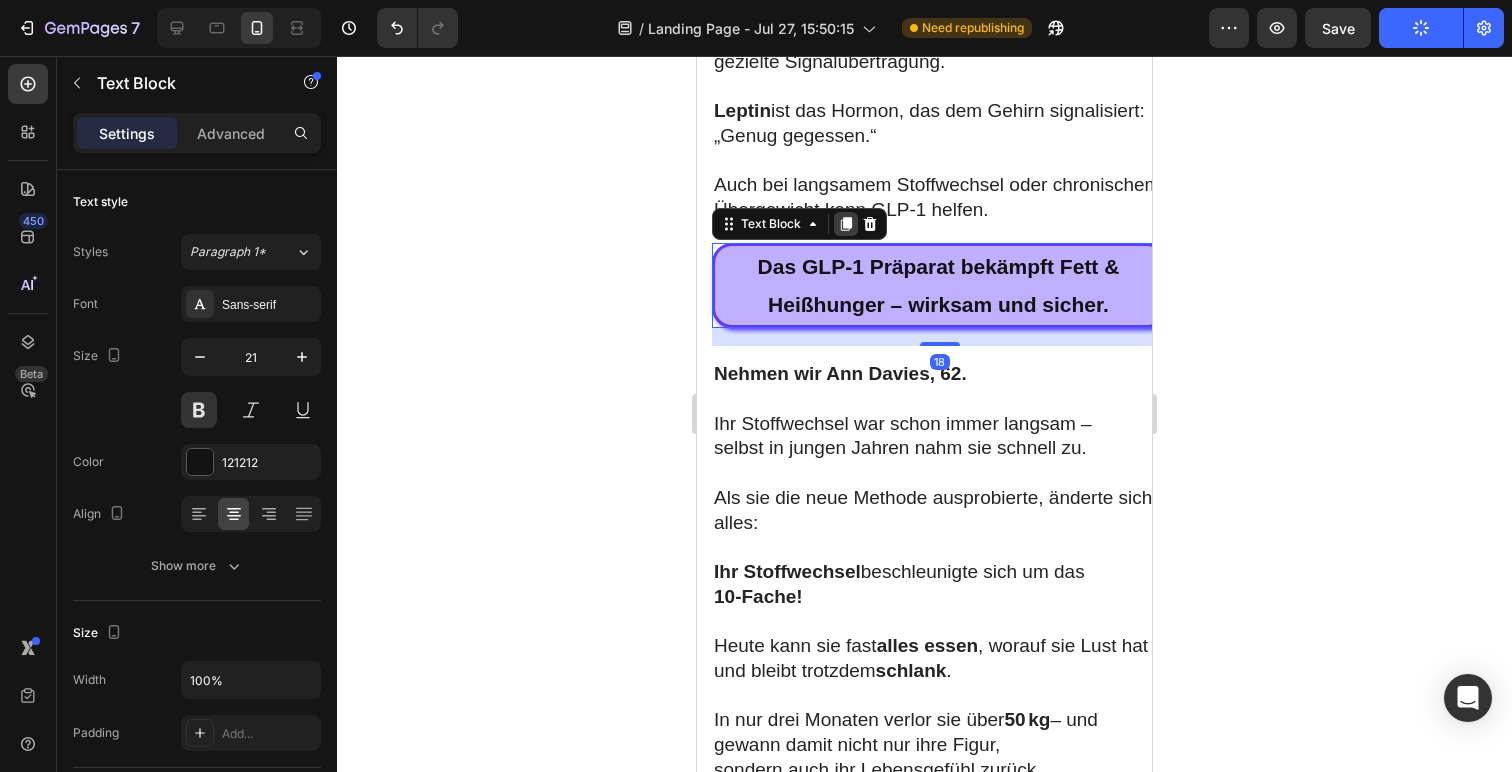 click 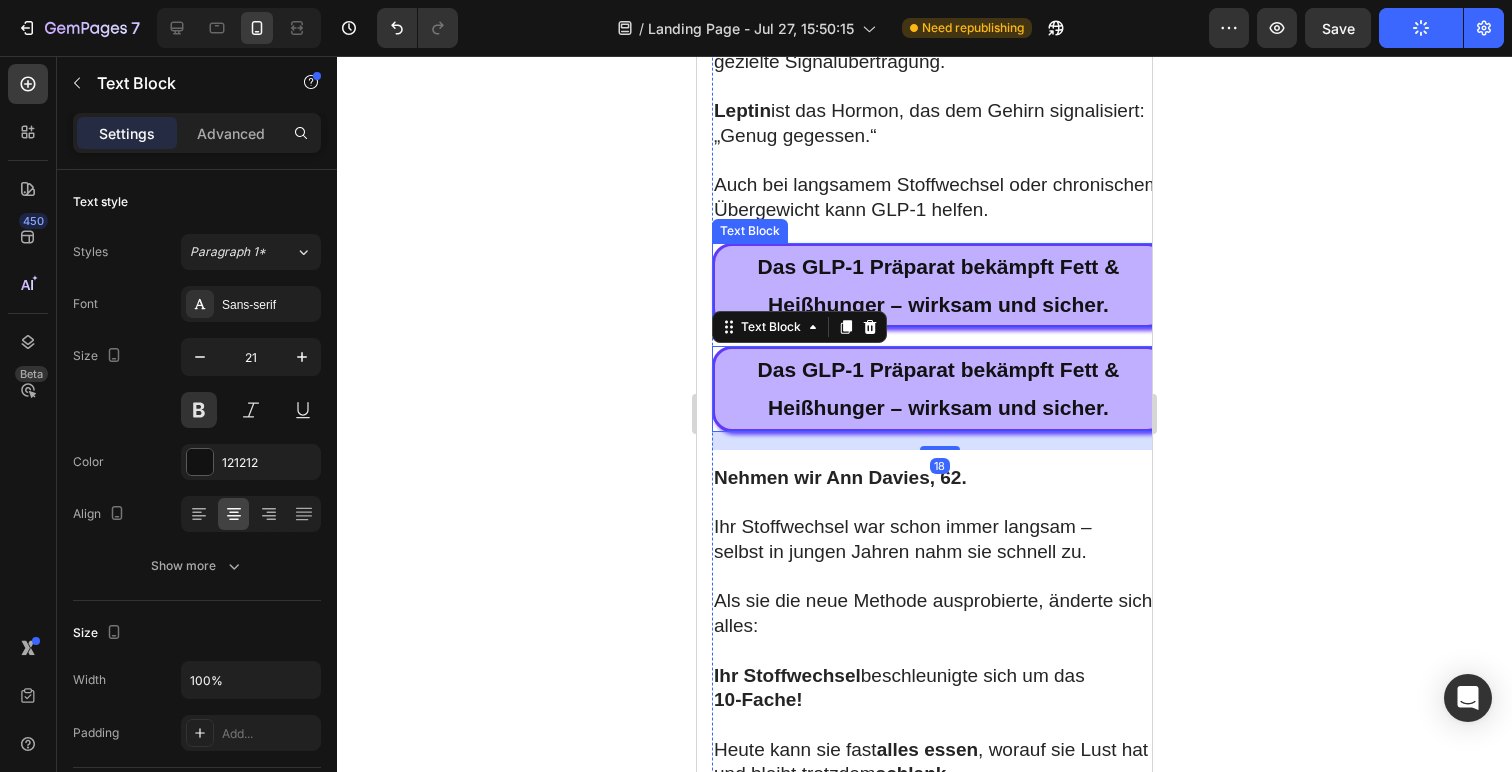 scroll, scrollTop: 526, scrollLeft: 0, axis: vertical 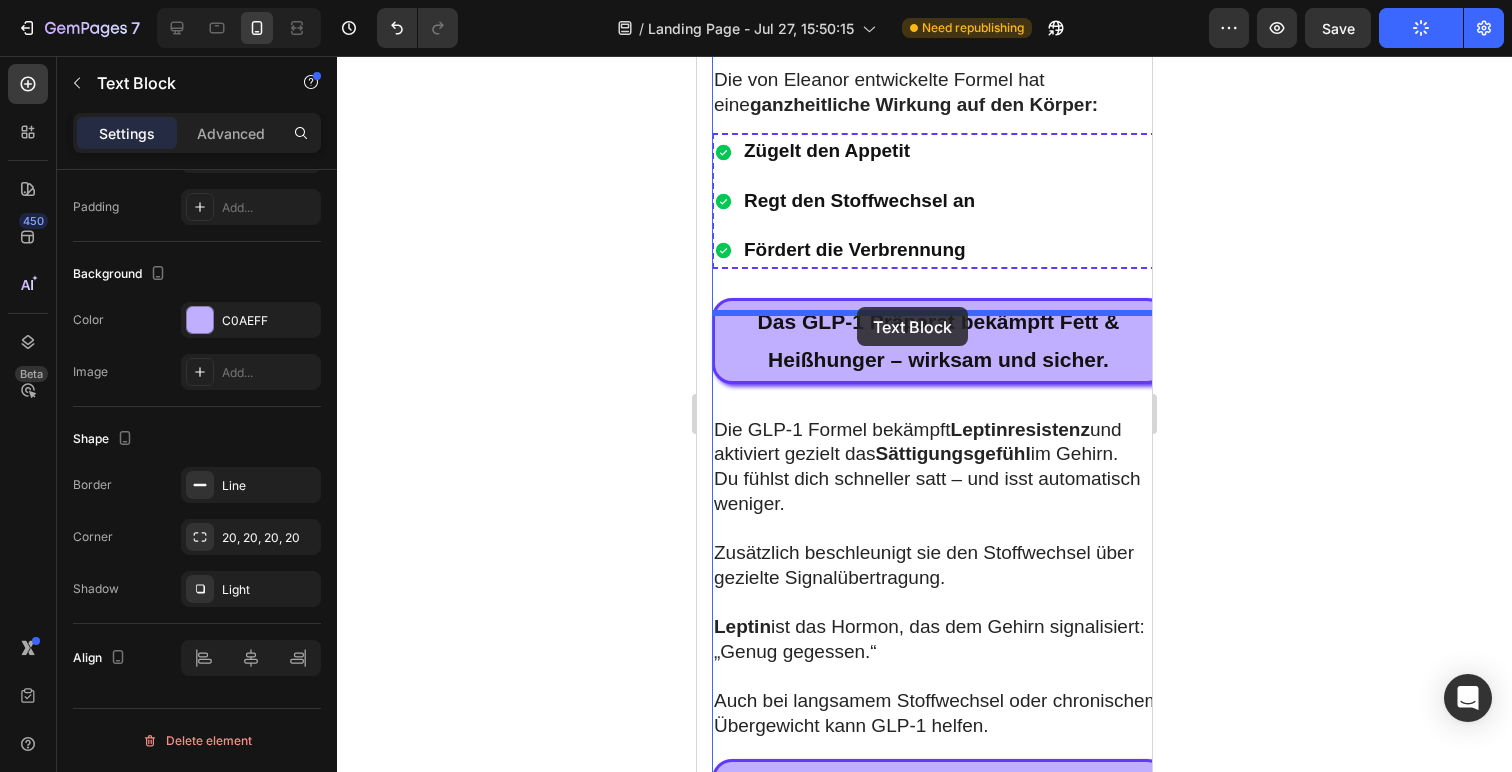 drag, startPoint x: 738, startPoint y: 525, endPoint x: 857, endPoint y: 307, distance: 248.36465 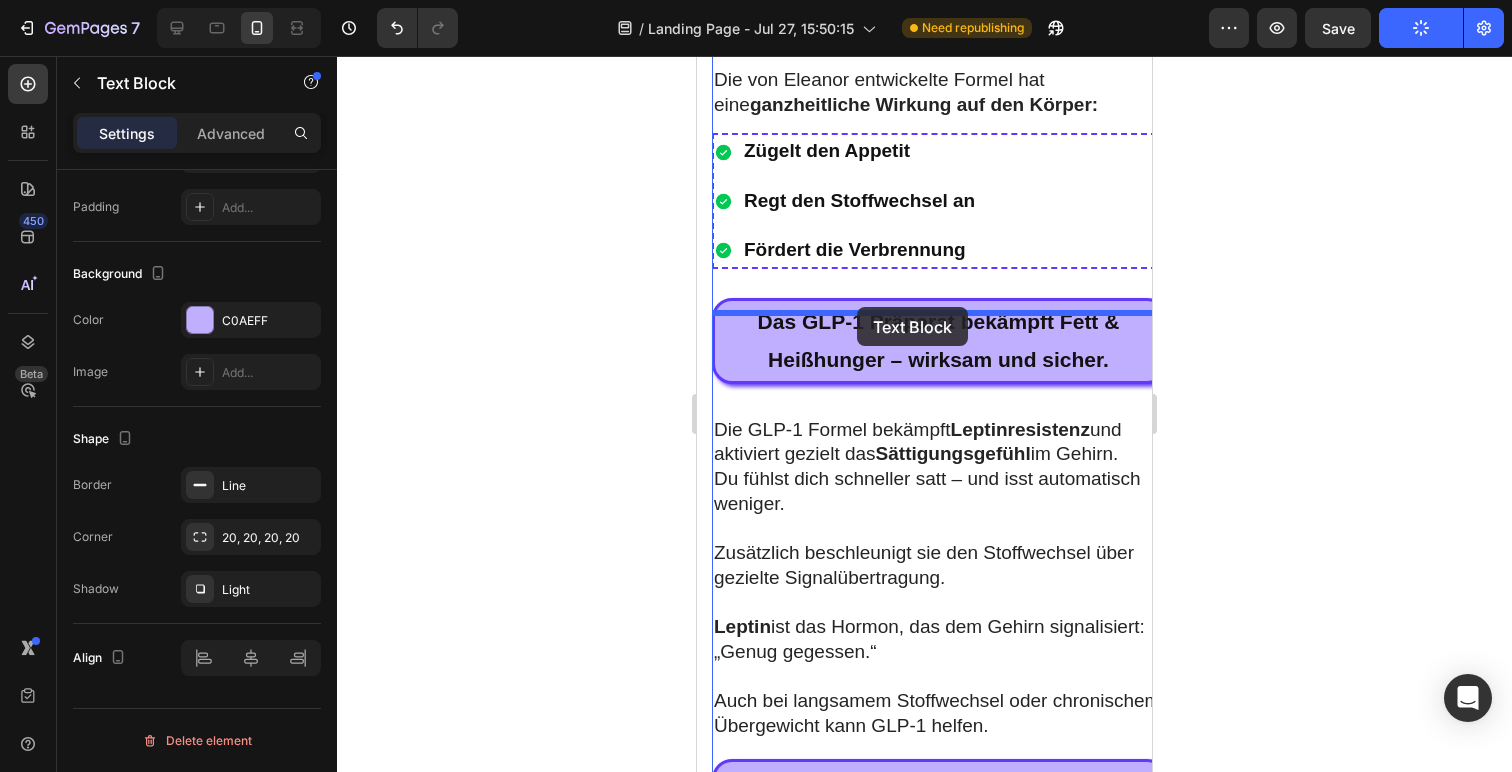 click on "Mobile  ( 455 px) iPhone 13 Mini iPhone 13 Pro iPhone 11 Pro Max iPhone 15 Pro Max Pixel 7 Galaxy S8+ Galaxy S20 Ultra iPad Mini iPad Air iPad Pro Header Image Row Medizin-Skandal! Studentin entwickelt Formel: 15 kg pro Monat abnehmen ohne Diät – jetzt verklagt sie die Pharmaindustrie Heading Row Für große Pharmaunternehmen ist es profitabel, die Wahrheit über eine neue revolutionäre Methode zur Gewichtsabnahme zu verschweigen! Heading 6 Juni, 2025 Text Block Image In einer britischen TV-Sendung erzählt Eleanor Thompson die ganze Wahrheit über die Methode zur Gewichtsreduktion, die sie selbst entwickelt hat, den Diebstahl ihrer Idee und den großen Betrug, den man den Menschen in Europa einzureden versucht. Text Block Eleanor Thompson ist die beste Medizinstudentin an der Nationalen Medizinischen Universität.    Innerhalb von nur 2 Monaten schaffte sie es,  über 35 kg abzunehmen – dank ihrer eigenen Erfindung!      Und das Beste:  ohne Diät oder Sport!       Text Block Image" at bounding box center [924, 5800] 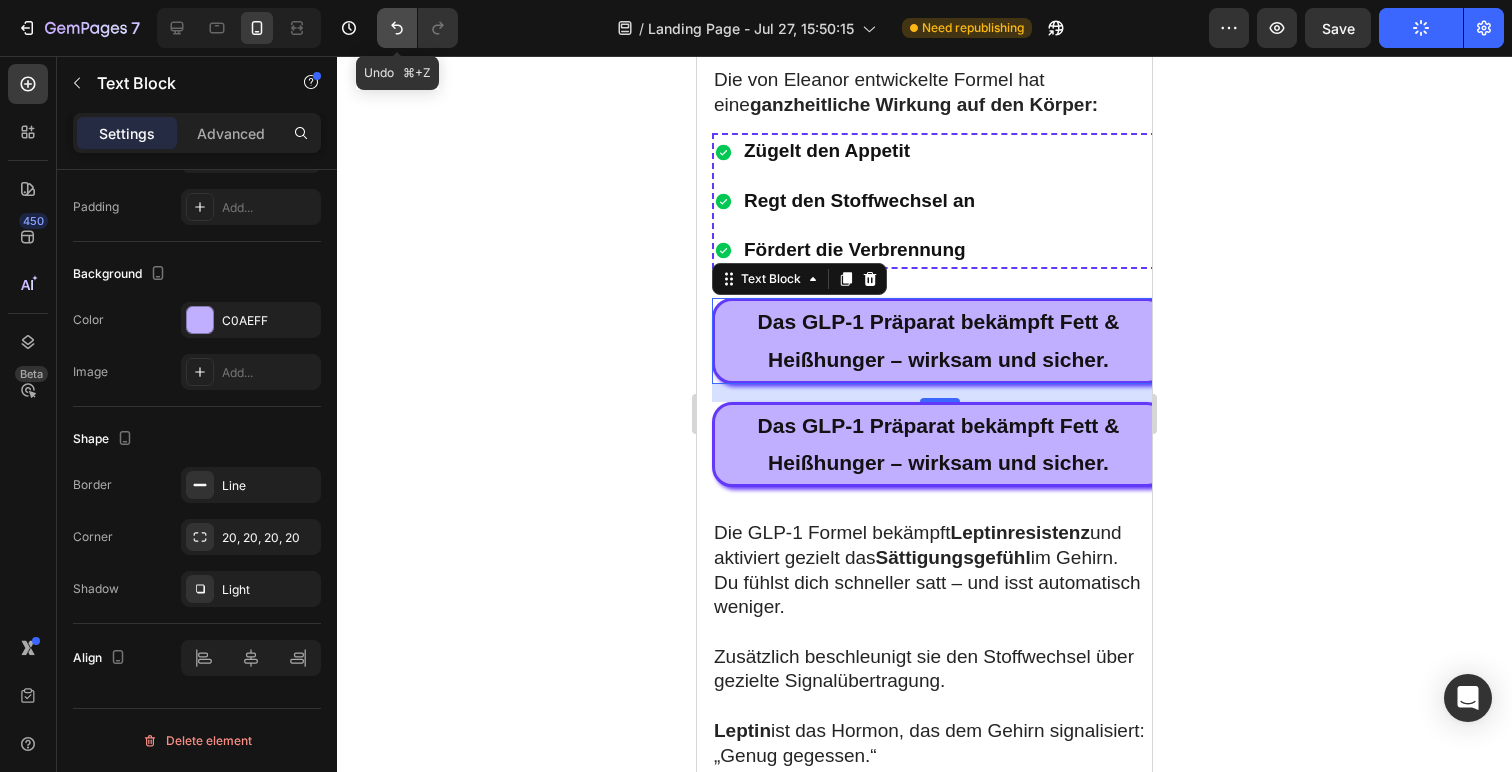 click 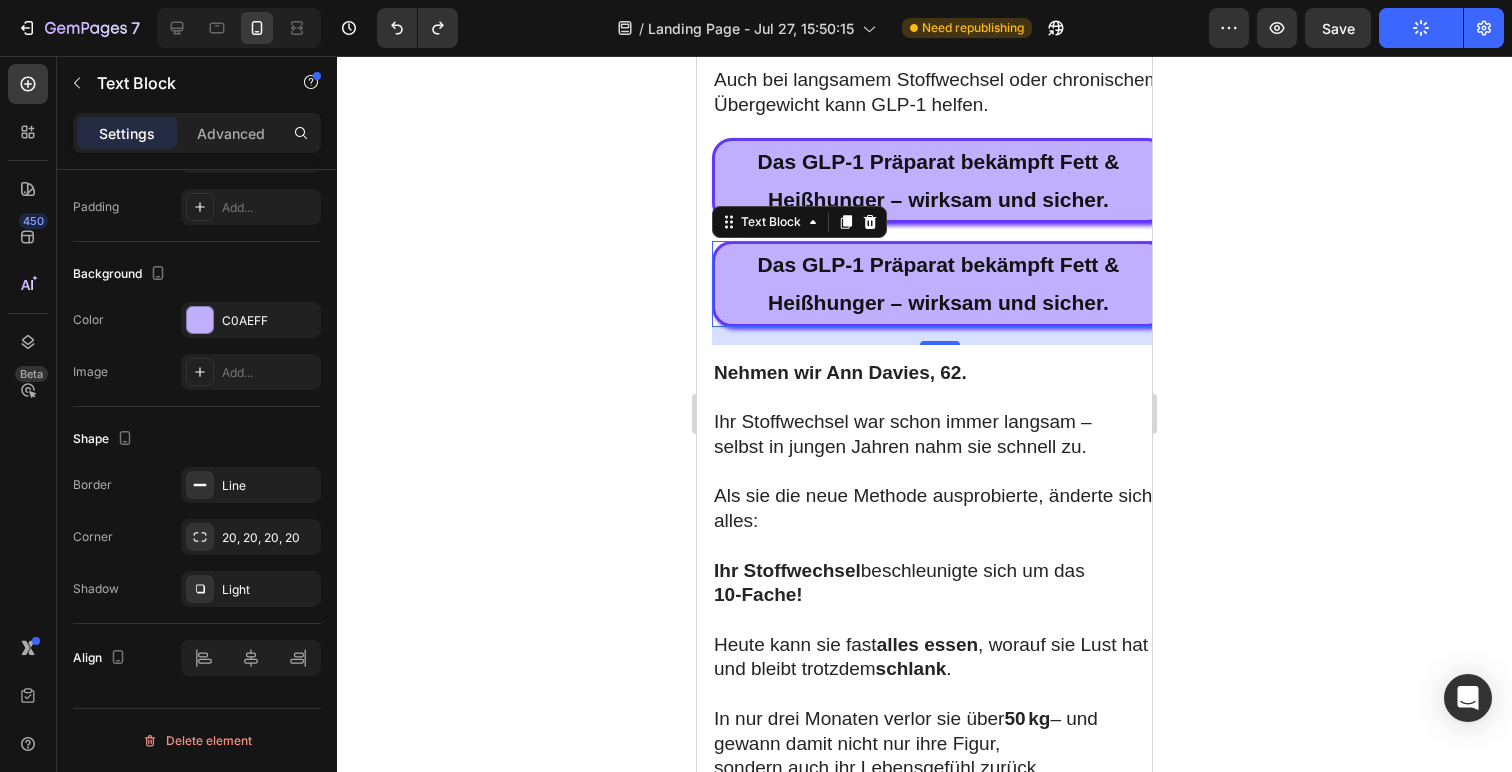 scroll, scrollTop: 6593, scrollLeft: 0, axis: vertical 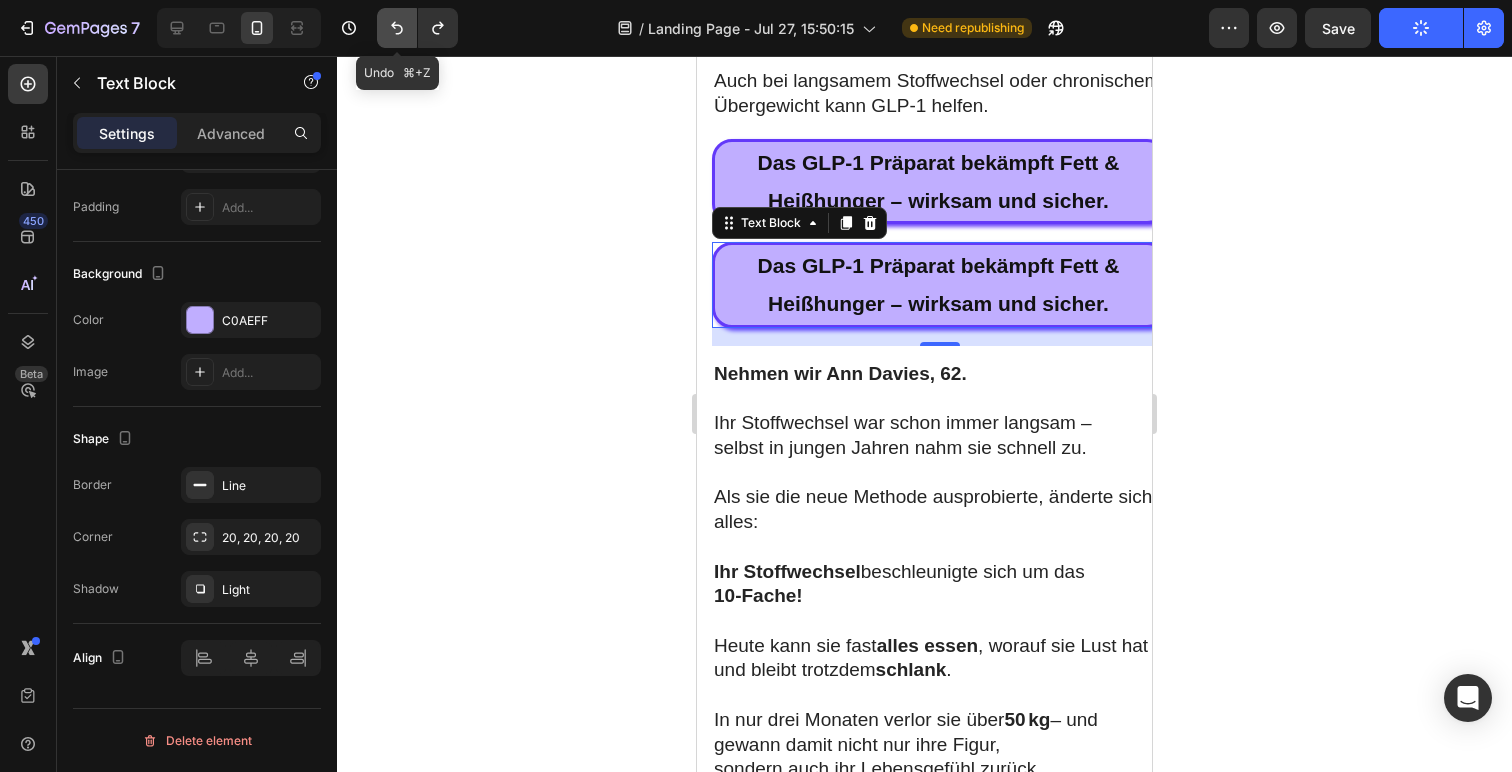 click 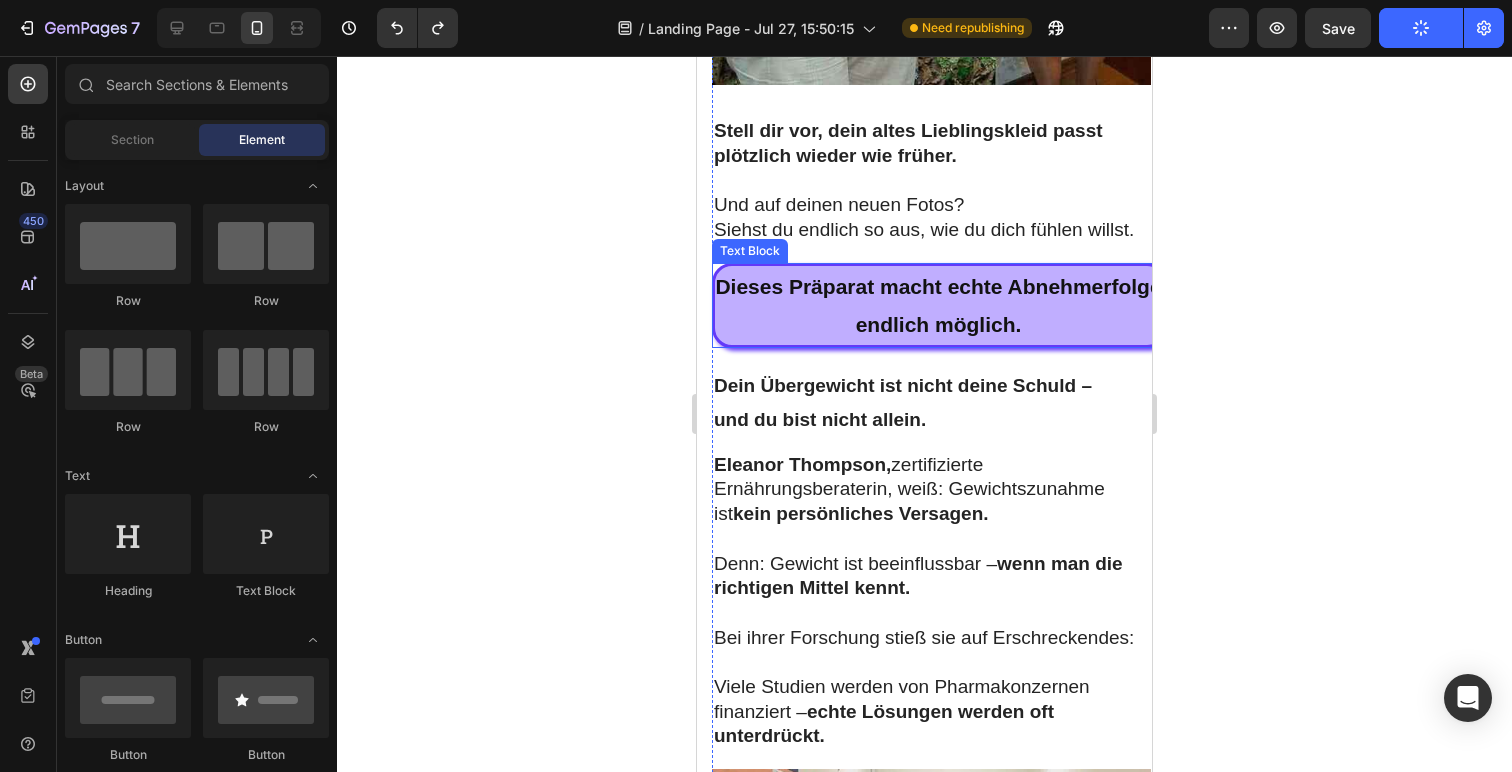 scroll, scrollTop: 8616, scrollLeft: 0, axis: vertical 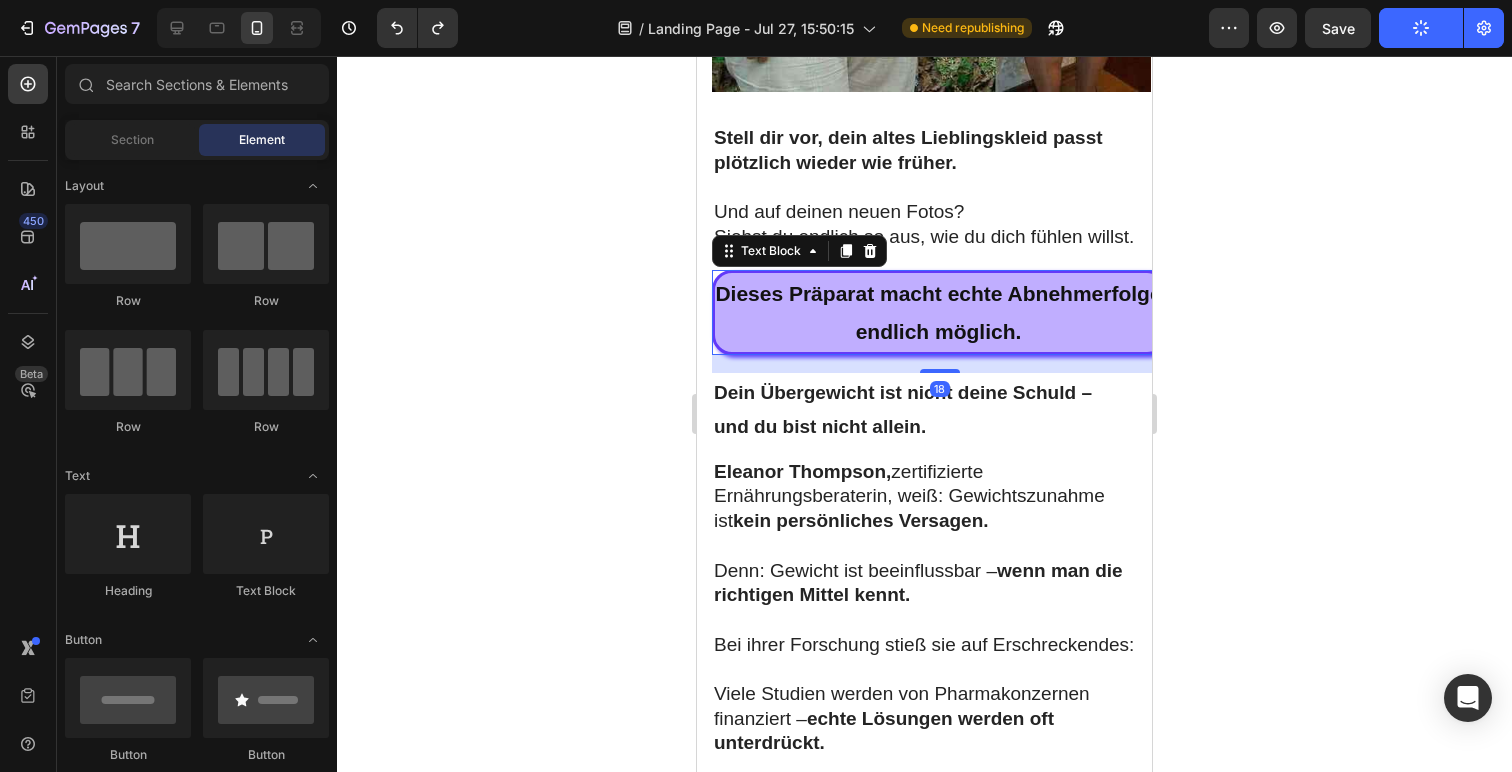 click on "Dieses Präparat macht echte Abnehmerfolge endlich möglich." at bounding box center (938, 313) 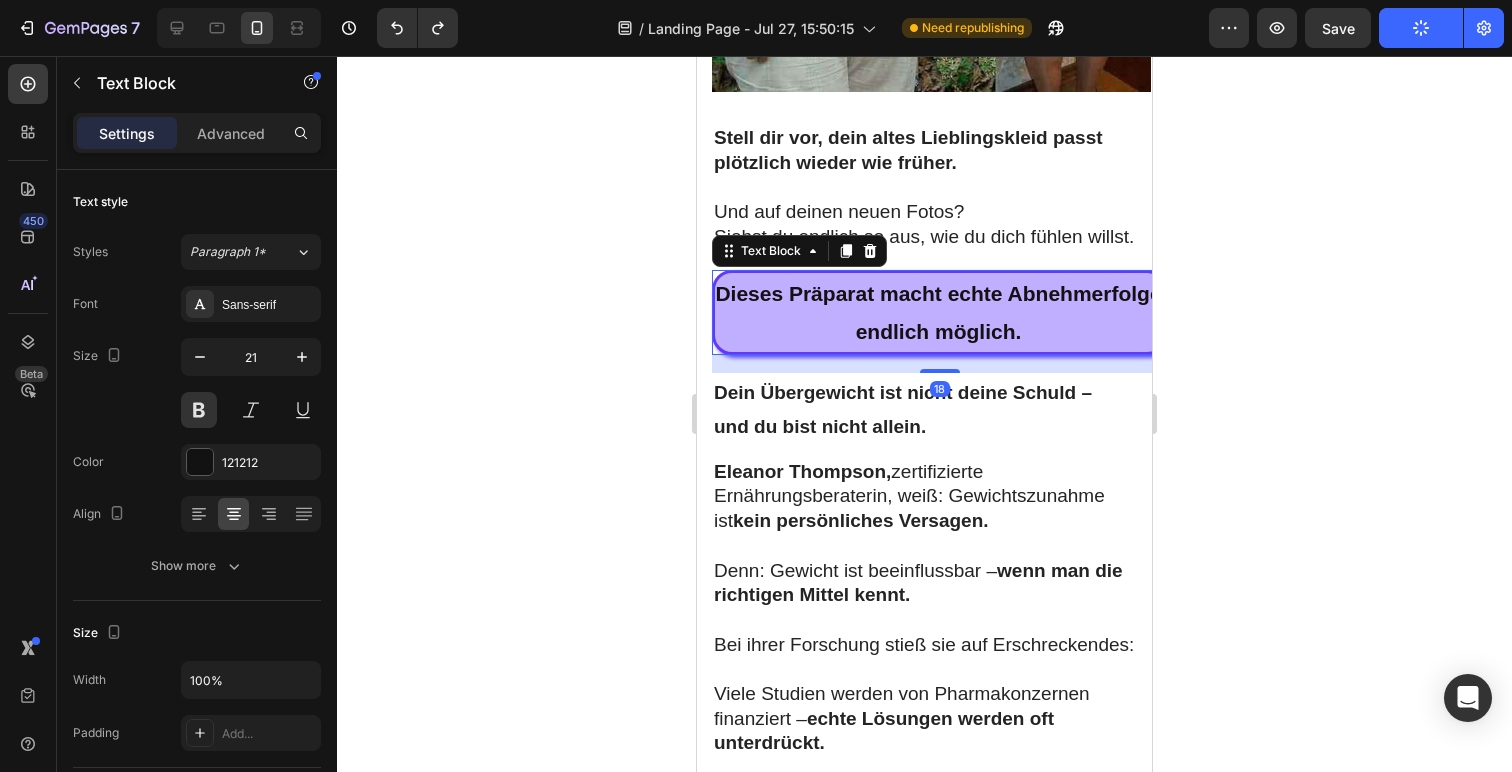 click 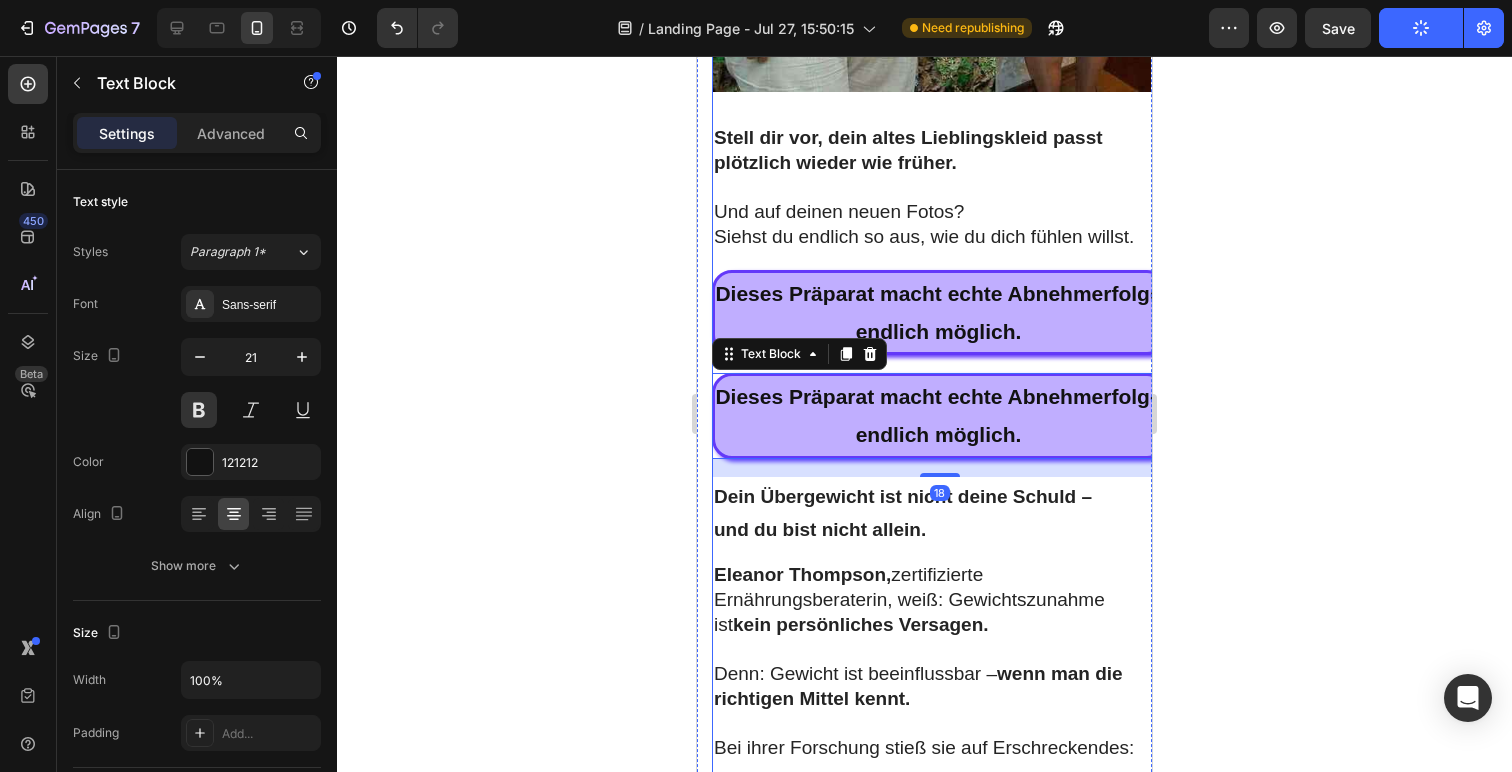 scroll, scrollTop: 526, scrollLeft: 0, axis: vertical 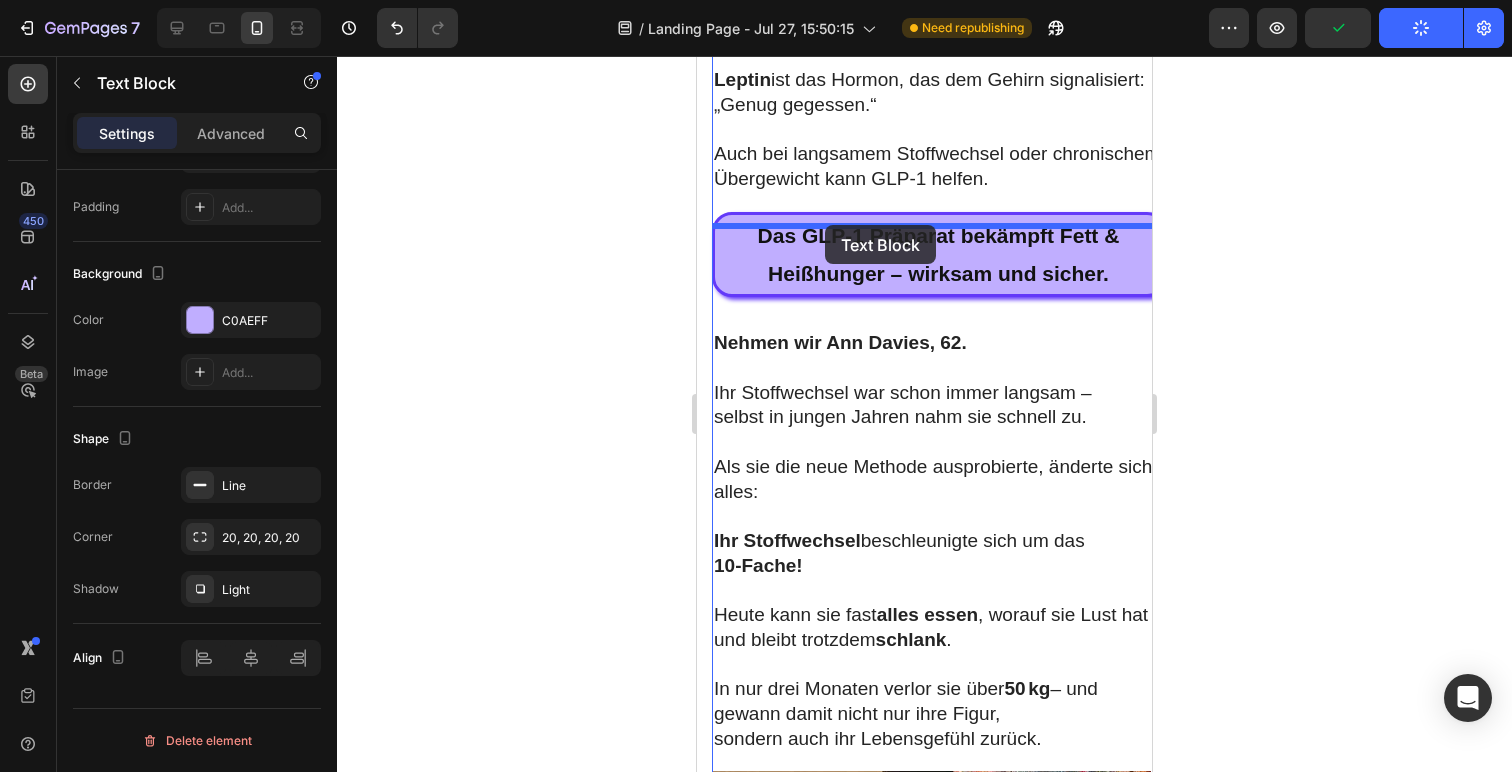 drag, startPoint x: 769, startPoint y: 434, endPoint x: 825, endPoint y: 225, distance: 216.37236 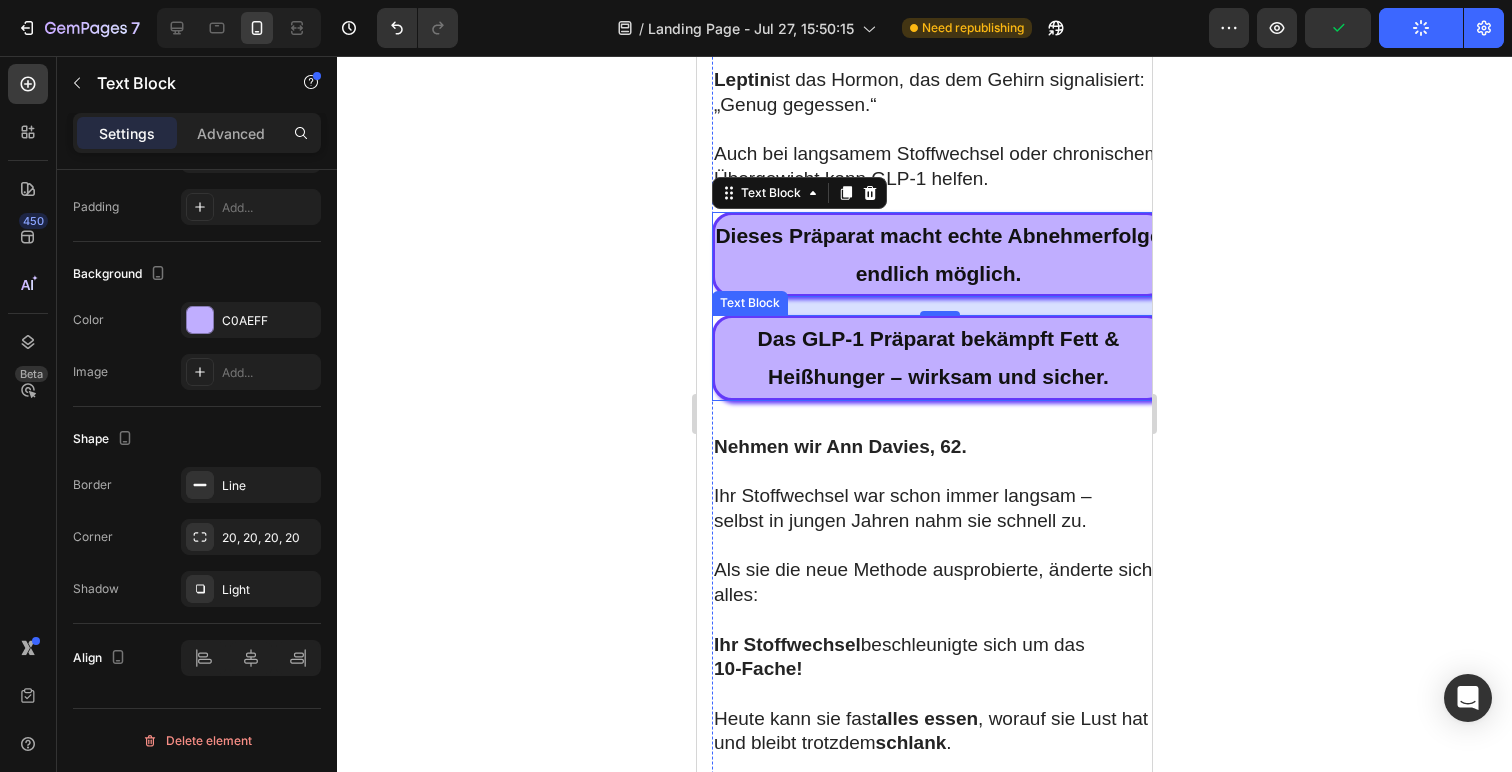 click on "Das GLP-1 Präparat bekämpft Fett & Heißhunger – wirksam und sicher." at bounding box center (939, 357) 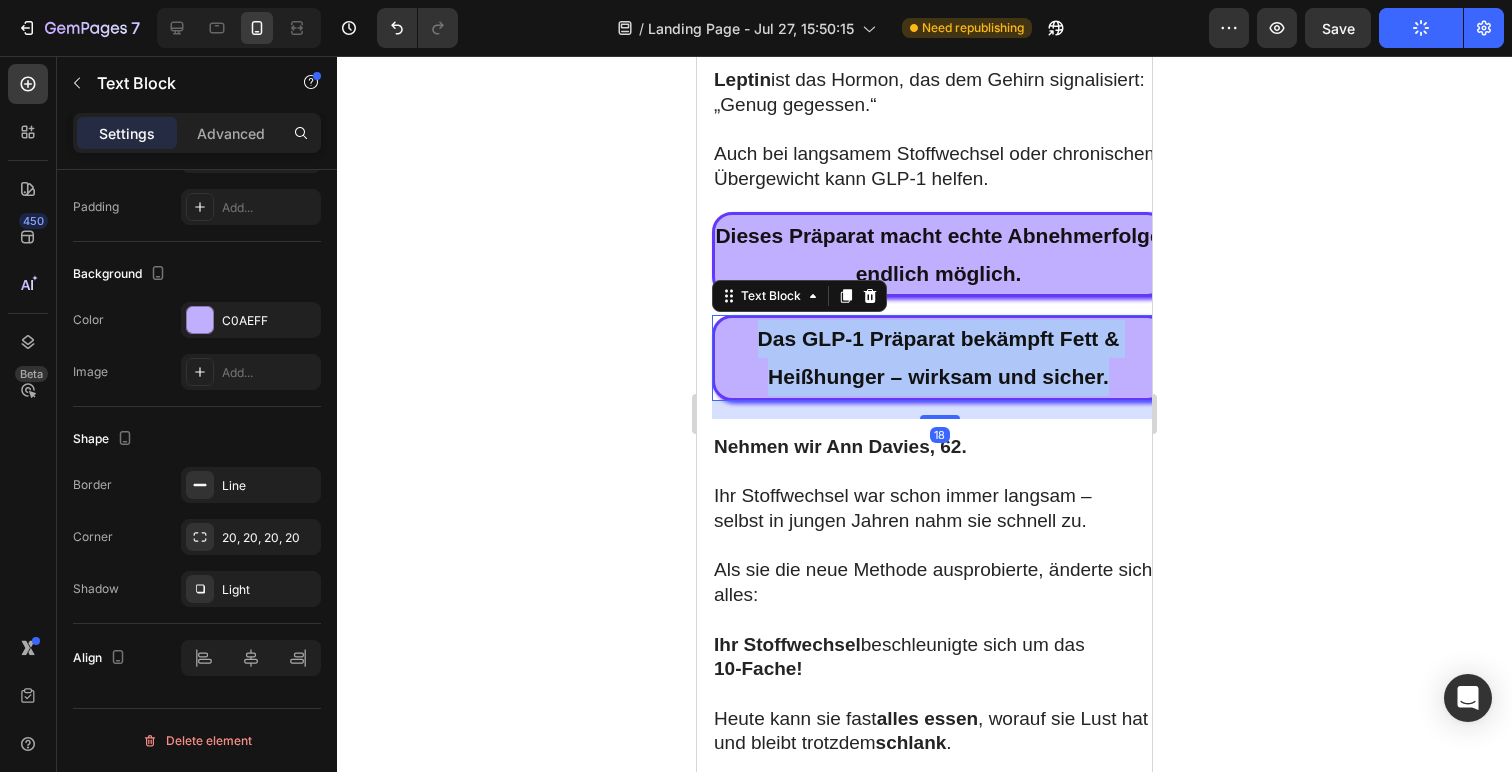 click on "Das GLP-1 Präparat bekämpft Fett & Heißhunger – wirksam und sicher." at bounding box center [939, 357] 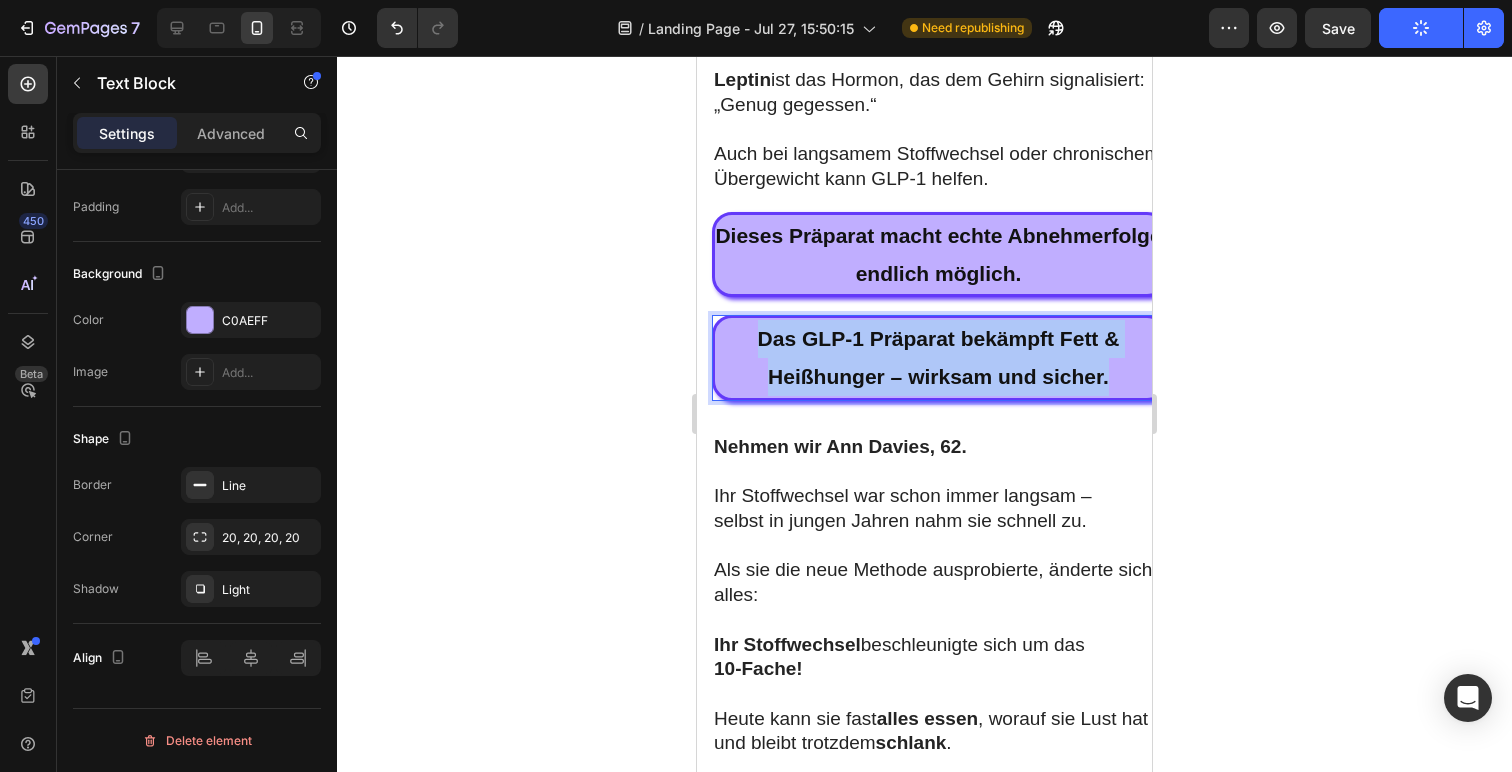 click on "Das GLP-1 Präparat bekämpft Fett & Heißhunger – wirksam und sicher." at bounding box center [939, 357] 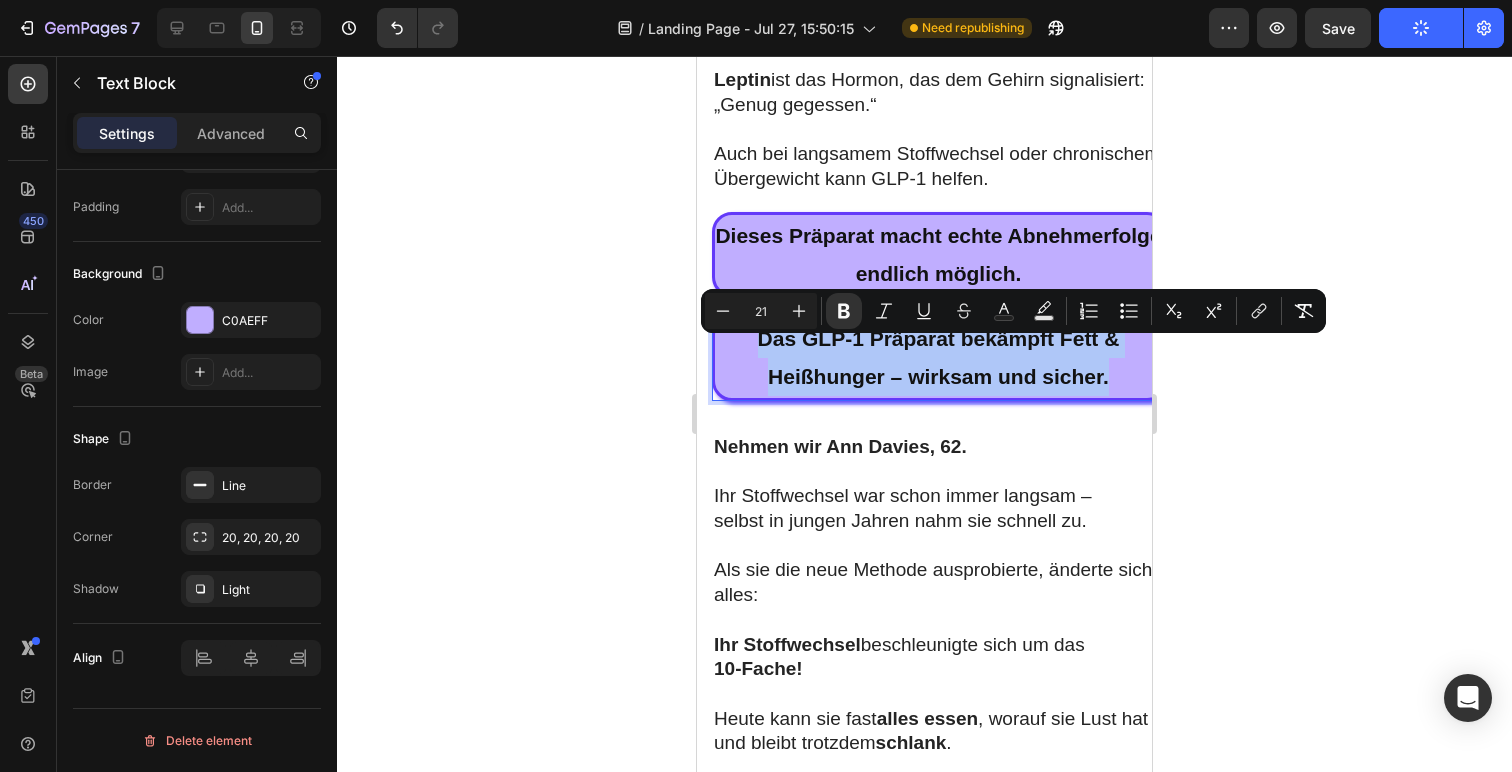 copy on "Das GLP-1 Präparat bekämpft Fett & Heißhunger – wirksam und sicher." 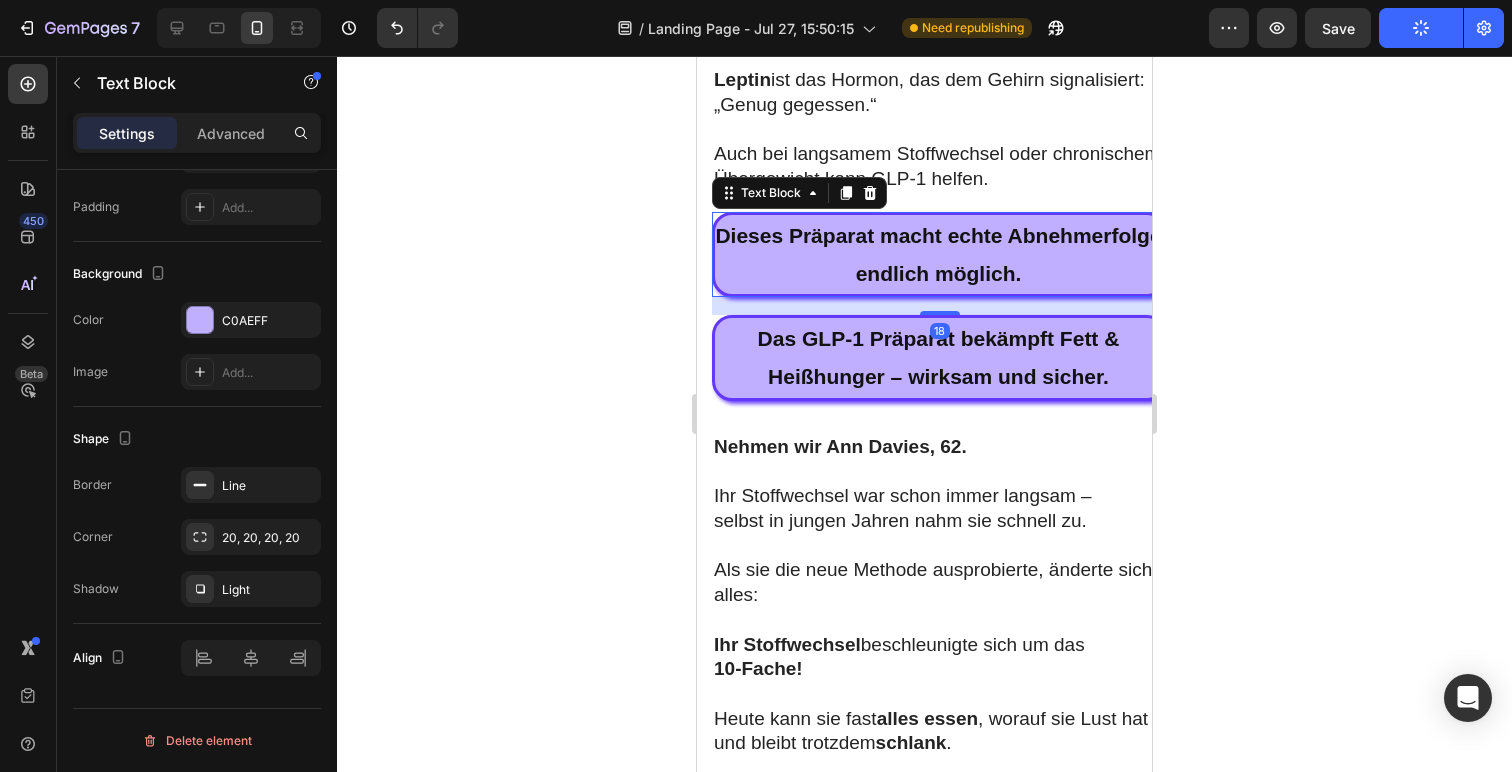 click on "Dieses Präparat macht echte Abnehmerfolge endlich möglich." at bounding box center (938, 254) 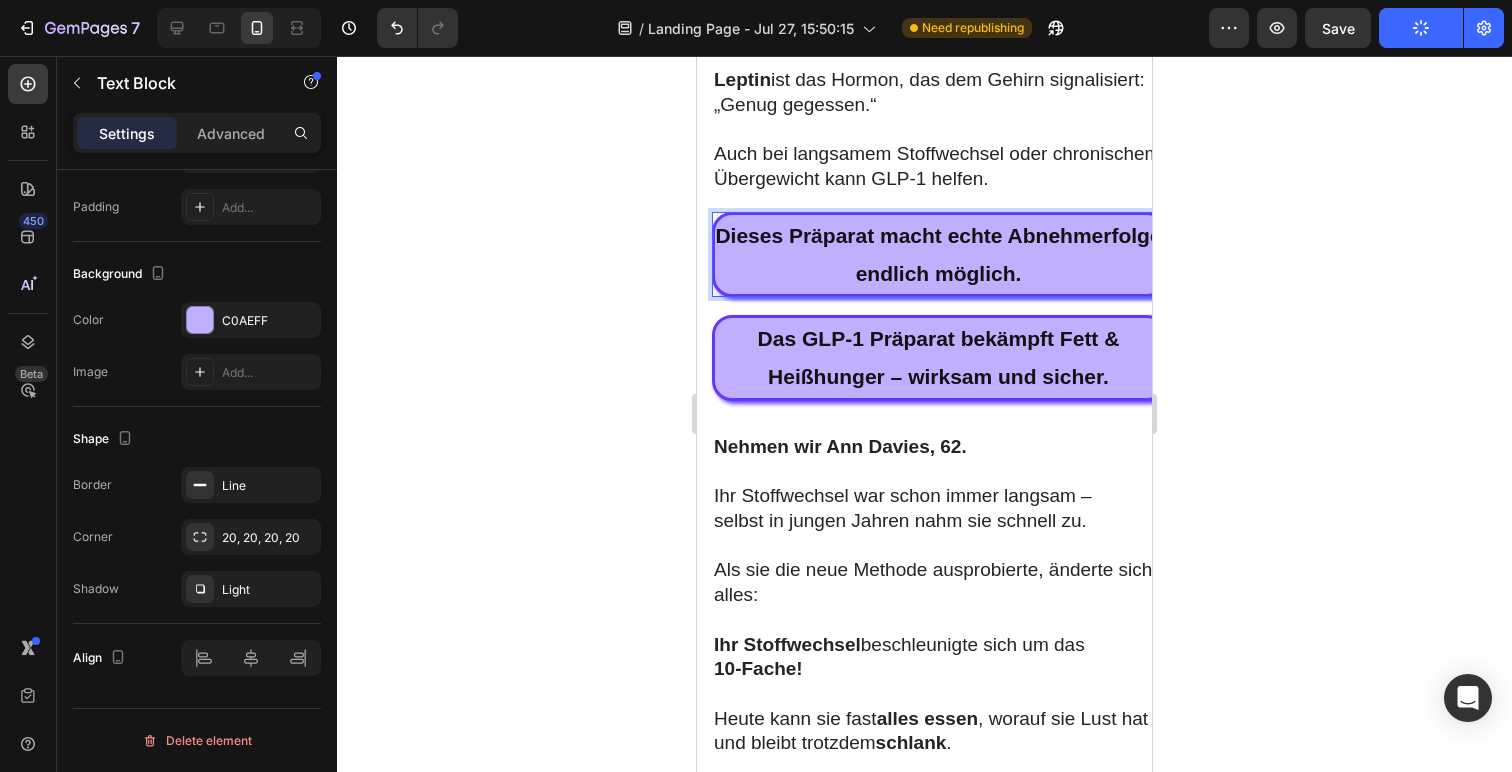 click on "Dieses Präparat macht echte Abnehmerfolge endlich möglich." at bounding box center (938, 254) 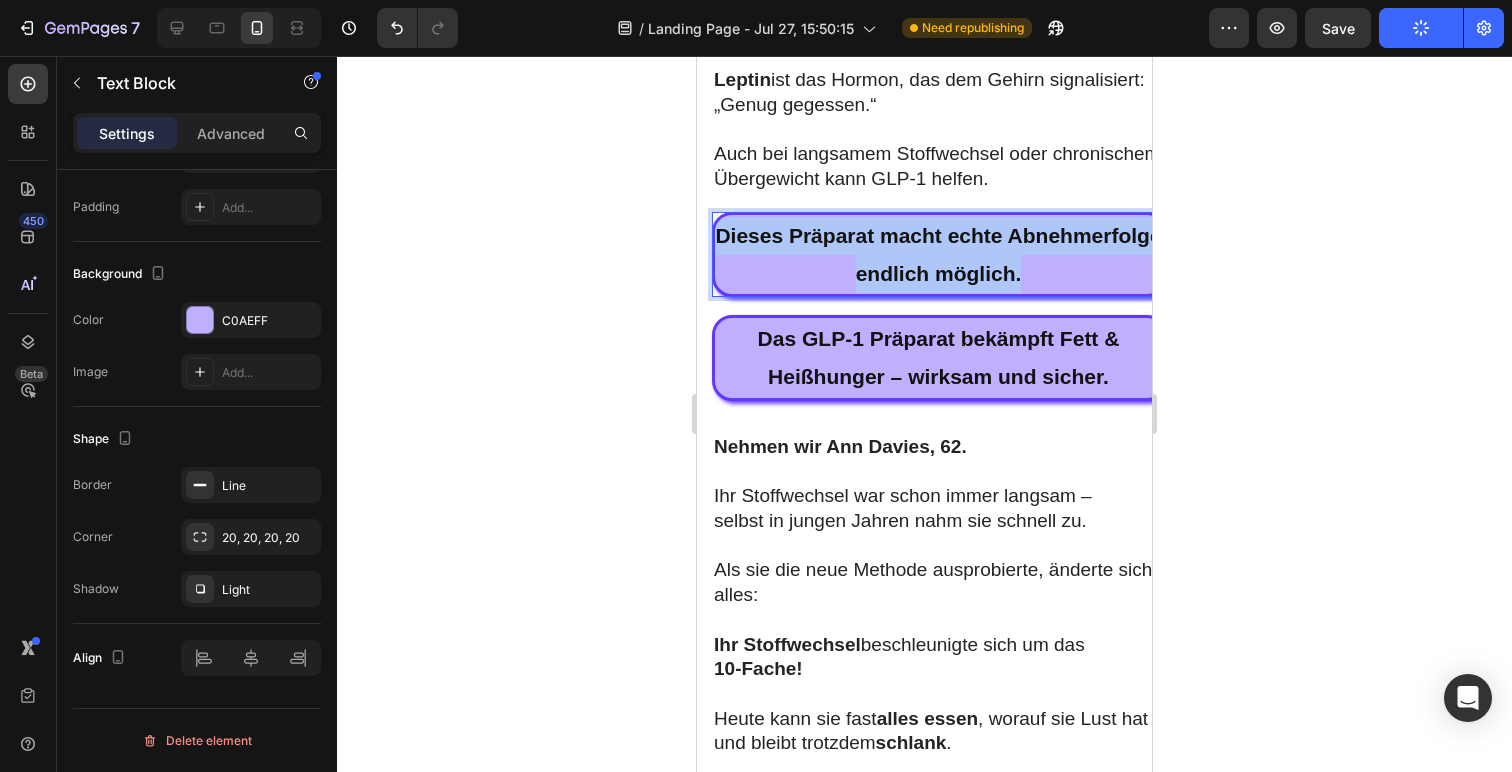click on "Dieses Präparat macht echte Abnehmerfolge endlich möglich." at bounding box center (938, 254) 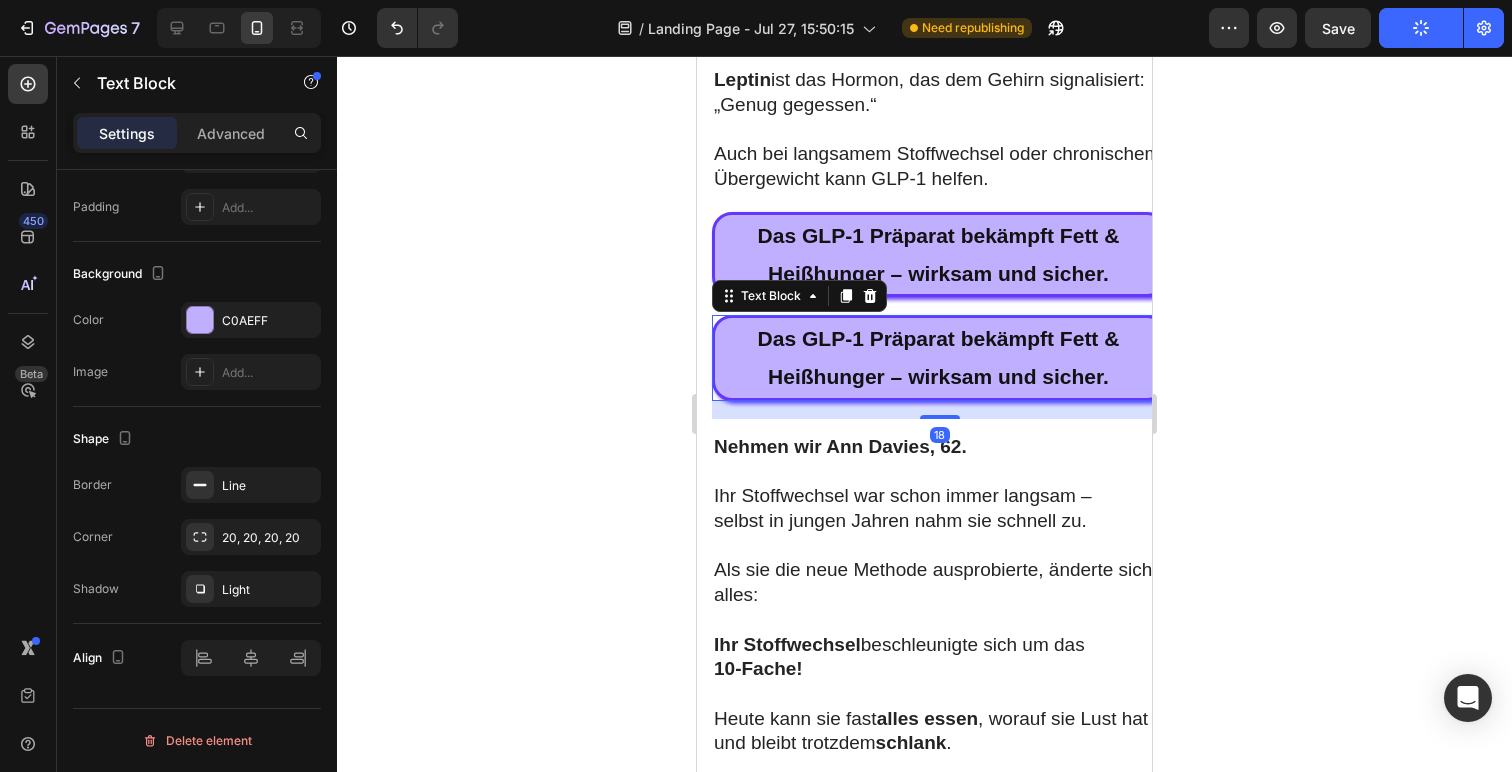 click on "Das GLP-1 Präparat bekämpft Fett & Heißhunger – wirksam und sicher." at bounding box center [938, 358] 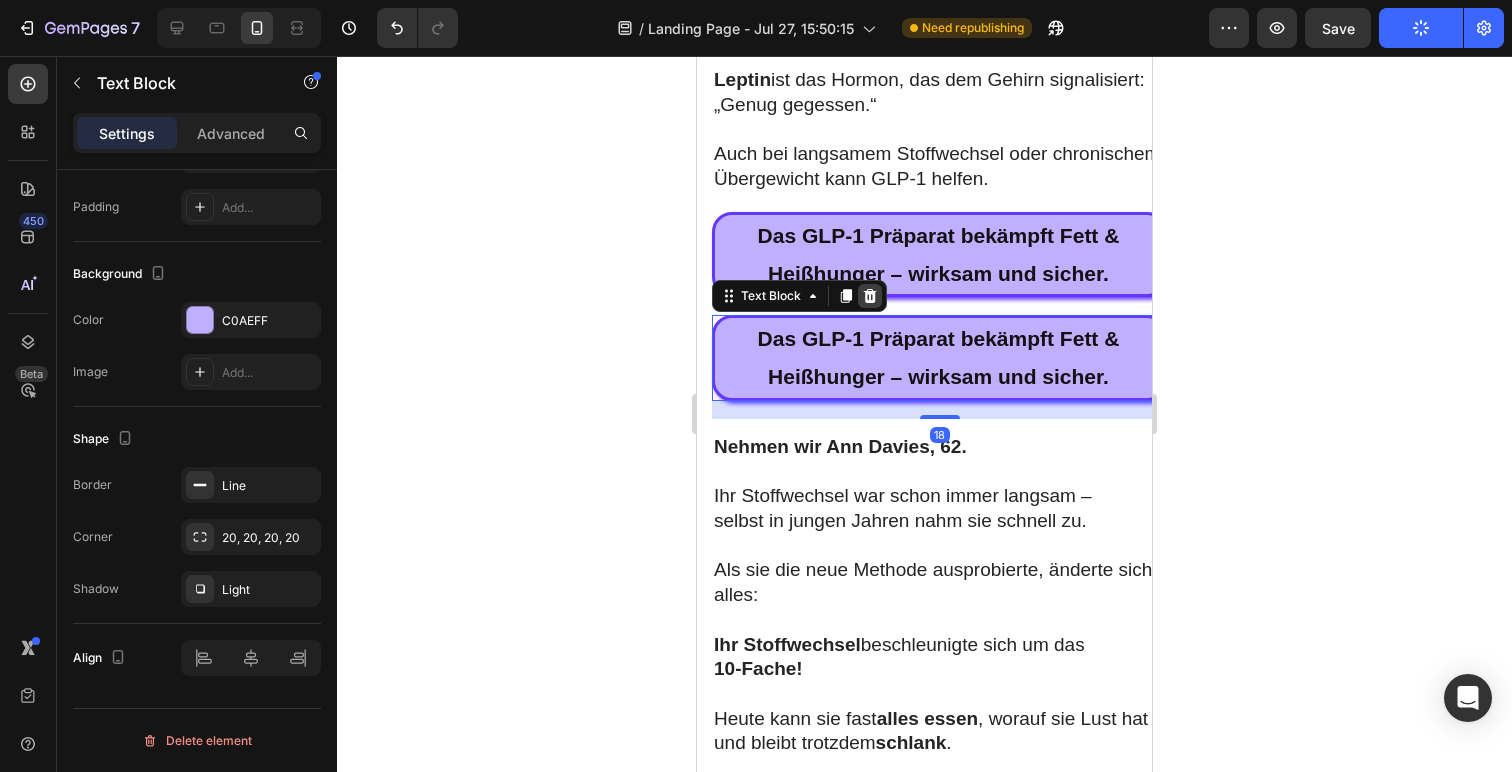 click 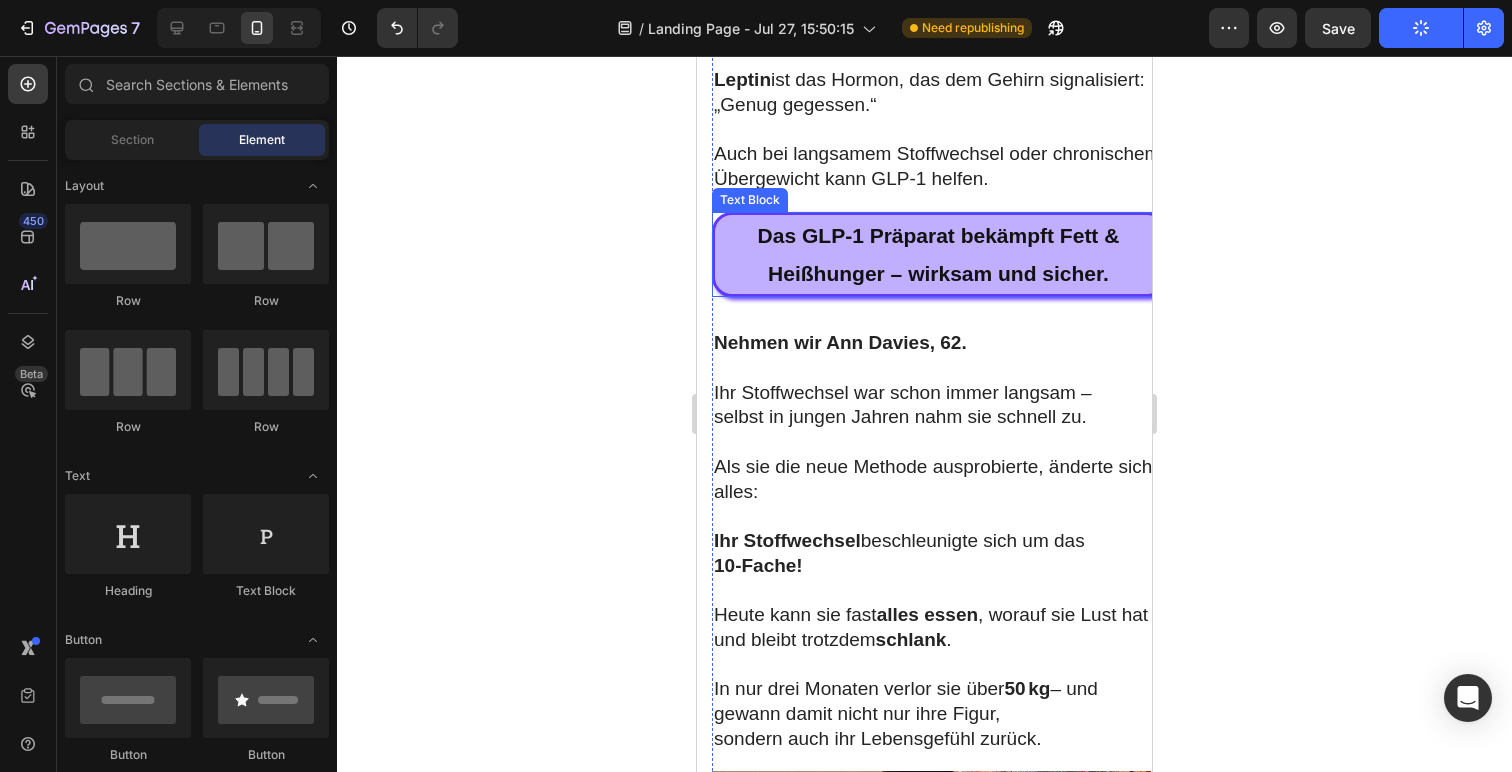 click on "Das GLP-1 Präparat bekämpft Fett & Heißhunger – wirksam und sicher." at bounding box center [938, 255] 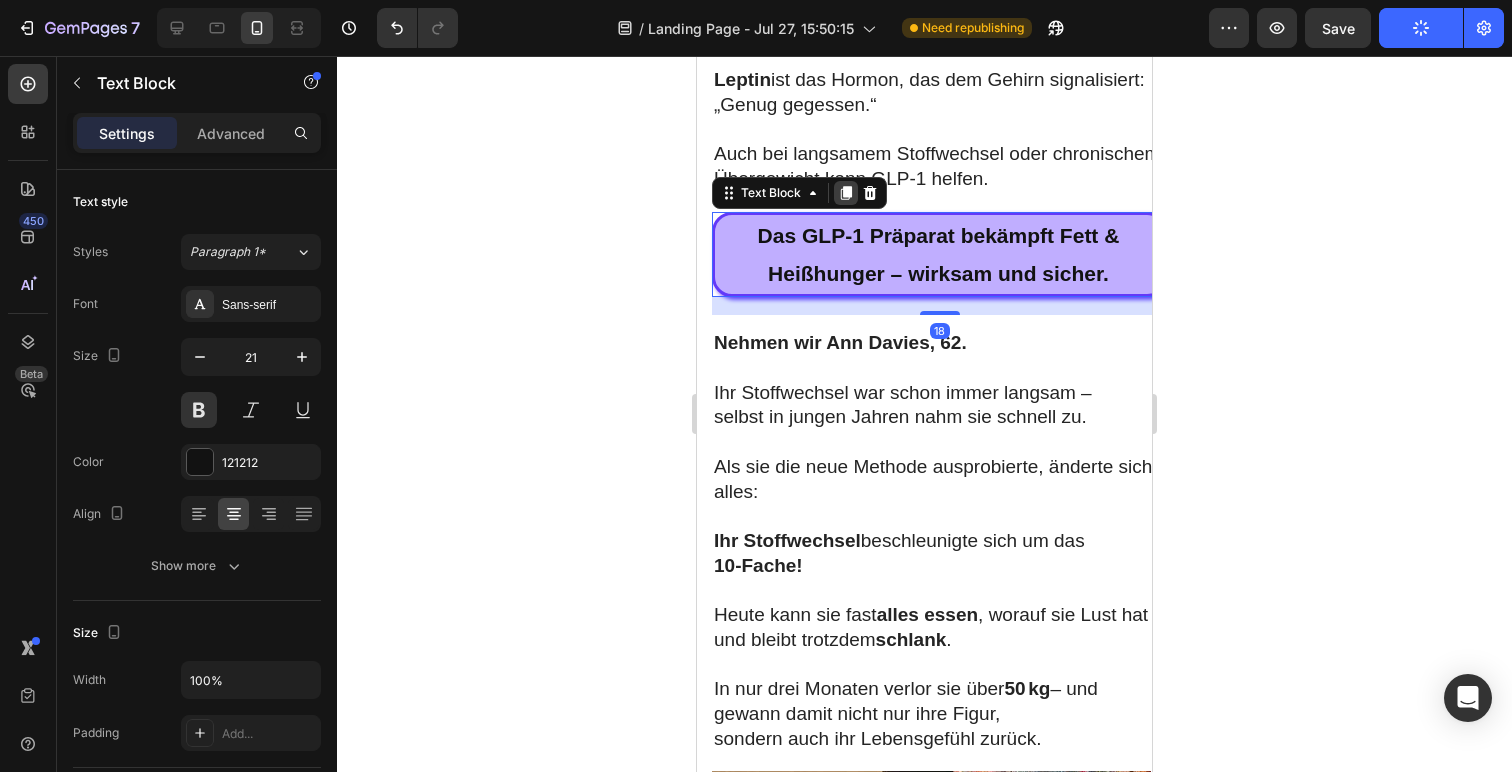 click 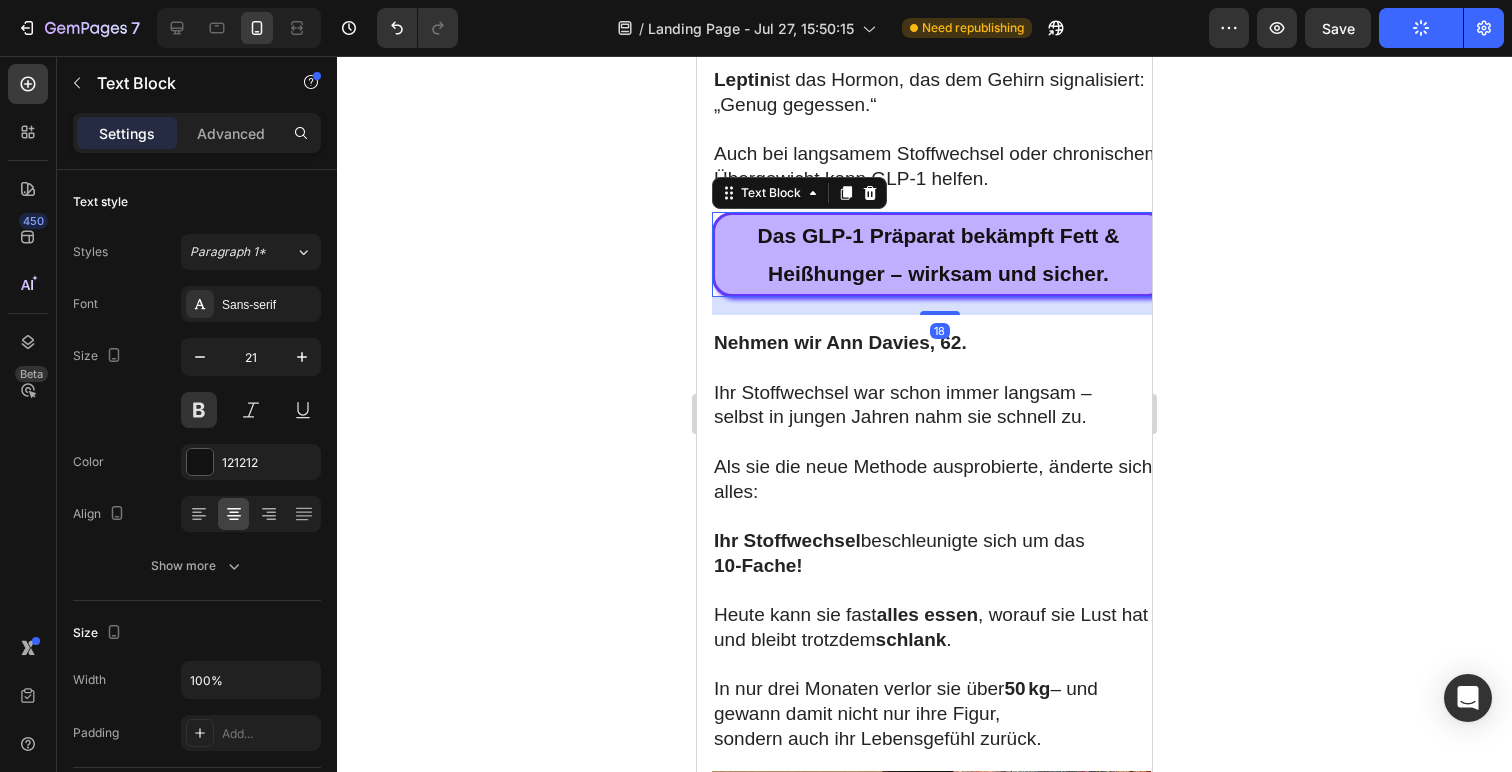 scroll, scrollTop: 526, scrollLeft: 0, axis: vertical 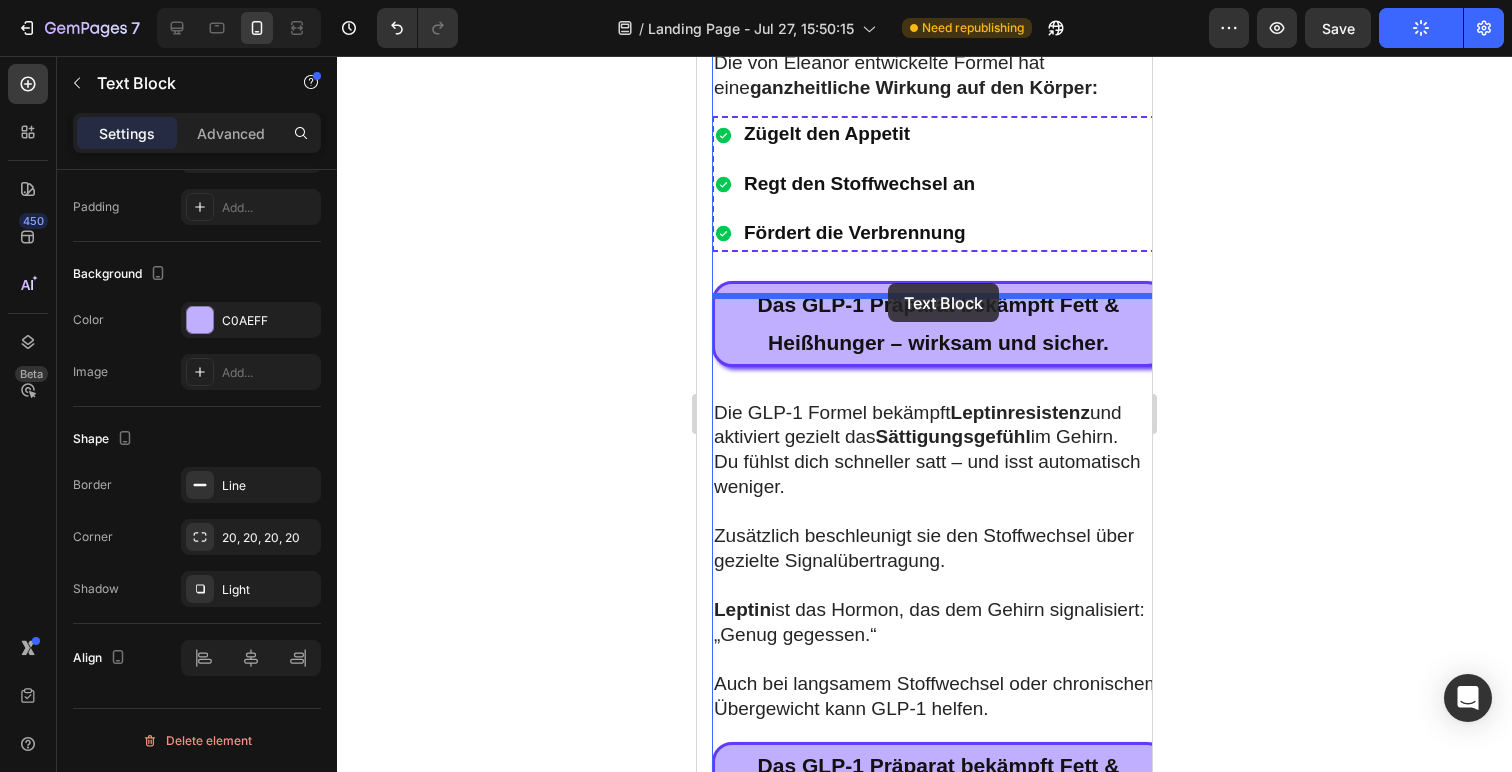 drag, startPoint x: 745, startPoint y: 379, endPoint x: 880, endPoint y: 346, distance: 138.97482 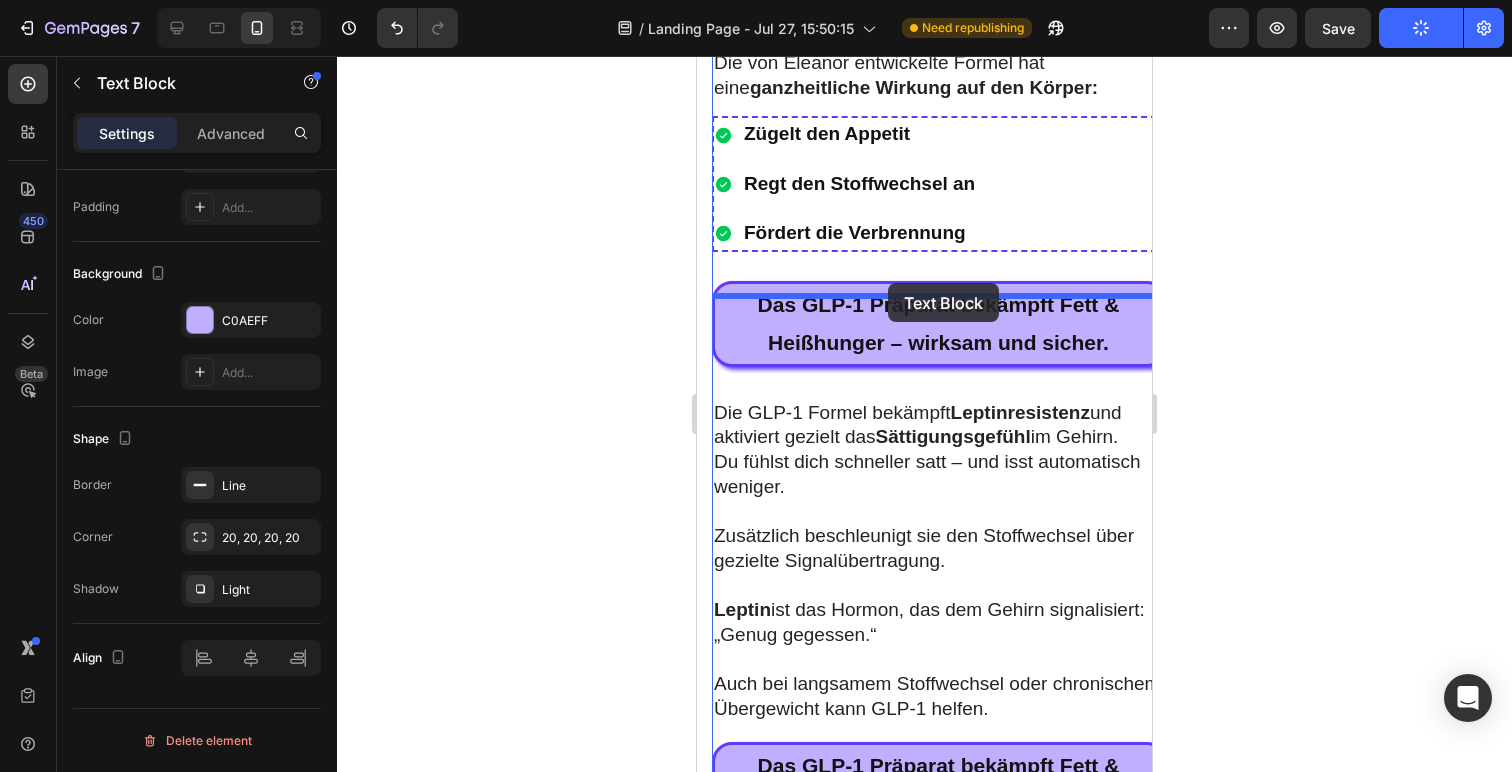 click on "Mobile  ( 455 px) iPhone 13 Mini iPhone 13 Pro iPhone 11 Pro Max iPhone 15 Pro Max Pixel 7 Galaxy S8+ Galaxy S20 Ultra iPad Mini iPad Air iPad Pro Header Image Row Medizin-Skandal! Studentin entwickelt Formel: 15 kg pro Monat abnehmen ohne Diät – jetzt verklagt sie die Pharmaindustrie Heading Row Für große Pharmaunternehmen ist es profitabel, die Wahrheit über eine neue revolutionäre Methode zur Gewichtsabnahme zu verschweigen! Heading 6 Juni, 2025 Text Block Image In einer britischen TV-Sendung erzählt Eleanor Thompson die ganze Wahrheit über die Methode zur Gewichtsreduktion, die sie selbst entwickelt hat, den Diebstahl ihrer Idee und den großen Betrug, den man den Menschen in Europa einzureden versucht. Text Block Eleanor Thompson ist die beste Medizinstudentin an der Nationalen Medizinischen Universität.    Innerhalb von nur 2 Monaten schaffte sie es,  über 35 kg abzunehmen – dank ihrer eigenen Erfindung!      Und das Beste:  ohne Diät oder Sport!       Text Block Image" at bounding box center [924, 5731] 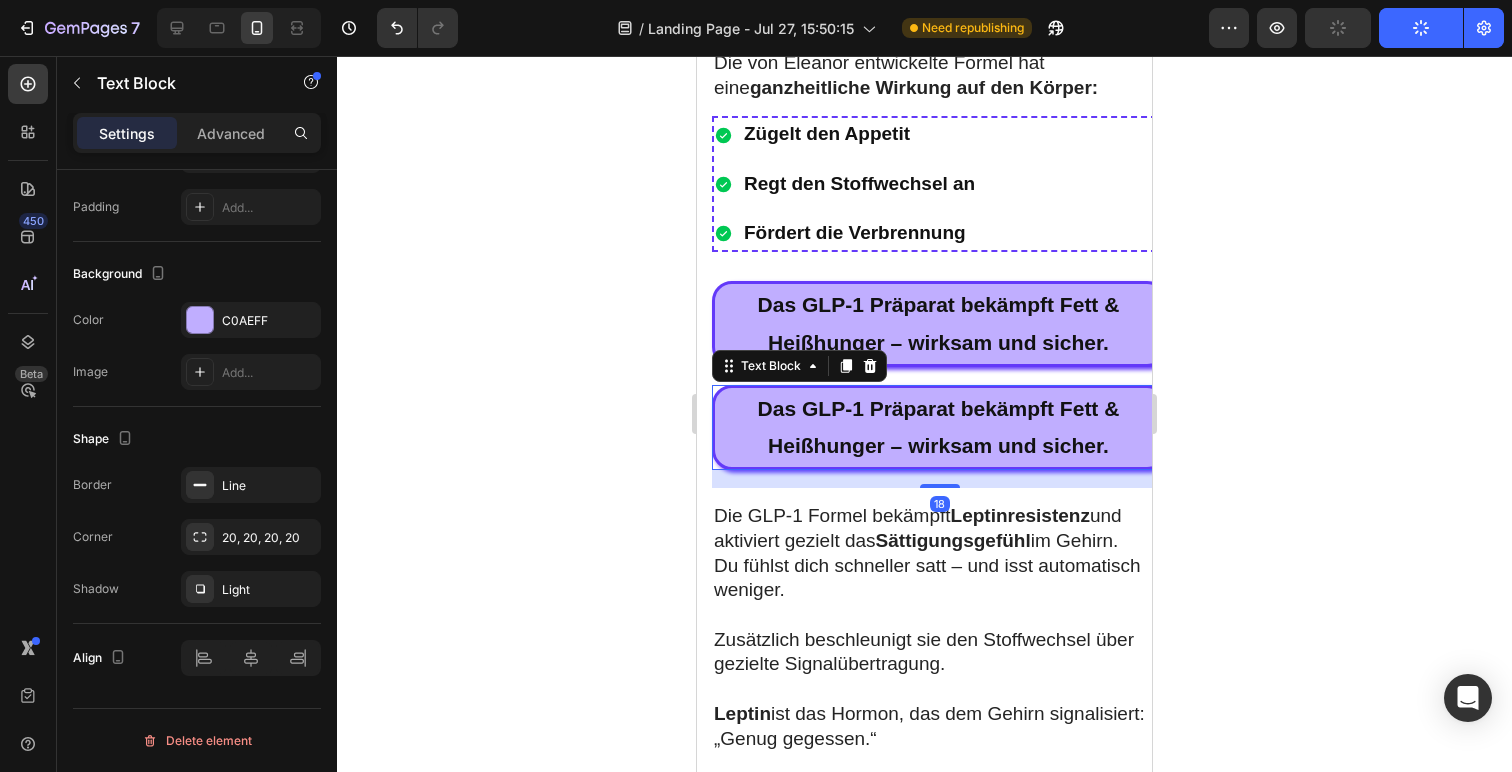 click on "Das GLP-1 Präparat bekämpft Fett & Heißhunger – wirksam und sicher." at bounding box center [939, 427] 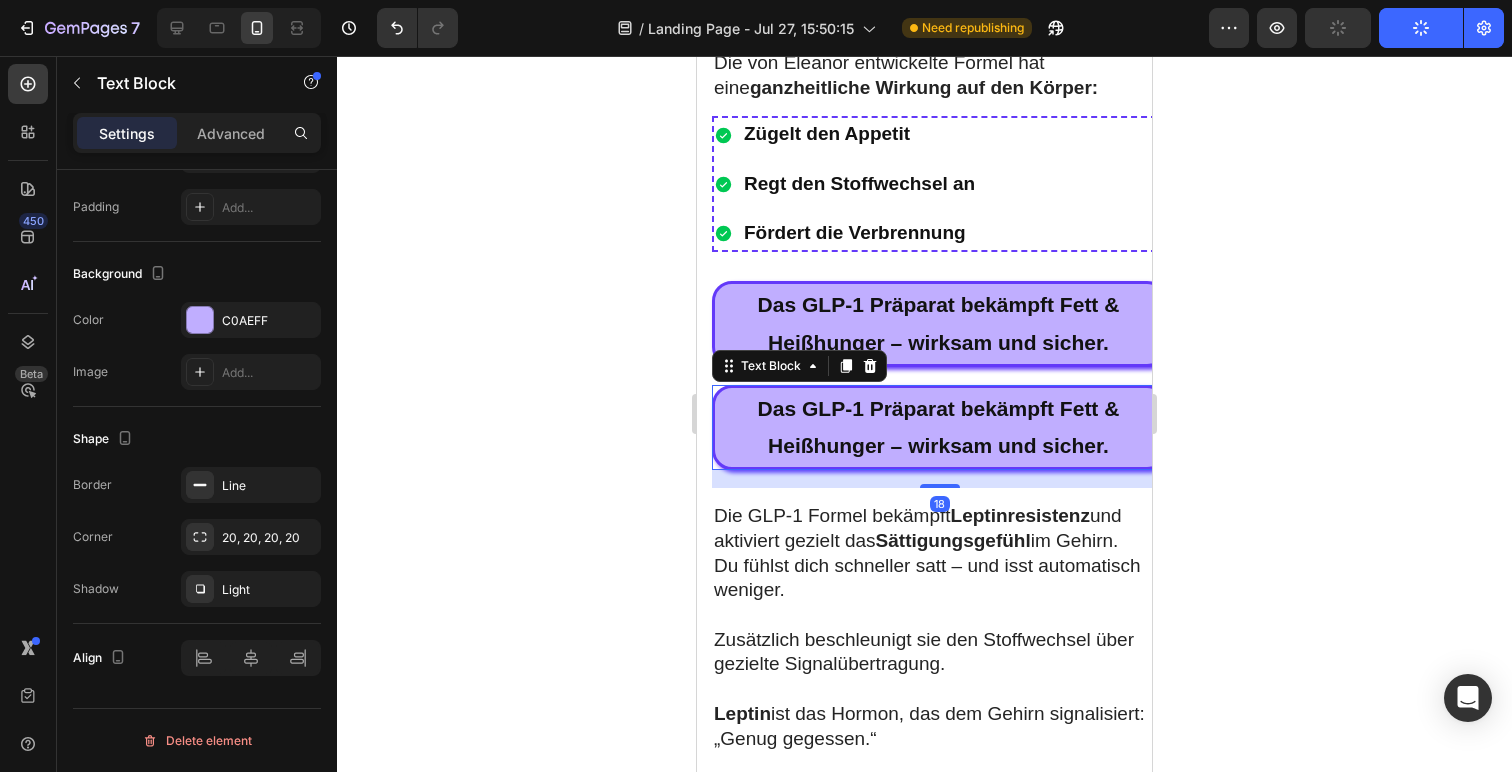 click on "Das GLP-1 Präparat bekämpft Fett & Heißhunger – wirksam und sicher." at bounding box center (939, 427) 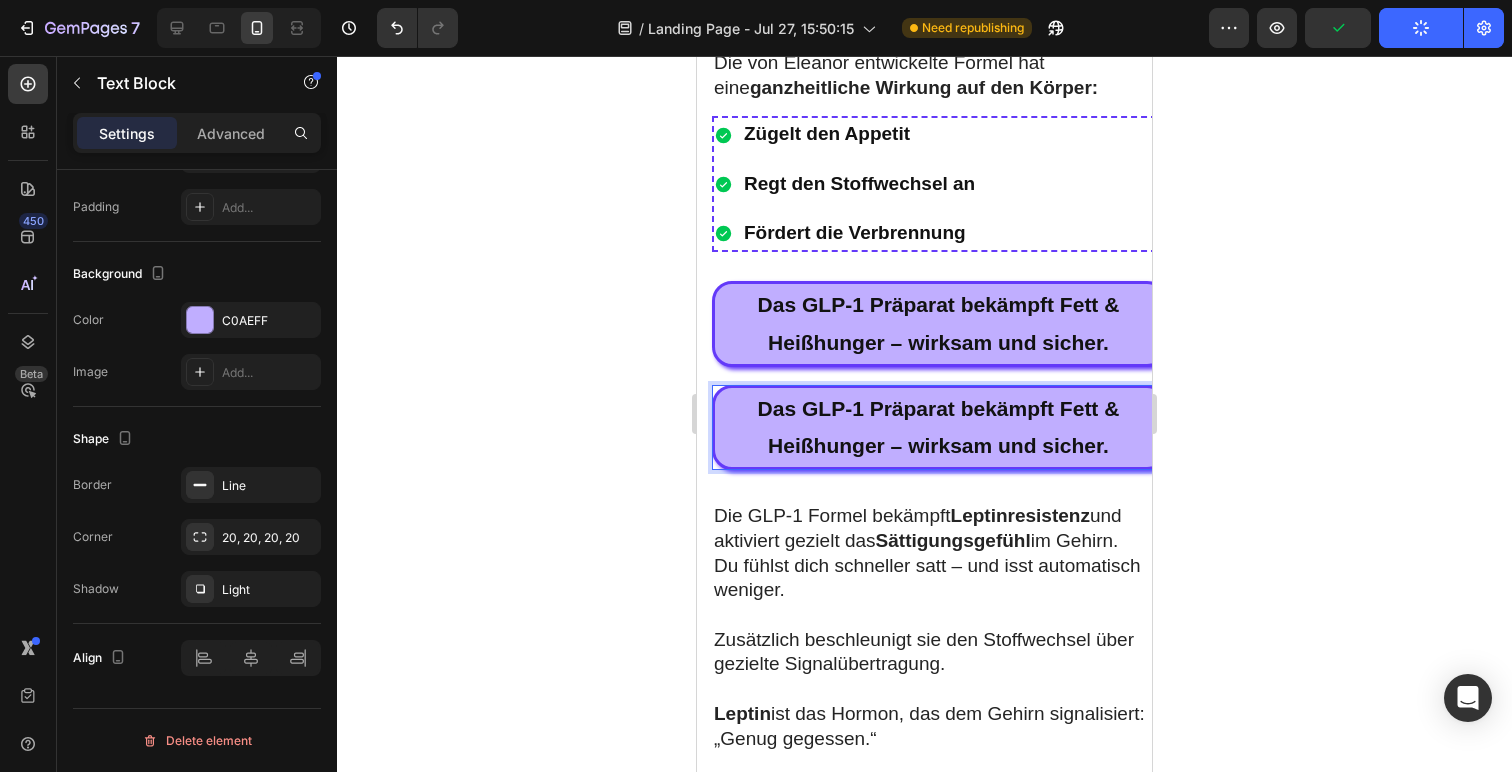 click on "Das GLP-1 Präparat bekämpft Fett & Heißhunger – wirksam und sicher." at bounding box center (938, 428) 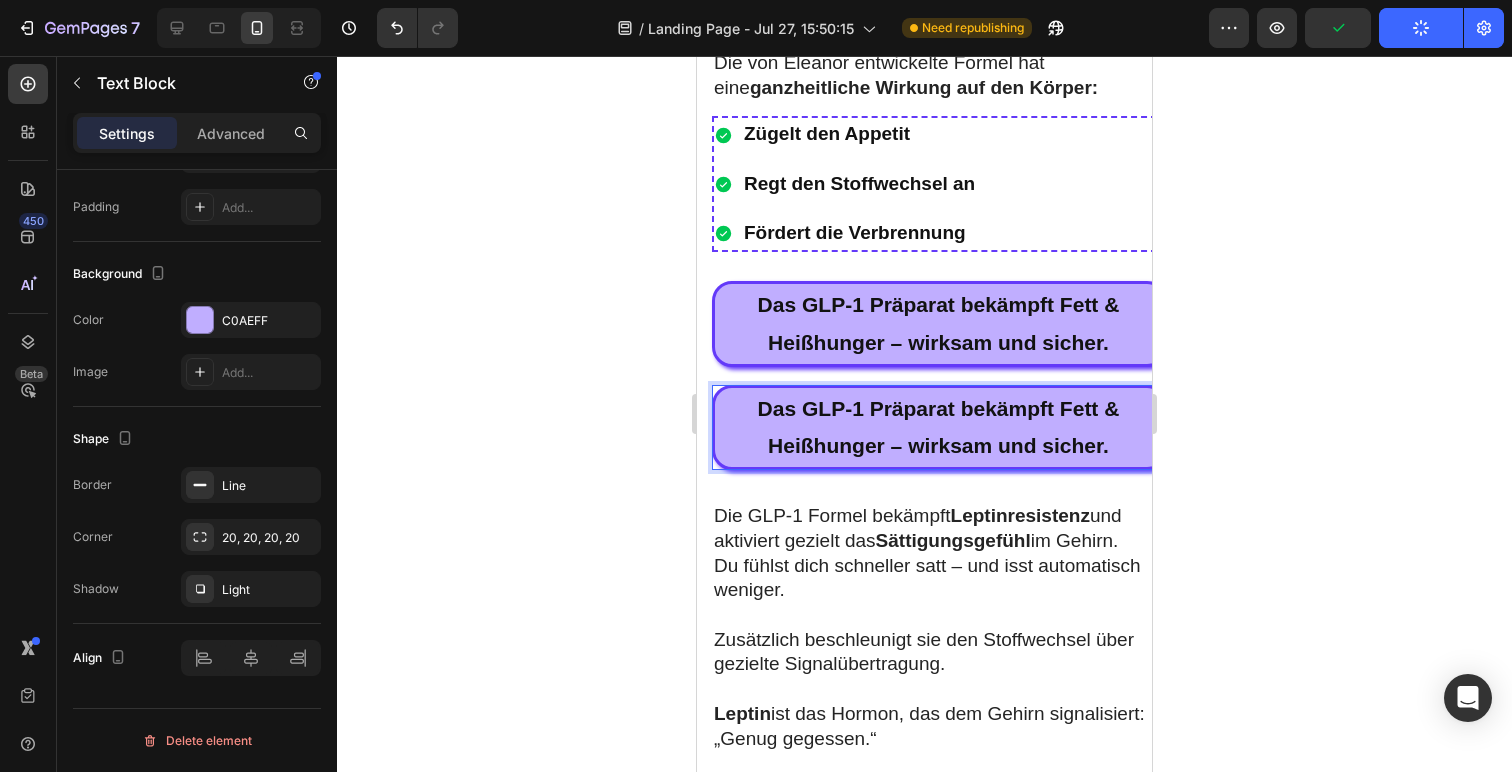 click on "Das GLP-1 Präparat bekämpft Fett & Heißhunger – wirksam und sicher." at bounding box center (939, 428) 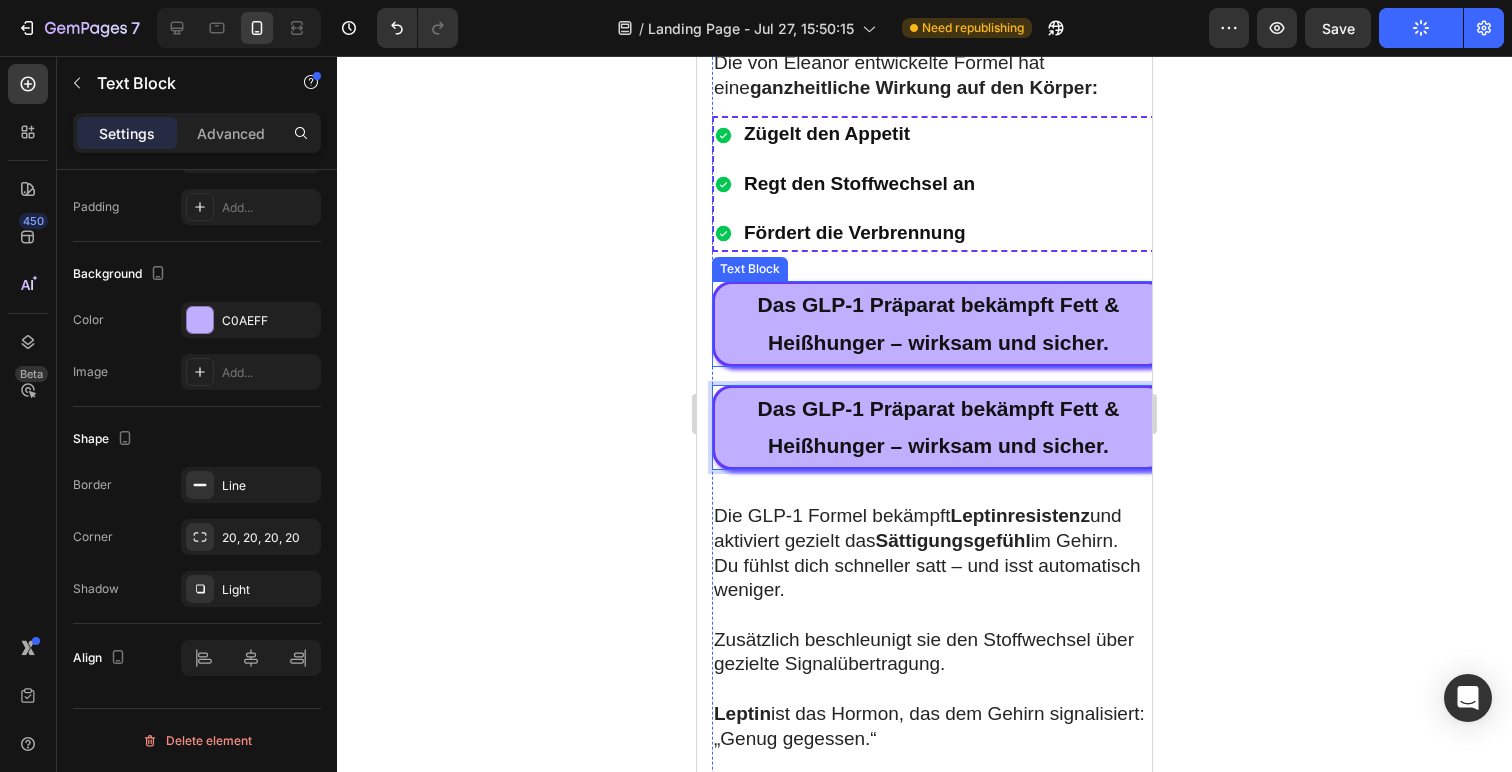 click on "Das GLP-1 Präparat bekämpft Fett & Heißhunger – wirksam und sicher." at bounding box center (938, 324) 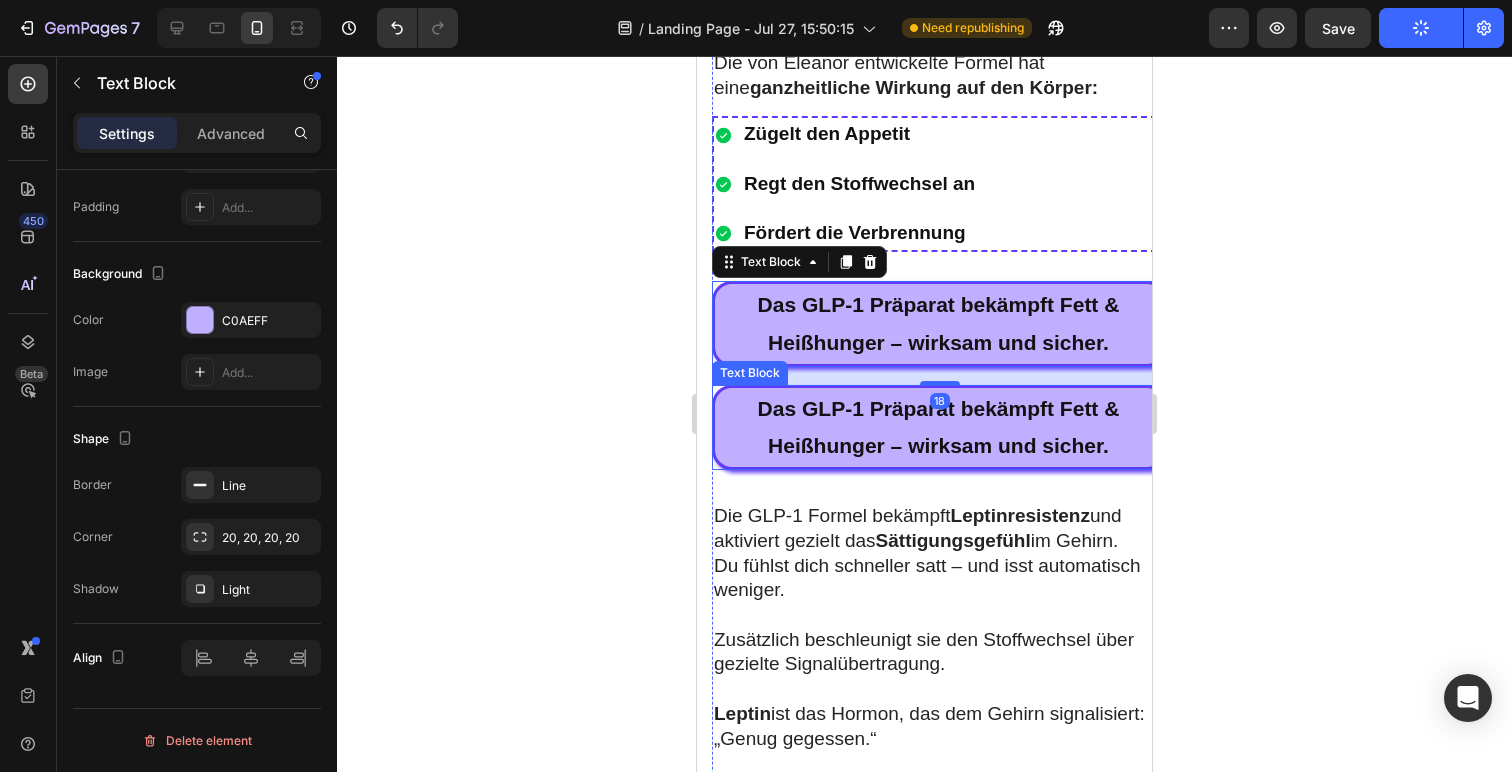 click on "Das GLP-1 Präparat bekämpft Fett & Heißhunger – wirksam und sicher." at bounding box center [938, 428] 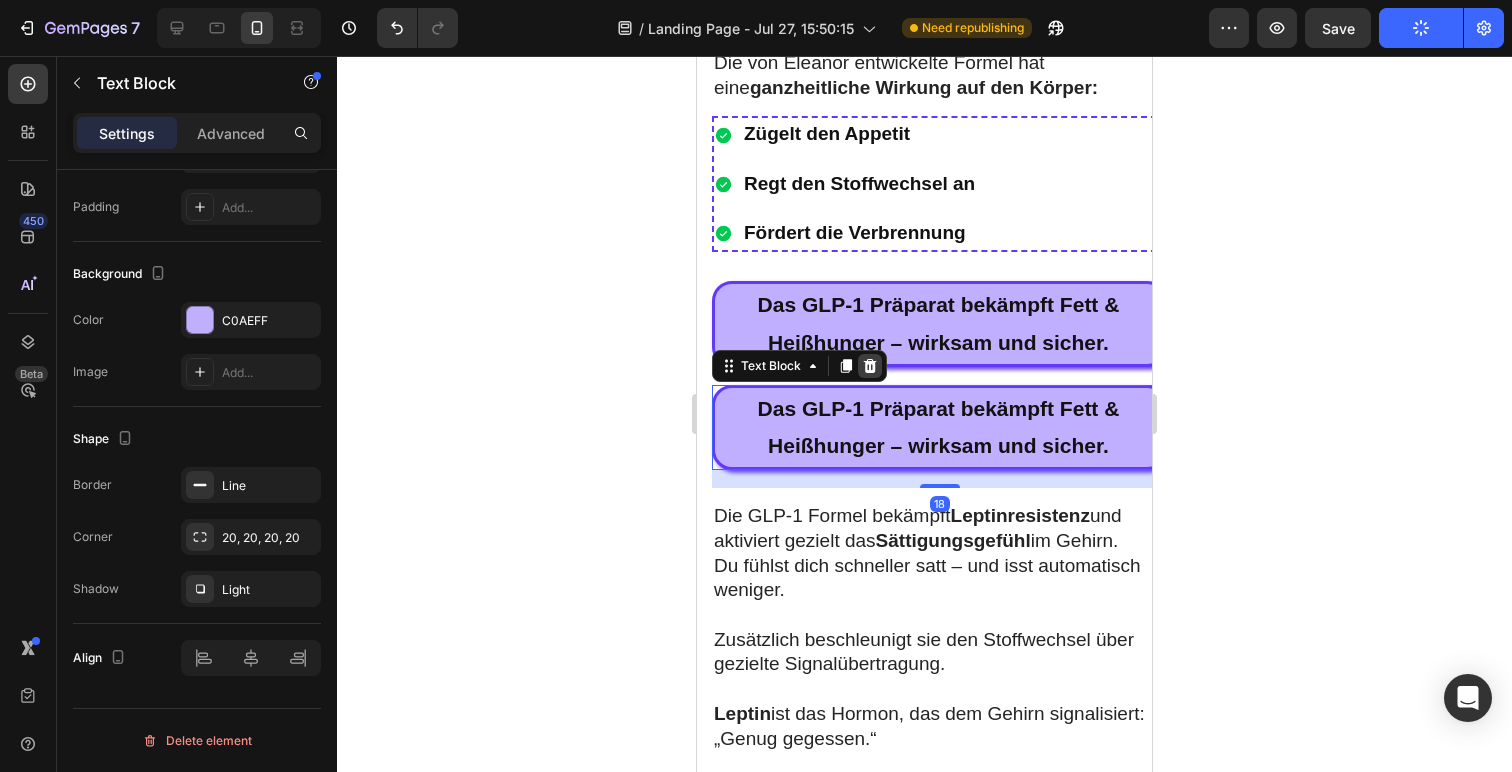 click 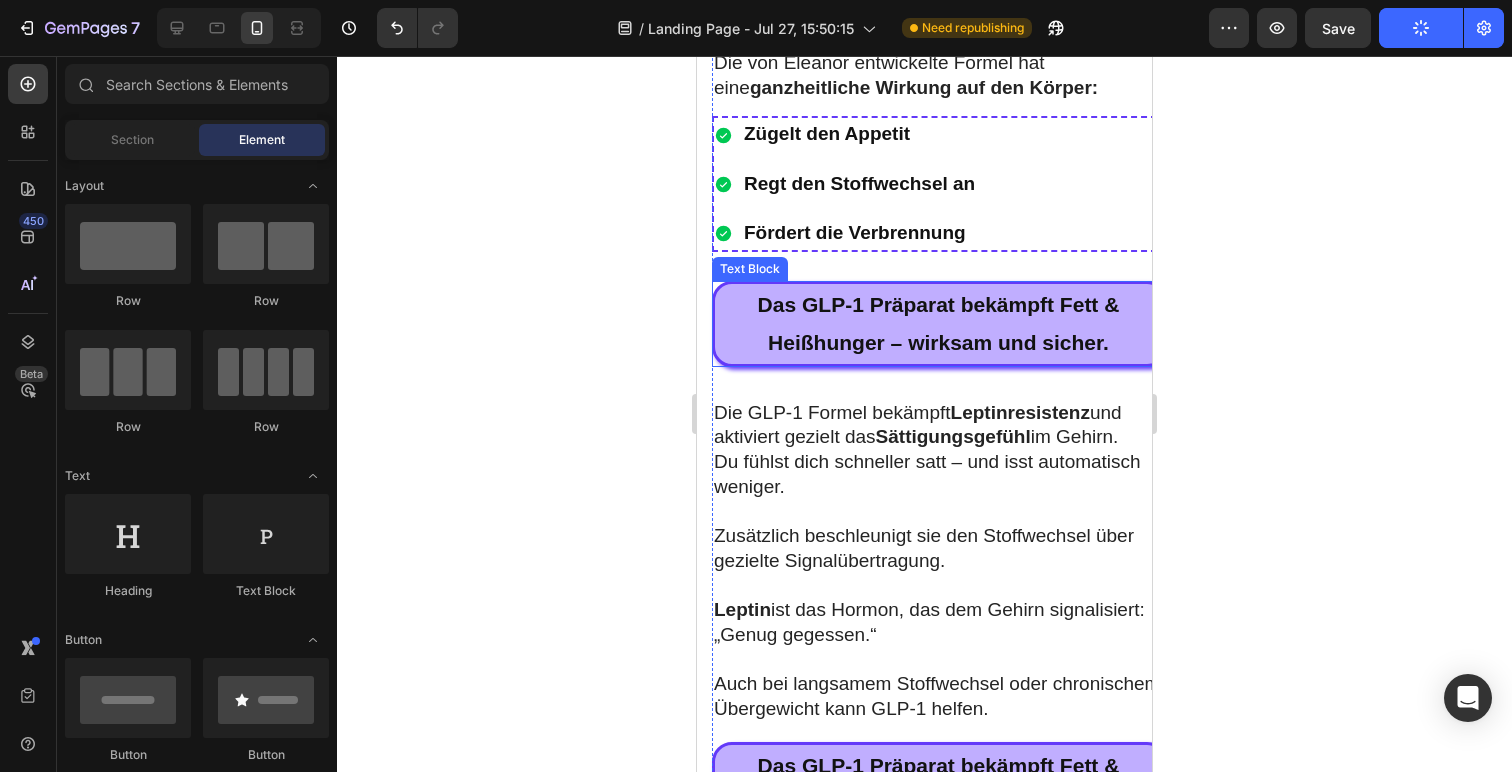 click on "Das GLP-1 Präparat bekämpft Fett & Heißhunger – wirksam und sicher." at bounding box center [939, 323] 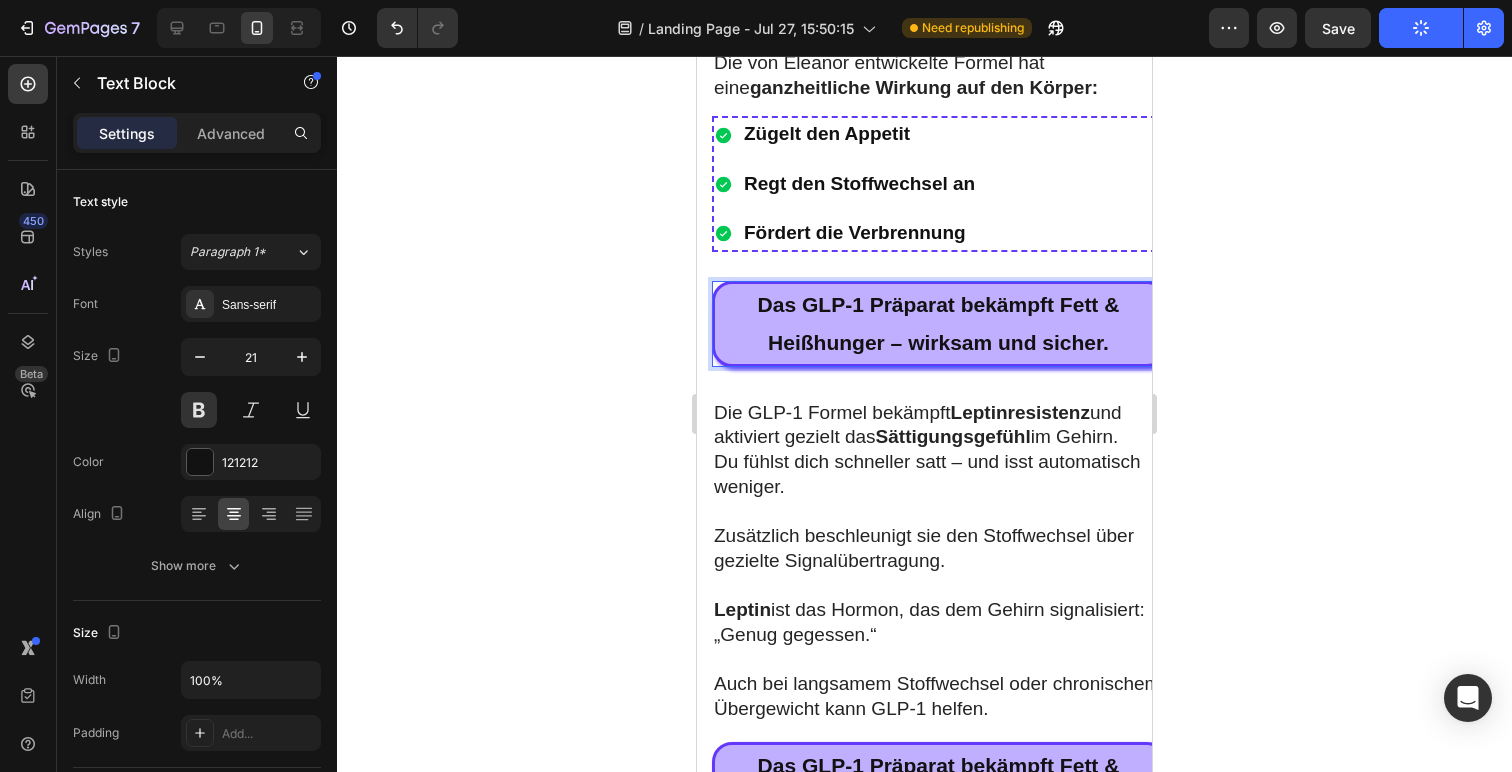 click on "Für große Pharmaunternehmen ist es profitabel, die Wahrheit über eine neue revolutionäre Methode zur Gewichtsabnahme zu verschweigen! Heading 6 [DATE], [YEAR] Text Block Image In einer britischen TV-Sendung erzählt [NAME] die ganze Wahrheit über die Methode zur Gewichtsreduktion, die sie selbst entwickelt hat, den Diebstahl ihrer Idee und den großen Betrug, den man den Menschen in Europa einzureden versucht. Text Block [NAME] ist die beste Medizinstudentin an der Nationalen Medizinischen Universität.    Innerhalb von nur 2 Monaten schaffte sie es,  über 35 kg abzunehmen – dank ihrer eigenen Erfindung!      Und das Beste:  ohne Diät oder Sport!   Schon seit ihrer Kindheit hatte [NAME] mit Übergewicht zu kämpfen. Sie wollte immer abnehmen, doch solange sie bei ihren Eltern lebte, gelang es ihr nicht – auch ihre Mutter war übergewichtig und verwöhnte [NAME] mit Kuchen, fettigem Essen und Schokolade. „So hat sie ihre Liebe gezeigt“, sagt [NAME].     Text Block" at bounding box center [939, -984] 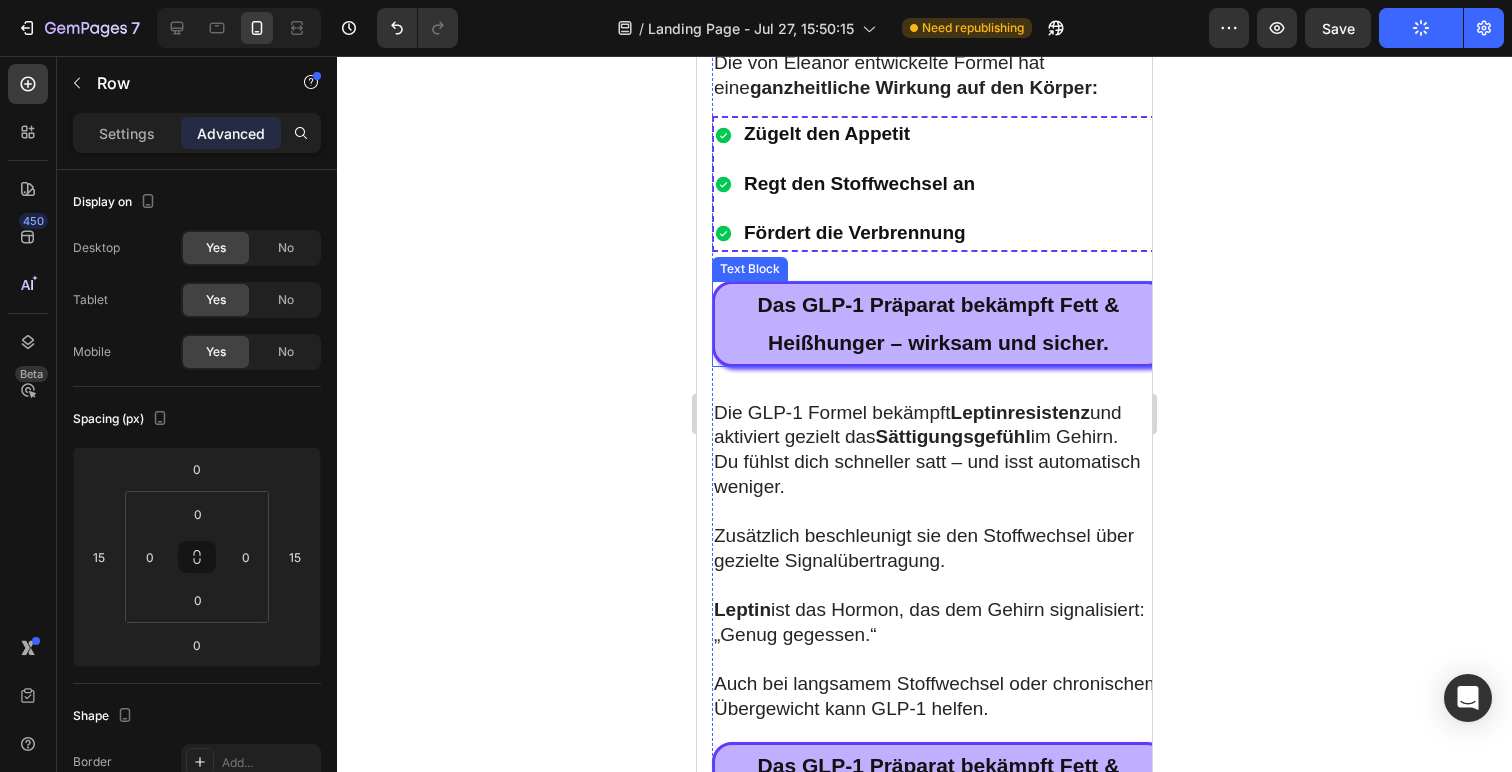click on "Das GLP-1 Präparat bekämpft Fett & Heißhunger – wirksam und sicher." at bounding box center (939, 323) 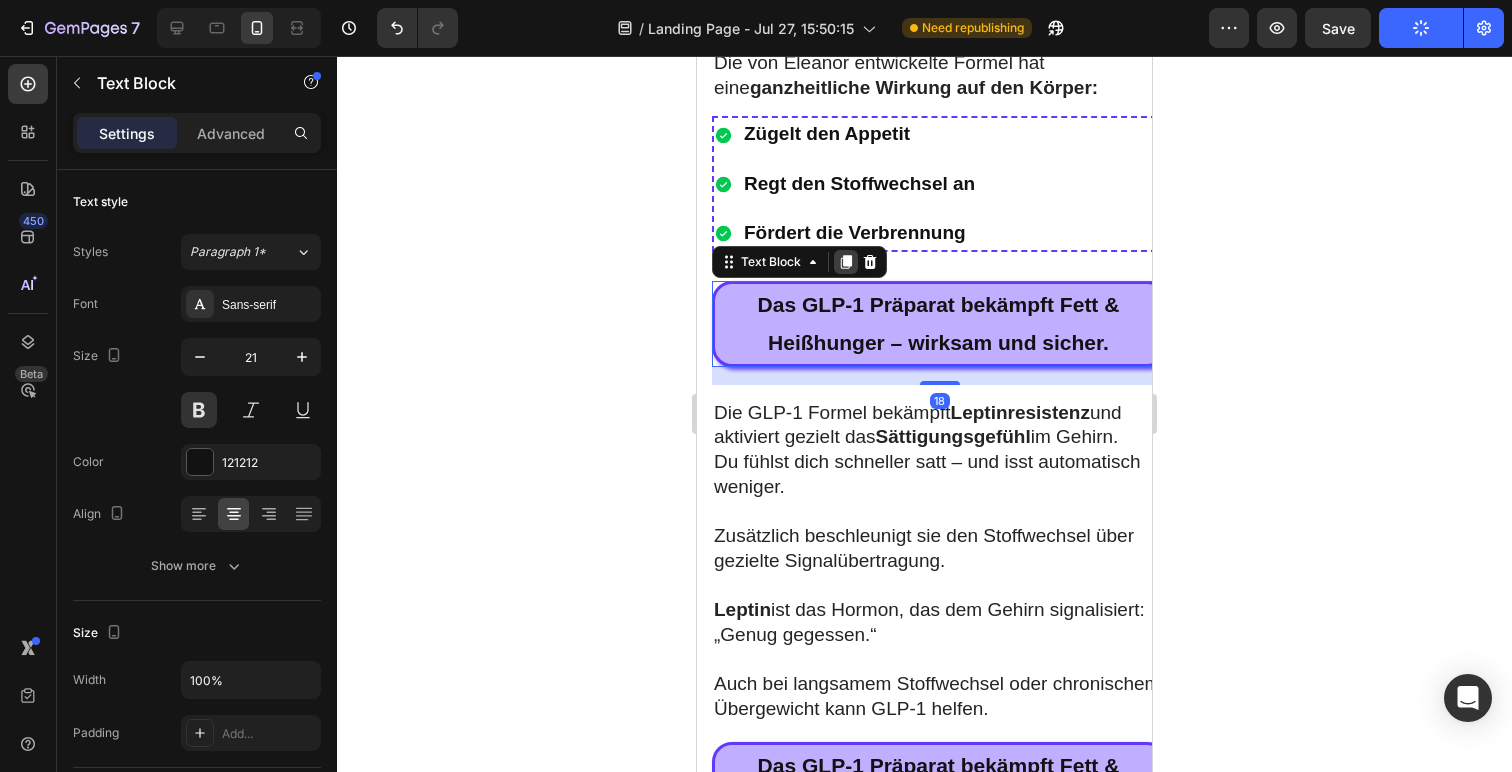 click at bounding box center (846, 262) 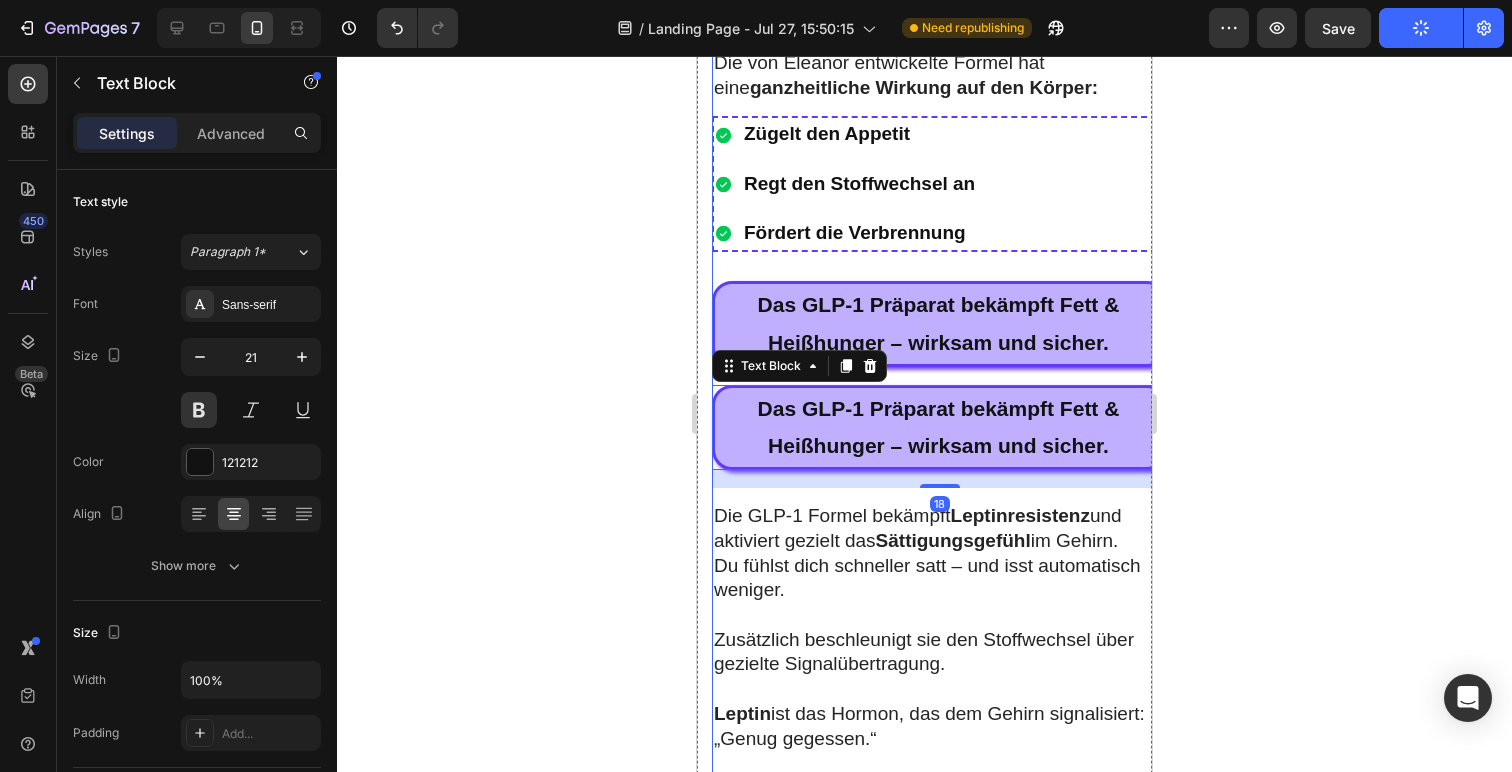 scroll, scrollTop: 526, scrollLeft: 0, axis: vertical 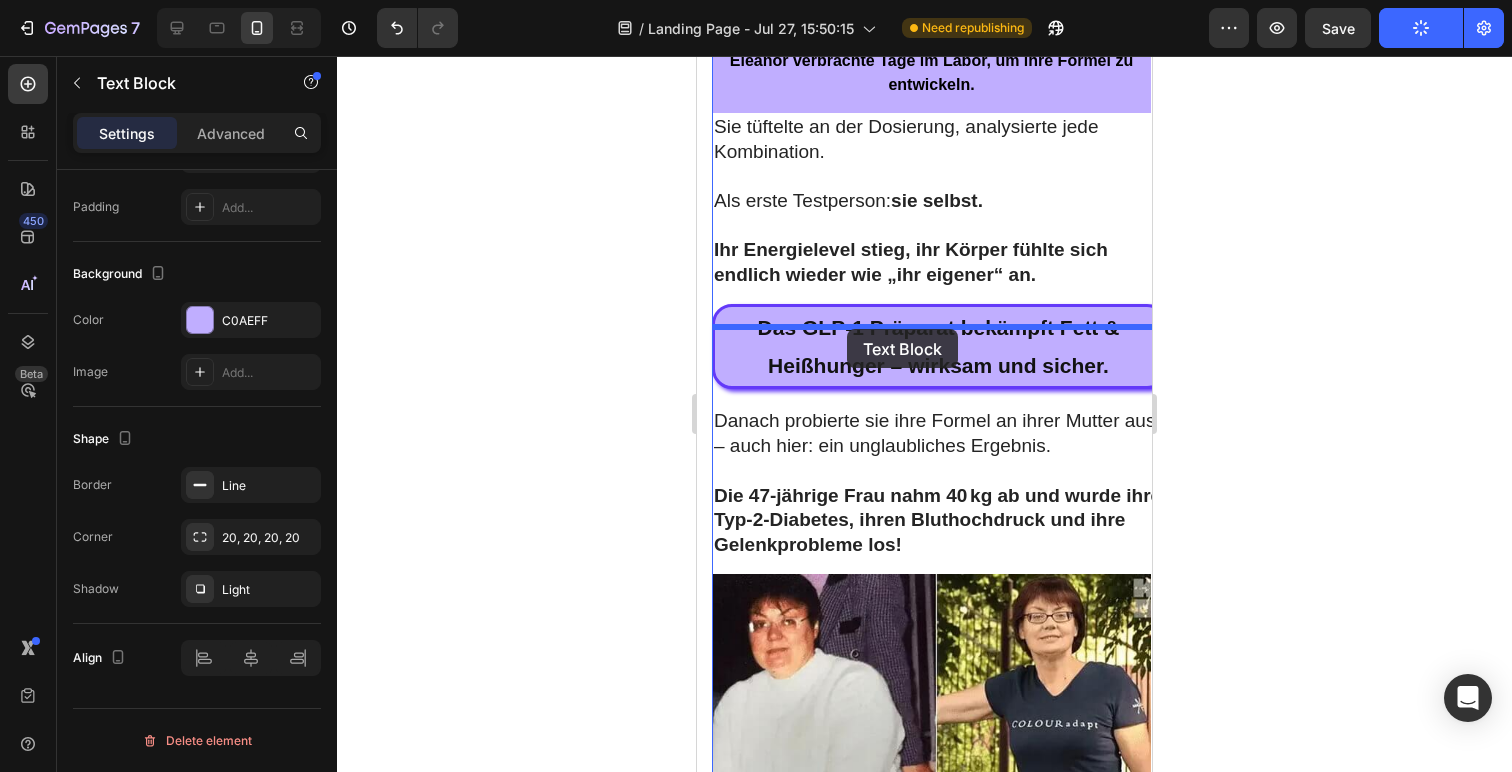 drag, startPoint x: 880, startPoint y: 413, endPoint x: 847, endPoint y: 329, distance: 90.24966 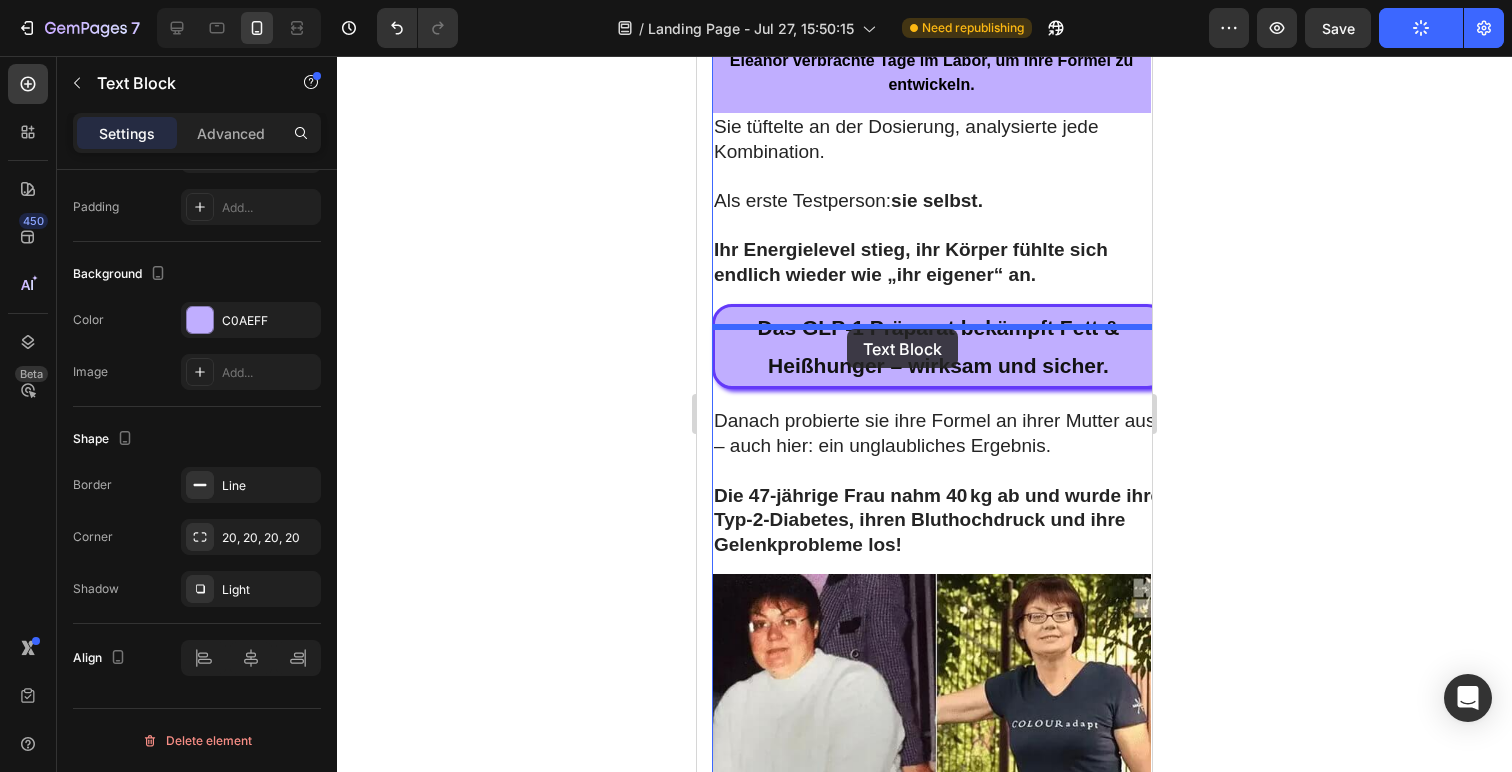 click on "Mobile  ( 455 px) iPhone 13 Mini iPhone 13 Pro iPhone 11 Pro Max iPhone 15 Pro Max Pixel 7 Galaxy S8+ Galaxy S20 Ultra iPad Mini iPad Air iPad Pro Header Image Row Medizin-Skandal! Studentin entwickelt Formel: 15 kg pro Monat abnehmen ohne Diät – jetzt verklagt sie die Pharmaindustrie Heading Row Für große Pharmaunternehmen ist es profitabel, die Wahrheit über eine neue revolutionäre Methode zur Gewichtsabnahme zu verschweigen! Heading 6 Juni, 2025 Text Block Image In einer britischen TV-Sendung erzählt Eleanor Thompson die ganze Wahrheit über die Methode zur Gewichtsreduktion, die sie selbst entwickelt hat, den Diebstahl ihrer Idee und den großen Betrug, den man den Menschen in Europa einzureden versucht. Text Block Eleanor Thompson ist die beste Medizinstudentin an der Nationalen Medizinischen Universität.    Innerhalb von nur 2 Monaten schaffte sie es,  über 35 kg abzunehmen – dank ihrer eigenen Erfindung!      Und das Beste:  ohne Diät oder Sport!       Text Block Image" at bounding box center (924, 8969) 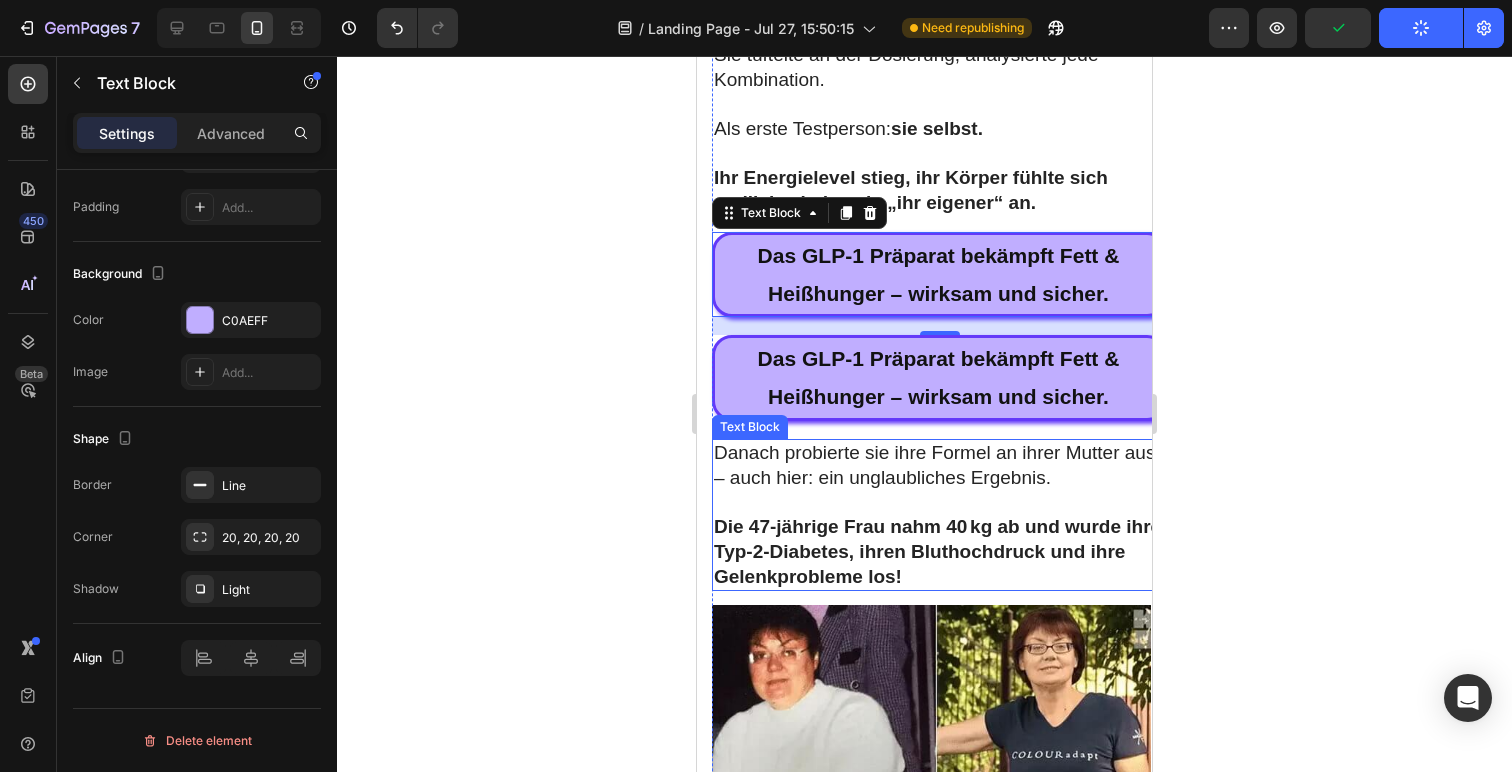 scroll, scrollTop: 2811, scrollLeft: 0, axis: vertical 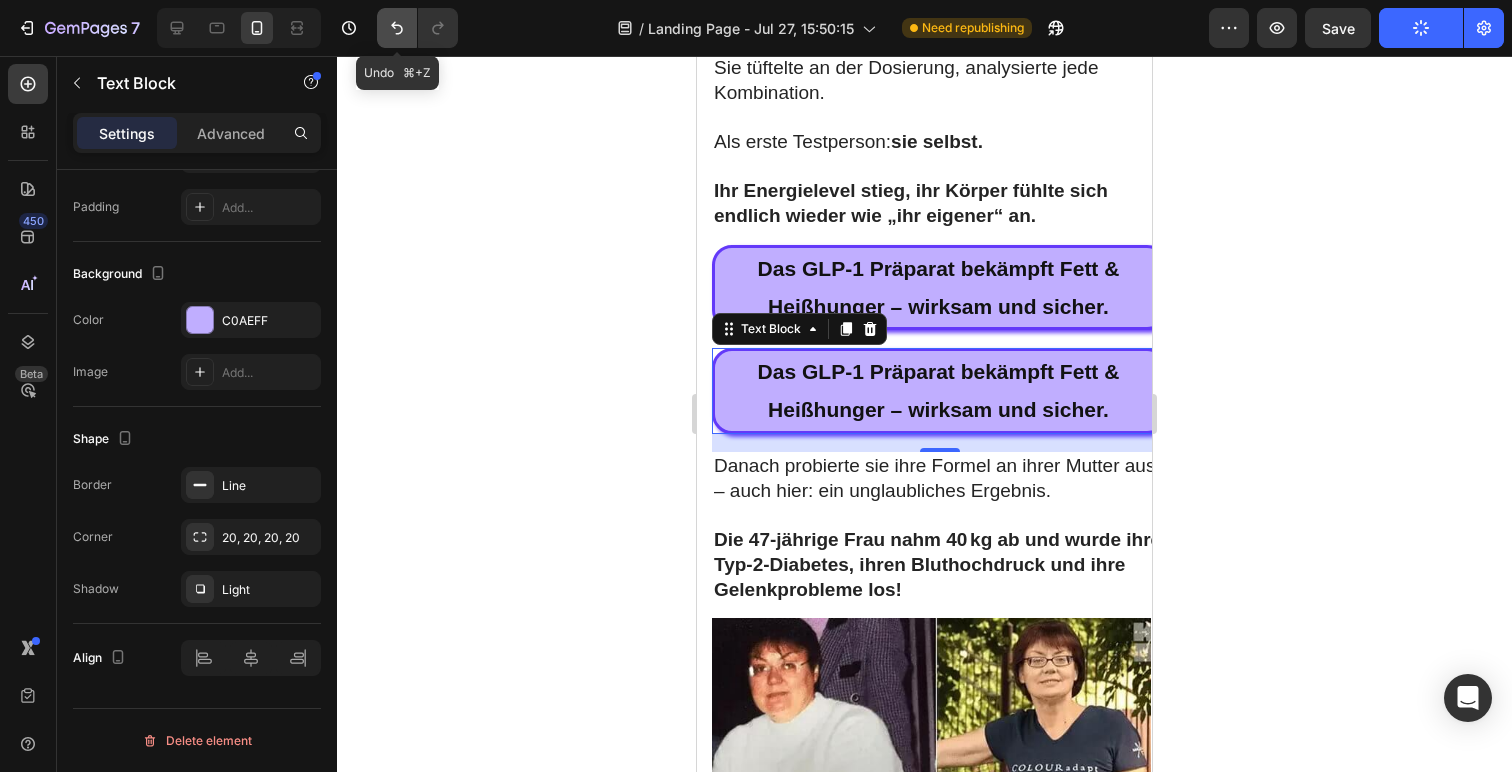 click 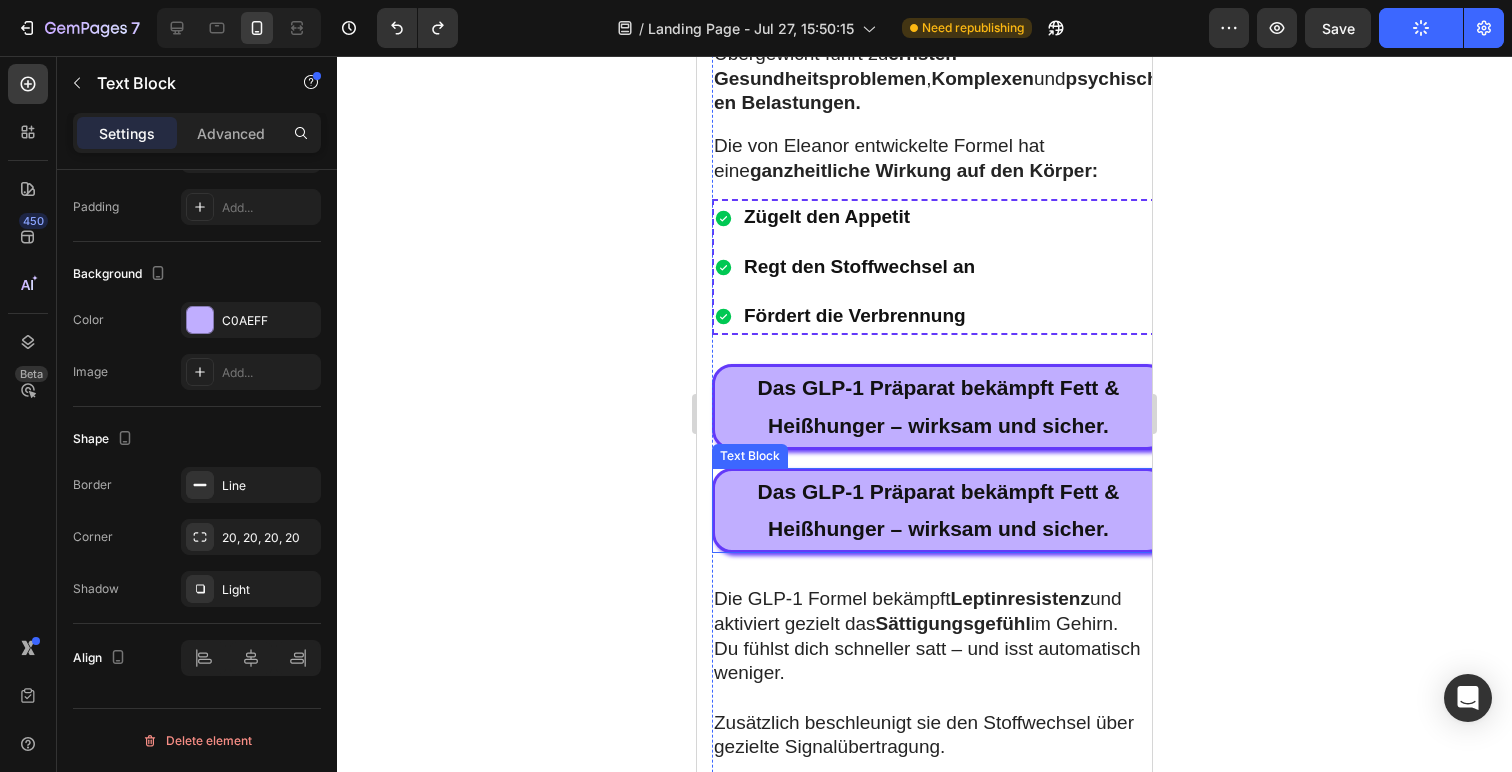 scroll, scrollTop: 5911, scrollLeft: 0, axis: vertical 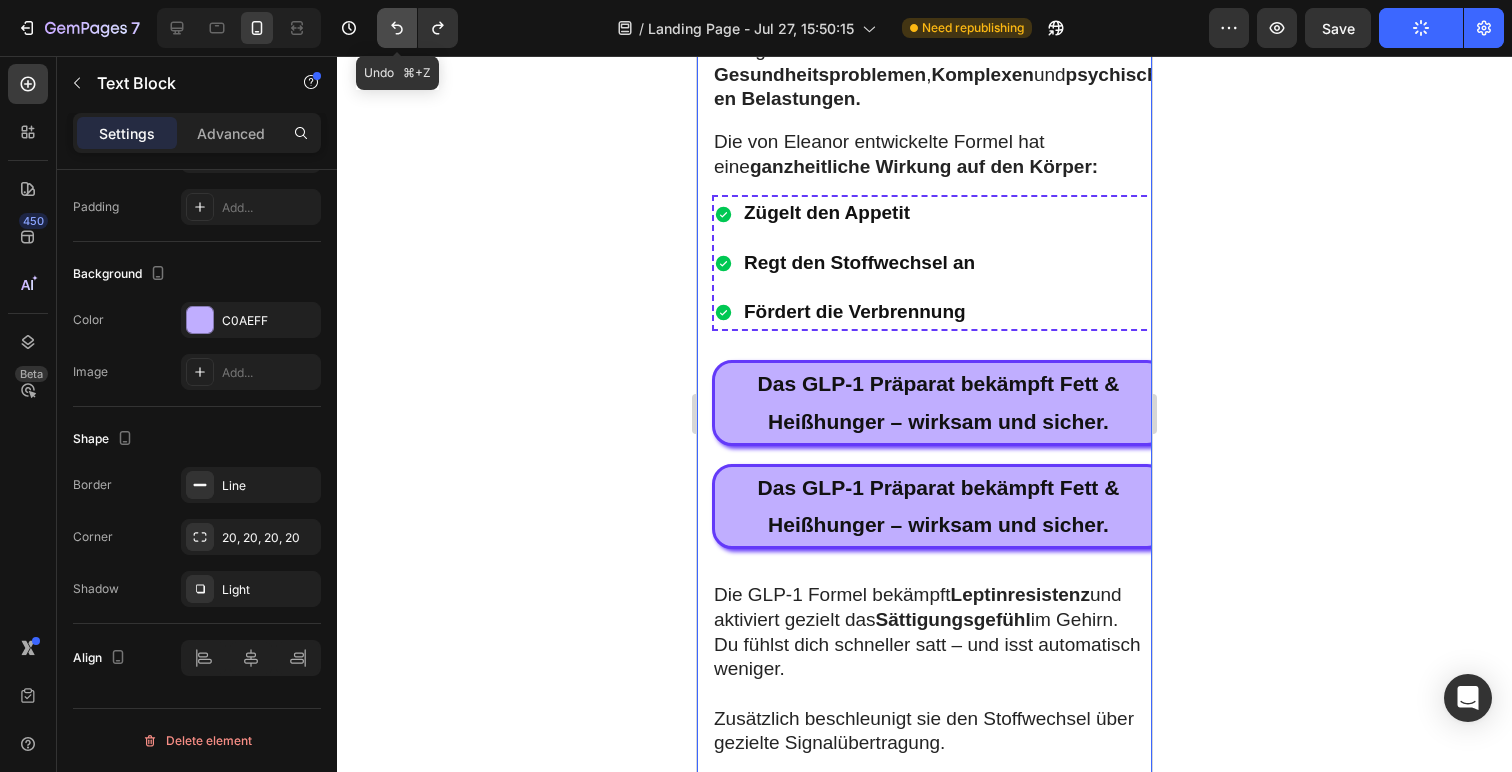 click 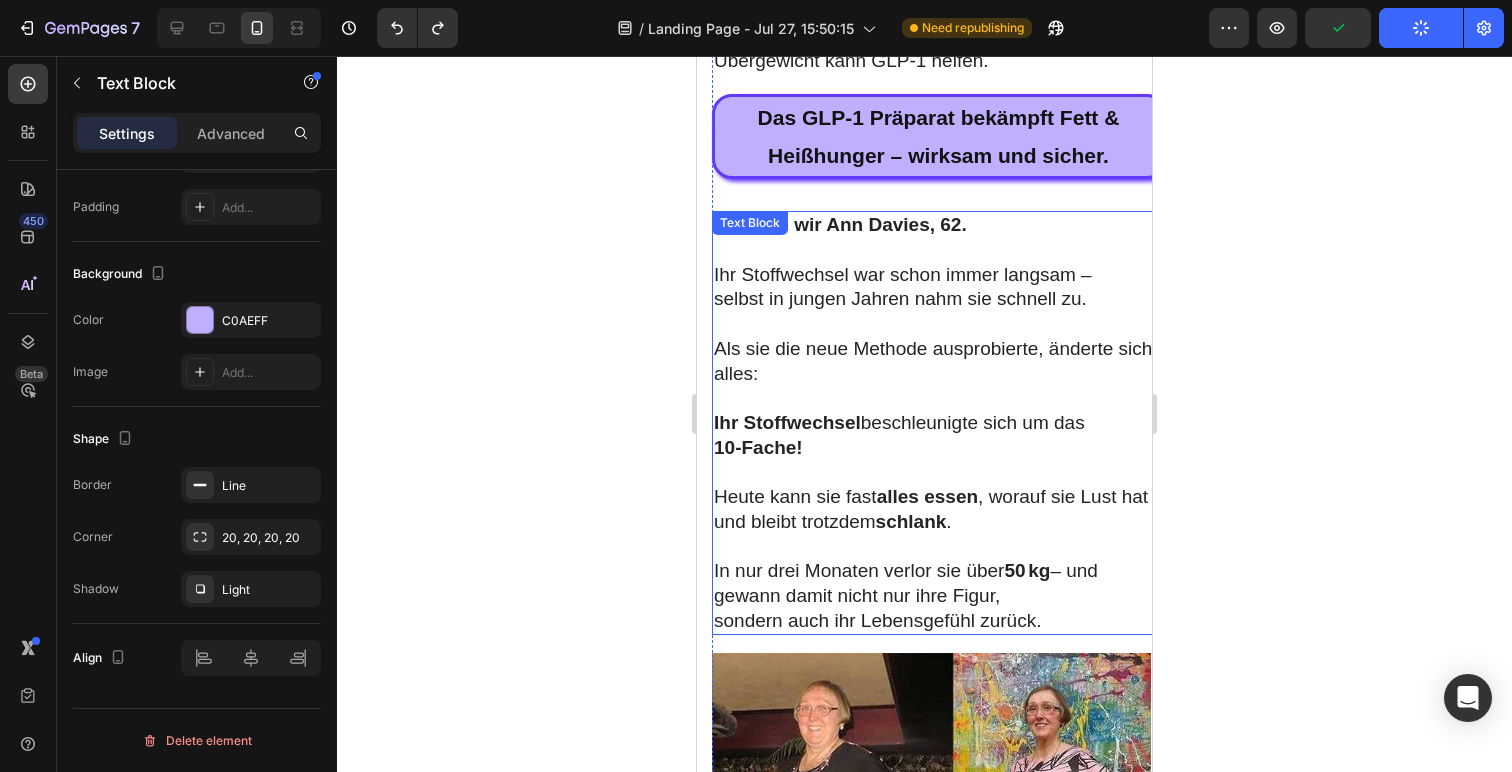 scroll, scrollTop: 6220, scrollLeft: 0, axis: vertical 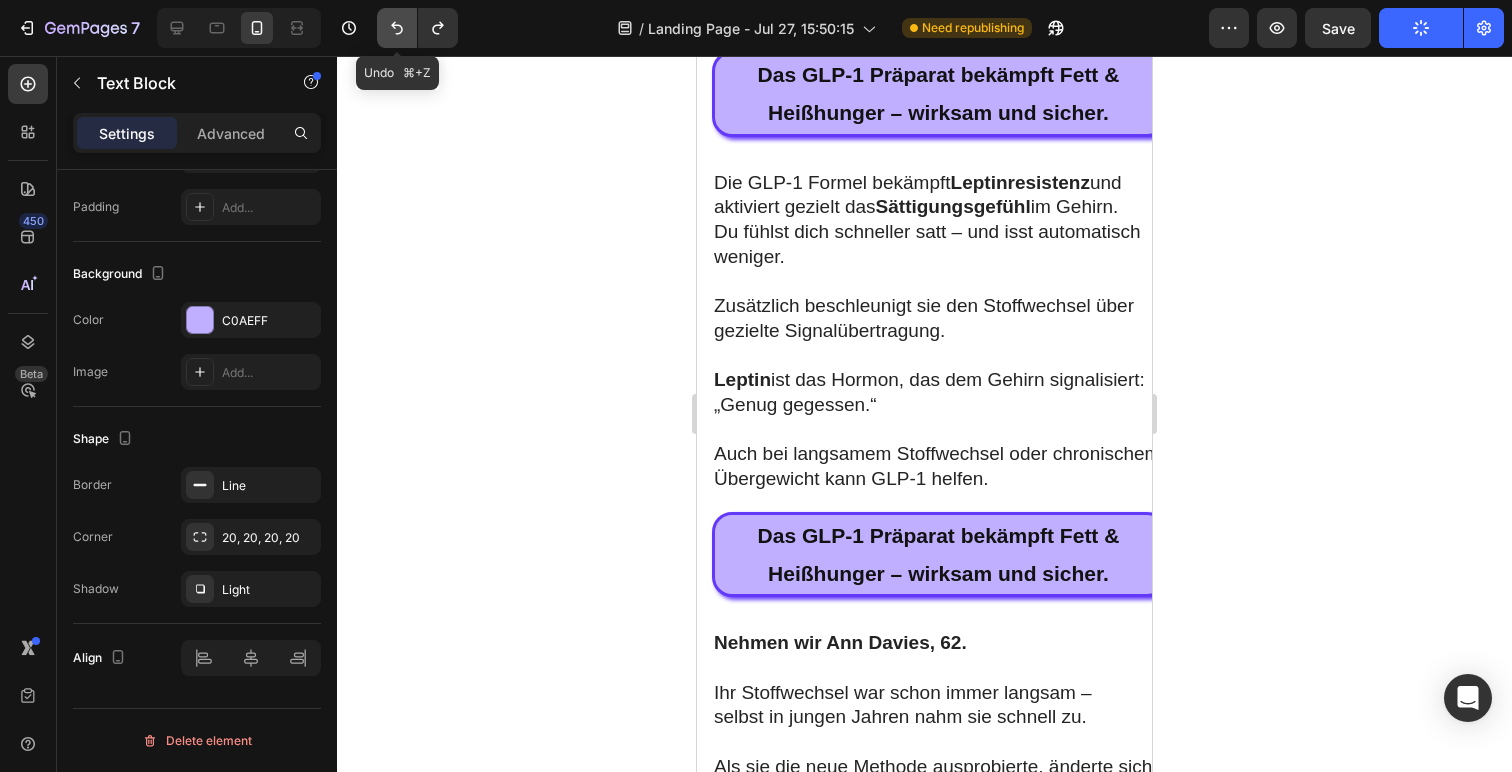 click 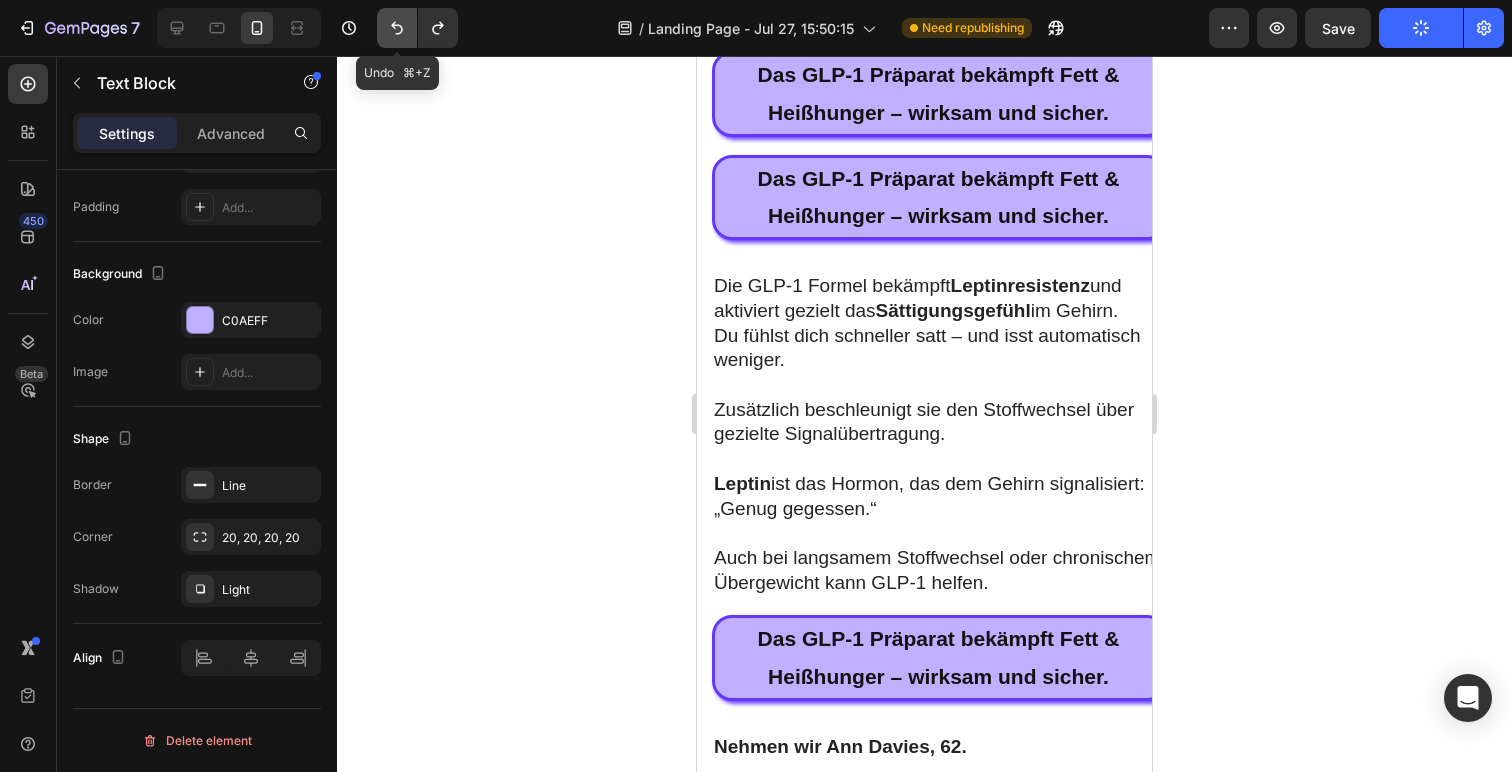 click 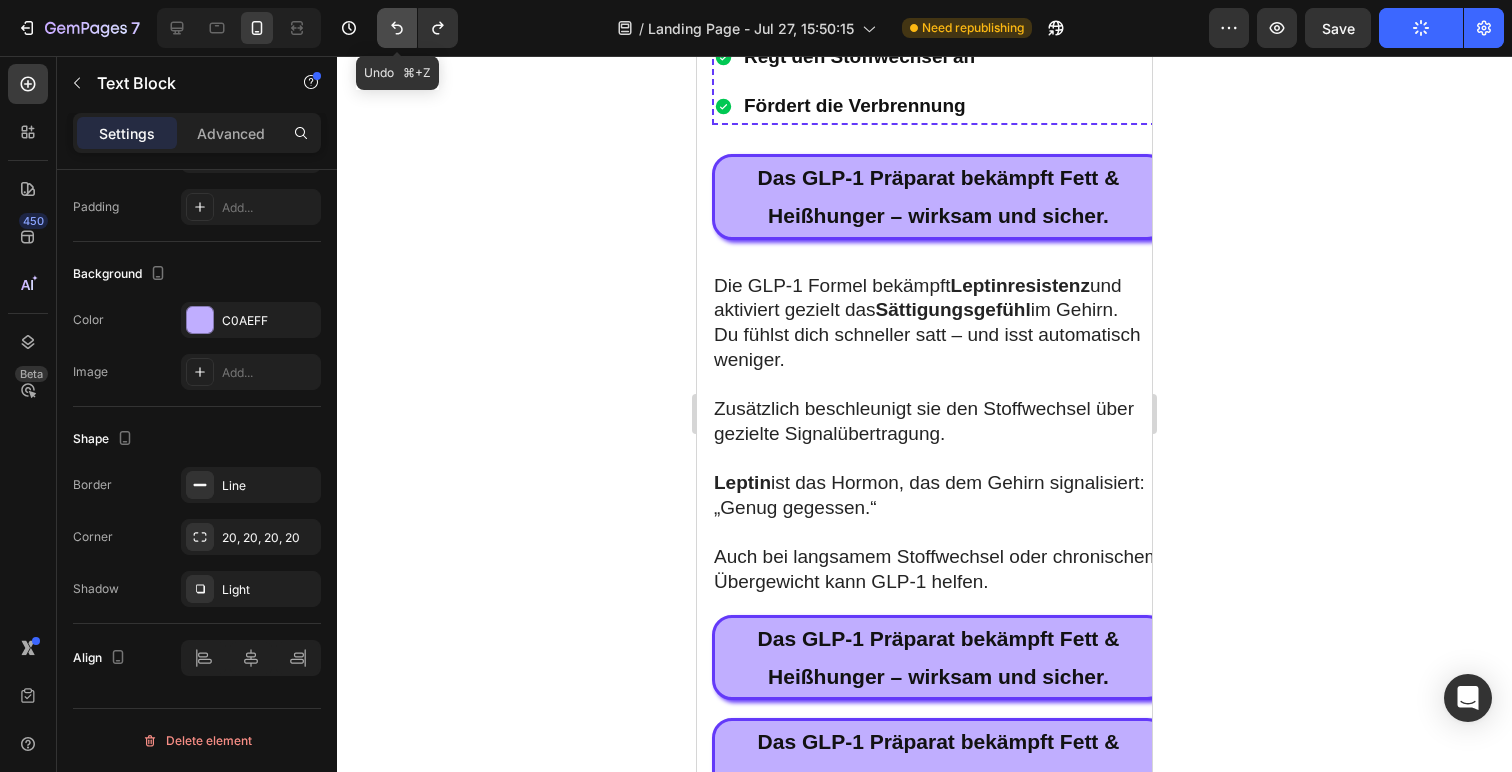 click 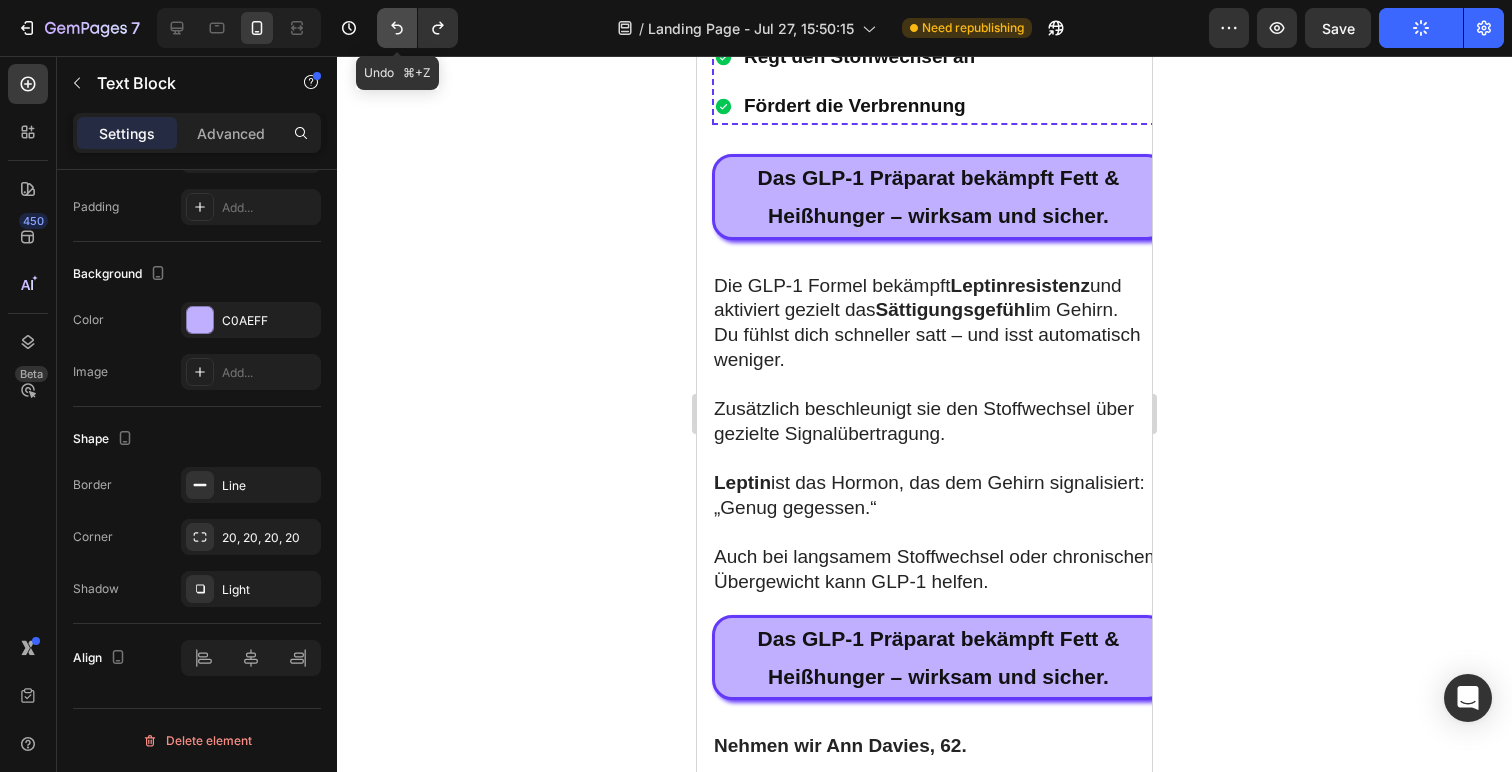 click 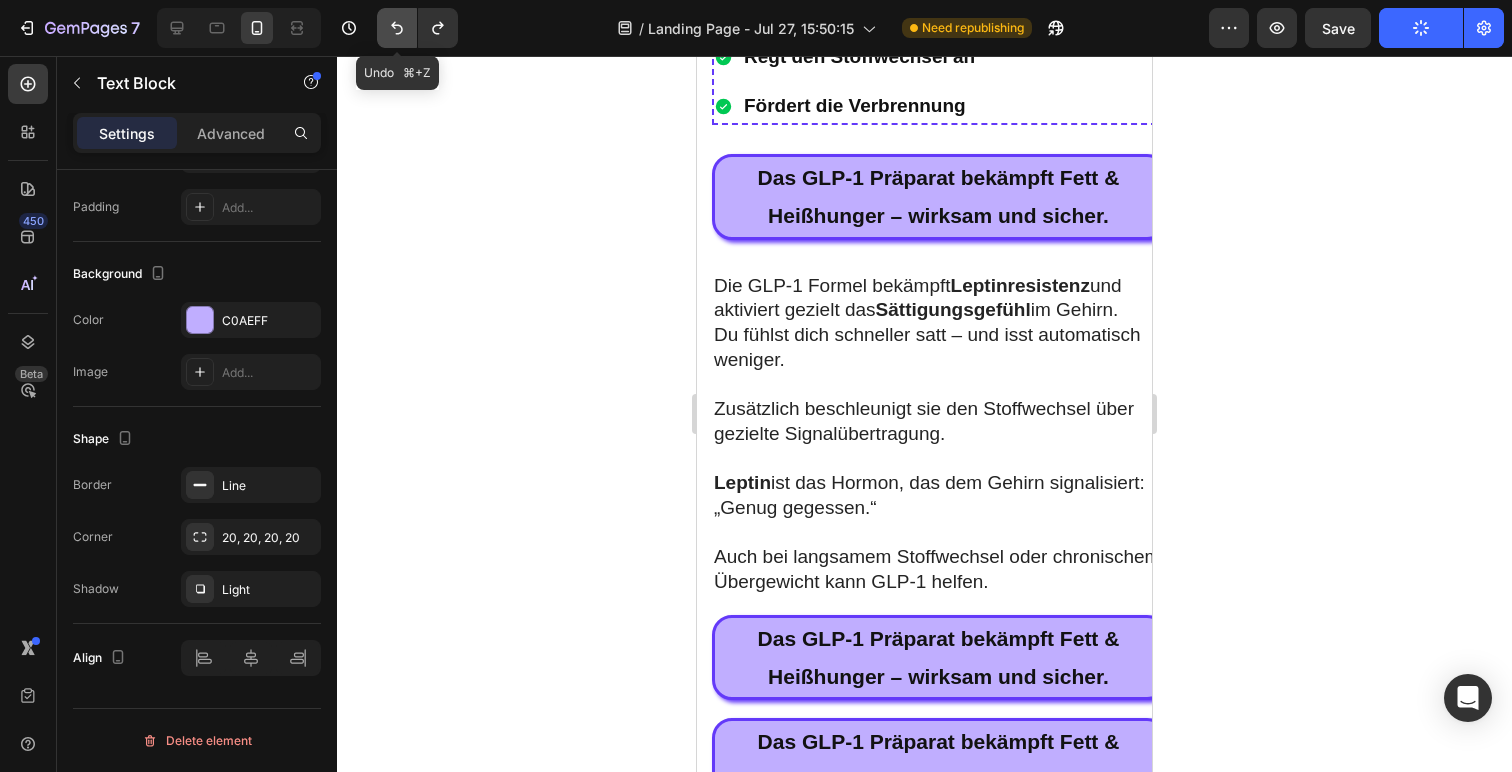 click 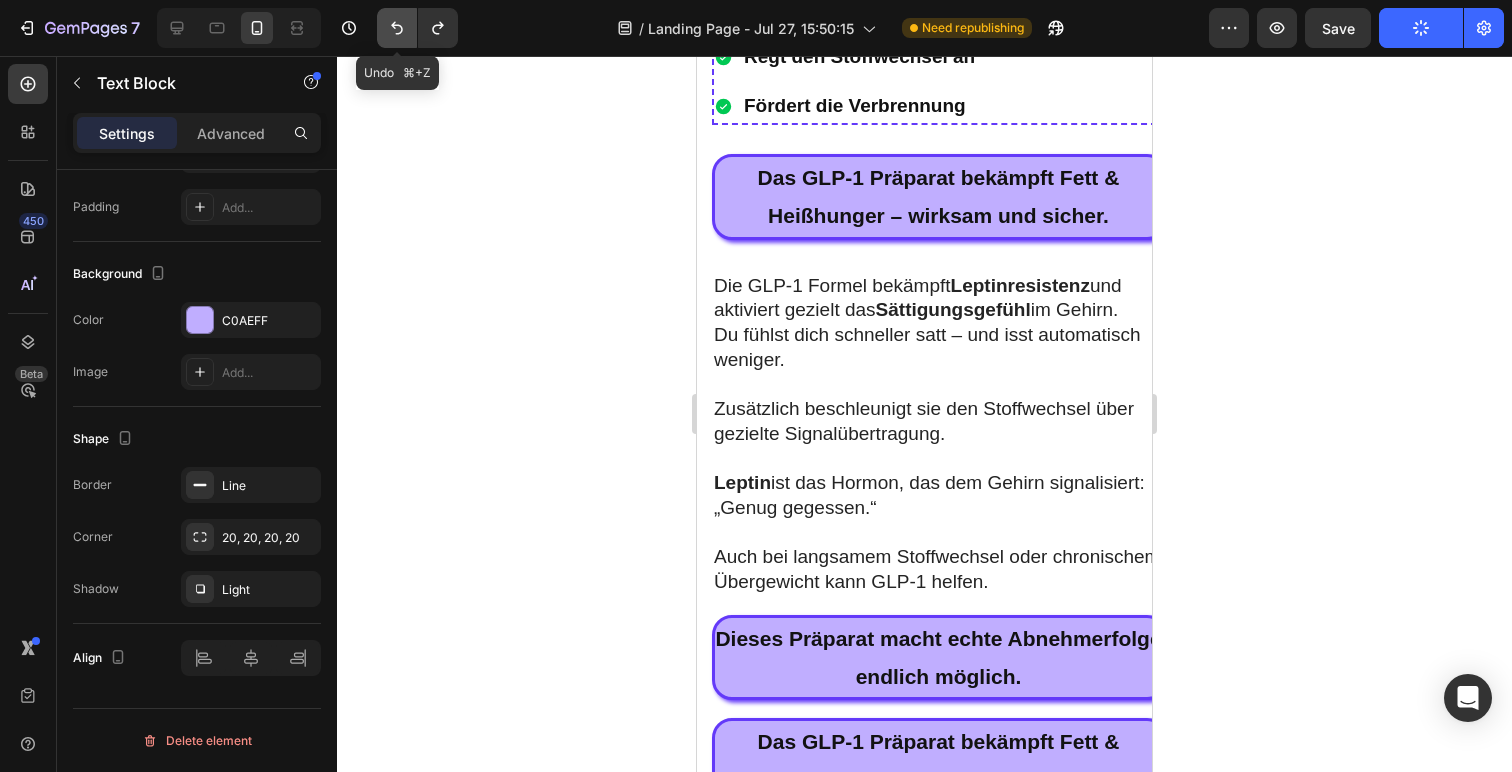 click 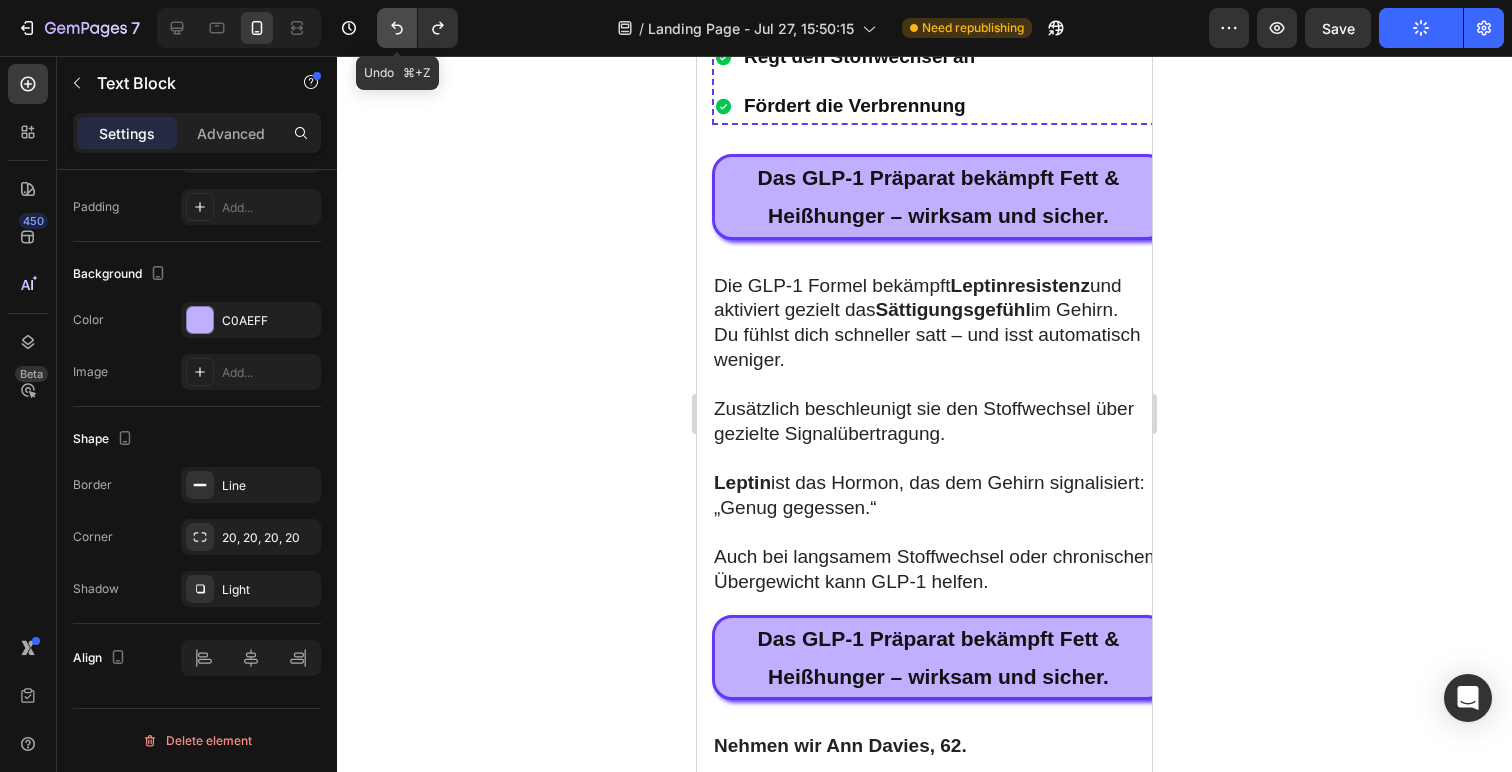 click 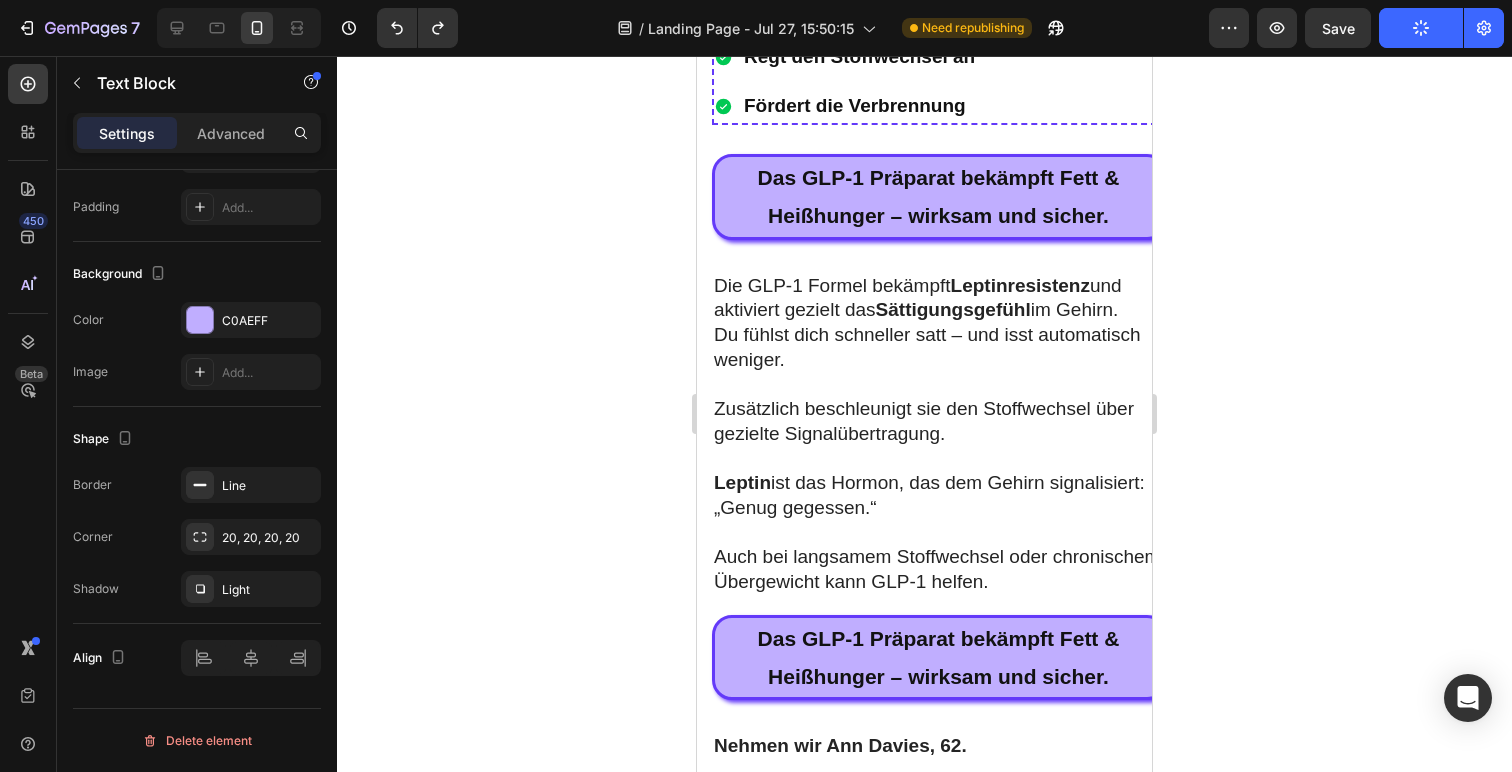 click on "7" at bounding box center [237, 28] 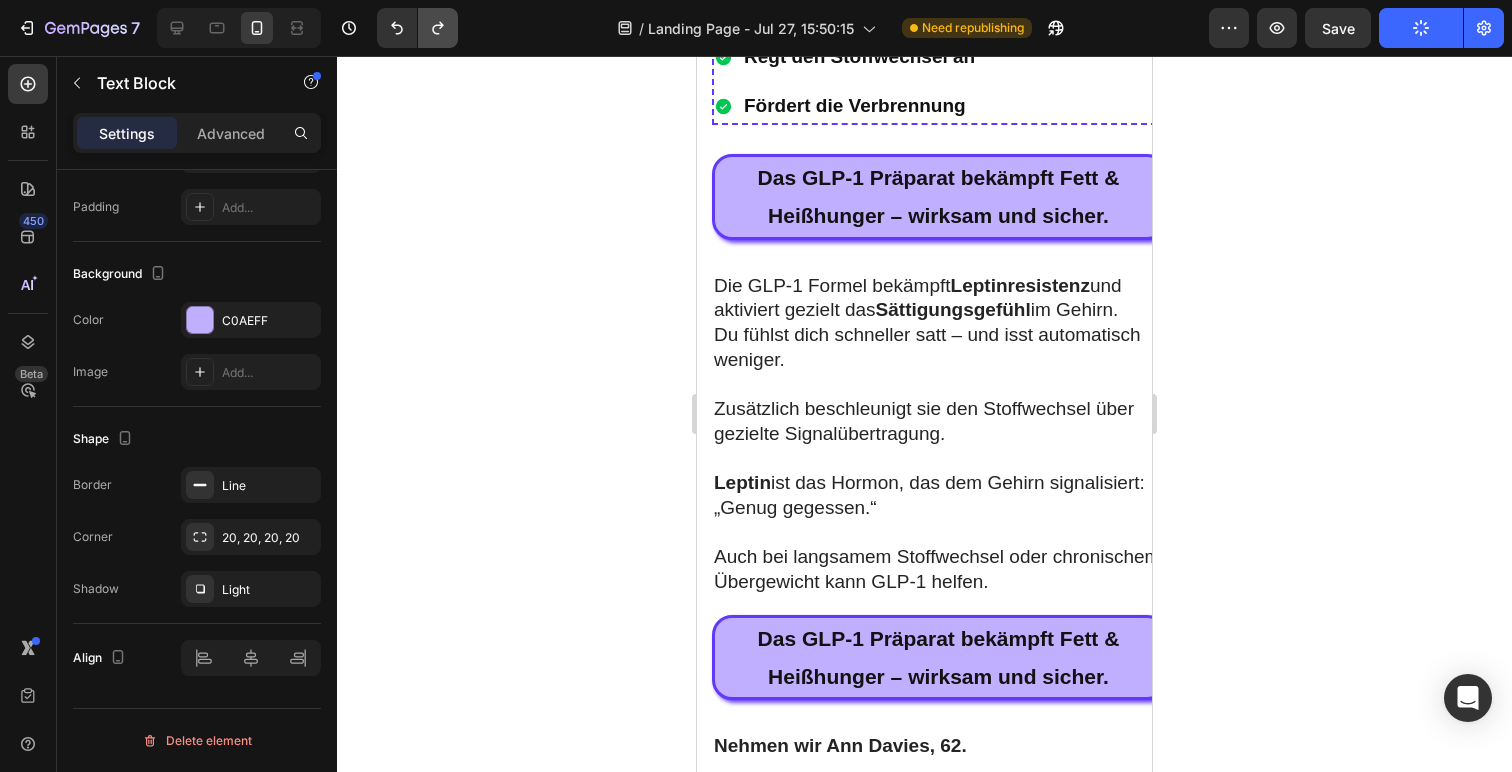 click 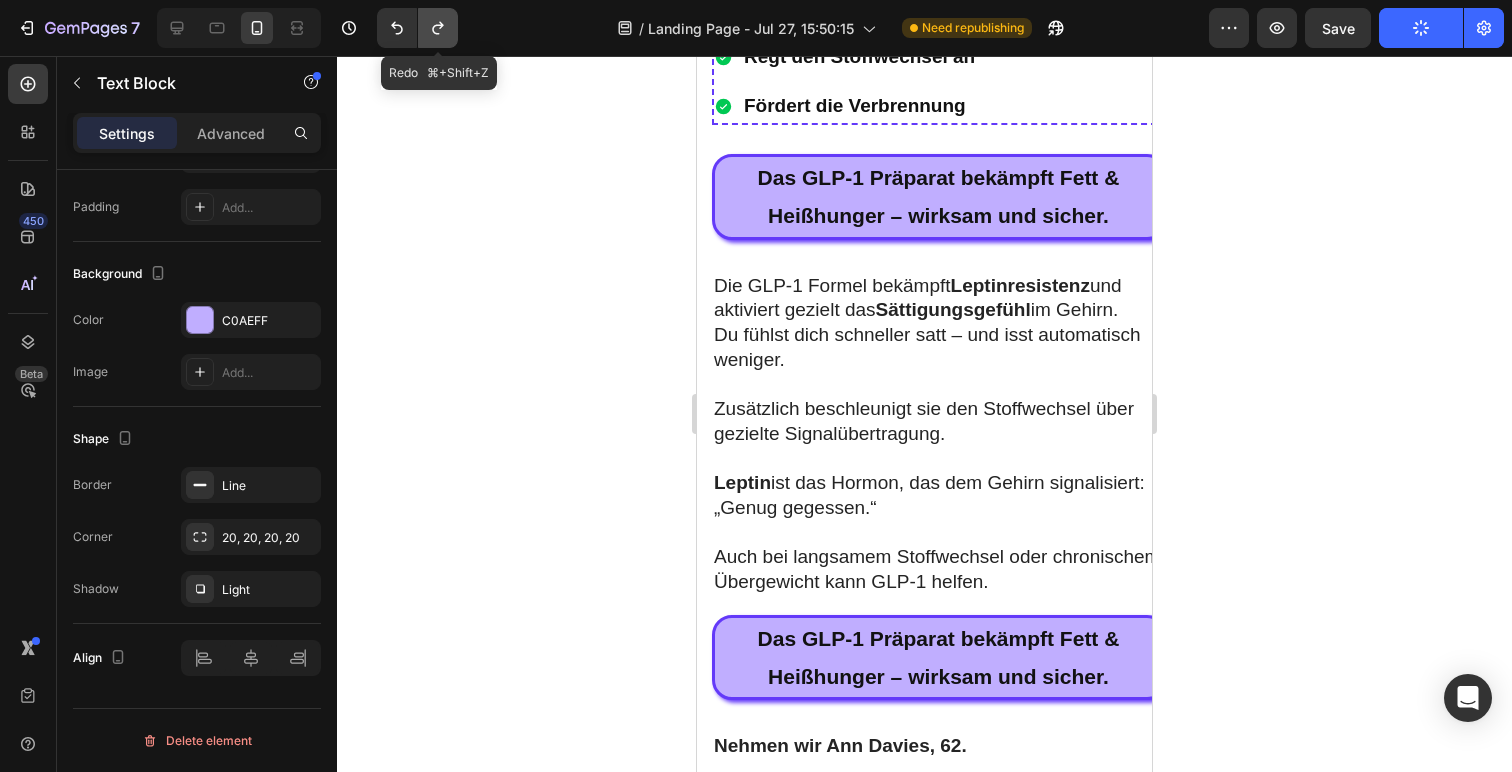 click 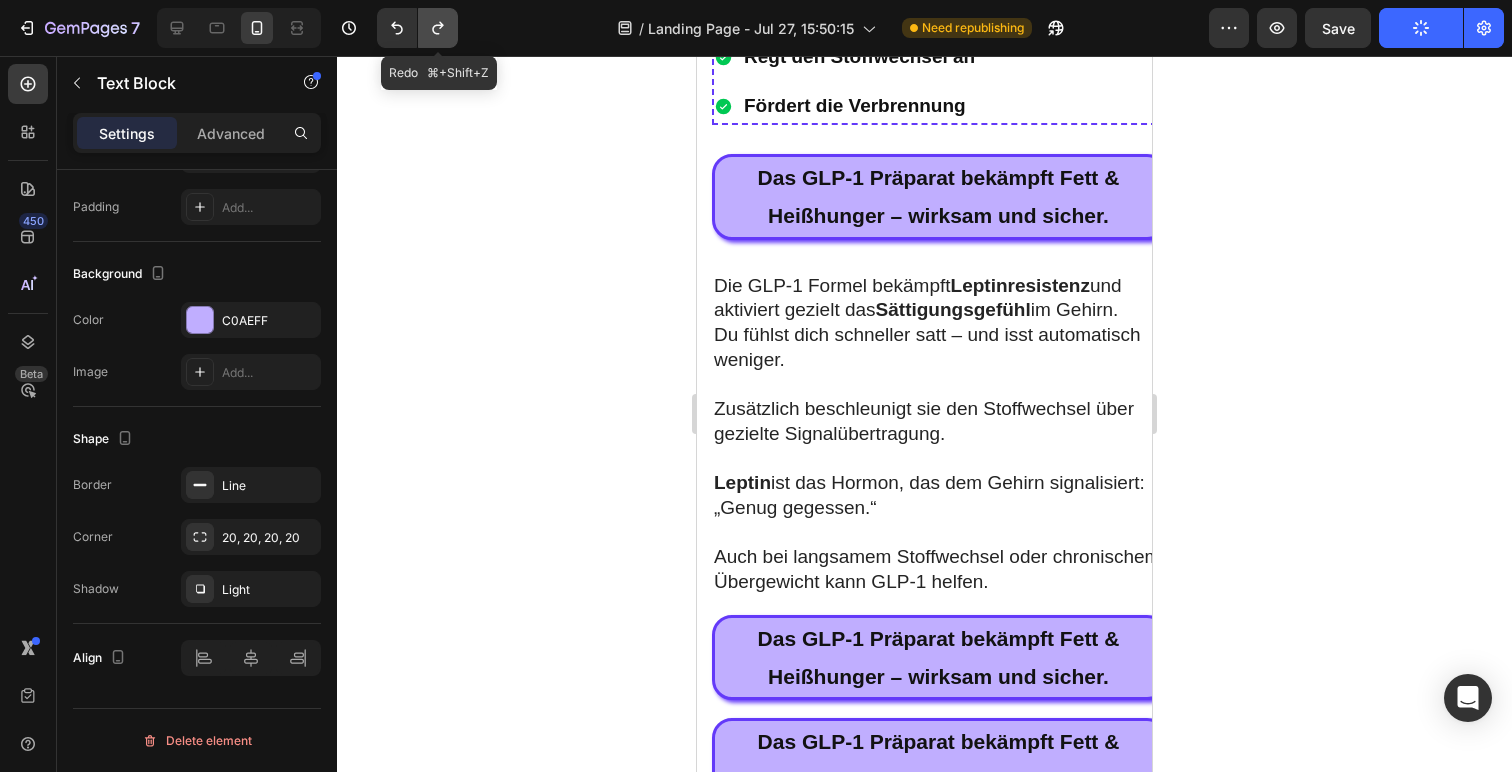 click 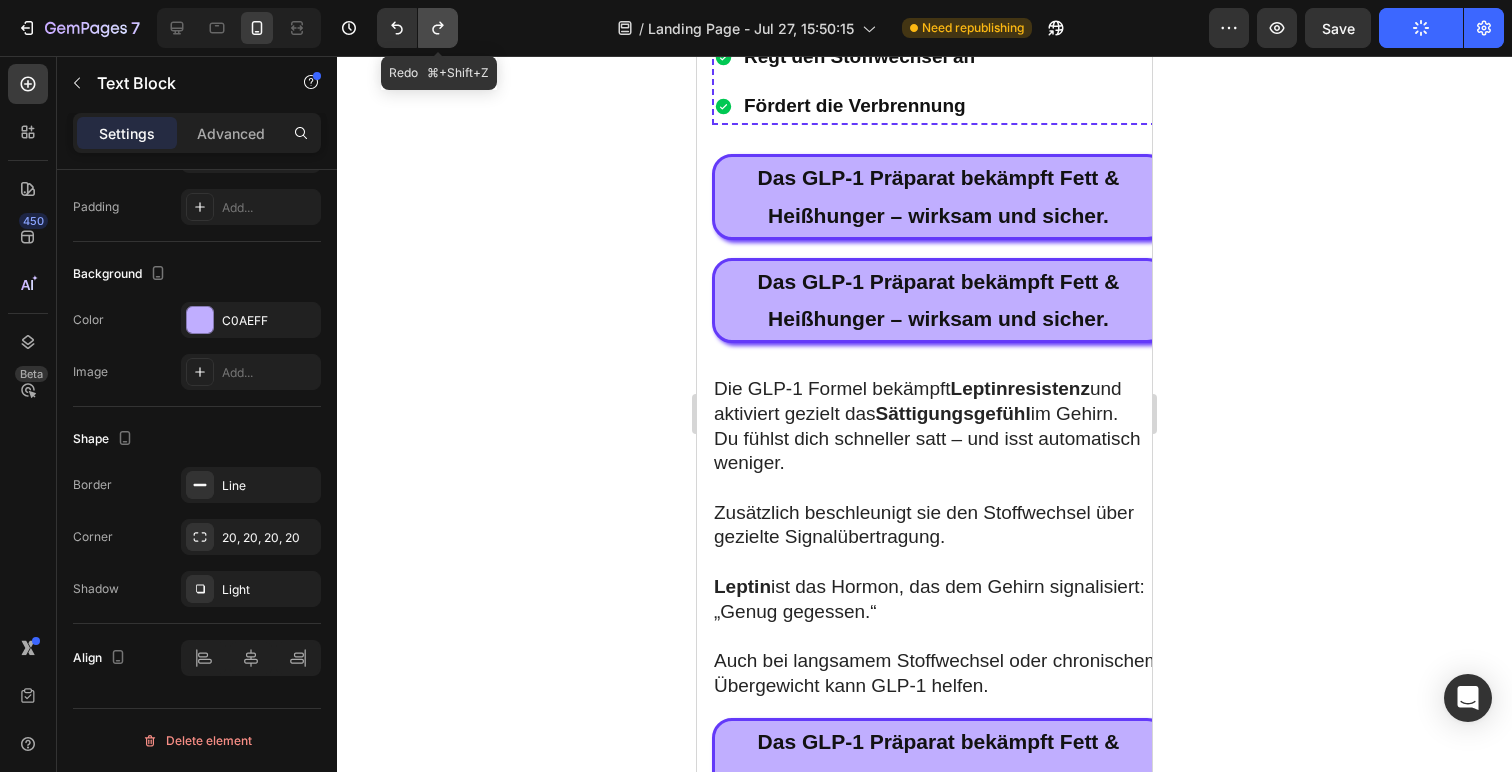 click 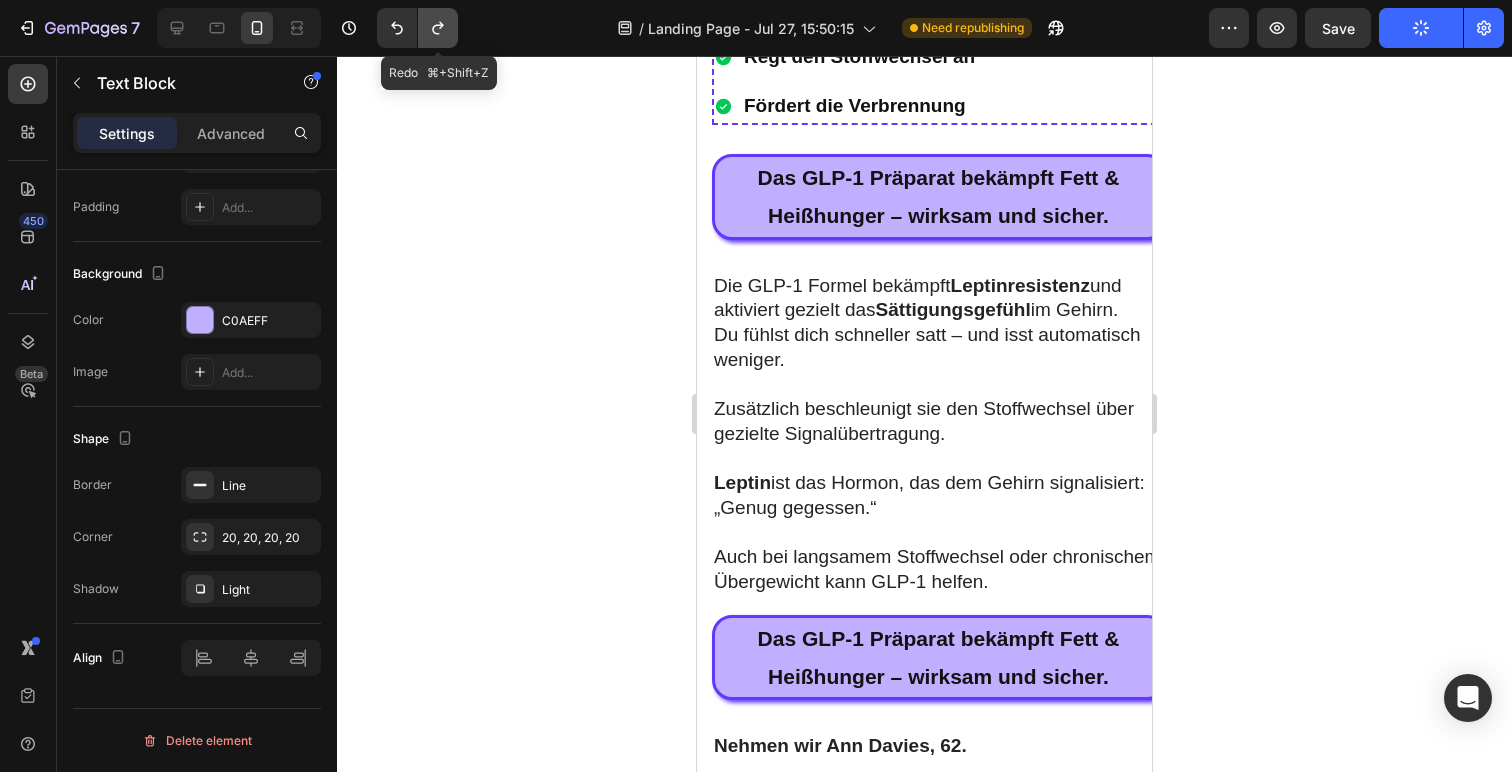 click 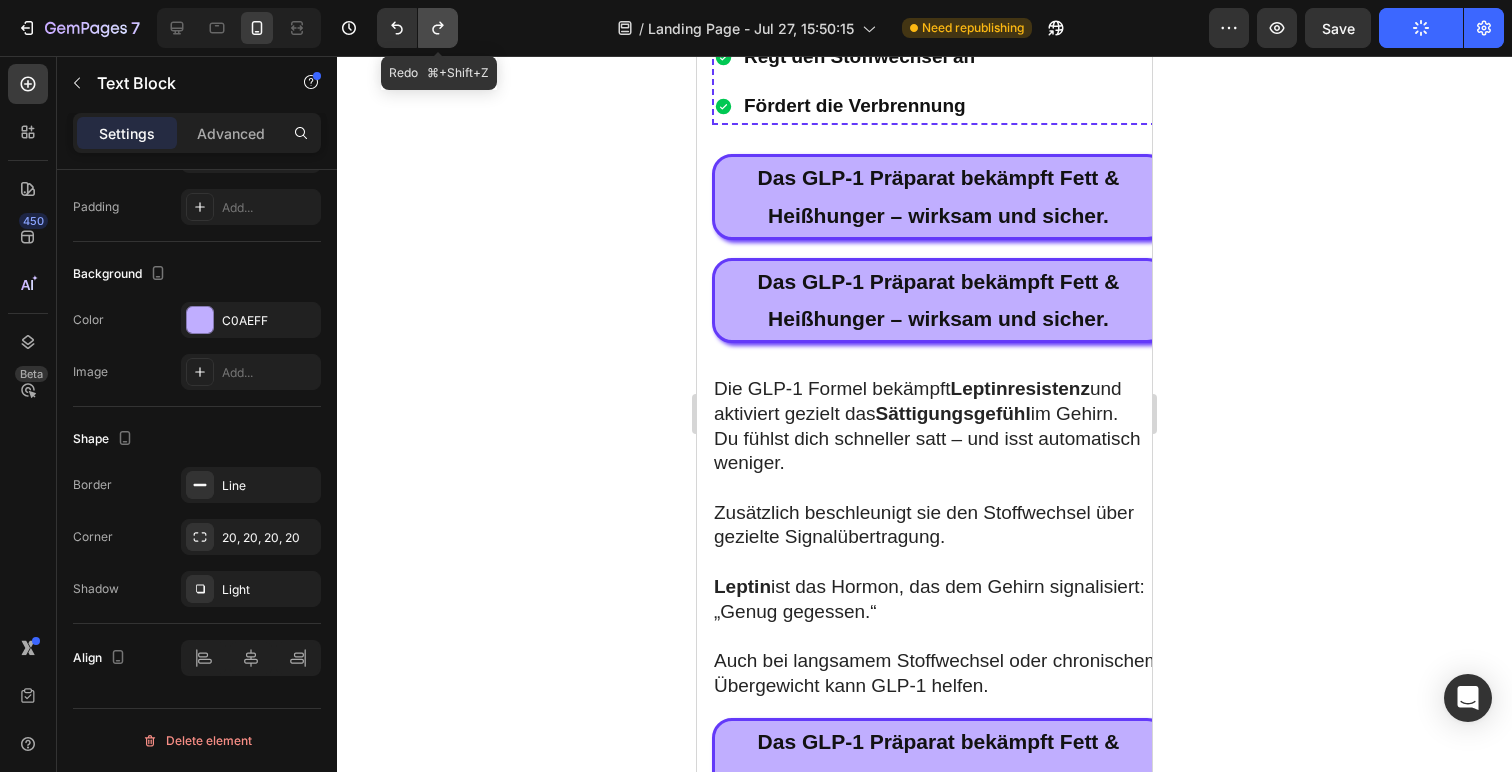 click 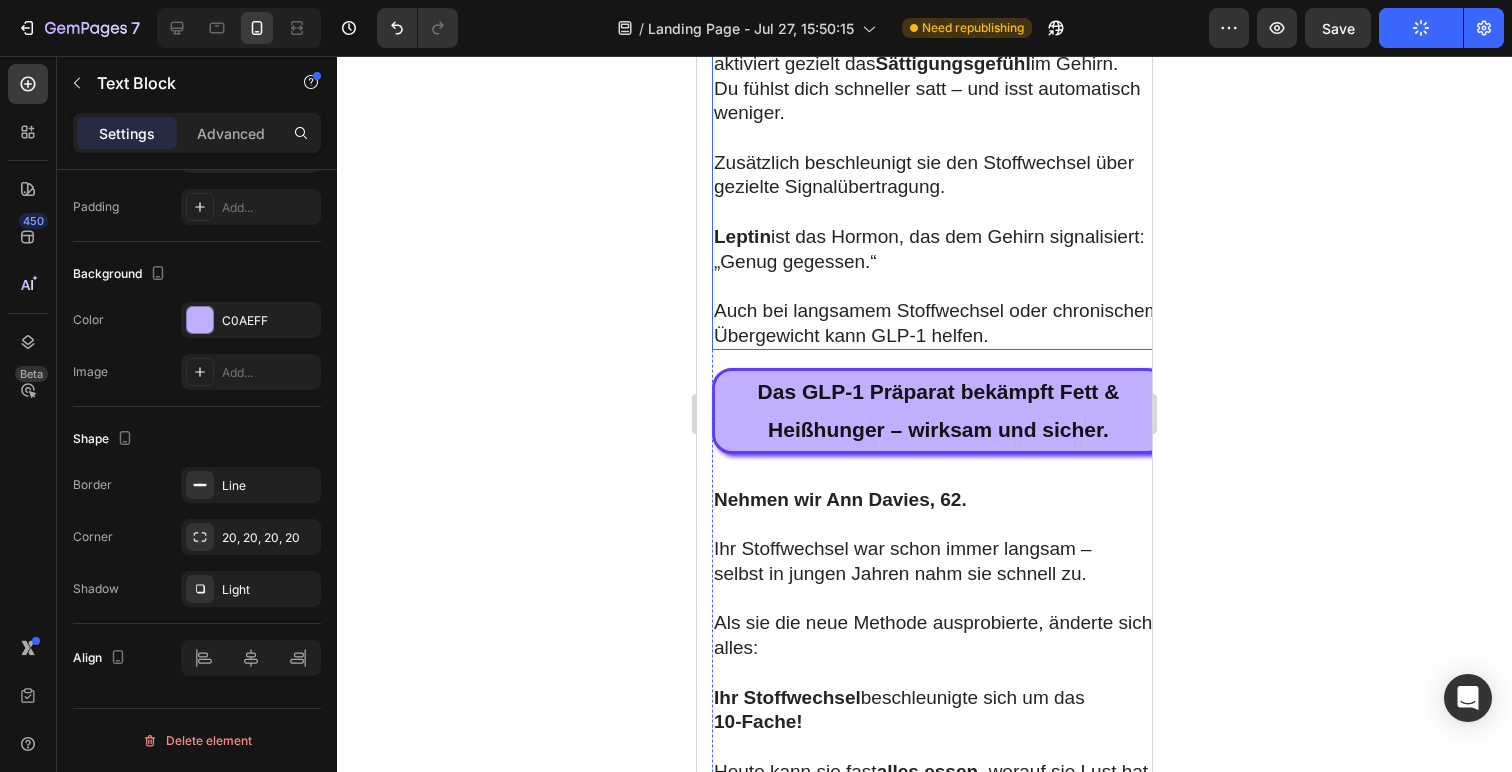 scroll, scrollTop: 6442, scrollLeft: 0, axis: vertical 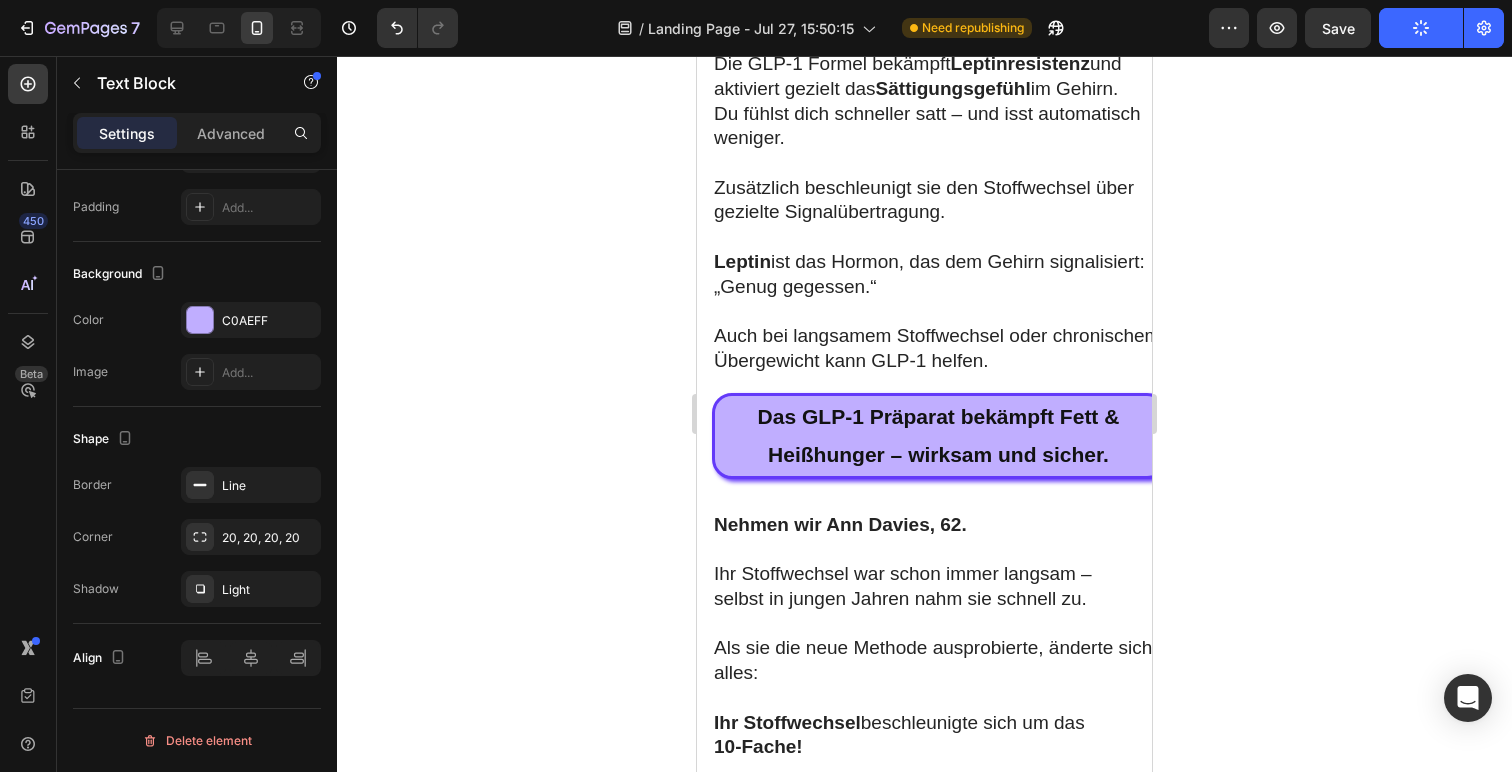 click 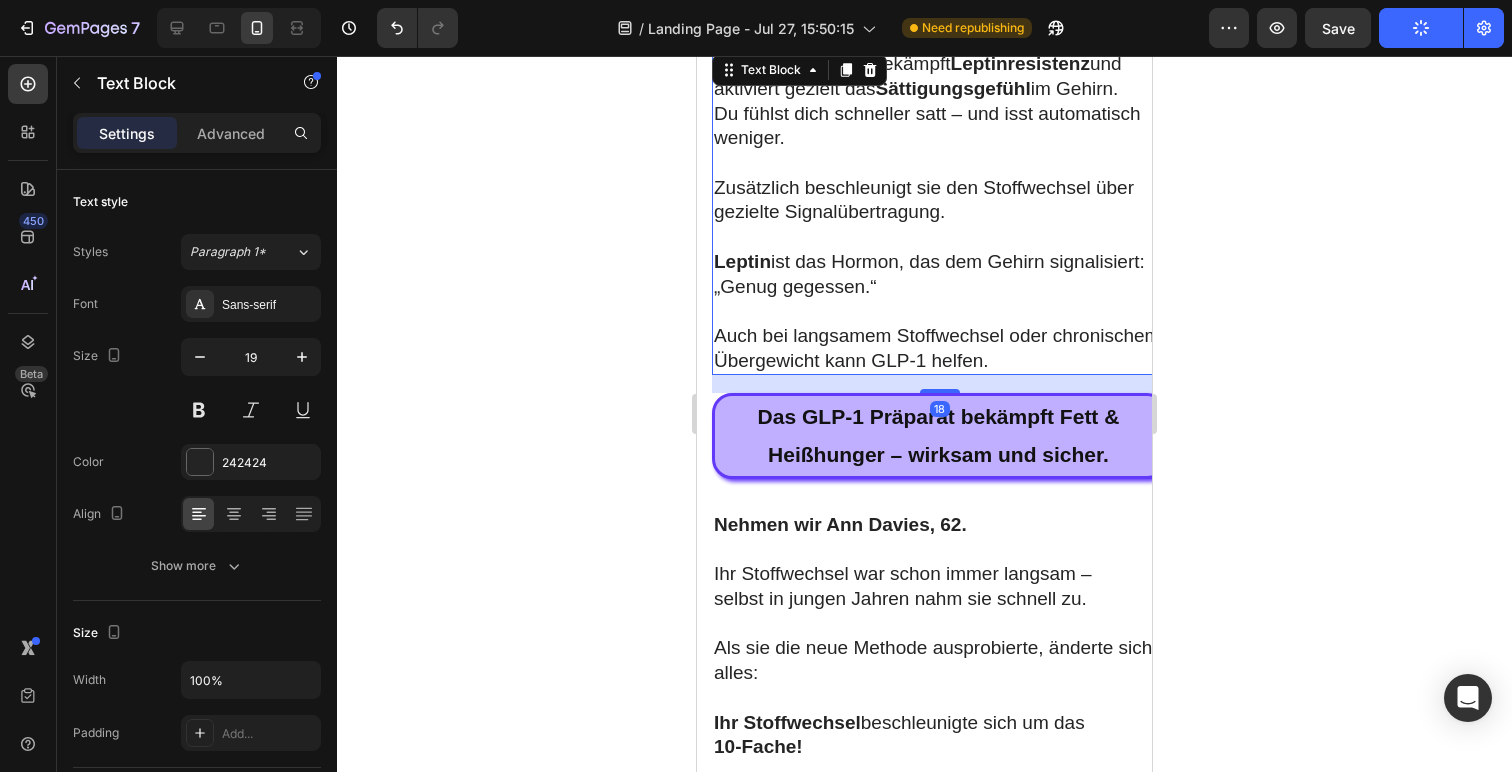 click at bounding box center [939, 163] 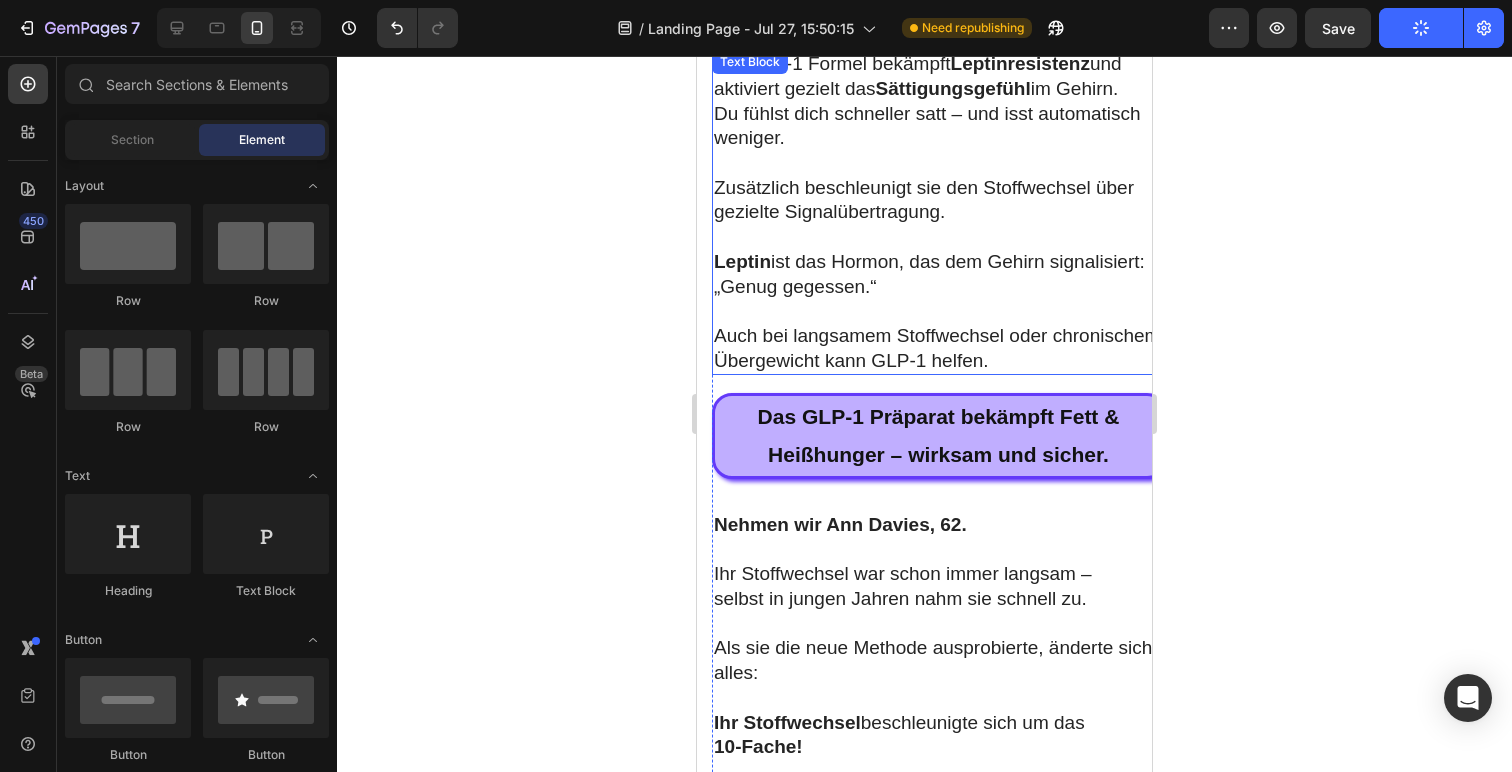 click at bounding box center [939, 163] 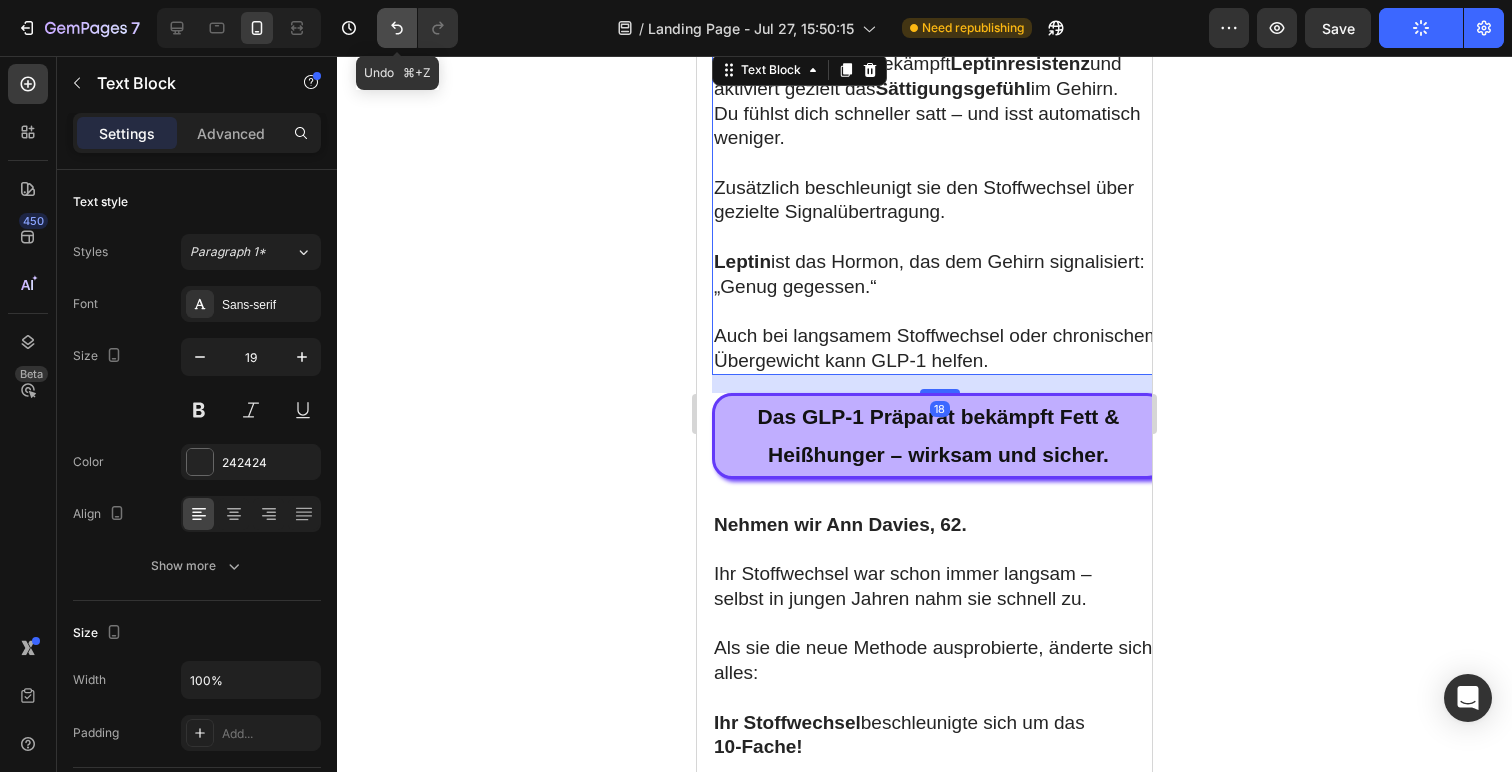 click 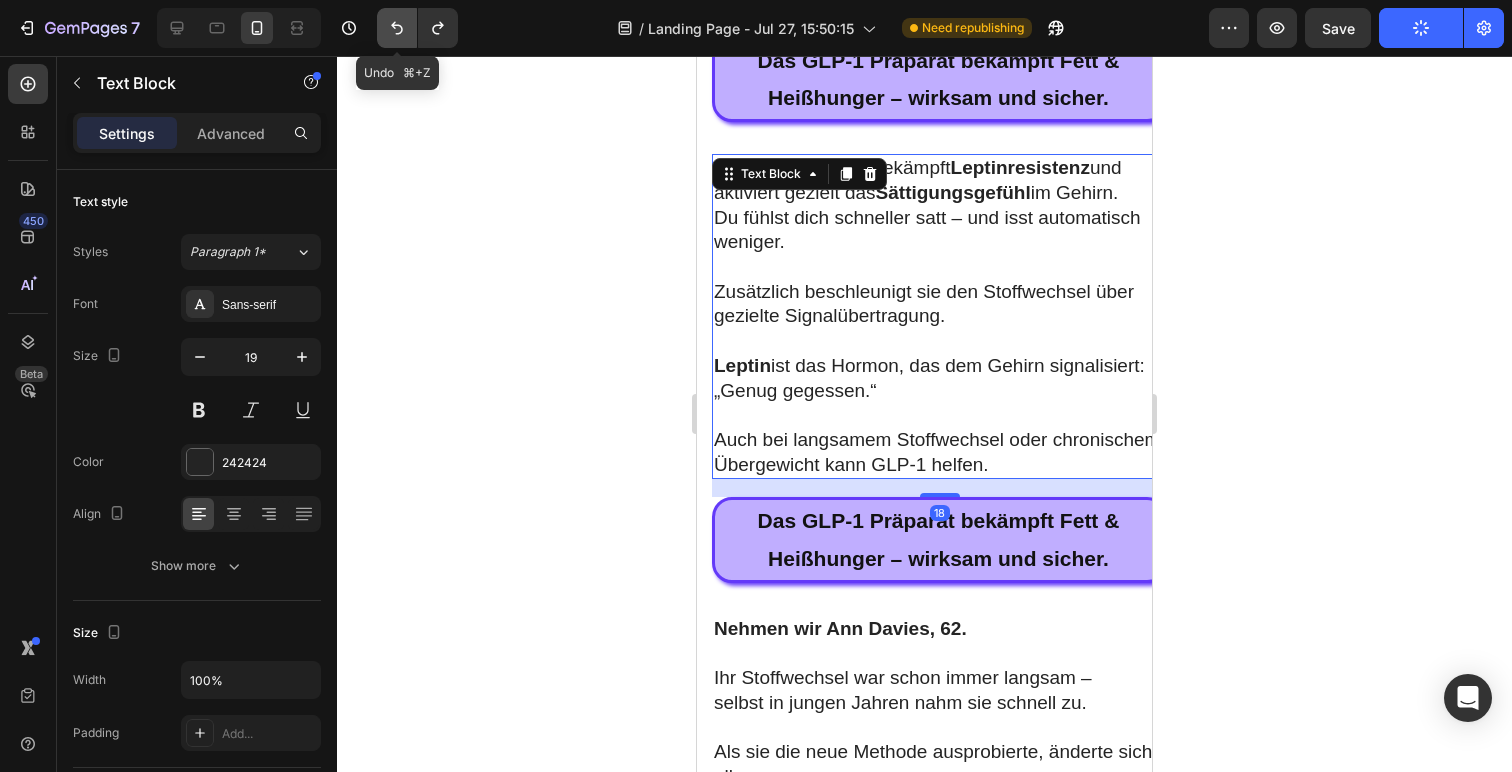 click 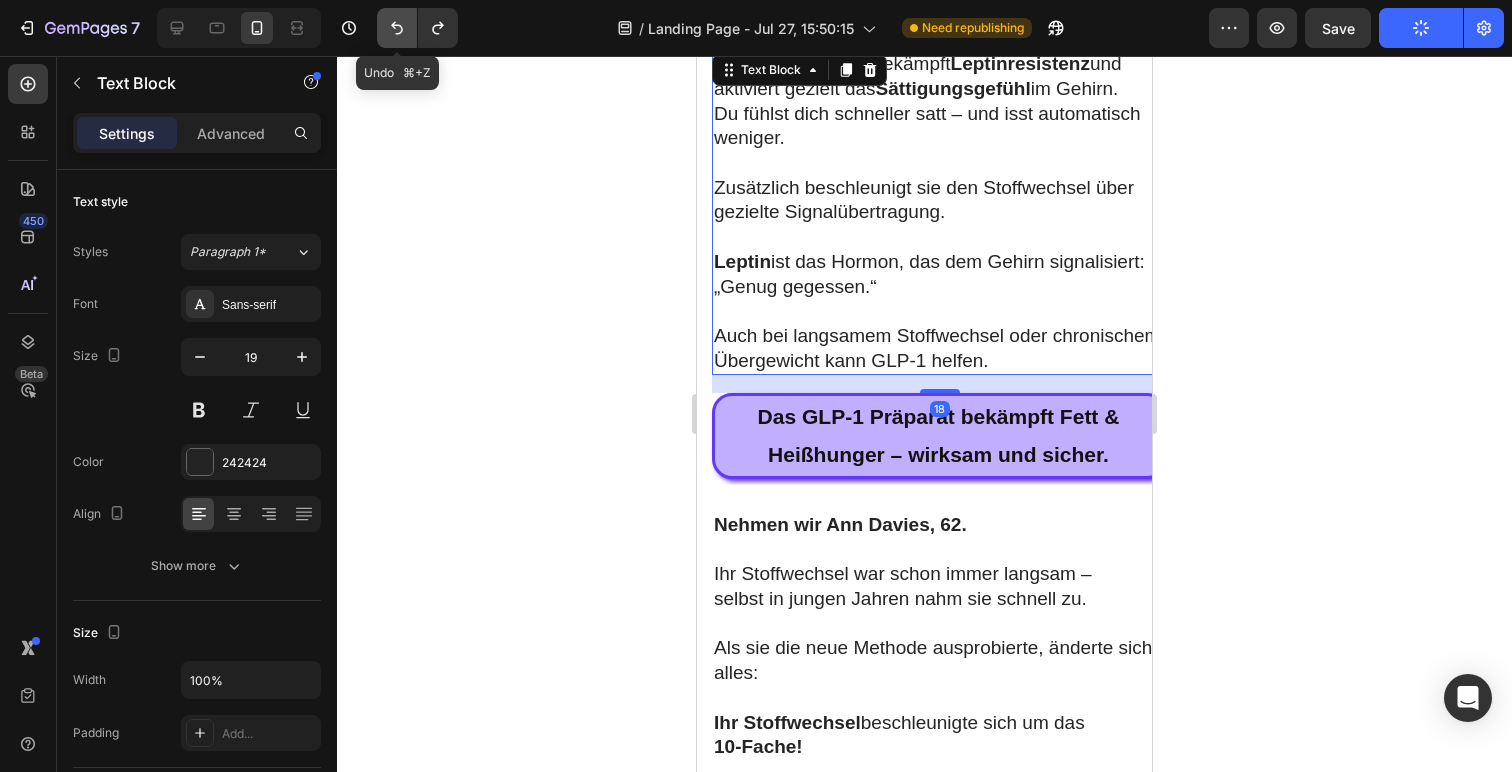 click 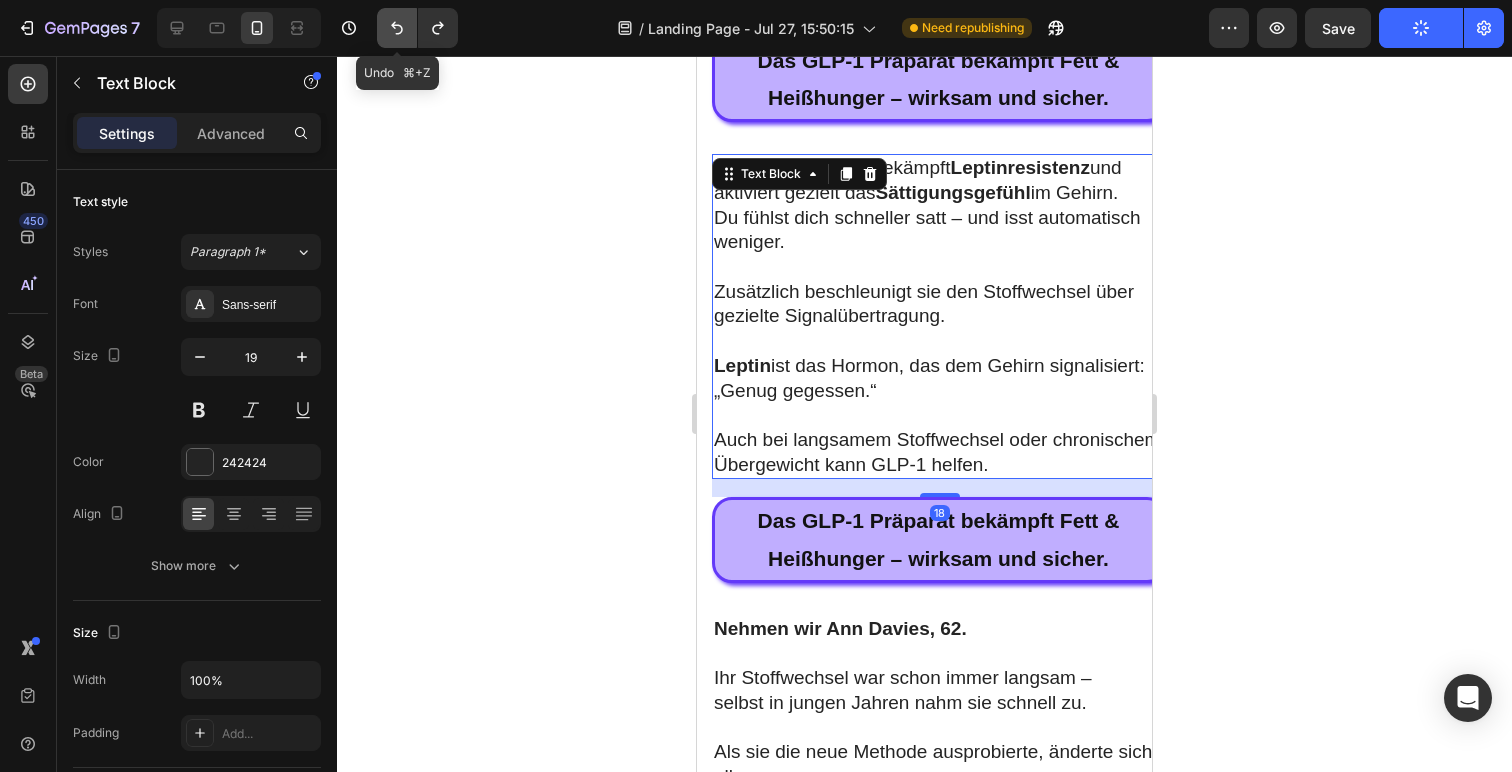 click 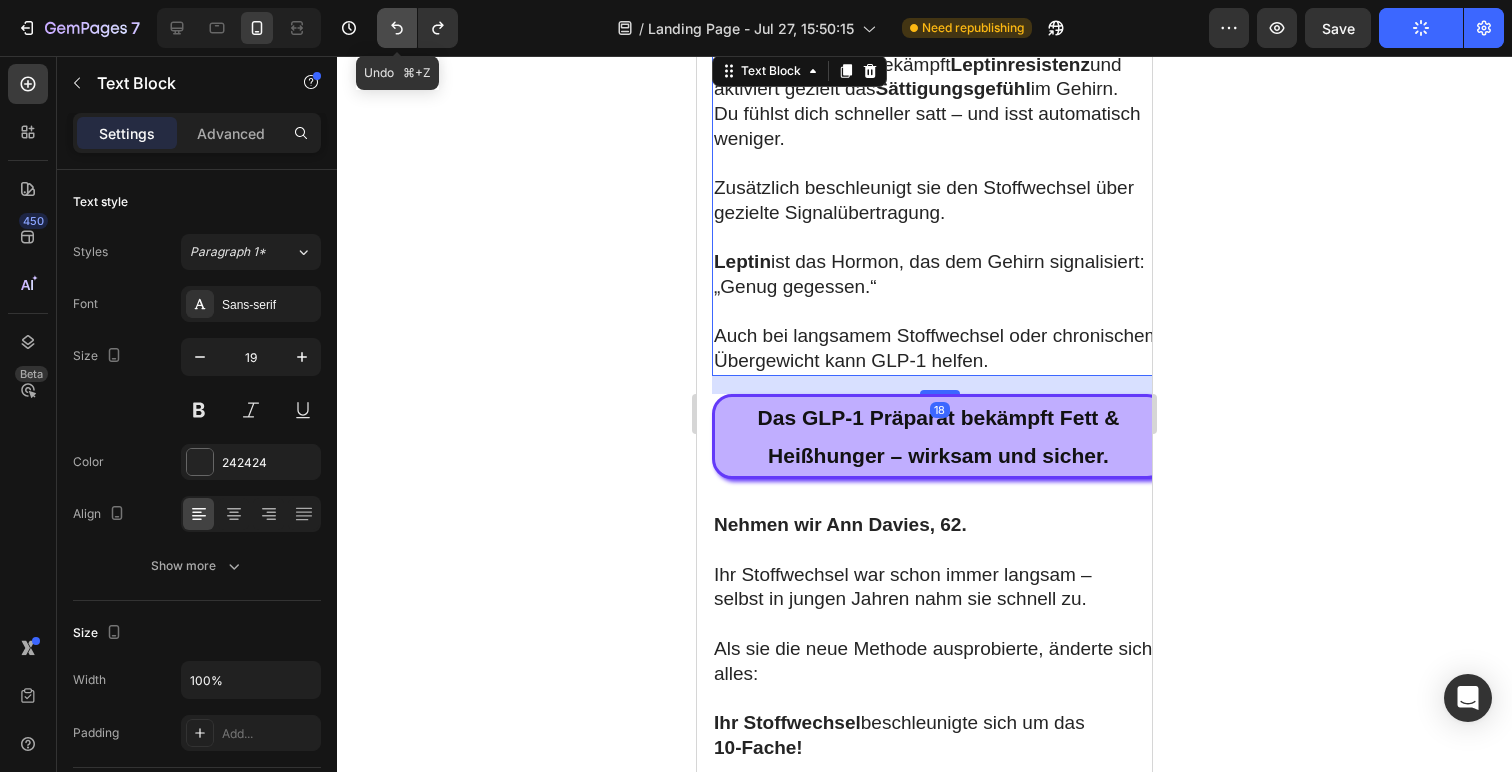 click 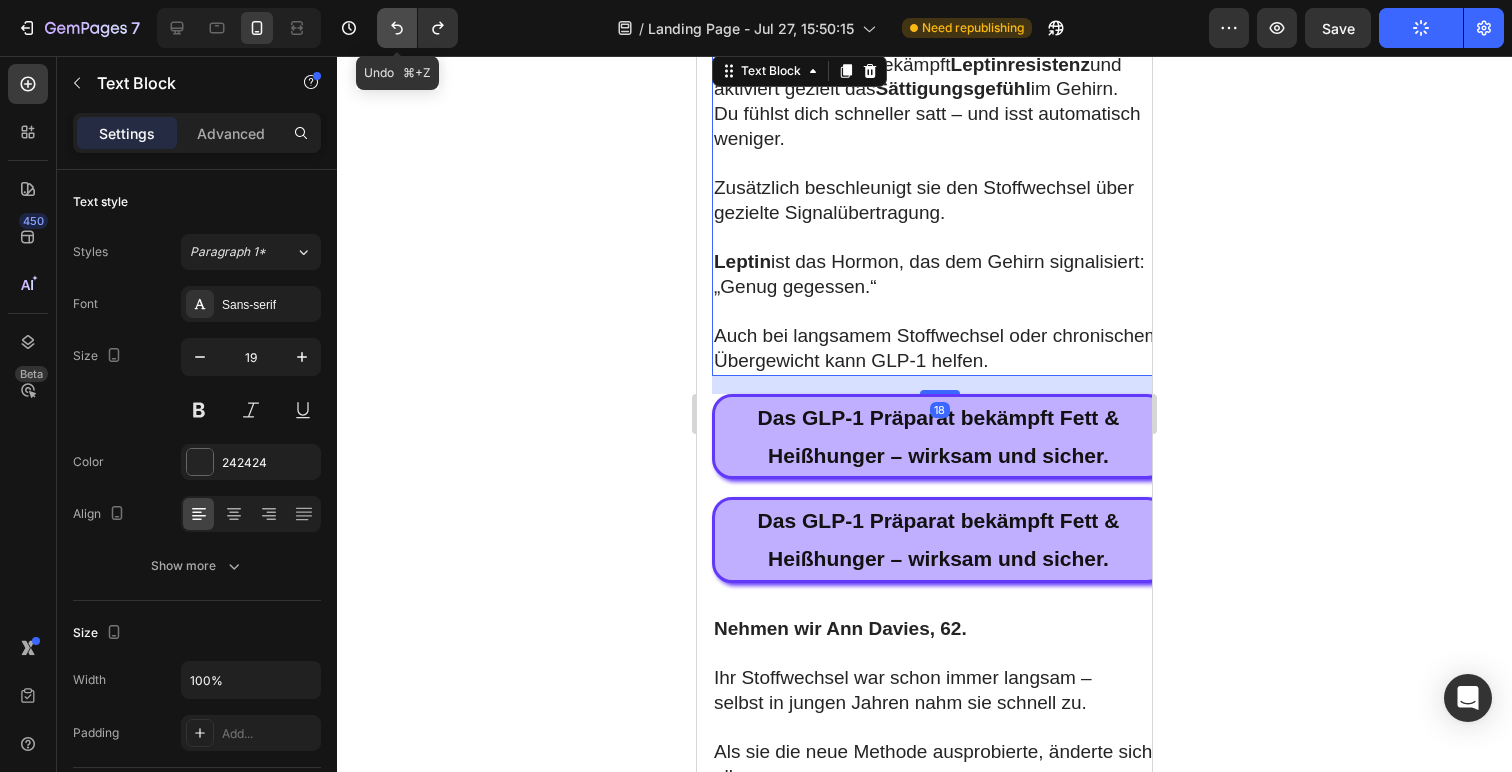 click 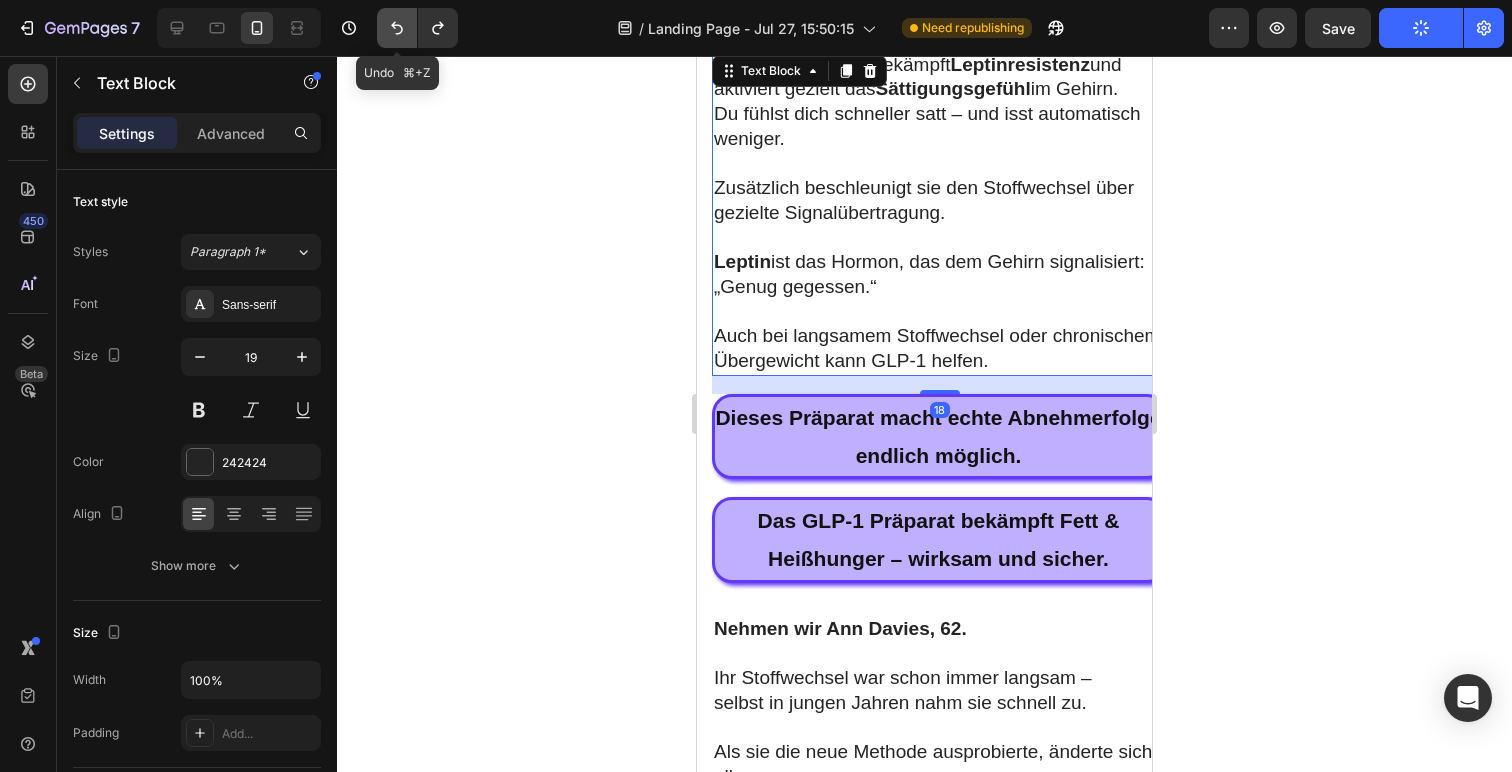 click 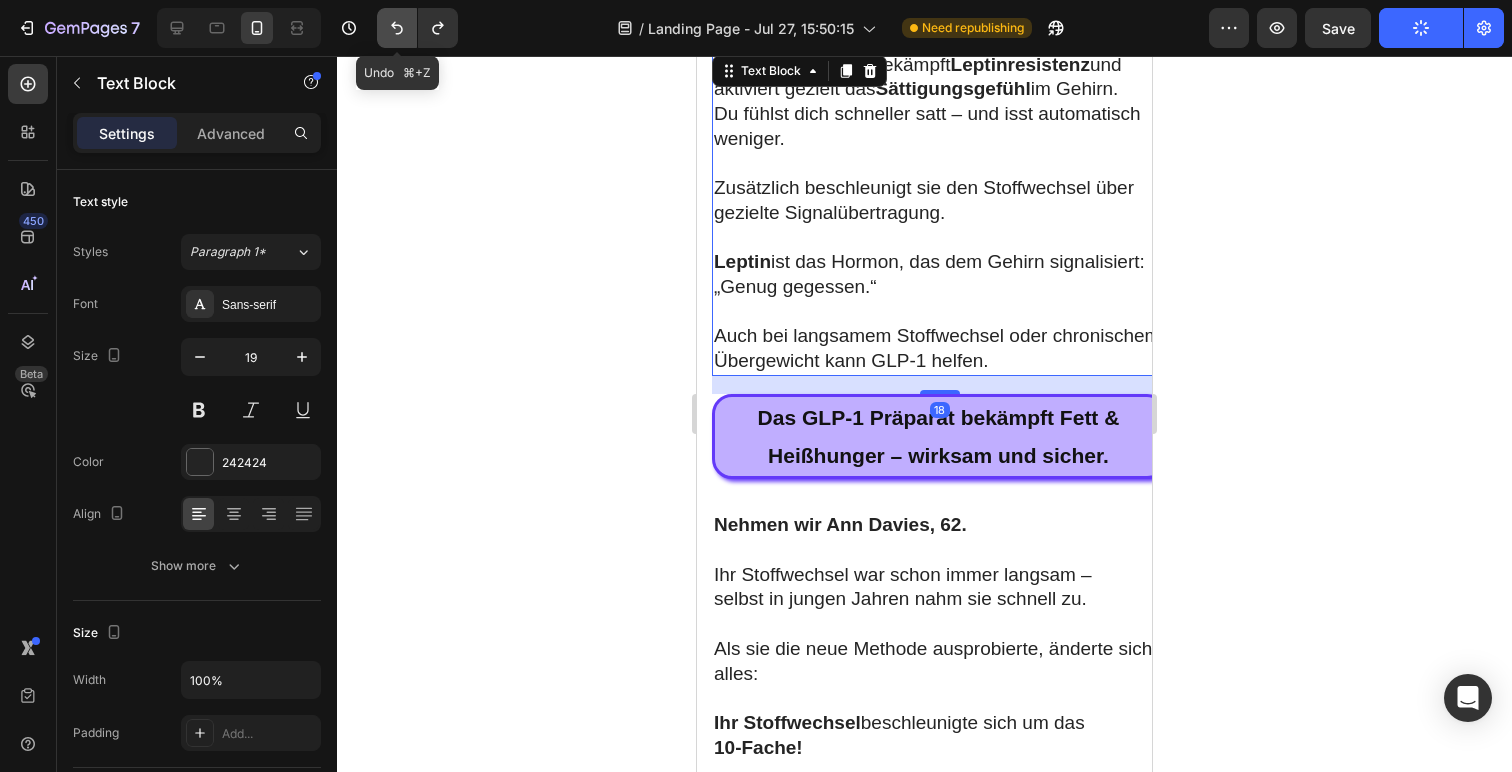 click 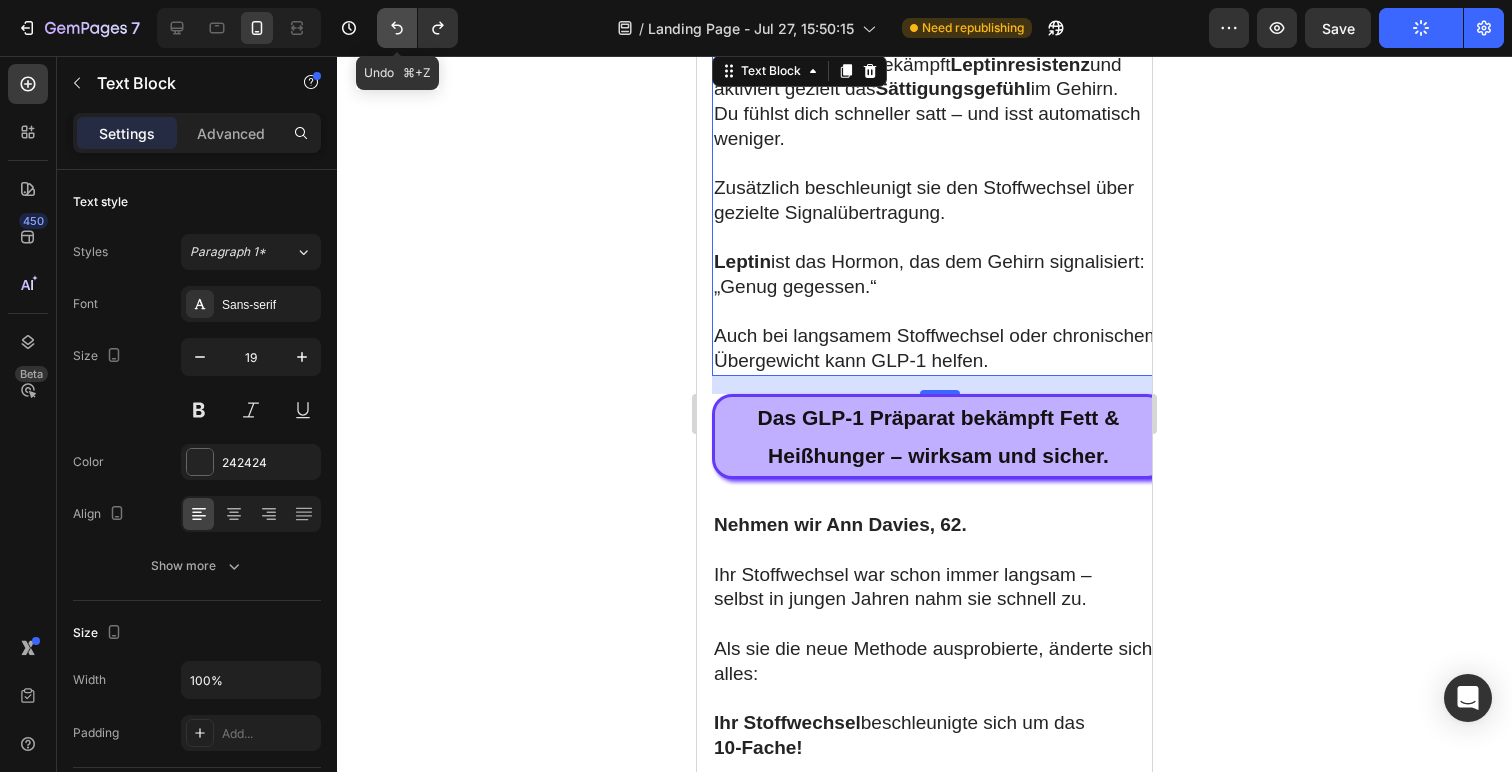 click 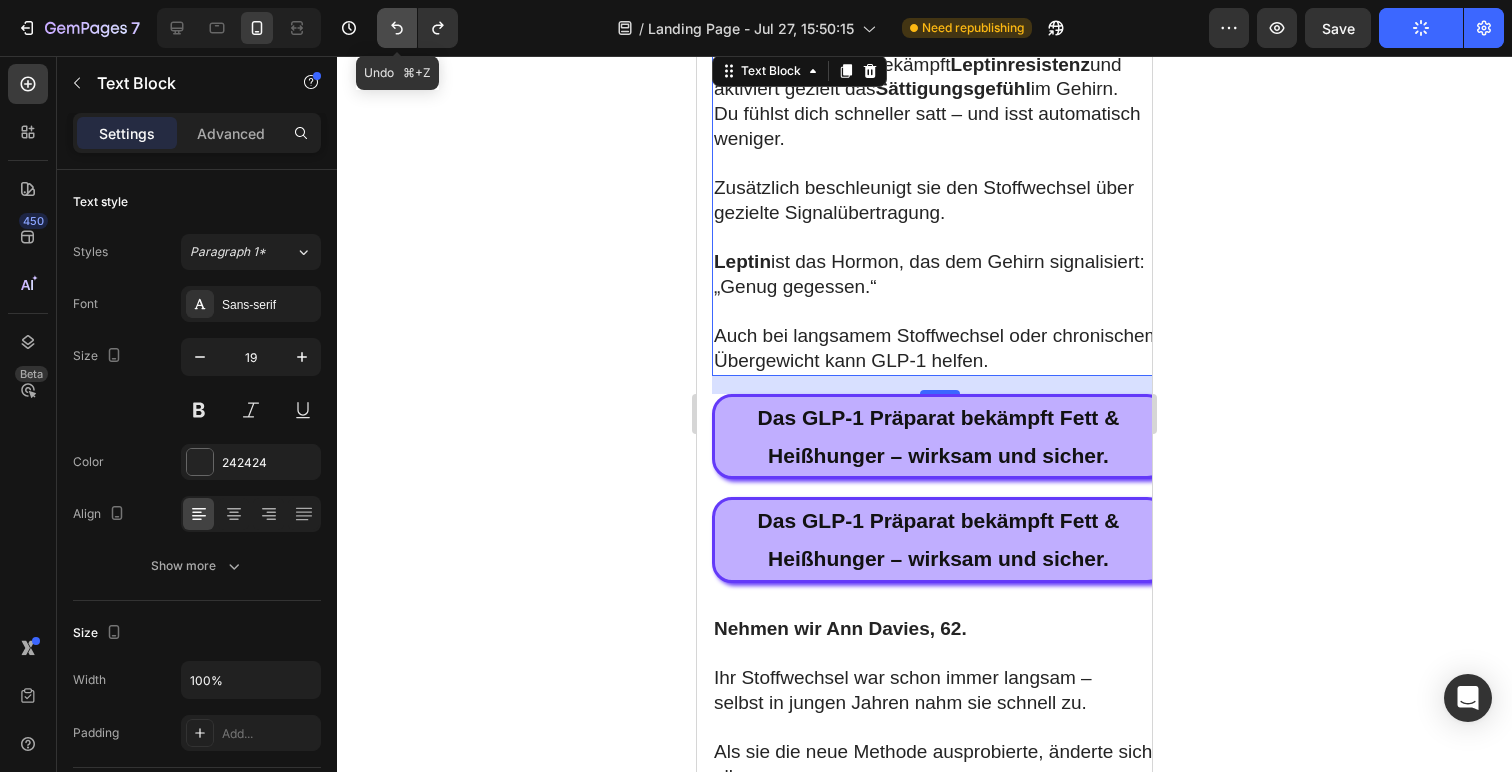 click 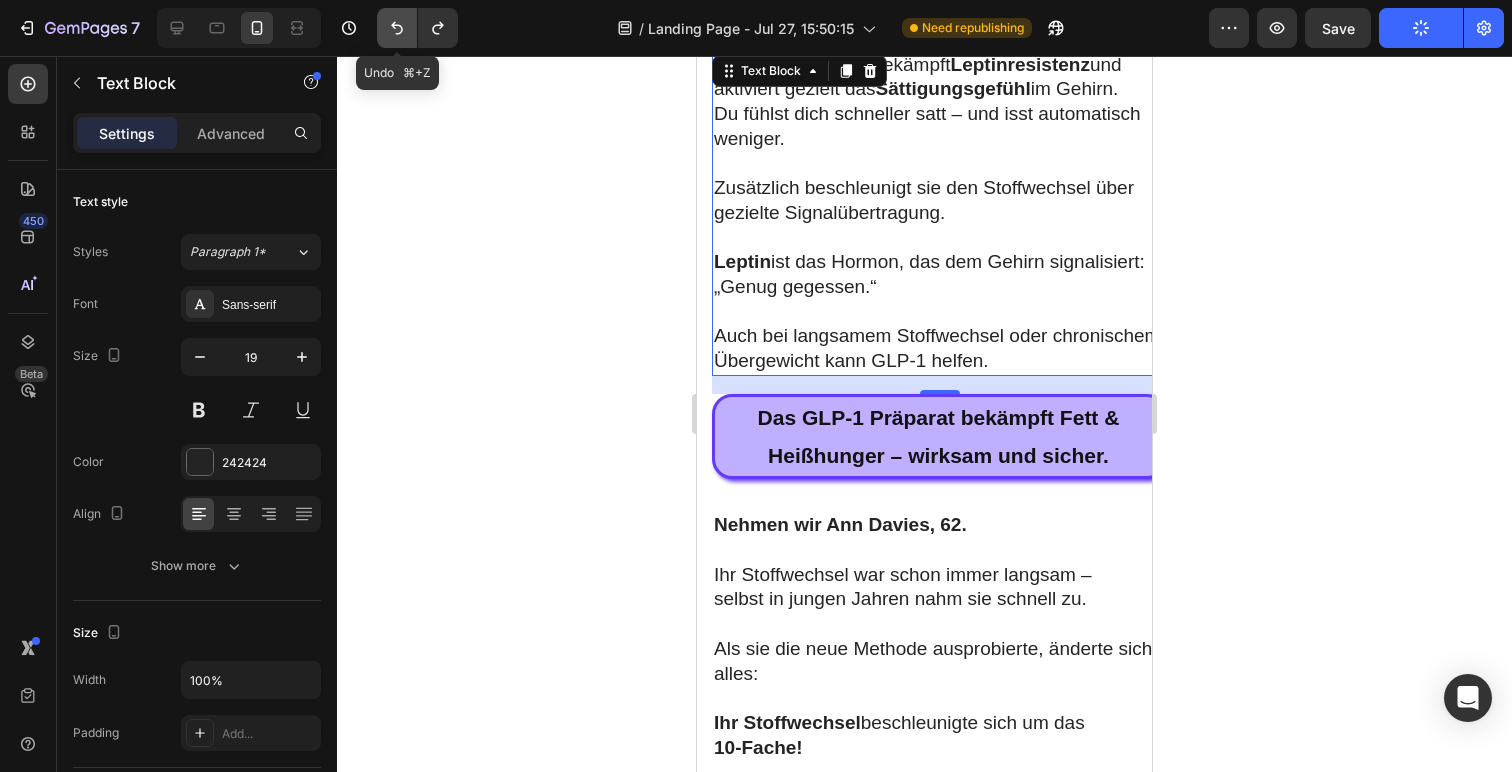 click 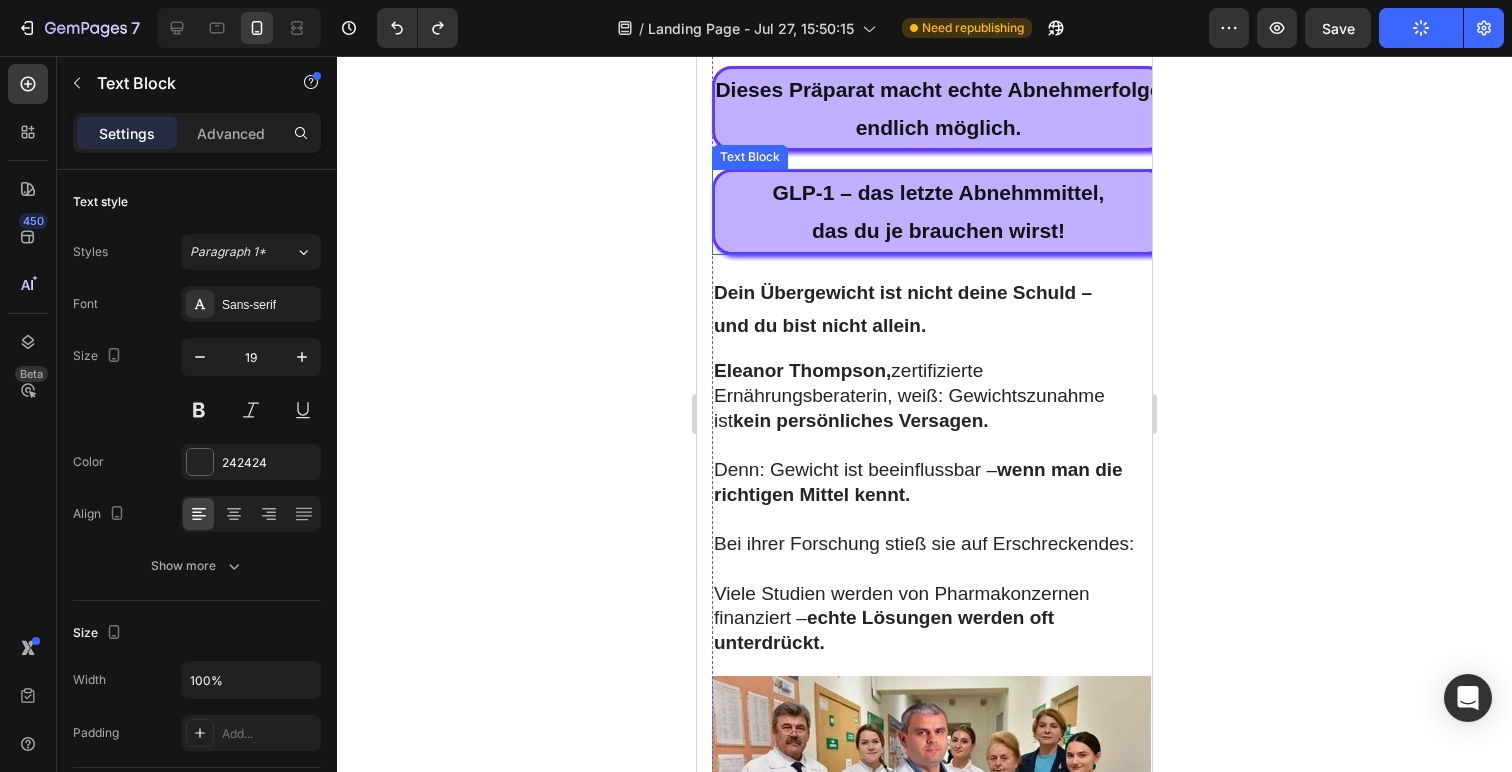 scroll, scrollTop: 8501, scrollLeft: 0, axis: vertical 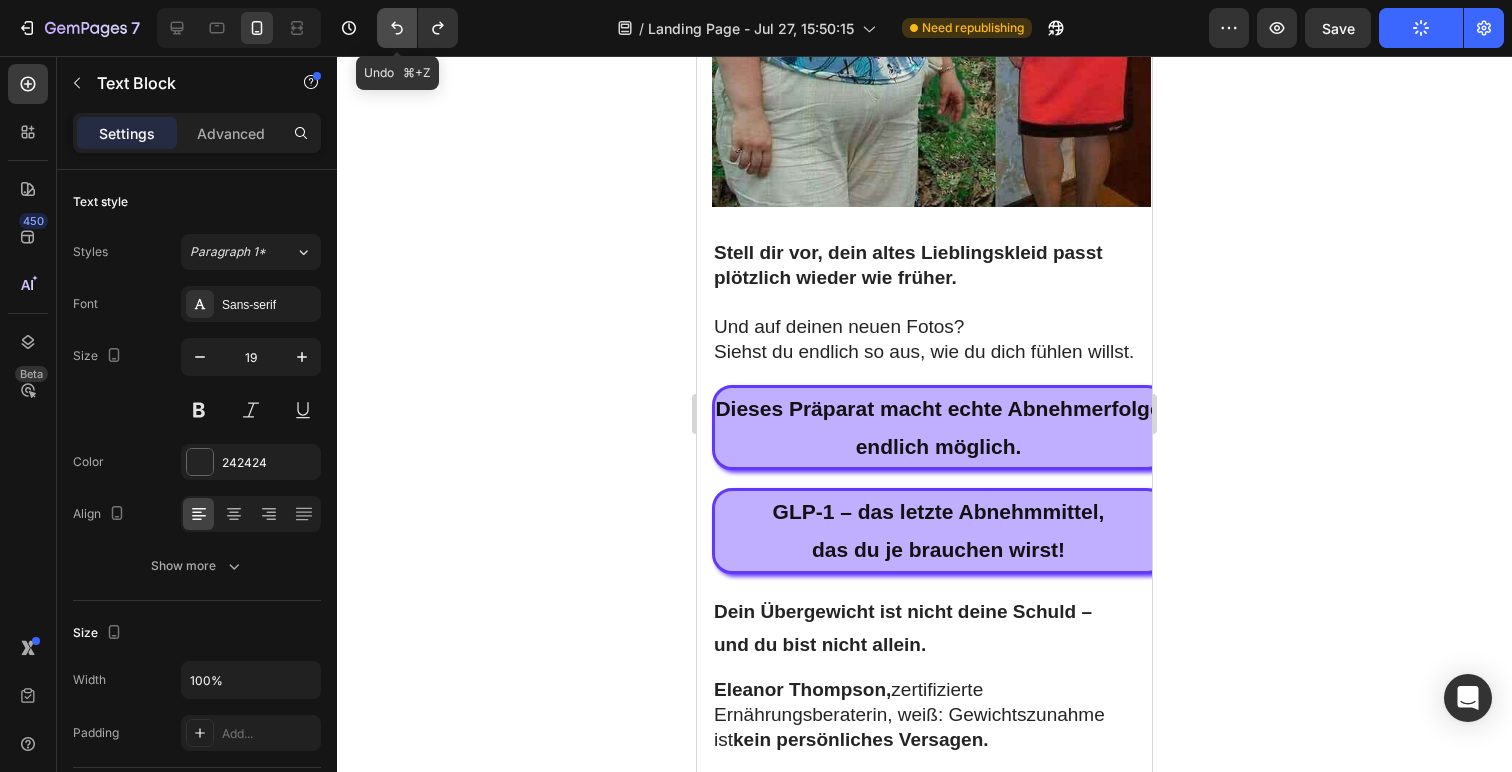click 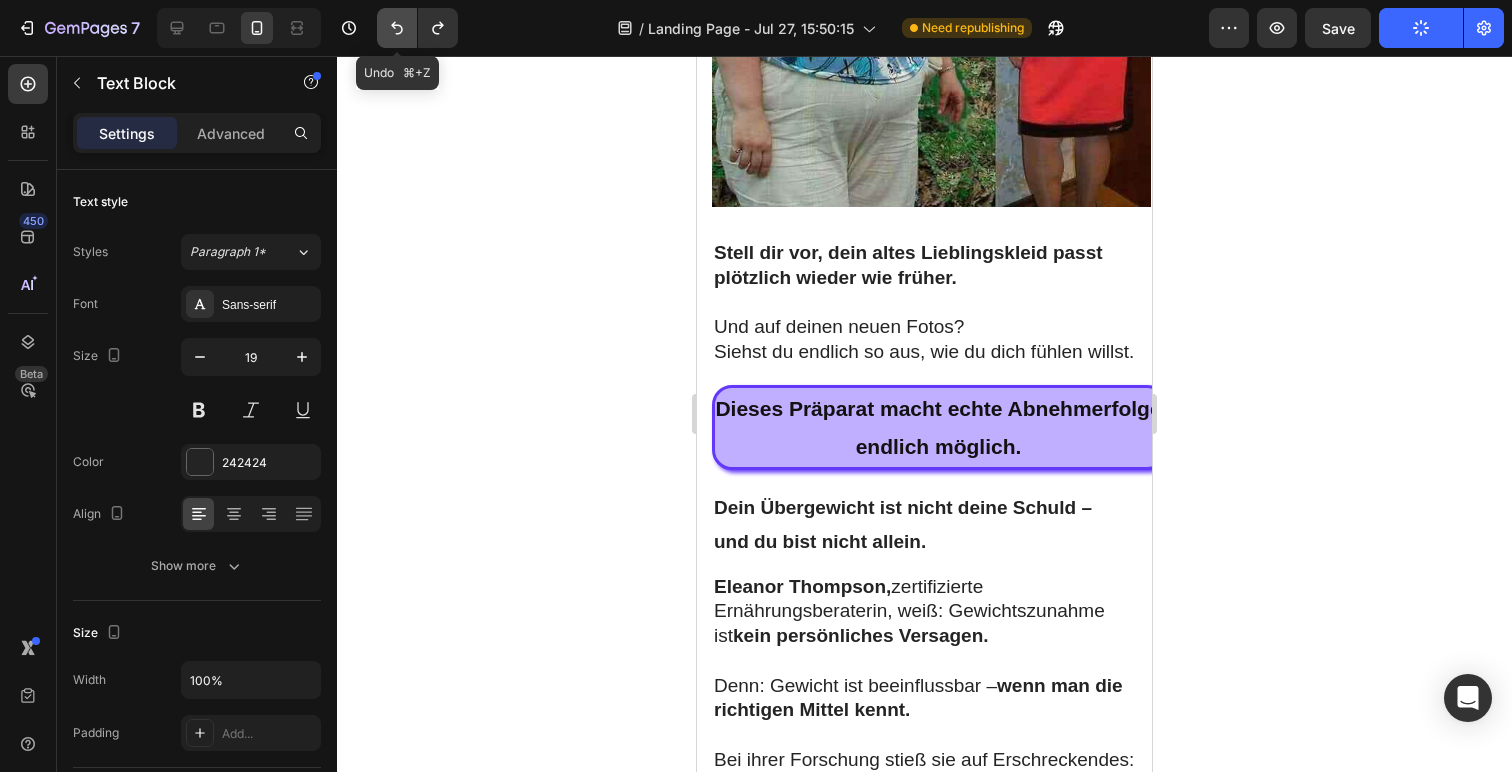 click 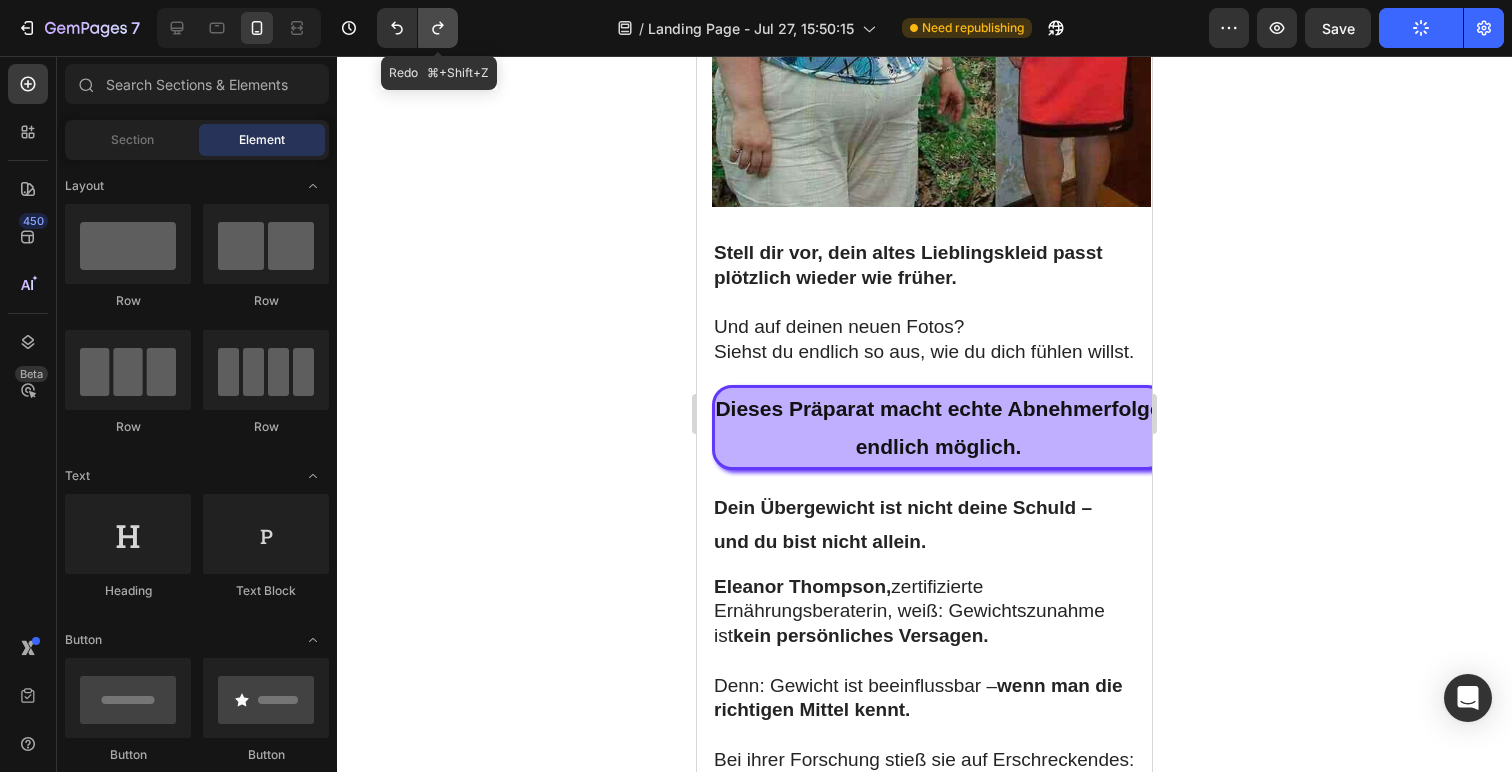 click 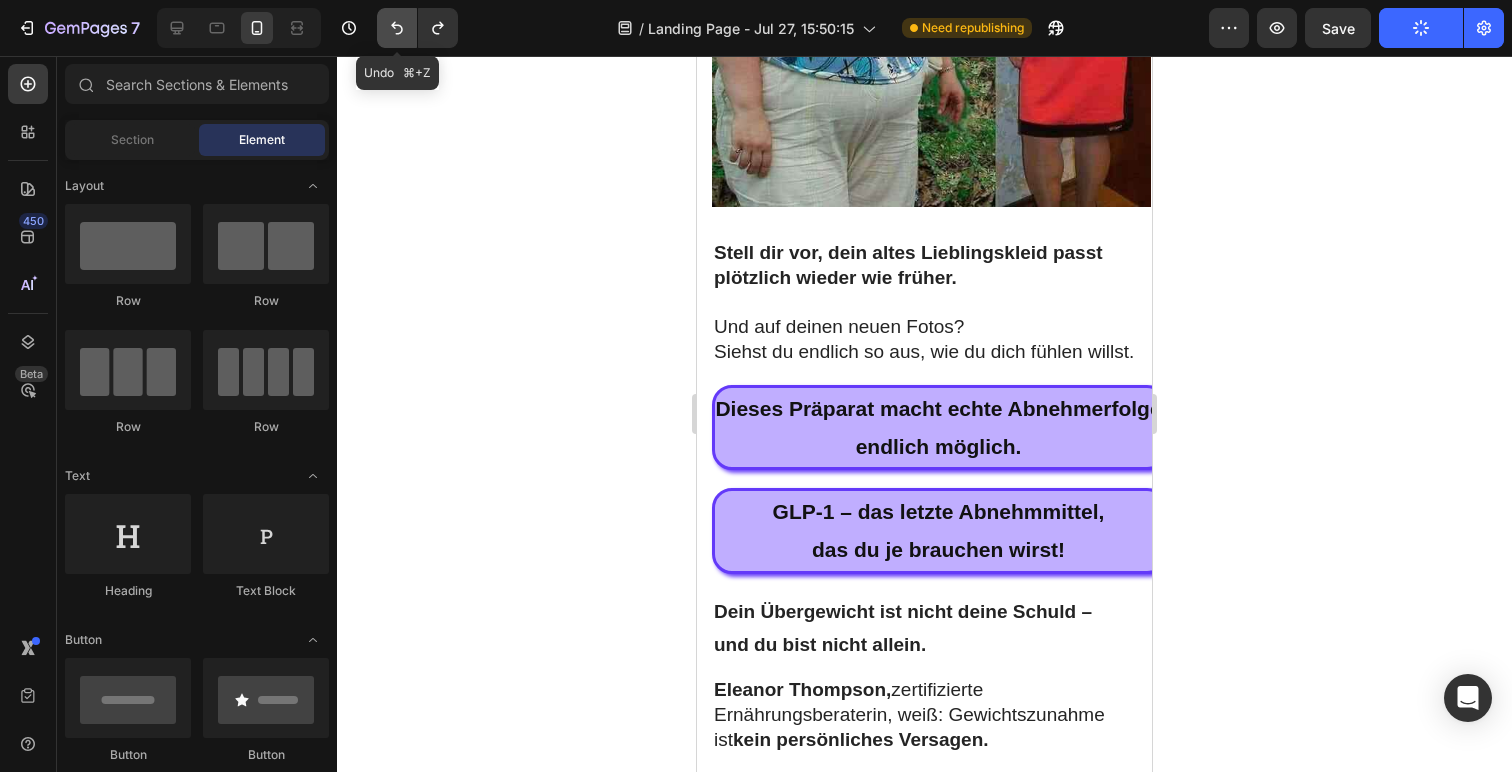 click 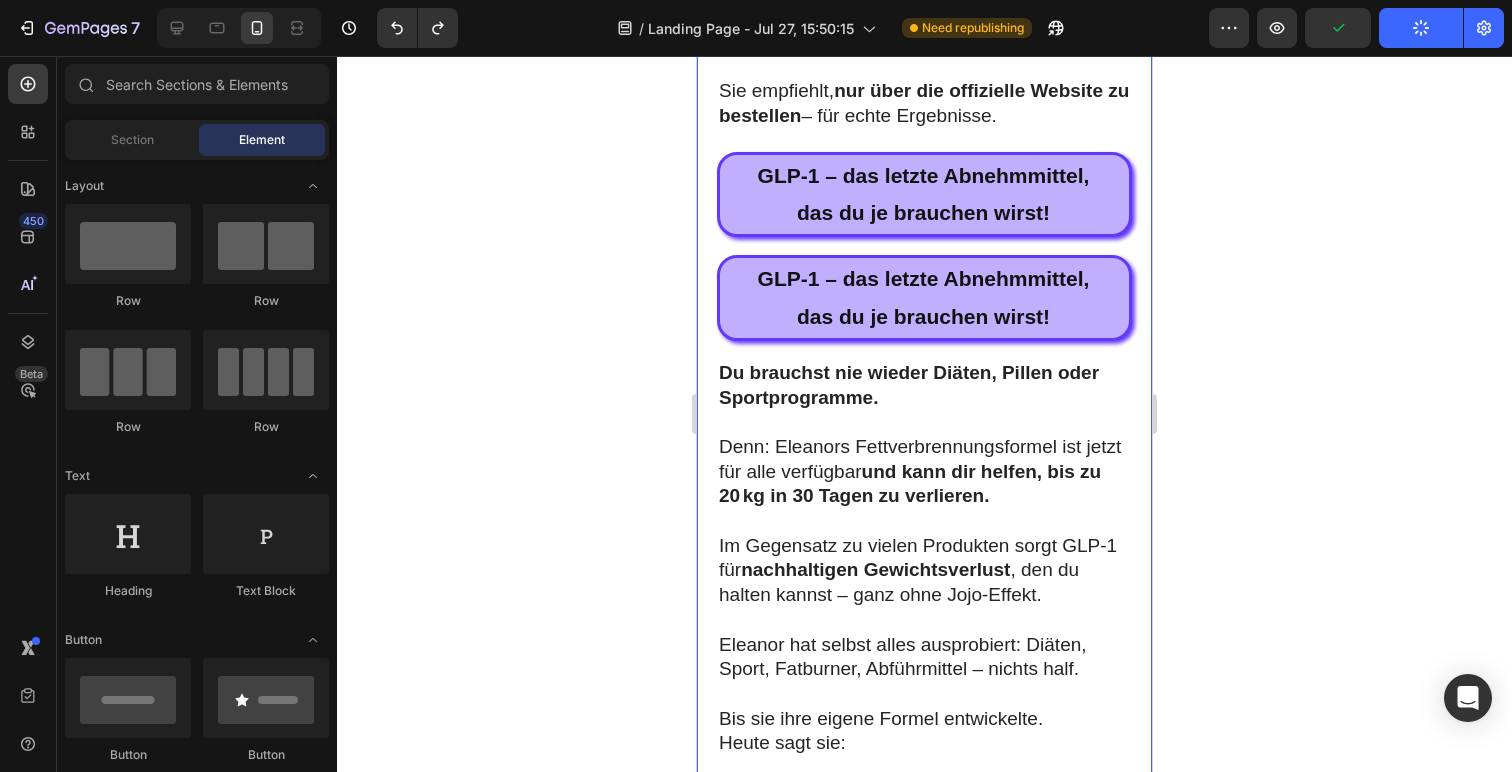 scroll, scrollTop: 10763, scrollLeft: 0, axis: vertical 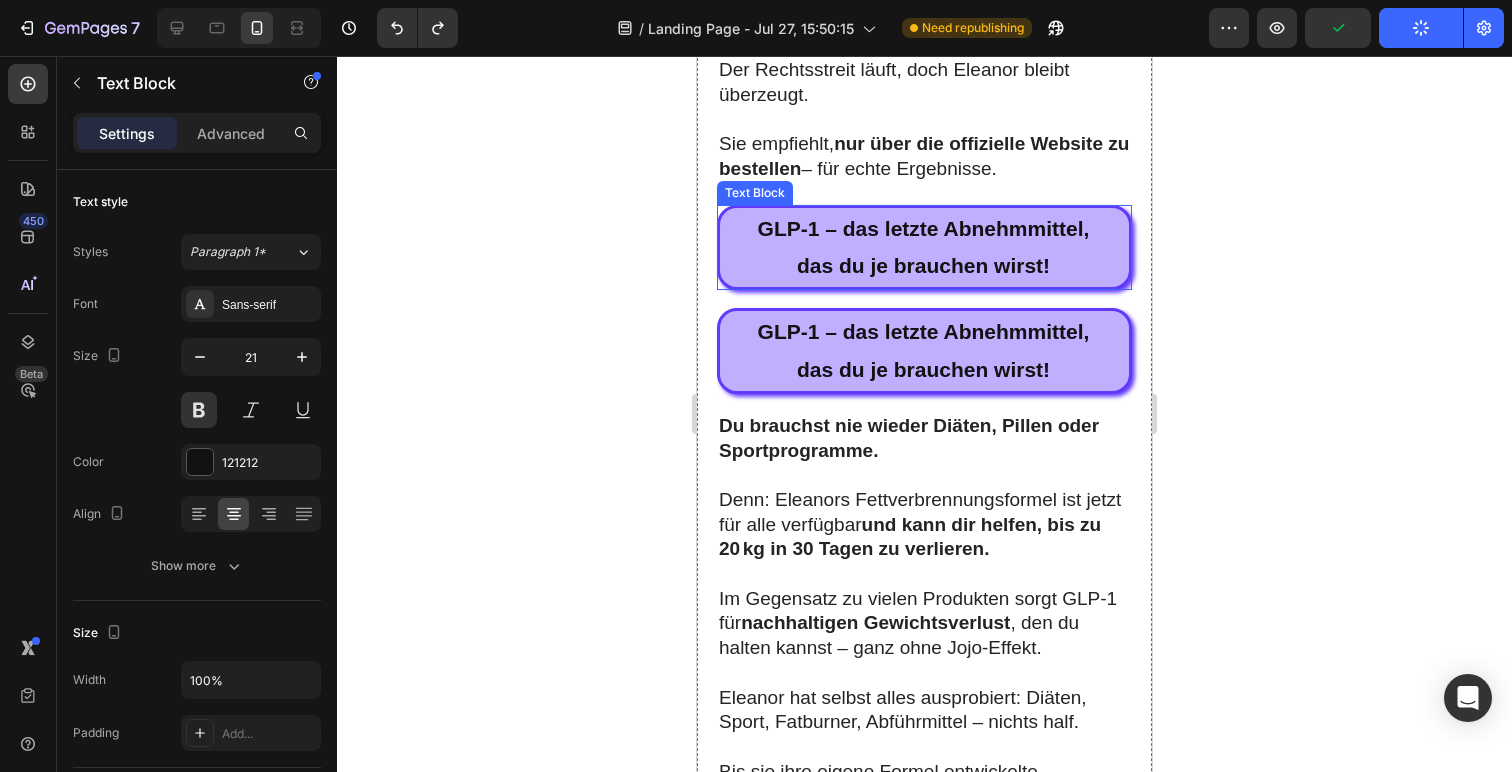 click on "das du je brauchen wirst!" at bounding box center [923, 266] 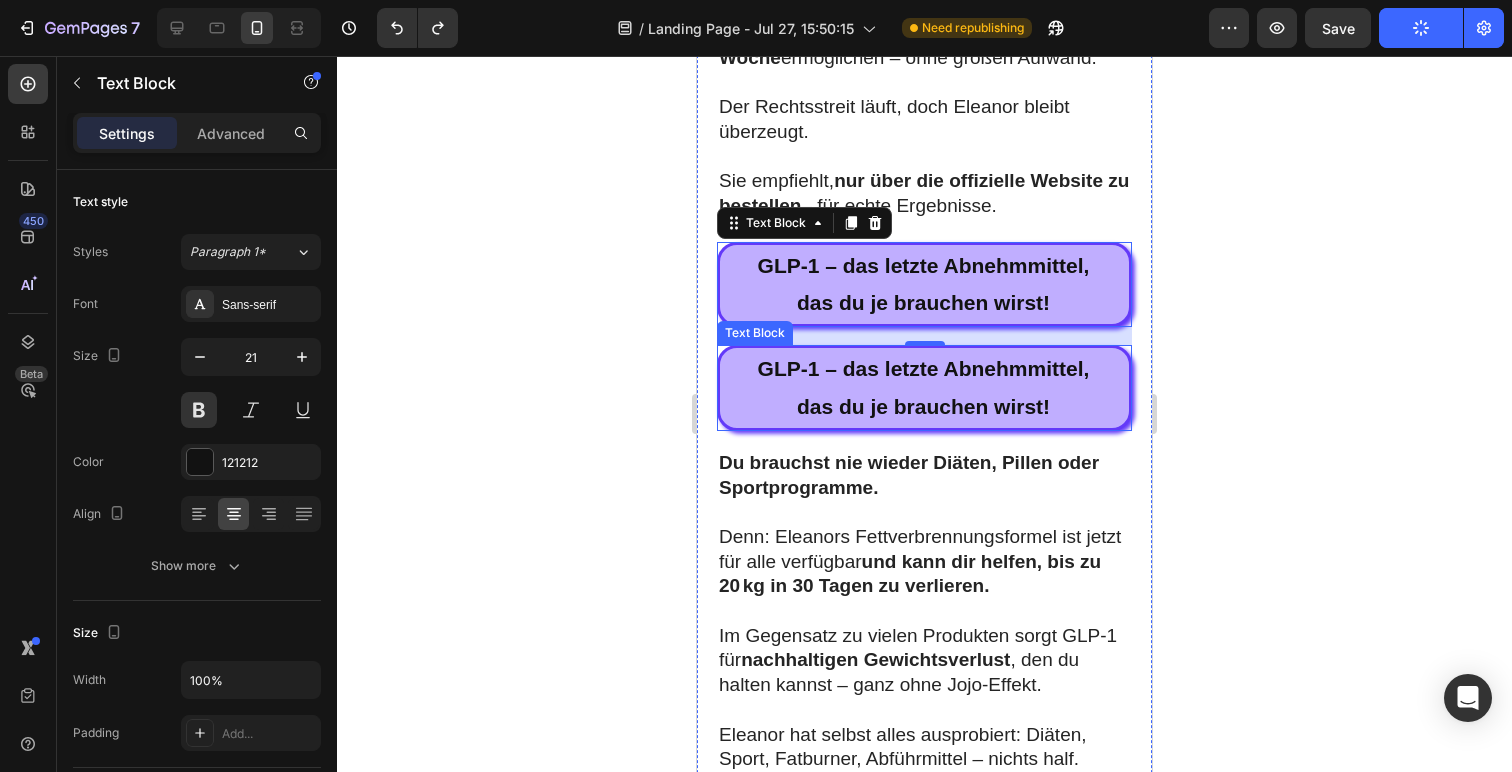 scroll, scrollTop: 10724, scrollLeft: 0, axis: vertical 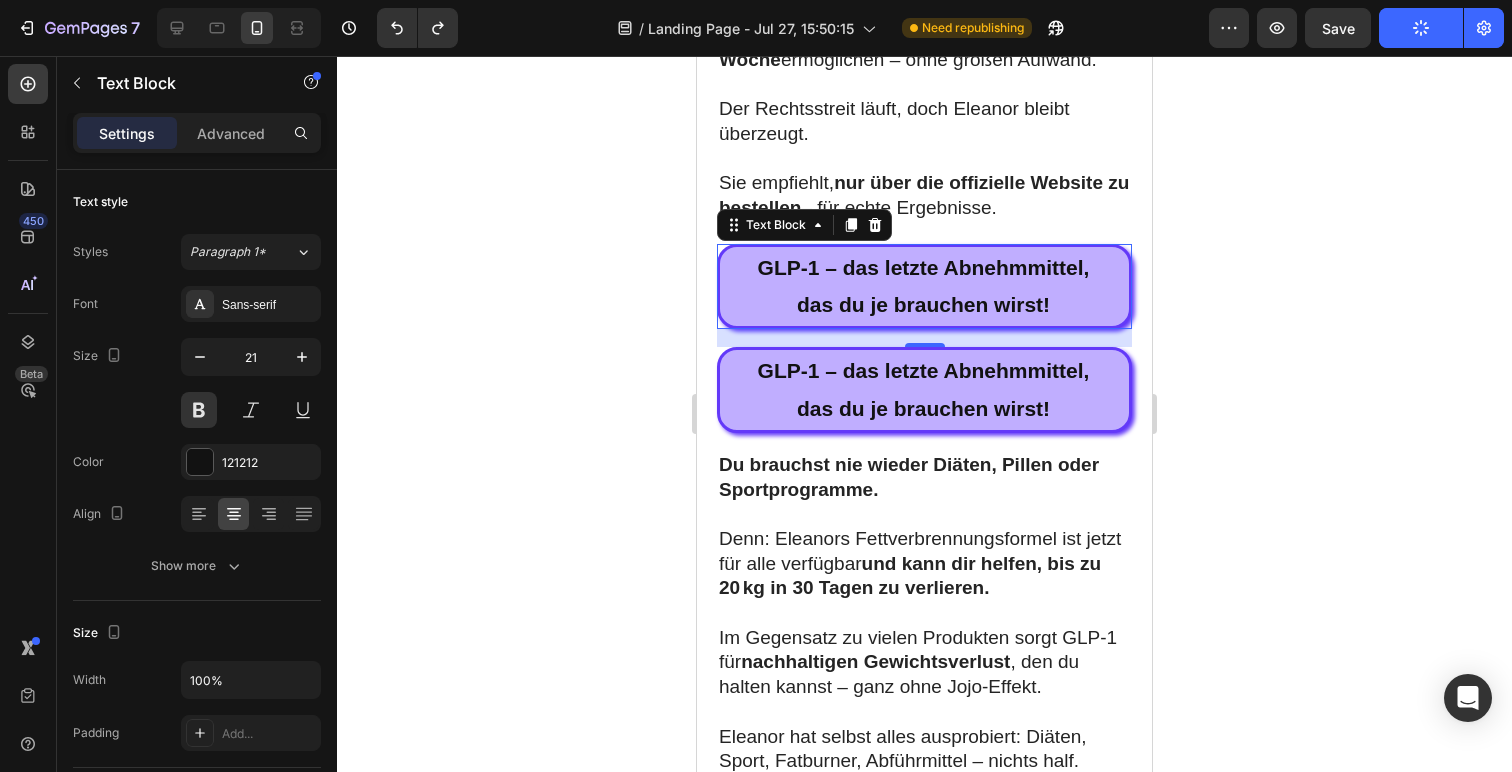 click 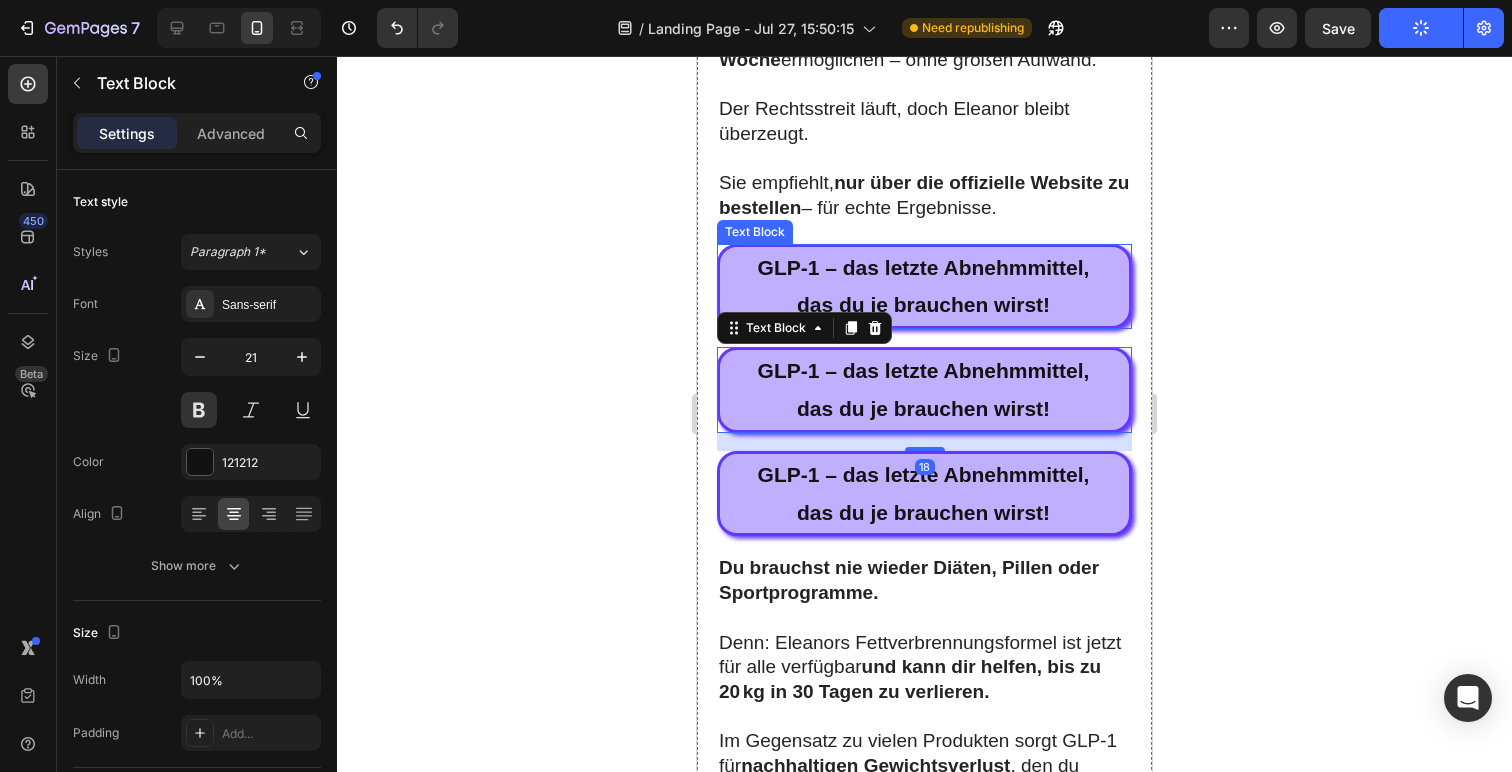 scroll, scrollTop: 526, scrollLeft: 0, axis: vertical 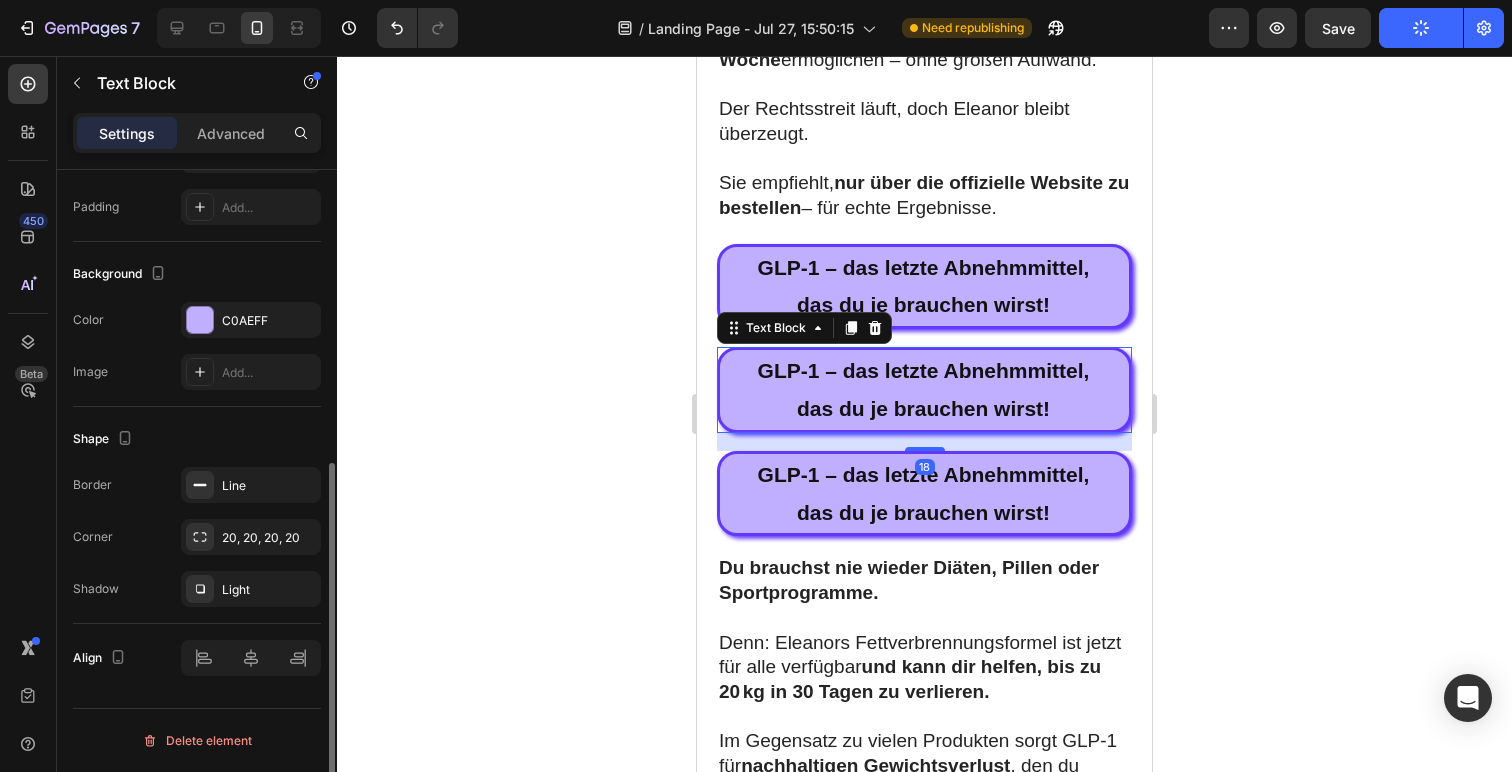 click 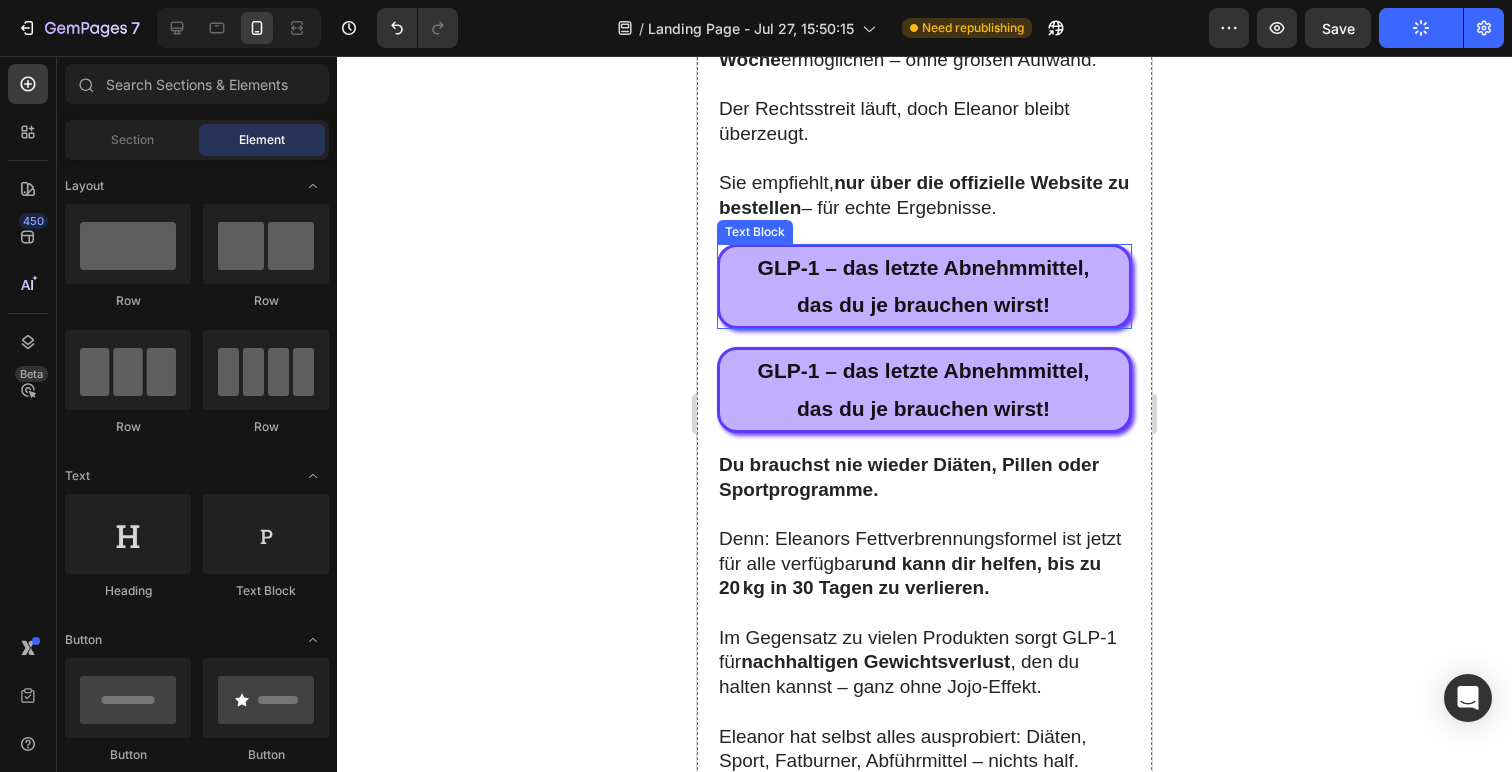 click on "GLP-1 – das letzte Abnehmmittel," at bounding box center [924, 267] 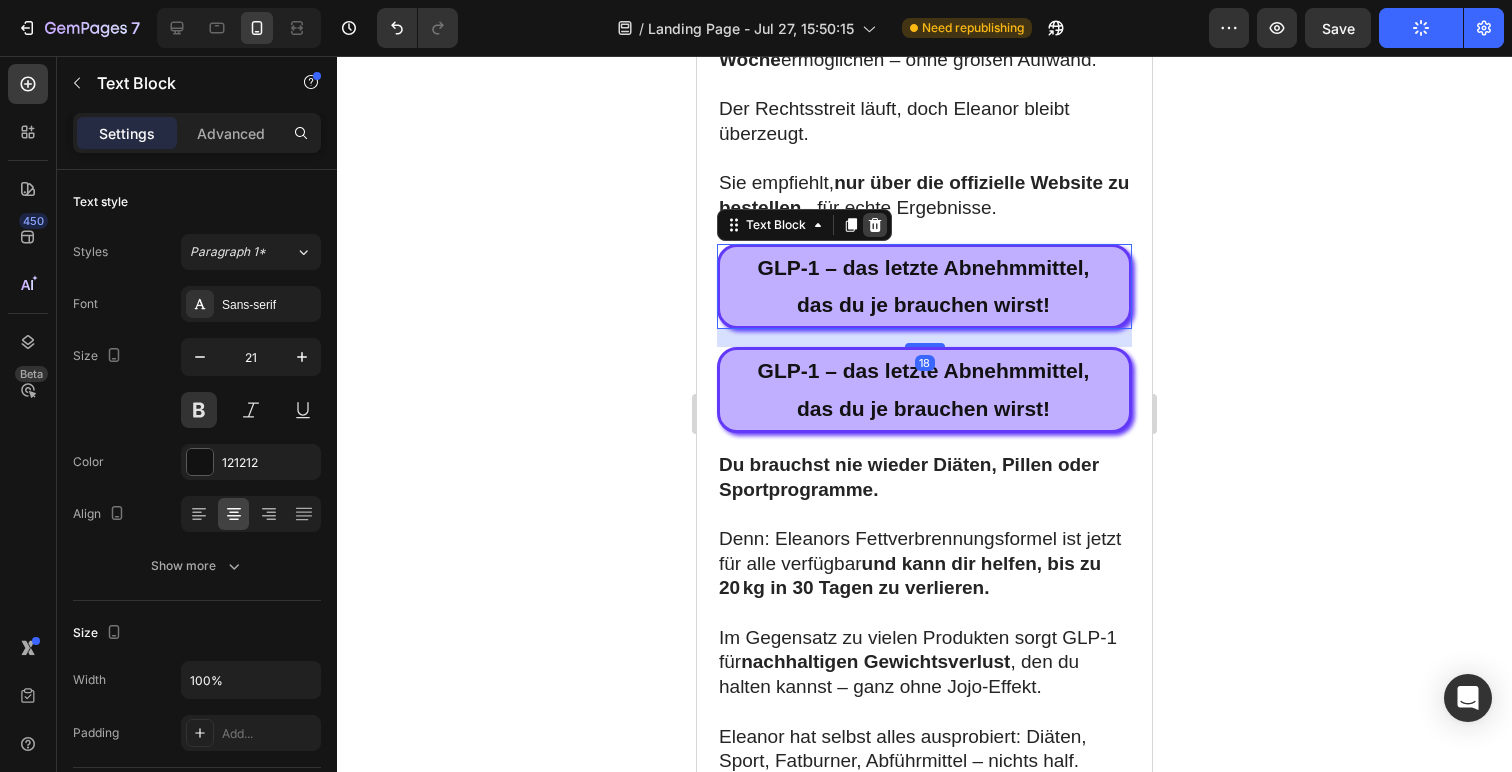 click 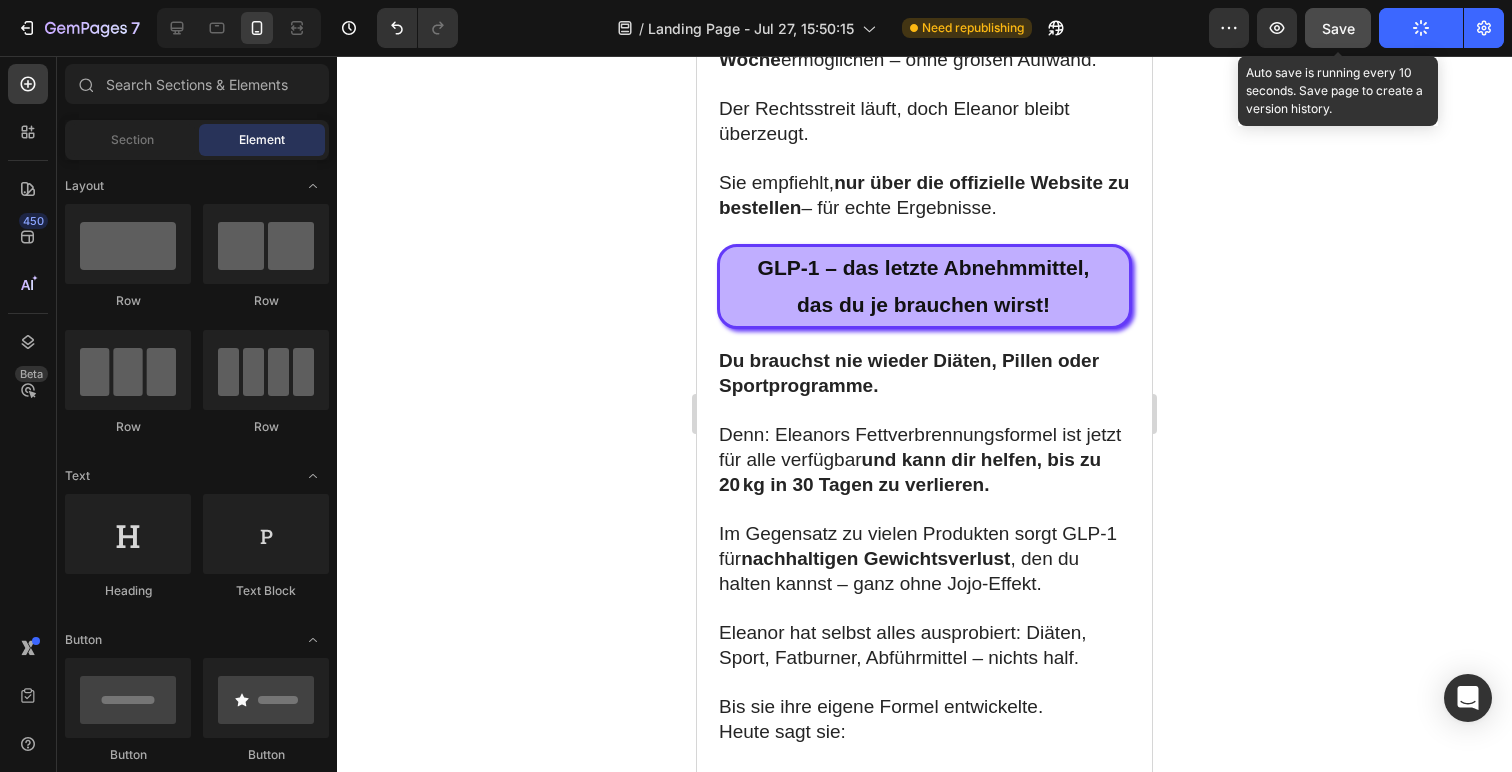 click on "Save" 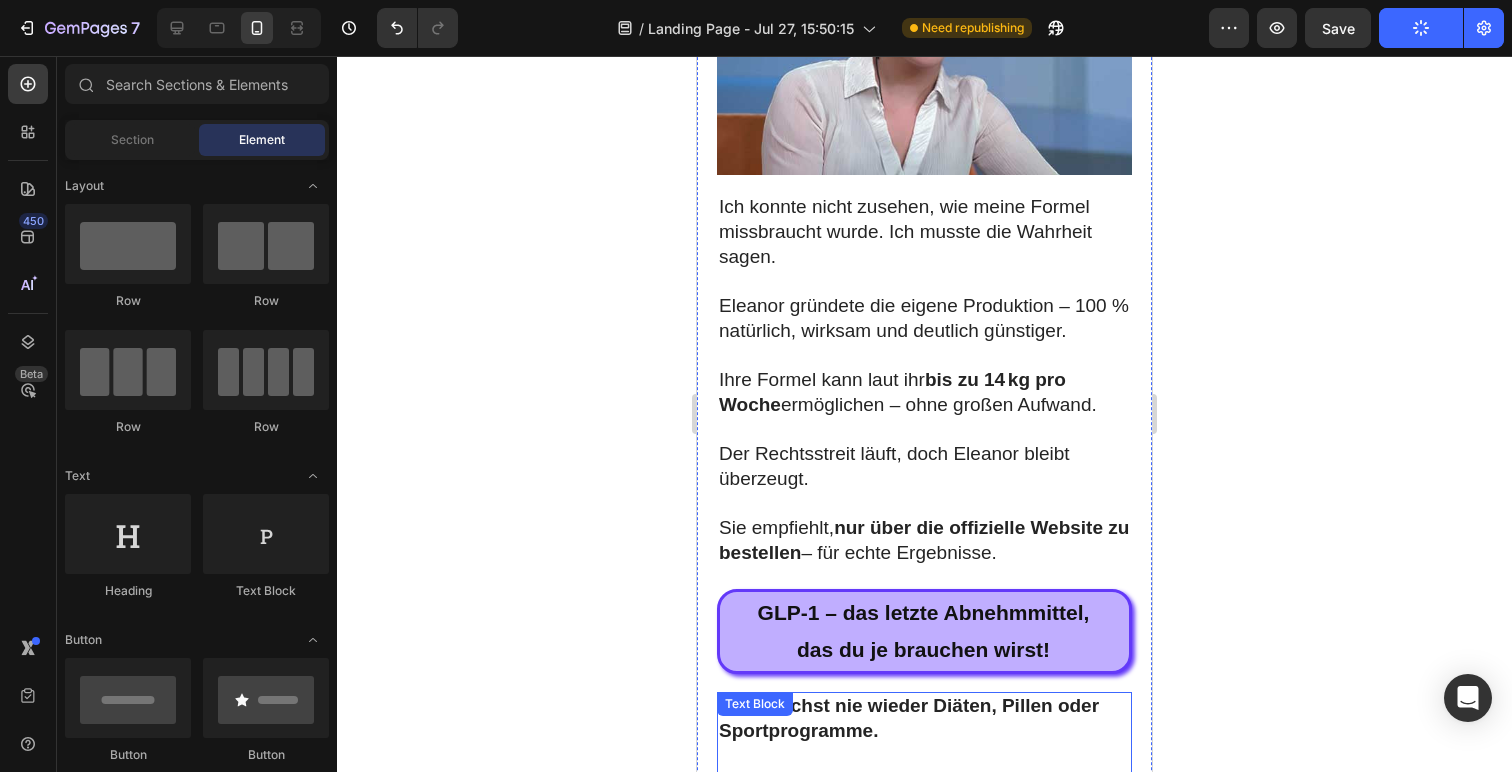 scroll, scrollTop: 10349, scrollLeft: 0, axis: vertical 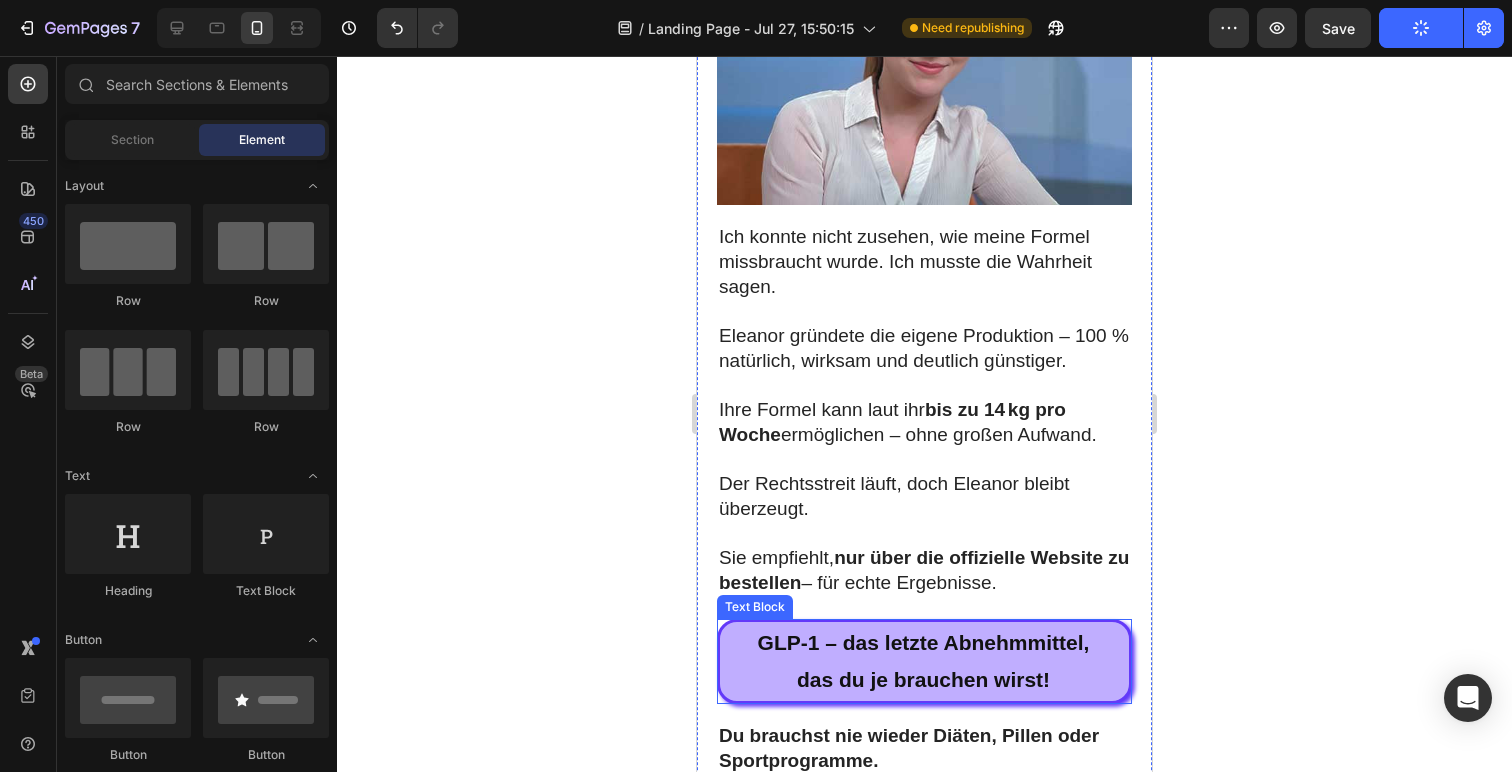 click on "GLP-1 – das letzte Abnehmmittel," at bounding box center [923, 643] 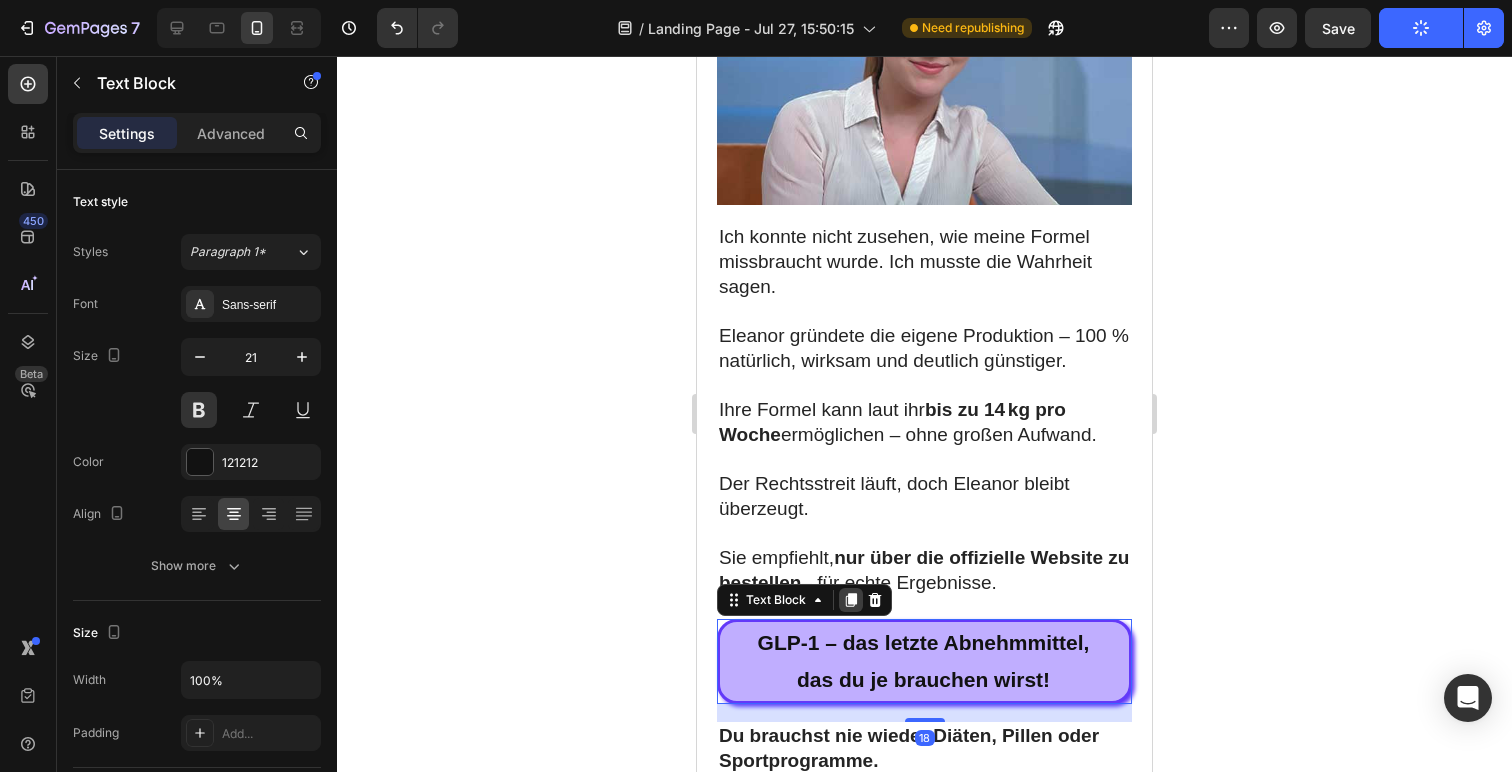 click 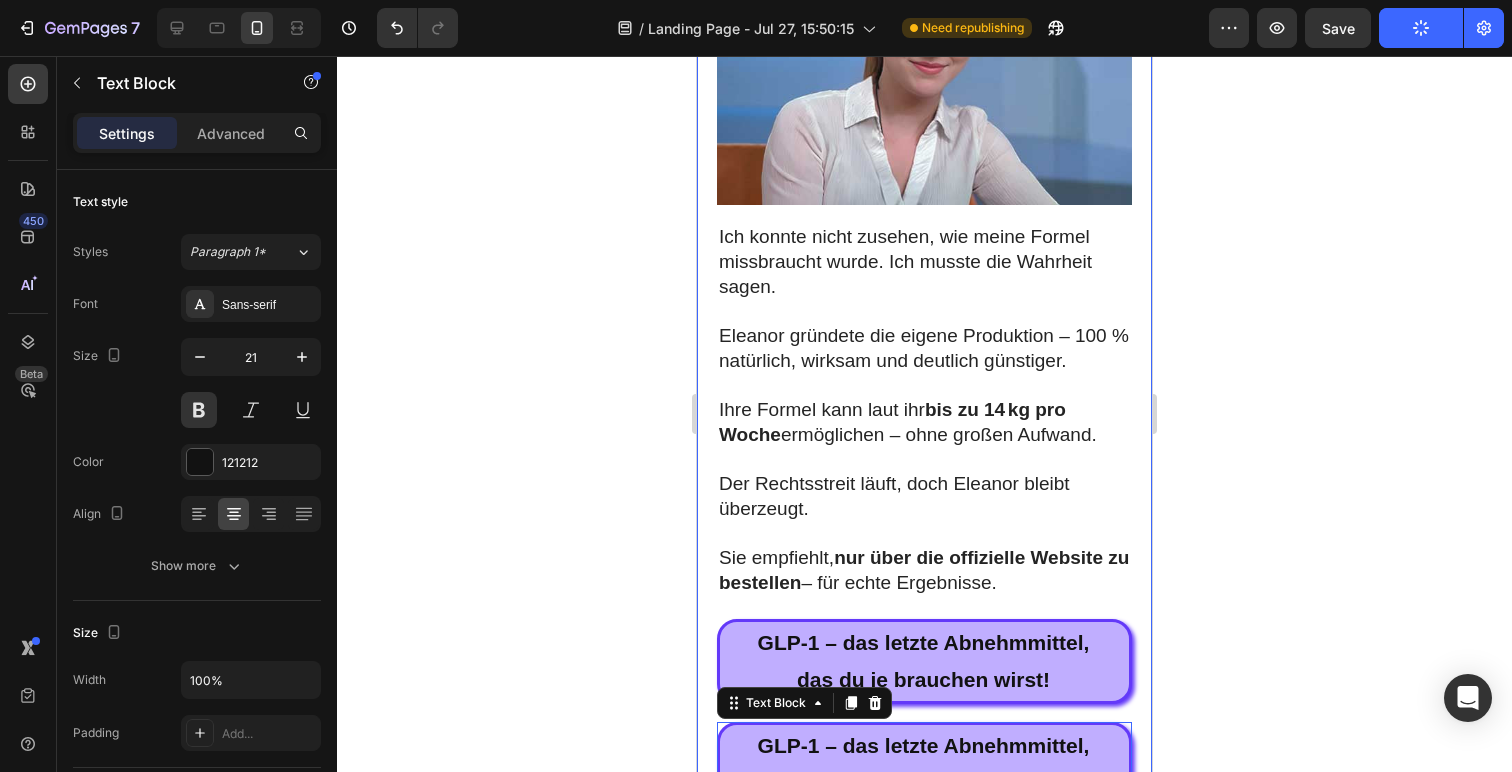 scroll, scrollTop: 10399, scrollLeft: 0, axis: vertical 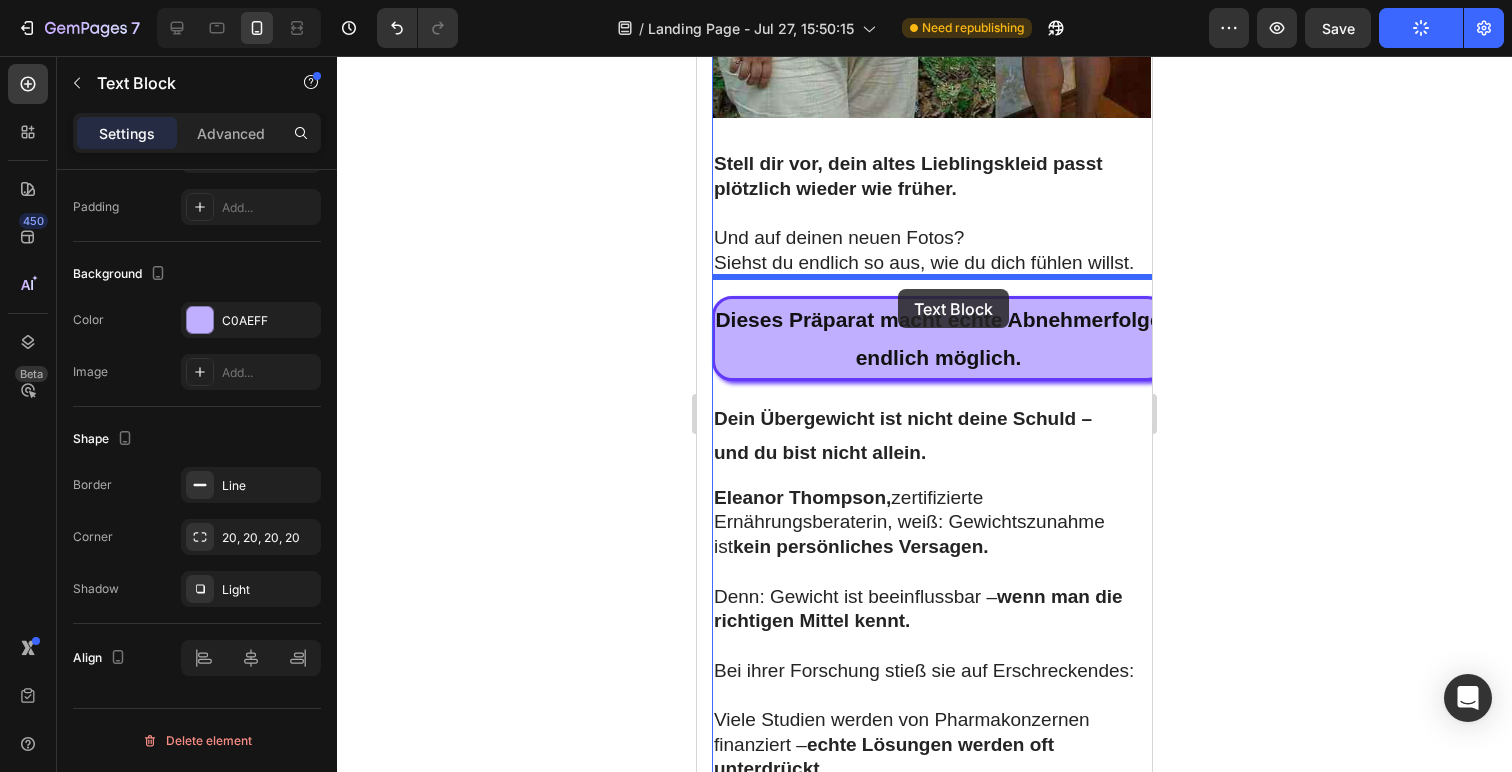 drag, startPoint x: 754, startPoint y: 176, endPoint x: 898, endPoint y: 290, distance: 183.66273 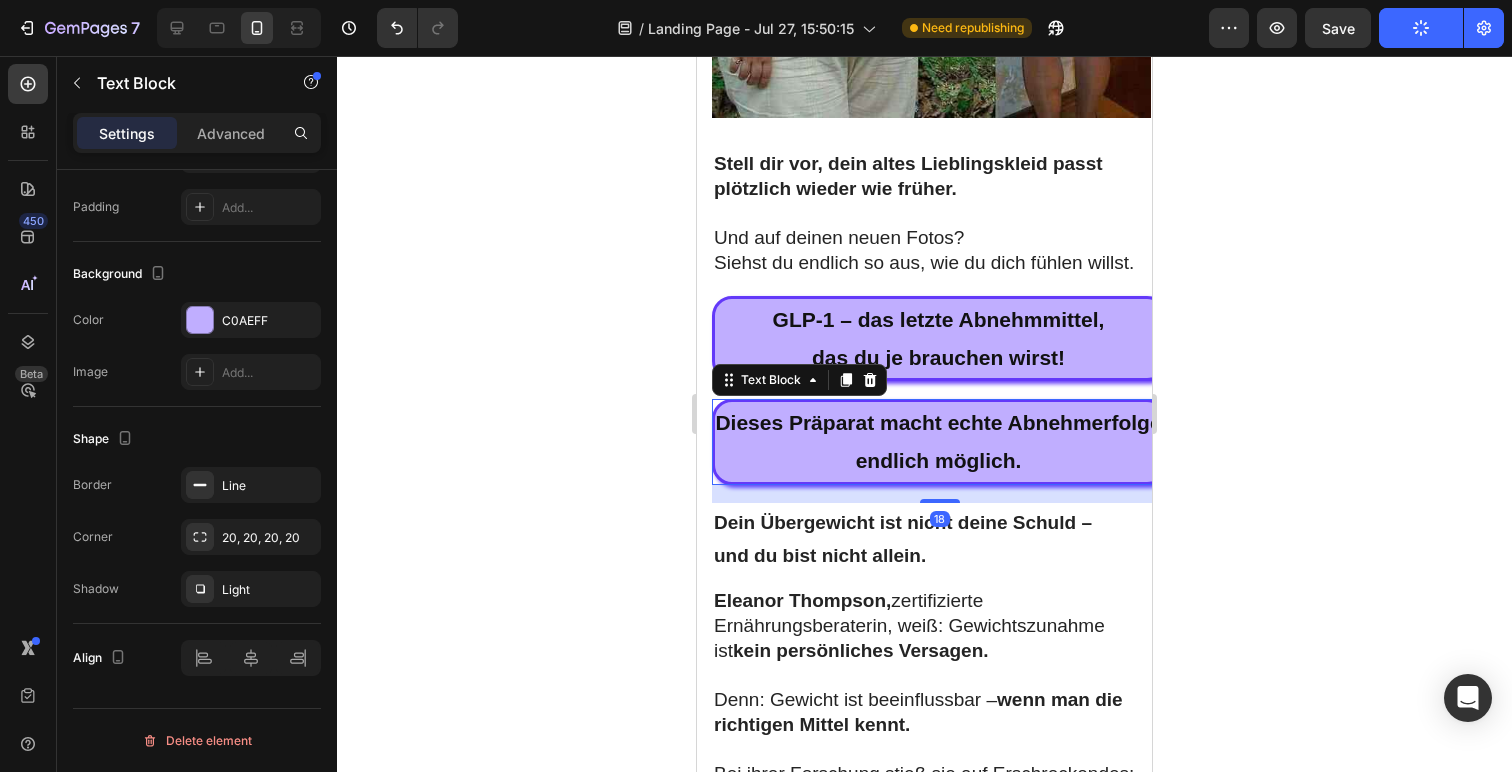 click on "Dieses Präparat macht echte Abnehmerfolge endlich möglich." at bounding box center [938, 442] 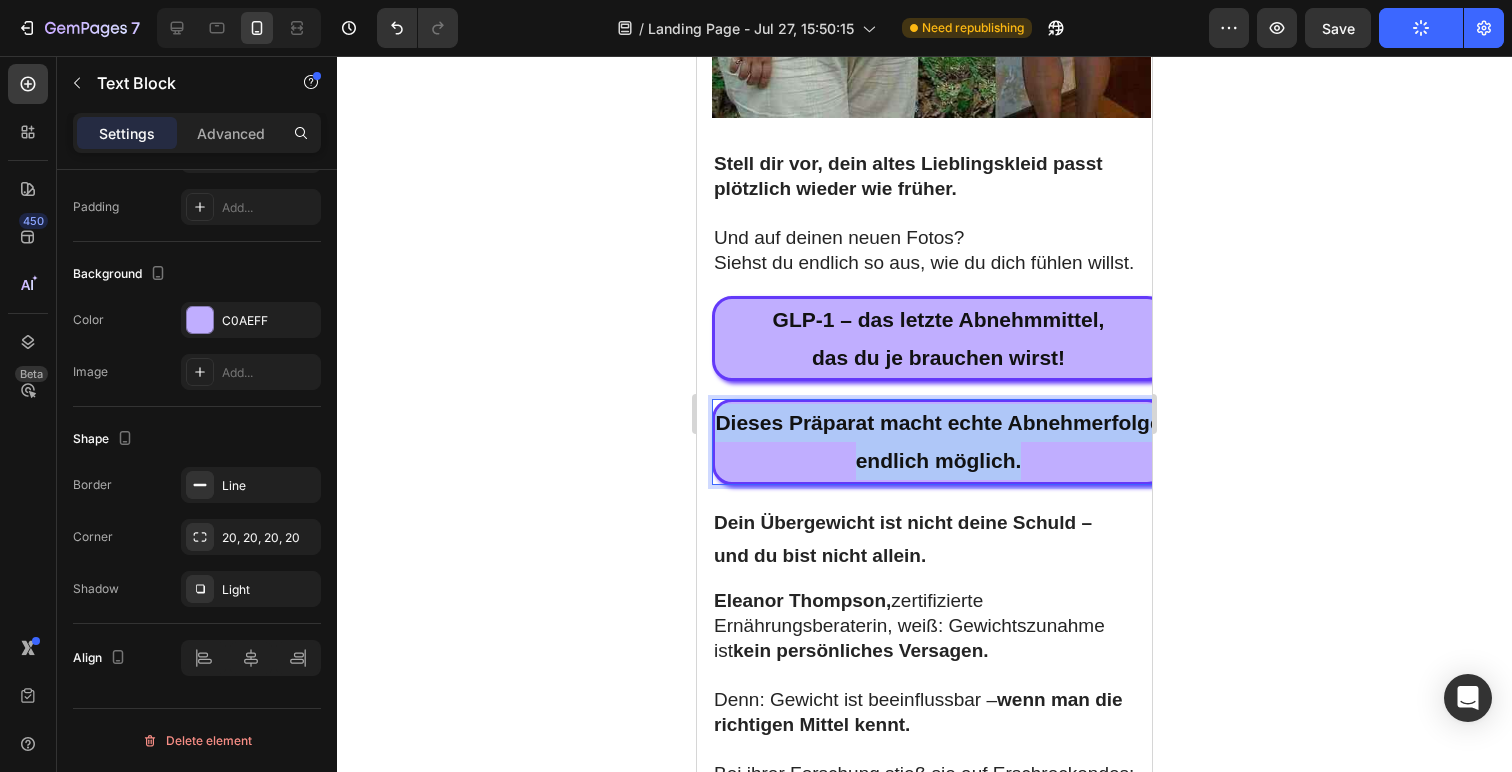 click on "Dieses Präparat macht echte Abnehmerfolge endlich möglich." at bounding box center (938, 442) 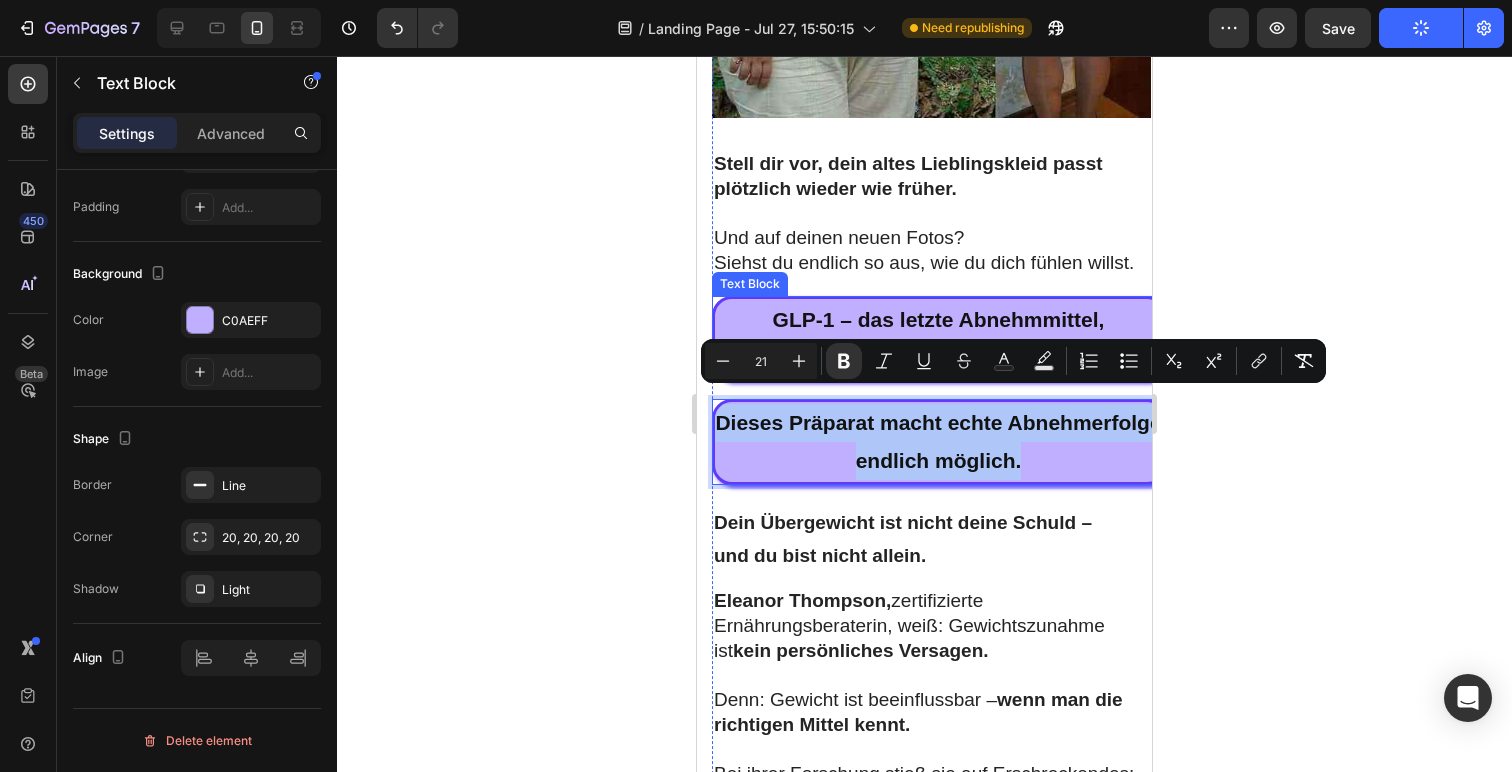 click on "das du je brauchen wirst!" at bounding box center (938, 358) 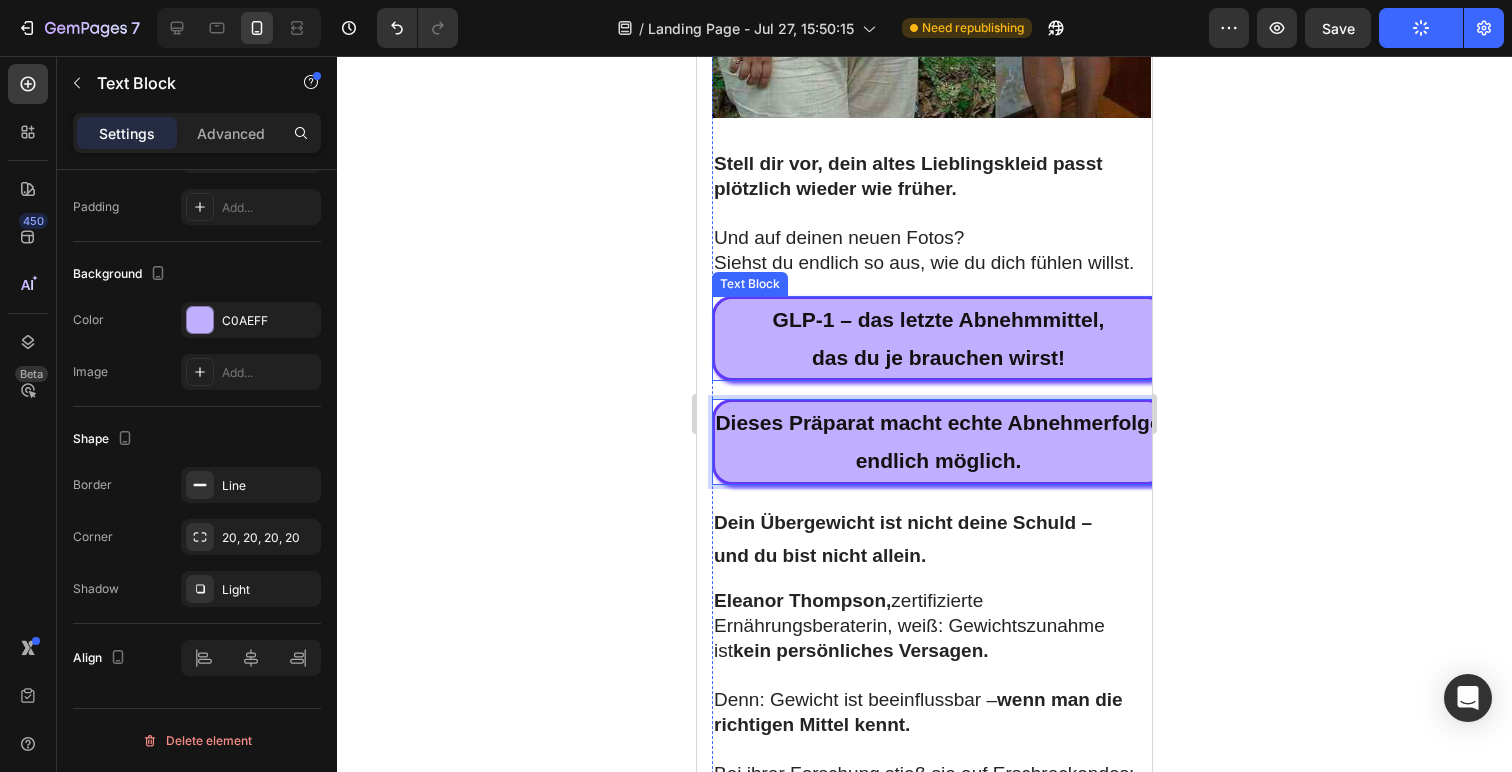 click on "das du je brauchen wirst!" at bounding box center (938, 358) 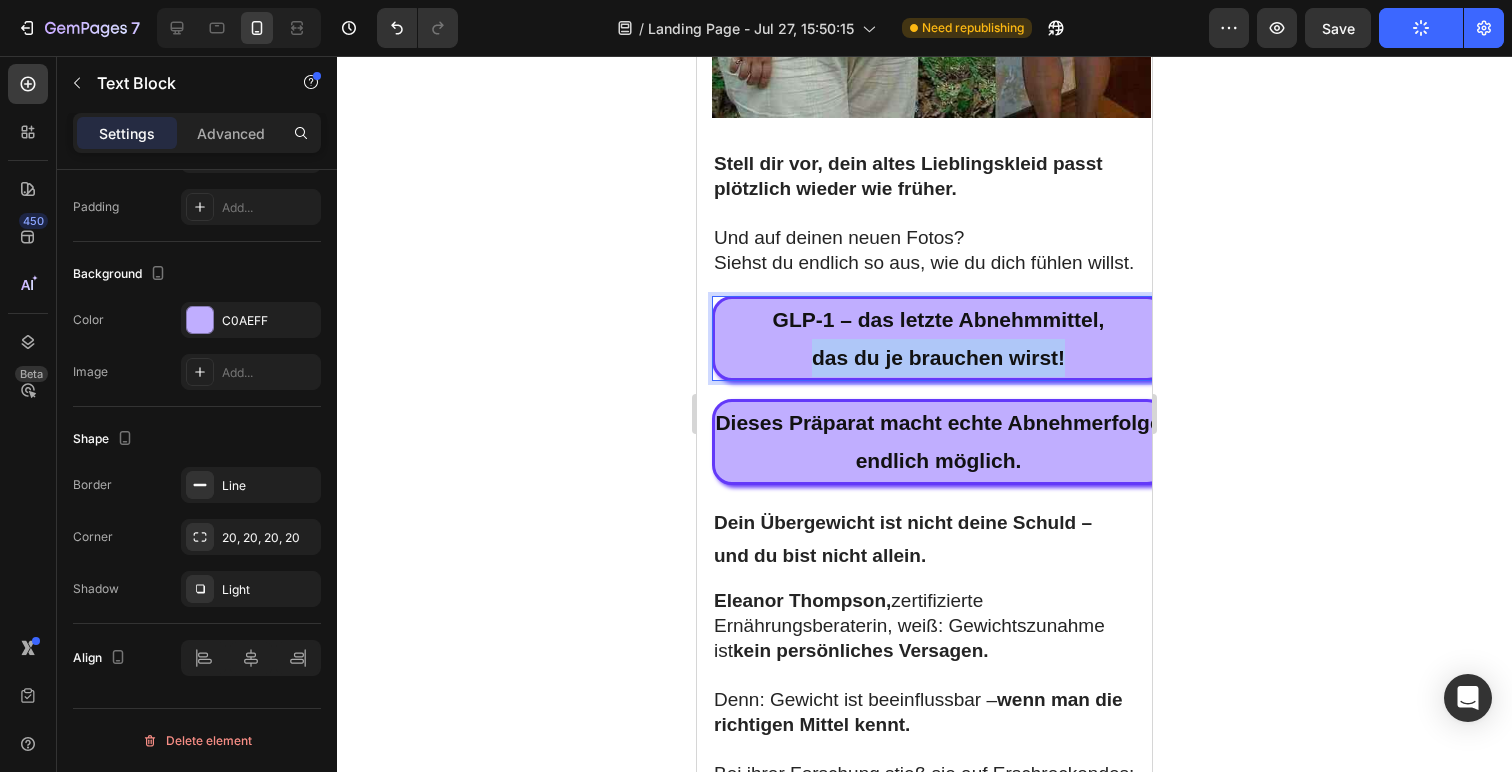 click on "das du je brauchen wirst!" at bounding box center [938, 358] 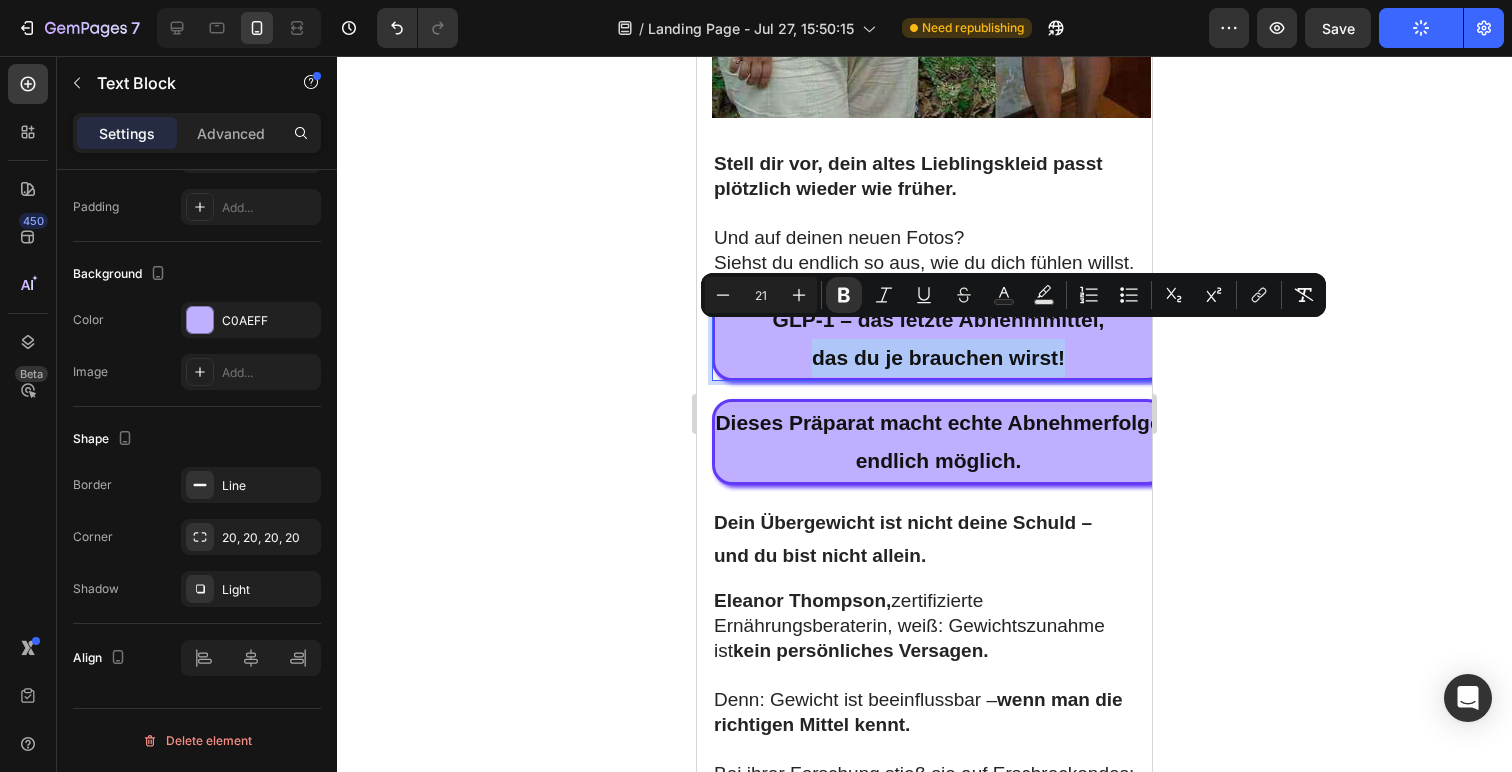 click on "das du je brauchen wirst!" at bounding box center [938, 357] 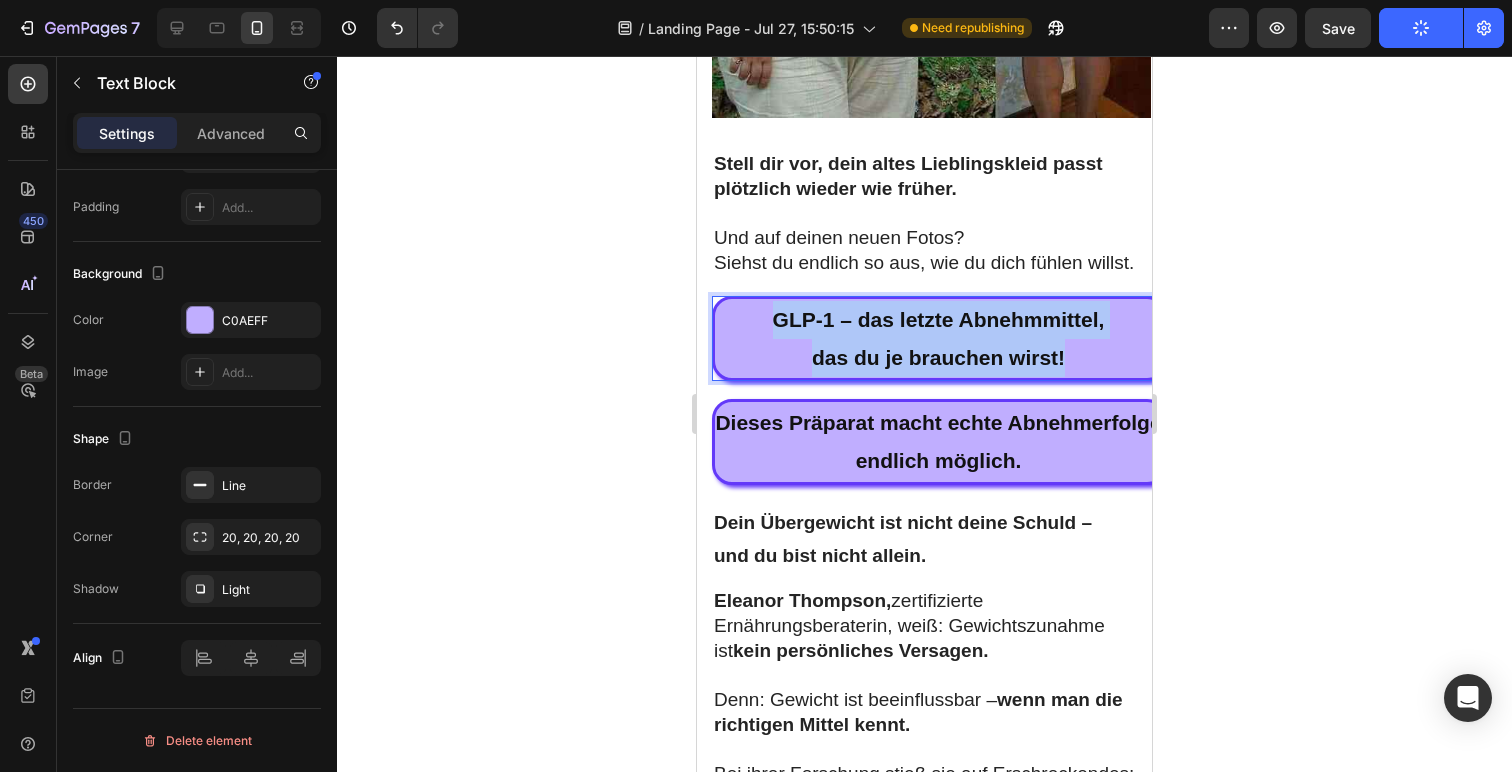 drag, startPoint x: 1068, startPoint y: 336, endPoint x: 744, endPoint y: 305, distance: 325.47964 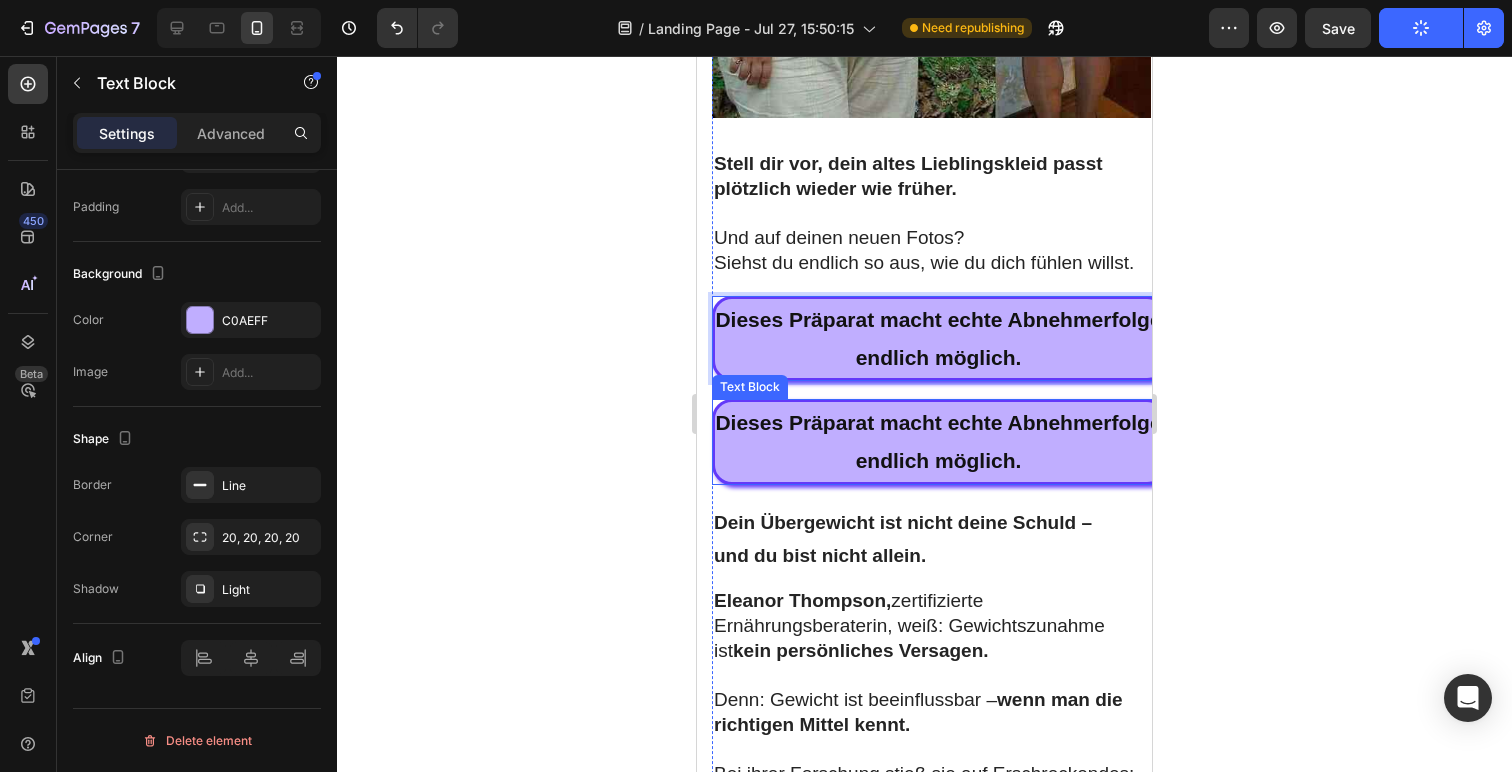 click on "Dieses Präparat macht echte Abnehmerfolge endlich möglich." at bounding box center (938, 442) 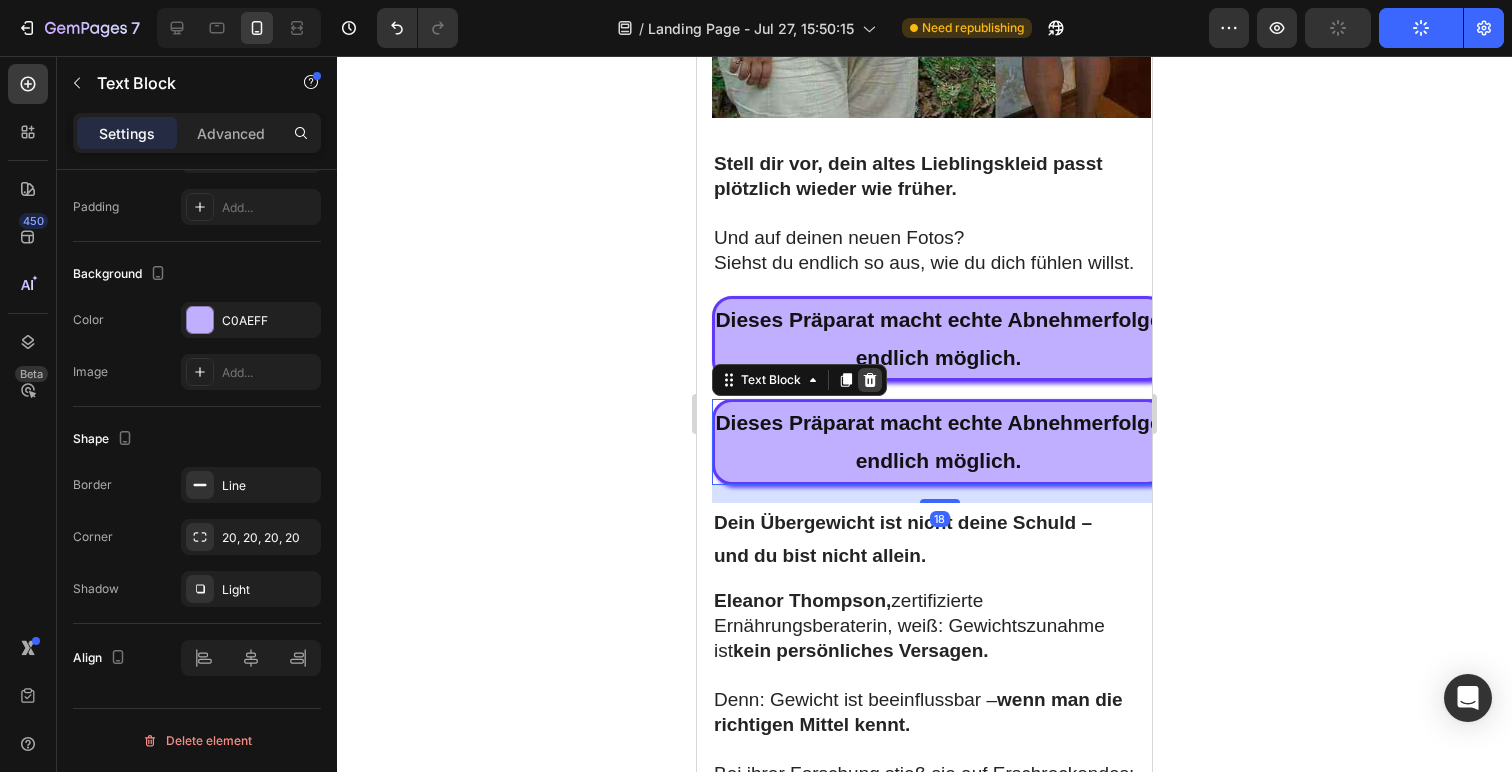 click at bounding box center [870, 380] 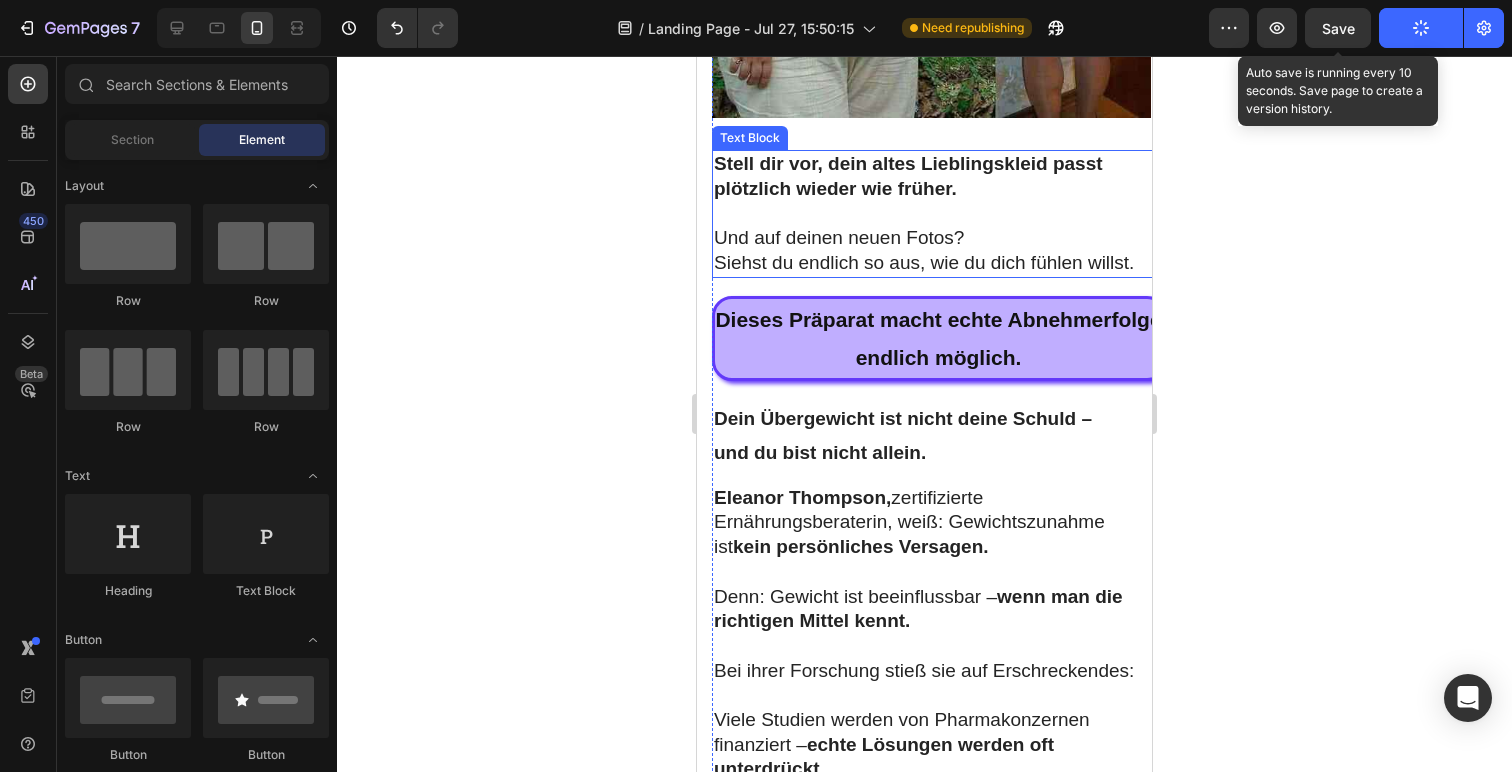 click on "Save" at bounding box center (1338, 28) 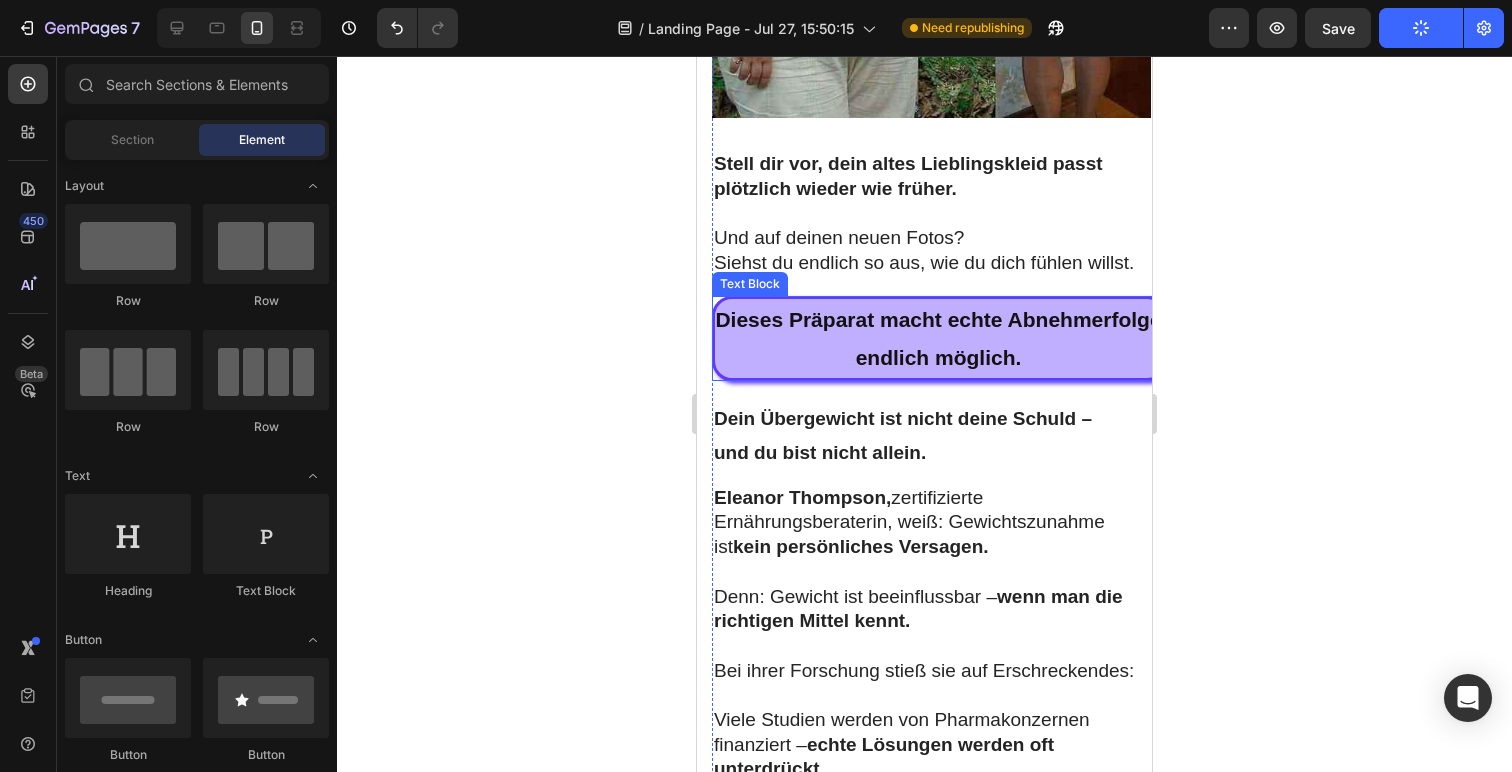 click 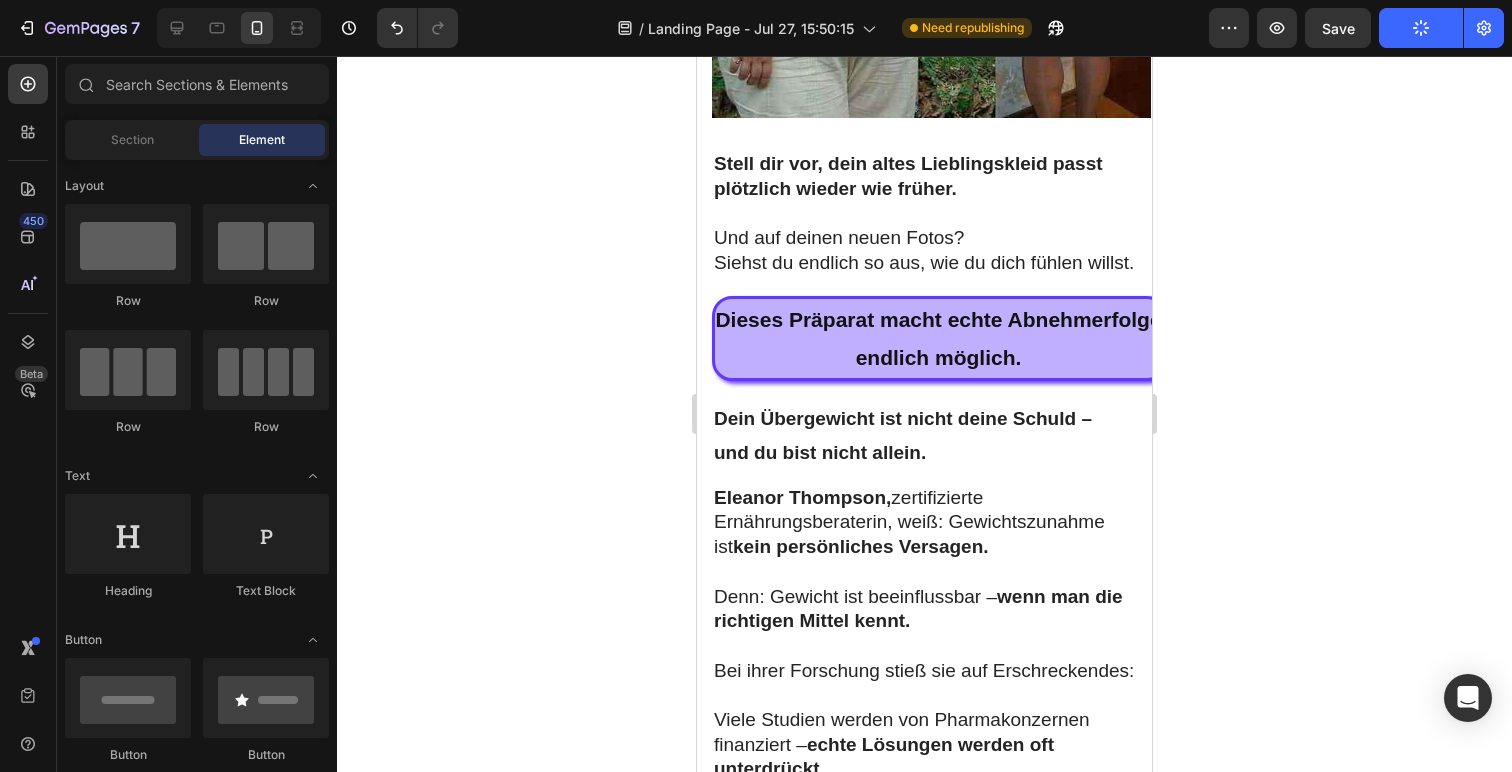 click 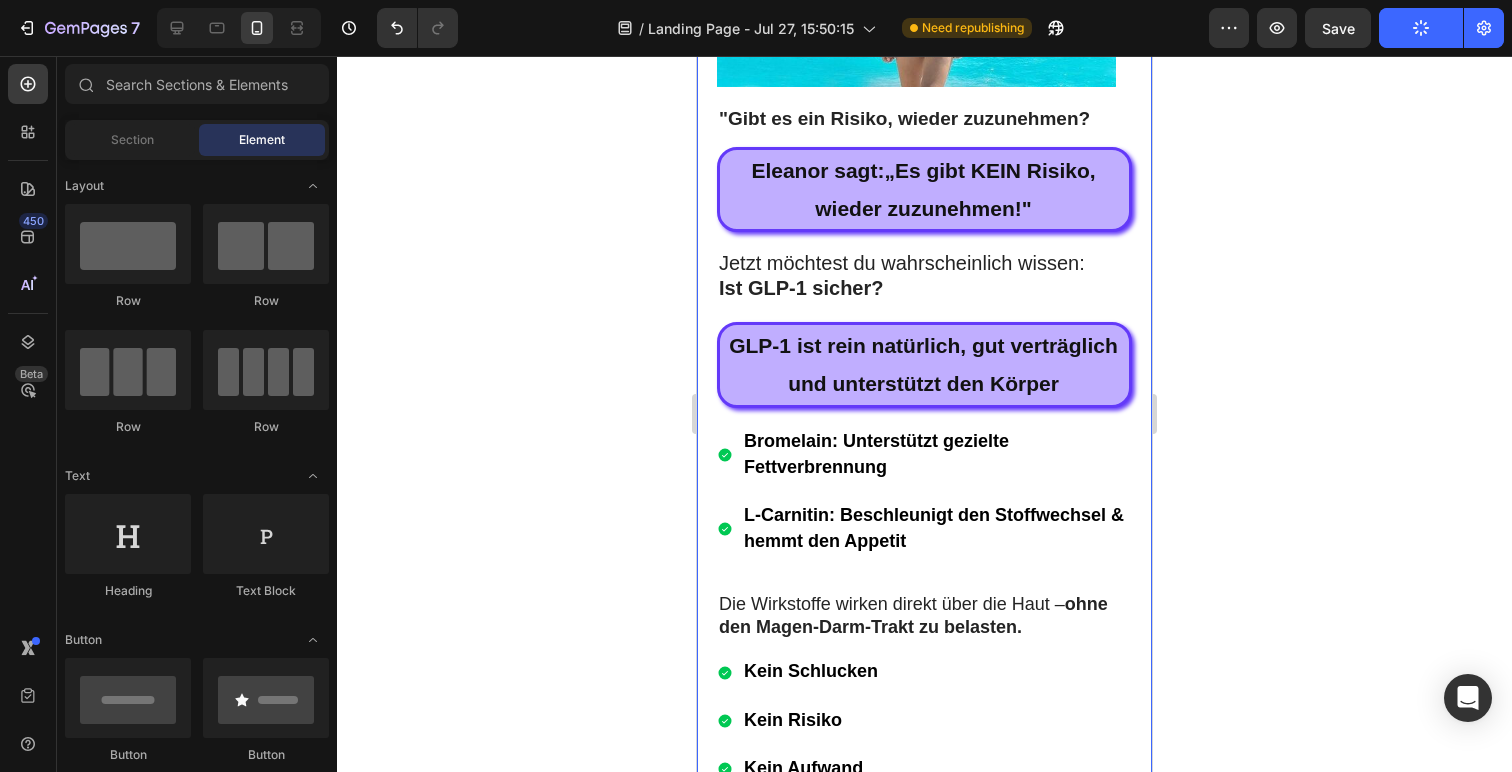 scroll, scrollTop: 14594, scrollLeft: 0, axis: vertical 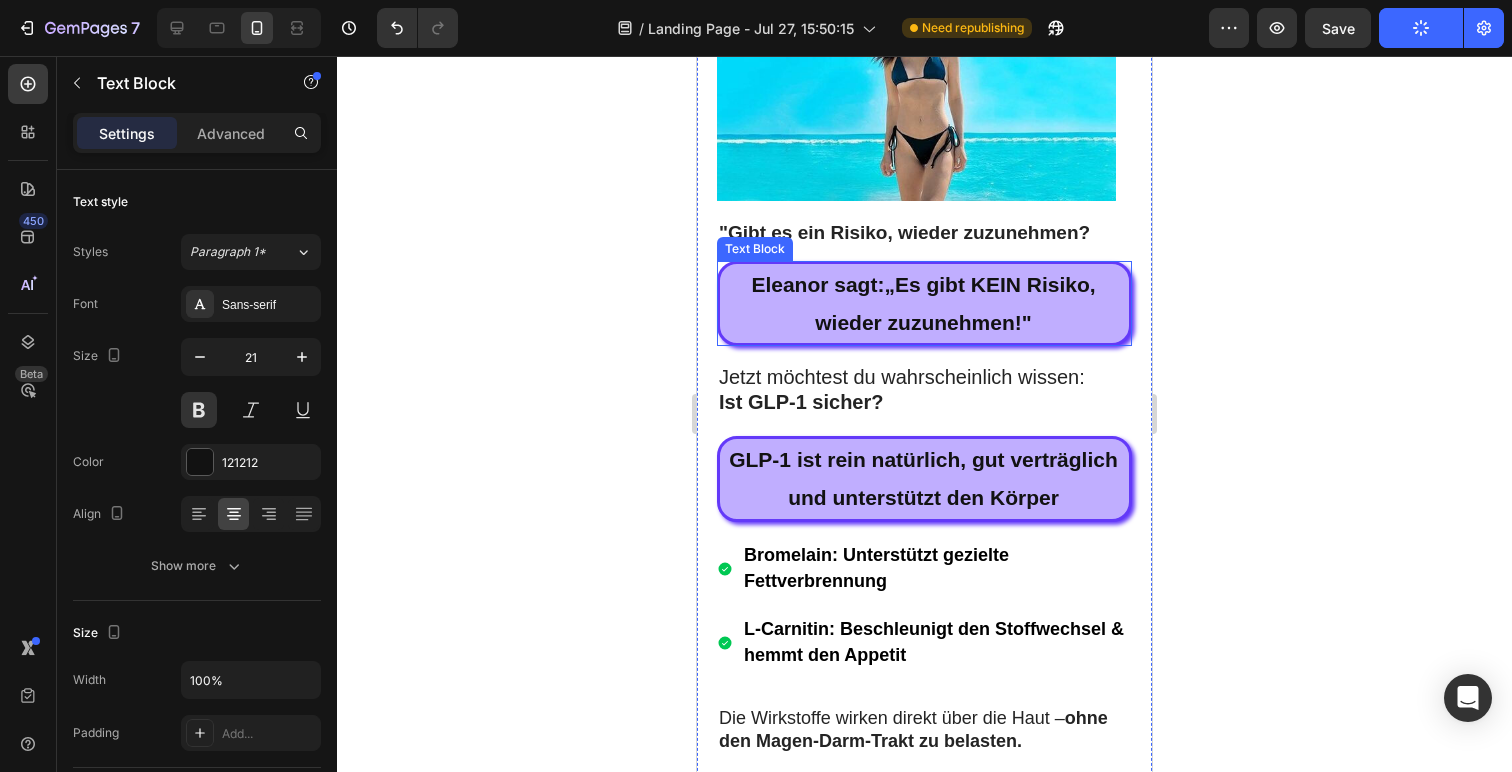 click on "Eleanor sagt:  „ Es gibt KEIN Risiko, wieder zuzunehmen!"" at bounding box center (923, 304) 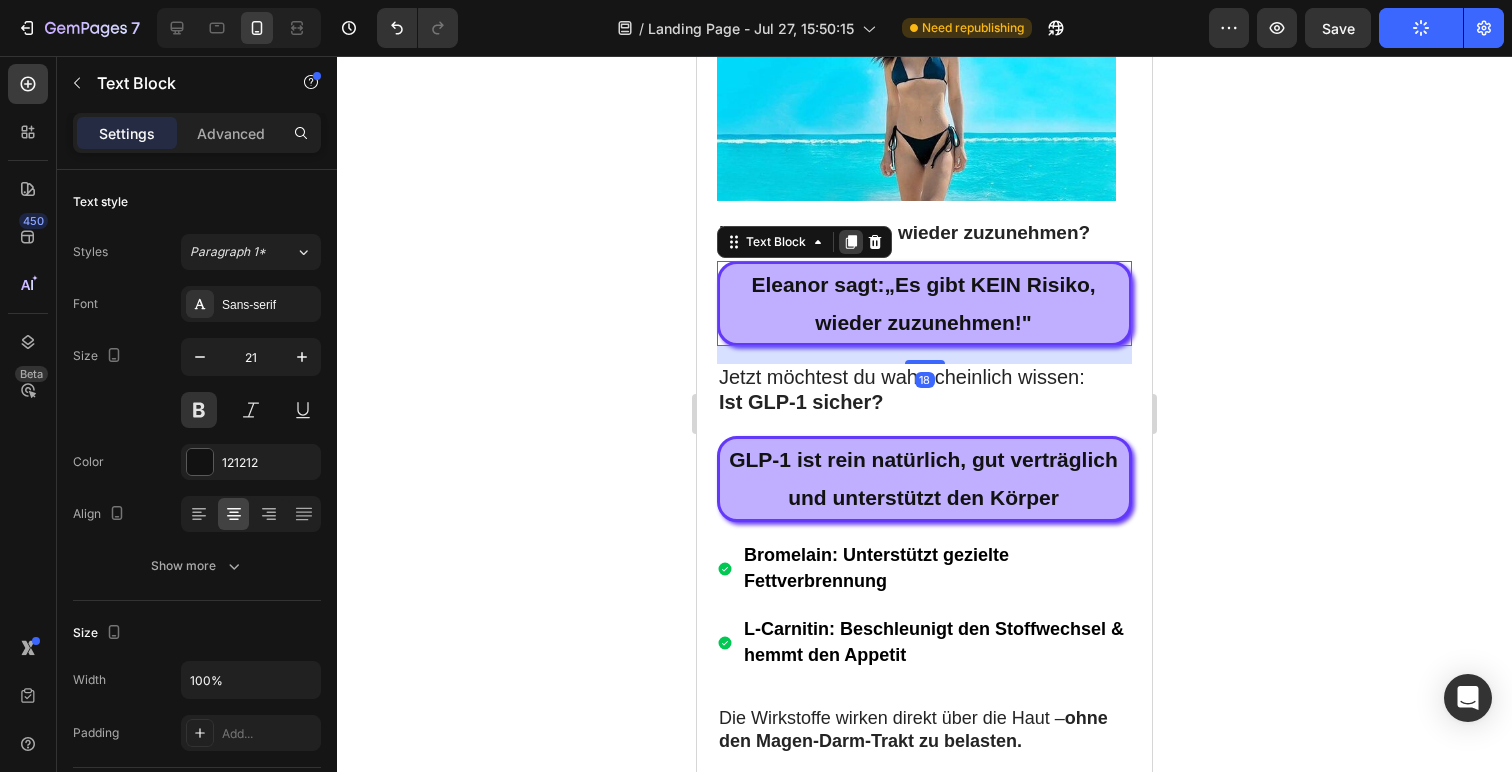click 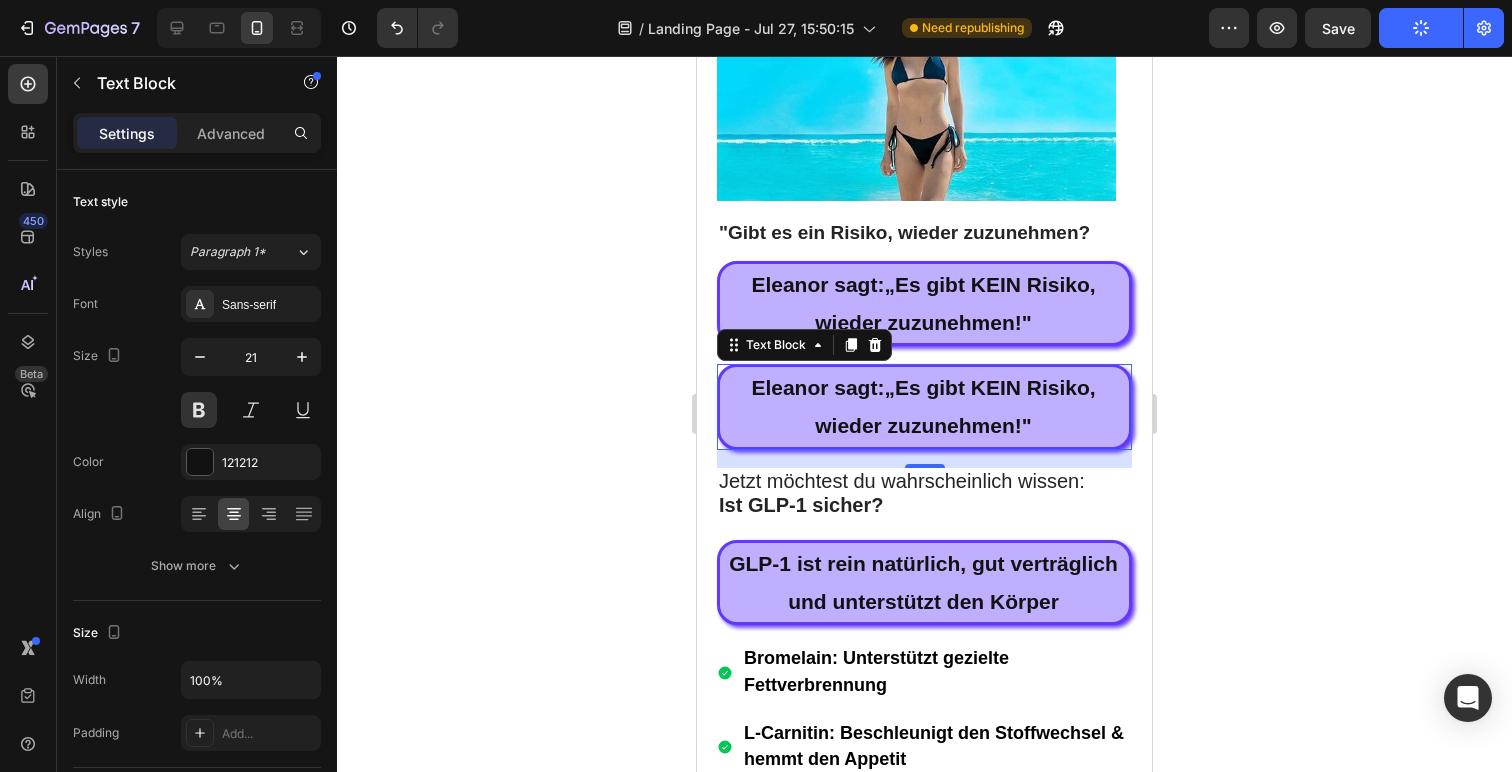 scroll, scrollTop: 526, scrollLeft: 0, axis: vertical 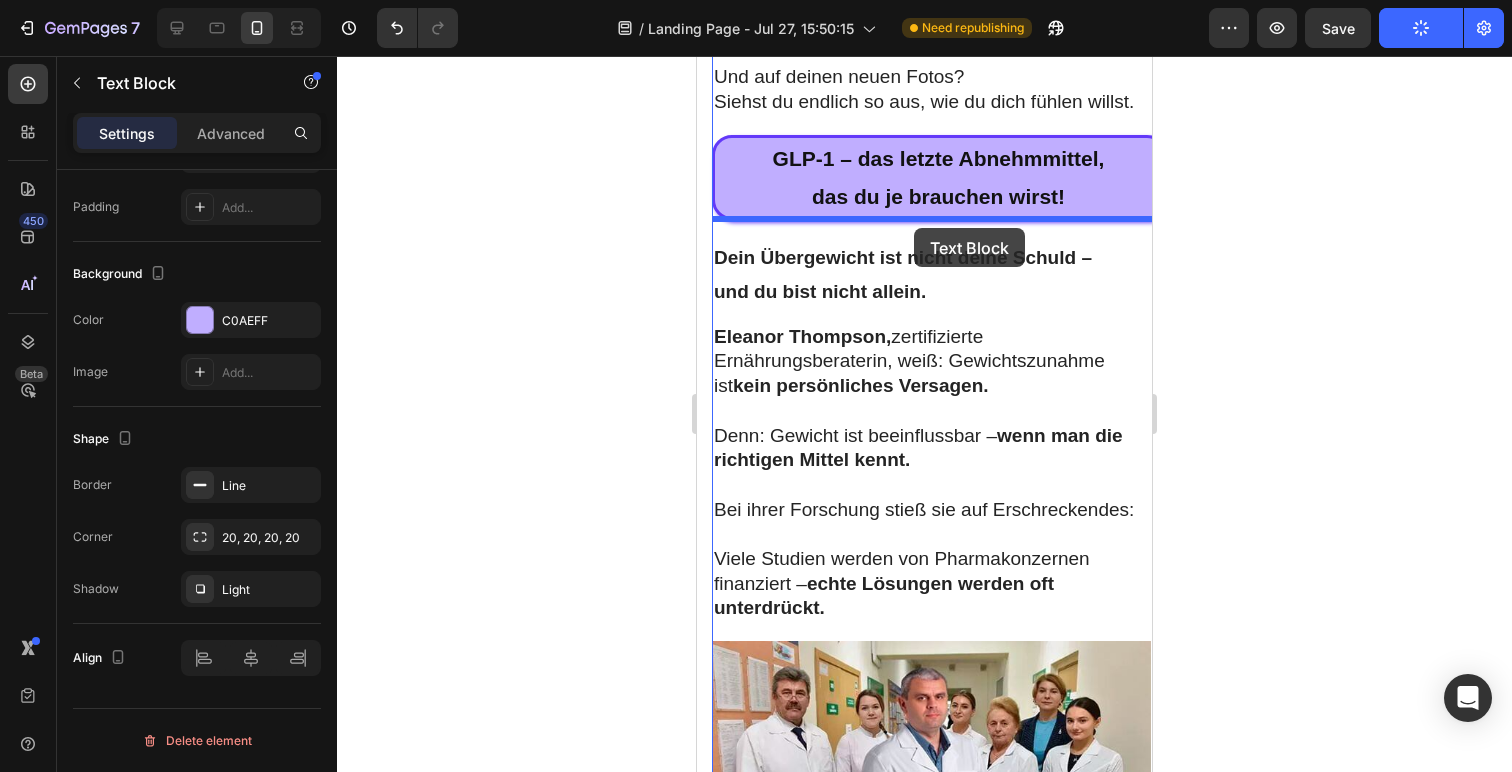 drag, startPoint x: 1062, startPoint y: 430, endPoint x: 914, endPoint y: 228, distance: 250.41565 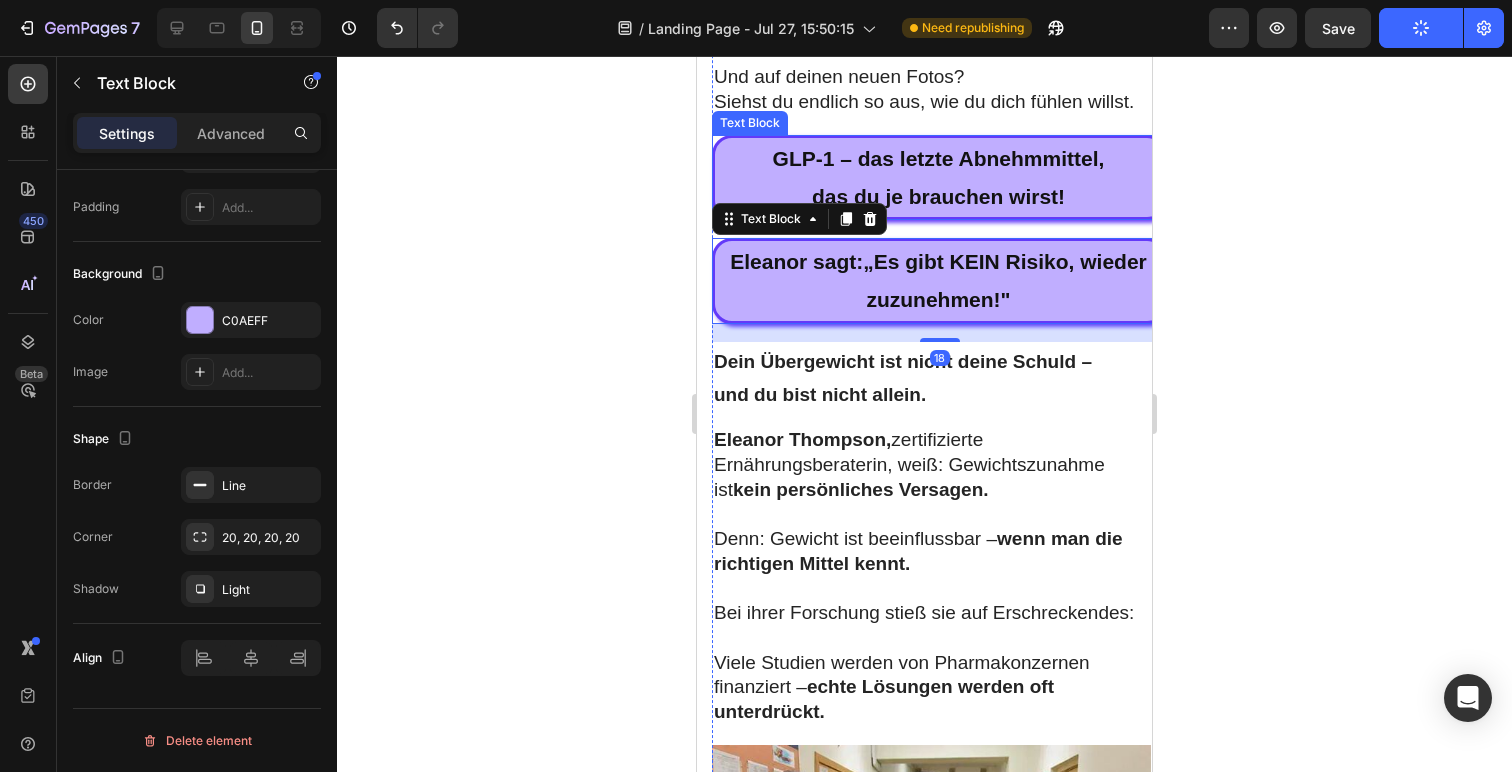 click on "das du je brauchen wirst!" at bounding box center (938, 197) 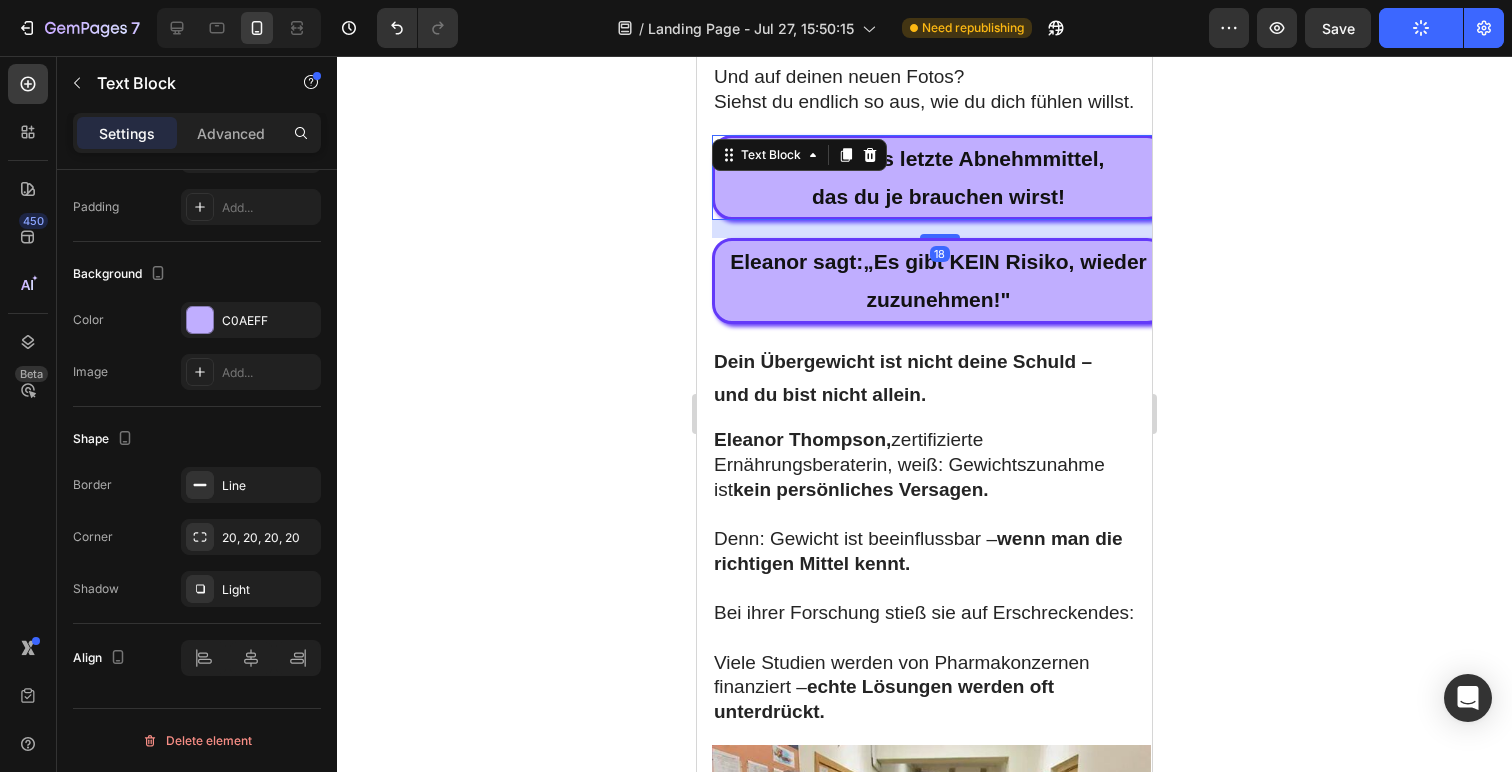 click on "das du je brauchen wirst!" at bounding box center (938, 197) 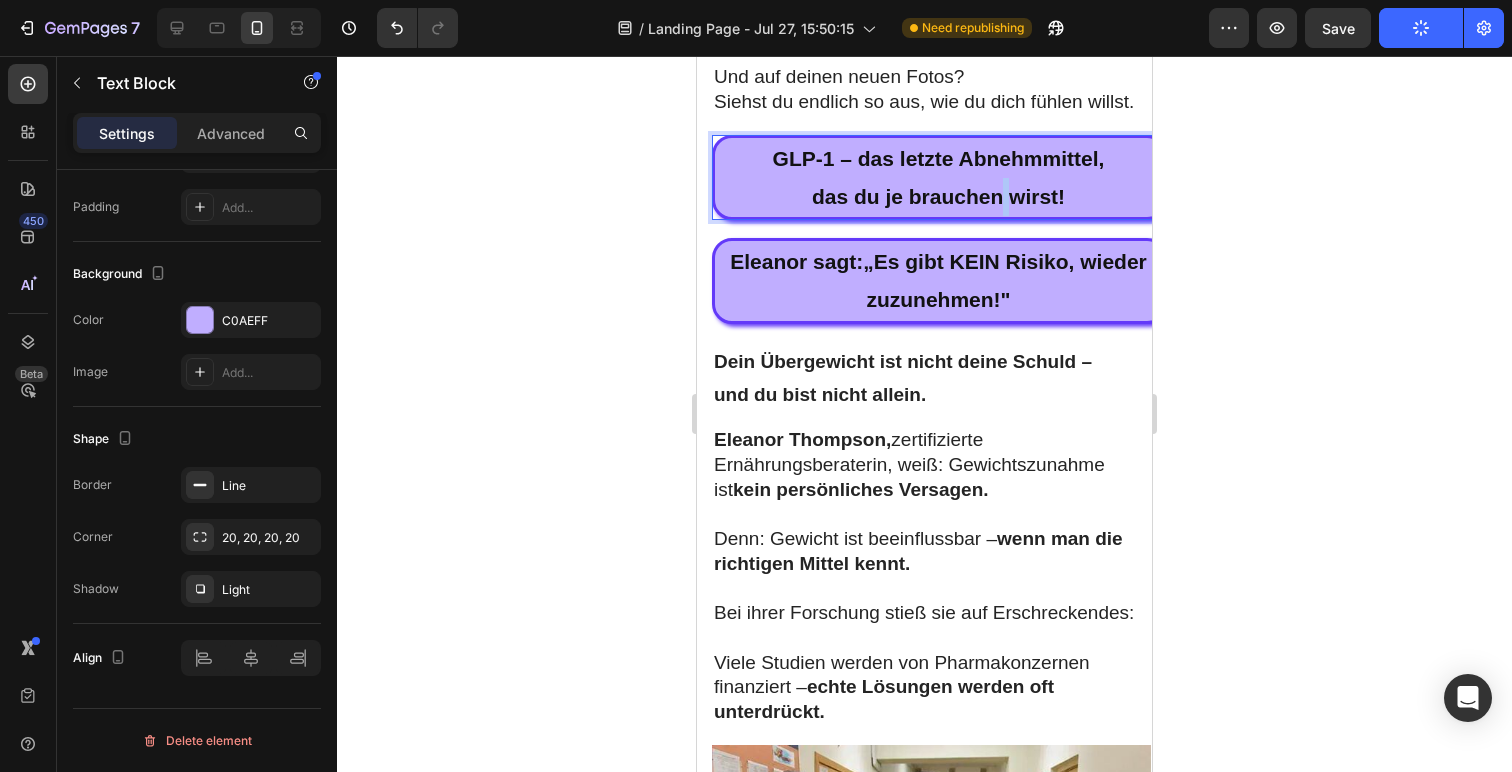 click on "das du je brauchen wirst!" at bounding box center (938, 197) 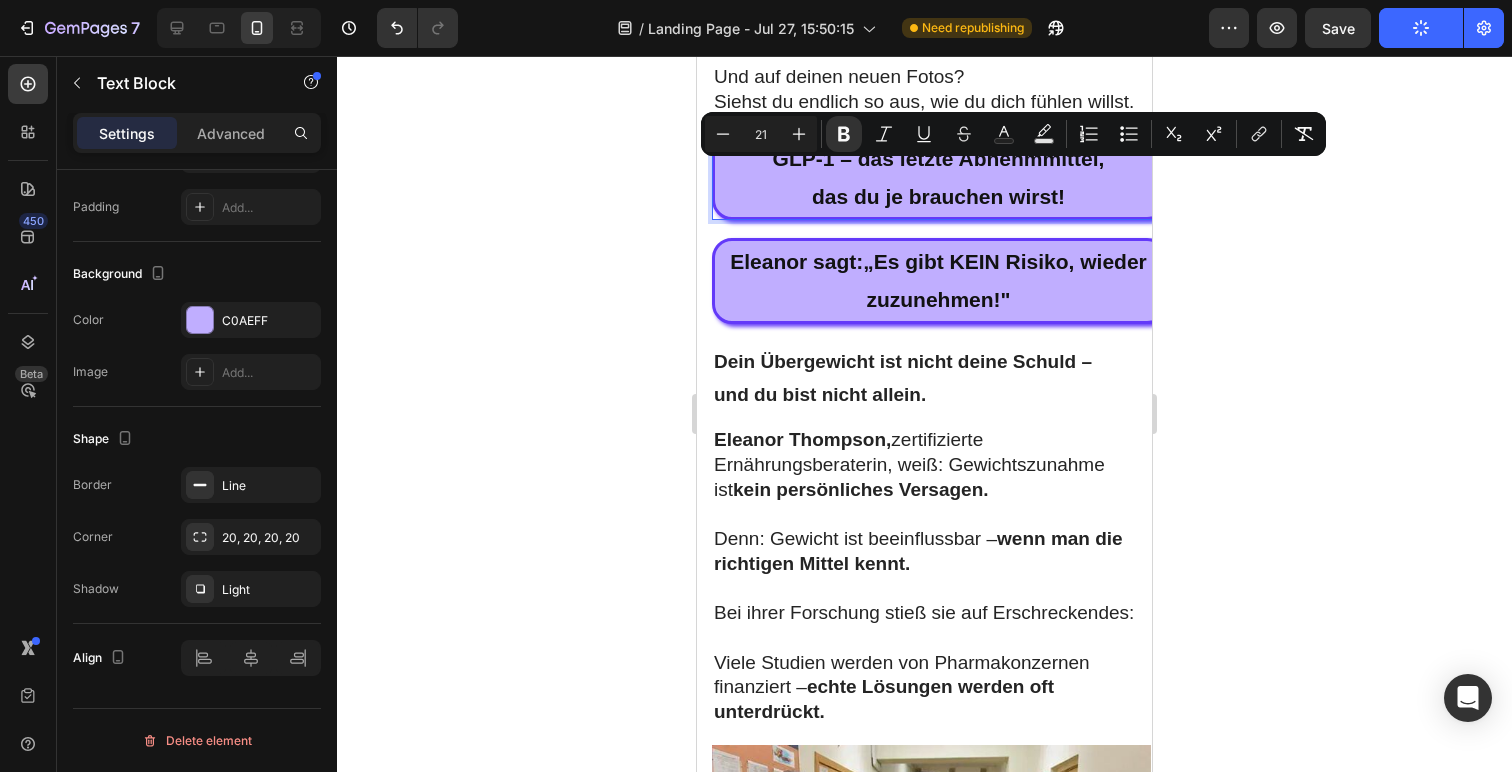 click on "das du je brauchen wirst!" at bounding box center [938, 196] 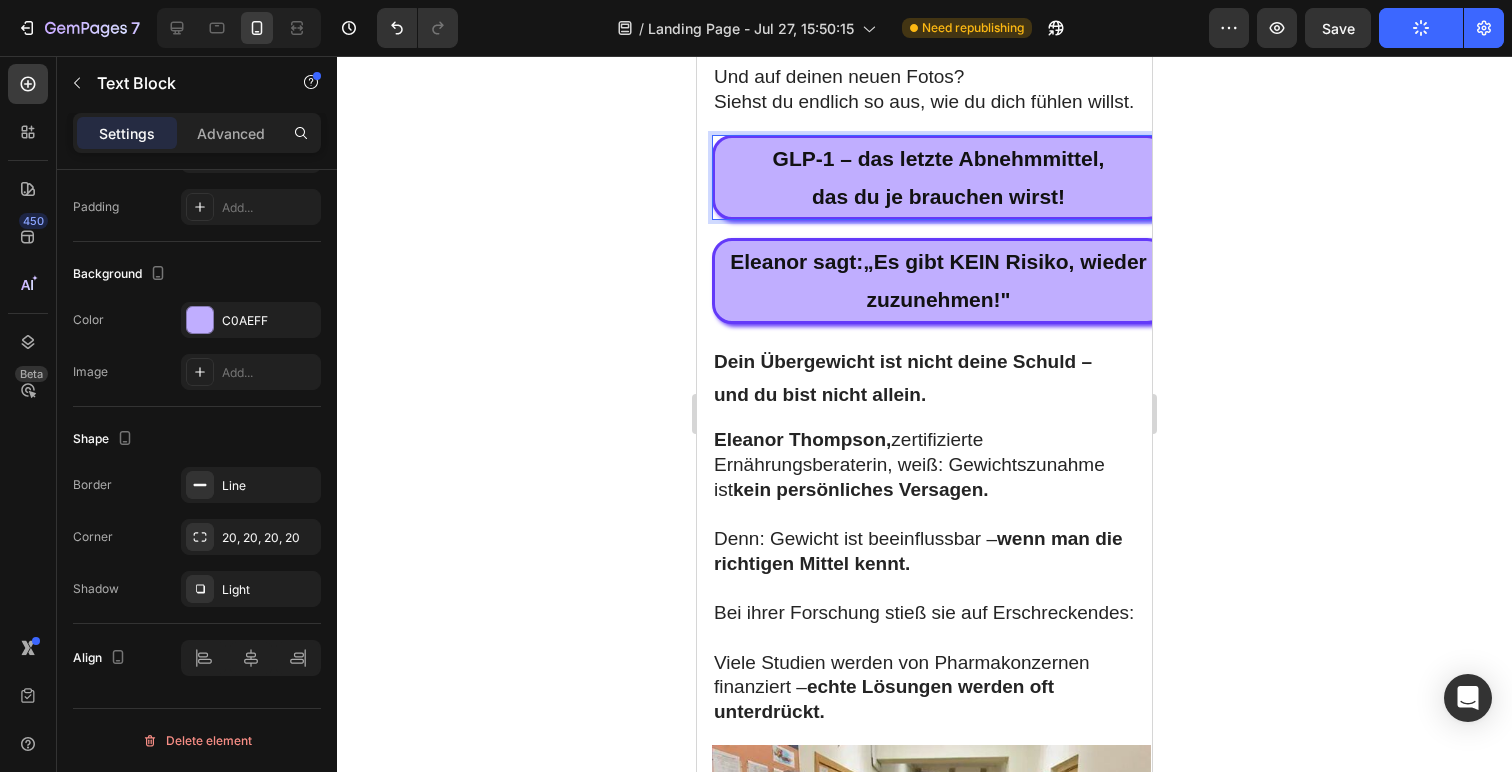 click on "das du je brauchen wirst!" at bounding box center [938, 197] 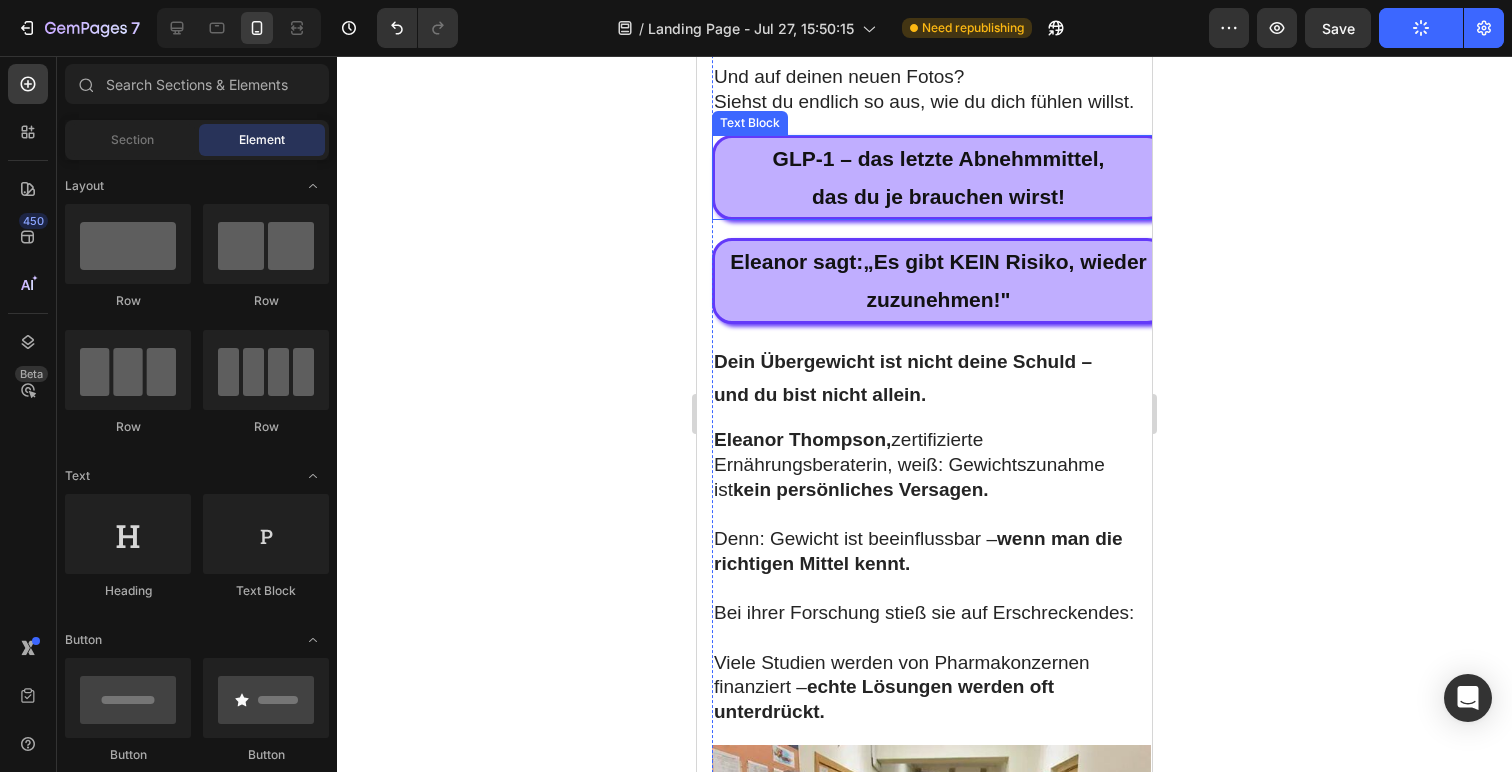click on "das du je brauchen wirst!" at bounding box center [938, 196] 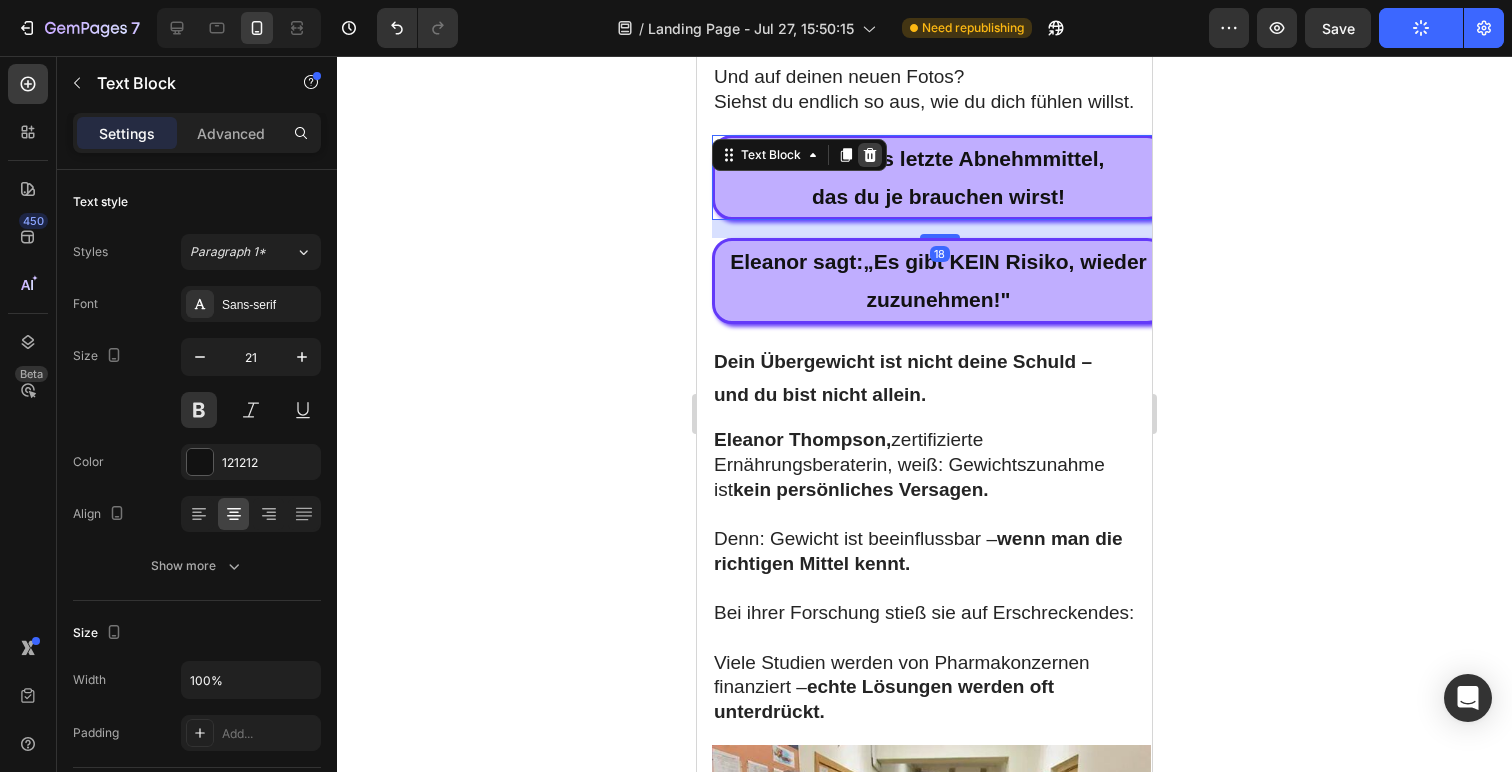 click 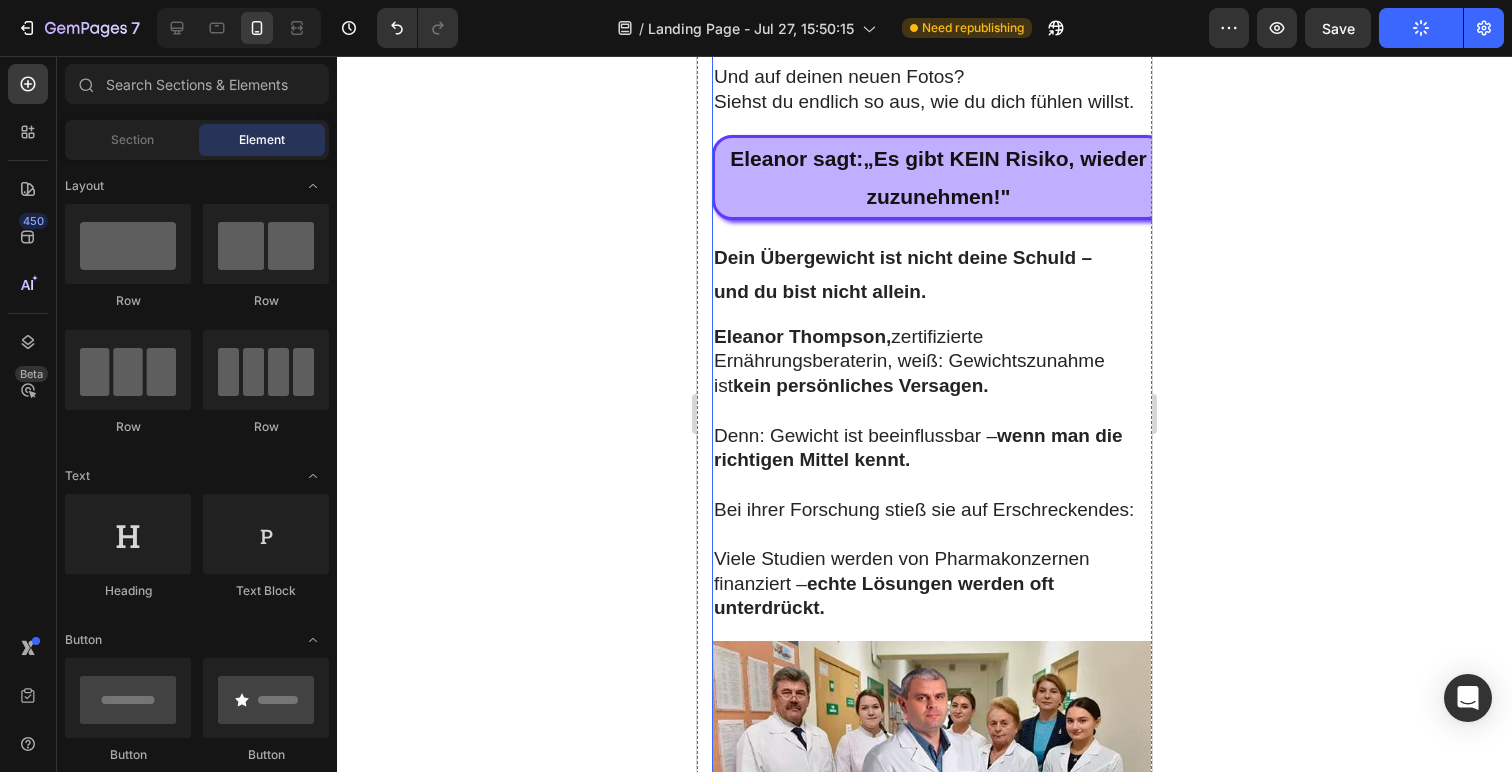 click on "Eleanor sagt:  „ Es gibt KEIN Risiko, wieder zuzunehmen!"" at bounding box center [938, 178] 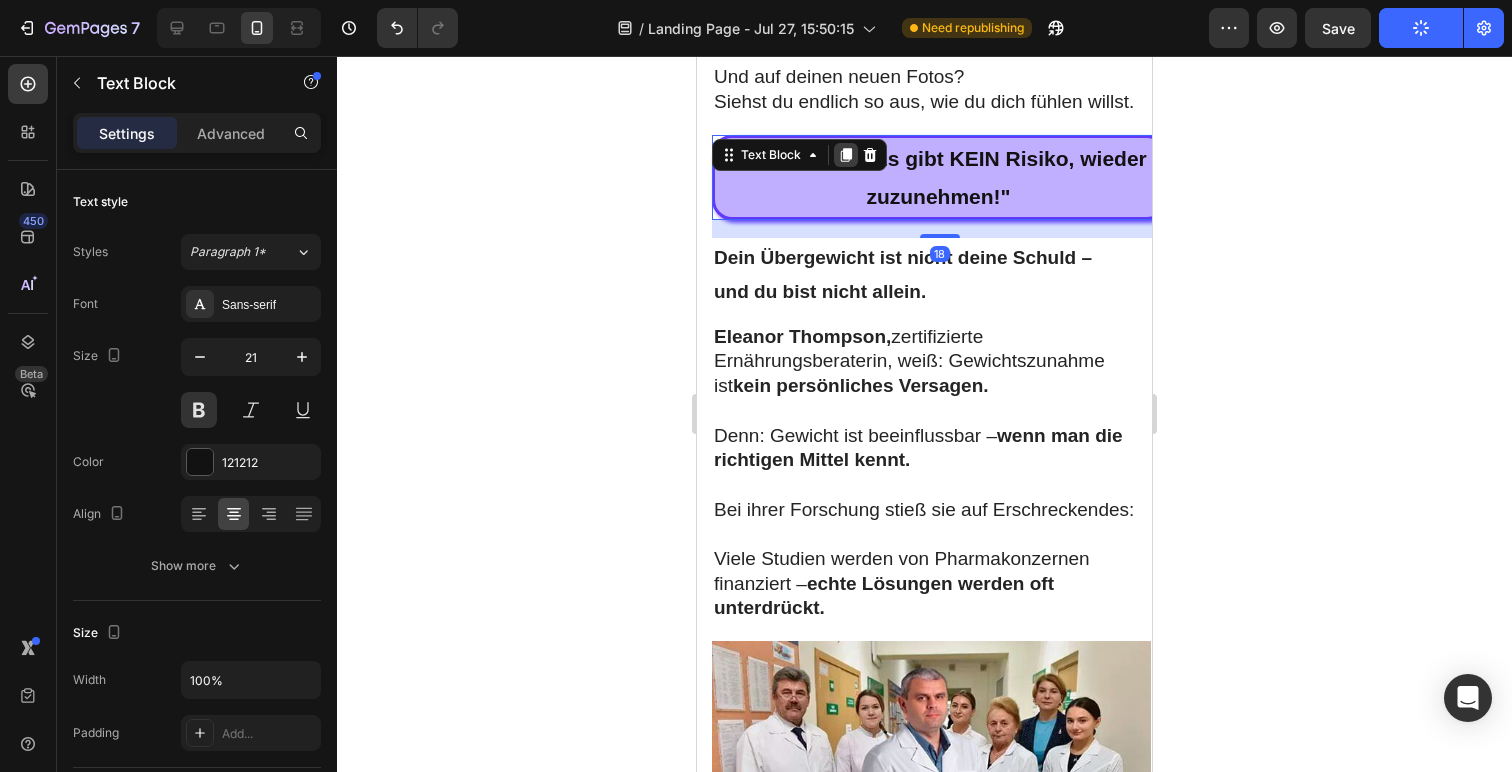 click 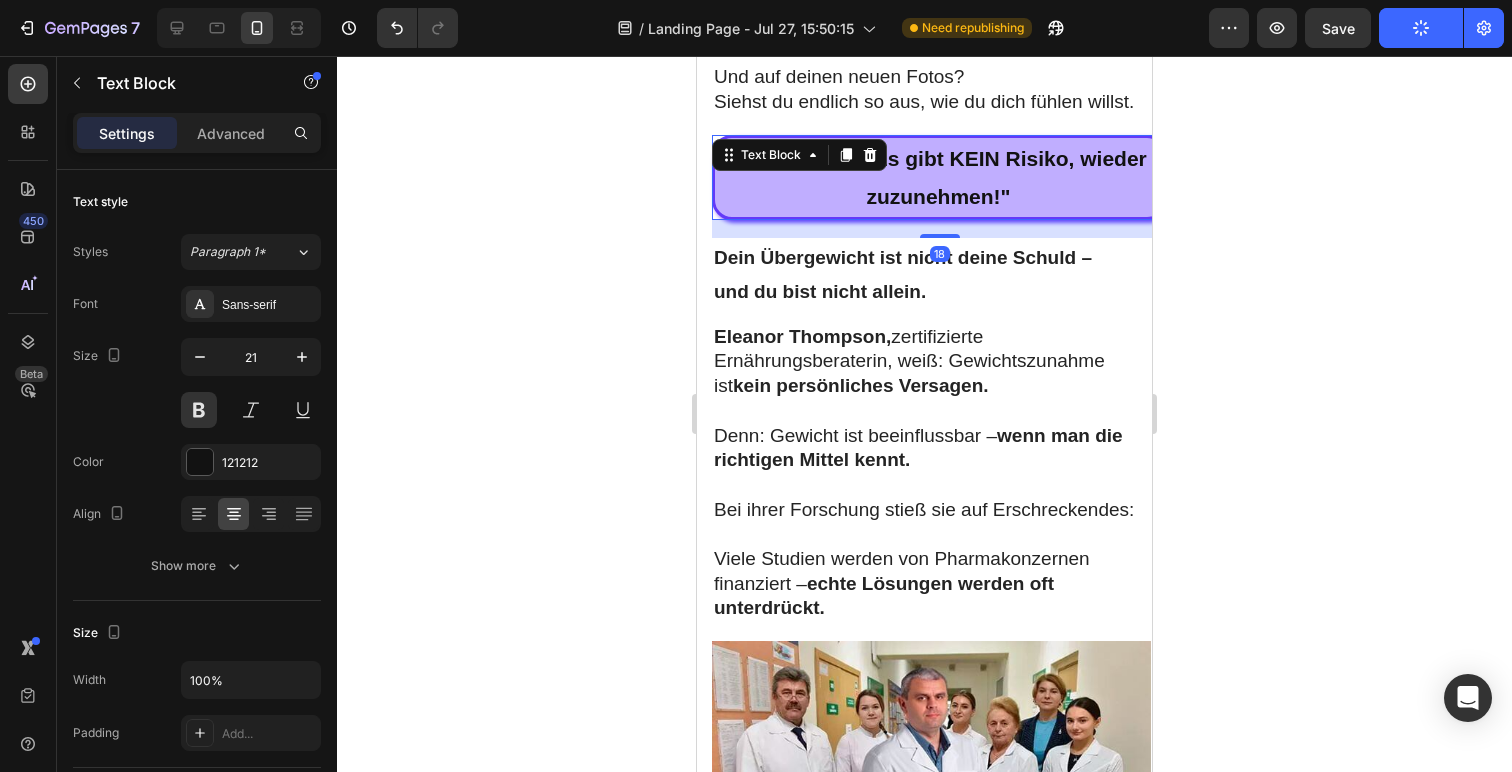 scroll, scrollTop: 526, scrollLeft: 0, axis: vertical 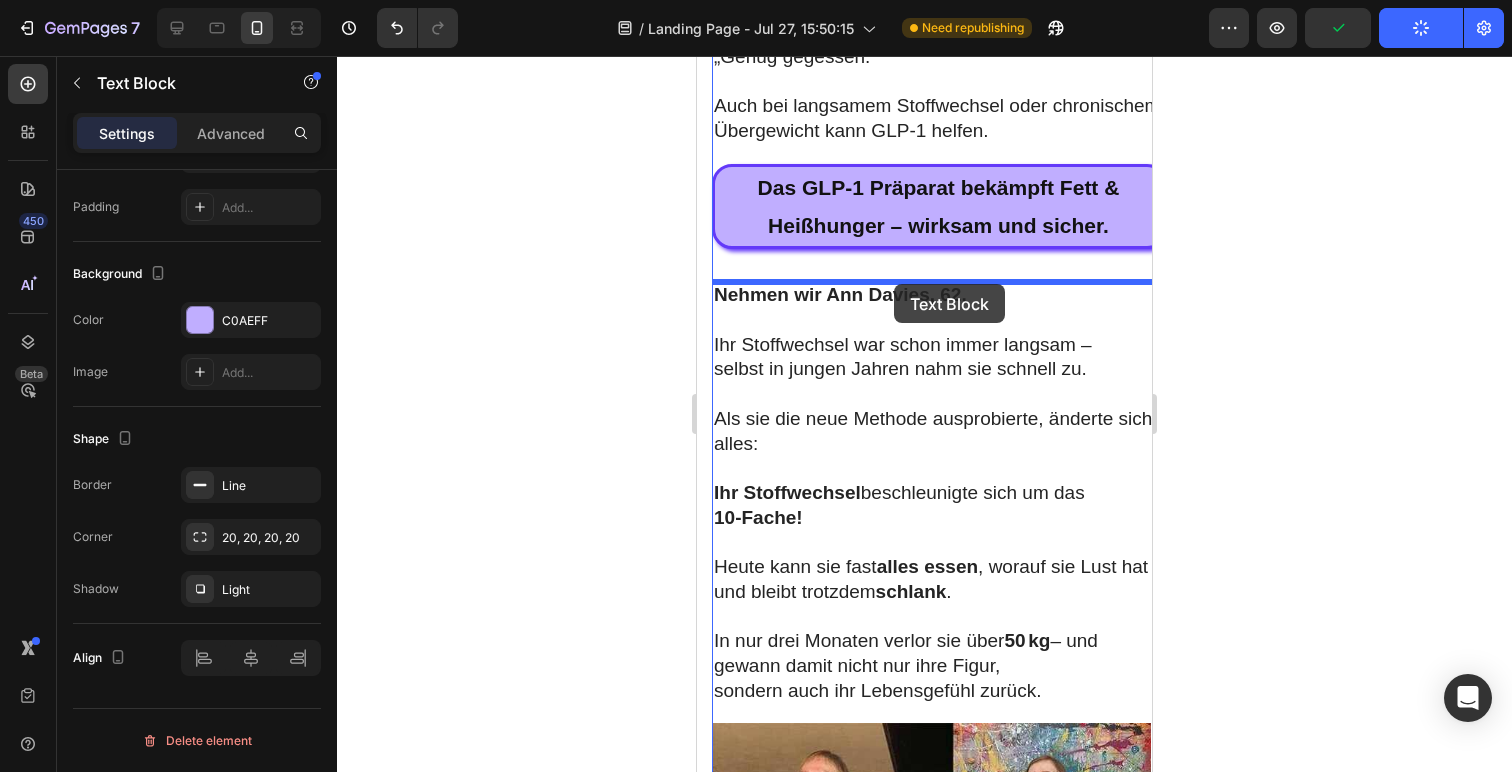 drag, startPoint x: 801, startPoint y: 279, endPoint x: 894, endPoint y: 284, distance: 93.13431 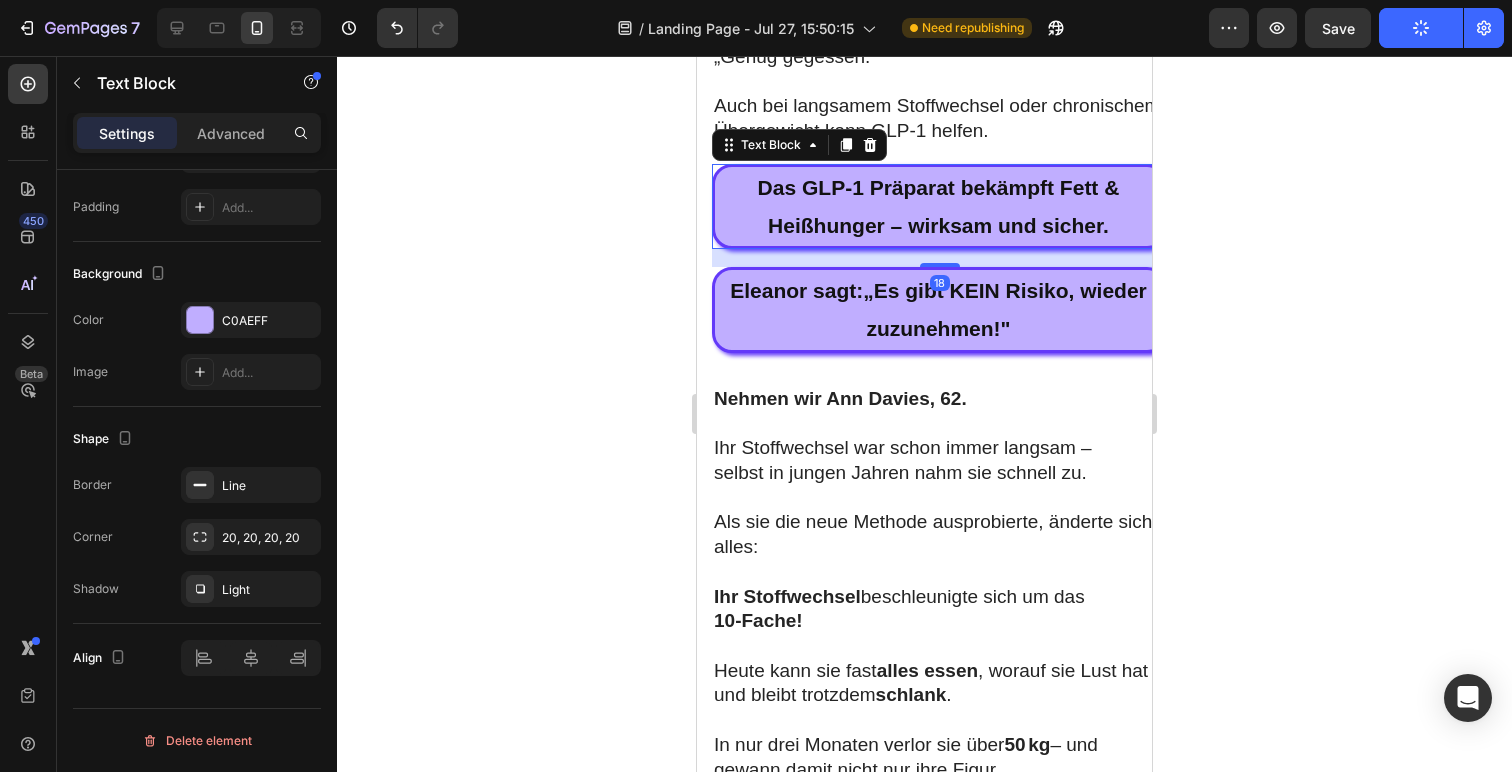 click on "Das GLP-1 Präparat bekämpft Fett & Heißhunger – wirksam und sicher." at bounding box center [938, 207] 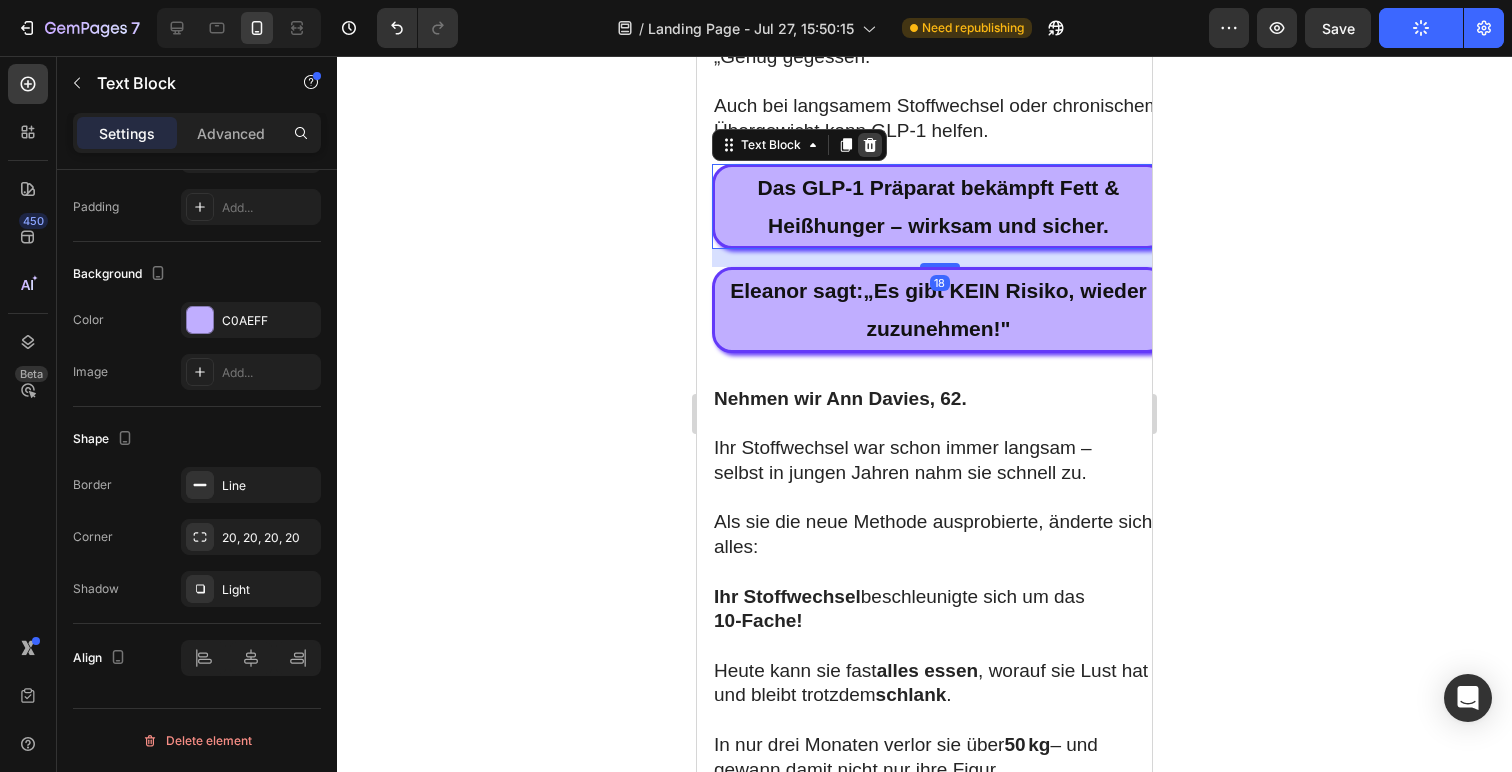 click 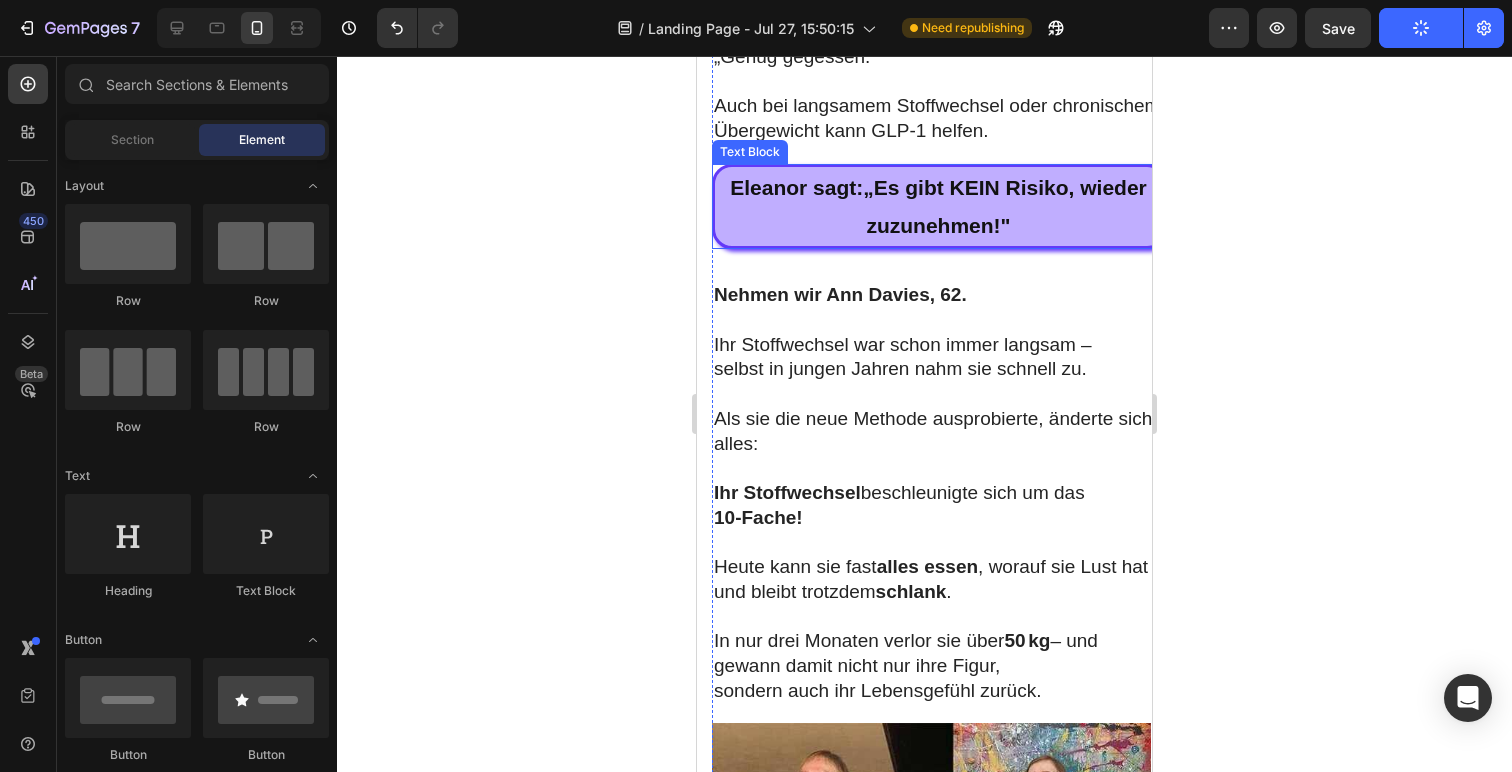 click on "Eleanor sagt:  „ Es gibt KEIN Risiko, wieder zuzunehmen!"" at bounding box center [938, 207] 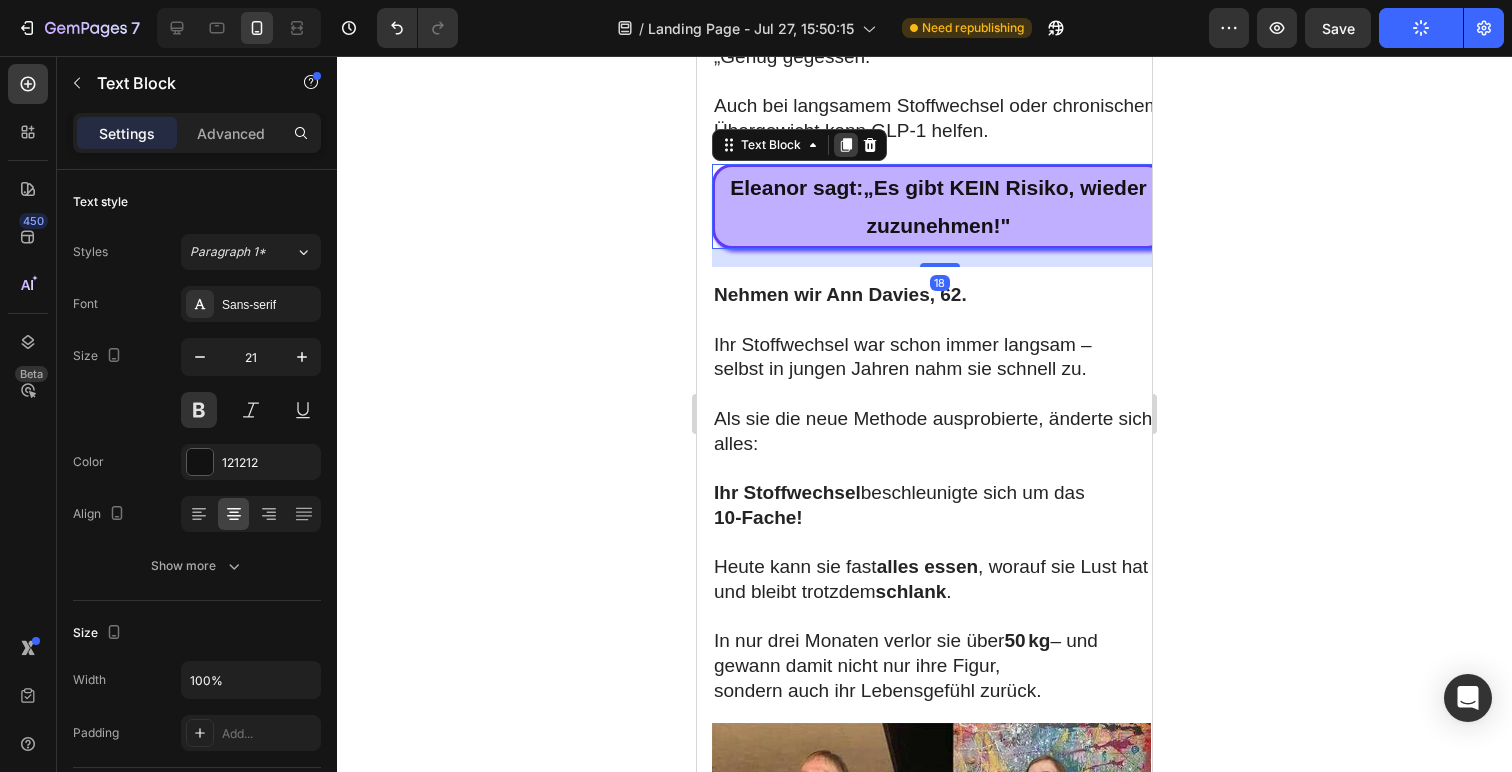 click 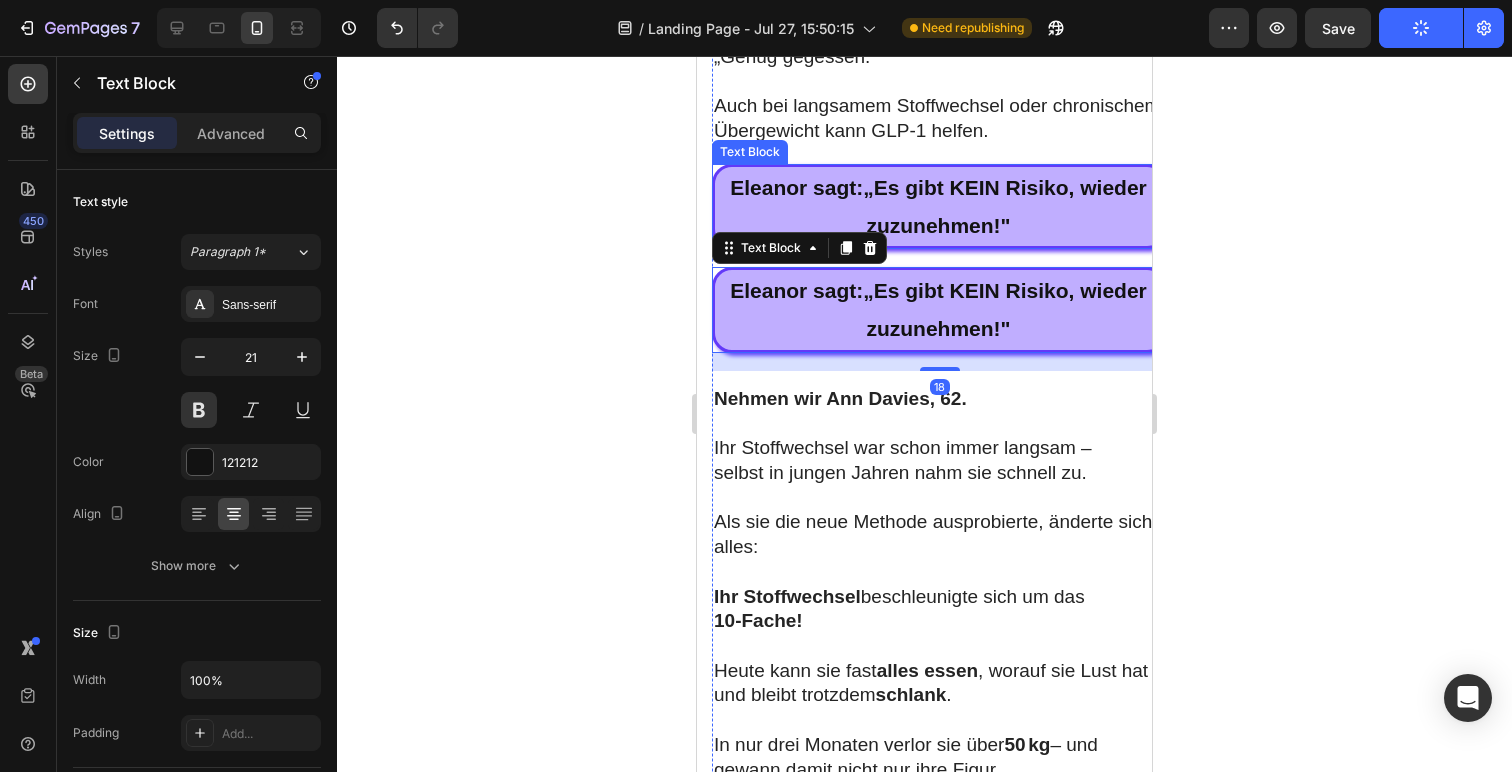 scroll, scrollTop: 526, scrollLeft: 0, axis: vertical 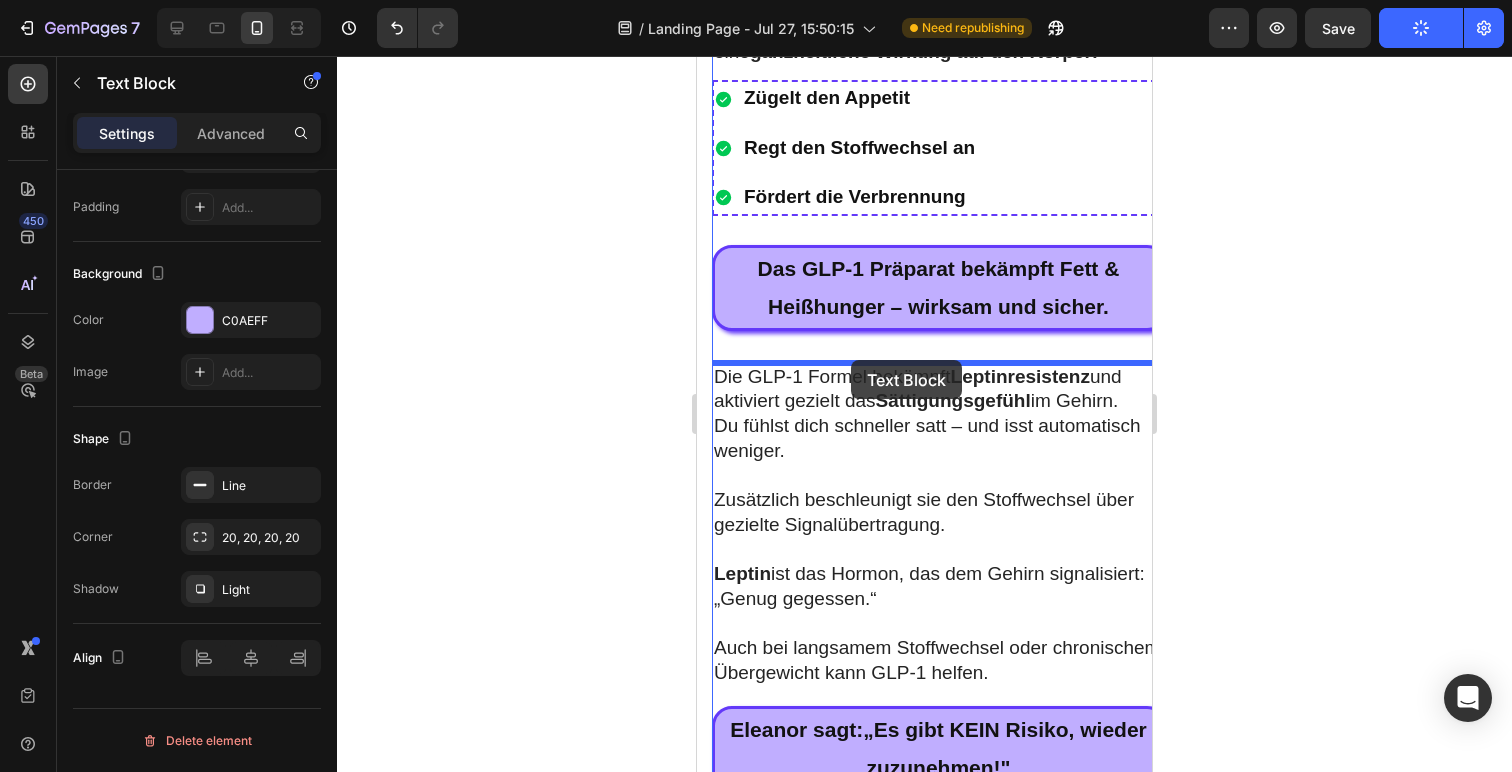 drag, startPoint x: 761, startPoint y: 335, endPoint x: 852, endPoint y: 360, distance: 94.371605 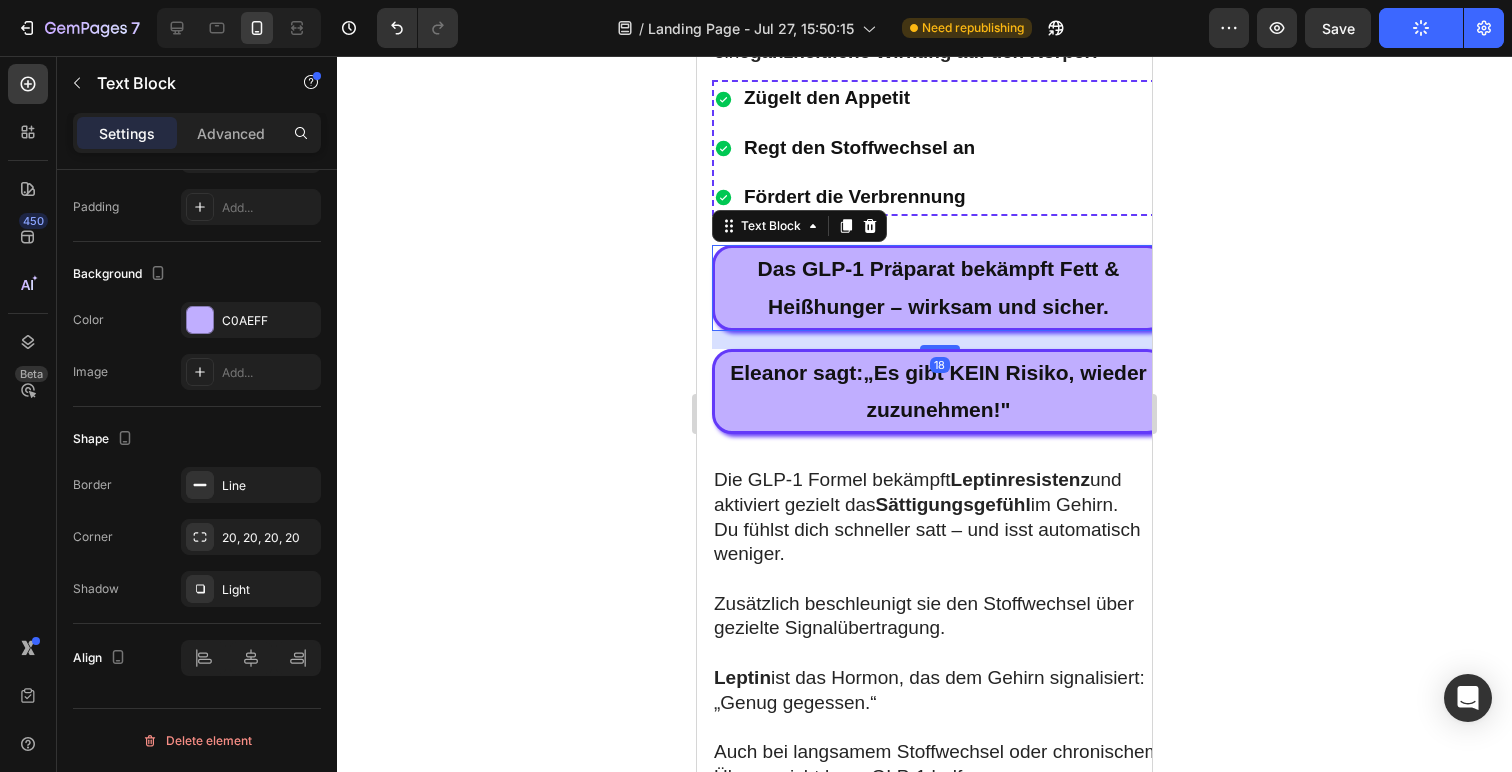 click on "Das GLP-1 Präparat bekämpft Fett & Heißhunger – wirksam und sicher." at bounding box center [938, 288] 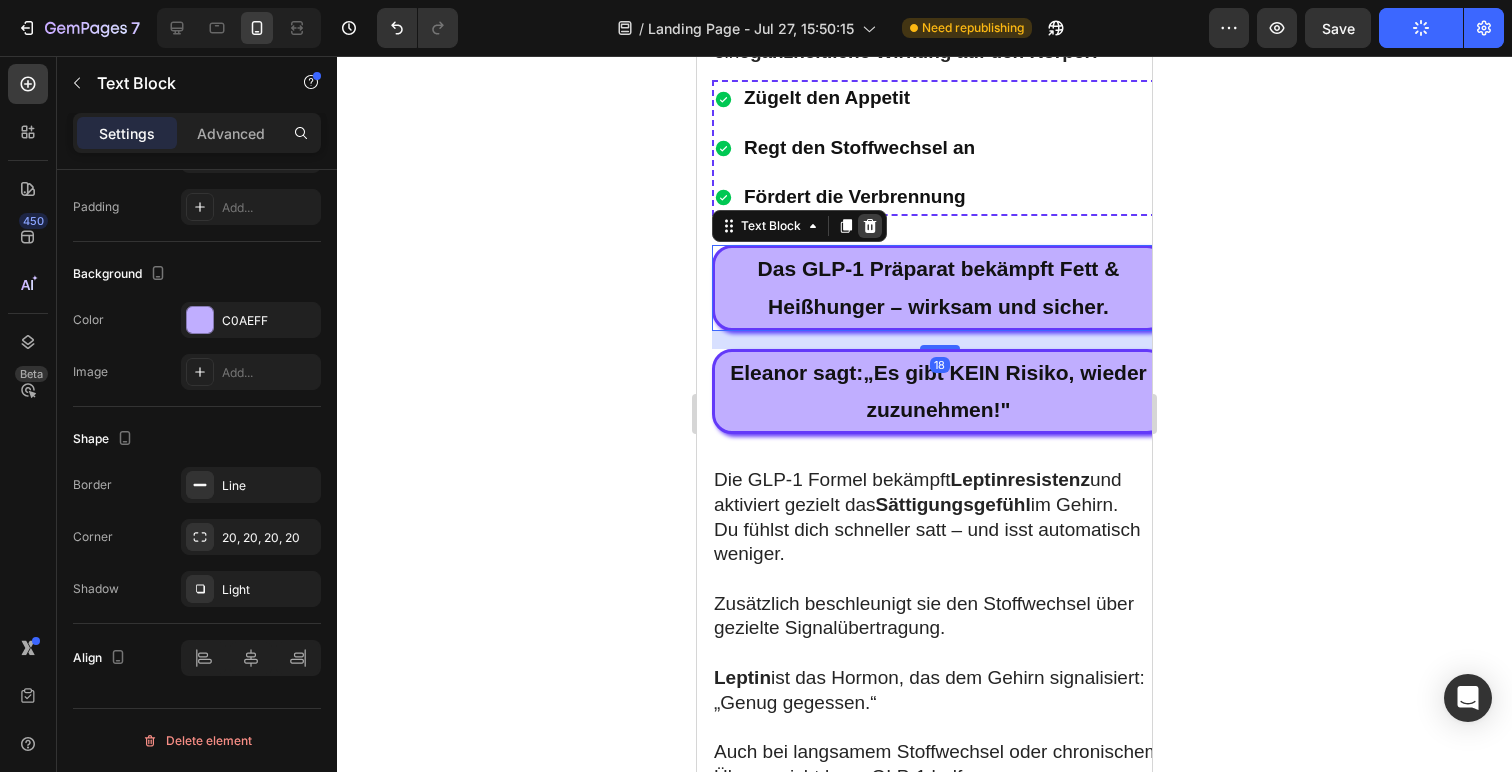 click at bounding box center (870, 226) 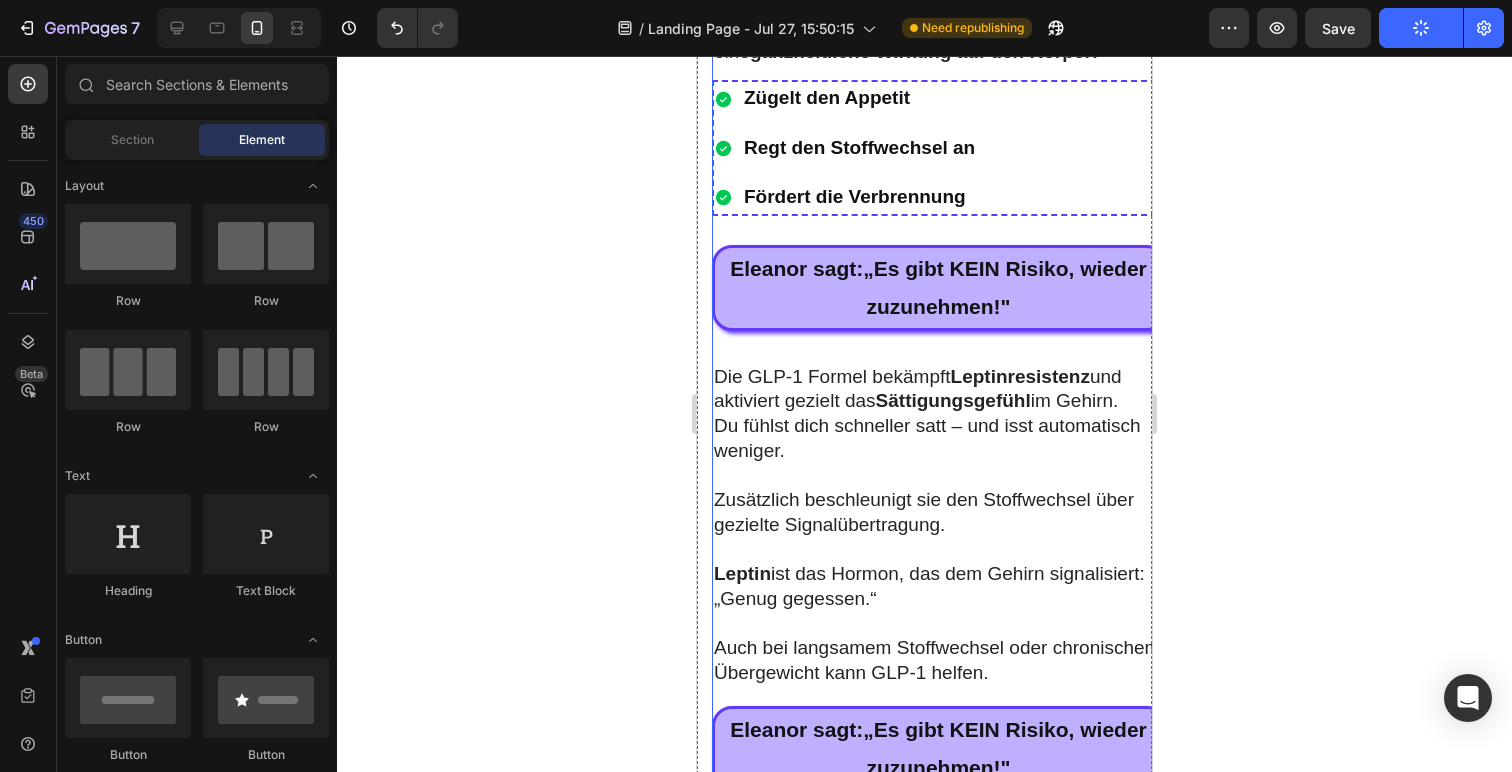 click on "Eleanor sagt:  „ Es gibt KEIN Risiko, wieder zuzunehmen!"" at bounding box center (938, 288) 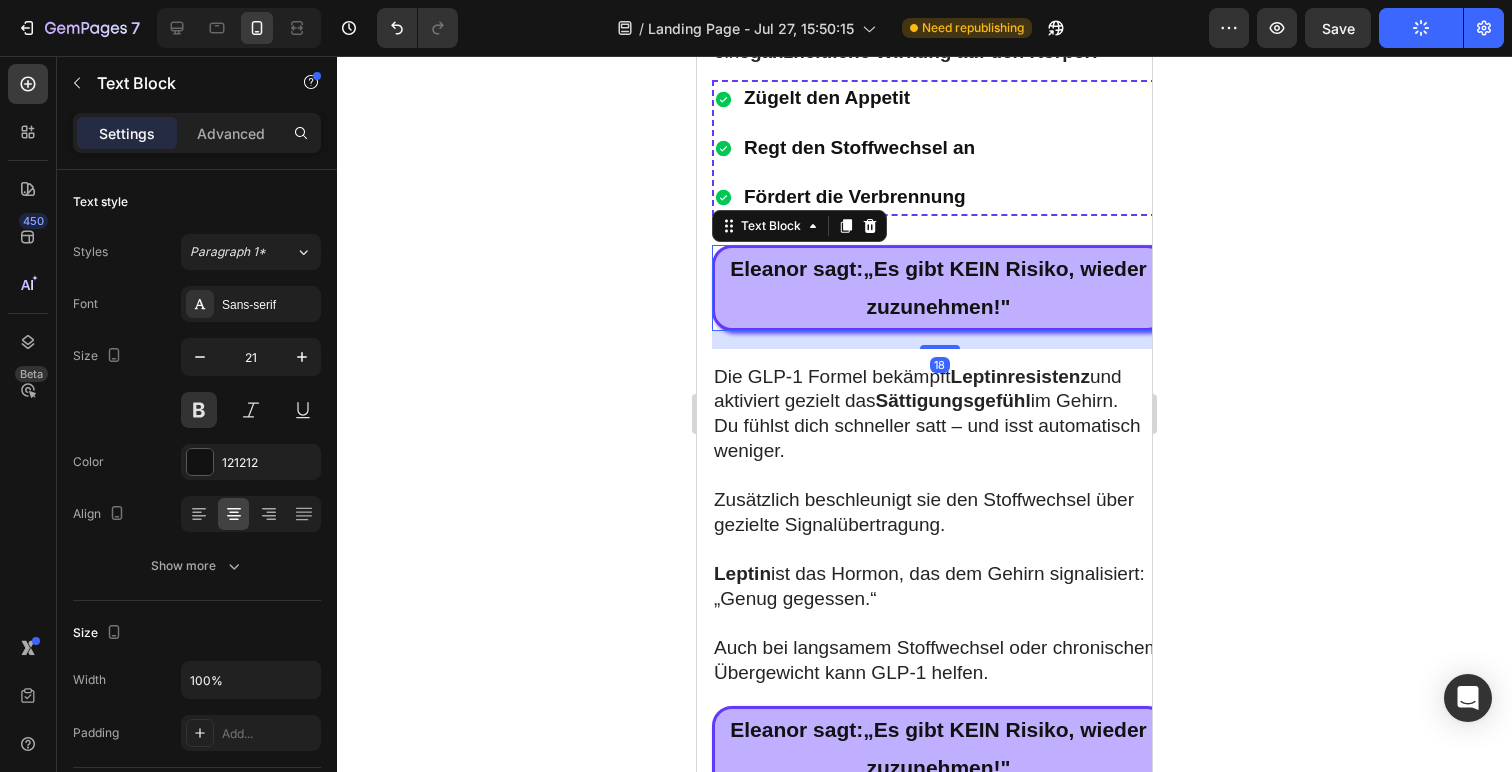 drag, startPoint x: 843, startPoint y: 236, endPoint x: 790, endPoint y: 297, distance: 80.80842 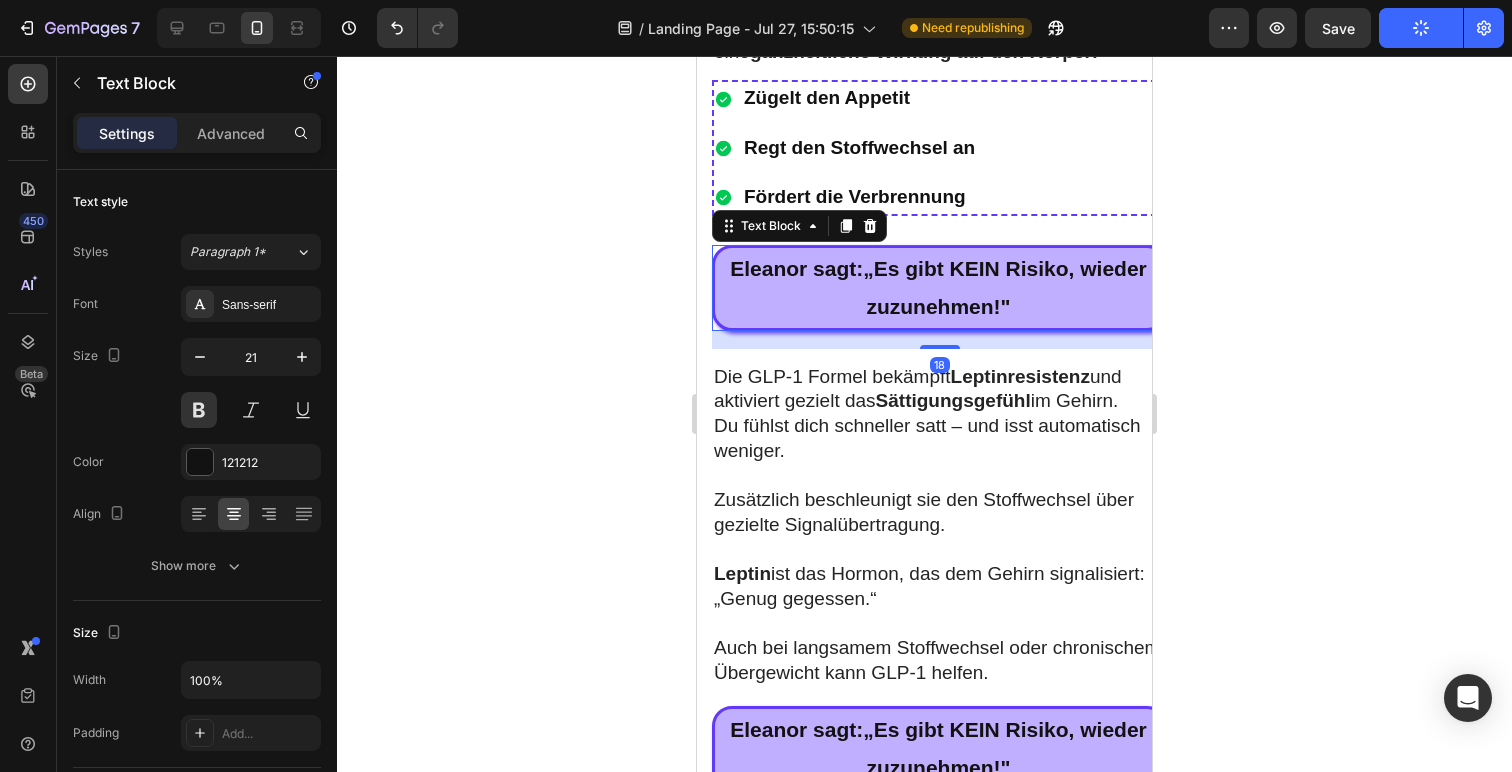 click 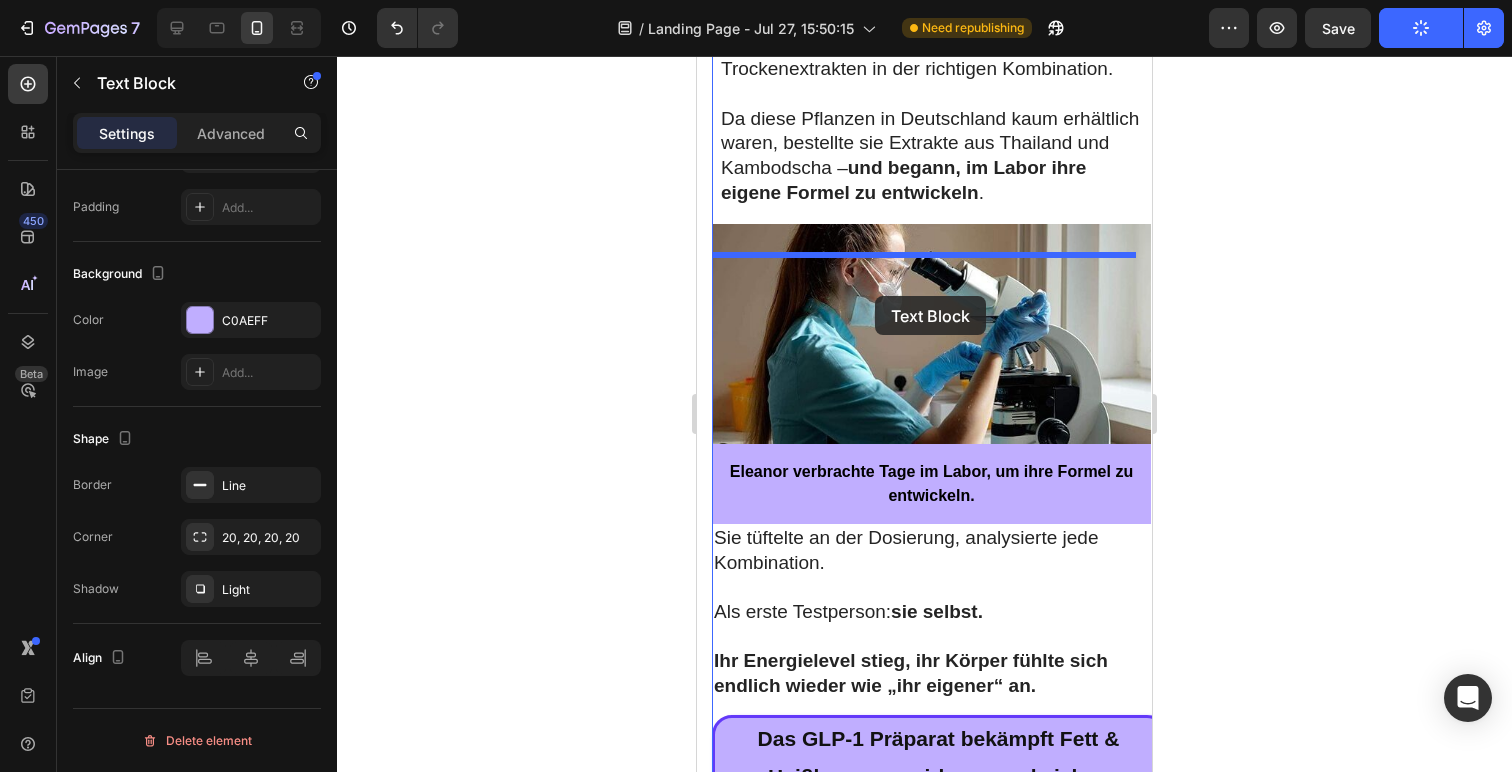 scroll, scrollTop: 2976, scrollLeft: 0, axis: vertical 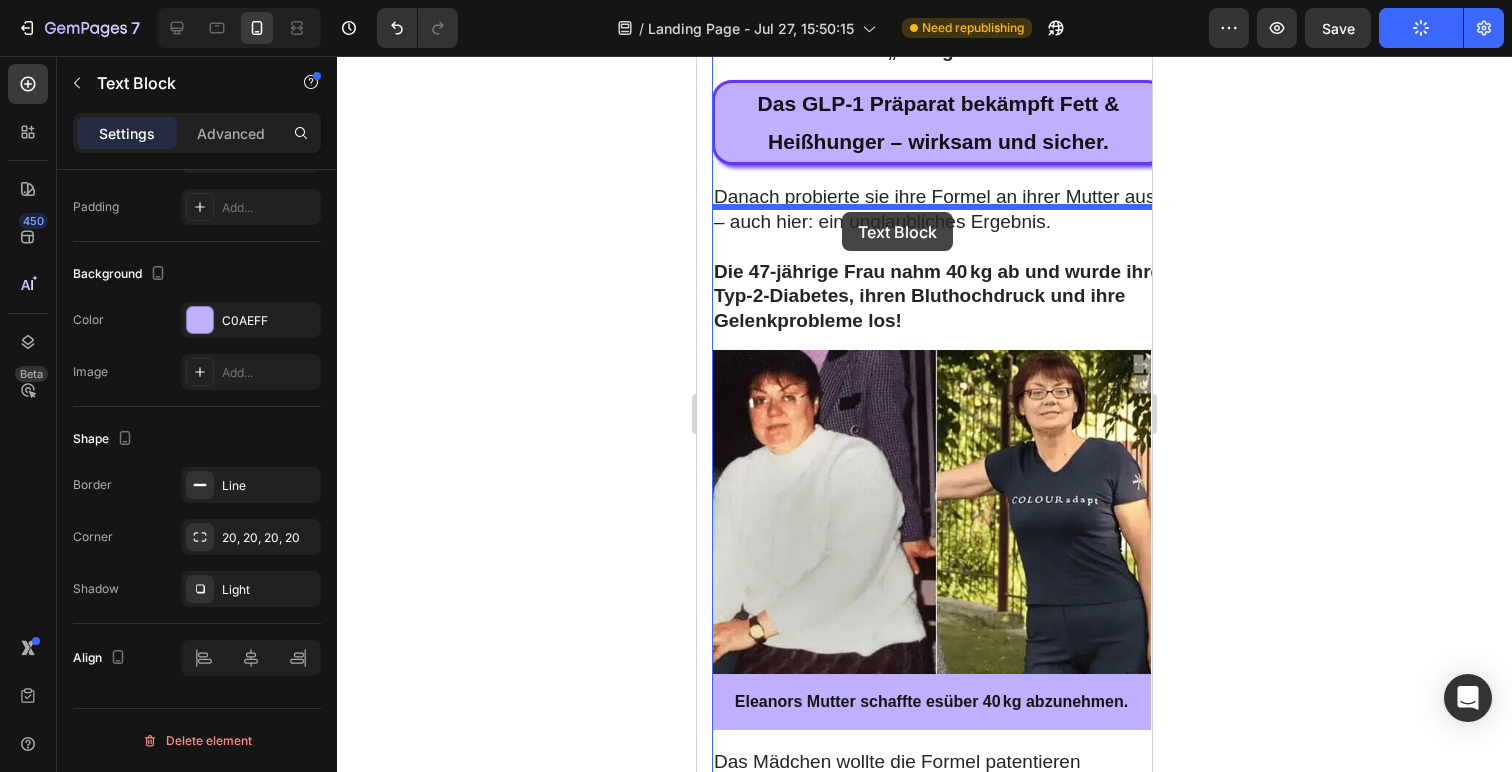 drag, startPoint x: 770, startPoint y: 430, endPoint x: 816, endPoint y: 197, distance: 237.49738 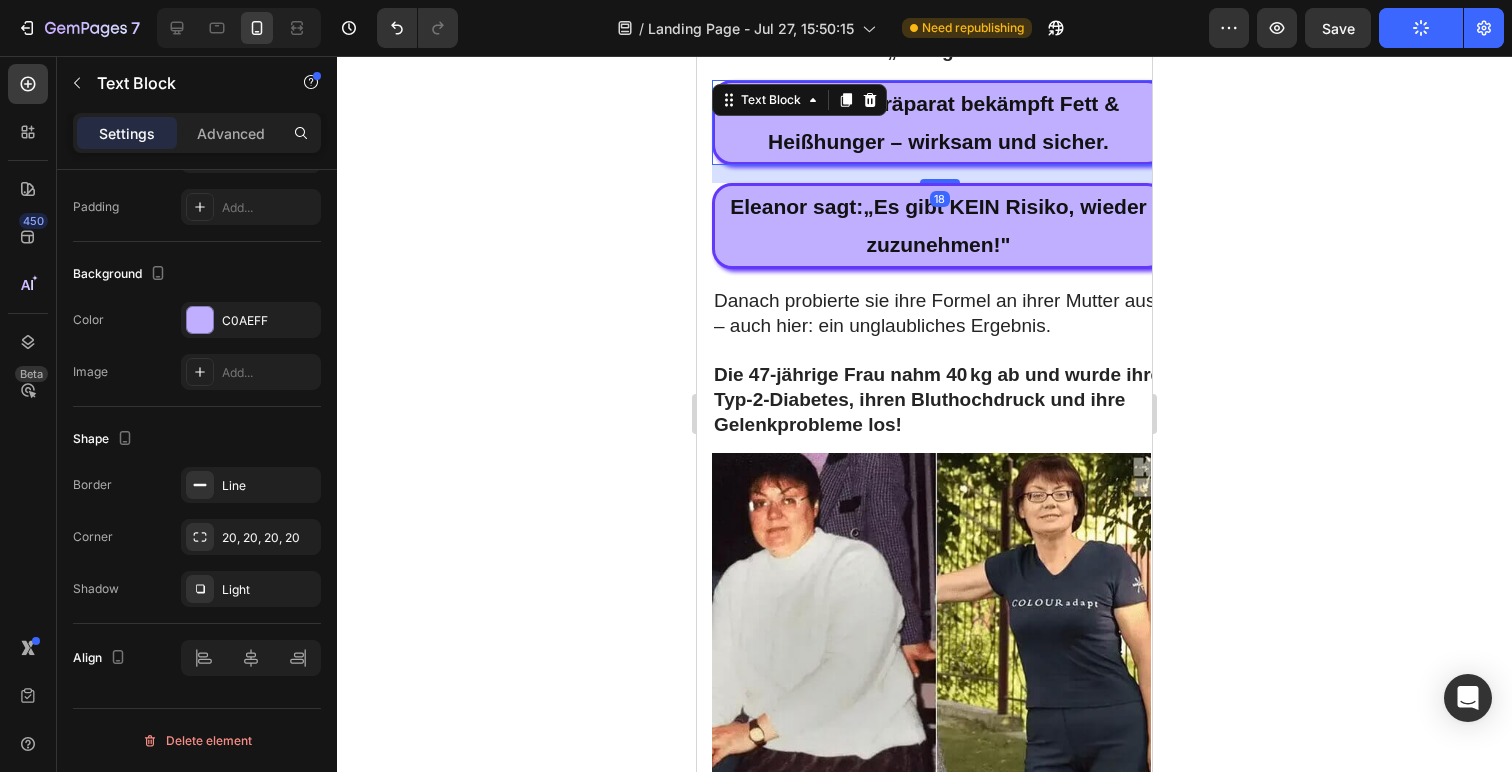 drag, startPoint x: 739, startPoint y: 161, endPoint x: 757, endPoint y: 153, distance: 19.697716 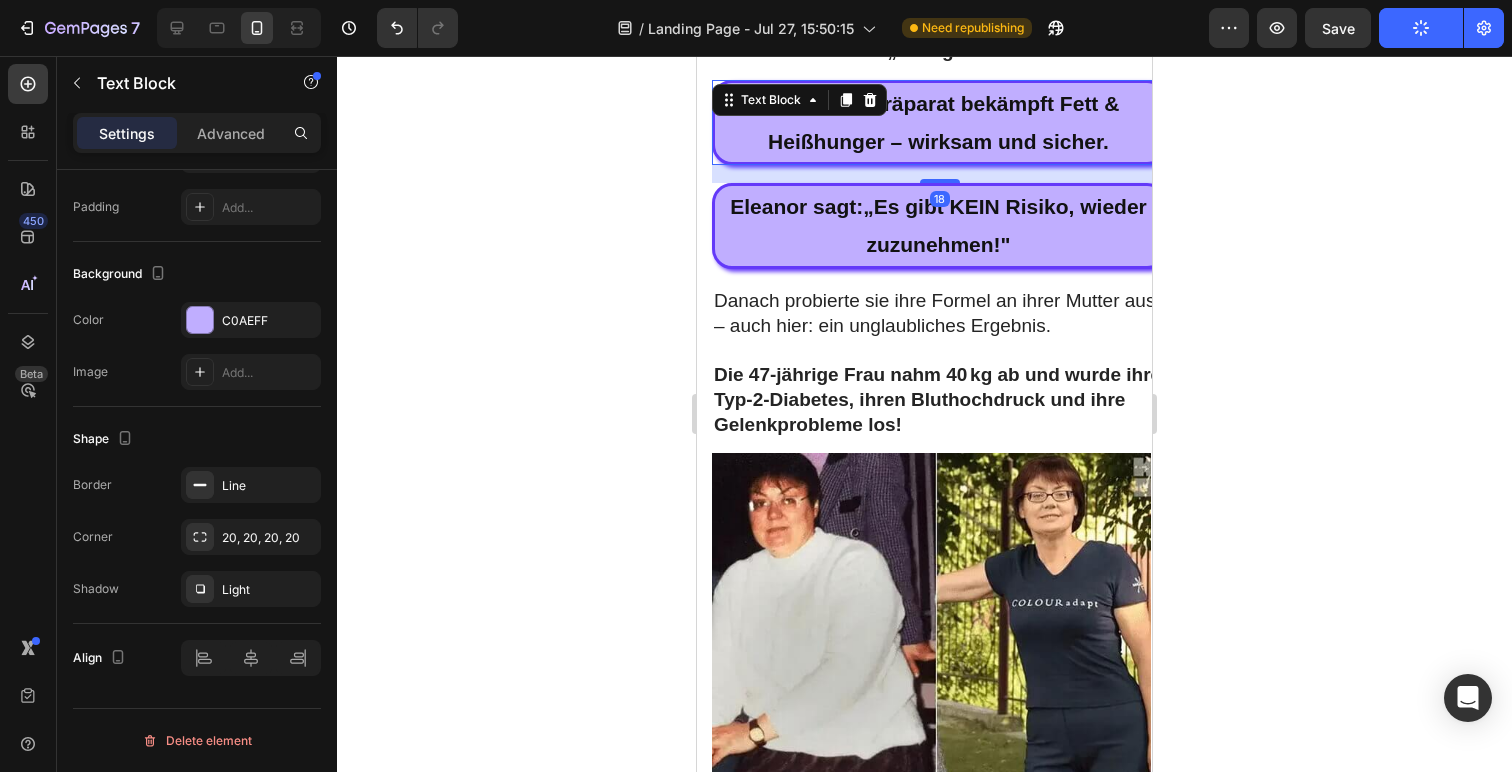 click on "Das GLP-1 Präparat bekämpft Fett & Heißhunger – wirksam und sicher." at bounding box center [938, 123] 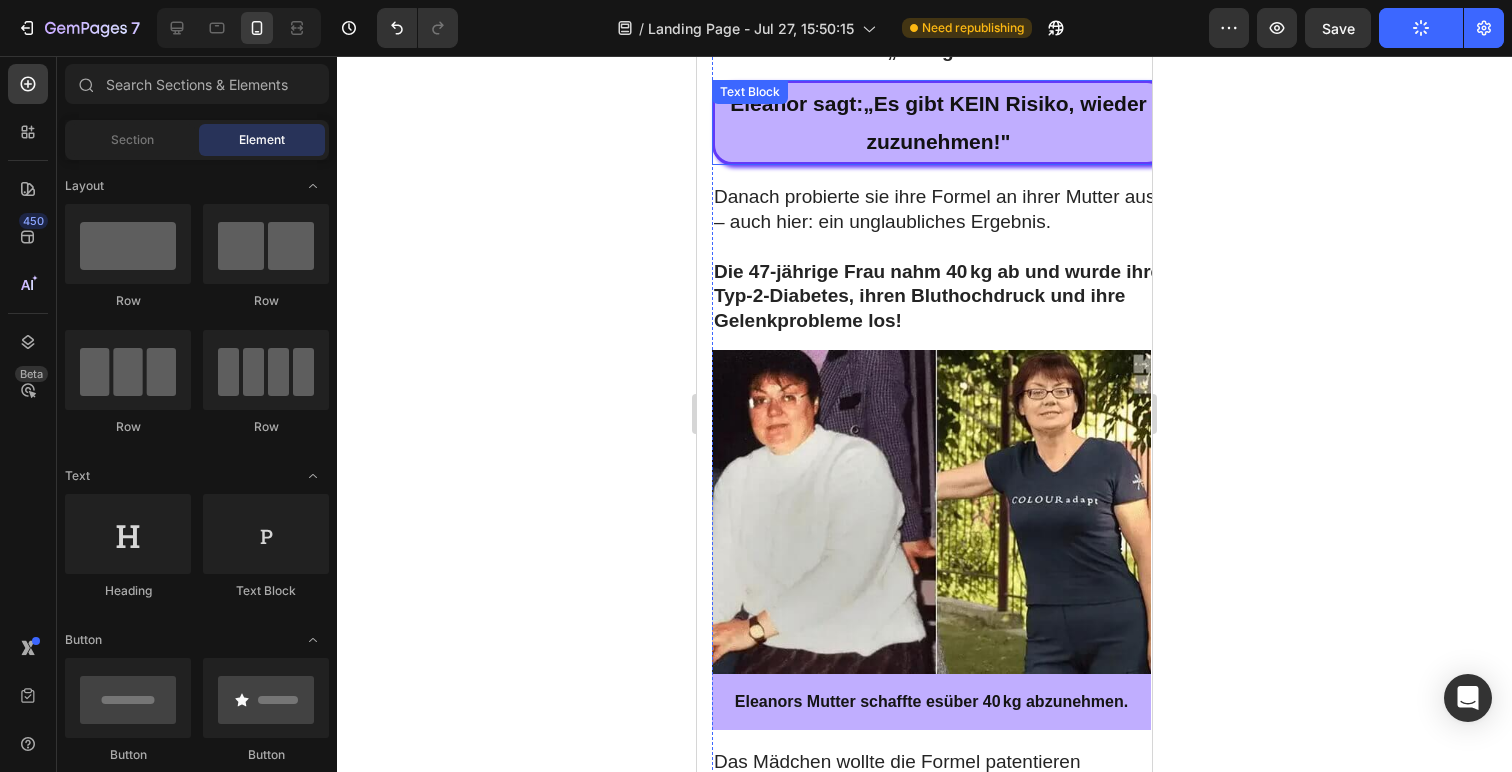 click on "Eleanor sagt:  „ Es gibt KEIN Risiko, wieder zuzunehmen!"" at bounding box center [938, 123] 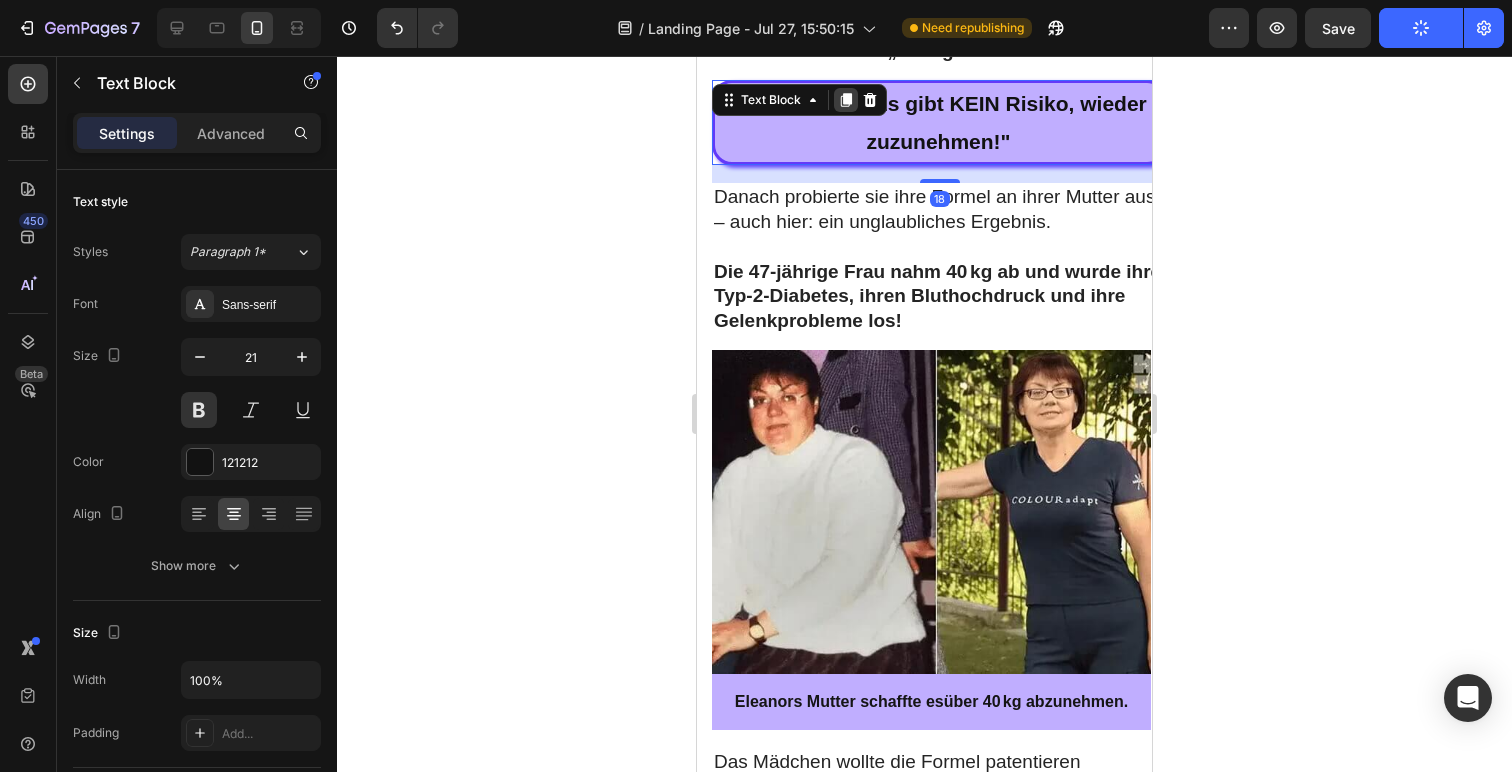 click 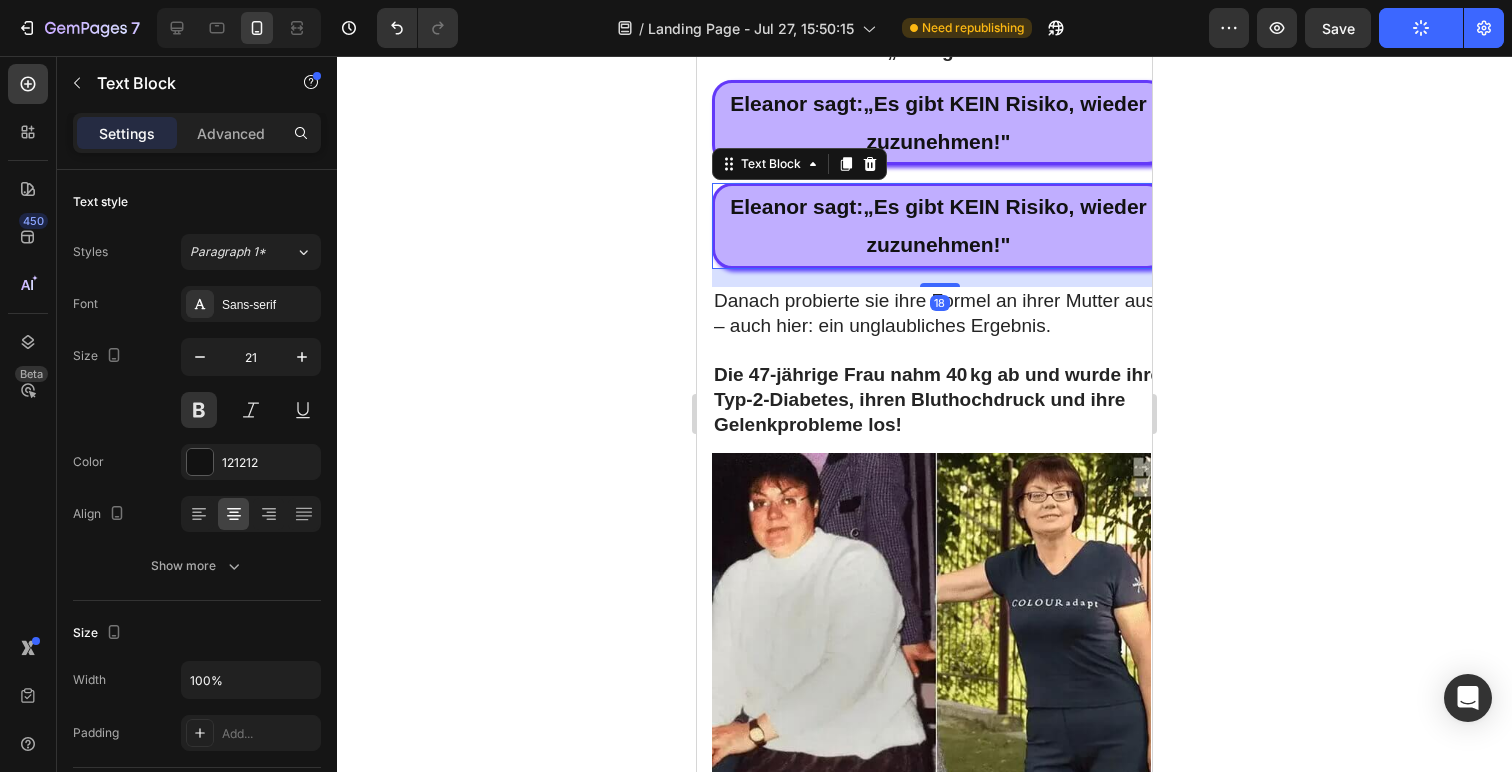 scroll, scrollTop: 526, scrollLeft: 0, axis: vertical 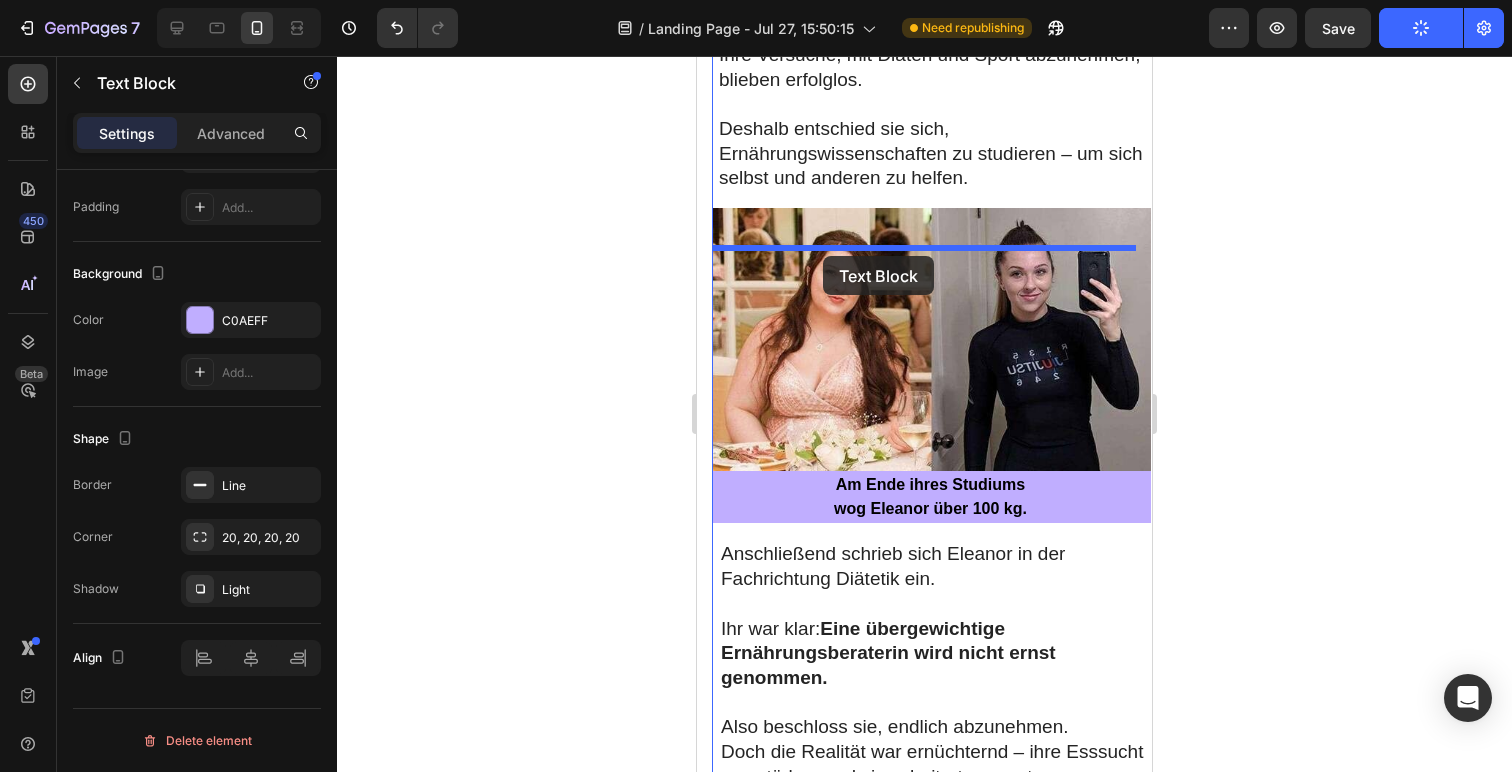 drag, startPoint x: 758, startPoint y: 270, endPoint x: 823, endPoint y: 256, distance: 66.4906 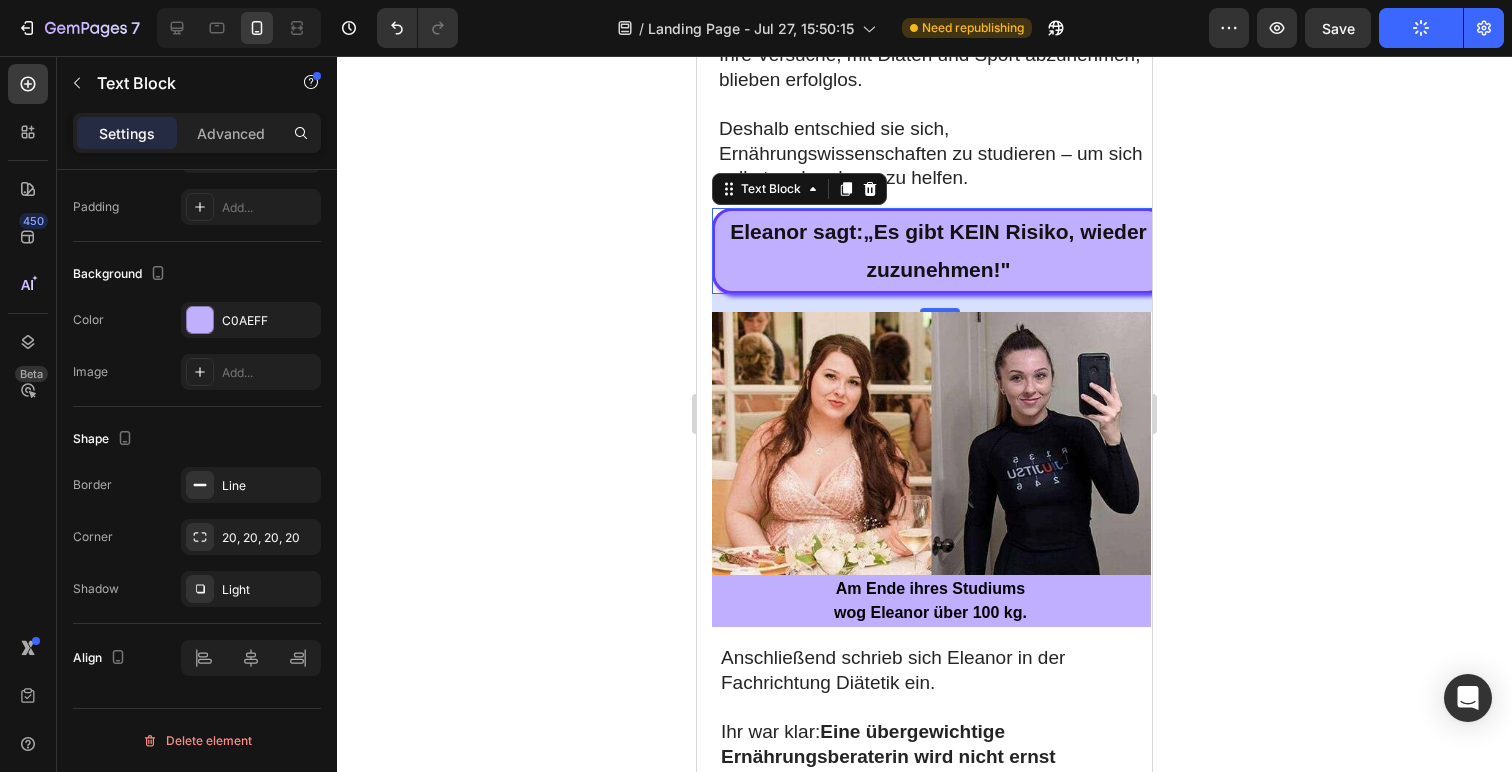 drag, startPoint x: 868, startPoint y: 227, endPoint x: 899, endPoint y: 217, distance: 32.572994 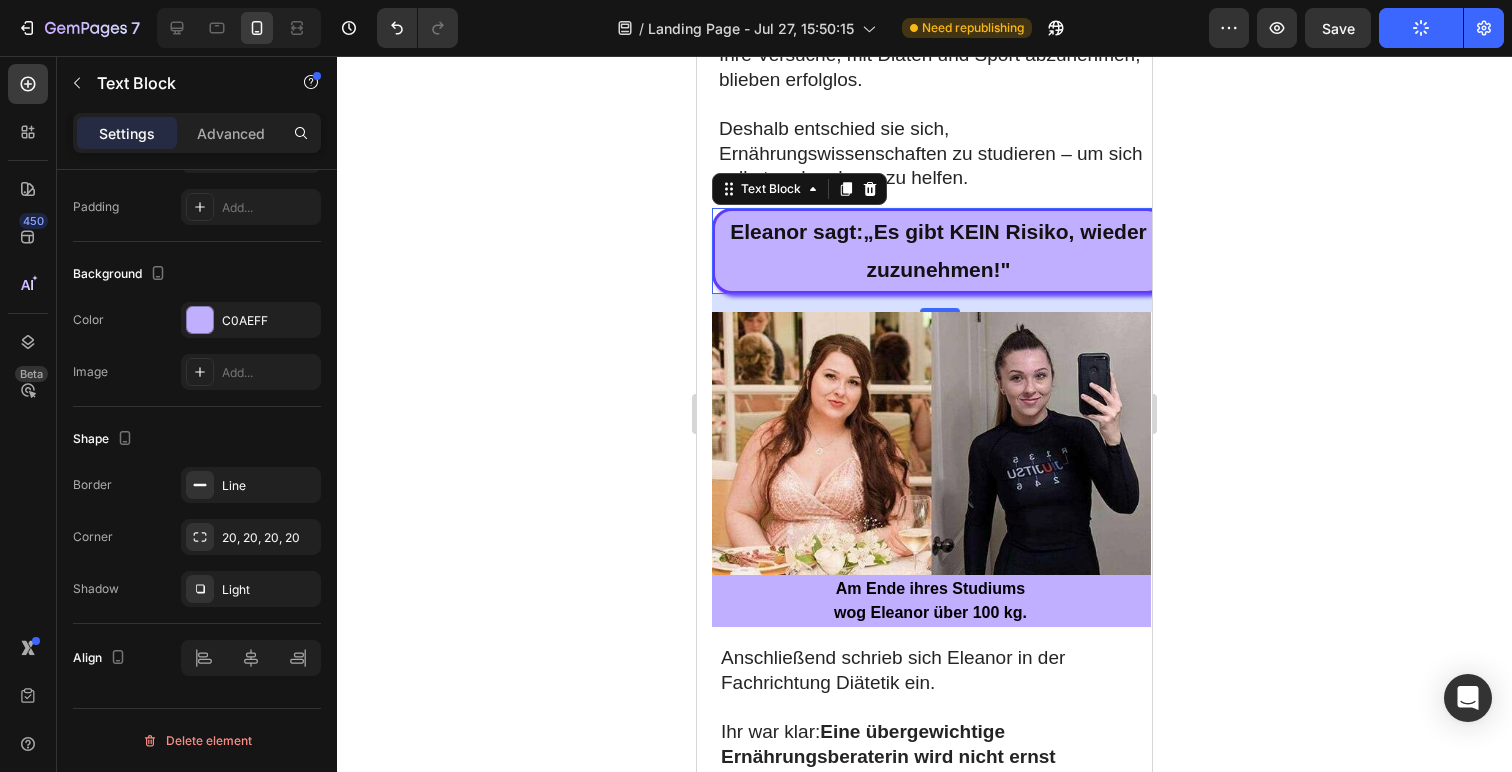 click 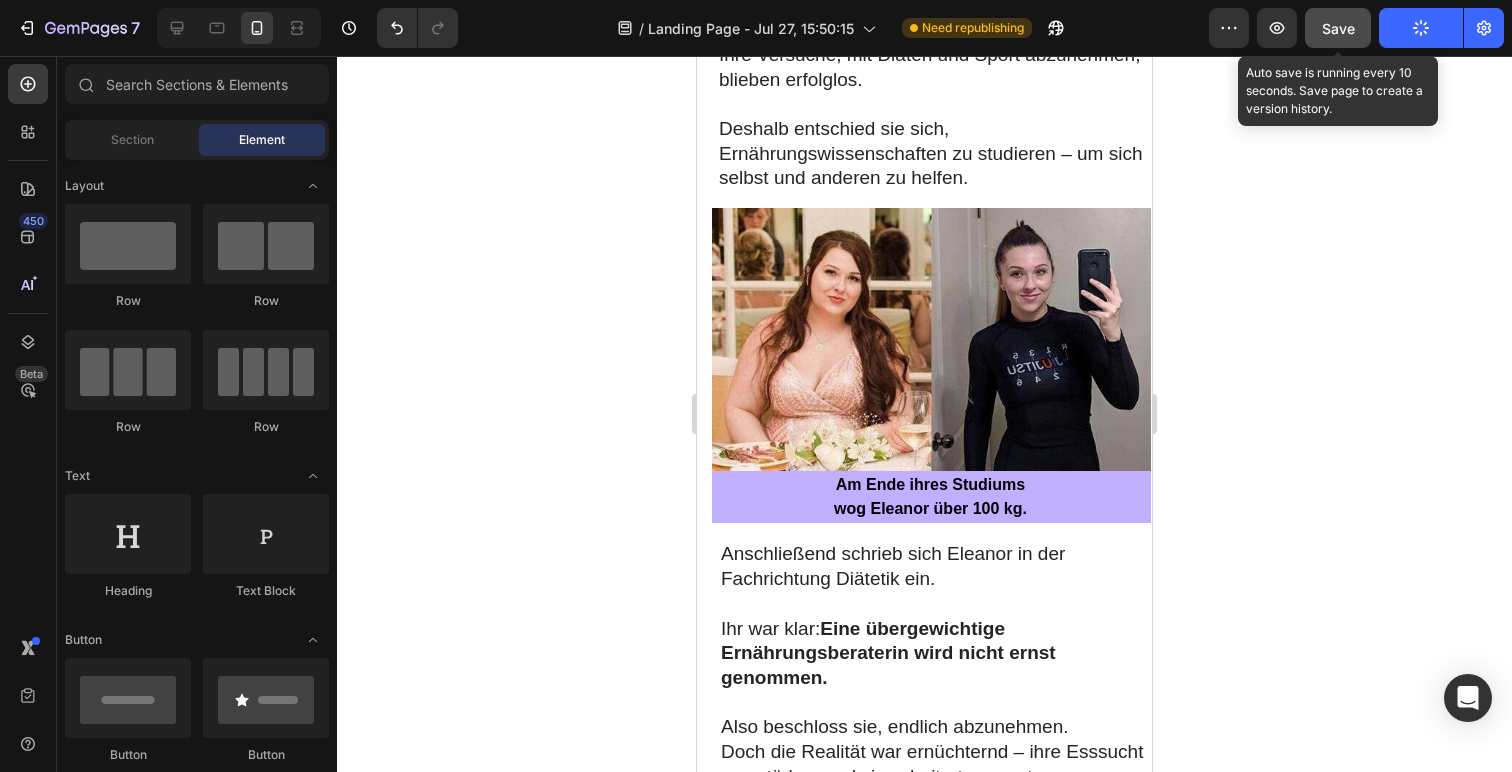click on "Save" 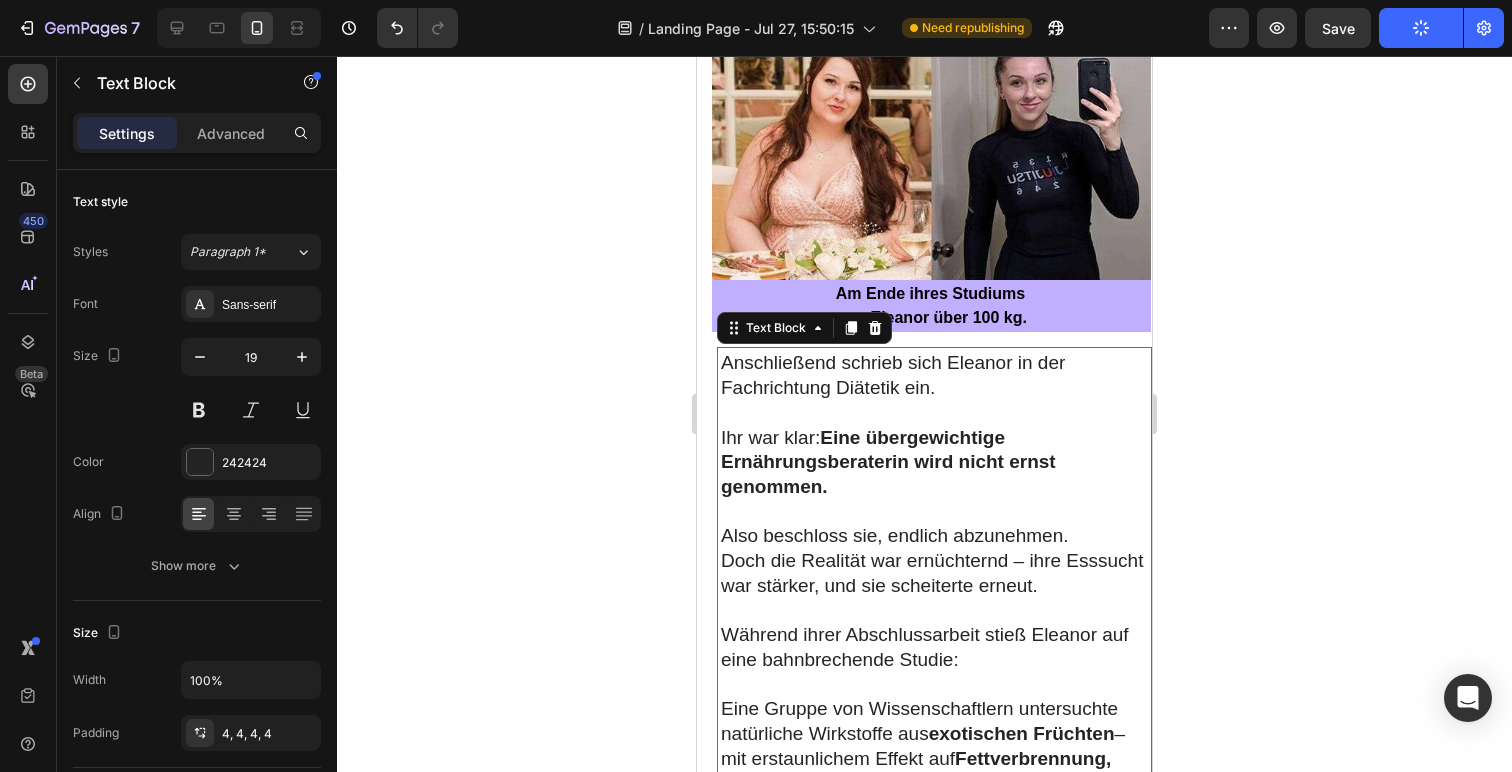 click on "Anschließend schrieb sich Eleanor in der Fachrichtung Diätetik ein." at bounding box center (934, 375) 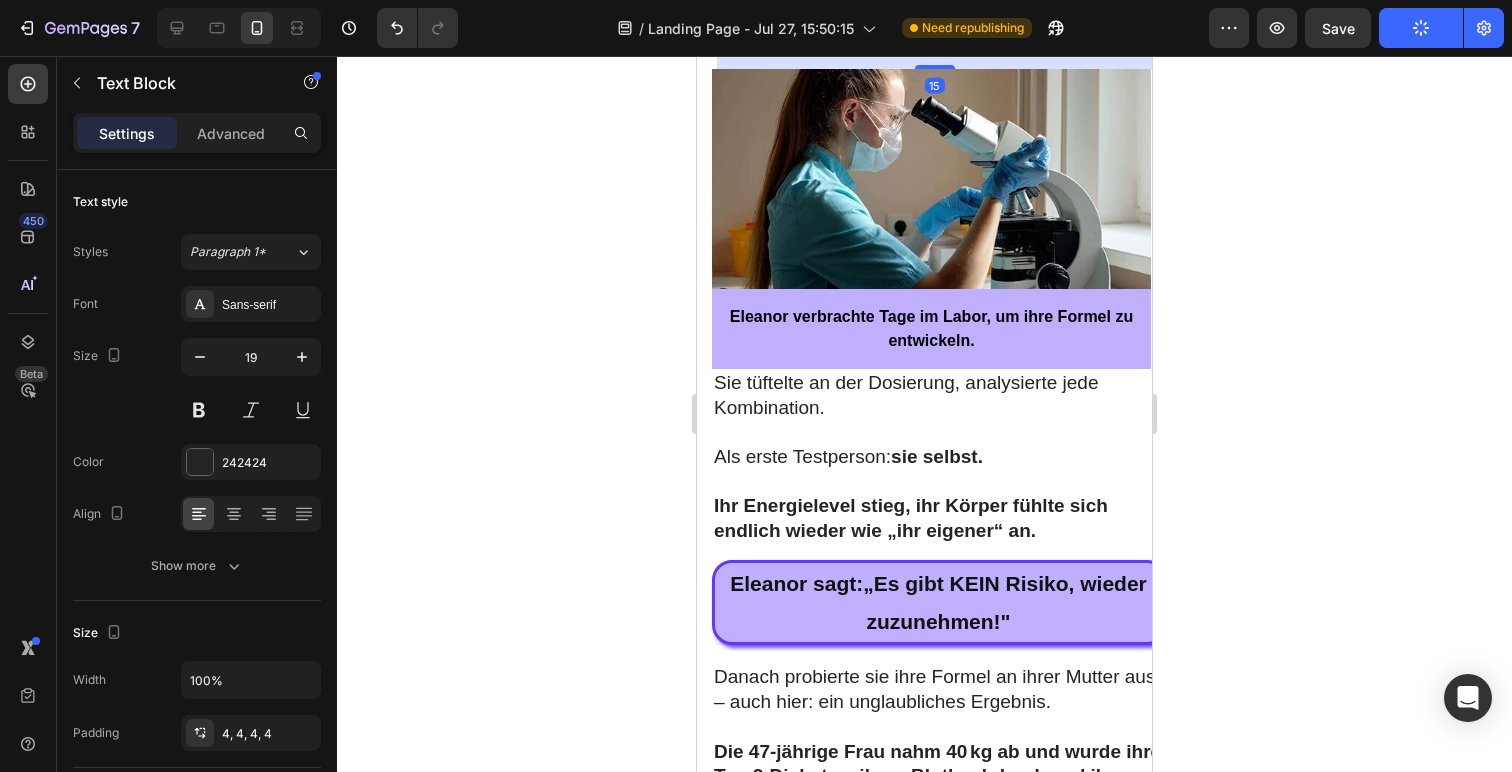 scroll, scrollTop: 2645, scrollLeft: 0, axis: vertical 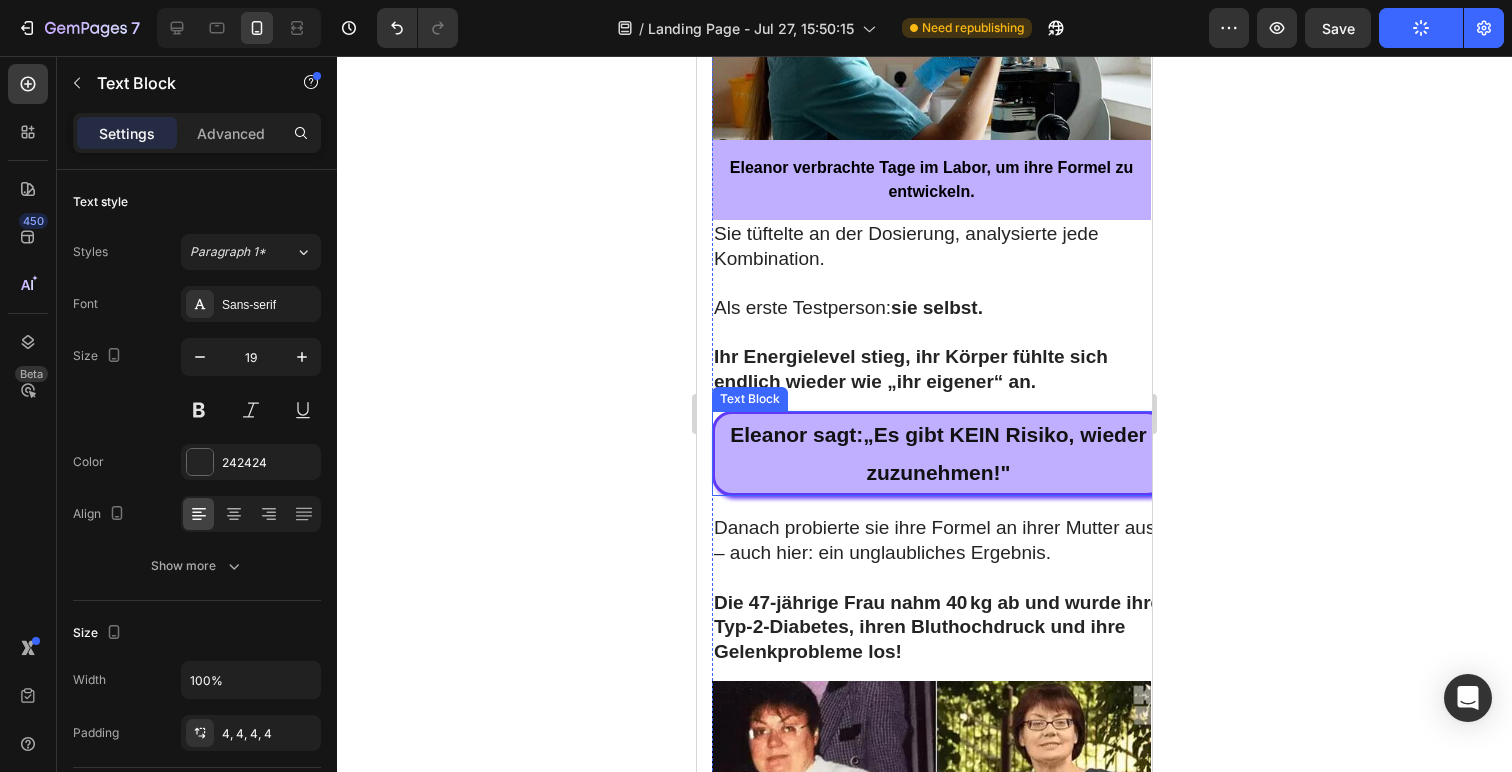 click on "Eleanor sagt:  „ Es gibt KEIN Risiko, wieder zuzunehmen!"" at bounding box center (938, 454) 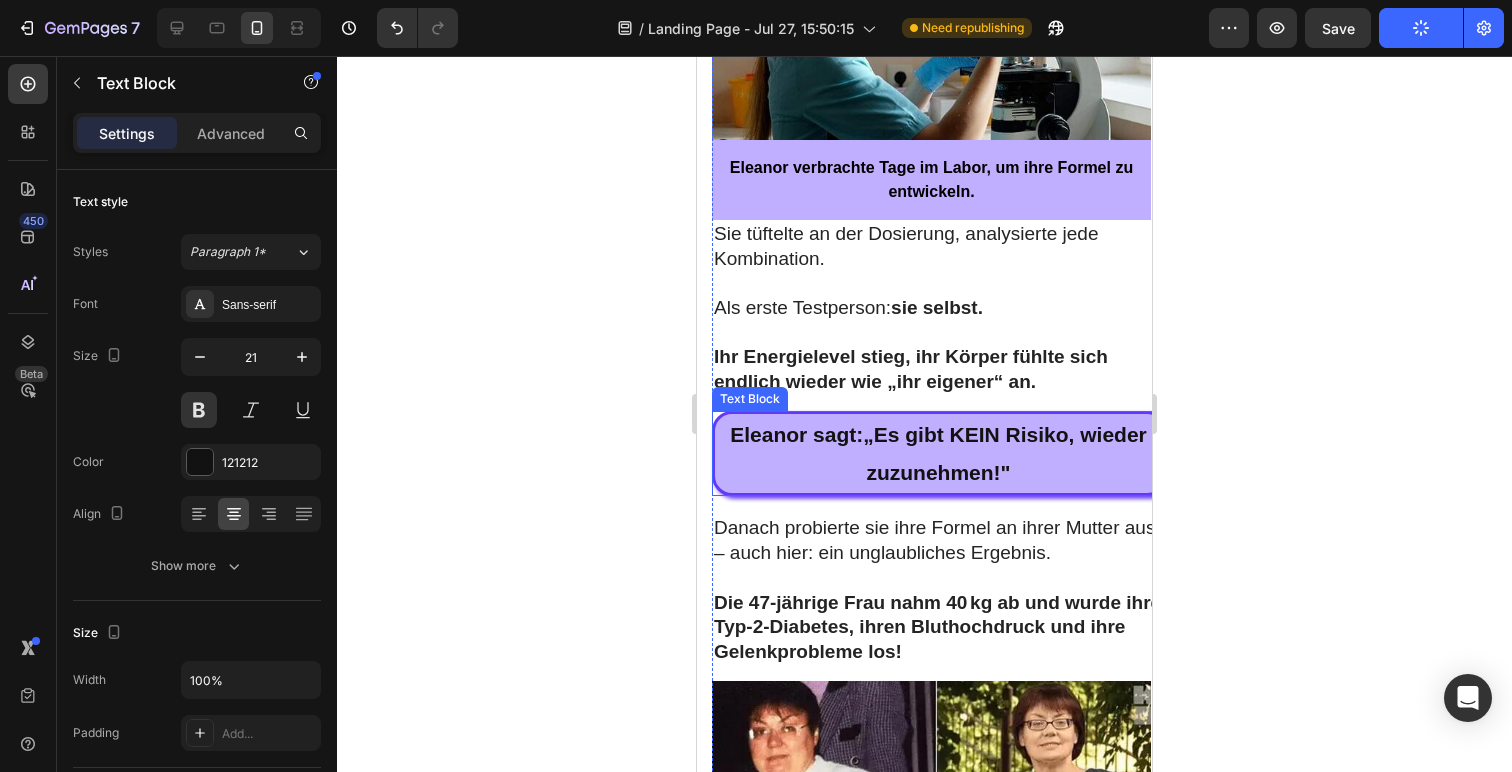 scroll, scrollTop: 526, scrollLeft: 0, axis: vertical 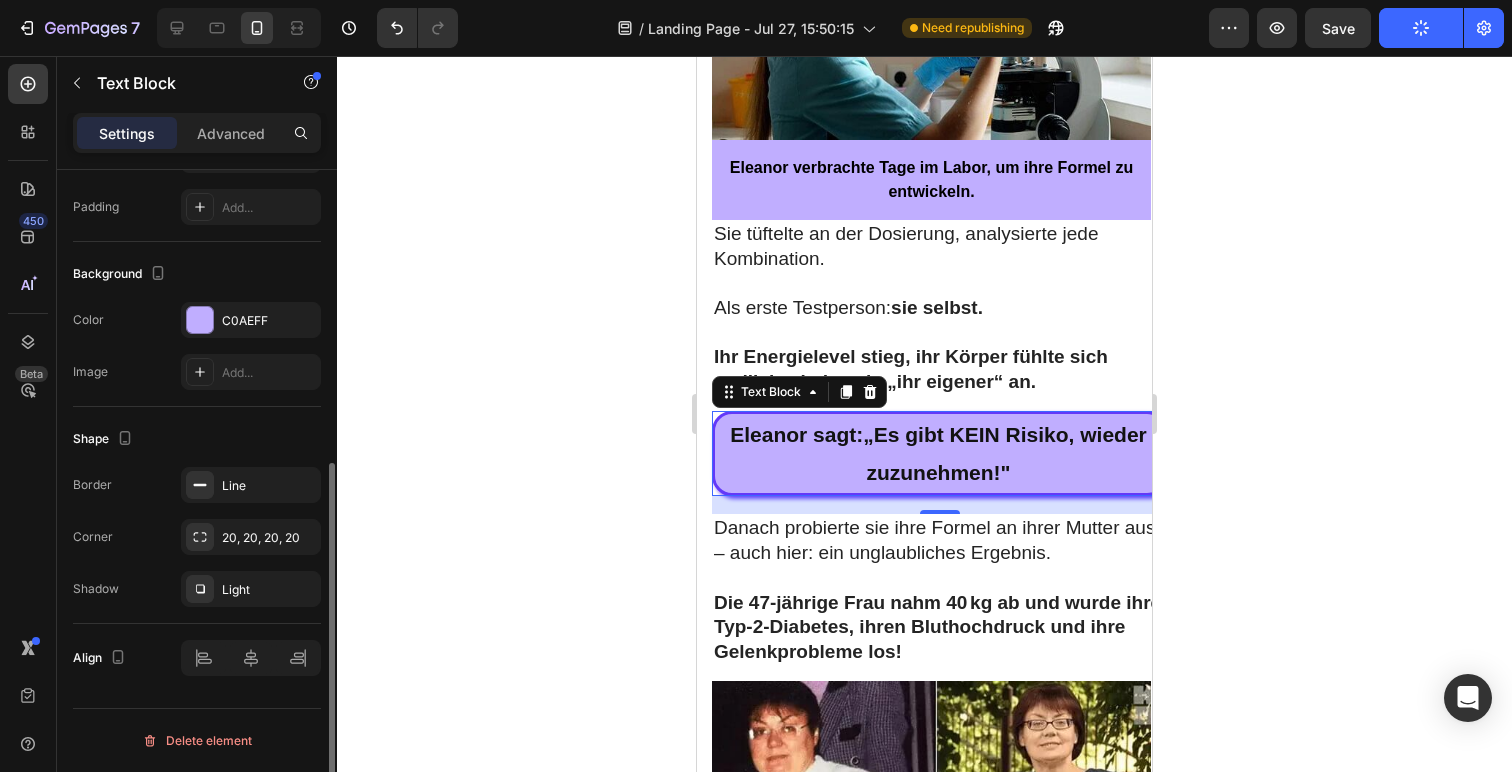 drag, startPoint x: 237, startPoint y: 136, endPoint x: 236, endPoint y: 177, distance: 41.01219 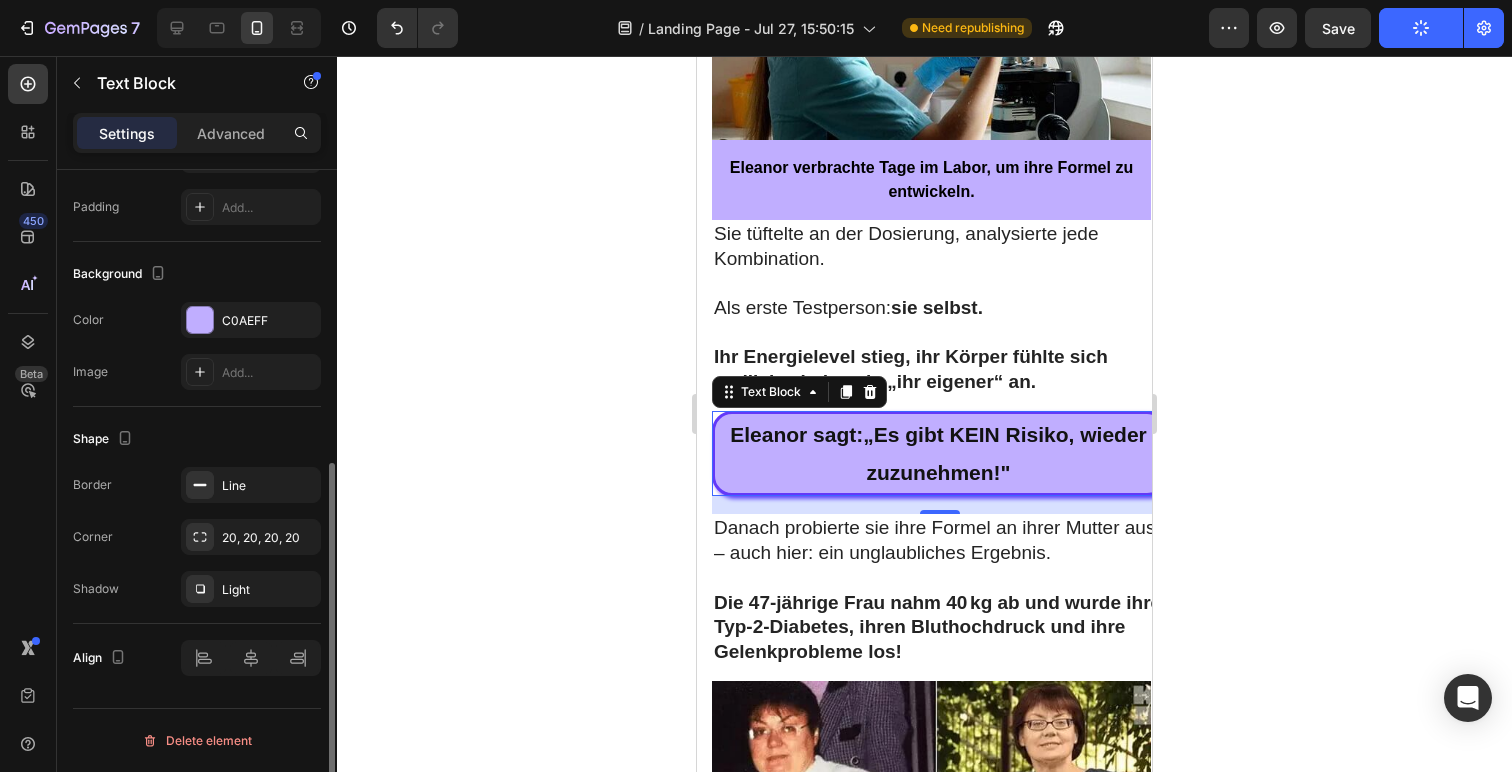 click on "Advanced" at bounding box center [231, 133] 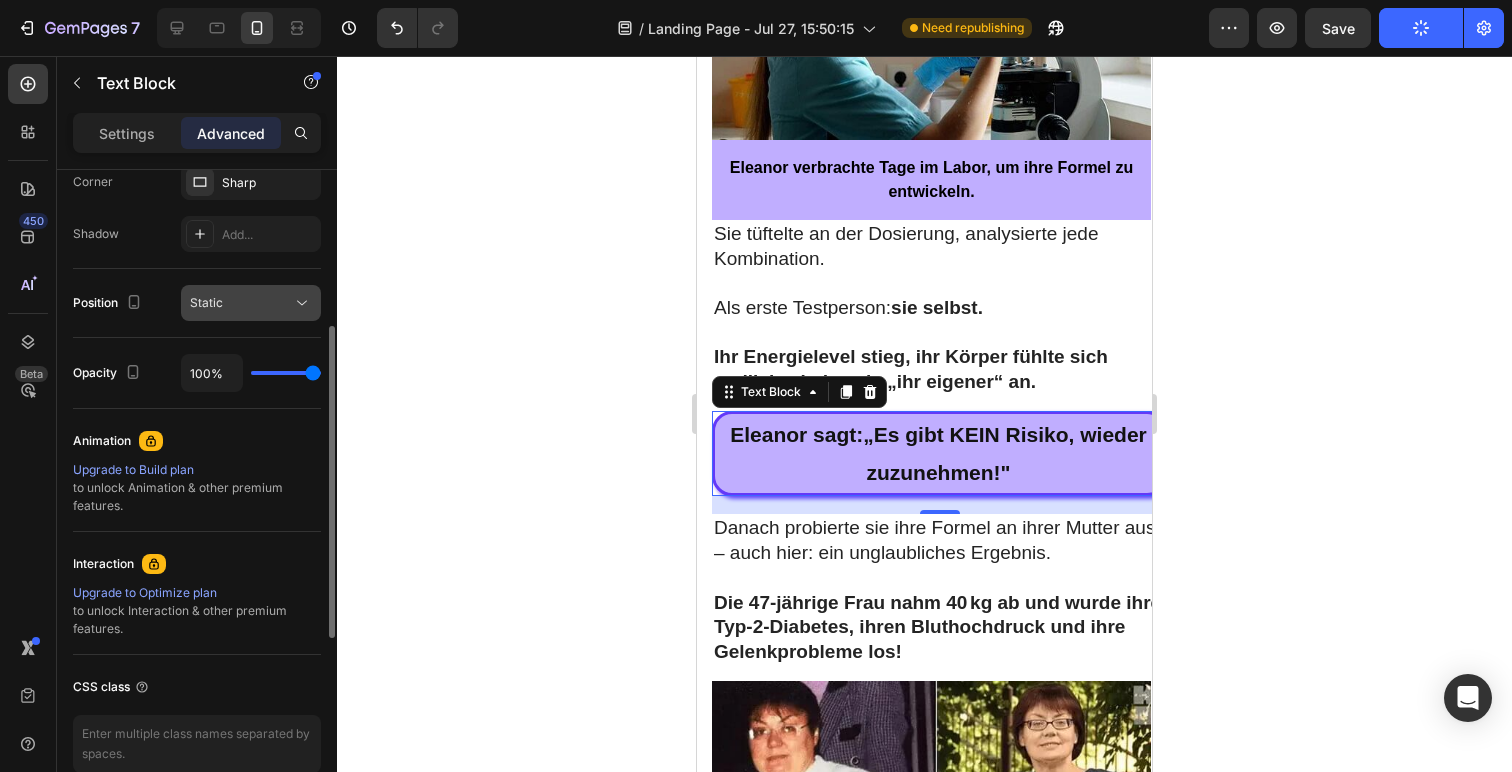 scroll, scrollTop: 534, scrollLeft: 0, axis: vertical 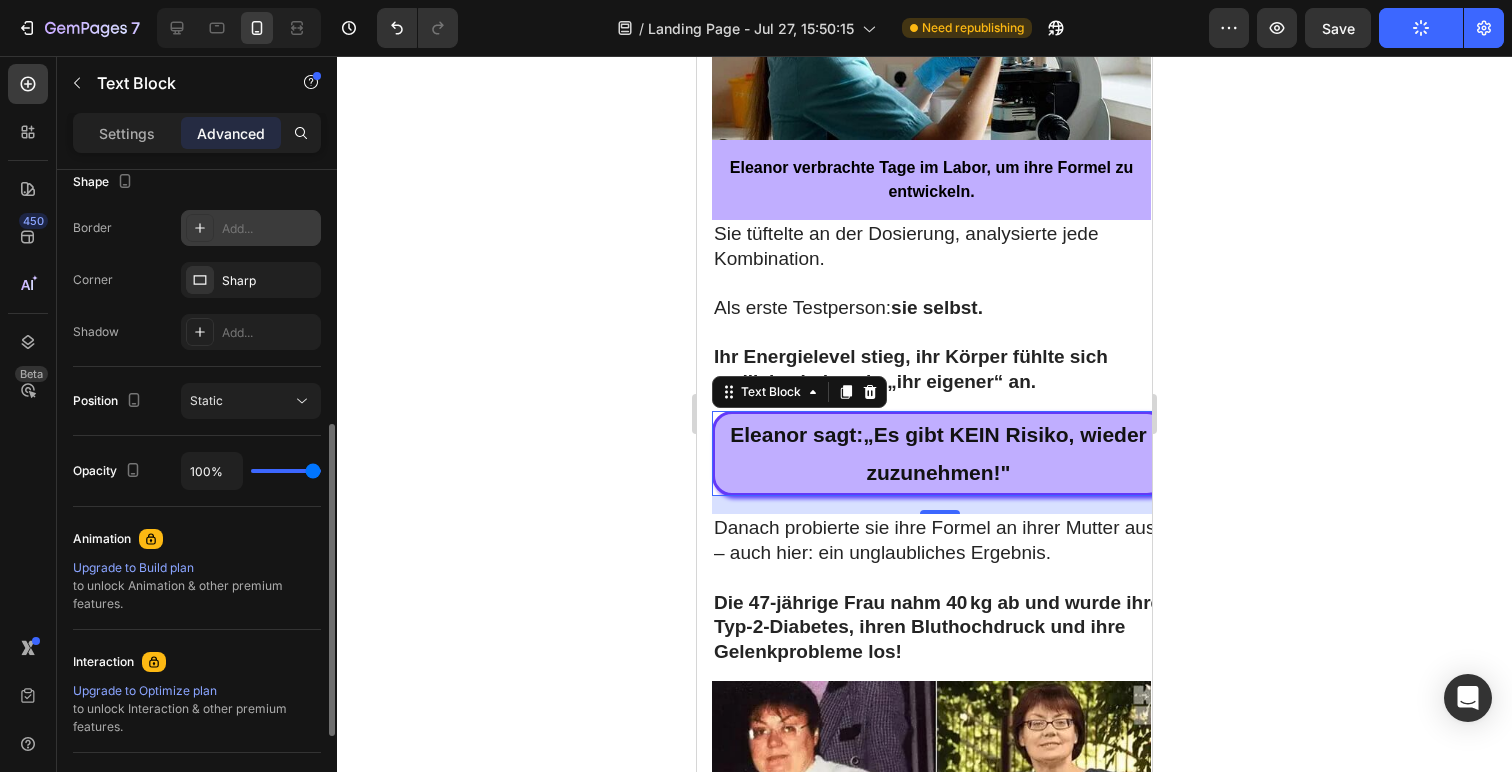 click on "Add..." at bounding box center (269, 229) 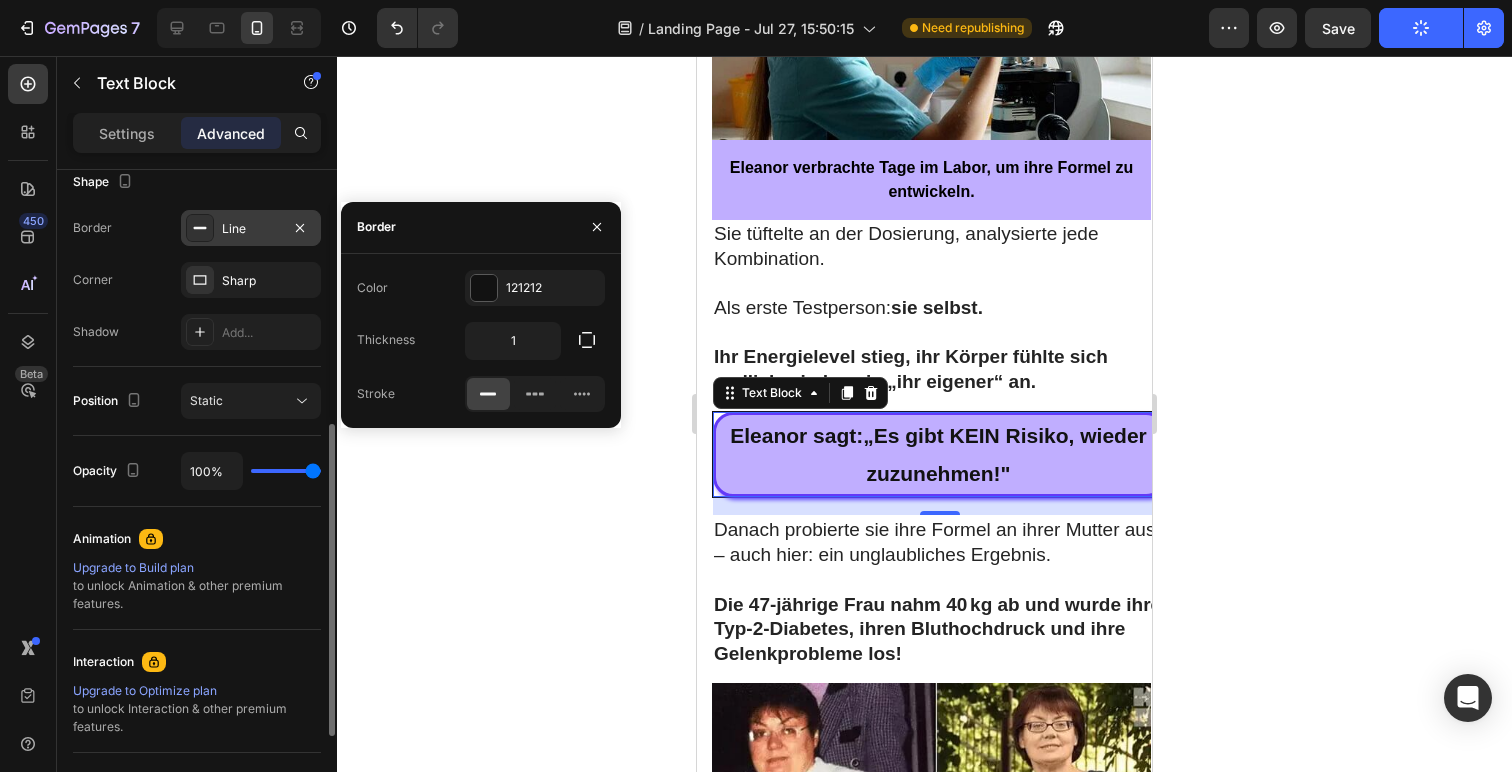 click 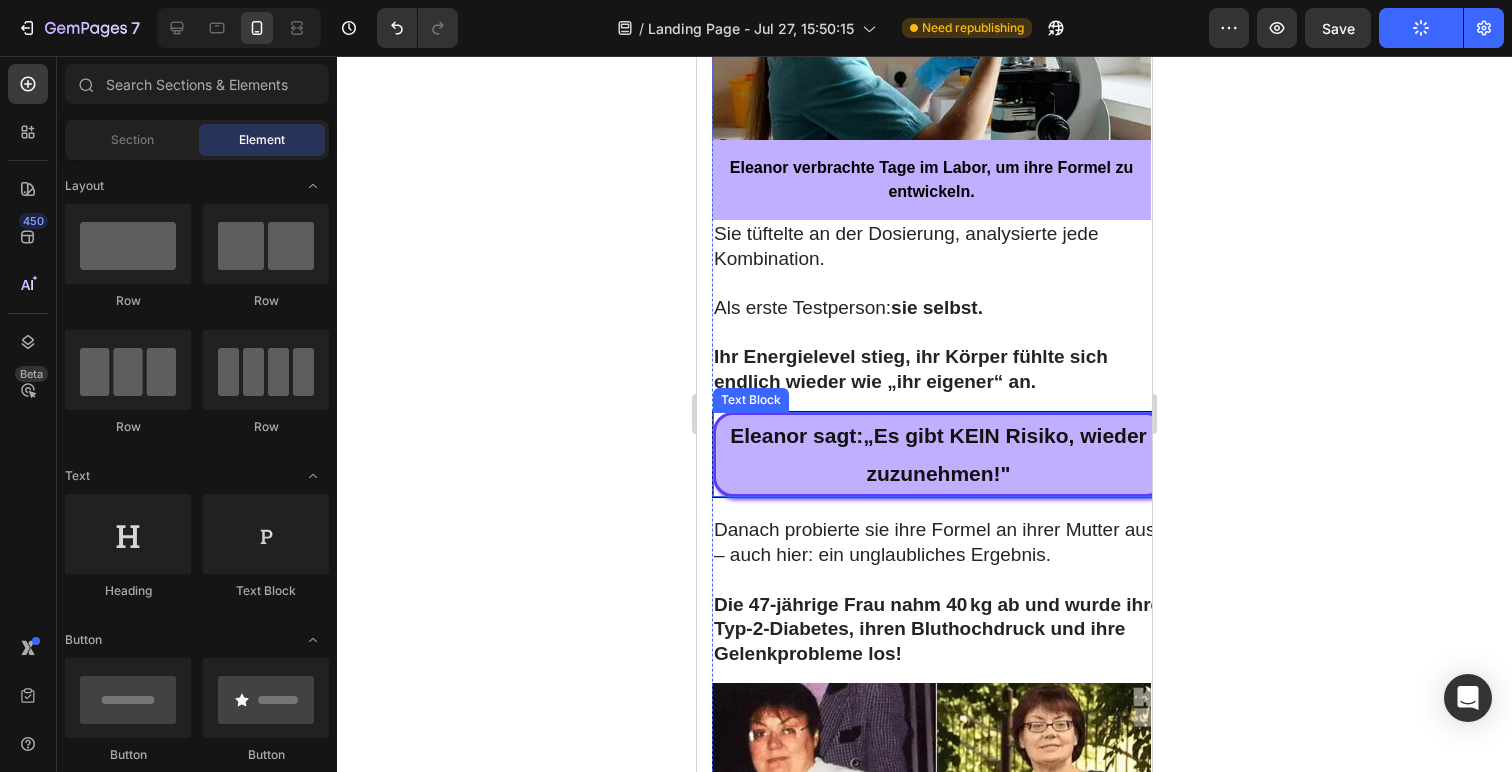click on "Eleanor sagt:  „ Es gibt KEIN Risiko, wieder zuzunehmen!"" at bounding box center (938, 455) 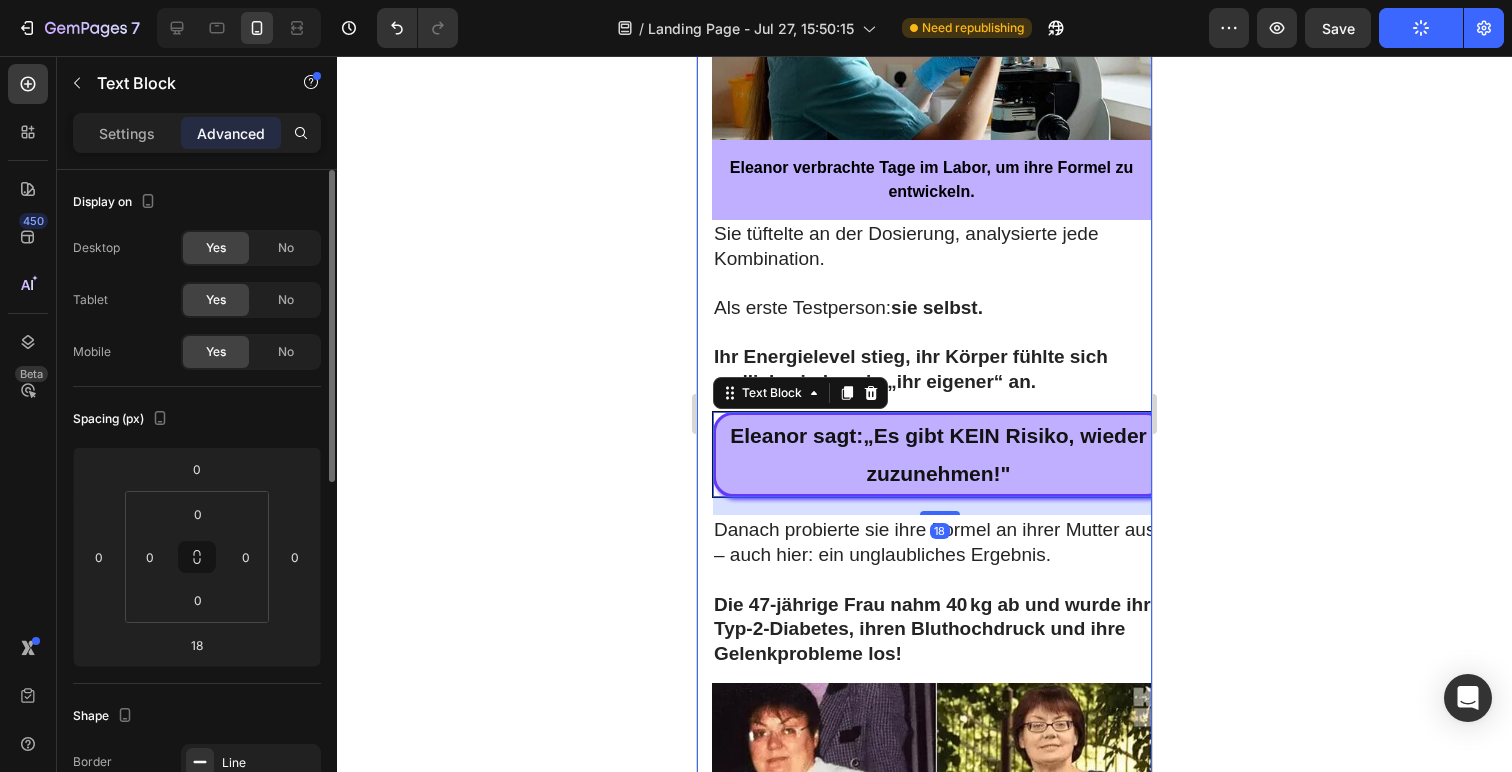 scroll, scrollTop: 149, scrollLeft: 0, axis: vertical 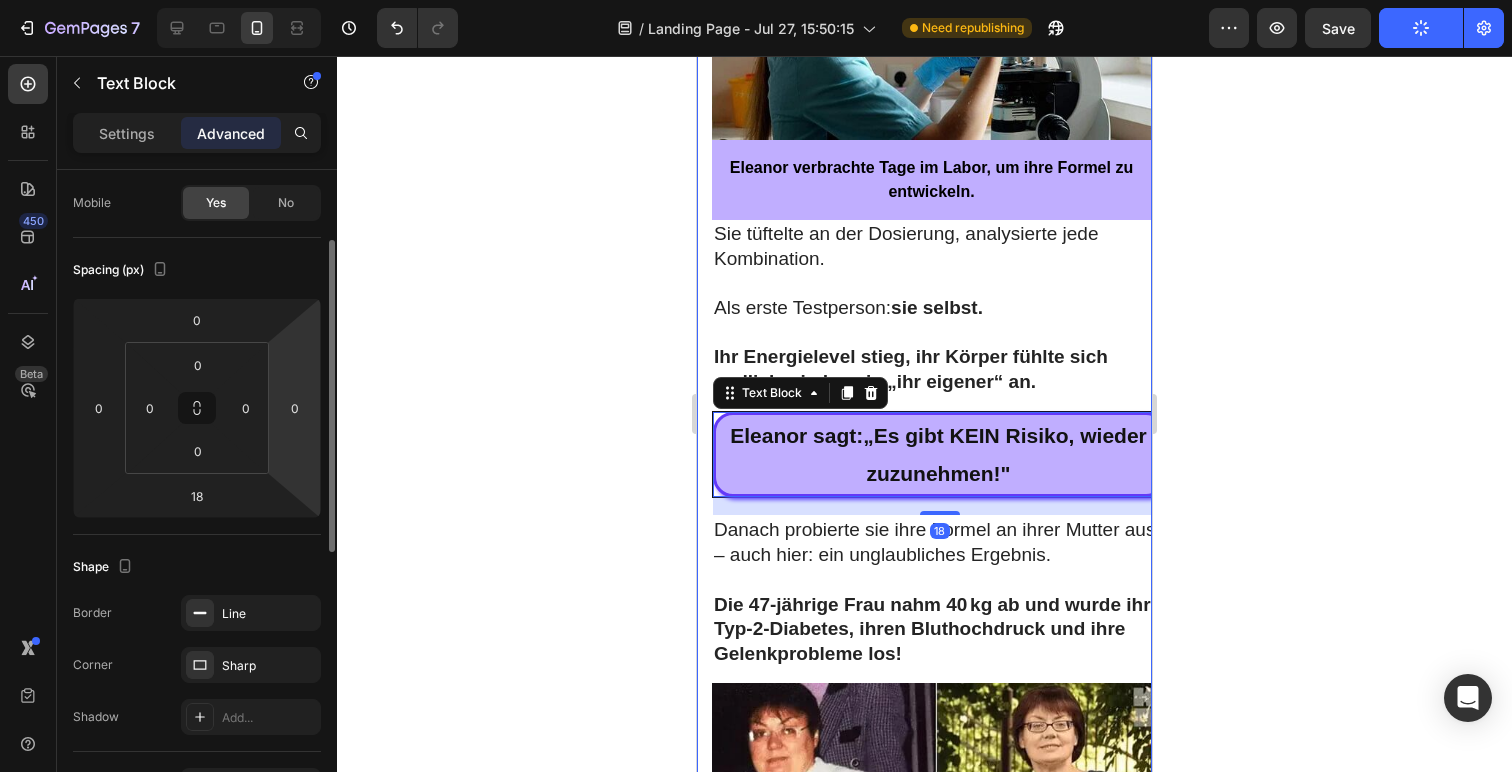 click on "7   /  Landing Page - Jul 27, 15:50:15 Need republishing Preview  Save   Publish  450 Beta Sections(18) Elements(83) Section Element Hero Section Product Detail Brands Trusted Badges Guarantee Product Breakdown How to use Testimonials Compare Bundle FAQs Social Proof Brand Story Product List Collection Blog List Contact Sticky Add to Cart Custom Footer Browse Library 450 Layout
Row
Row
Row
Row Text
Heading
Text Block Button
Button
Button Media
Image
Image" at bounding box center [756, 0] 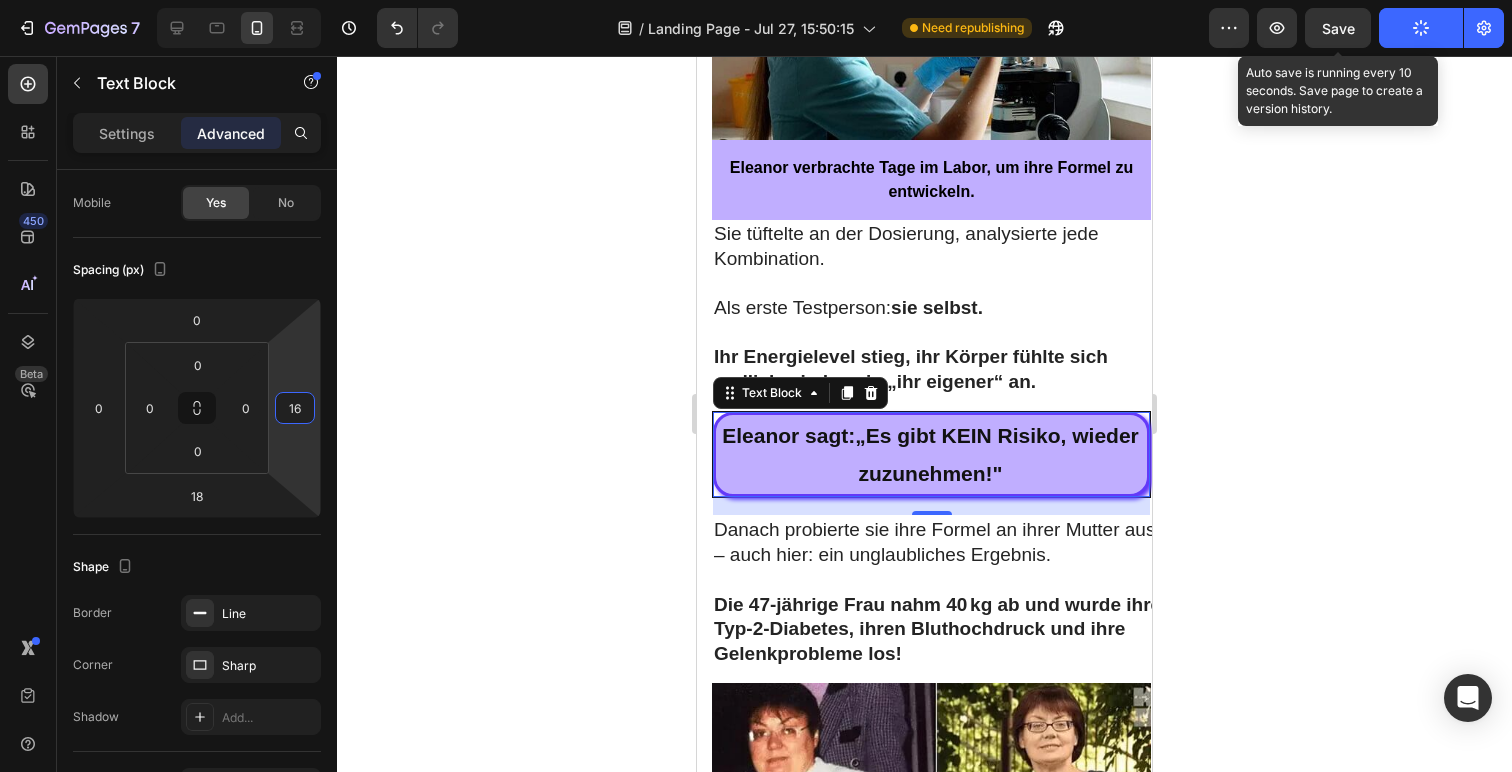 type on "16" 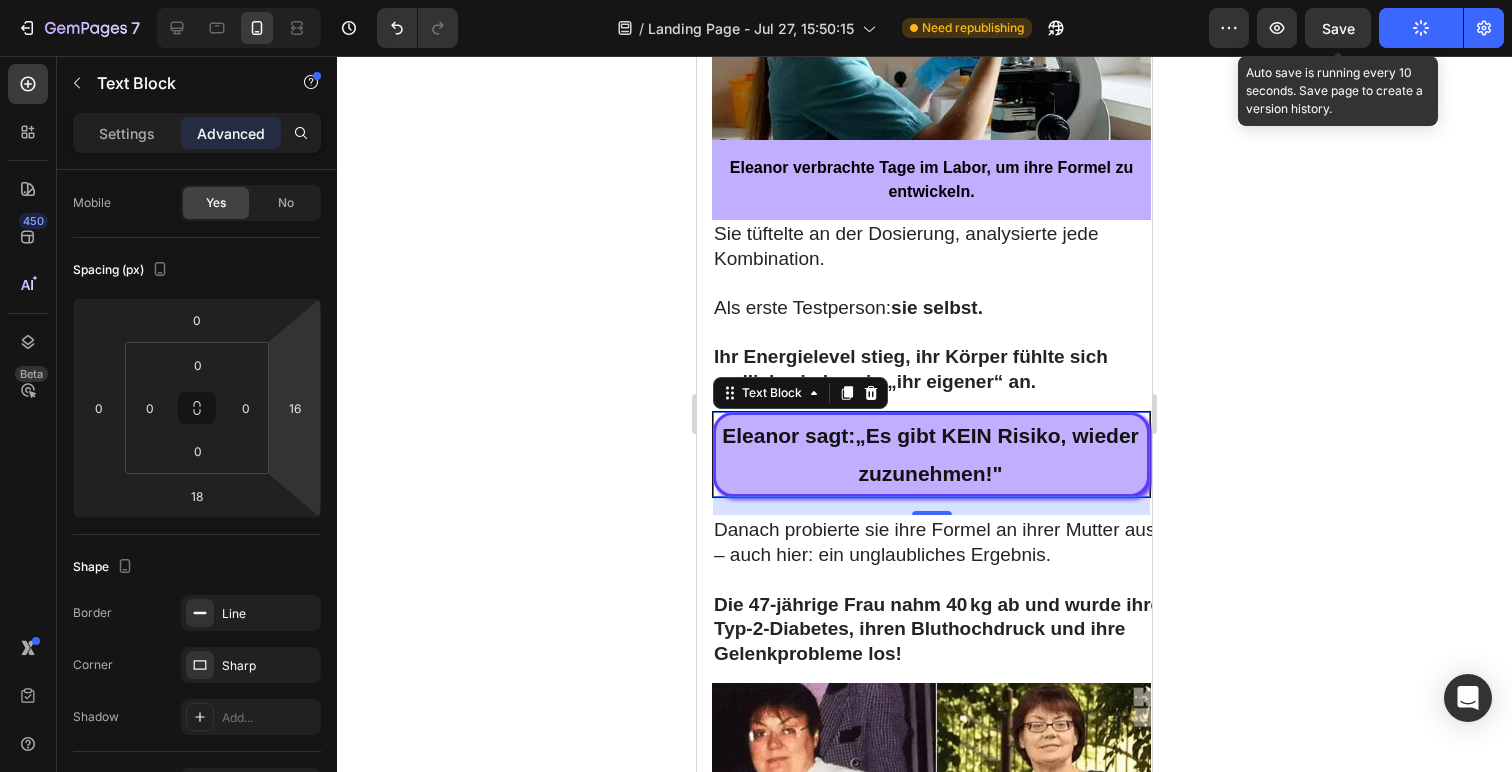 click on "Save" at bounding box center (1338, 28) 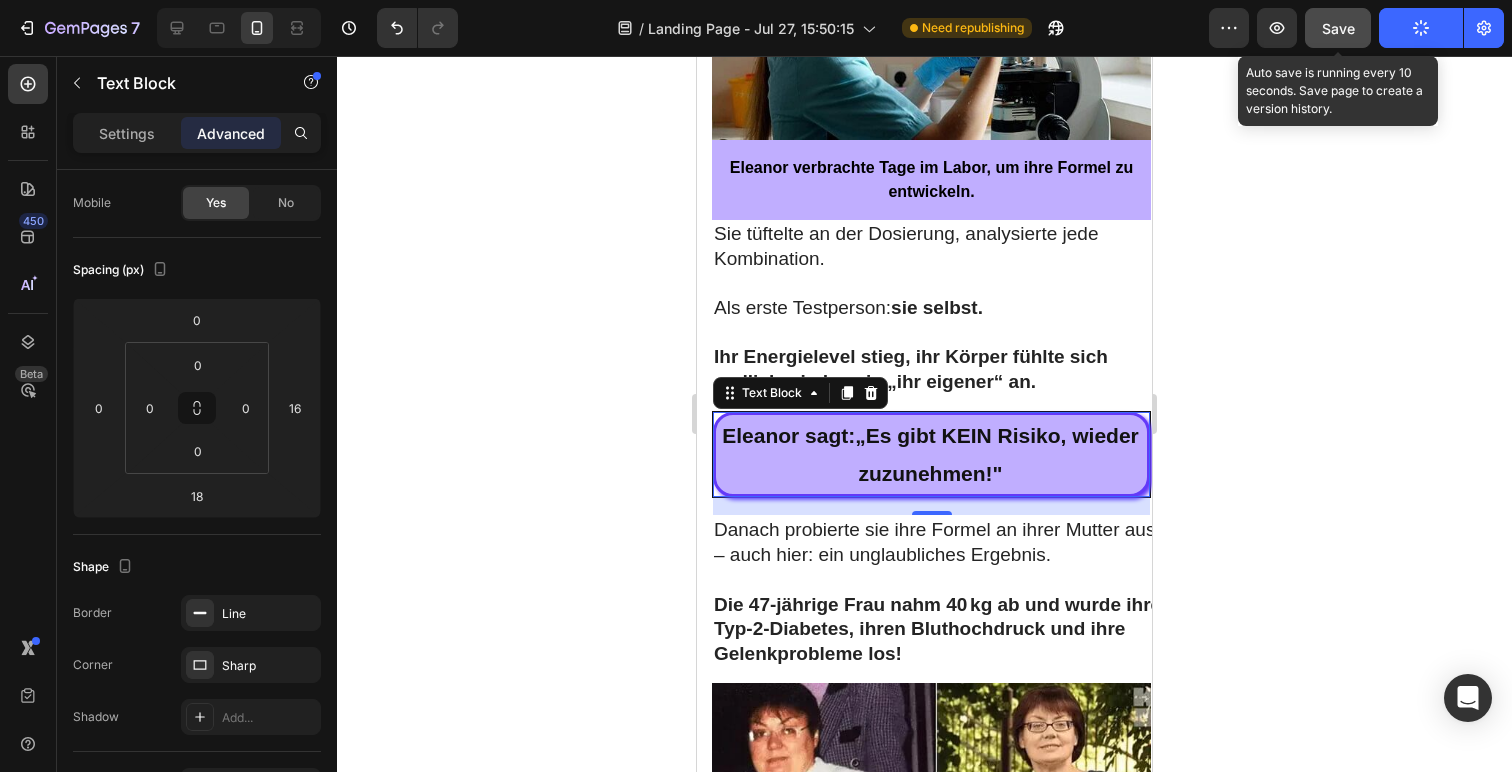 click on "Save" 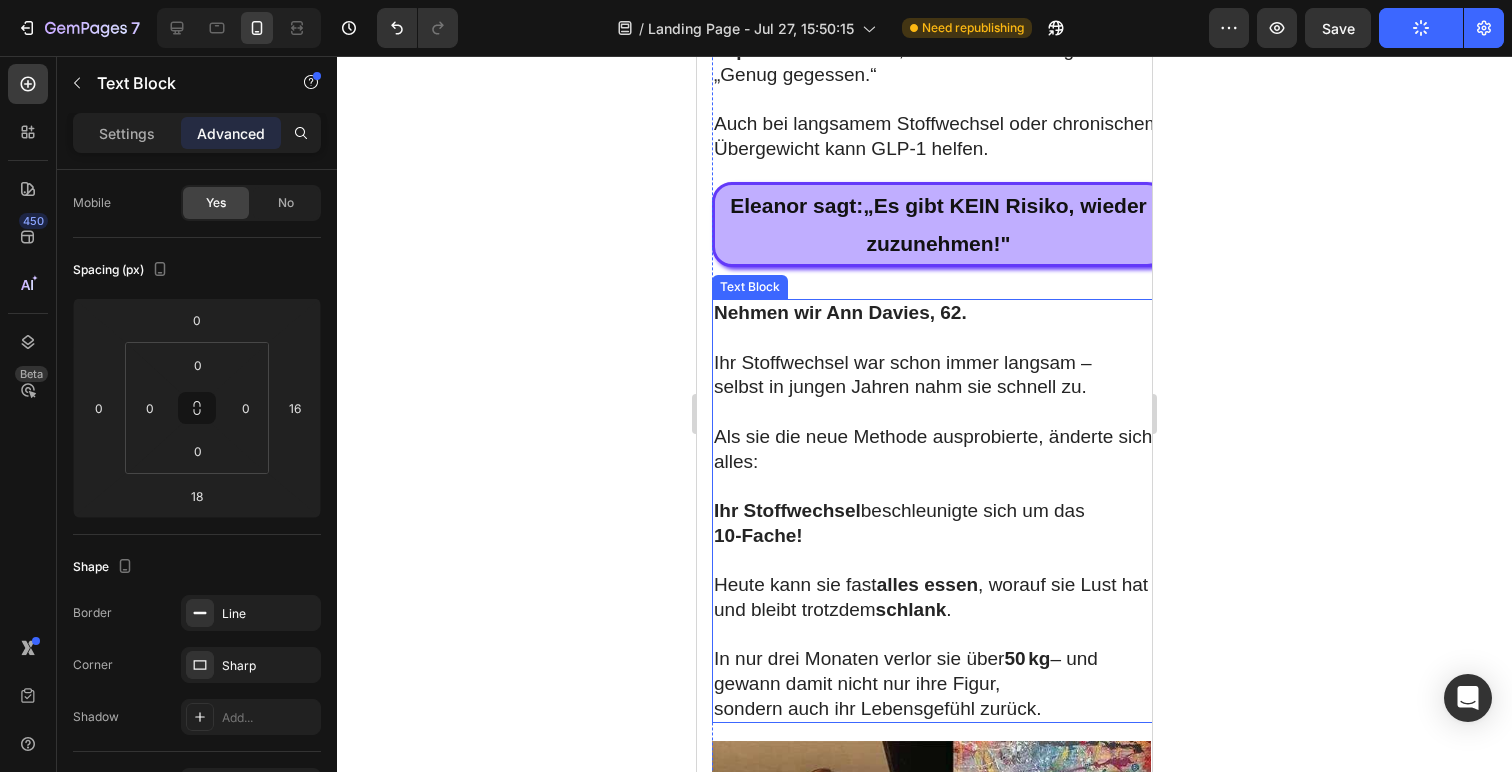 scroll, scrollTop: 6550, scrollLeft: 0, axis: vertical 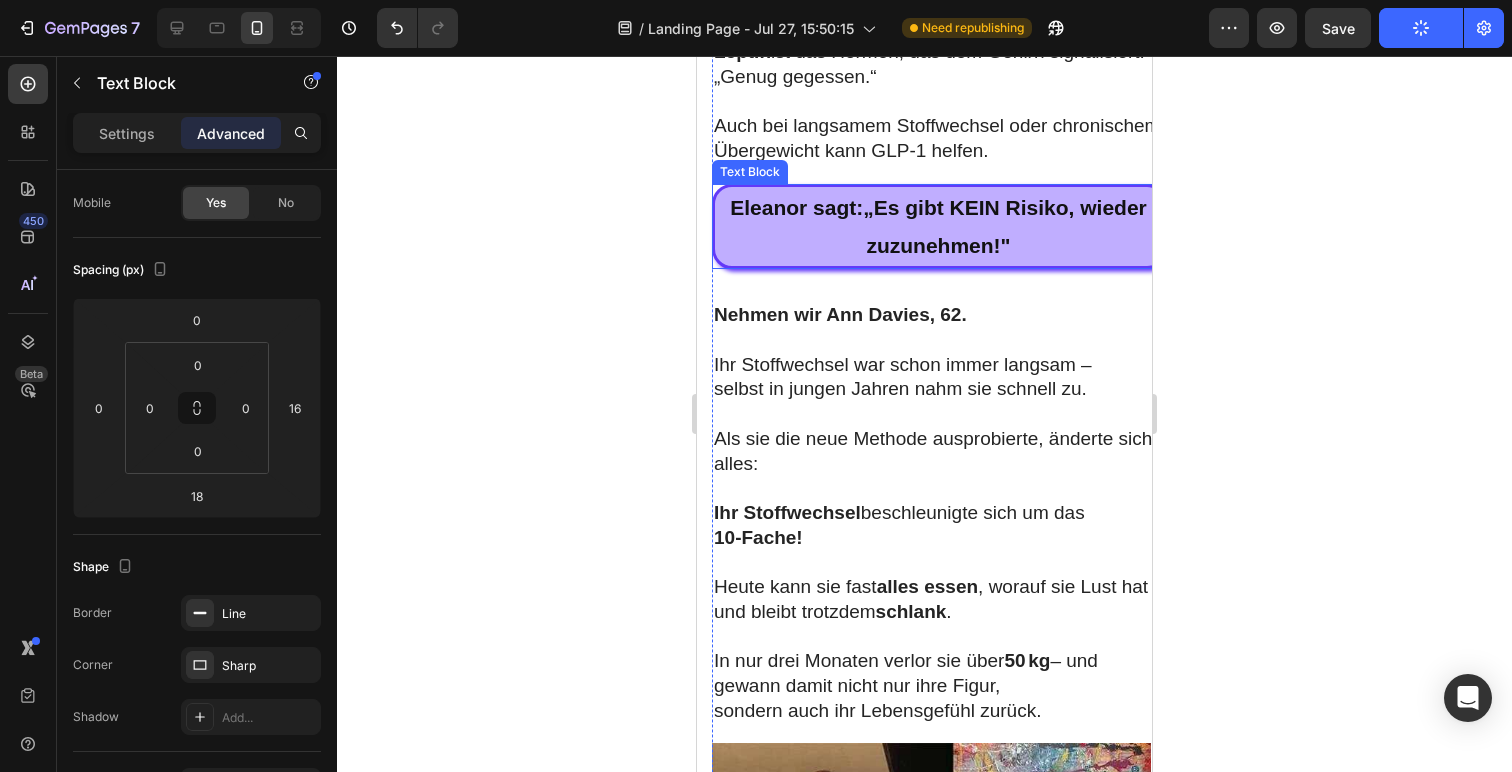 click on "Eleanor sagt:  „ Es gibt KEIN Risiko, wieder zuzunehmen!"" at bounding box center (938, 227) 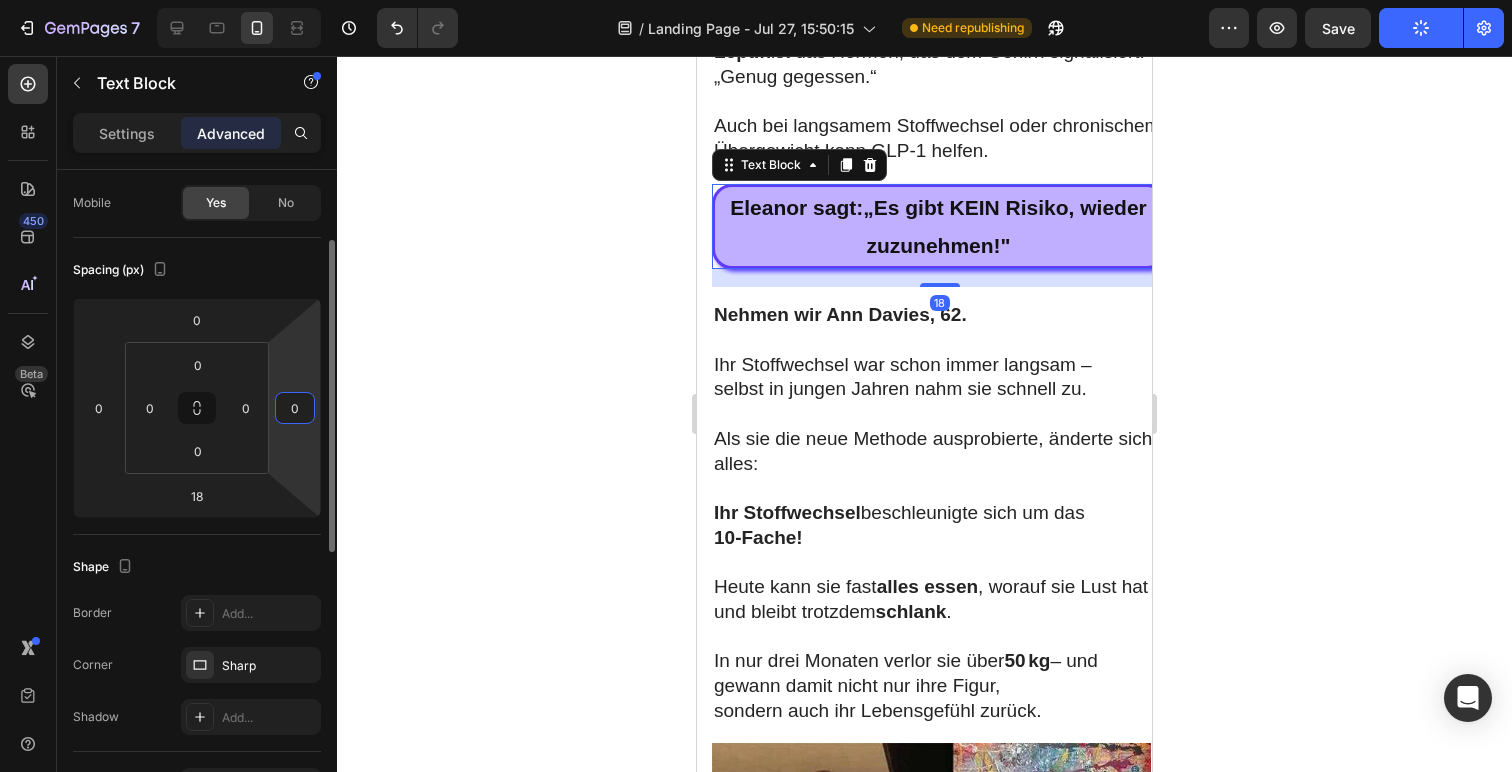 click on "0" at bounding box center (295, 408) 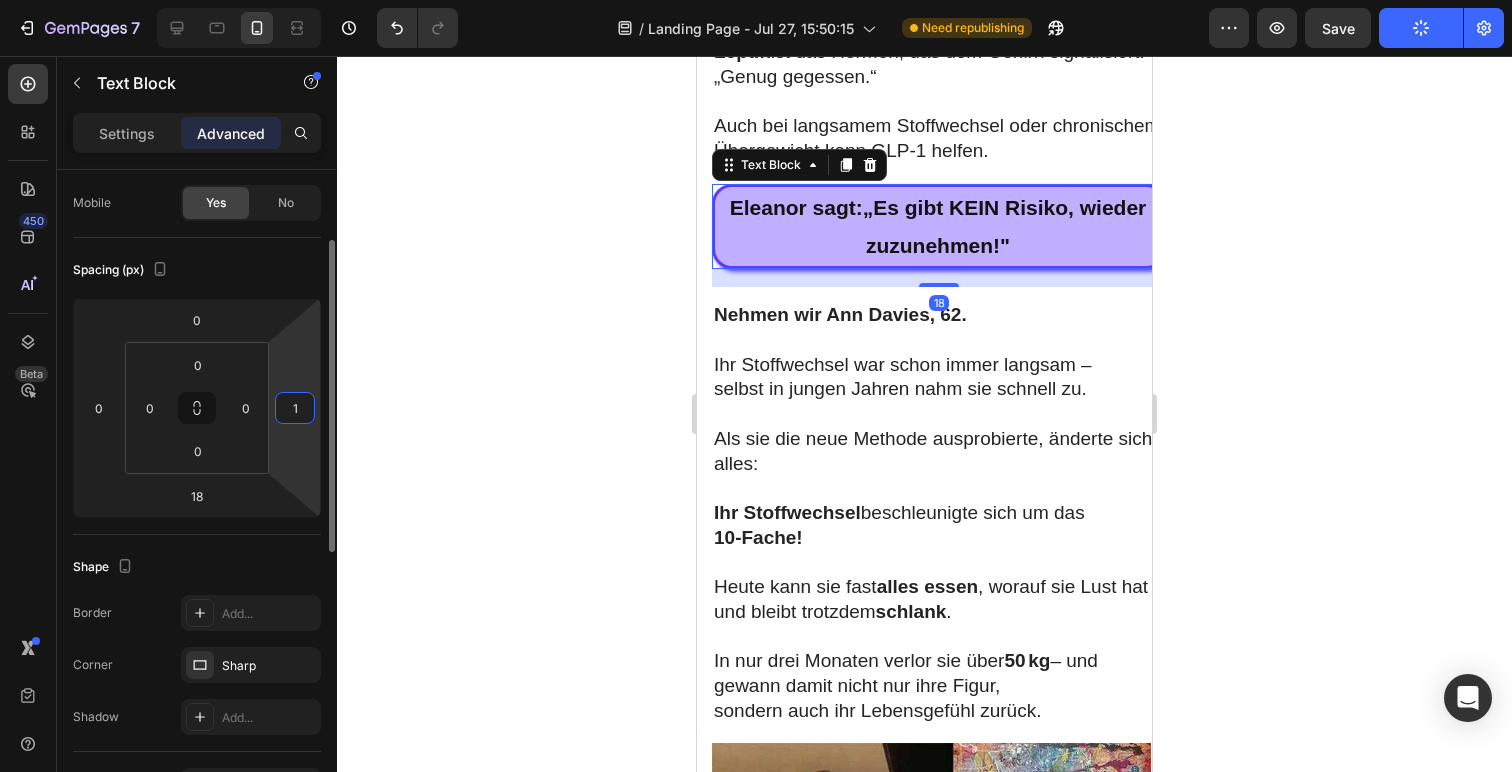 type on "16" 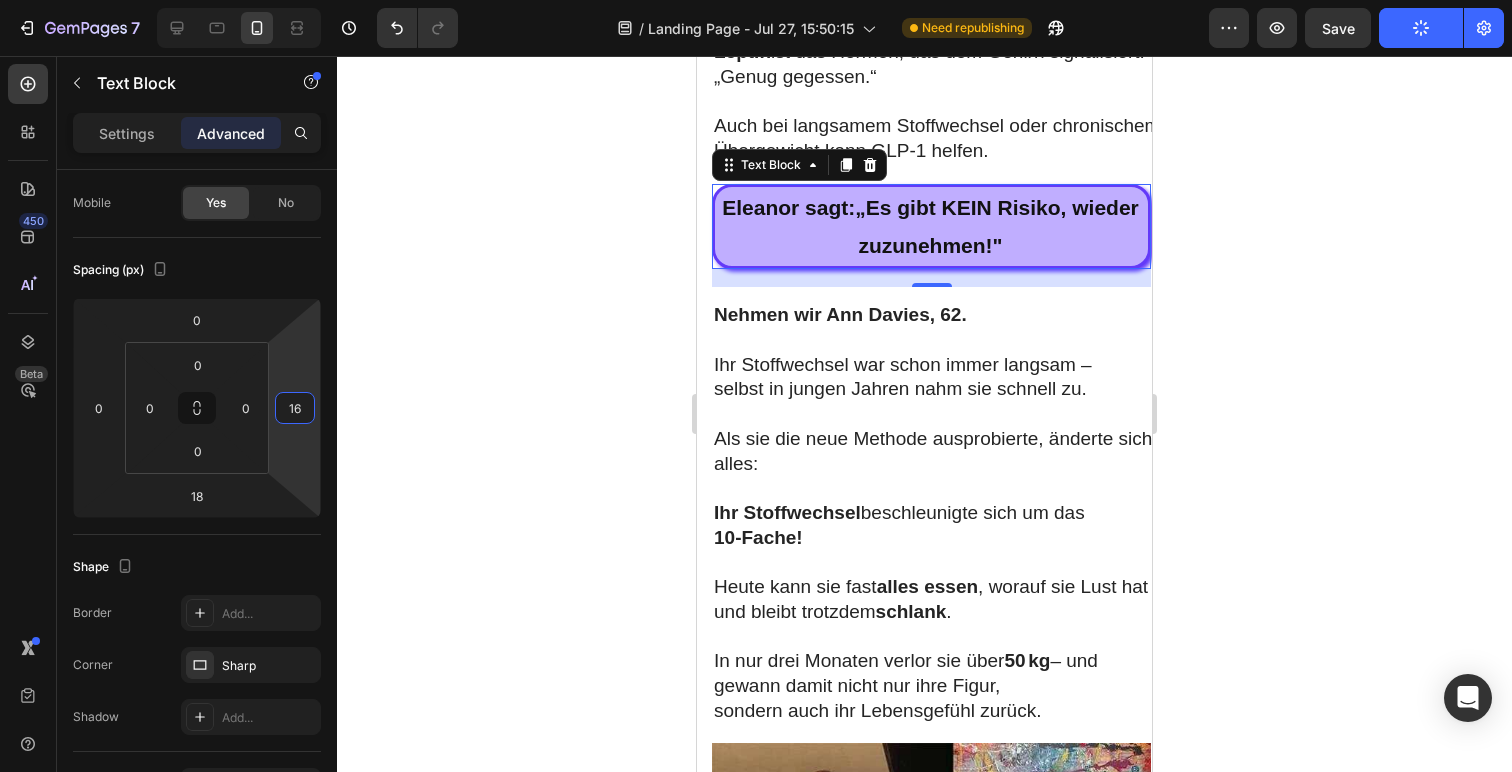 click 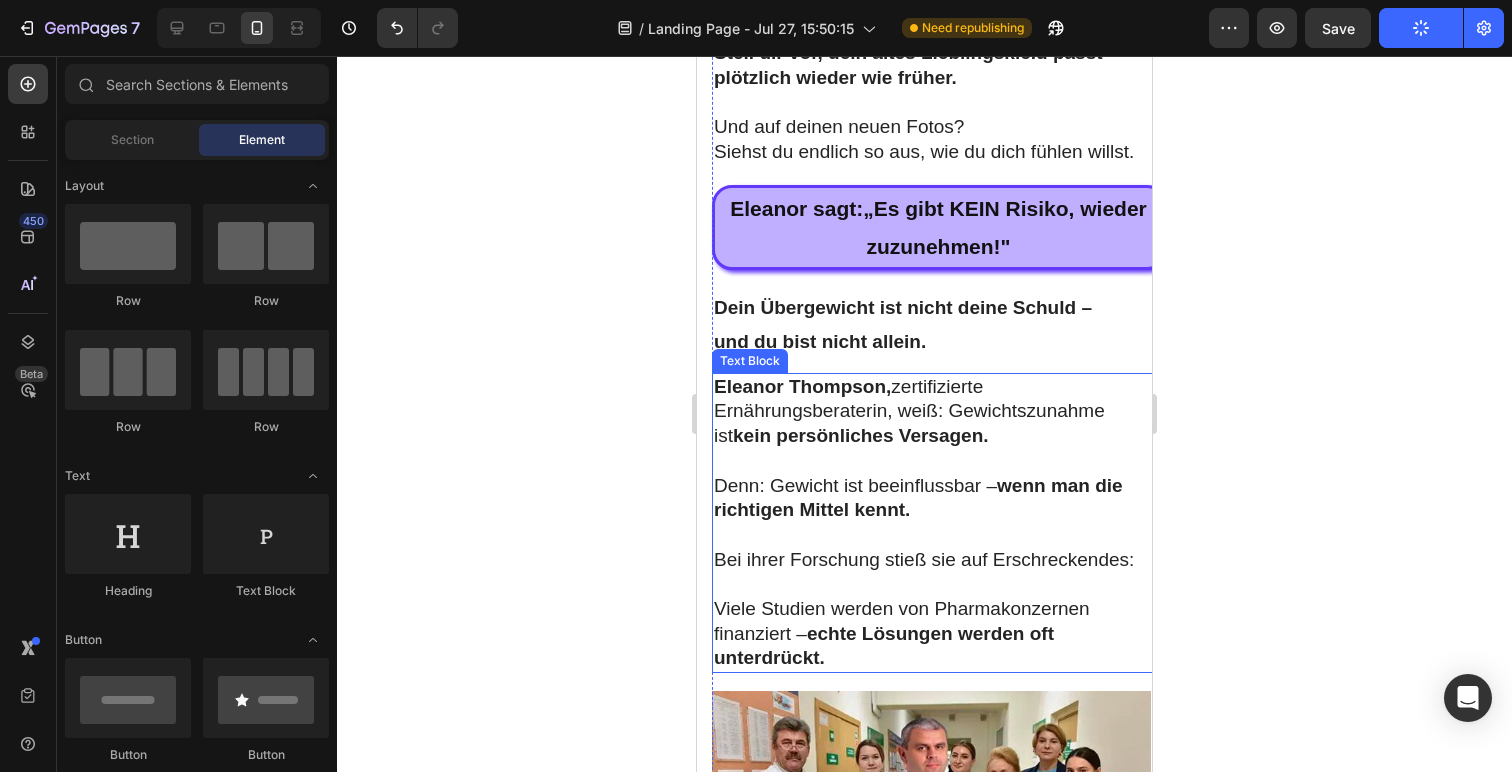 scroll, scrollTop: 8672, scrollLeft: 0, axis: vertical 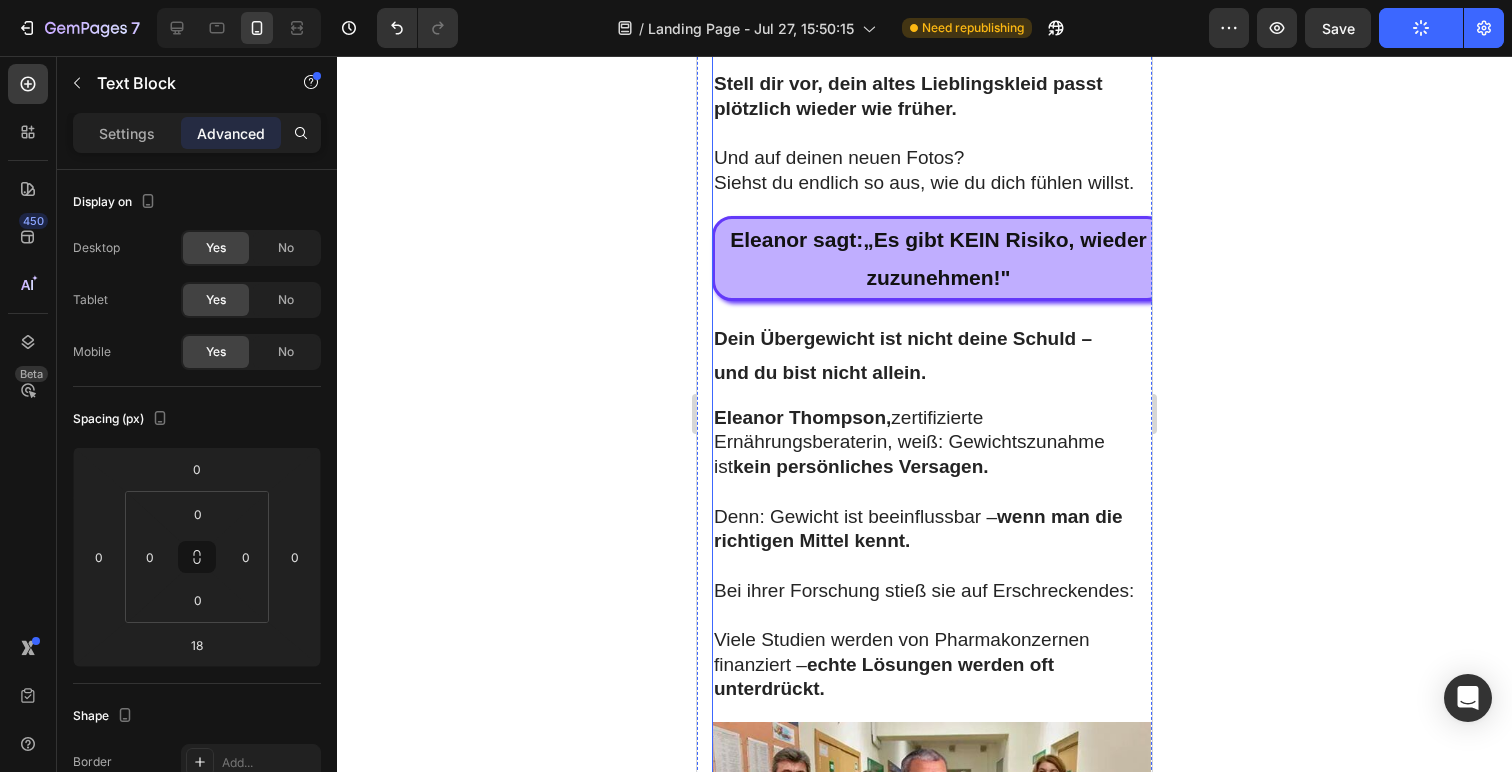 click on "Eleanor sagt:  „ Es gibt KEIN Risiko, wieder zuzunehmen!"" at bounding box center [938, 259] 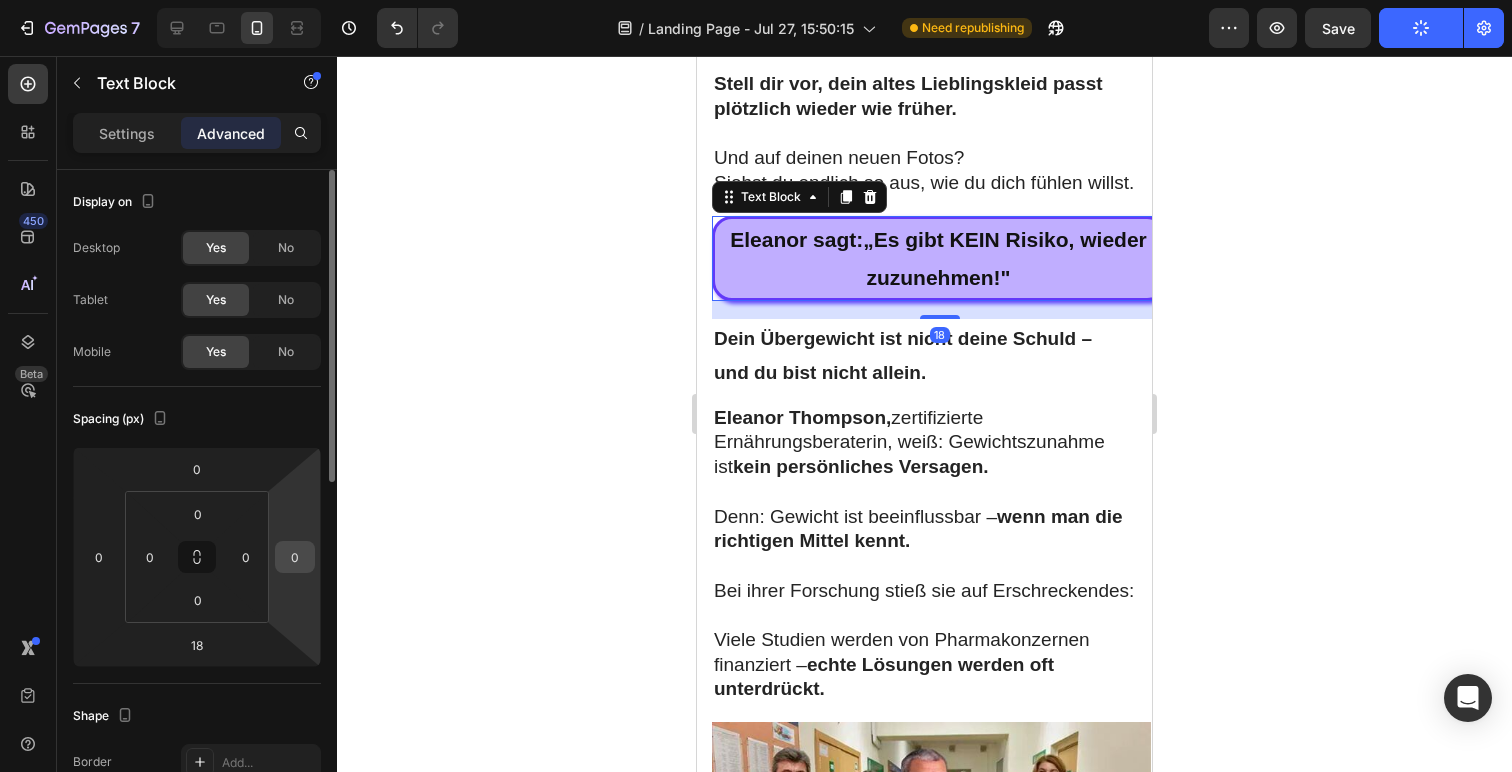 click on "0" at bounding box center [295, 557] 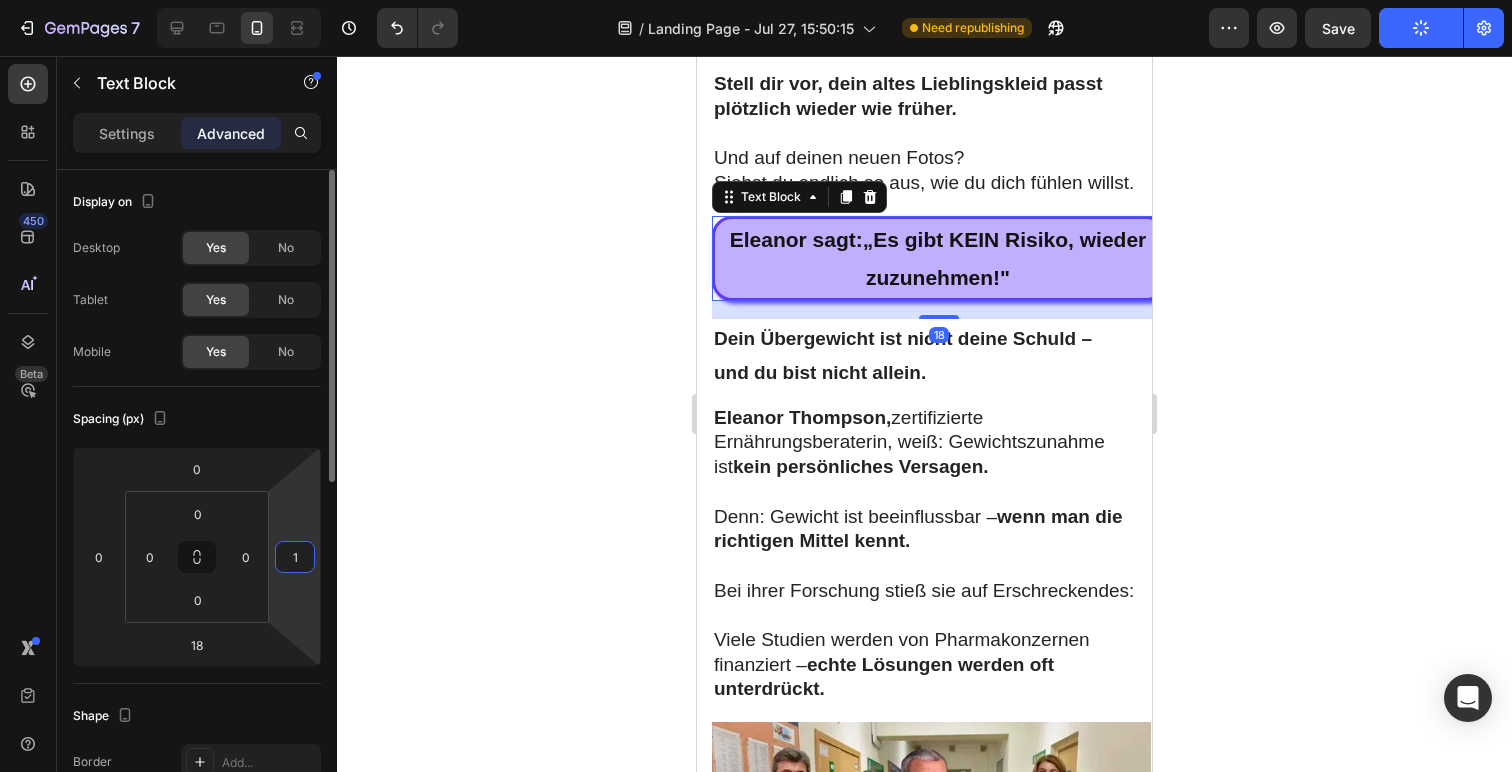 type on "16" 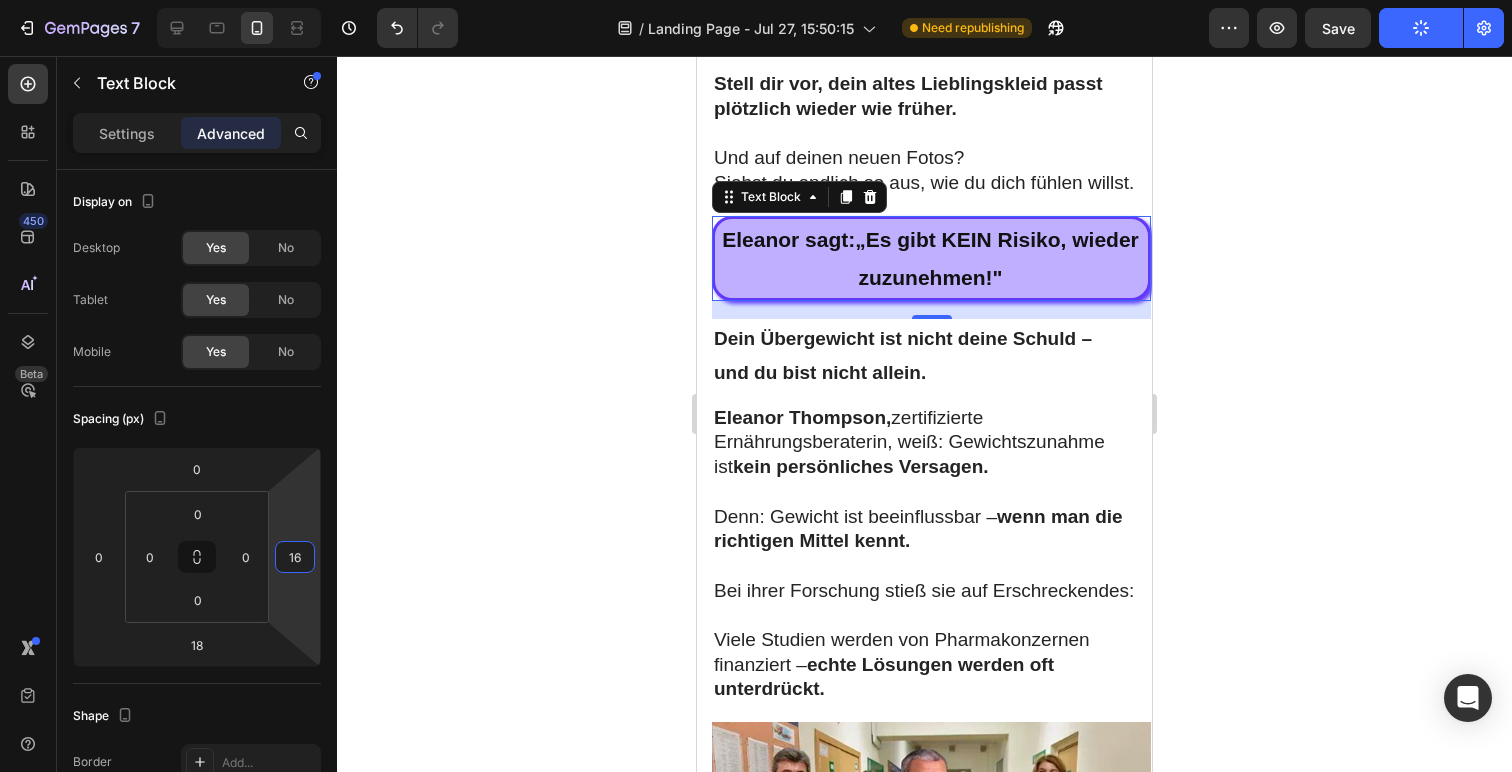 click 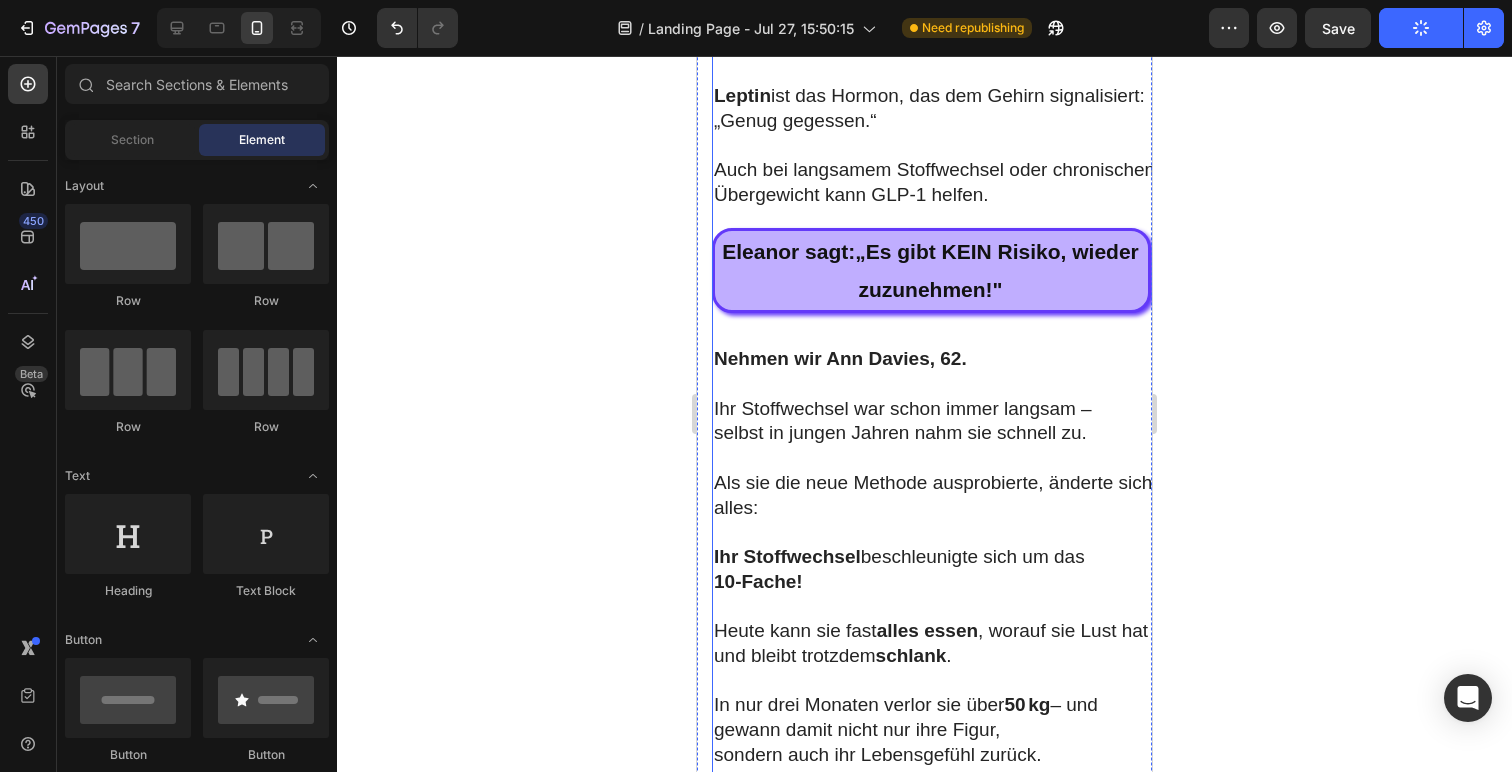 scroll, scrollTop: 6505, scrollLeft: 0, axis: vertical 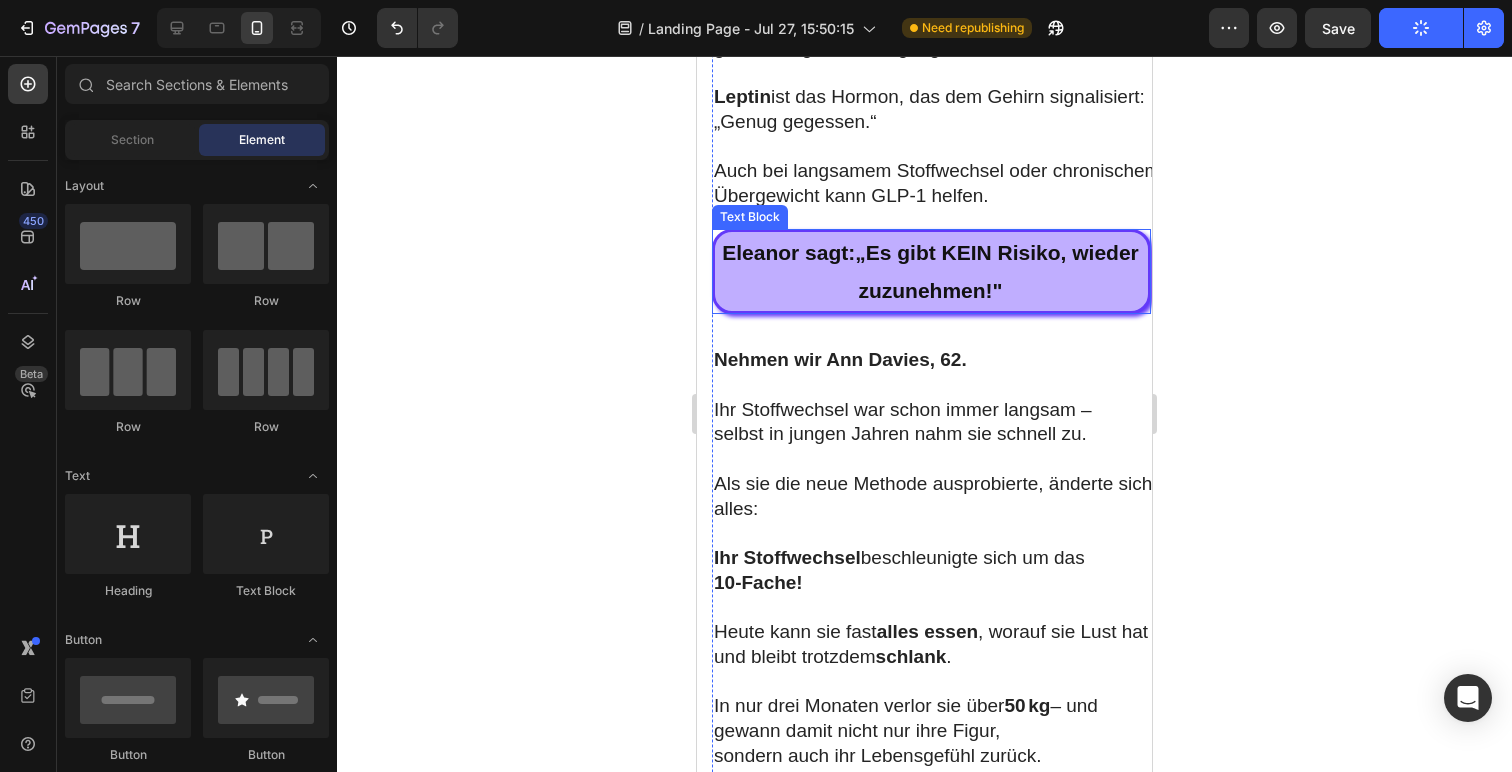 click on "Eleanor sagt:  „ Es gibt KEIN Risiko, wieder zuzunehmen!"" at bounding box center [930, 272] 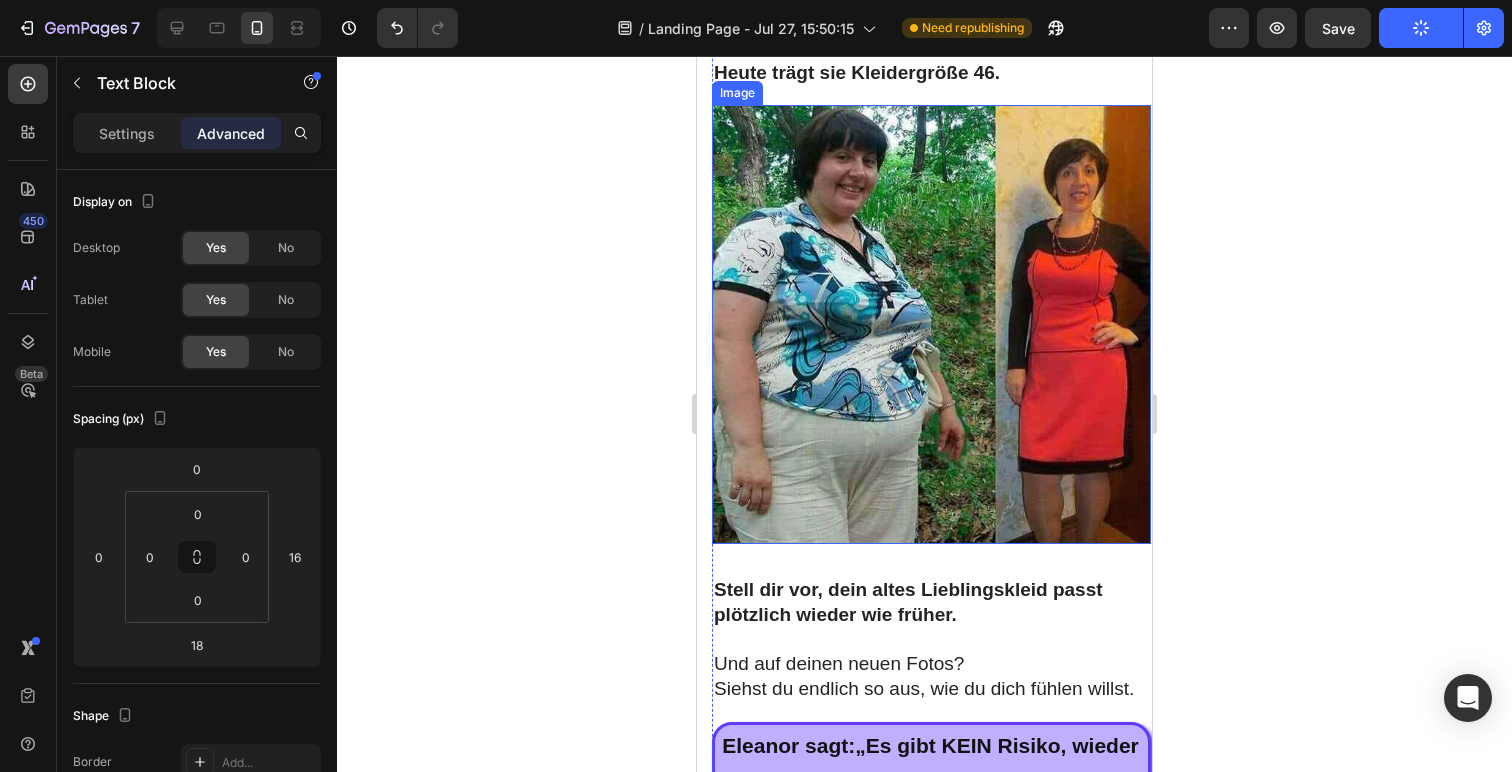 scroll, scrollTop: 8588, scrollLeft: 0, axis: vertical 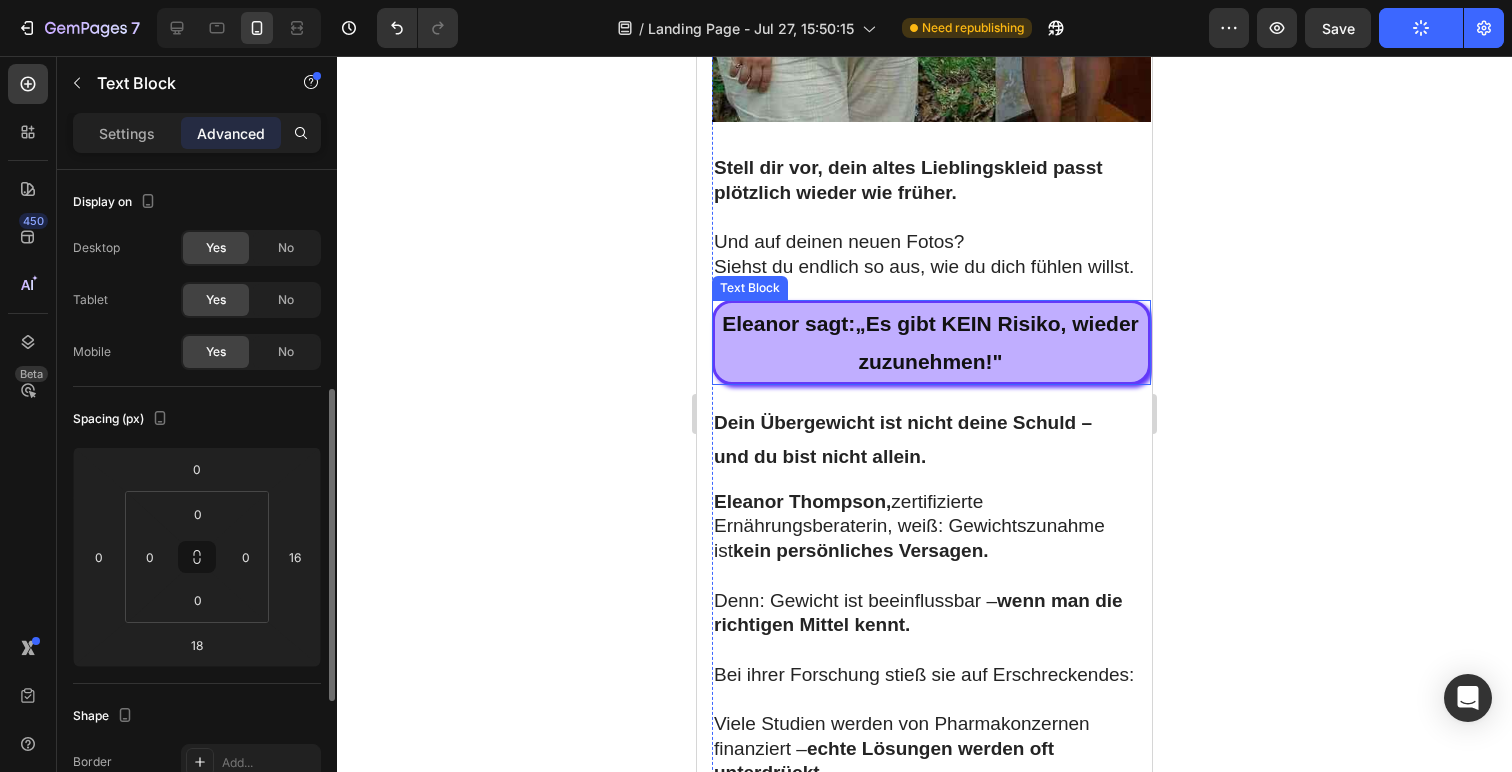 click on "Eleanor sagt:  „ Es gibt KEIN Risiko, wieder zuzunehmen!"" at bounding box center [930, 343] 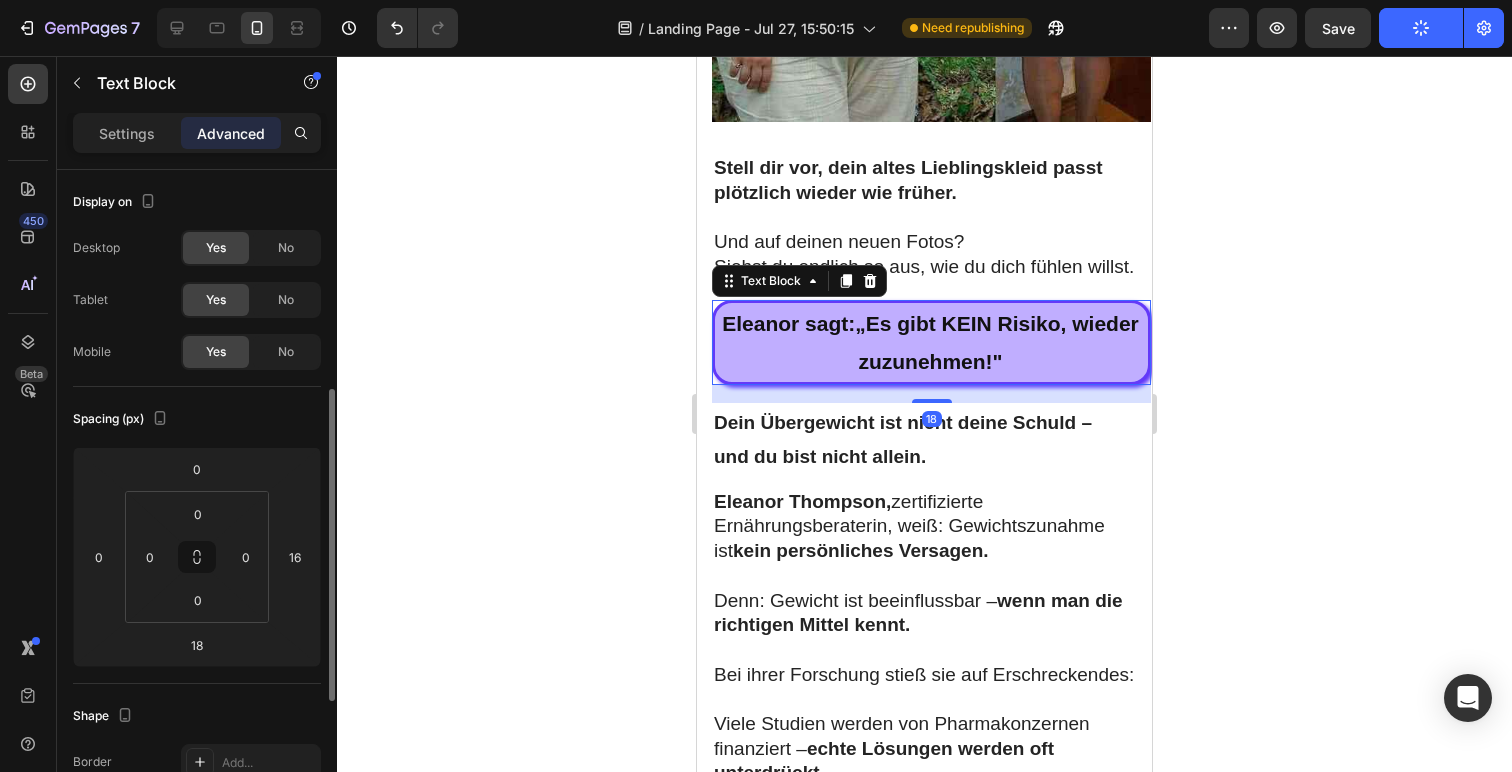 scroll, scrollTop: 149, scrollLeft: 0, axis: vertical 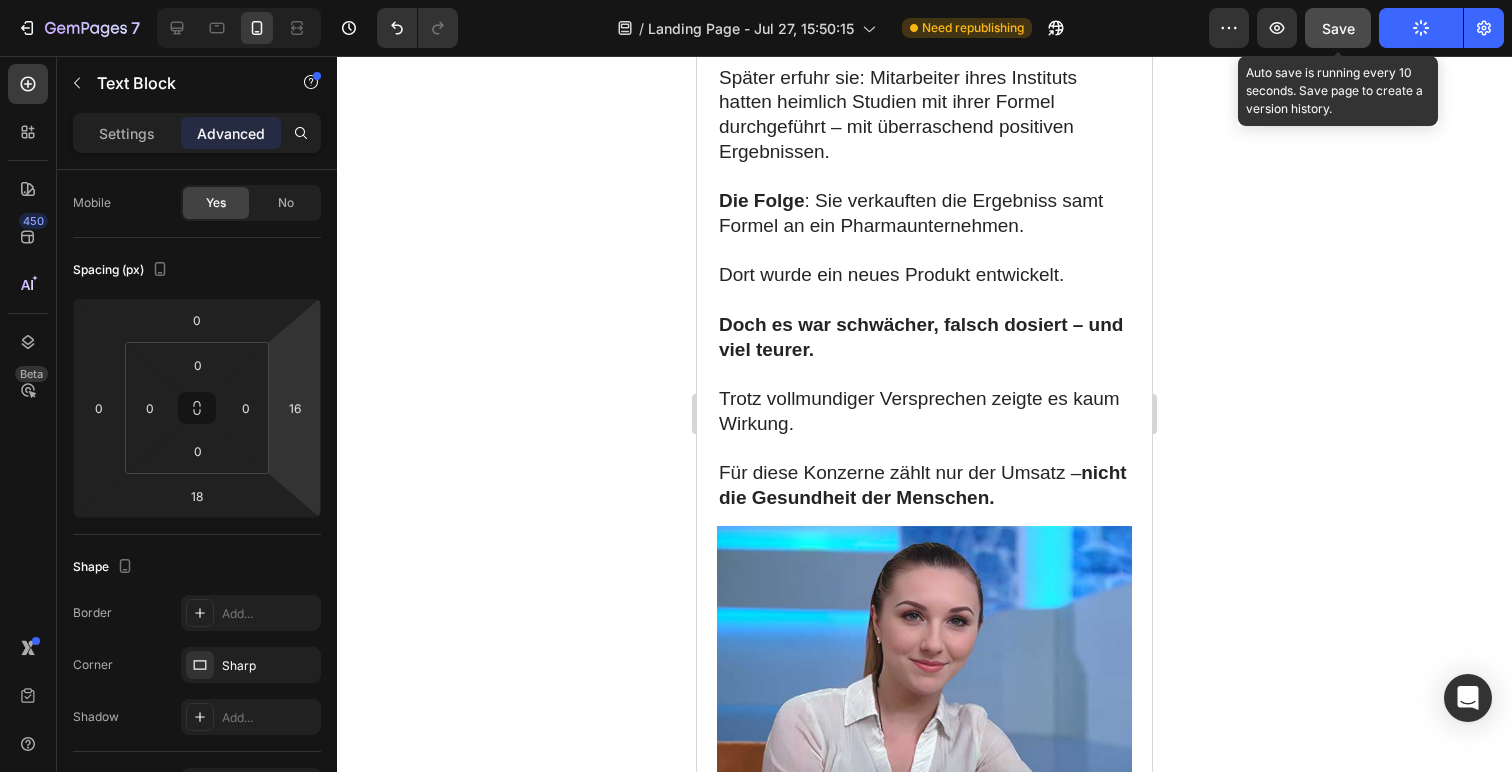 click on "Save" 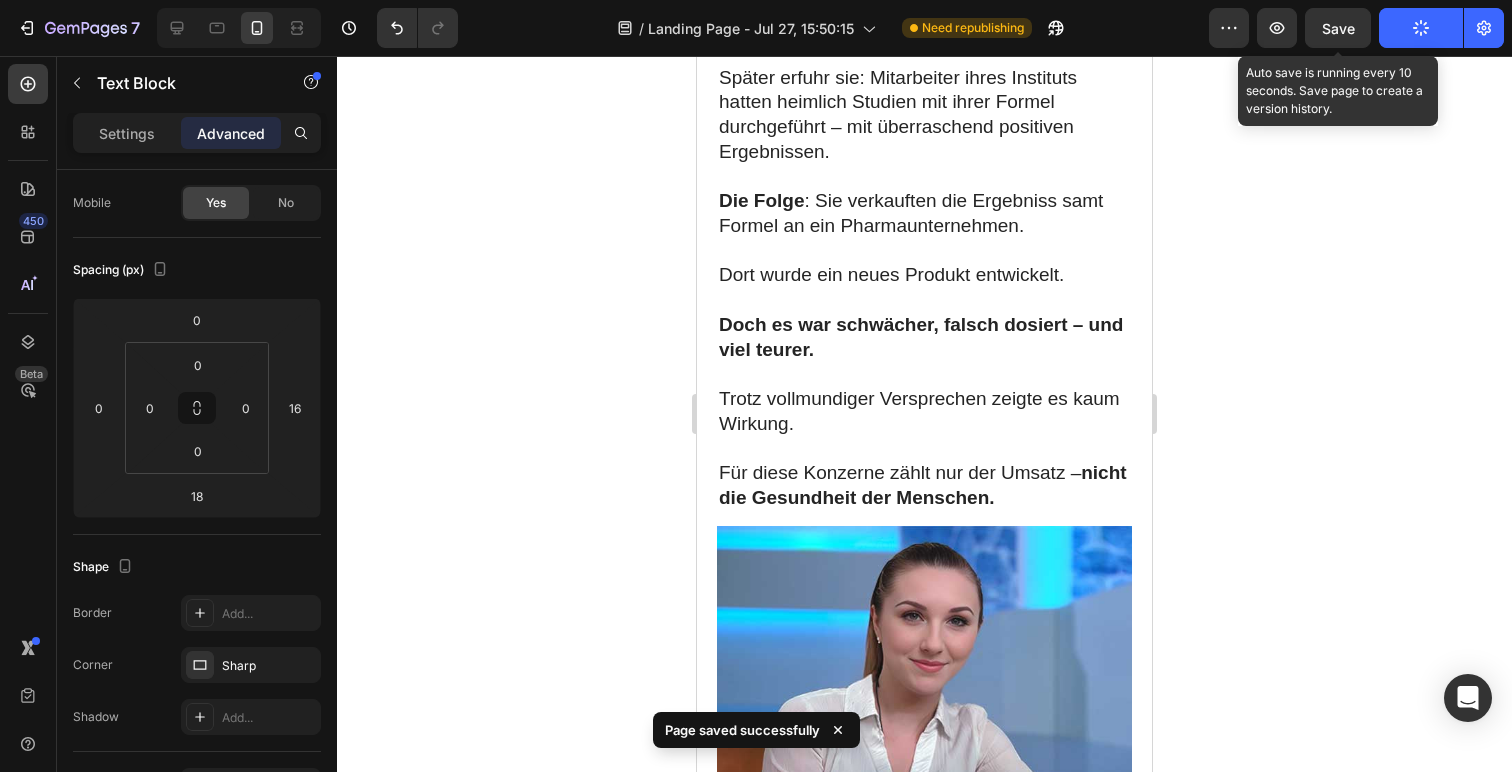 click on "Save" at bounding box center [1338, 28] 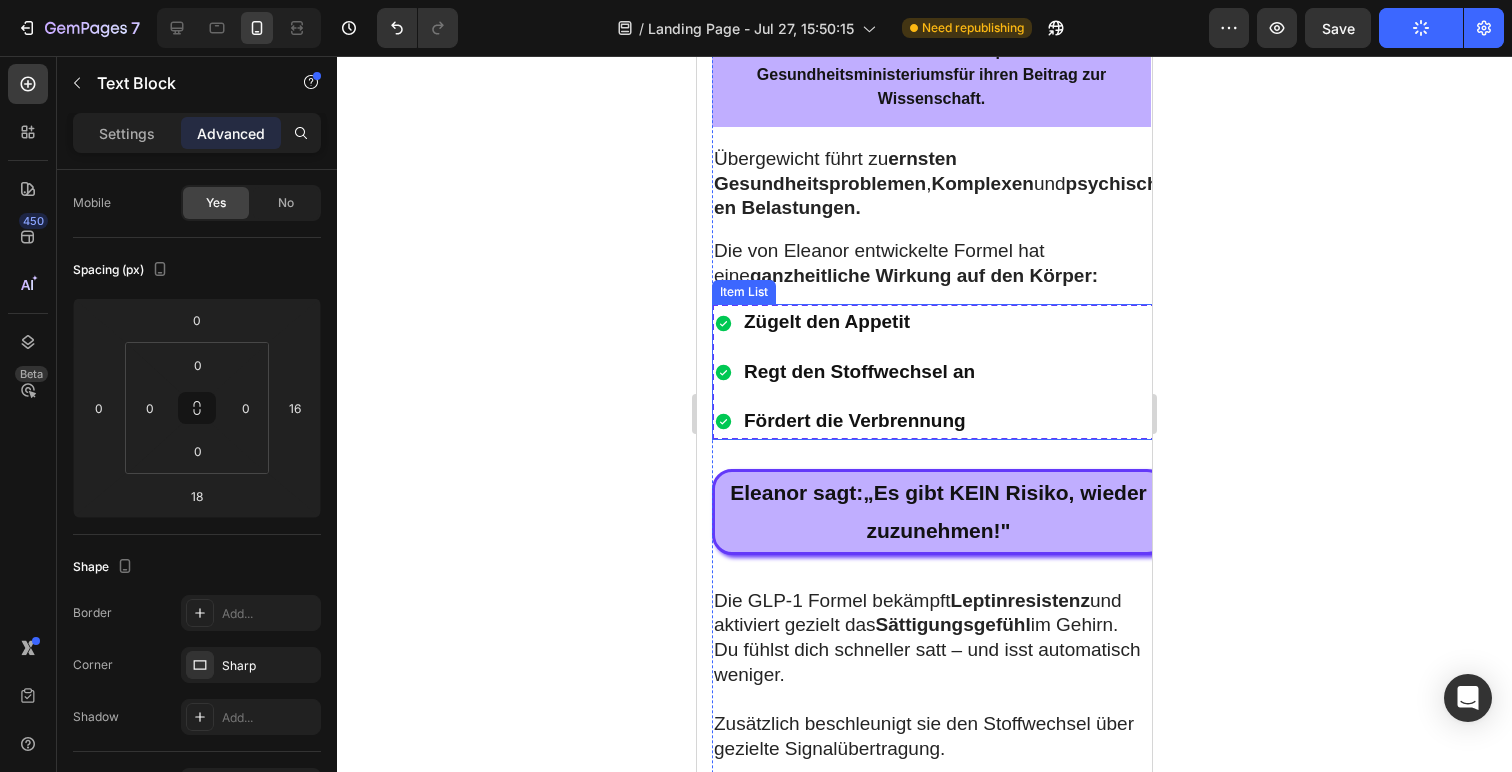 scroll, scrollTop: 5808, scrollLeft: 0, axis: vertical 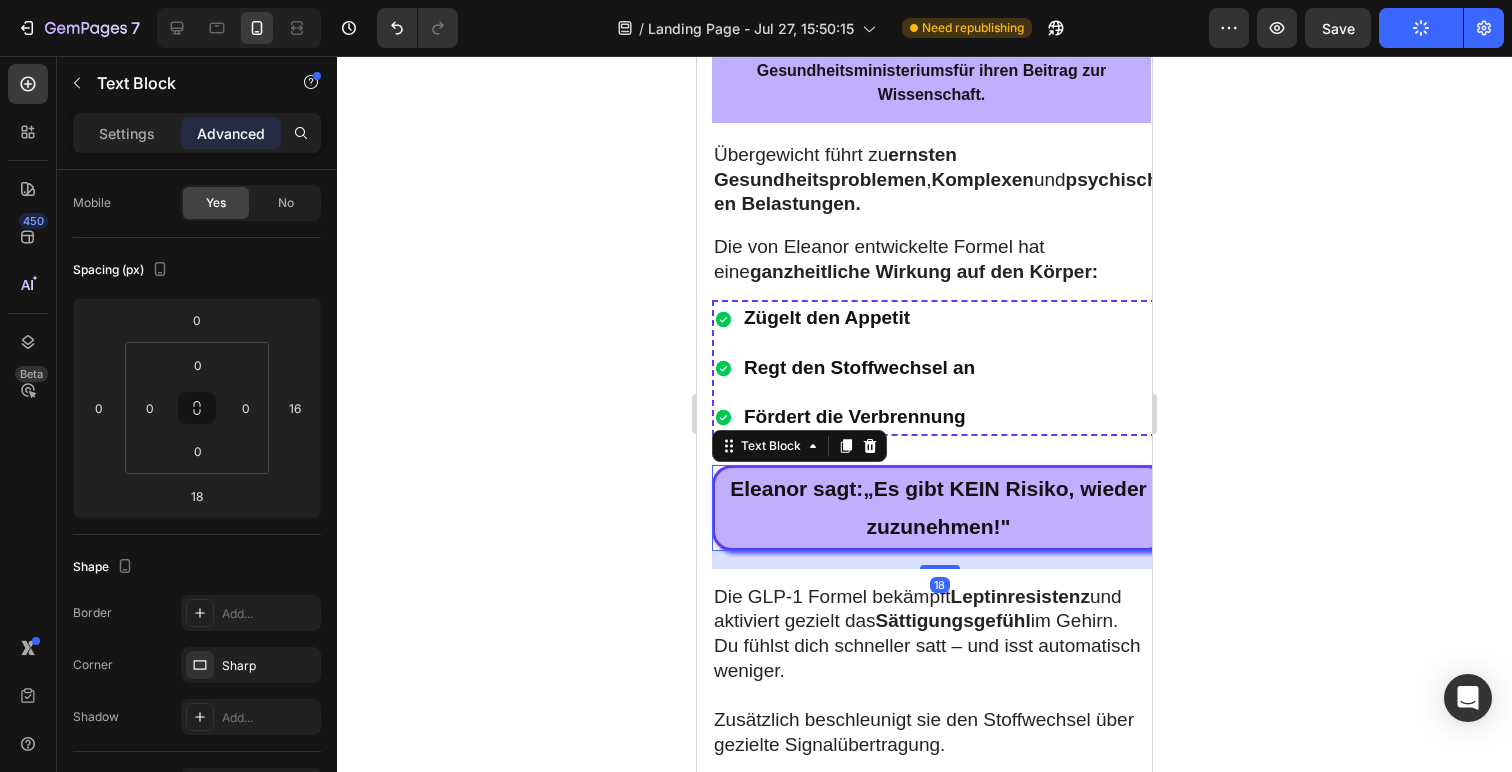 click on "Eleanor sagt:  „ Es gibt KEIN Risiko, wieder zuzunehmen!"" at bounding box center (938, 508) 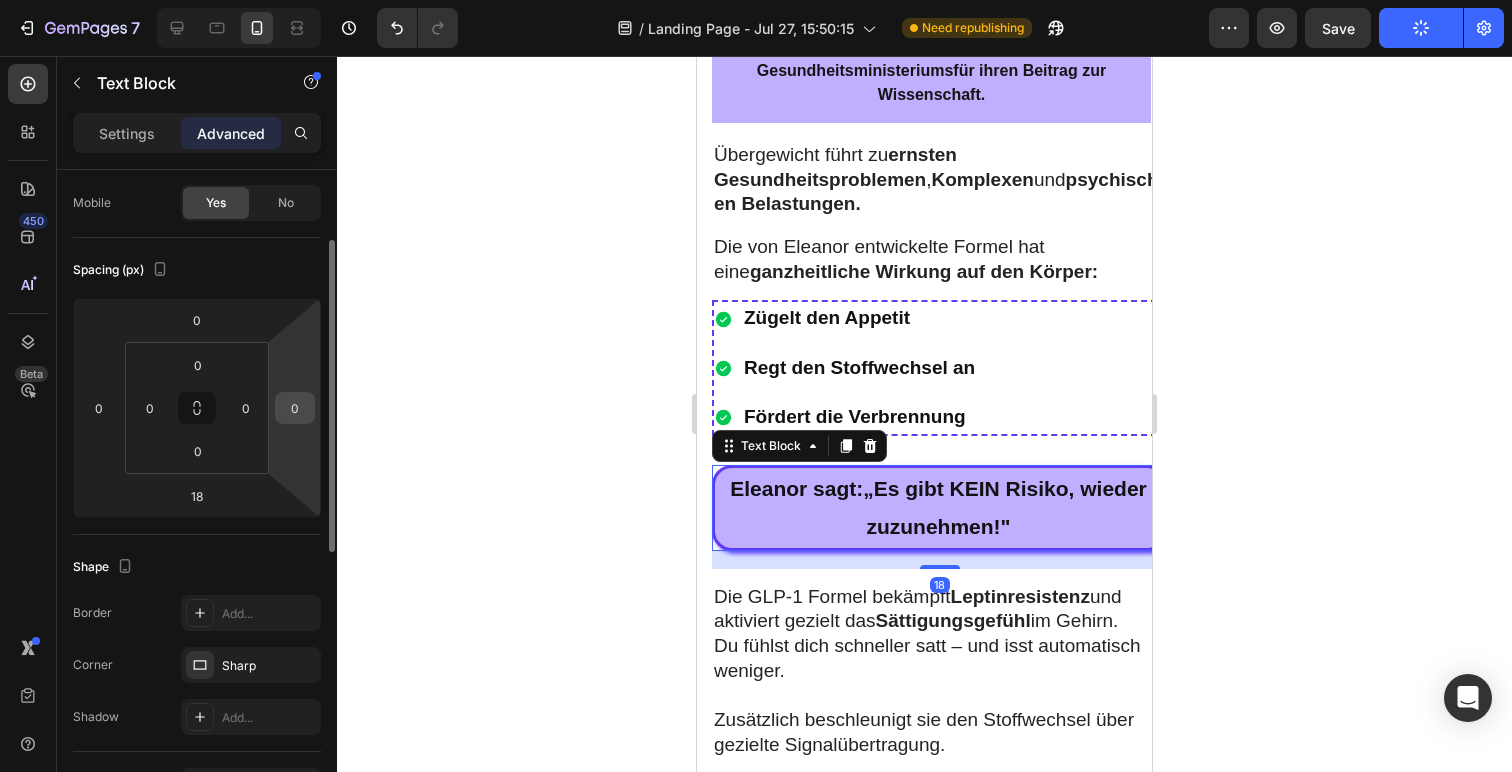click on "0" at bounding box center [295, 408] 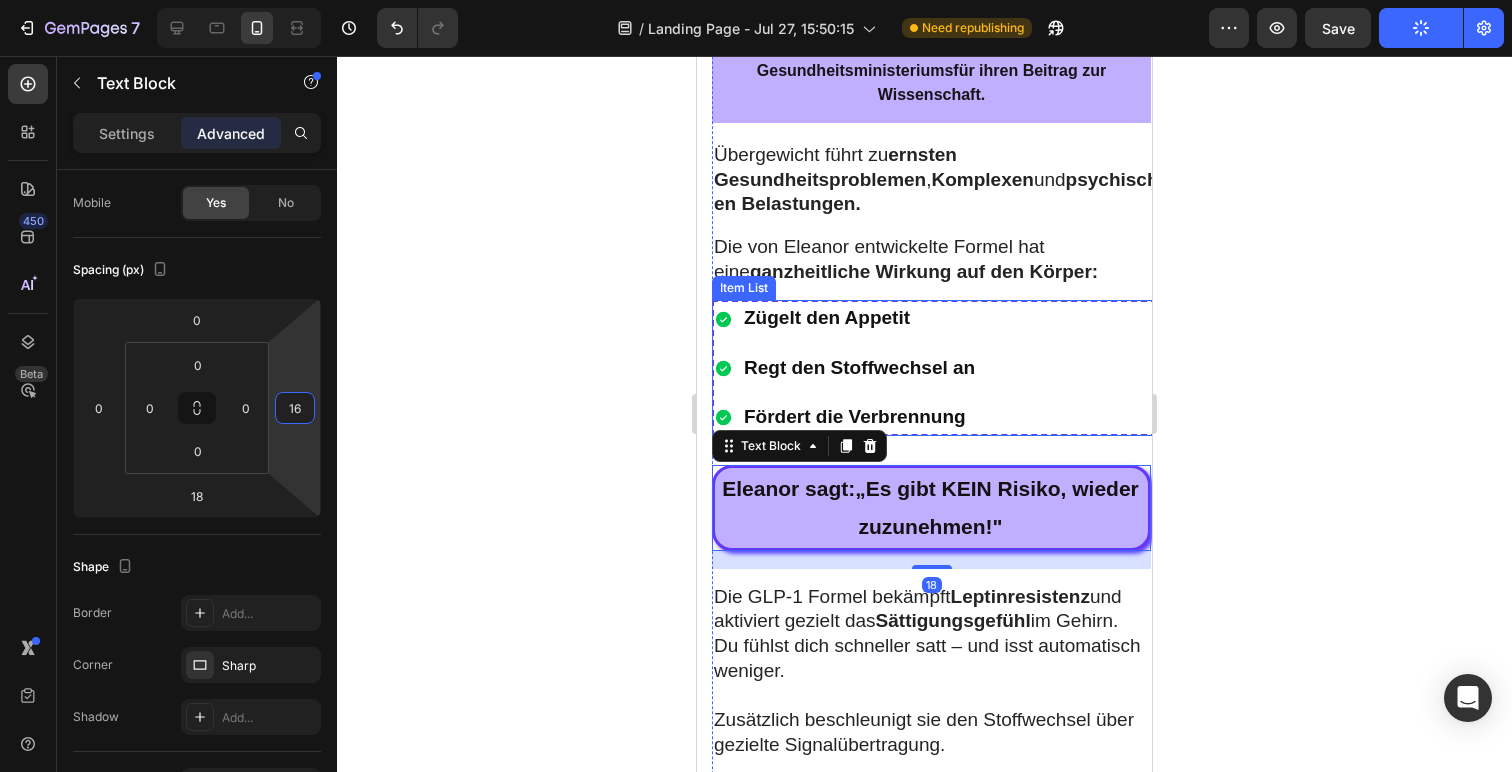 type on "16" 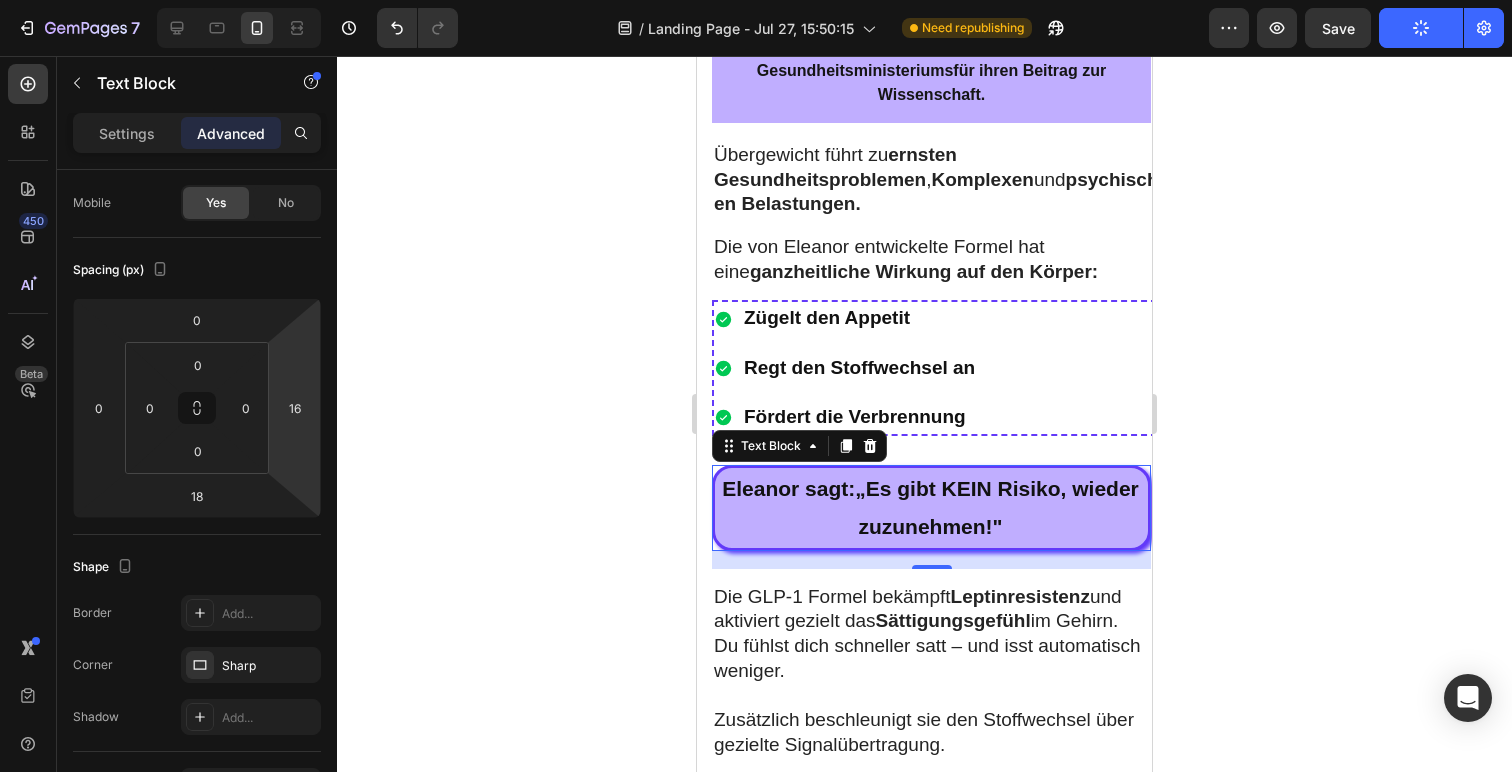 click 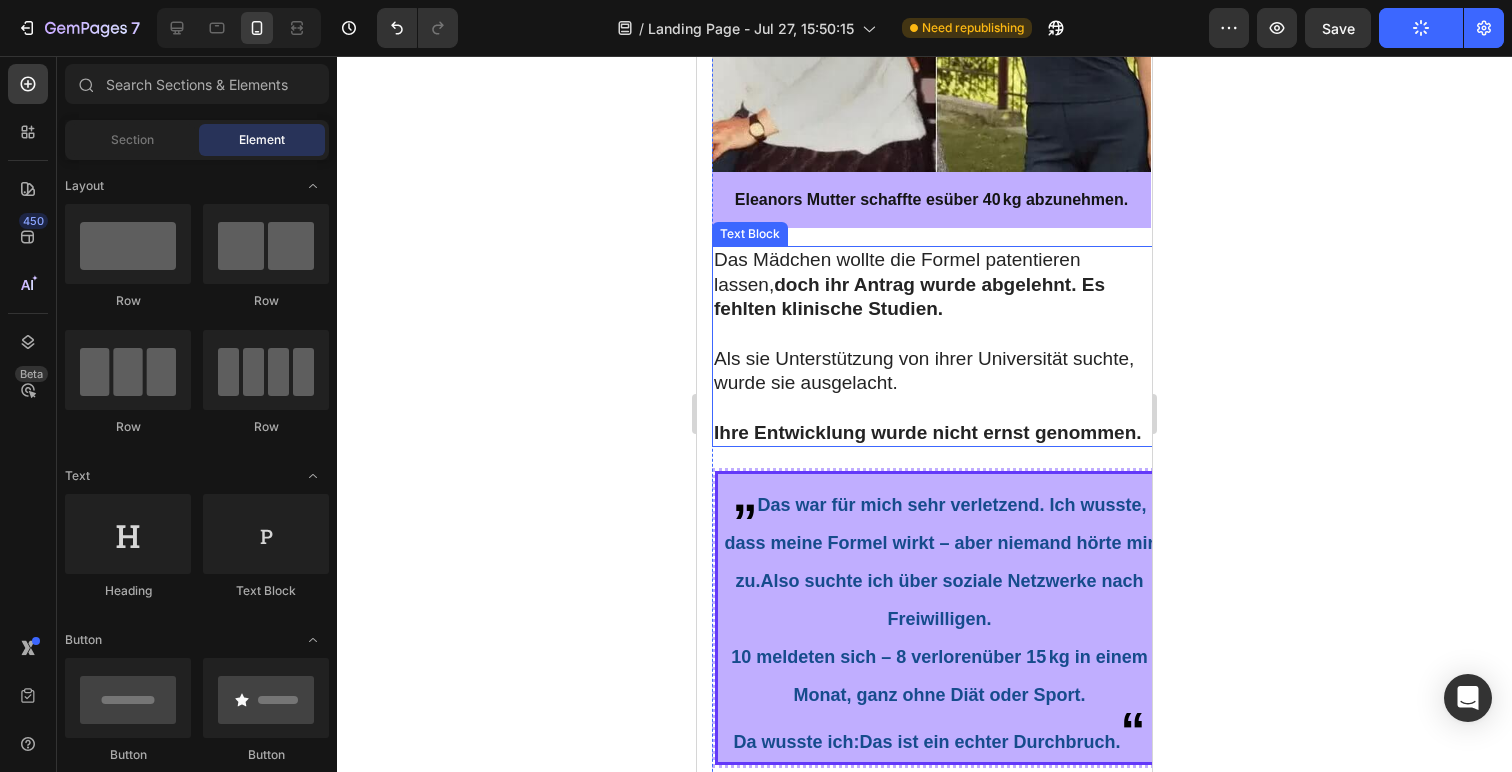 scroll, scrollTop: 3902, scrollLeft: 0, axis: vertical 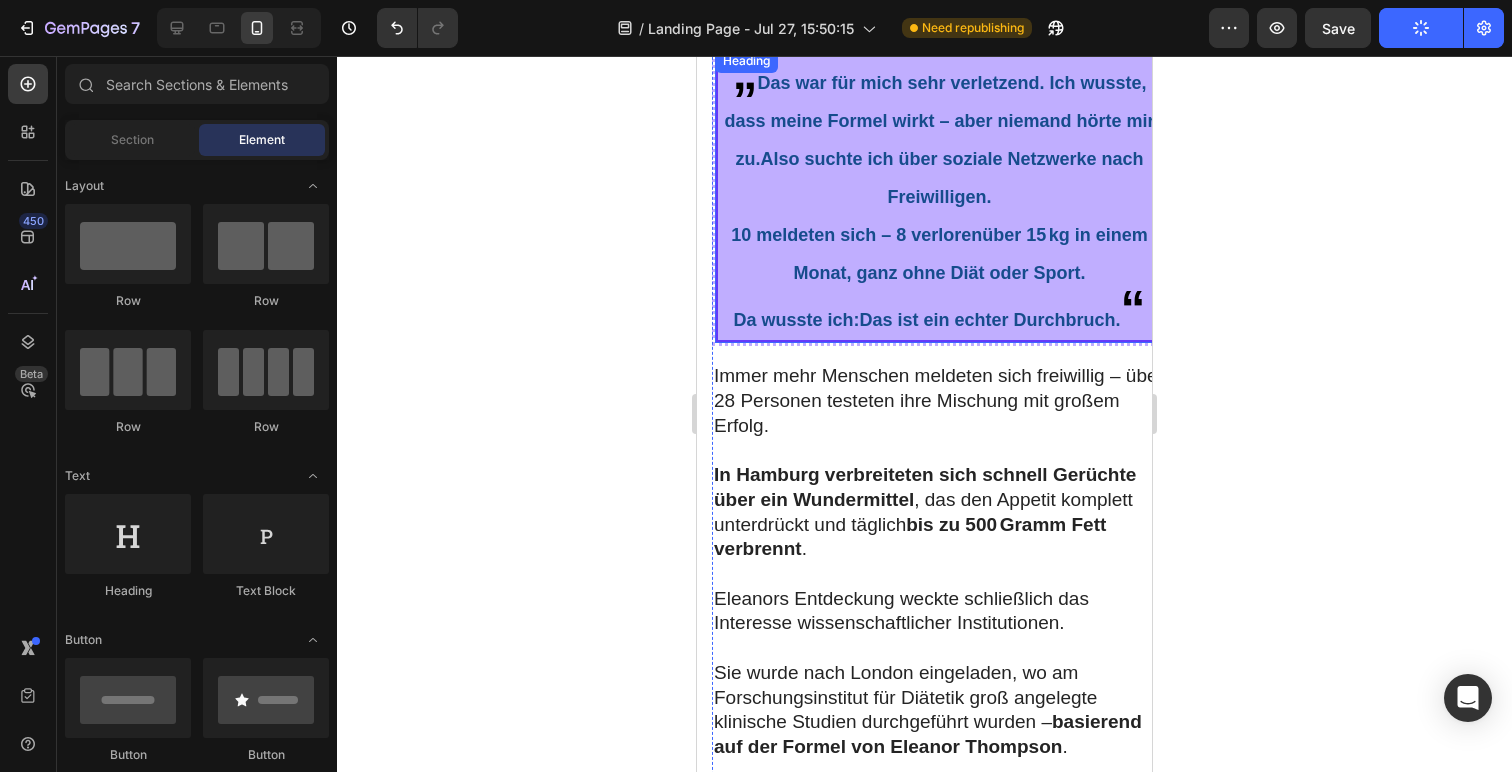 click on "„ Das war für mich sehr verletzend. Ich wusste, dass meine Formel wirkt – aber niemand hörte mir zu.Also suchte ich über soziale Netzwerke nach Freiwilligen. 10 meldeten sich – 8 verloren  über 15 kg in einem Monat , ganz ohne Diät oder Sport. Da wusste ich:  Das ist ein echter Durchbruch. “" at bounding box center (939, 196) 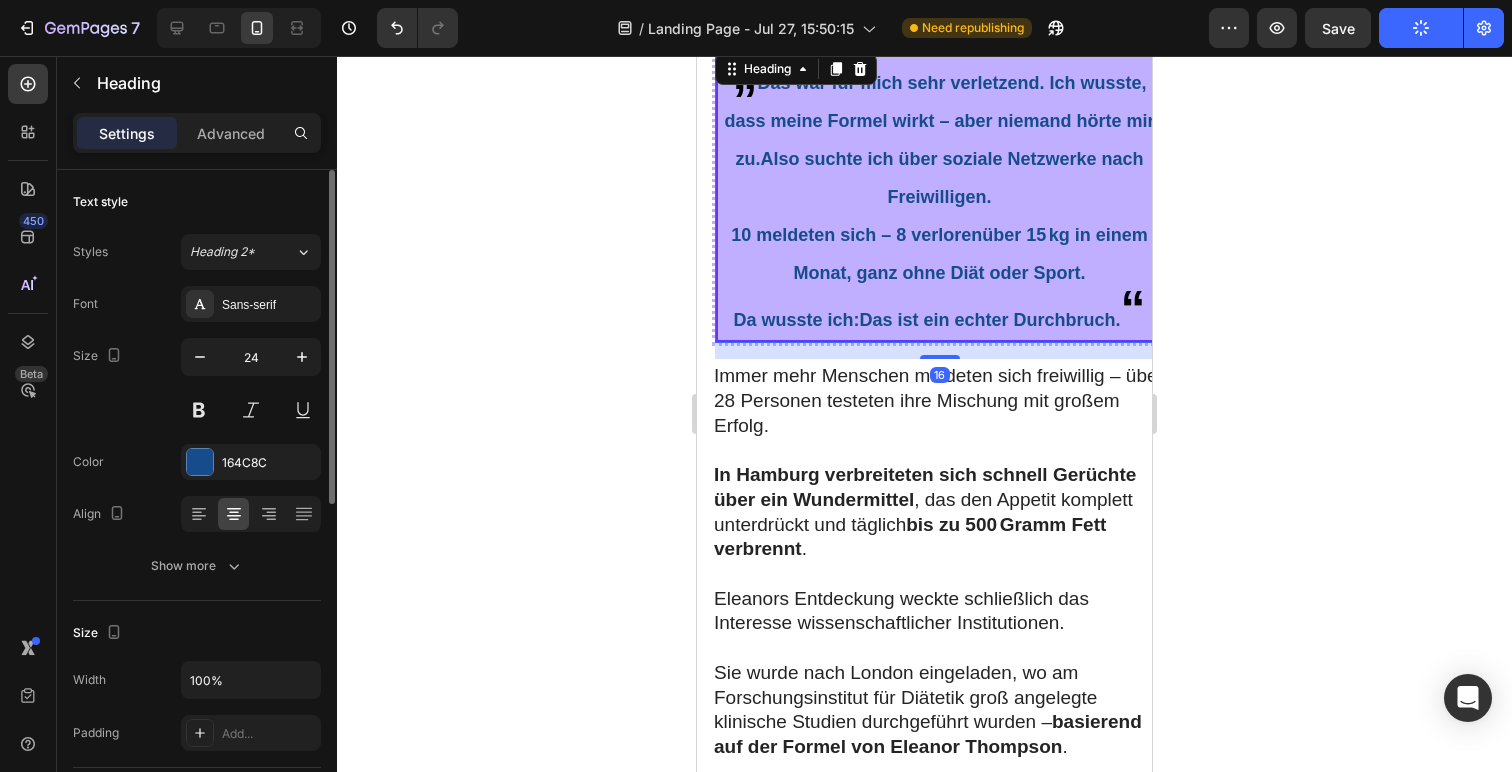 drag, startPoint x: 243, startPoint y: 132, endPoint x: 255, endPoint y: 206, distance: 74.96666 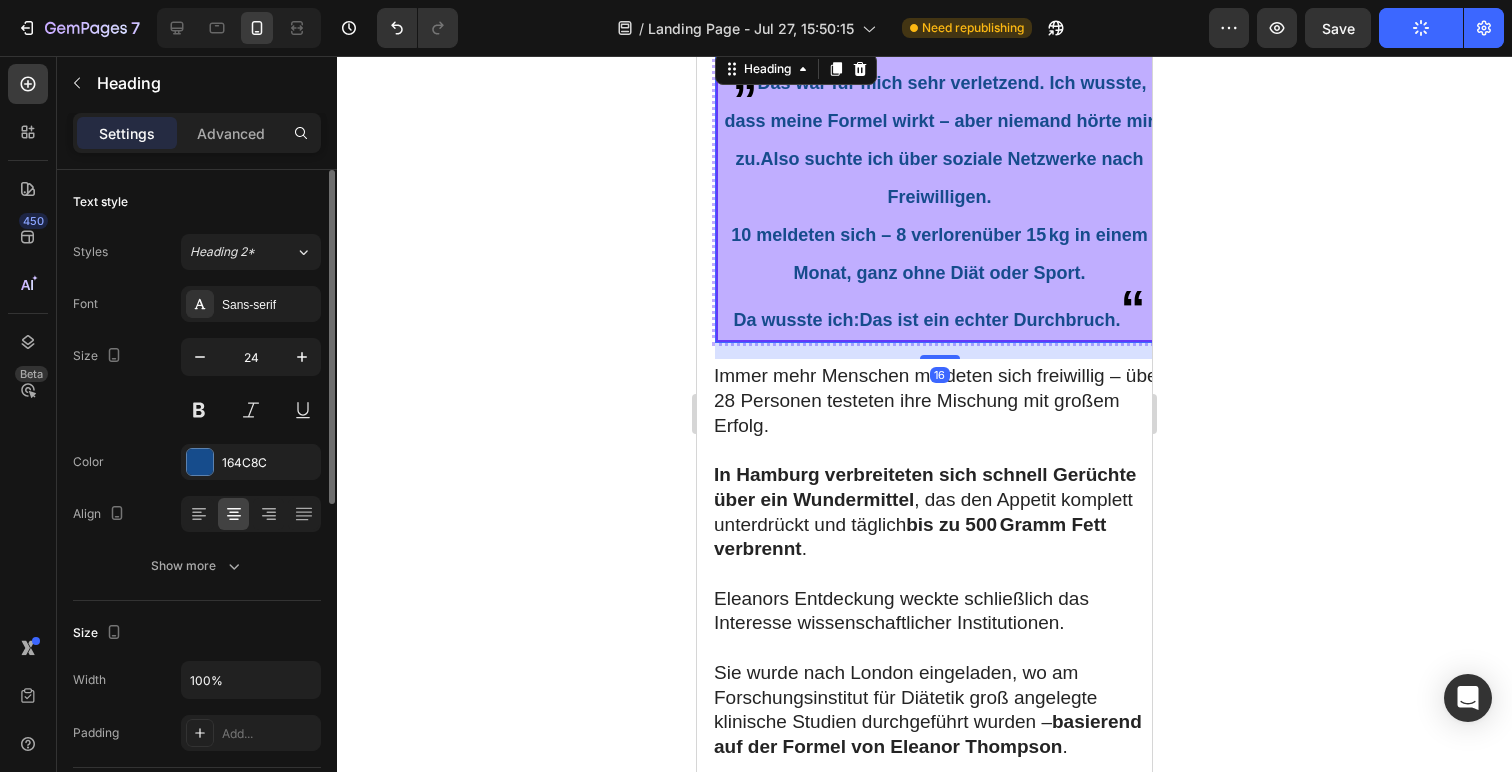 click on "Advanced" at bounding box center [231, 133] 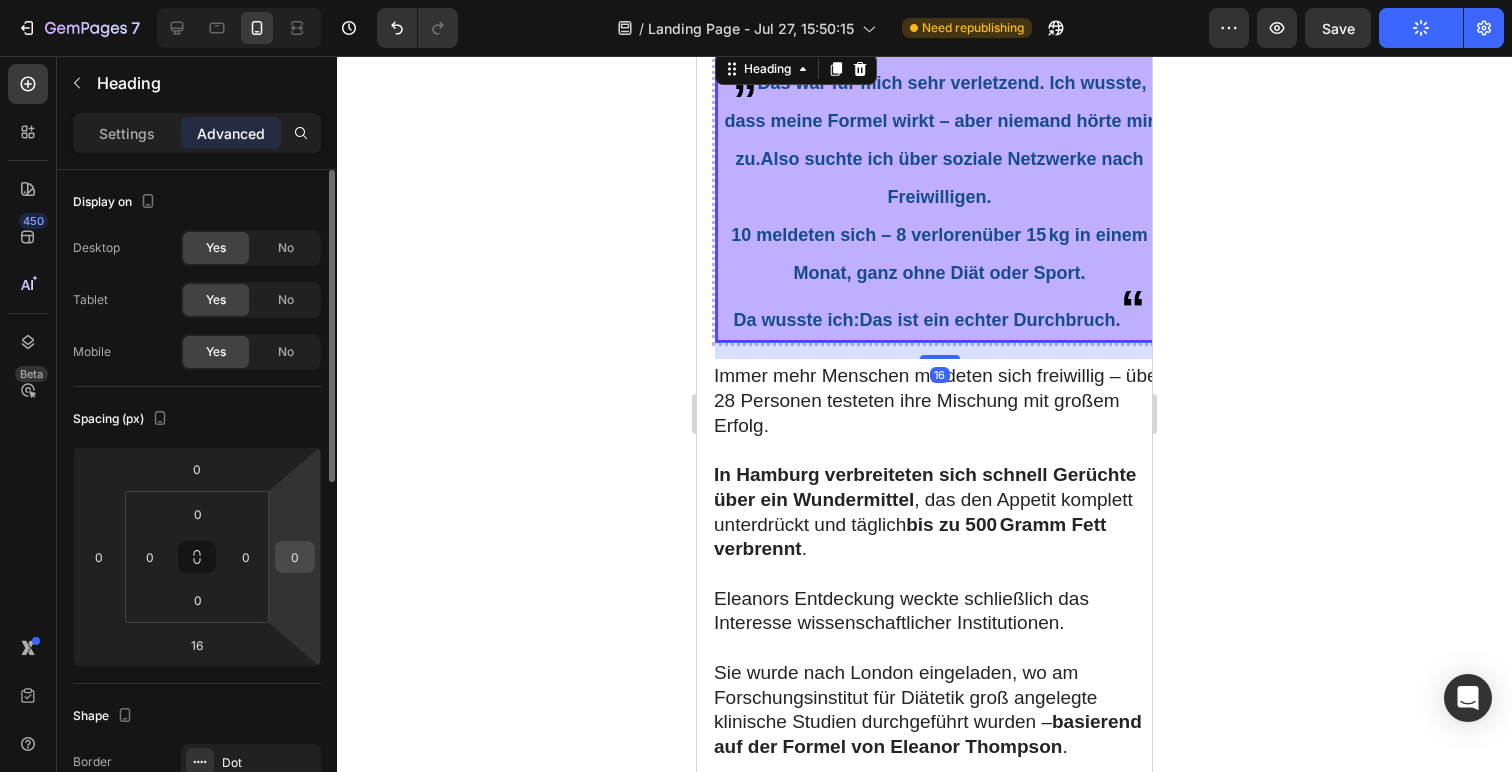 click on "0" at bounding box center (295, 557) 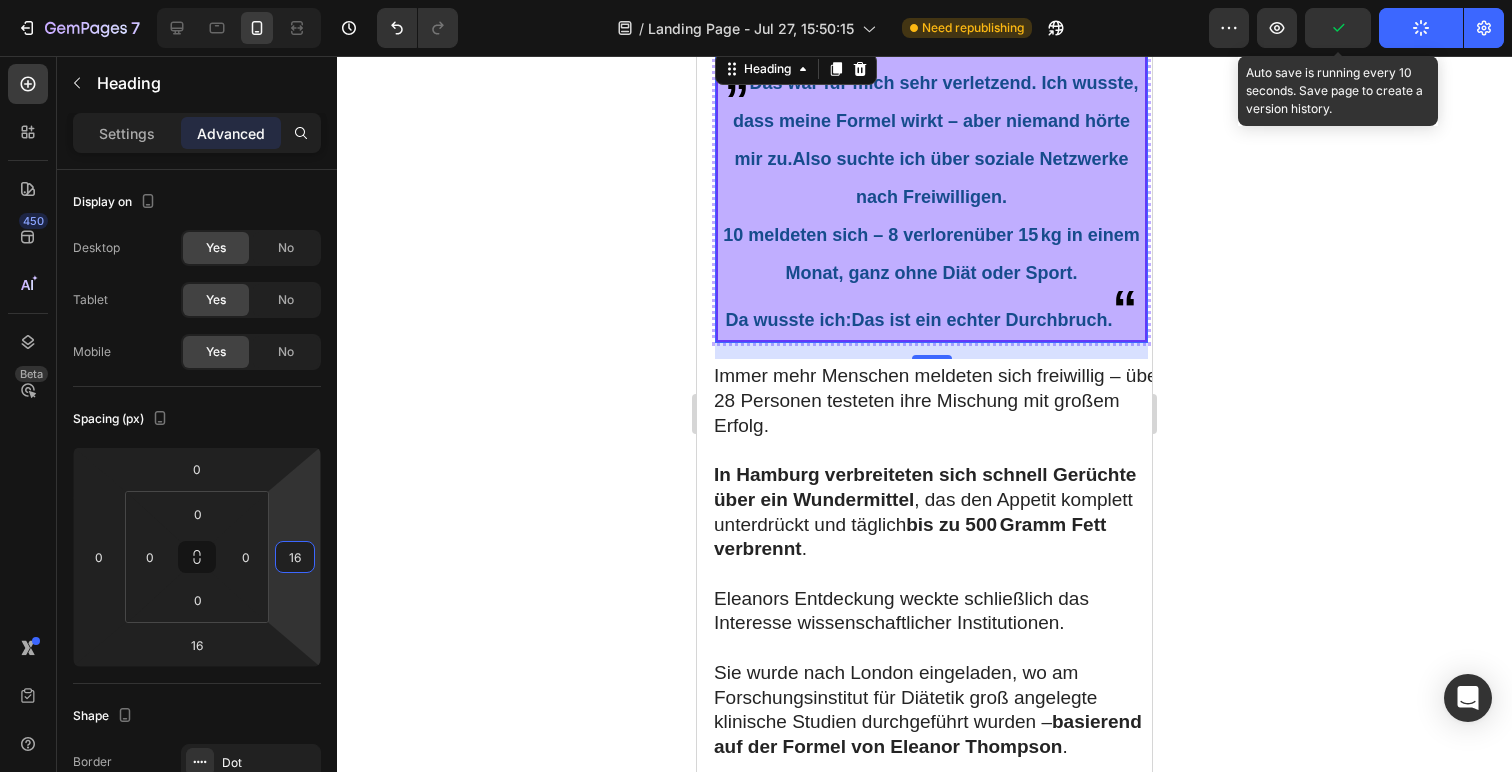 type on "16" 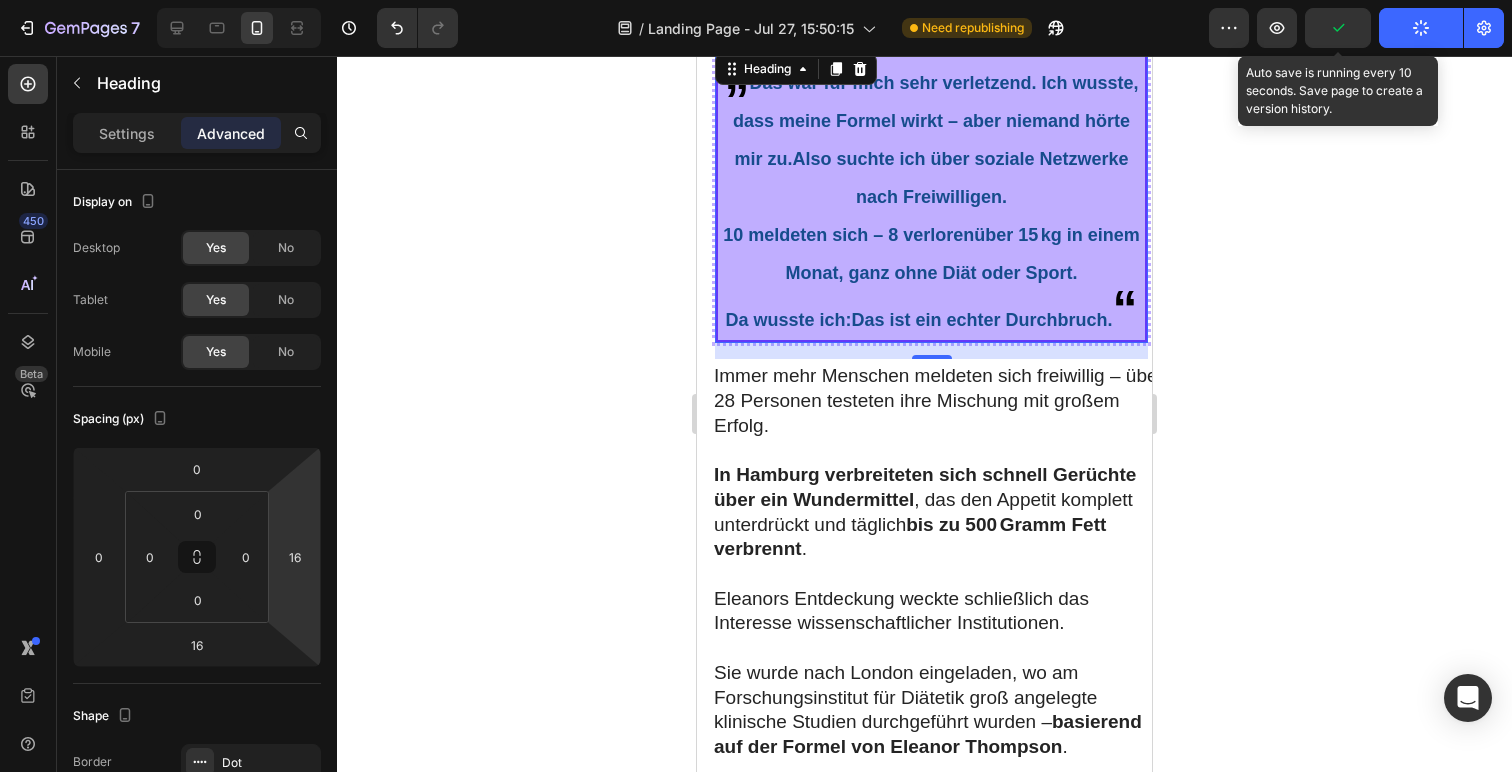 click 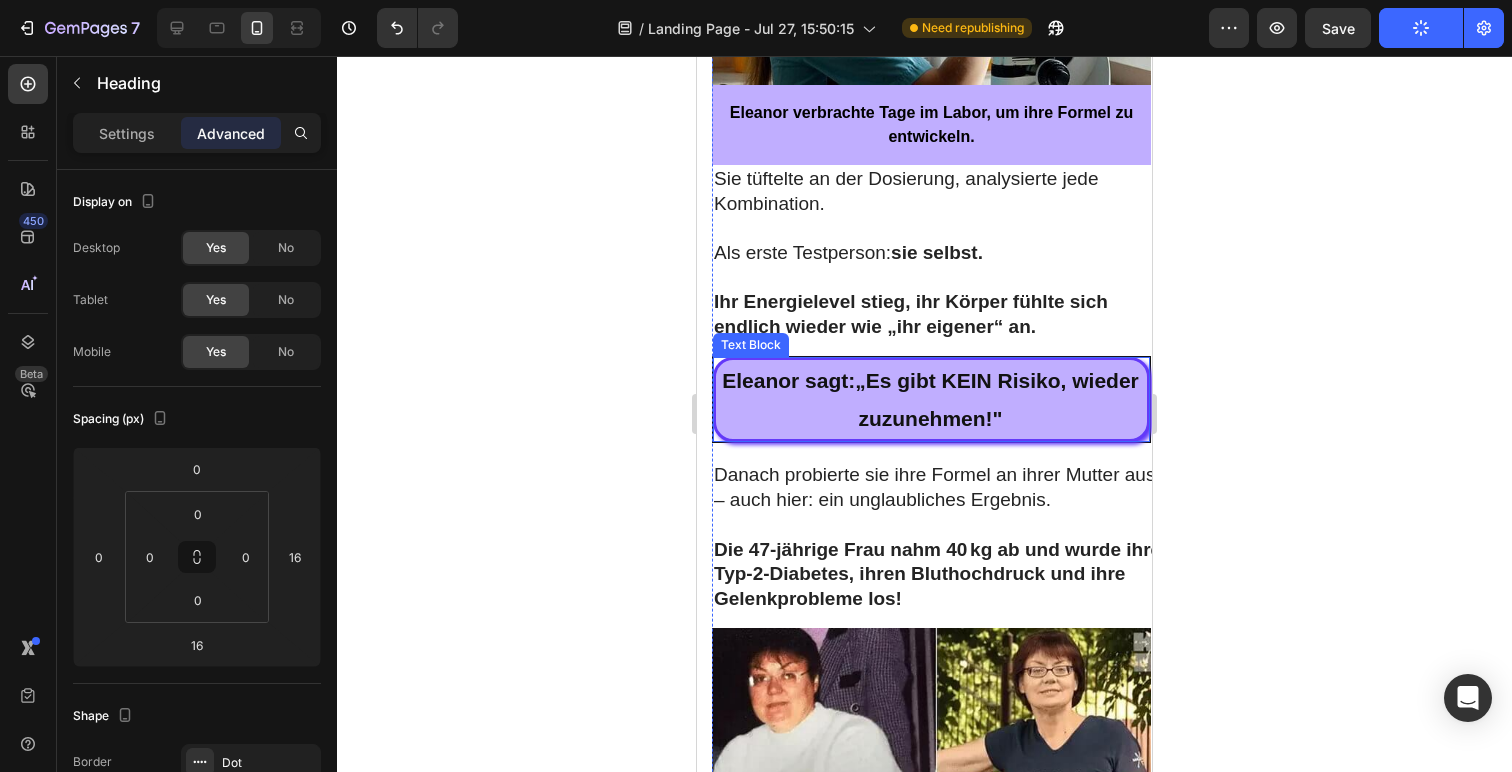 scroll, scrollTop: 2721, scrollLeft: 0, axis: vertical 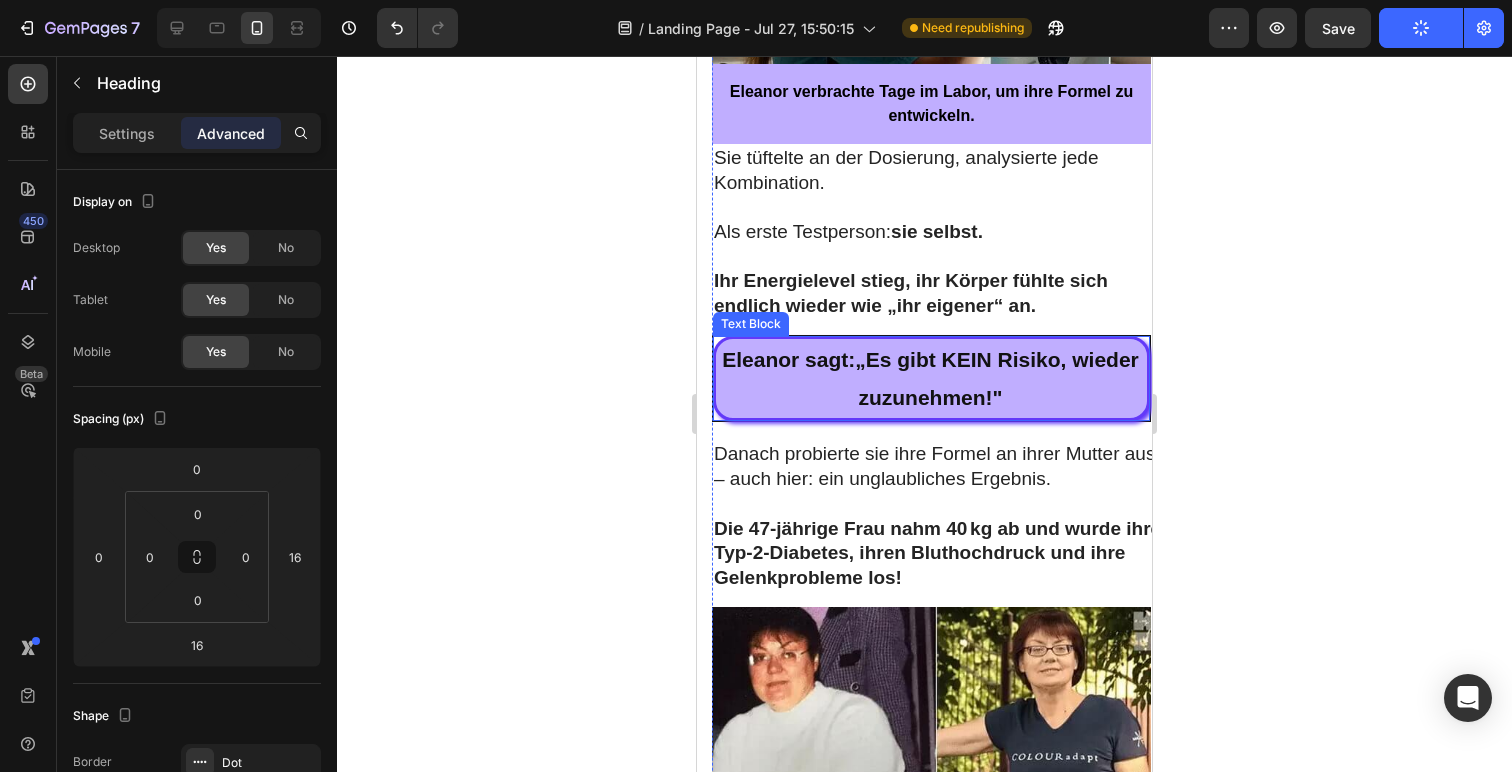 click on "Eleanor sagt:  „ Es gibt KEIN Risiko, wieder zuzunehmen!"" at bounding box center (930, 379) 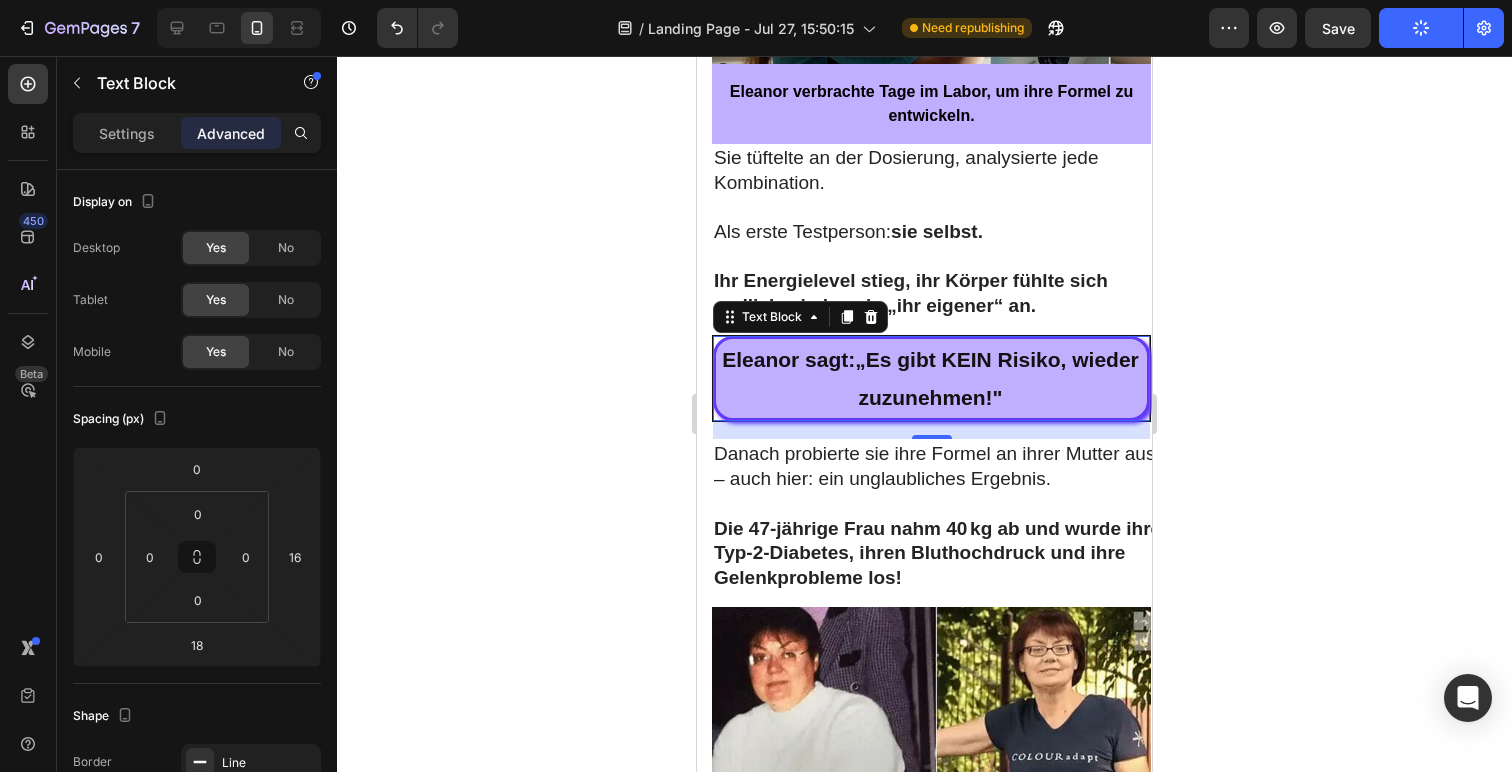 click on "Eleanor sagt:  „ Es gibt KEIN Risiko, wieder zuzunehmen!"" at bounding box center [930, 379] 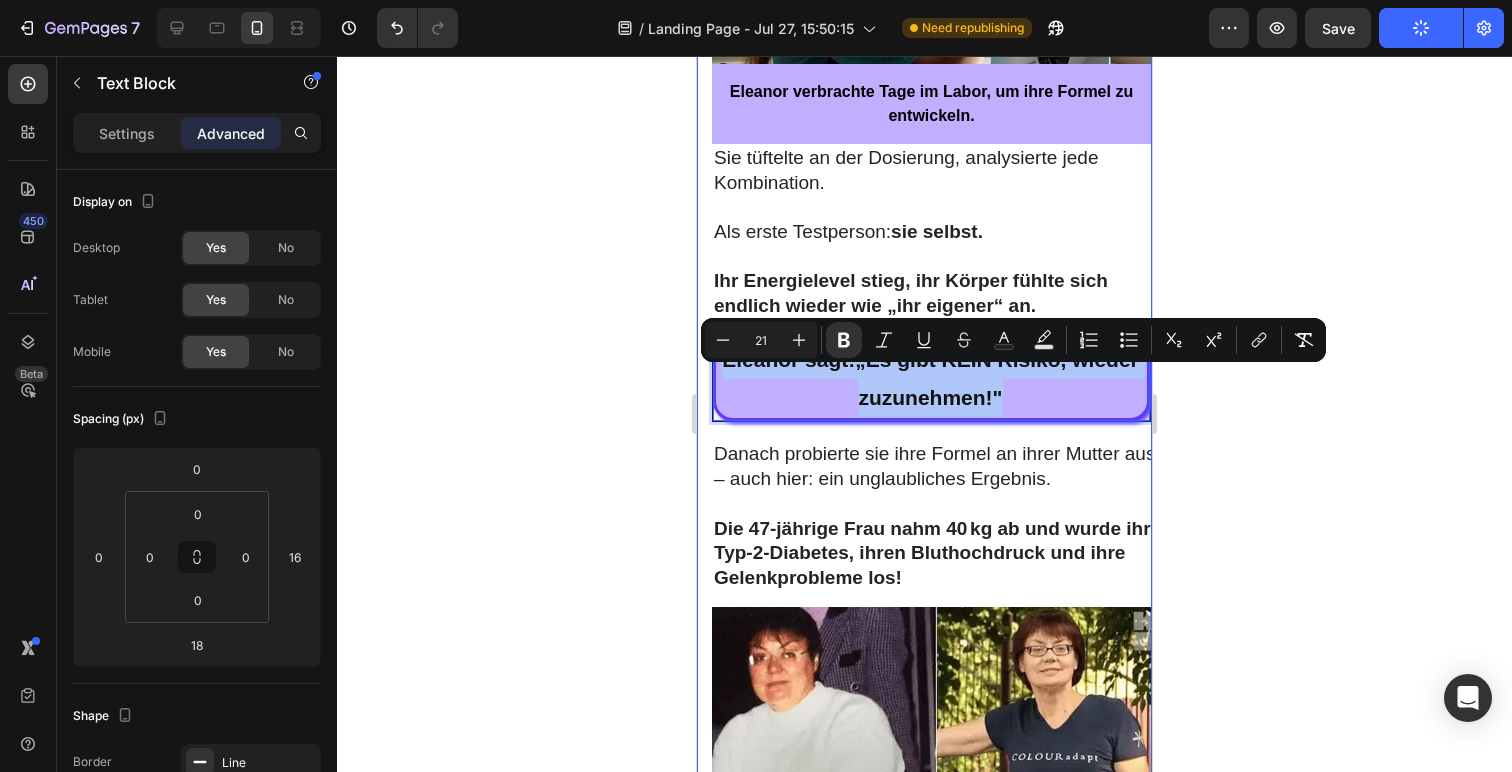 drag, startPoint x: 1048, startPoint y: 426, endPoint x: 720, endPoint y: 372, distance: 332.4154 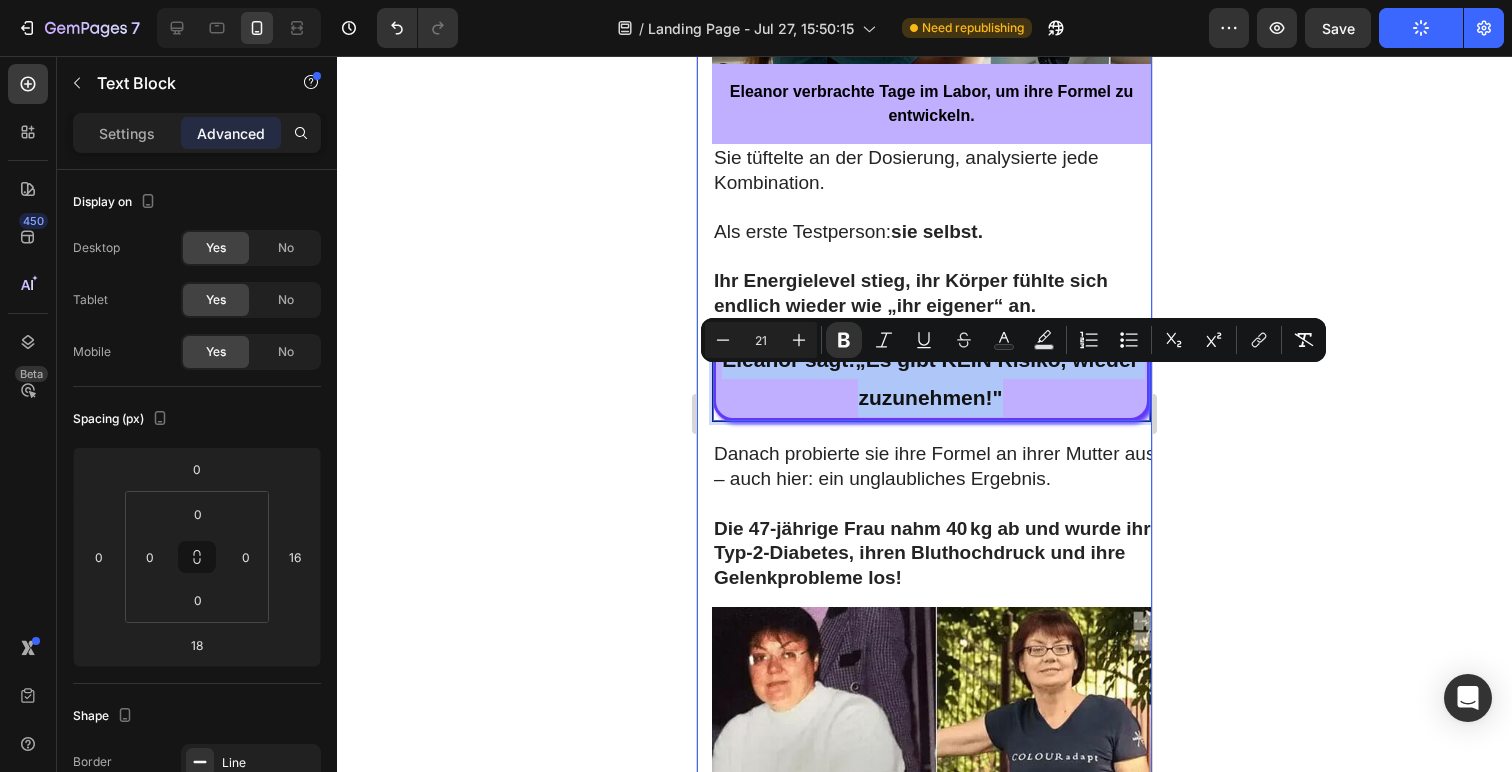 click on "Image Row Medizin-Skandal! Studentin entwickelt Formel: 15 kg pro Monat abnehmen ohne Diät – jetzt verklagt sie die Pharmaindustrie Heading Row Für große Pharmaunternehmen ist es profitabel, die Wahrheit über eine neue revolutionäre Methode zur Gewichtsabnahme zu verschweigen! Heading 6 Juni, 2025 Text Block Image In einer britischen TV-Sendung erzählt Eleanor Thompson die ganze Wahrheit über die Methode zur Gewichtsreduktion, die sie selbst entwickelt hat, den Diebstahl ihrer Idee und den großen Betrug, den man den Menschen in Europa einzureden versucht. Text Block Eleanor Thompson ist die beste Medizinstudentin an der Nationalen Medizinischen Universität.    Innerhalb von nur 2 Monaten schaffte sie es,  über 35 kg abzunehmen – dank ihrer eigenen Erfindung!      Und das Beste:  ohne Diät oder Sport!   Schon seit ihrer Kindheit hatte Eleanor mit Übergewicht zu kämpfen. „So hat sie ihre Liebe gezeigt“, sagt Eleanor.     Text Block Image Am Ende ihres Studiums  Text Block" at bounding box center [924, 2186] 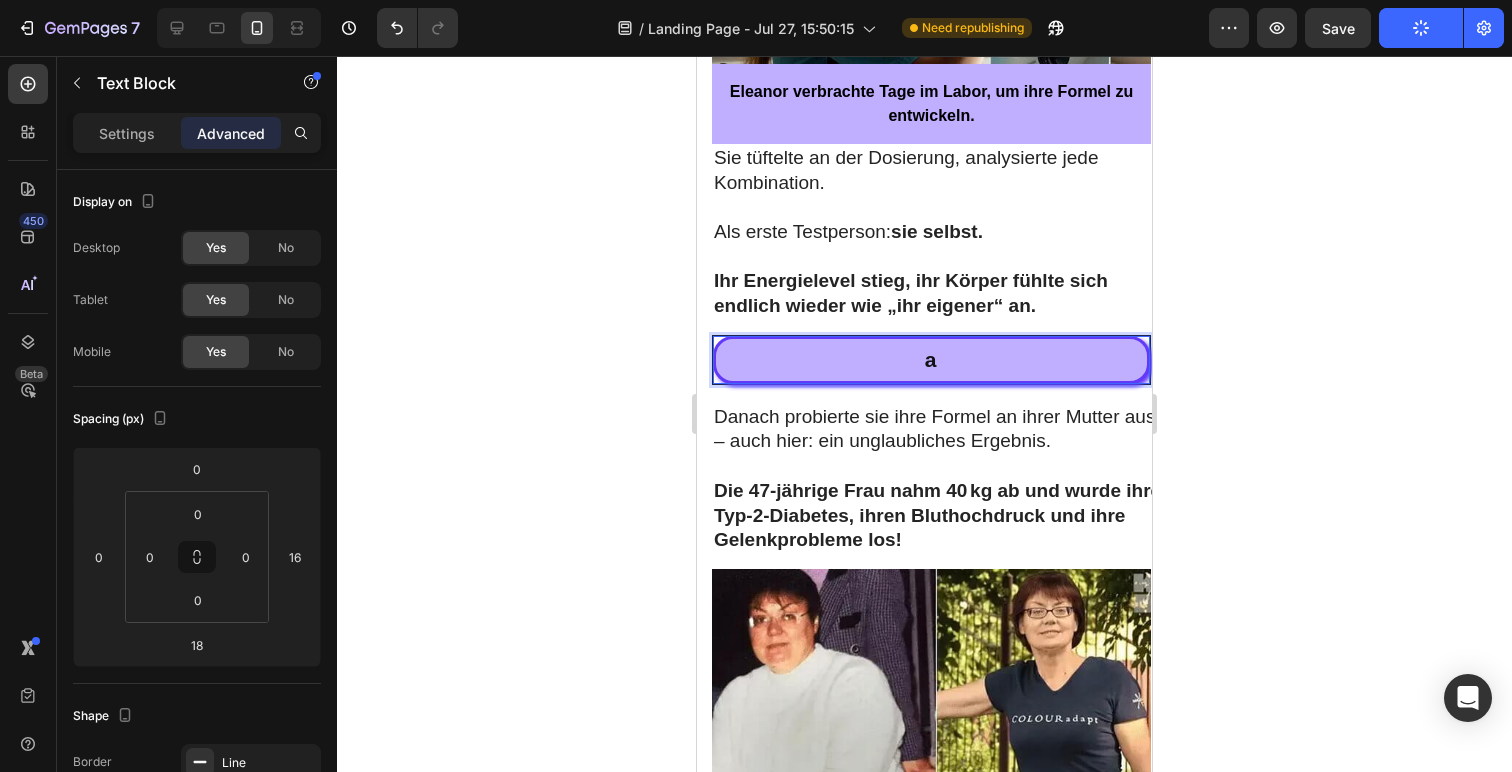 click on "a" at bounding box center [930, 360] 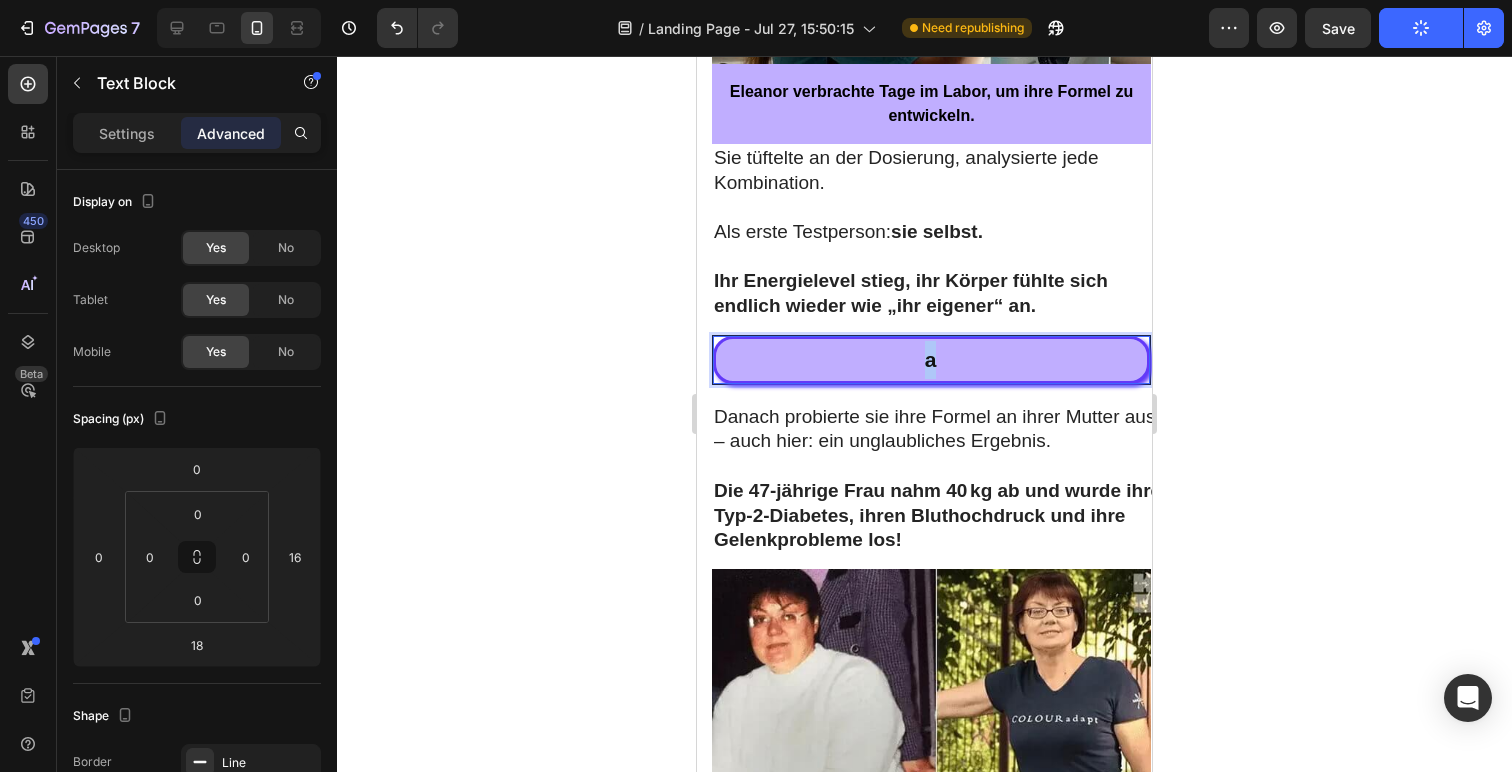 click on "a" at bounding box center [930, 360] 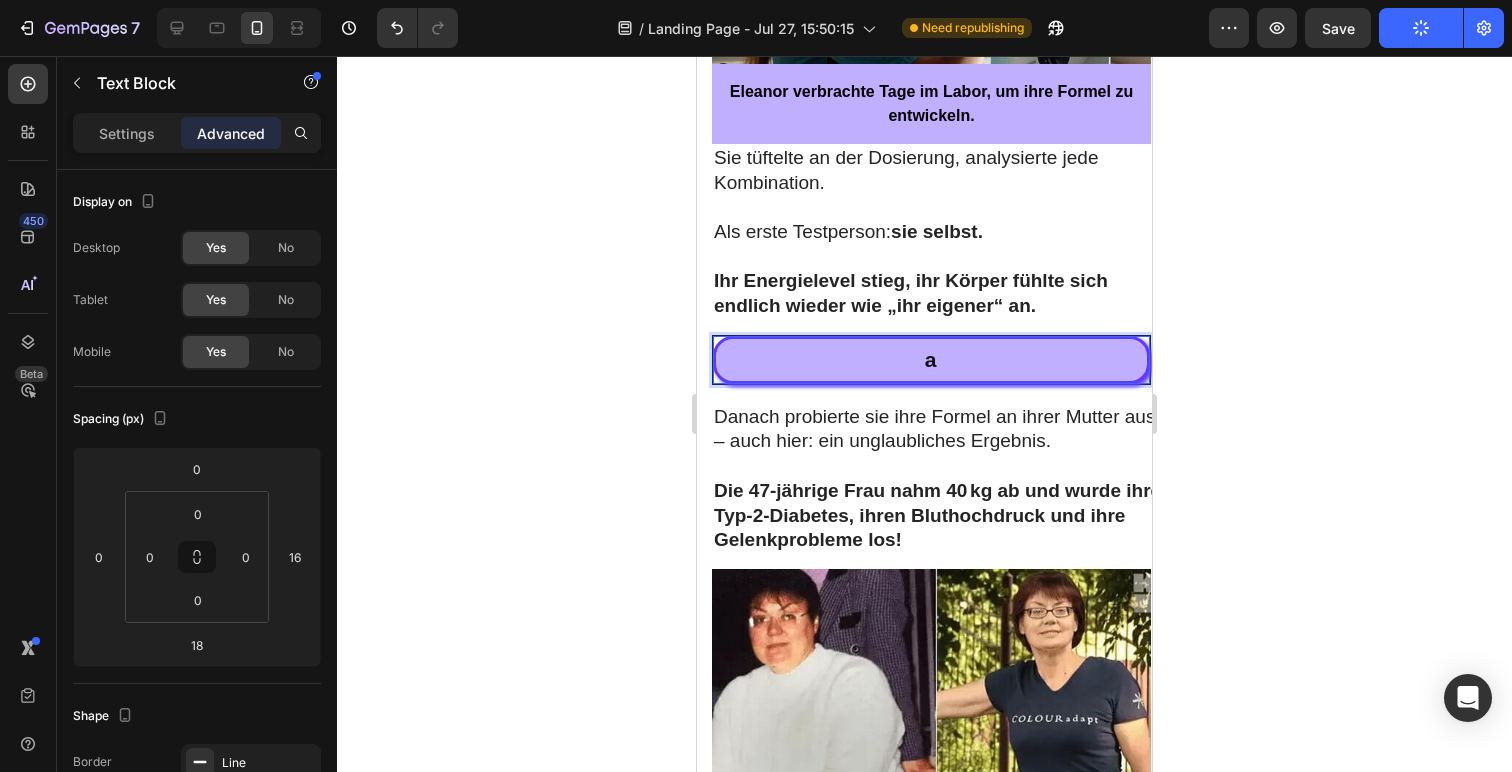 click on "a" at bounding box center (930, 360) 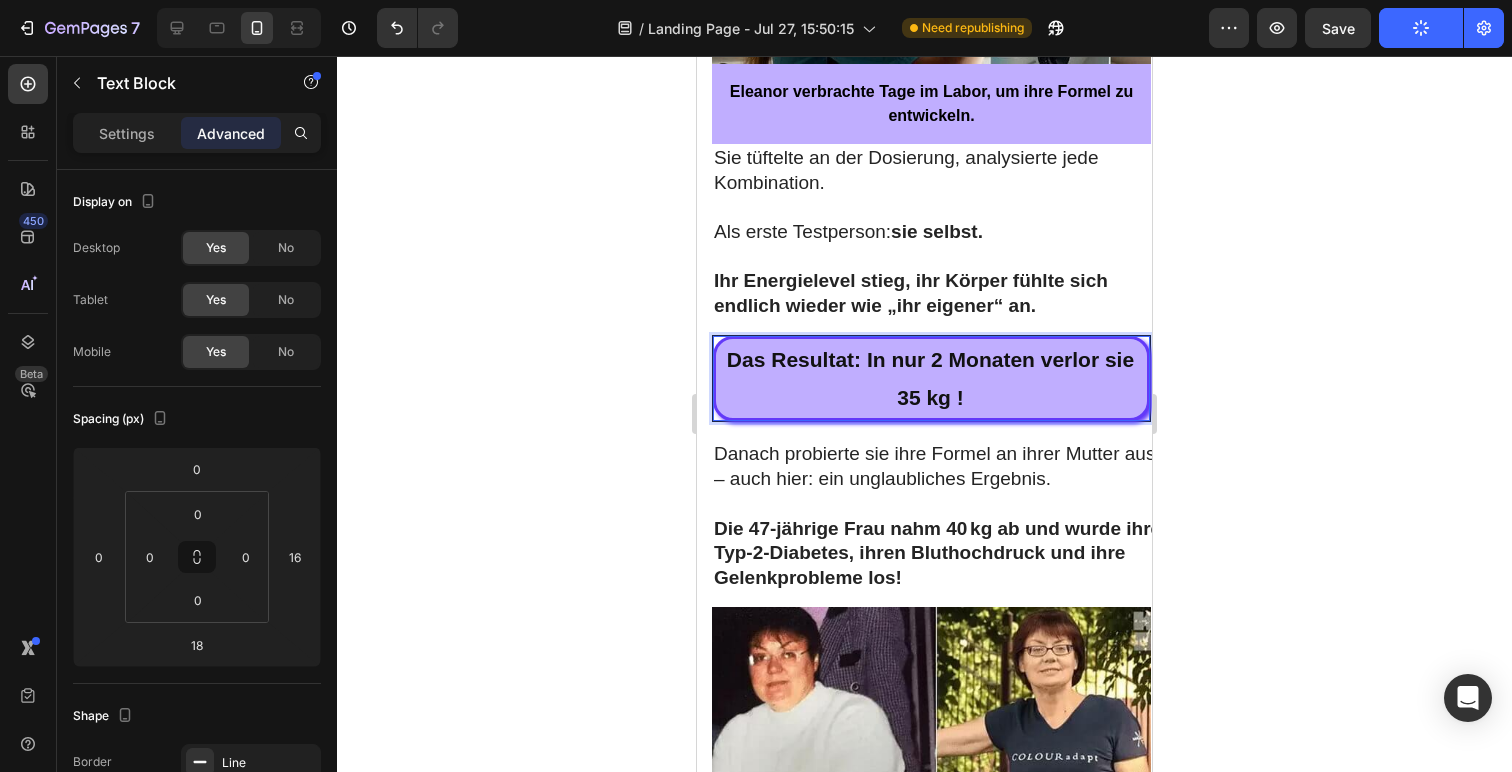click on "Das Resultat: In nur 2 Monaten verlor sie 35 kg !" at bounding box center (930, 379) 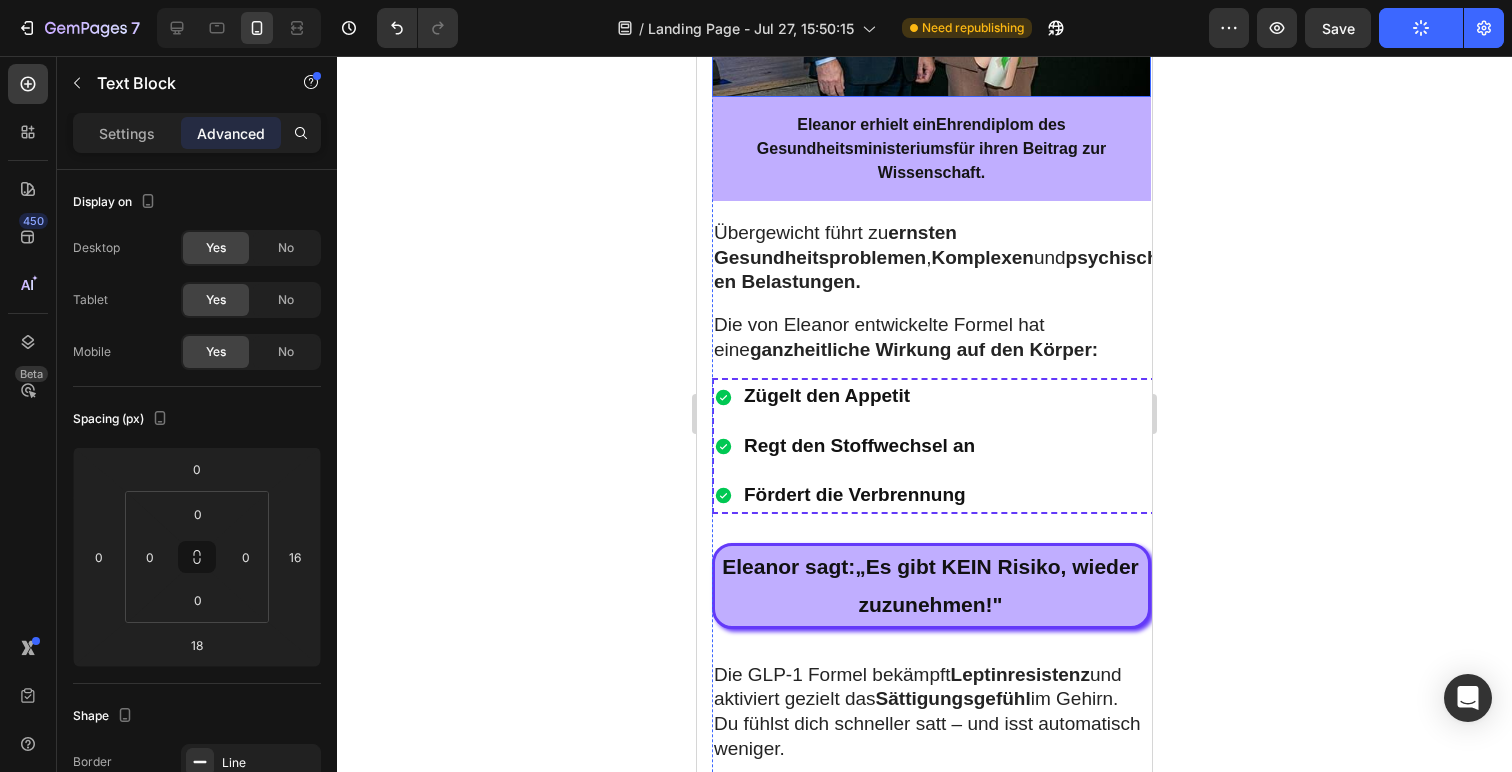 scroll, scrollTop: 5790, scrollLeft: 0, axis: vertical 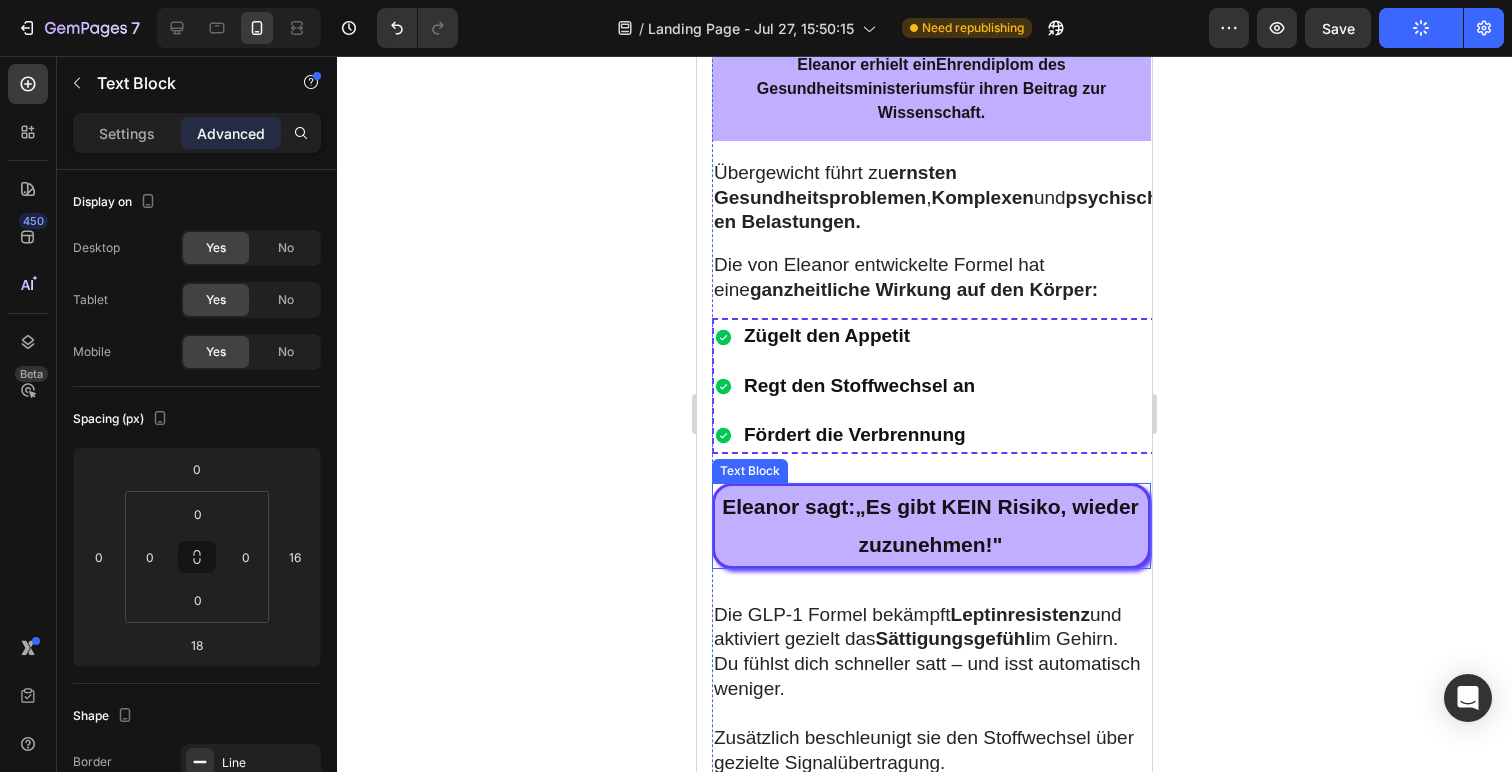 click on "Es gibt KEIN Risiko, wieder zuzunehmen!"" at bounding box center [998, 525] 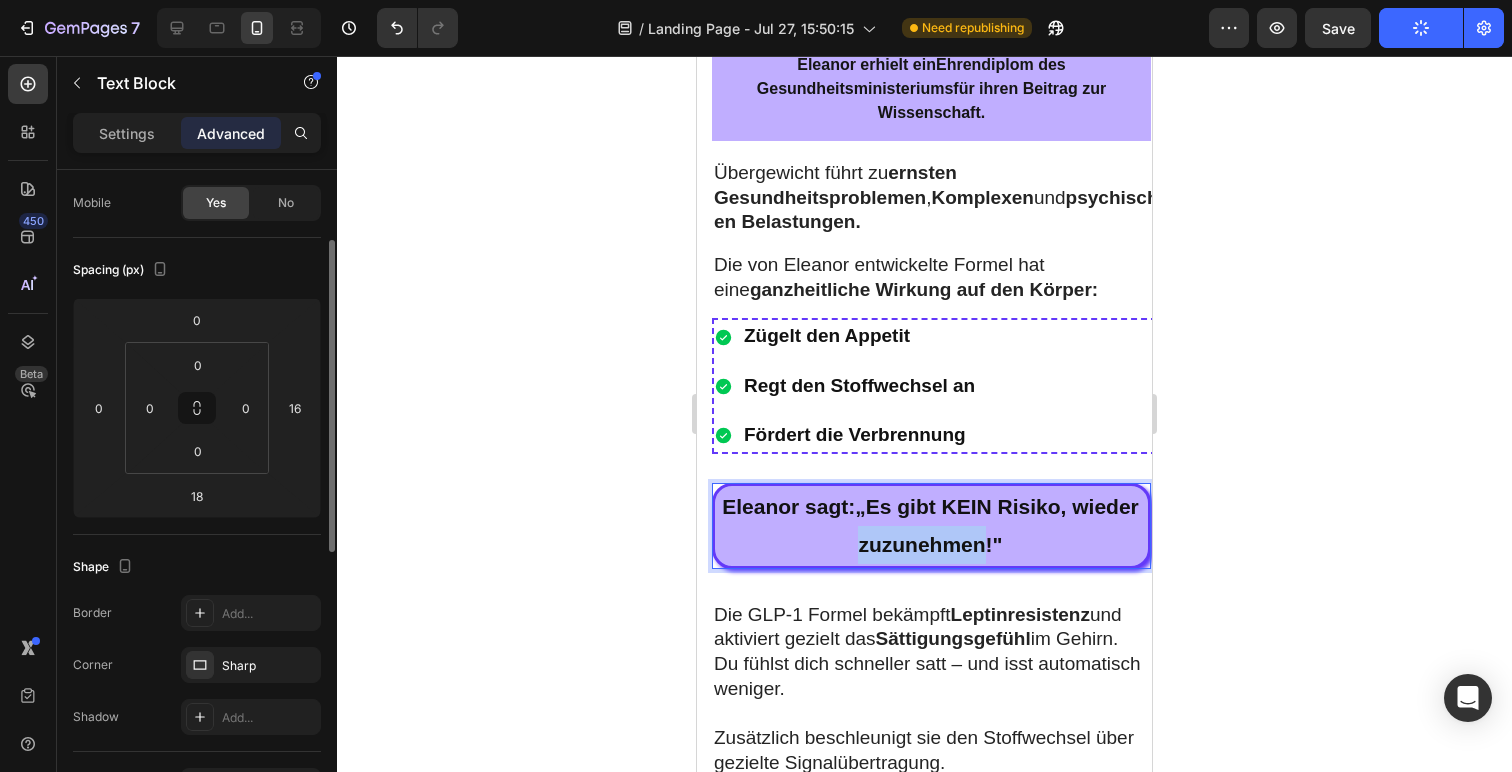 click on "Es gibt KEIN Risiko, wieder zuzunehmen!"" at bounding box center [998, 525] 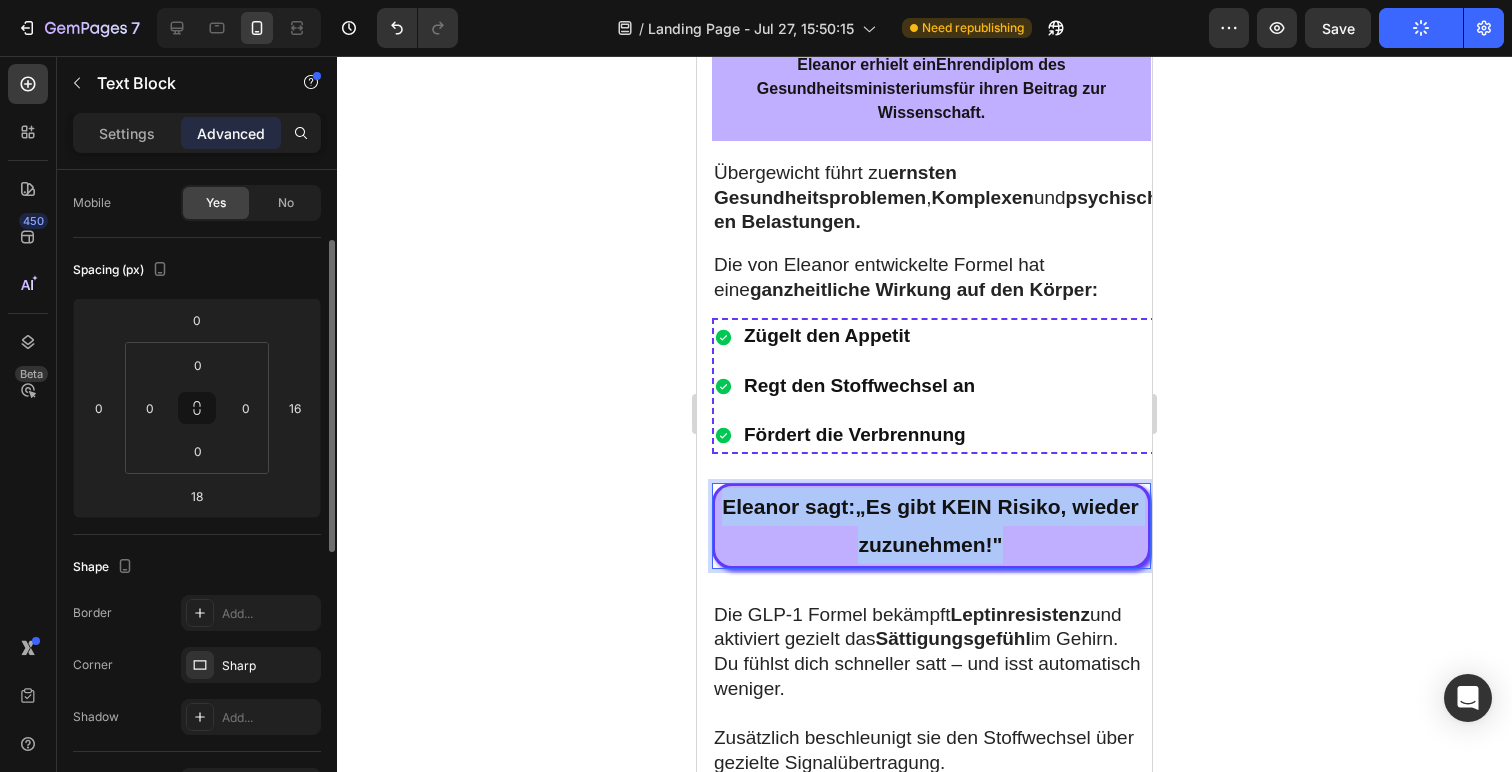 click on "Es gibt KEIN Risiko, wieder zuzunehmen!"" at bounding box center [998, 525] 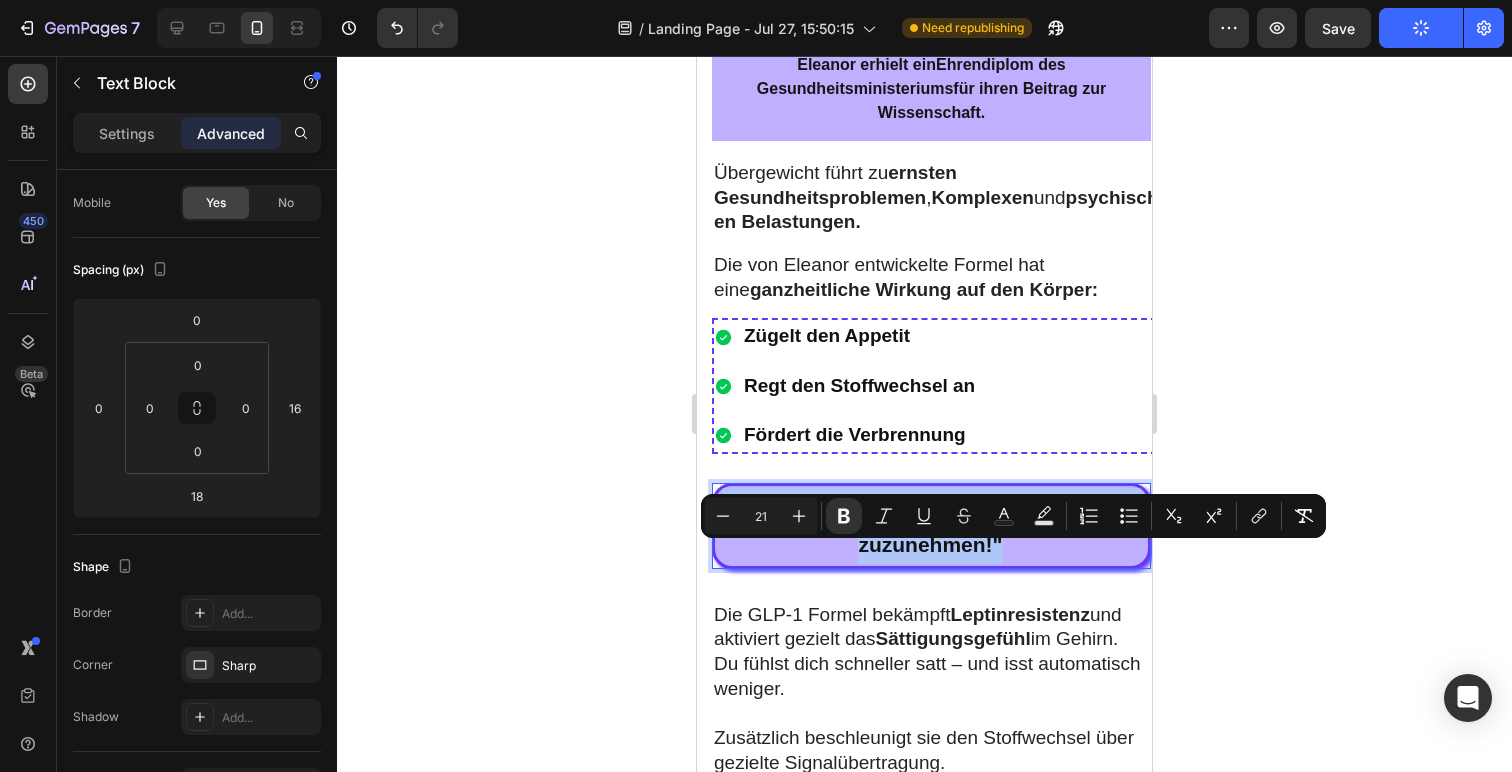 drag, startPoint x: 955, startPoint y: 582, endPoint x: 854, endPoint y: 565, distance: 102.4207 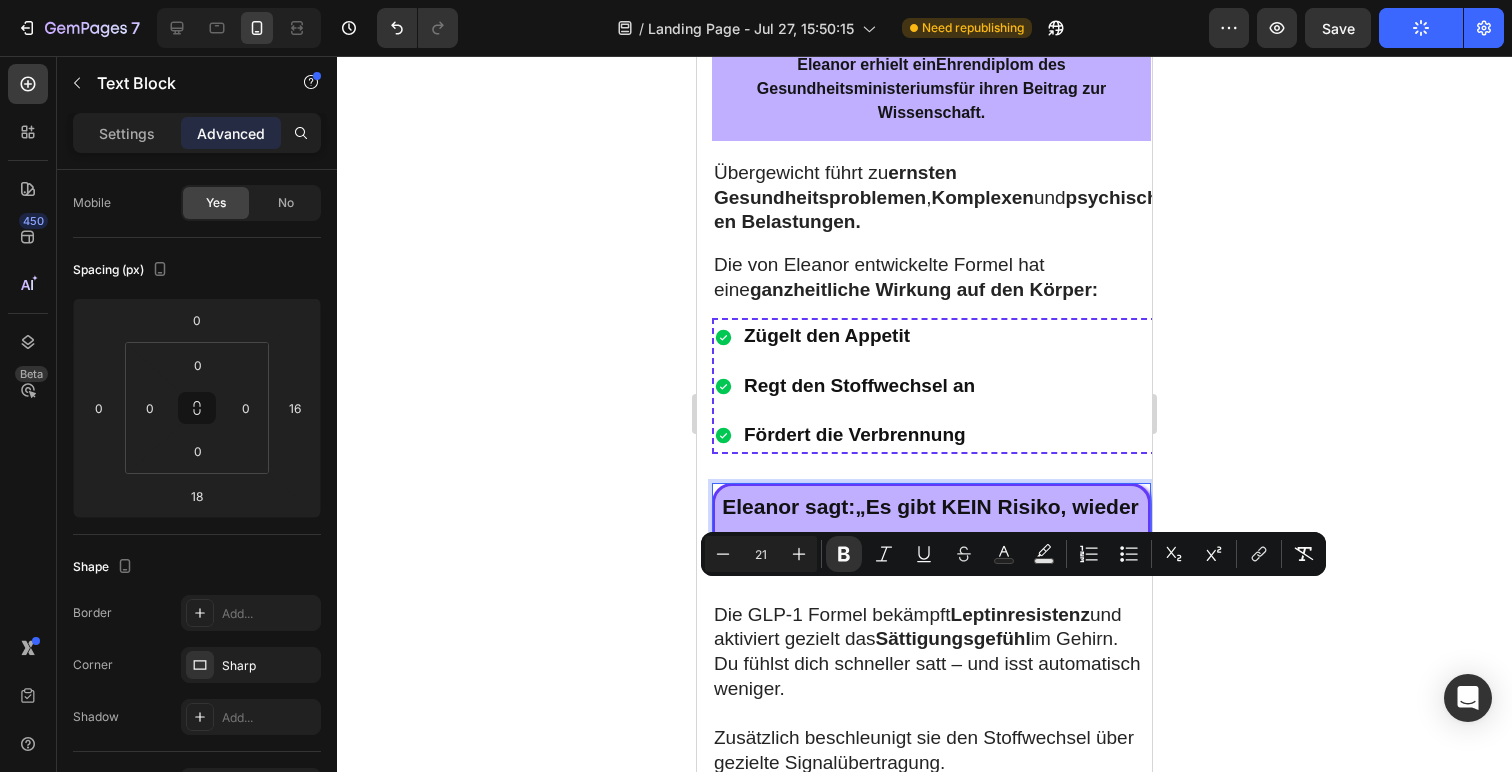 click on "Es gibt KEIN Risiko, wieder zuzunehmen!"" at bounding box center [998, 525] 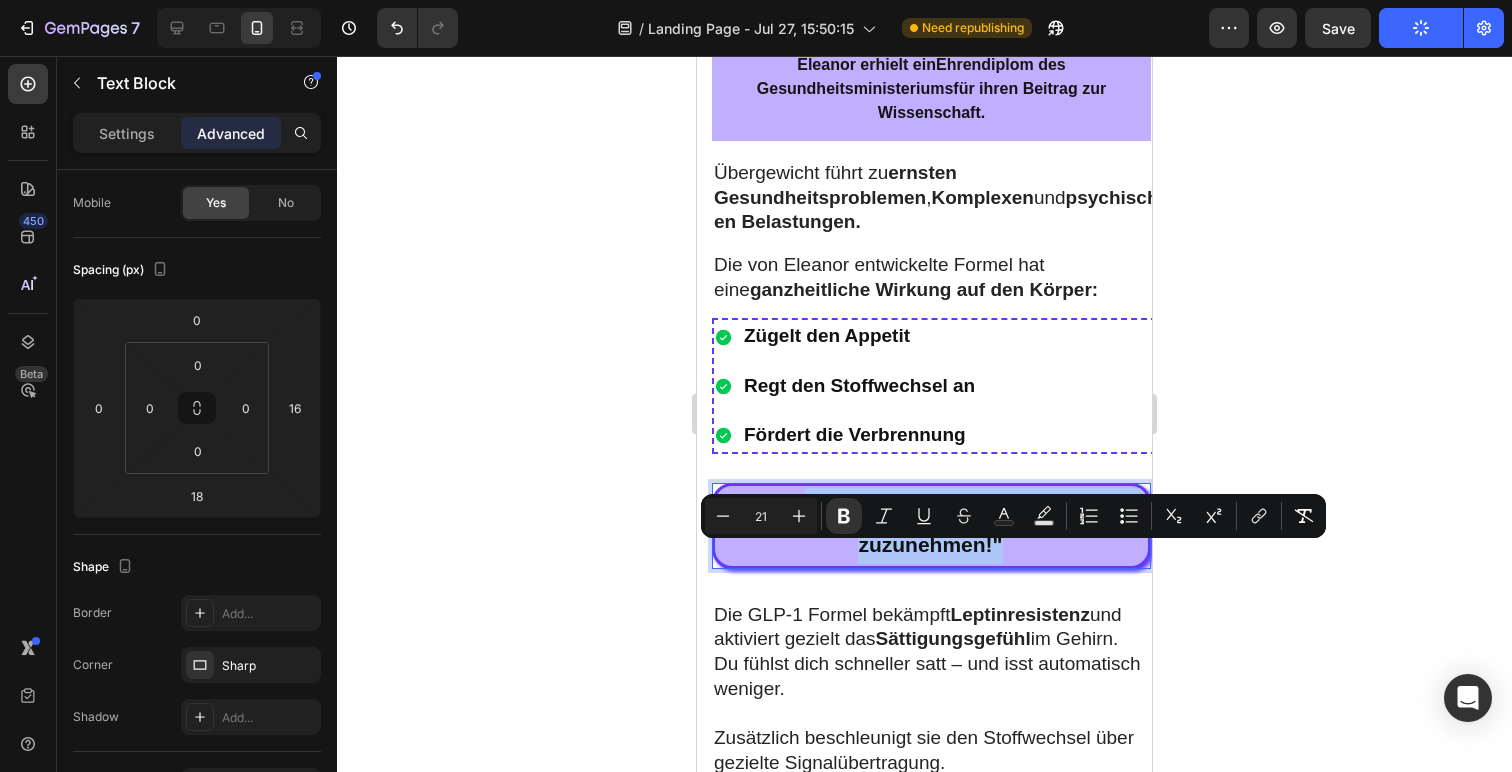 drag, startPoint x: 843, startPoint y: 562, endPoint x: 1058, endPoint y: 611, distance: 220.51303 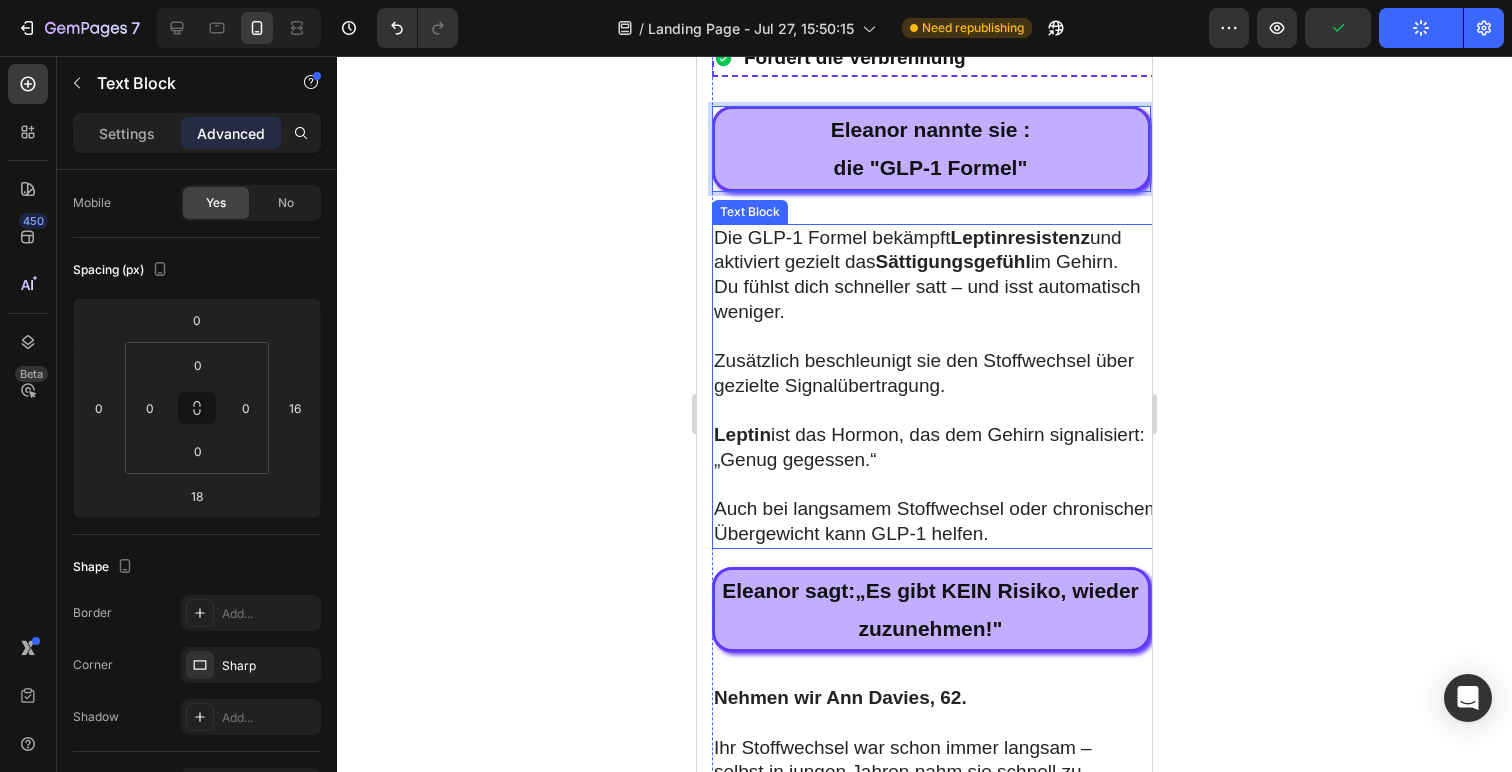 scroll, scrollTop: 6190, scrollLeft: 0, axis: vertical 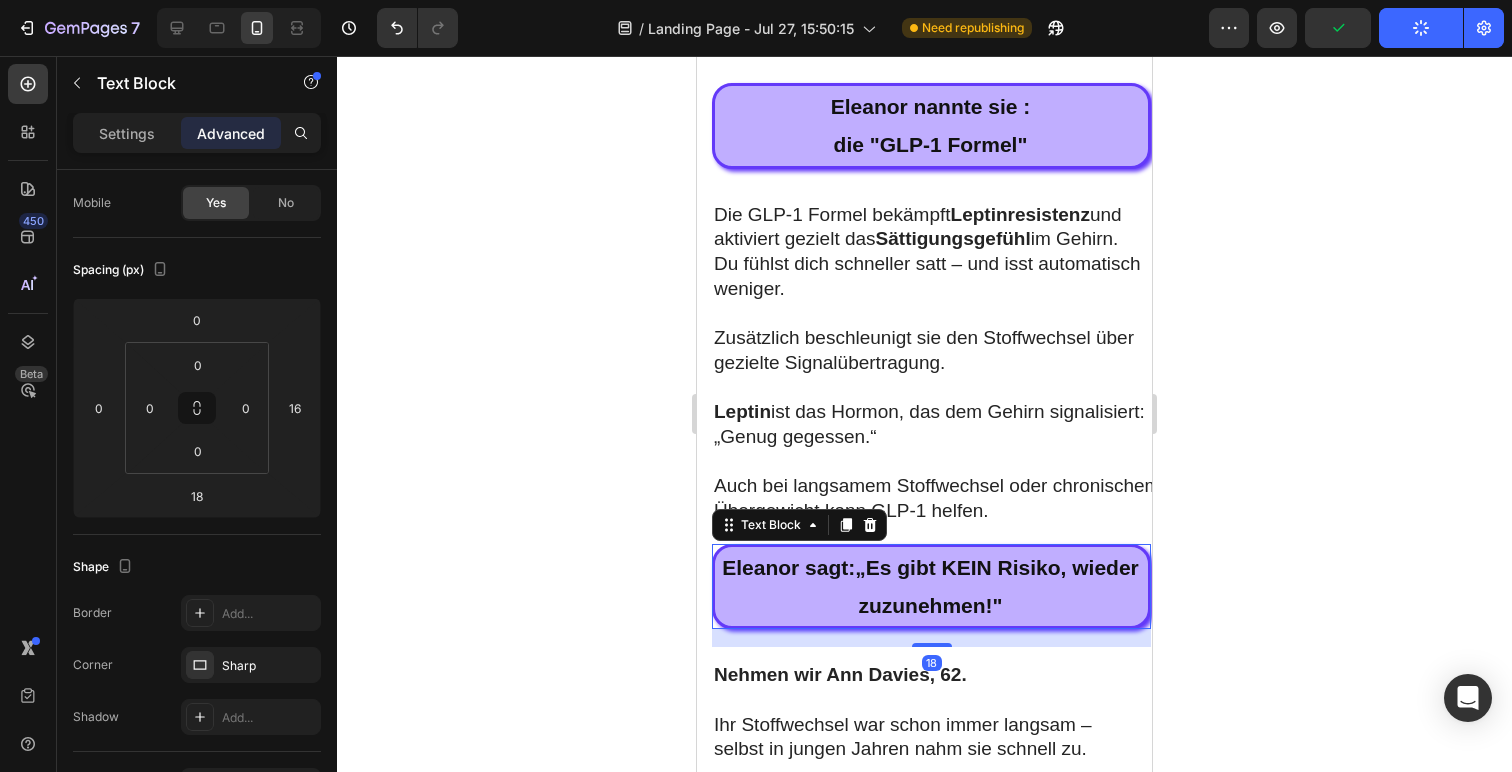 click on "Es gibt KEIN Risiko, wieder zuzunehmen!"" at bounding box center (998, 586) 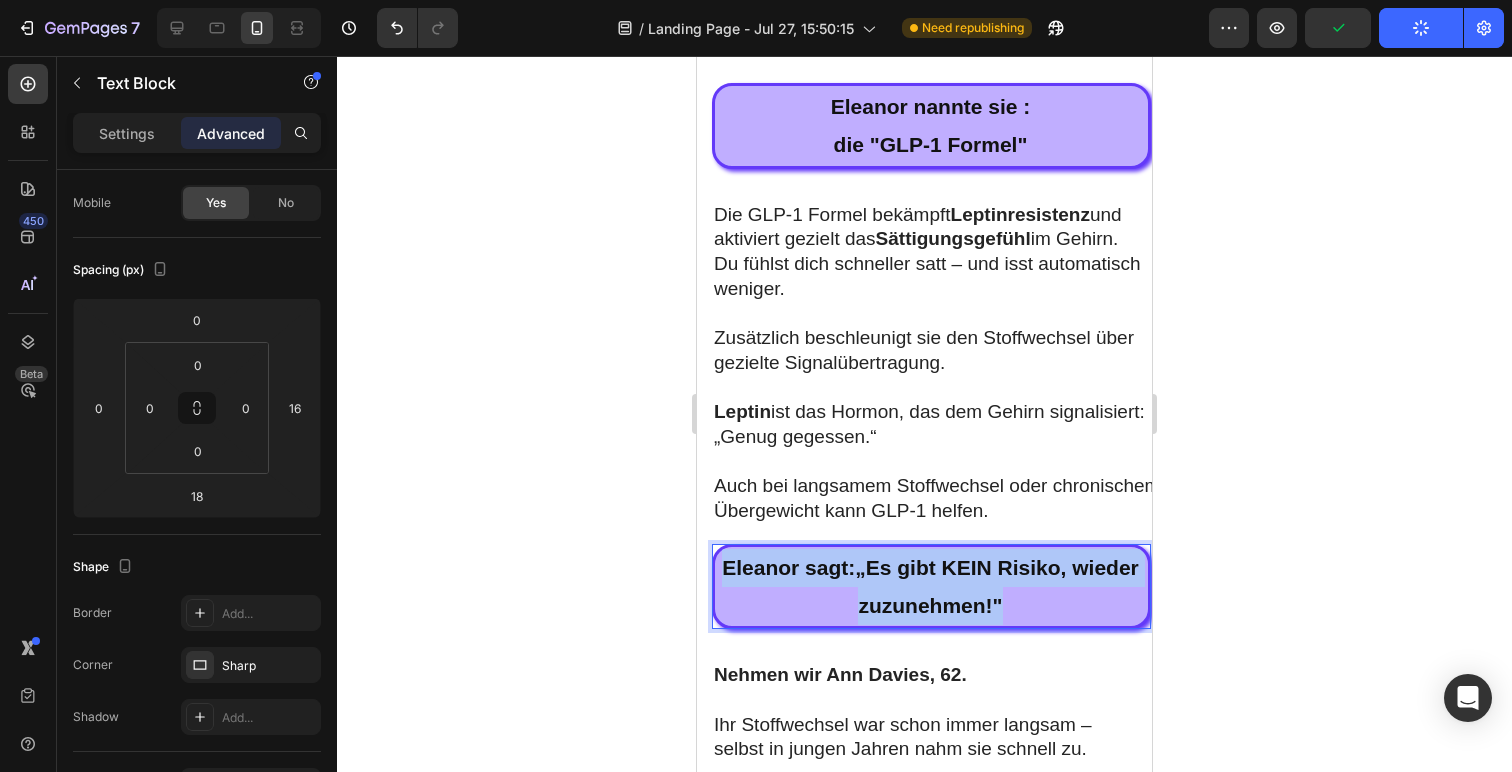 drag, startPoint x: 1040, startPoint y: 652, endPoint x: 685, endPoint y: 594, distance: 359.70682 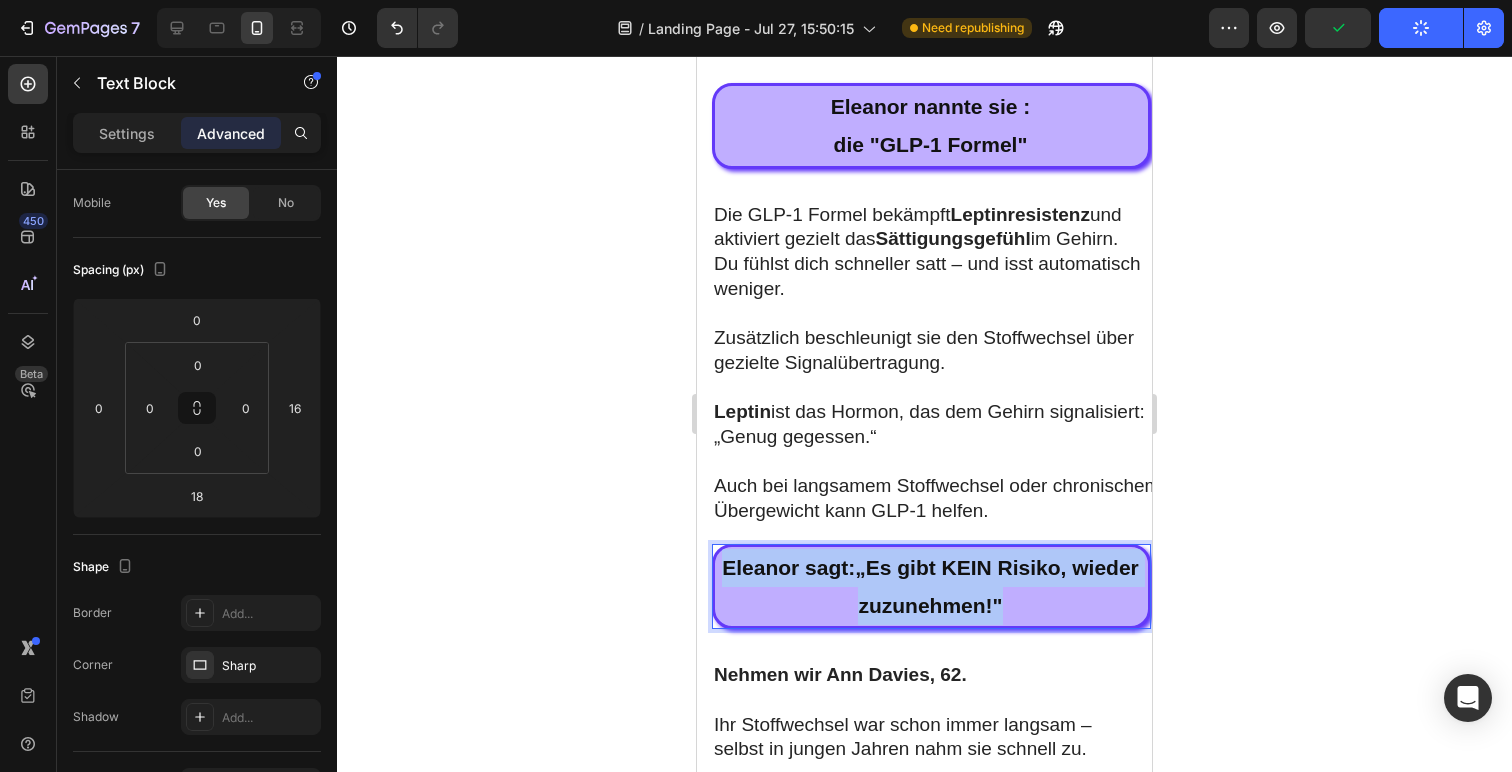 click on "Mobile  ( 455 px) iPhone 13 Mini iPhone 13 Pro iPhone 11 Pro Max iPhone 15 Pro Max Pixel 7 Galaxy S8+ Galaxy S20 Ultra iPad Mini iPad Air iPad Pro Header Image Row Medizin-Skandal! Studentin entwickelt Formel: 15 kg pro Monat abnehmen ohne Diät – jetzt verklagt sie die Pharmaindustrie Heading Row Für große Pharmaunternehmen ist es profitabel, die Wahrheit über eine neue revolutionäre Methode zur Gewichtsabnahme zu verschweigen! Heading 6 Juni, 2025 Text Block Image In einer britischen TV-Sendung erzählt Eleanor Thompson die ganze Wahrheit über die Methode zur Gewichtsreduktion, die sie selbst entwickelt hat, den Diebstahl ihrer Idee und den großen Betrug, den man den Menschen in Europa einzureden versucht. Text Block Eleanor Thompson ist die beste Medizinstudentin an der Nationalen Medizinischen Universität.    Innerhalb von nur 2 Monaten schaffte sie es,  über 35 kg abzunehmen – dank ihrer eigenen Erfindung!      Und das Beste:  ohne Diät oder Sport!       Text Block Image" at bounding box center [924, 5481] 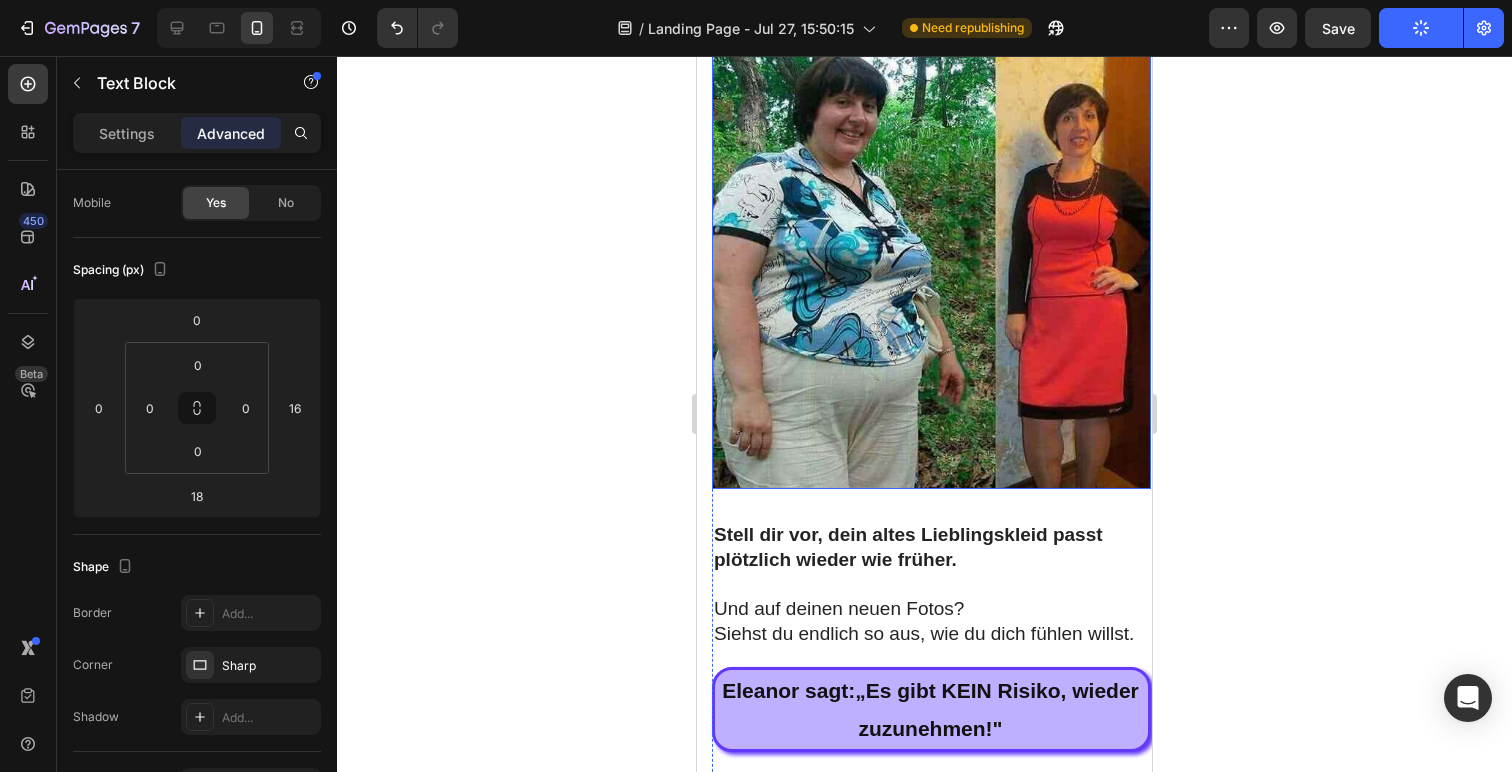 scroll, scrollTop: 8528, scrollLeft: 0, axis: vertical 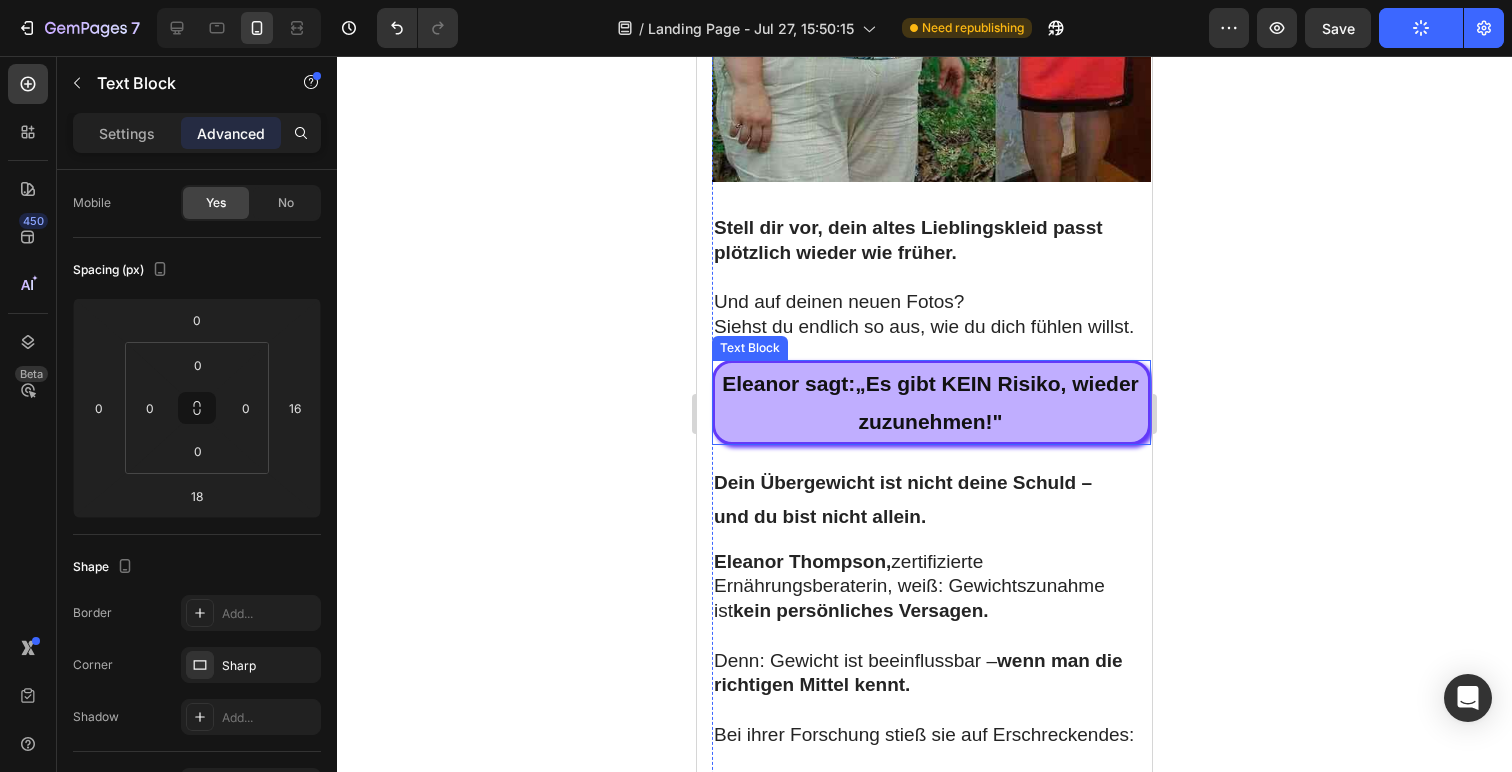 click on "Es gibt KEIN Risiko, wieder zuzunehmen!"" at bounding box center (998, 402) 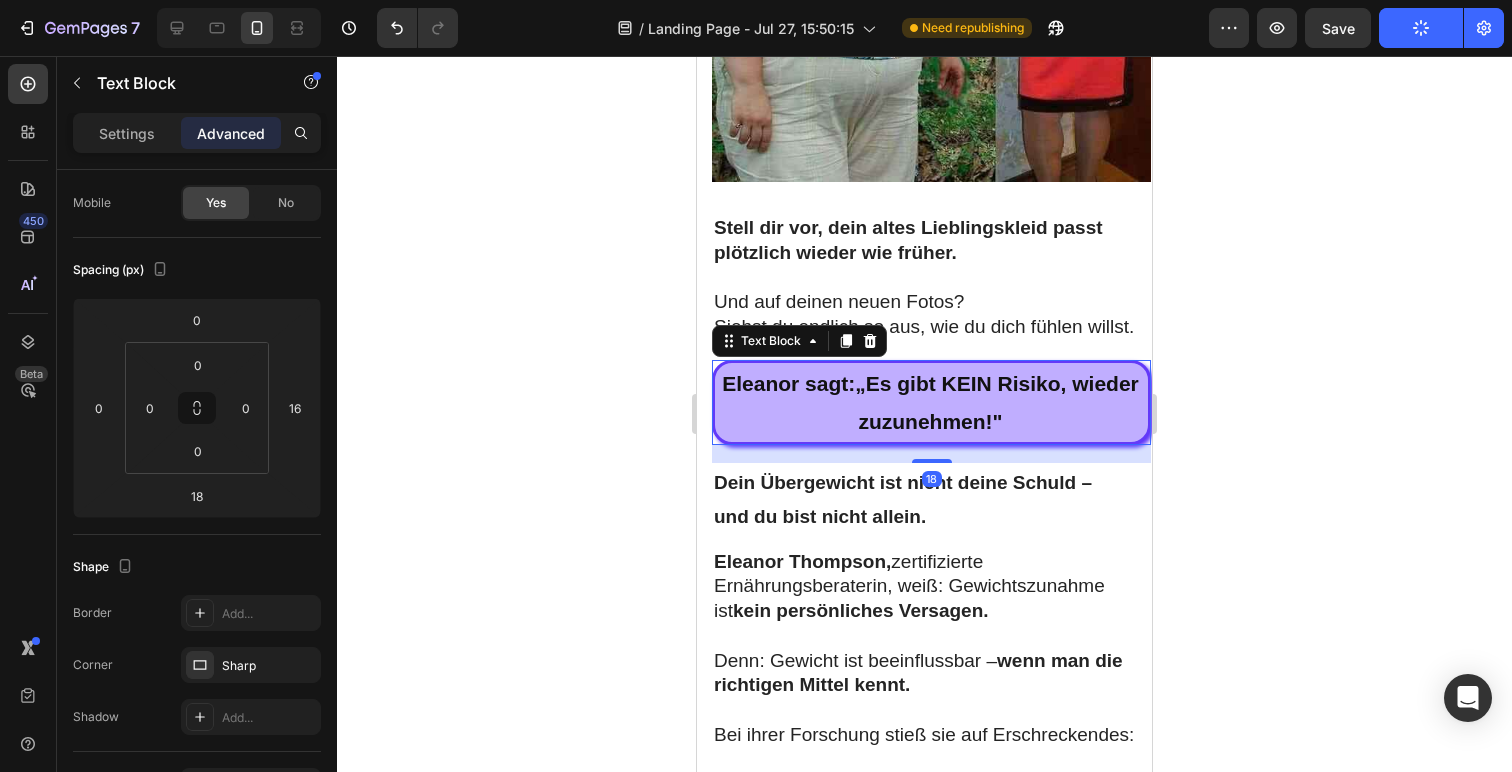 click on "Es gibt KEIN Risiko, wieder zuzunehmen!"" at bounding box center [998, 402] 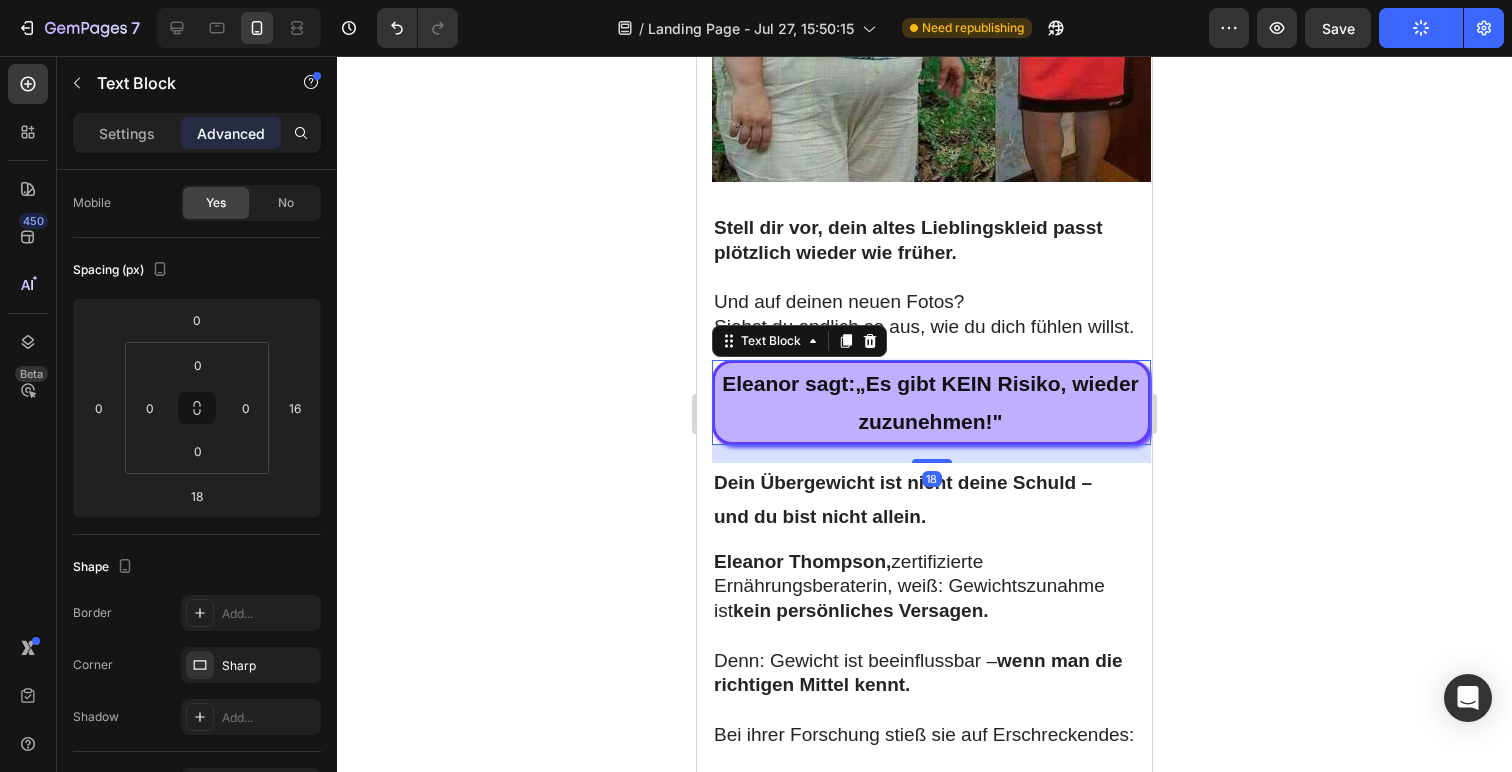 click on "Es gibt KEIN Risiko, wieder zuzunehmen!"" at bounding box center [998, 402] 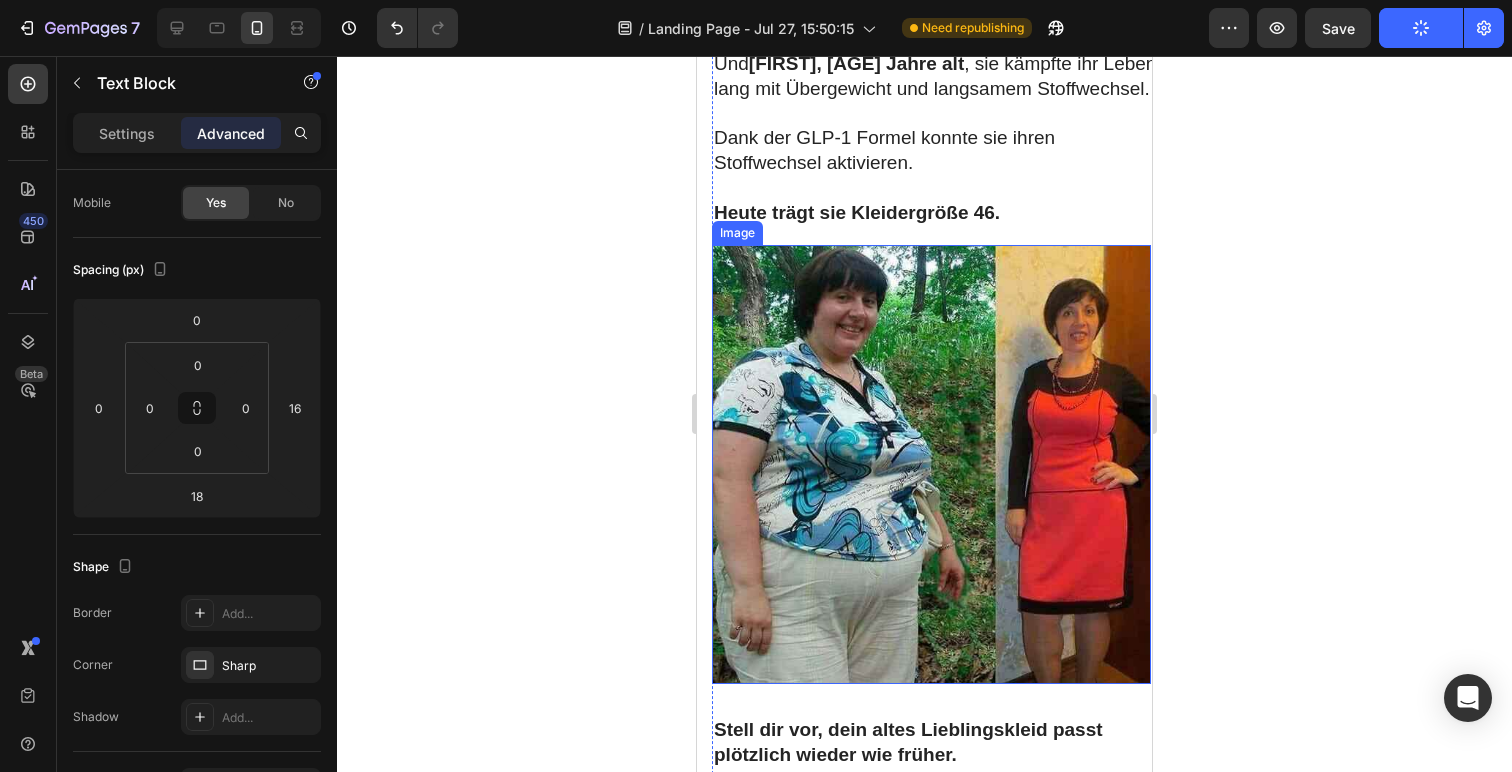 scroll, scrollTop: 8441, scrollLeft: 0, axis: vertical 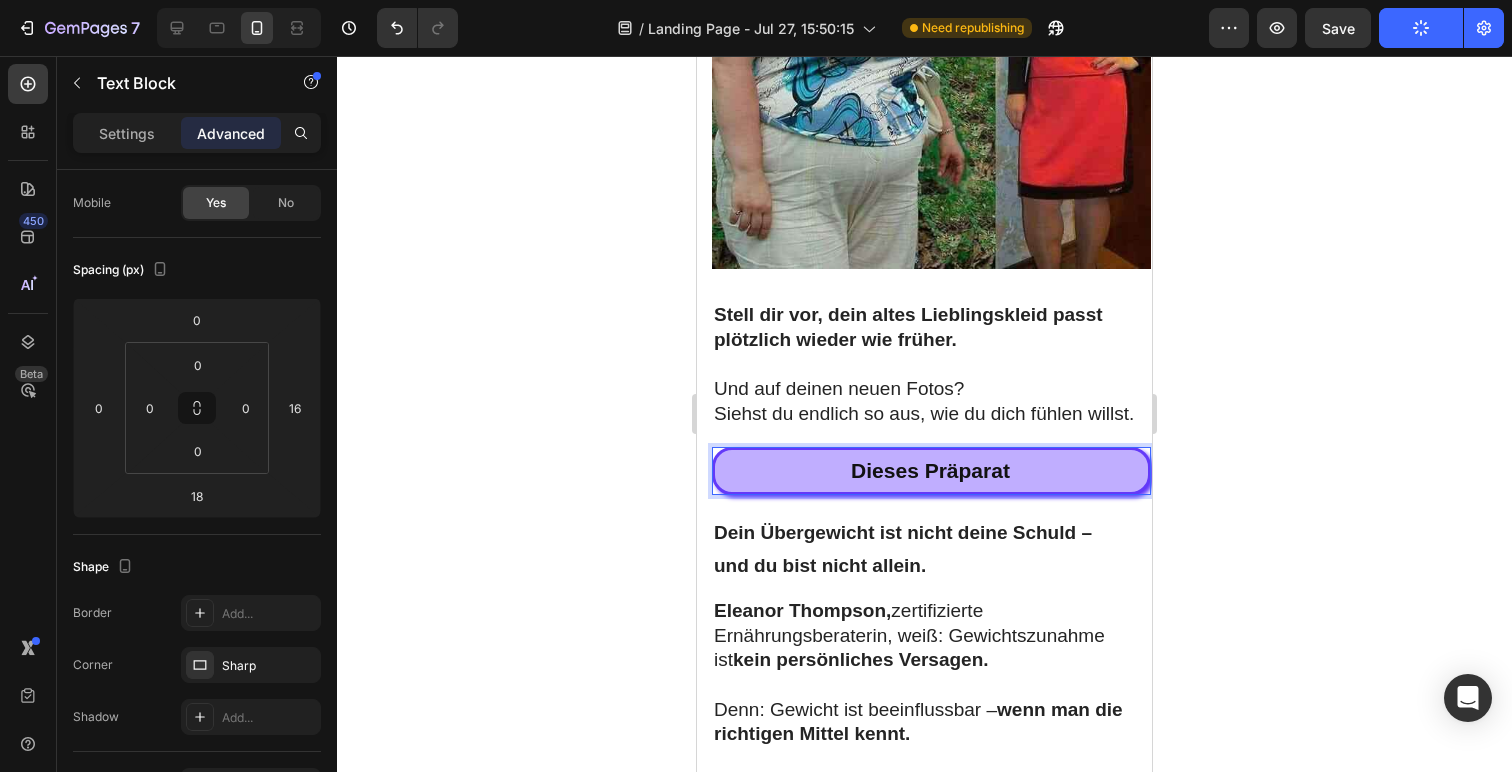 click on "Dieses Präparat" at bounding box center [930, 471] 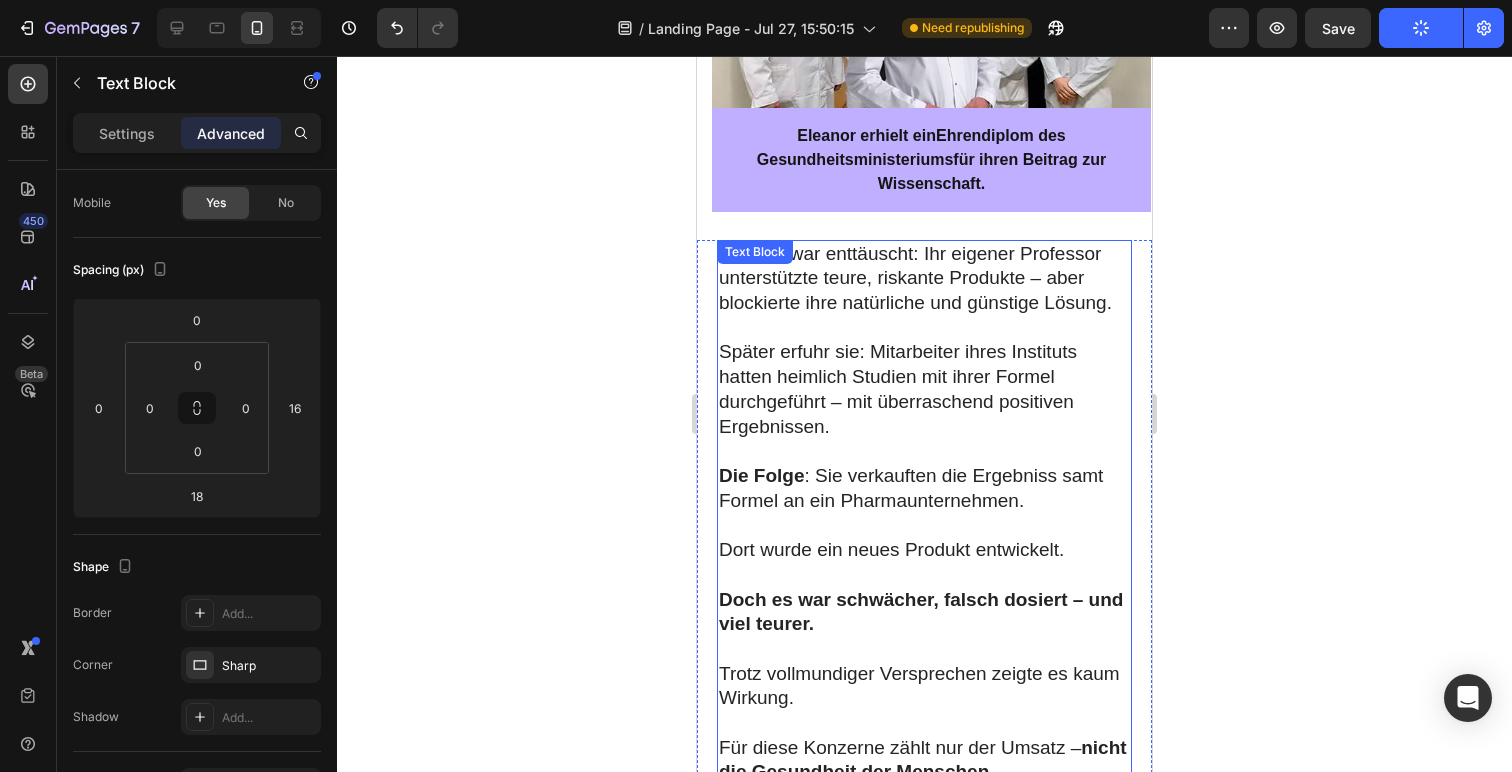 scroll, scrollTop: 9095, scrollLeft: 0, axis: vertical 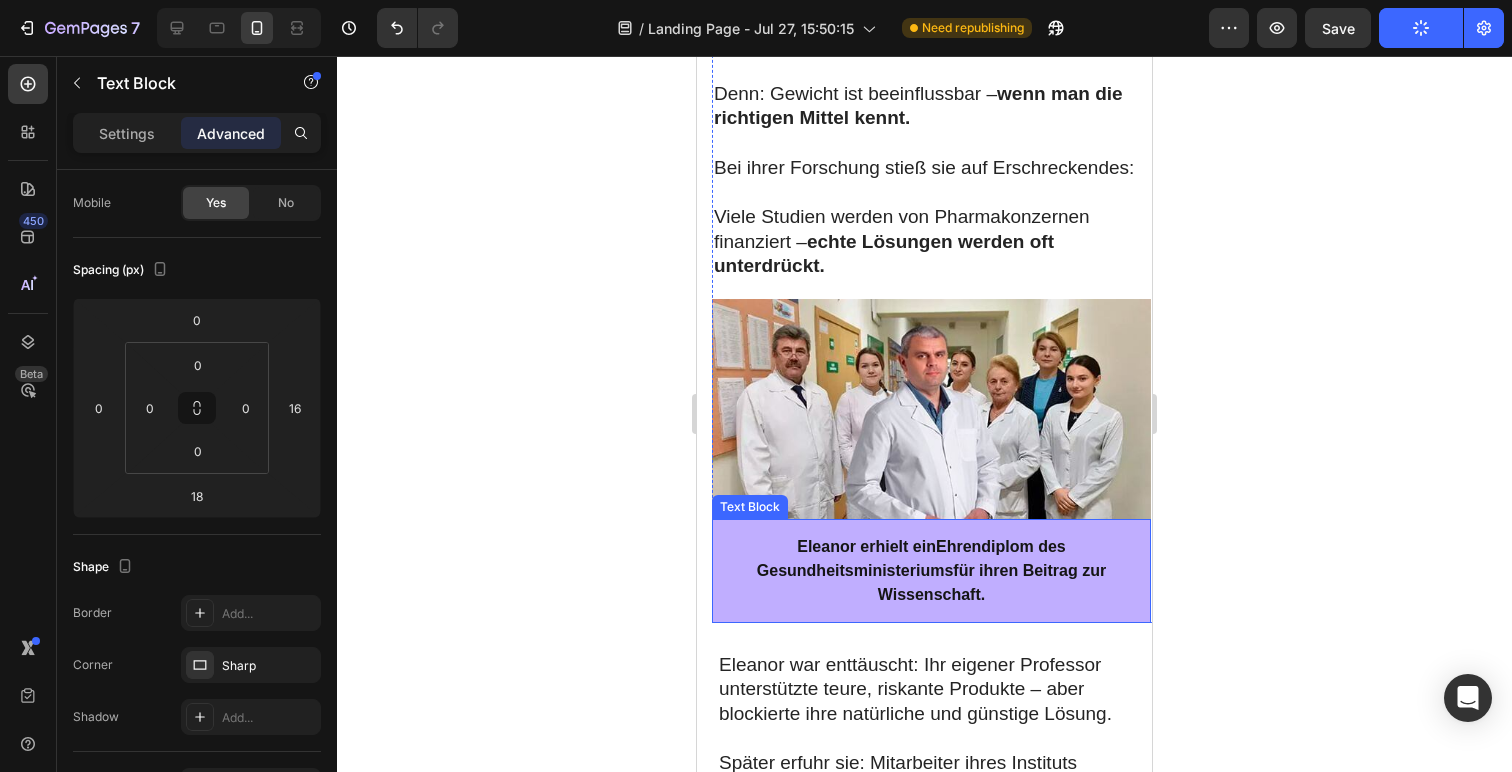 click on "Eleanor erhielt ein  Ehrendiplom des Gesundheitsministeriums  für ihren Beitrag zur Wissenschaft." at bounding box center [931, 571] 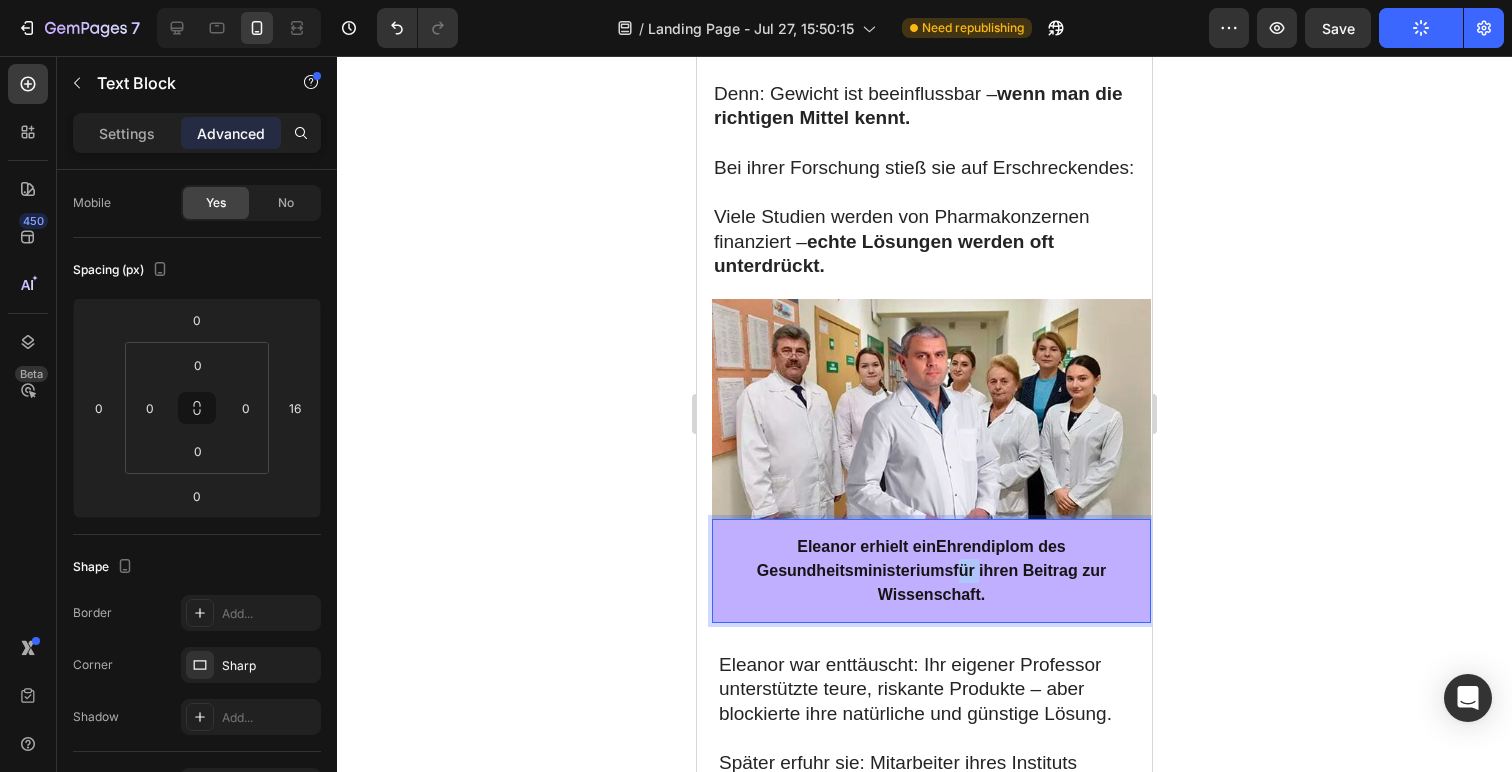 click on "Eleanor erhielt ein  Ehrendiplom des Gesundheitsministeriums  für ihren Beitrag zur Wissenschaft." at bounding box center (931, 571) 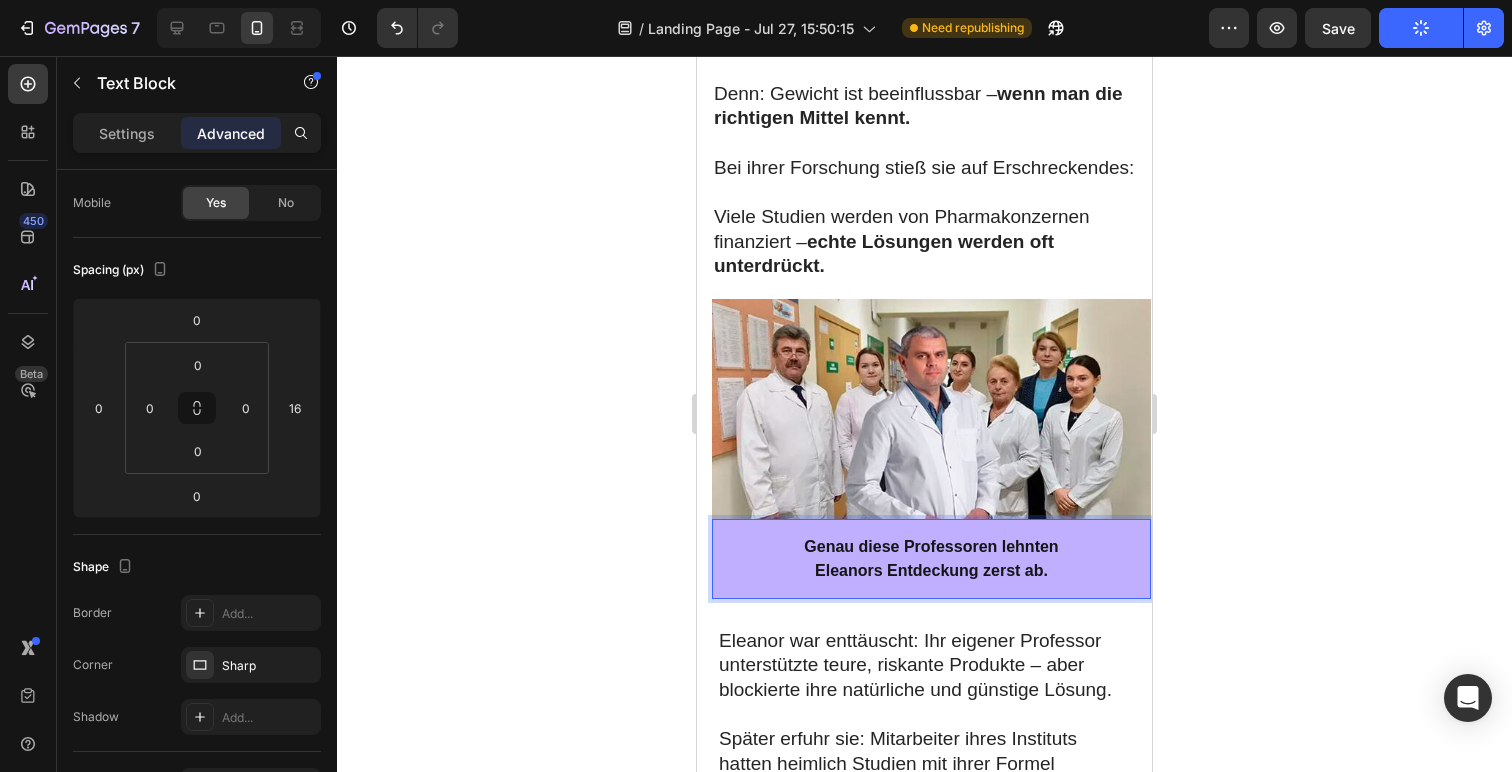 click on "Eleanors Entdeckung zerst ab." at bounding box center (931, 571) 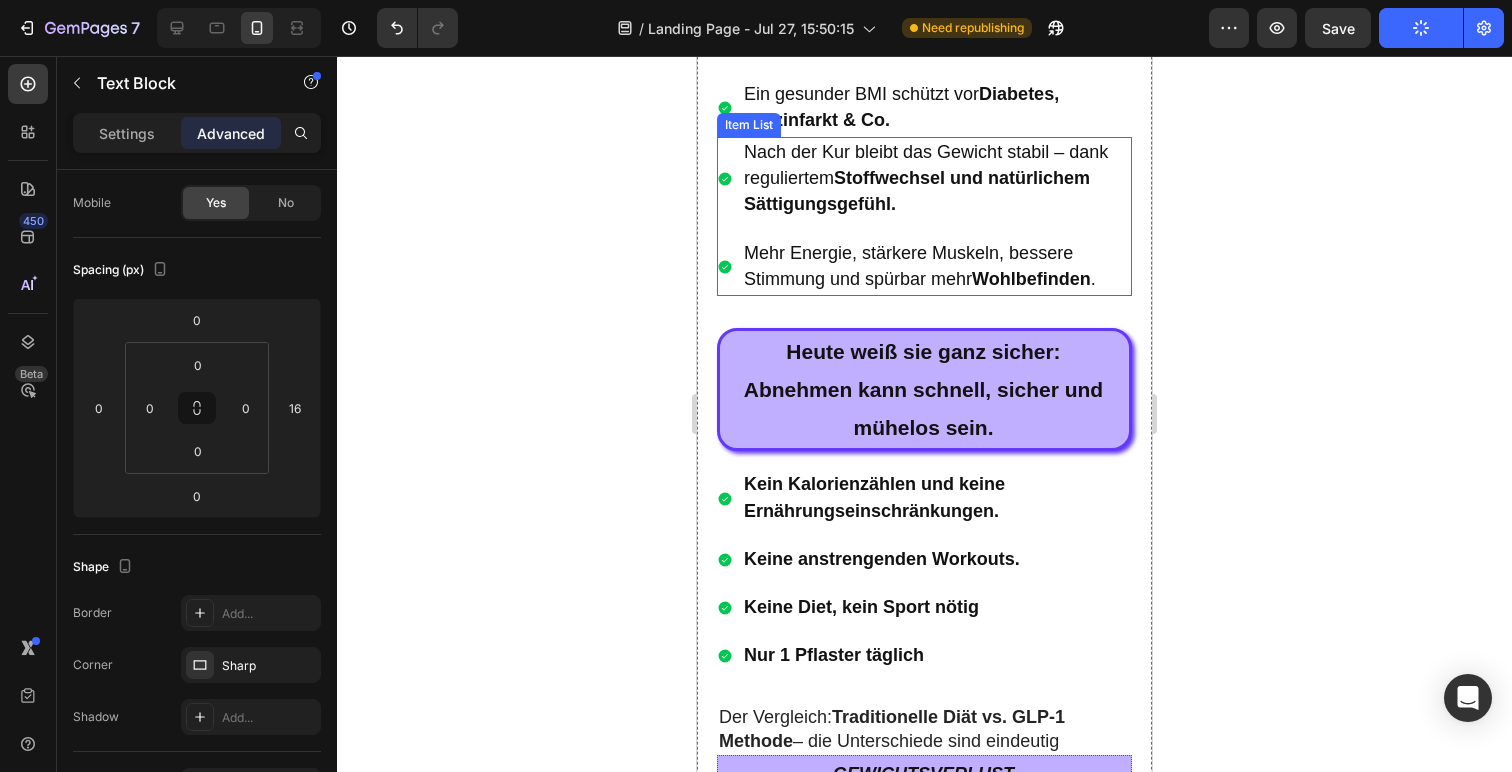 scroll, scrollTop: 13192, scrollLeft: 0, axis: vertical 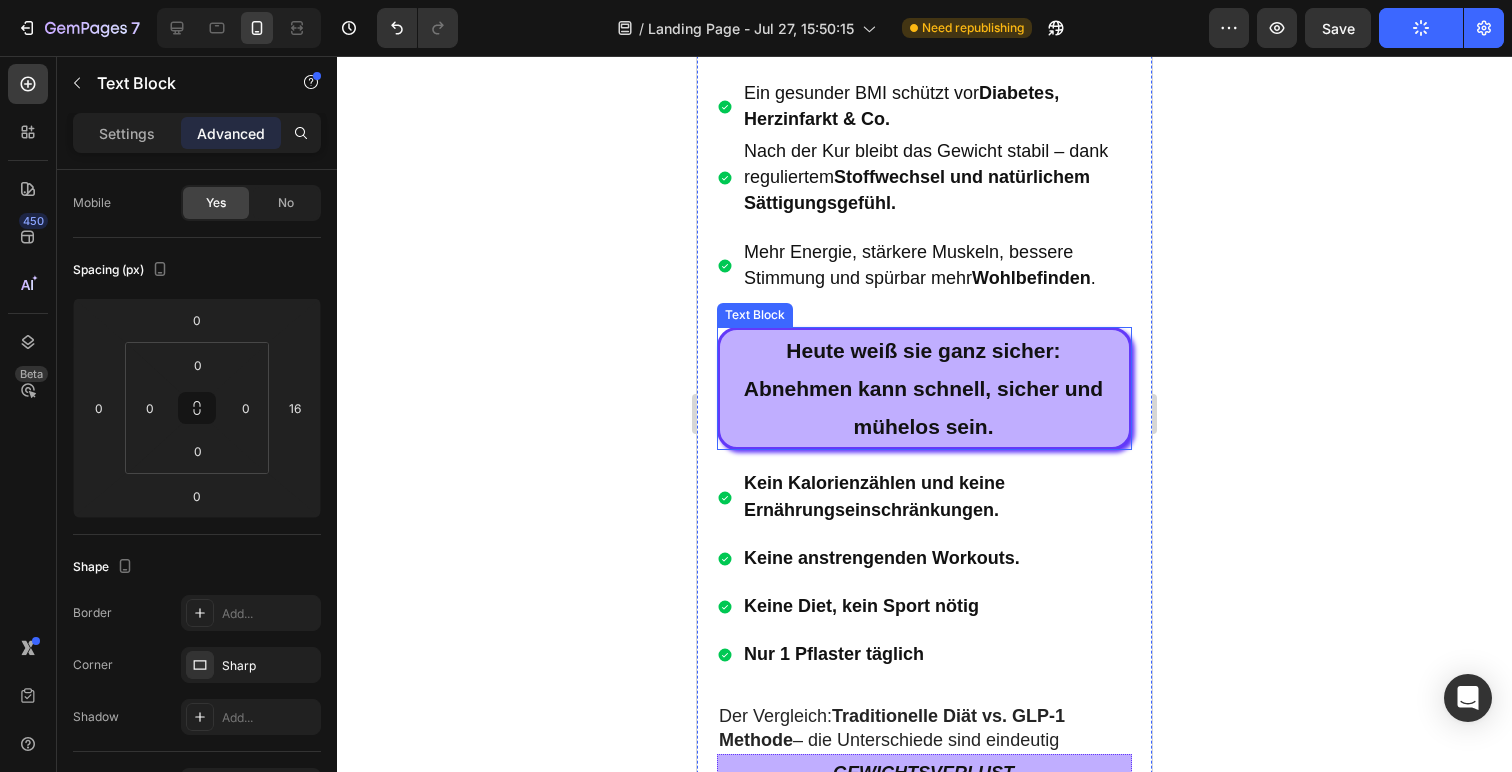 click on "Heute weiß sie ganz sicher: Abnehmen kann schnell, sicher und mühelos sein." at bounding box center (923, 388) 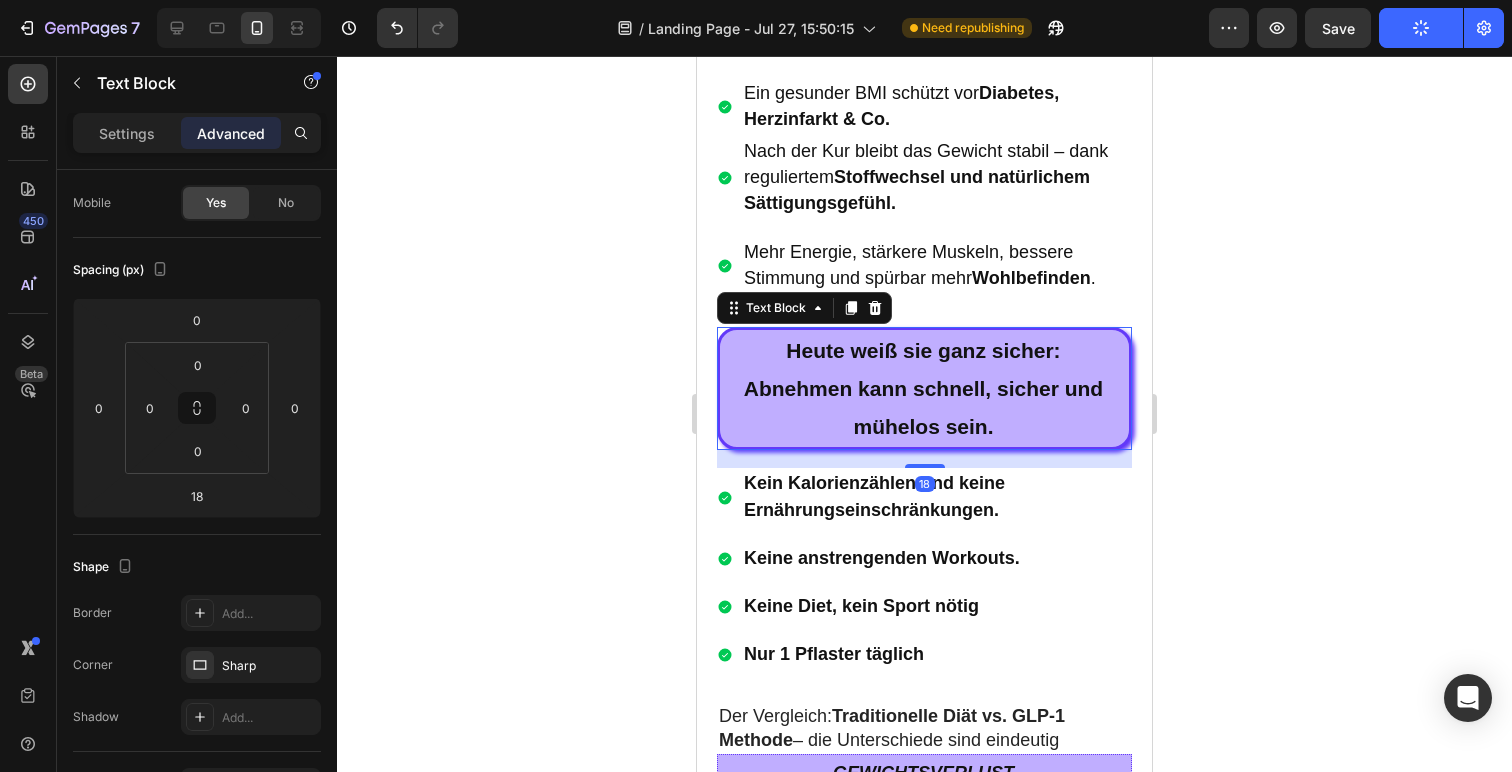 click on "Heute weiß sie ganz sicher: Abnehmen kann schnell, sicher und mühelos sein." at bounding box center (923, 388) 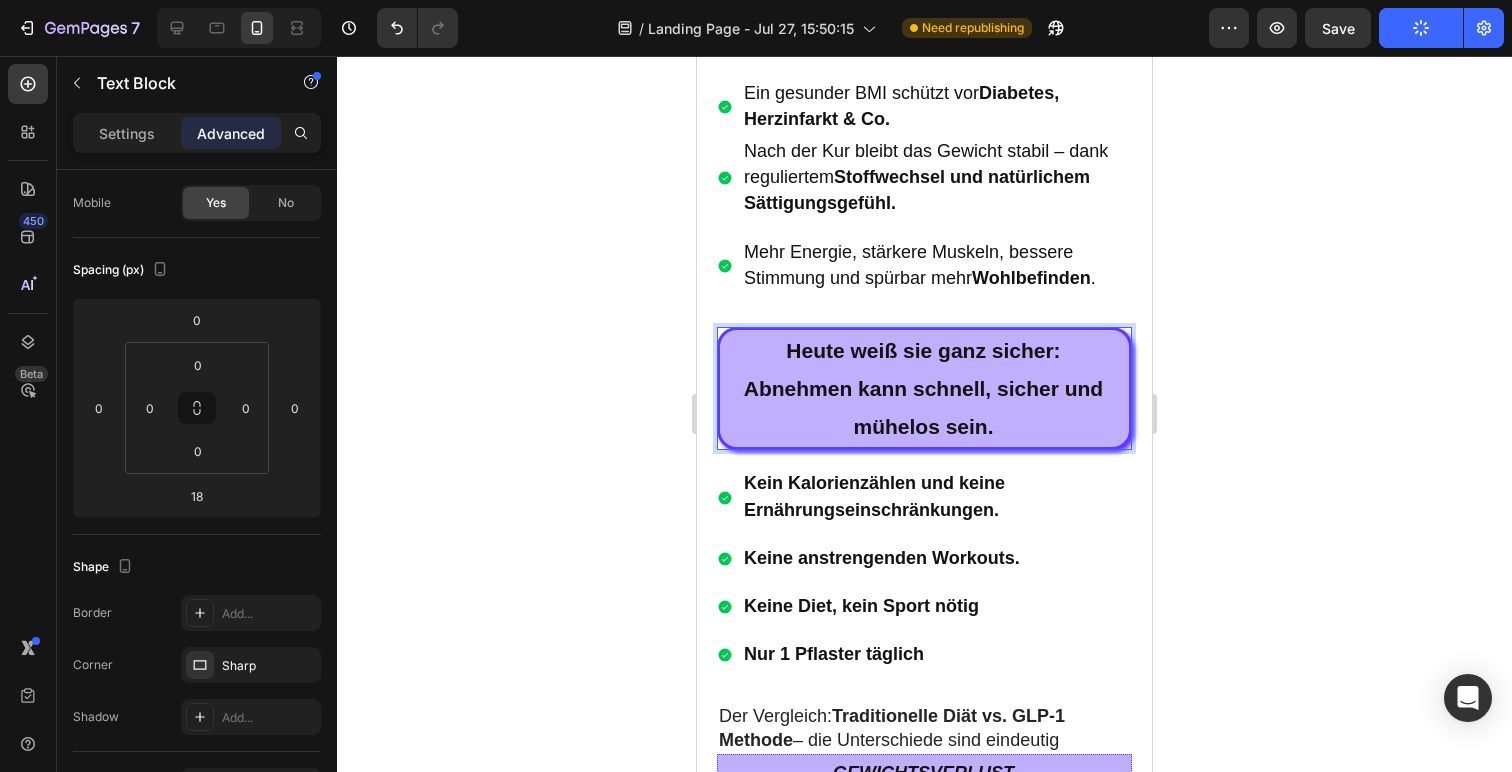 click on "Abnehmen kann schnell, sicher und mühelos sein." at bounding box center (923, 407) 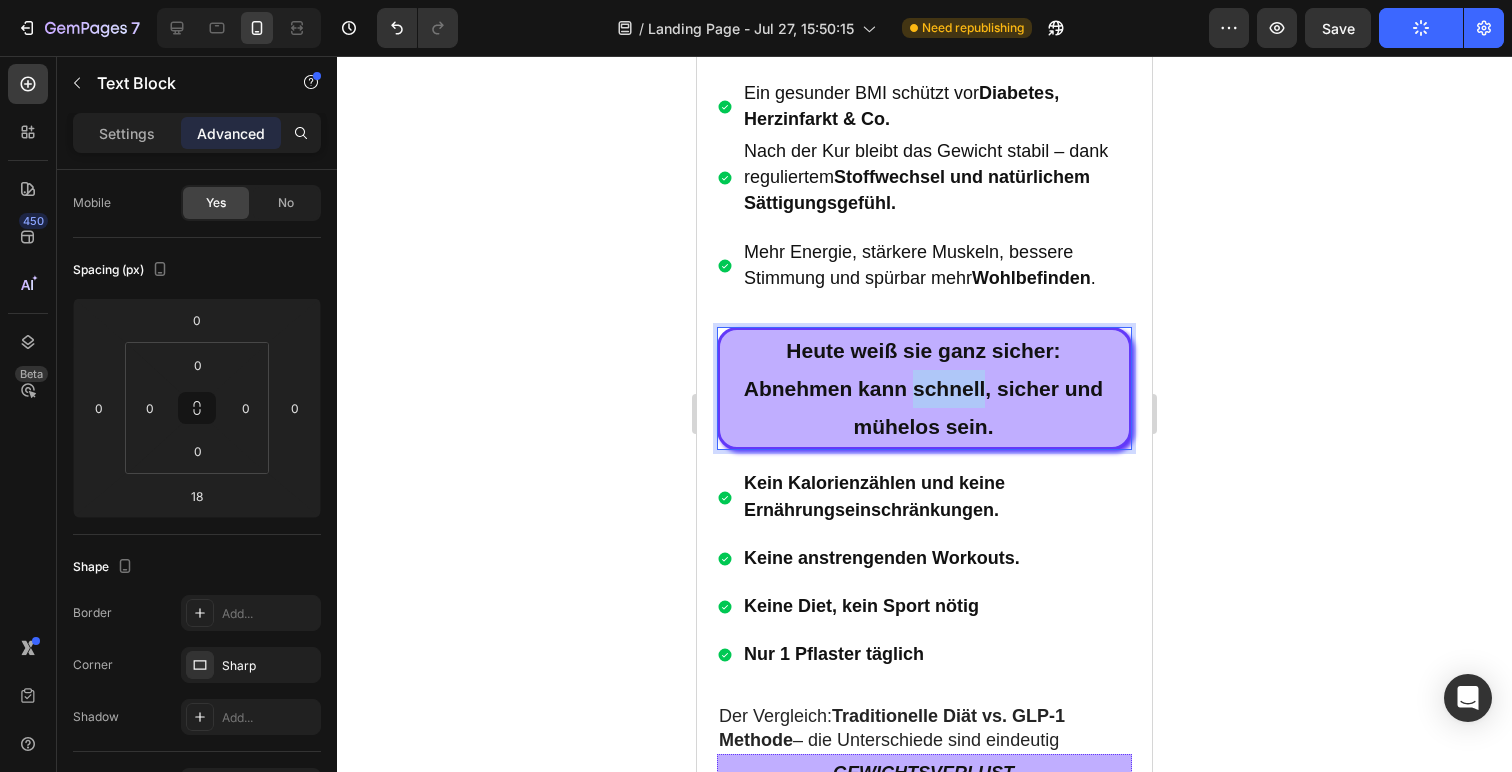 click on "Abnehmen kann schnell, sicher und mühelos sein." at bounding box center (923, 407) 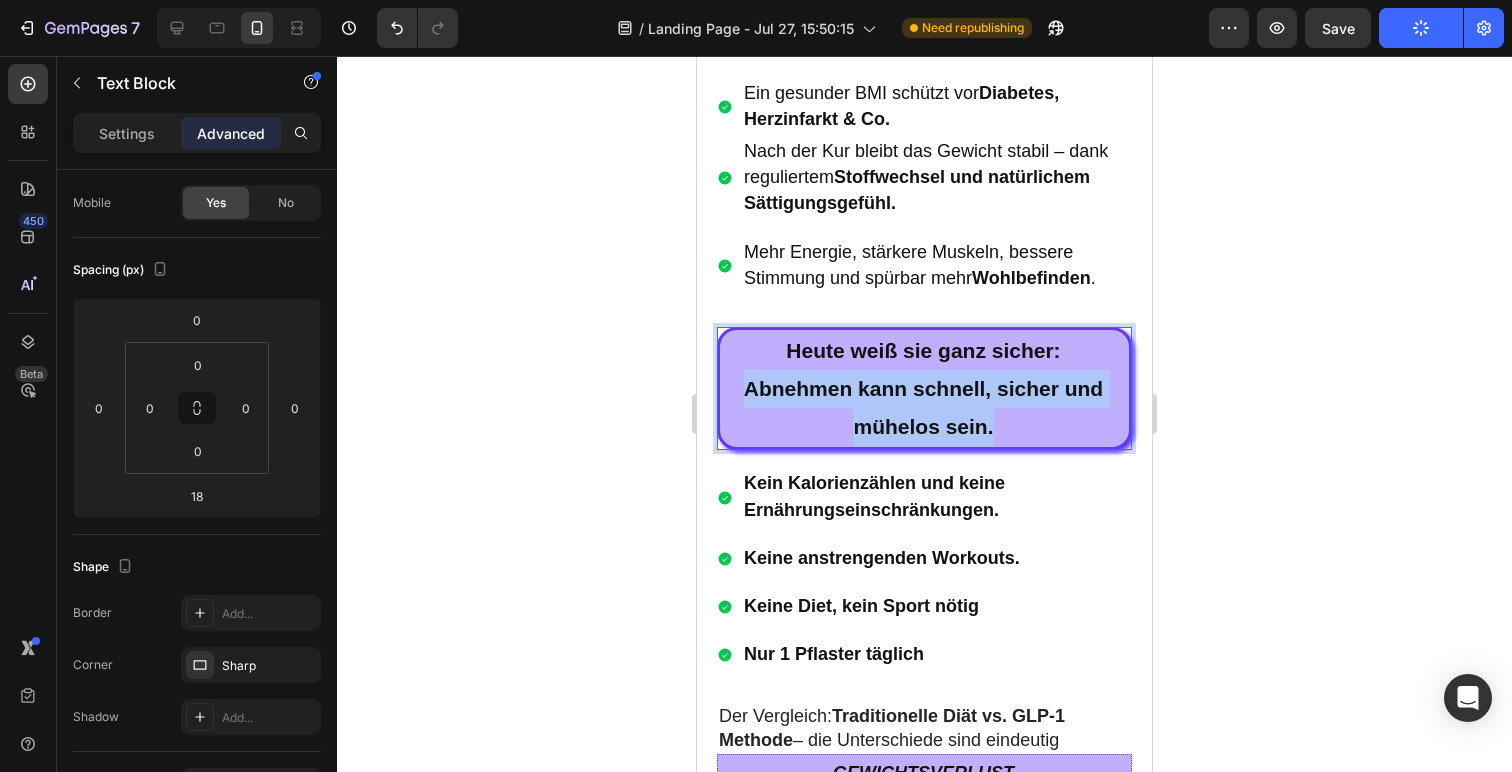 click on "Abnehmen kann schnell, sicher und mühelos sein." at bounding box center [923, 407] 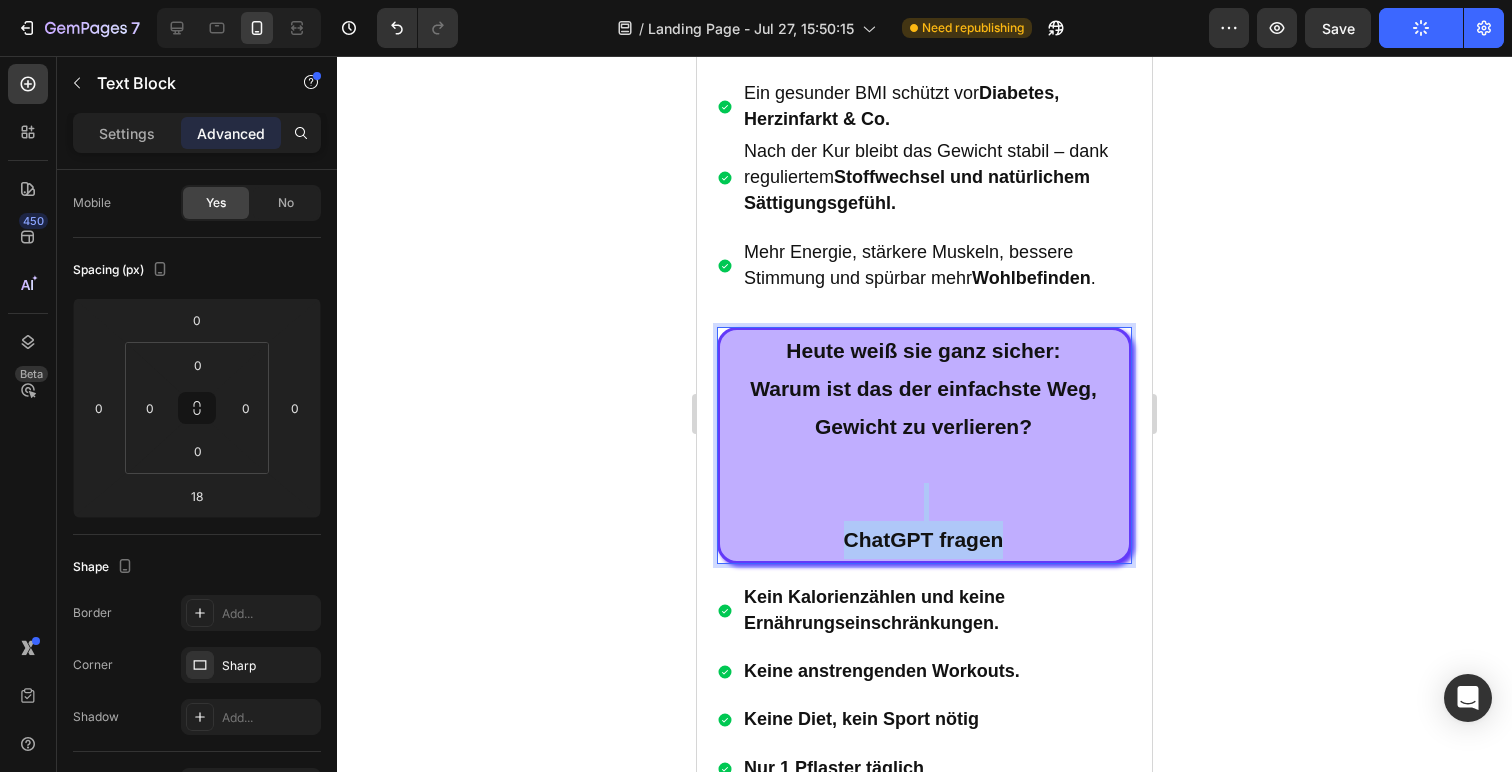 drag, startPoint x: 1052, startPoint y: 533, endPoint x: 805, endPoint y: 516, distance: 247.58434 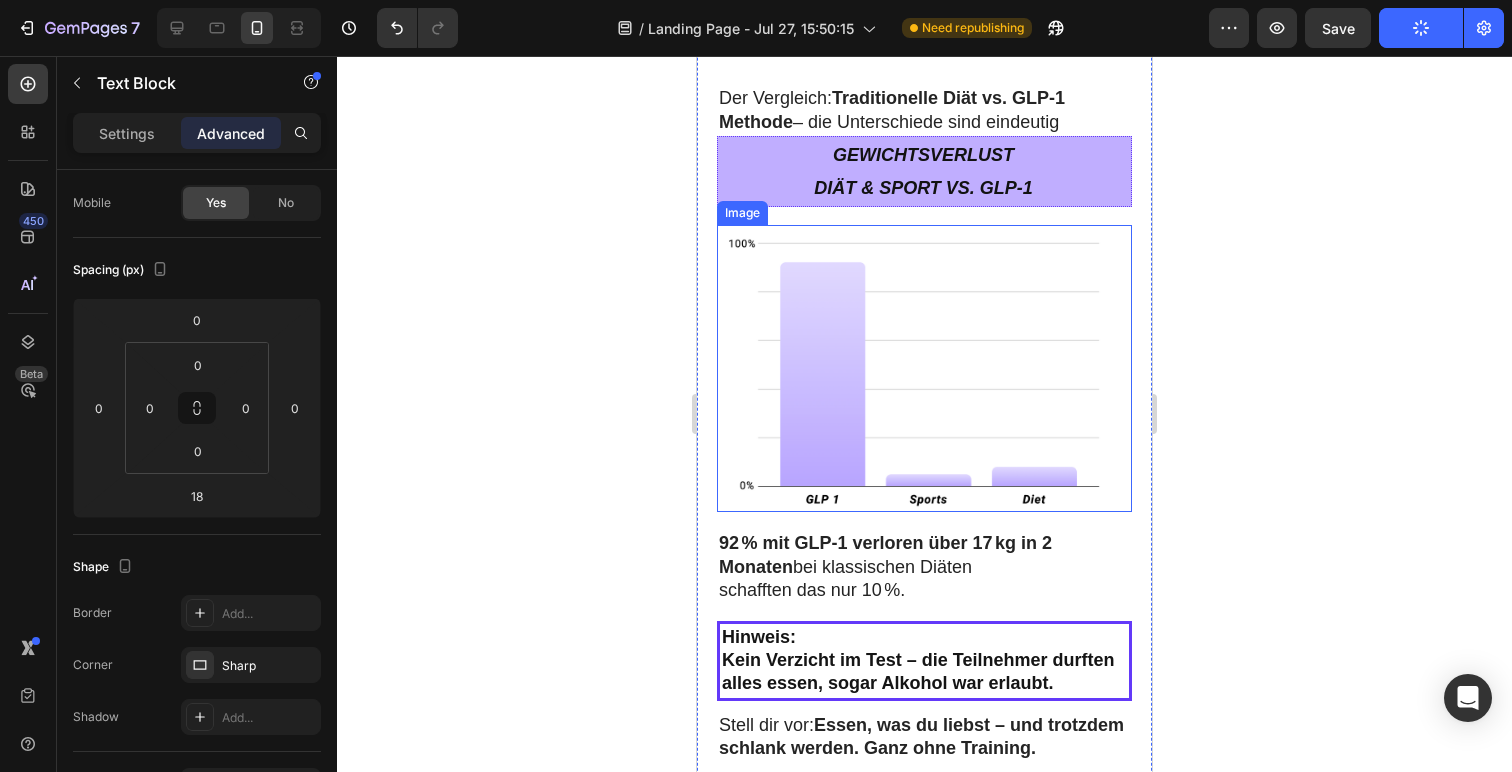 scroll, scrollTop: 13998, scrollLeft: 0, axis: vertical 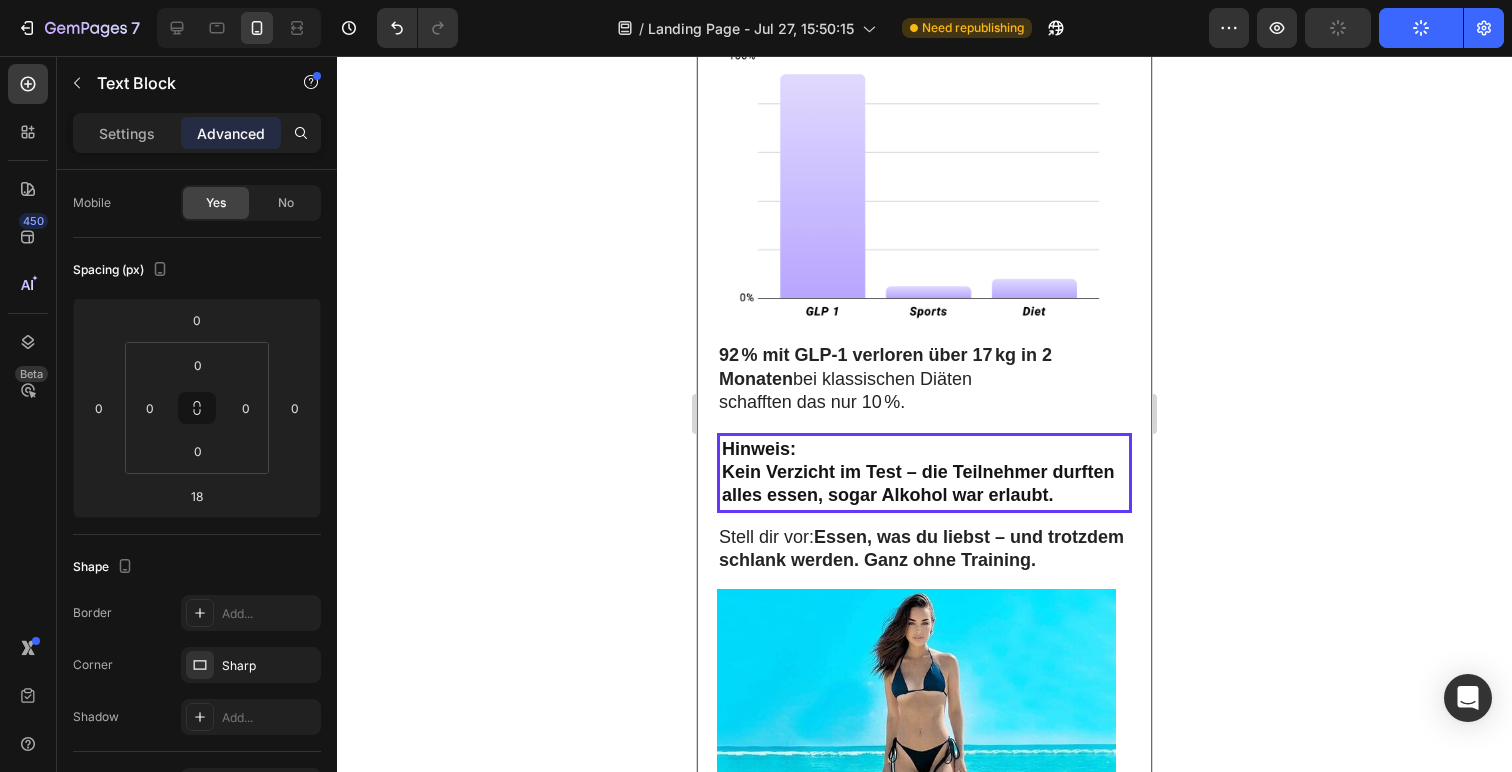 click 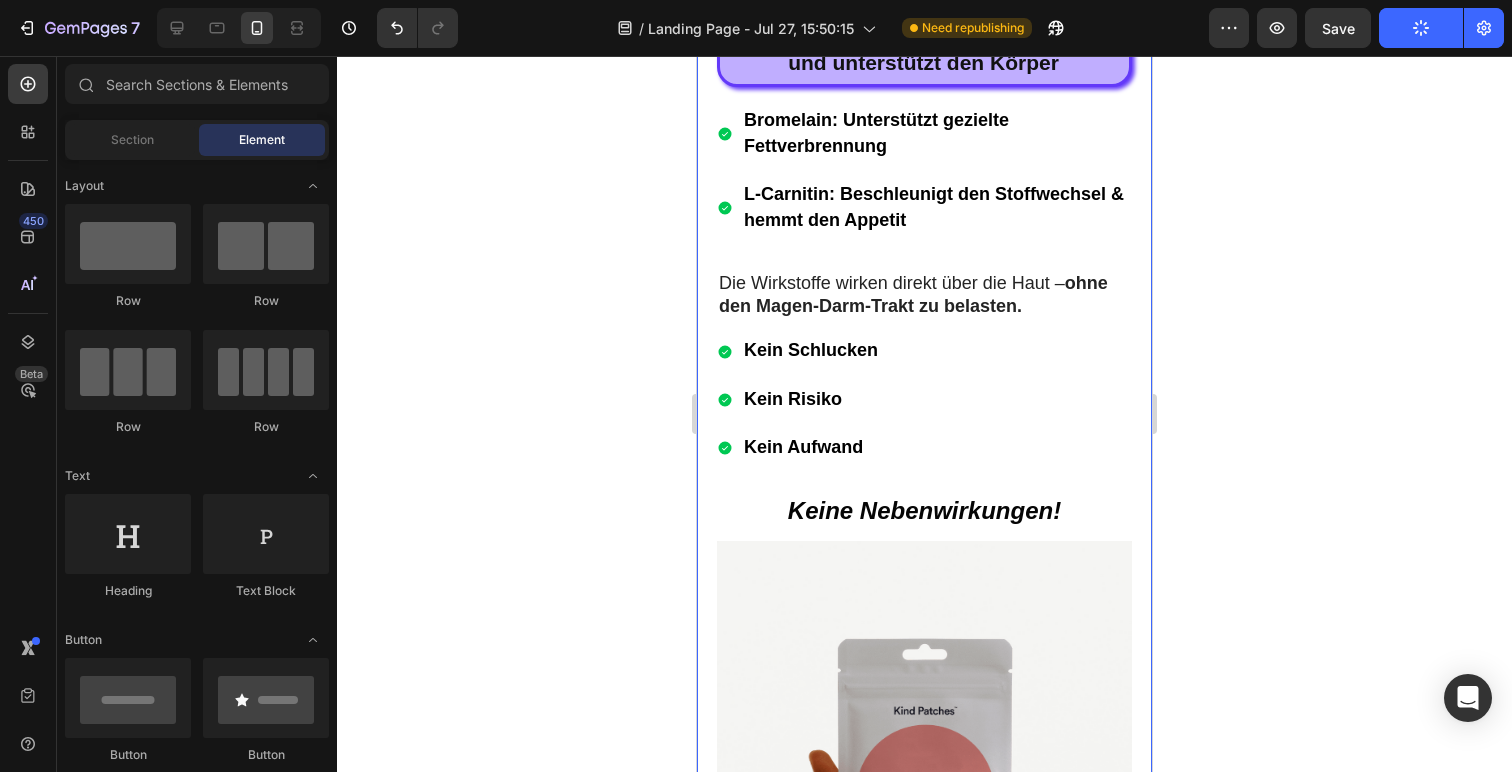 scroll, scrollTop: 15168, scrollLeft: 0, axis: vertical 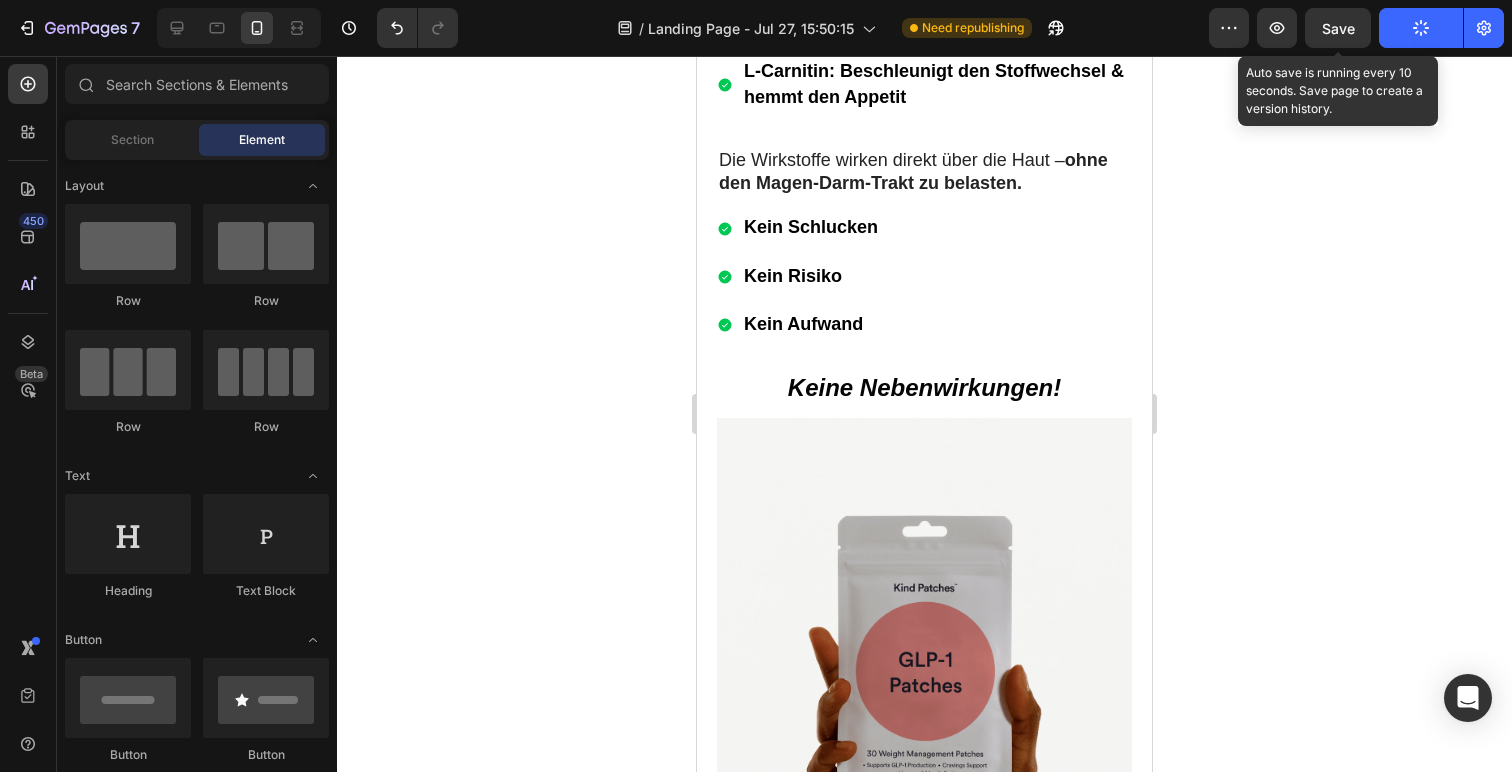 click on "Save" at bounding box center [1338, 28] 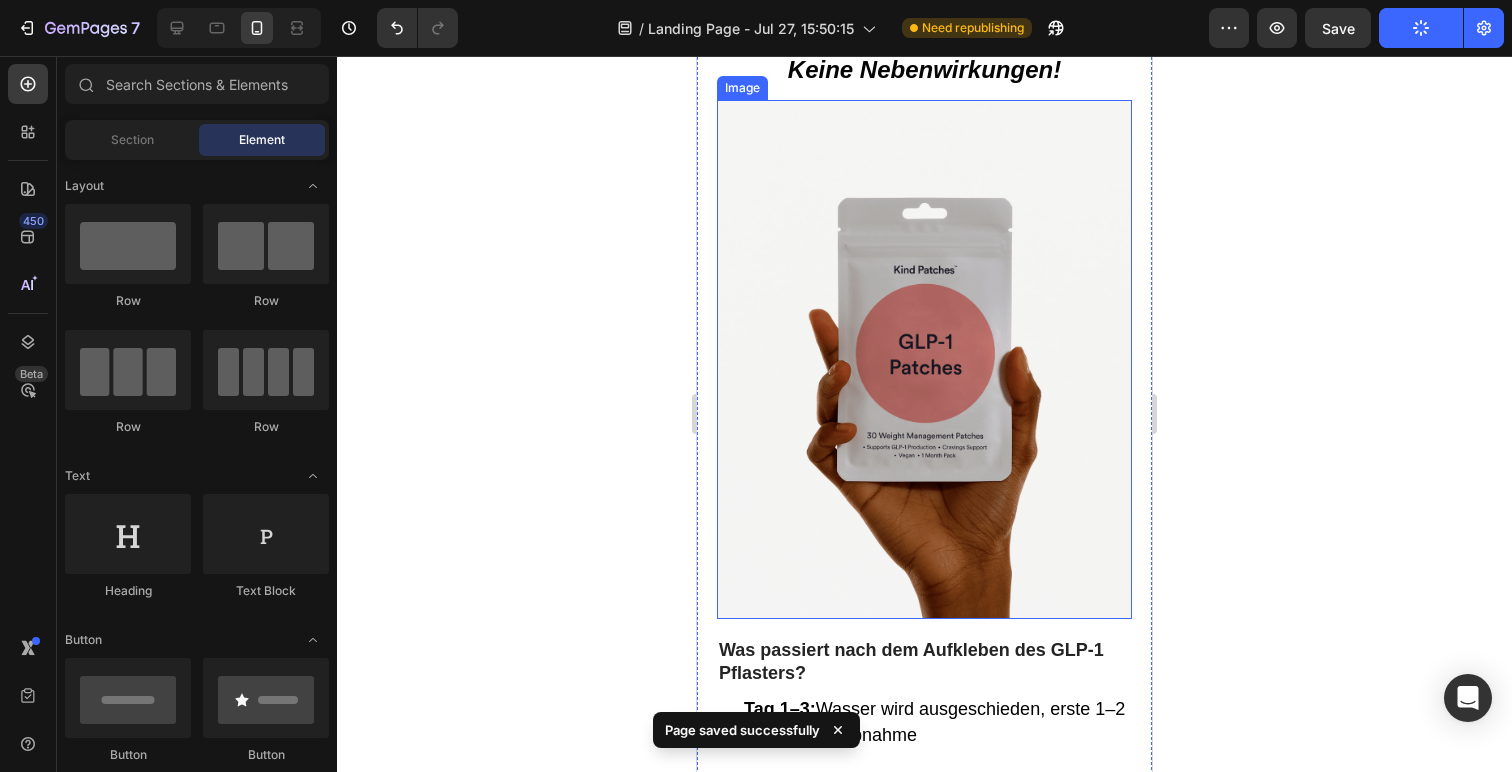 scroll, scrollTop: 15518, scrollLeft: 0, axis: vertical 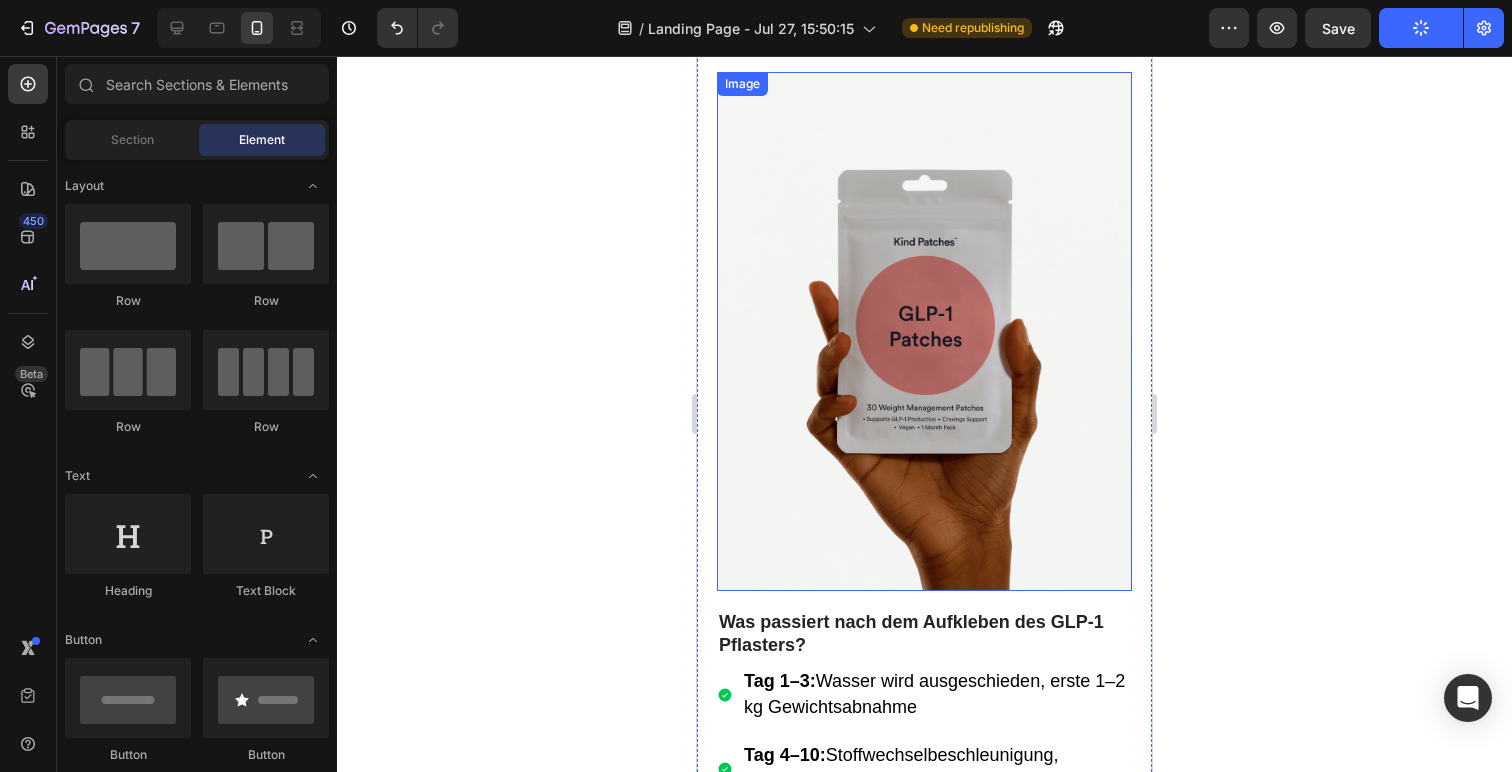 click at bounding box center (924, 331) 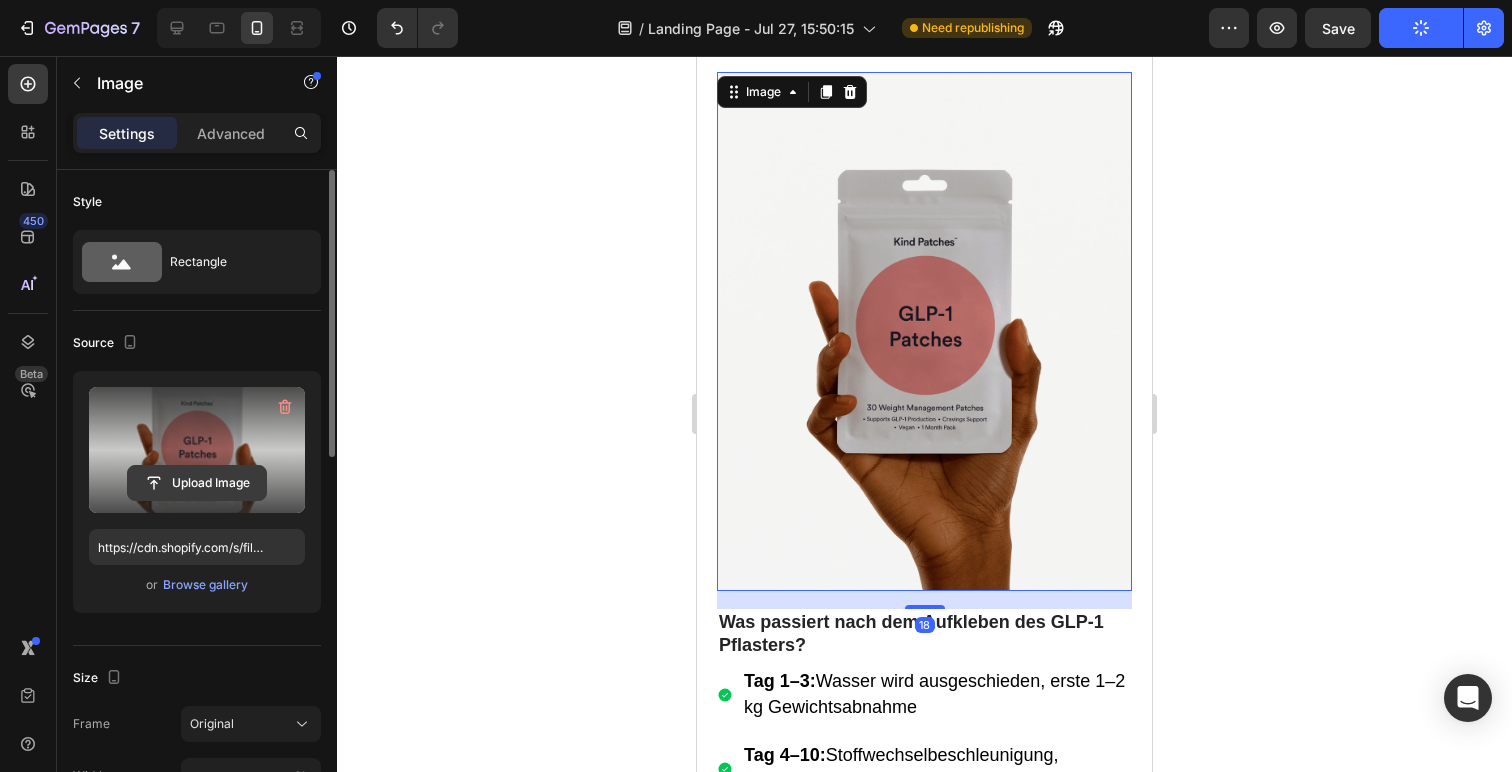 click on "Upload Image" at bounding box center [197, 450] 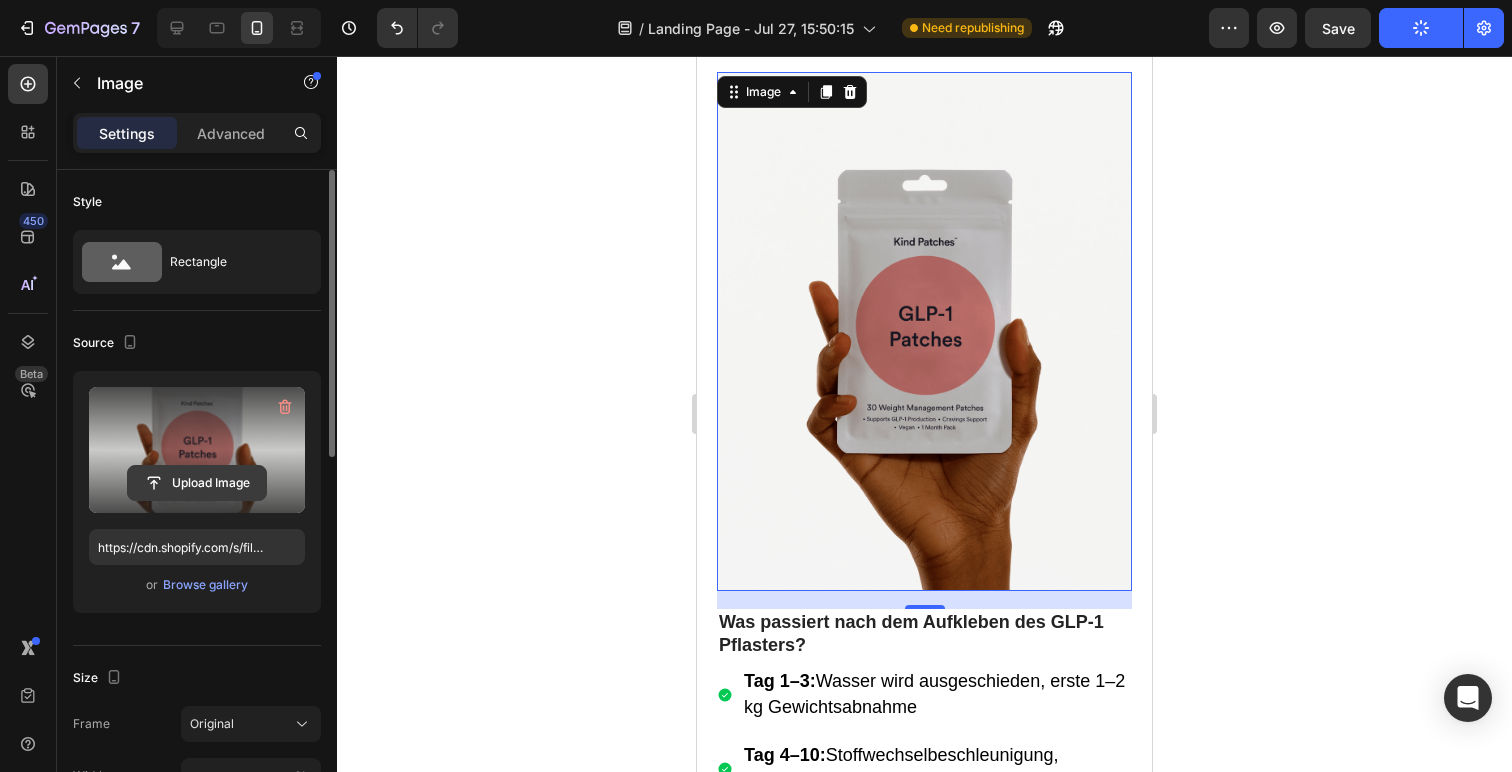 click 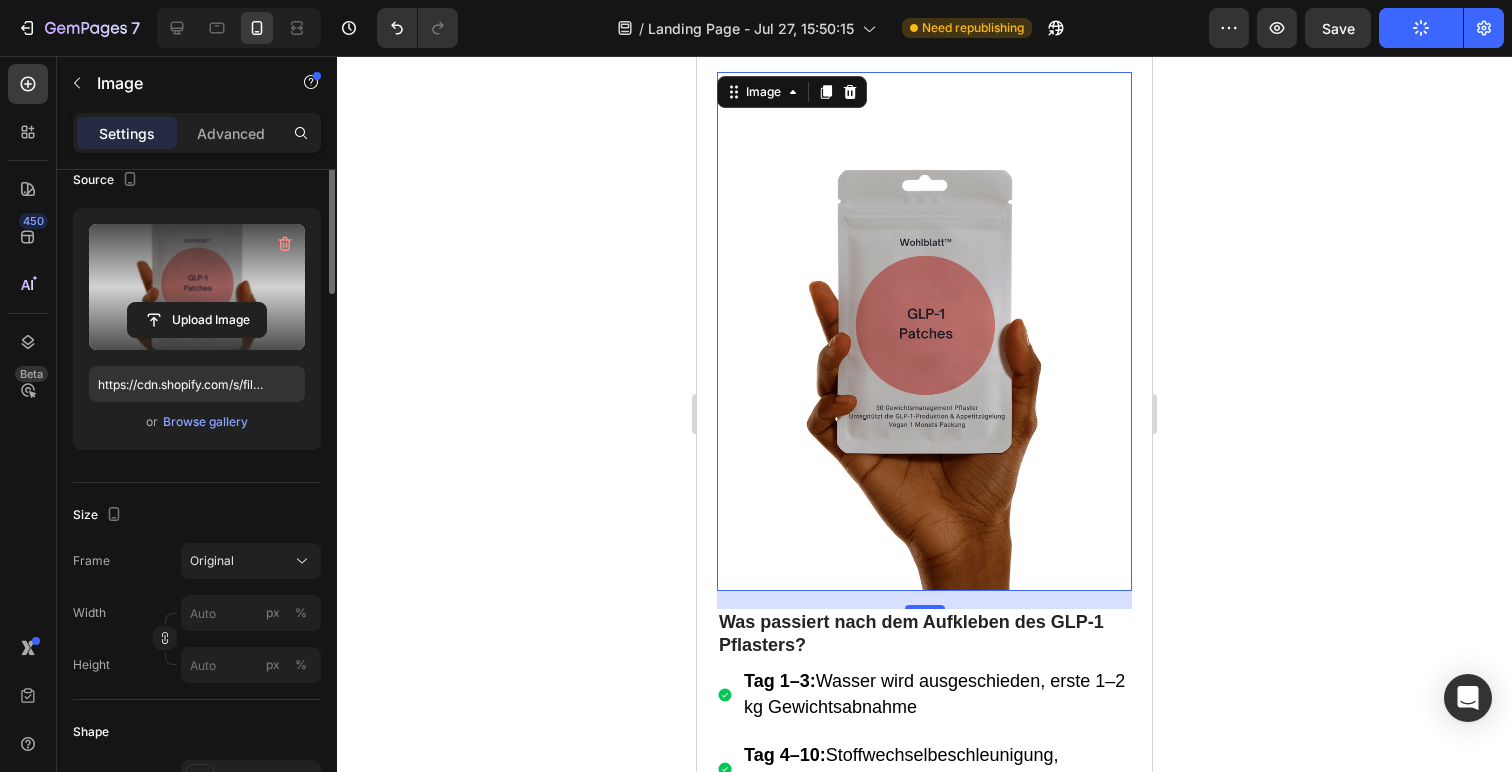 scroll, scrollTop: 0, scrollLeft: 0, axis: both 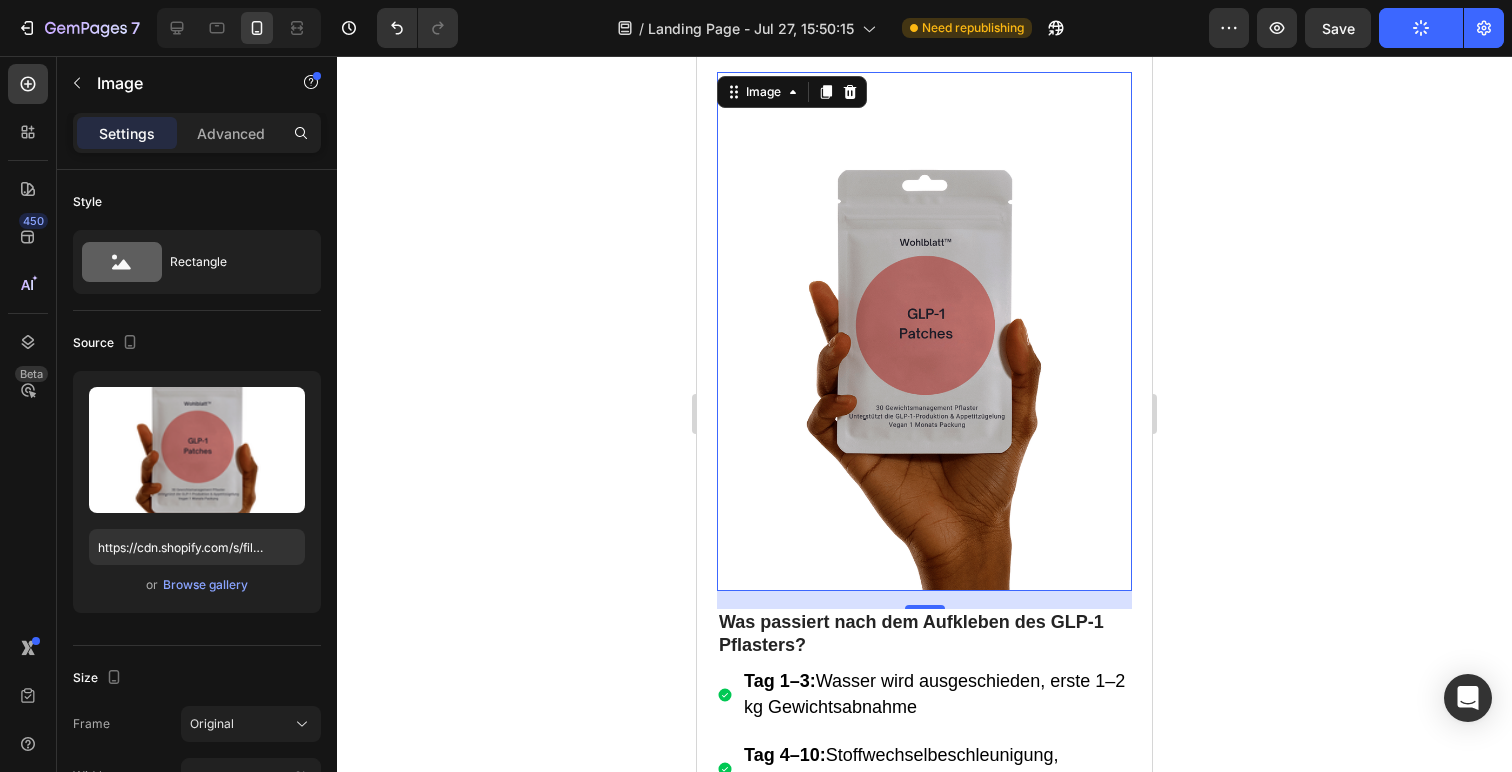 drag, startPoint x: 1296, startPoint y: 344, endPoint x: 1313, endPoint y: 269, distance: 76.902534 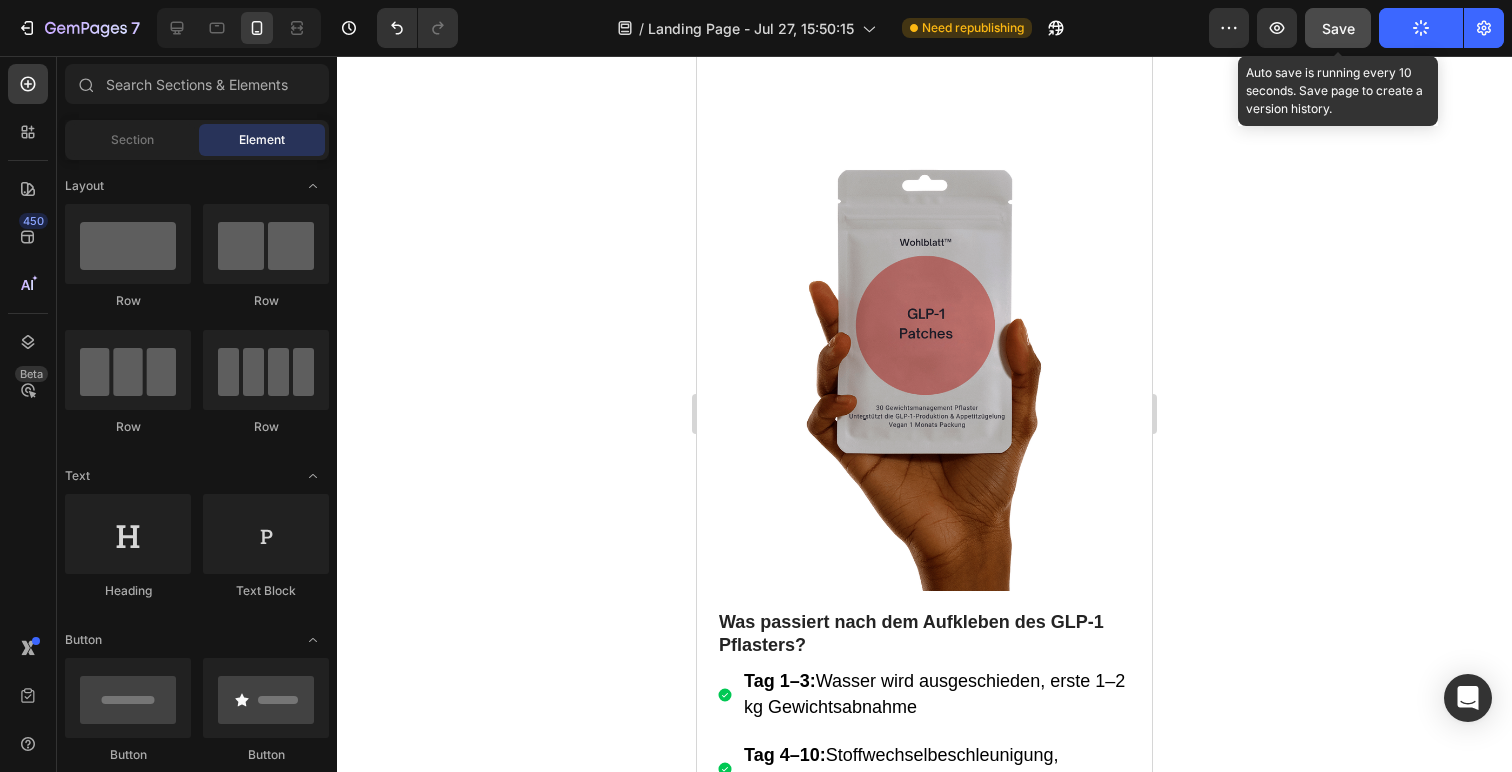 click on "Save" 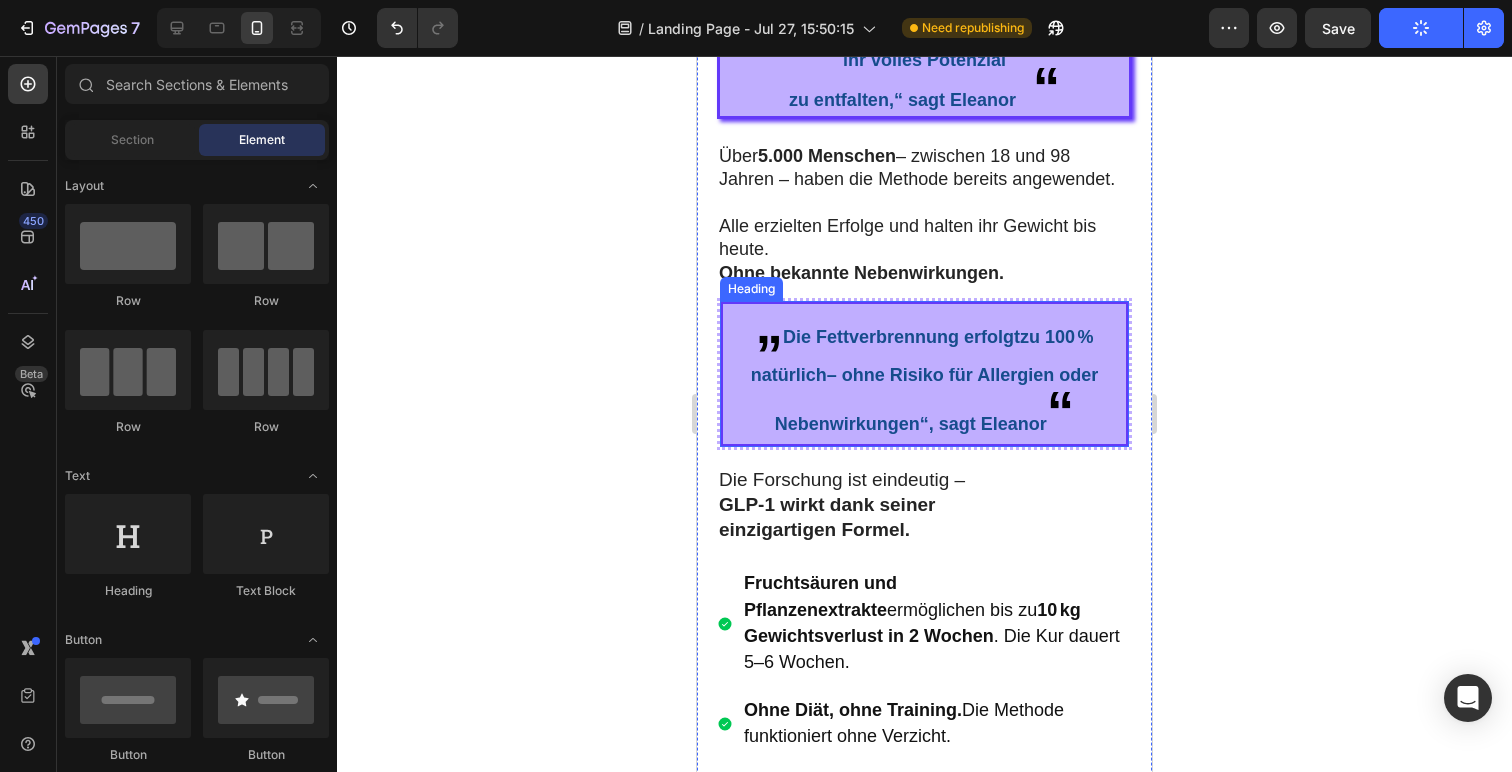 scroll, scrollTop: 11811, scrollLeft: 0, axis: vertical 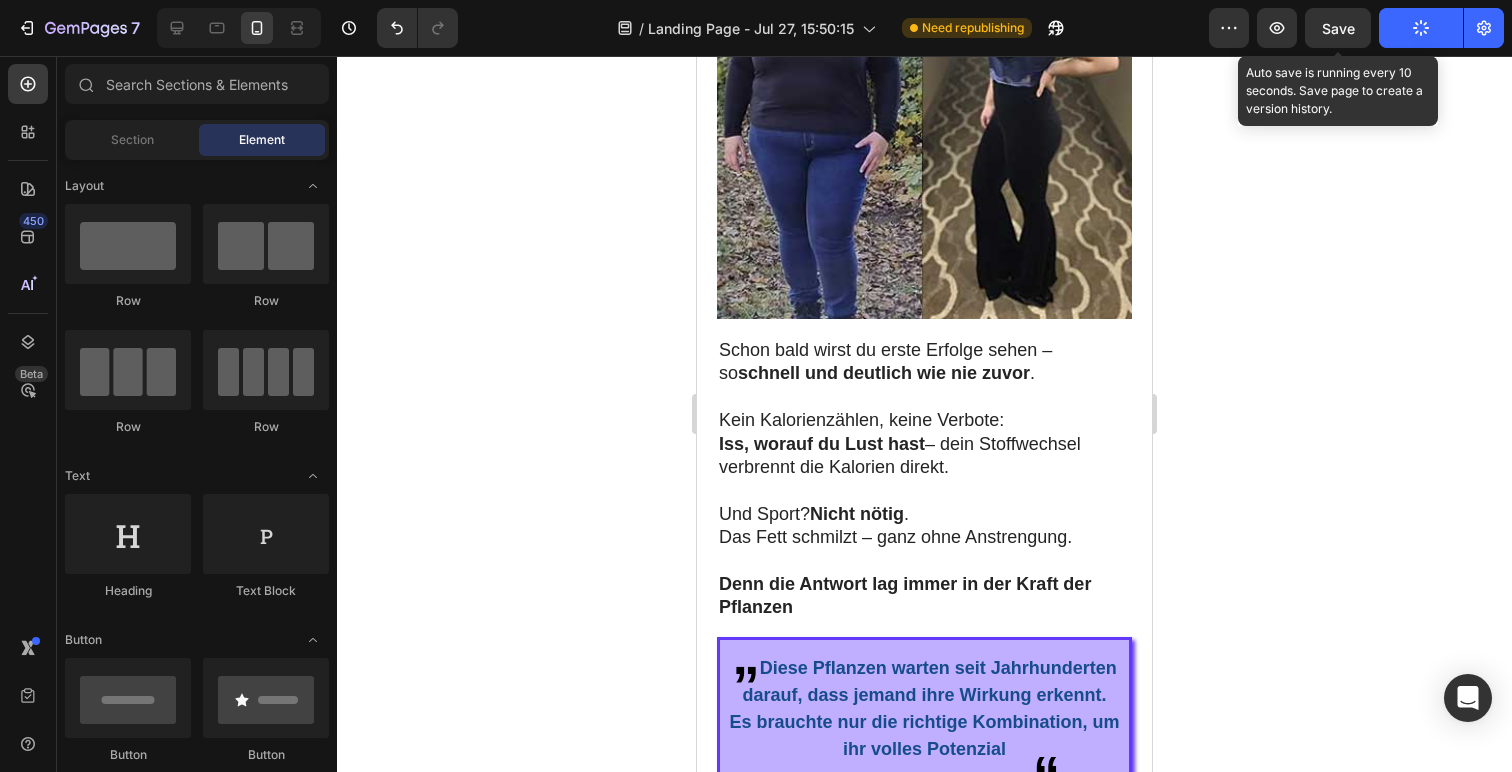click on "Save" at bounding box center [1338, 28] 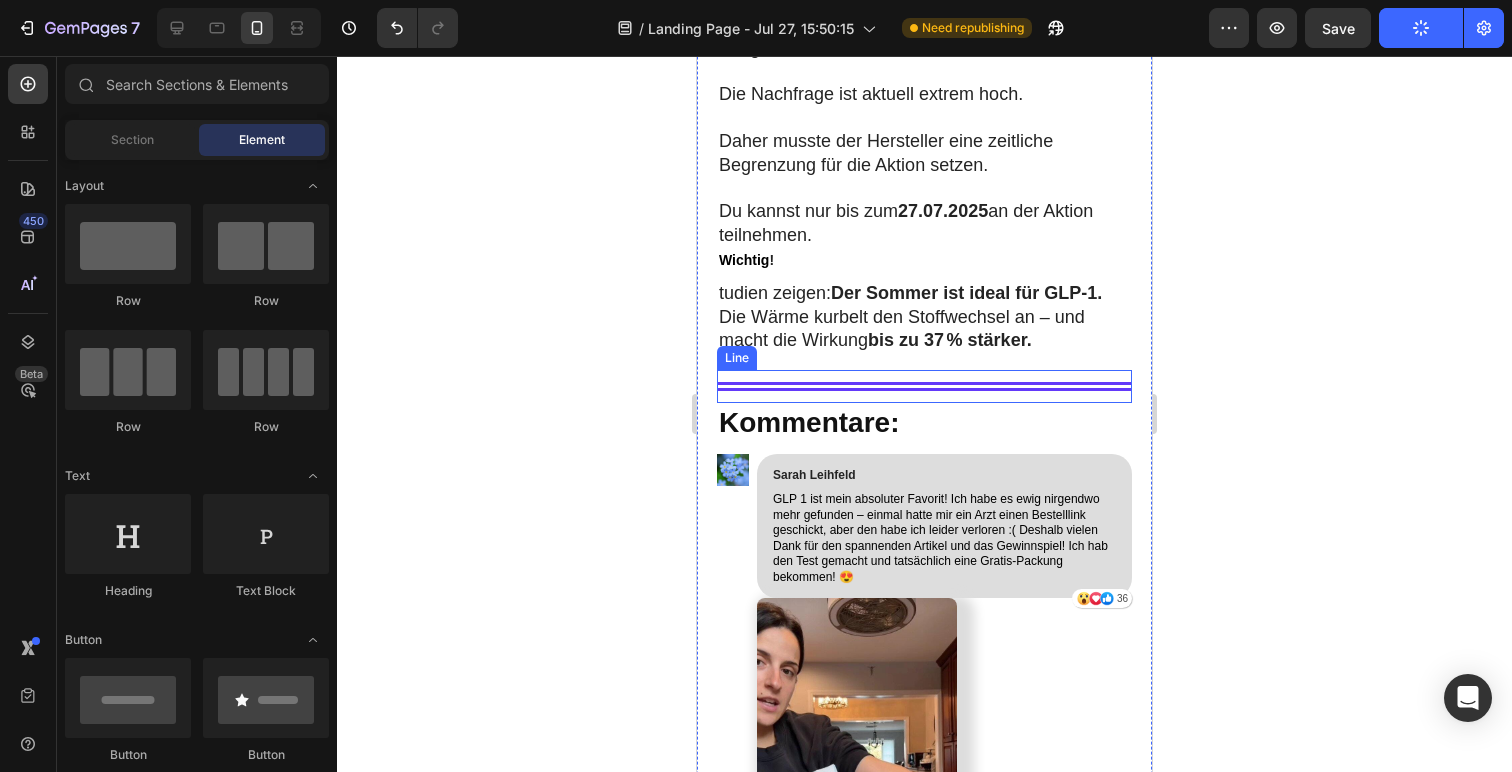 scroll, scrollTop: 19124, scrollLeft: 0, axis: vertical 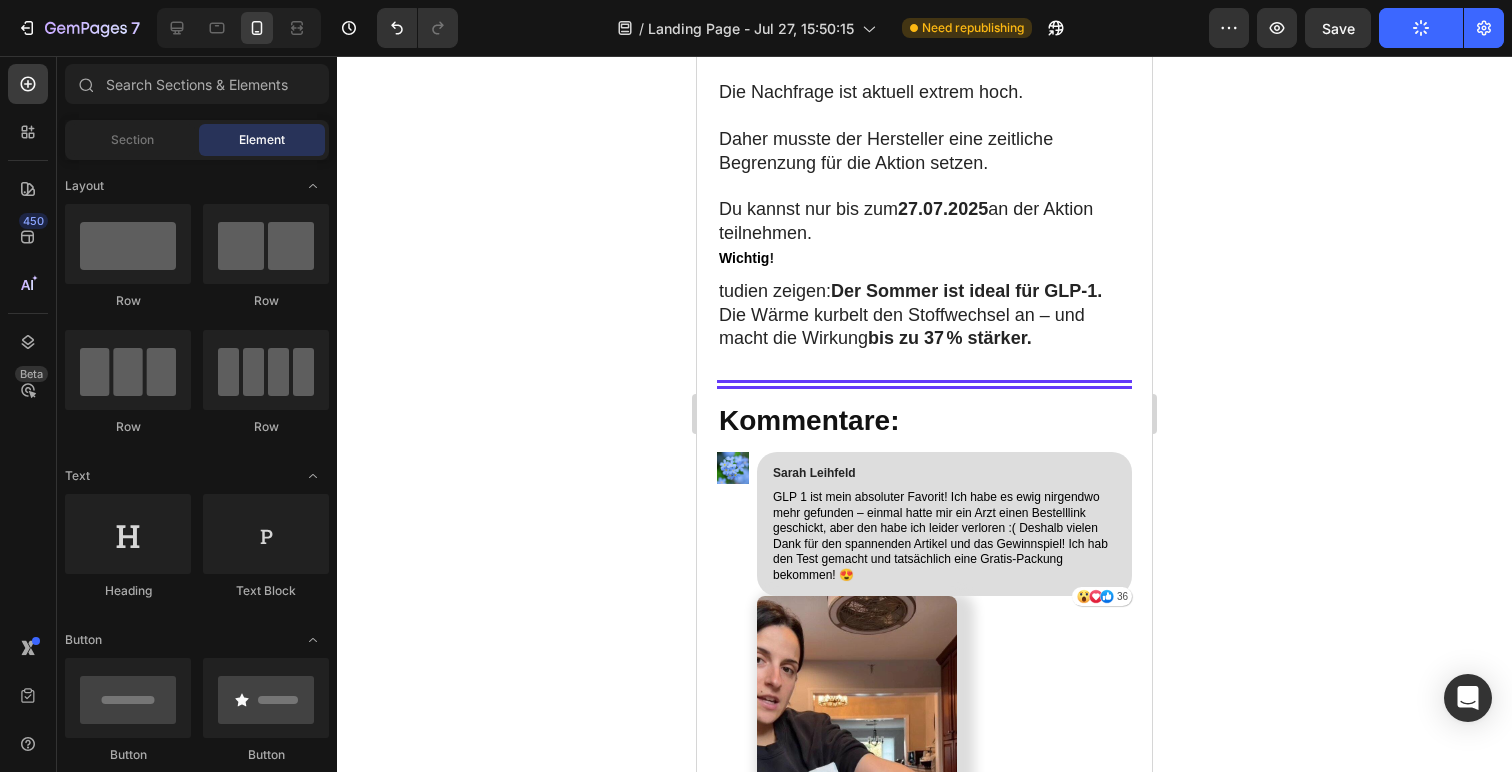 click 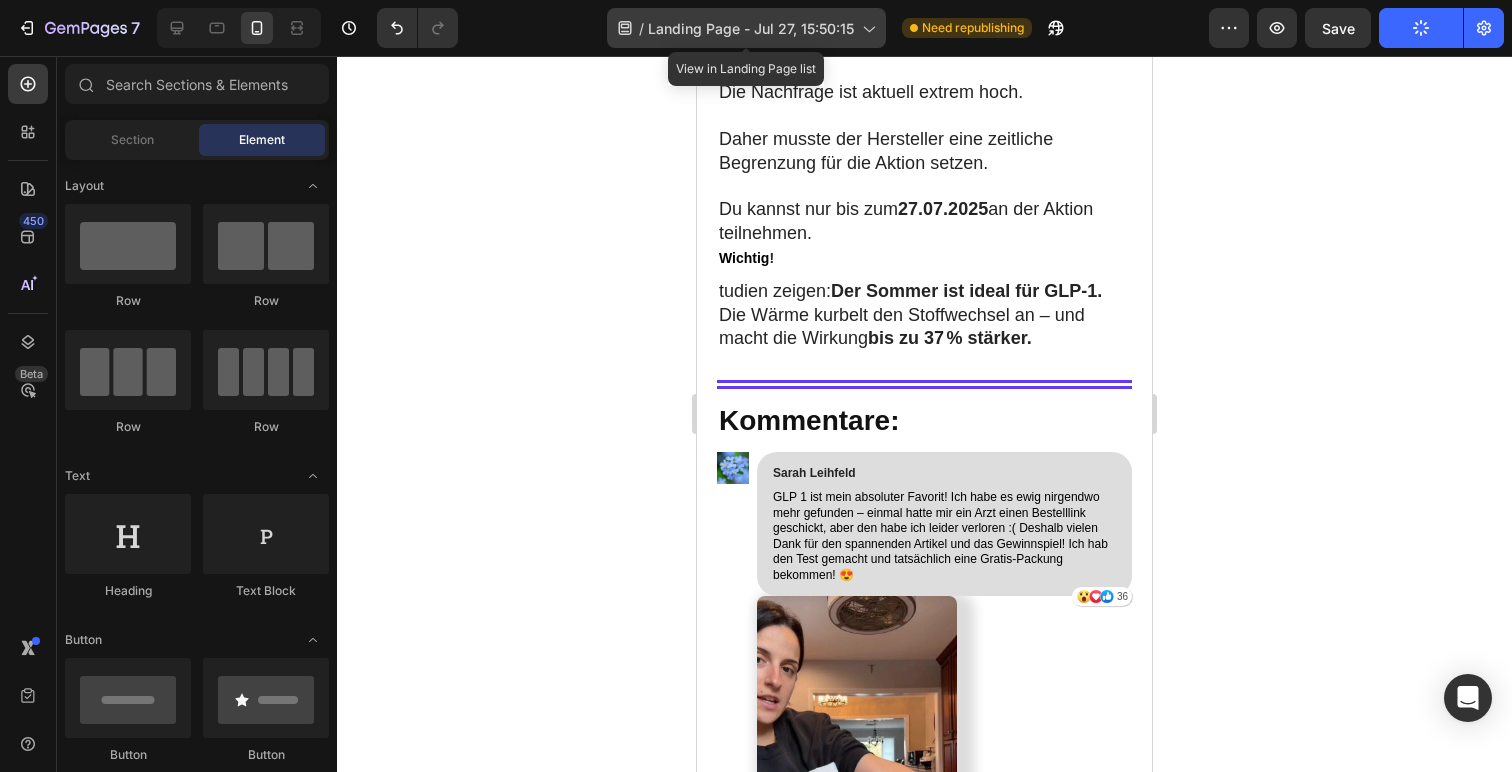 click 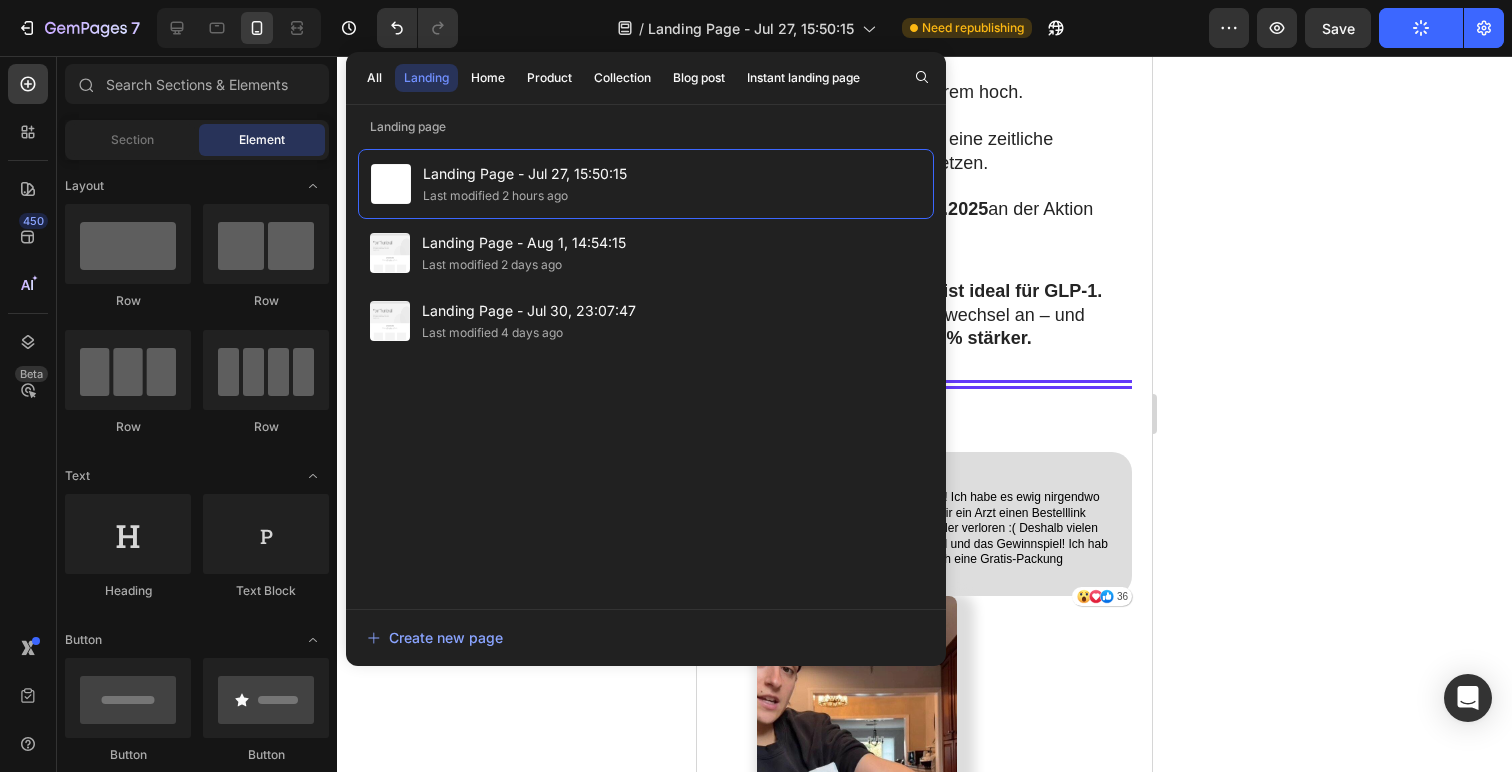 click 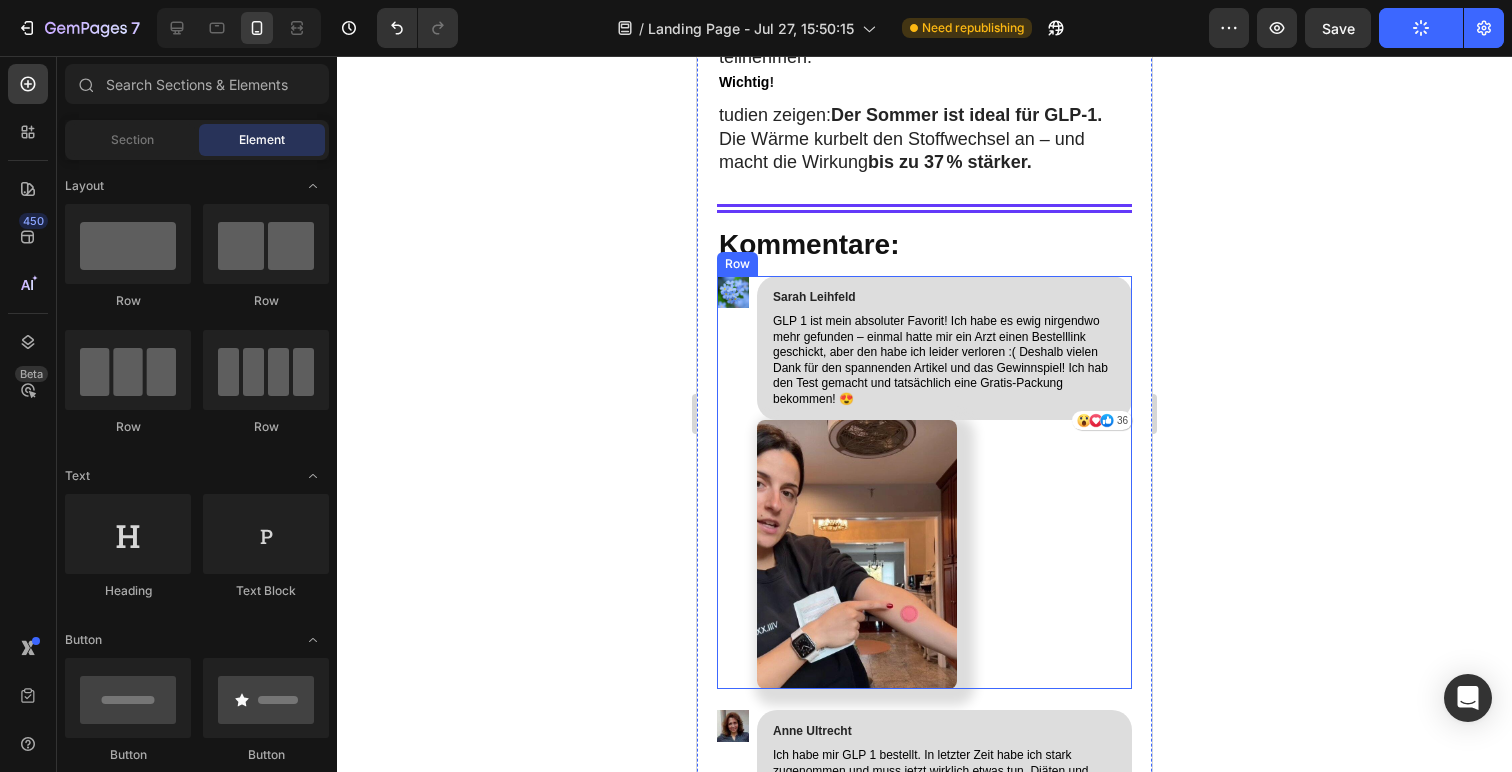 scroll, scrollTop: 19299, scrollLeft: 0, axis: vertical 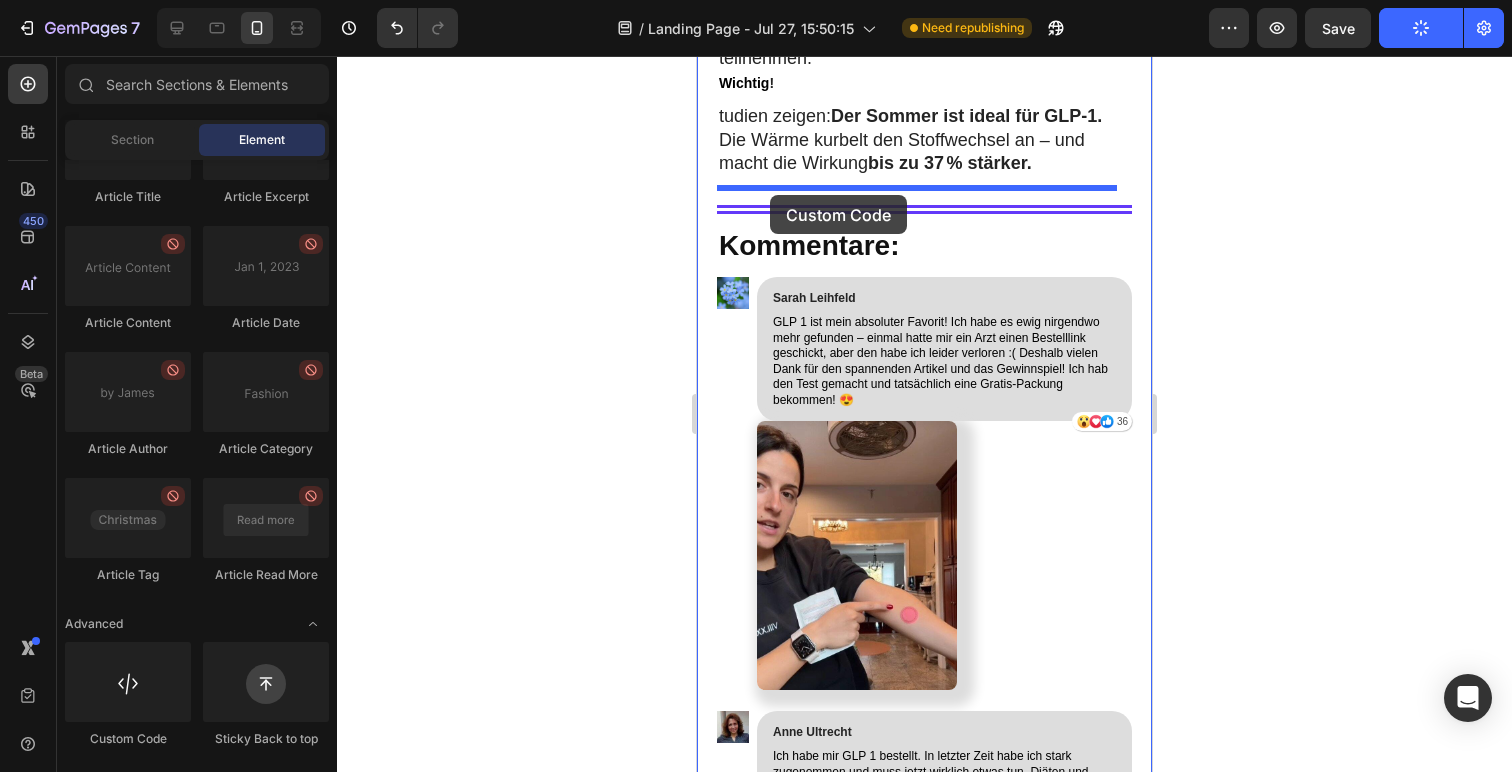 drag, startPoint x: 813, startPoint y: 763, endPoint x: 770, endPoint y: 195, distance: 569.6253 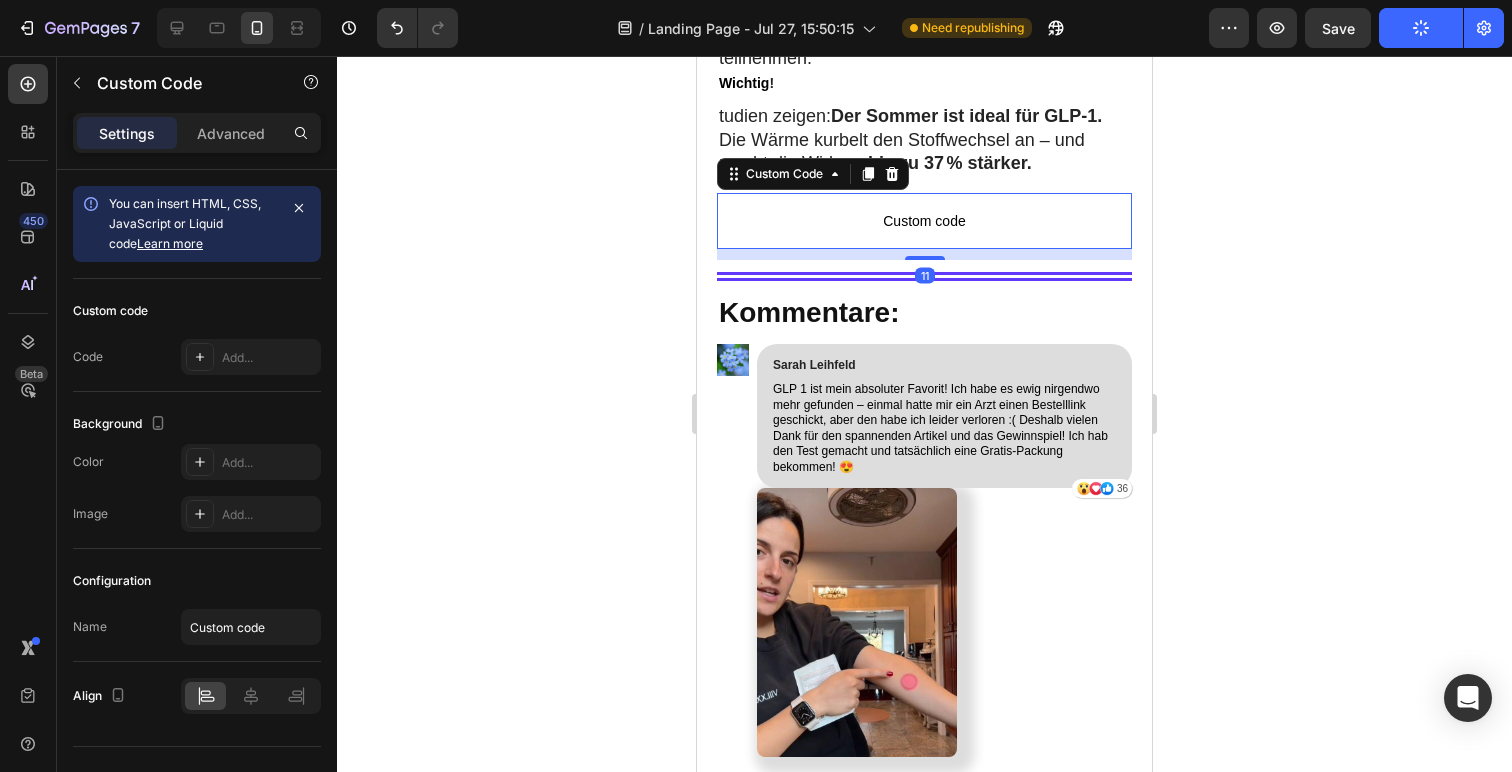 click on "Custom code" at bounding box center [924, 221] 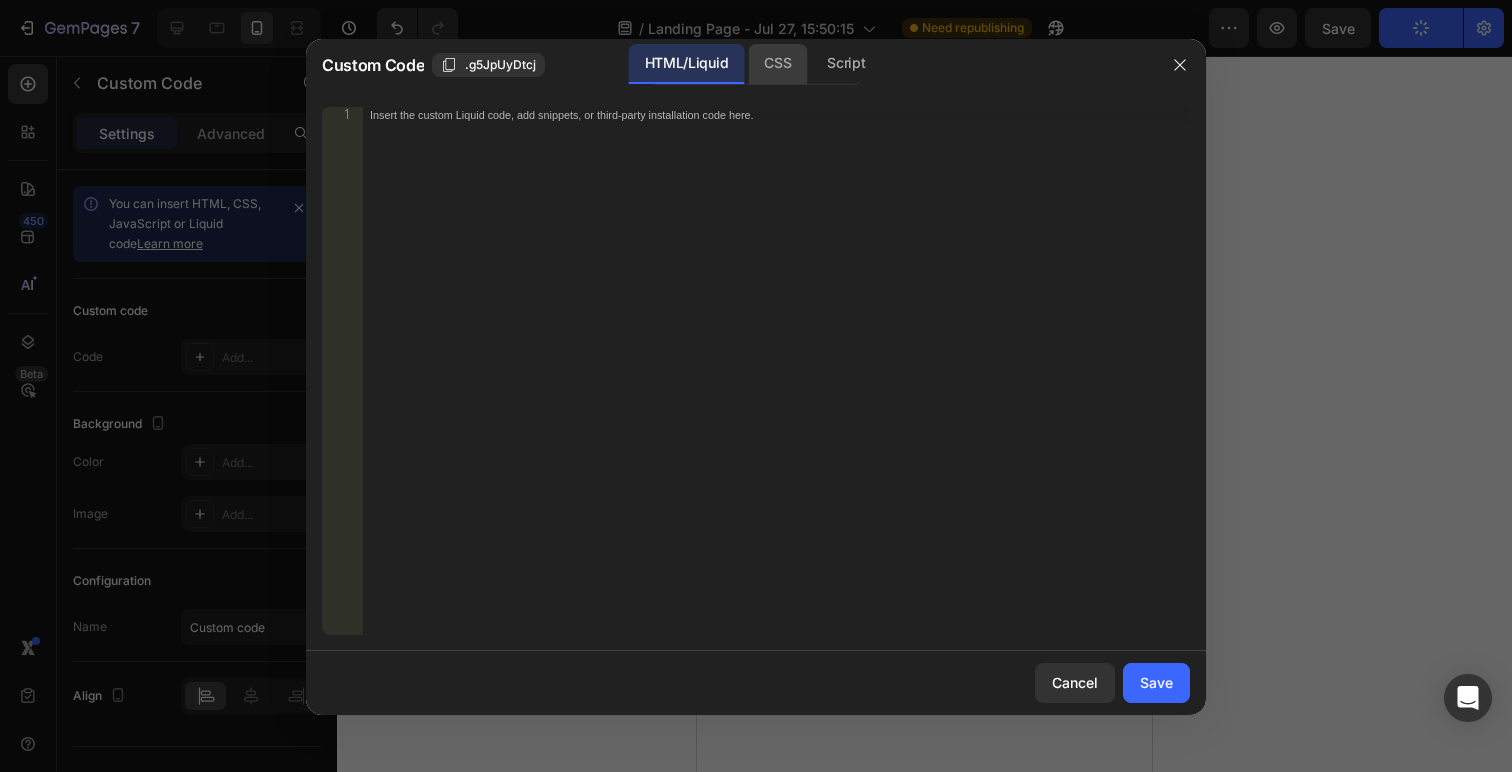 scroll, scrollTop: 0, scrollLeft: 0, axis: both 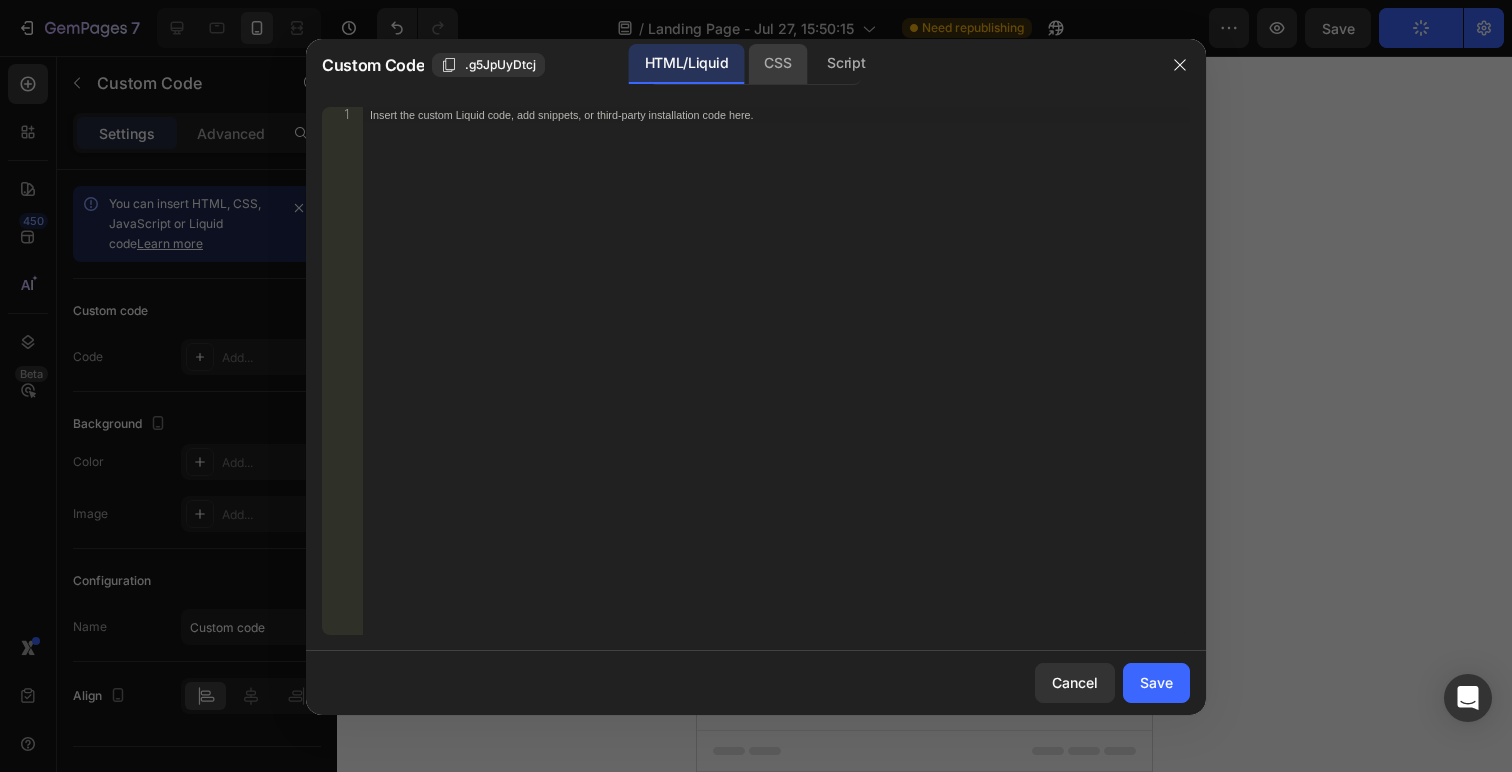 click on "CSS" 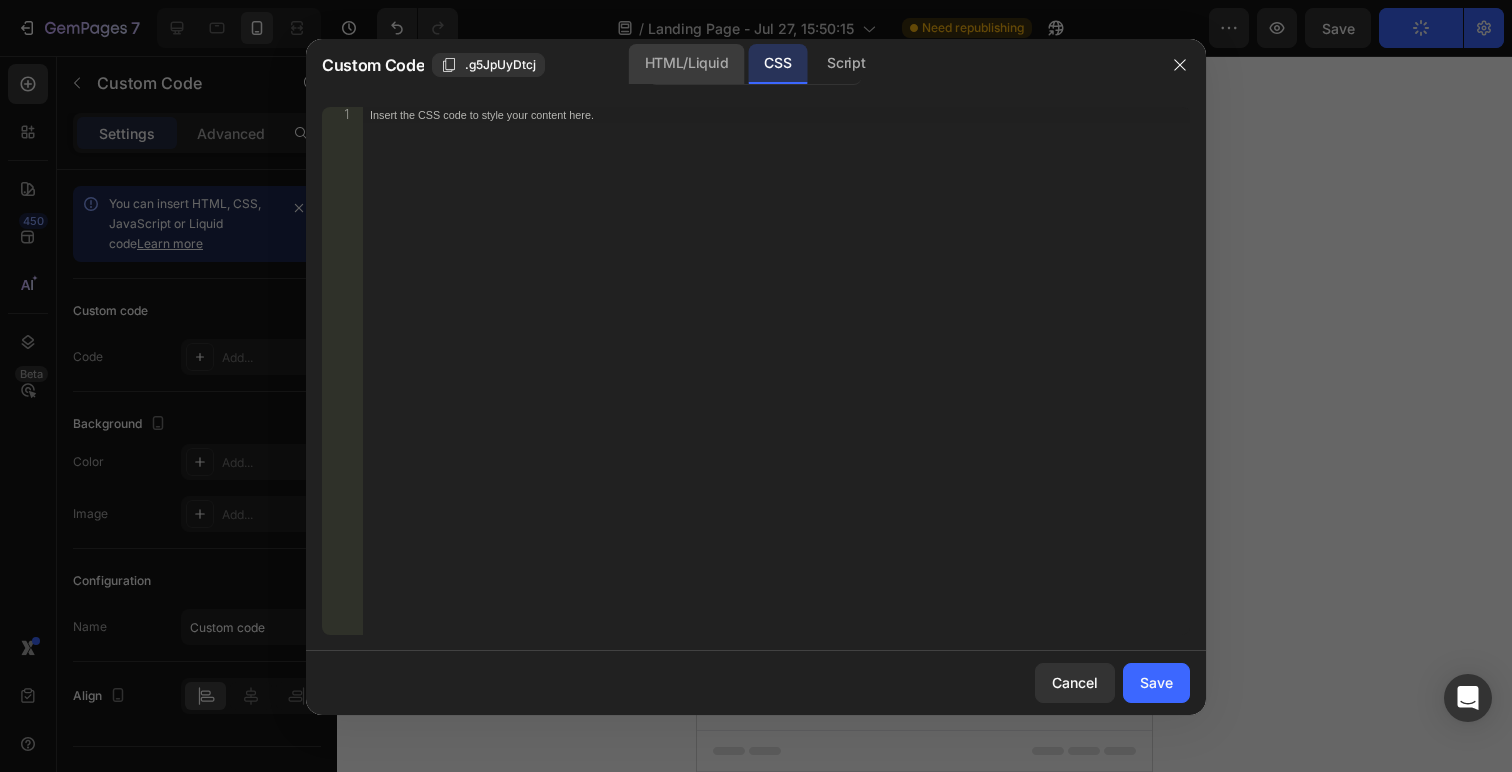click on "HTML/Liquid" 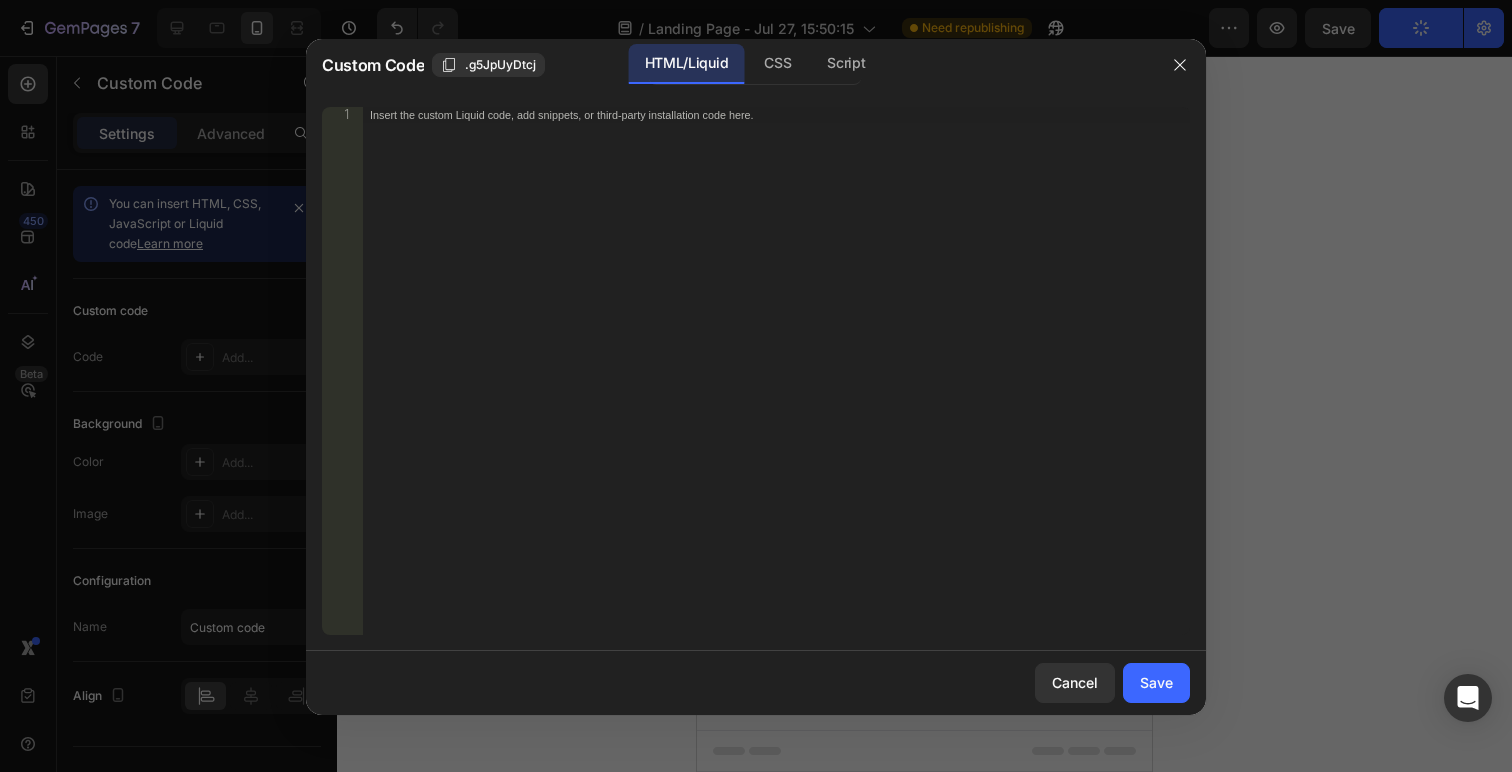 type 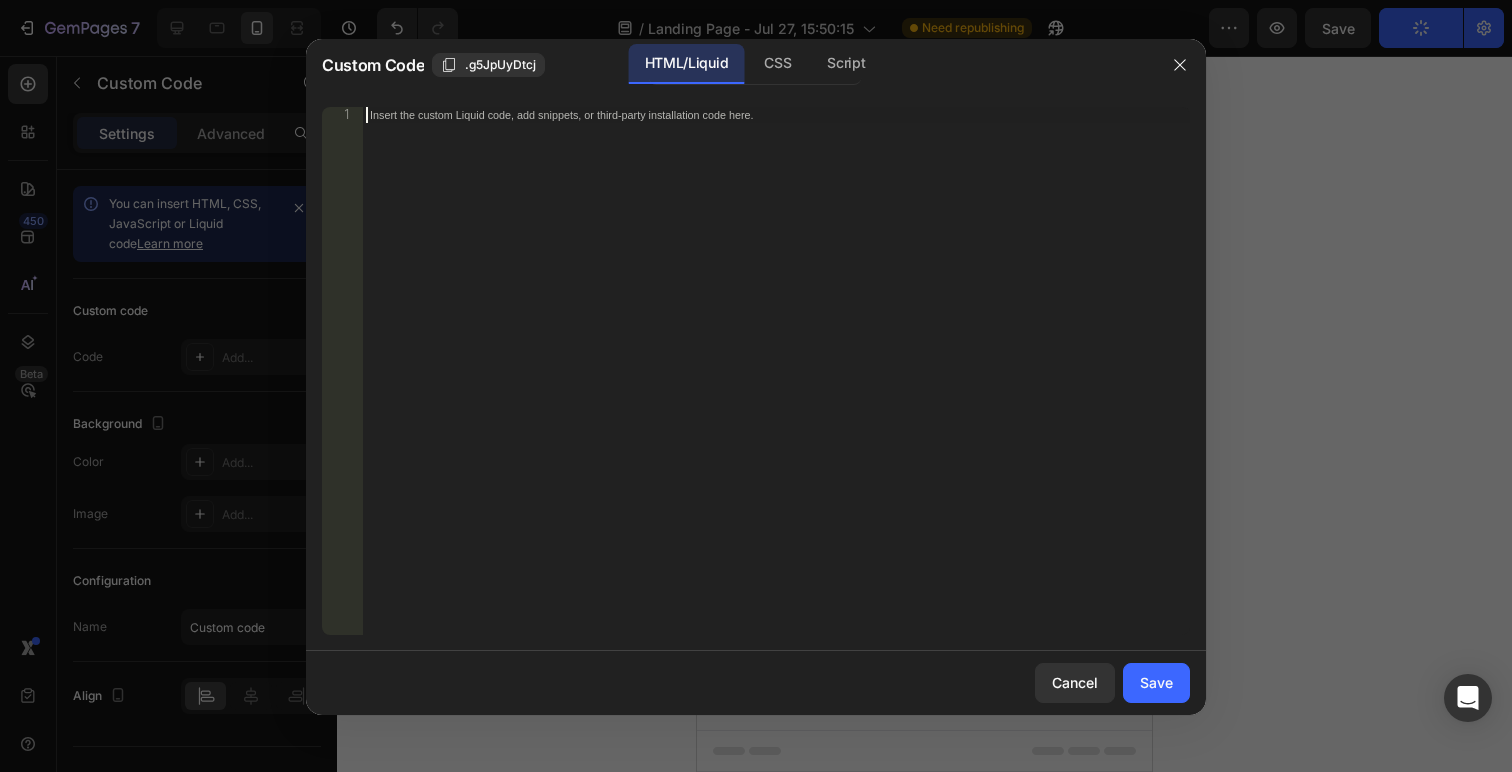 click on "Insert the custom Liquid code, add snippets, or third-party installation code here." at bounding box center [776, 387] 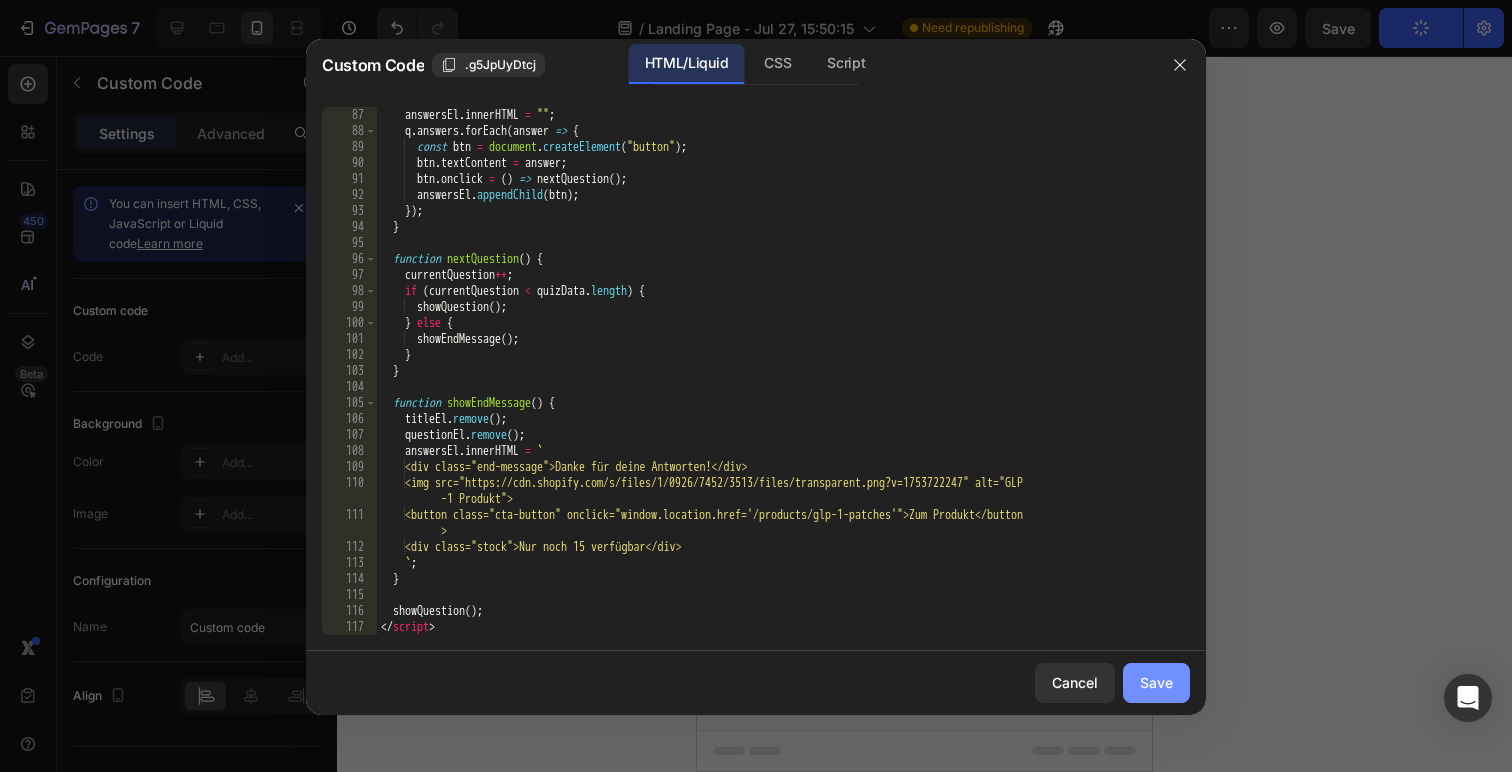 click on "Save" 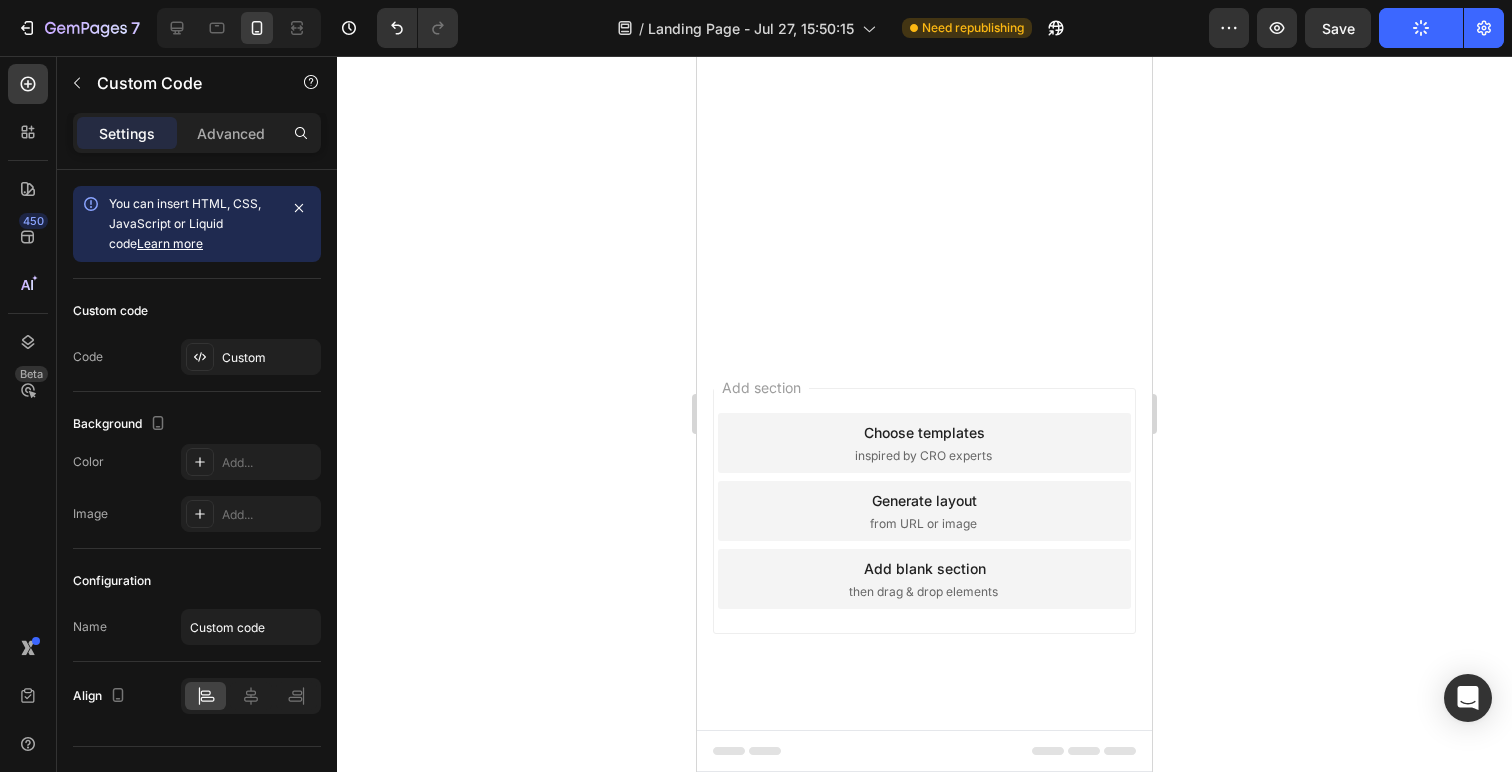 scroll, scrollTop: 19281, scrollLeft: 0, axis: vertical 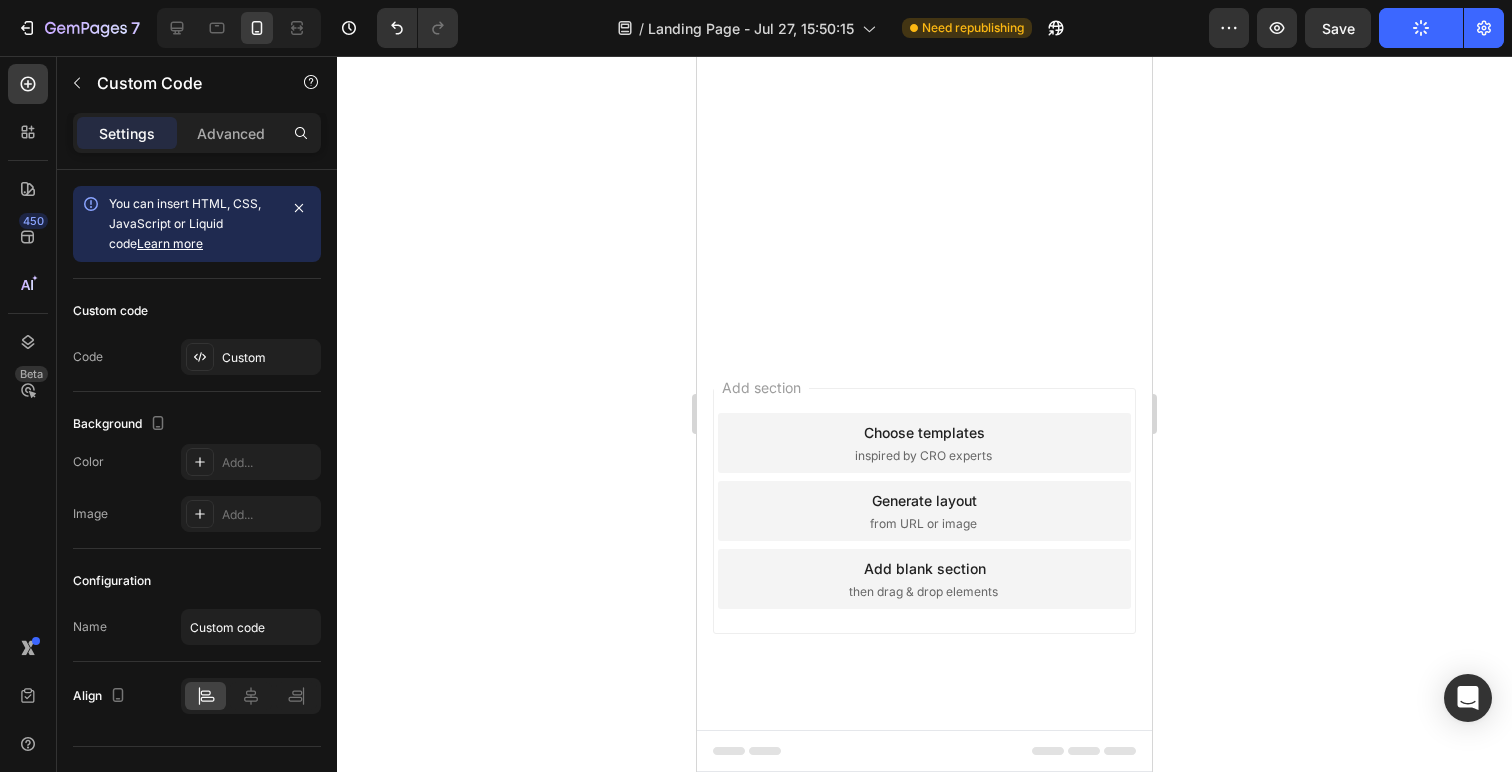 click on "Publish the page to see the content." at bounding box center (924, -2051) 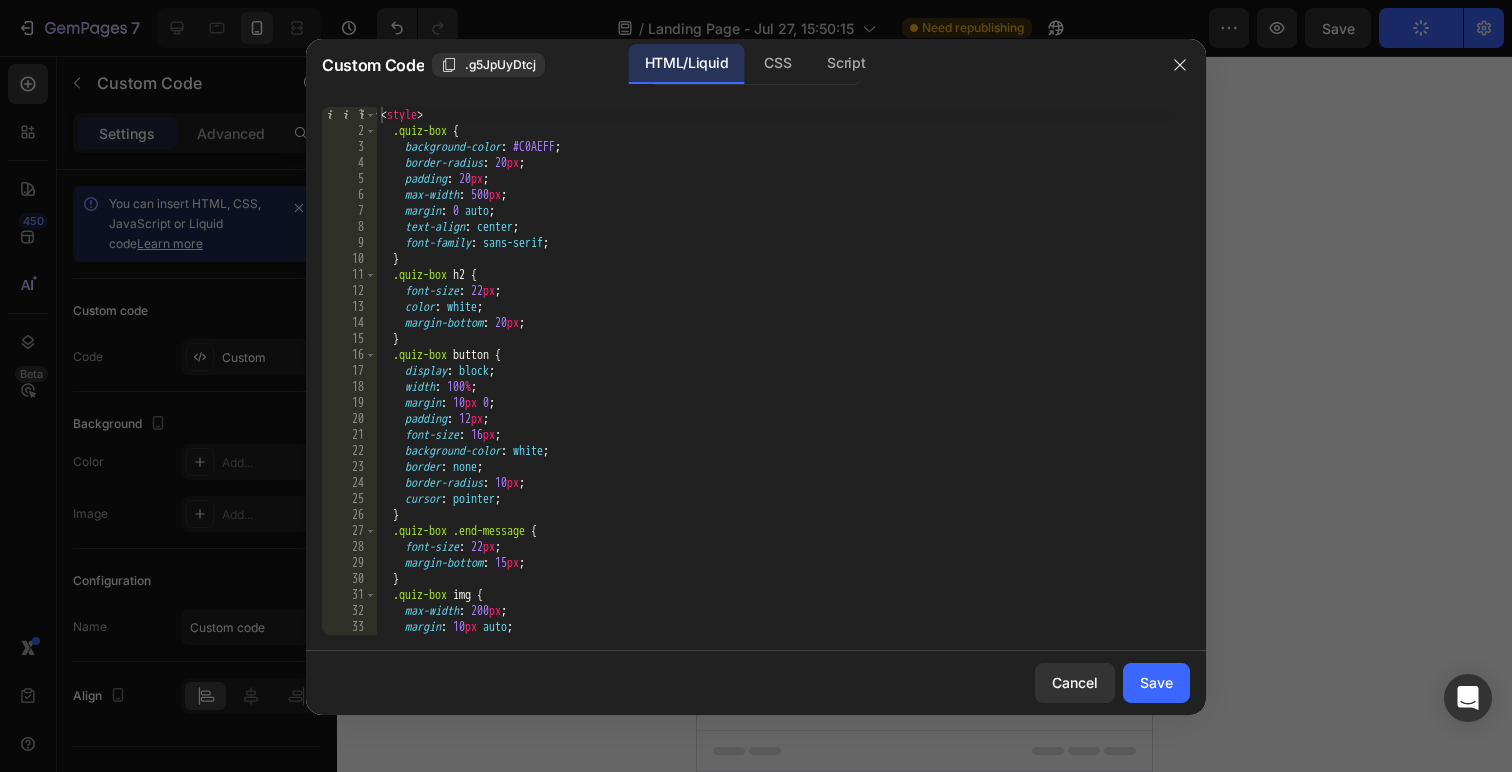 click on "< style >    .quiz-box   {      background-color :   #C0AEFF ;      border-radius :   20 px ;      padding :   20 px ;      max-width :   500 px ;      margin :   0   auto ;      text-align :   center ;      font-family :   sans-serif ;    }    .quiz-box   h2   {      font-size :   22 px ;      color :   white ;      margin-bottom :   20 px ;    }    .quiz-box   button   {      display :   block ;      width :   100 % ;      margin :   10 px   0 ;      padding :   12 px ;      font-size :   16 px ;      background-color :   white ;      border :   none ;      border-radius :   10 px ;      cursor :   pointer ;    }    .quiz-box   .end-message   {      font-size :   22 px ;      margin-bottom :   15 px ;    }    .quiz-box   img   {      max-width :   200 px ;      margin :   10 px   auto ;      display :   block ;" at bounding box center (776, 387) 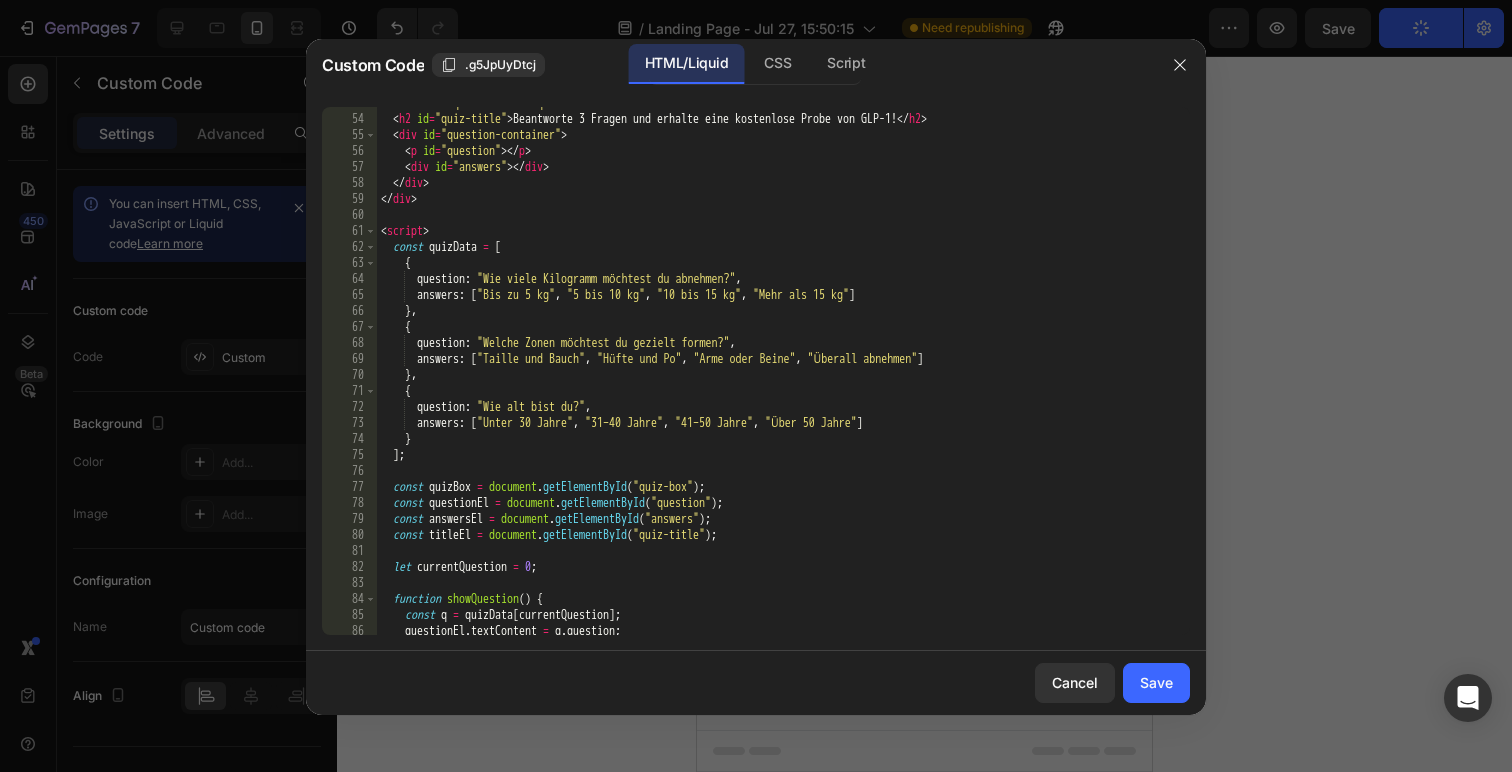 scroll, scrollTop: 1392, scrollLeft: 0, axis: vertical 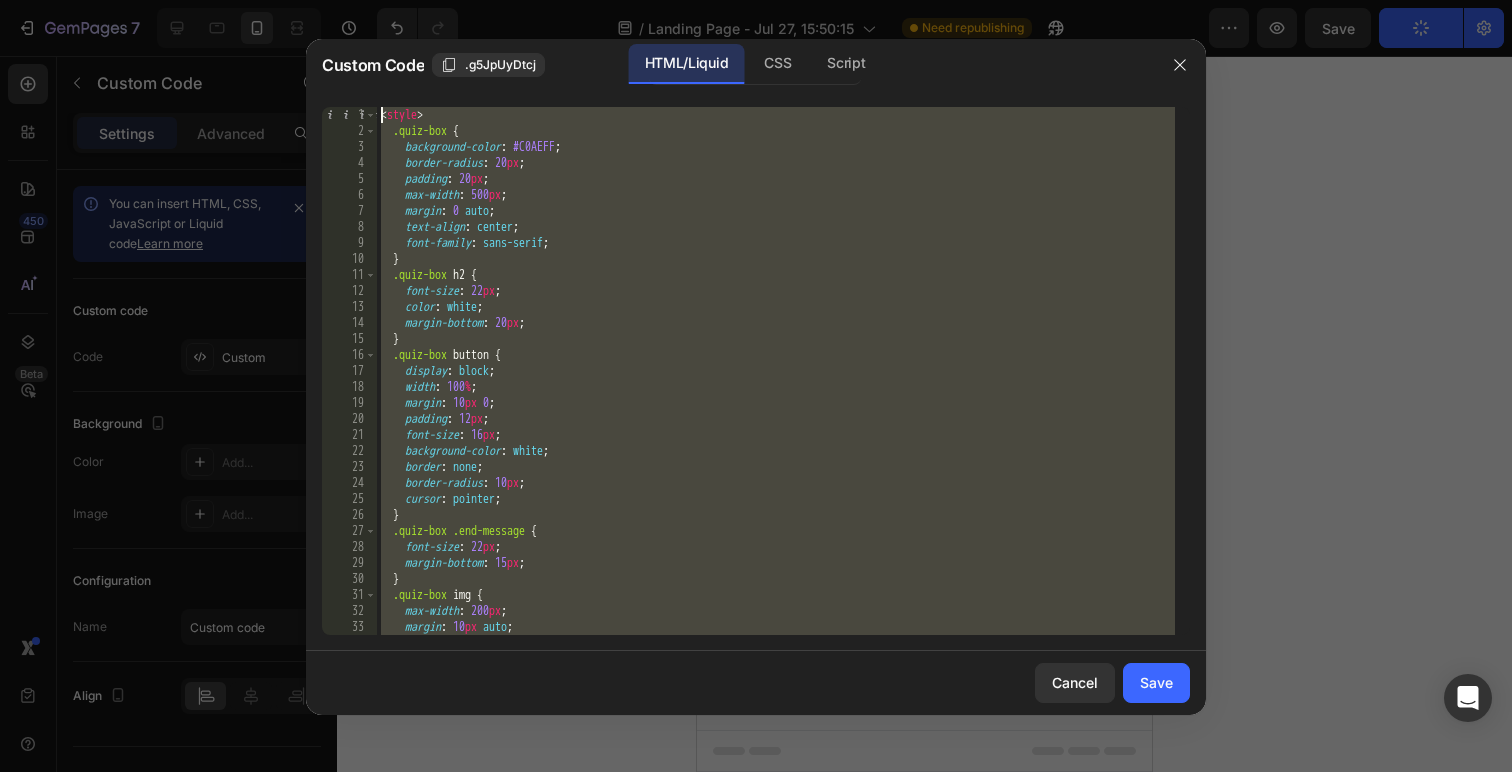 drag, startPoint x: 554, startPoint y: 612, endPoint x: 322, endPoint y: -31, distance: 683.57367 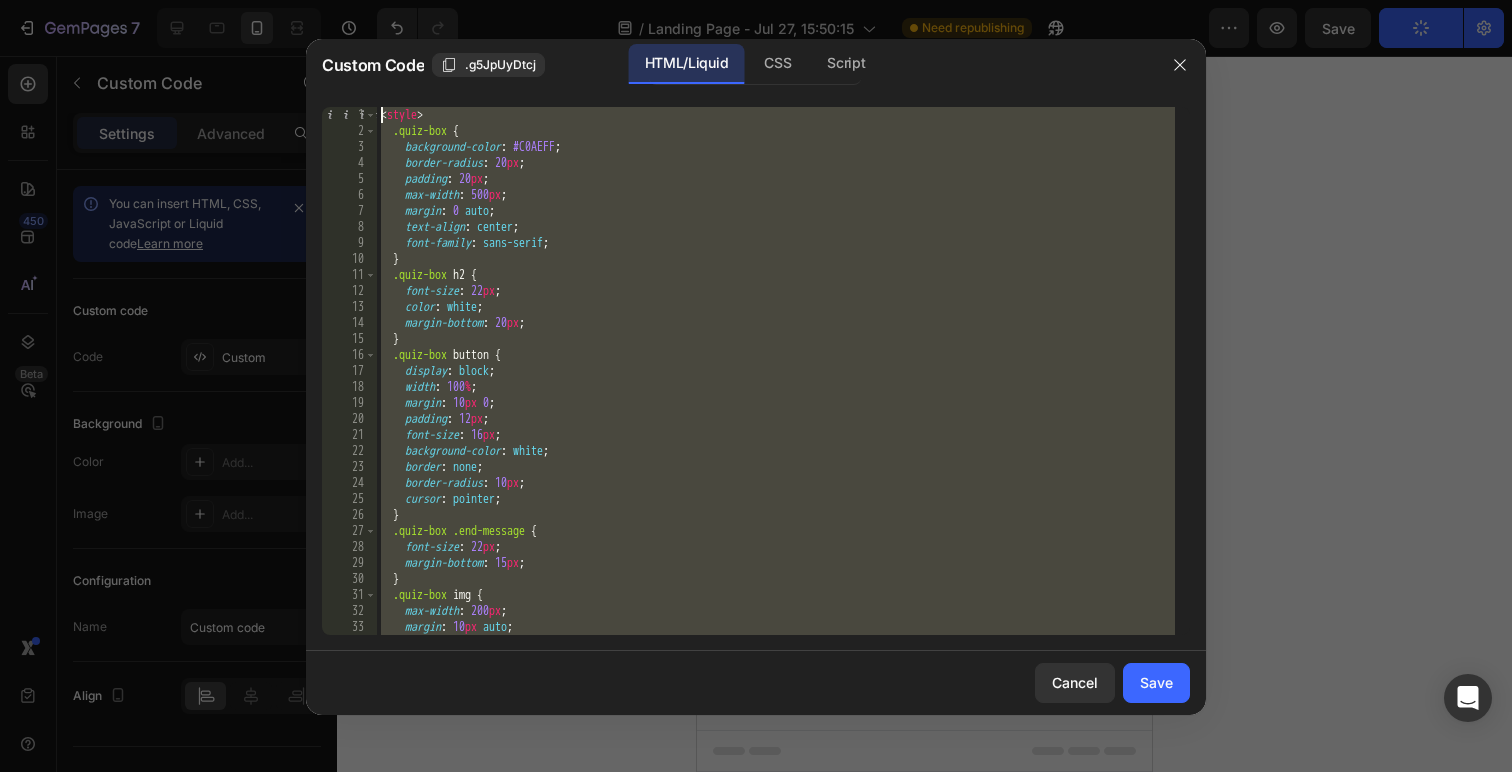 click on "7   /  Landing Page - Jul 27, 15:50:15 Need republishing Preview  Save   Publish  450 Beta Sections(18) Elements(83) Section Element Hero Section Product Detail Brands Trusted Badges Guarantee Product Breakdown How to use Testimonials Compare Bundle FAQs Social Proof Brand Story Product List Collection Blog List Contact Sticky Add to Cart Custom Footer Browse Library 450 Layout
Row
Row
Row
Row Text
Heading
Text Block Button
Button
Button Media
Image
Image" at bounding box center (756, 0) 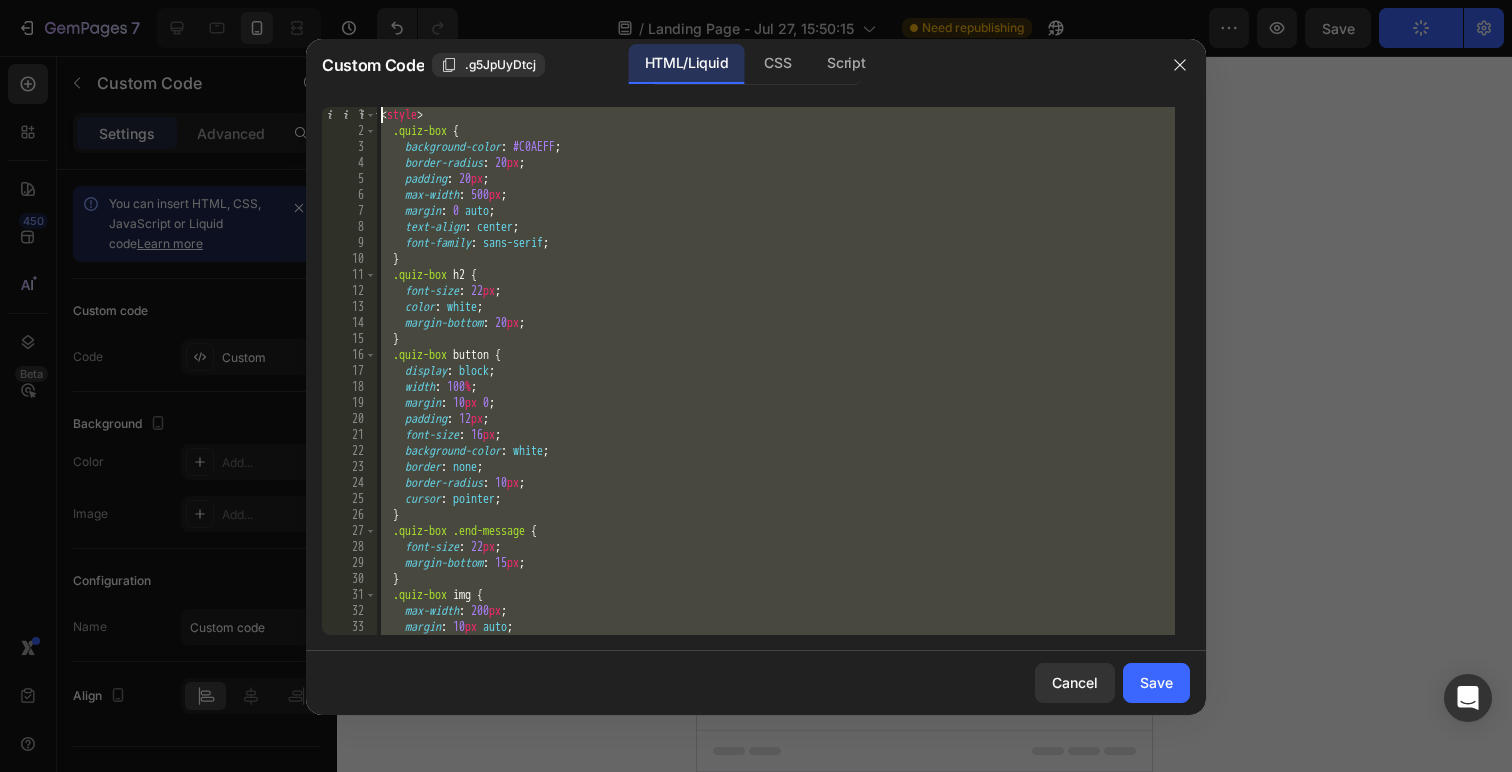 type on "<style>
.quiz-box {" 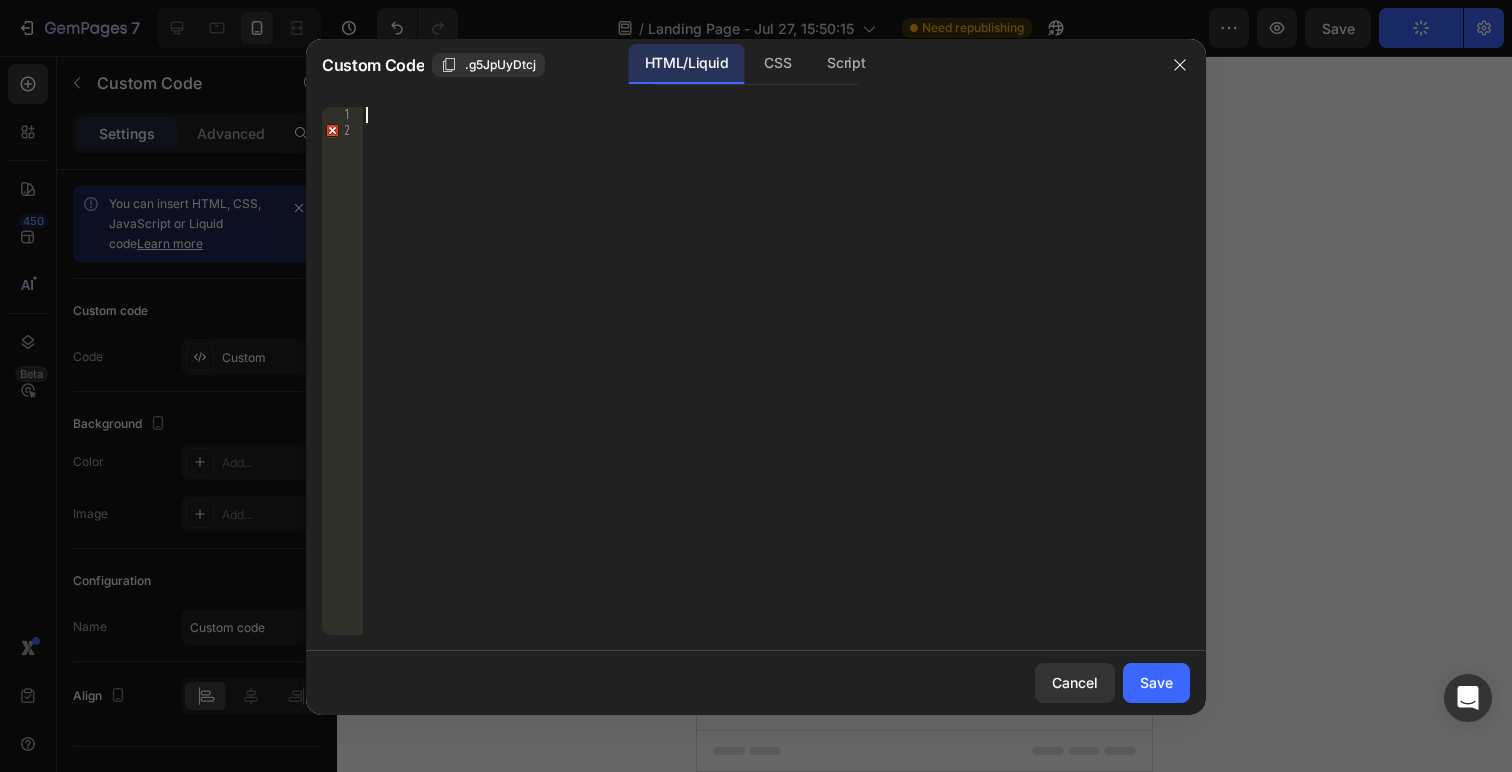 scroll, scrollTop: 1408, scrollLeft: 0, axis: vertical 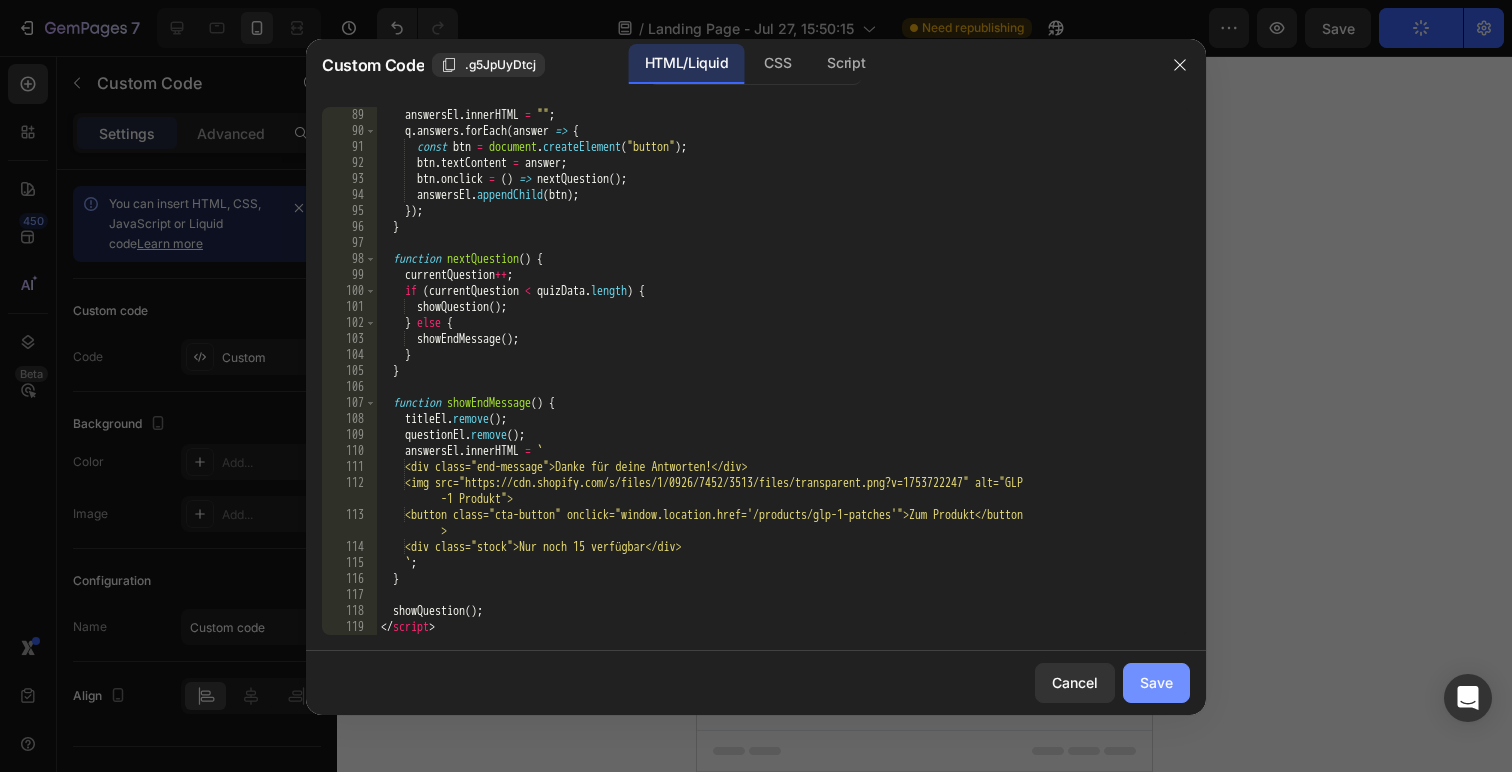click on "Save" at bounding box center [1156, 682] 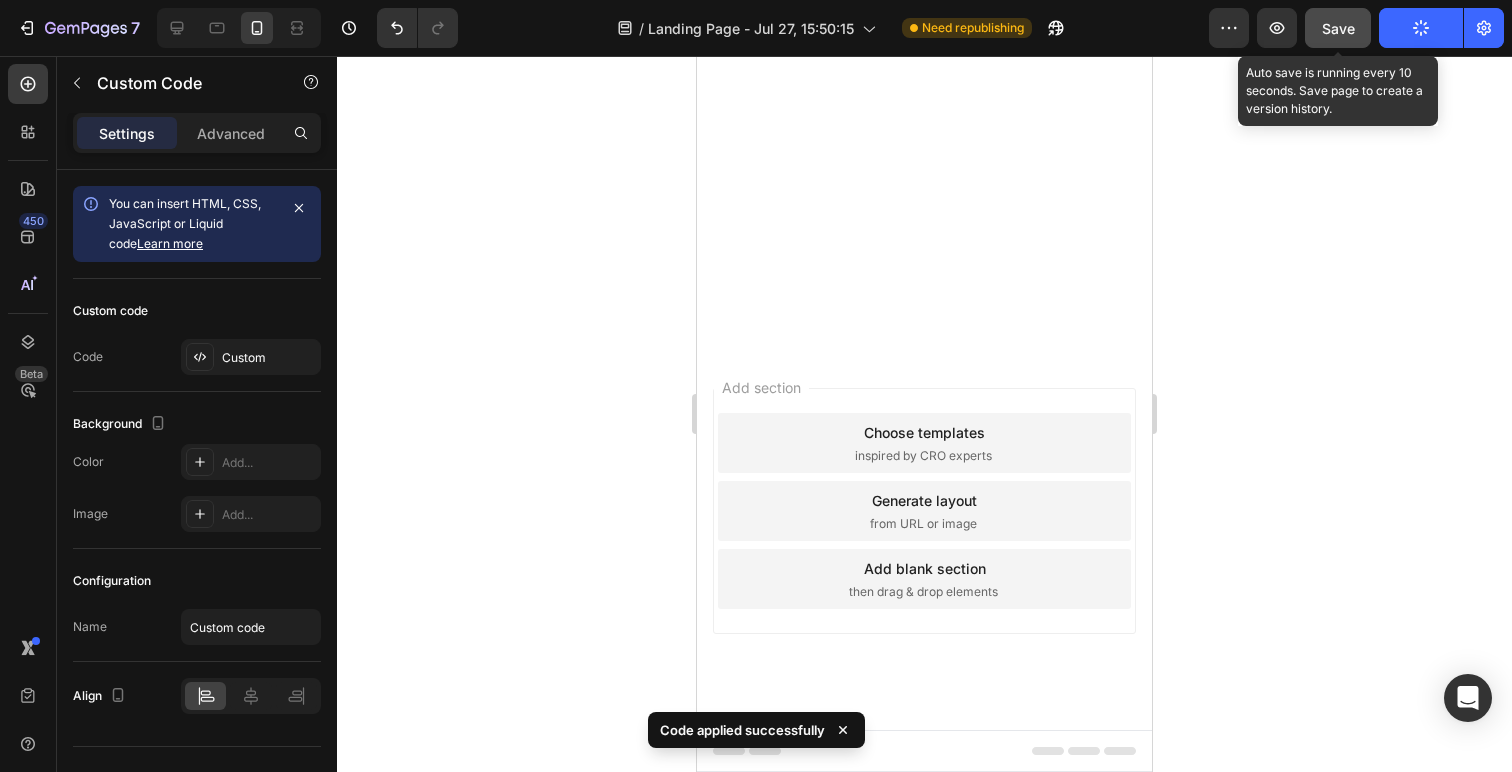click on "Save" 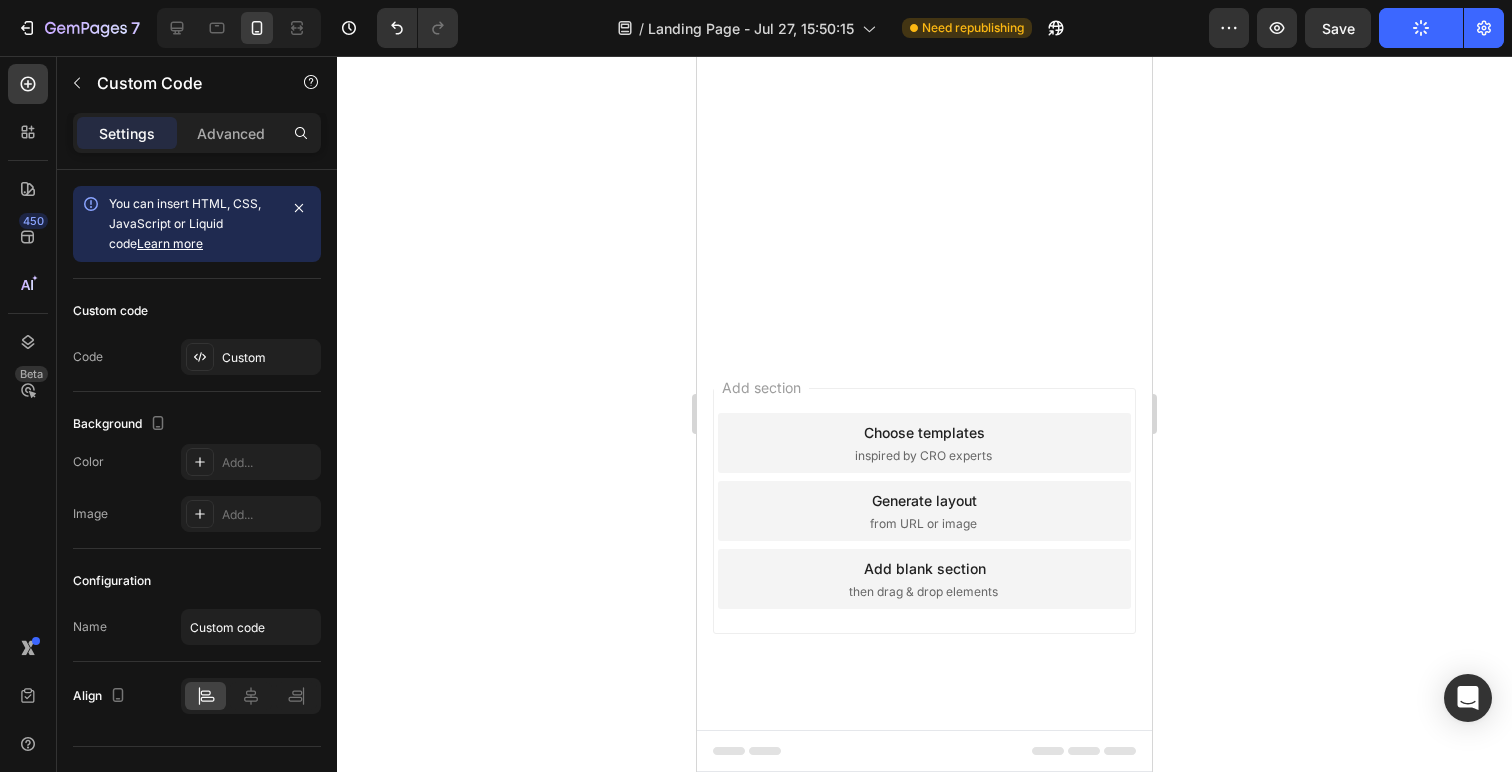 click on "Ihr Ziel?  Erreicht : In nur einem Monat nahm sie  über 20 kg ab! [NAME] war enttäuscht: Ihr eigener Professor unterstützte teure, riskante Produkte – aber blockierte ihre natürliche und günstige Lösung.   Später erfuhr sie: Mitarbeiter ihres Instituts hatten heimlich Studien mit ihrer Formel durchgeführt – mit überraschend positiven Ergebnissen.   Die Folge : Sie verkauften die Ergebniss samt Formel an ein Pharmaunternehmen.   Dort wurde ein neues Produkt entwickelt.  Doch es war schwächer, falsch dosiert – und viel teurer.   Trotz vollmundiger Versprechen zeigte es kaum Wirkung.   Für diese Konzerne zählt nur der Umsatz –  nicht die Gesundheit der Menschen. Text Block Image Ich konnte nicht zusehen, wie meine Formel missbraucht wurde. Ich musste die Wahrheit sagen.   [NAME] gründete die eigene Produktion – 100 % natürlich, wirksam und deutlich günstiger.   Ihre Formel kann laut ihr  bis zu 14 kg pro Woche  ermöglichen – ohne großen Aufwand.   Der Rechtsstreit läuft, doch [NAME] bleibt überzeugt.   Sie empfiehlt,  Text Block ." at bounding box center [924, -4286] 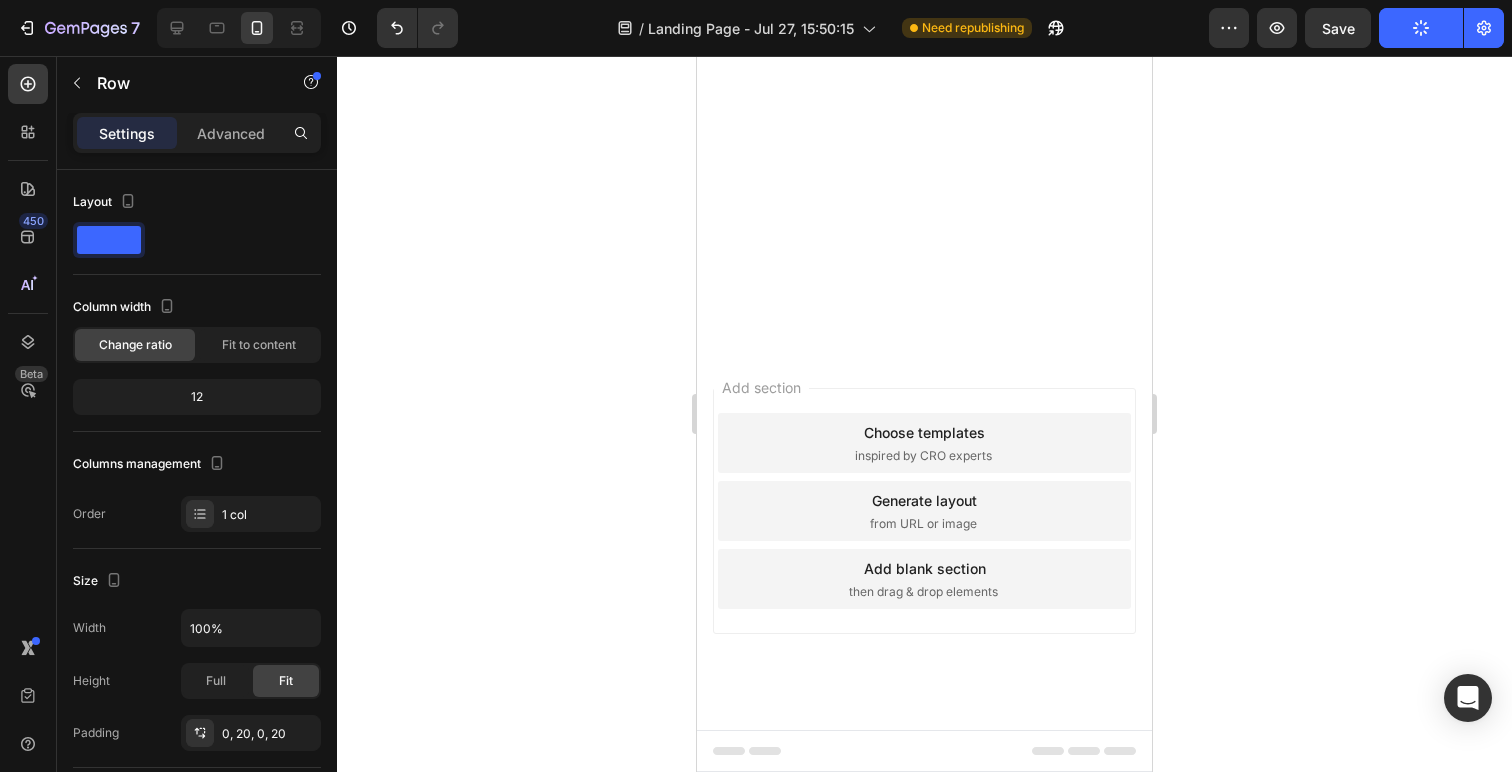 click on "bis zu 37 % stärker." at bounding box center [950, -2106] 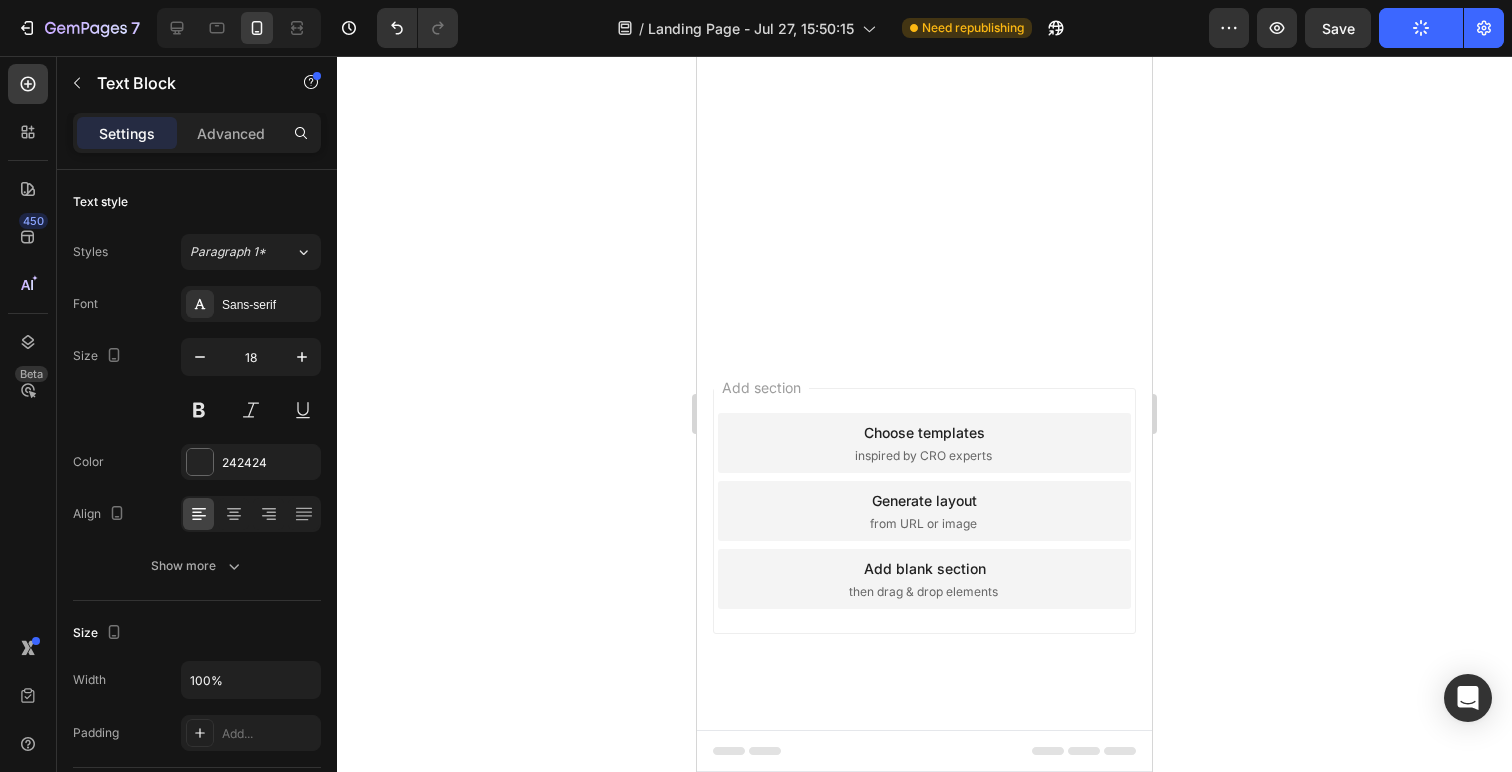 drag, startPoint x: 925, startPoint y: 190, endPoint x: 925, endPoint y: 206, distance: 16 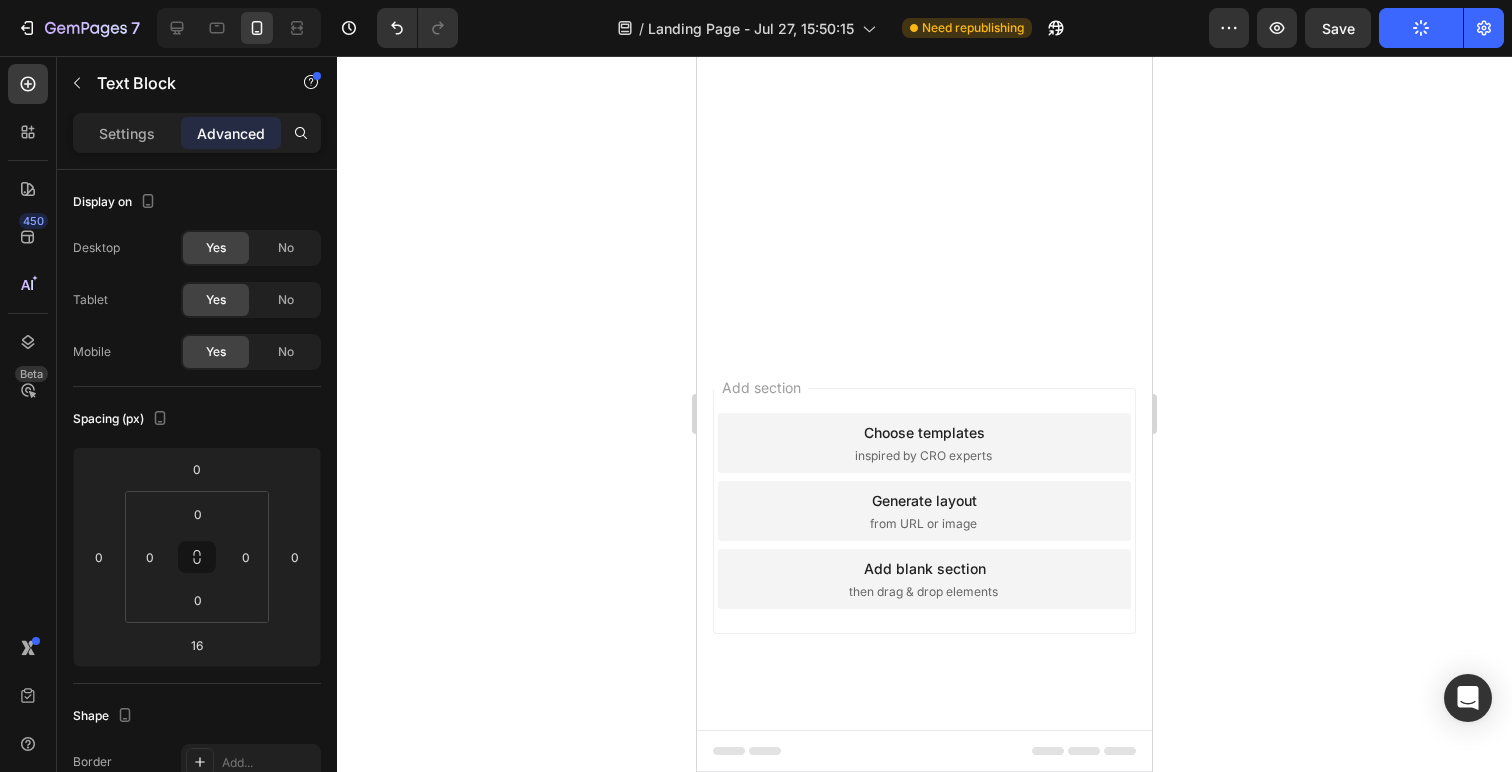 click on "Publish the page to see the content." at bounding box center (924, -2051) 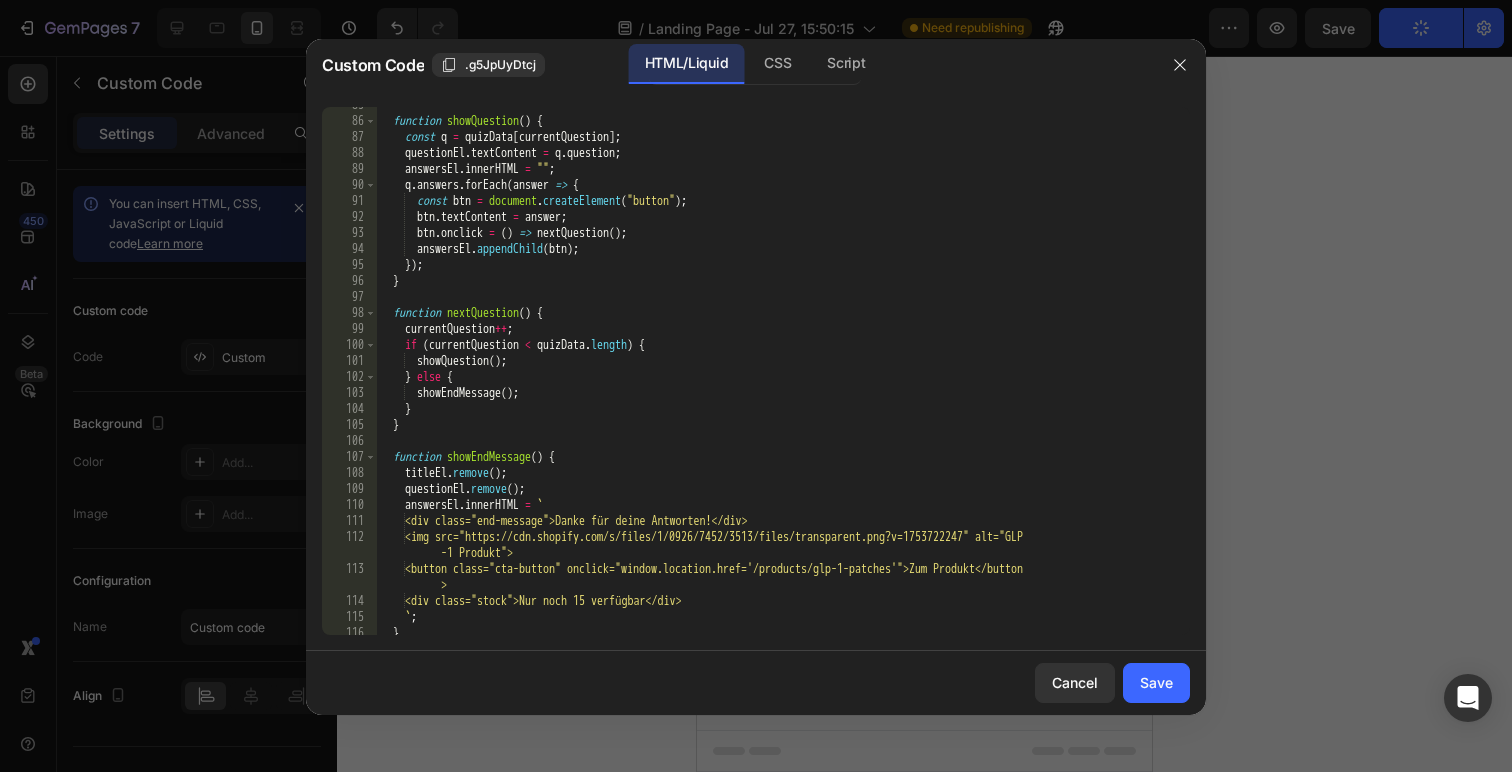 scroll, scrollTop: 1440, scrollLeft: 0, axis: vertical 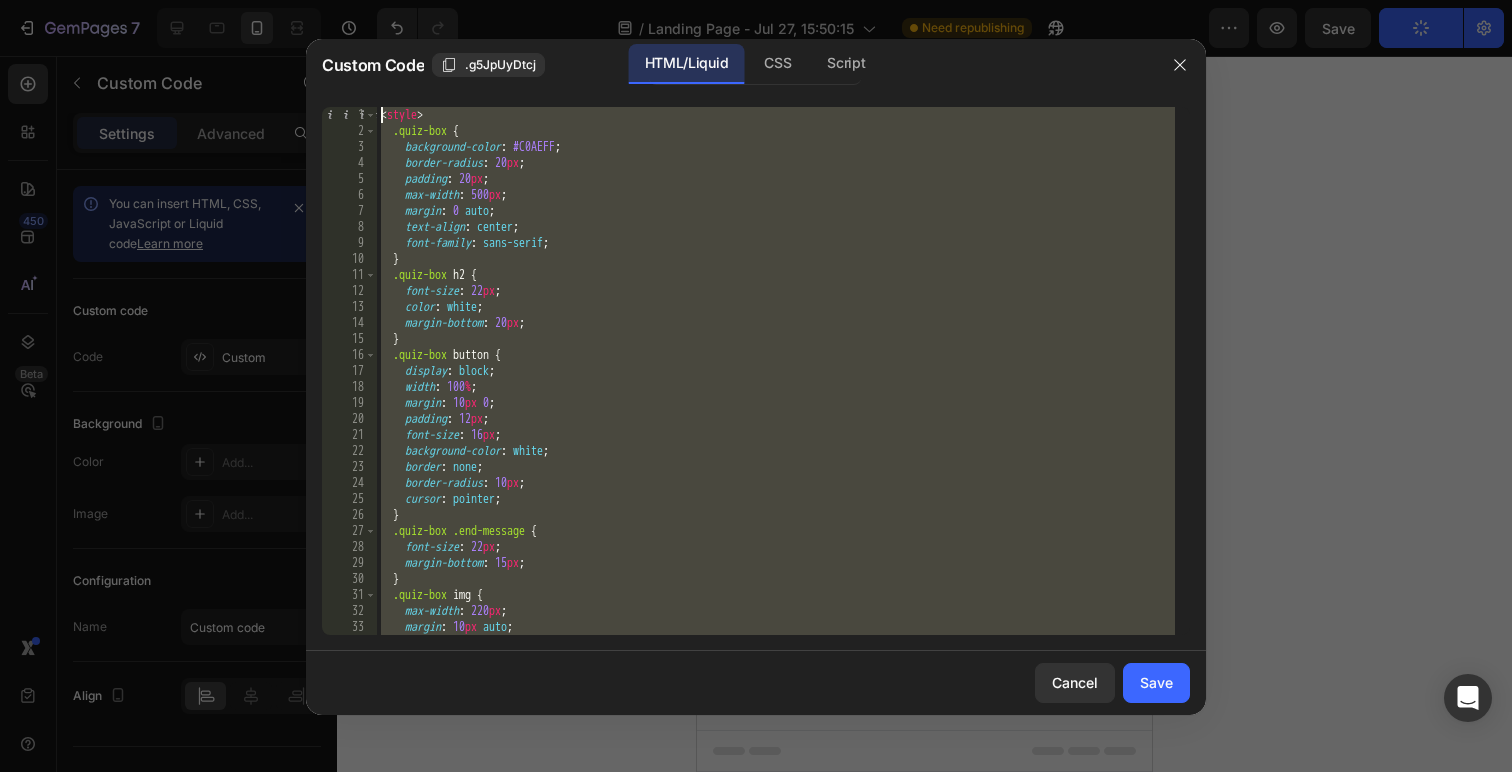 drag, startPoint x: 427, startPoint y: 452, endPoint x: 371, endPoint y: 57, distance: 398.94986 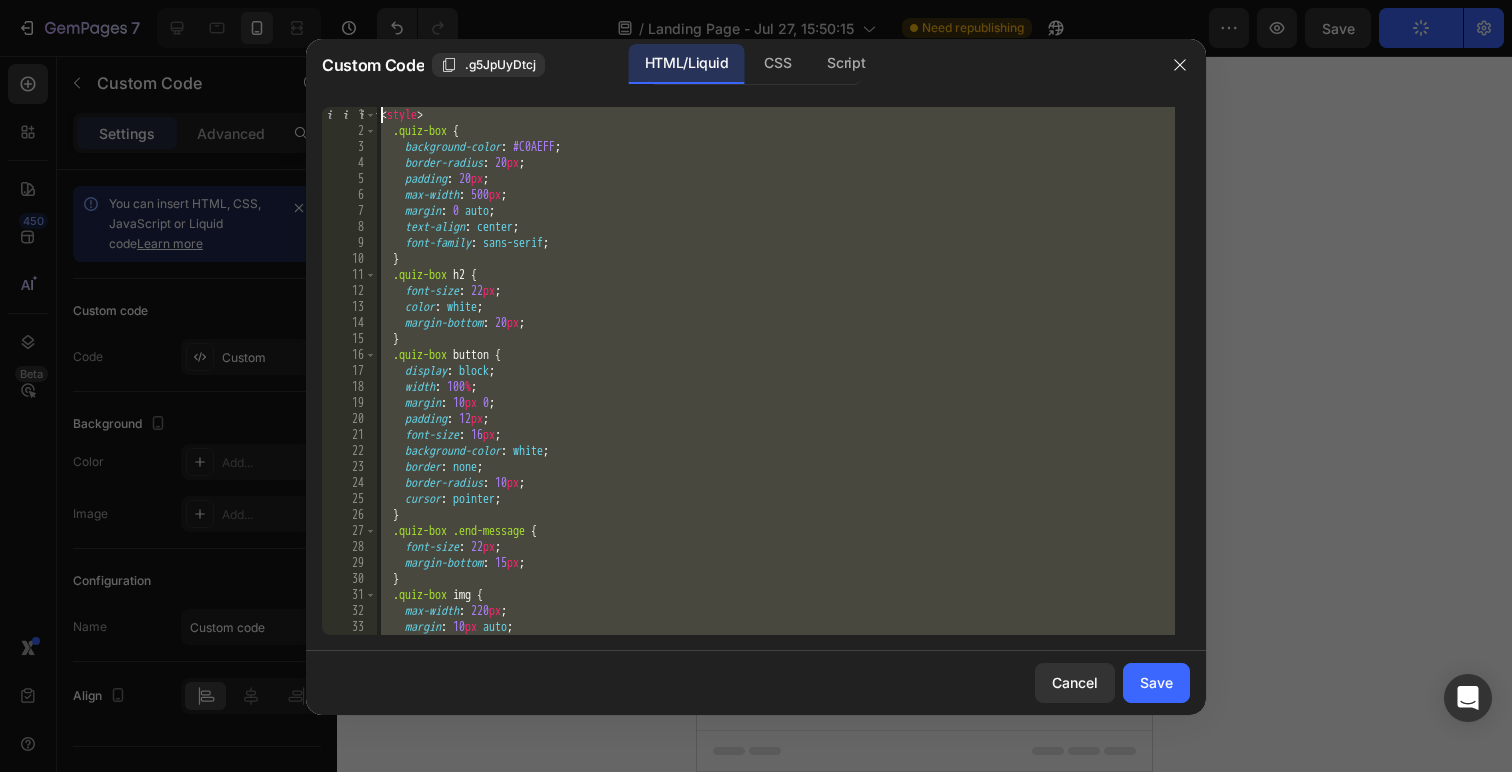 type on "</script>" 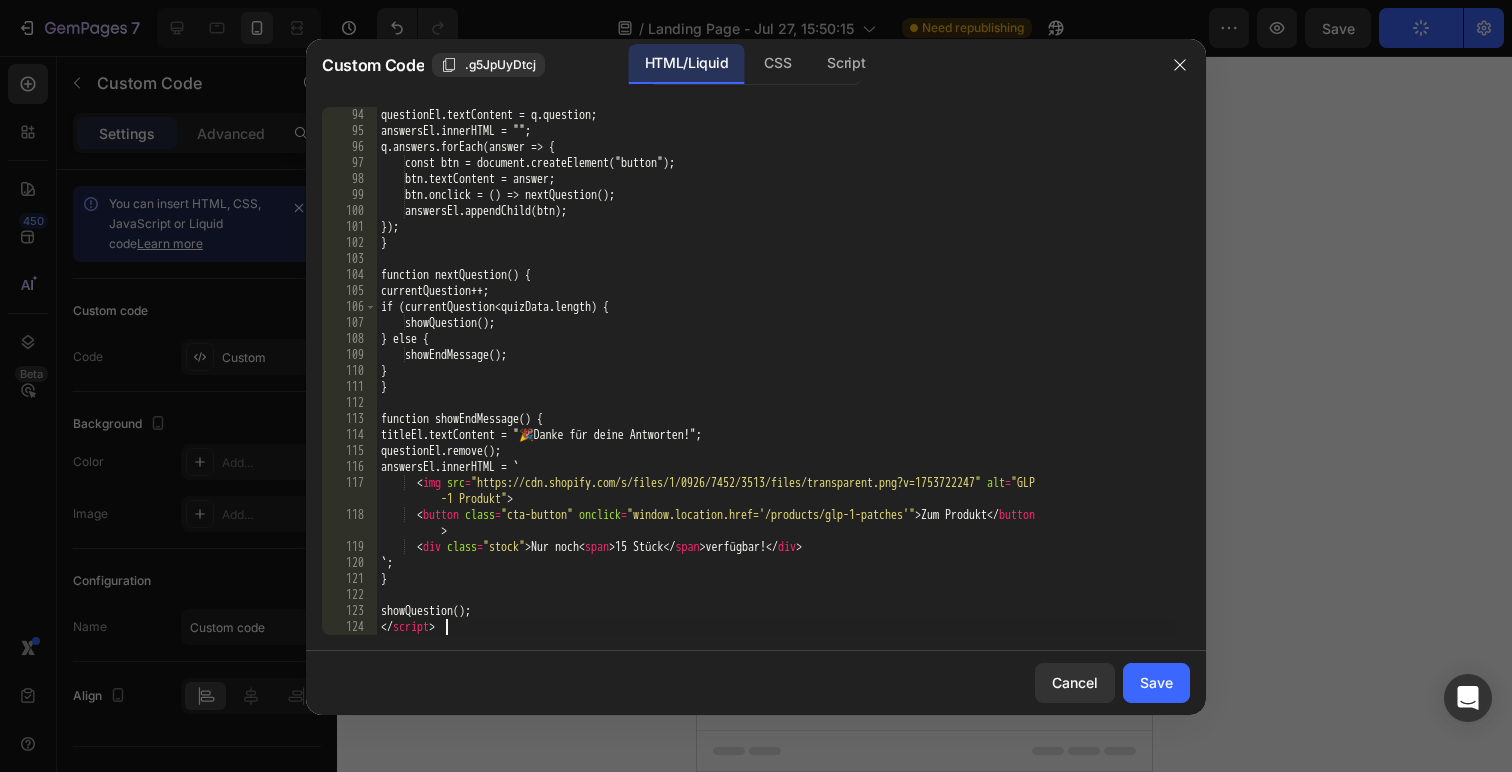 scroll, scrollTop: 1488, scrollLeft: 0, axis: vertical 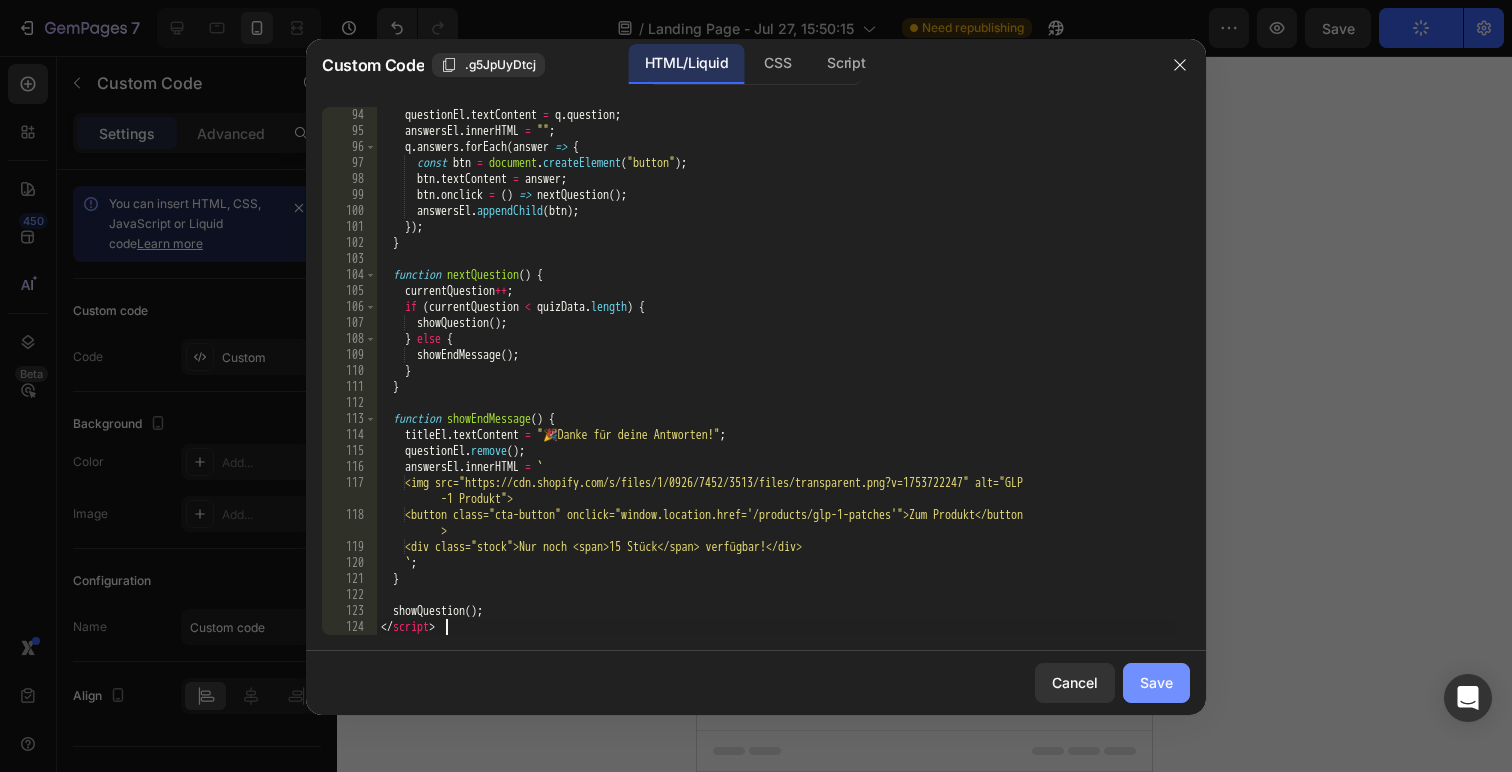click on "Save" at bounding box center (1156, 682) 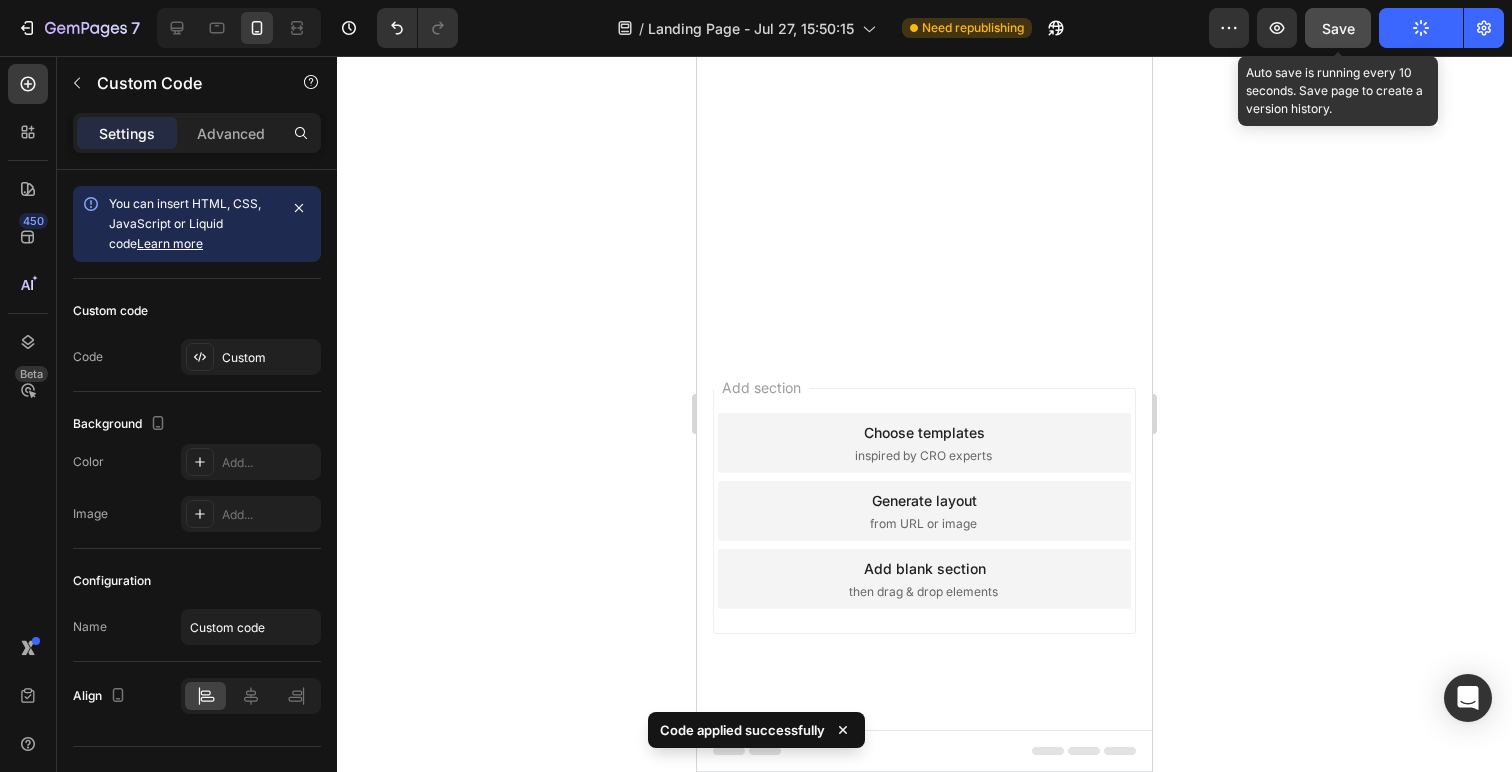click on "Save" 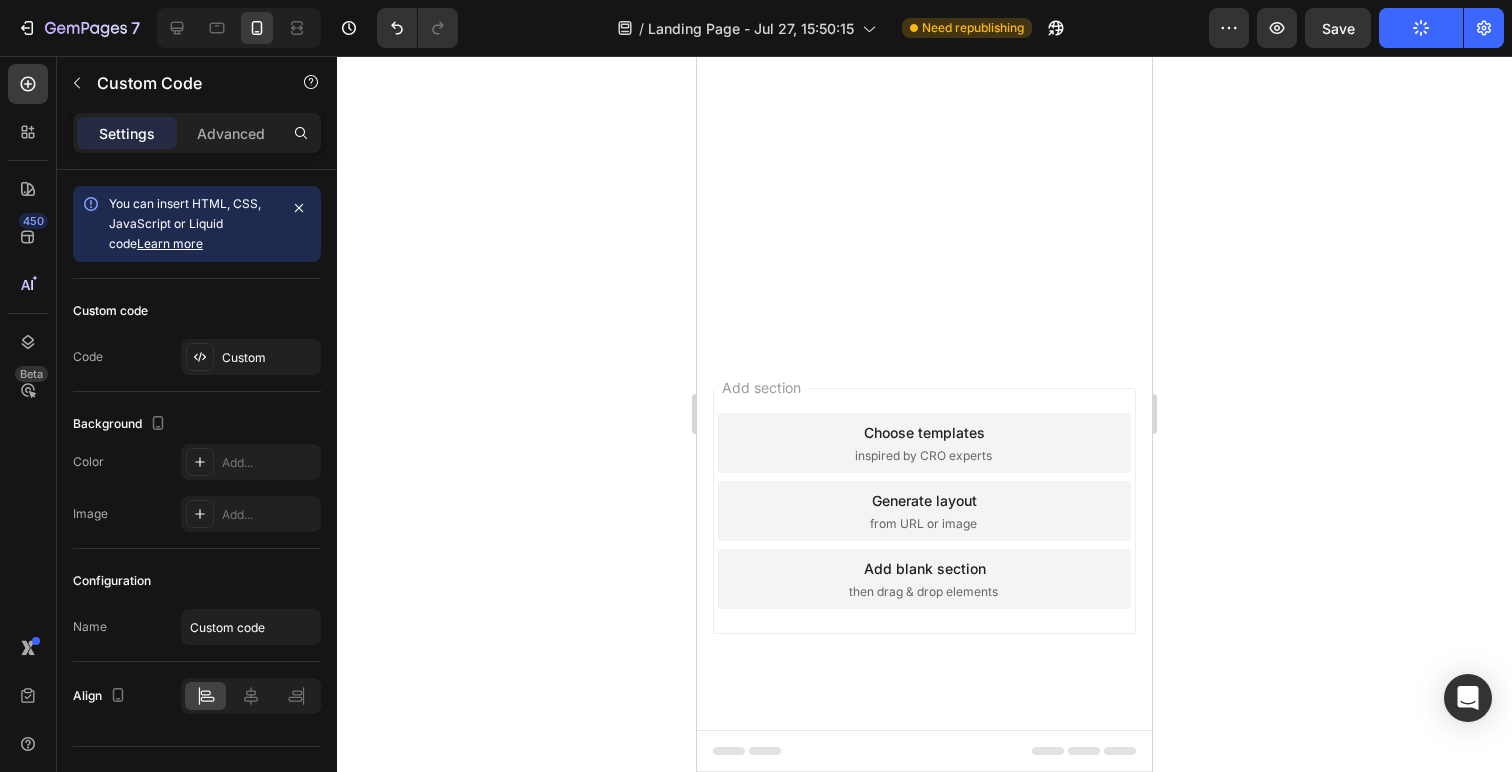 click on "Publish the page to see the content." at bounding box center [924, -2051] 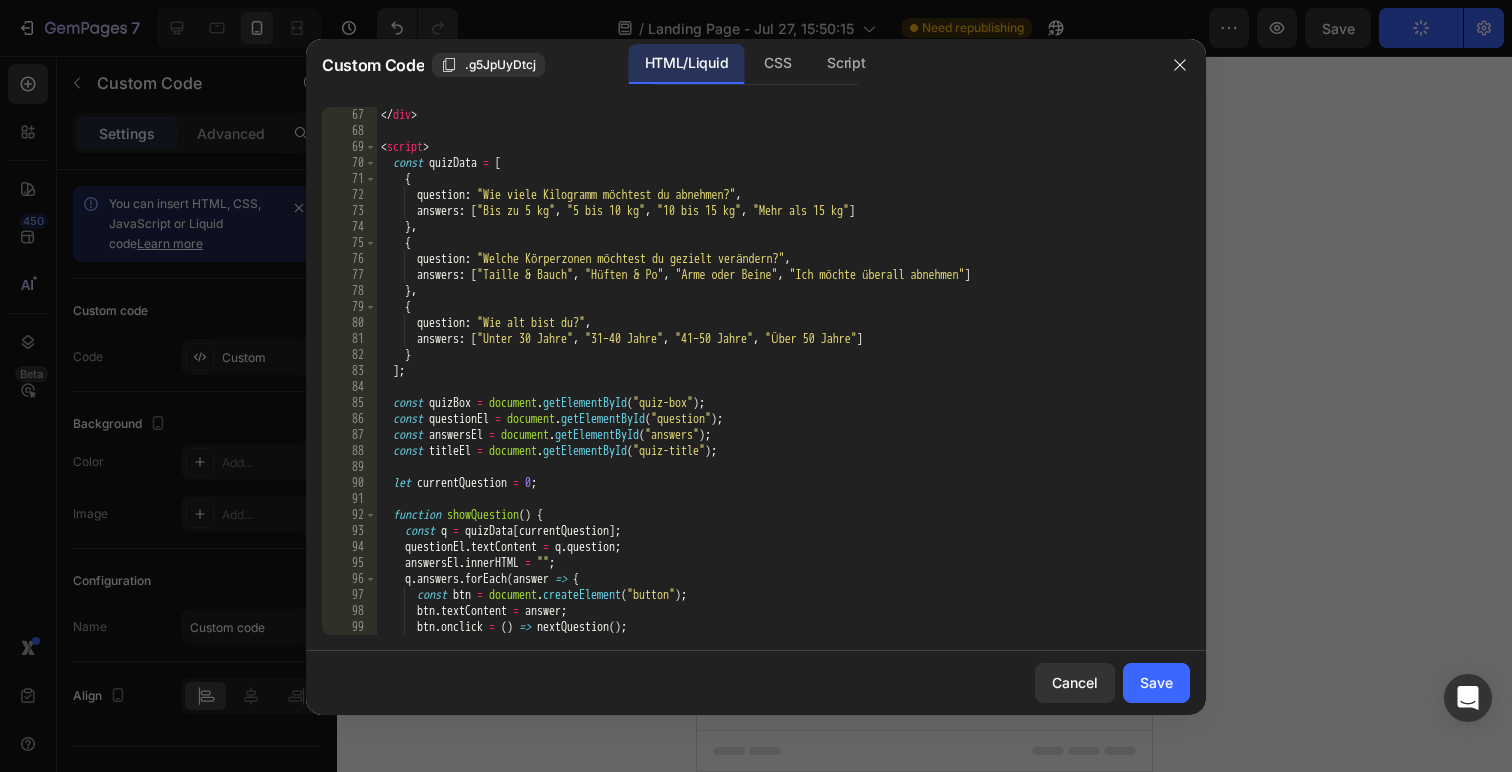 scroll, scrollTop: 1504, scrollLeft: 0, axis: vertical 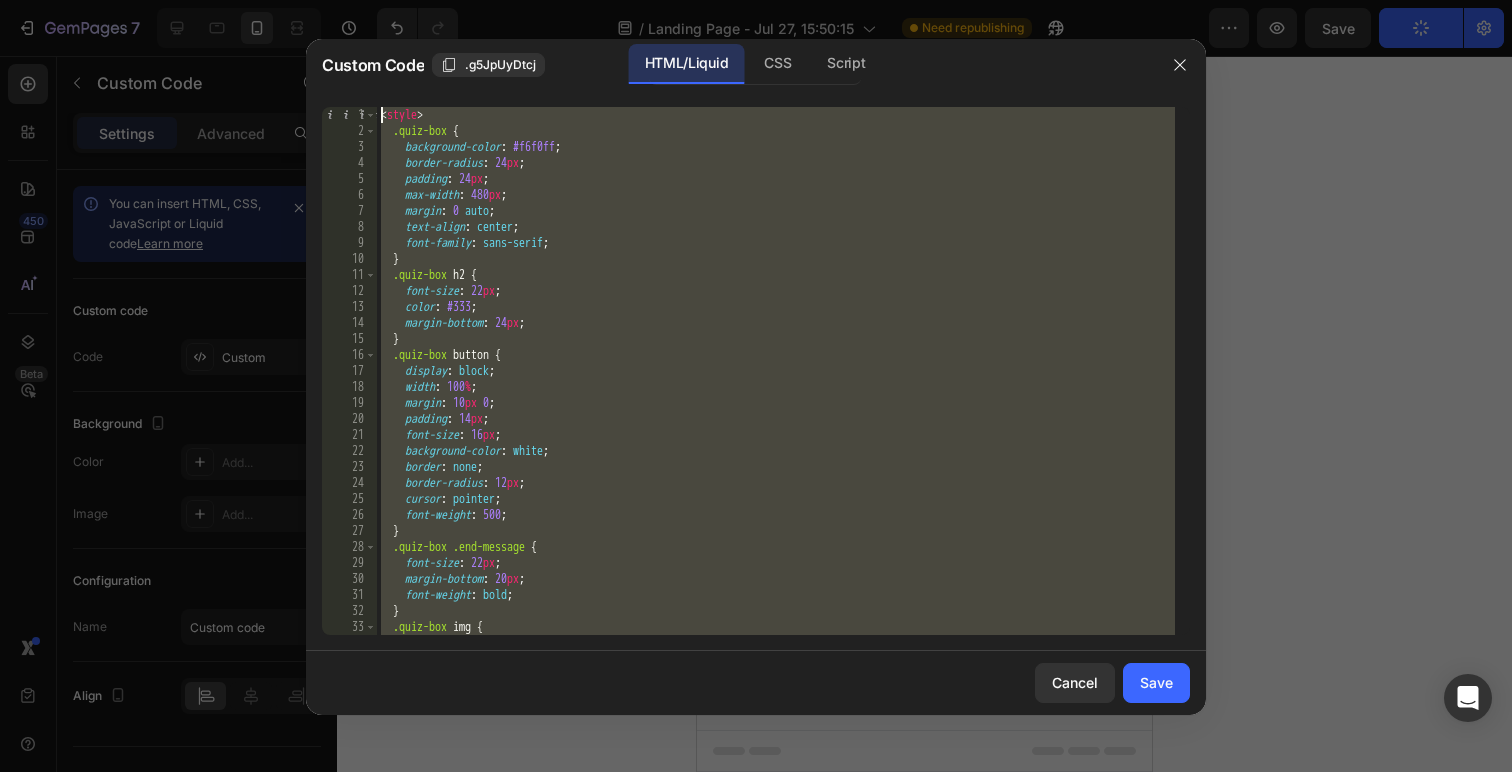 drag, startPoint x: 447, startPoint y: 456, endPoint x: 331, endPoint y: 66, distance: 406.88574 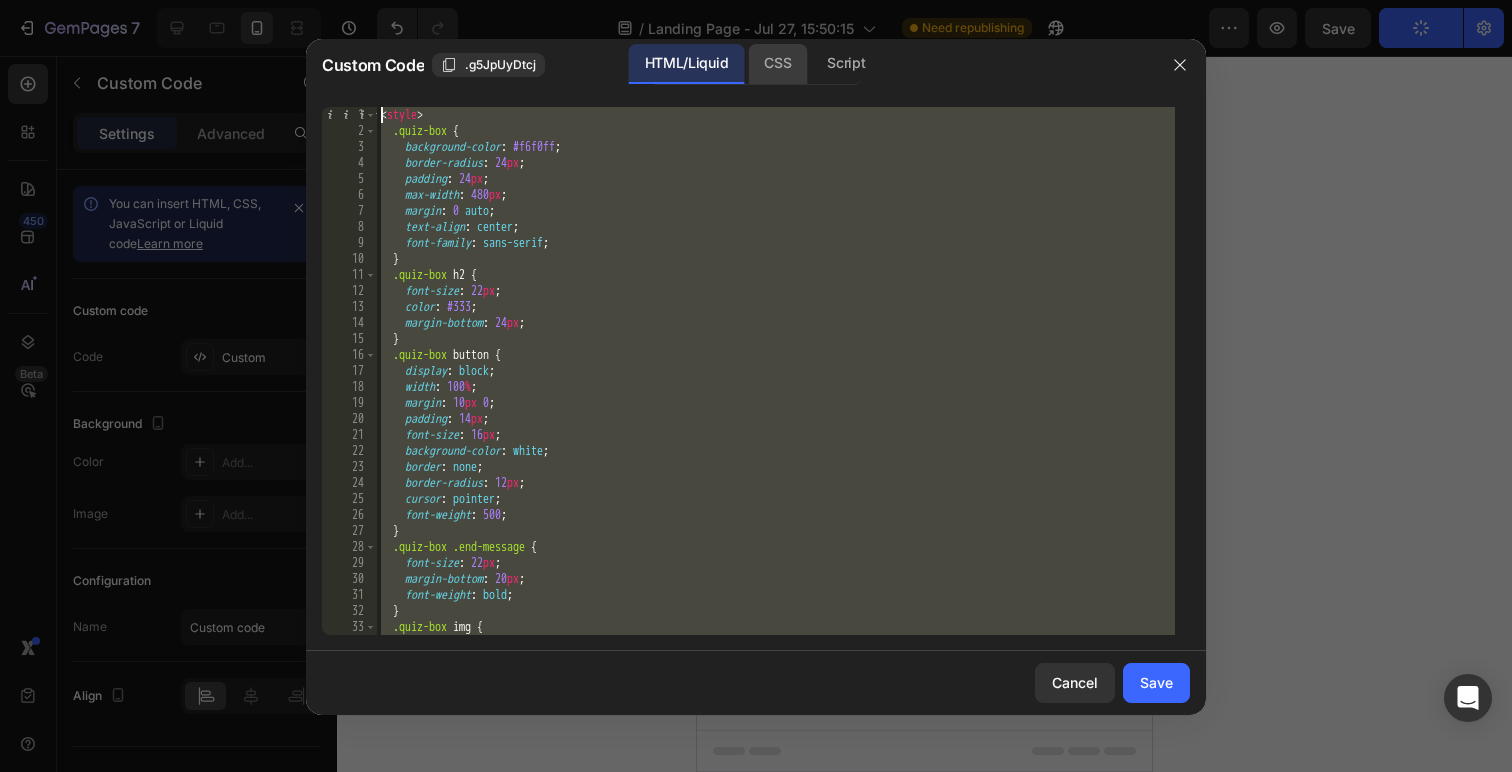 type 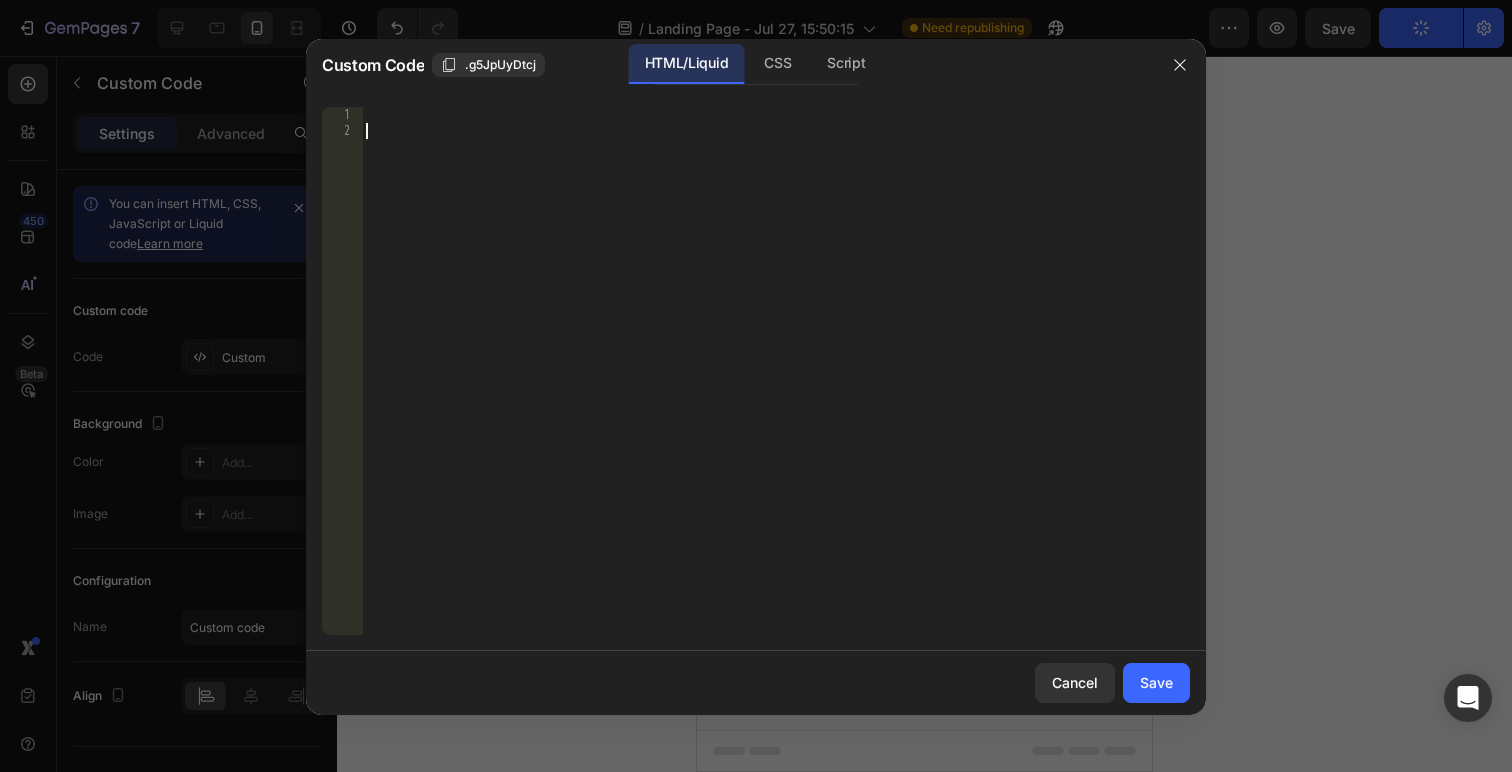 click at bounding box center [776, 387] 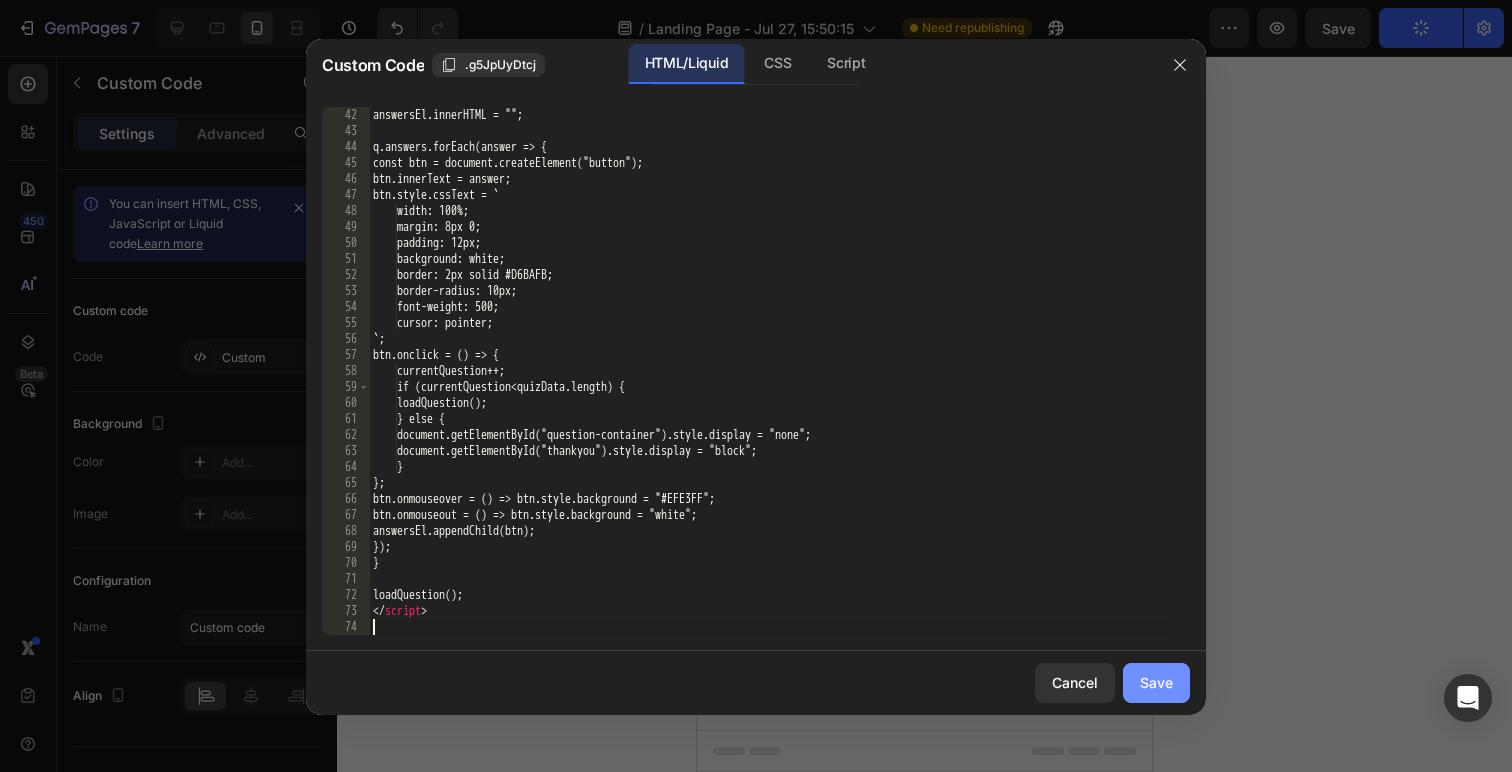 click on "Save" at bounding box center (1156, 682) 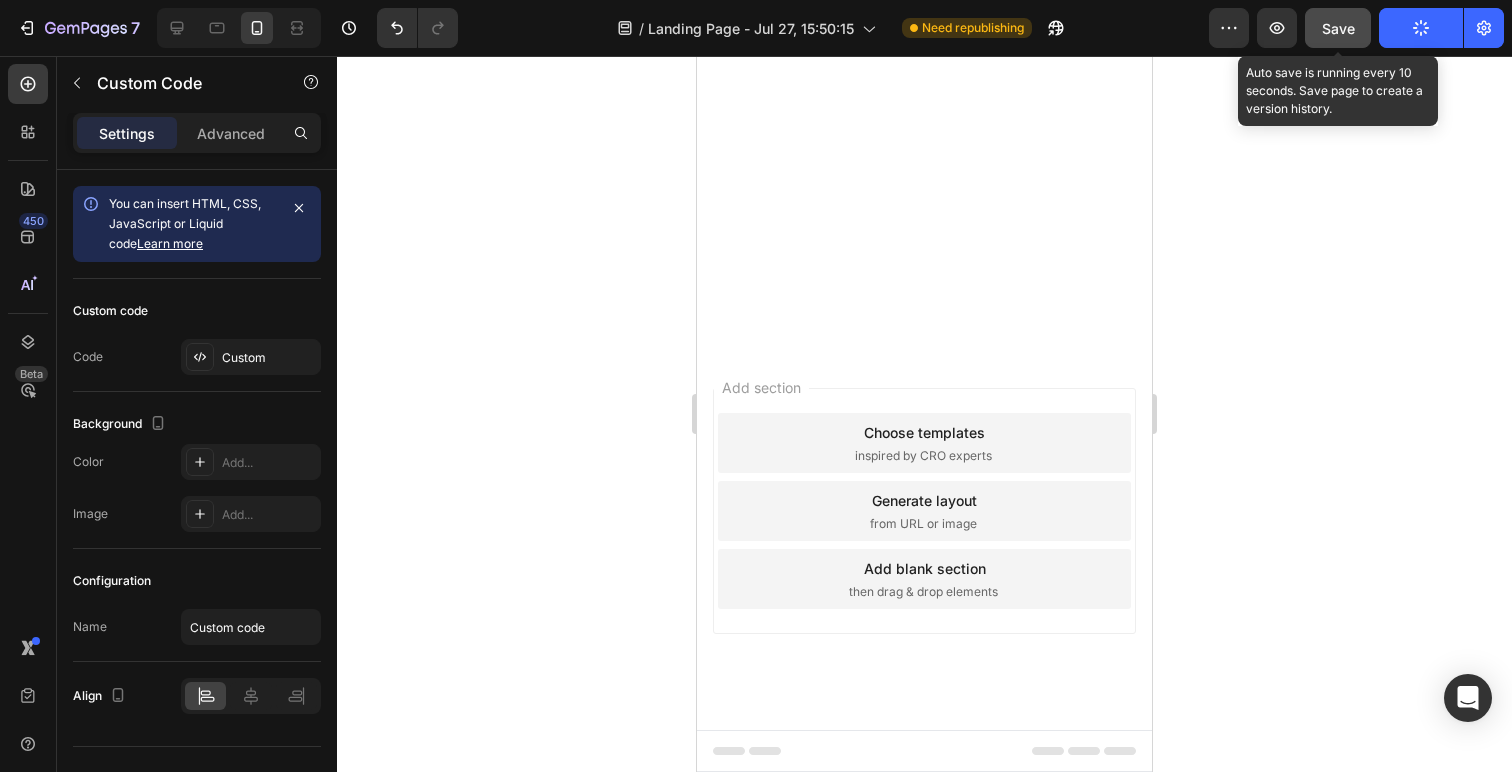 click on "Save" 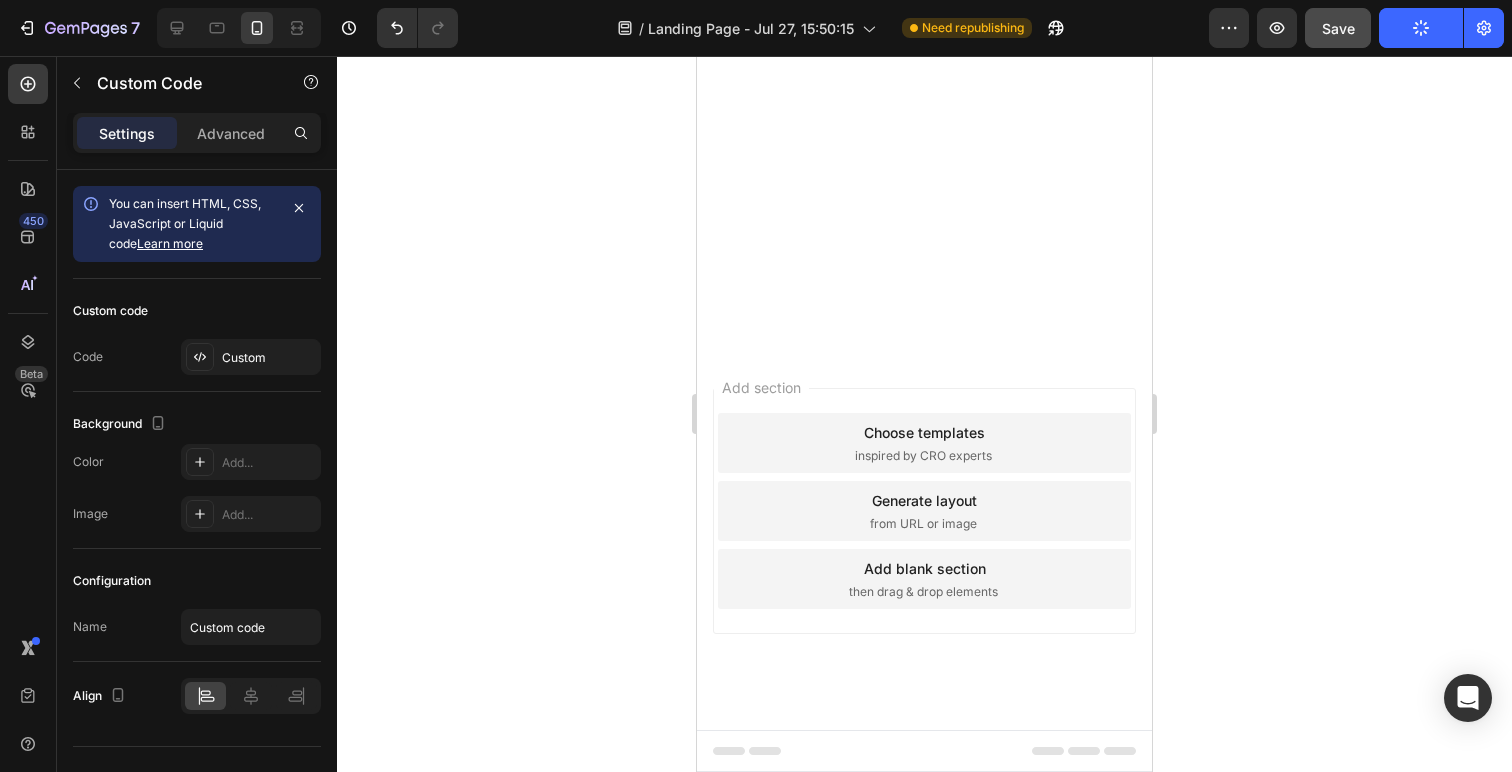 click on "Publish the page to see the content." at bounding box center (924, -2051) 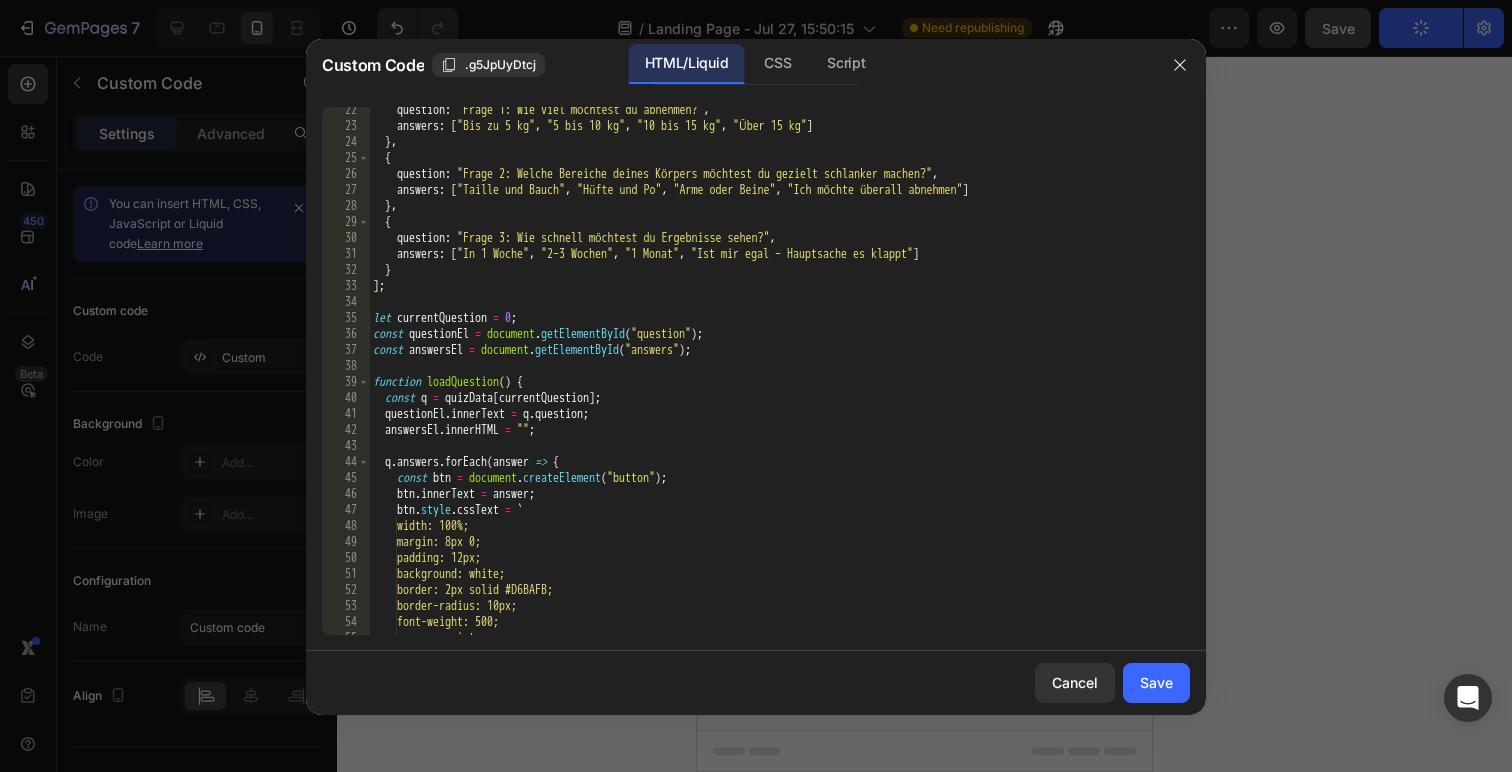 scroll, scrollTop: 736, scrollLeft: 0, axis: vertical 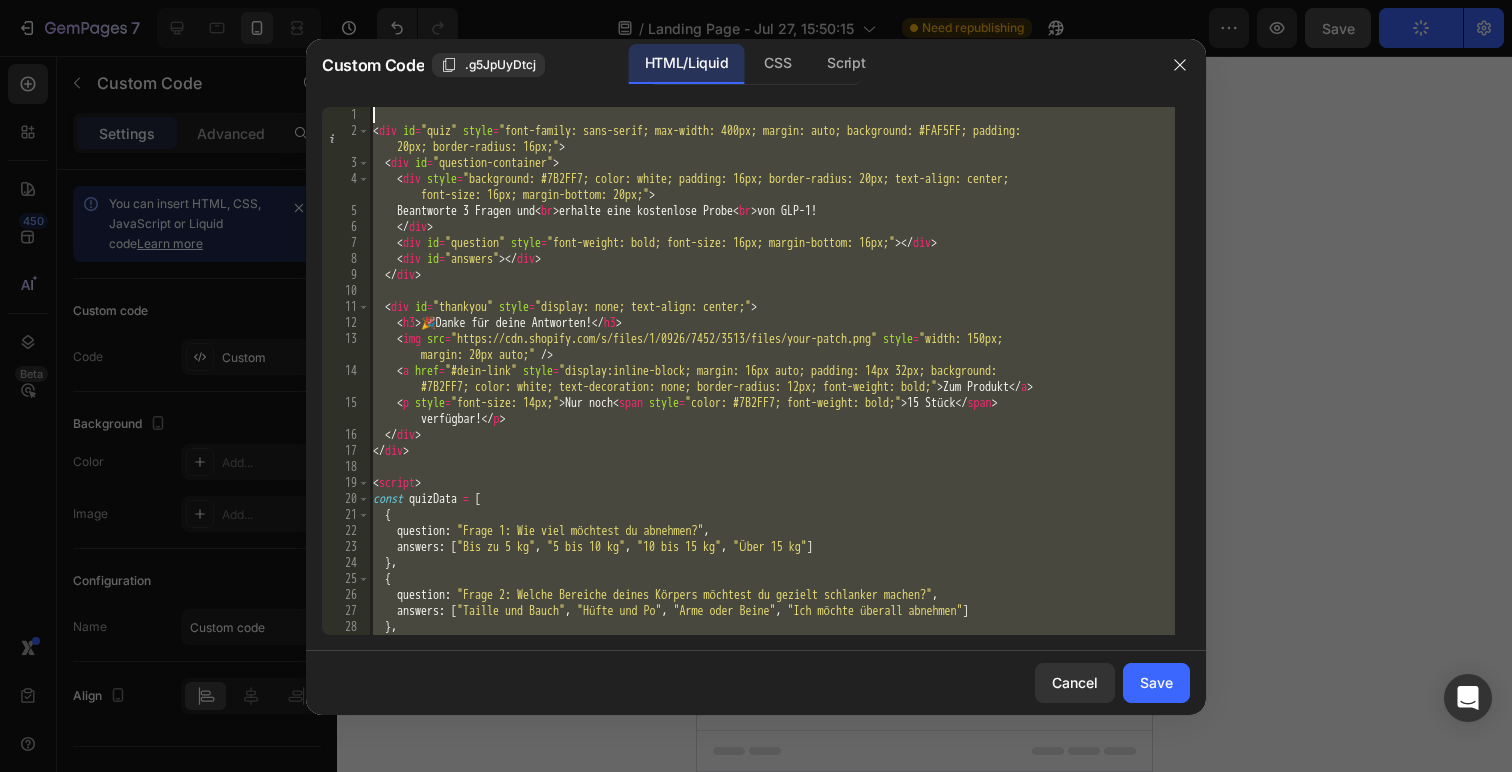 drag, startPoint x: 500, startPoint y: 613, endPoint x: 283, endPoint y: -7, distance: 656.87823 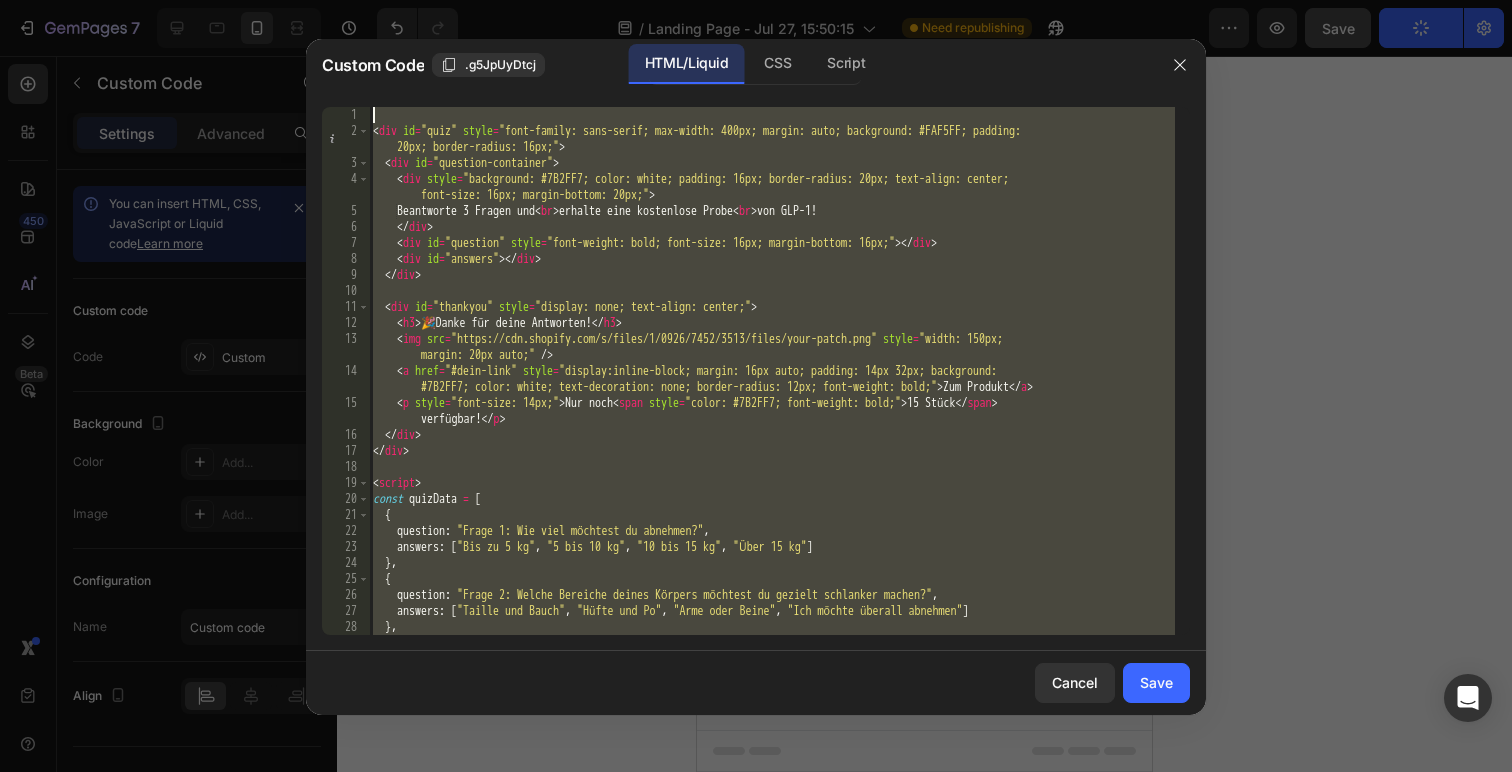 click on "7   /  Landing Page - Jul 27, 15:50:15 Need republishing Preview  Save   Publish  450 Beta Sections(18) Elements(83) Section Element Hero Section Product Detail Brands Trusted Badges Guarantee Product Breakdown How to use Testimonials Compare Bundle FAQs Social Proof Brand Story Product List Collection Blog List Contact Sticky Add to Cart Custom Footer Browse Library 450 Layout
Row
Row
Row
Row Text
Heading
Text Block Button
Button
Button Media
Image
Image" at bounding box center [756, 0] 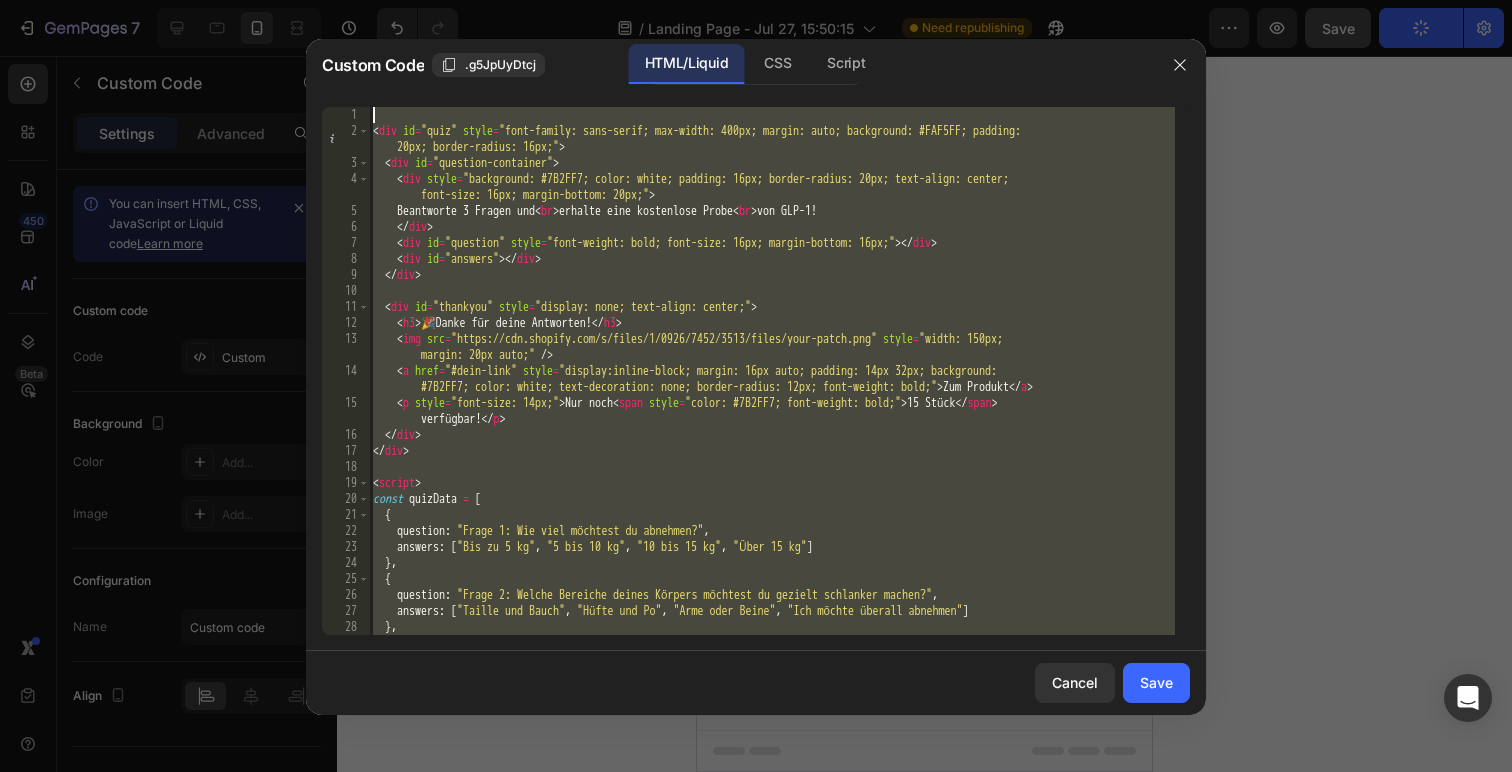 type on "<div id="quiz" style="font-family: sans-serif; max-width: 400px; margin: auto; background: #FAF5FF; padding: 20px; border-radius: 16px;">" 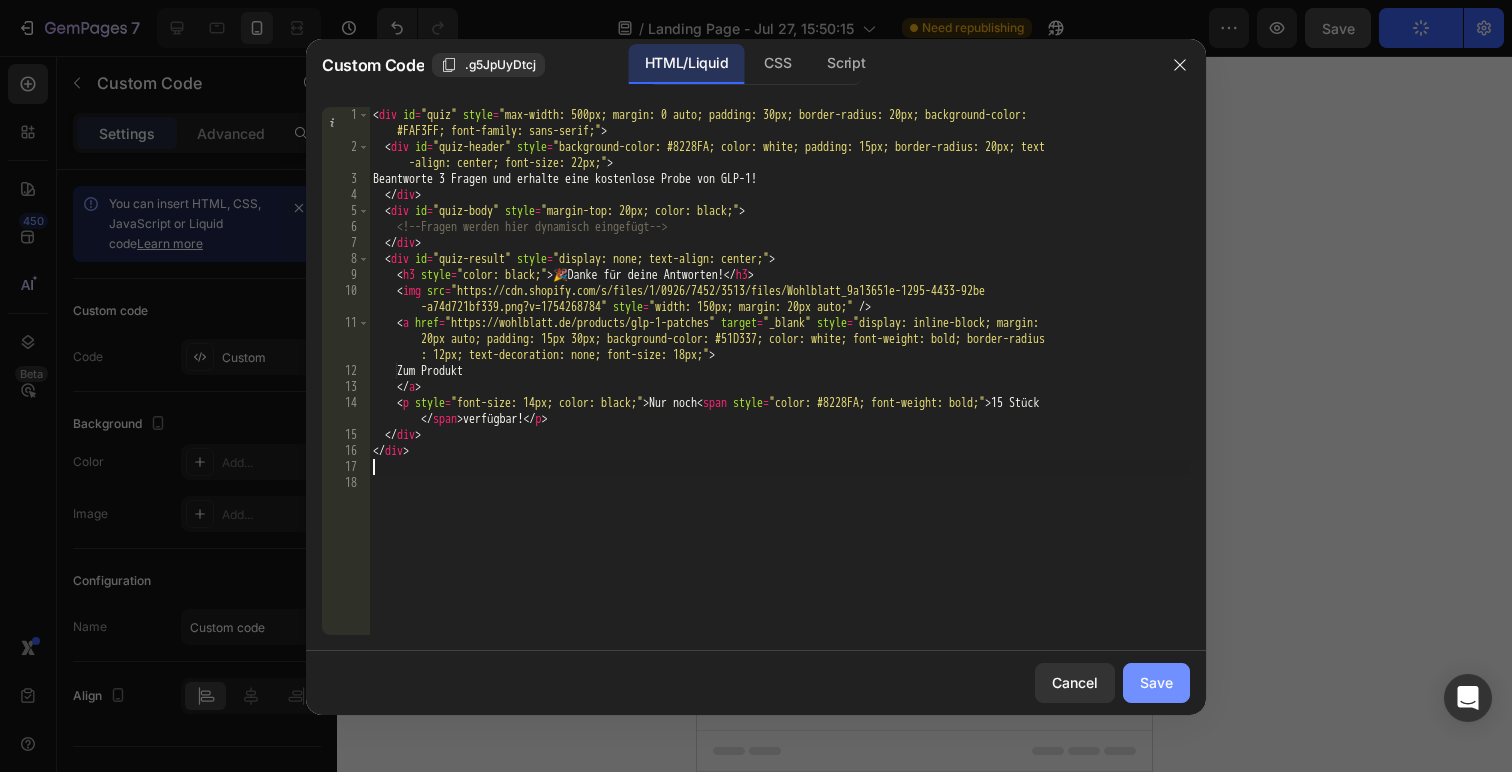click on "Save" 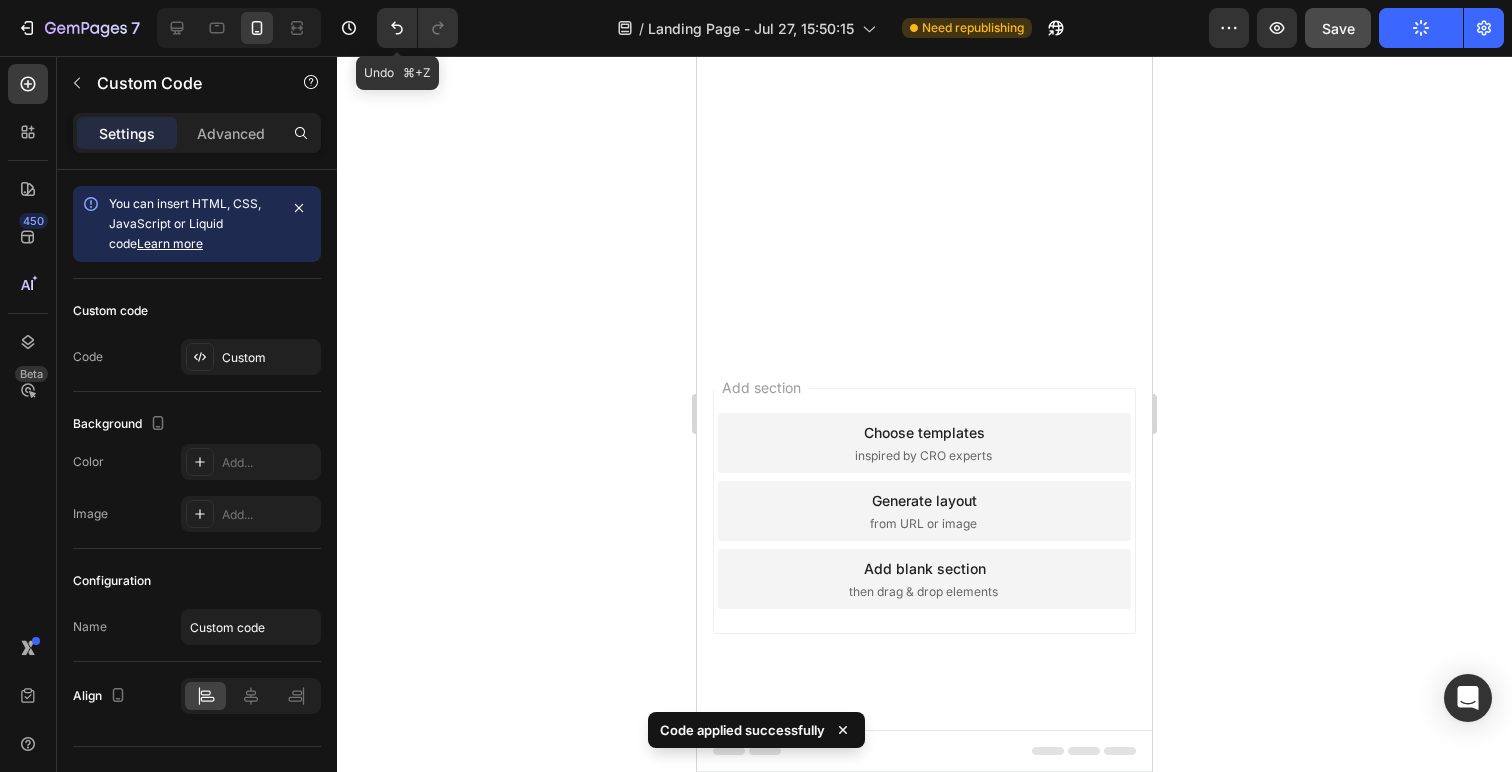 click 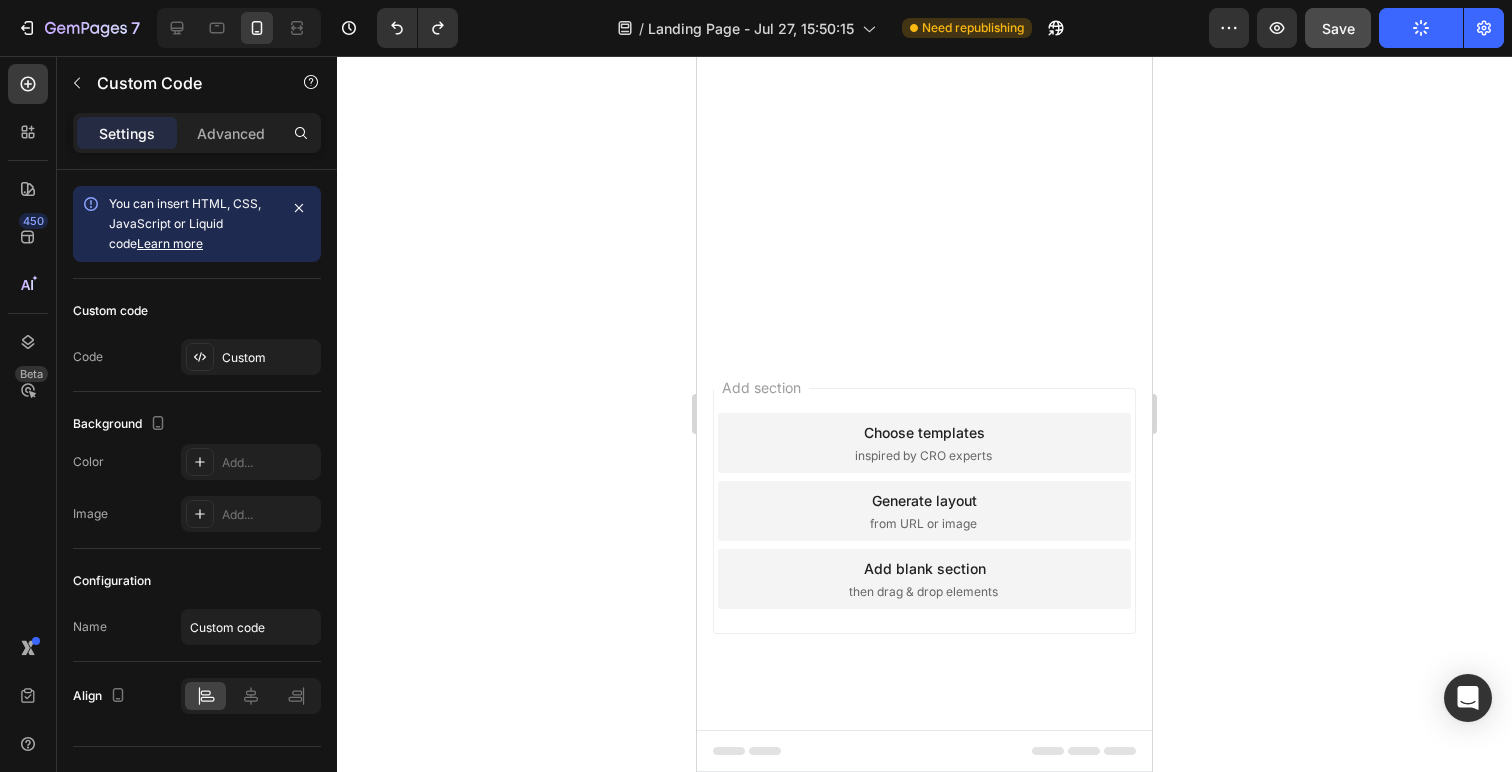 click on "Publish the page to see the content." at bounding box center (924, -2051) 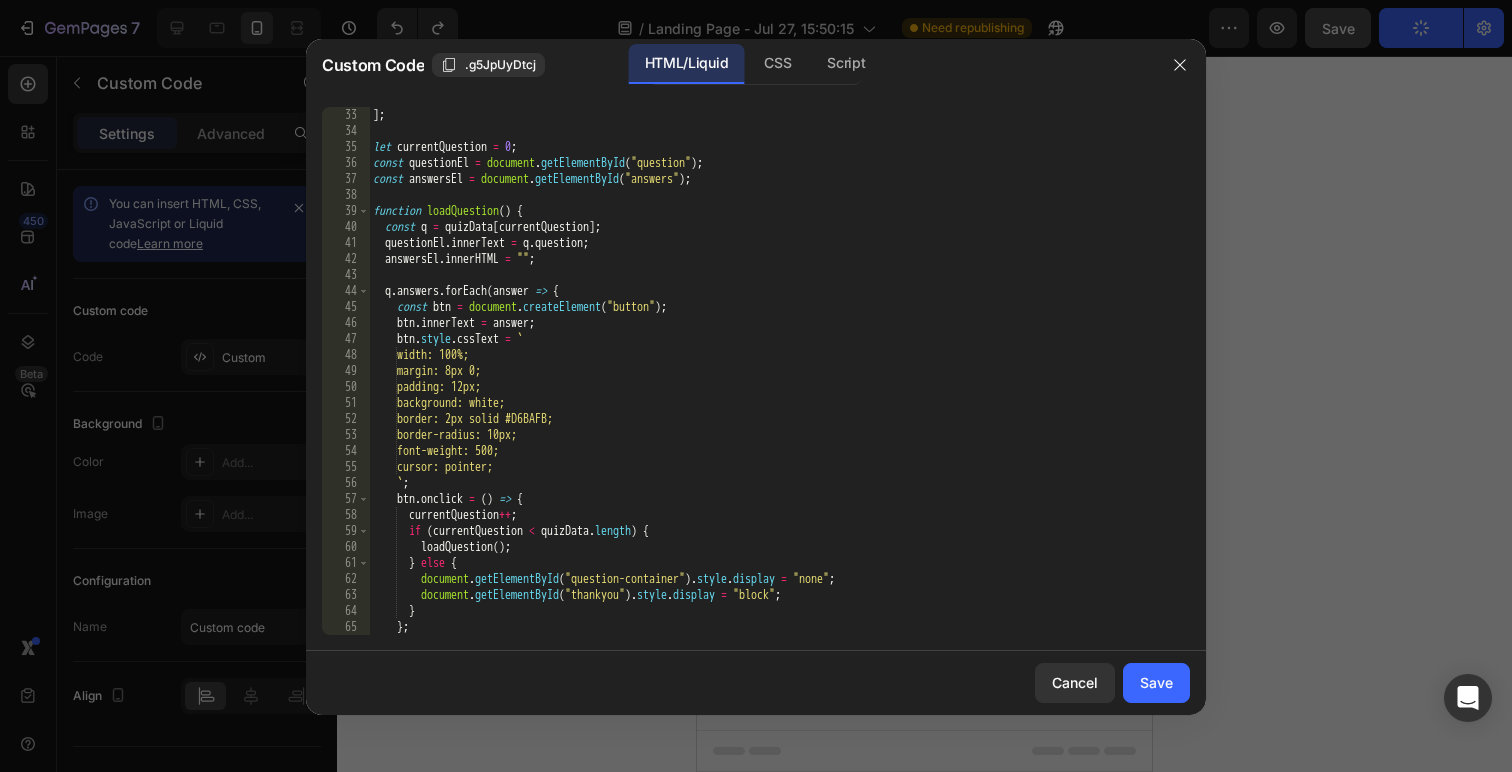 scroll, scrollTop: 736, scrollLeft: 0, axis: vertical 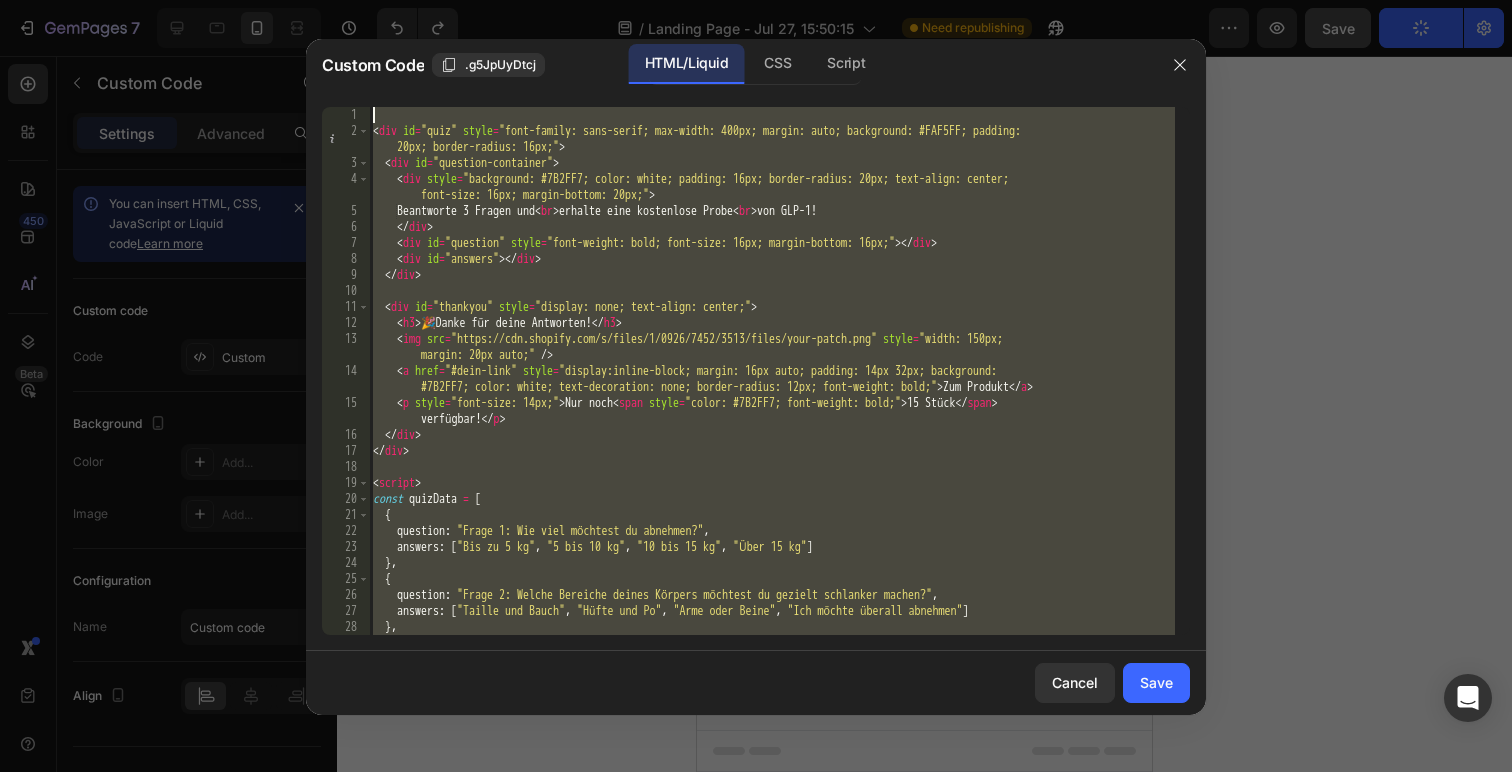 drag, startPoint x: 559, startPoint y: 620, endPoint x: 336, endPoint y: 40, distance: 621.39276 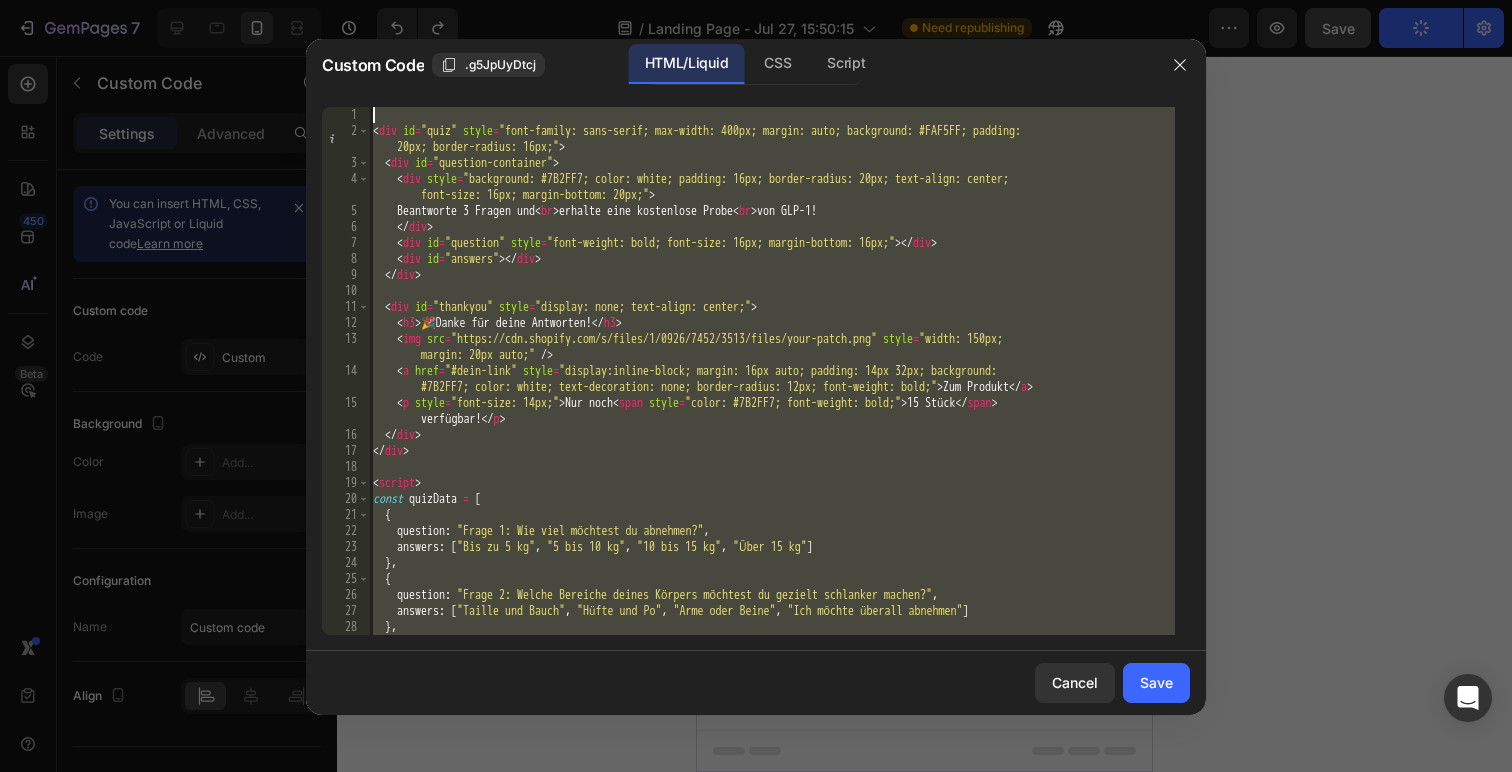 click on "Custom Code .g5JpUyDtcj HTML/Liquid CSS Script 1 2 3 4 5 6 7 8 9 10 11 12 13 14 15 16 17 18 19 20 21 22 23 24 25 26 27 28 29 < div   id = "quiz"   style = "font-family: sans-serif; max-width: 400px; margin: auto; background: #FAF5FF; padding:       20px; border-radius: 16px;" >    < div   id = "question-container" >      < div   style = "background: #7B2FF7; color: white; padding: 16px; border-radius: 20px; text-align: center;           font-size: 16px; margin-bottom: 20px;" >        Beantworte 3 Fragen und < br > erhalte eine kostenlose Probe < br > von GLP-1!      </ div >      < div   id = "question"   style = "font-weight: bold; font-size: 16px; margin-bottom: 16px;" > </ div >      < div   id = "answers" > </ div >    </ div >    < div   id = "thankyou"   style = "display: none; text-align: center;" >      < h3 > 🎉  Danke für deine Antworten! </ h3 >      < img   src = "https://cdn.shopify.com/s/files/1/0926/7452/3513/files/your-patch.png"   style = "width: 150px;             /> <" at bounding box center (756, 377) 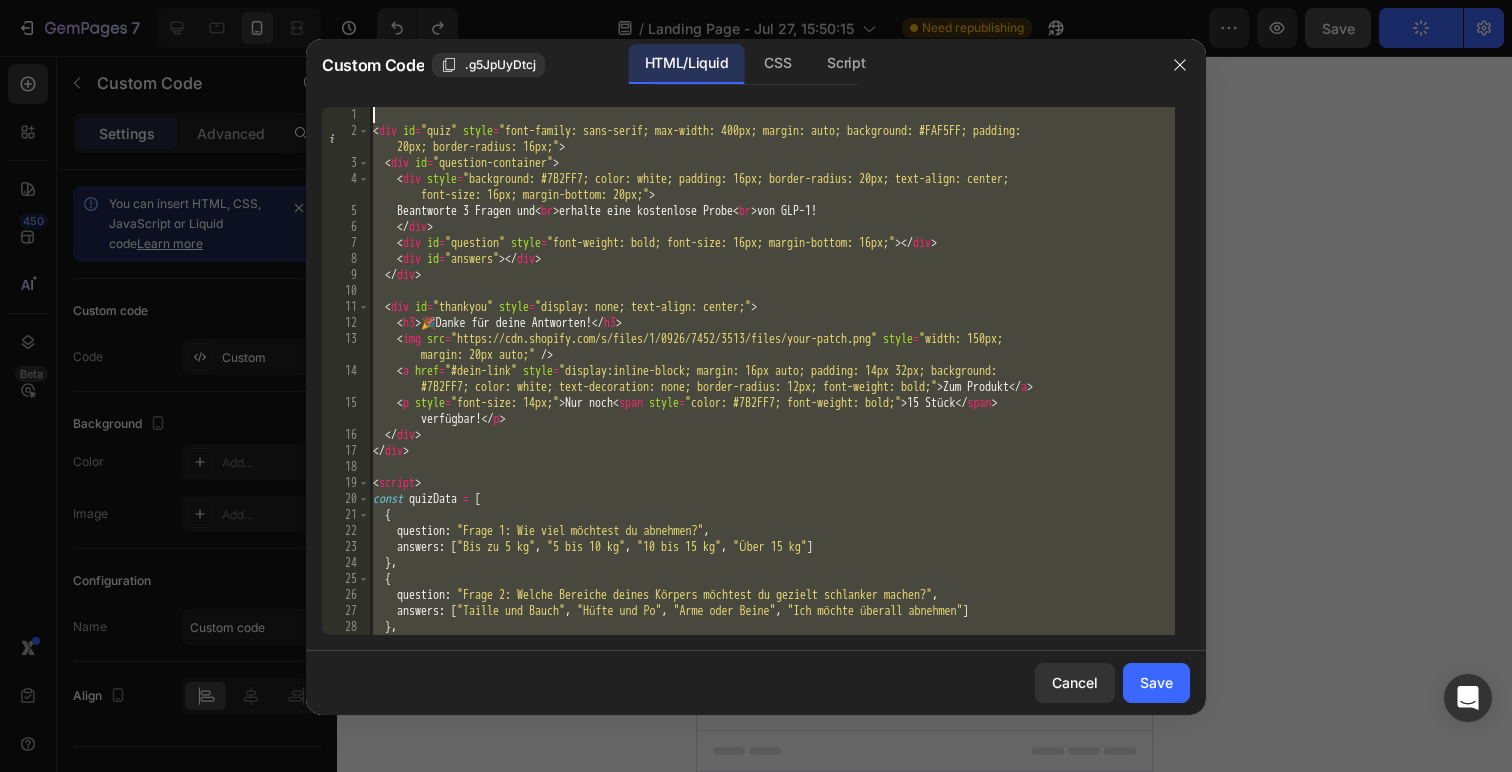 type on "<div id="quiz" style="font-family: sans-serif; max-width: 400px; margin: auto; background: #FAF5FF; padding: 20px; border-radius: 16px;">" 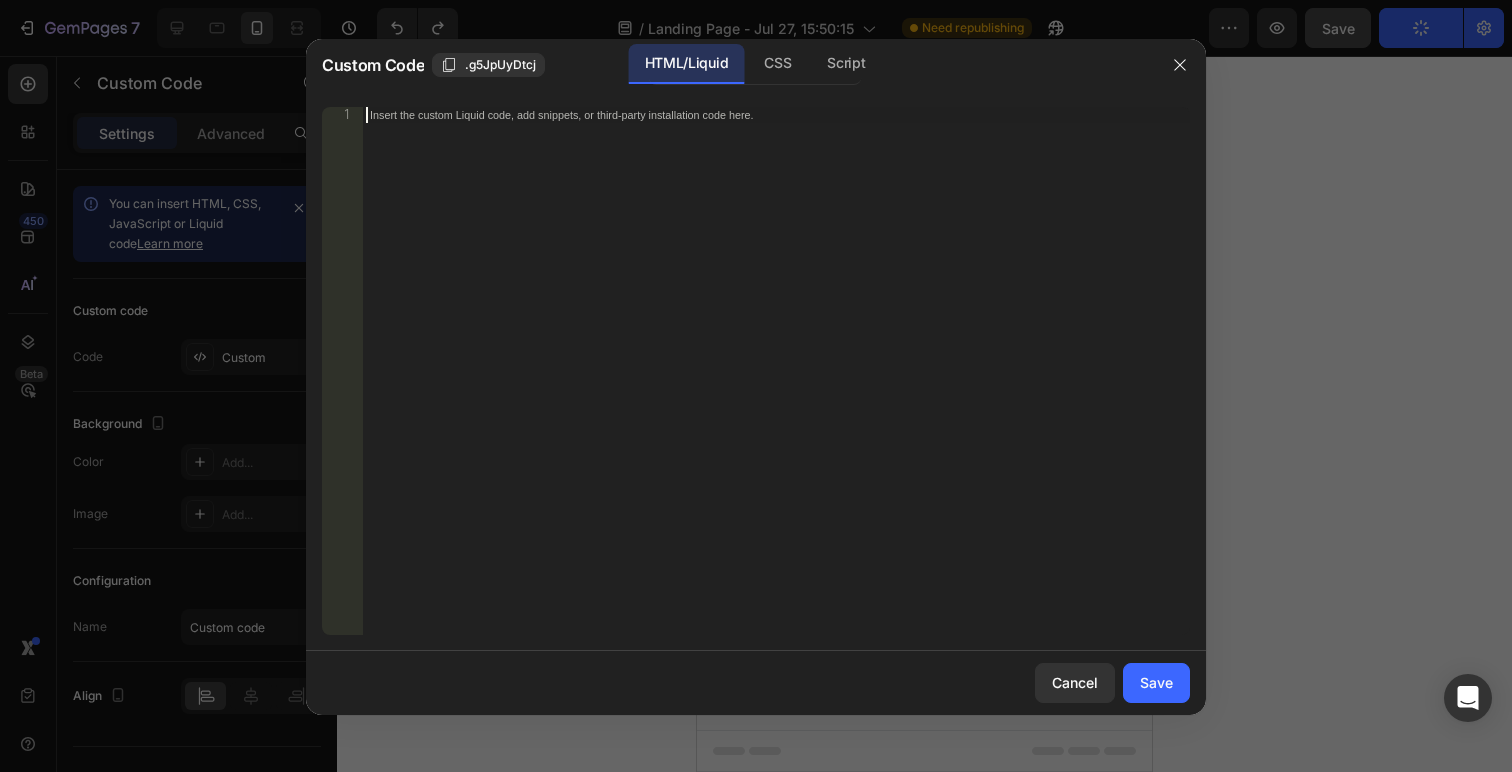 click on "Insert the custom Liquid code, add snippets, or third-party installation code here." at bounding box center [776, 387] 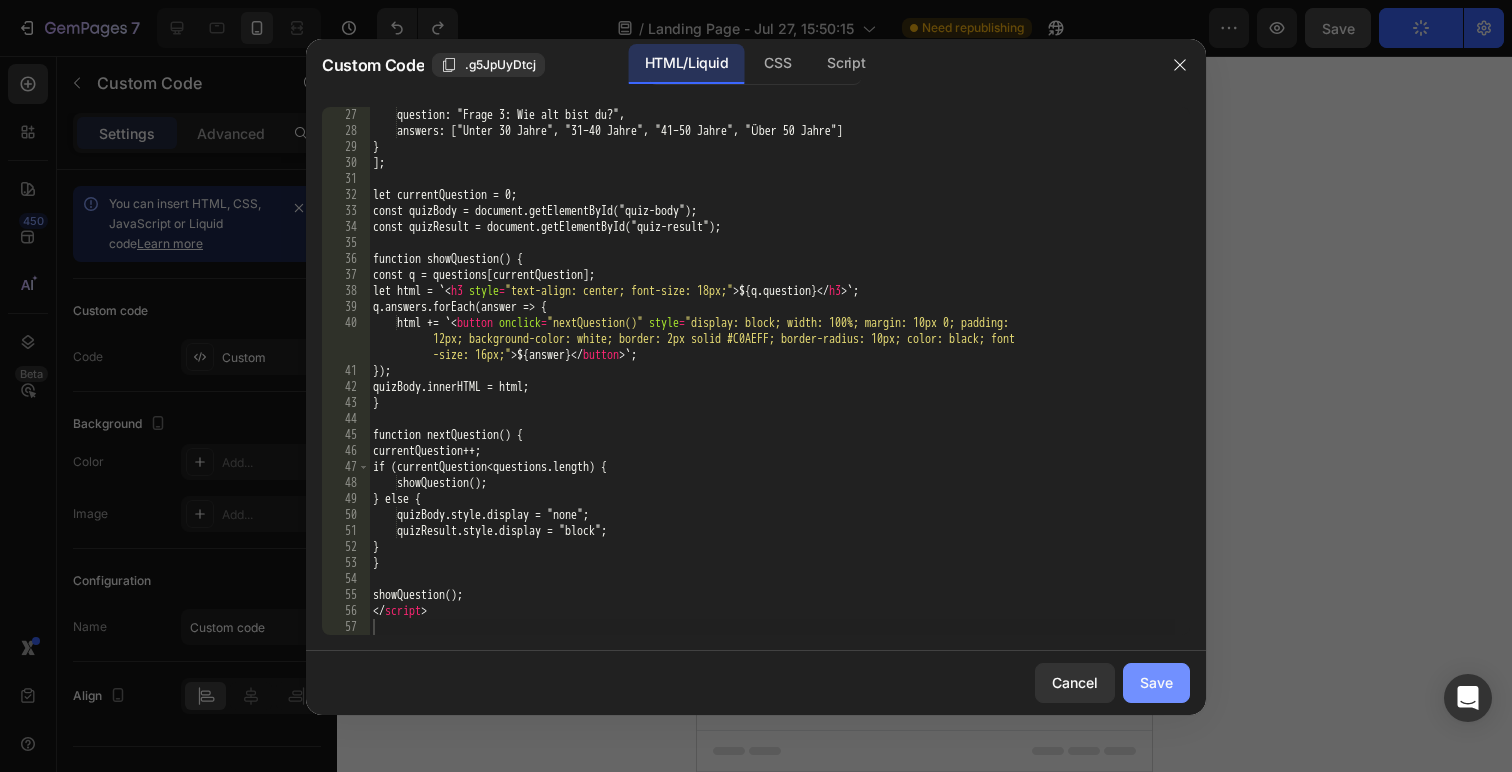 click on "Save" 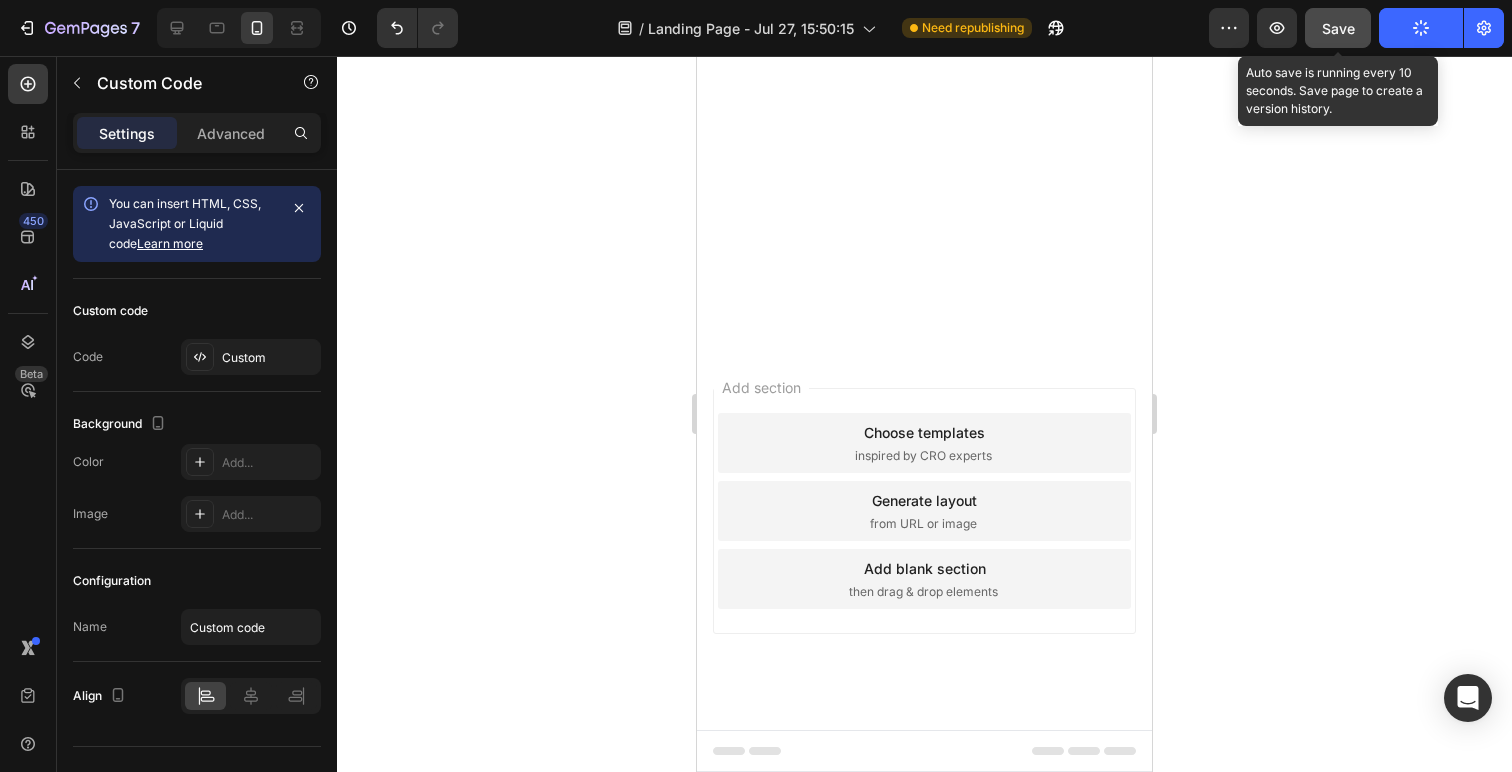 click on "Save" 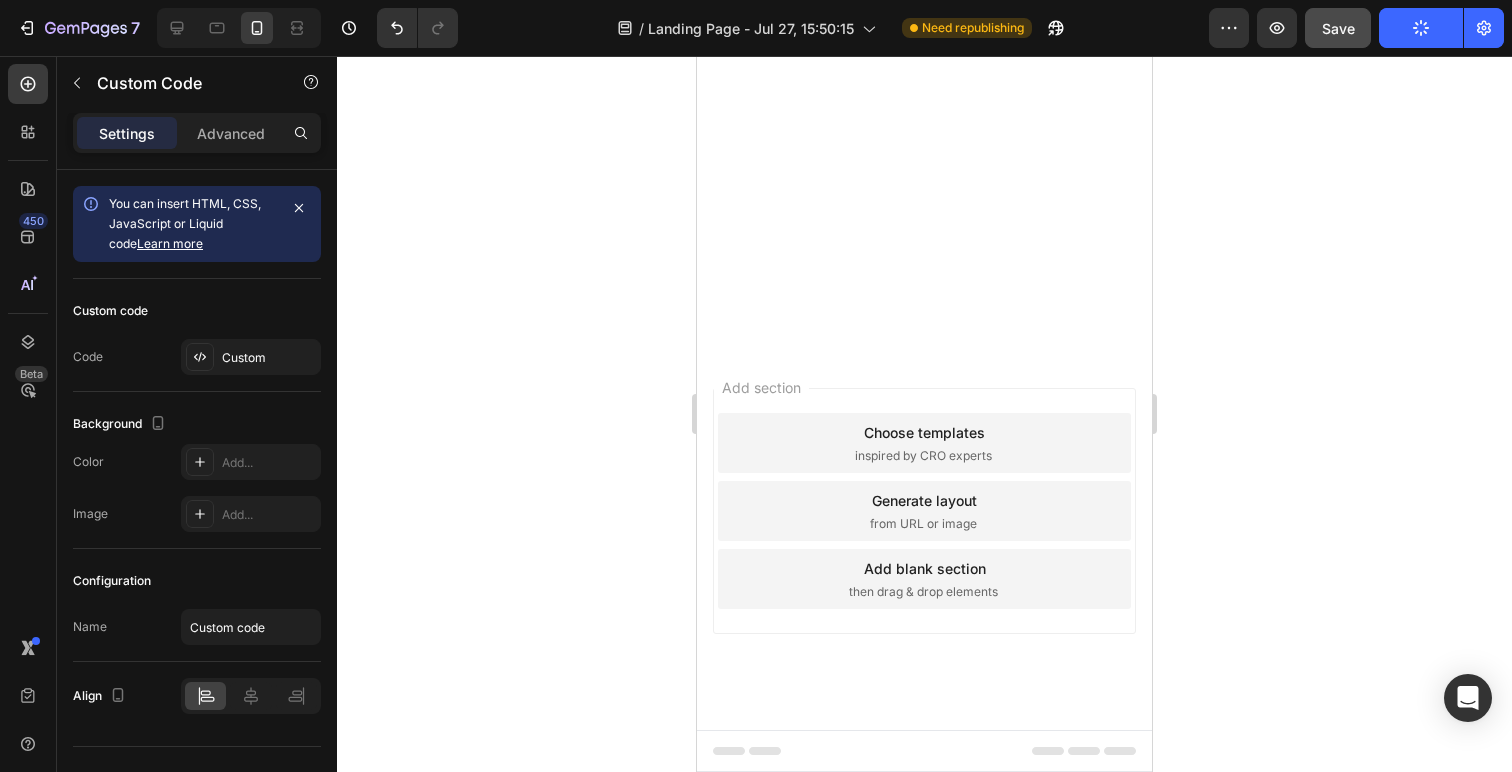 click on "Publish the page to see the content." at bounding box center (924, -2051) 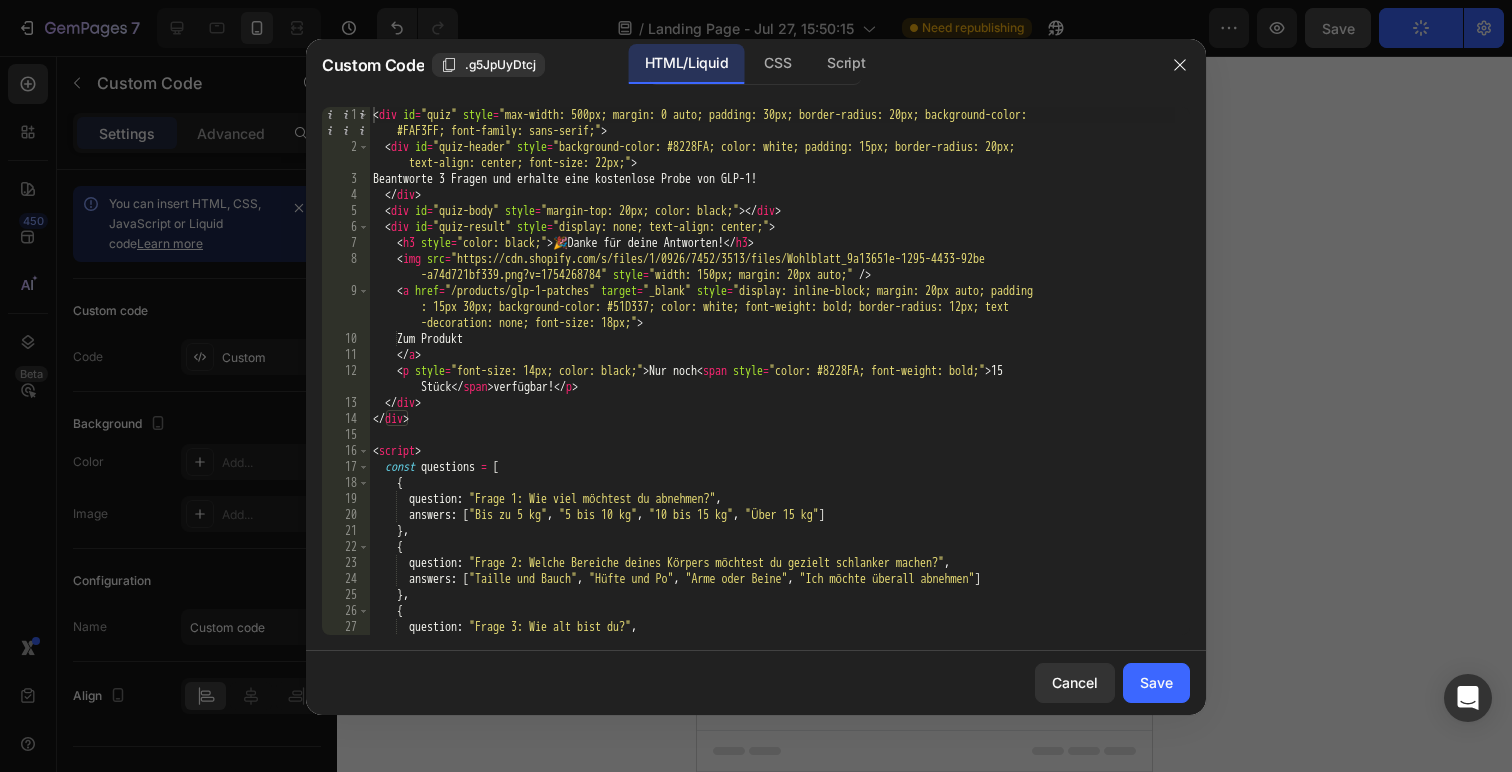 click on "< div   id = "quiz"   style = "max-width: 500px; margin: 0 auto; padding: 30px; border-radius: 20px; background-color:       #FAF3FF; font-family: sans-serif;" >    < div   id = "quiz-header"   style = "background-color: #8228FA; color: white; padding: 15px; border-radius: 20px;         text-align: center; font-size: 22px;" >     Beantworte 3 Fragen und erhalte eine kostenlose Probe von GLP-1!    </ div >    < div   id = "quiz-body"   style = "margin-top: 20px; color: black;" > </ div >    < div   id = "quiz-result"   style = "display: none; text-align: center;" >      < h3   style = "color: black;" > 🎉  Danke für deine Antworten! </ h3 >      < img   src = "https://cdn.shopify.com/s/files/1/0926/7452/3513/files/Wohlblatt_9a13651e-1295-4433-92be          -a74d721bf339.png?v=1754268784"   style = "width: 150px; margin: 20px auto;"   />      < a   href = "/products/glp-1-patches"   target = "_blank"   style = "display: inline-block; margin: 20px auto; padding          >           a" at bounding box center [772, 395] 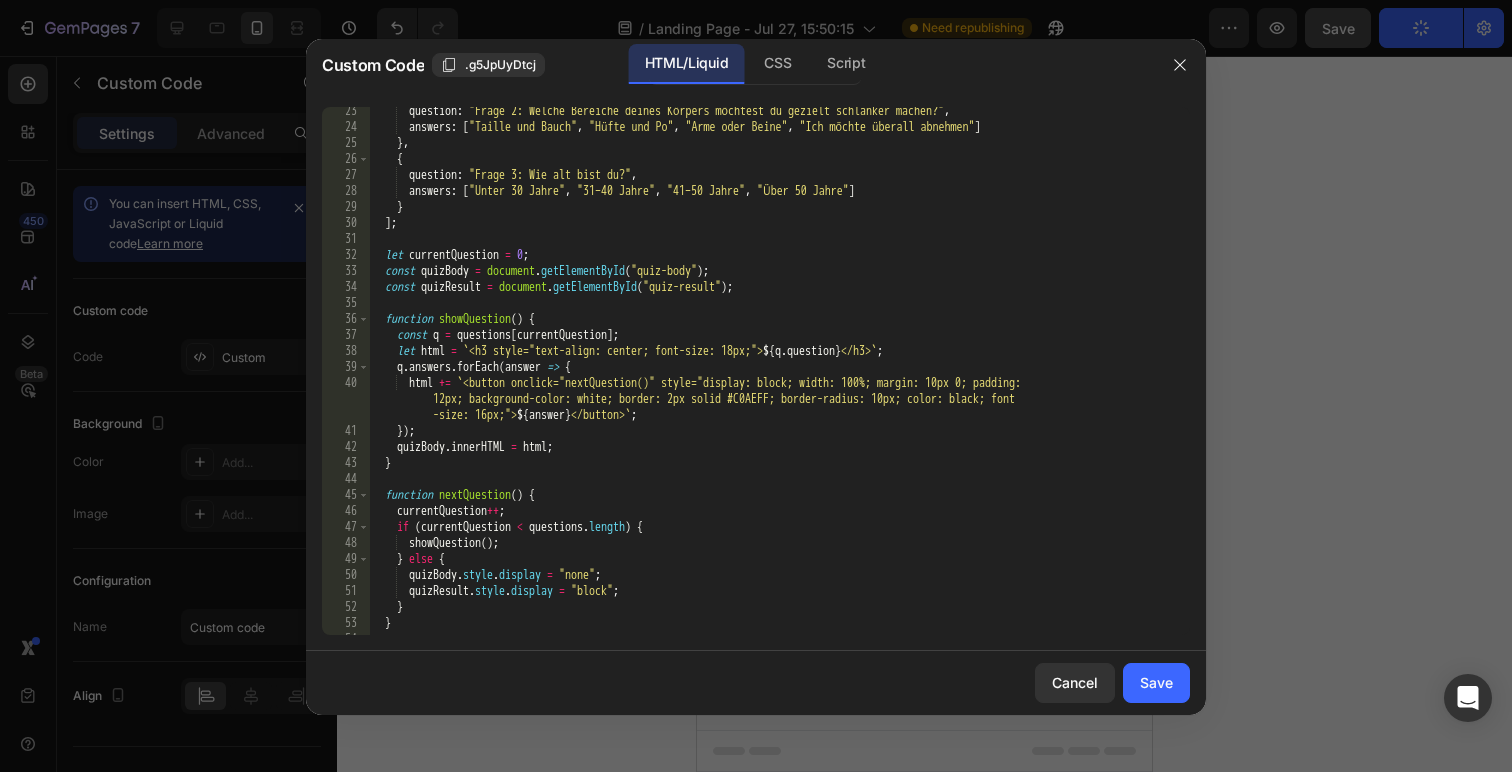 scroll, scrollTop: 512, scrollLeft: 0, axis: vertical 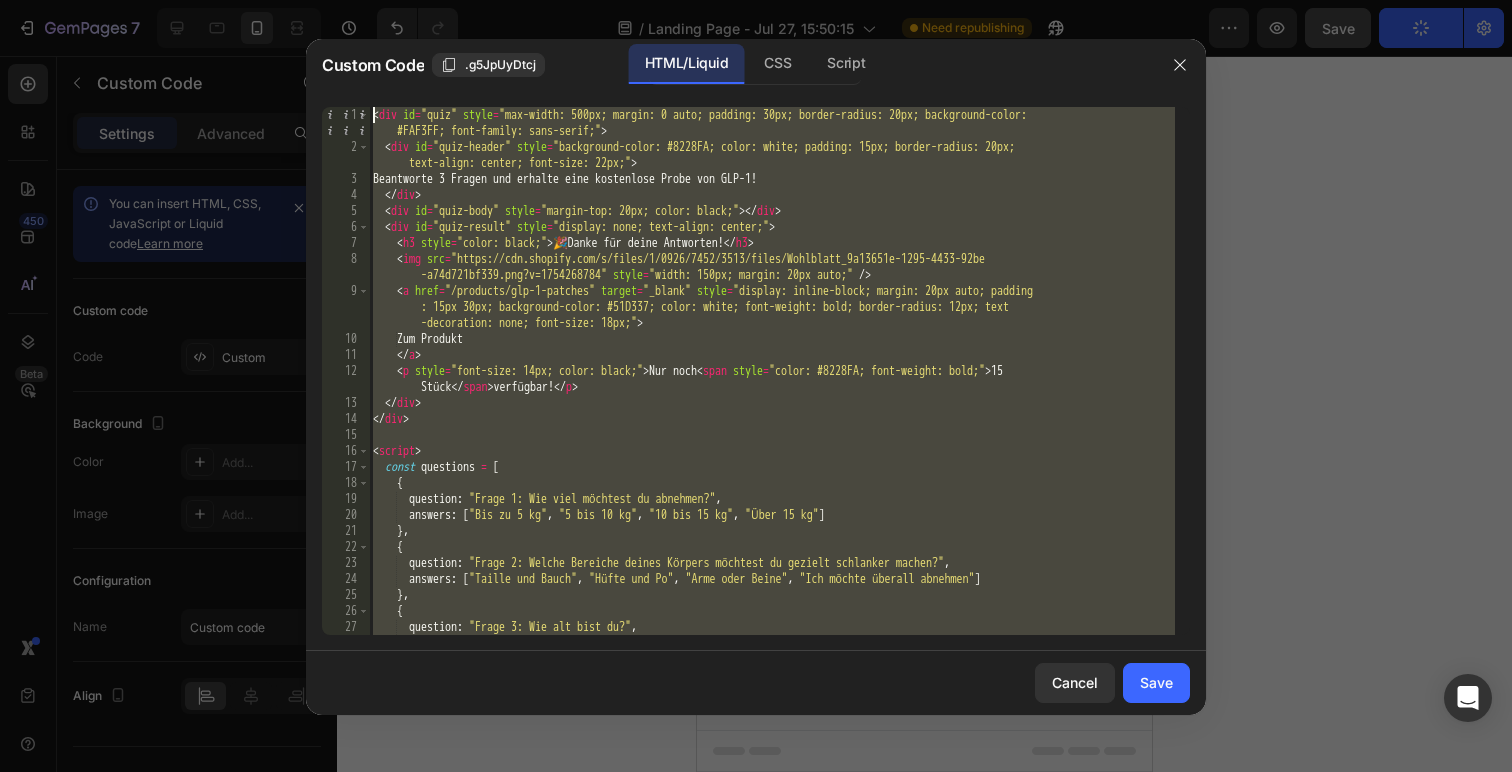 drag, startPoint x: 518, startPoint y: 619, endPoint x: 410, endPoint y: 106, distance: 524.2452 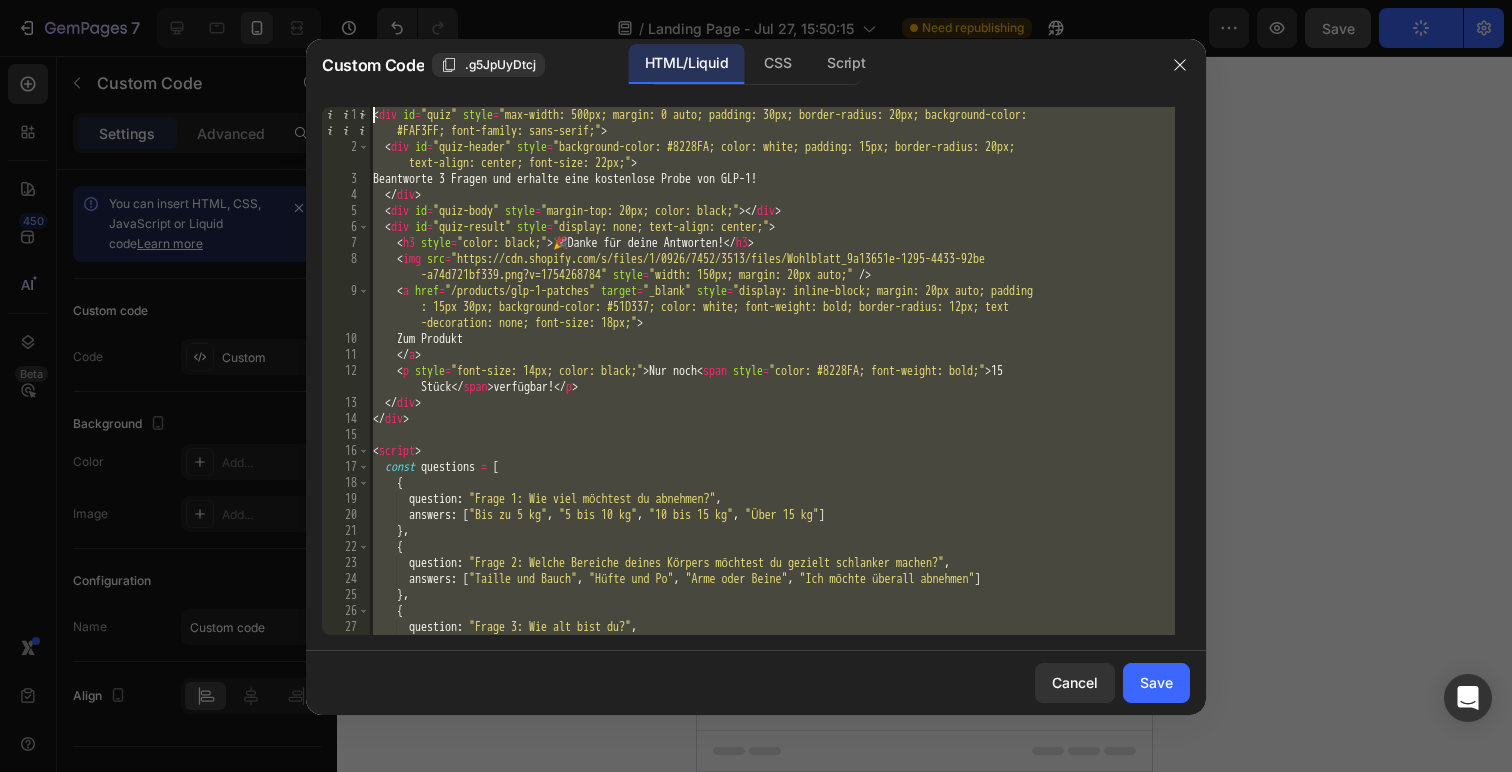 type 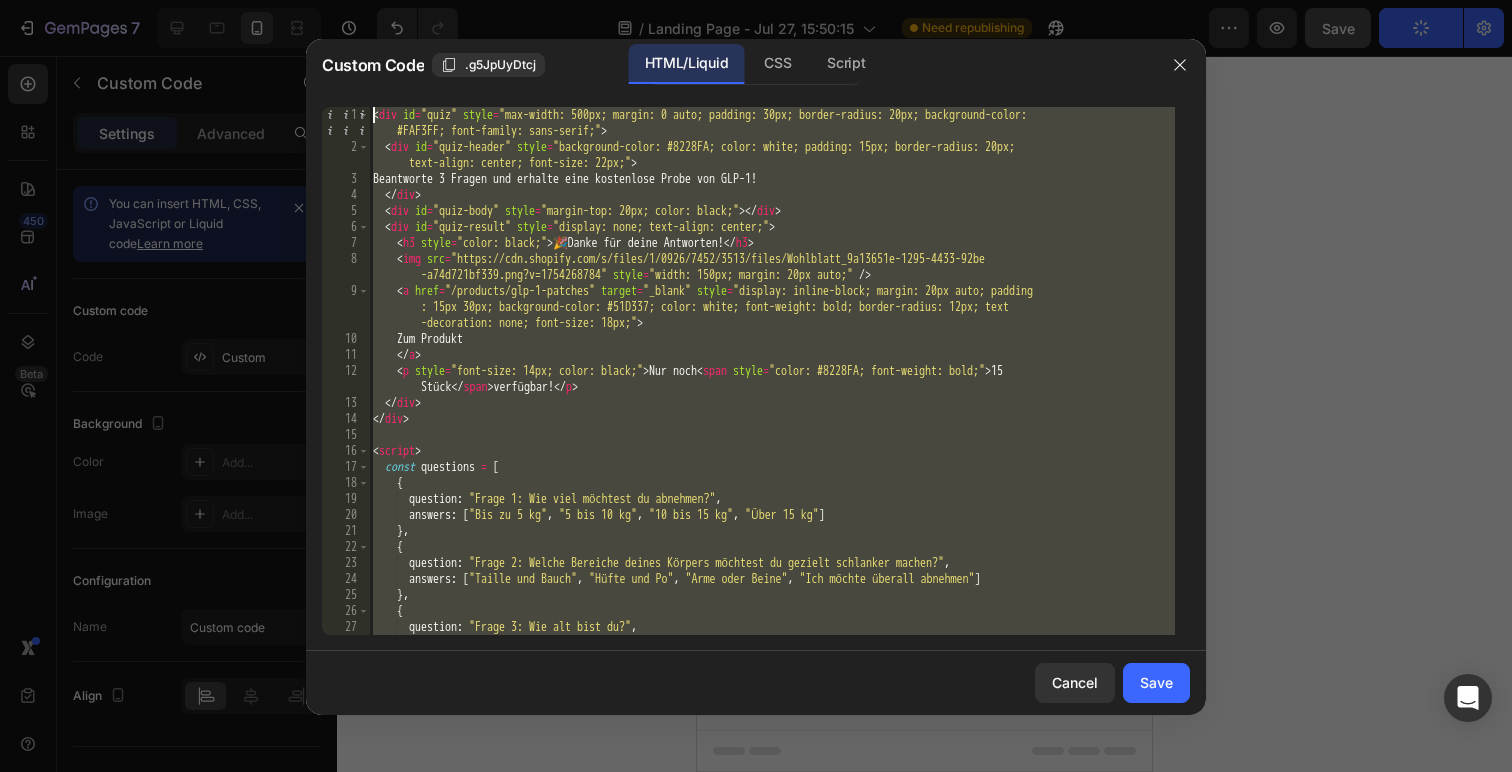 scroll, scrollTop: 544, scrollLeft: 0, axis: vertical 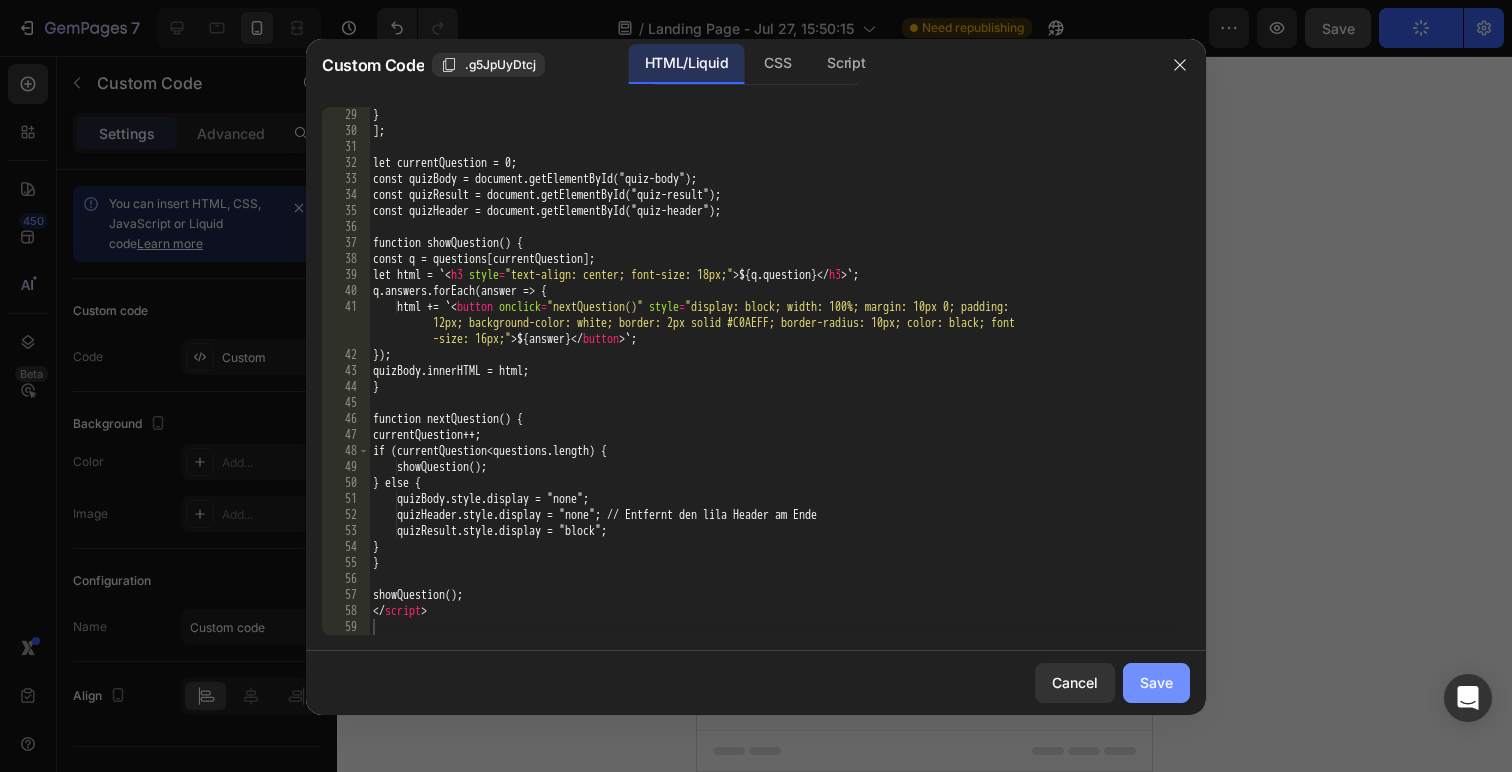 click on "Save" at bounding box center (1156, 682) 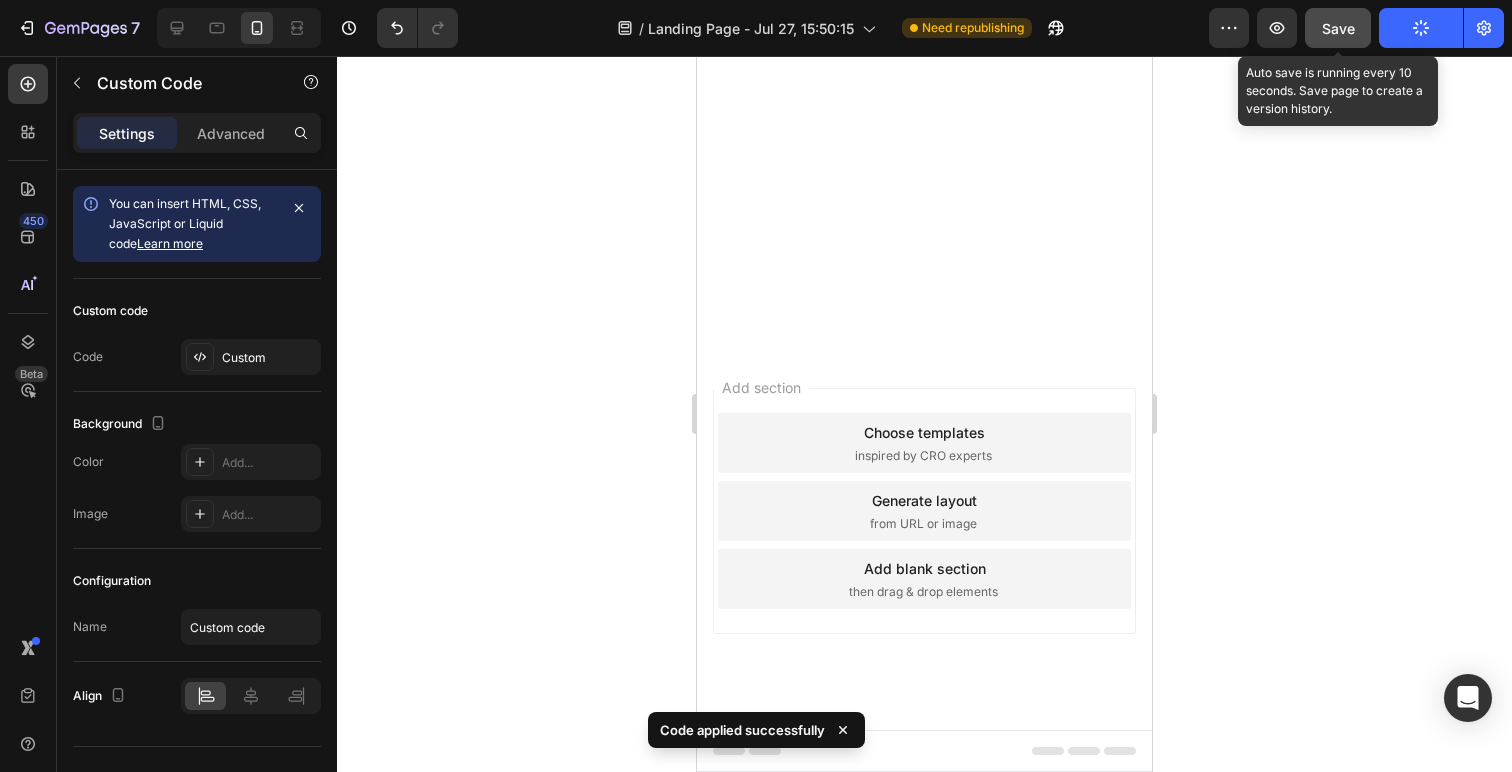 click on "Save" 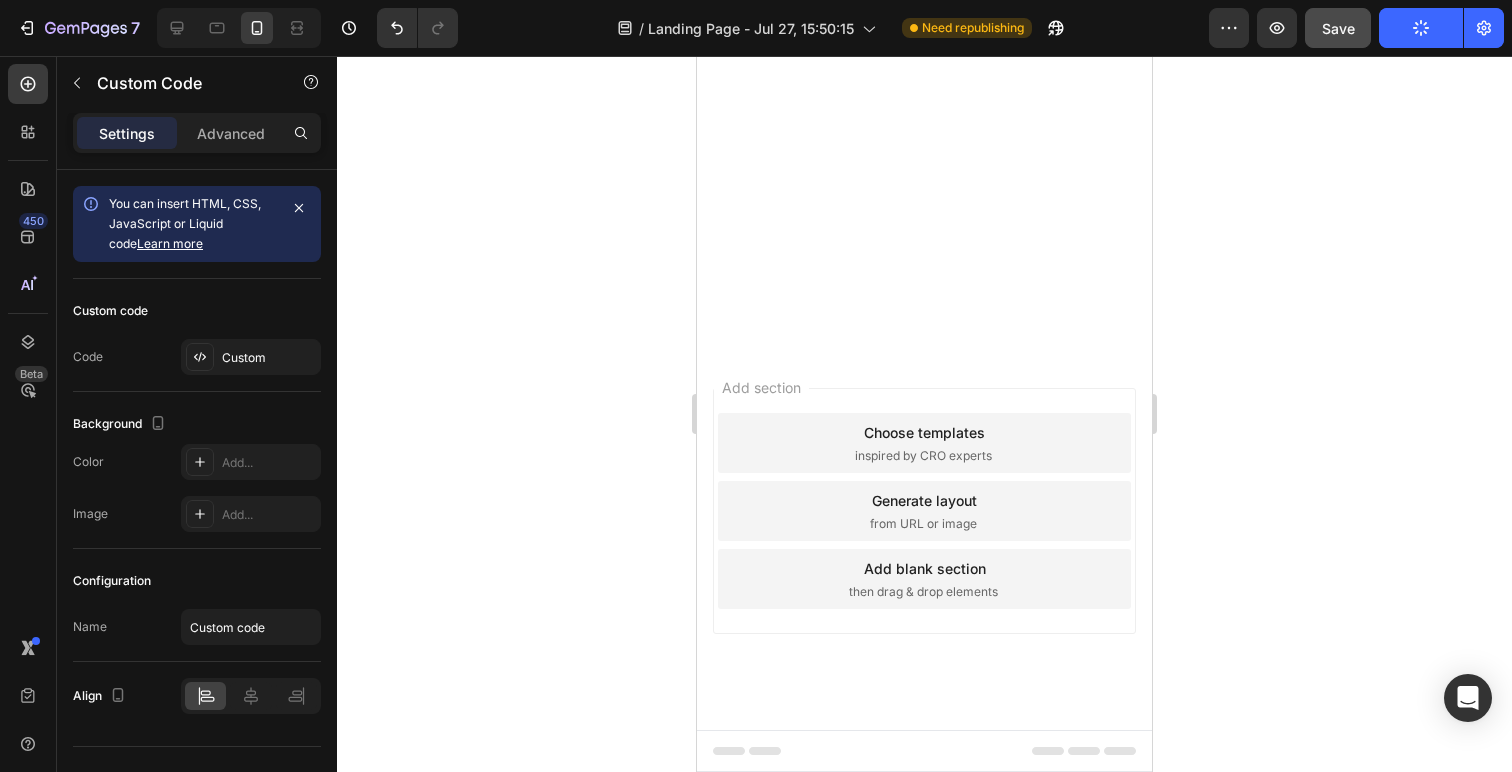 click on "Publish the page to see the content." at bounding box center [924, -2051] 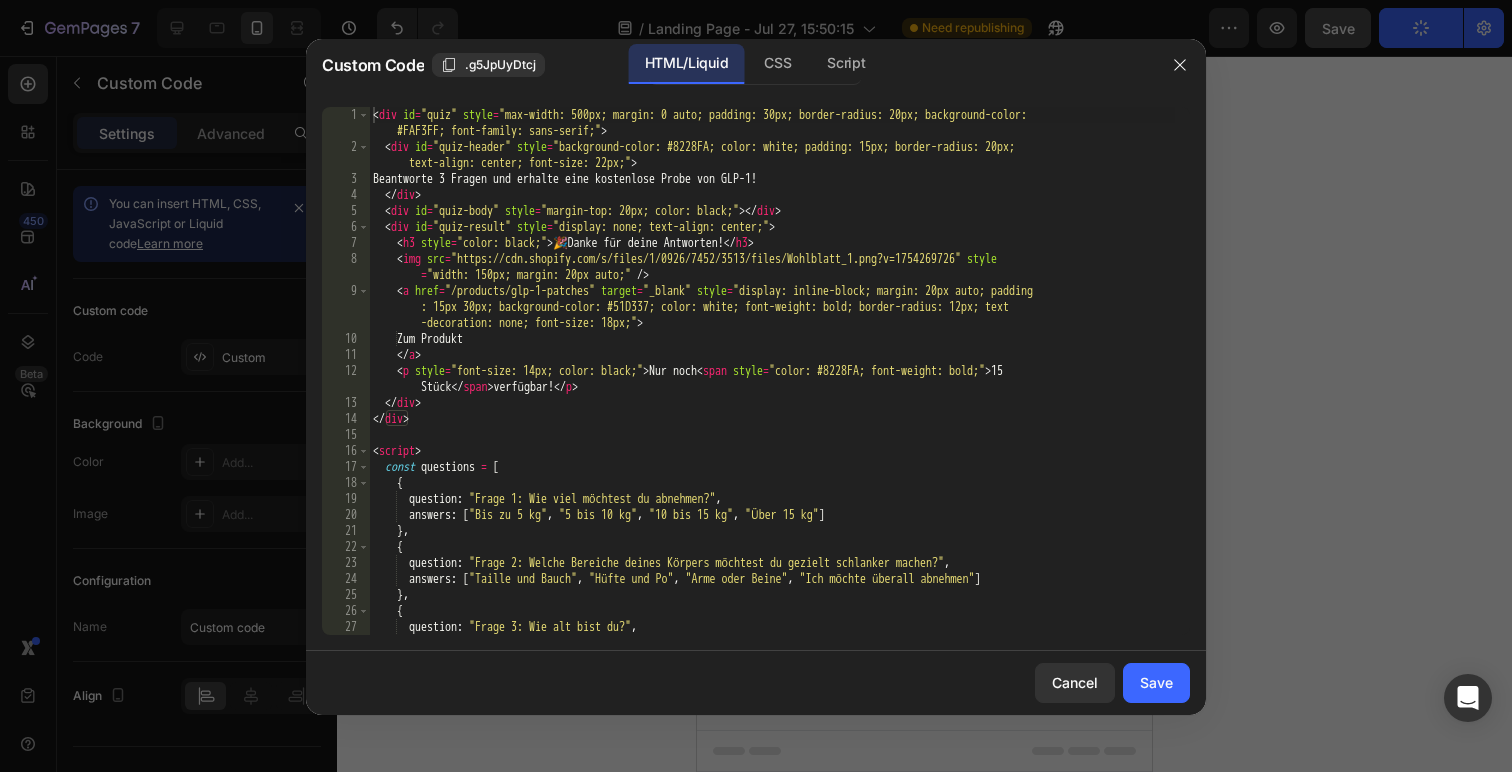 scroll, scrollTop: 544, scrollLeft: 0, axis: vertical 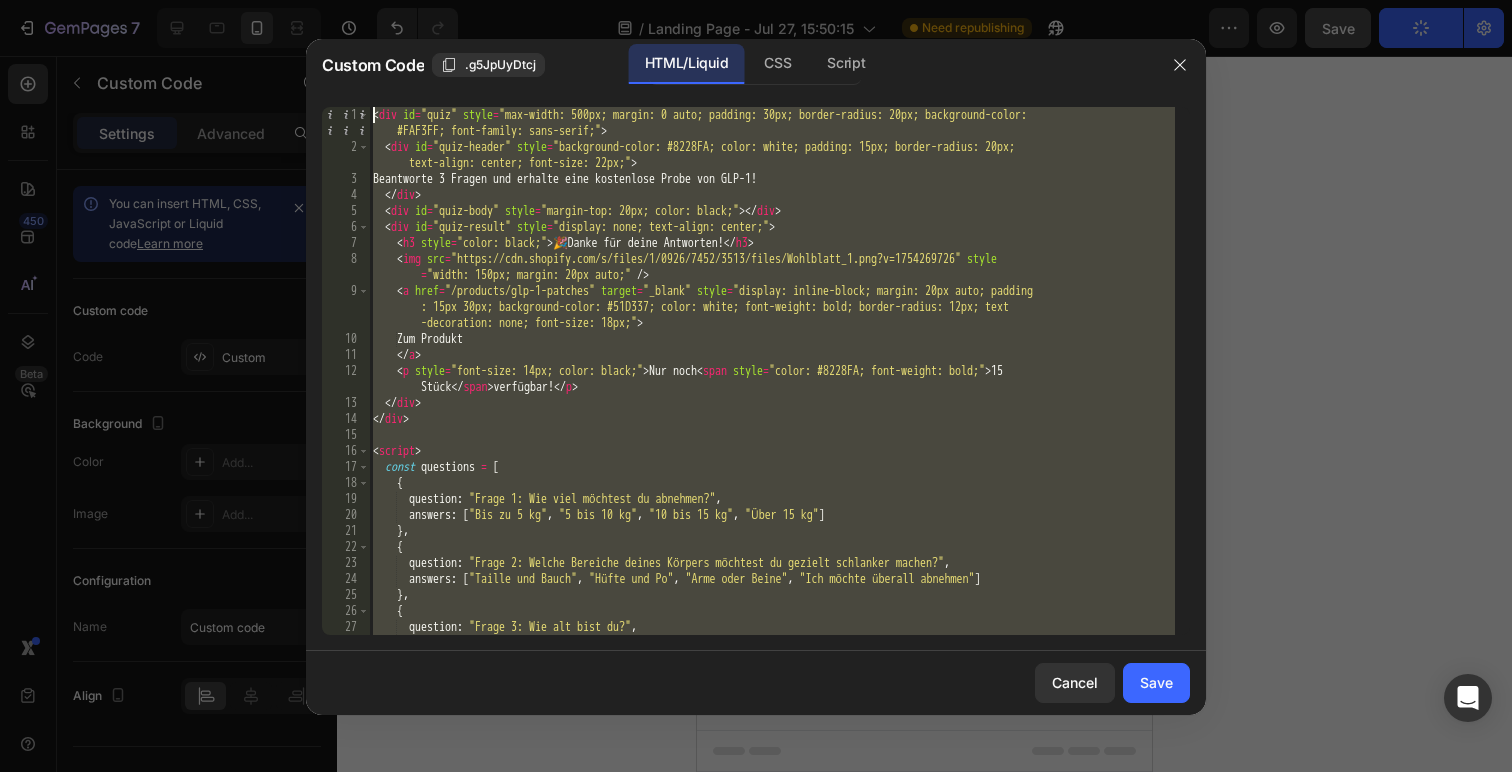drag, startPoint x: 421, startPoint y: 453, endPoint x: 355, endPoint y: 27, distance: 431.08237 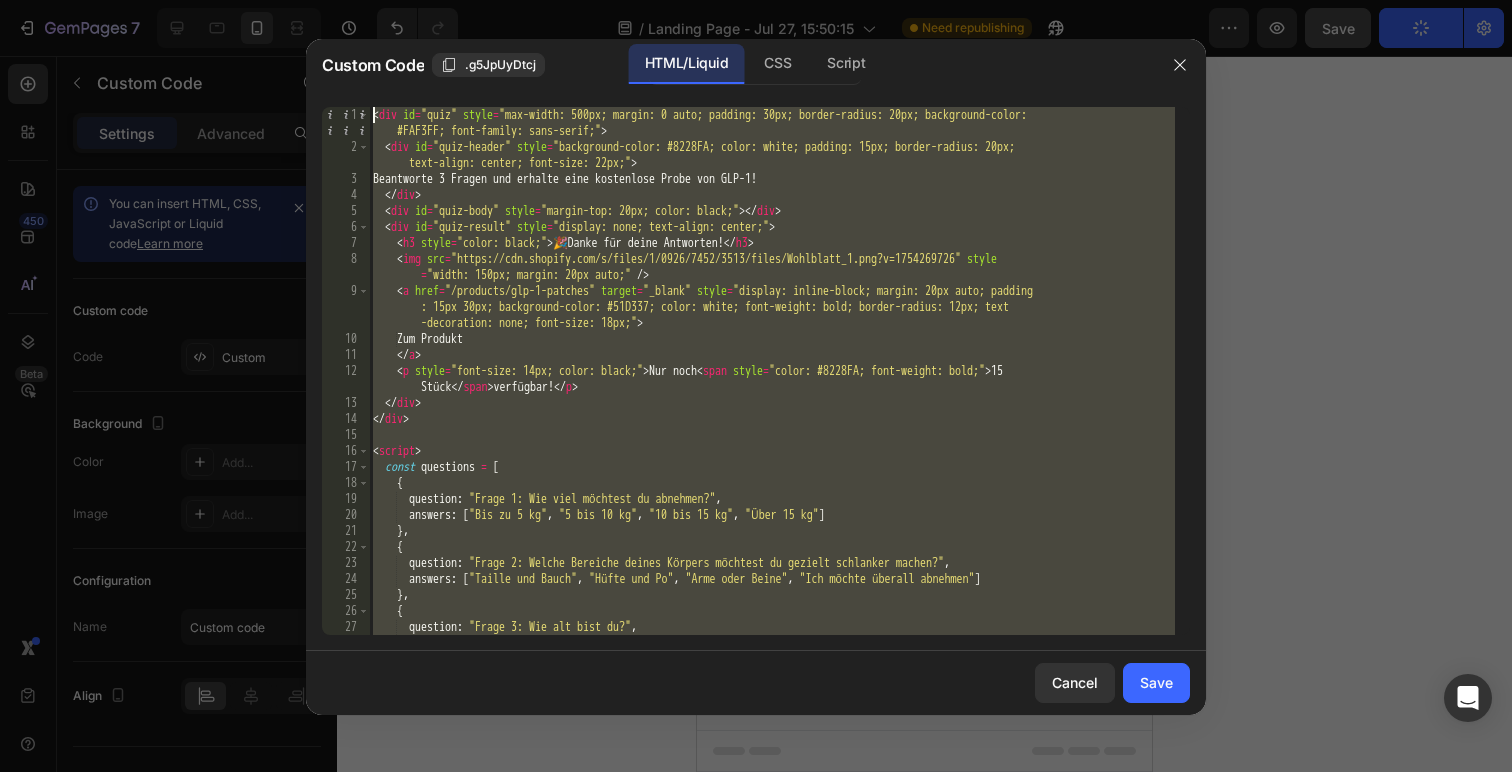 click on "Custom Code .g5JpUyDtcj HTML/Liquid CSS Script 1 2 3 4 5 6 7 8 9 10 11 12 13 14 15 16 17 18 19 20 21 22 23 24 25 26 27 28 < div   id = "quiz"   style = "max-width: 500px; margin: 0 auto; padding: 30px; border-radius: 20px; background-color:       #FAF3FF; font-family: sans-serif;" >    < div   id = "quiz-header"   style = "background-color: #8228FA; color: white; padding: 15px; border-radius: 20px;         text-align: center; font-size: 22px;" >     Beantworte 3 Fragen und erhalte eine kostenlose Probe von GLP-1!    </ div >    < div   id = "quiz-body"   style = "margin-top: 20px; color: black;" > </ div >    < div   id = "quiz-result"   style = "display: none; text-align: center;" >      < h3   style = "color: black;" > 🎉  Danke für deine Antworten! </ h3 >      < img   src = "https://cdn.shopify.com/s/files/1/0926/7452/3513/files/Wohlblatt_1.png?v=1754269726"   style          = "width: 150px; margin: 20px auto;"   />      < a   href = "/products/glp-1-patches"   target = "_blank"   = >" 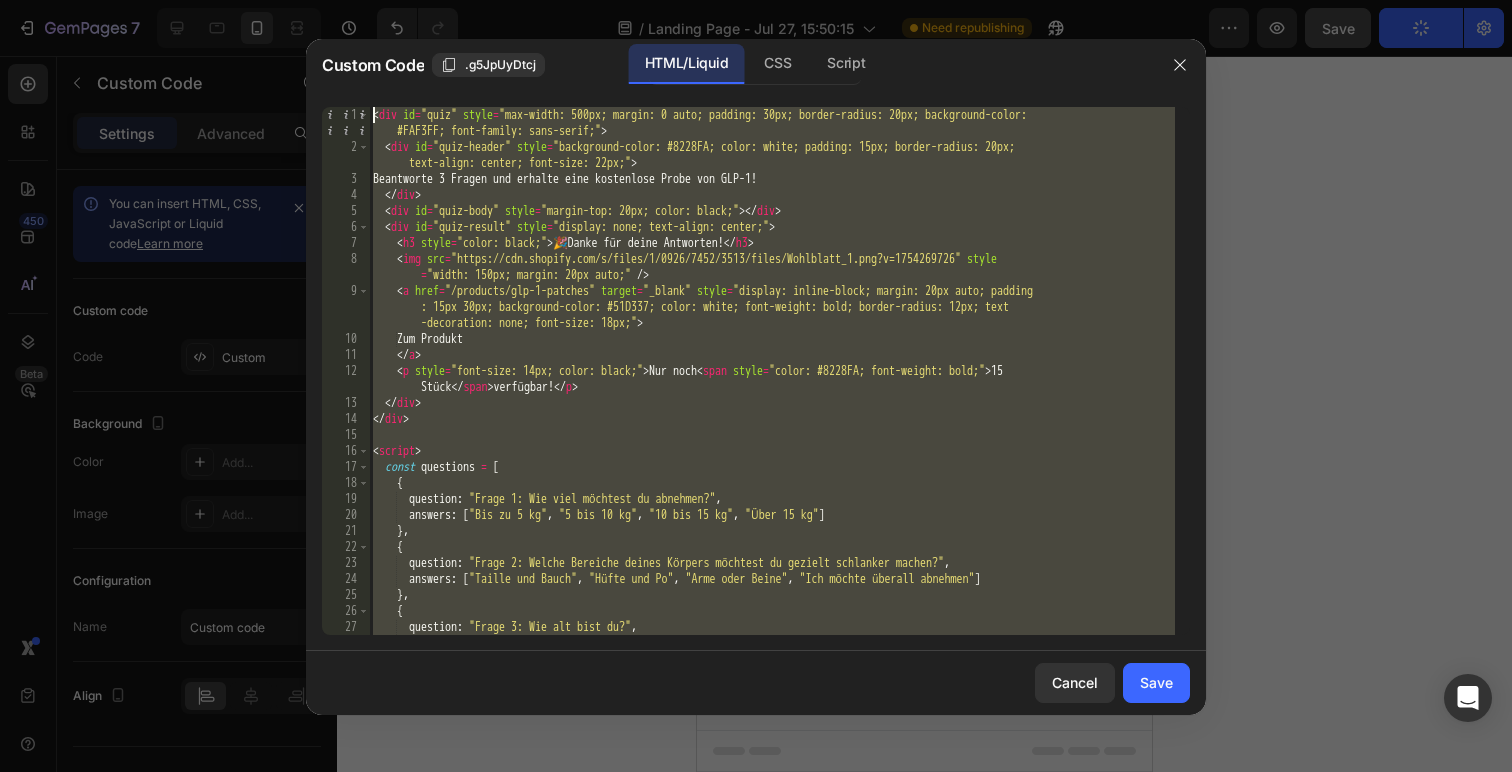type on "<div id="quiz" style="max-width: 500px; margin: 0 auto; padding: 30px; border-radius: 20px; background-color: #FAF3FF; font-family: sans-serif;">
<div id="quiz-header" style="background-color: #8228FA; color: white; padding: 15px; border-radius: 20px; text-align: center; font-size: 22px;">" 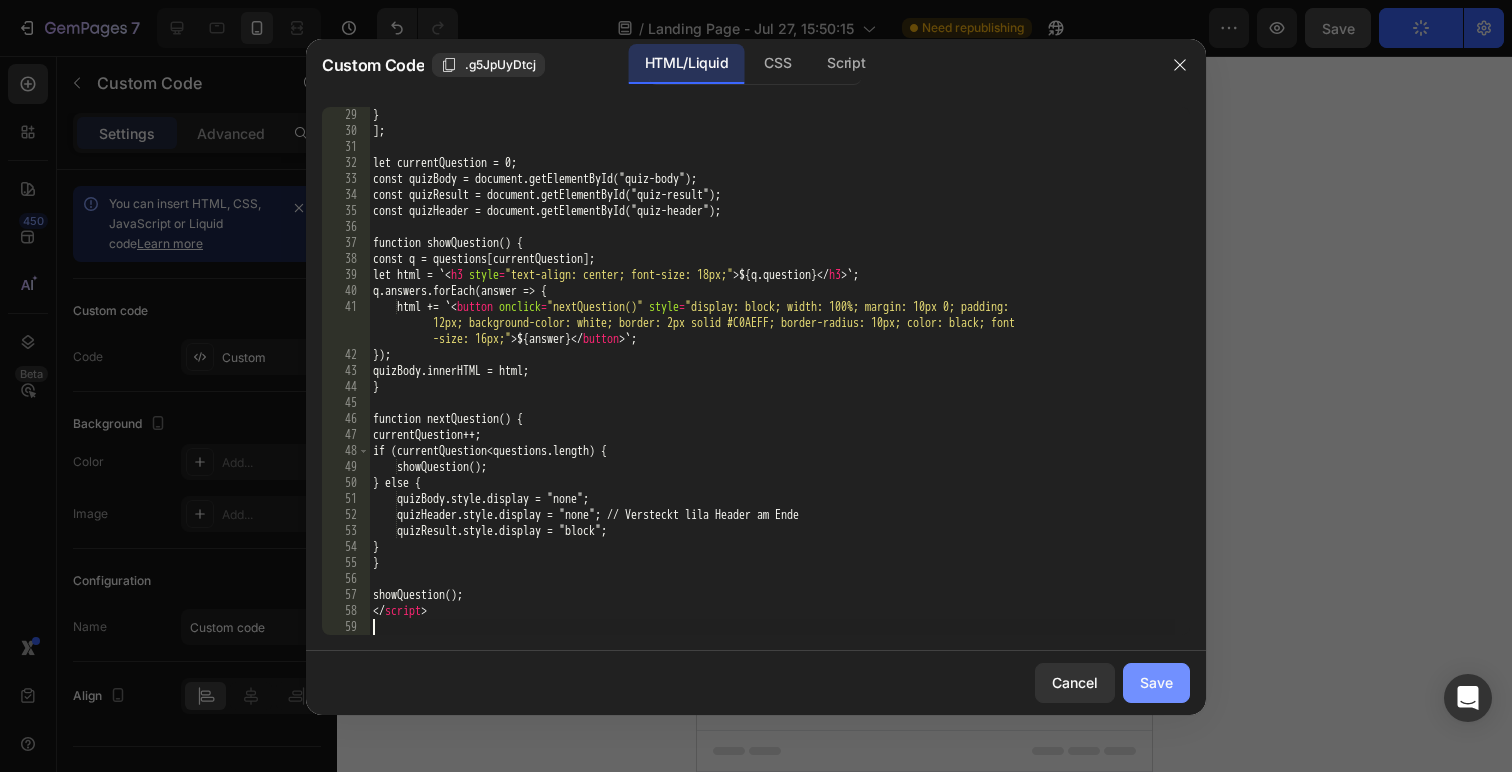 click on "Save" 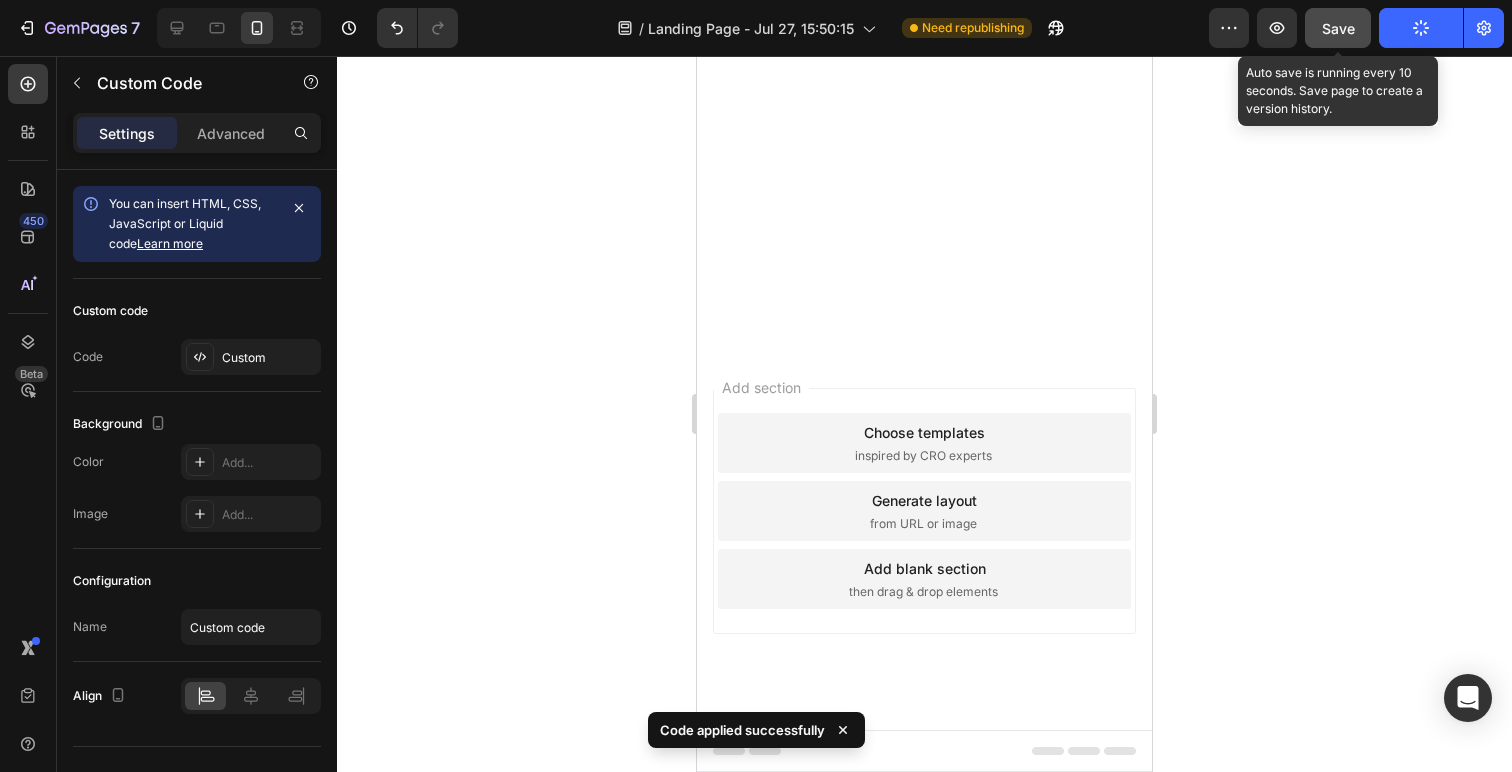 click on "Save" at bounding box center [1338, 28] 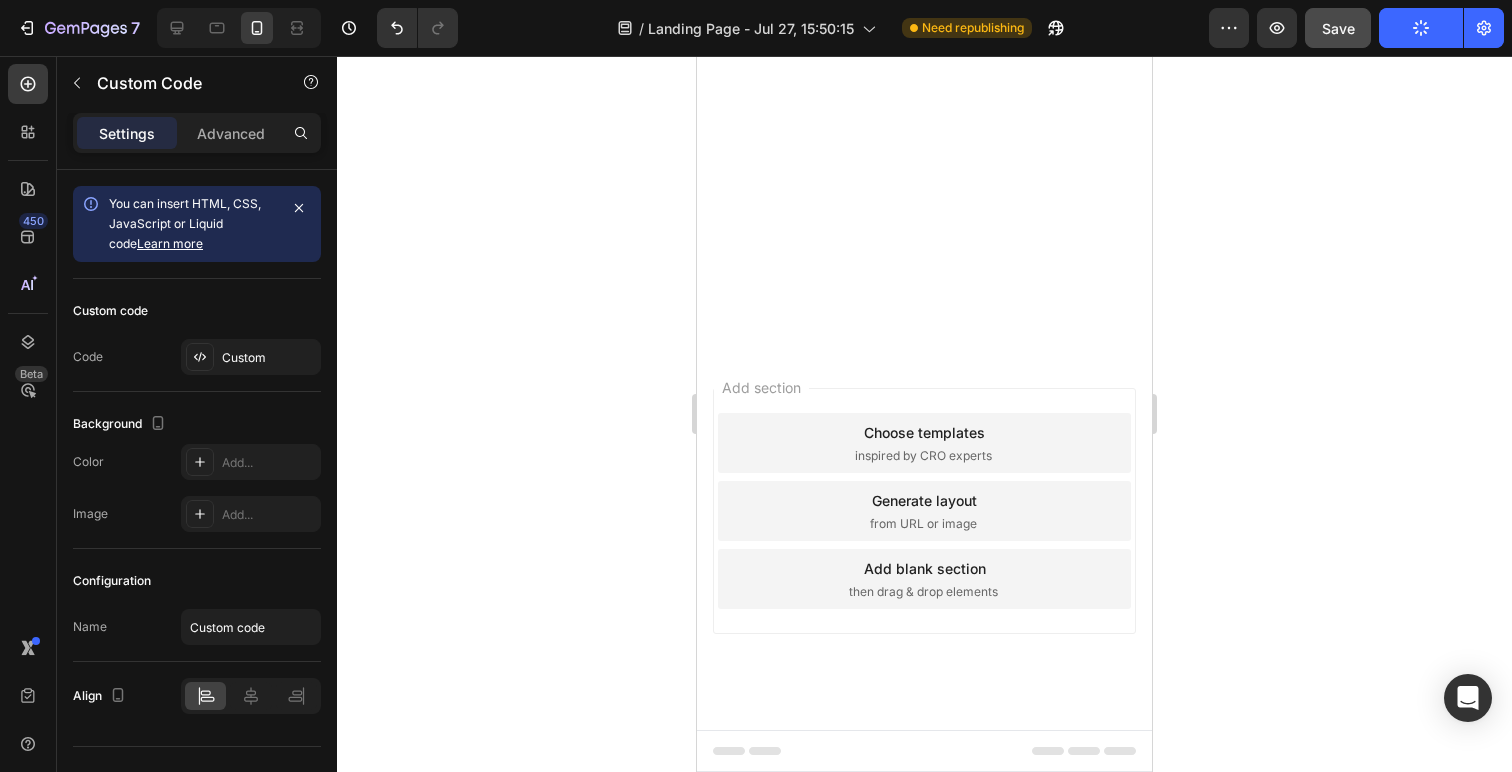 click on "Publish the page to see the content." at bounding box center [924, -2051] 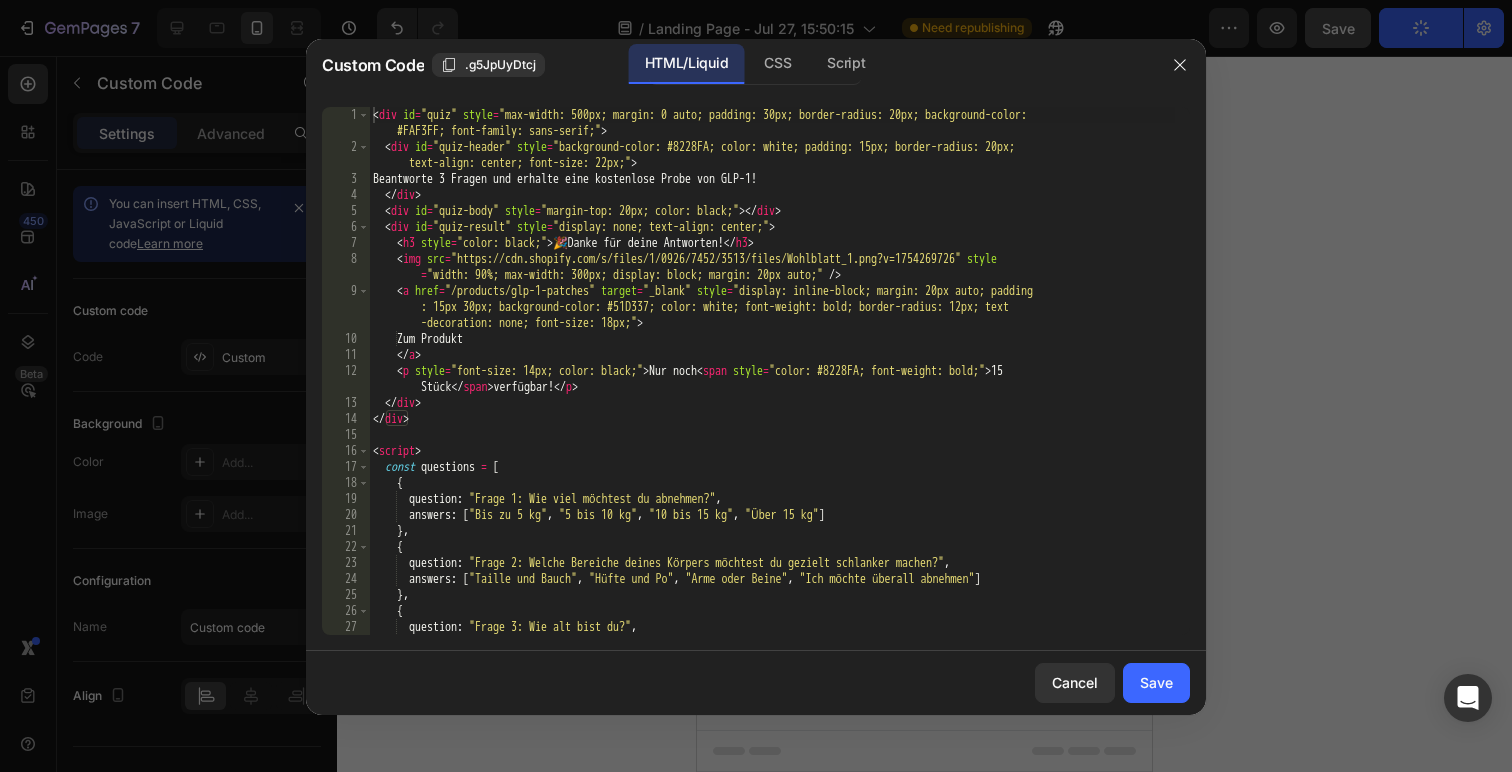 click on "<div id="quiz" style="max-width: 500px; margin: 0 auto; padding: 30px; border-radius: 20px; background-color: #FAF3FF; font-family: sans-serif;"> <div id="quiz-header" style="background-color: #8228FA; color: white; padding: 15px; border-radius: 20px; text-align: center; font-size: 22px;"> Beantworte 3 Fragen und erhalte eine kostenlose Probe von GLP-1! </div> <div id="quiz-body" style="margin-top: 20px; color: black;"></div> <div id="quiz-result" style="display: none; text-align: center;"> <h3 style="color: black;">🎉 Danke für deine Antworten!</h3> <img src="https://cdn.shopify.com/s/files/1/0926/7452/3513/files/Wohlblatt_1.png?v=1754269726" style="width: 90%; max-width: 300px; display: block; margin: 20px auto;" /> <a href="/products/glp-1-patches" target="_blank" style="display: inline-block; margin: 20px auto; padding: 15px 30px; background-color: #51D337; color: white; font-weight: bold; border-radius: 12px; text-decoration: none; font-size: 18px;"/>" at bounding box center (772, 395) 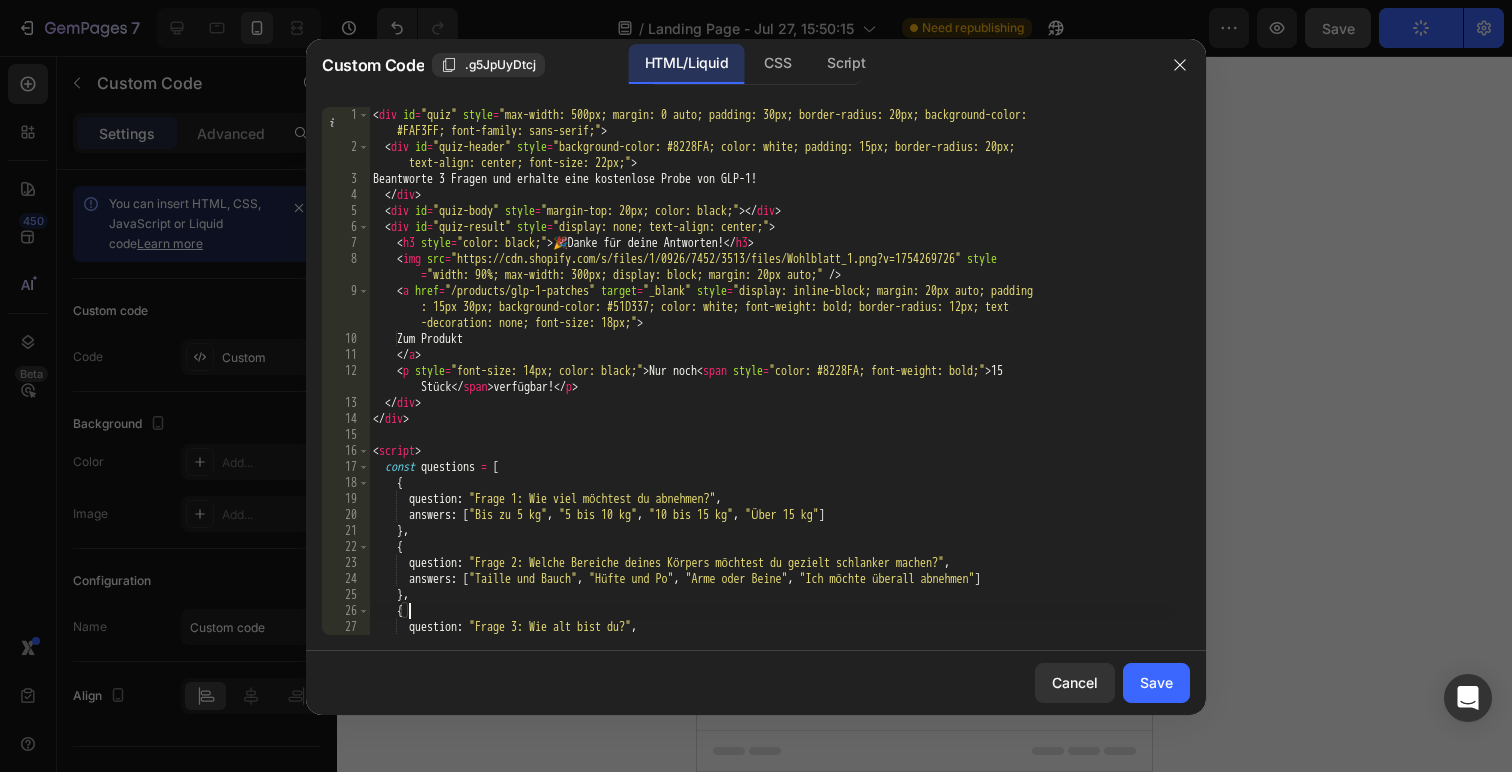 scroll, scrollTop: 544, scrollLeft: 0, axis: vertical 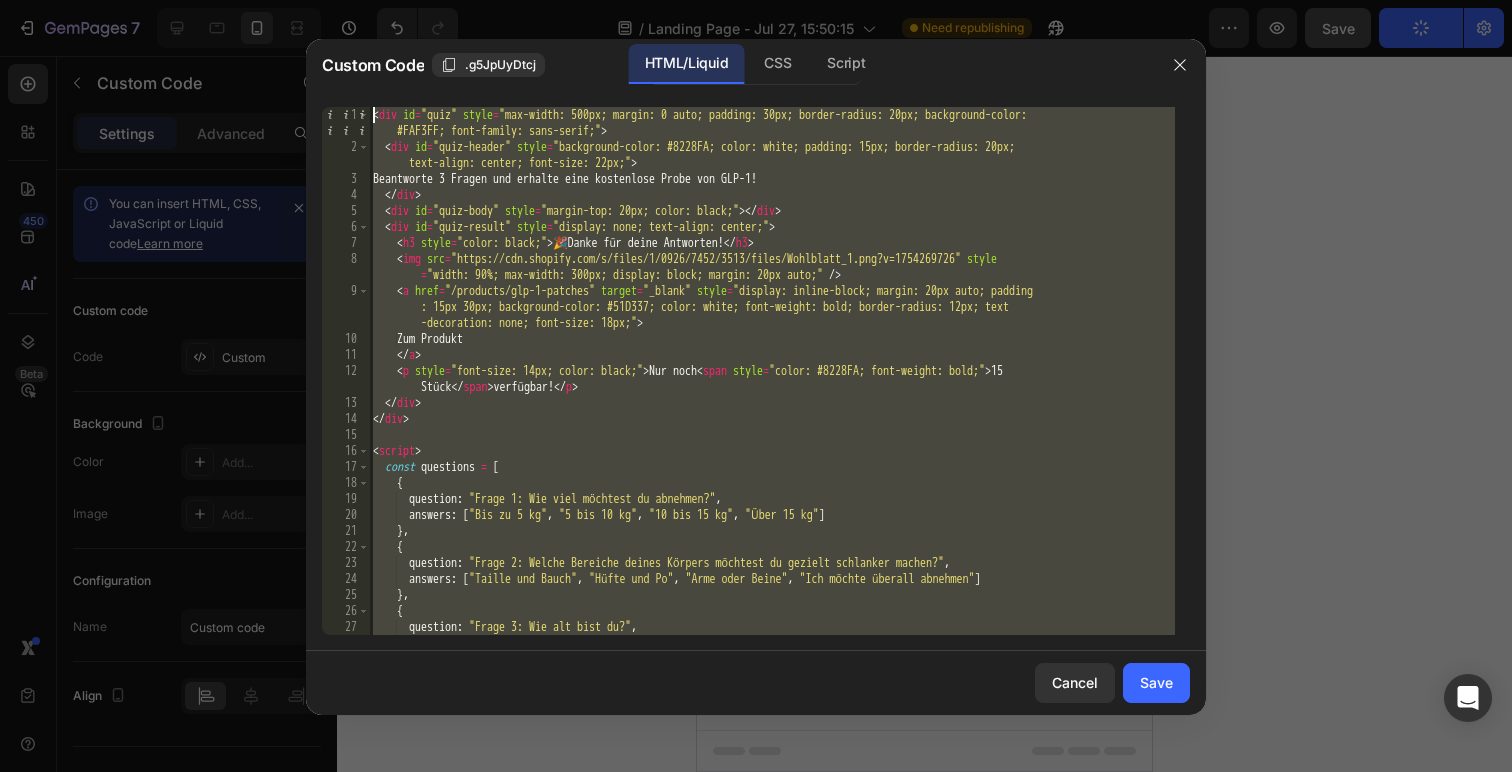 drag, startPoint x: 571, startPoint y: 602, endPoint x: 323, endPoint y: 31, distance: 622.5311 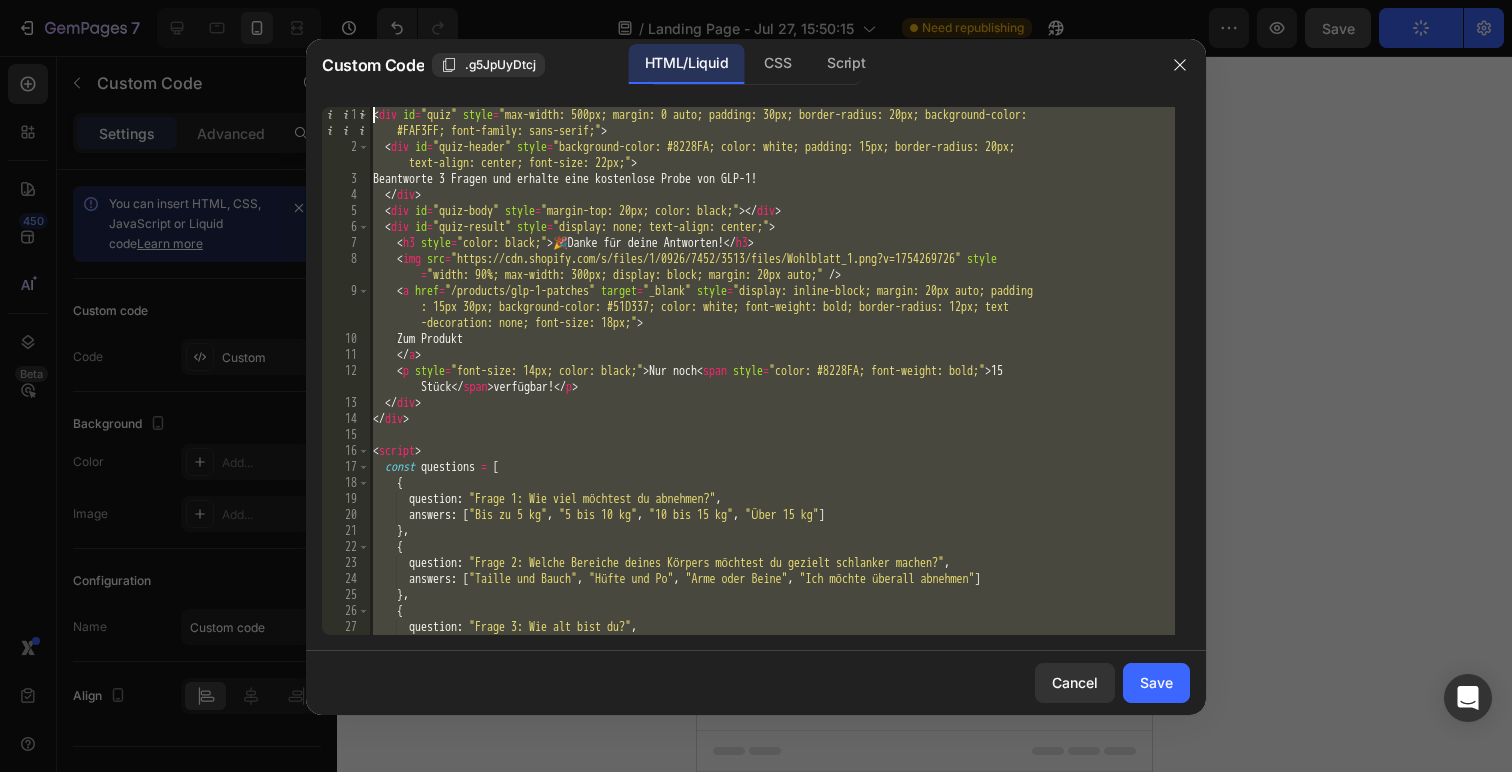click on "Custom Code .g5JpUyDtcj HTML/Liquid CSS Script { 1 2 3 4 5 6 7 8 9 10 11 12 13 14 15 16 17 18 19 20 21 22 23 24 25 26 27 28 < div   id = "quiz"   style = "max-width: 500px; margin: 0 auto; padding: 30px; border-radius: 20px; background-color:       #FAF3FF; font-family: sans-serif;" >    < div   id = "quiz-header"   style = "background-color: #8228FA; color: white; padding: 15px; border-radius: 20px;         text-align: center; font-size: 22px;" >     Beantworte 3 Fragen und erhalte eine kostenlose Probe von GLP-1!    </ div >    < div   id = "quiz-body"   style = "margin-top: 20px; color: black;" > </ div >    < div   id = "quiz-result"   style = "display: none; text-align: center;" >      < h3   style = "color: black;" > 🎉  Danke für deine Antworten! </ h3 >      < img   src = "https://cdn.shopify.com/s/files/1/0926/7452/3513/files/Wohlblatt_1.png?v=1754269726"   style          = "width: 90%; max-width: 300px; display: block; margin: 20px auto;"   />      < a   href =   target =   = >" 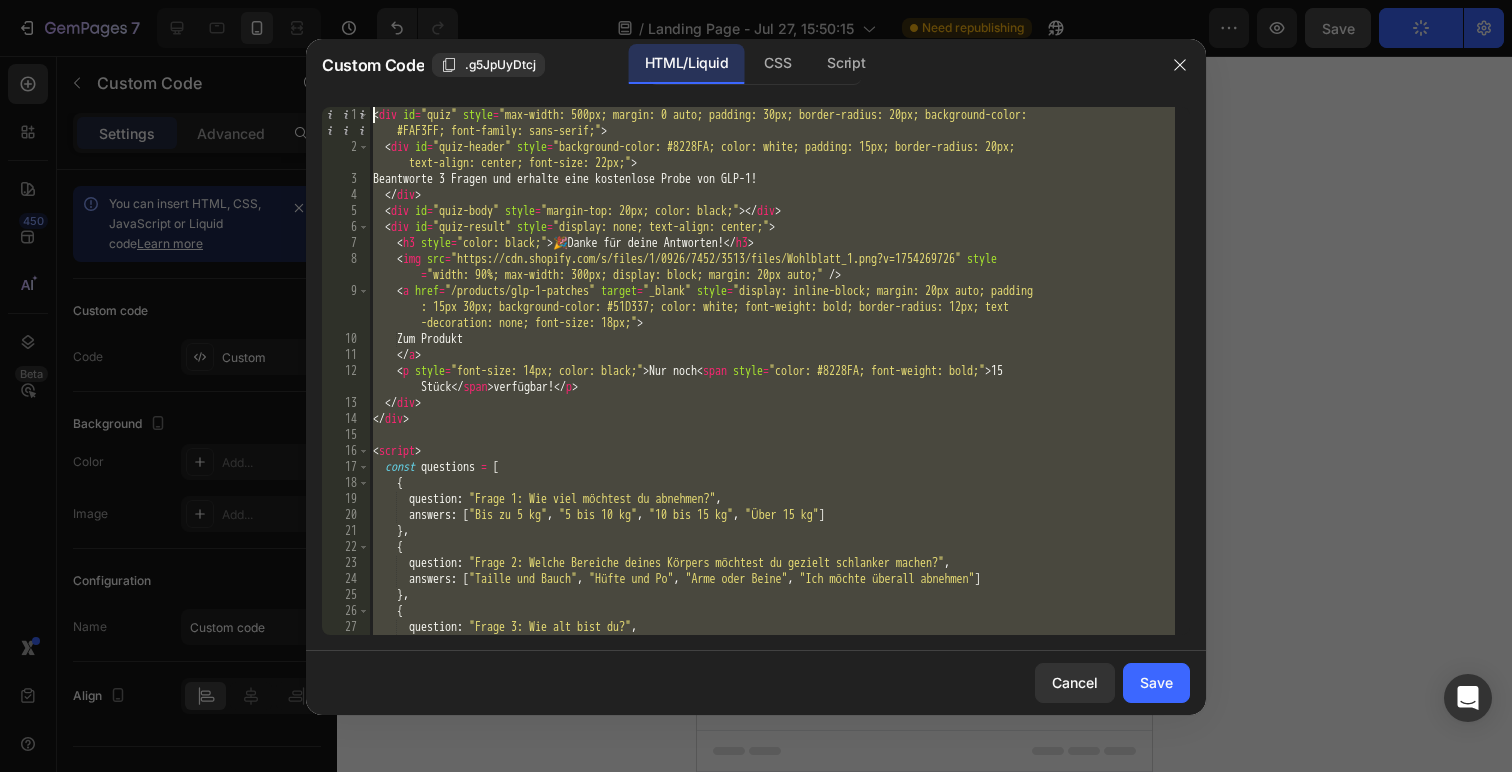 paste 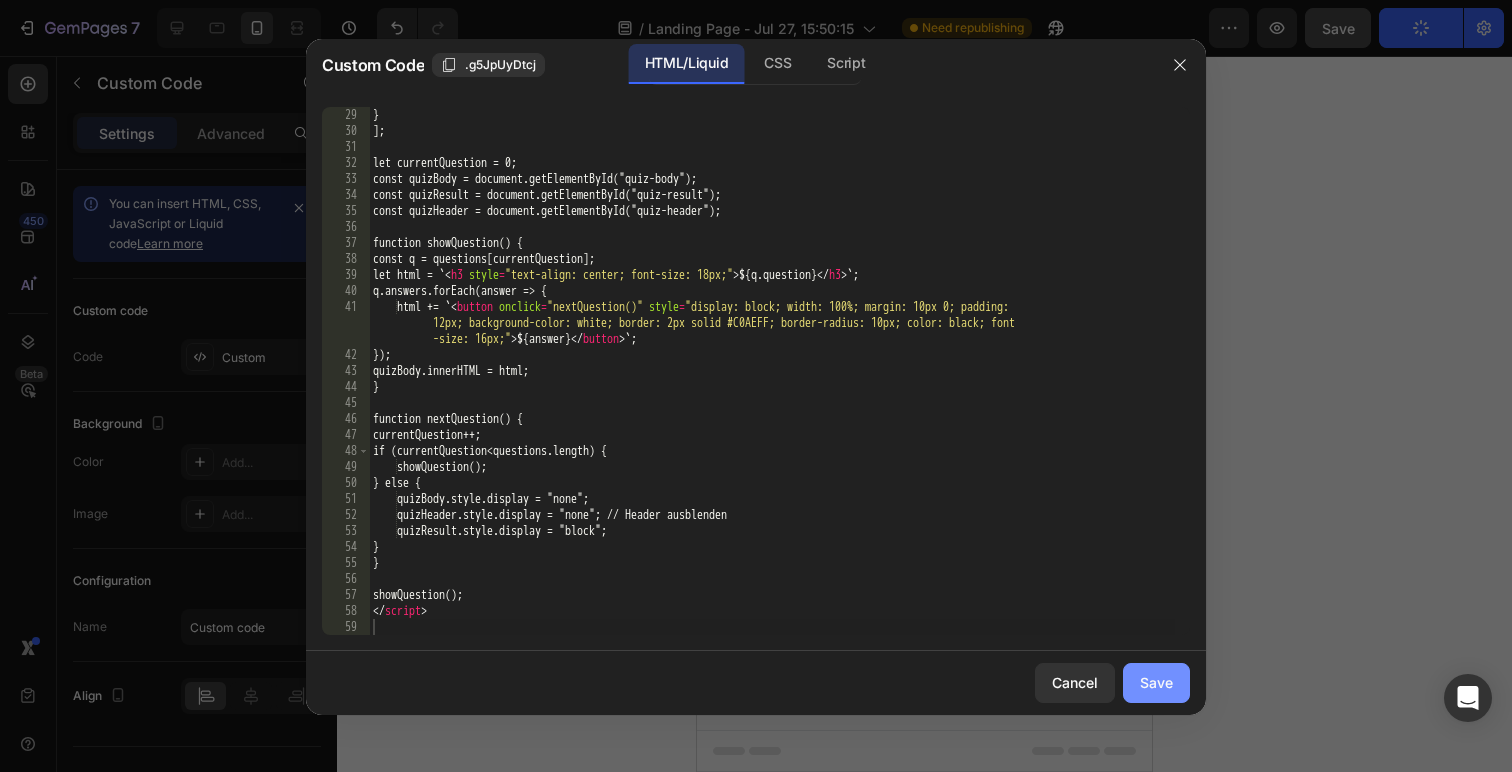 click on "Save" 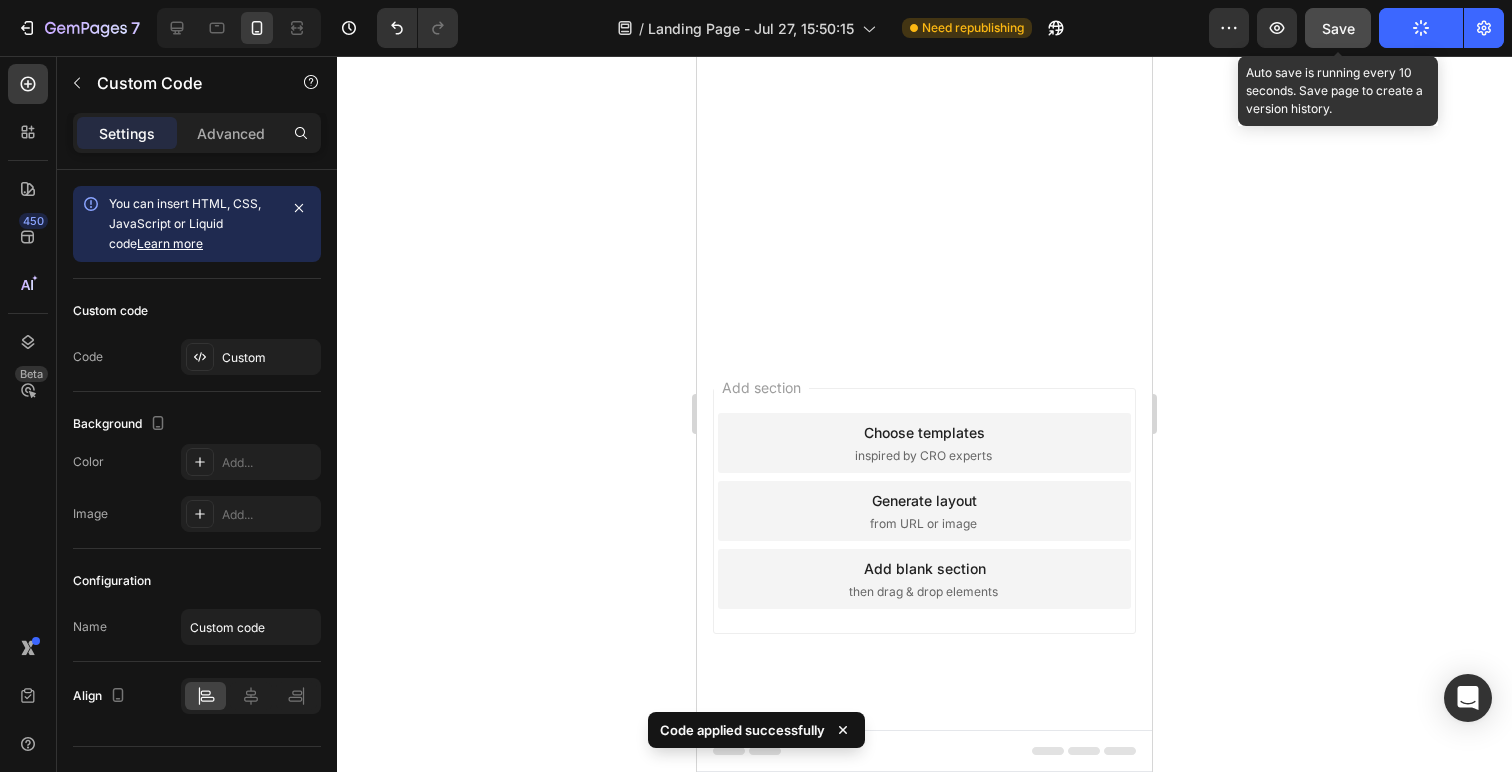 click on "Save" 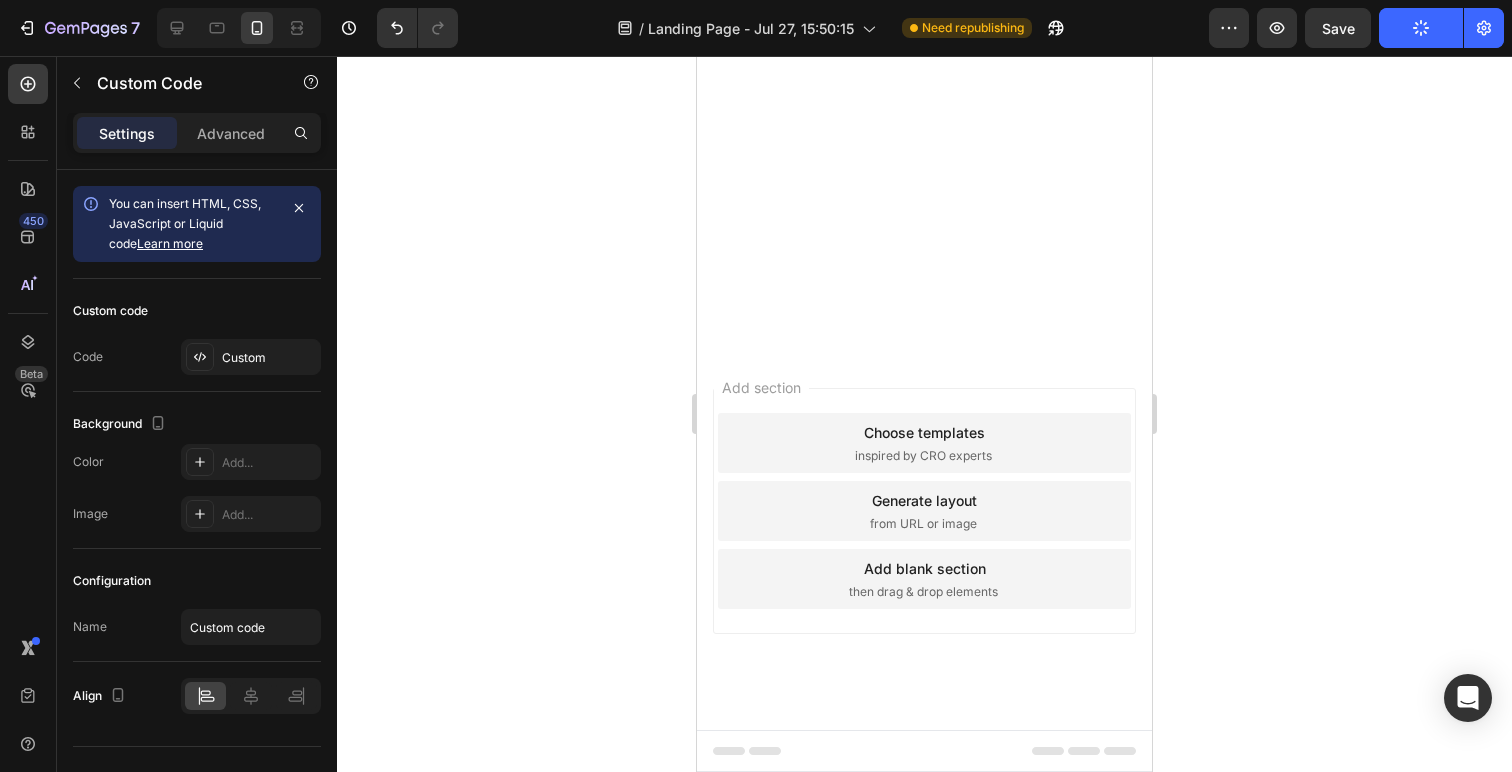 click on "Publish the page to see the content." at bounding box center (924, -2051) 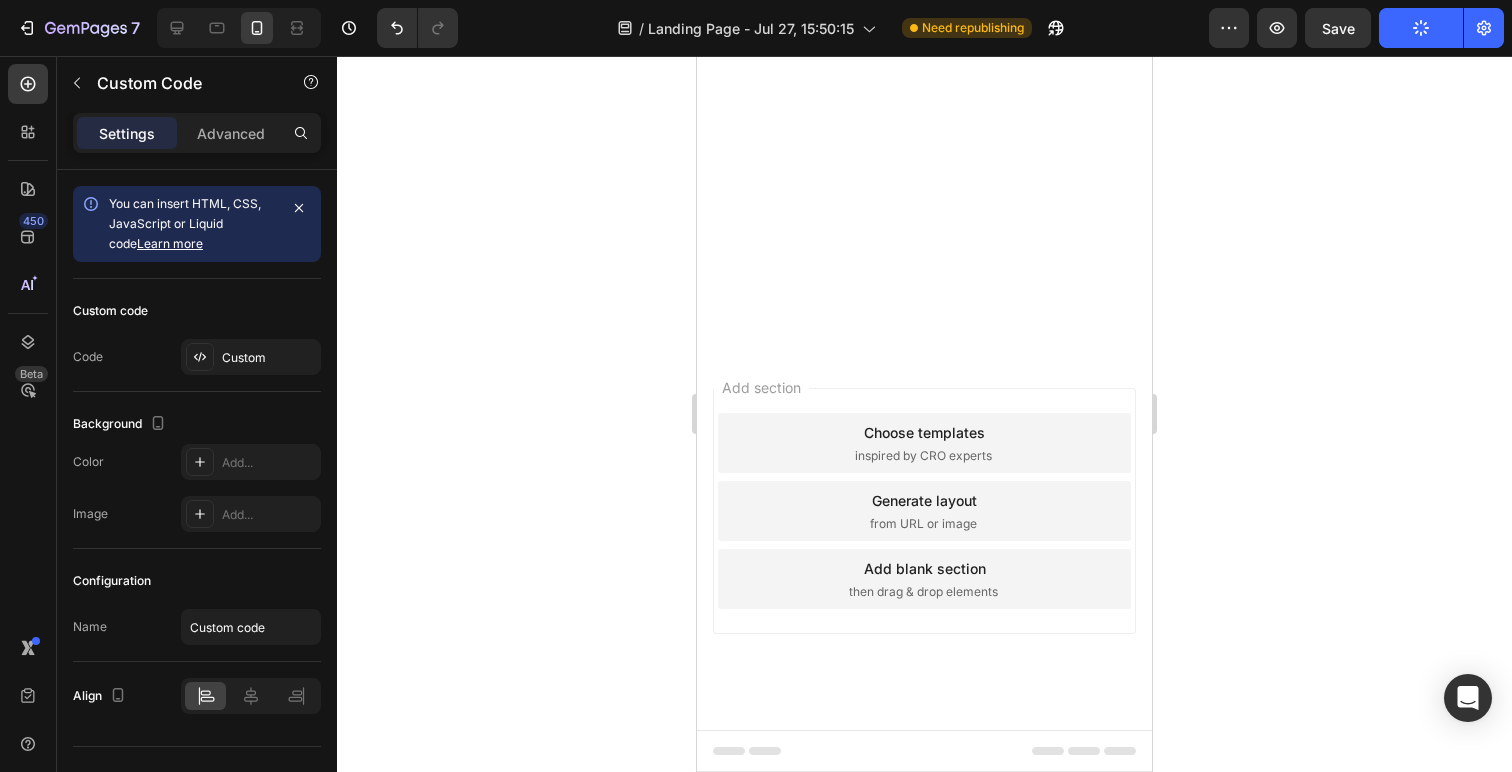 click on "Publish the page to see the content." at bounding box center (924, -2051) 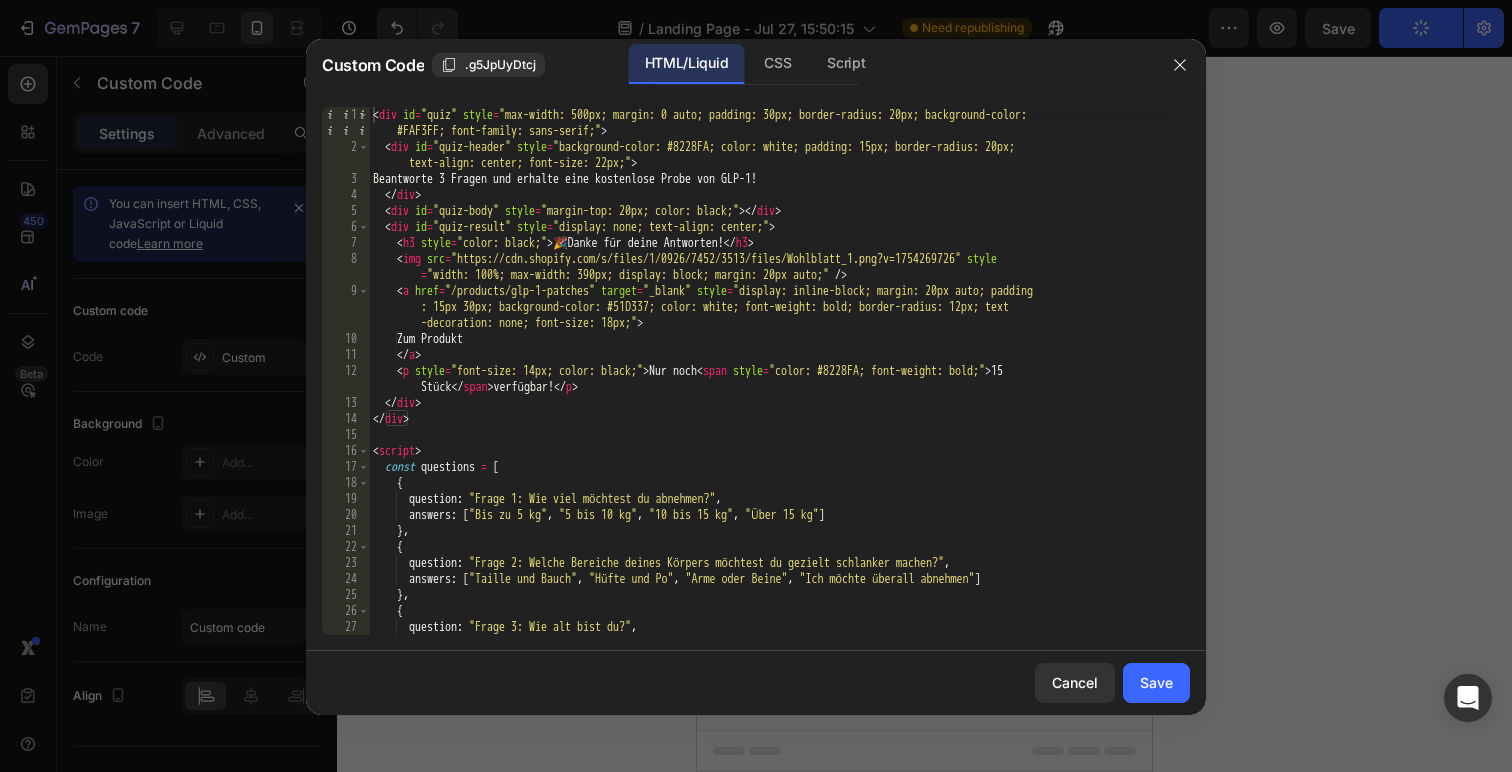 scroll, scrollTop: 560, scrollLeft: 0, axis: vertical 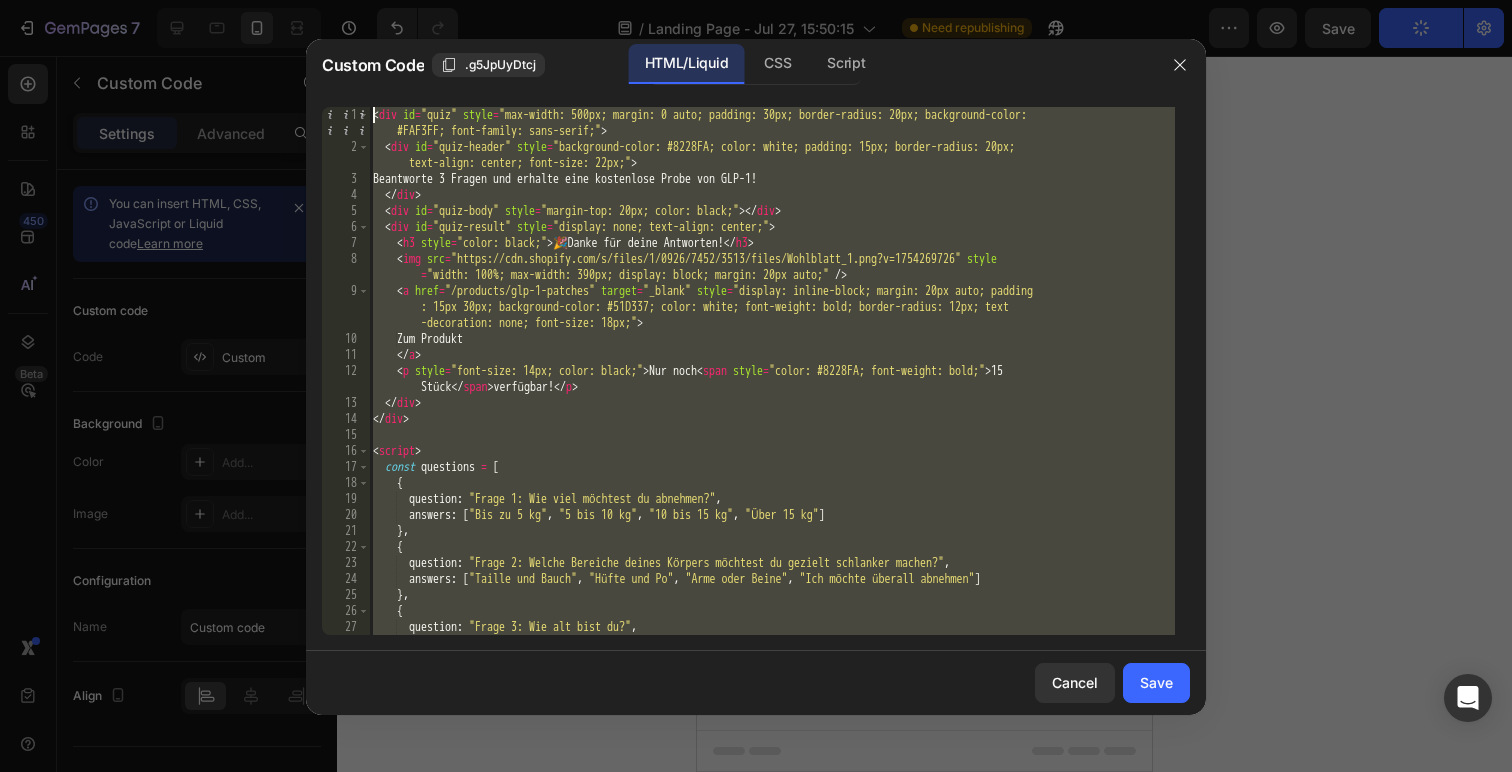 drag, startPoint x: 483, startPoint y: 528, endPoint x: 300, endPoint y: 9, distance: 550.3181 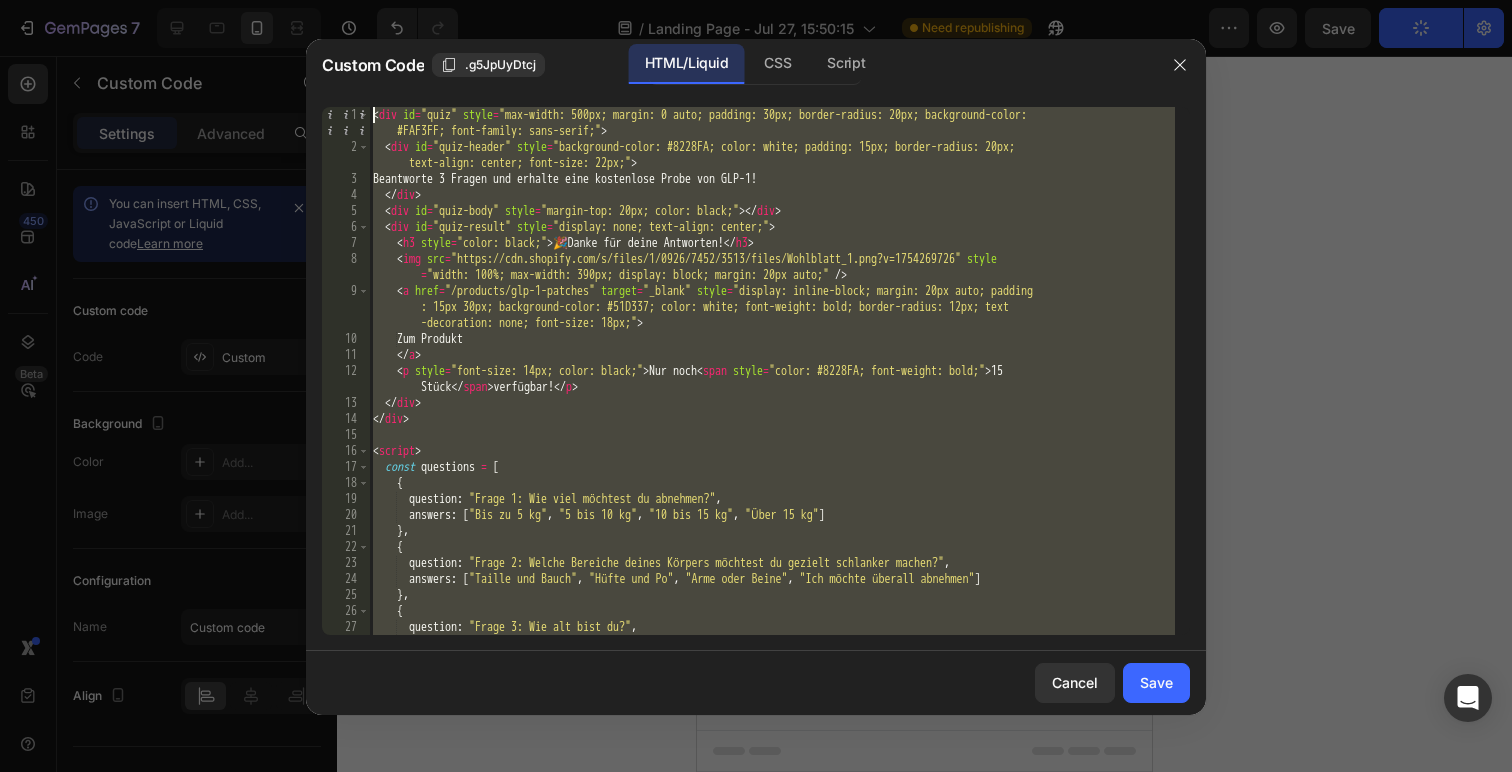 click on "Custom Code .g5JpUyDtcj HTML/Liquid CSS Script 1 2 3 4 5 6 7 8 9 10 11 12 13 14 15 16 17 18 19 20 21 22 23 24 25 26 27 28 < div   id = "quiz"   style = "max-width: 500px; margin: 0 auto; padding: 30px; border-radius: 20px; background-color:       #FAF3FF; font-family: sans-serif;" >    < div   id = "quiz-header"   style = "background-color: #8228FA; color: white; padding: 15px; border-radius: 20px;         text-align: center; font-size: 22px;" >     Beantworte 3 Fragen und erhalte eine kostenlose Probe von GLP-1!    </ div >    < div   id = "quiz-body"   style = "margin-top: 20px; color: black;" > </ div >    < div   id = "quiz-result"   style = "display: none; text-align: center;" >      < h3   style = "color: black;" > 🎉  Danke für deine Antworten! </ h3 >      < img   src = "https://cdn.shopify.com/s/files/1/0926/7452/3513/files/Wohlblatt_1.png?v=1754269726"   style          = "width: 100%; max-width: 390px; display: block; margin: 20px auto;"   />      < a   href =   target =   style" 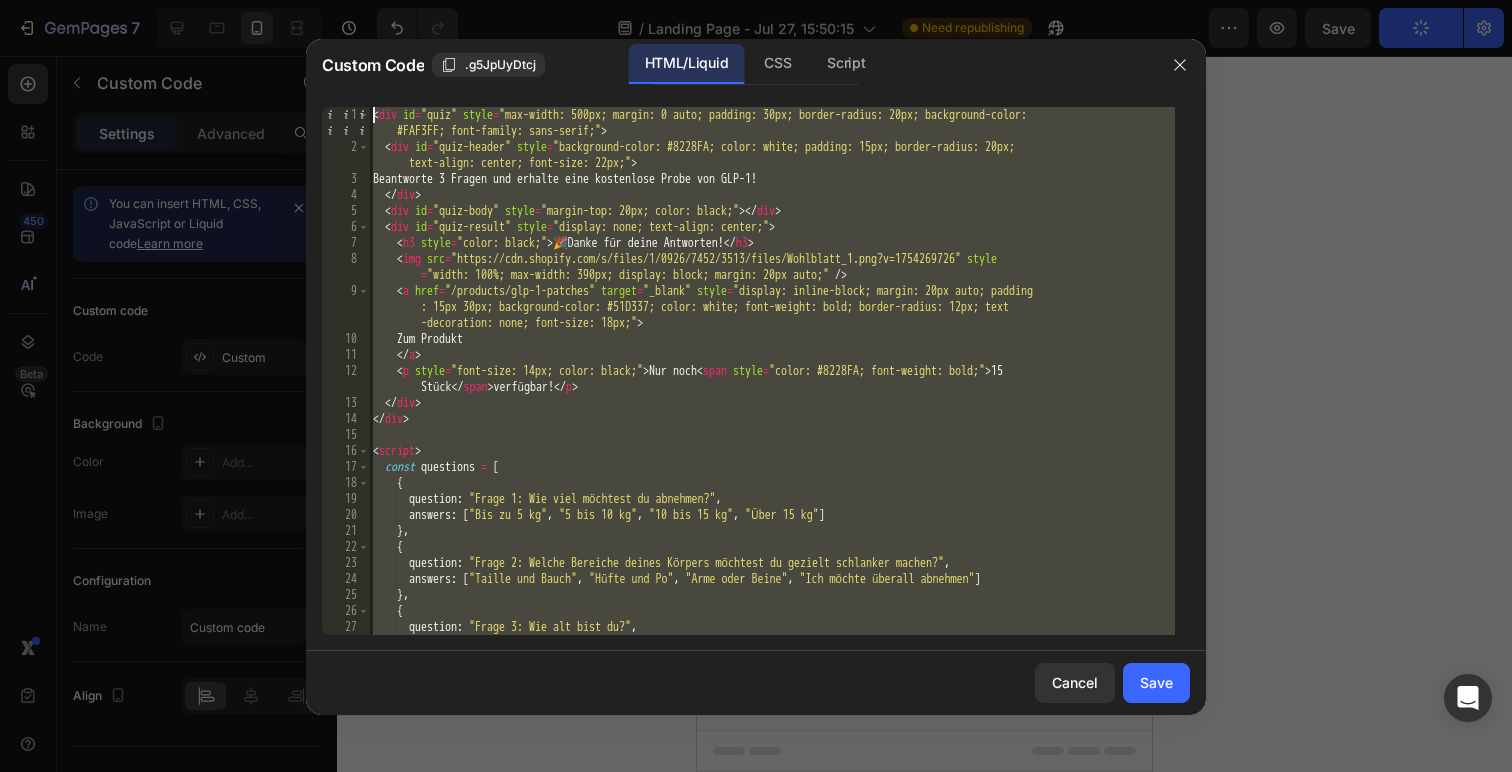 type on "<div id="quiz" style="max-width: 500px; margin: 0 auto; padding: 30px; border-radius: 20px; background-color: #FAF3FF; font-family: sans-serif;">
<div id="quiz-header" style="background-color: #8228FA; color: white; padding: 15px; border-radius: 20px; text-align: center; font-size: 22px;">" 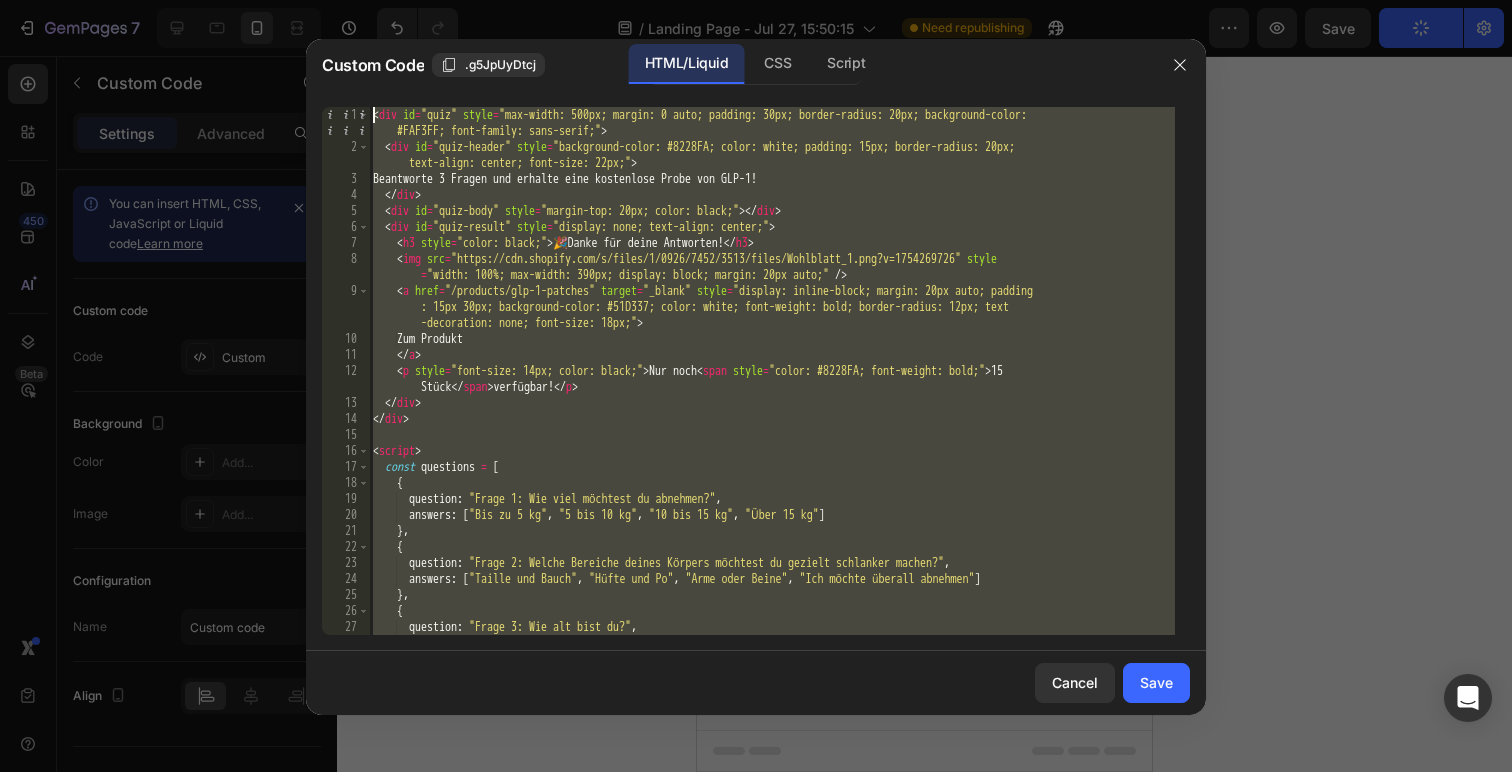 paste 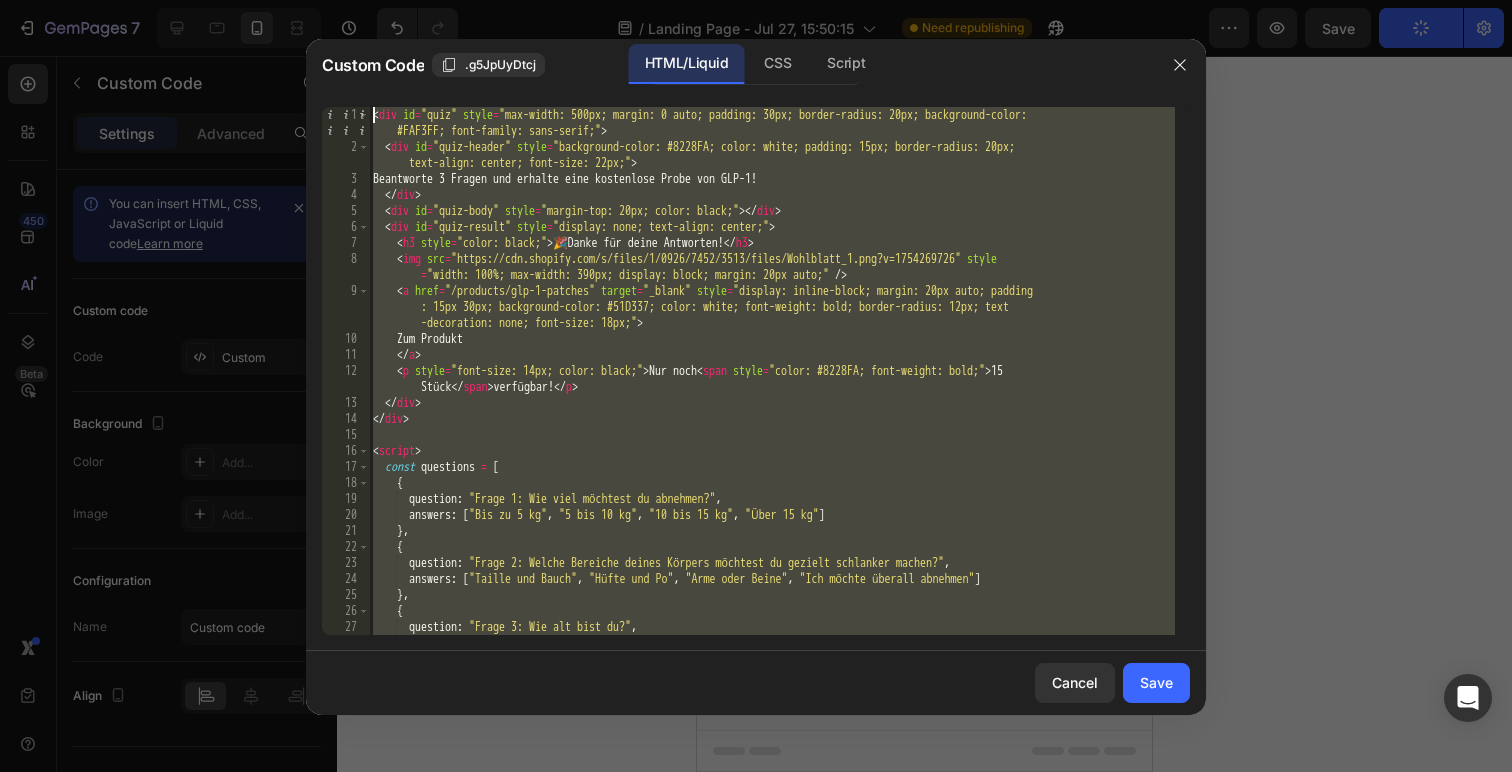 type 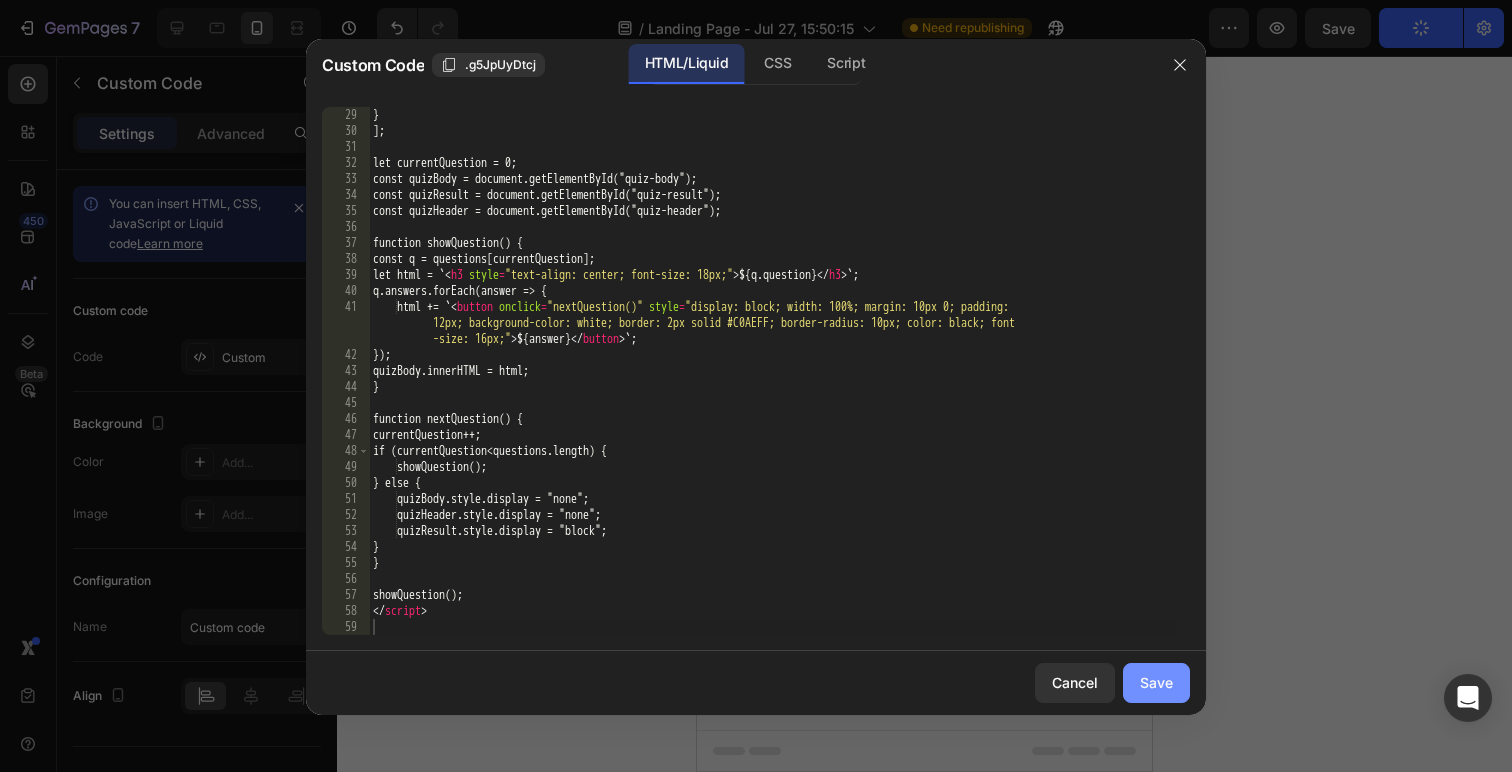click on "Save" 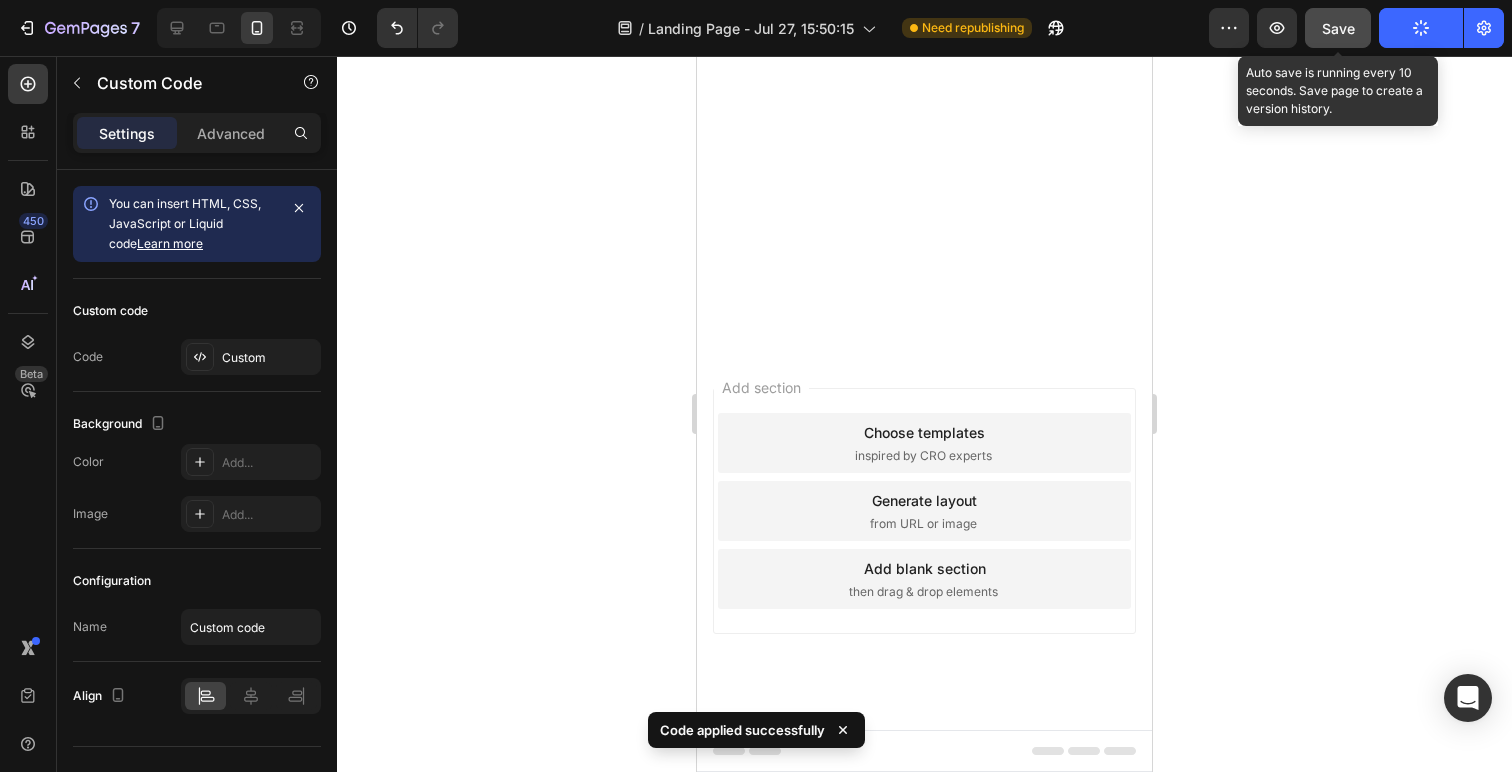 click on "Save" 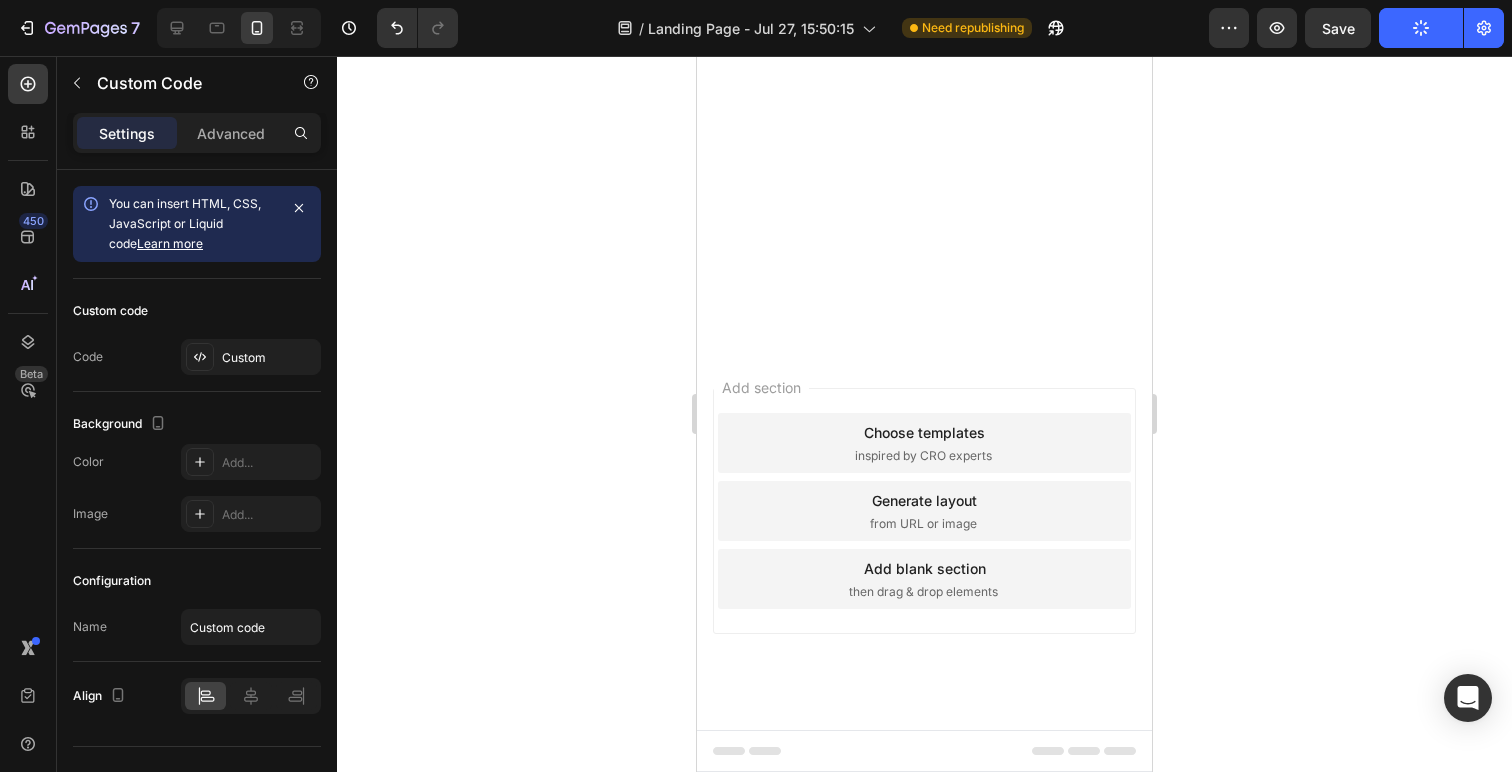 click on "Publish the page to see the content." at bounding box center (924, -2051) 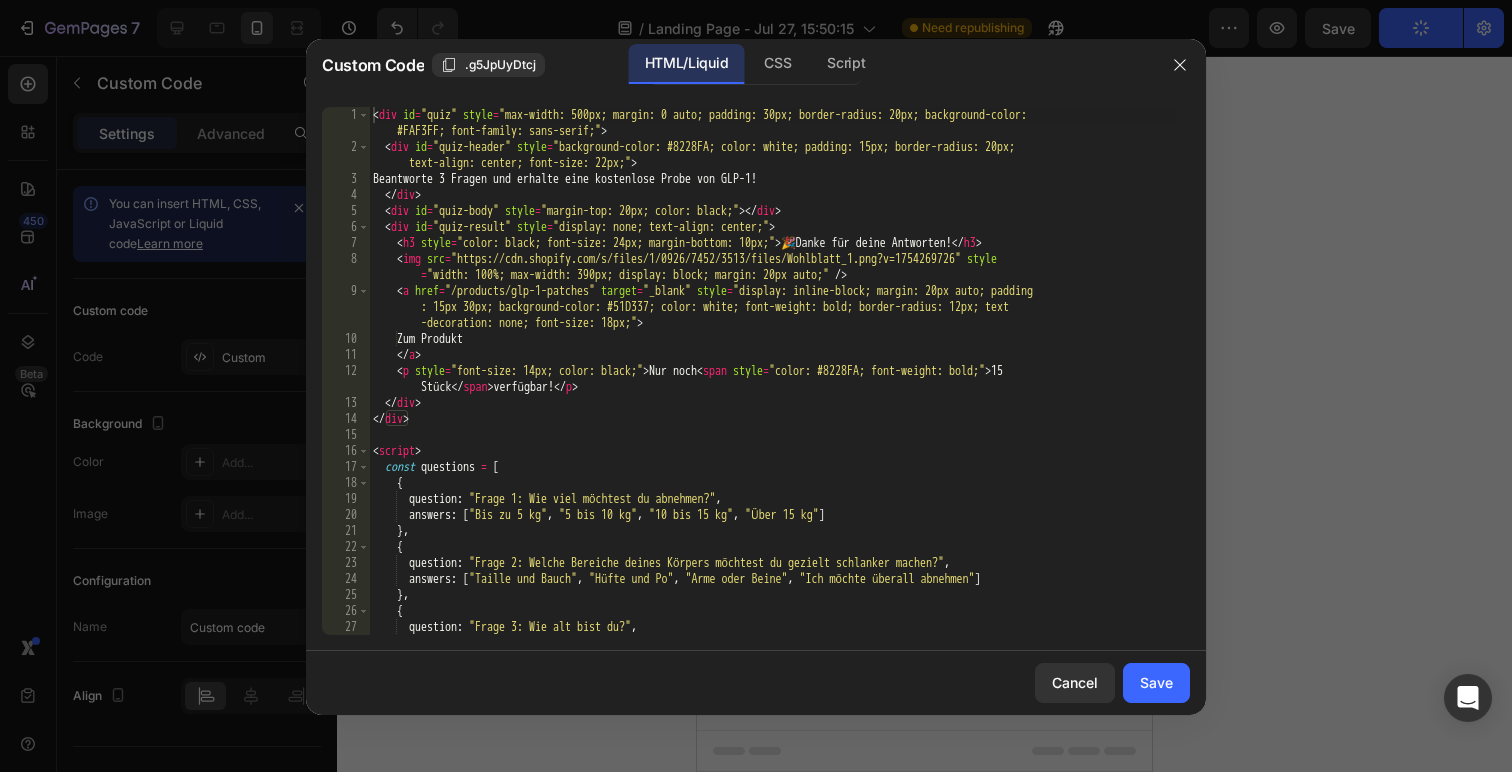 scroll, scrollTop: 544, scrollLeft: 0, axis: vertical 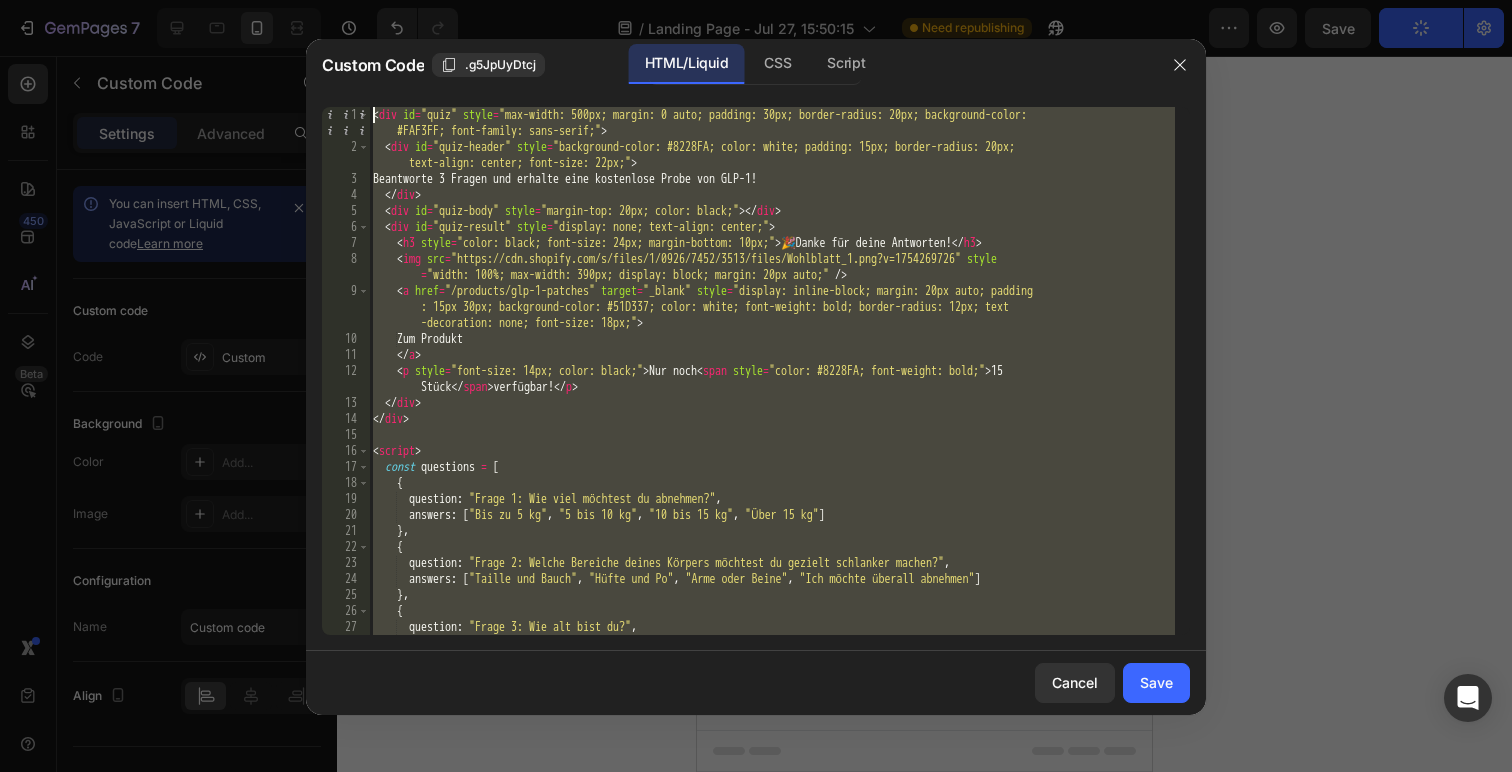 drag, startPoint x: 531, startPoint y: 625, endPoint x: 320, endPoint y: 41, distance: 620.9485 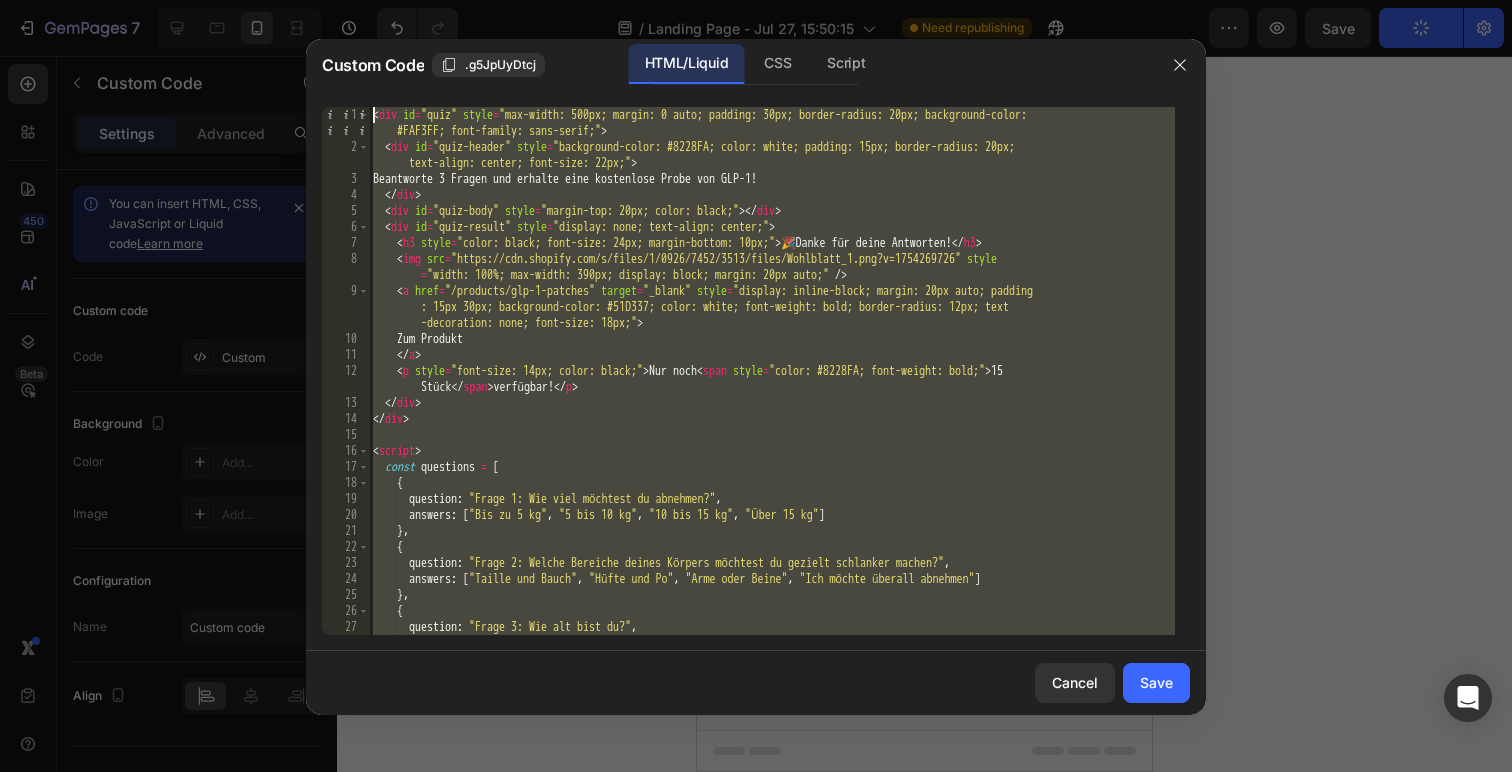 click on "Custom Code .g5JpUyDtcj HTML/Liquid CSS Script 1 2 3 4 5 6 7 8 9 10 11 12 13 14 15 16 17 18 19 20 21 22 23 24 25 26 27 28 < div   id = "quiz"   style = "max-width: 500px; margin: 0 auto; padding: 30px; border-radius: 20px; background-color:       #FAF3FF; font-family: sans-serif;" >    < div   id = "quiz-header"   style = "background-color: #8228FA; color: white; padding: 15px; border-radius: 20px;         text-align: center; font-size: 22px;" >     Beantworte 3 Fragen und erhalte eine kostenlose Probe von GLP-1!    </ div >    < div   id = "quiz-body"   style = "margin-top: 20px; color: black;" > </ div >    < div   id = "quiz-result"   style = "display: none; text-align: center;" >      < h3   style = "color: black; font-size: 24px; margin-bottom: 10px;" > 🎉  Danke für deine Antworten! </ h3 >      < img   src = "https://cdn.shopify.com/s/files/1/0926/7452/3513/files/Wohlblatt_1.png?v=1754269726"   style          = "width: 100%; max-width: 390px; display: block; margin: 20px auto;"   <" at bounding box center [756, 377] 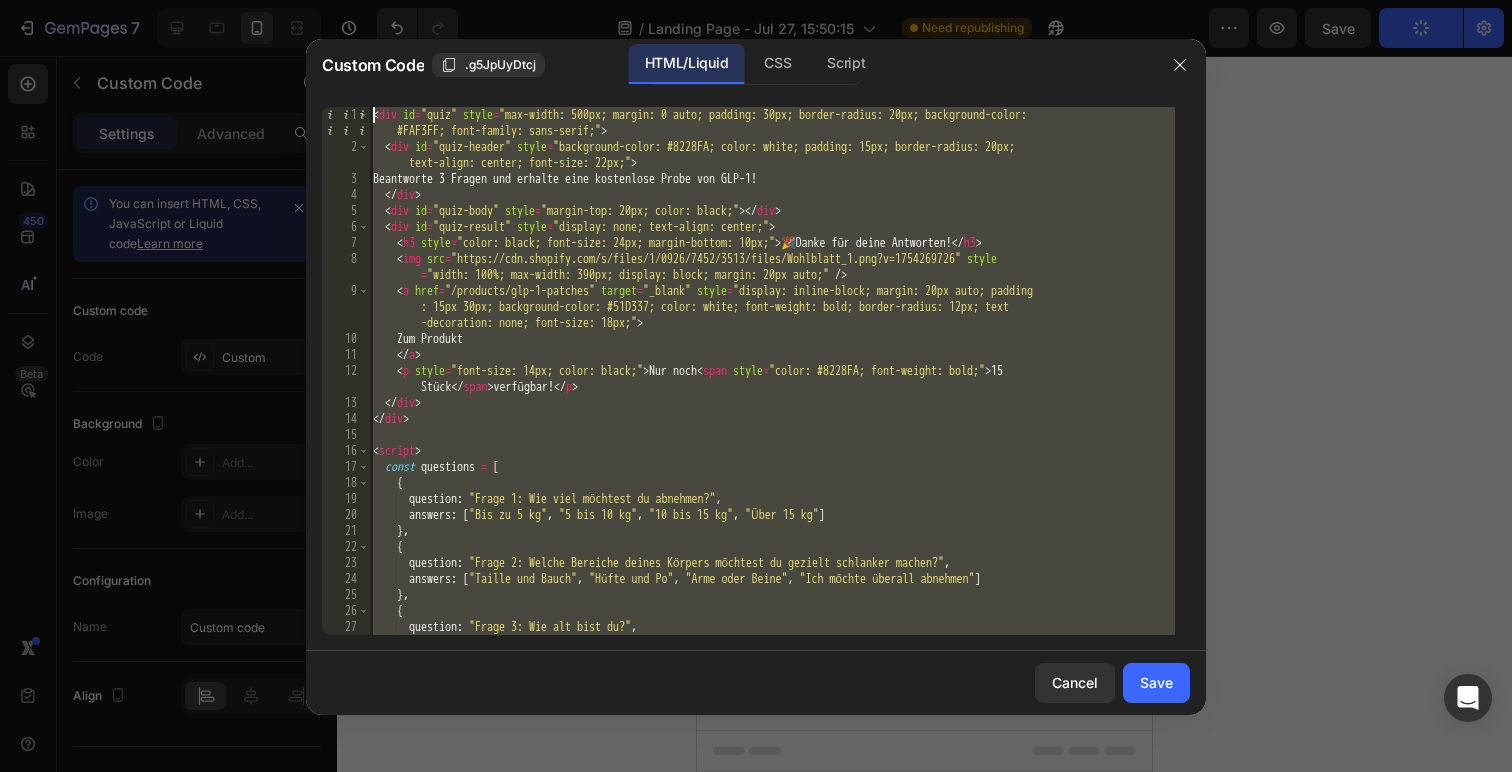 type 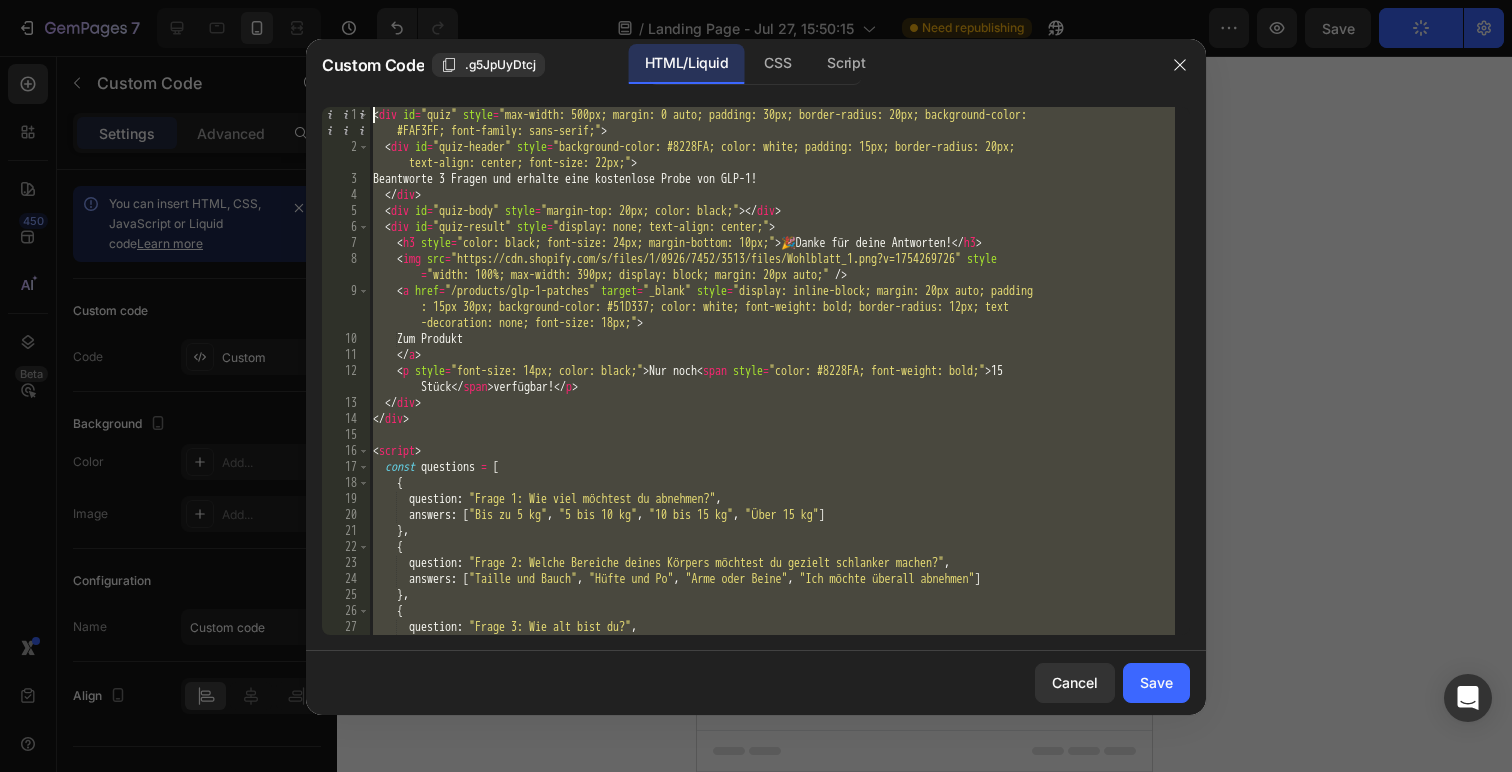 scroll, scrollTop: 560, scrollLeft: 0, axis: vertical 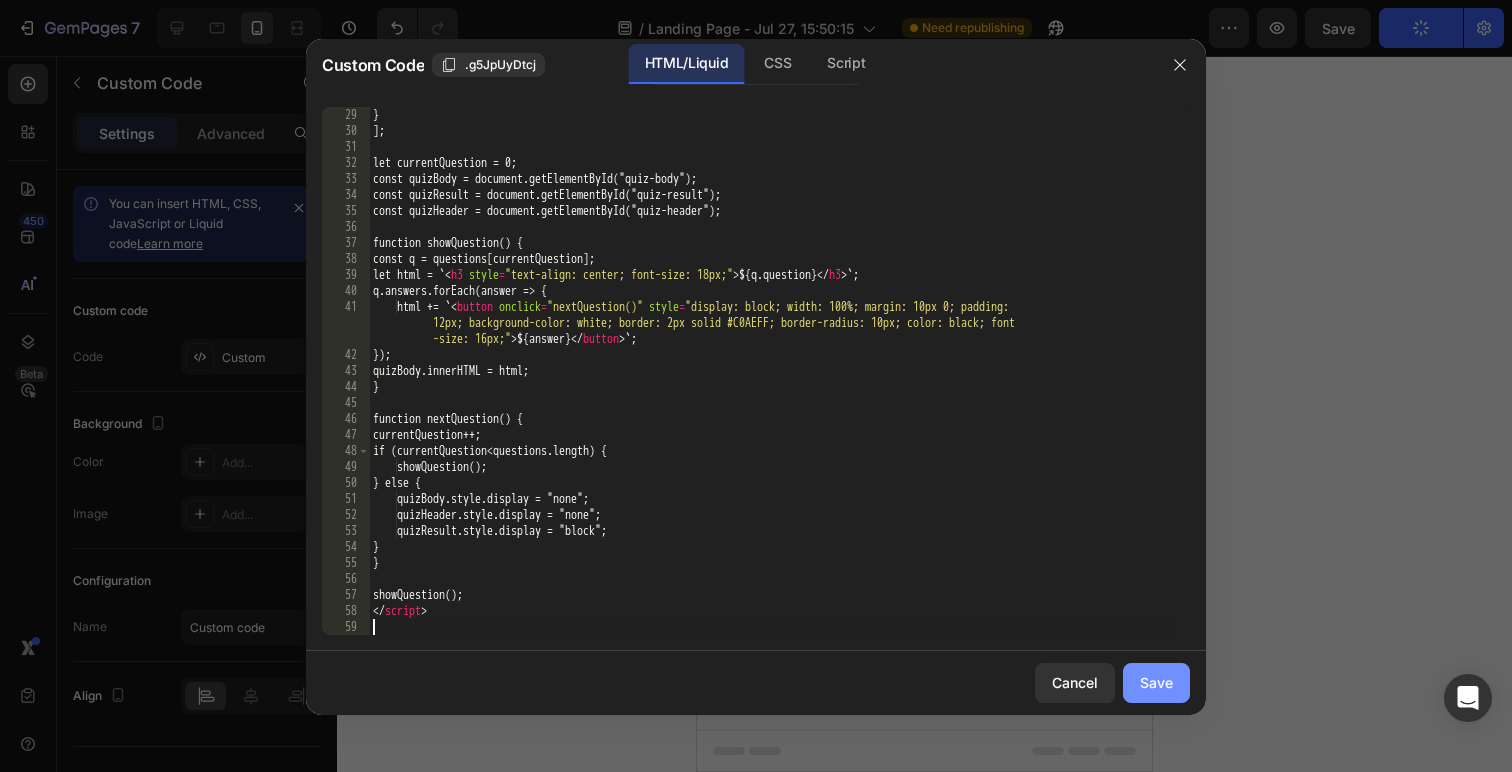 click on "Save" 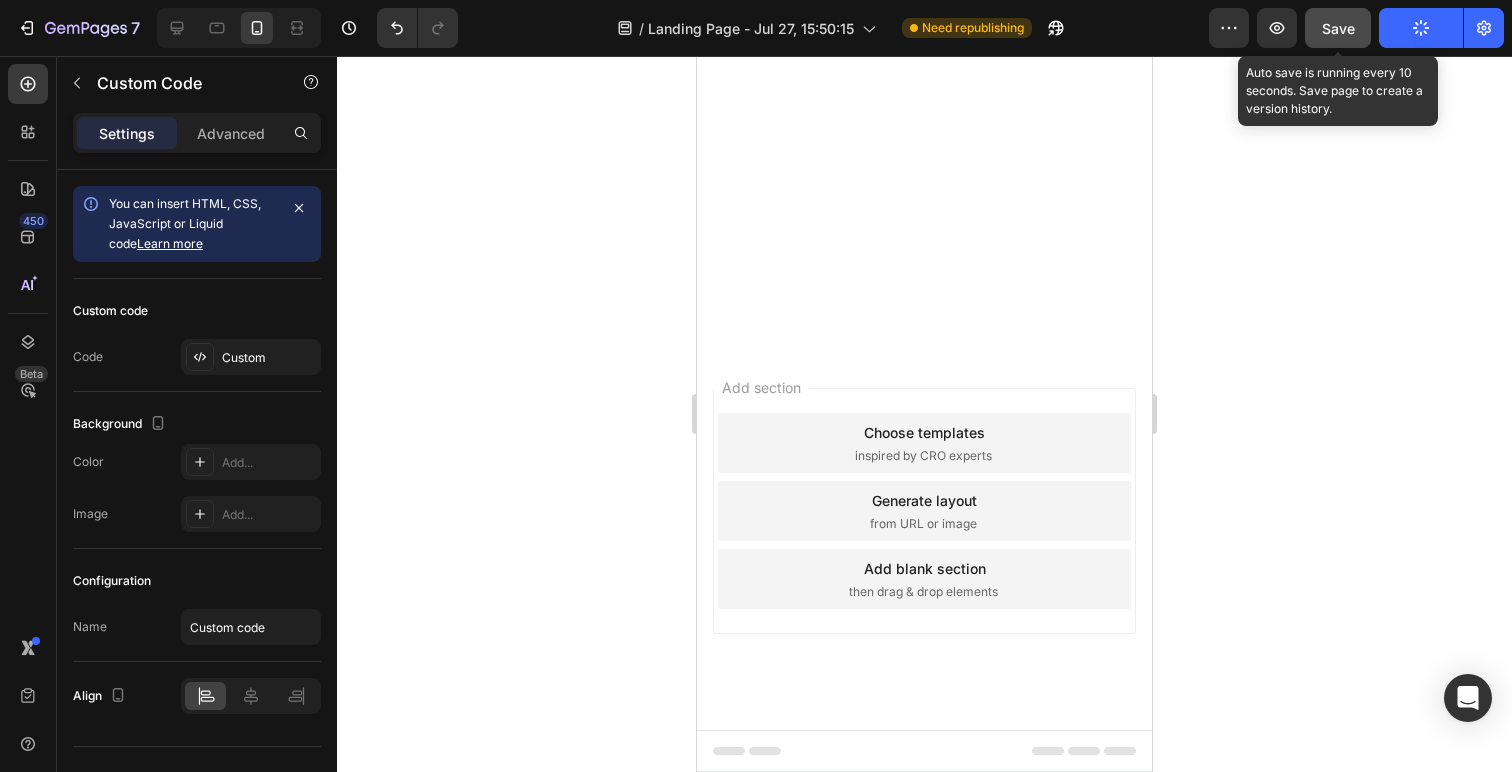 click on "Save" 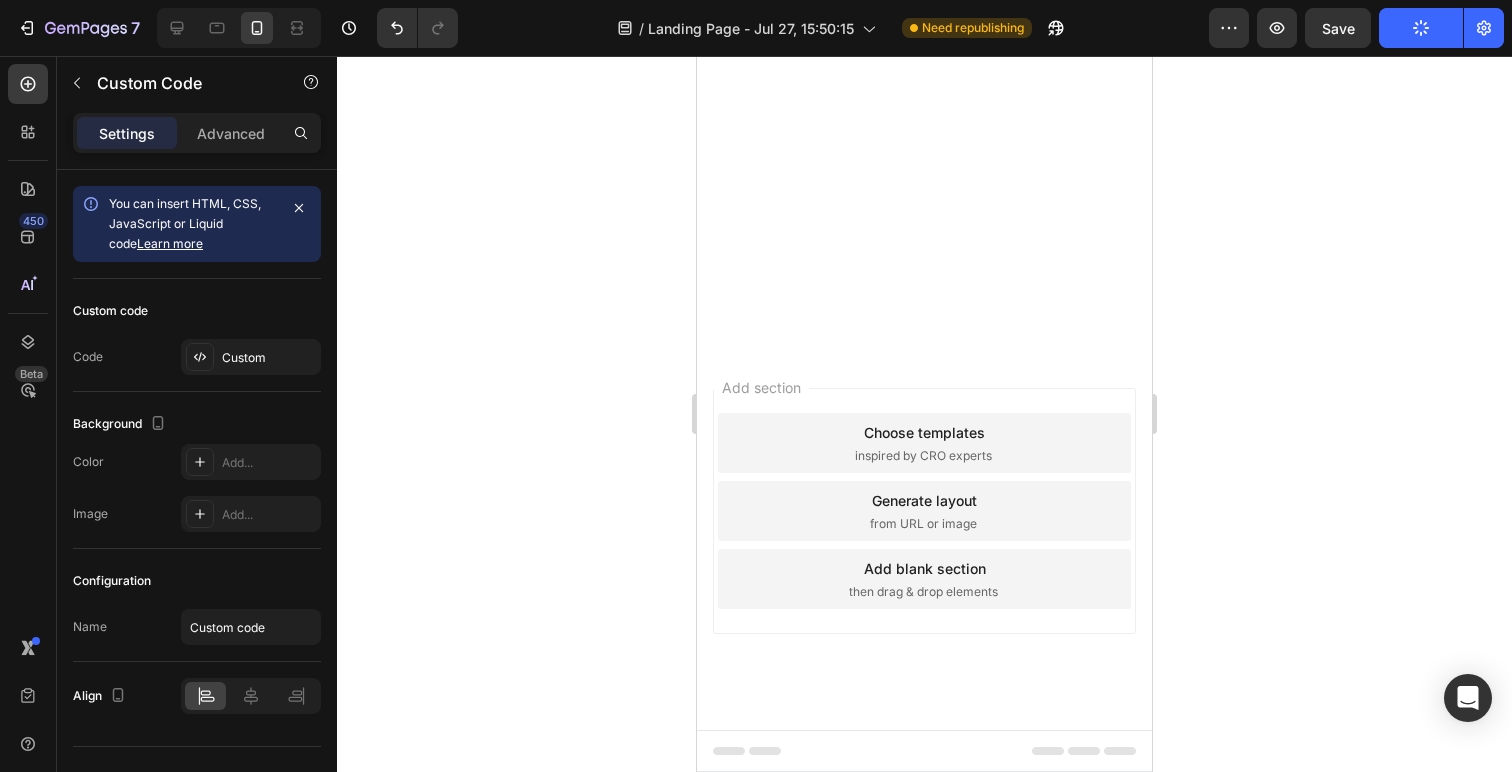 scroll, scrollTop: 19964, scrollLeft: 0, axis: vertical 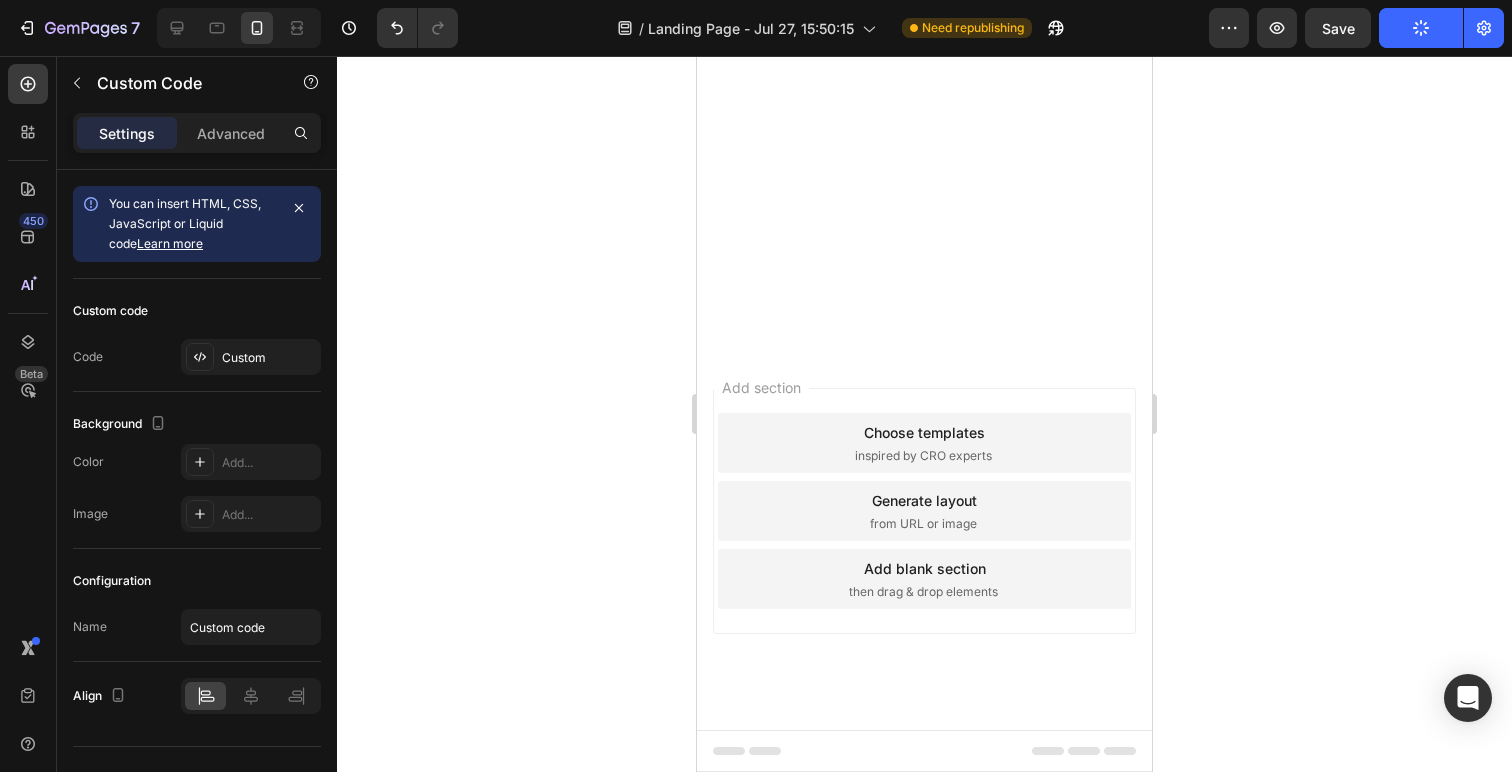 click on "Publish the page to see the content." at bounding box center (924, -2051) 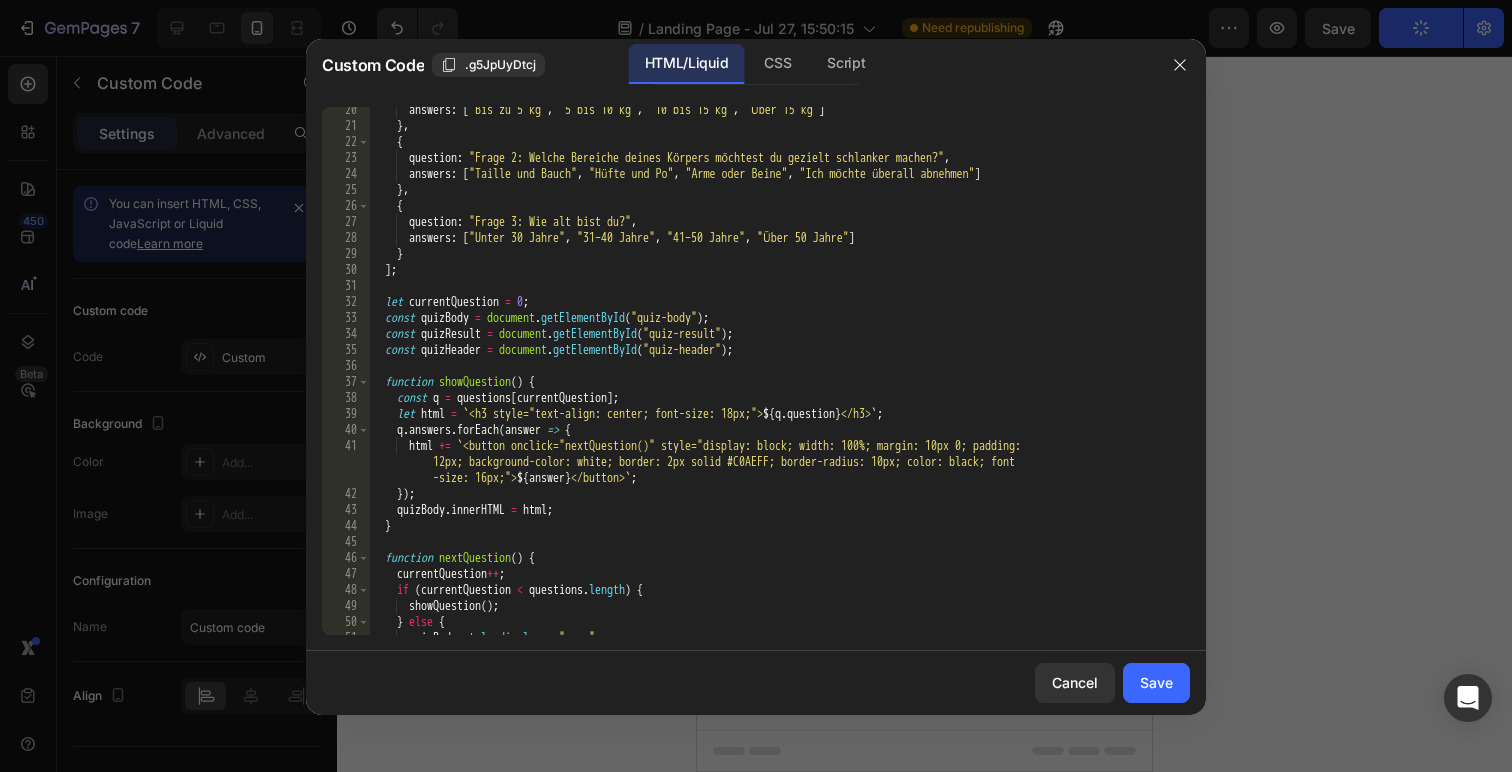 scroll, scrollTop: 560, scrollLeft: 0, axis: vertical 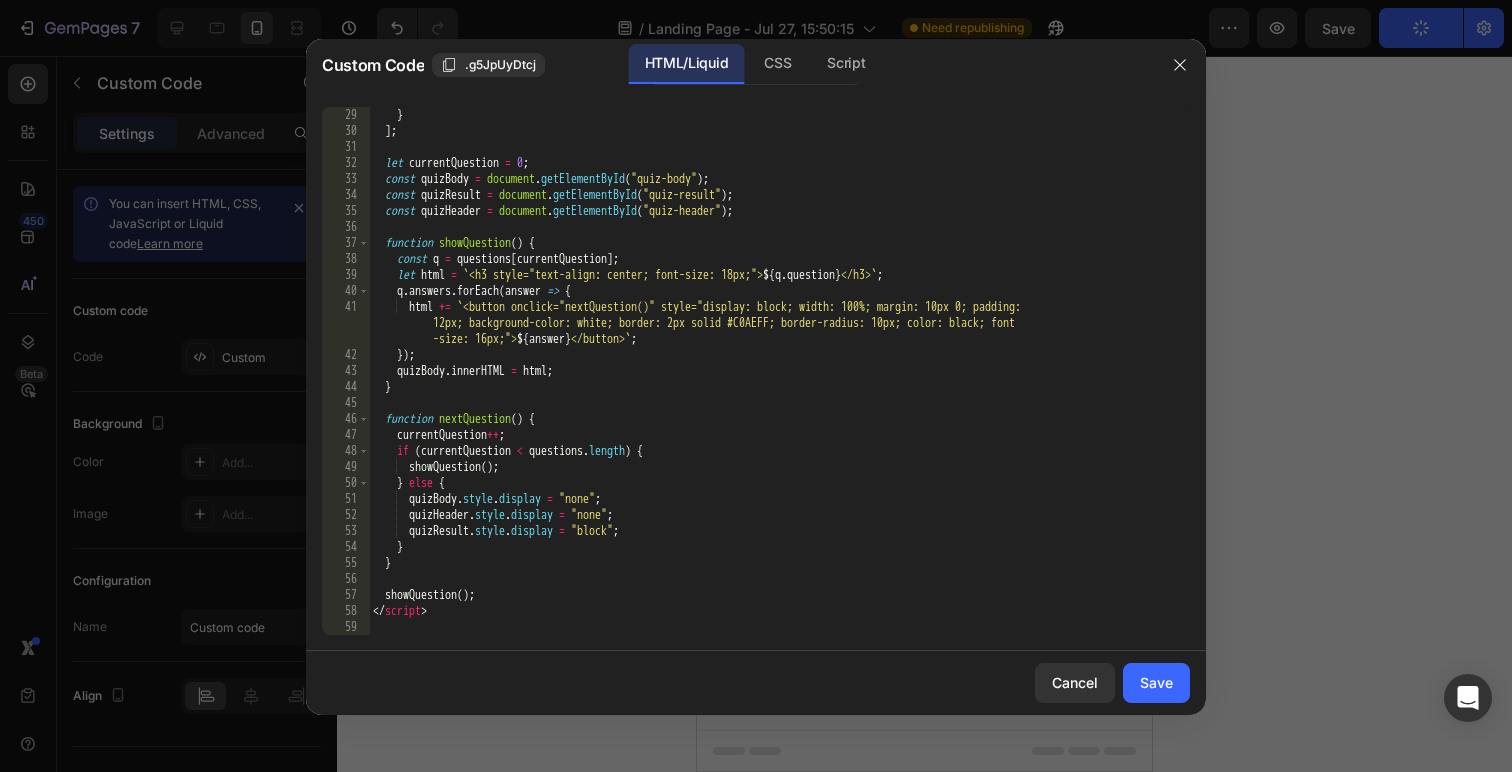 drag, startPoint x: 482, startPoint y: 610, endPoint x: 482, endPoint y: 593, distance: 17 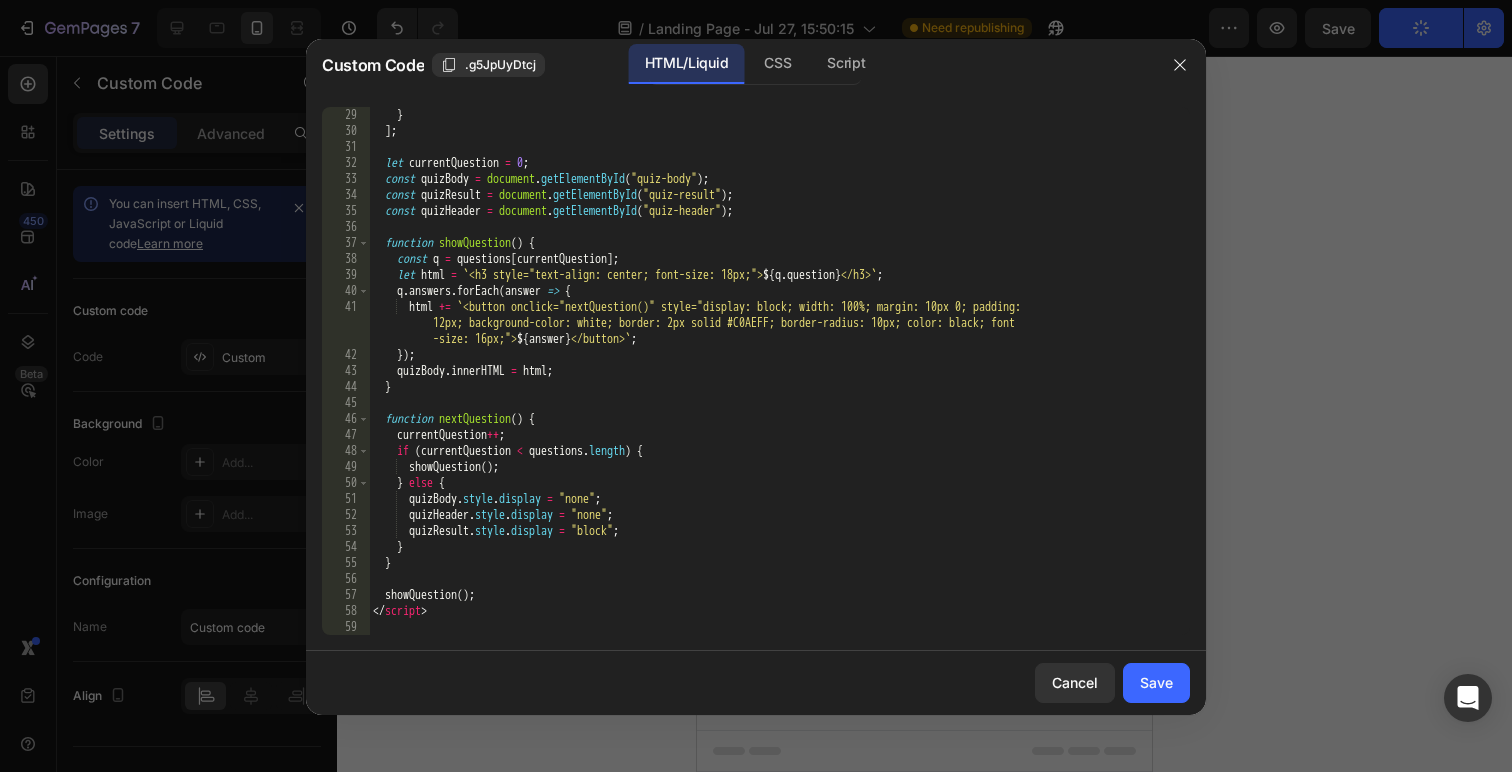 click on "}    ] ;    let   currentQuestion   =   0 ;    const   quizBody   =   document . getElementById ( "quiz-body" ) ;    const   quizResult   =   document . getElementById ( "quiz-result" ) ;    const   quizHeader   =   document . getElementById ( "quiz-header" ) ;    function   showQuestion ( )   {      const   q   =   questions [ currentQuestion ] ;      let   html   =   ` <h3 style="text-align: center; font-size: 18px;"> ${ q . question } </h3> ` ;      q . answers . forEach ( answer   =>   {         html   +=   ` <button onclick="nextQuestion()" style="display: block; width: 100%; margin: 10px 0; padding:             12px; background-color: white; border: 2px solid #C0AEFF; border-radius: 10px; color: black; font            -size: 16px;"> ${ answer } </button> ` ;      }) ;      quizBody . innerHTML   =   html ;    }    function   nextQuestion ( )   {      currentQuestion ++ ;      if   ( currentQuestion   <   questions . length )   {         showQuestion ( ) ;      }   else   {" at bounding box center (772, 387) 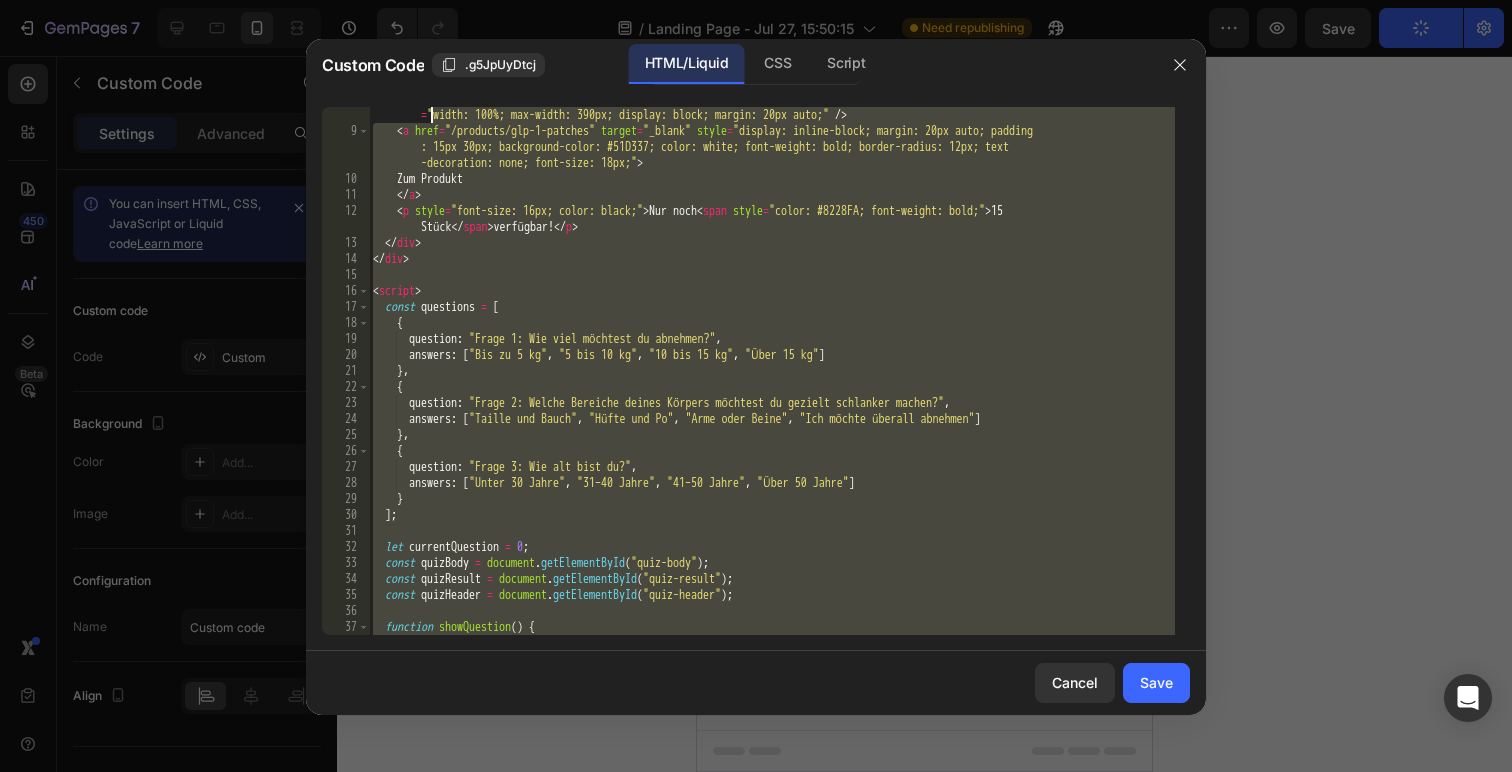 scroll, scrollTop: 0, scrollLeft: 0, axis: both 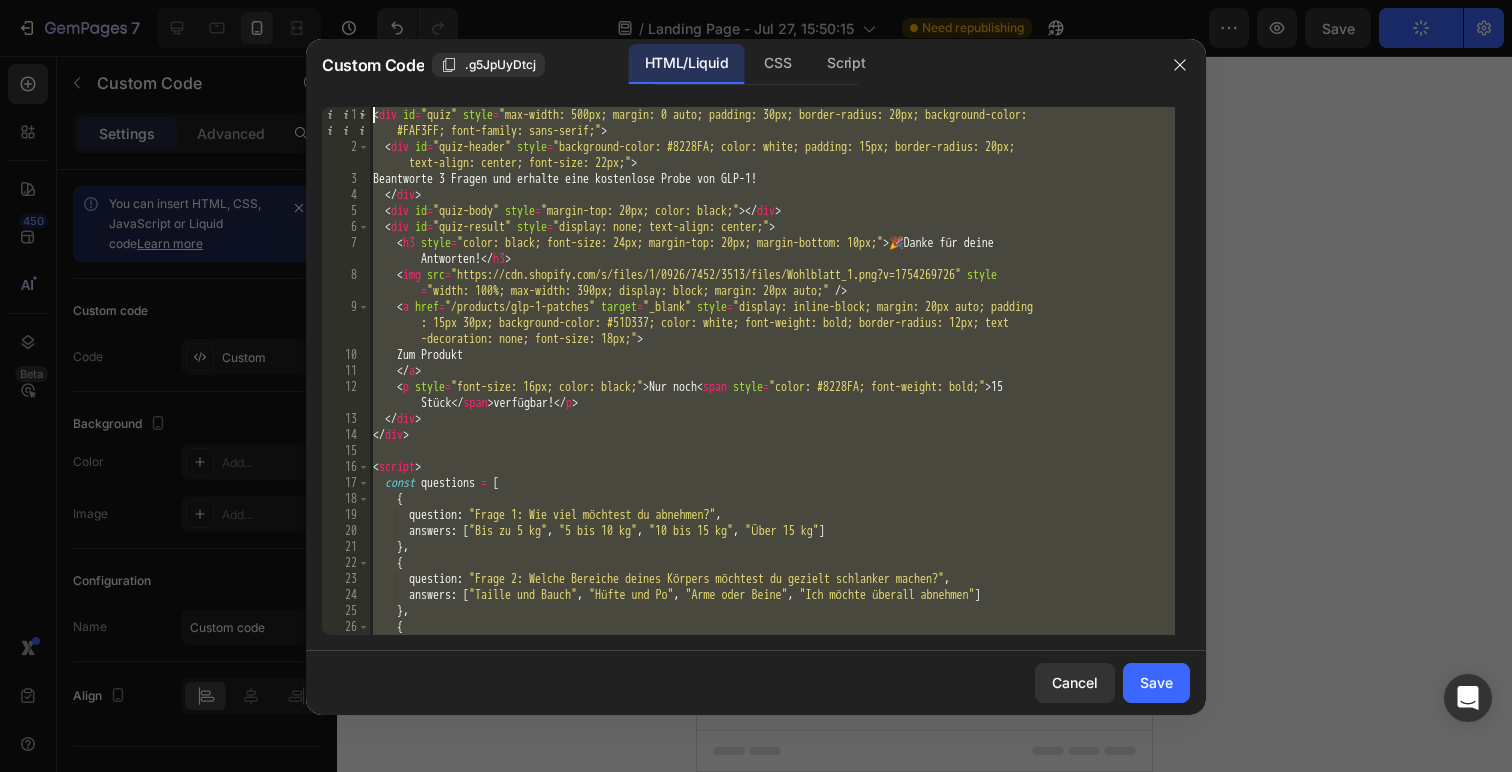 drag, startPoint x: 469, startPoint y: 612, endPoint x: 328, endPoint y: 57, distance: 572.6308 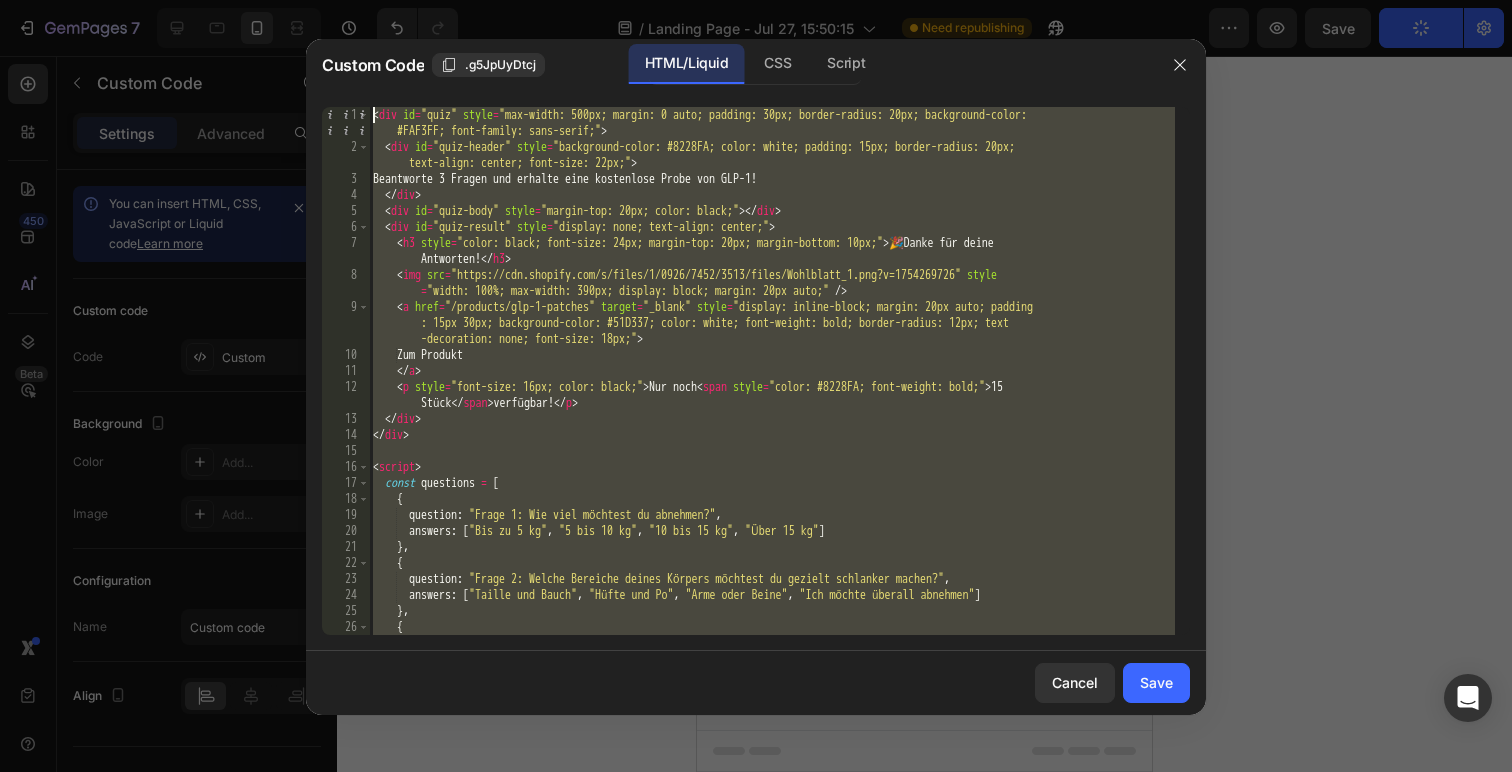click on "Custom Code .g5JpUyDtcj HTML/Liquid CSS Script </script> 1 2 3 4 5 6 7 8 9 10 11 12 13 14 15 16 17 18 19 20 21 22 23 24 25 26 27 < div   id = "quiz"   style = "max-width: 500px; margin: 0 auto; padding: 30px; border-radius: 20px; background-color:       #FAF3FF; font-family: sans-serif;" >    < div   id = "quiz-header"   style = "background-color: #8228FA; color: white; padding: 15px; border-radius: 20px;         text-align: center; font-size: 22px;" >     Beantworte 3 Fragen und erhalte eine kostenlose Probe von GLP-1!    </ div >    < div   id = "quiz-body"   style = "margin-top: 20px; color: black;" > </ div >    < div   id = "quiz-result"   style = "display: none; text-align: center;" >      < h3   style = "color: black; font-size: 24px; margin-top: 20px; margin-bottom: 10px;" > 🎉  Danke für deine           Antworten! </ h3 >      < img   src = "https://cdn.shopify.com/s/files/1/0926/7452/3513/files/Wohlblatt_1.png?v=1754269726"   style          =   "width: 150px; margin: 20px auto;"   />      < a   href = "/products/glp-1-patches"   target = "_blank"   style = "display: inline-block; margin: 20px auto; padding          = "12px 24px; background-color: #8228FA; color: white; border-radius: 10px; text-decoration: none;" > Jetzt entdecken </ a >    </ div > </ div >" at bounding box center [756, 377] 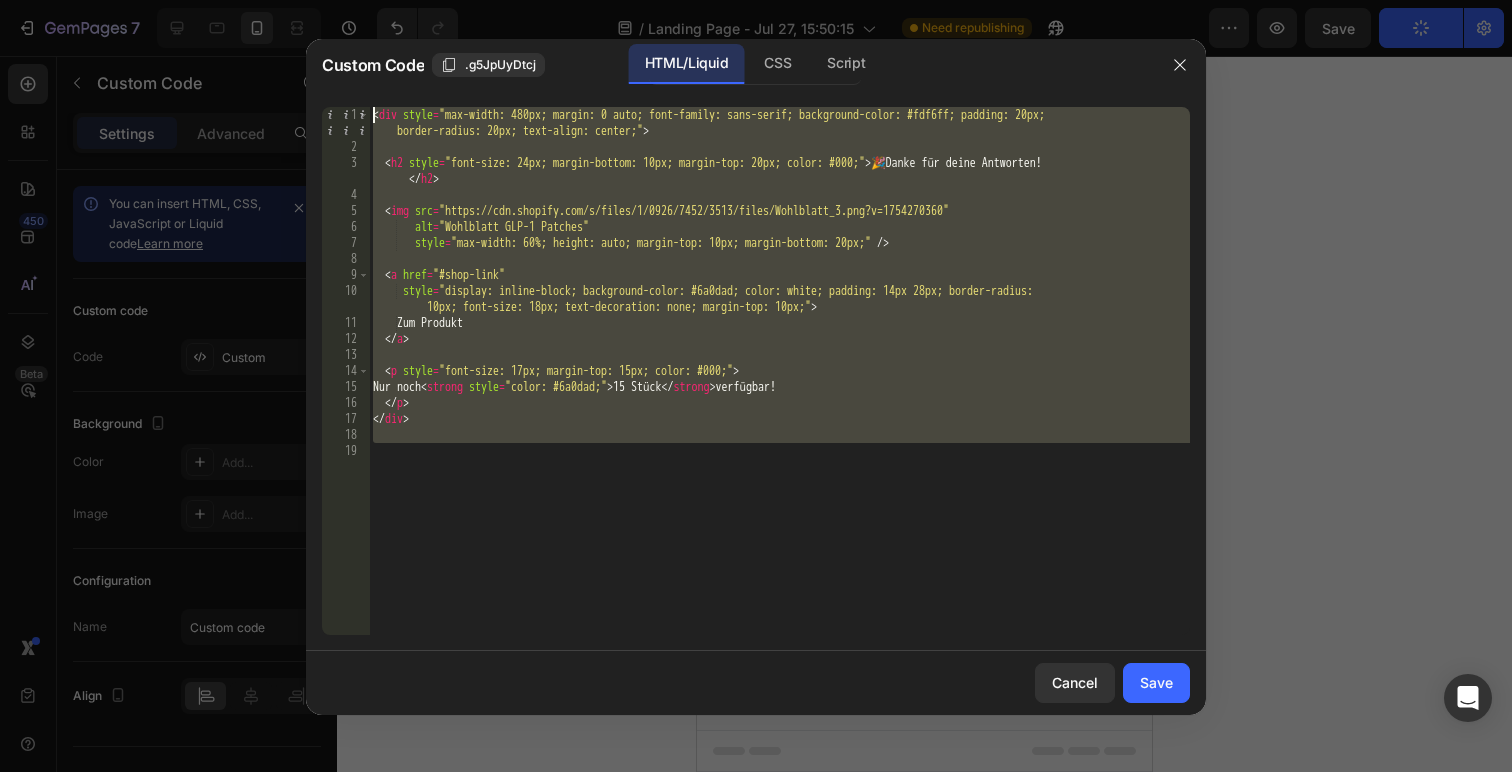 drag, startPoint x: 507, startPoint y: 484, endPoint x: 342, endPoint y: 82, distance: 434.5446 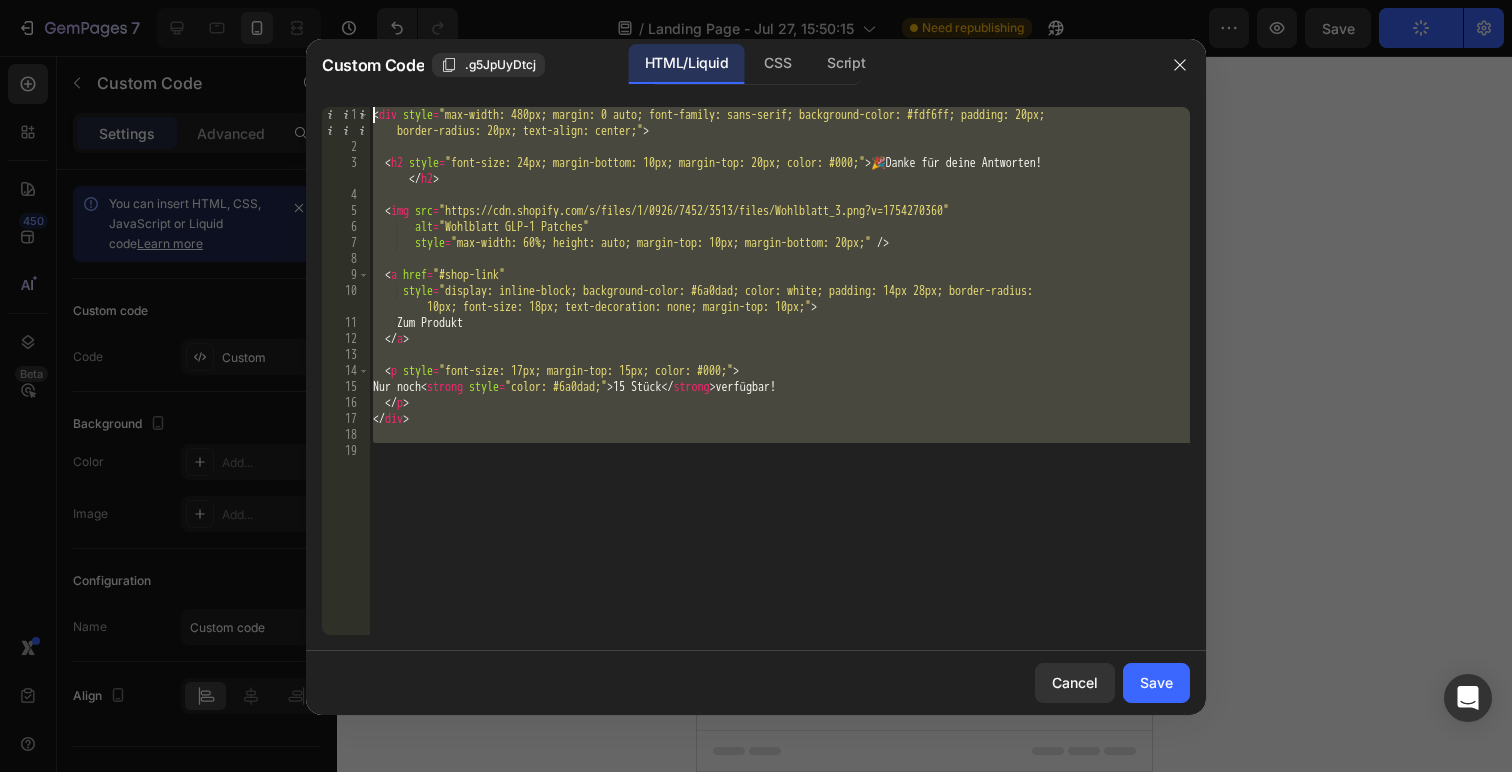 paste 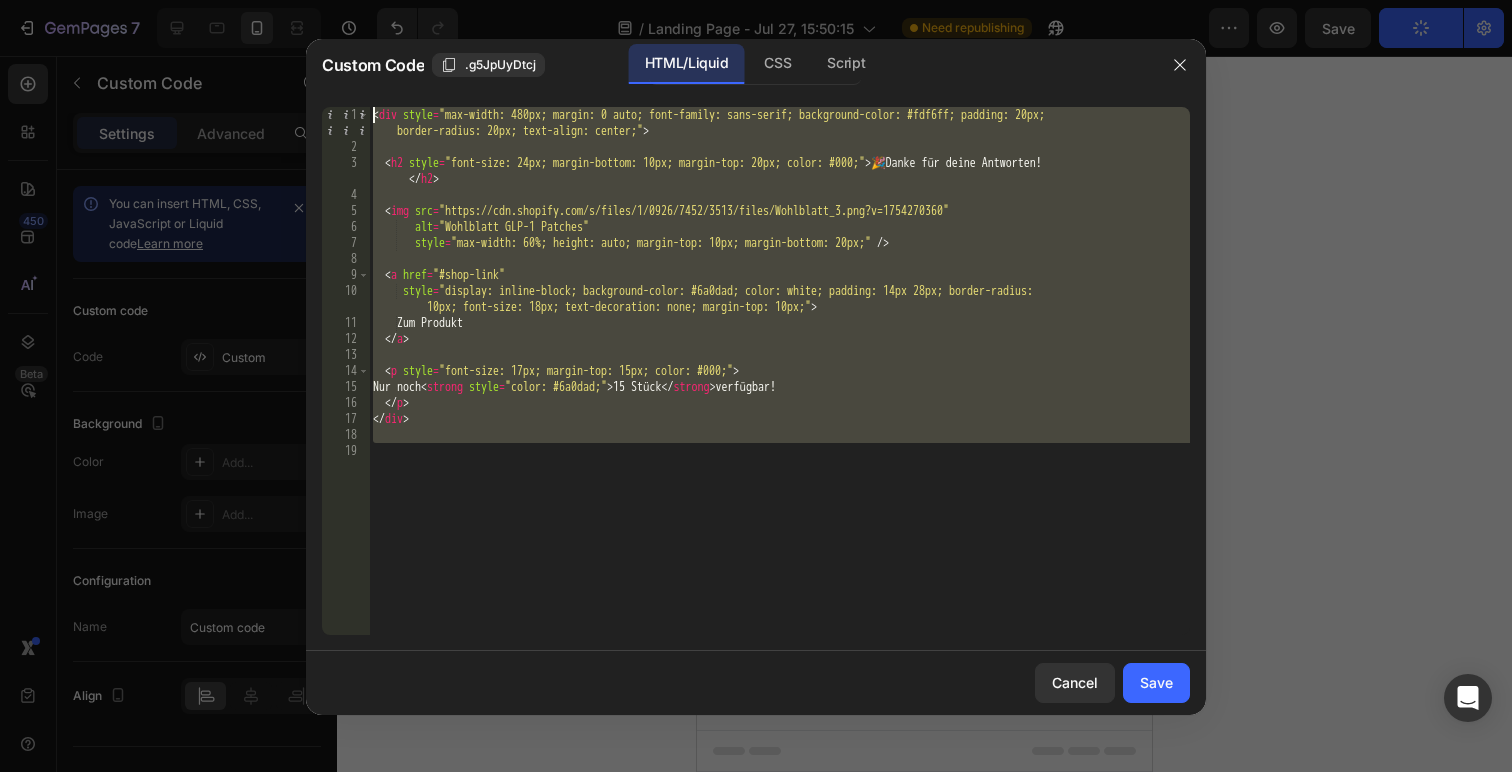 type 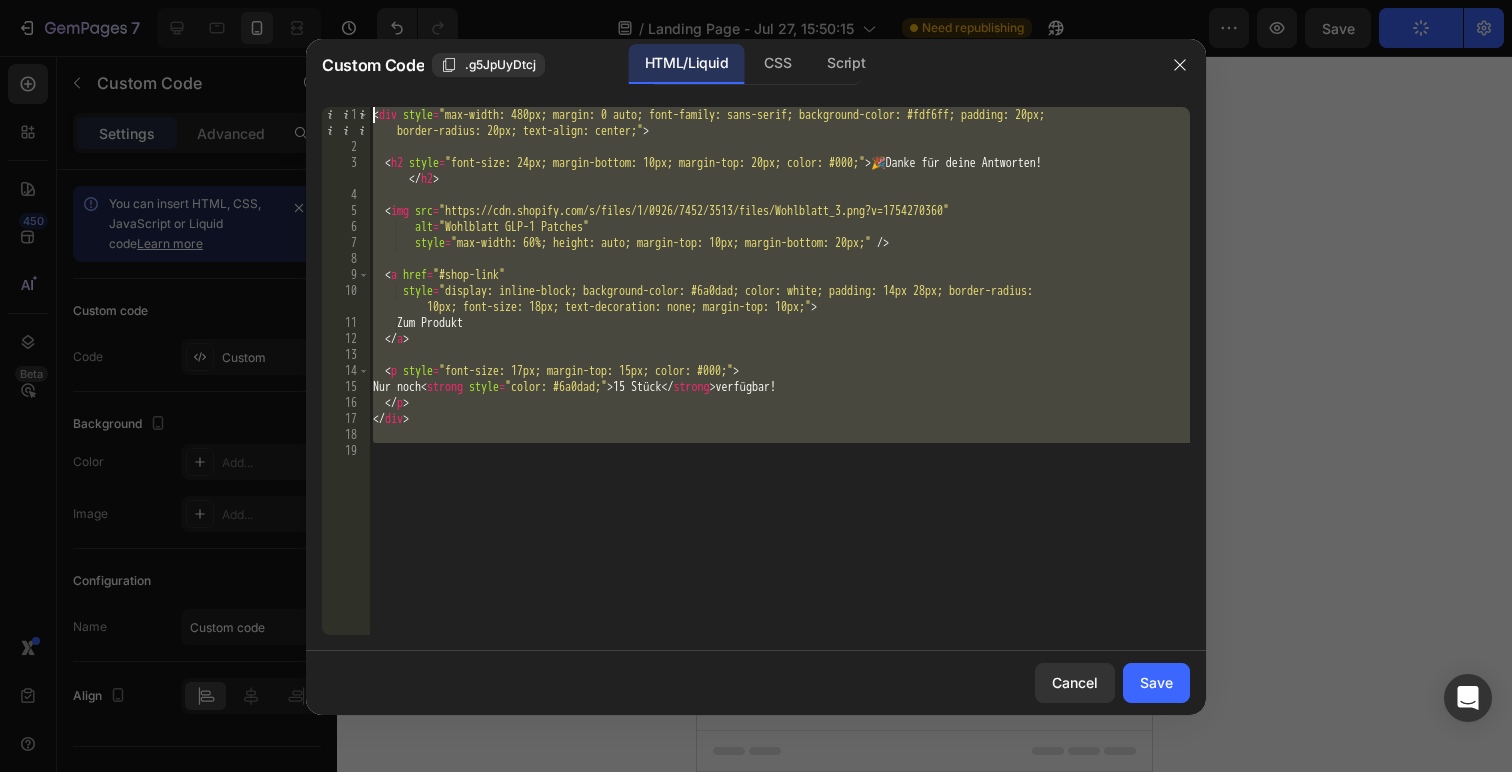 scroll, scrollTop: 704, scrollLeft: 0, axis: vertical 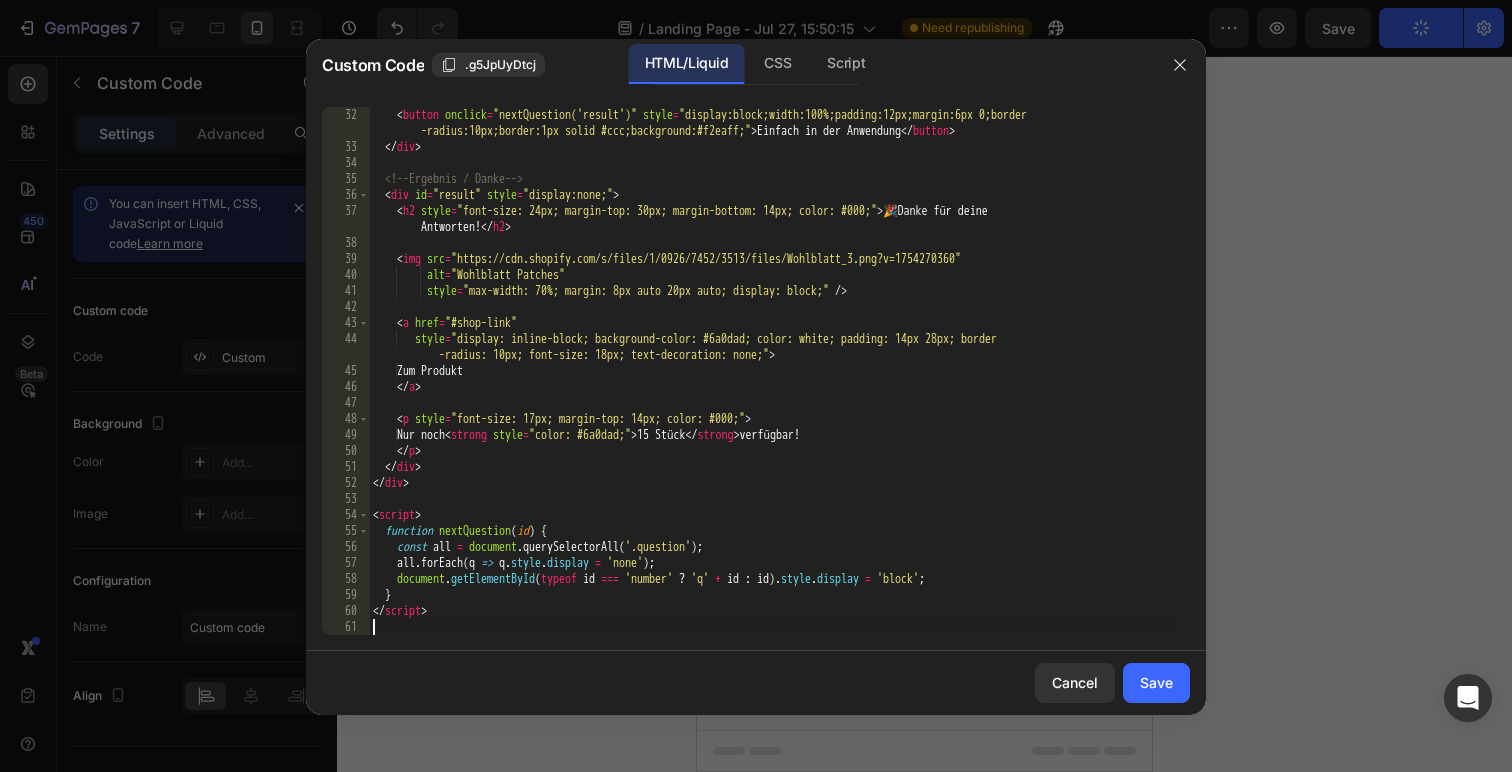 click on "Save" at bounding box center [1156, 682] 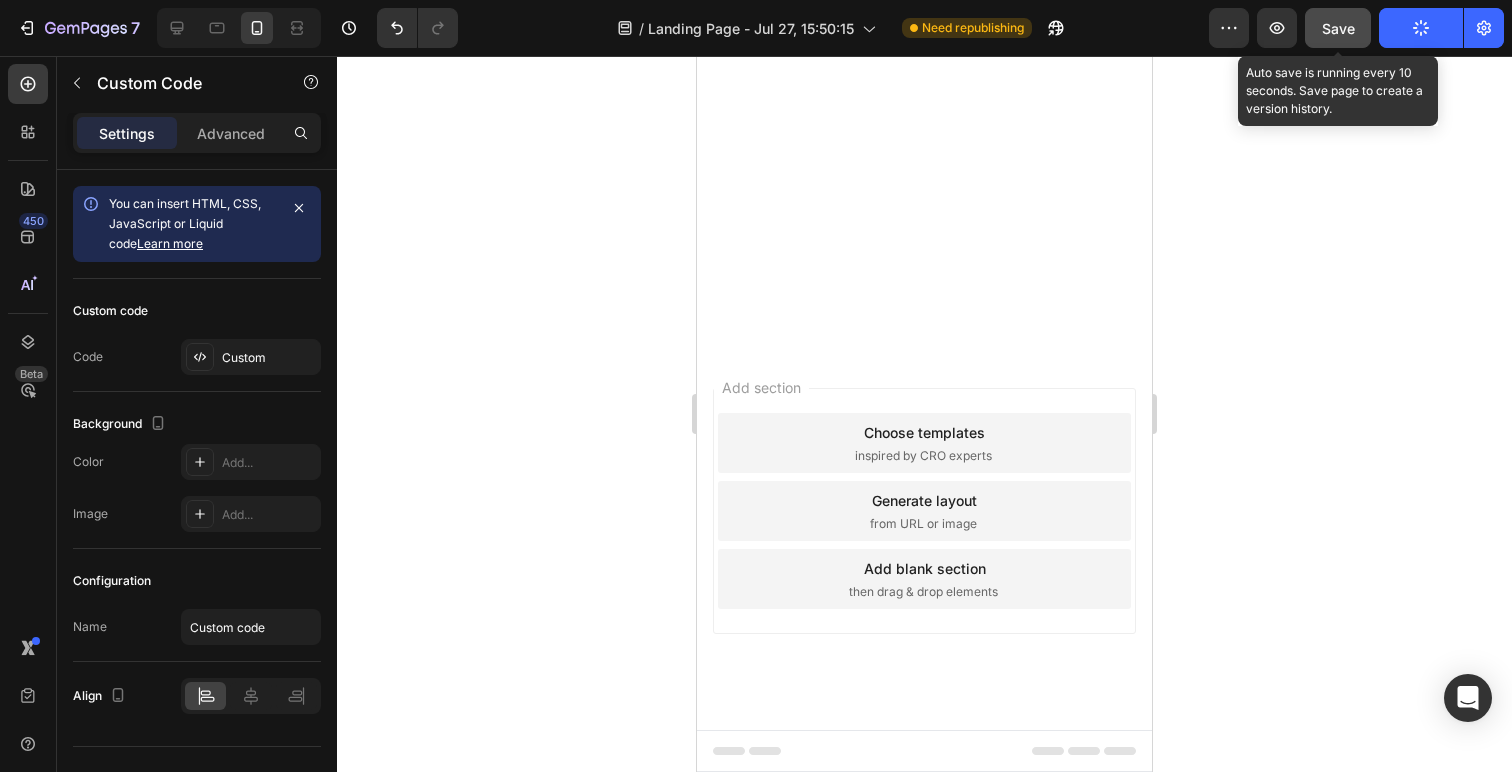 click on "Save" at bounding box center [1338, 28] 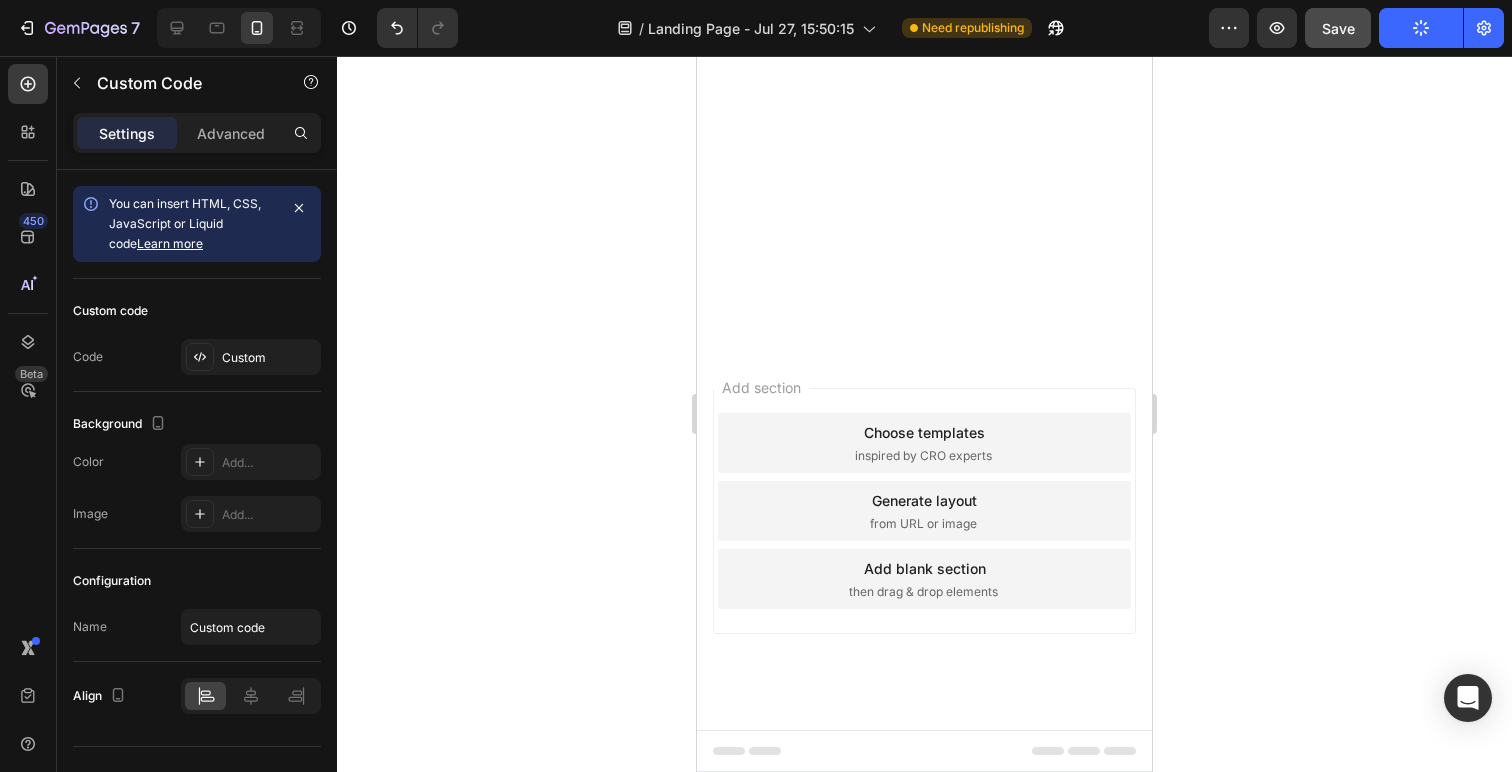 click on "Publish the page to see the content." at bounding box center (924, -2051) 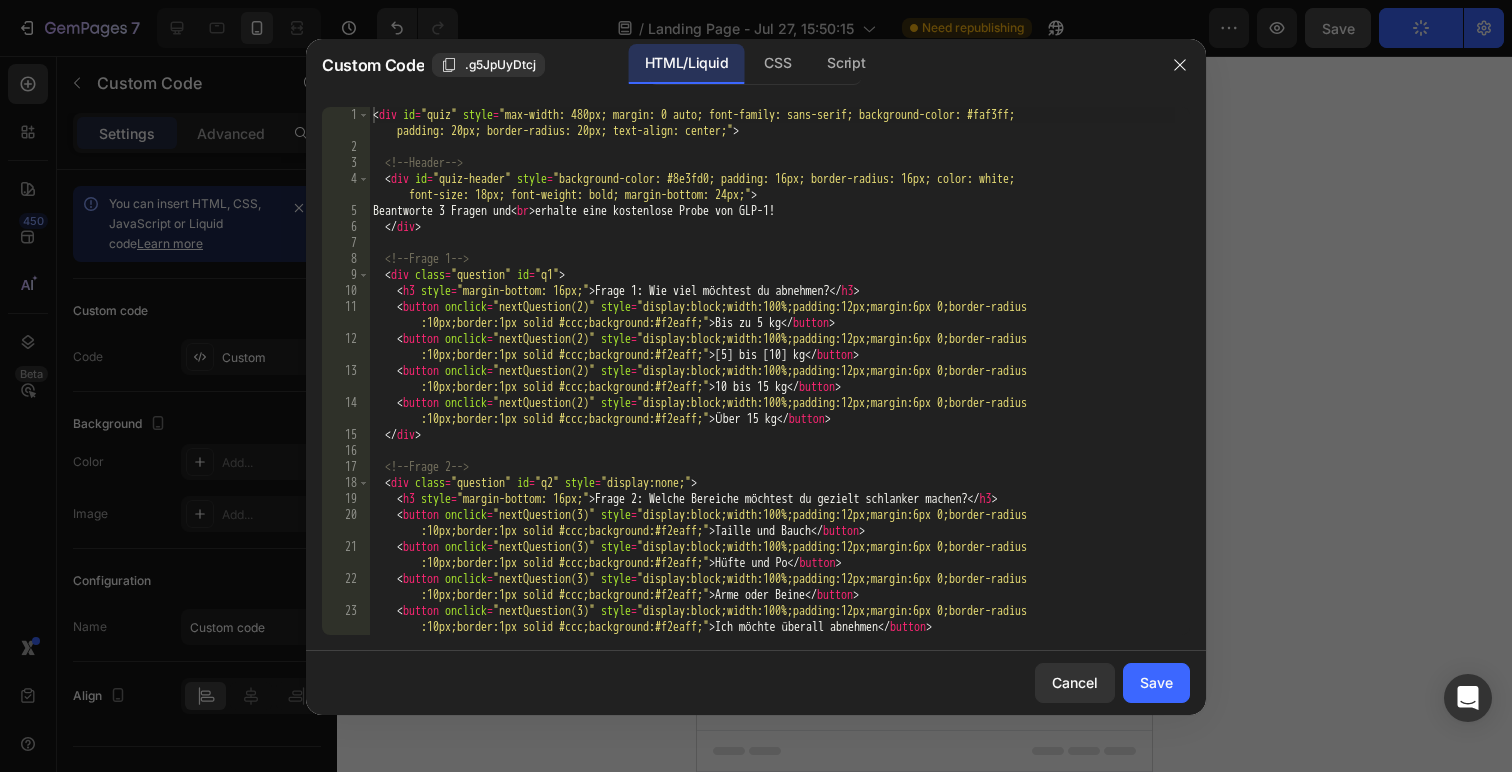 click on "<div id="quiz" style="max-width: 480px; margin: 0 auto; font-family: sans-serif; background-color: #faf3ff; padding: 20px; border-radius: 20px; text-align: center;"> <!-- Header --> <div id="quiz-header" style="background-color: #8e3fd0; padding: 16px; border-radius: 16px; color: white; font-size: 18px; font-weight: bold; margin-bottom: 24px;"> Beantworte 3 Fragen und <br/> erhalte eine kostenlose Probe von GLP-1! </div> <!-- Frage 1 --> <div class="question" id="q1"> <h3 style="margin-bottom: 16px;">Frage 1: Wie viel möchtest du abnehmen?</h3> <button onclick="nextQuestion(2)" style="display:block;width:100%;padding:12px;margin:6px 0;border-radius :10px;border:1px solid #ccc;background:#f2eaff;"/> Bis zu 5 kg </button> <button onclick="nextQuestion(2)" style="display:block;width:100%;padding:12px;margin:6px 0;border-radius :10px;border:1px solid #ccc;background:#f2eaff;"/> 5 bis 10 kg </button>" at bounding box center [772, 395] 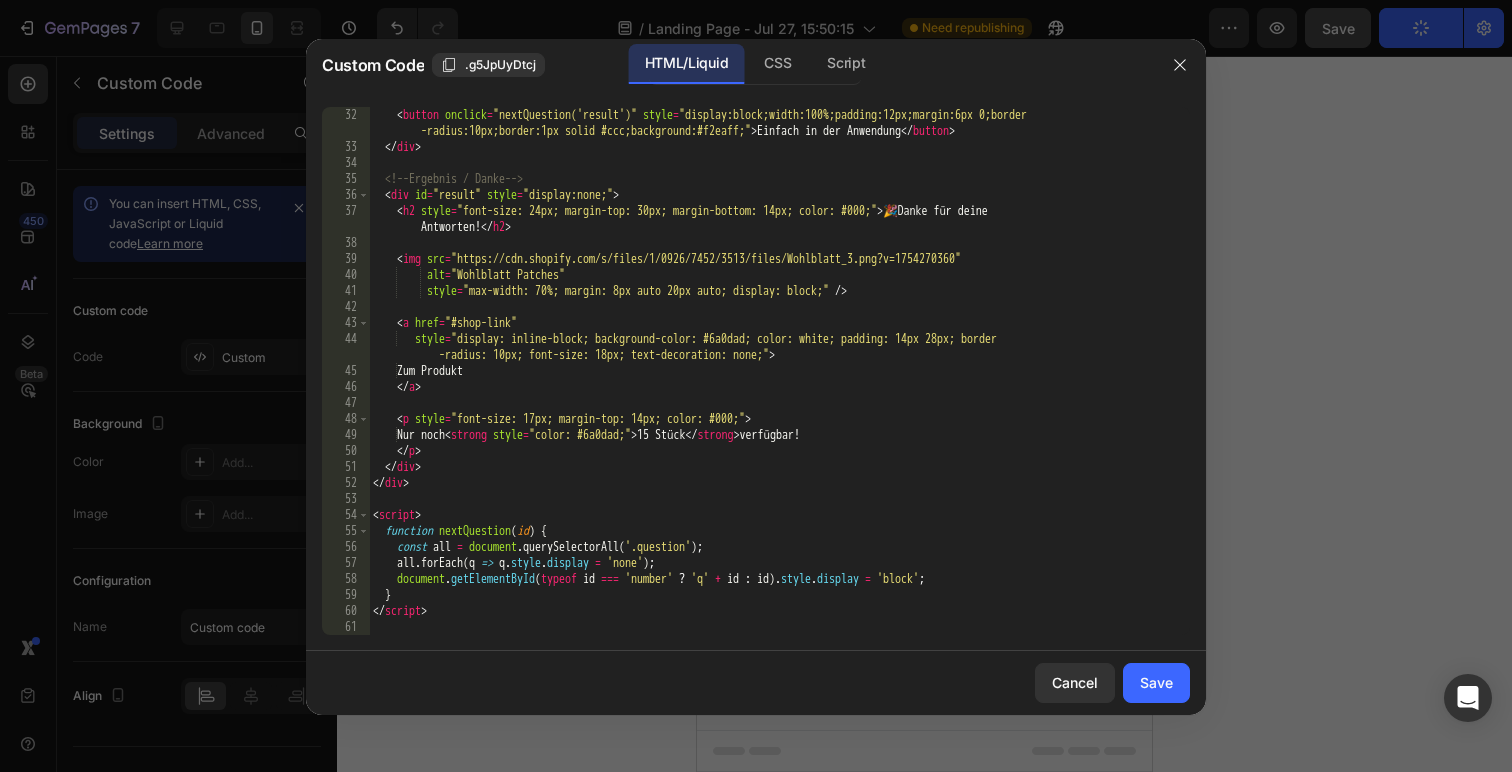 scroll, scrollTop: 704, scrollLeft: 0, axis: vertical 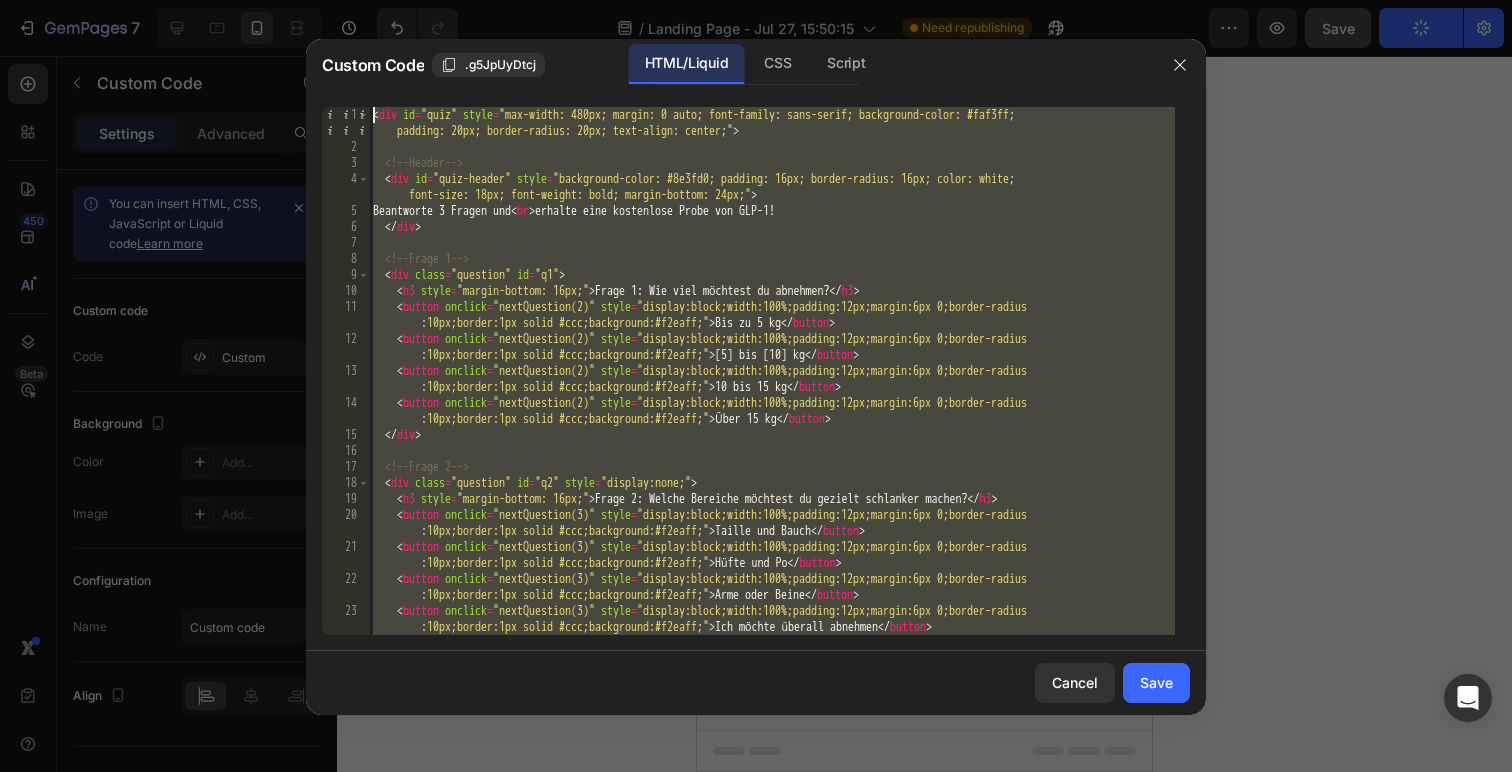 drag, startPoint x: 484, startPoint y: 623, endPoint x: 288, endPoint y: 33, distance: 621.7041 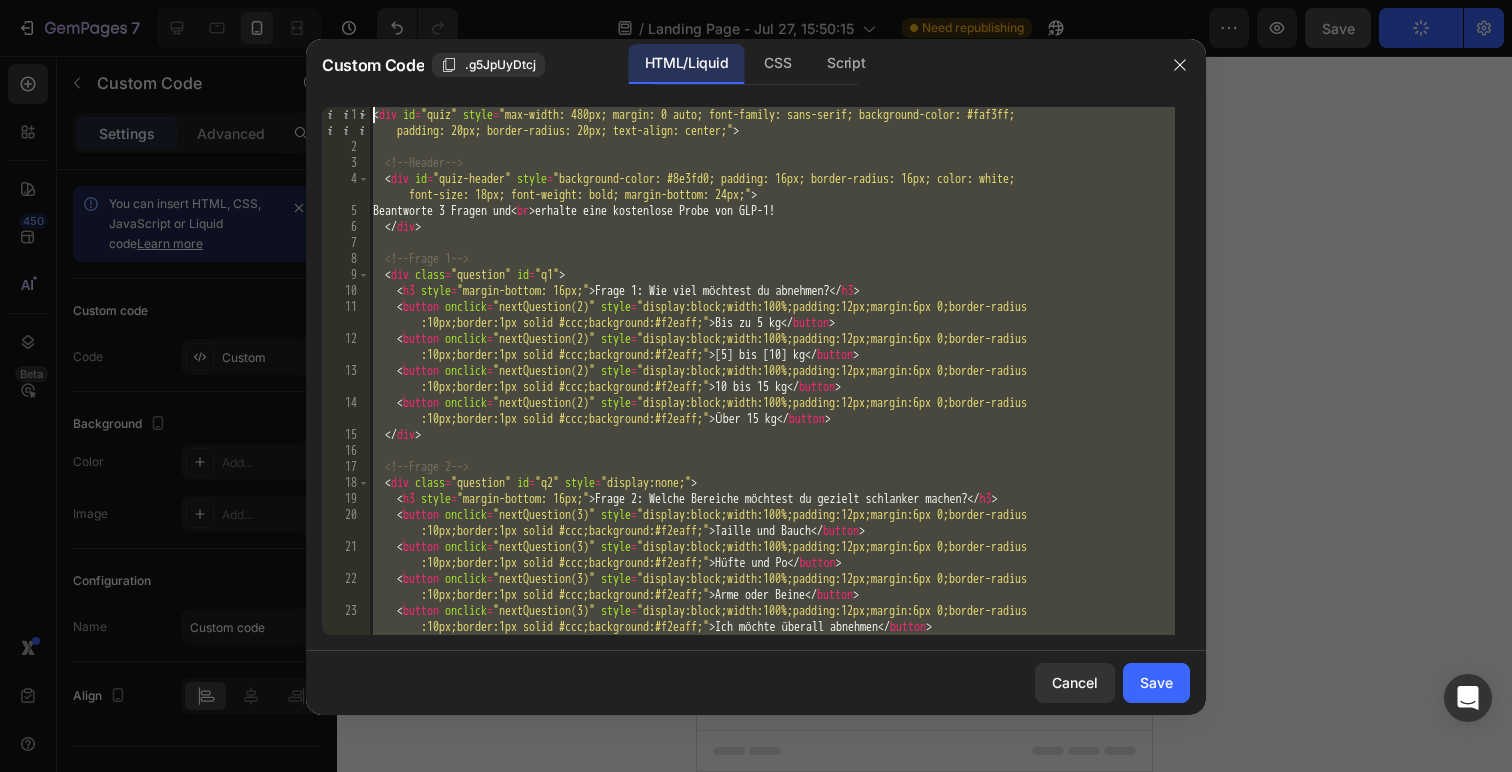 click on "Custom Code .g5JpUyDtcj HTML/Liquid CSS Script <div class="question" id="q2" style="display:none;"> 1 2 3 4 5 6 7 8 9 10 11 12 13 14 15 16 17 18 19 20 21 22 23 24 <div id="quiz" style="max-width: 480px; margin: 0 auto; font-family: sans-serif; background-color: #faf3ff; padding: 20px; border-radius: 20px; text-align: center;"> <!-- Header --> <div id="quiz-header" style="background-color: #8e3fd0; padding: 16px; border-radius: 16px; color: white; font-size: 18px; font-weight: bold; margin-bottom: 24px;"> Beantworte 3 Fragen und <br/> erhalte eine kostenlose Probe von GLP-1! </div> <!-- Frage 1 --> <div class="question" id="q1"> <h3 style="margin-bottom: 16px;">Frage 1: Wie viel möchtest du abnehmen?</h3> <button onclick="nextQuestion(2)" style="display:block;width:100%;padding:12px;margin:6px 0;border-radius :10px;border:1px solid #ccc;background:#f2eaff;"/> Bis zu 5 kg </button>" 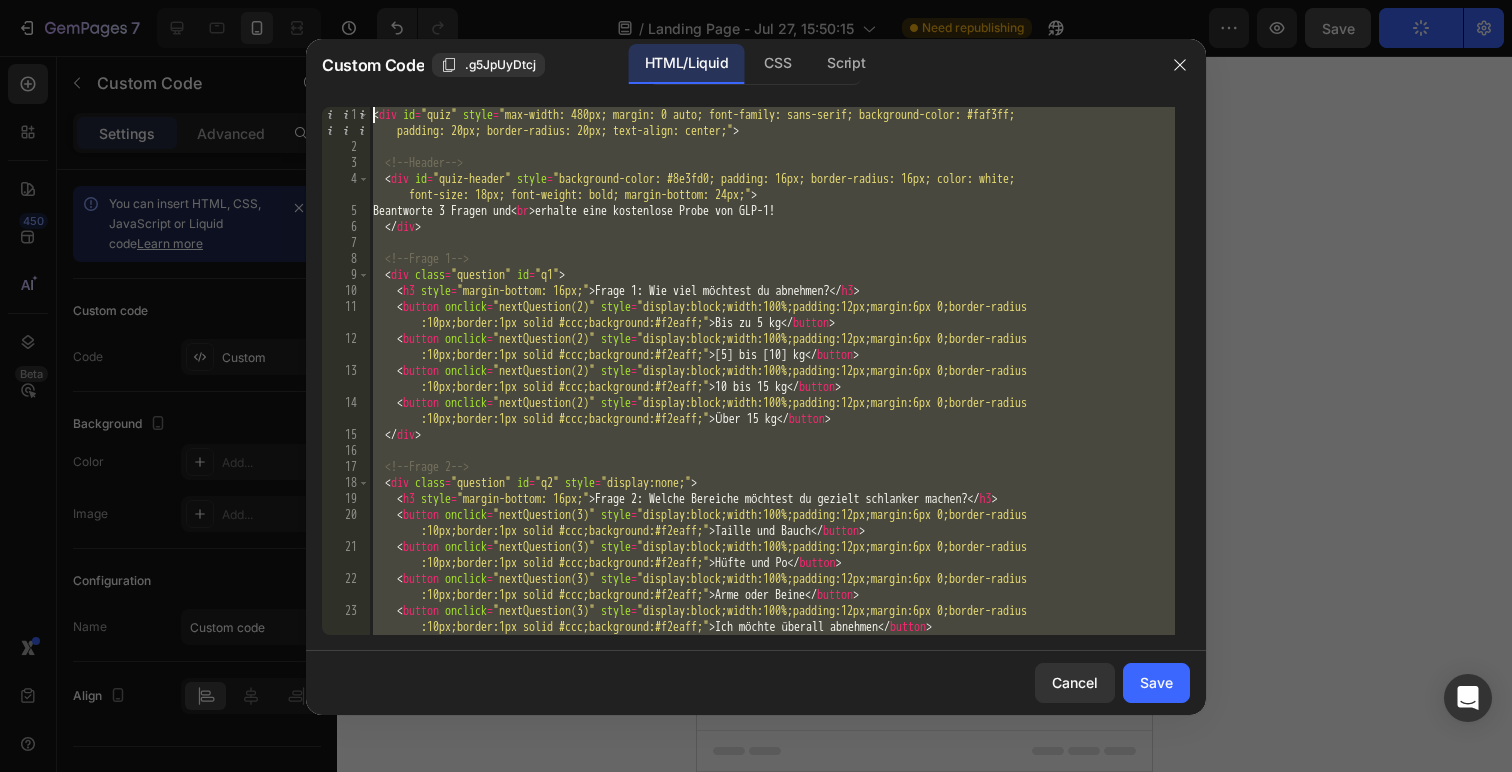 type 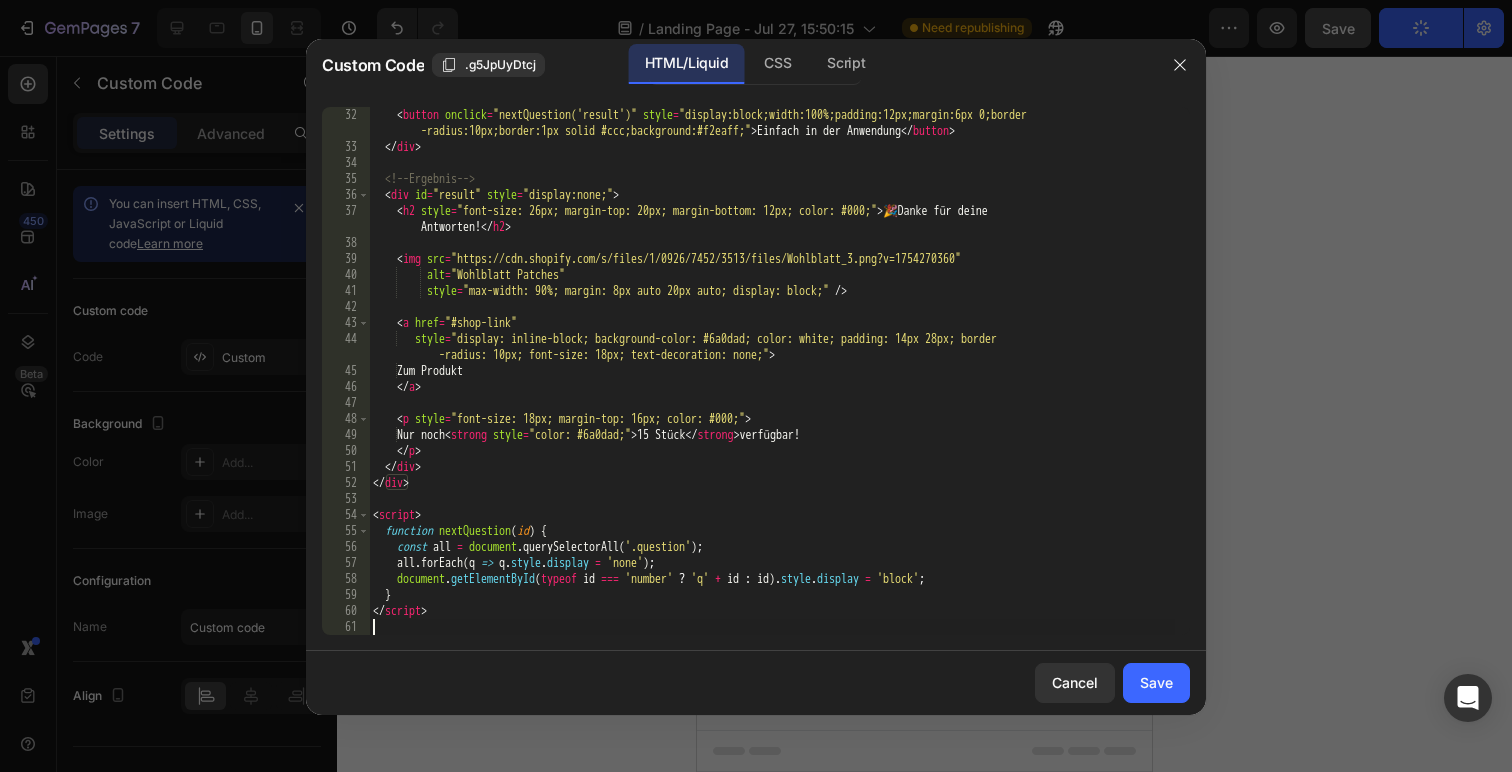 scroll, scrollTop: 704, scrollLeft: 0, axis: vertical 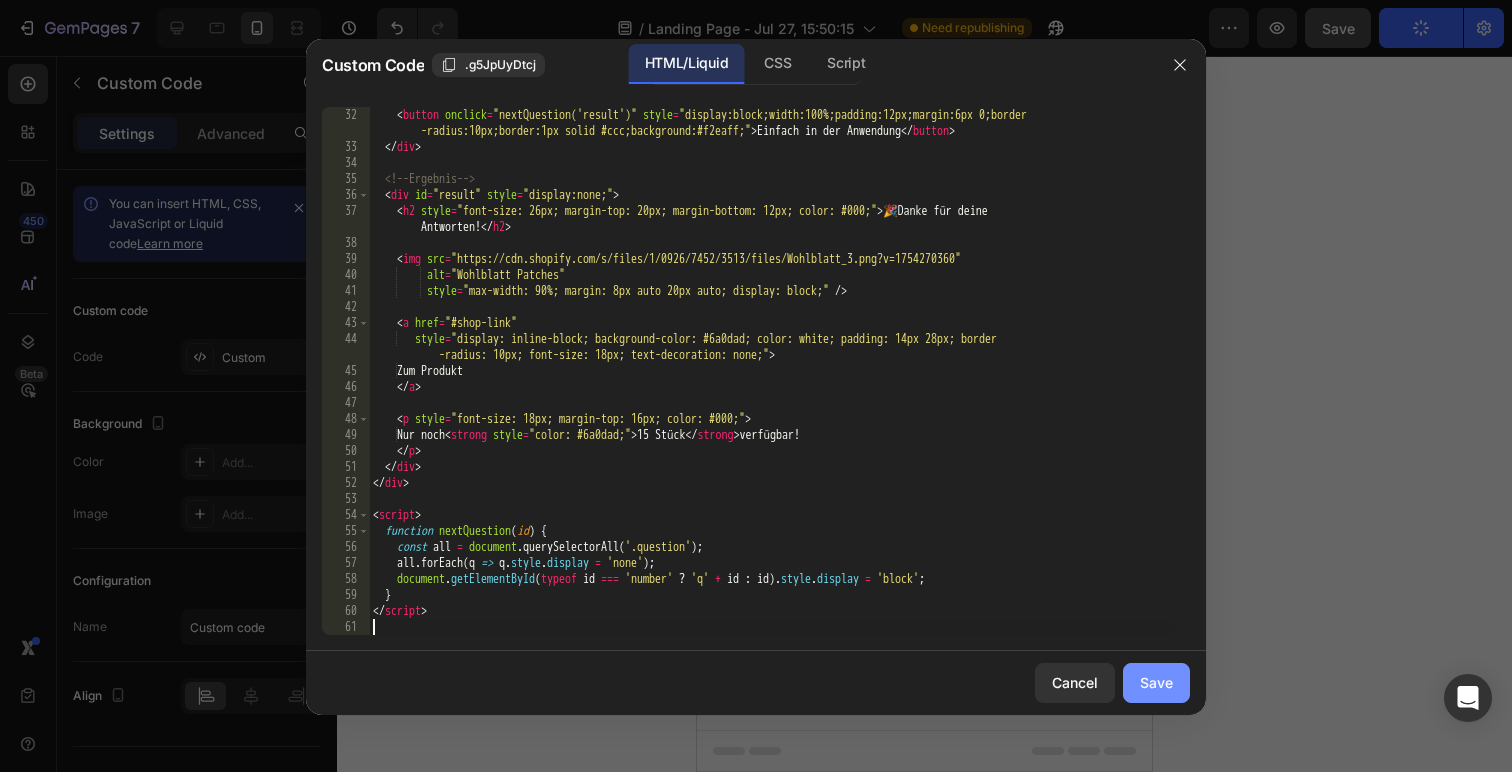 click on "Save" 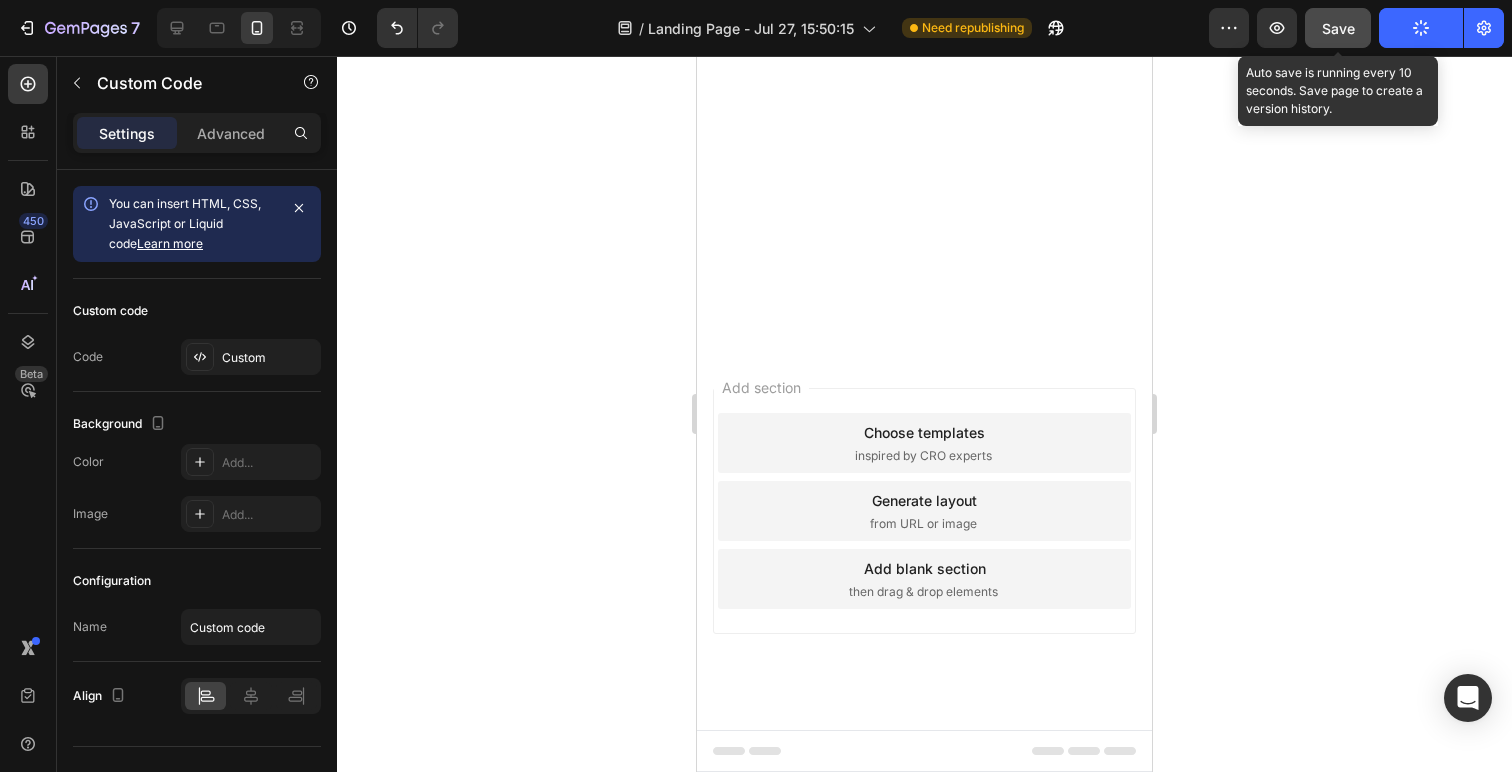 click on "Save" 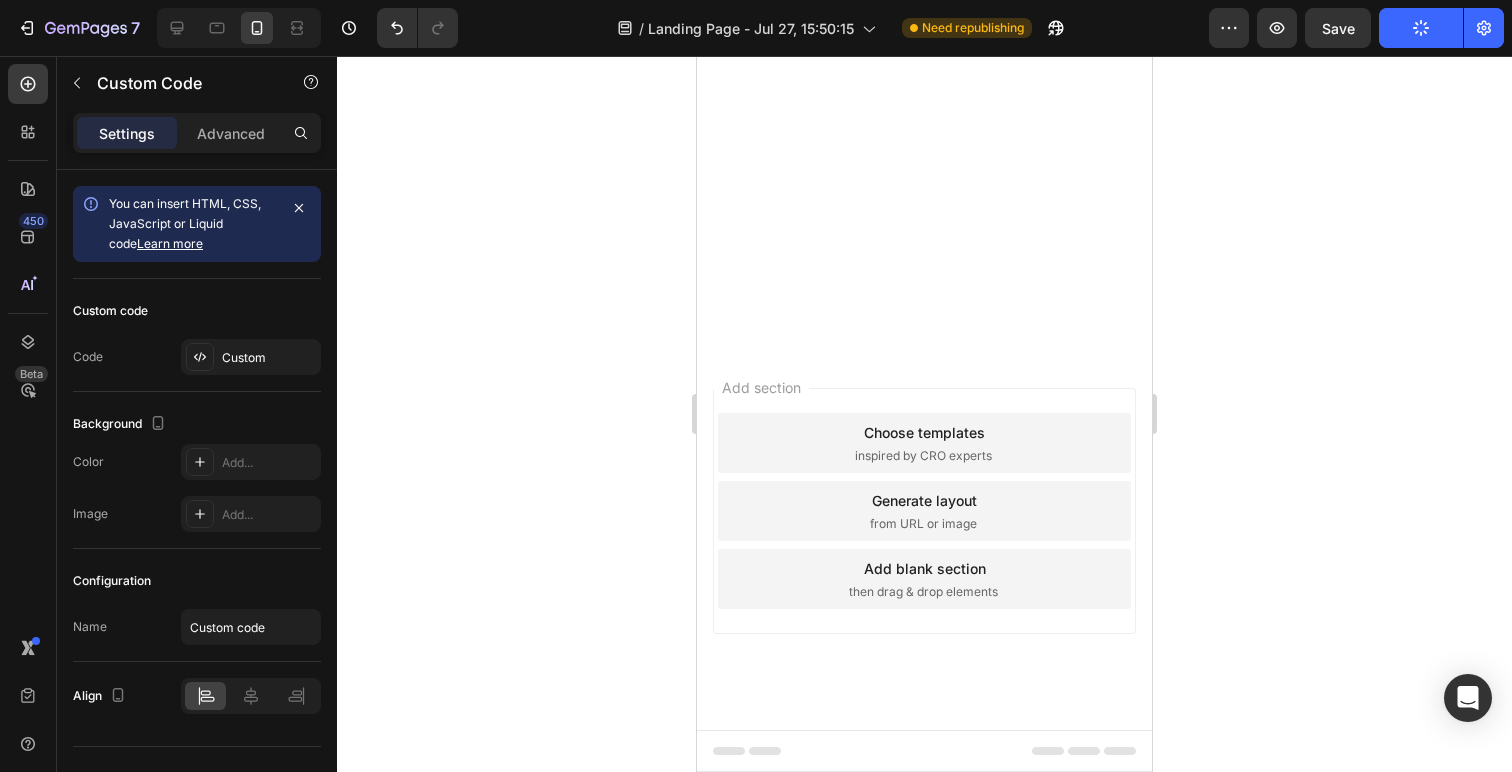 click on "Publish the page to see the content." at bounding box center (924, -2051) 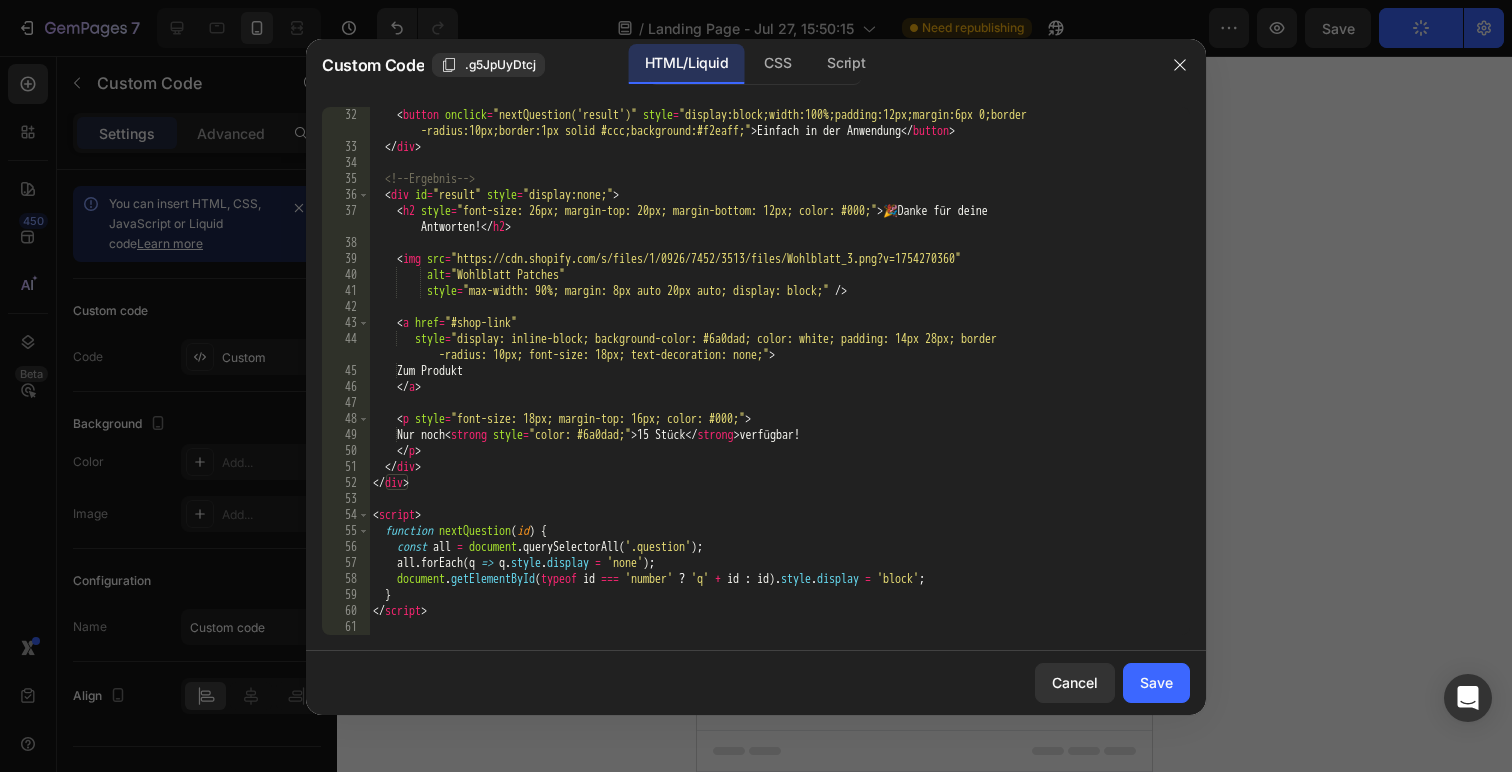 scroll, scrollTop: 704, scrollLeft: 0, axis: vertical 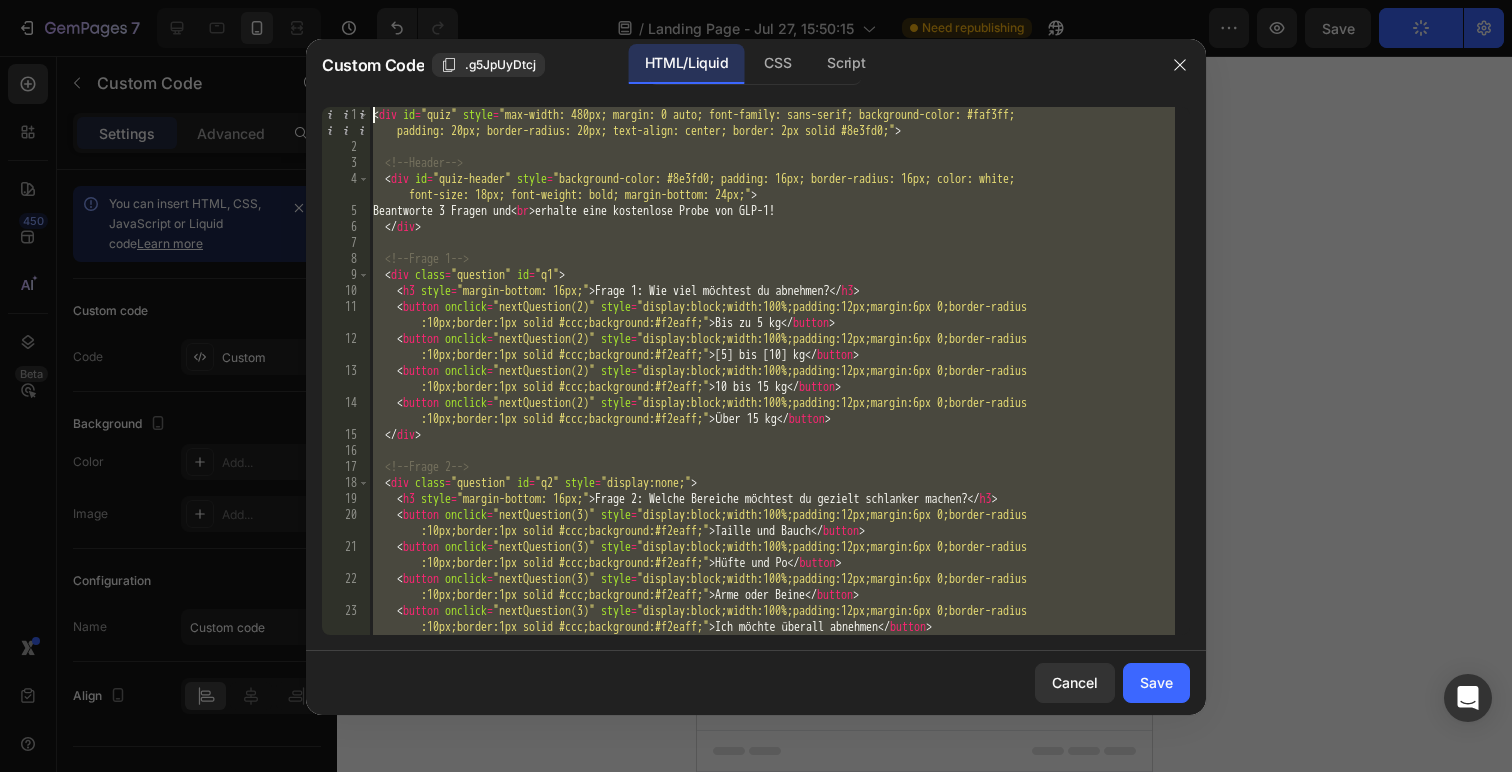 drag, startPoint x: 463, startPoint y: 560, endPoint x: 351, endPoint y: 59, distance: 513.36633 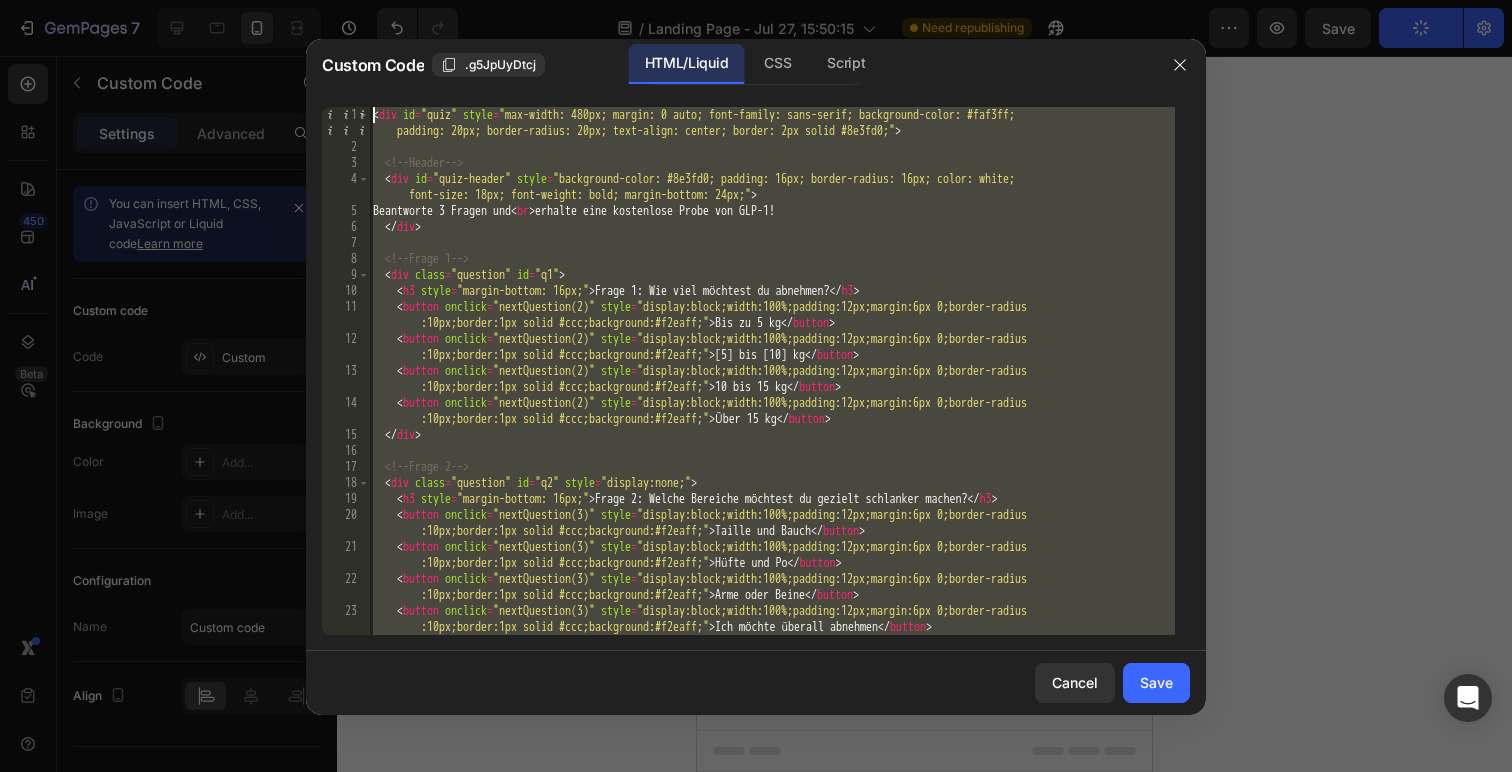 click on "Custom Code .g5JpUyDtcj HTML/Liquid CSS Script 1 2 3 4 5 6 7 8 9 10 11 12 13 14 15 16 17 18 19 20 21 22 23 24 < div   id = "quiz"   style = "max-width: 480px; margin: 0 auto; font-family: sans-serif; background-color: #faf3ff;       padding: 20px; border-radius: 20px; text-align: center; border: 2px solid #8e3fd0;" >    <!--  Header  -->    < div   id = "quiz-header"   style = "background-color: #8e3fd0; padding: 16px; border-radius: 16px; color: white;         font-size: 18px; font-weight: bold; margin-bottom: 24px;" >     Beantworte 3 Fragen und < br > erhalte eine kostenlose Probe von GLP-1!    </ div >    <!--  Frage 1  -->    < div   class = "question"   id = "q1" >      < h3   style = "margin-bottom: 16px;" > Frage 1: Wie viel möchtest du abnehmen? </ h3 >      < button   onclick = "nextQuestion(2)"   style = "display:block;width:100%;padding:12px;margin:6px 0;border-radius          :10px;border:1px solid #ccc;background:#f2eaff;" > Bis zu 5 kg </ button >      < button   onclick = "nextQuestion(2)"   style = "display:block;width:100%;padding:12px;margin:6px 0;border-radius:10px;border:1px solid #ccc;background:#f2eaff;" > 5 bis 10 kg </ button >    </ div >    < div   class = "question"   id = "q2"   style = "display: none;" >      < h3   style = "margin-bottom: 16px;" > Frage 2: Wie viel möchtest du abnehmen? </ h3 >      < button   onclick = "nextQuestion(3)"   style = "display:block;width:100%;padding:12px;margin:6px 0;border-radius:10px;border:1px solid #ccc;background:#f2eaff;" > 10 bis 15 kg </ button >      < button   onclick = "nextQuestion(3)"   style = "display:block;width:100%;padding:12px;margin:6px 0;border-radius:10px;border:1px solid #ccc;background:#f2eaff;" > Über 15 kg </ button >    </ div >    < div   class = "question"   id = "q3"   style = "display: none;" >      < h3   style = "margin-bottom: 16px;" > Frage 3: Wie viel möchtest du abnehmen? </ h3 >      < button   onclick = "showResult()"   style = "display:block;width:100%;padding:12px;margin:6px 0;border-radius:10px;border:1px solid #ccc;background:#f2eaff;" > 1 Monat </ button >      < button   onclick = "showResult()"   style = "display:block;width:100%;padding:12px;margin:6px 0;border-radius:10px;border:1px solid #ccc;background:#f2eaff;" > 3 Monate </ button >    </ div >    < div   id = "quiz-result"   style = "display: none;" >      < h3   style = "margin-bottom: 16px;" > 🎉  Danke für deine Antworten! </ h3 >      < img   src = "https://cdn.shopify.com/s/files/1/0926/7452/3513/files/Wohlblatt_1.png?v=1754269726"   style = "width: 150px; margin: 20px auto; display: block;"   />      < p   style = "font-size: 16px;" > Dein persönlicher GLP-1 Plan wartet auf dich! </ p >      < a   href = "/products/glp-1-patches"   style = "display: inline-block; margin-top: 20px; padding: 12px 24px; background-color: #8e3fd0; color: white; border-radius: 10px; text-decoration: none;" > Jetzt entdecken </ a >    </ div > </ div > <script>    const questions = [      {        question: "Frage 1: Wie viel möchtest du abnehmen?",        answers: ["Bis zu 5 kg", "5 bis 10 kg"]      },      {        question: "Frage 2: Wie viel möchtest du abnehmen?",        answers: ["10 bis 15 kg", "Über 15 kg"]      },      {        question: "Frage 3: Wie viel möchtest du abnehmen?",        answers: ["1 Monat", "3 Monate"]      }    ];    let currentQuestion = 0;    const quizBody = document.getElementById("quiz-body");    const quizResult = document.getElementById("quiz-result");    const quizHeader = document.getElementById("quiz-header");    function showQuestion() {      const q = questions[currentQuestion];      let html = `<h3 style="text-align: center; font-size: 18px;"> ${q.question}</h3>`;      q.answers.forEach(answer => {        html += `<button onclick="nextQuestion()" style="display: block; width: 100%; margin: 10px 0; padding: 12px; background-color: white; border: 2px solid #C0AEFF; border-radius: 10px; color: black; font-size: 16px;"> ${answer}</button>`;      });      quizBody.innerHTML = html;    }    function nextQuestion() {      currentQuestion++;      if (currentQuestion < questions.length) {        showQuestion();      } else {        quizHeader.style.display = "none";        quizBody.style.display = "none";        quizResult.style.display = "block";      }    }    showQuestion();  </script>" at bounding box center [756, 377] 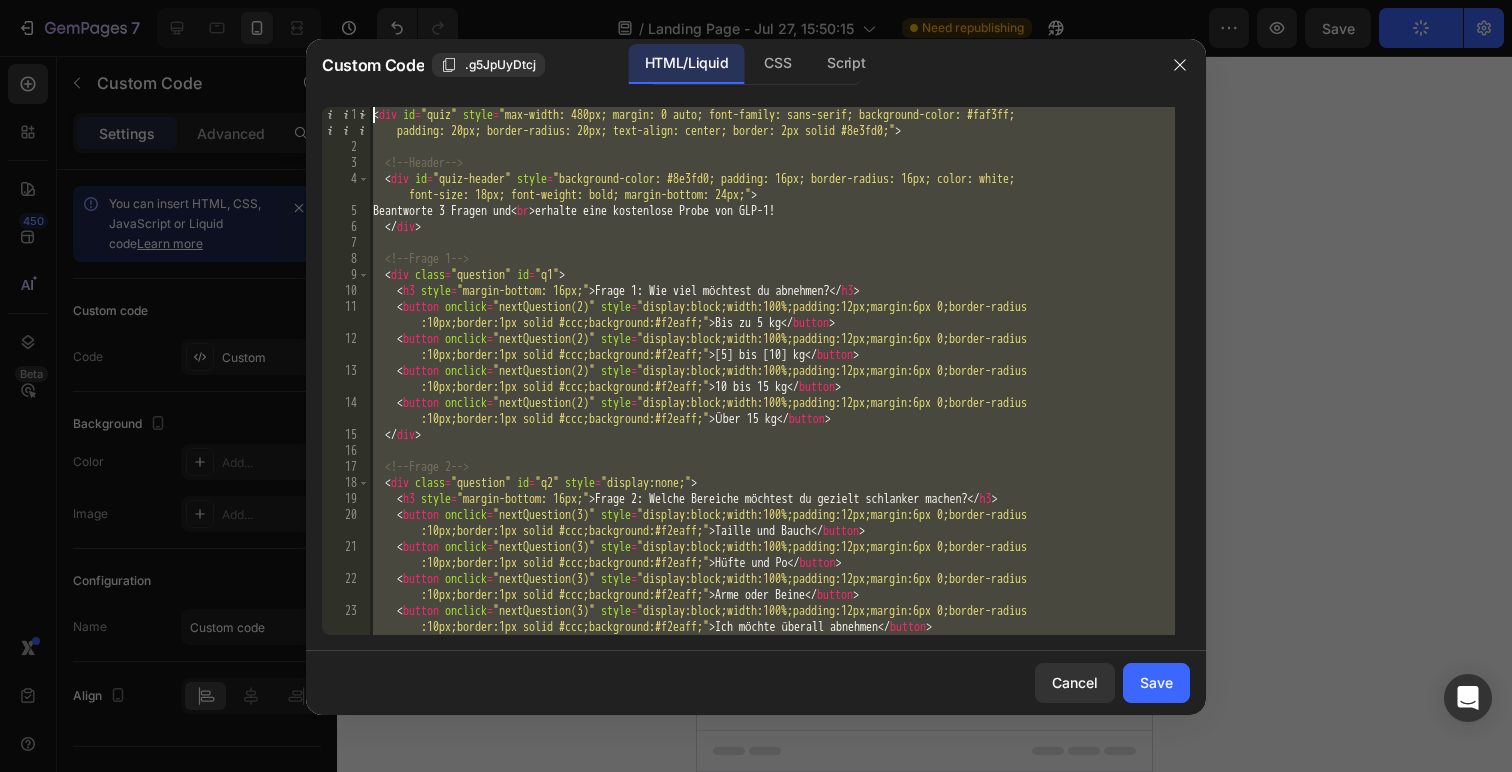 type on "<div id="quiz" style="max-width: 480px; margin: 0 auto; font-family: sans-serif; background-color: #faf3ff; padding: 20px; border-radius: 20px; text-align: center; border: 2px solid #8e3fd0;">" 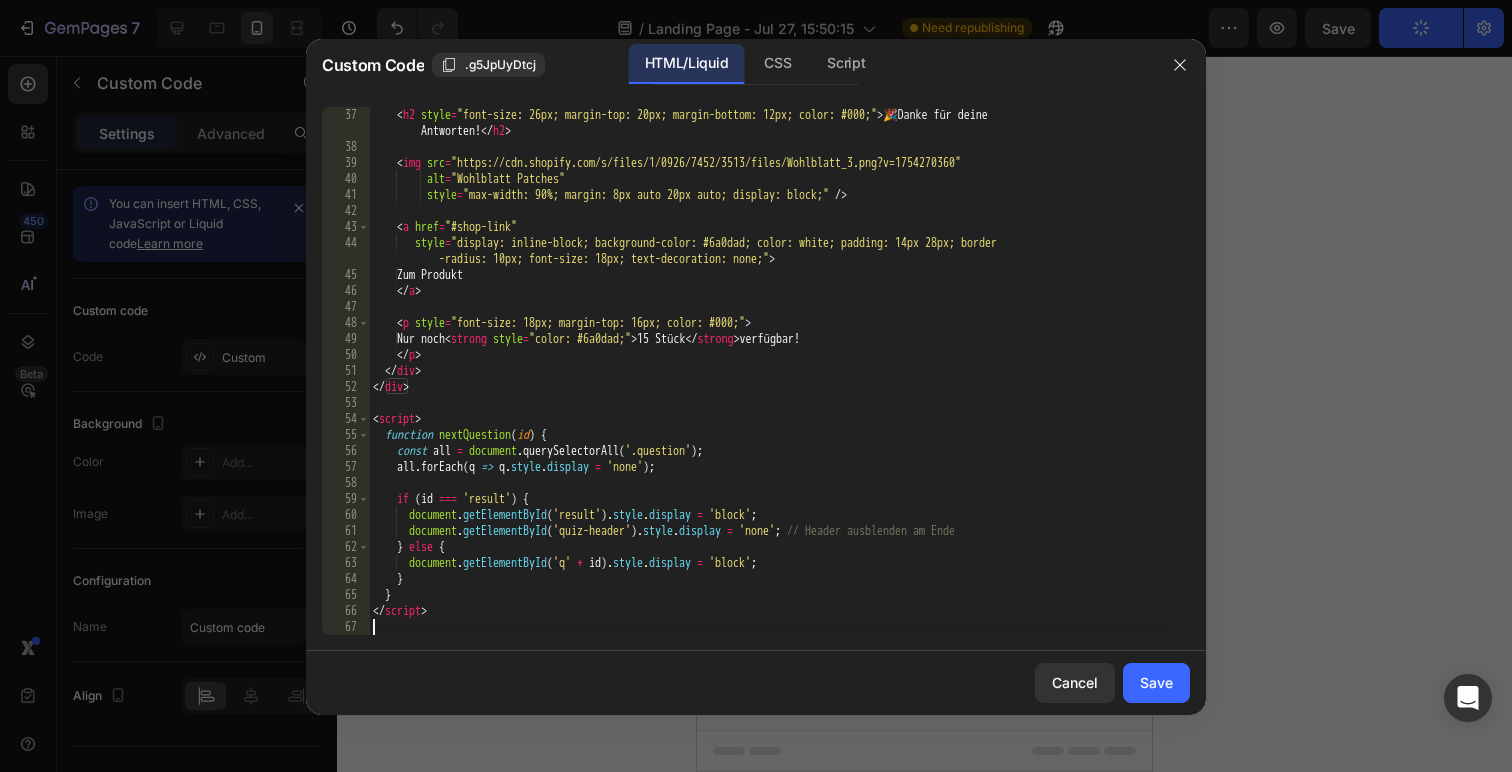 scroll, scrollTop: 800, scrollLeft: 0, axis: vertical 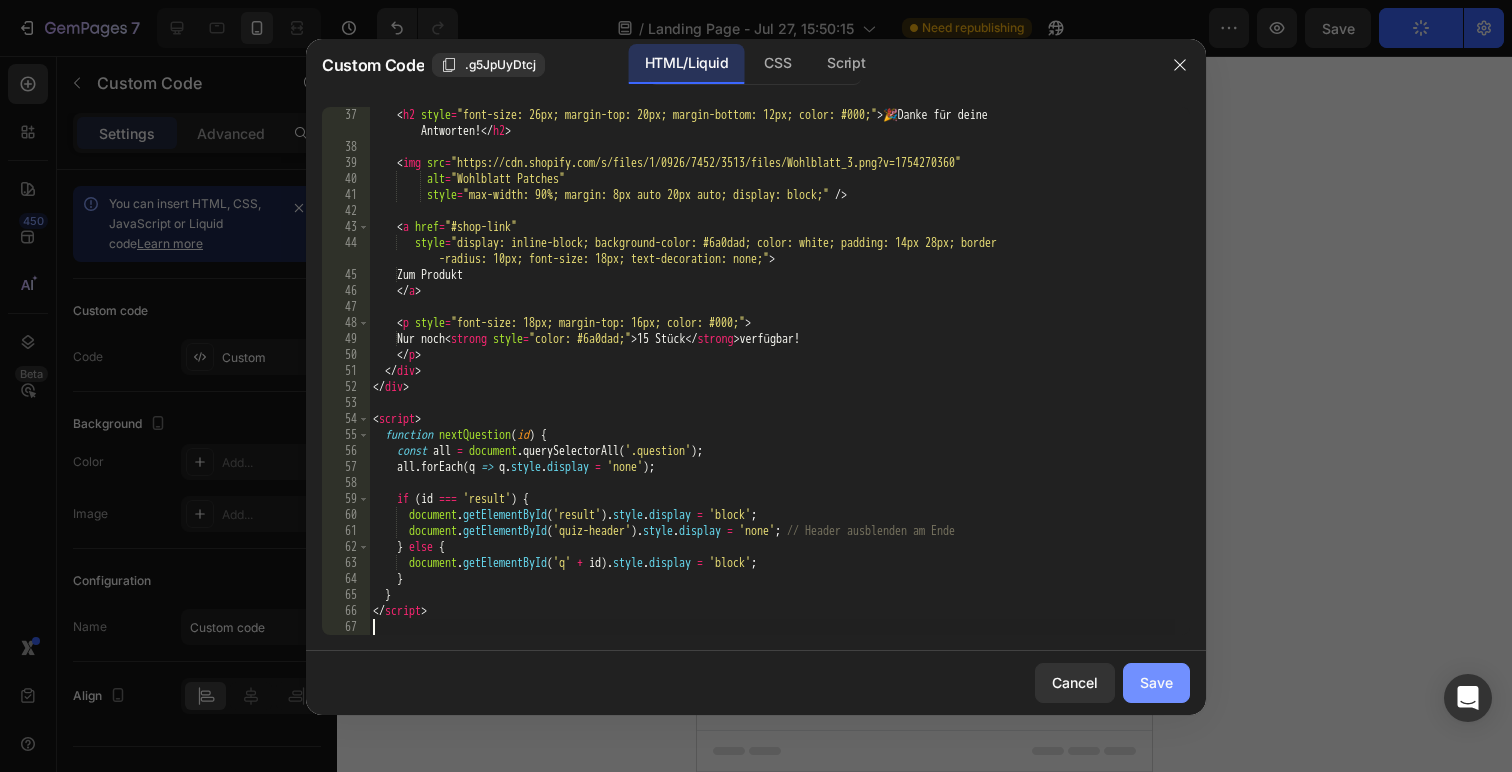 click on "Save" at bounding box center (1156, 682) 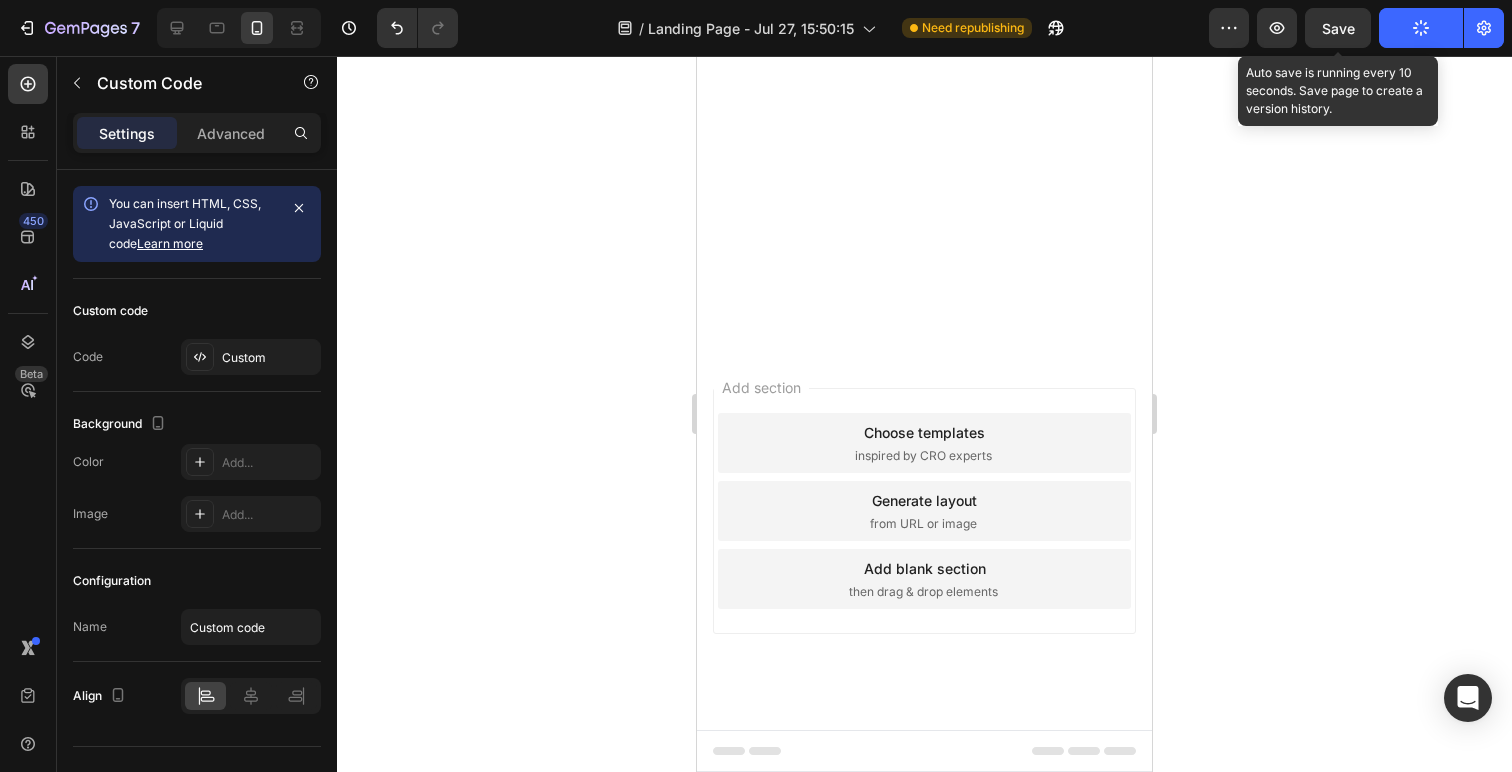 click on "Save" at bounding box center [1338, 28] 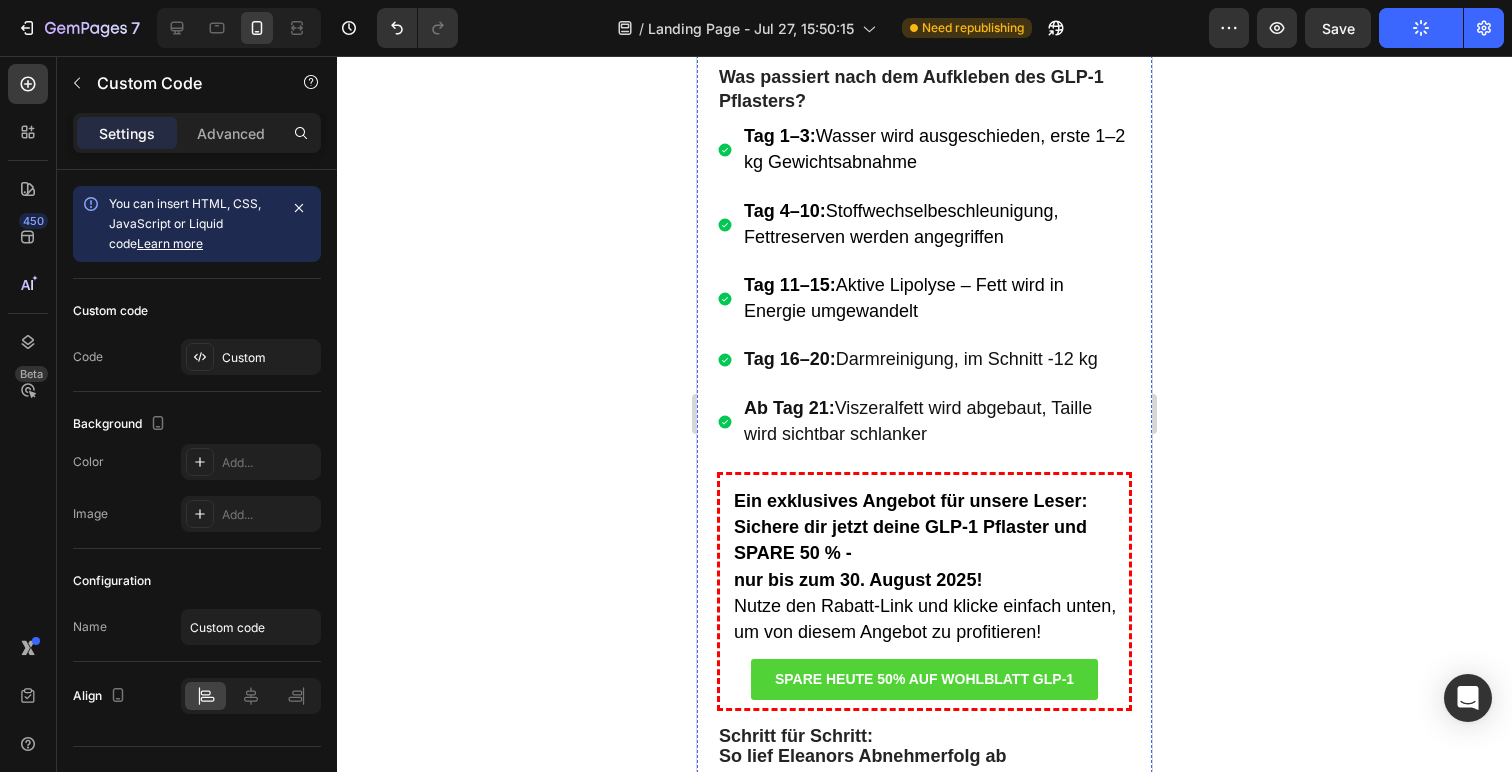 scroll, scrollTop: 14307, scrollLeft: 0, axis: vertical 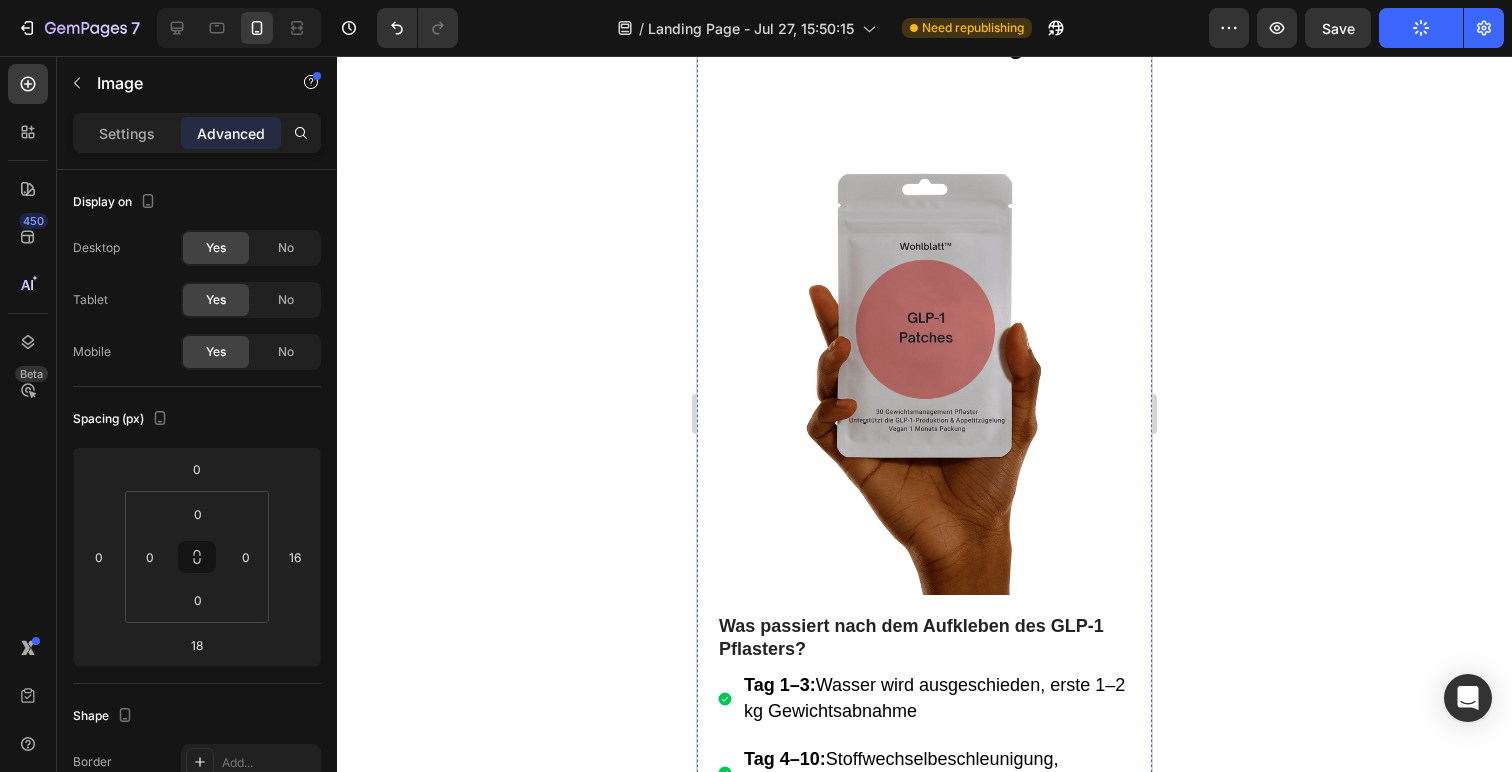 click at bounding box center (916, -698) 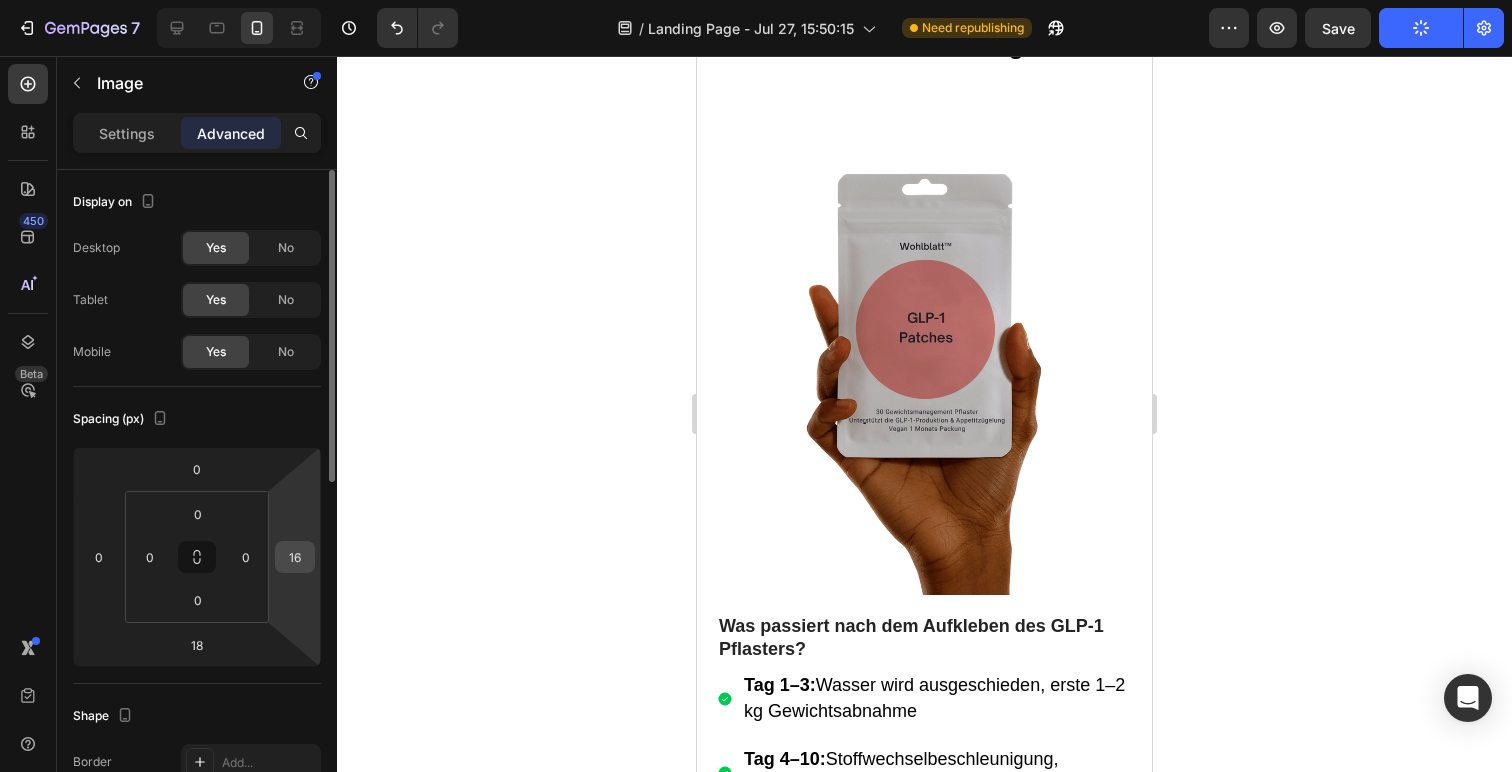 click on "16" at bounding box center (295, 557) 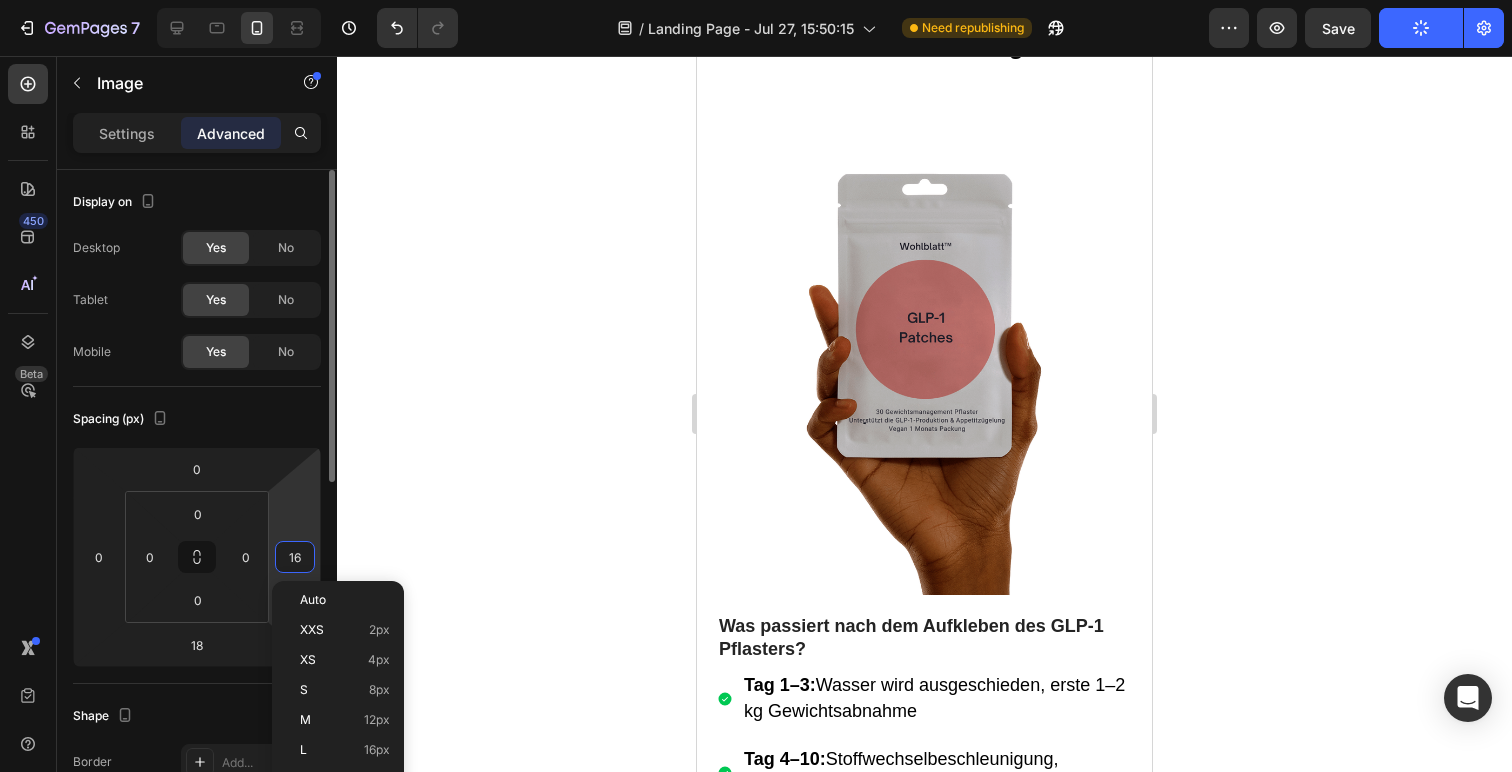 click on "16" at bounding box center [295, 557] 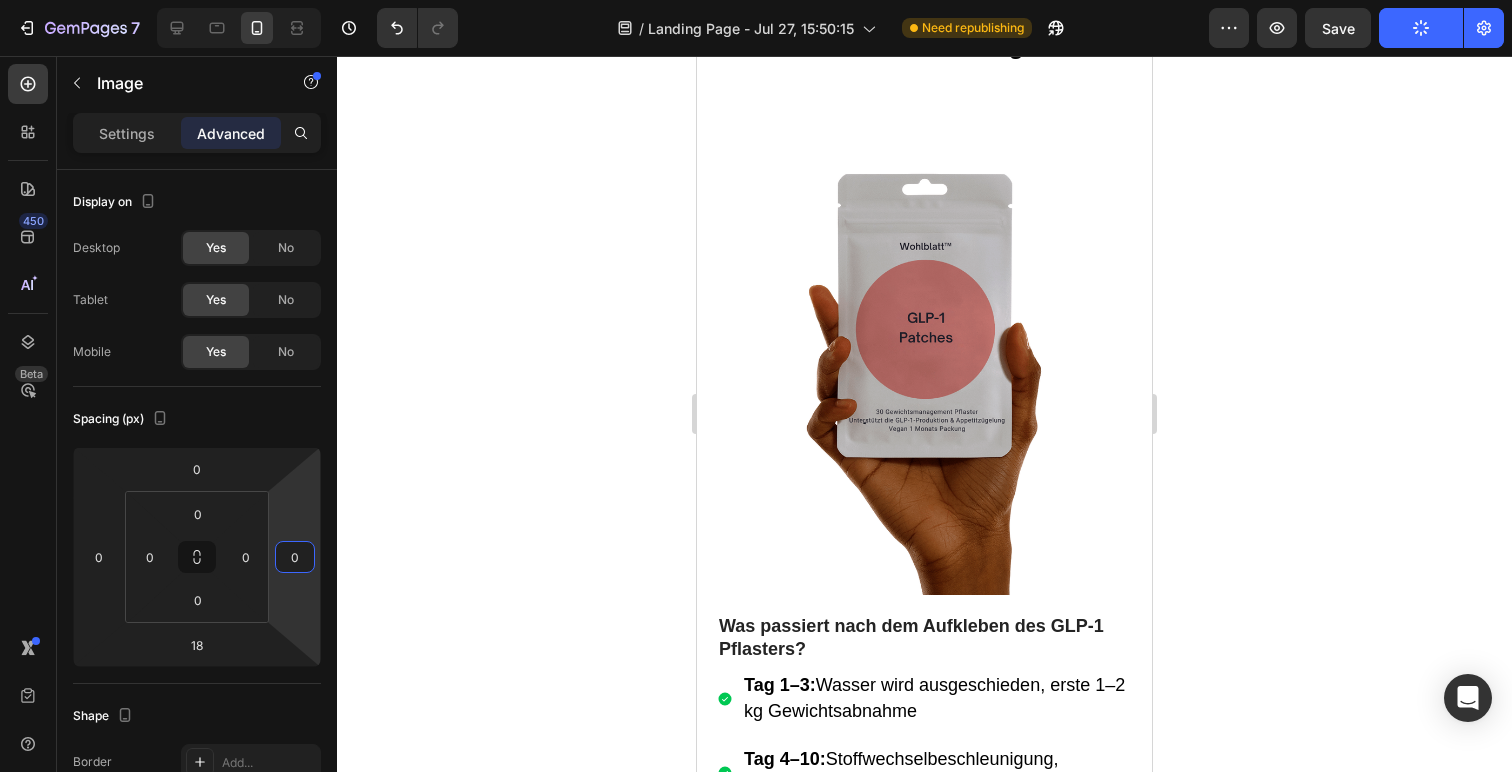 click 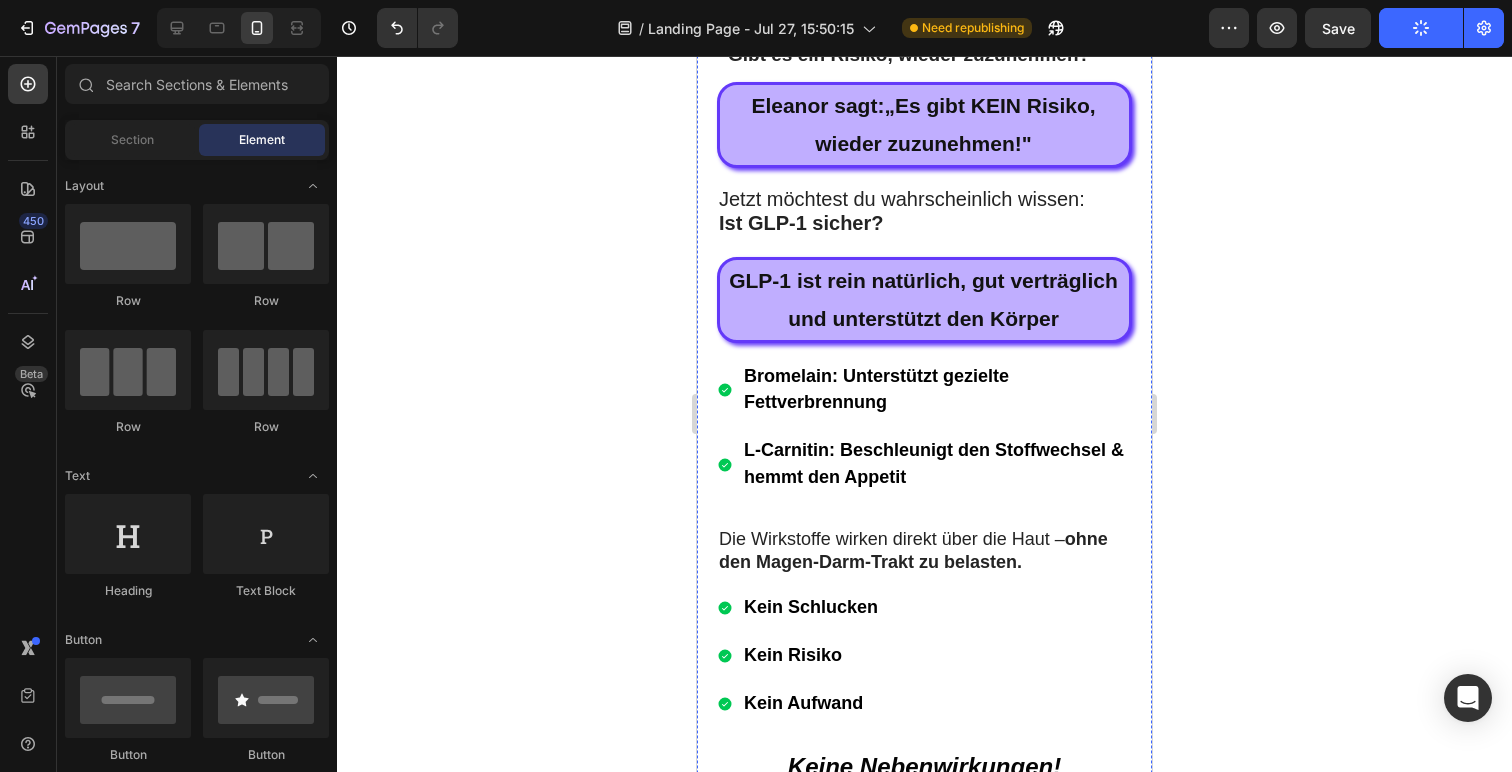scroll, scrollTop: 13698, scrollLeft: 0, axis: vertical 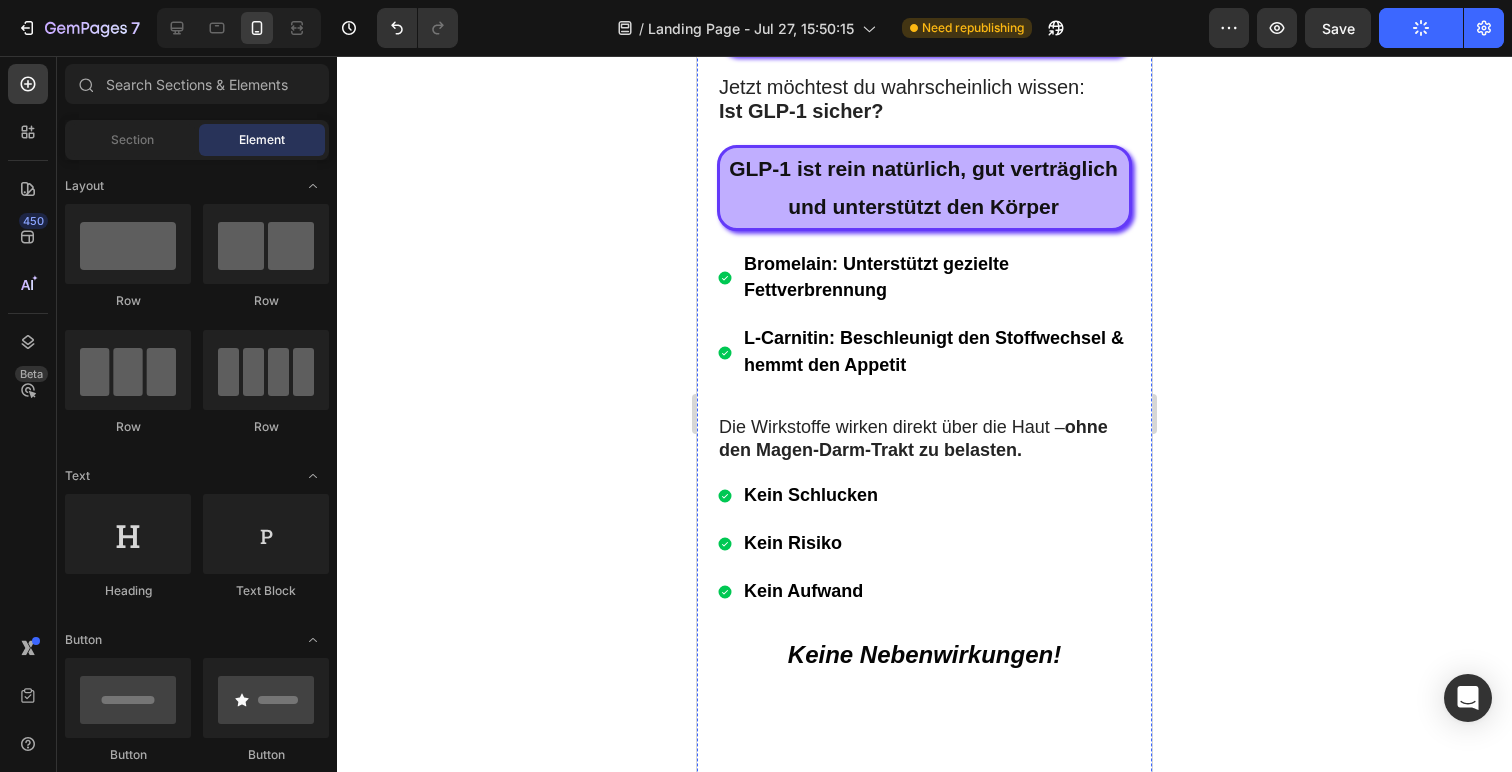 click on "Der Vergleich:  Traditionelle Diät vs. GLP-1 Methode  – die Unterschiede sind eindeutig" at bounding box center (924, -468) 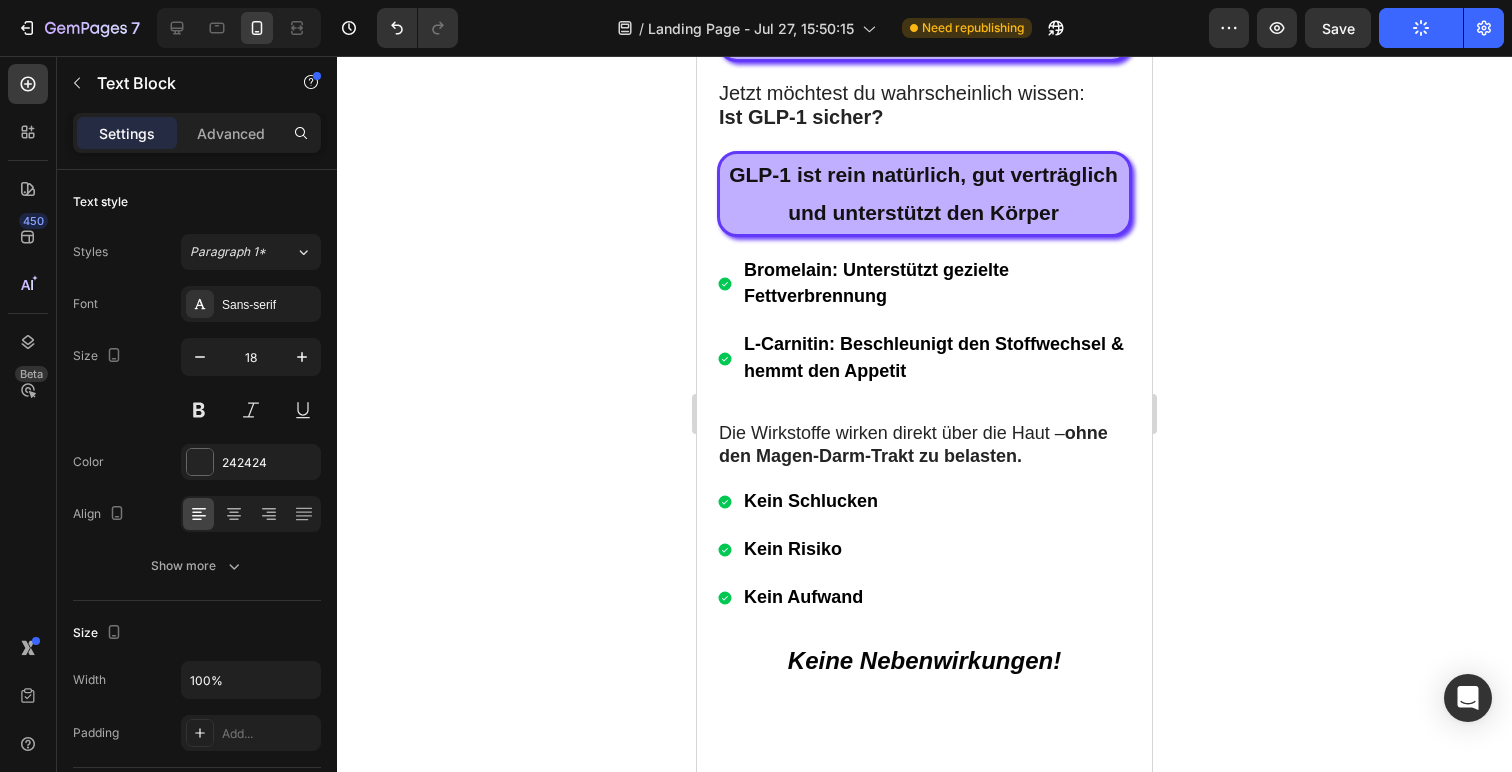 click at bounding box center [925, -438] 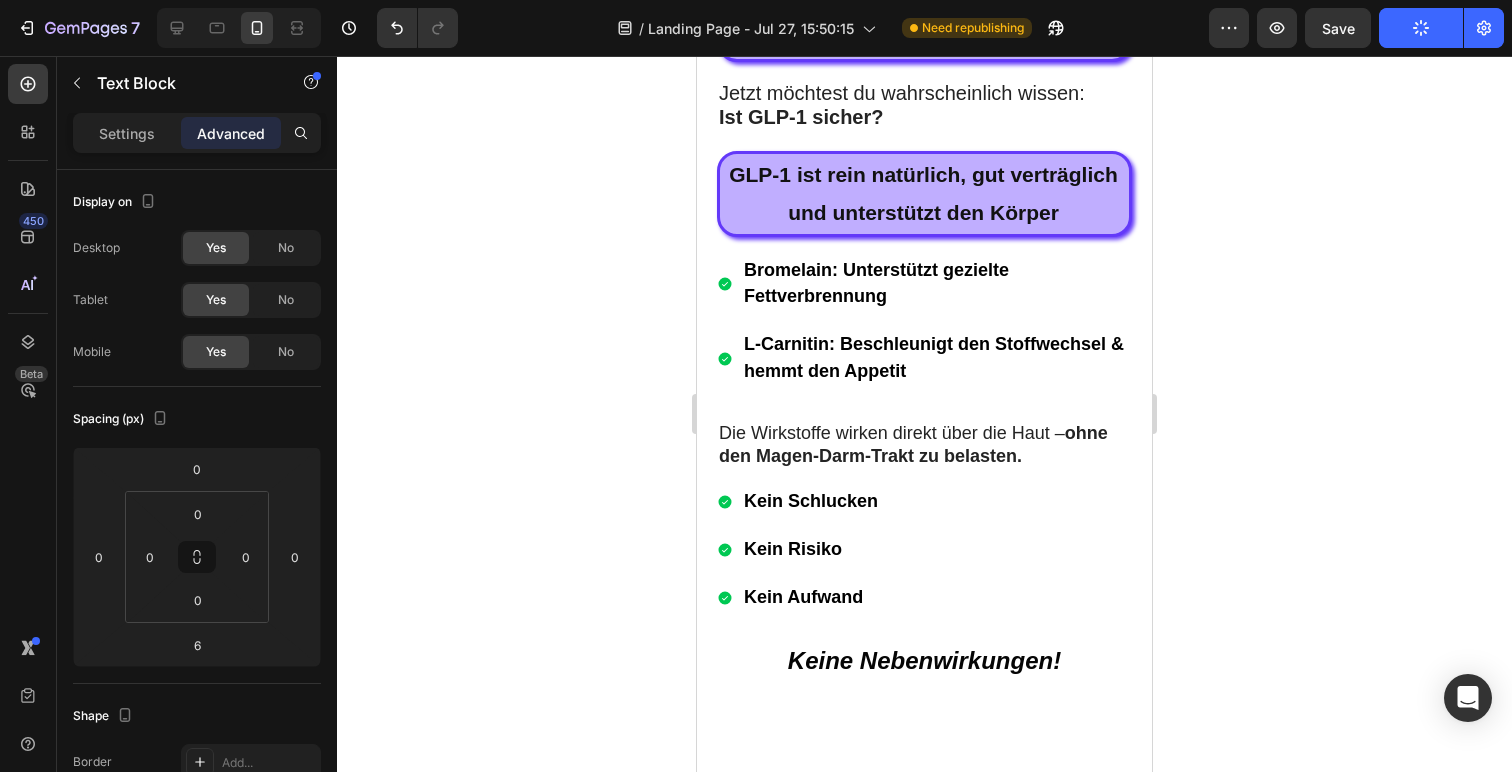 click 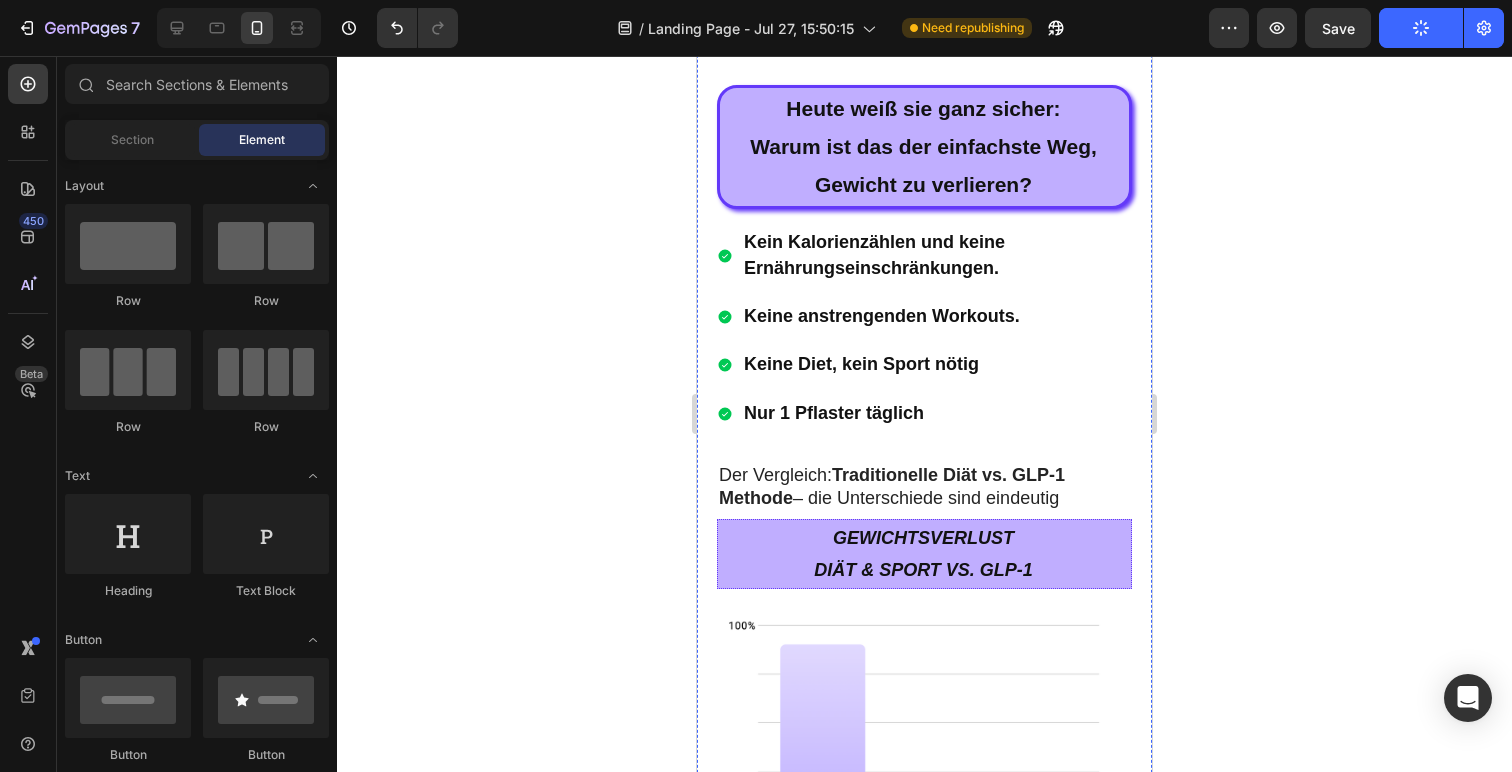 scroll, scrollTop: 12656, scrollLeft: 0, axis: vertical 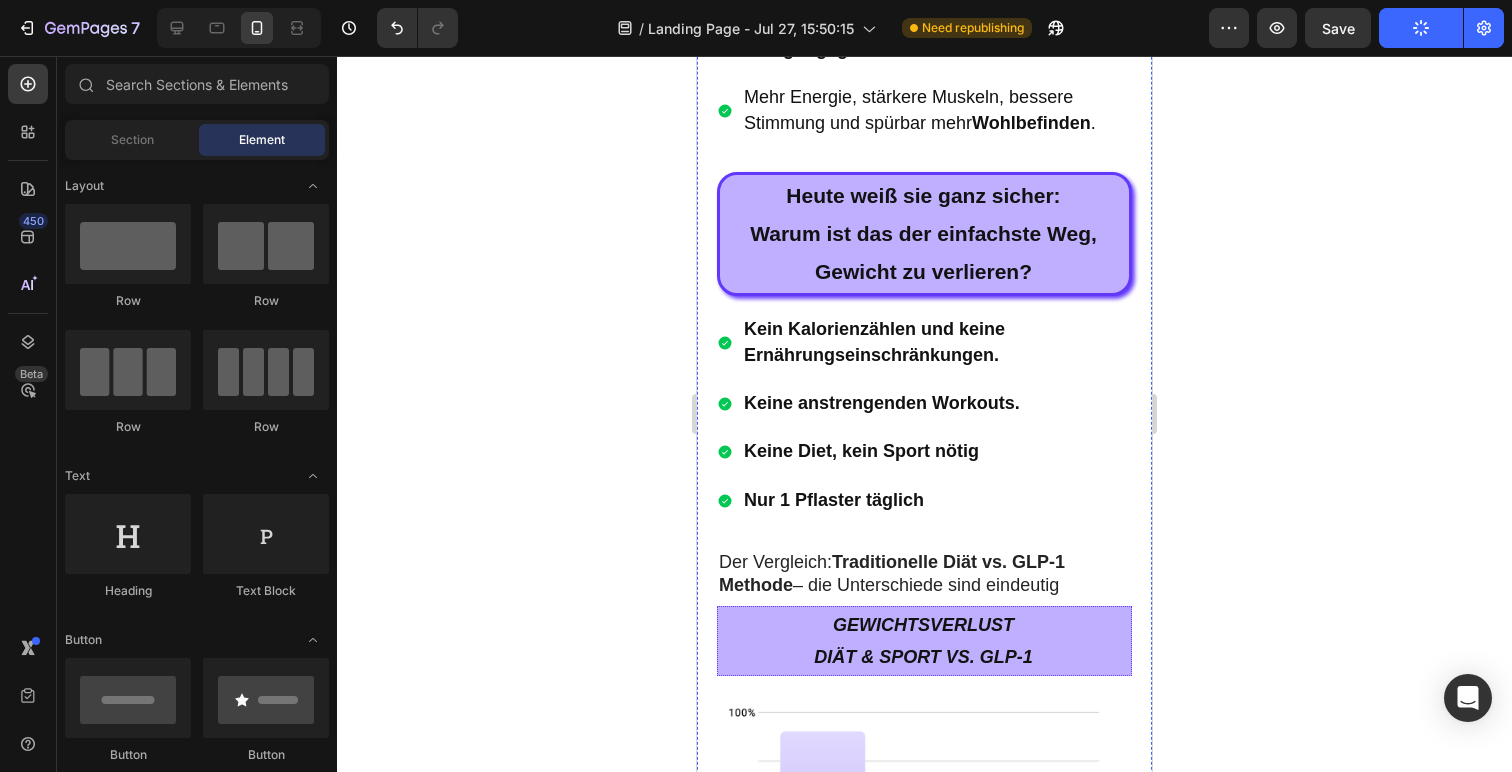 click on "Die Forschung ist eindeutig –" at bounding box center [924, -366] 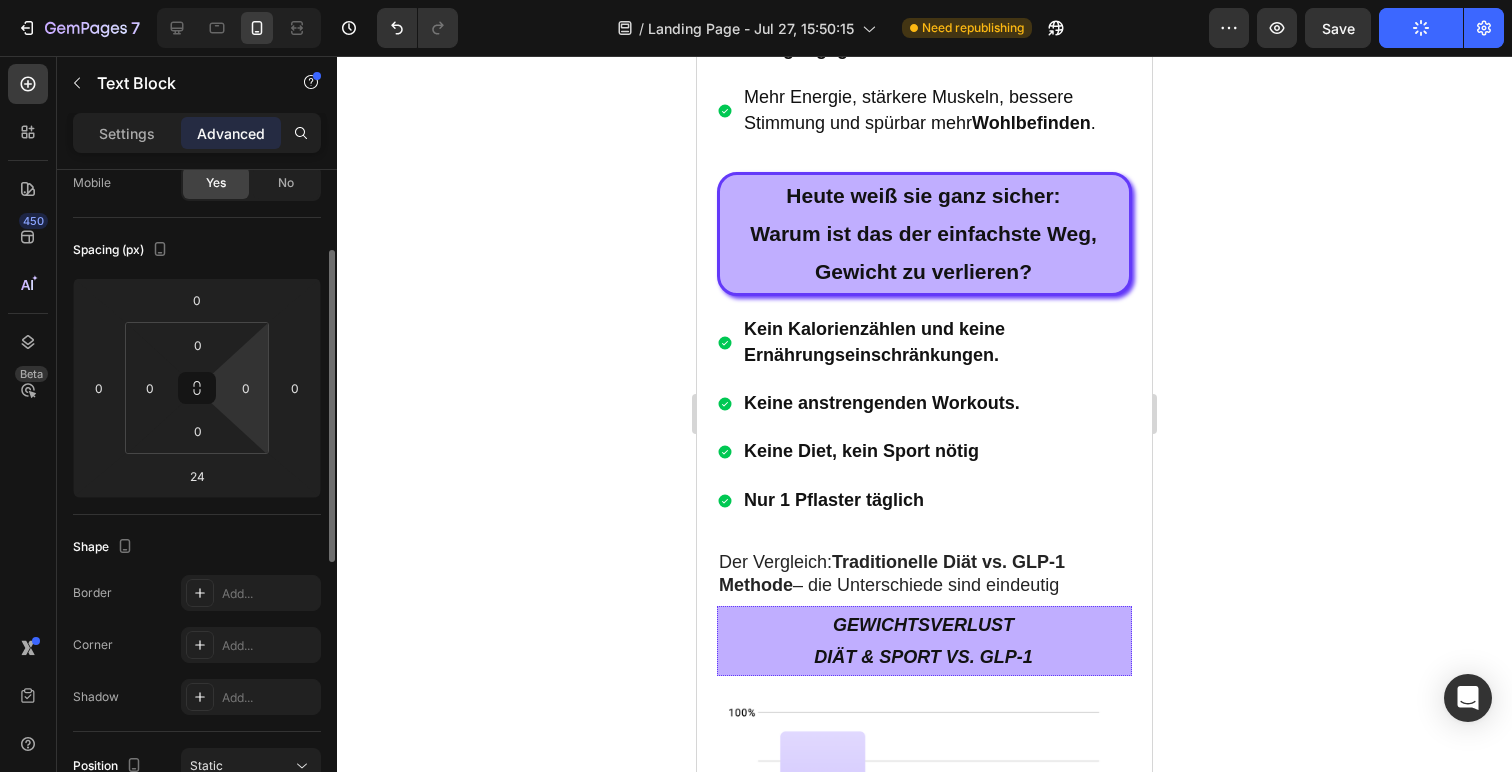 scroll, scrollTop: 0, scrollLeft: 0, axis: both 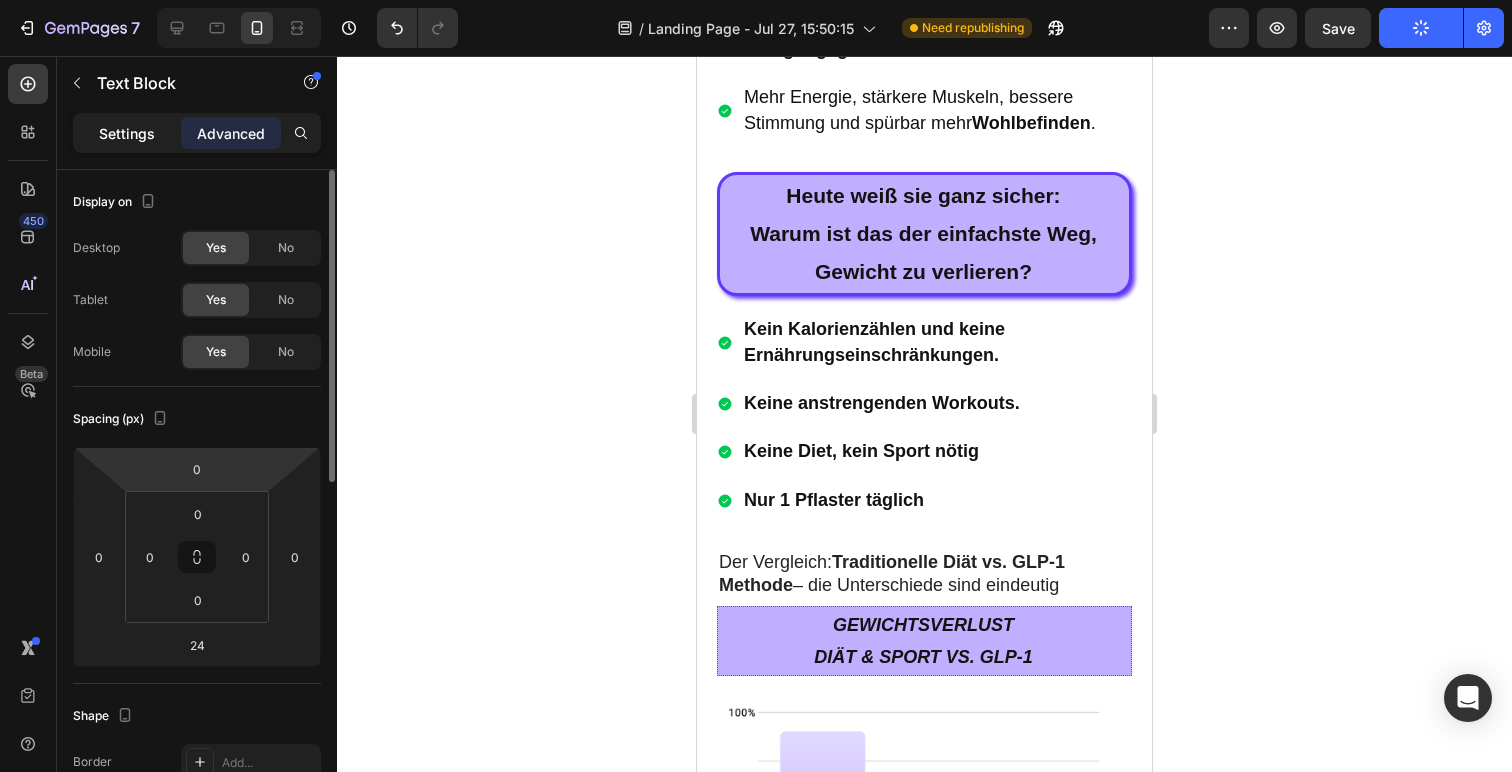click on "Settings" 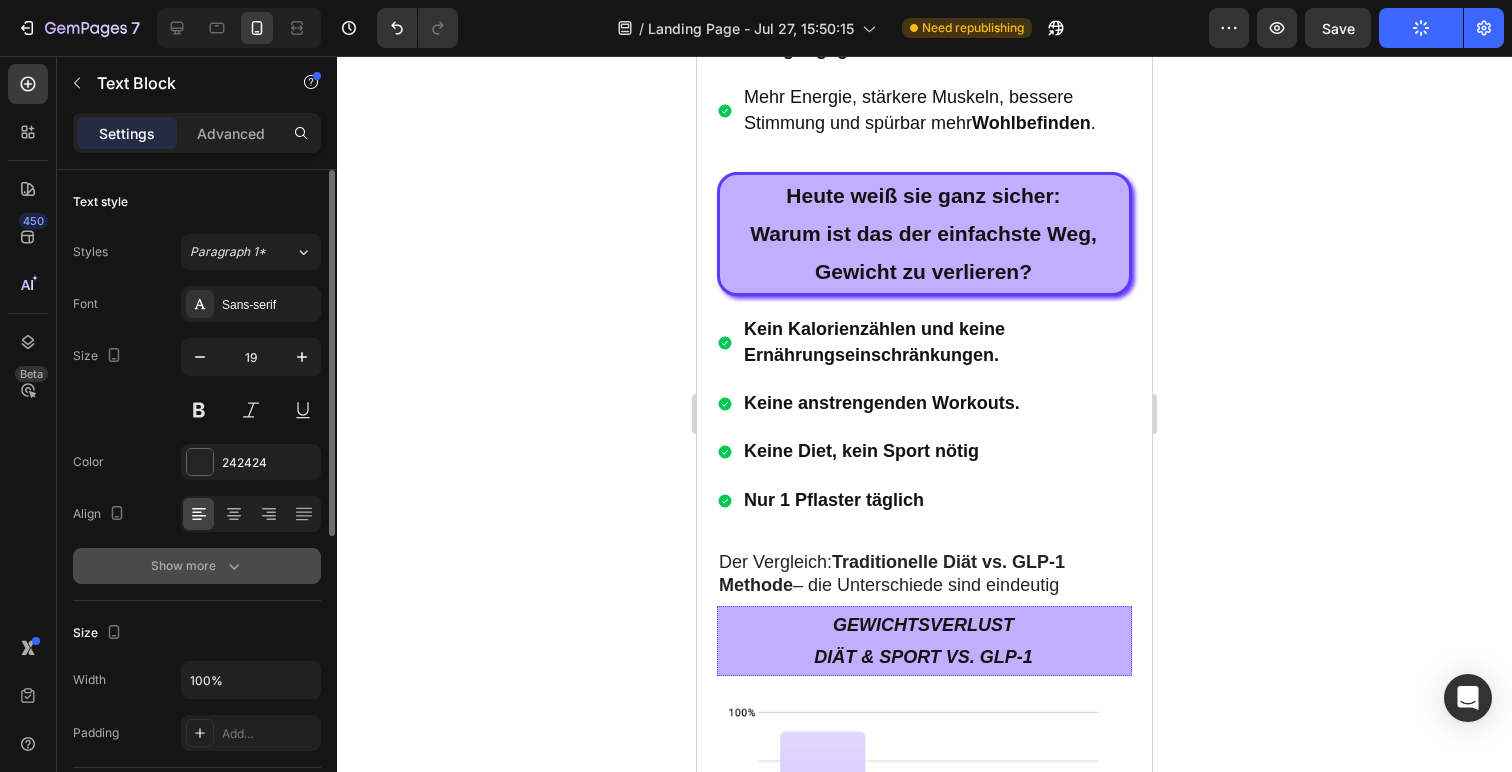 scroll, scrollTop: 173, scrollLeft: 0, axis: vertical 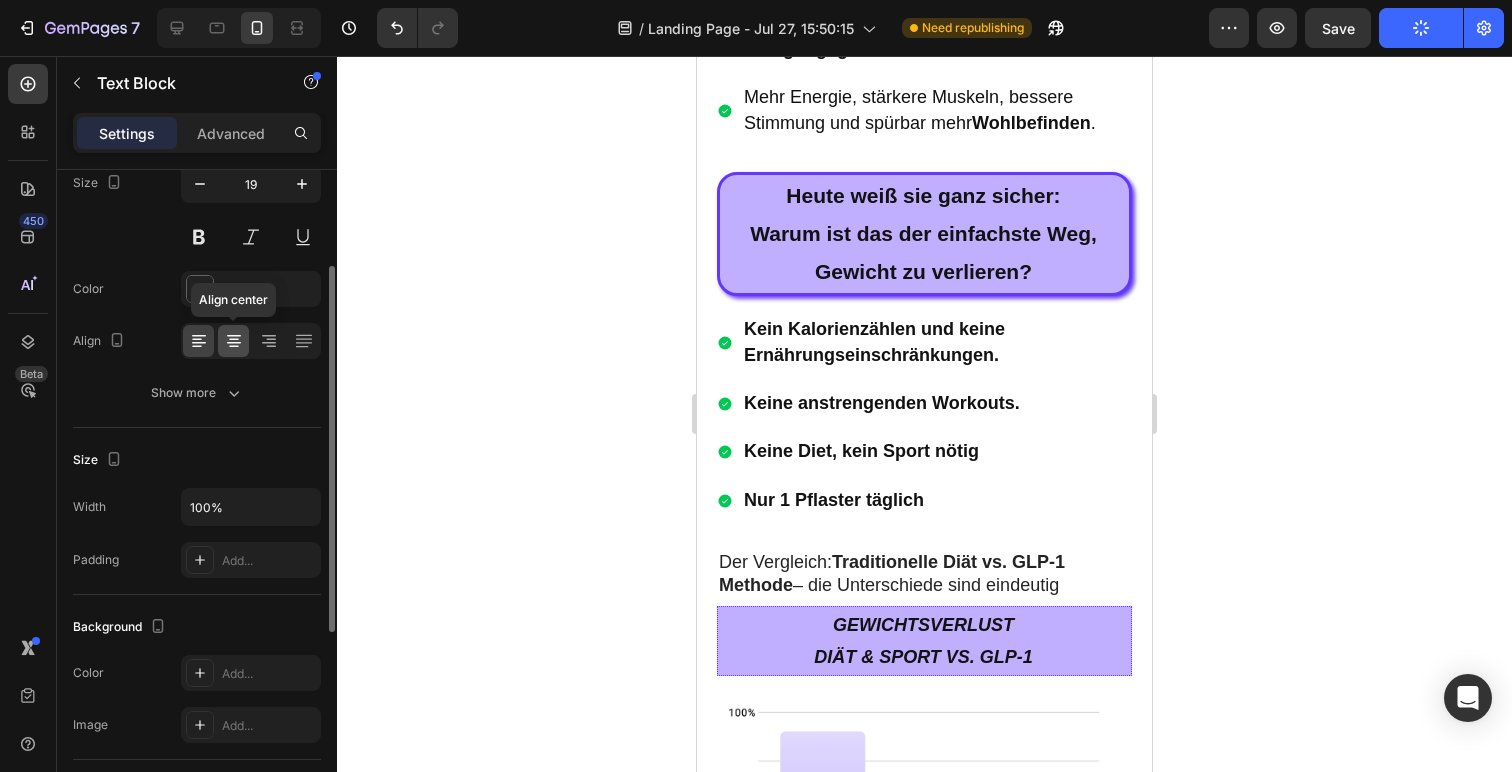 click 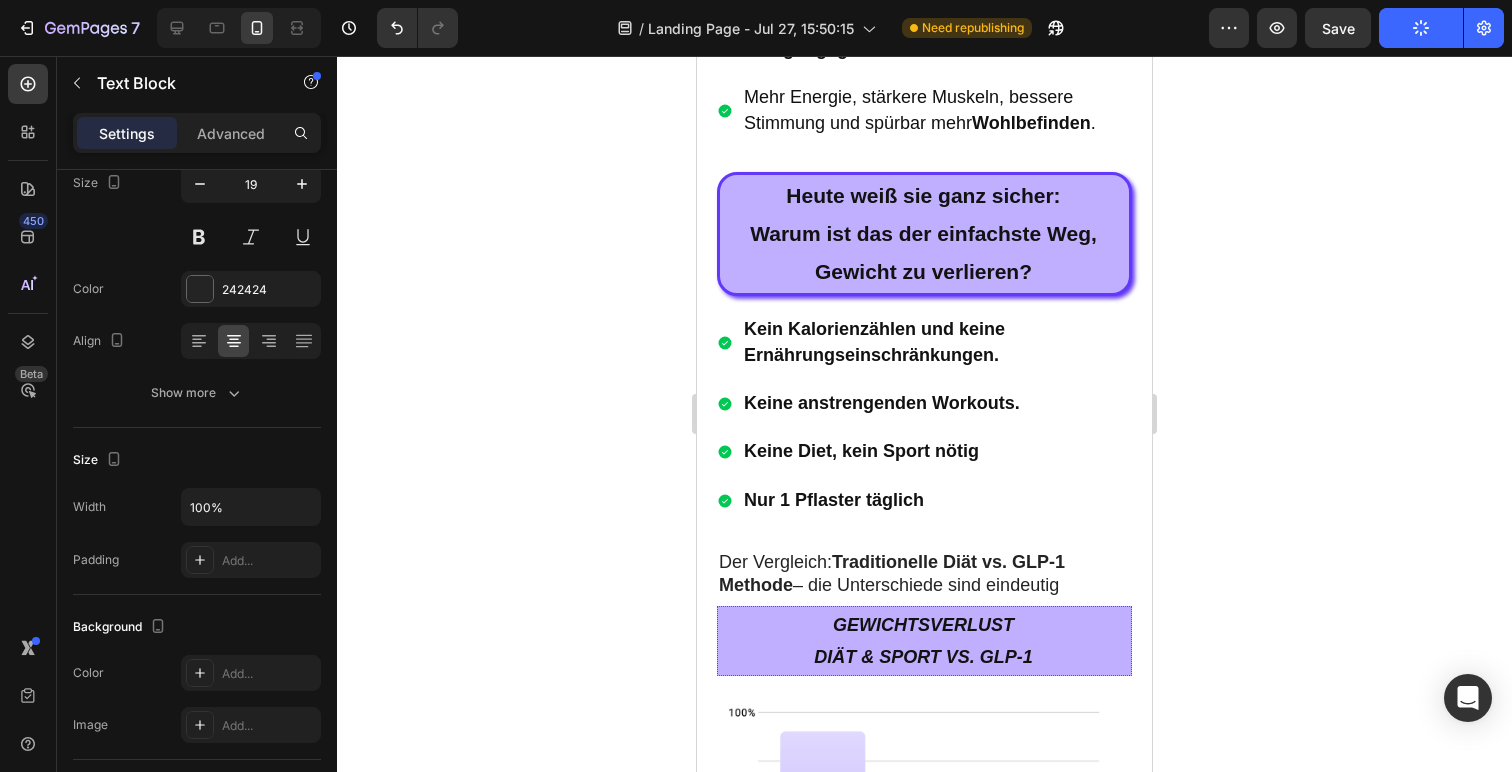 click 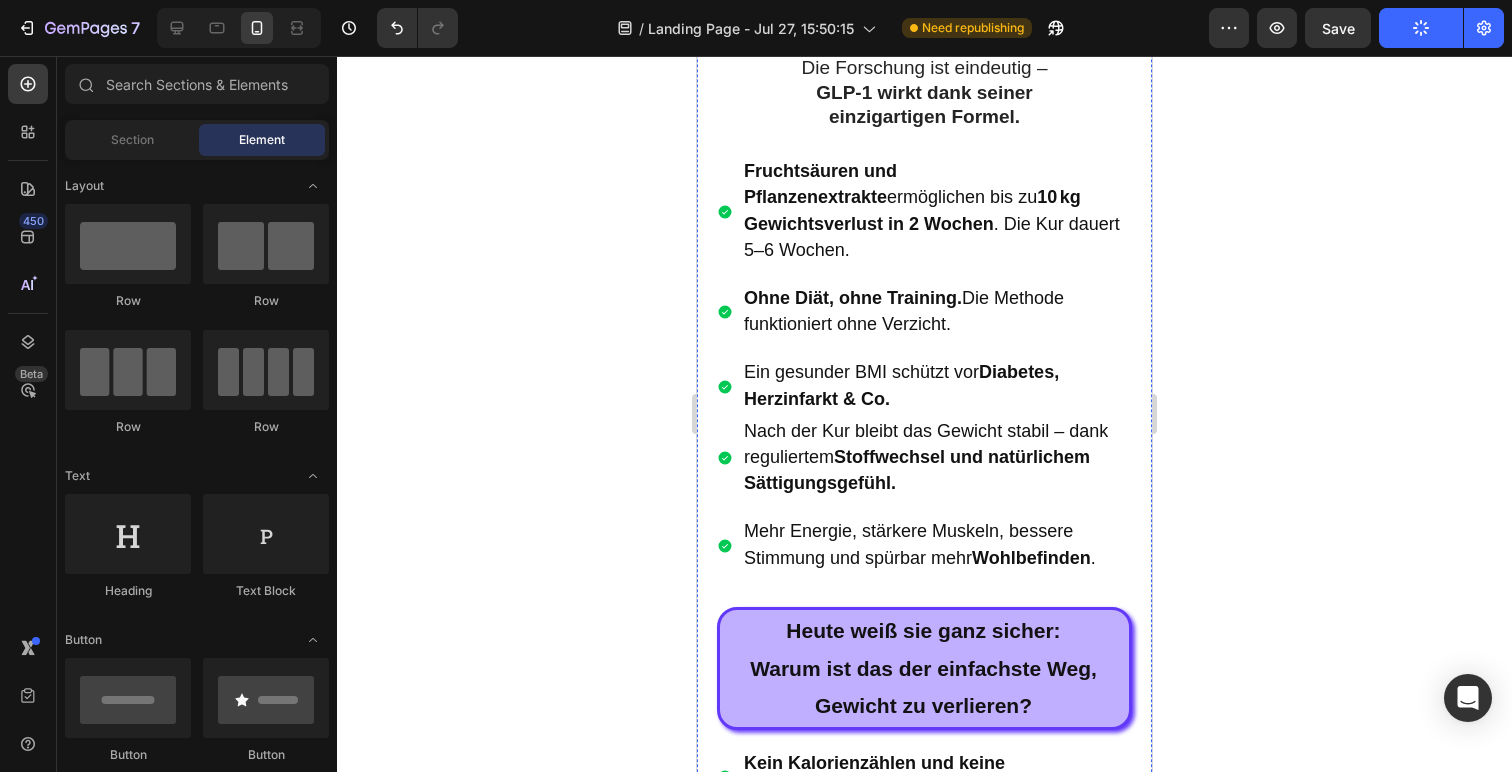 scroll, scrollTop: 9614, scrollLeft: 0, axis: vertical 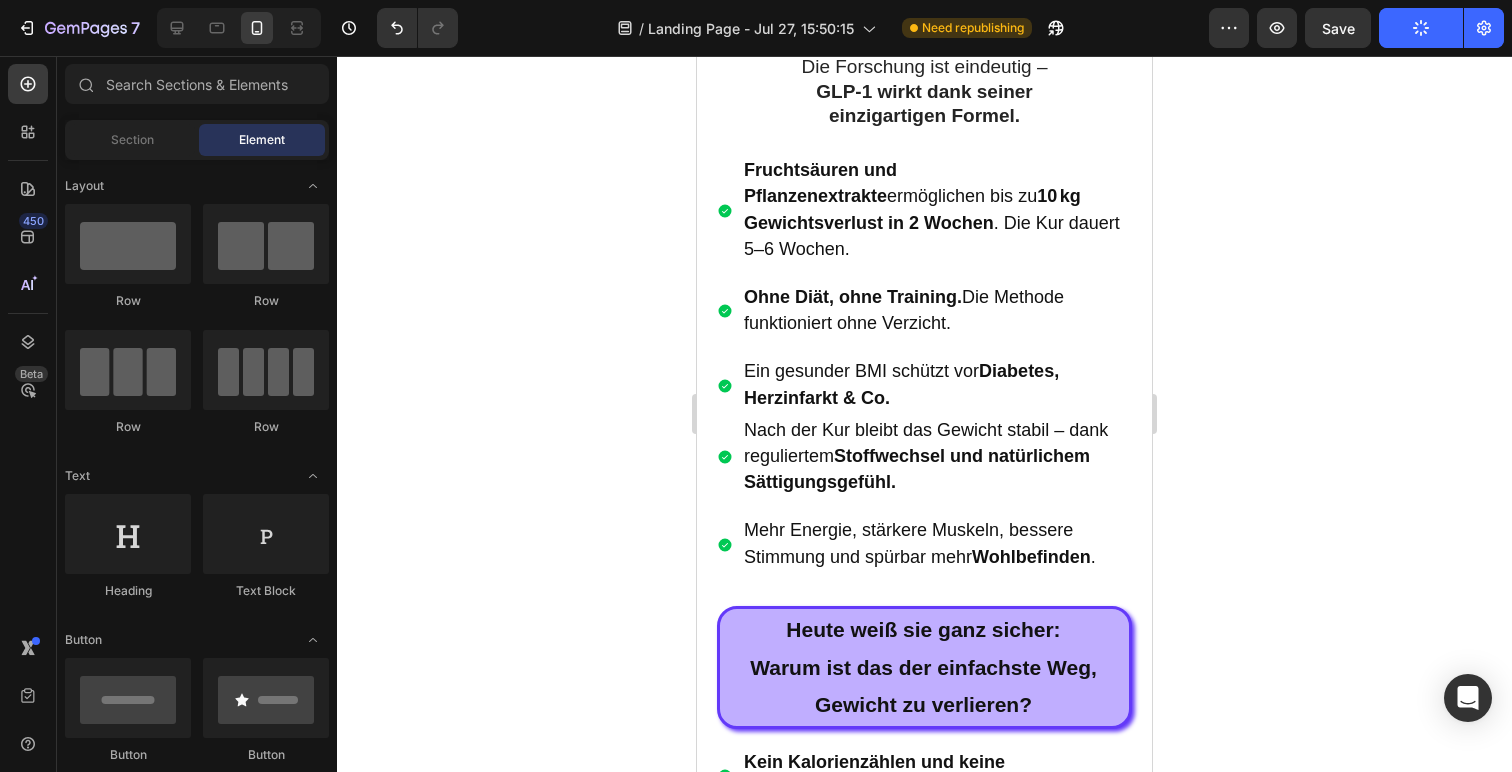 click at bounding box center [924, -2205] 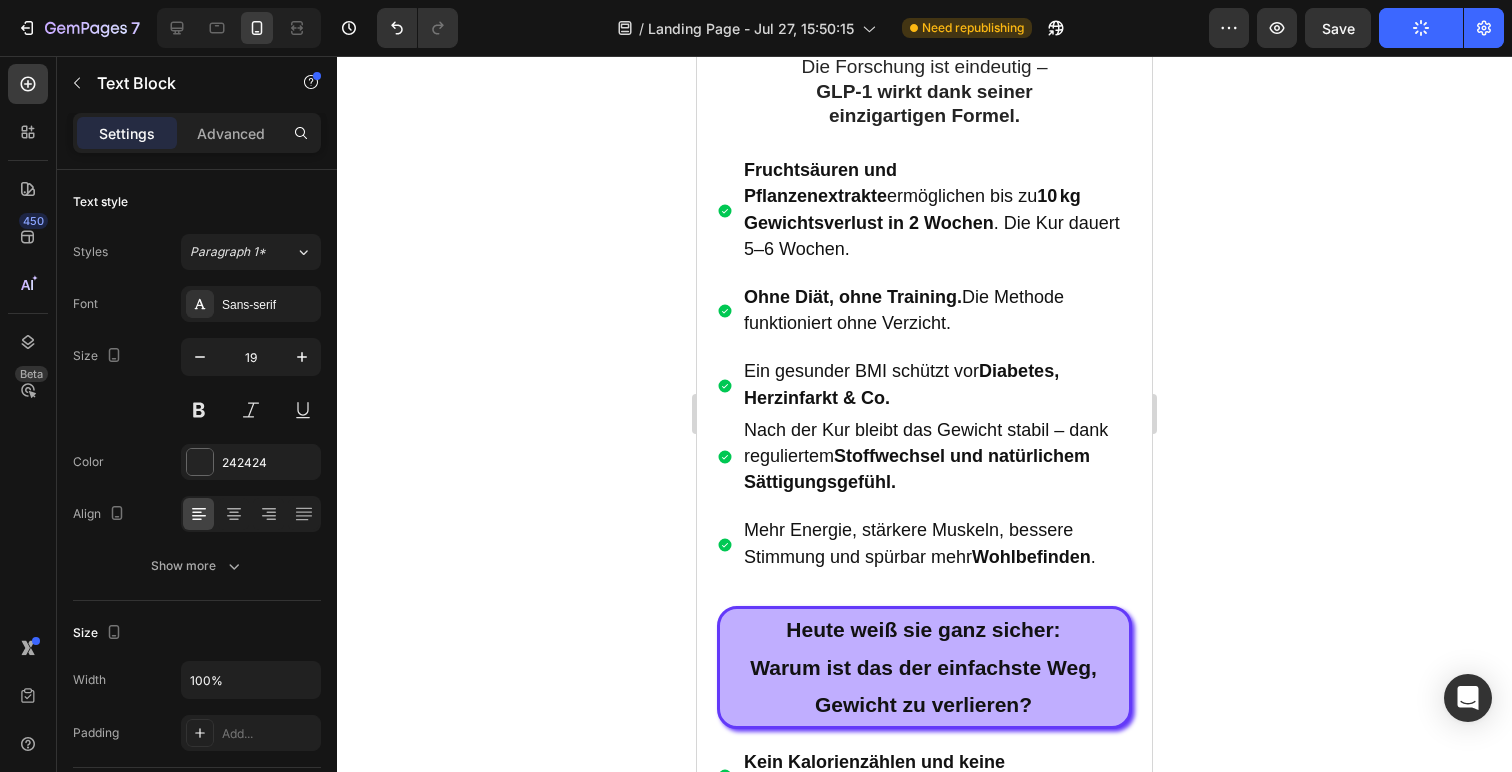 click at bounding box center (924, -2205) 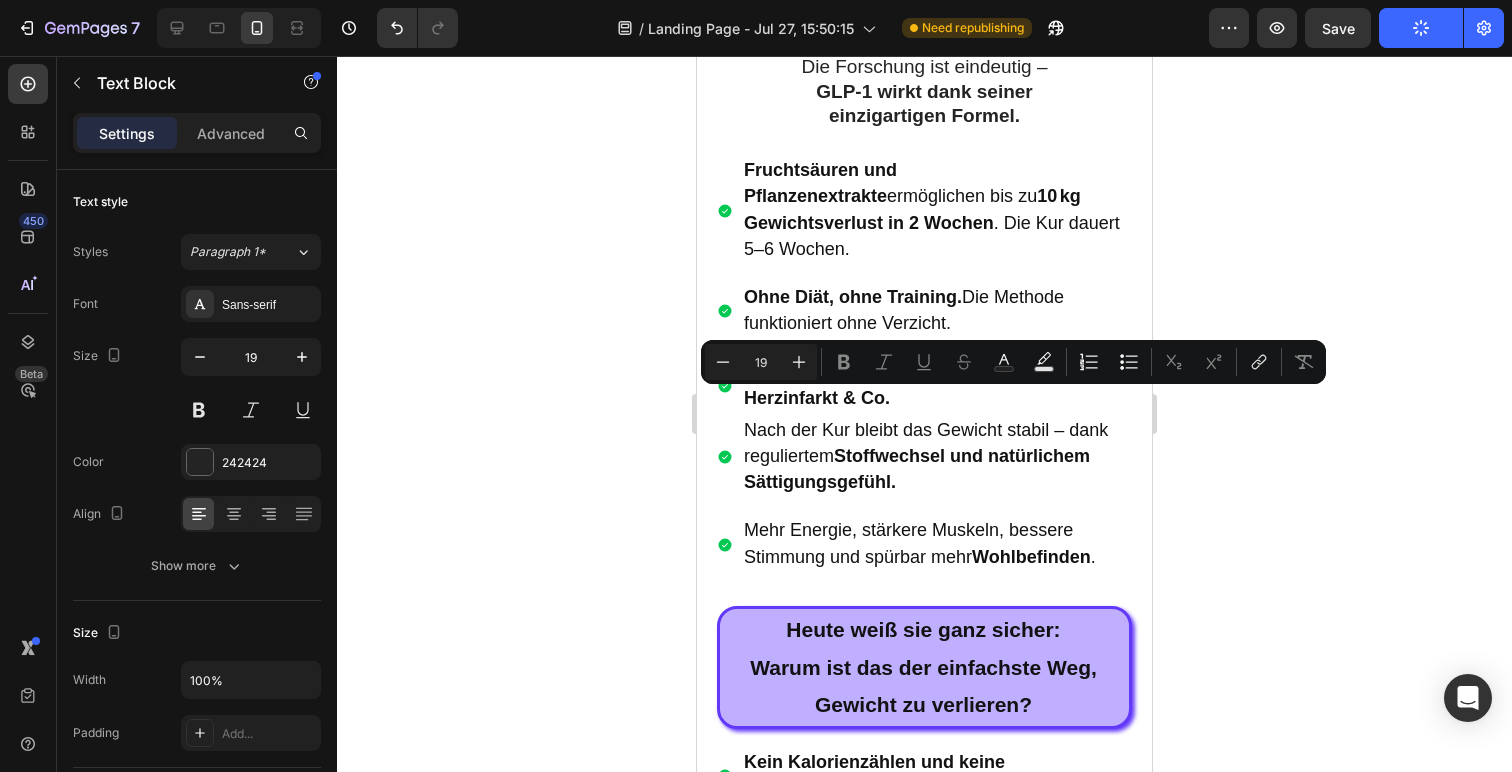 click at bounding box center (924, -2205) 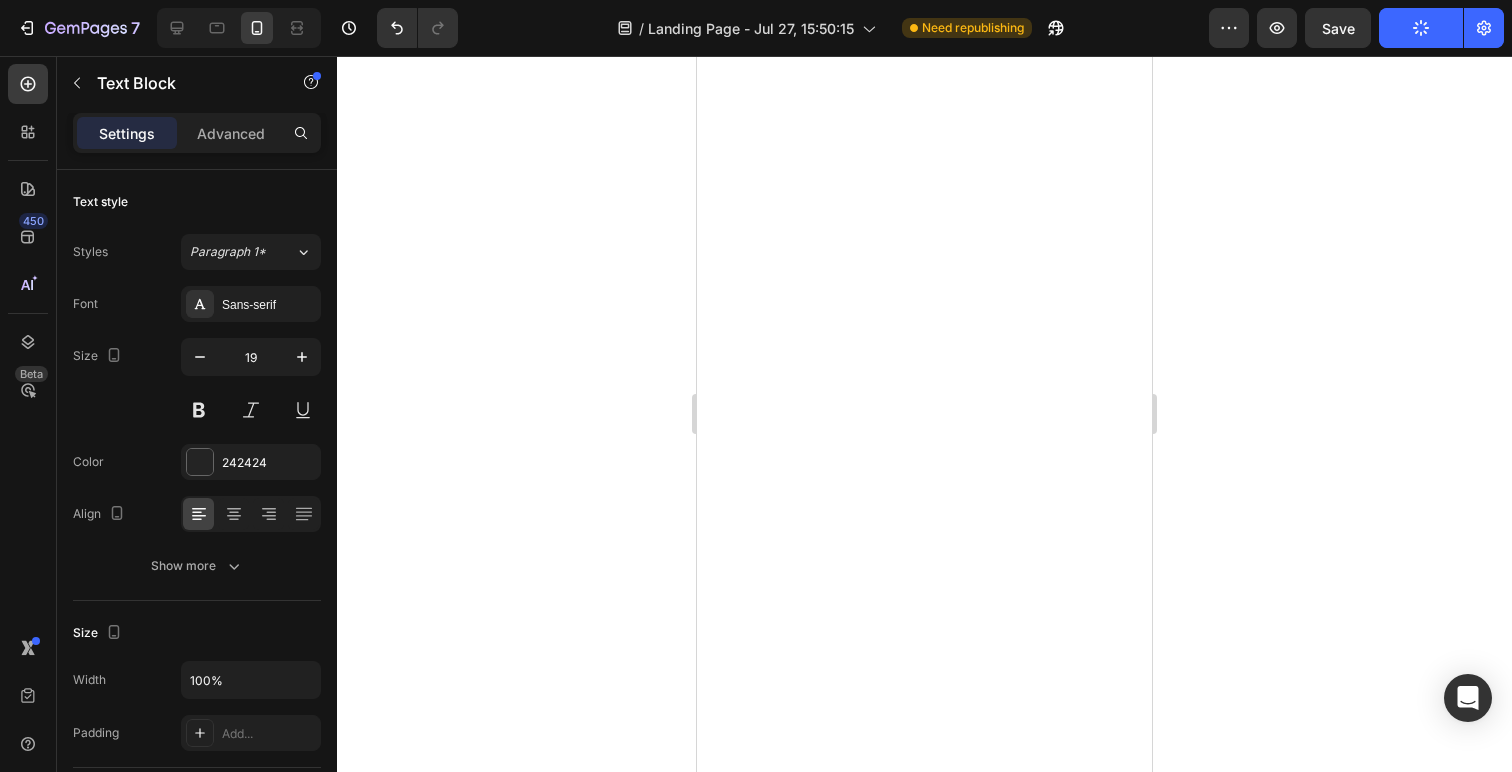 scroll, scrollTop: 8444, scrollLeft: 0, axis: vertical 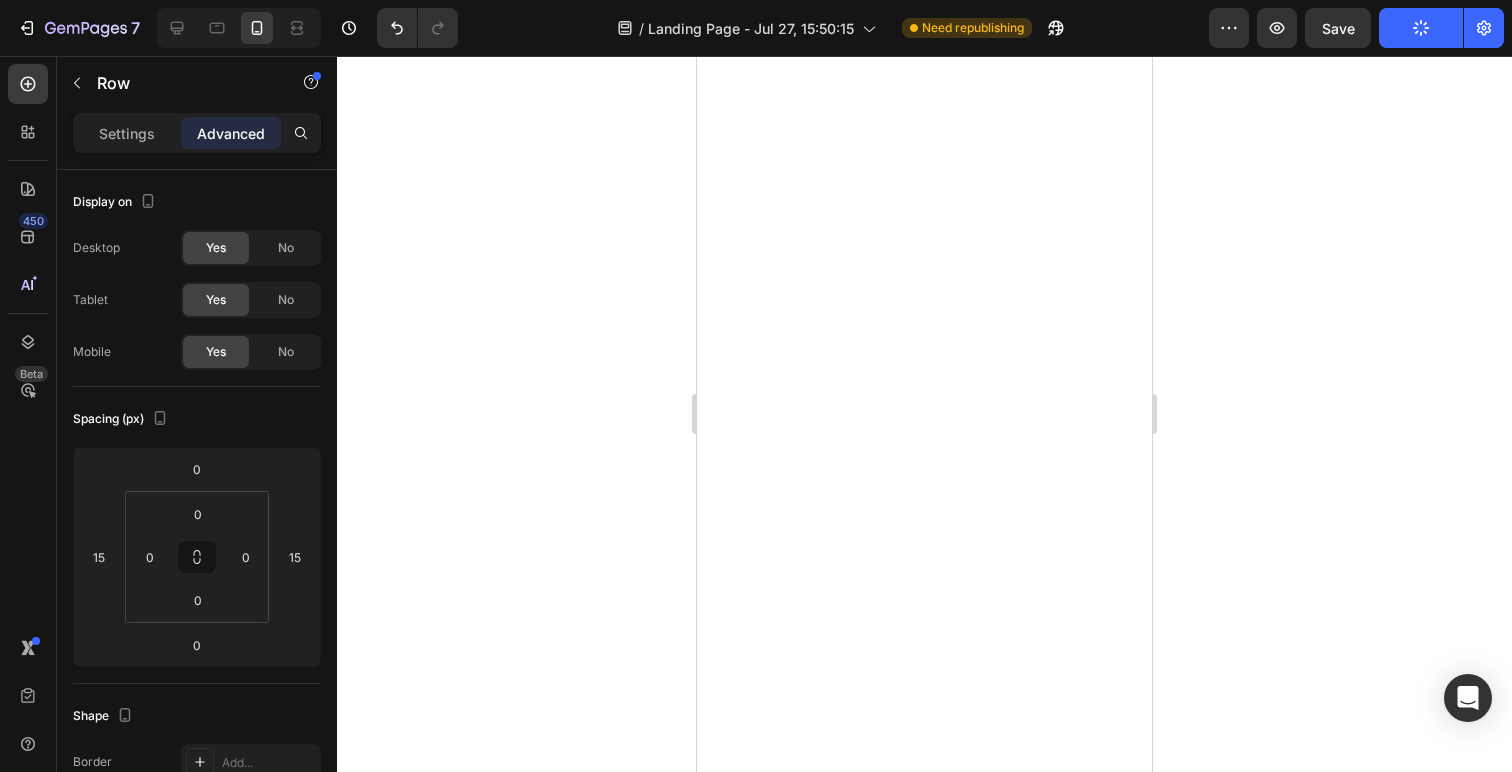 click on "Für große Pharmaunternehmen ist es profitabel, die Wahrheit über eine neue revolutionäre Methode zur Gewichtsabnahme zu verschweigen! Heading 6 [DATE], [YEAR] Text Block Image In einer britischen TV-Sendung erzählt [NAME] die ganze Wahrheit über die Methode zur Gewichtsreduktion, die sie selbst entwickelt hat, den Diebstahl ihrer Idee und den großen Betrug, den man den Menschen in Europa einzureden versucht. Text Block [NAME] ist die beste Medizinstudentin an der Nationalen Medizinischen Universität.    Innerhalb von nur 2 Monaten schaffte sie es,  über 35 kg abzunehmen – dank ihrer eigenen Erfindung!      Und das Beste:  ohne Diät oder Sport!   Schon seit ihrer Kindheit hatte [NAME] mit Übergewicht zu kämpfen. Sie wollte immer abnehmen, doch solange sie bei ihren Eltern lebte, gelang es ihr nicht – auch ihre Mutter war übergewichtig und verwöhnte [NAME] mit Kuchen, fettigem Essen und Schokolade. „So hat sie ihre Liebe gezeigt“, sagt [NAME].     Text Block" at bounding box center [939, -4770] 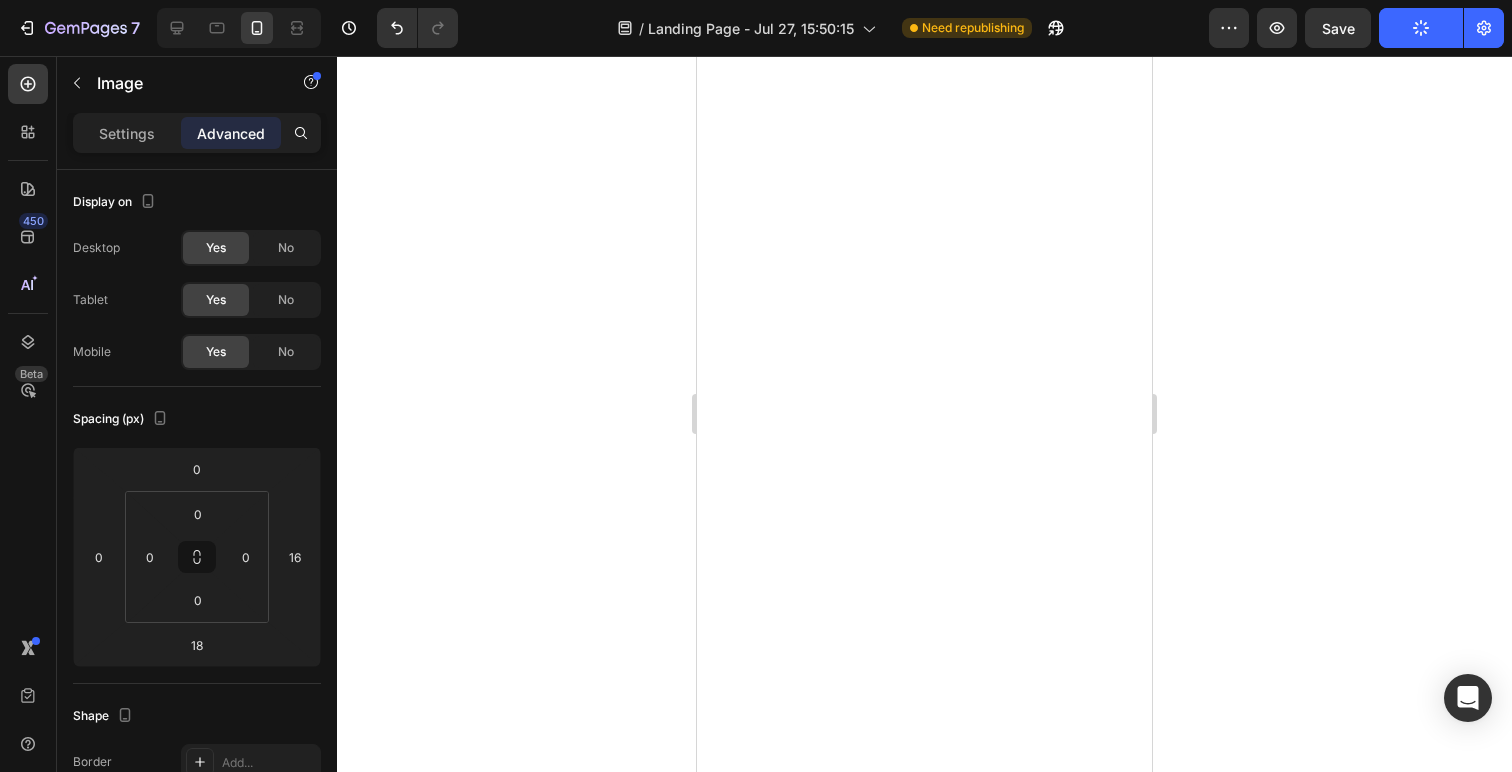drag, startPoint x: 932, startPoint y: 301, endPoint x: 934, endPoint y: 282, distance: 19.104973 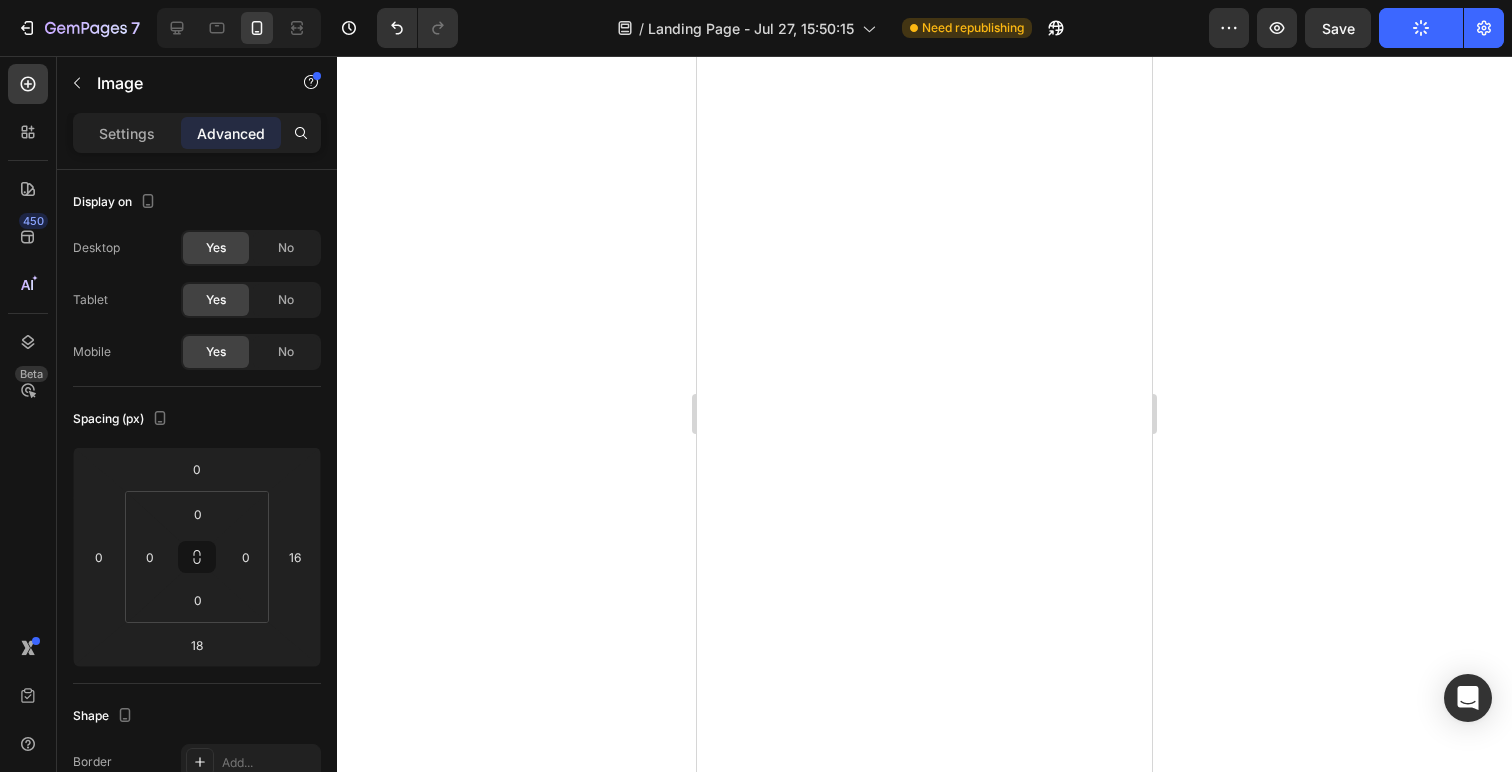 click at bounding box center (932, -2116) 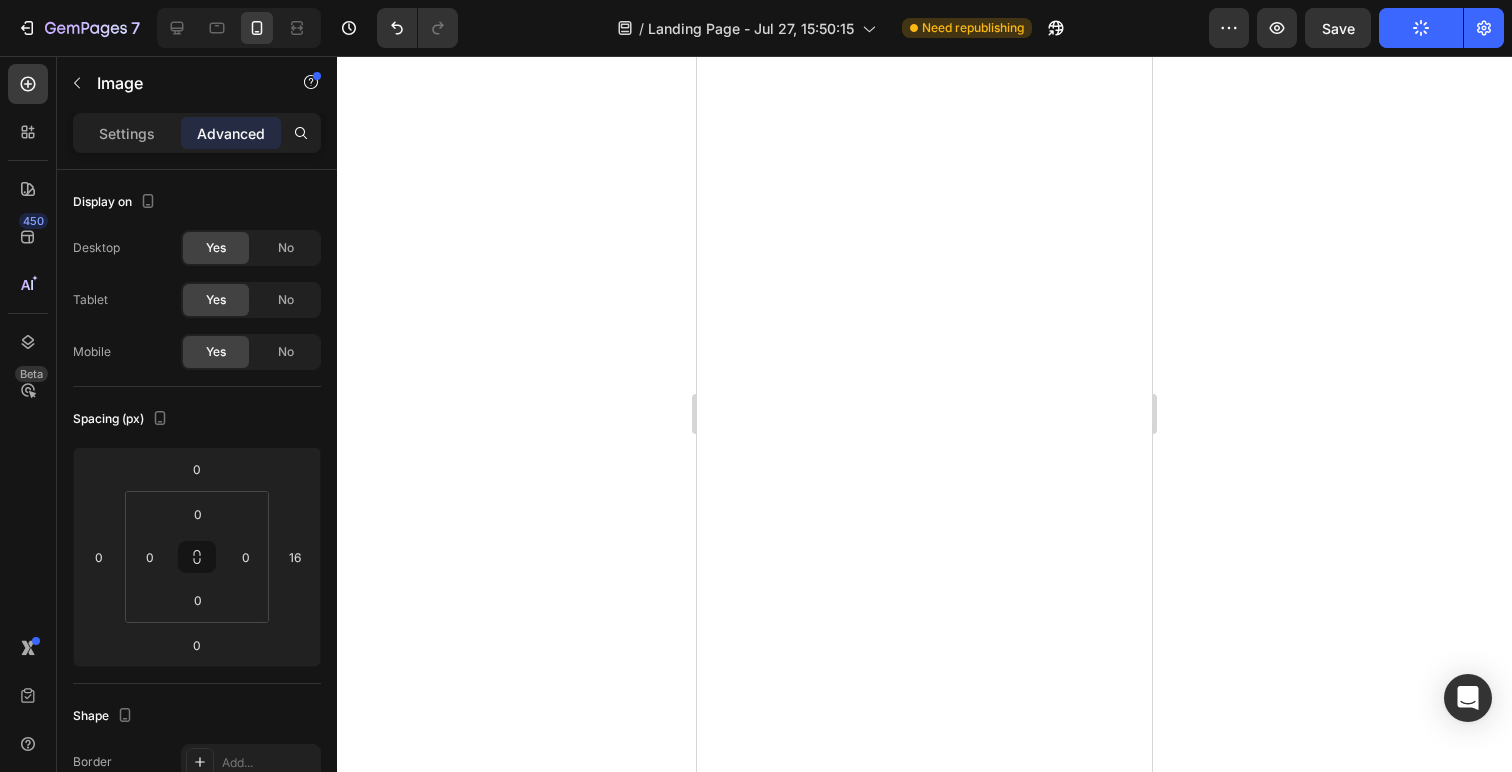 scroll, scrollTop: 7811, scrollLeft: 0, axis: vertical 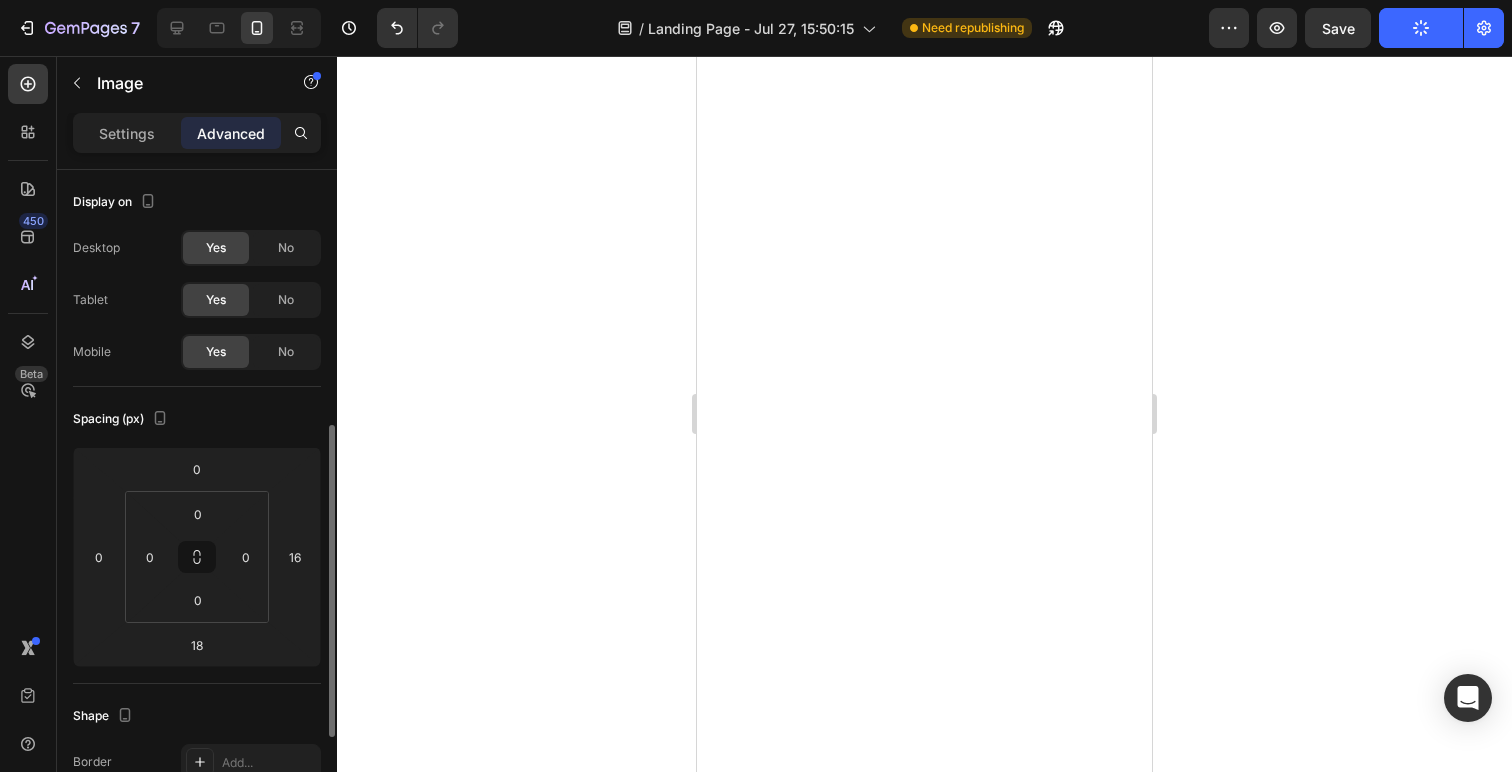 click at bounding box center [931, -1707] 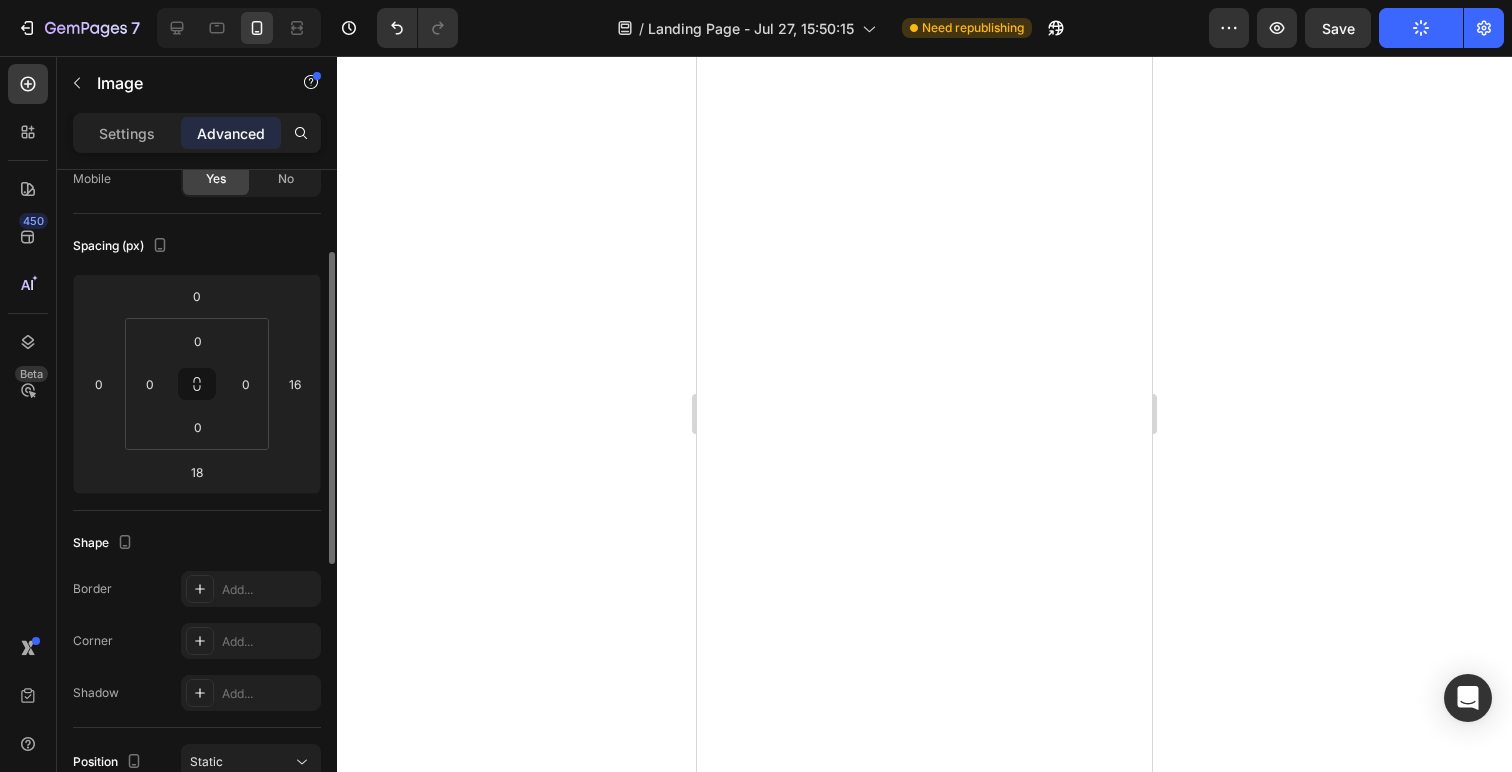 drag, startPoint x: 925, startPoint y: 281, endPoint x: 927, endPoint y: 254, distance: 27.073973 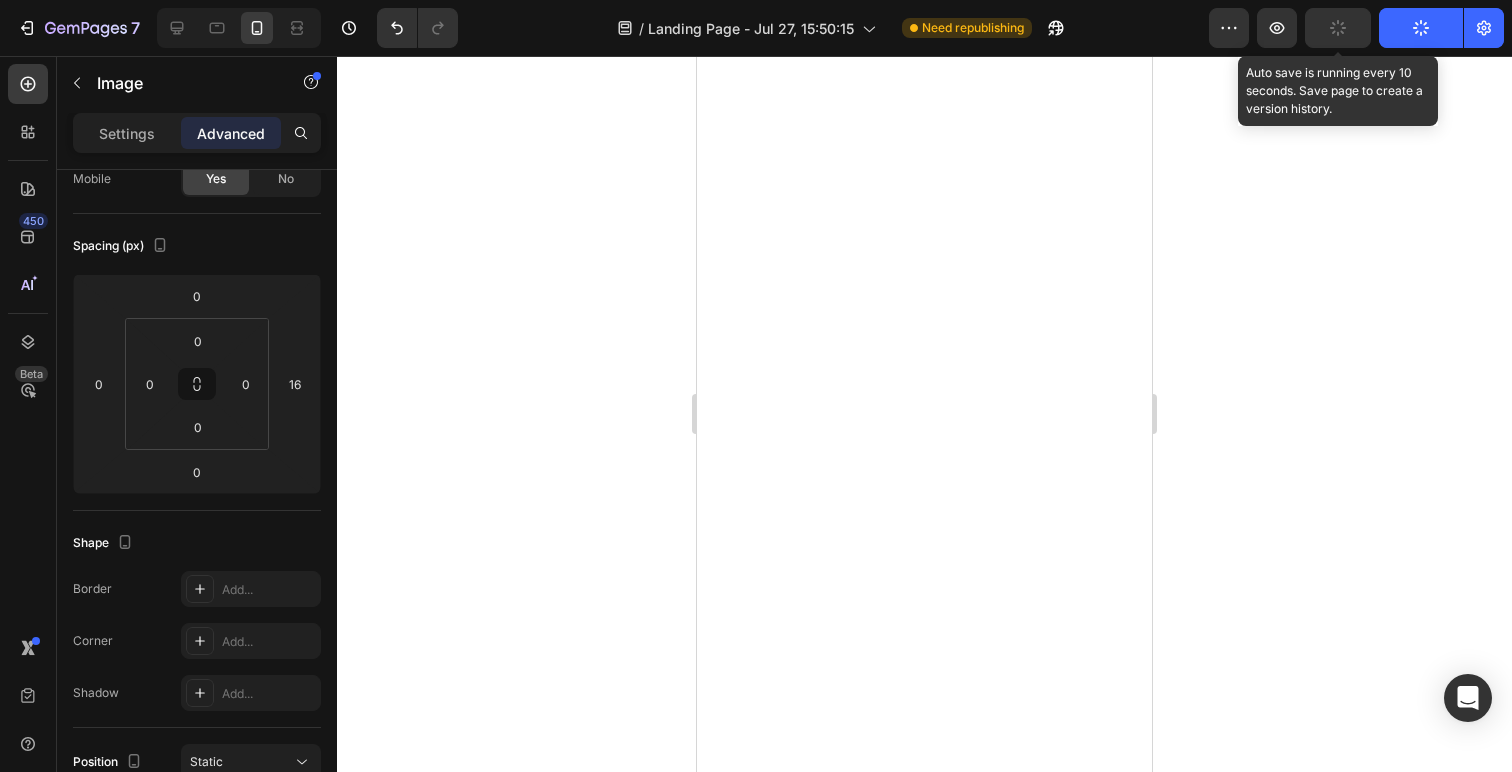 click 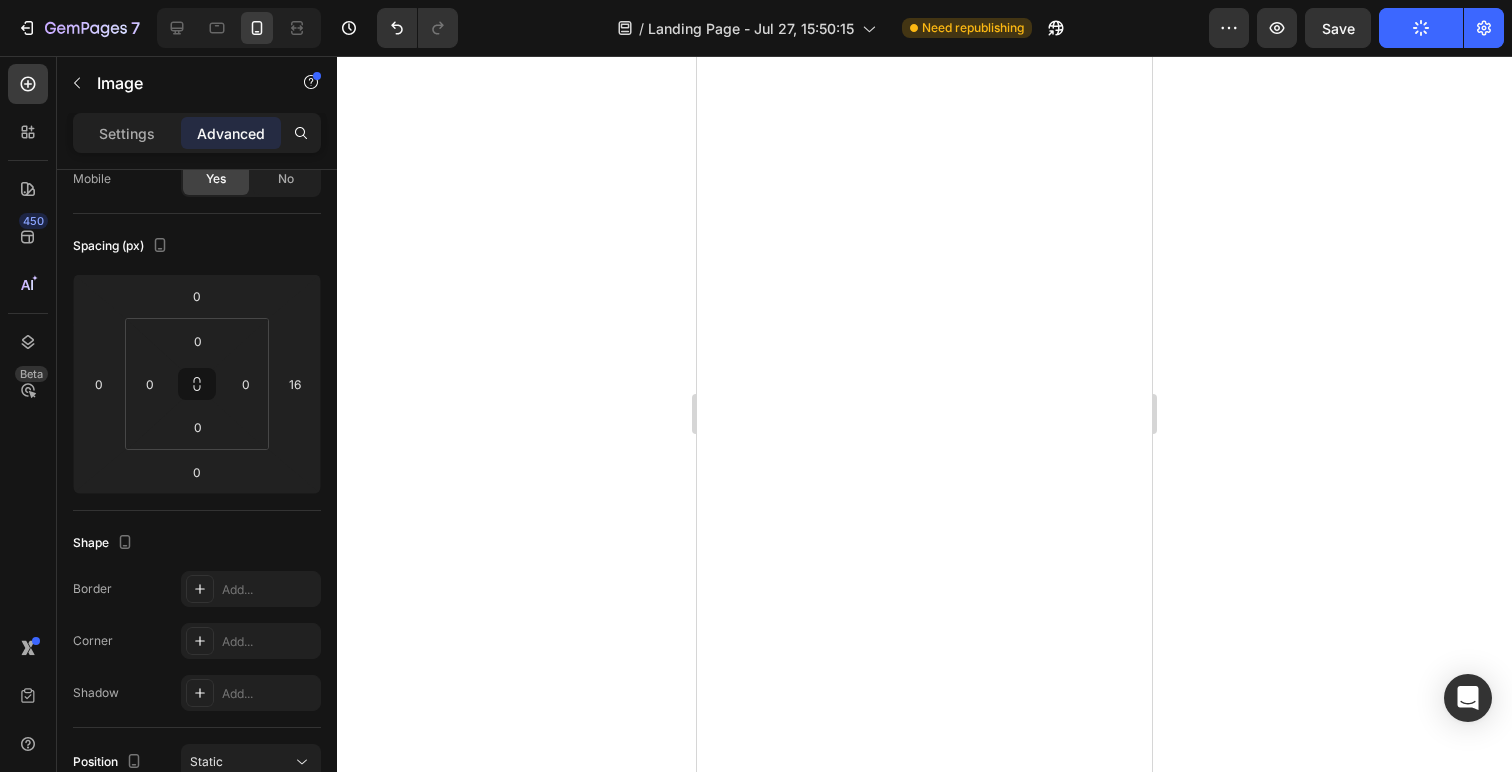scroll, scrollTop: 7434, scrollLeft: 0, axis: vertical 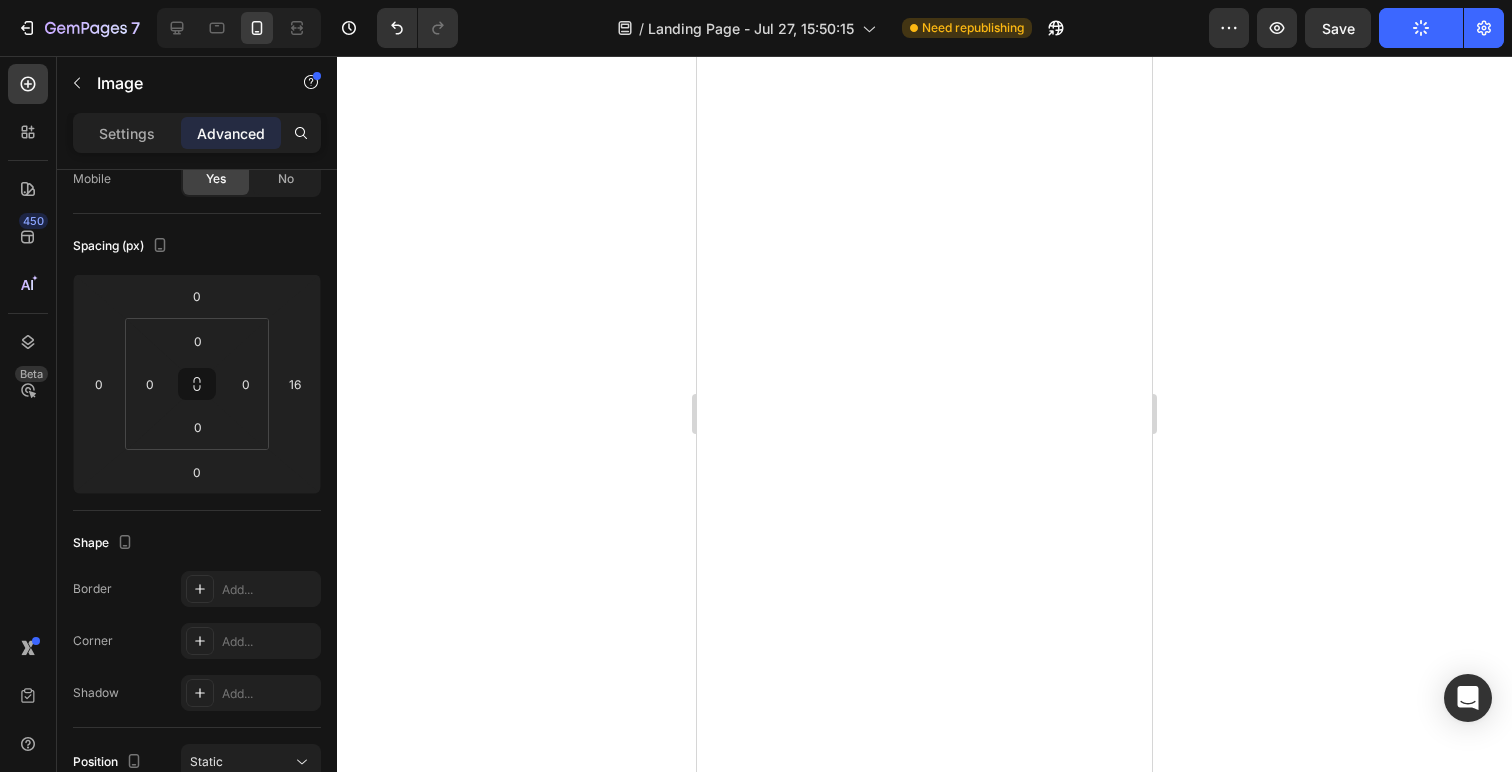 click on "Für große Pharmaunternehmen ist es profitabel, die Wahrheit über eine neue revolutionäre Methode zur Gewichtsabnahme zu verschweigen! Heading 6 [DATE], [YEAR] Text Block Image In einer britischen TV-Sendung erzählt [NAME] die ganze Wahrheit über die Methode zur Gewichtsreduktion, die sie selbst entwickelt hat, den Diebstahl ihrer Idee und den großen Betrug, den man den Menschen in Europa einzureden versucht. Text Block [NAME] ist die beste Medizinstudentin an der Nationalen Medizinischen Universität.    Innerhalb von nur 2 Monaten schaffte sie es,  über 35 kg abzunehmen – dank ihrer eigenen Erfindung!      Und das Beste:  ohne Diät oder Sport!   Schon seit ihrer Kindheit hatte [NAME] mit Übergewicht zu kämpfen. Sie wollte immer abnehmen, doch solange sie bei ihren Eltern lebte, gelang es ihr nicht – auch ihre Mutter war übergewichtig und verwöhnte [NAME] mit Kuchen, fettigem Essen und Schokolade. „So hat sie ihre Liebe gezeigt“, sagt [NAME].     Text Block" at bounding box center (939, -3778) 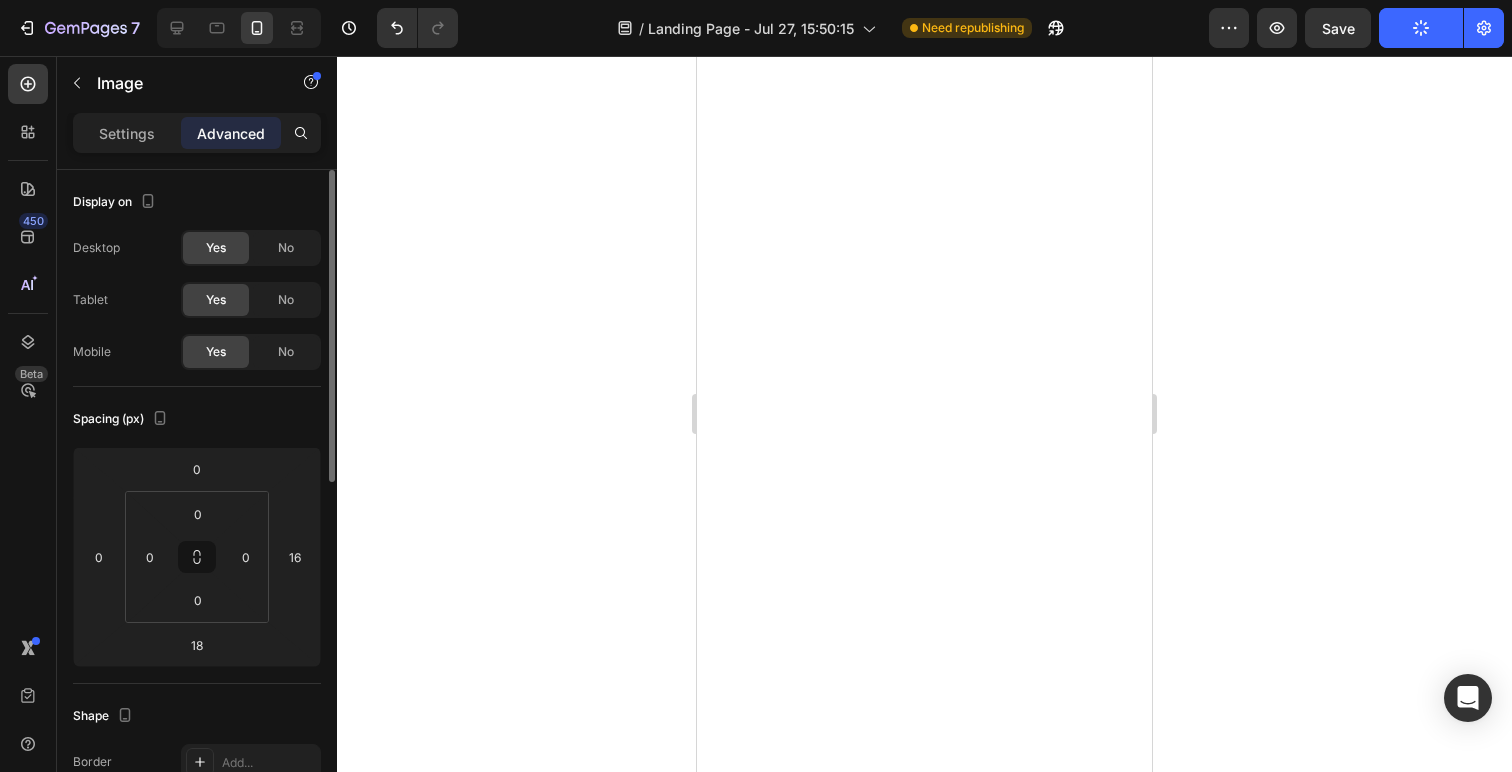 click at bounding box center (931, -1532) 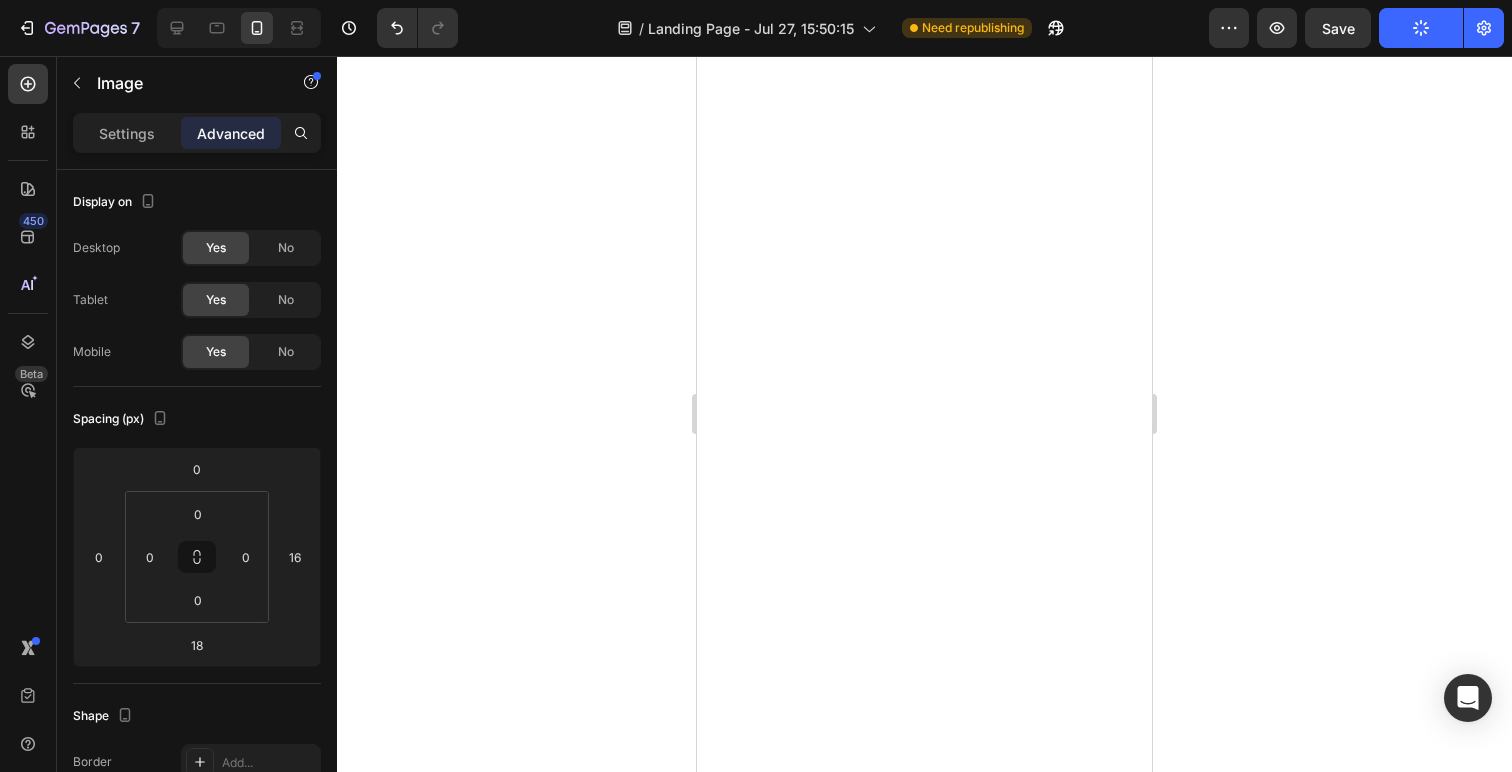 drag, startPoint x: 927, startPoint y: 220, endPoint x: 931, endPoint y: 187, distance: 33.24154 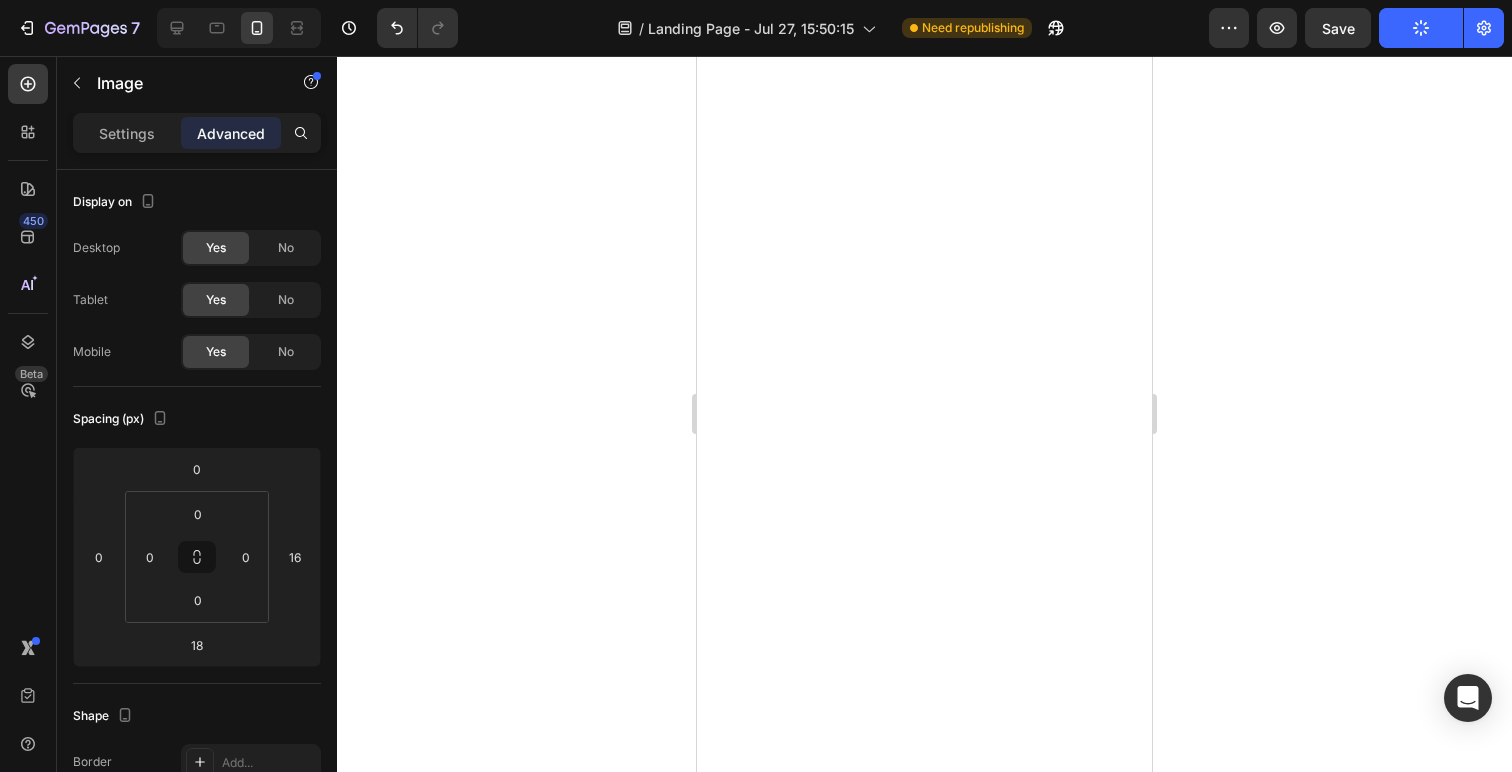 click on "Image   0" at bounding box center (931, -1532) 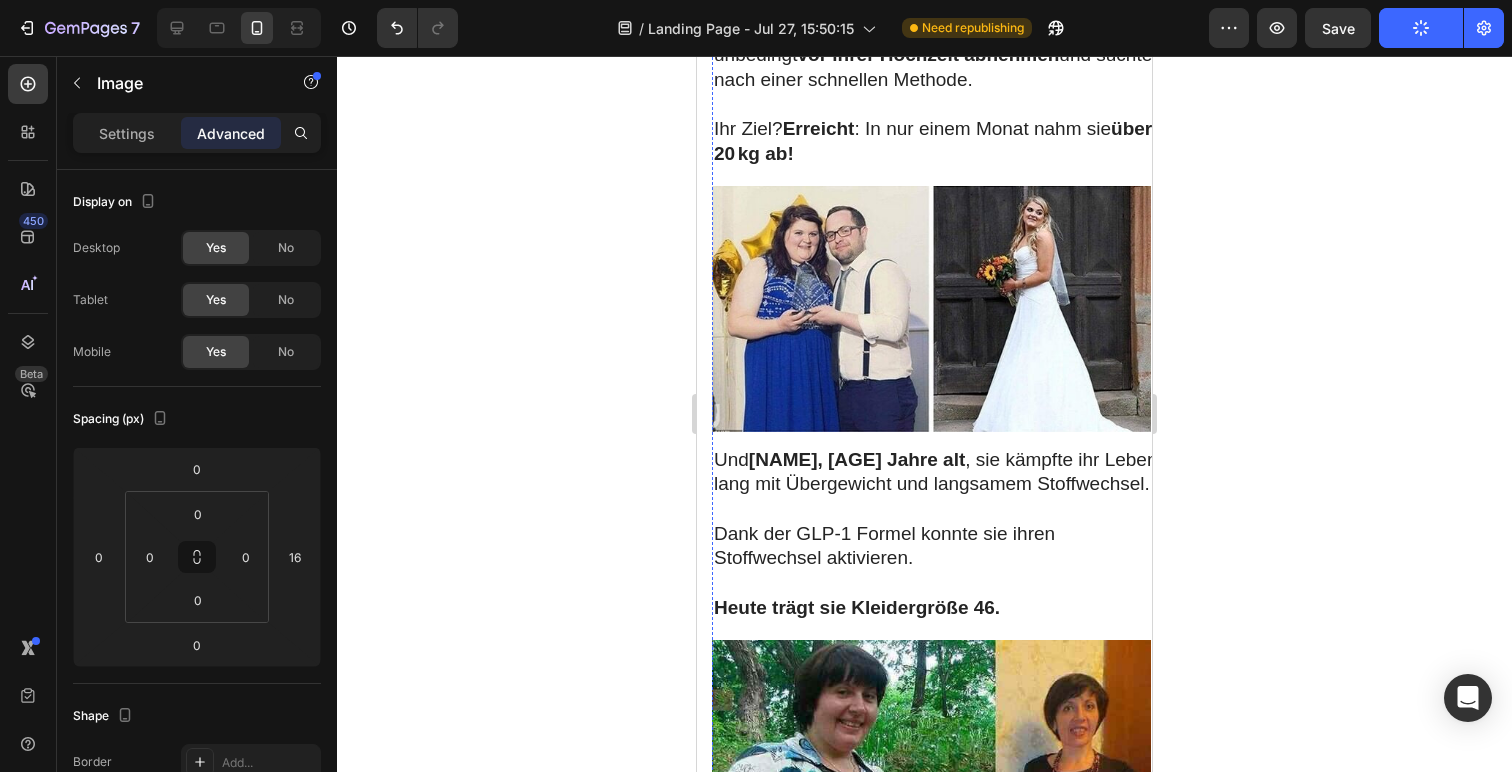 scroll, scrollTop: 5898, scrollLeft: 0, axis: vertical 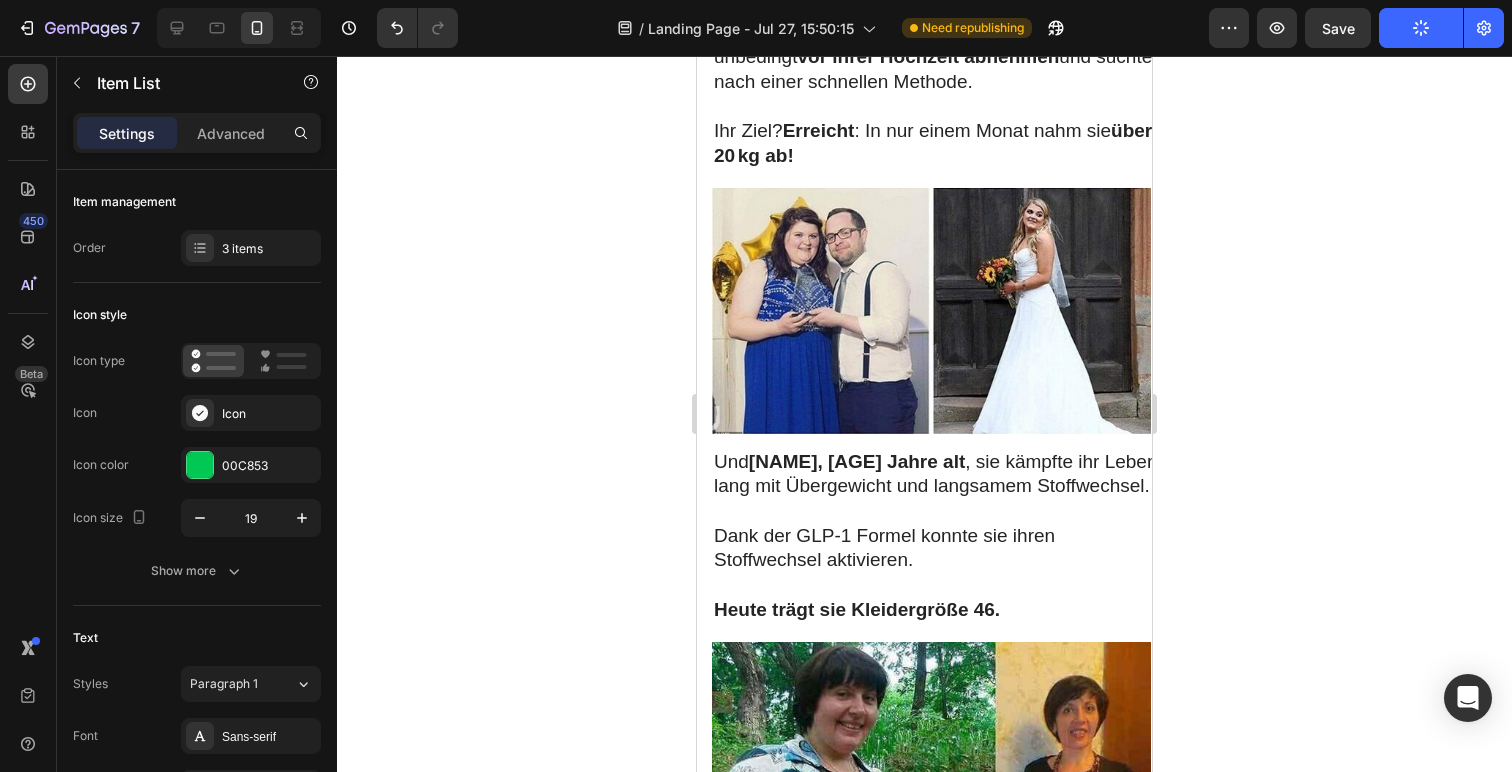 click on "Zügelt den Appetit Regt den Stoffwechsel an Fördert die Verbrennung" at bounding box center [939, -1113] 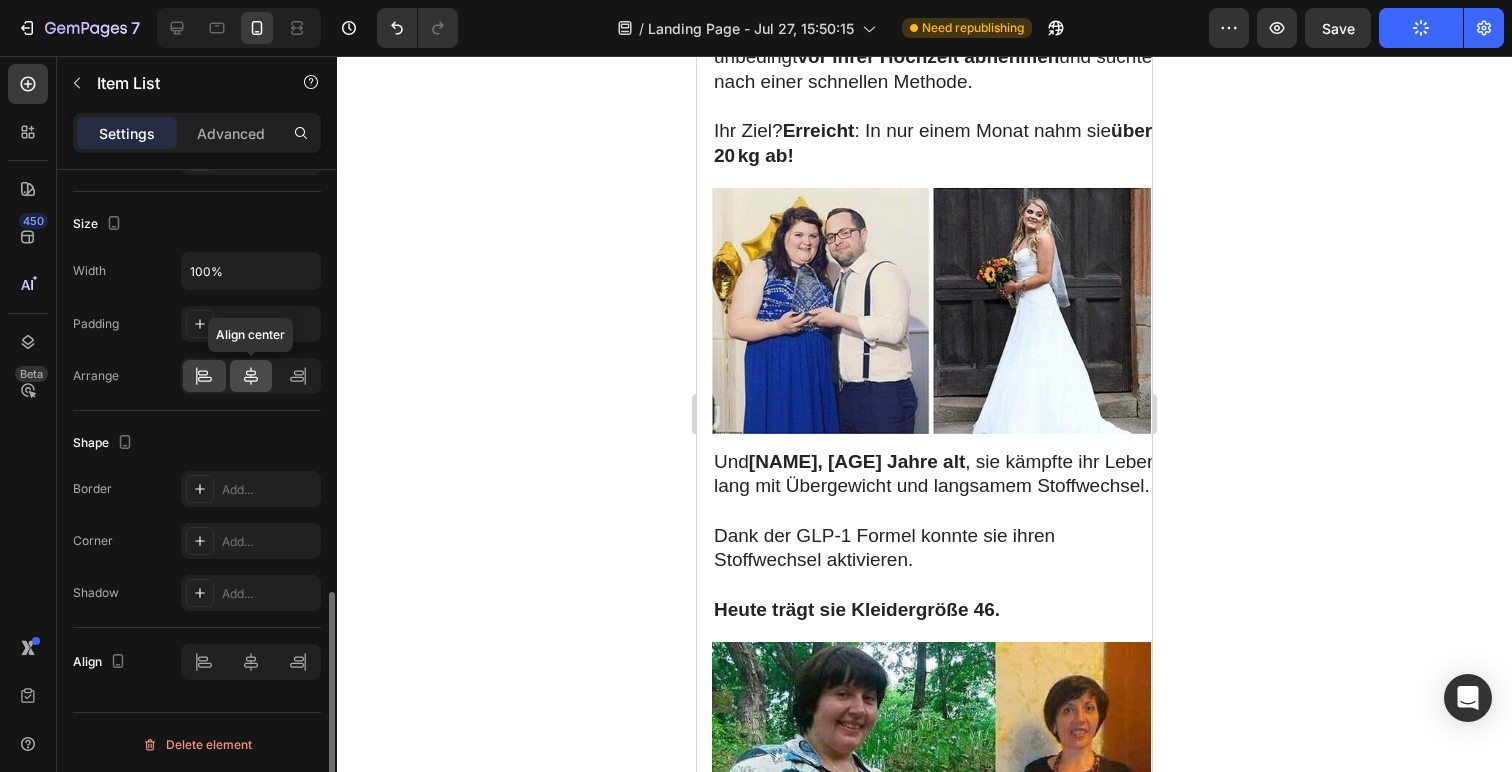 scroll, scrollTop: 1188, scrollLeft: 0, axis: vertical 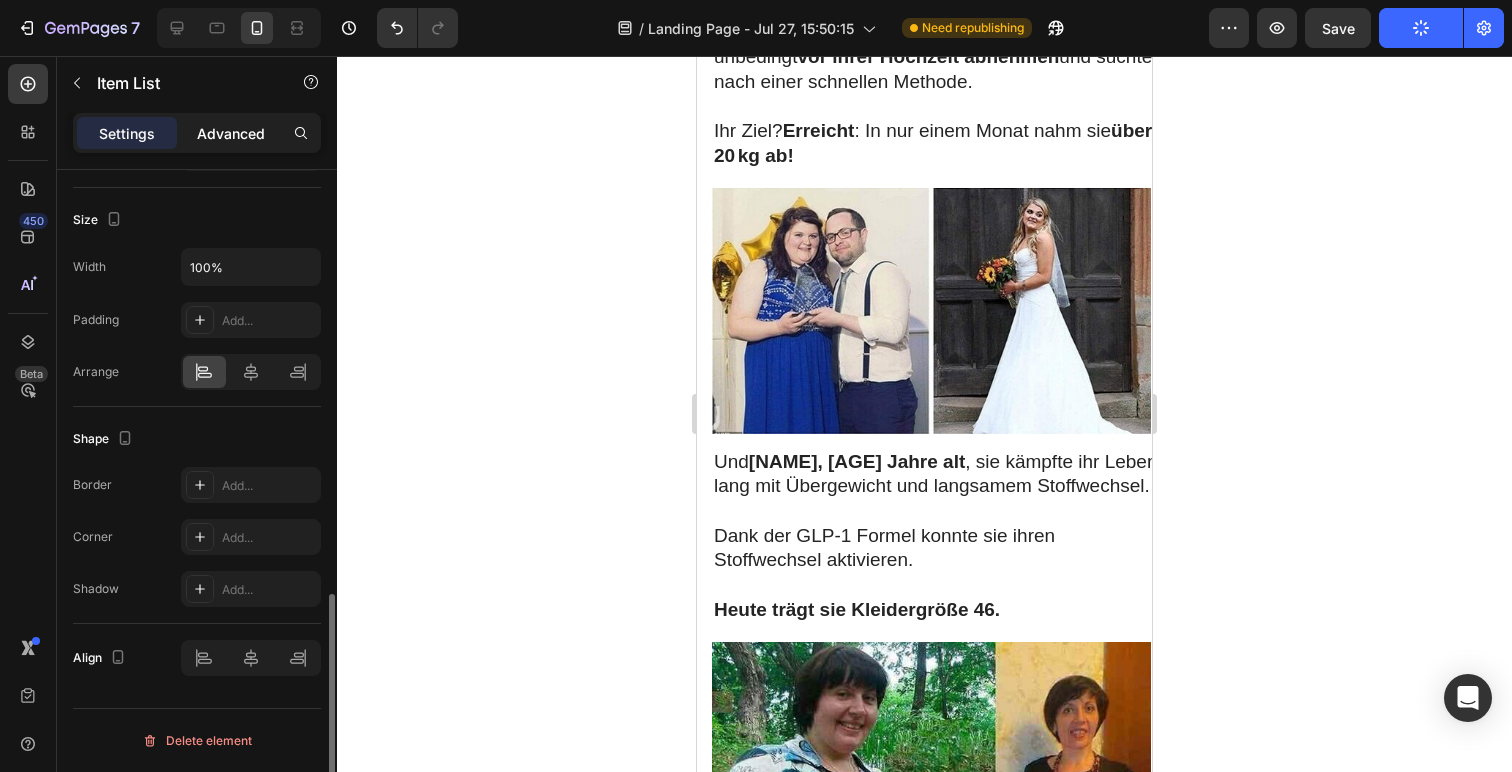 click on "Advanced" 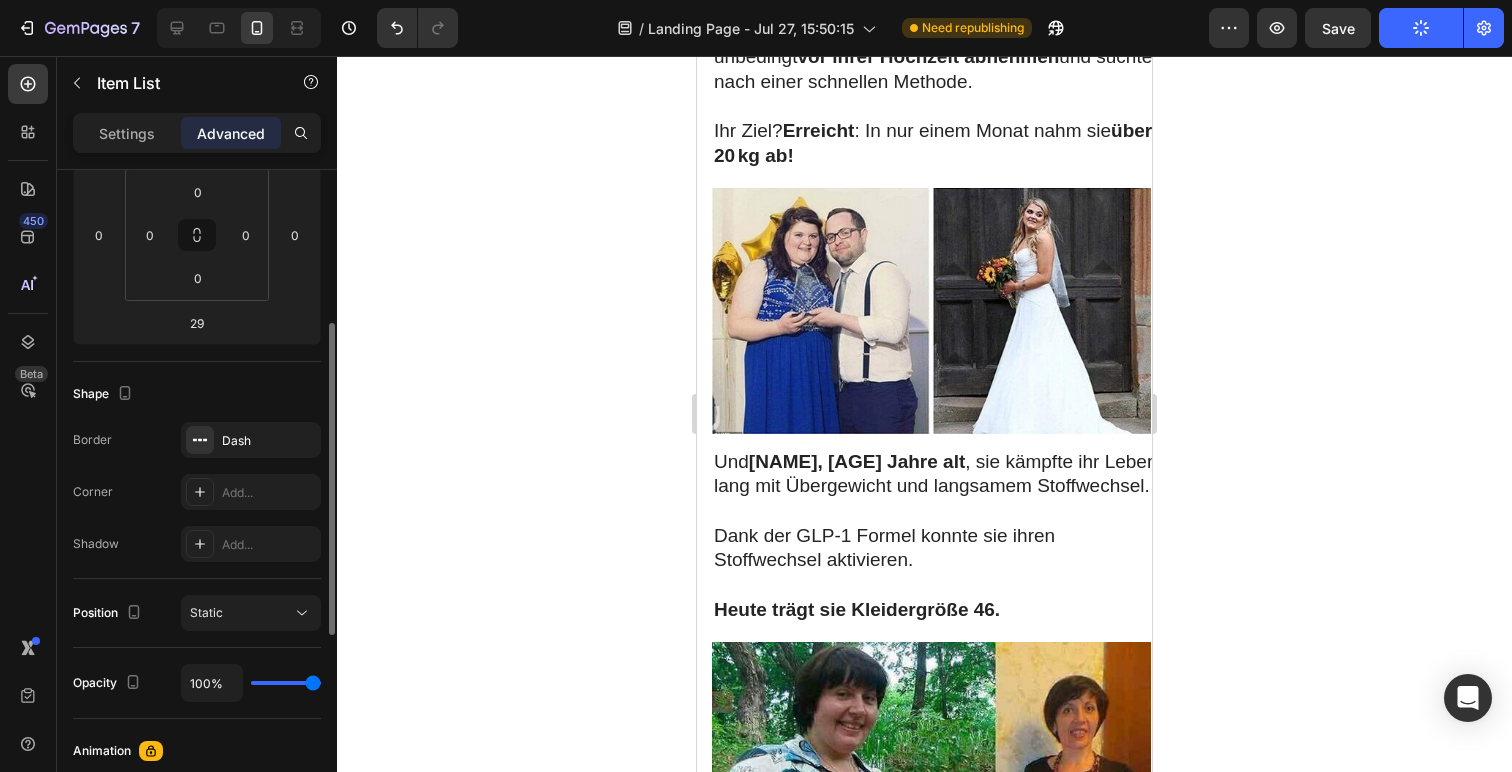 scroll, scrollTop: 296, scrollLeft: 0, axis: vertical 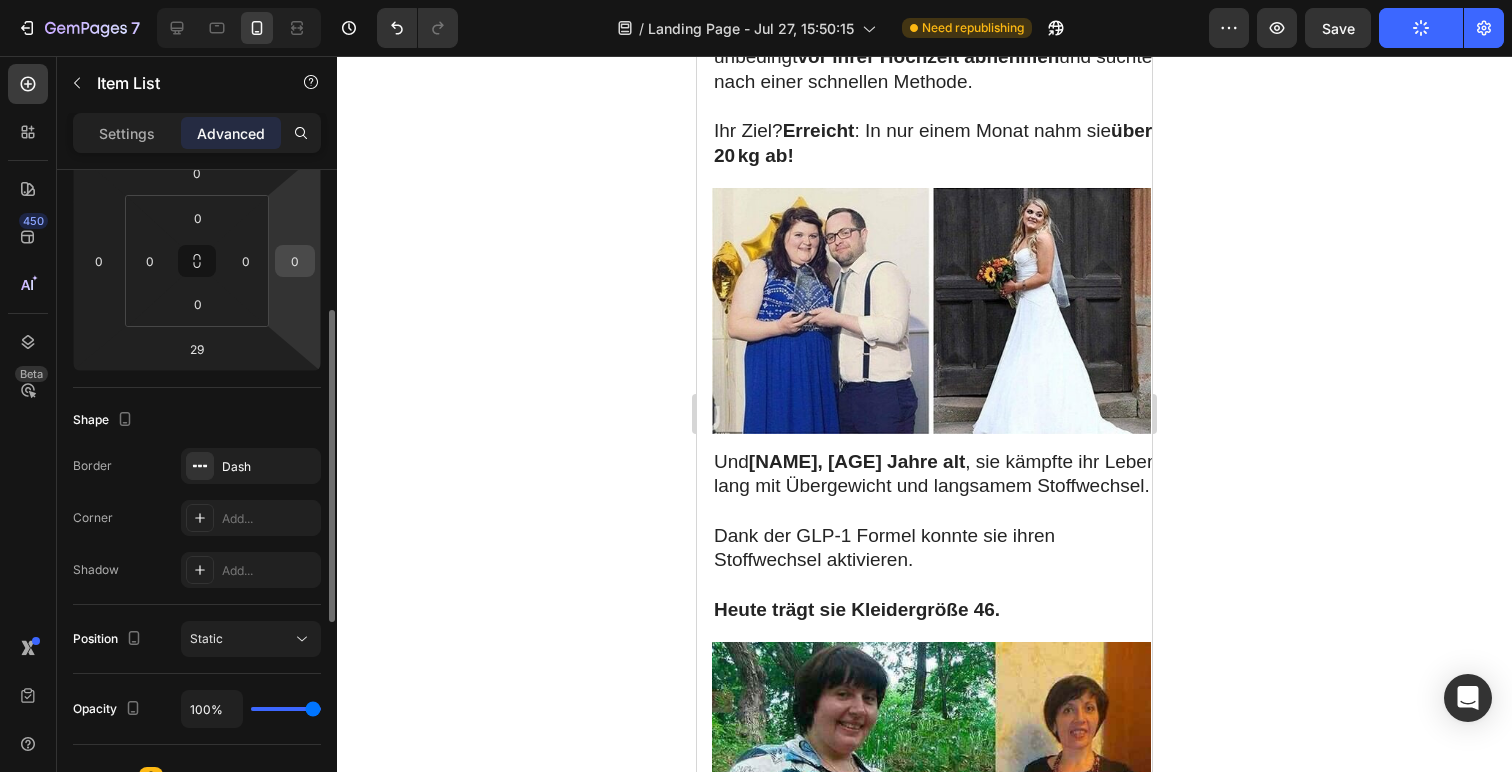 click on "0" at bounding box center [295, 261] 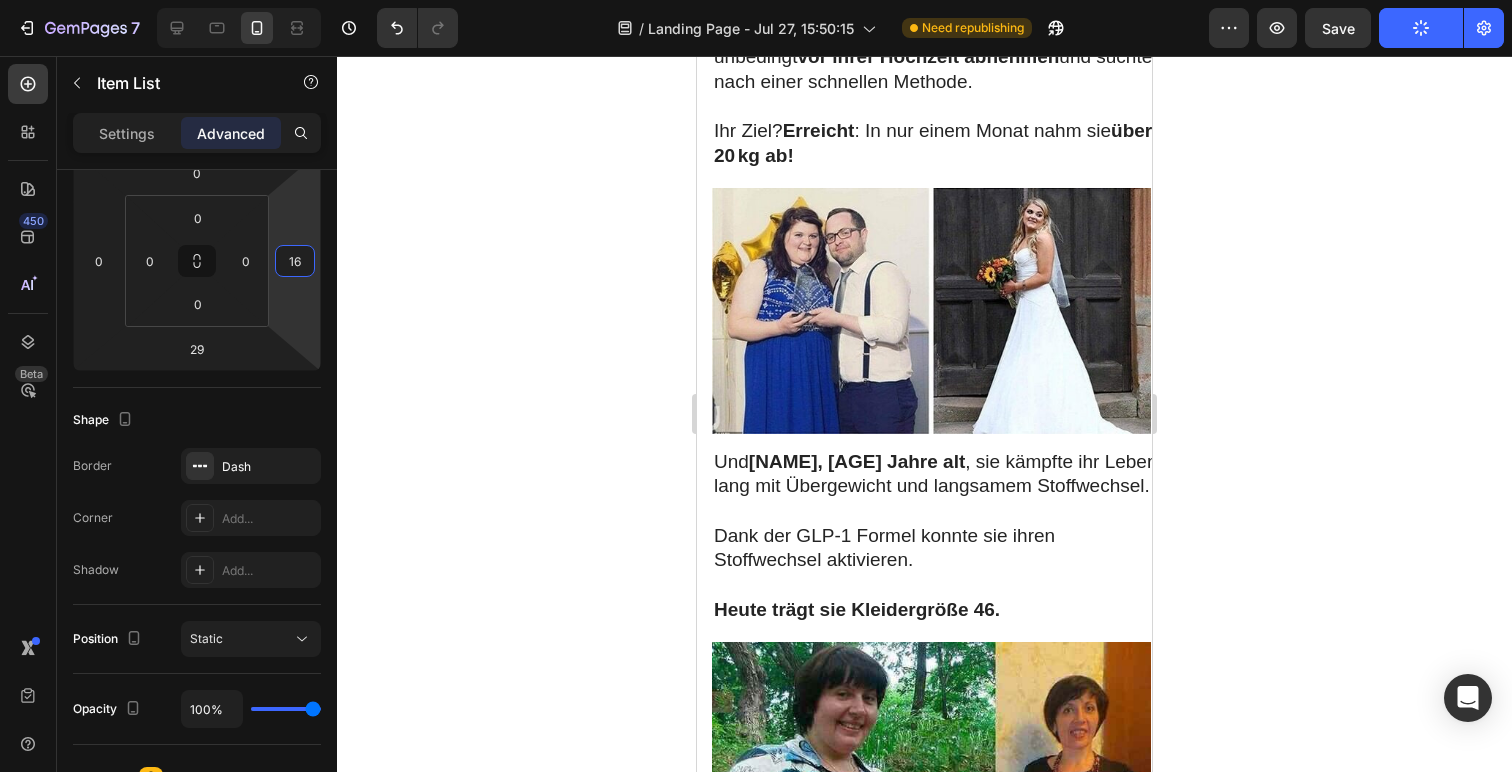 type on "16" 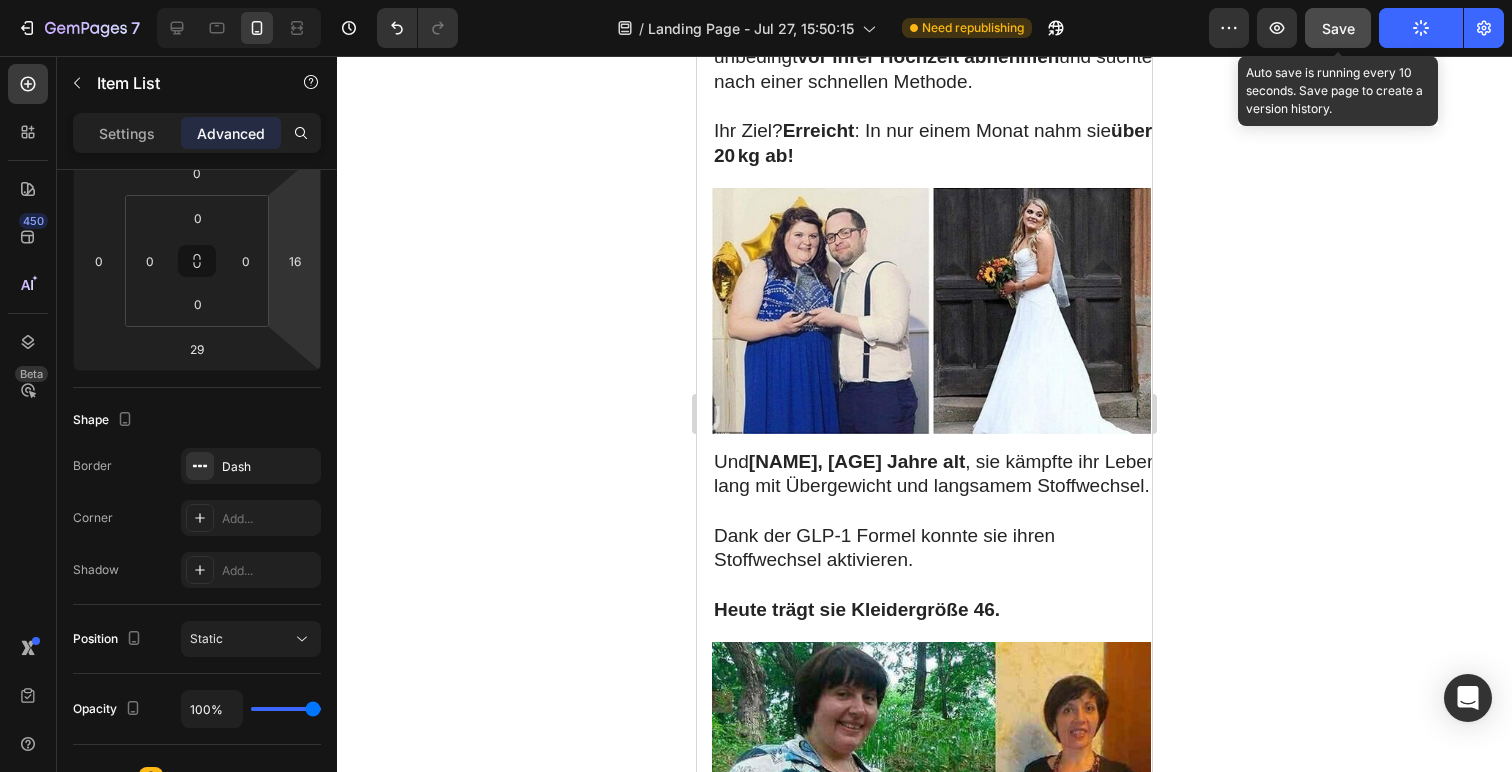 click on "Save" at bounding box center [1338, 28] 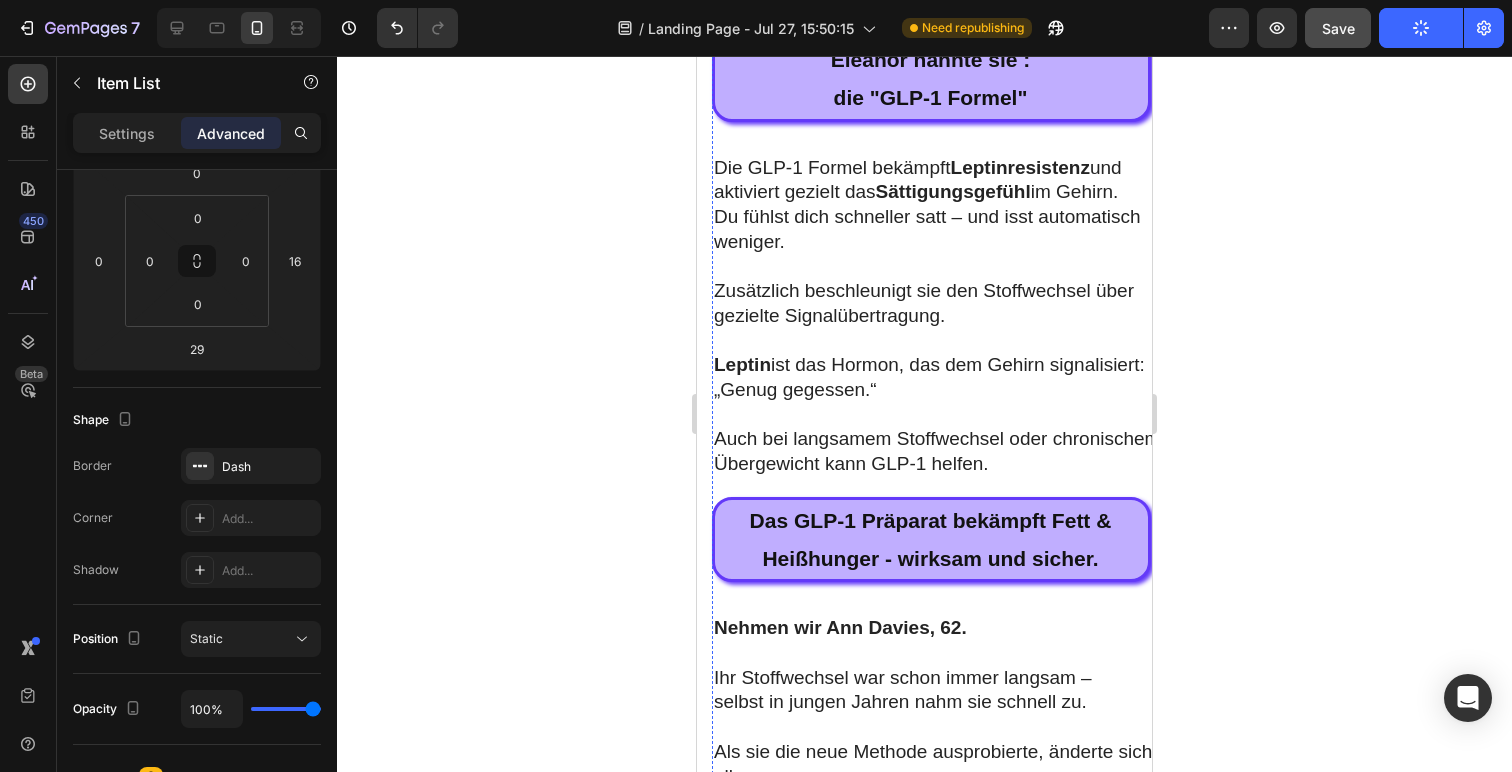 scroll, scrollTop: 4850, scrollLeft: 0, axis: vertical 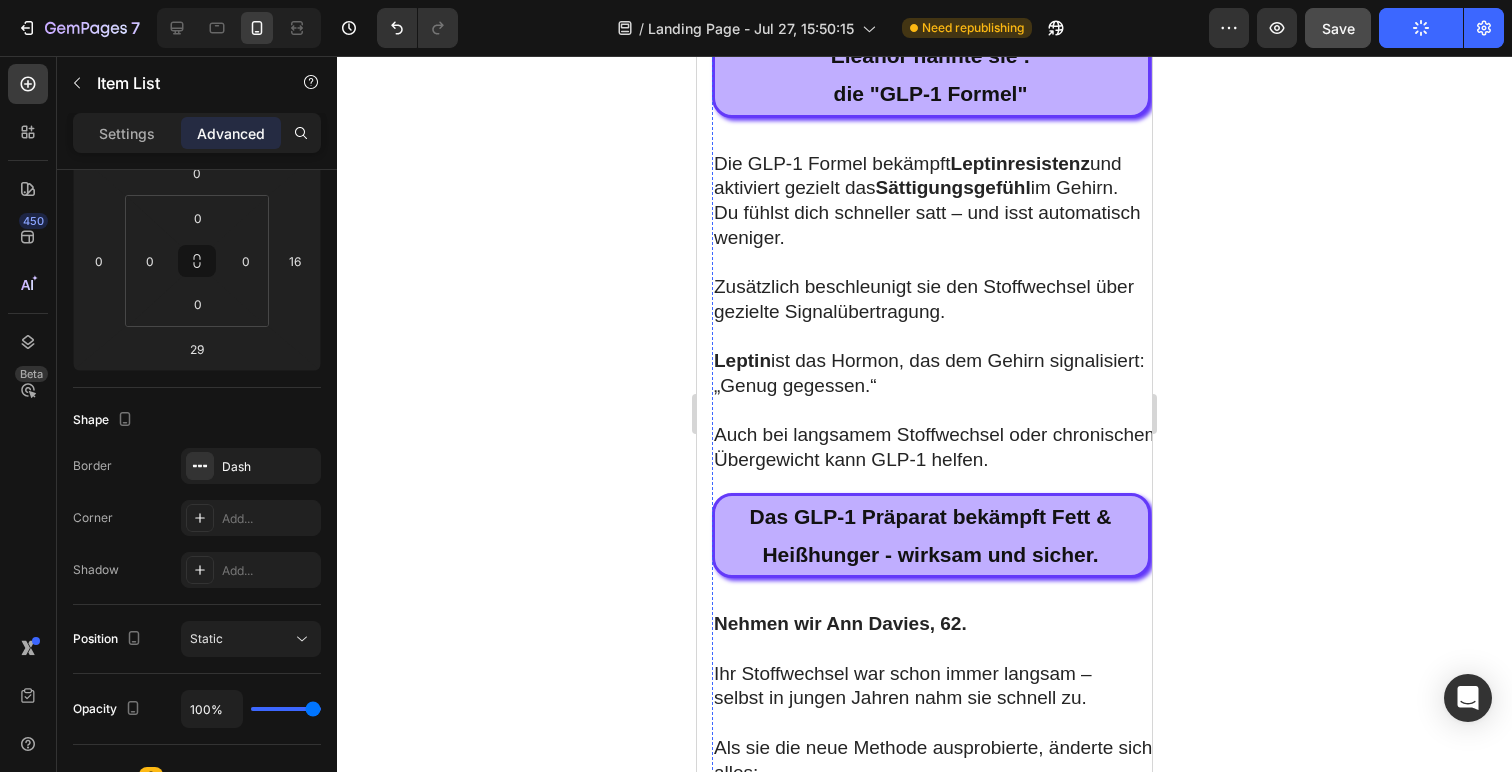 click on "Unter Leitung der britischen Akademie für Medizinische Wissenschaften wurde schließlich ein Produkt entwickelt – exakt auf Grundlage ihrer Formel." at bounding box center [939, -678] 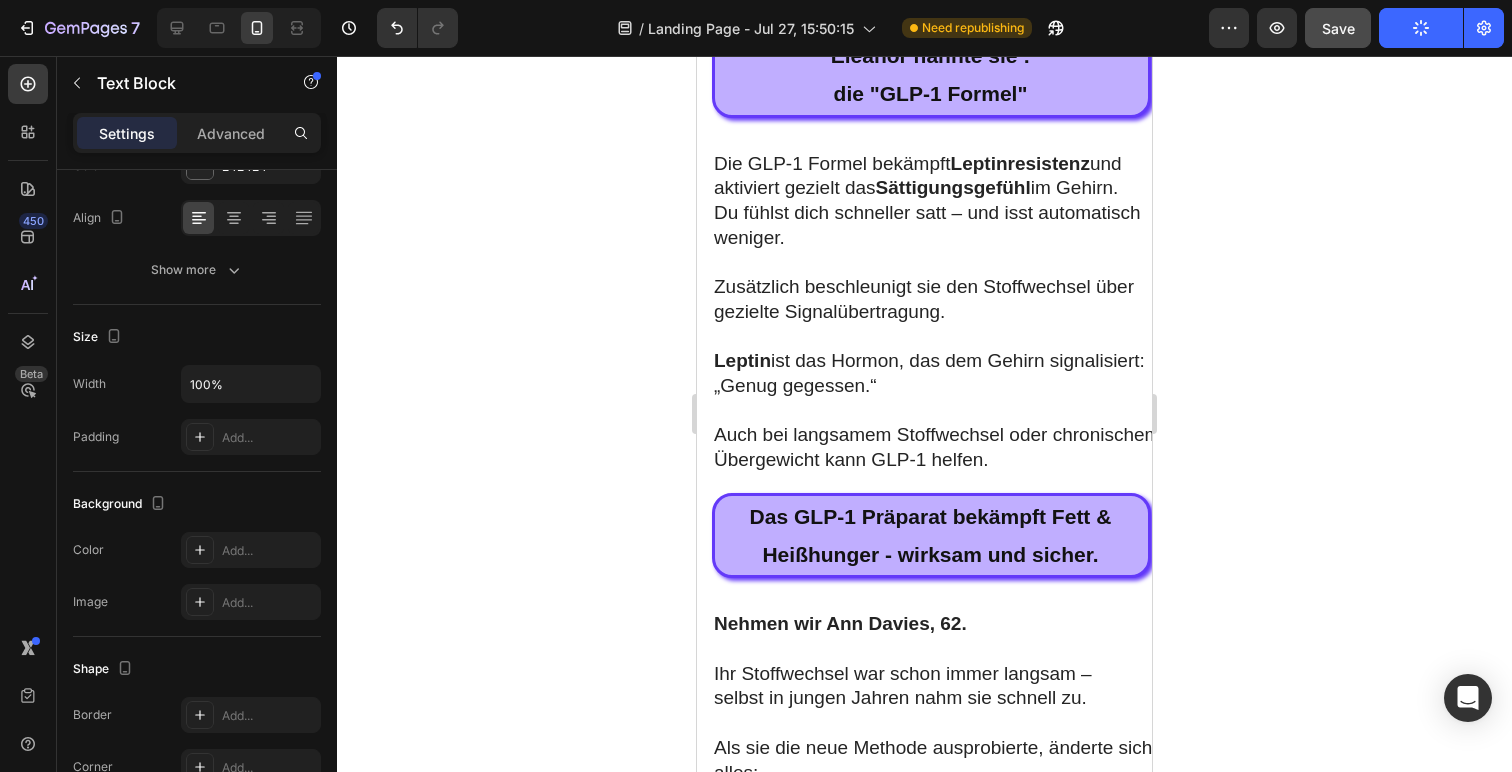 scroll, scrollTop: 0, scrollLeft: 0, axis: both 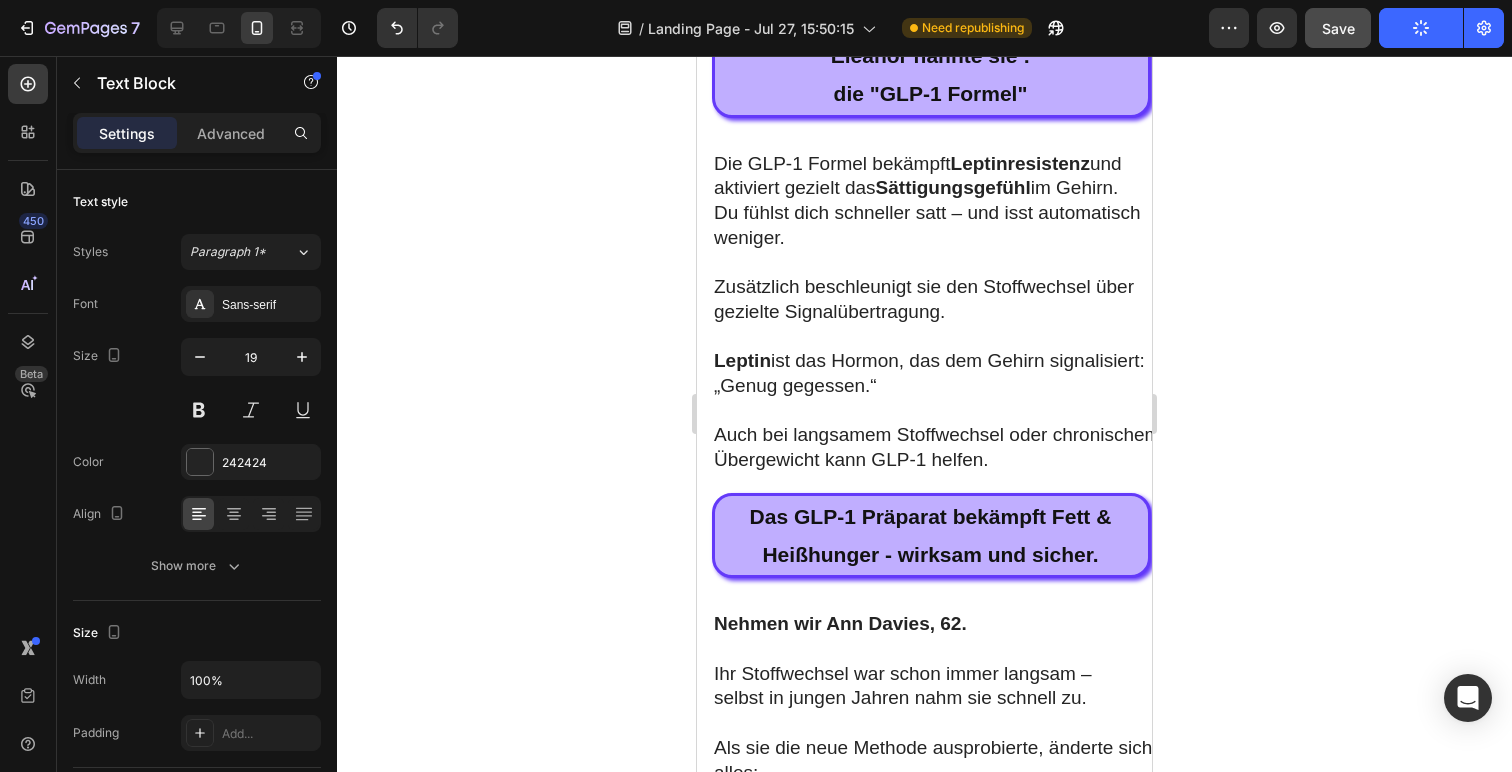 click on "Unter Leitung der britischen Akademie für Medizinische Wissenschaften wurde schließlich ein Produkt entwickelt – exakt auf Grundlage ihrer Formel." at bounding box center (939, -678) 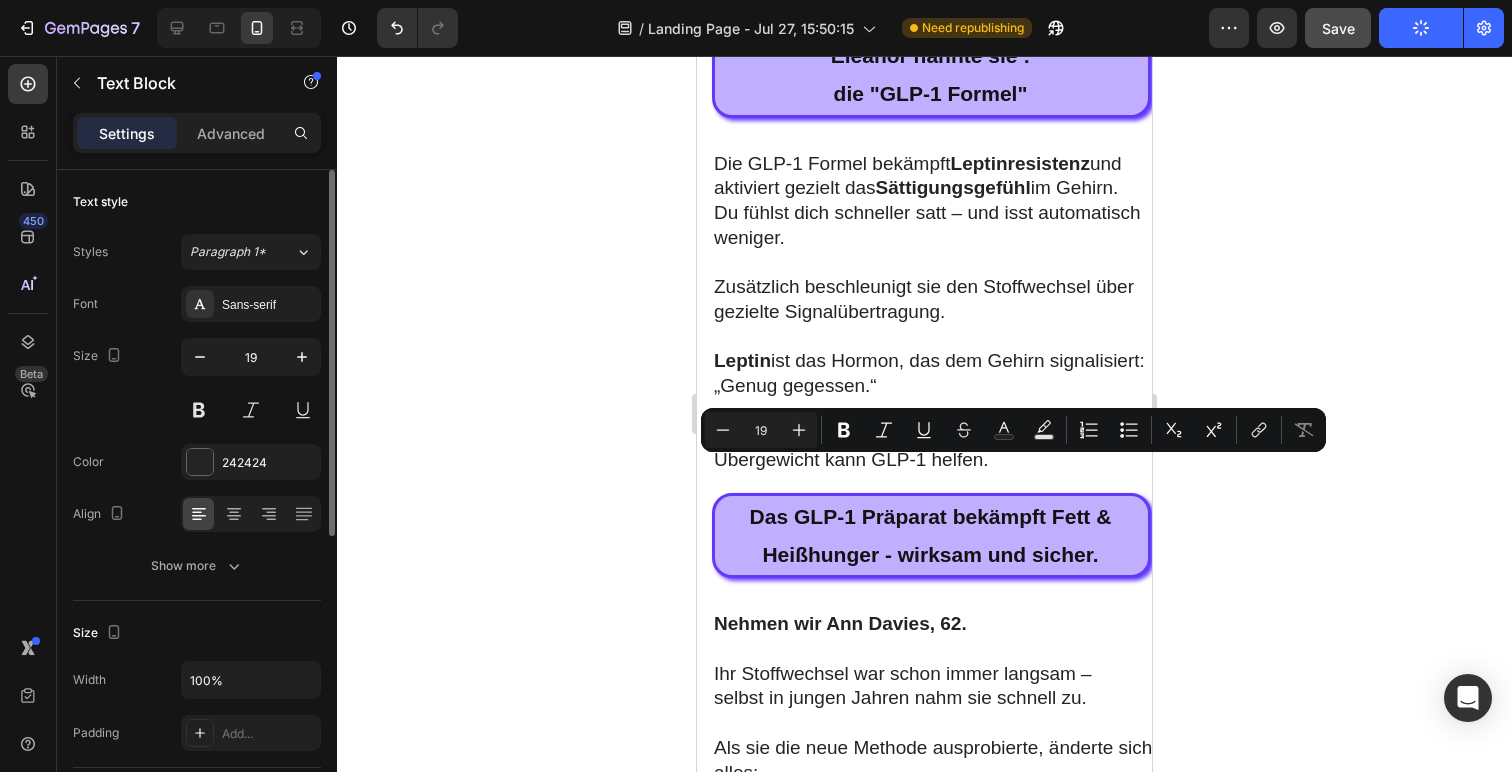 click on "Unter Leitung der britischen Akademie für Medizinische Wissenschaften wurde schließlich ein Produkt entwickelt – exakt auf Grundlage ihrer Formel." at bounding box center [939, -678] 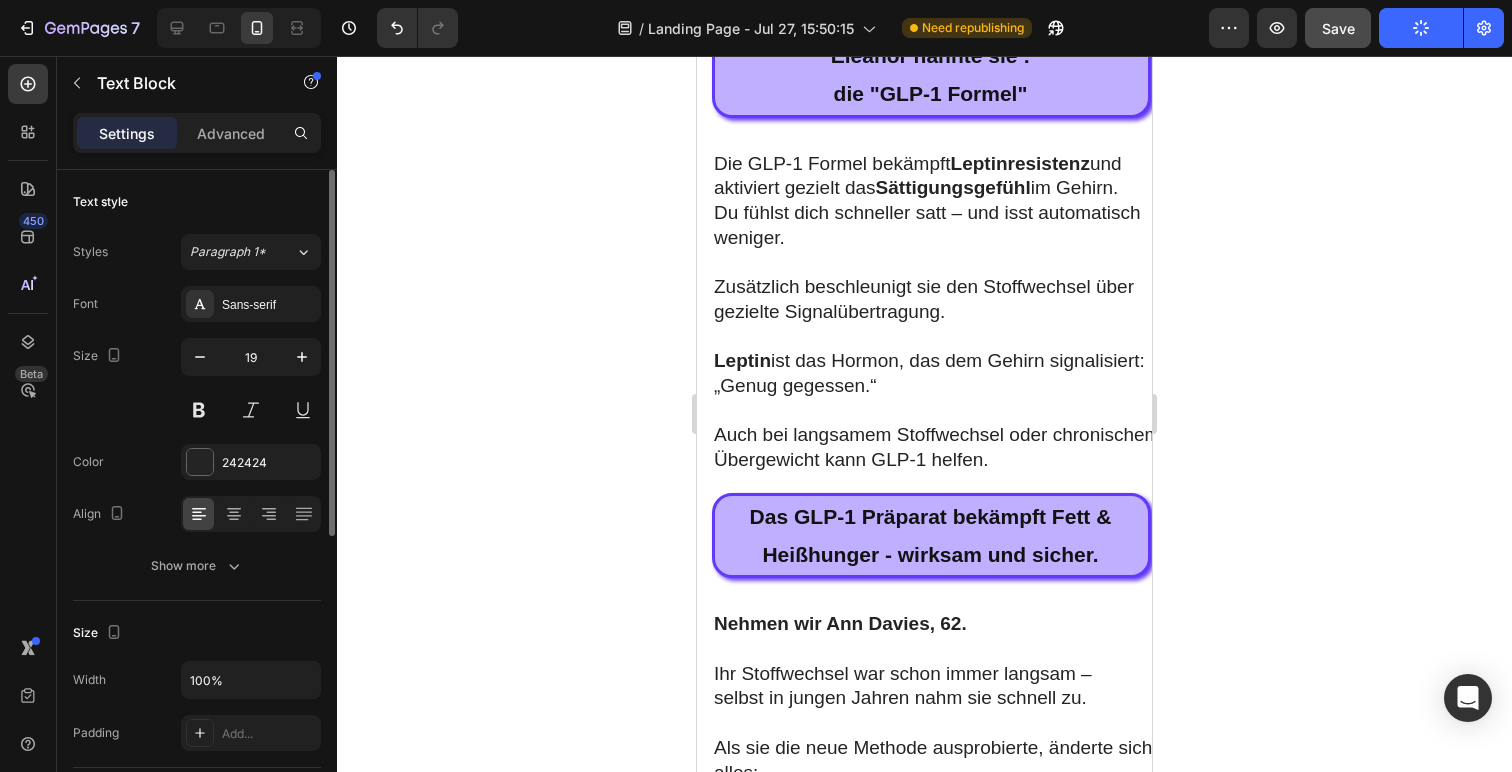 click on "Unter Leitung der britischen Akademie für Medizinische Wissenschaften wurde schließlich ein Produkt entwickelt – exakt auf Grundlage ihrer Formel." at bounding box center [939, -678] 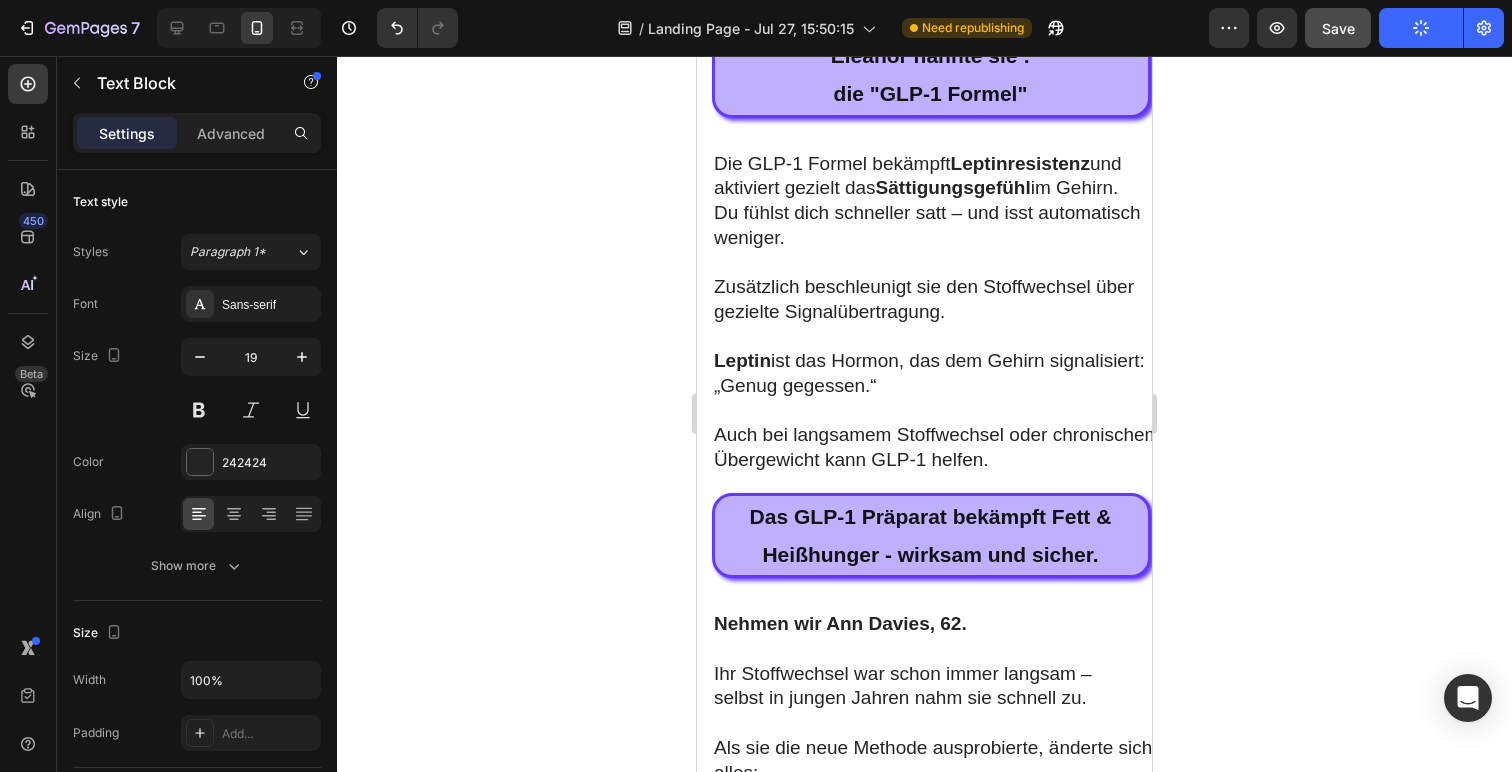 click on "exakt" at bounding box center [939, -666] 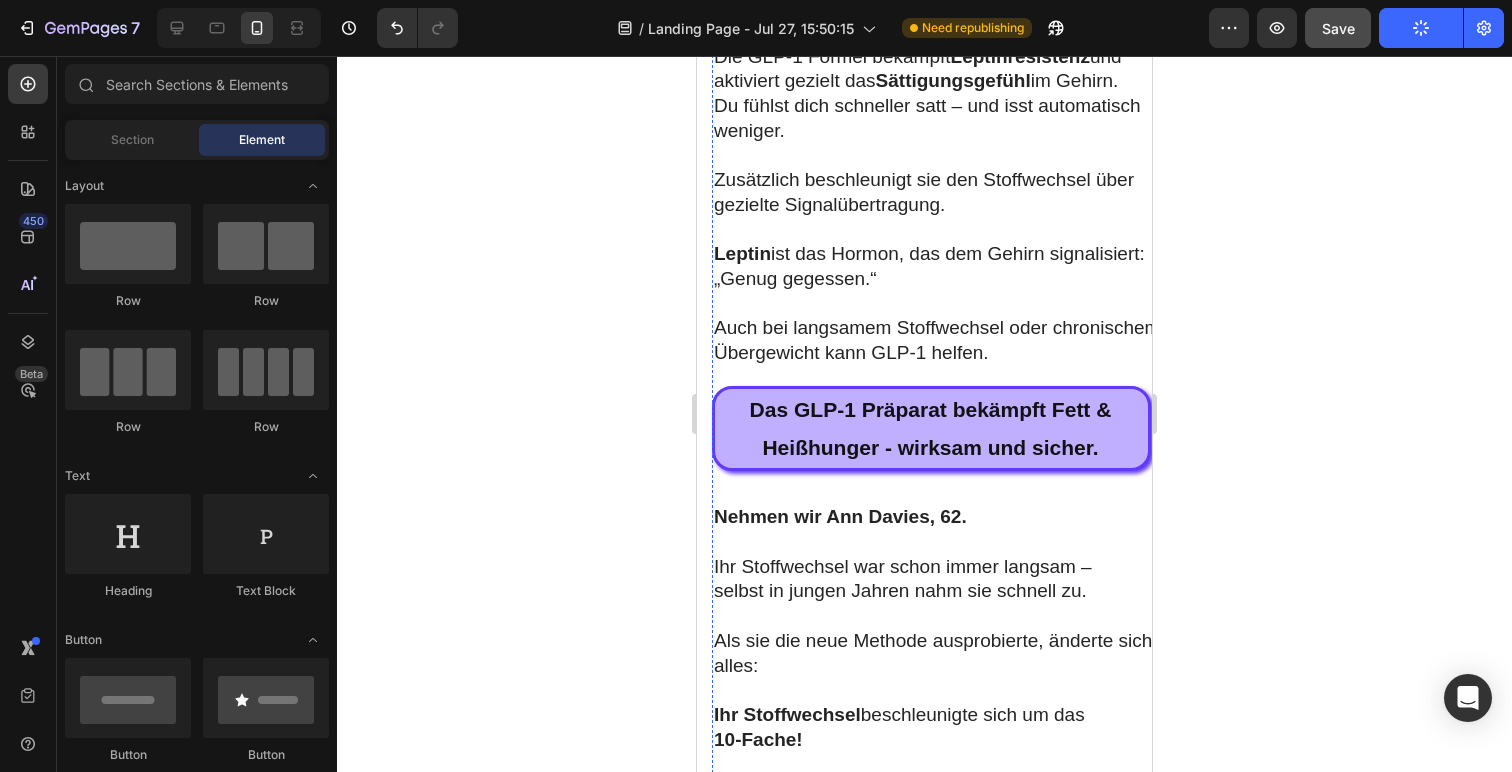 scroll, scrollTop: 4963, scrollLeft: 0, axis: vertical 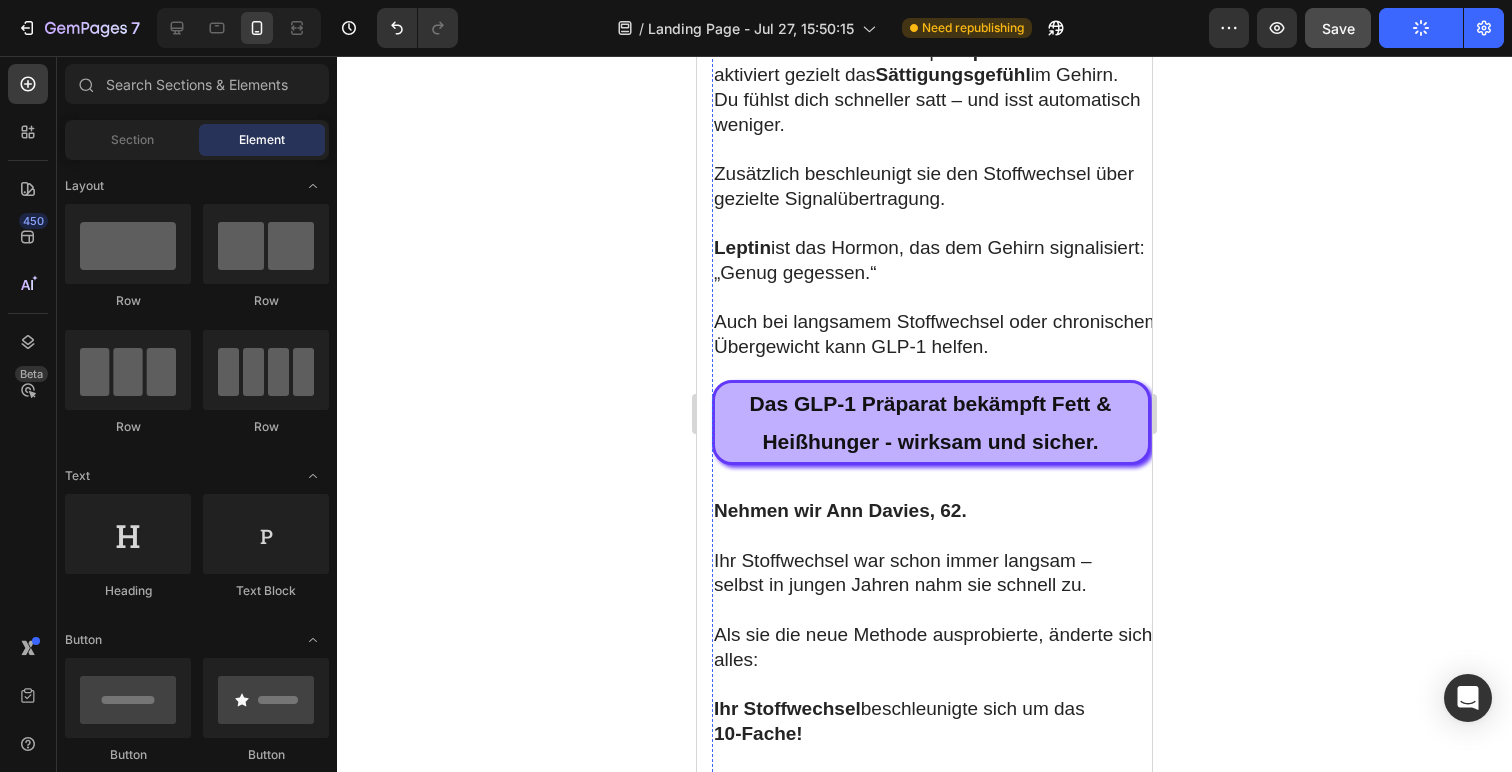 click on "ein Produkt entwickelt –" at bounding box center (939, -778) 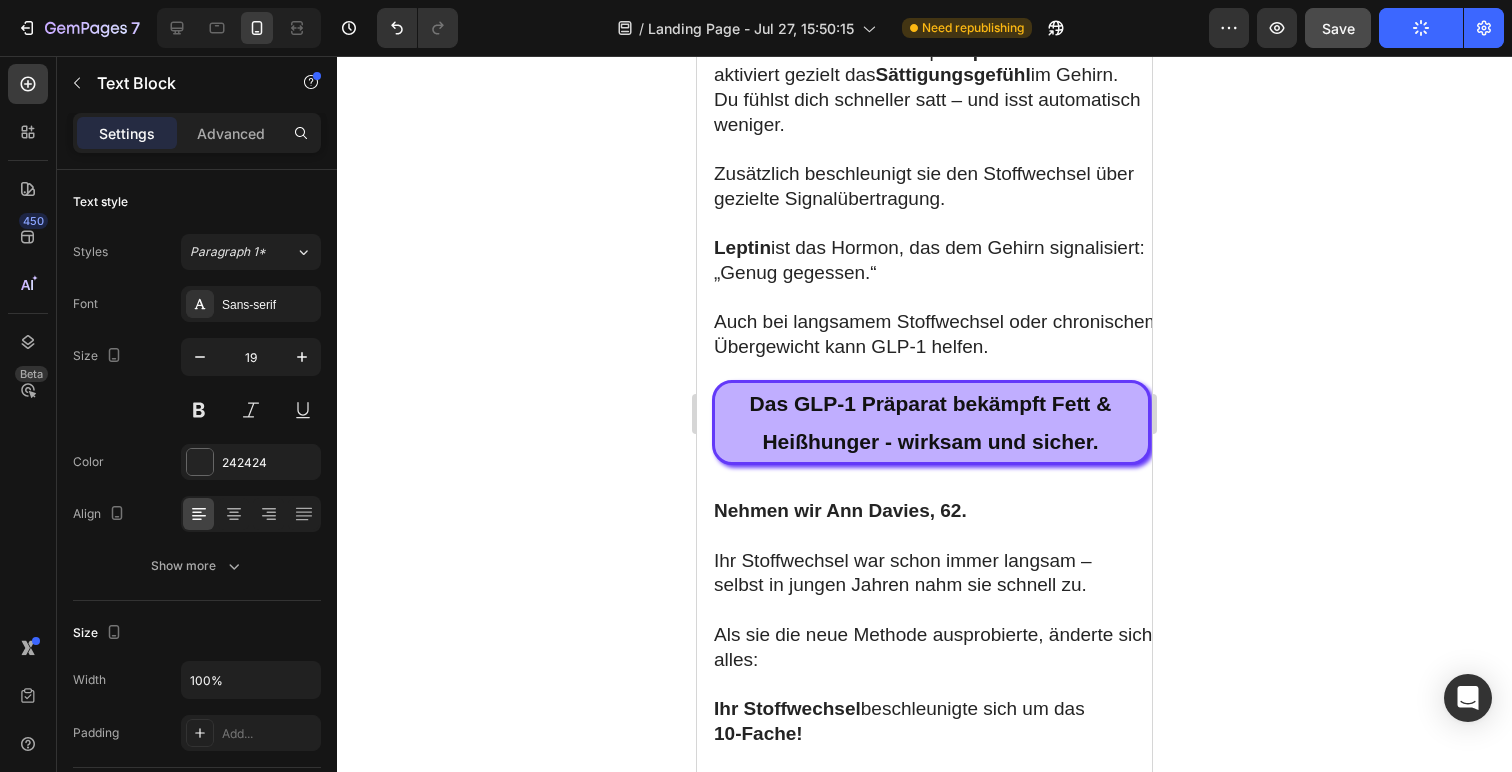 click on "ein Produkt entwickelt –" at bounding box center (939, -778) 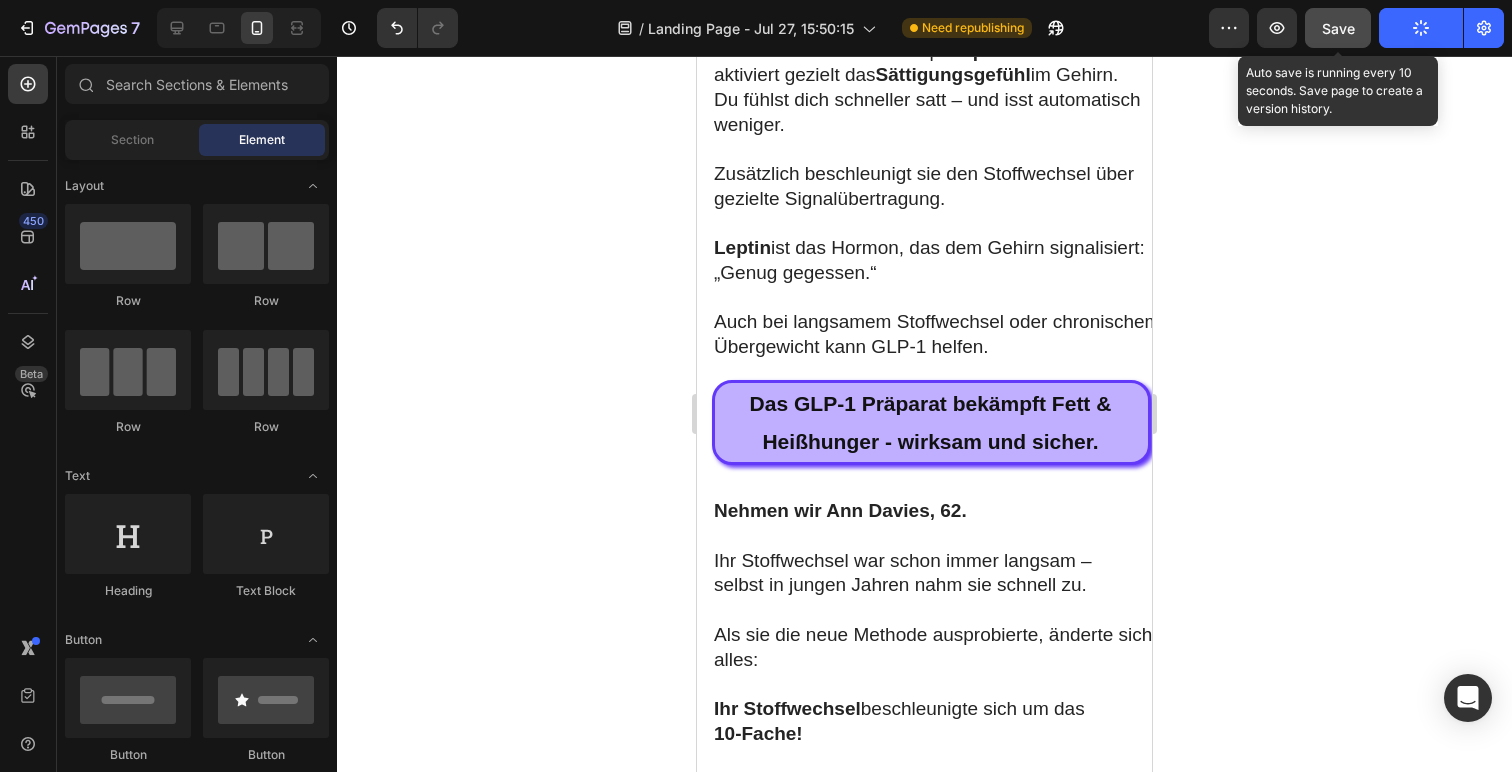 click on "Save" at bounding box center [1338, 28] 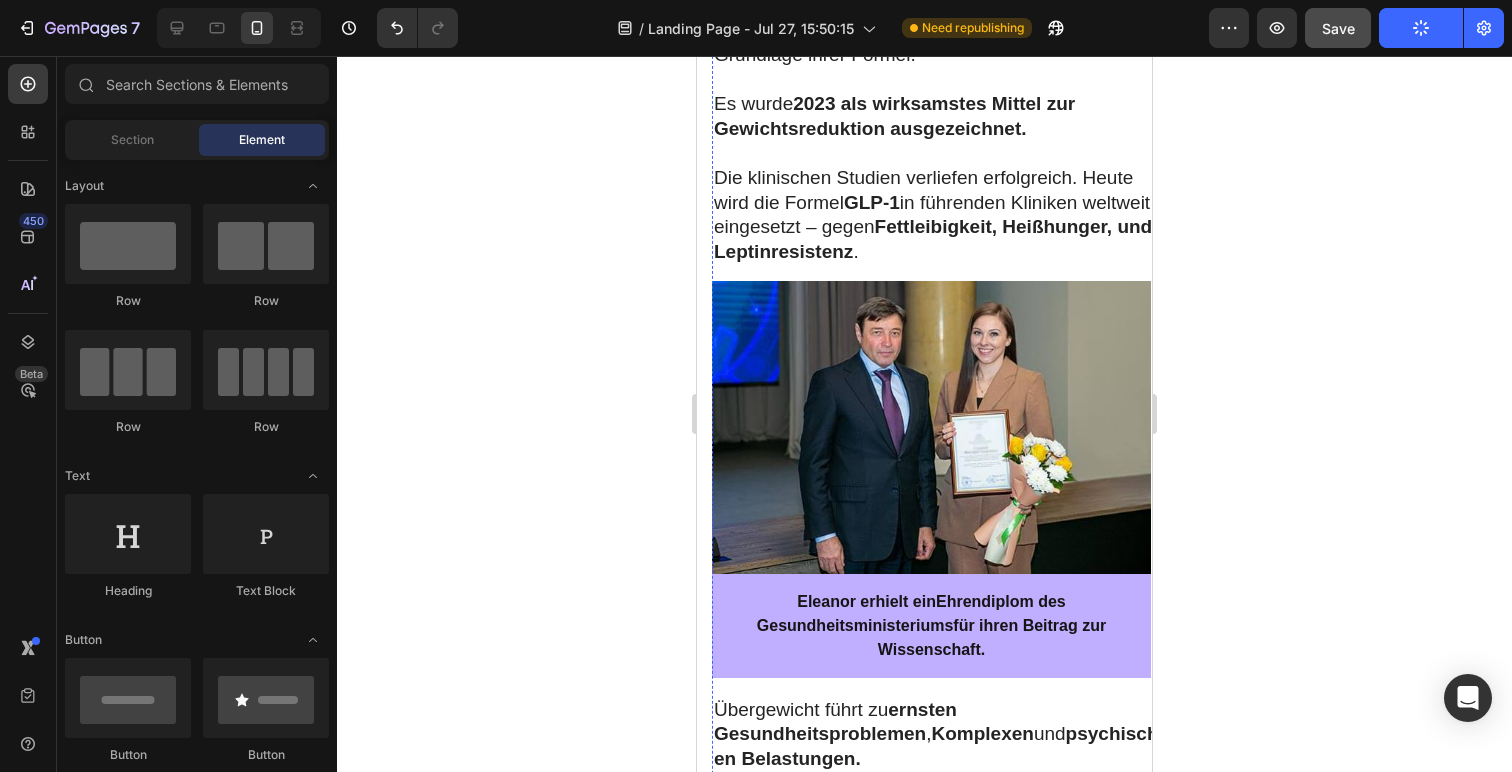 scroll, scrollTop: 4151, scrollLeft: 0, axis: vertical 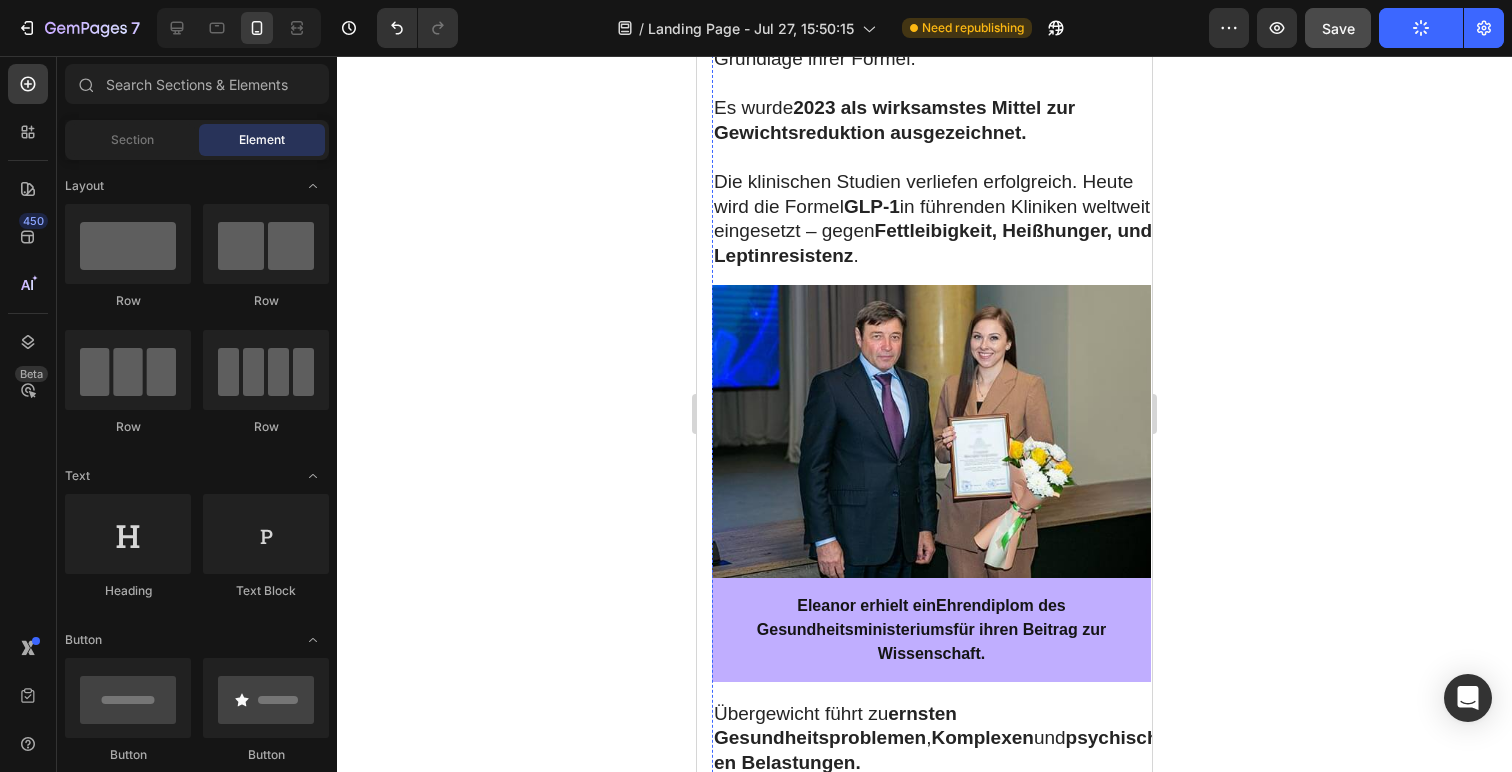 click on "Immer mehr Menschen meldeten sich freiwillig – über 28 Personen testeten ihre Mischung mit großem Erfolg." at bounding box center [939, -701] 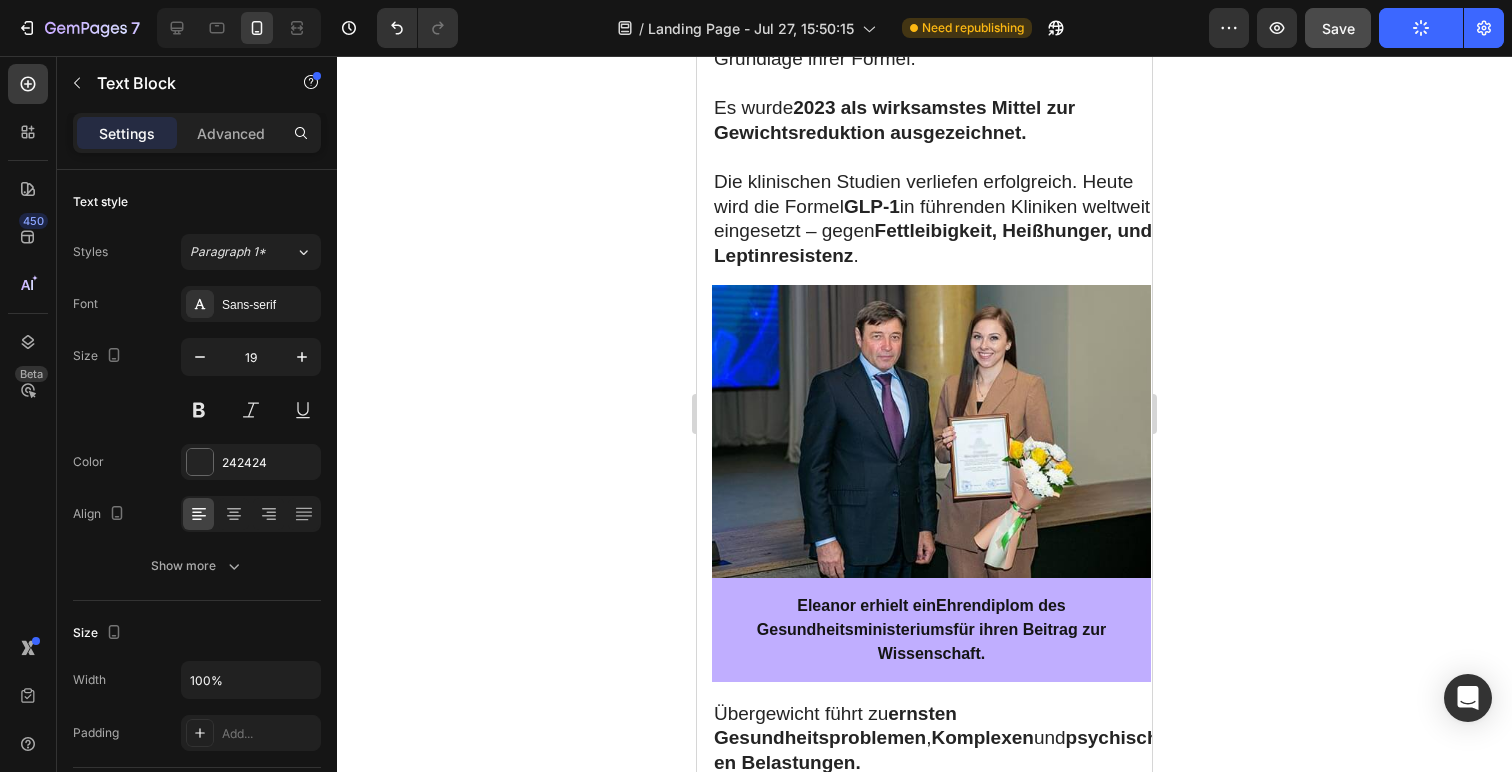click on "Immer mehr Menschen meldeten sich freiwillig – über 28 Personen testeten ihre Mischung mit großem Erfolg." at bounding box center [939, -701] 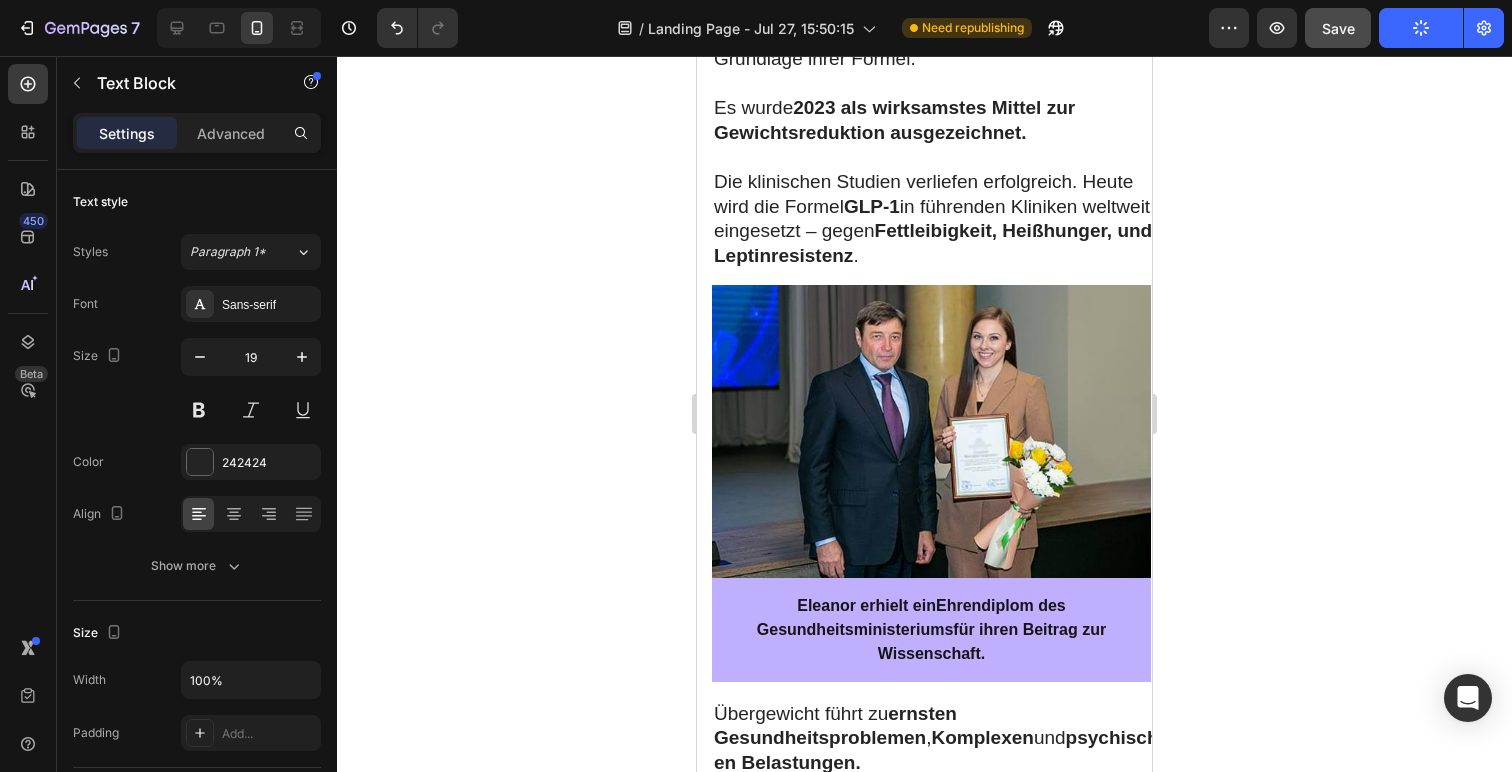 click 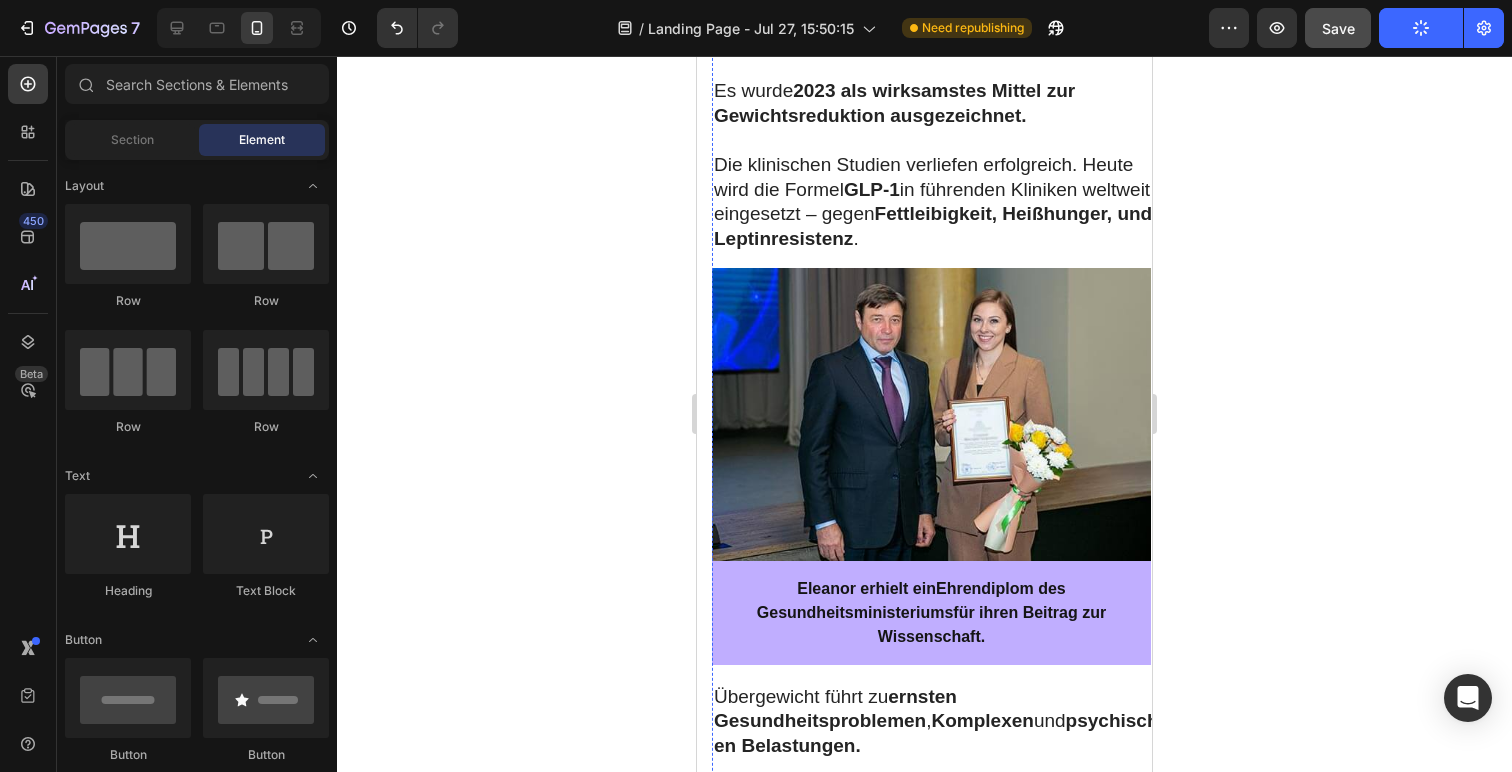 scroll, scrollTop: 4175, scrollLeft: 0, axis: vertical 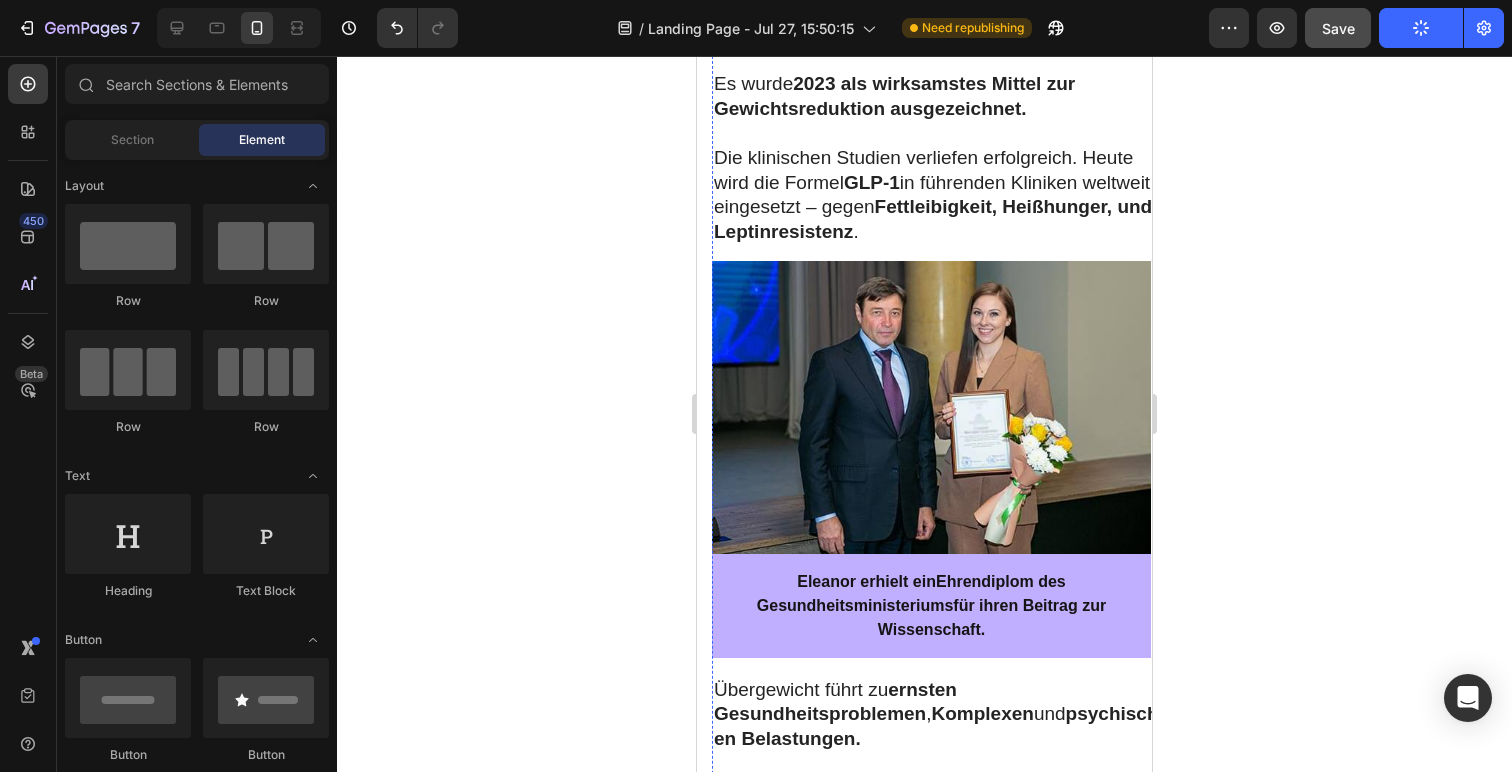 click on "bis zu 500 Gramm Fett verbrennt" at bounding box center (910, -590) 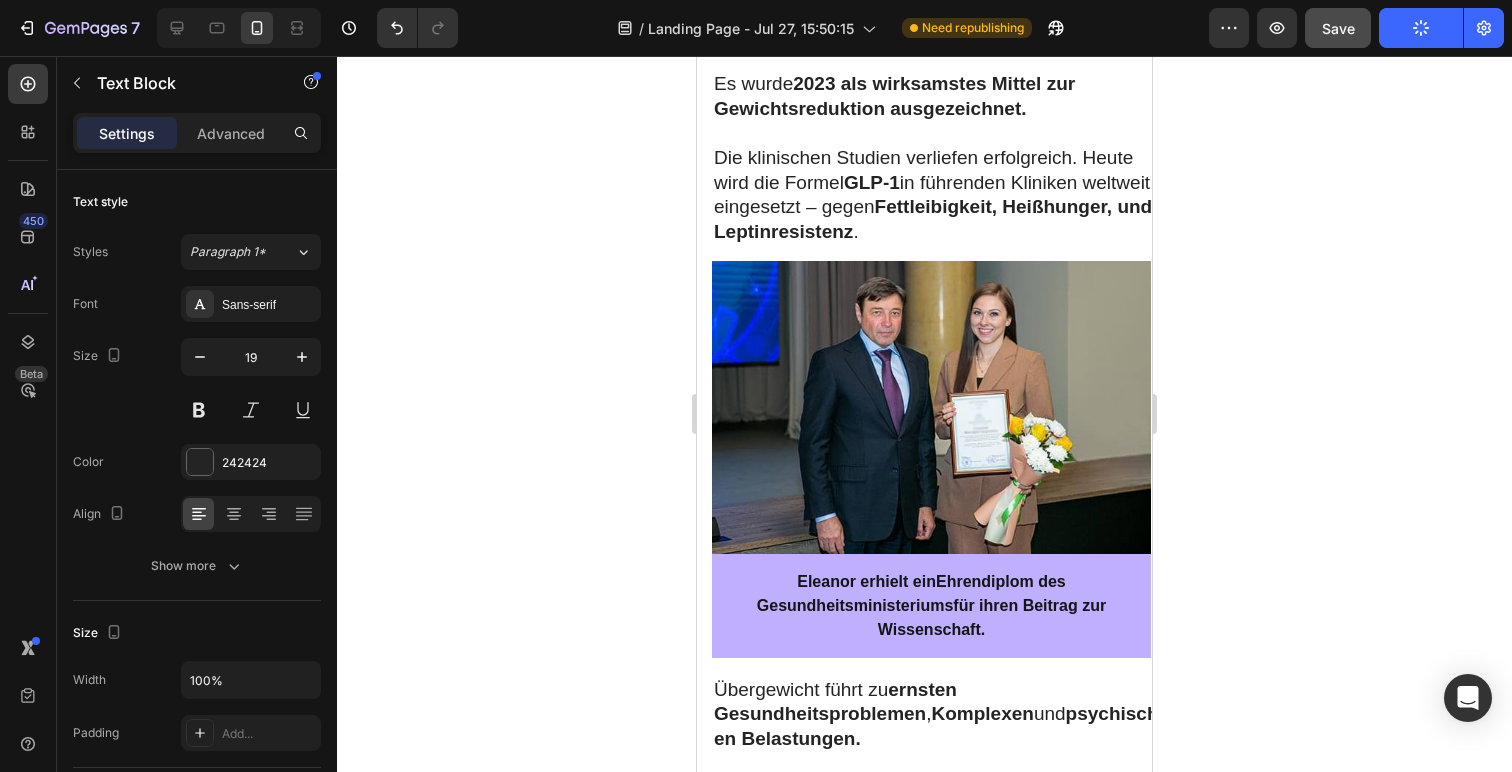 click on "bis zu 500 Gramm Fett verbrennt" at bounding box center [910, -590] 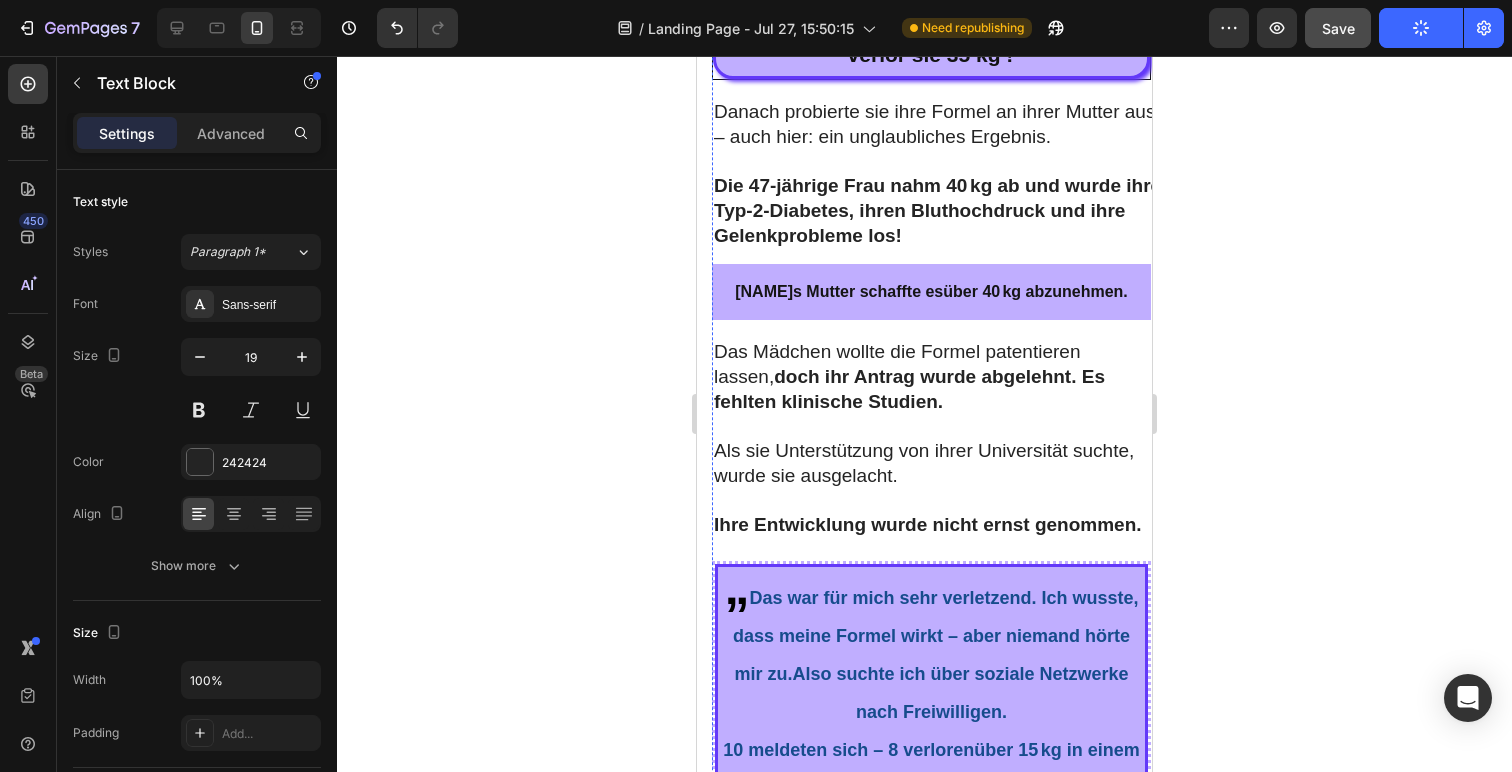 scroll, scrollTop: 2529, scrollLeft: 0, axis: vertical 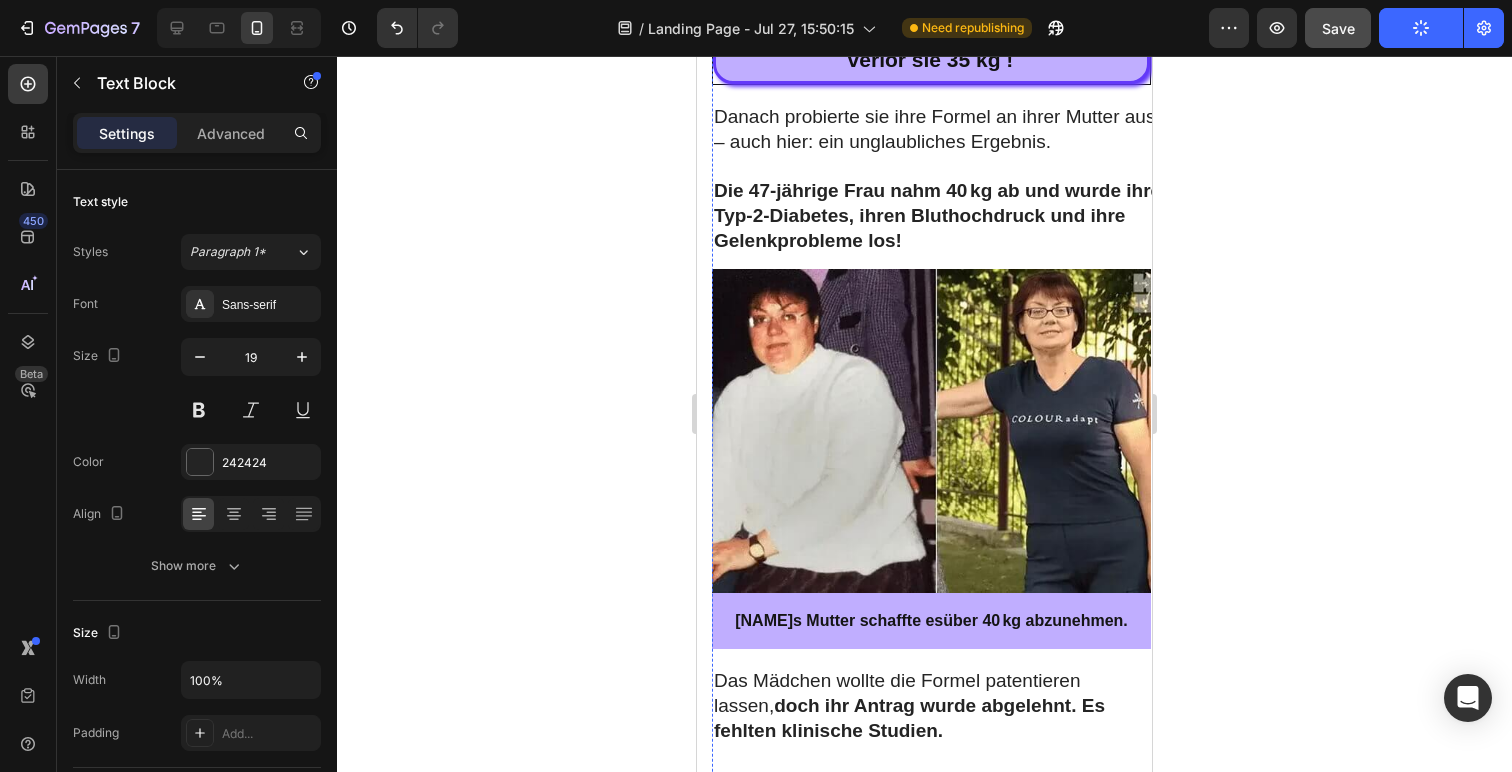 click on "Eleanor verbrachte Tage im Labor, um ihre Formel zu entwickeln." at bounding box center (931, -233) 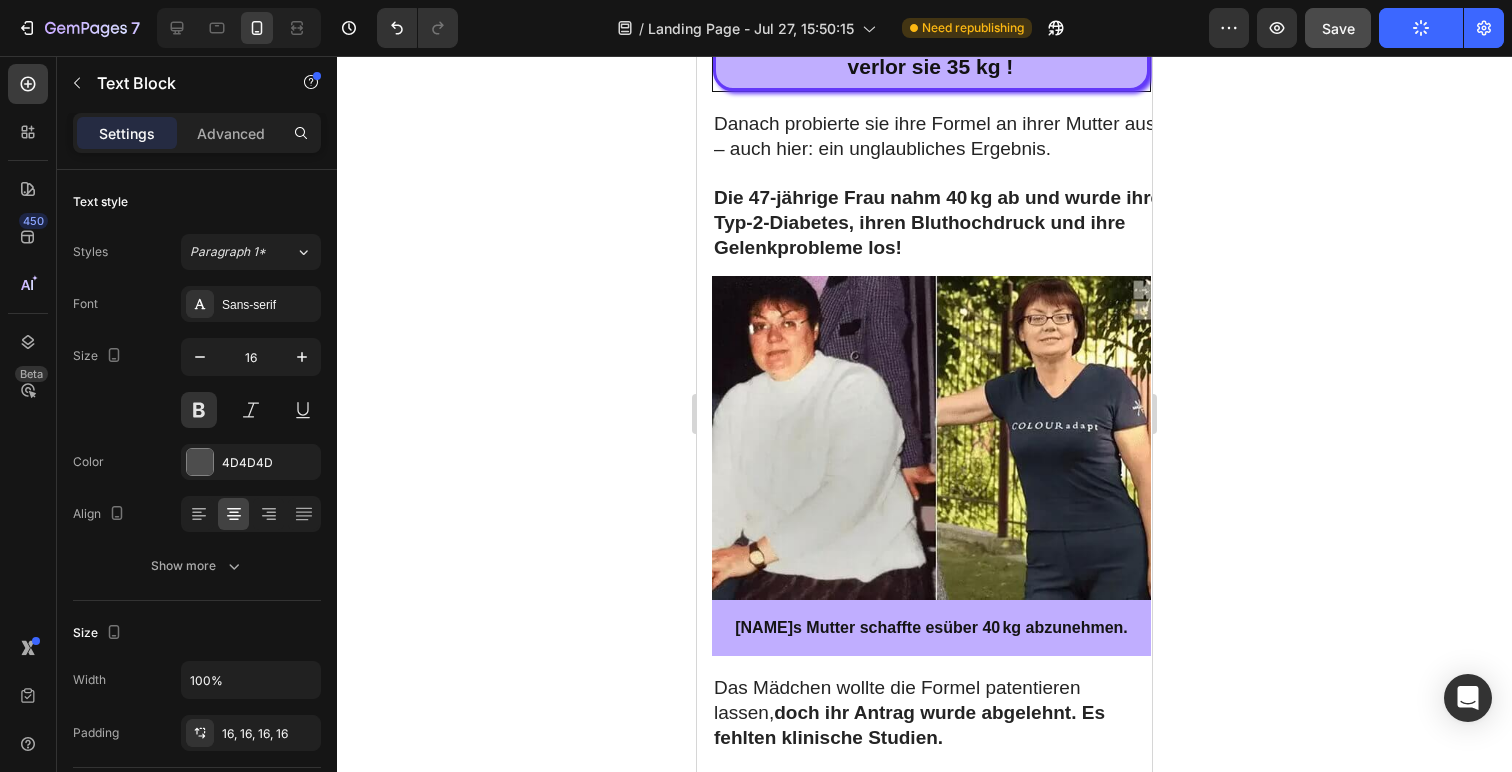 click at bounding box center [932, -189] 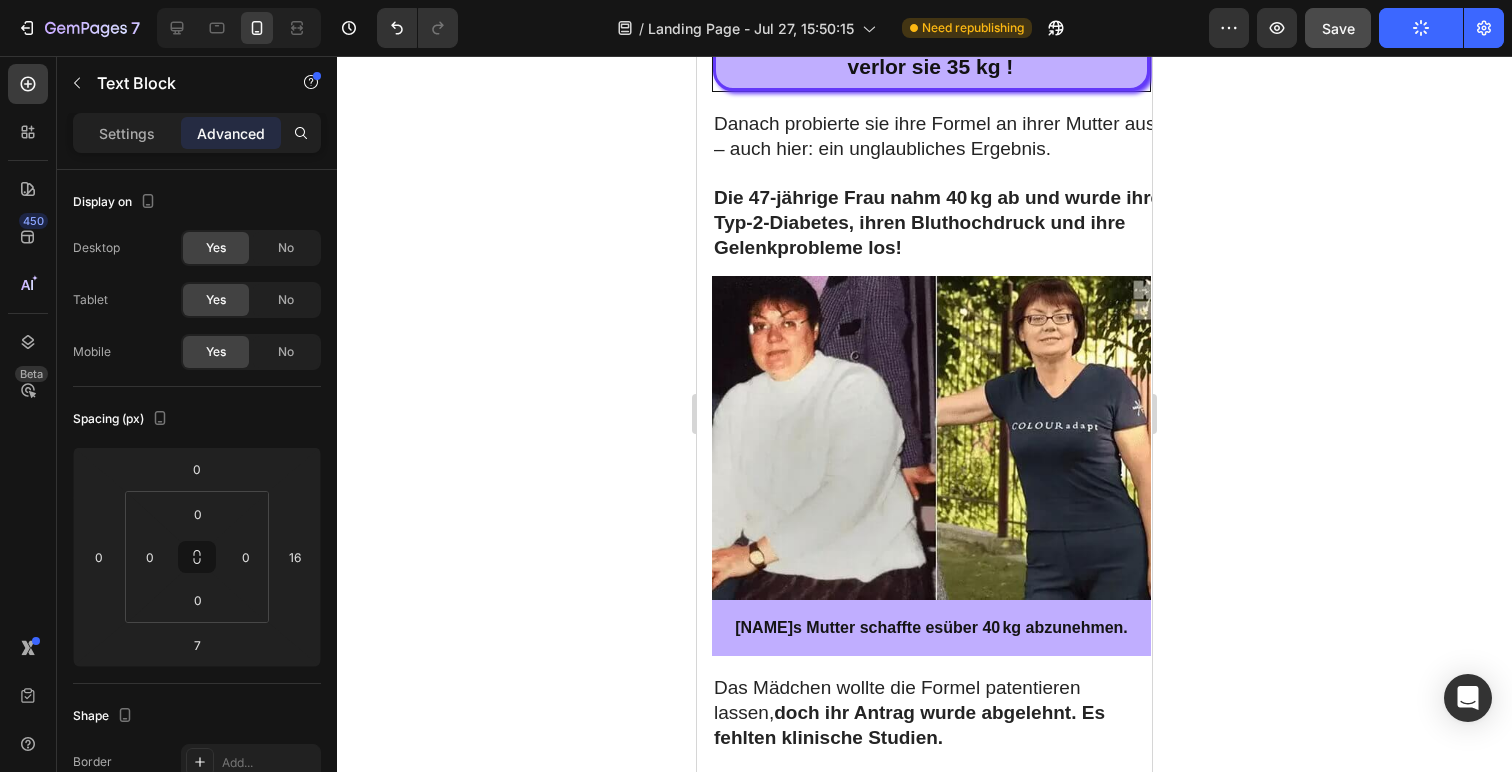 click 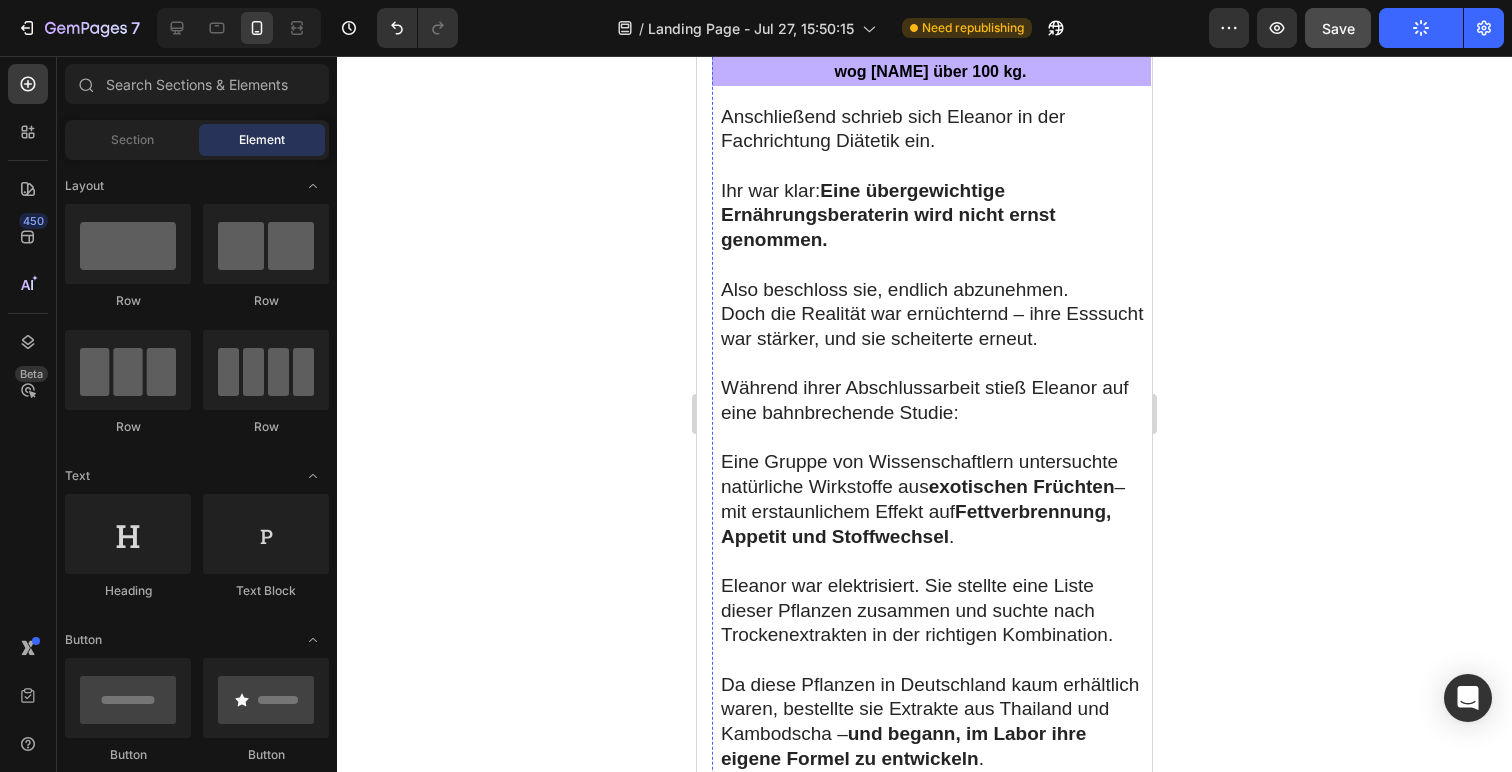 scroll, scrollTop: 1490, scrollLeft: 0, axis: vertical 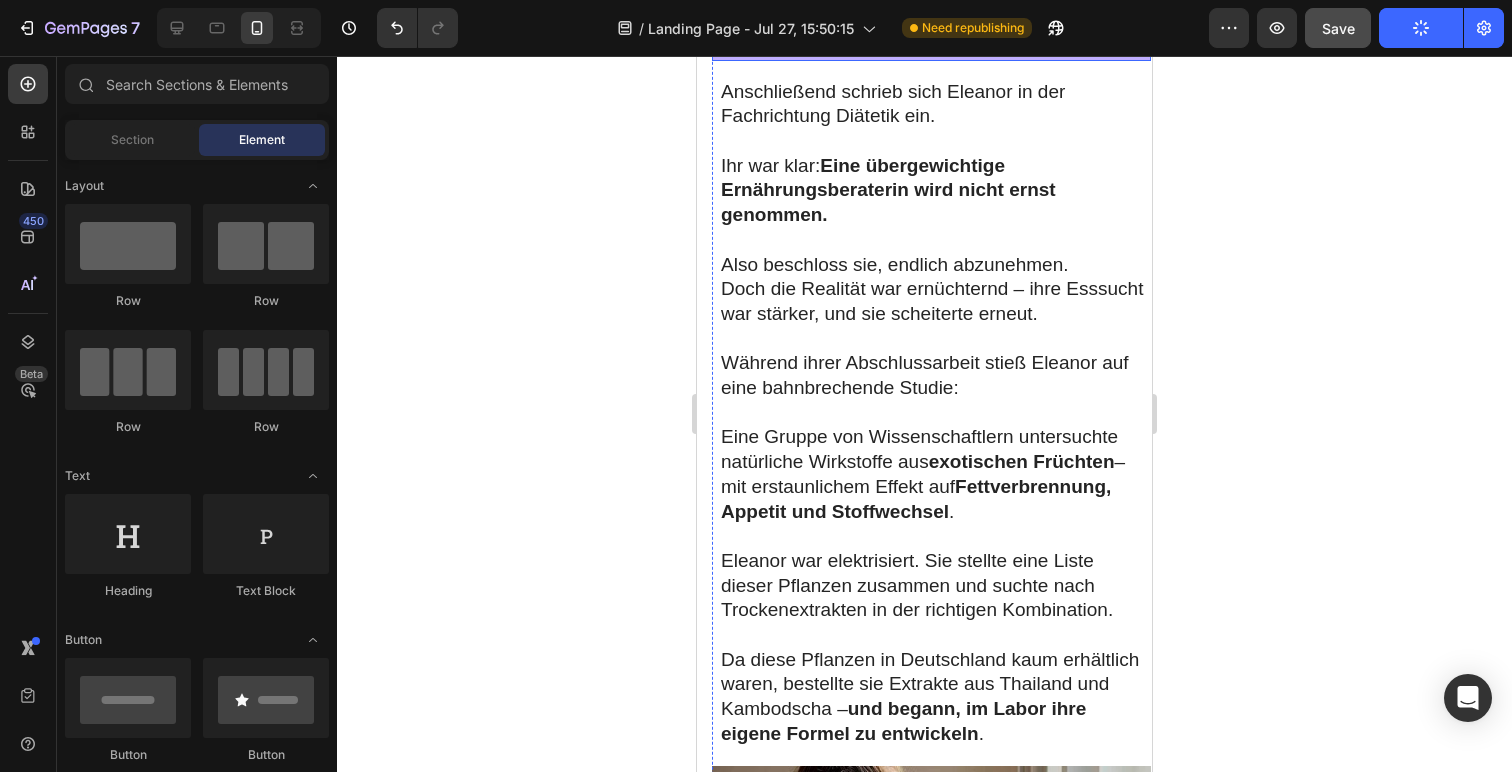 click on "wog [NAME] über 100 kg." at bounding box center [930, 47] 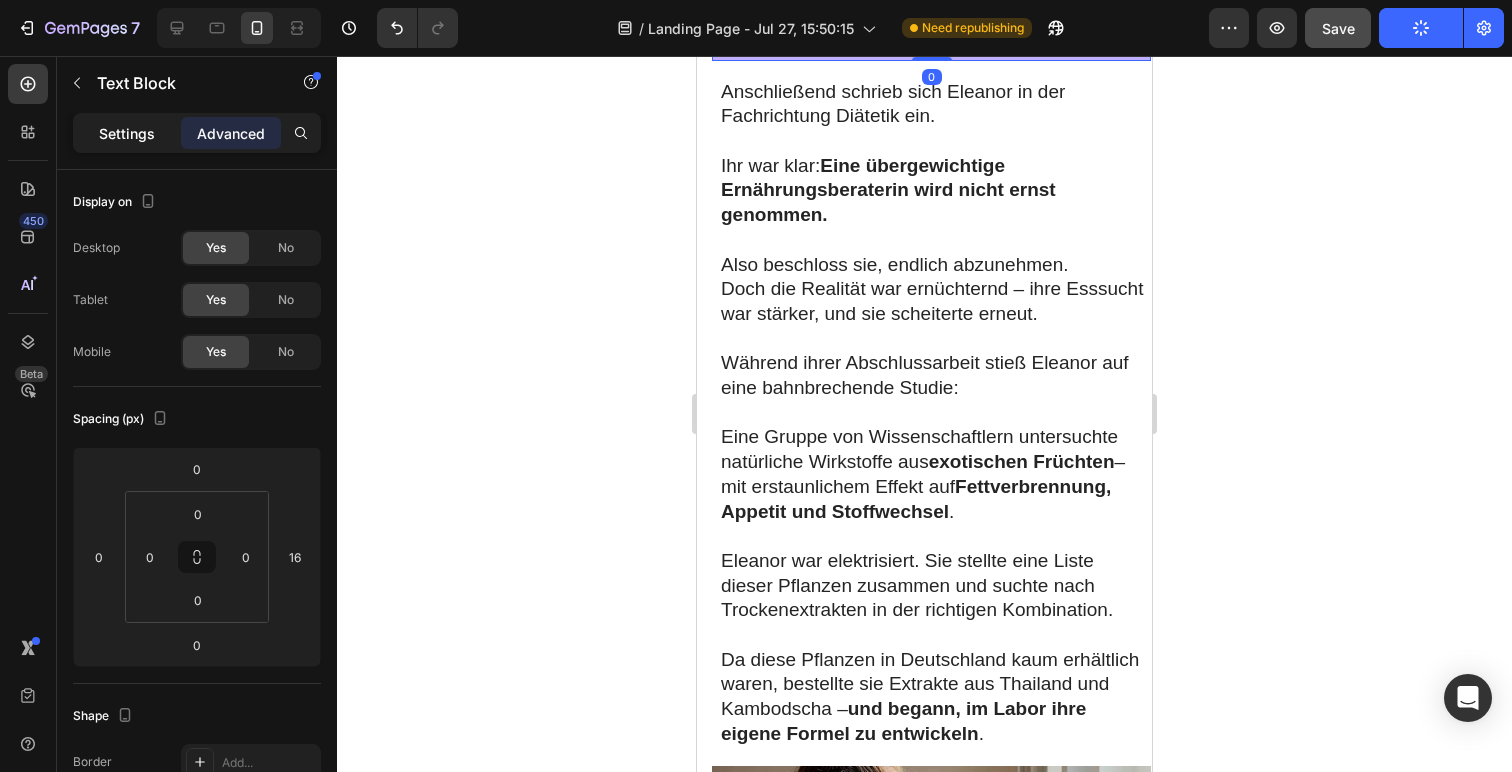 click on "Settings" at bounding box center (127, 133) 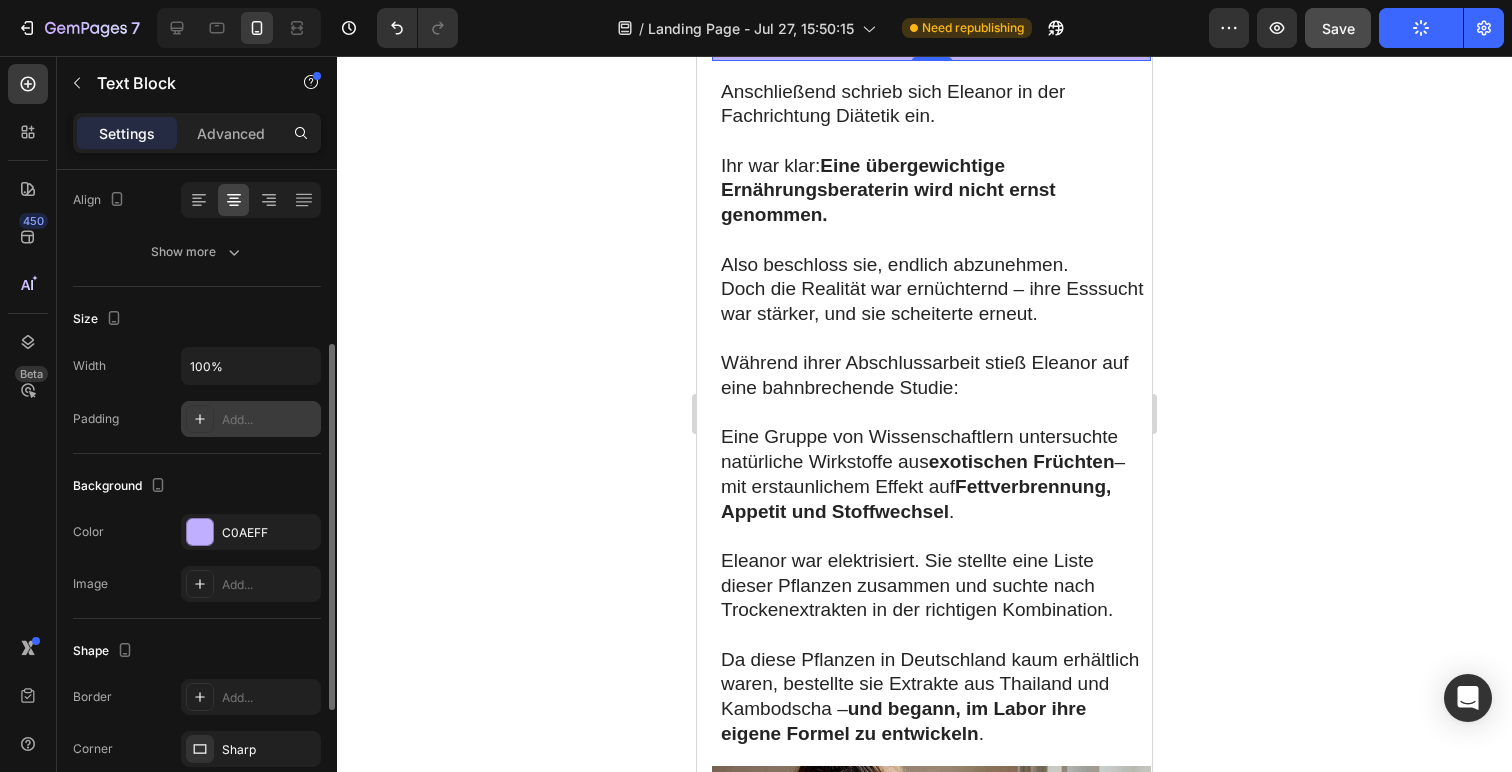 scroll, scrollTop: 318, scrollLeft: 0, axis: vertical 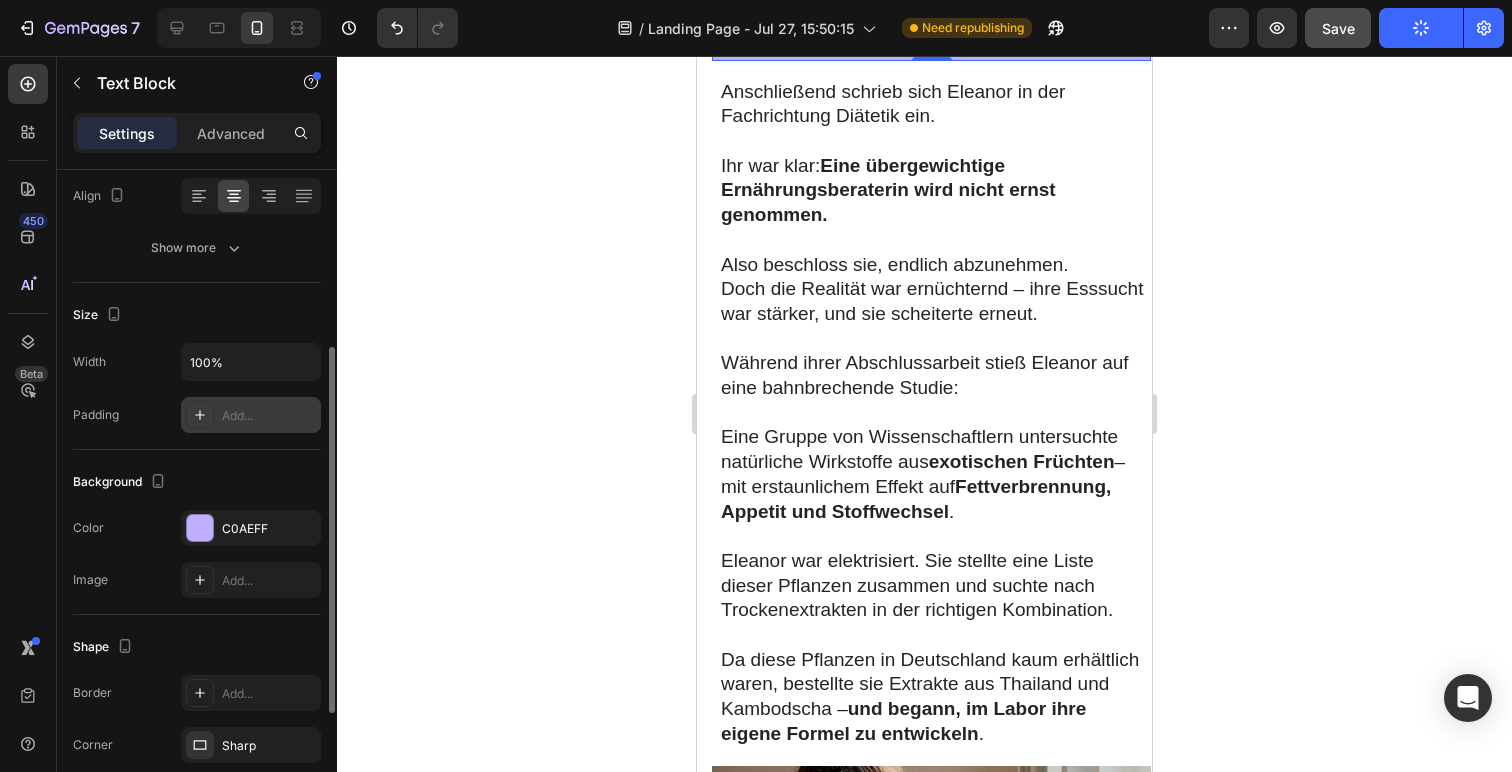 click 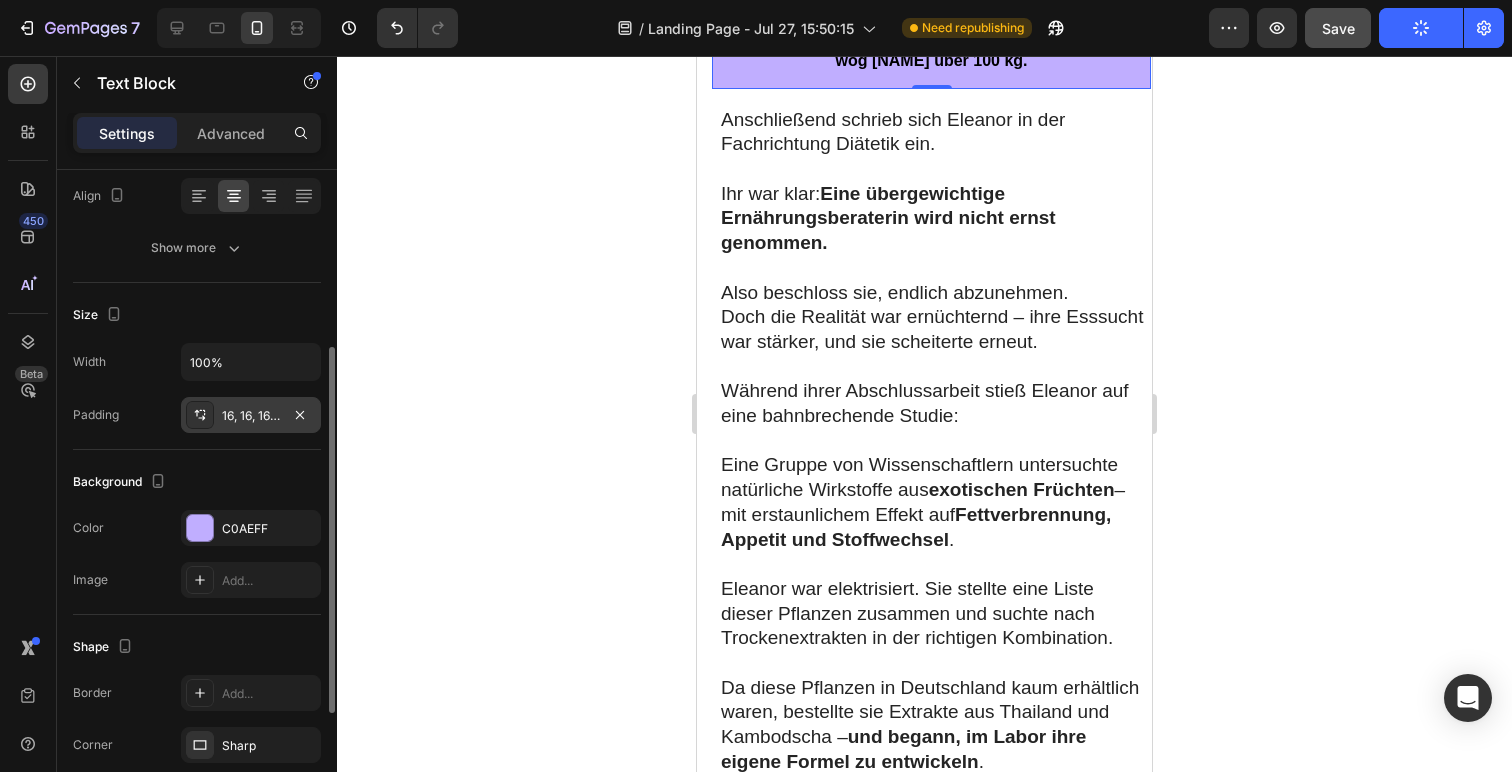 click 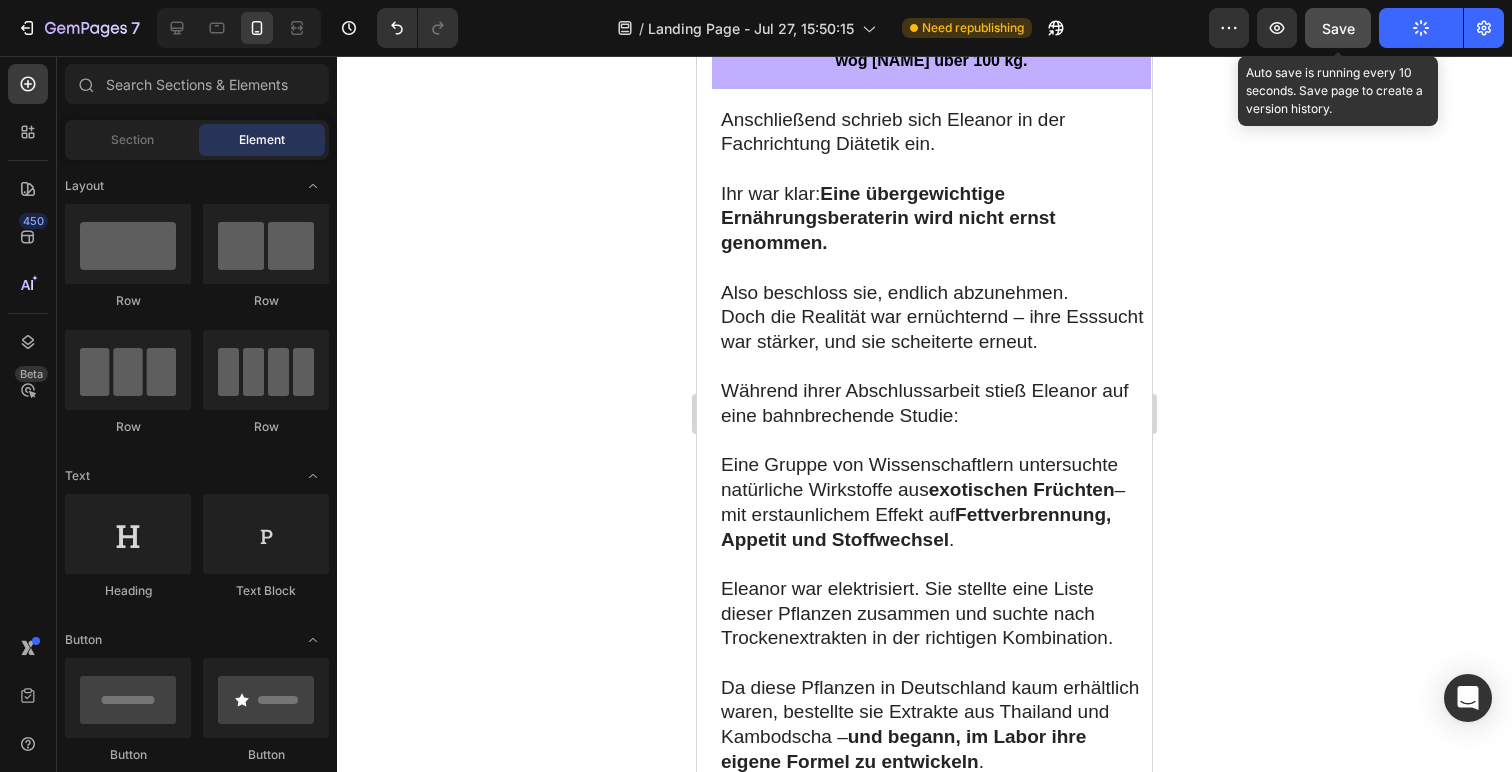 click on "Save" 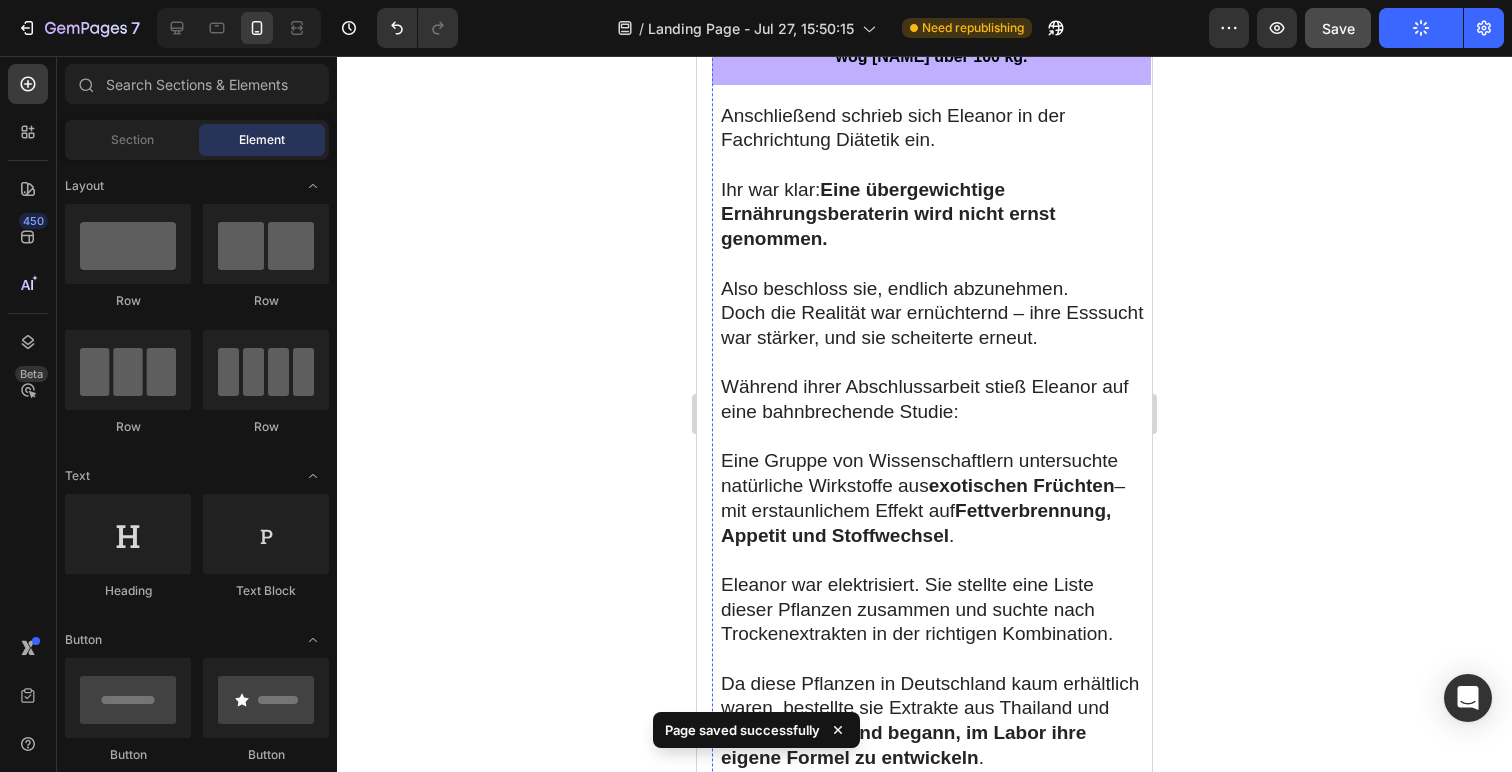scroll, scrollTop: 1494, scrollLeft: 0, axis: vertical 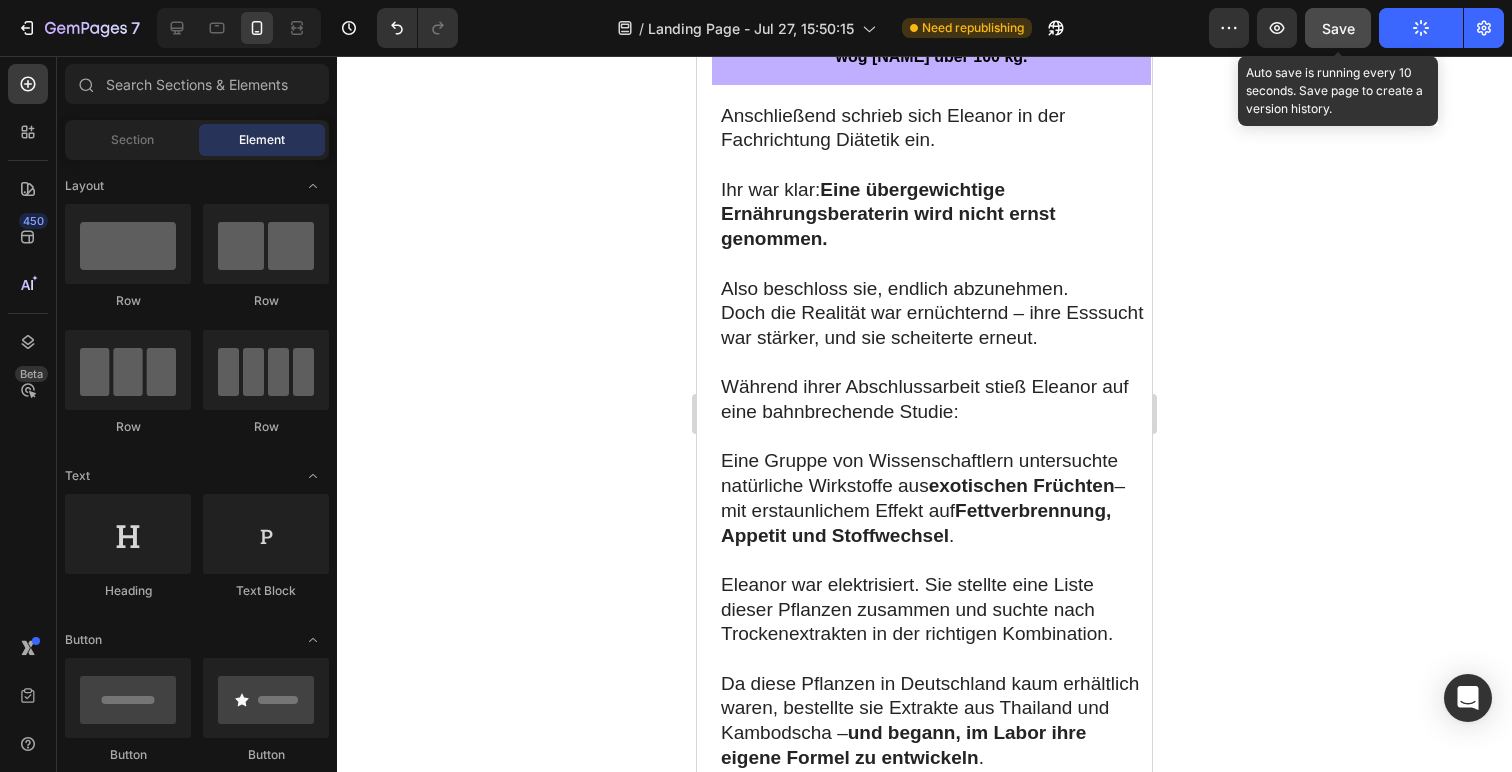 click on "Save" at bounding box center (1338, 28) 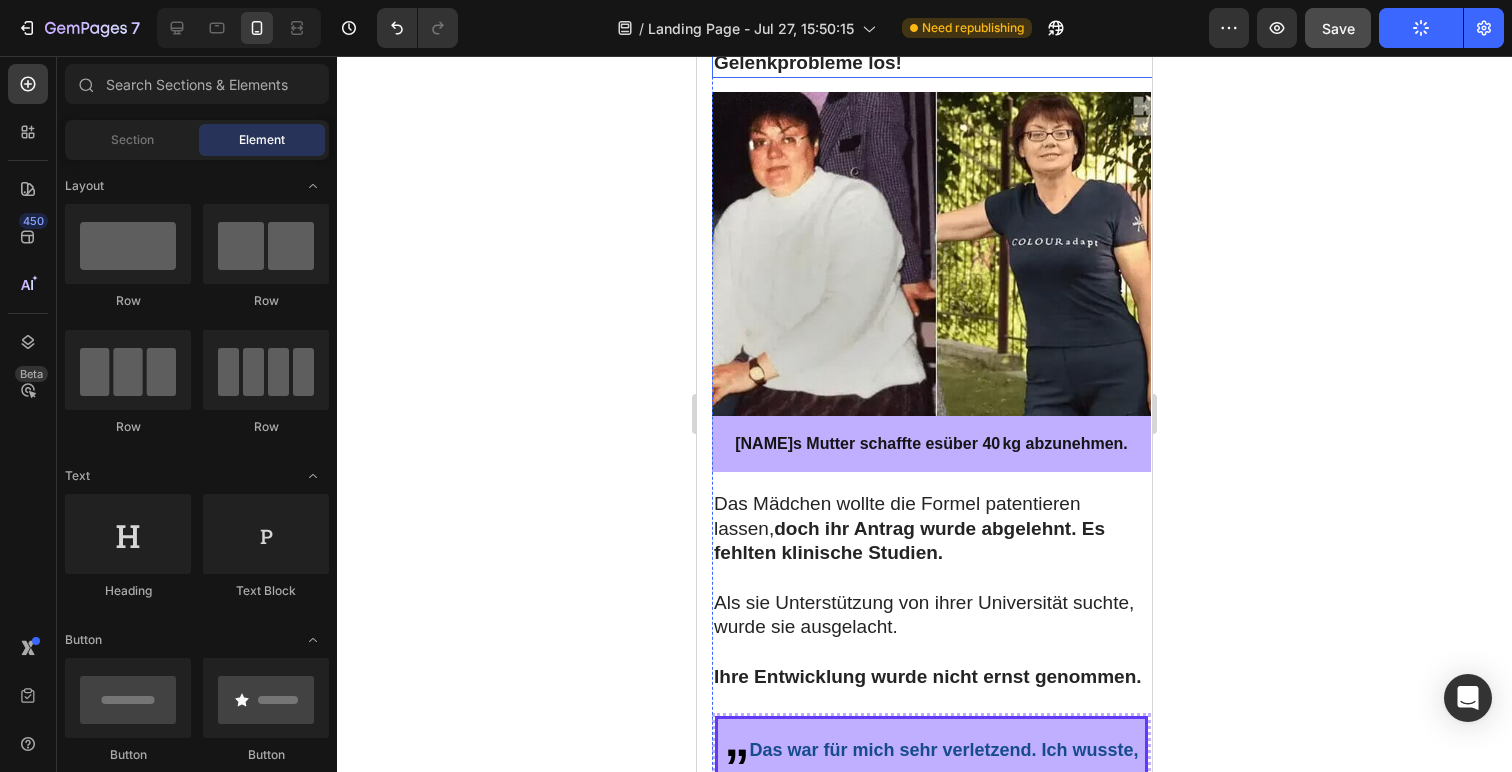 scroll, scrollTop: 2965, scrollLeft: 0, axis: vertical 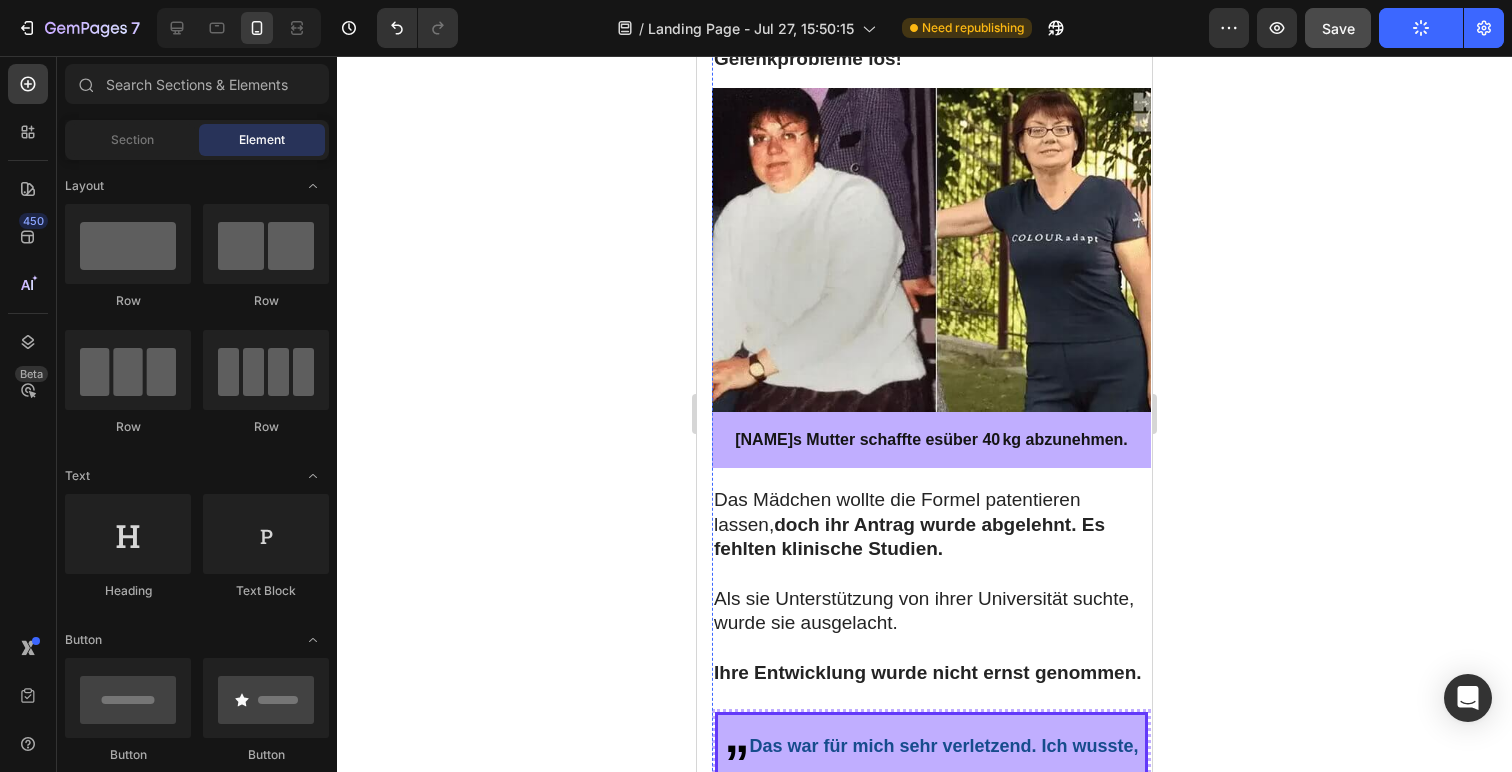 click on "verlor sie 35 kg !" at bounding box center [930, -121] 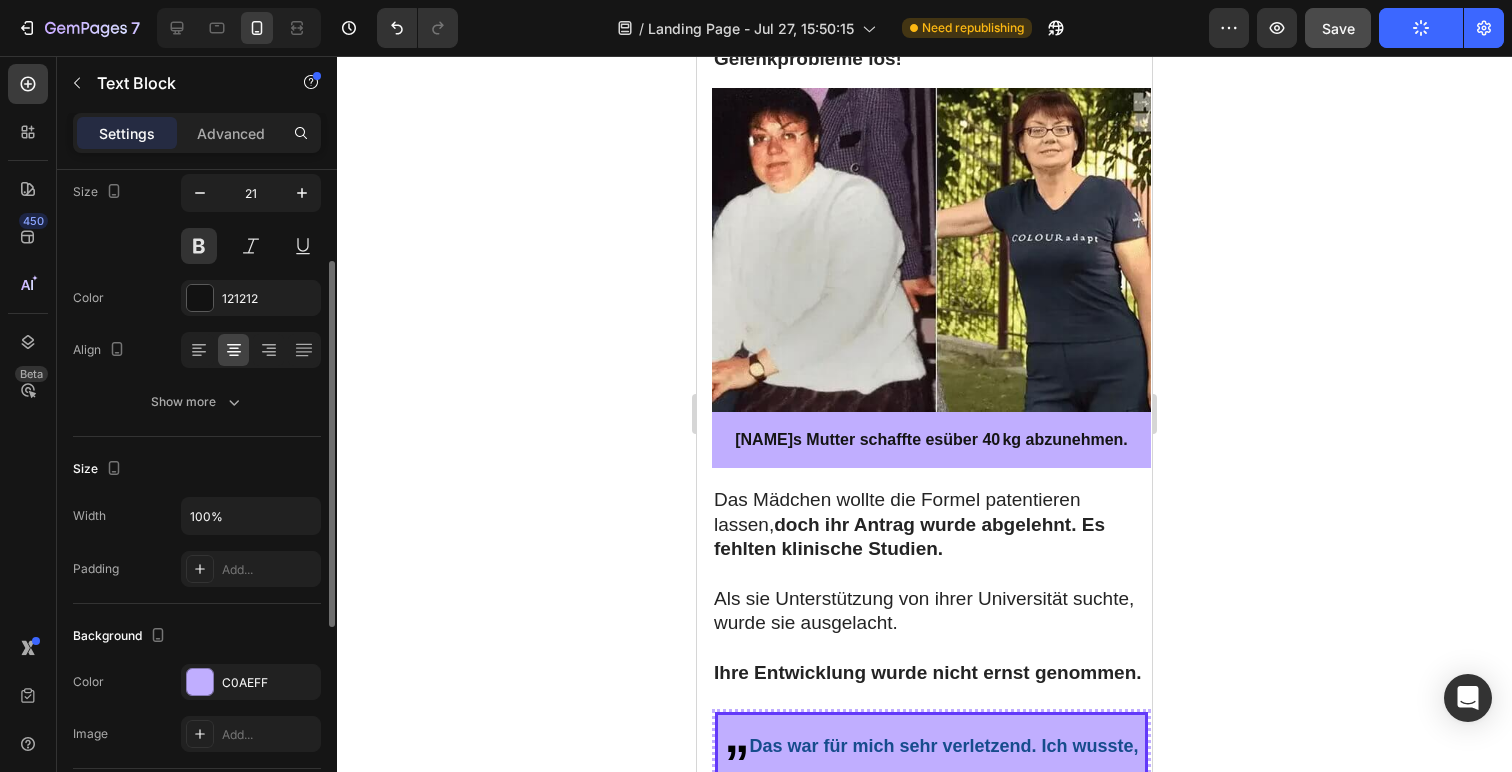 scroll, scrollTop: 0, scrollLeft: 0, axis: both 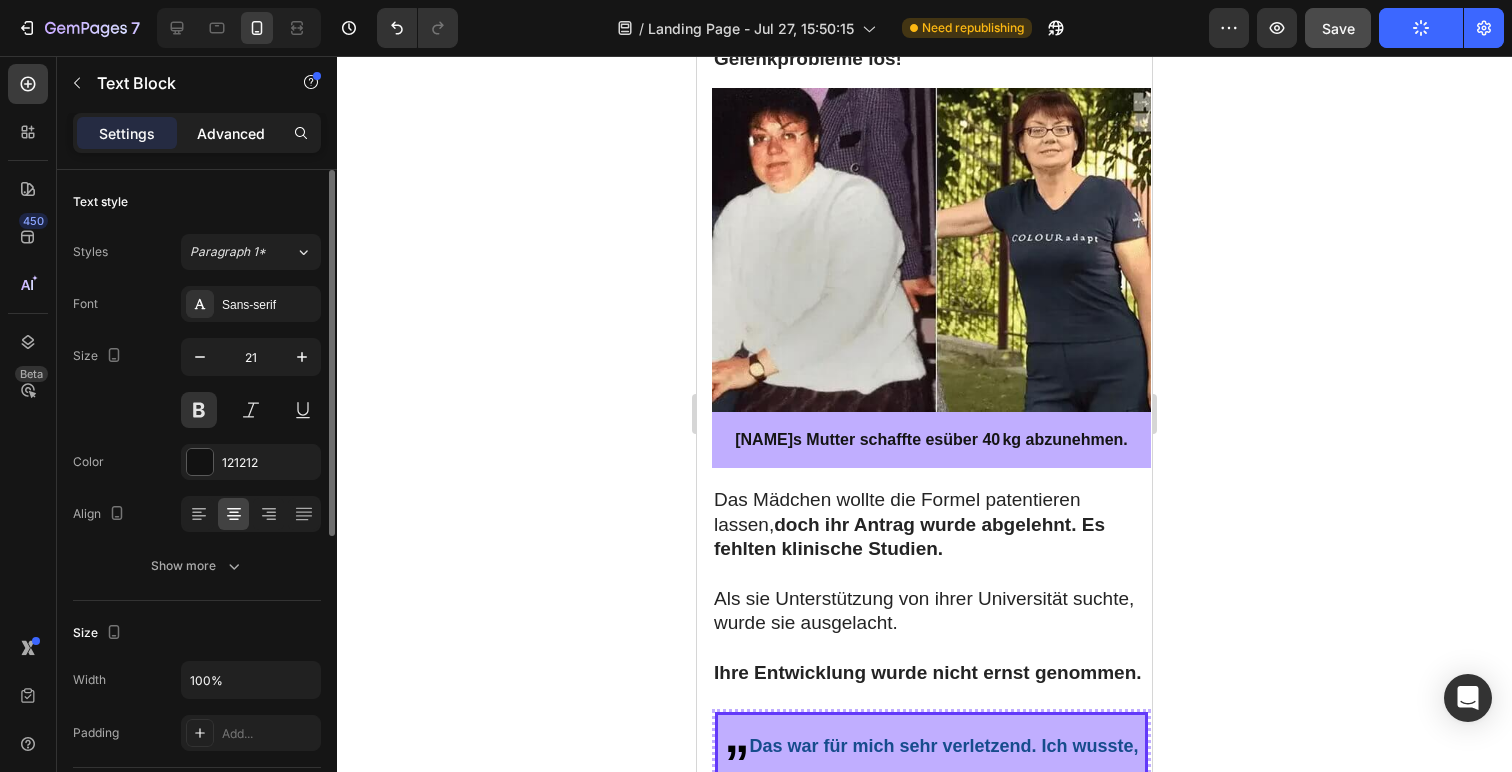 click on "Advanced" at bounding box center (231, 133) 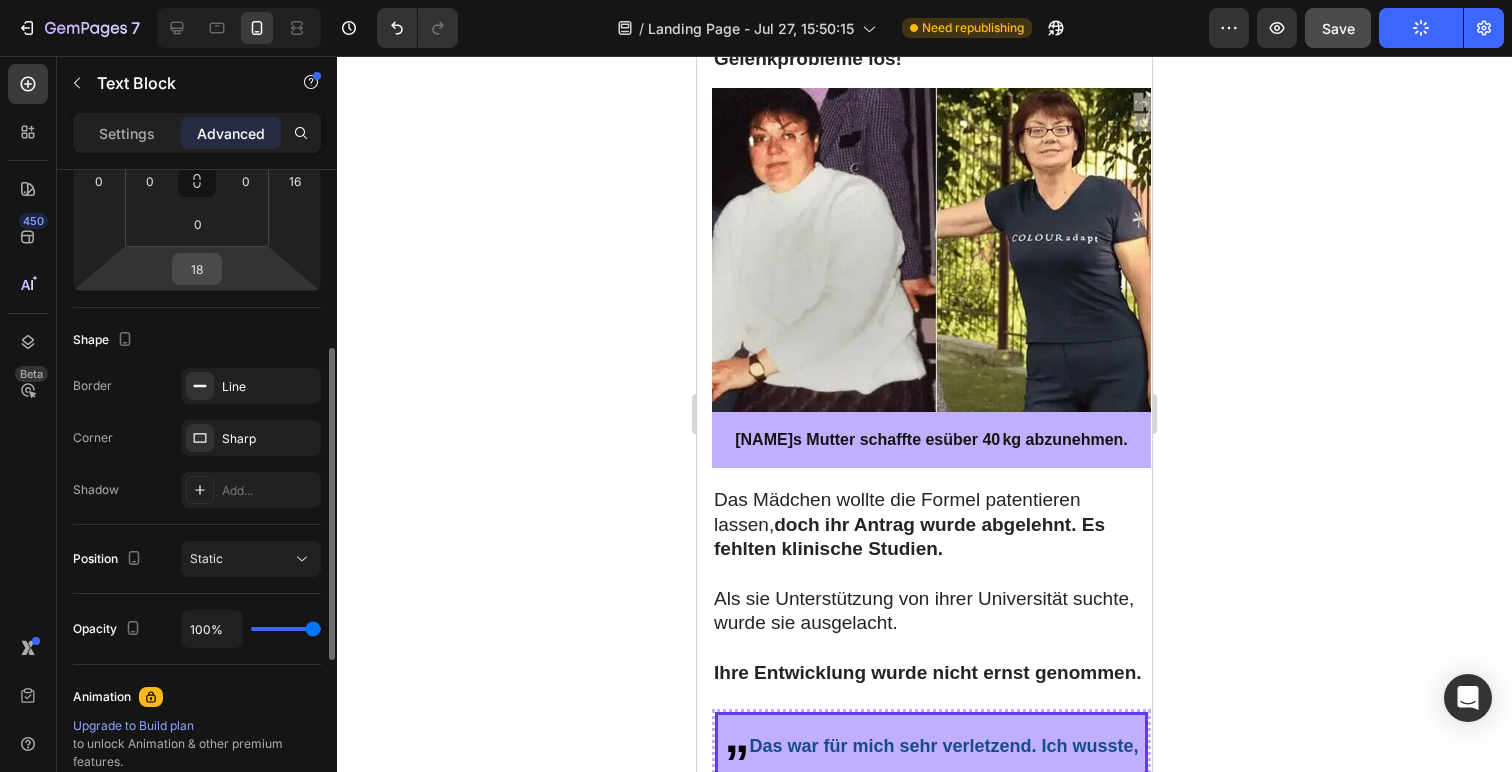 scroll, scrollTop: 417, scrollLeft: 0, axis: vertical 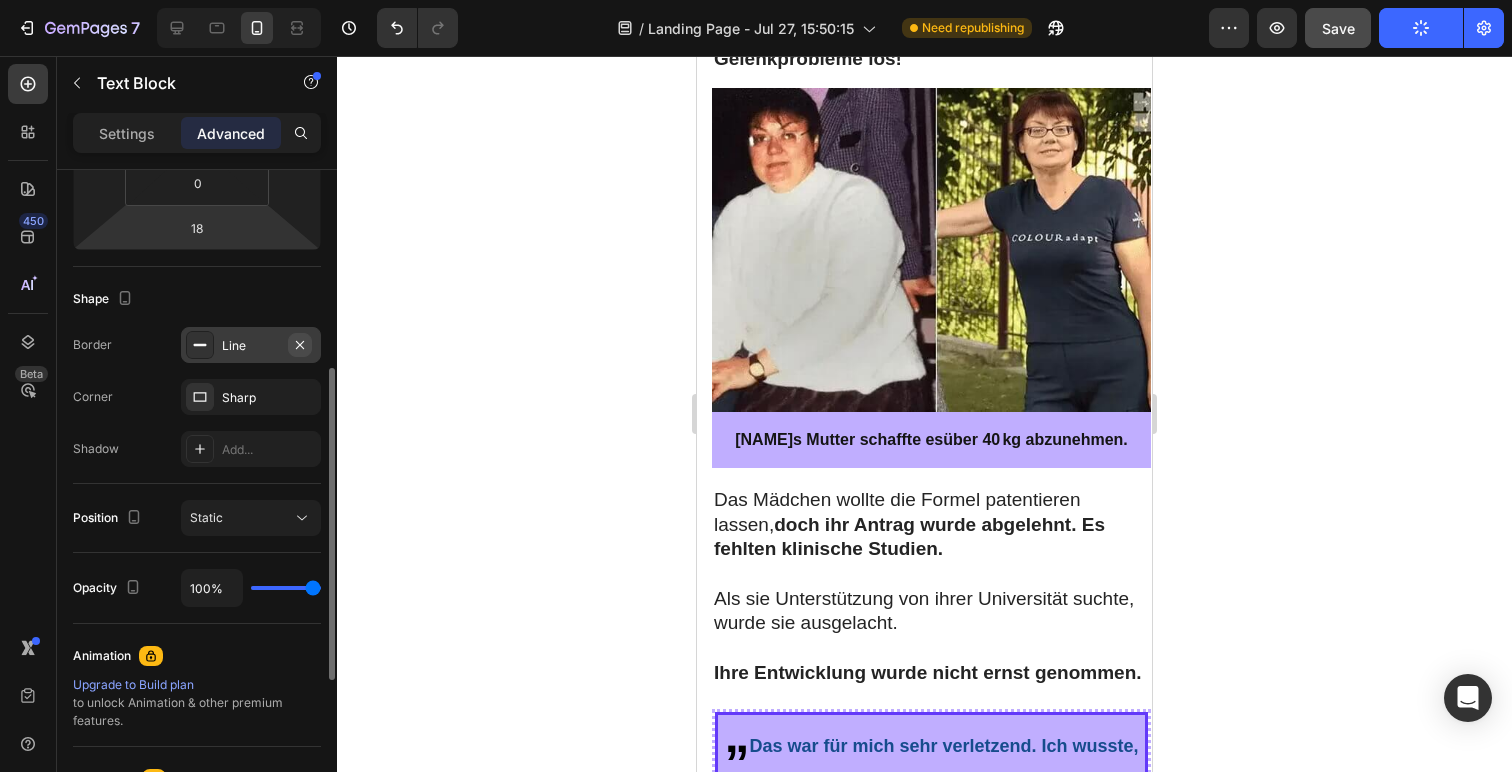 click 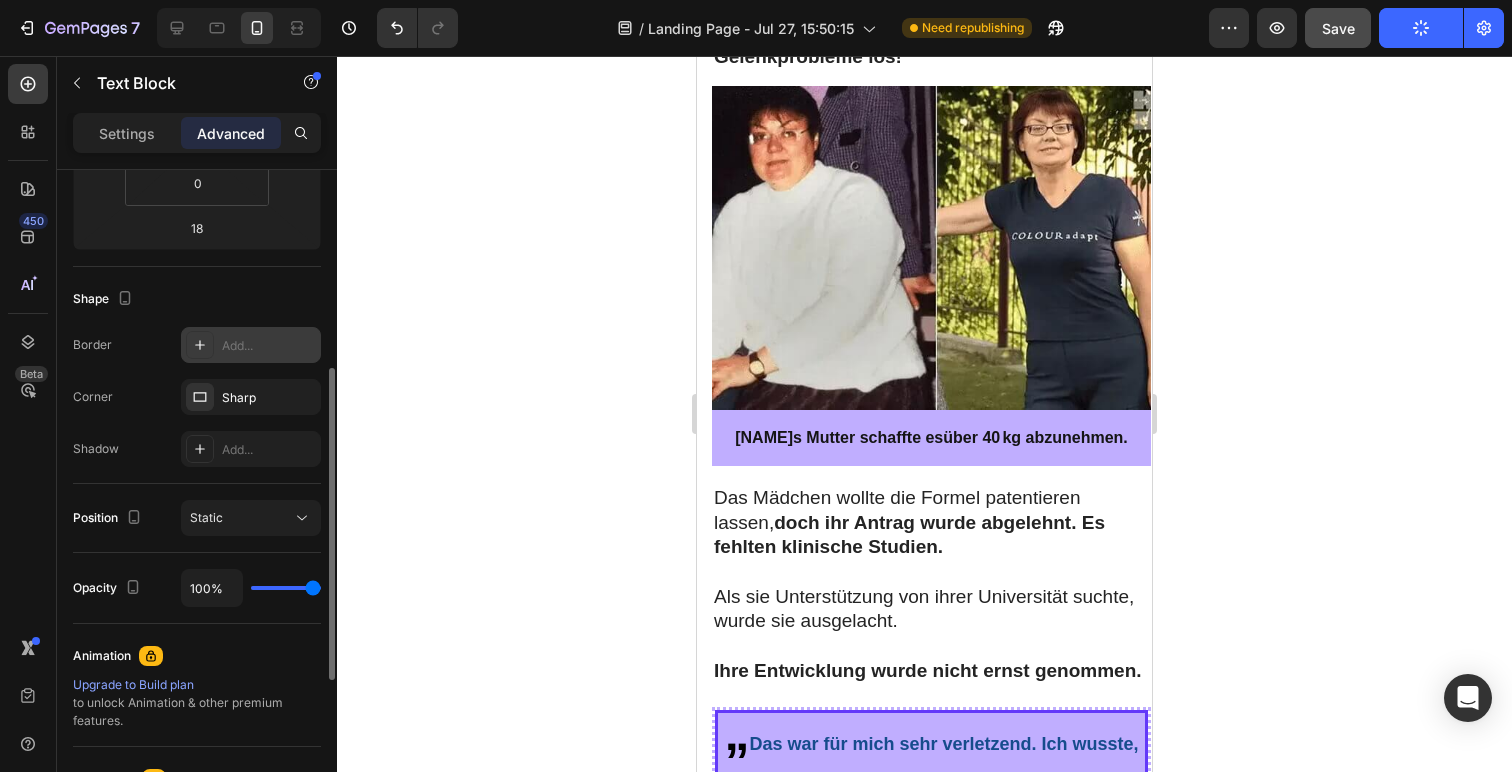 click 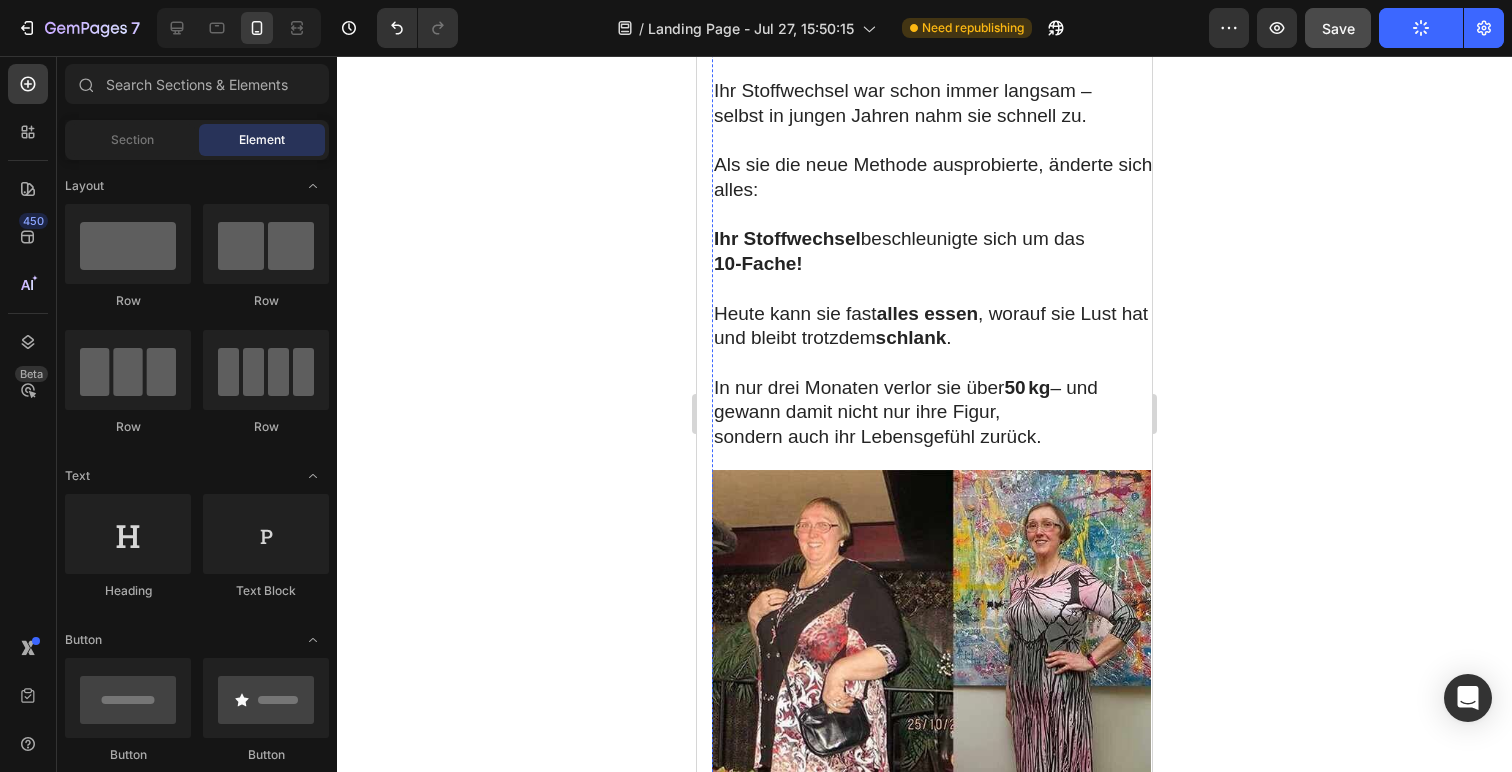 scroll, scrollTop: 6330, scrollLeft: 0, axis: vertical 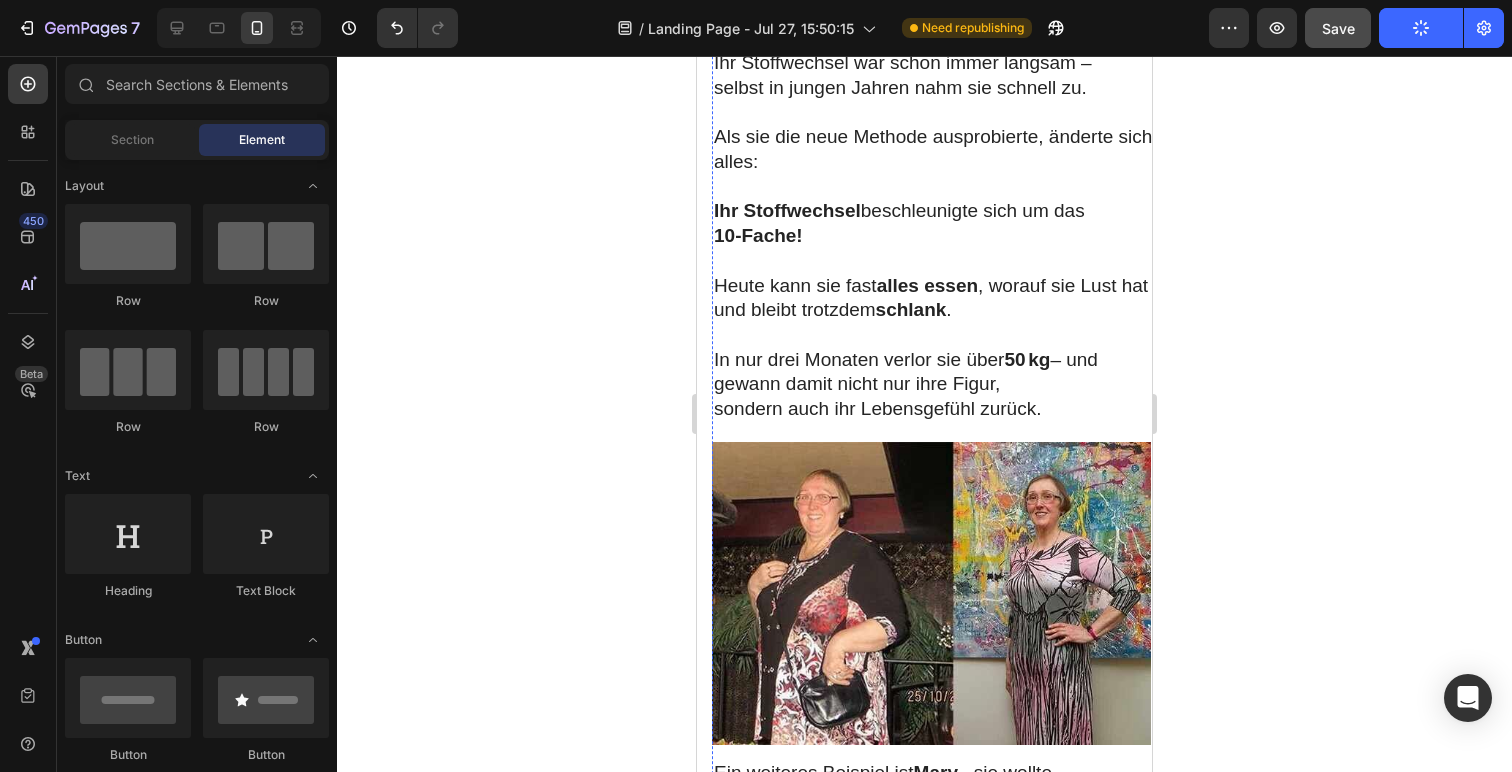 click on "Das GLP-1 Präparat bekämpft Fett &" at bounding box center (931, -95) 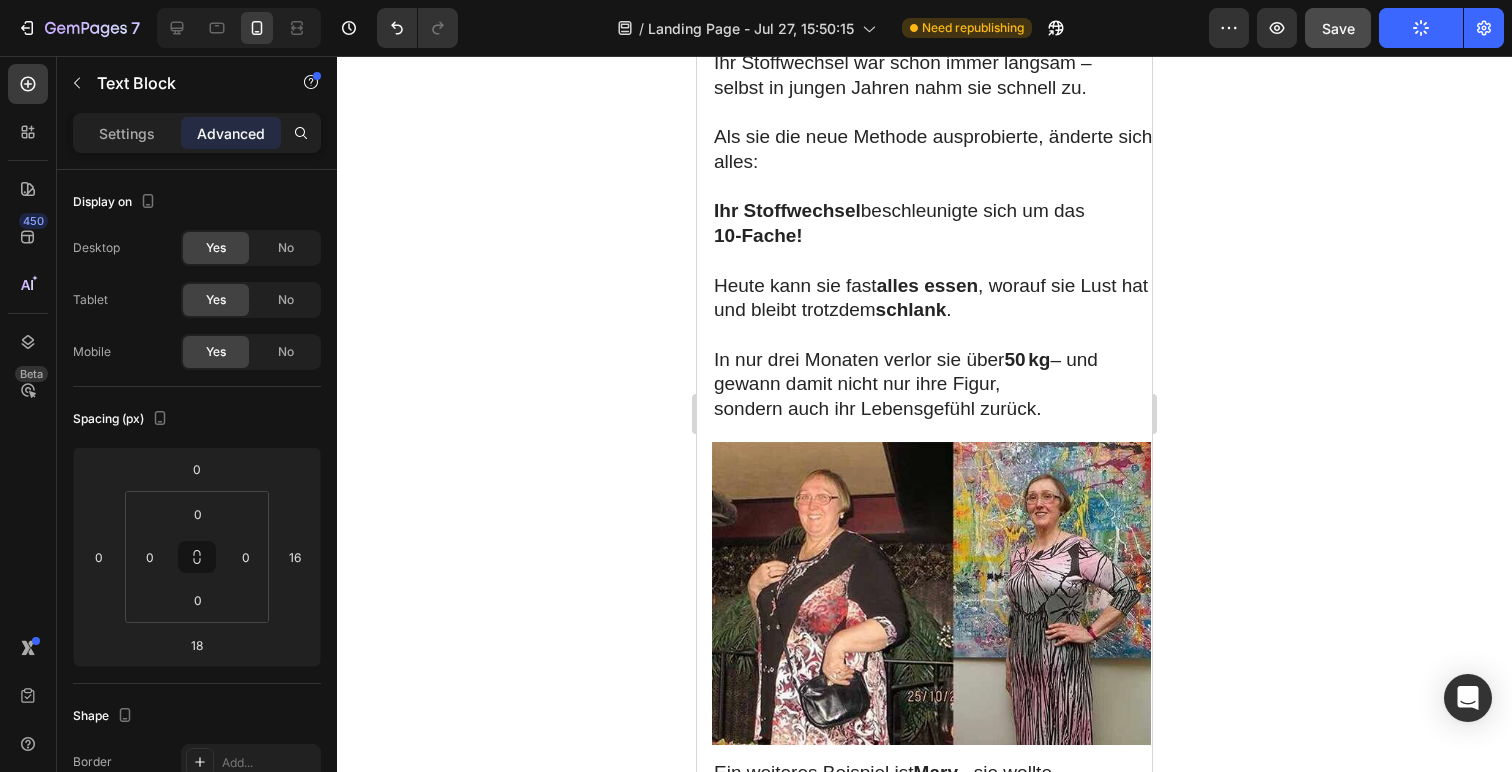 click on "Heißhunger - wirksam und sicher." at bounding box center [930, -57] 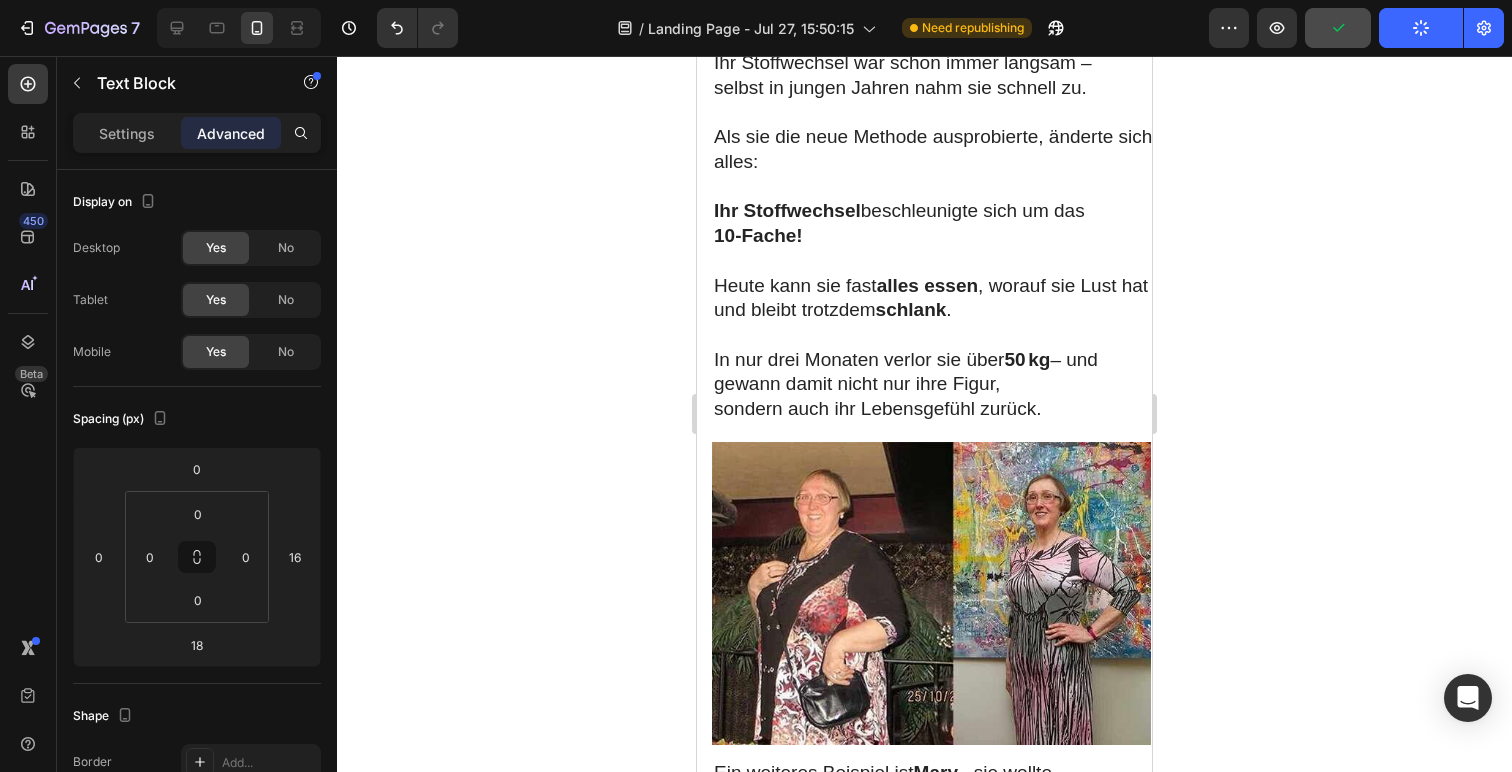 click on "Das GLP-1 Präparat bekämpft Fett &" at bounding box center (931, -95) 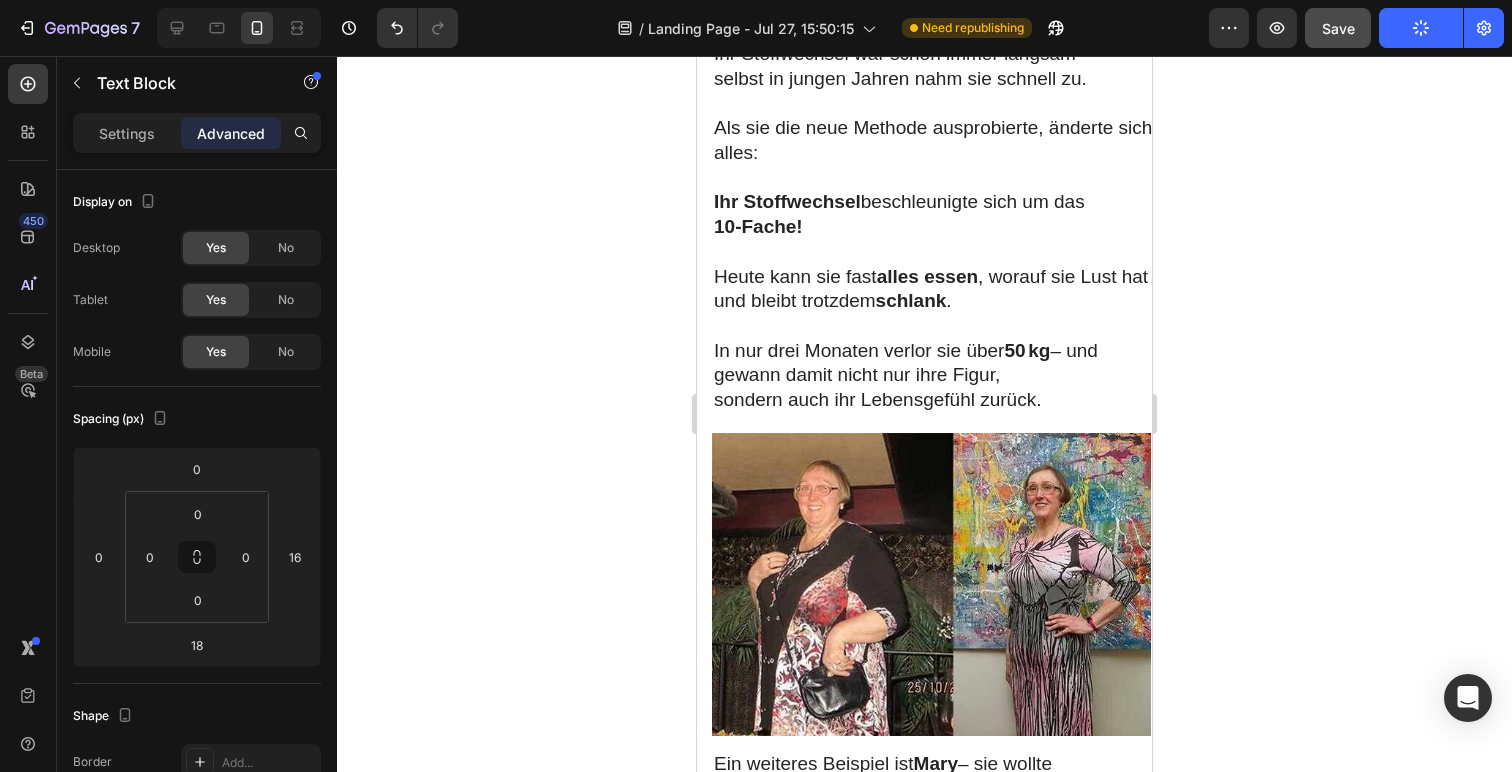 scroll, scrollTop: 6362, scrollLeft: 0, axis: vertical 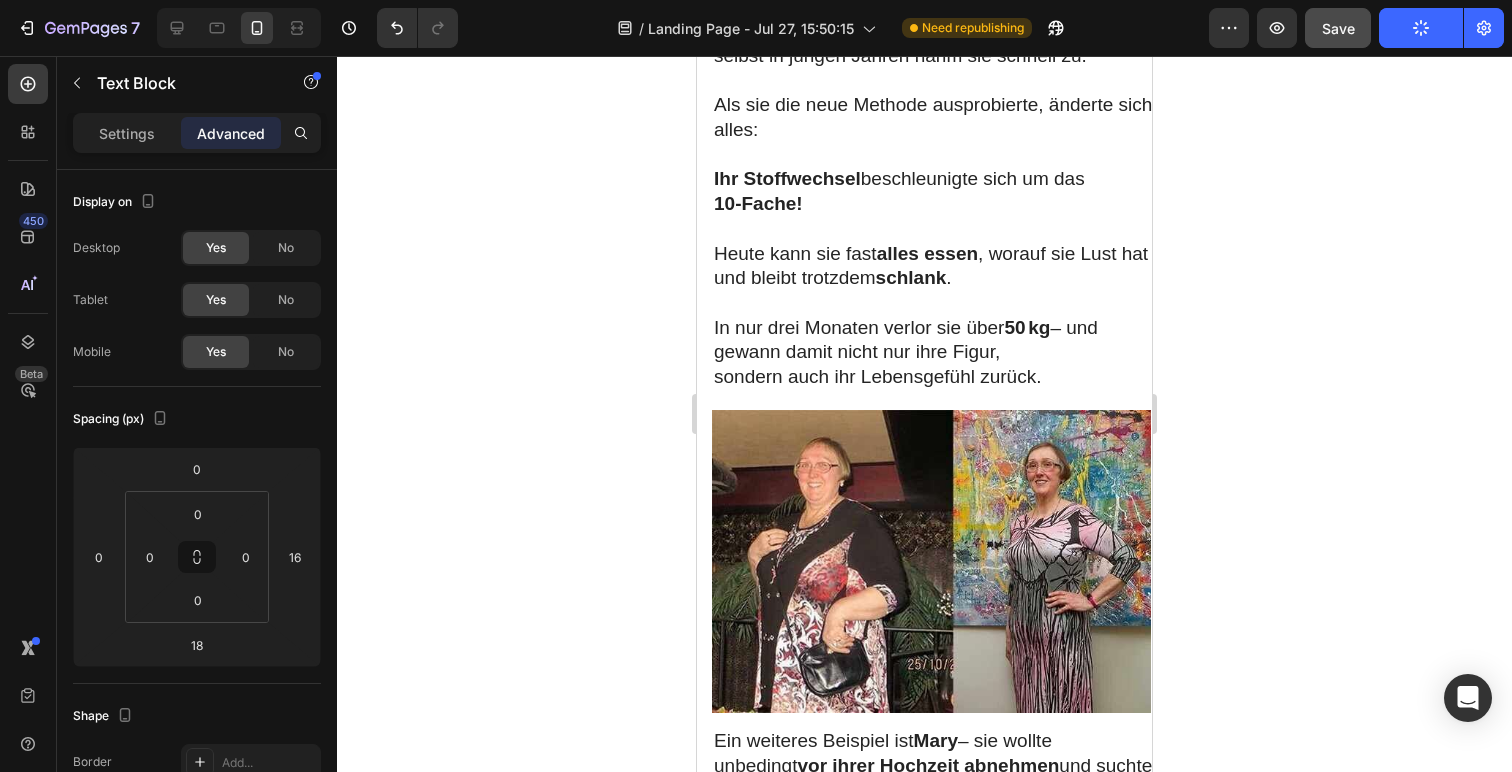 click on "Das GLP-1 Präparat bekämpft Fett &" at bounding box center [931, -127] 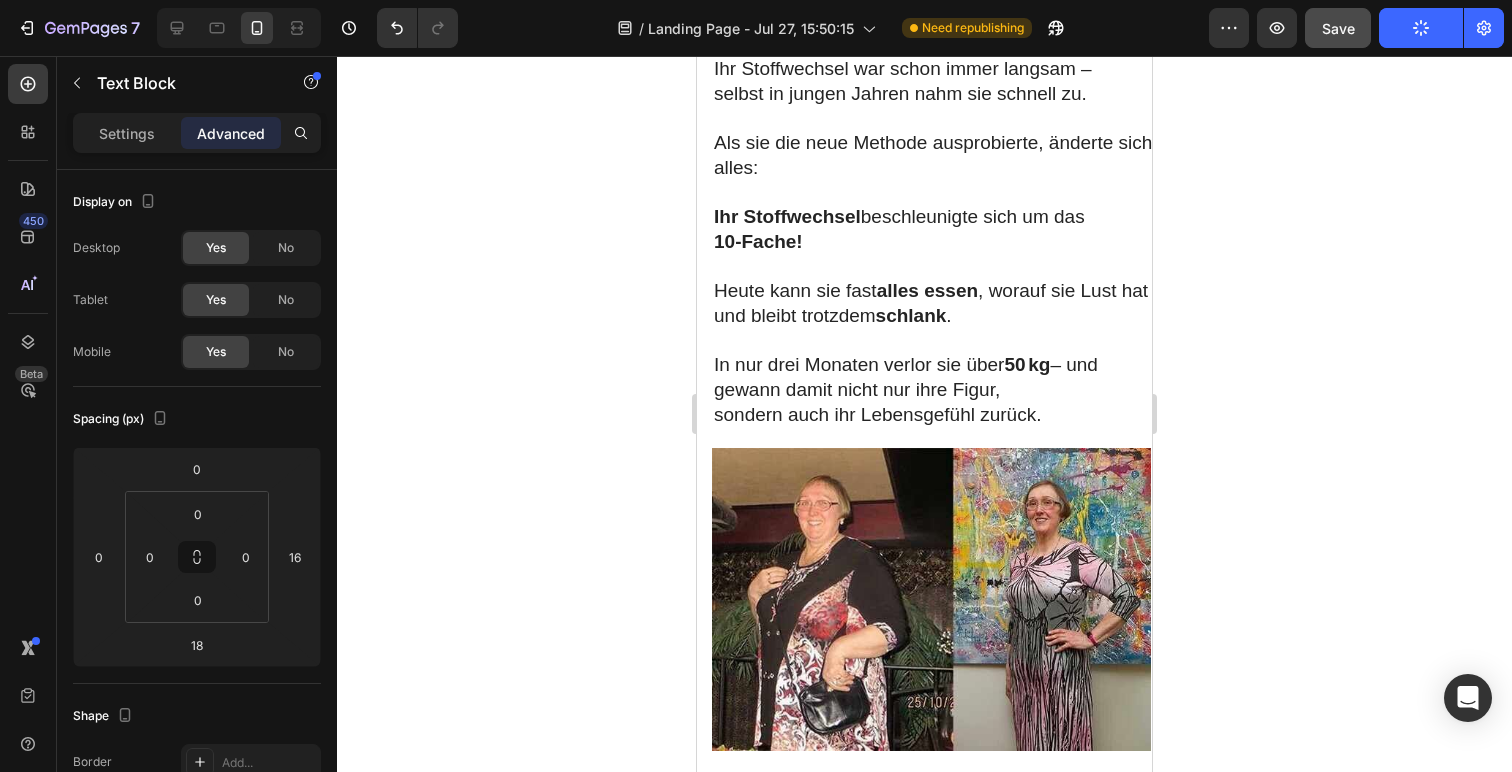 click on "Heißhunger - wirksam und sicher." at bounding box center (930, -50) 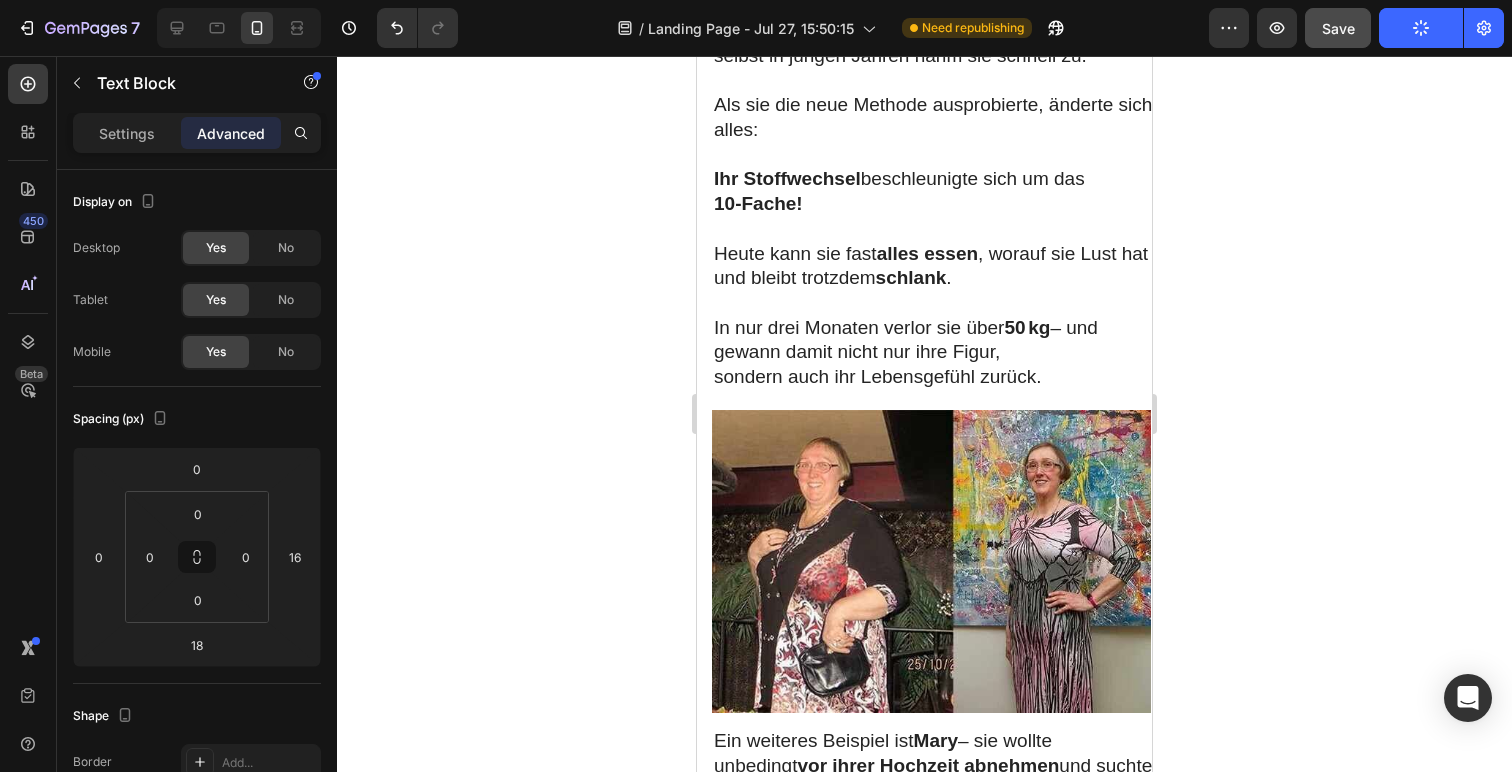 click 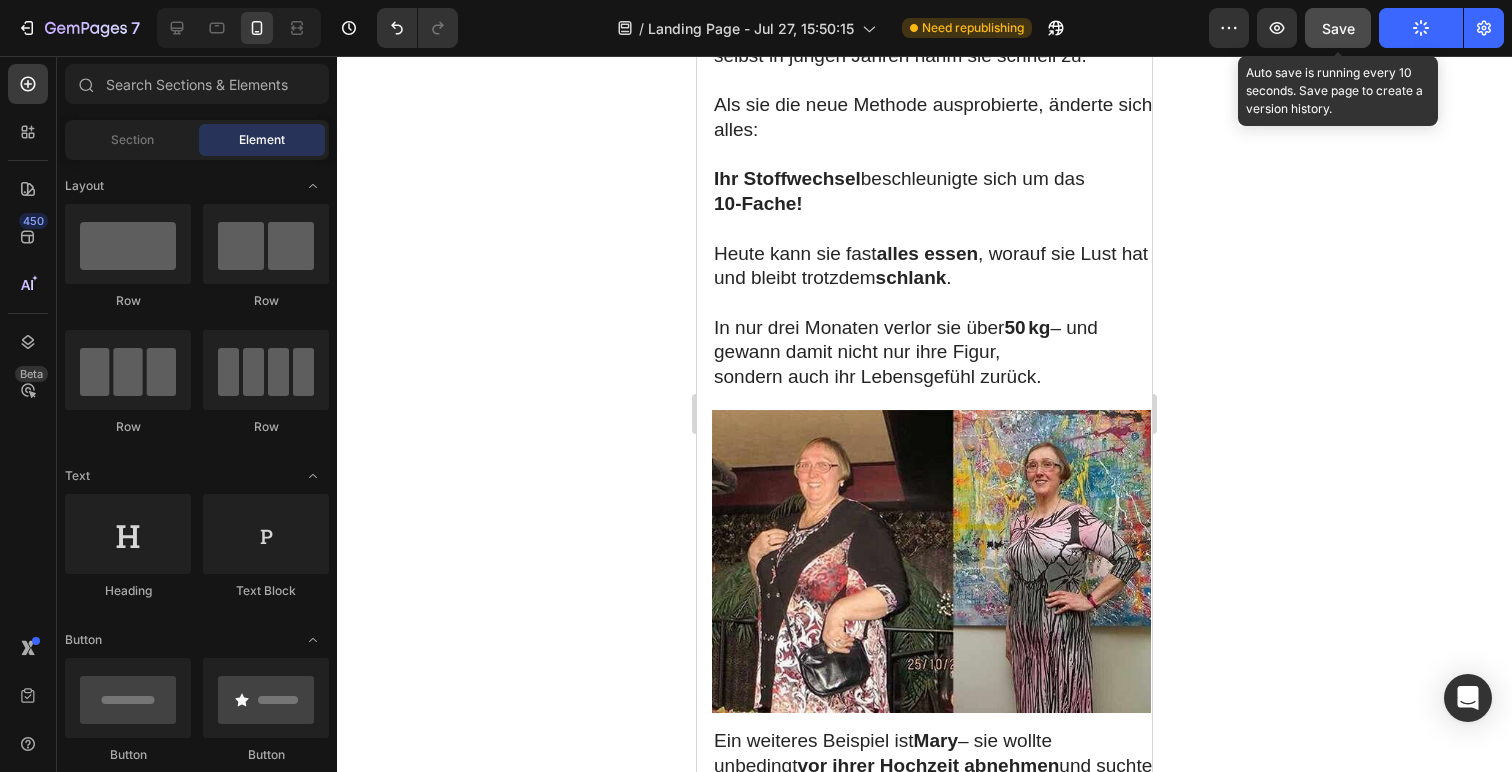 click on "Save" 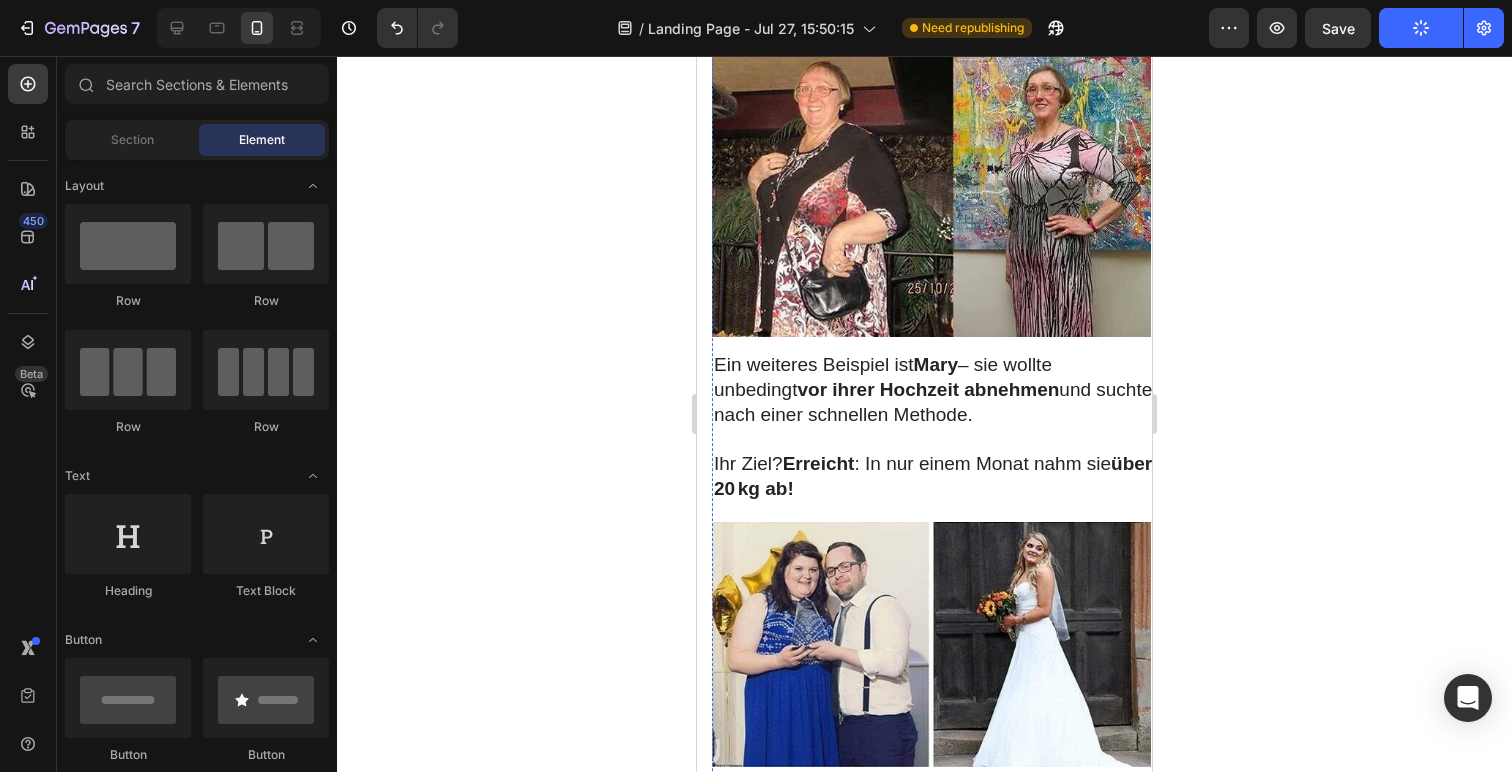 scroll, scrollTop: 6745, scrollLeft: 0, axis: vertical 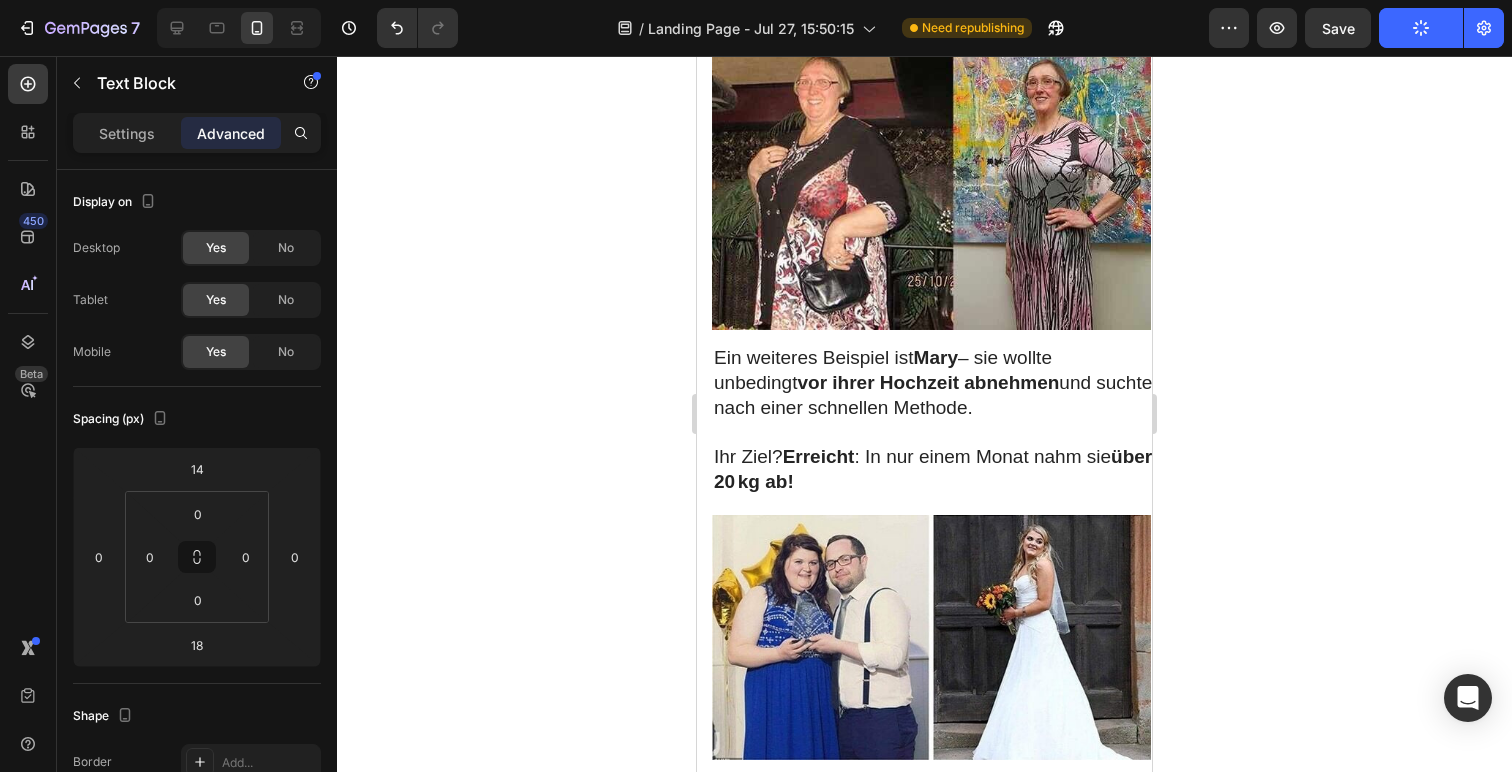 click on "Als sie die neue Methode ausprobierte, änderte sich alles:" at bounding box center [939, -266] 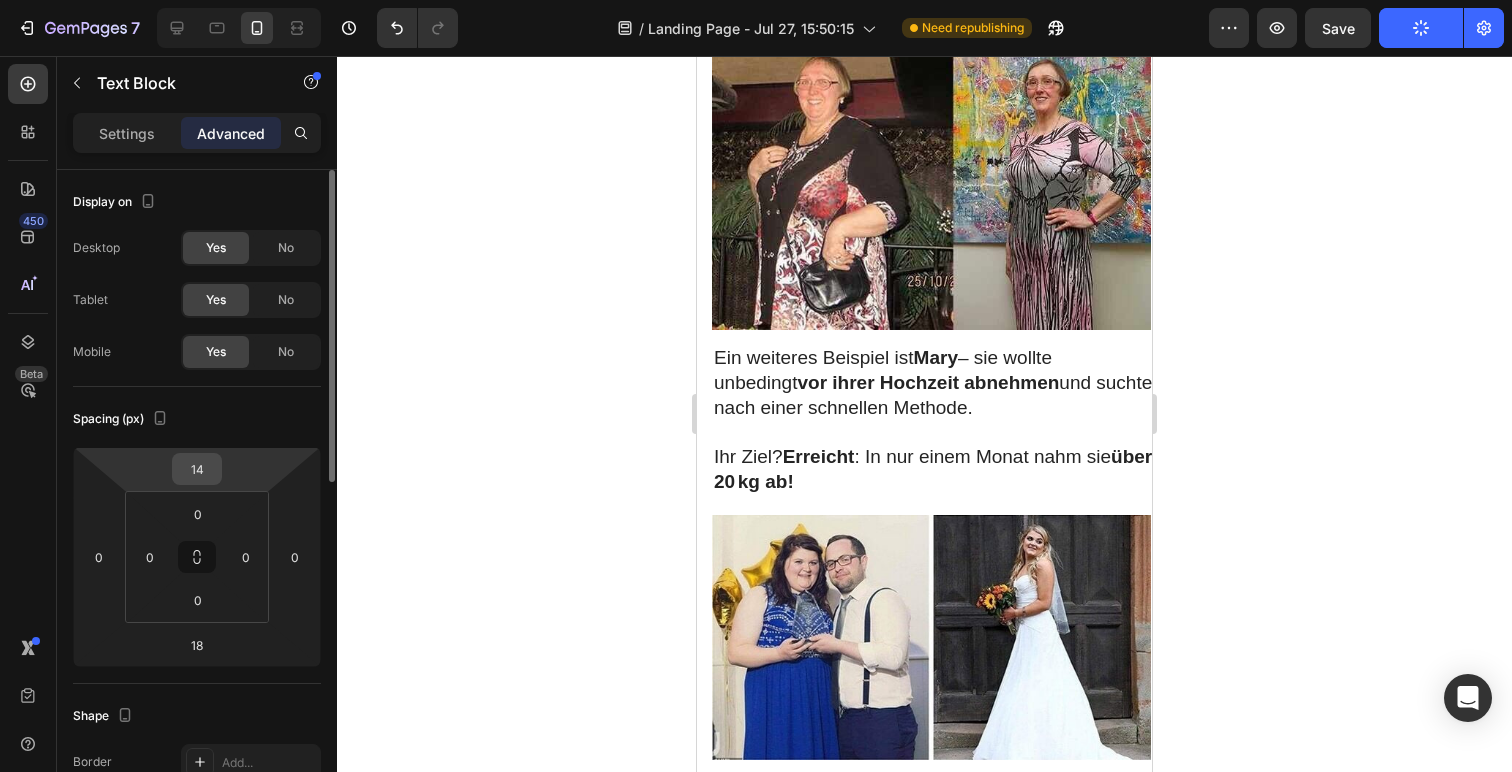 scroll, scrollTop: 117, scrollLeft: 0, axis: vertical 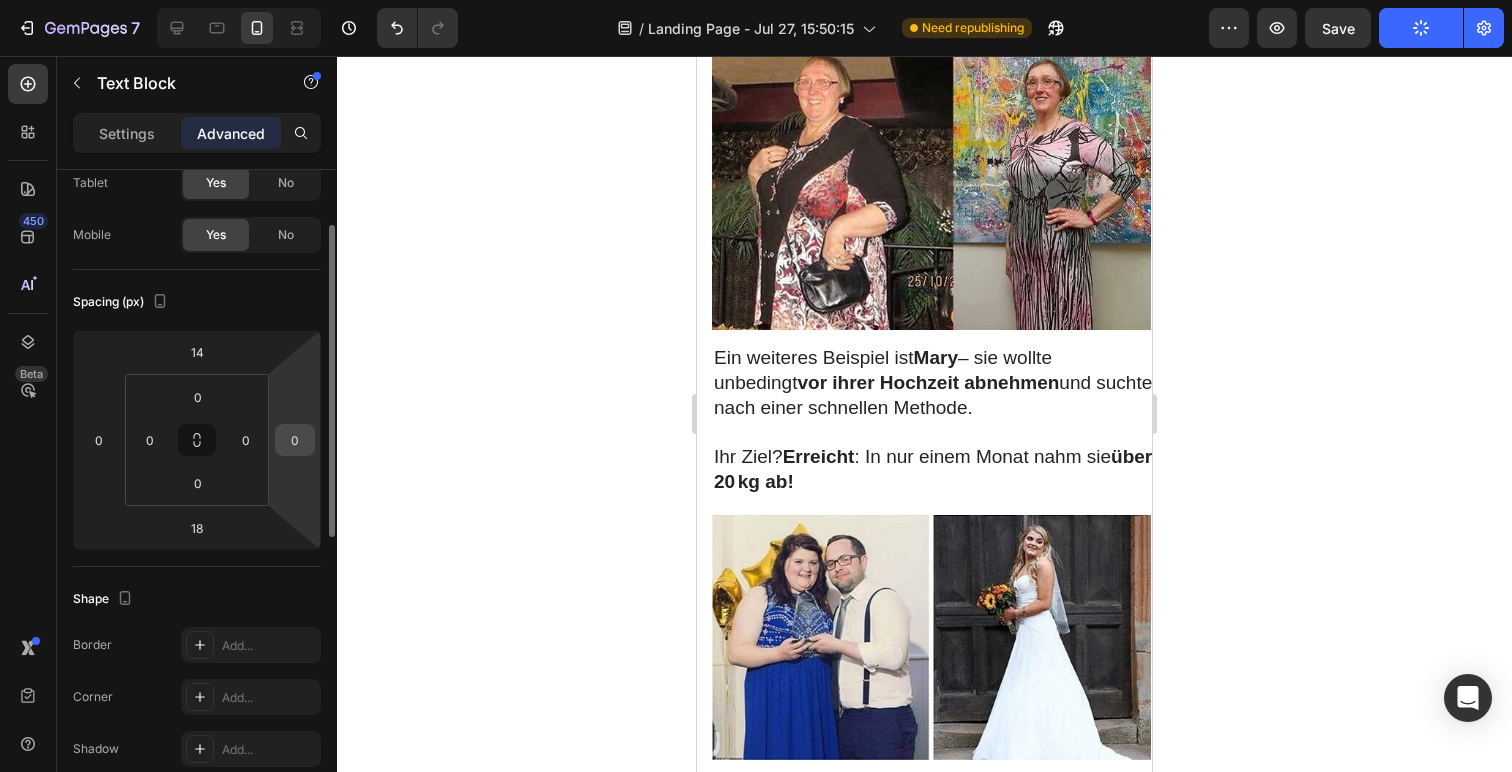 click on "0" at bounding box center (295, 440) 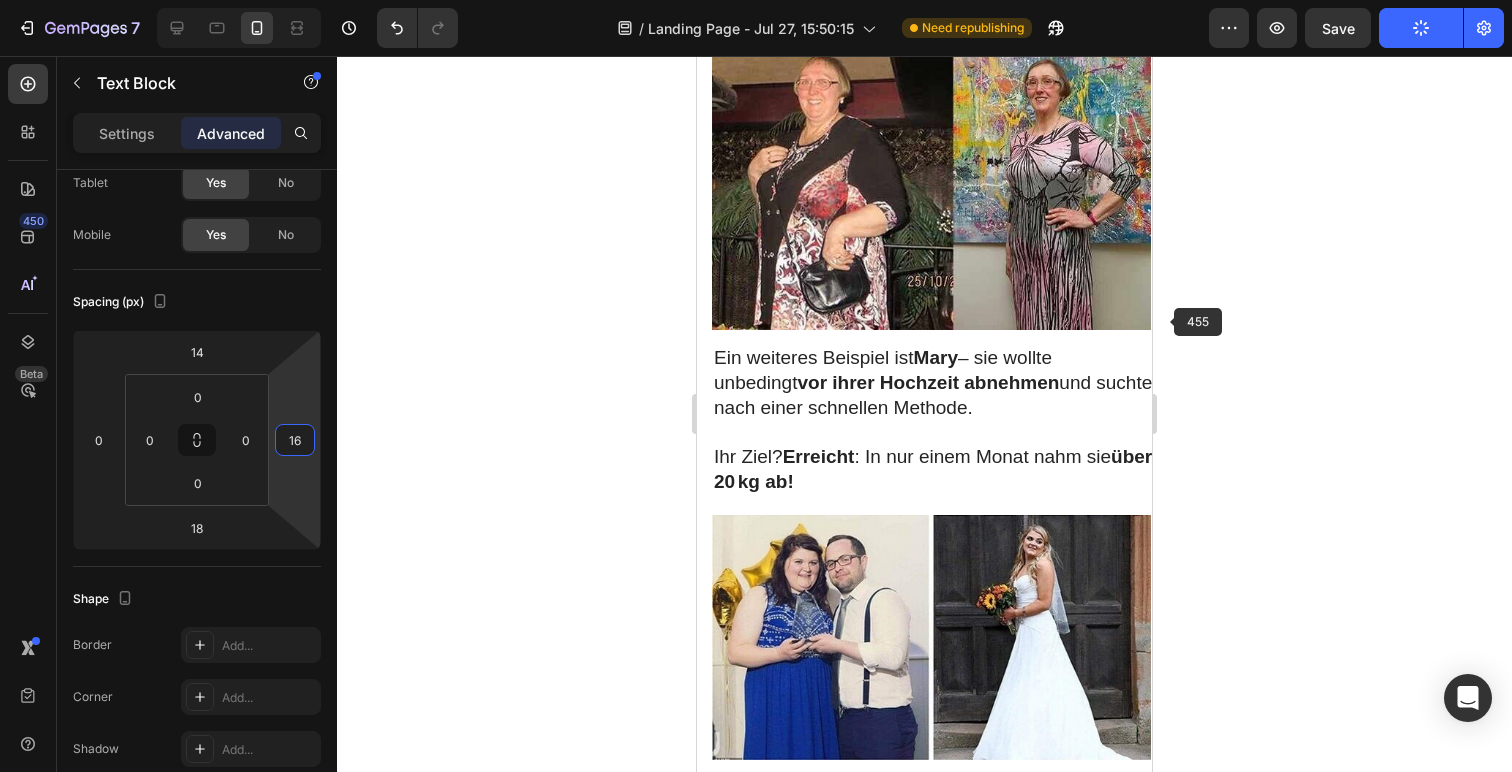 type on "16" 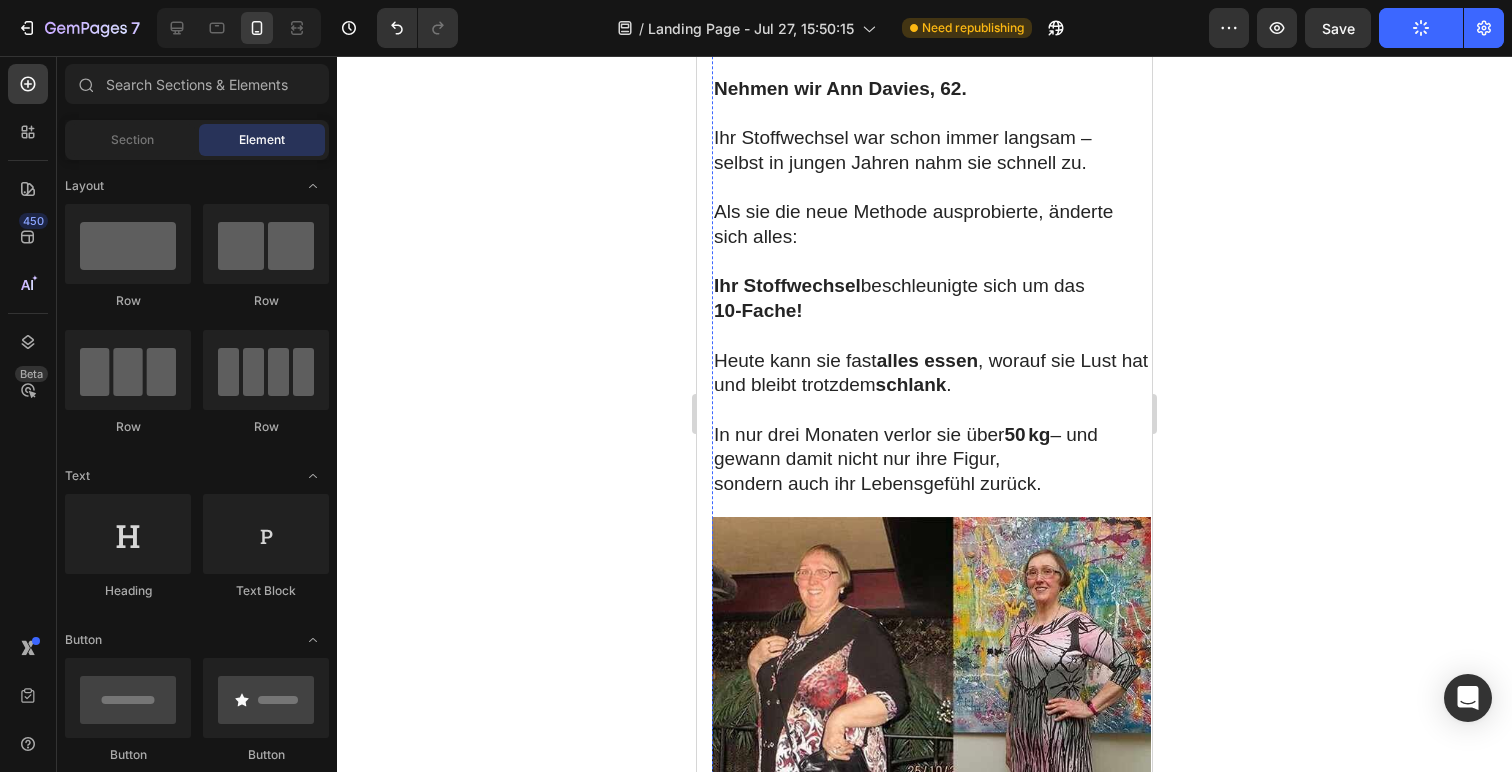 scroll, scrollTop: 6223, scrollLeft: 0, axis: vertical 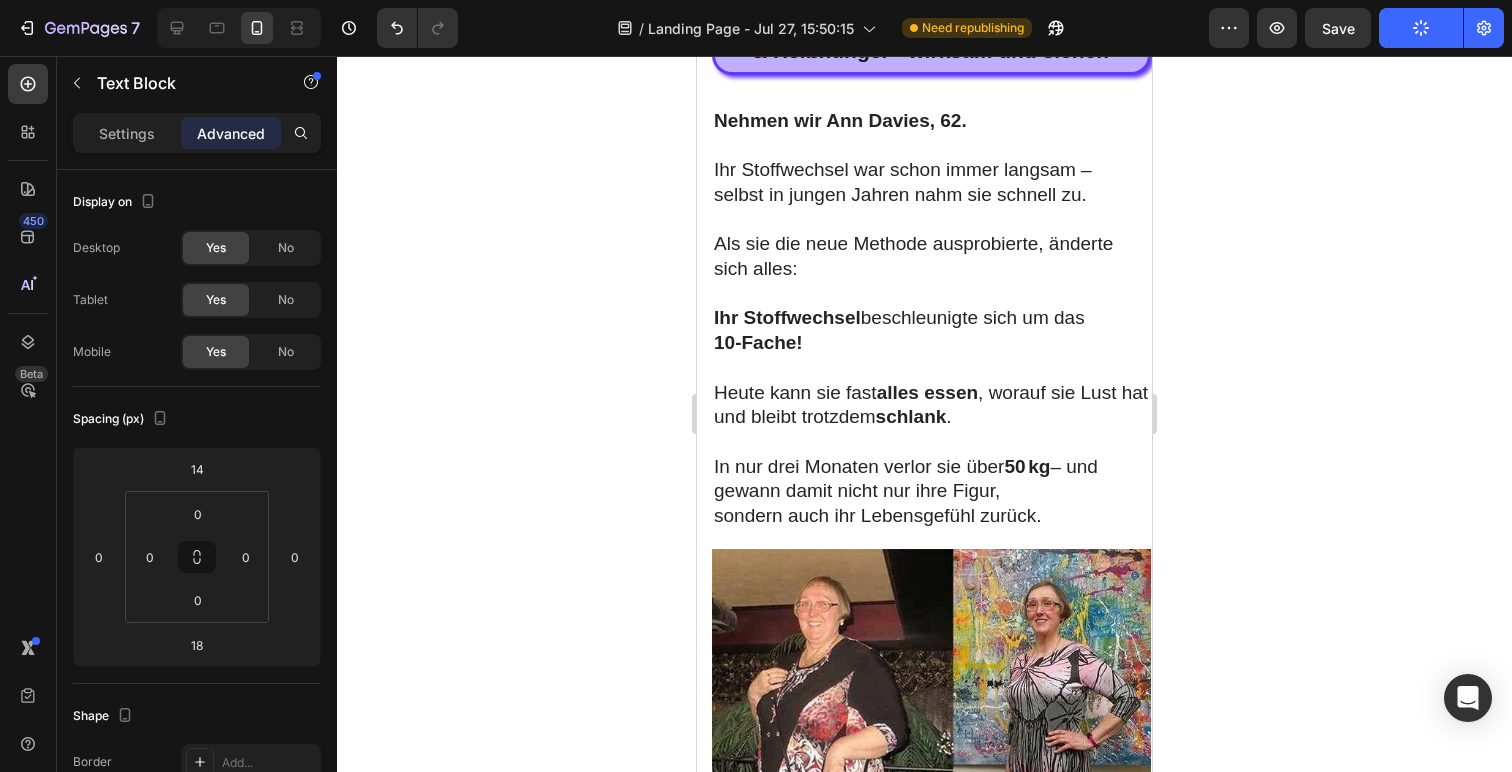 click on "Du fühlst dich schneller satt – und isst automatisch weniger." at bounding box center (939, -278) 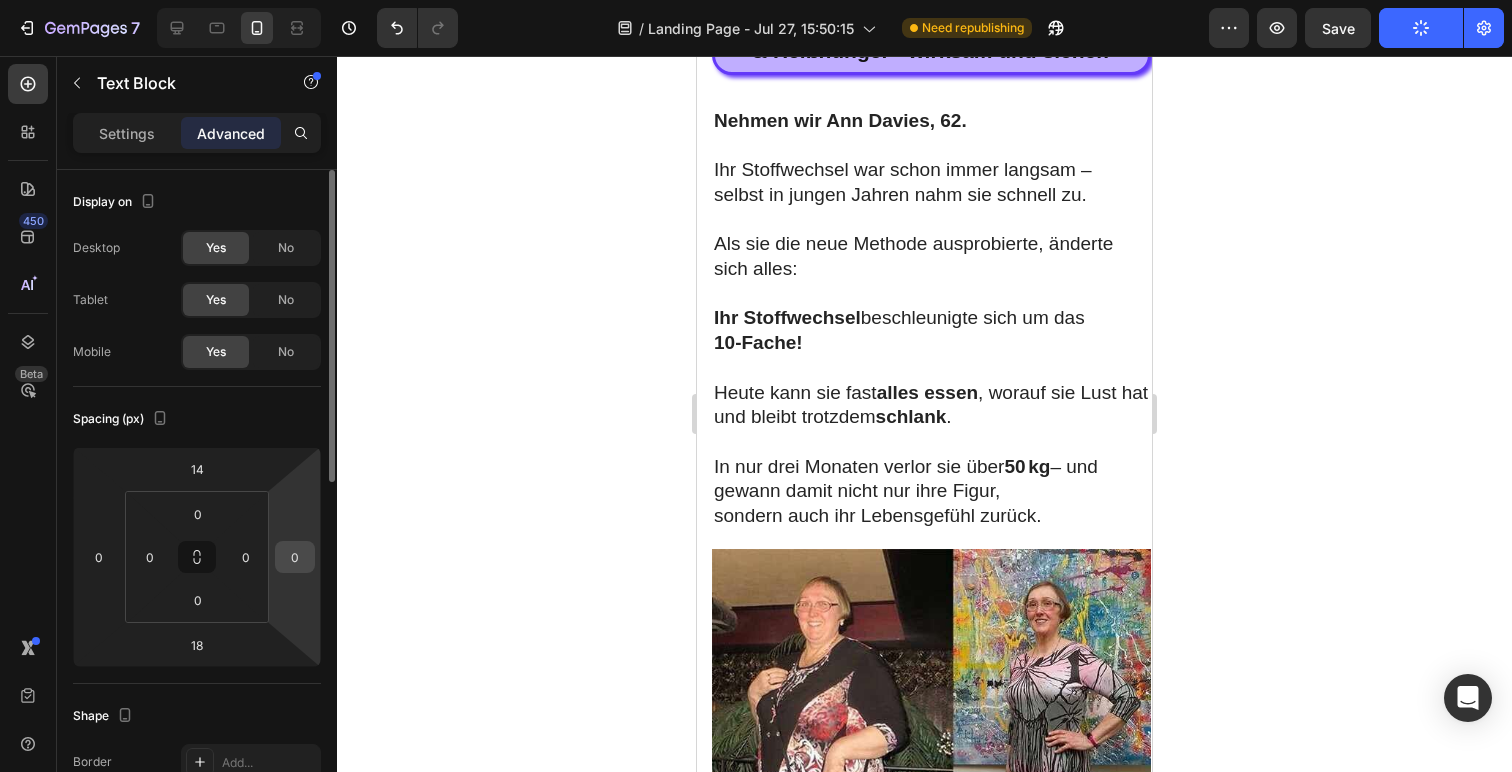 click on "0" at bounding box center [295, 557] 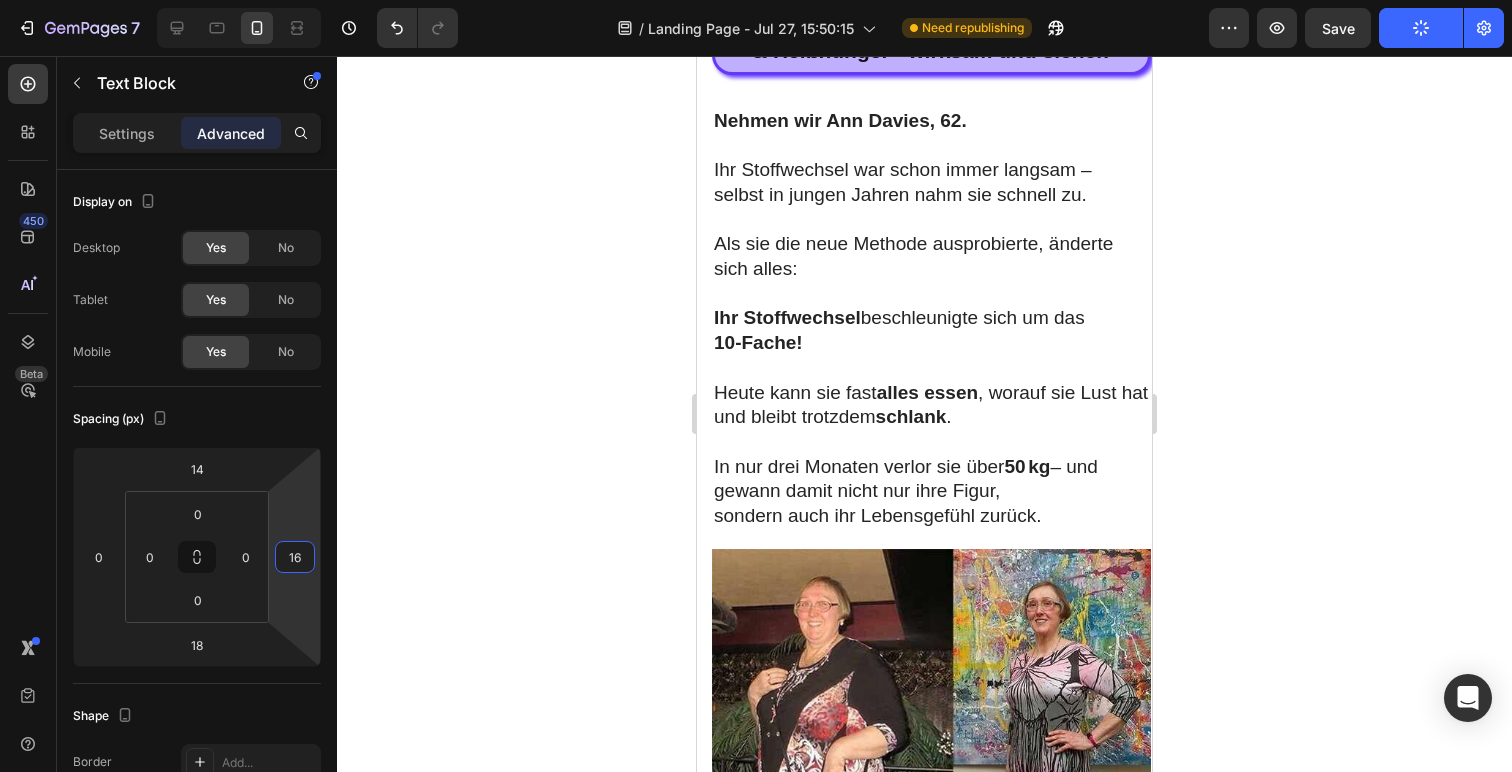 type on "16" 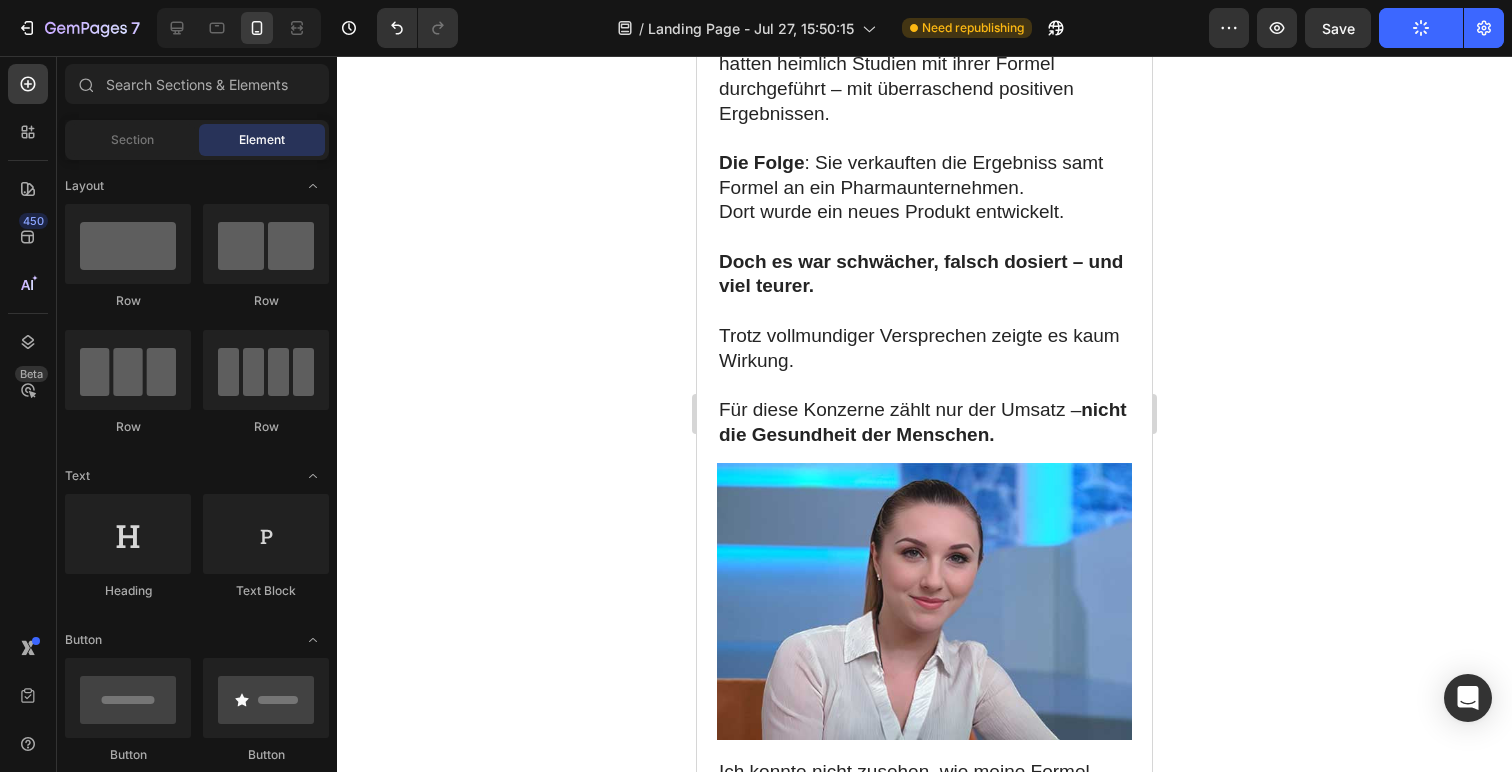 scroll, scrollTop: 8996, scrollLeft: 0, axis: vertical 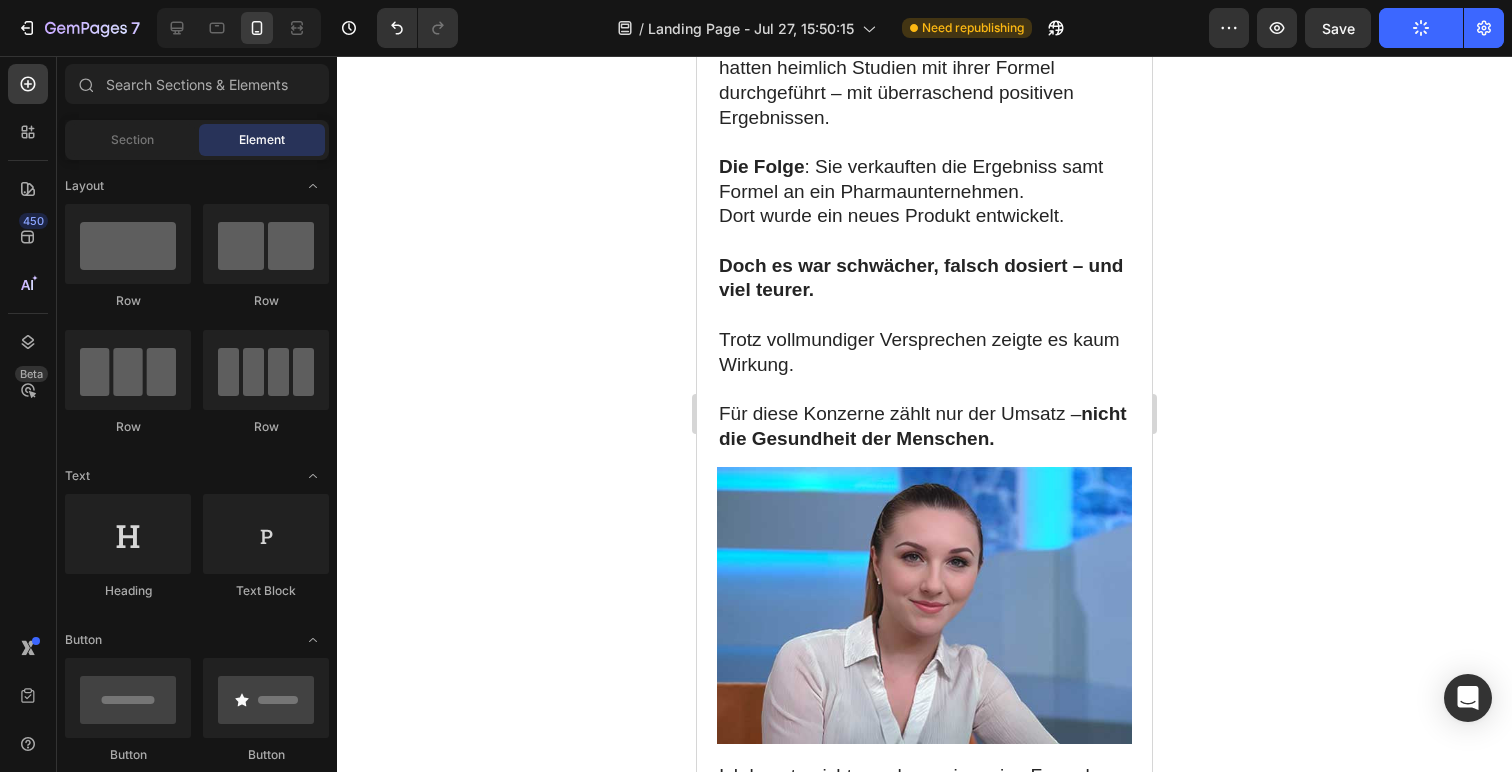 click on "Viele Studien werden von Pharmakonzernen finanziert –  echte Lösungen werden oft unterdrückt." at bounding box center (939, -247) 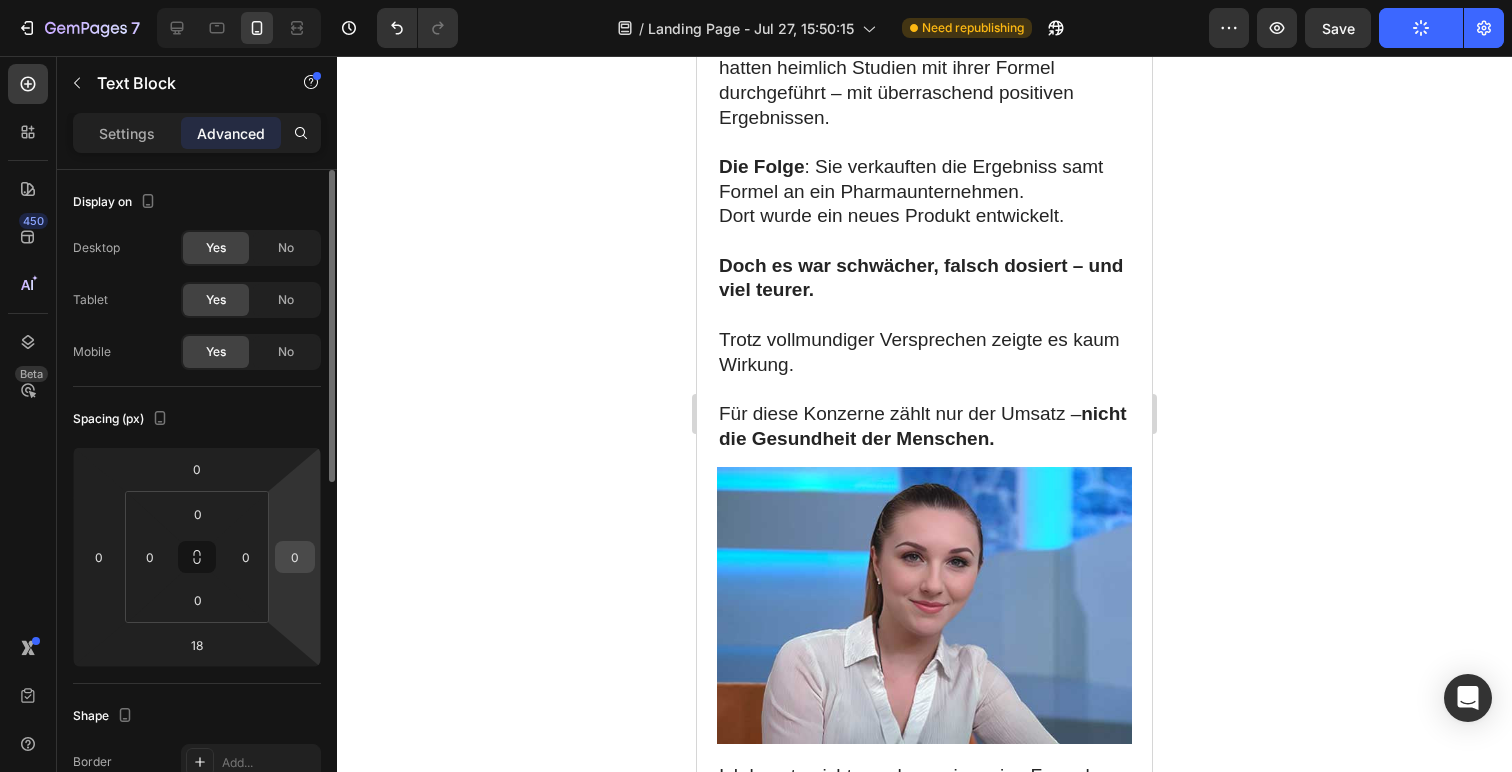 click on "0" at bounding box center (295, 557) 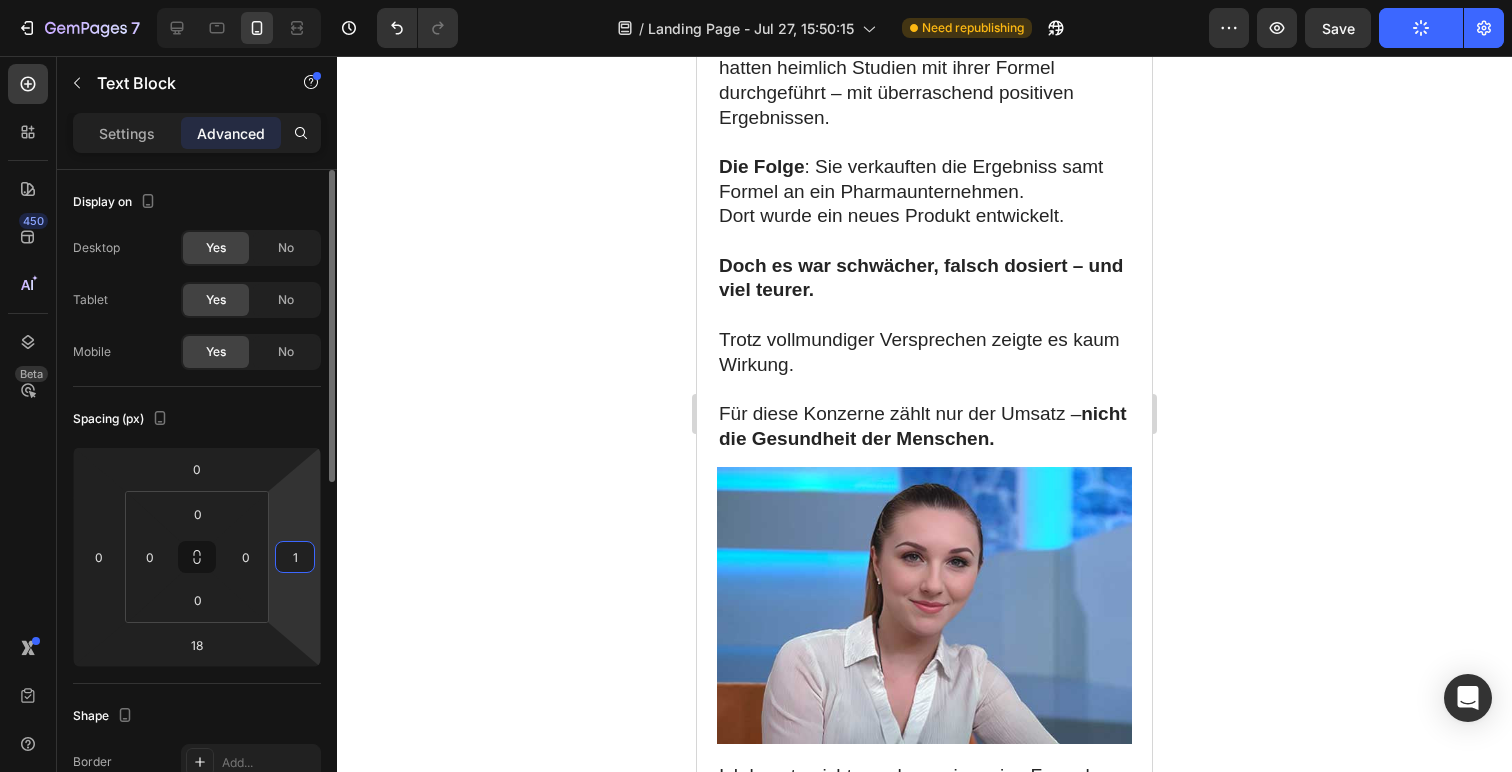 type on "16" 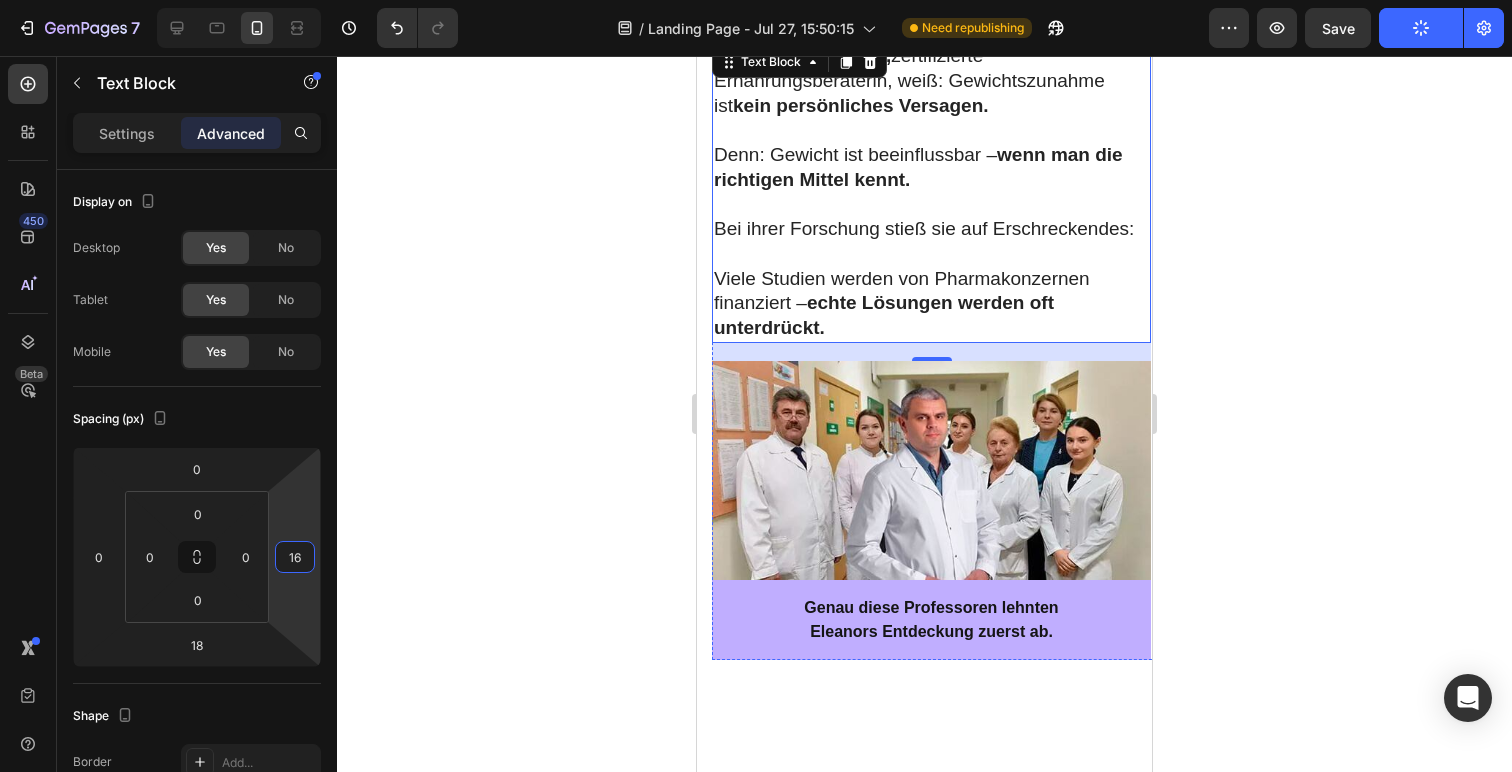 scroll, scrollTop: 8456, scrollLeft: 0, axis: vertical 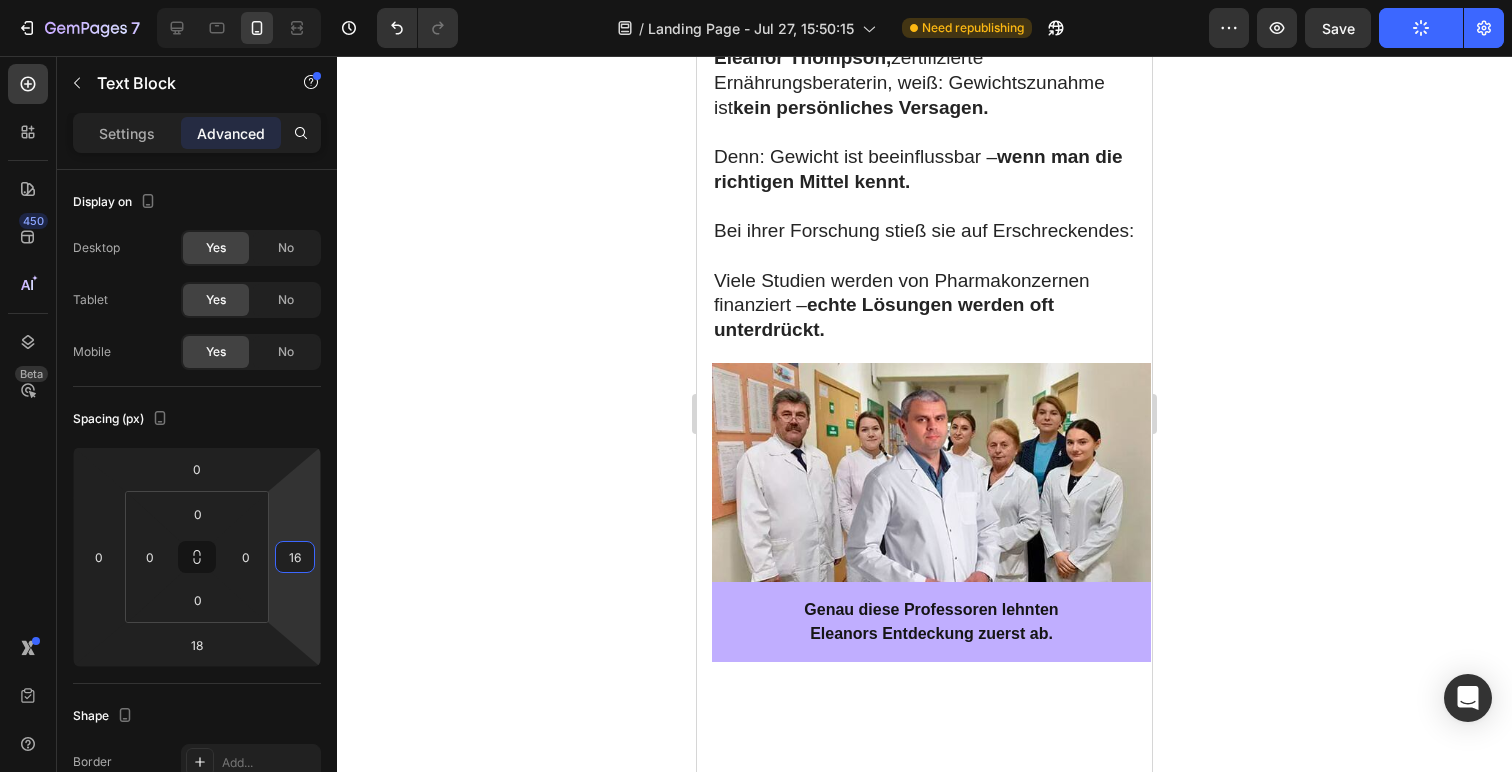 click on "Und auf deinen neuen Fotos?" at bounding box center [939, -214] 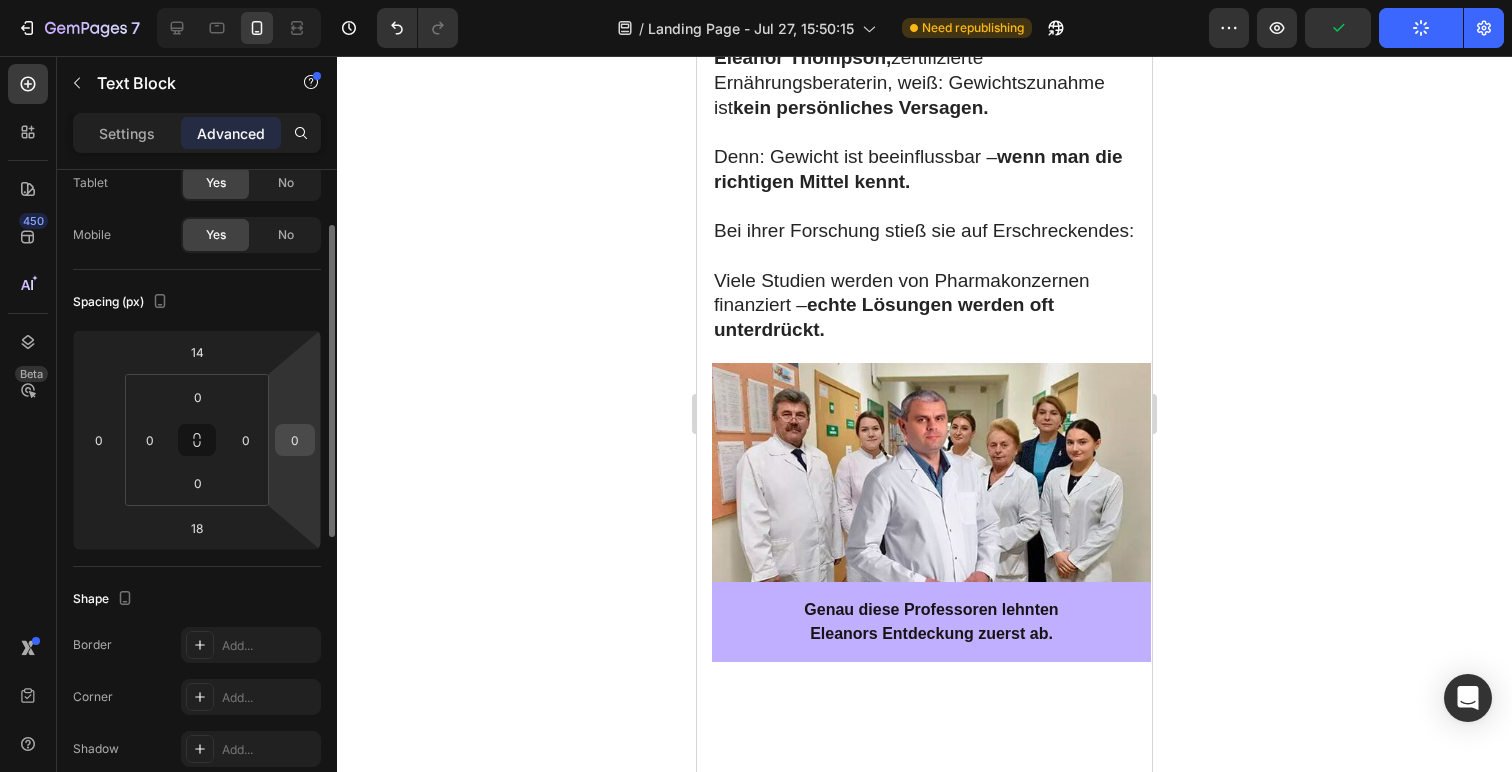 click on "0" at bounding box center [295, 440] 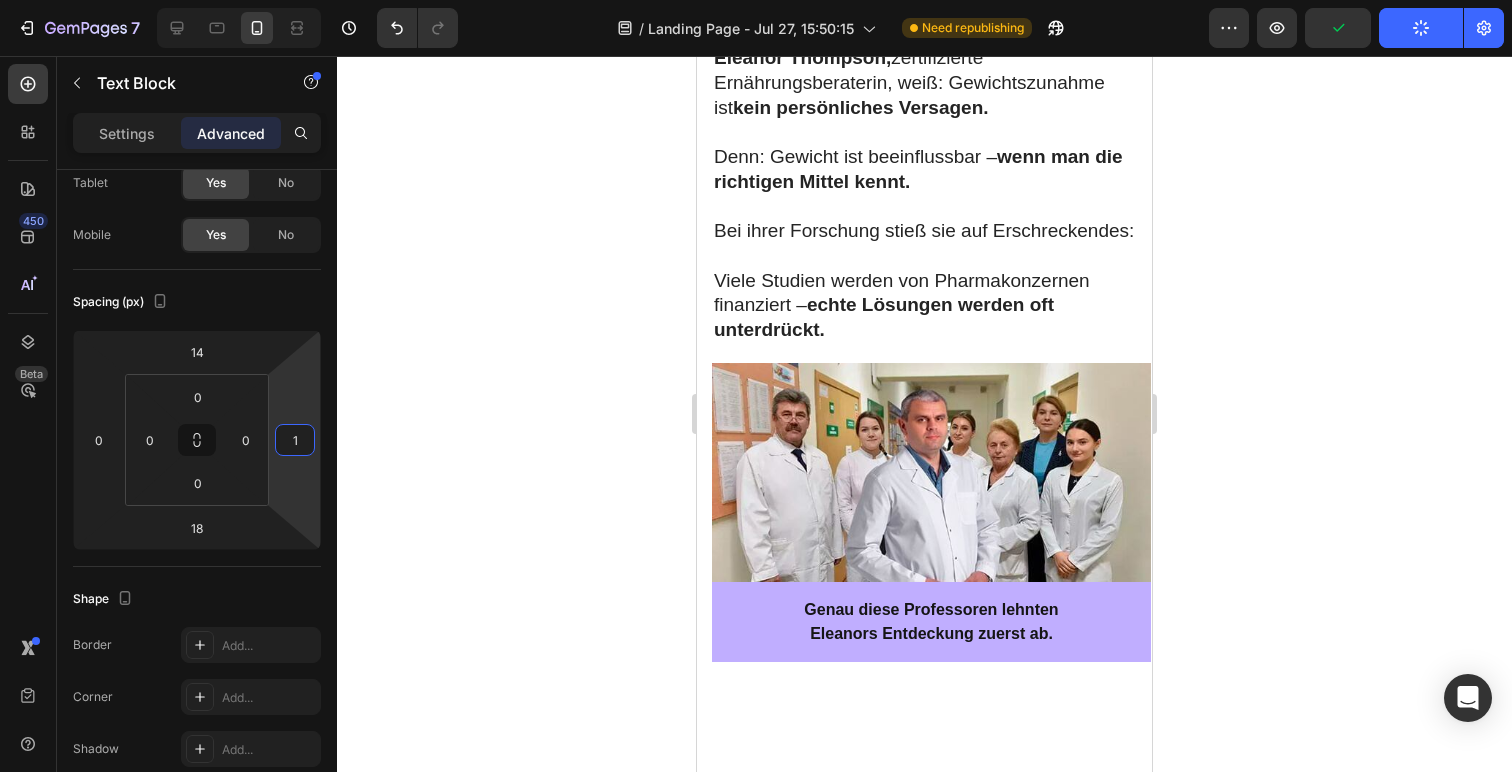 type on "16" 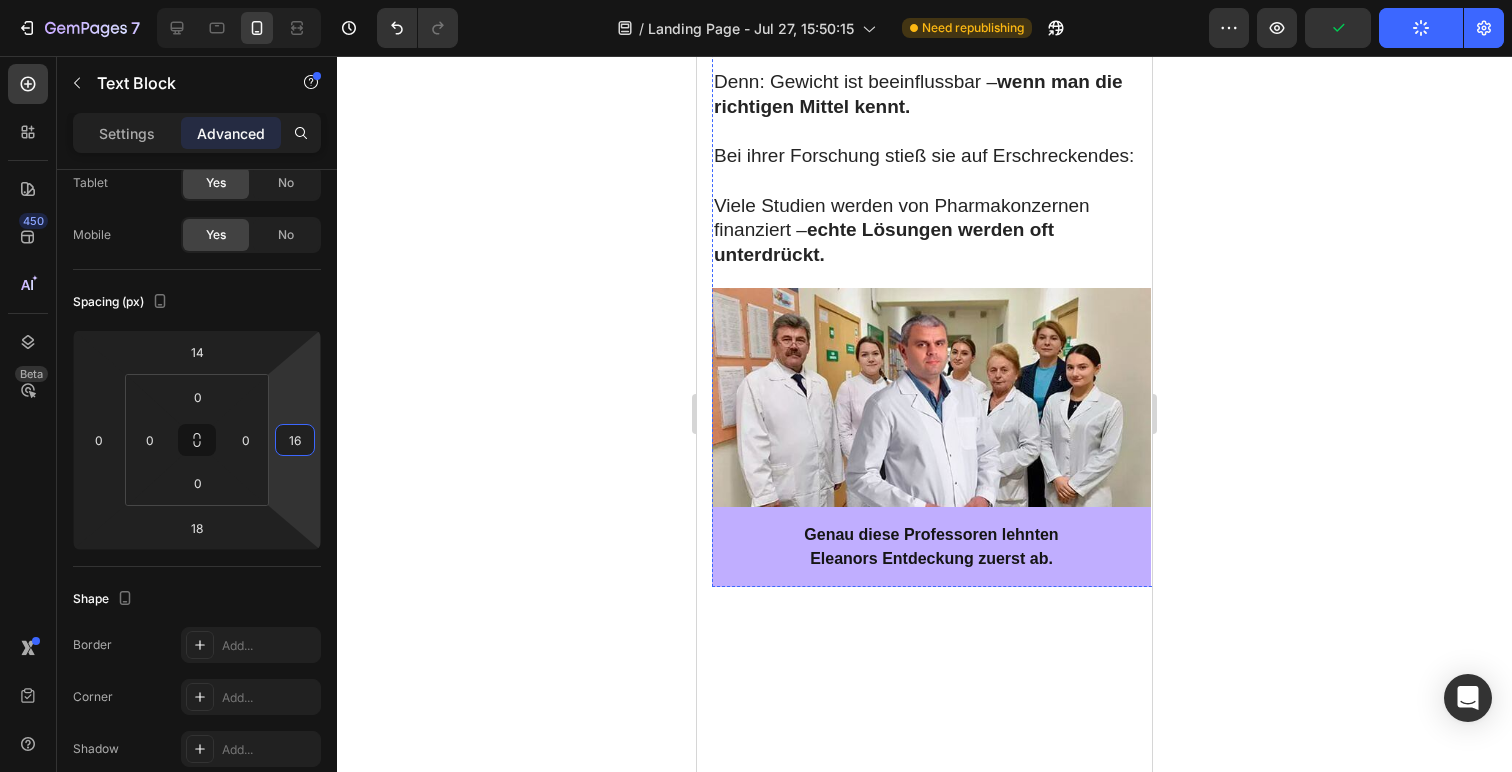 scroll, scrollTop: 8632, scrollLeft: 0, axis: vertical 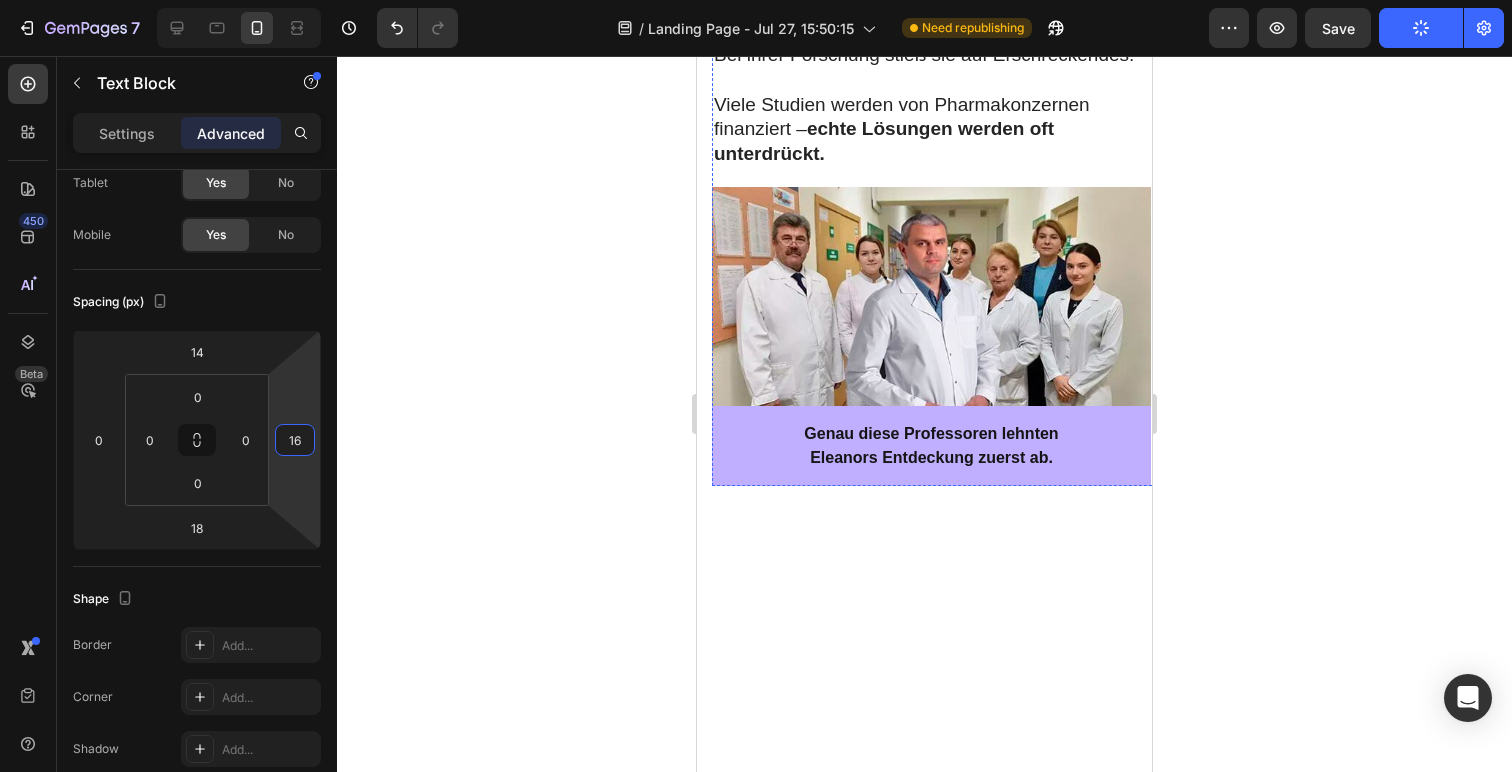 click on "und du bist nicht allein." at bounding box center [939, -165] 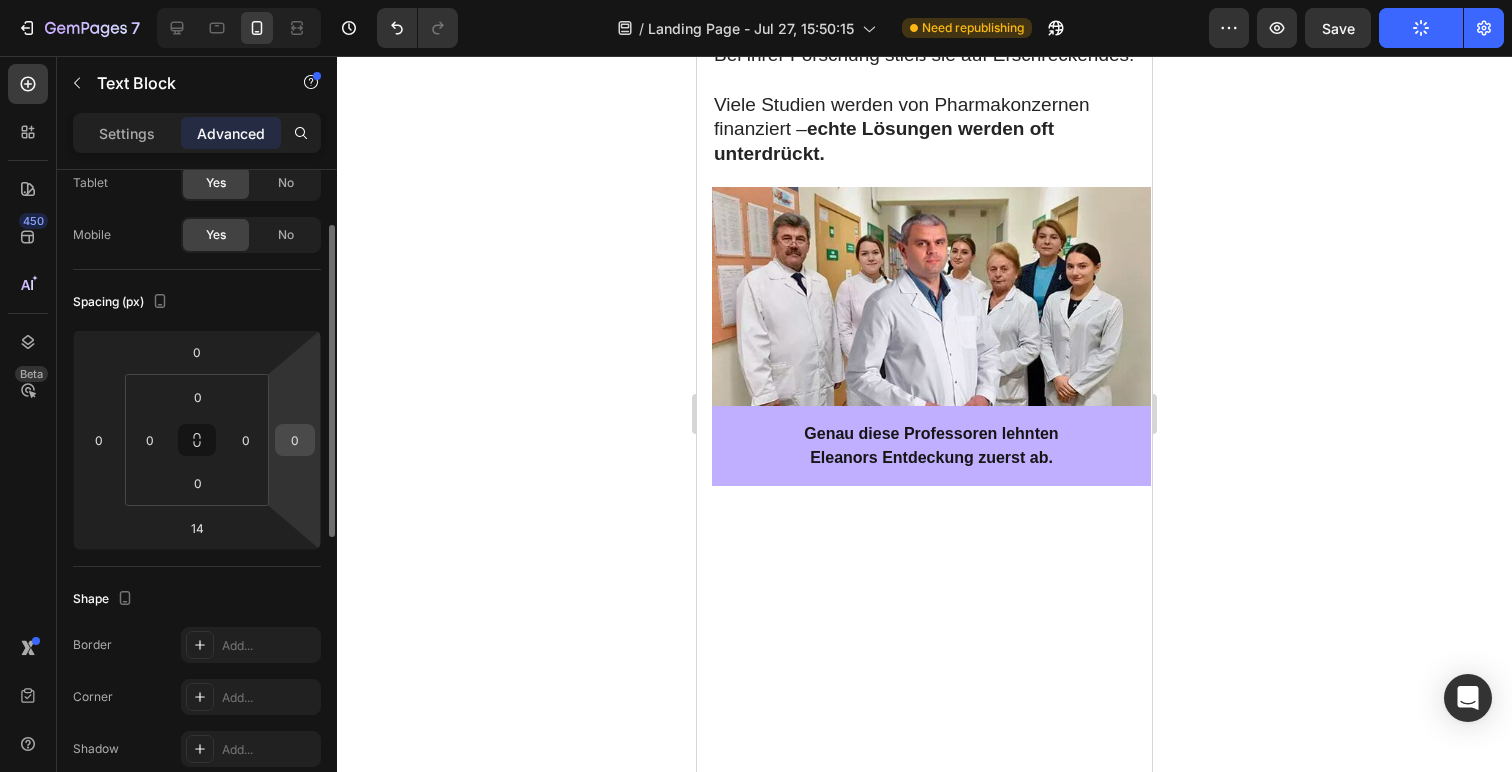 click on "7   /  Landing Page - Jul 27, 15:50:15 Need republishing Preview  Save   Publish  450 Beta Sections(18) Elements(83) Section Element Hero Section Product Detail Brands Trusted Badges Guarantee Product Breakdown How to use Testimonials Compare Bundle FAQs Social Proof Brand Story Product List Collection Blog List Contact Sticky Add to Cart Custom Footer Browse Library 450 Layout
Row
Row
Row
Row Text
Heading
Text Block Button
Button
Button Media
Image
Image" at bounding box center [756, 0] 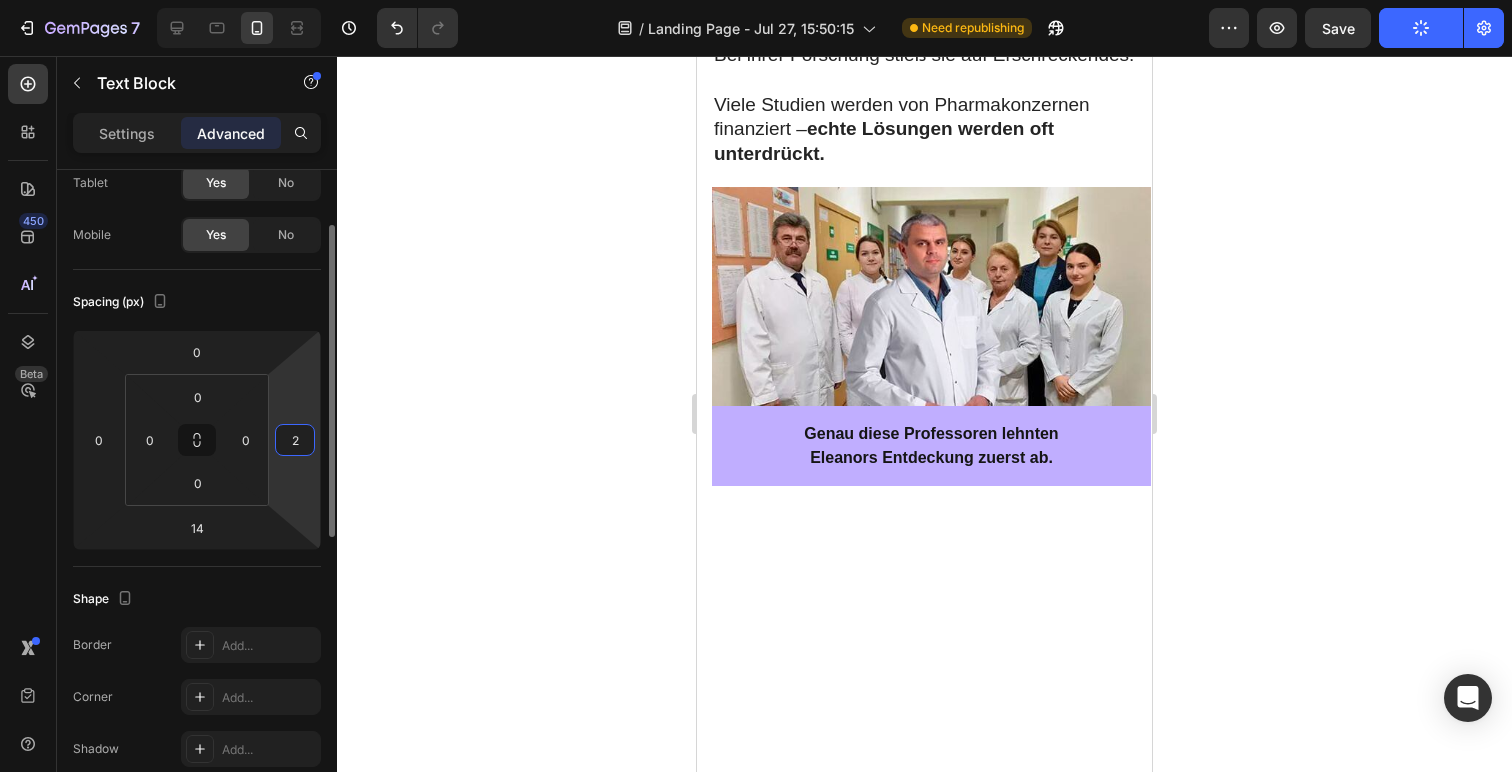 click on "2" at bounding box center [295, 440] 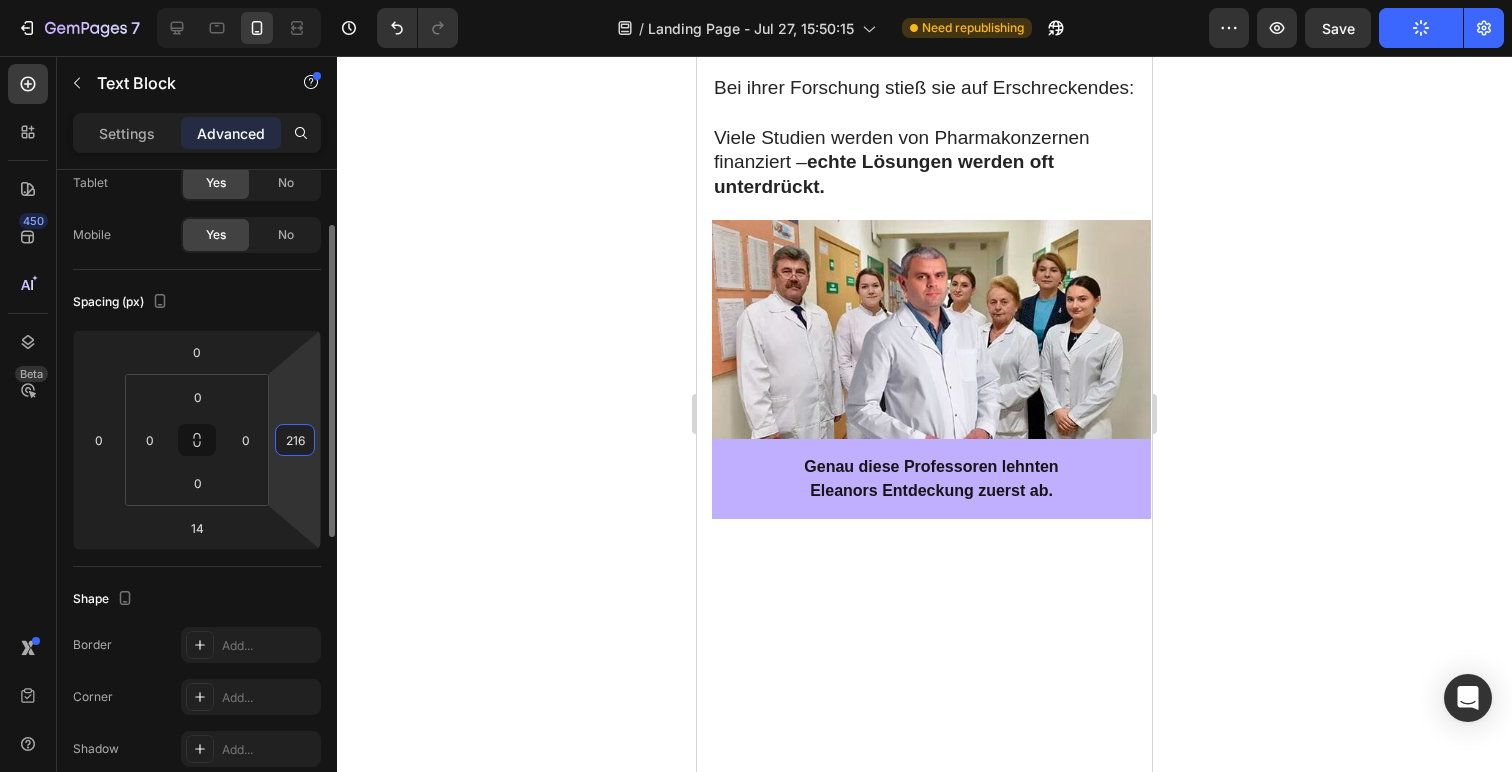 click on "216" at bounding box center [295, 440] 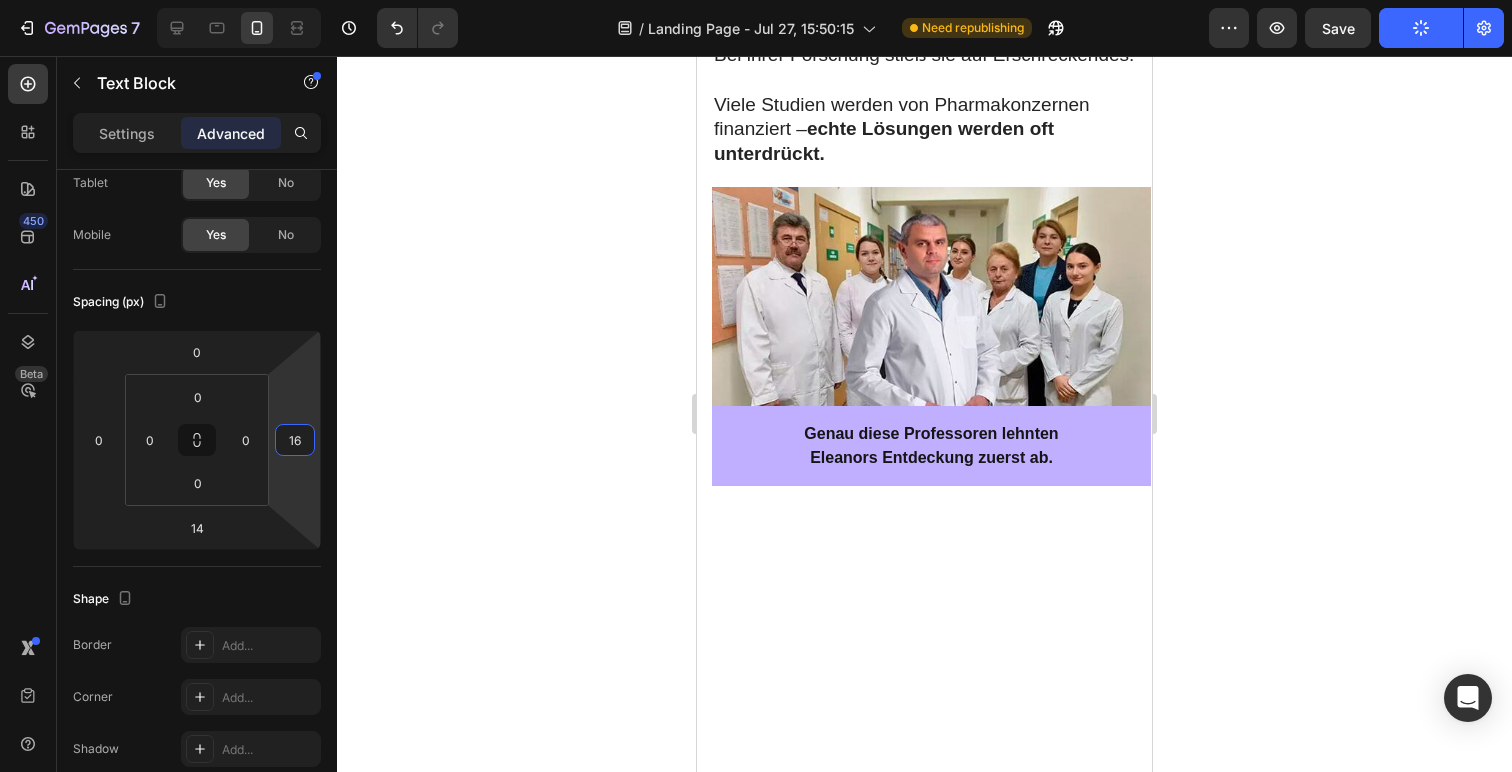 type on "16" 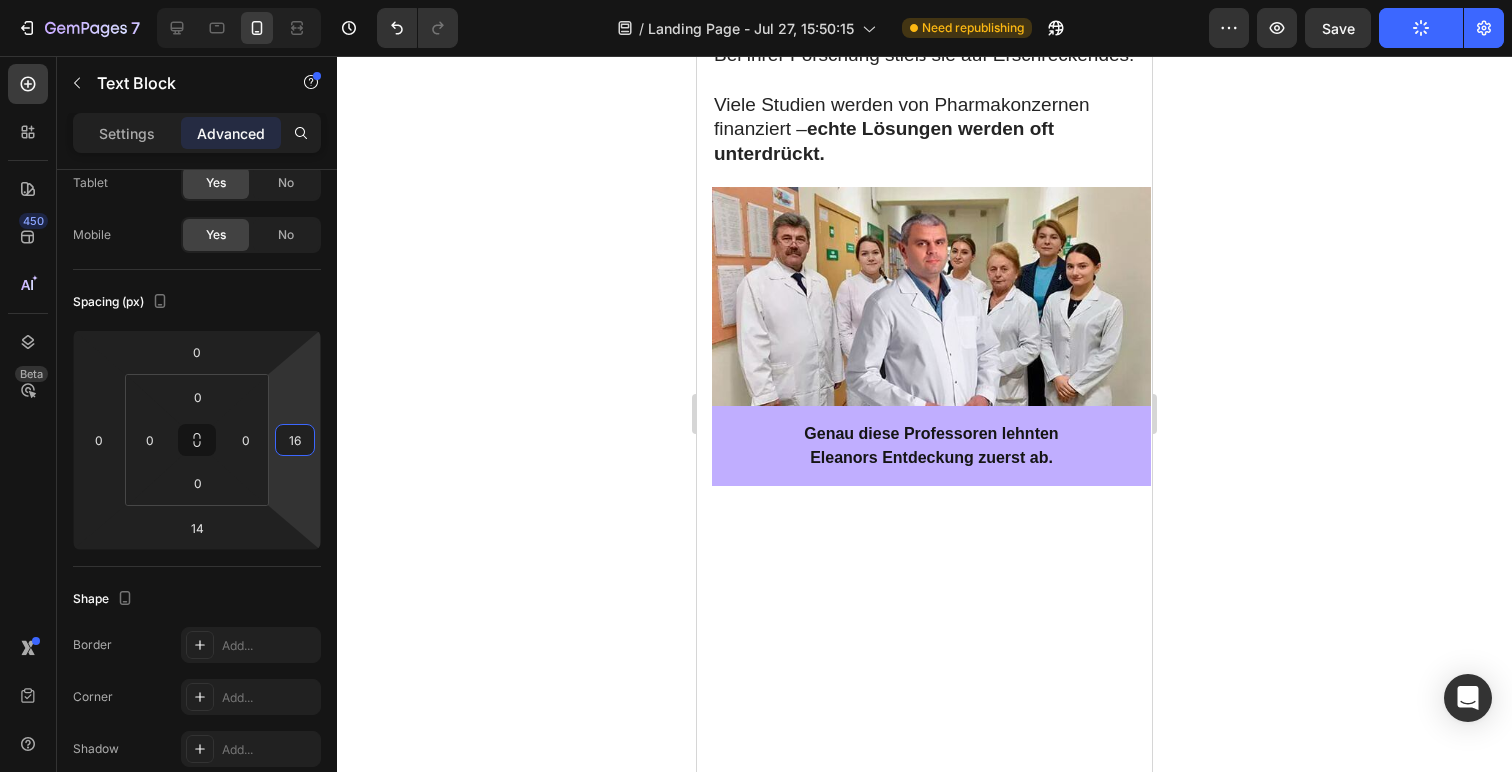 drag, startPoint x: 517, startPoint y: 407, endPoint x: 683, endPoint y: 403, distance: 166.04819 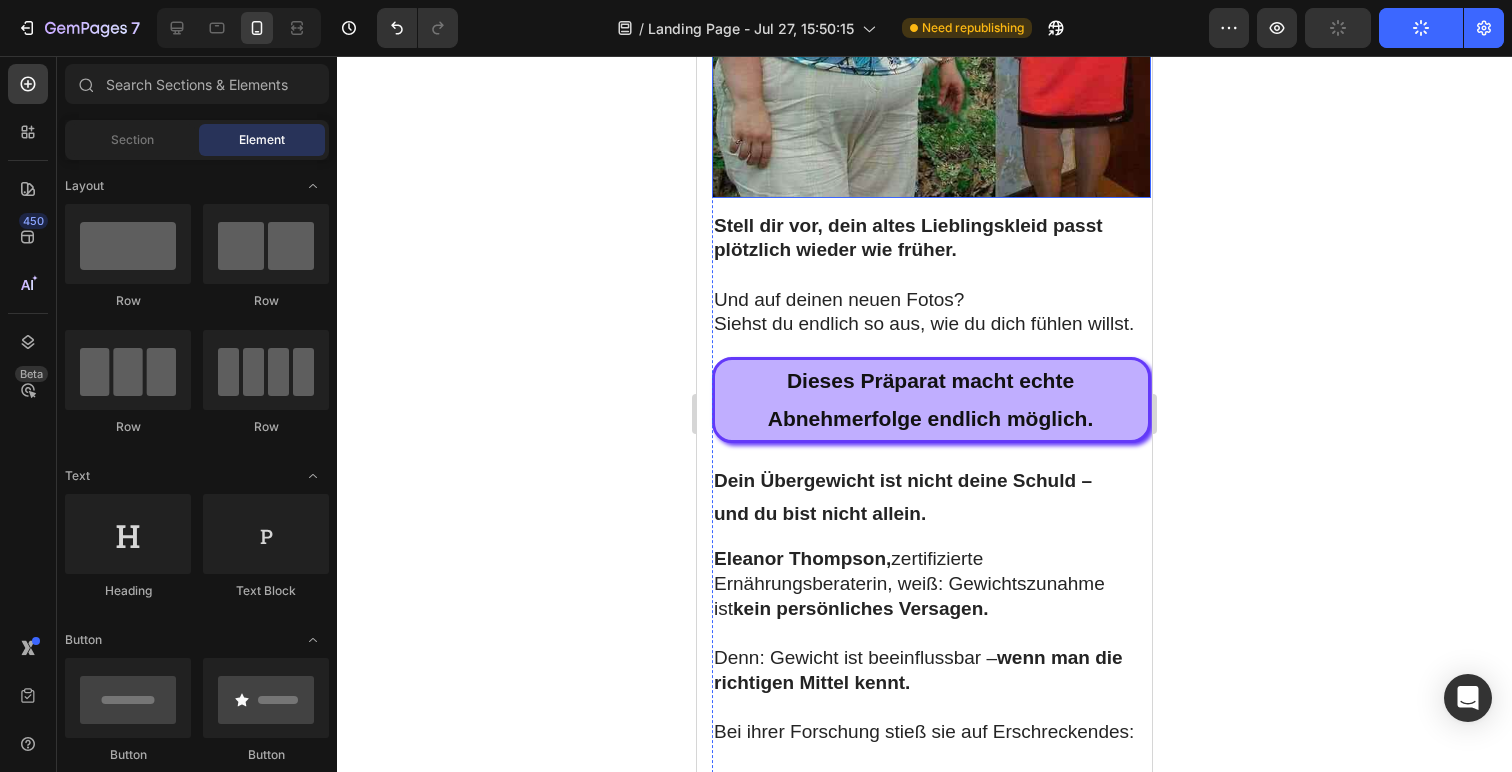 scroll, scrollTop: 7921, scrollLeft: 0, axis: vertical 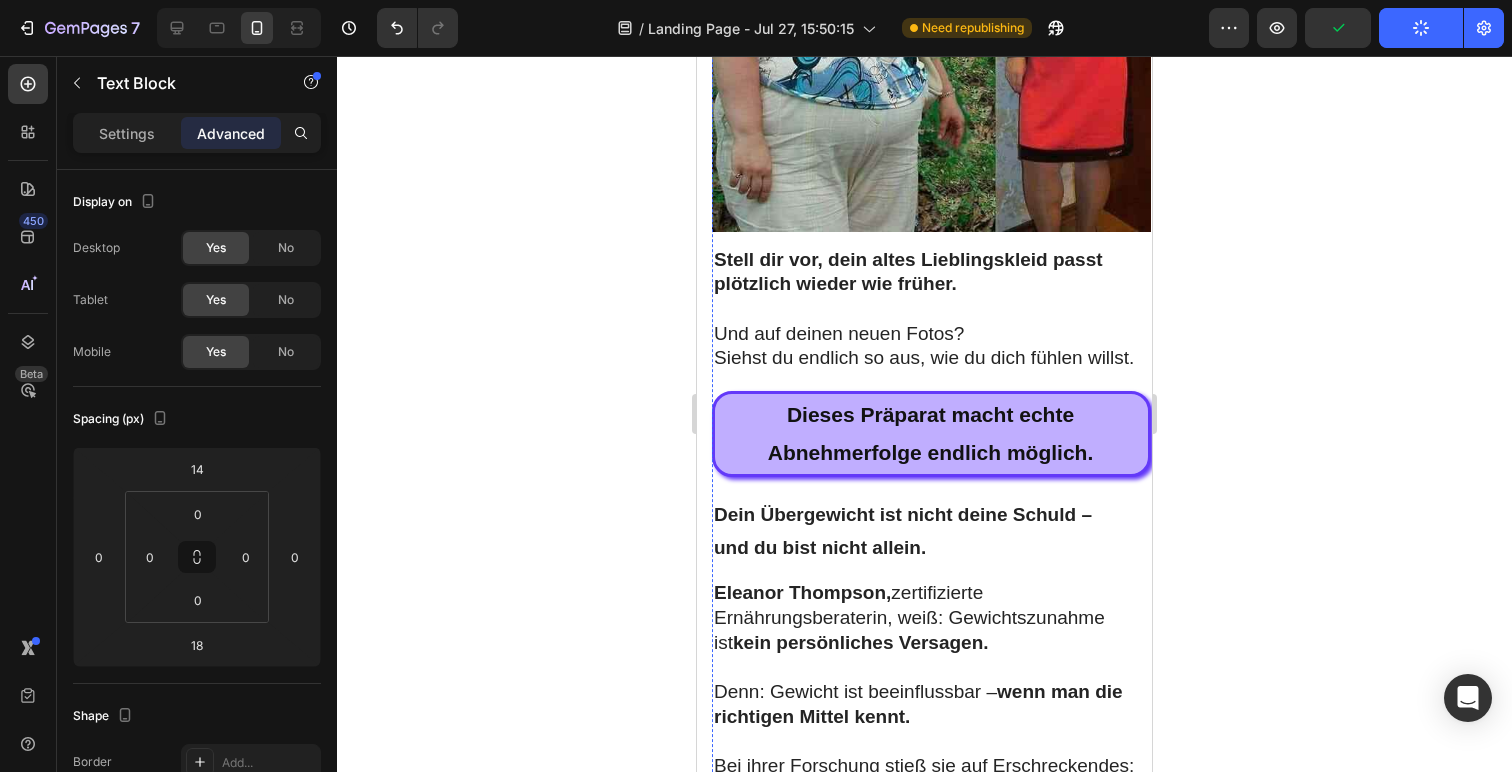 click on "Dank der GLP-1 Formel konnte sie ihren Stoffwechsel aktivieren." at bounding box center (939, -302) 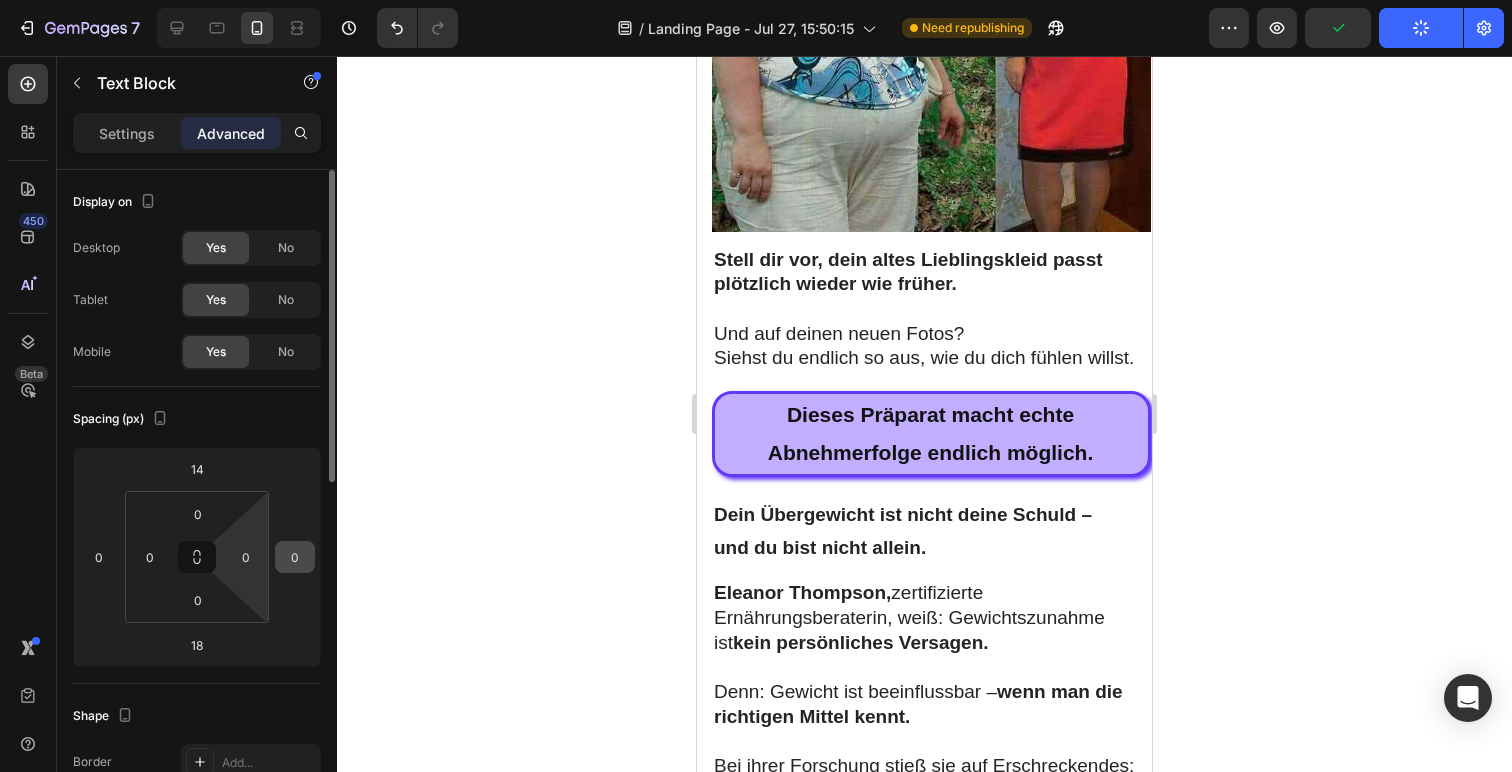 click on "0" at bounding box center (295, 557) 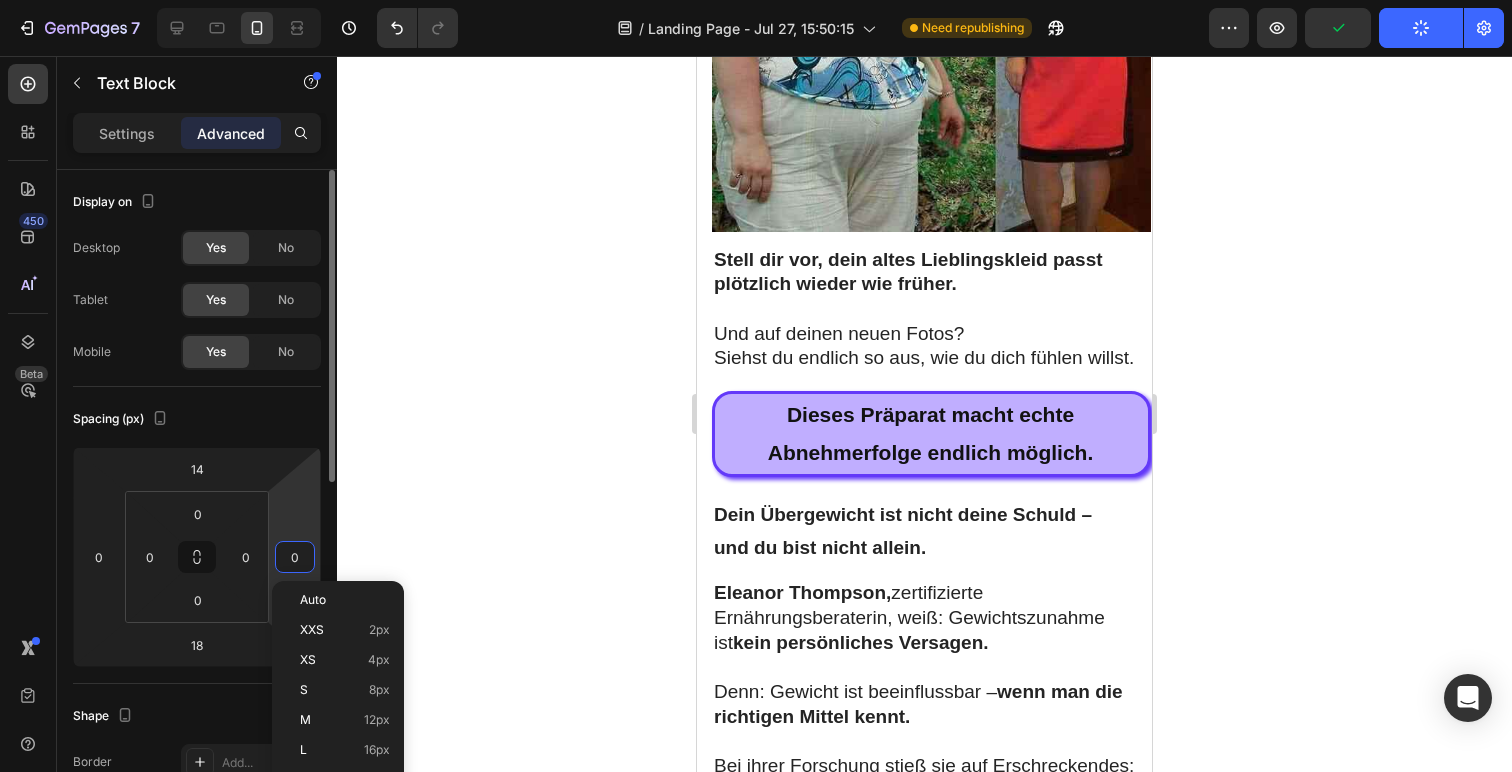 click on "0" at bounding box center [295, 557] 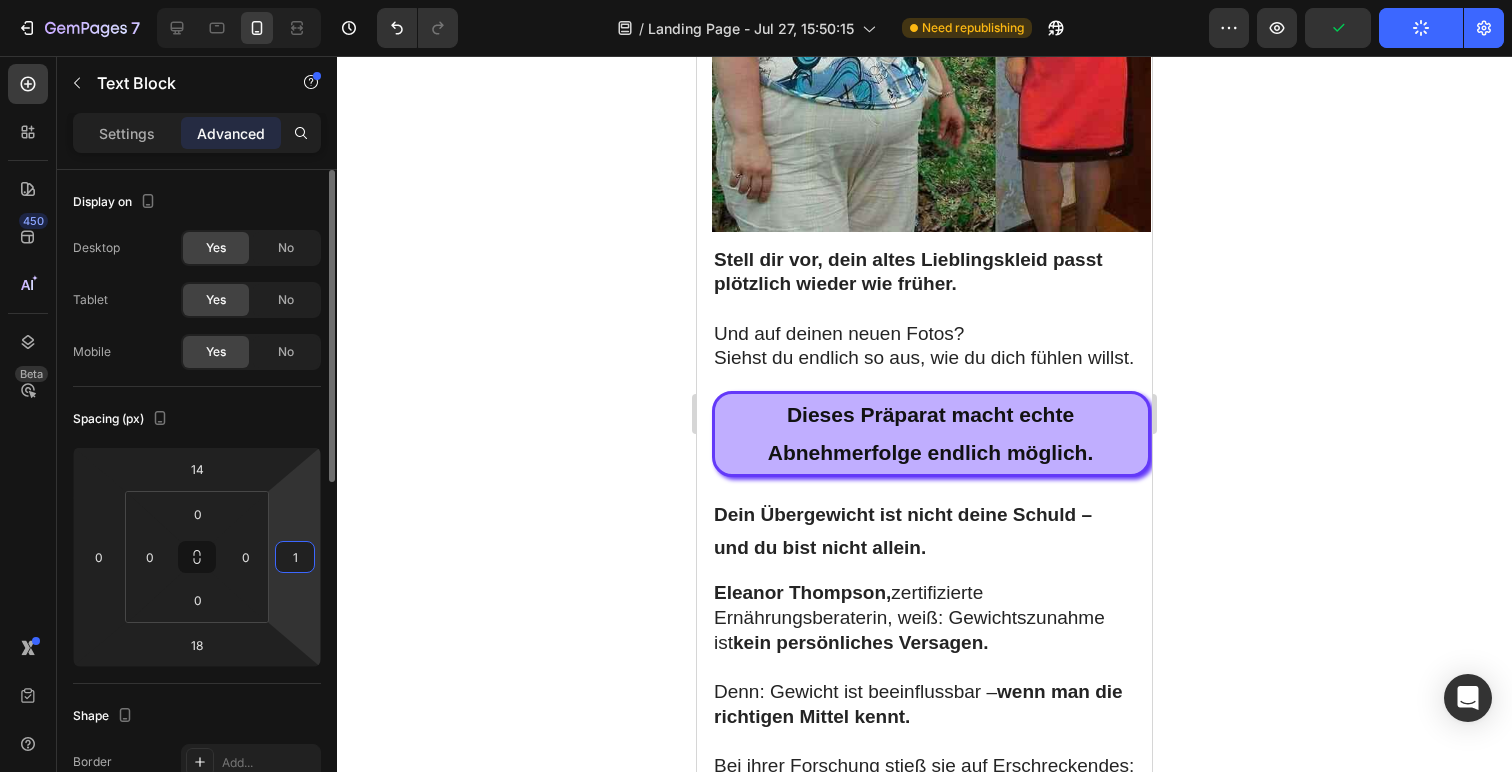 type on "16" 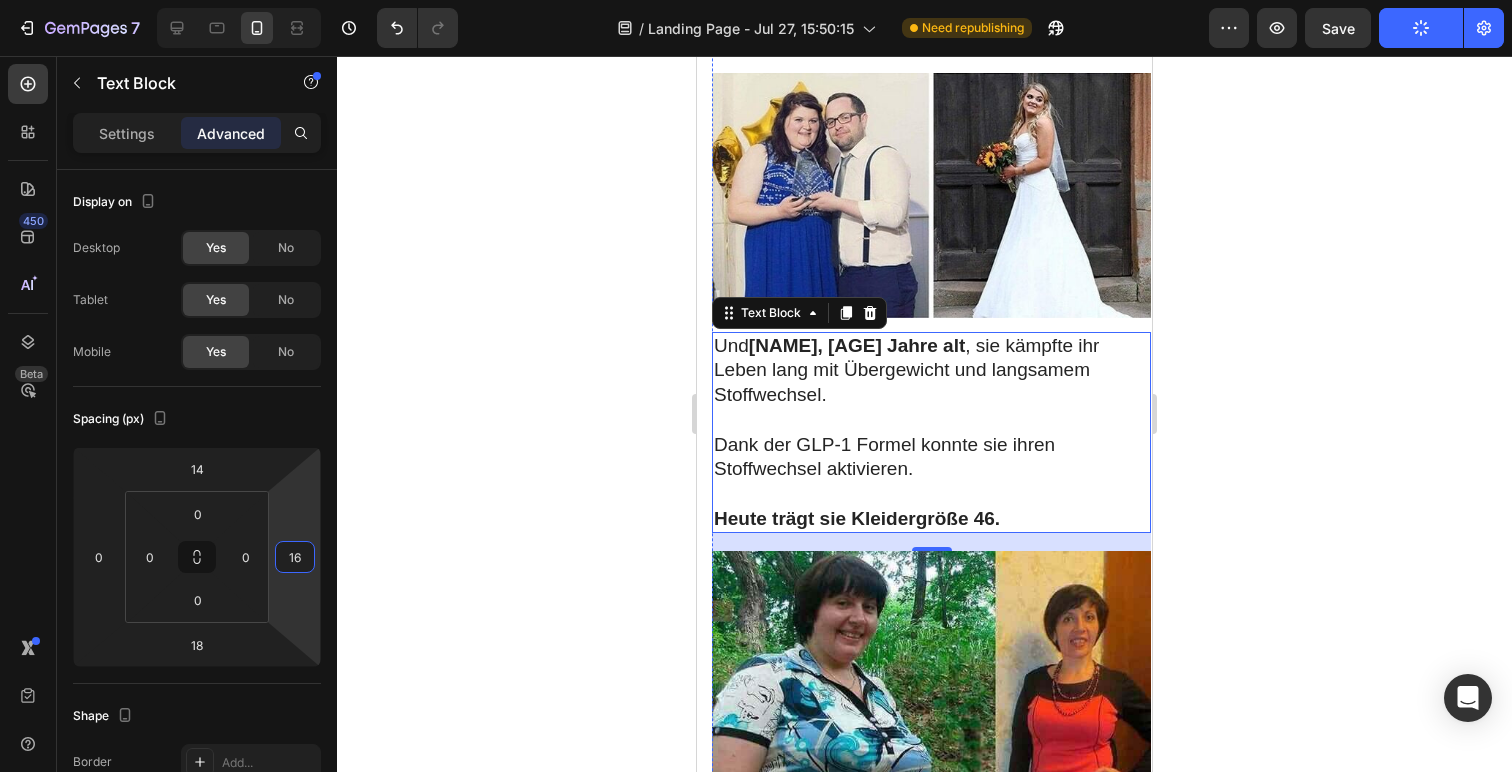 scroll, scrollTop: 7293, scrollLeft: 0, axis: vertical 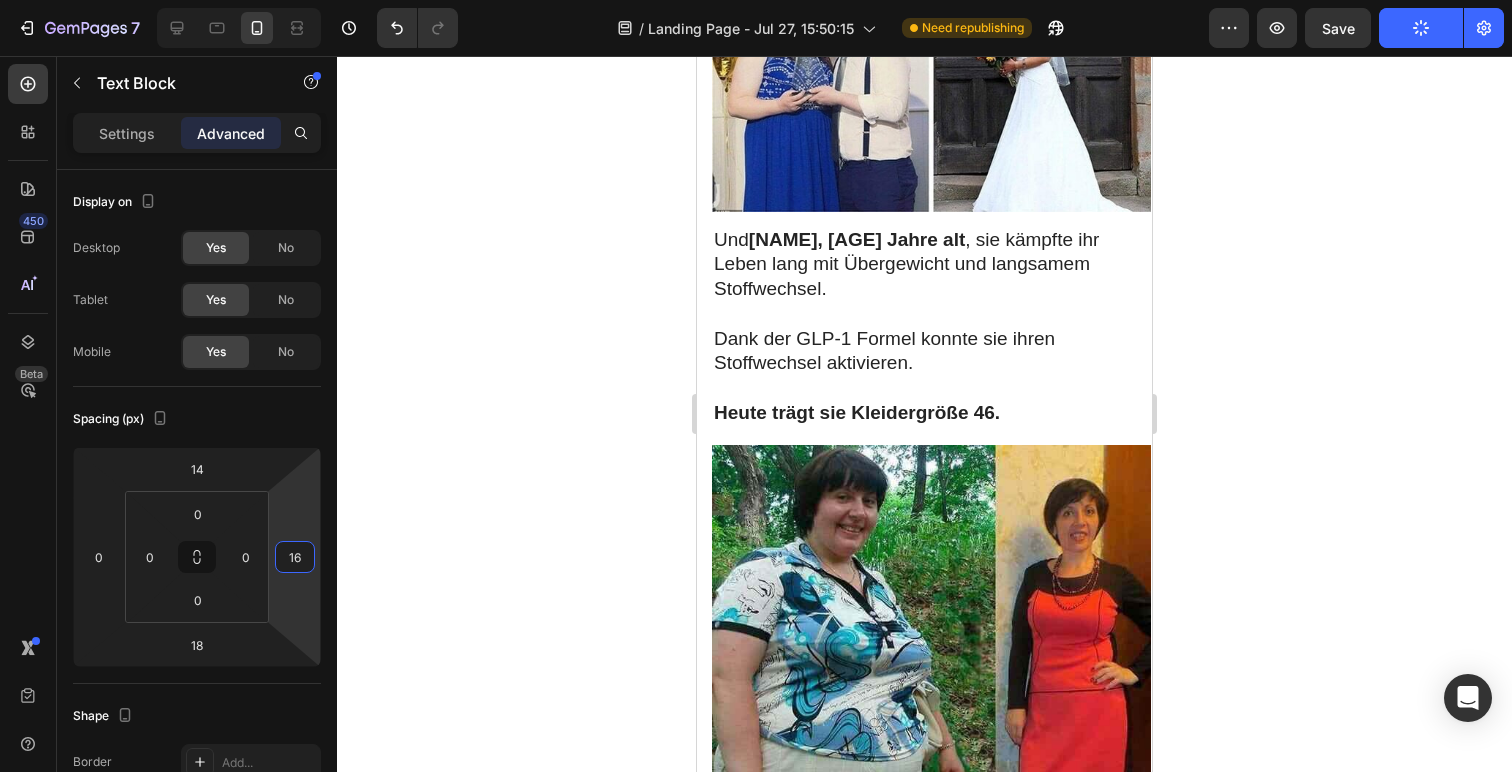 click on "Ihr Ziel?  Erreicht : In nur einem Monat nahm sie  über 20 kg ab!" at bounding box center (939, -90) 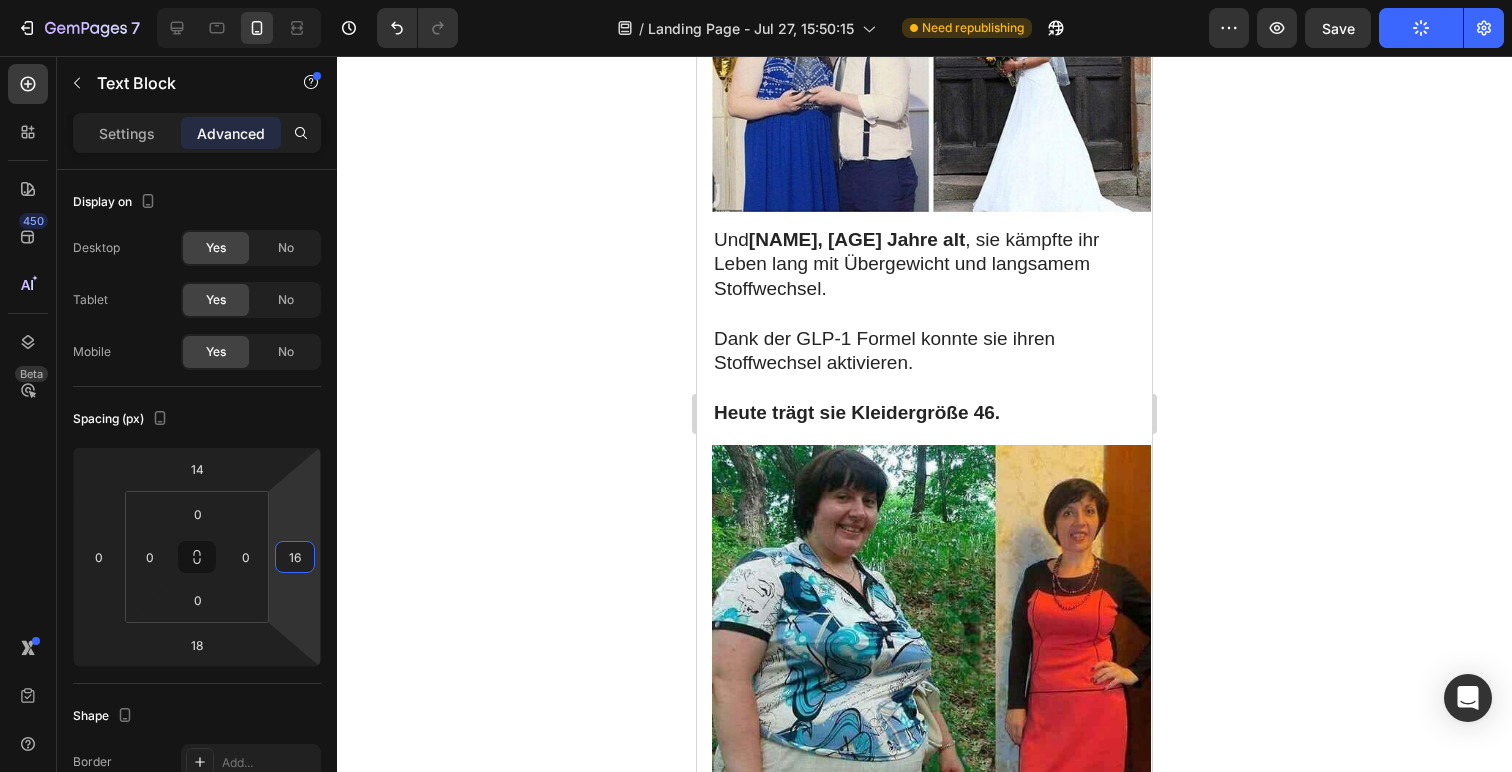 scroll, scrollTop: 117, scrollLeft: 0, axis: vertical 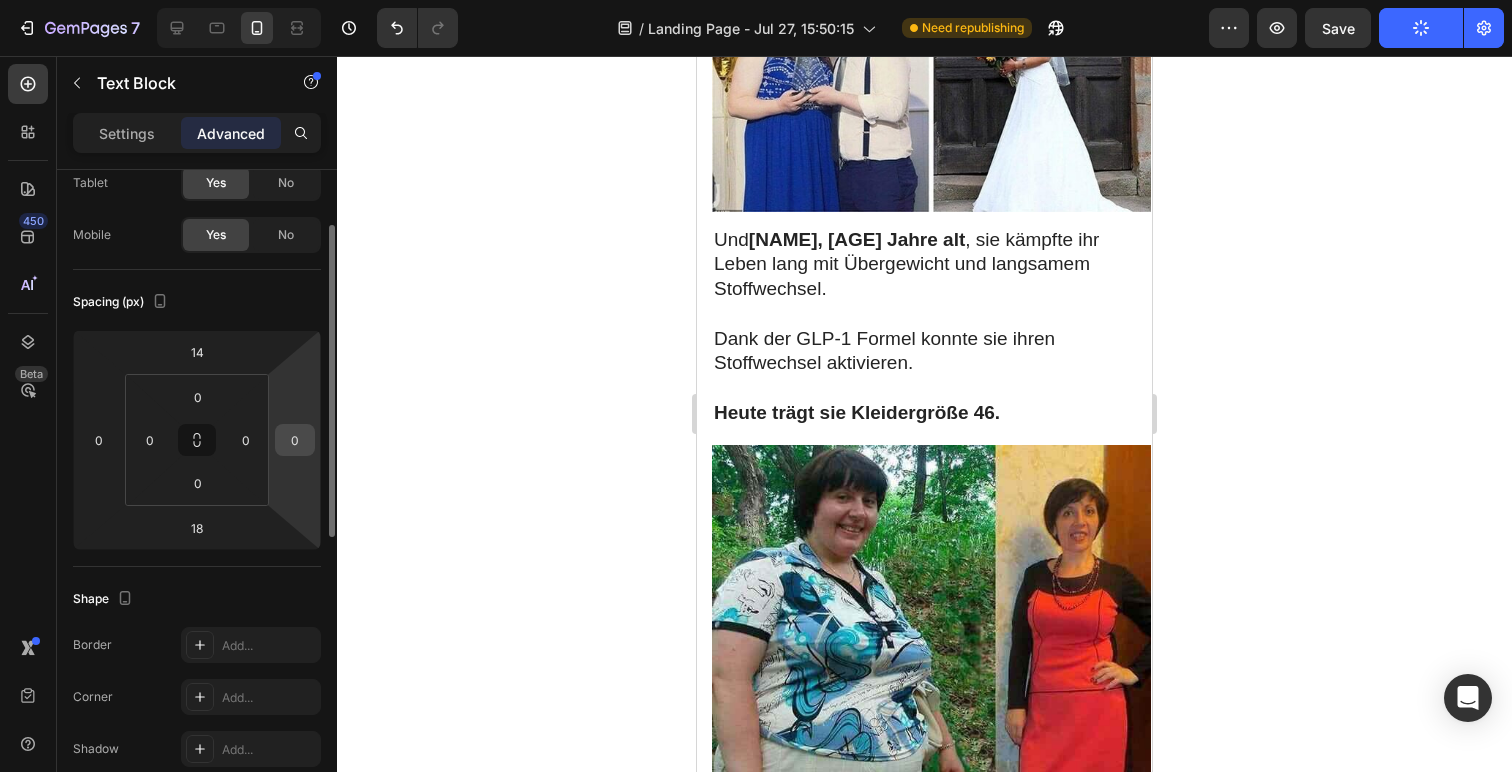 click on "0" at bounding box center (295, 440) 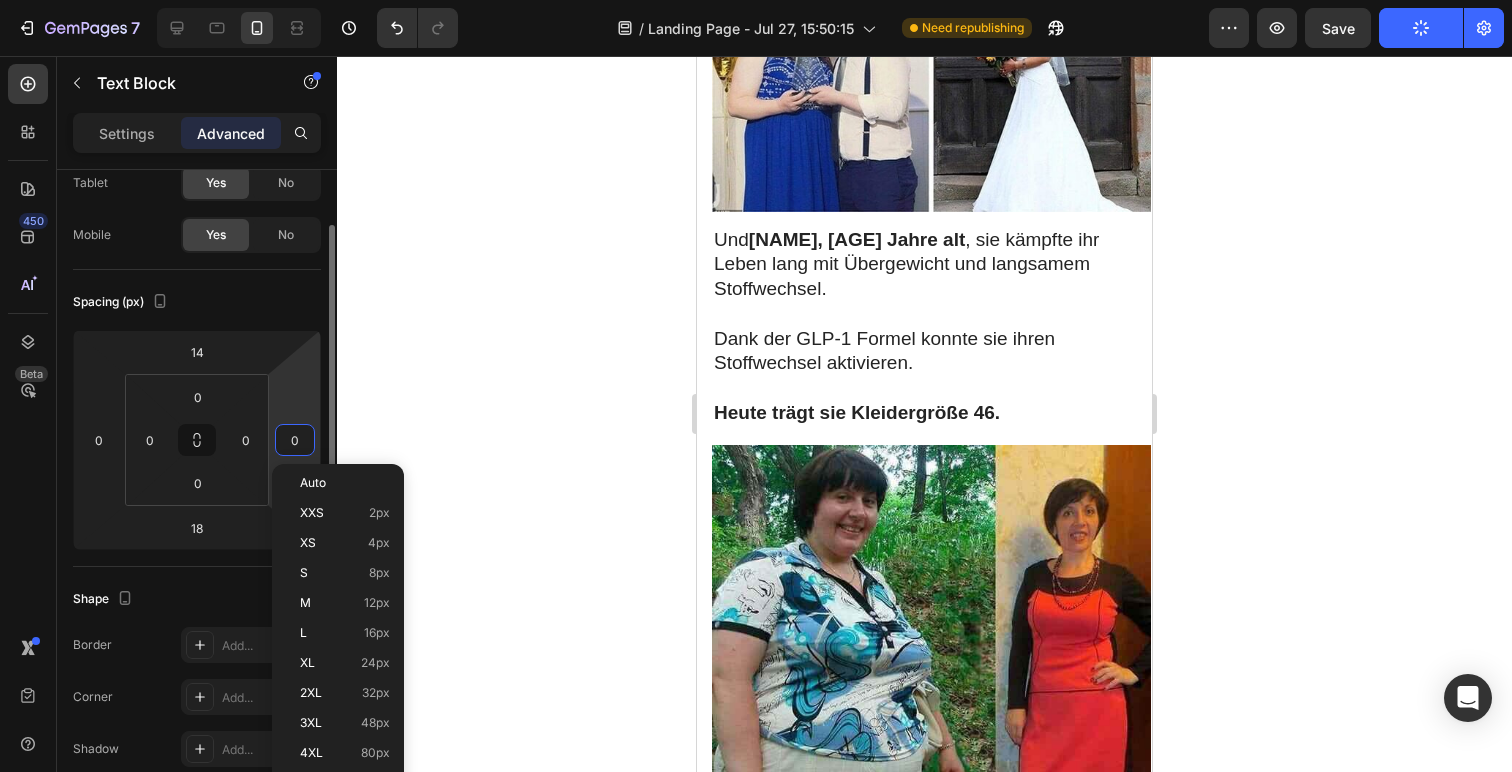 click on "0" at bounding box center (295, 440) 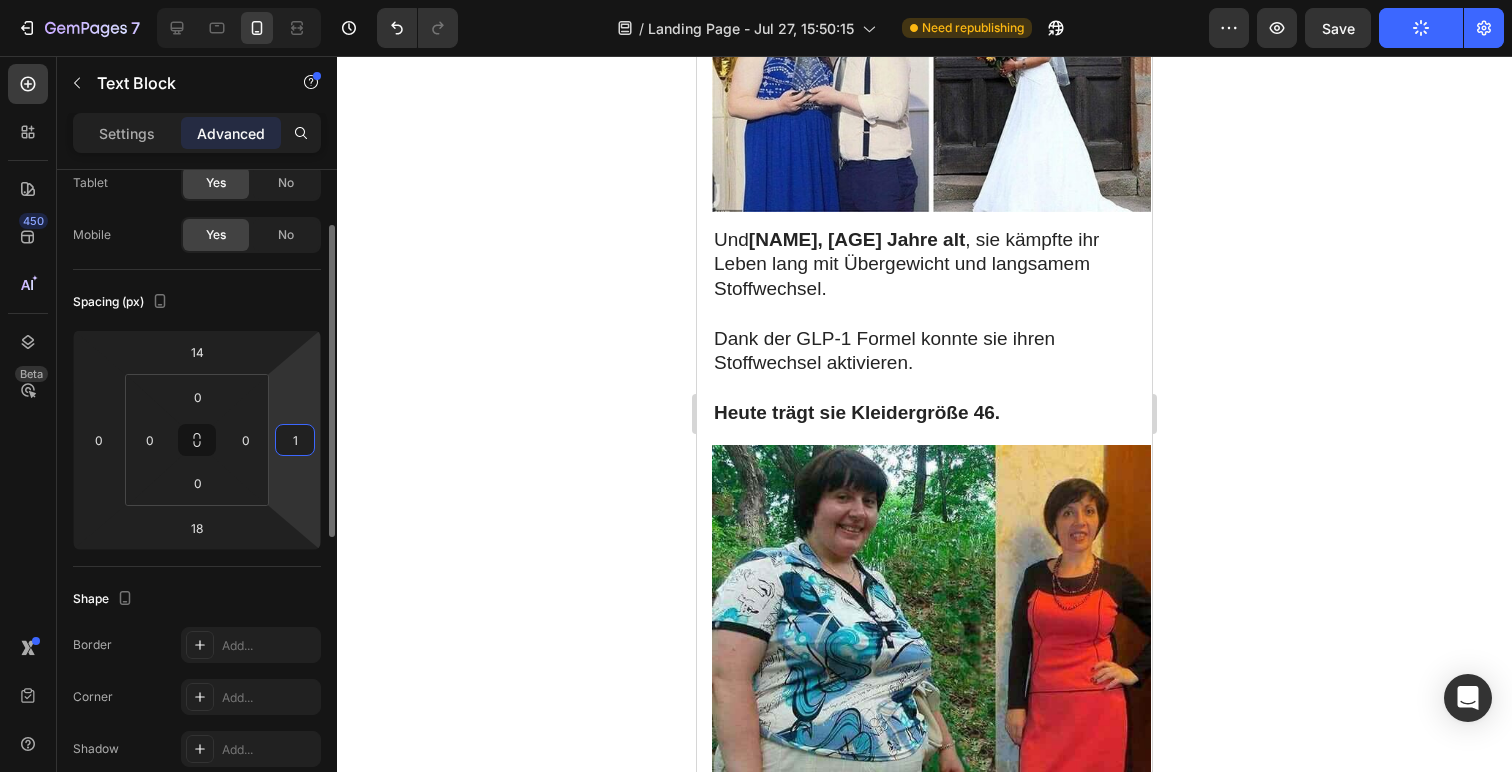 type on "16" 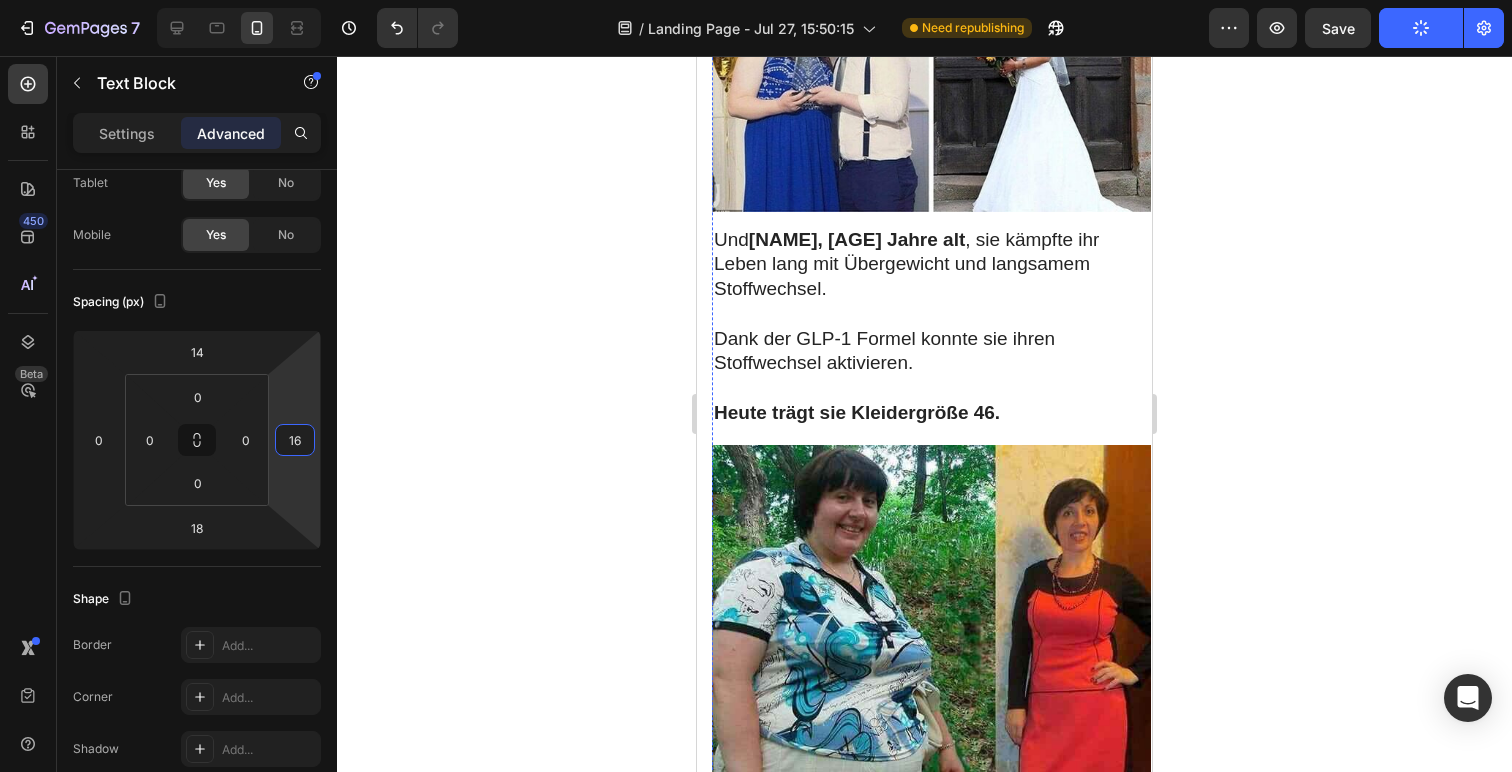 scroll, scrollTop: 6905, scrollLeft: 0, axis: vertical 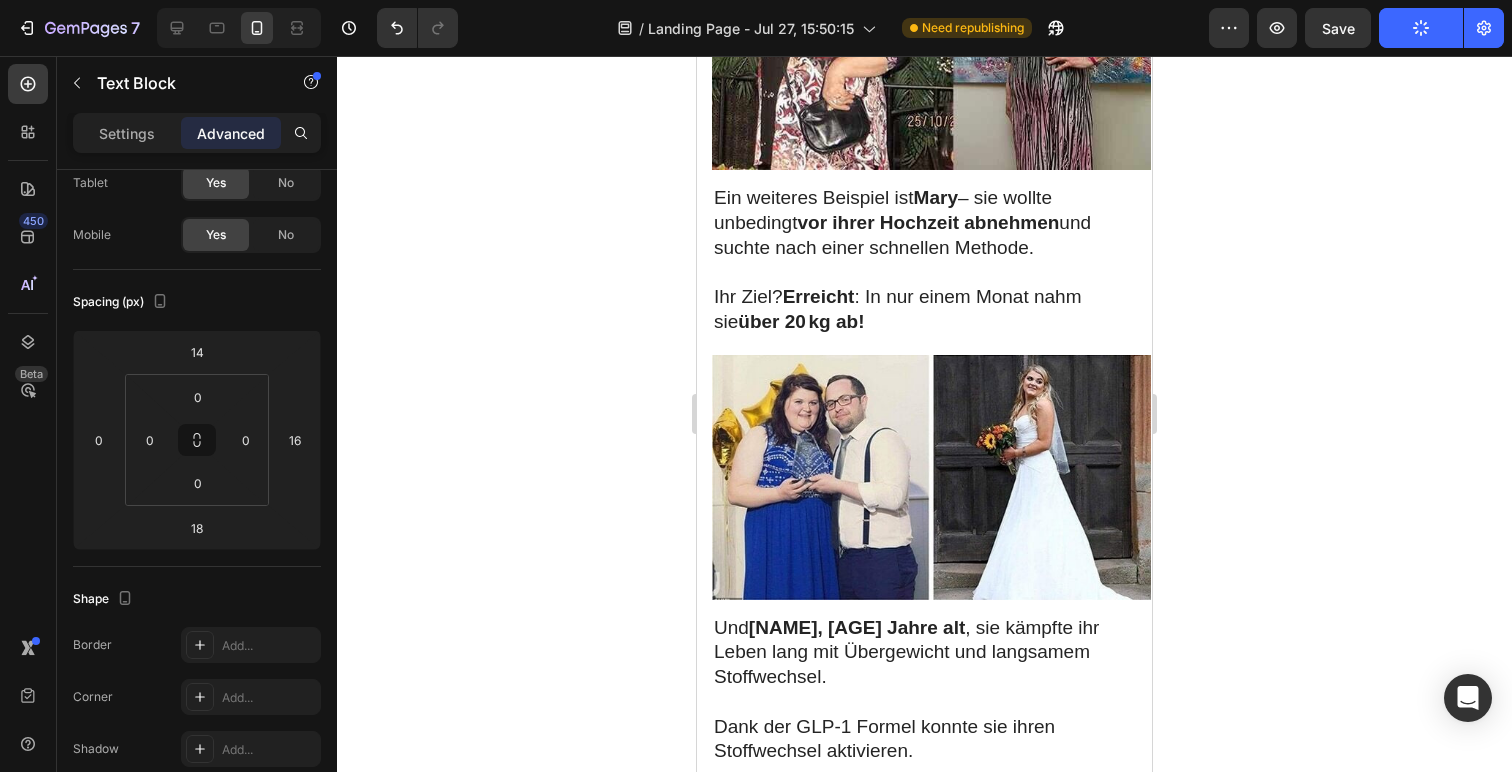 click at bounding box center [931, -240] 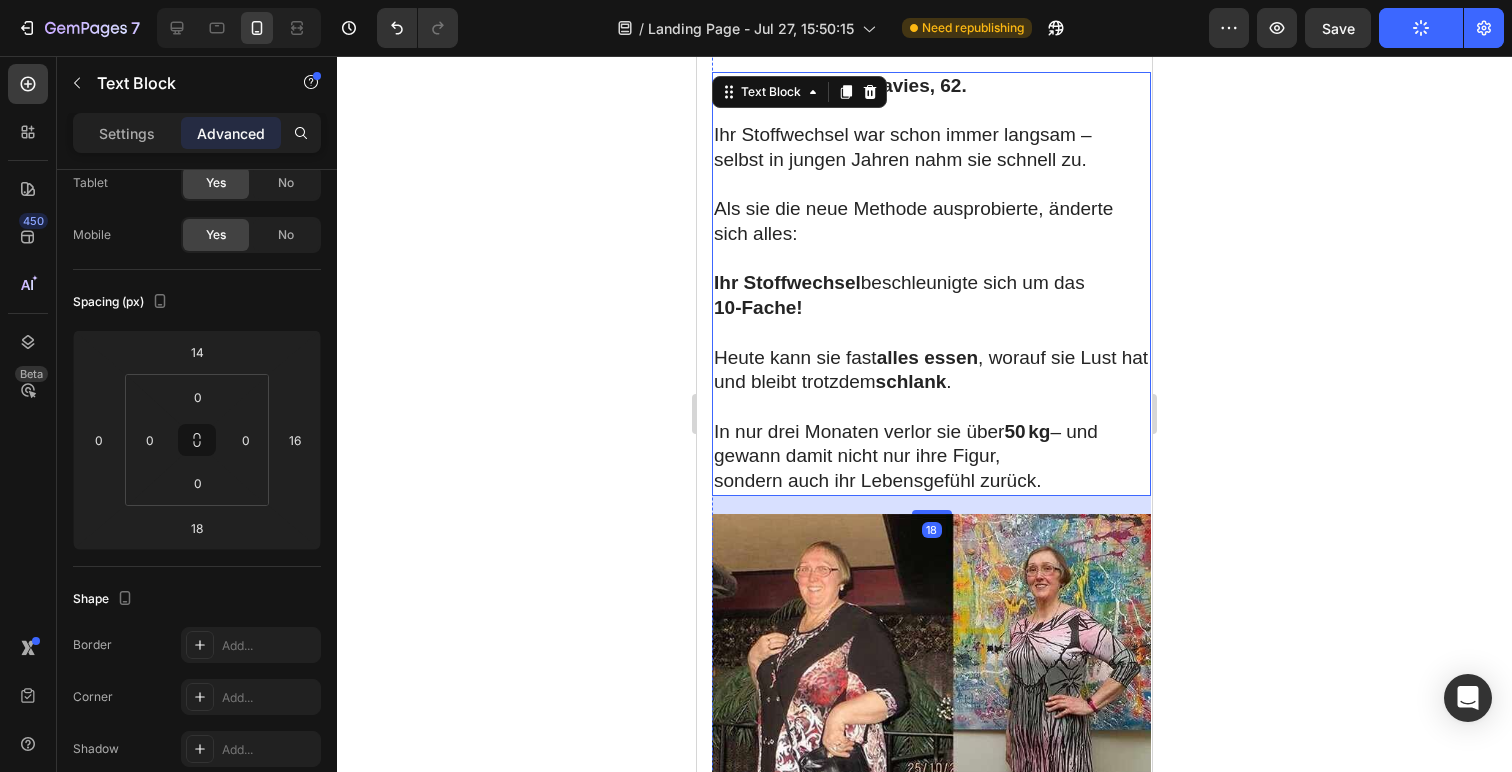 click at bounding box center [931, -276] 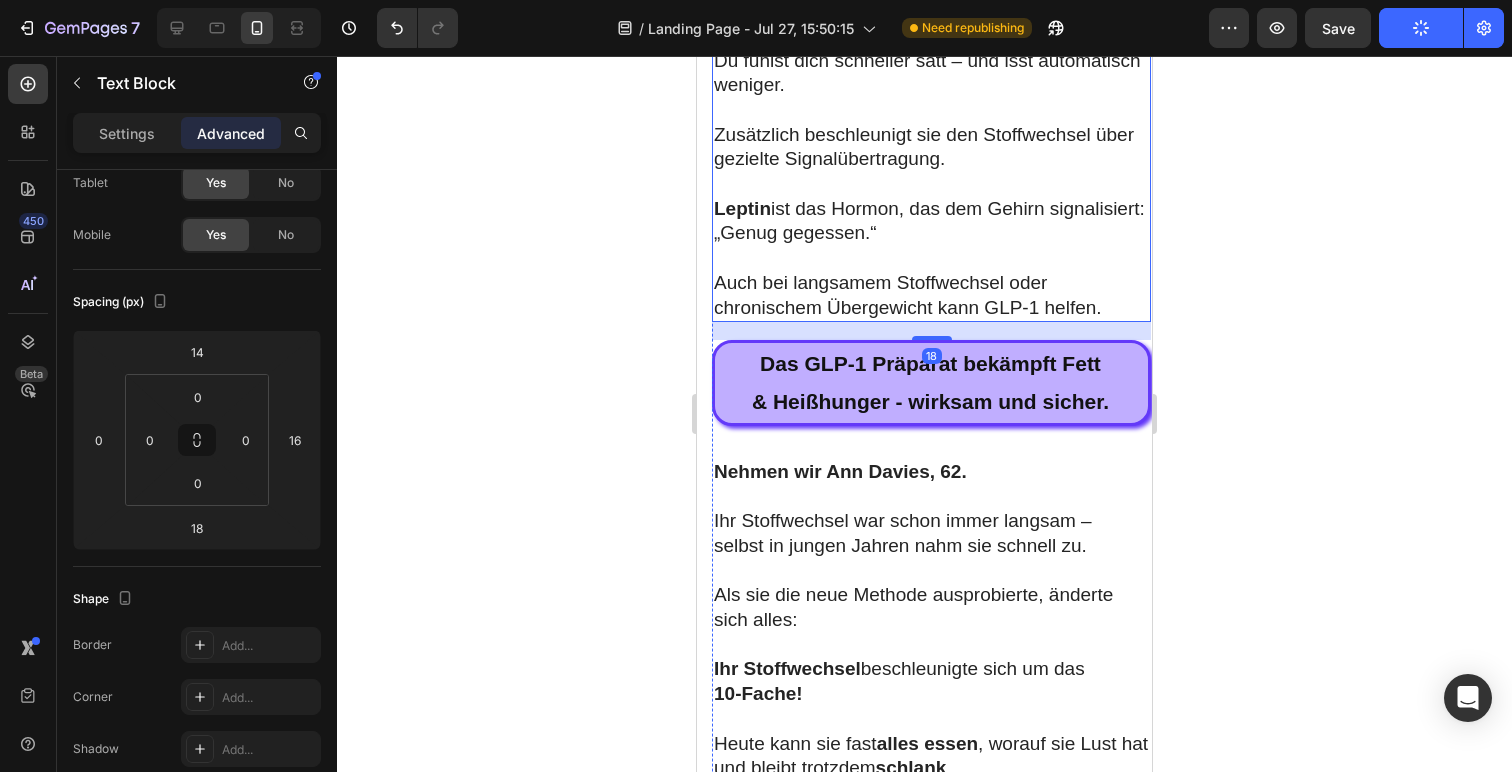 scroll, scrollTop: 5871, scrollLeft: 0, axis: vertical 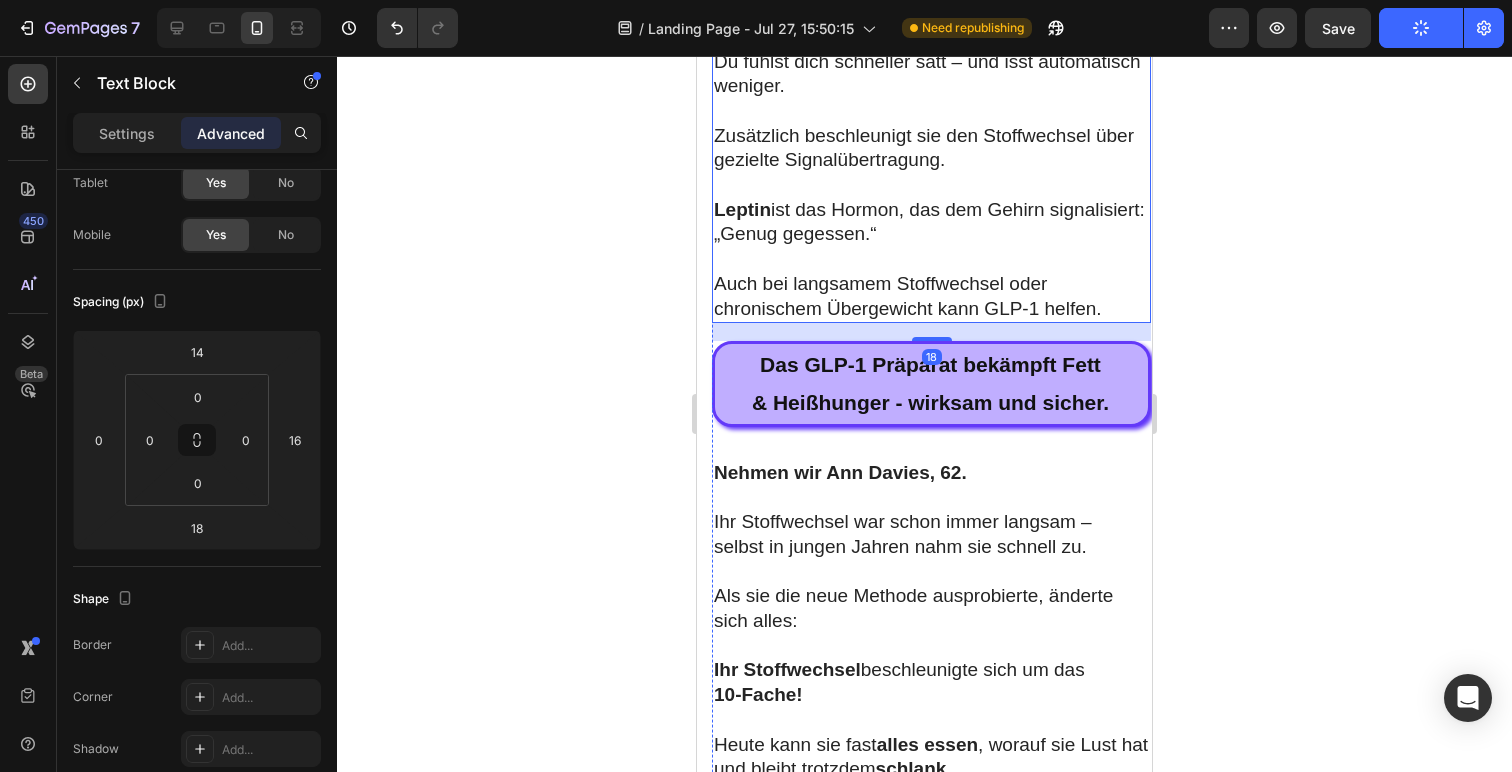 click on "Die von Eleanor entwickelte Formel hat eine  ganzheitliche   Wirkung auf den Körper:" at bounding box center (906, -326) 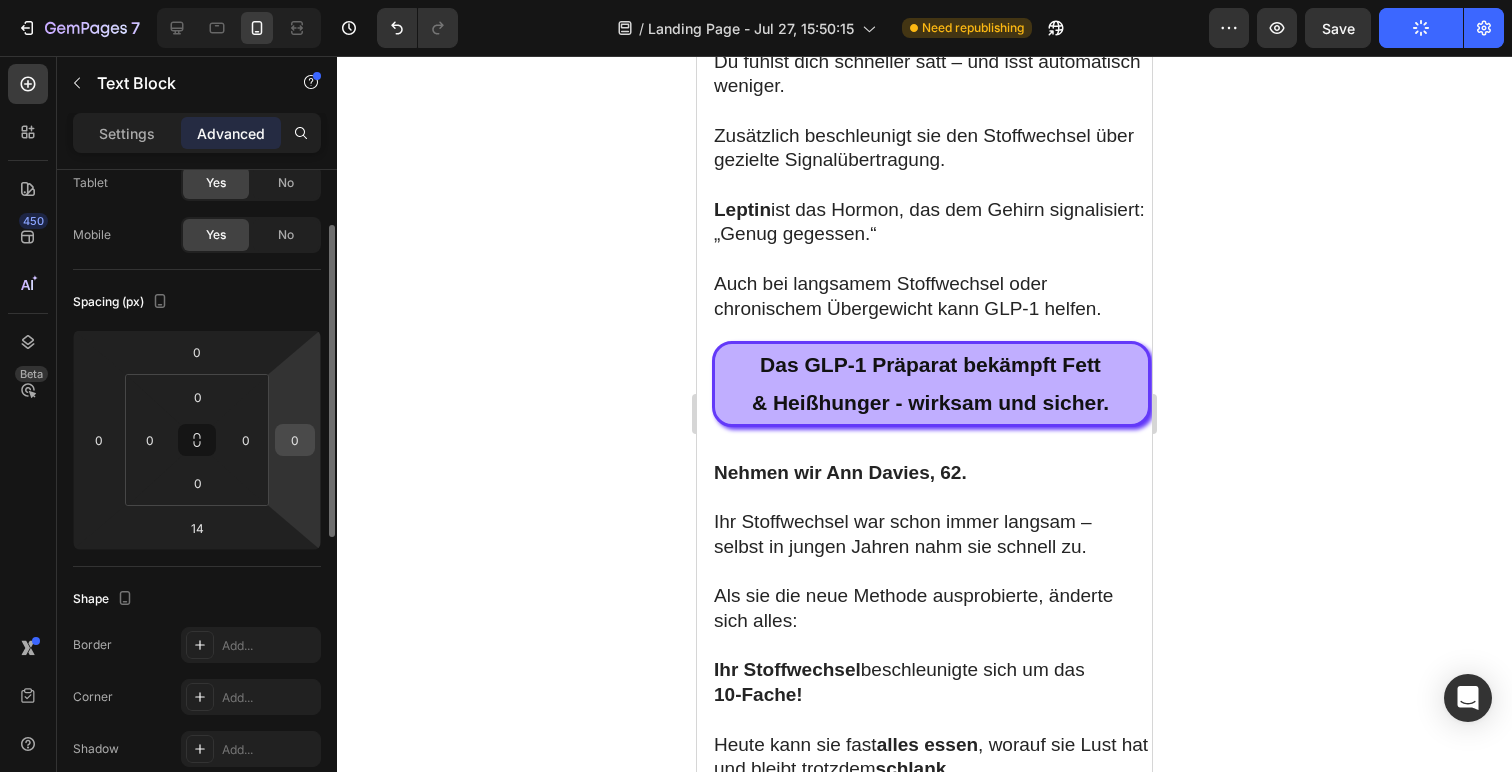 click on "0" at bounding box center (295, 440) 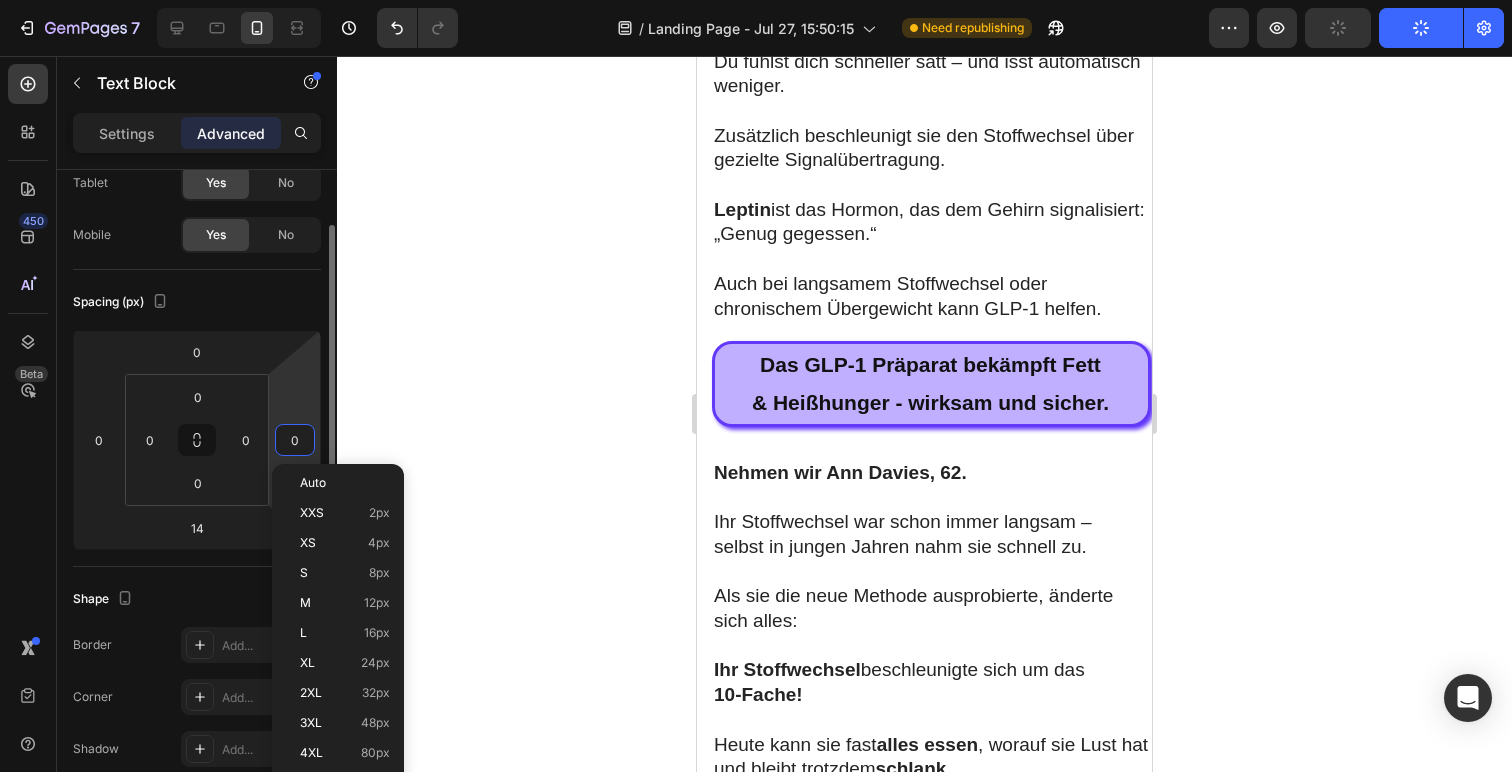 click on "0" at bounding box center [295, 440] 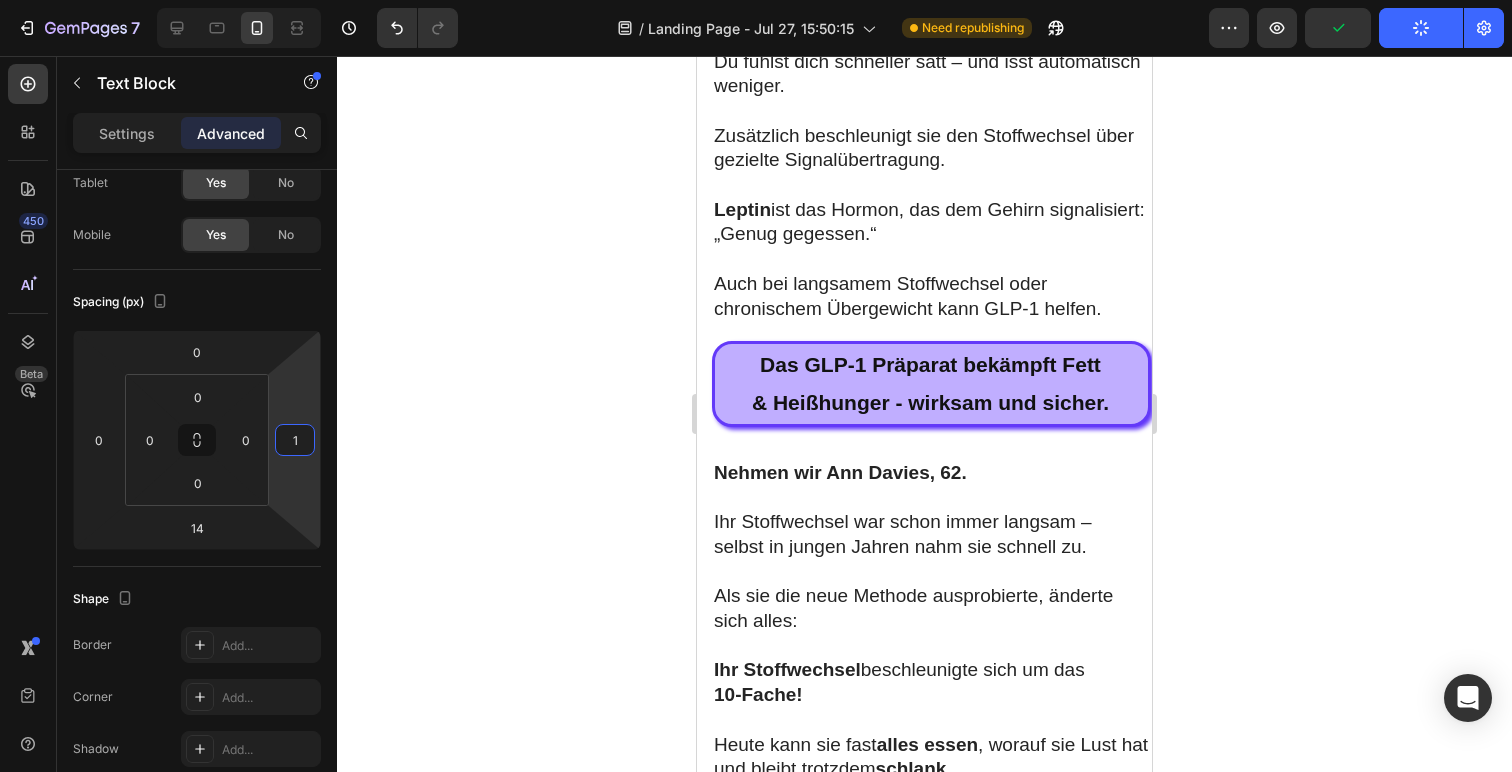 type on "16" 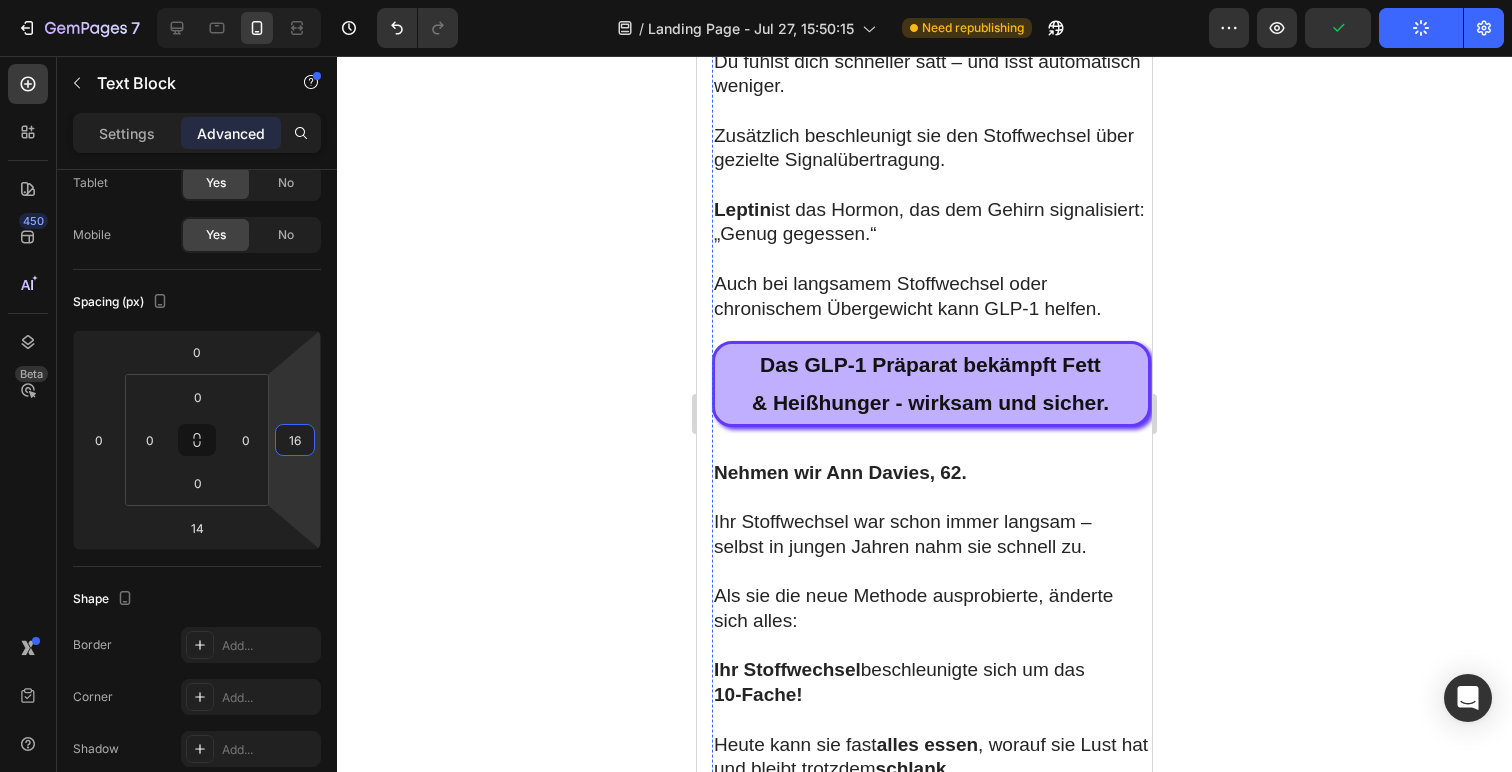click on "Übergewicht führt zu  ernsten Gesundheitsproblemen ,  Komplexen  und  psychischen Belastungen." at bounding box center [939, -405] 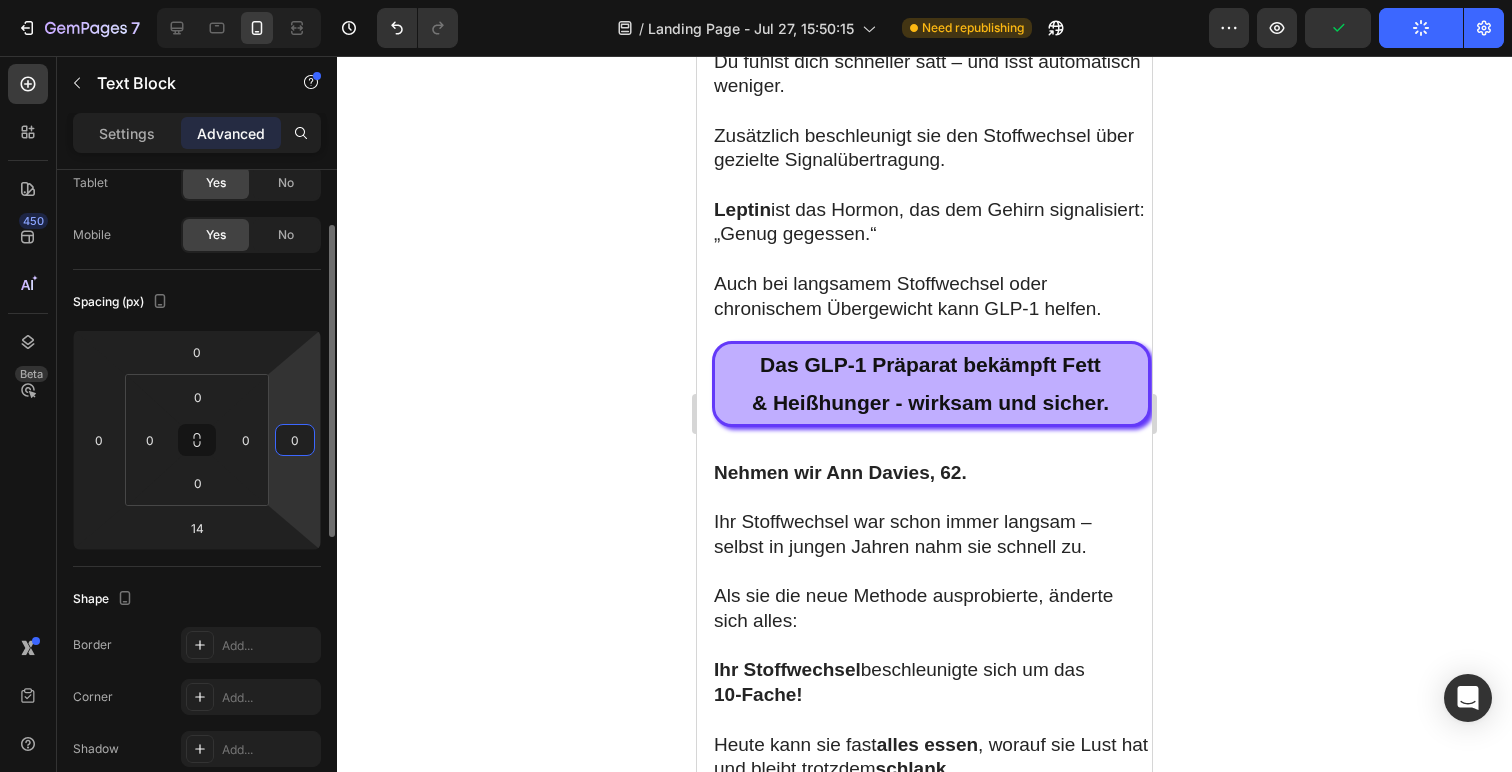 click on "0" at bounding box center [295, 440] 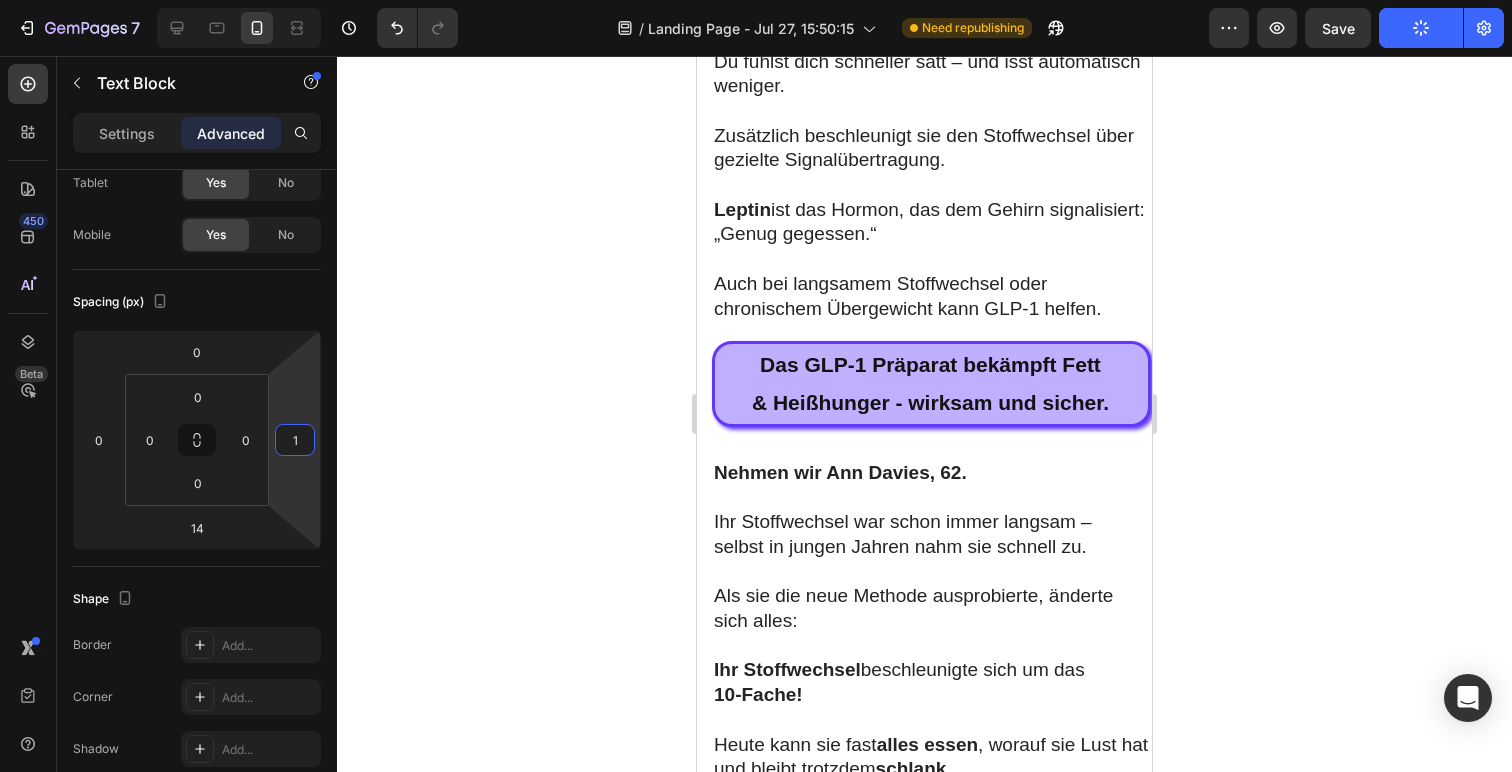 type on "16" 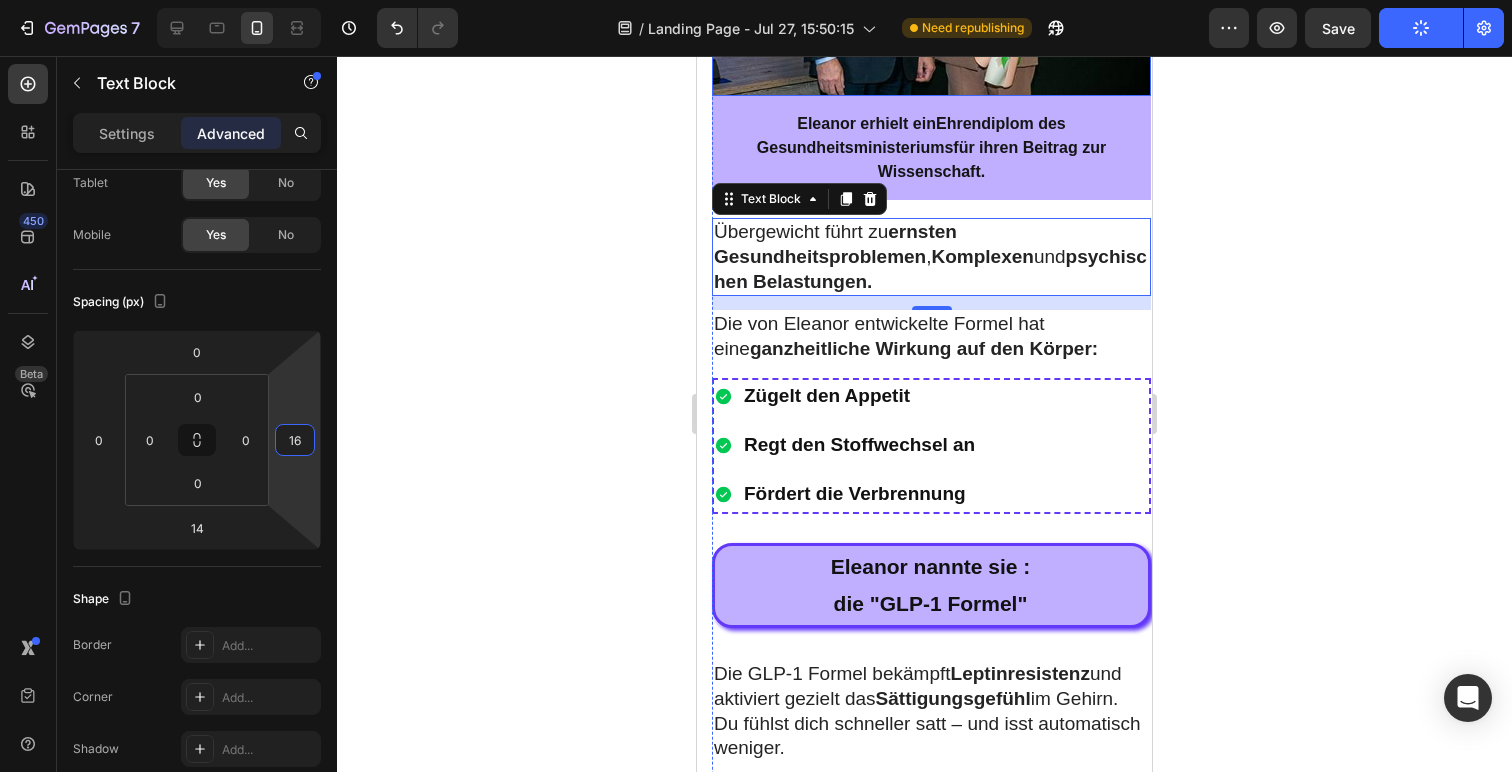 scroll, scrollTop: 5190, scrollLeft: 0, axis: vertical 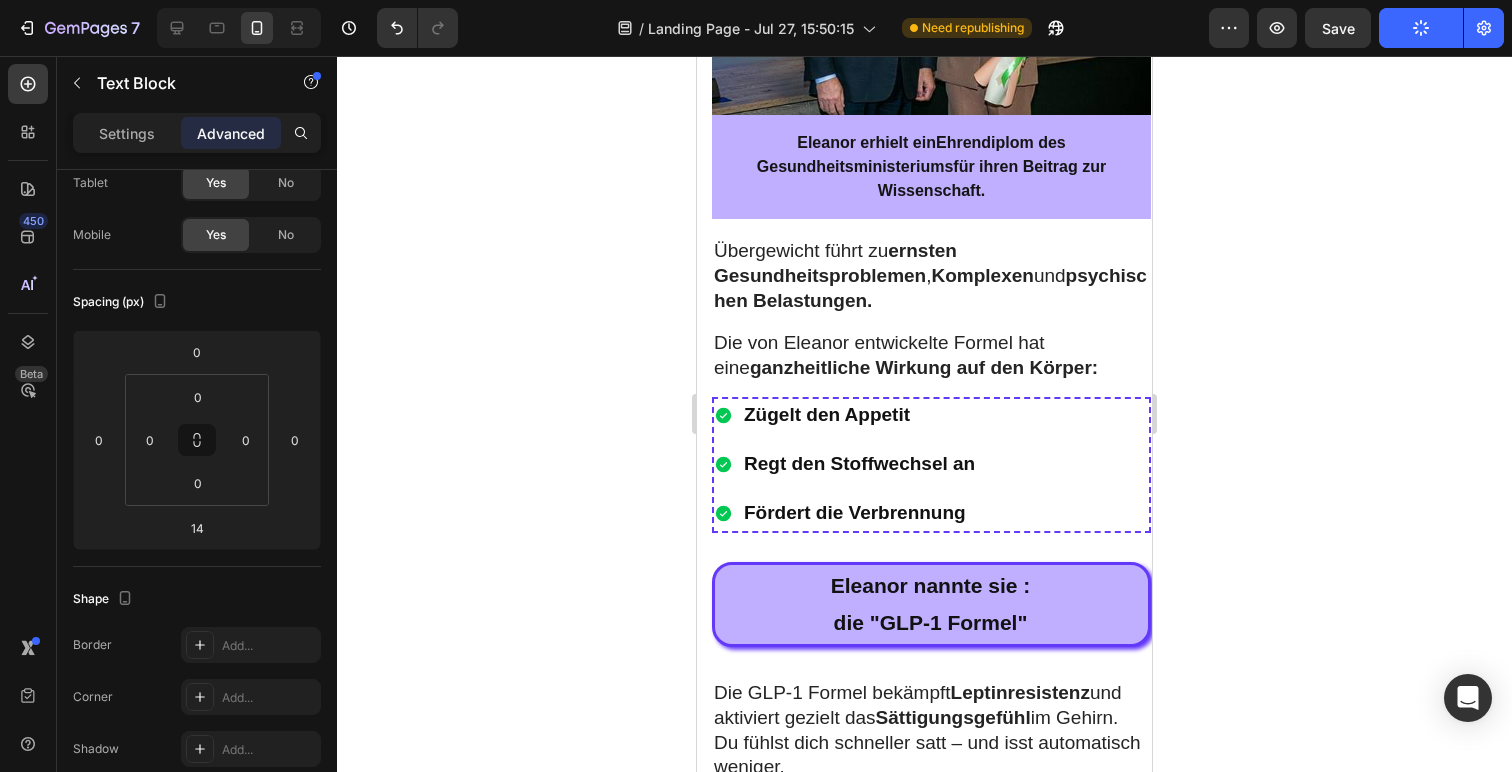 click on "Die klinischen Studien verliefen erfolgreich. Heute wird die Formel  GLP-1  in führenden Kliniken weltweit eingesetzt – gegen  Fettleibigkeit, Heißhunger, und Leptinresistenz ." at bounding box center [939, -243] 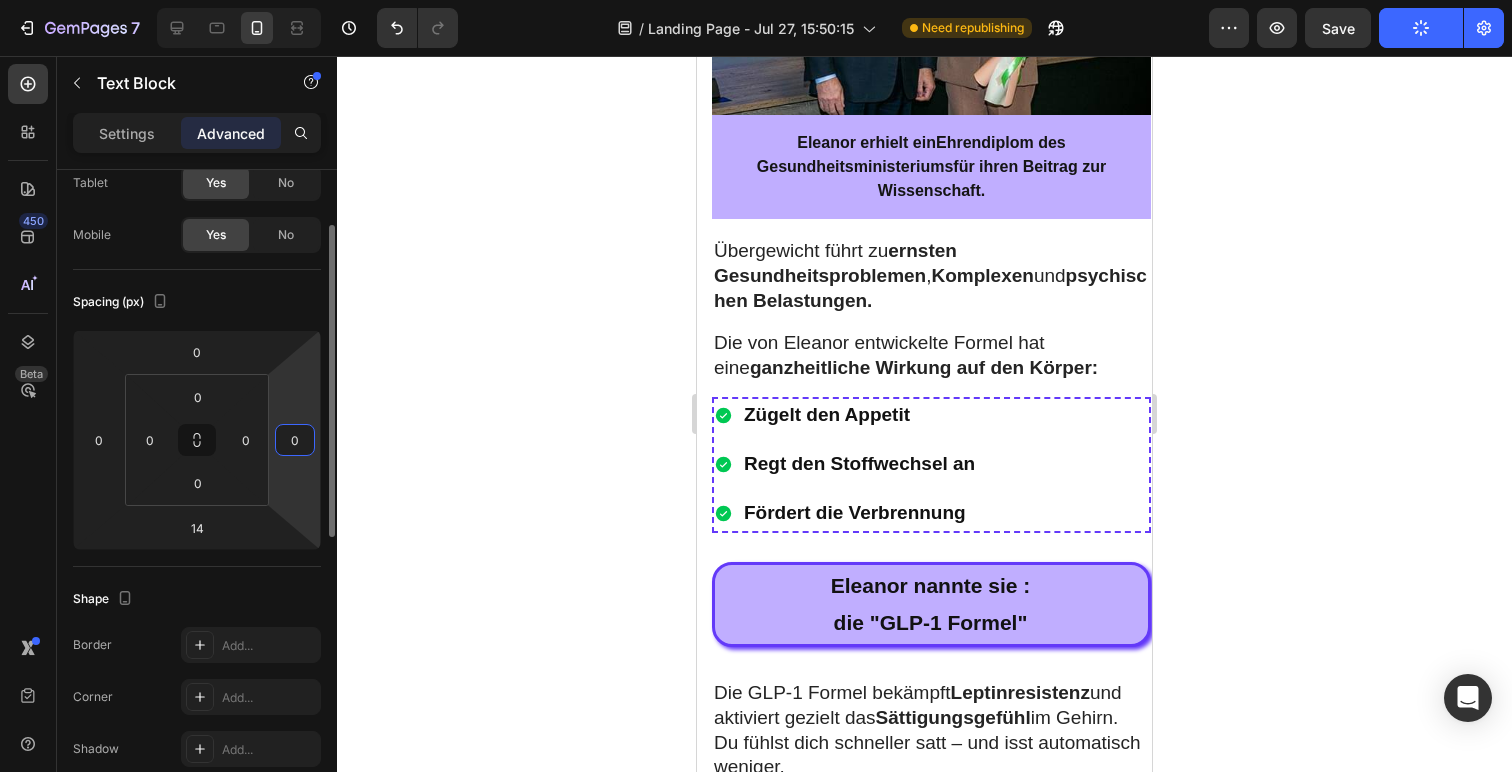 click on "0" at bounding box center (295, 440) 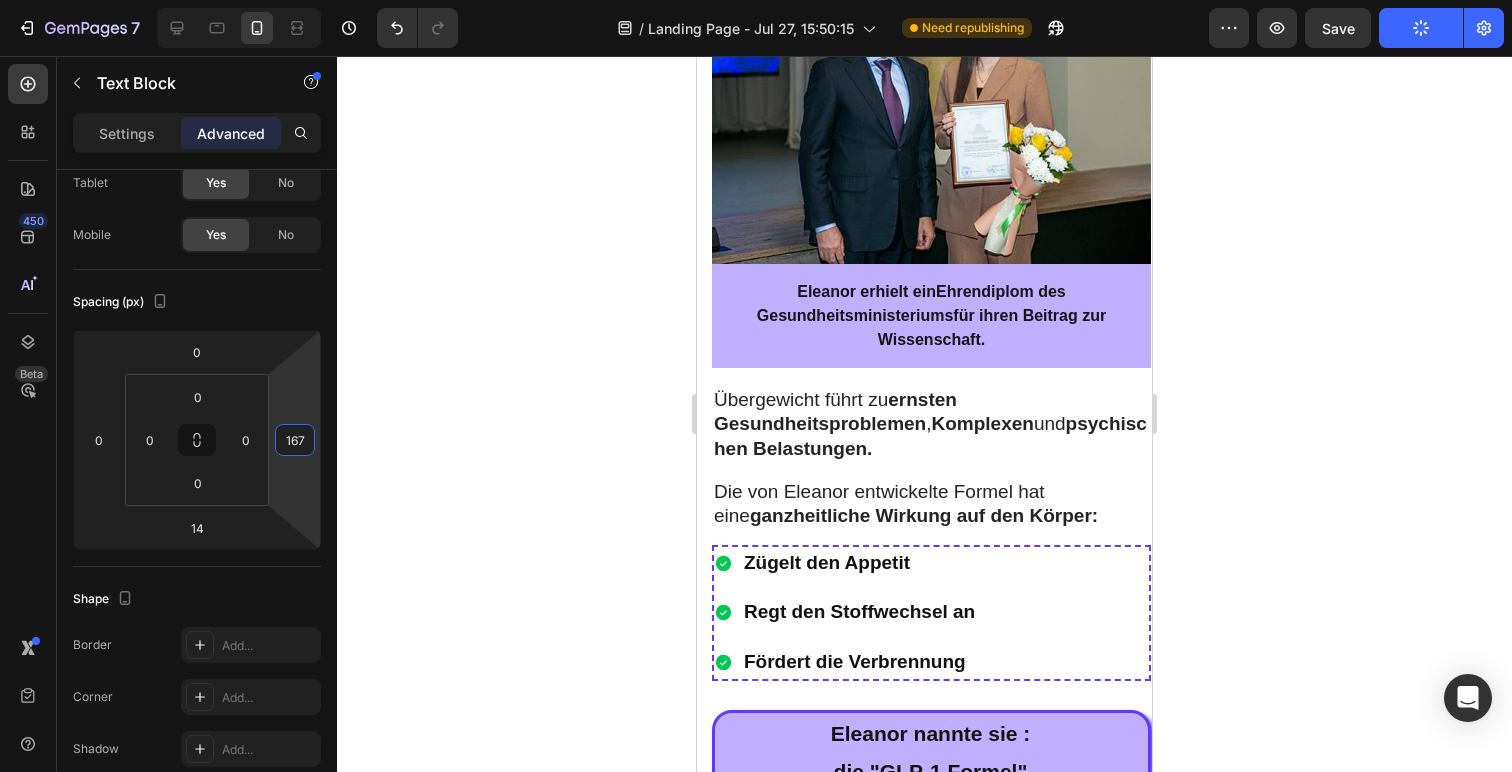 type on "16" 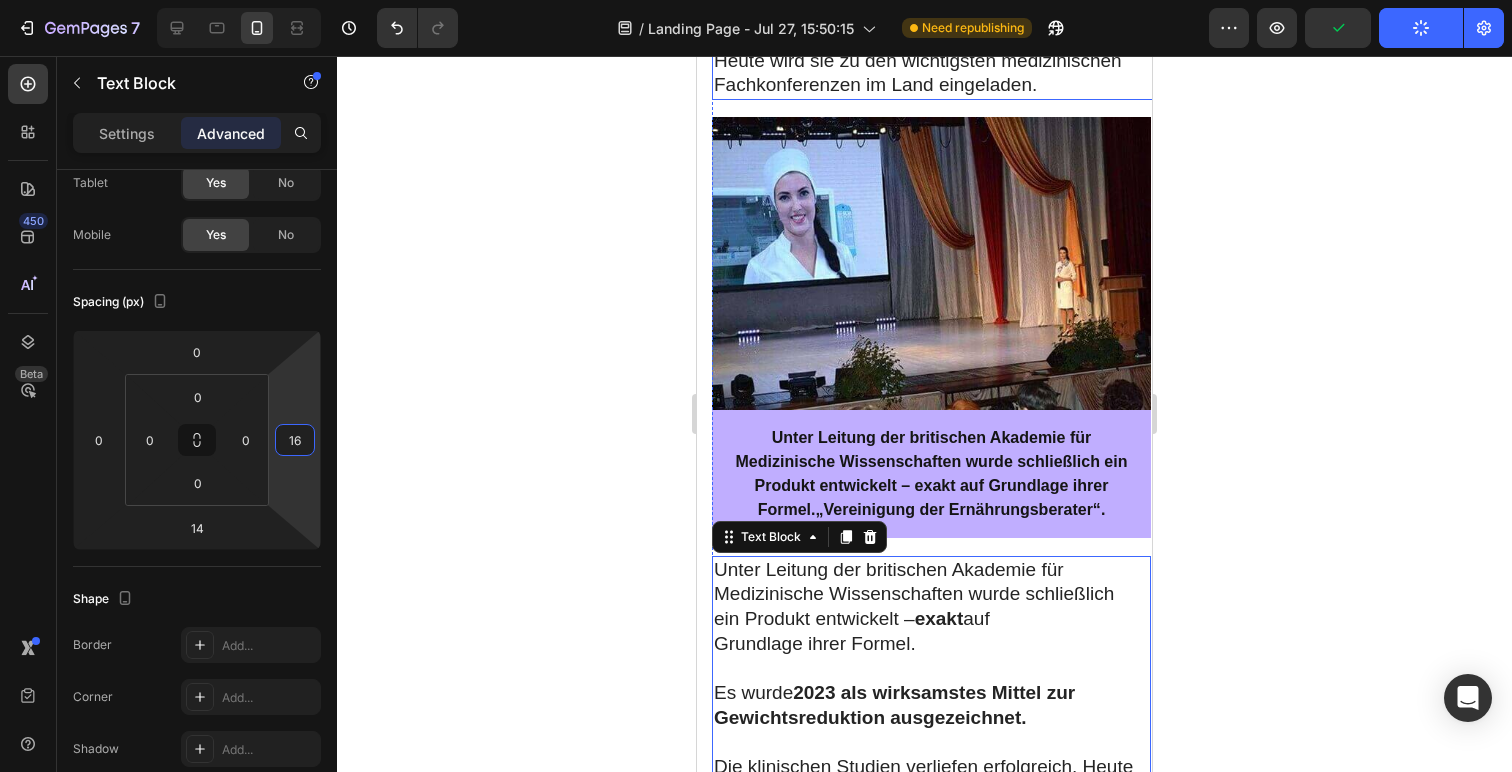 scroll, scrollTop: 4431, scrollLeft: 0, axis: vertical 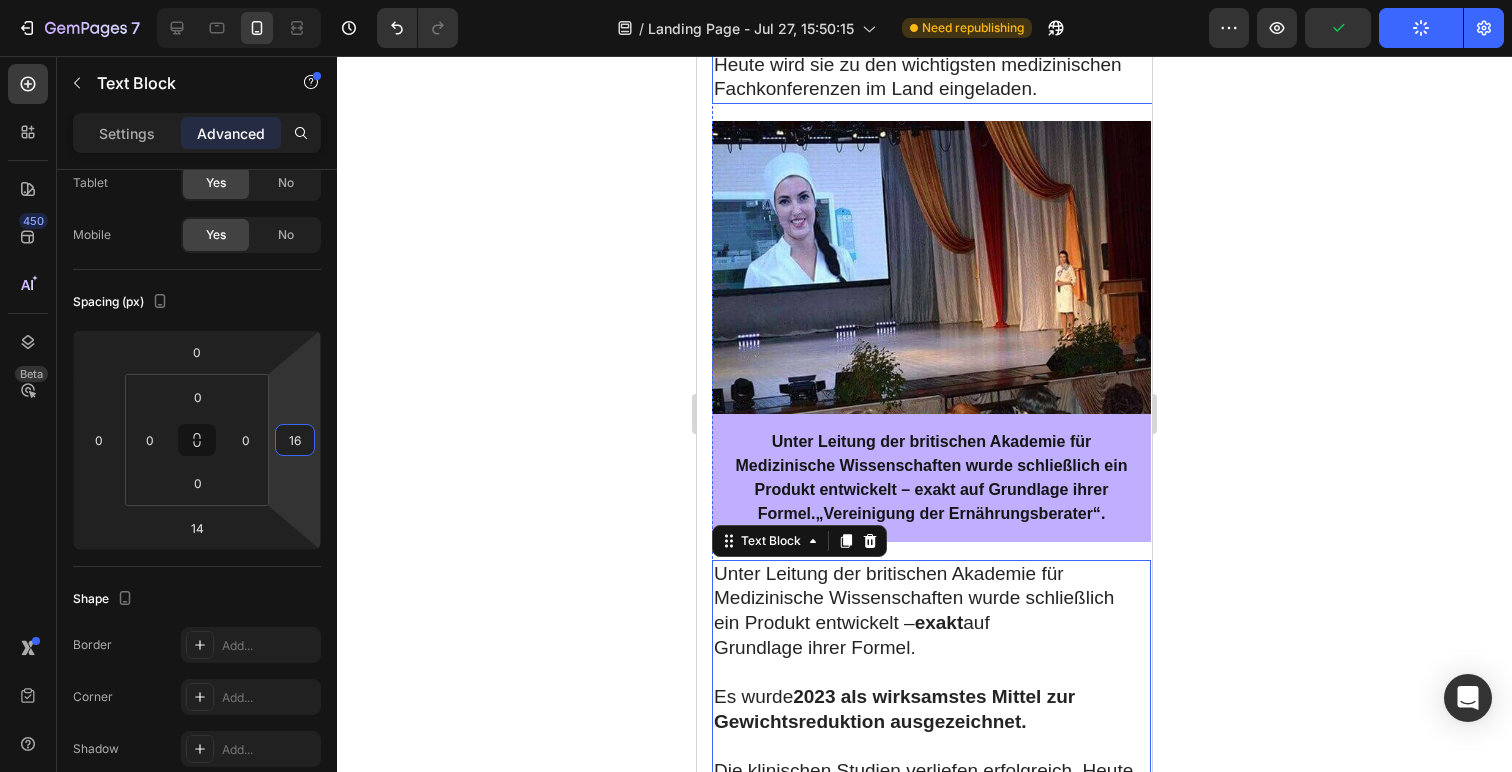 click on "Mehr als 2000 Personen mit einem BMI von 30 und höher nahmen daran teil." at bounding box center [939, 3] 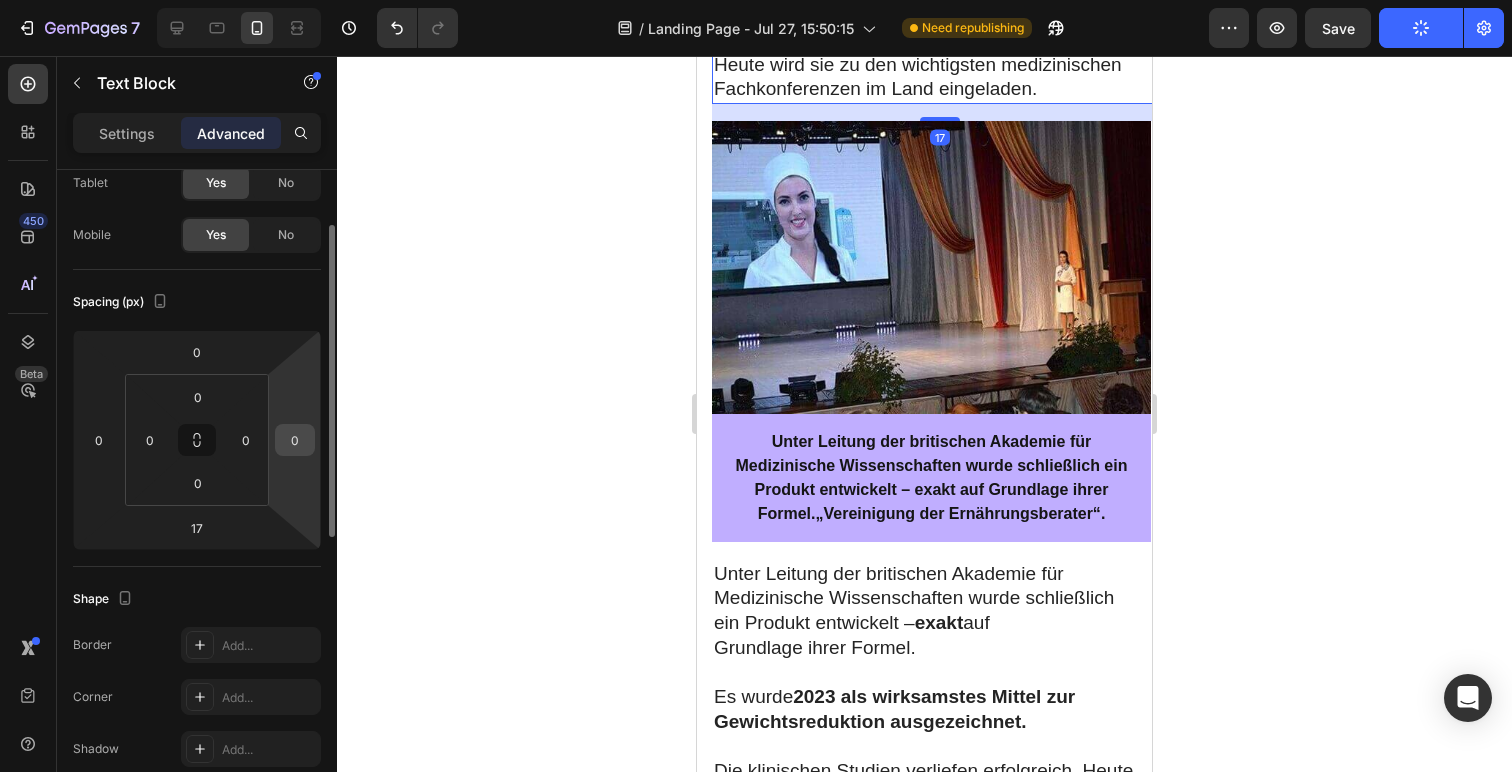click on "0" at bounding box center (295, 440) 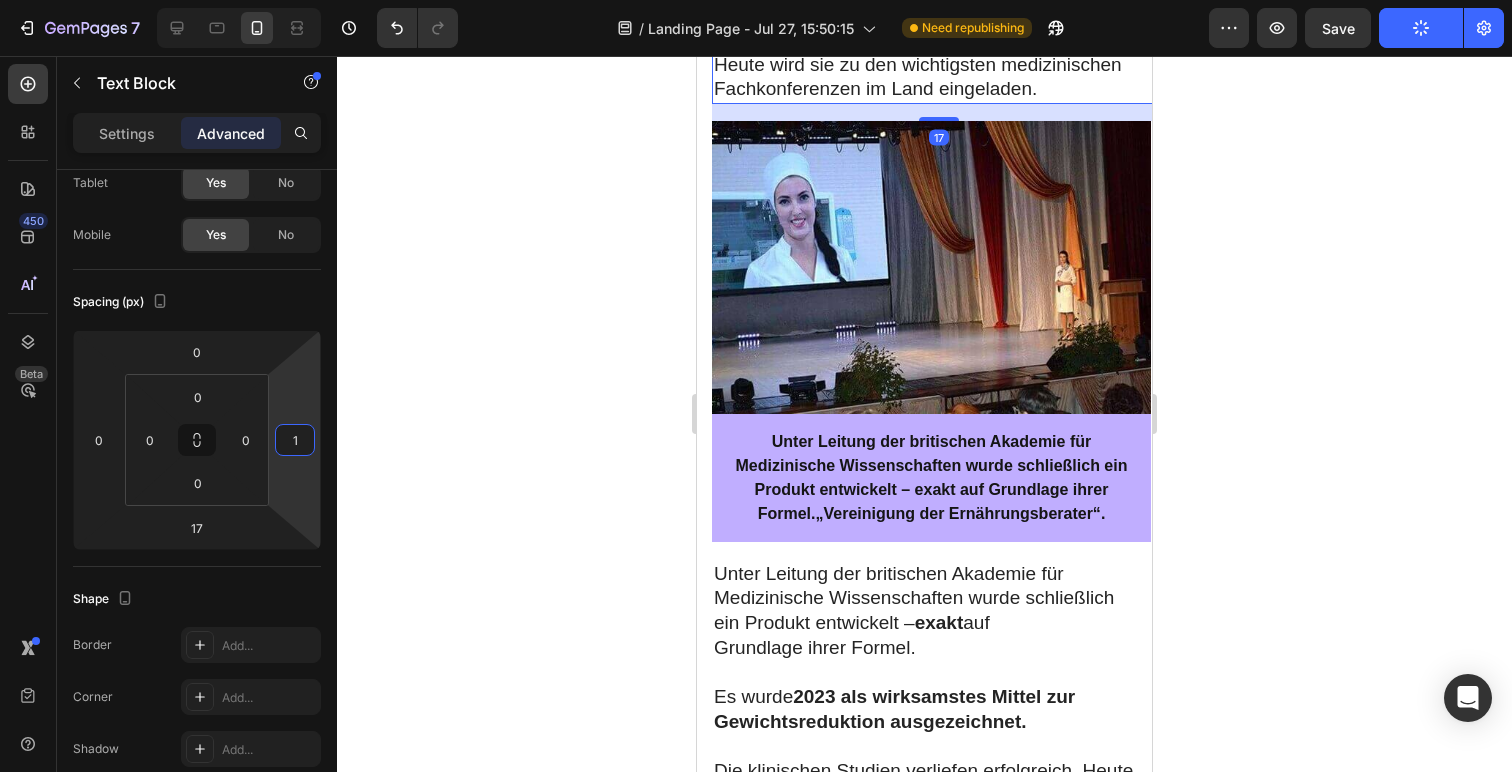 type on "16" 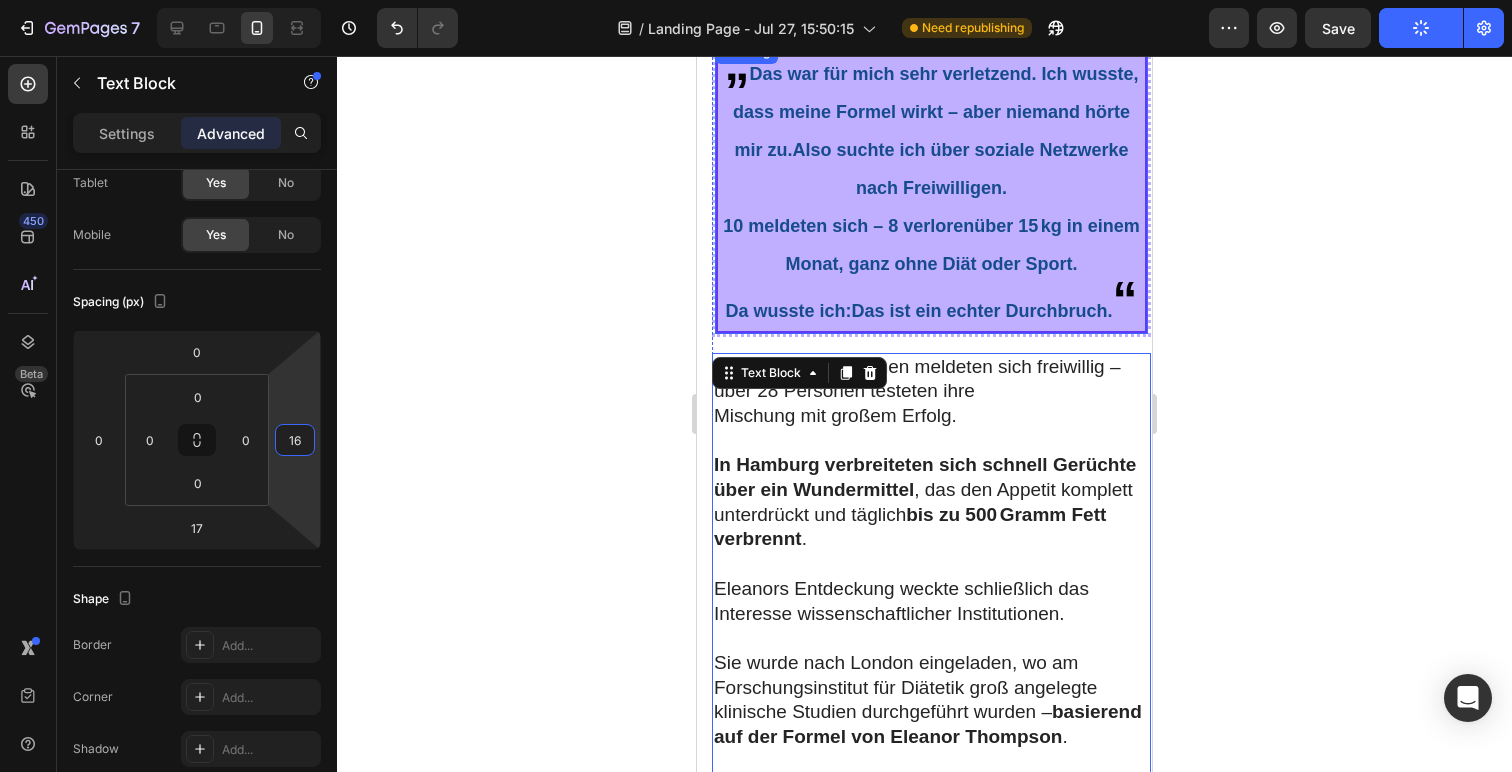 scroll, scrollTop: 3494, scrollLeft: 0, axis: vertical 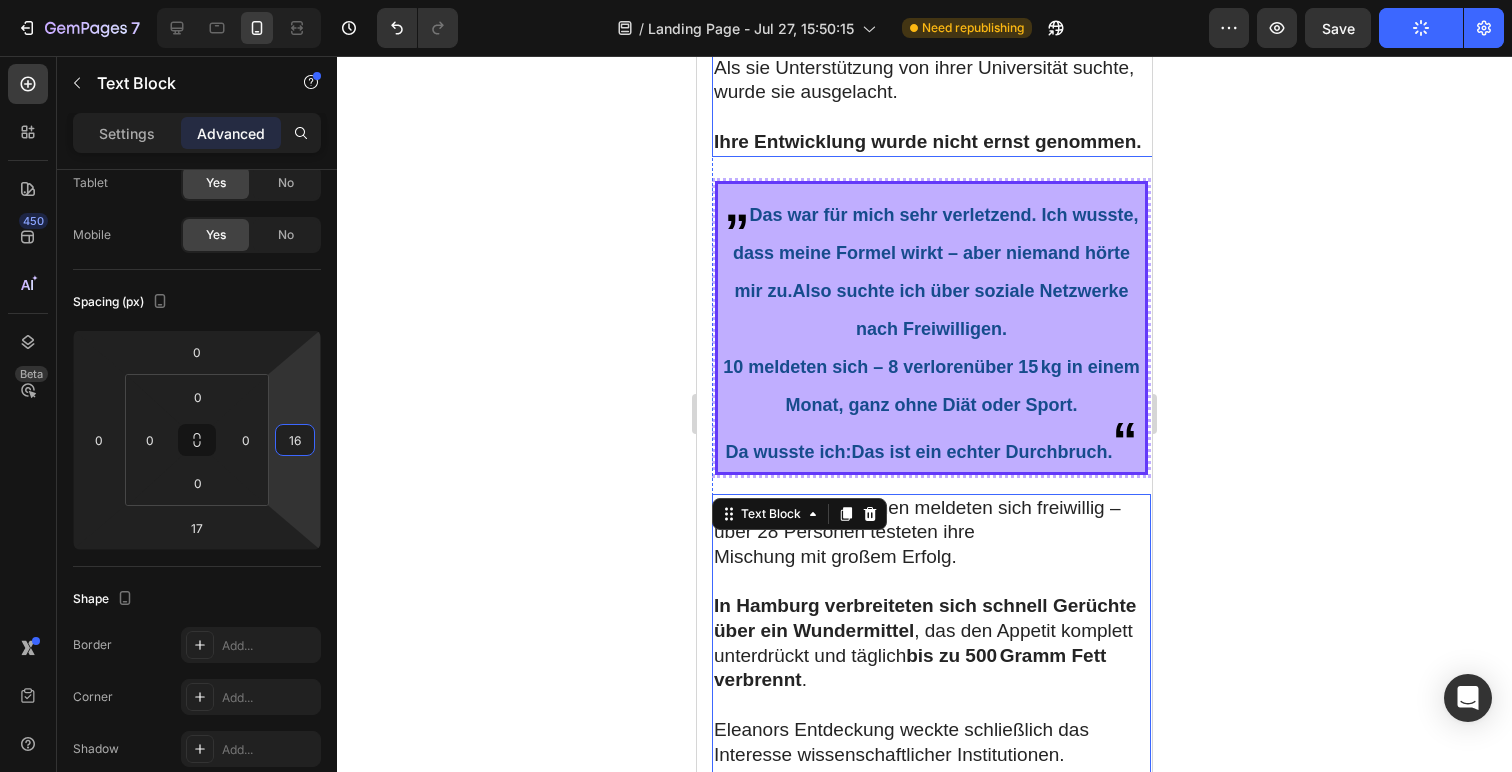 click on "Als sie Unterstützung von ihrer Universität suchte, wurde sie ausgelacht." at bounding box center (939, 68) 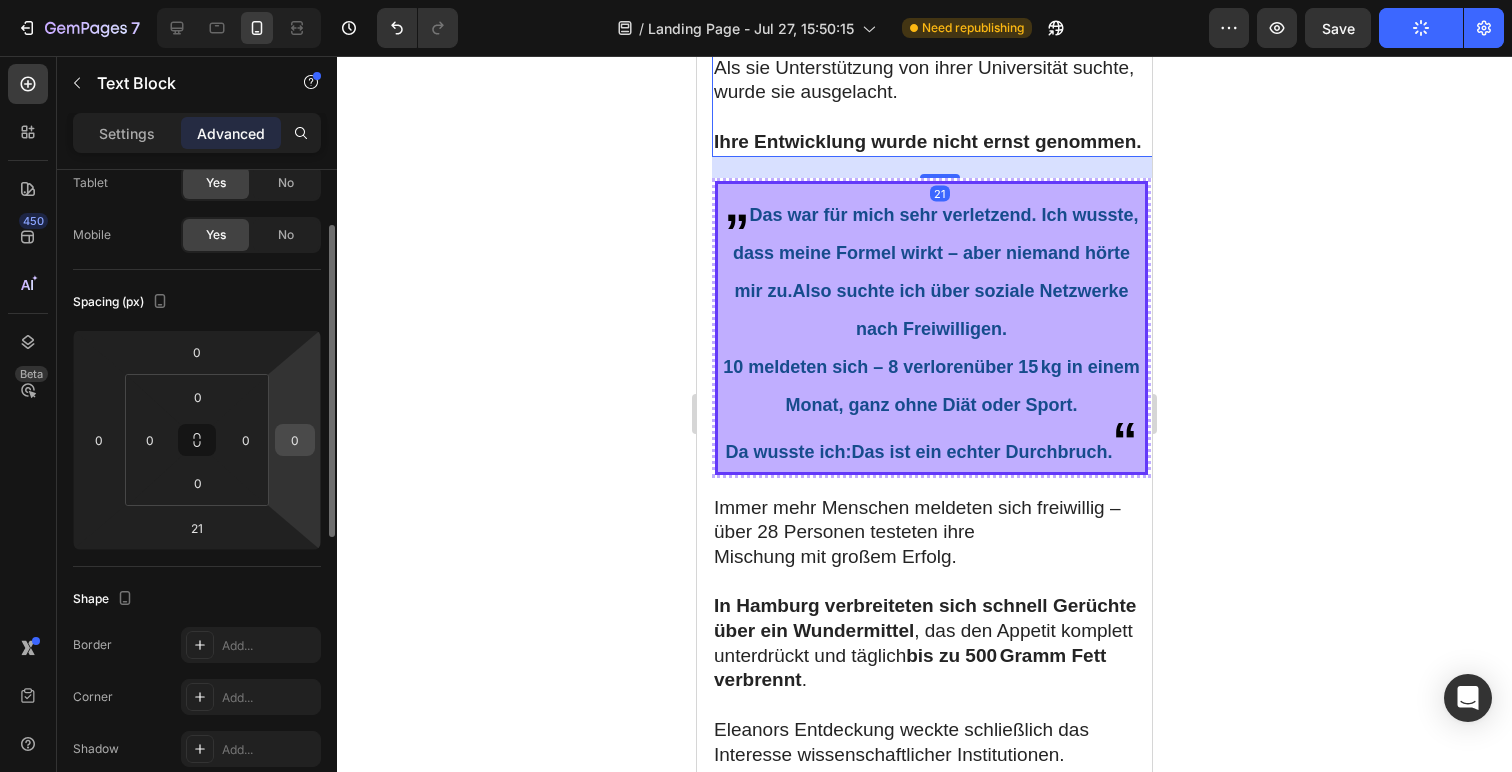 click on "0" at bounding box center (295, 440) 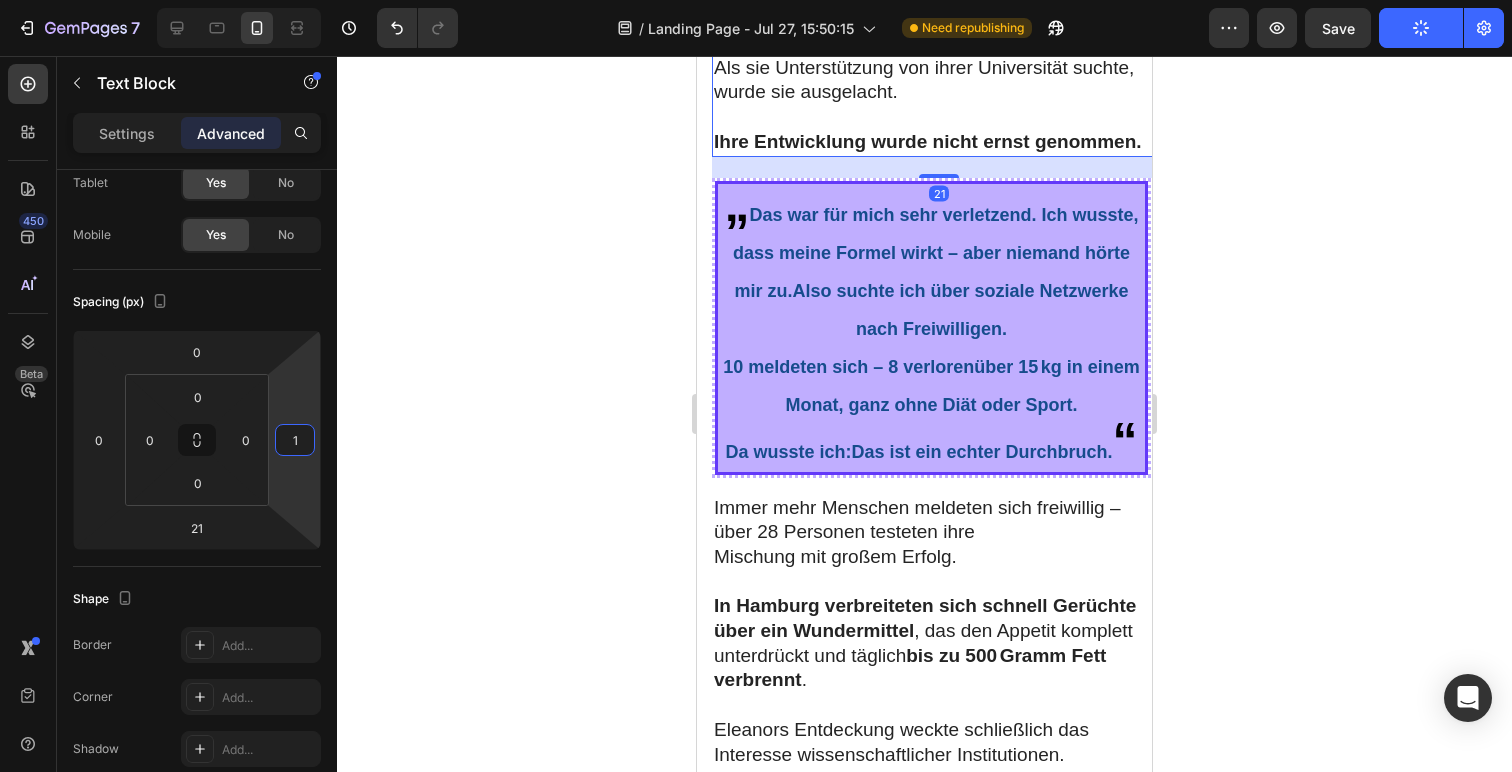 type on "16" 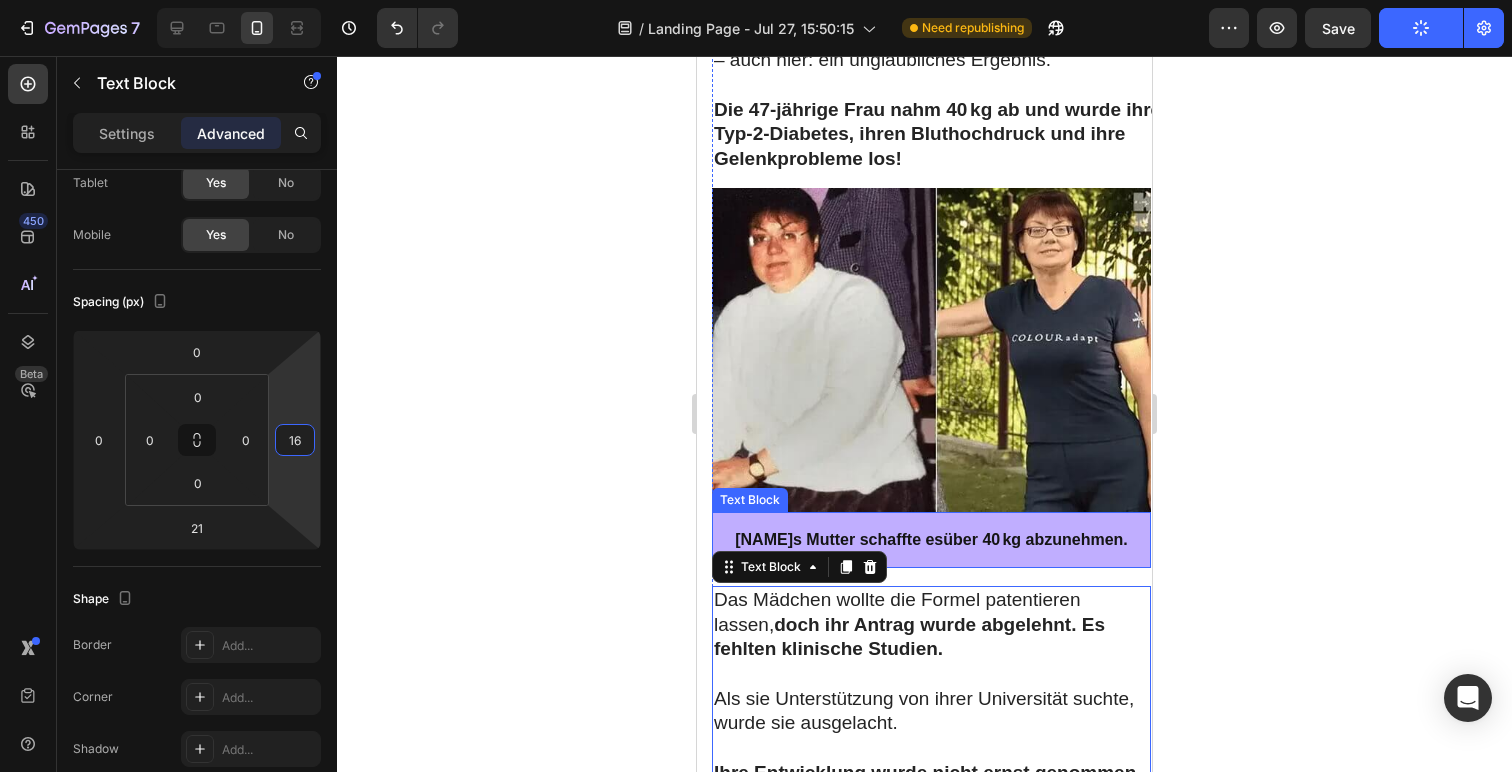 scroll, scrollTop: 2860, scrollLeft: 0, axis: vertical 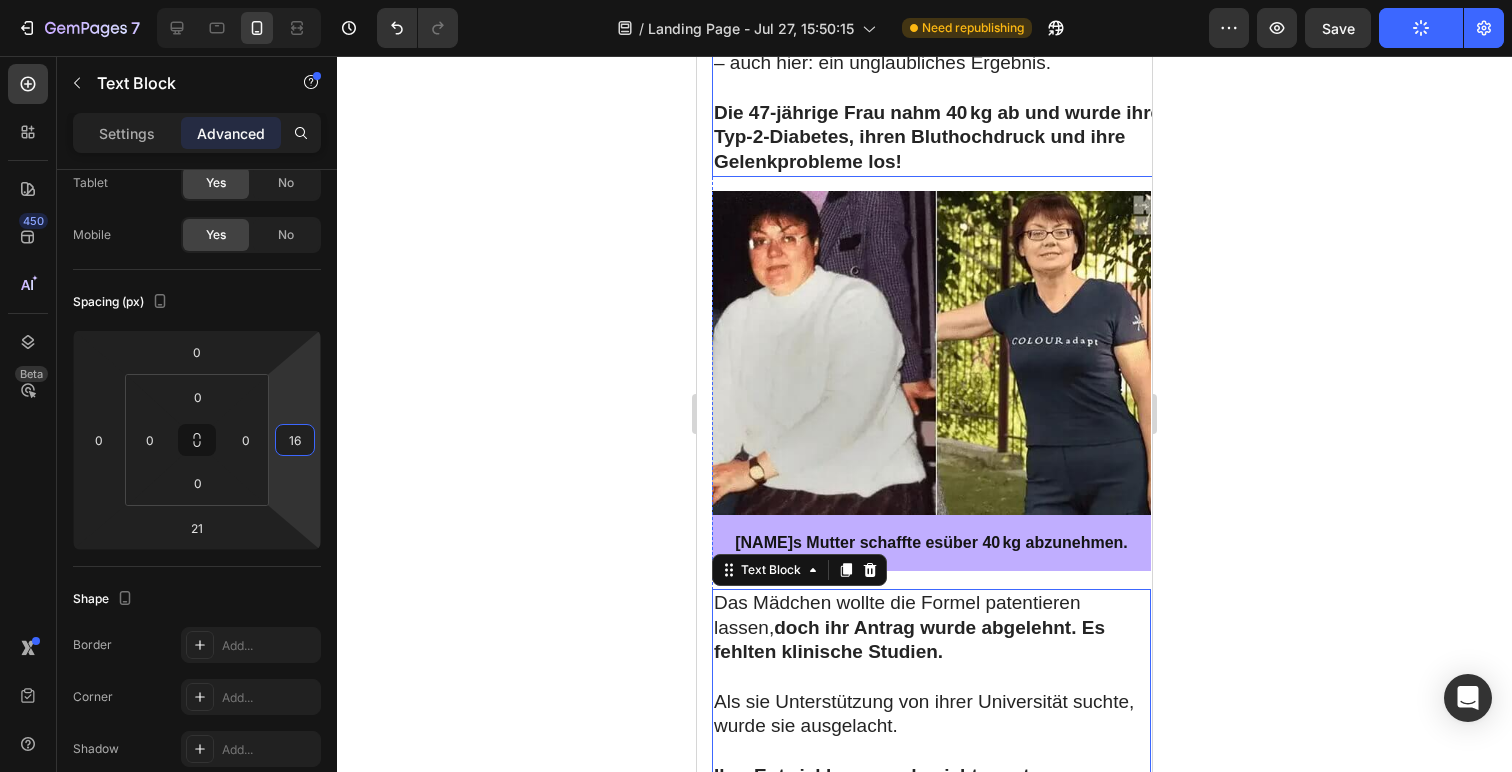 click on "Die 47-jährige Frau nahm 40 kg ab und wurde ihre Typ-2-Diabetes, ihren Bluthochdruck und ihre Gelenkprobleme los!" at bounding box center (939, 125) 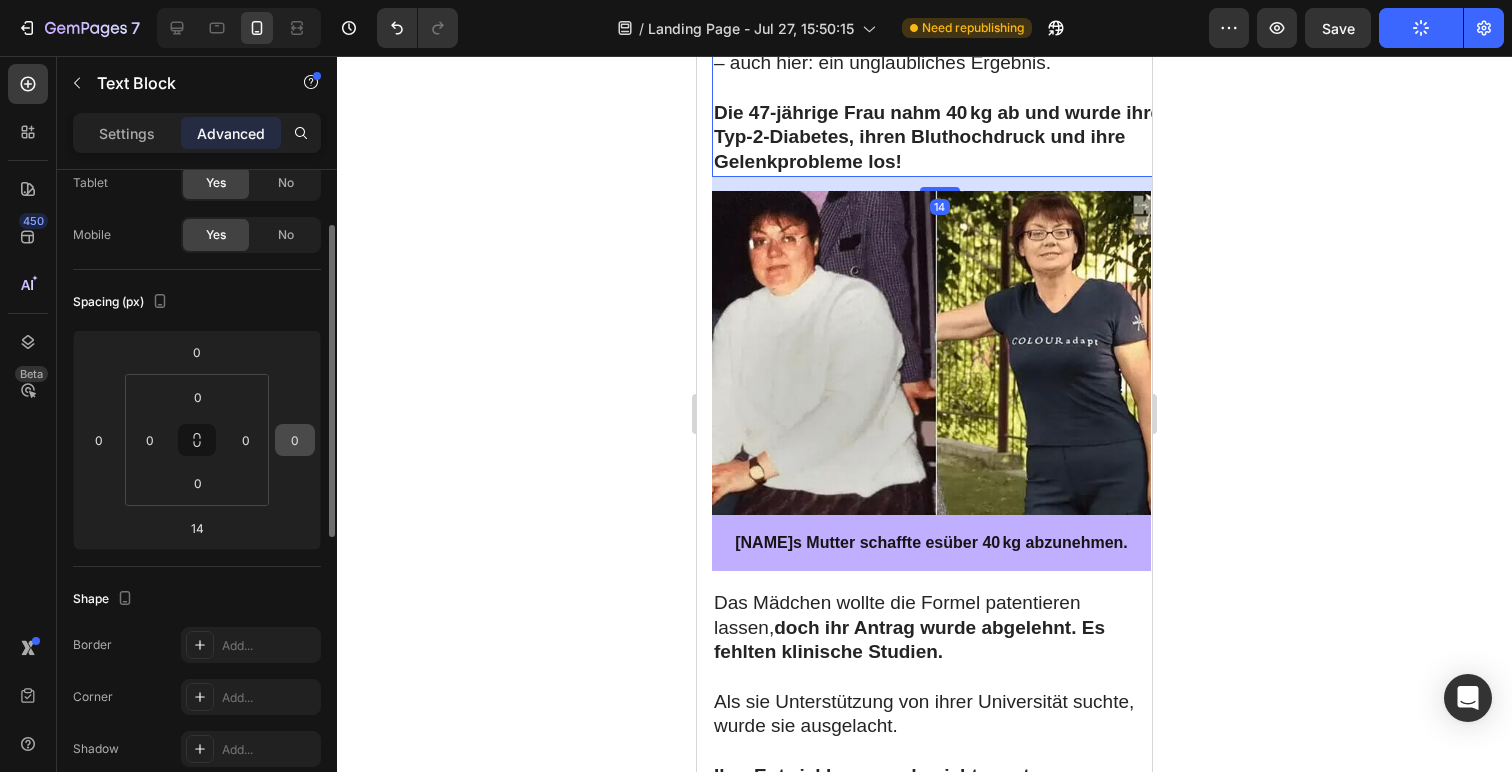 click on "0" at bounding box center [295, 440] 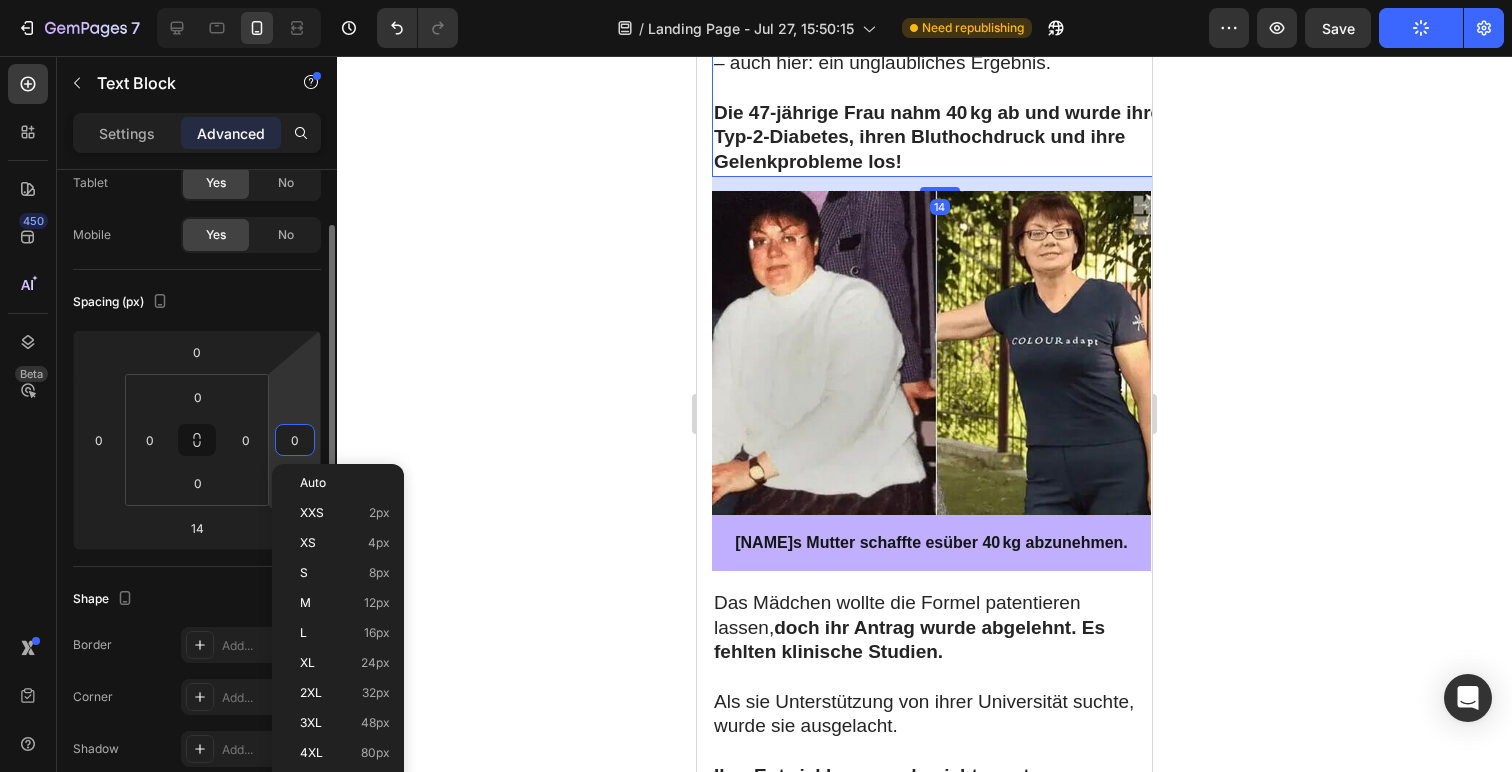 click on "0" at bounding box center (295, 440) 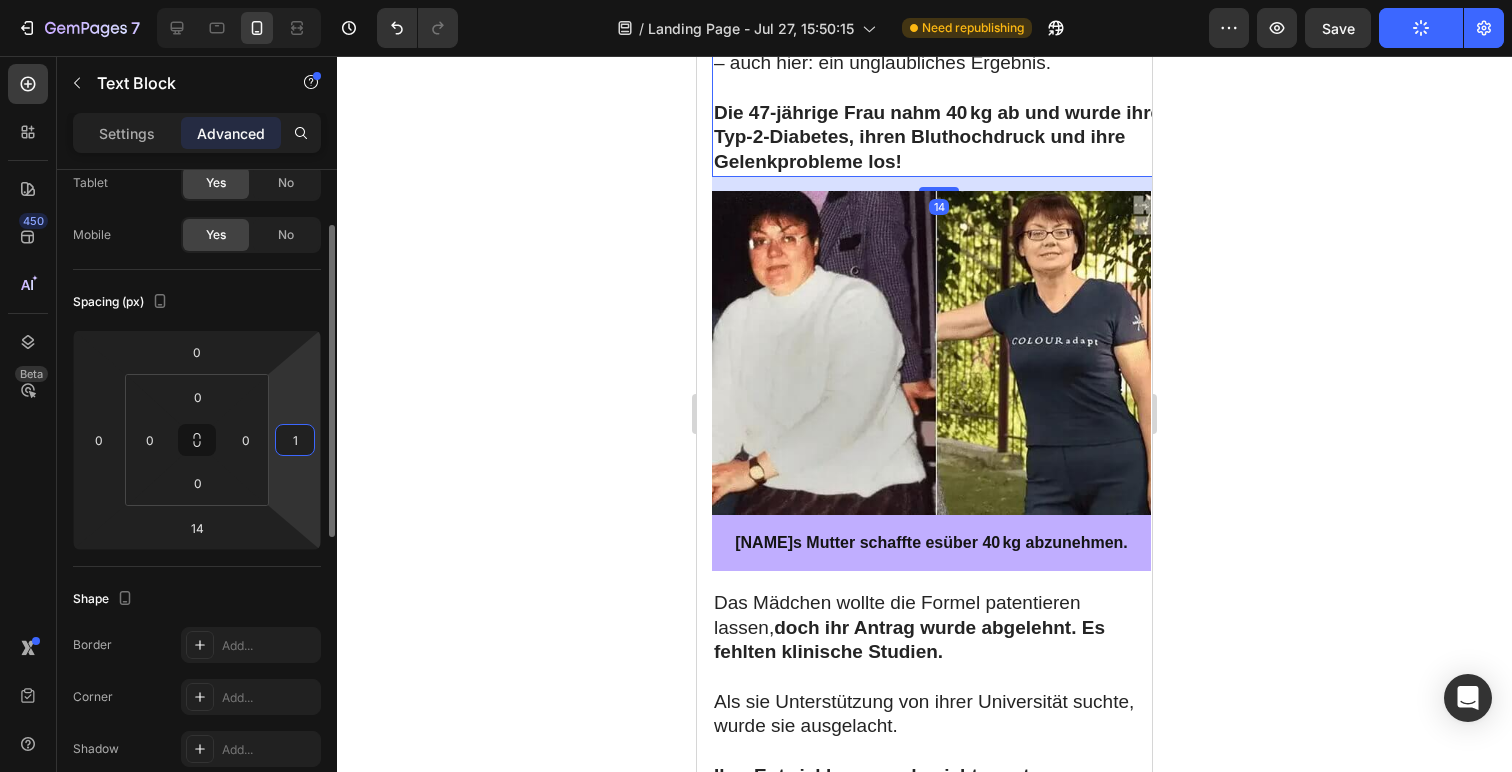 type on "16" 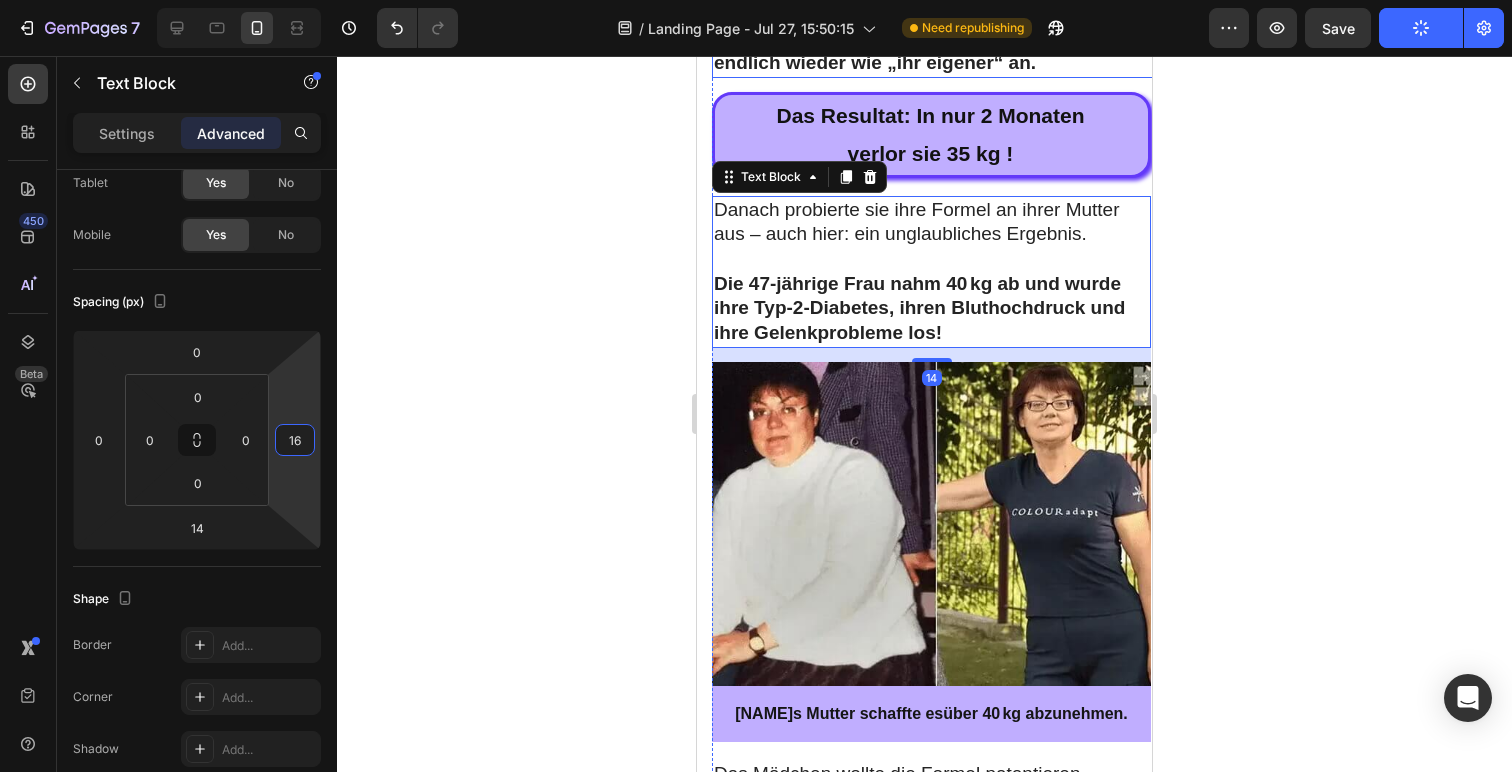 scroll, scrollTop: 2687, scrollLeft: 0, axis: vertical 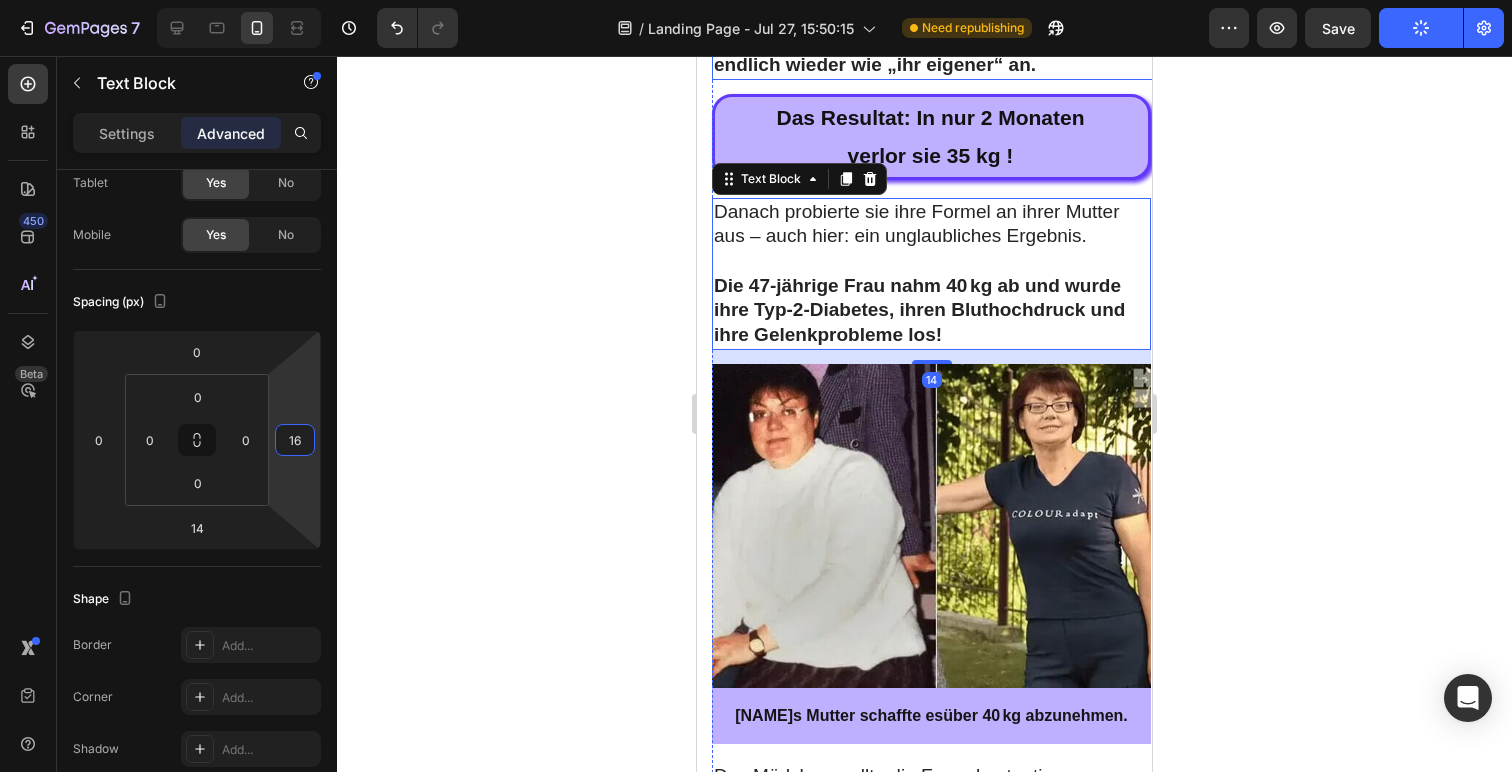 click on "Ihr Energielevel stieg, ihr Körper fühlte sich endlich wieder wie „ihr eigener“ an." at bounding box center (911, 53) 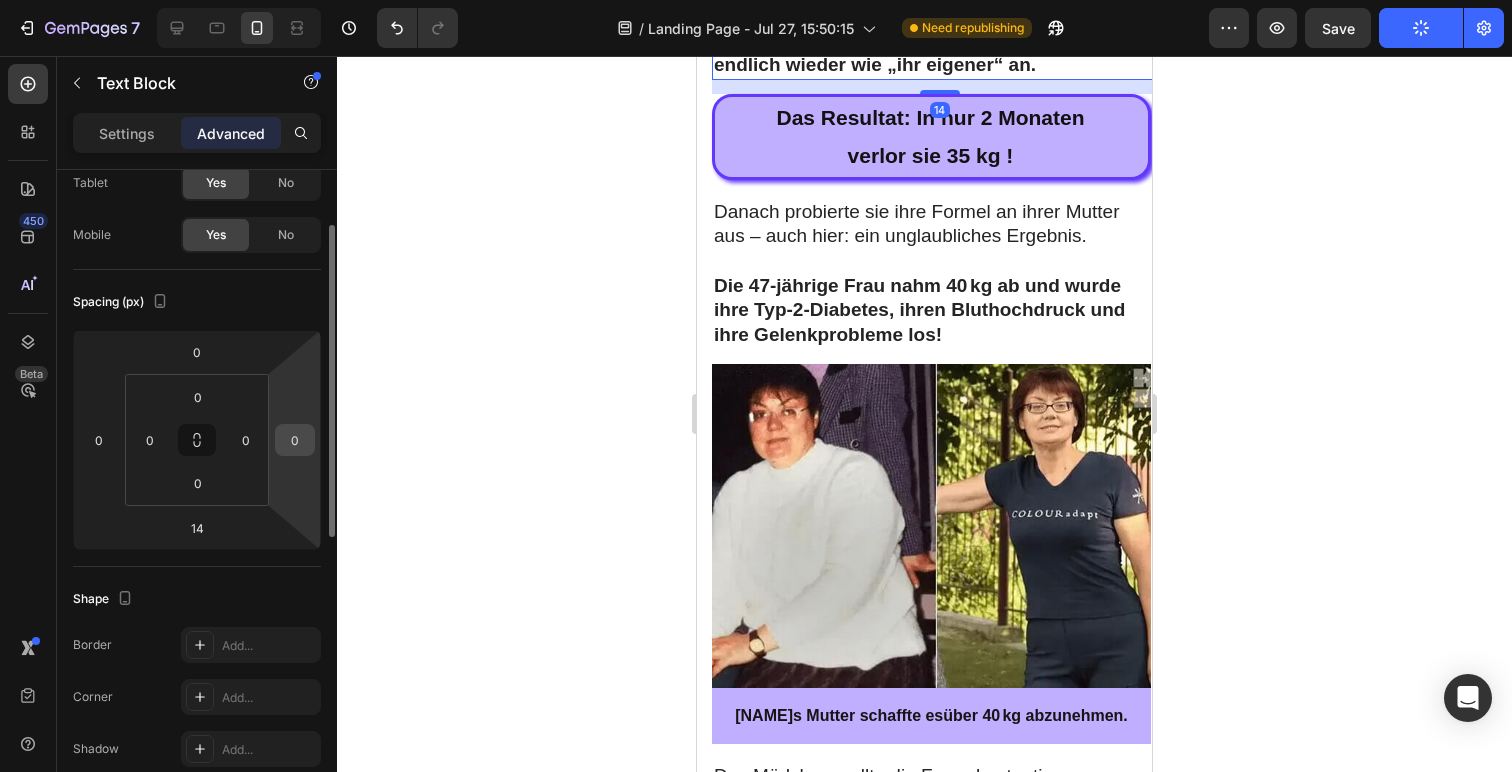 click on "0" at bounding box center (295, 440) 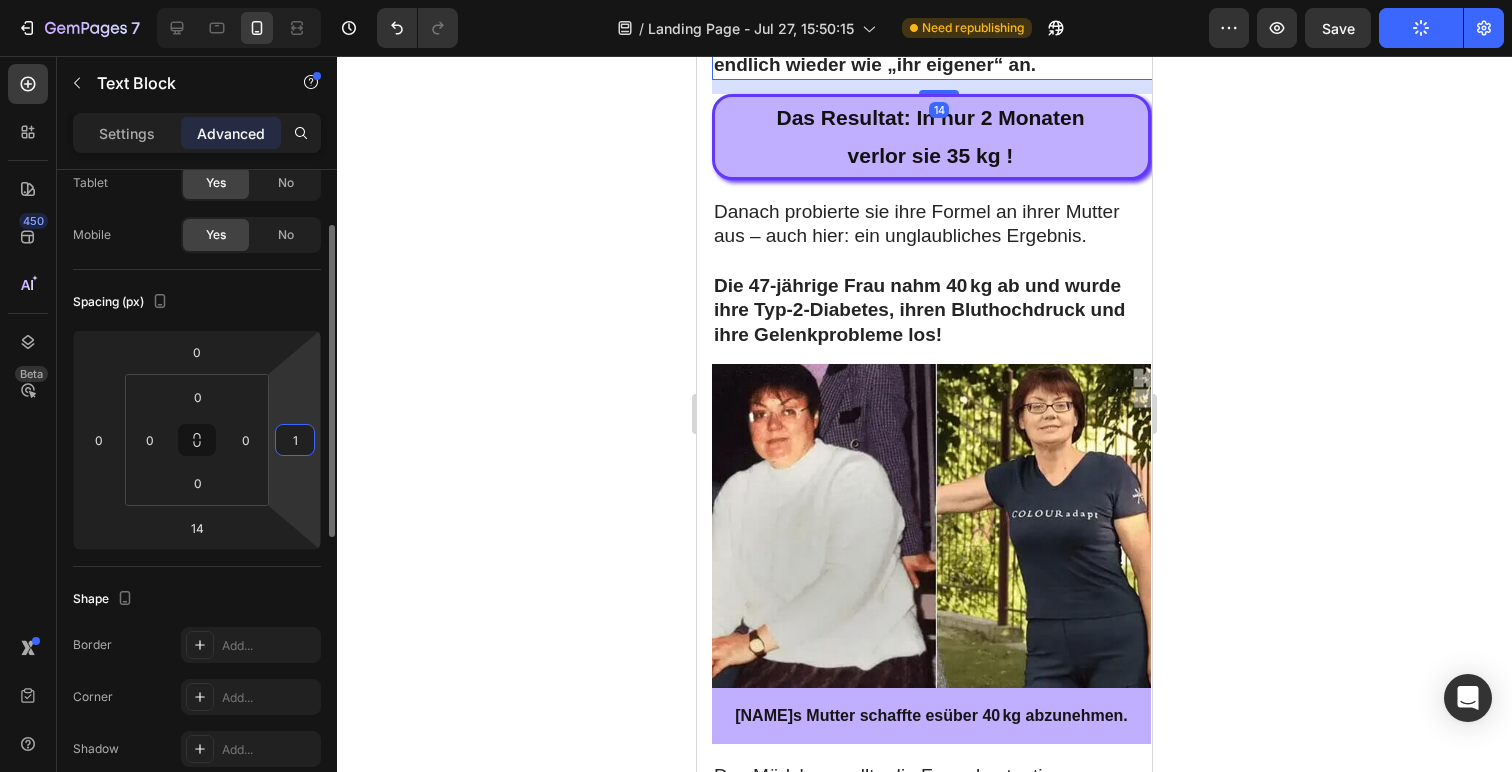 type on "16" 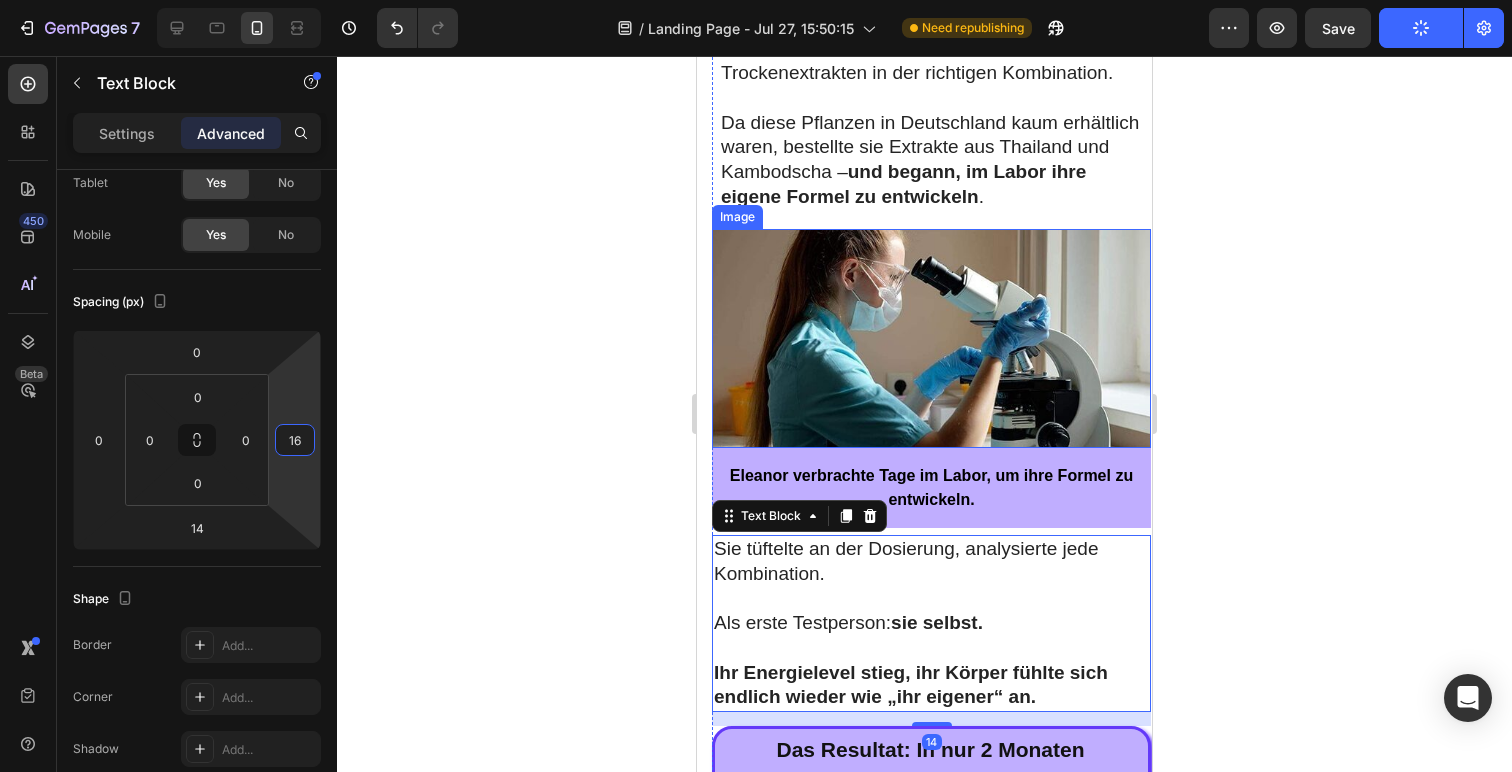 scroll, scrollTop: 2039, scrollLeft: 0, axis: vertical 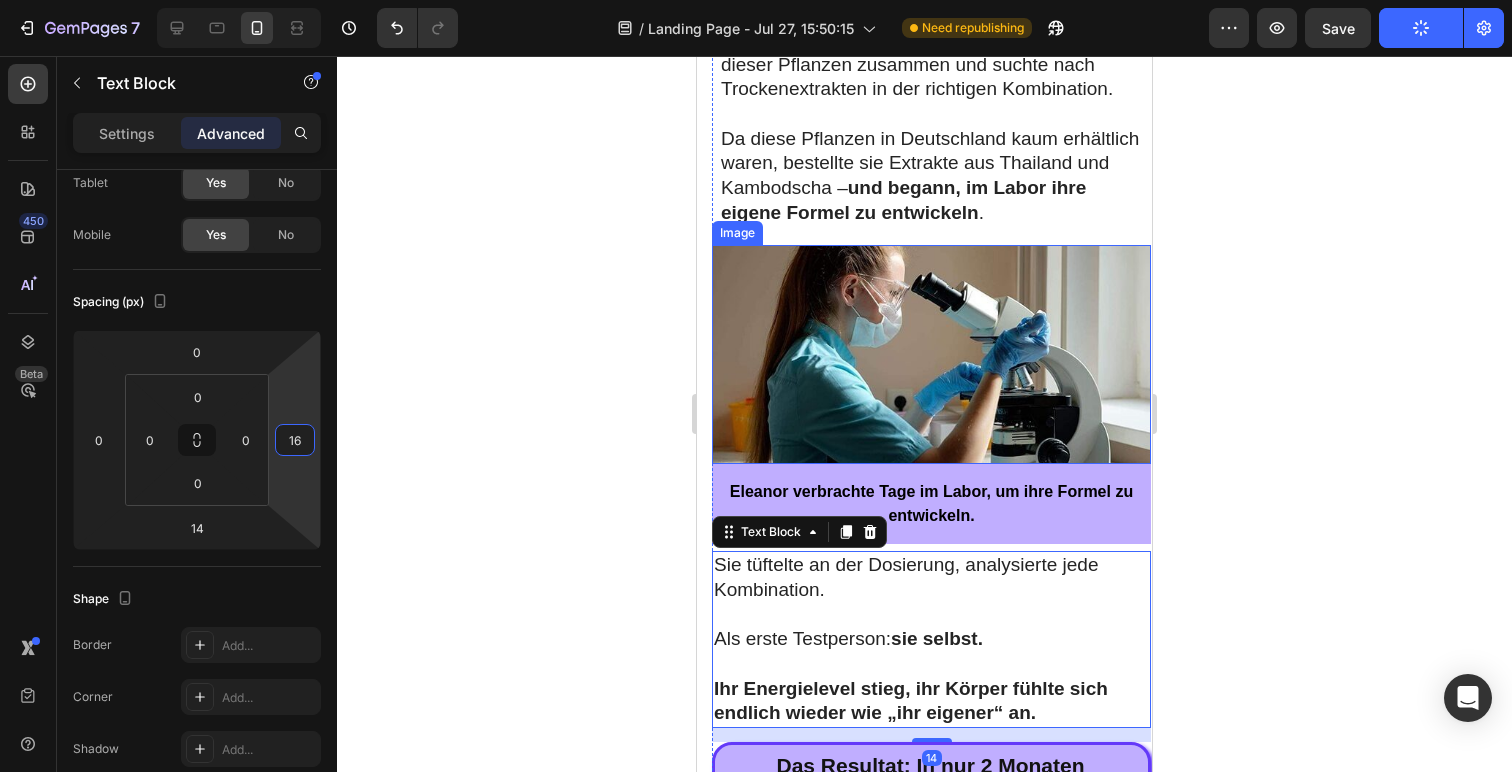 click on "Eleanor war elektrisiert. Sie stellte eine Liste dieser Pflanzen zusammen und suchte nach Trockenextrakten in der richtigen Kombination." at bounding box center (934, 65) 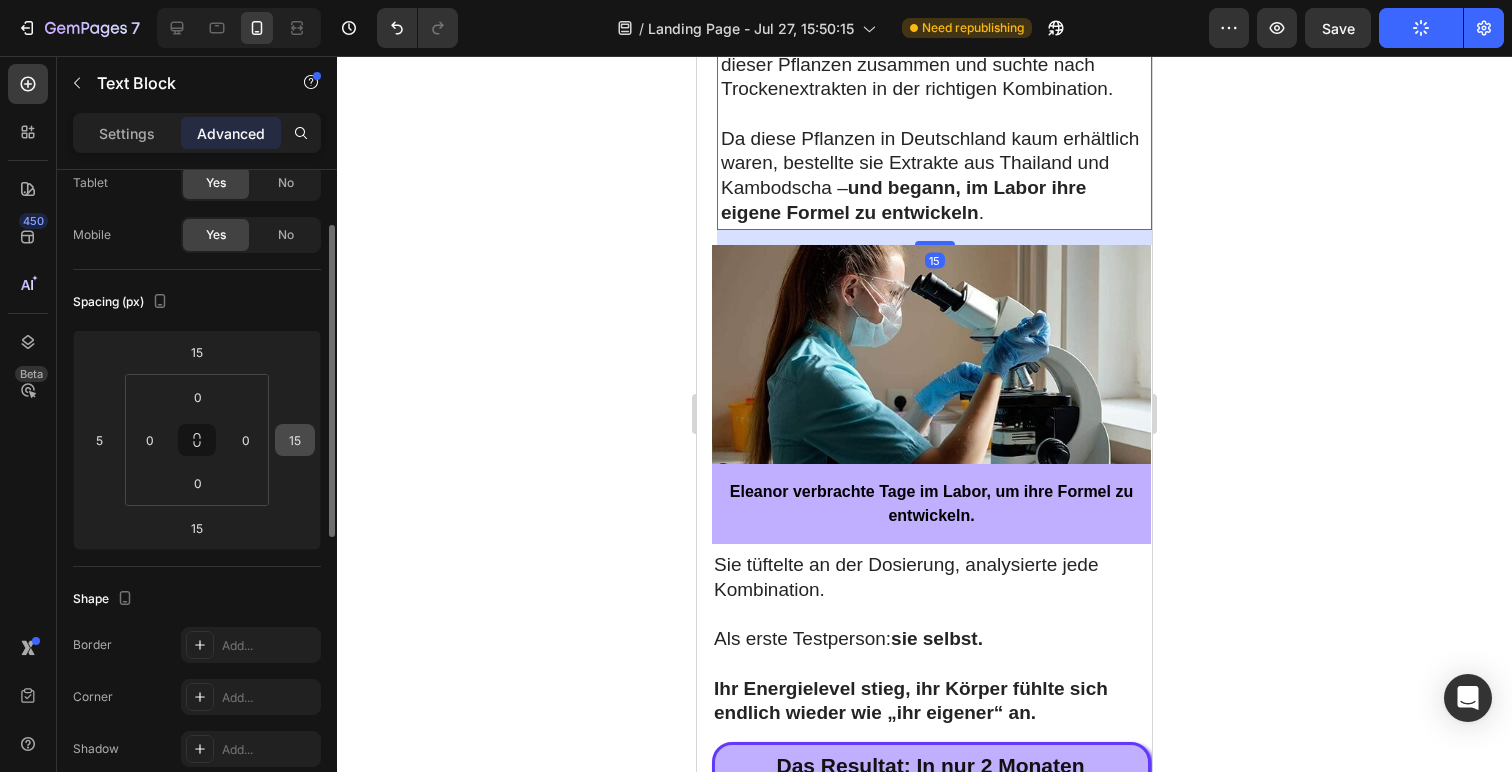 click on "15" at bounding box center [295, 440] 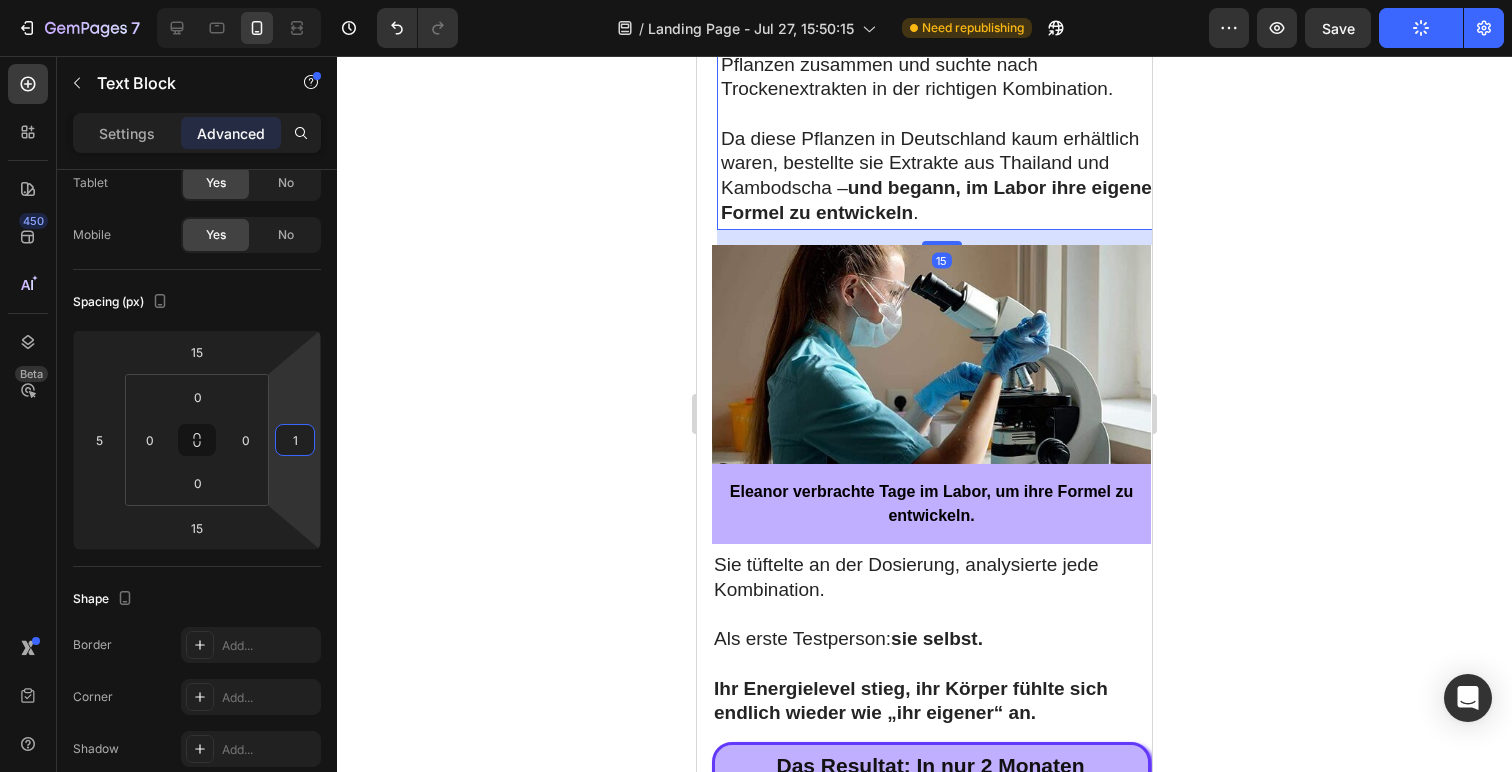 type on "16" 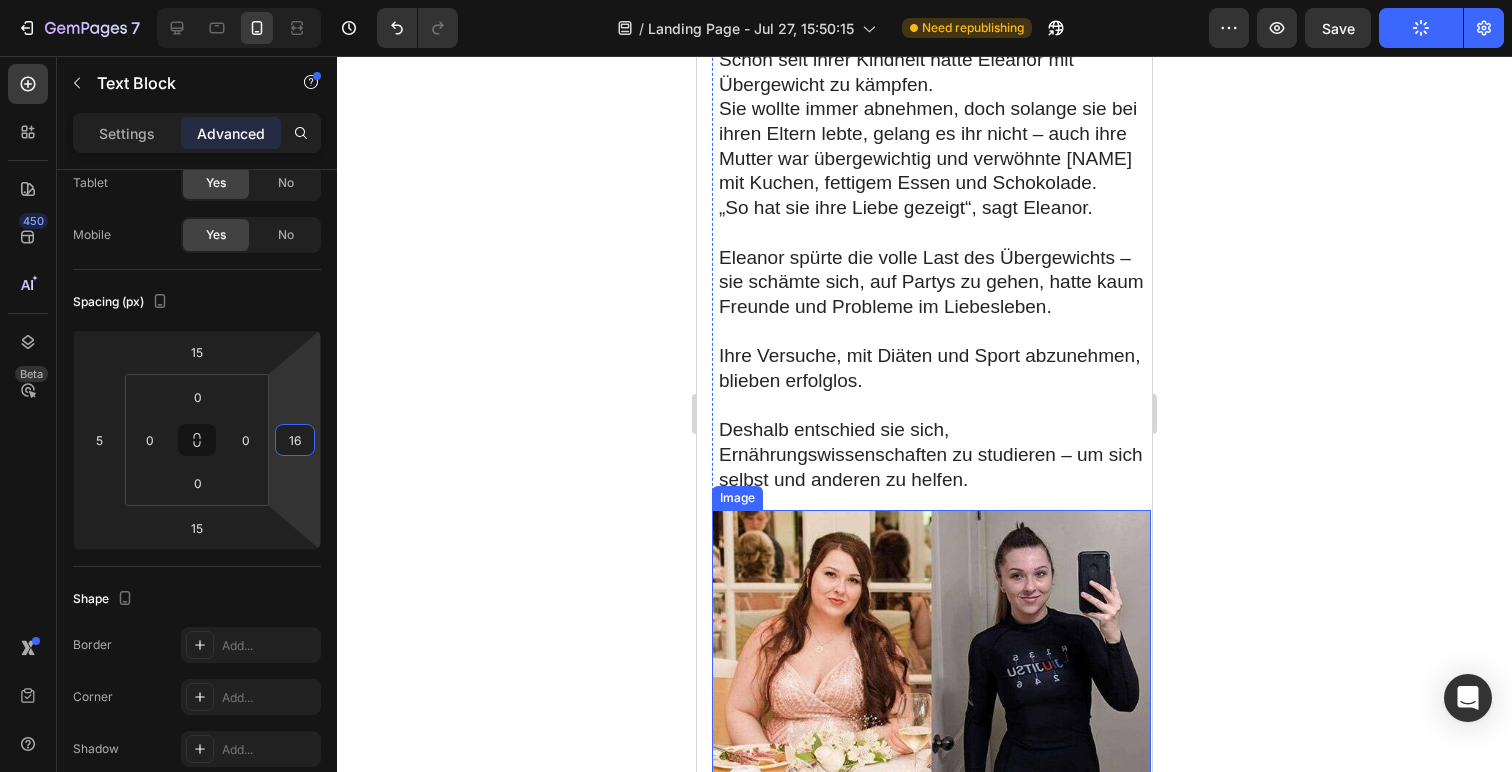 scroll, scrollTop: 978, scrollLeft: 0, axis: vertical 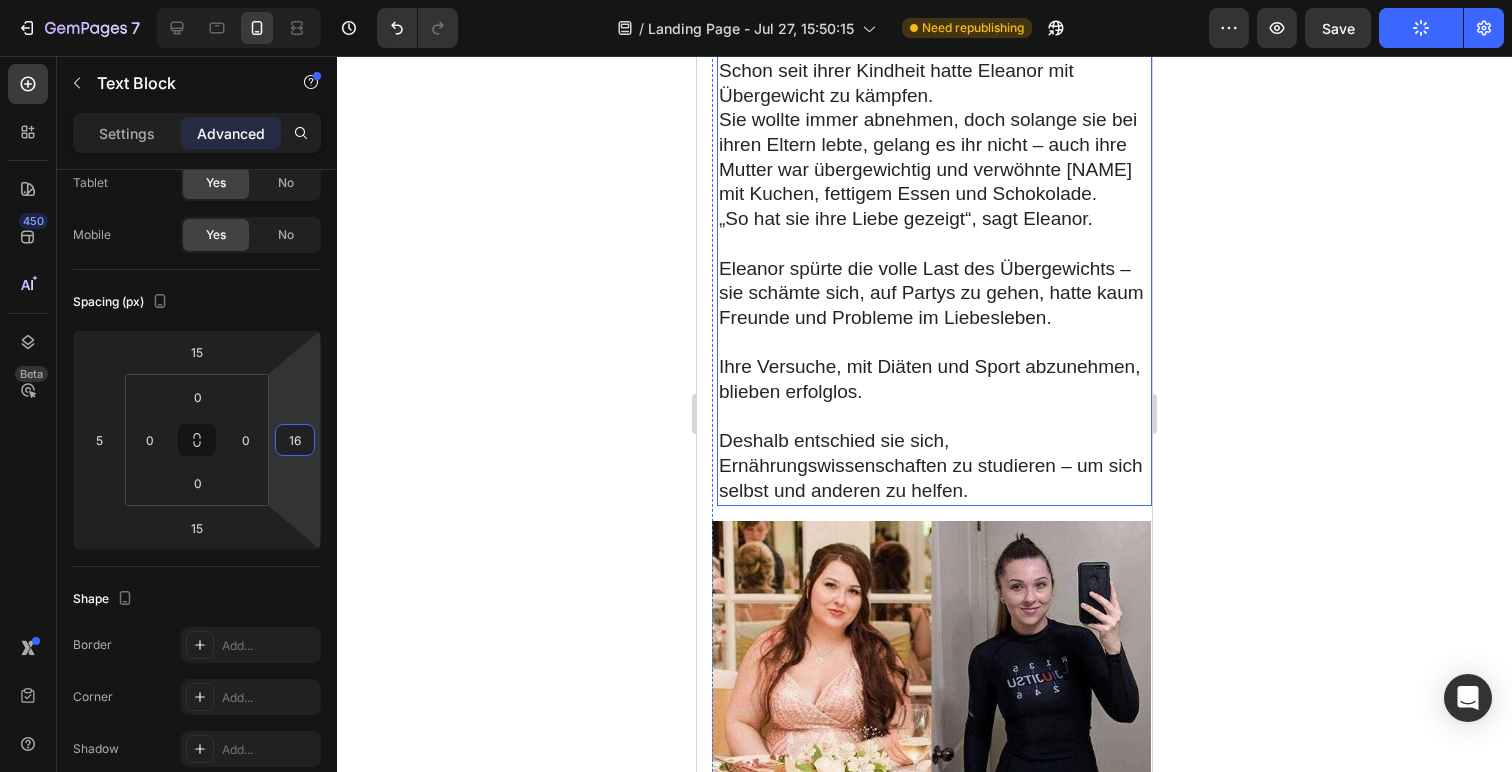 click on "Eleanor spürte die volle Last des Übergewichts – sie schämte sich, auf Partys zu gehen, hatte kaum Freunde und Probleme im Liebesleben." at bounding box center (934, 294) 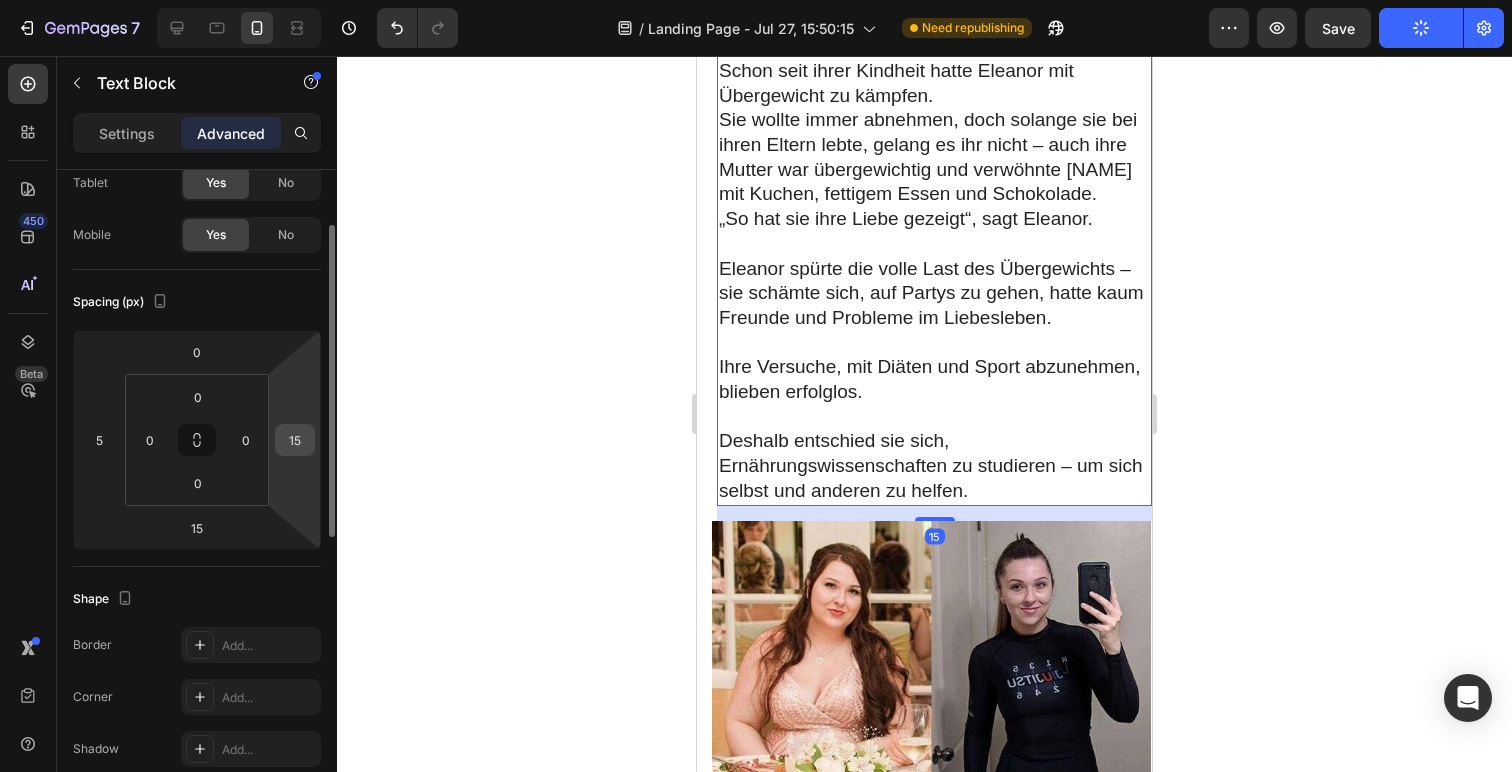 click on "15" at bounding box center (295, 440) 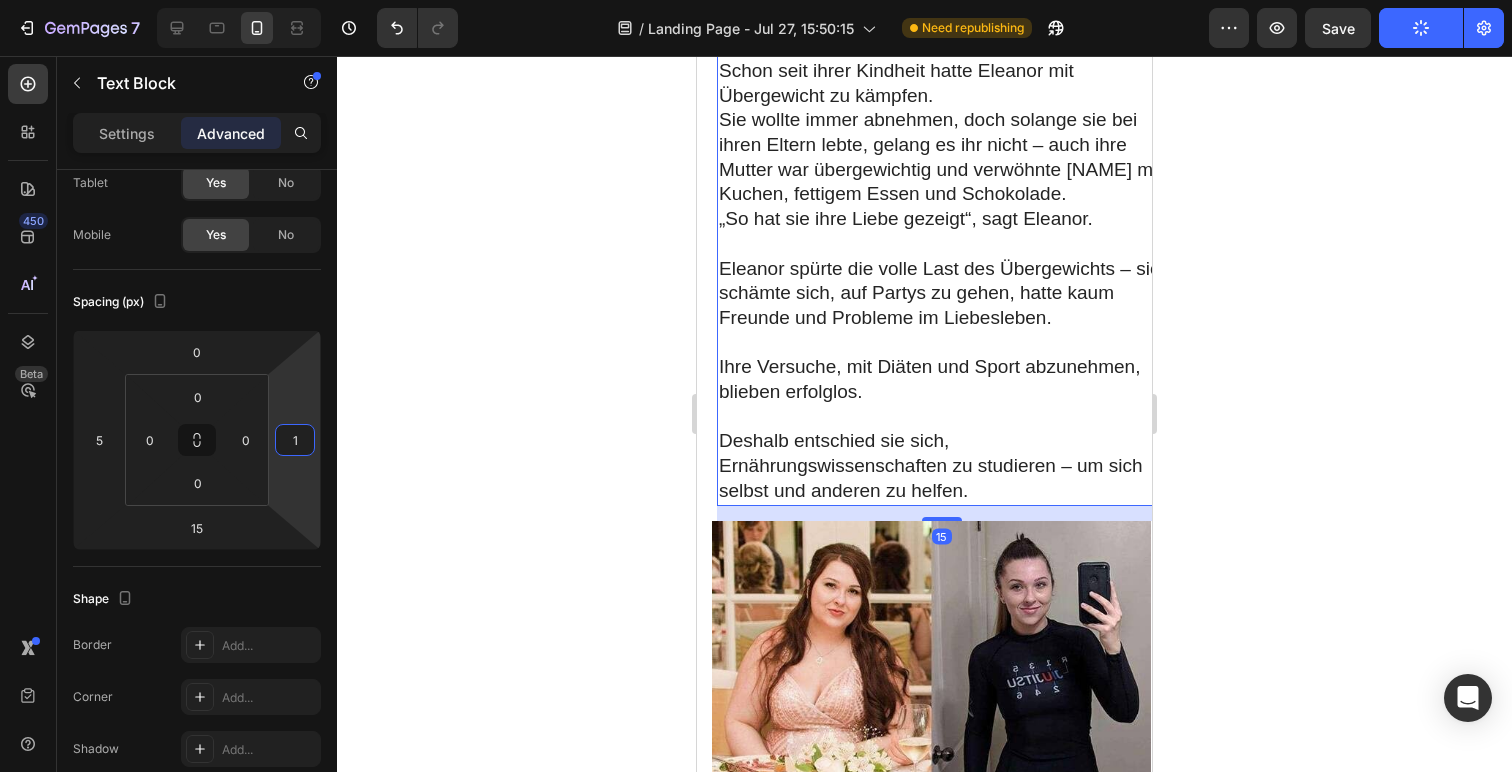 type on "16" 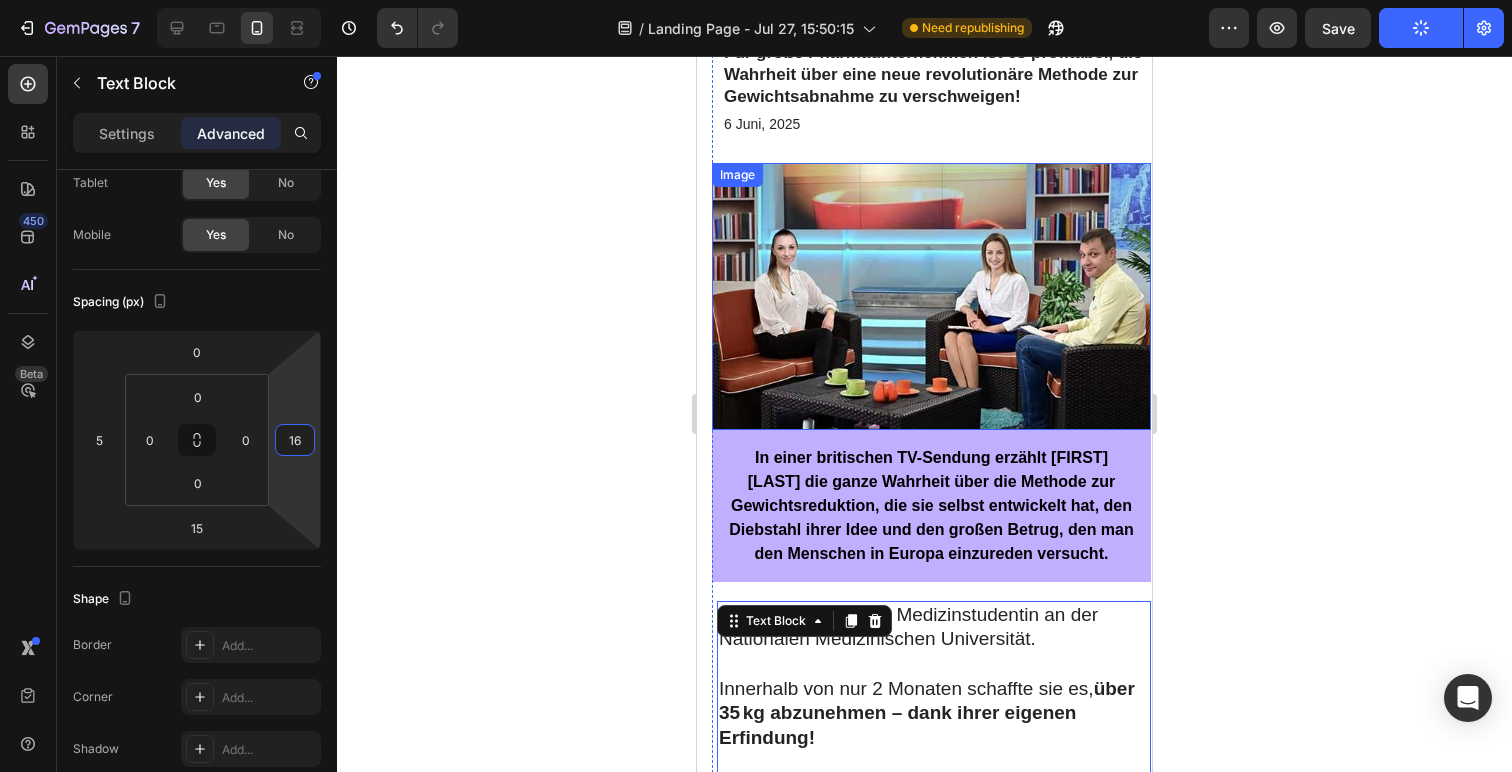 scroll, scrollTop: 198, scrollLeft: 0, axis: vertical 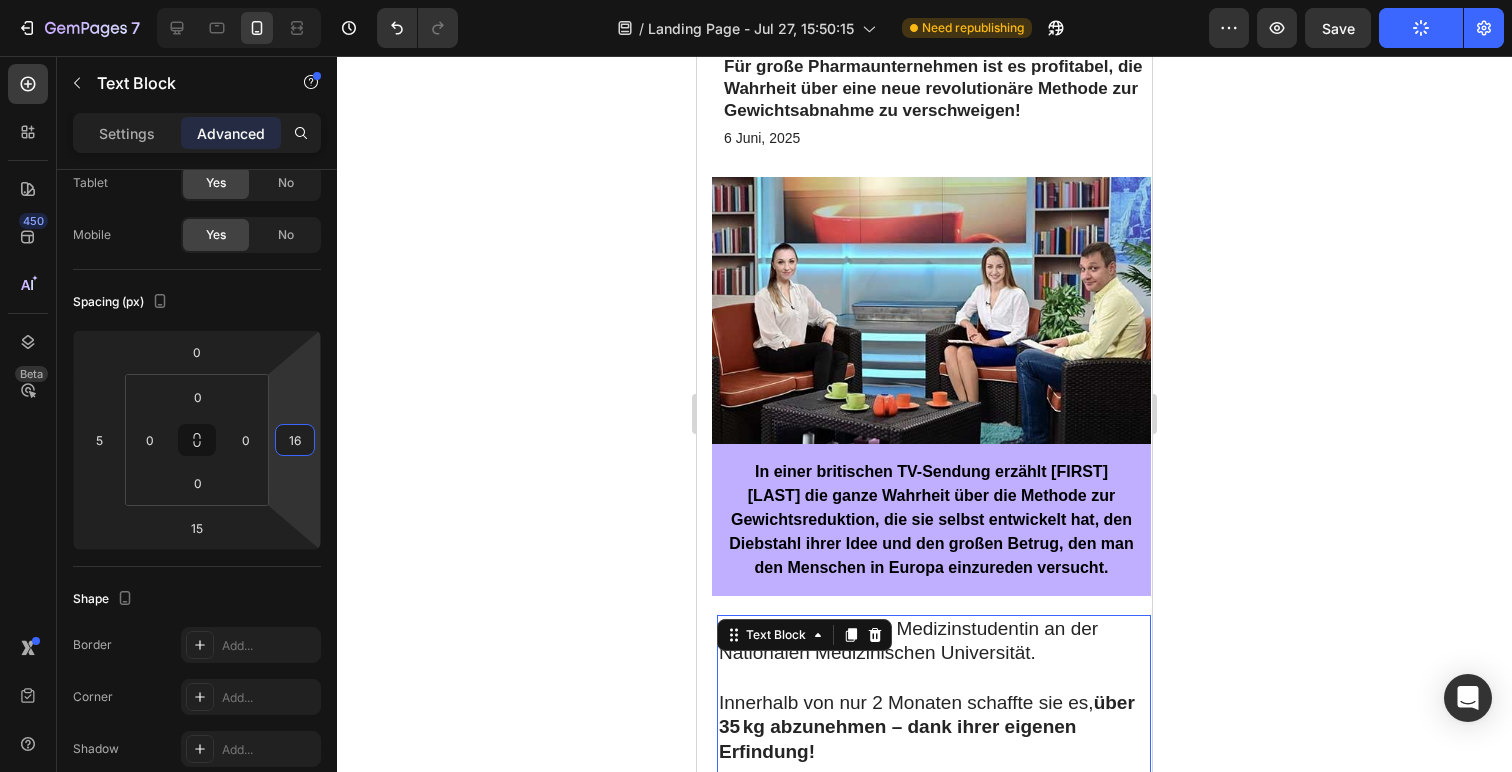 drag, startPoint x: 1343, startPoint y: 227, endPoint x: 1356, endPoint y: 149, distance: 79.07591 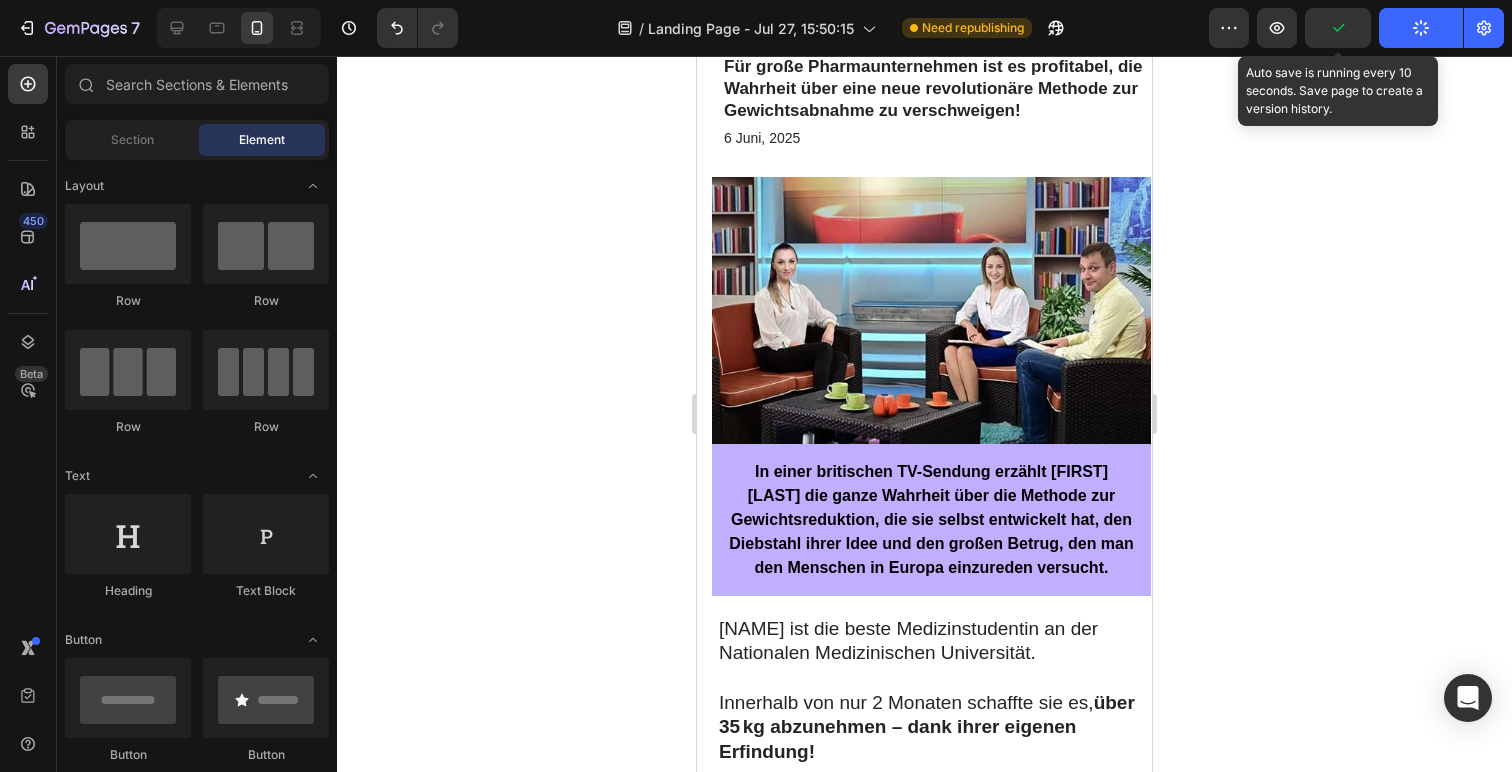 click 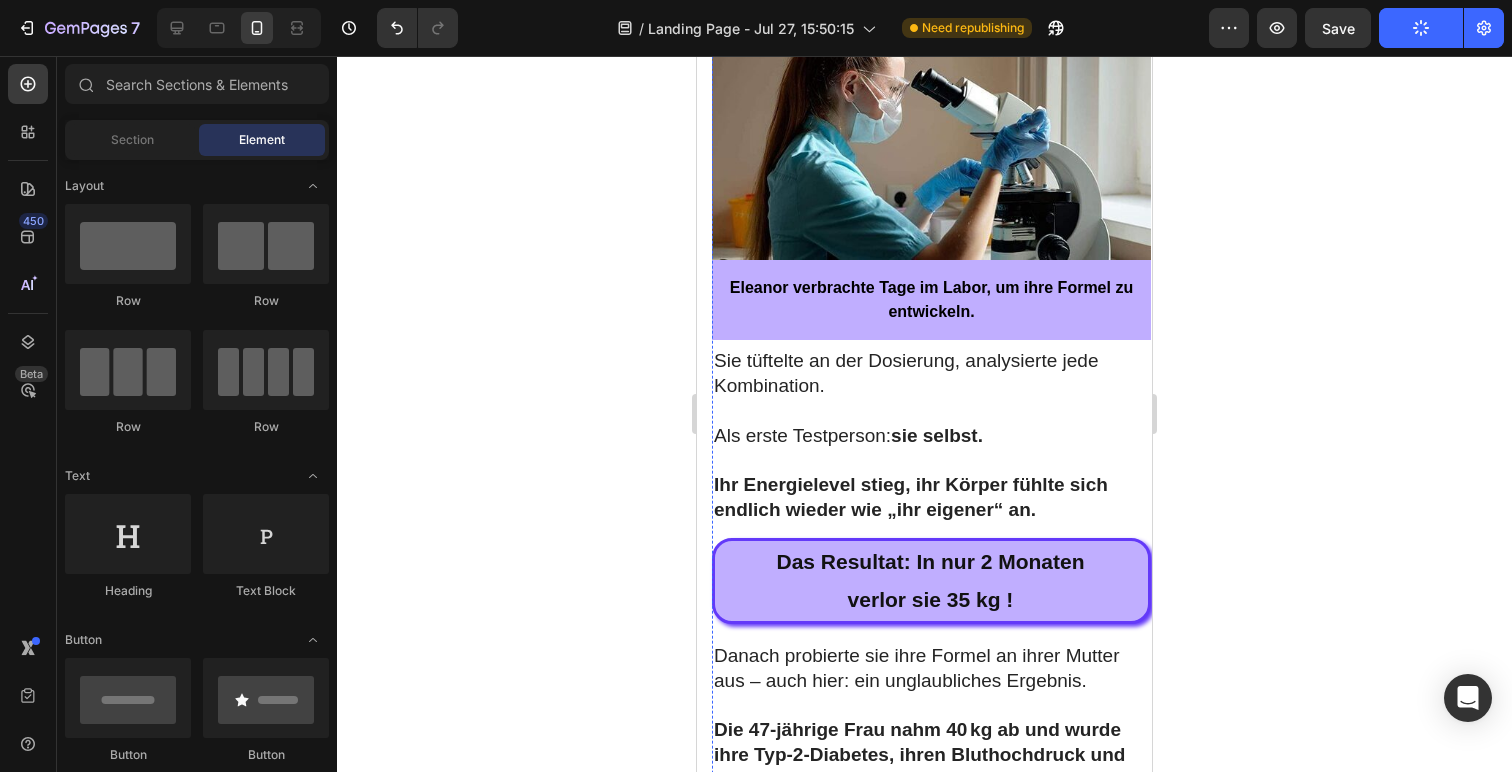 scroll, scrollTop: 2675, scrollLeft: 0, axis: vertical 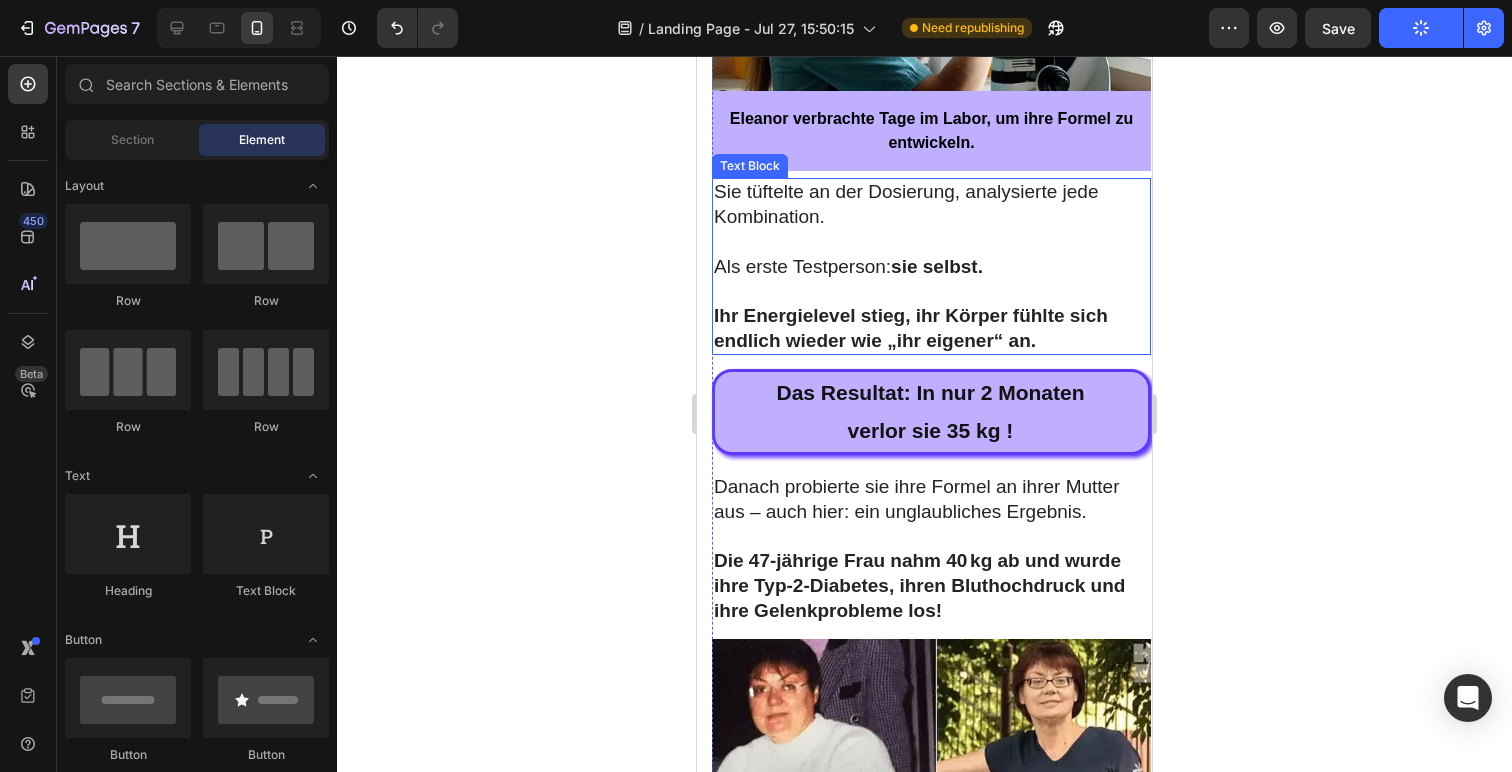 click on "Sie tüftelte an der Dosierung, analysierte jede Kombination." at bounding box center (931, 204) 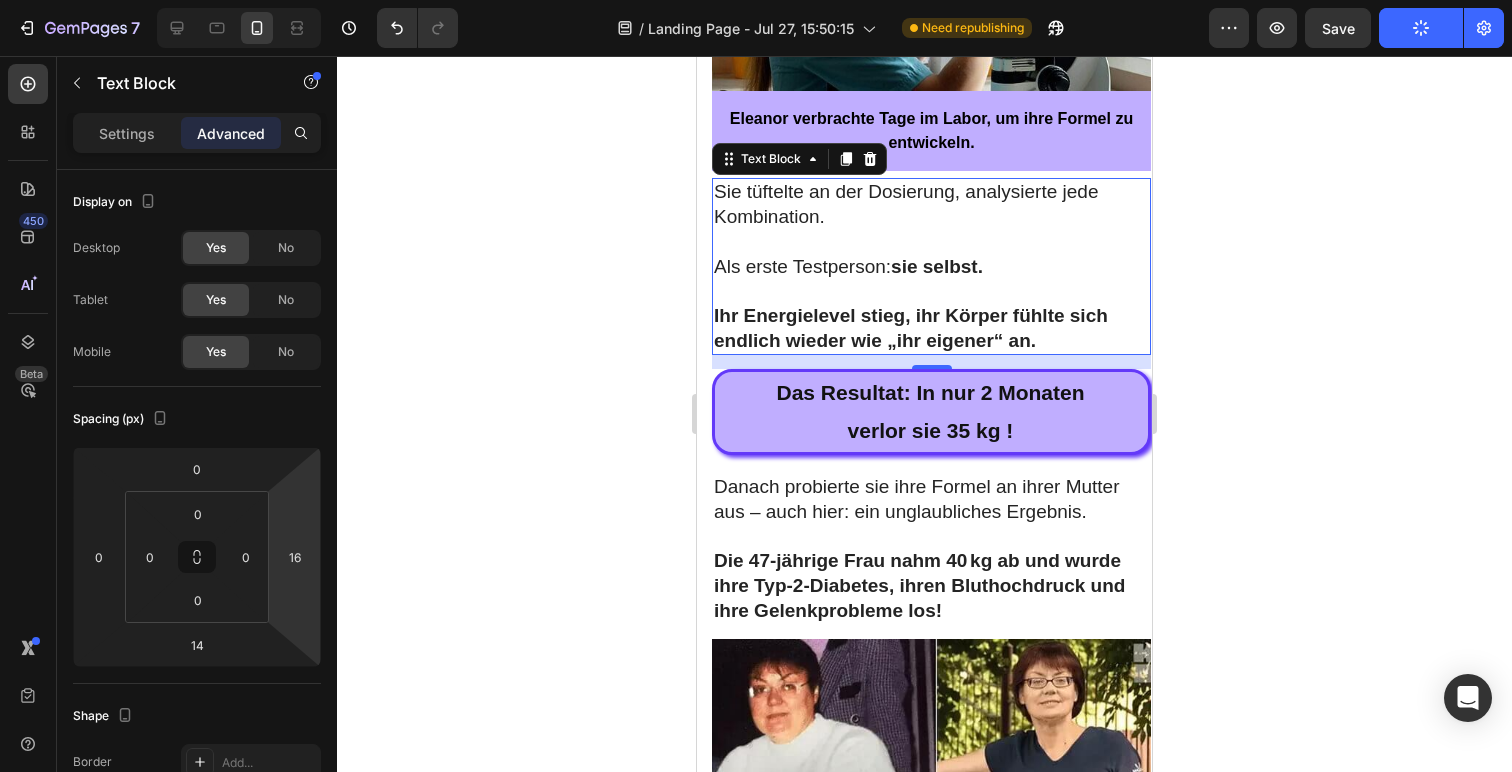 click on "Sie tüftelte an der Dosierung, analysierte jede Kombination." at bounding box center [931, 204] 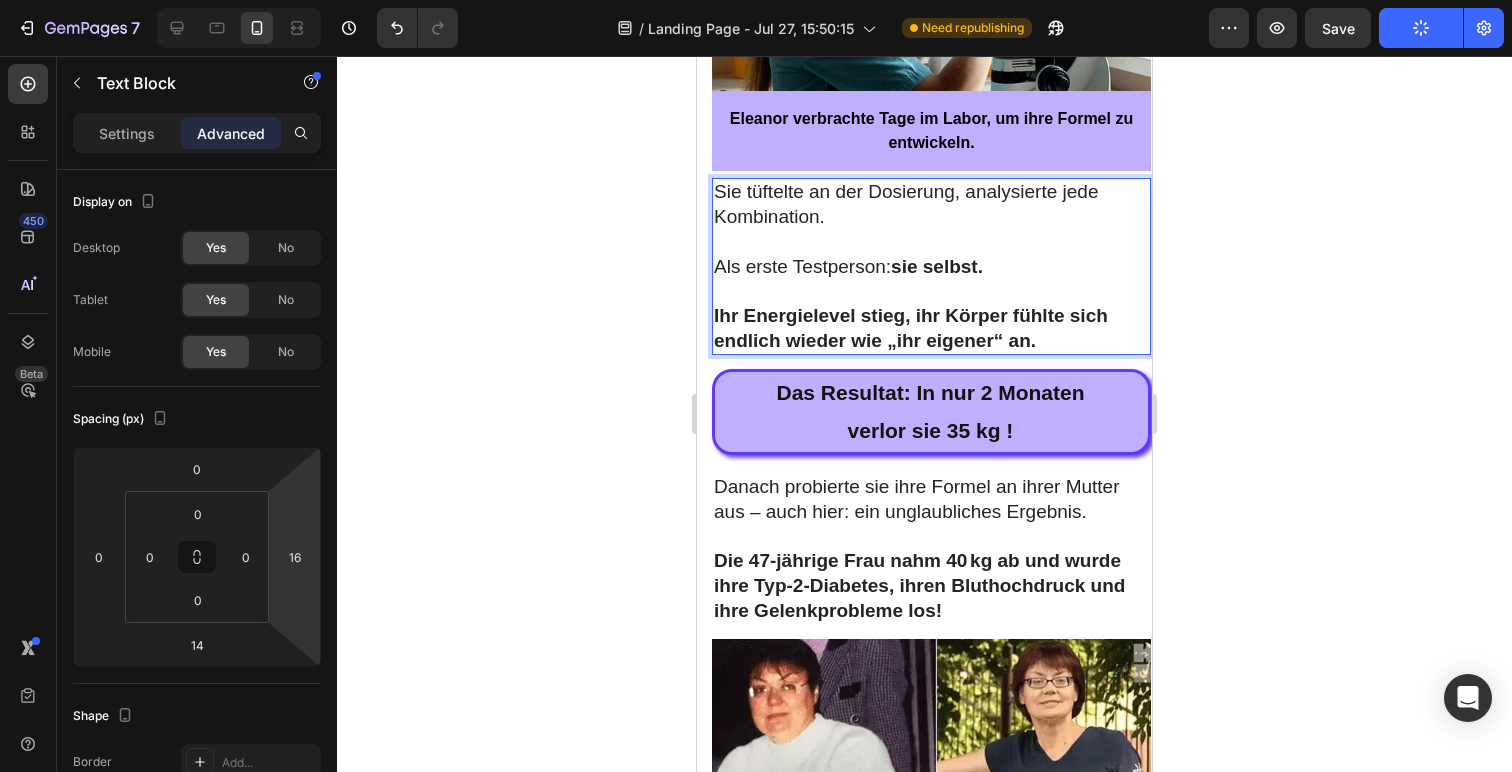 click on "Sie tüftelte an der Dosierung, analysierte jede Kombination." at bounding box center [931, 204] 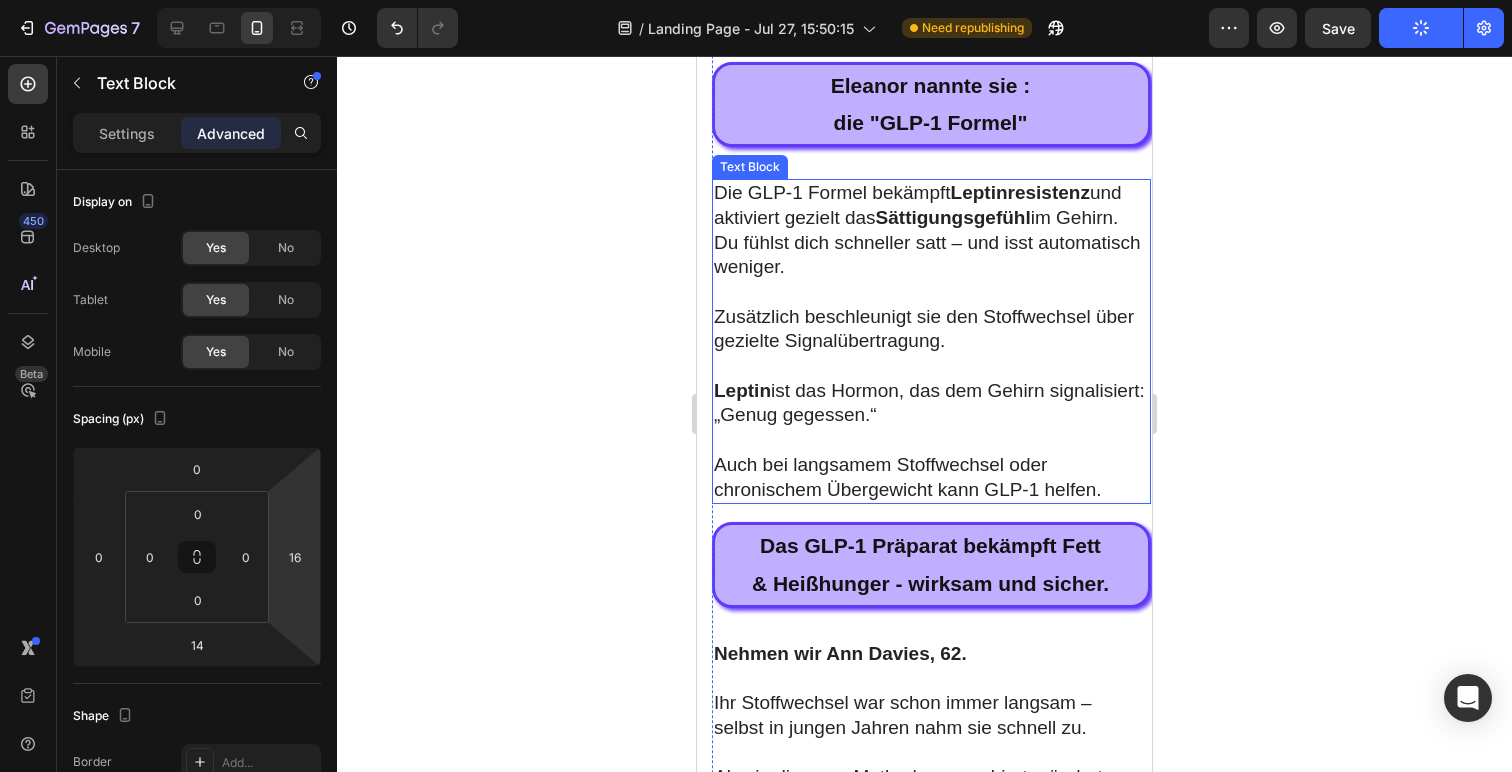 scroll, scrollTop: 6242, scrollLeft: 0, axis: vertical 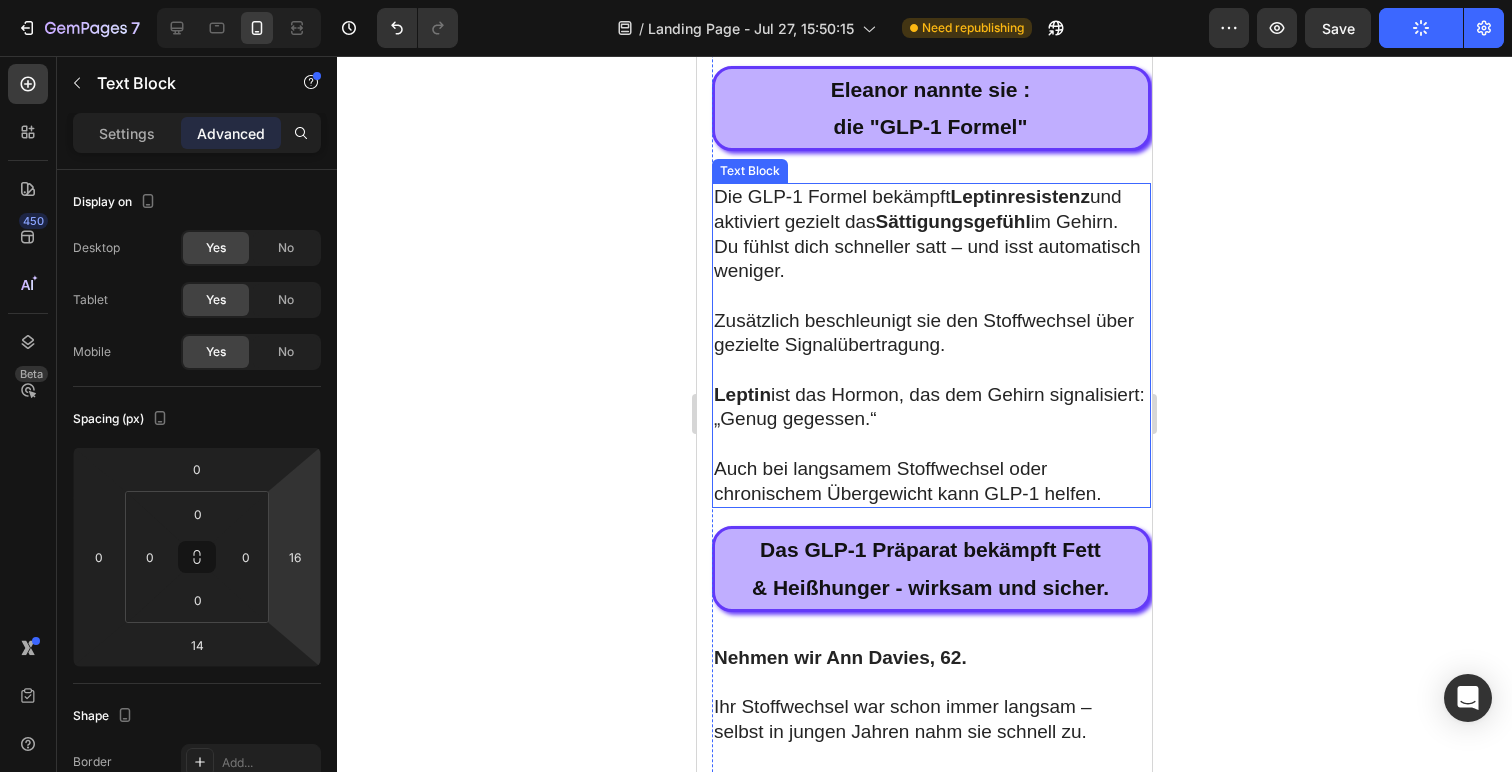 click on "Die GLP-1 Formel bekämpft  Leptinresistenz  und aktiviert gezielt das  Sättigungsgefühl  im Gehirn." at bounding box center [931, 209] 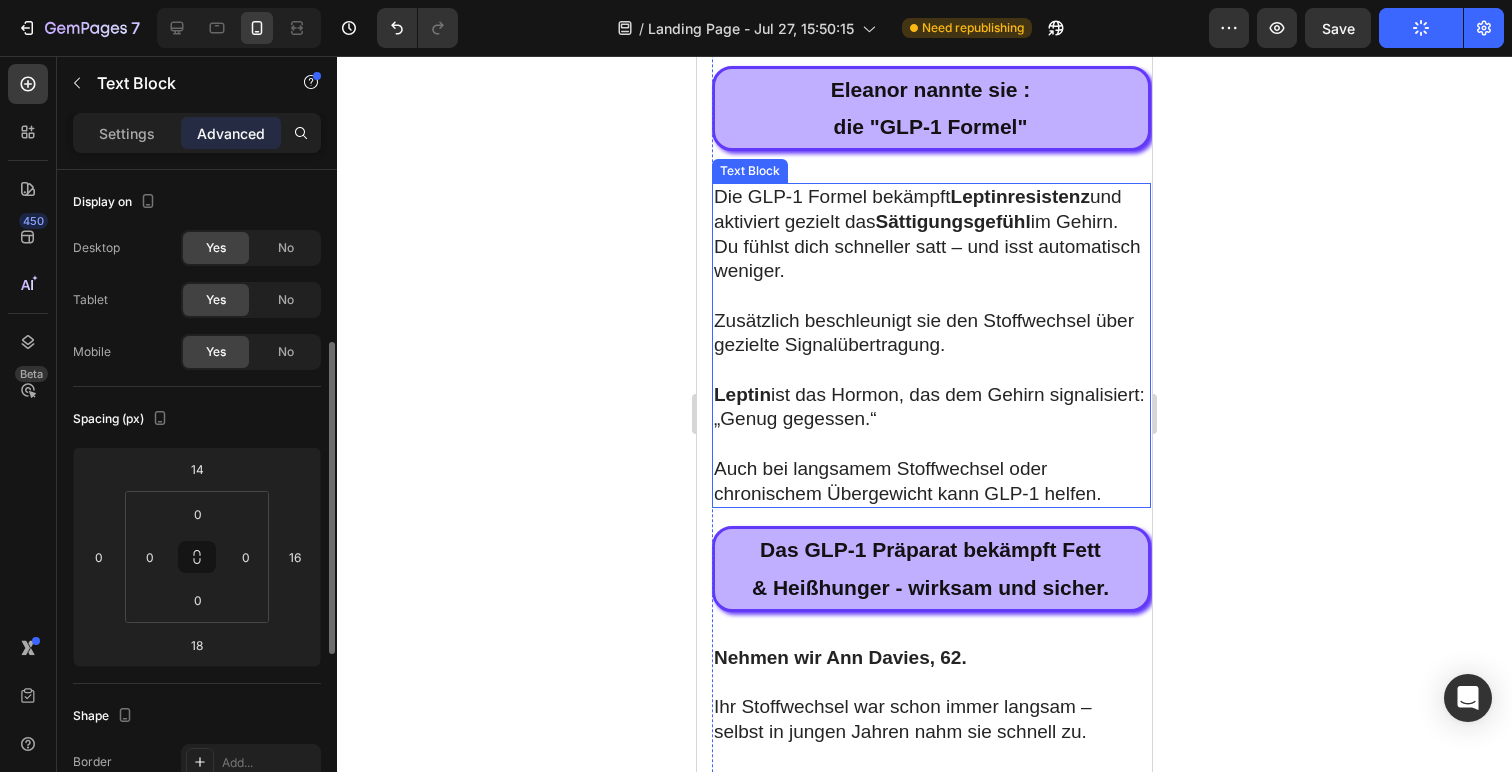 scroll, scrollTop: 117, scrollLeft: 0, axis: vertical 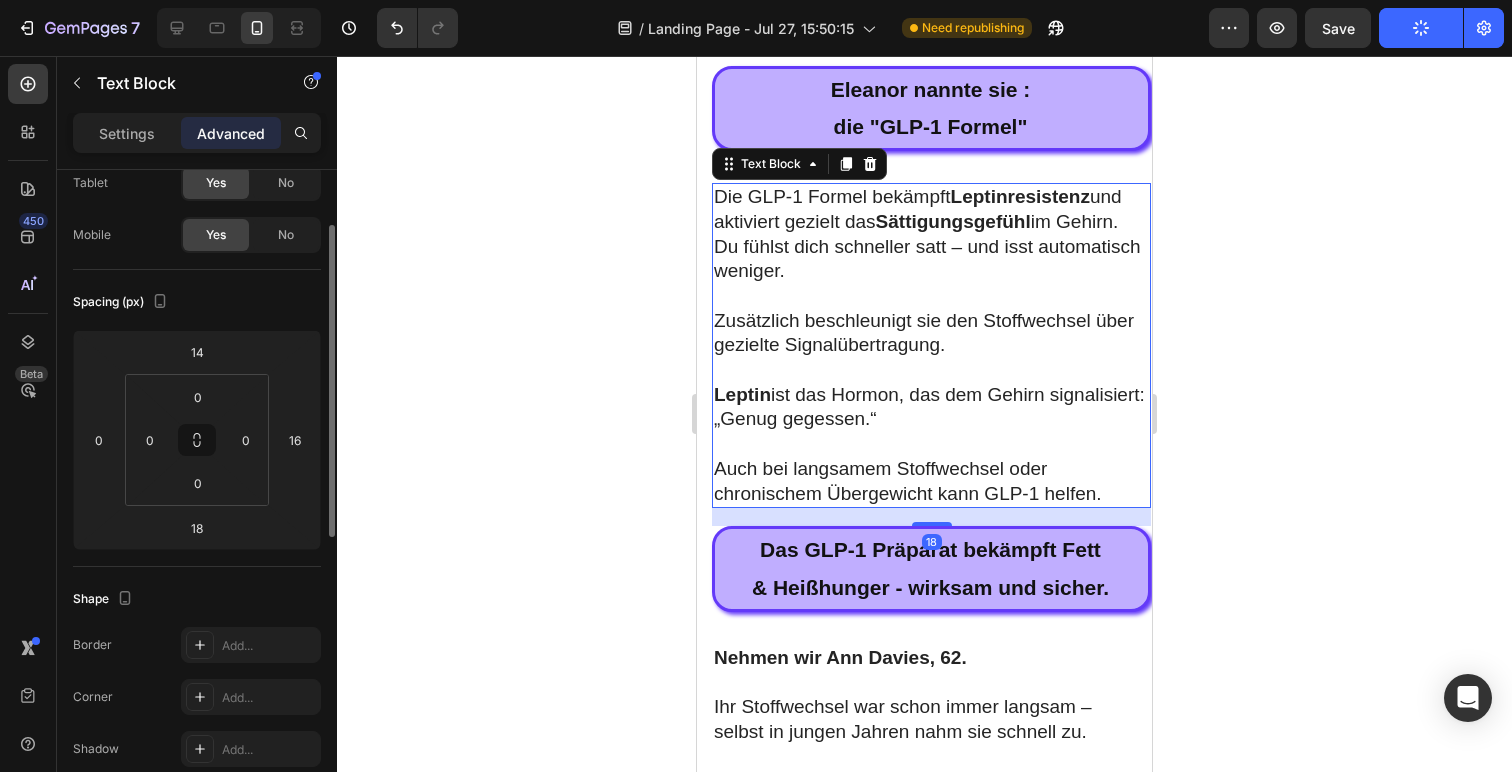 click on "Leptinresistenz" at bounding box center (1020, 196) 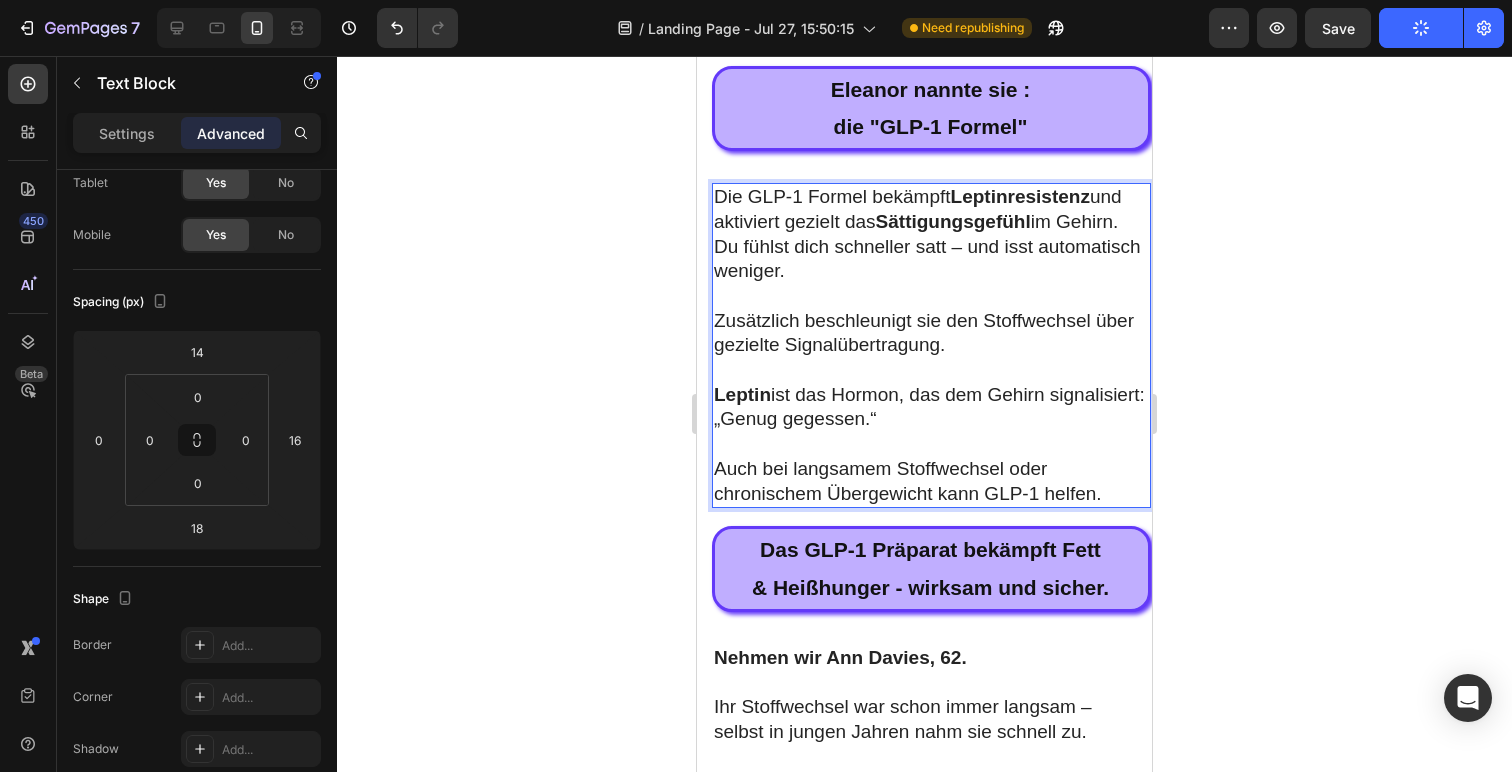 click on "Die GLP-1 Formel bekämpft  Leptinresistenz  und aktiviert gezielt das  Sättigungsgefühl  im Gehirn." at bounding box center [931, 209] 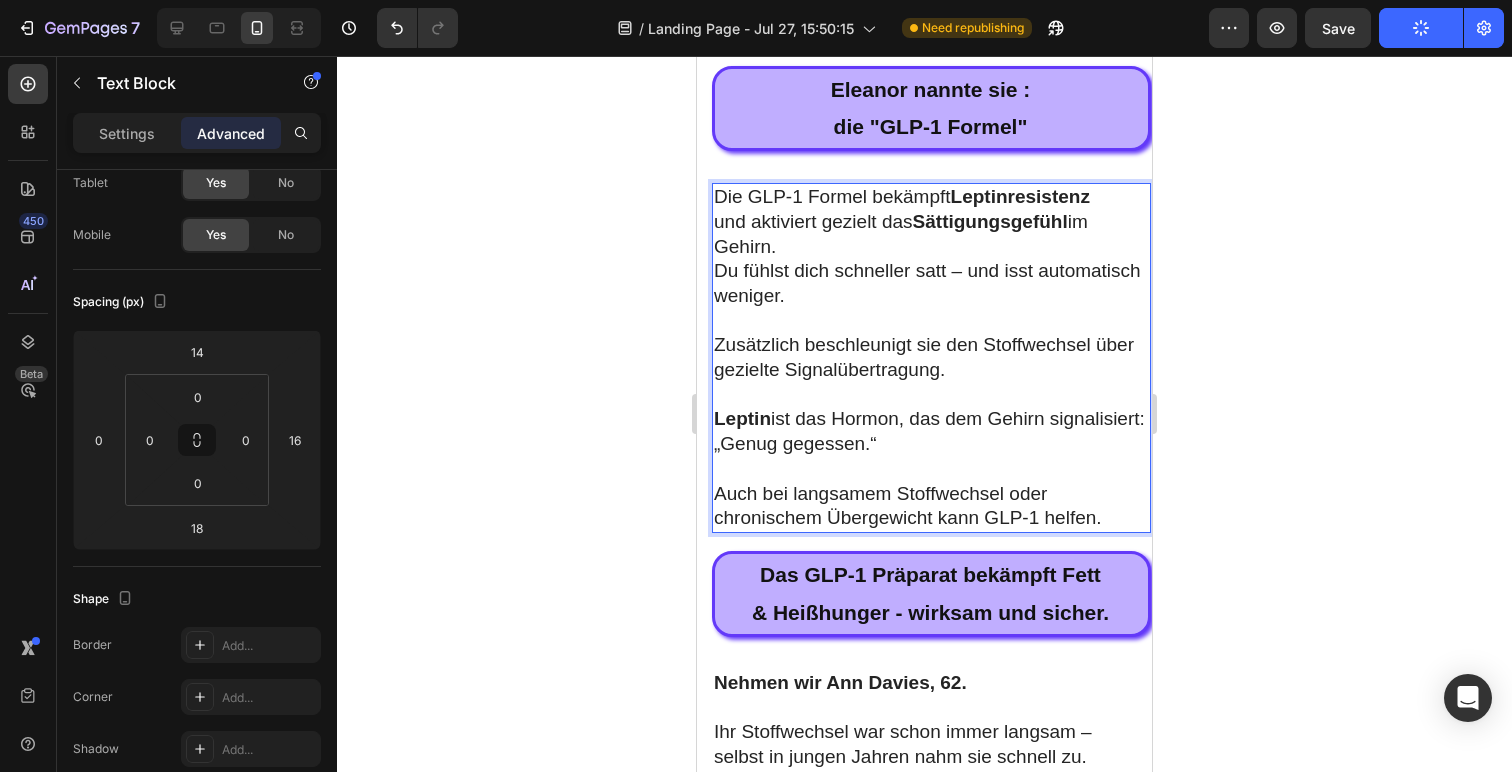 click on "Sättigungsgefühl" at bounding box center (990, 221) 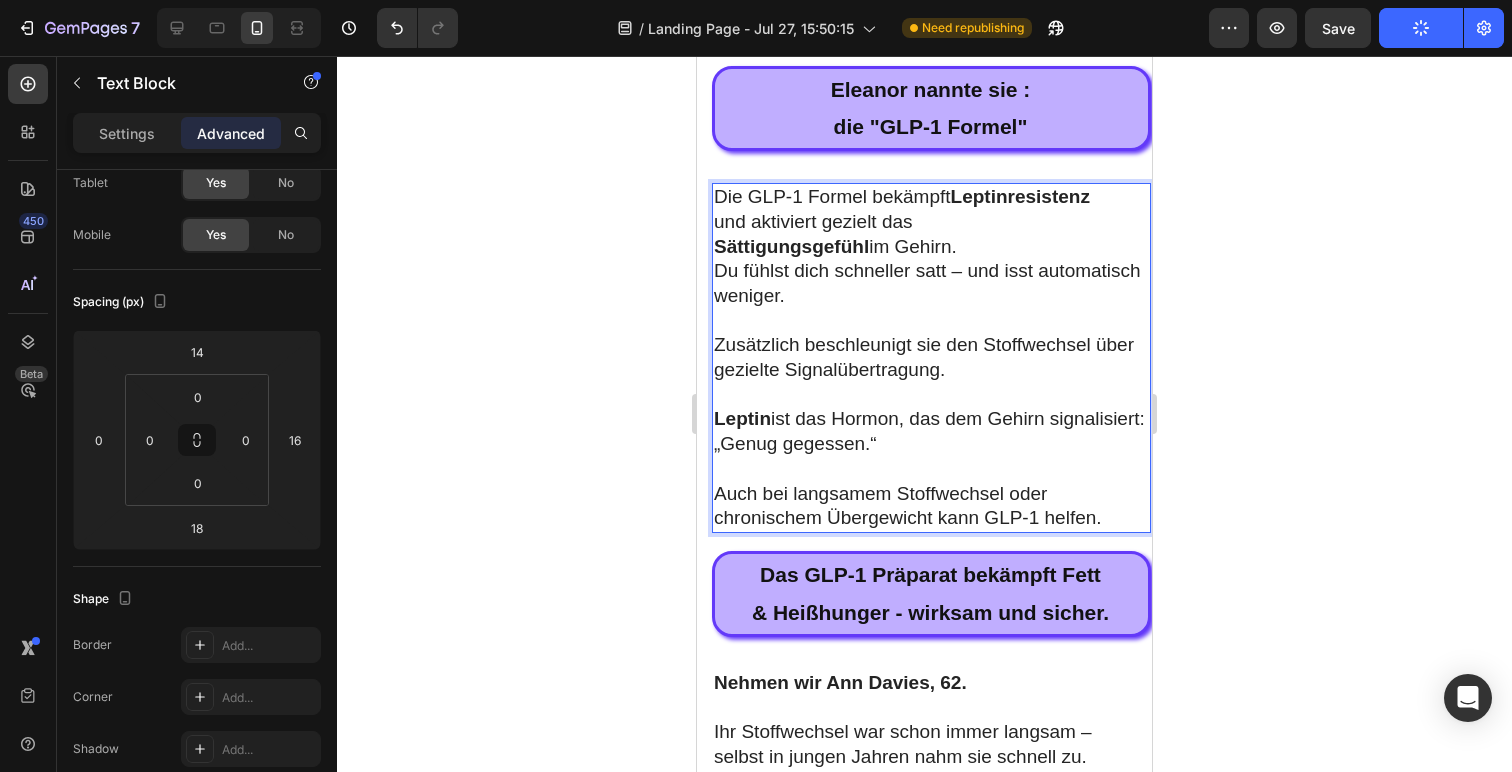 click on "Sättigungsgefühl  im Gehirn." at bounding box center [931, 247] 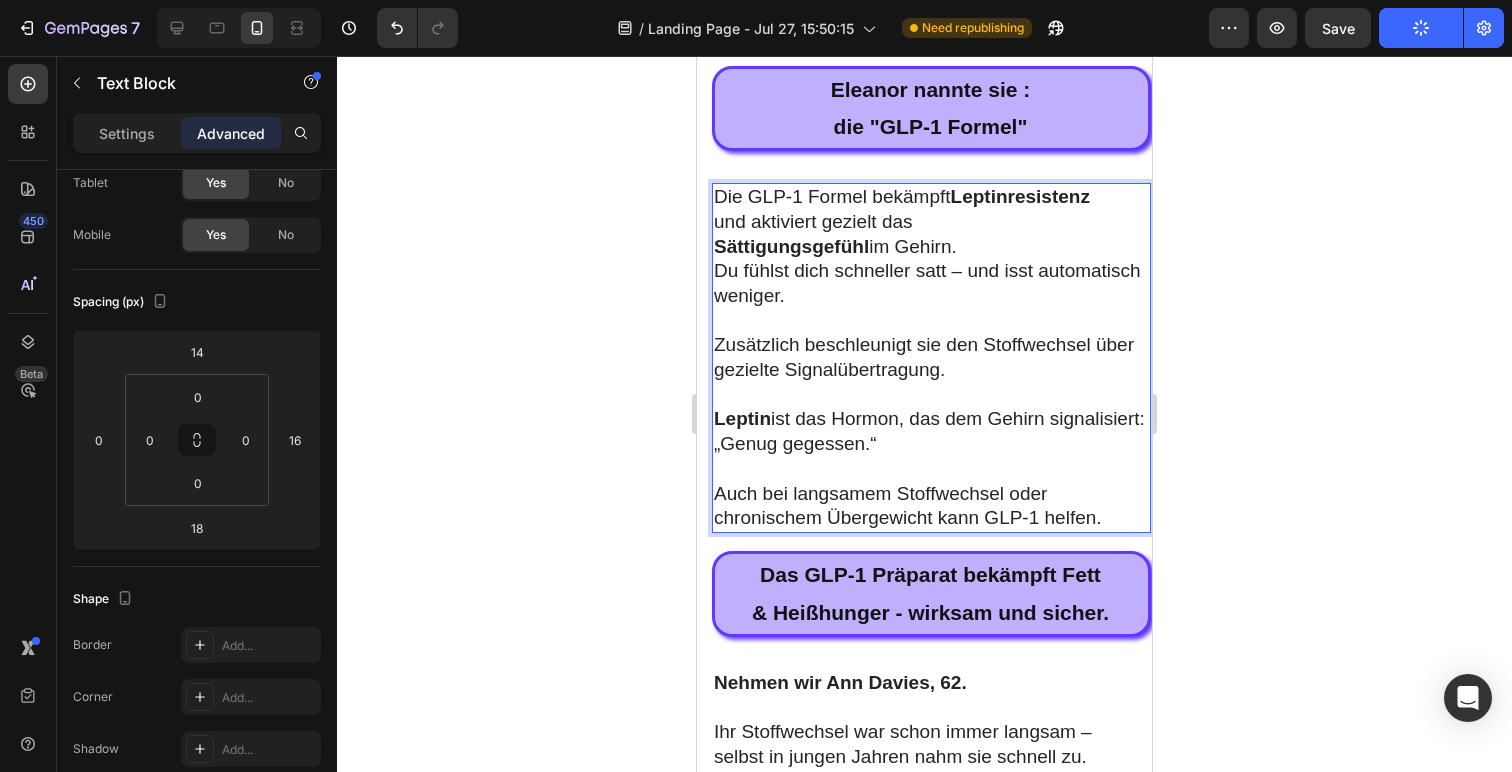 click 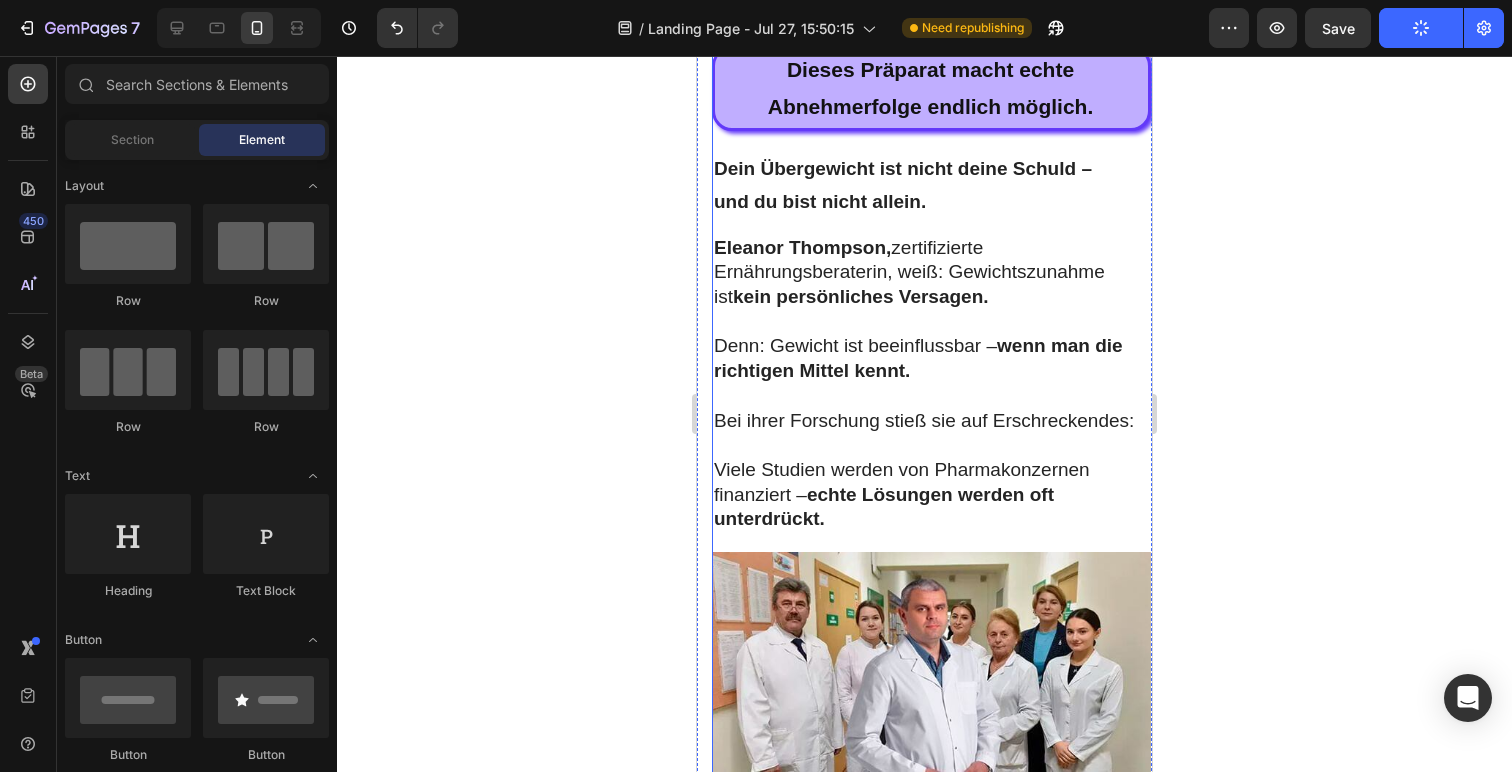 scroll, scrollTop: 8876, scrollLeft: 0, axis: vertical 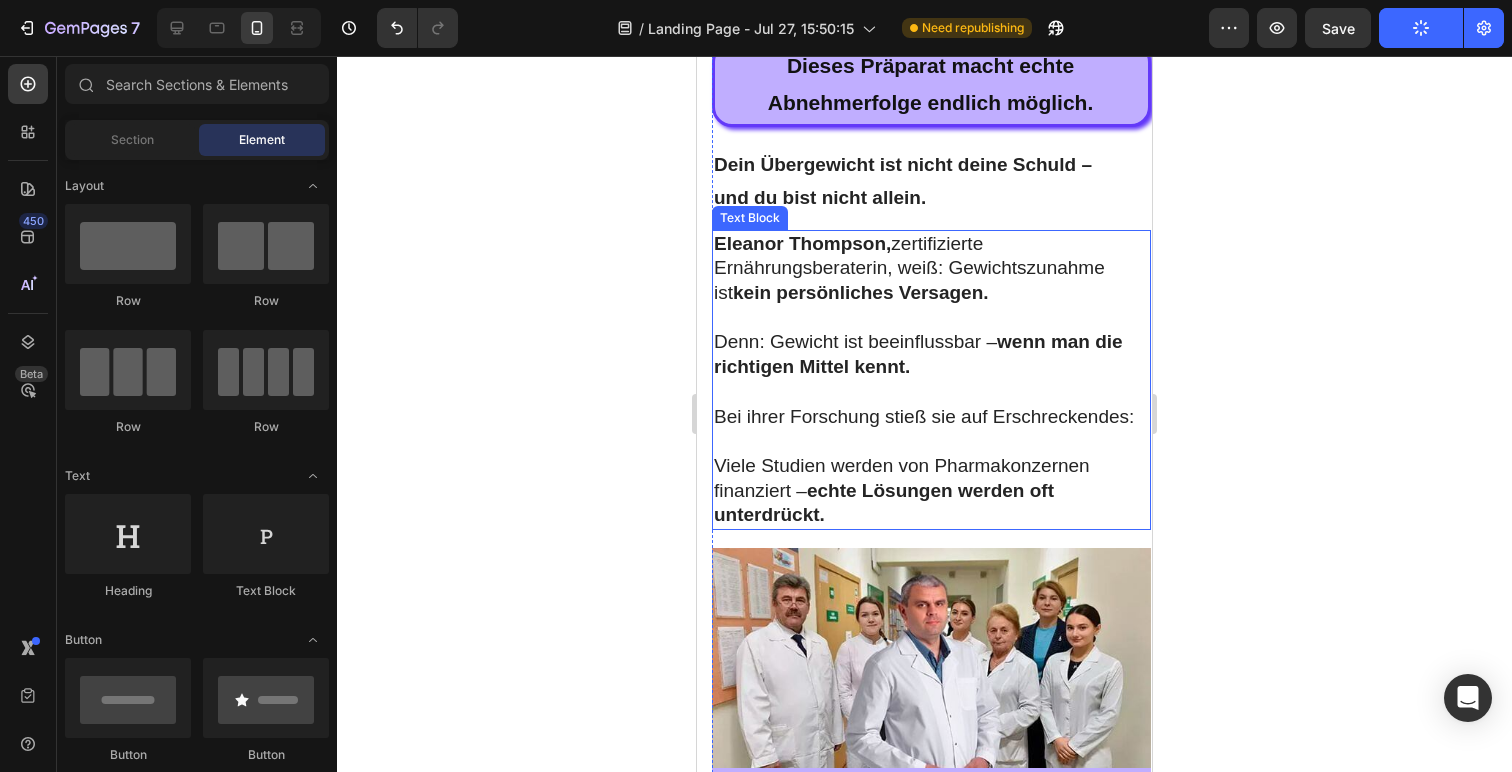 click on "wenn man die richtigen Mittel kennt." at bounding box center (918, 354) 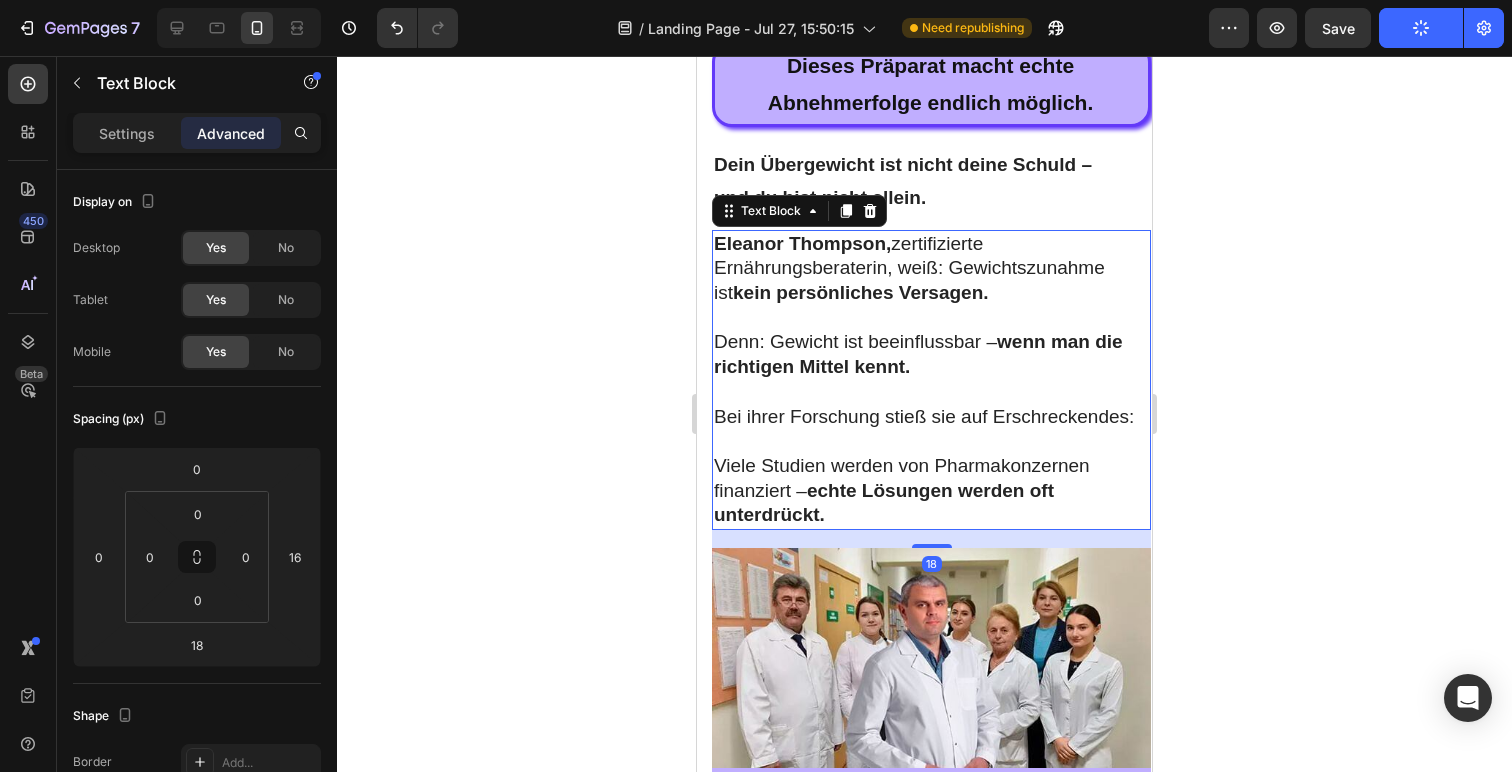 click on "wenn man die richtigen Mittel kennt." at bounding box center (918, 354) 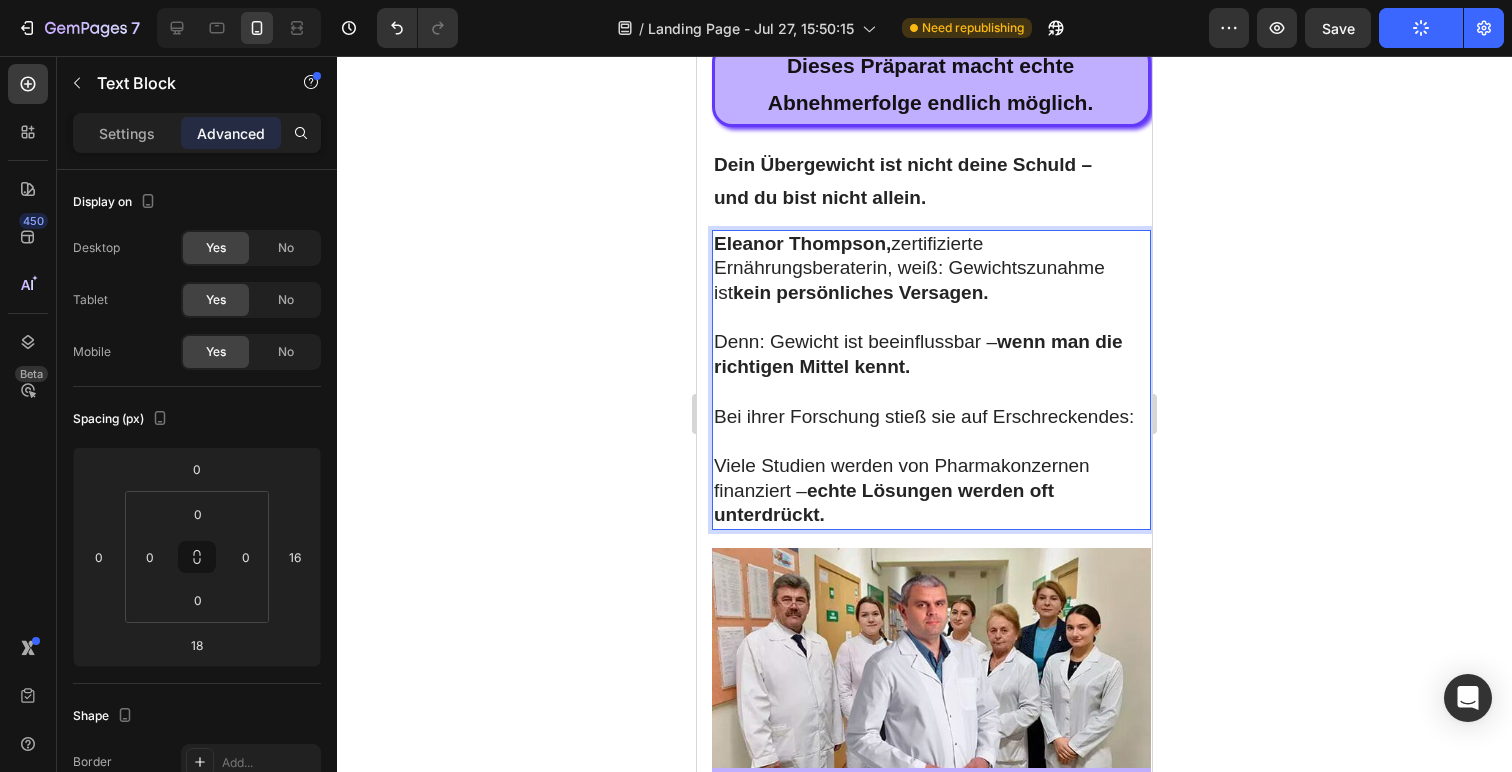 click on "wenn man die richtigen Mittel kennt." at bounding box center [918, 354] 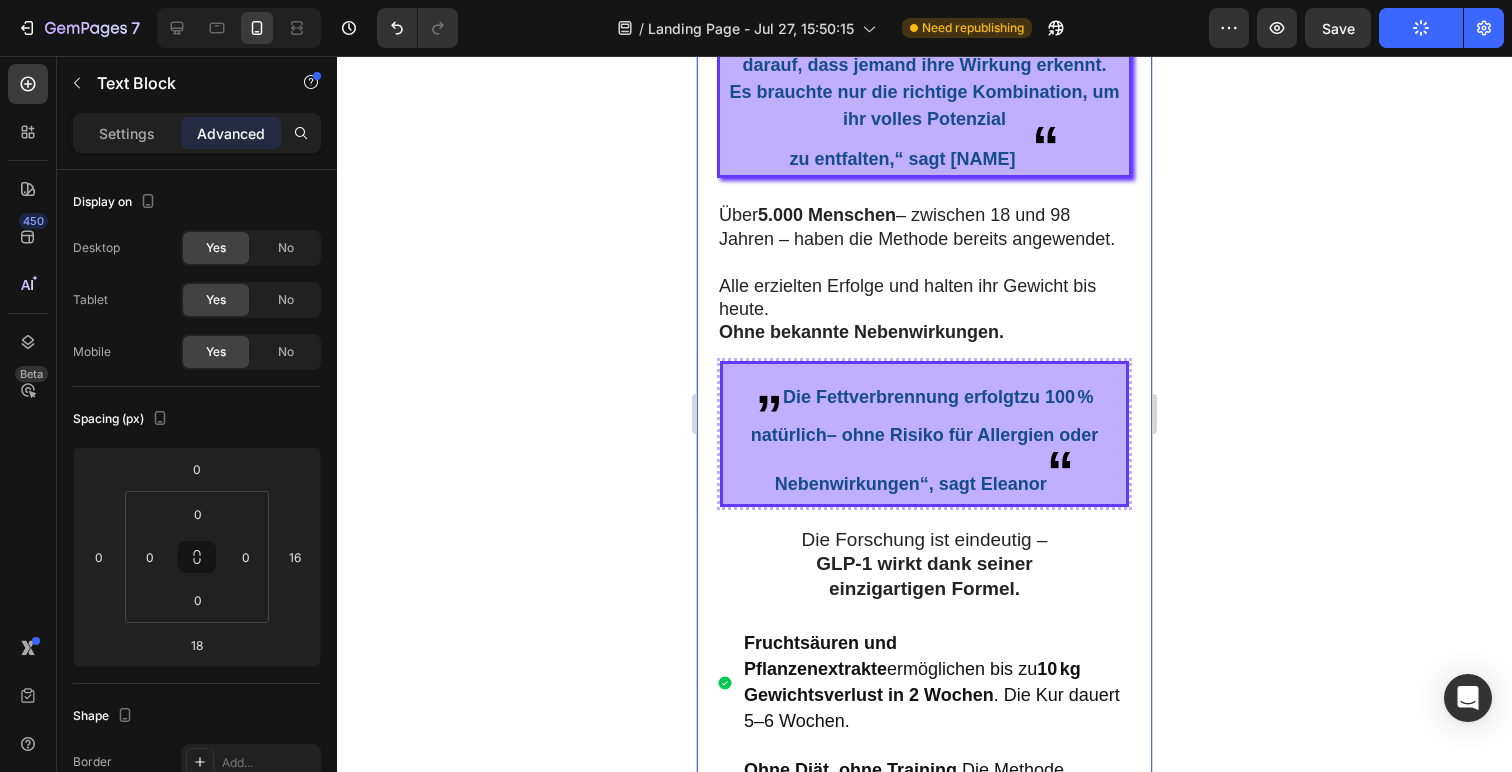 scroll, scrollTop: 12591, scrollLeft: 0, axis: vertical 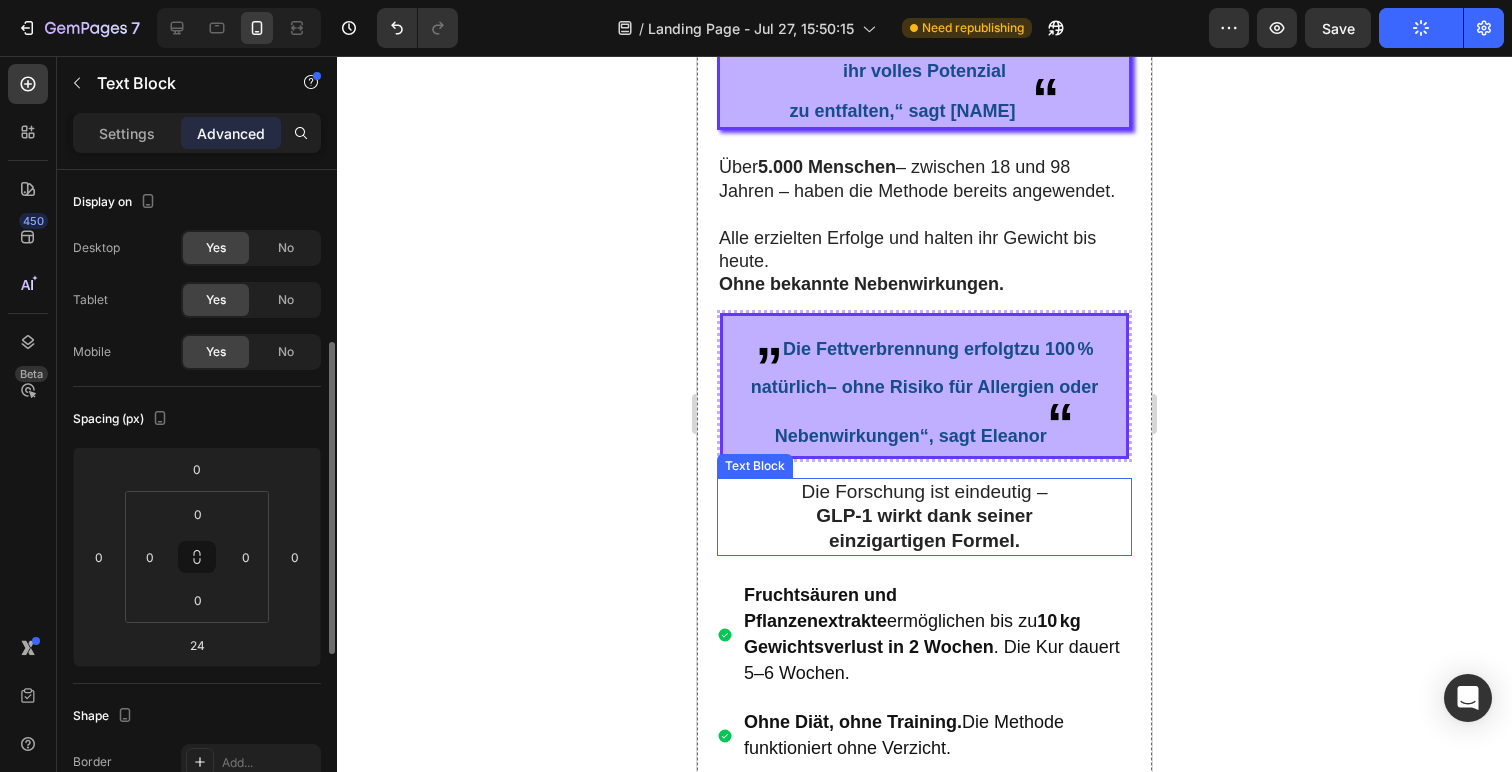 click on "GLP-1 wirkt dank seiner" at bounding box center [924, 515] 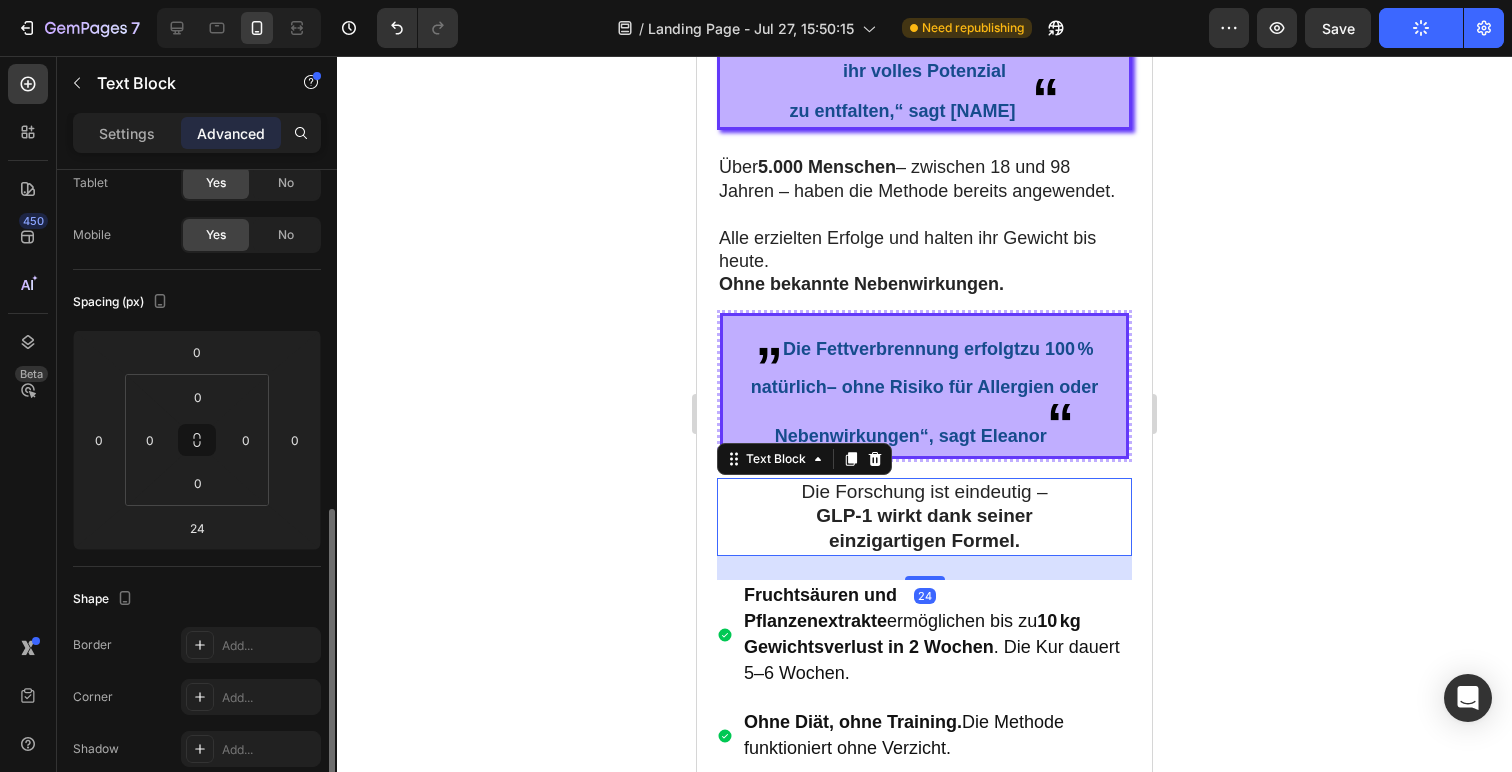 scroll, scrollTop: 527, scrollLeft: 0, axis: vertical 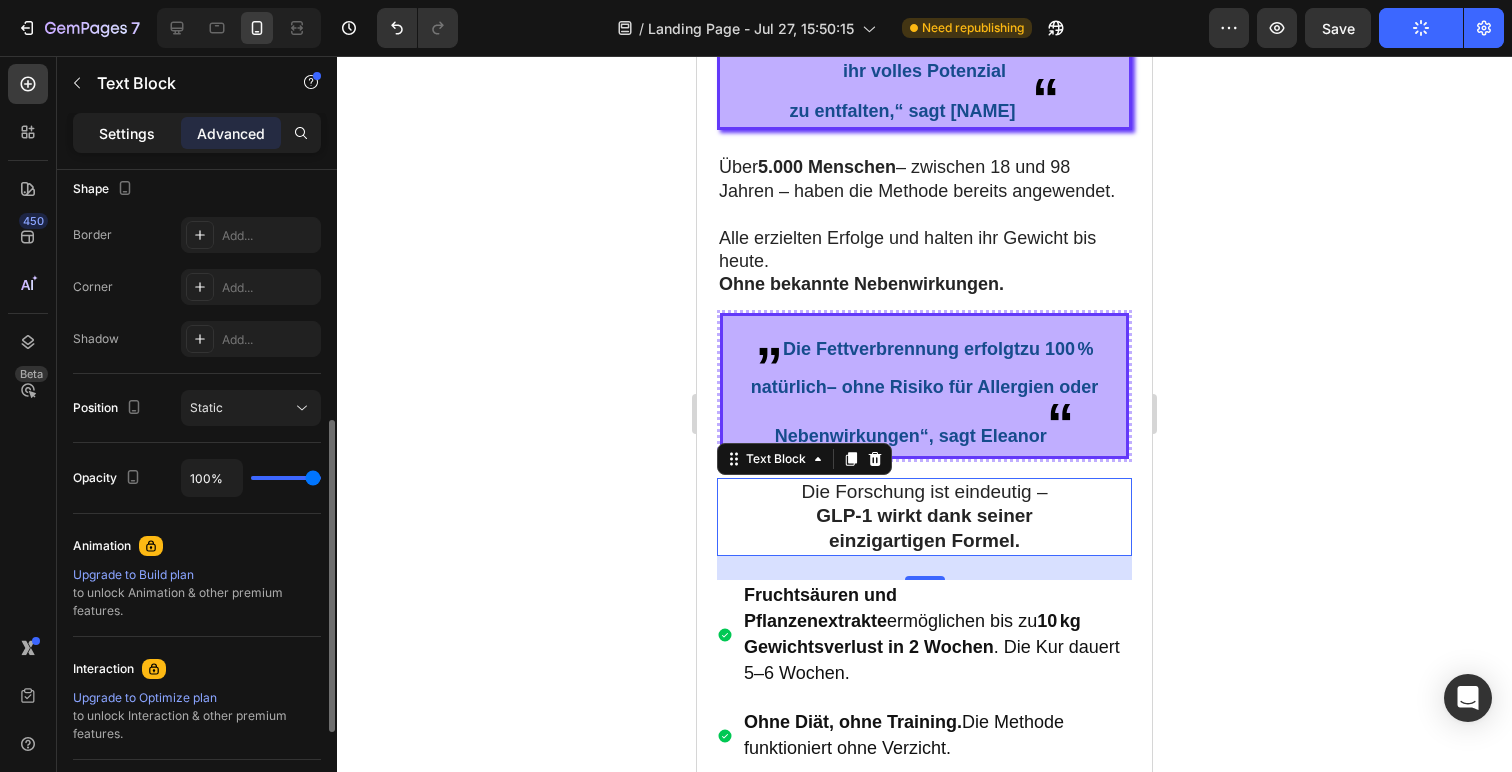 click on "Settings" at bounding box center (127, 133) 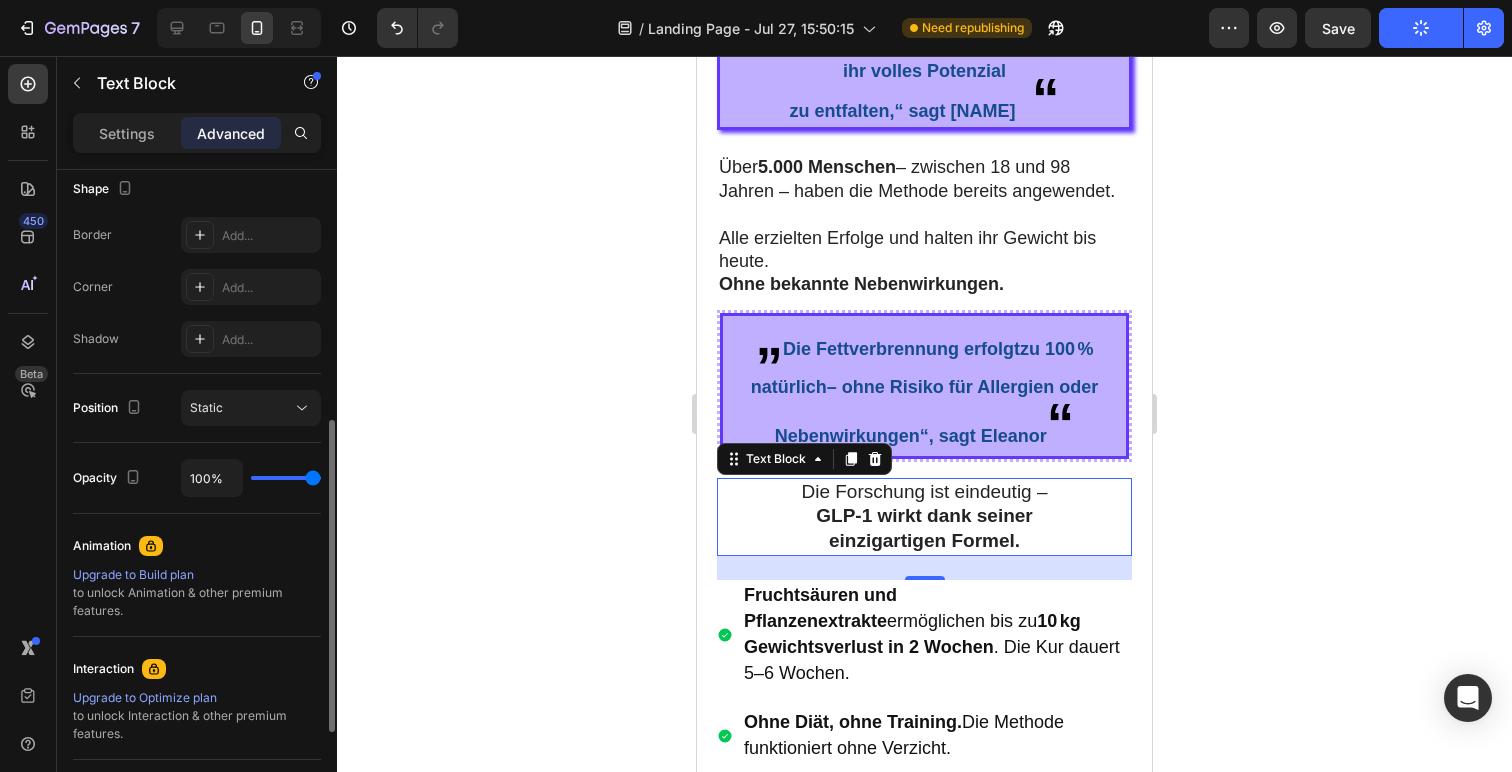 scroll, scrollTop: 526, scrollLeft: 0, axis: vertical 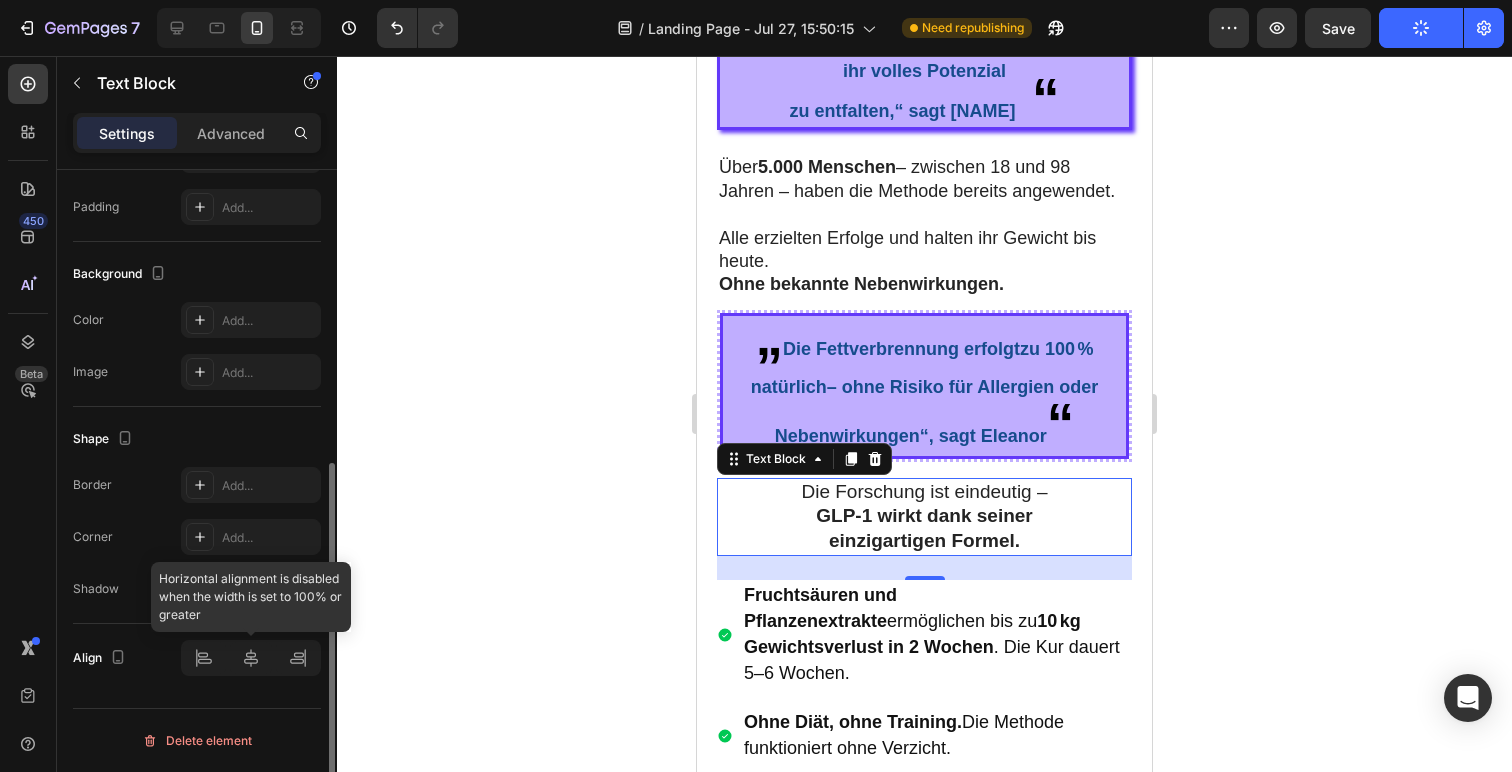 click 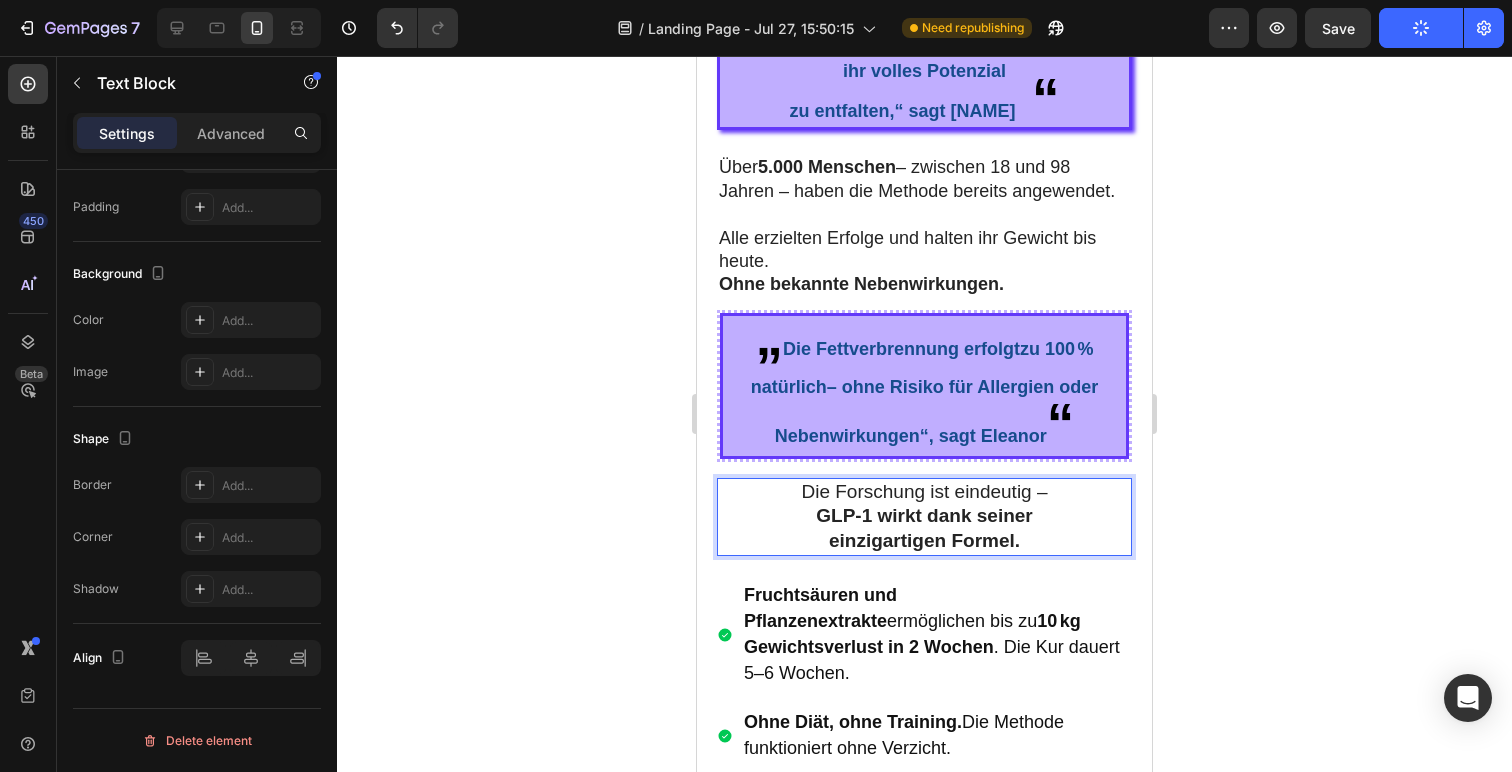 click on "Die Forschung ist eindeutig –" at bounding box center [924, 492] 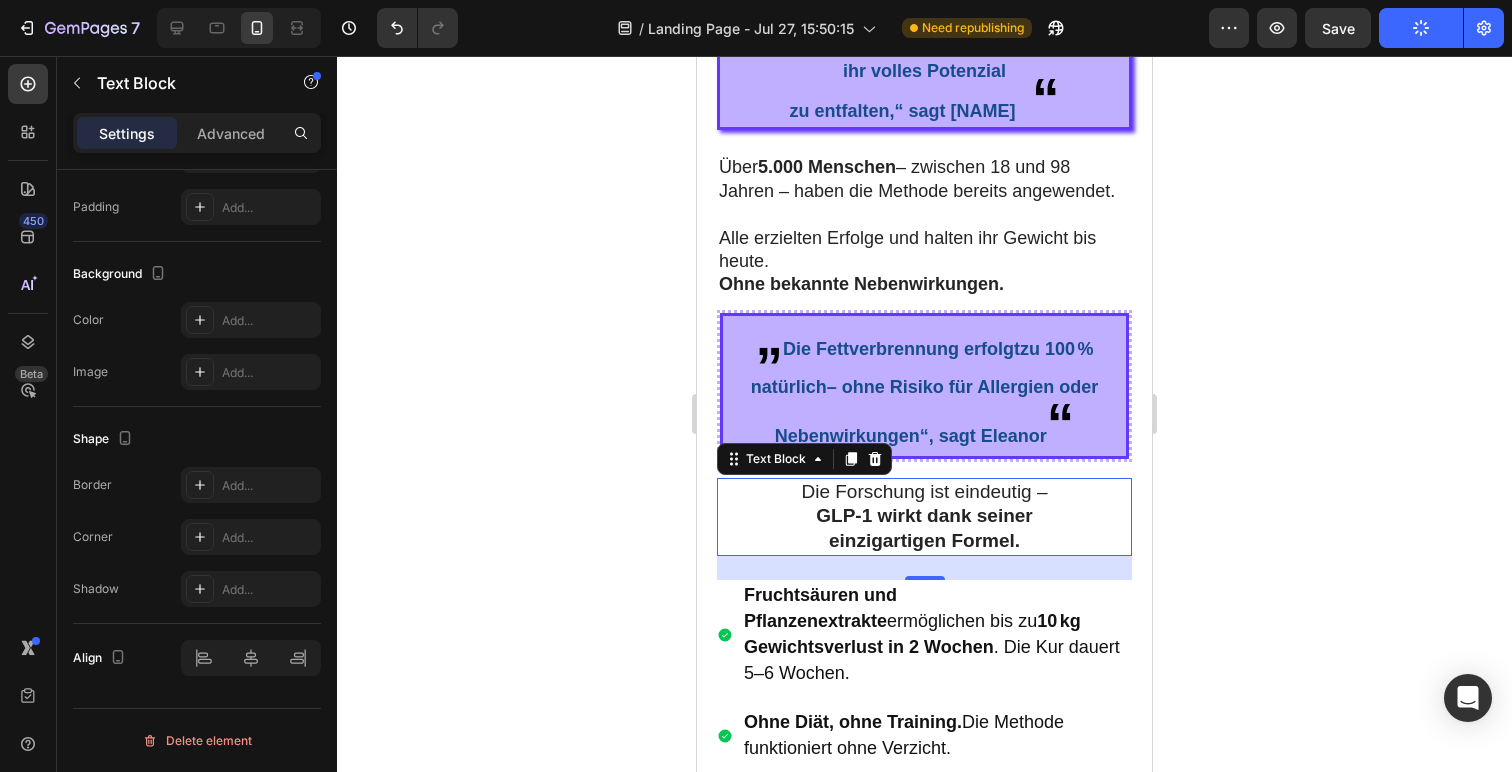 click on "Die Forschung ist eindeutig –" at bounding box center [924, 492] 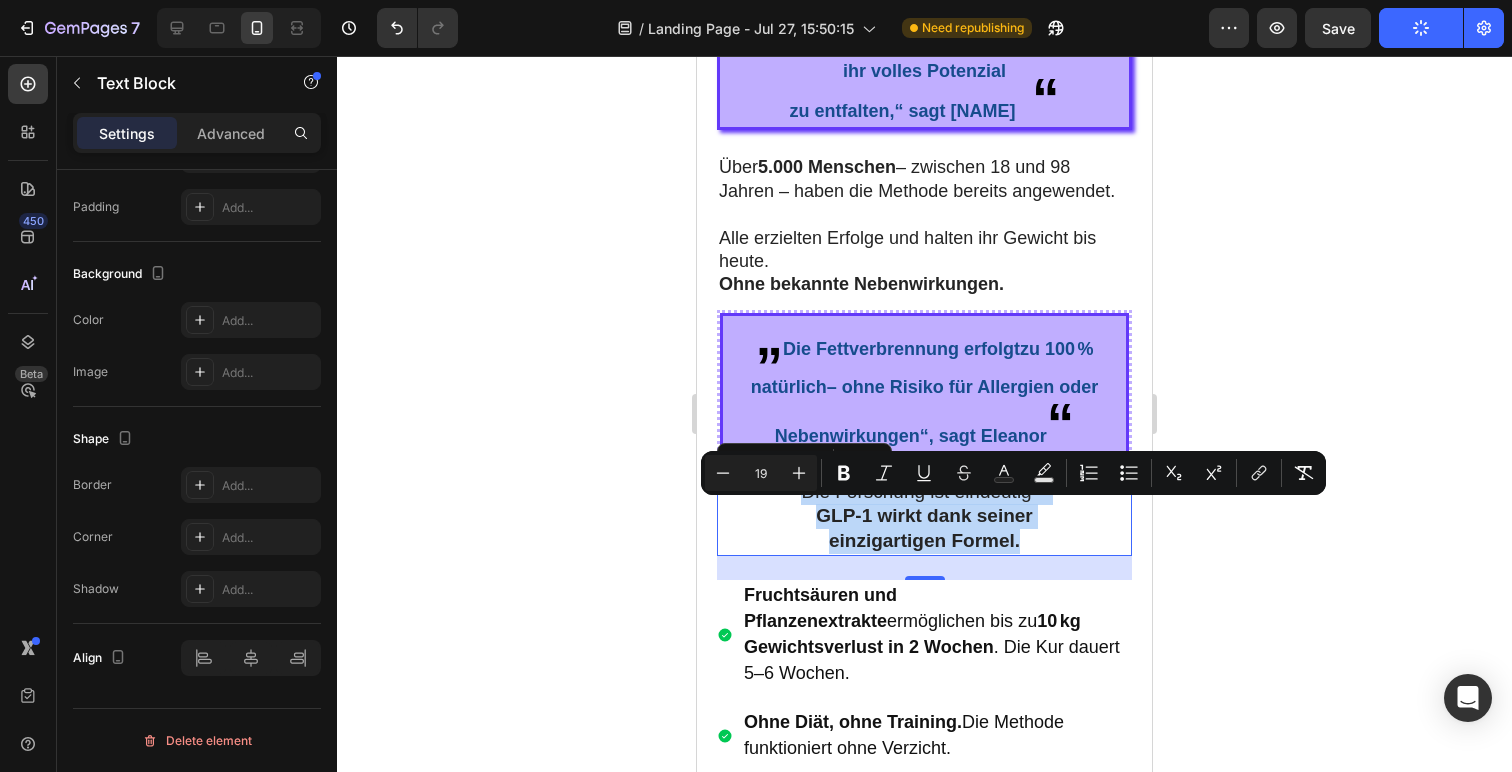 drag, startPoint x: 1022, startPoint y: 566, endPoint x: 736, endPoint y: 512, distance: 291.05325 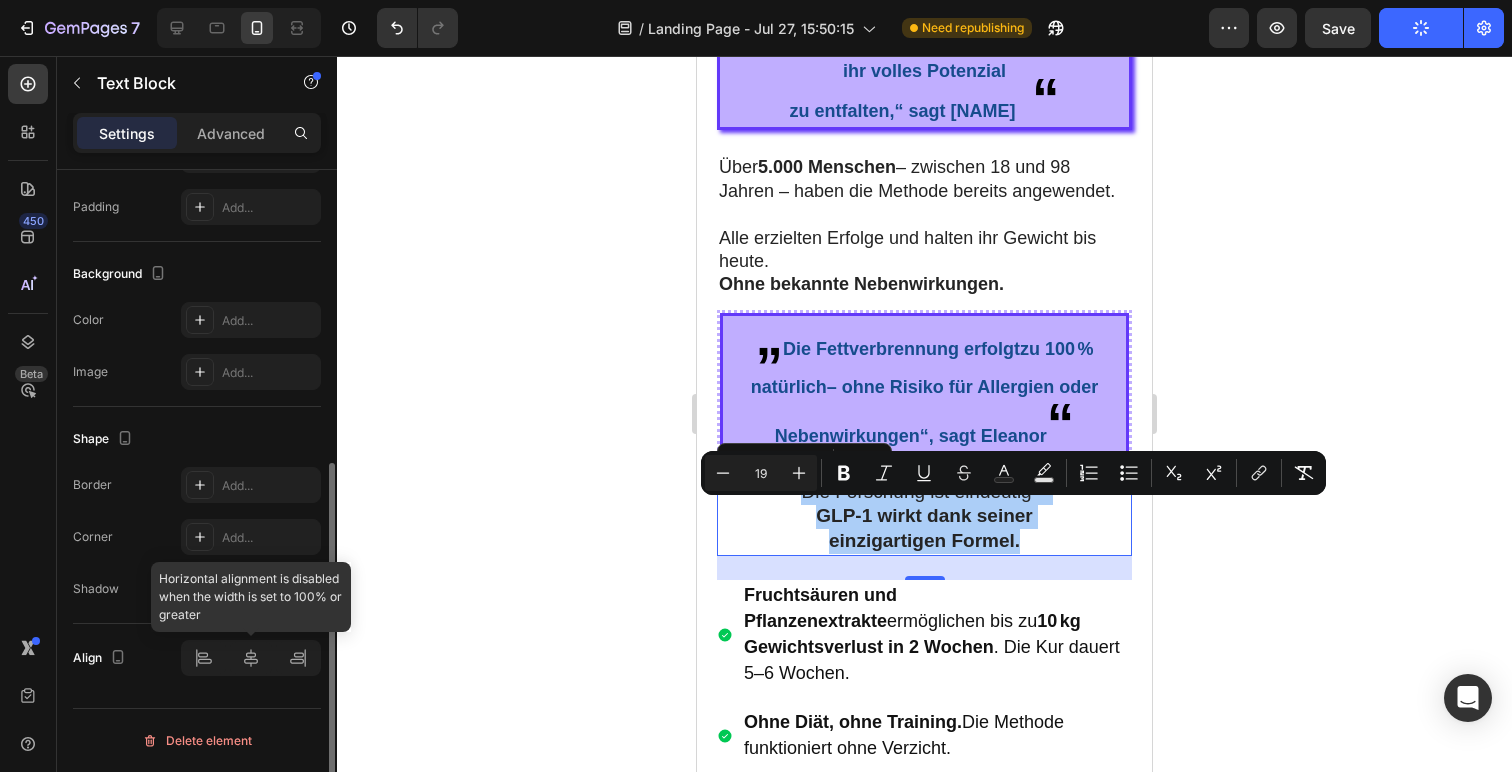 click 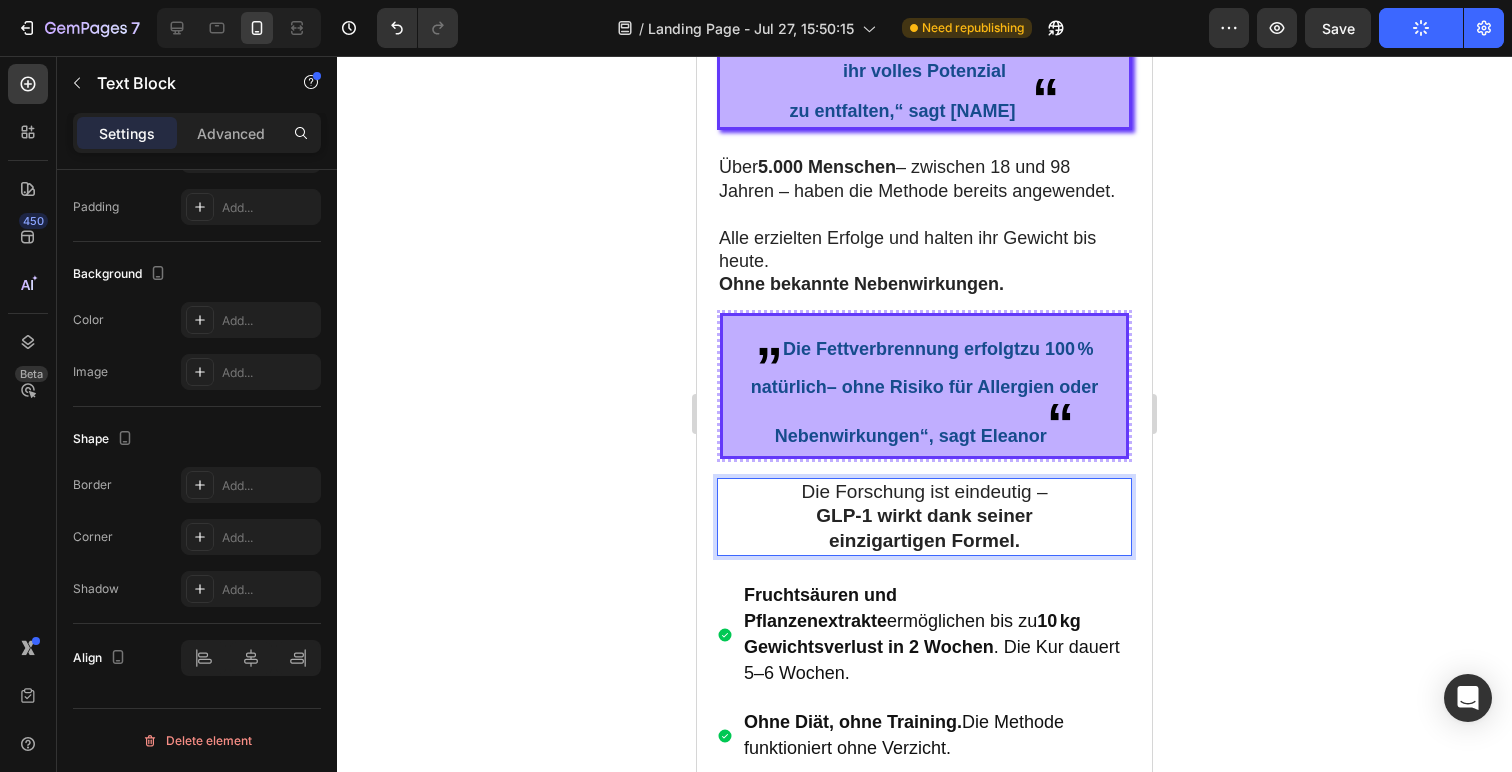 click on "GLP-1 wirkt dank seiner" at bounding box center (924, 516) 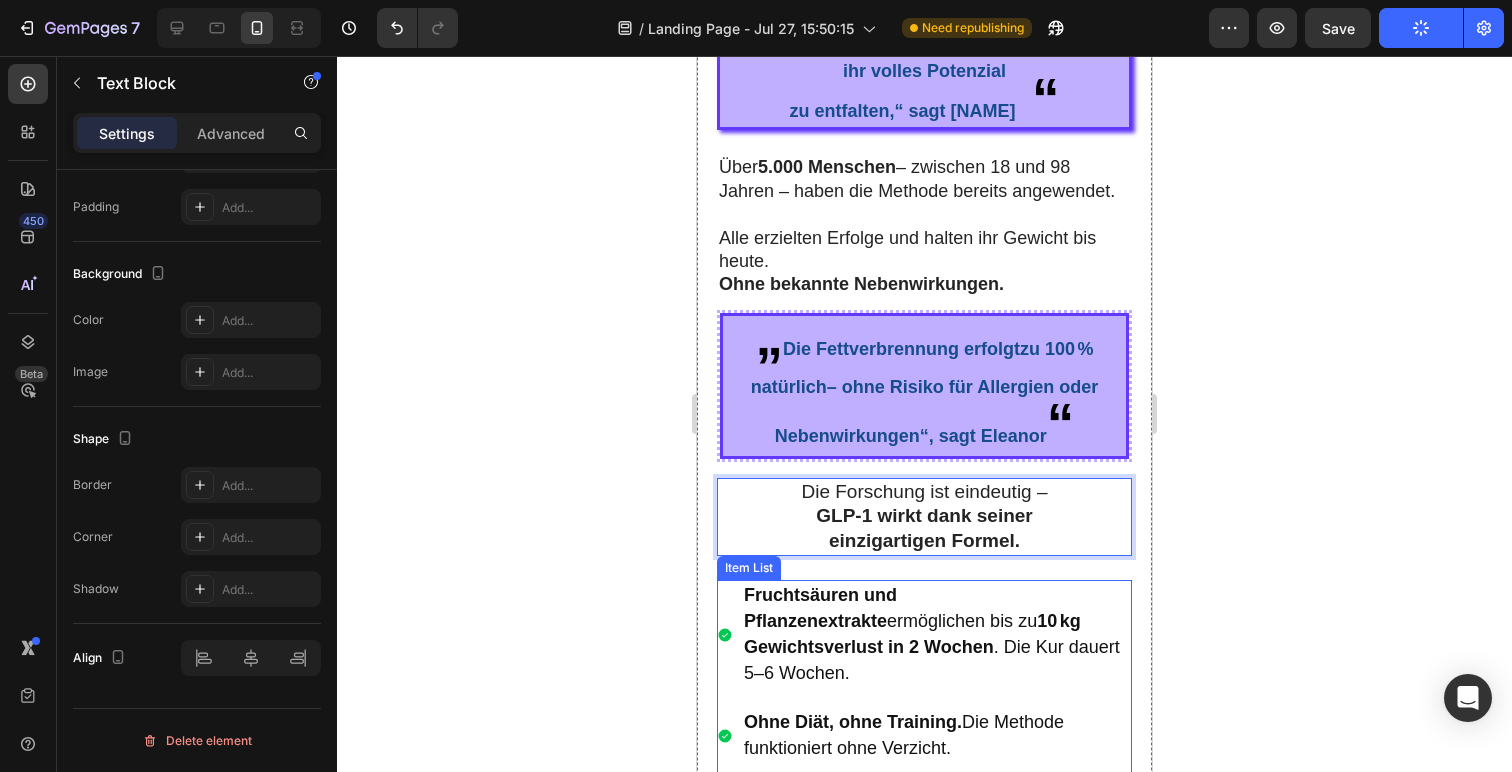 click on "Fruchtsäuren und Pflanzenextrakte" at bounding box center (820, 608) 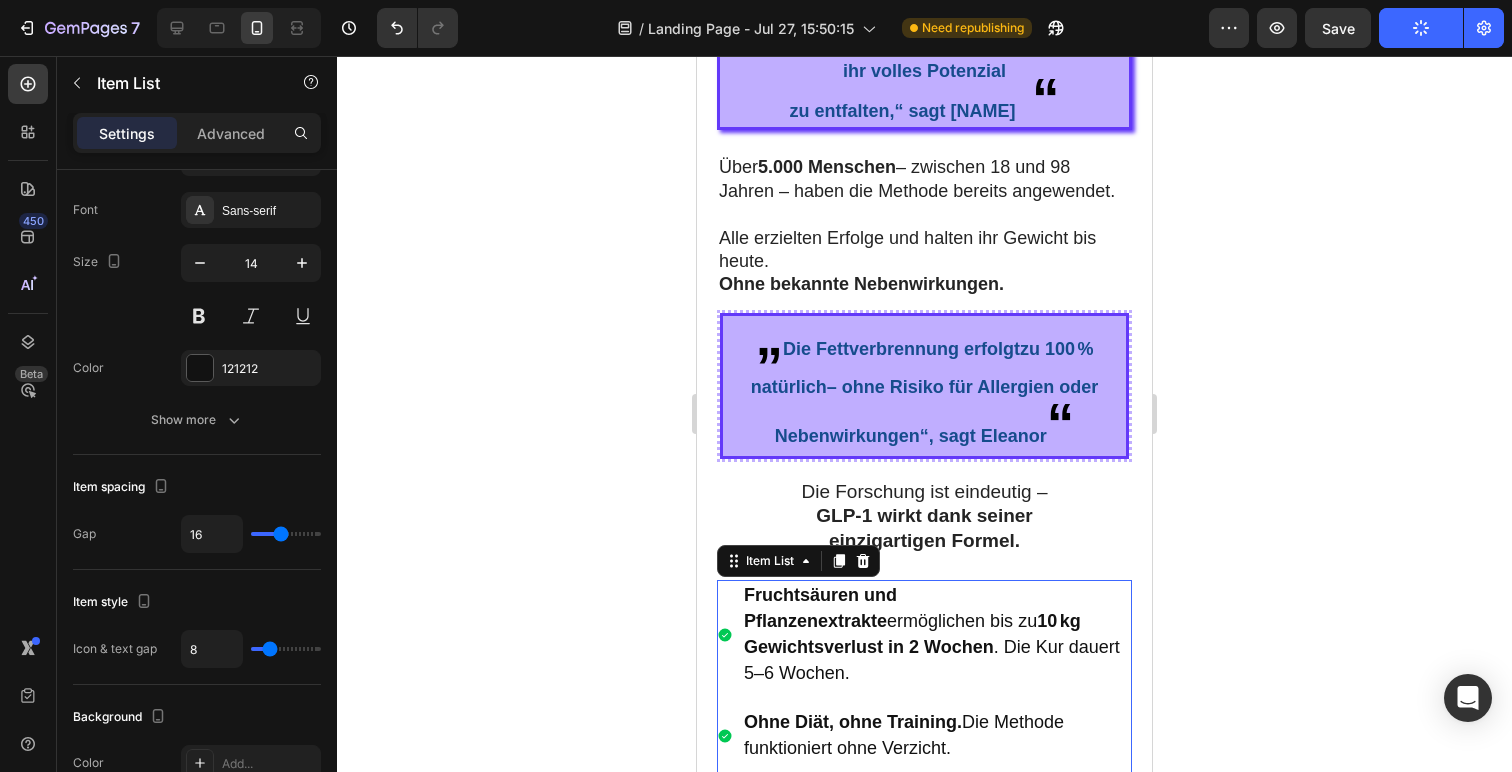 scroll, scrollTop: 0, scrollLeft: 0, axis: both 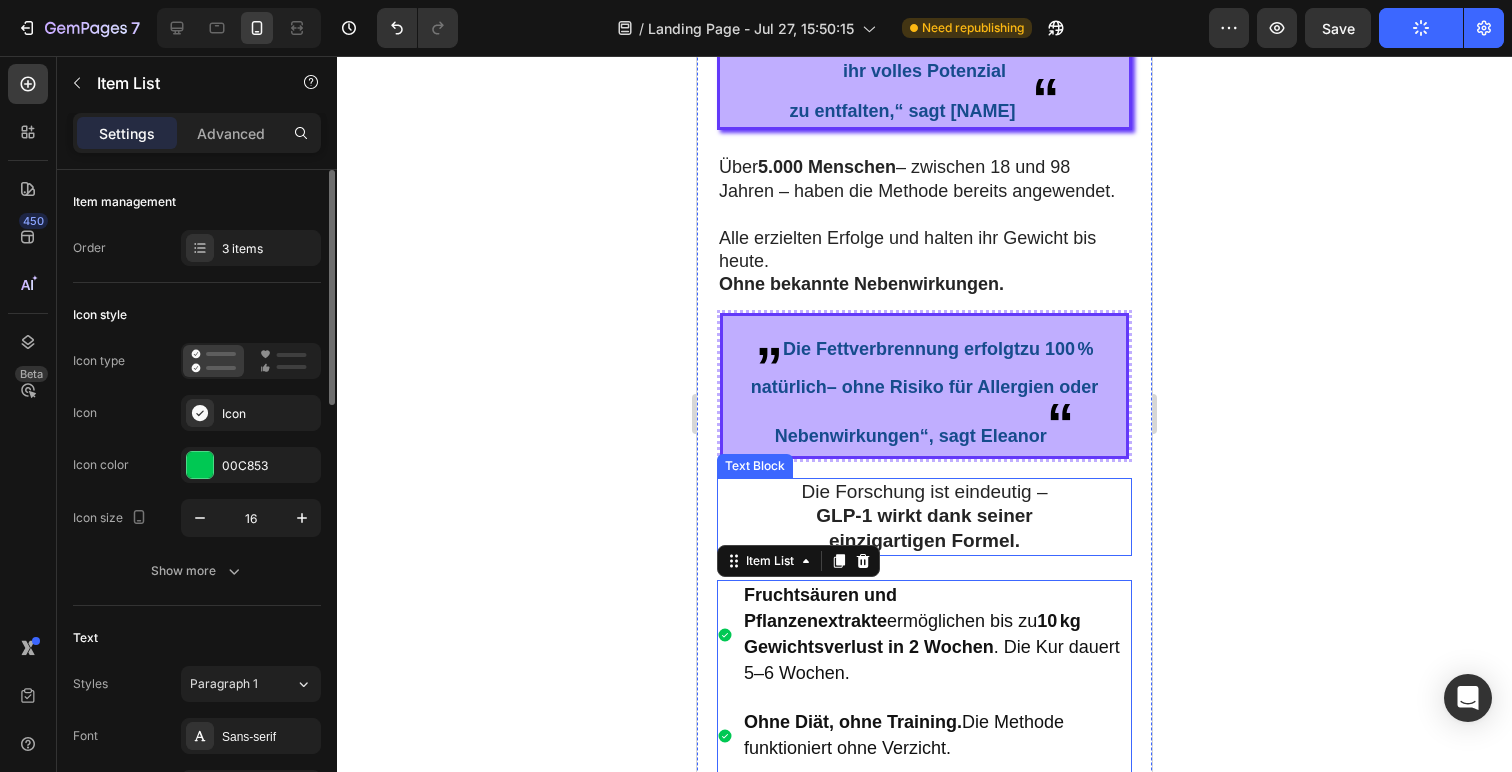 click on "GLP-1 wirkt dank seiner" at bounding box center [924, 516] 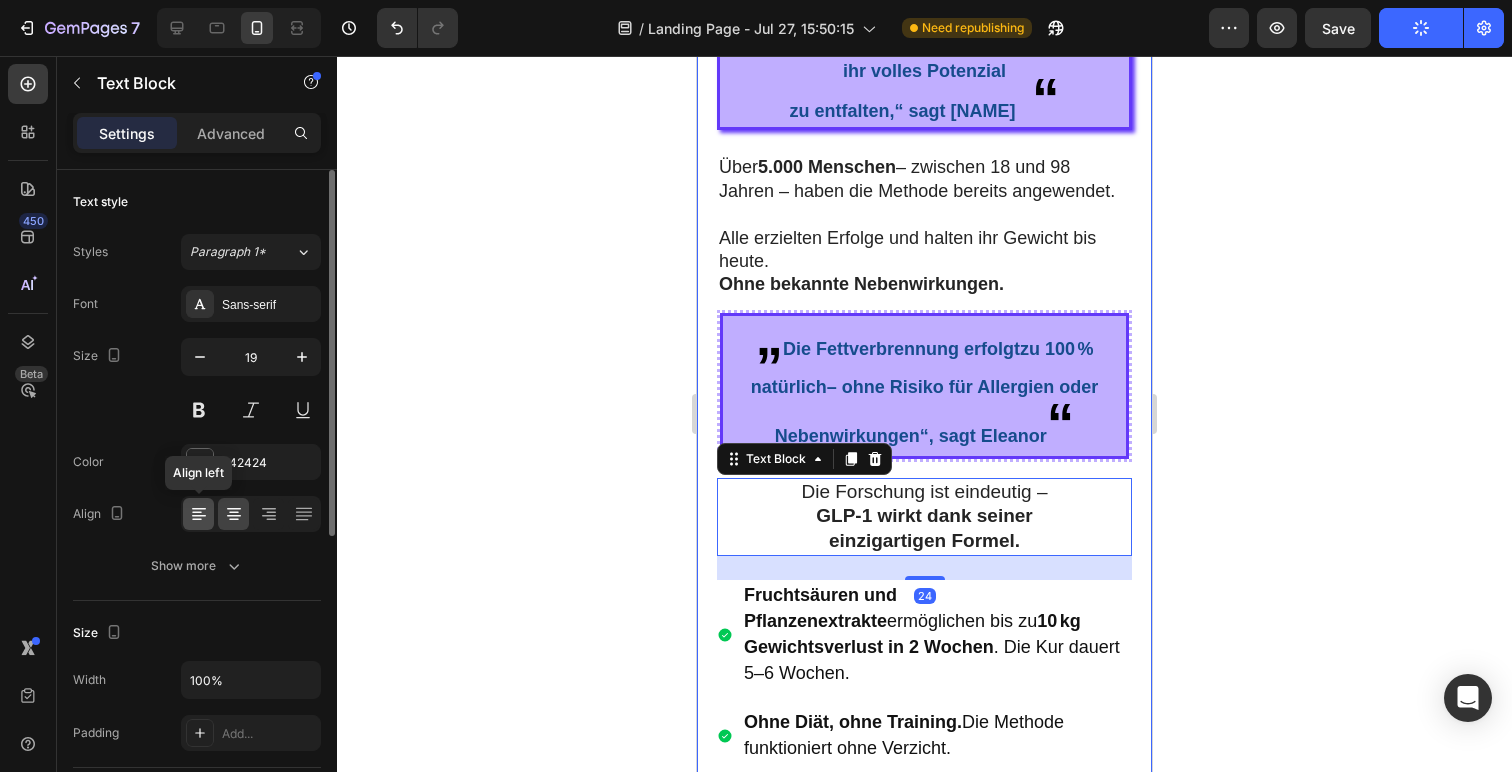 click 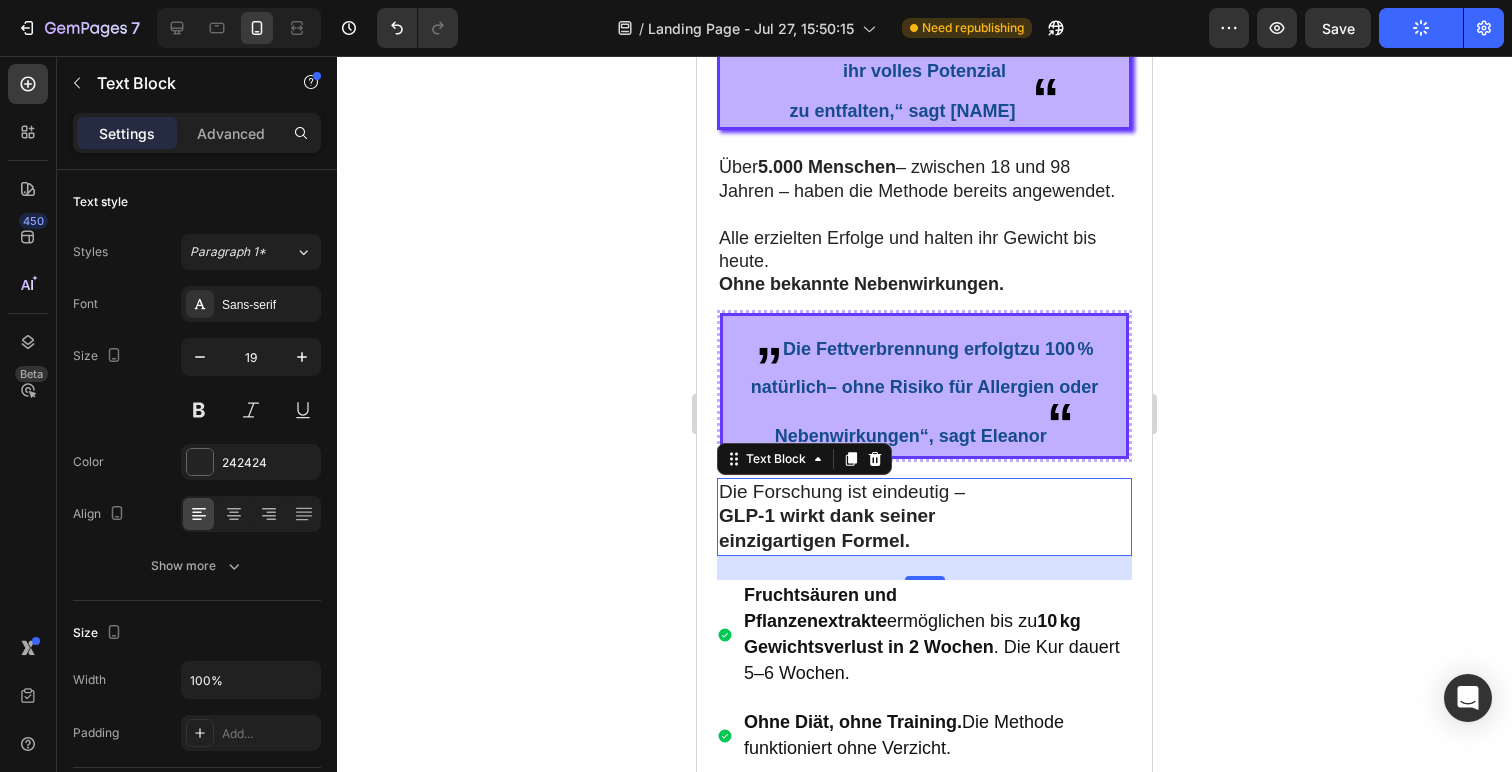 click 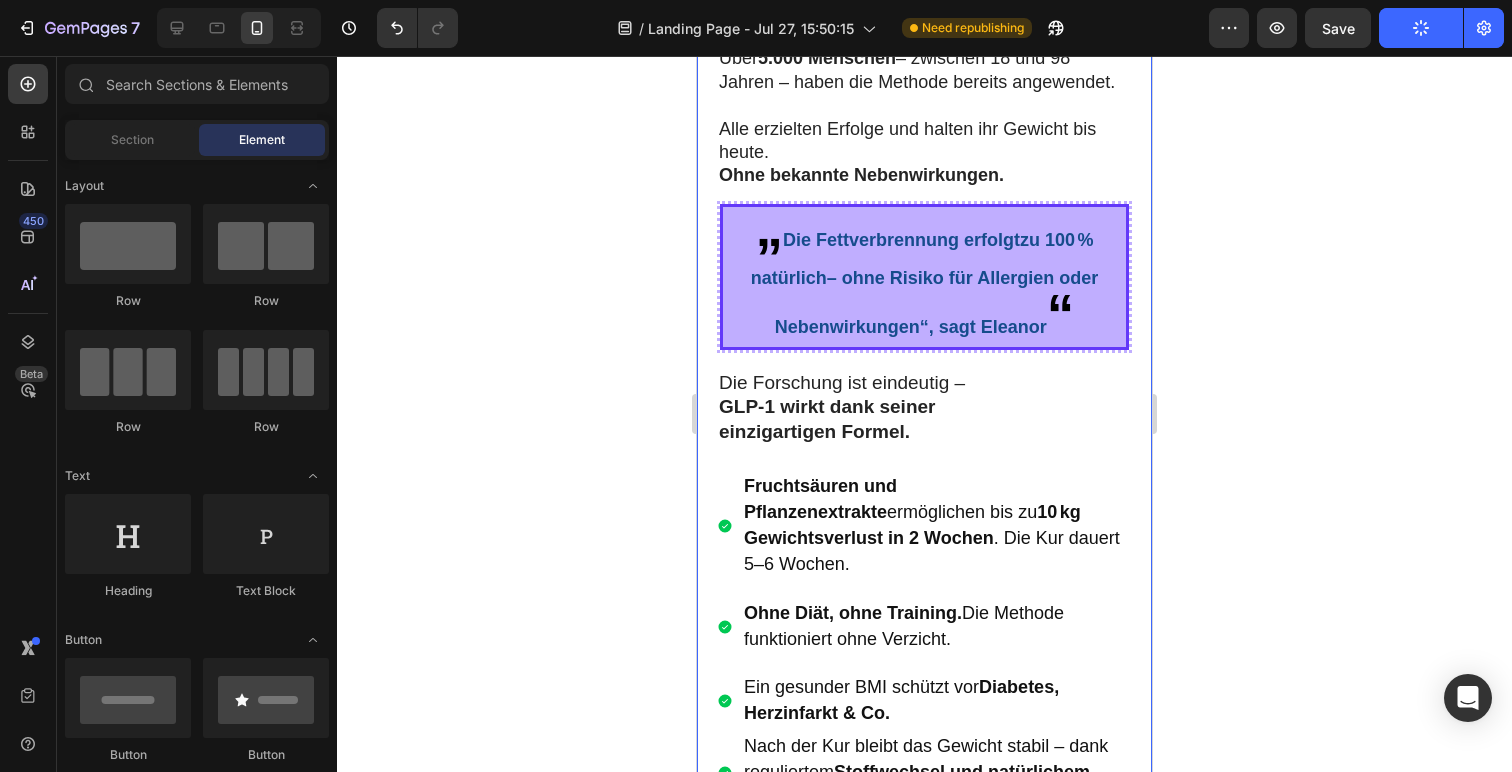 scroll, scrollTop: 12739, scrollLeft: 0, axis: vertical 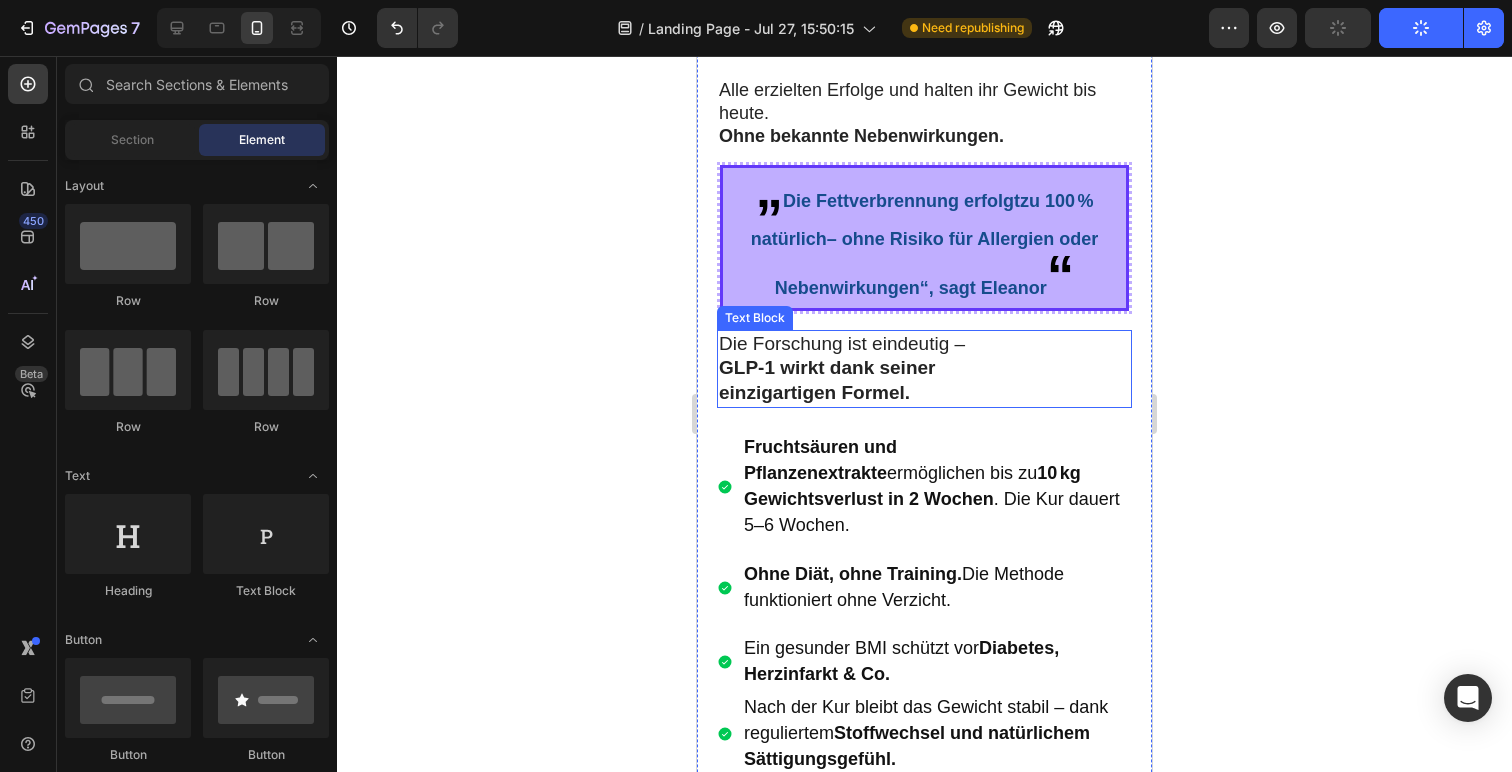click on "GLP-1 wirkt dank seiner" at bounding box center (924, 368) 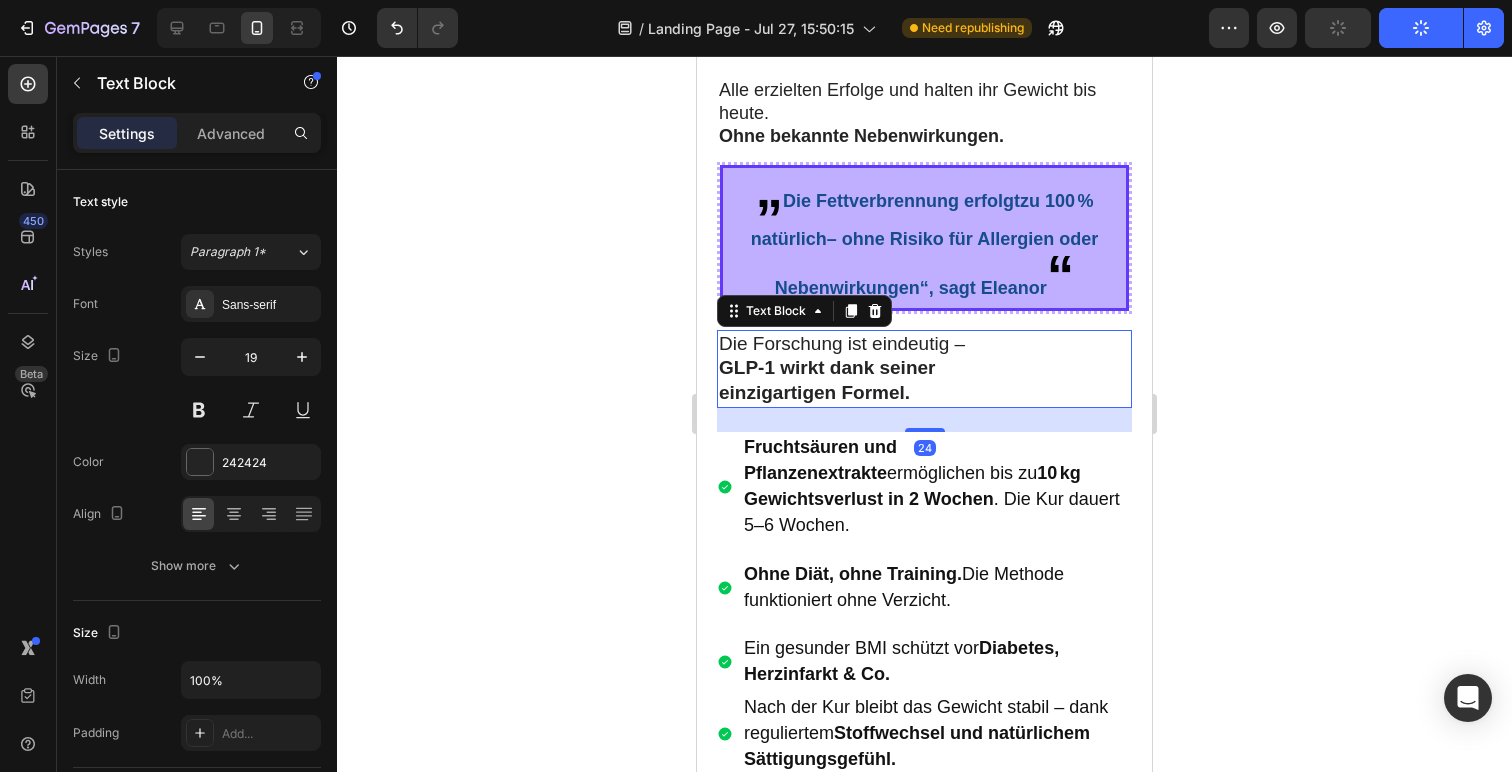 click 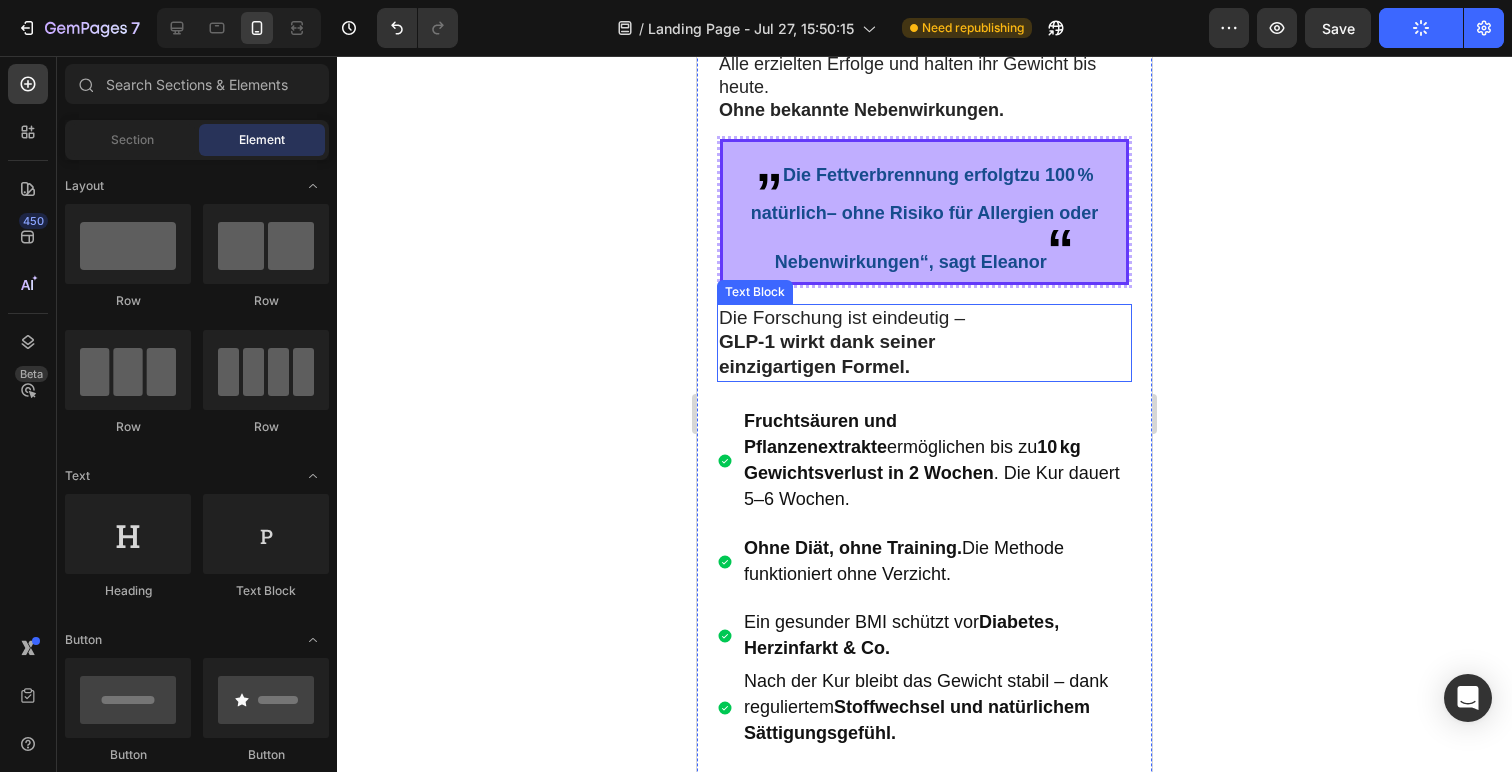scroll, scrollTop: 12768, scrollLeft: 0, axis: vertical 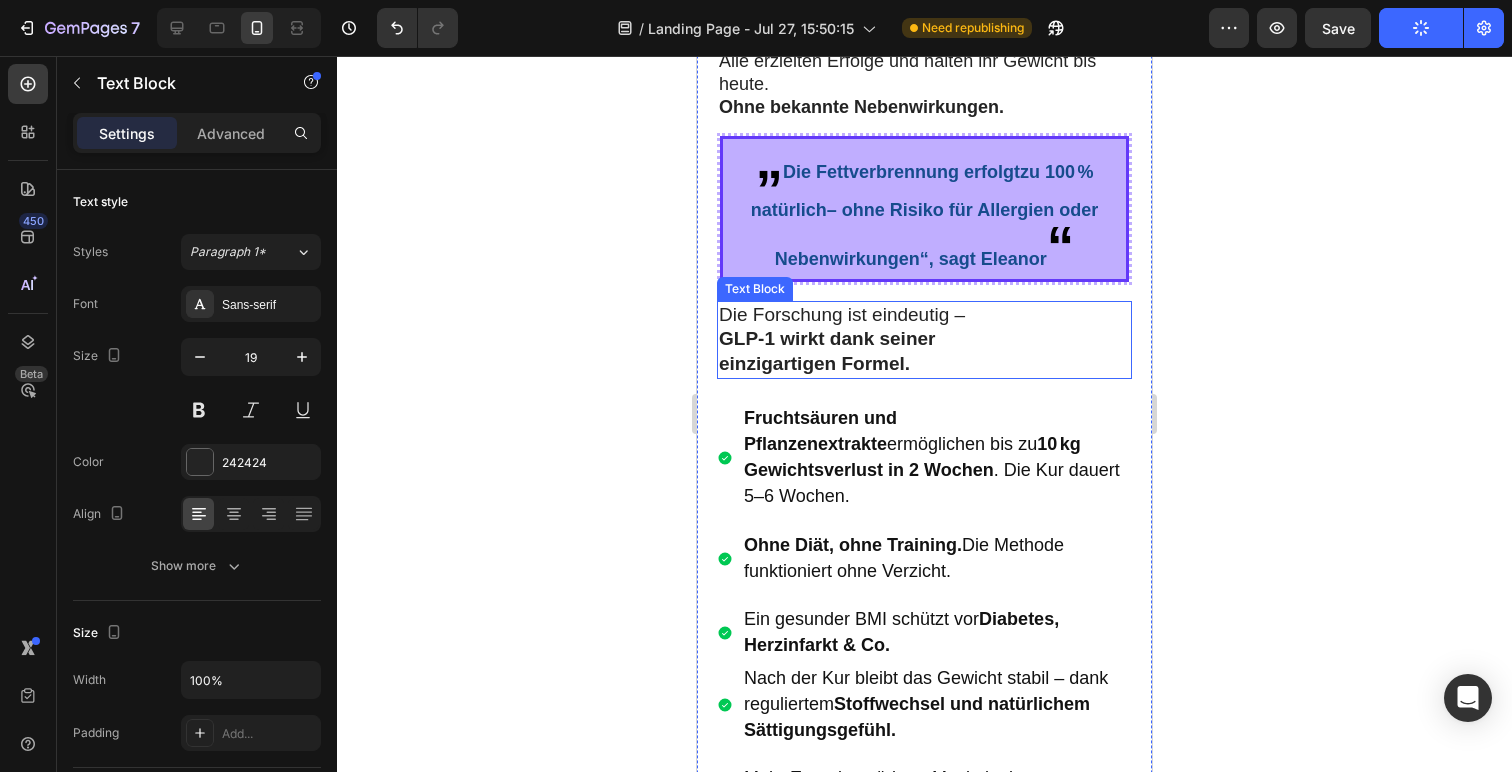click on "einzigartigen Formel." at bounding box center [924, 364] 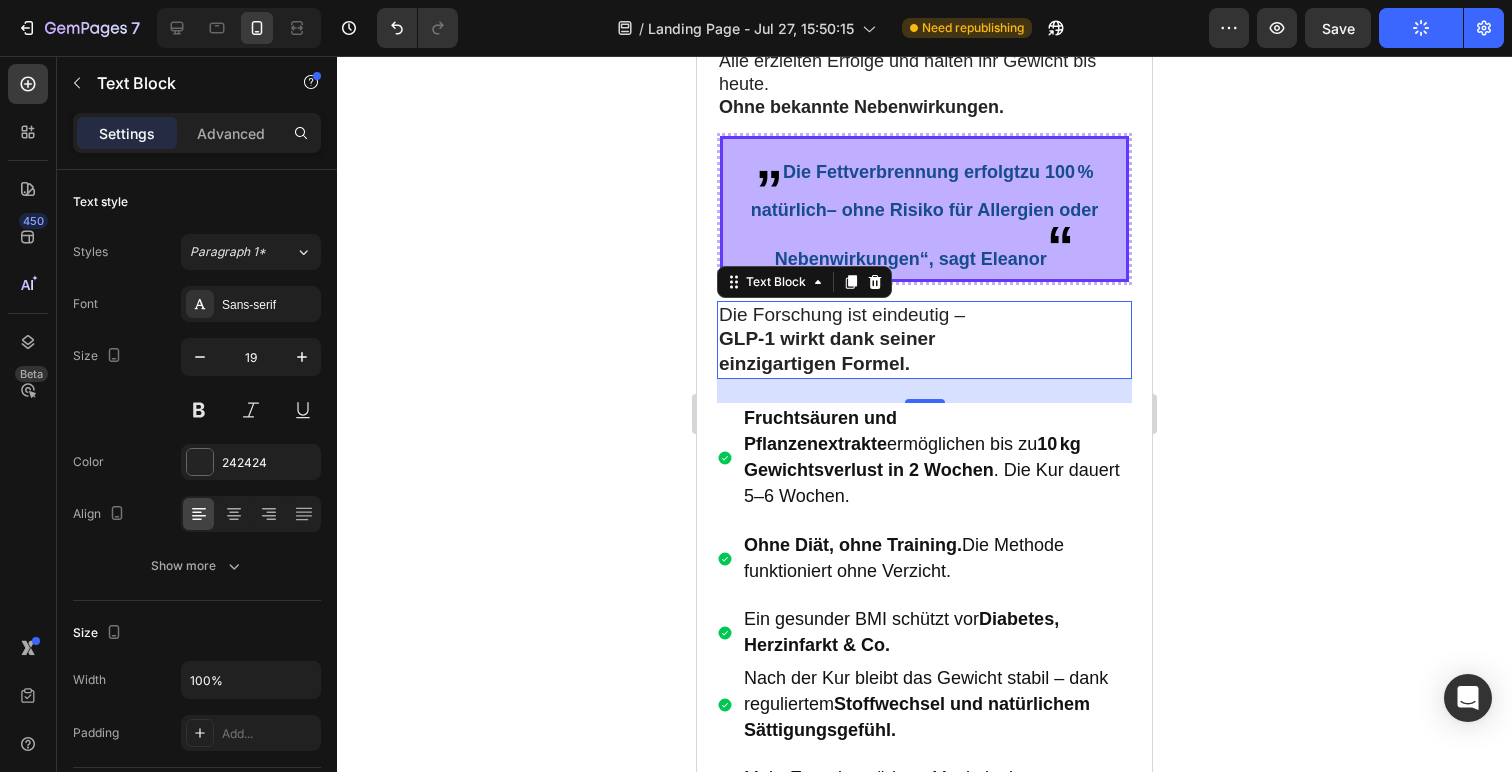click 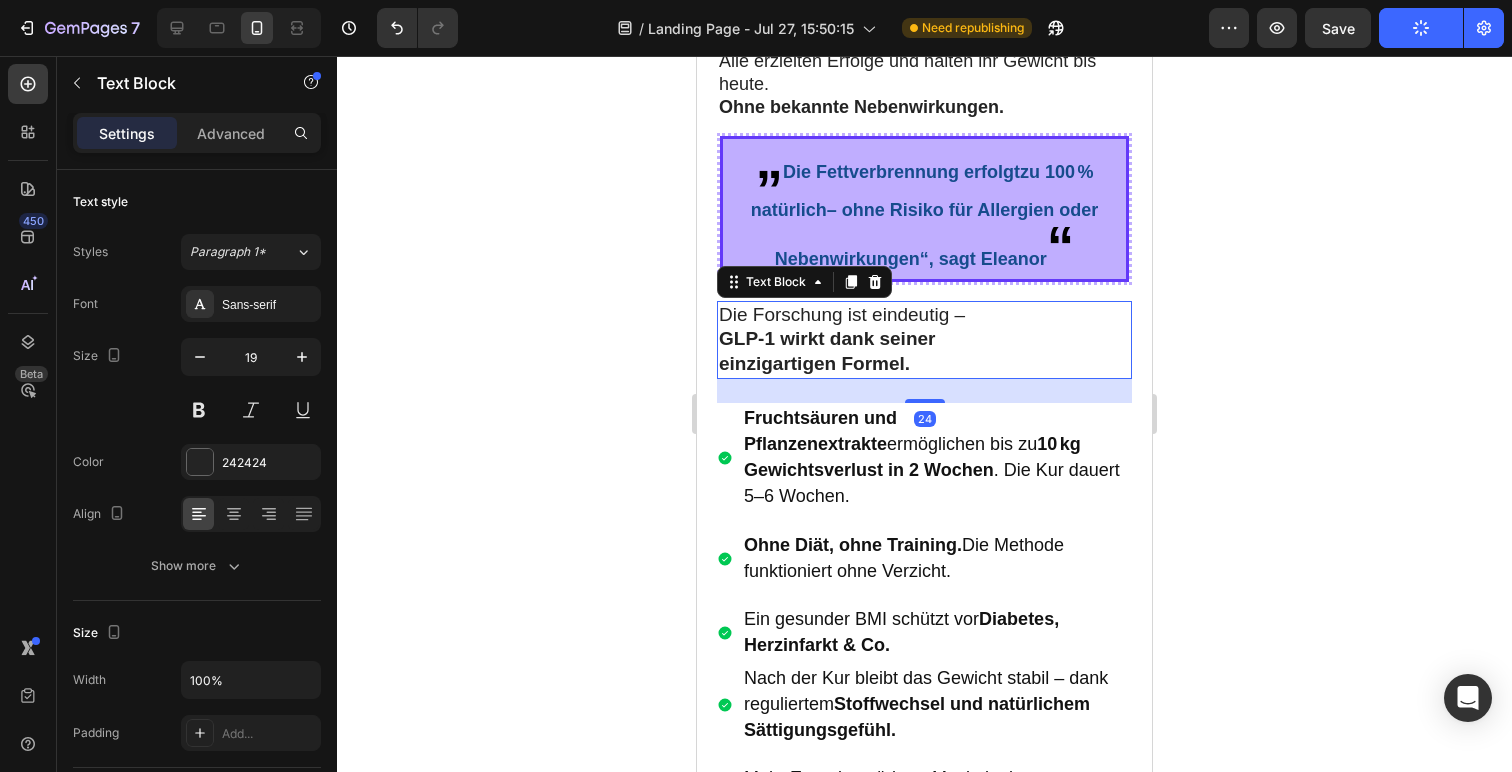 click on "einzigartigen Formel." at bounding box center [924, 364] 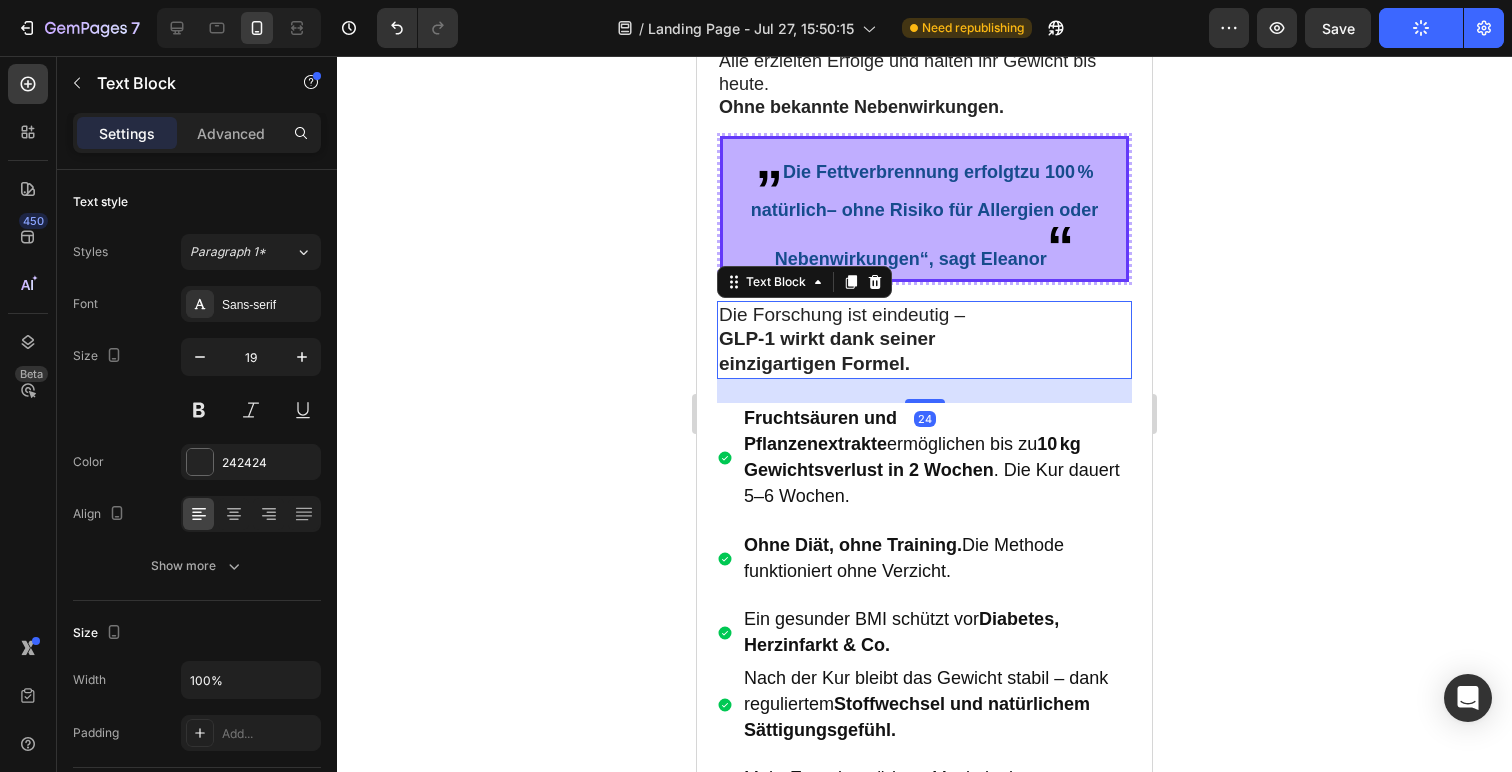 click 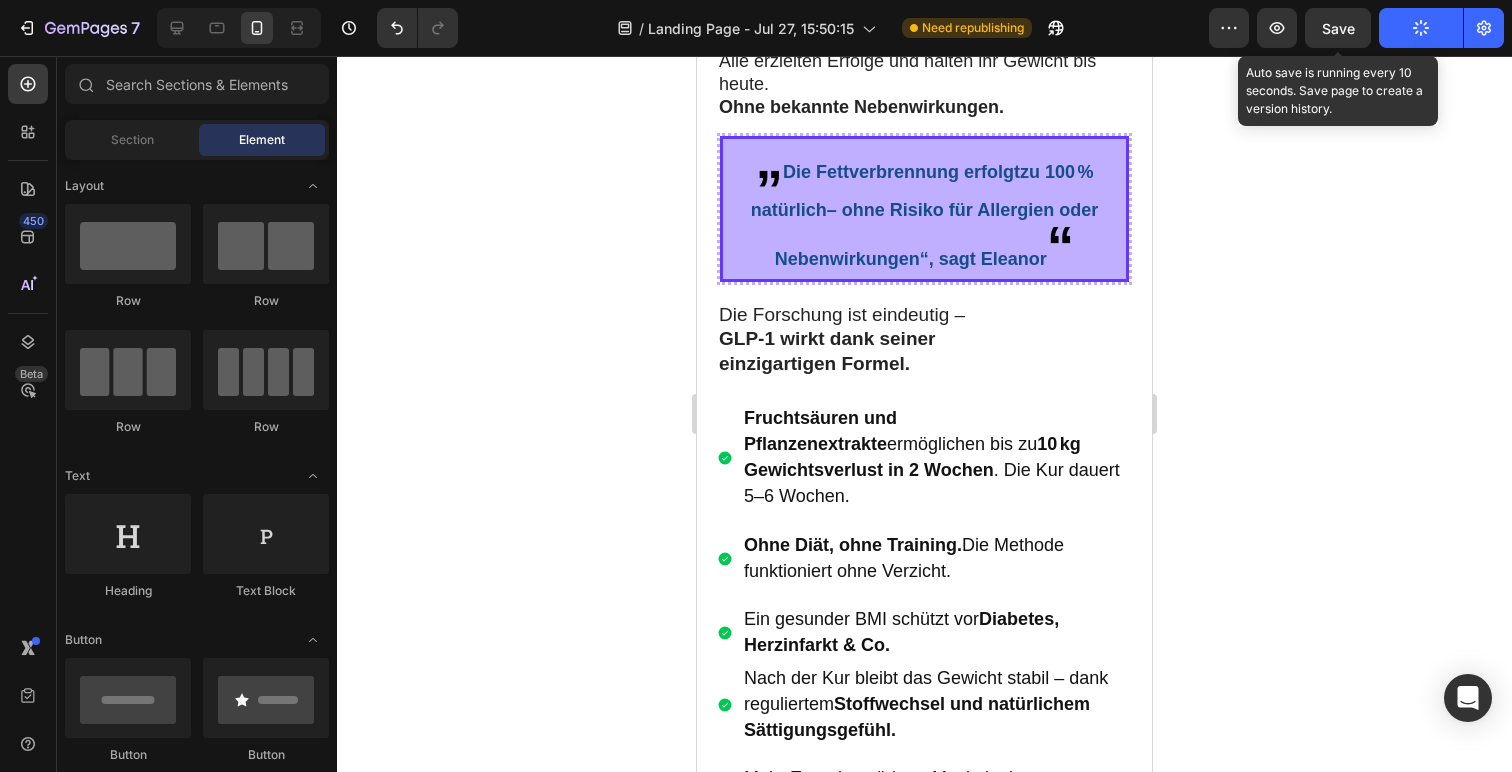 click on "Save" at bounding box center [1338, 28] 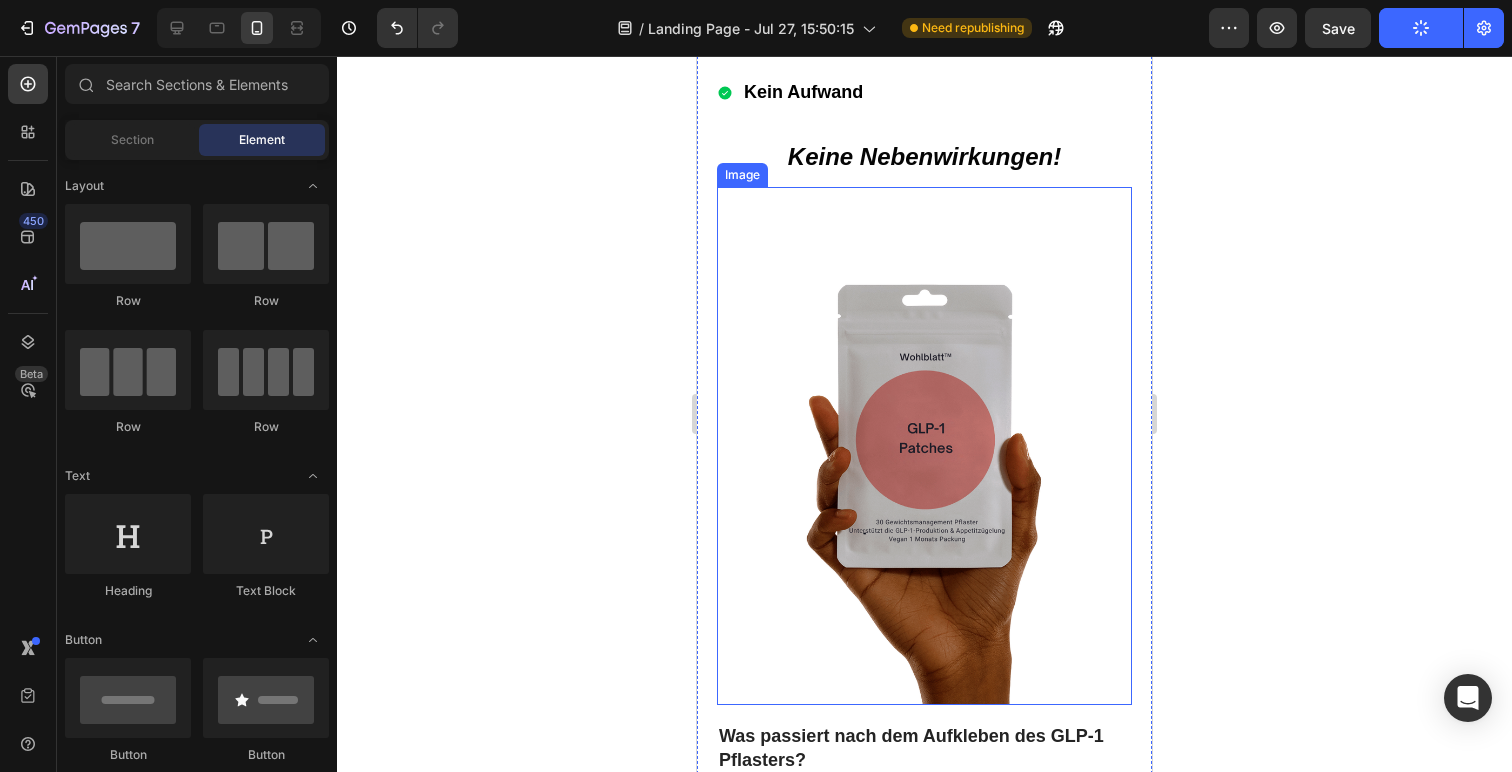 scroll, scrollTop: 15519, scrollLeft: 0, axis: vertical 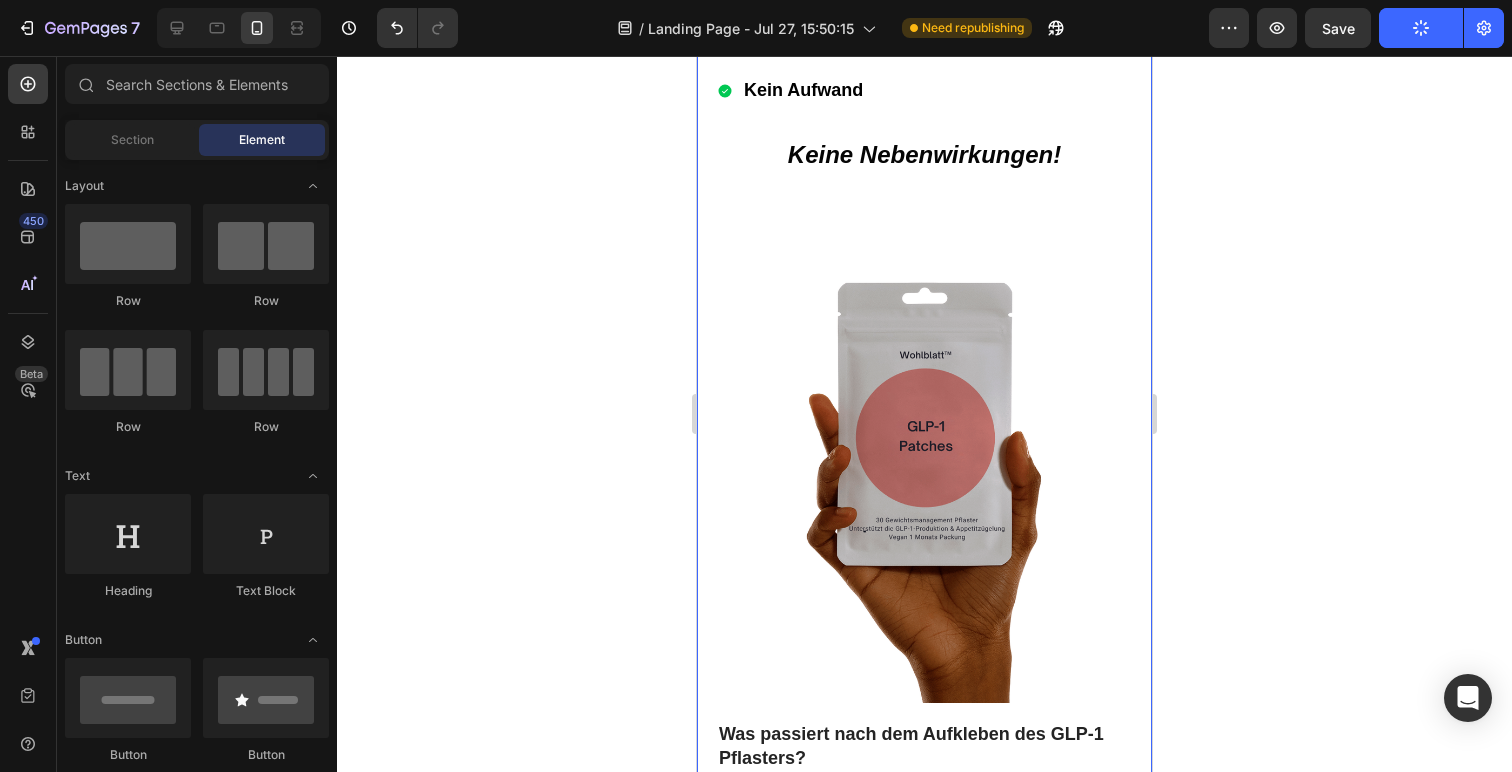 click on "Sie empfiehlt, Text Block ." at bounding box center (924, 587) 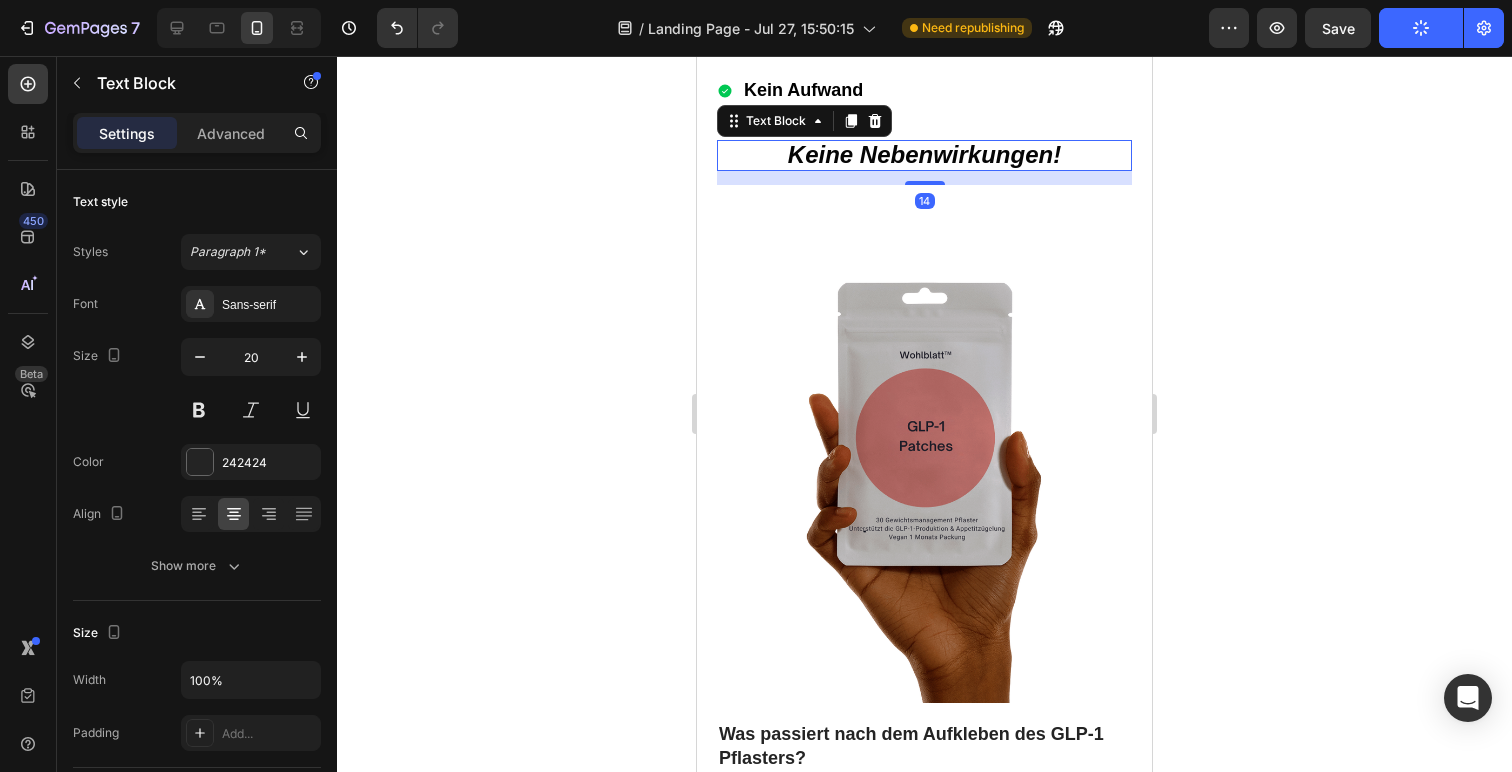 click on "Keine Nebenwirkungen!" at bounding box center (924, 154) 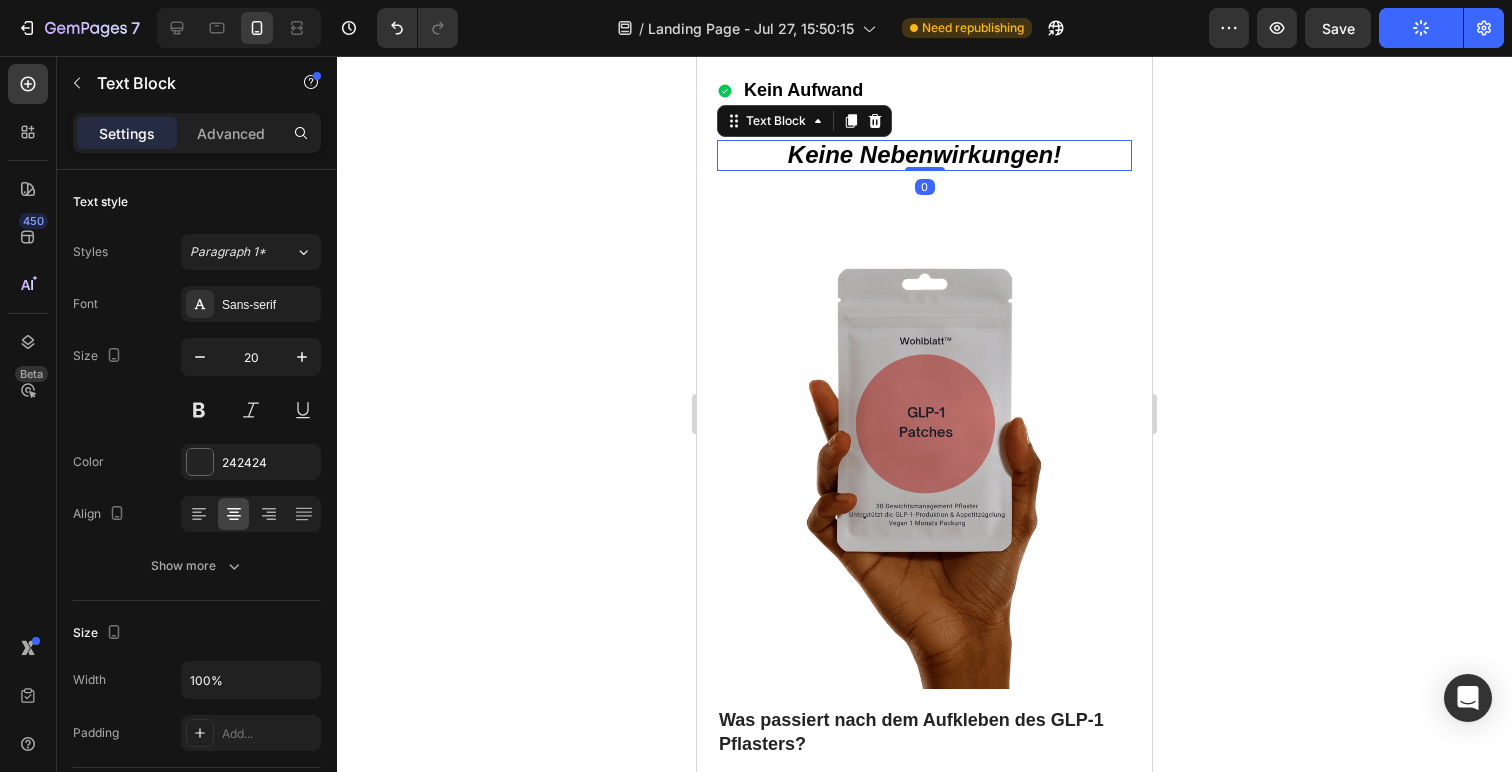 drag, startPoint x: 924, startPoint y: 205, endPoint x: 925, endPoint y: 178, distance: 27.018513 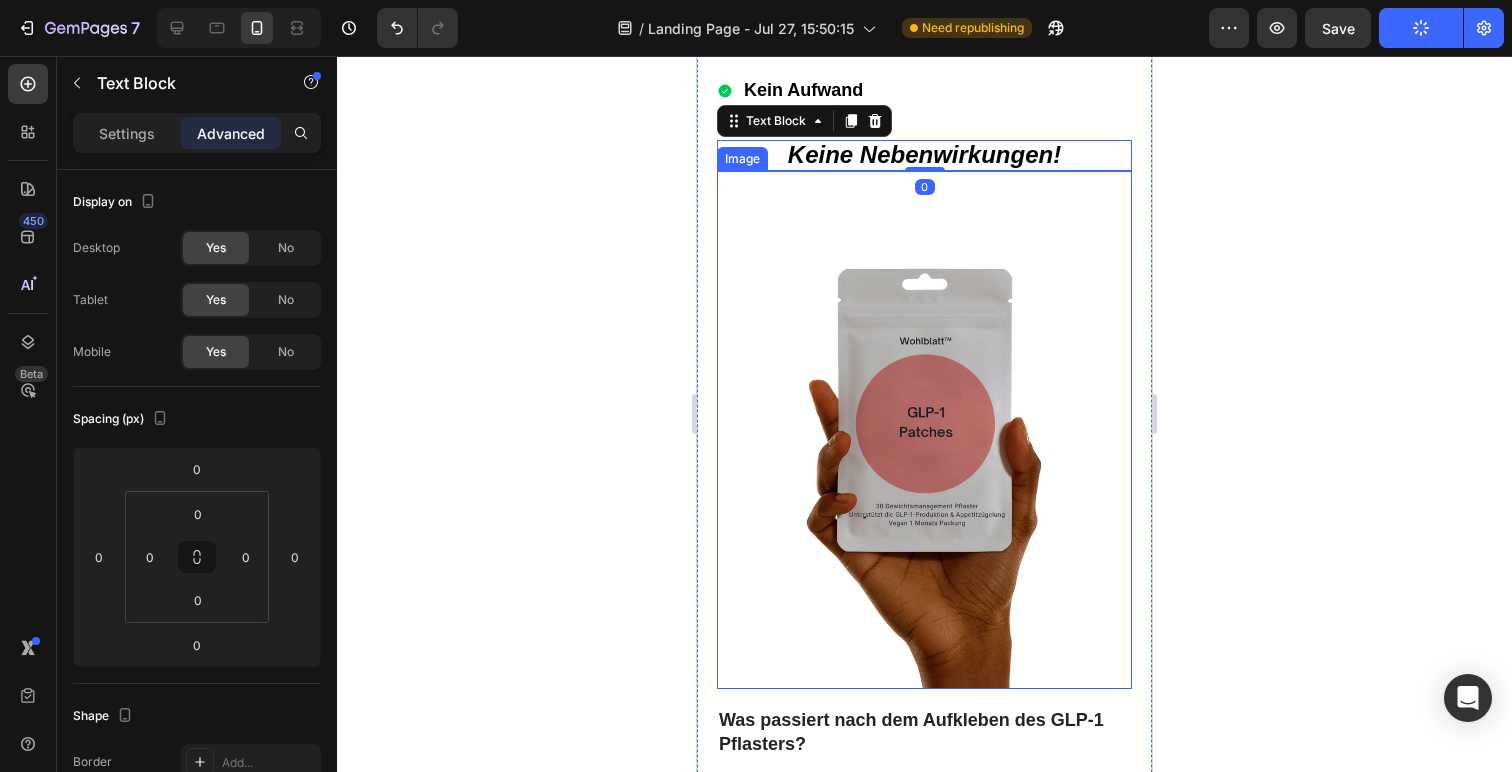 click at bounding box center [924, 430] 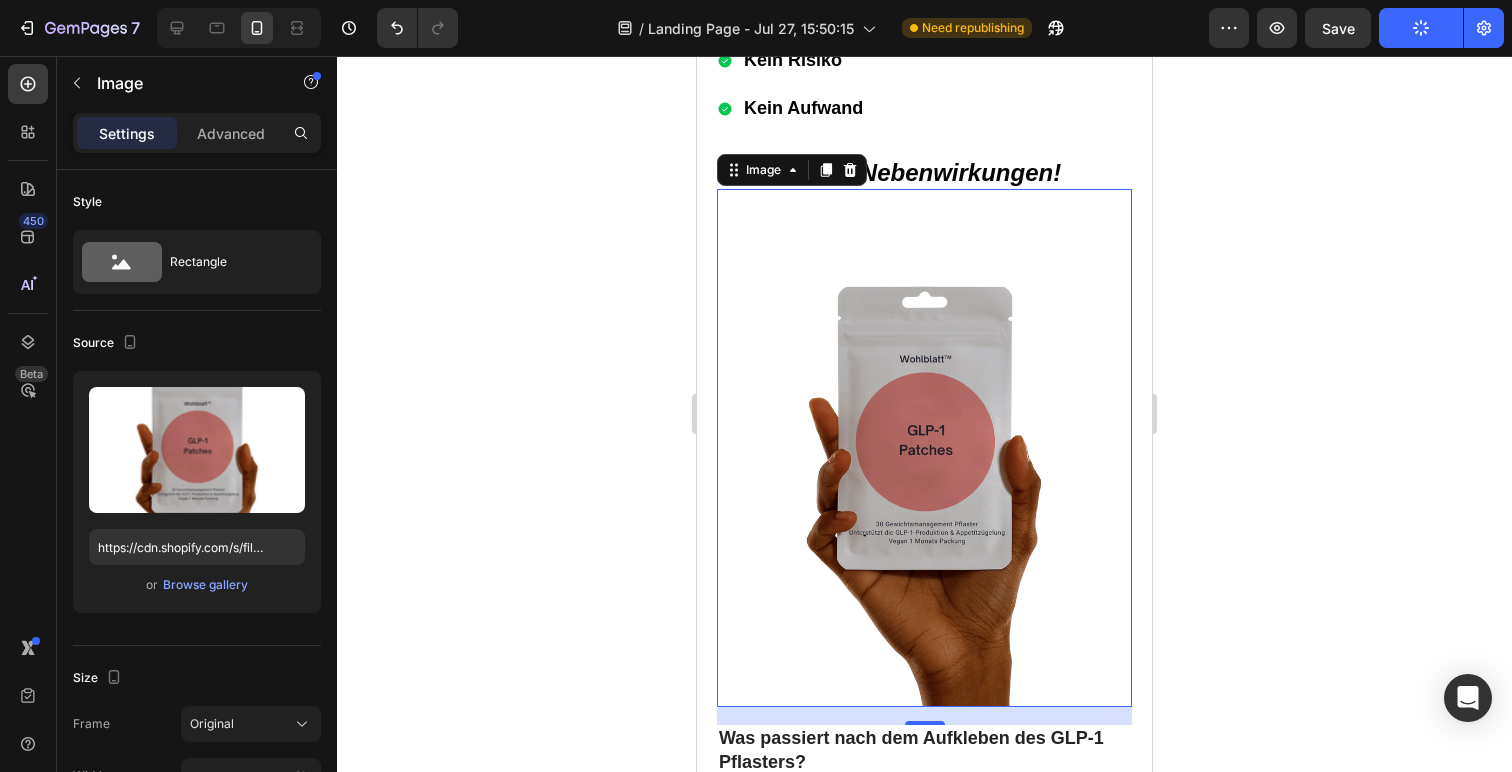 scroll, scrollTop: 15400, scrollLeft: 0, axis: vertical 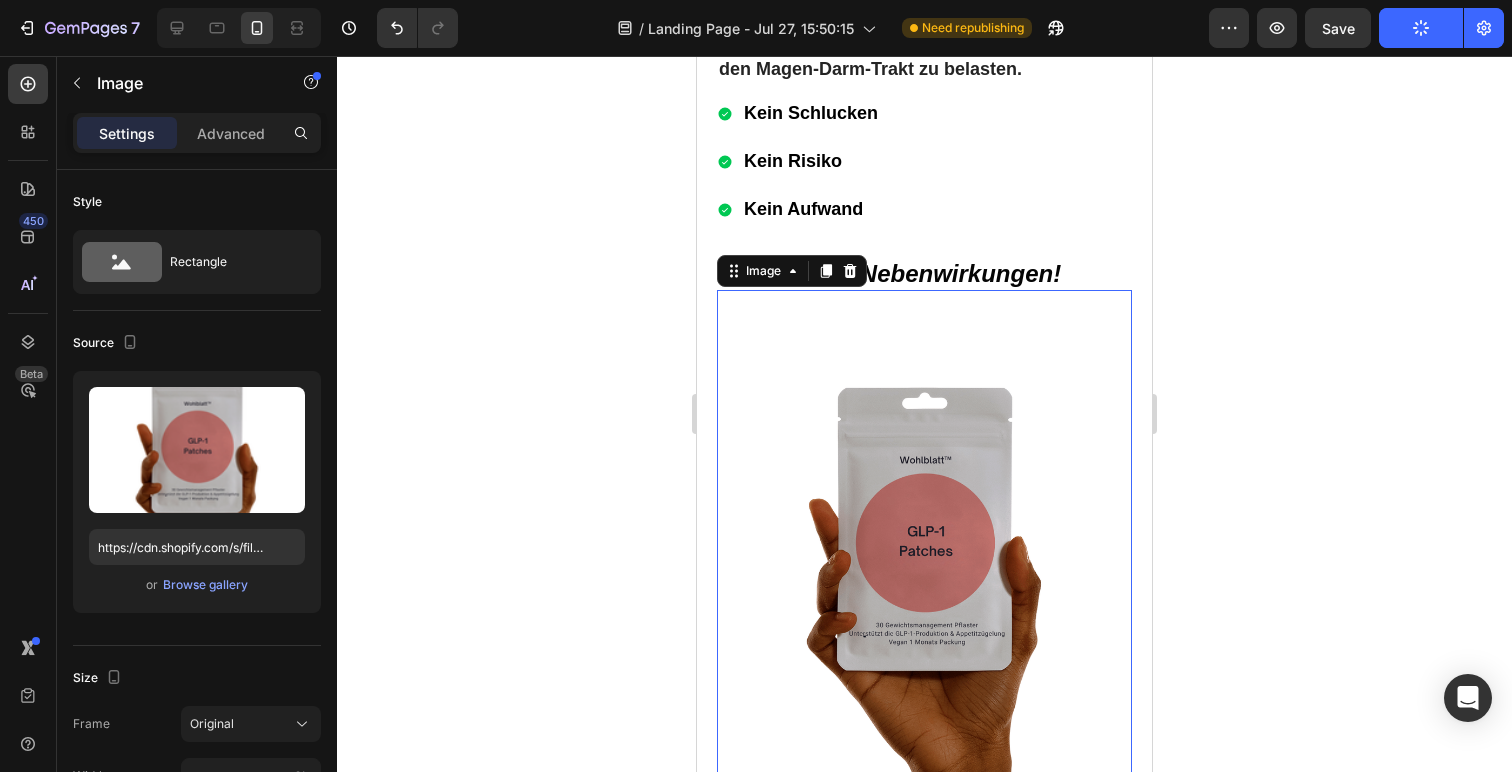 click 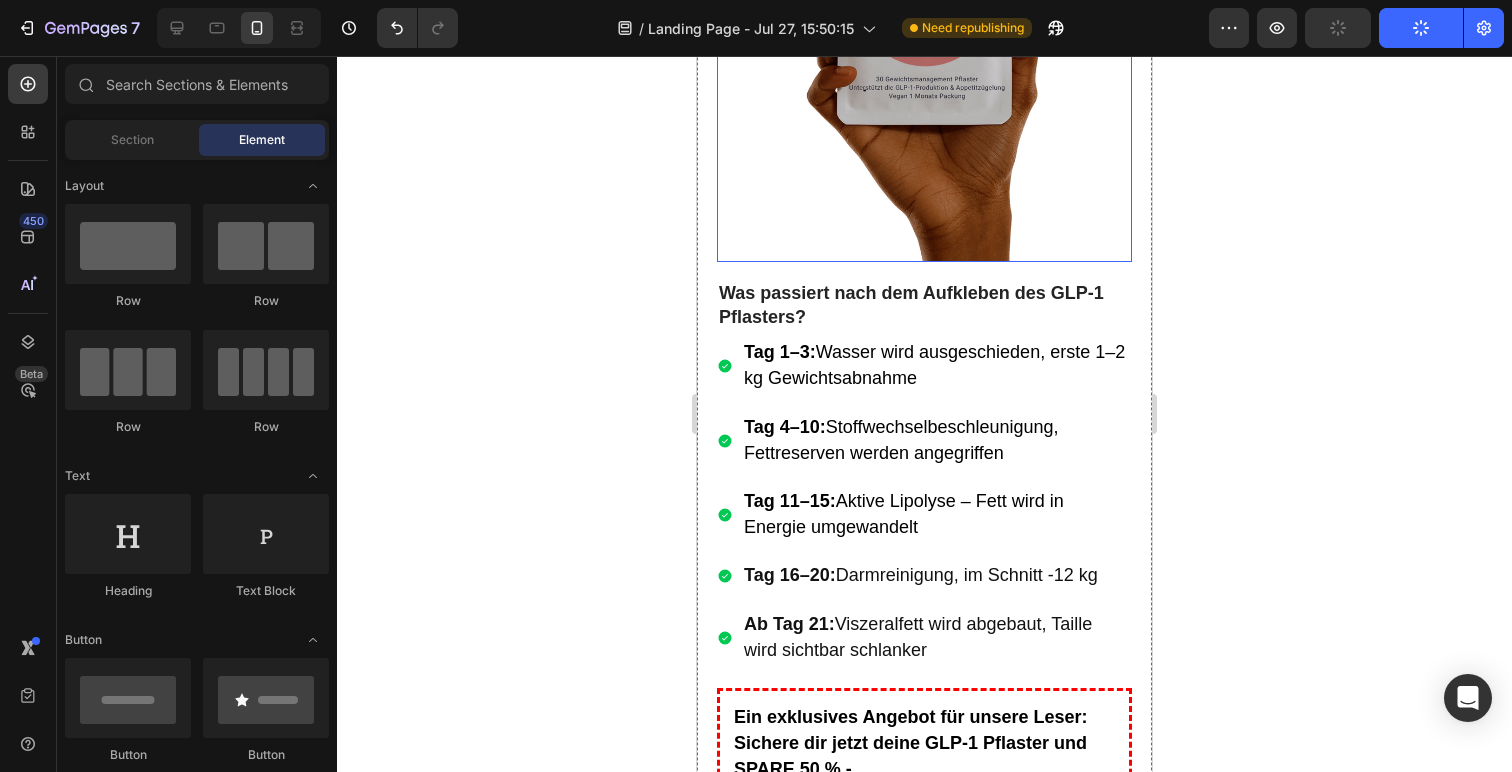 scroll, scrollTop: 15951, scrollLeft: 0, axis: vertical 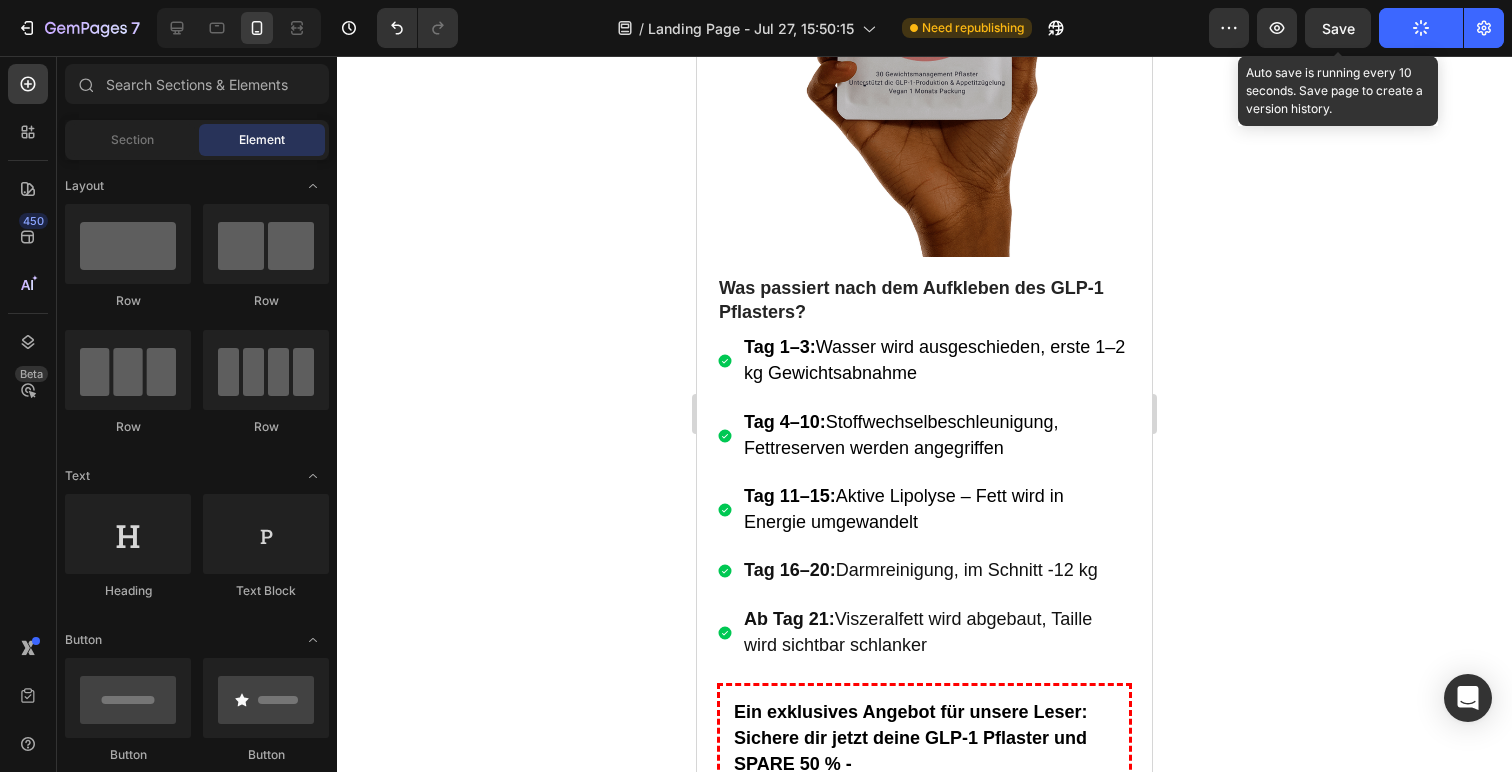 click on "Save" at bounding box center (1338, 28) 